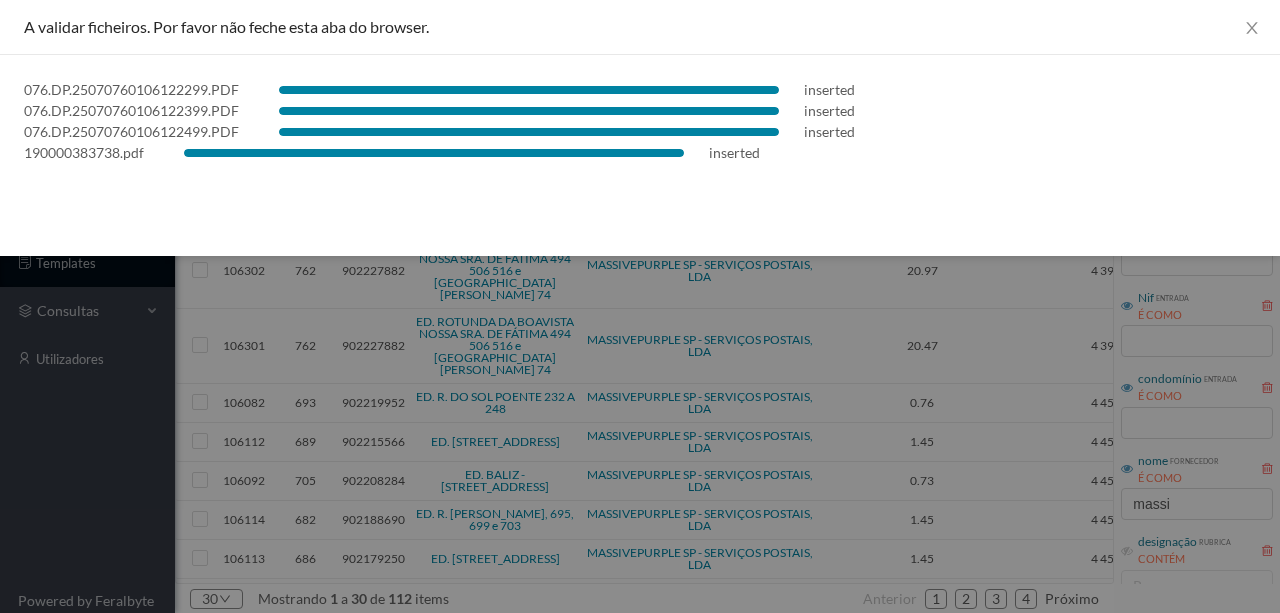 scroll, scrollTop: 0, scrollLeft: 0, axis: both 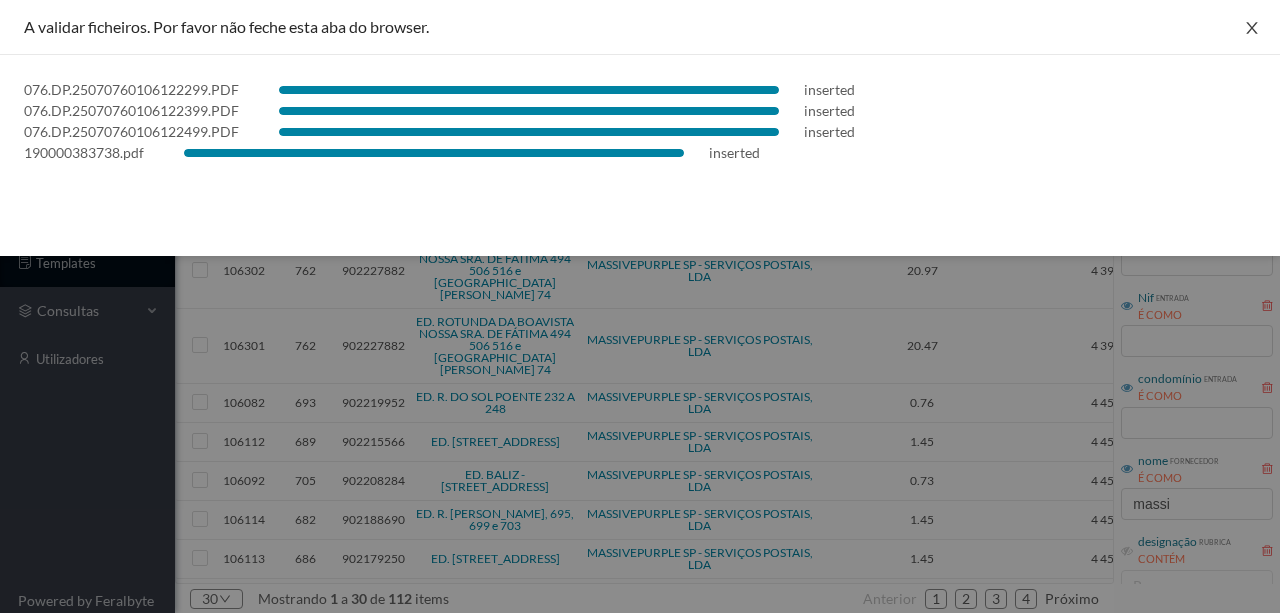 drag, startPoint x: 1254, startPoint y: 18, endPoint x: 1251, endPoint y: 51, distance: 33.13608 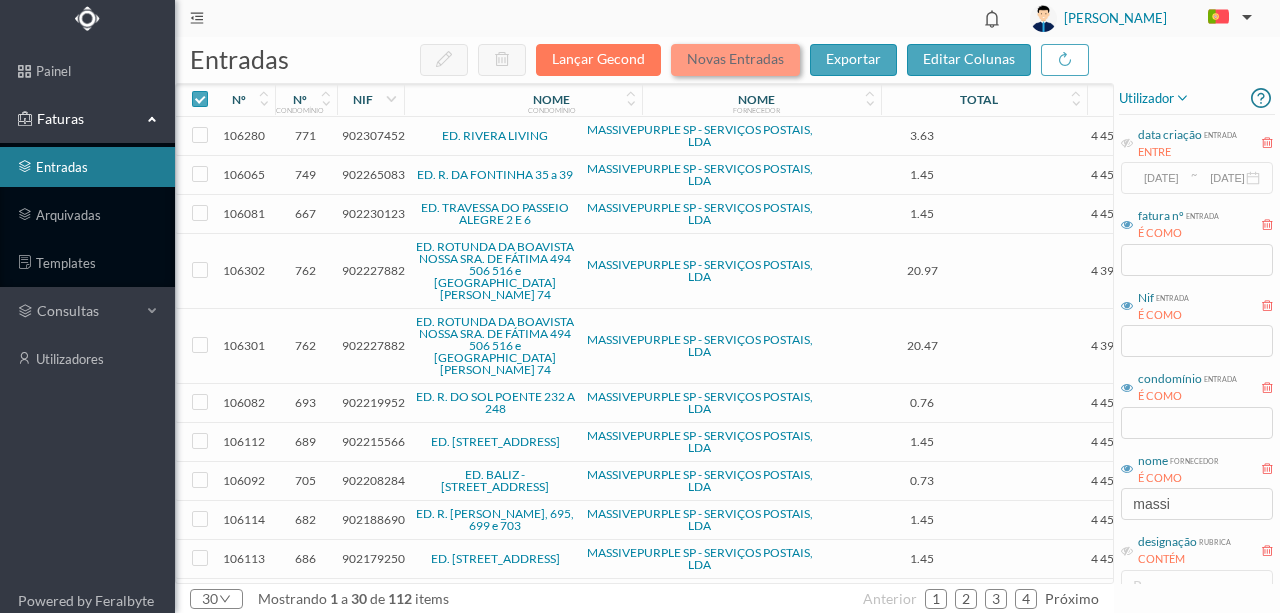 click on "Novas Entradas" at bounding box center (735, 60) 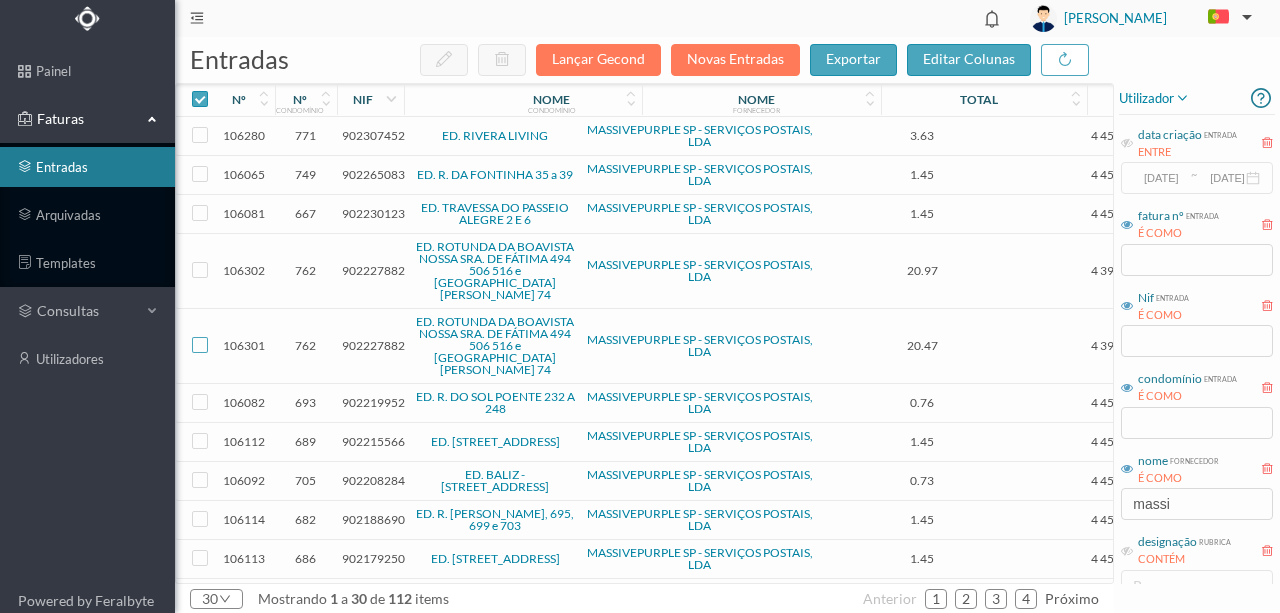 drag, startPoint x: 198, startPoint y: 341, endPoint x: 198, endPoint y: 330, distance: 11 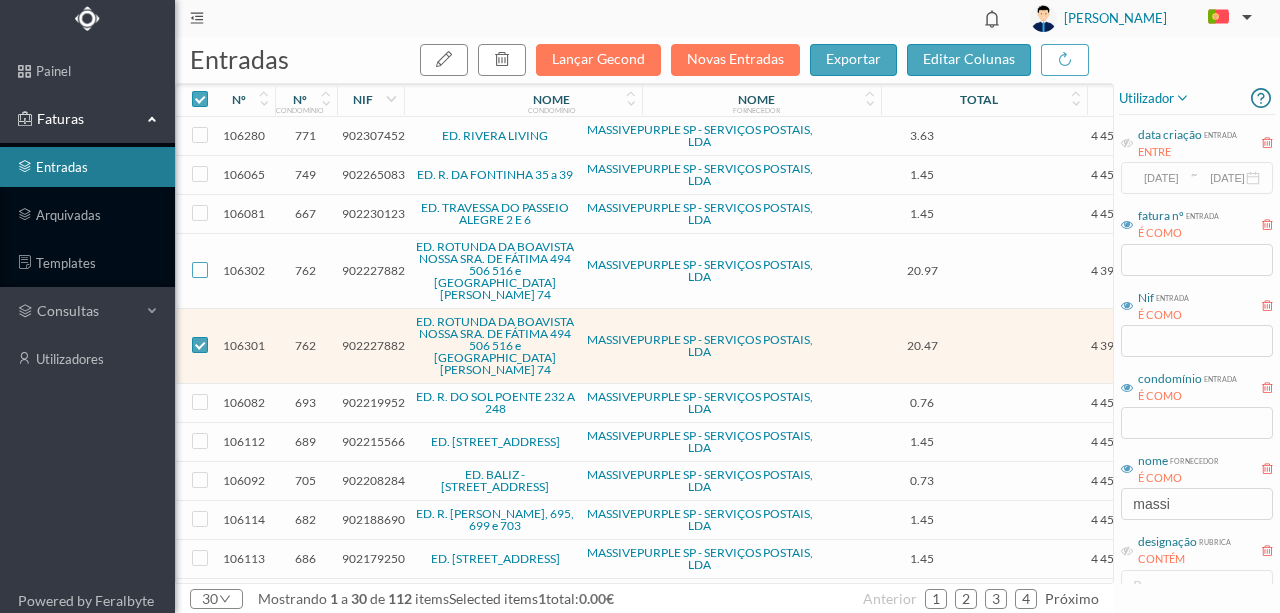click at bounding box center (200, 270) 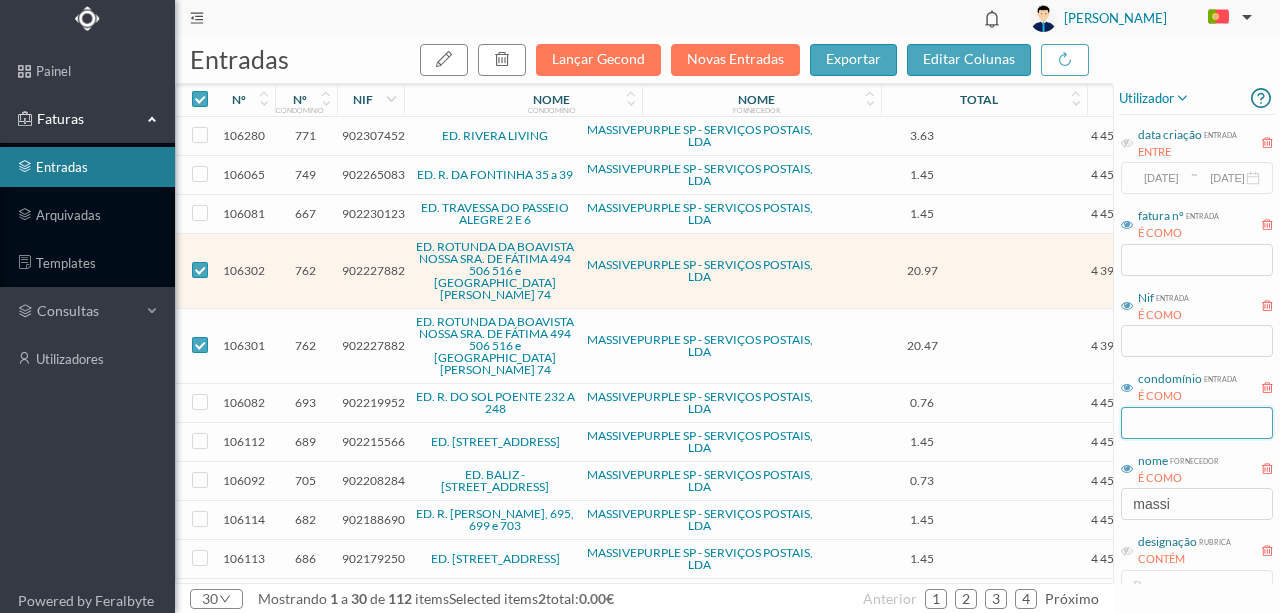 click at bounding box center [1197, 423] 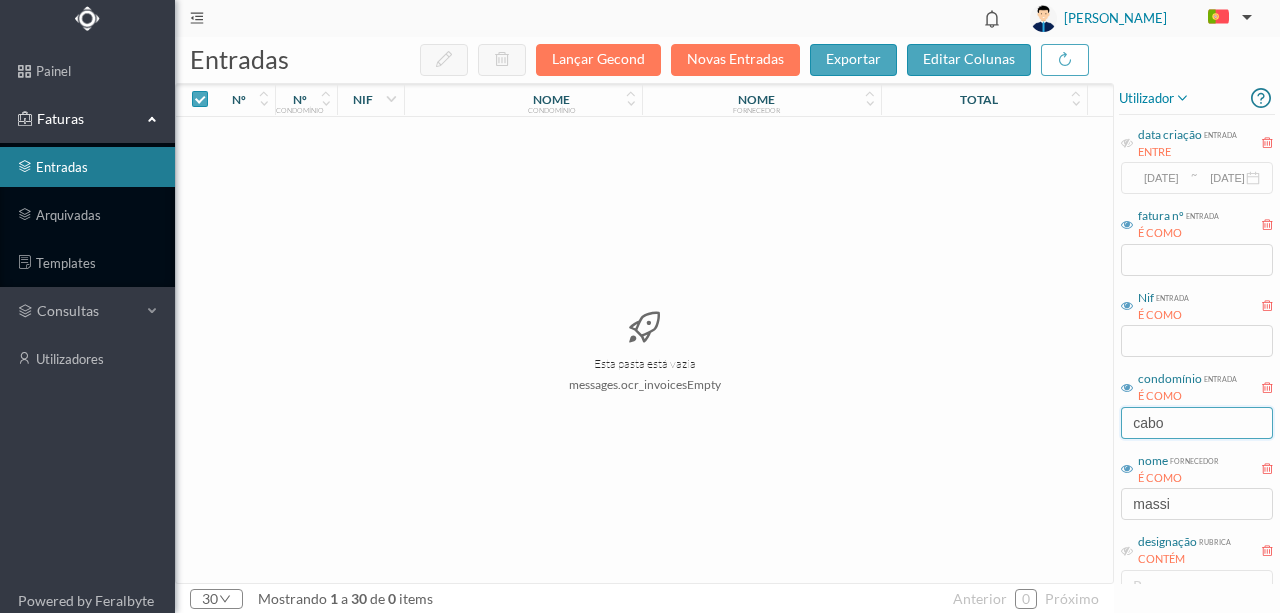 drag, startPoint x: 1191, startPoint y: 428, endPoint x: 1084, endPoint y: 432, distance: 107.07474 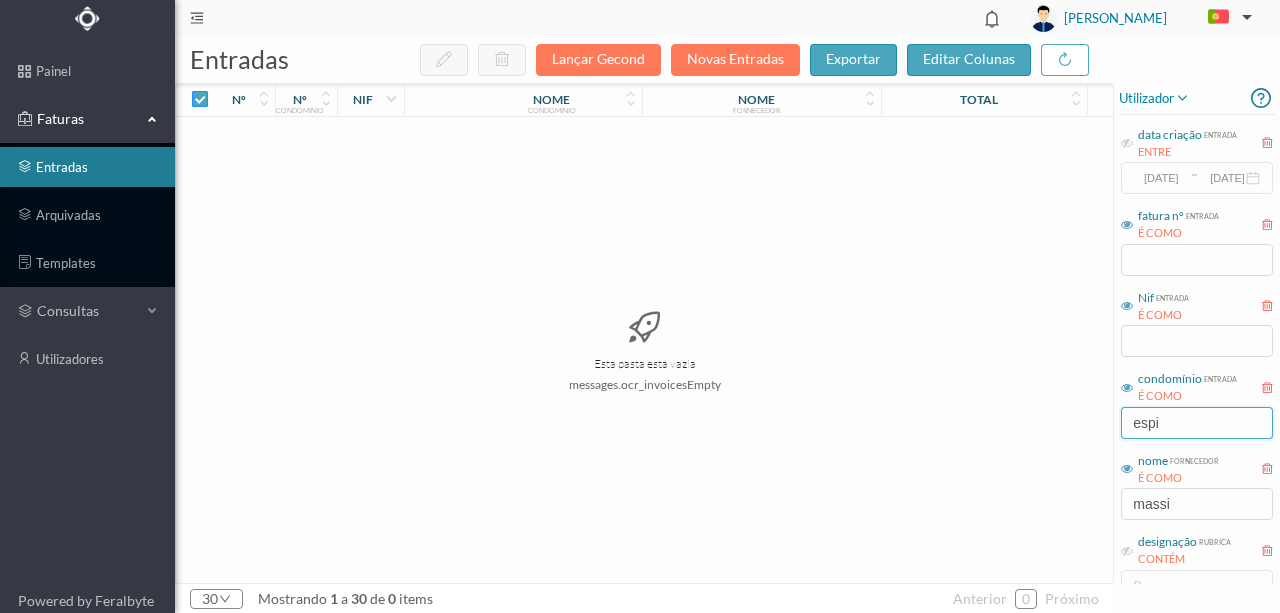 type on "espi" 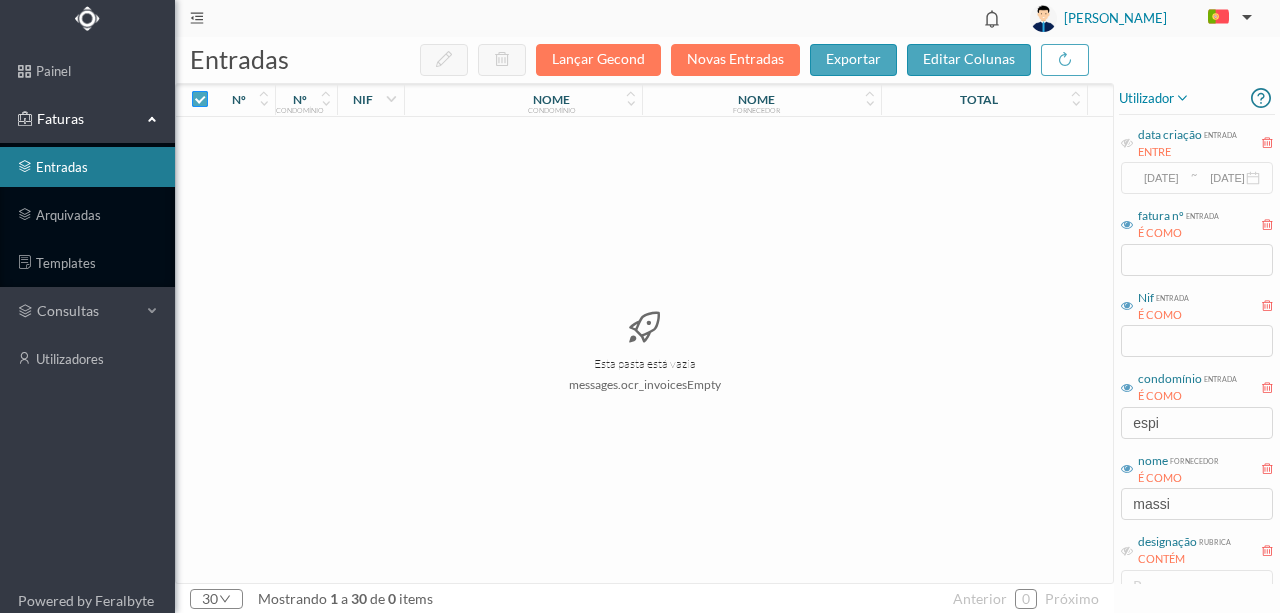 click at bounding box center [200, 99] 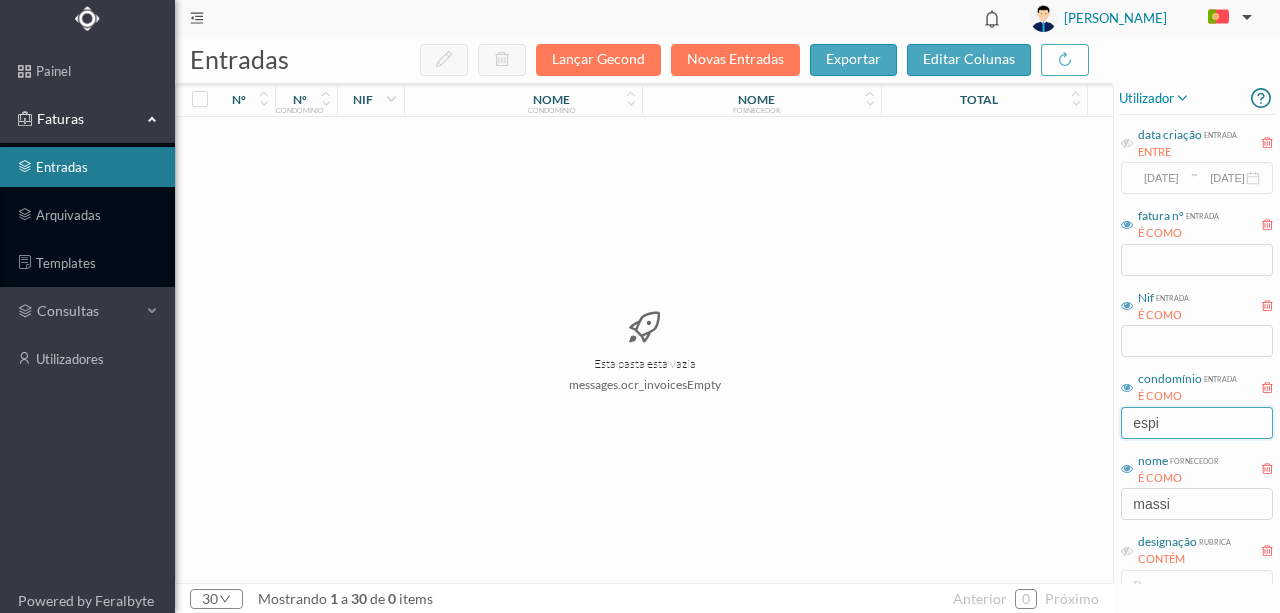 click on "espi" at bounding box center (1197, 423) 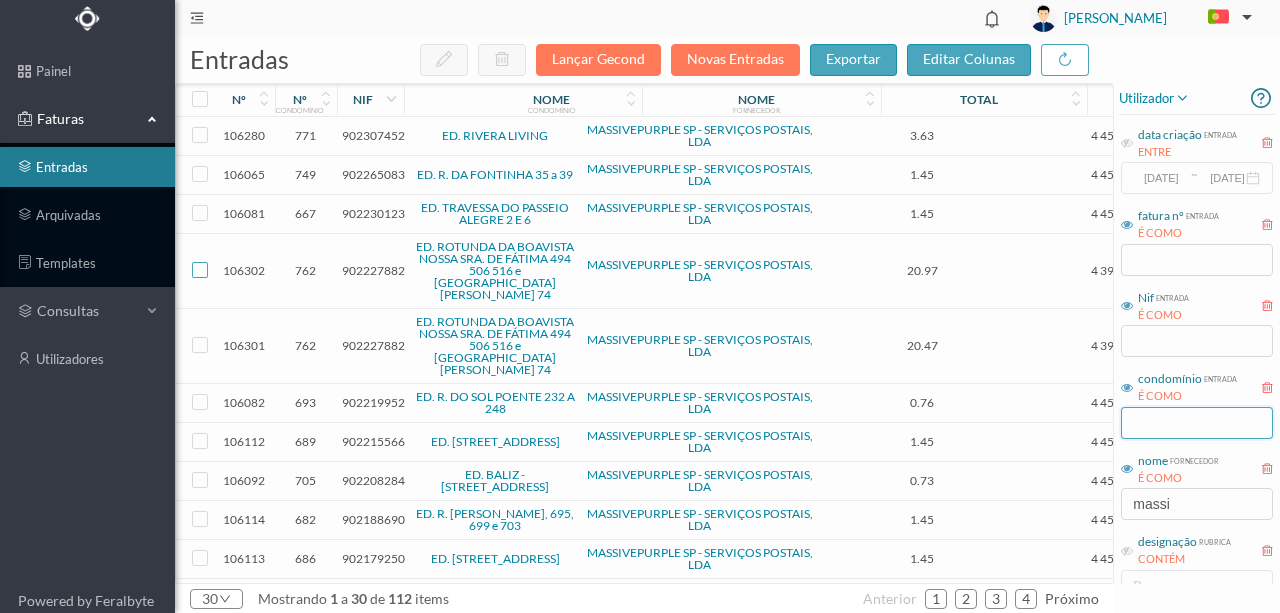 type 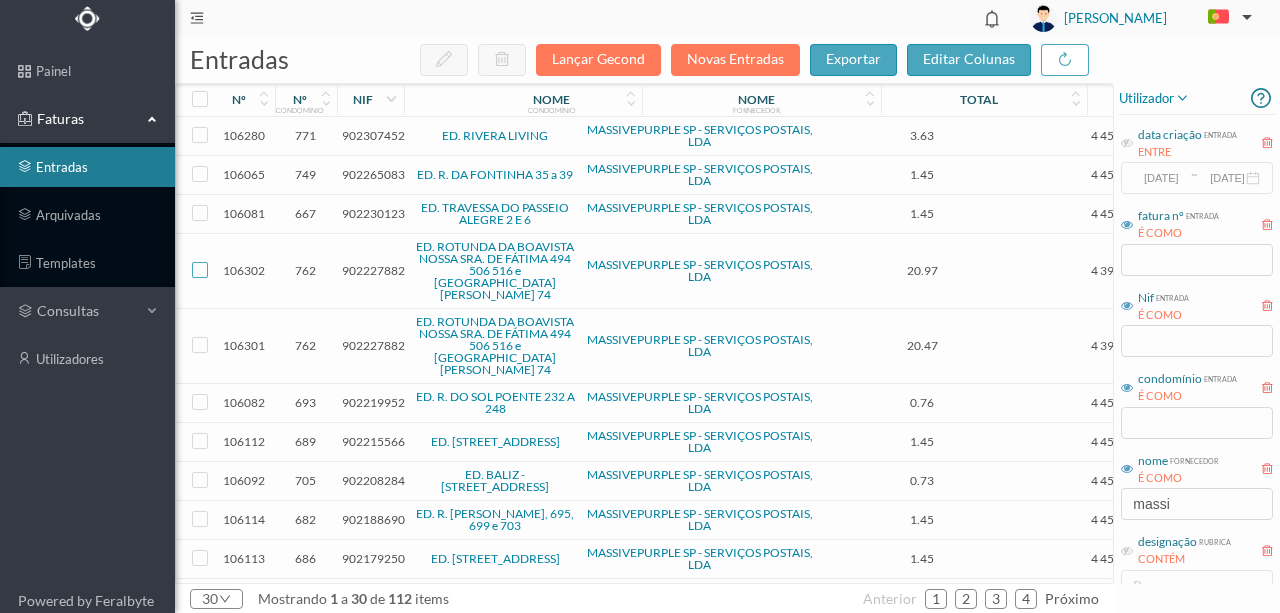 click at bounding box center (200, 270) 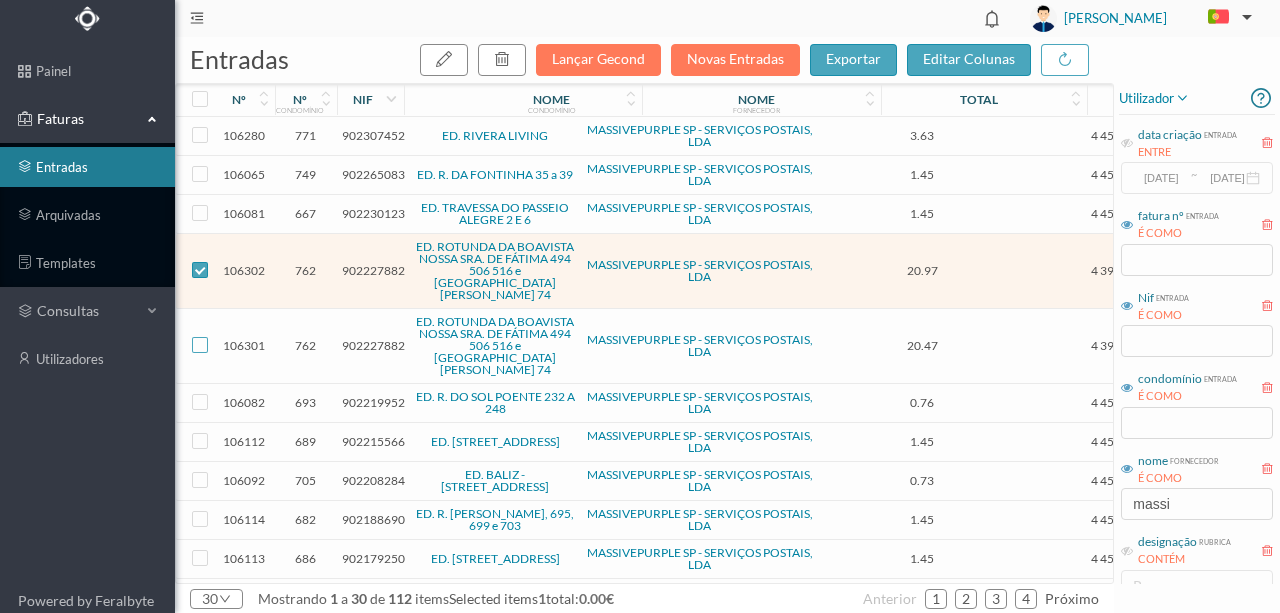 click at bounding box center [200, 345] 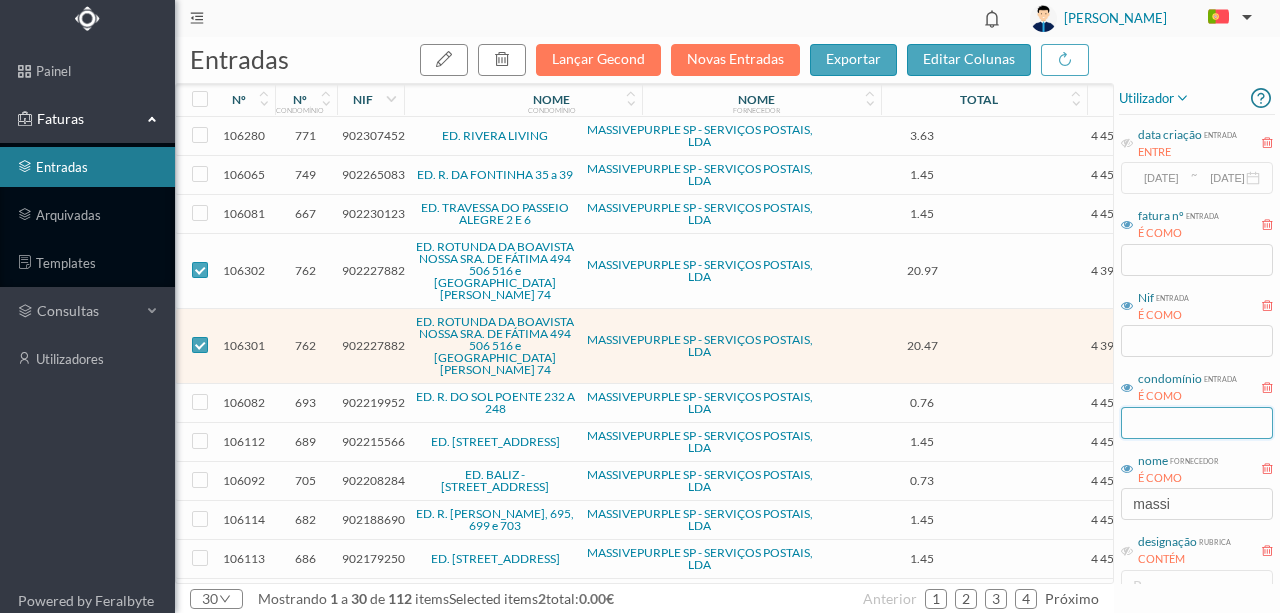 click at bounding box center [1197, 423] 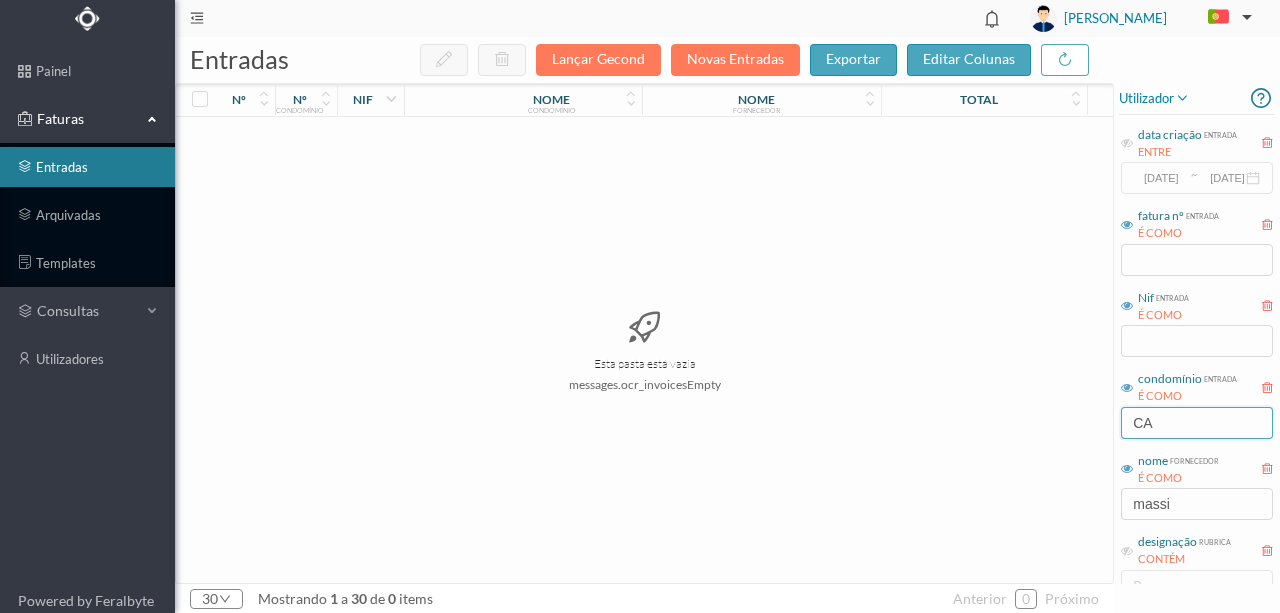 type on "C" 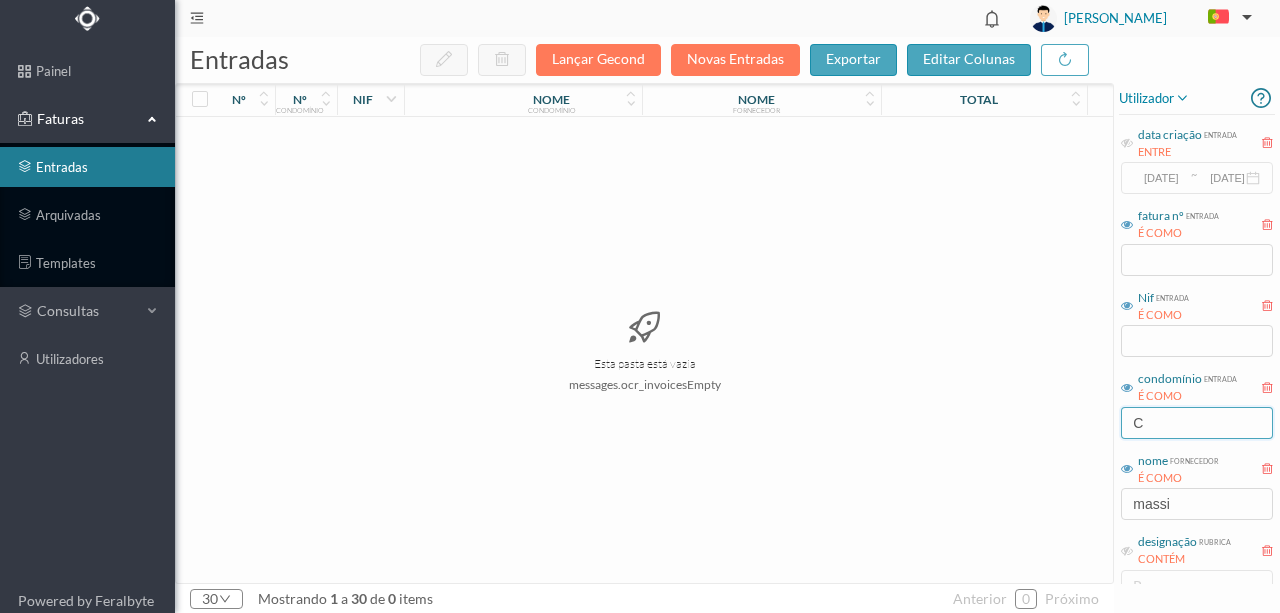 type 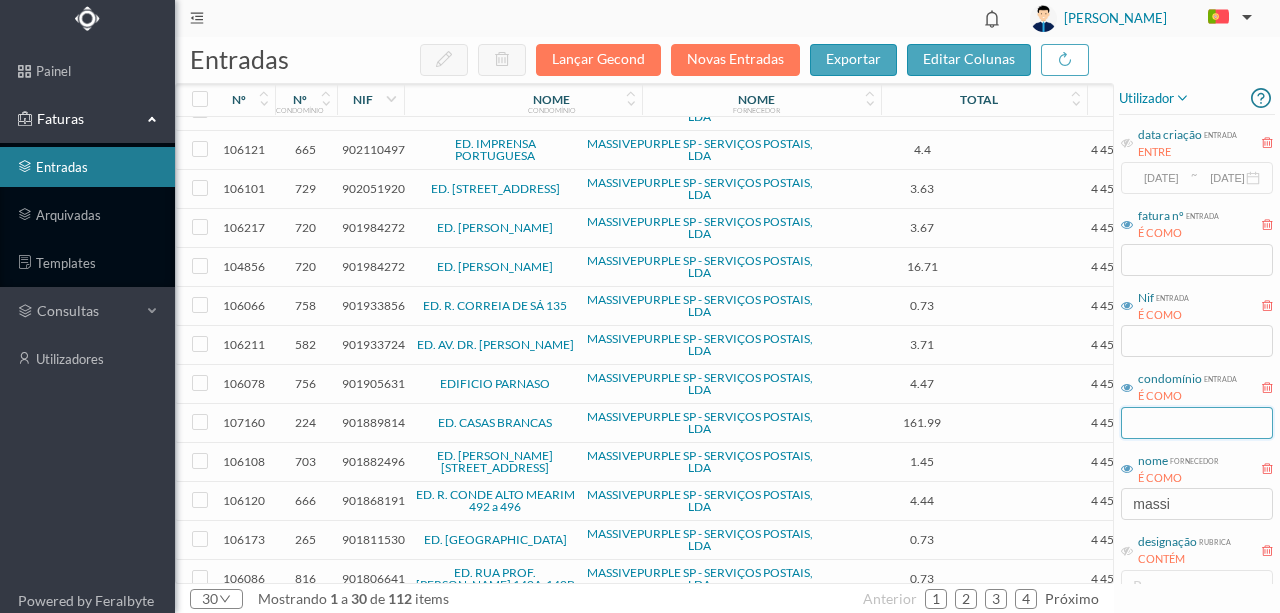 scroll, scrollTop: 795, scrollLeft: 0, axis: vertical 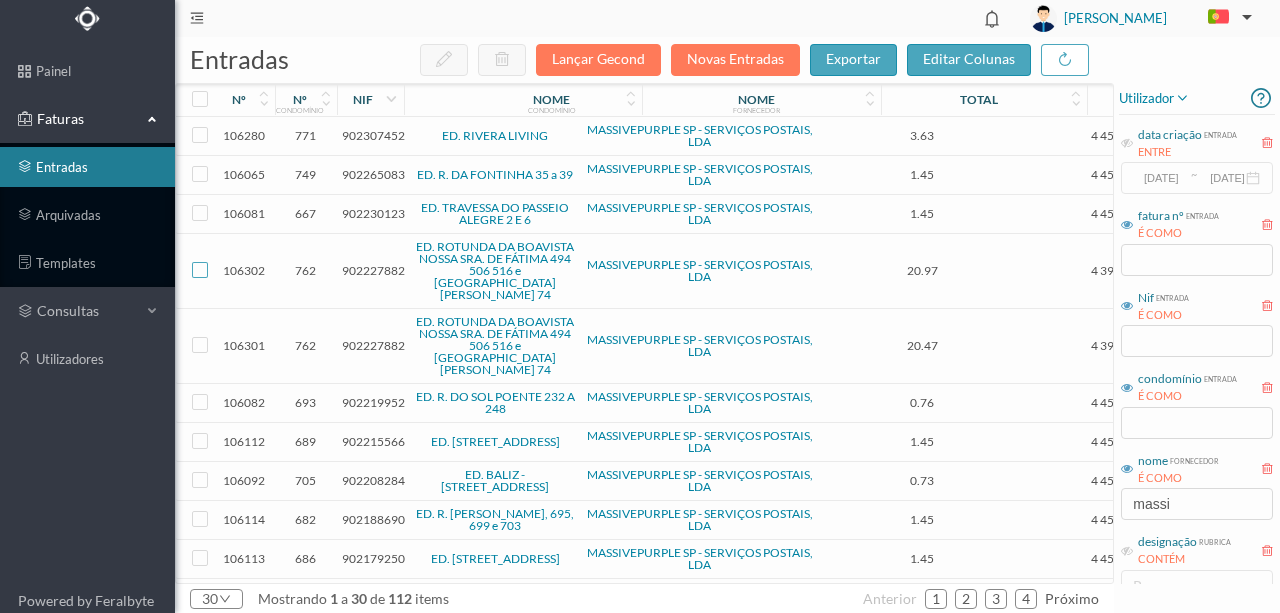 drag, startPoint x: 202, startPoint y: 270, endPoint x: 202, endPoint y: 288, distance: 18 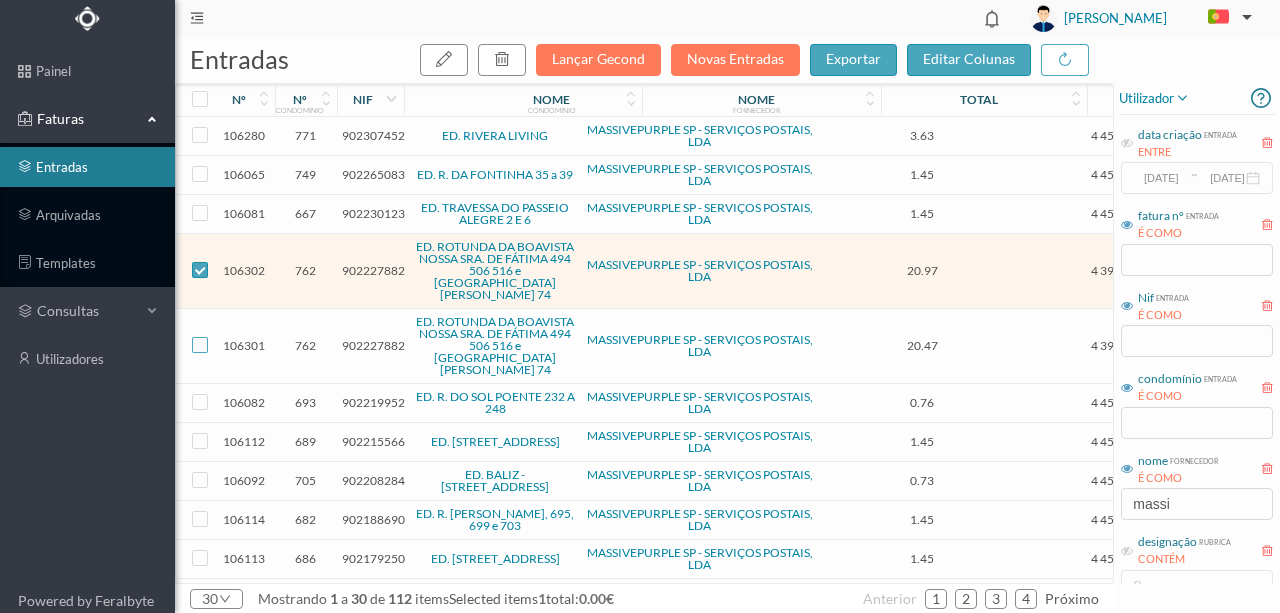 click at bounding box center (200, 345) 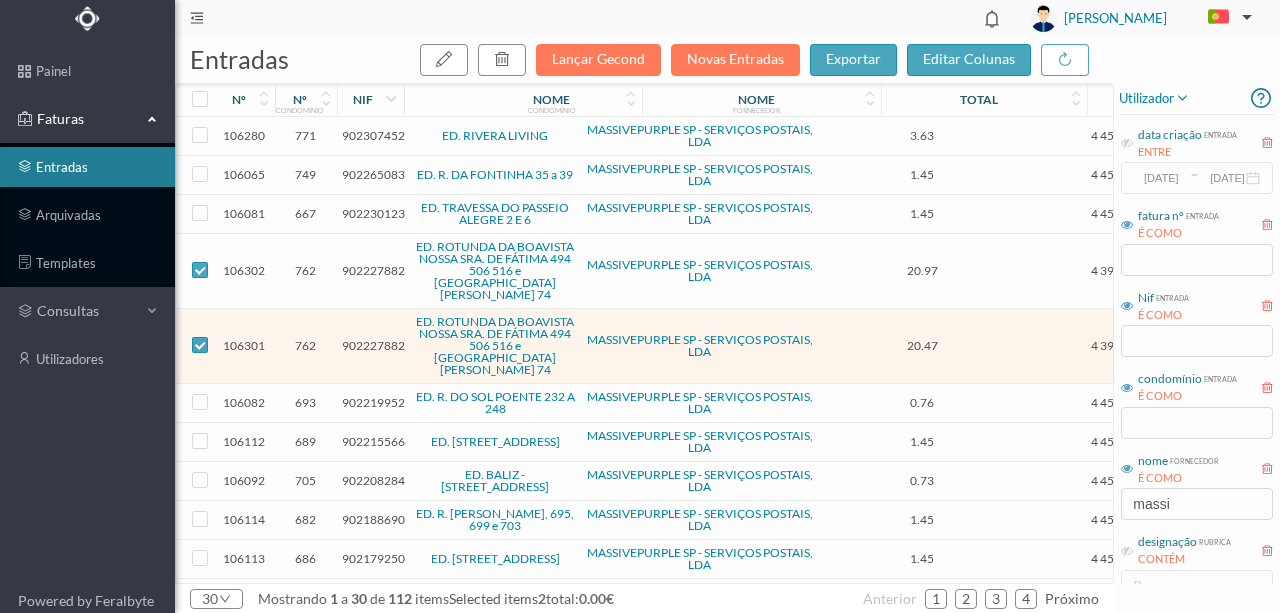click on "902227882" at bounding box center (373, 270) 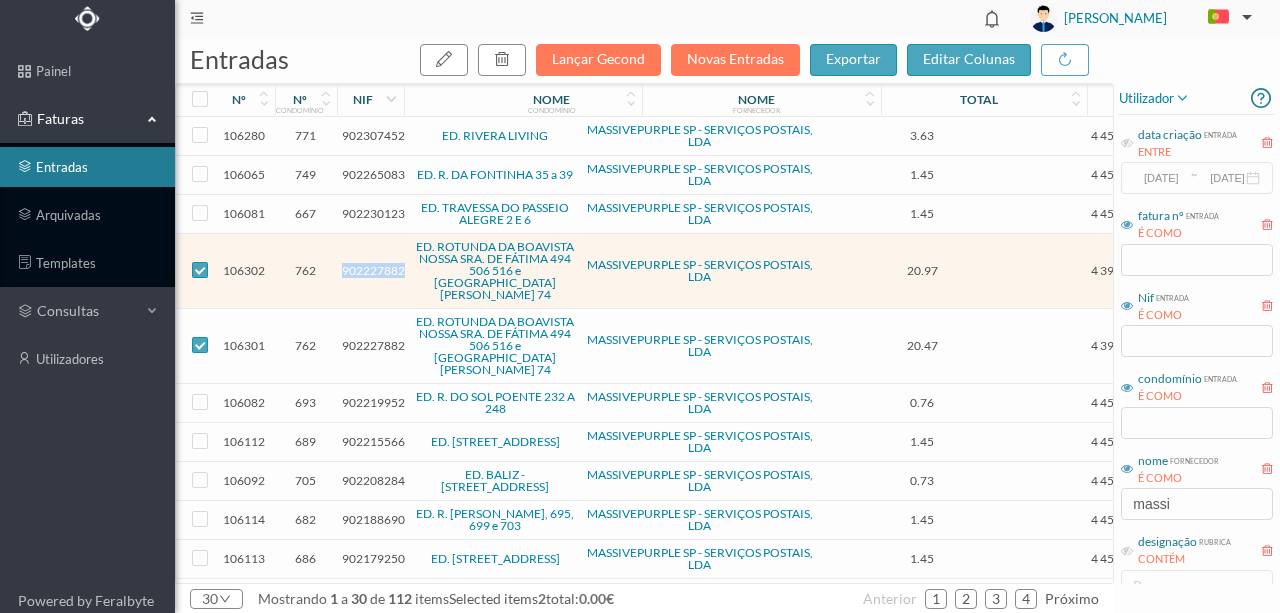 click on "902227882" at bounding box center [373, 270] 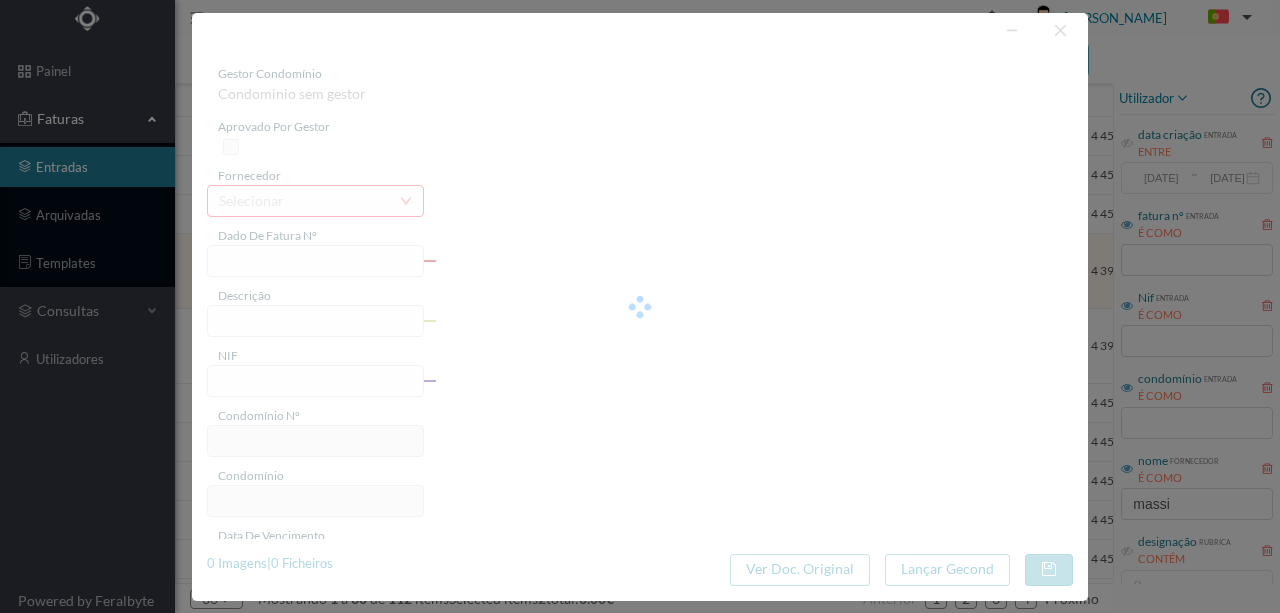 type on "4 39/29636" 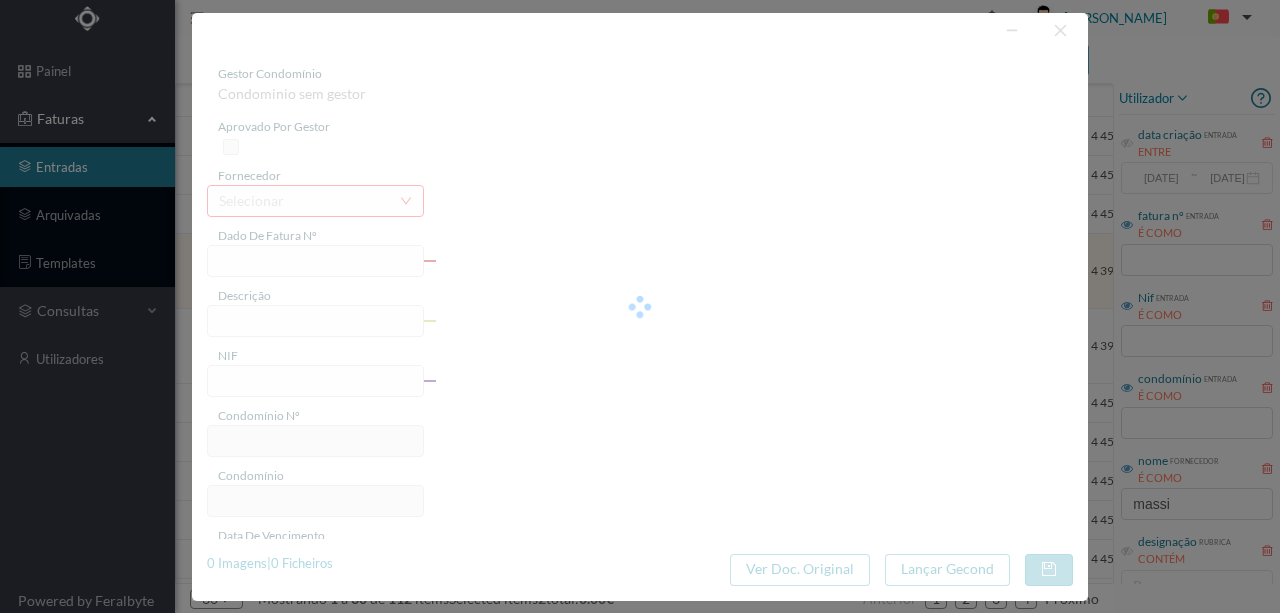 type on "Serviço [PERSON_NAME]" 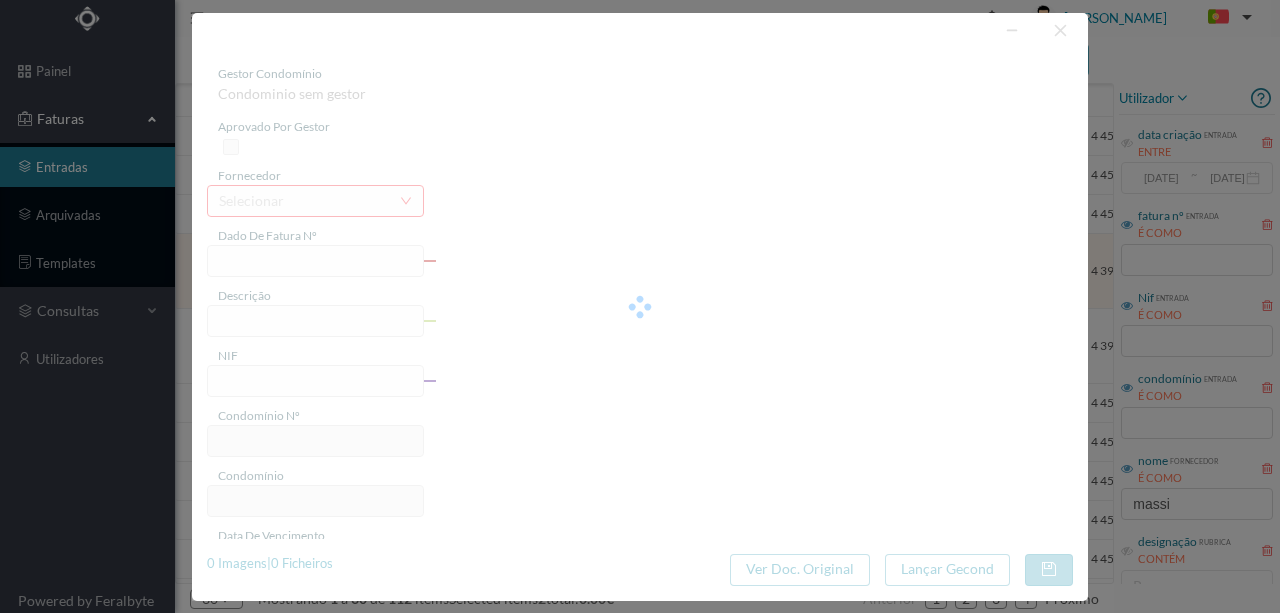 type on "902227882" 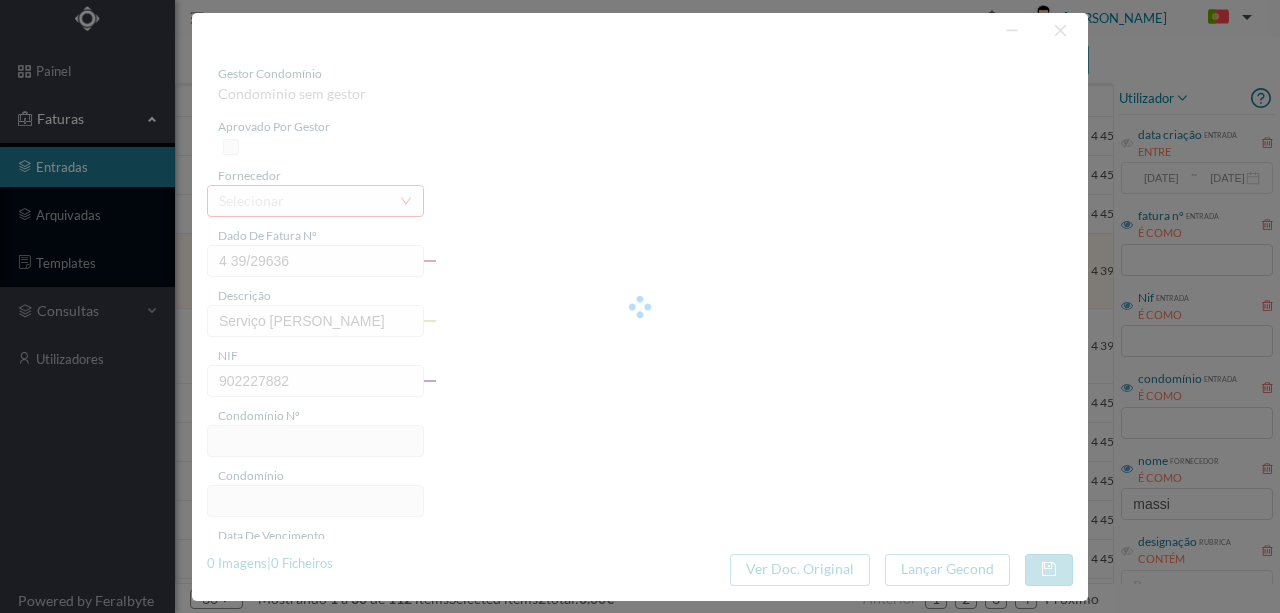 type on "[DATE]" 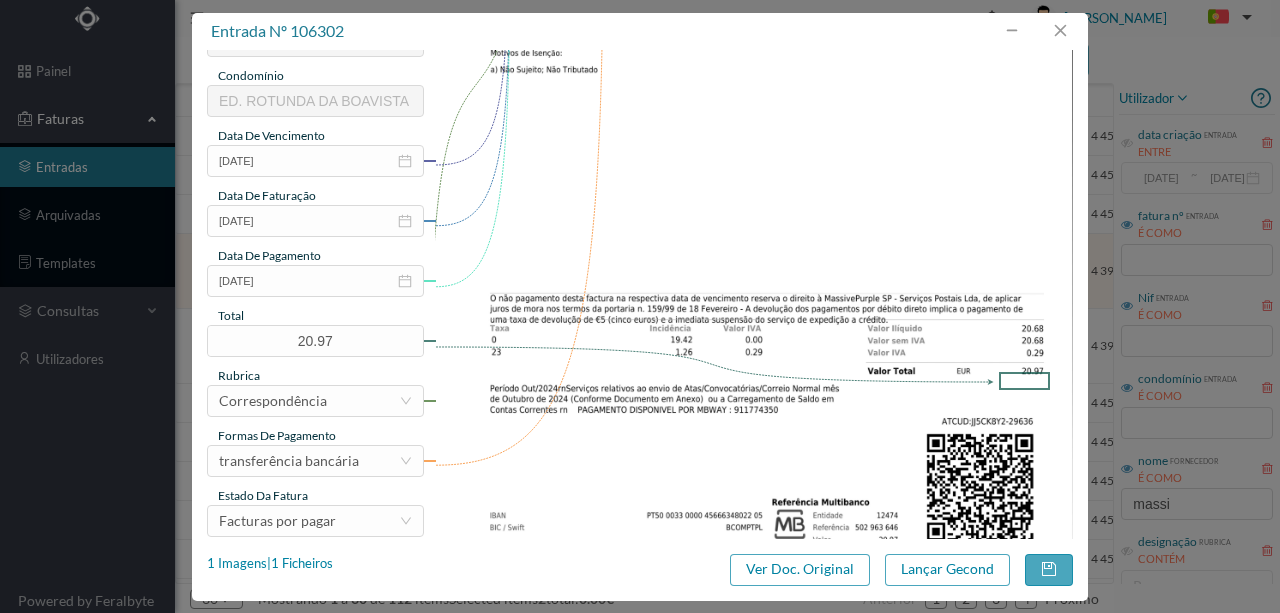 scroll, scrollTop: 473, scrollLeft: 0, axis: vertical 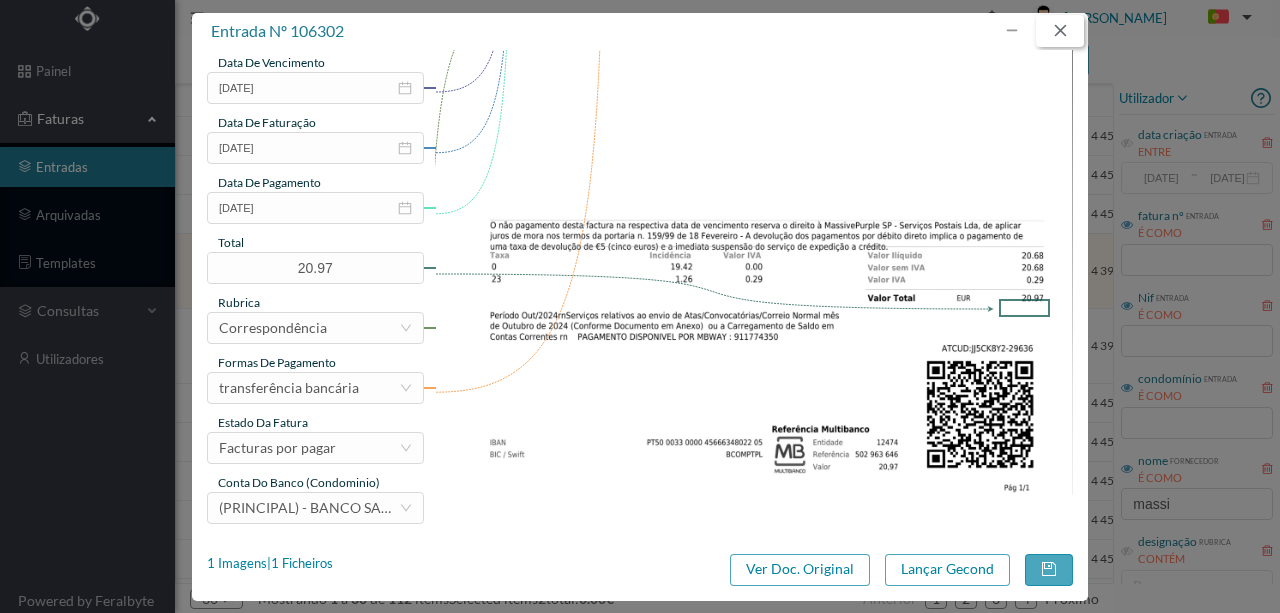 click at bounding box center (1060, 31) 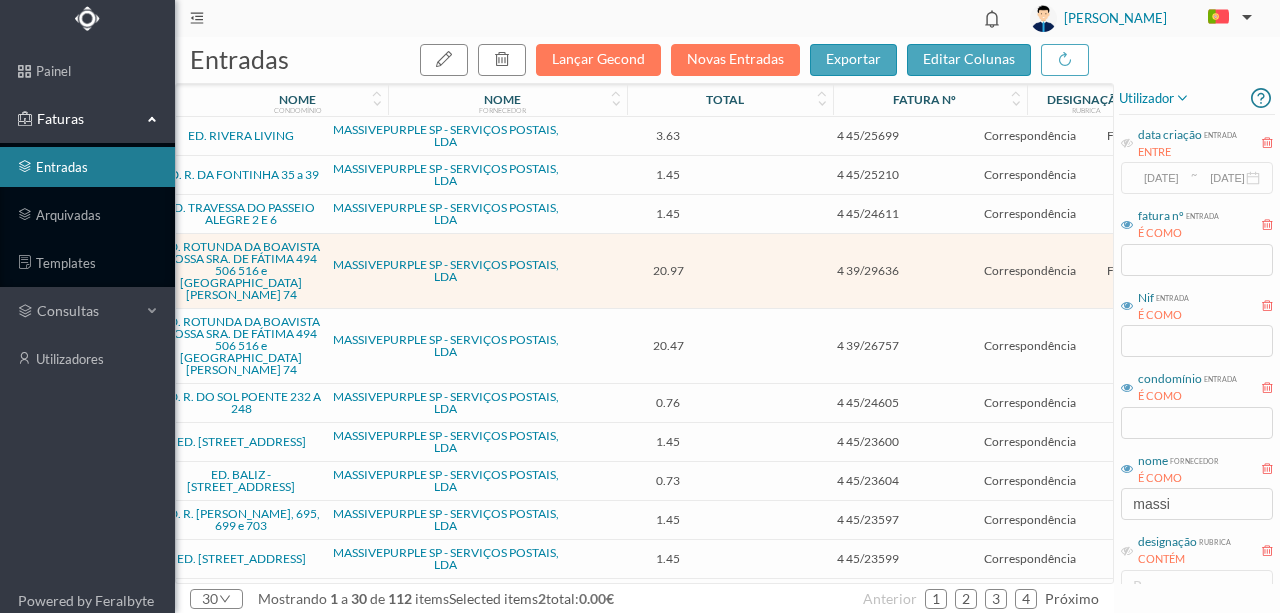 scroll, scrollTop: 0, scrollLeft: 286, axis: horizontal 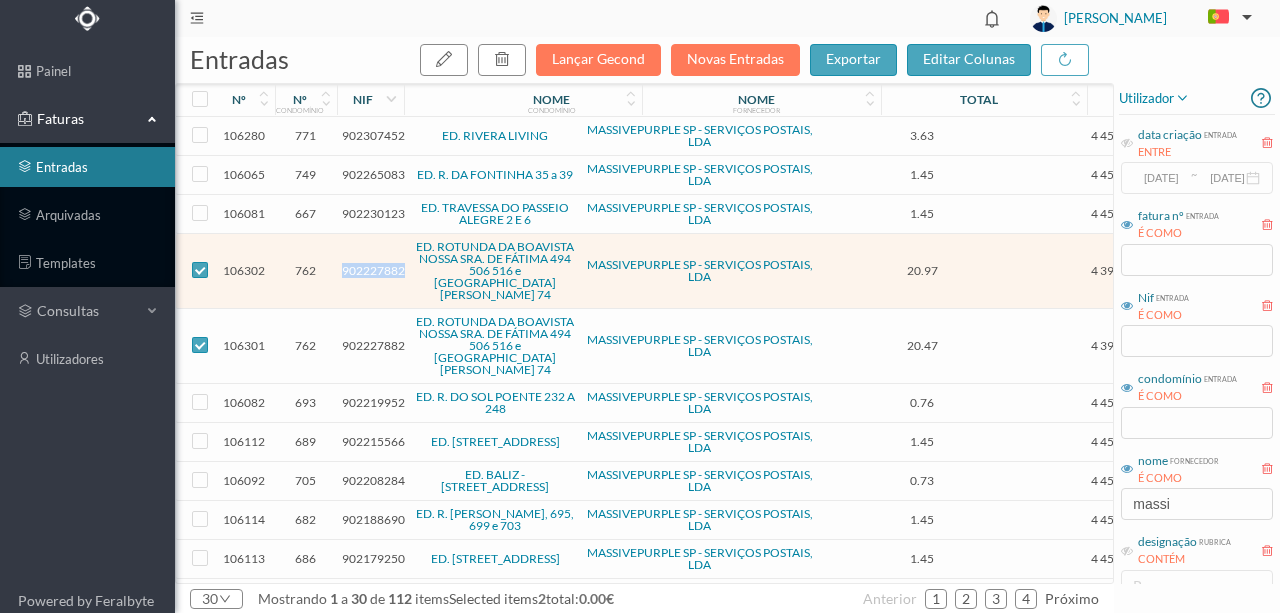 click on "902227882" at bounding box center (373, 270) 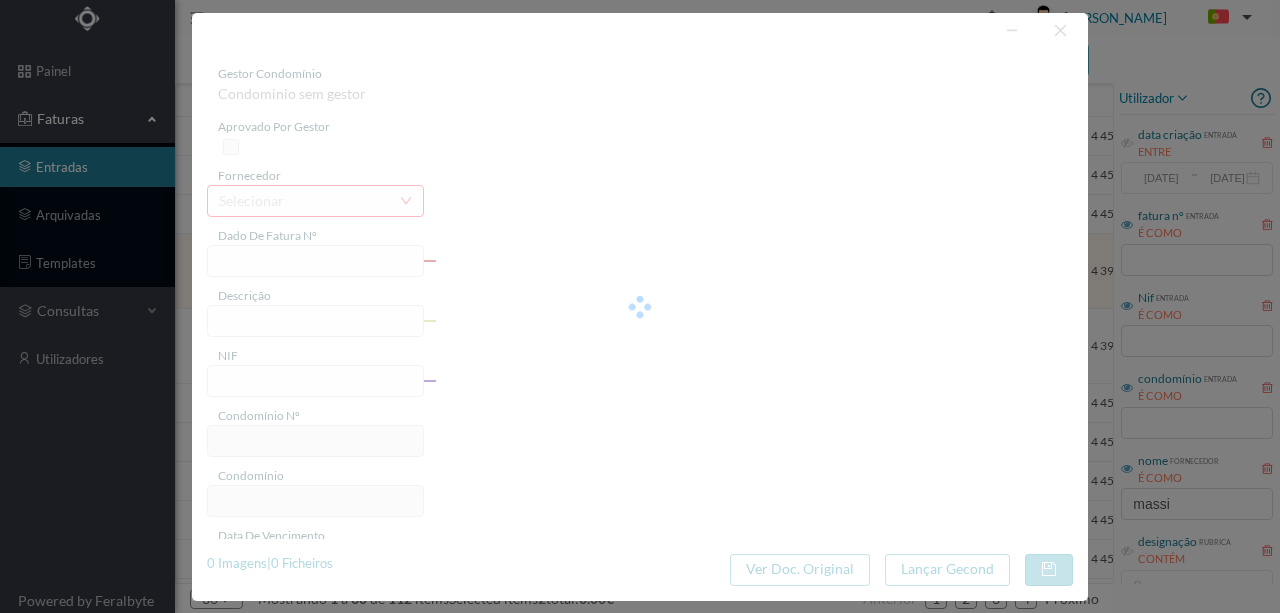 type on "4 39/29636" 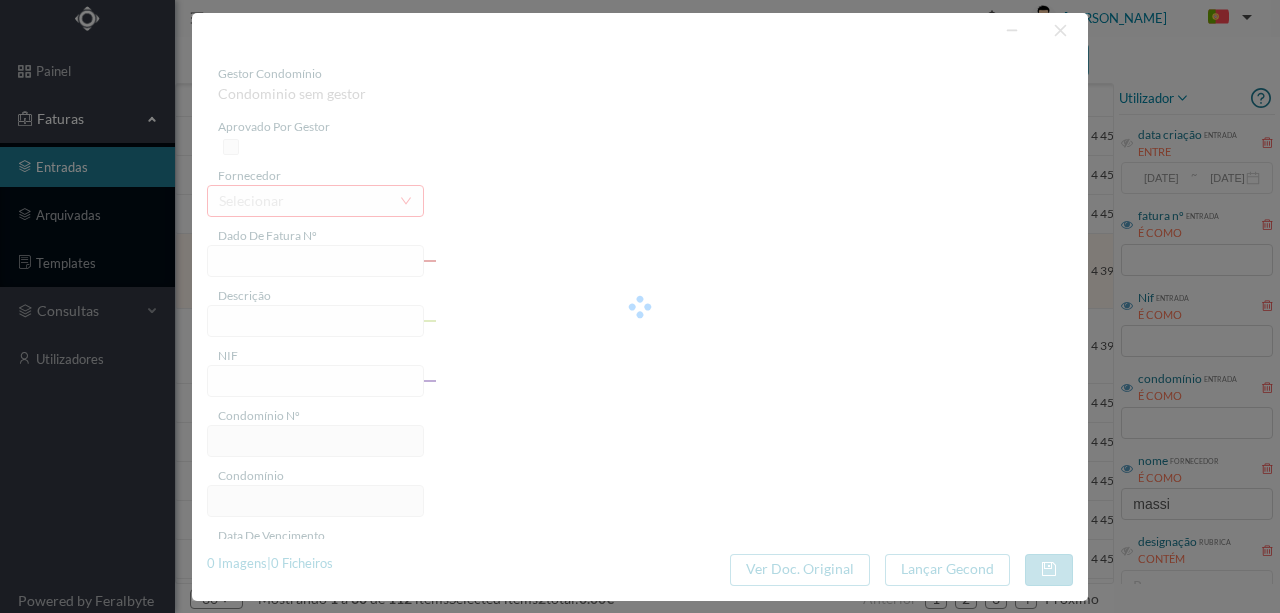 type on "Serviço [PERSON_NAME]" 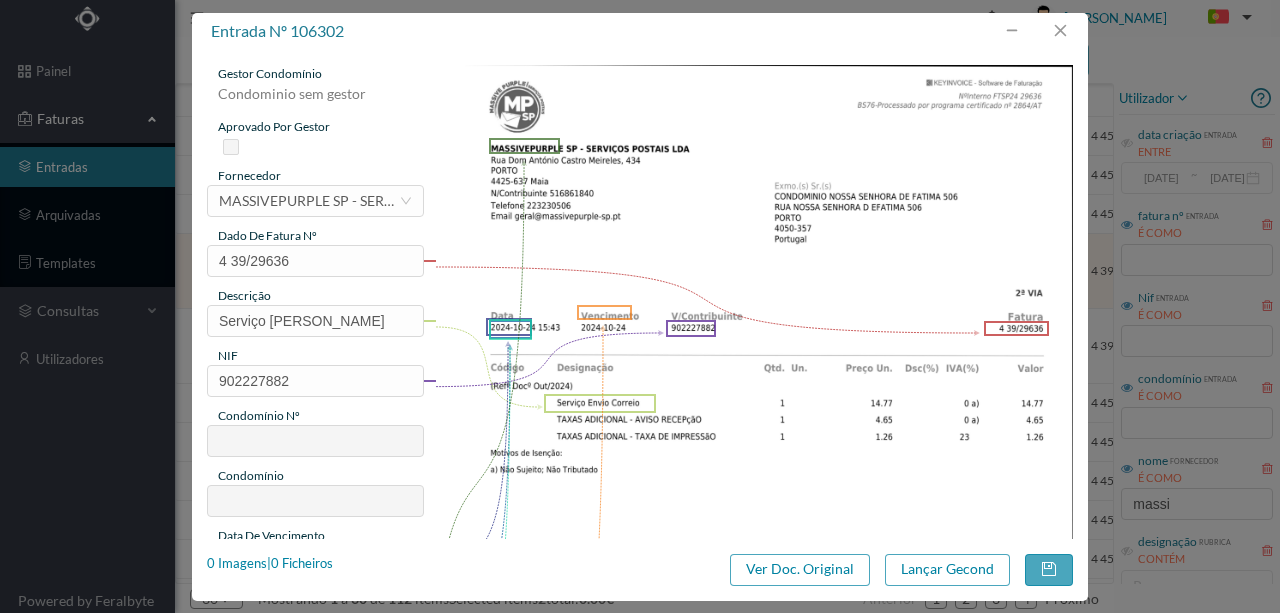 type on "762" 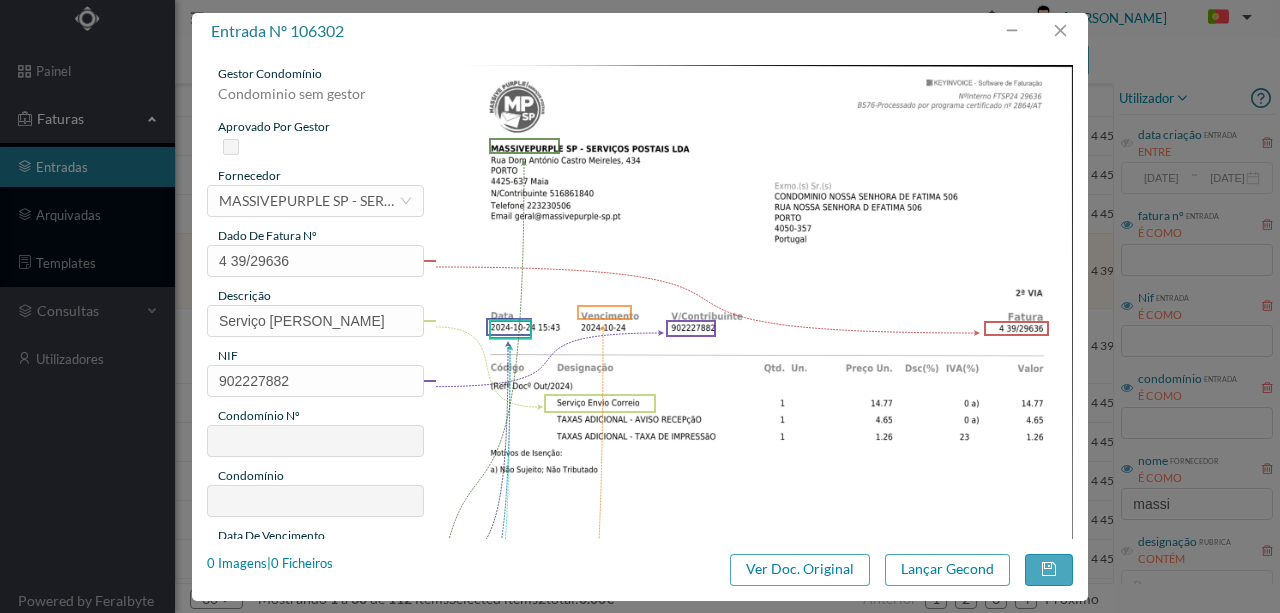 type on "ED. ROTUNDA DA BOAVISTA NOSSA SRA. DE FÁTIMA 494 506 516 e [GEOGRAPHIC_DATA][PERSON_NAME] 74" 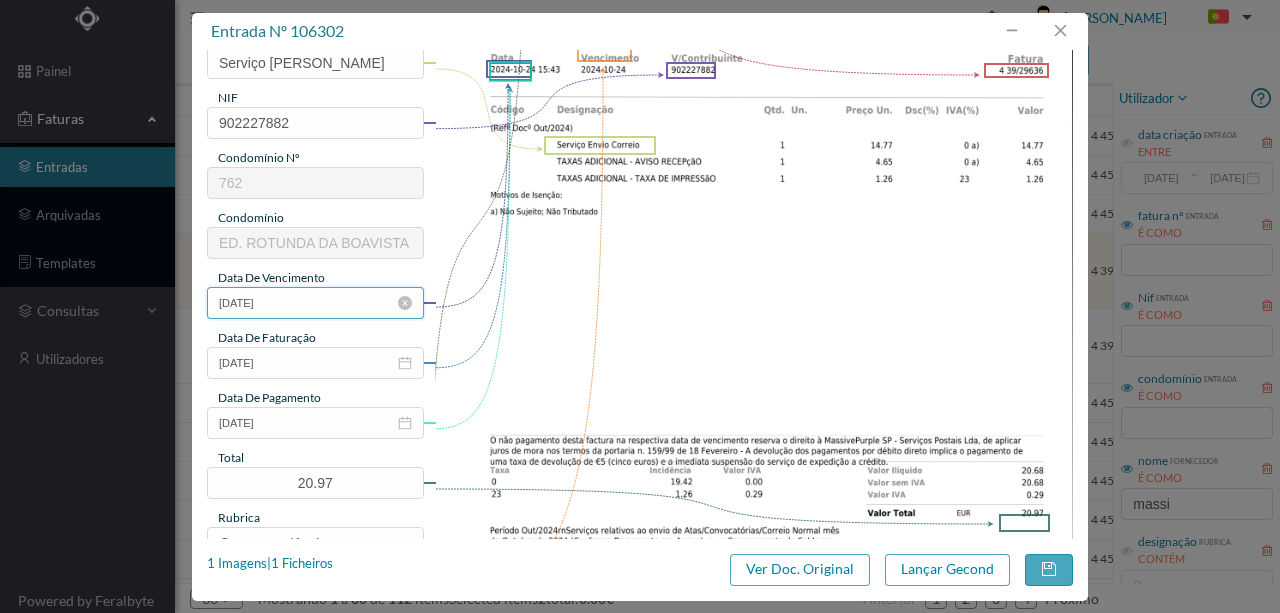 scroll, scrollTop: 400, scrollLeft: 0, axis: vertical 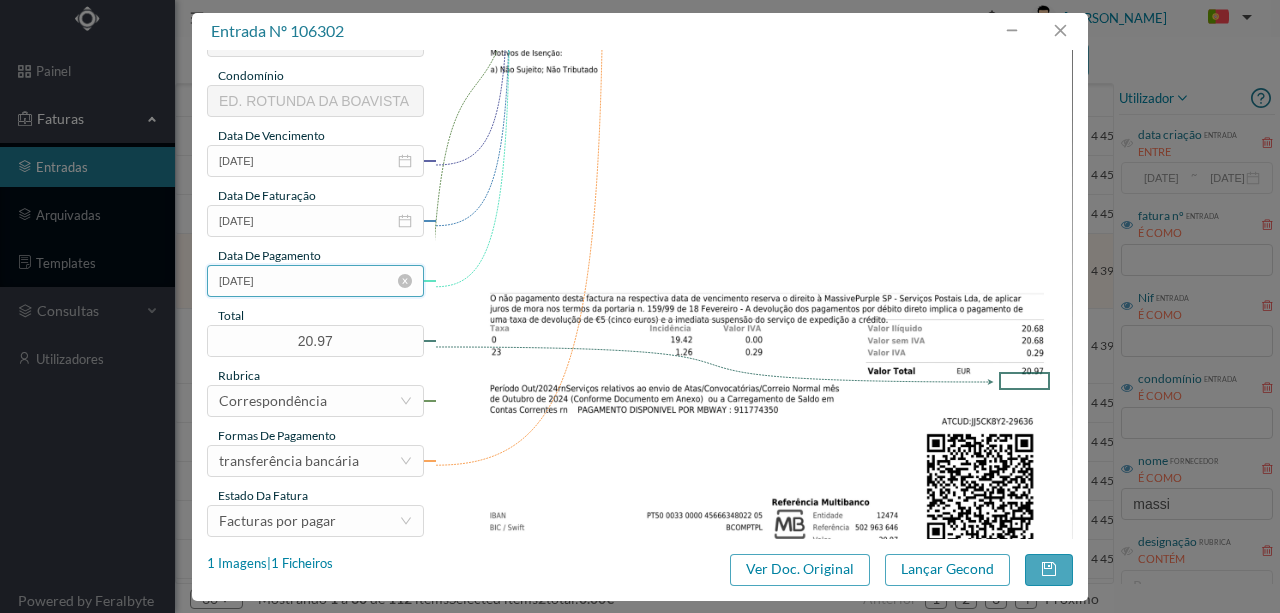 click on "[DATE]" at bounding box center [315, 281] 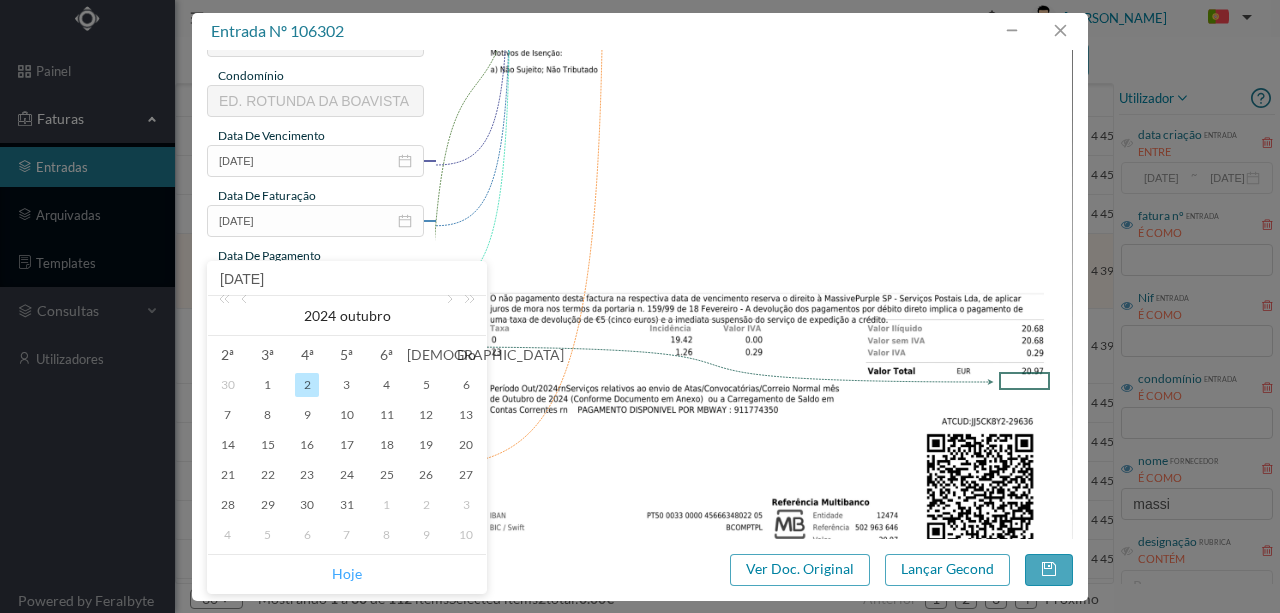 click on "Hoje" at bounding box center [347, 574] 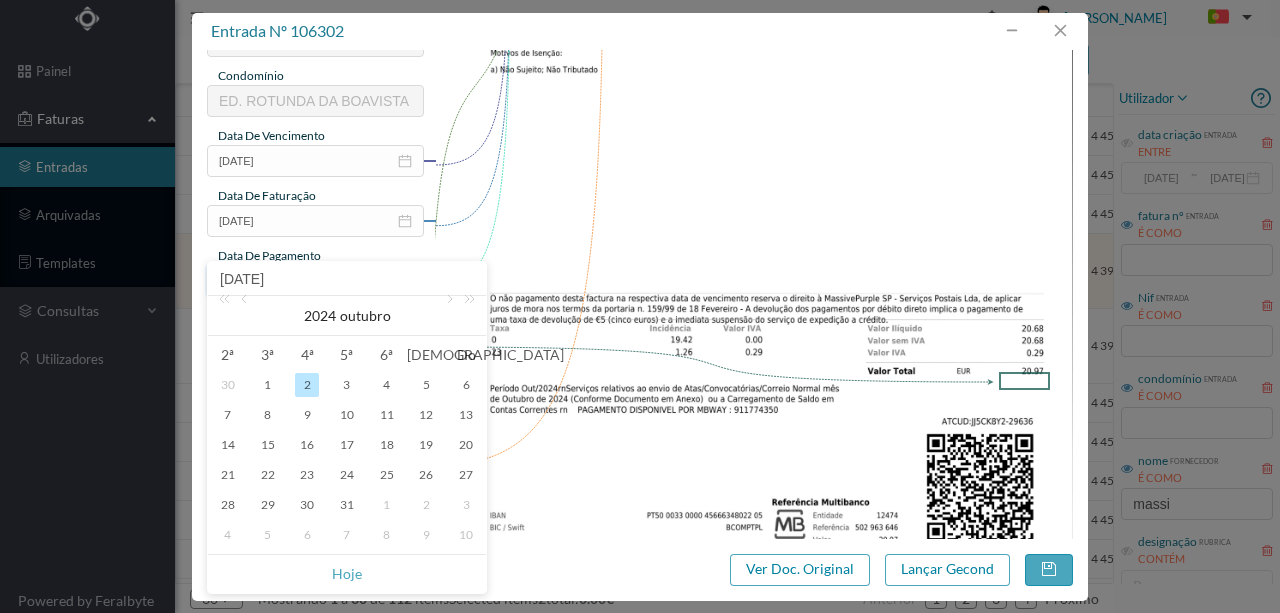 type on "[DATE]" 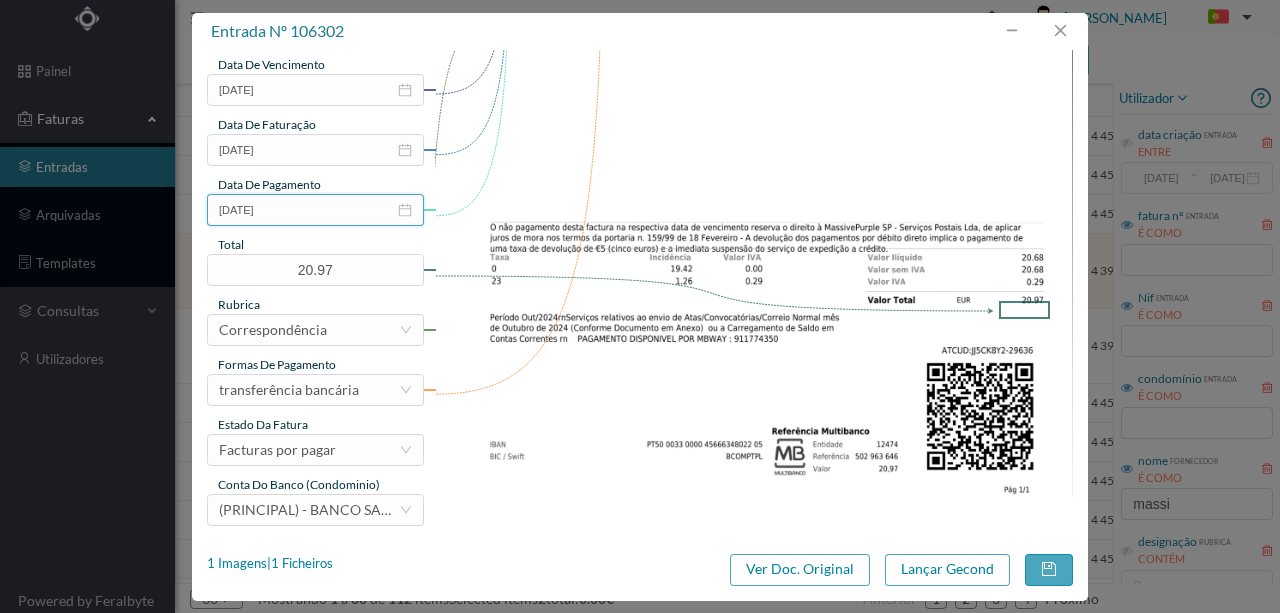 scroll, scrollTop: 473, scrollLeft: 0, axis: vertical 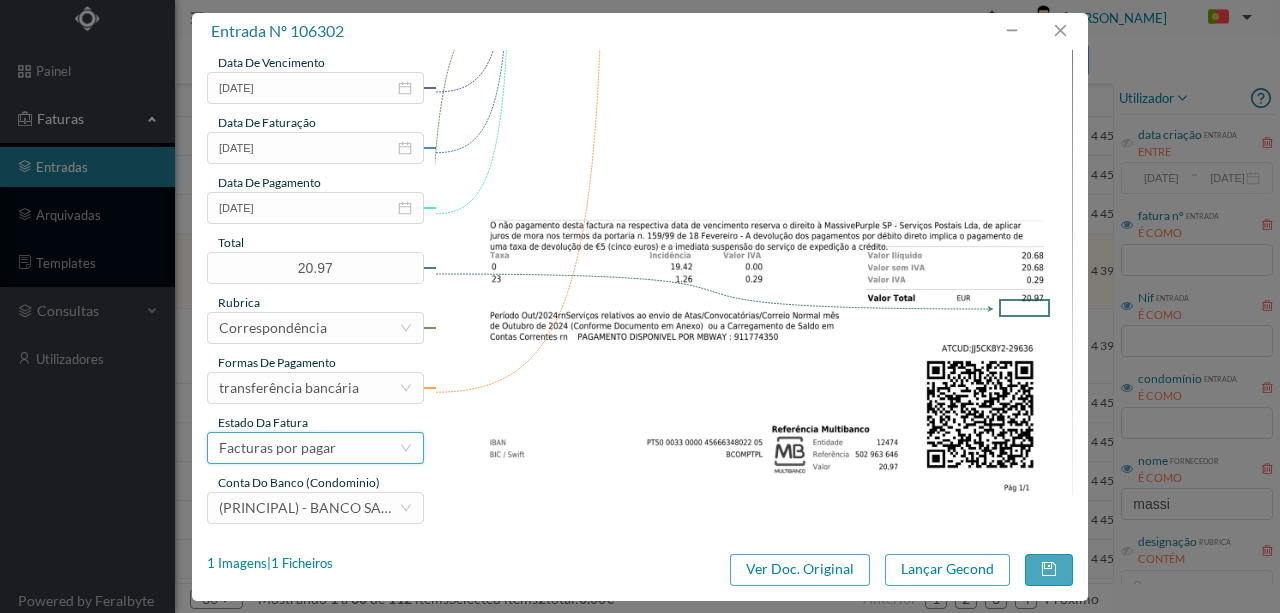 click on "Facturas por pagar" at bounding box center [277, 448] 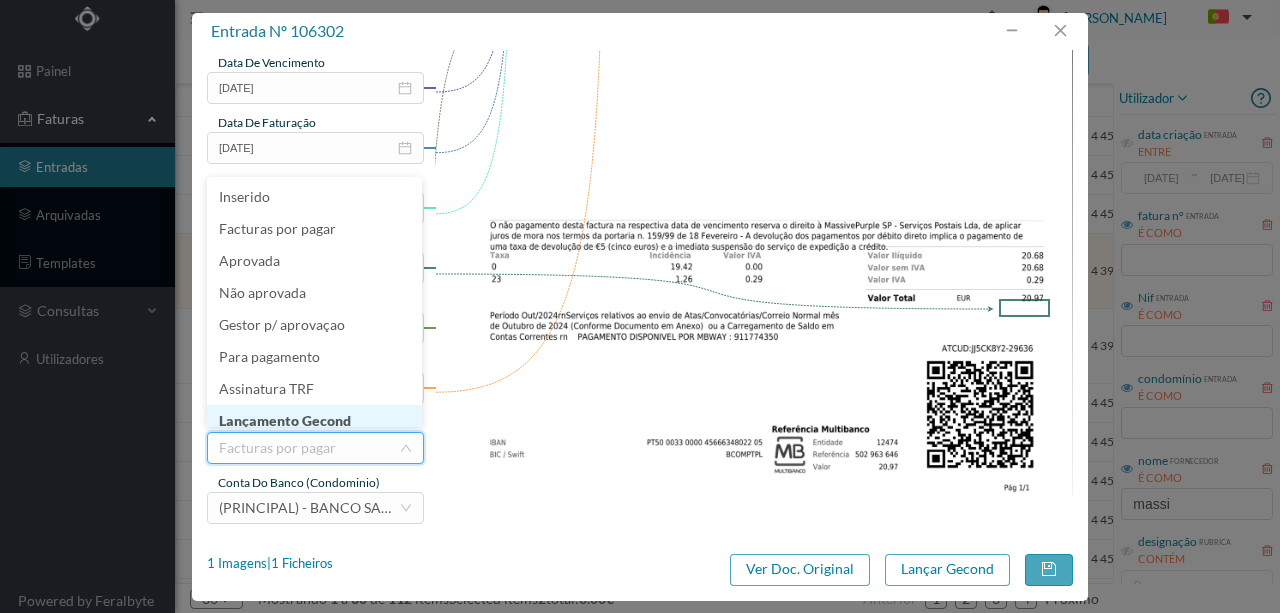 scroll, scrollTop: 8, scrollLeft: 0, axis: vertical 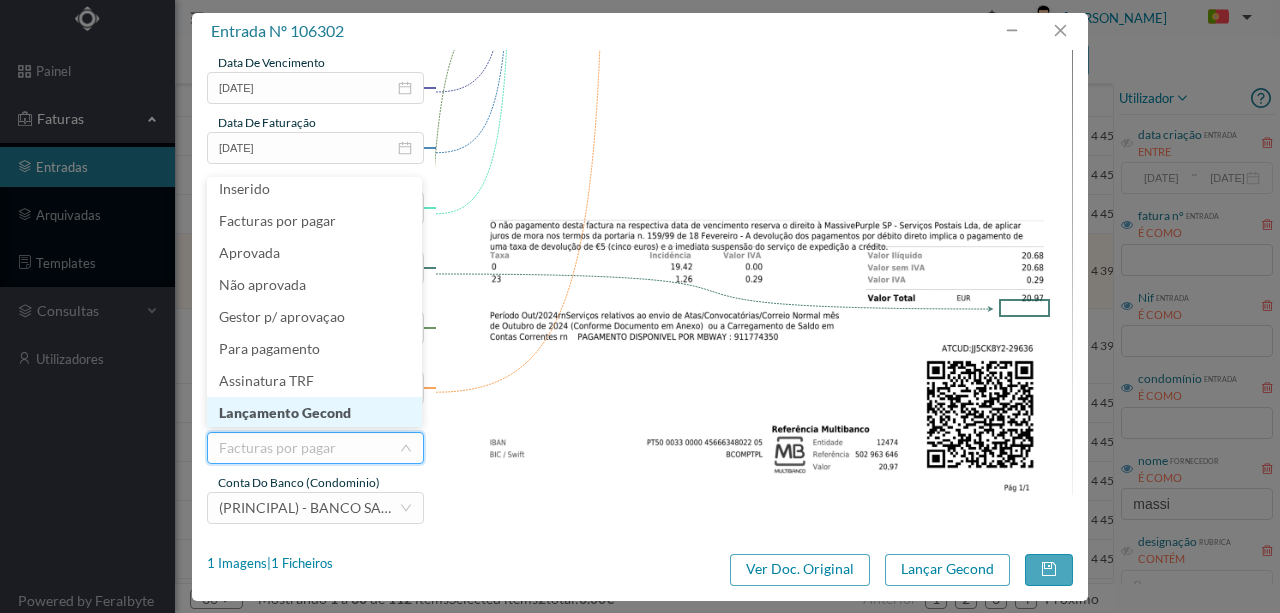 click on "Lançamento Gecond" at bounding box center [314, 413] 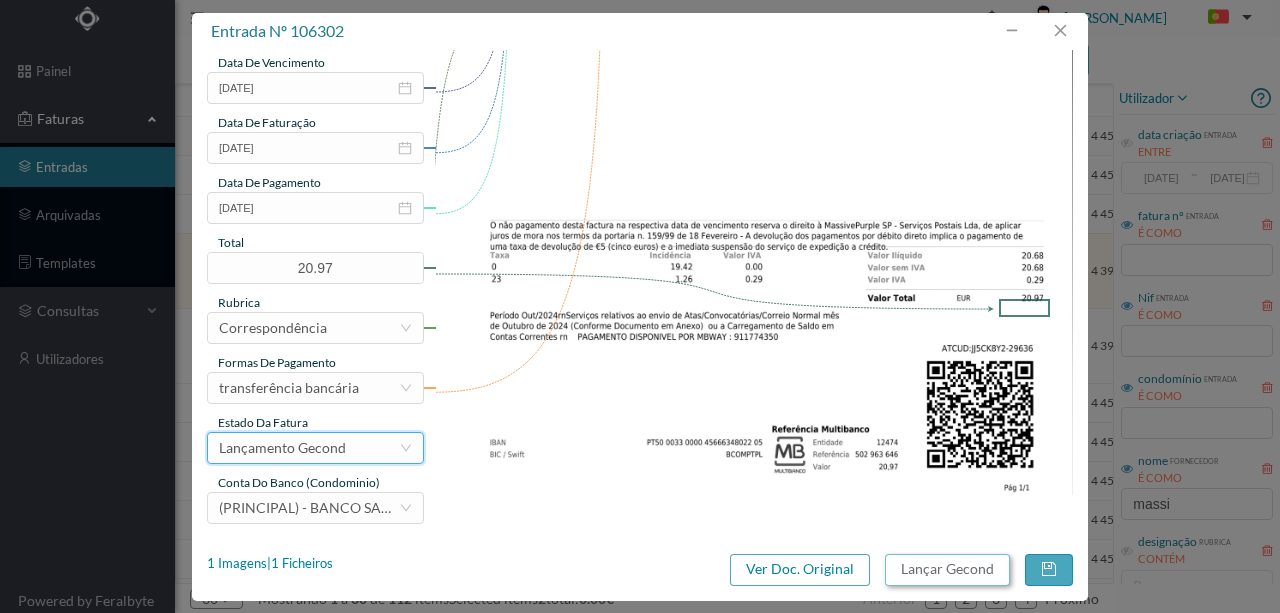 click on "Lançar Gecond" at bounding box center [947, 570] 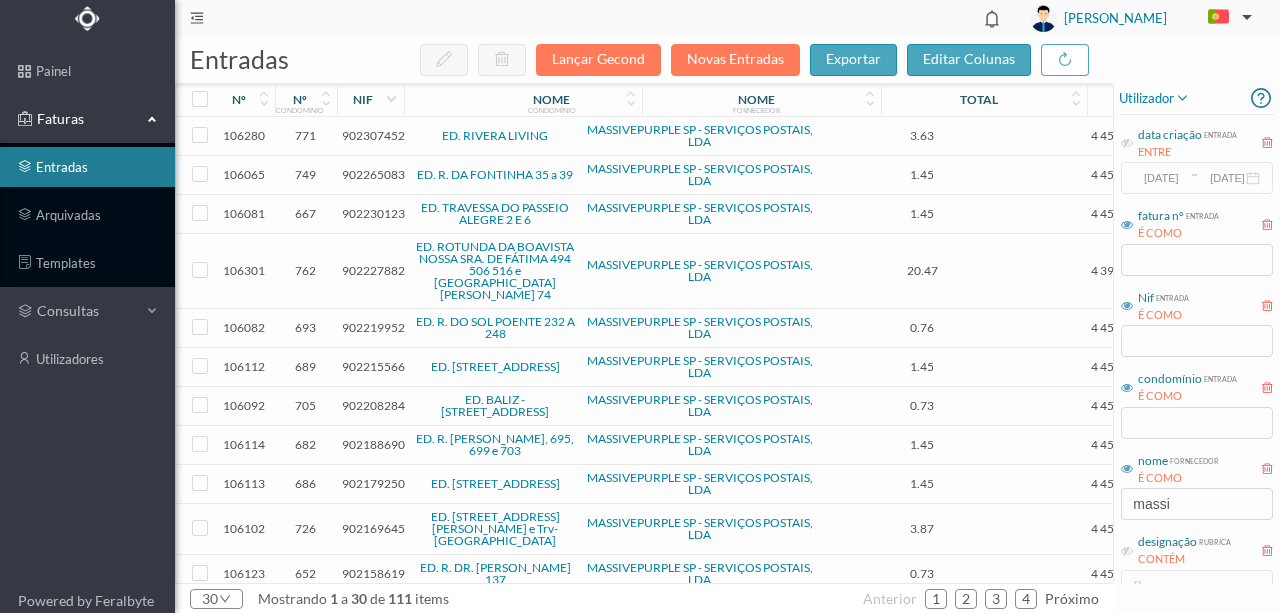 click on "902227882" at bounding box center (373, 270) 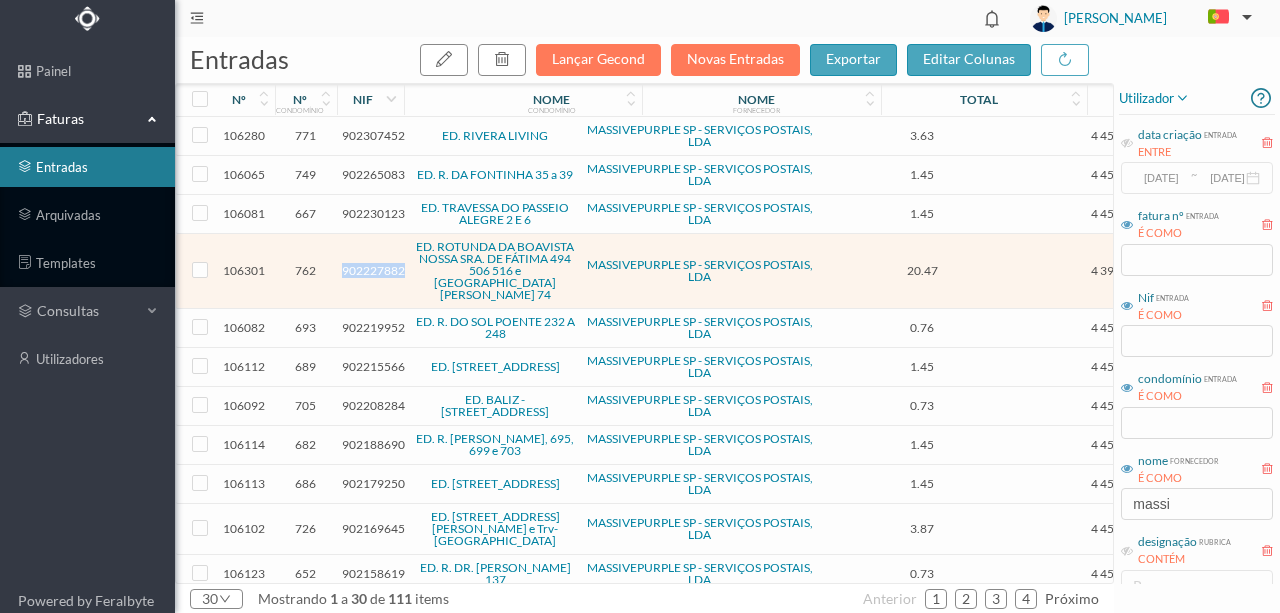 click on "902227882" at bounding box center (373, 270) 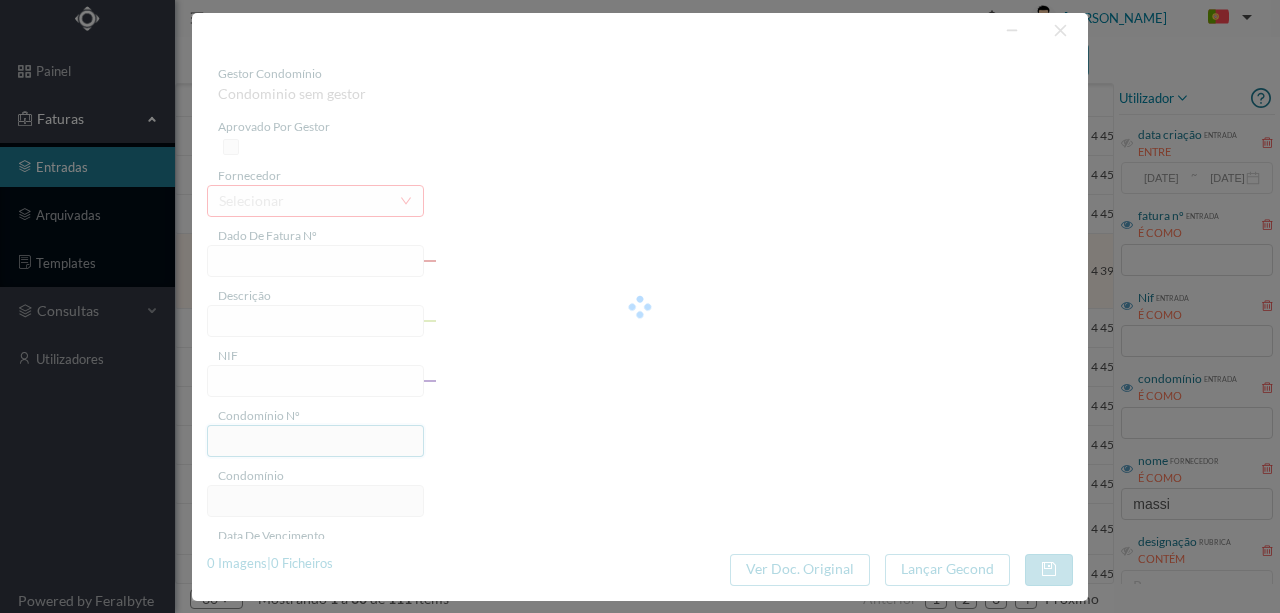 type on "4 39/26757" 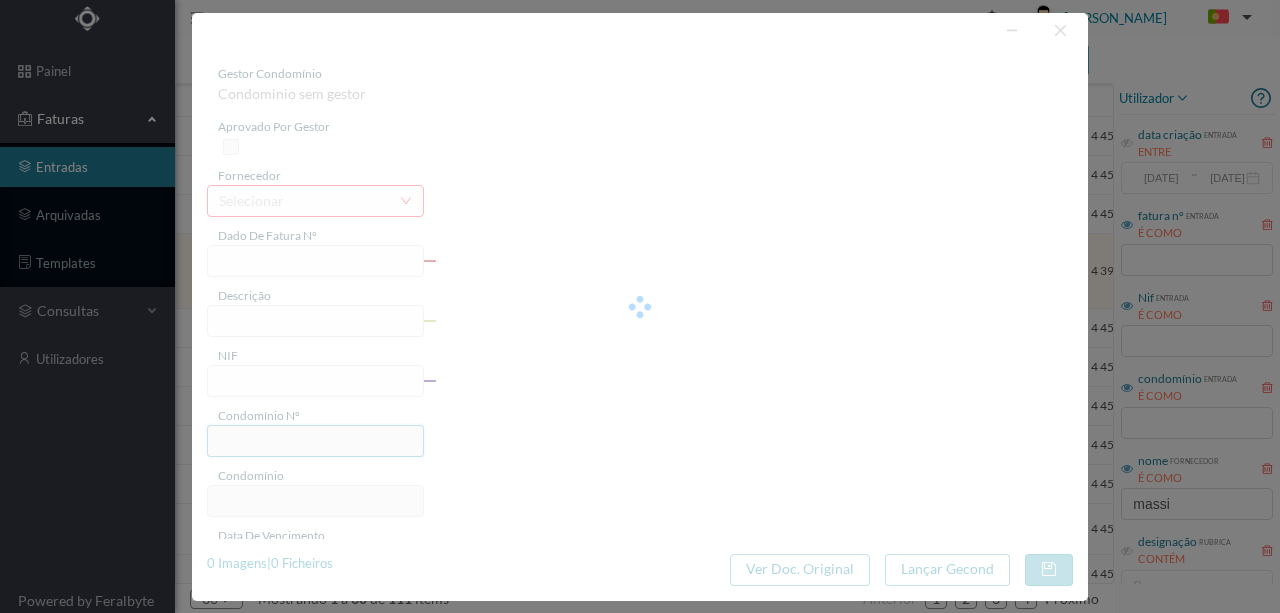 type on "Serviço [PERSON_NAME]" 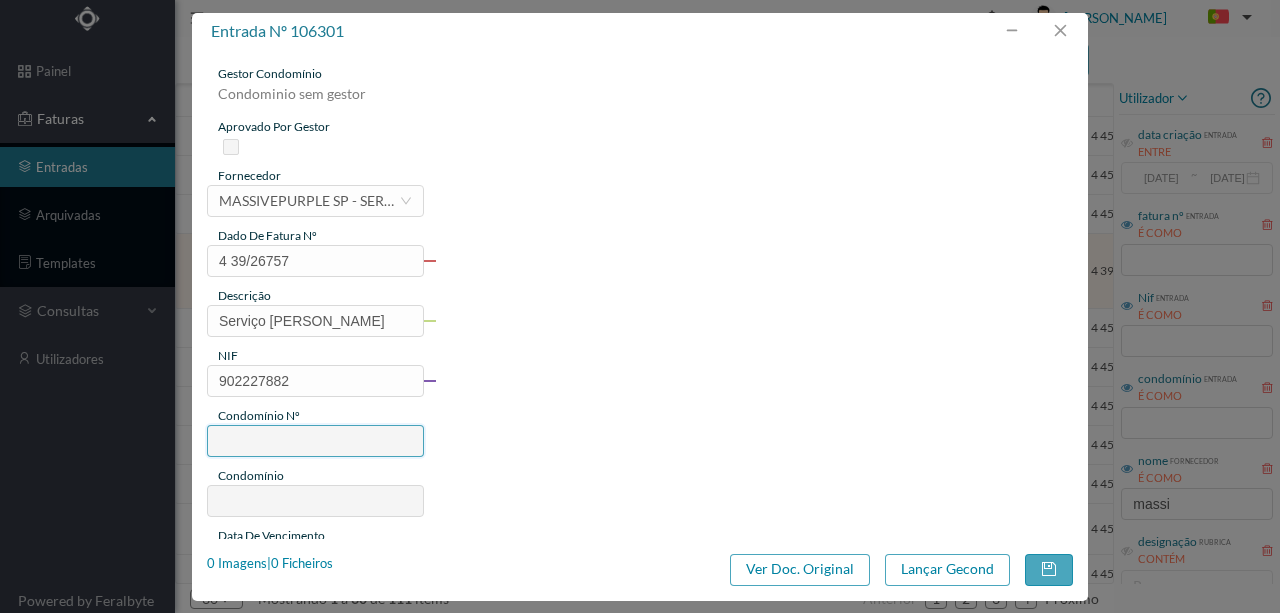type on "762" 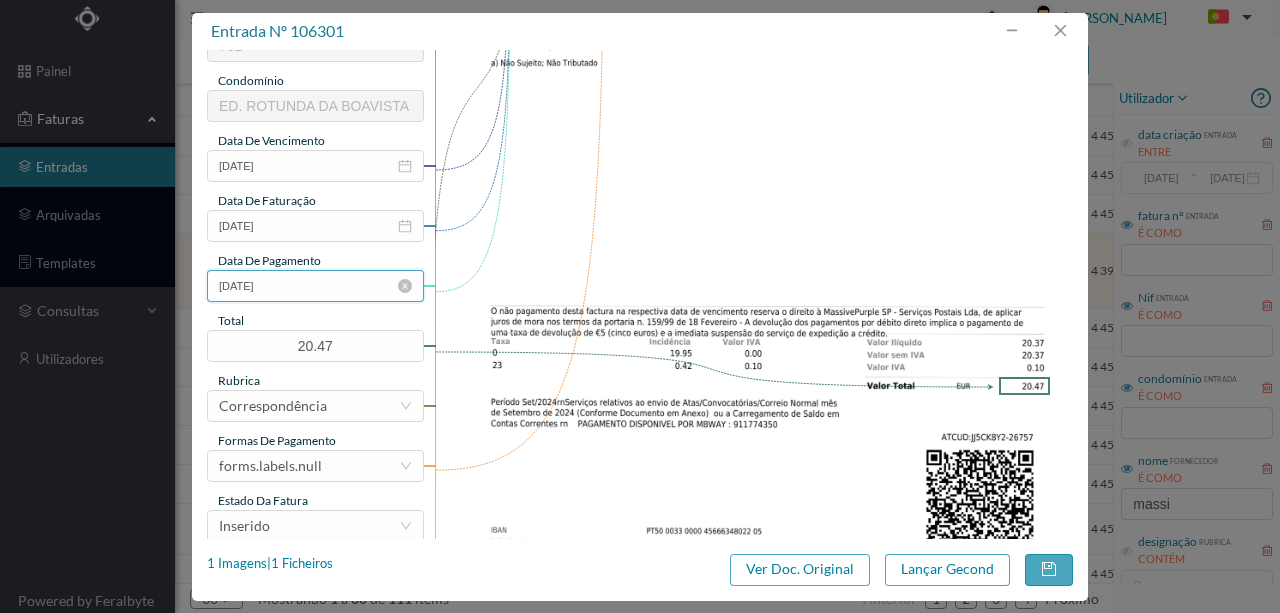 scroll, scrollTop: 400, scrollLeft: 0, axis: vertical 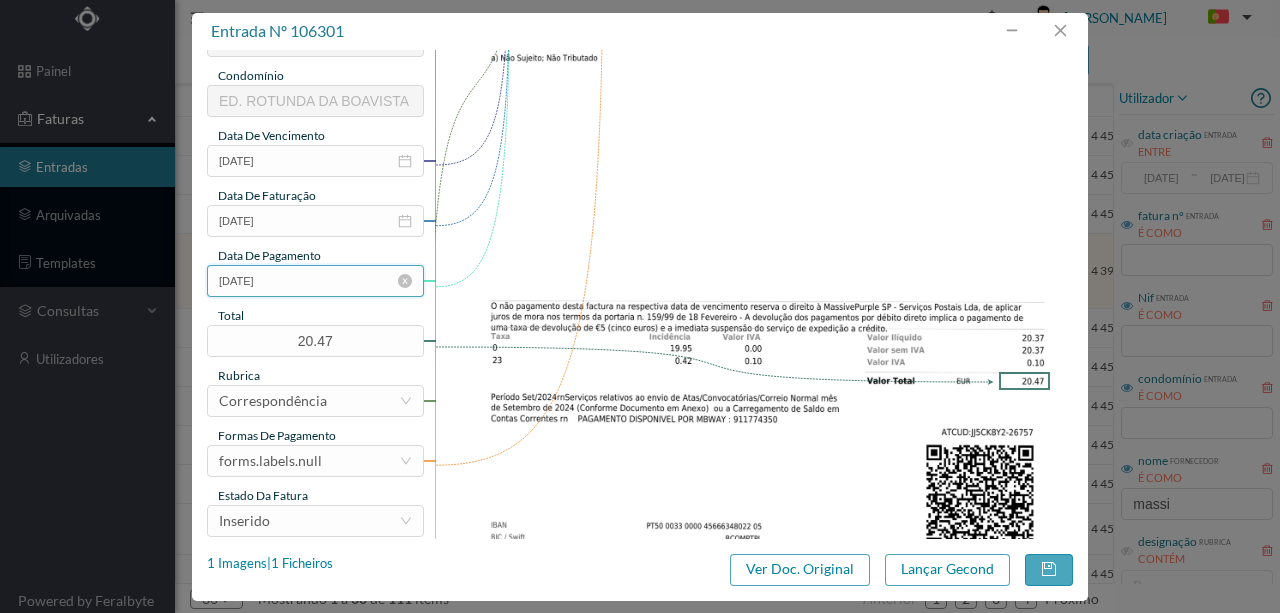 click on "[DATE]" at bounding box center (315, 281) 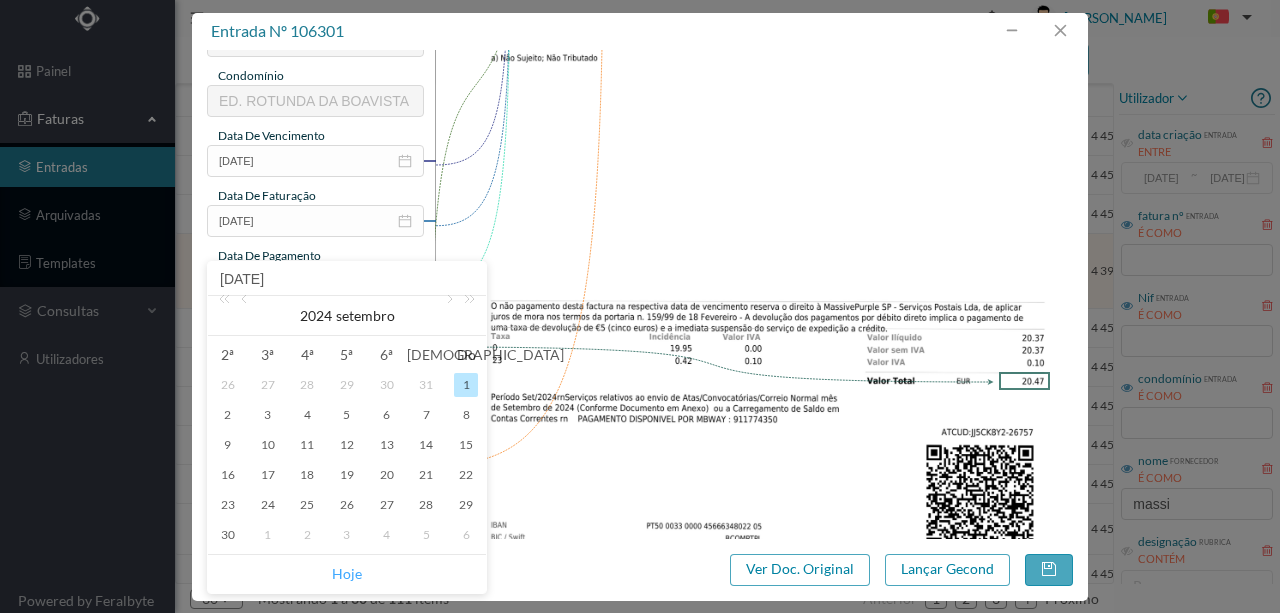 drag, startPoint x: 354, startPoint y: 574, endPoint x: 392, endPoint y: 466, distance: 114.49017 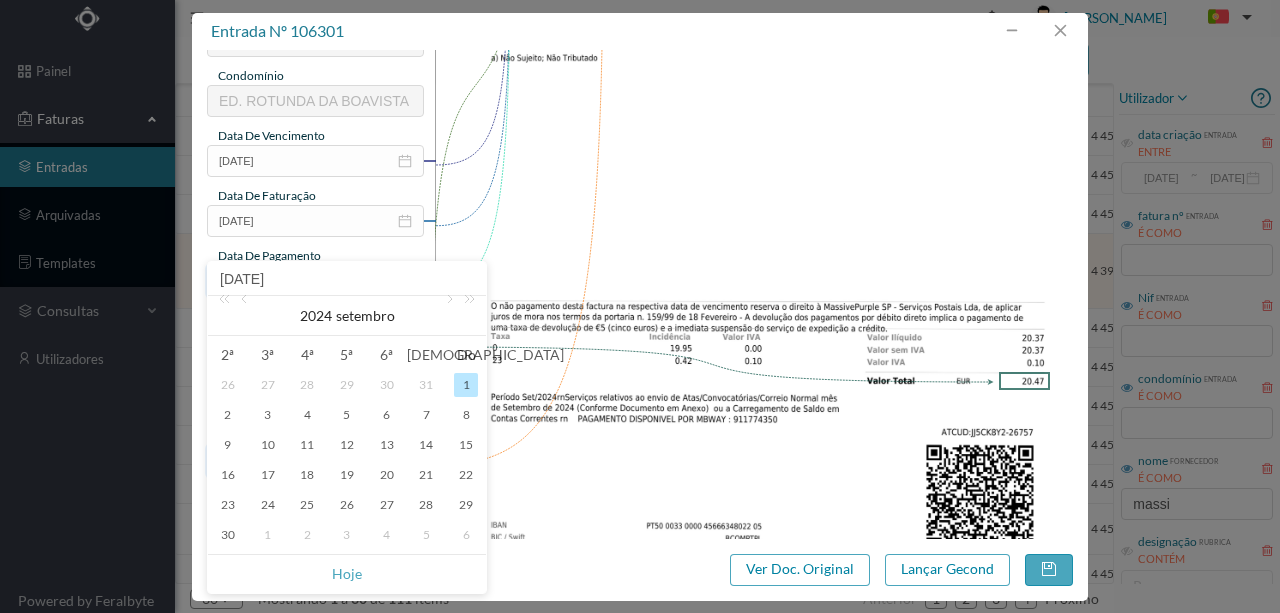 type on "[DATE]" 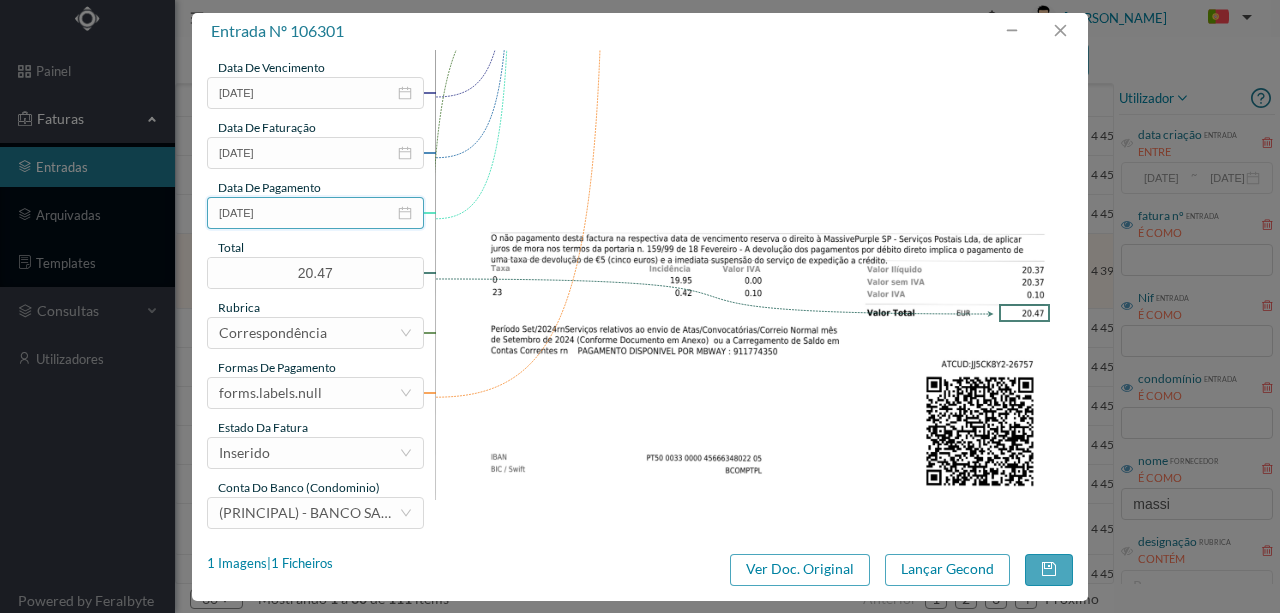 scroll, scrollTop: 473, scrollLeft: 0, axis: vertical 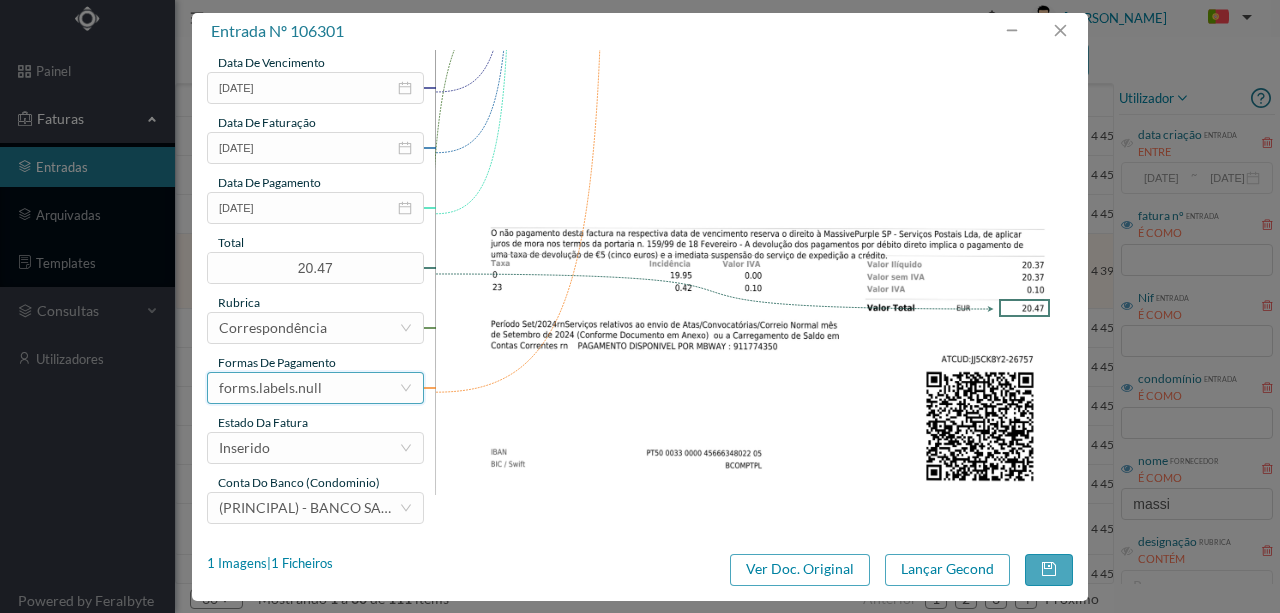 click on "forms.labels.null" at bounding box center [309, 388] 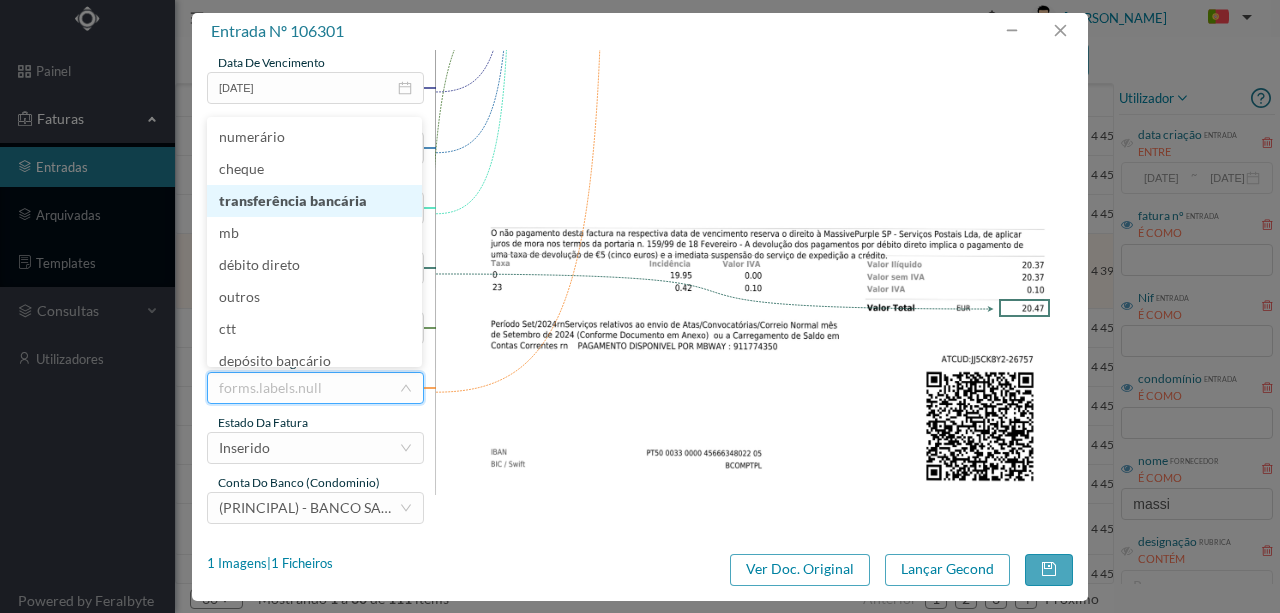 click on "transferência bancária" at bounding box center (314, 201) 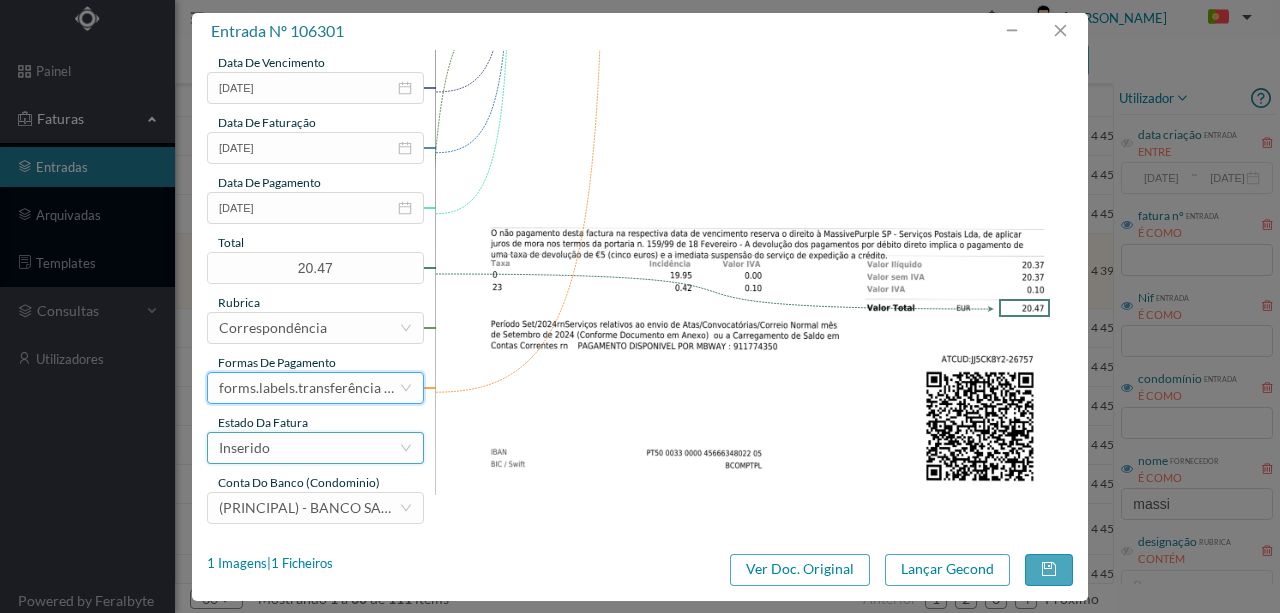 click on "Inserido" at bounding box center (309, 448) 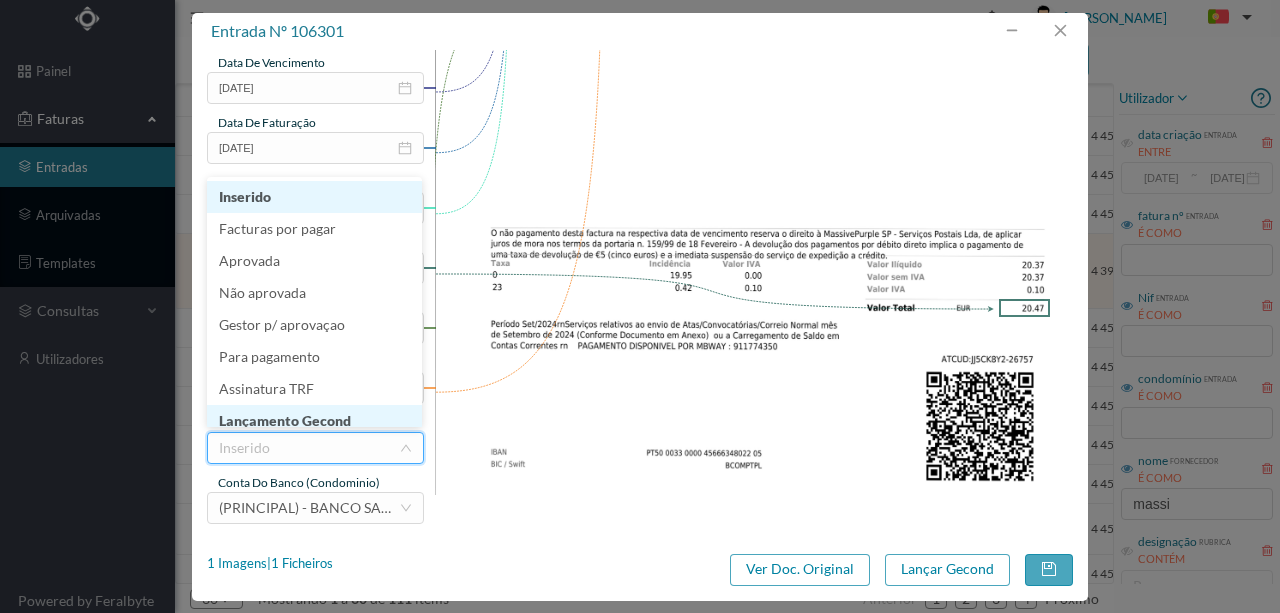 scroll, scrollTop: 10, scrollLeft: 0, axis: vertical 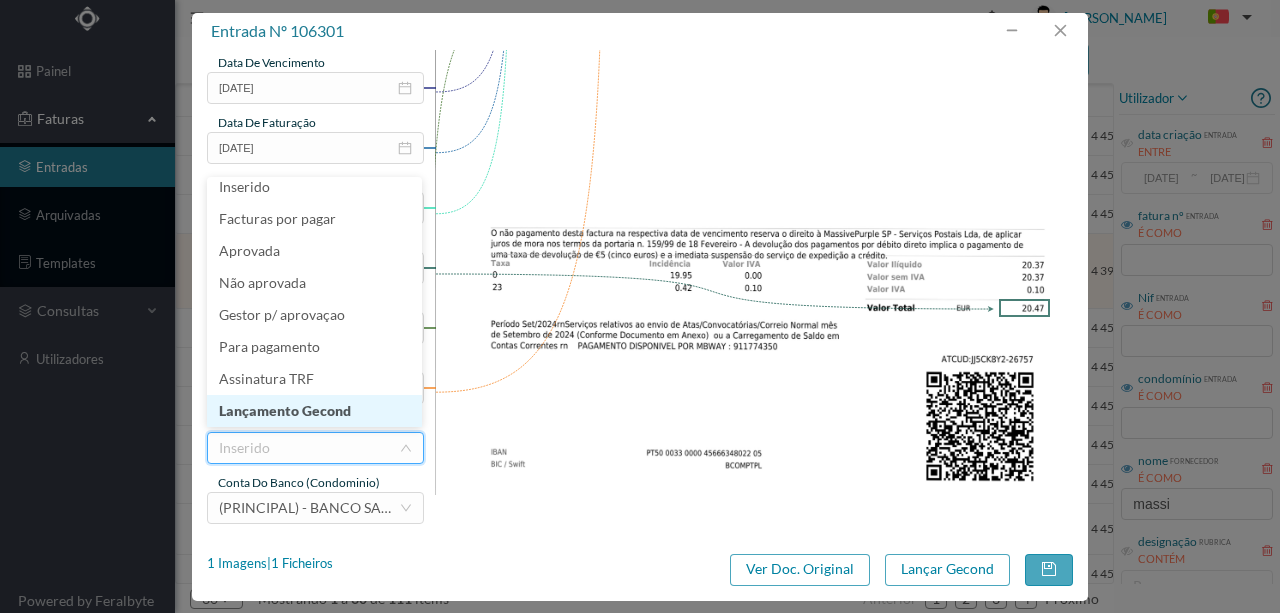 click on "Lançamento Gecond" at bounding box center (314, 411) 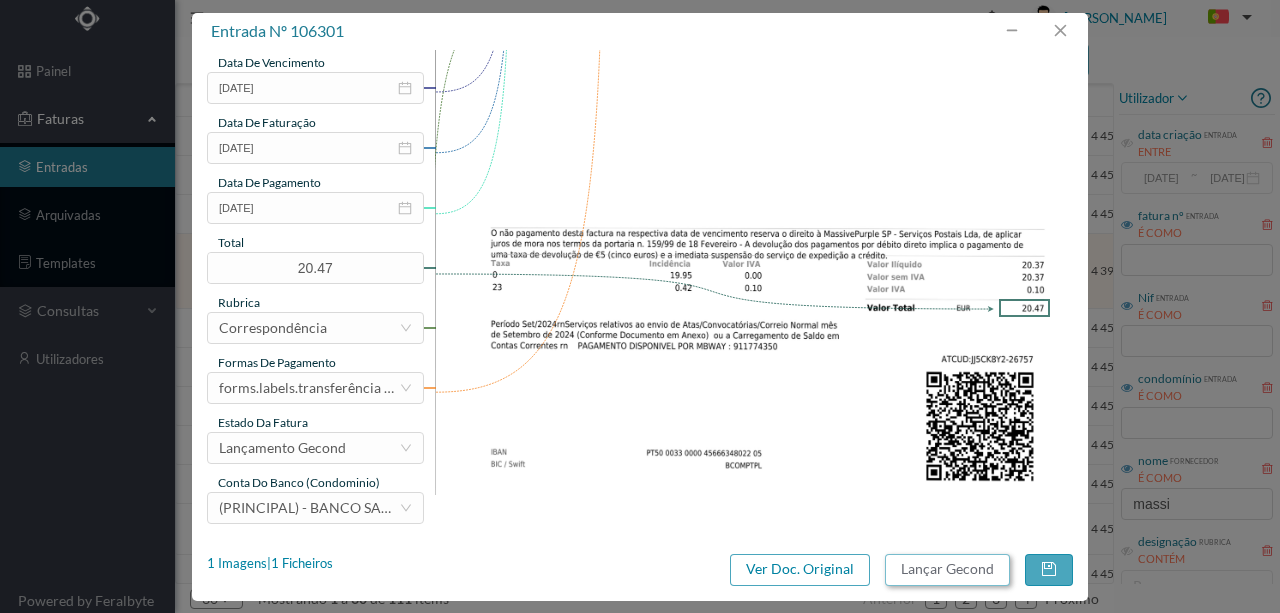 click on "Lançar Gecond" at bounding box center (947, 570) 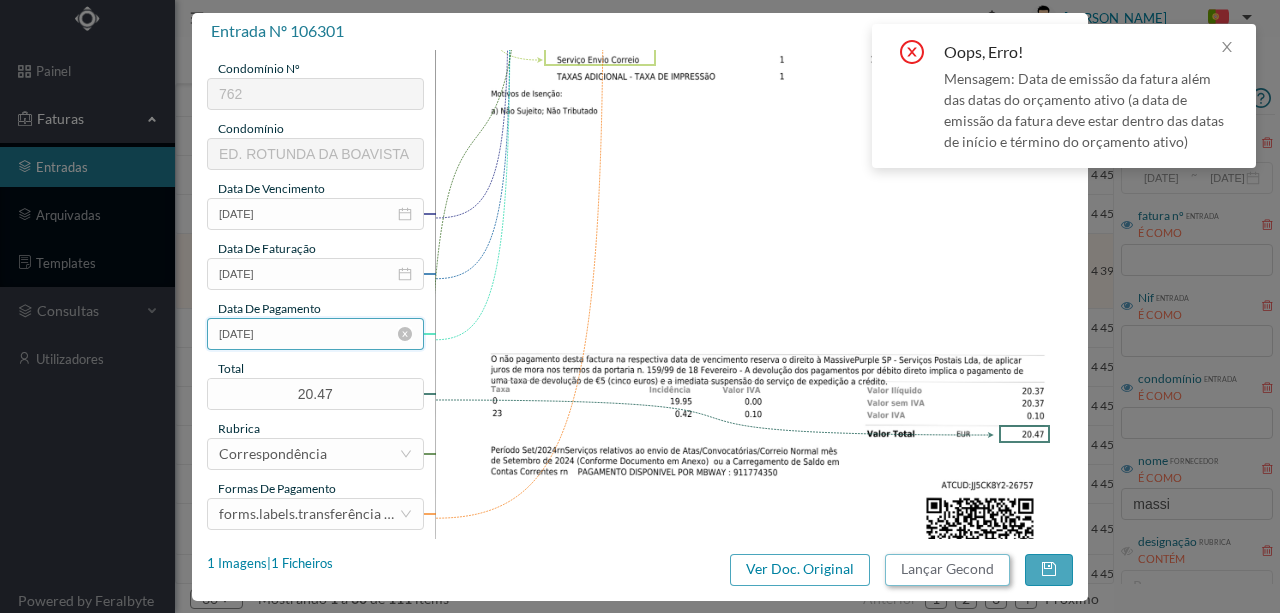 scroll, scrollTop: 340, scrollLeft: 0, axis: vertical 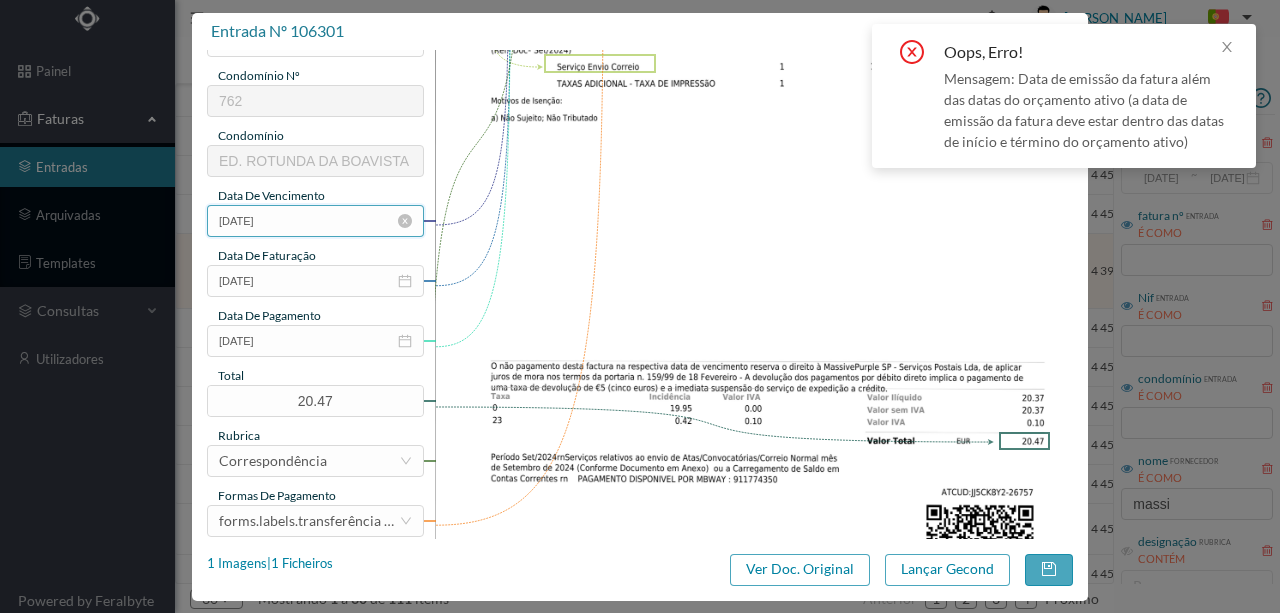 click on "[DATE]" at bounding box center (315, 221) 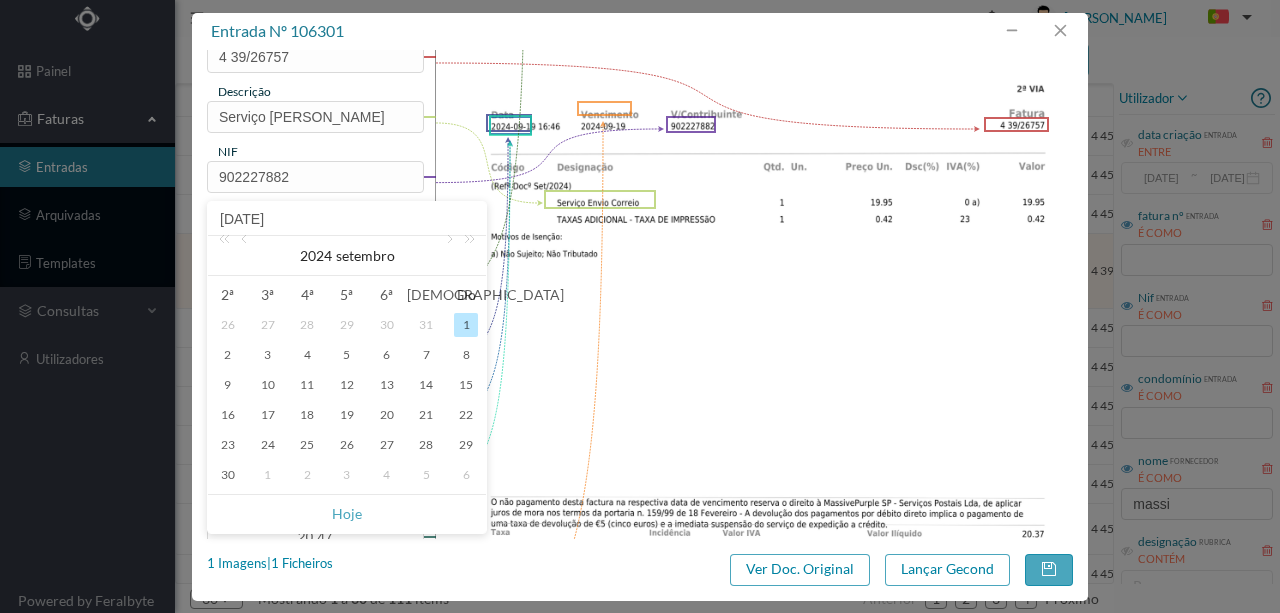 scroll, scrollTop: 140, scrollLeft: 0, axis: vertical 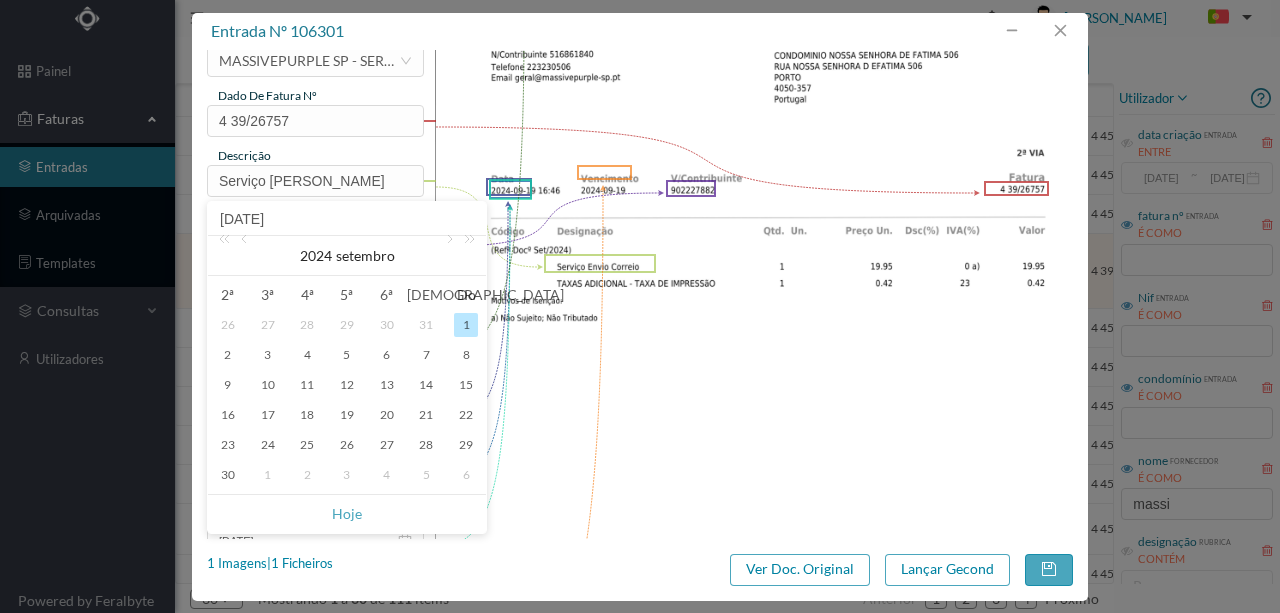 drag, startPoint x: 335, startPoint y: 506, endPoint x: 342, endPoint y: 498, distance: 10.630146 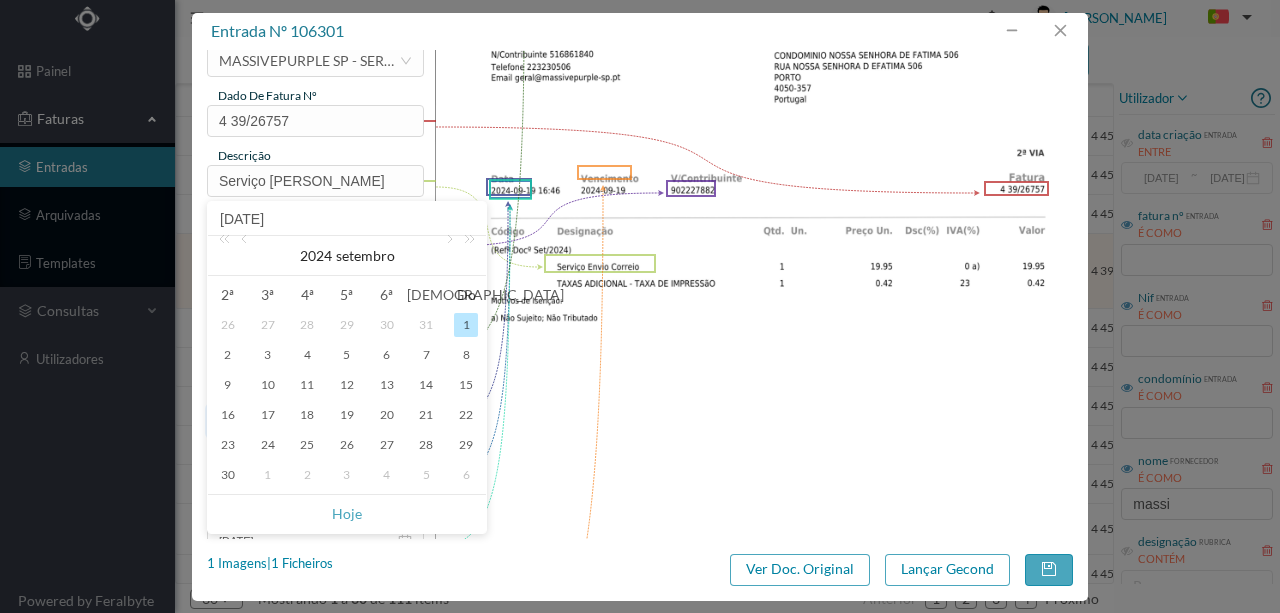 type on "[DATE]" 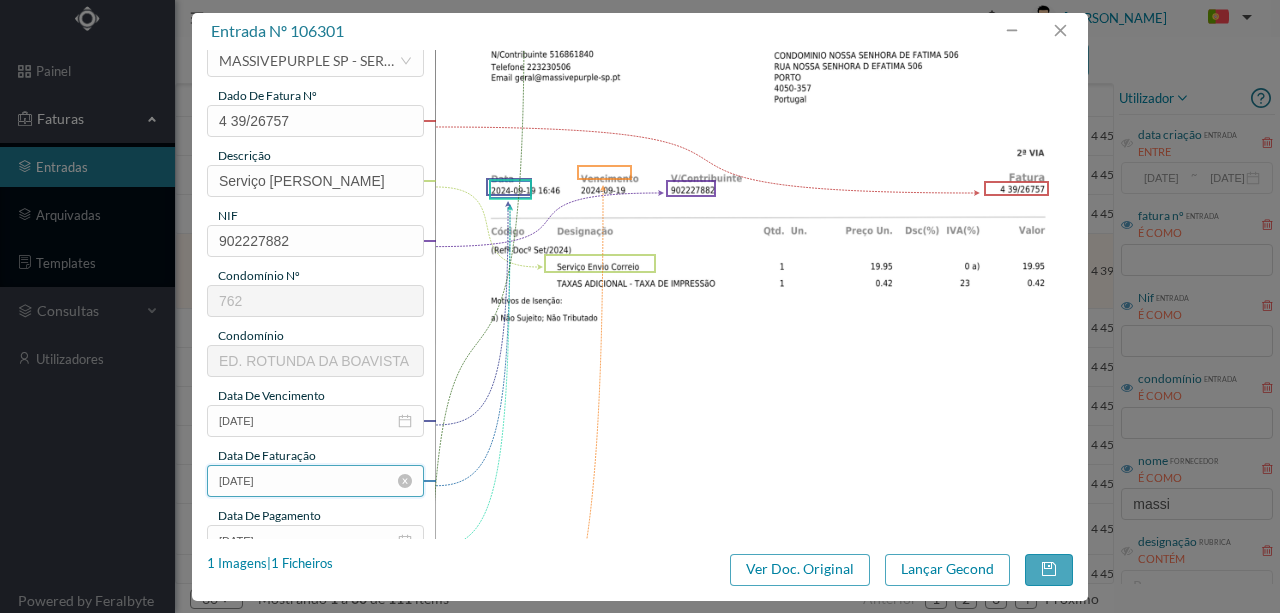 click on "[DATE]" at bounding box center (315, 481) 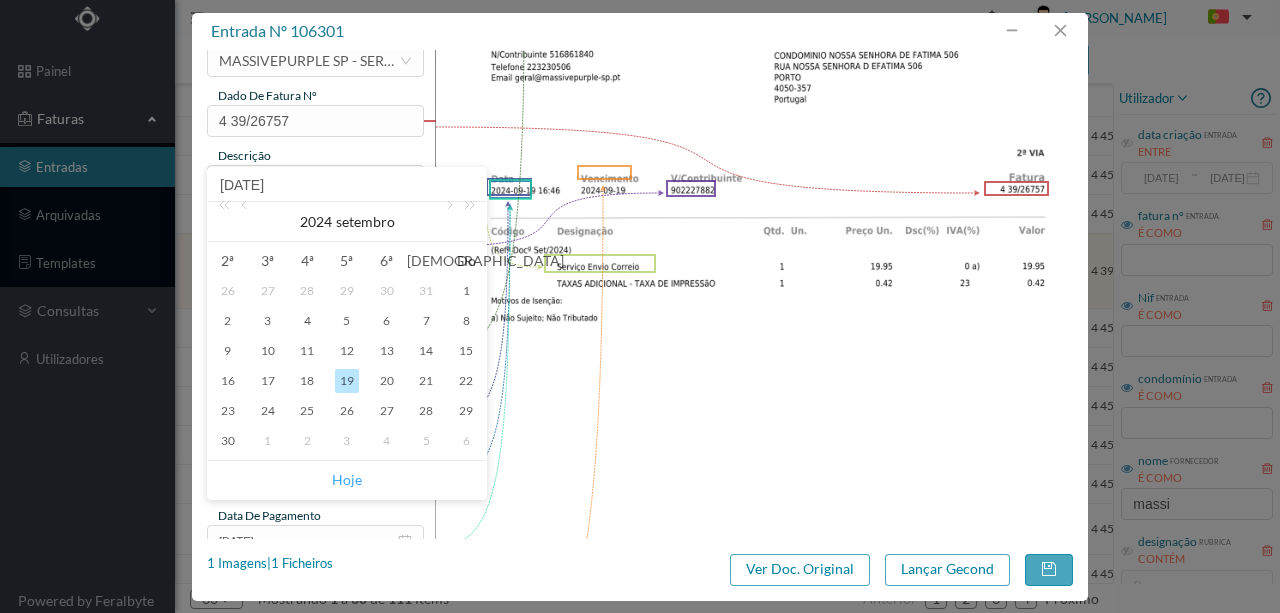 drag, startPoint x: 334, startPoint y: 474, endPoint x: 343, endPoint y: 461, distance: 15.811388 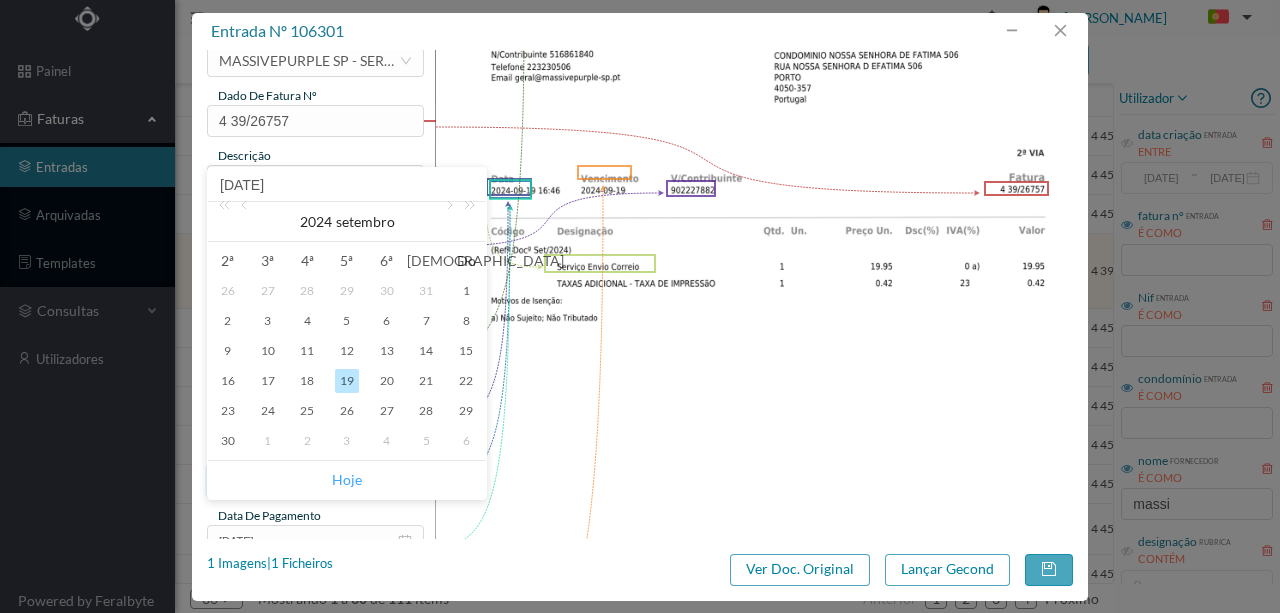 type on "[DATE]" 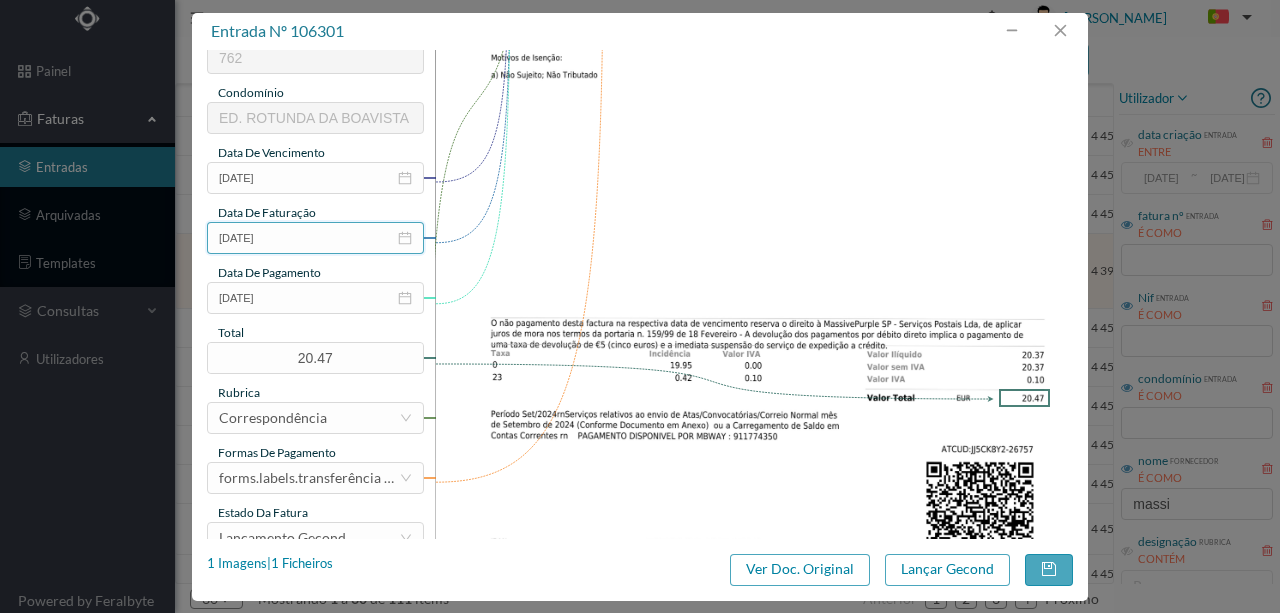 scroll, scrollTop: 406, scrollLeft: 0, axis: vertical 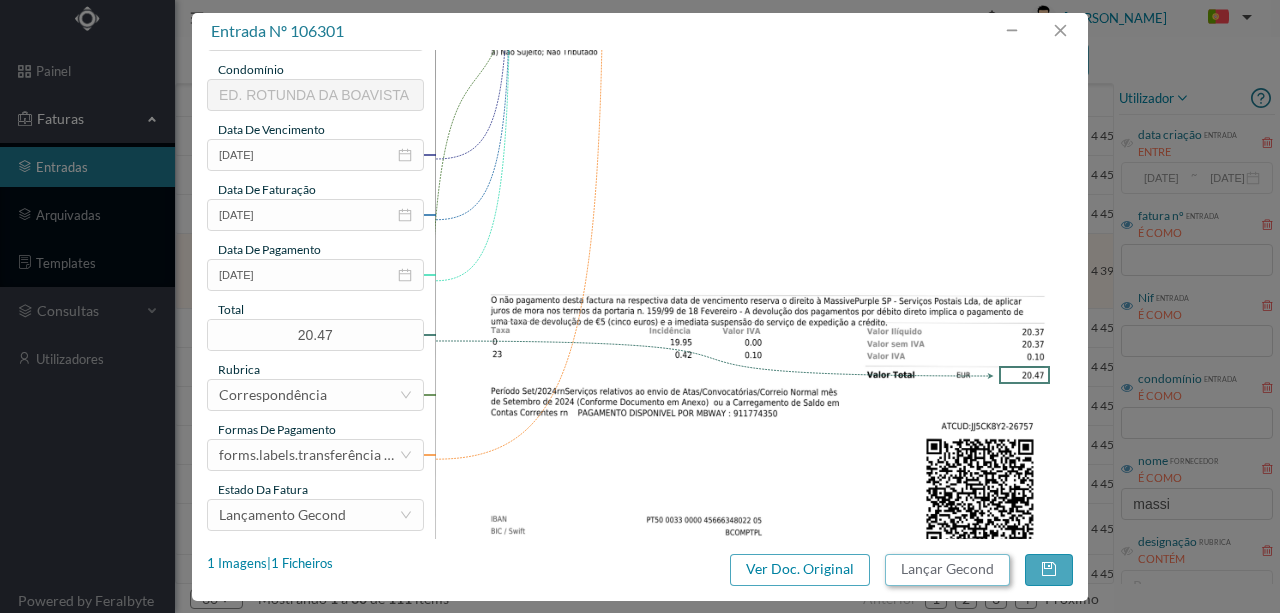 click on "Lançar Gecond" at bounding box center [947, 570] 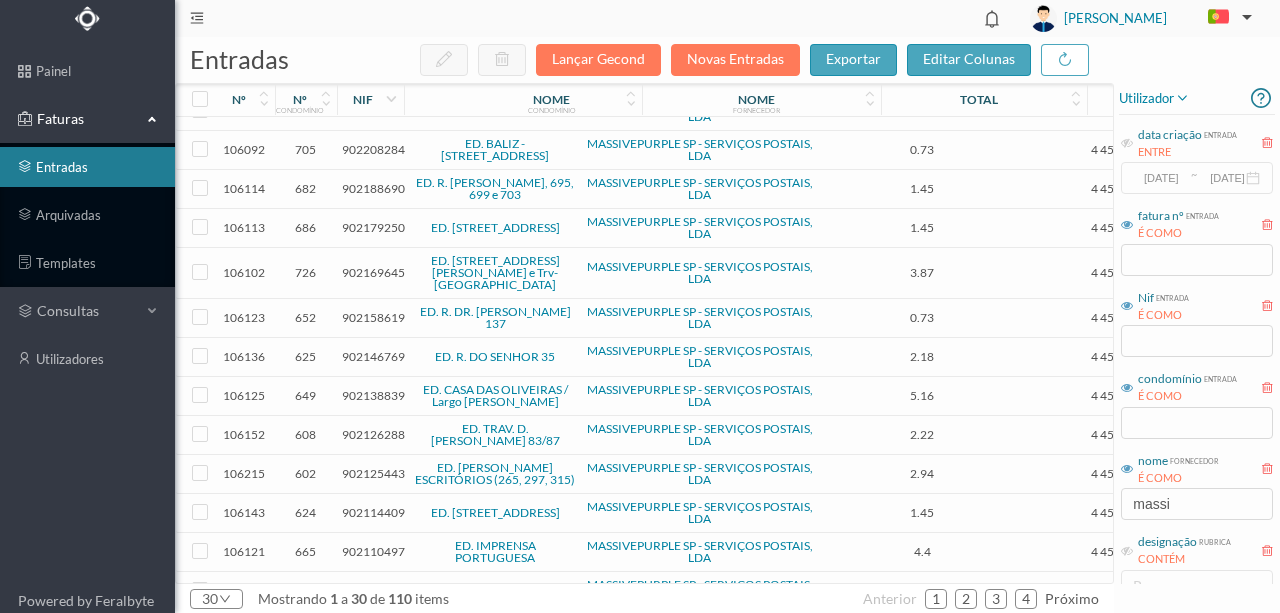scroll, scrollTop: 200, scrollLeft: 0, axis: vertical 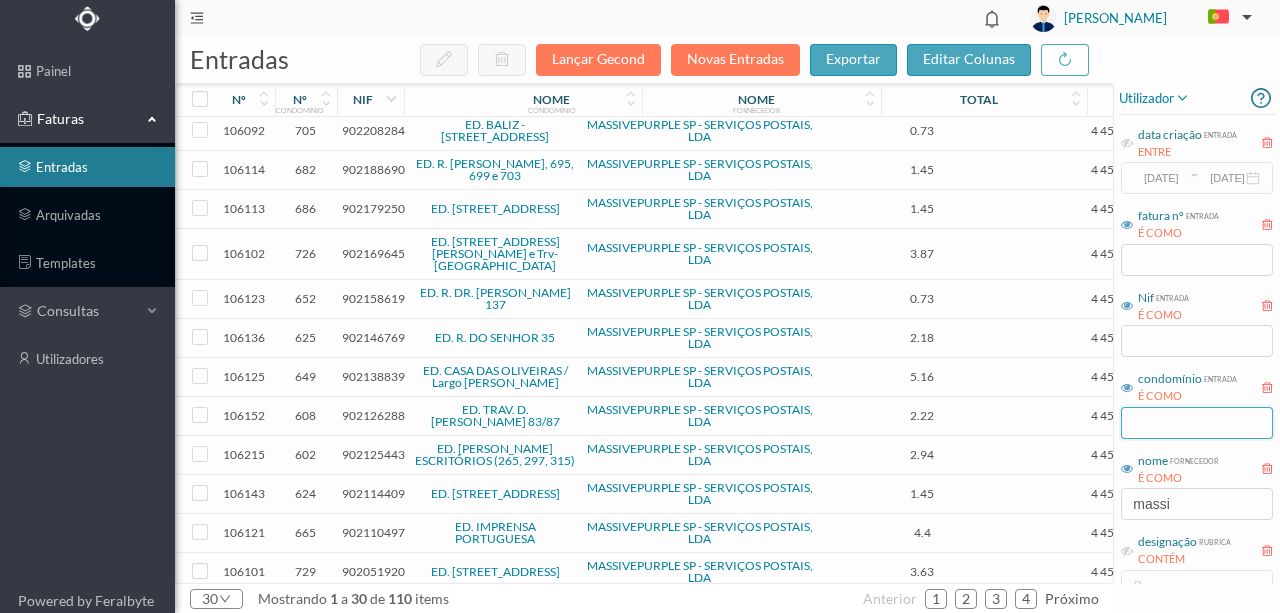 click at bounding box center (1197, 423) 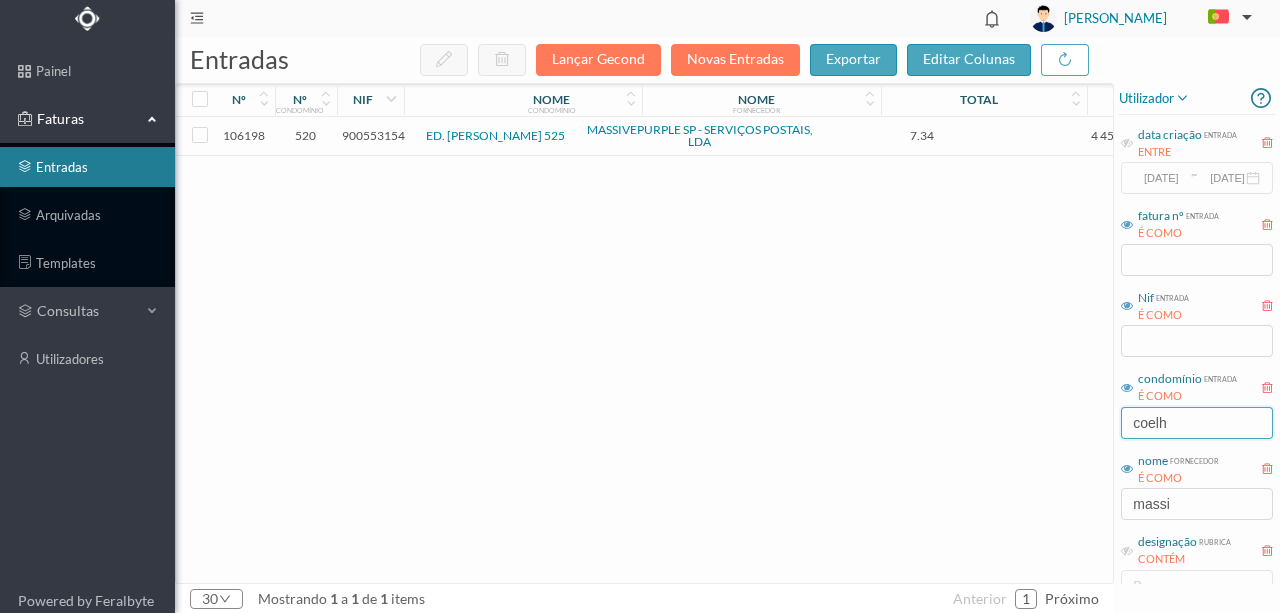 scroll, scrollTop: 0, scrollLeft: 0, axis: both 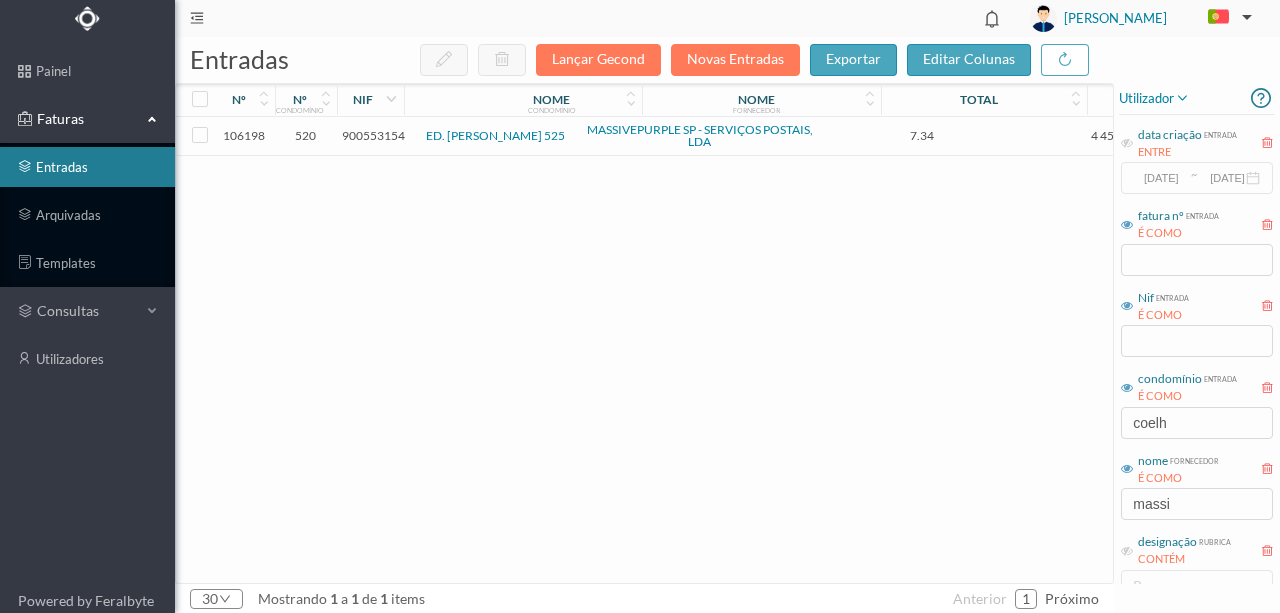 click on "900553154" at bounding box center [373, 135] 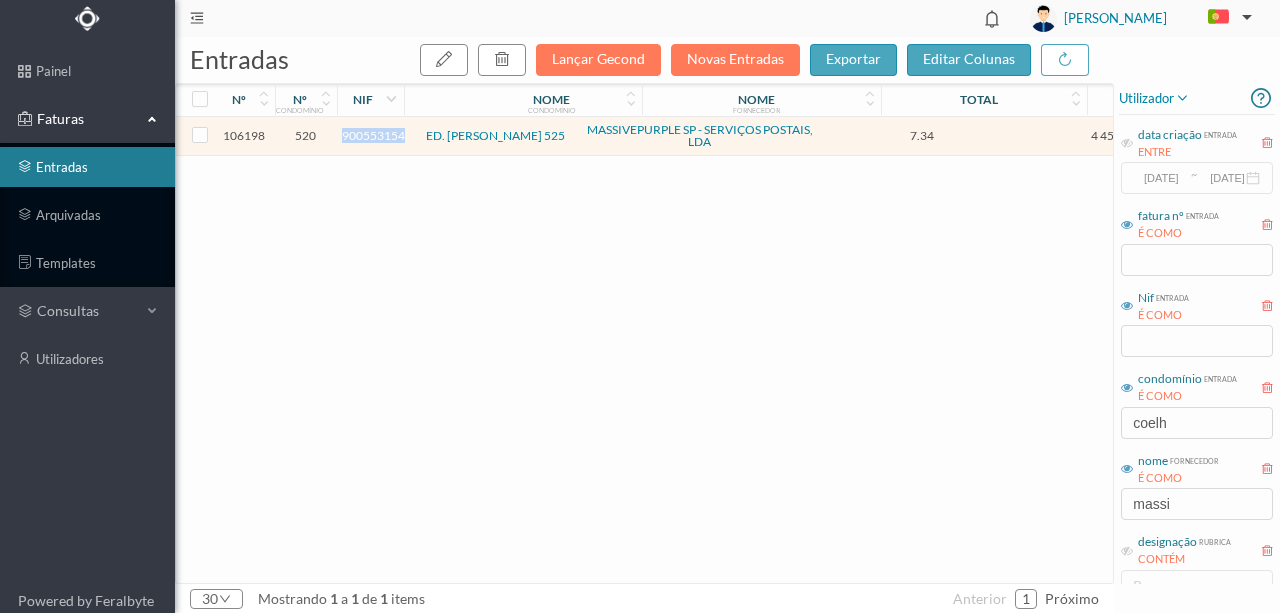 click on "900553154" at bounding box center [373, 135] 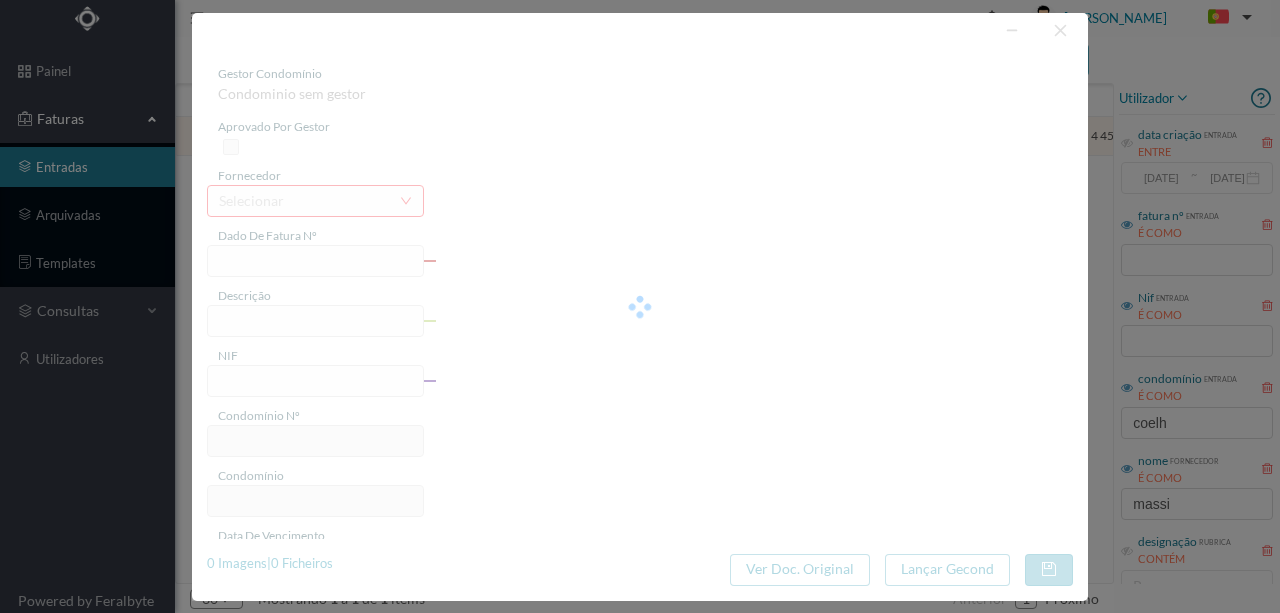 type on "4 45/23548" 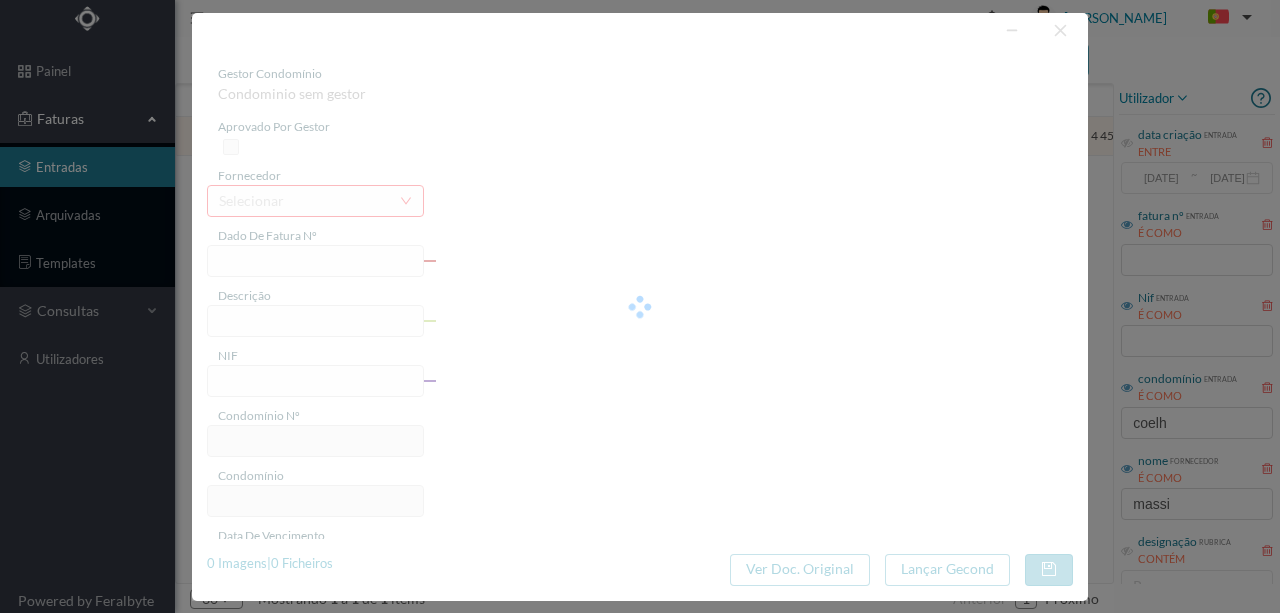 type on "Serviço [PERSON_NAME]" 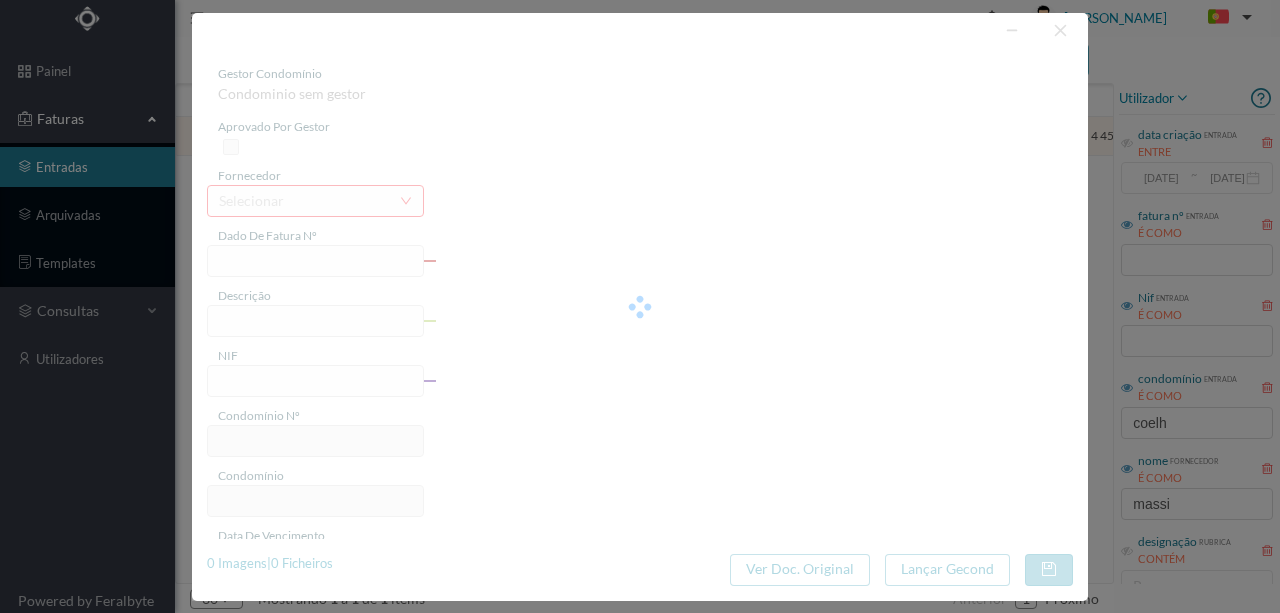 type on "900553154" 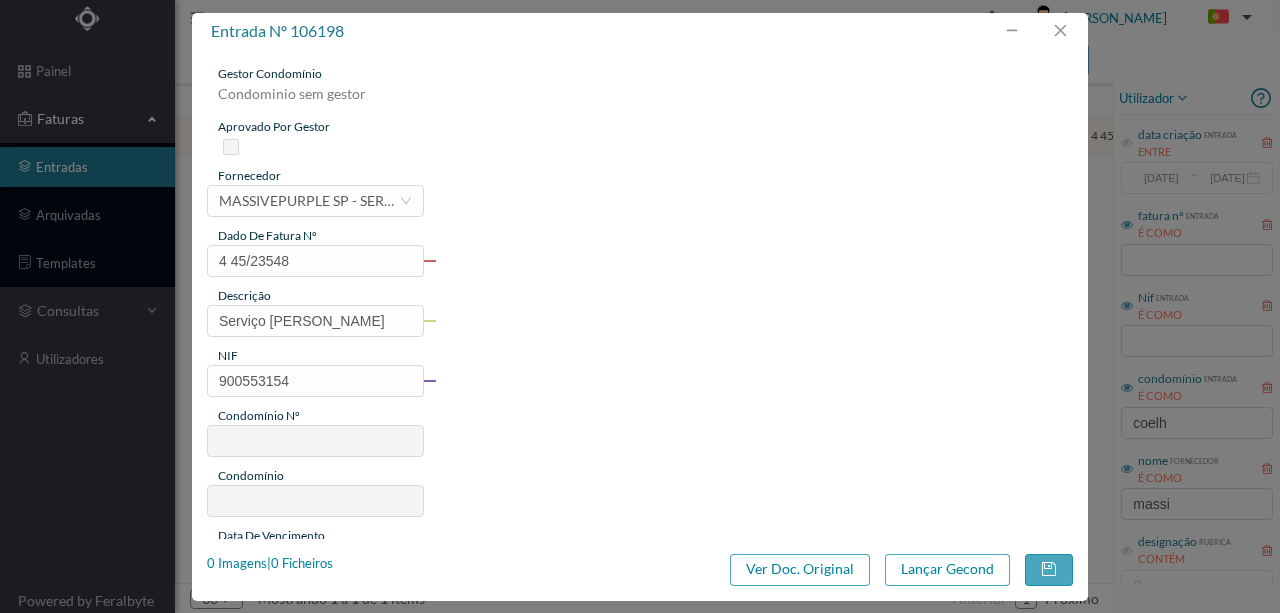 type on "520" 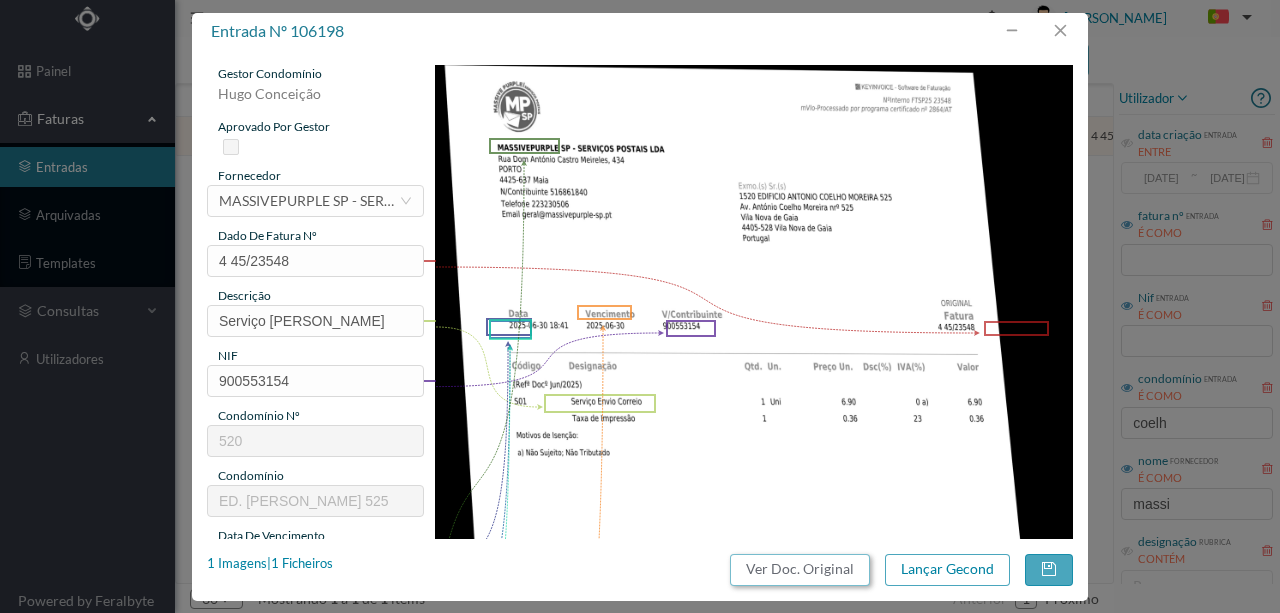 drag, startPoint x: 812, startPoint y: 574, endPoint x: 736, endPoint y: 82, distance: 497.83533 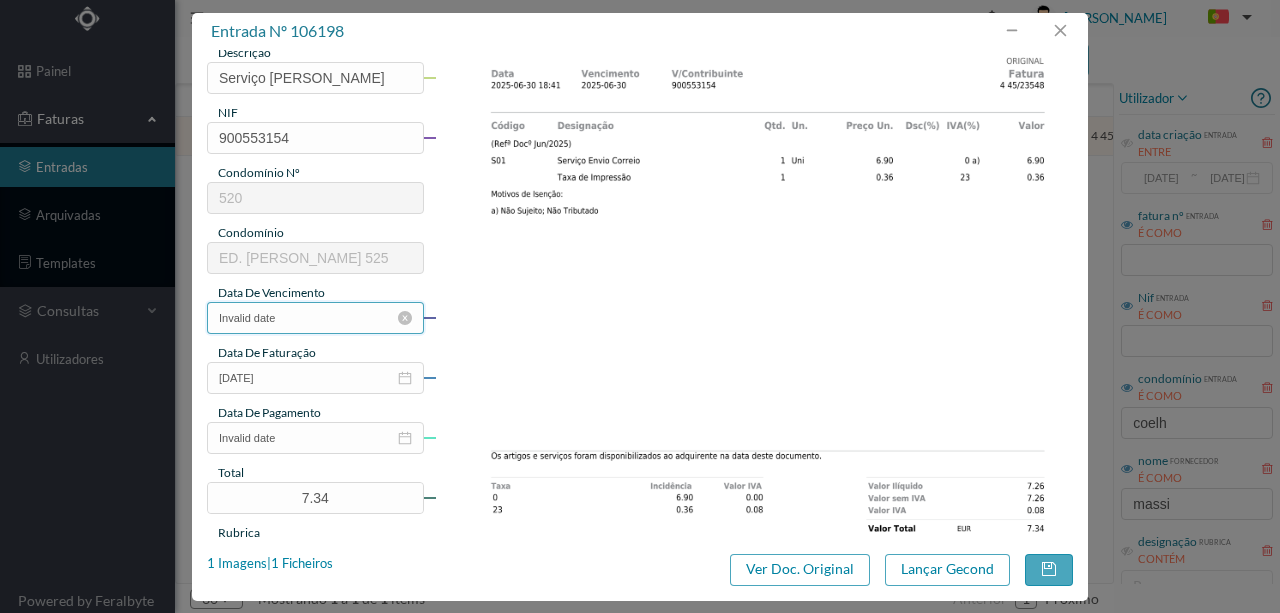 scroll, scrollTop: 266, scrollLeft: 0, axis: vertical 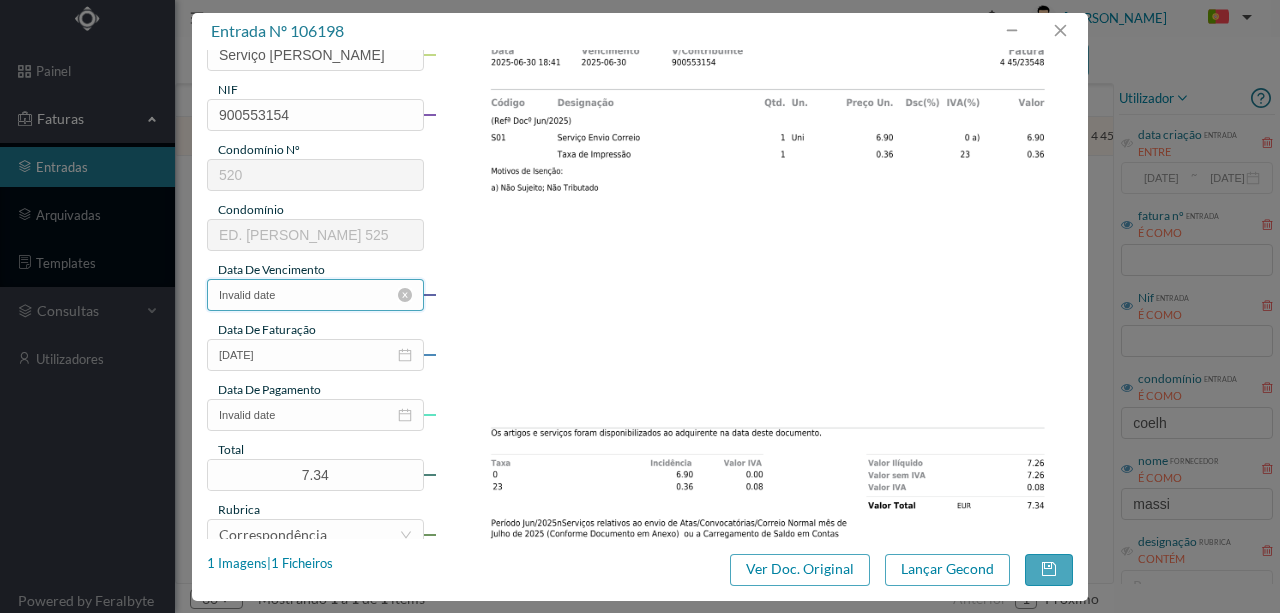 click on "Invalid date" at bounding box center (315, 295) 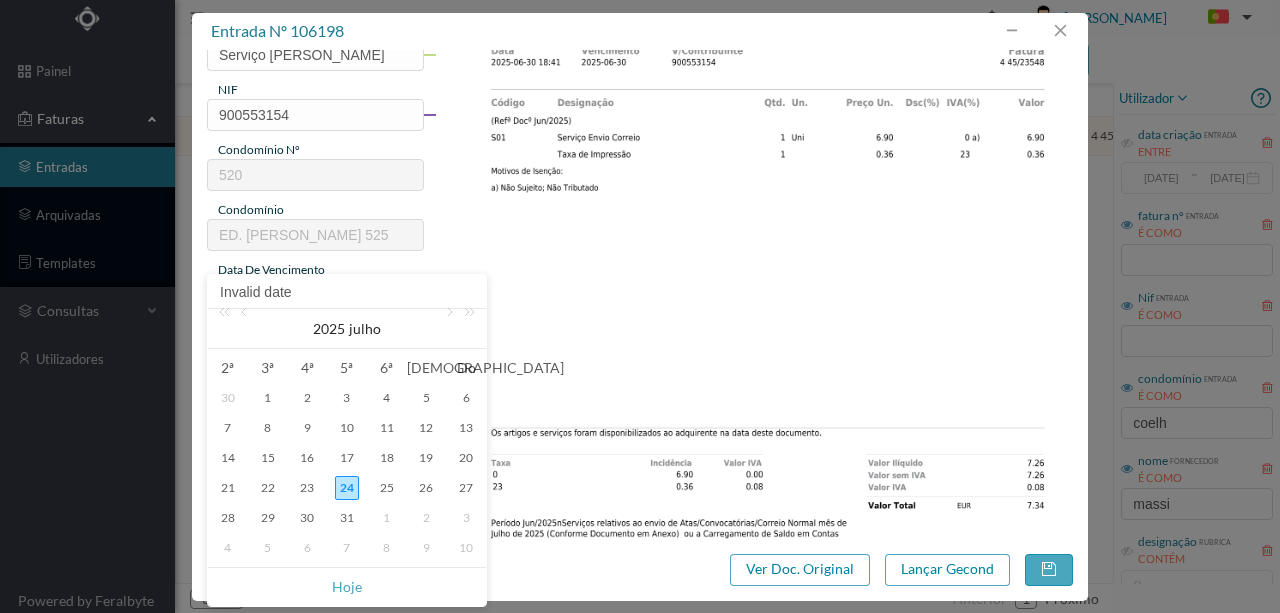 click on "[DATE]" at bounding box center (347, 329) 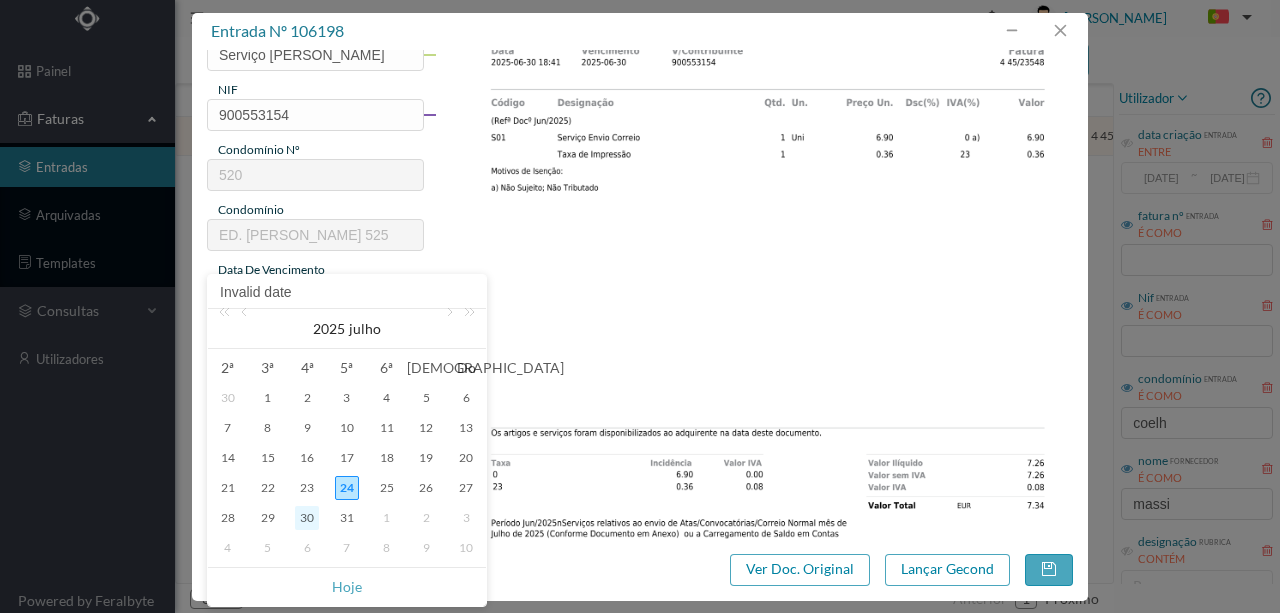 click on "30" at bounding box center [307, 518] 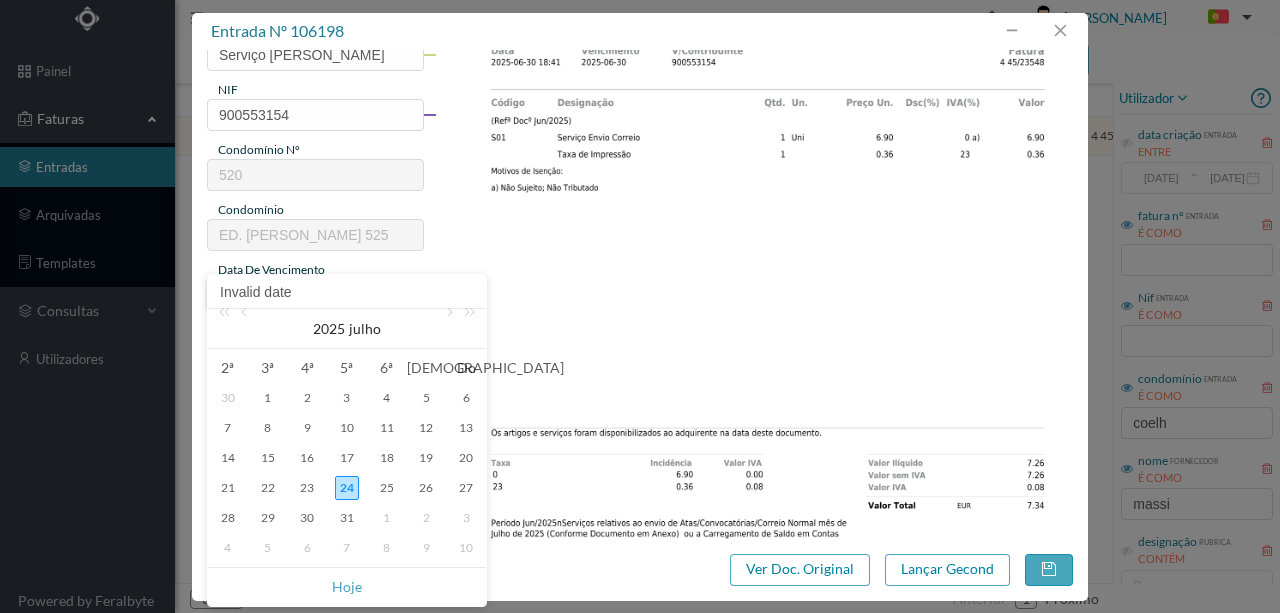 type on "[DATE]" 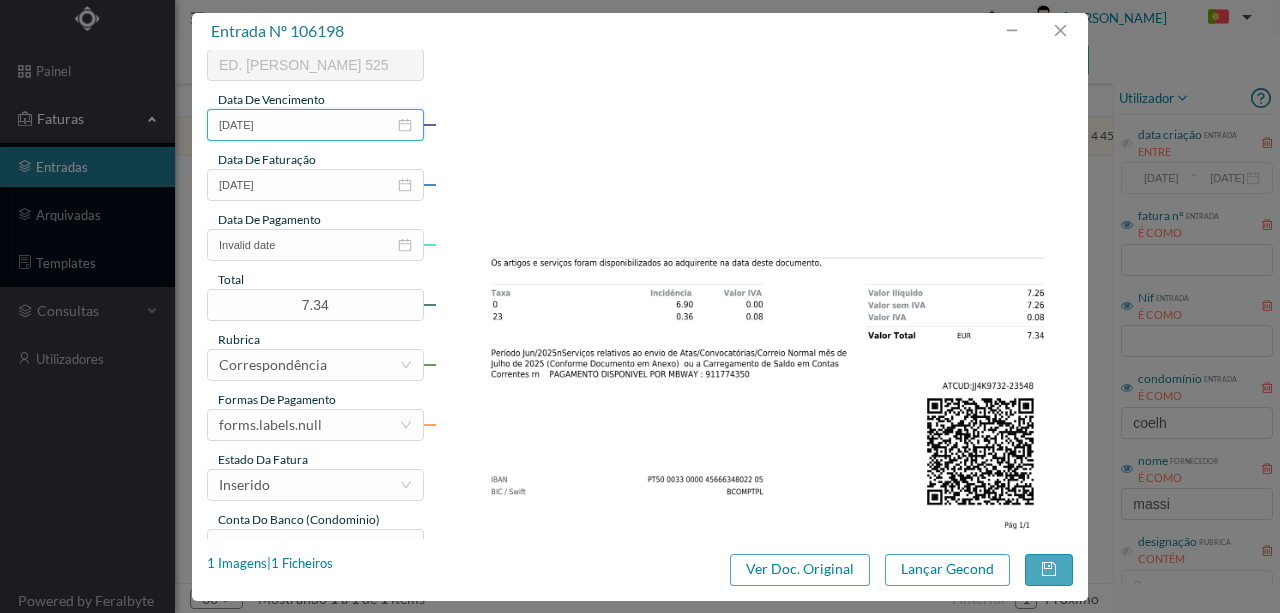 scroll, scrollTop: 466, scrollLeft: 0, axis: vertical 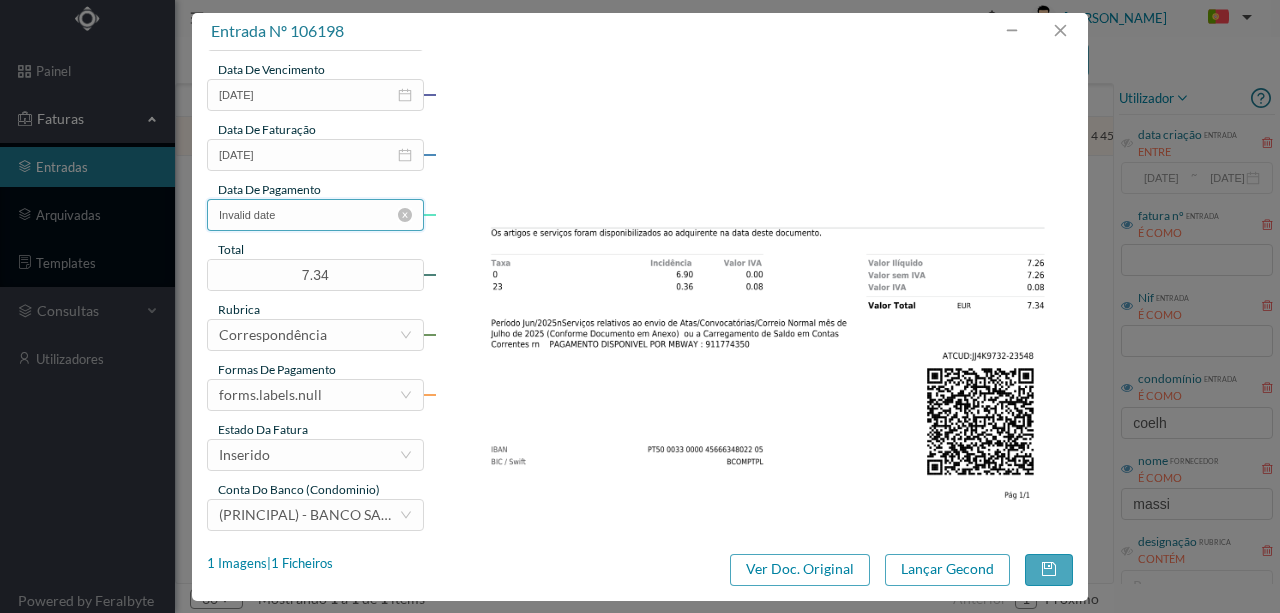click on "Invalid date" at bounding box center [315, 215] 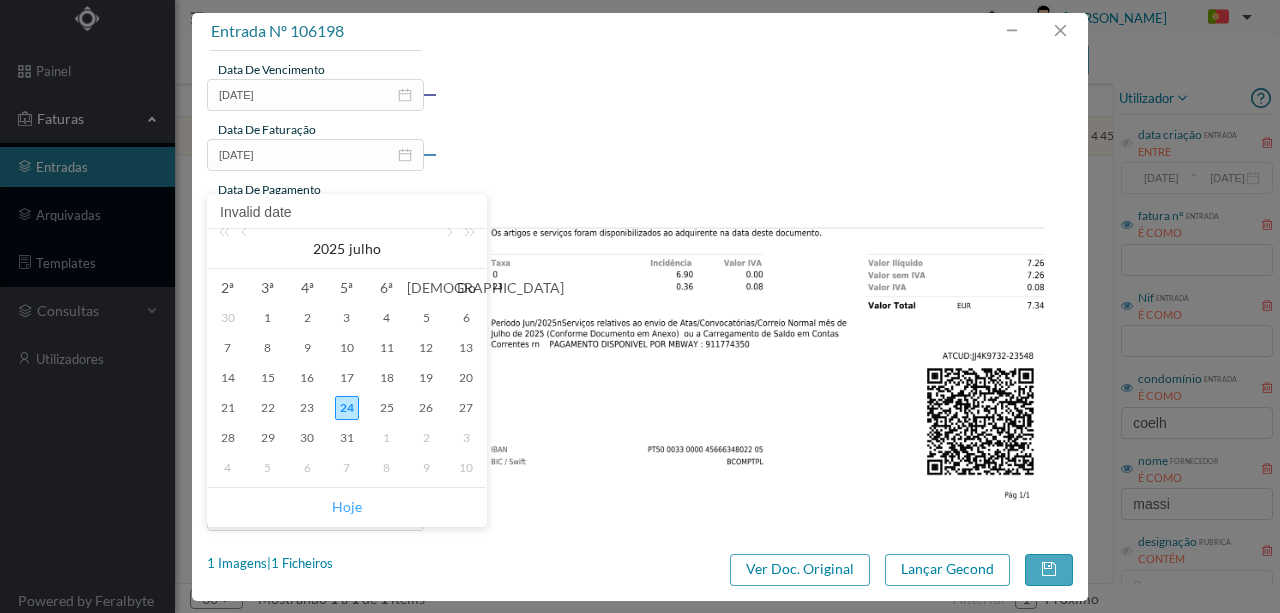 click on "Hoje" at bounding box center (347, 507) 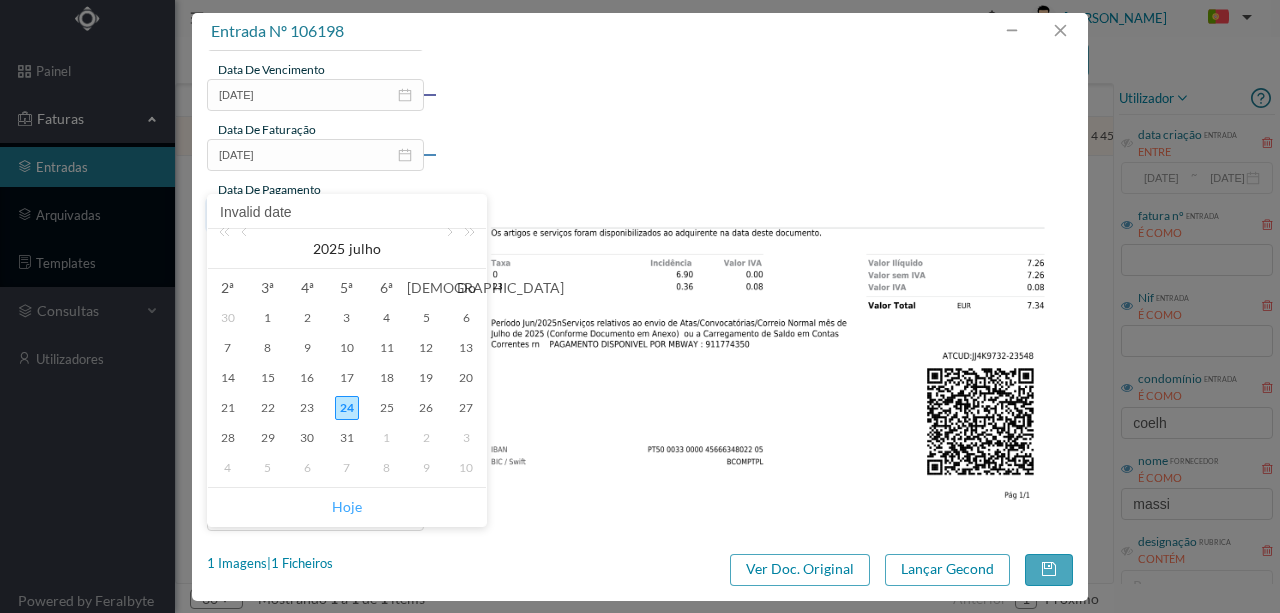 type on "[DATE]" 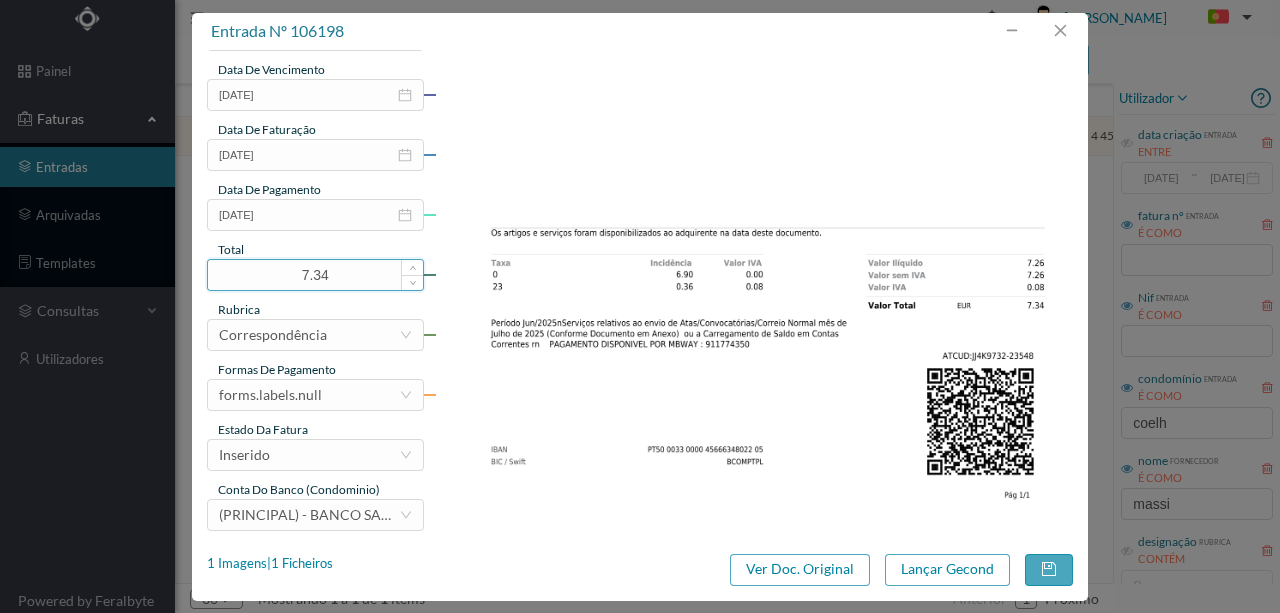 scroll, scrollTop: 473, scrollLeft: 0, axis: vertical 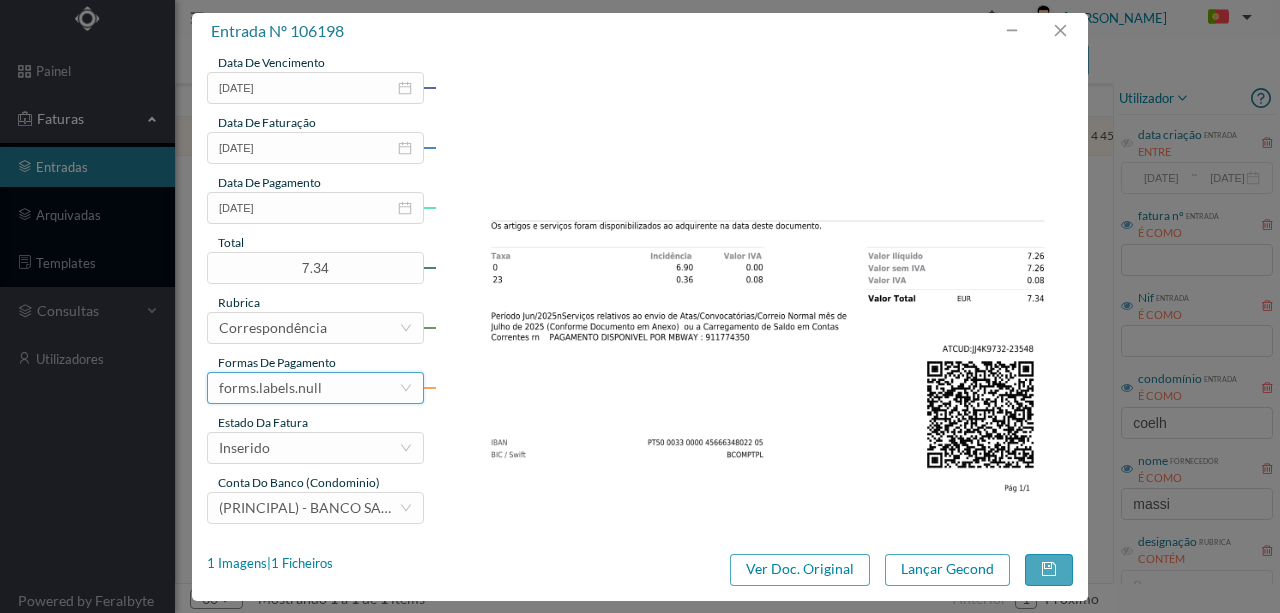 drag, startPoint x: 268, startPoint y: 394, endPoint x: 287, endPoint y: 368, distance: 32.202484 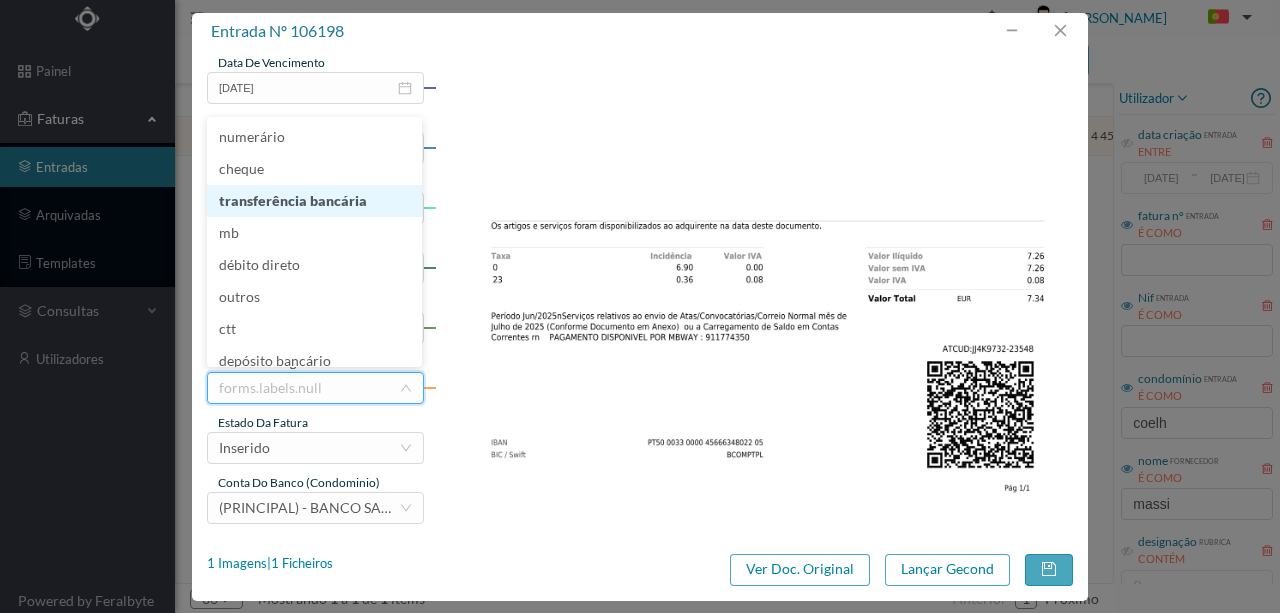 click on "transferência bancária" at bounding box center [314, 201] 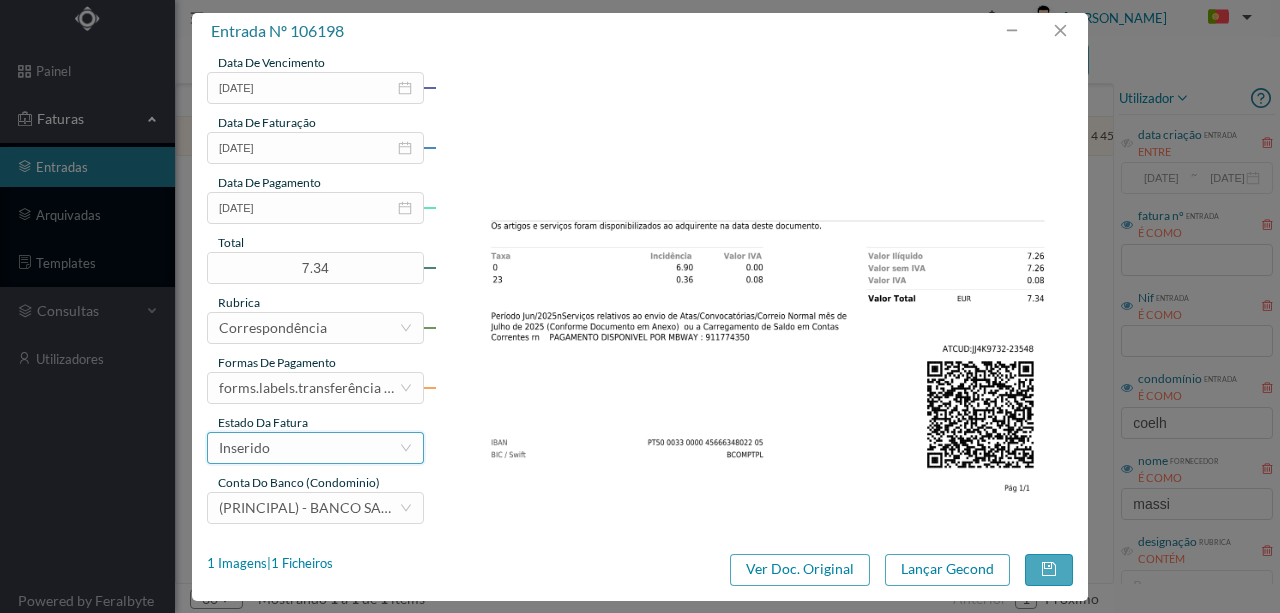 click on "Inserido" at bounding box center [309, 448] 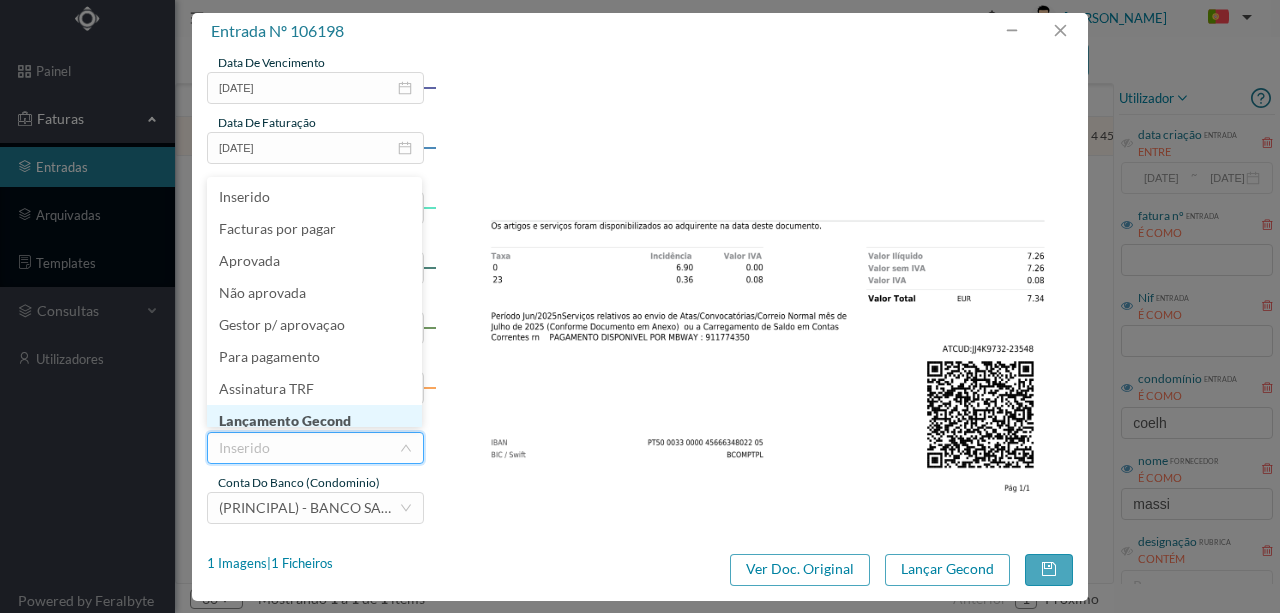scroll, scrollTop: 10, scrollLeft: 0, axis: vertical 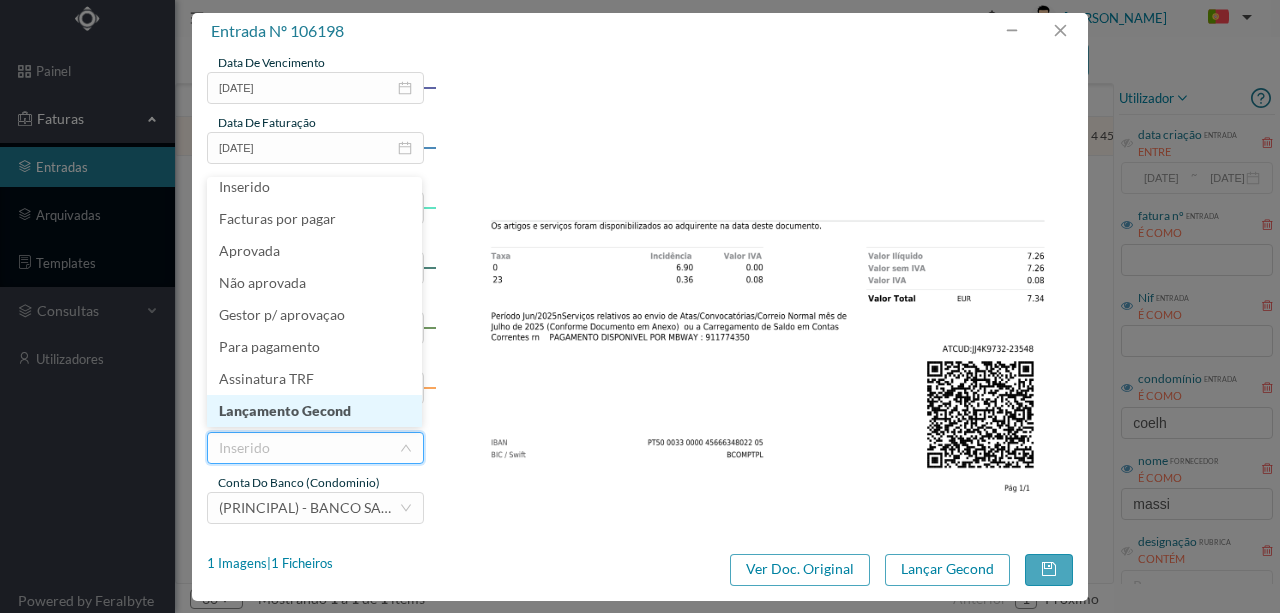 click on "Lançamento Gecond" at bounding box center (314, 411) 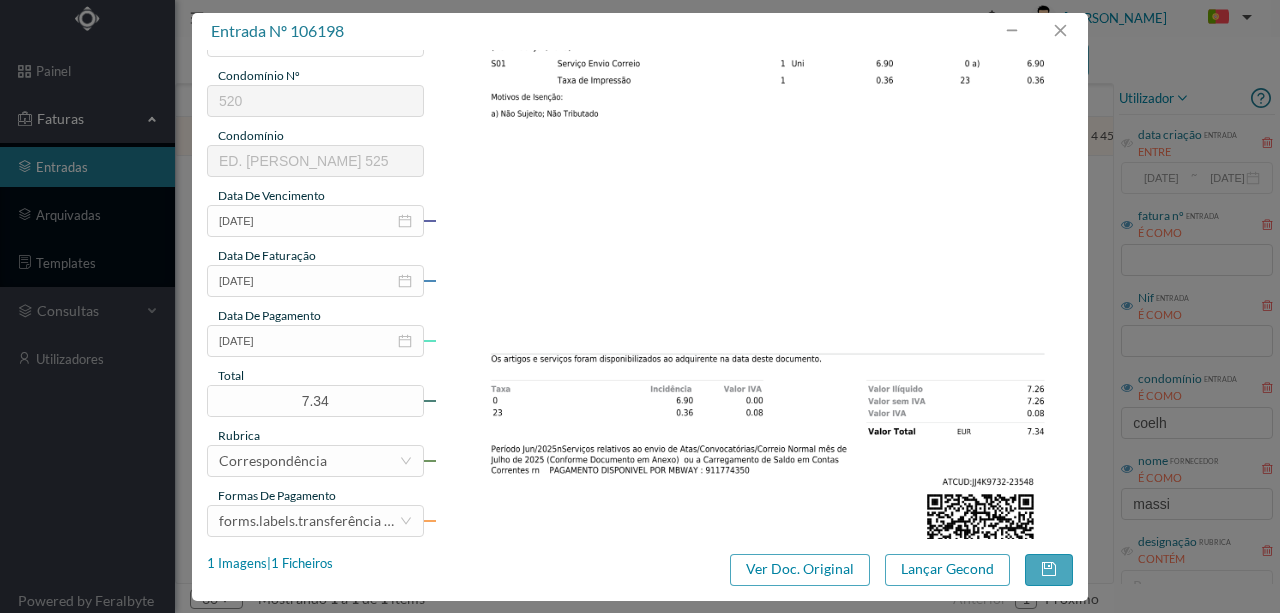 scroll, scrollTop: 473, scrollLeft: 0, axis: vertical 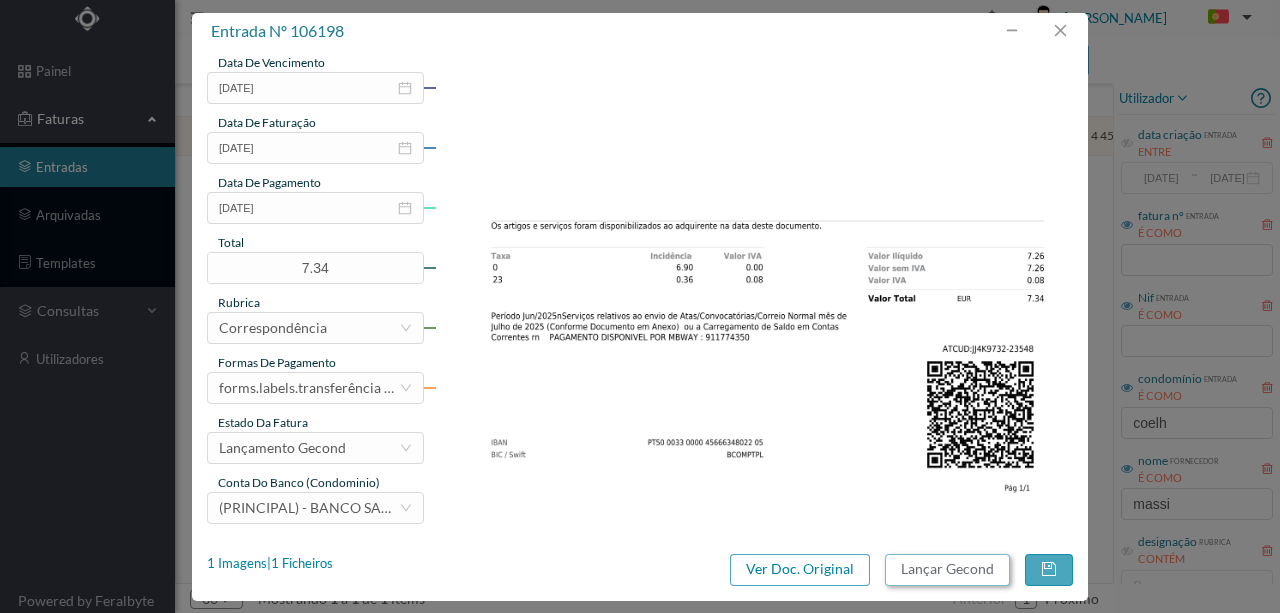 click on "Lançar Gecond" at bounding box center (947, 570) 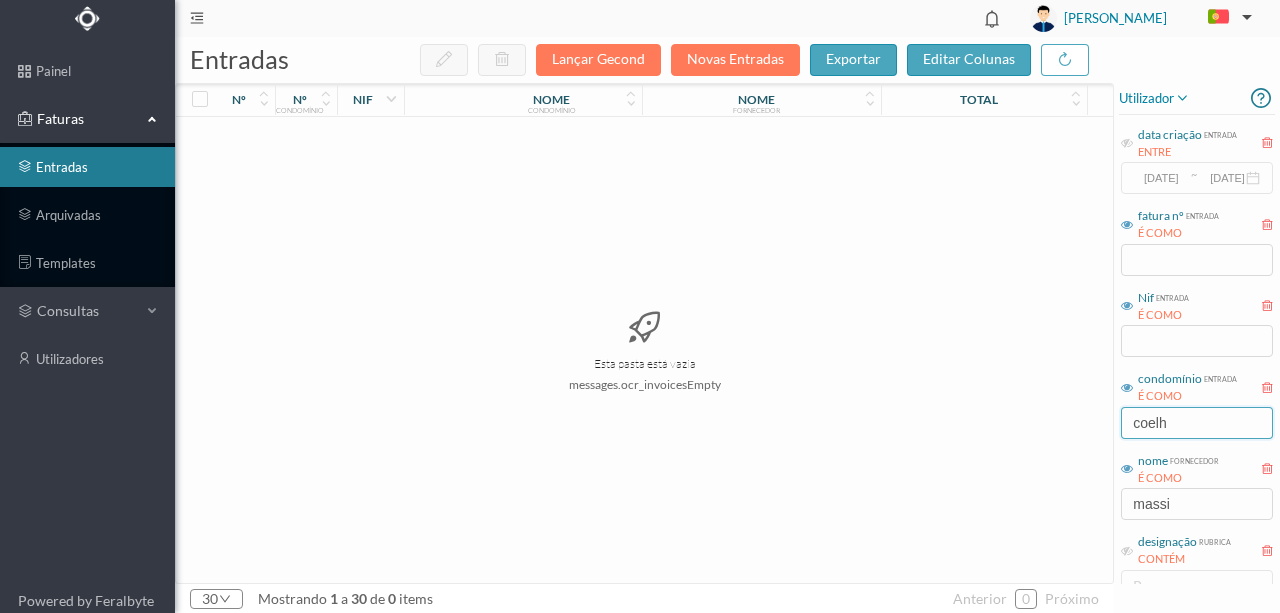 drag, startPoint x: 1193, startPoint y: 416, endPoint x: 1056, endPoint y: 418, distance: 137.0146 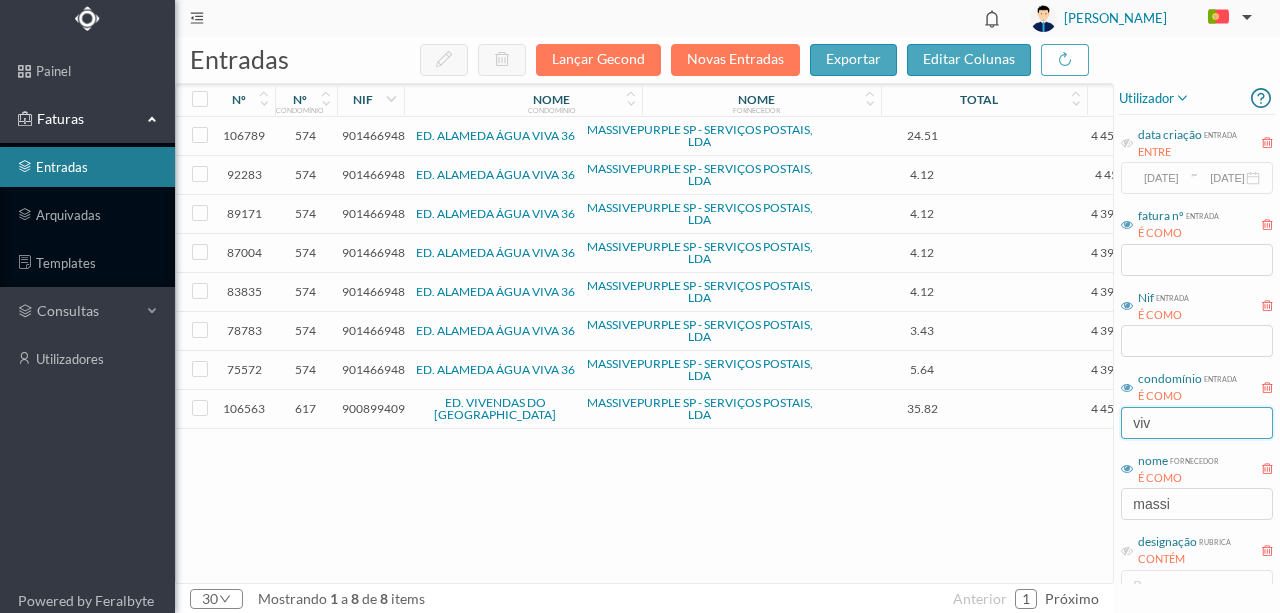 type on "viv" 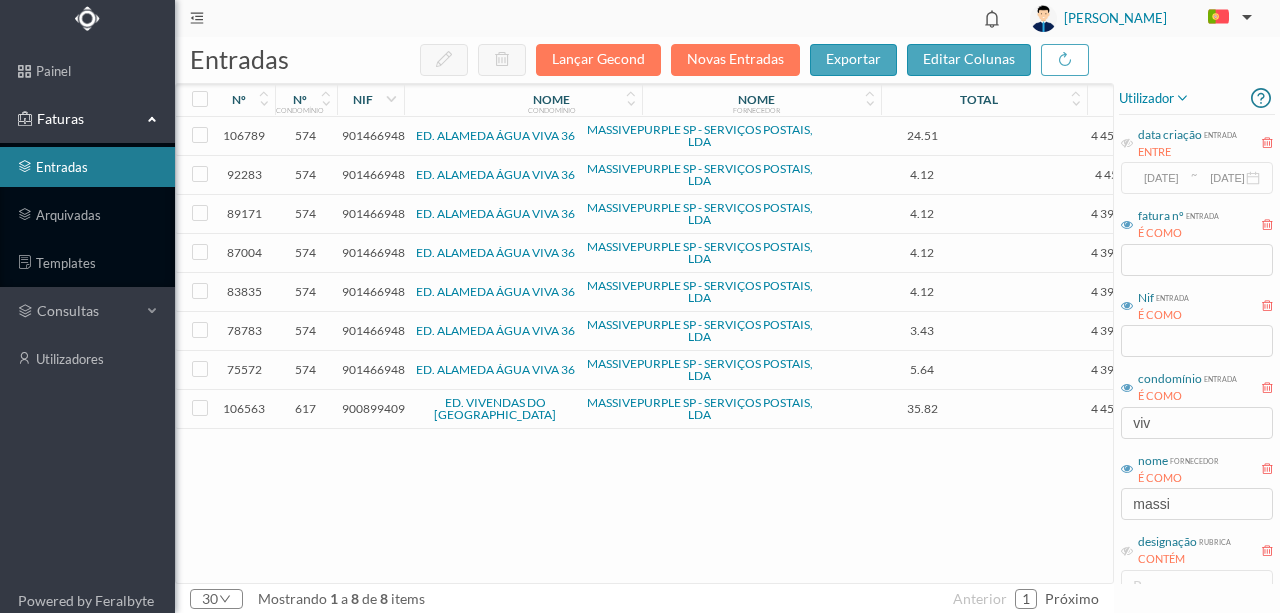 click on "900899409" at bounding box center (373, 408) 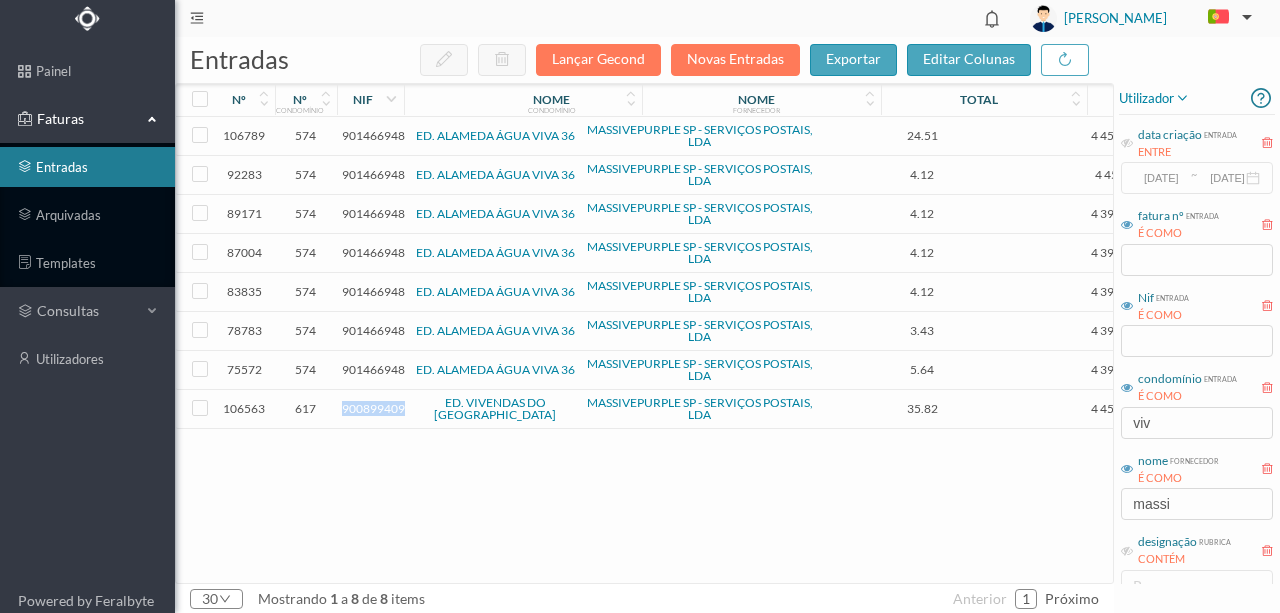 click on "900899409" at bounding box center (373, 408) 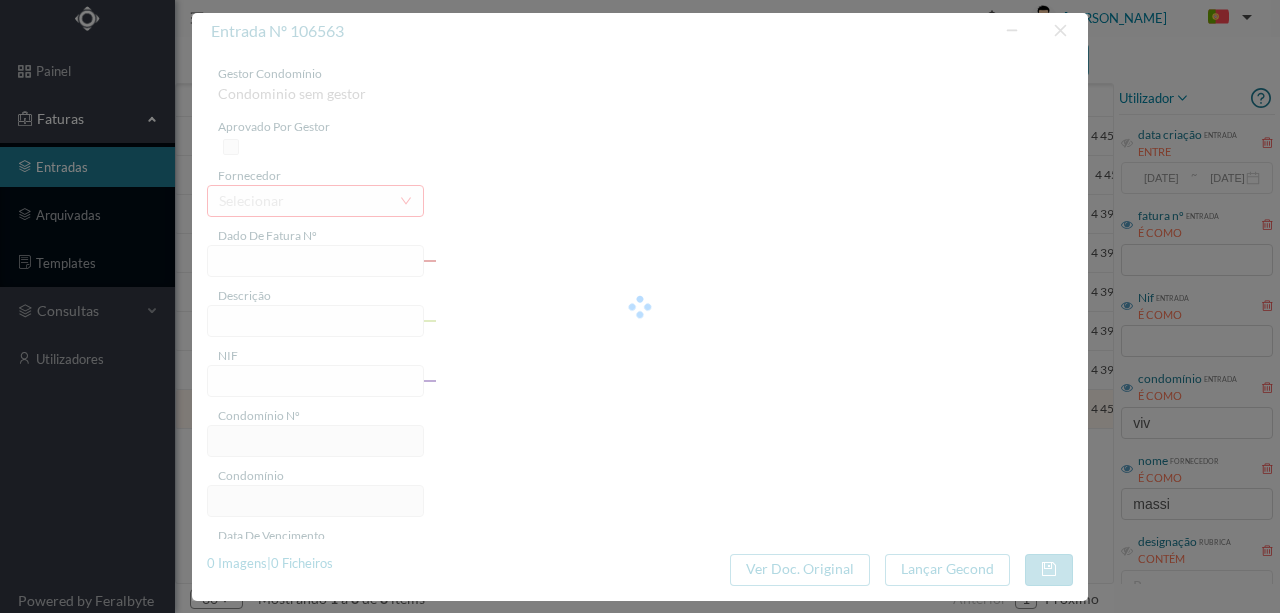 type on "4 45/25875" 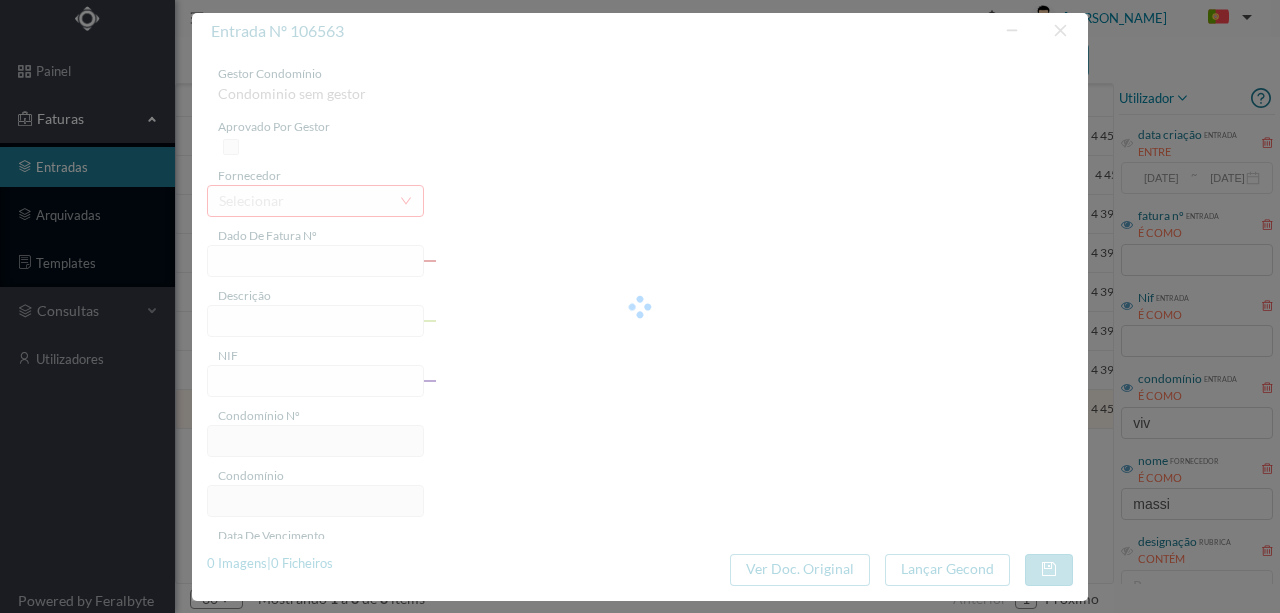 type on "Serviço [PERSON_NAME]" 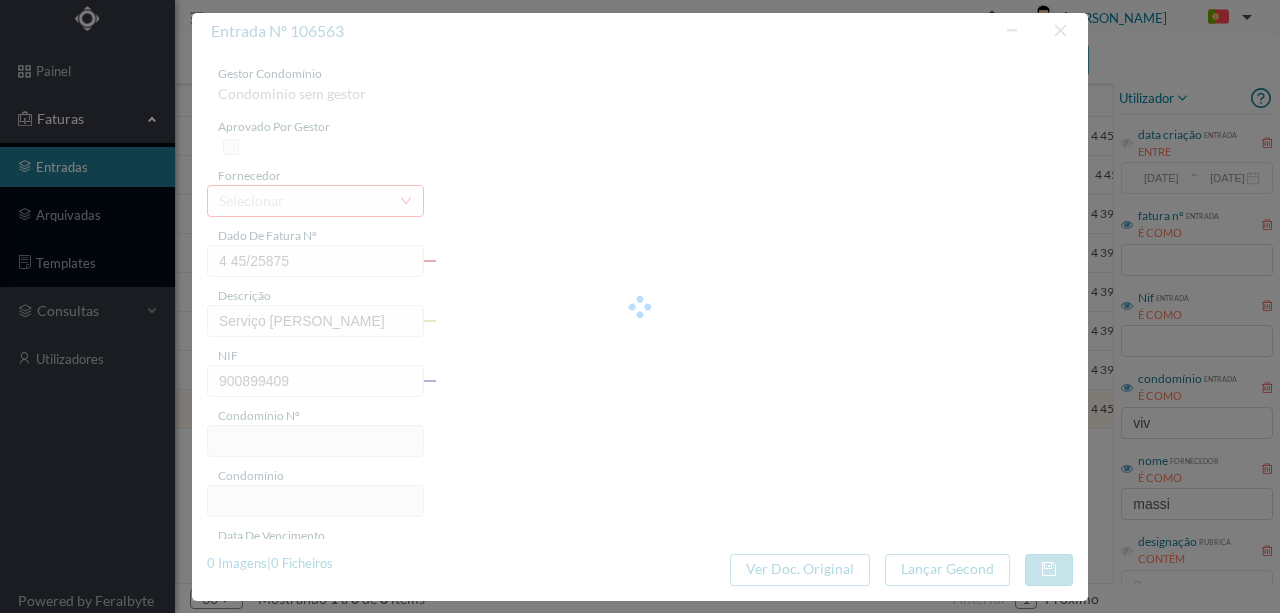 type on "617" 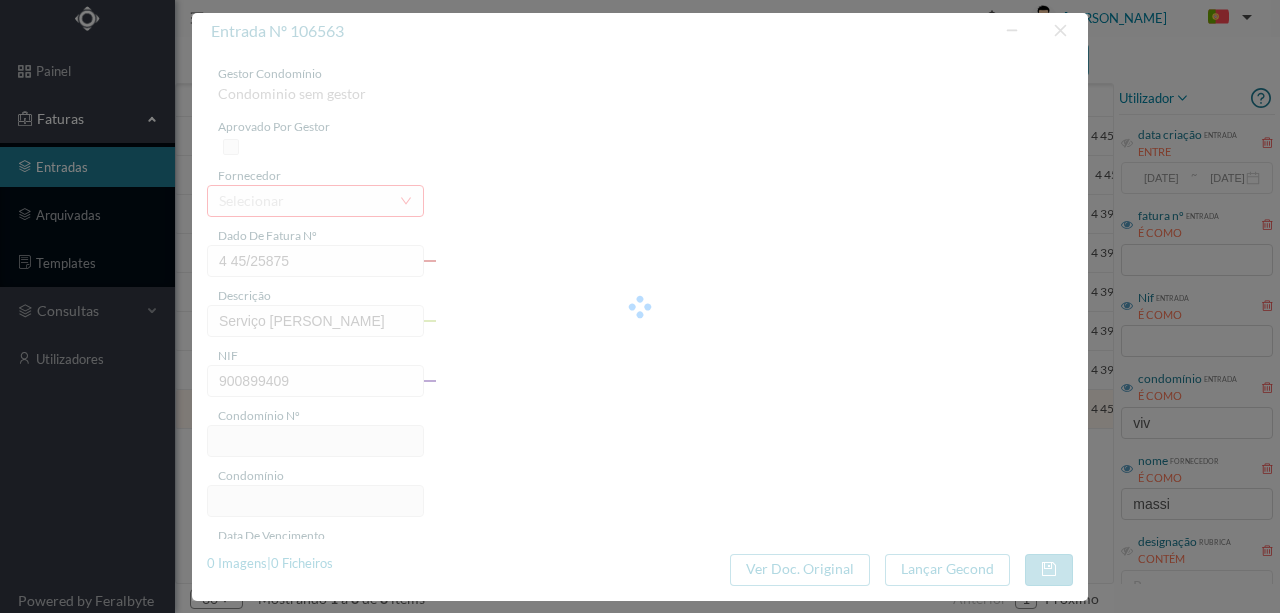 type on "ED. VIVENDAS DO [GEOGRAPHIC_DATA]" 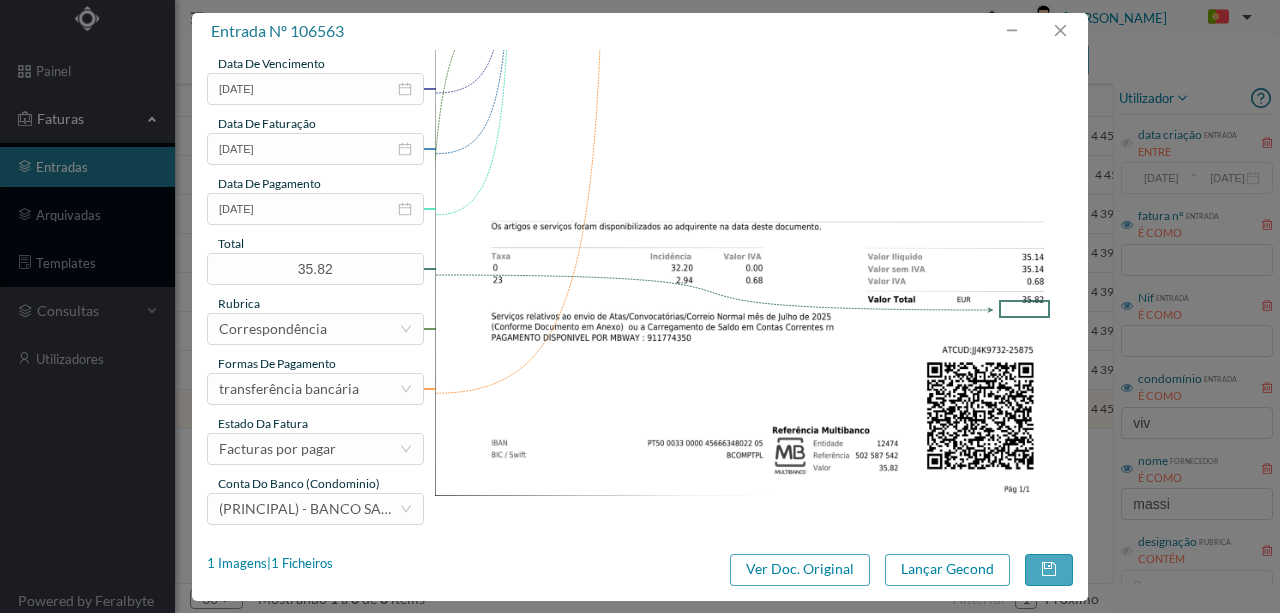 scroll, scrollTop: 473, scrollLeft: 0, axis: vertical 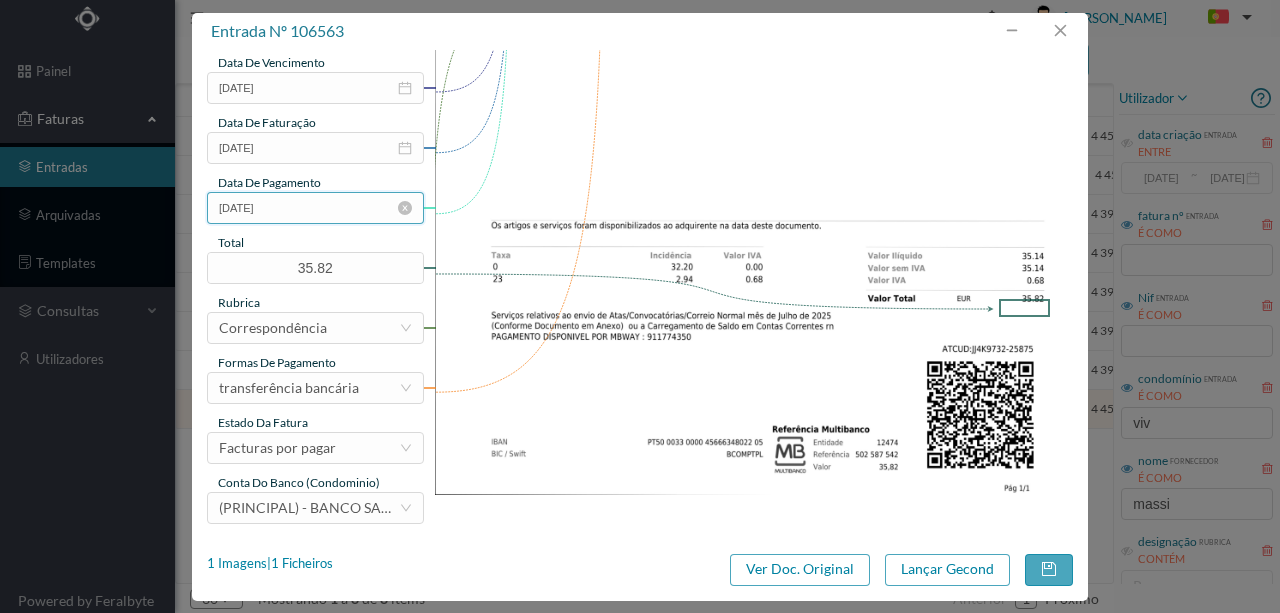click on "[DATE]" at bounding box center [315, 208] 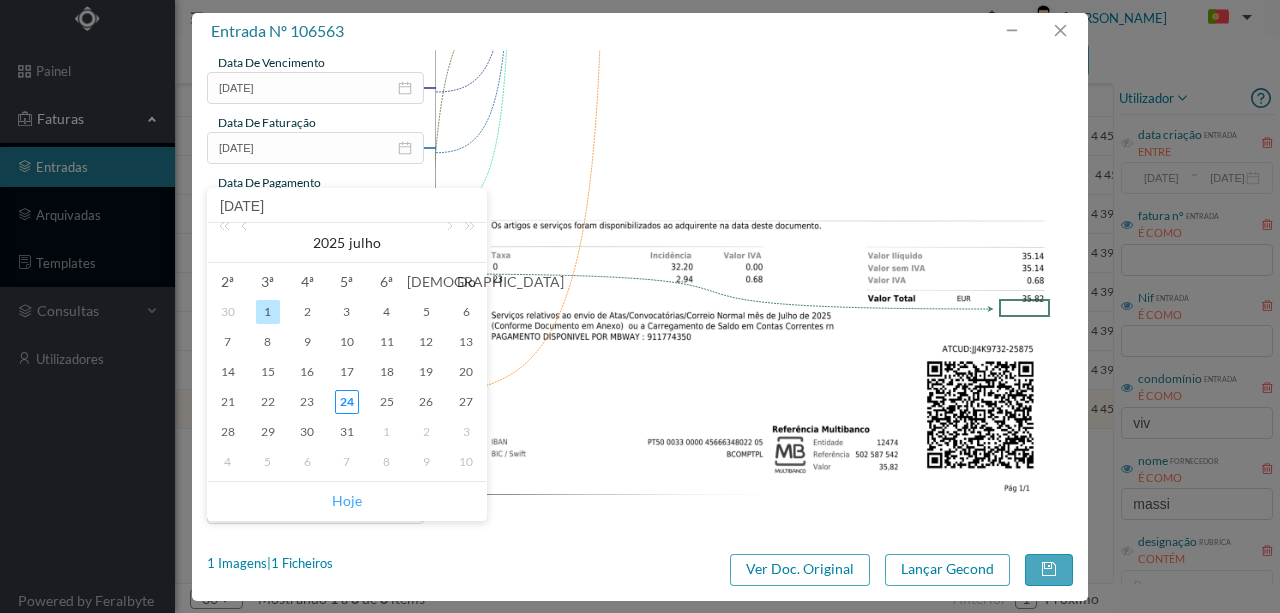 click on "Hoje" at bounding box center (347, 501) 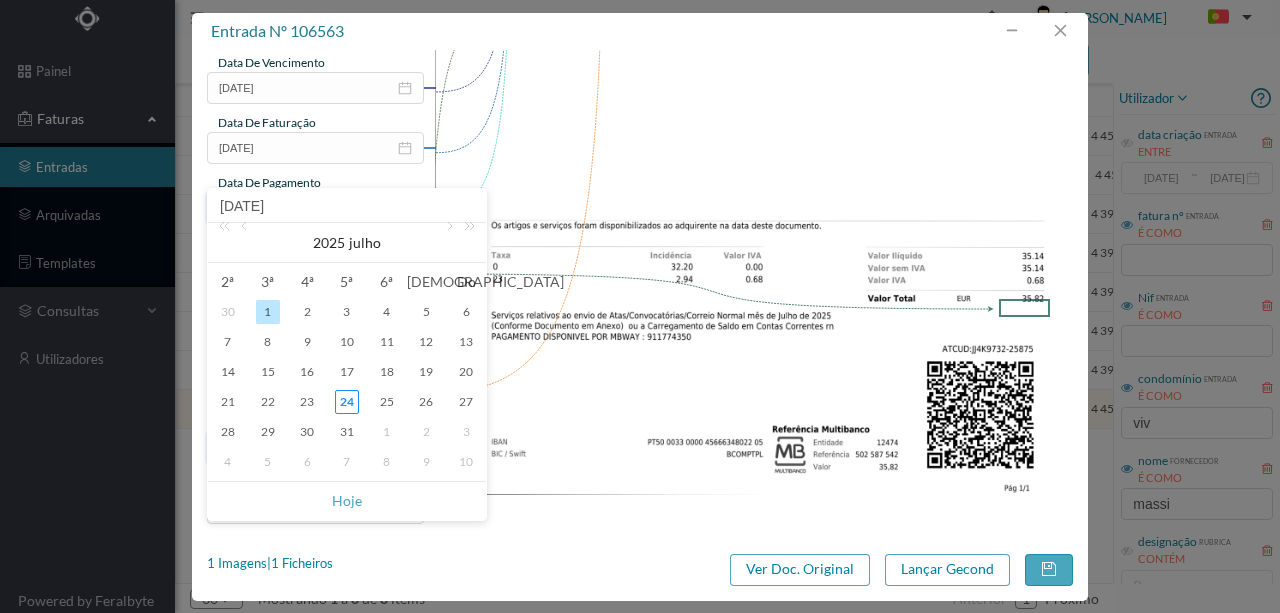 type on "[DATE]" 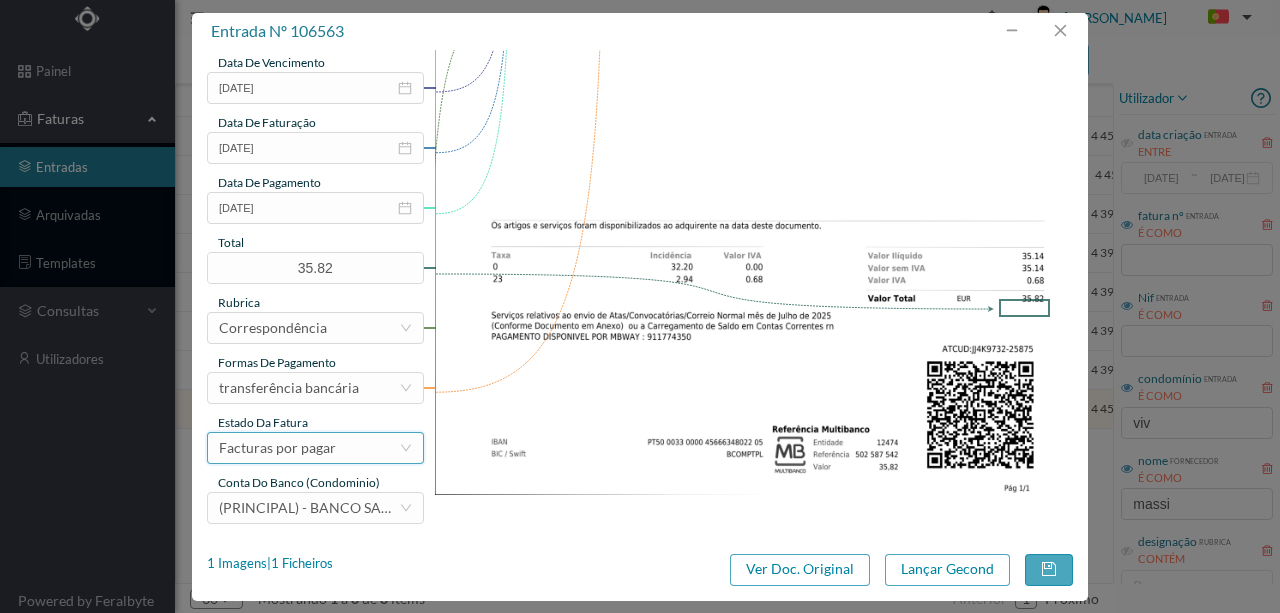 click on "Facturas por pagar" at bounding box center [277, 448] 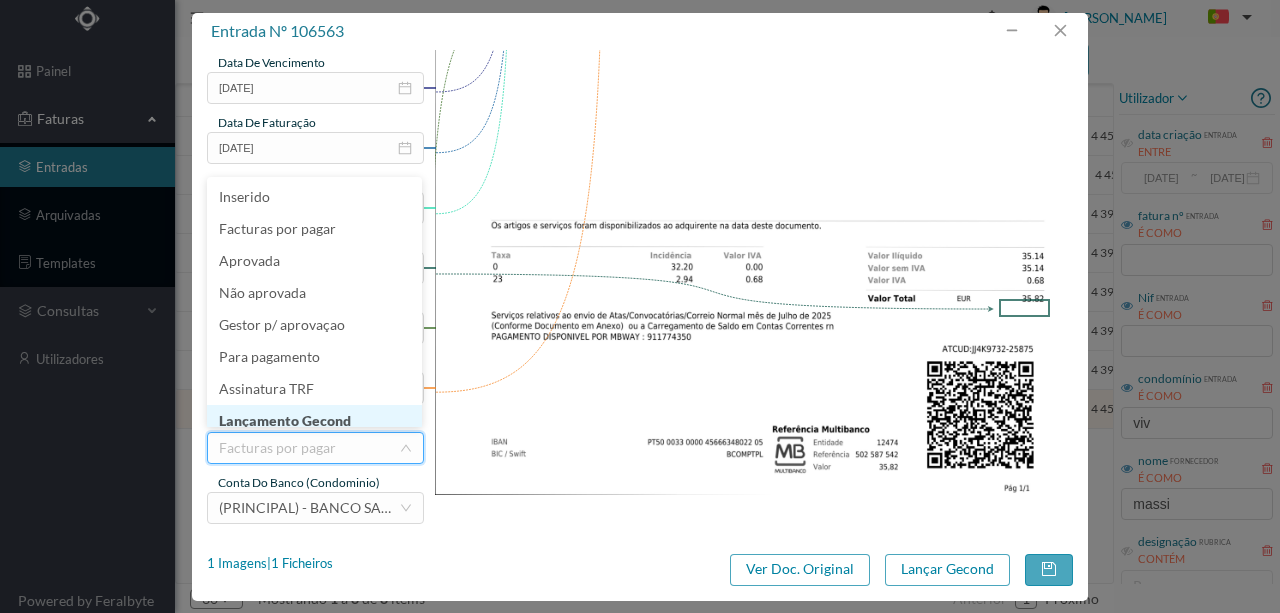 scroll, scrollTop: 10, scrollLeft: 0, axis: vertical 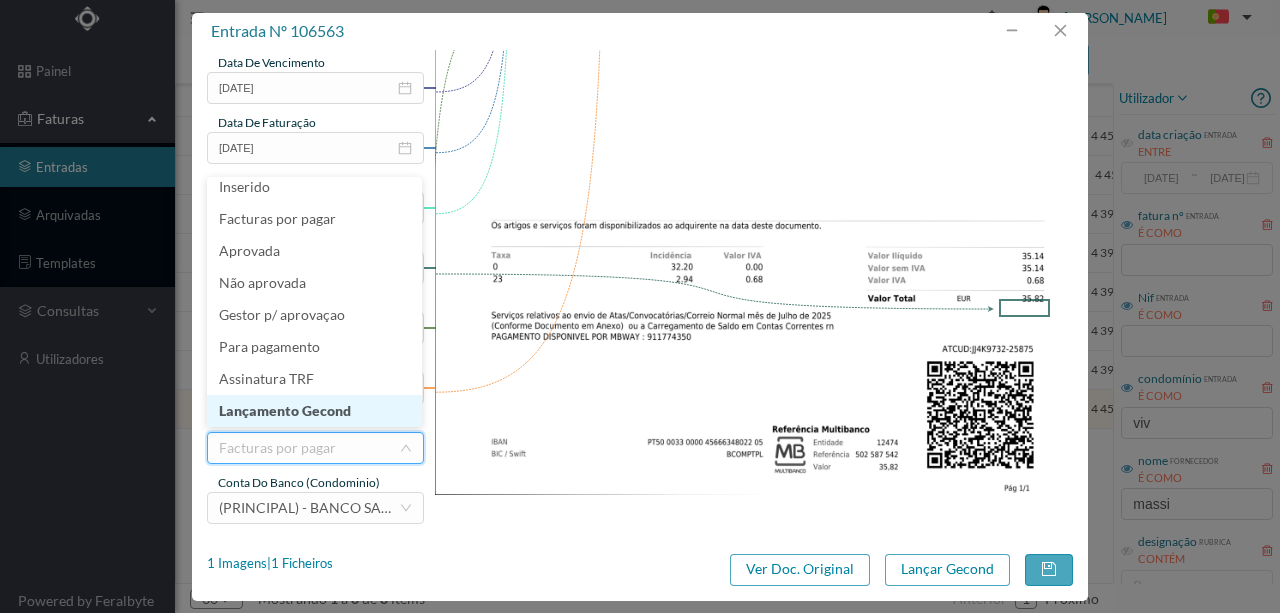 click on "Lançamento Gecond" at bounding box center [314, 411] 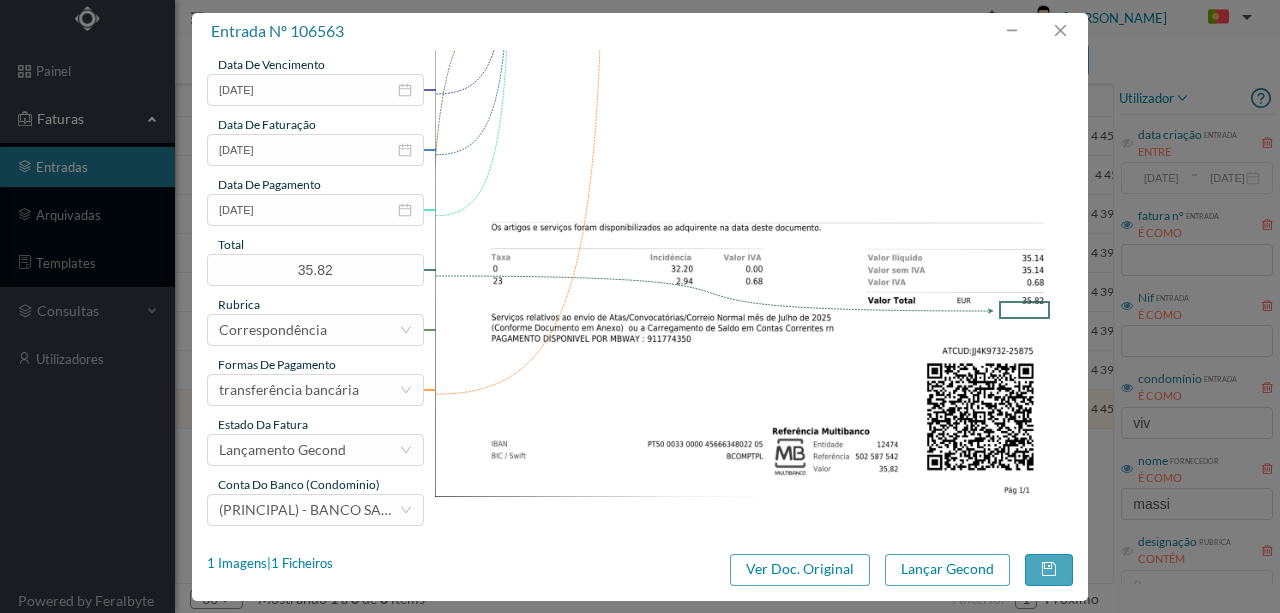 scroll, scrollTop: 473, scrollLeft: 0, axis: vertical 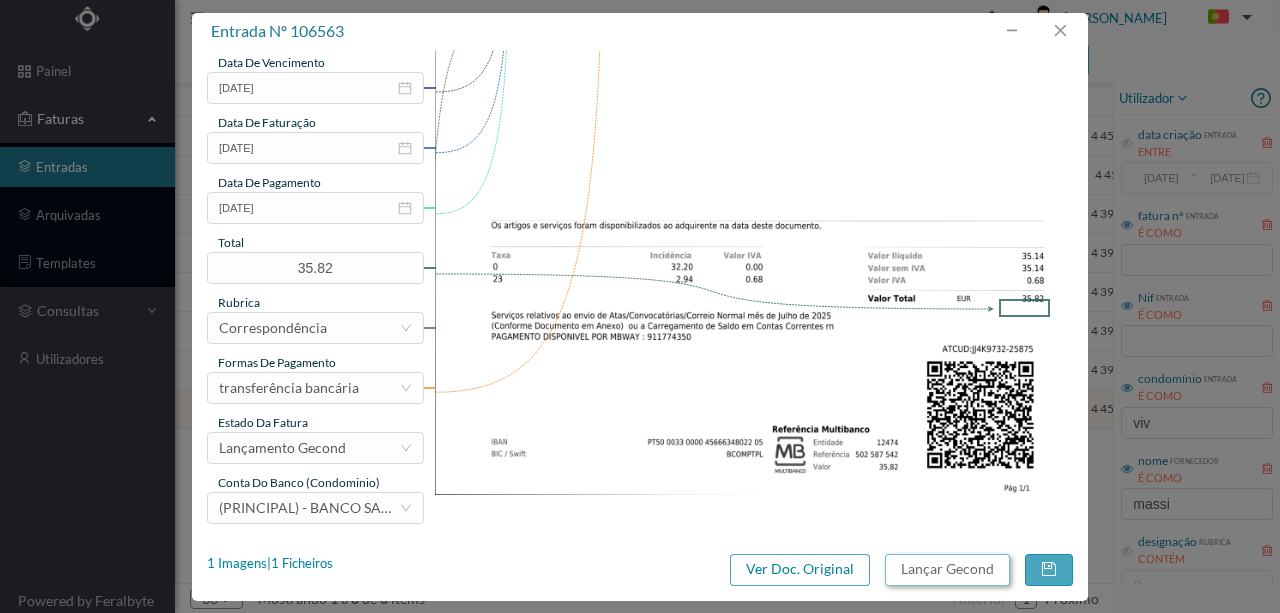 click on "Lançar Gecond" at bounding box center [947, 570] 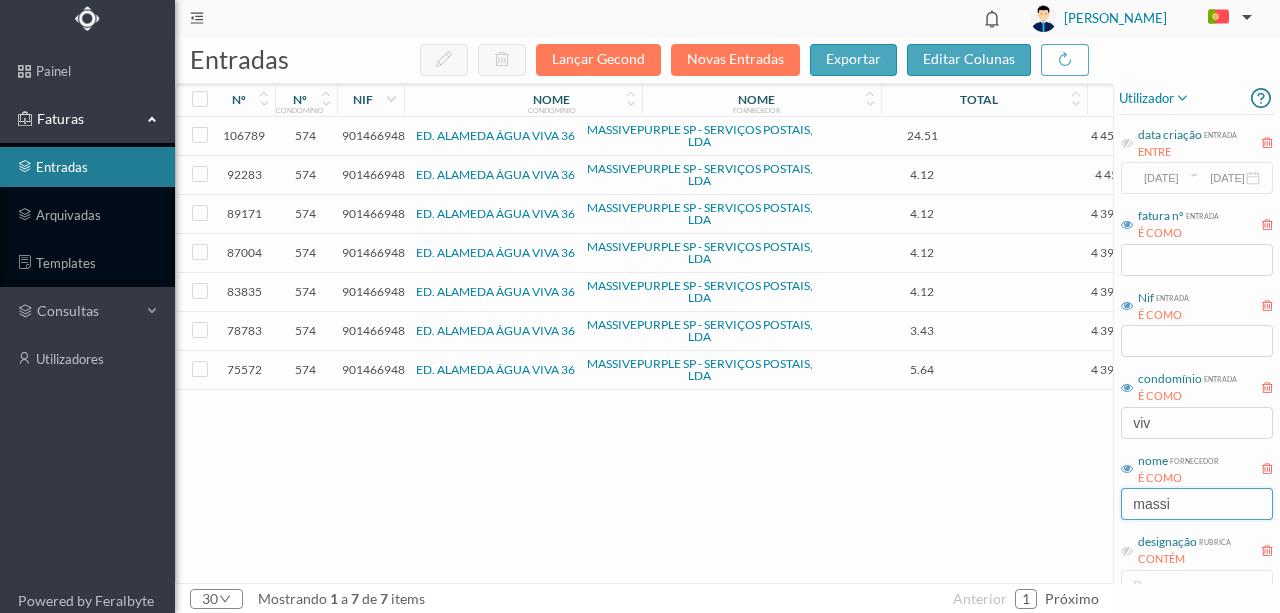 drag, startPoint x: 1192, startPoint y: 501, endPoint x: 1112, endPoint y: 508, distance: 80.305664 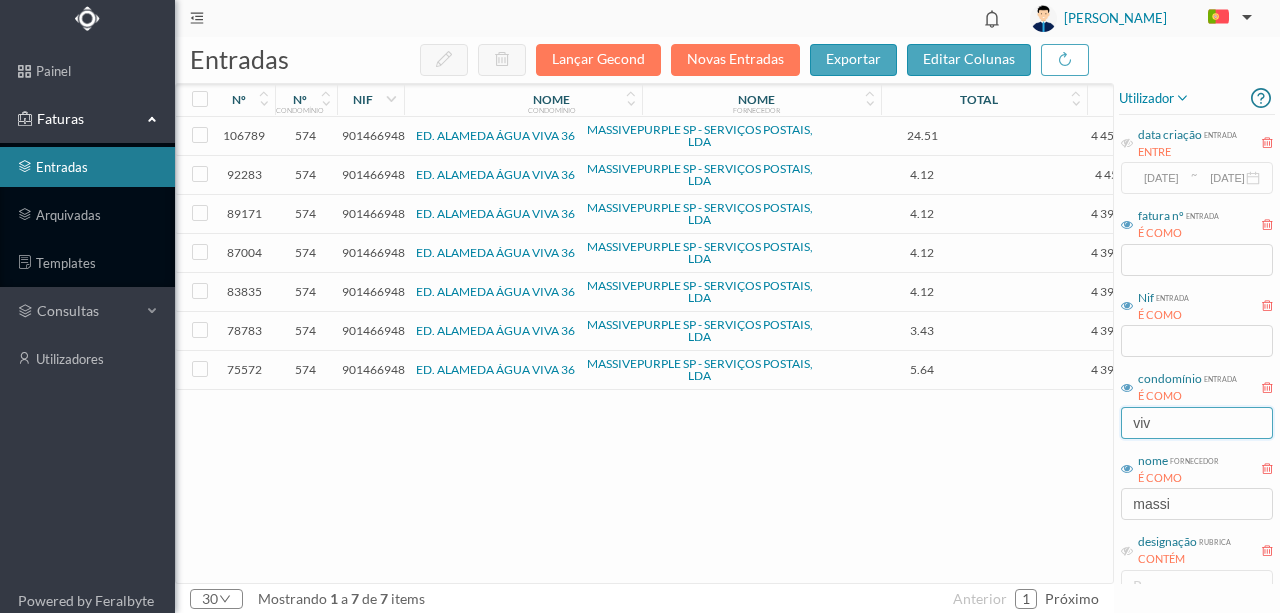 click on "viv" at bounding box center (1197, 423) 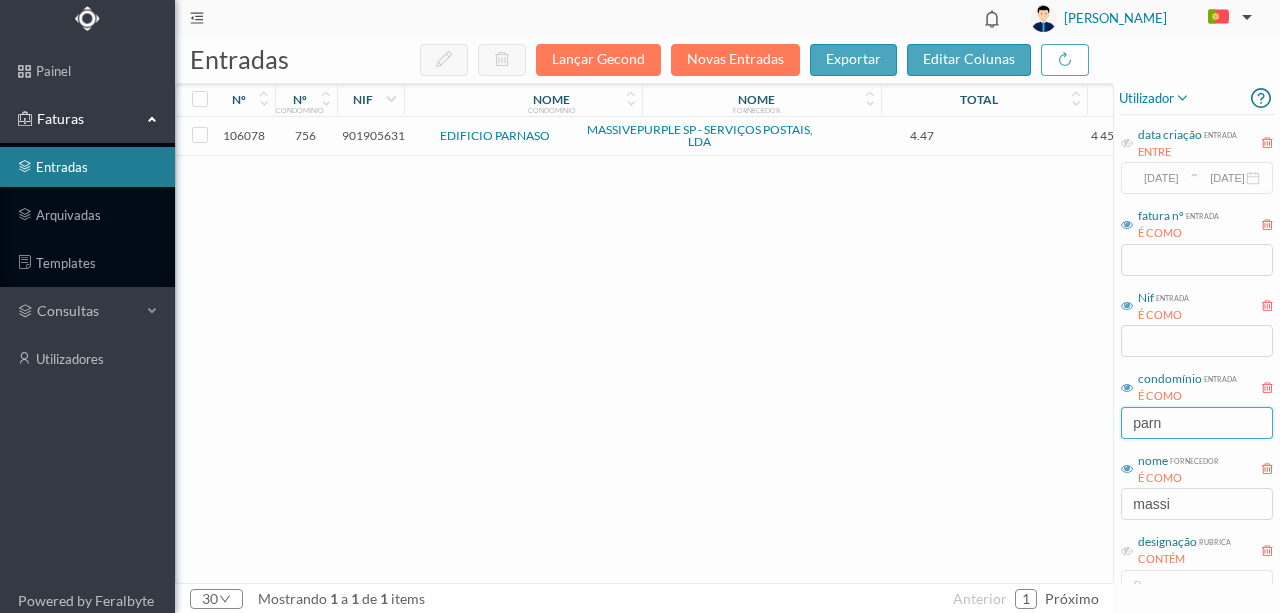click on "parn" at bounding box center (1197, 423) 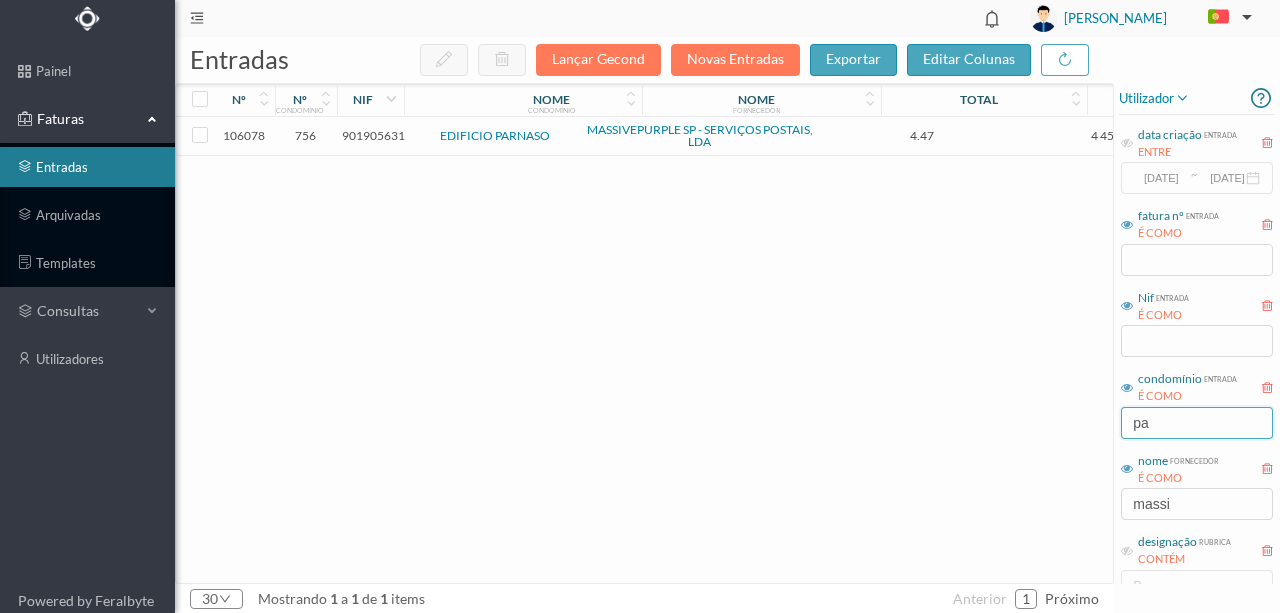 type on "p" 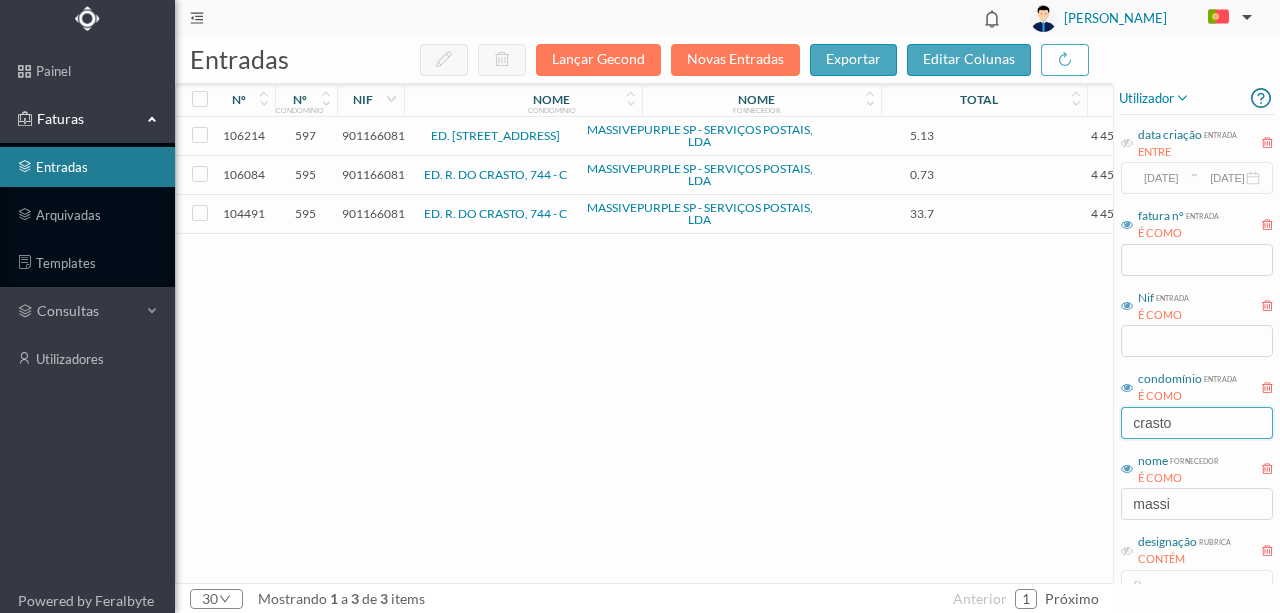type on "crasto" 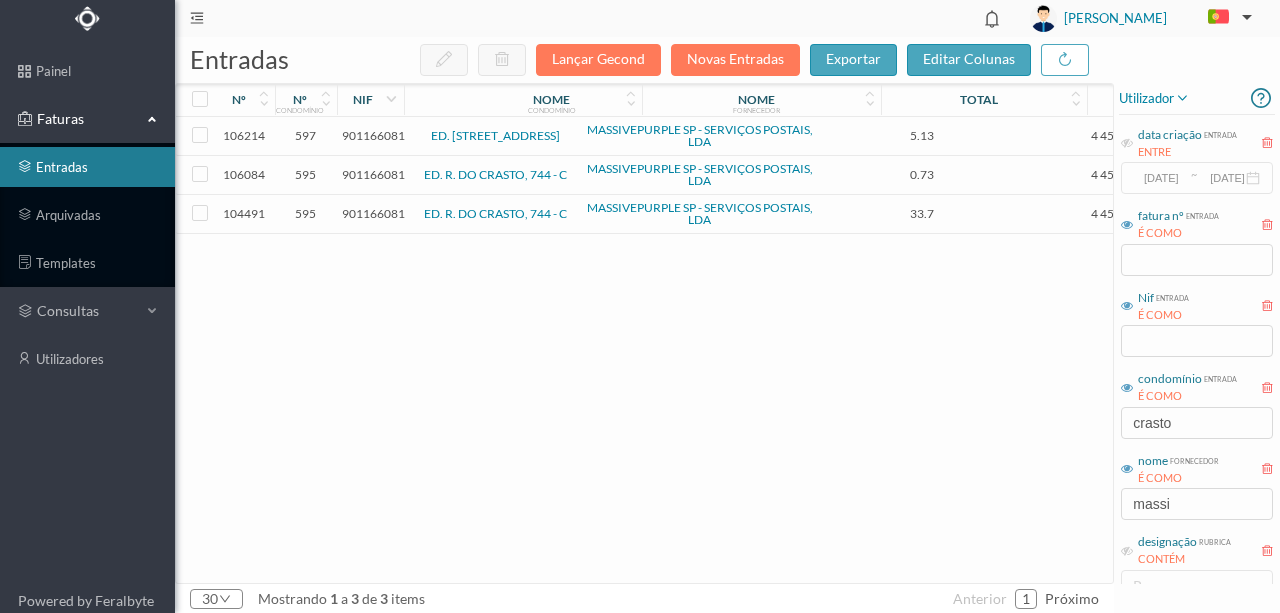 click on "901166081" at bounding box center [373, 213] 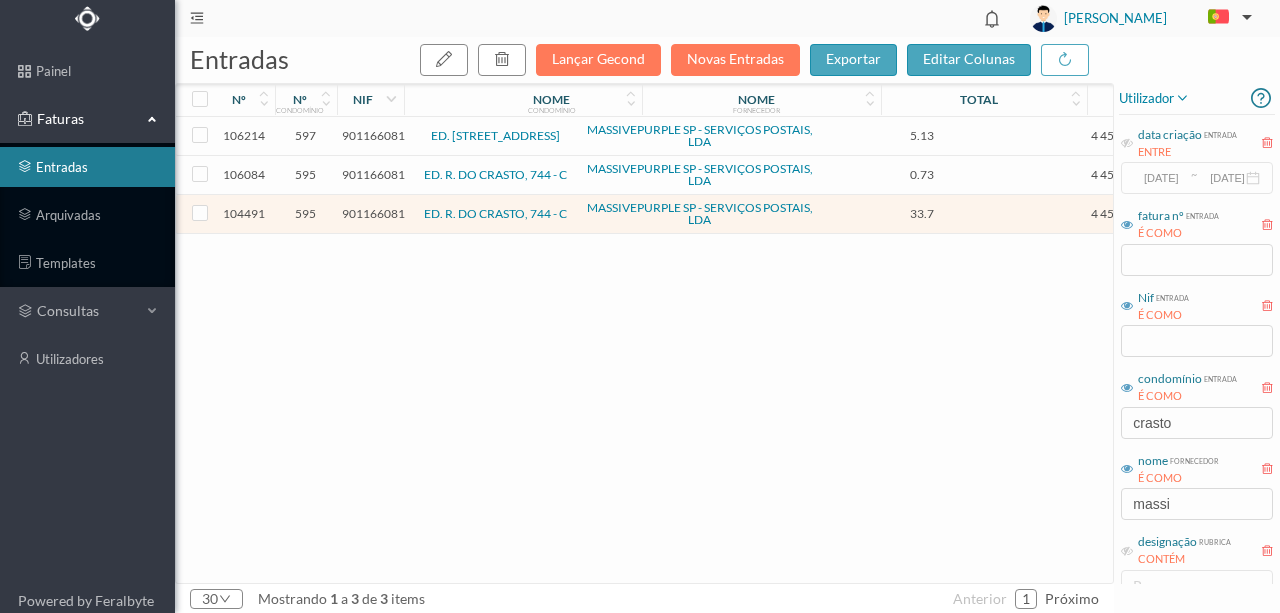 click on "901166081" at bounding box center (373, 213) 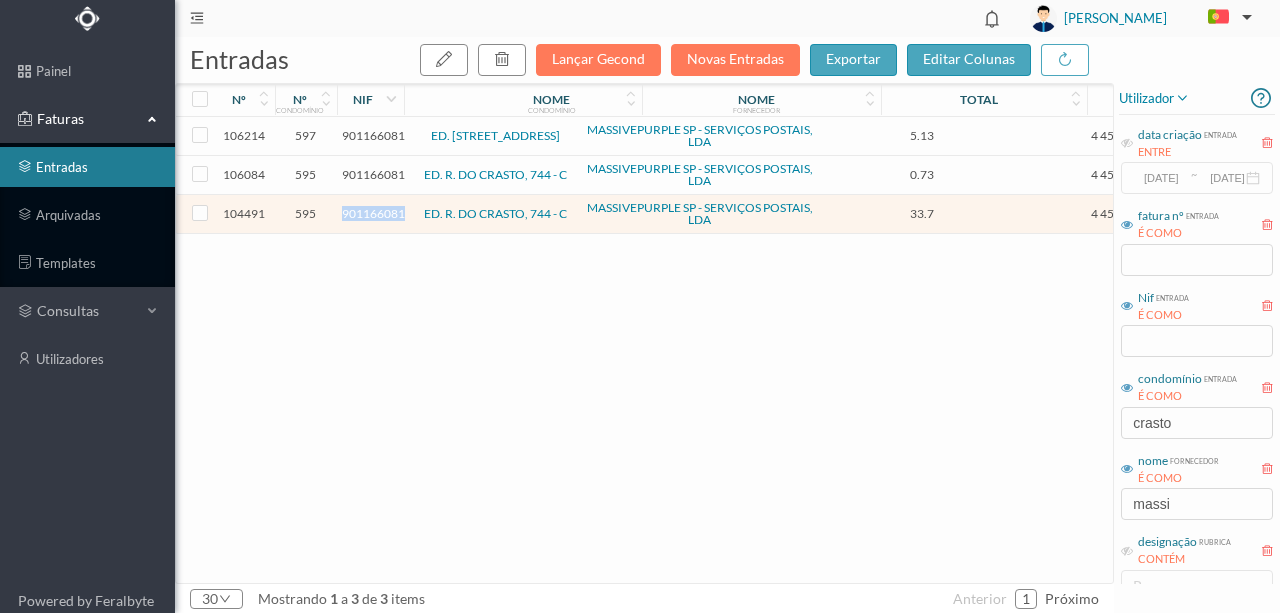 click on "901166081" at bounding box center (373, 213) 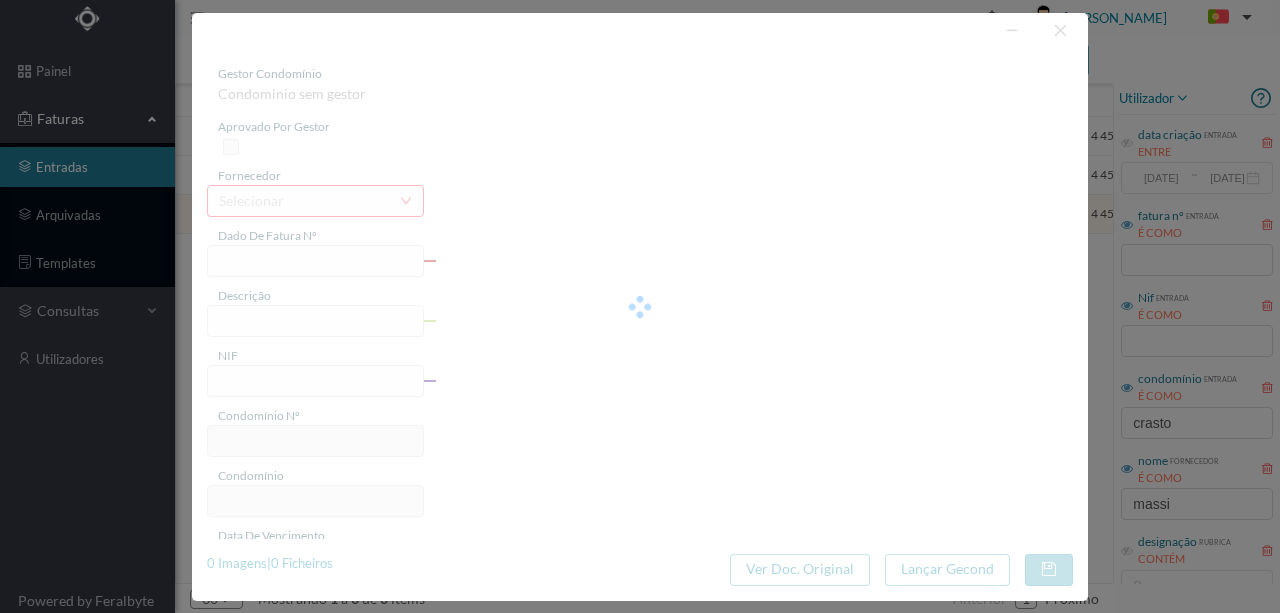 type on "4 45/22259" 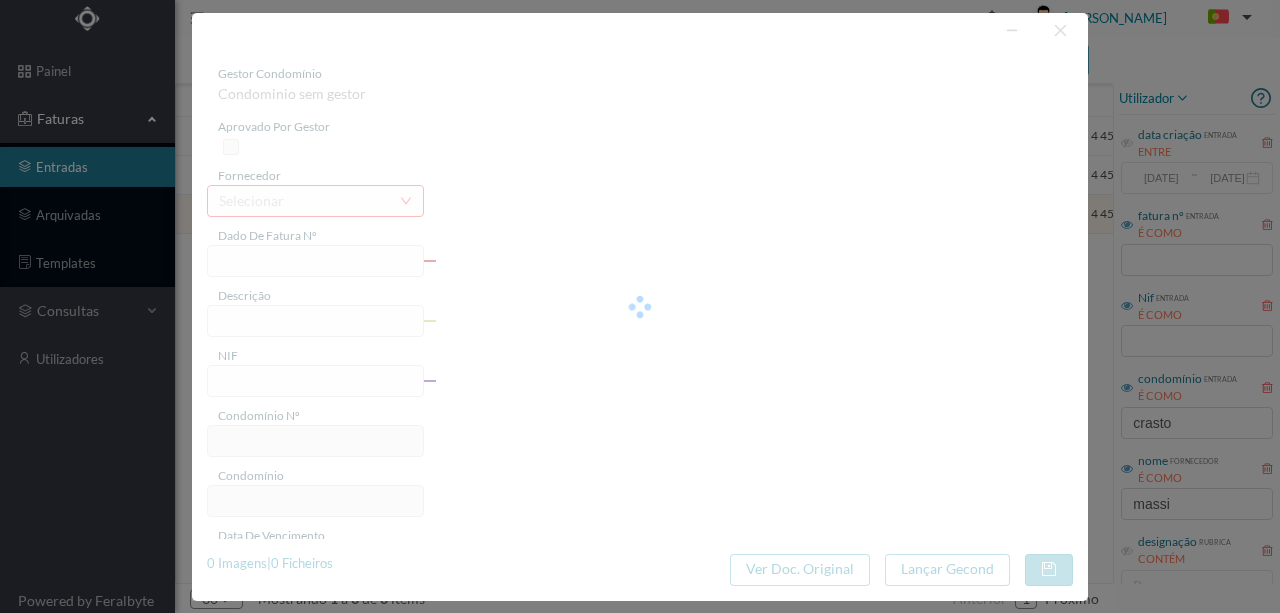 type on "Serviço [PERSON_NAME]" 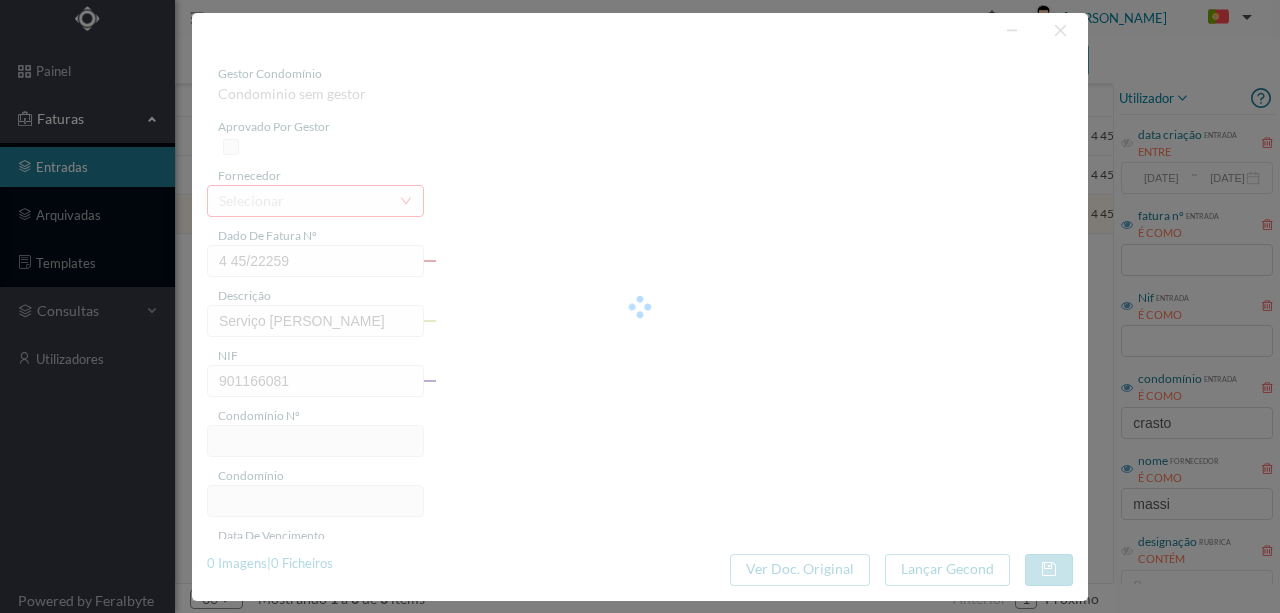 type on "595" 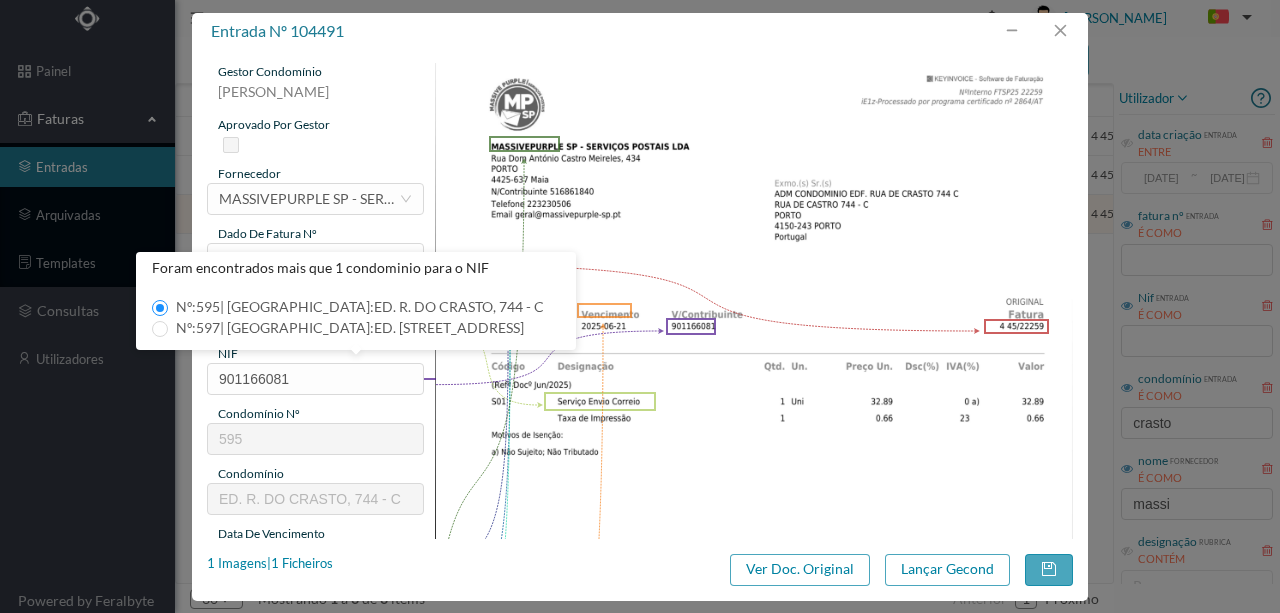 scroll, scrollTop: 0, scrollLeft: 0, axis: both 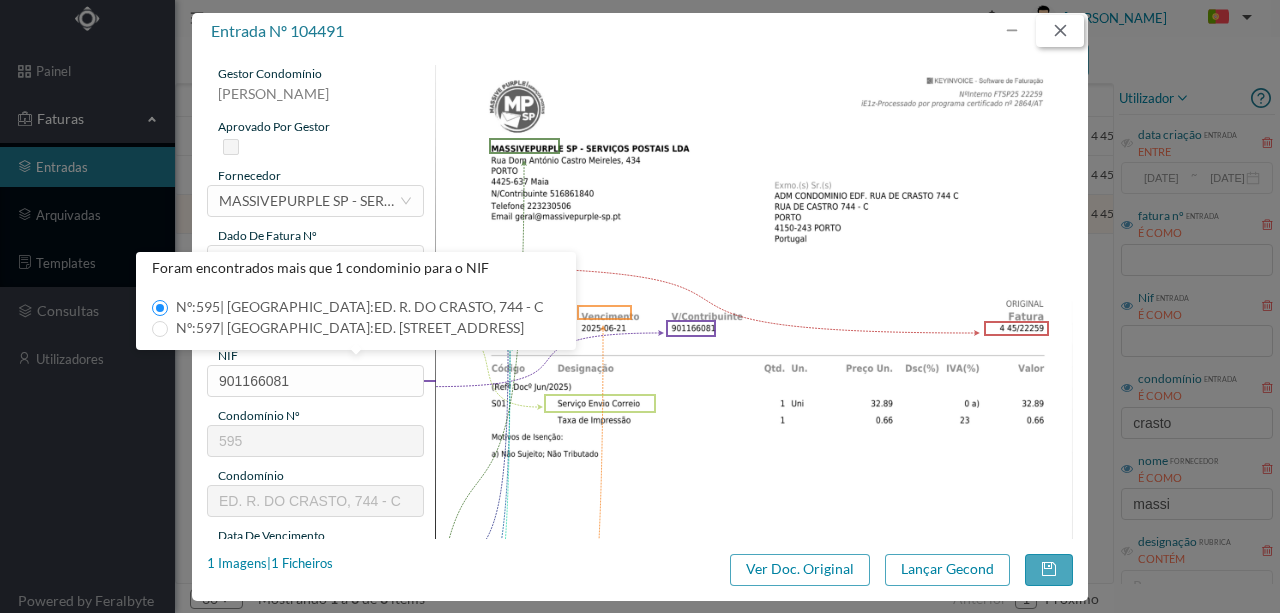 click at bounding box center [1060, 31] 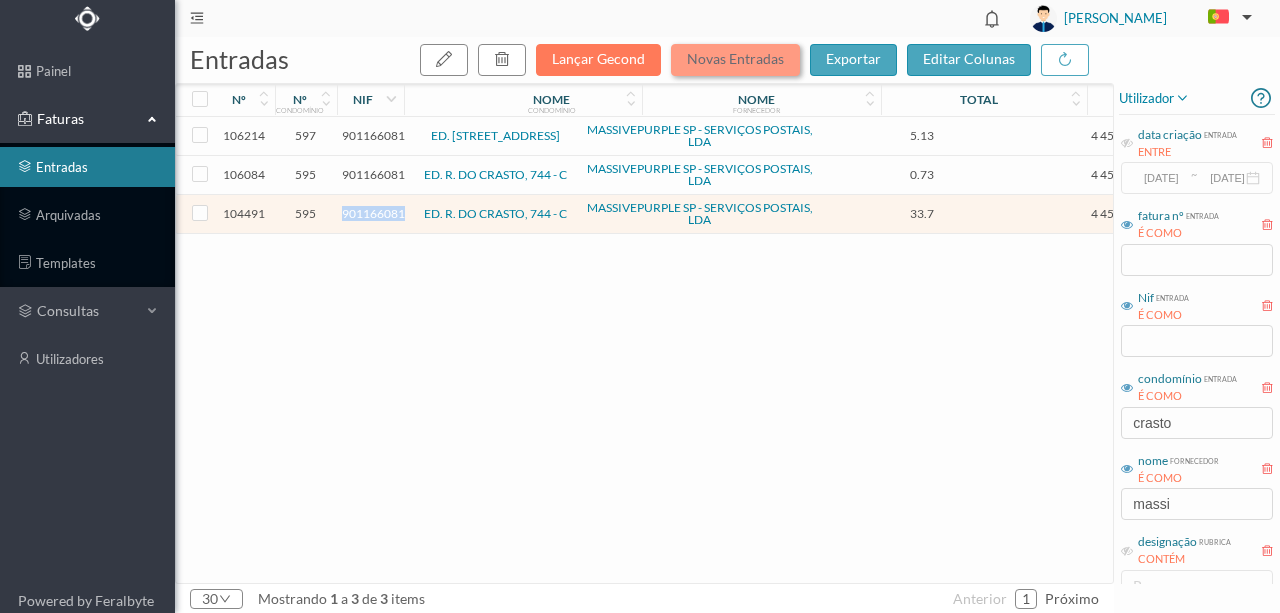 click on "Novas Entradas" at bounding box center [735, 60] 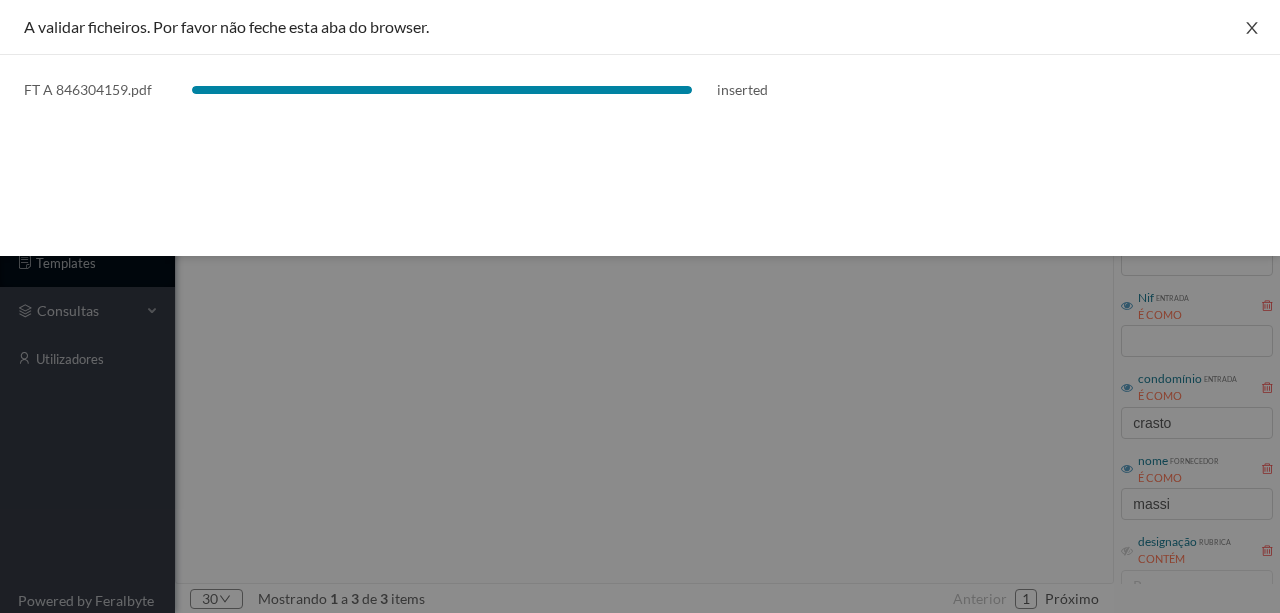click 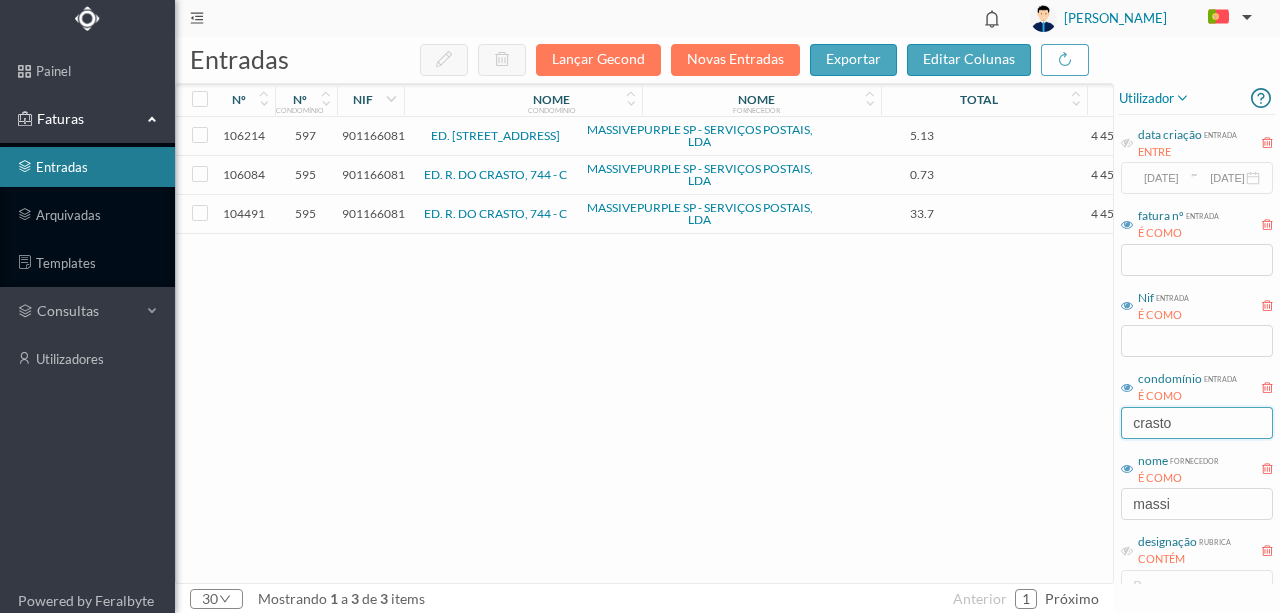 drag, startPoint x: 1192, startPoint y: 413, endPoint x: 1056, endPoint y: 430, distance: 137.05838 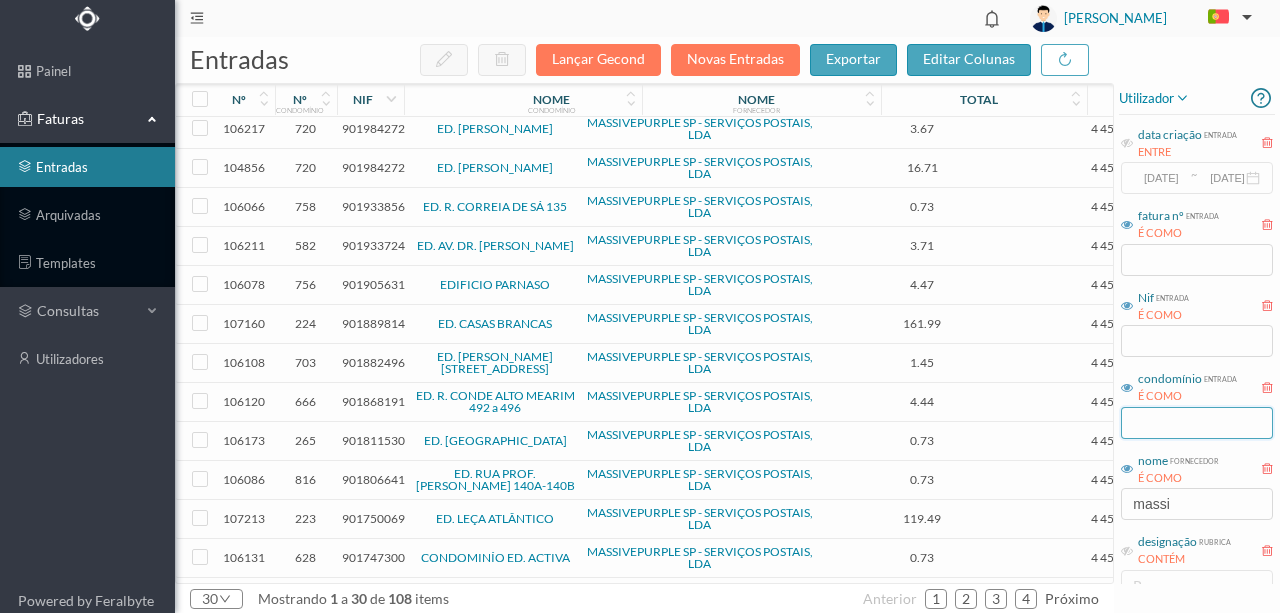 scroll, scrollTop: 723, scrollLeft: 0, axis: vertical 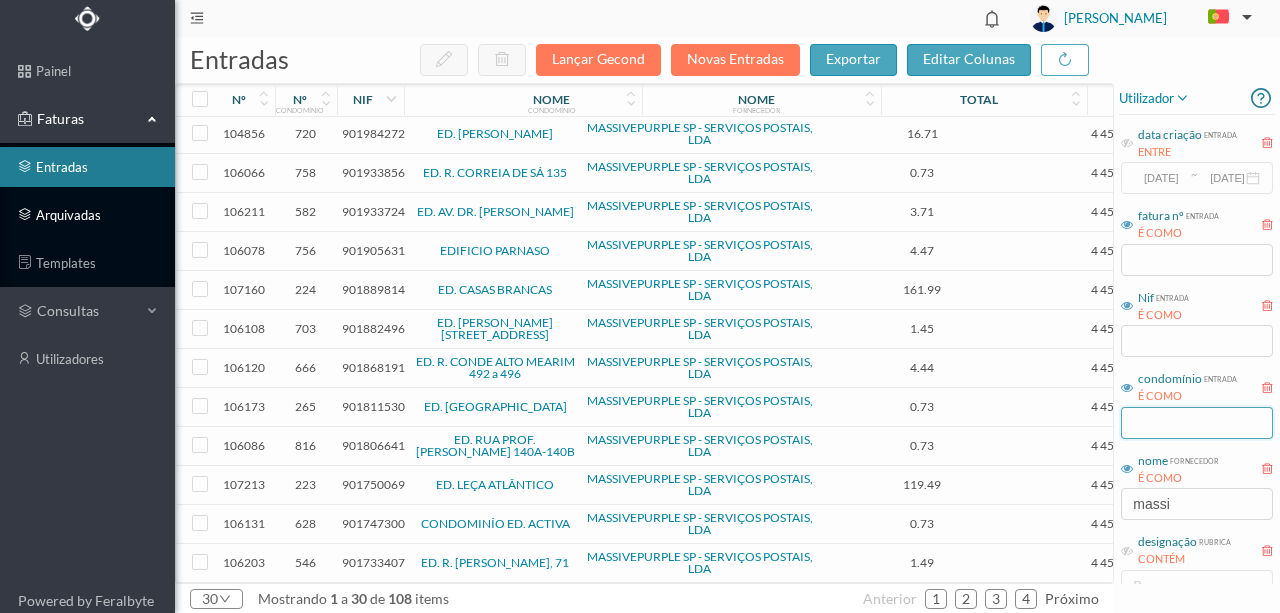 type 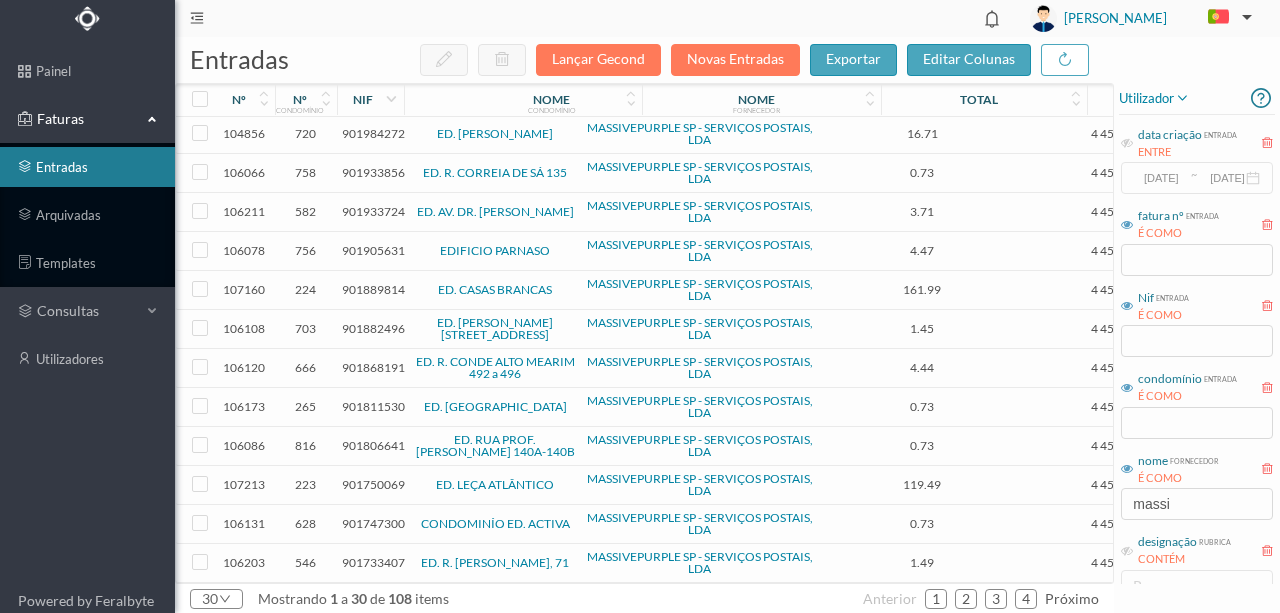 click on "901750069" at bounding box center [373, 484] 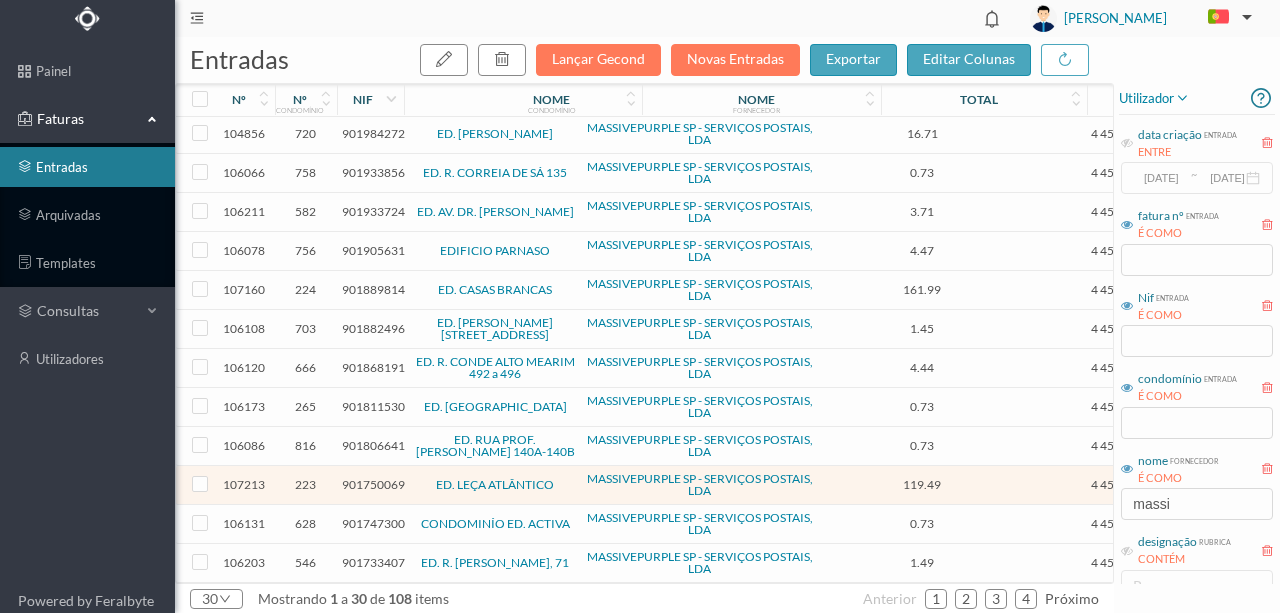 click on "901750069" at bounding box center (373, 484) 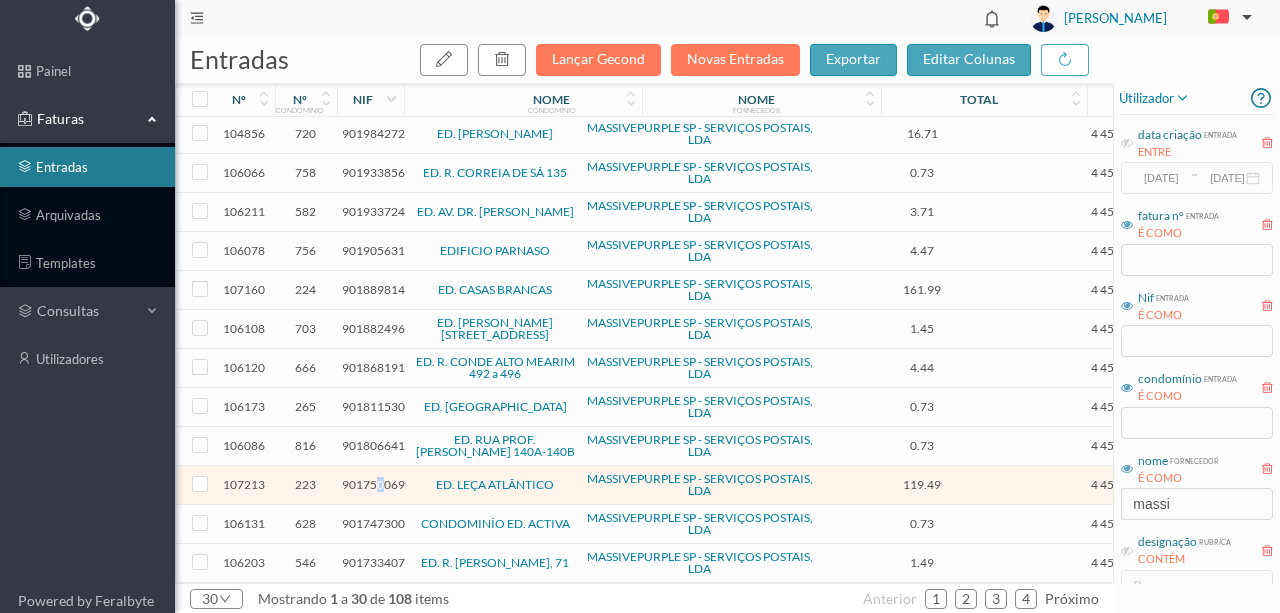 click on "901750069" at bounding box center [373, 484] 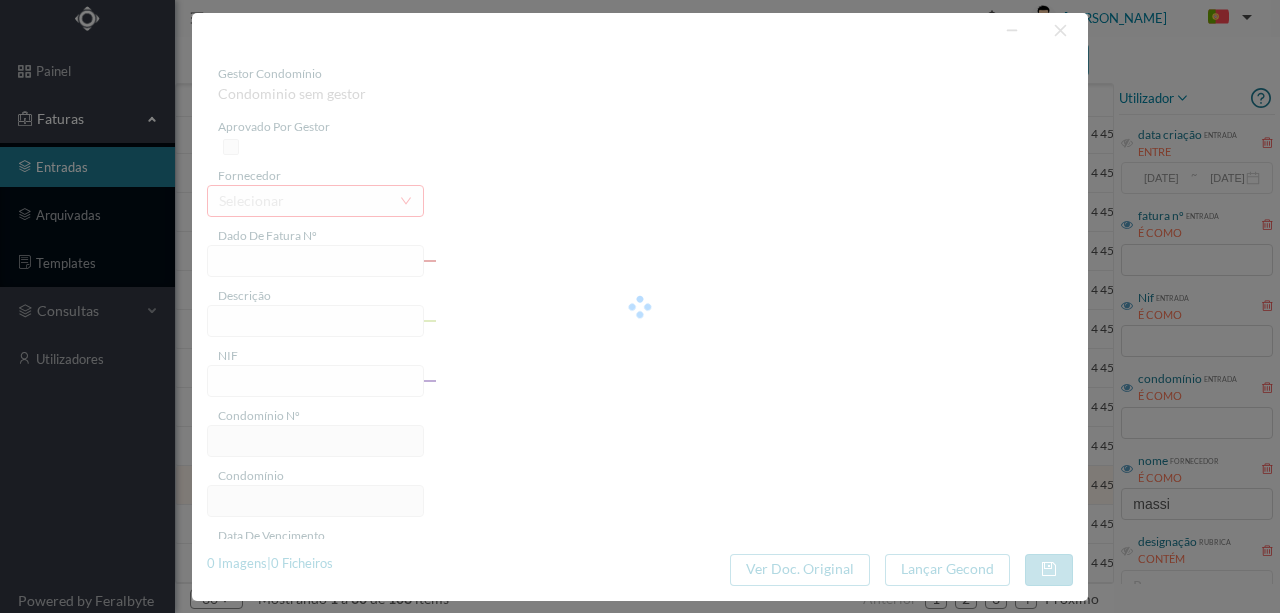 type on "4 45/26285" 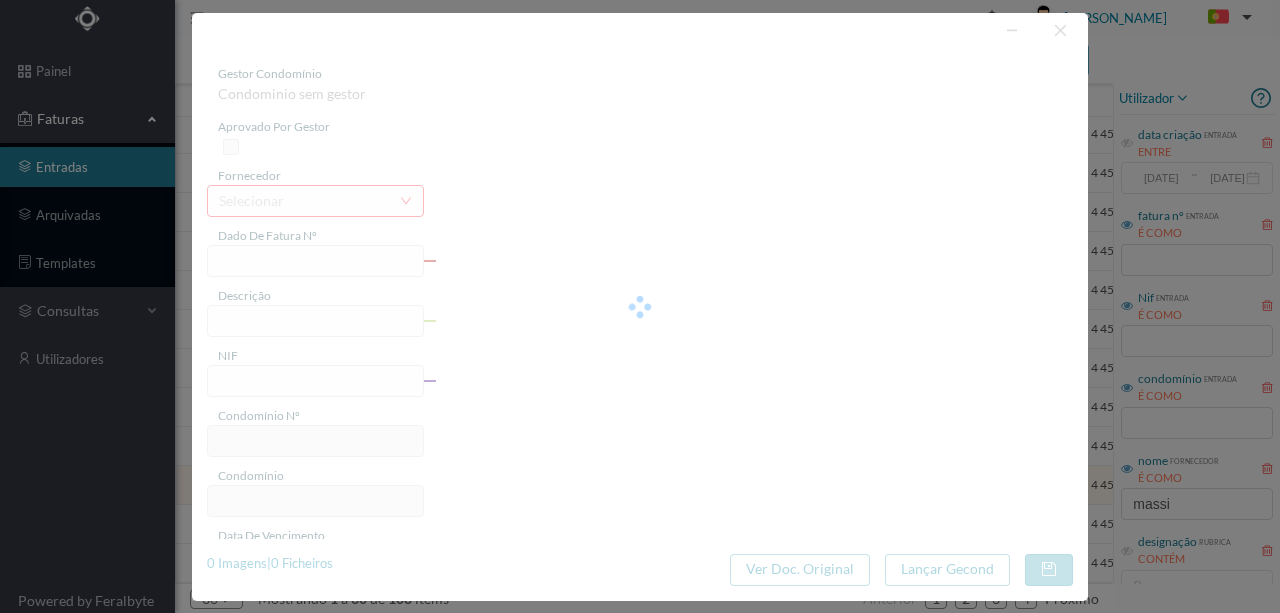 type on "Serviço [PERSON_NAME]" 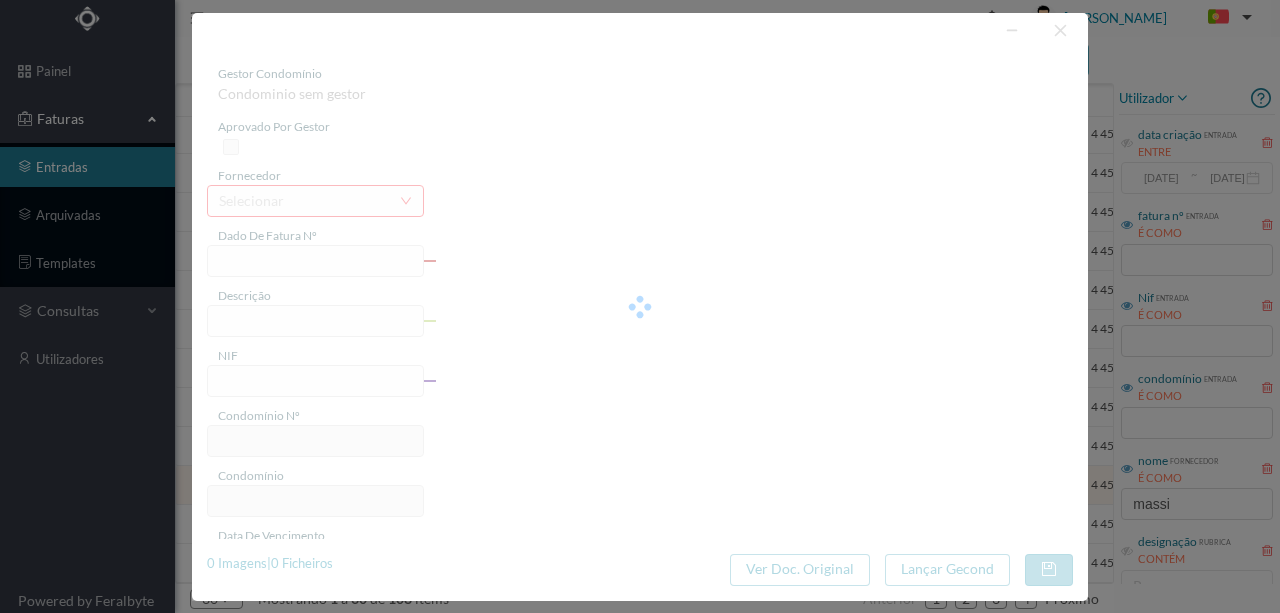 type on "901750069" 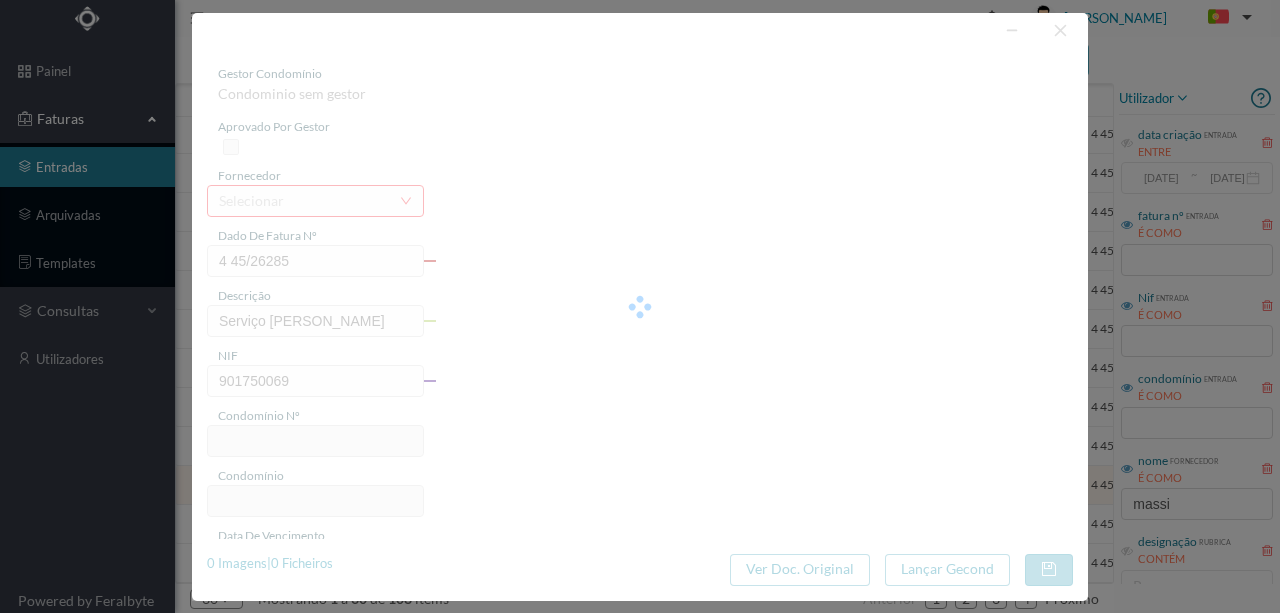 type on "223" 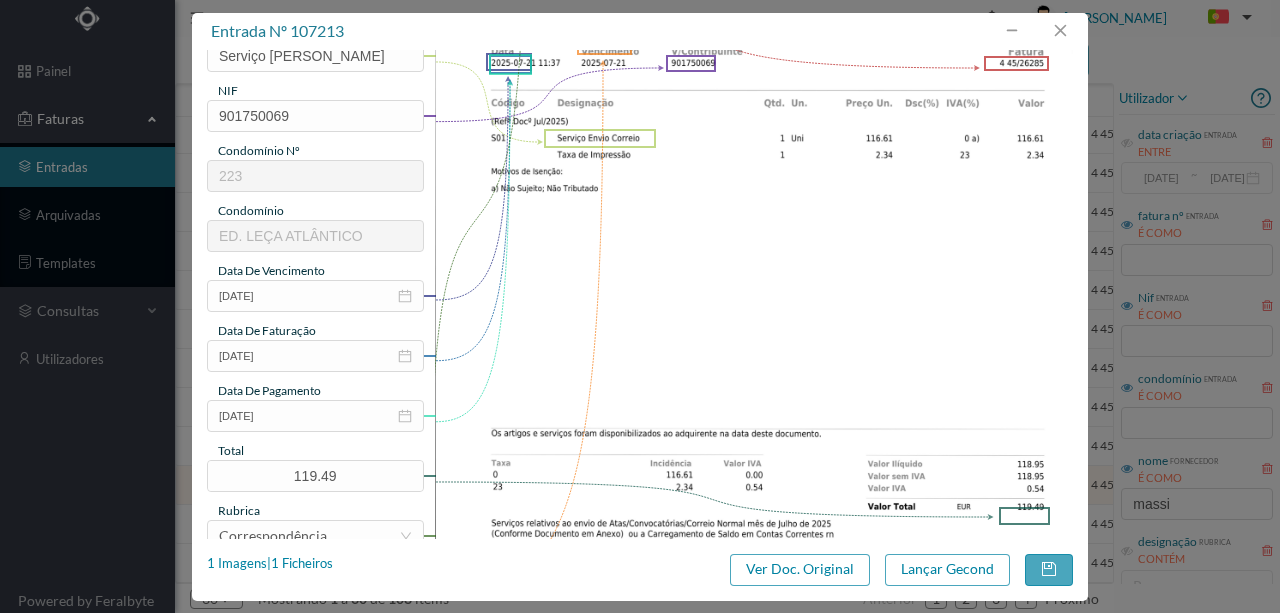 scroll, scrollTop: 266, scrollLeft: 0, axis: vertical 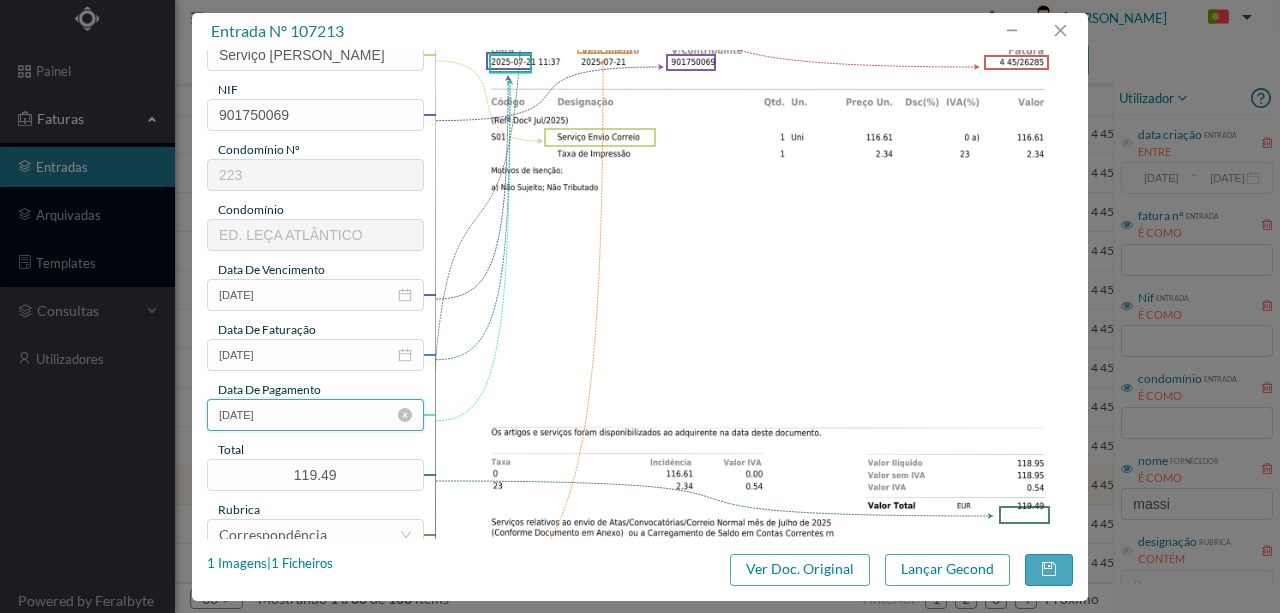 click on "[DATE]" at bounding box center [315, 415] 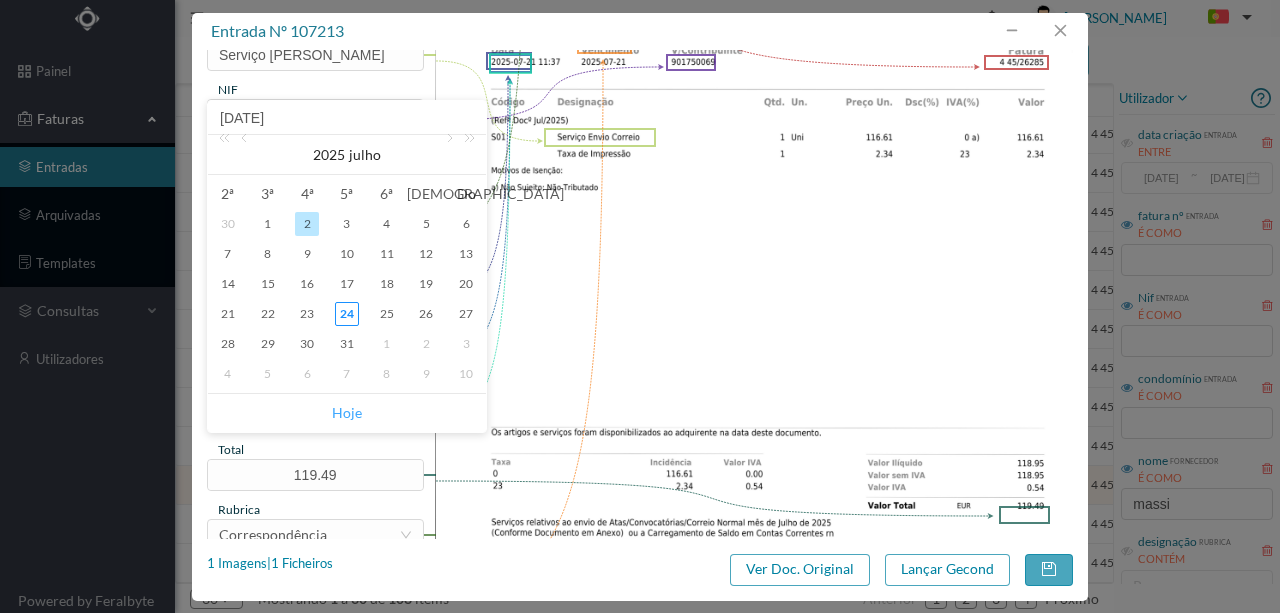 click on "Hoje" at bounding box center [347, 413] 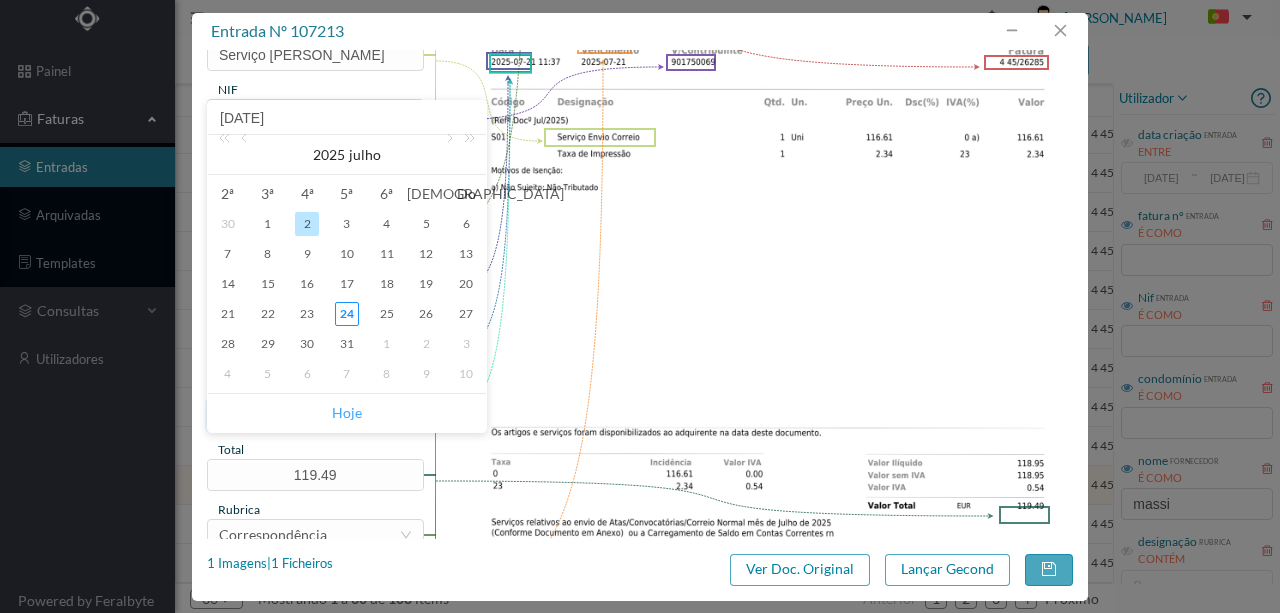 type on "[DATE]" 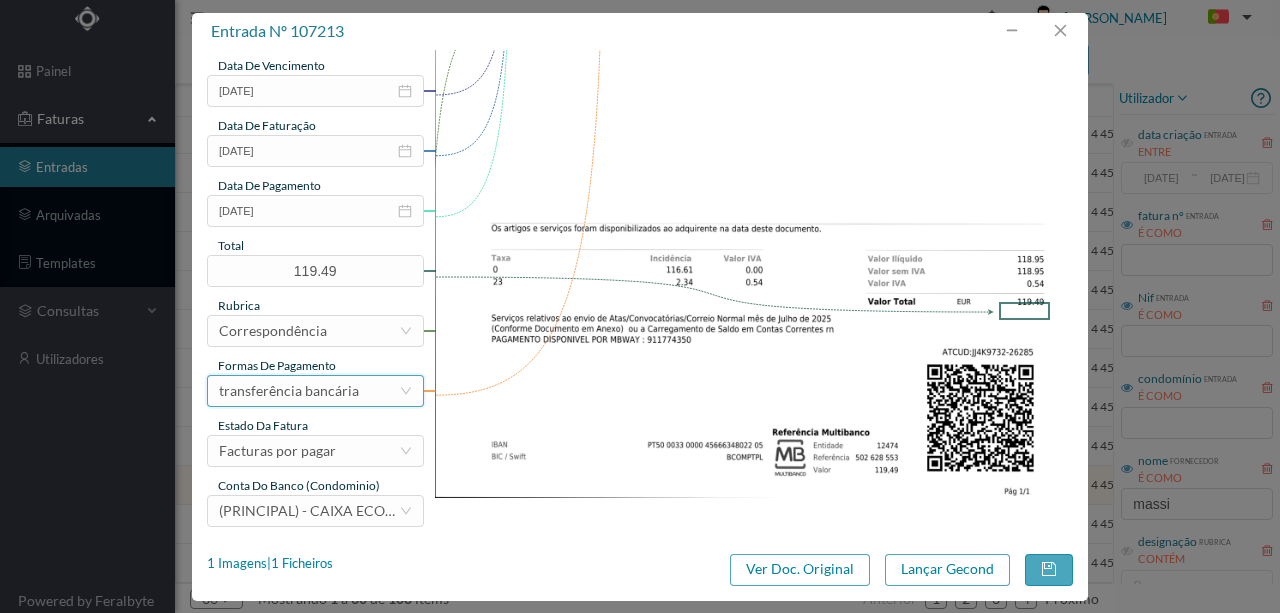 scroll, scrollTop: 473, scrollLeft: 0, axis: vertical 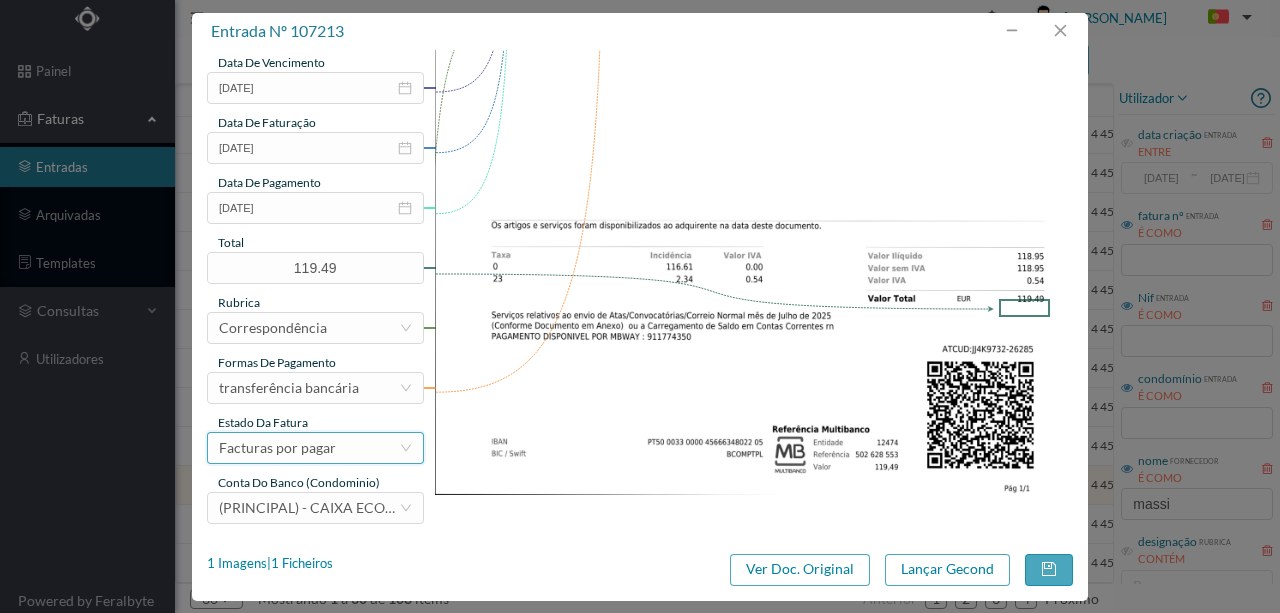 click on "Facturas por pagar" at bounding box center (309, 448) 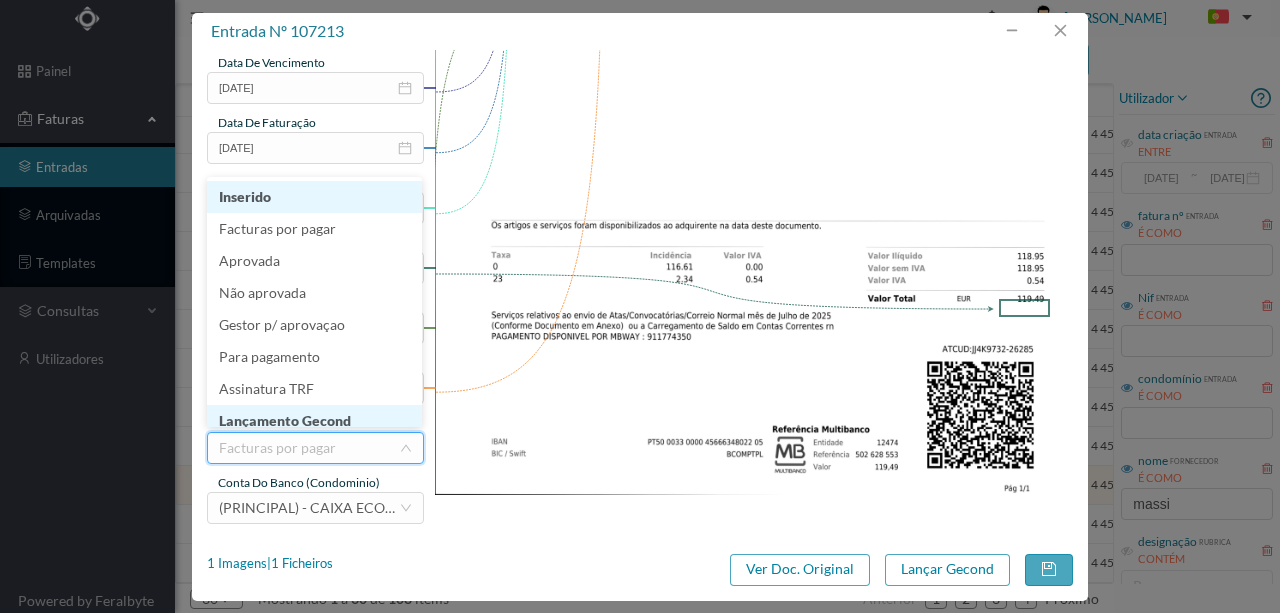 scroll, scrollTop: 10, scrollLeft: 0, axis: vertical 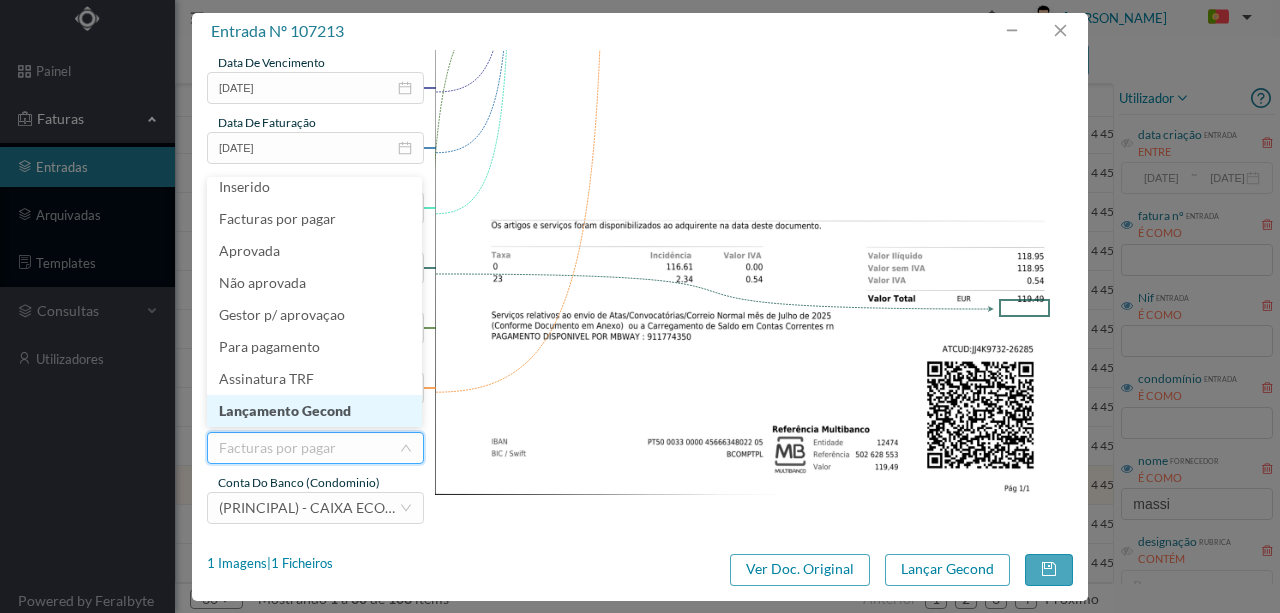 click on "Lançamento Gecond" at bounding box center (314, 411) 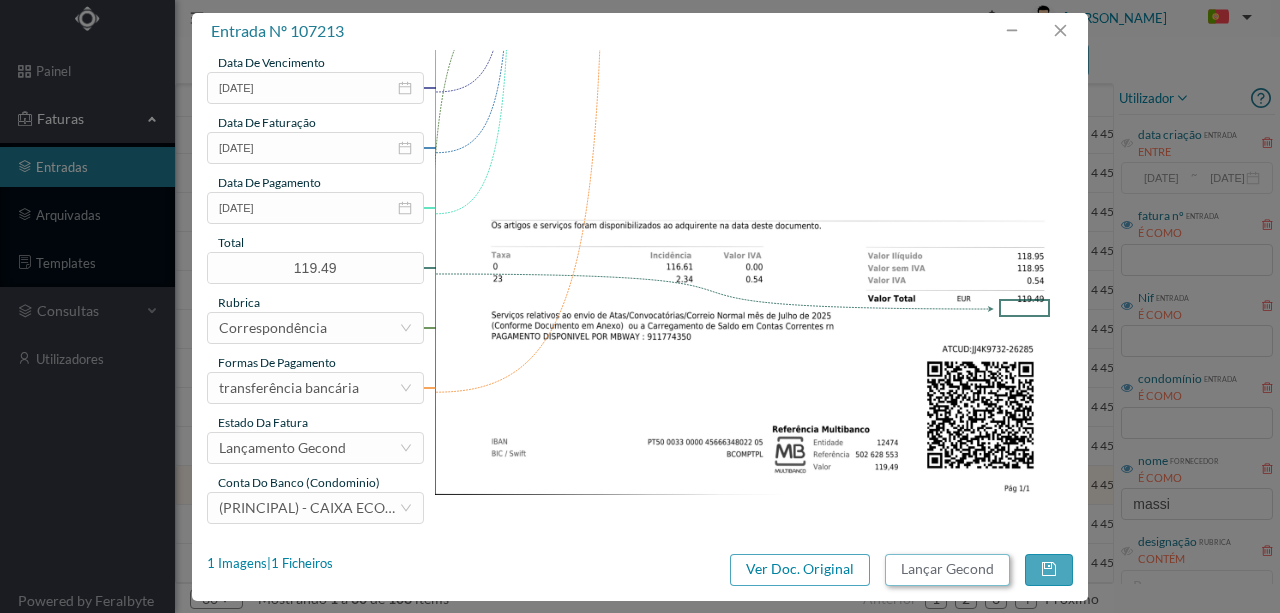 click on "Lançar Gecond" at bounding box center [947, 570] 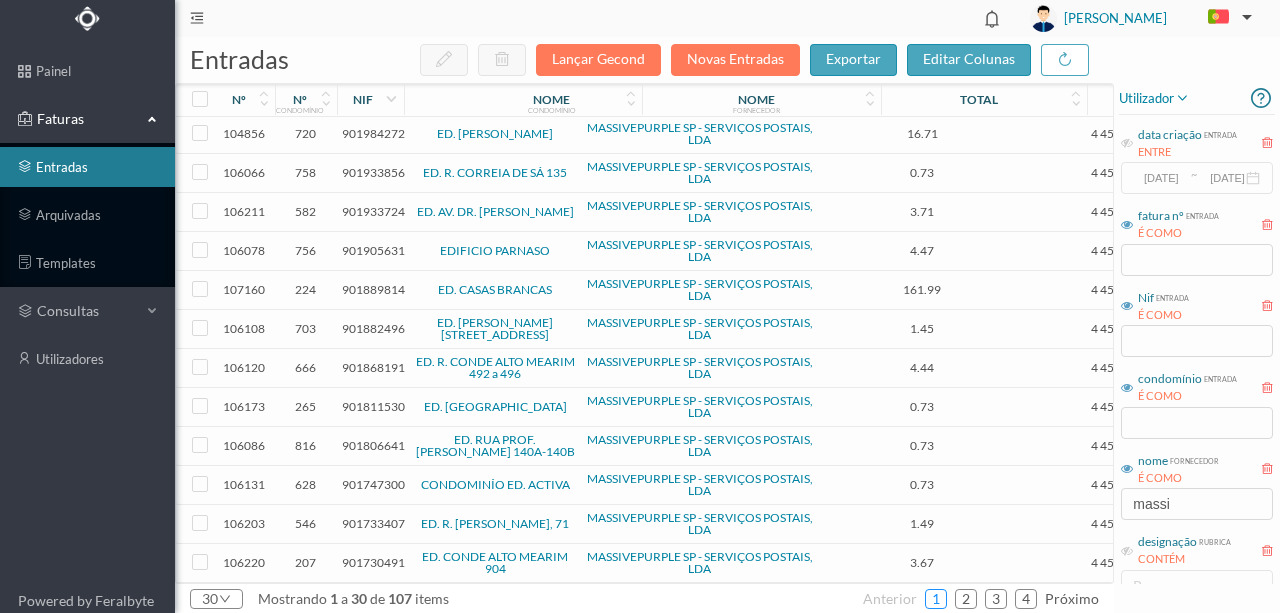 click on "1" at bounding box center [936, 599] 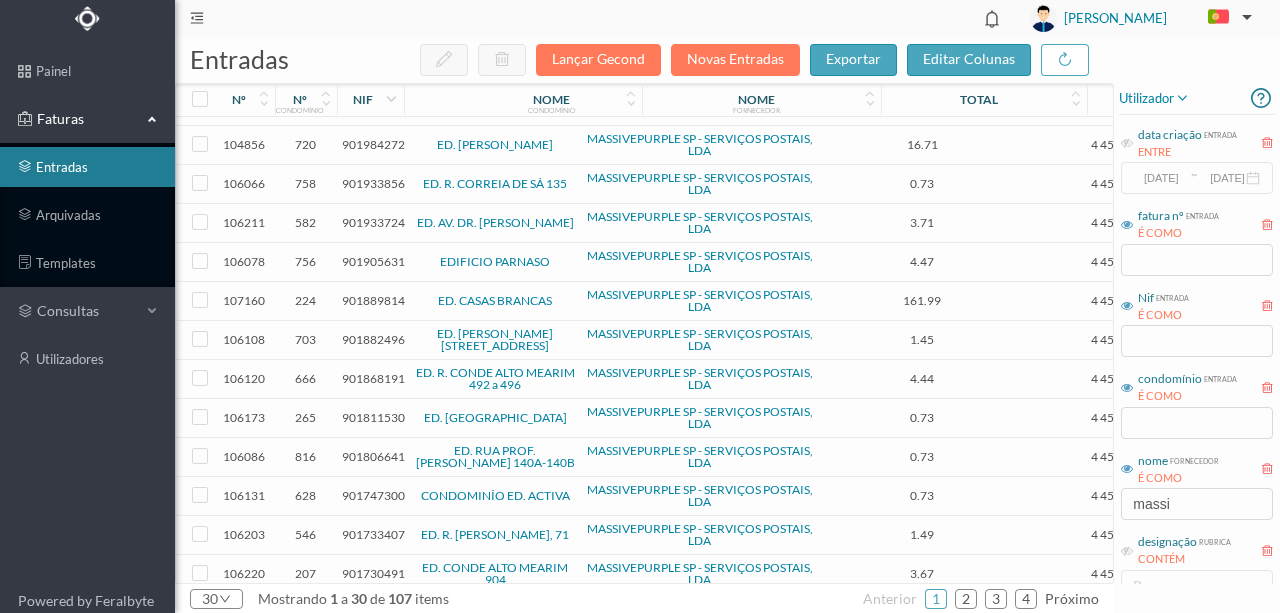 scroll, scrollTop: 723, scrollLeft: 0, axis: vertical 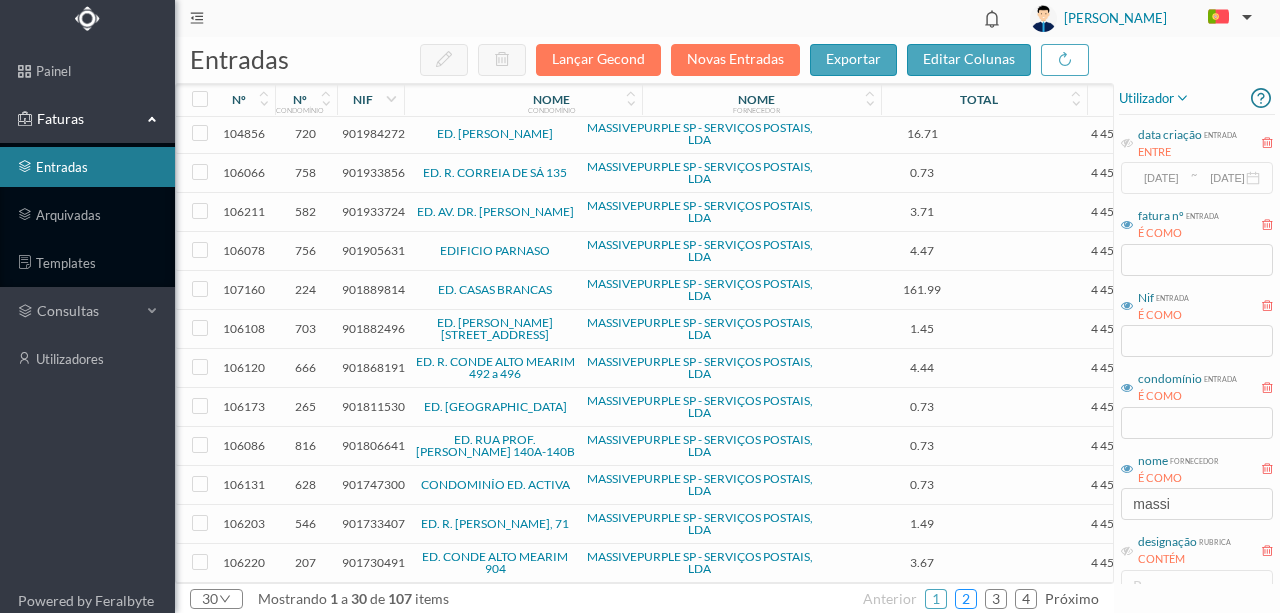 click on "2" at bounding box center (966, 599) 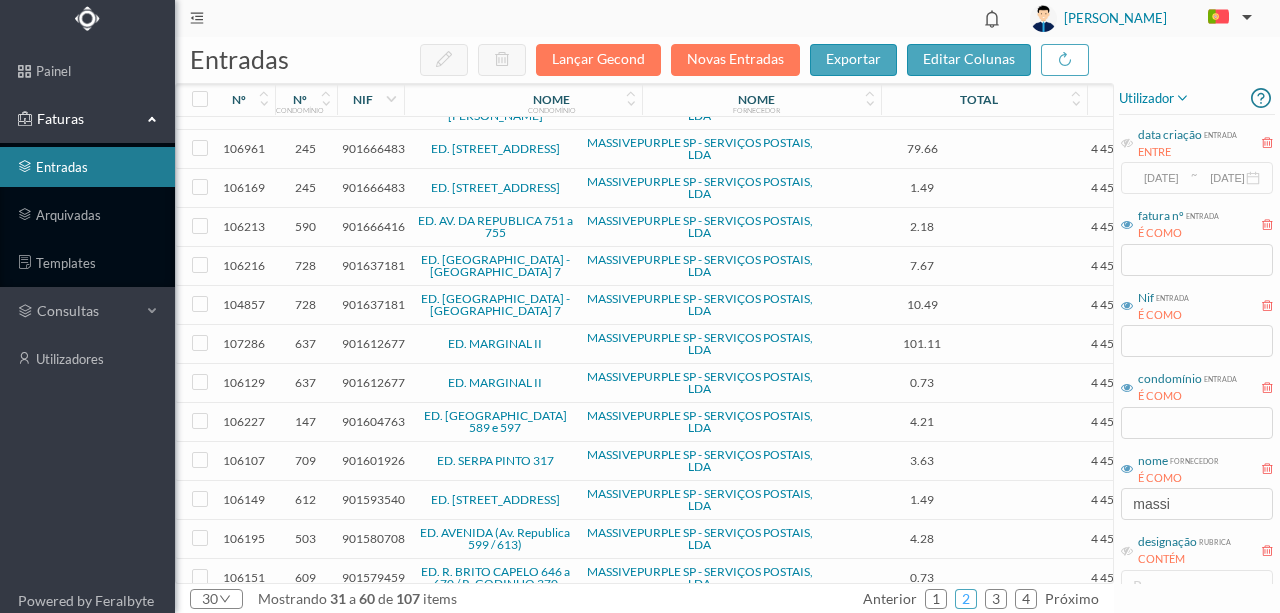 scroll, scrollTop: 0, scrollLeft: 0, axis: both 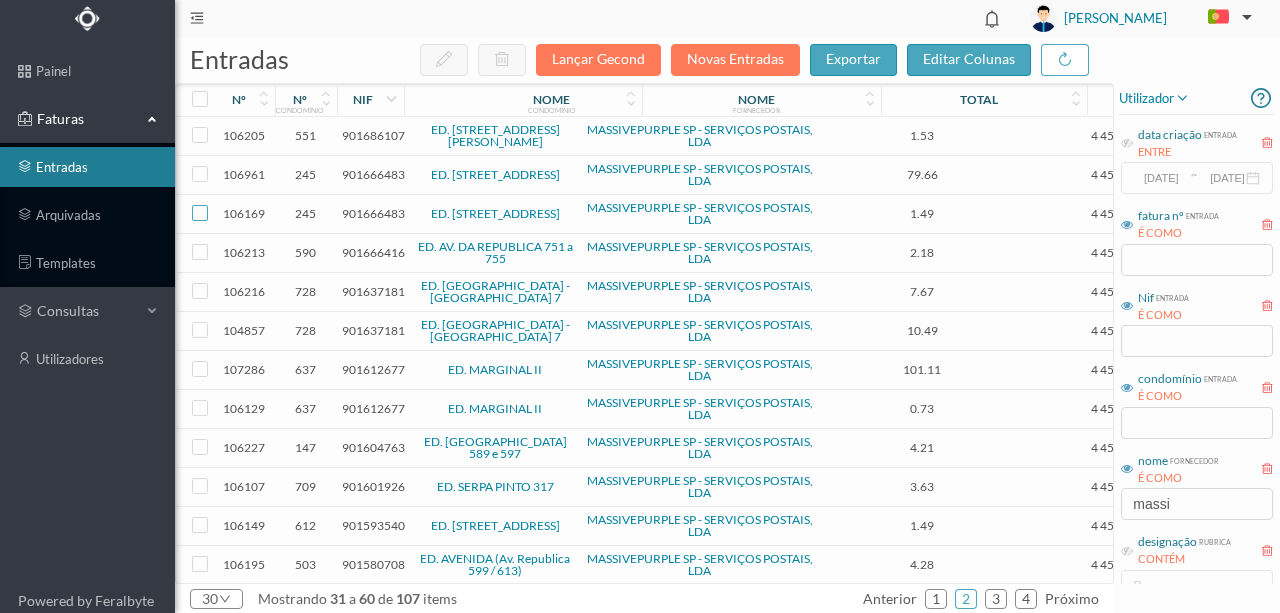 click at bounding box center [200, 213] 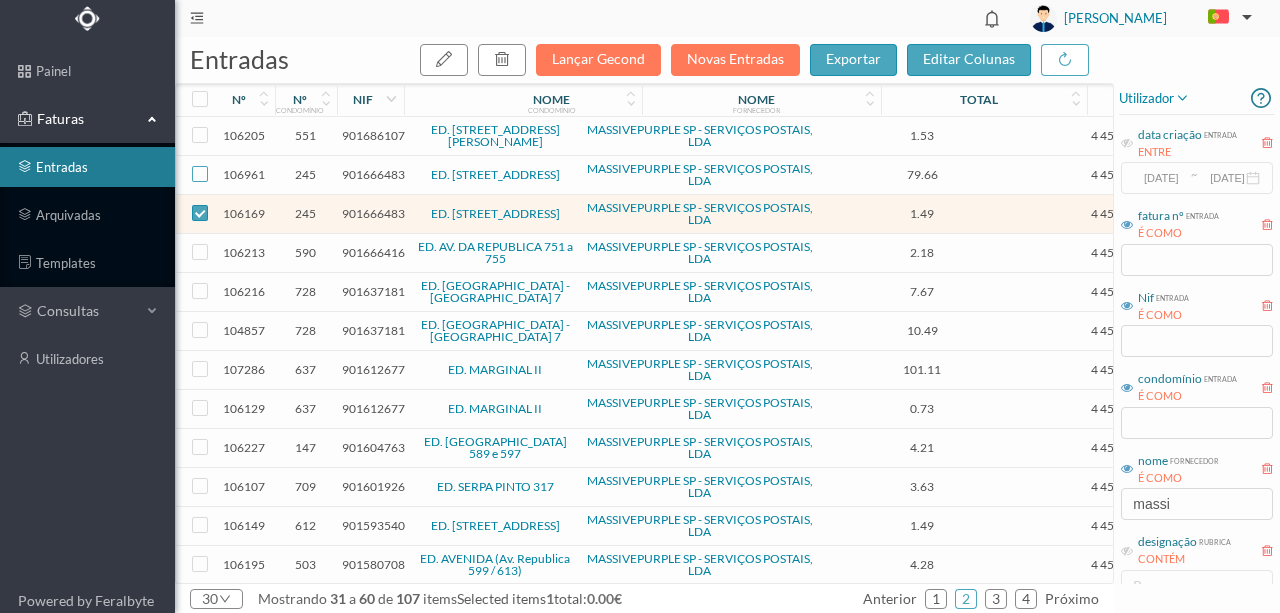 click at bounding box center (200, 174) 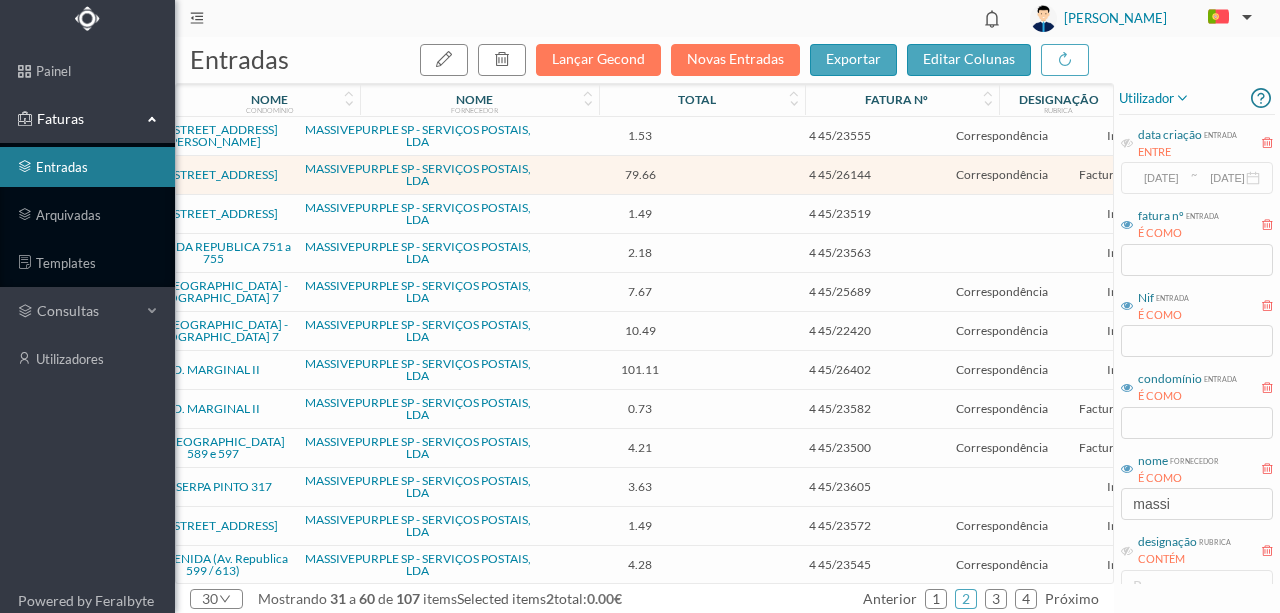 scroll, scrollTop: 0, scrollLeft: 282, axis: horizontal 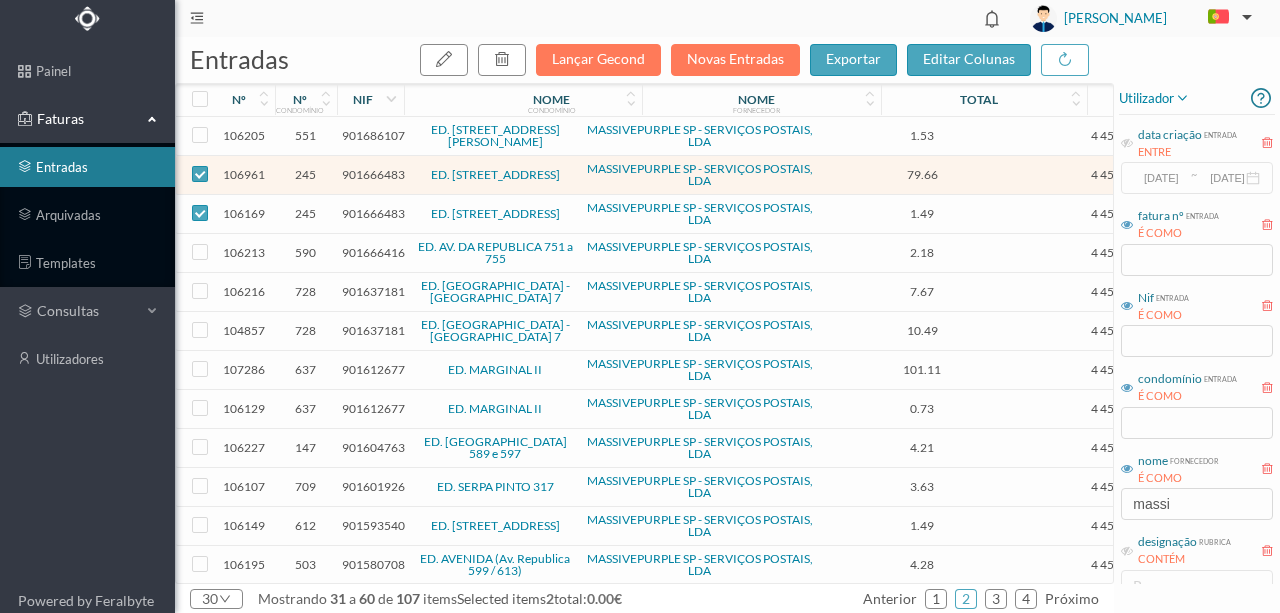 click on "901666483" at bounding box center (373, 174) 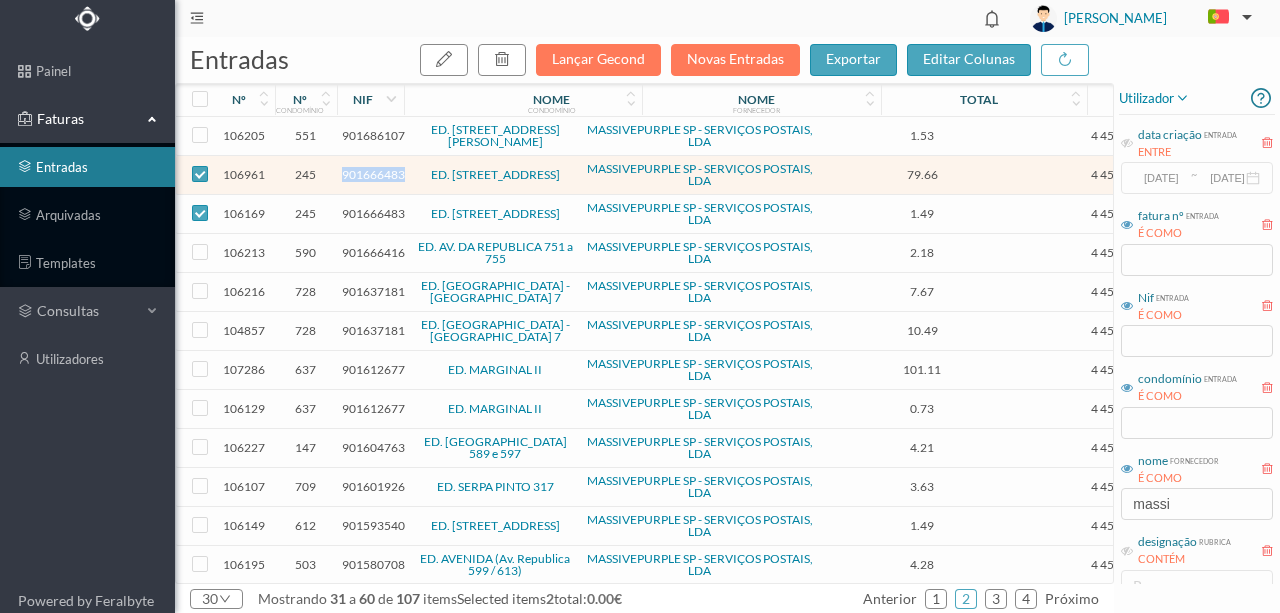 click on "901666483" at bounding box center (373, 174) 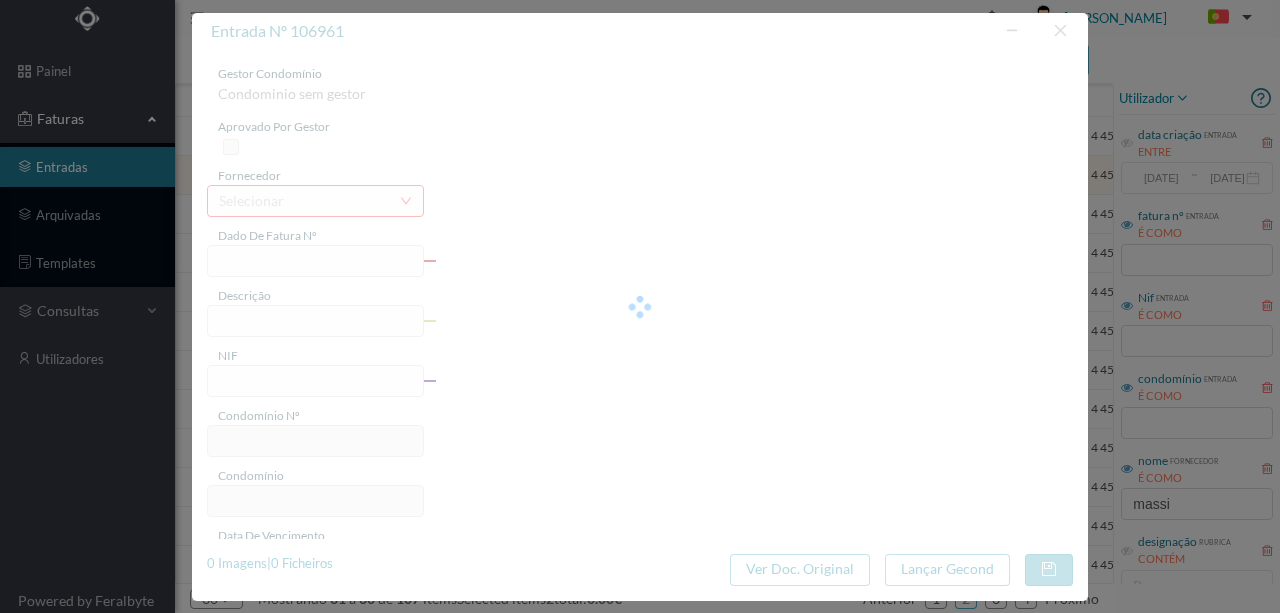 type on "4 45/26144" 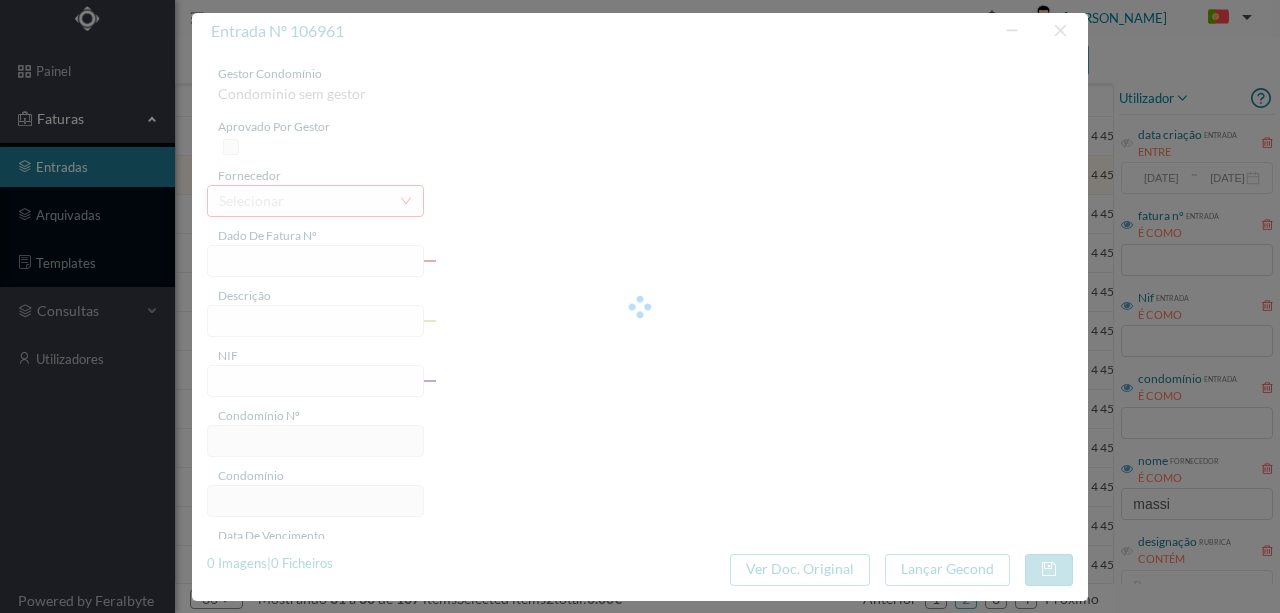 type on "Serviço [PERSON_NAME]" 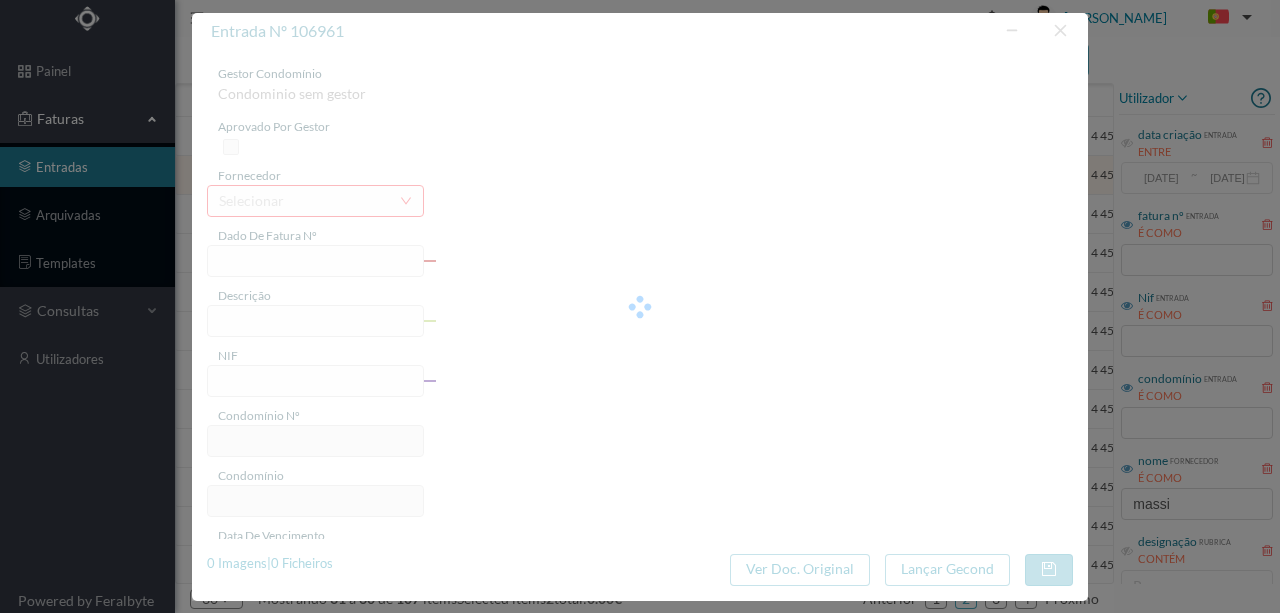 type on "[DATE]" 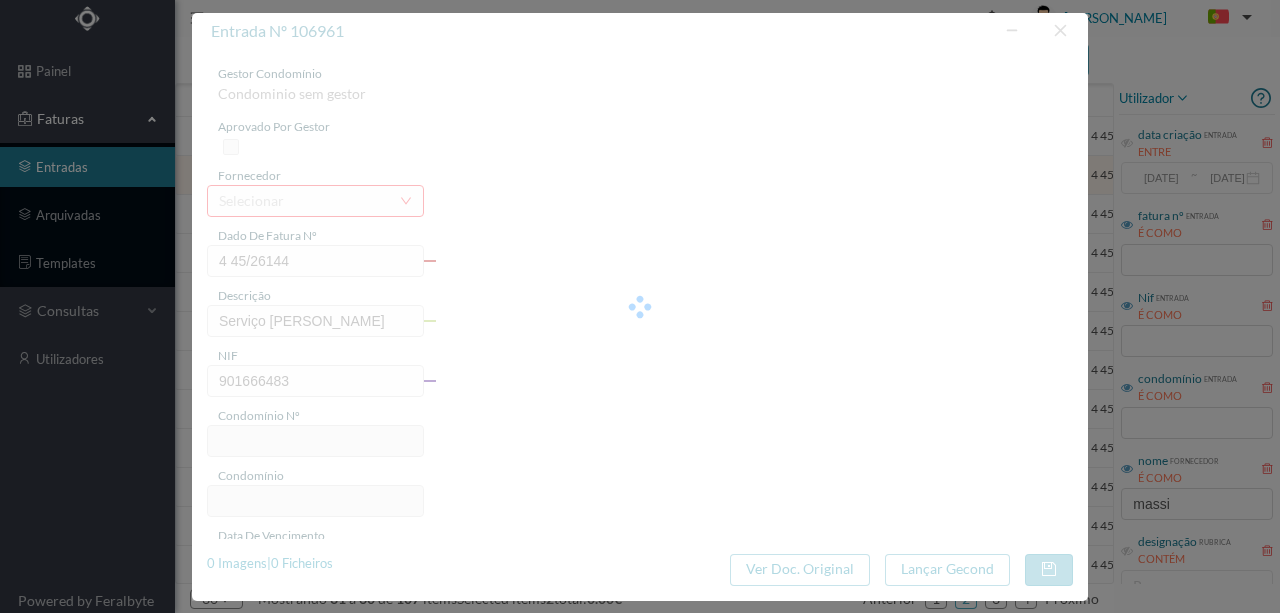 type on "245" 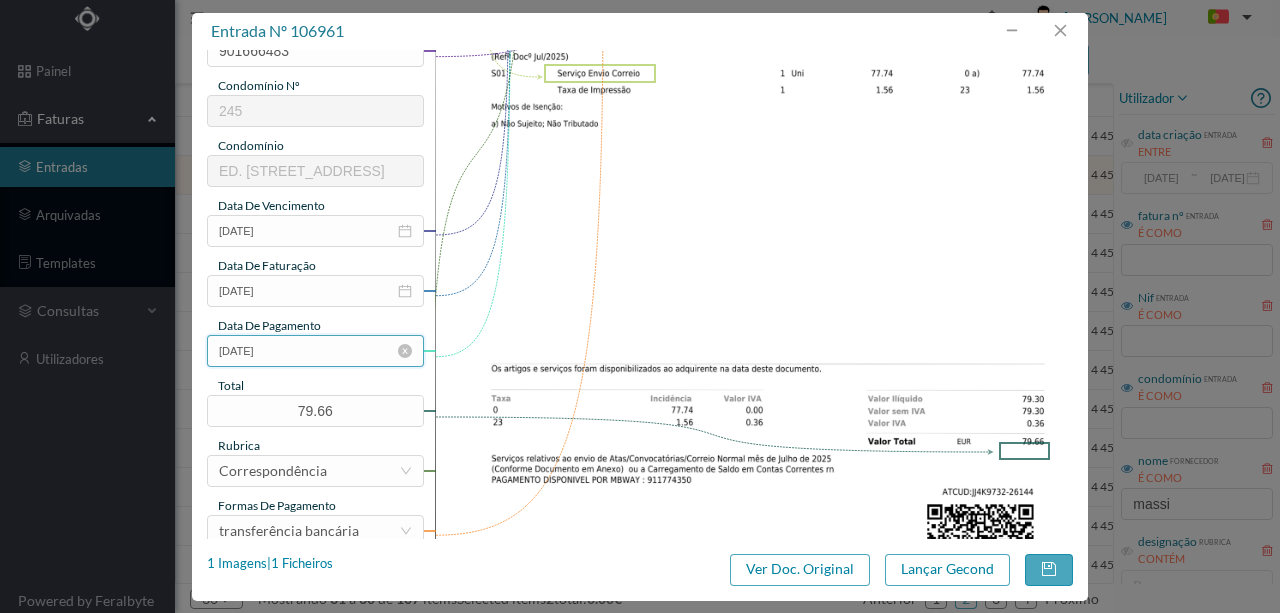 scroll, scrollTop: 333, scrollLeft: 0, axis: vertical 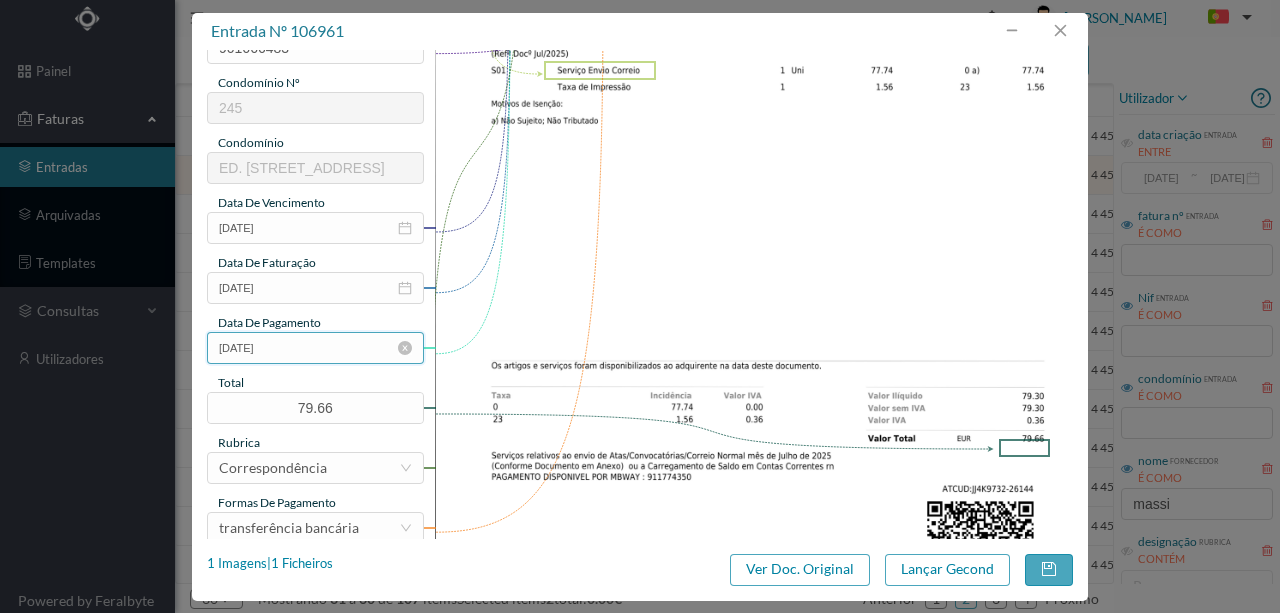 click on "[DATE]" at bounding box center [315, 348] 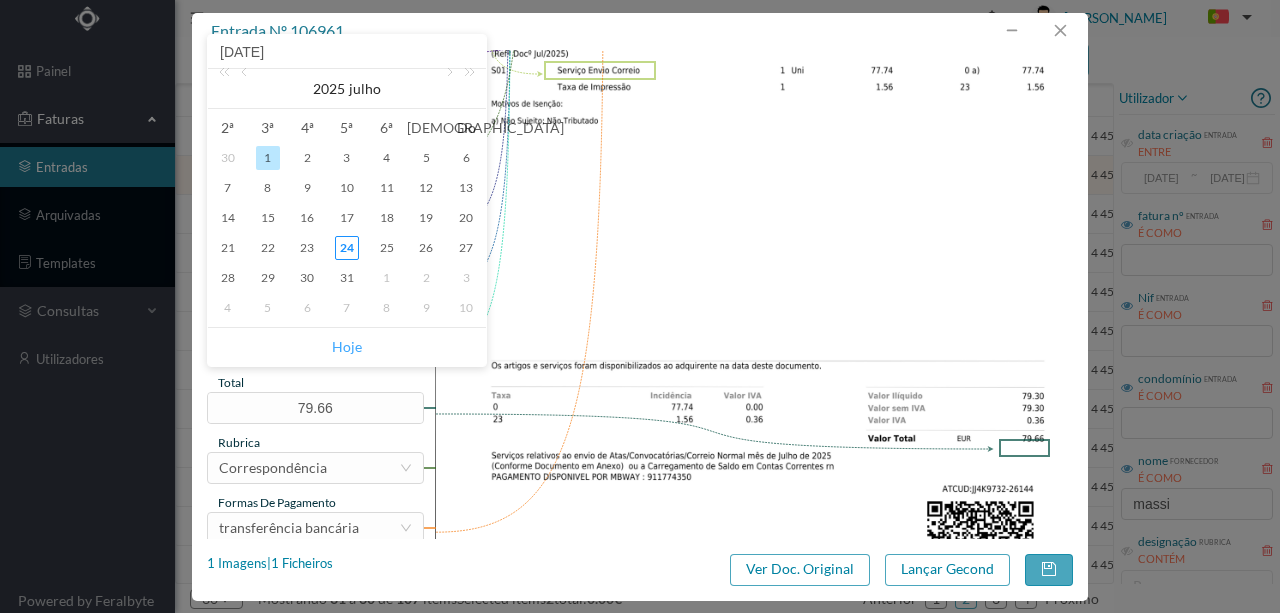 click on "Hoje" at bounding box center [347, 347] 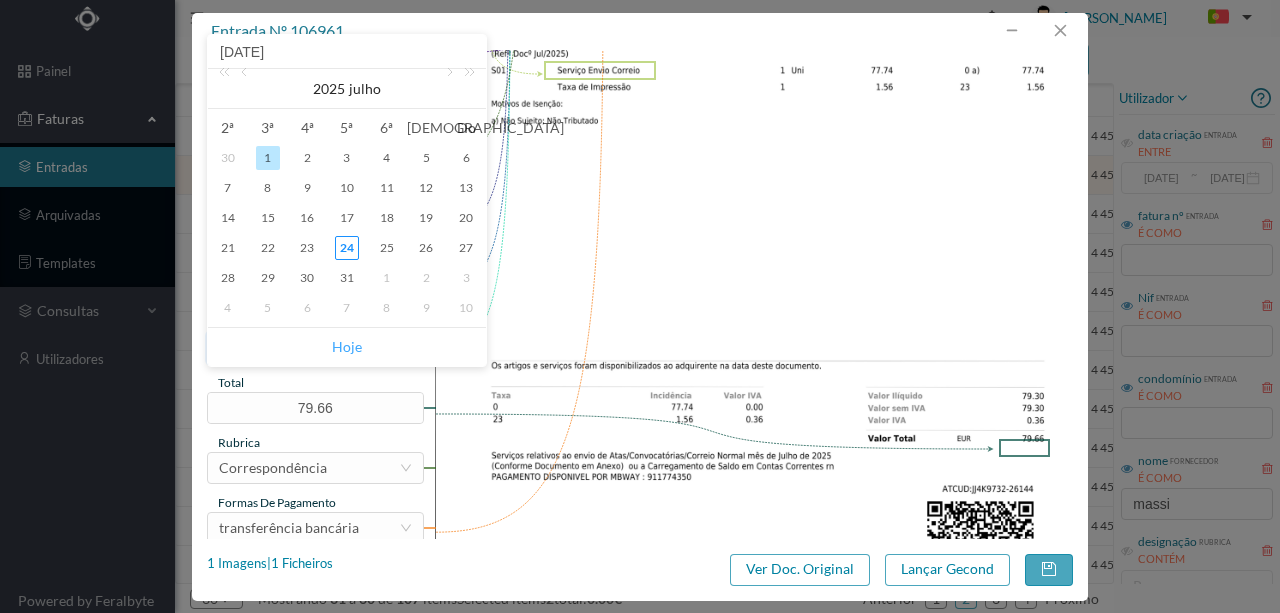 type on "[DATE]" 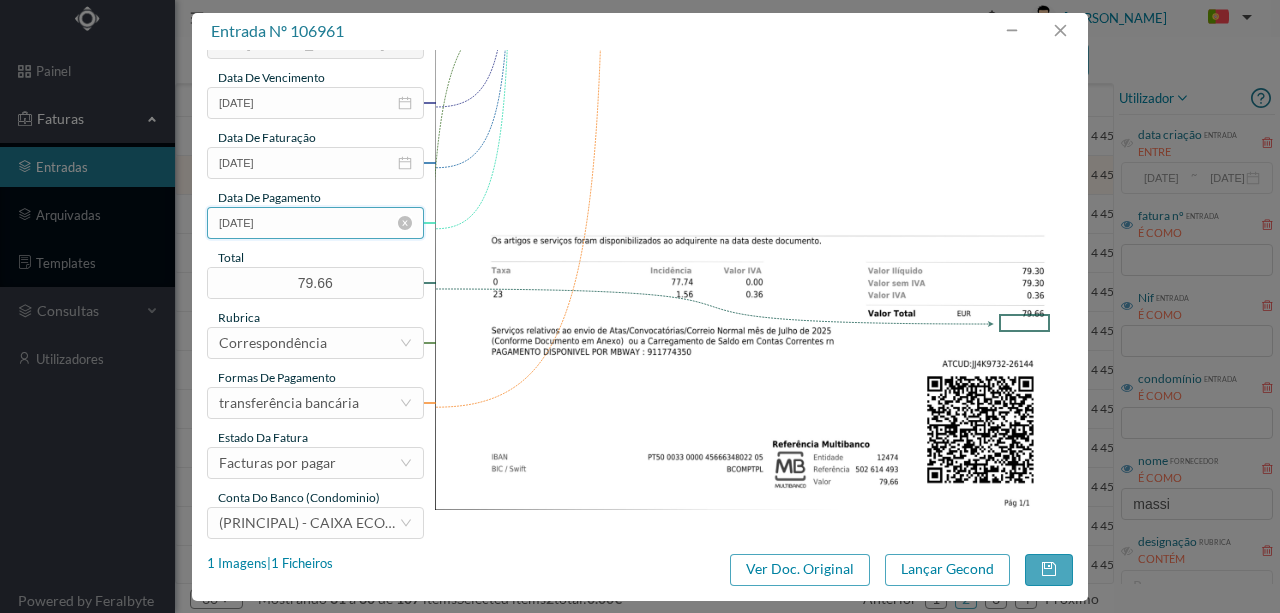 scroll, scrollTop: 473, scrollLeft: 0, axis: vertical 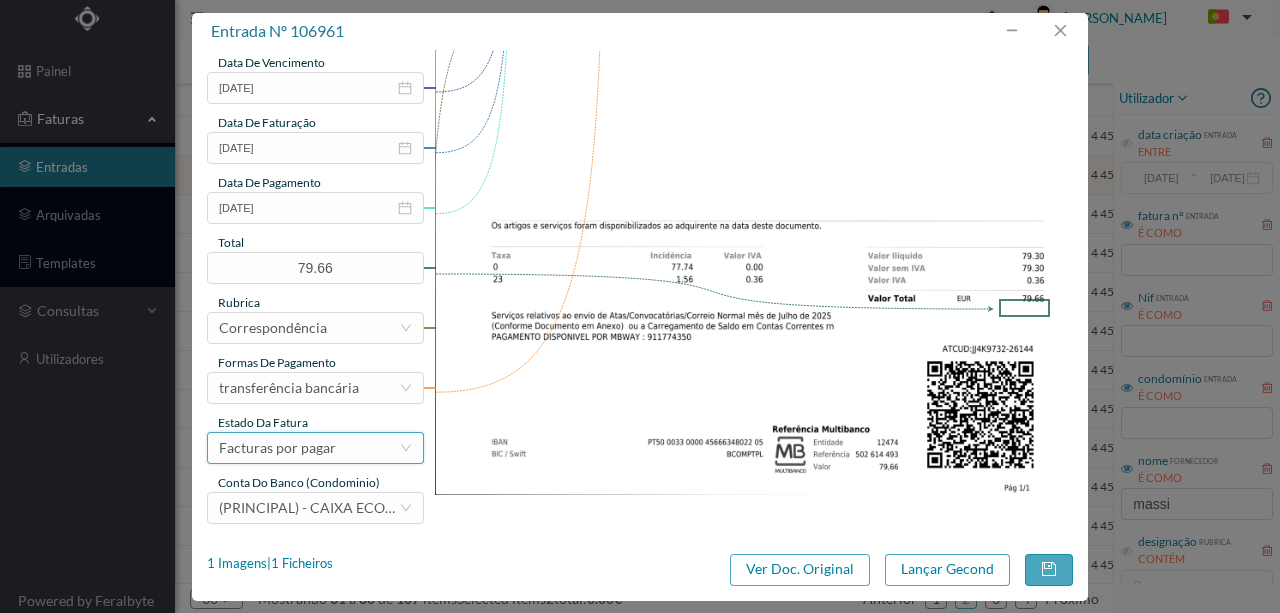 click on "Facturas por pagar" at bounding box center (277, 448) 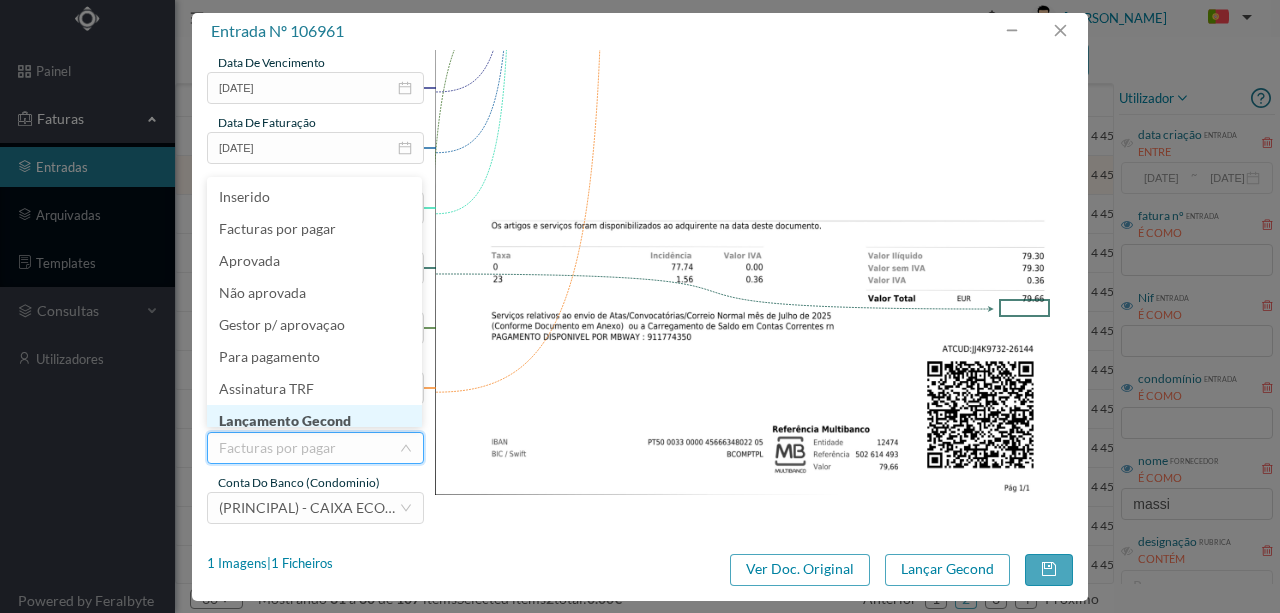 scroll, scrollTop: 10, scrollLeft: 0, axis: vertical 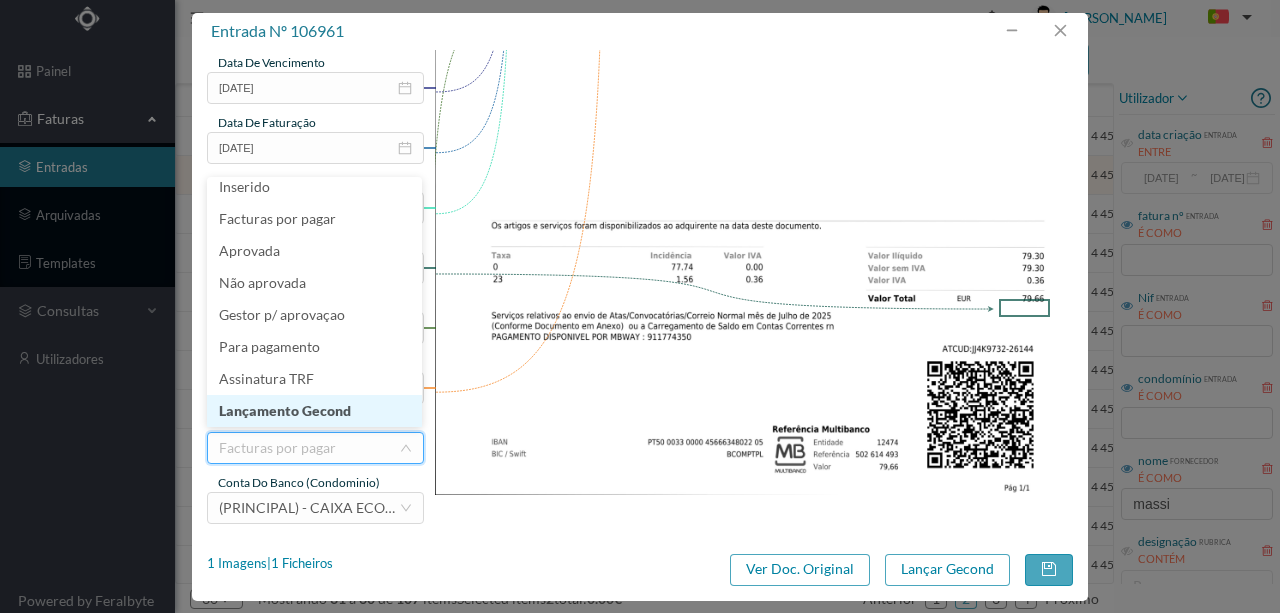click on "Lançamento Gecond" at bounding box center (314, 411) 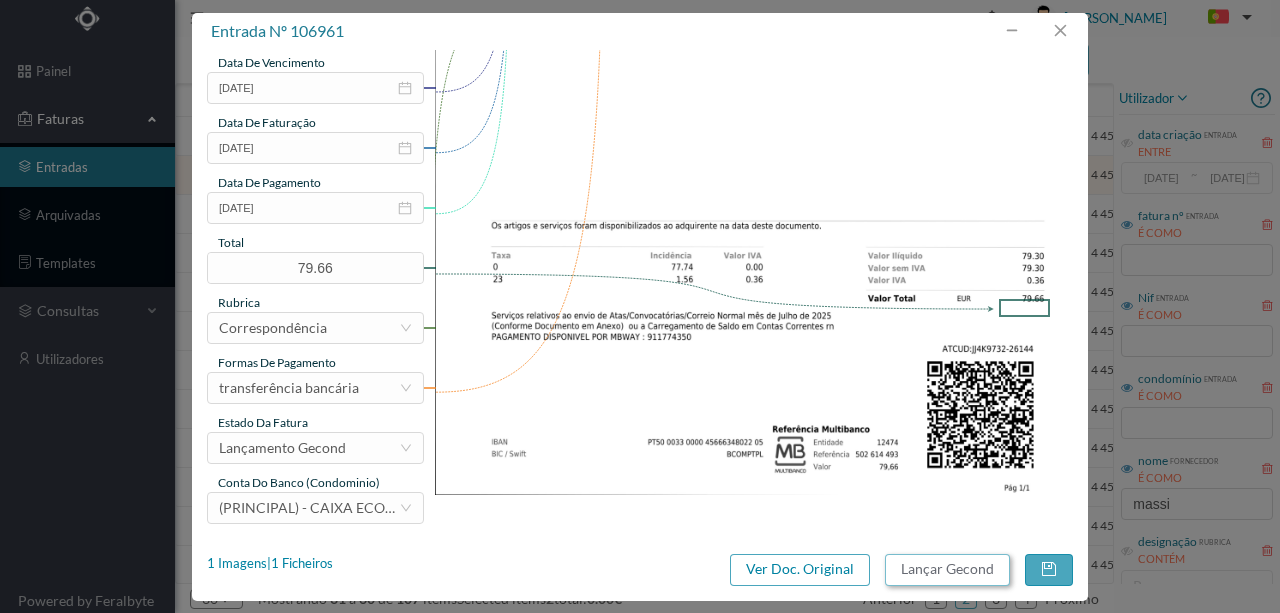 click on "Lançar Gecond" at bounding box center (947, 570) 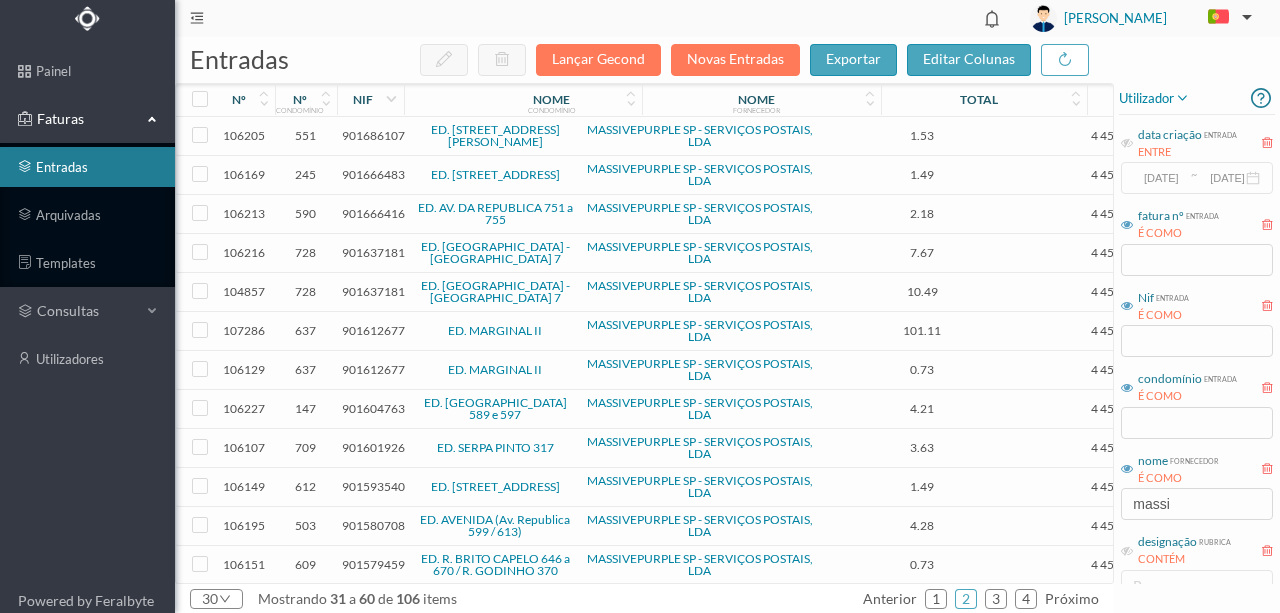 click on "901666483" at bounding box center [373, 174] 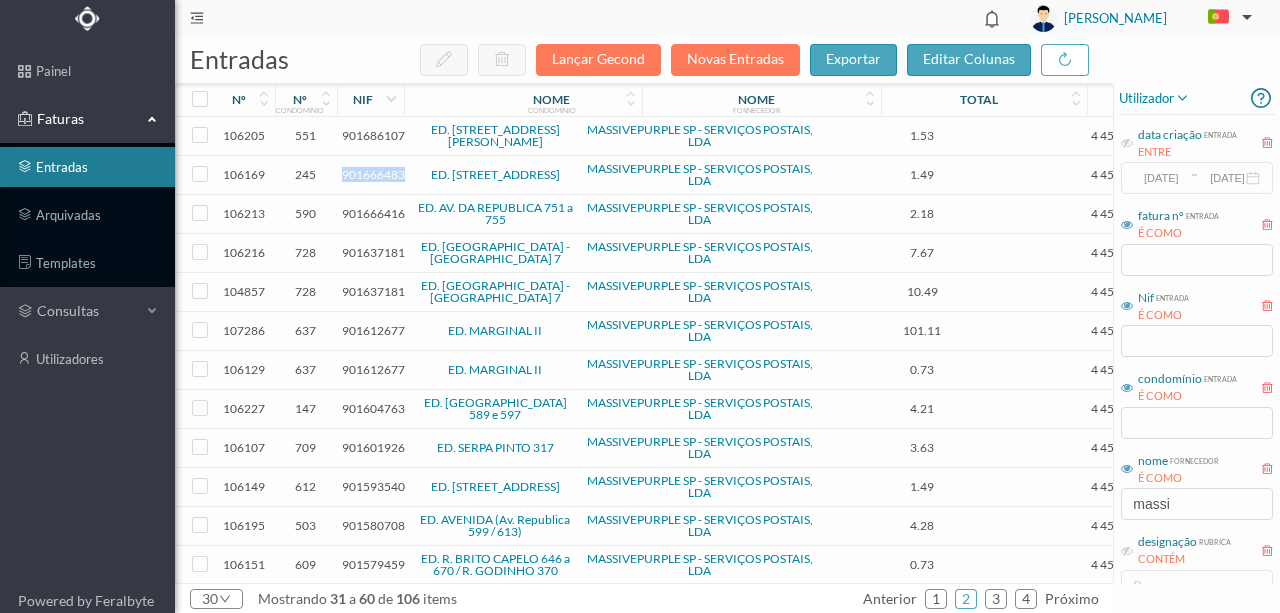 click on "901666483" at bounding box center [373, 174] 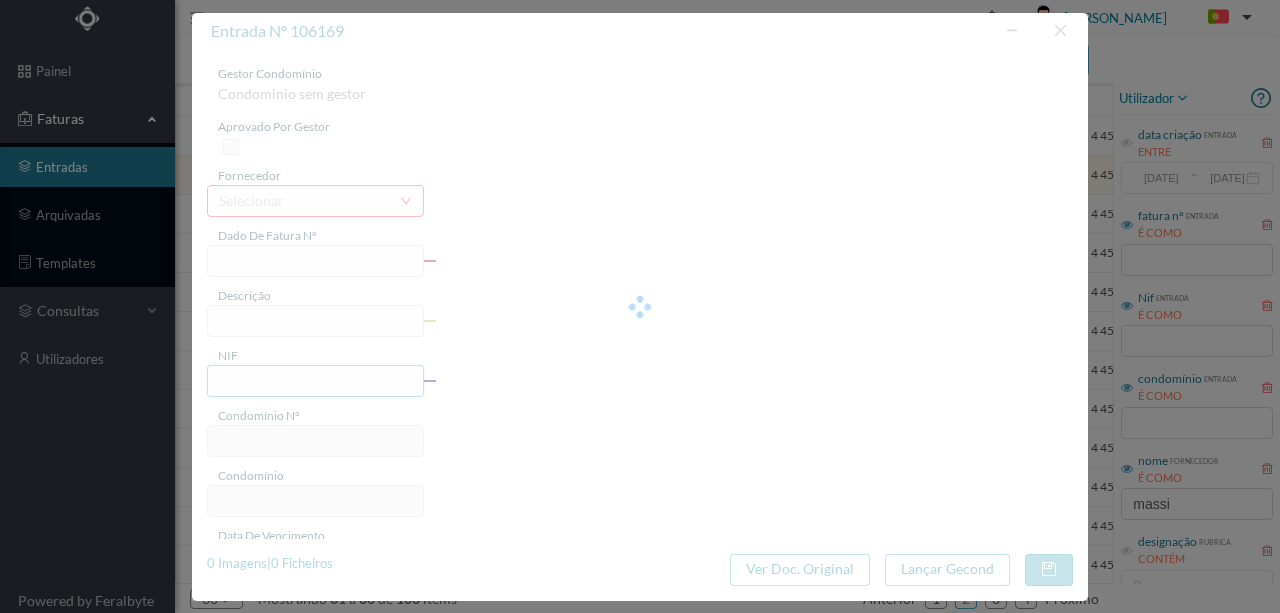 type on "4 45/23519" 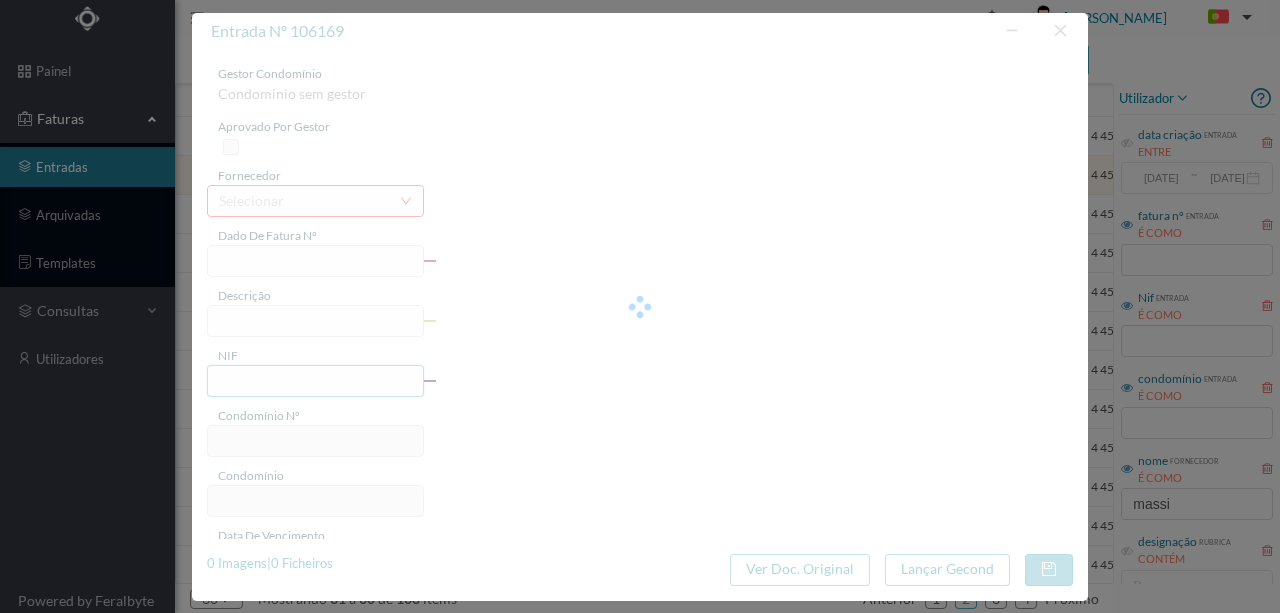 type on "Taxa de Impressão" 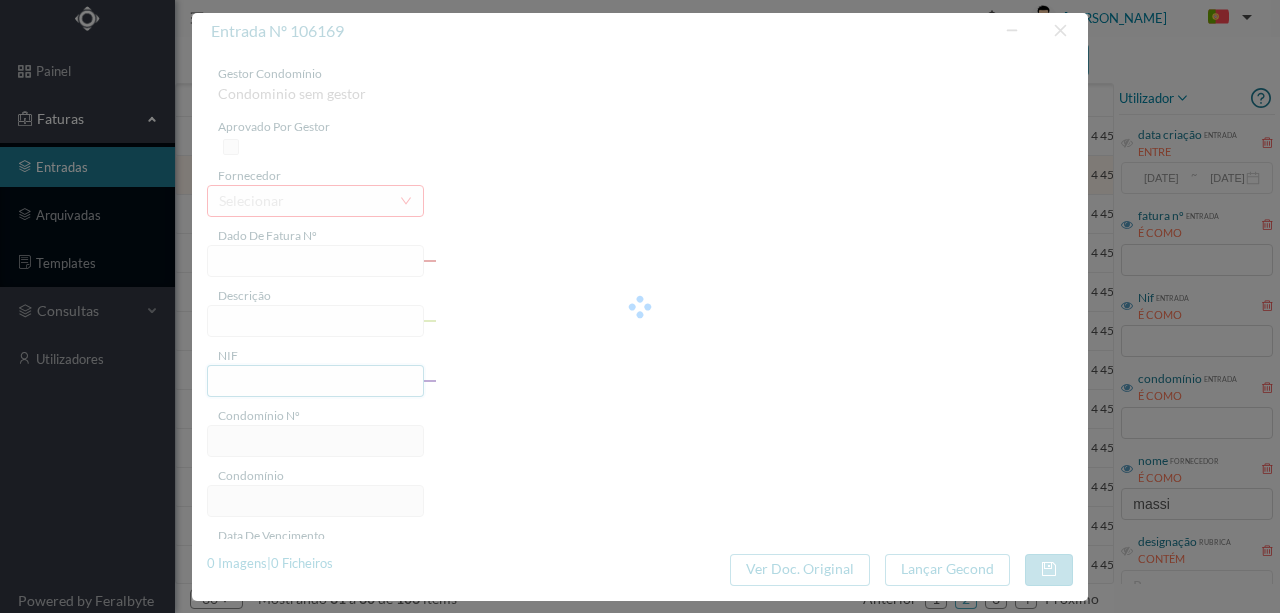 type on "Invalid date" 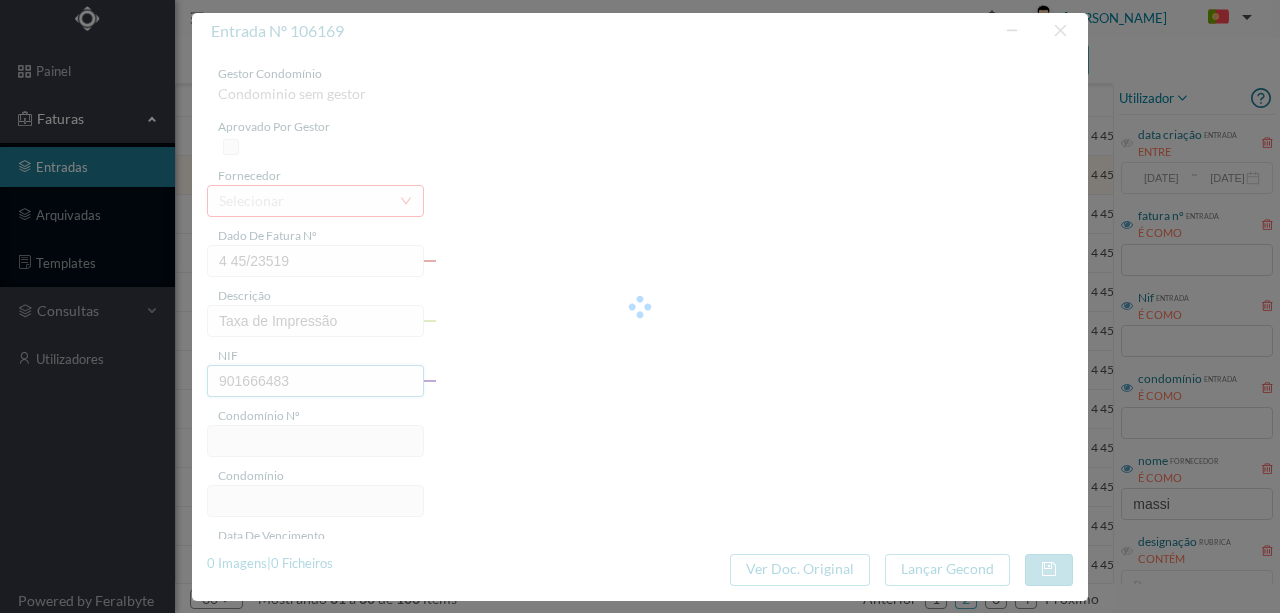 type on "245" 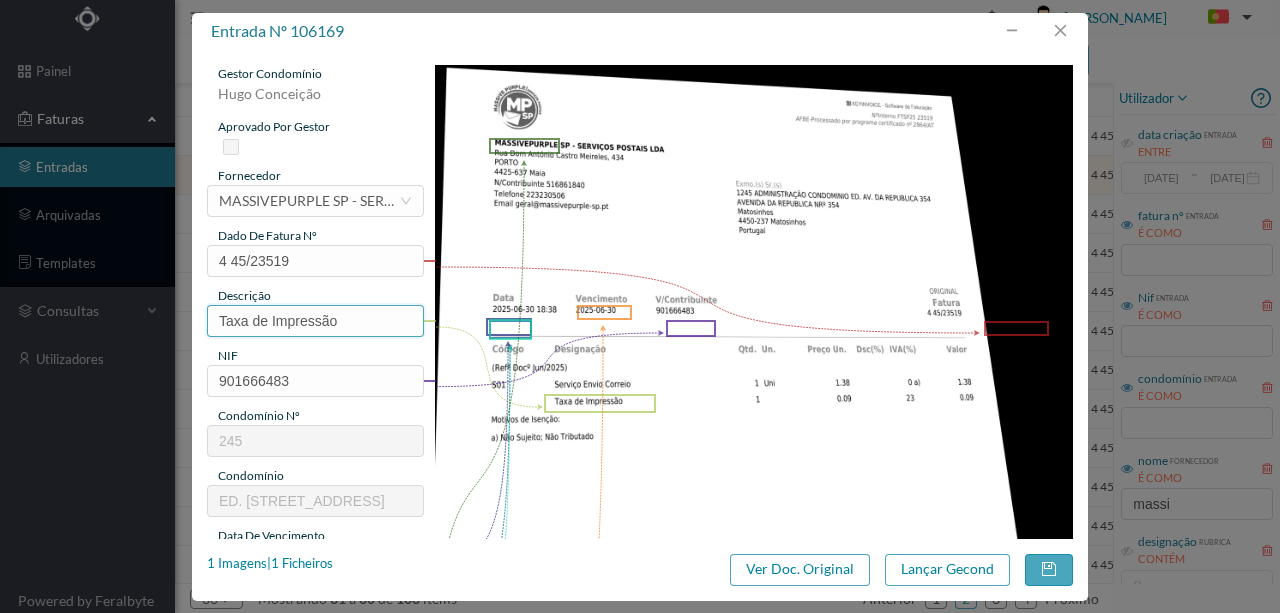 drag, startPoint x: 348, startPoint y: 320, endPoint x: 180, endPoint y: 304, distance: 168.76018 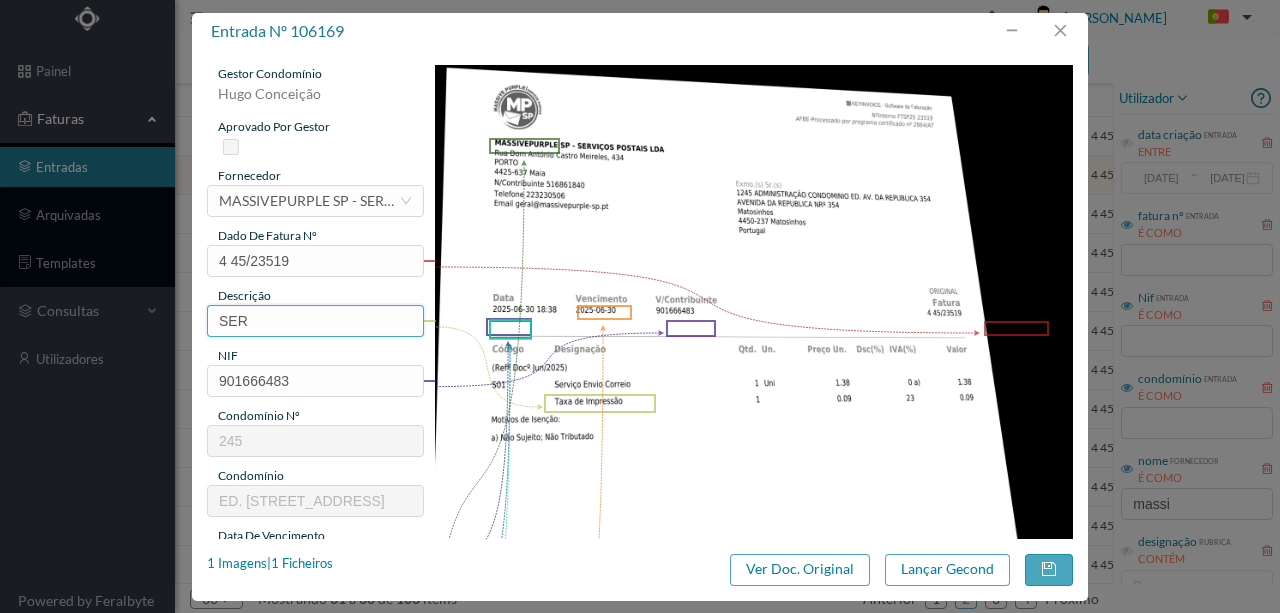type on "Serviço [PERSON_NAME]" 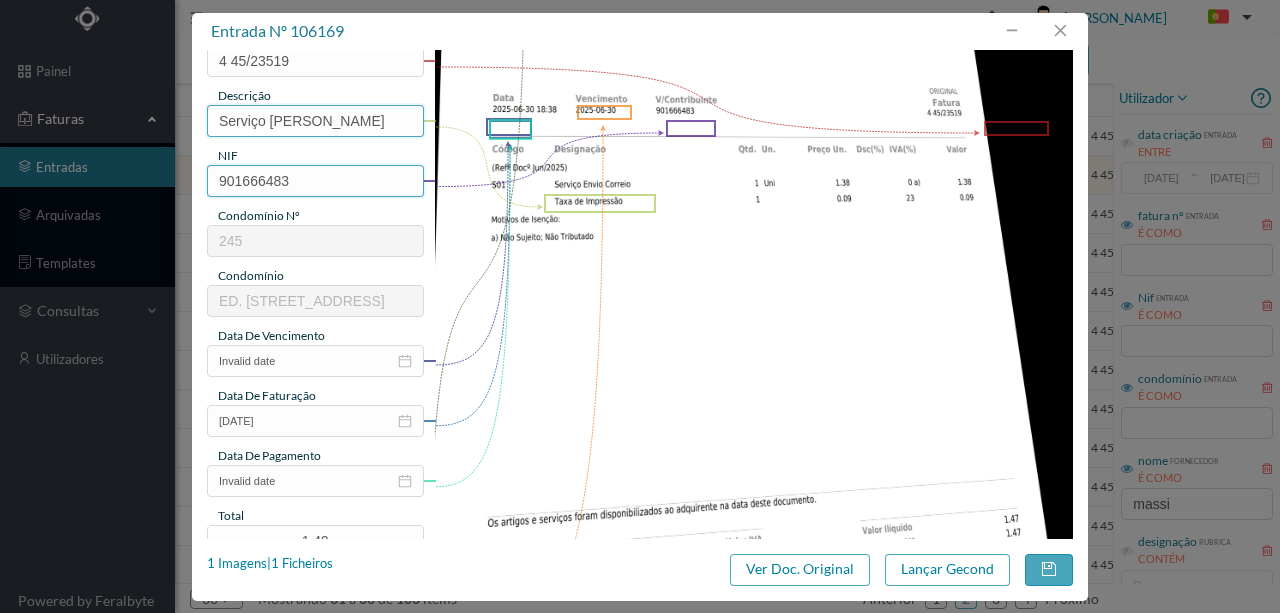 scroll, scrollTop: 266, scrollLeft: 0, axis: vertical 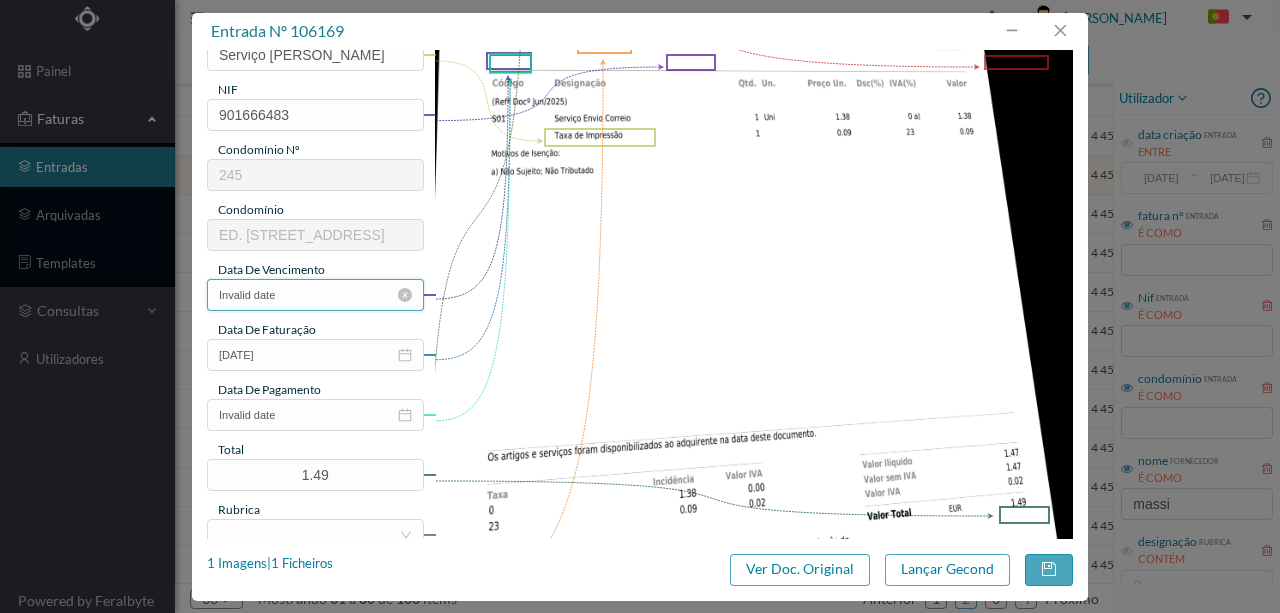 click on "Invalid date" at bounding box center [315, 295] 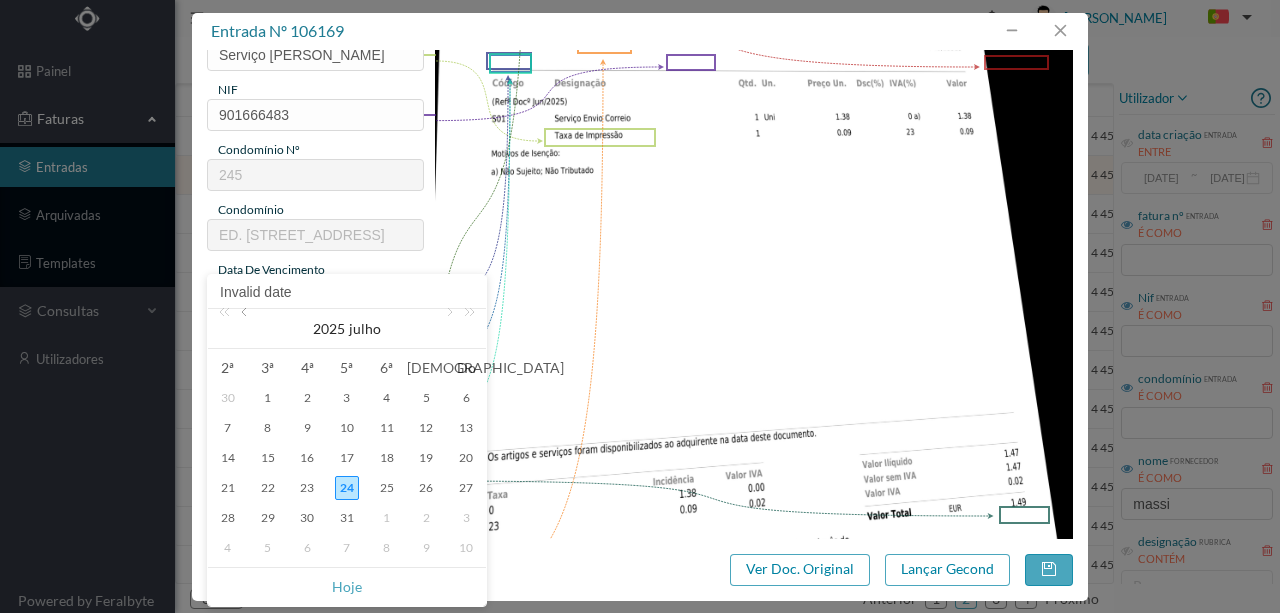 click at bounding box center [246, 329] 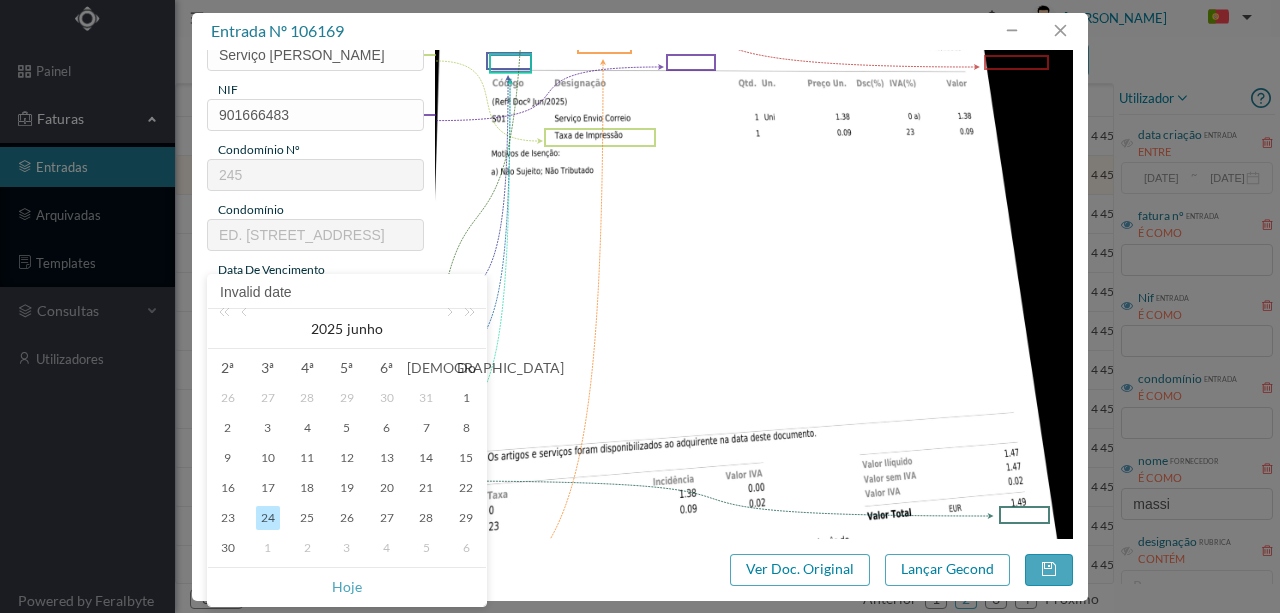 drag, startPoint x: 226, startPoint y: 549, endPoint x: 234, endPoint y: 533, distance: 17.888544 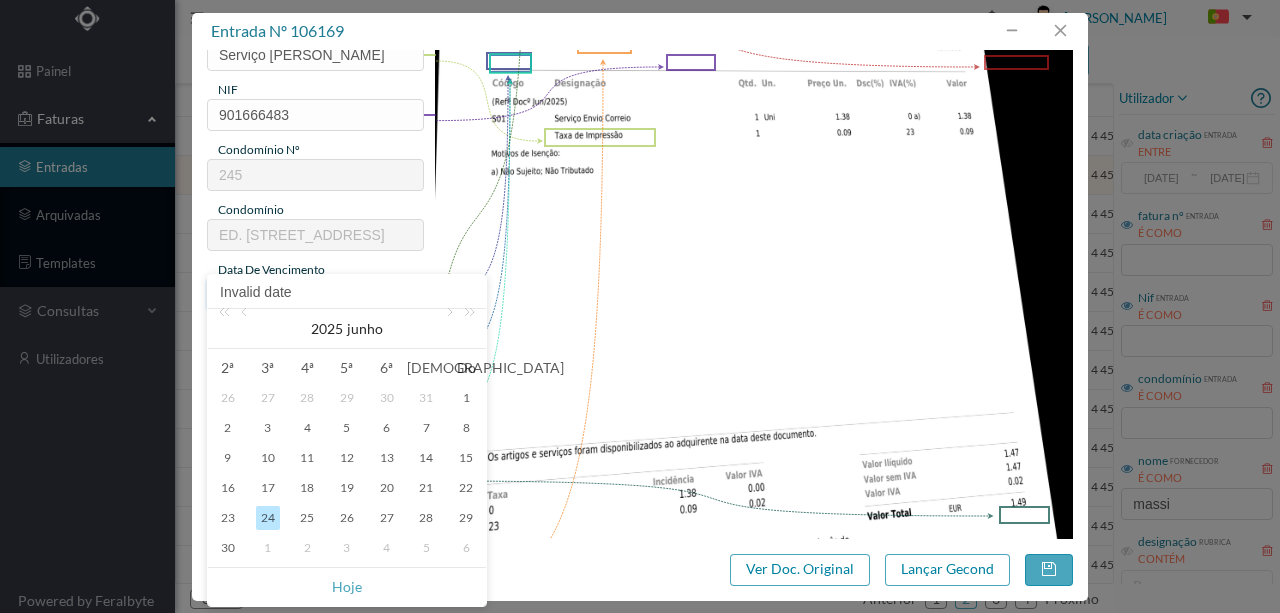 type on "[DATE]" 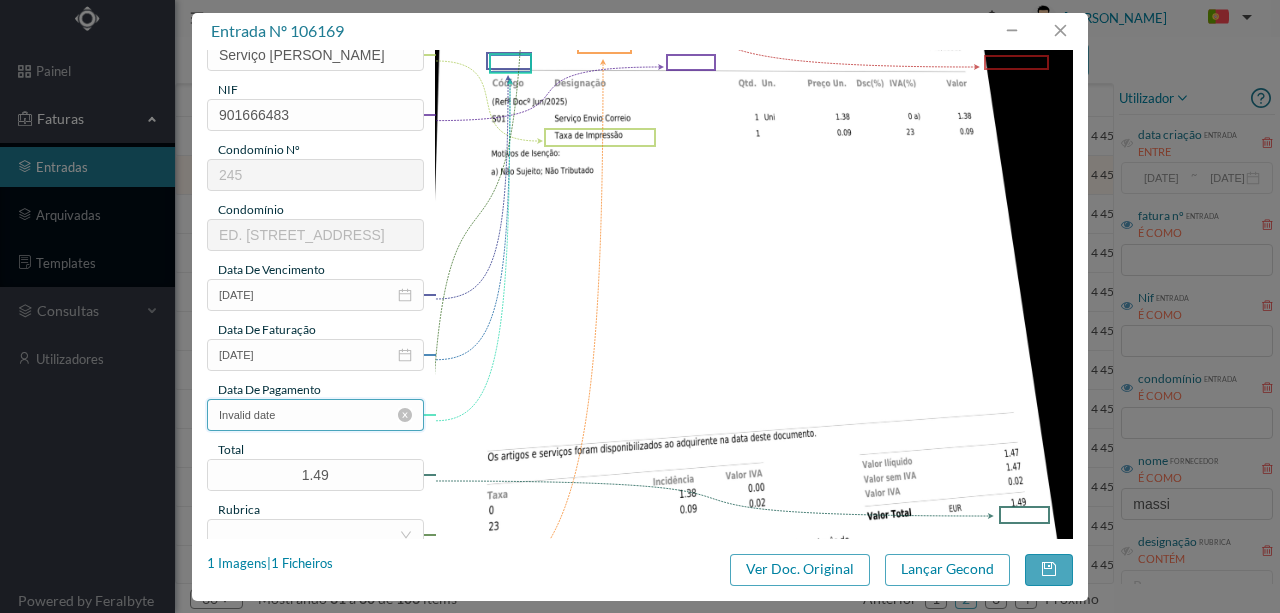 click on "Invalid date" at bounding box center [315, 415] 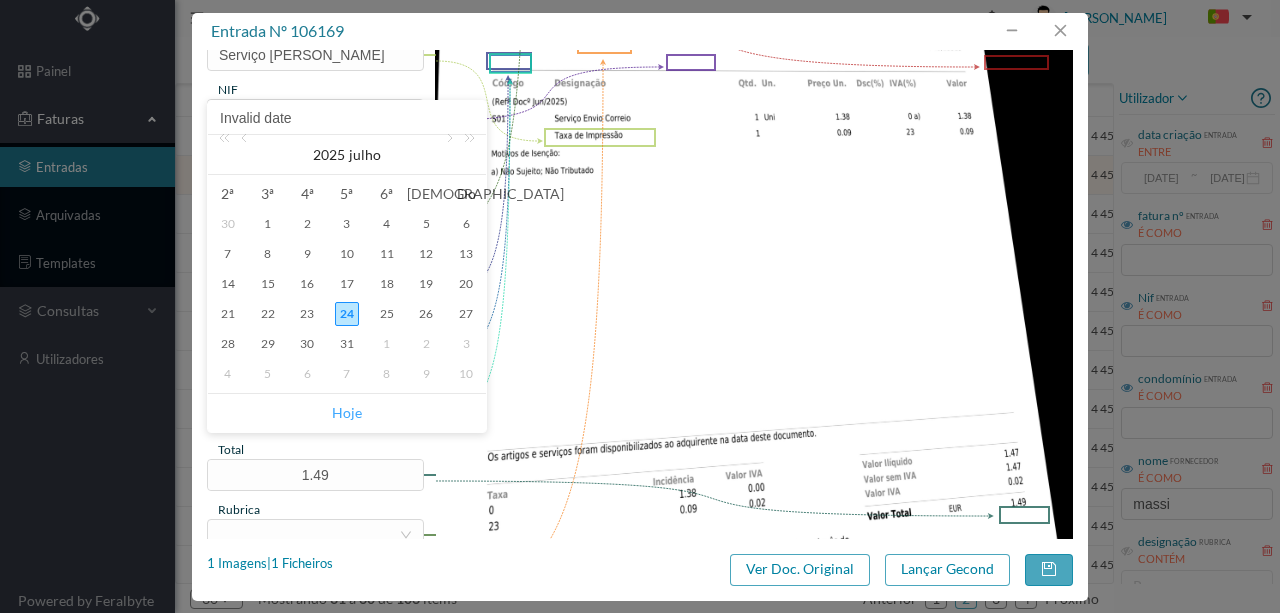 click on "Hoje" at bounding box center [347, 413] 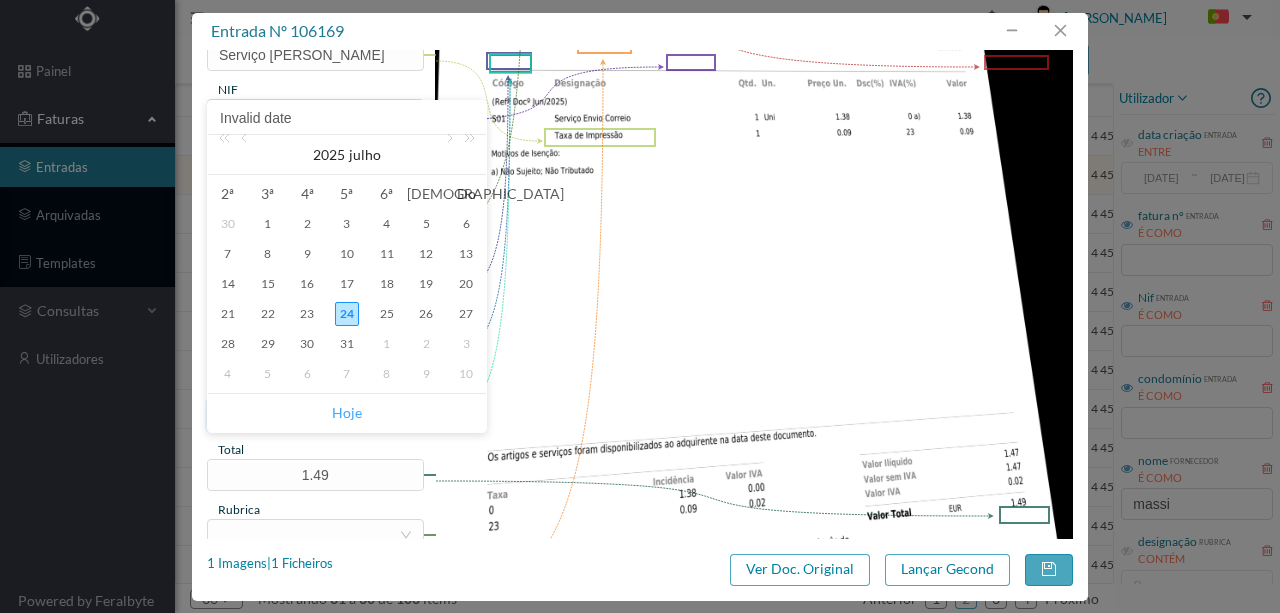 type on "[DATE]" 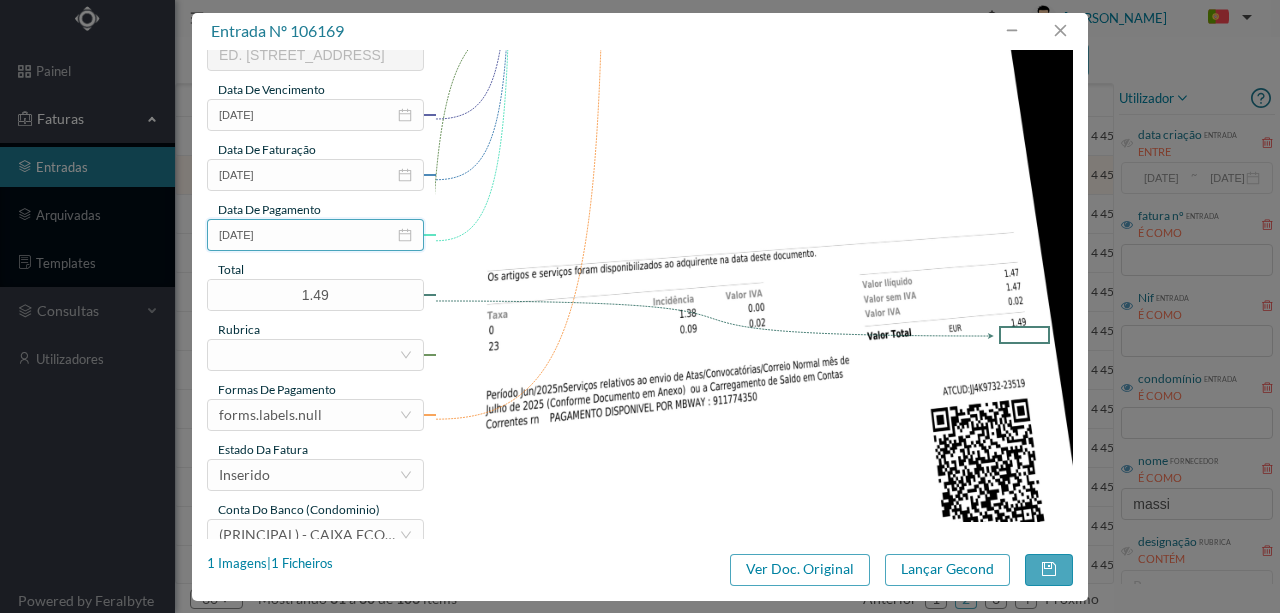 scroll, scrollTop: 473, scrollLeft: 0, axis: vertical 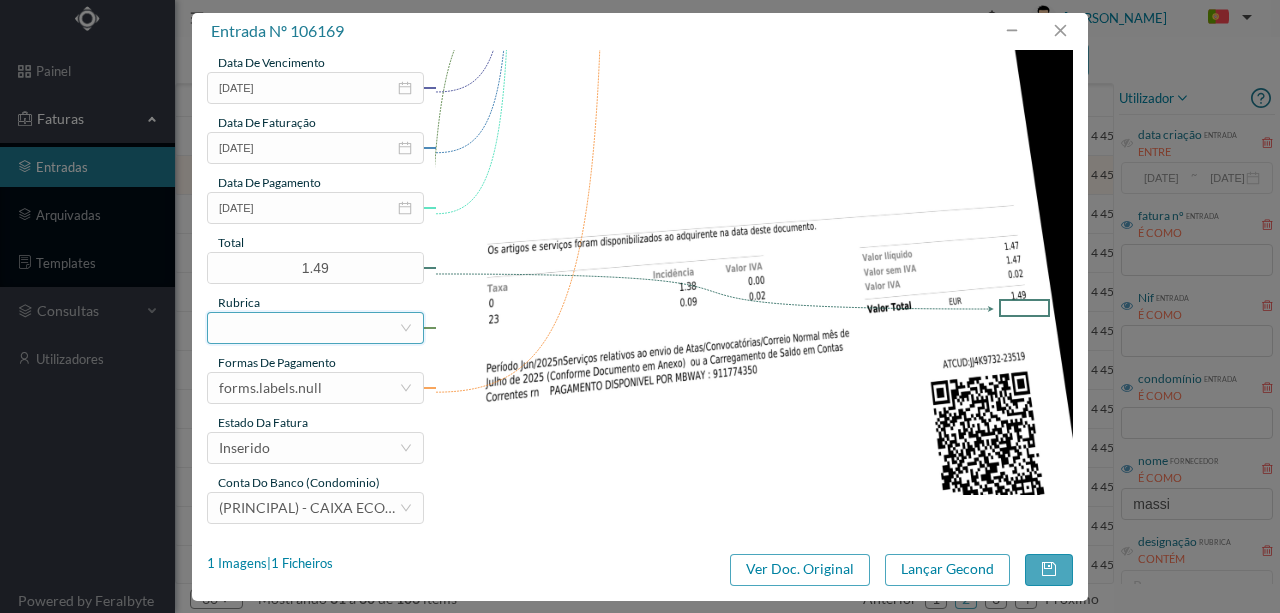 click at bounding box center [309, 328] 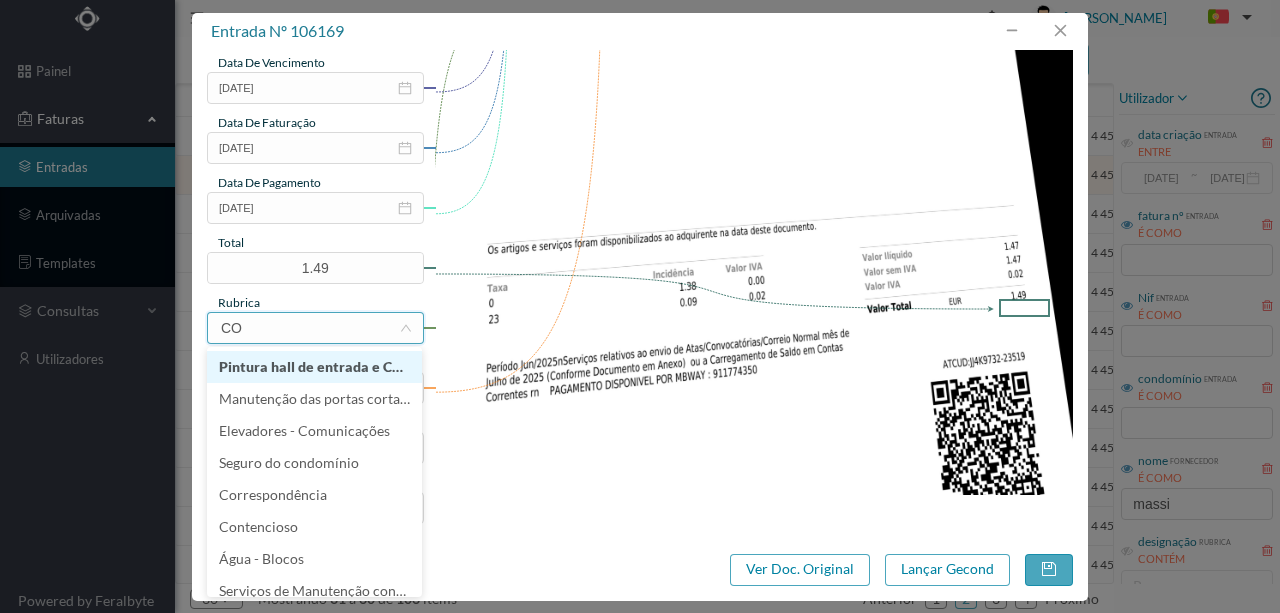 type on "COR" 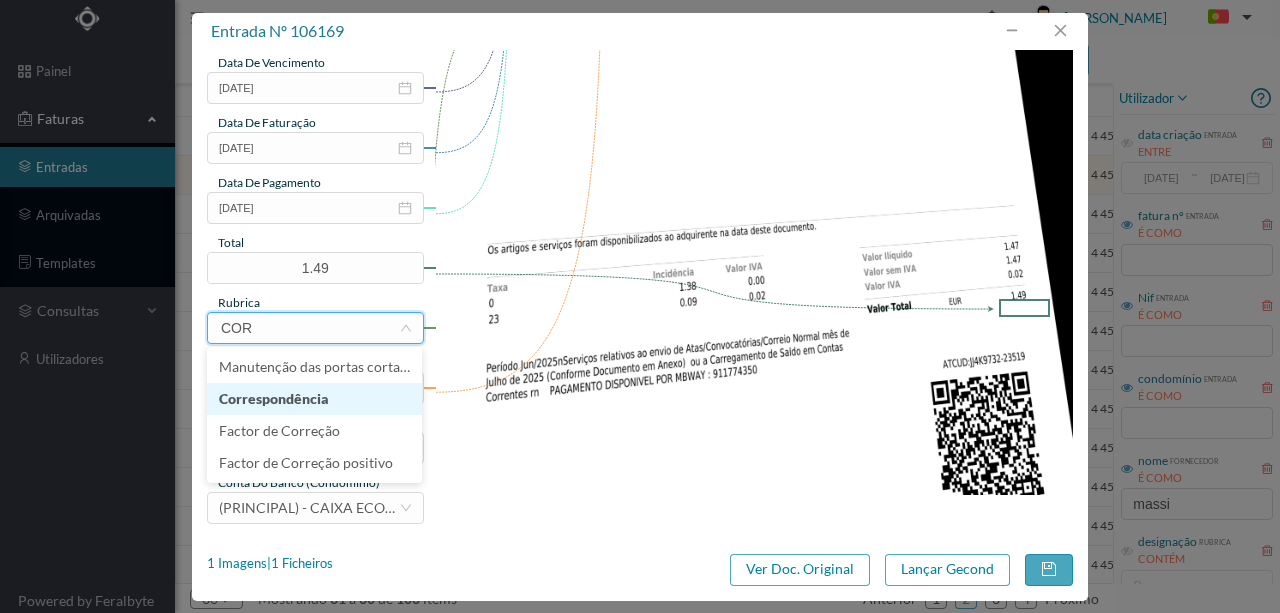 click on "Correspondência" at bounding box center [314, 399] 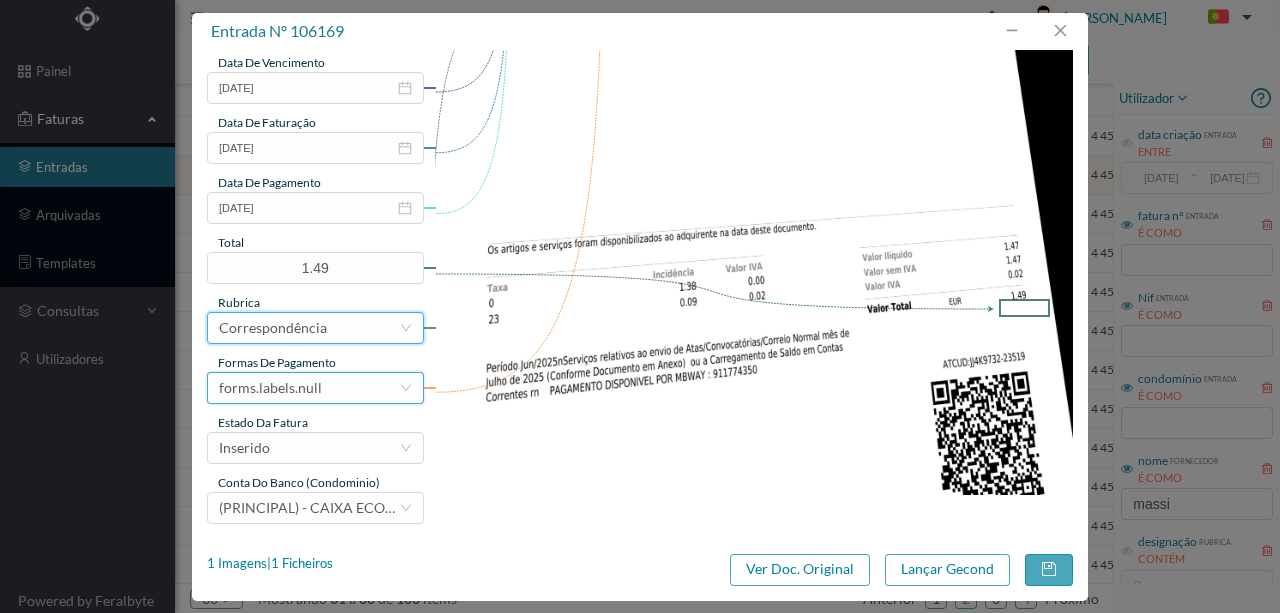 click on "forms.labels.null" at bounding box center [270, 388] 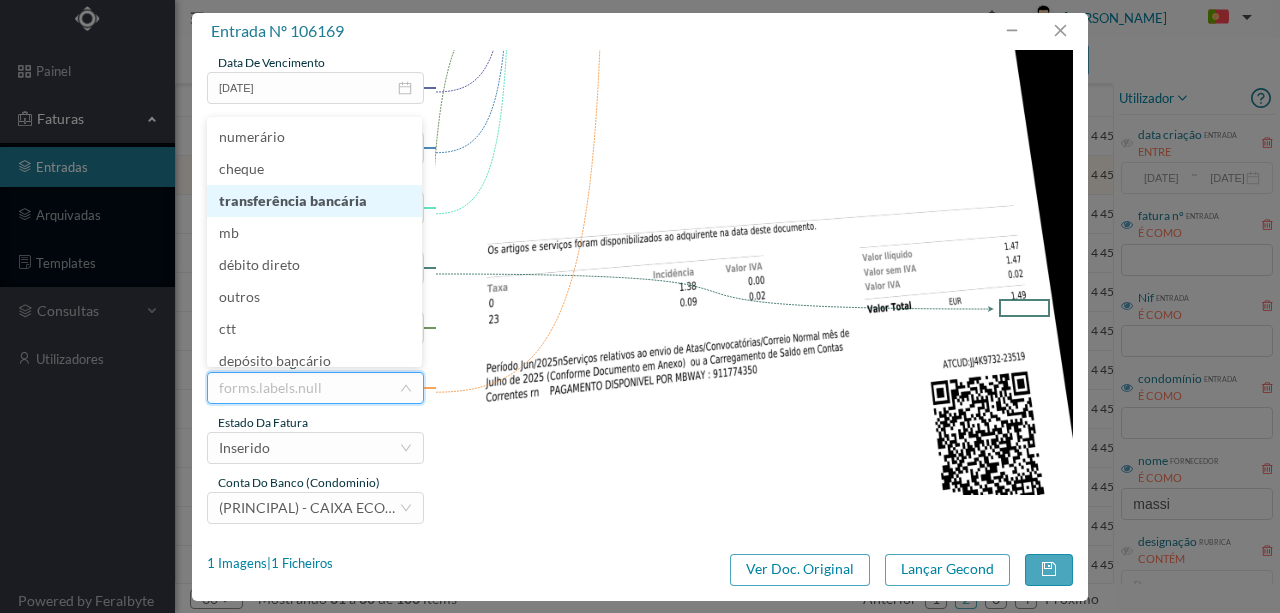 click on "transferência bancária" at bounding box center [314, 201] 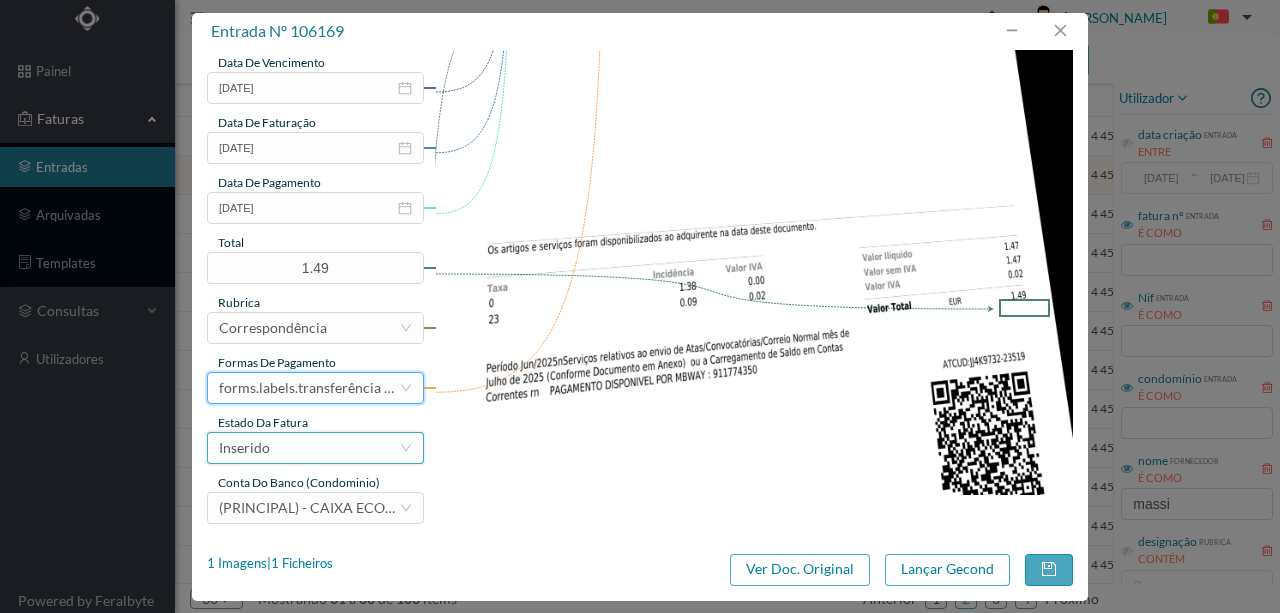 click on "Inserido" at bounding box center (309, 448) 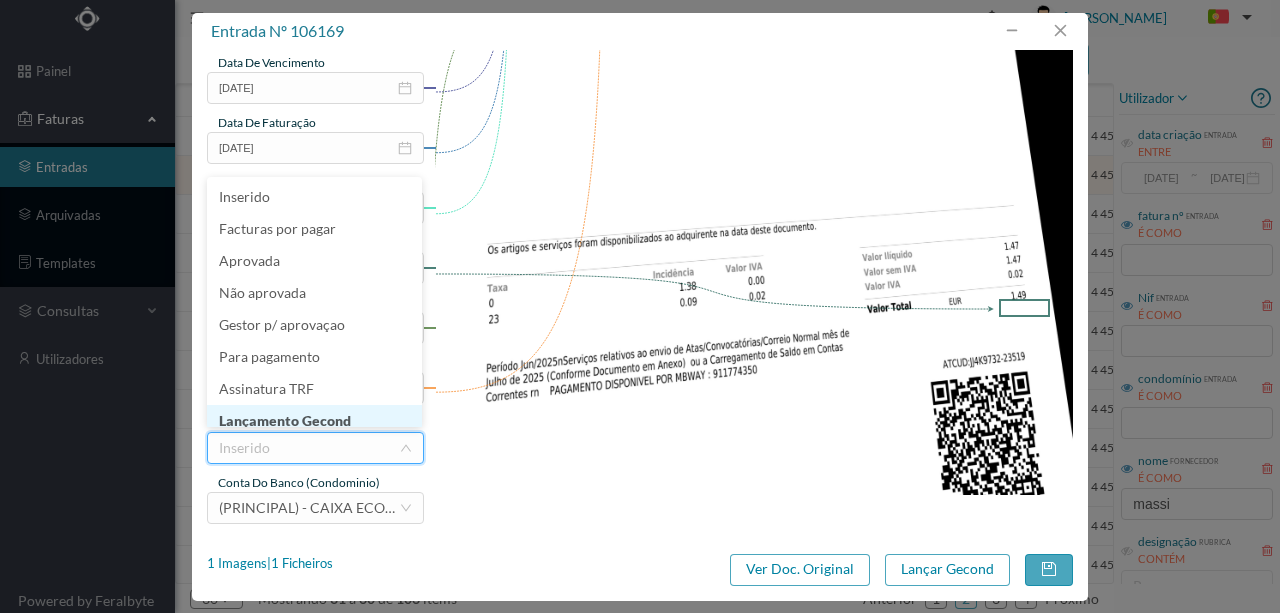 scroll, scrollTop: 10, scrollLeft: 0, axis: vertical 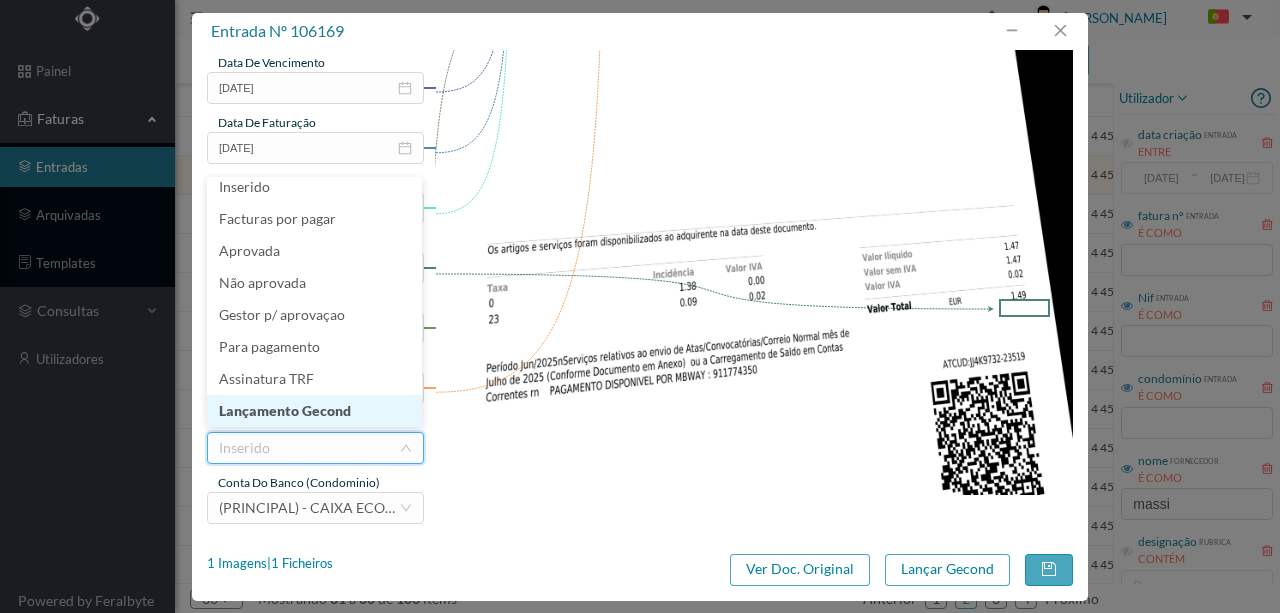 click on "Lançamento Gecond" at bounding box center (314, 411) 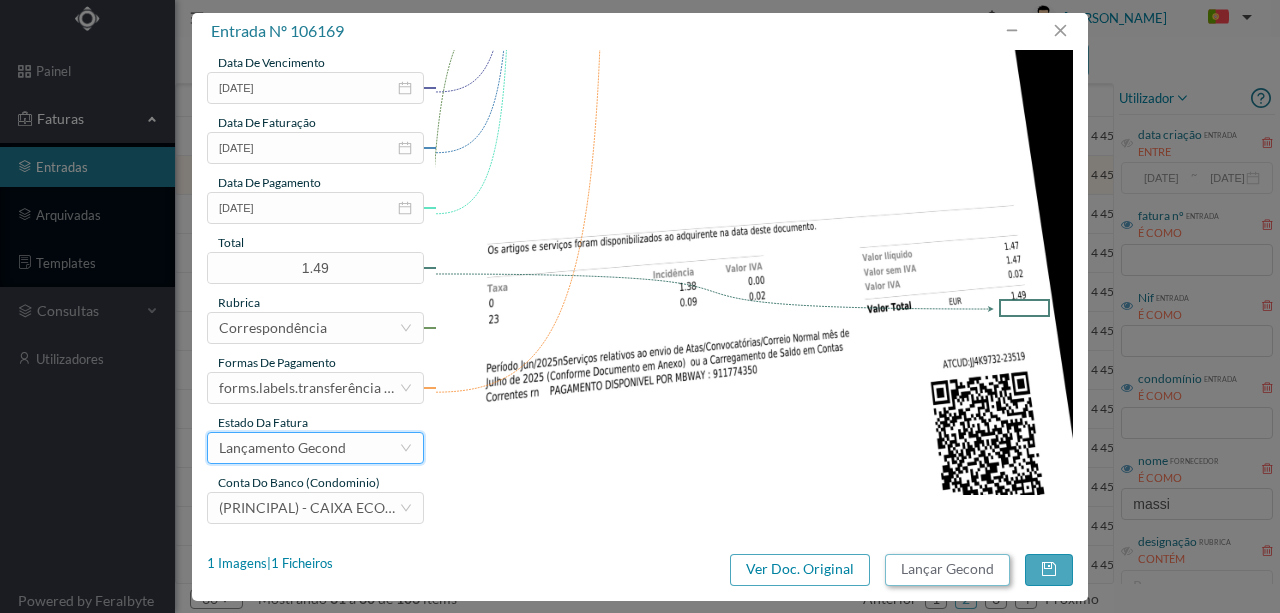 click on "Lançar Gecond" at bounding box center [947, 570] 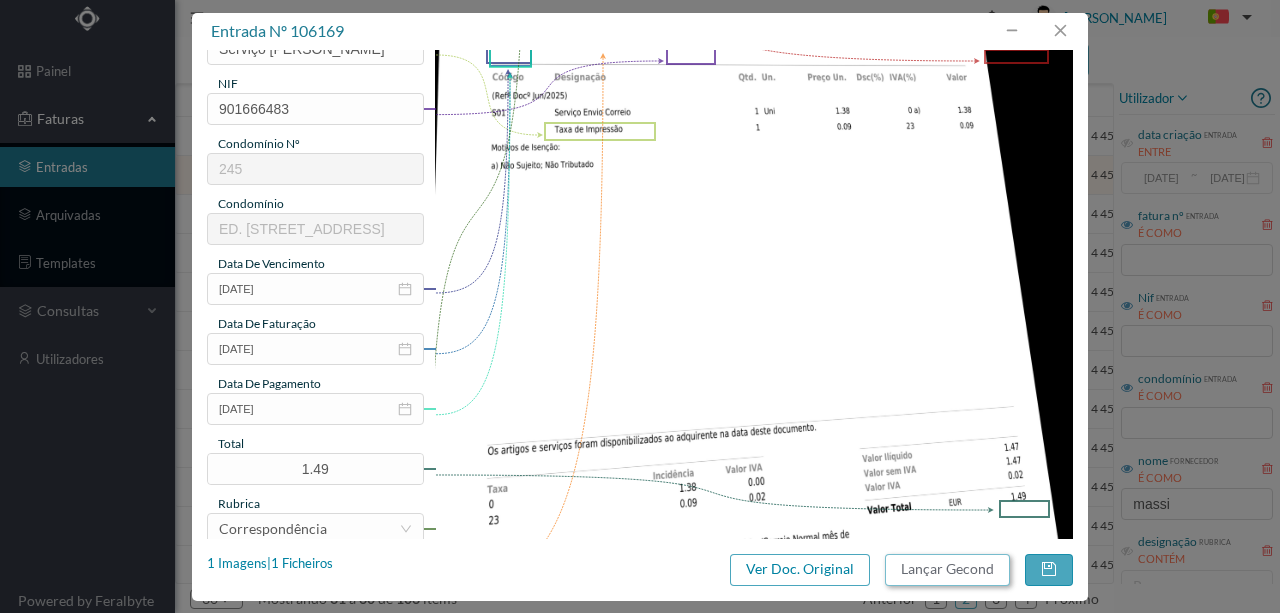 scroll, scrollTop: 273, scrollLeft: 0, axis: vertical 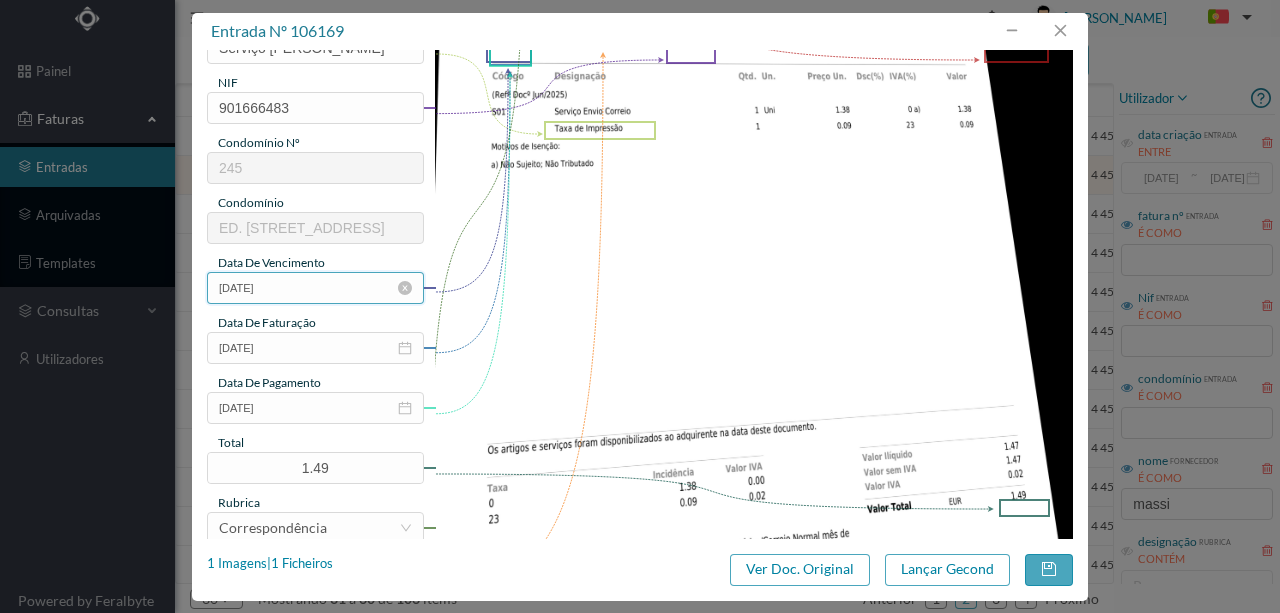 click on "[DATE]" at bounding box center (315, 288) 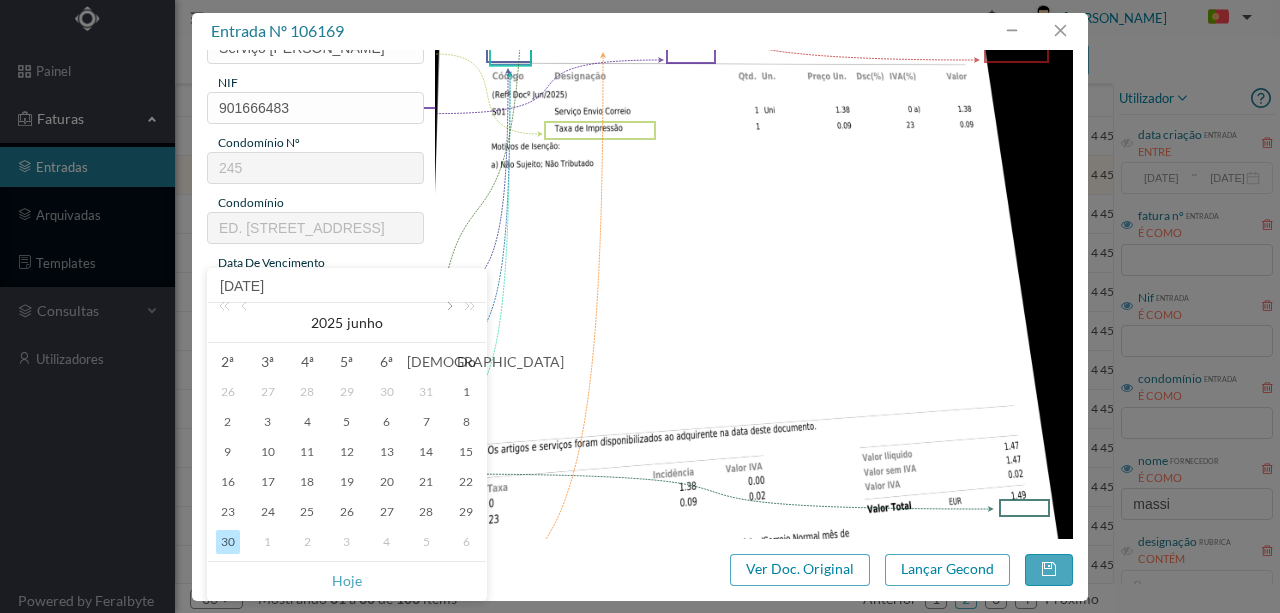 click at bounding box center (448, 323) 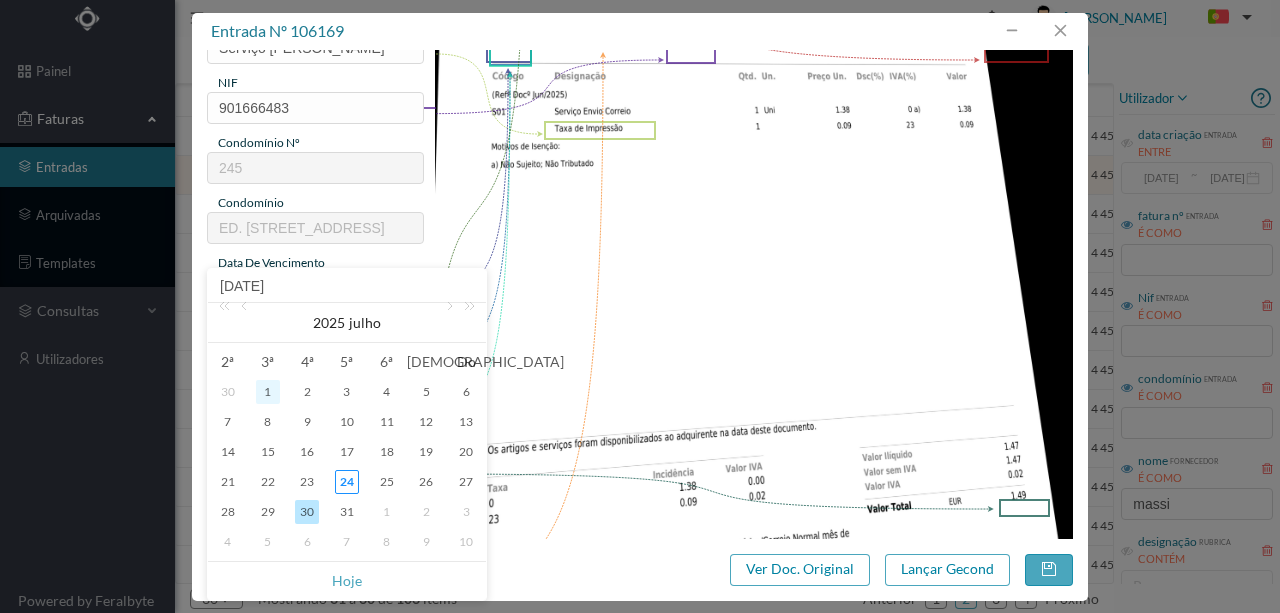 click on "1" at bounding box center [268, 392] 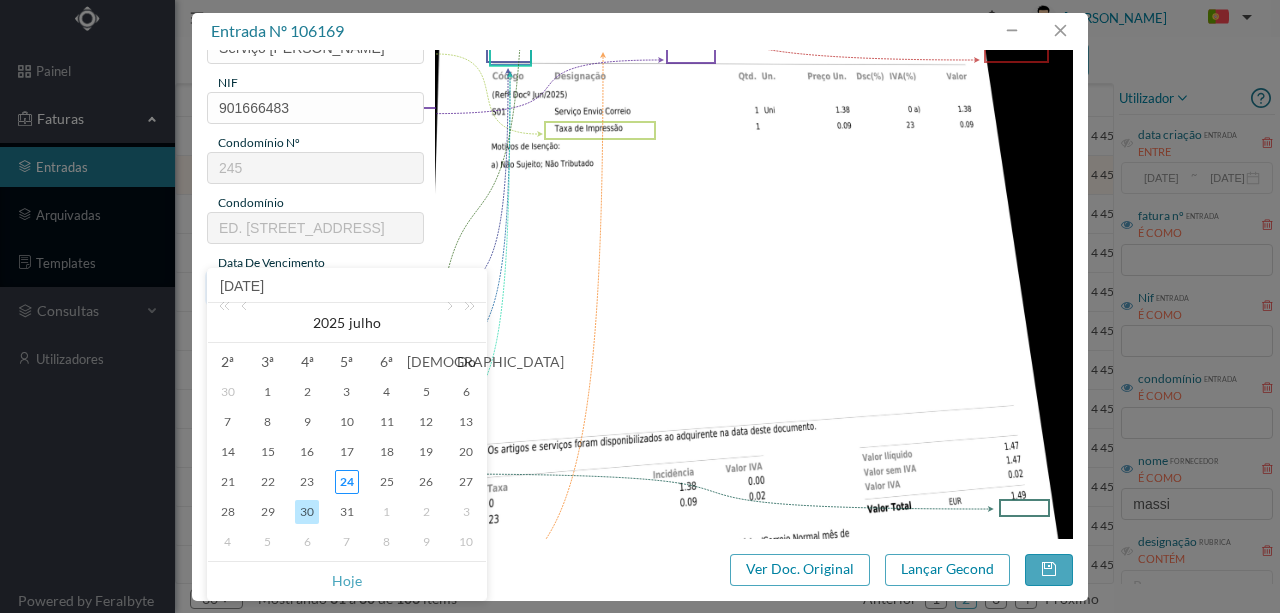 type on "[DATE]" 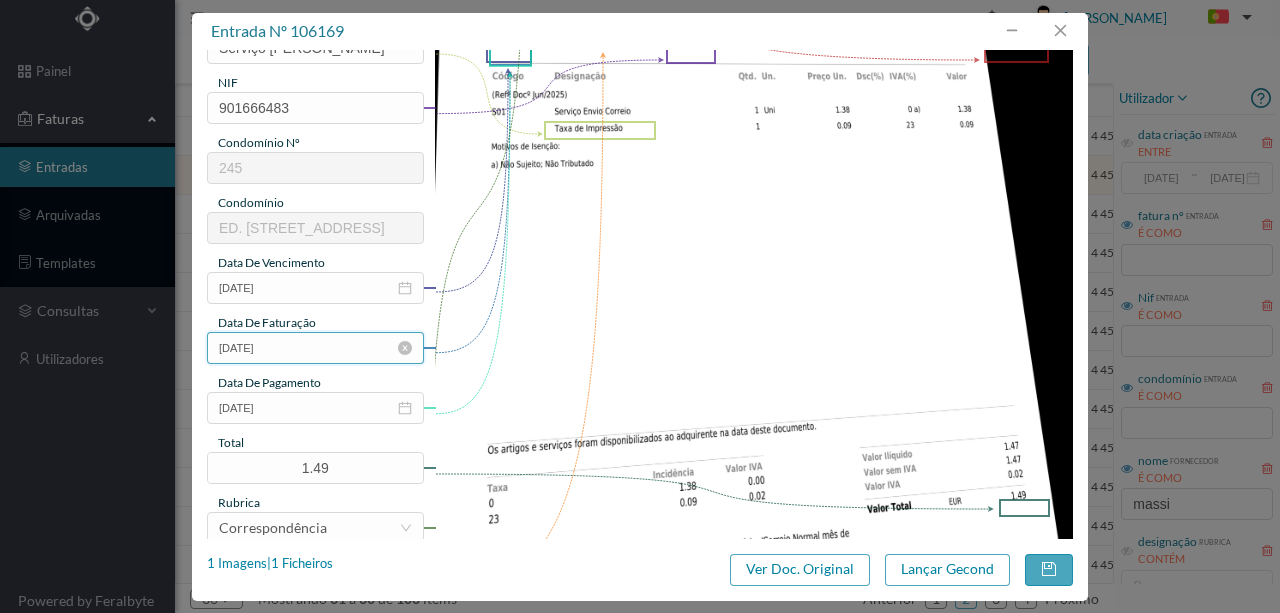 click on "[DATE]" at bounding box center (315, 348) 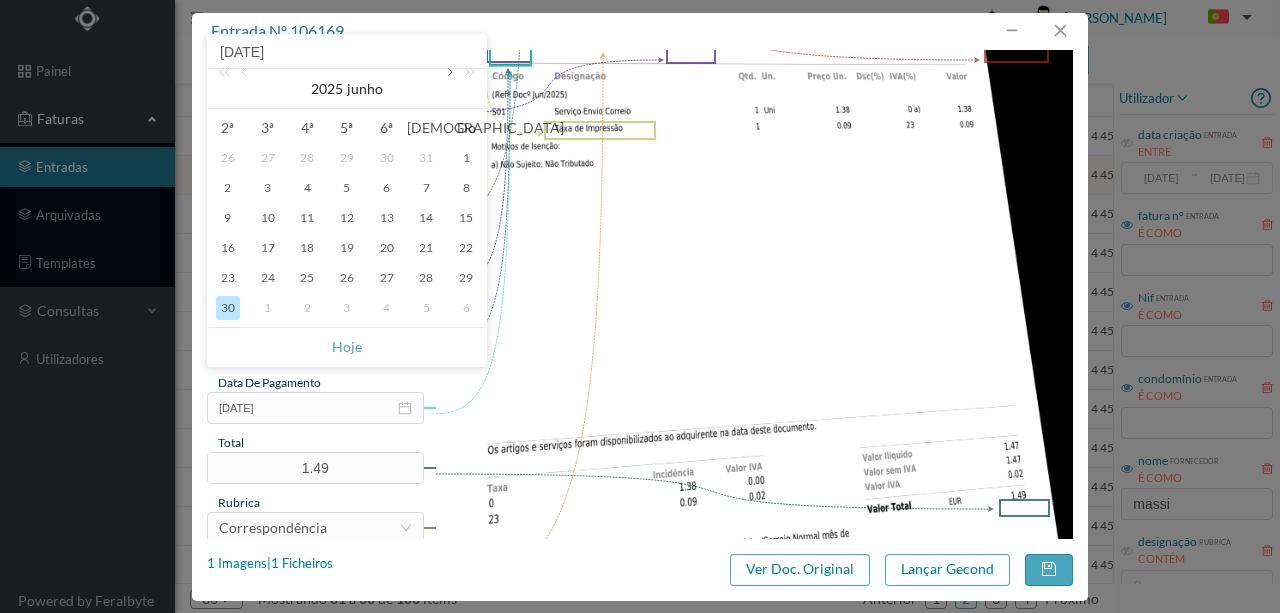 click at bounding box center [448, 89] 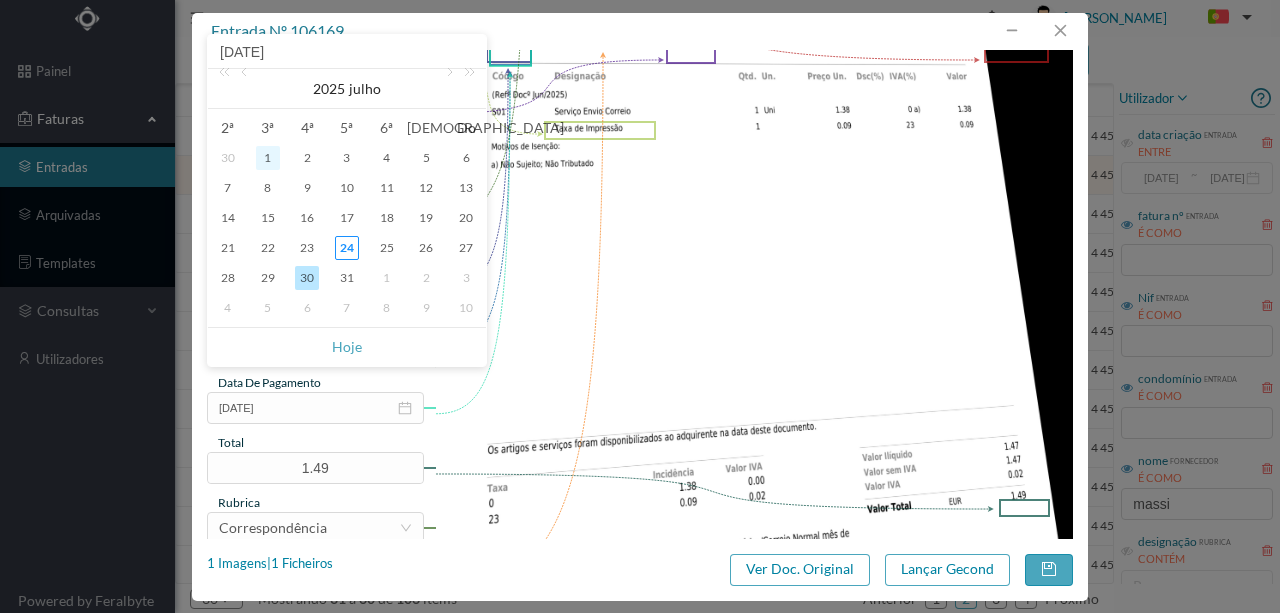 click on "1" at bounding box center (268, 158) 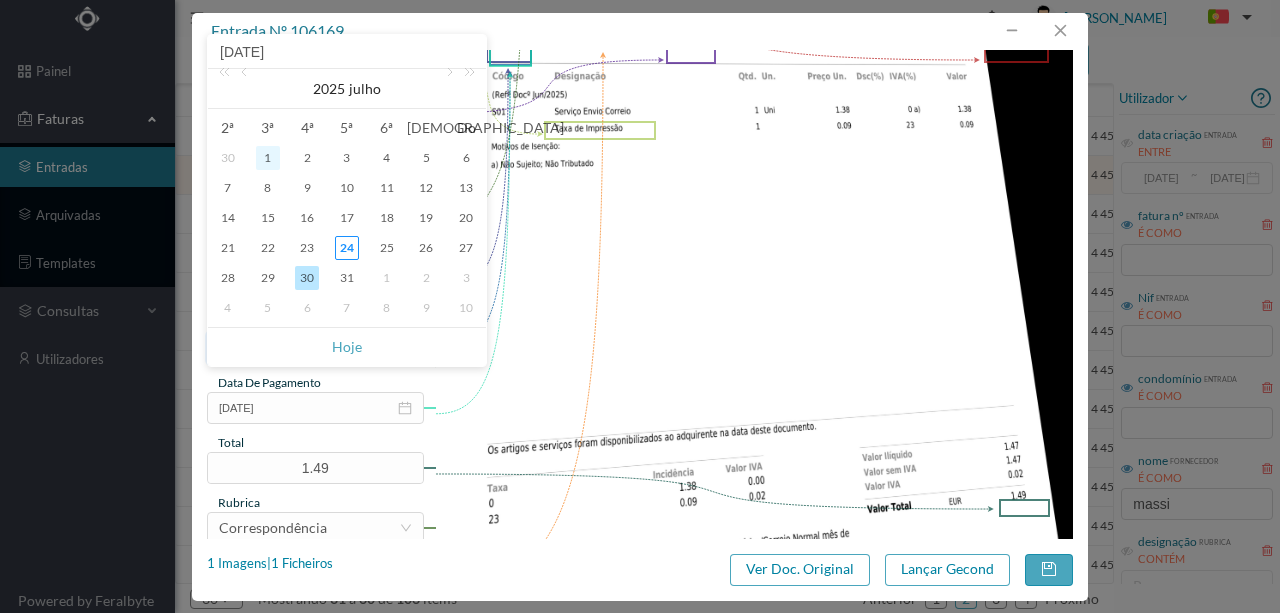 type on "[DATE]" 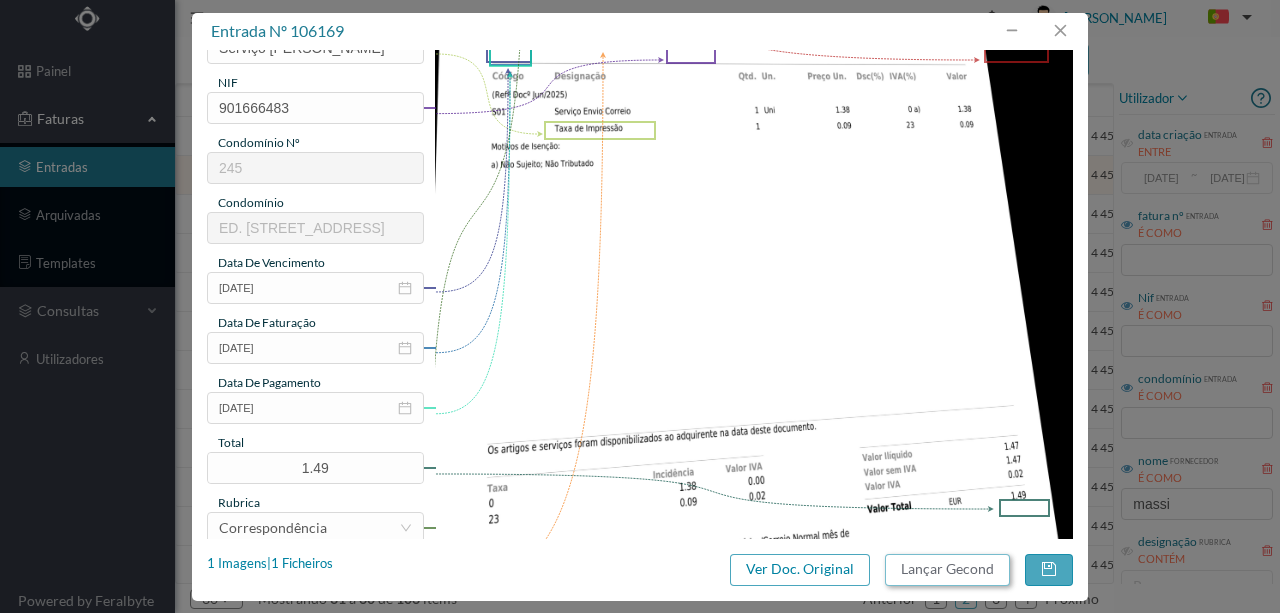 click on "Lançar Gecond" at bounding box center (947, 570) 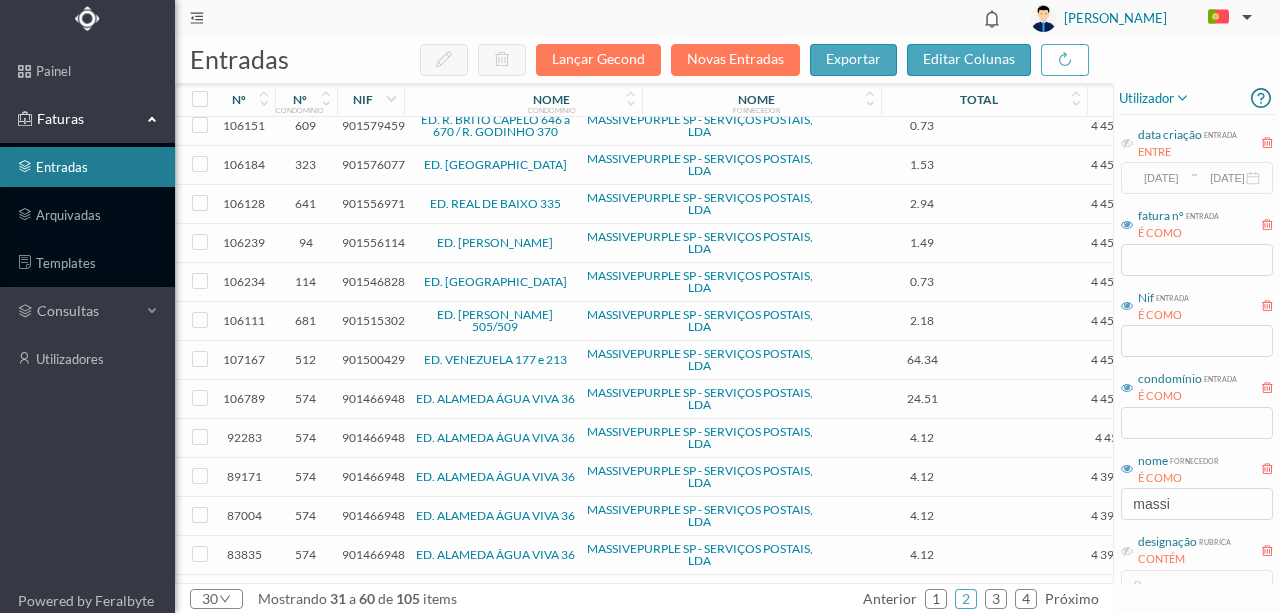 scroll, scrollTop: 466, scrollLeft: 0, axis: vertical 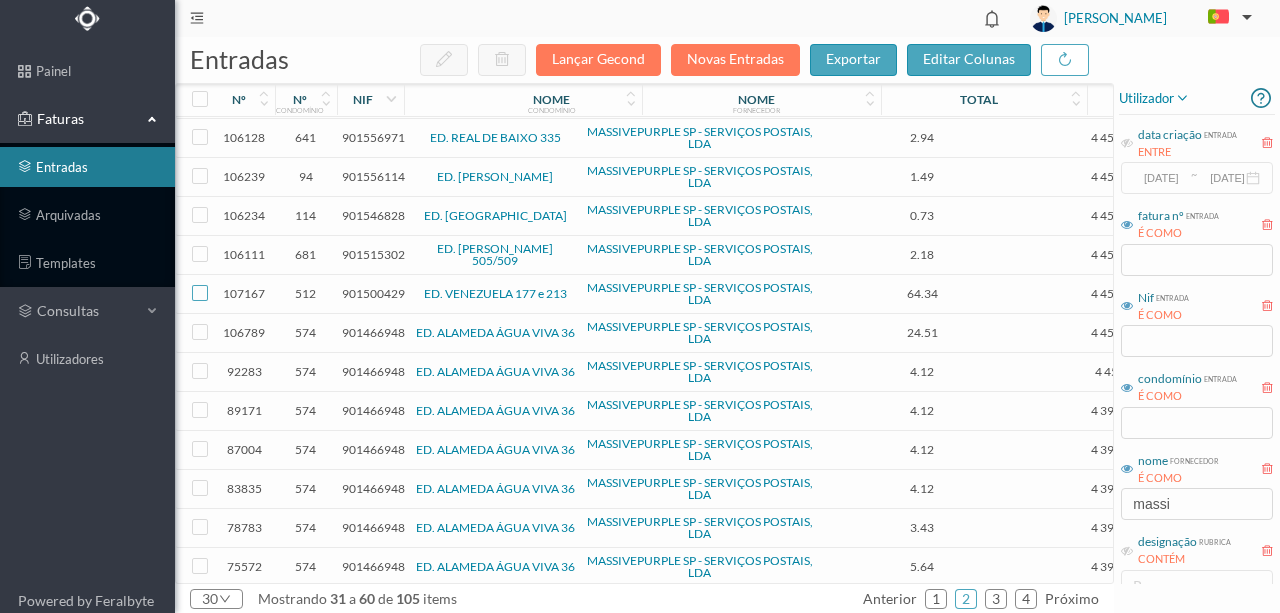 click at bounding box center [200, 293] 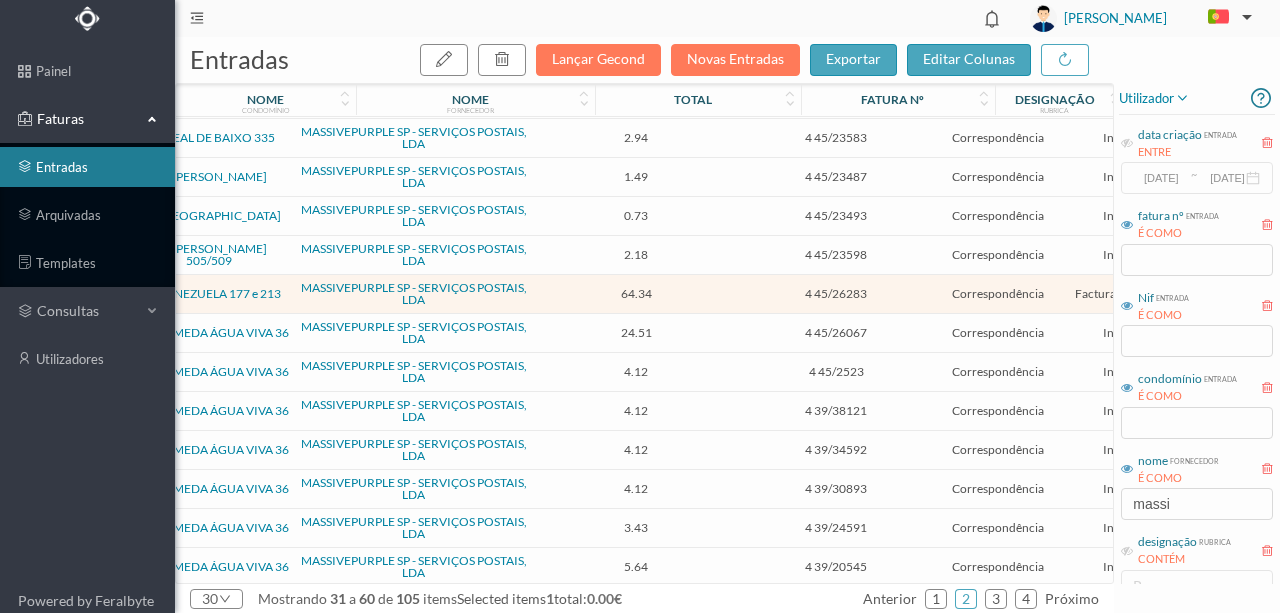 scroll, scrollTop: 0, scrollLeft: 287, axis: horizontal 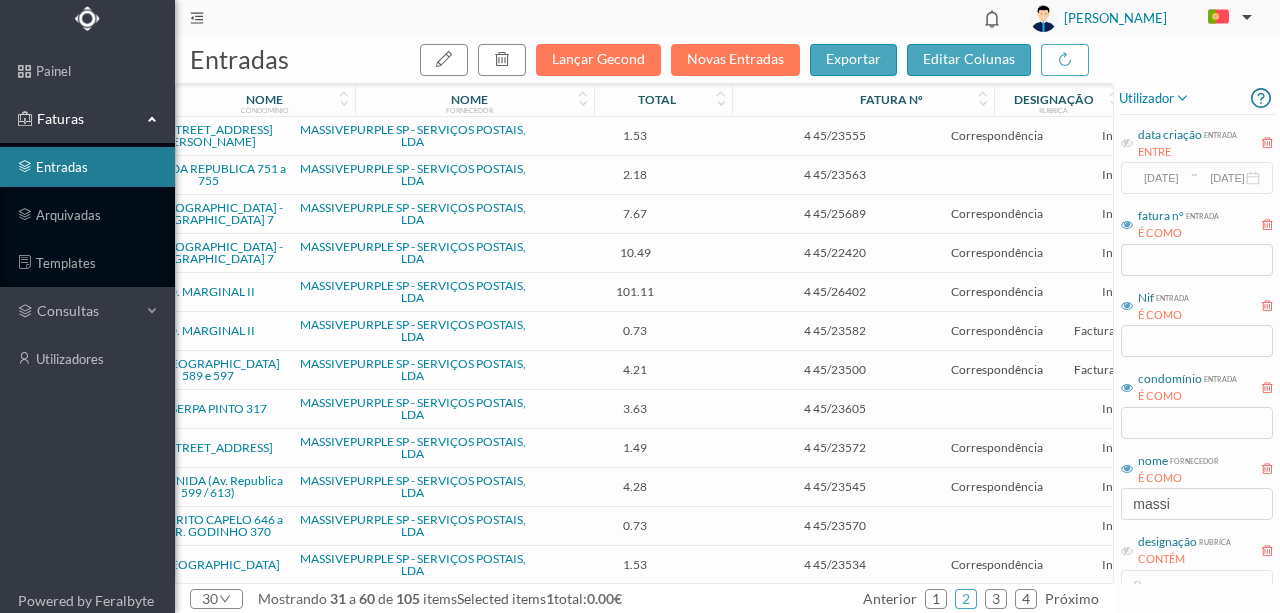 drag, startPoint x: 796, startPoint y: 98, endPoint x: 728, endPoint y: 96, distance: 68.0294 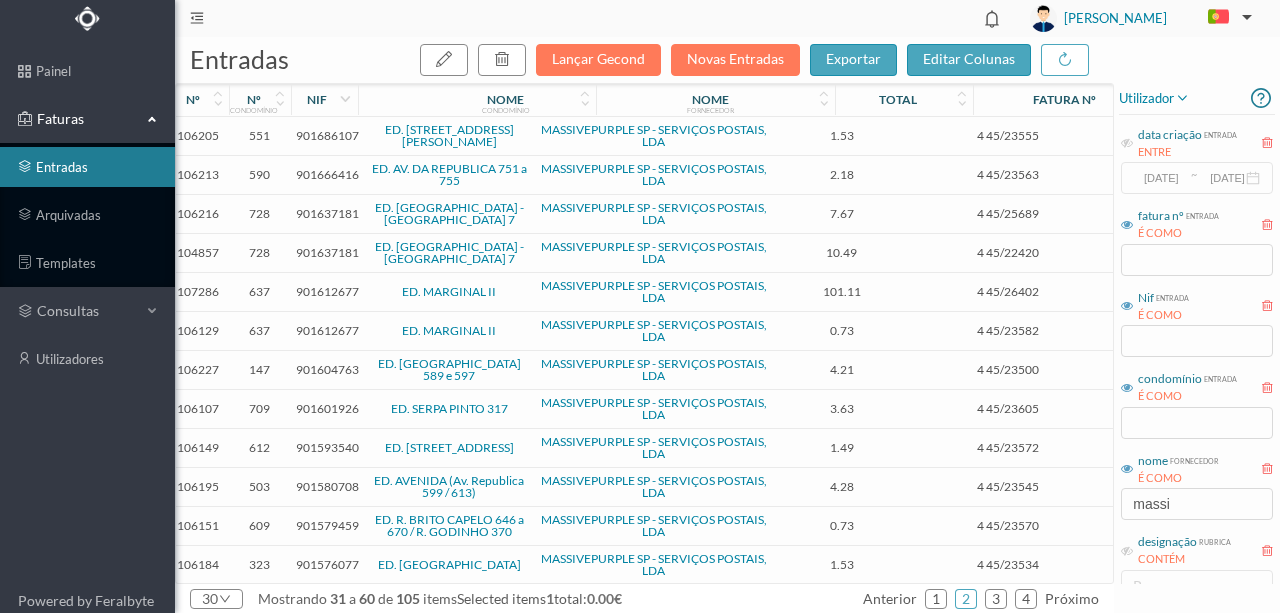 scroll, scrollTop: 0, scrollLeft: 0, axis: both 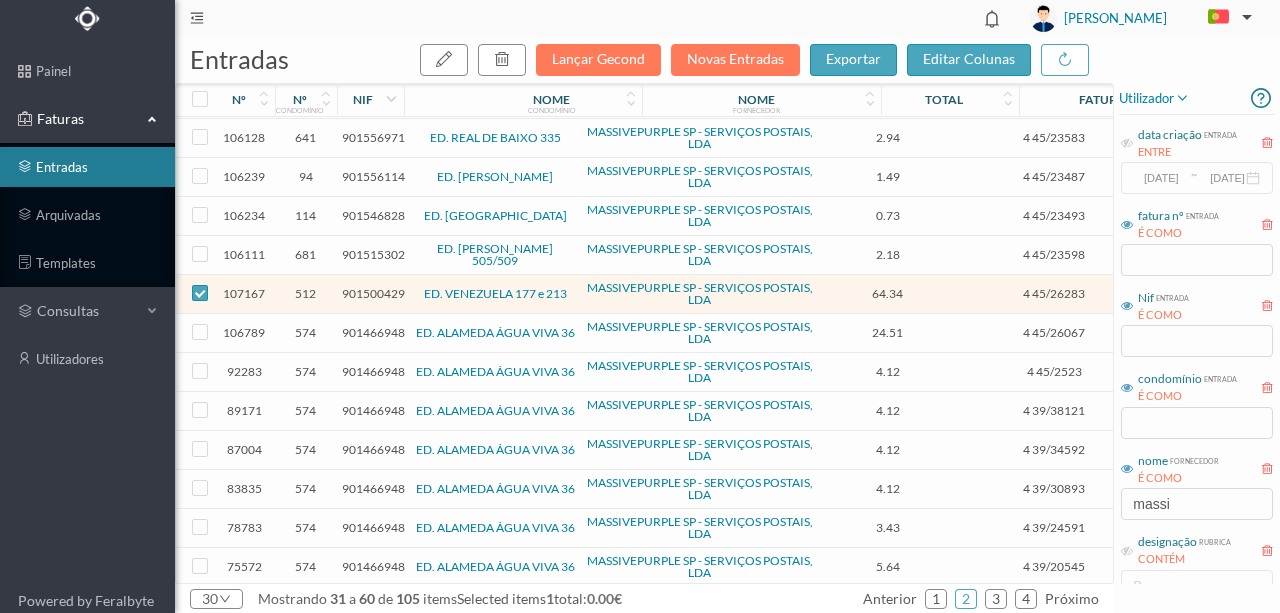 click on "901500429" at bounding box center (373, 293) 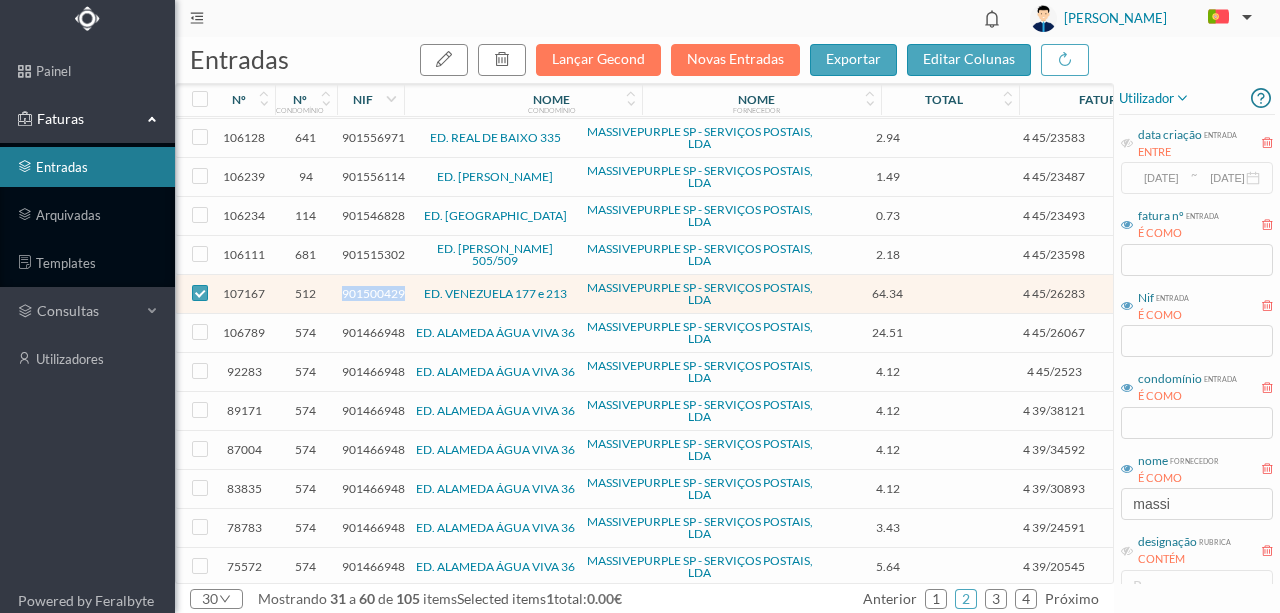 click on "901500429" at bounding box center (373, 293) 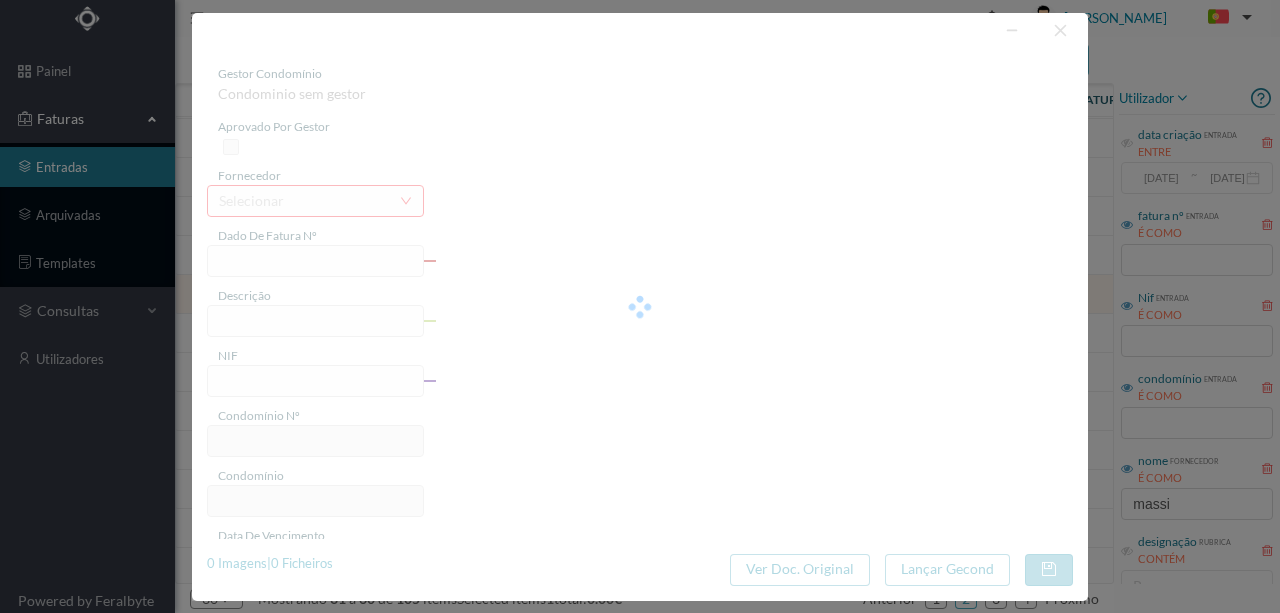 type on "4 45/26283" 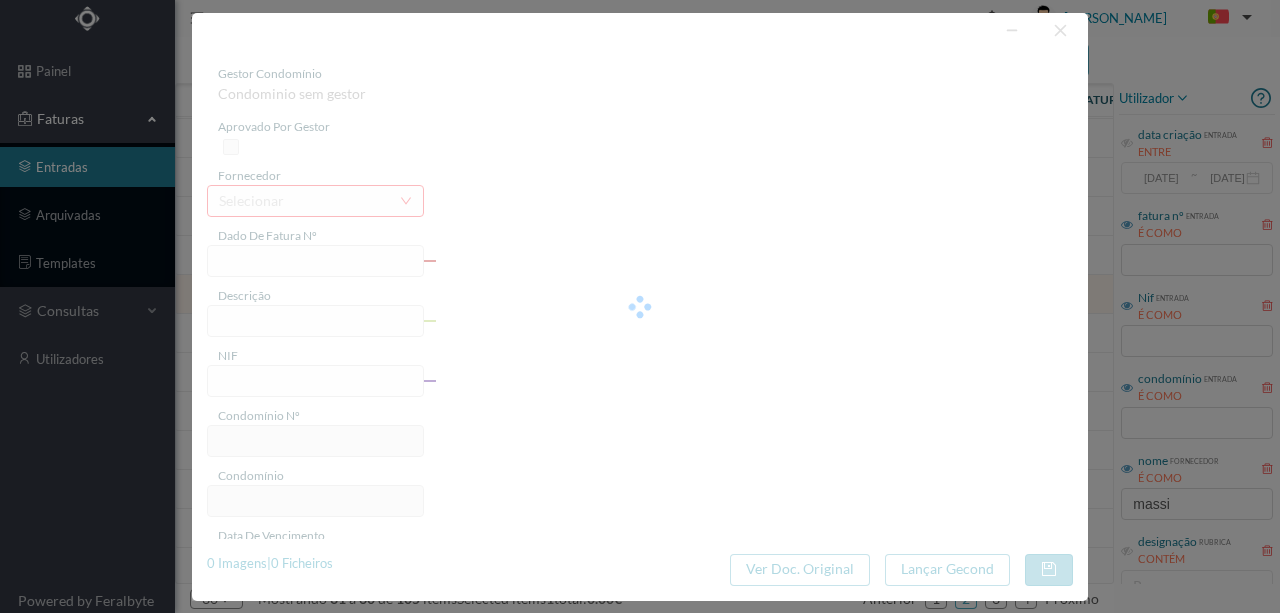 type on "Serviço [PERSON_NAME]" 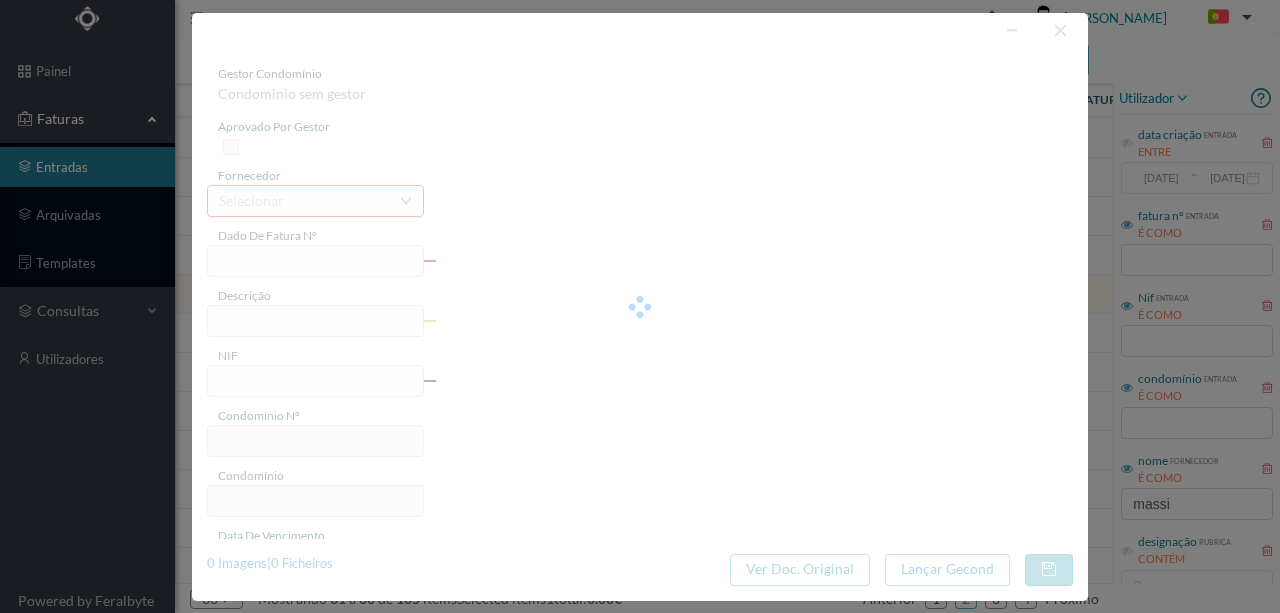 type on "2025-07-02" 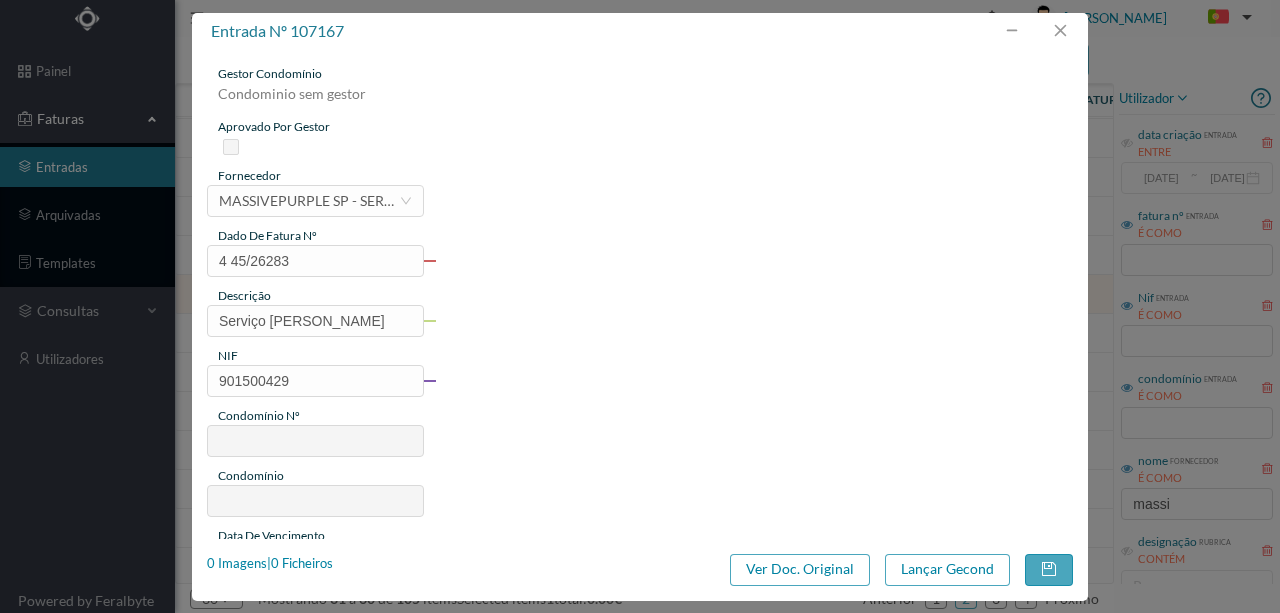 type on "512" 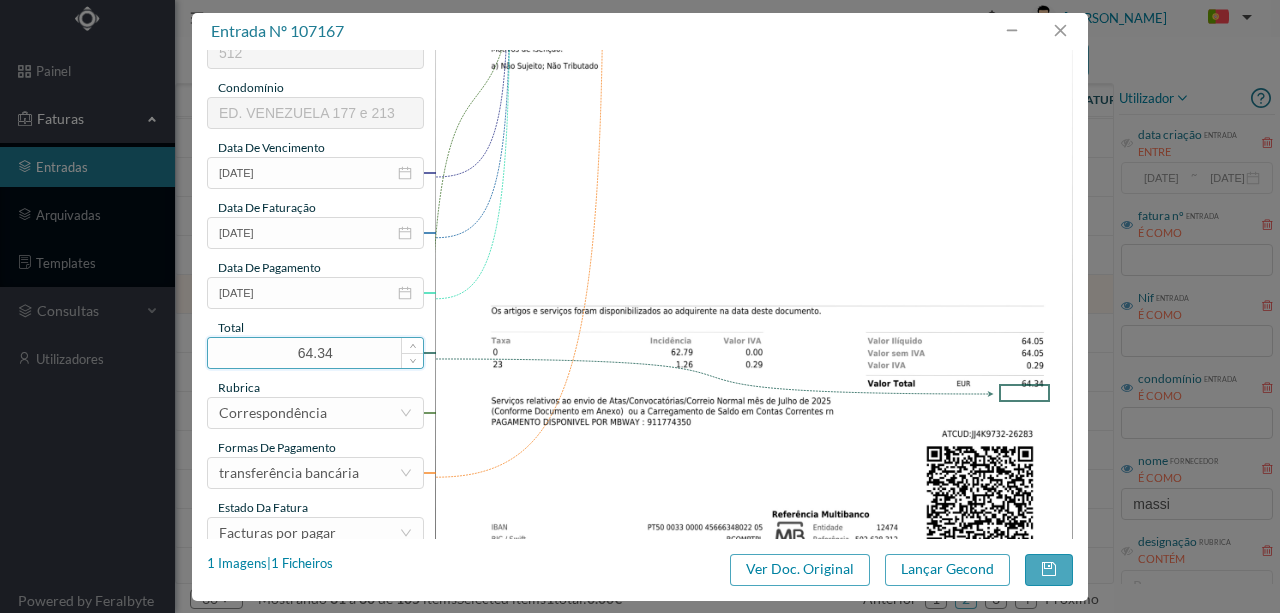 scroll, scrollTop: 400, scrollLeft: 0, axis: vertical 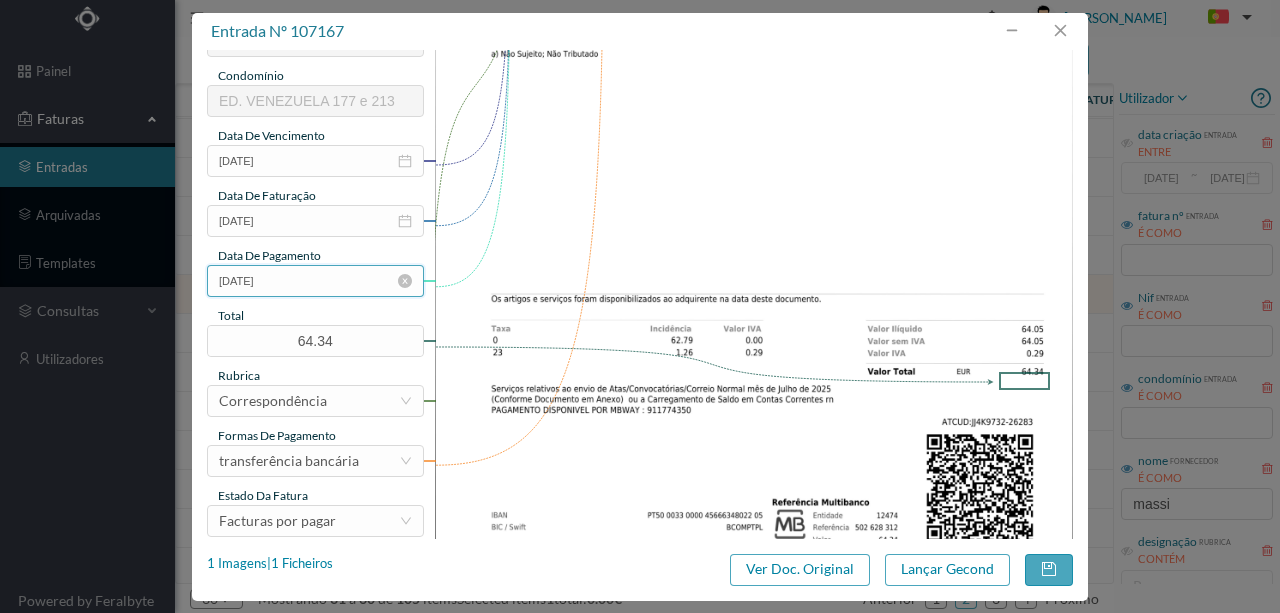 click on "2025-07-02" at bounding box center (315, 281) 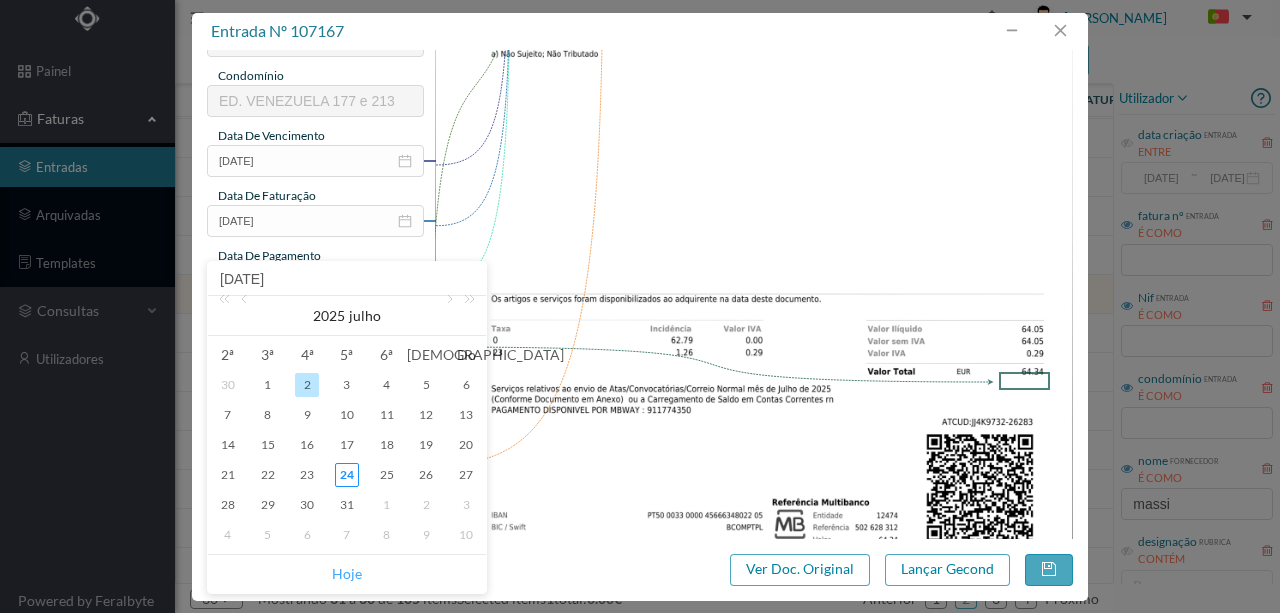 click on "Hoje" at bounding box center (347, 574) 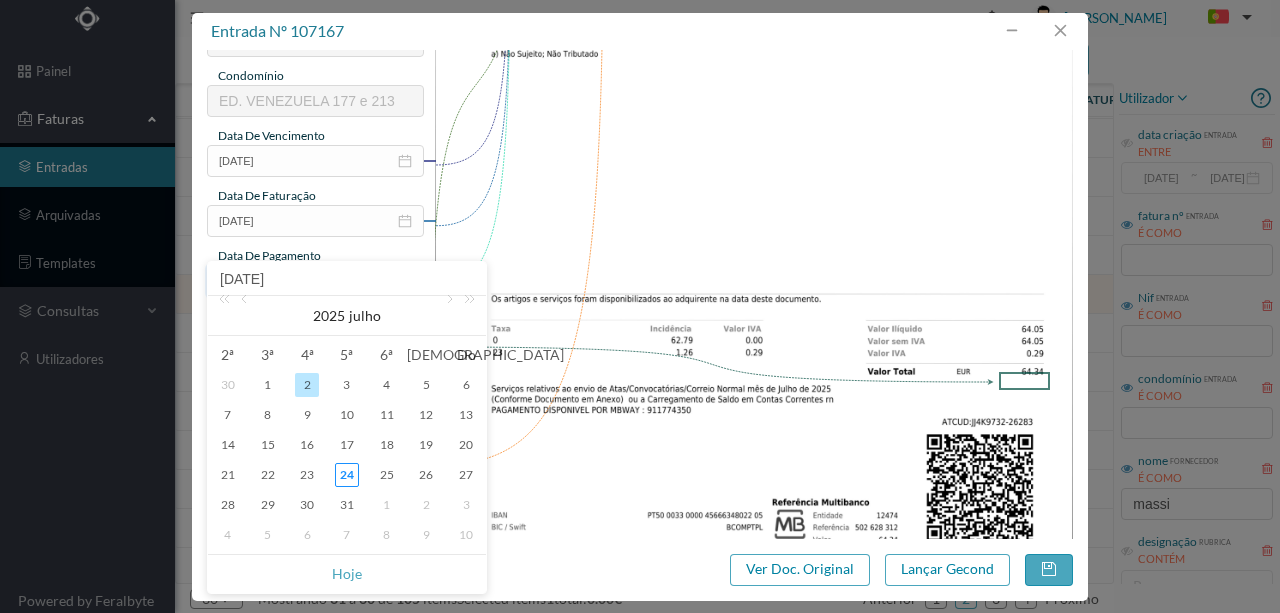 type on "[DATE]" 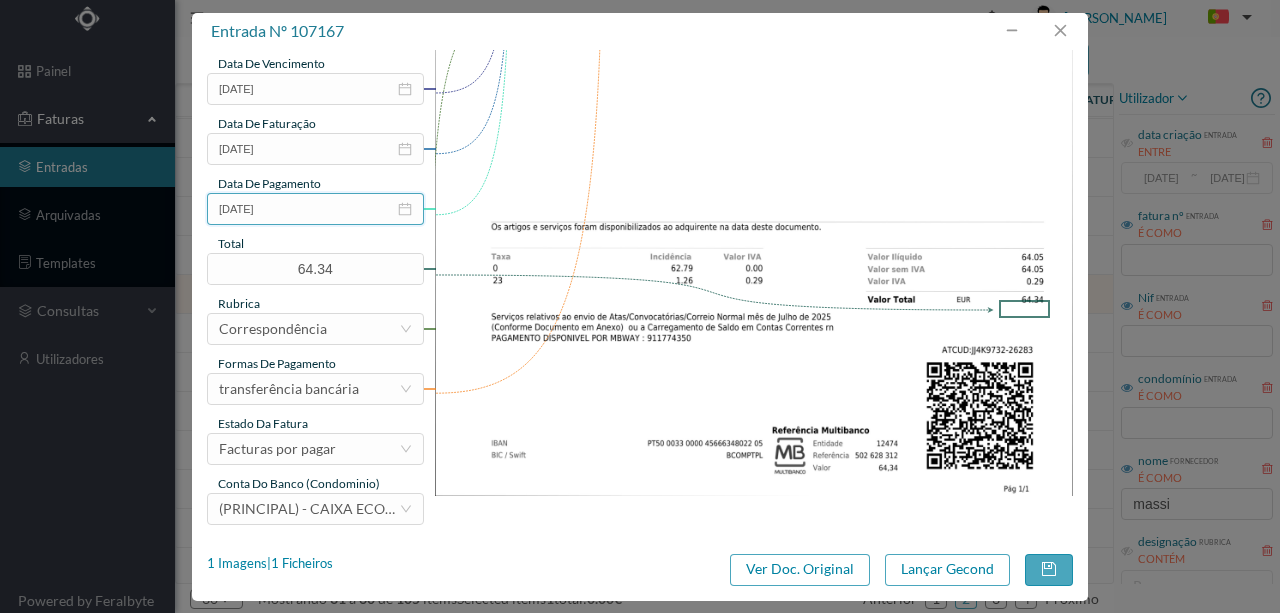 scroll, scrollTop: 473, scrollLeft: 0, axis: vertical 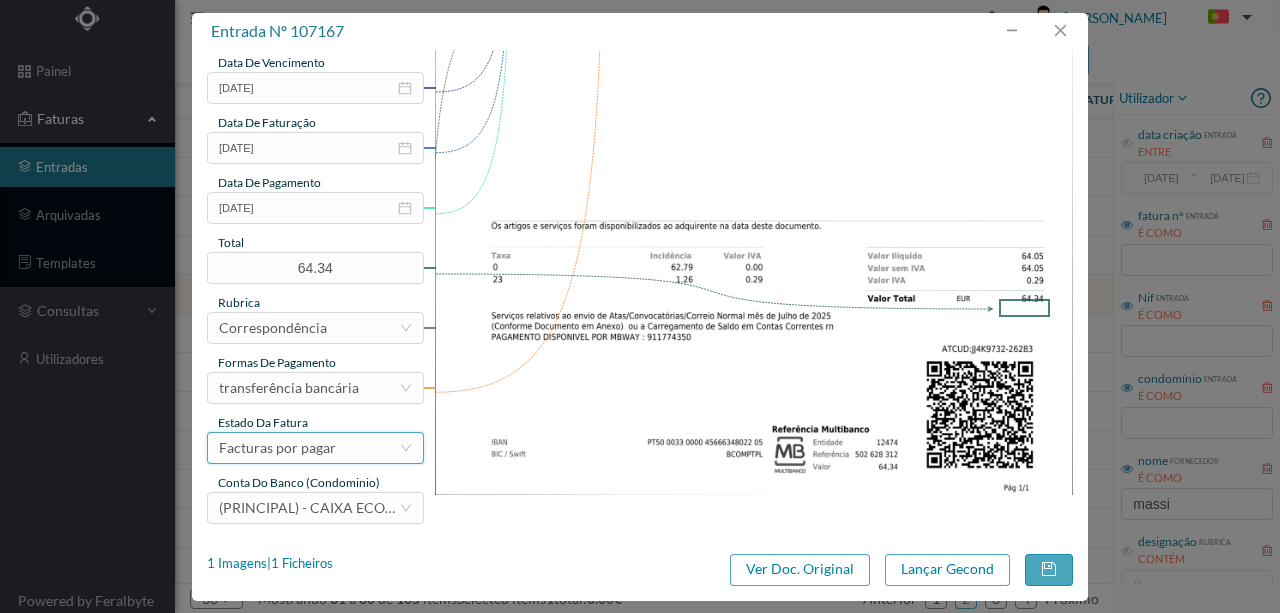 click on "Facturas por pagar" at bounding box center [277, 448] 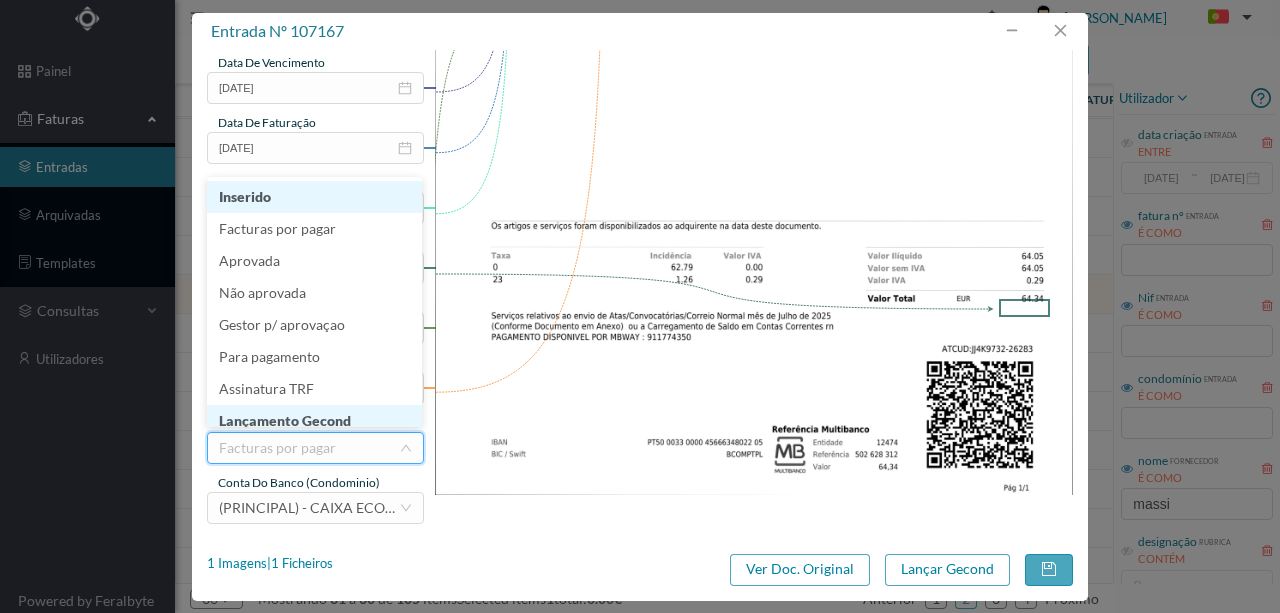 scroll, scrollTop: 10, scrollLeft: 0, axis: vertical 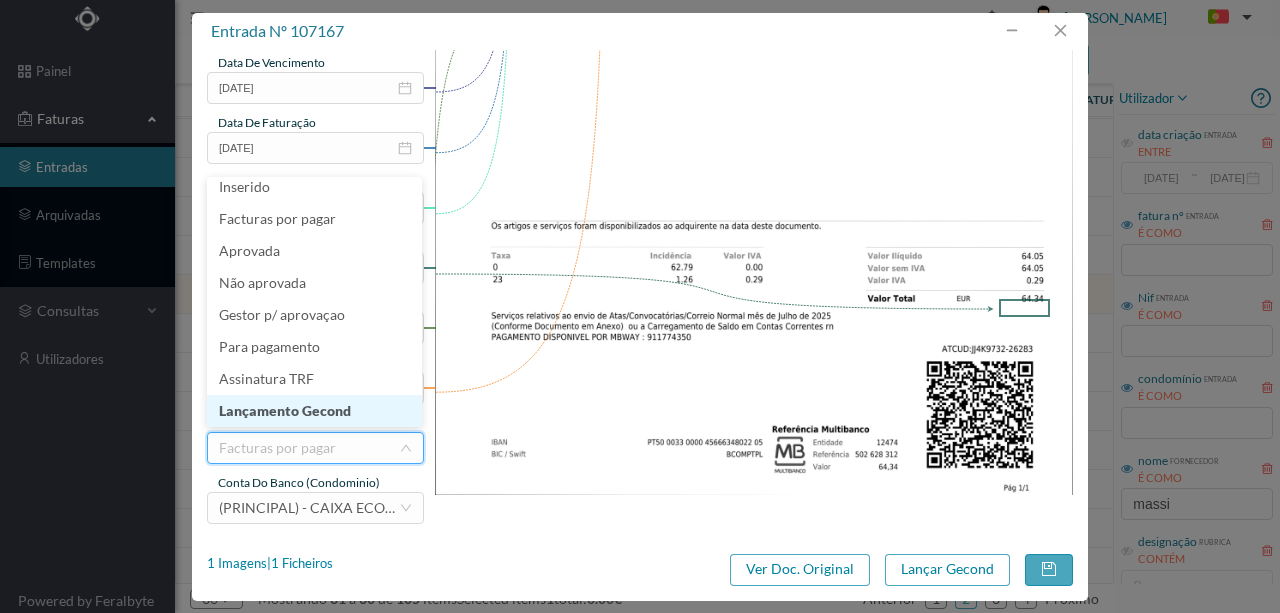 click on "Lançamento Gecond" at bounding box center (314, 411) 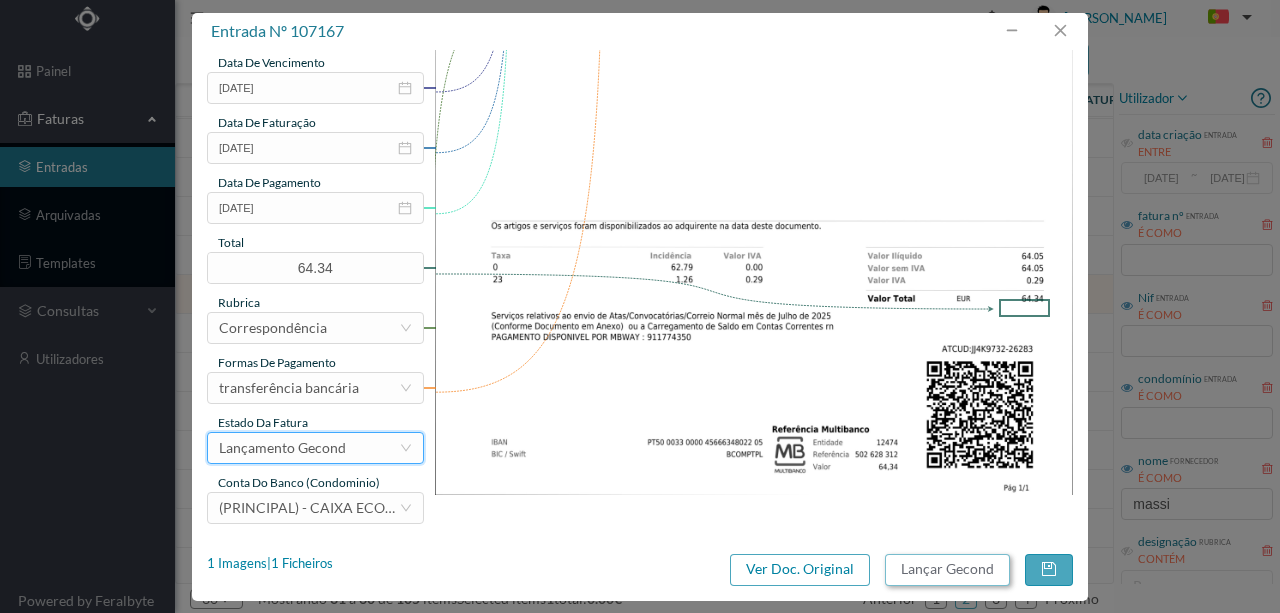 click on "Lançar Gecond" at bounding box center [947, 570] 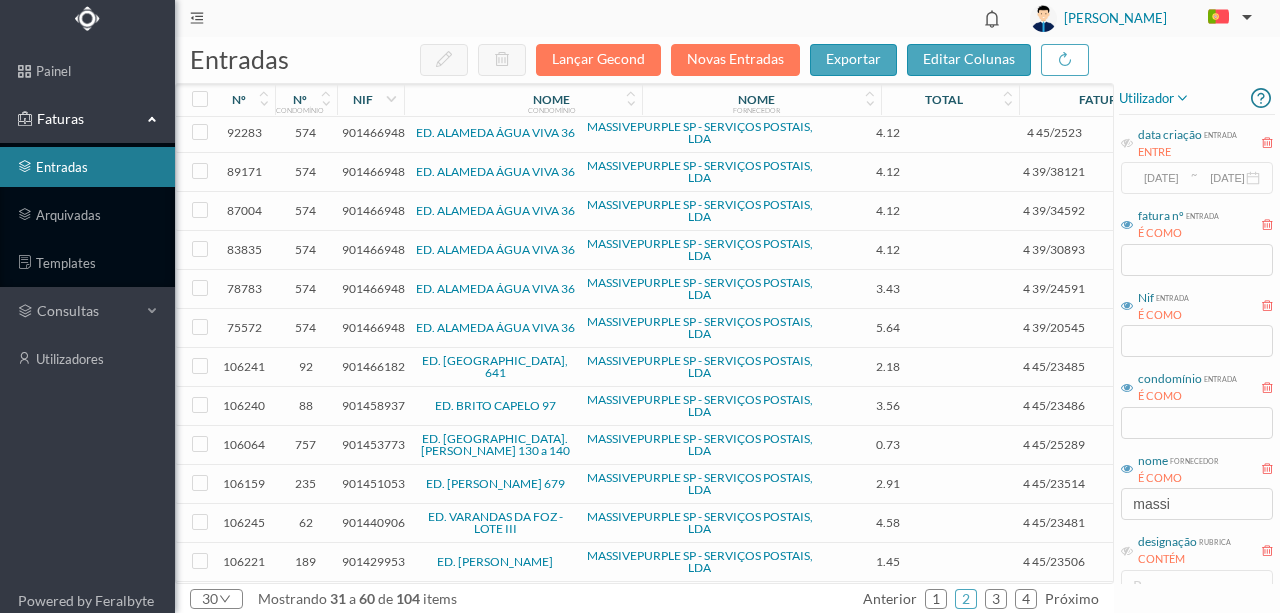scroll, scrollTop: 699, scrollLeft: 0, axis: vertical 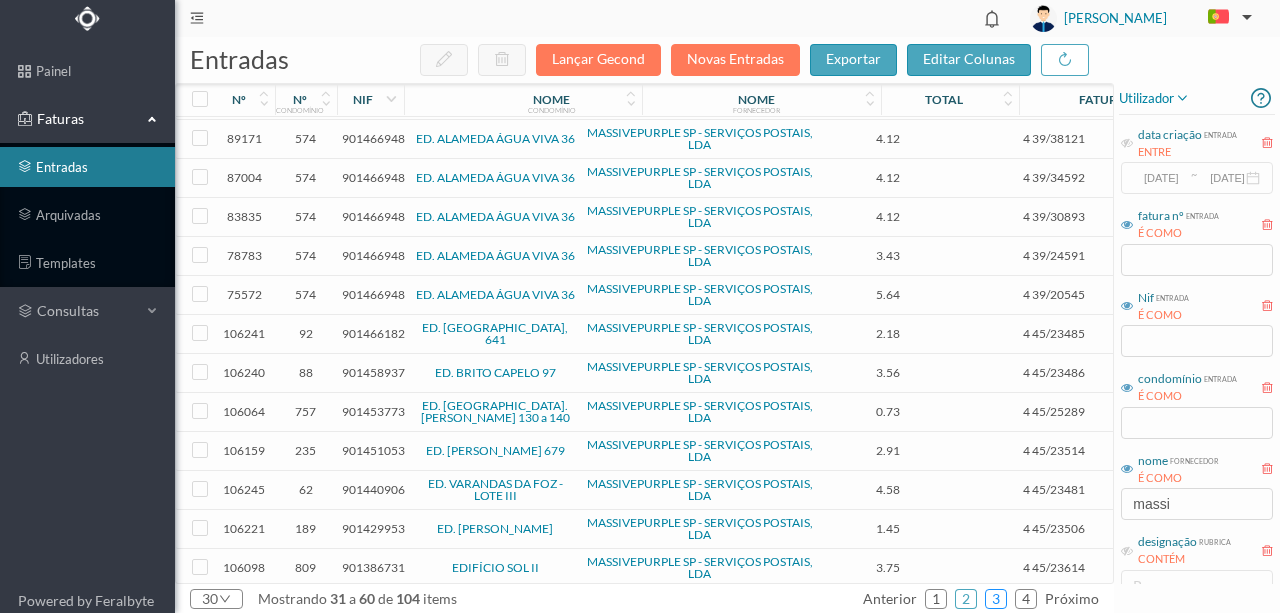 click on "3" at bounding box center [996, 599] 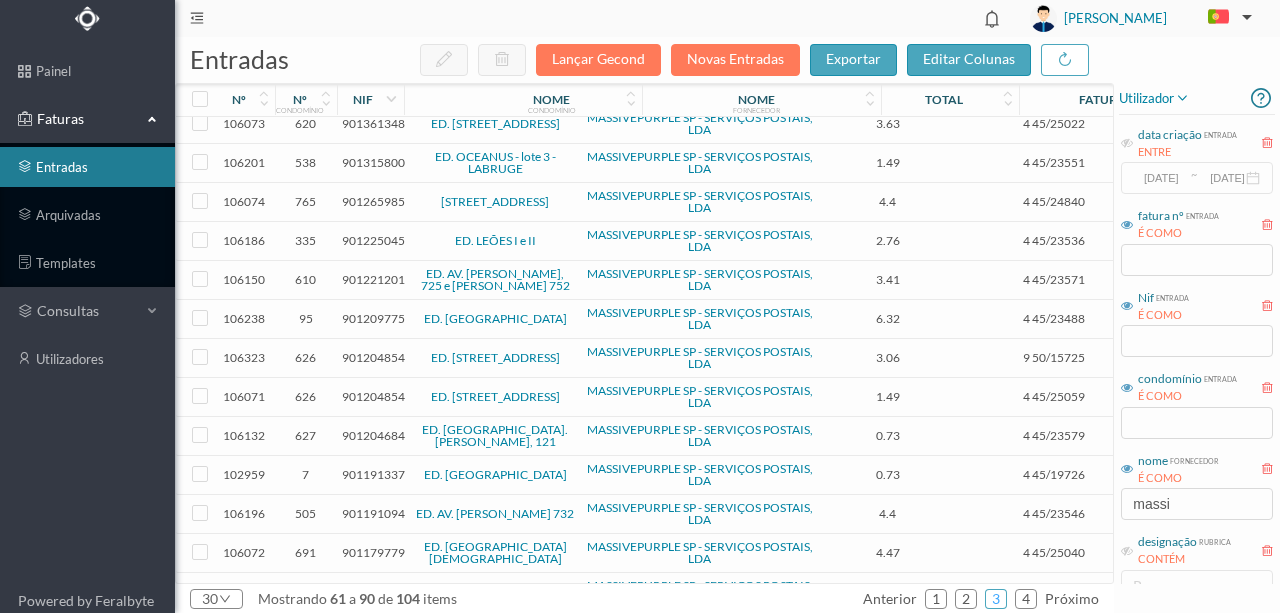 scroll, scrollTop: 0, scrollLeft: 0, axis: both 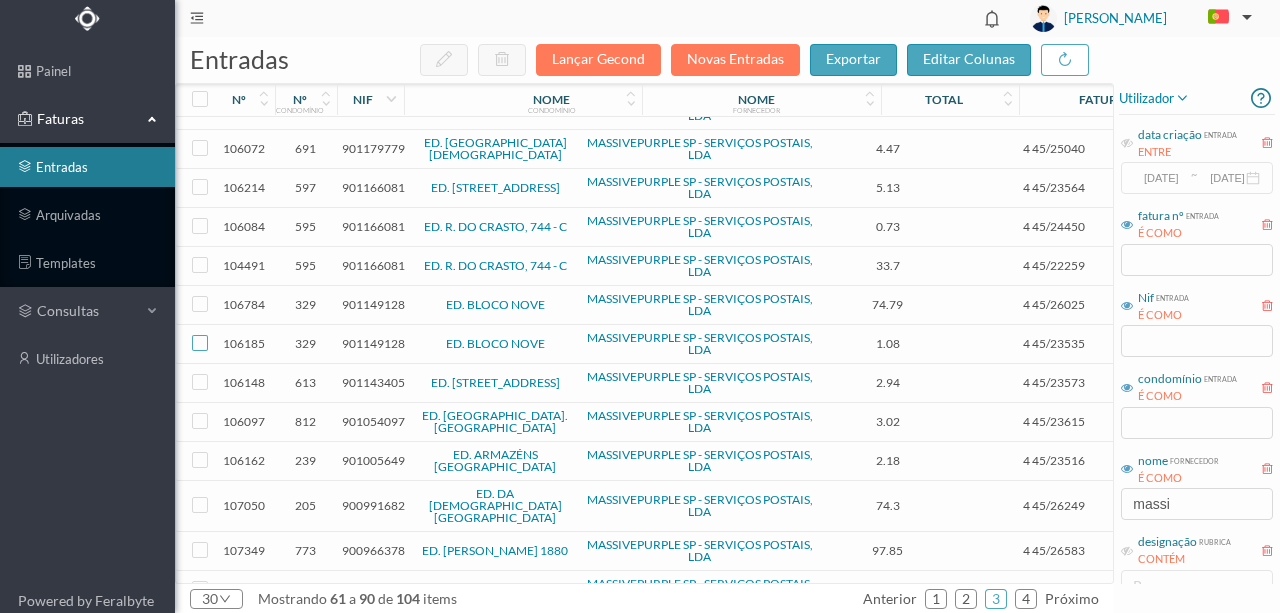 click at bounding box center (200, 343) 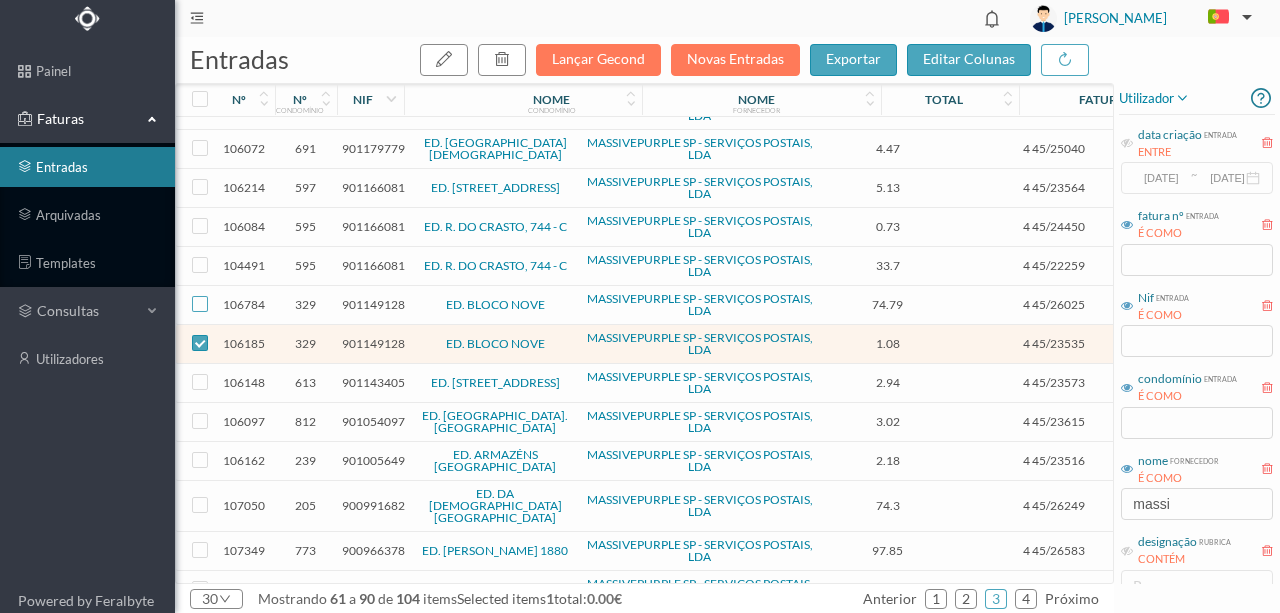 click at bounding box center [200, 304] 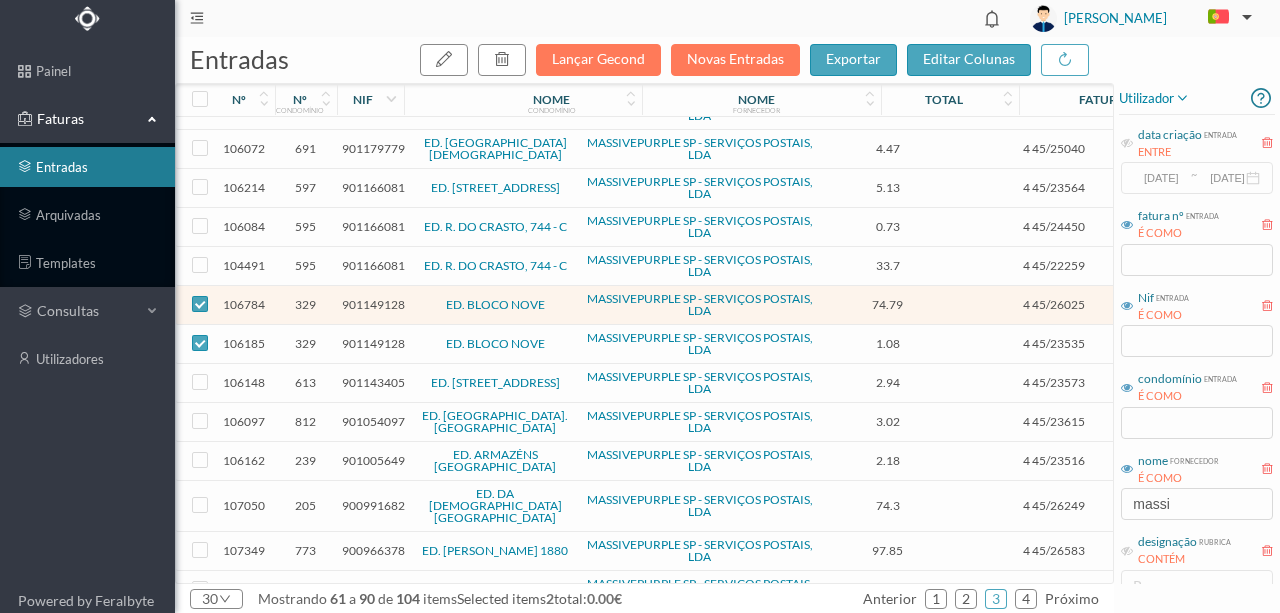 click on "901149128" at bounding box center [373, 304] 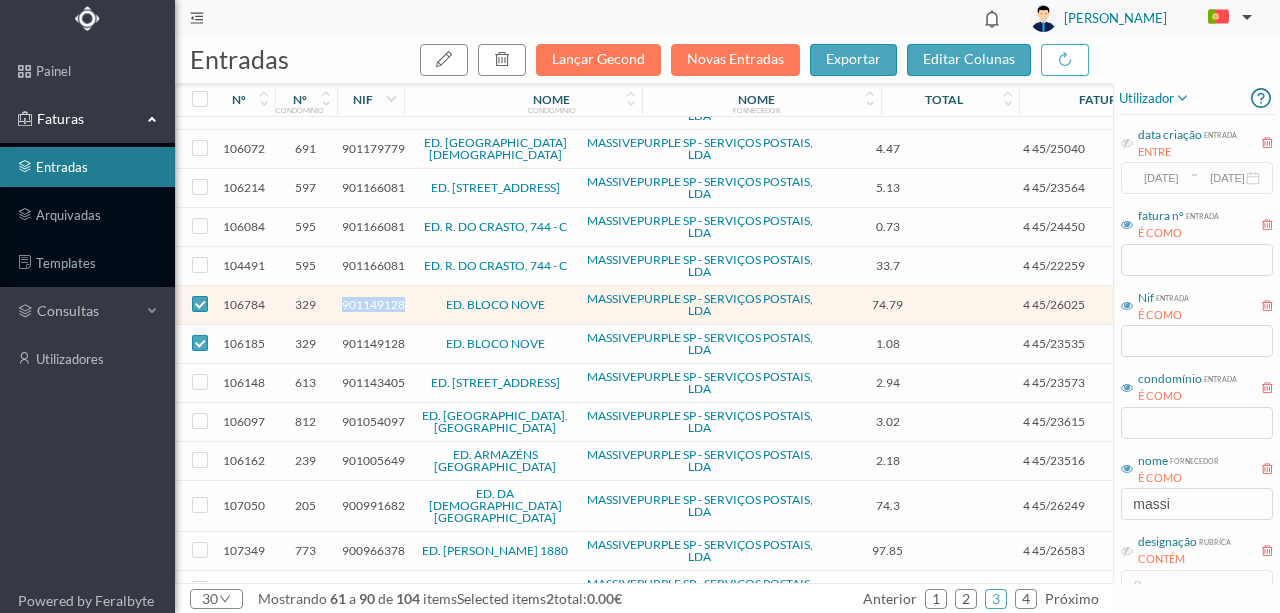 click on "901149128" at bounding box center [373, 304] 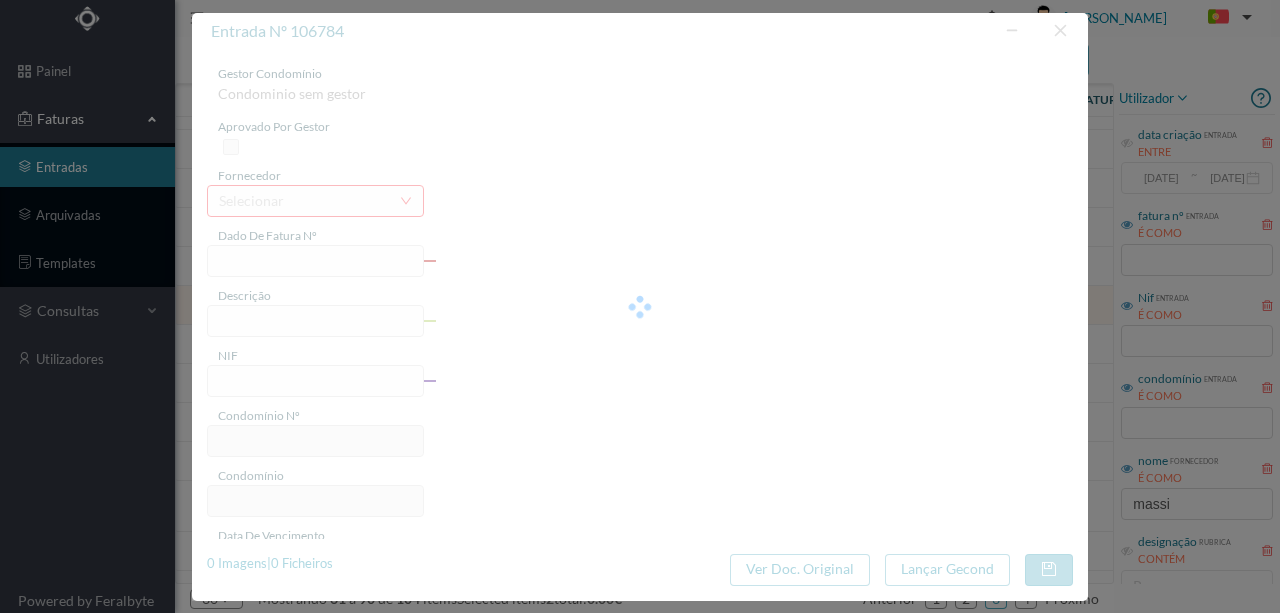 type on "4 45/26025" 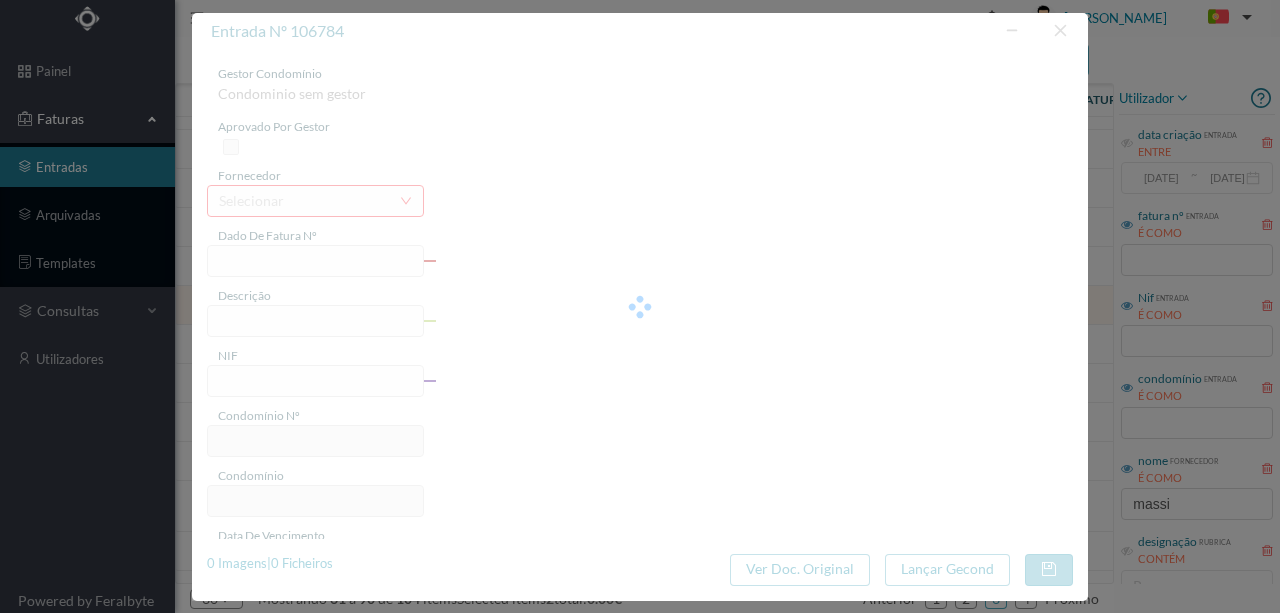 type on "Serviço [PERSON_NAME]" 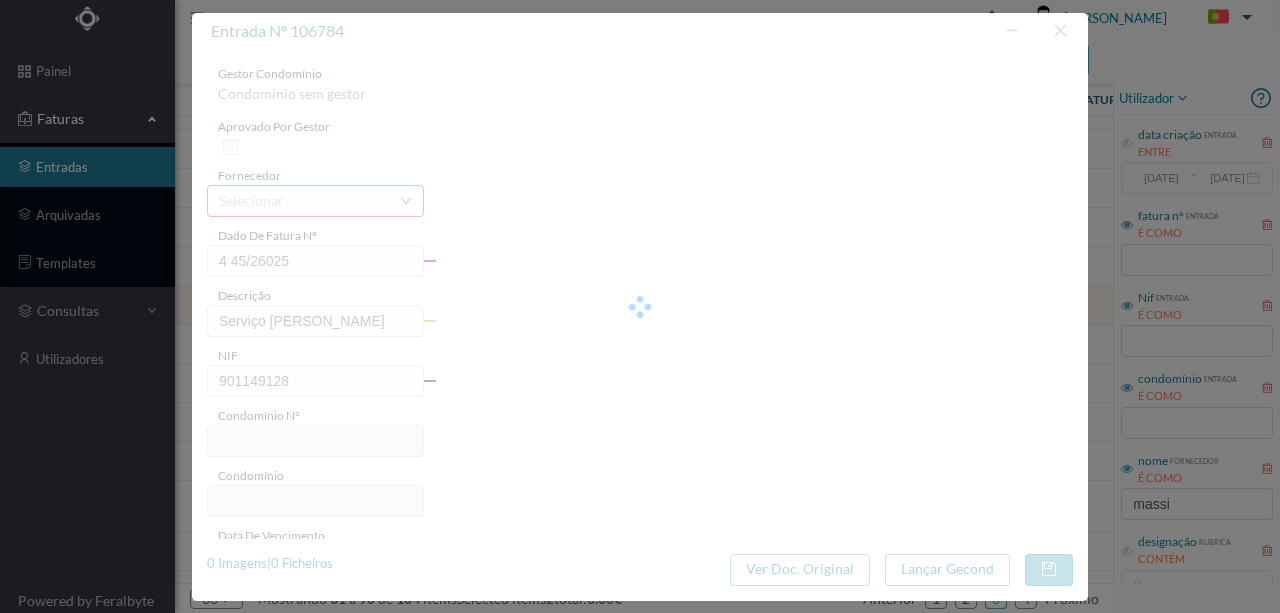 type on "329" 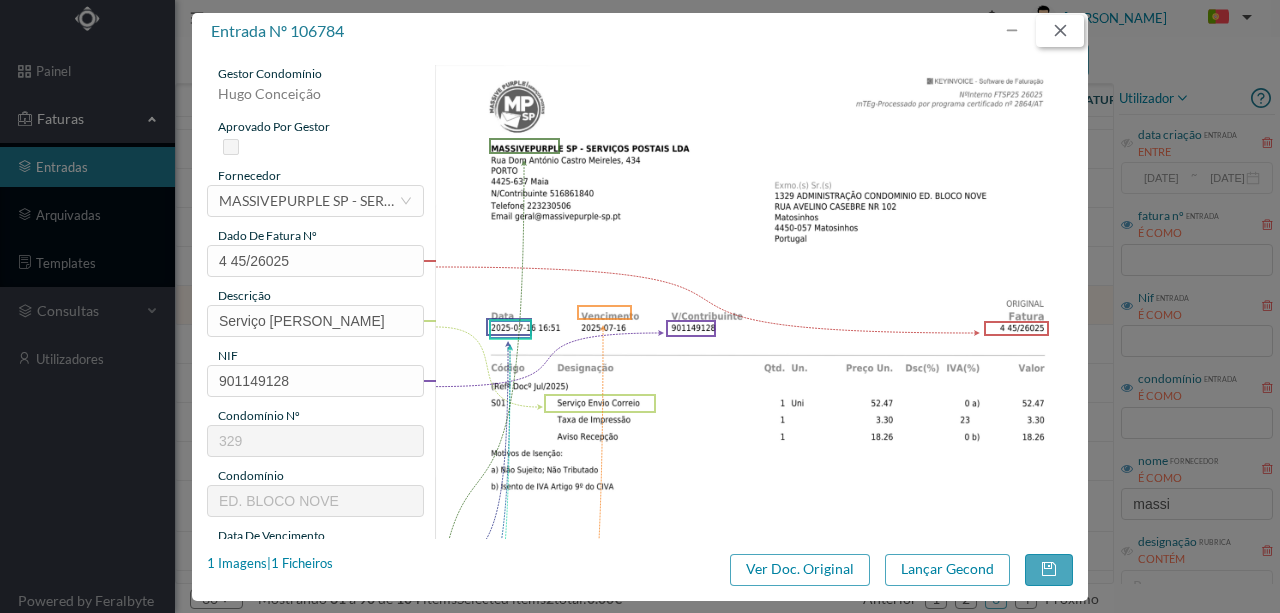 click at bounding box center [1060, 31] 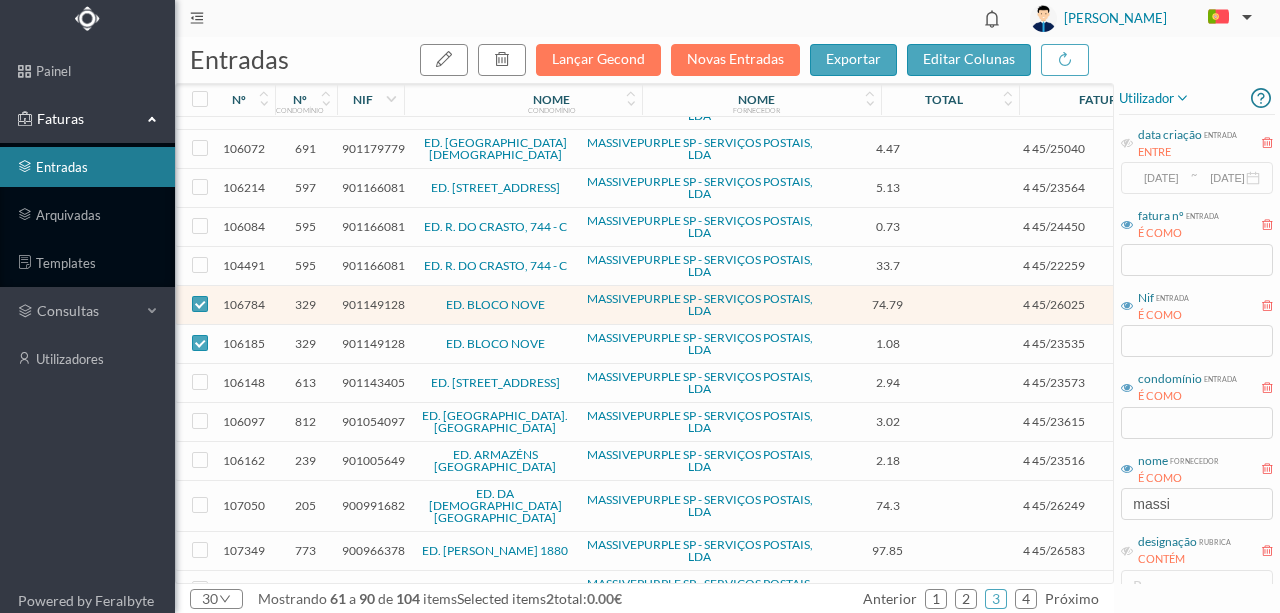 click on "901149128" at bounding box center [373, 343] 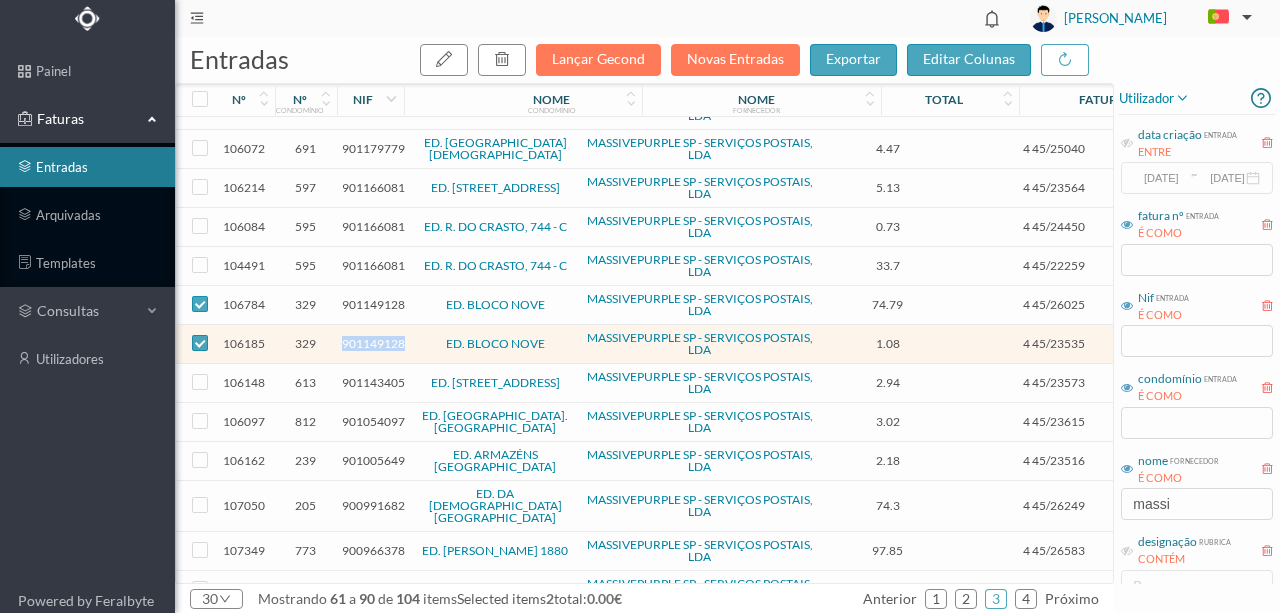 click on "901149128" at bounding box center [373, 343] 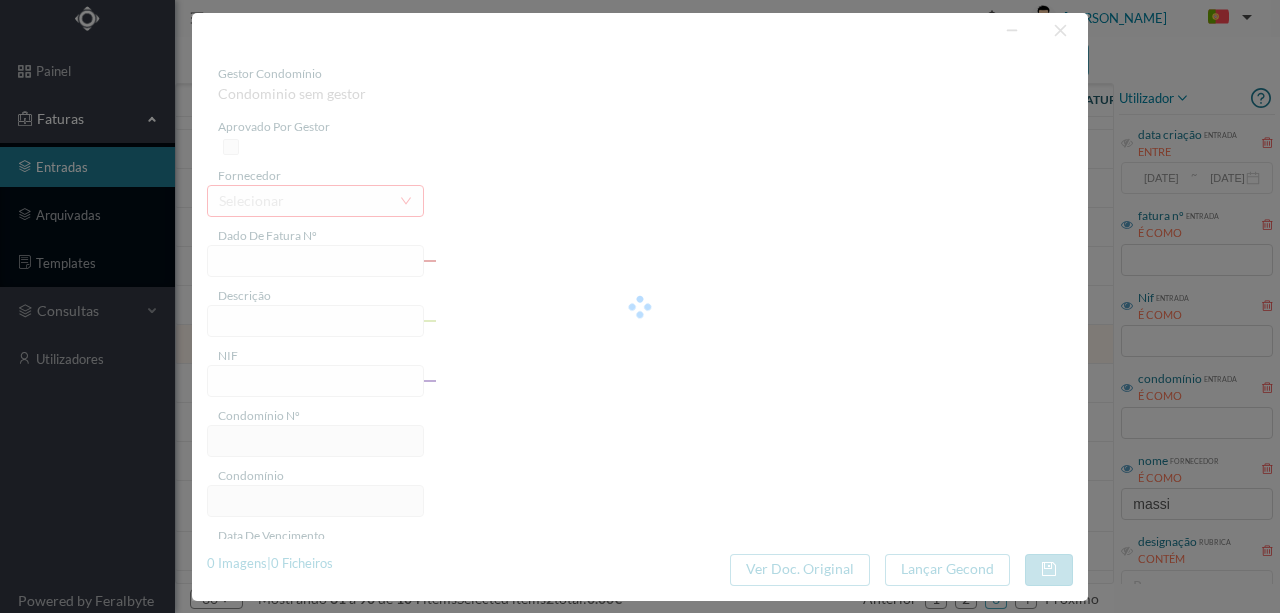 type on "4 45/23535" 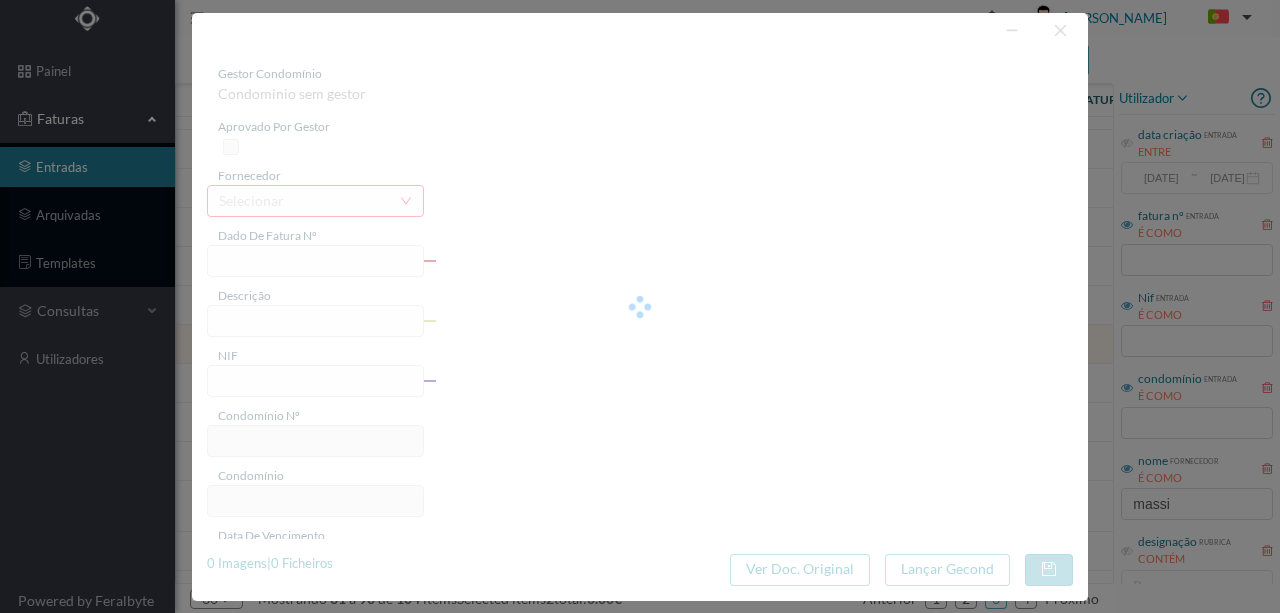 type on "Serviço [PERSON_NAME]" 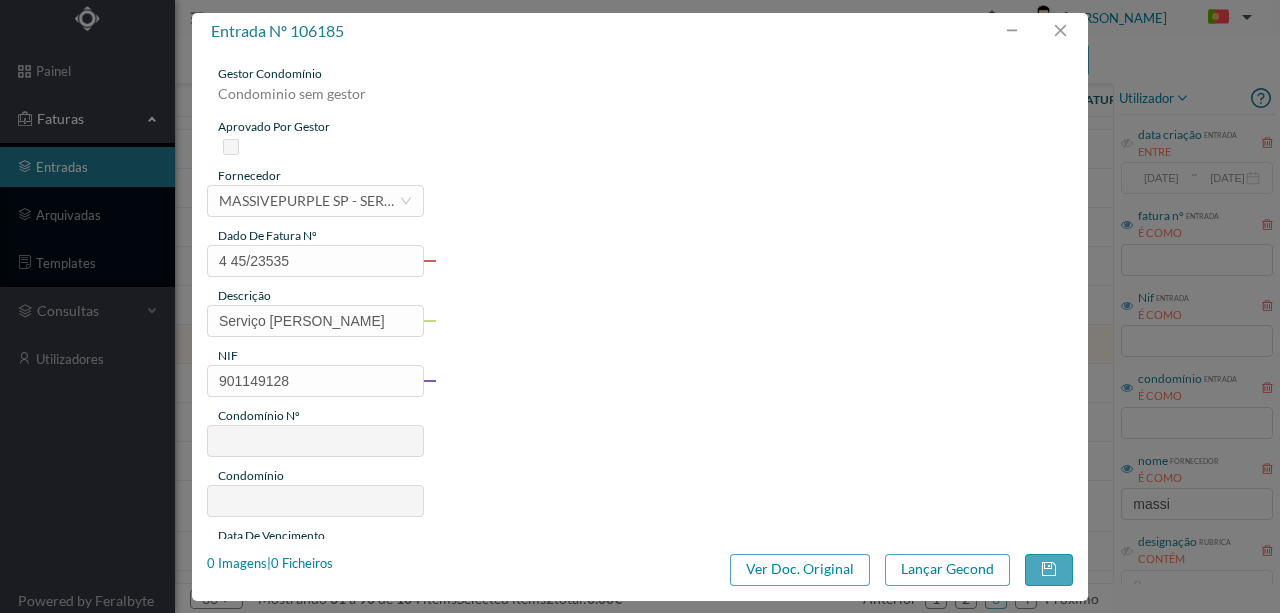 type on "329" 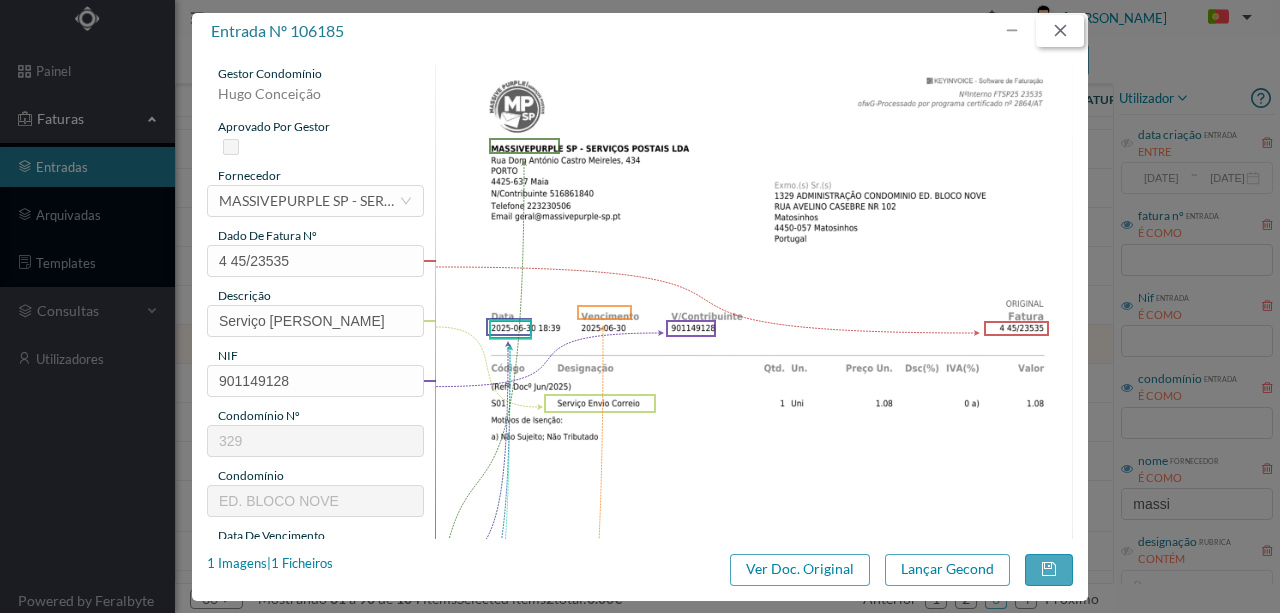 click at bounding box center [1060, 31] 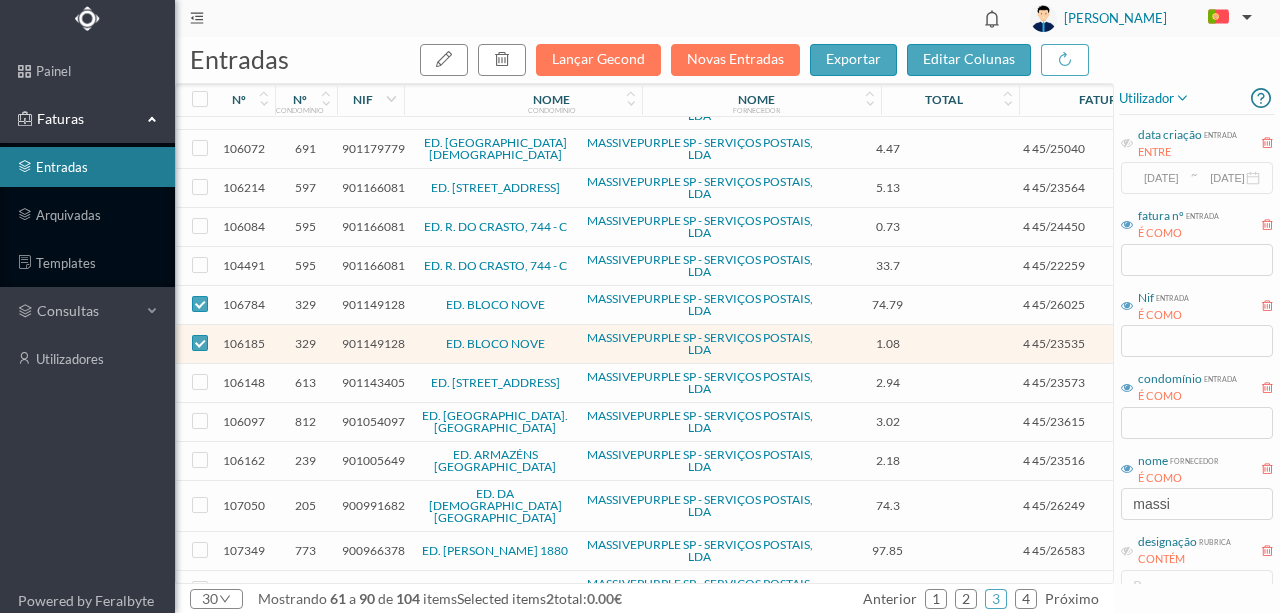 click on "901149128" at bounding box center [373, 304] 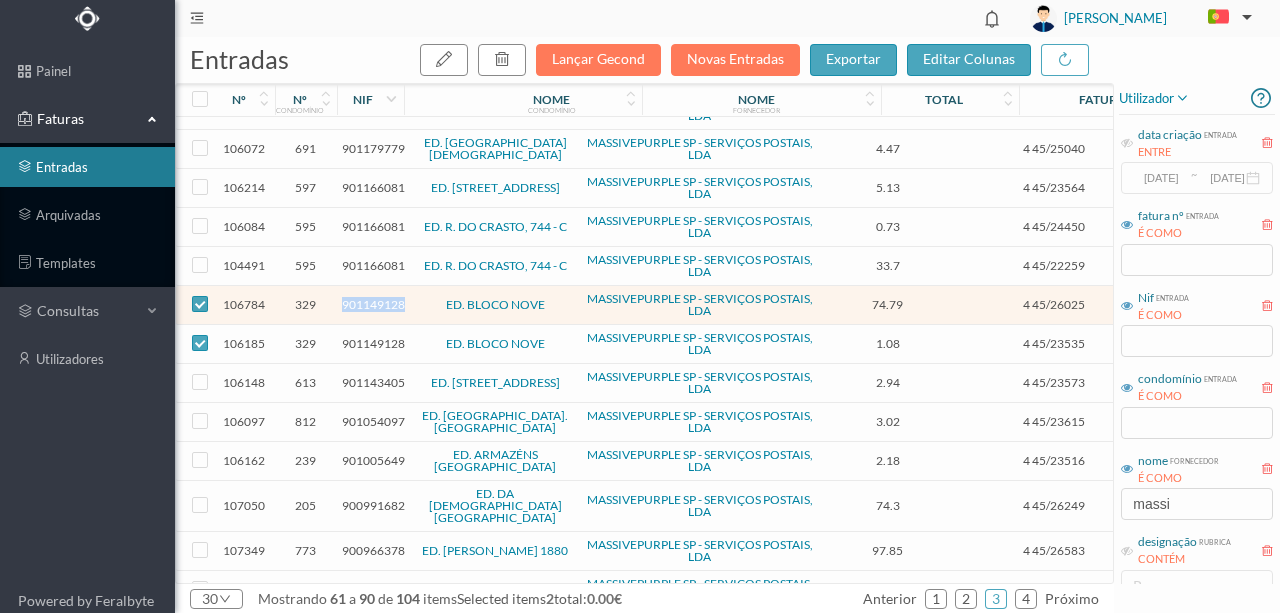 click on "901149128" at bounding box center [373, 304] 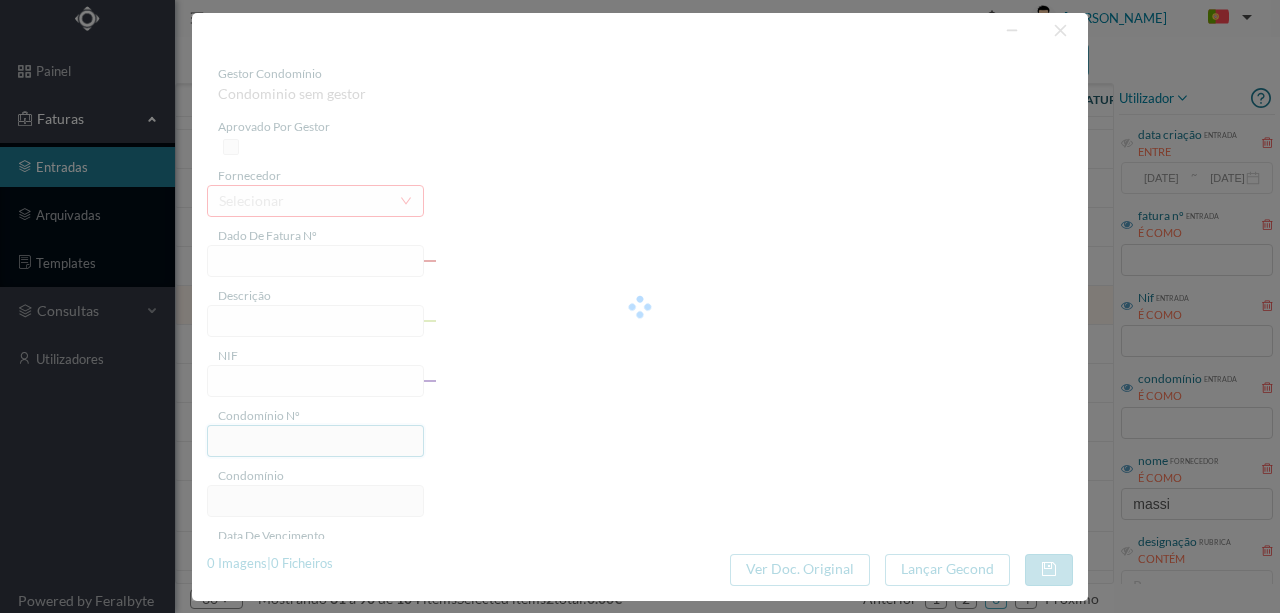 type on "4 45/26025" 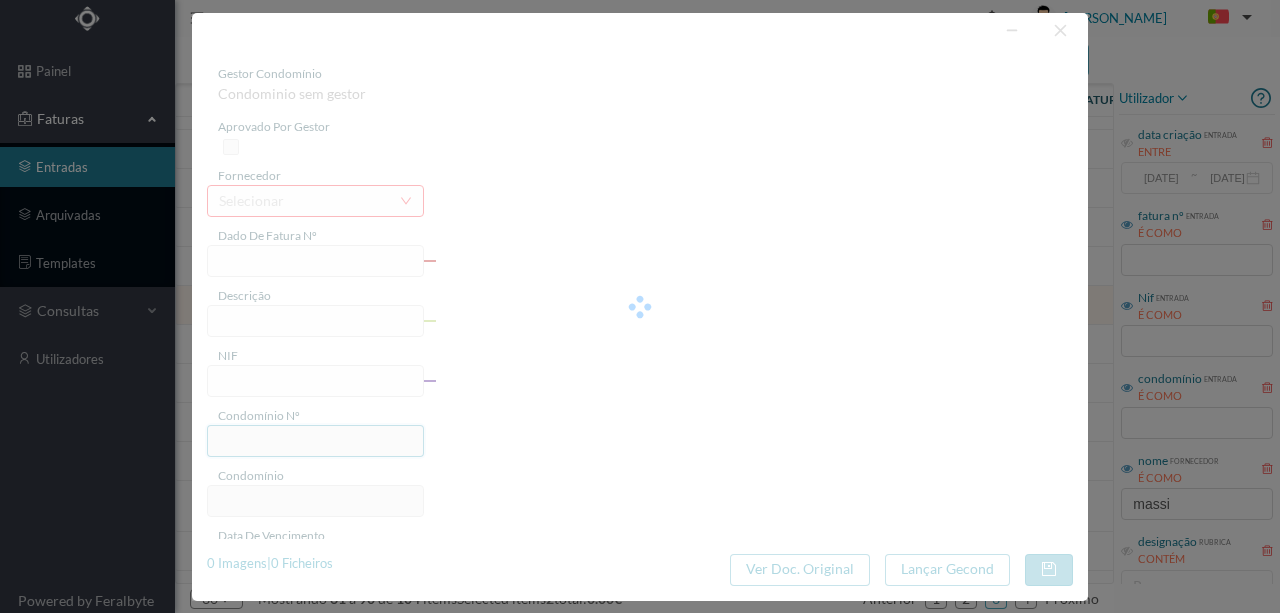 type on "Serviço [PERSON_NAME]" 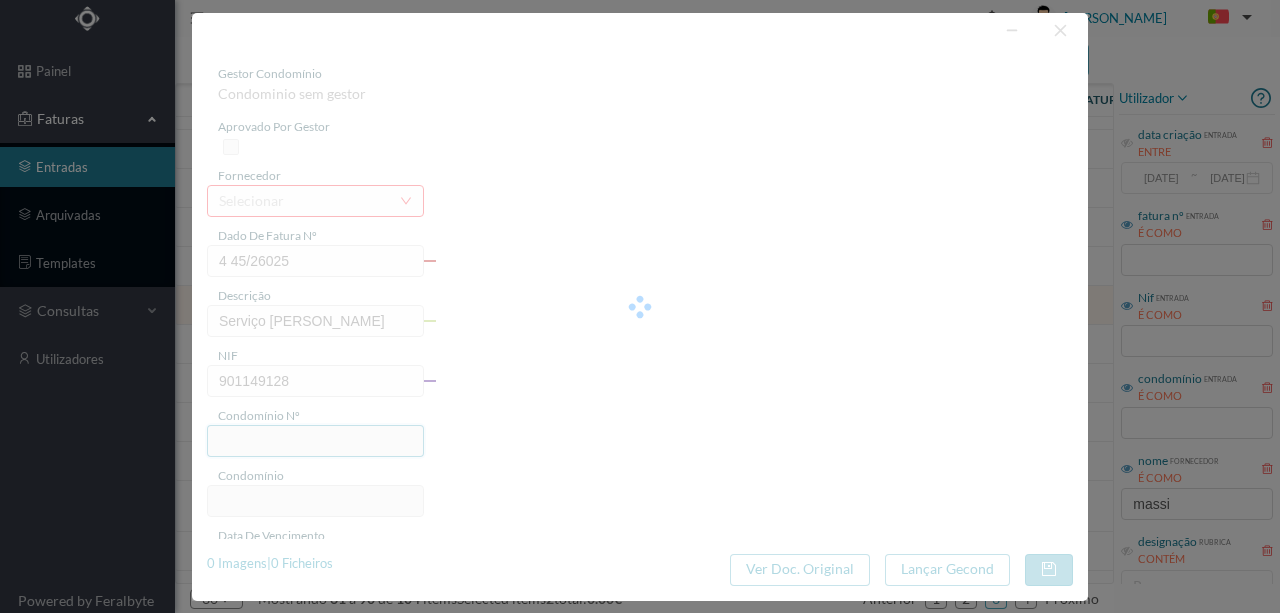 type on "329" 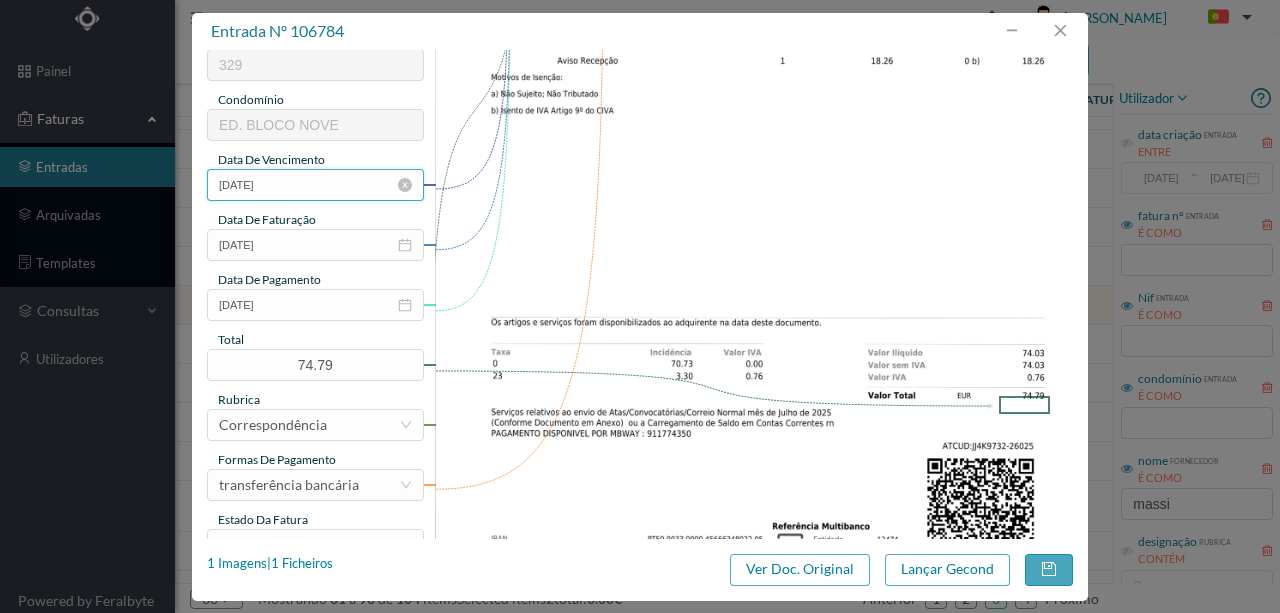 scroll, scrollTop: 400, scrollLeft: 0, axis: vertical 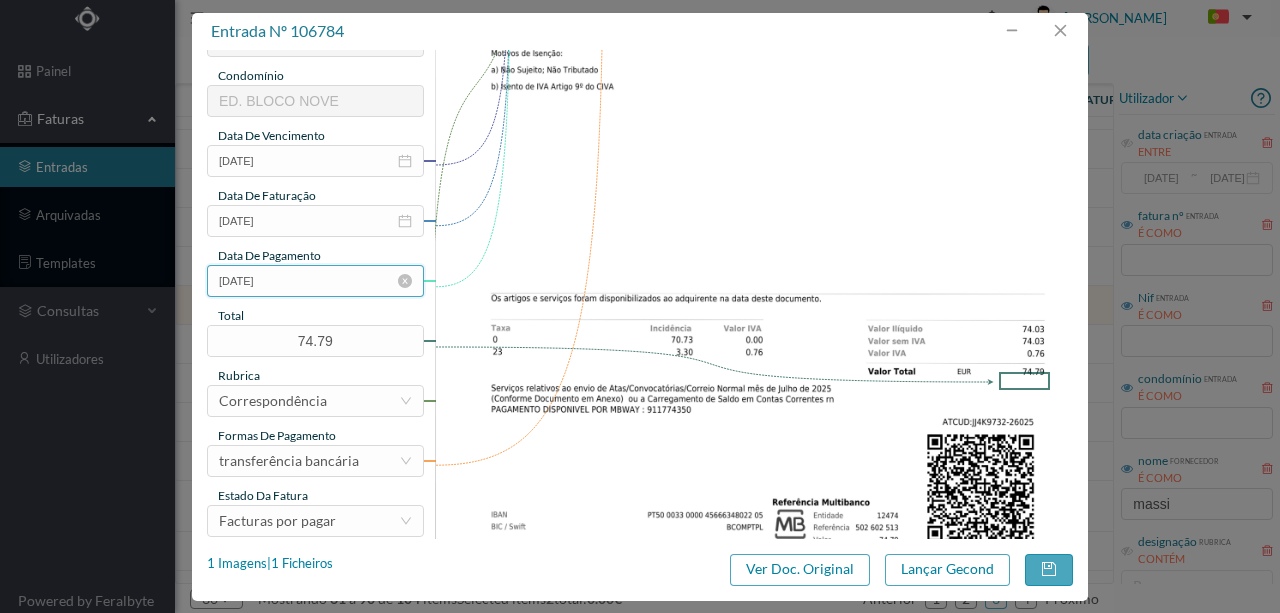 click on "[DATE]" at bounding box center (315, 281) 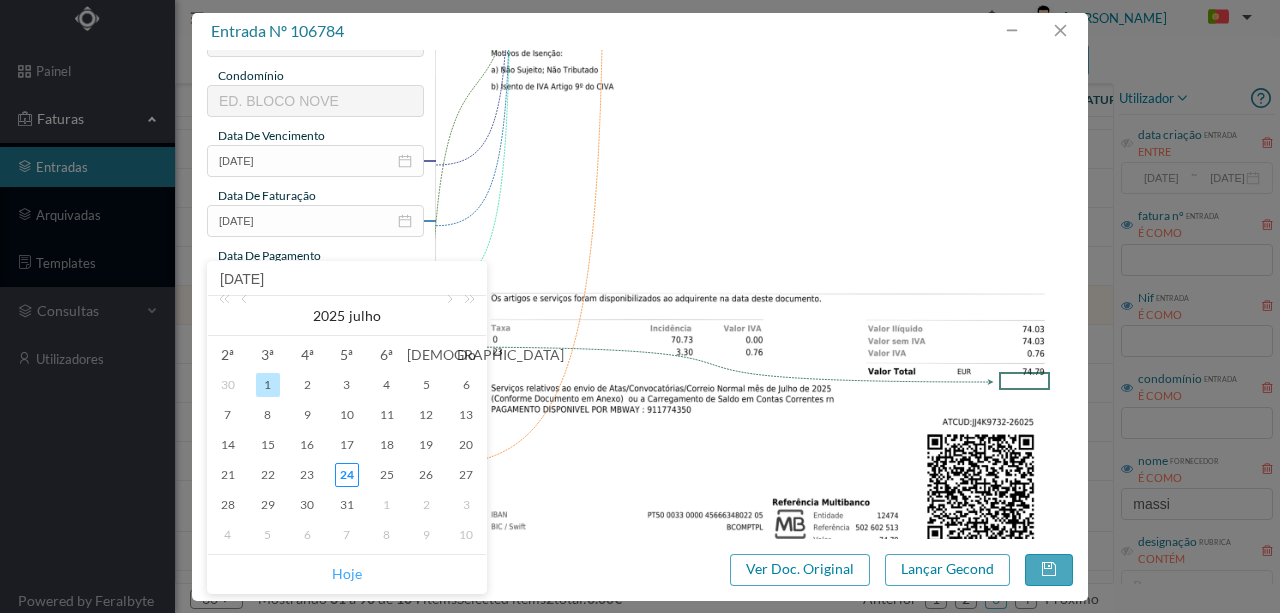 click on "Hoje" at bounding box center (347, 574) 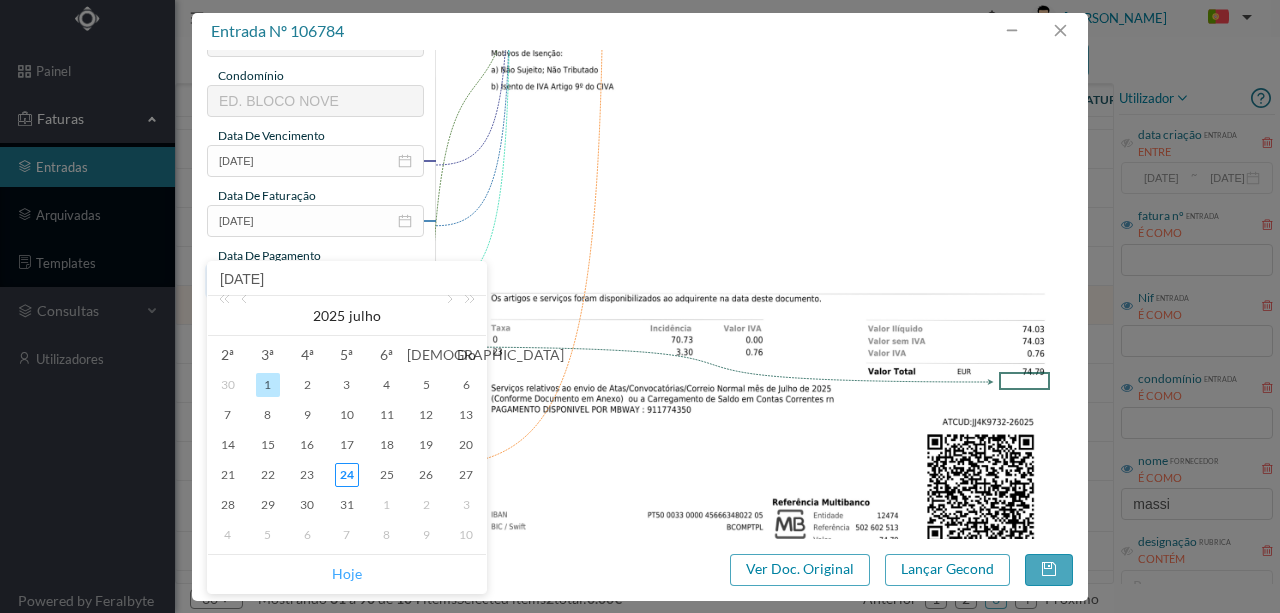 type on "[DATE]" 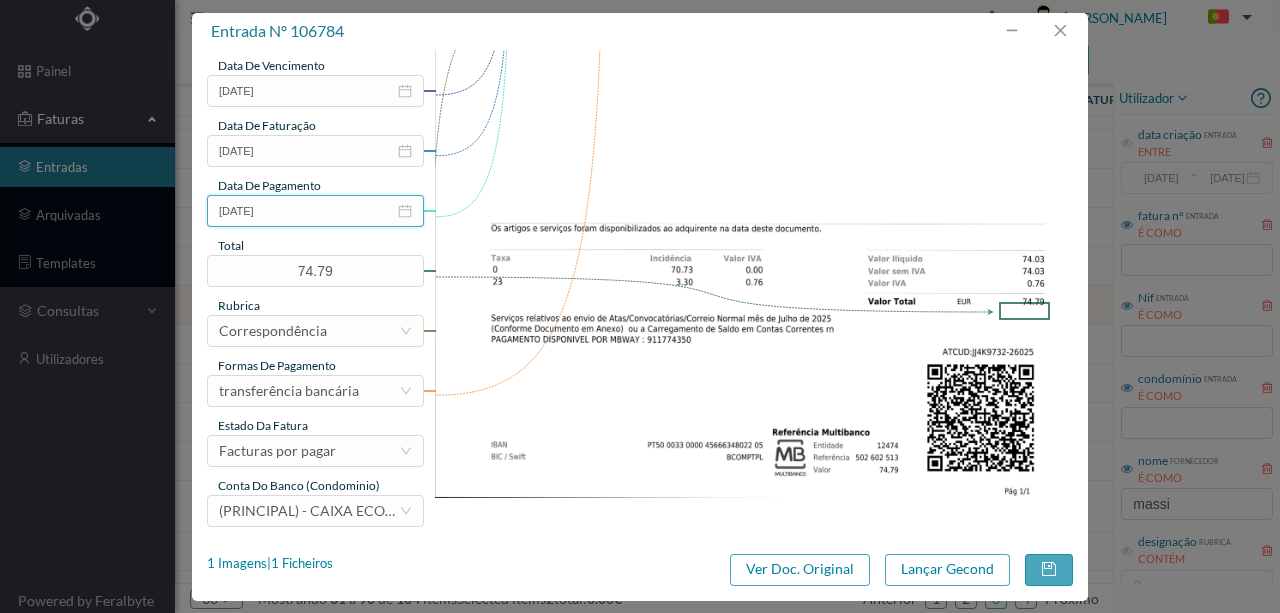 scroll, scrollTop: 473, scrollLeft: 0, axis: vertical 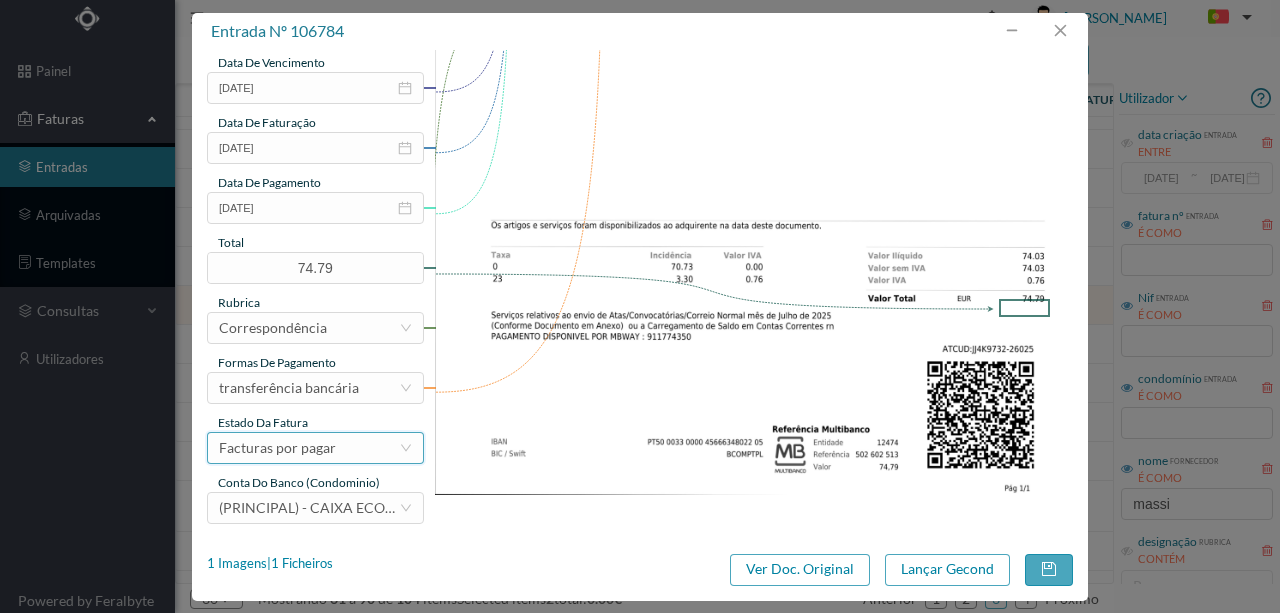 click on "Facturas por pagar" at bounding box center [277, 448] 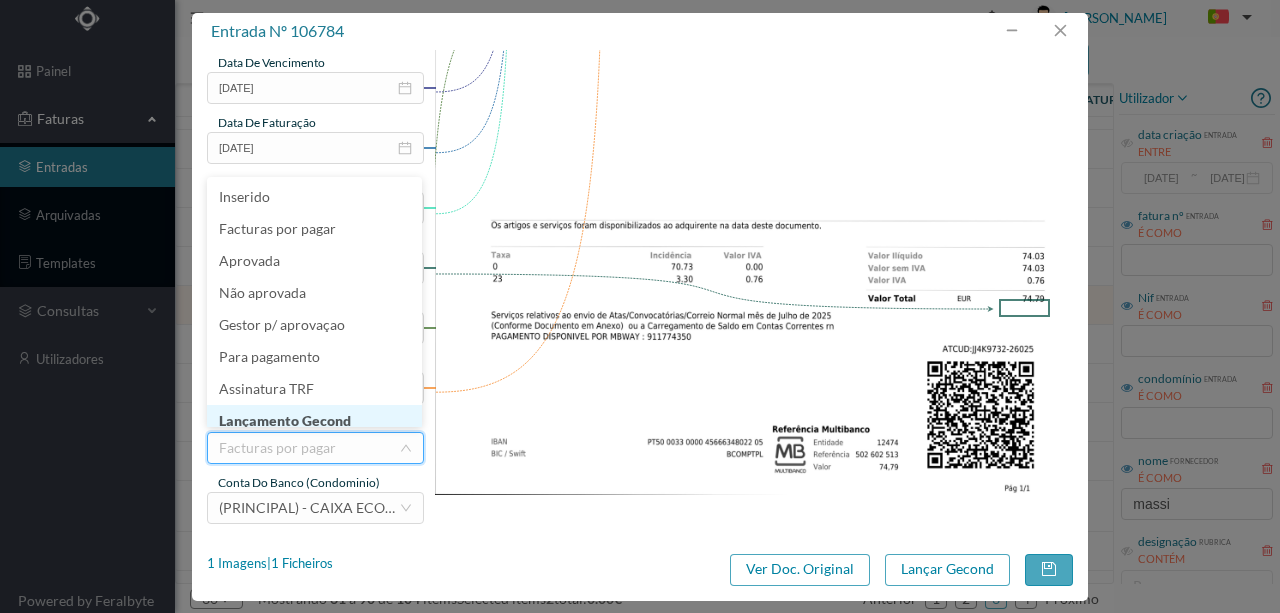 scroll, scrollTop: 10, scrollLeft: 0, axis: vertical 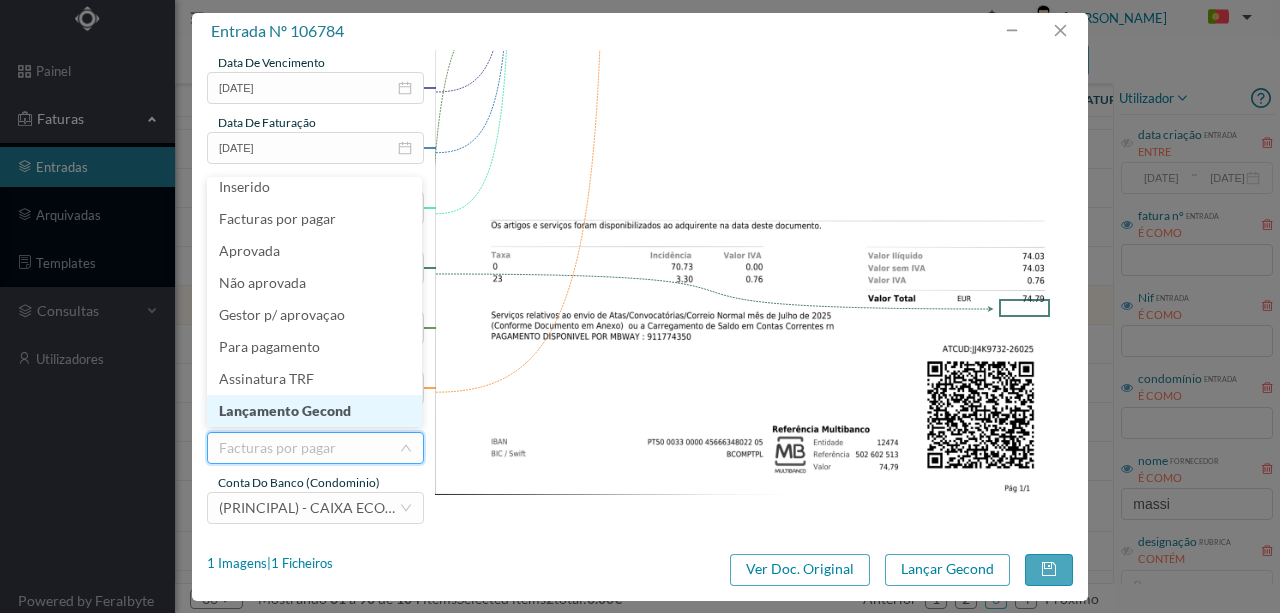 click on "Lançamento Gecond" at bounding box center (314, 411) 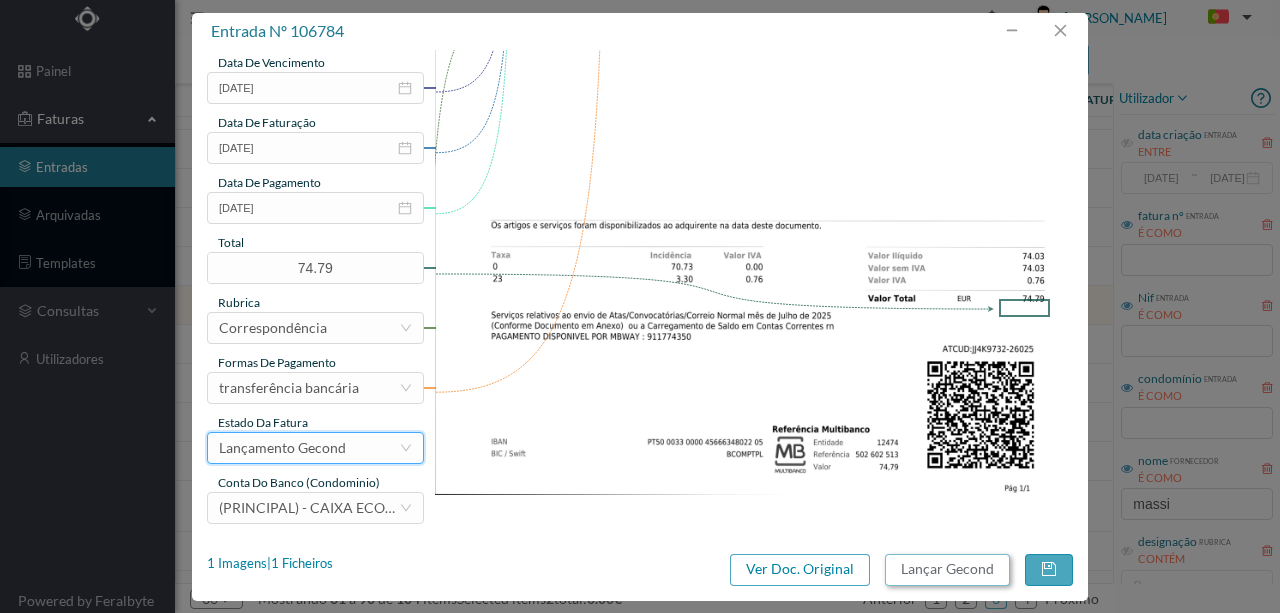 click on "Lançar Gecond" at bounding box center [947, 570] 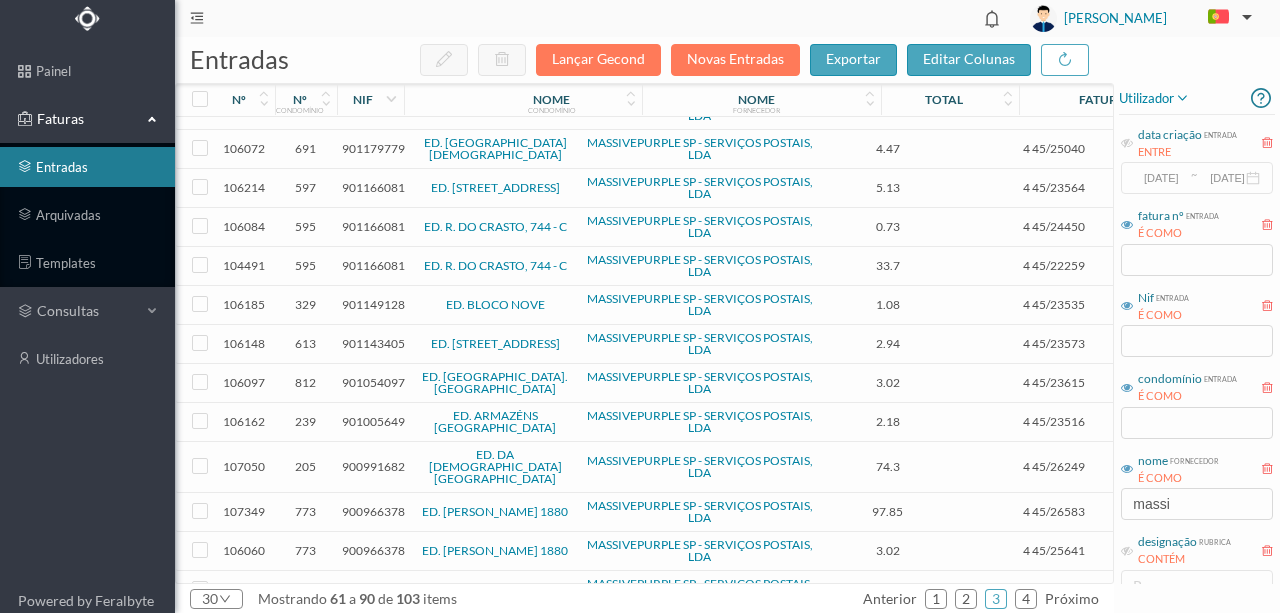 click on "901149128" at bounding box center (373, 304) 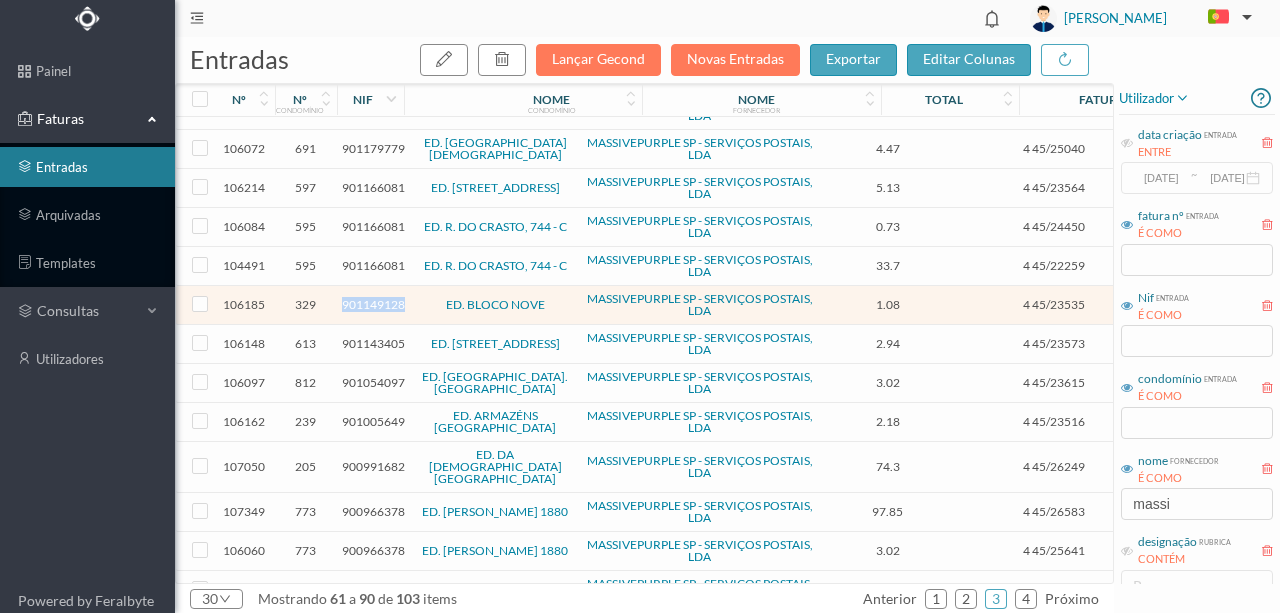 click on "901149128" at bounding box center [373, 304] 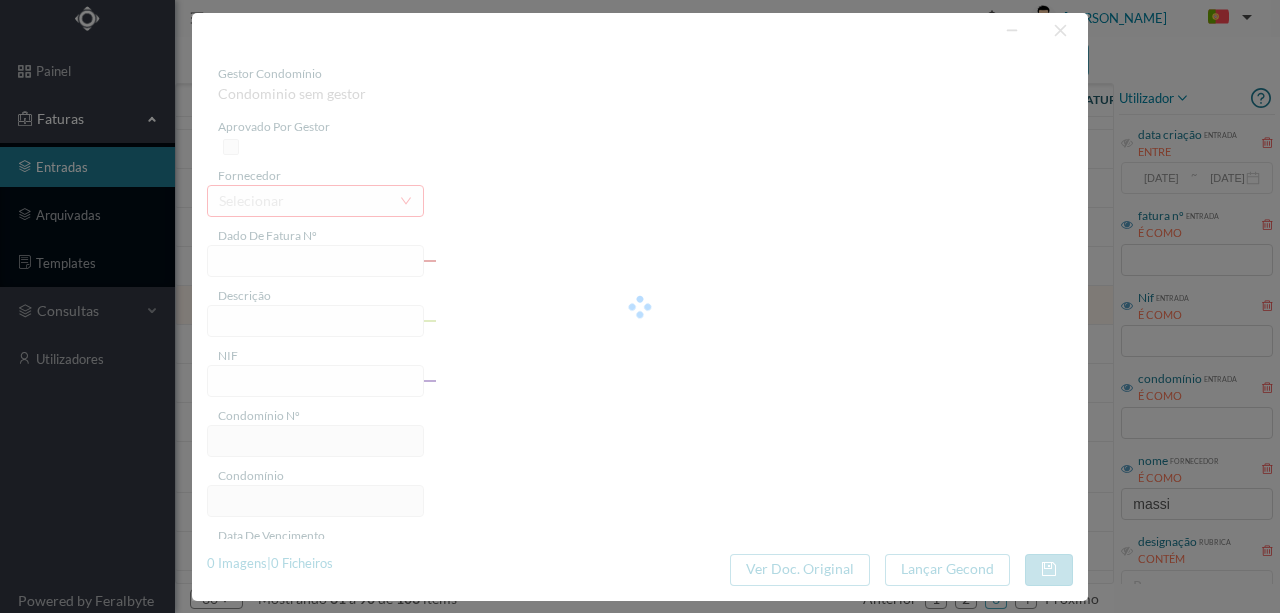 type on "4 45/23535" 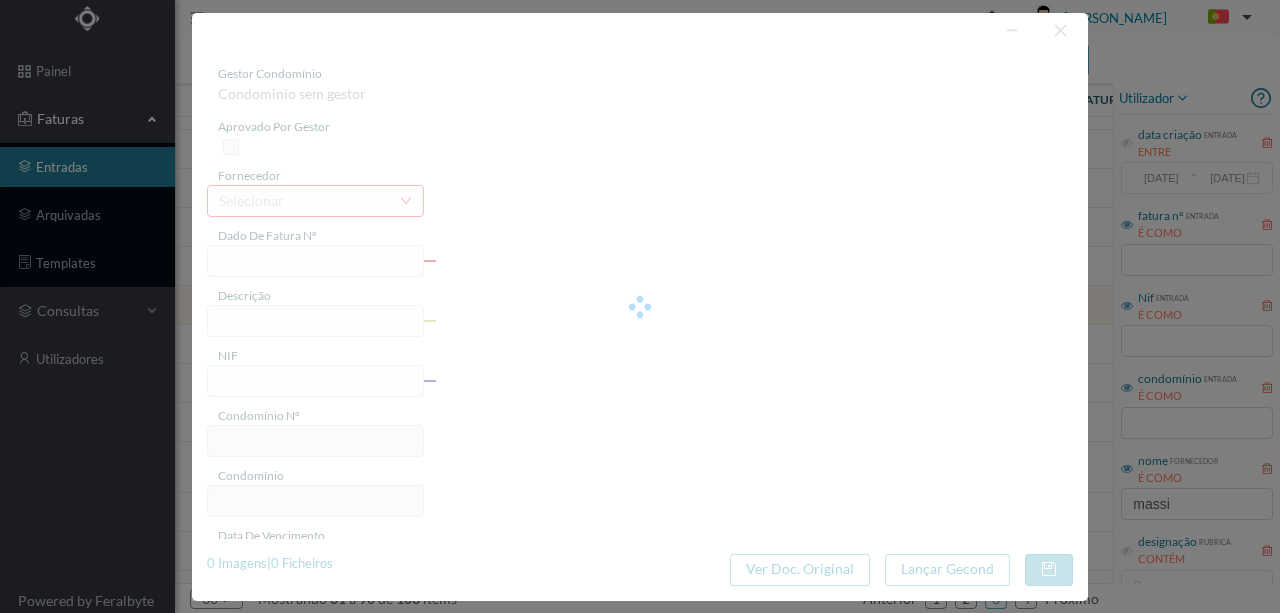 type on "Serviço [PERSON_NAME]" 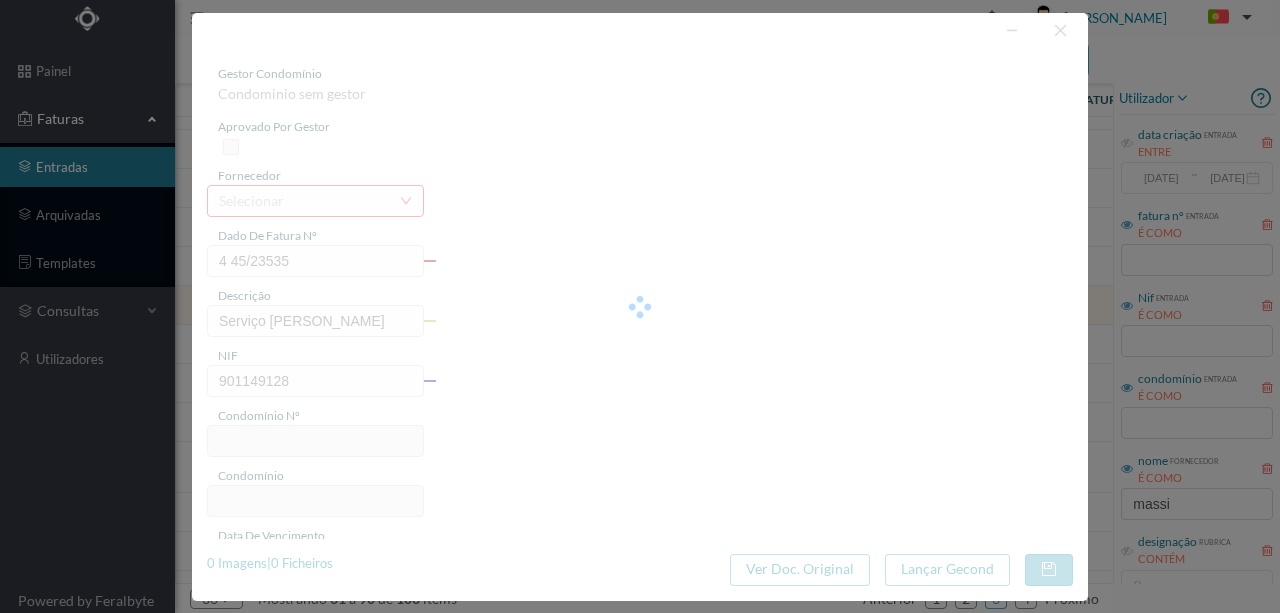 type on "329" 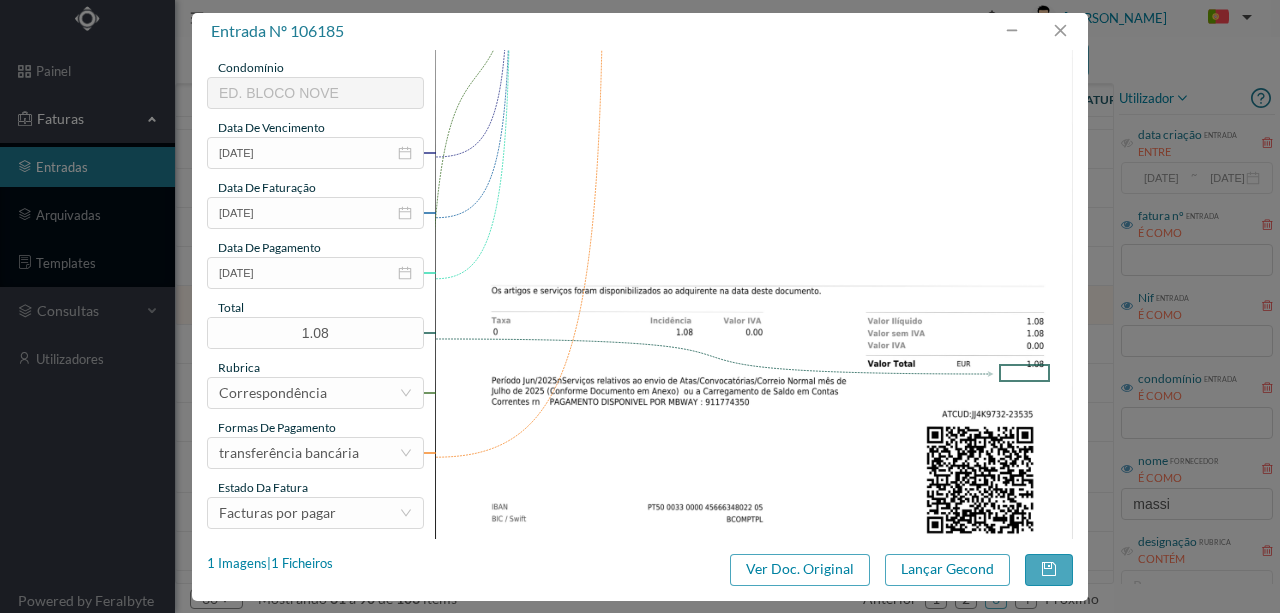 scroll, scrollTop: 466, scrollLeft: 0, axis: vertical 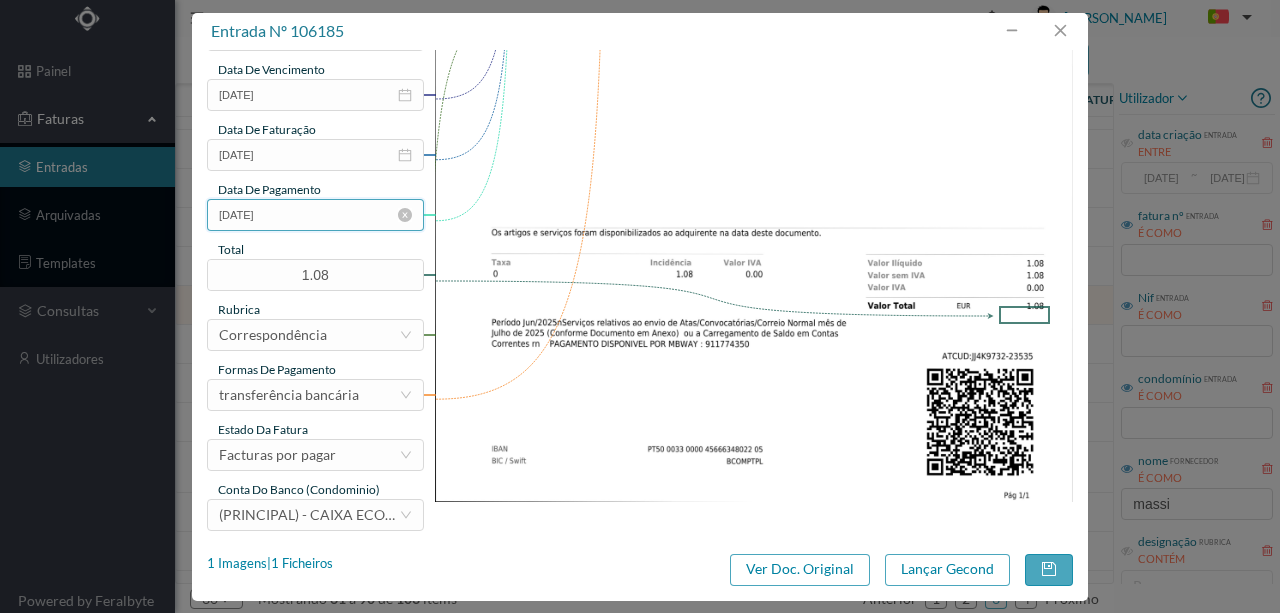 click on "2025-06-03" at bounding box center [315, 215] 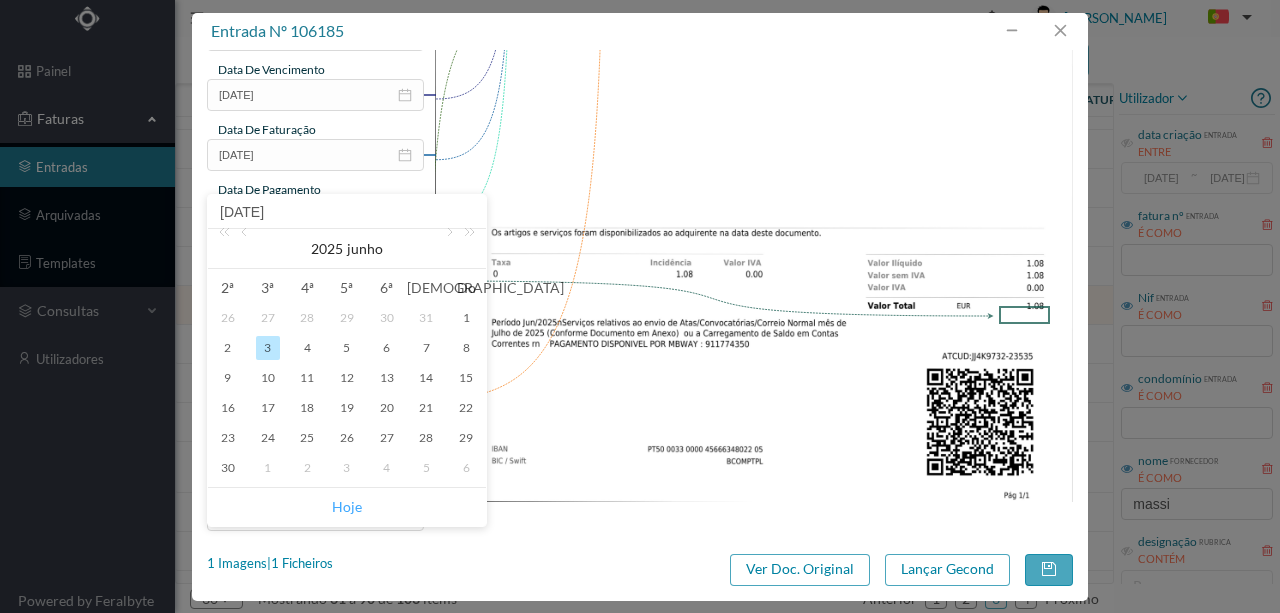 click on "Hoje" at bounding box center [347, 507] 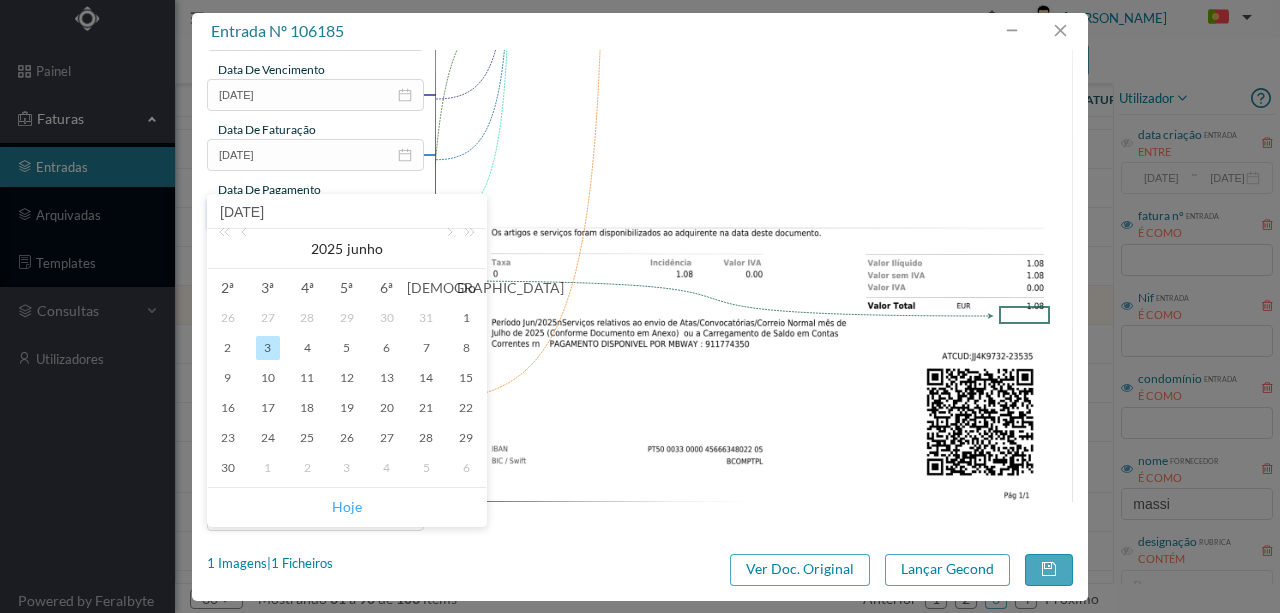 type on "[DATE]" 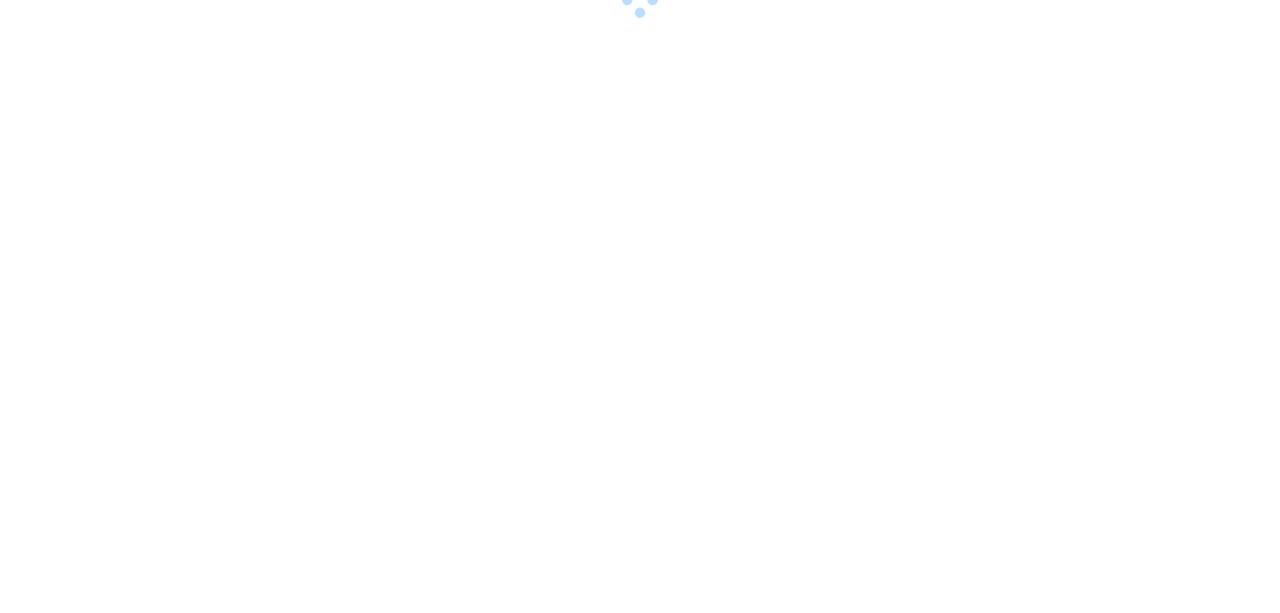 scroll, scrollTop: 0, scrollLeft: 0, axis: both 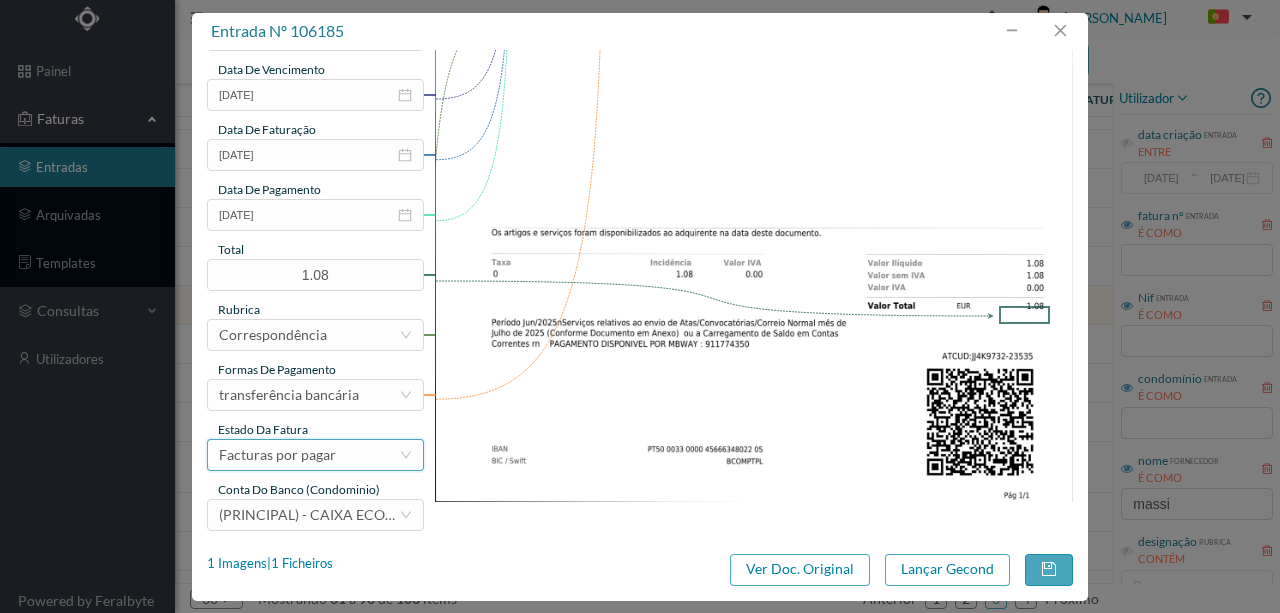 click on "Facturas por pagar" at bounding box center [277, 455] 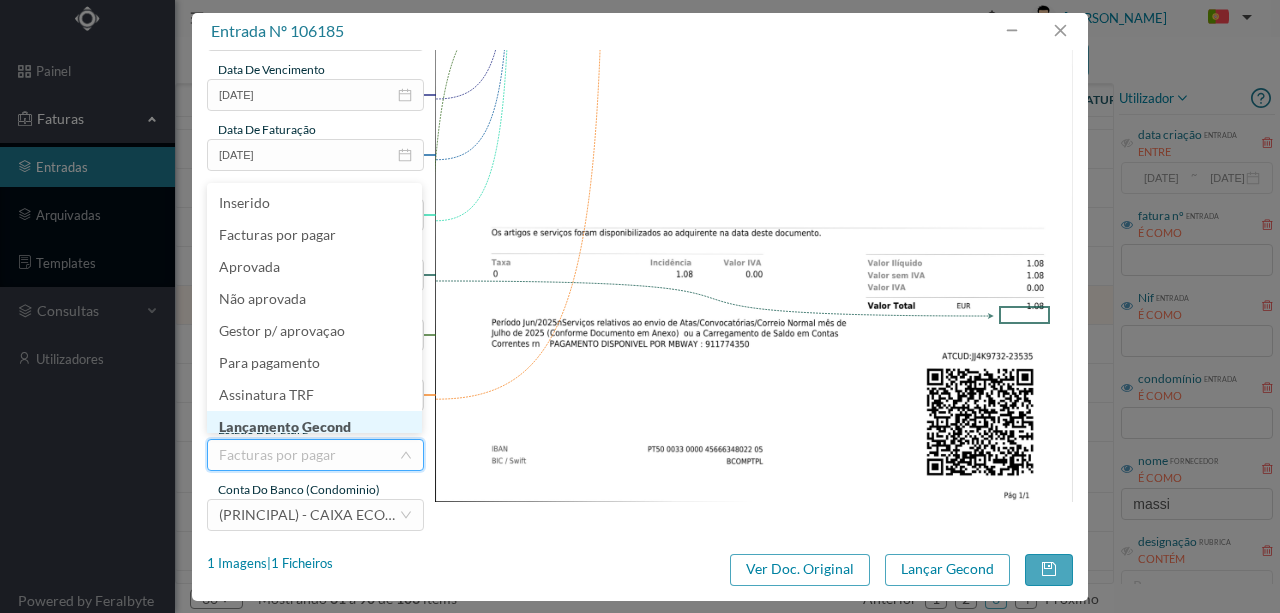 scroll, scrollTop: 10, scrollLeft: 0, axis: vertical 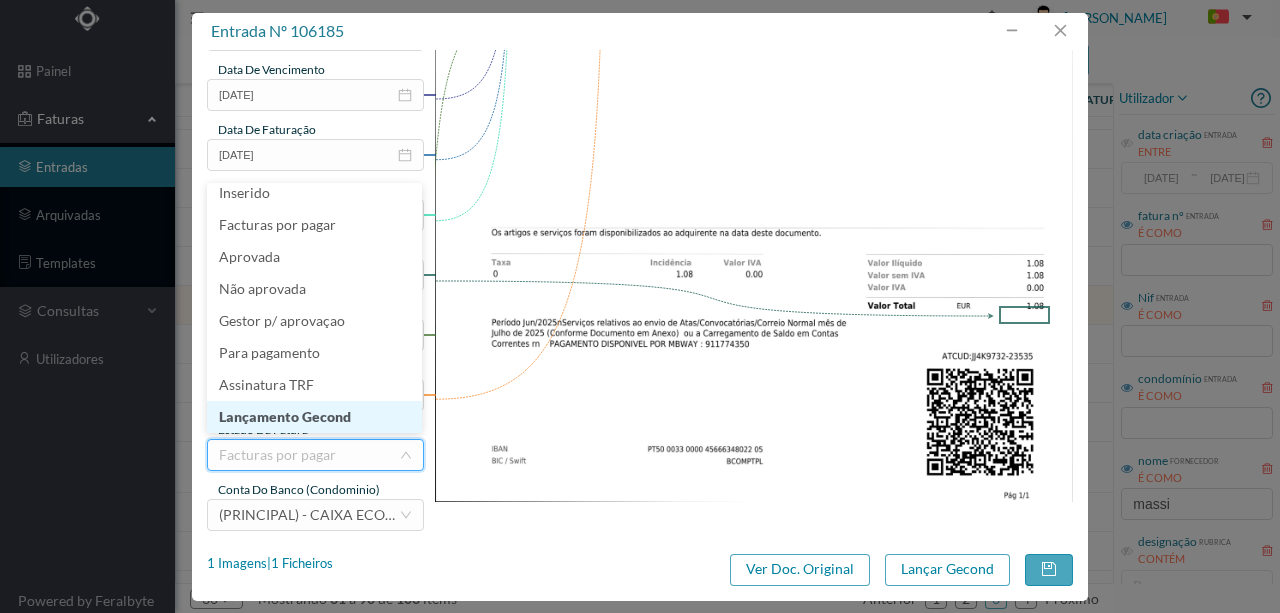 click on "Lançamento Gecond" at bounding box center (314, 417) 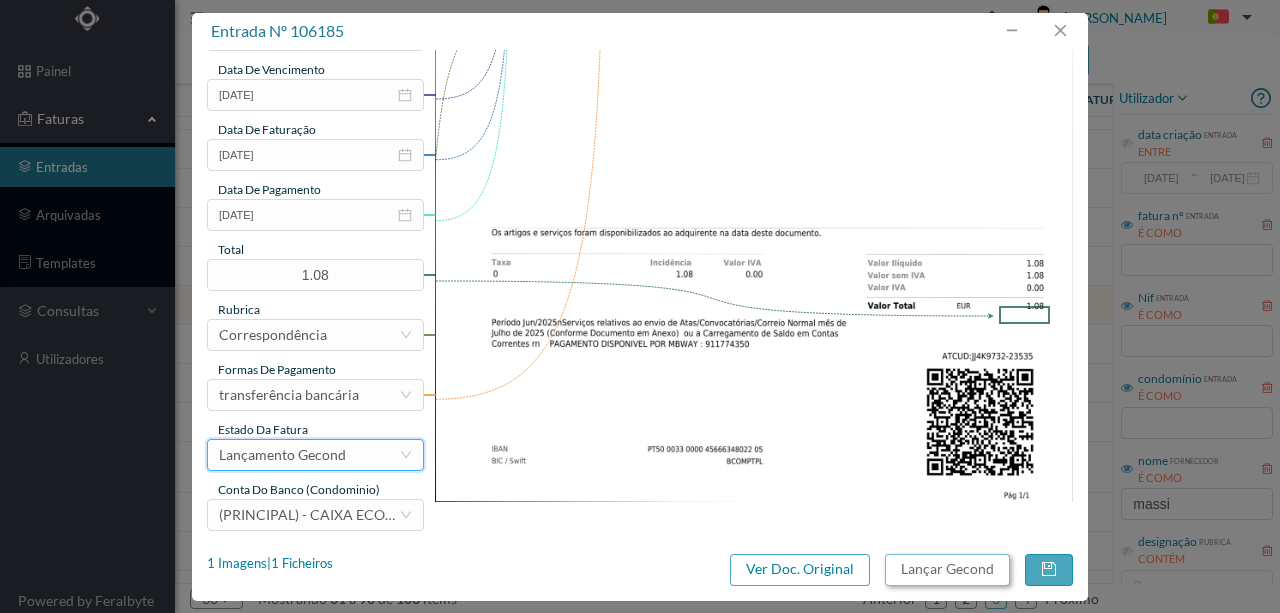 click on "Lançar Gecond" at bounding box center [947, 570] 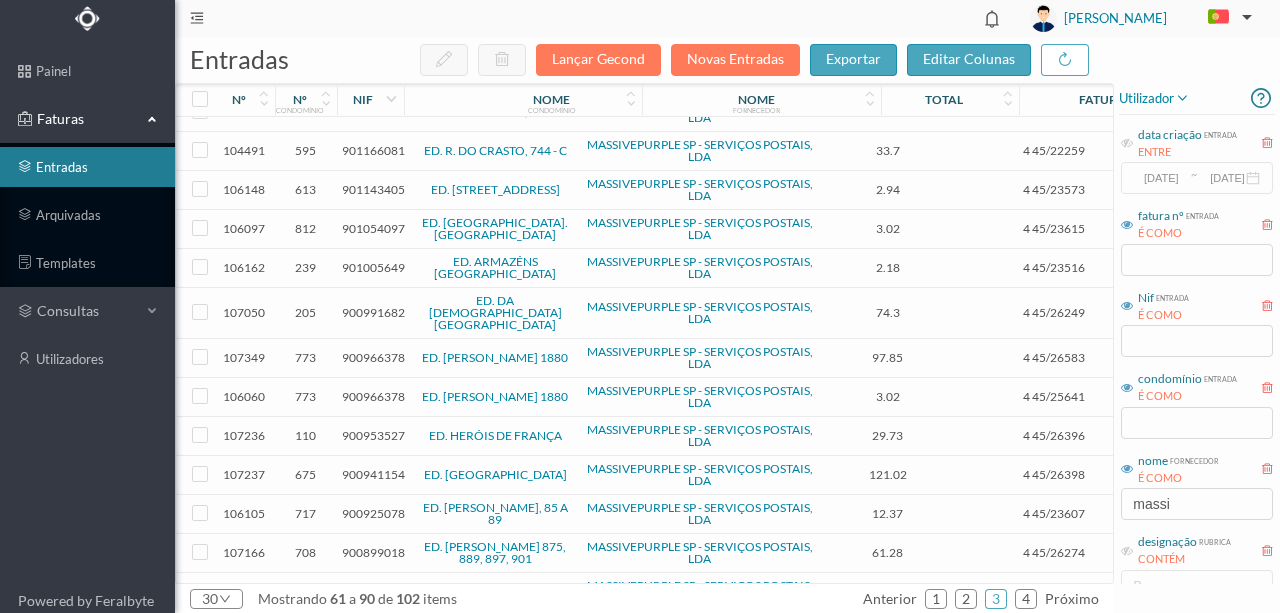scroll, scrollTop: 666, scrollLeft: 0, axis: vertical 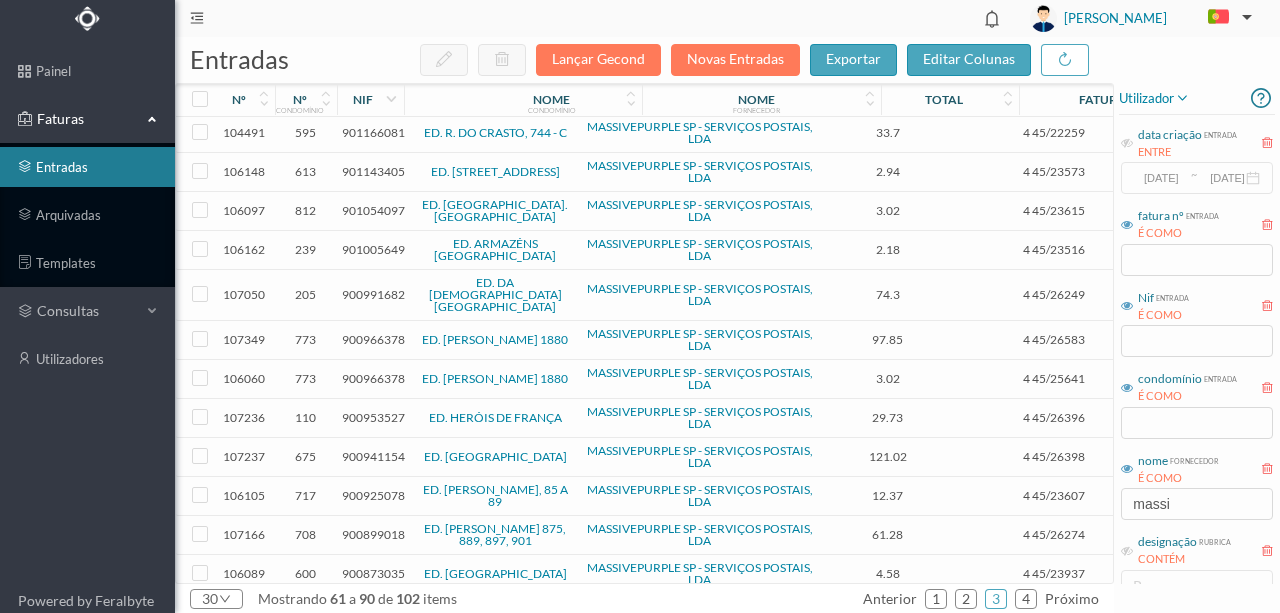 click on "900991682" at bounding box center (373, 294) 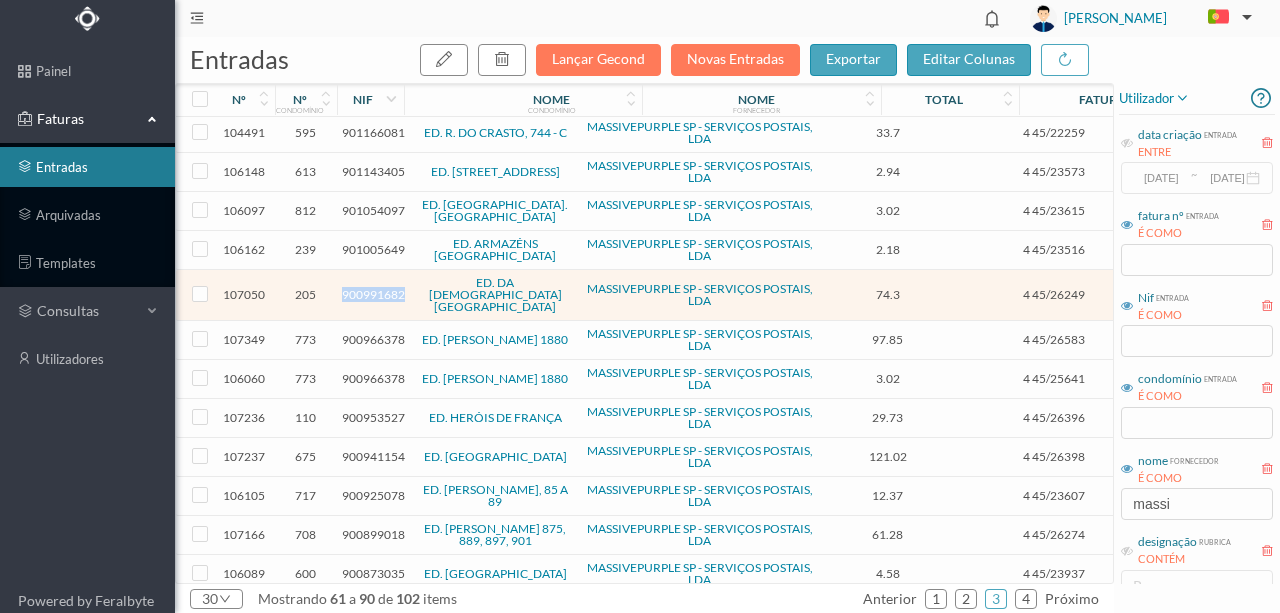 click on "900991682" at bounding box center (373, 294) 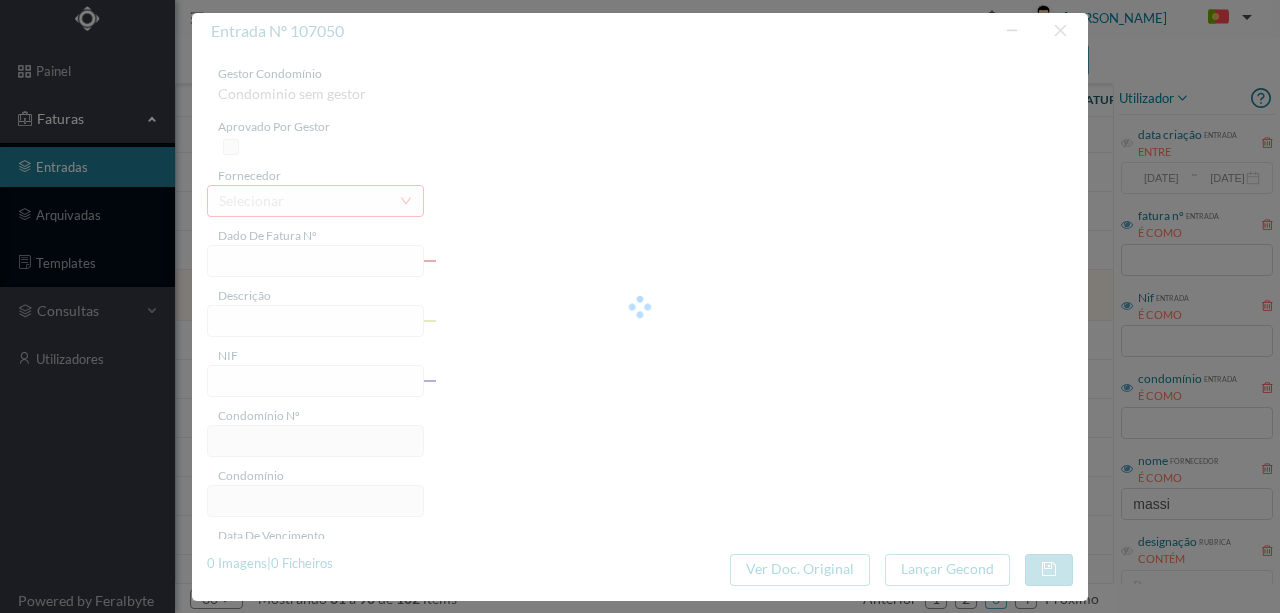 type on "4 45/26249" 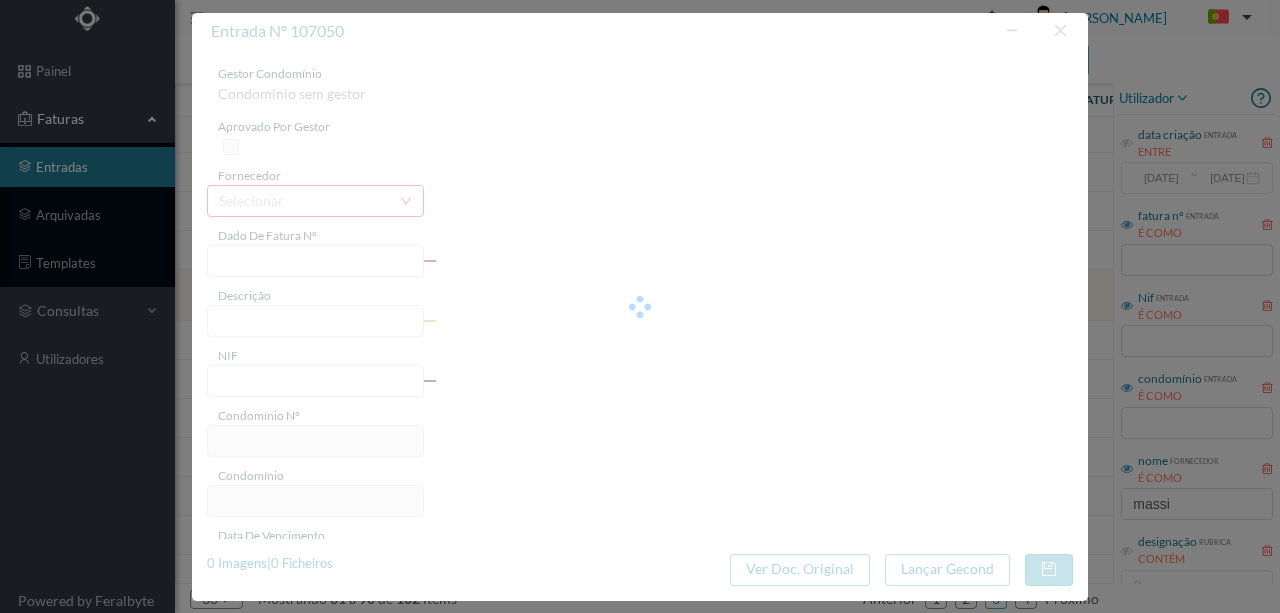 type on "Serviço [PERSON_NAME]" 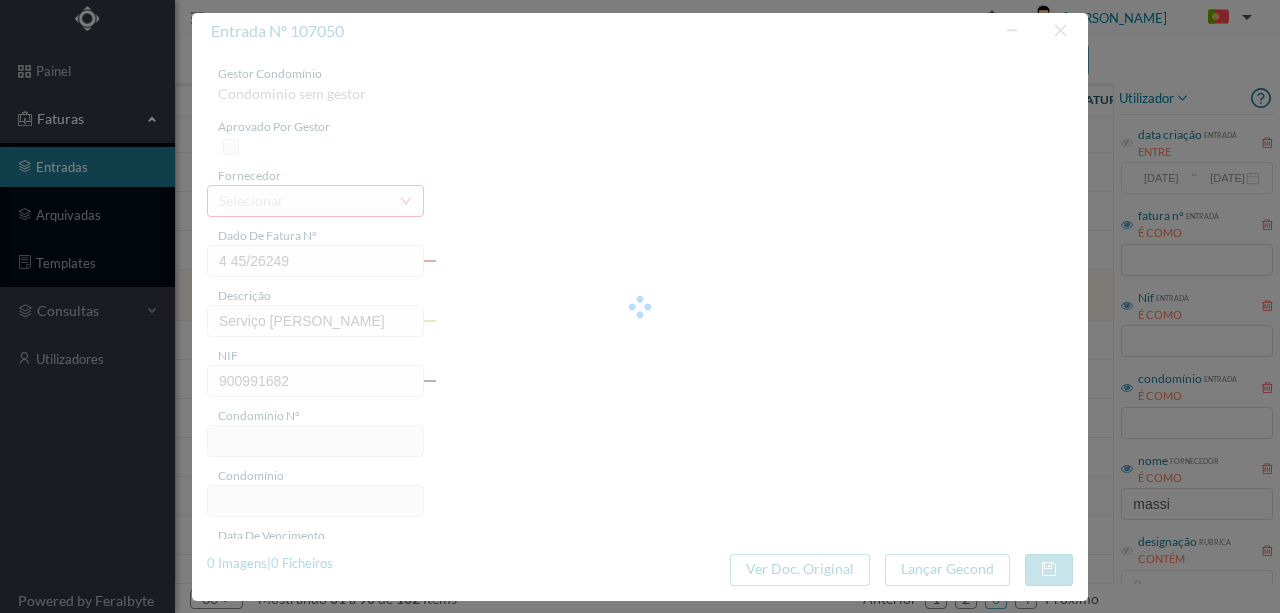 type on "205" 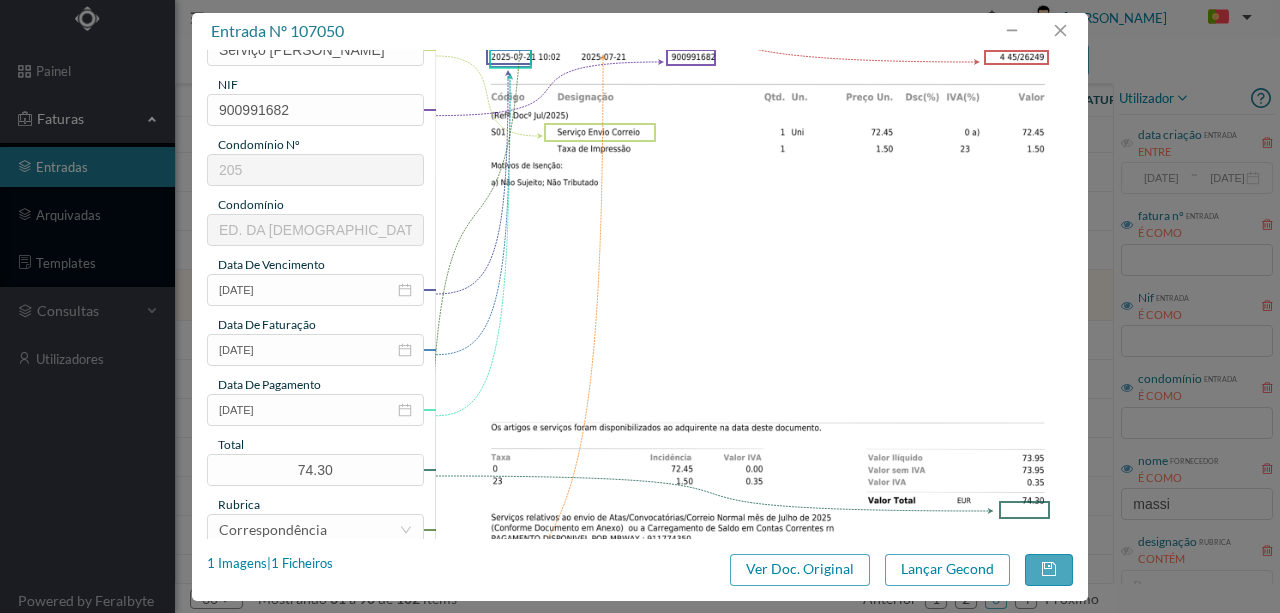 scroll, scrollTop: 333, scrollLeft: 0, axis: vertical 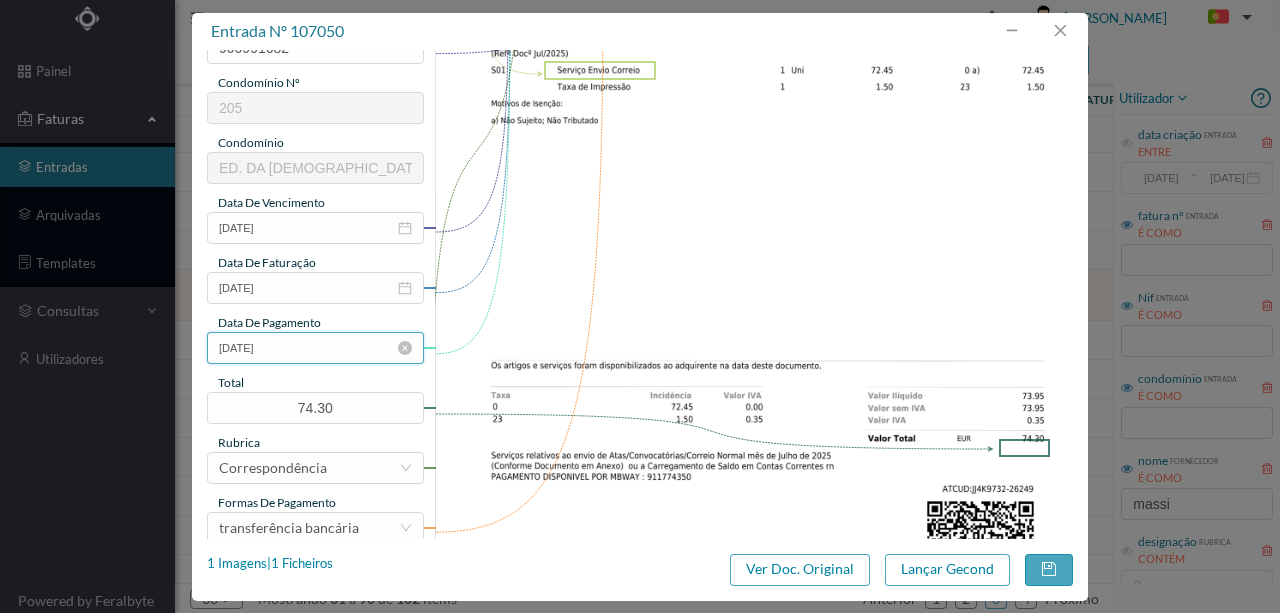 click on "[DATE]" at bounding box center (315, 348) 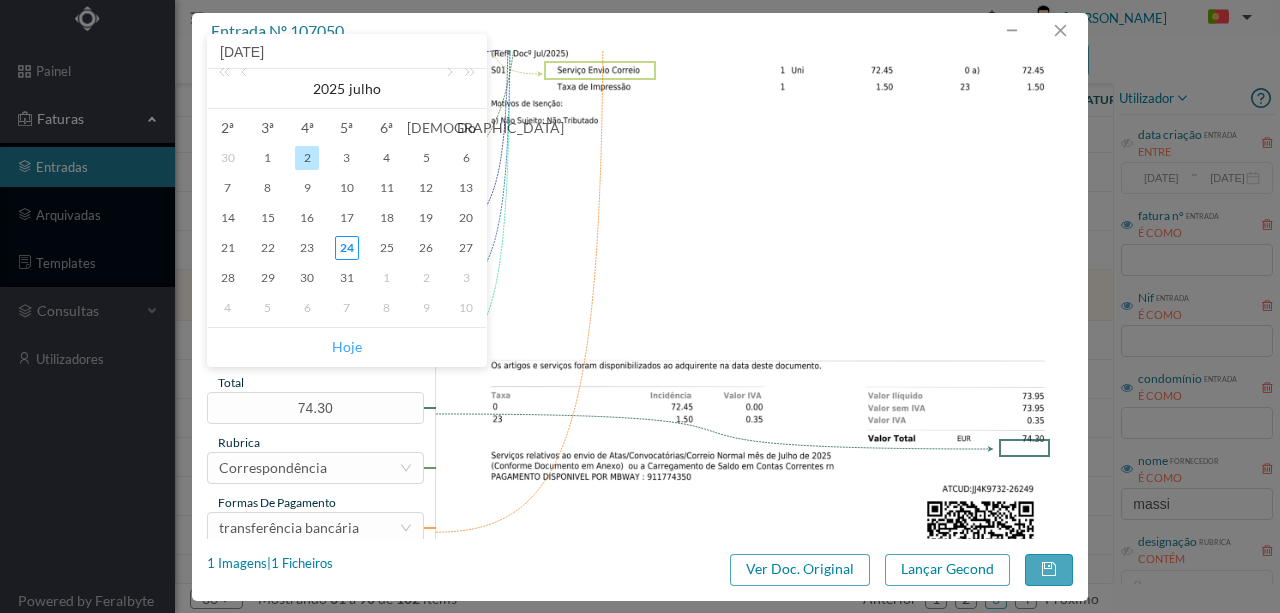 click on "Hoje" at bounding box center (347, 347) 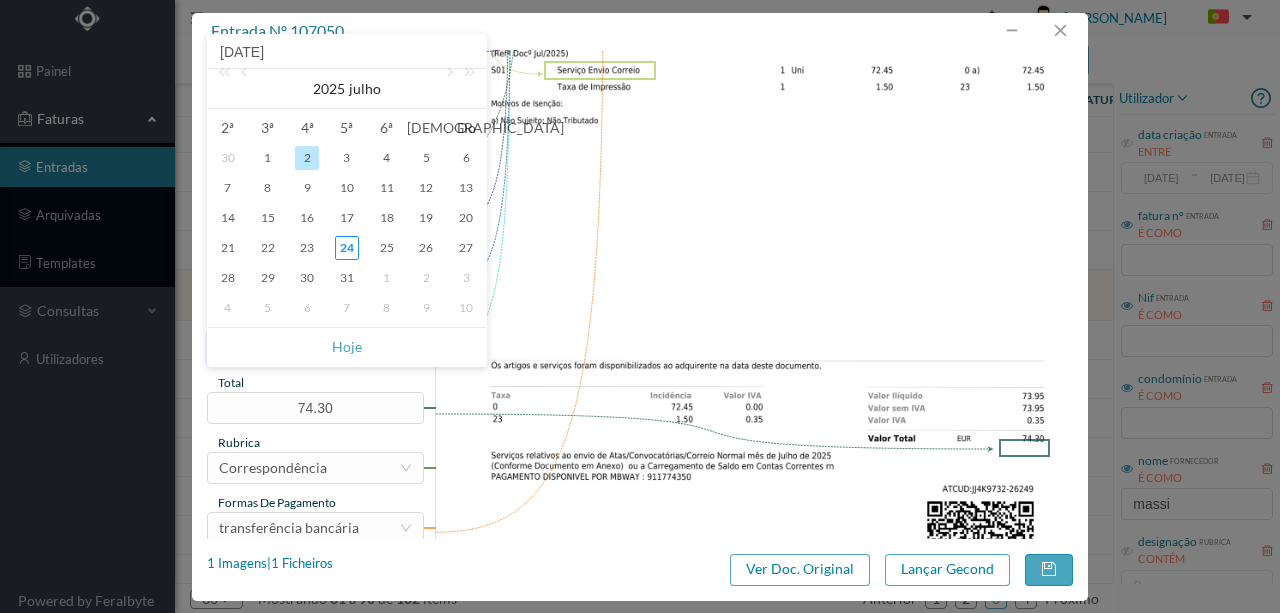 type on "[DATE]" 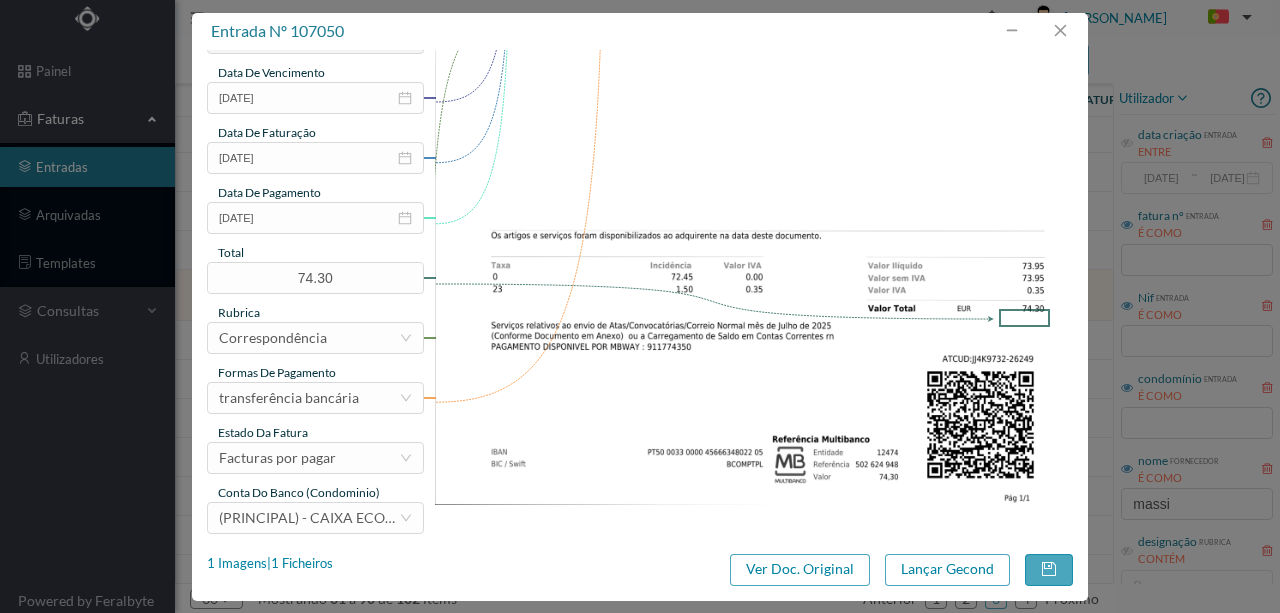 scroll, scrollTop: 473, scrollLeft: 0, axis: vertical 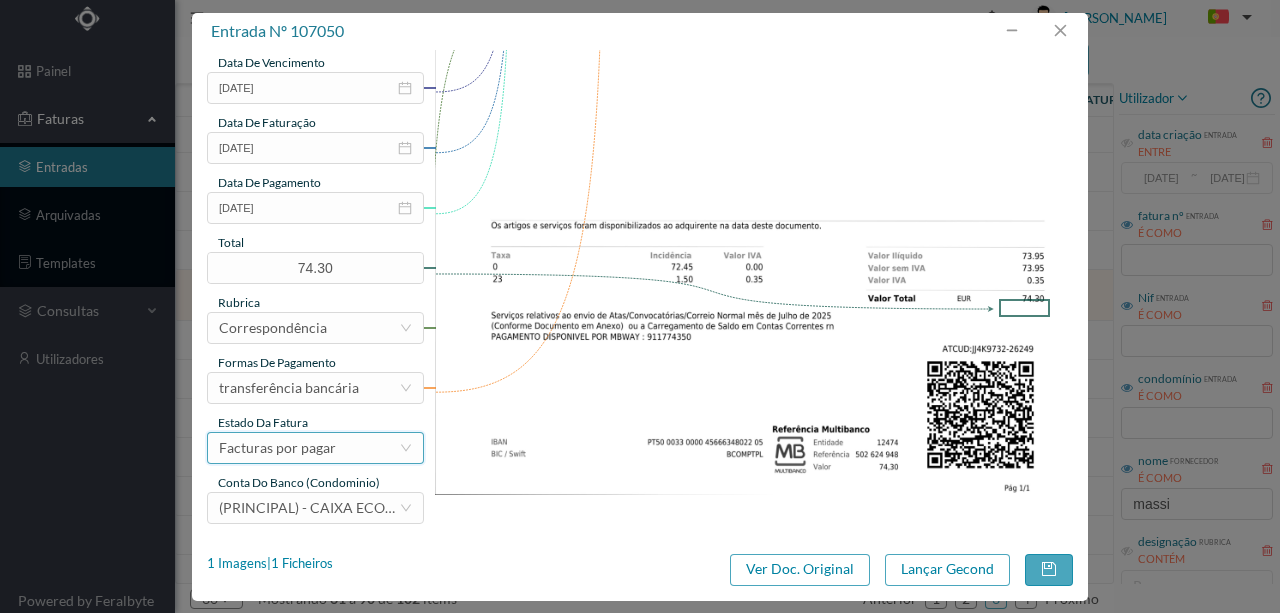 click on "Facturas por pagar" at bounding box center [277, 448] 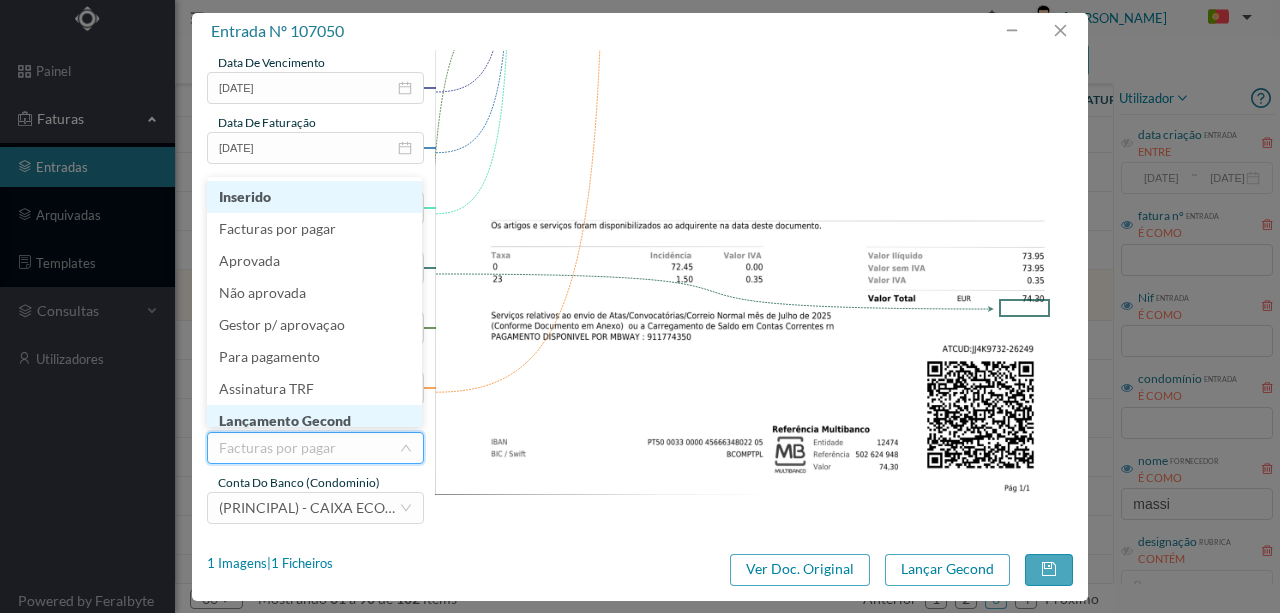 scroll, scrollTop: 10, scrollLeft: 0, axis: vertical 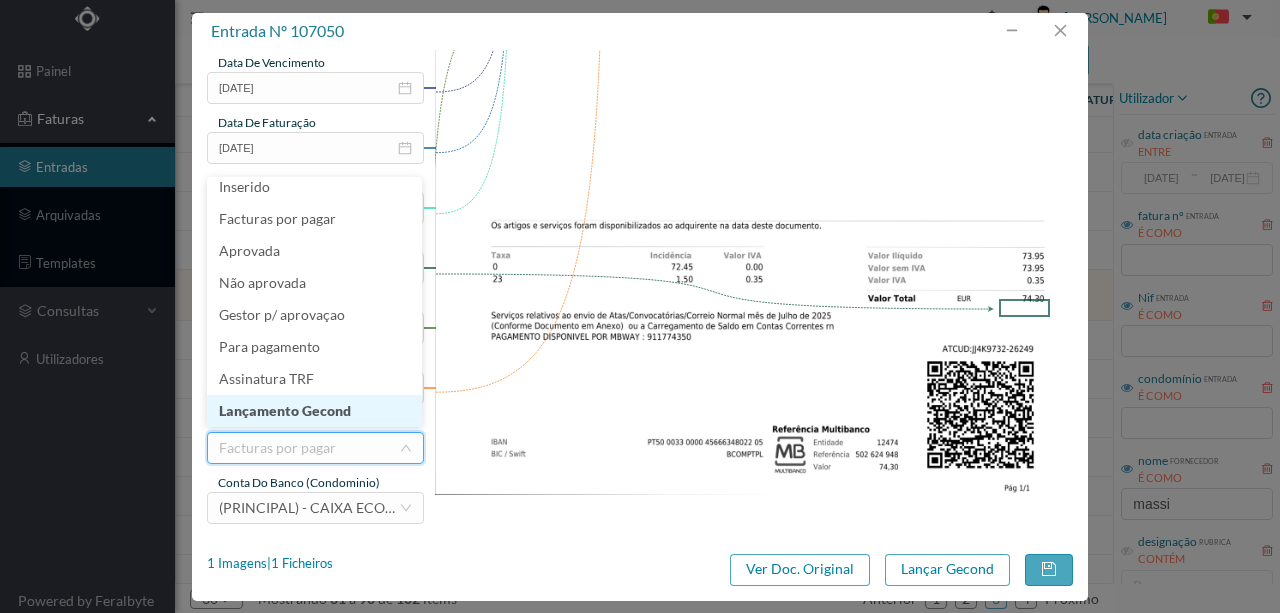 click on "Lançamento Gecond" at bounding box center [314, 411] 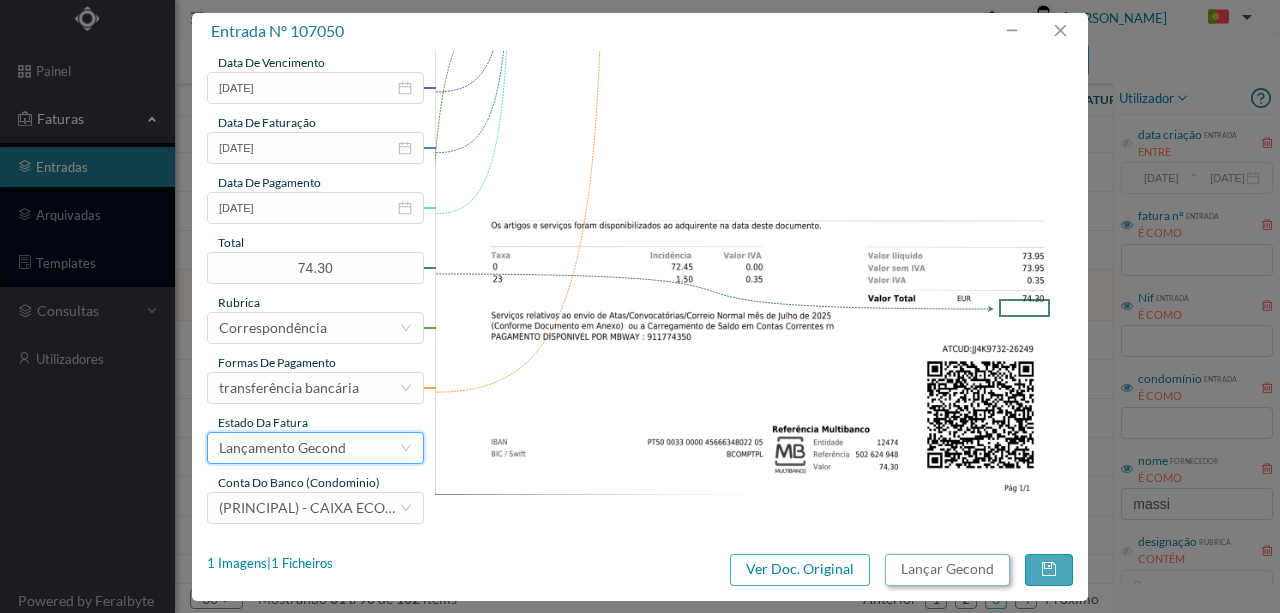 click on "Lançar Gecond" at bounding box center (947, 570) 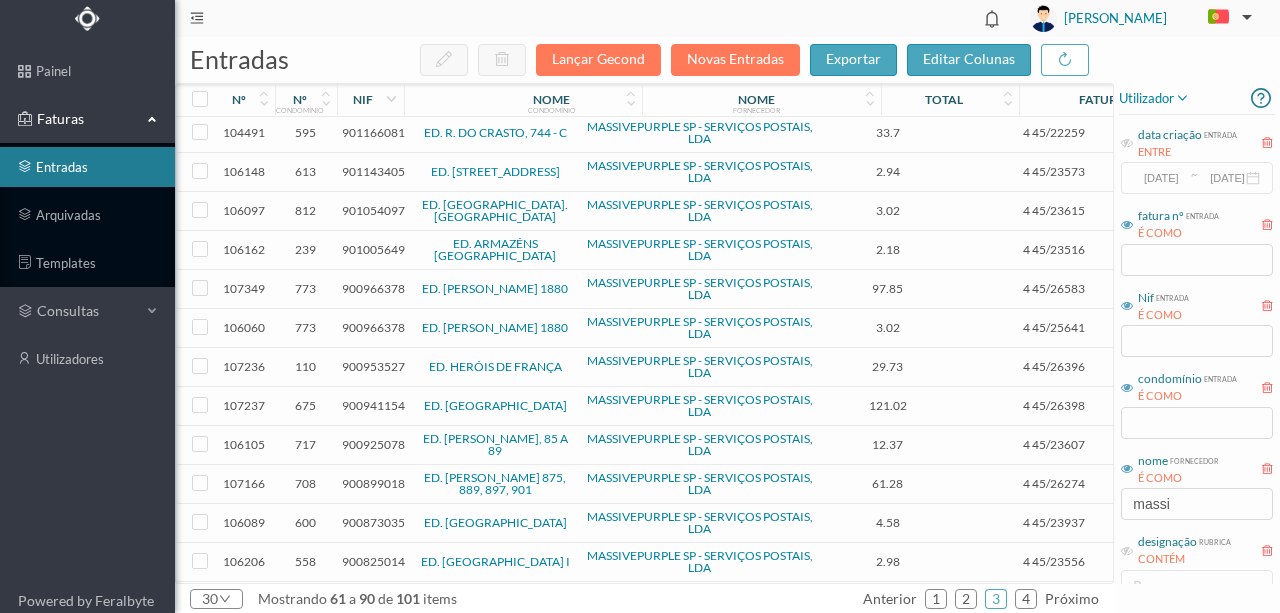 scroll, scrollTop: 699, scrollLeft: 0, axis: vertical 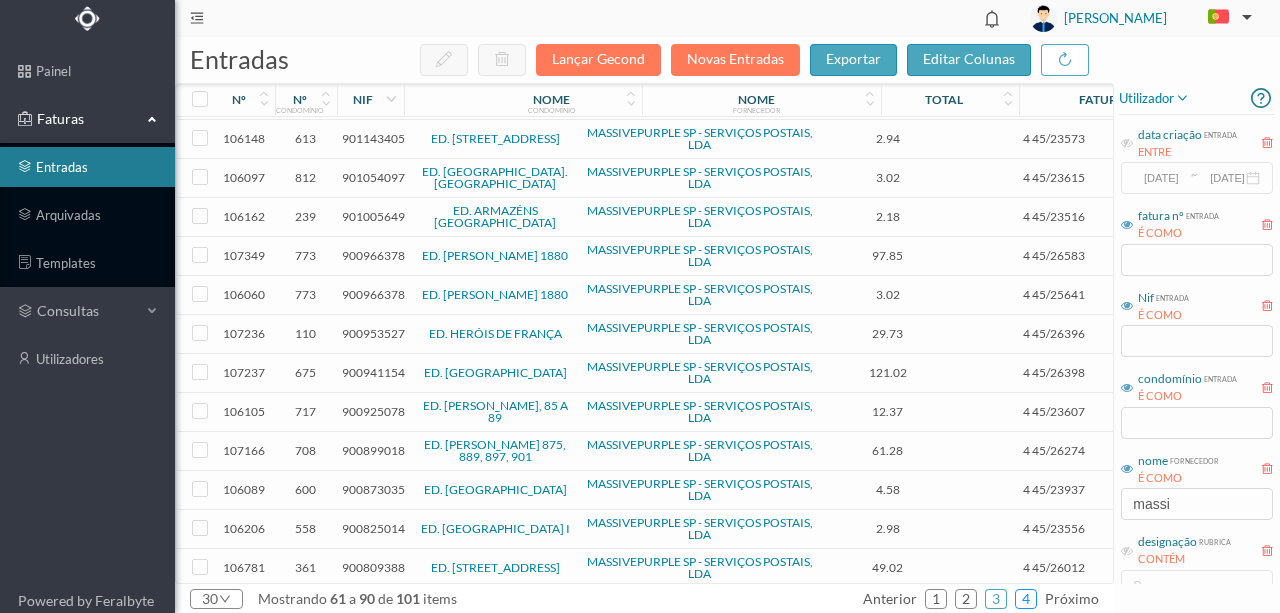 click on "4" at bounding box center (1026, 599) 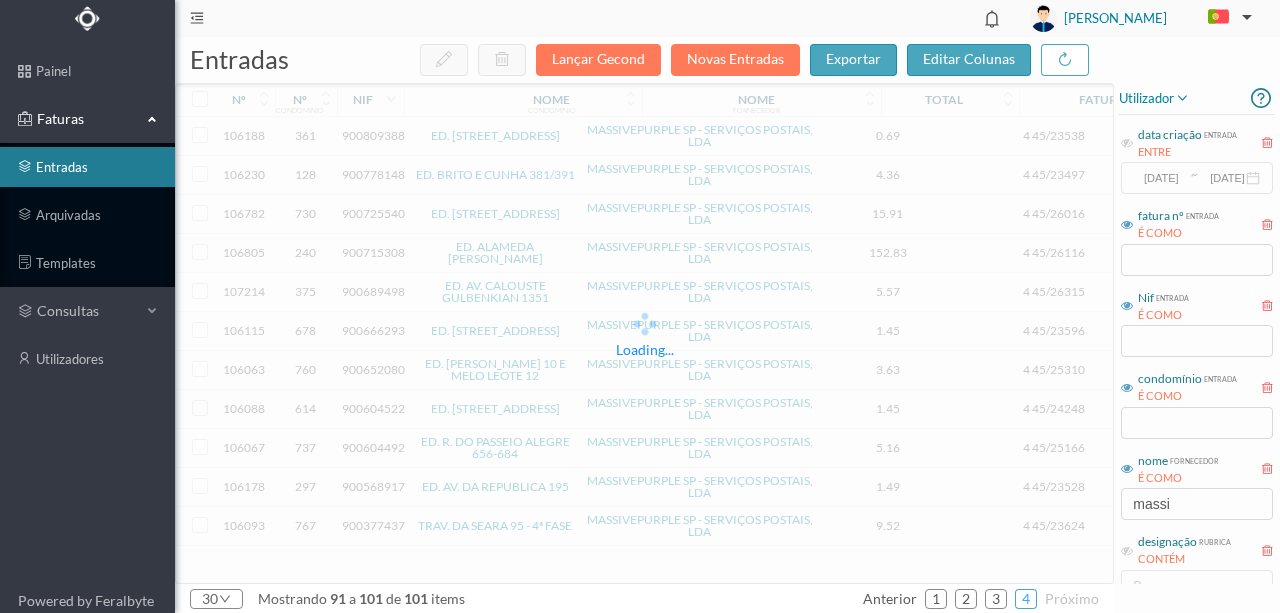 scroll, scrollTop: 0, scrollLeft: 0, axis: both 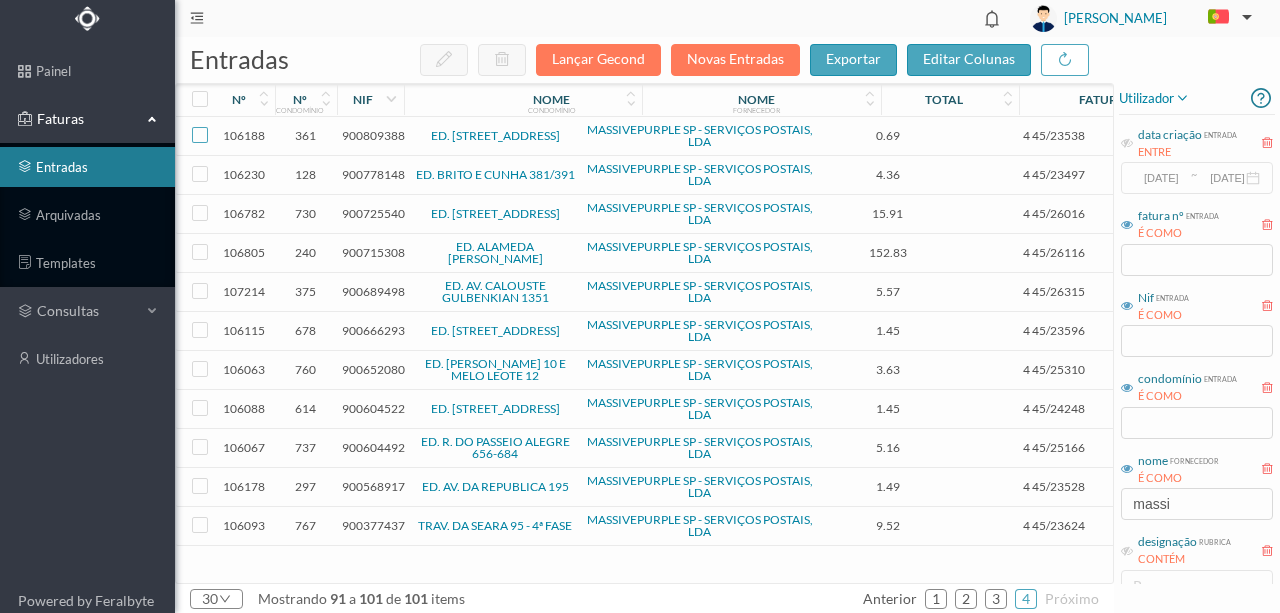 click at bounding box center (200, 135) 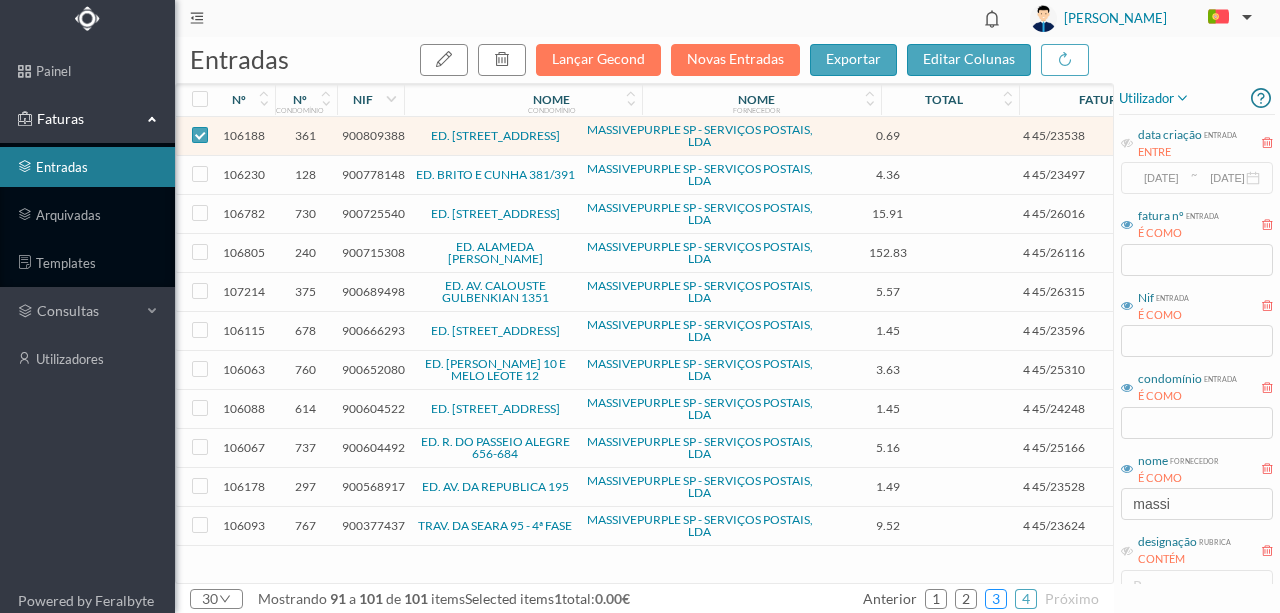 click on "3" at bounding box center (996, 599) 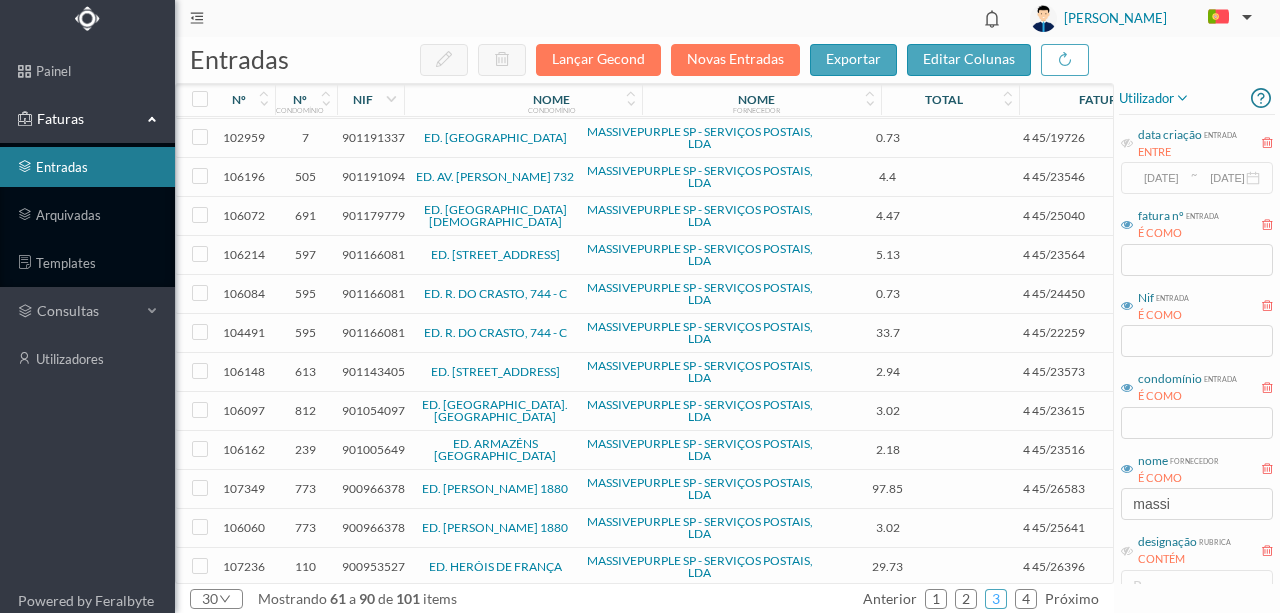 scroll, scrollTop: 699, scrollLeft: 0, axis: vertical 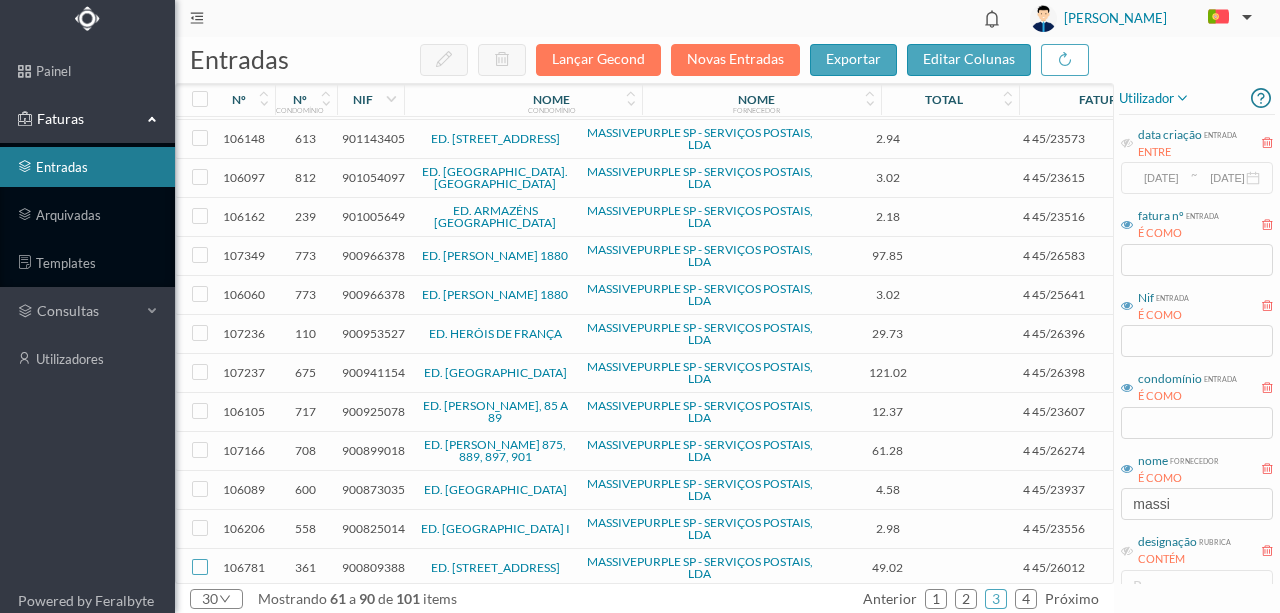 click at bounding box center [200, 567] 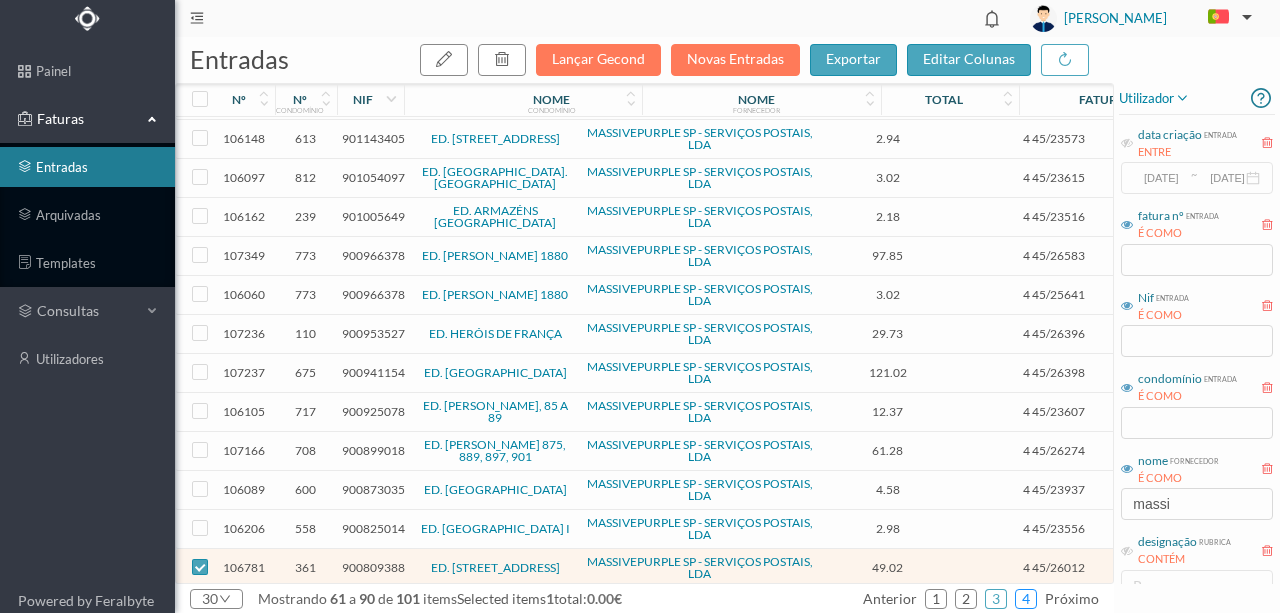 click on "4" at bounding box center [1026, 599] 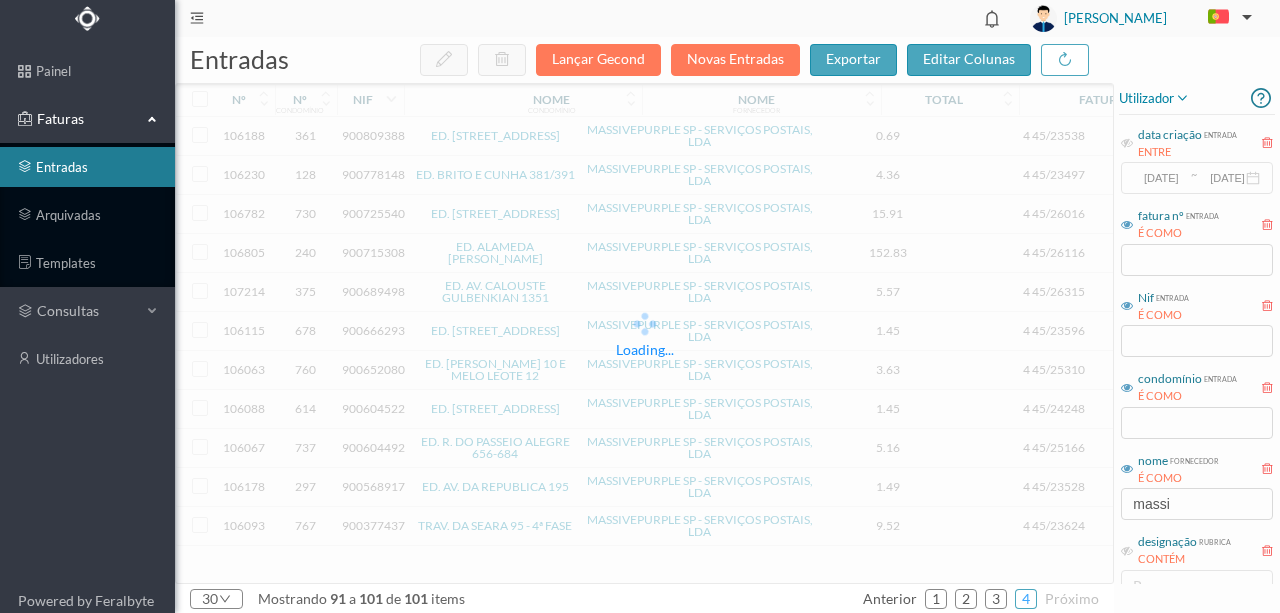 scroll, scrollTop: 0, scrollLeft: 0, axis: both 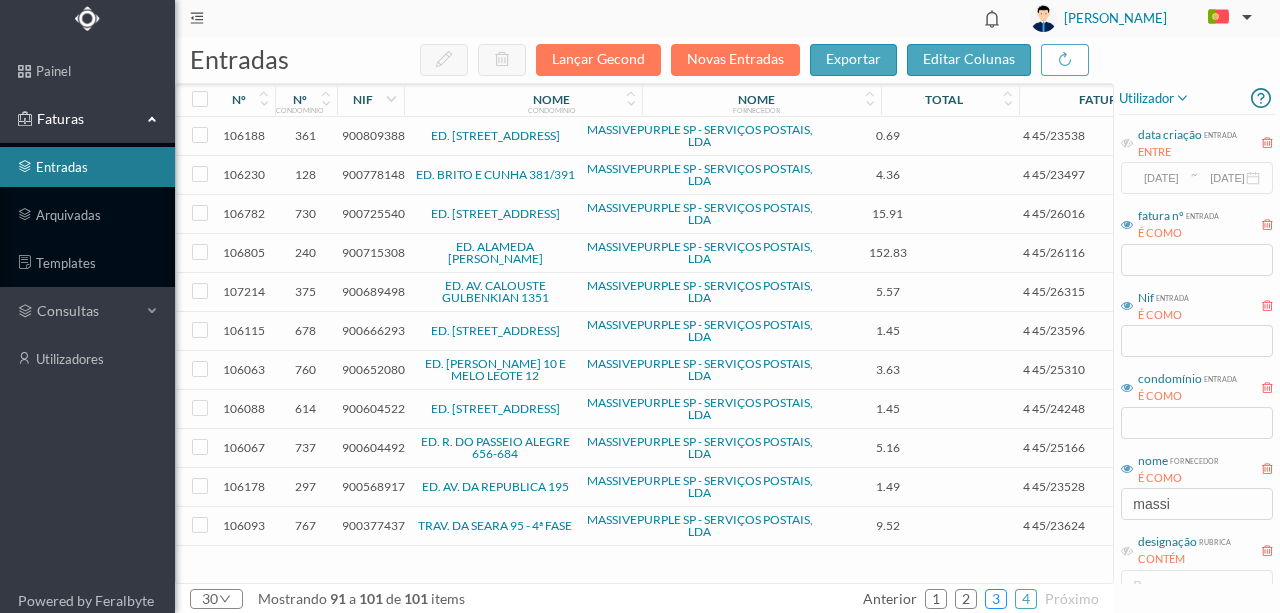 click on "3" at bounding box center [996, 599] 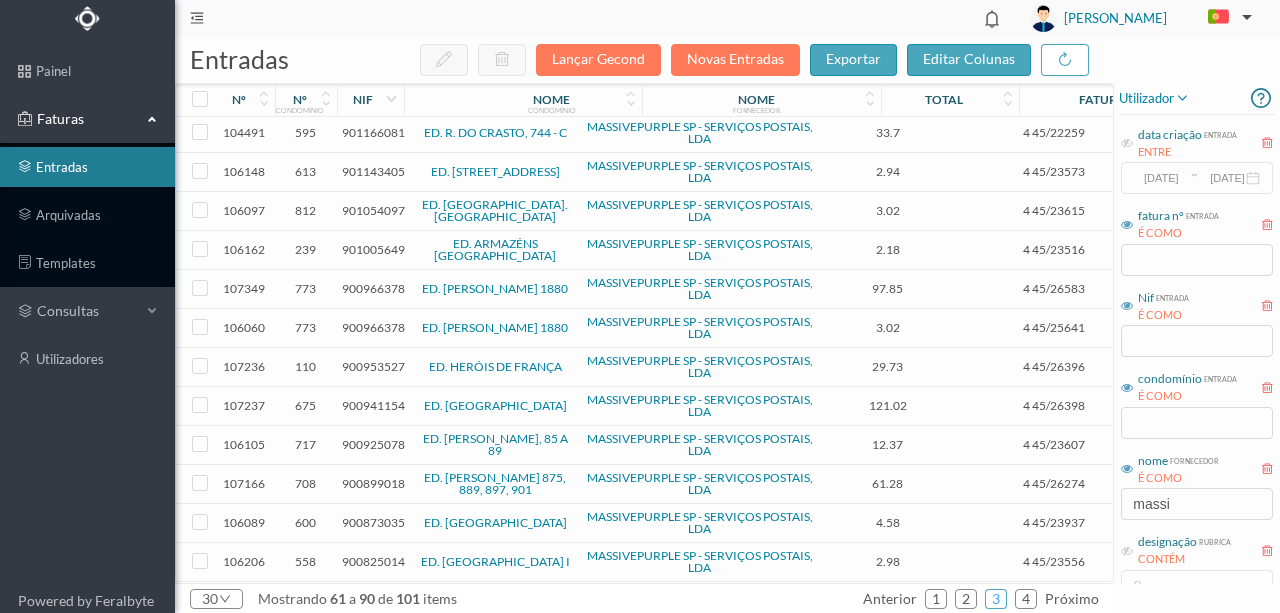 scroll, scrollTop: 699, scrollLeft: 0, axis: vertical 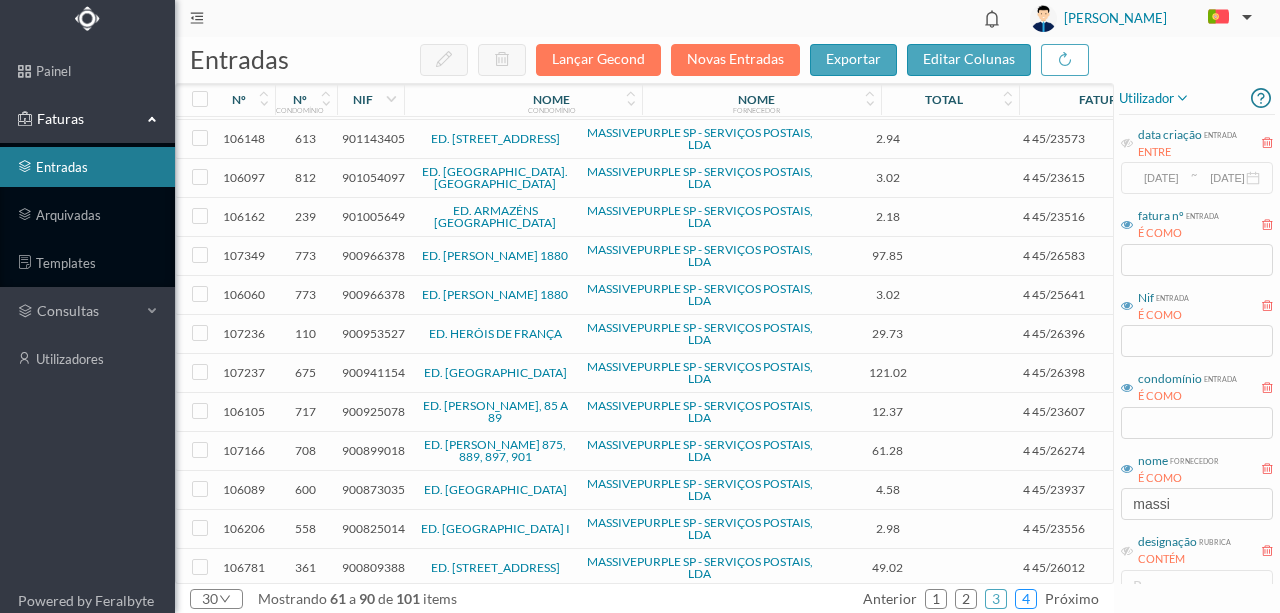 click on "4" at bounding box center [1026, 599] 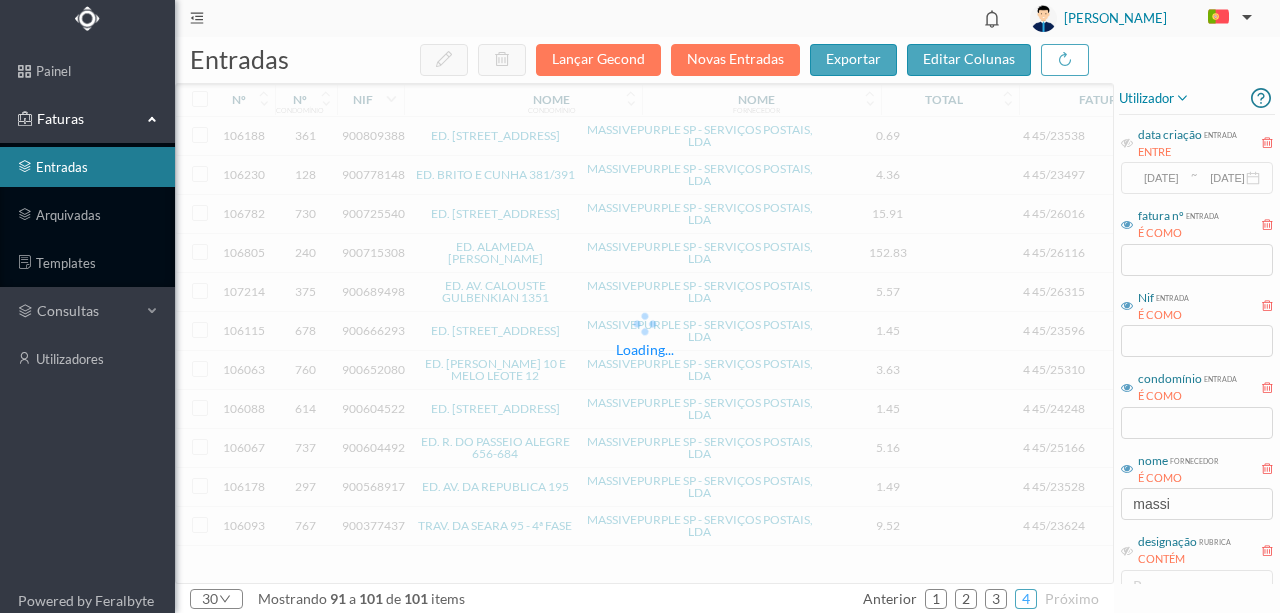 scroll, scrollTop: 0, scrollLeft: 0, axis: both 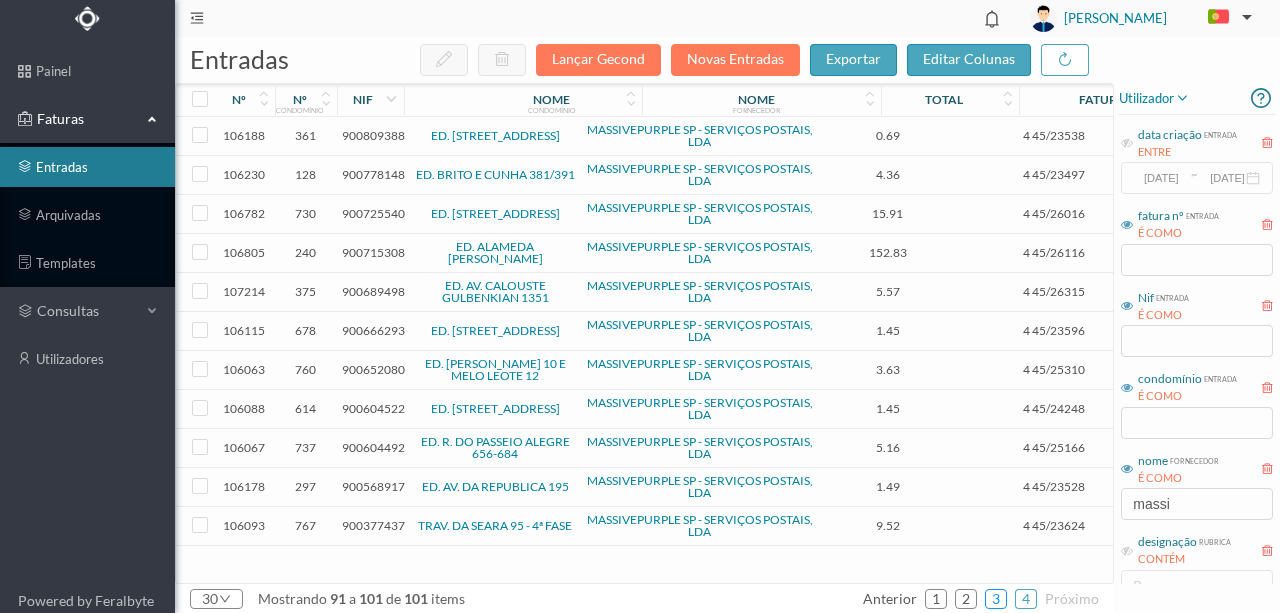 click on "3" at bounding box center (996, 599) 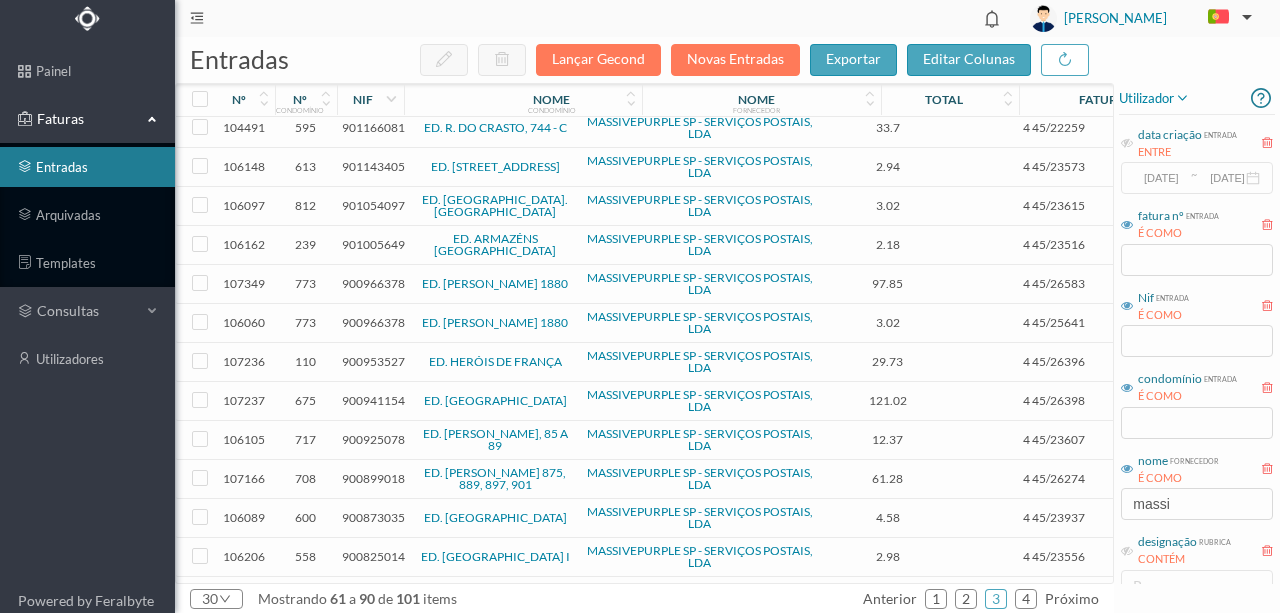 scroll, scrollTop: 699, scrollLeft: 0, axis: vertical 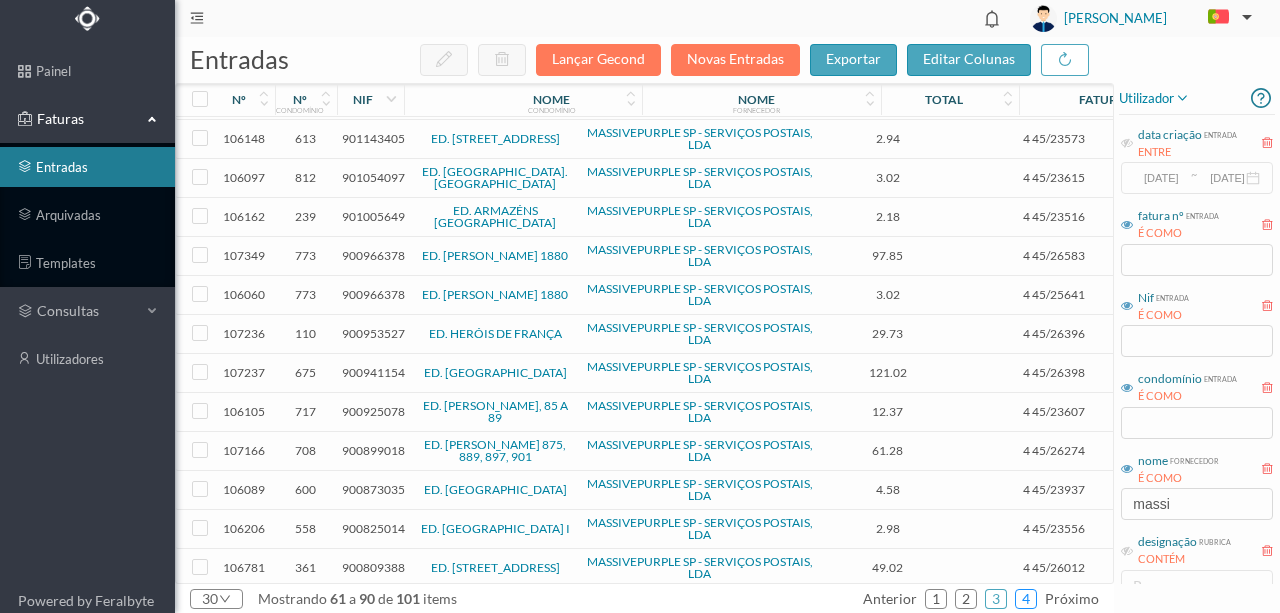 click on "4" at bounding box center (1026, 599) 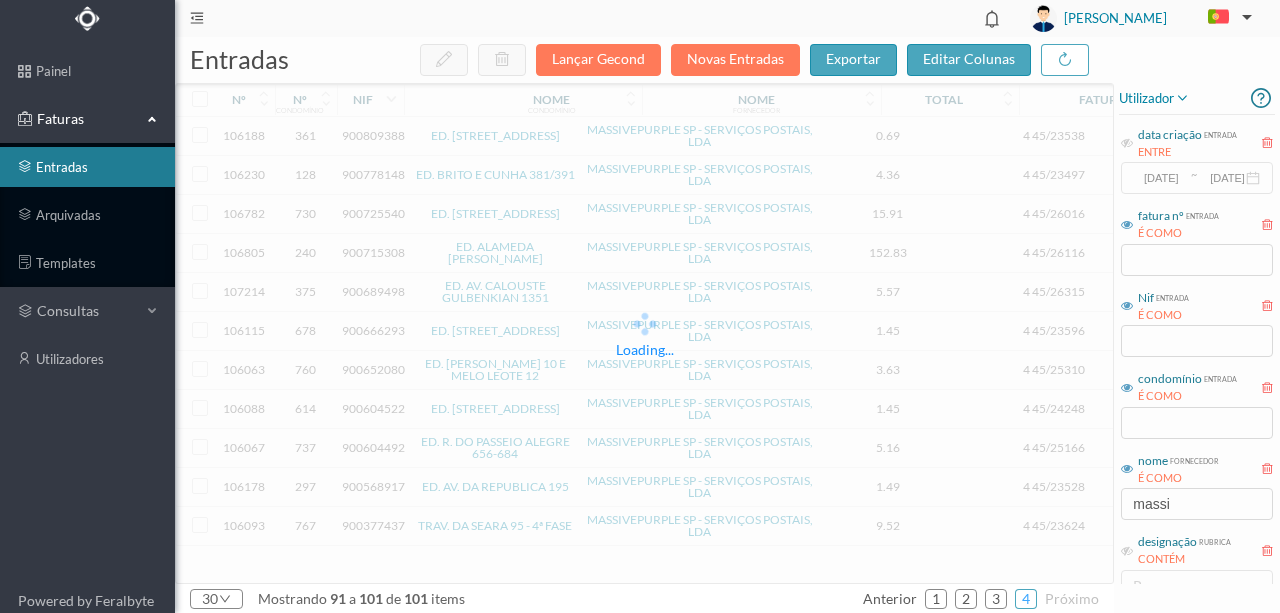 scroll, scrollTop: 0, scrollLeft: 0, axis: both 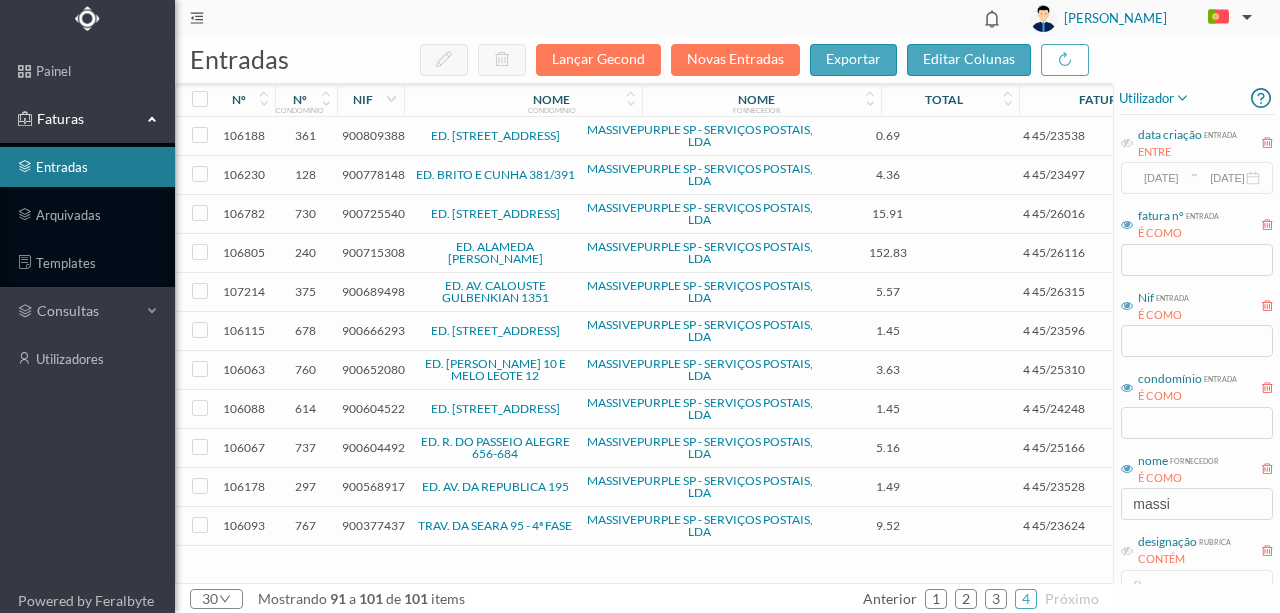 click on "900809388" at bounding box center [373, 135] 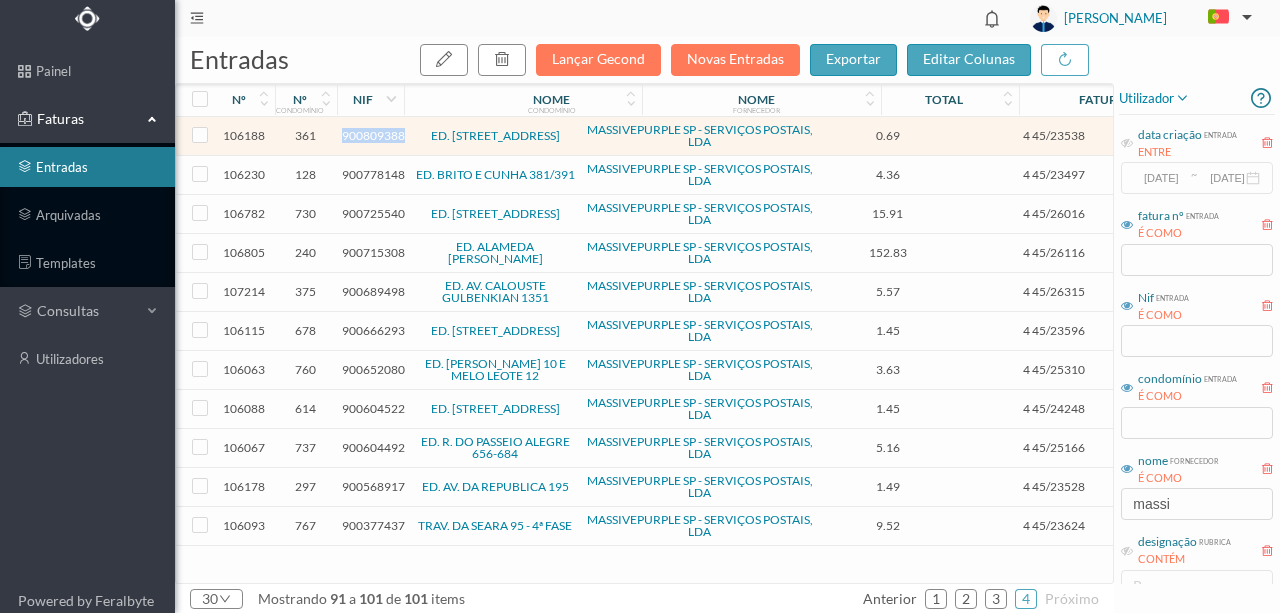 click on "900809388" at bounding box center (373, 135) 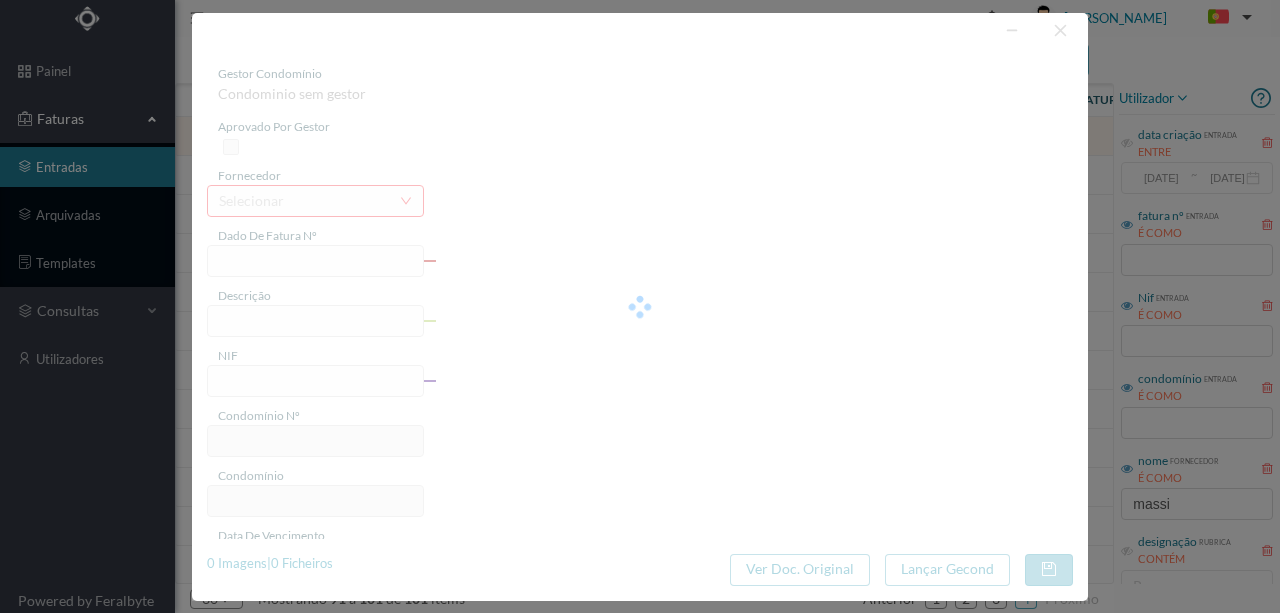 type on "4 45/23538" 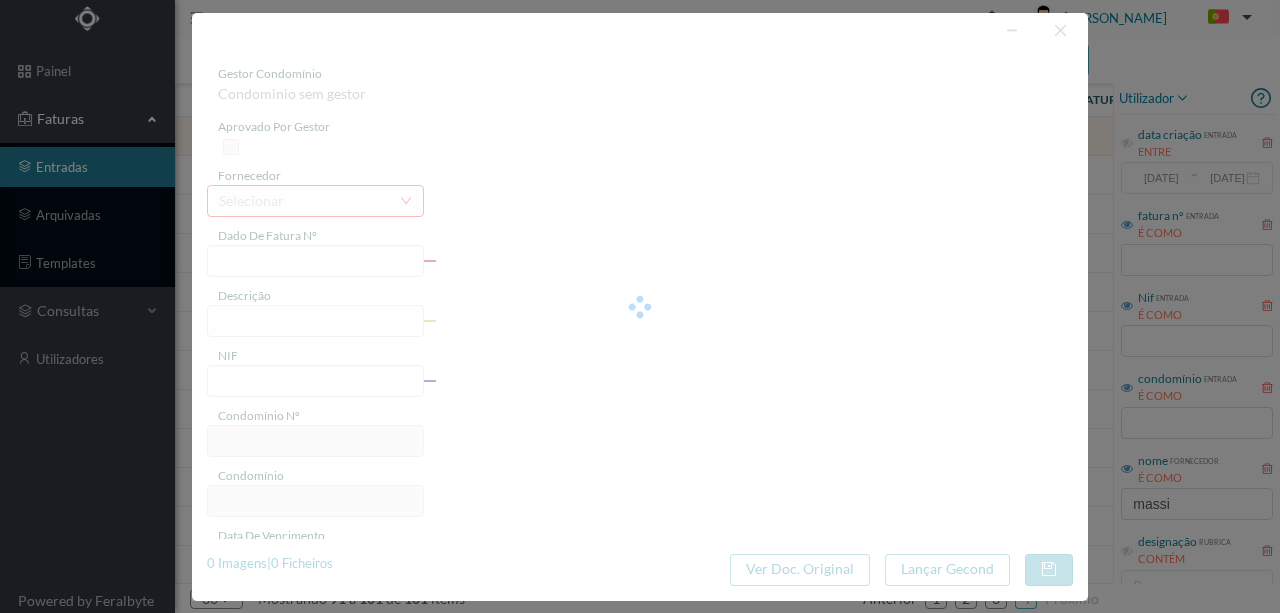 type on "Serviço [PERSON_NAME]" 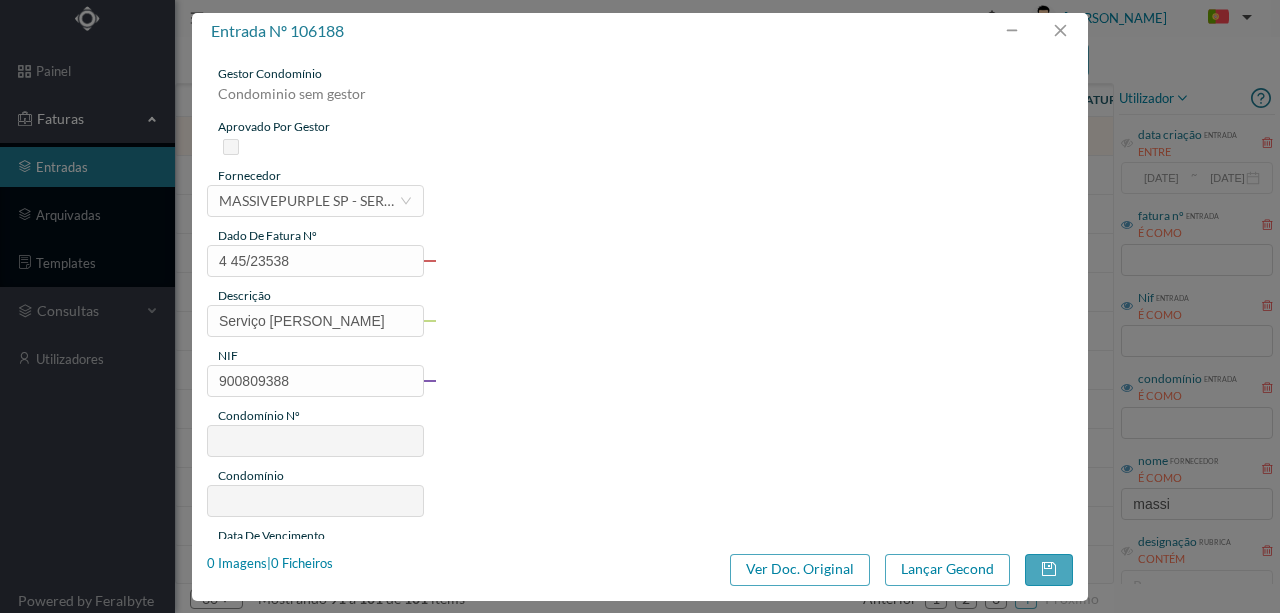 type on "361" 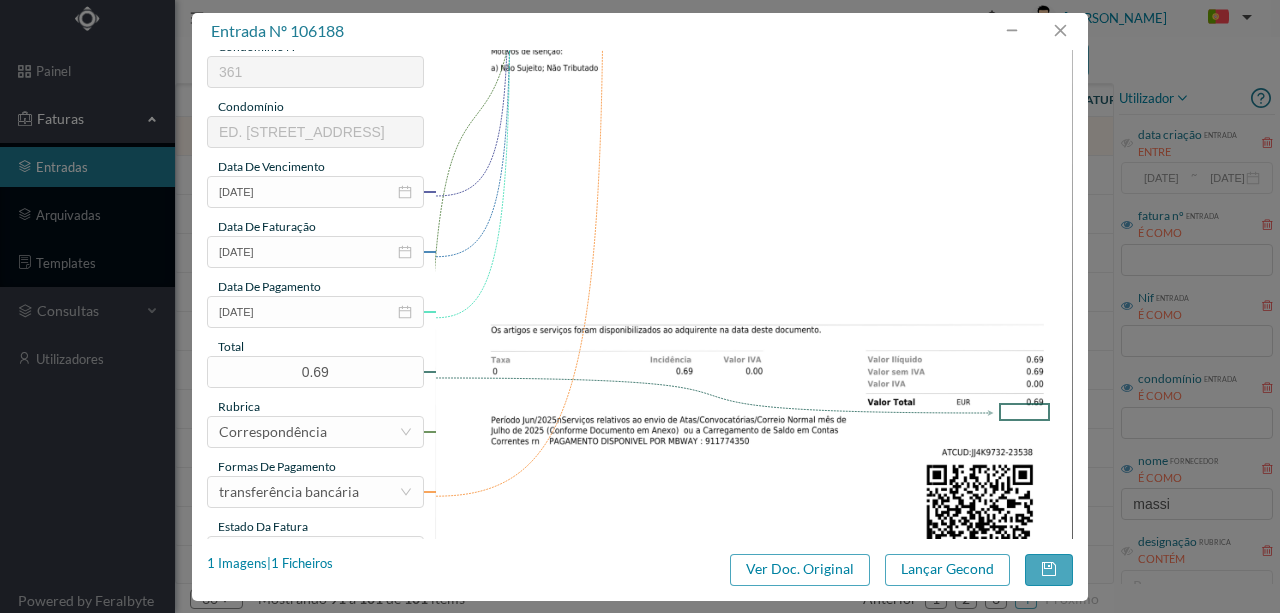 scroll, scrollTop: 400, scrollLeft: 0, axis: vertical 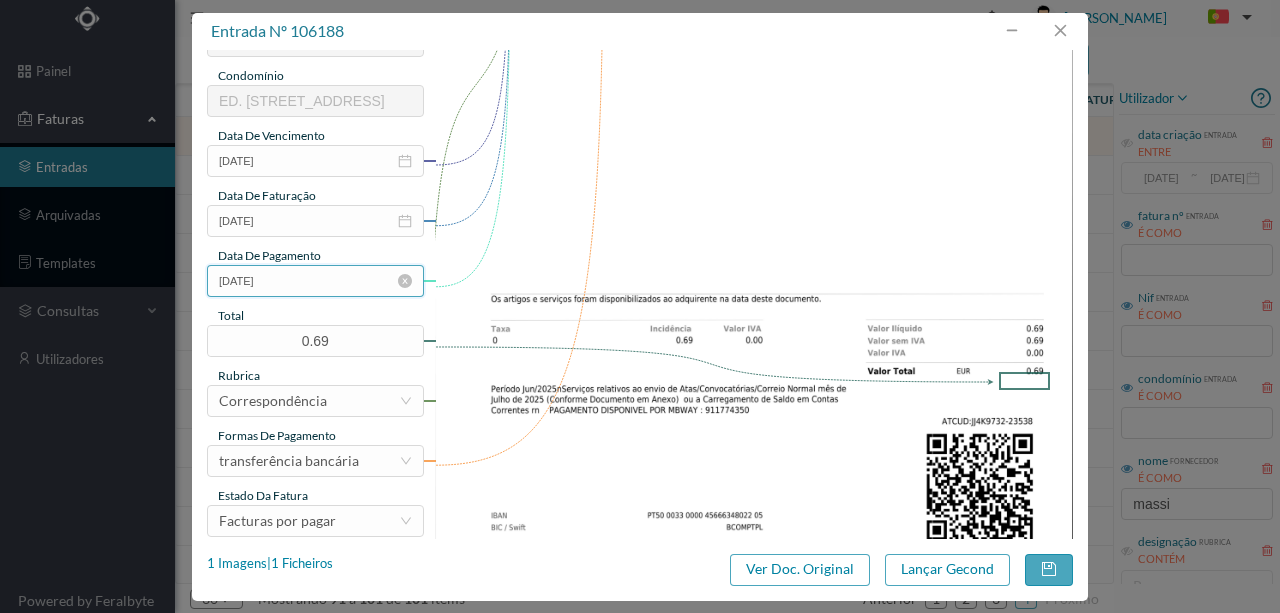 click on "[DATE]" at bounding box center (315, 281) 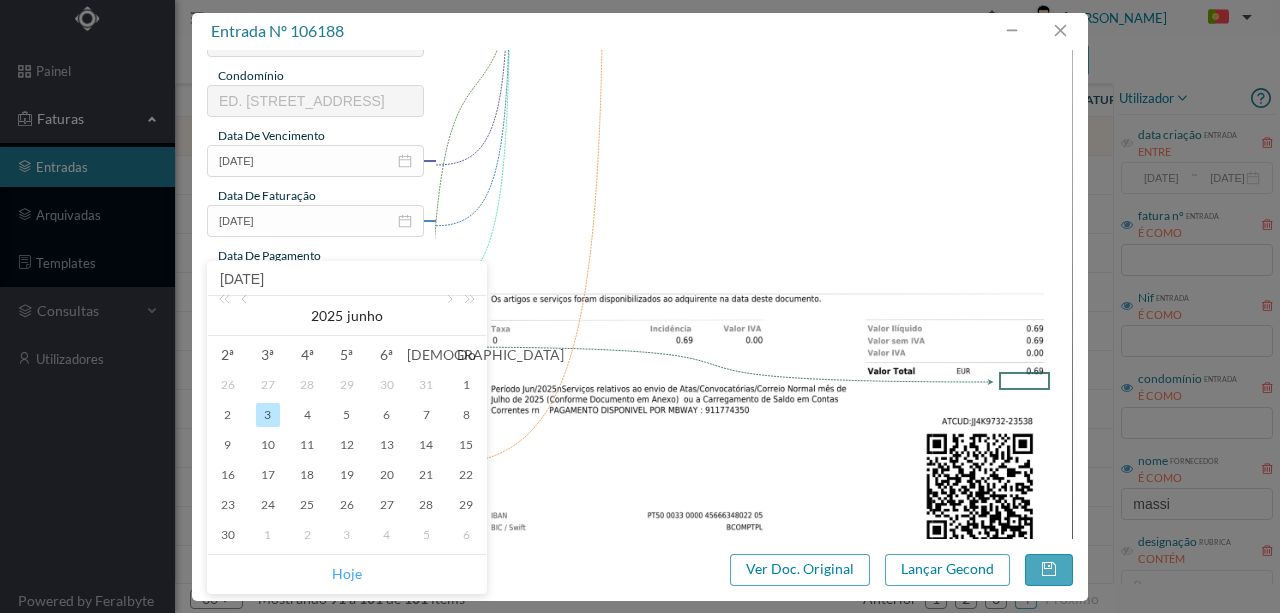 click on "Hoje" at bounding box center (347, 574) 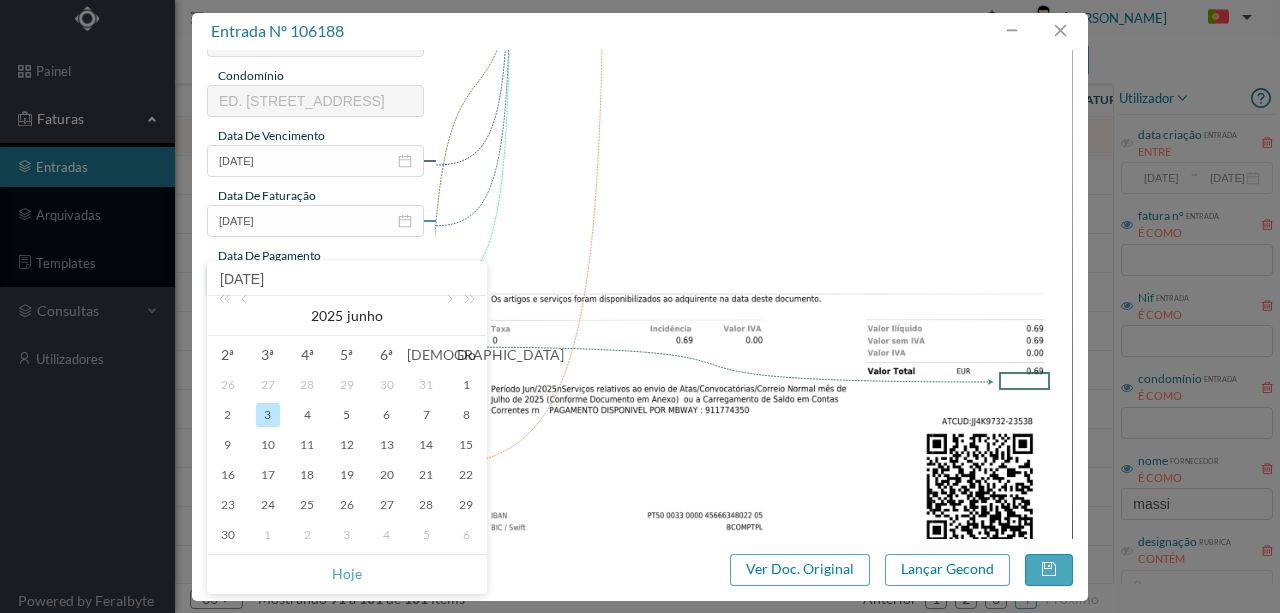 type on "[DATE]" 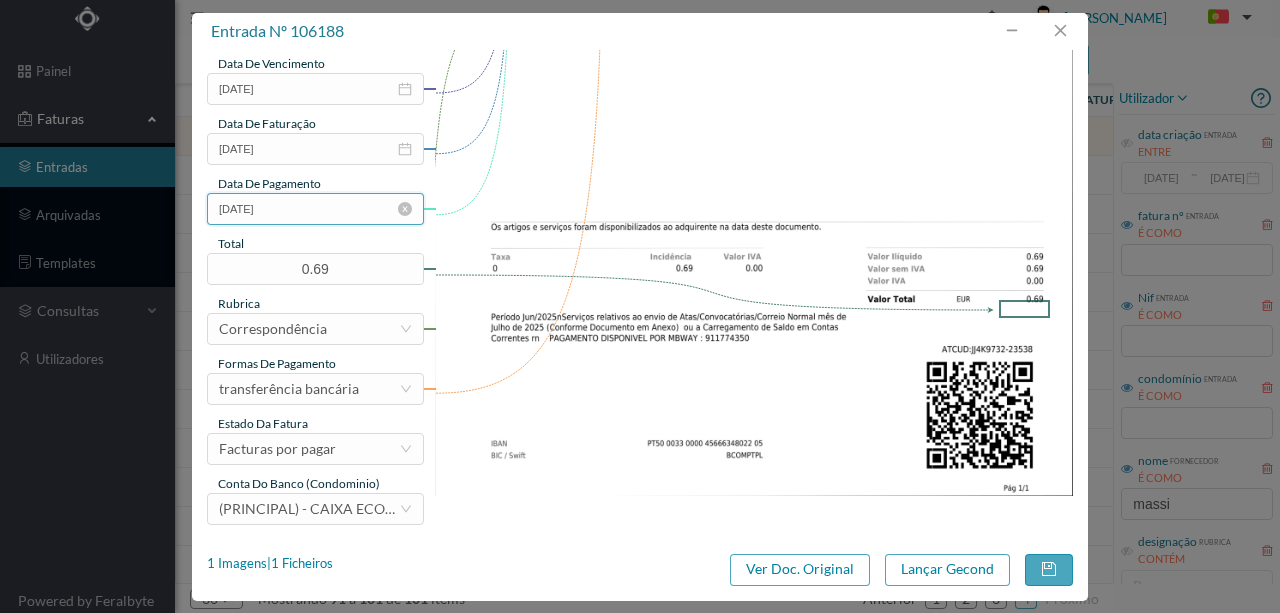 scroll, scrollTop: 473, scrollLeft: 0, axis: vertical 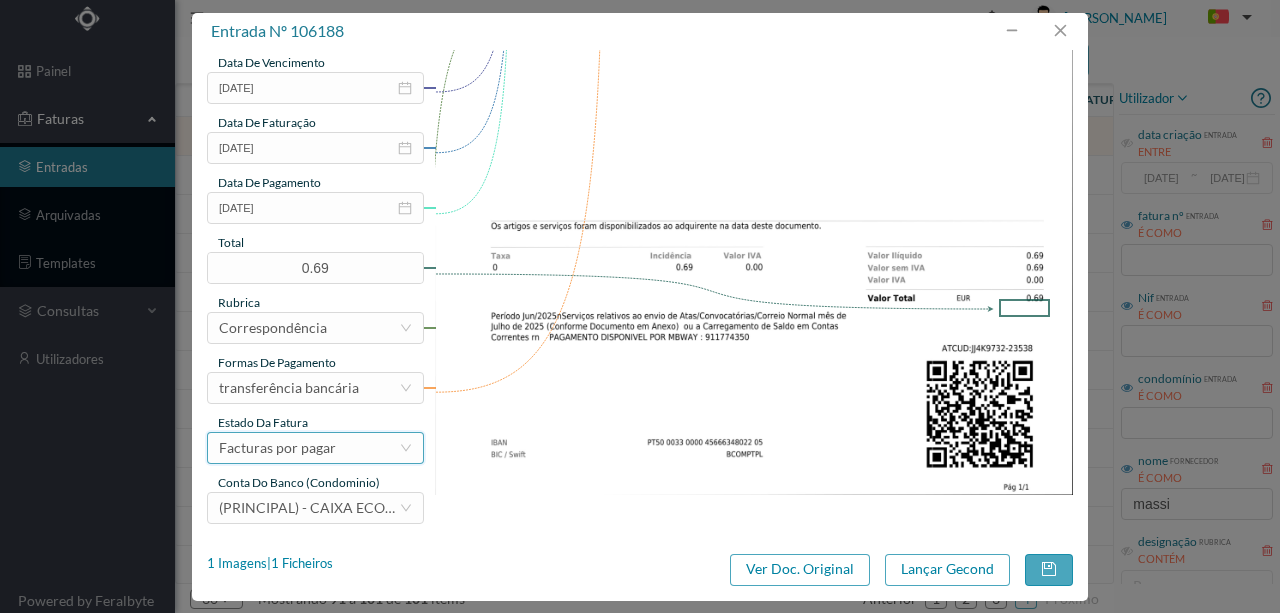 drag, startPoint x: 314, startPoint y: 447, endPoint x: 333, endPoint y: 442, distance: 19.646883 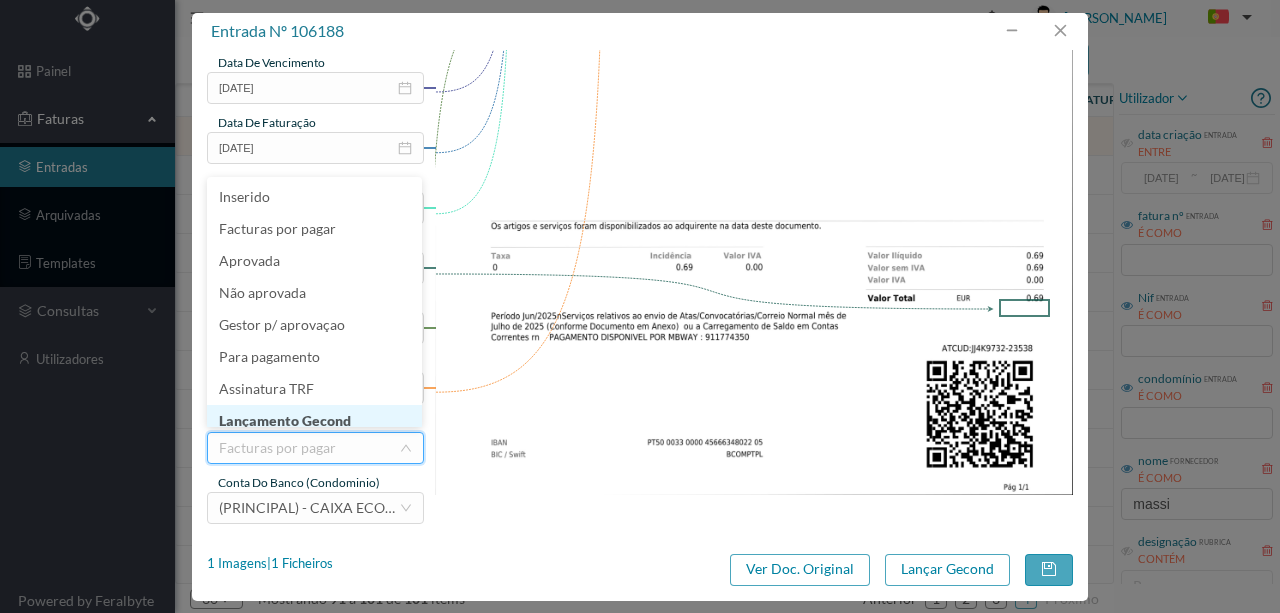 scroll, scrollTop: 10, scrollLeft: 0, axis: vertical 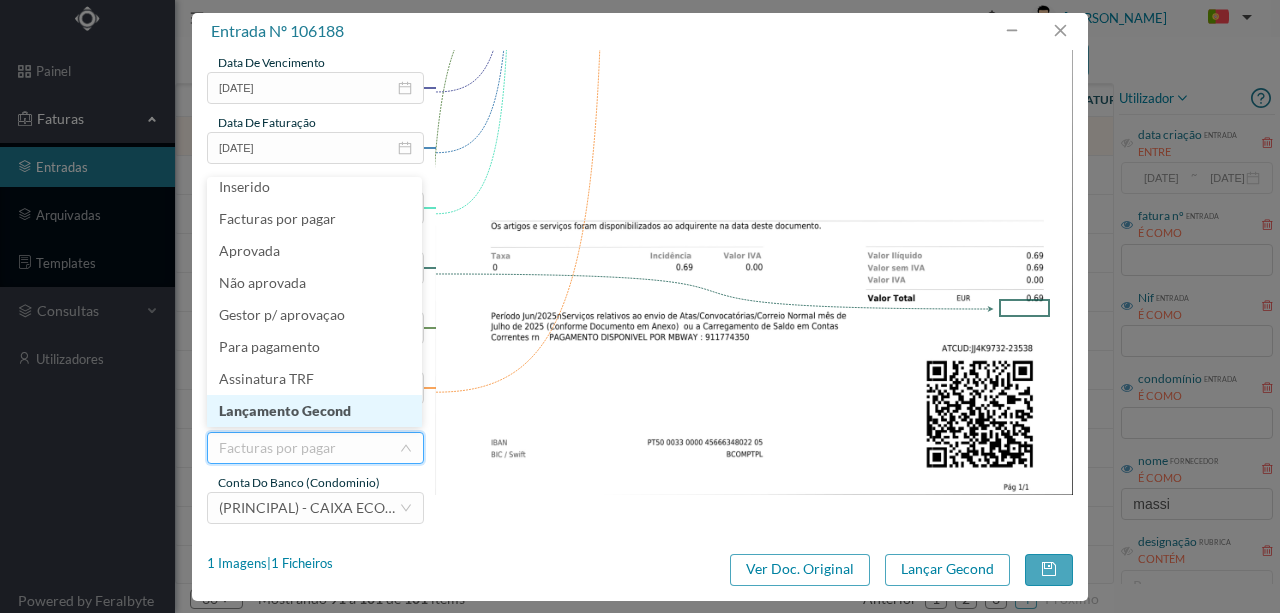 click on "Lançamento Gecond" at bounding box center [314, 411] 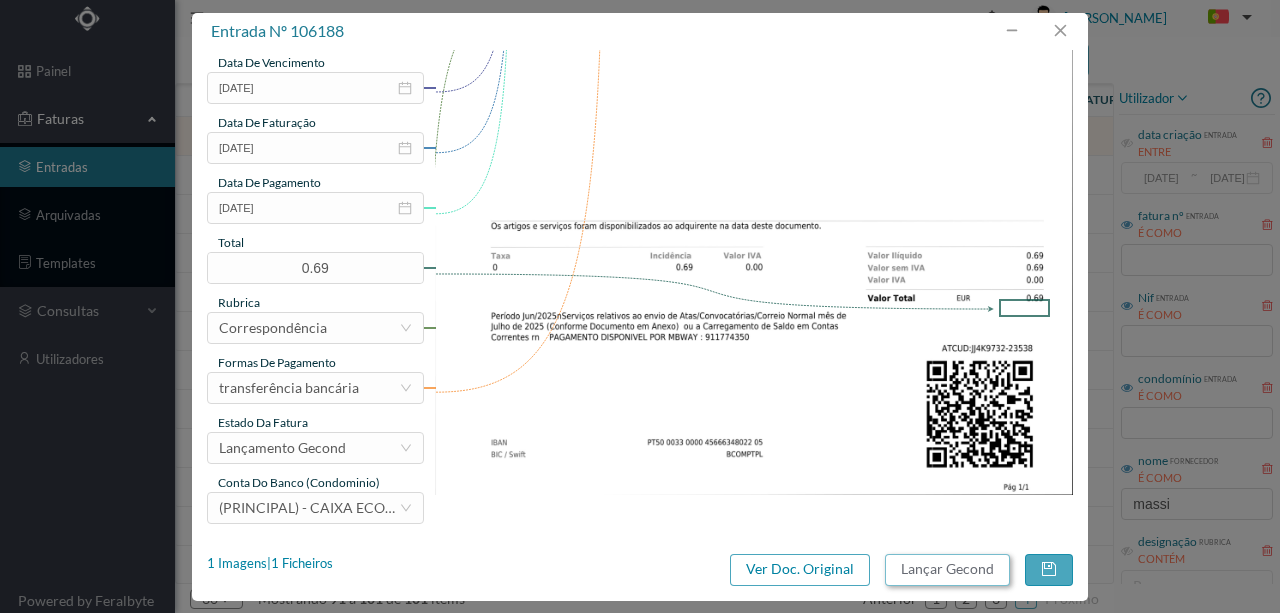 click on "Lançar Gecond" at bounding box center [947, 570] 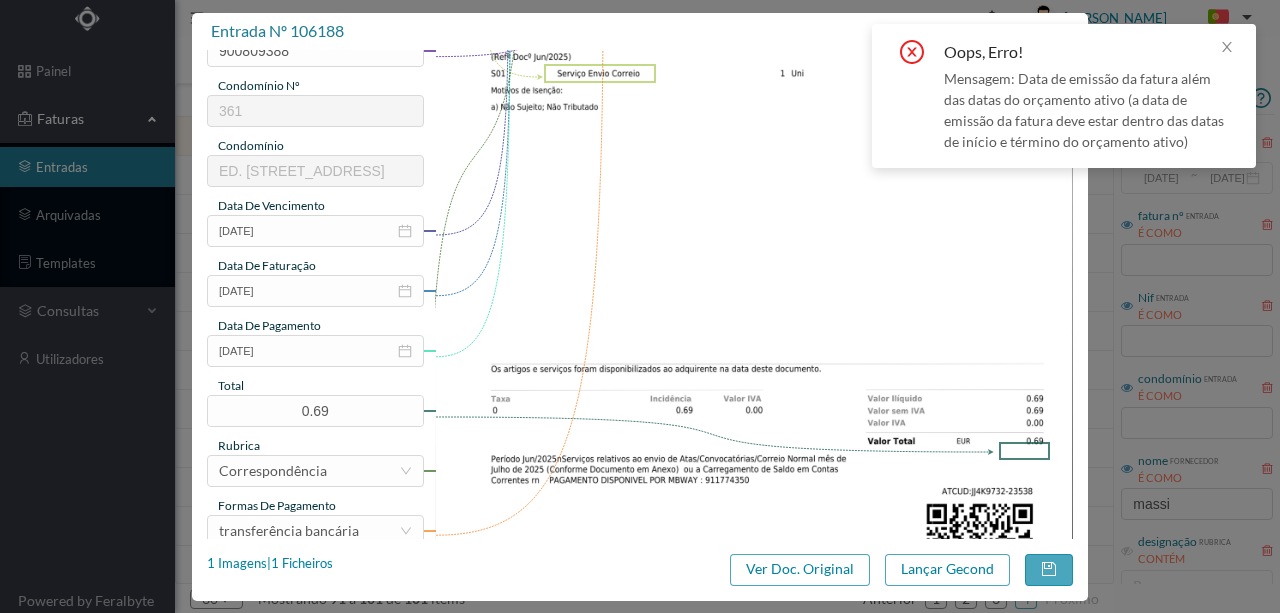 scroll, scrollTop: 273, scrollLeft: 0, axis: vertical 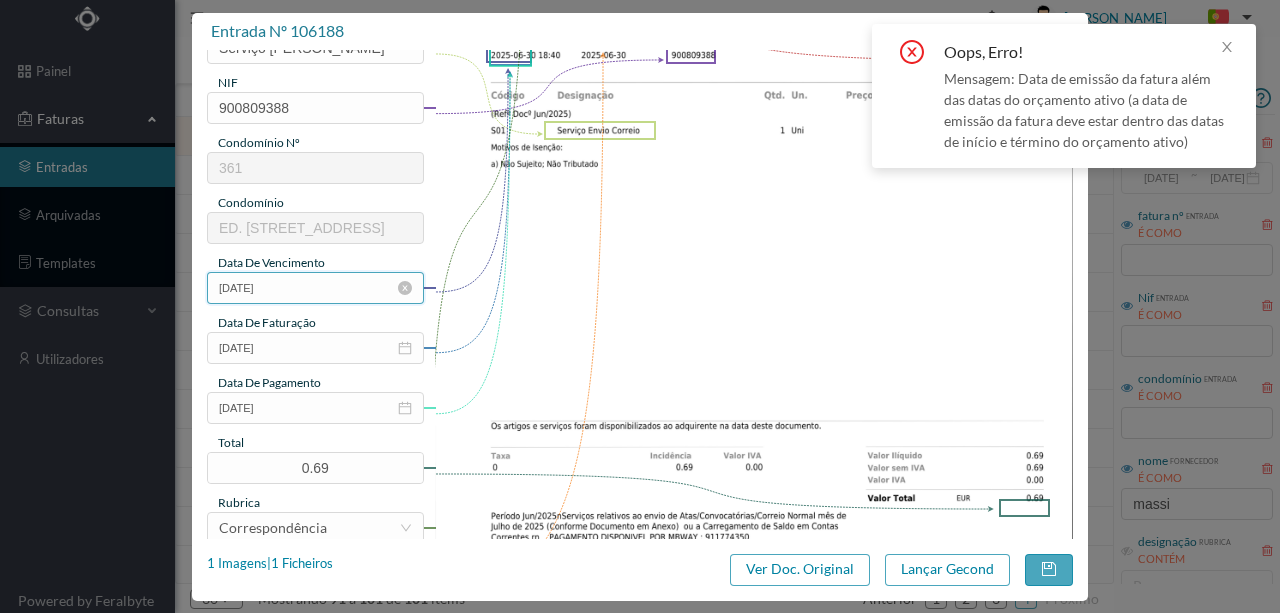 click on "[DATE]" at bounding box center (315, 288) 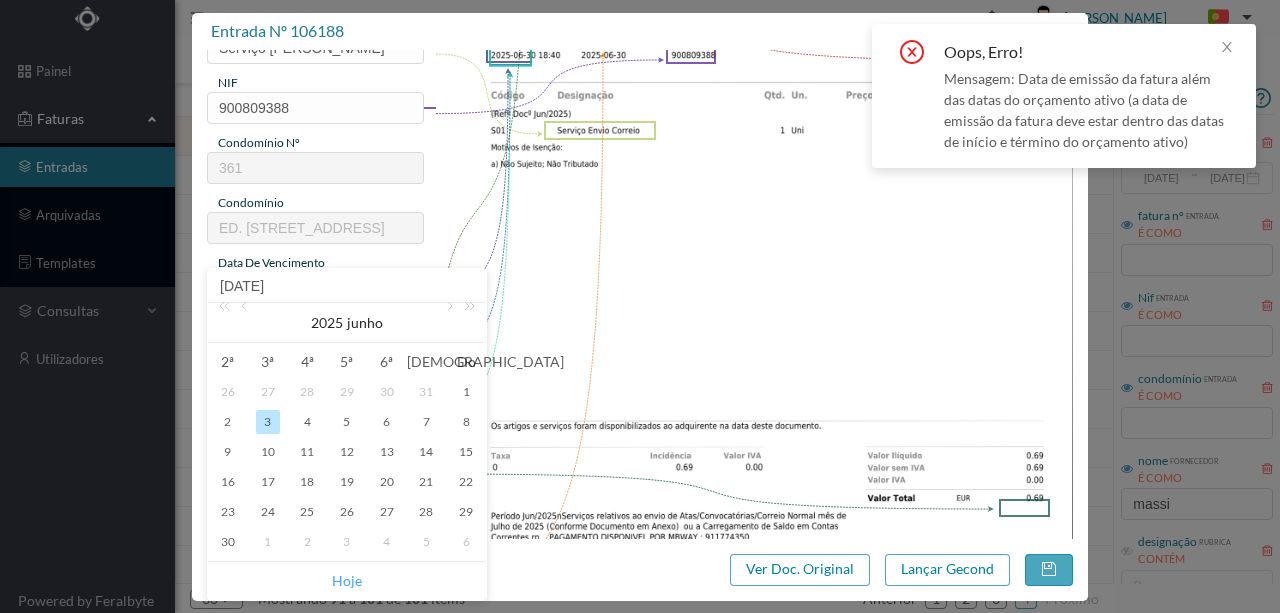 click on "Hoje" at bounding box center (347, 581) 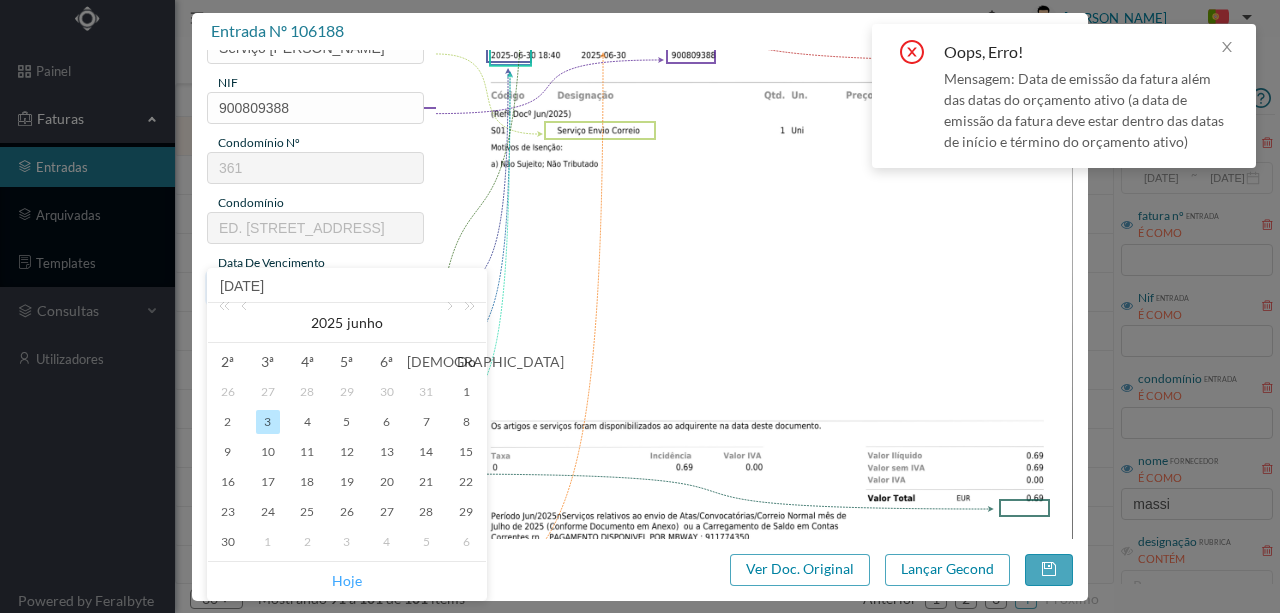type on "[DATE]" 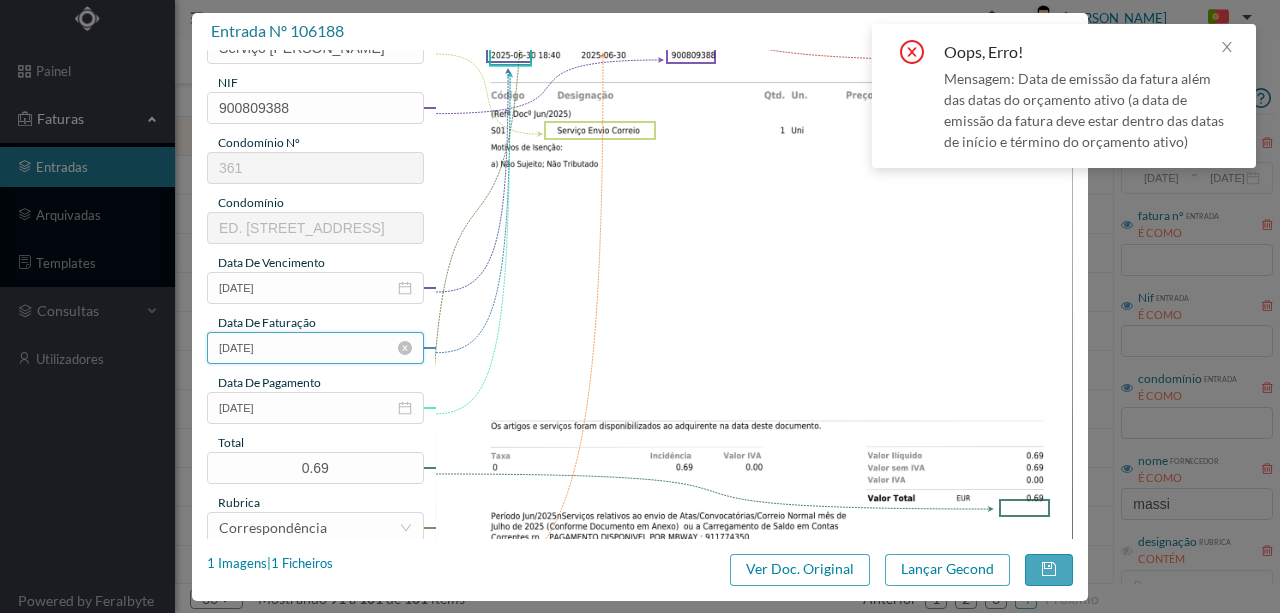 click on "[DATE]" at bounding box center (315, 348) 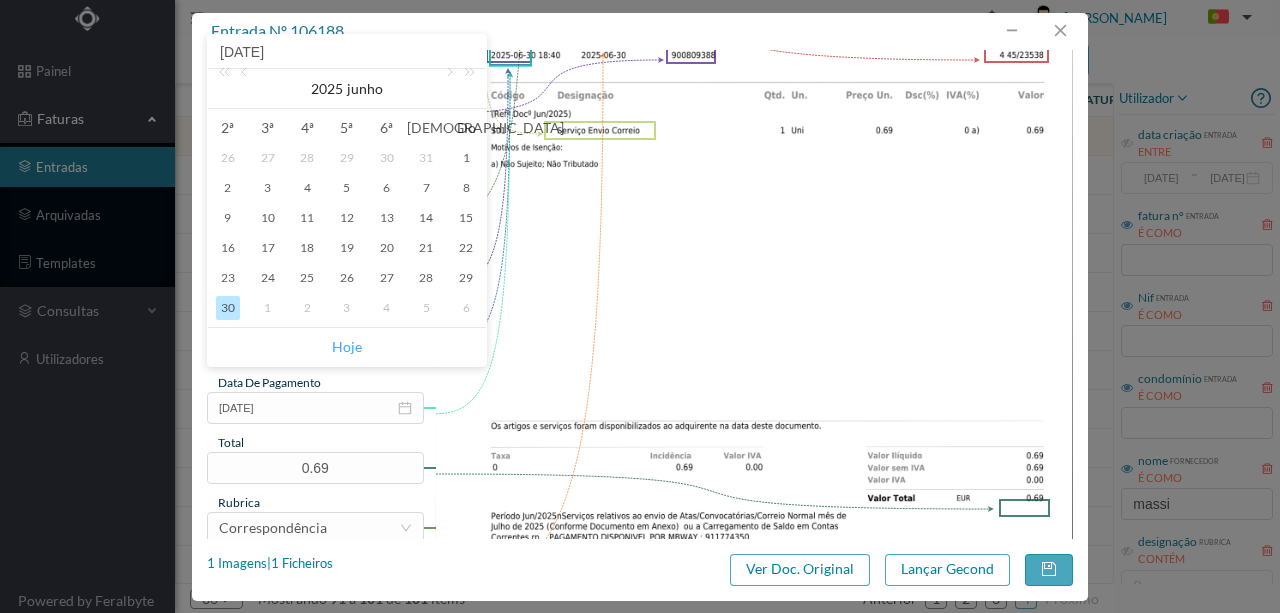 click on "Hoje" at bounding box center [347, 347] 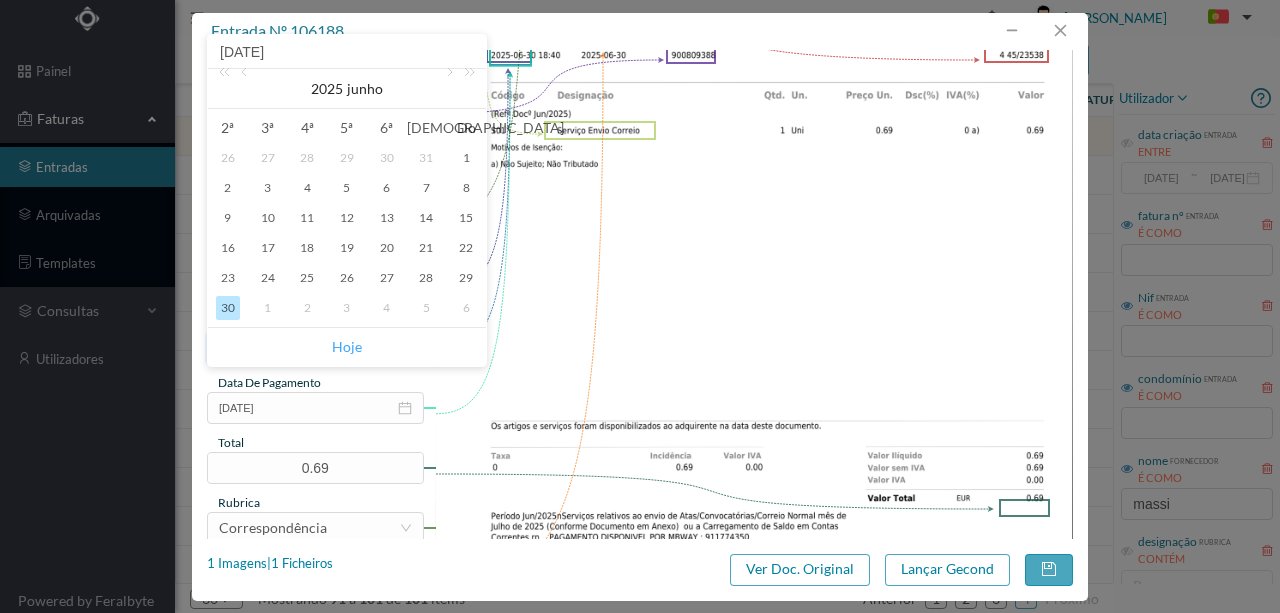 type on "[DATE]" 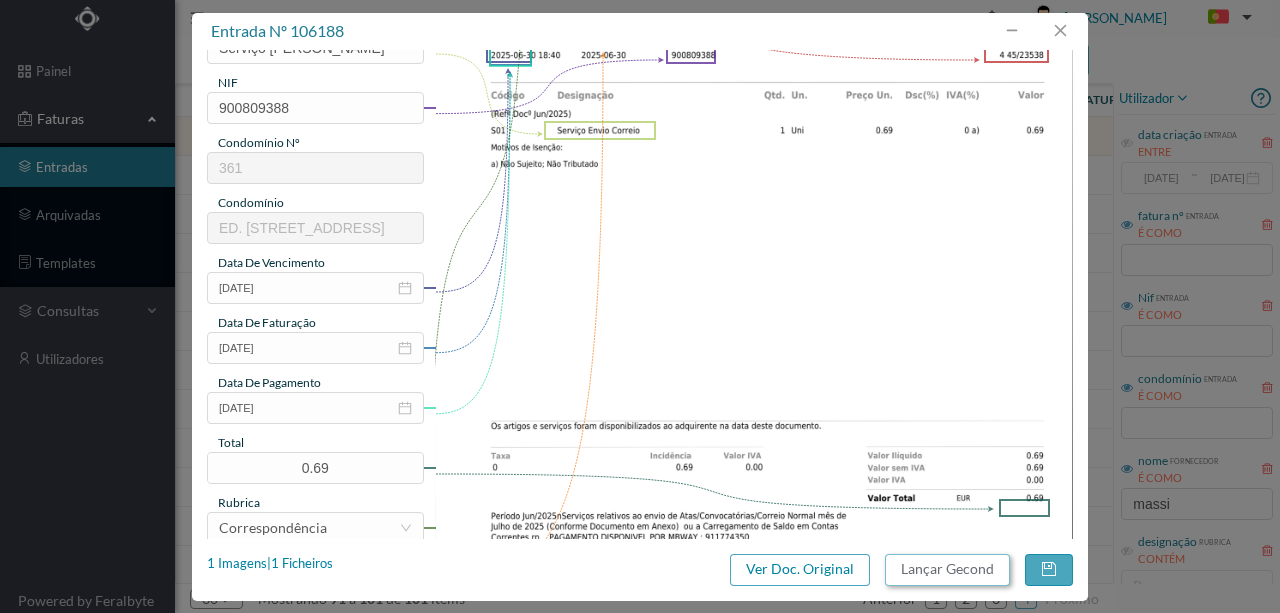 click on "Lançar Gecond" at bounding box center (947, 570) 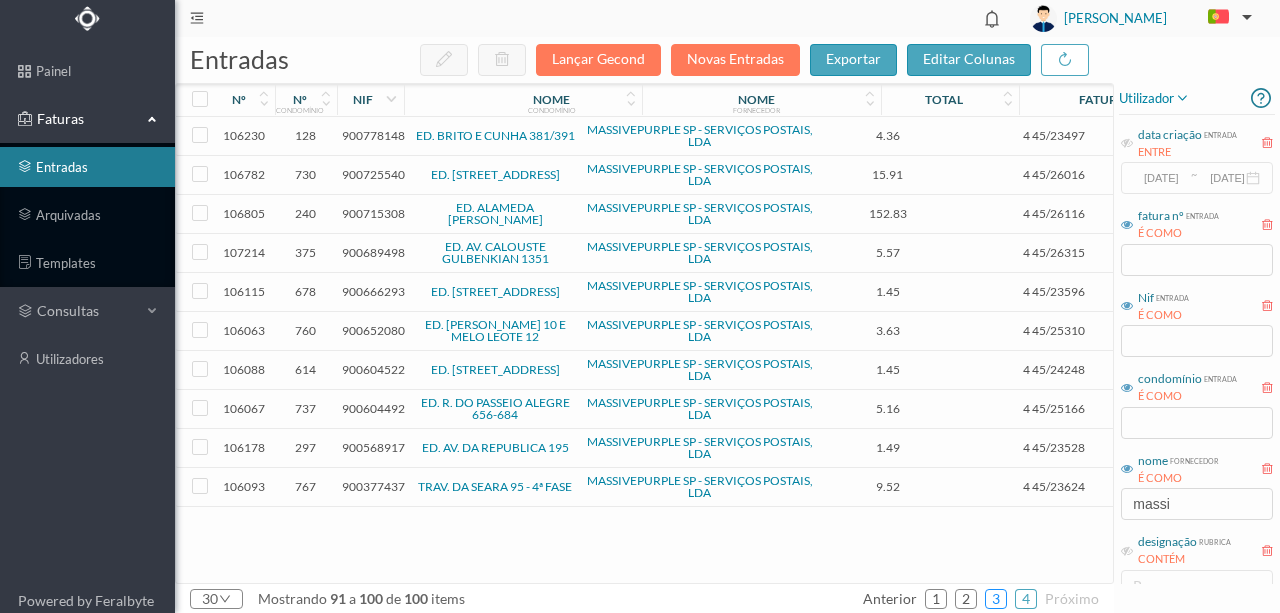 click on "3" at bounding box center [996, 599] 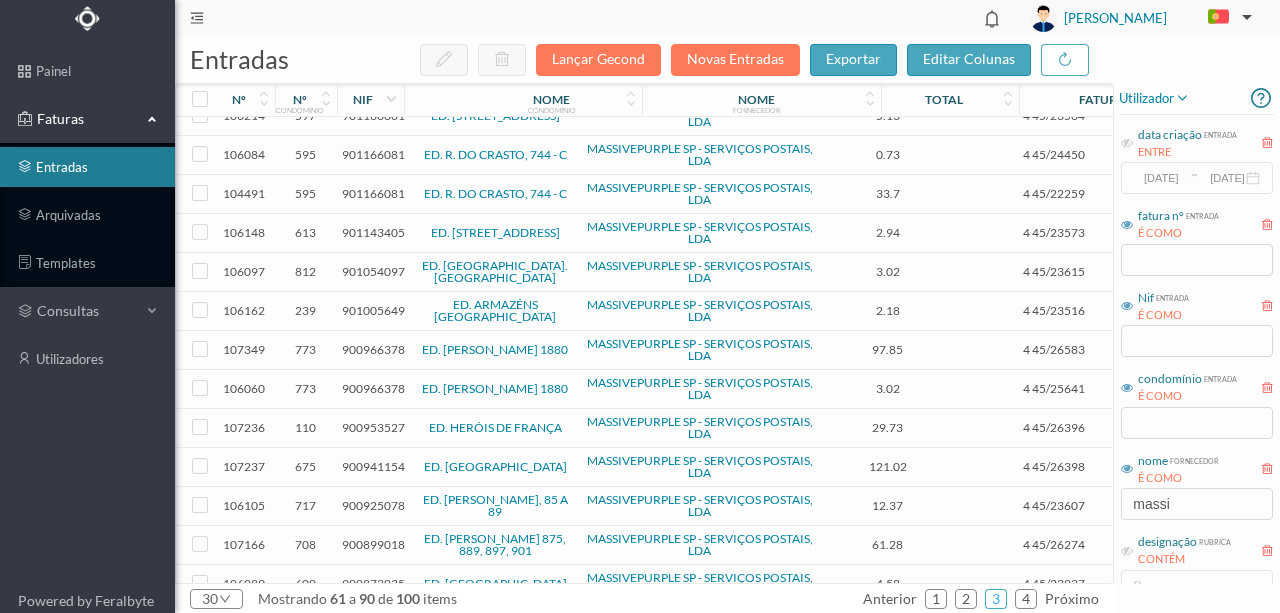 scroll, scrollTop: 699, scrollLeft: 0, axis: vertical 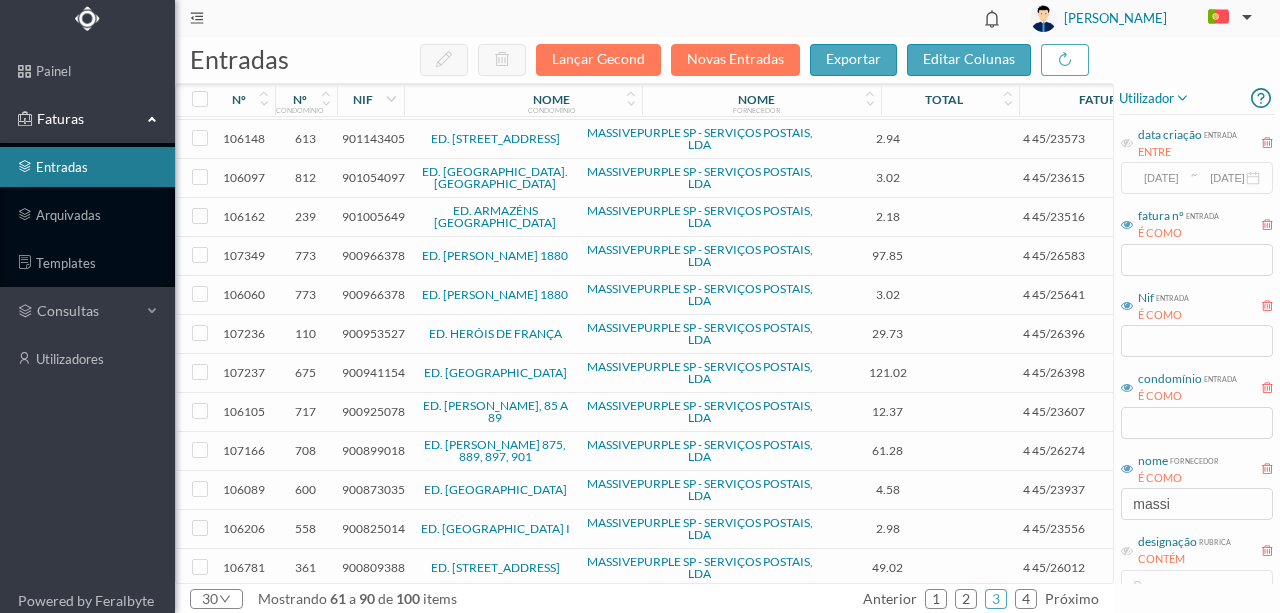 click on "900809388" at bounding box center (373, 567) 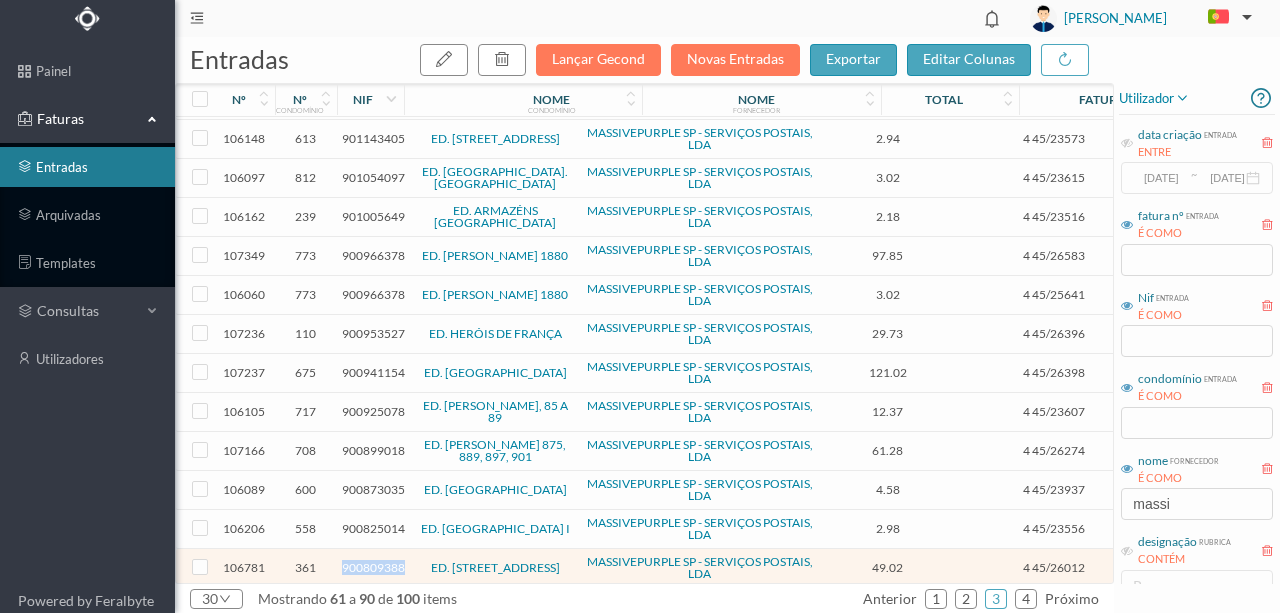 click on "900809388" at bounding box center (373, 567) 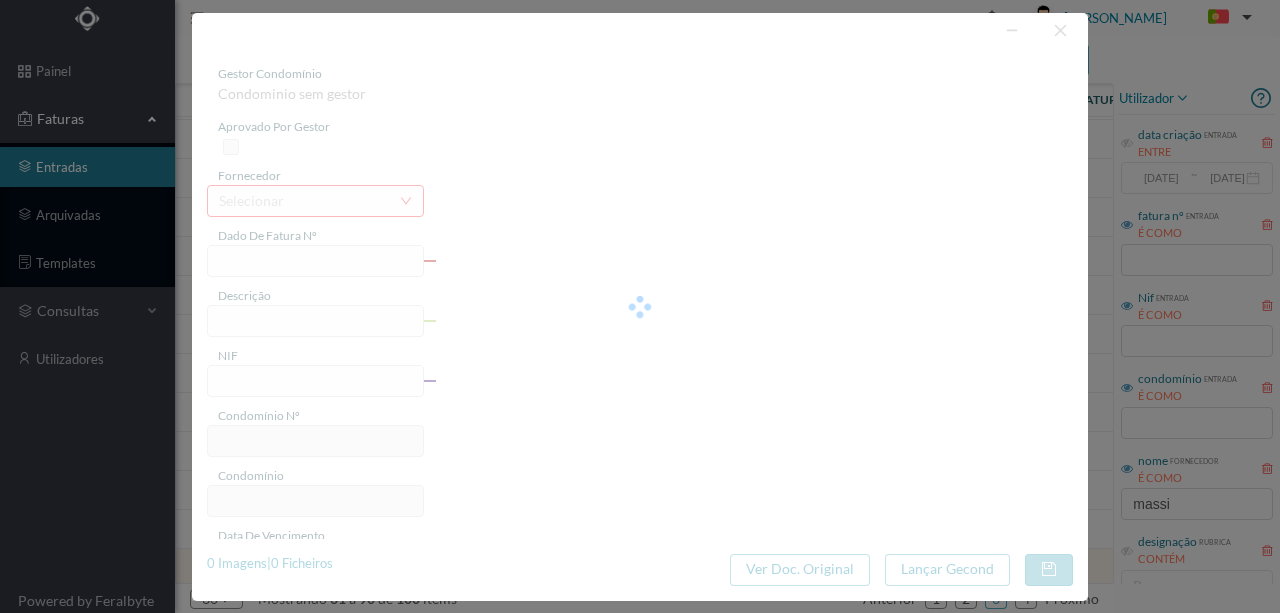 type on "4 45/26012" 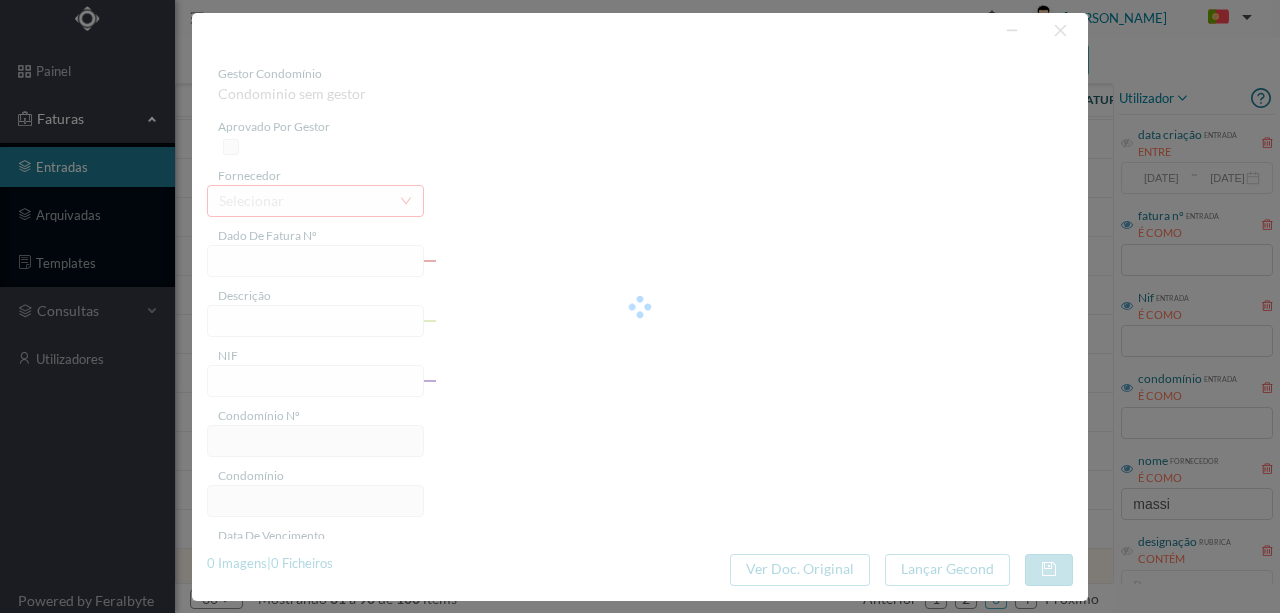 type on "Serviço [PERSON_NAME]" 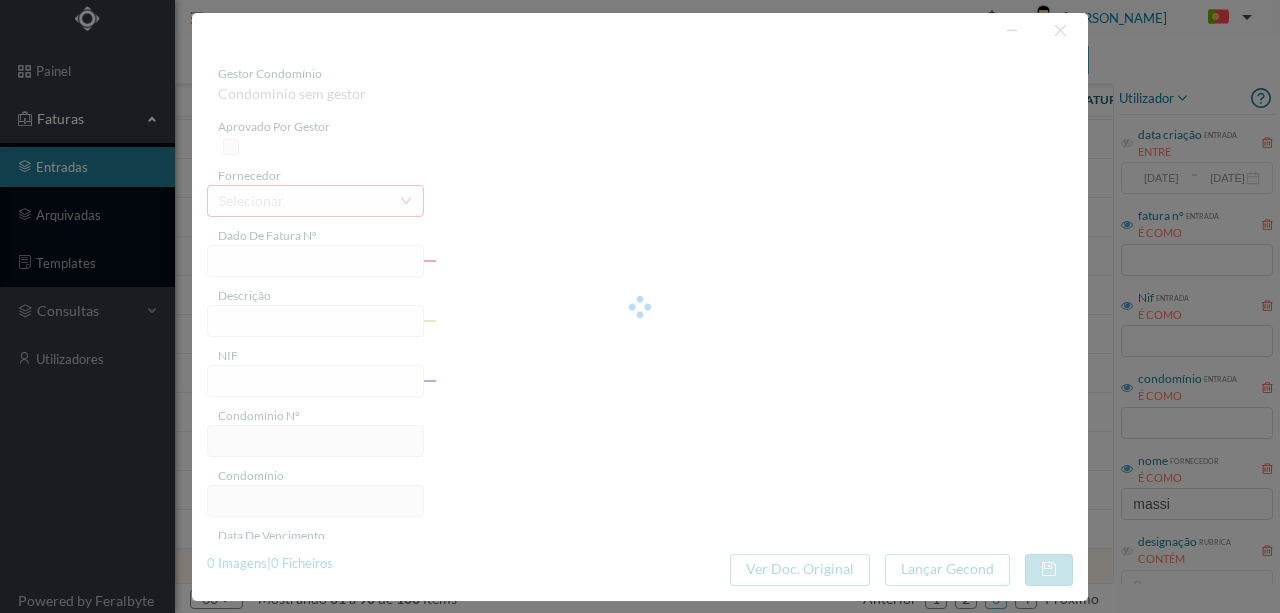 type on "900809388" 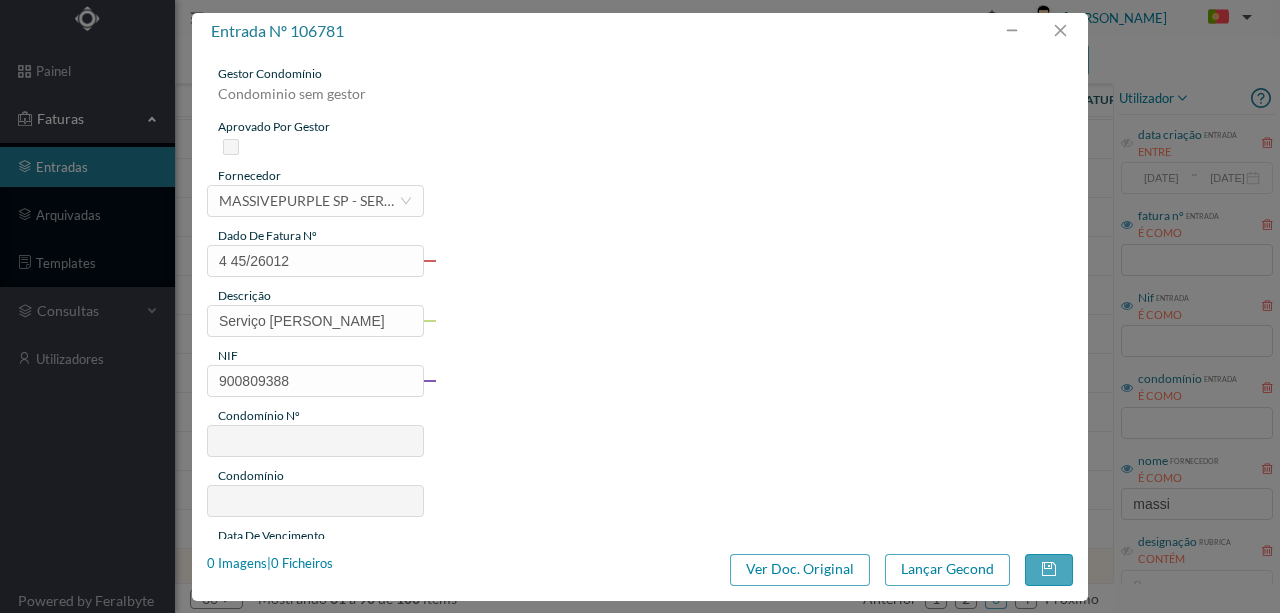 type on "361" 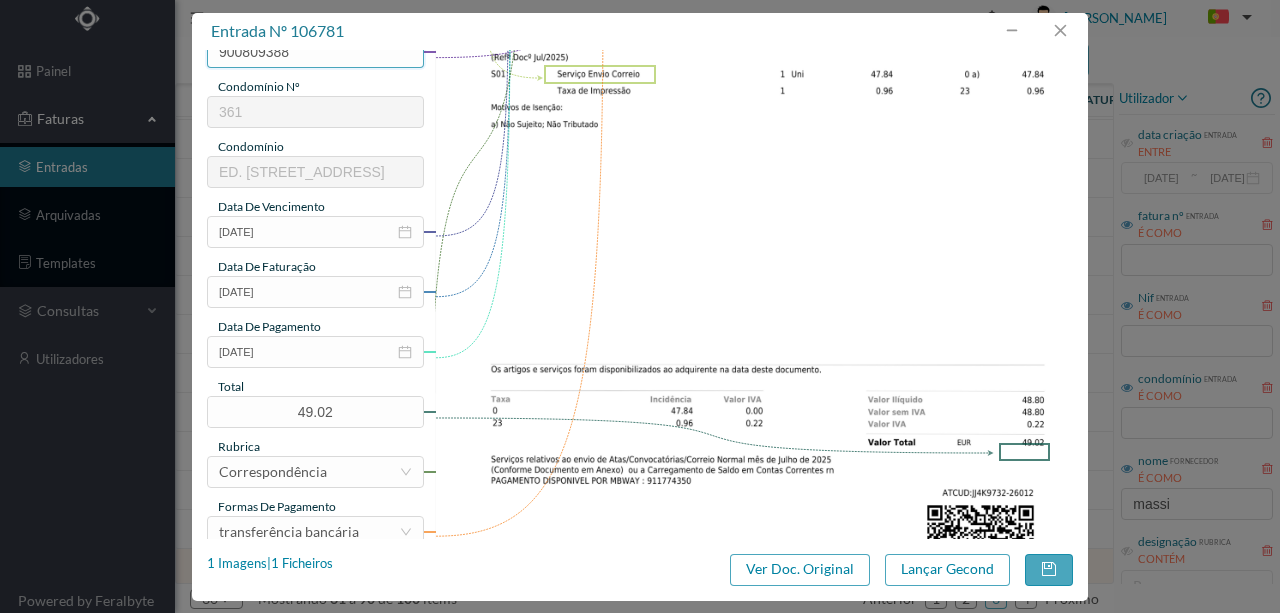 scroll, scrollTop: 333, scrollLeft: 0, axis: vertical 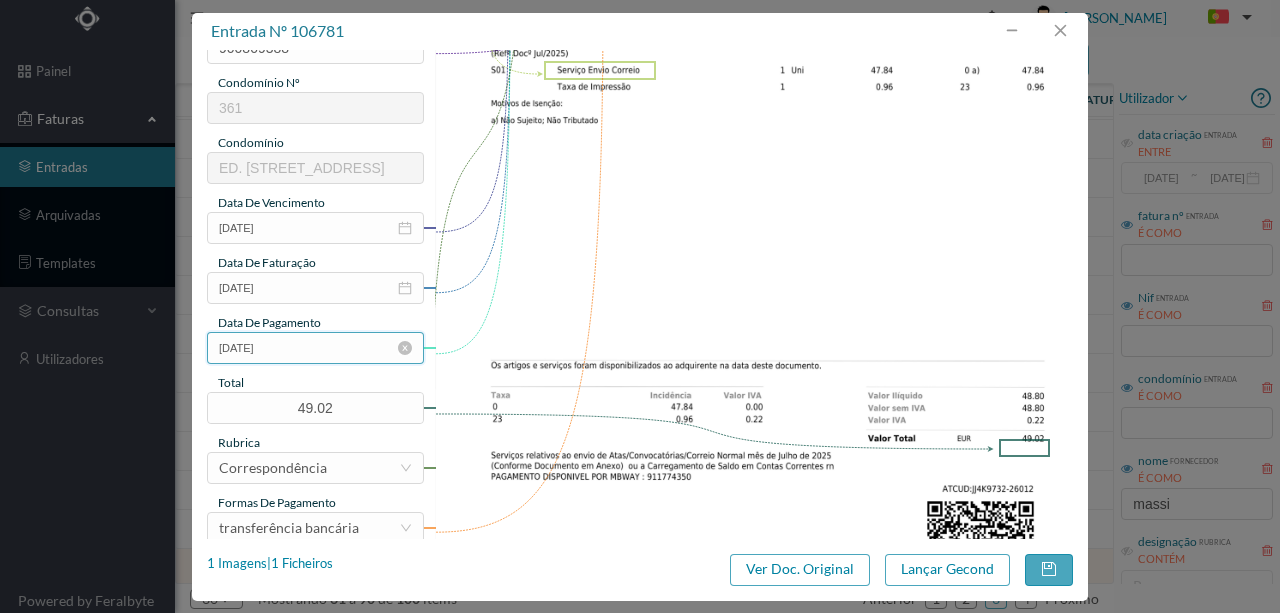 click on "[DATE]" at bounding box center (315, 348) 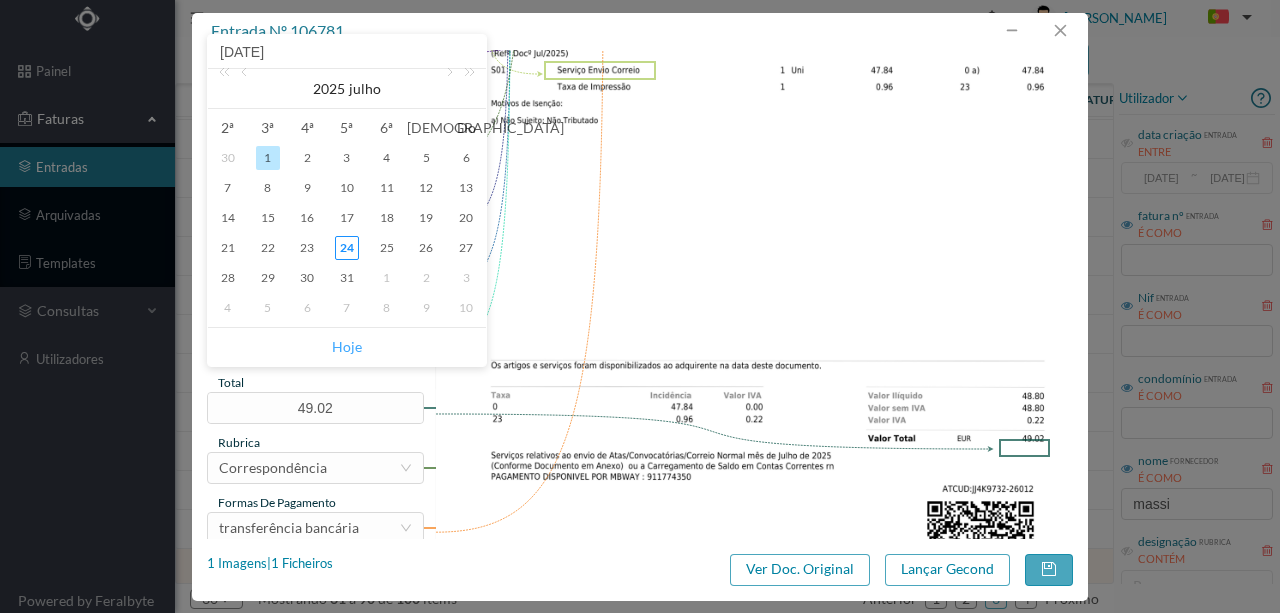 click on "Hoje" at bounding box center (347, 347) 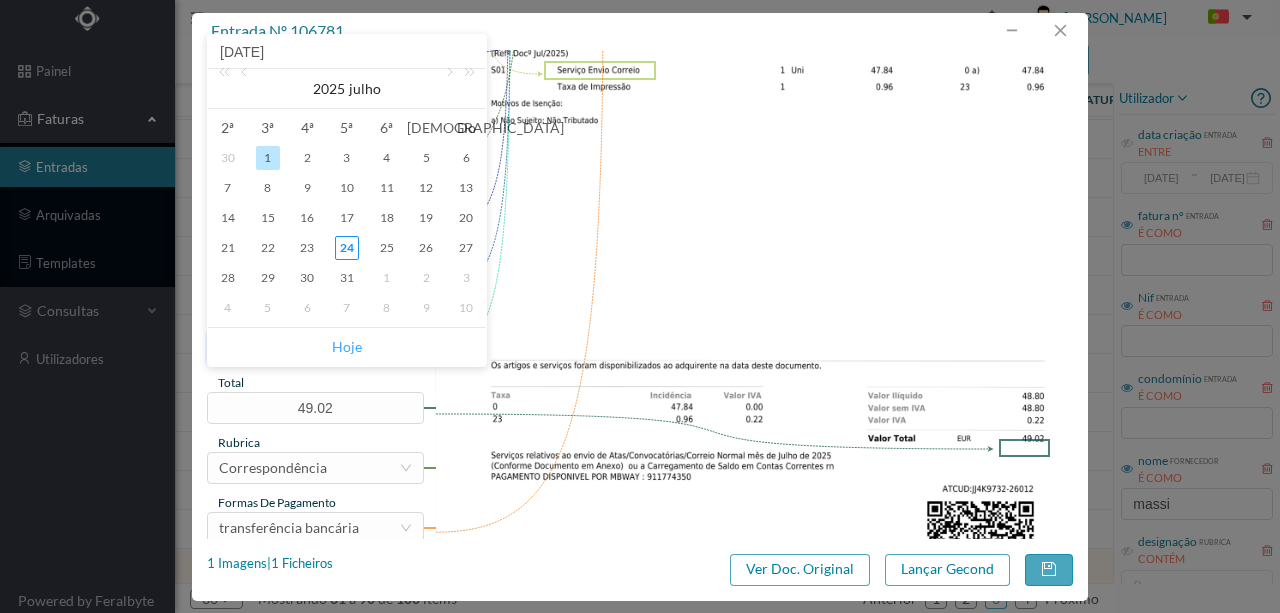 type on "[DATE]" 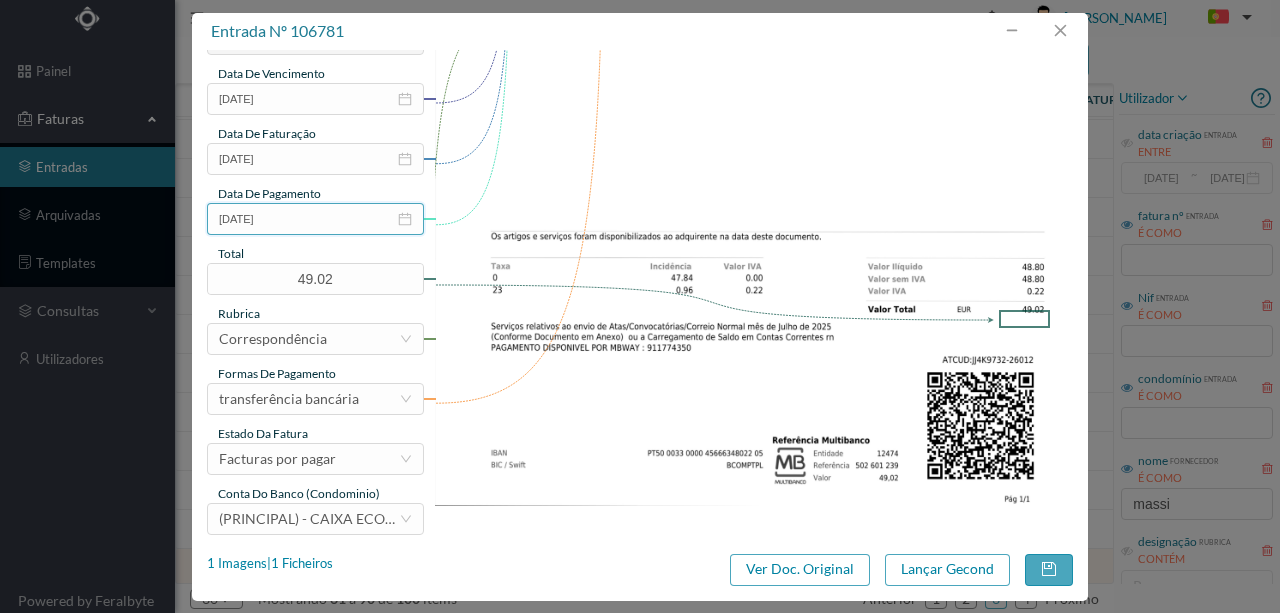 scroll, scrollTop: 473, scrollLeft: 0, axis: vertical 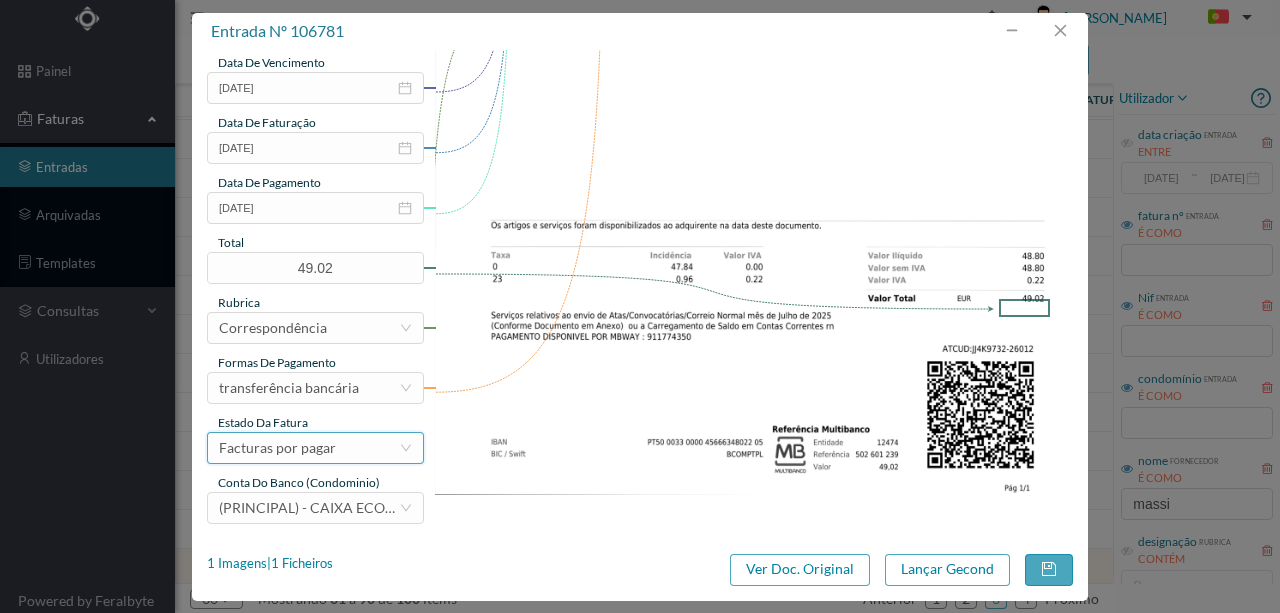 click on "Facturas por pagar" at bounding box center [277, 448] 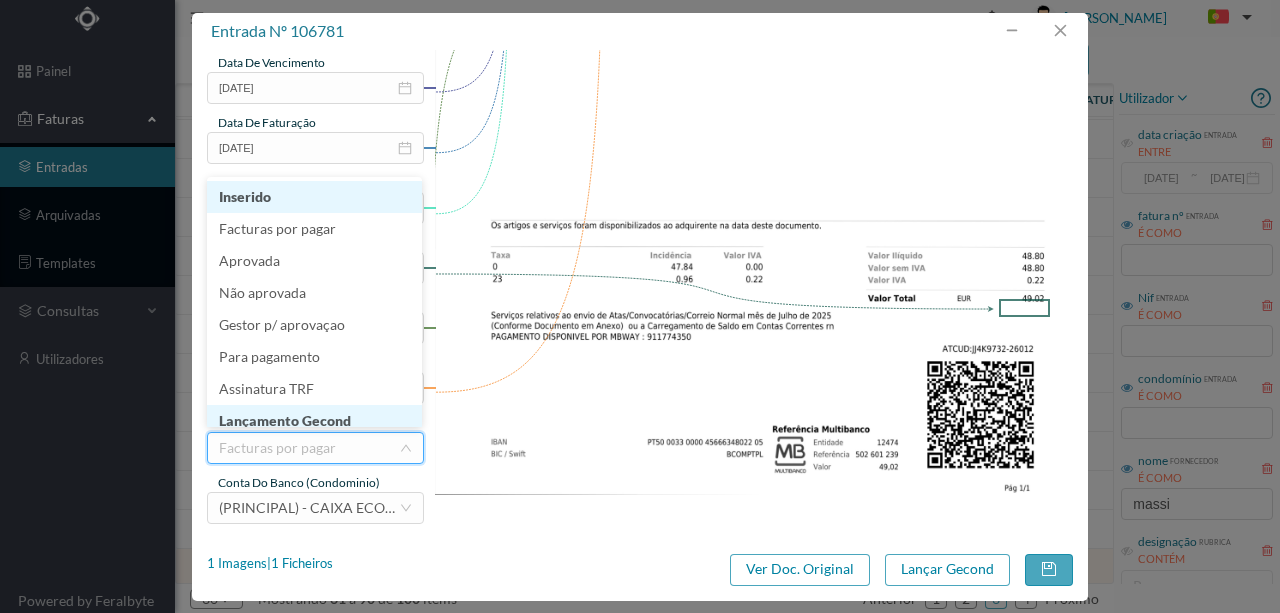 scroll, scrollTop: 10, scrollLeft: 0, axis: vertical 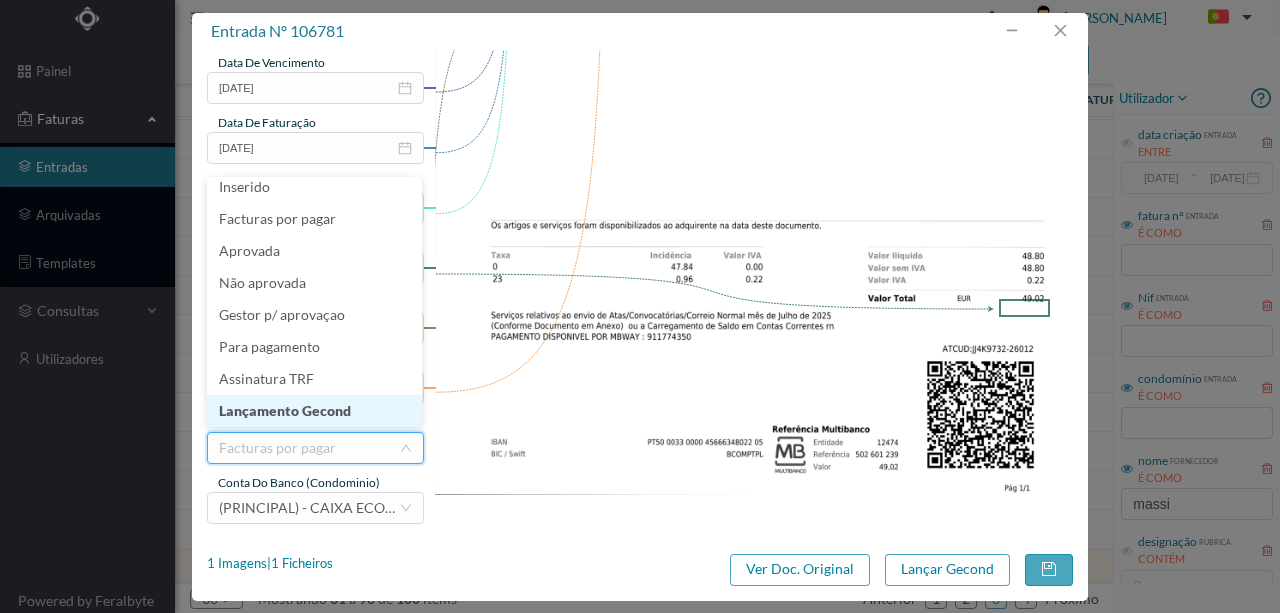 click on "Lançamento Gecond" at bounding box center (314, 411) 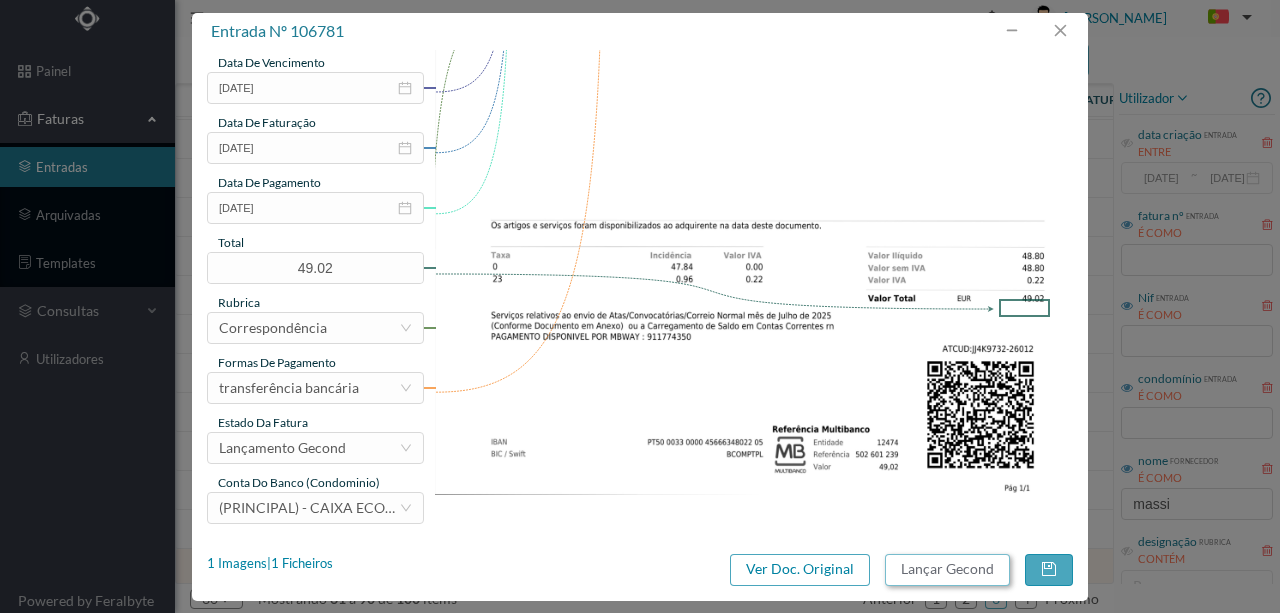 click on "Lançar Gecond" at bounding box center (947, 570) 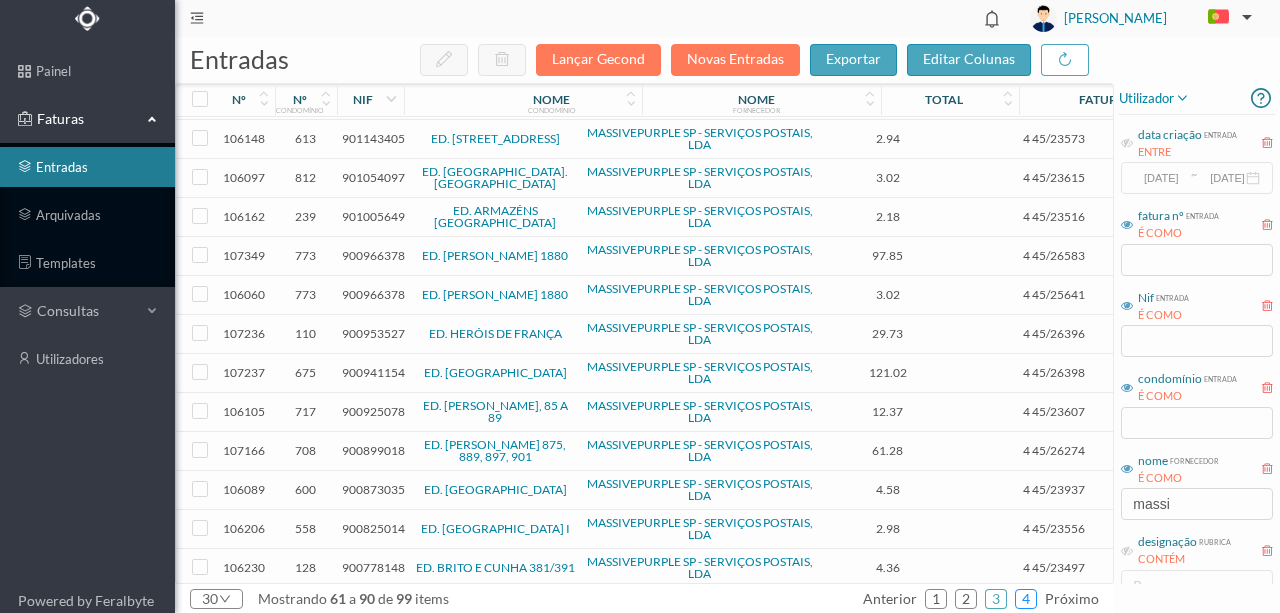 click on "4" at bounding box center [1026, 599] 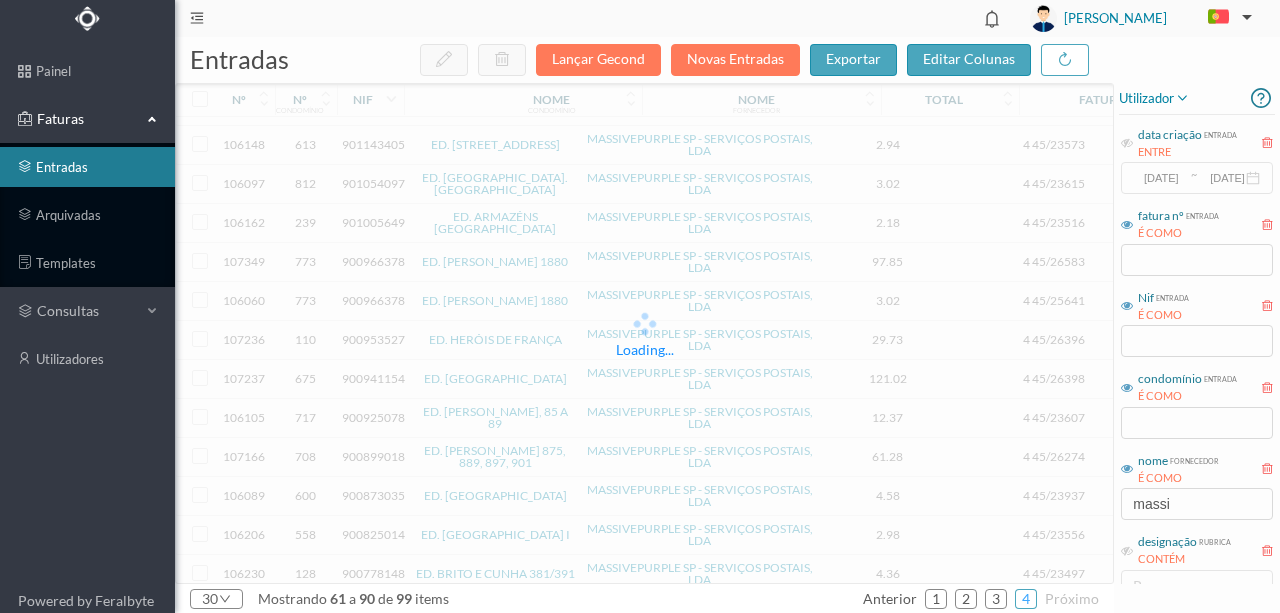 scroll, scrollTop: 0, scrollLeft: 0, axis: both 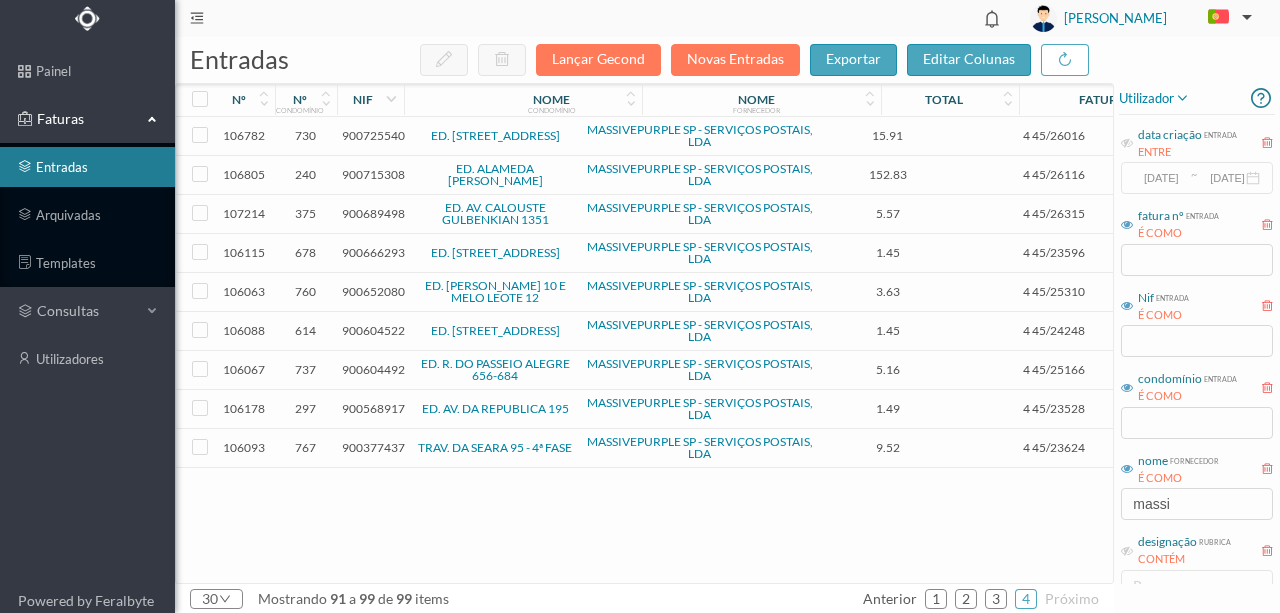 click on "900715308" at bounding box center [373, 174] 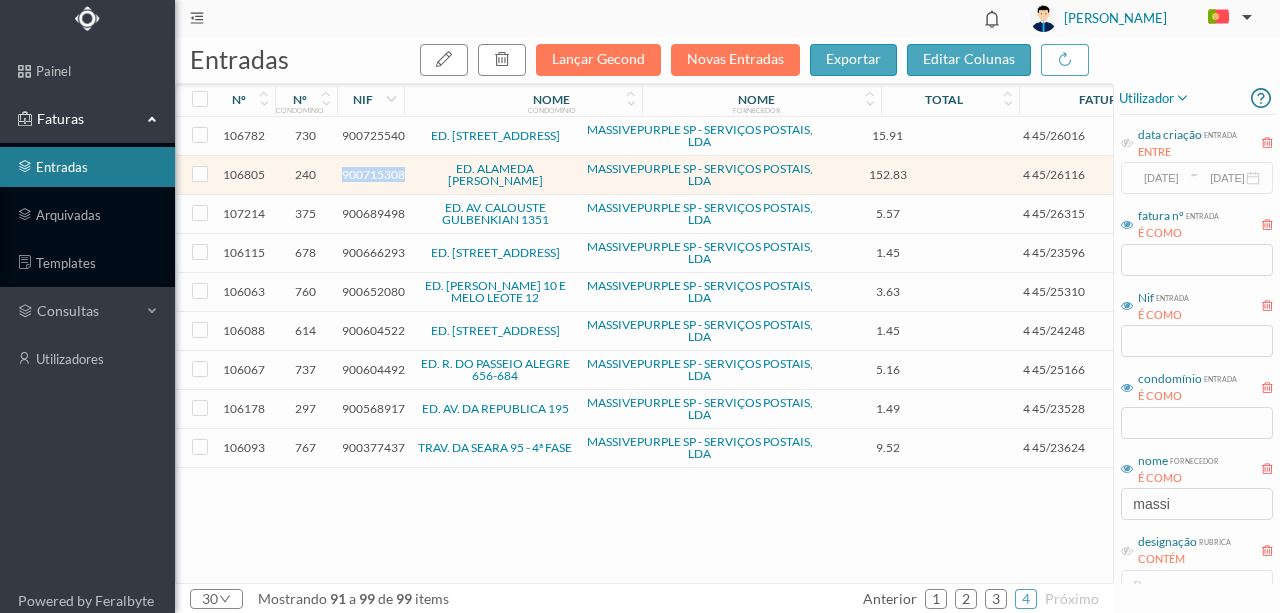 click on "900715308" at bounding box center (373, 174) 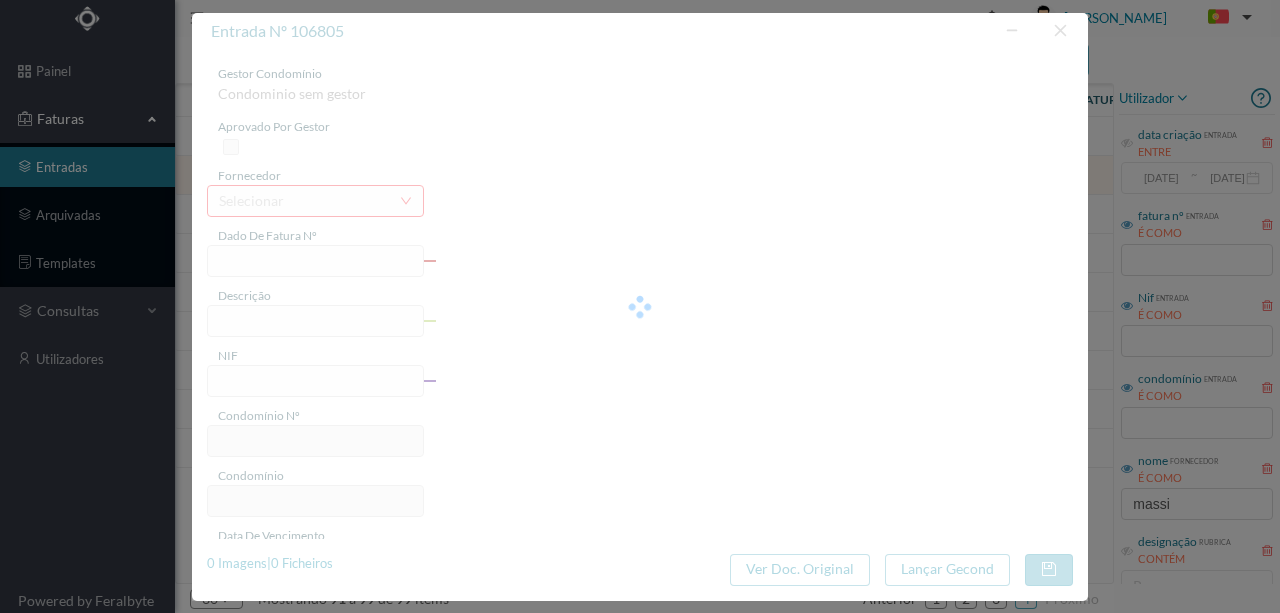type on "4 45/26116" 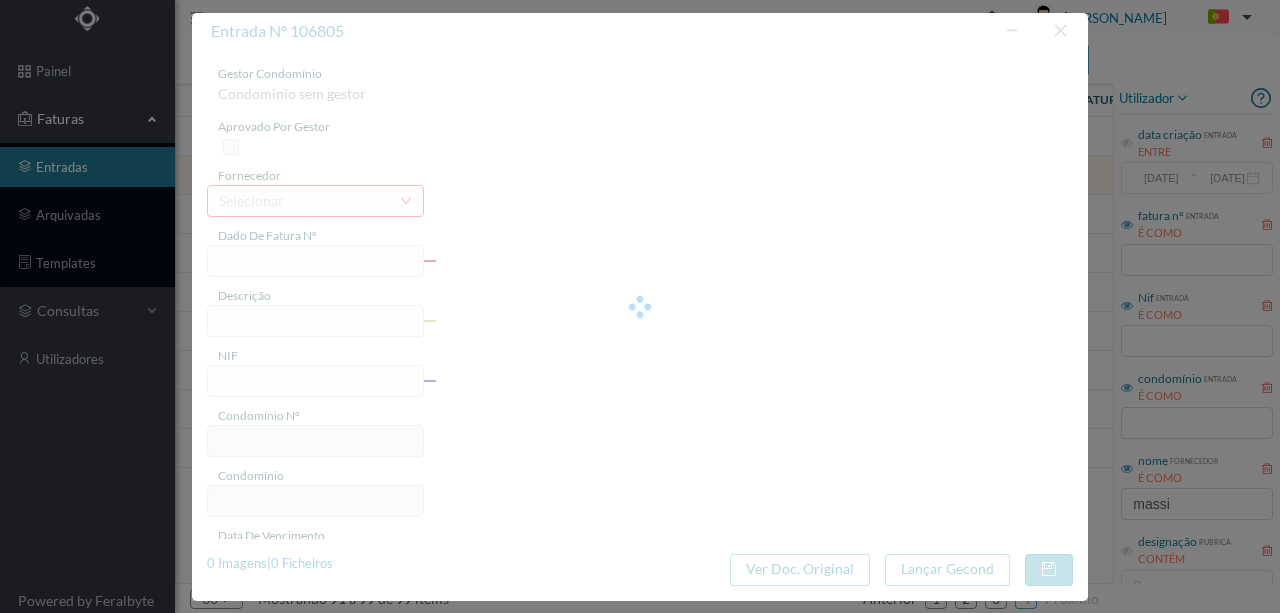 type on "Serviço [PERSON_NAME]" 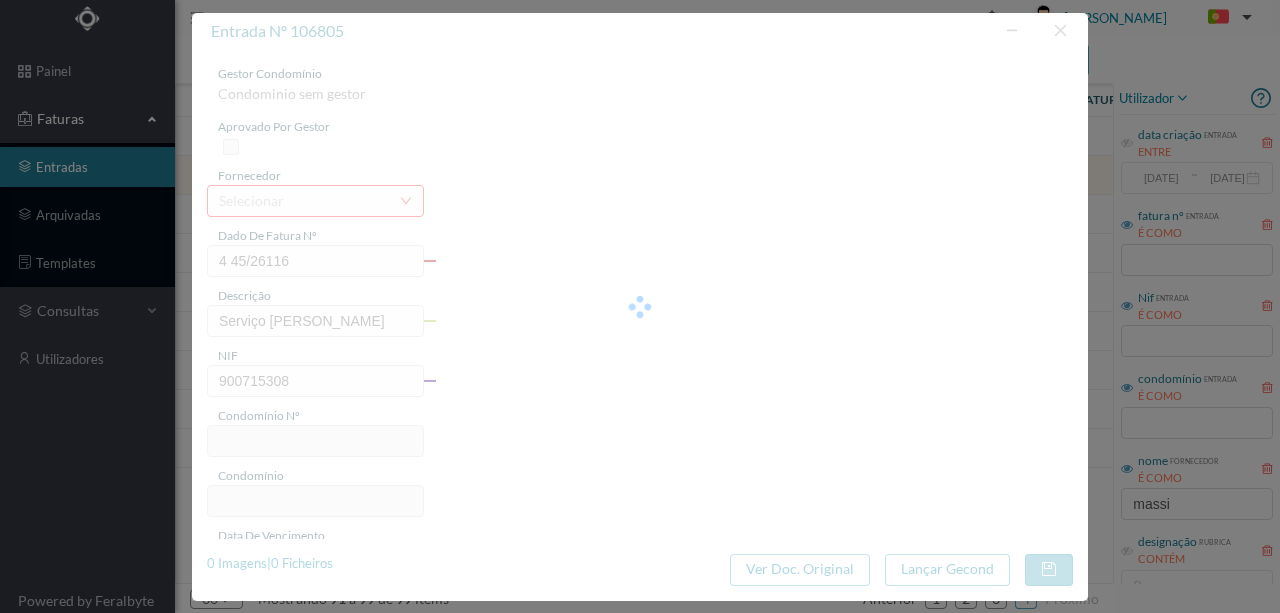 type on "240" 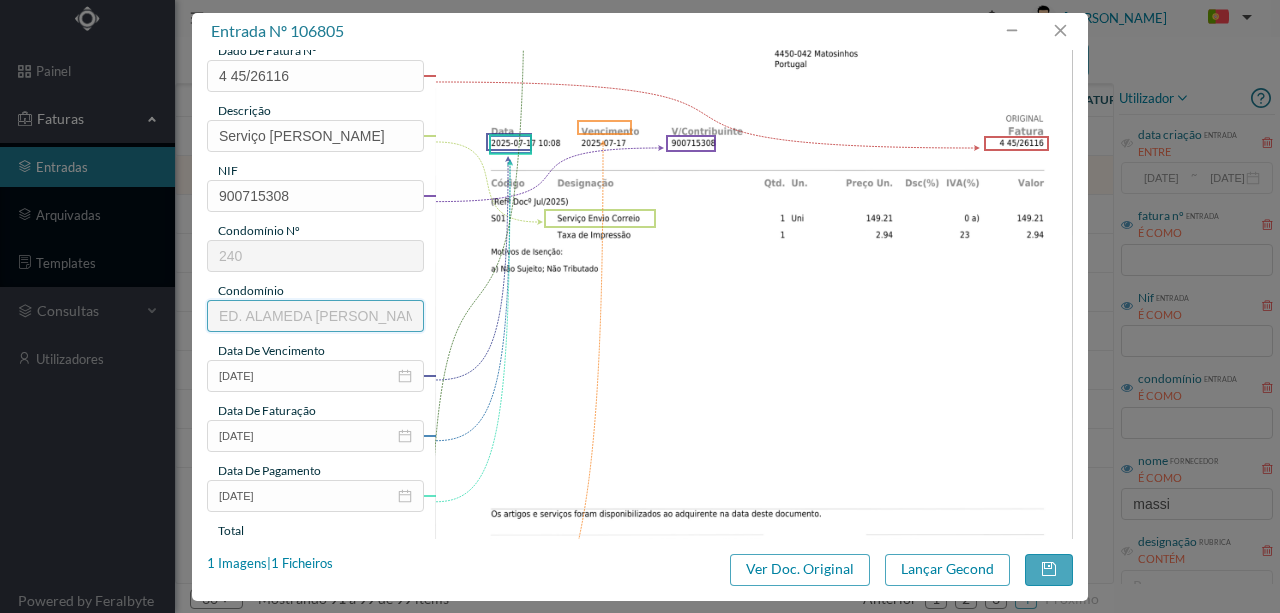scroll, scrollTop: 200, scrollLeft: 0, axis: vertical 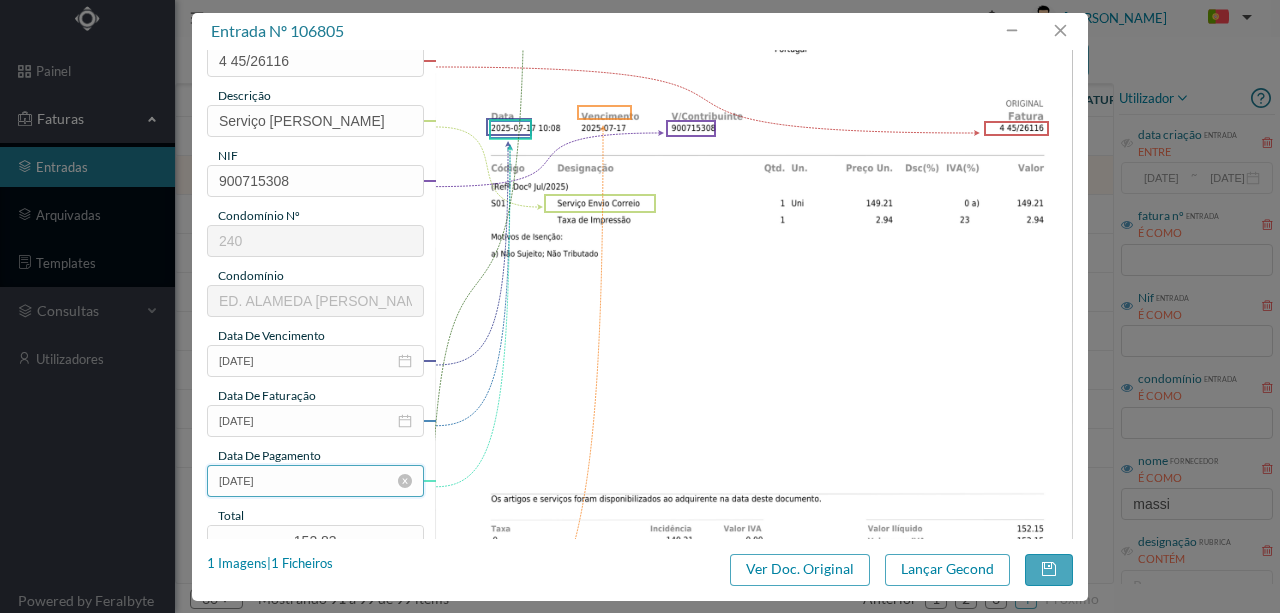 click on "[DATE]" at bounding box center [315, 481] 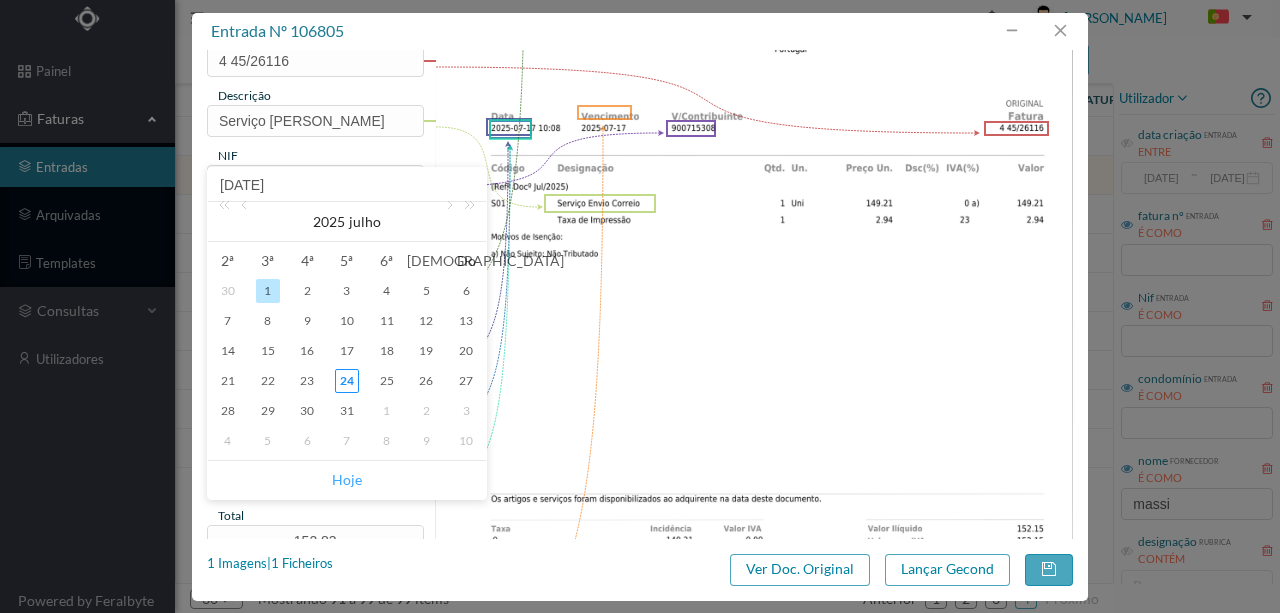 click on "Hoje" at bounding box center (347, 480) 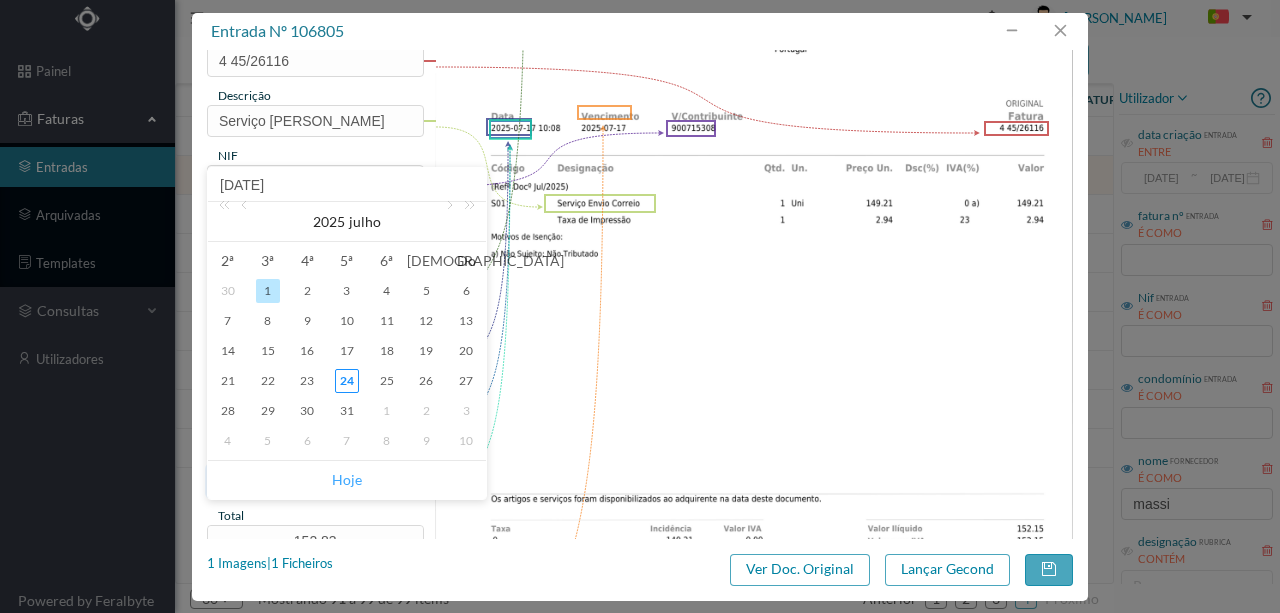 type on "[DATE]" 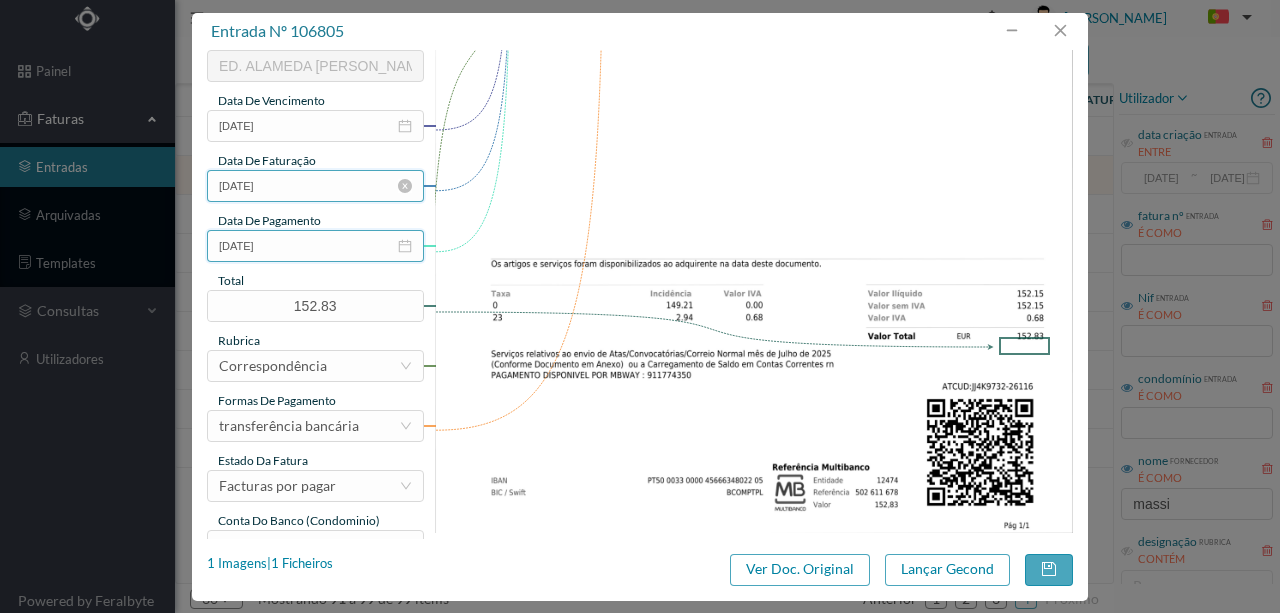 scroll, scrollTop: 466, scrollLeft: 0, axis: vertical 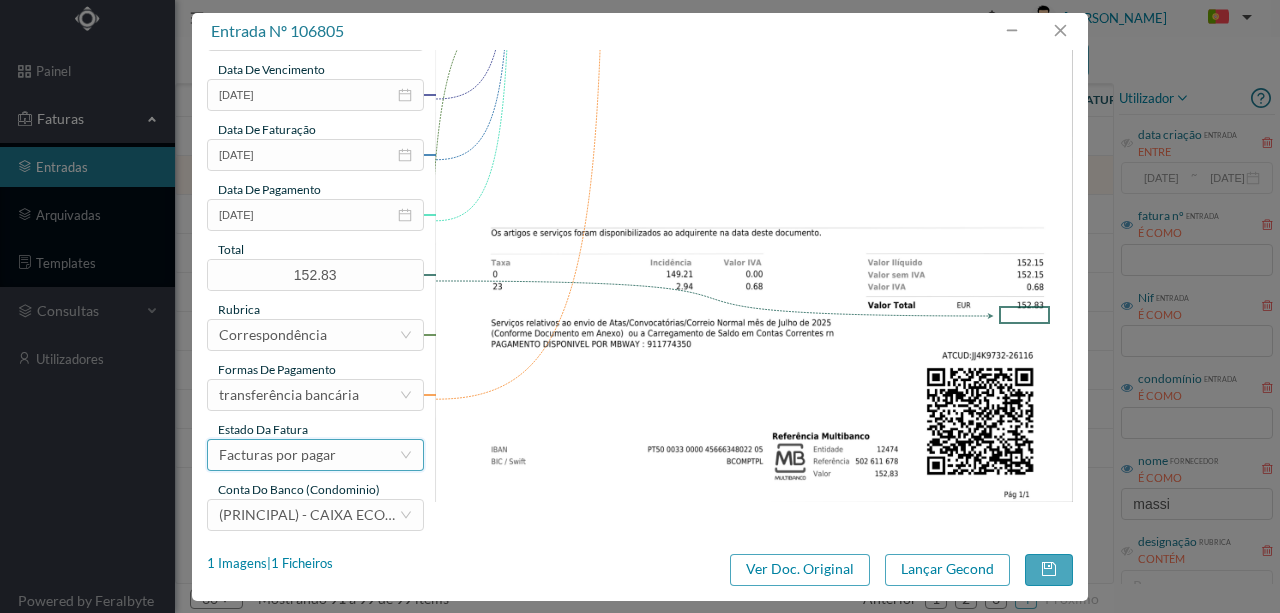 drag, startPoint x: 338, startPoint y: 462, endPoint x: 311, endPoint y: 462, distance: 27 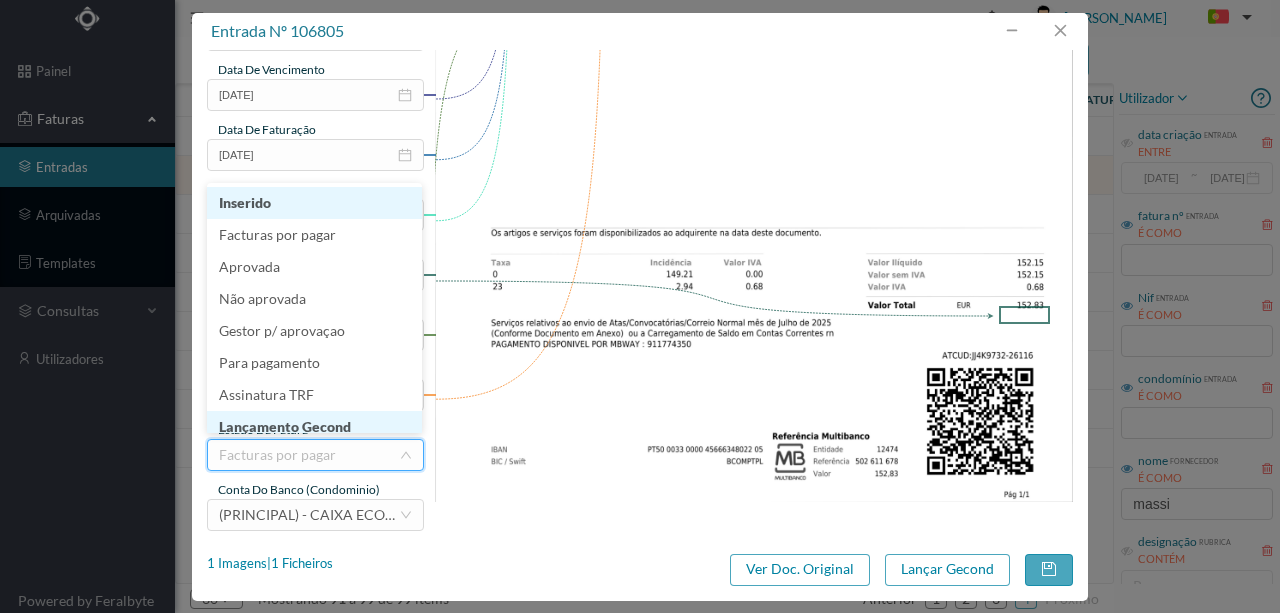 scroll, scrollTop: 10, scrollLeft: 0, axis: vertical 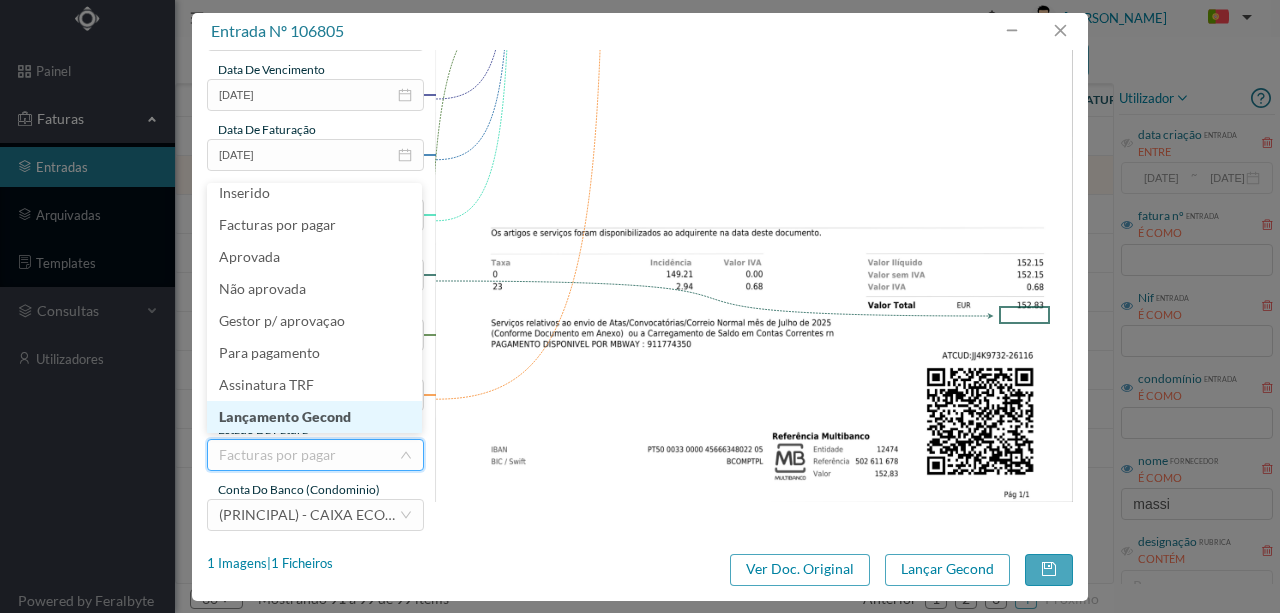 click on "Lançamento Gecond" at bounding box center [314, 417] 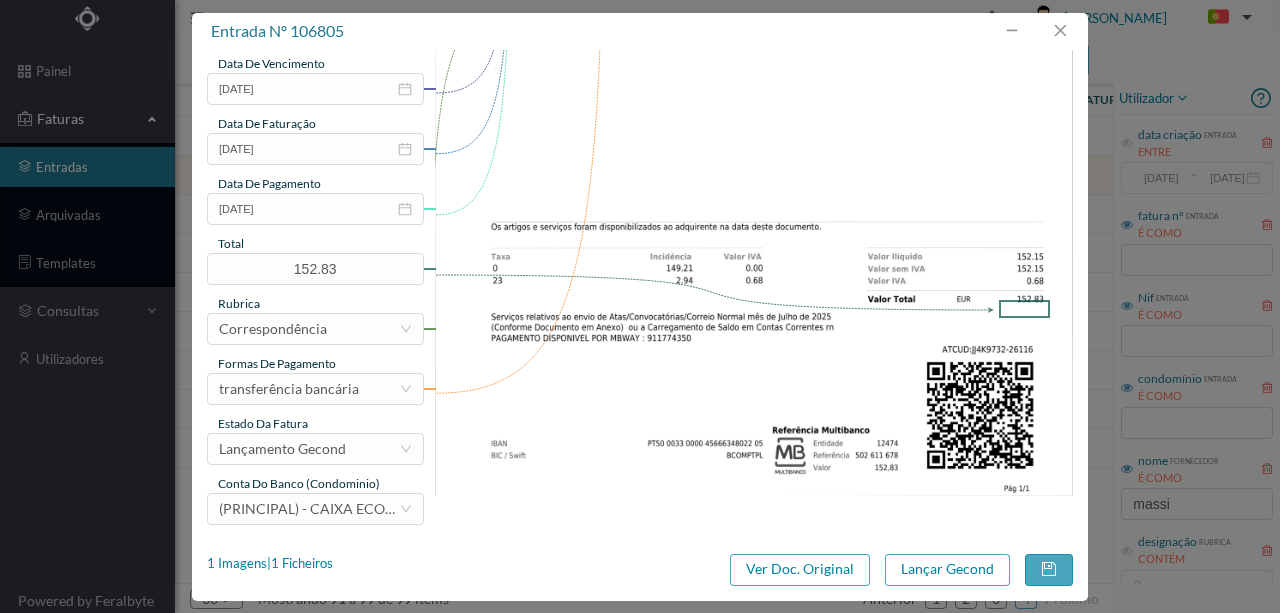 scroll, scrollTop: 473, scrollLeft: 0, axis: vertical 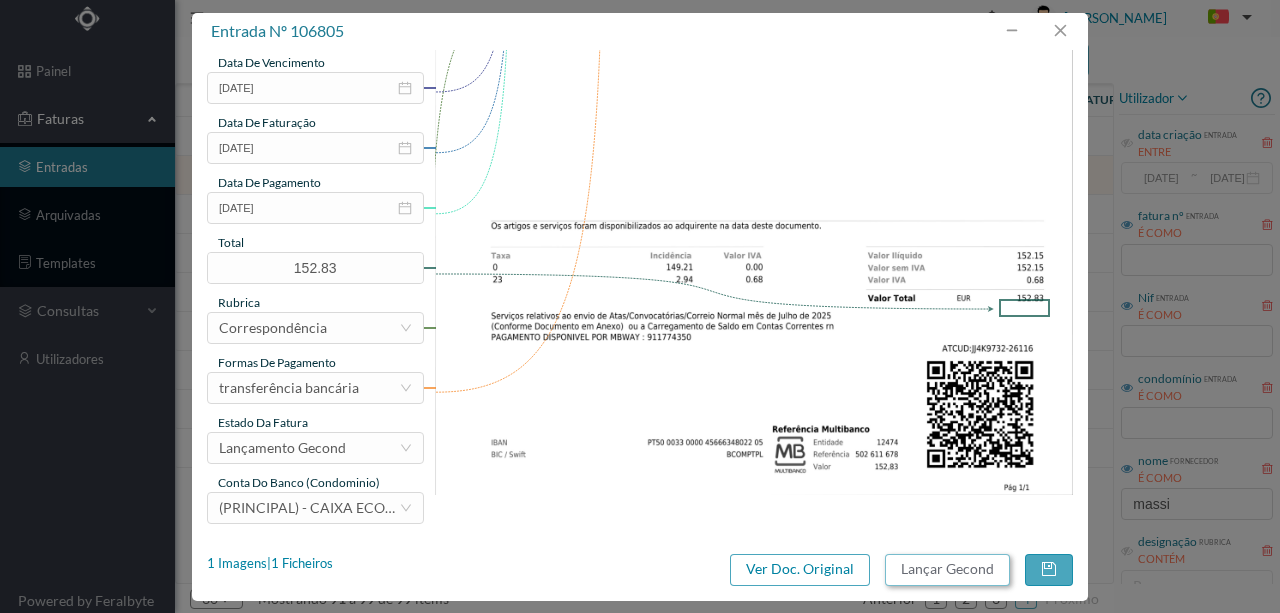 click on "Lançar Gecond" at bounding box center (947, 570) 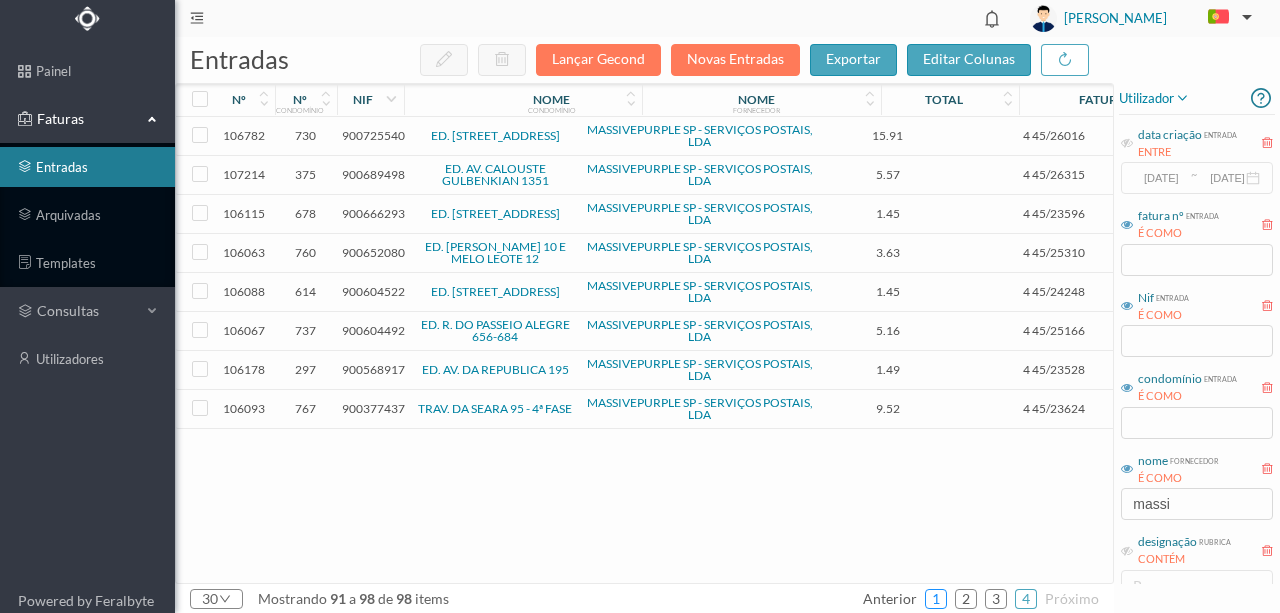 click on "1" at bounding box center (936, 599) 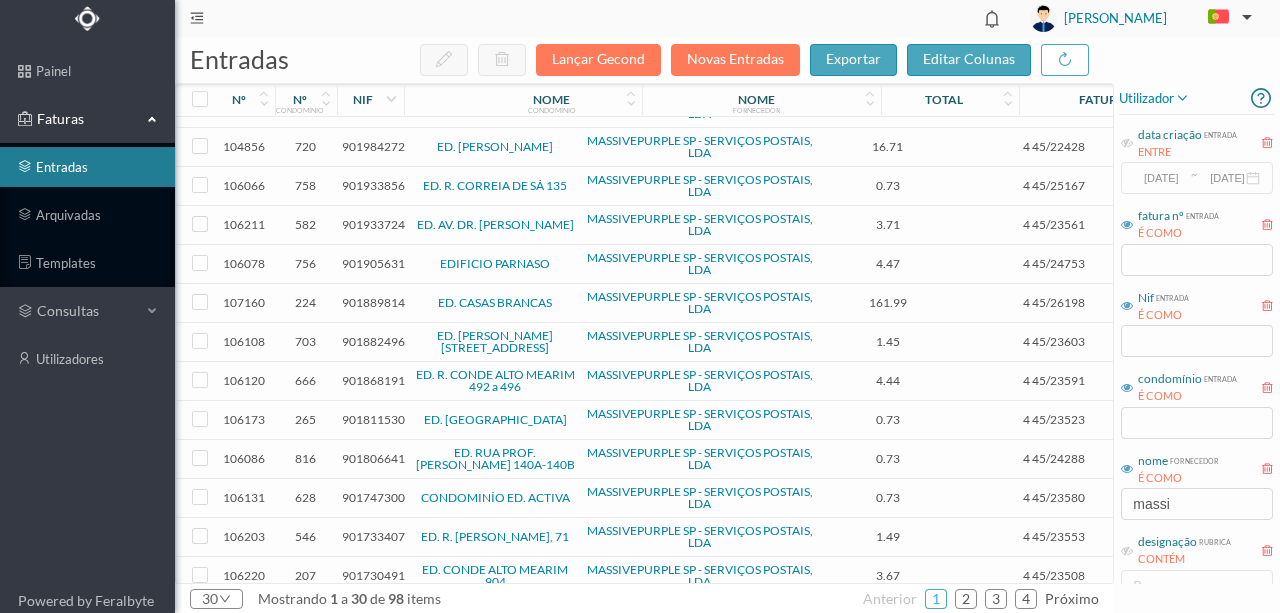 scroll, scrollTop: 723, scrollLeft: 0, axis: vertical 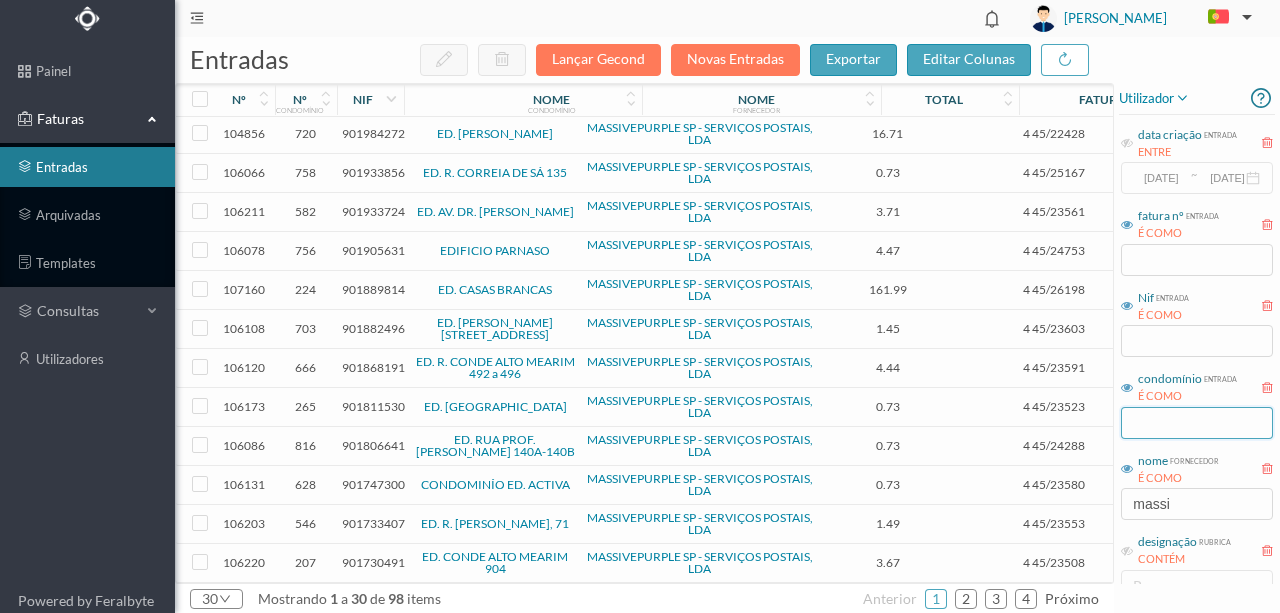 click at bounding box center (1197, 423) 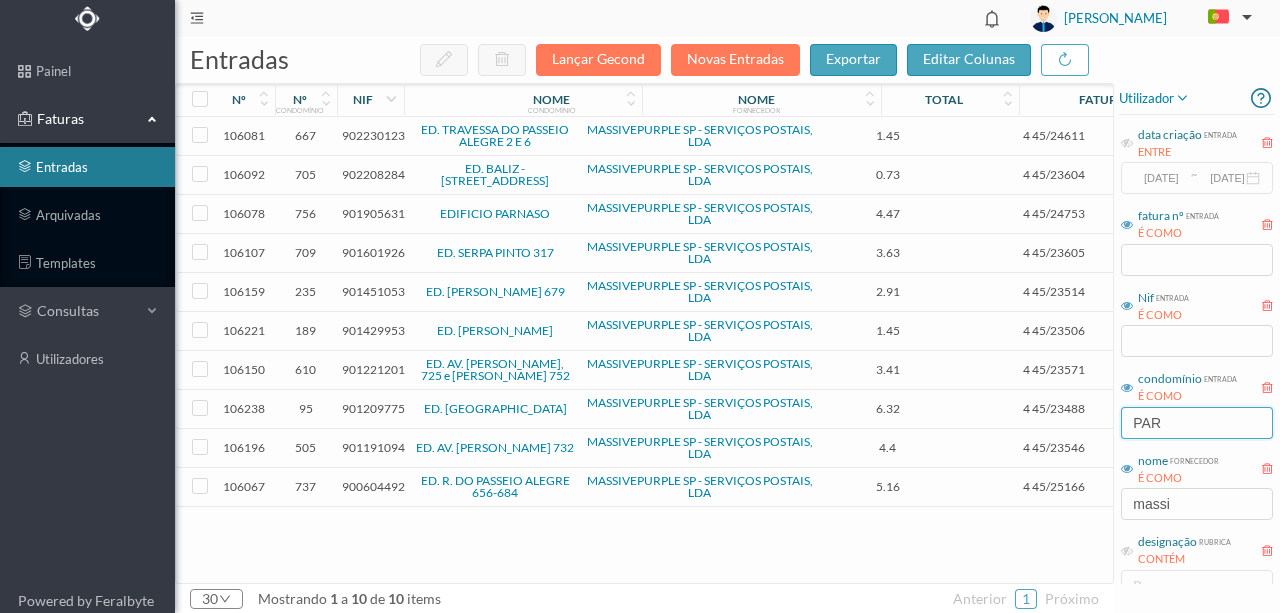 scroll, scrollTop: 0, scrollLeft: 0, axis: both 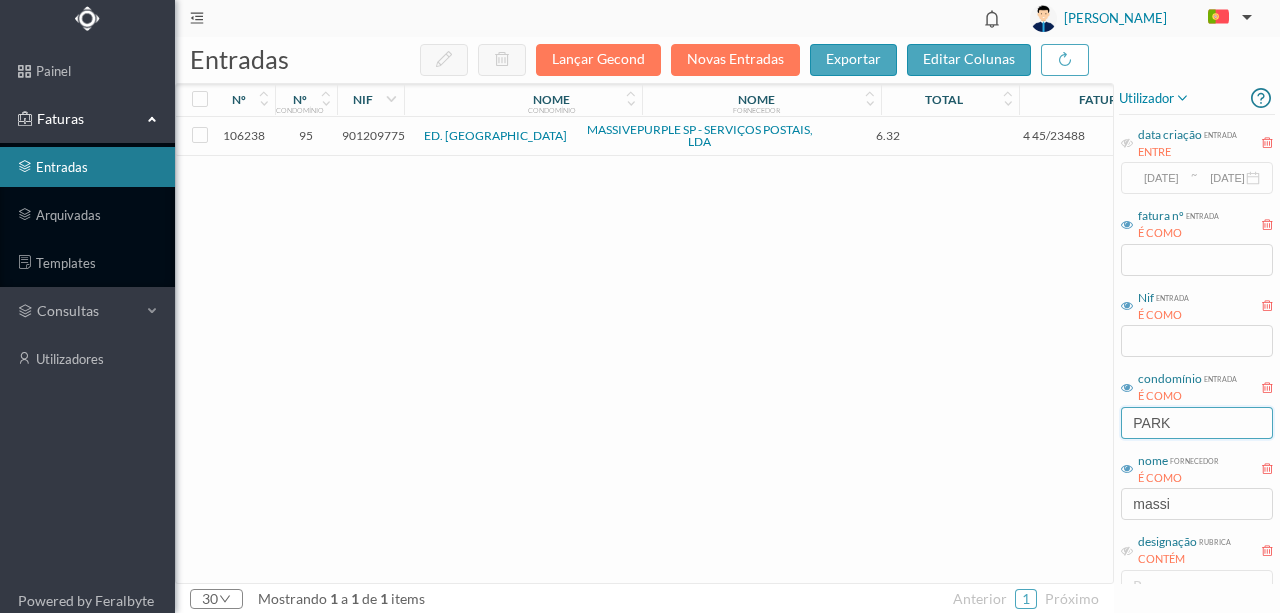 type on "PARK" 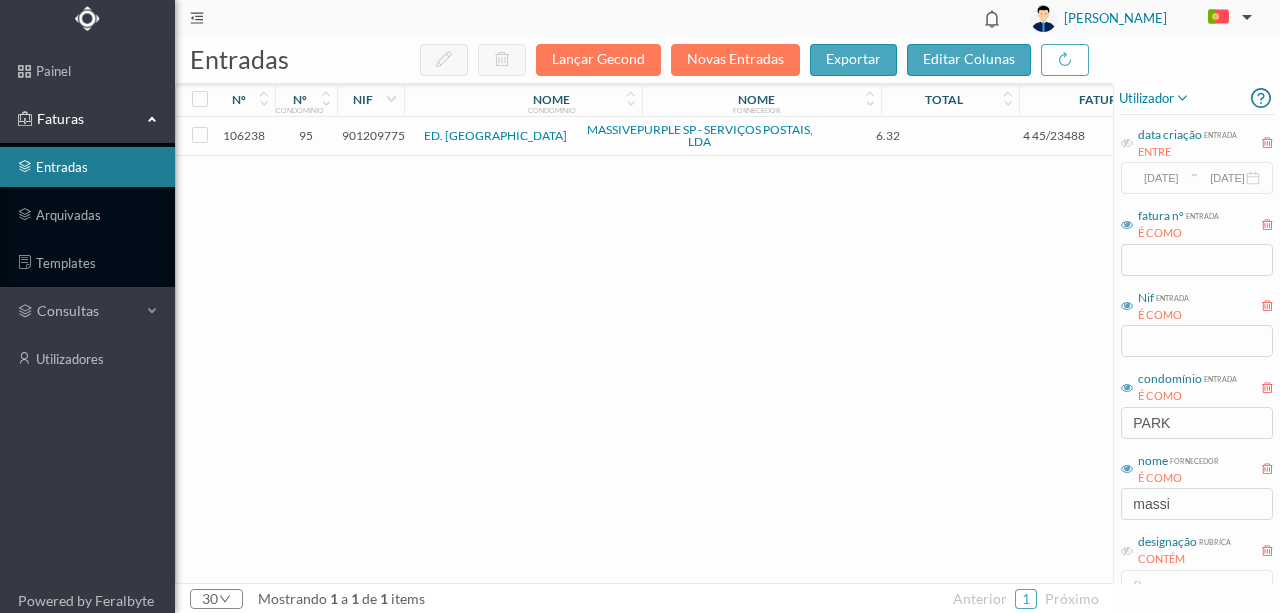 click on "901209775" at bounding box center [373, 135] 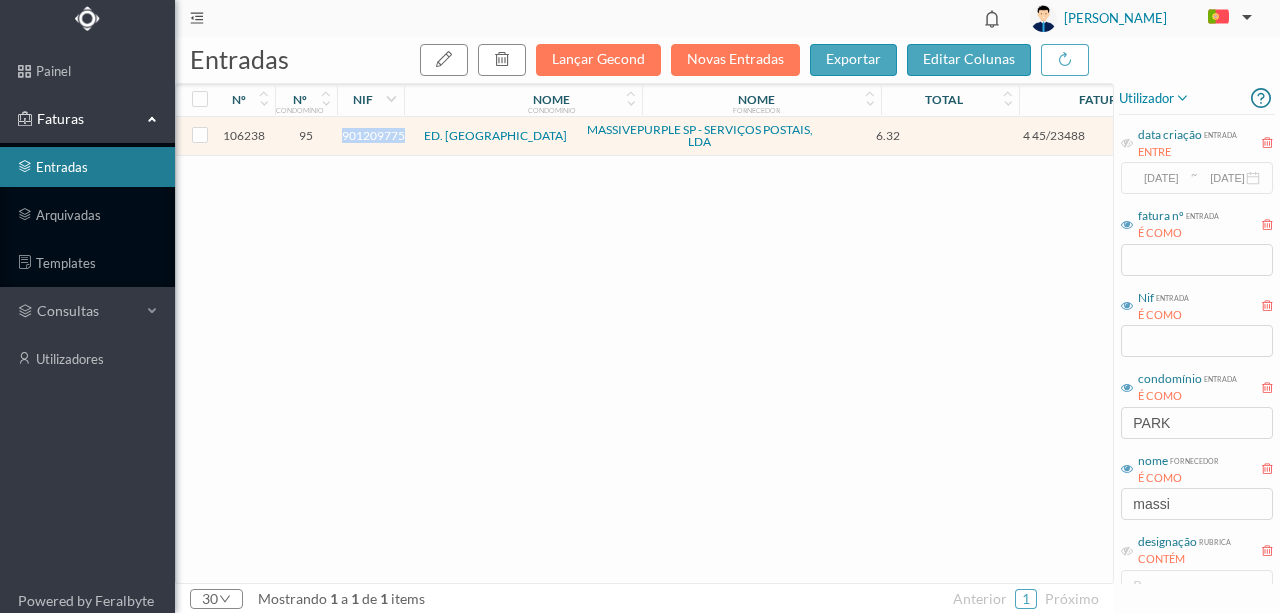 click on "901209775" at bounding box center (373, 135) 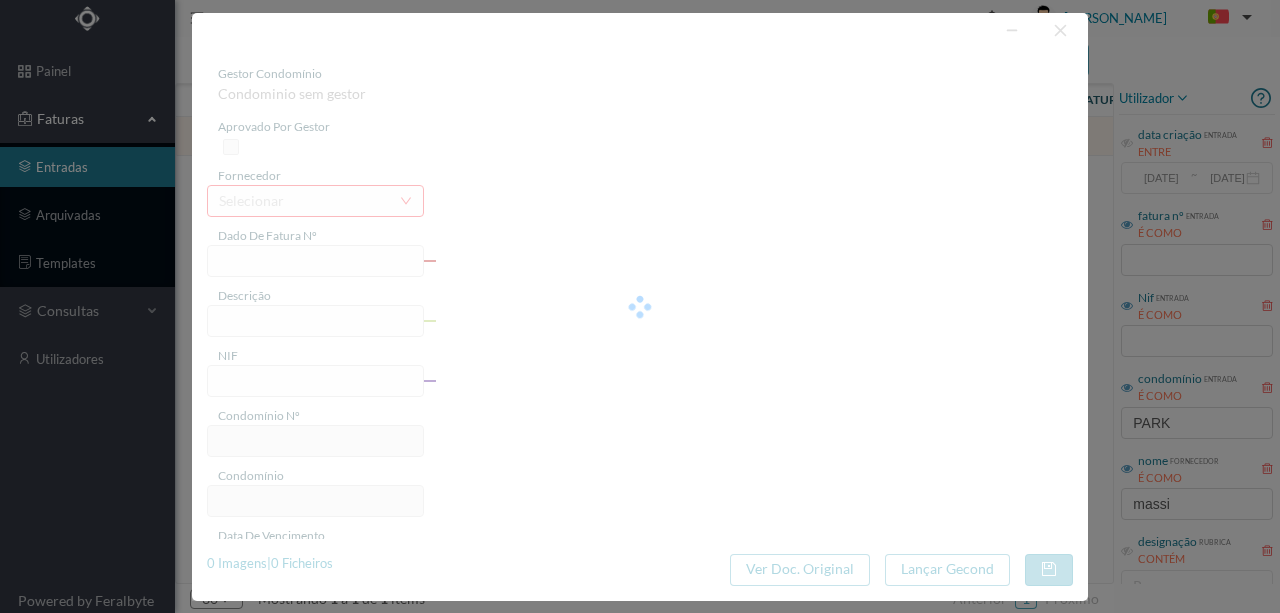 type on "4 45/23488" 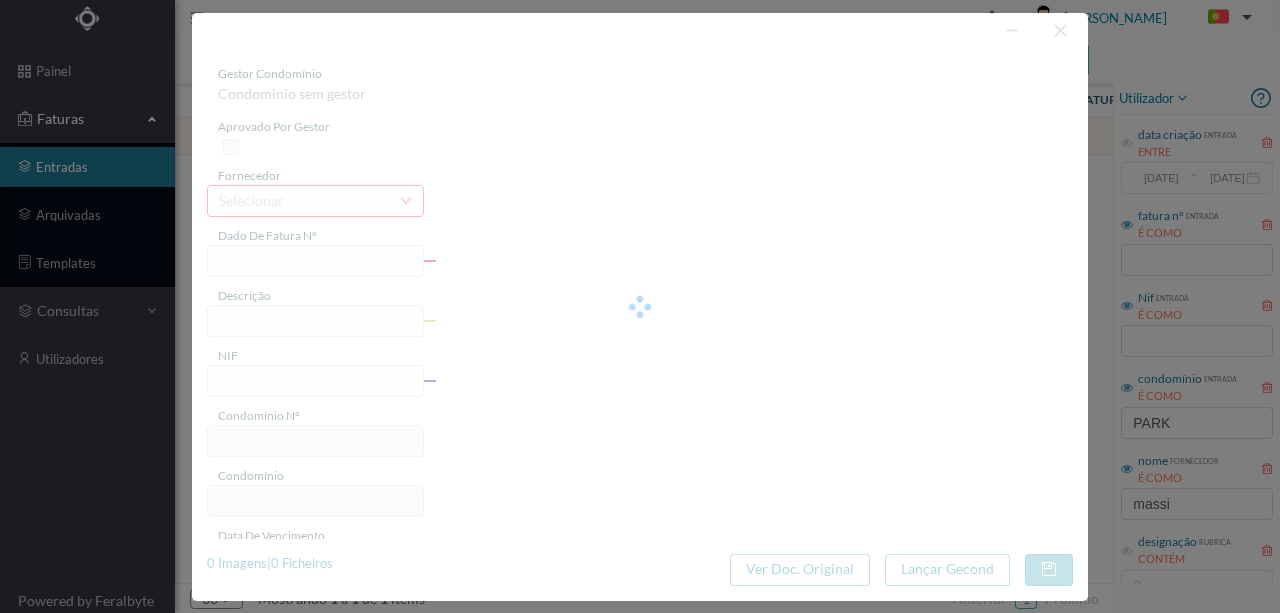 type on "Jun/2025)" 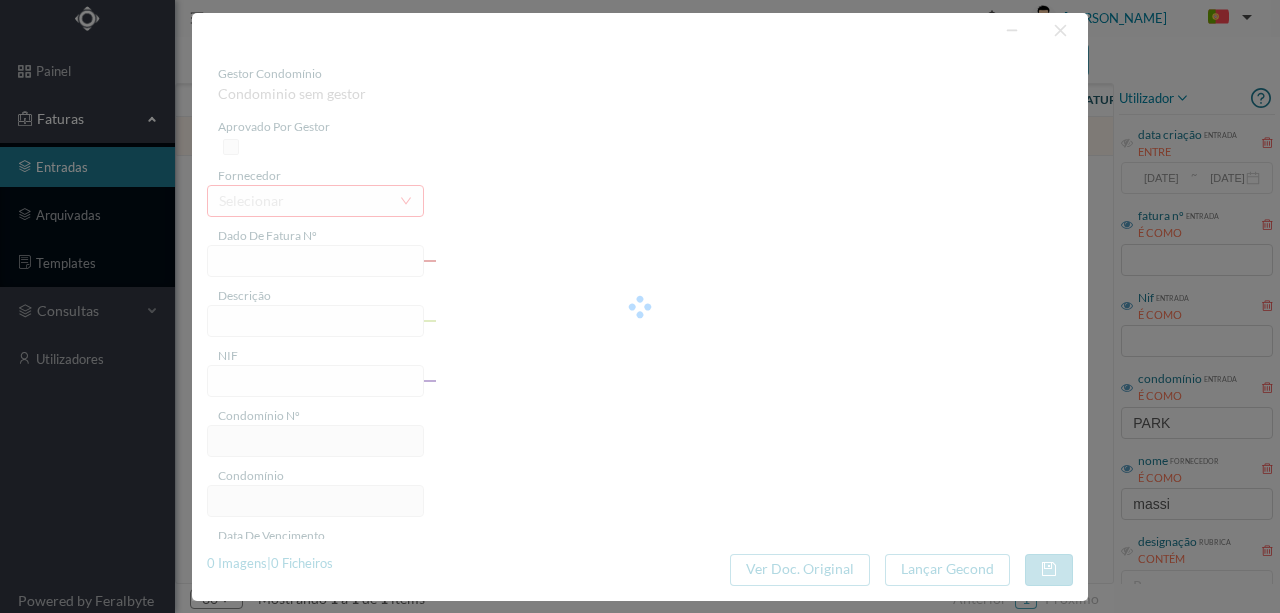 type on "Invalid date" 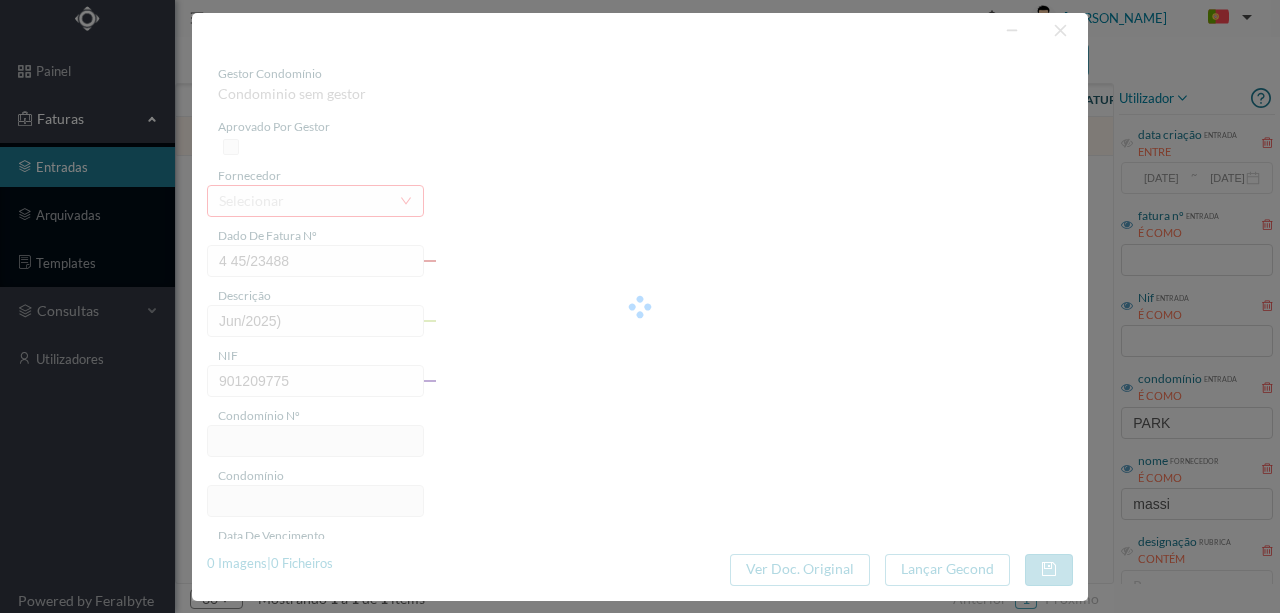 type on "95" 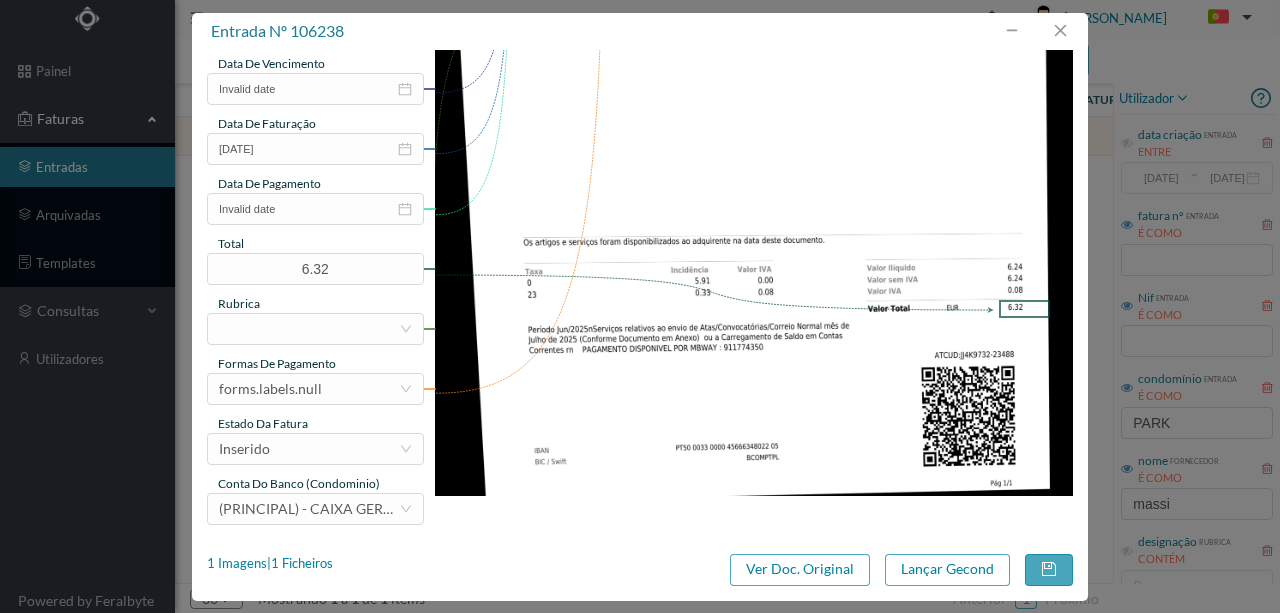 scroll, scrollTop: 473, scrollLeft: 0, axis: vertical 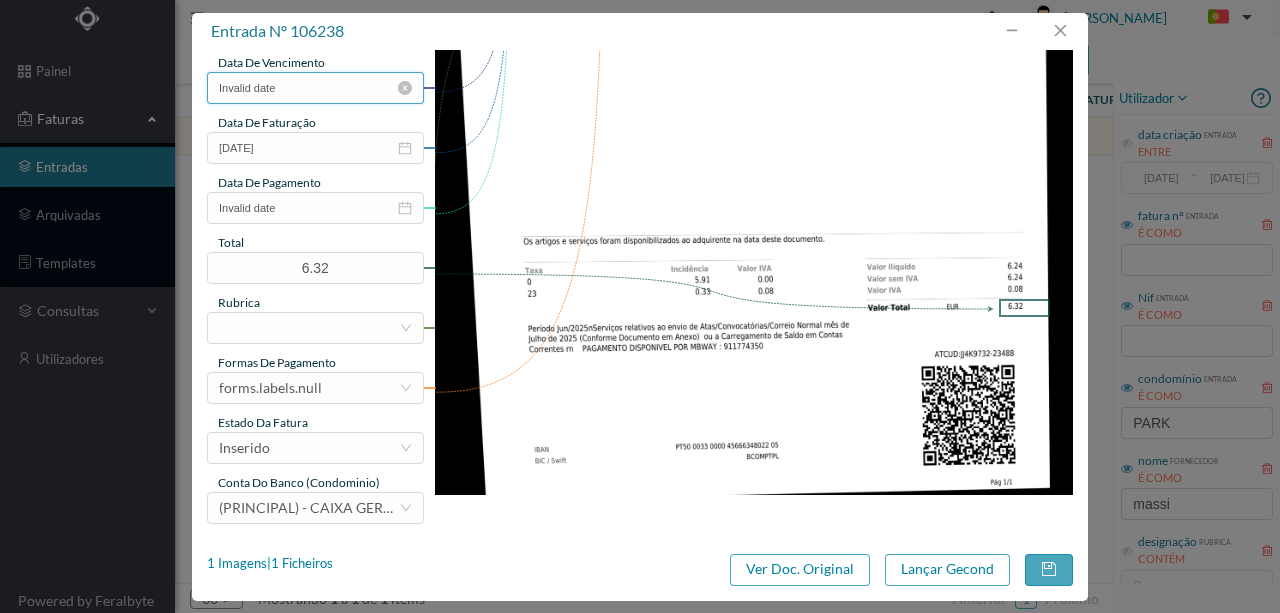 click on "Invalid date" at bounding box center (315, 88) 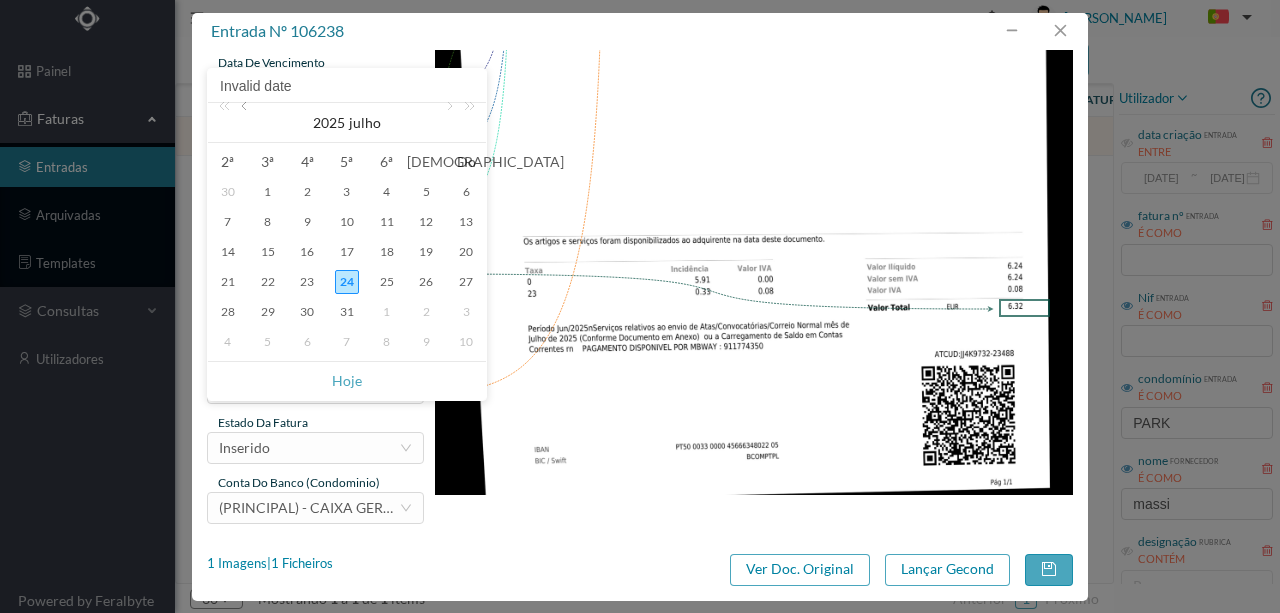 click at bounding box center (246, 123) 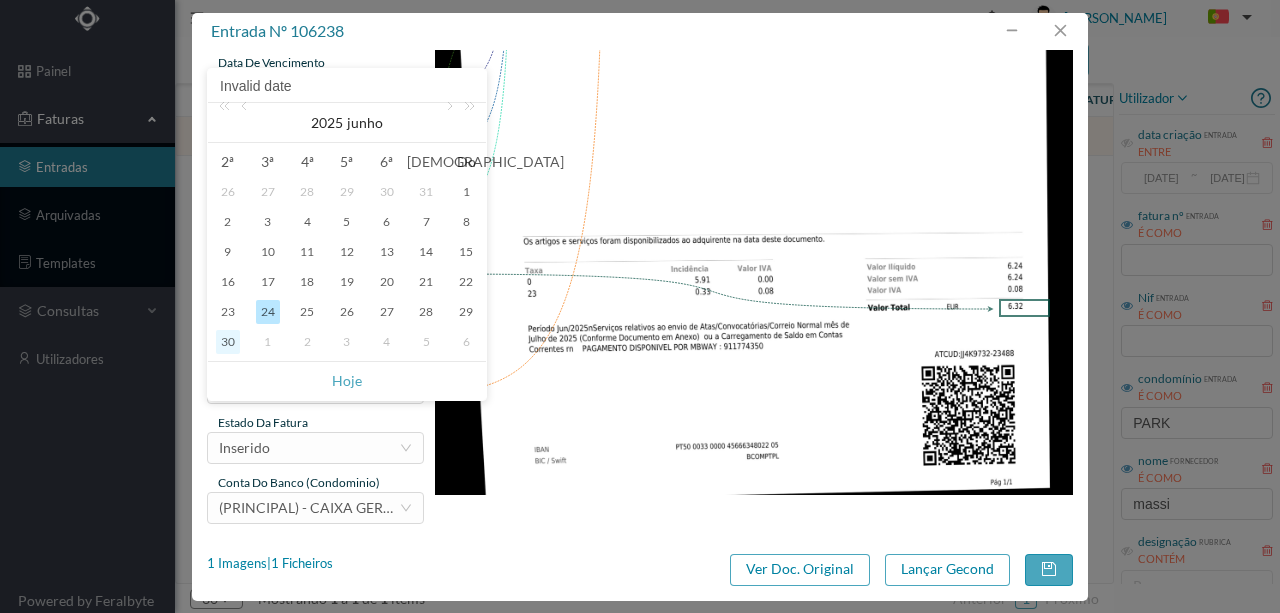 click on "30" at bounding box center [228, 342] 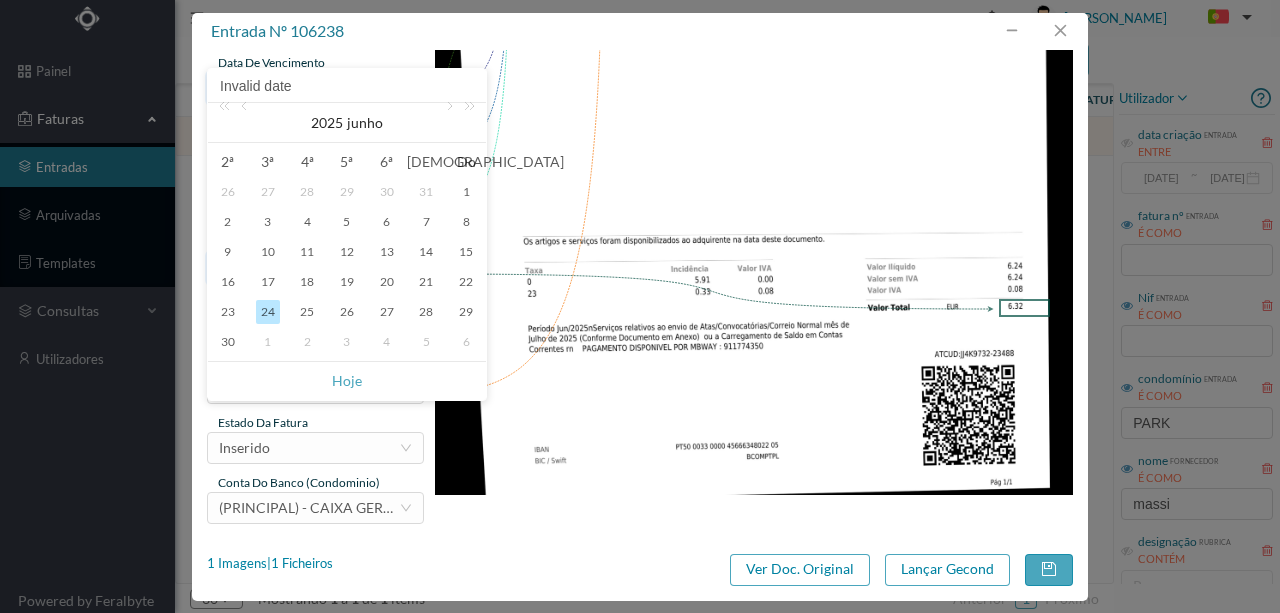 type on "[DATE]" 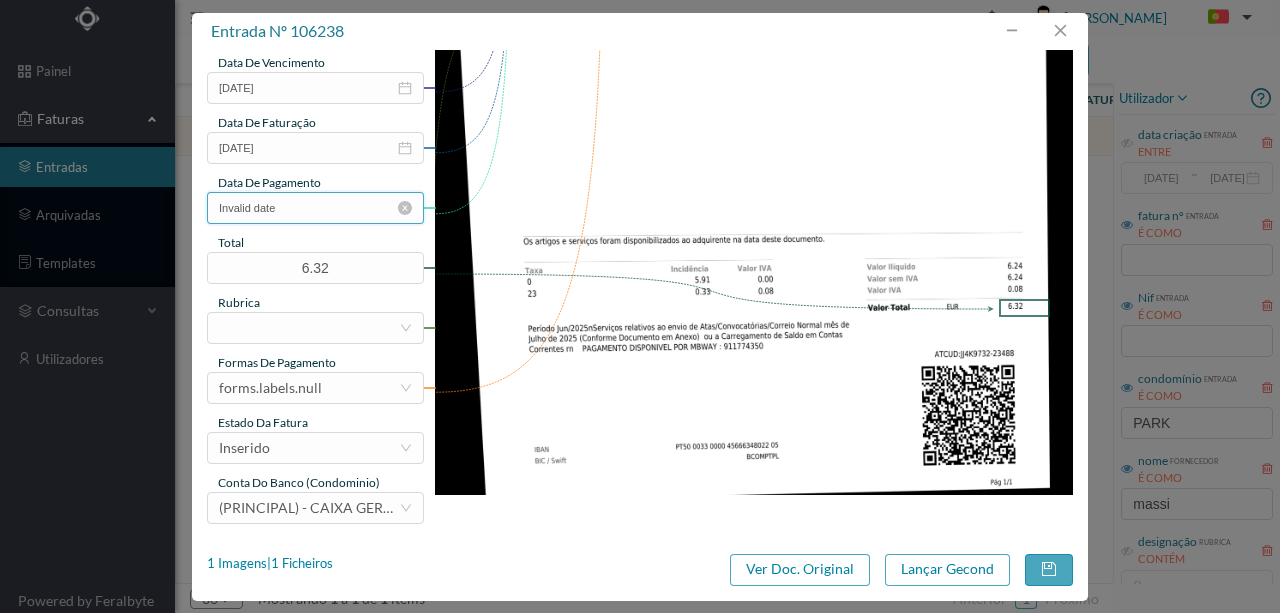 click on "Invalid date" at bounding box center (315, 208) 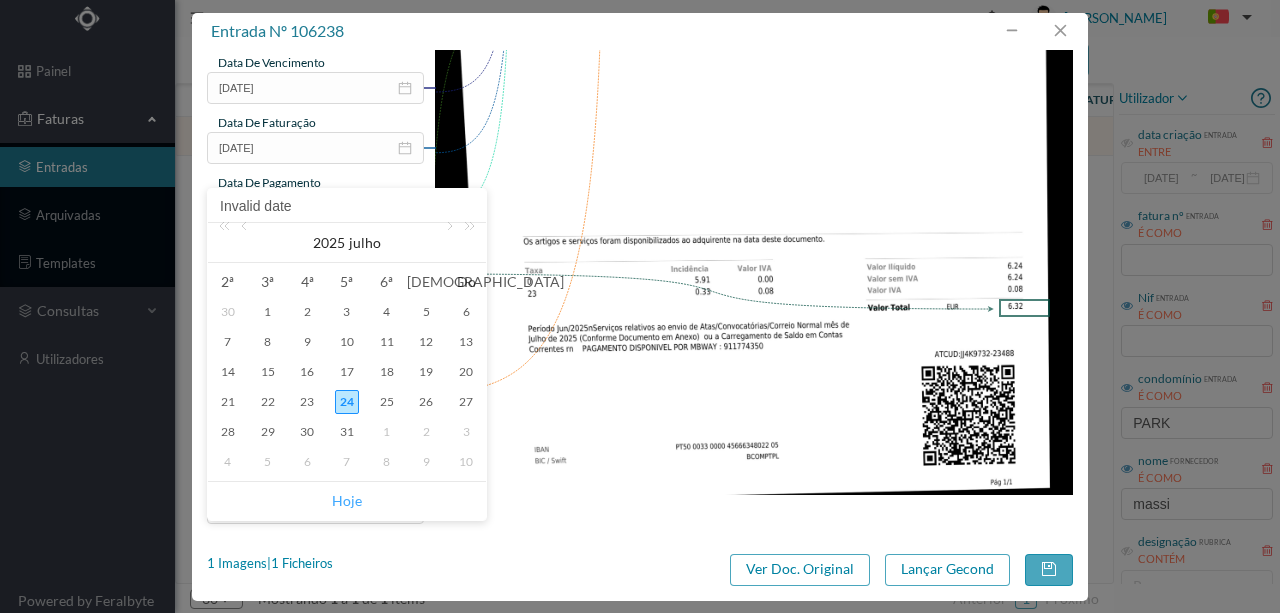 click on "Hoje" at bounding box center (347, 501) 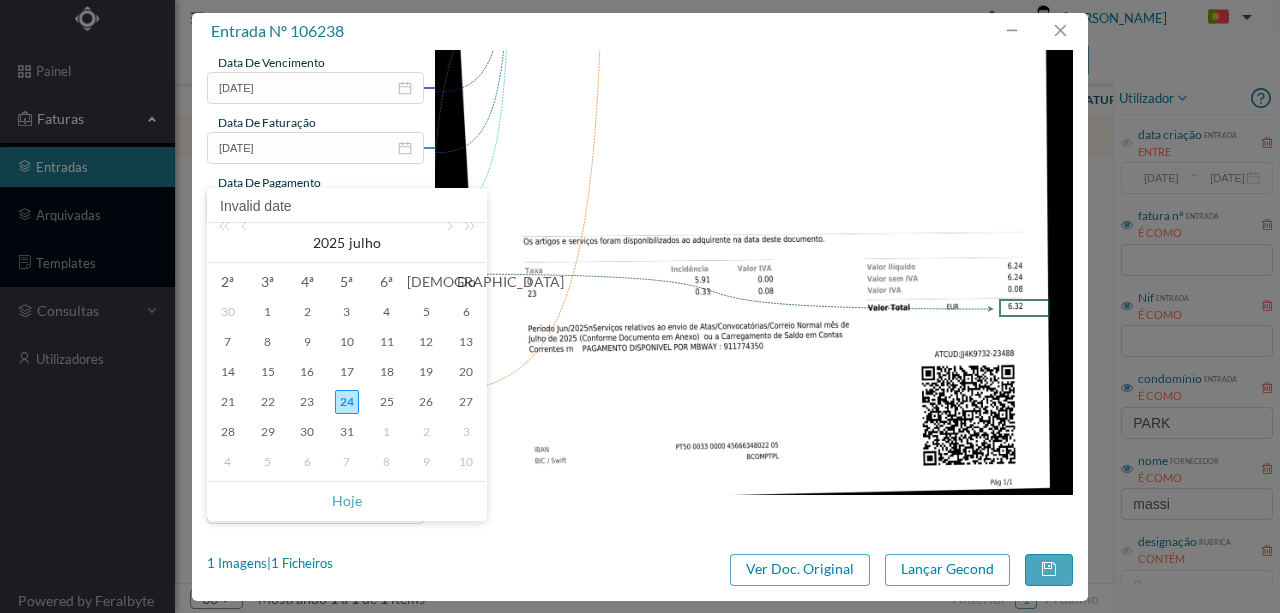 type on "[DATE]" 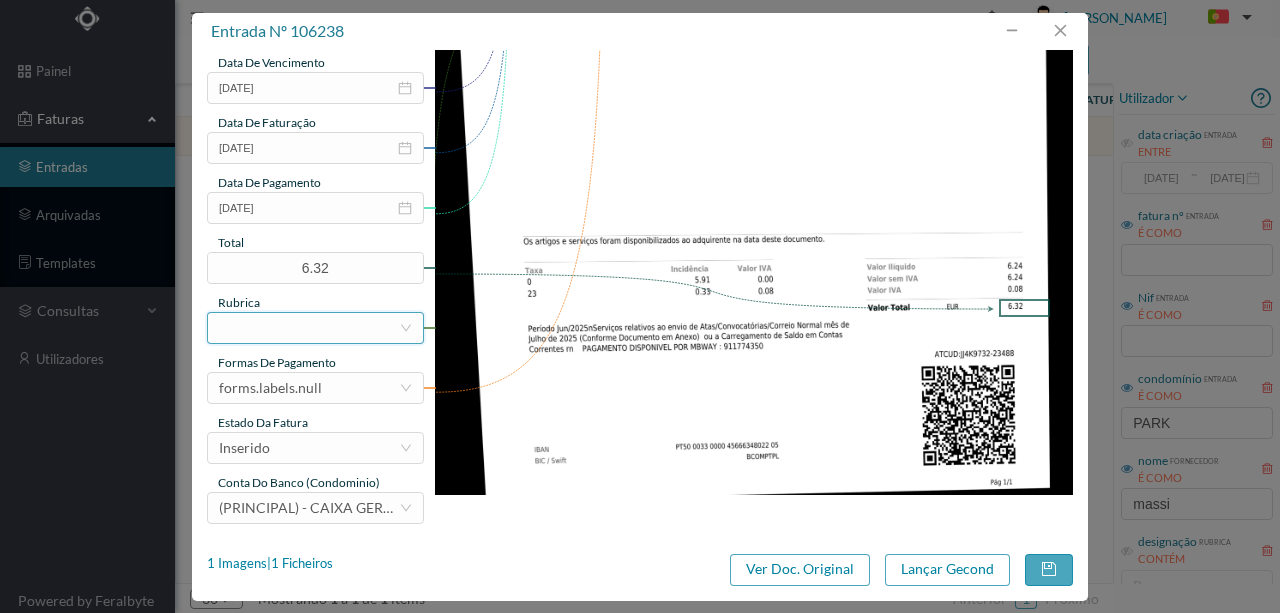 click at bounding box center [309, 328] 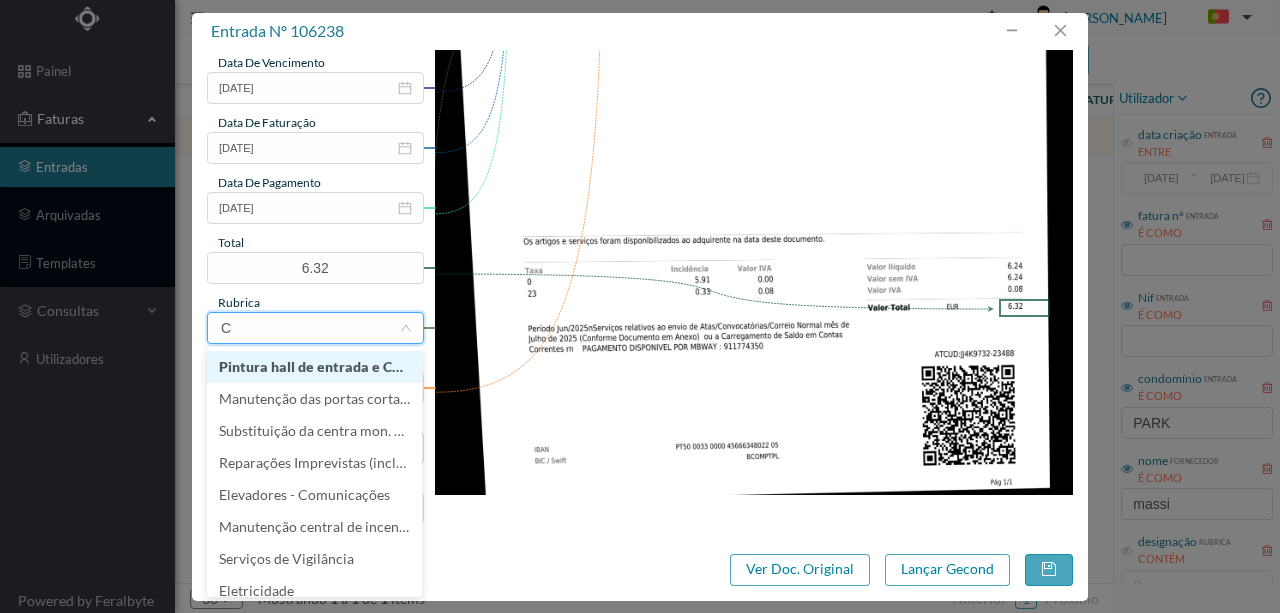 type on "CO" 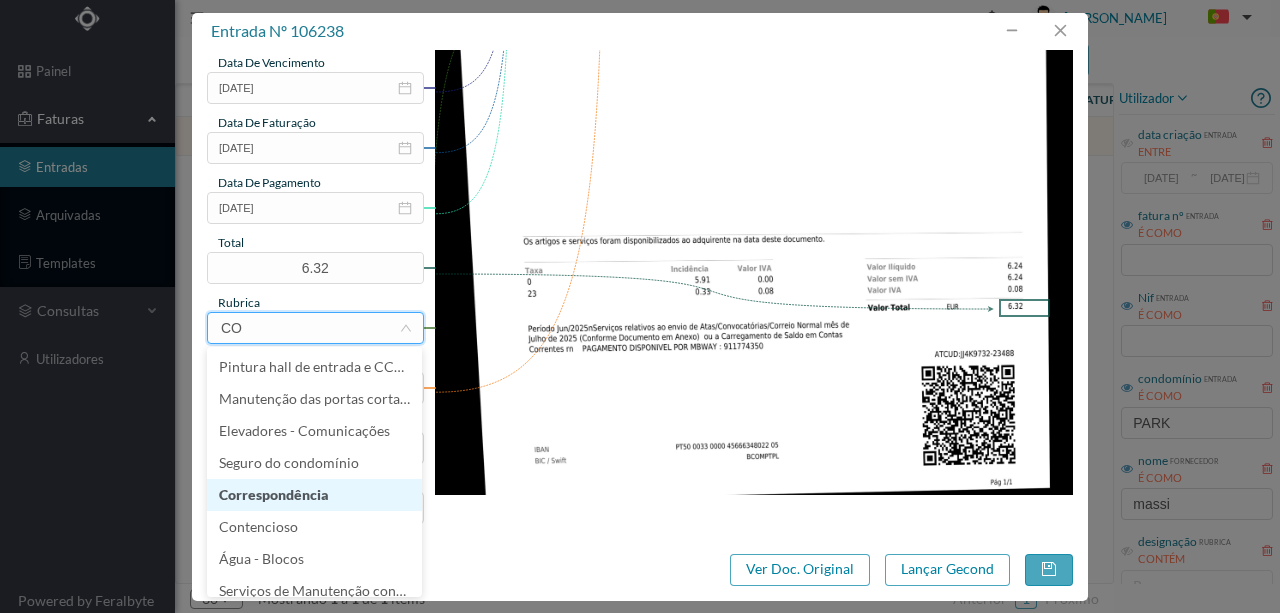 click on "Correspondência" at bounding box center [314, 495] 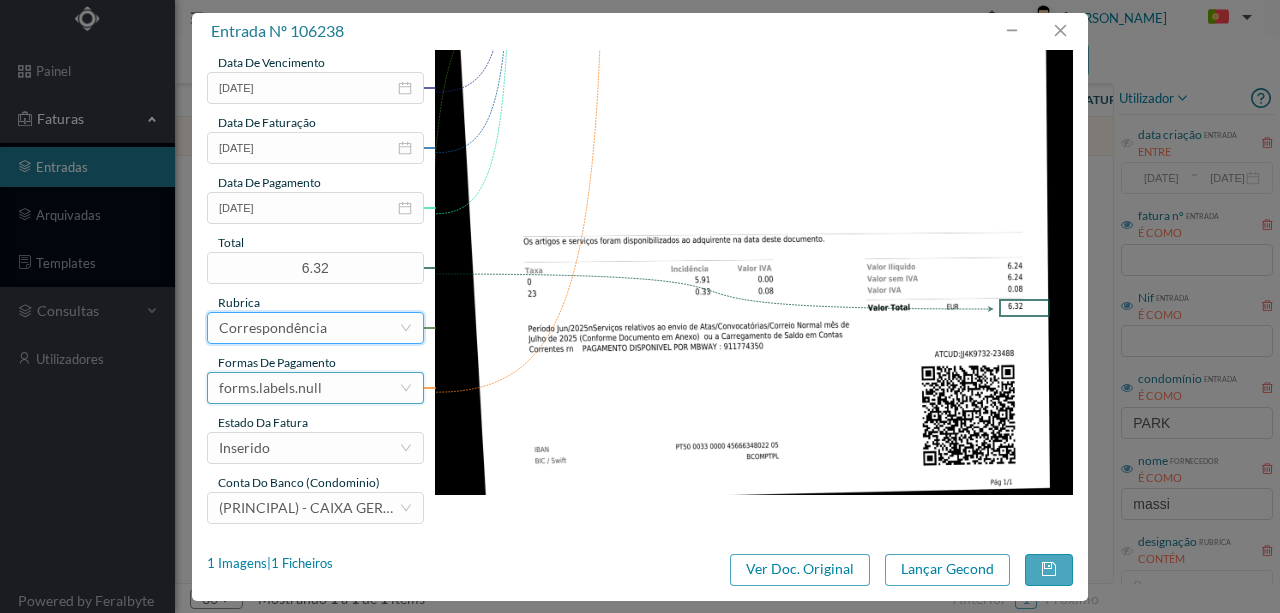 click on "forms.labels.null" at bounding box center (270, 388) 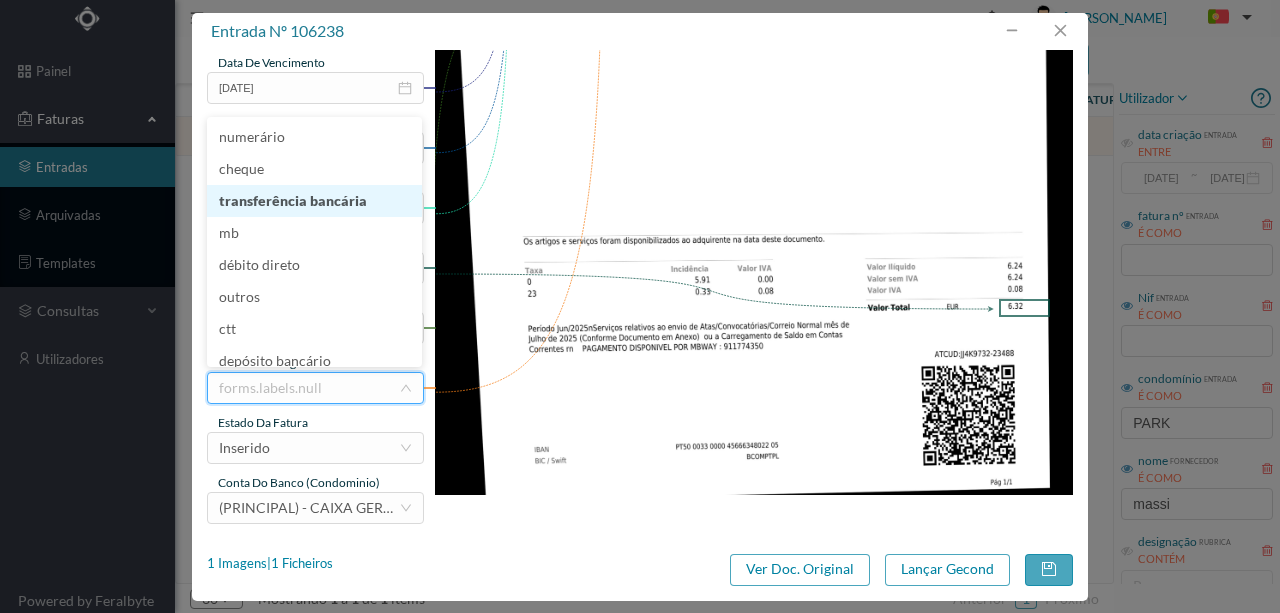 click on "transferência bancária" at bounding box center (314, 201) 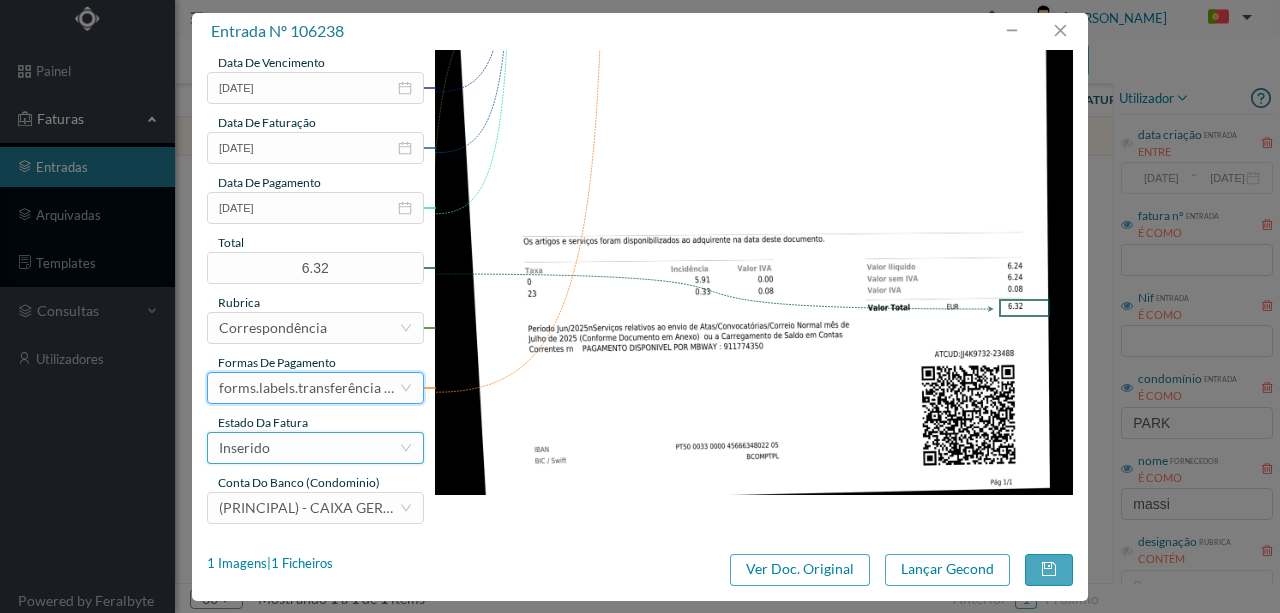 click on "Inserido" at bounding box center [309, 448] 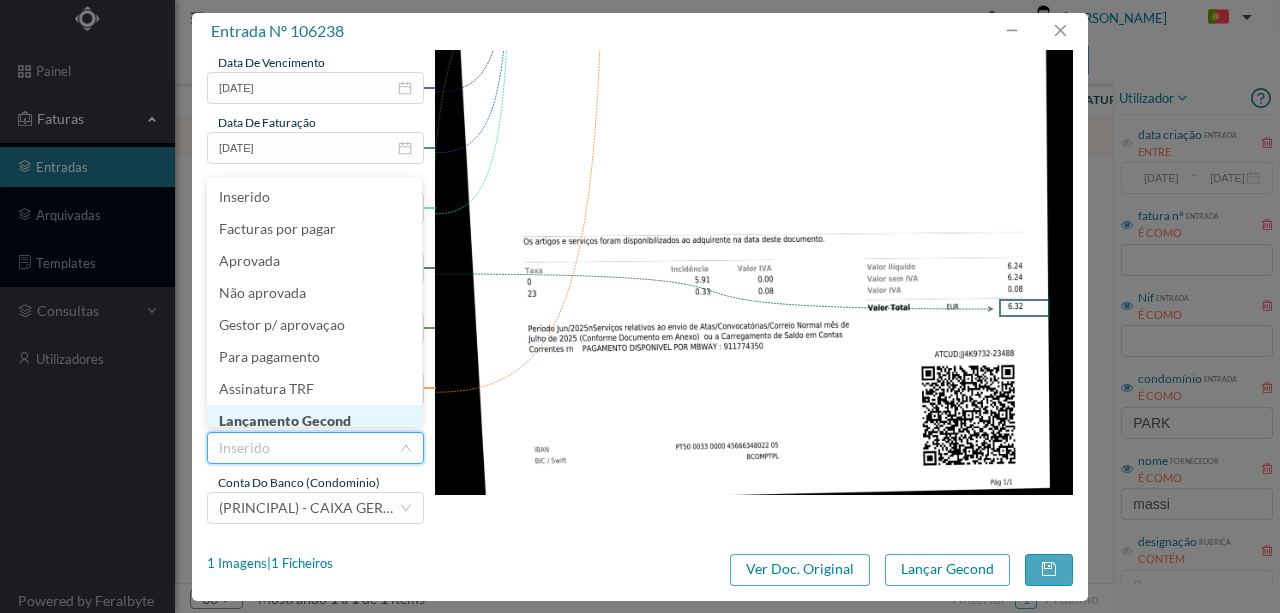 scroll, scrollTop: 10, scrollLeft: 0, axis: vertical 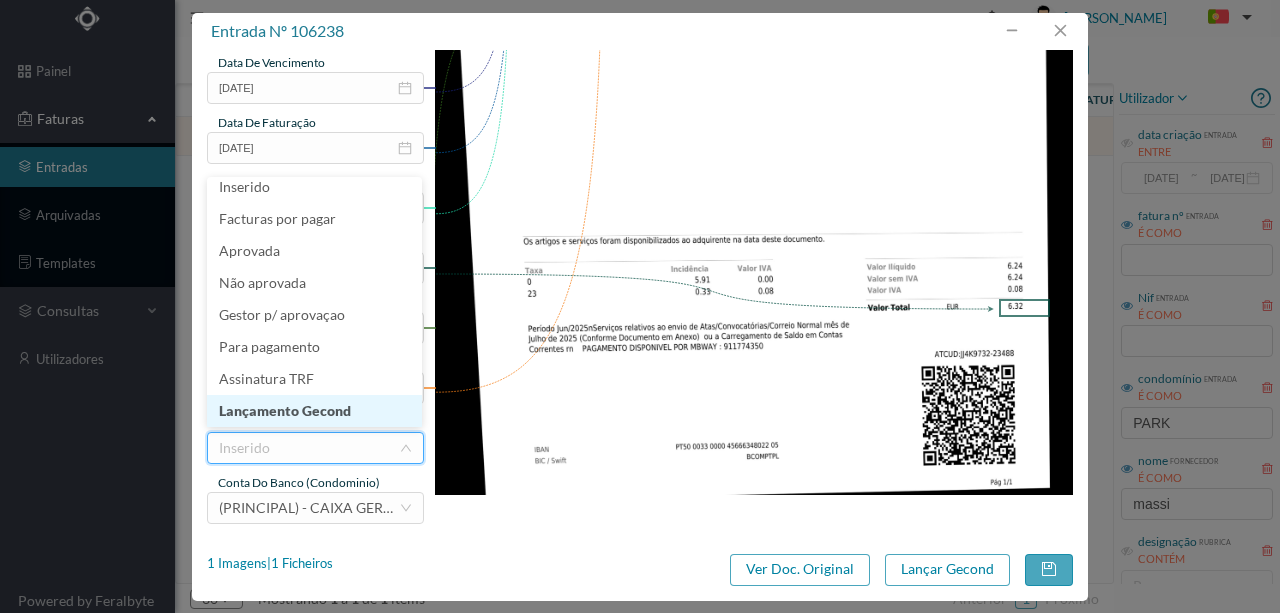 click on "Lançamento Gecond" at bounding box center [314, 411] 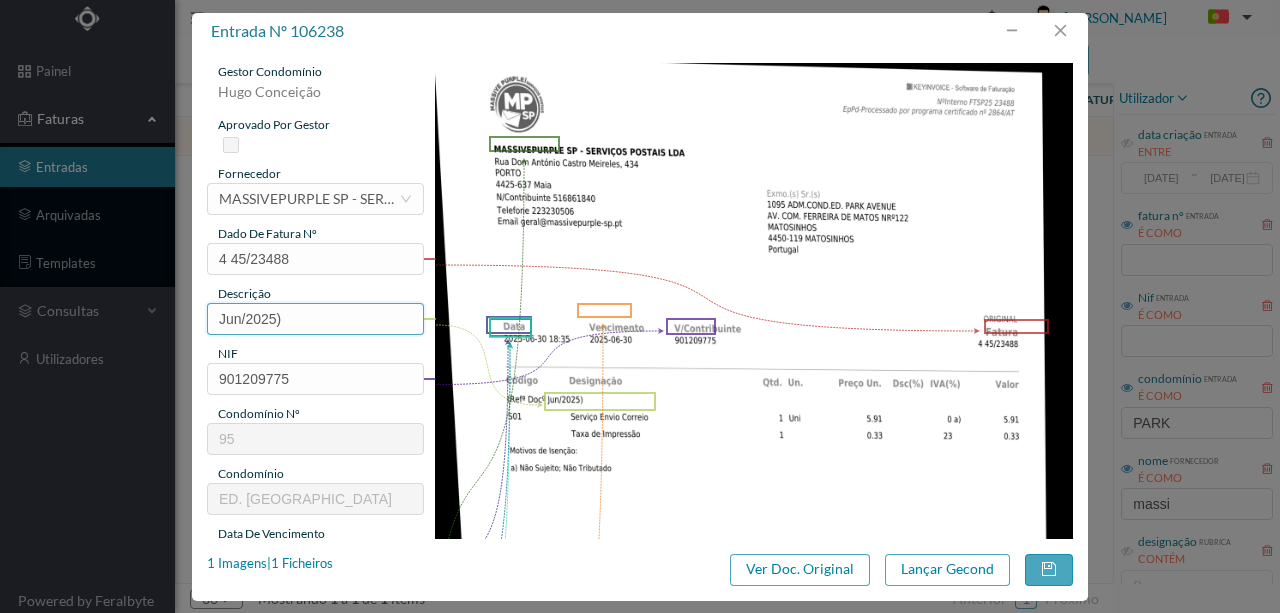 scroll, scrollTop: 0, scrollLeft: 0, axis: both 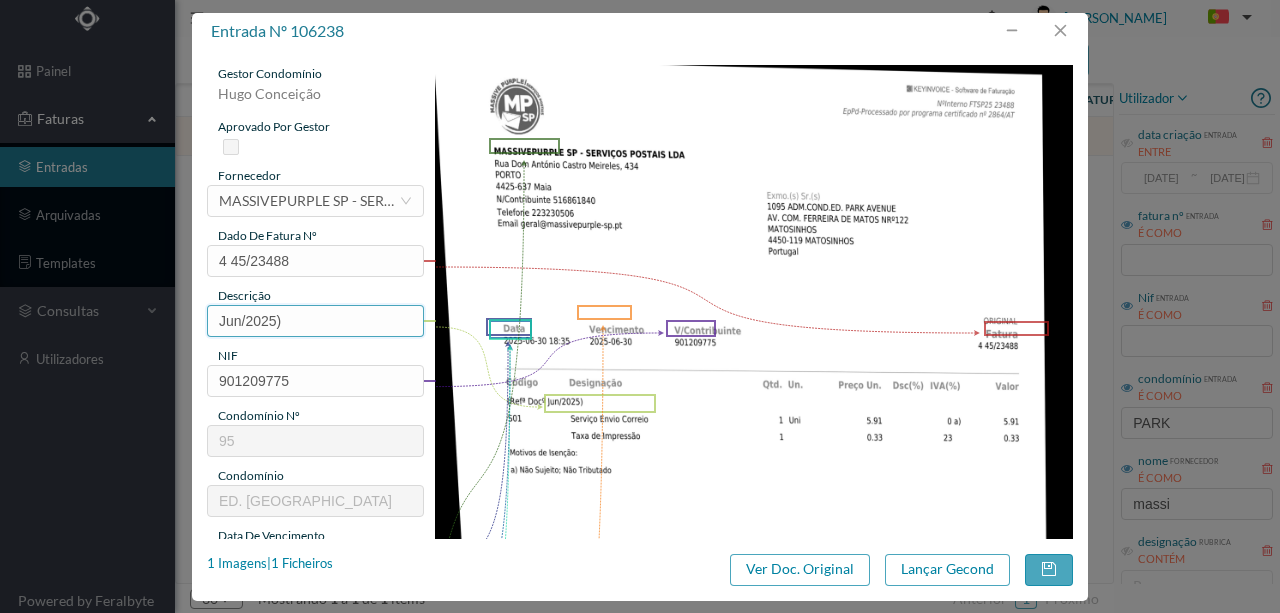 drag, startPoint x: 318, startPoint y: 322, endPoint x: 83, endPoint y: 324, distance: 235.00851 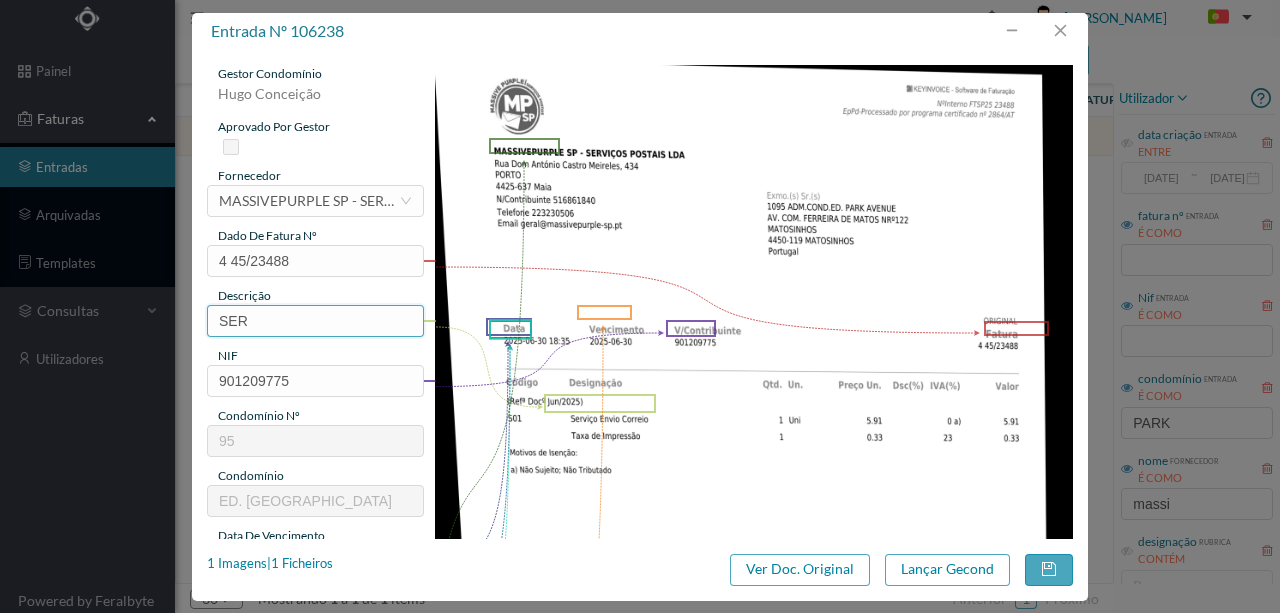 type on "Serviço [PERSON_NAME]" 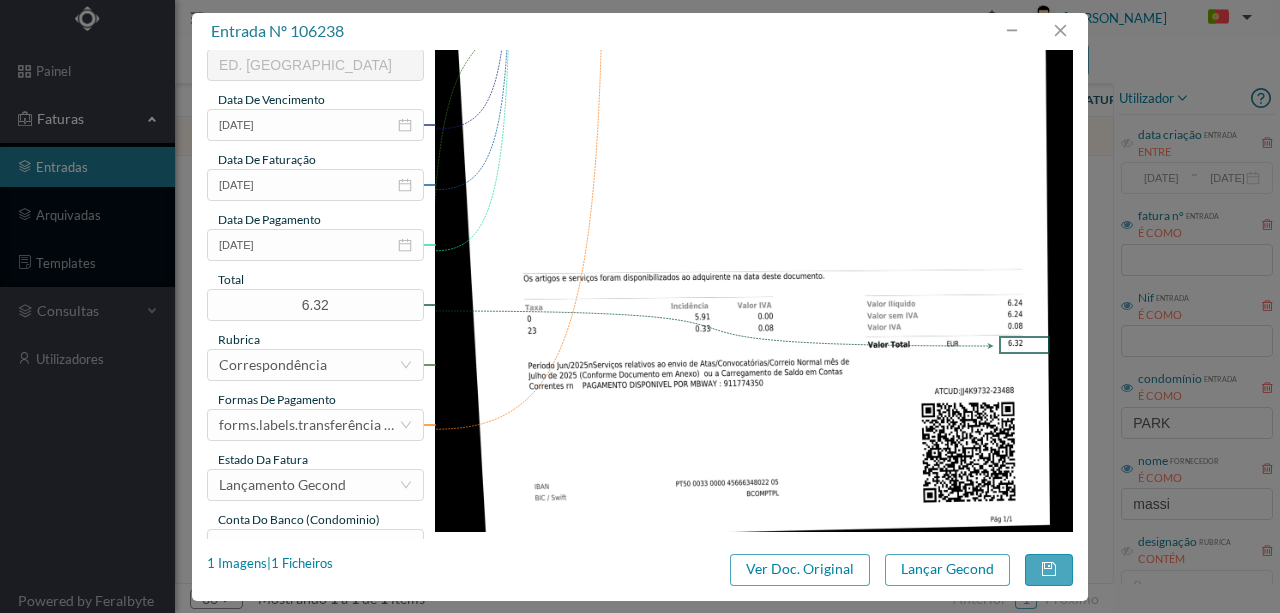 scroll, scrollTop: 473, scrollLeft: 0, axis: vertical 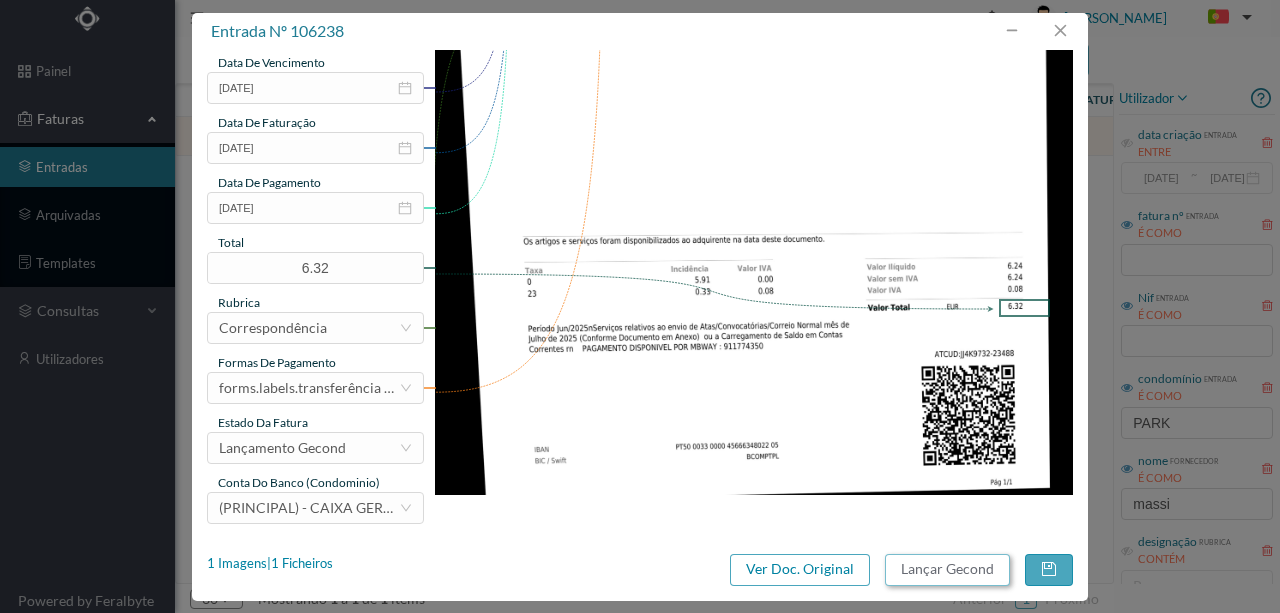 click on "Lançar Gecond" at bounding box center [947, 570] 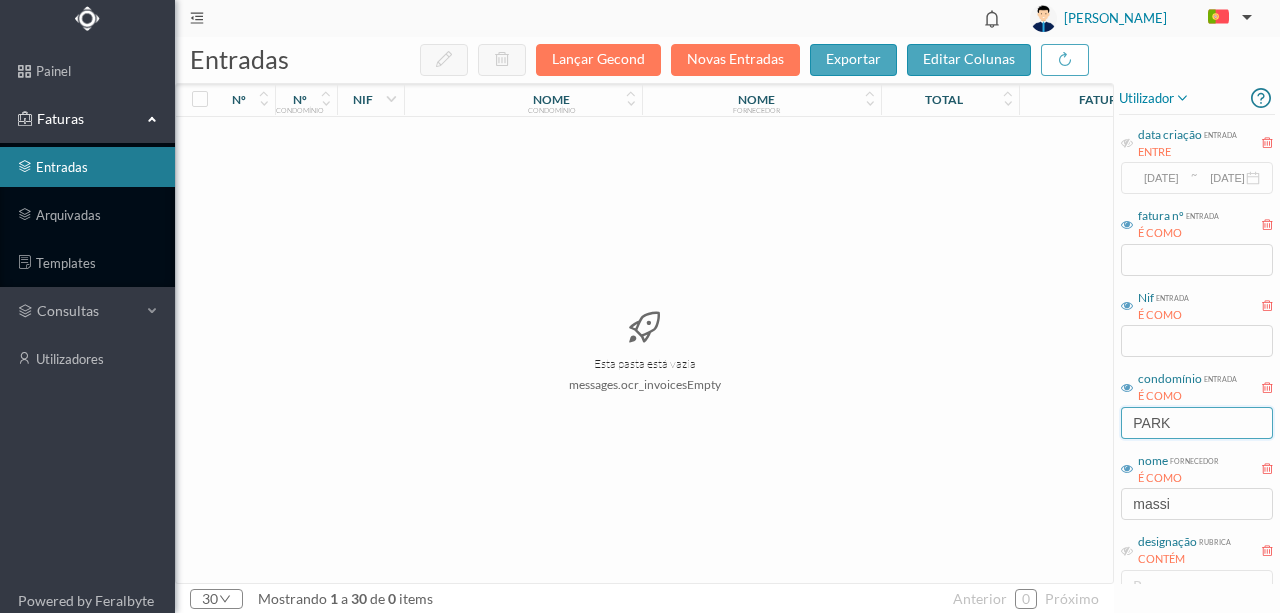 drag, startPoint x: 1126, startPoint y: 424, endPoint x: 1006, endPoint y: 416, distance: 120.26637 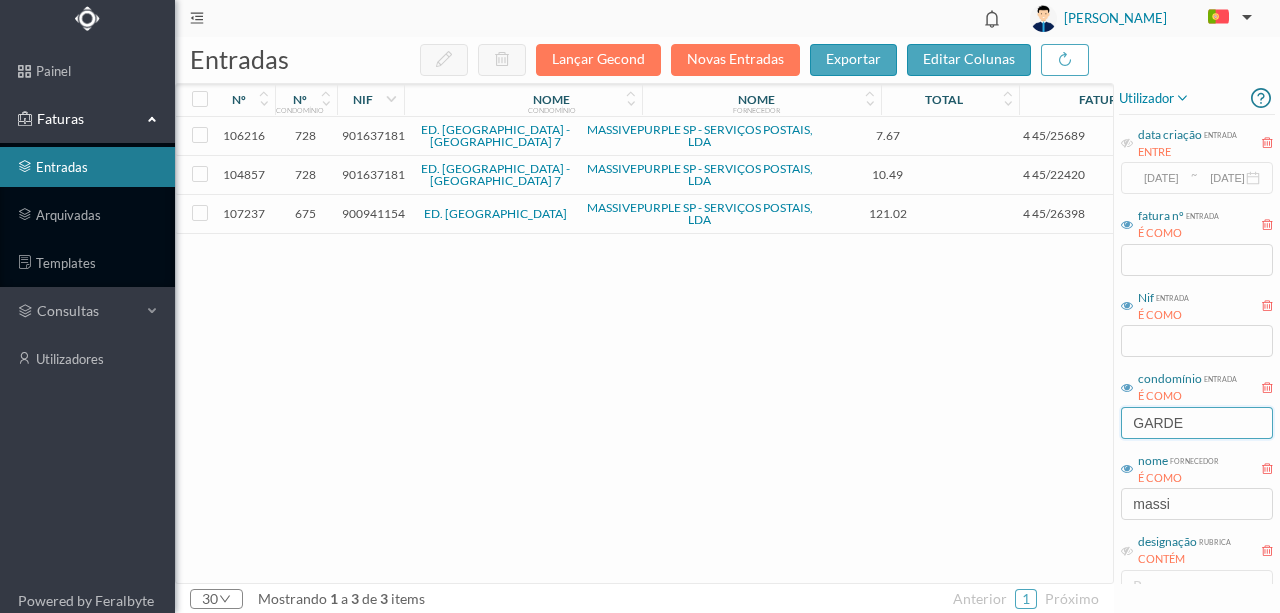 type on "GARDE" 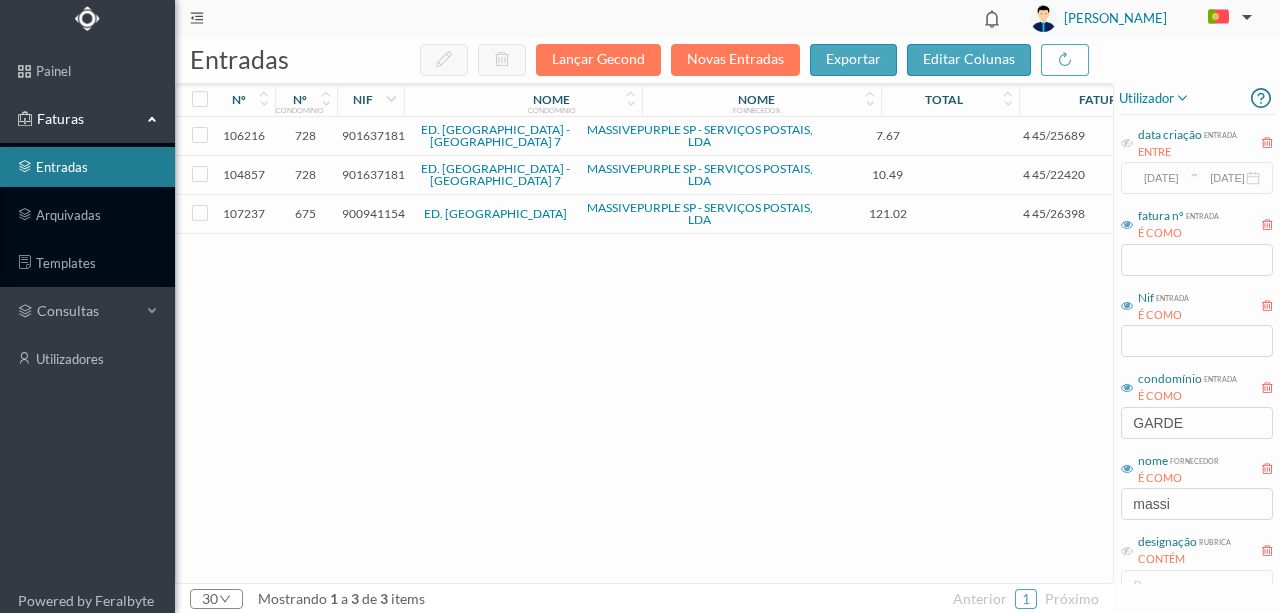 click on "900941154" at bounding box center [373, 213] 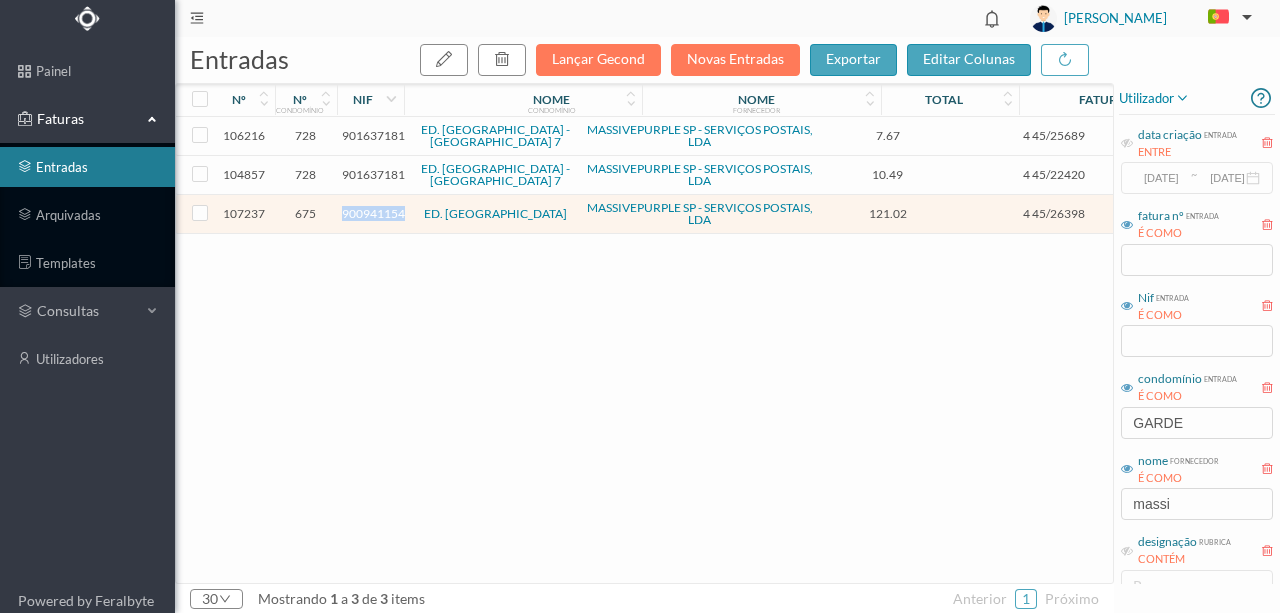 click on "900941154" at bounding box center (373, 213) 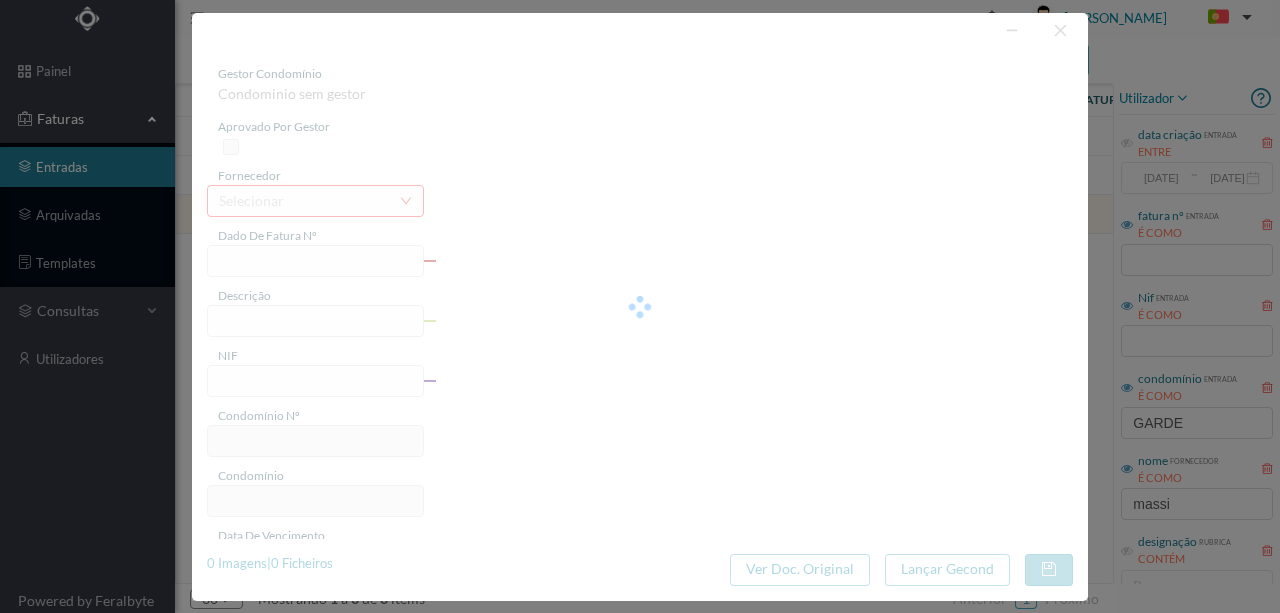 type on "4 45/26398" 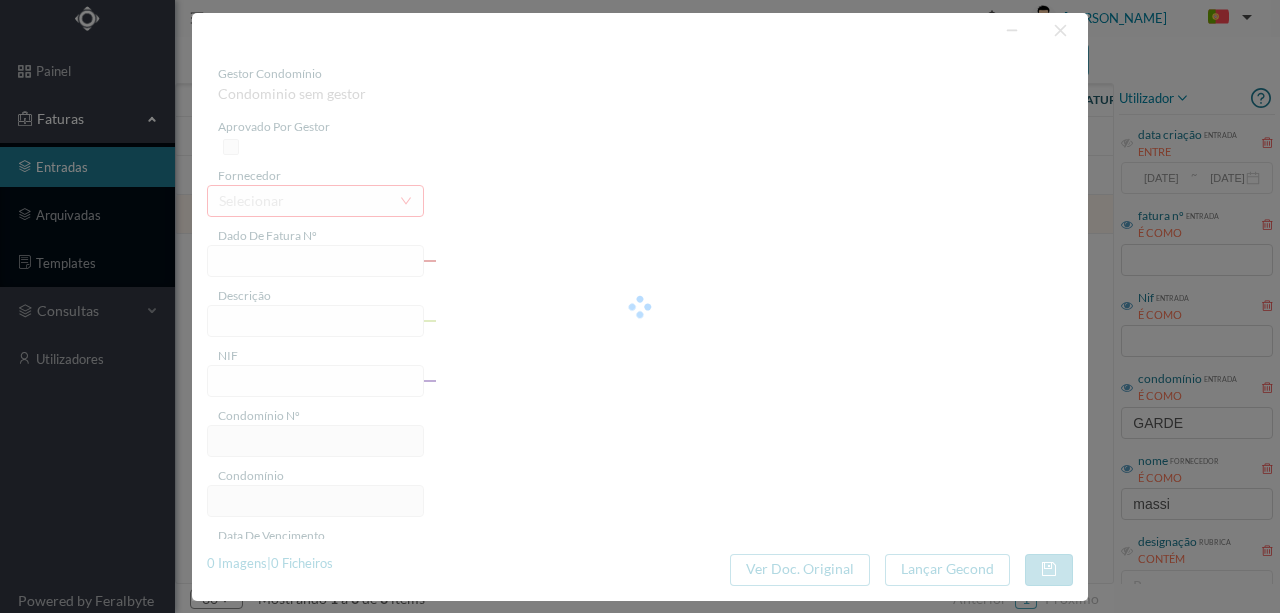 type on "Serviço [PERSON_NAME]" 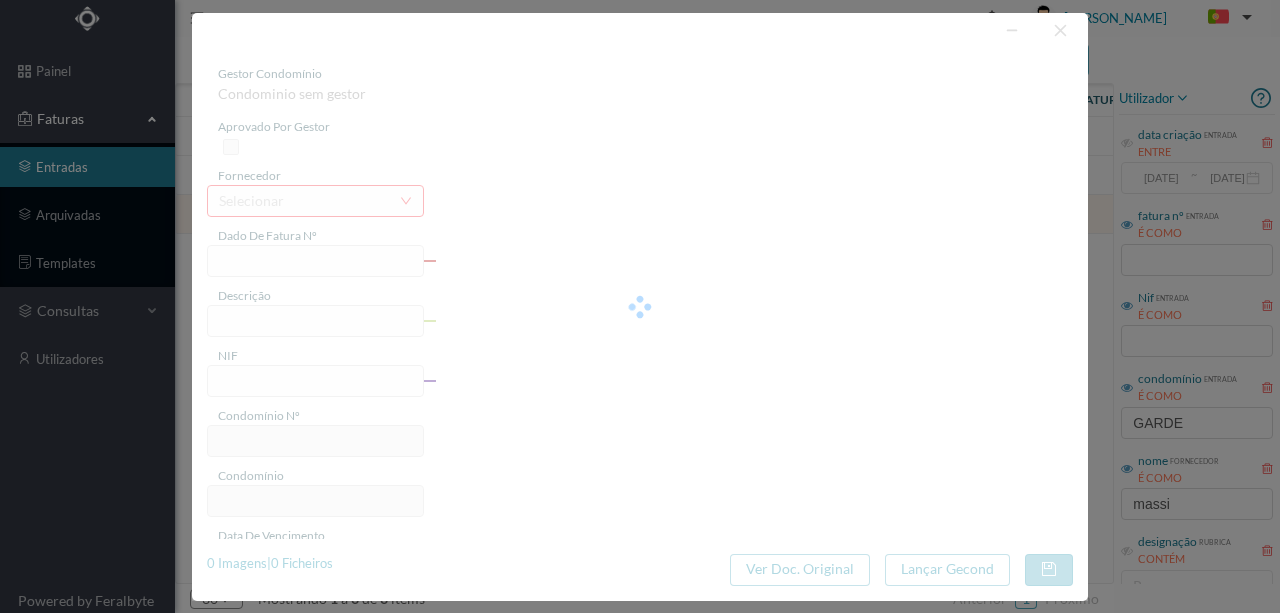 type on "[DATE]" 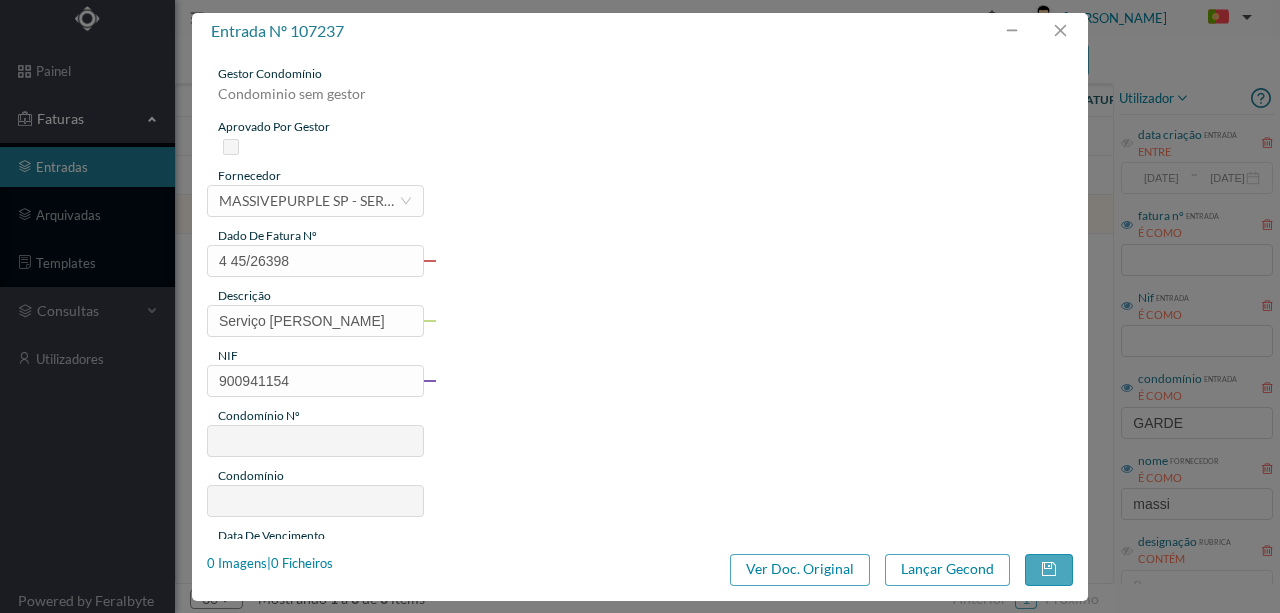 type on "675" 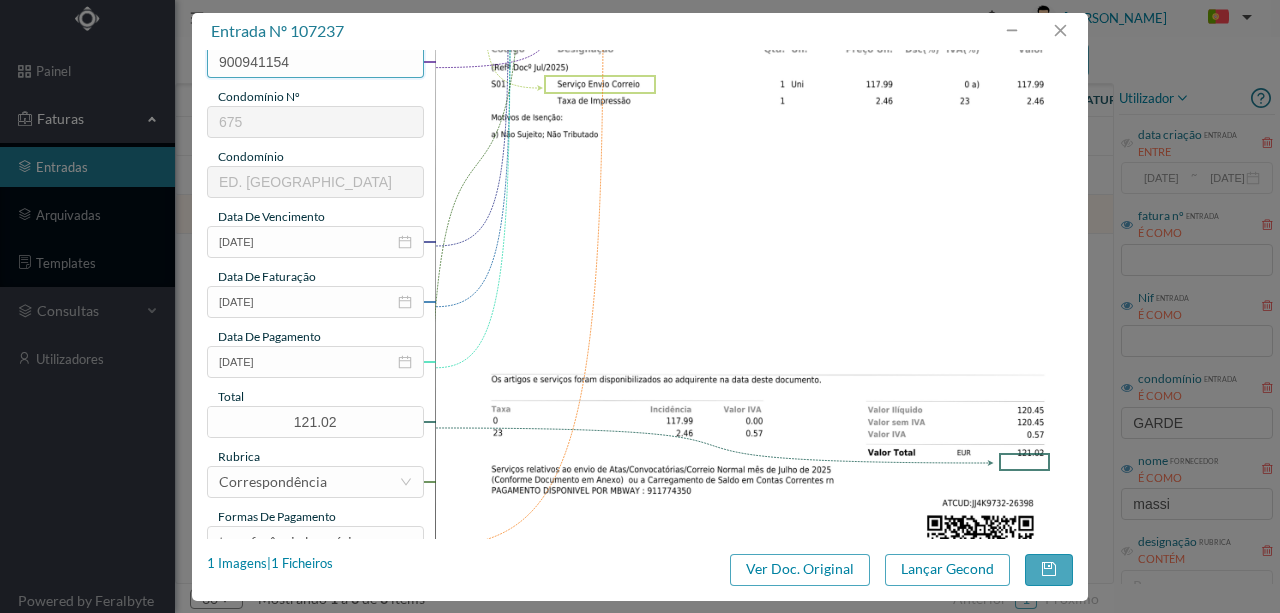 scroll, scrollTop: 333, scrollLeft: 0, axis: vertical 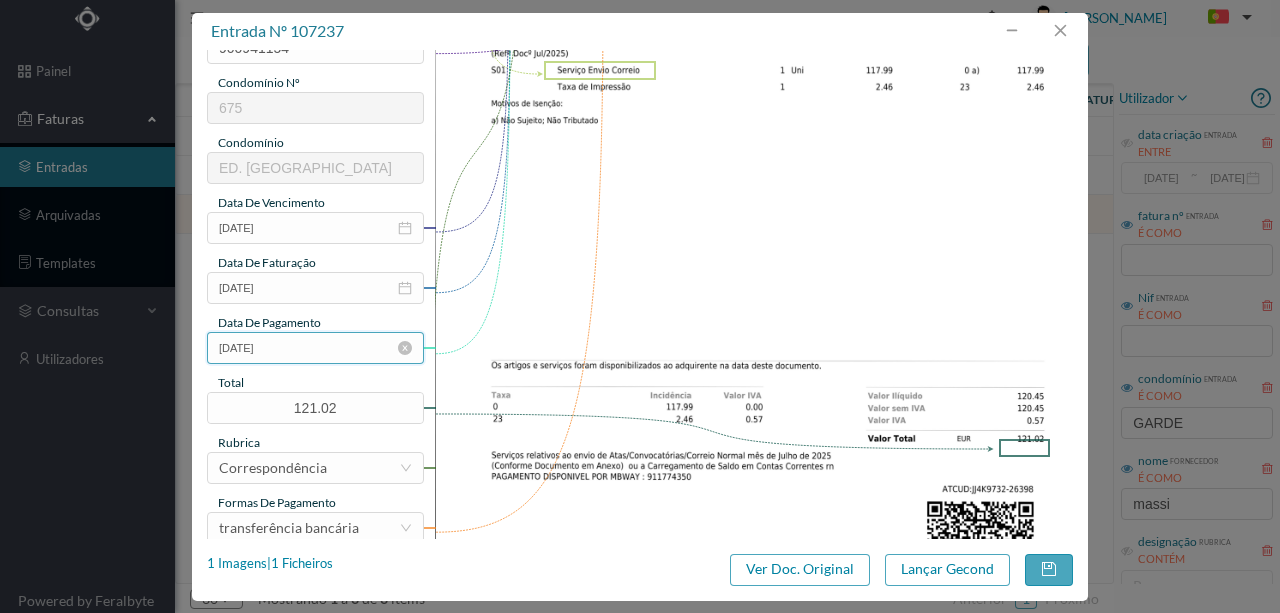 click on "[DATE]" at bounding box center [315, 348] 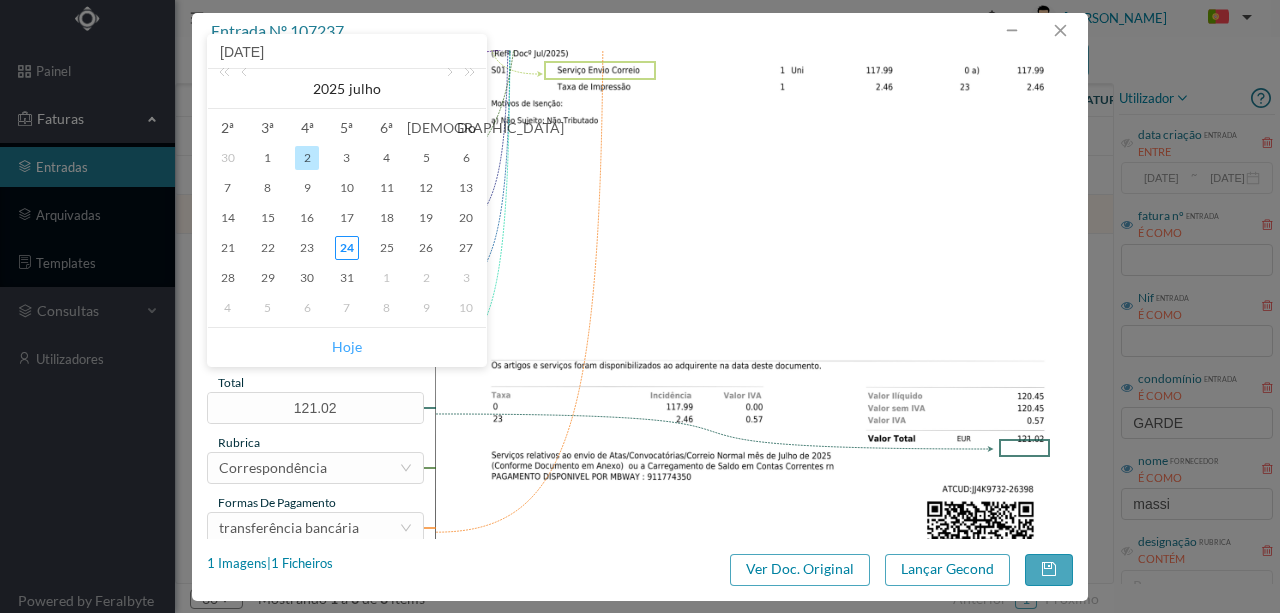 click on "Hoje" at bounding box center [347, 347] 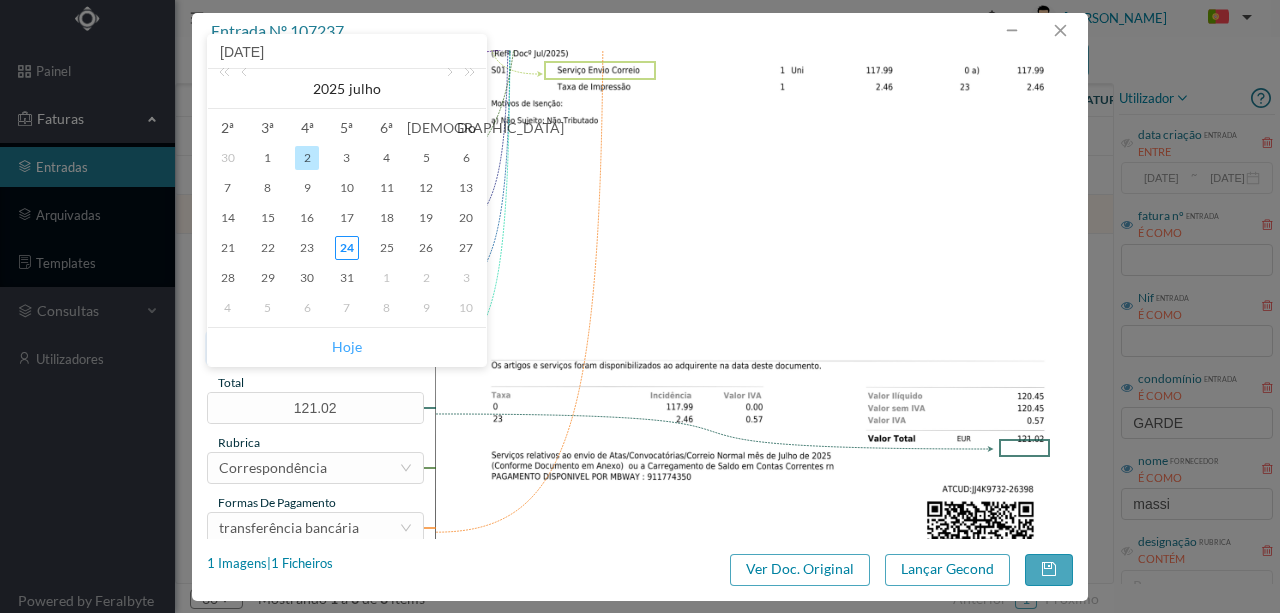 type on "[DATE]" 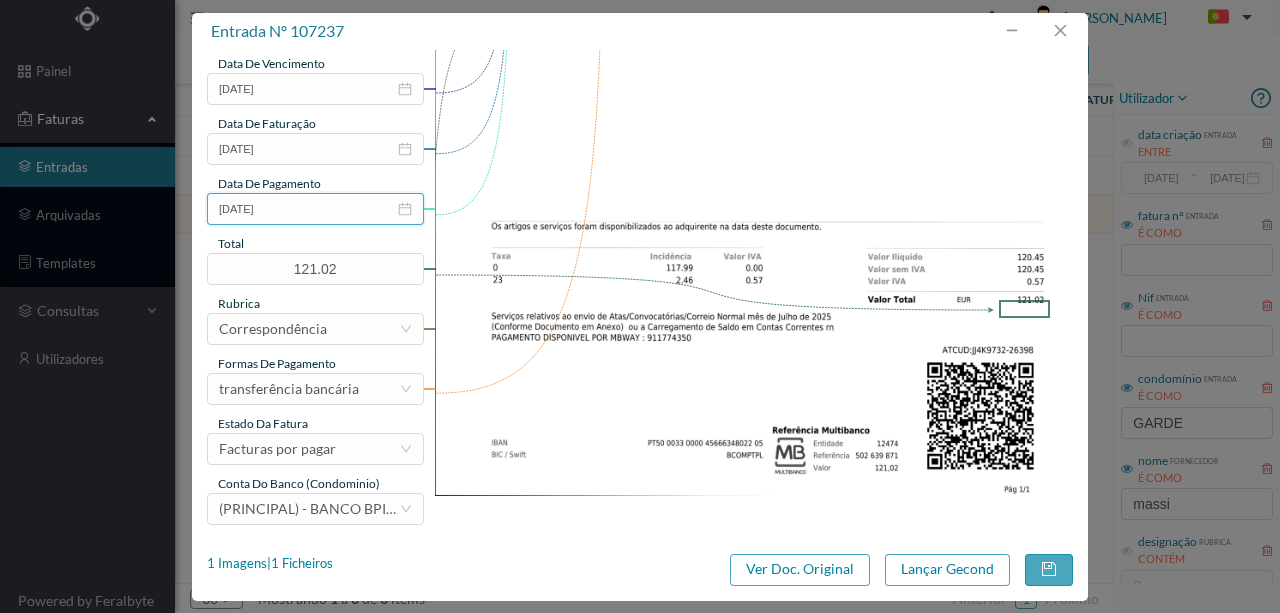 scroll, scrollTop: 473, scrollLeft: 0, axis: vertical 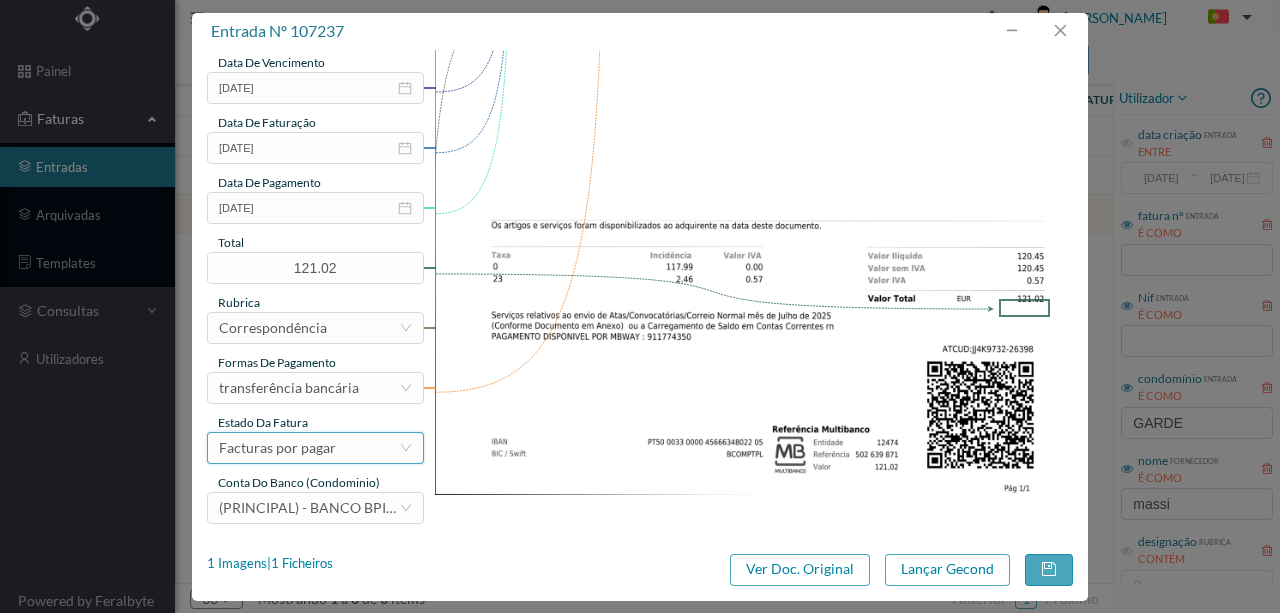 click on "Facturas por pagar" at bounding box center [277, 448] 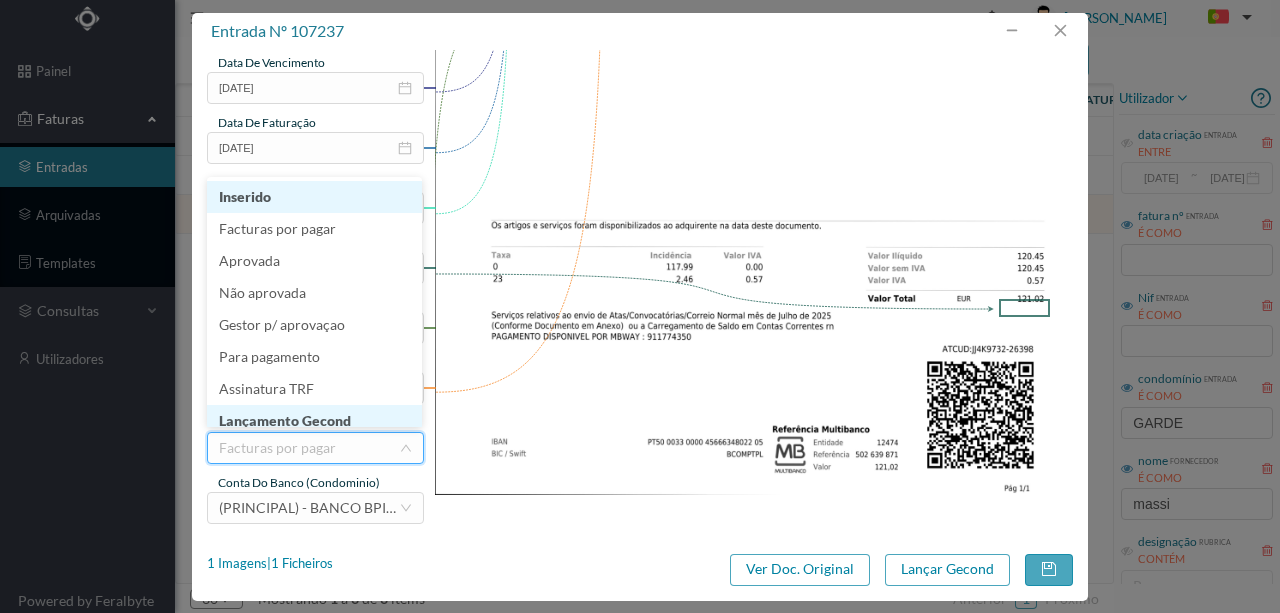 scroll, scrollTop: 10, scrollLeft: 0, axis: vertical 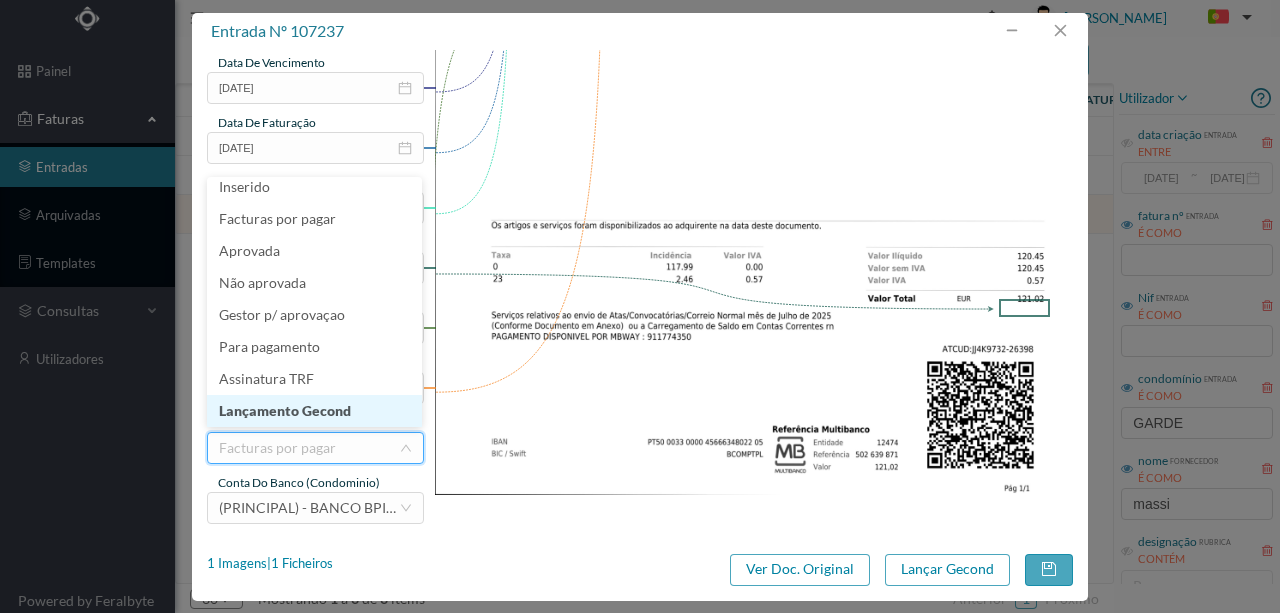 click on "Lançamento Gecond" at bounding box center [314, 411] 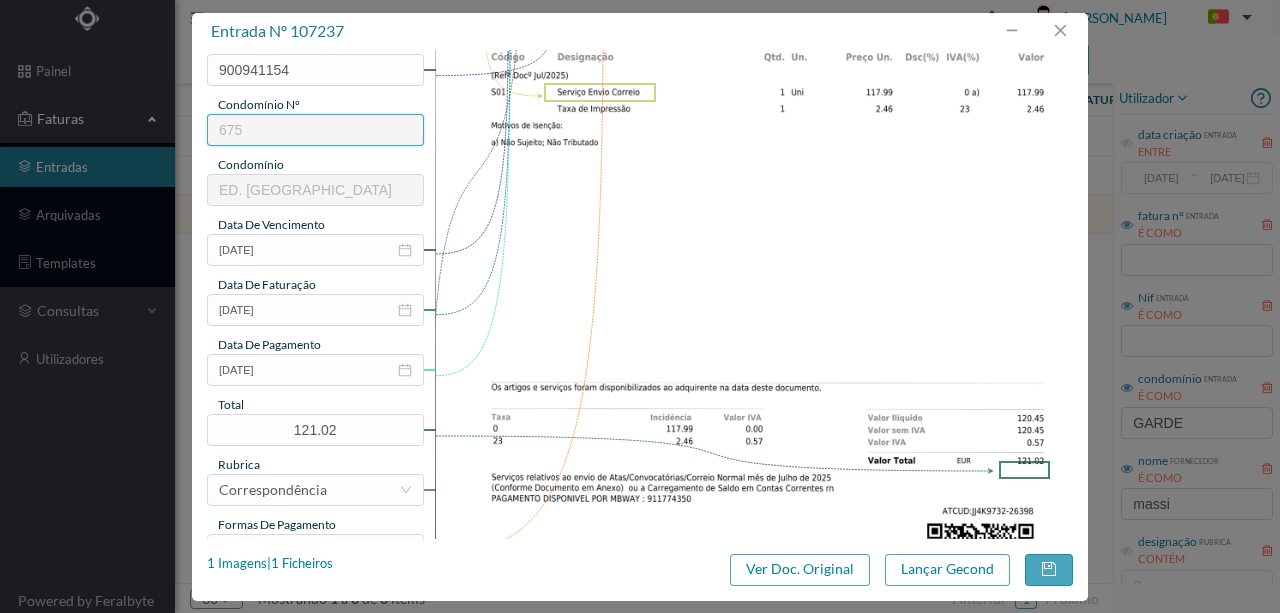 scroll, scrollTop: 333, scrollLeft: 0, axis: vertical 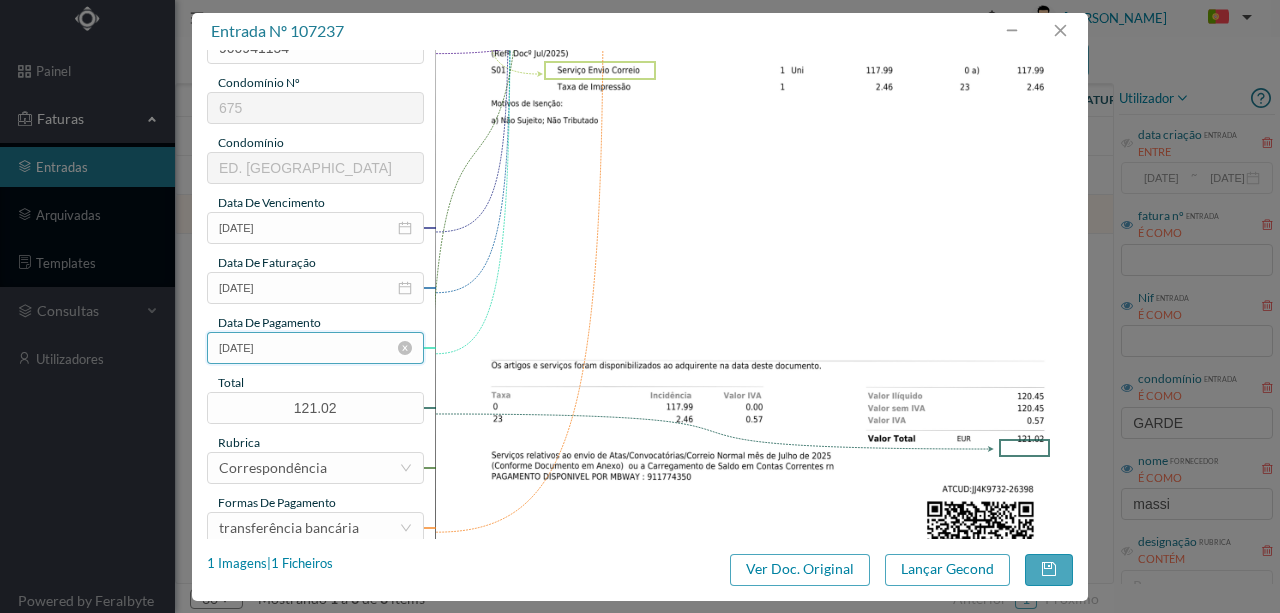 click on "[DATE]" at bounding box center [315, 348] 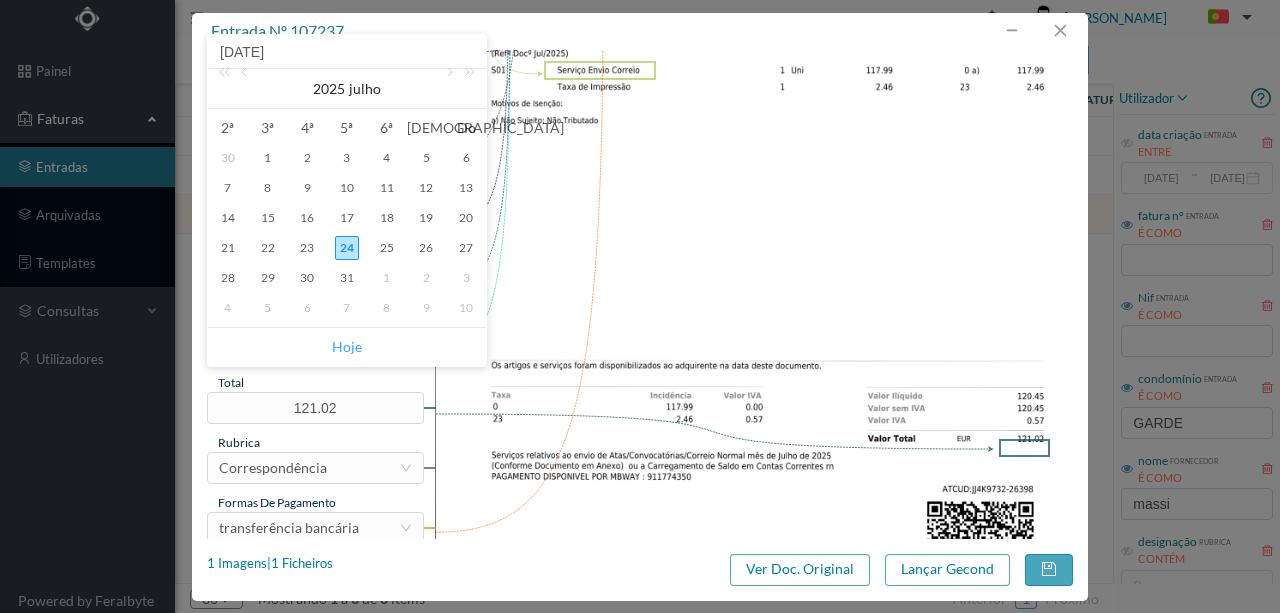 click on "Hoje" at bounding box center [347, 347] 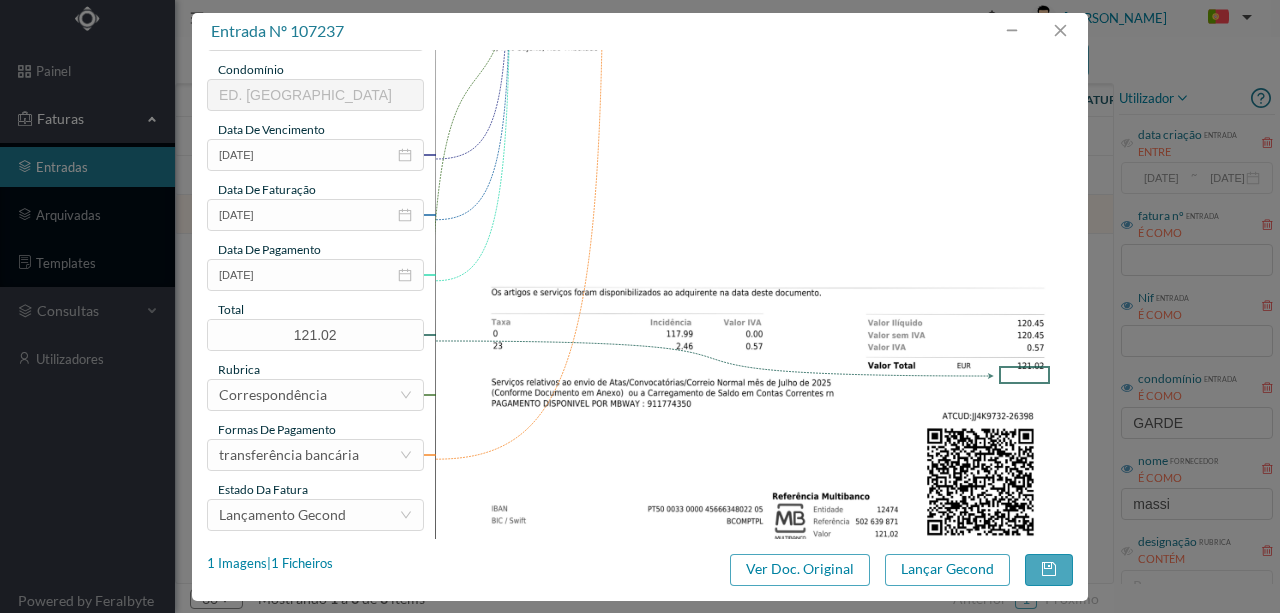 scroll, scrollTop: 473, scrollLeft: 0, axis: vertical 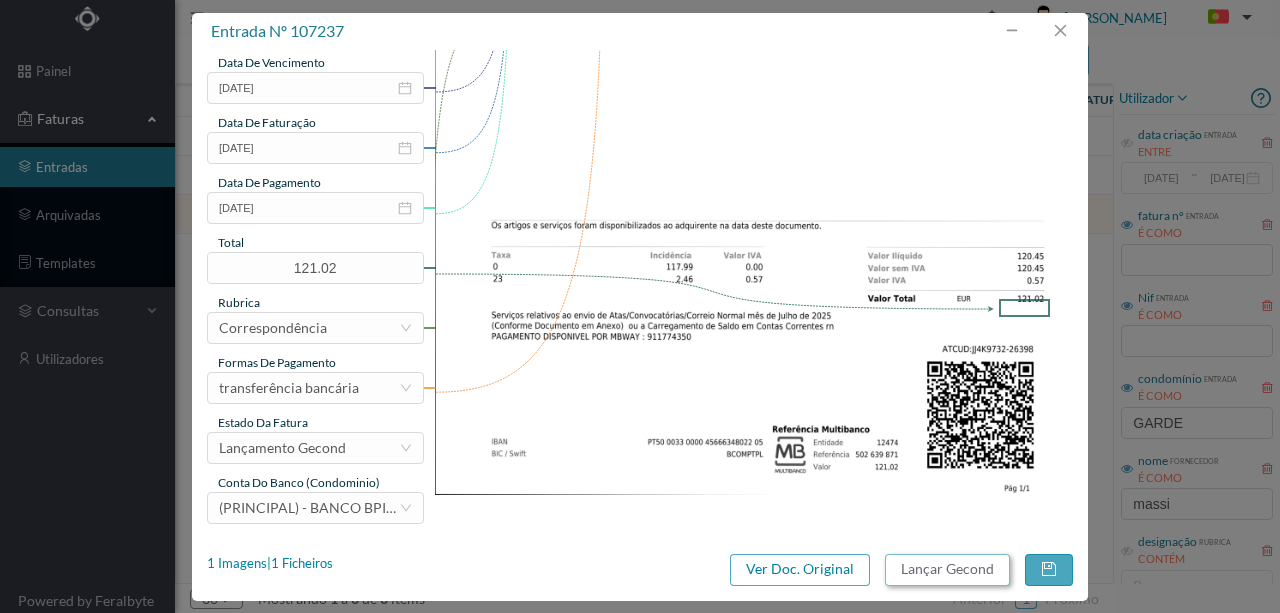 click on "Lançar Gecond" at bounding box center [947, 570] 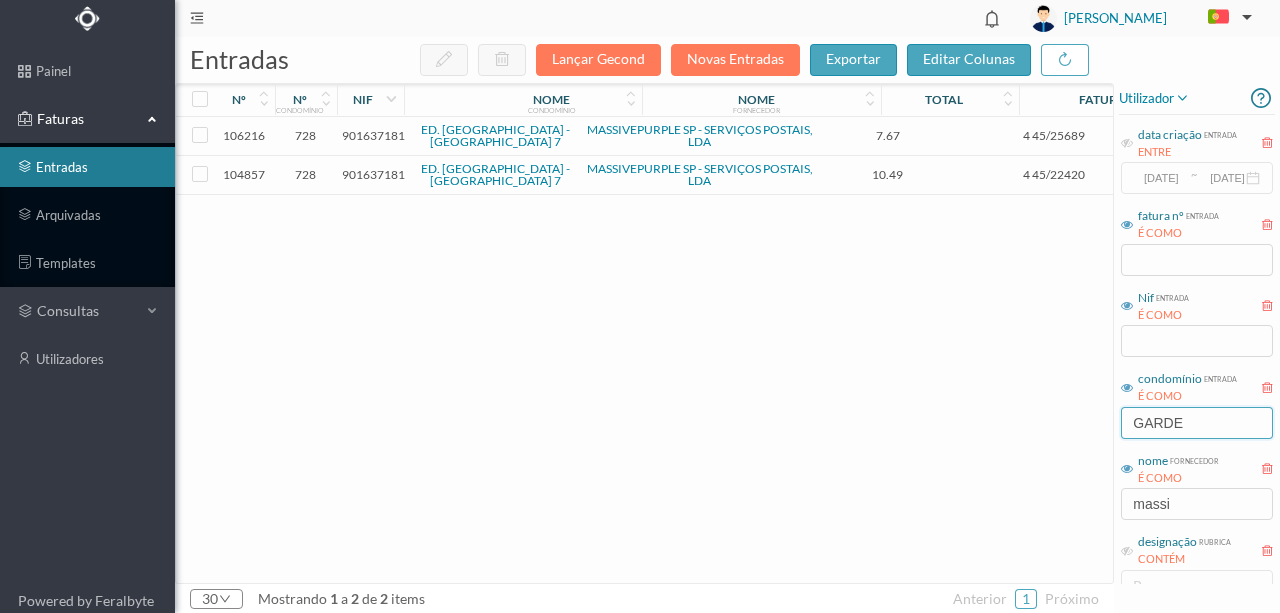 drag, startPoint x: 1198, startPoint y: 420, endPoint x: 1044, endPoint y: 422, distance: 154.01299 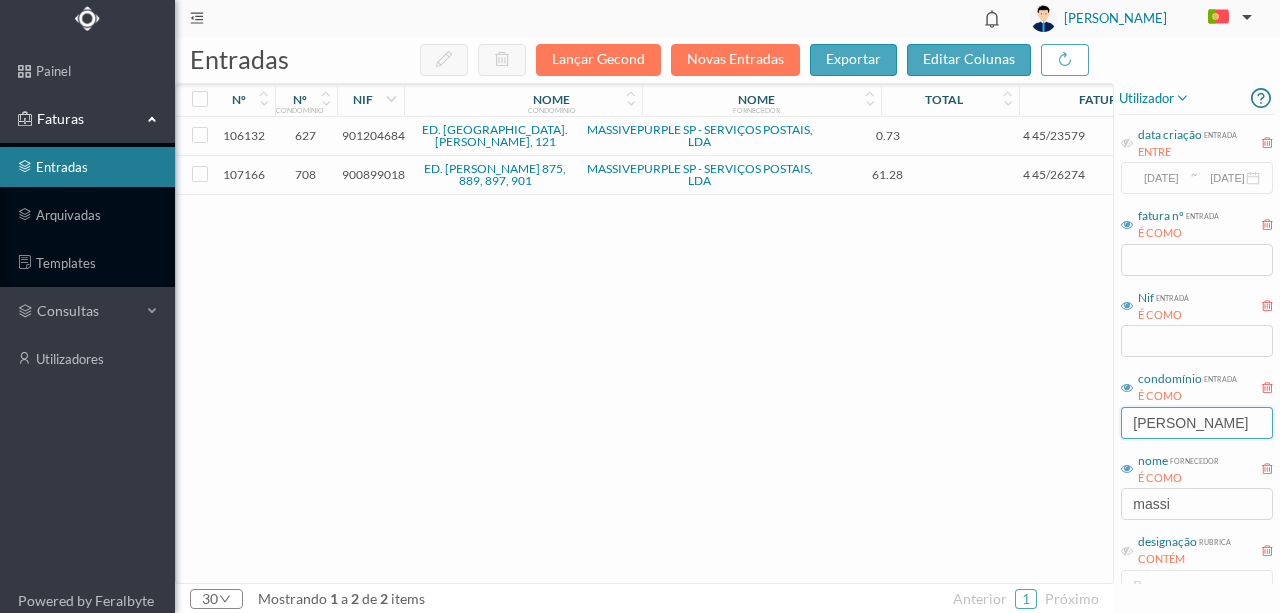 type on "AFONSO" 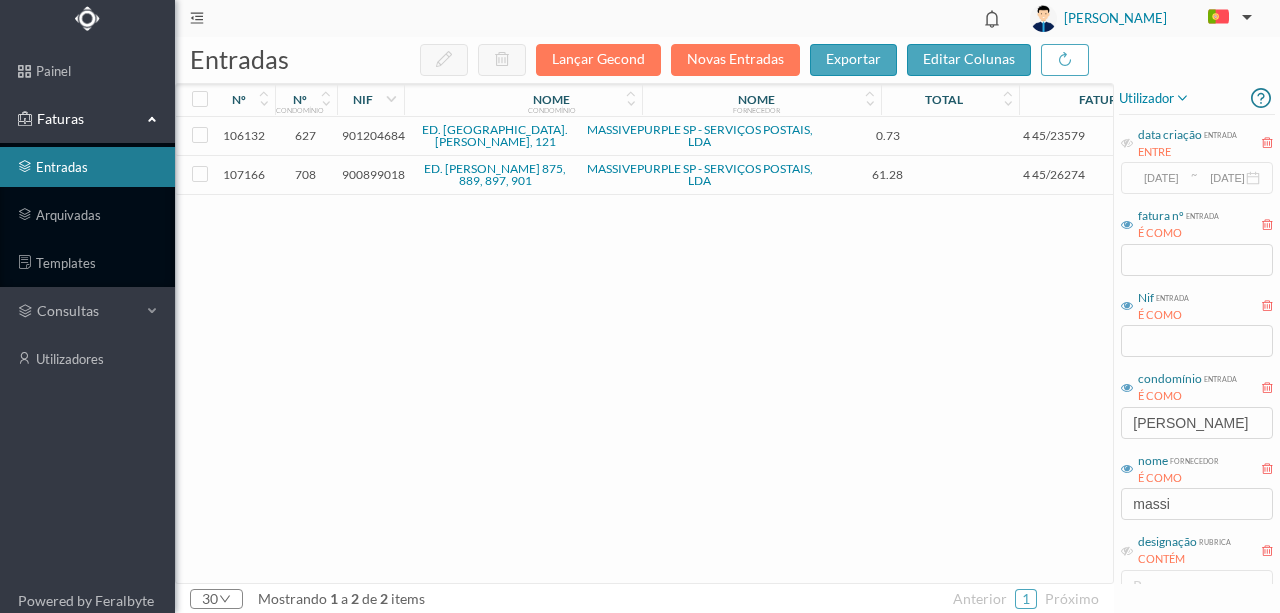 click on "900899018" at bounding box center (373, 174) 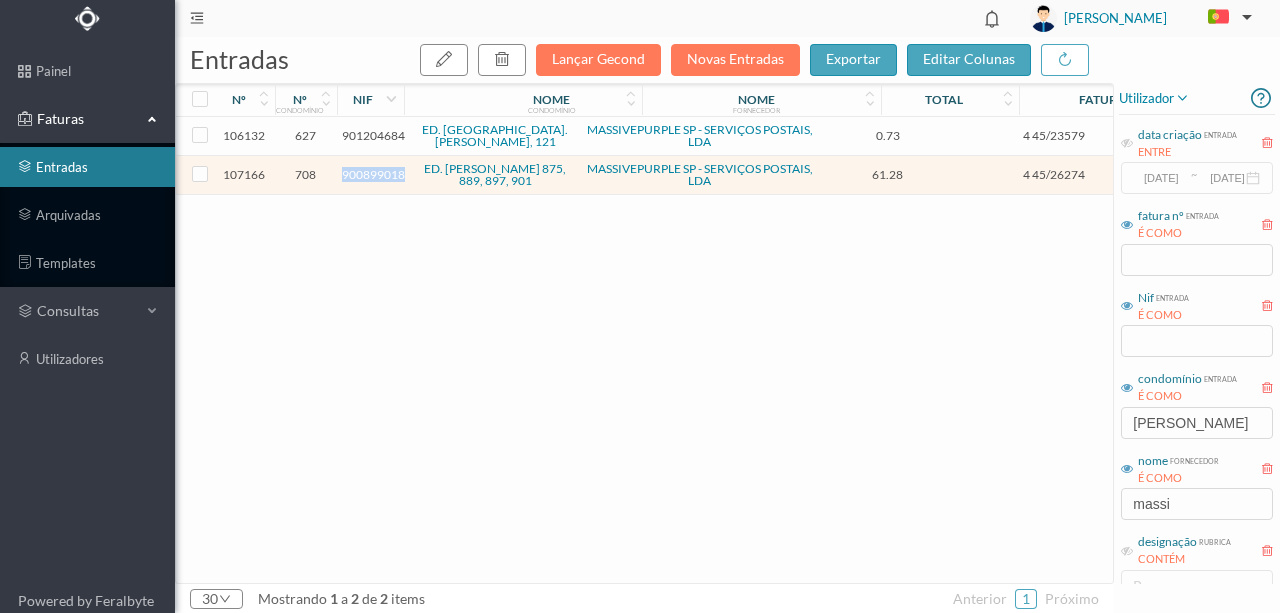 click on "900899018" at bounding box center [373, 174] 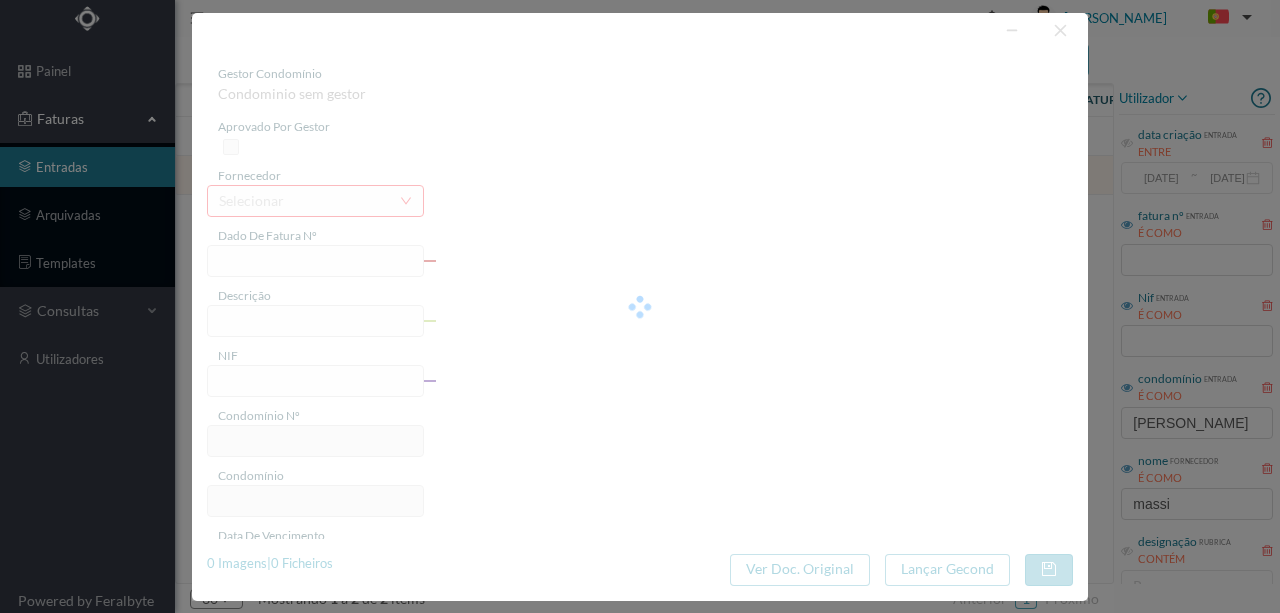 type on "4 45/26274" 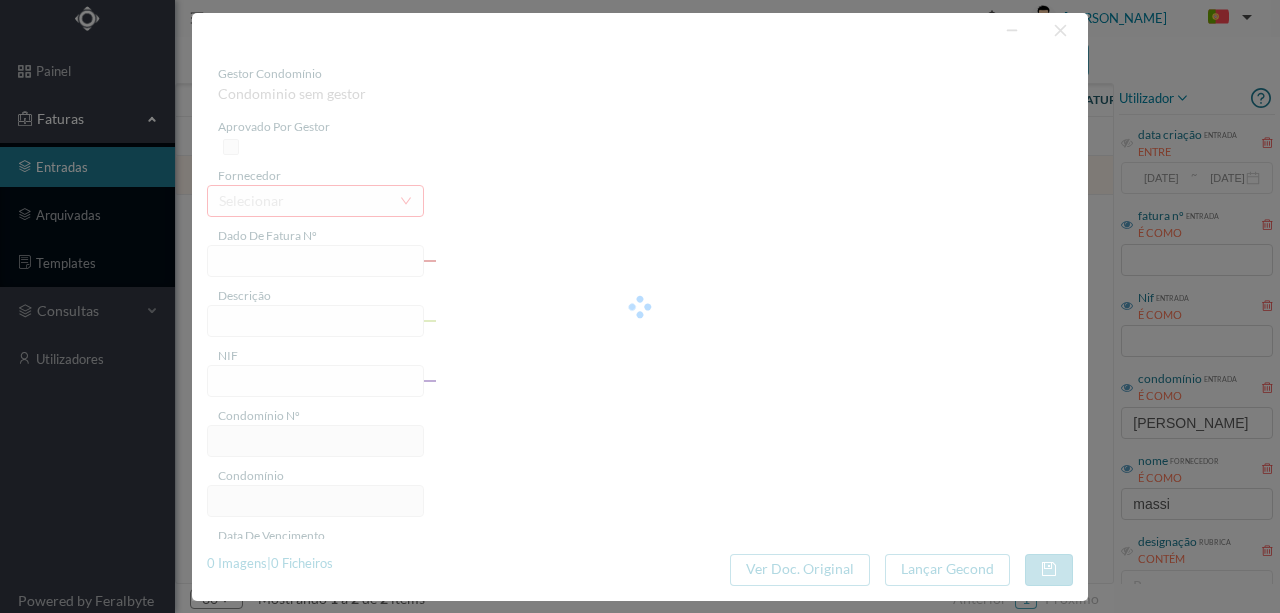 type on "Serviço [PERSON_NAME]" 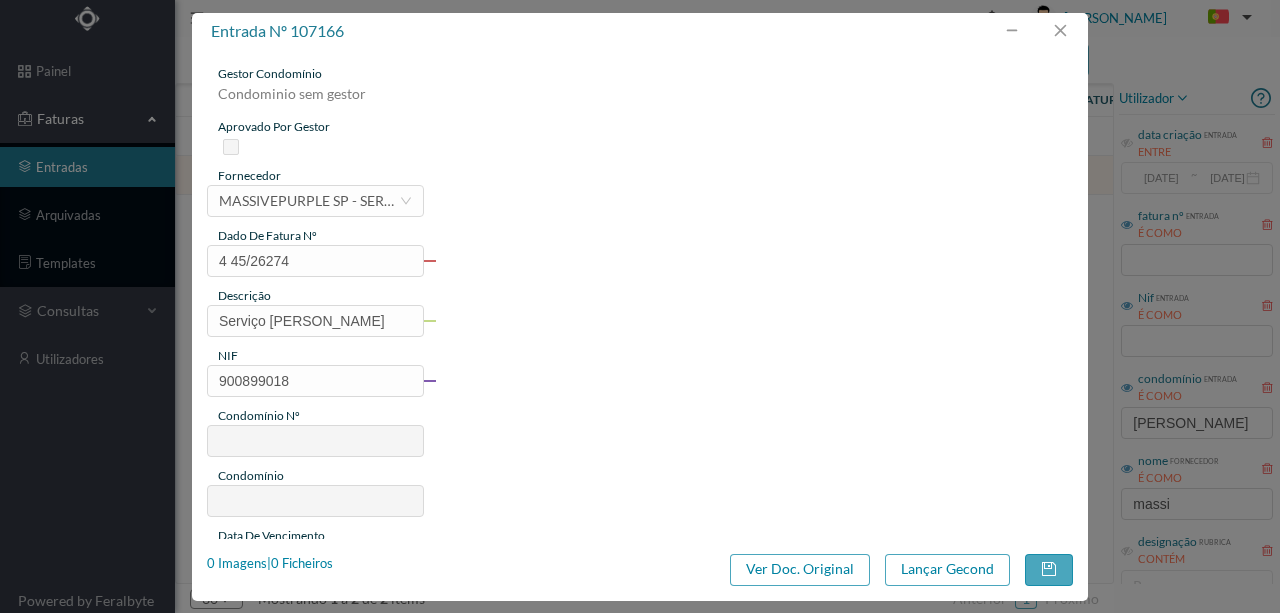 type on "708" 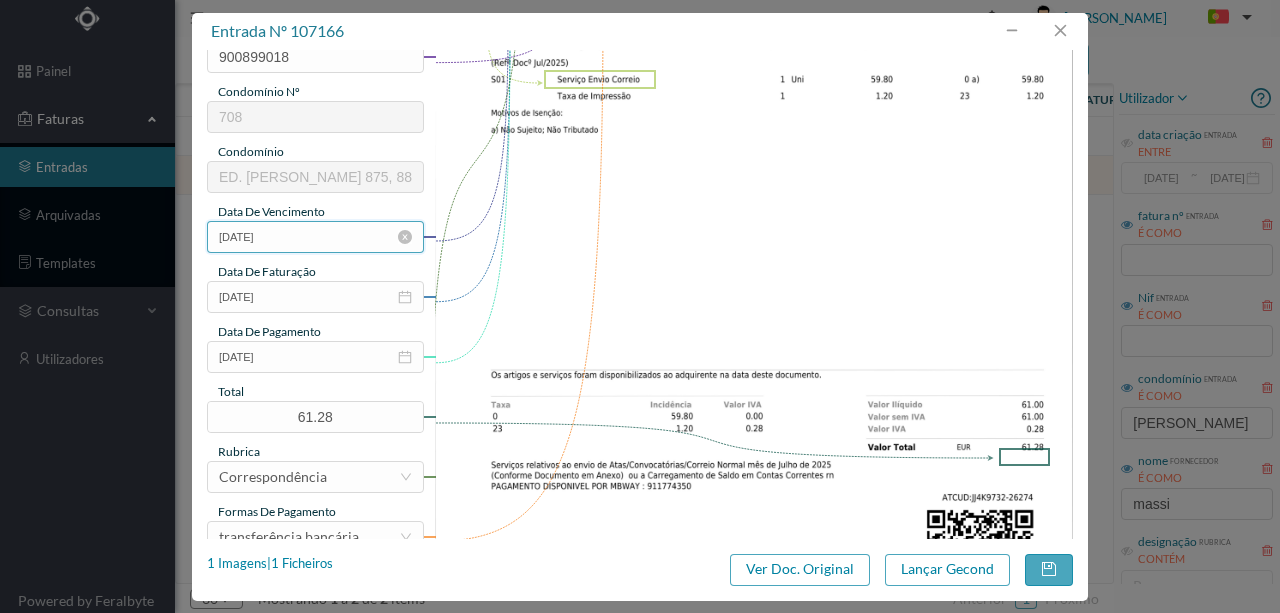 scroll, scrollTop: 333, scrollLeft: 0, axis: vertical 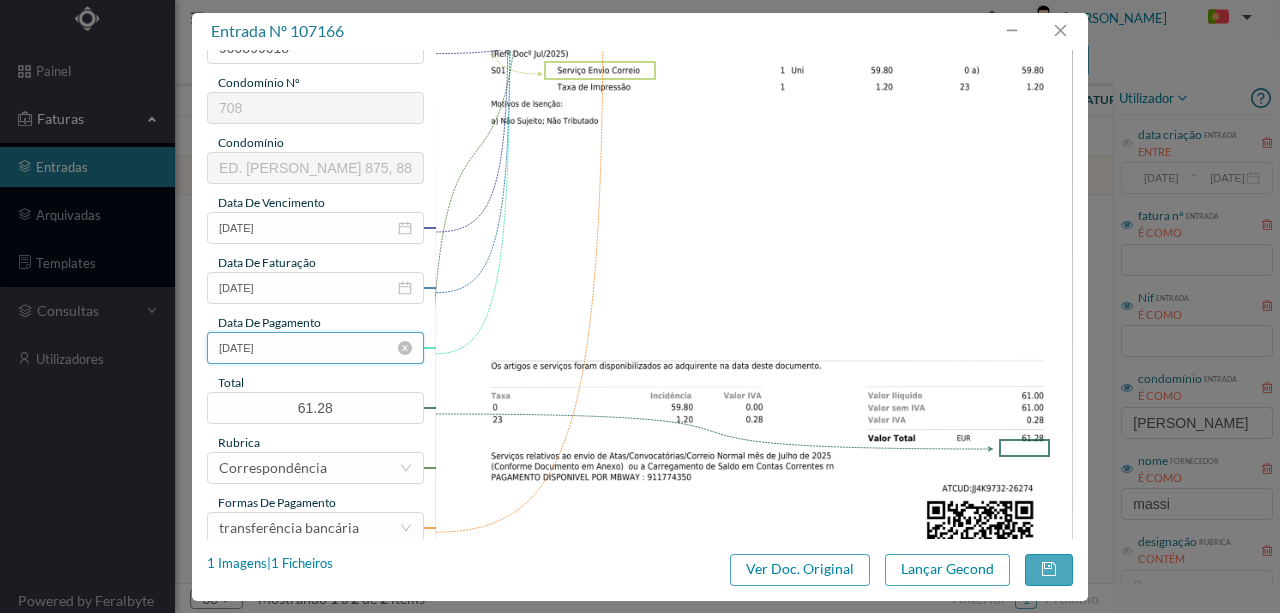 click on "[DATE]" at bounding box center [315, 348] 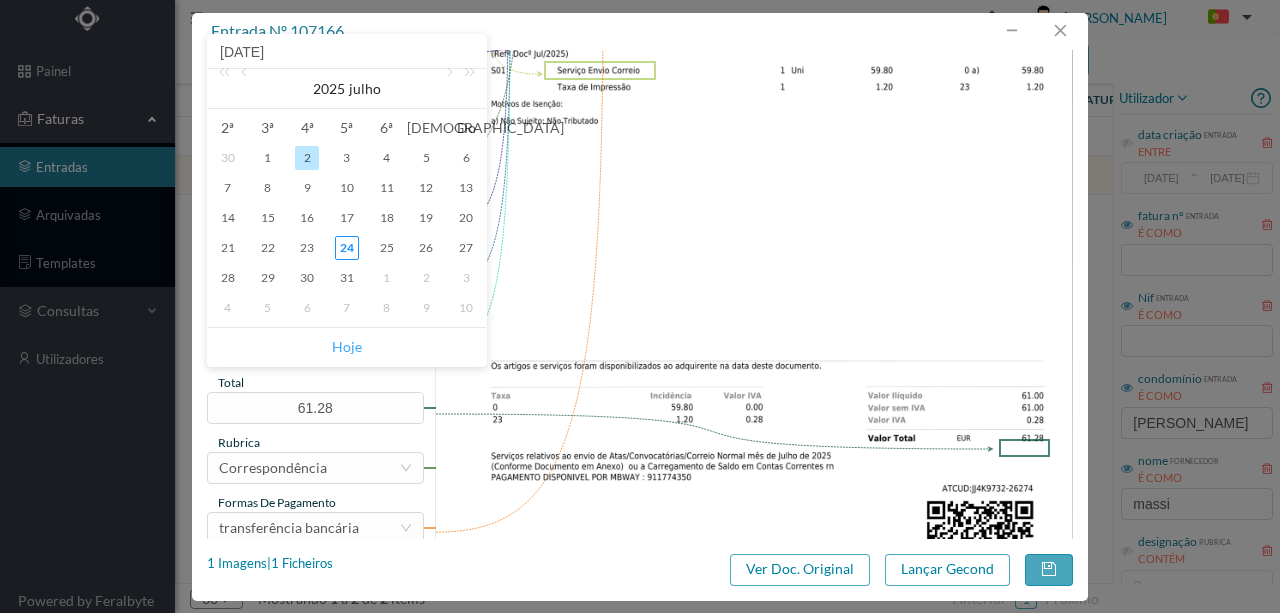 click on "Hoje" at bounding box center [347, 347] 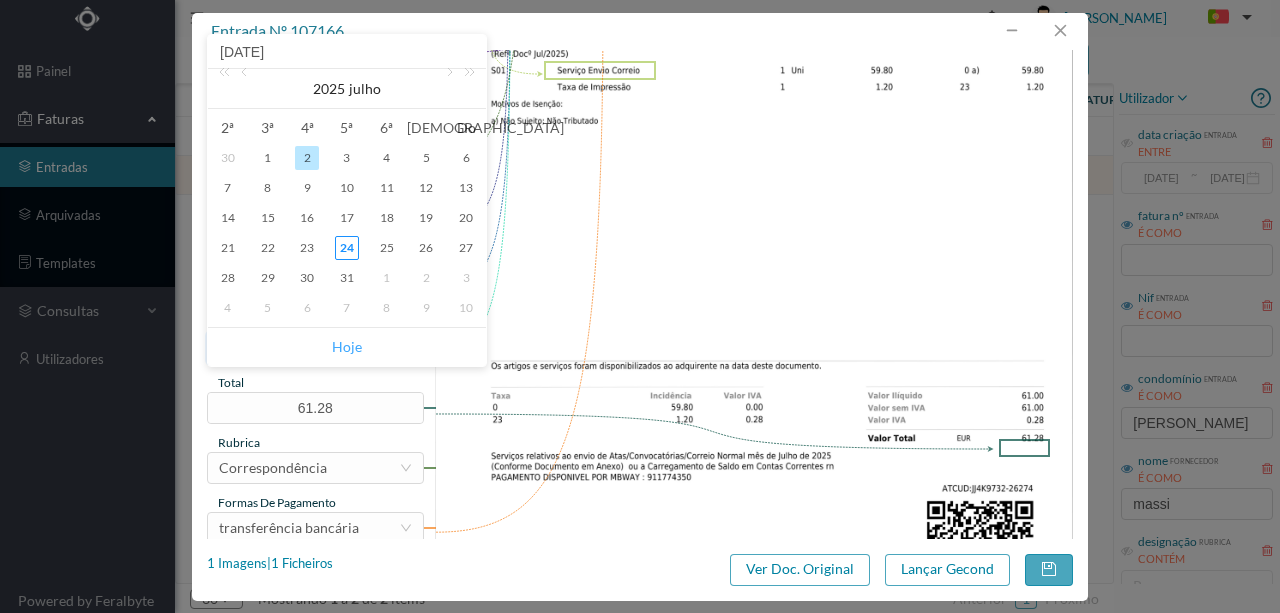 type on "[DATE]" 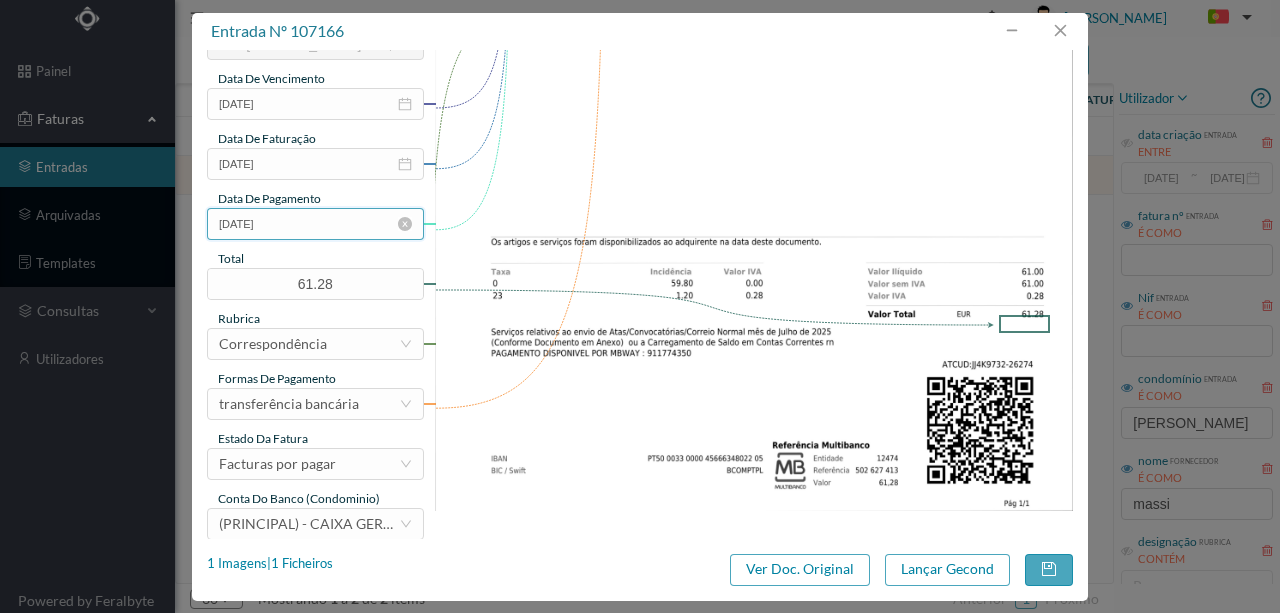 scroll, scrollTop: 466, scrollLeft: 0, axis: vertical 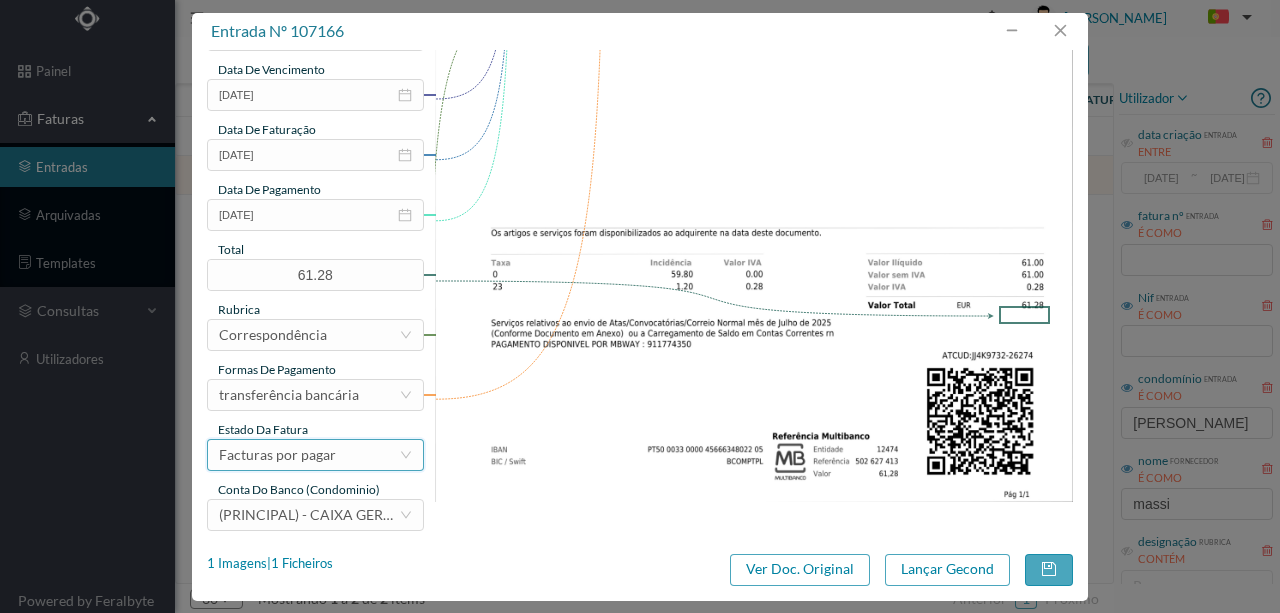 click on "Facturas por pagar" at bounding box center (277, 455) 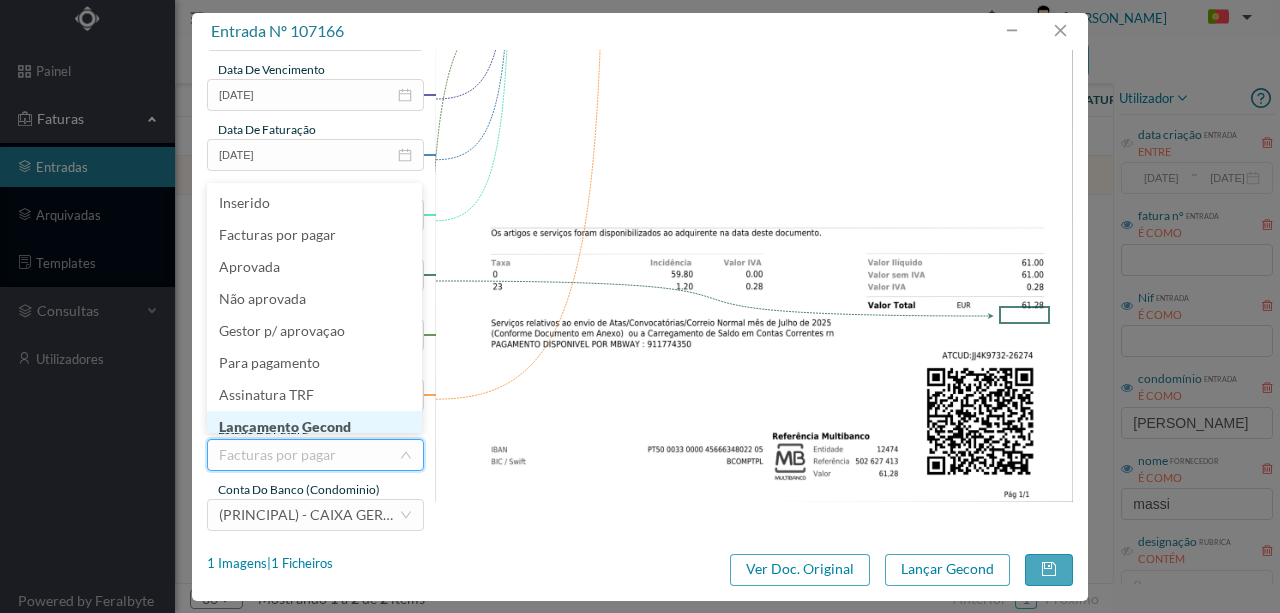 scroll, scrollTop: 10, scrollLeft: 0, axis: vertical 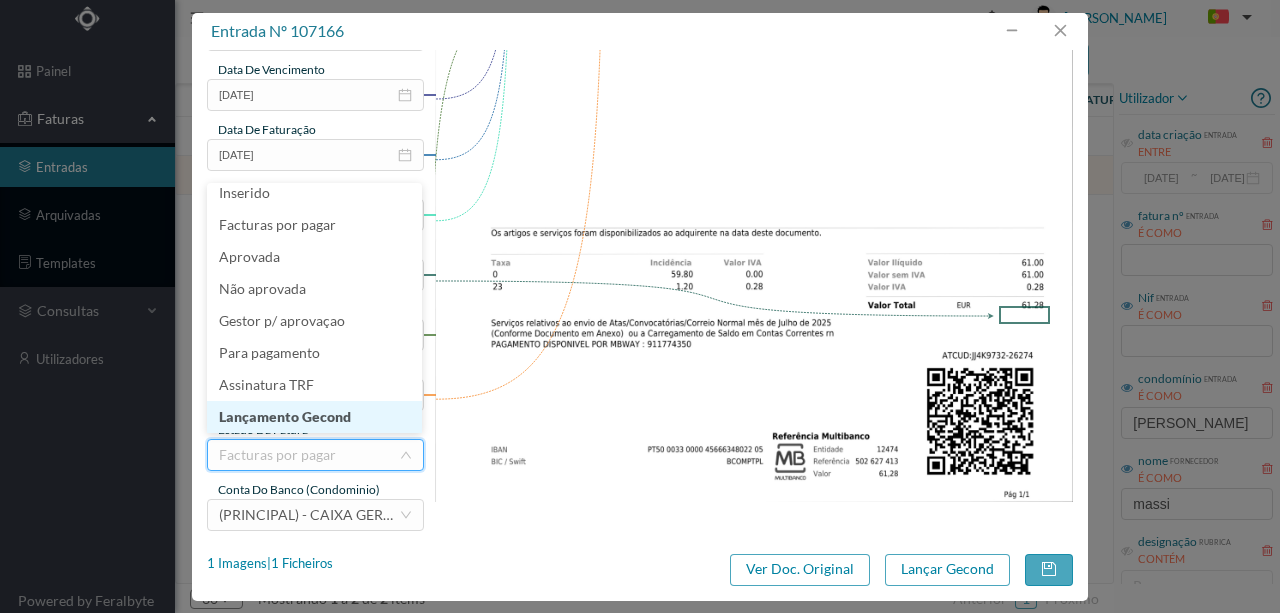 click on "Lançamento Gecond" at bounding box center [314, 417] 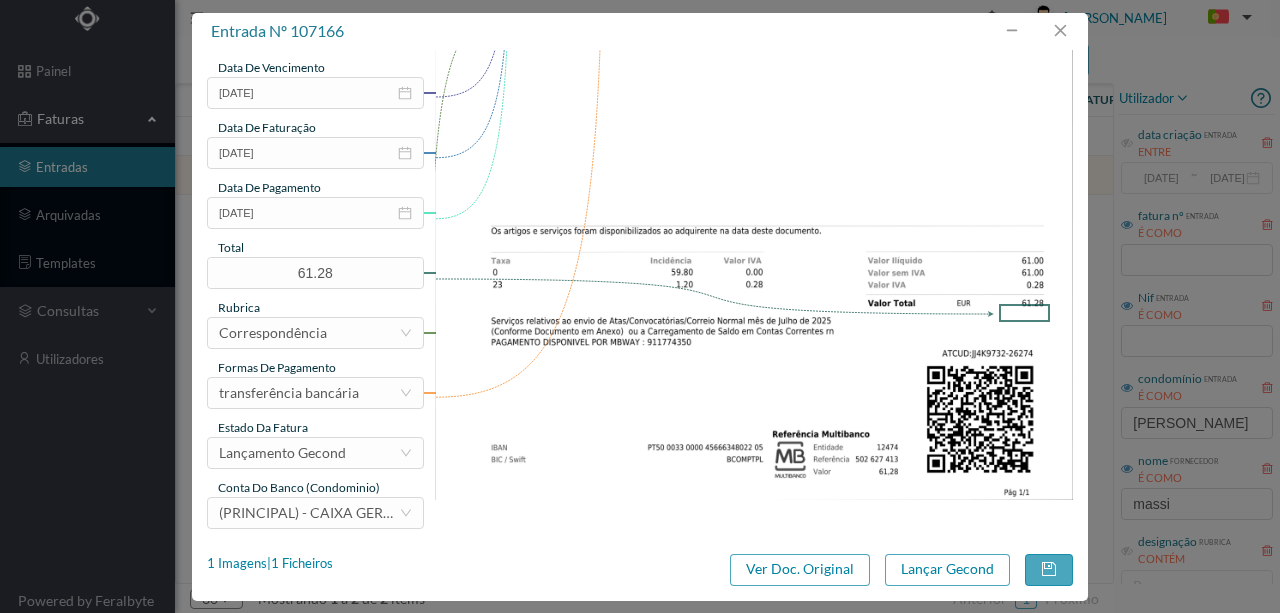 scroll, scrollTop: 473, scrollLeft: 0, axis: vertical 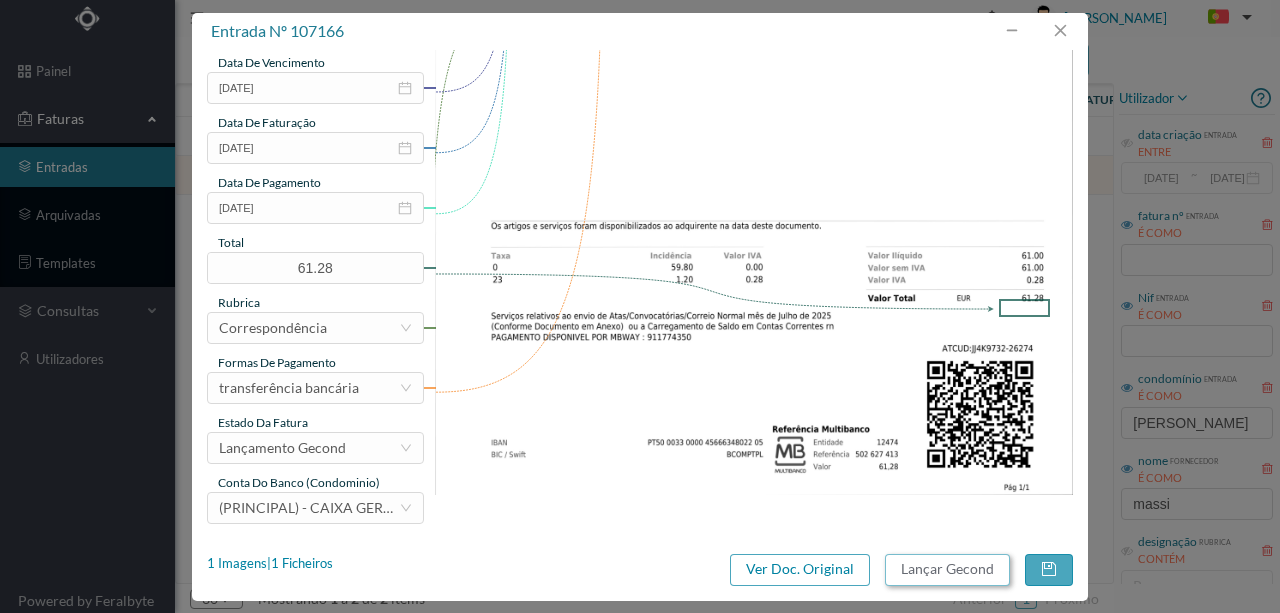 click on "Lançar Gecond" at bounding box center (947, 570) 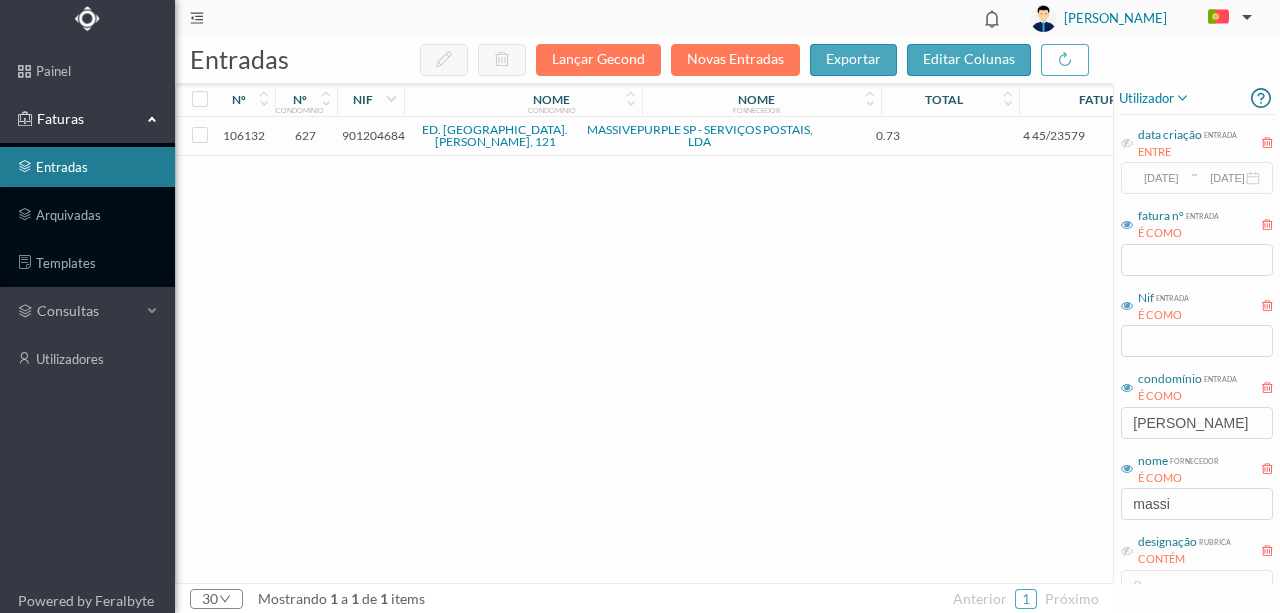 click on "106132 627 901204684 ED. PRAÇA D. AFONSO V,  121 MASSIVEPURPLE SP - SERVIÇOS POSTAIS,  LDA 0.73 4 45/23579 Correspondência Facturas por pagar" at bounding box center (789, 350) 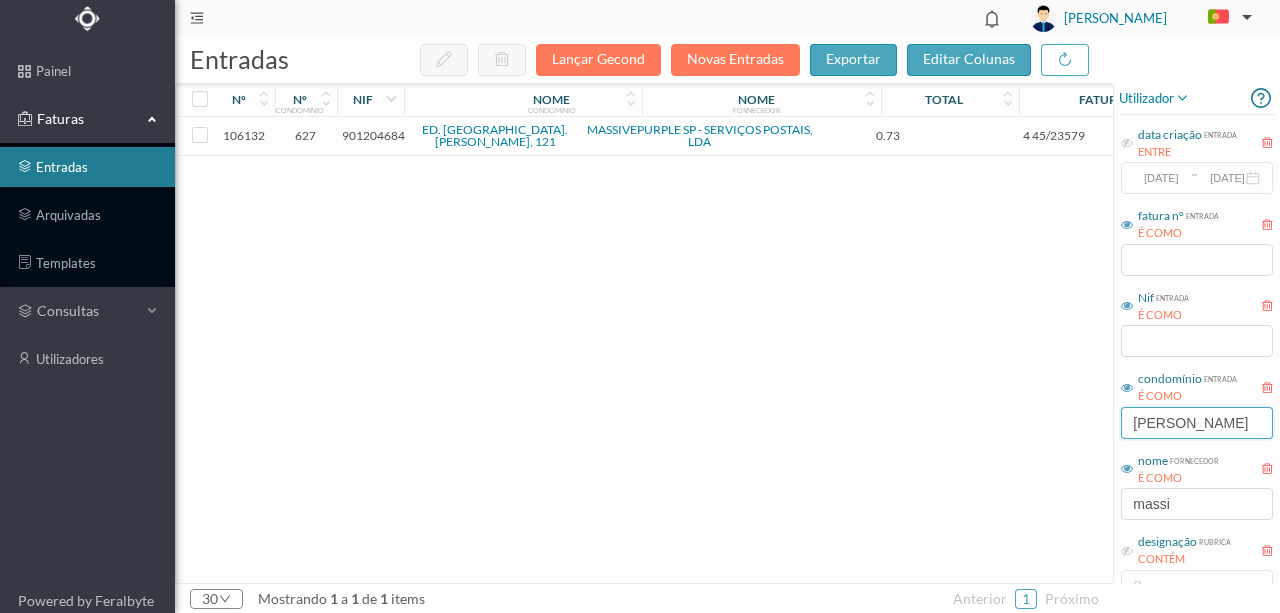 drag, startPoint x: 1228, startPoint y: 424, endPoint x: 986, endPoint y: 367, distance: 248.62221 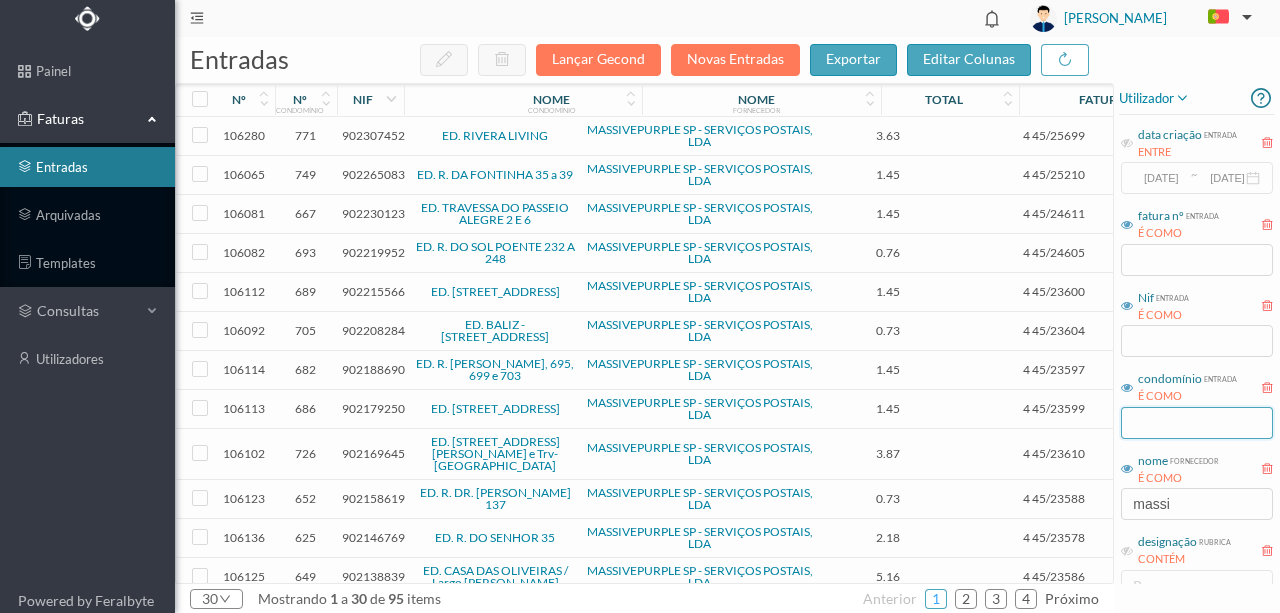 type 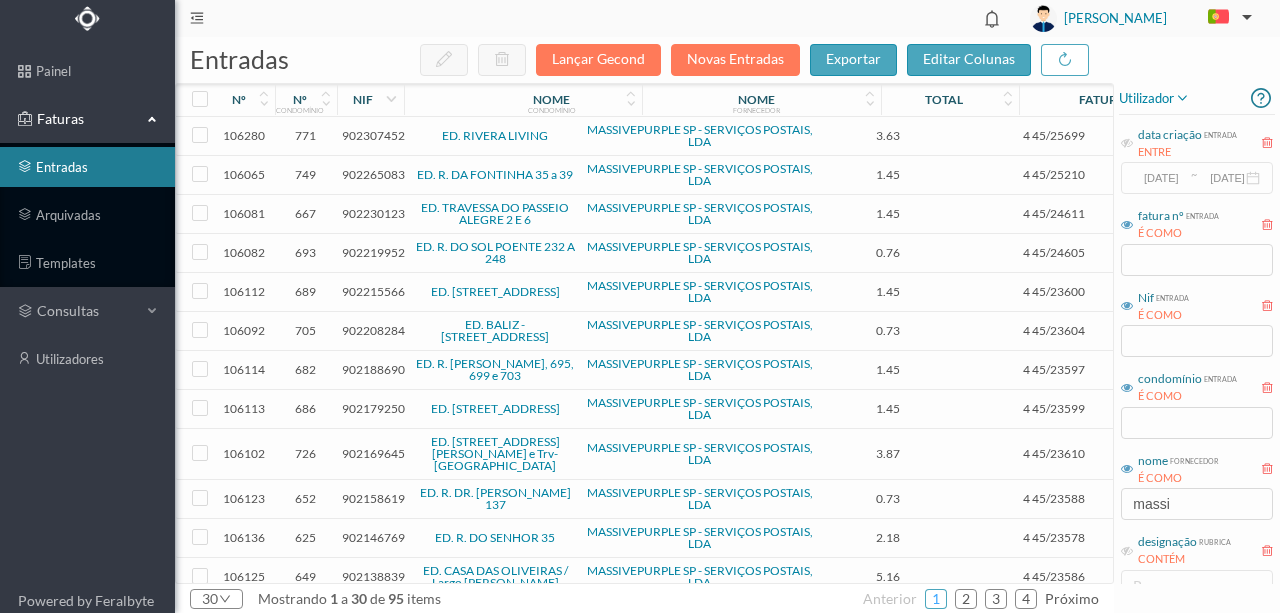 click on "1" at bounding box center (936, 599) 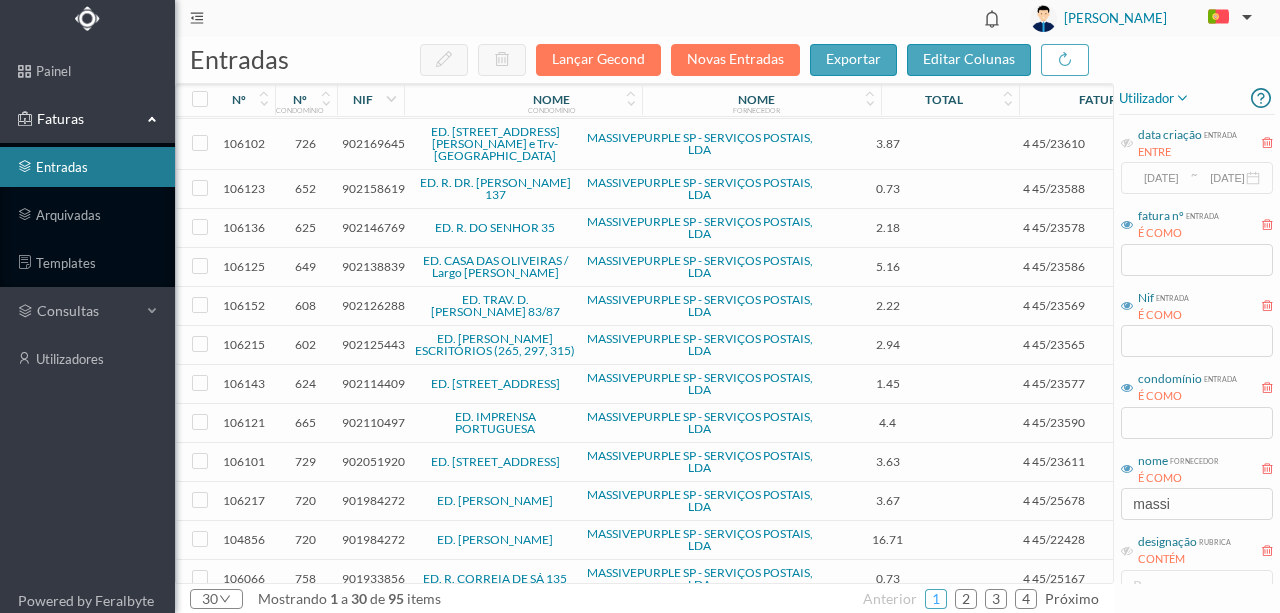 scroll, scrollTop: 333, scrollLeft: 0, axis: vertical 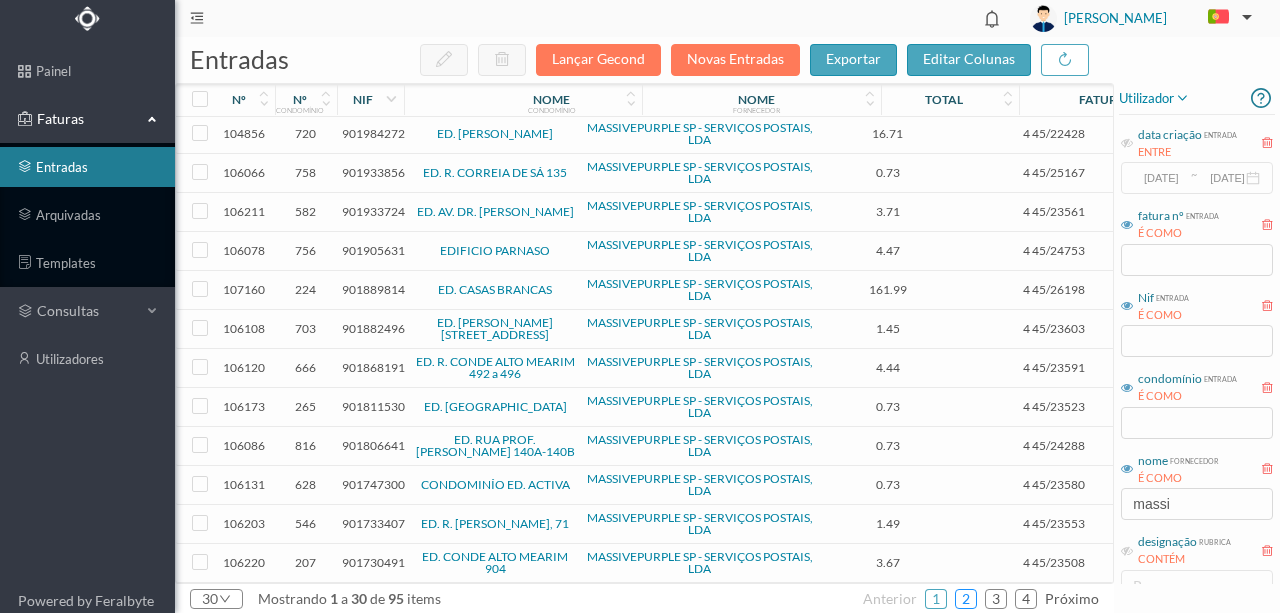 click on "2" at bounding box center [966, 599] 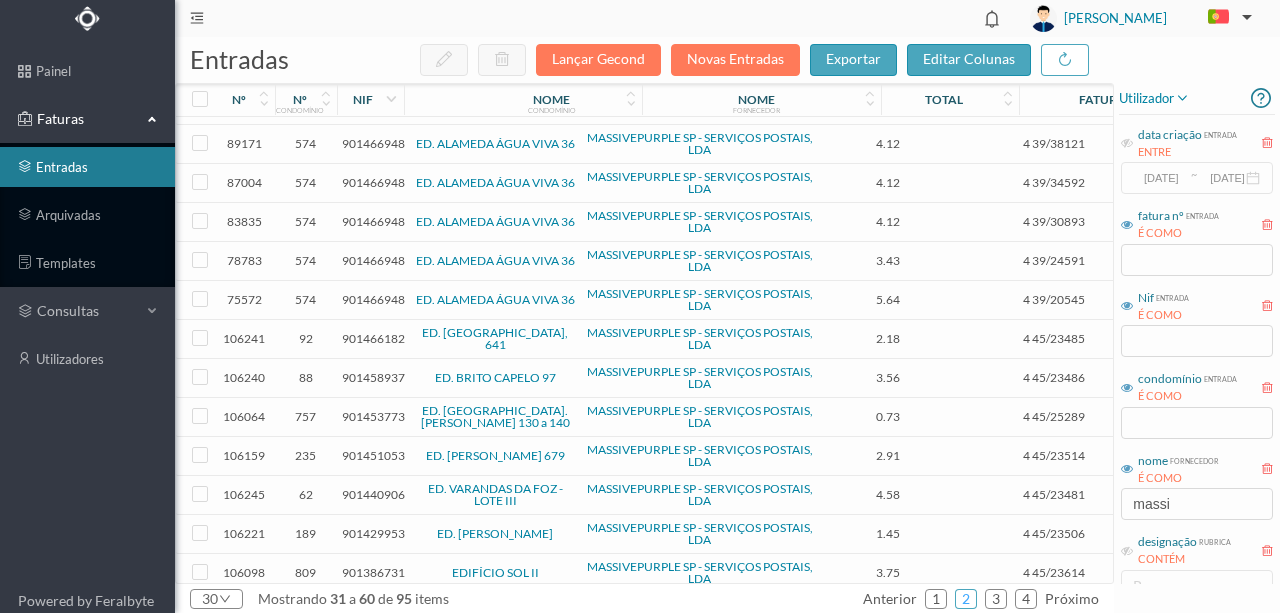 scroll, scrollTop: 699, scrollLeft: 0, axis: vertical 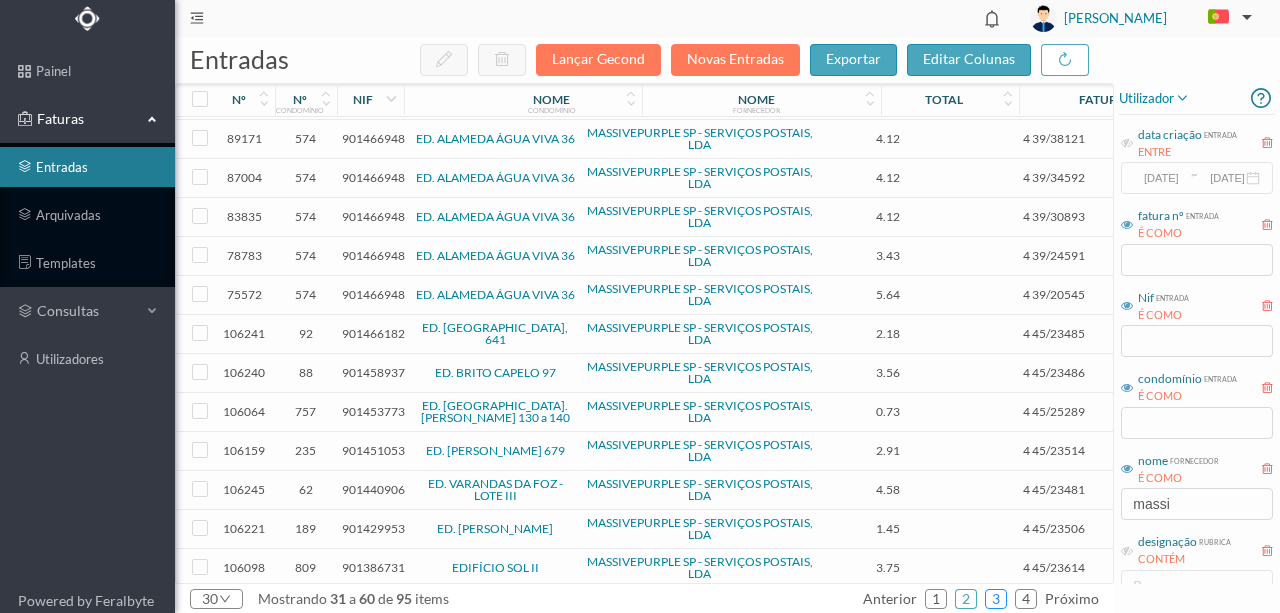 click on "3" at bounding box center [996, 599] 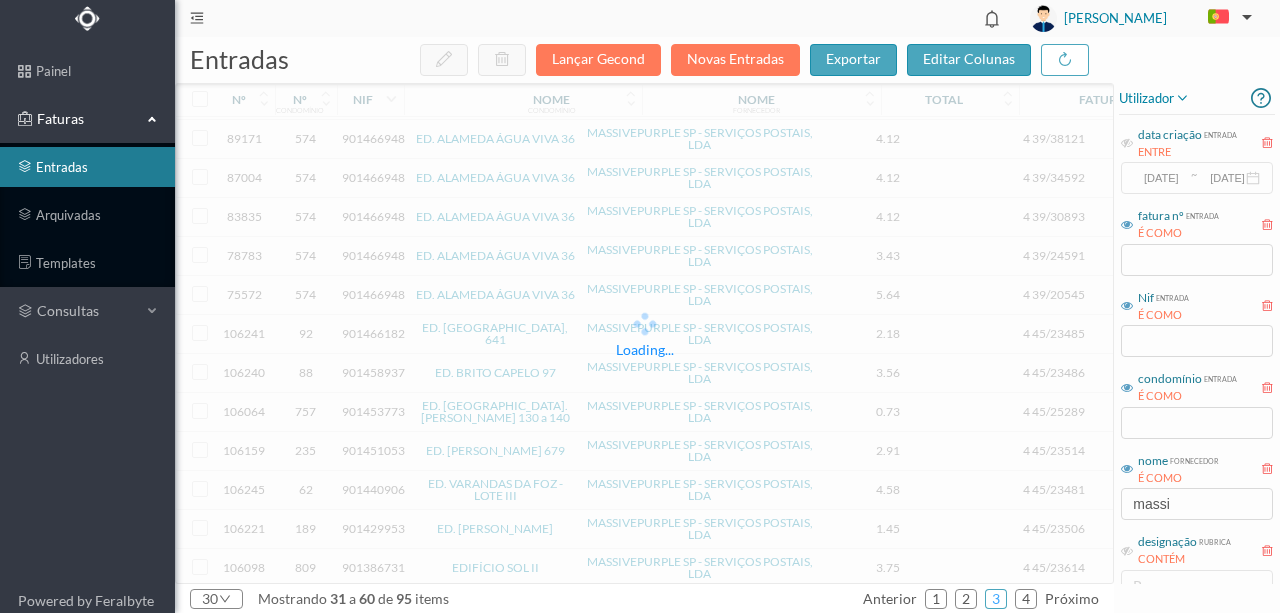 scroll, scrollTop: 693, scrollLeft: 0, axis: vertical 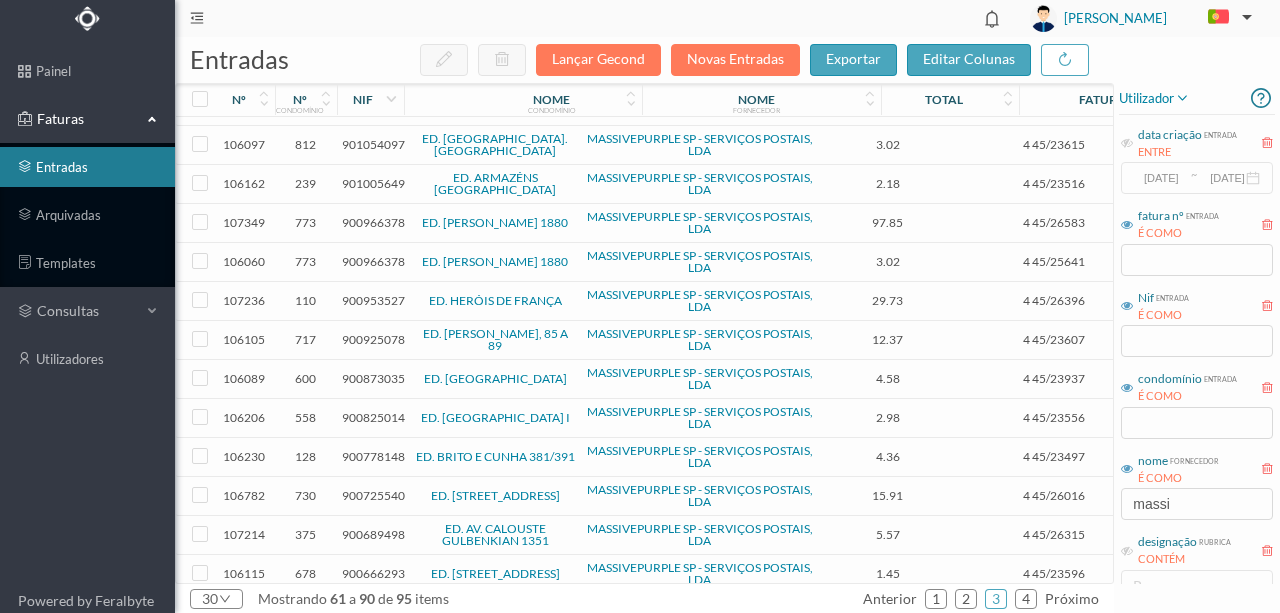 click on "900925078" at bounding box center [373, 339] 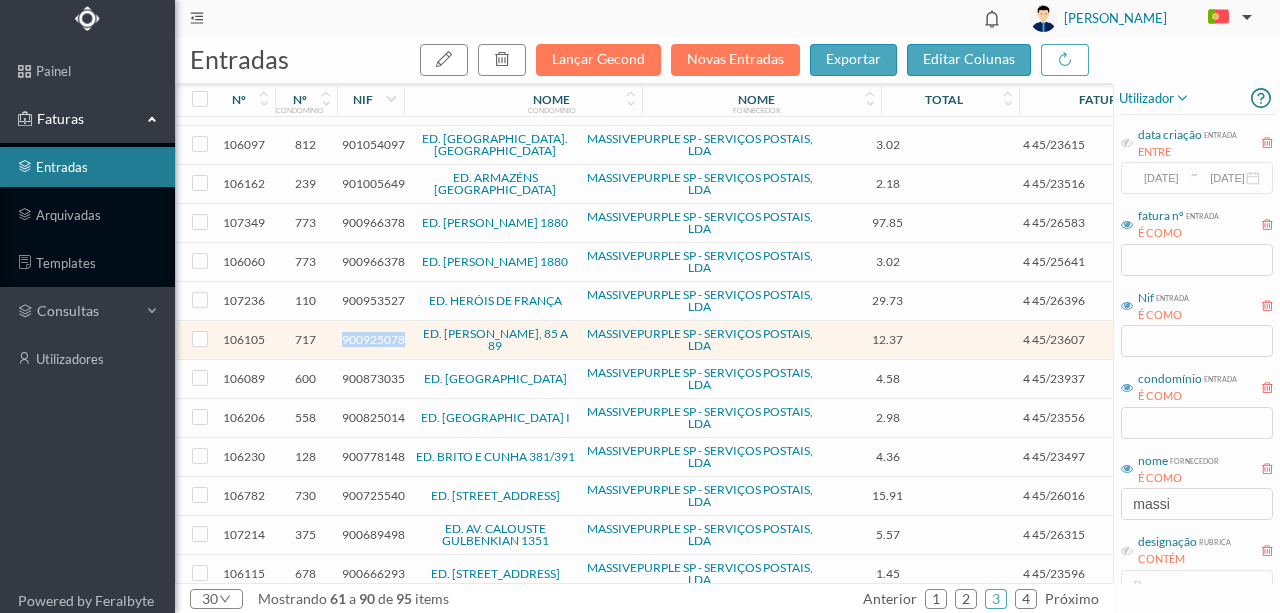 click on "900925078" at bounding box center (373, 339) 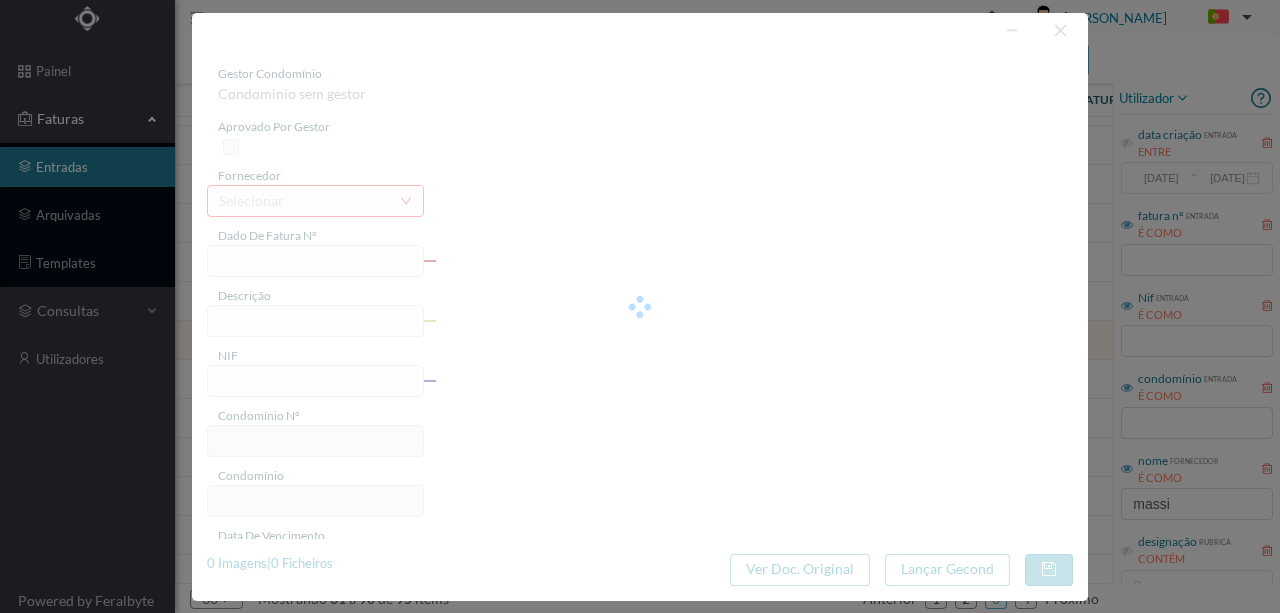 type on "4 45/23607" 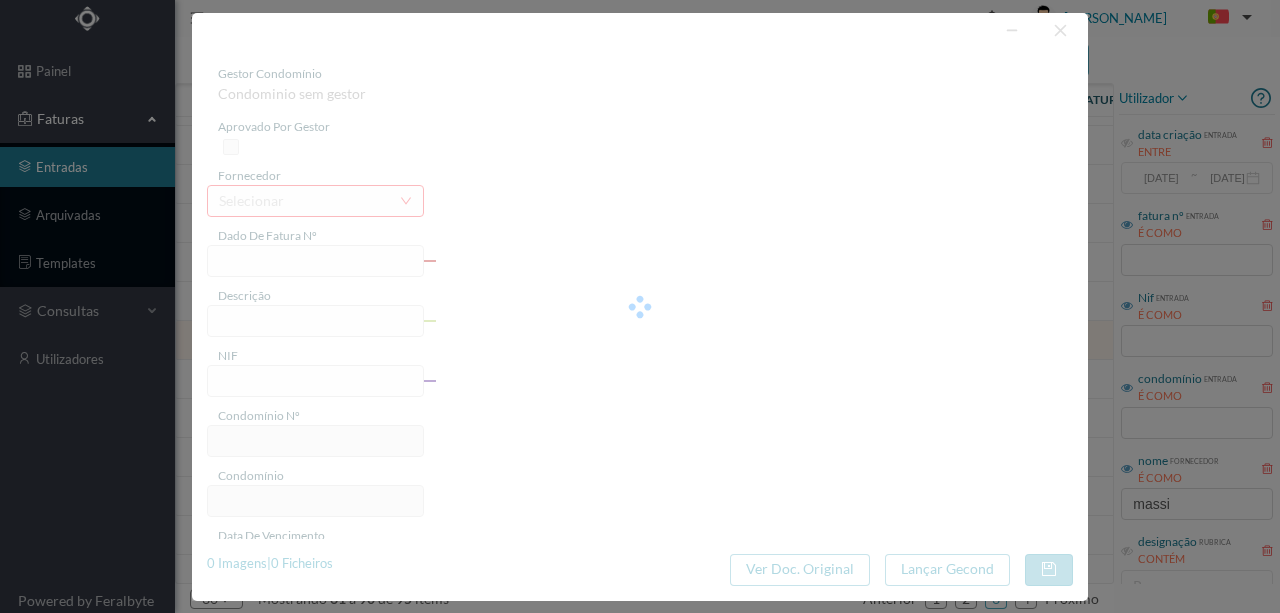 type on "Serviço [PERSON_NAME]" 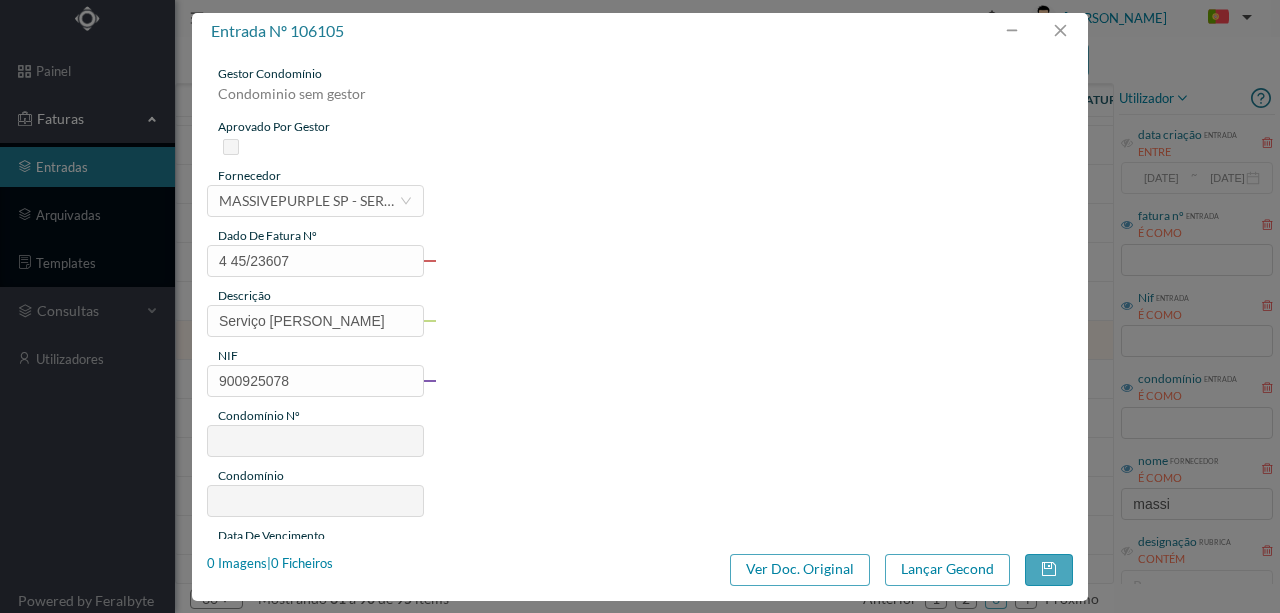 type on "717" 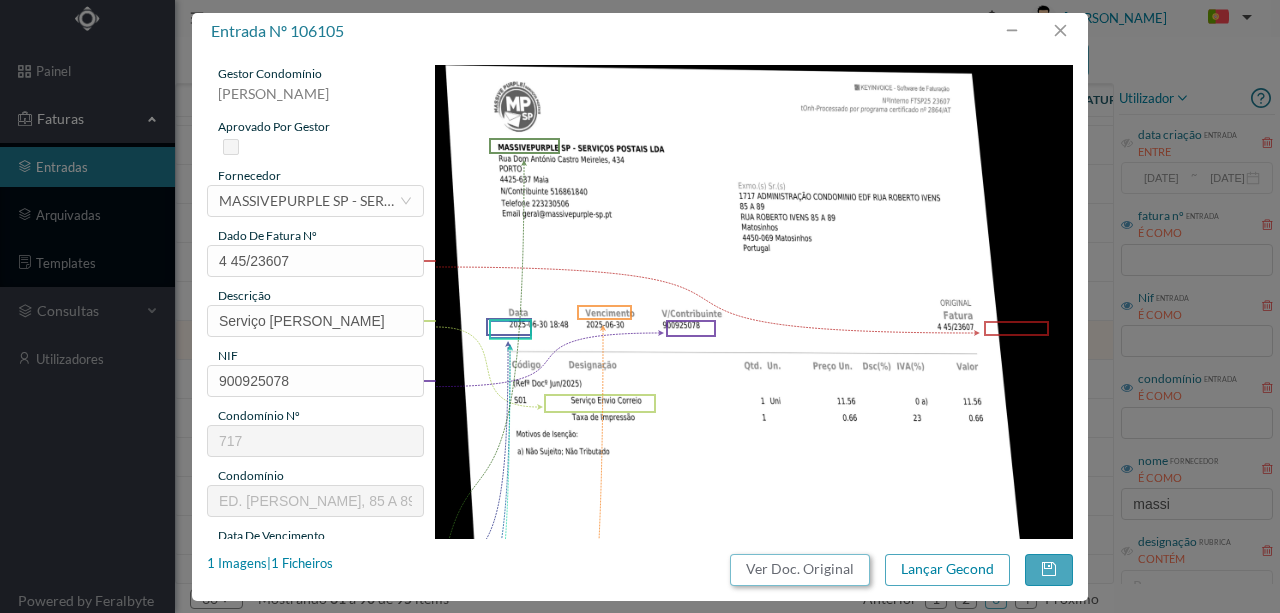 click on "Ver Doc. Original" at bounding box center (800, 570) 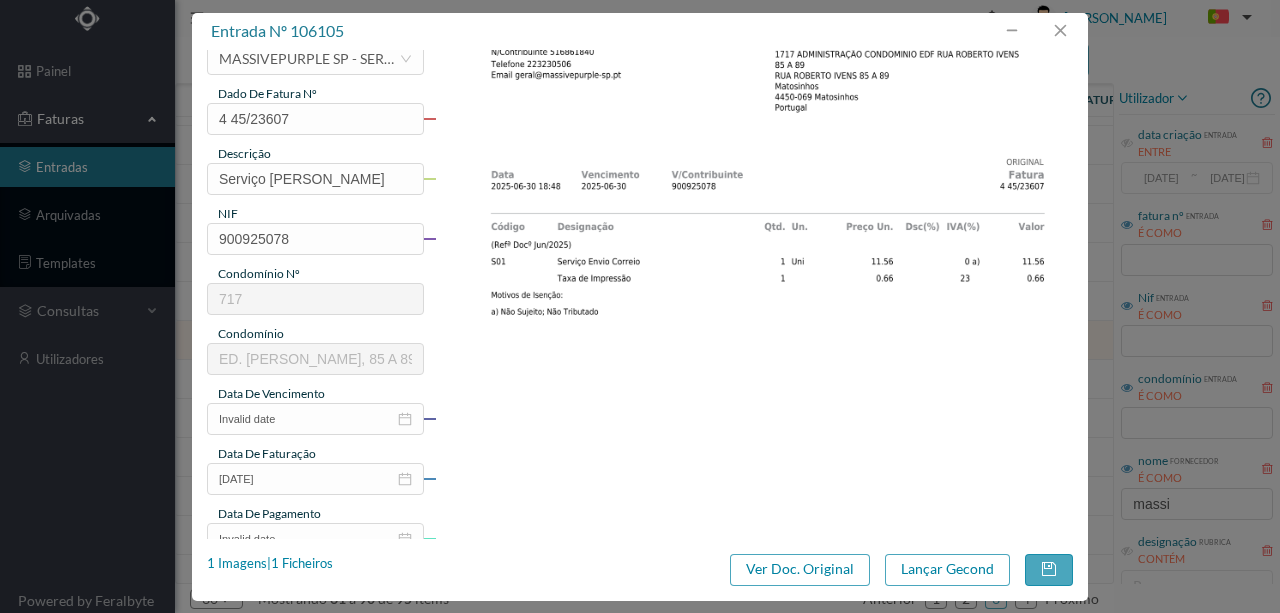scroll, scrollTop: 200, scrollLeft: 0, axis: vertical 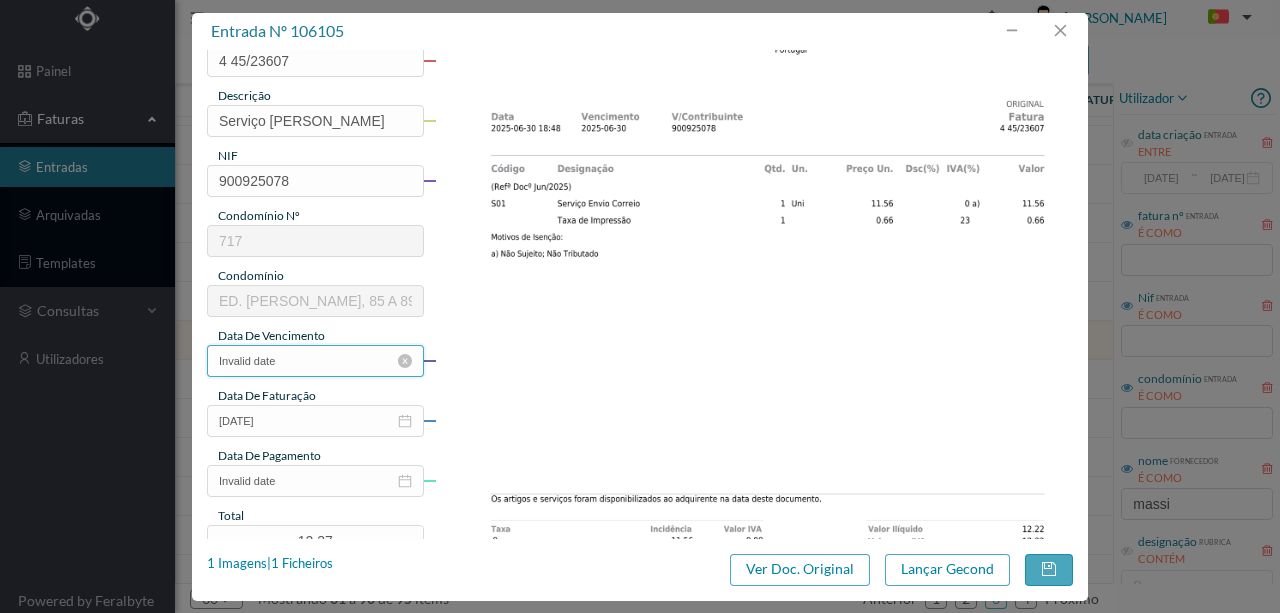 click on "Invalid date" at bounding box center (315, 361) 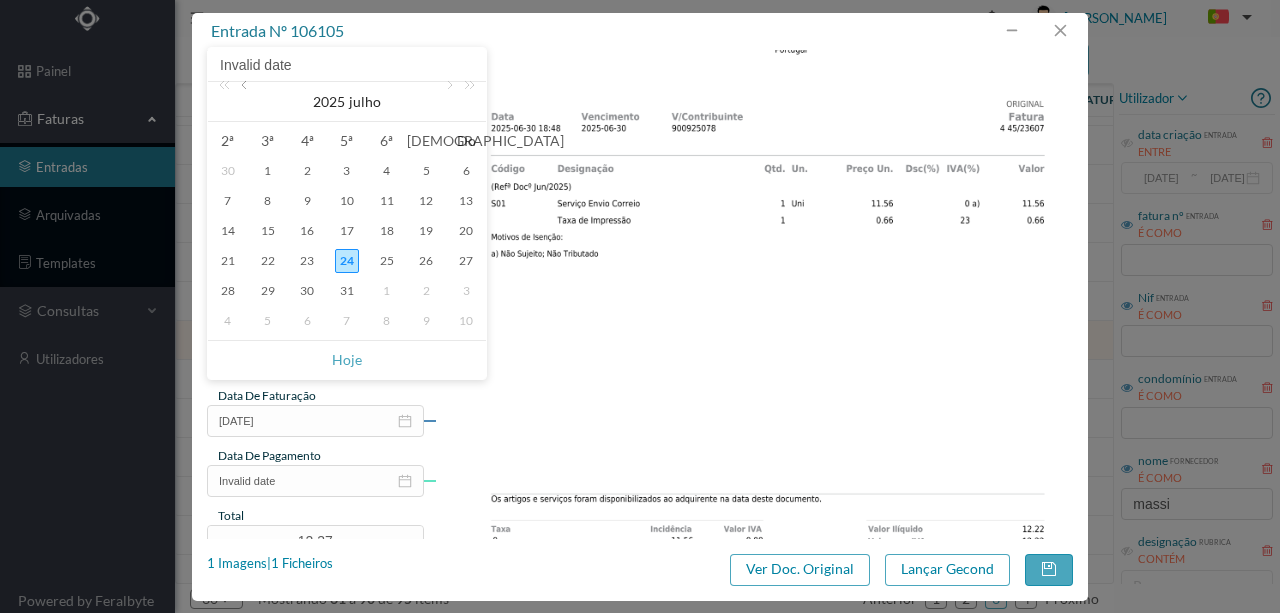 click at bounding box center [246, 102] 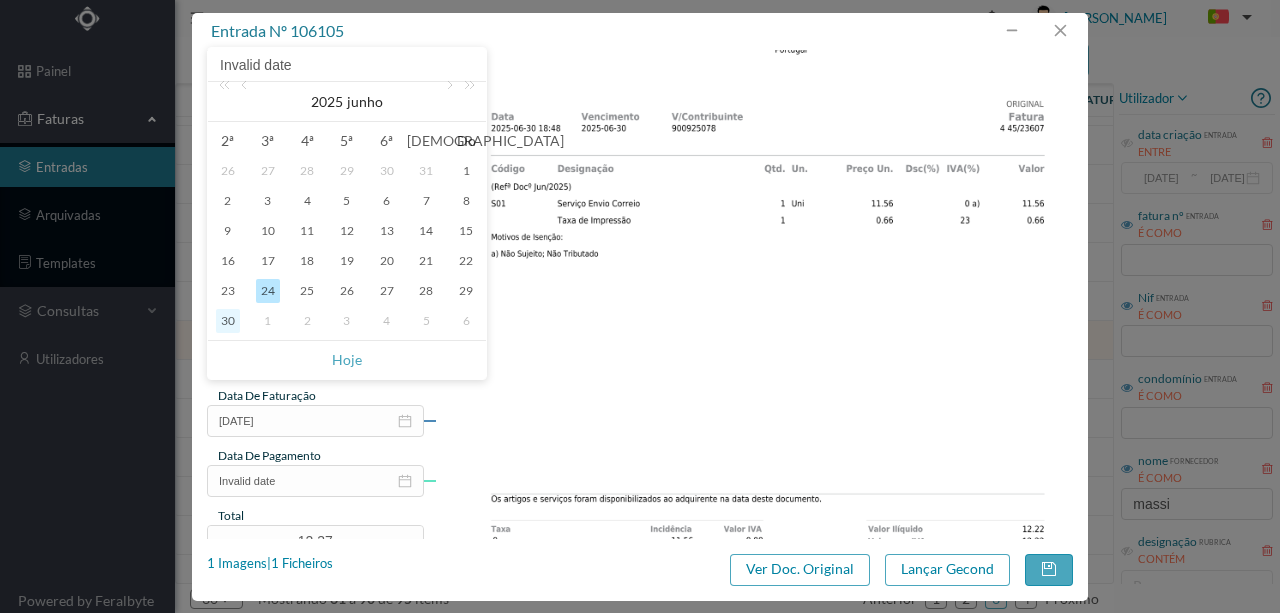click on "30" at bounding box center [228, 321] 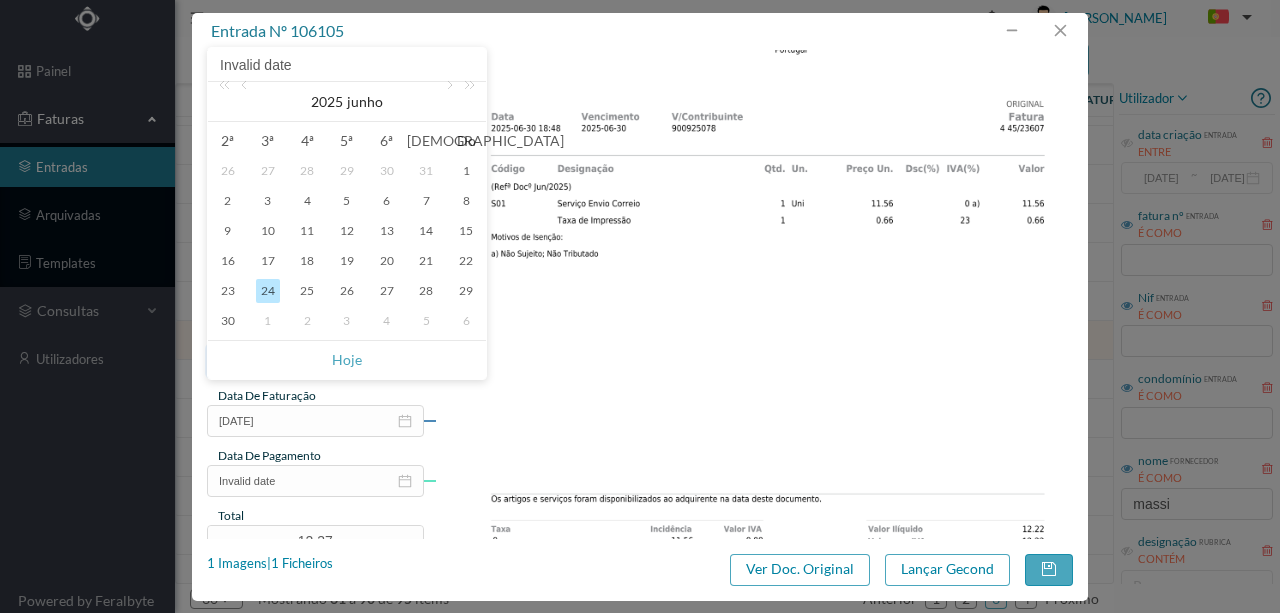type on "[DATE]" 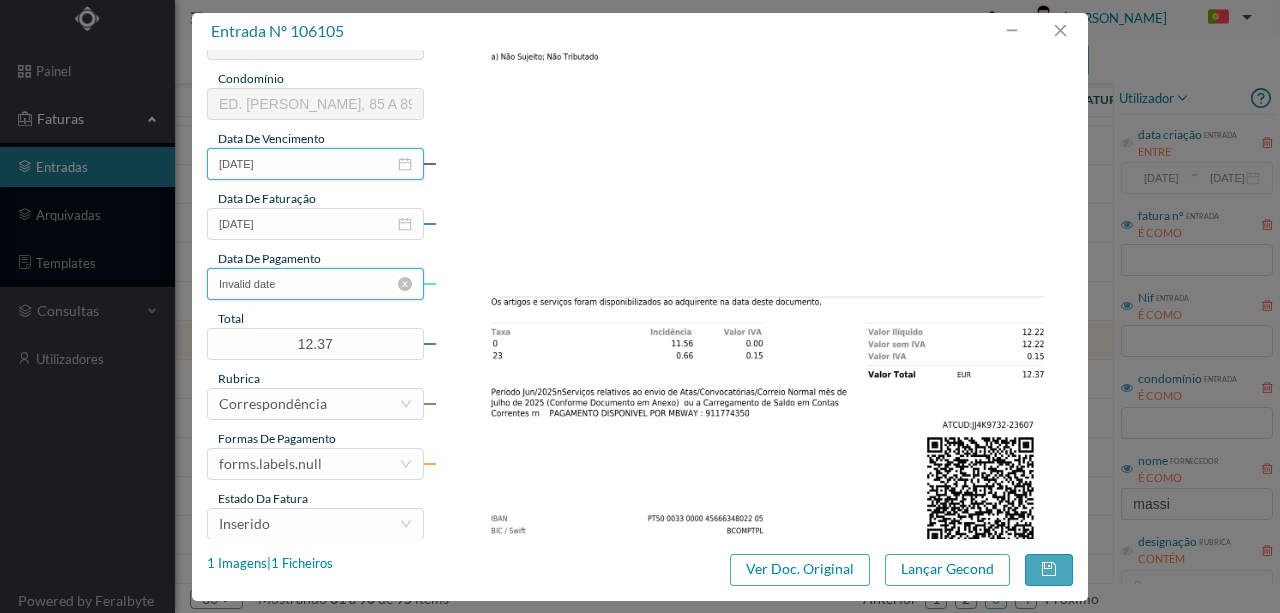 scroll, scrollTop: 400, scrollLeft: 0, axis: vertical 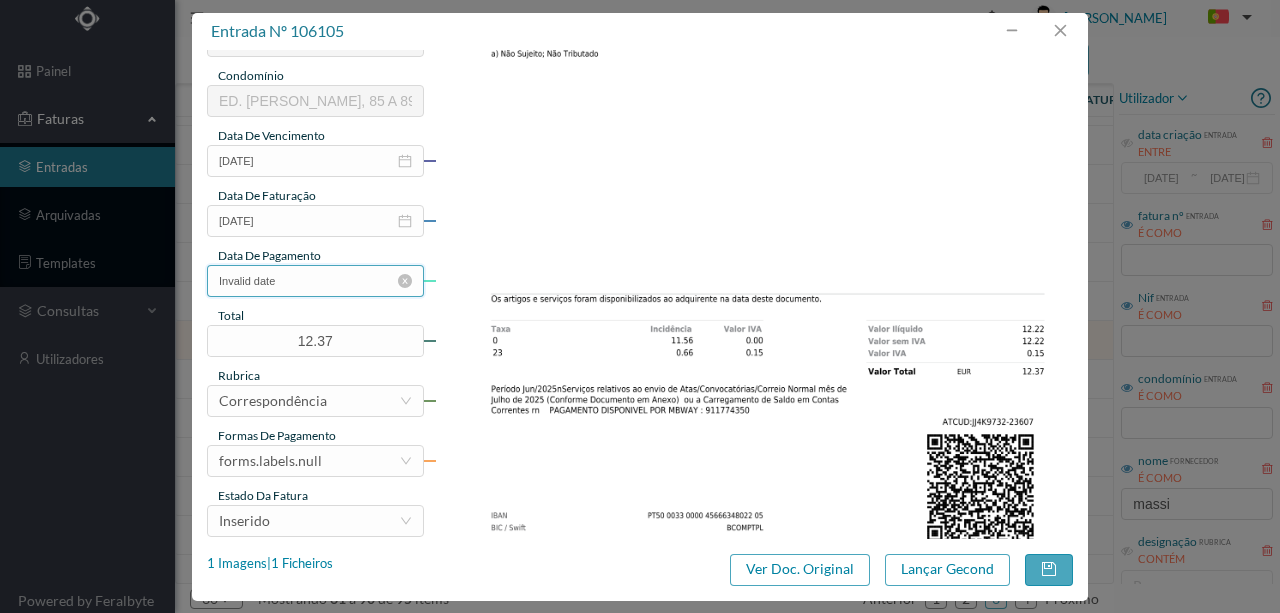 click on "Invalid date" at bounding box center [315, 281] 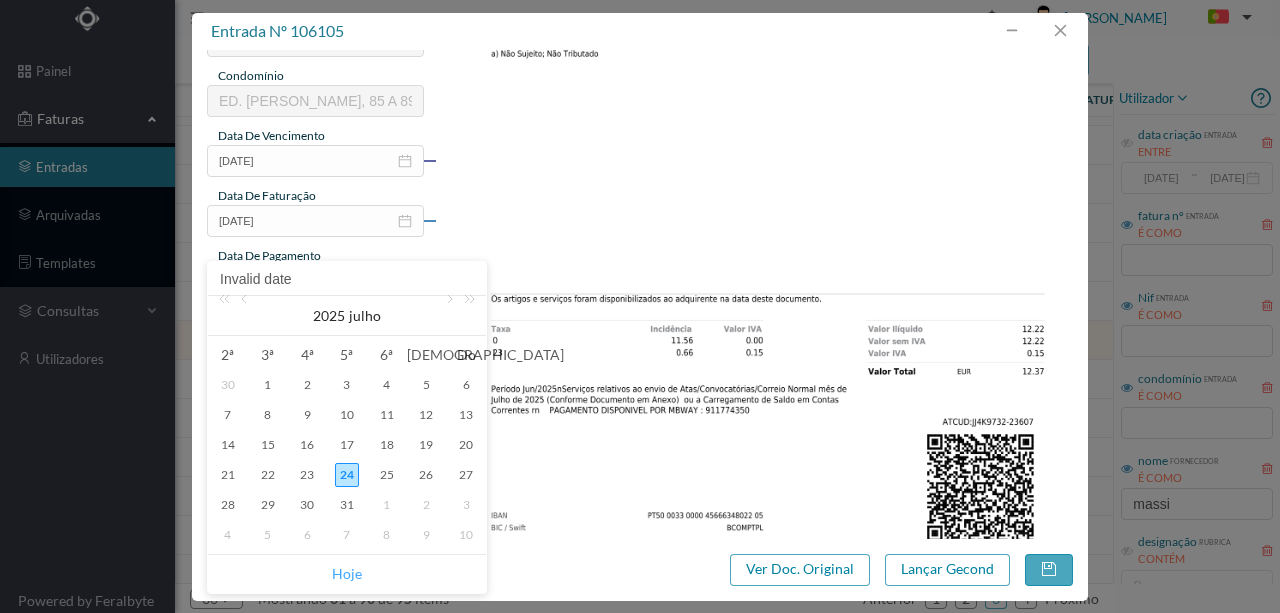 click on "Hoje" at bounding box center (347, 574) 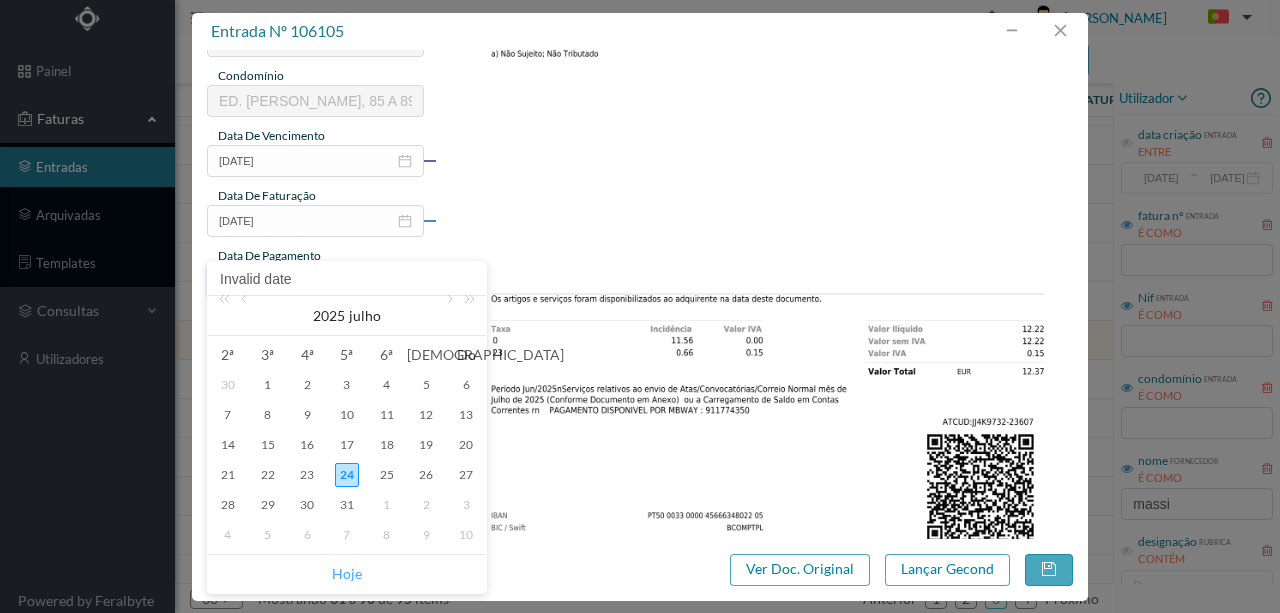 type on "[DATE]" 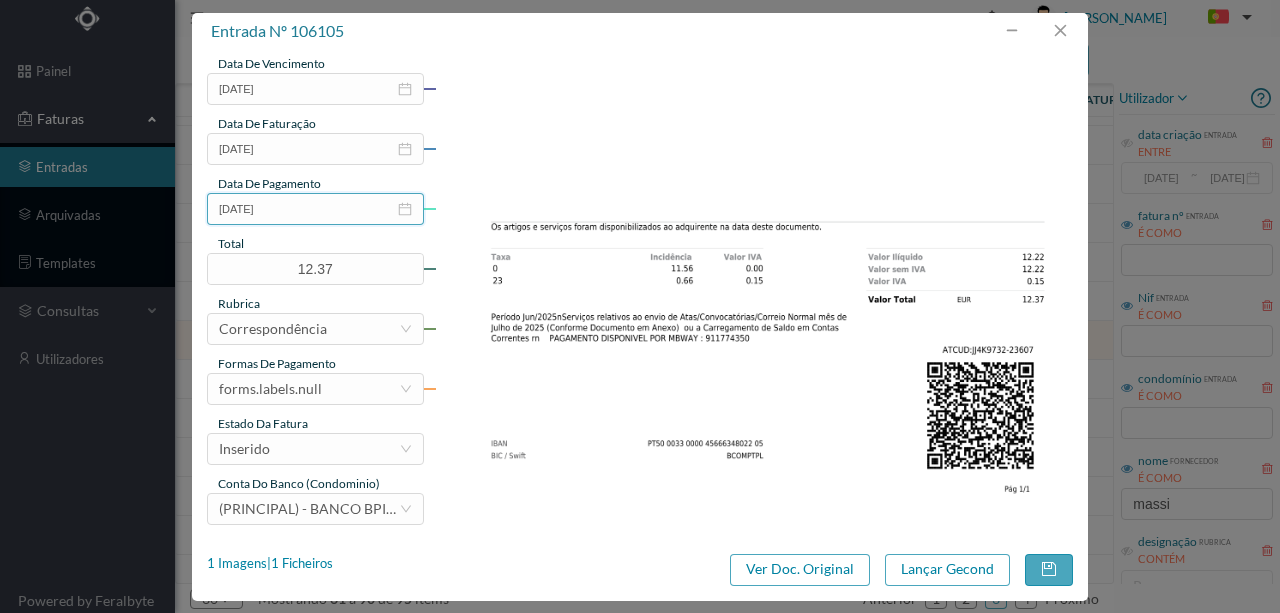 scroll, scrollTop: 473, scrollLeft: 0, axis: vertical 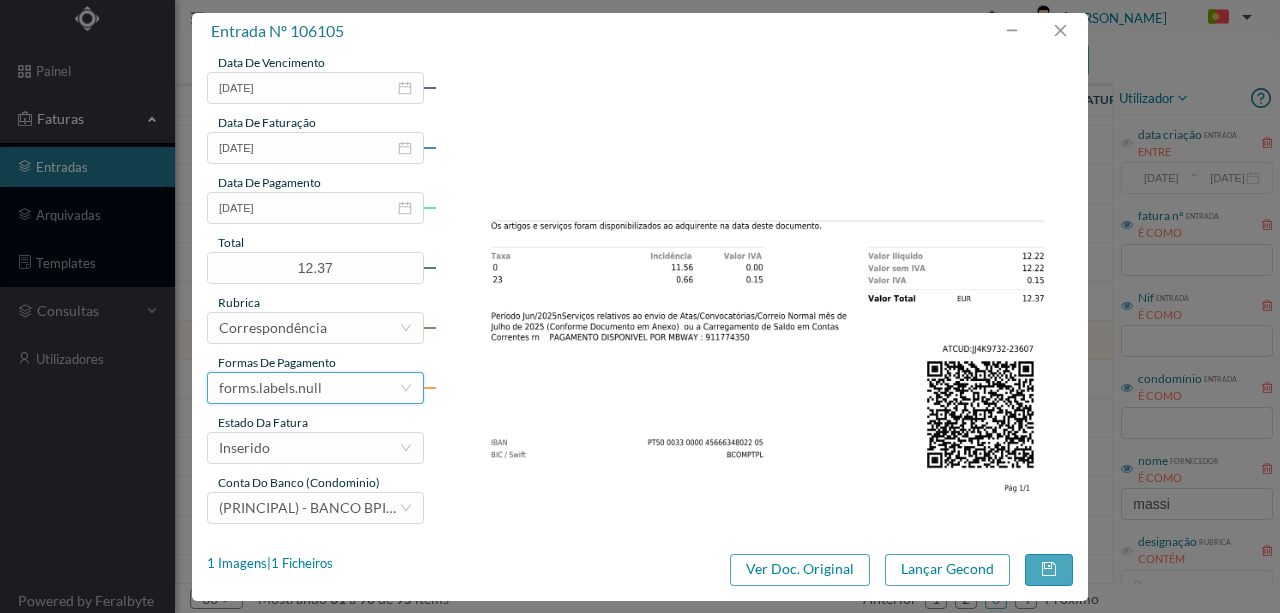click on "forms.labels.null" at bounding box center [309, 388] 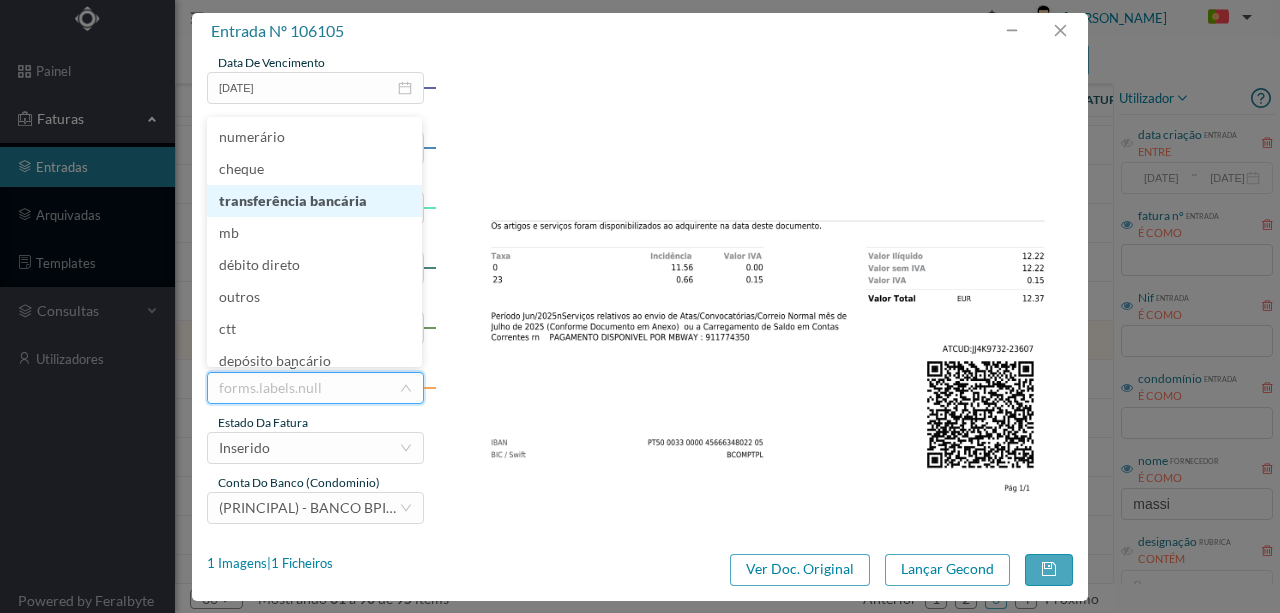 click on "transferência bancária" at bounding box center [314, 201] 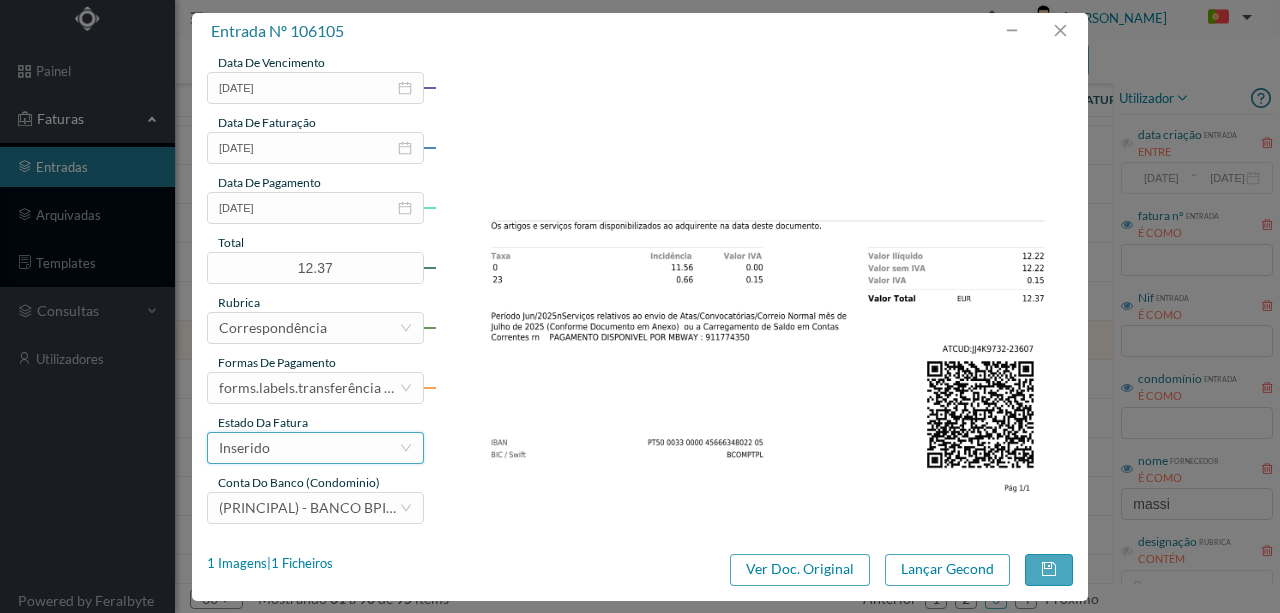 drag, startPoint x: 322, startPoint y: 444, endPoint x: 260, endPoint y: 464, distance: 65.14599 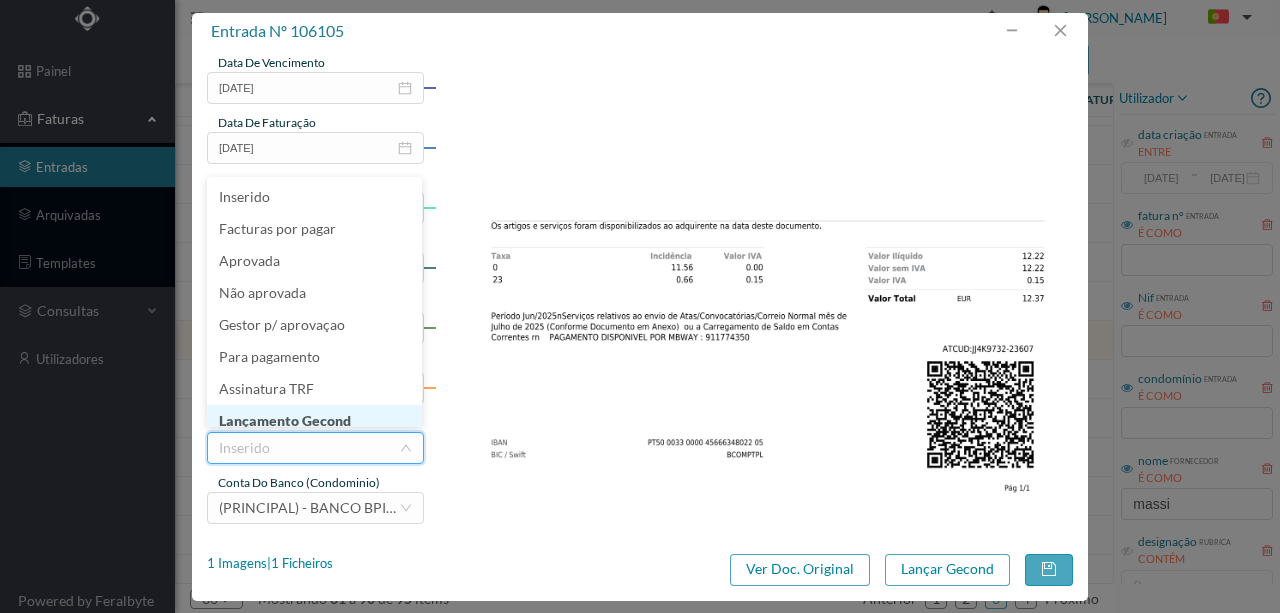 scroll, scrollTop: 10, scrollLeft: 0, axis: vertical 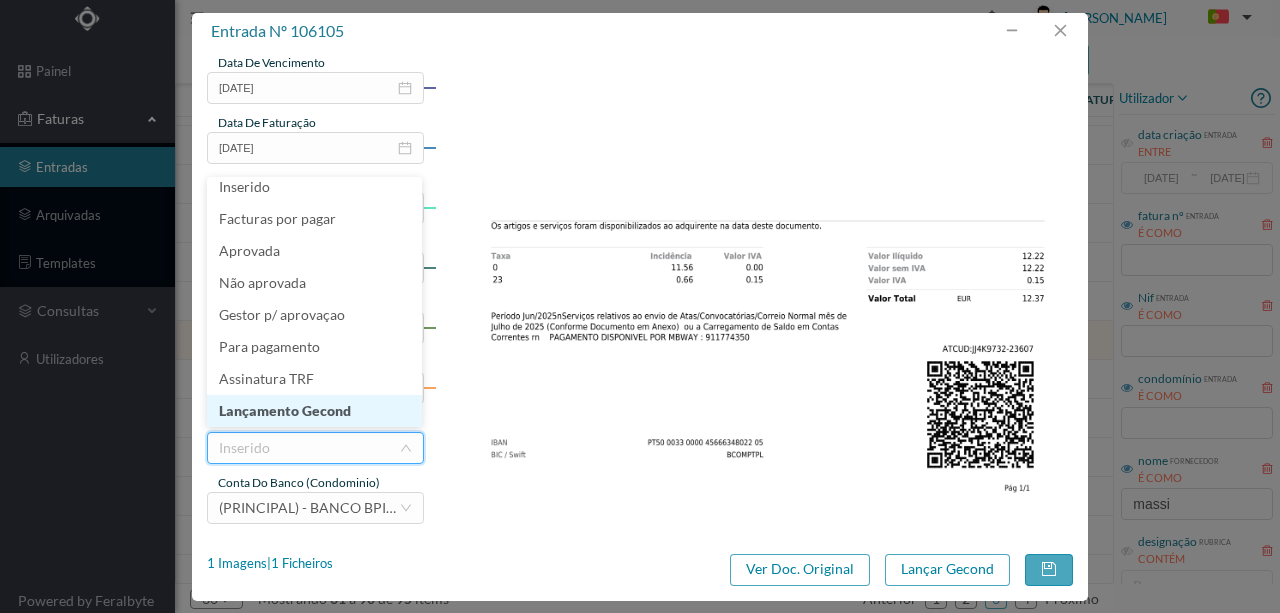 click on "Lançamento Gecond" at bounding box center (314, 411) 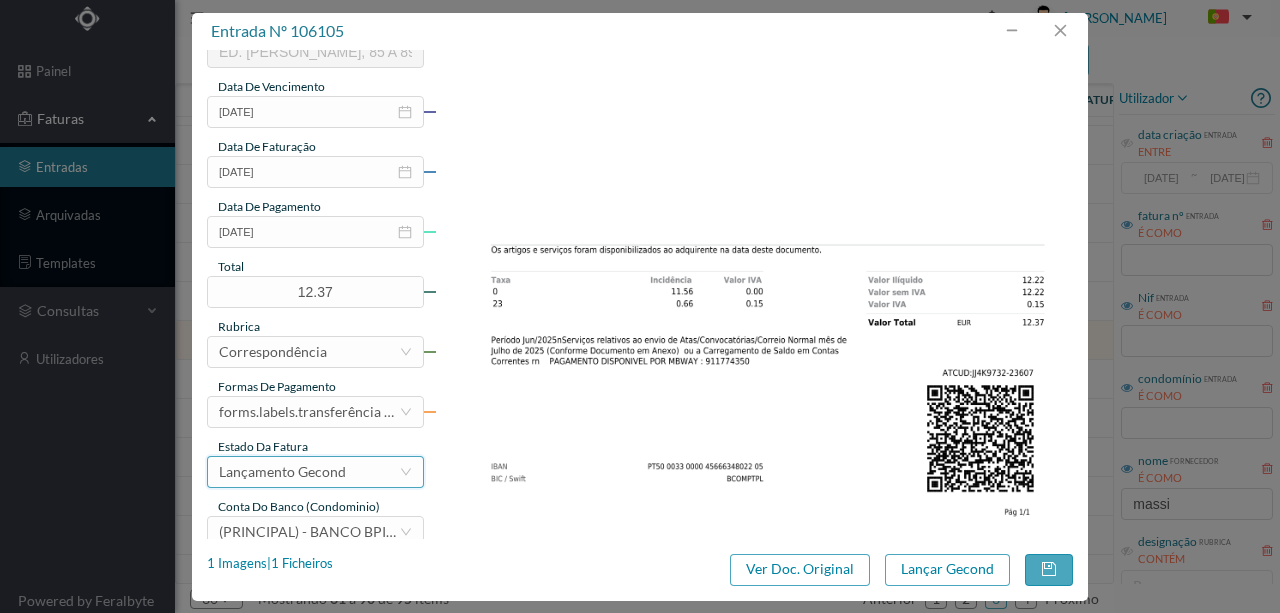 scroll, scrollTop: 473, scrollLeft: 0, axis: vertical 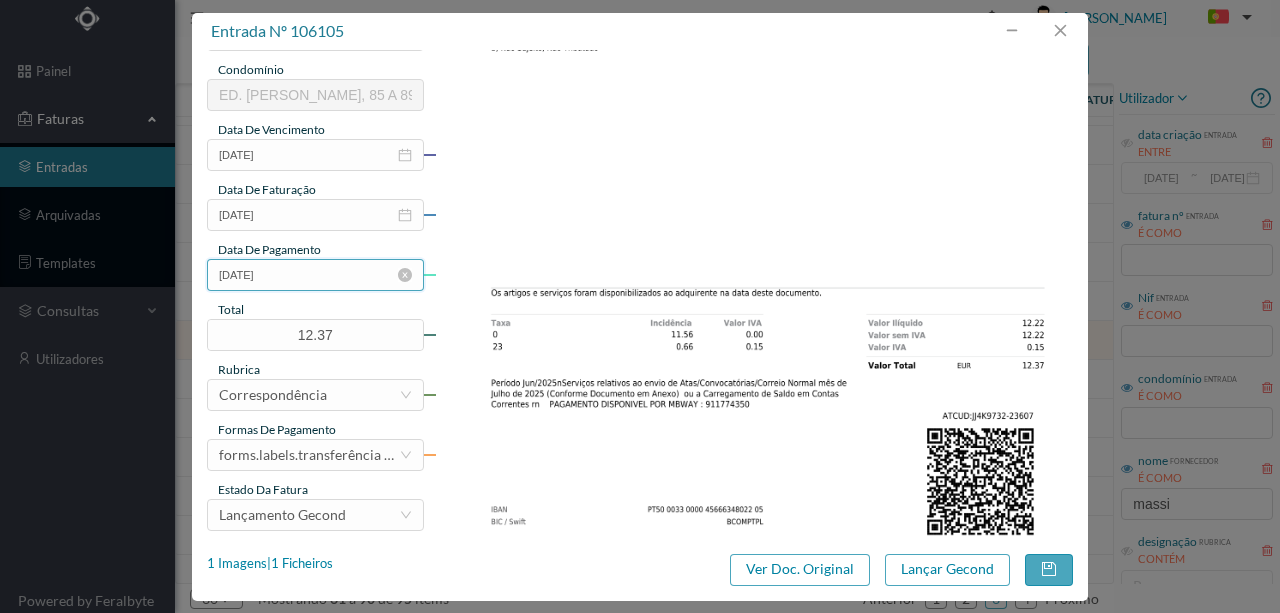 click on "[DATE]" at bounding box center [315, 275] 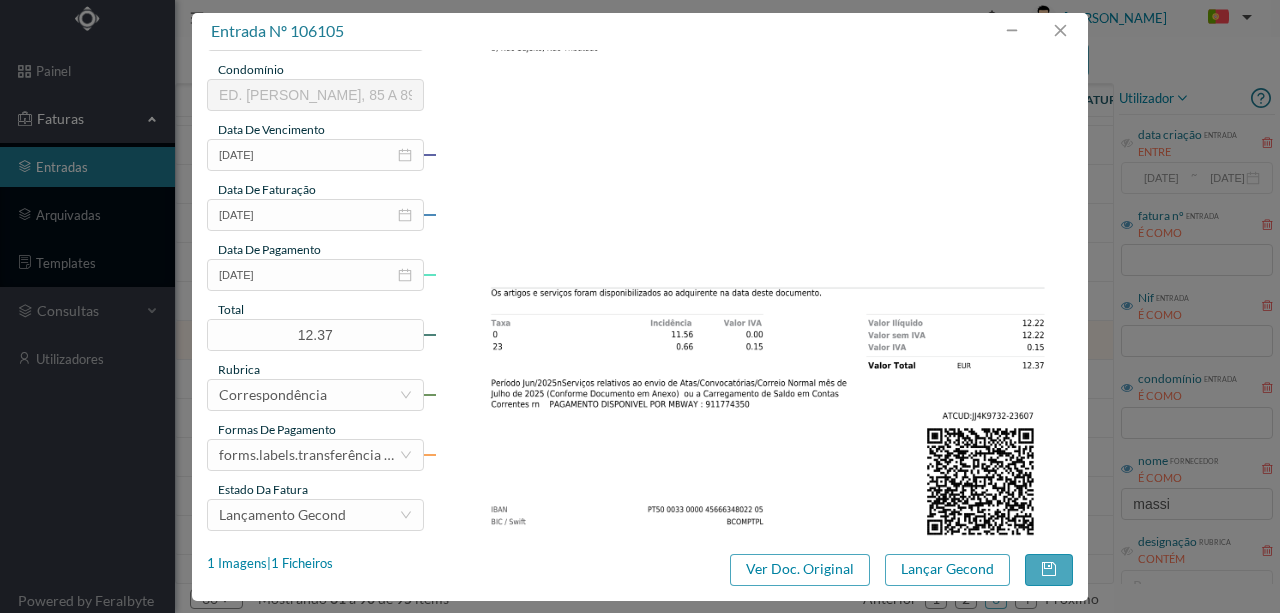 click at bounding box center (754, 110) 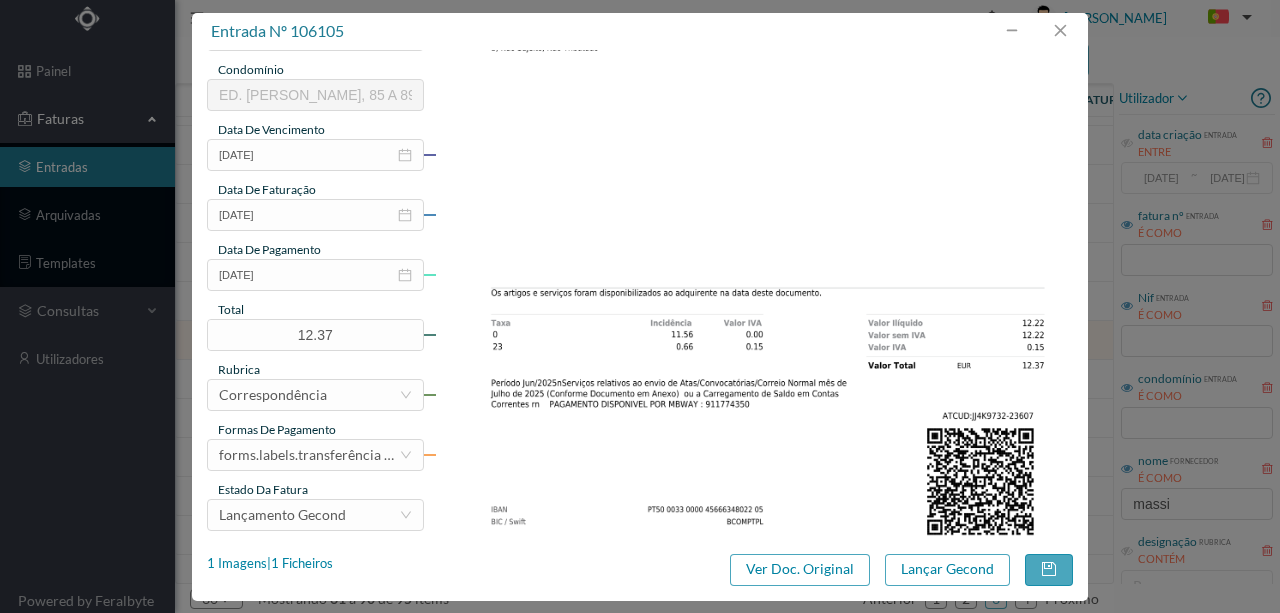 scroll, scrollTop: 406, scrollLeft: 0, axis: vertical 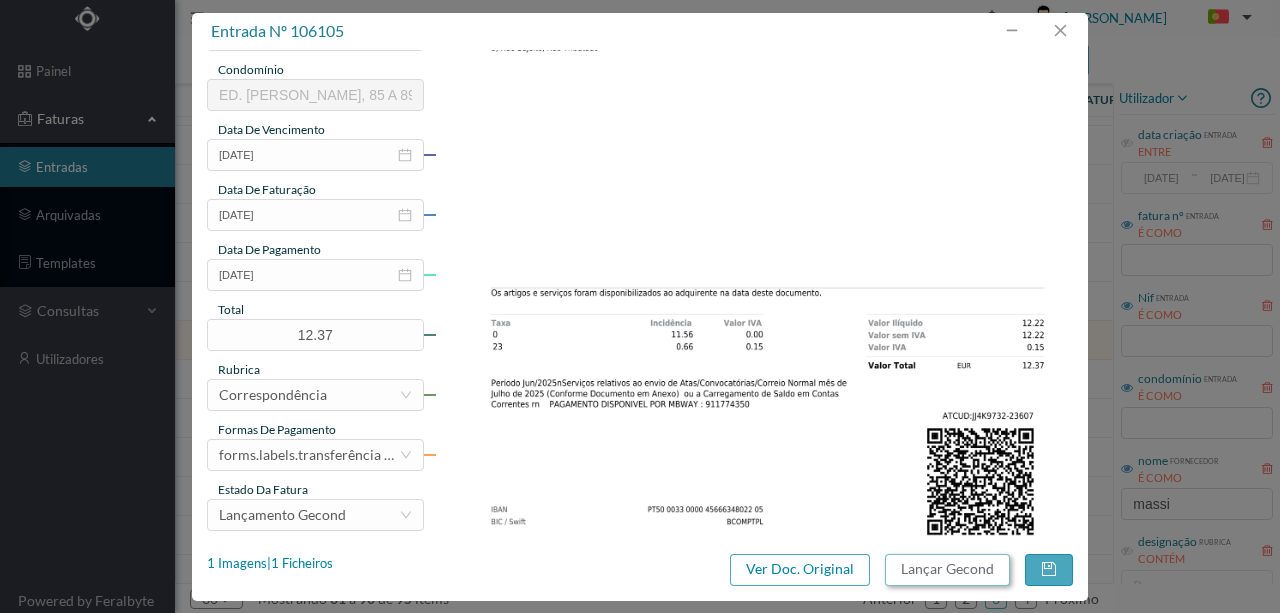 click on "Lançar Gecond" at bounding box center [947, 570] 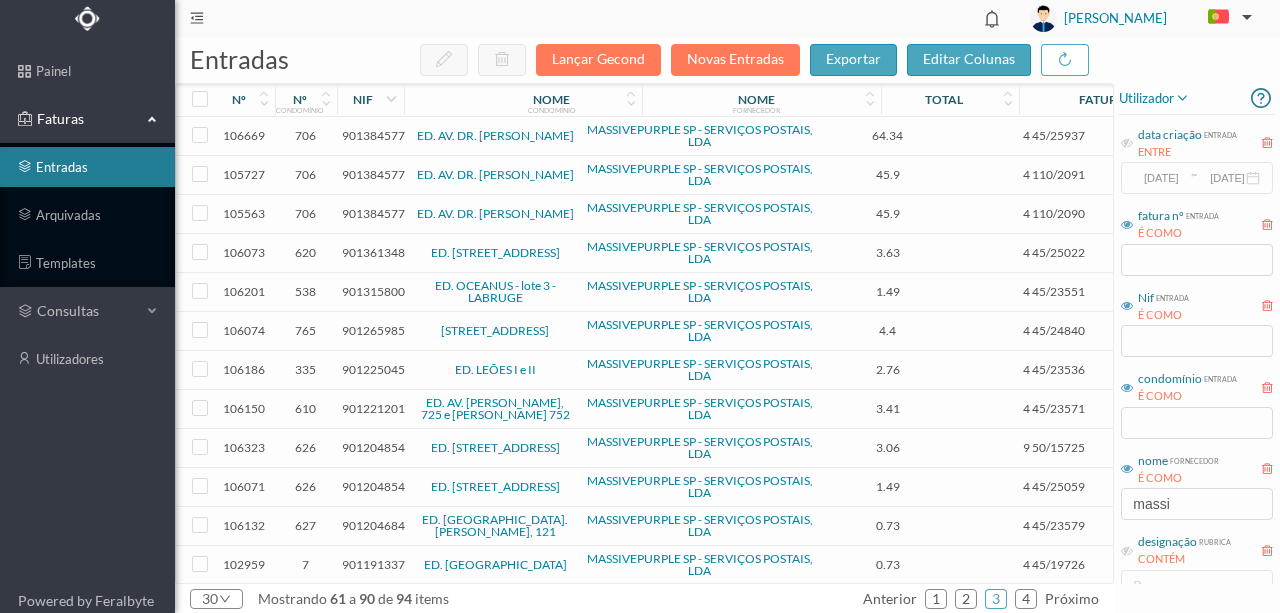 scroll, scrollTop: 0, scrollLeft: 0, axis: both 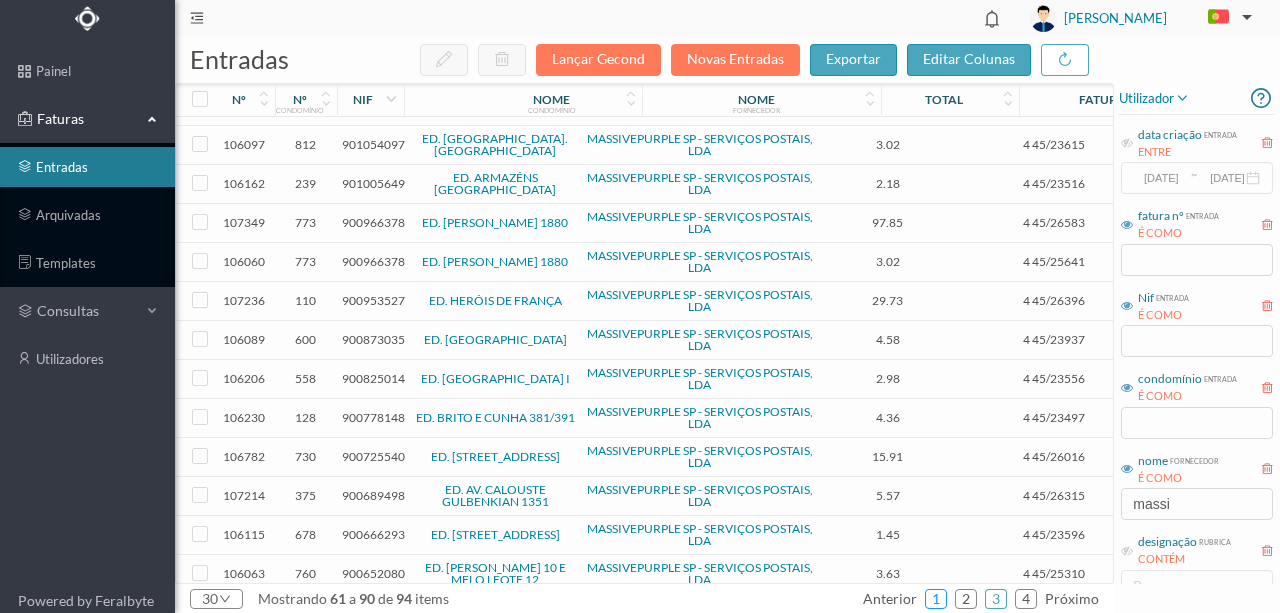click on "1" at bounding box center (936, 599) 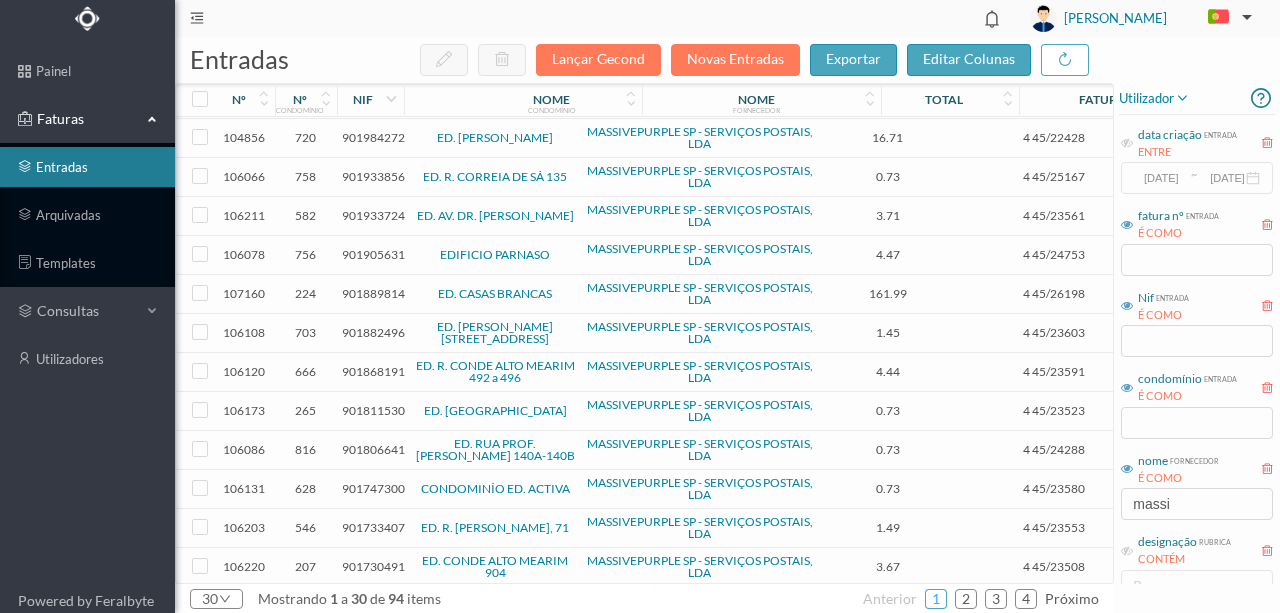 scroll, scrollTop: 723, scrollLeft: 0, axis: vertical 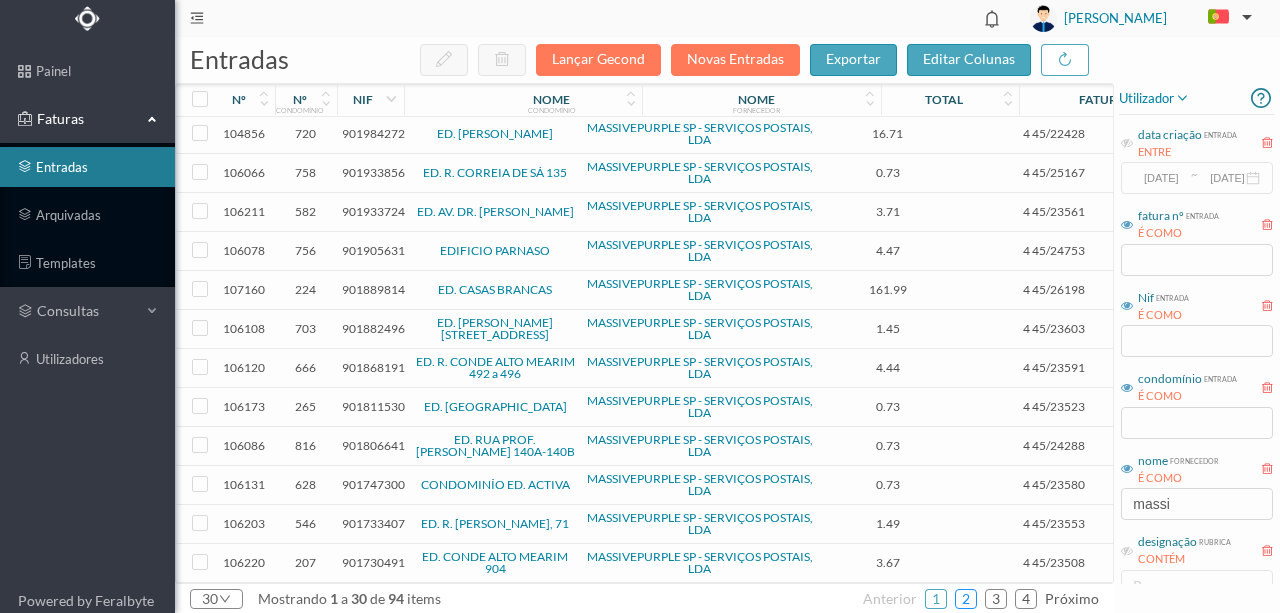 click on "2" at bounding box center (966, 599) 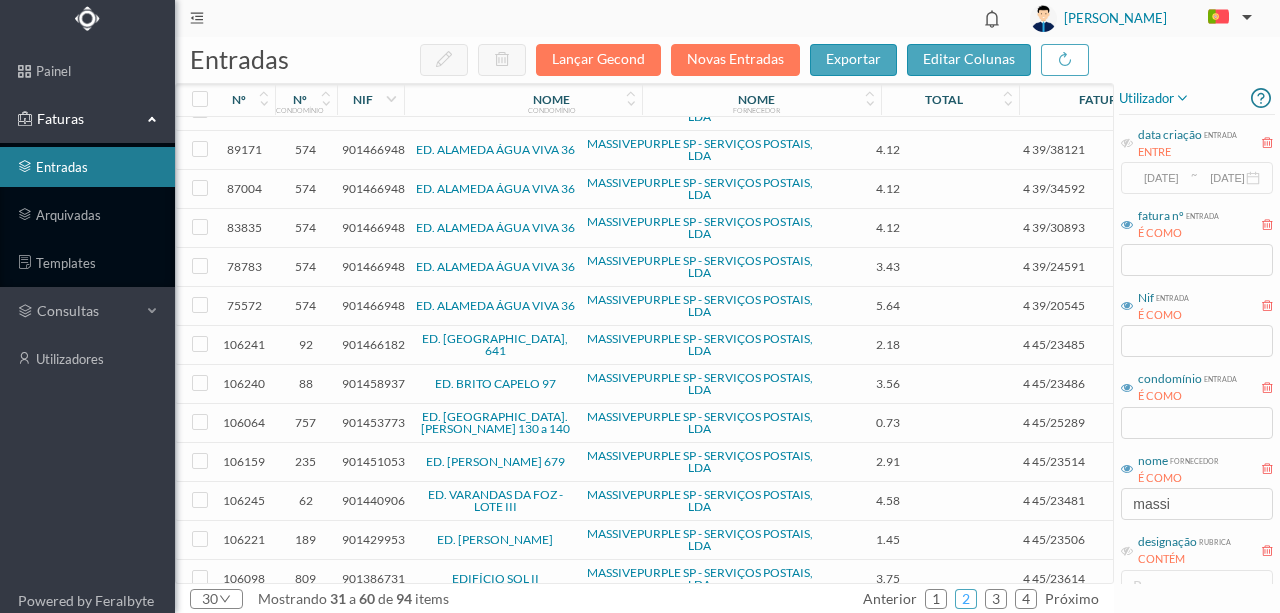 scroll, scrollTop: 699, scrollLeft: 0, axis: vertical 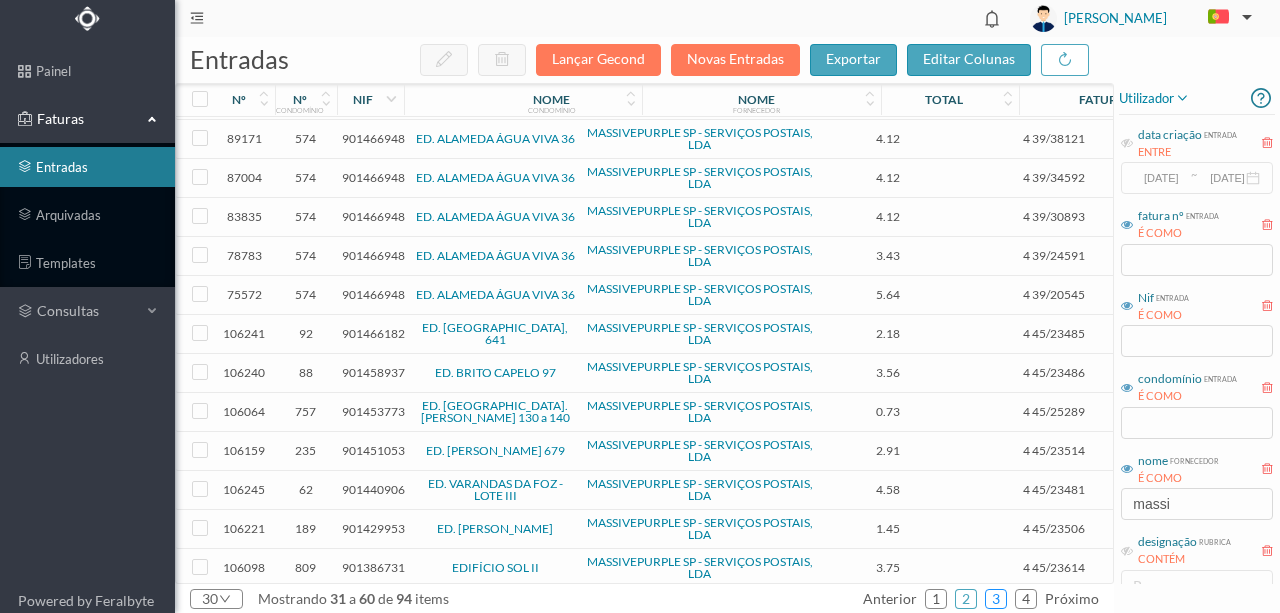 click on "3" at bounding box center [996, 599] 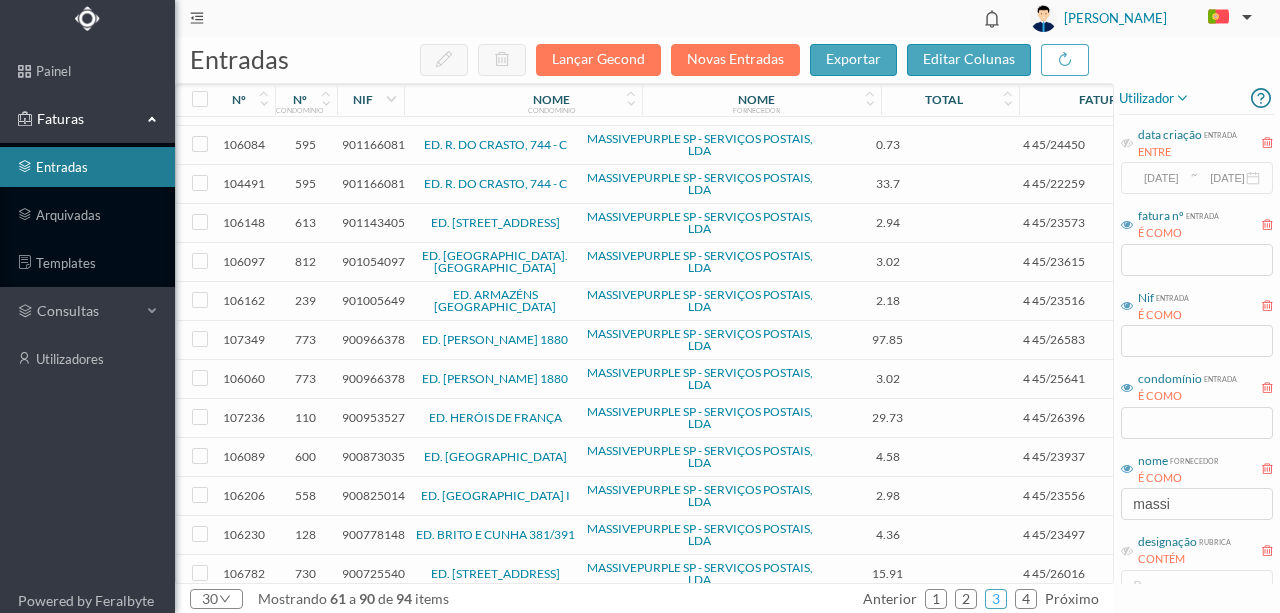 scroll, scrollTop: 600, scrollLeft: 0, axis: vertical 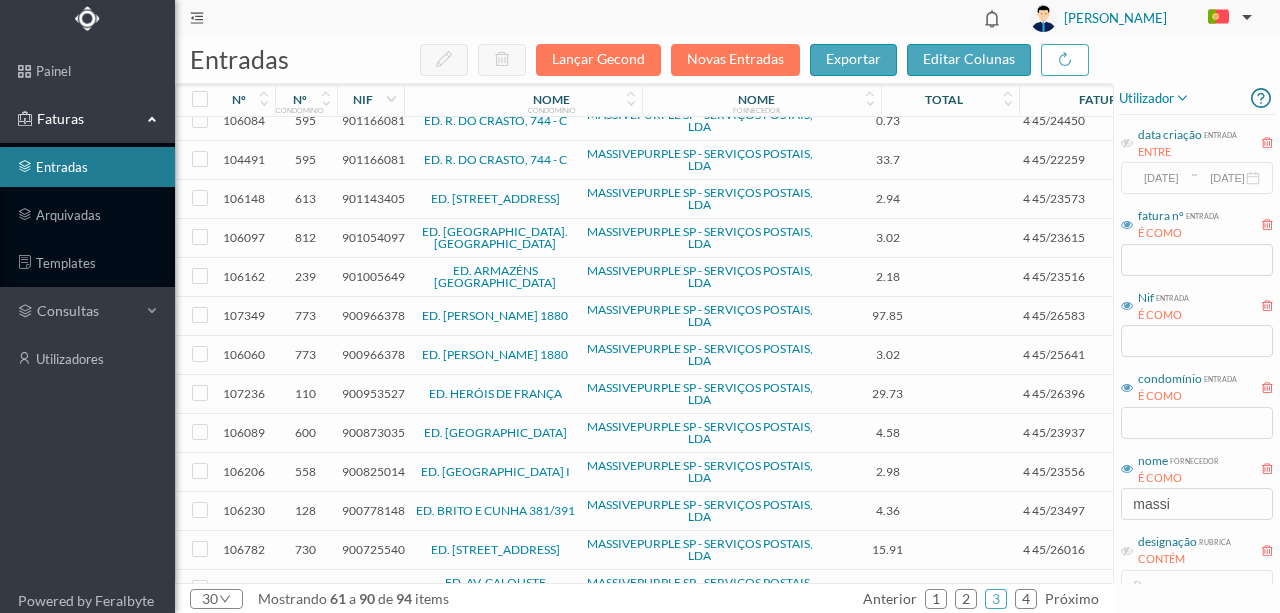 click on "900953527" at bounding box center (373, 393) 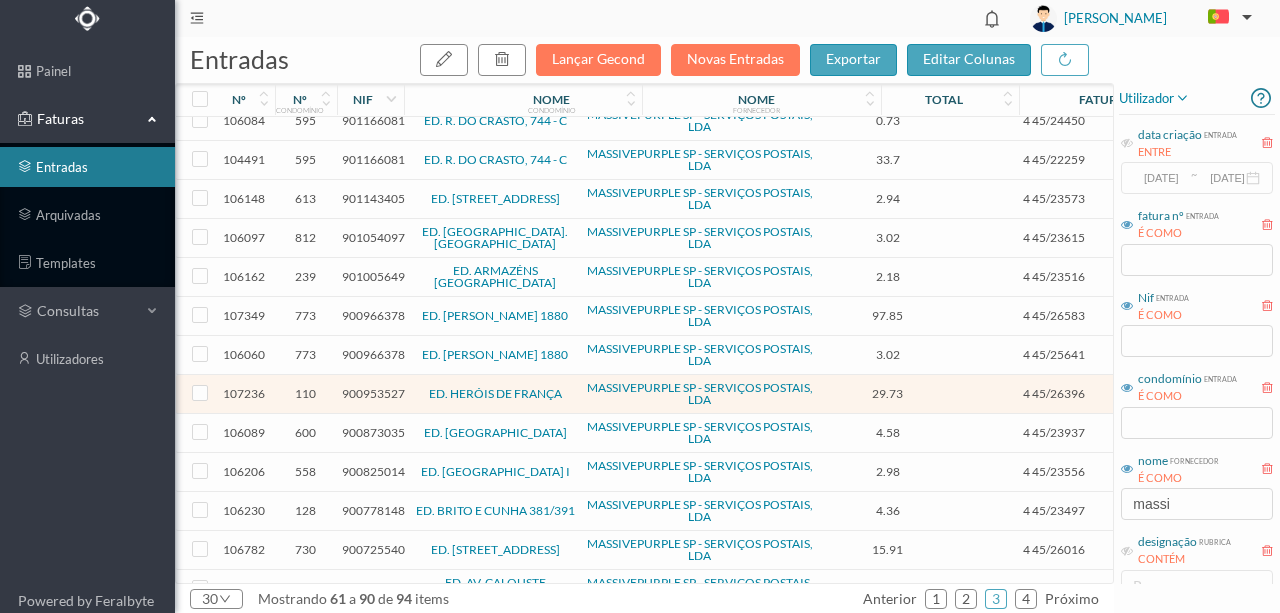 click on "900953527" at bounding box center [373, 393] 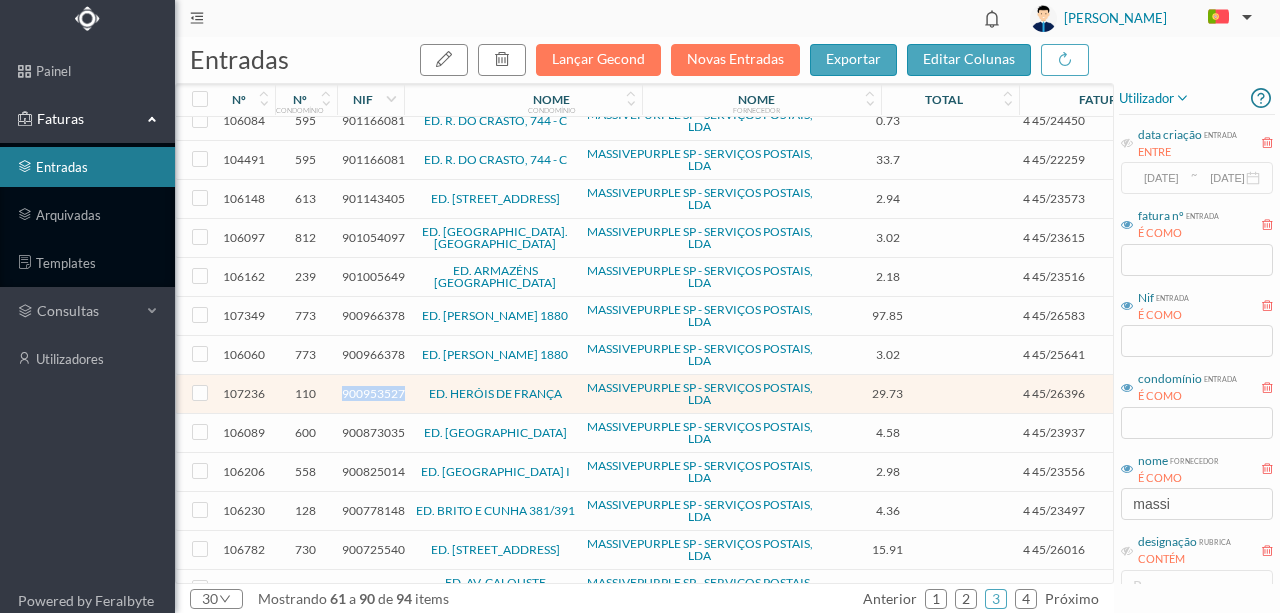 click on "900953527" at bounding box center (373, 393) 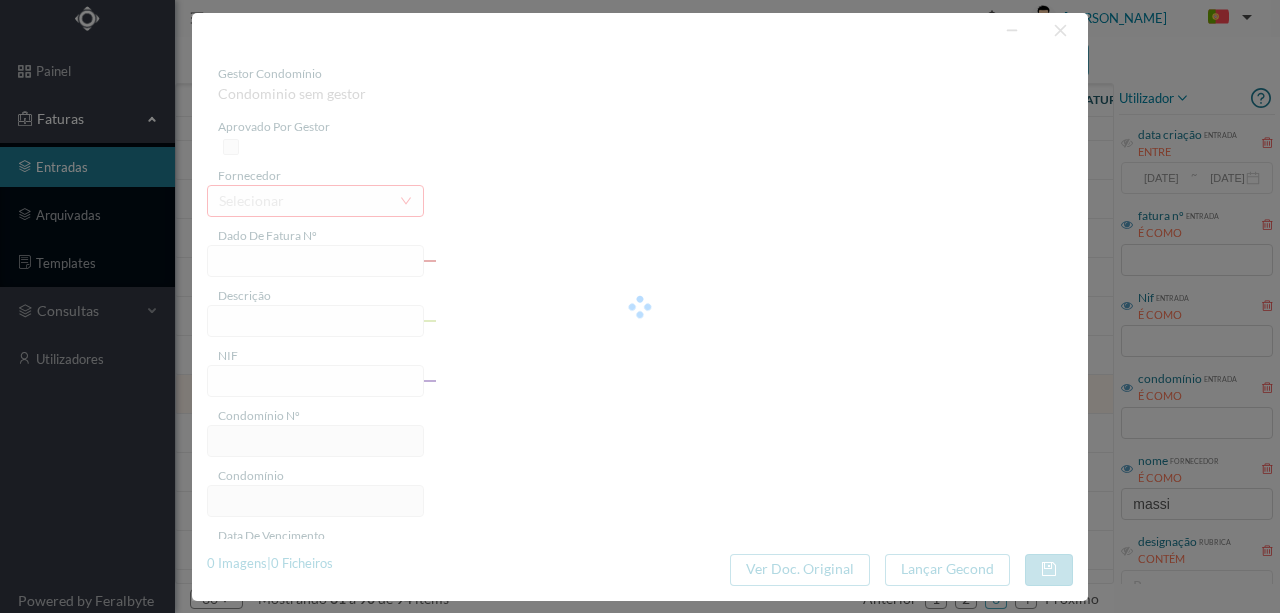 type on "4 45/26396" 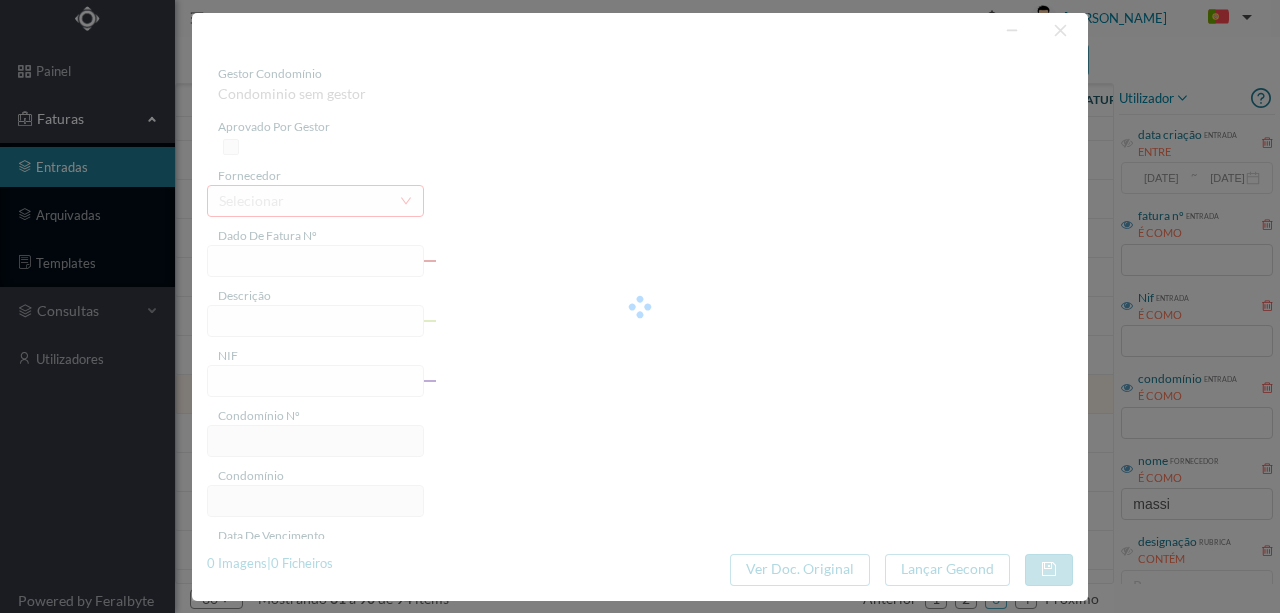 type on "Serviço [PERSON_NAME]" 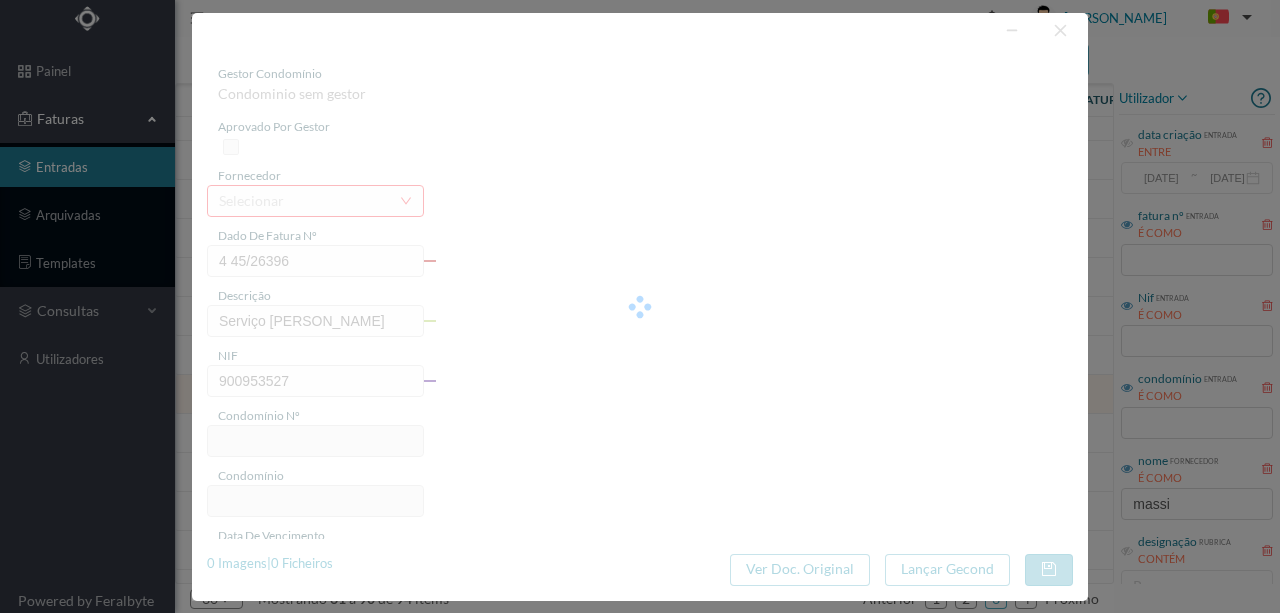 type on "110" 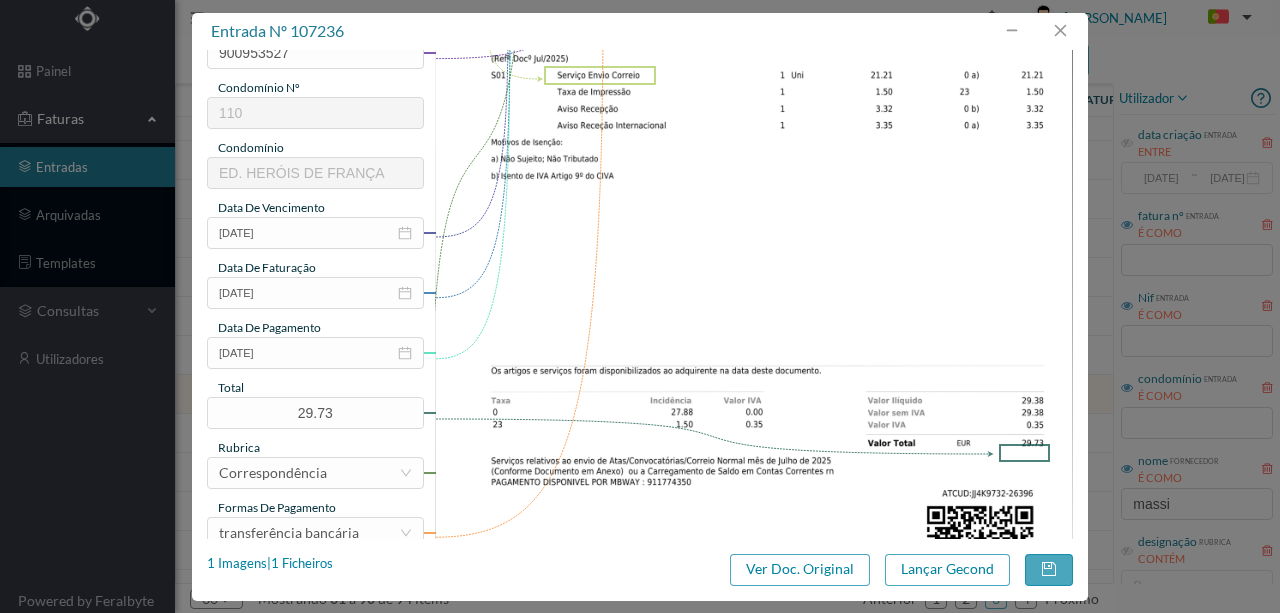 scroll, scrollTop: 333, scrollLeft: 0, axis: vertical 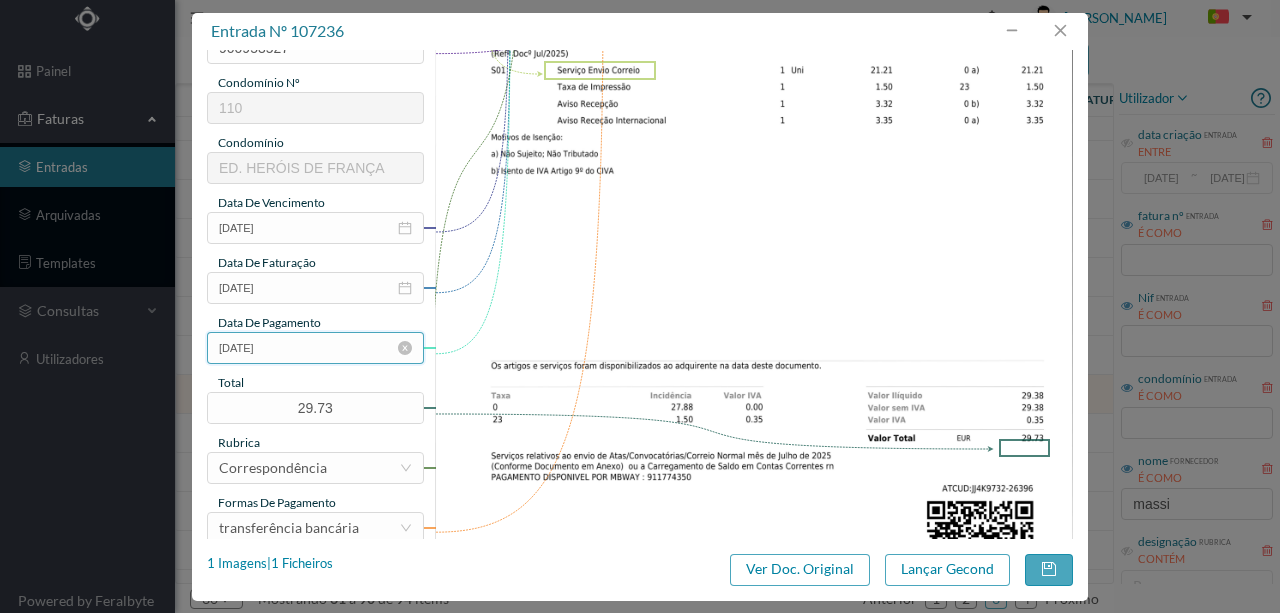 click on "[DATE]" at bounding box center [315, 348] 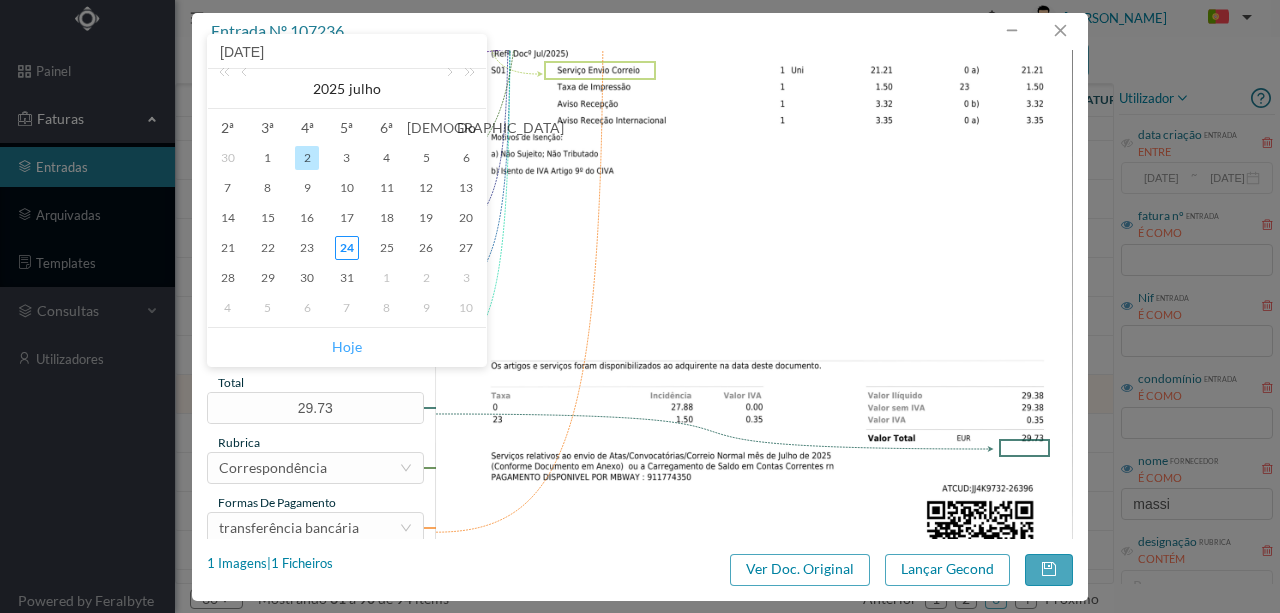 click on "Hoje" at bounding box center [347, 347] 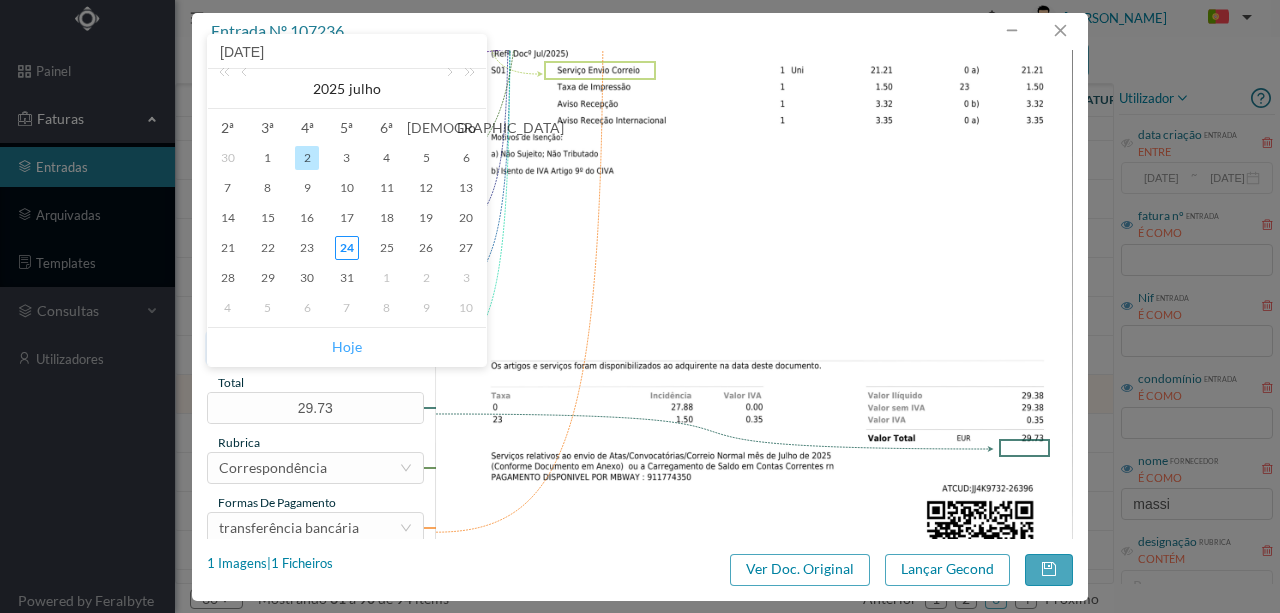 type on "[DATE]" 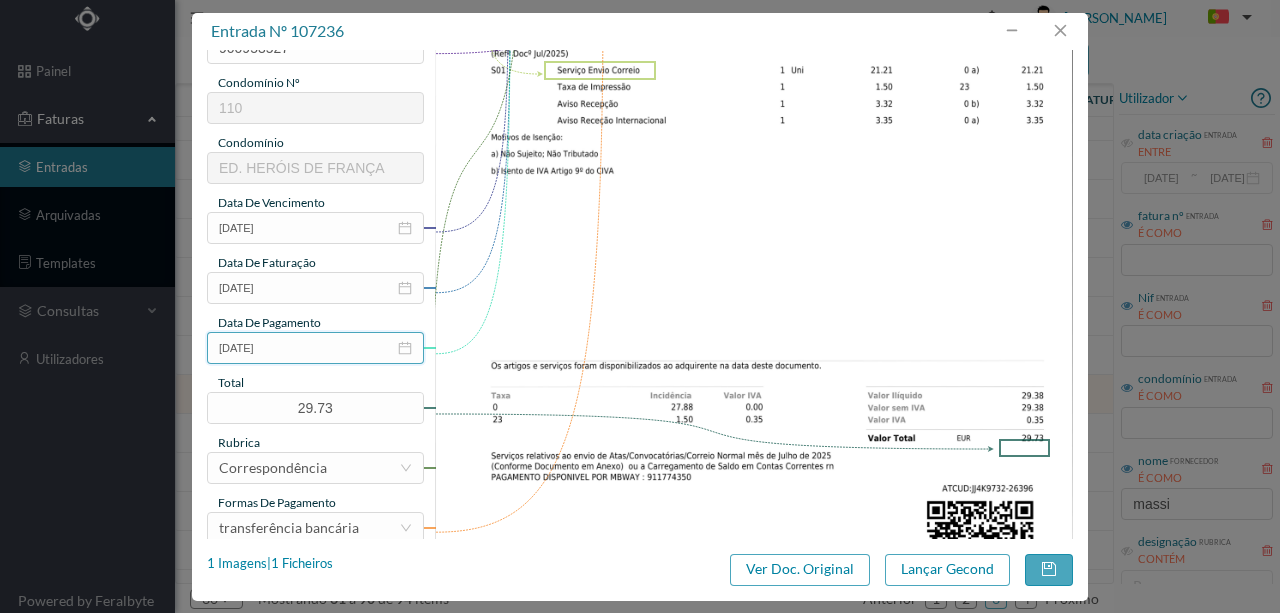 scroll, scrollTop: 466, scrollLeft: 0, axis: vertical 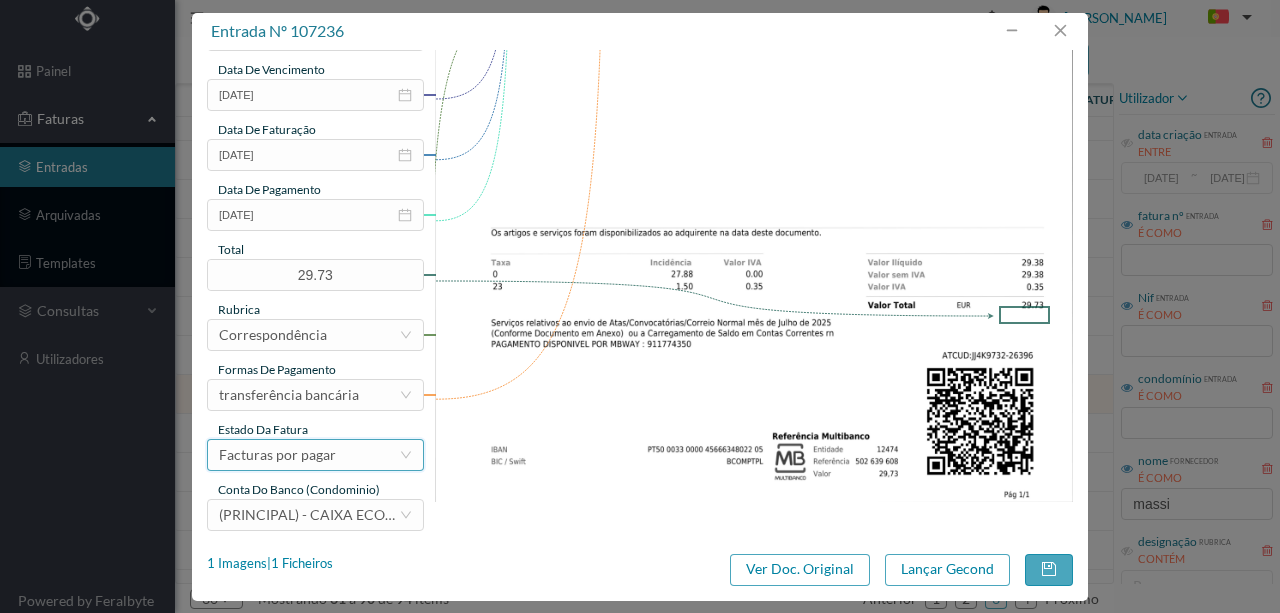 click on "Facturas por pagar" at bounding box center (277, 455) 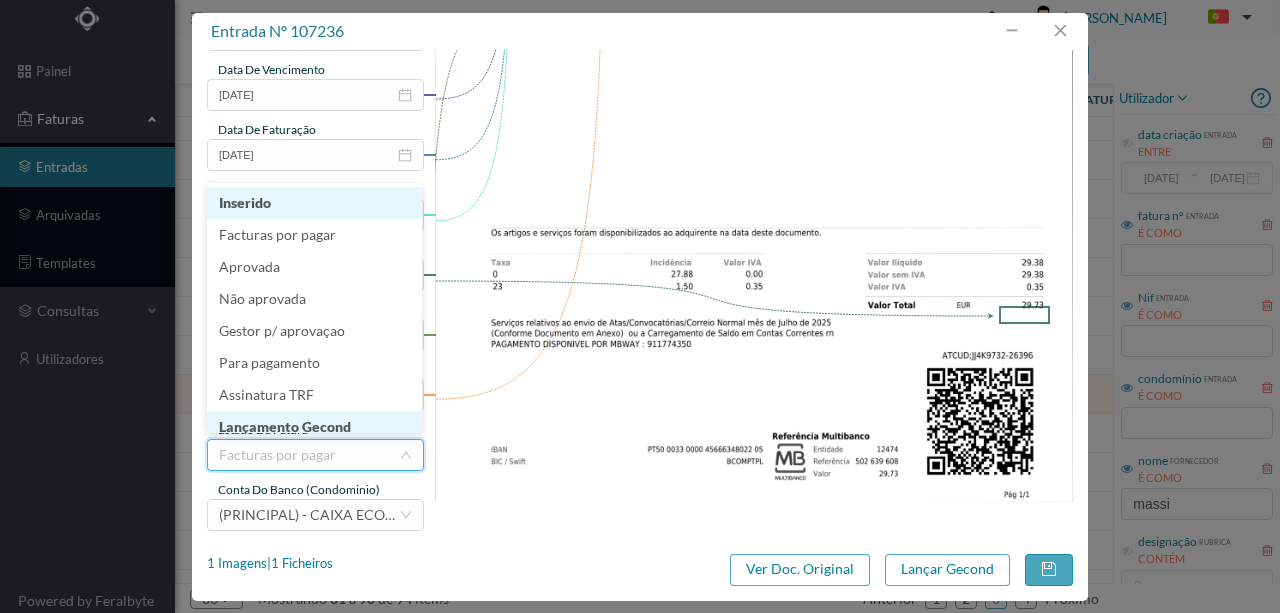 scroll, scrollTop: 10, scrollLeft: 0, axis: vertical 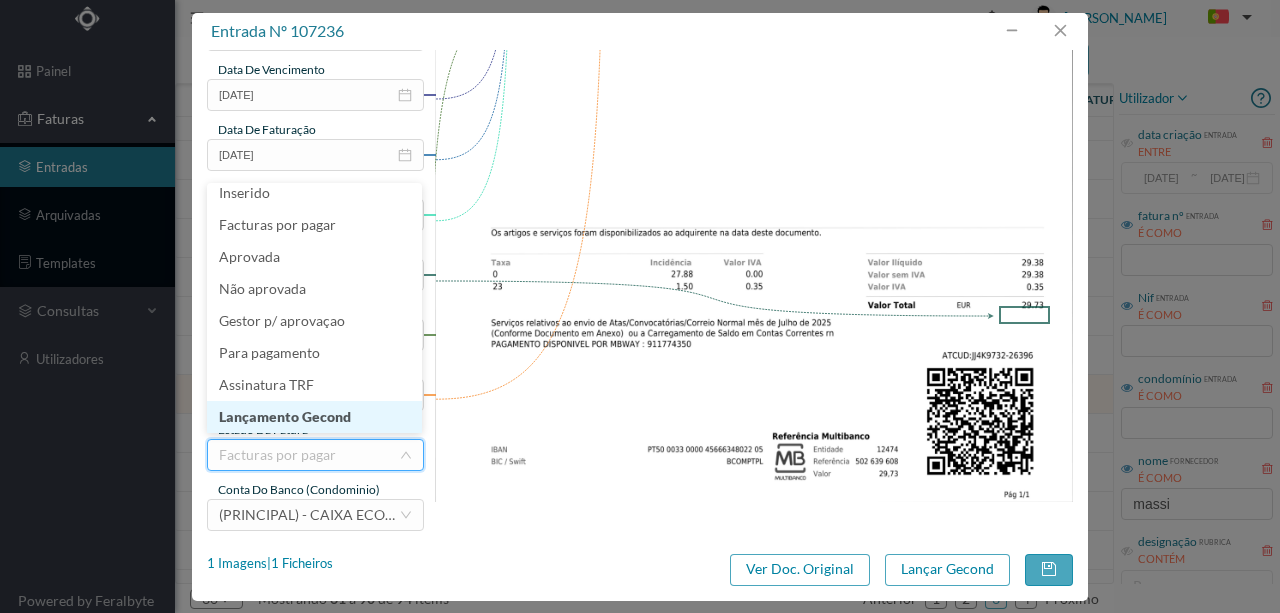click on "Lançamento Gecond" at bounding box center (314, 417) 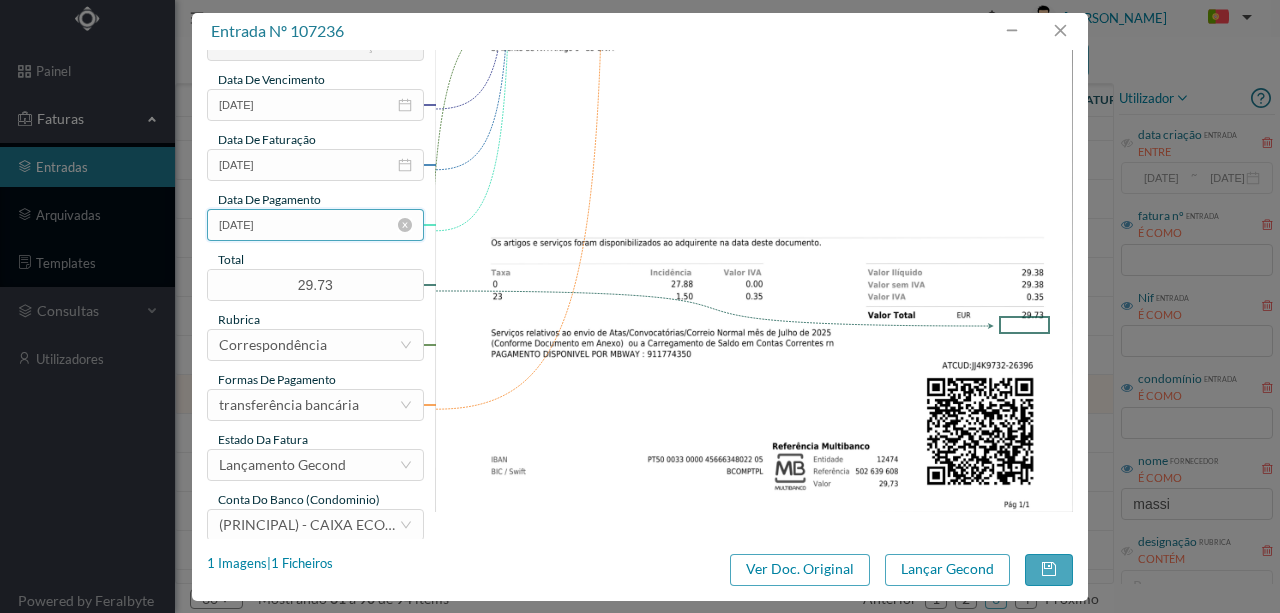 scroll, scrollTop: 473, scrollLeft: 0, axis: vertical 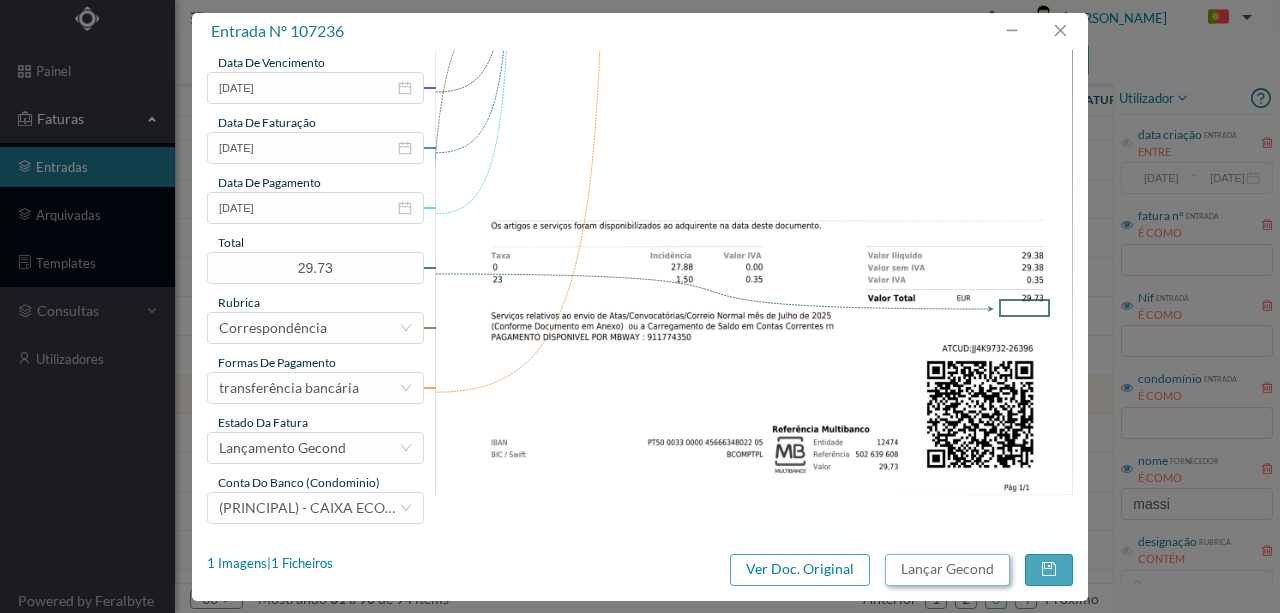 click on "Lançar Gecond" at bounding box center [947, 570] 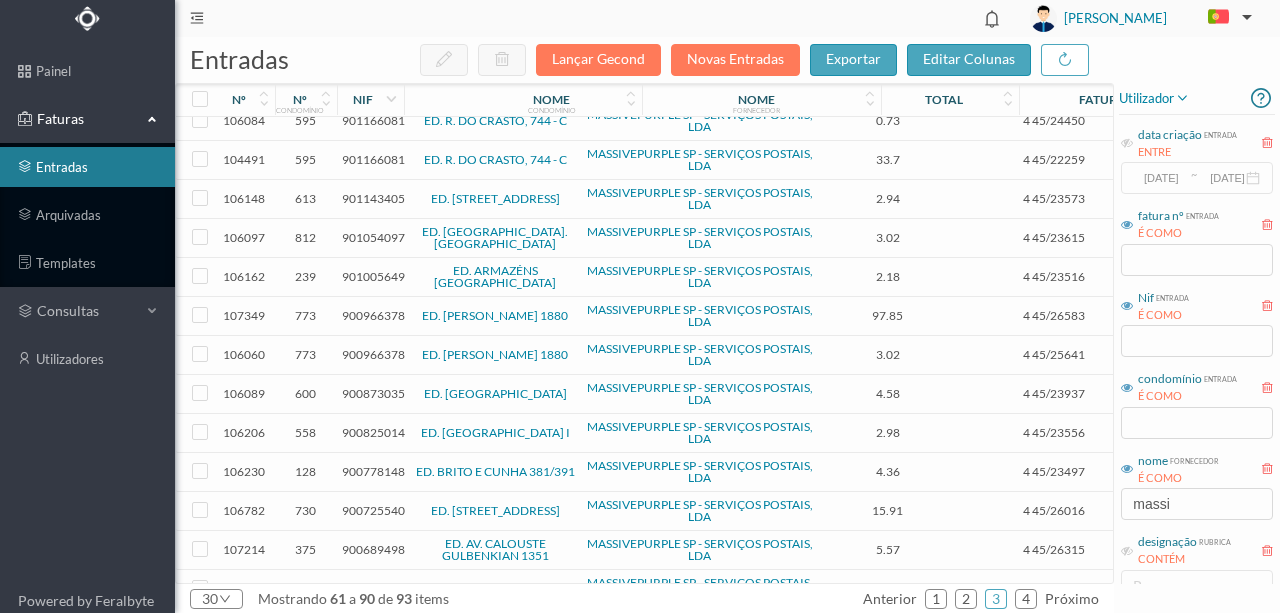 click on "900725540" at bounding box center [373, 510] 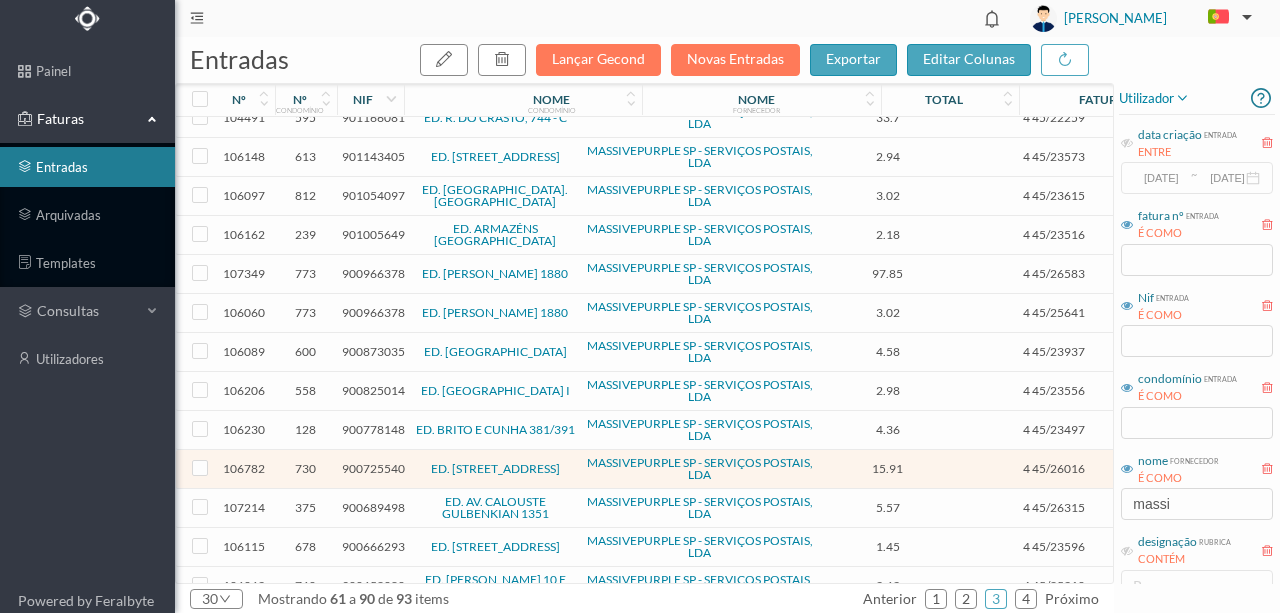 scroll, scrollTop: 699, scrollLeft: 0, axis: vertical 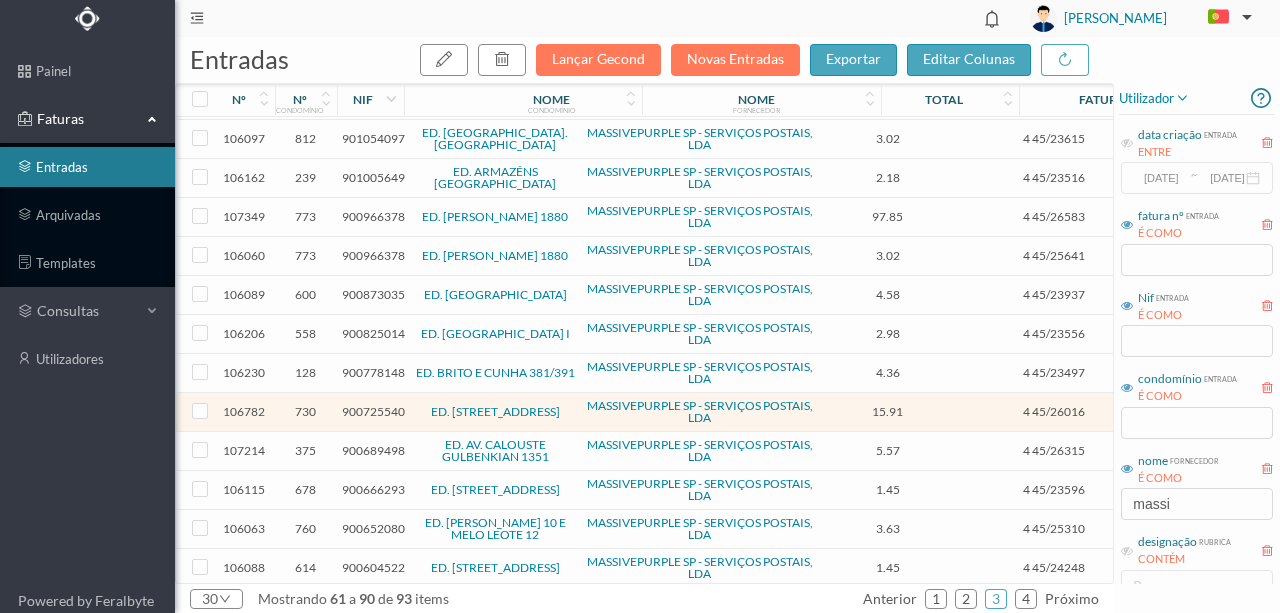 click on "900725540" at bounding box center (373, 411) 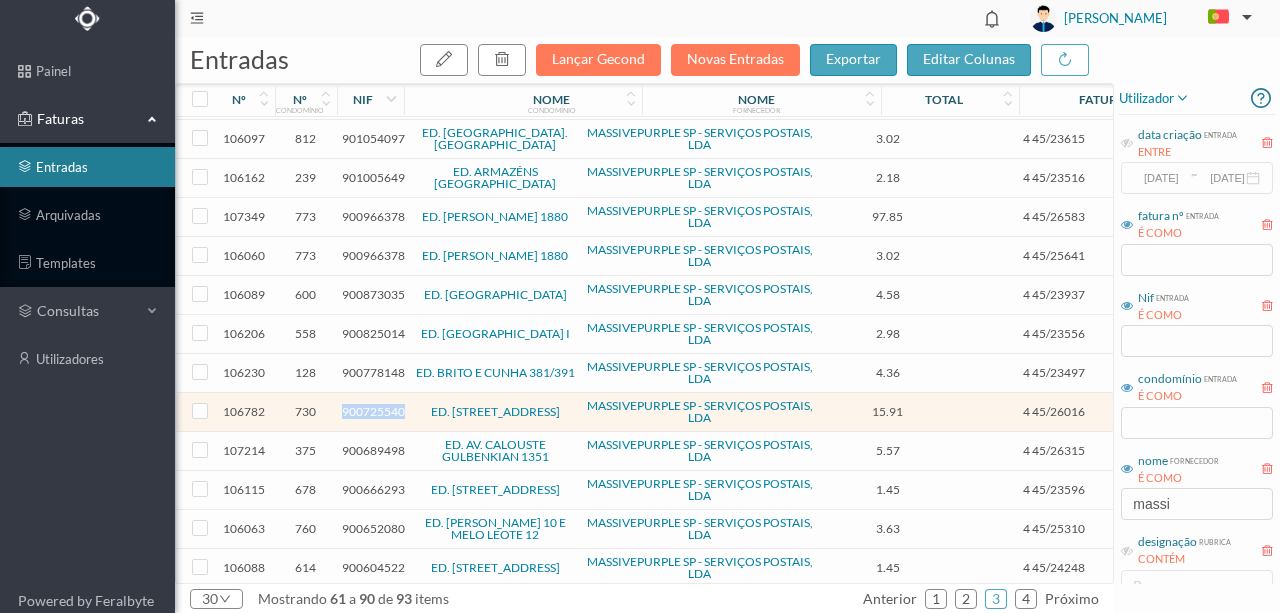 click on "900725540" at bounding box center [373, 411] 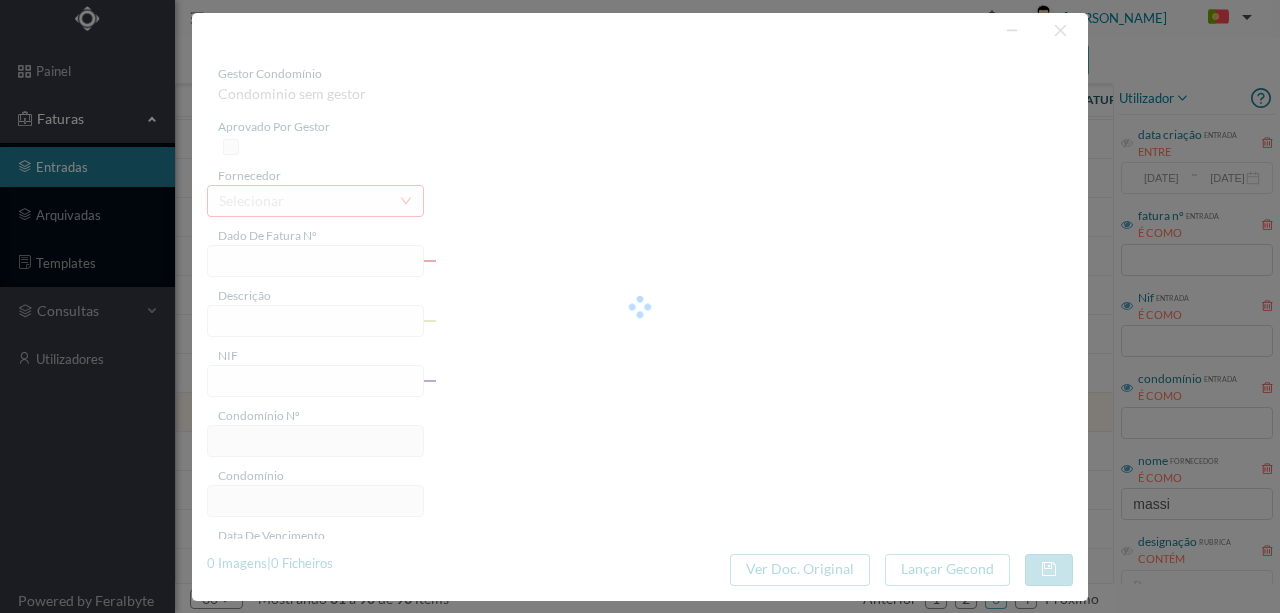 type on "4 45/26016" 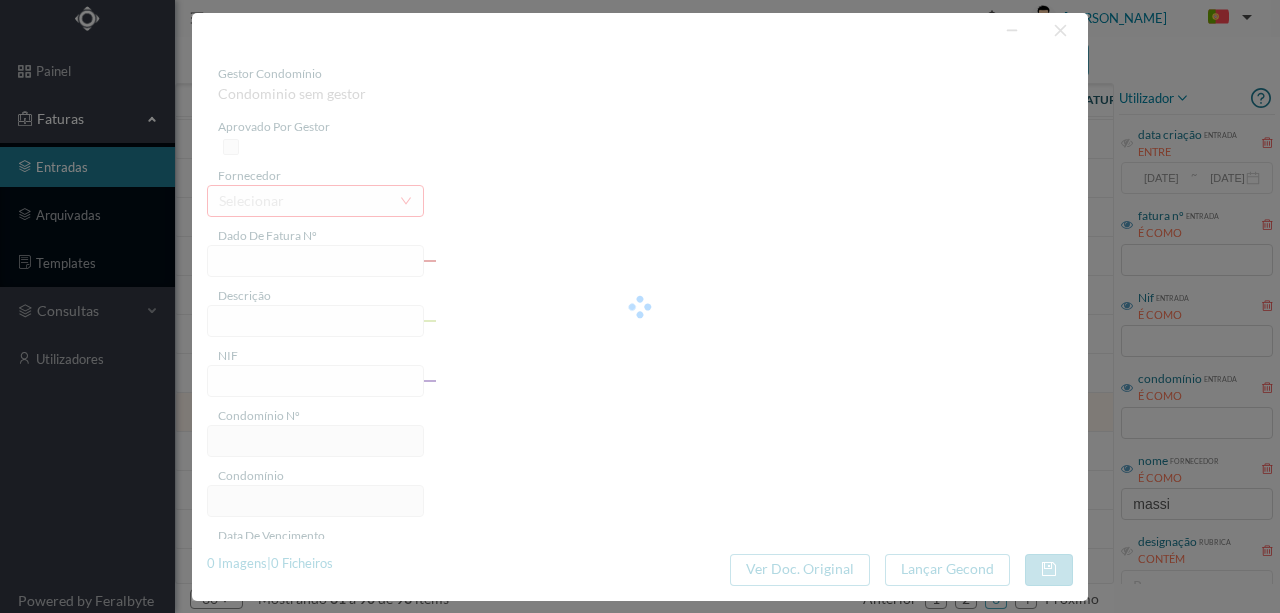 type on "Serviço [PERSON_NAME]" 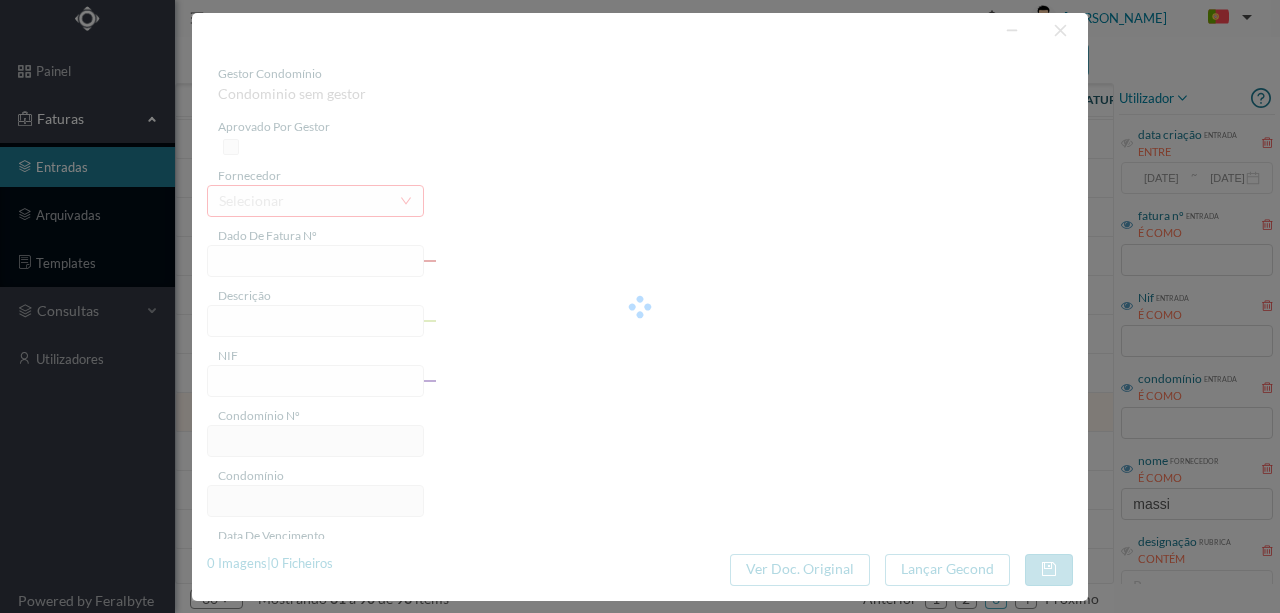 type on "900725540" 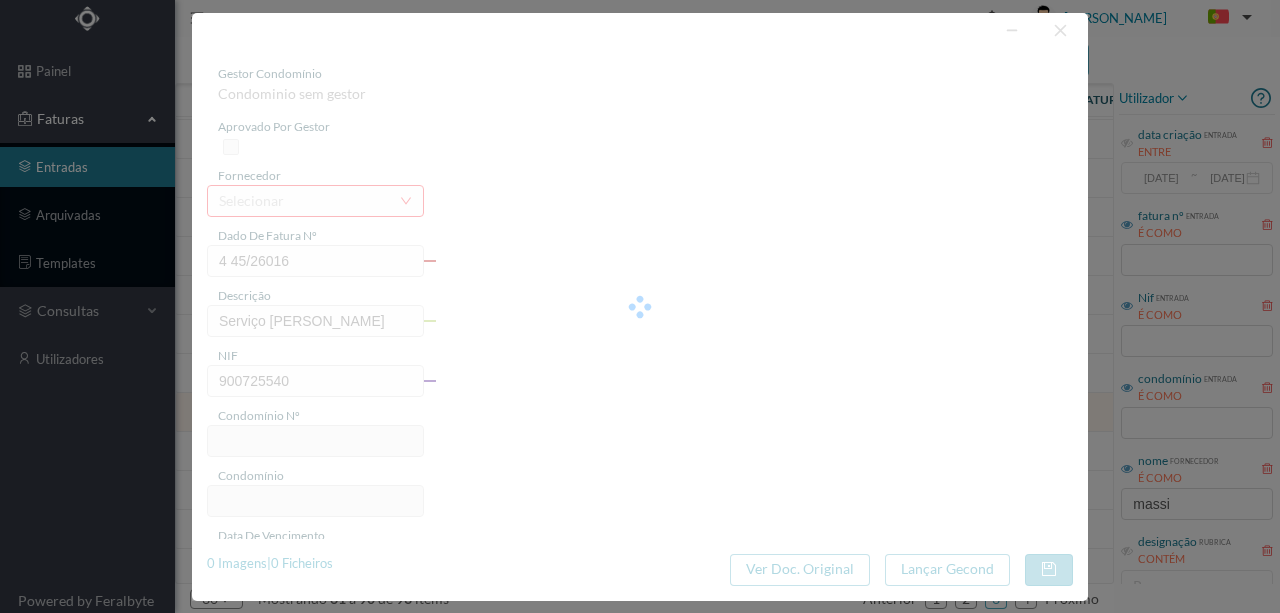 type on "730" 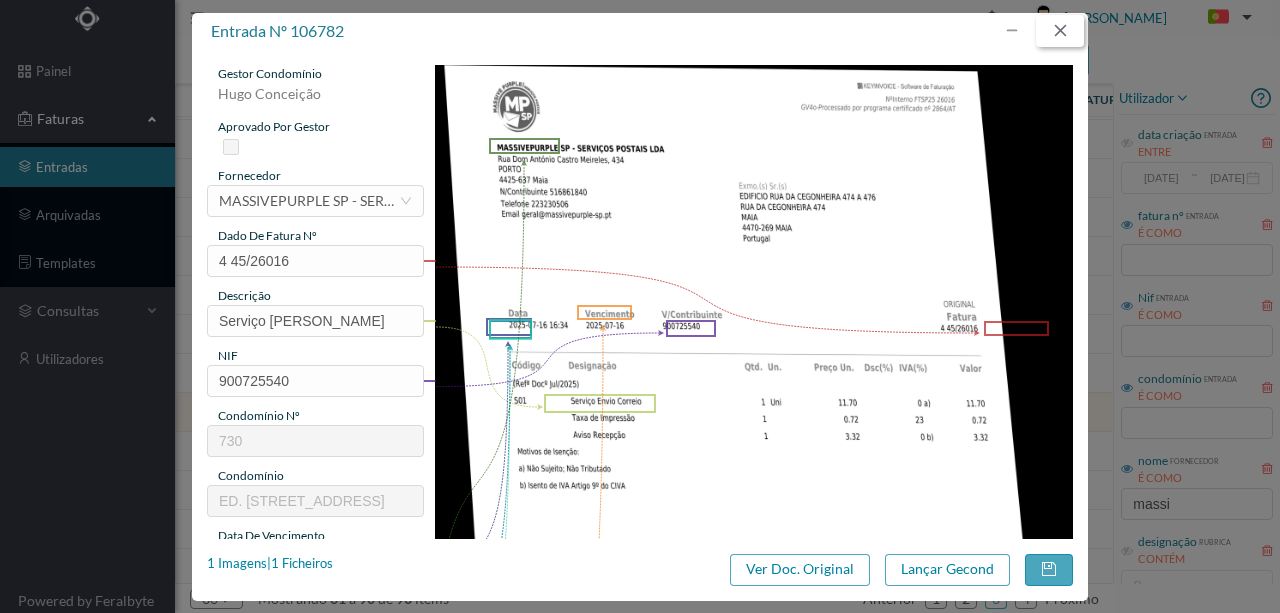 click at bounding box center (1060, 31) 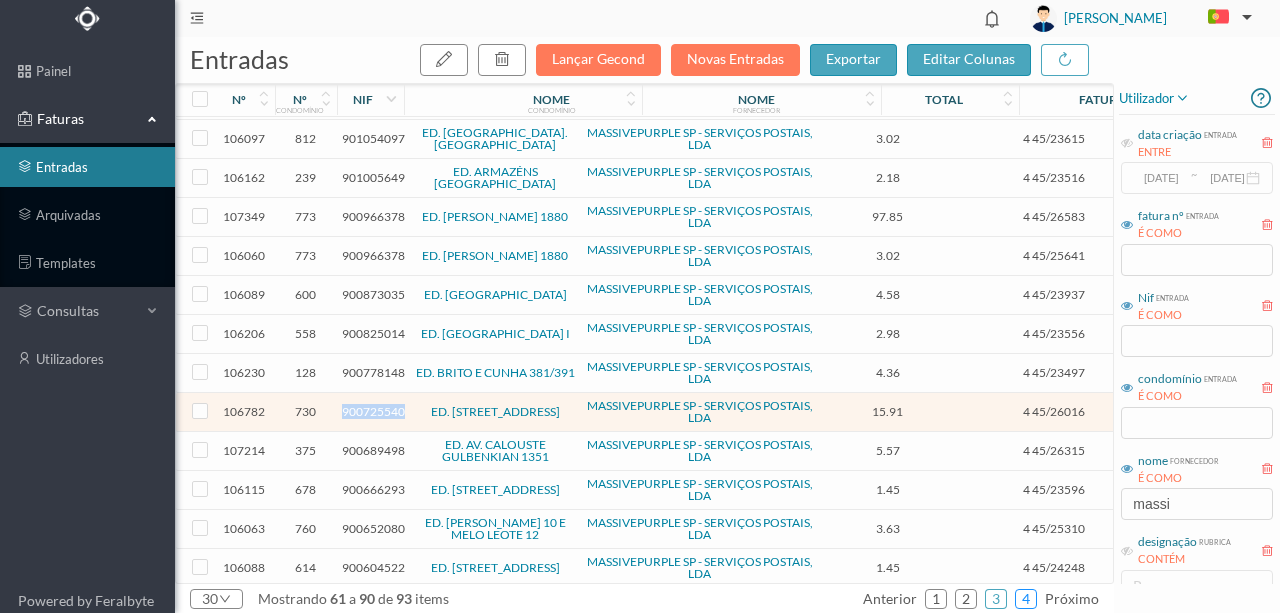 click on "4" at bounding box center [1026, 599] 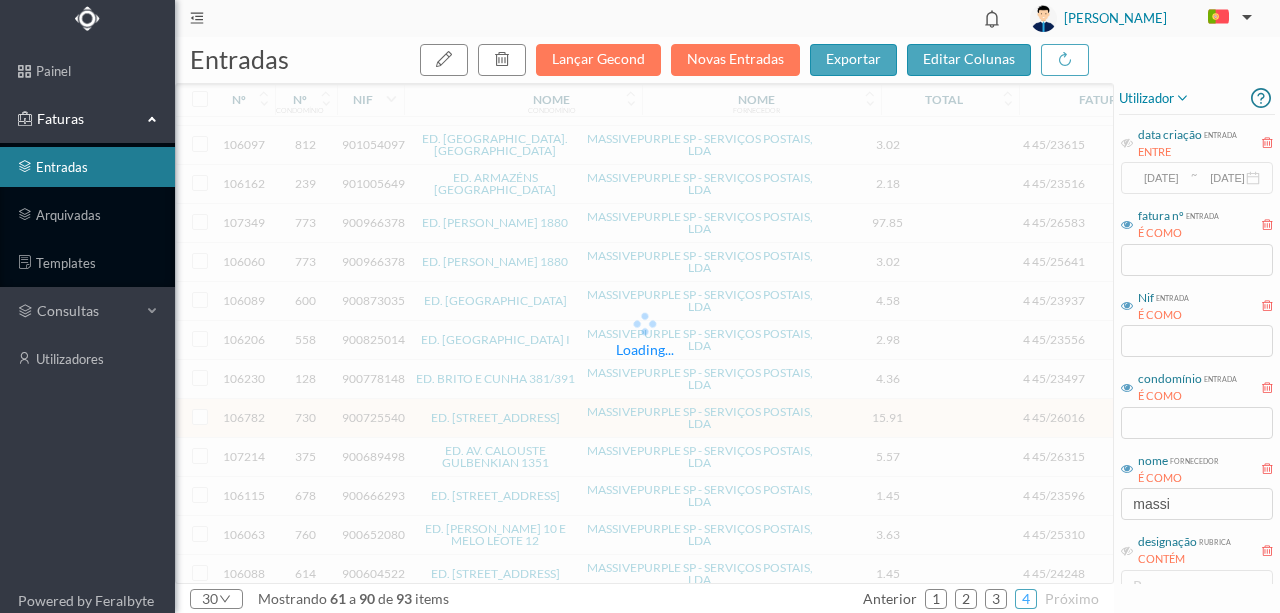 scroll, scrollTop: 0, scrollLeft: 0, axis: both 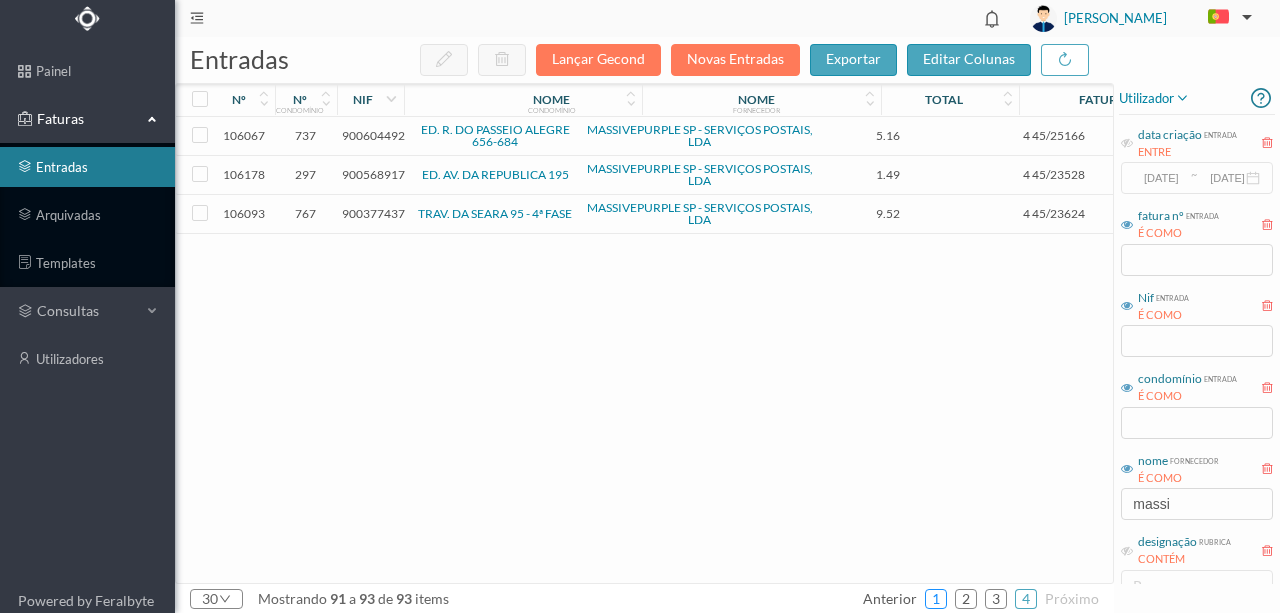 click on "1" at bounding box center [936, 599] 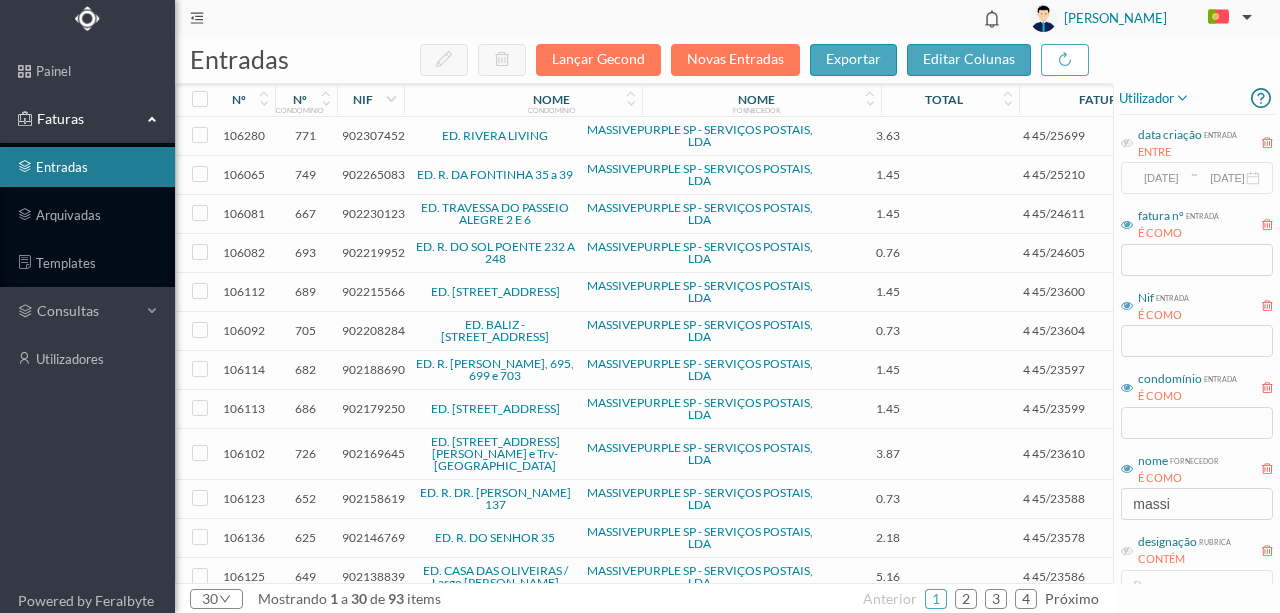 click on "902307452" at bounding box center [373, 135] 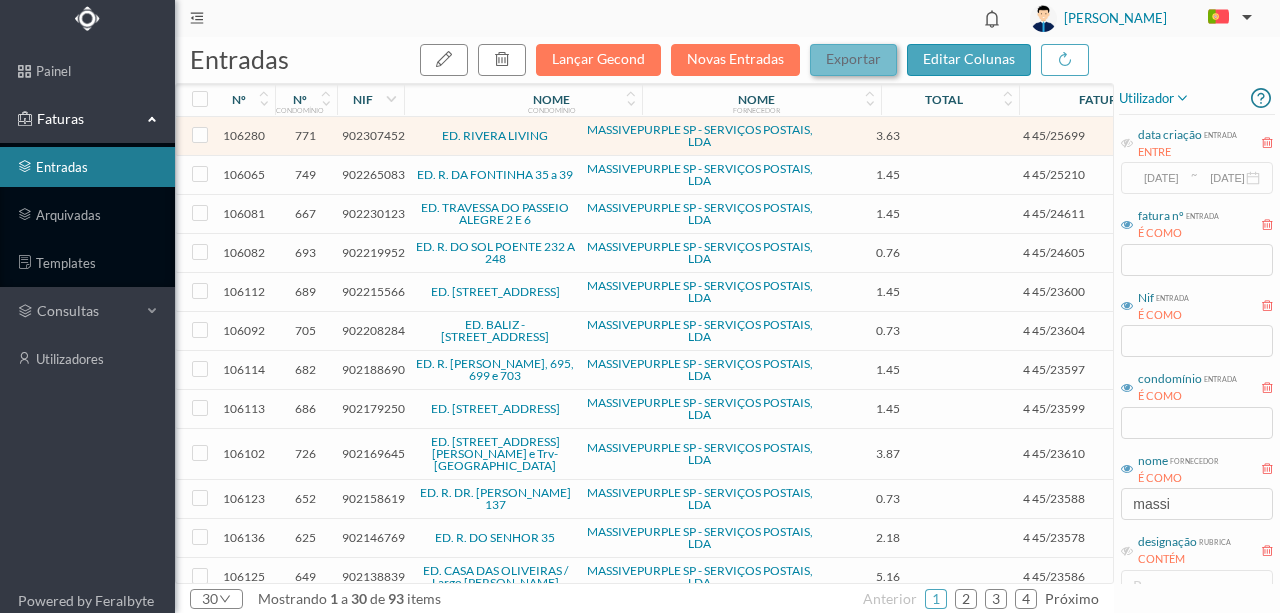 click on "exportar" at bounding box center [853, 58] 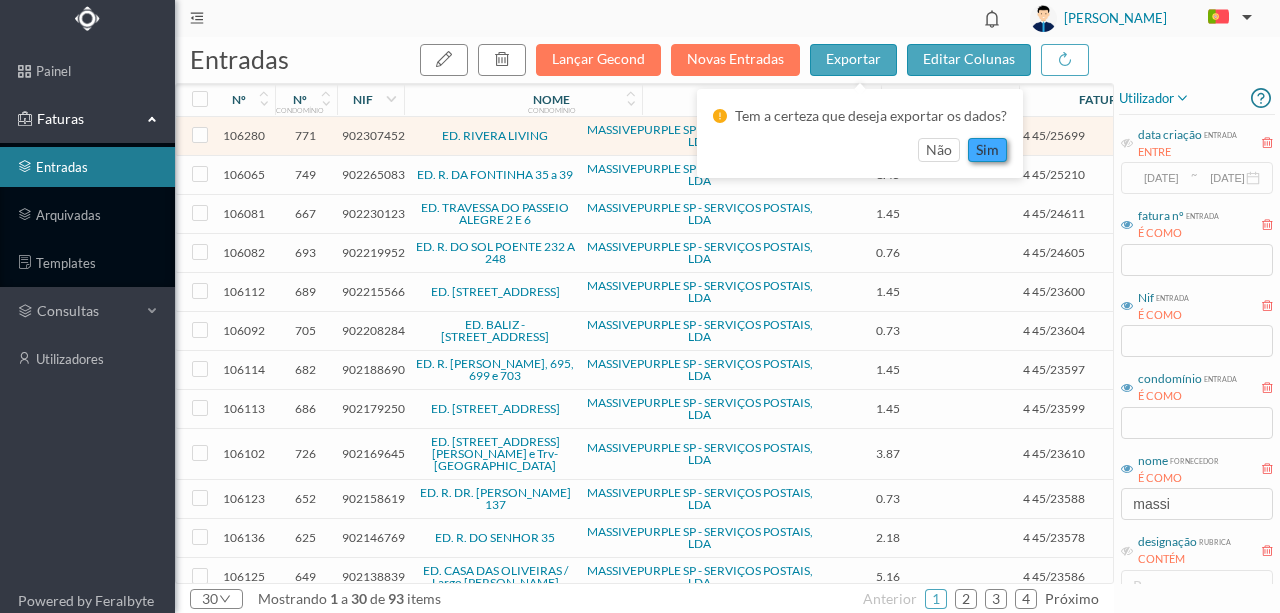 click on "sim" at bounding box center (987, 150) 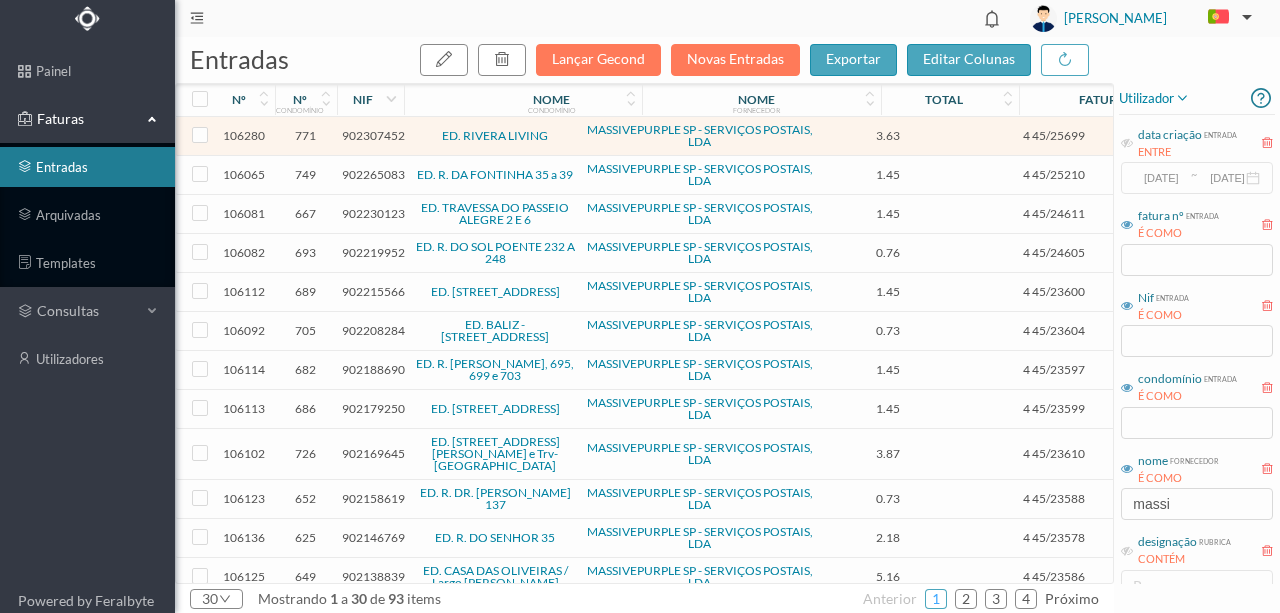click on "1" at bounding box center [936, 599] 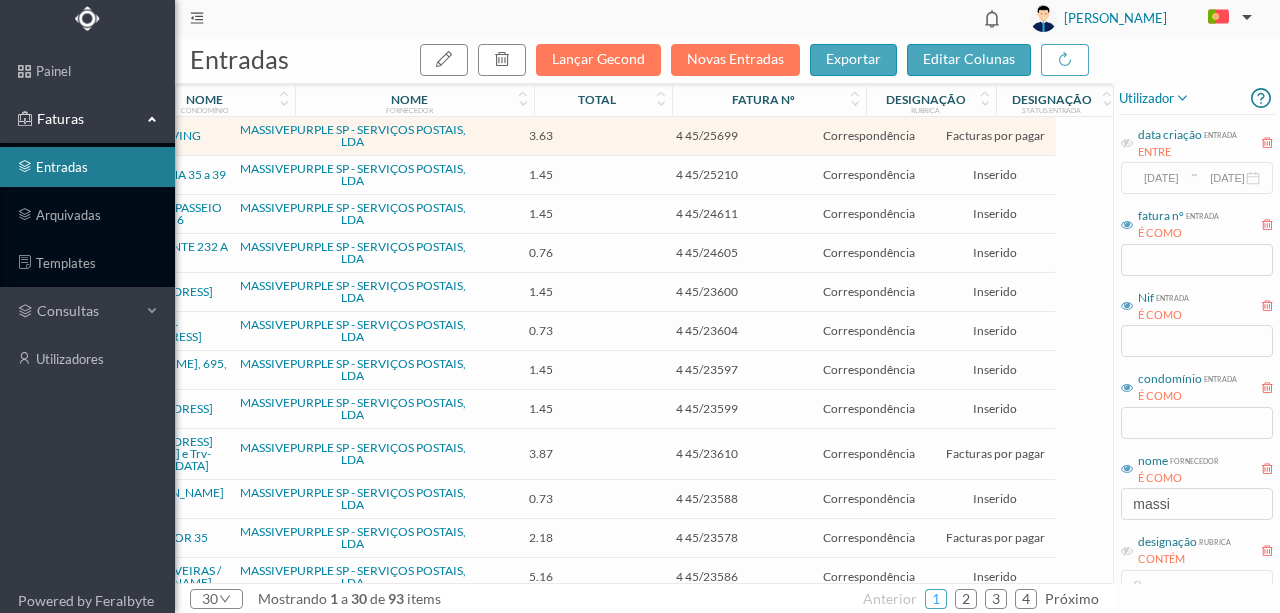 scroll, scrollTop: 0, scrollLeft: 356, axis: horizontal 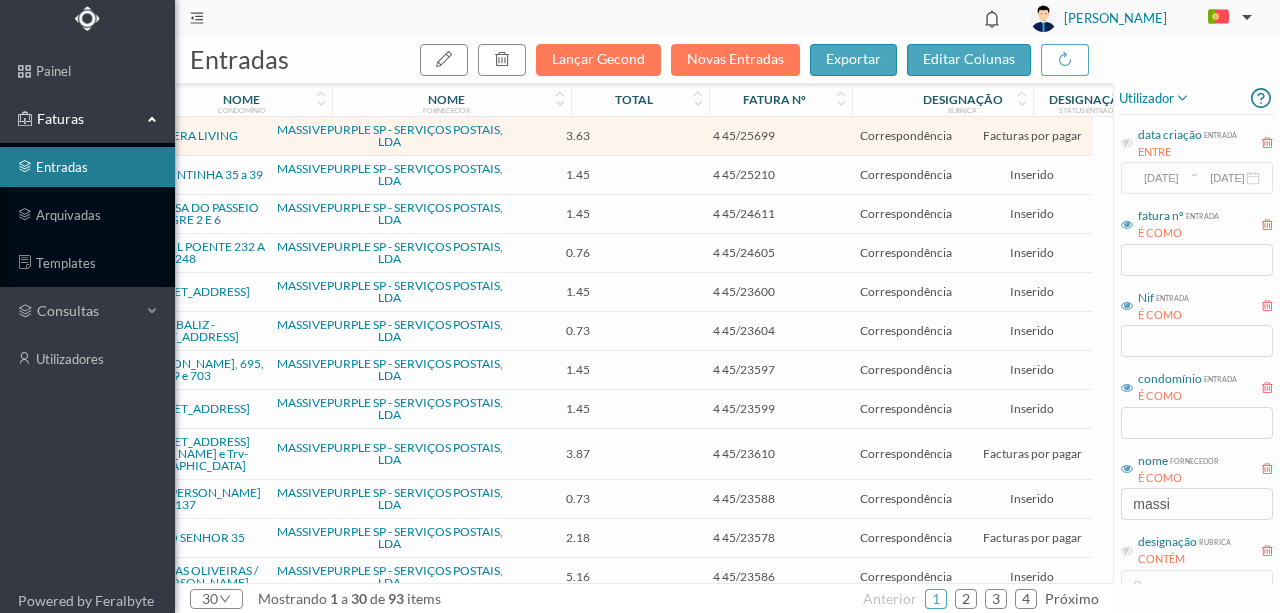 drag, startPoint x: 902, startPoint y: 101, endPoint x: 851, endPoint y: 101, distance: 51 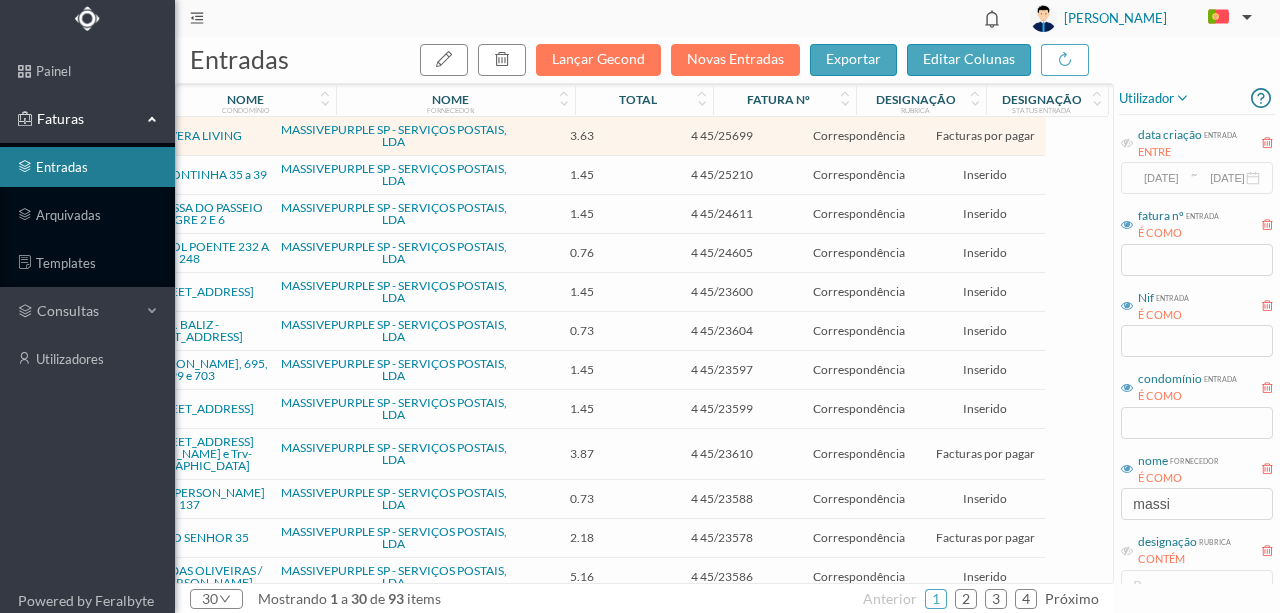 scroll, scrollTop: 0, scrollLeft: 306, axis: horizontal 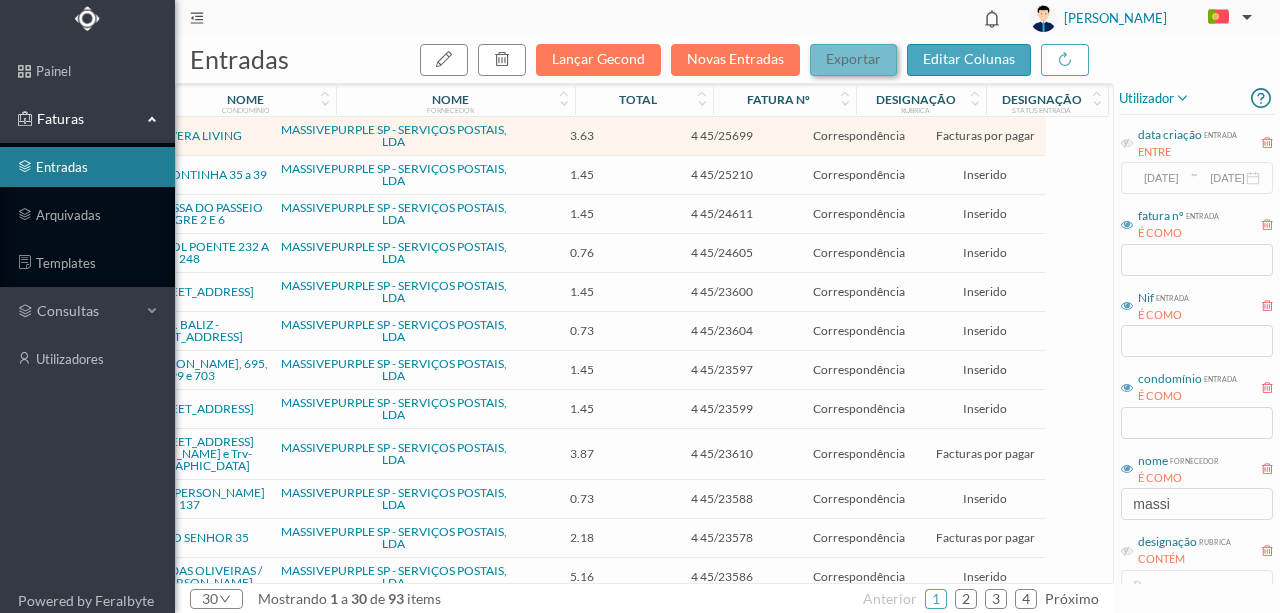 click on "exportar" at bounding box center (853, 58) 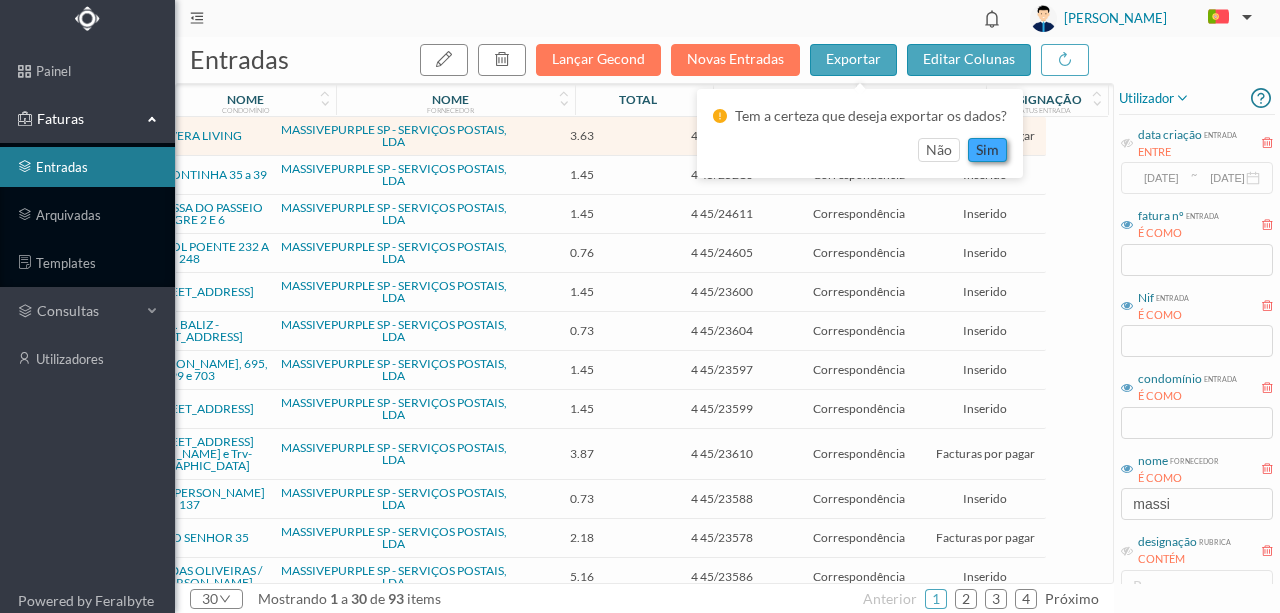 click on "sim" at bounding box center (987, 150) 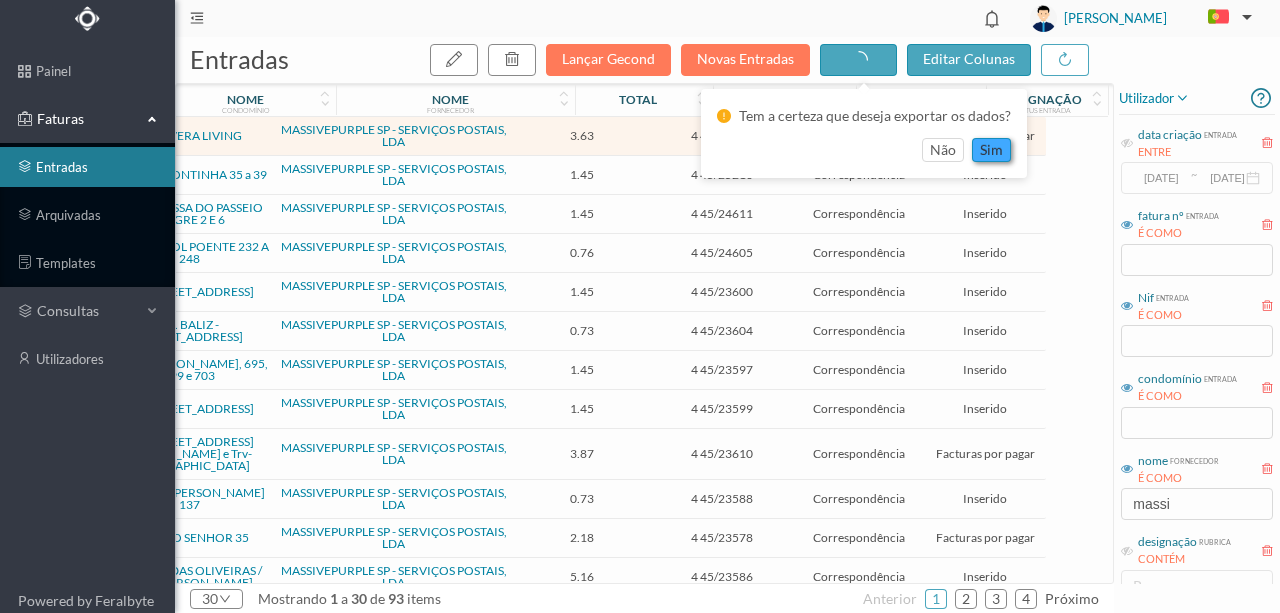 click on "sim" at bounding box center [991, 150] 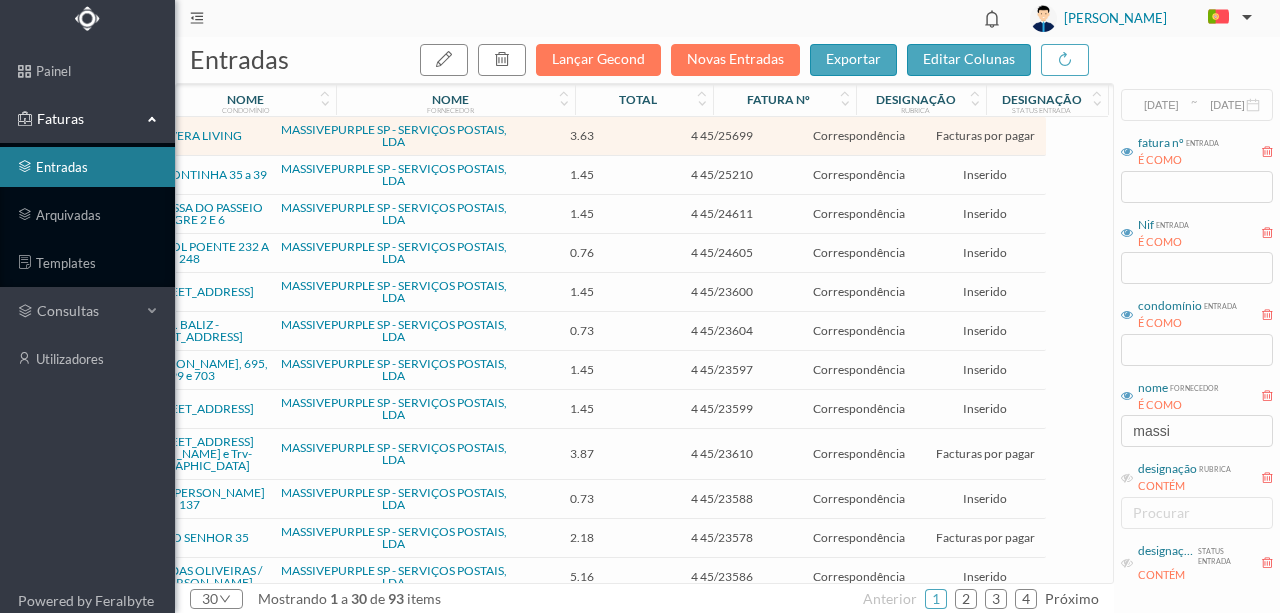 scroll, scrollTop: 200, scrollLeft: 0, axis: vertical 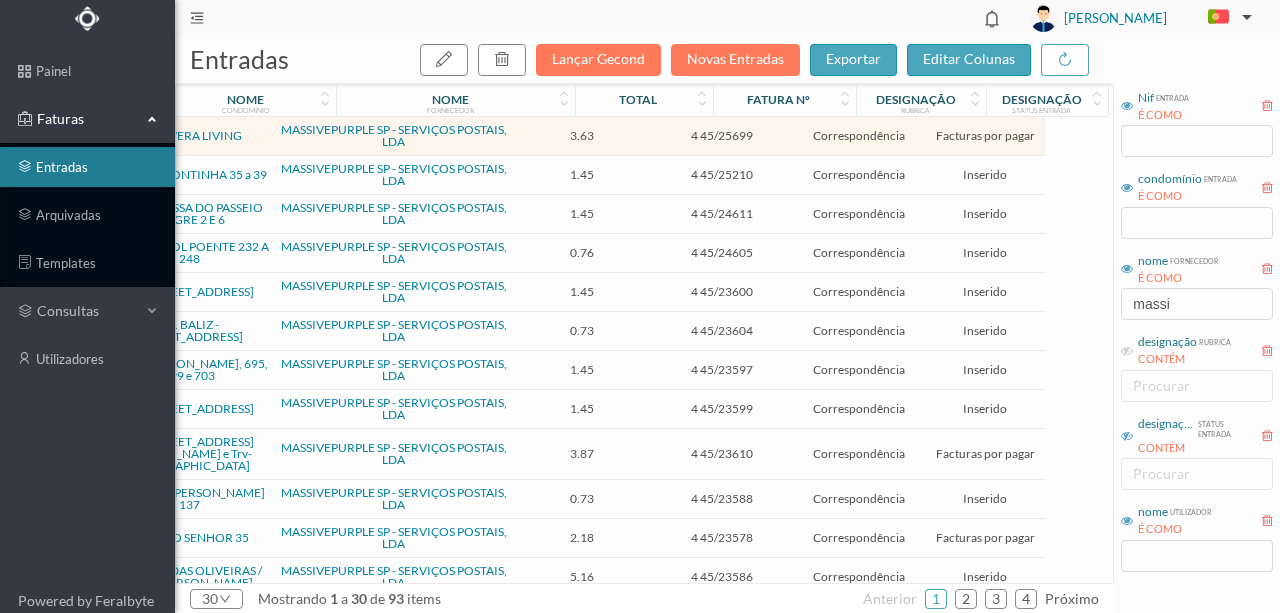 click at bounding box center [1127, 436] 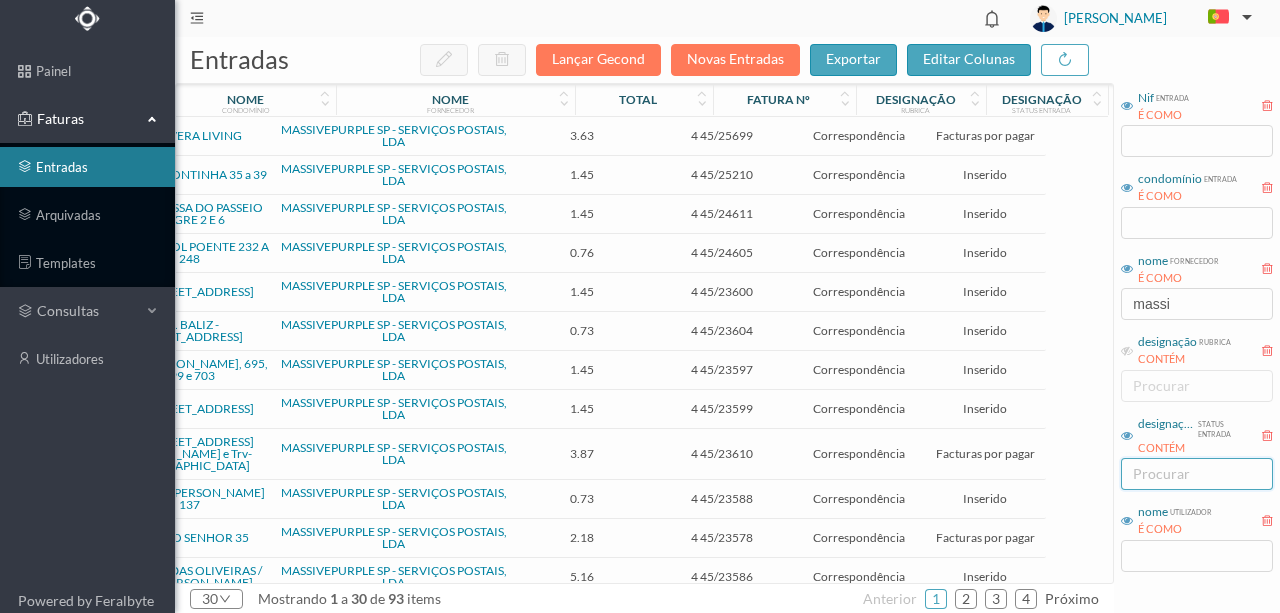 click on "procurar" at bounding box center [1192, 474] 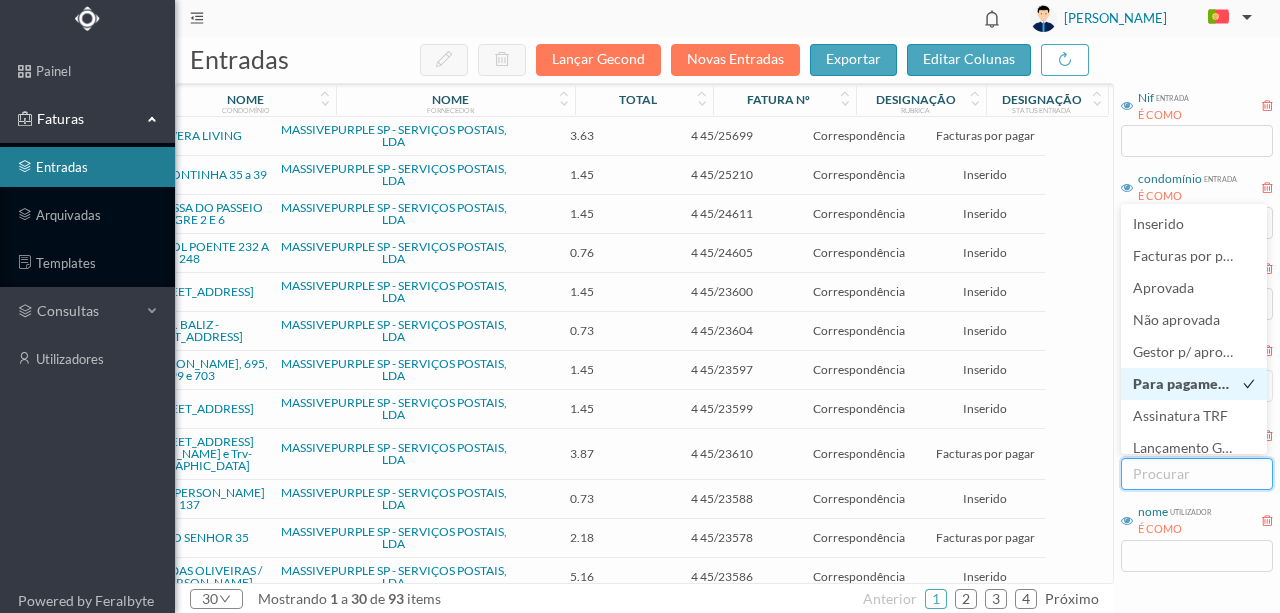scroll, scrollTop: 10, scrollLeft: 0, axis: vertical 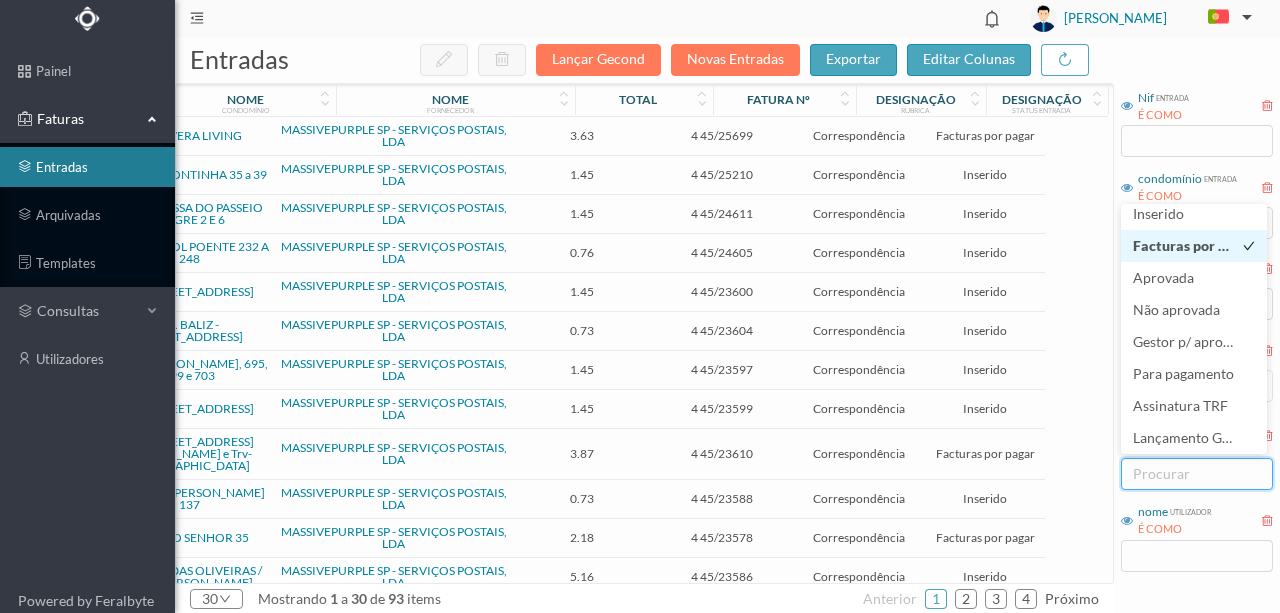 click on "Facturas por pagar" at bounding box center [1194, 245] 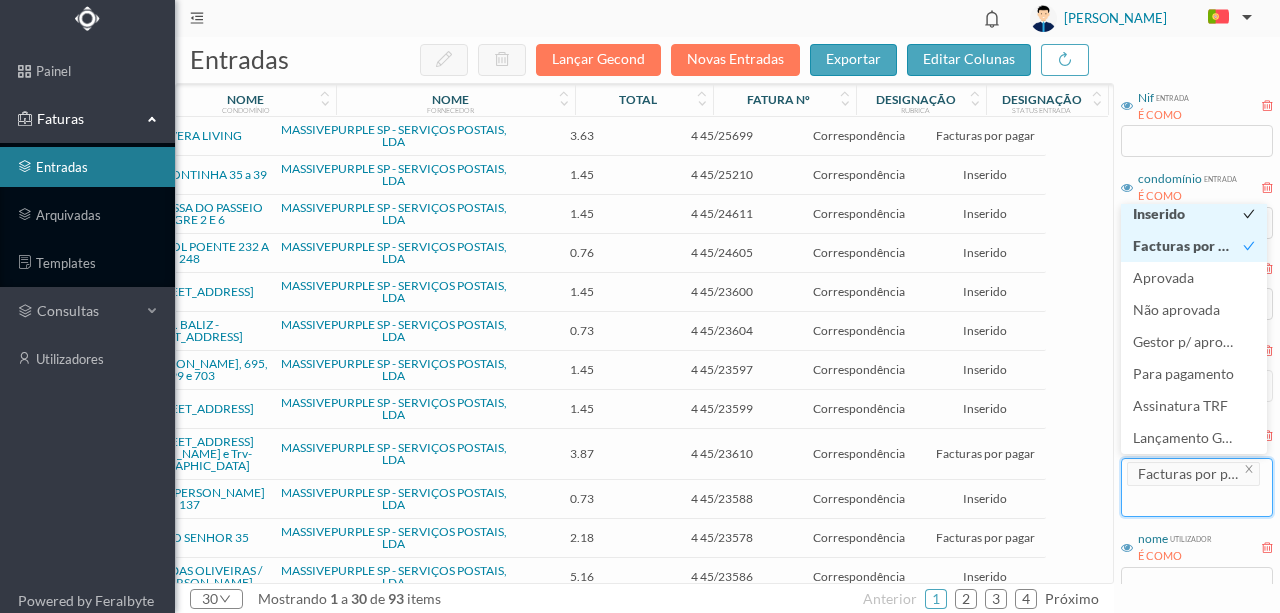 scroll, scrollTop: 4, scrollLeft: 0, axis: vertical 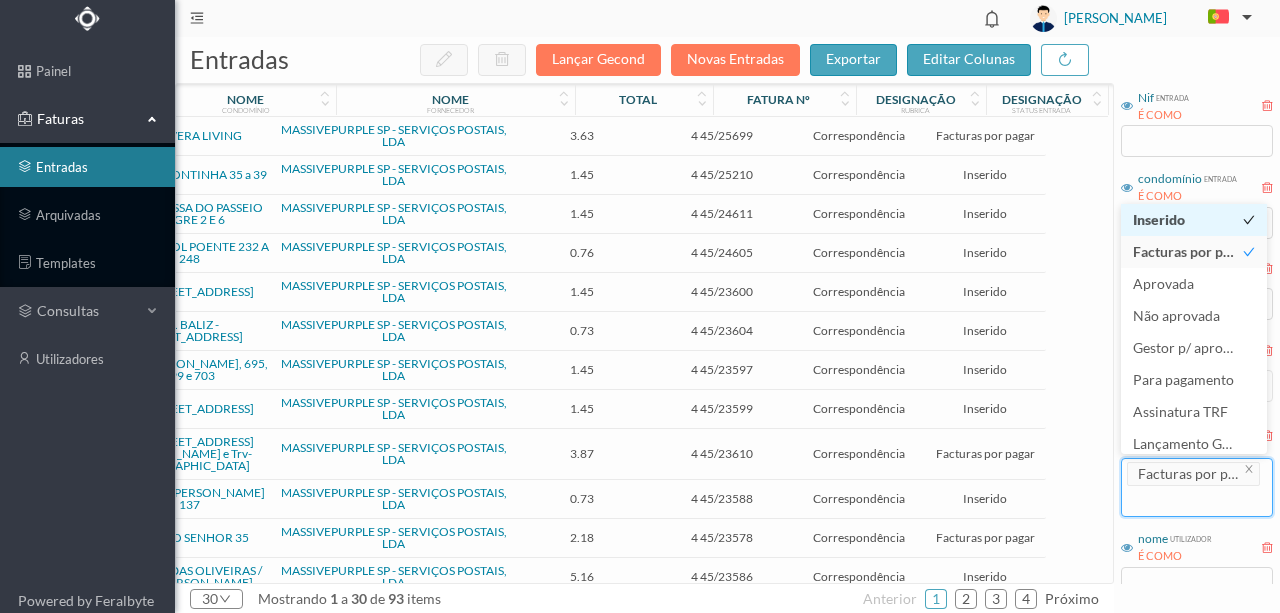 click on "Inserido" at bounding box center (1159, 219) 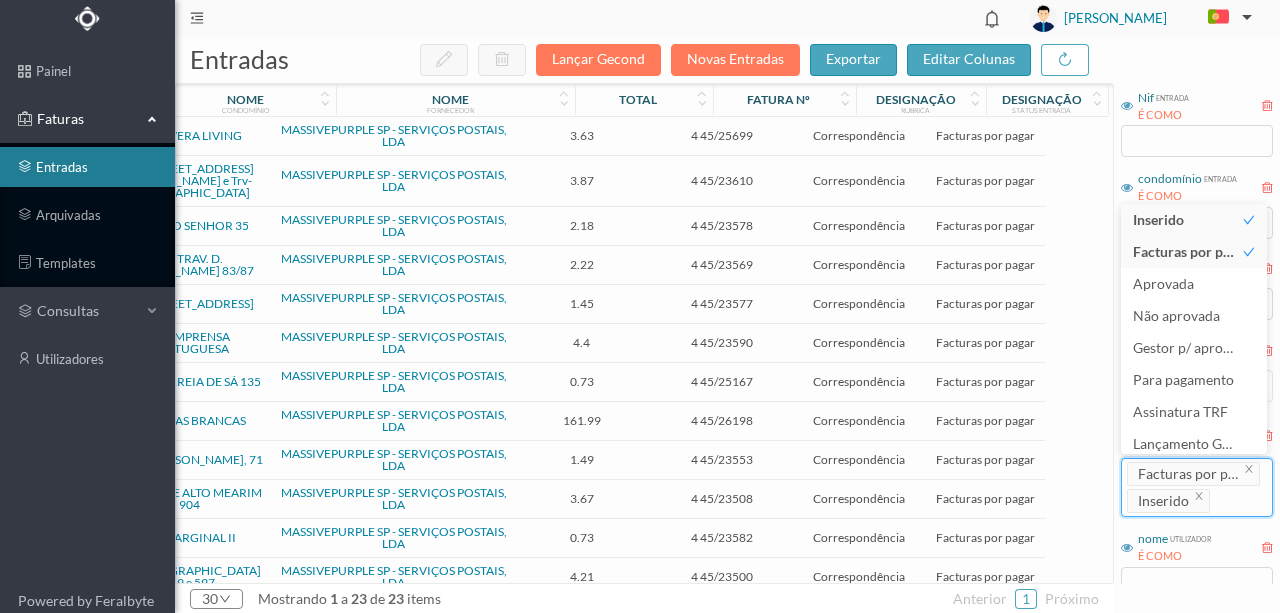 scroll, scrollTop: 10, scrollLeft: 0, axis: vertical 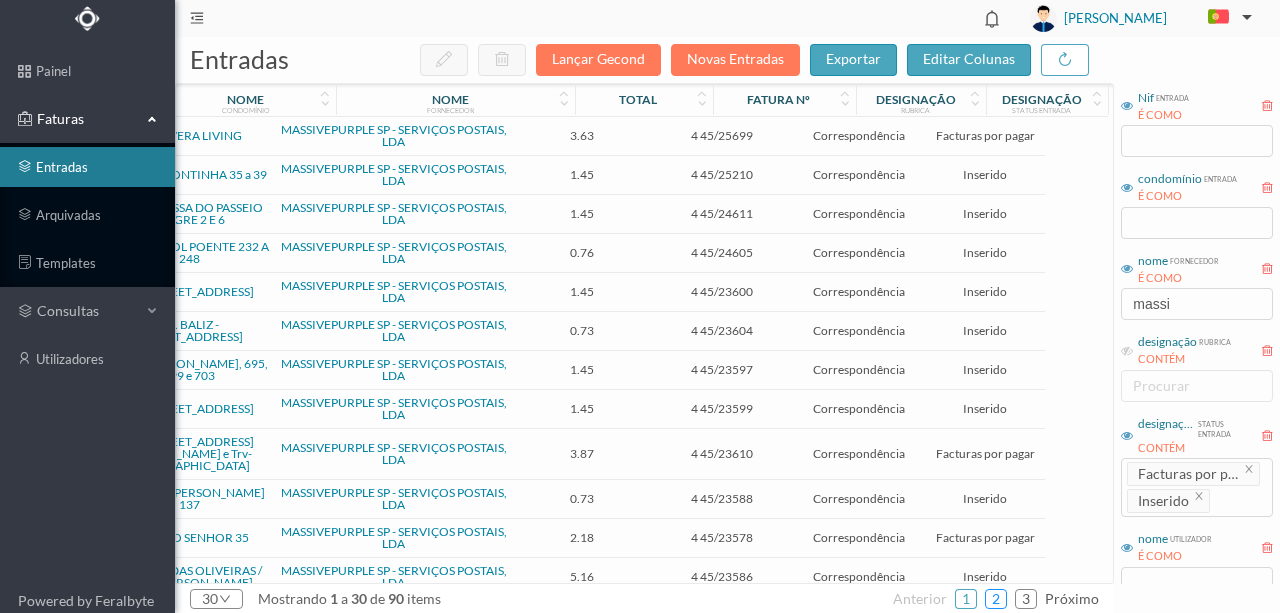 click on "2" at bounding box center (996, 599) 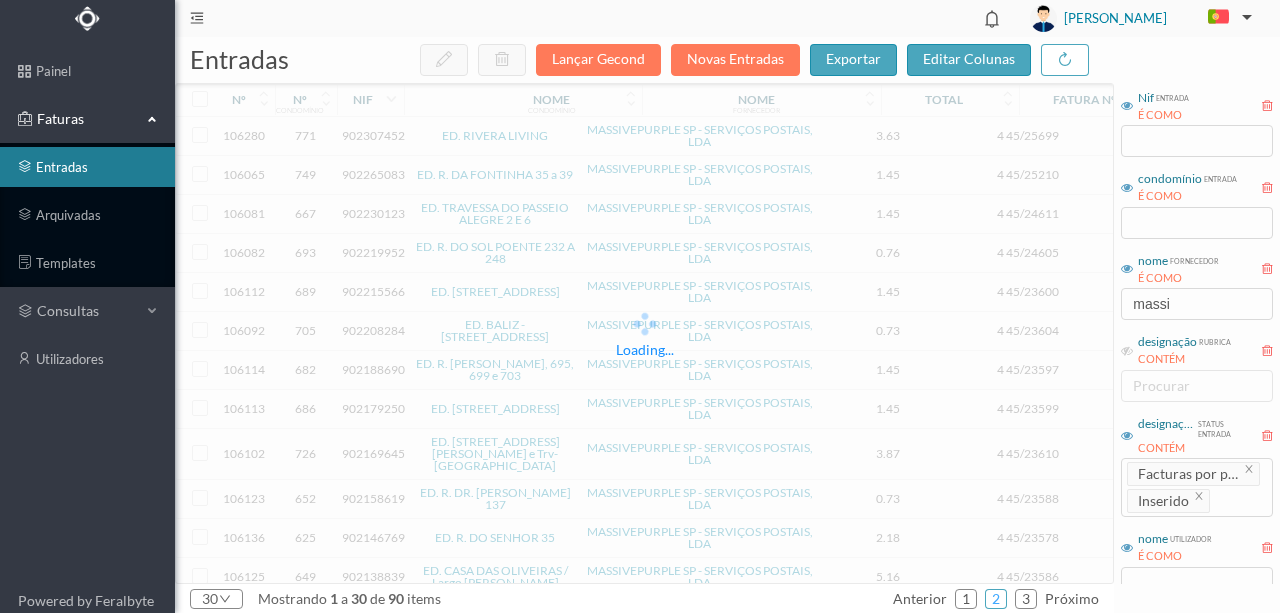 scroll, scrollTop: 0, scrollLeft: 0, axis: both 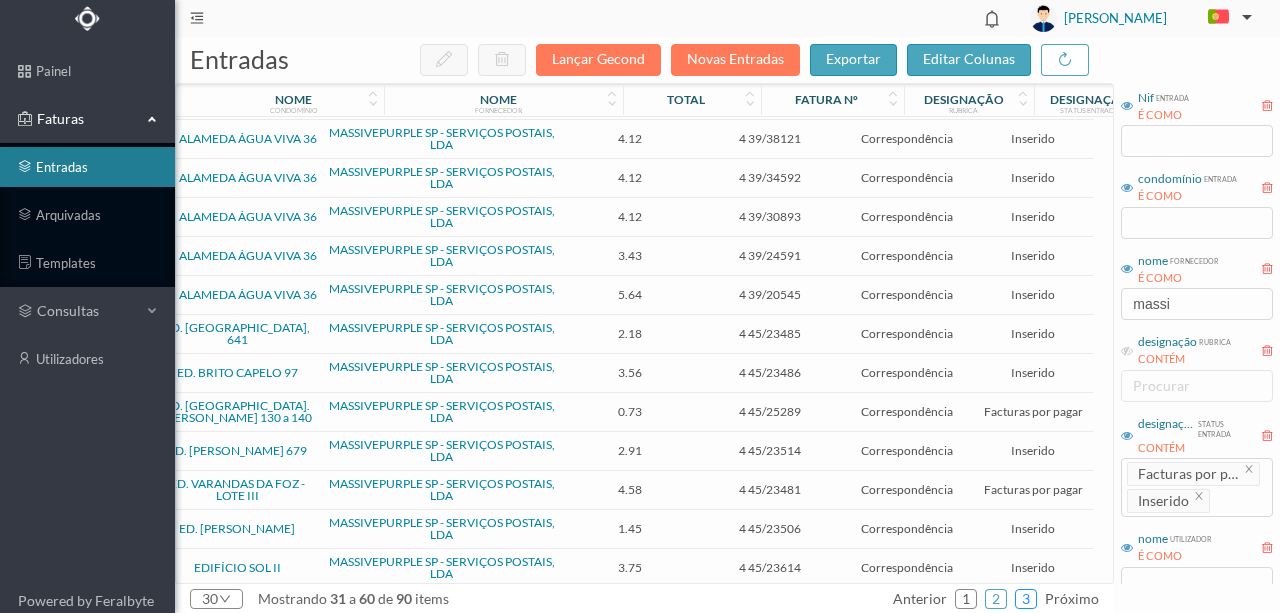 click on "3" at bounding box center [1026, 599] 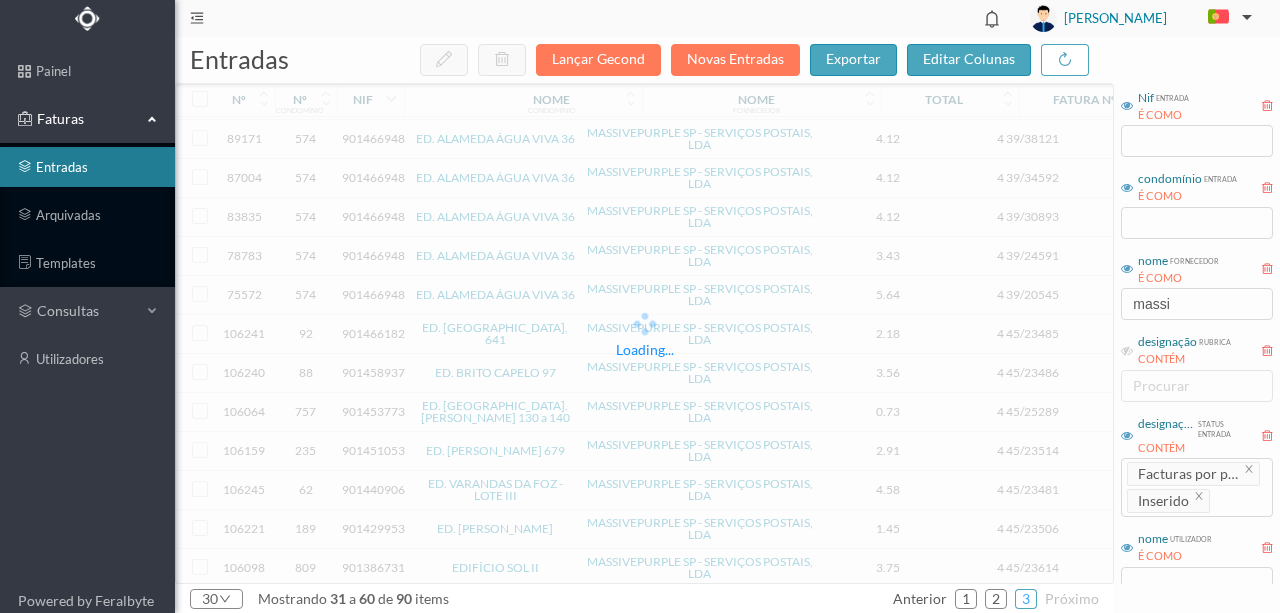 scroll, scrollTop: 0, scrollLeft: 0, axis: both 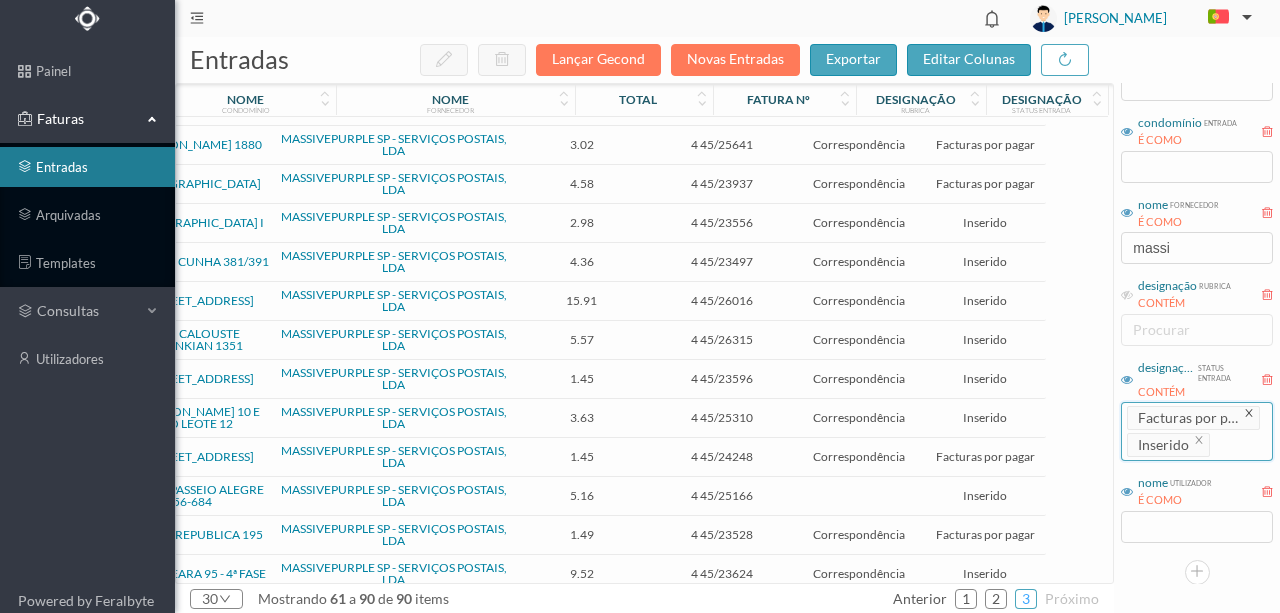 click 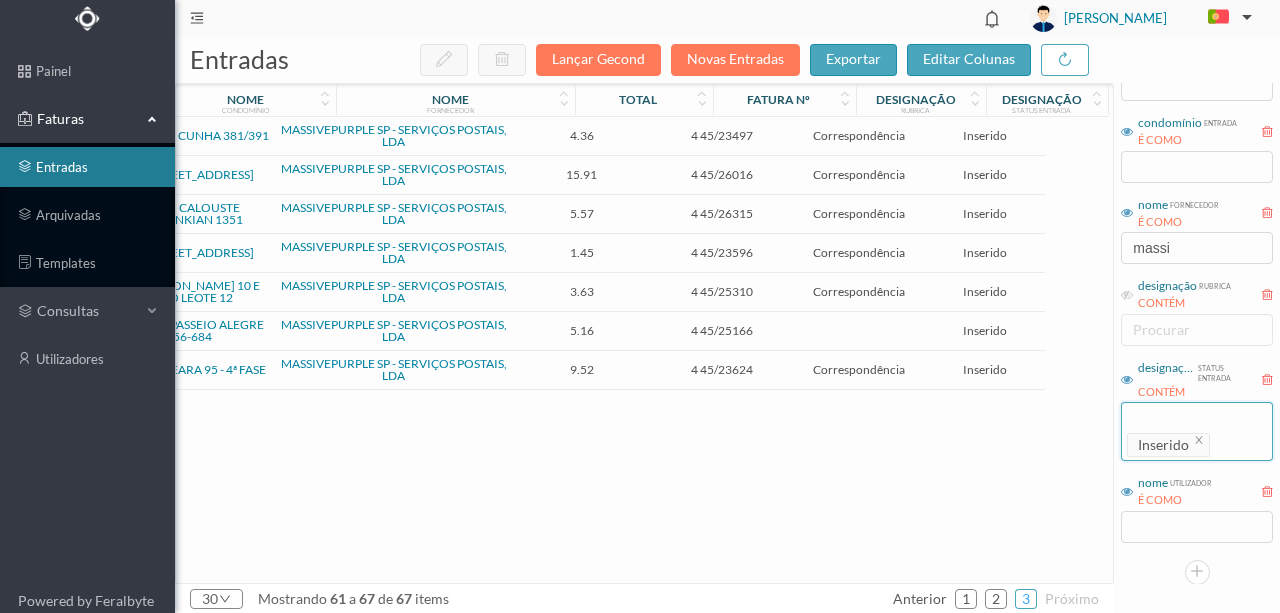 scroll, scrollTop: 0, scrollLeft: 0, axis: both 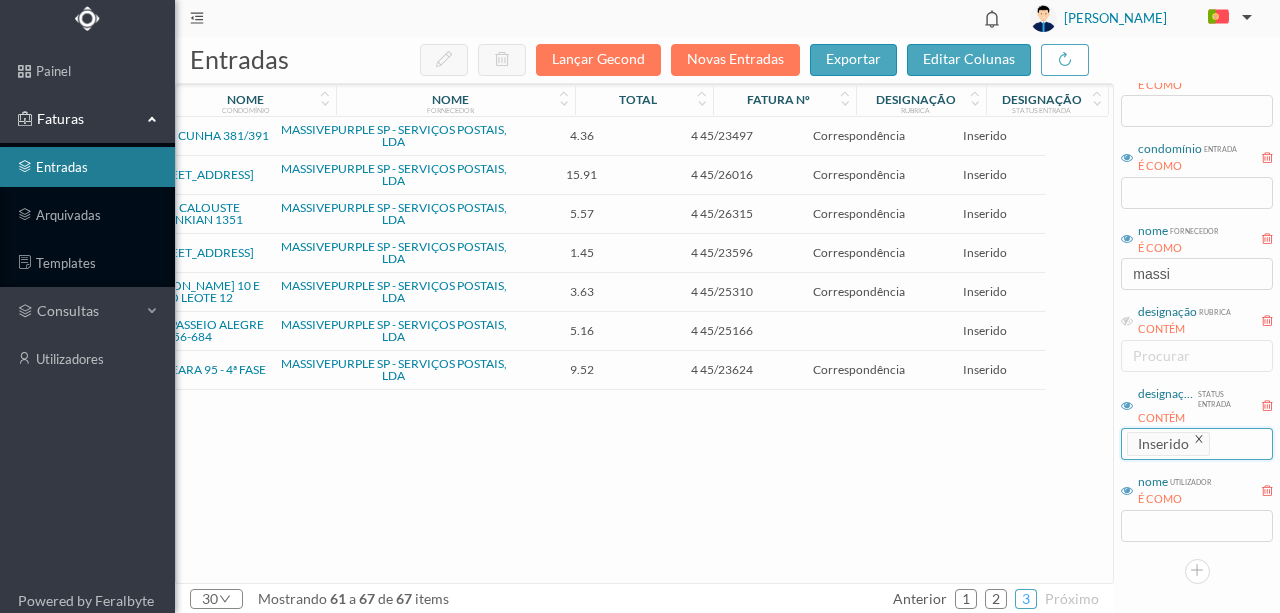 click 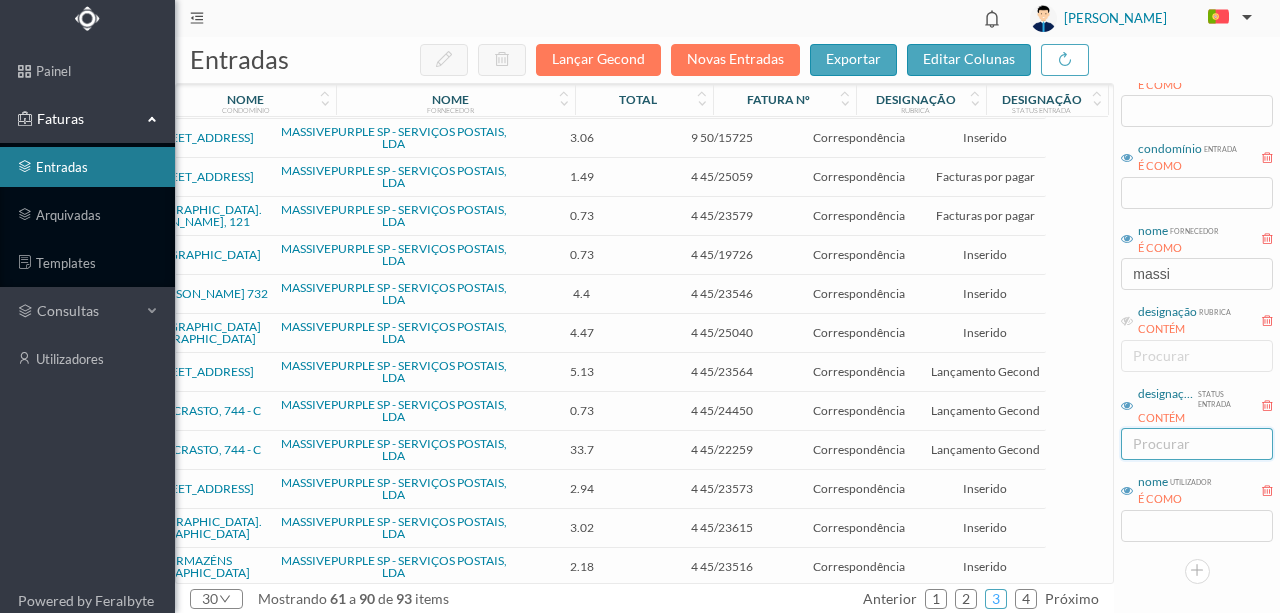 scroll, scrollTop: 333, scrollLeft: 0, axis: vertical 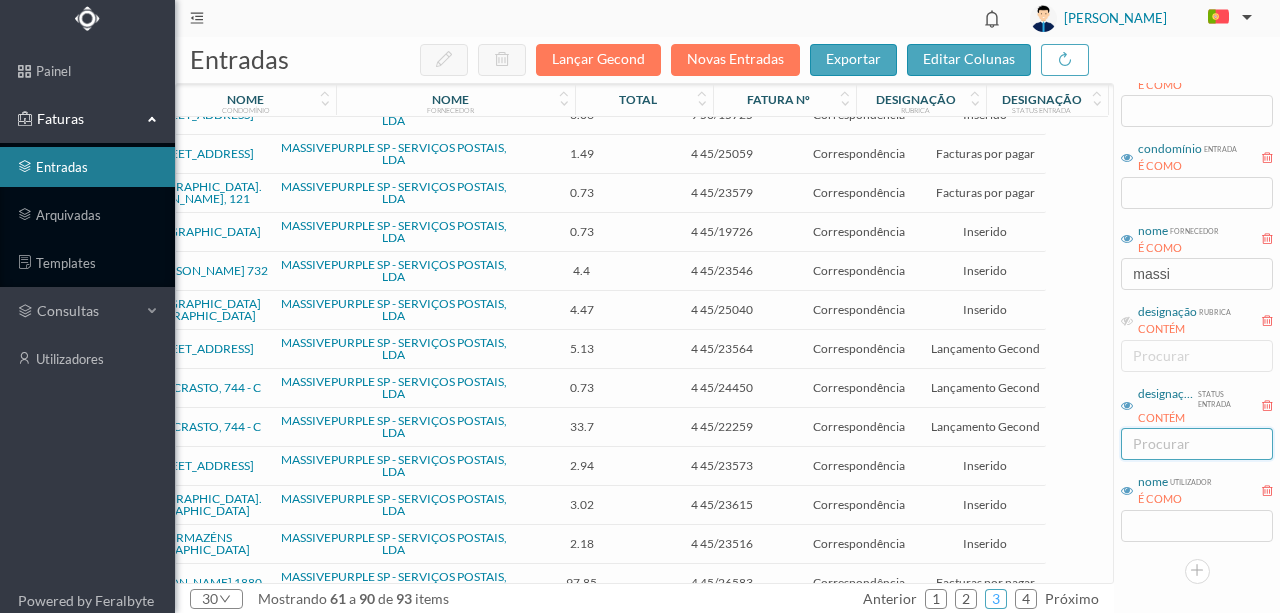 click on "procurar" at bounding box center (1192, 444) 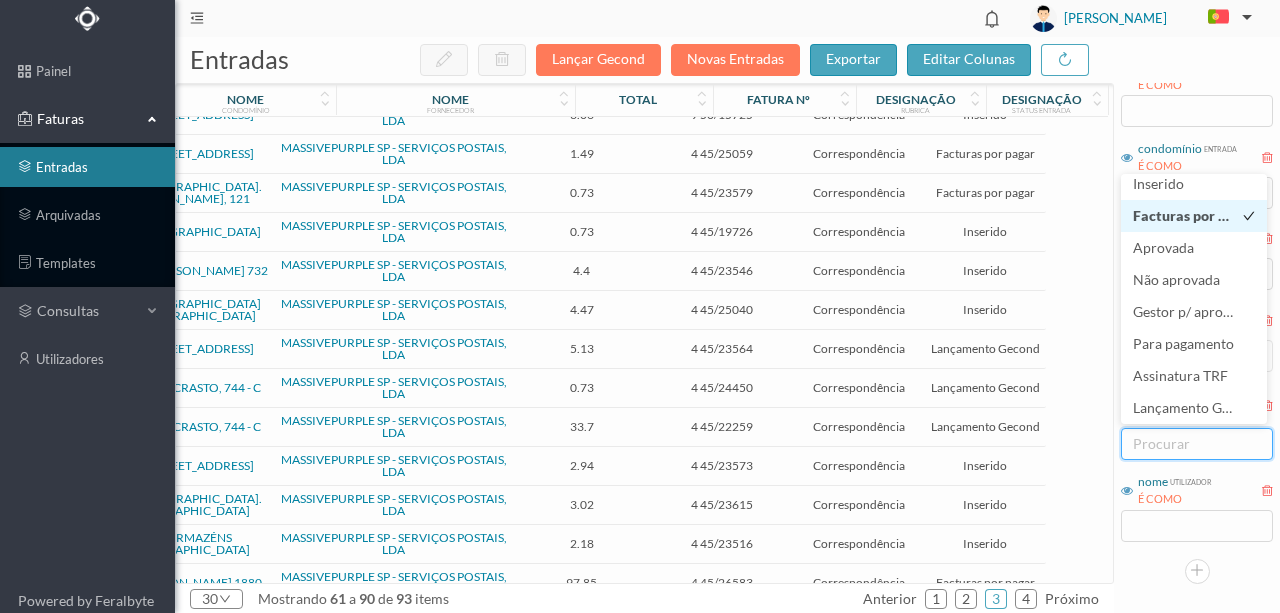 click on "Facturas por pagar" at bounding box center (1194, 215) 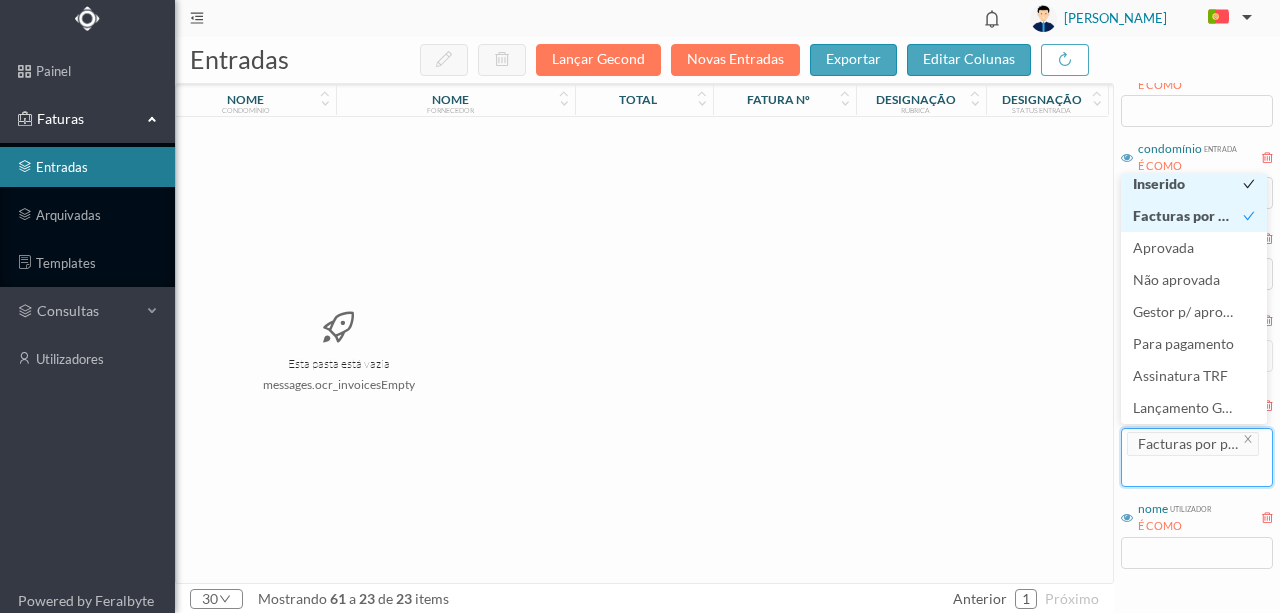 scroll, scrollTop: 0, scrollLeft: 0, axis: both 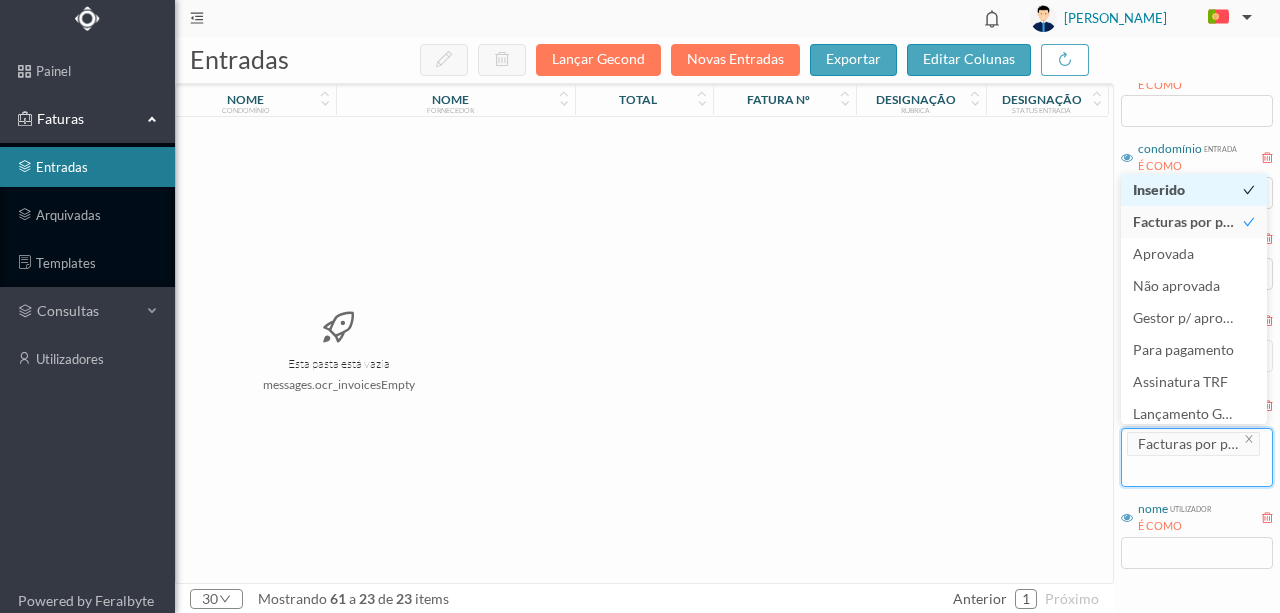 click on "Inserido" at bounding box center (1159, 189) 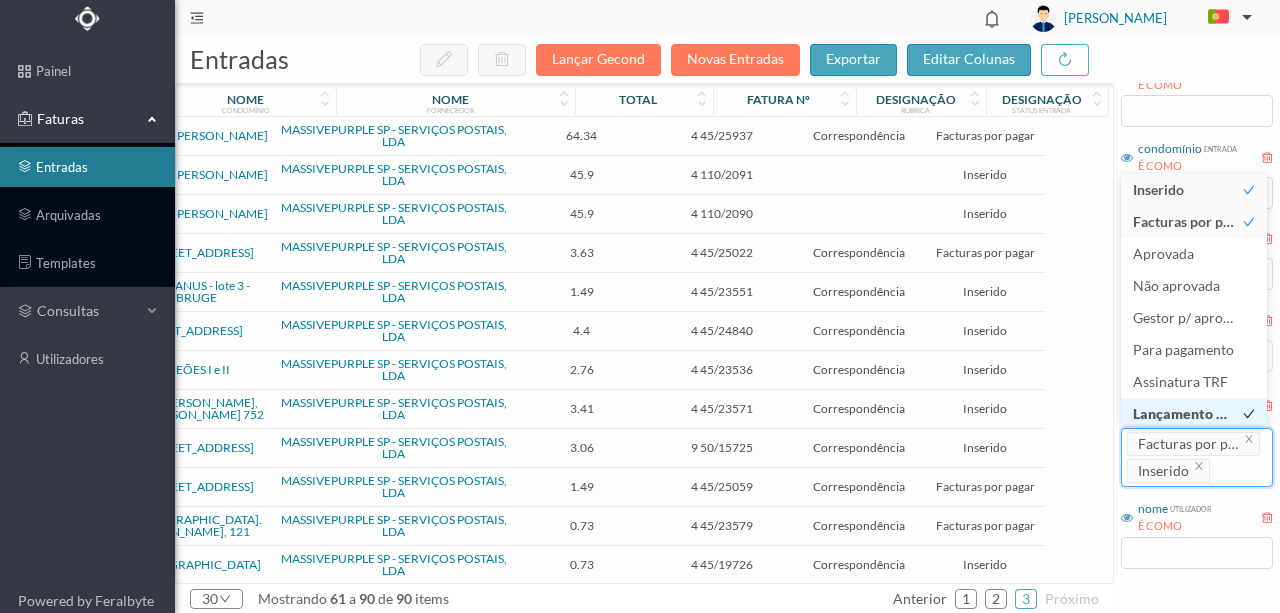 scroll, scrollTop: 10, scrollLeft: 0, axis: vertical 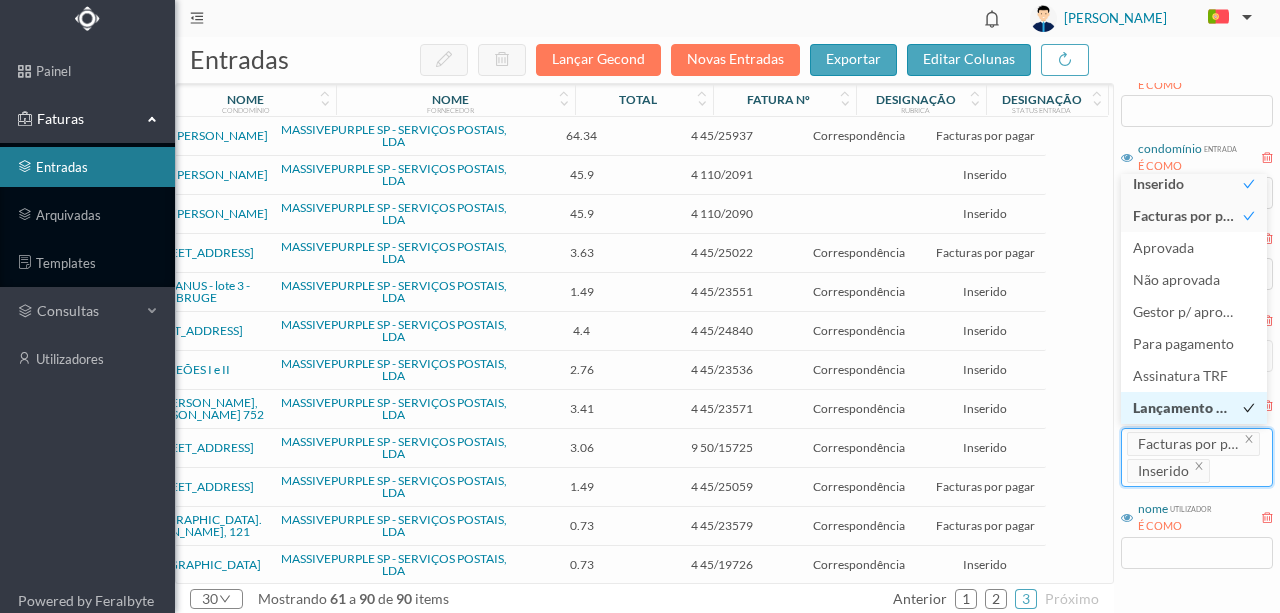 click on "Lançamento Gecond" at bounding box center [1199, 407] 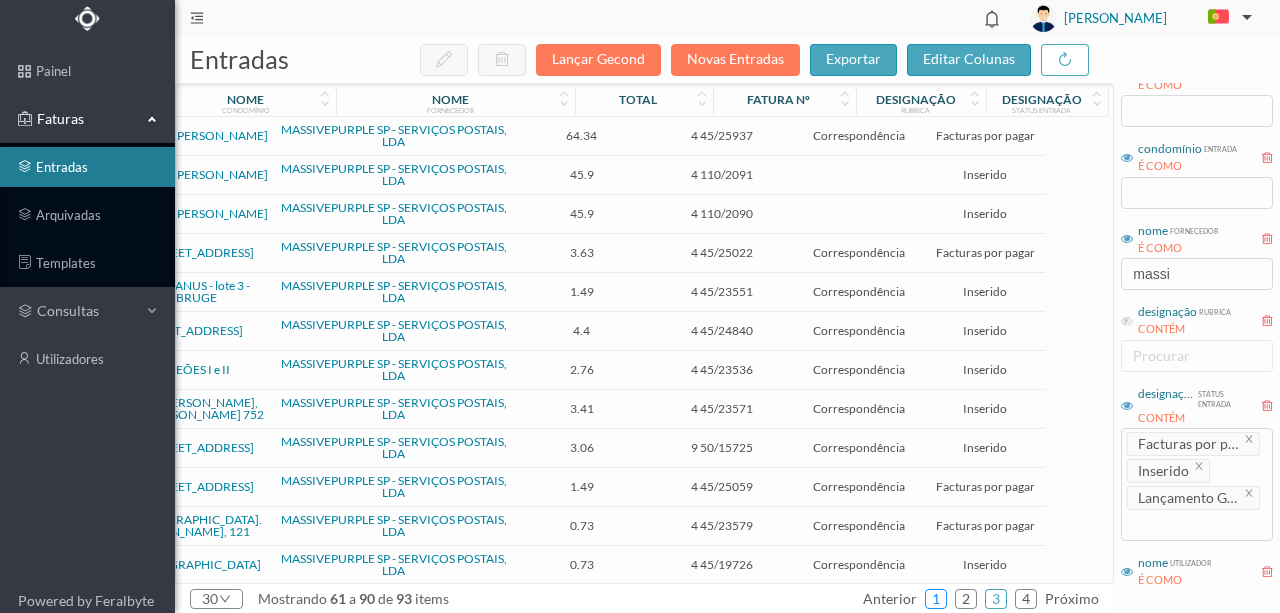 click on "1" at bounding box center (936, 599) 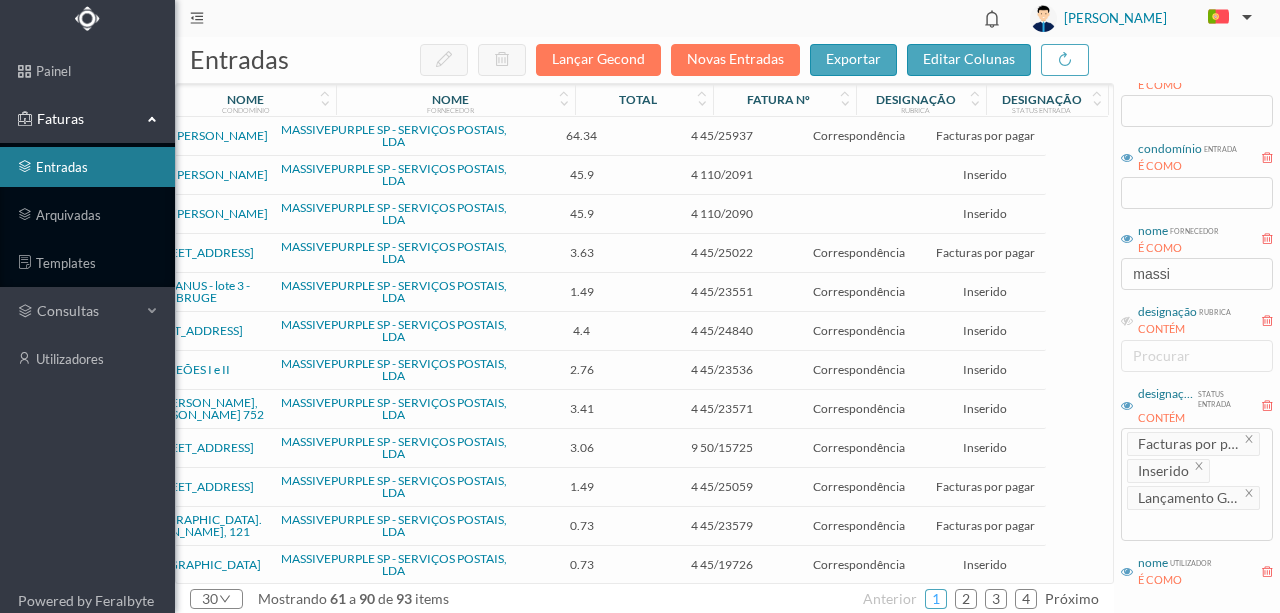 scroll, scrollTop: 0, scrollLeft: 0, axis: both 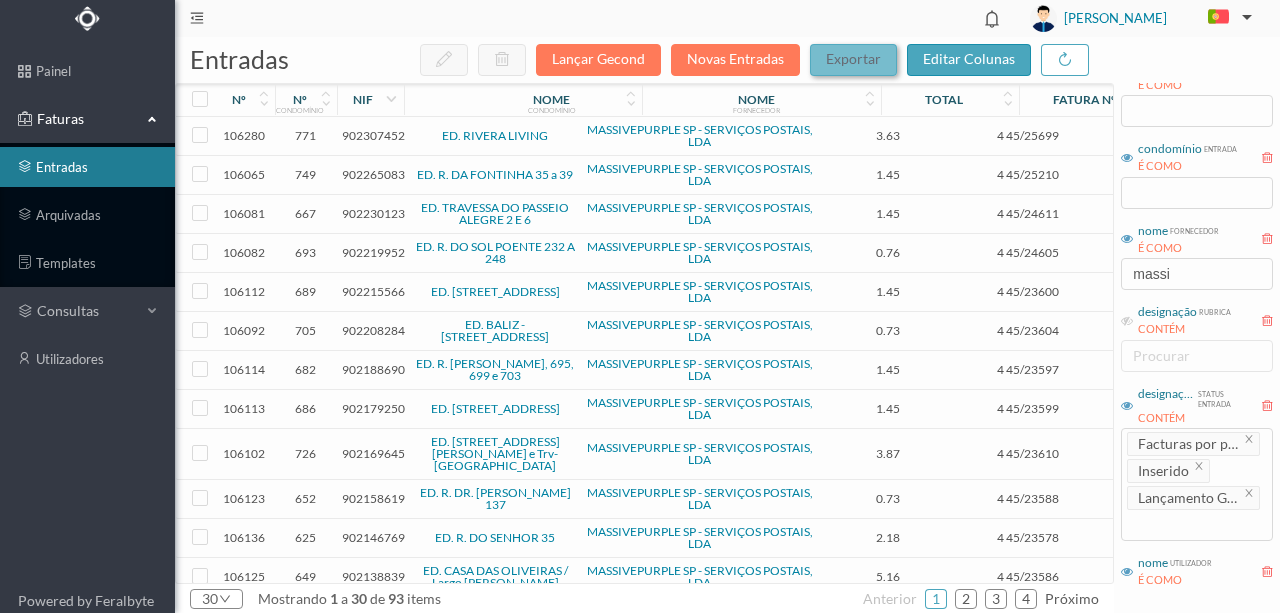 click on "exportar" at bounding box center [853, 58] 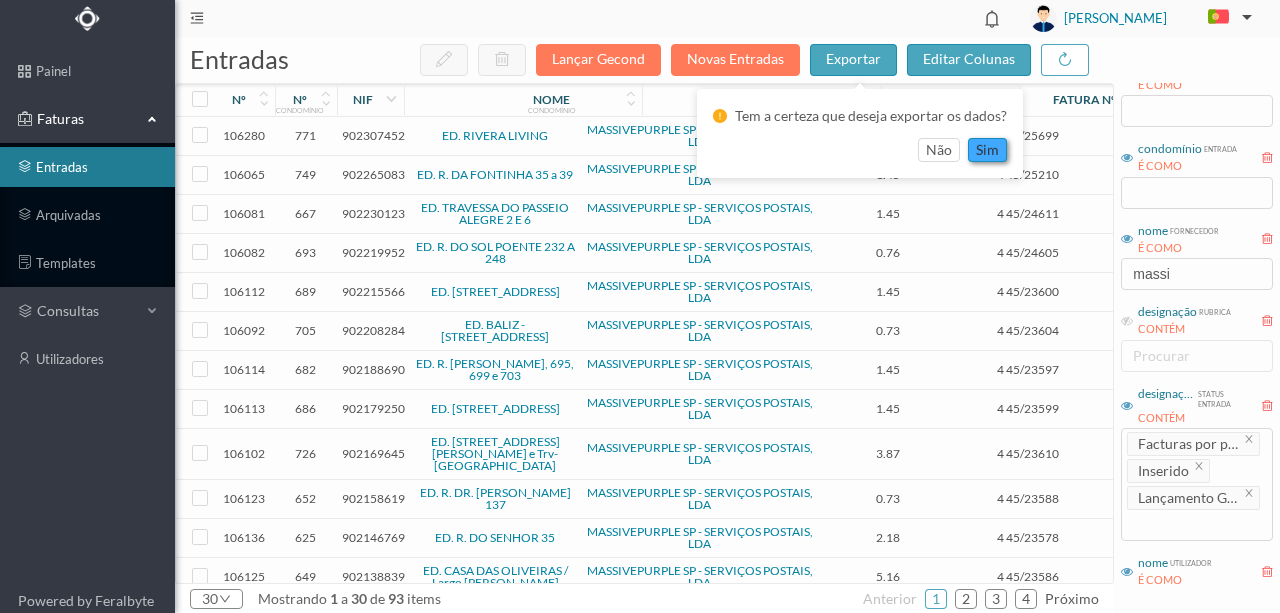 click on "sim" at bounding box center (987, 150) 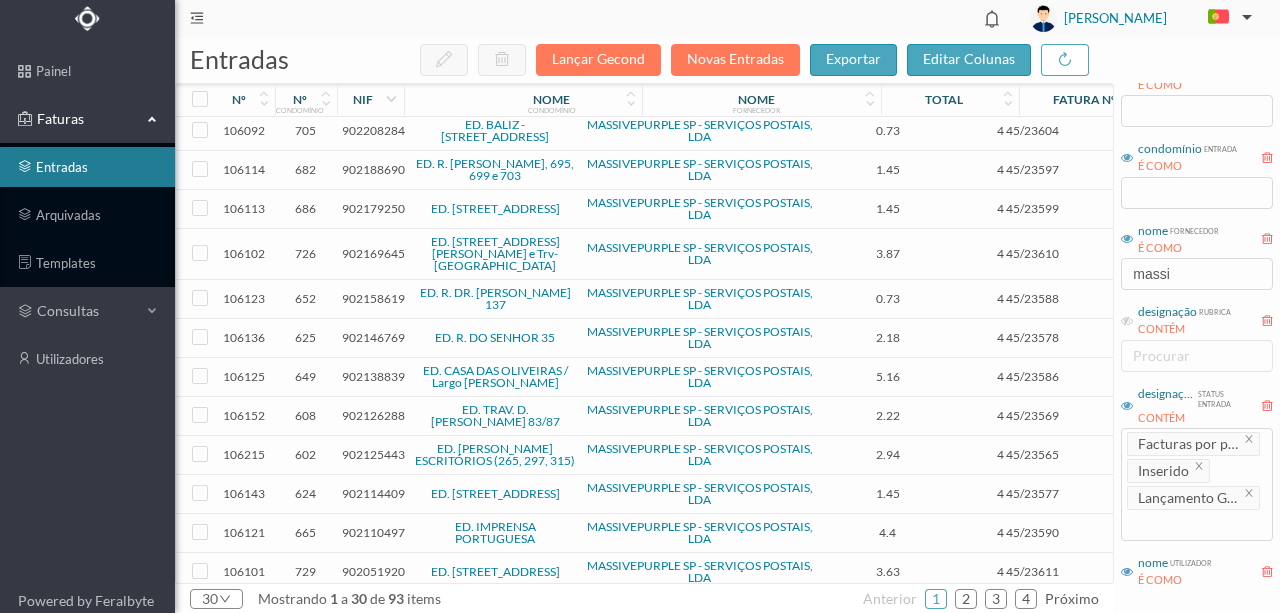 scroll, scrollTop: 266, scrollLeft: 0, axis: vertical 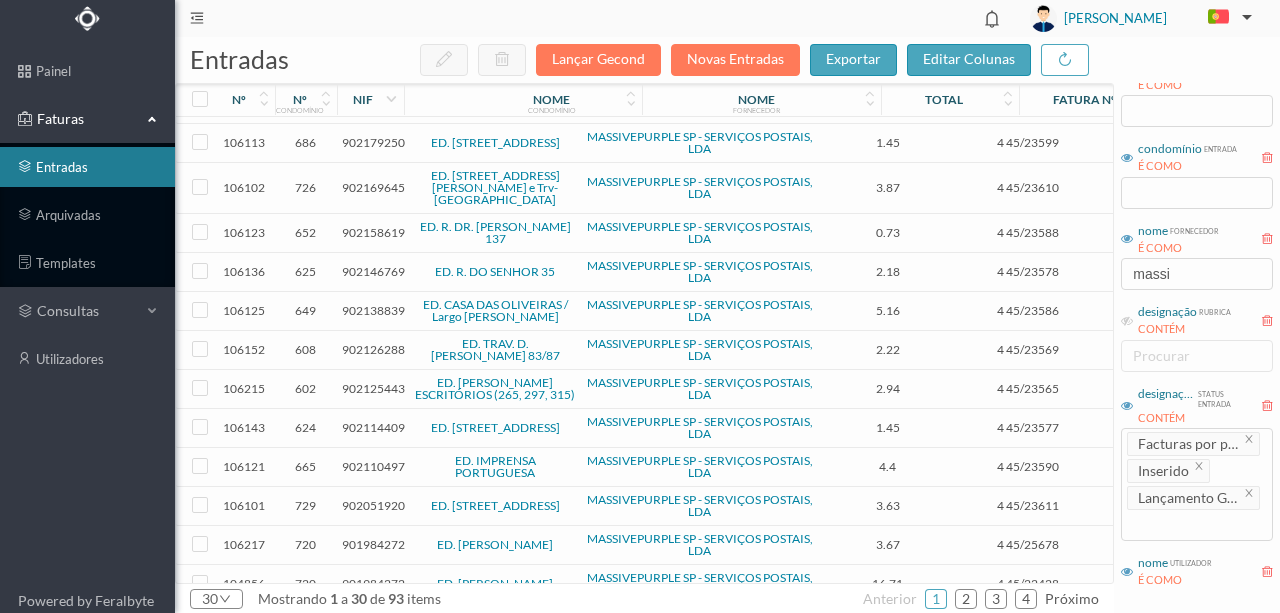 click on "902125443" at bounding box center (373, 388) 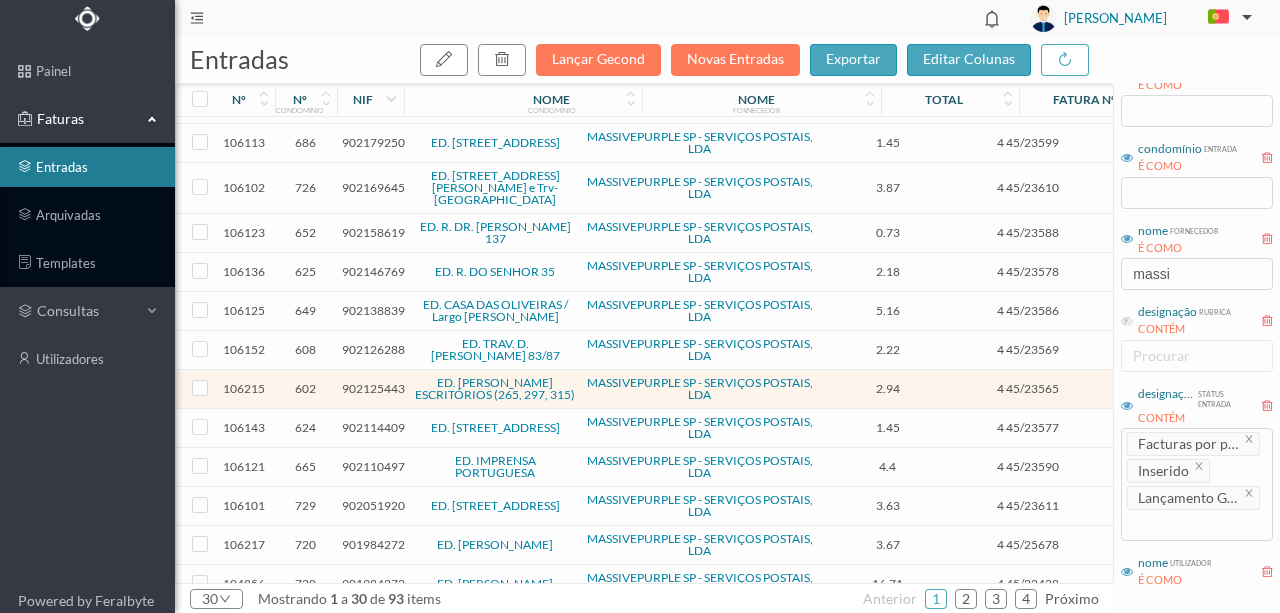 click on "902125443" at bounding box center [373, 388] 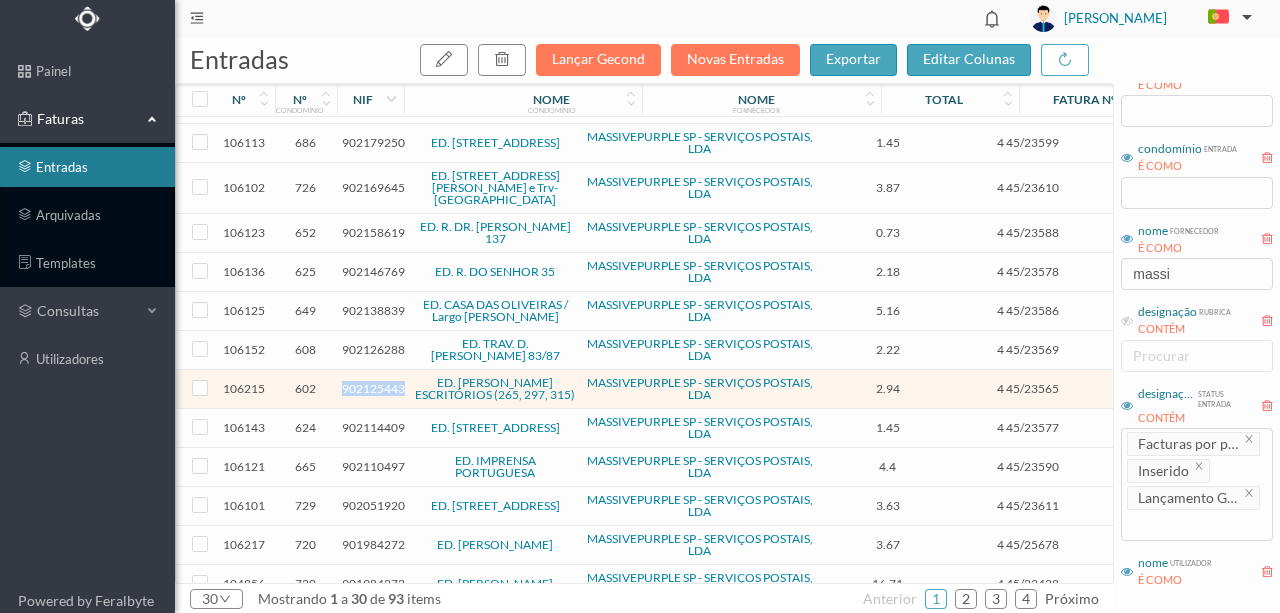 click on "902125443" at bounding box center [373, 388] 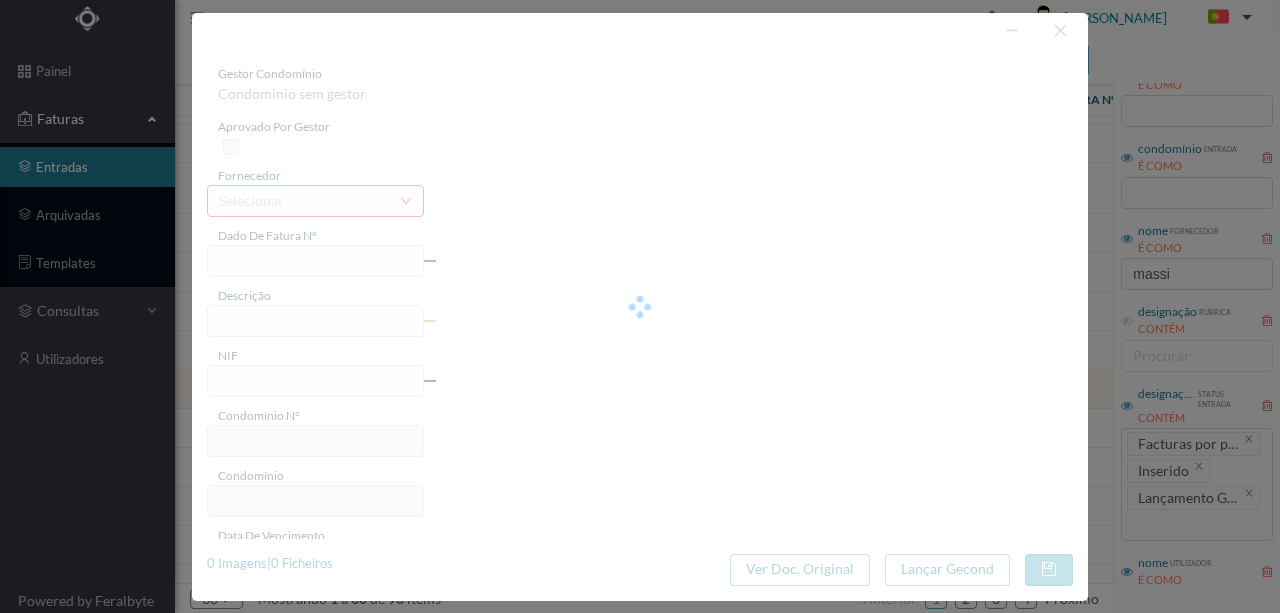 type on "4 45/23565" 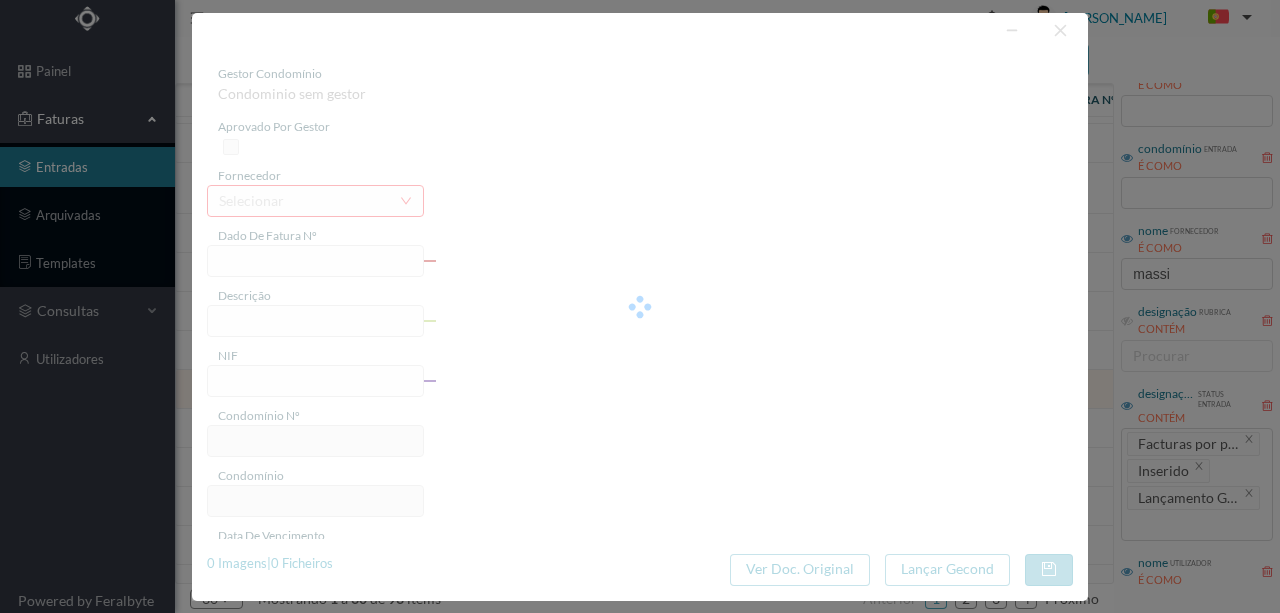 type on "Serviço [PERSON_NAME]" 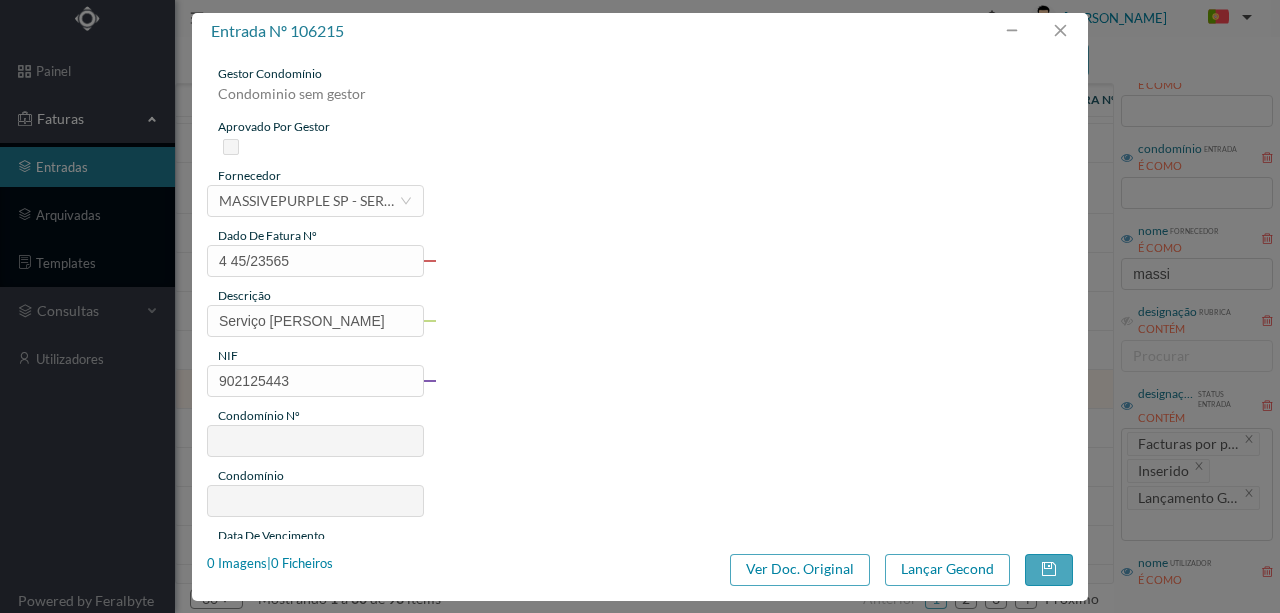 type on "602" 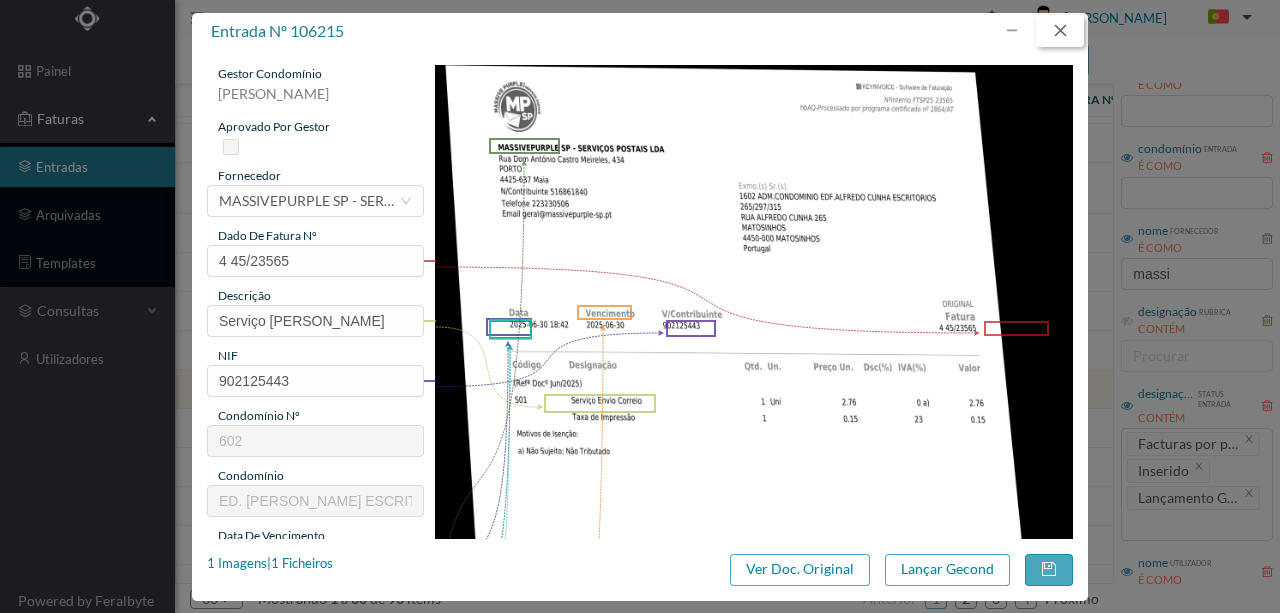 click at bounding box center [1060, 31] 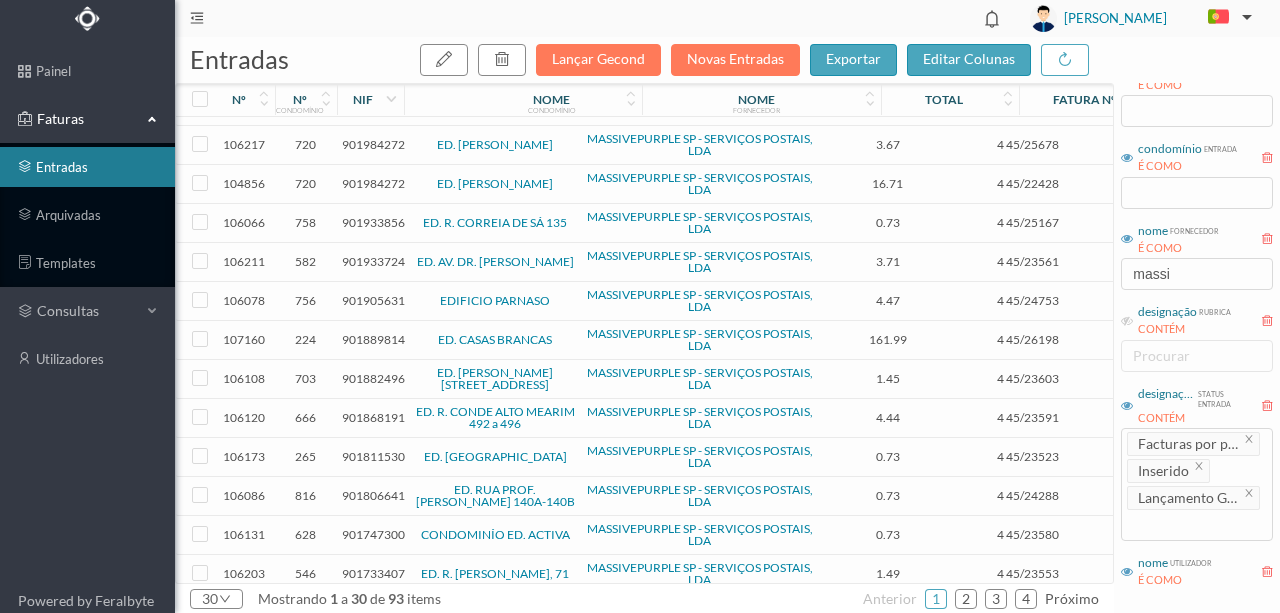 scroll, scrollTop: 723, scrollLeft: 0, axis: vertical 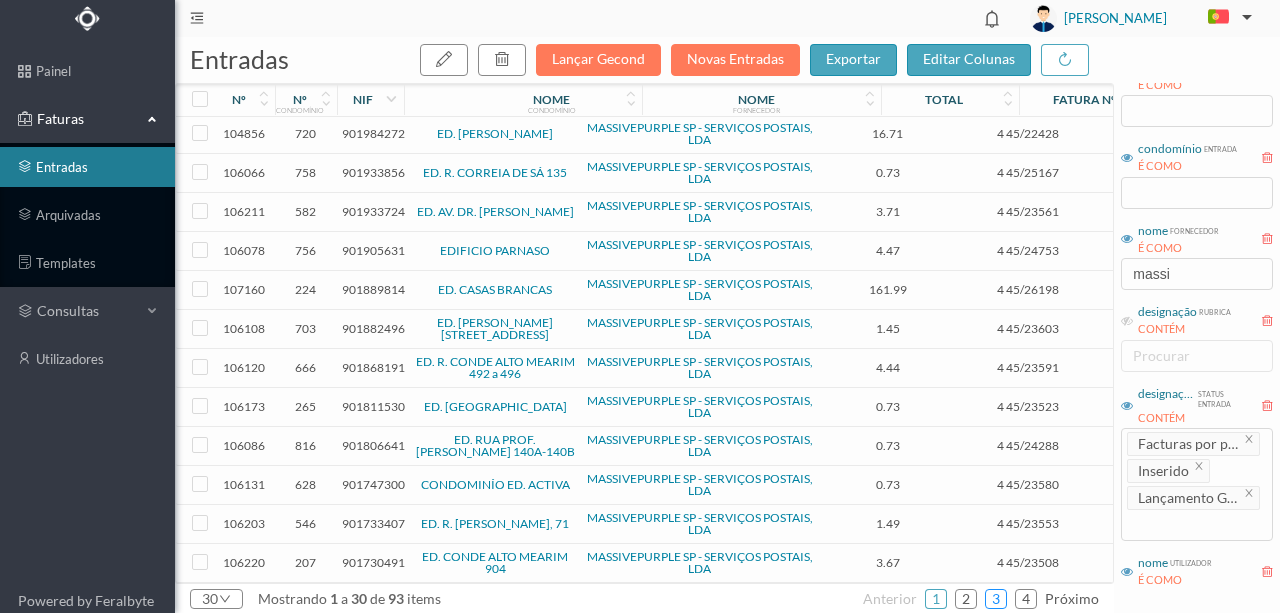click on "3" at bounding box center (996, 599) 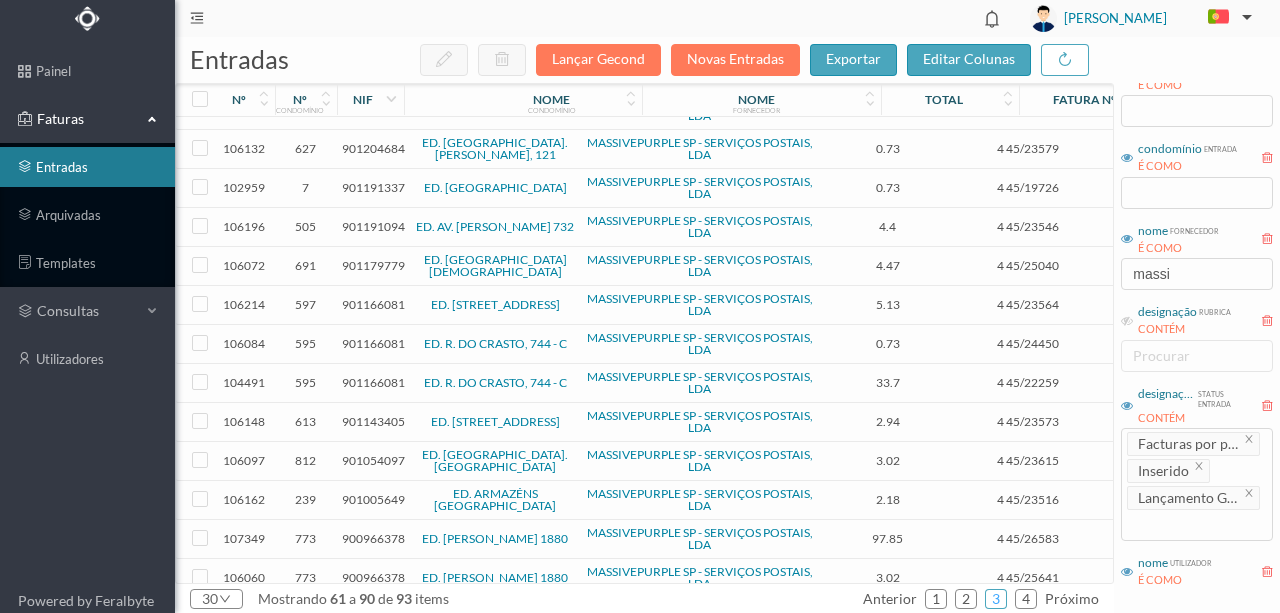 scroll, scrollTop: 366, scrollLeft: 0, axis: vertical 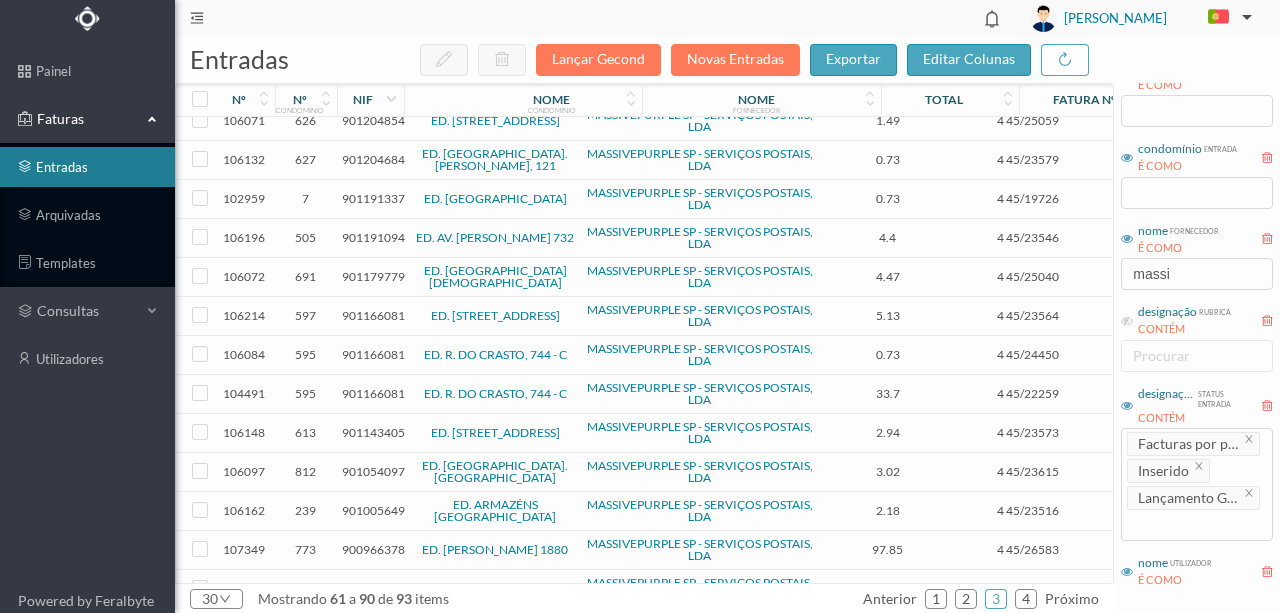 click on "901191337" at bounding box center [373, 198] 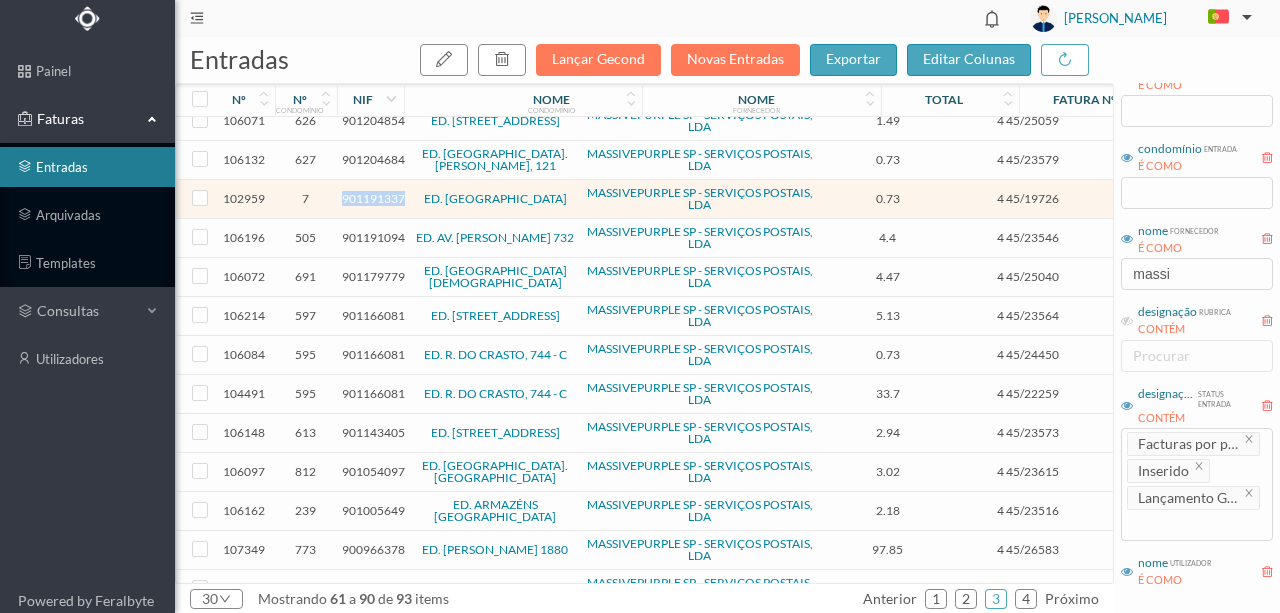 click on "901191337" at bounding box center (373, 198) 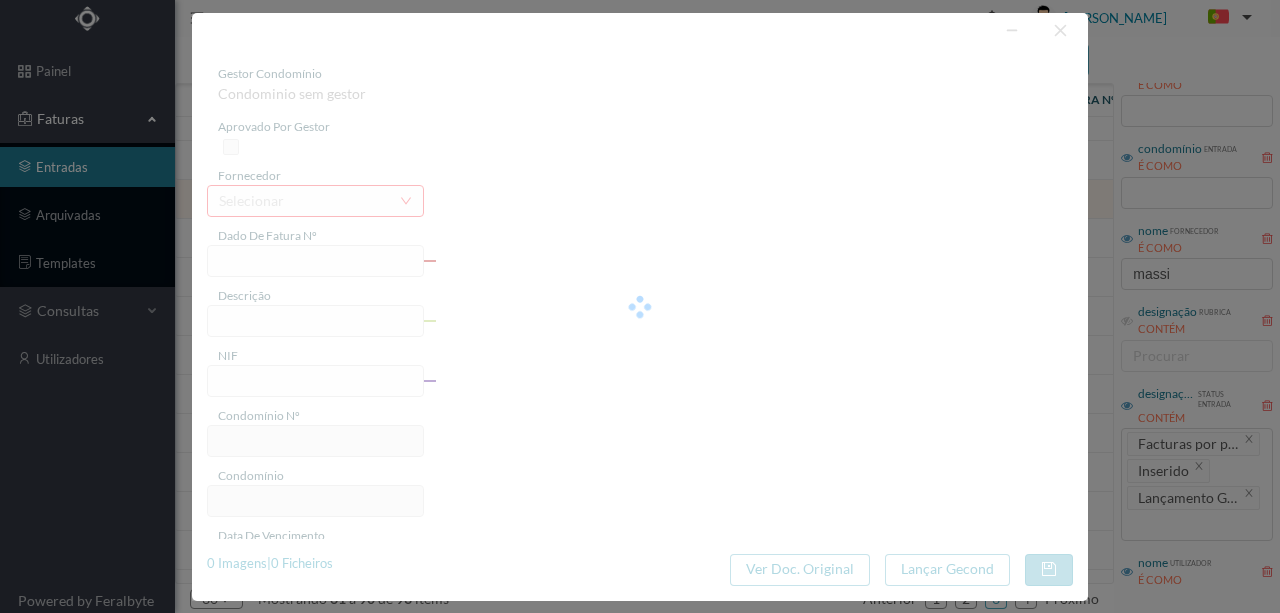 type on "4 45/19726" 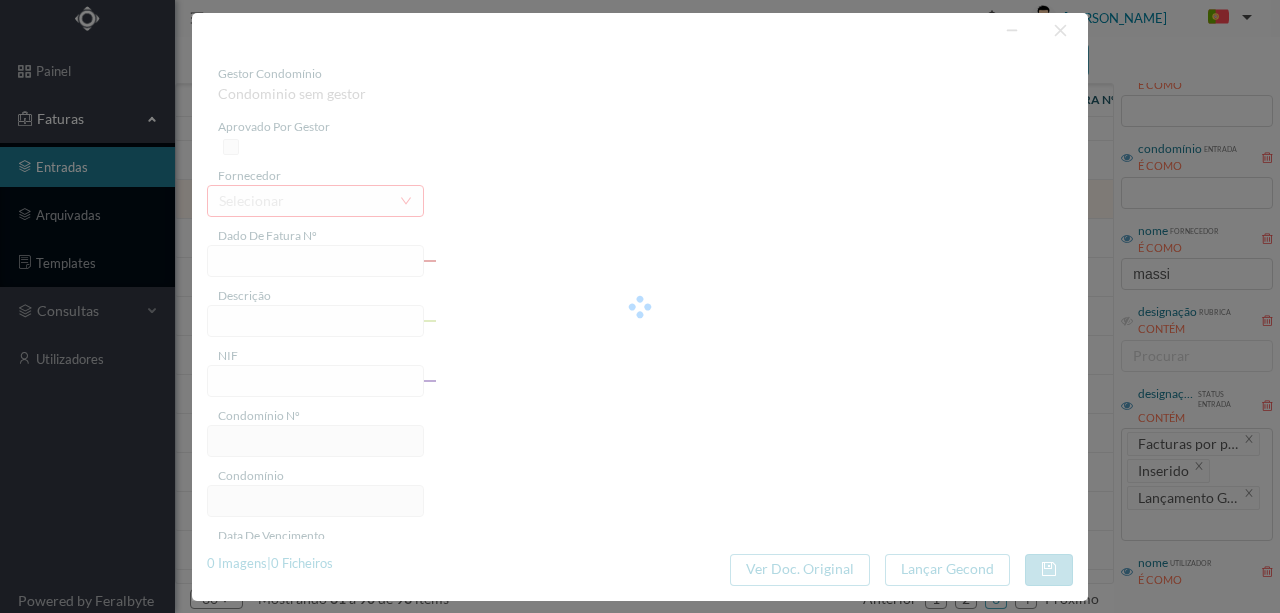 type on "Serviço [PERSON_NAME]" 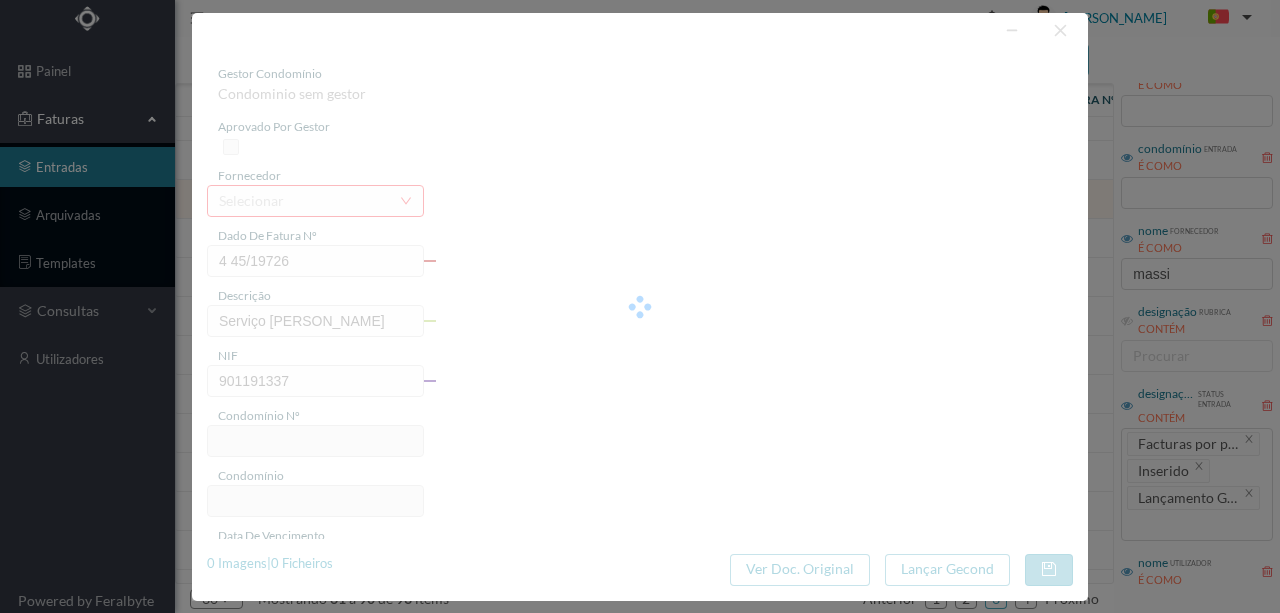 type on "7" 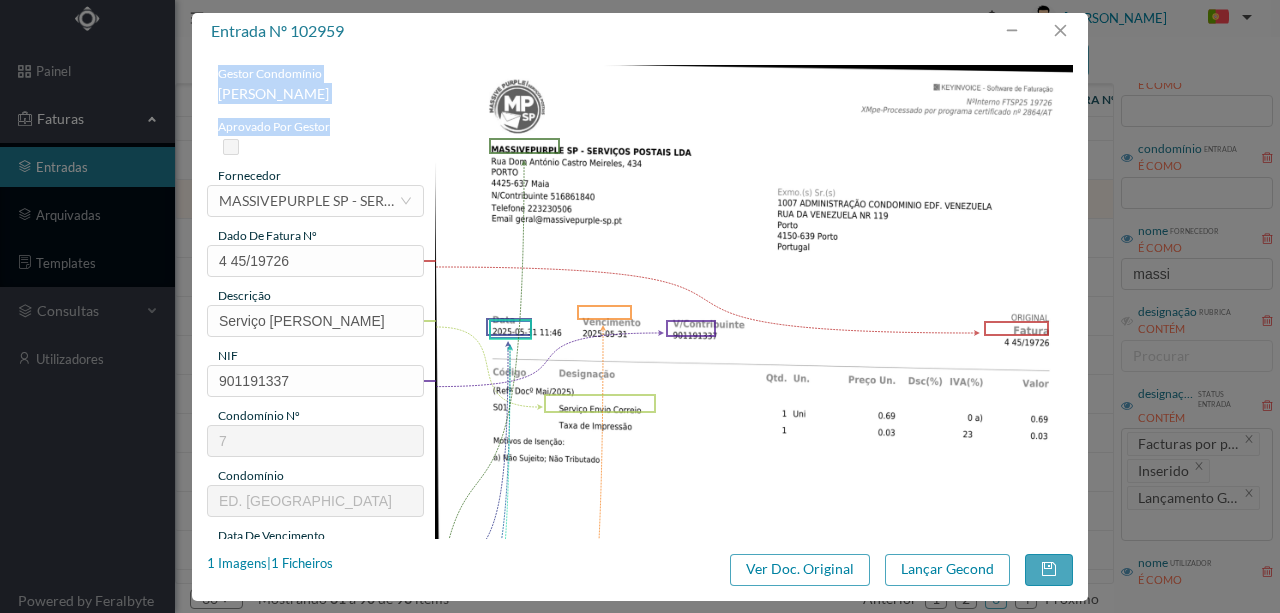 drag, startPoint x: 653, startPoint y: 44, endPoint x: 4, endPoint y: 159, distance: 659.11 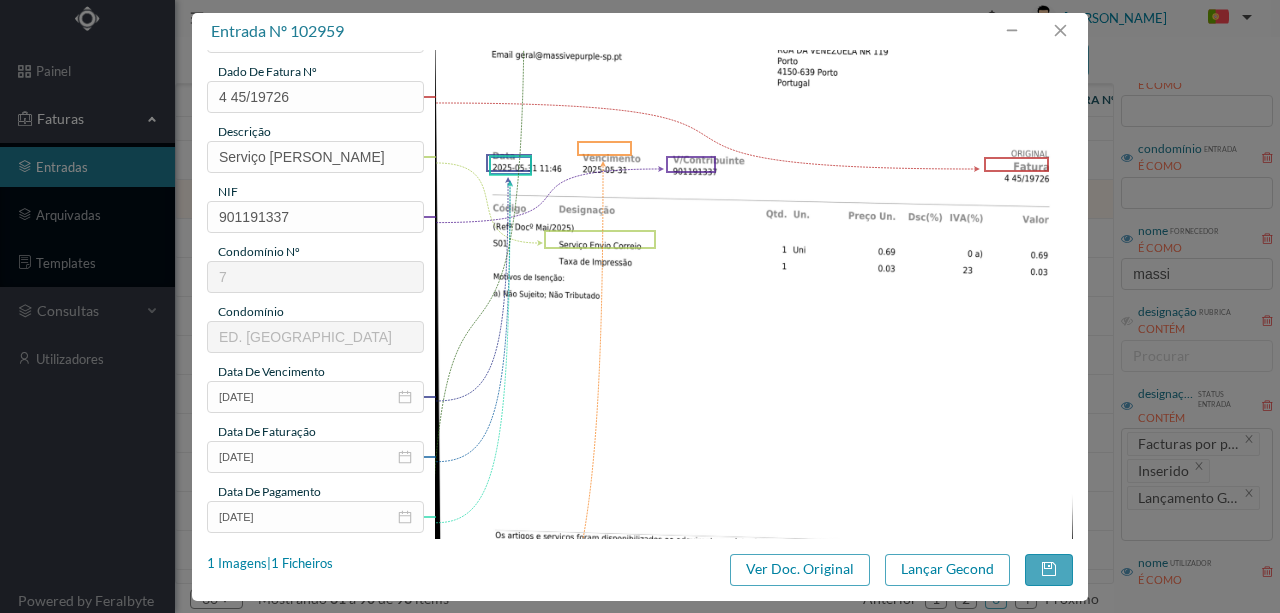 scroll, scrollTop: 66, scrollLeft: 0, axis: vertical 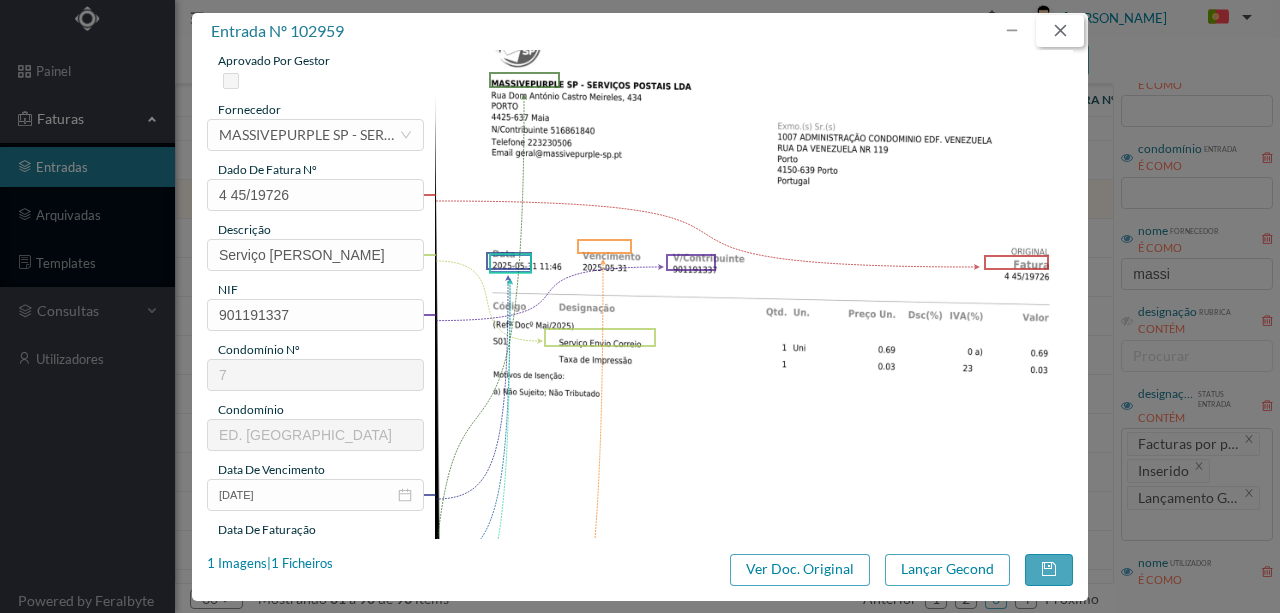 click at bounding box center [1060, 31] 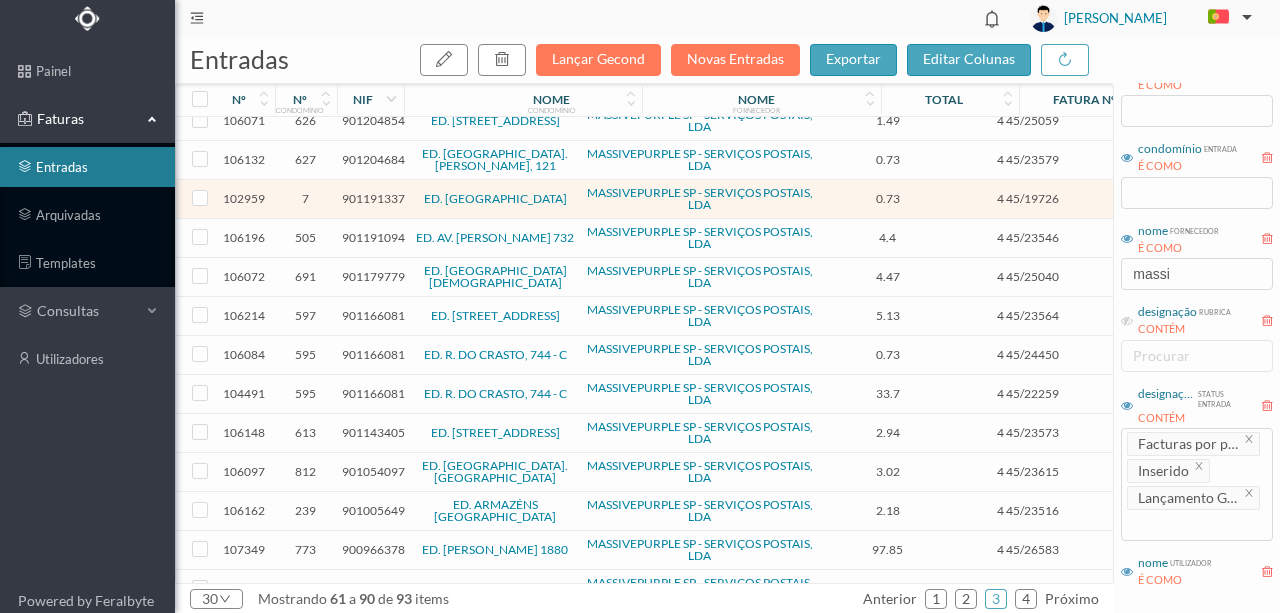 click on "901166081" at bounding box center [373, 393] 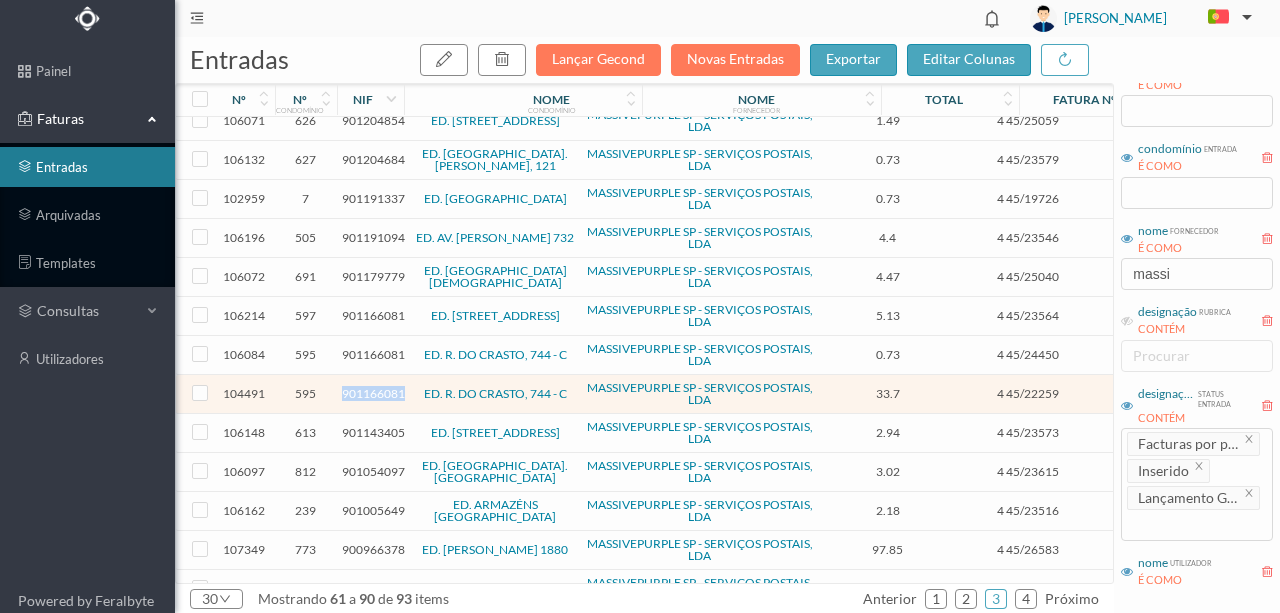 click on "901166081" at bounding box center [373, 393] 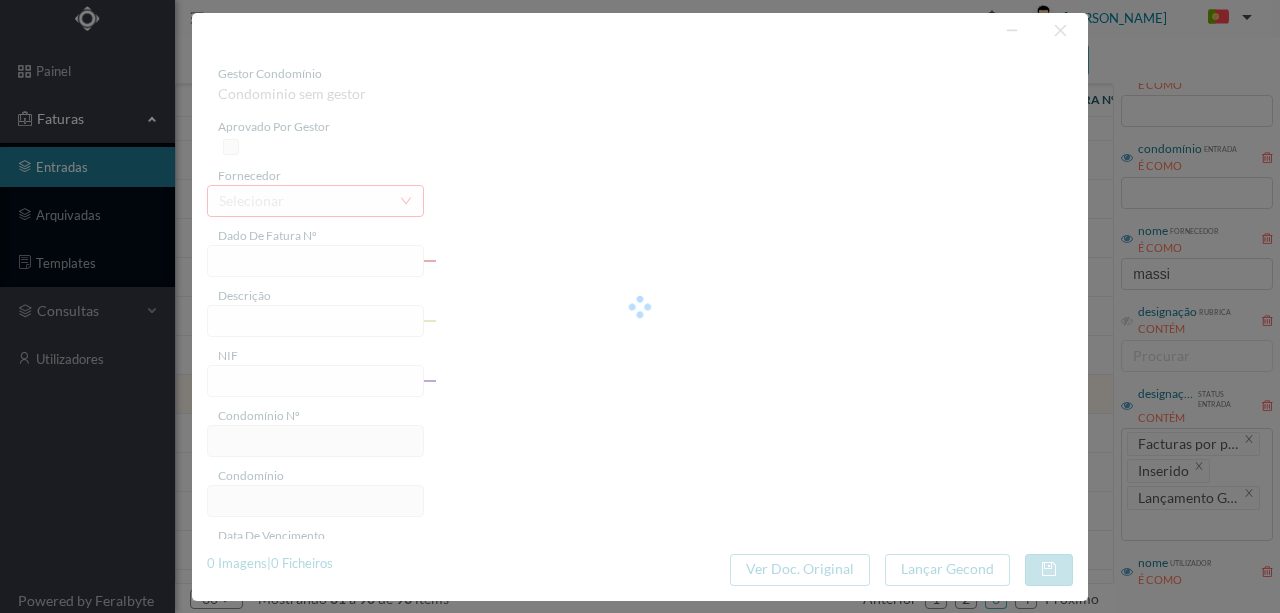 type on "4 45/22259" 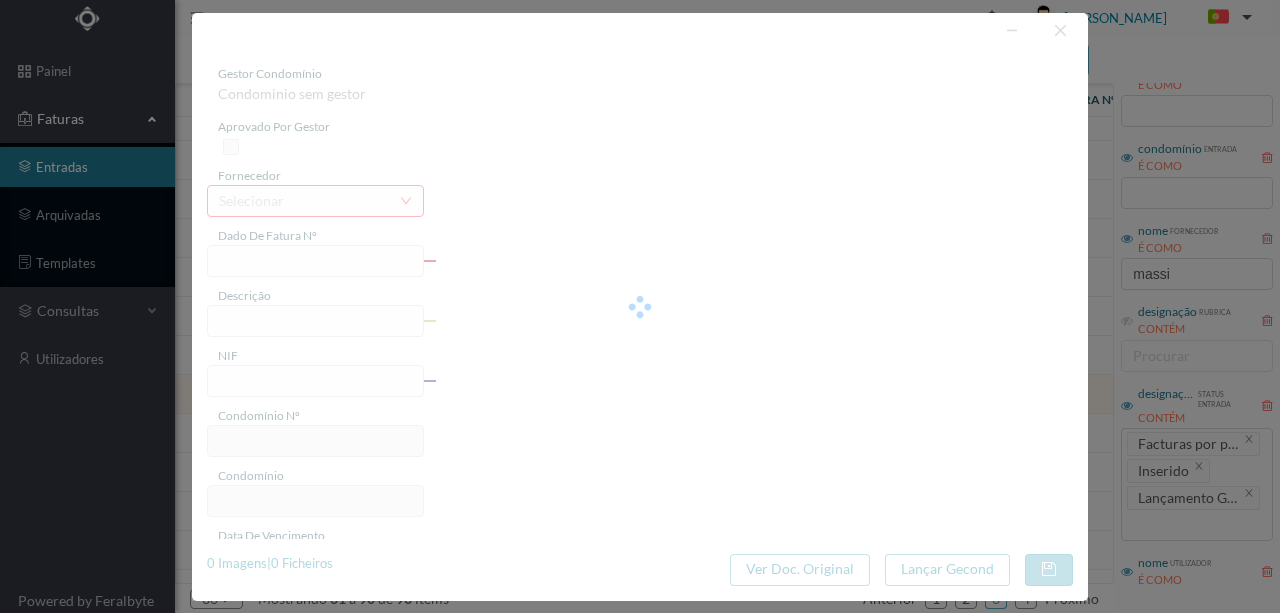 type on "Serviço [PERSON_NAME]" 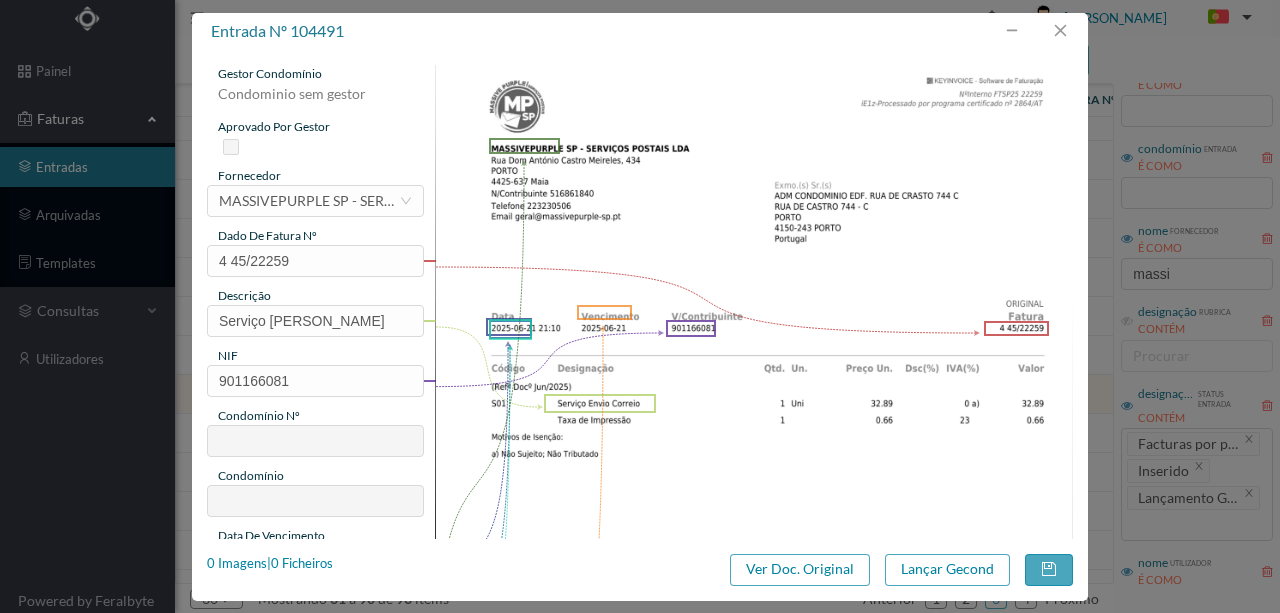 type on "595" 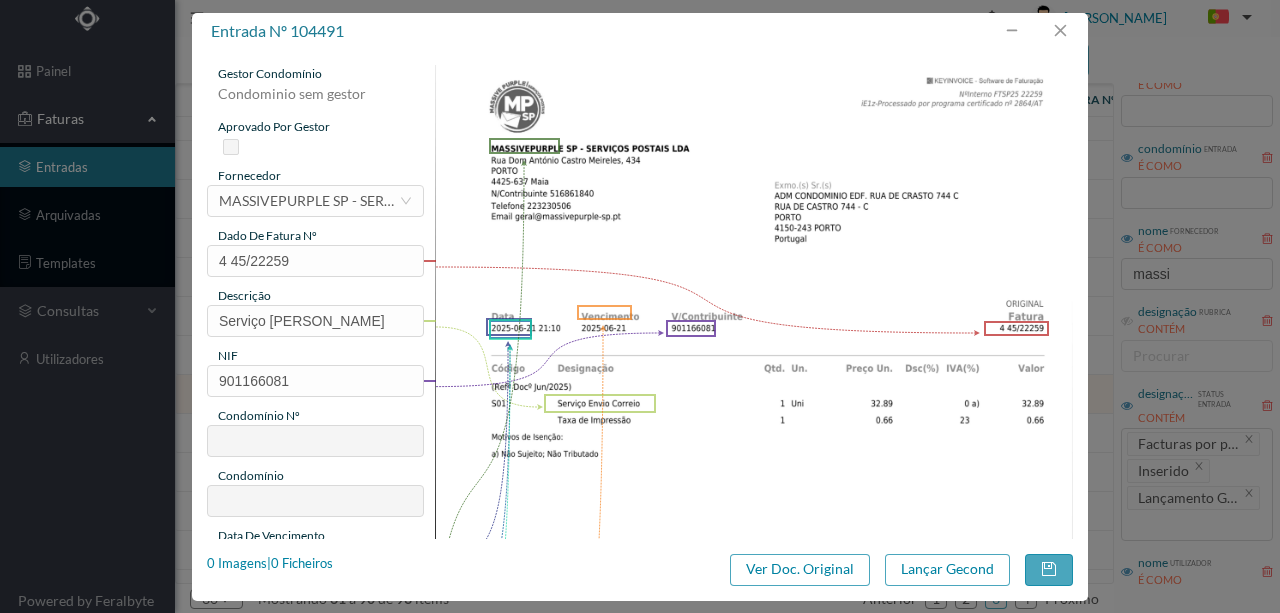 type on "ED. R. DO CRASTO, 744 - C" 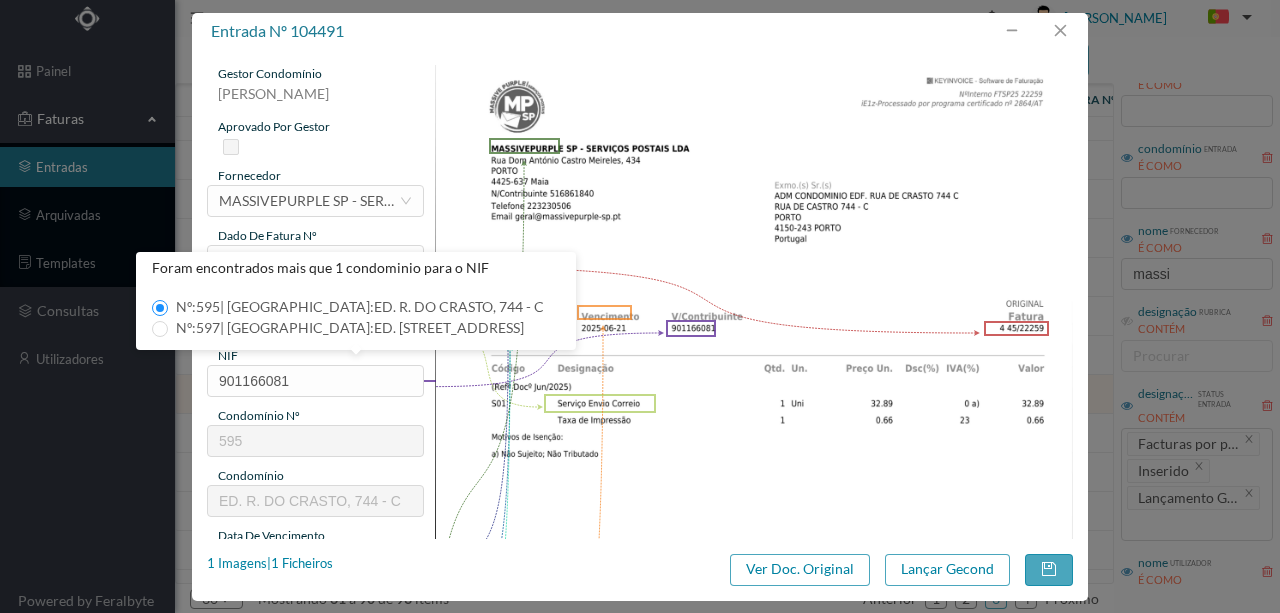 click at bounding box center [754, 516] 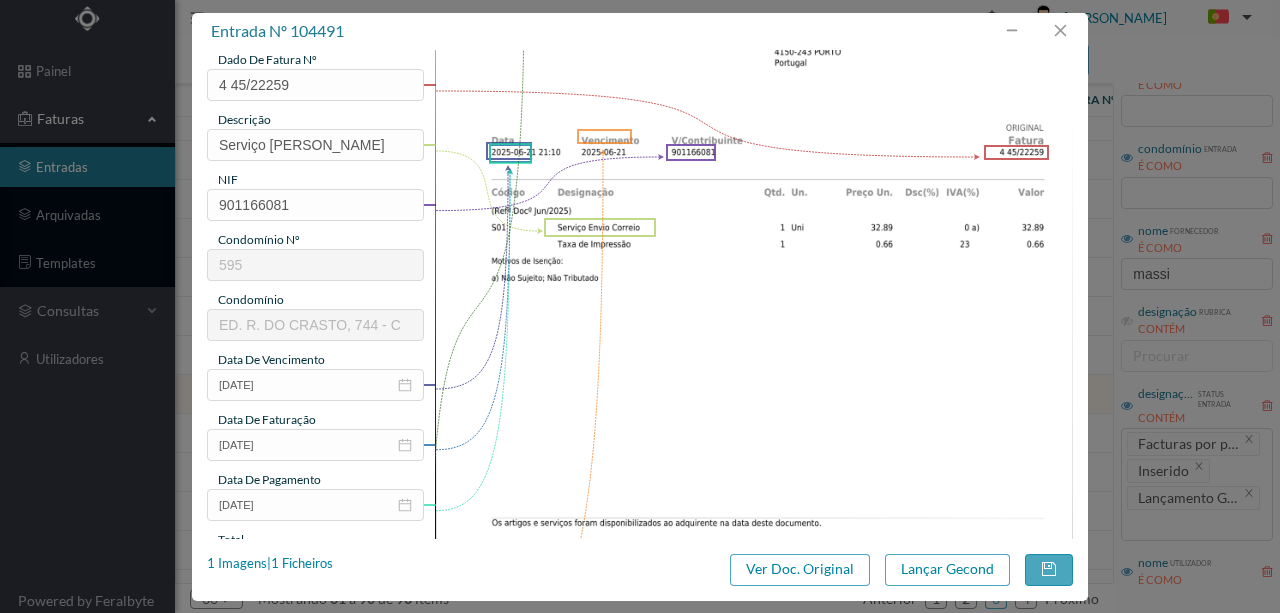 scroll, scrollTop: 200, scrollLeft: 0, axis: vertical 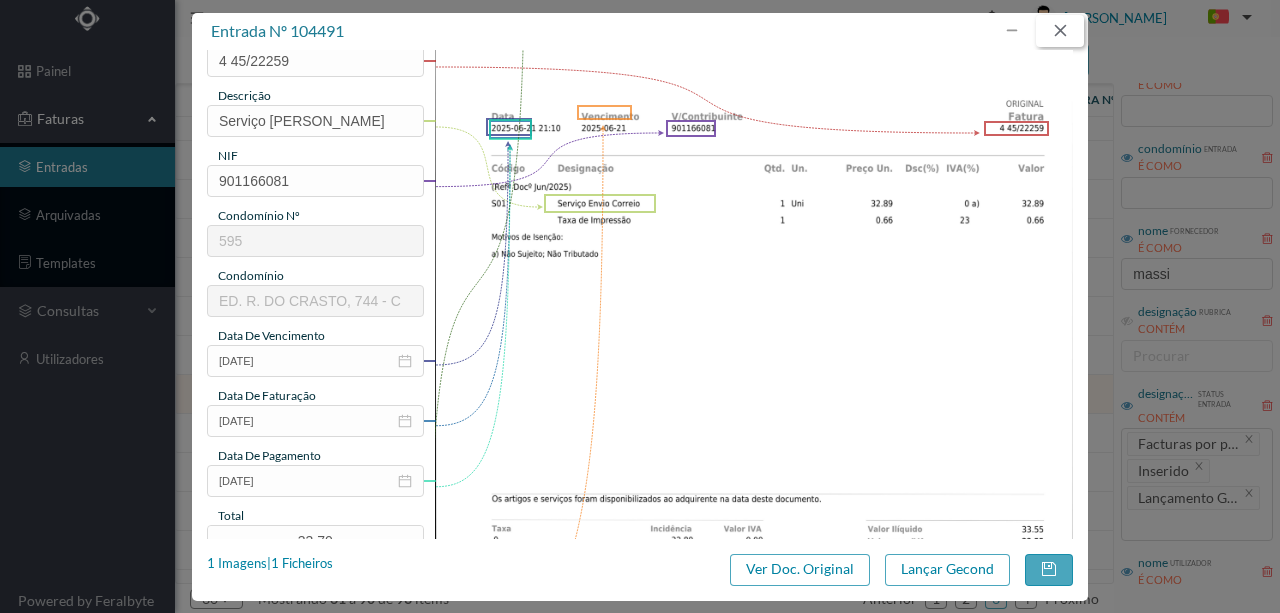 click at bounding box center (1060, 31) 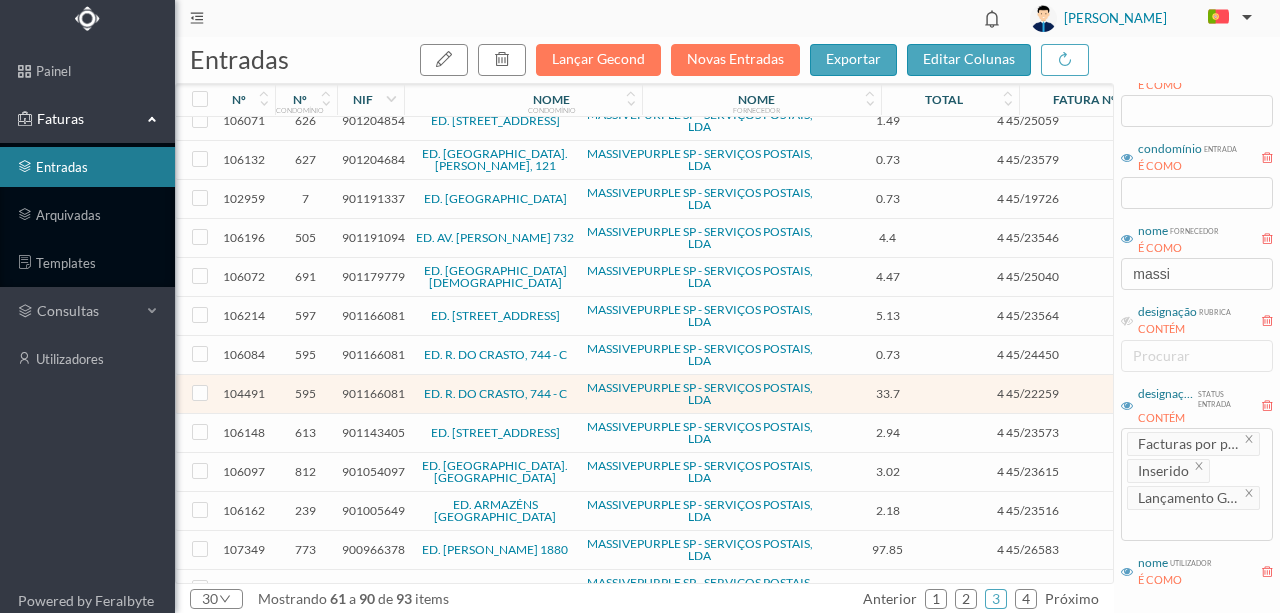 click on "901166081" at bounding box center (373, 354) 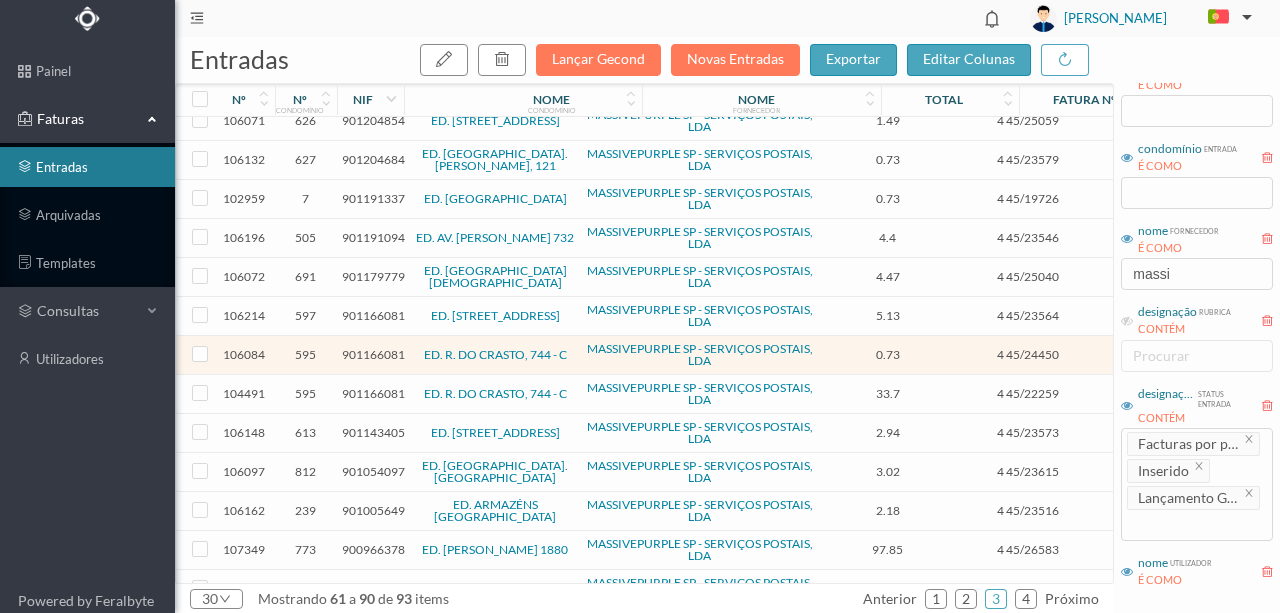 click on "901166081" at bounding box center (373, 354) 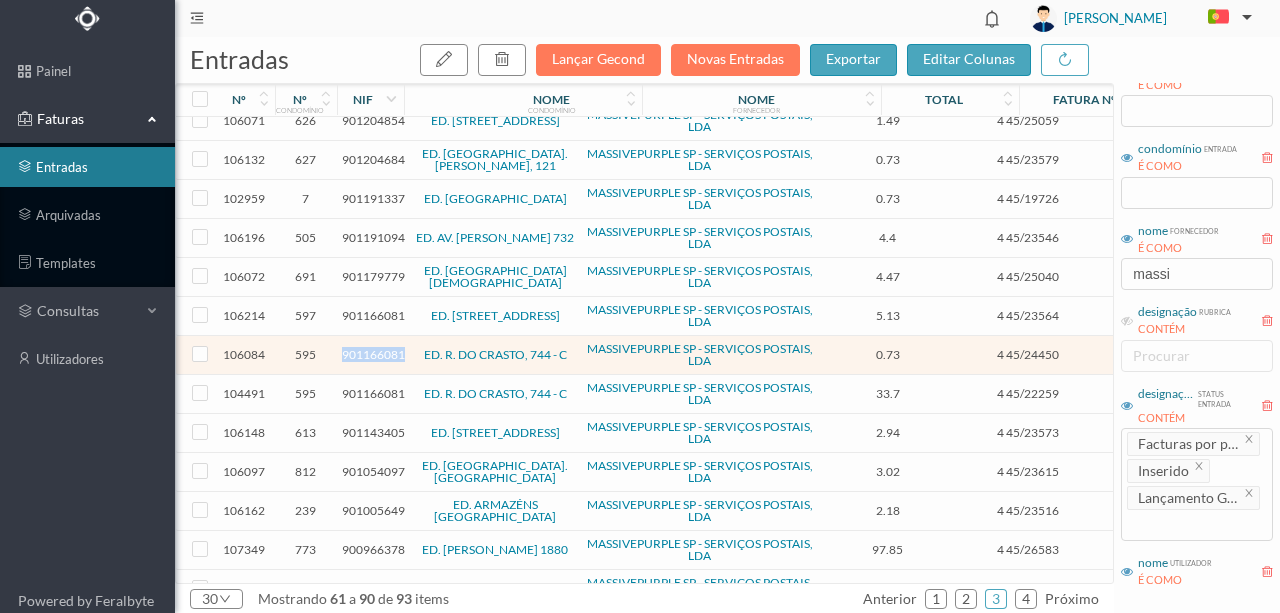 click on "901166081" at bounding box center (373, 354) 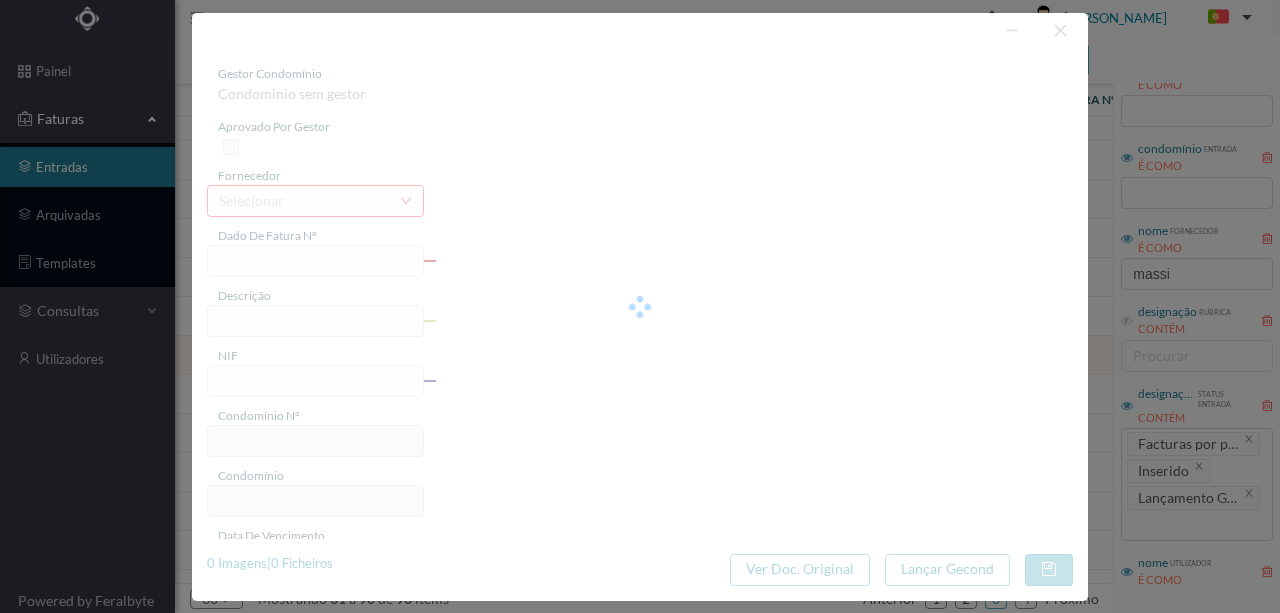 type on "4 45/24450" 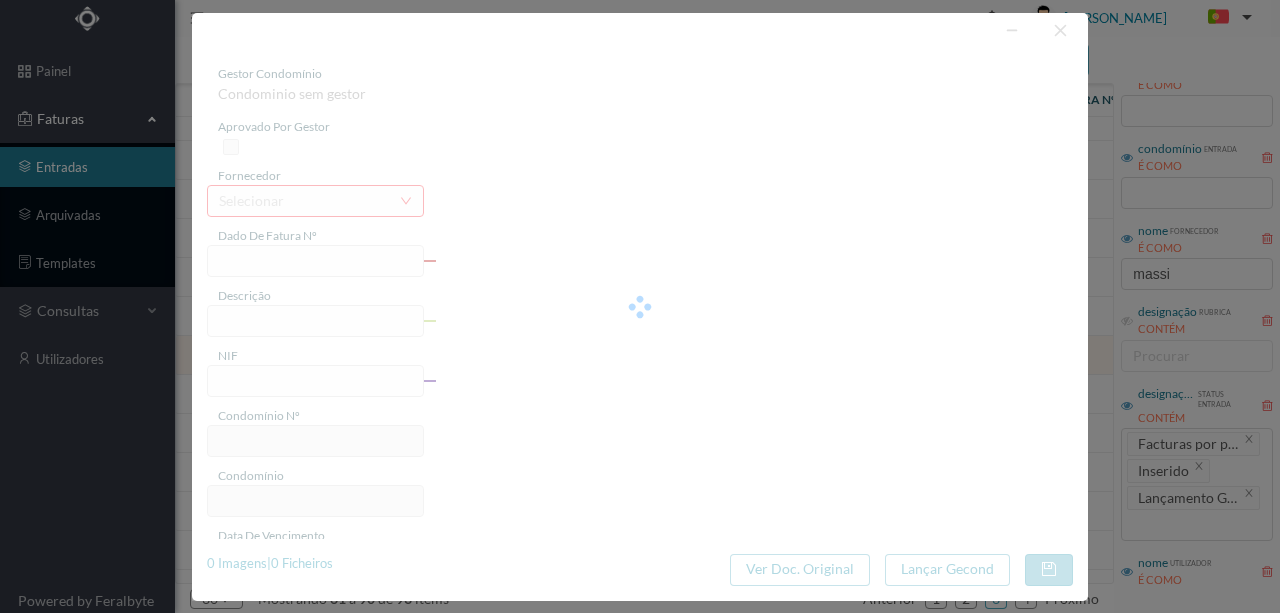 type on "Serviço [PERSON_NAME]" 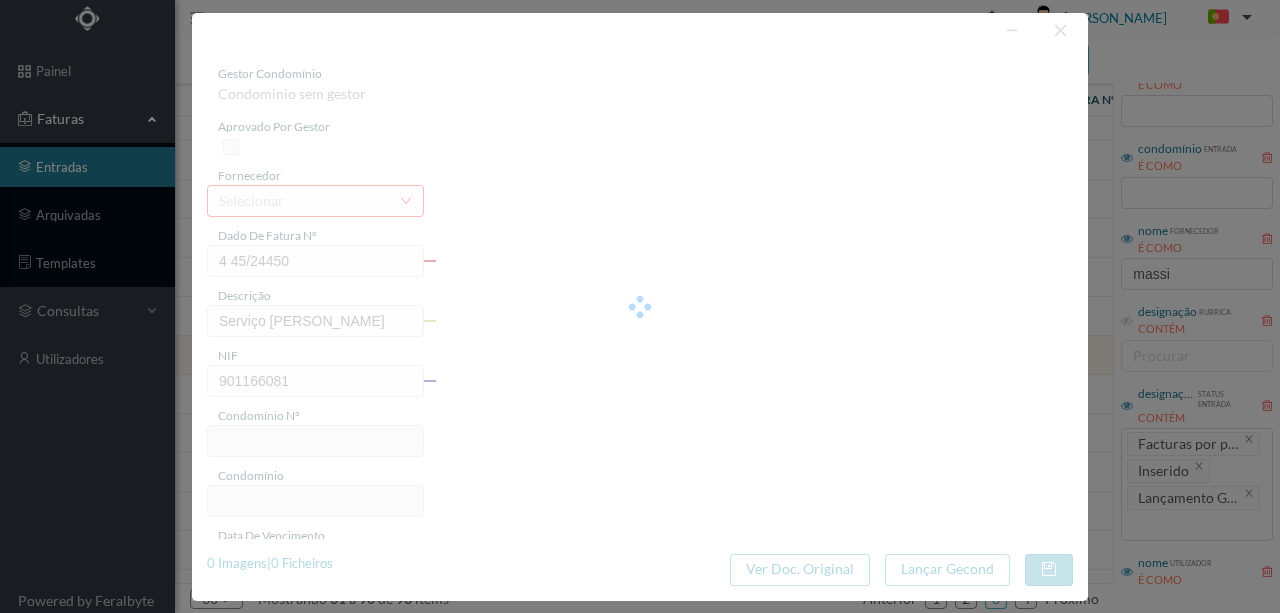 type on "[DATE]" 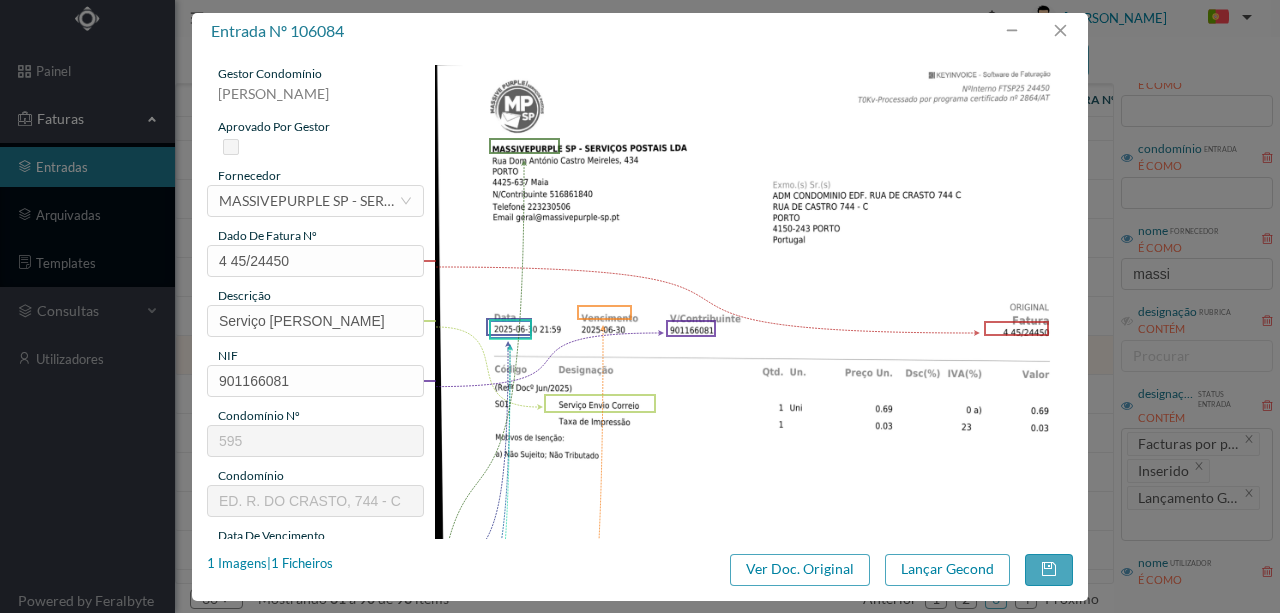 click at bounding box center (754, 516) 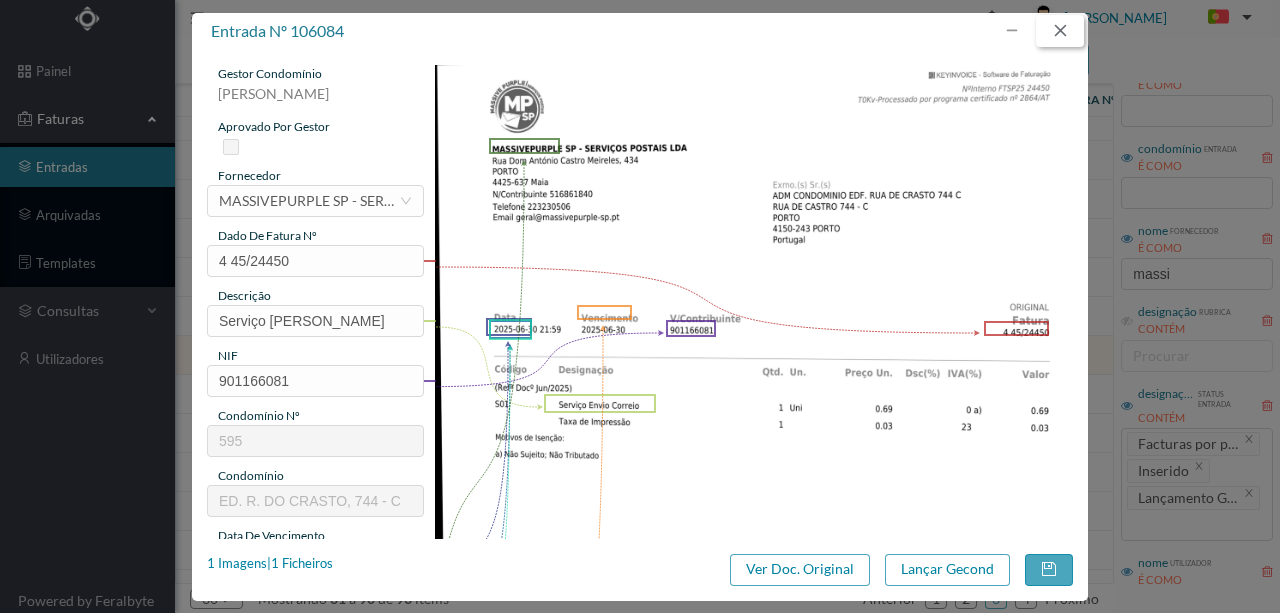 click at bounding box center (1060, 31) 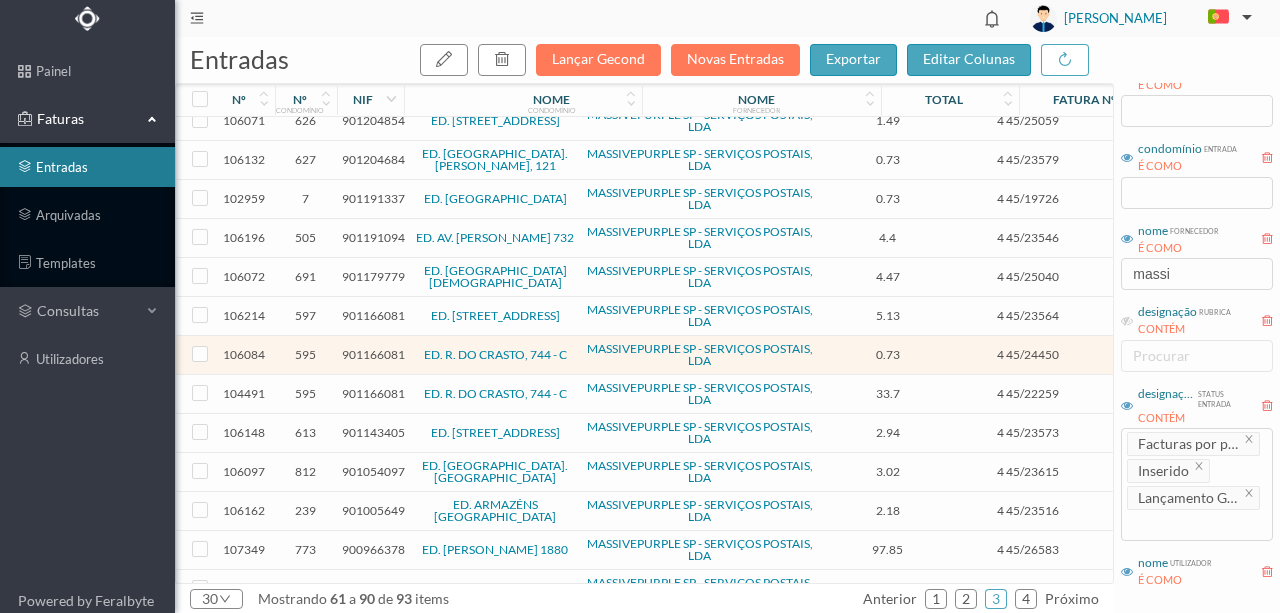 click on "901166081" at bounding box center [373, 315] 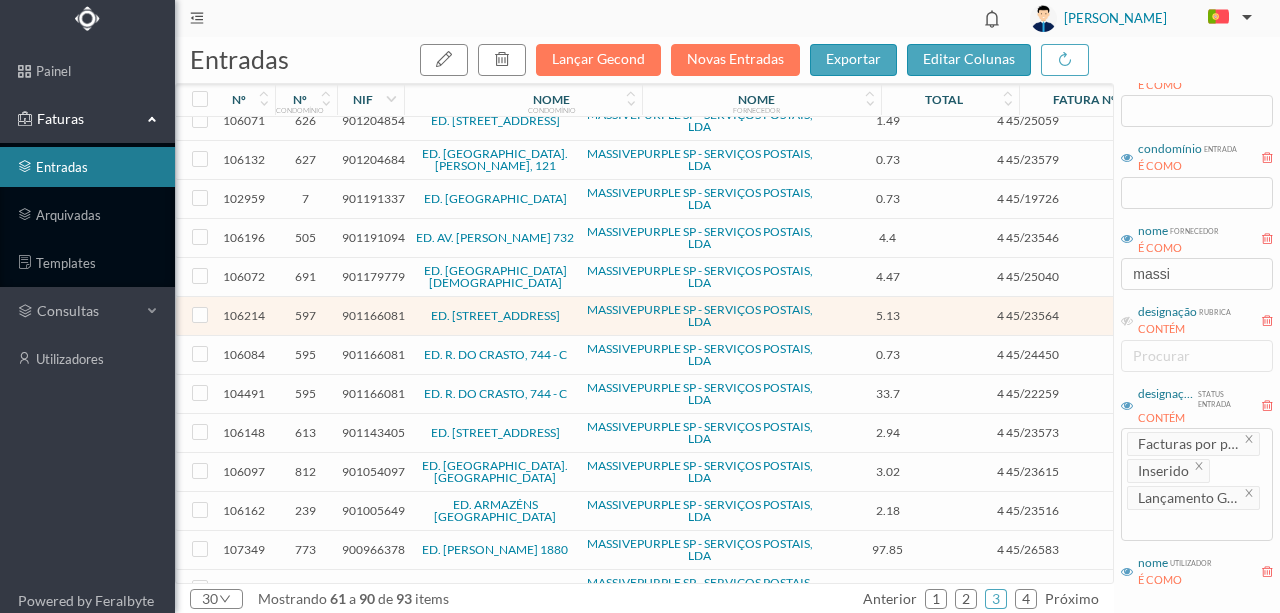 click on "901166081" at bounding box center [373, 315] 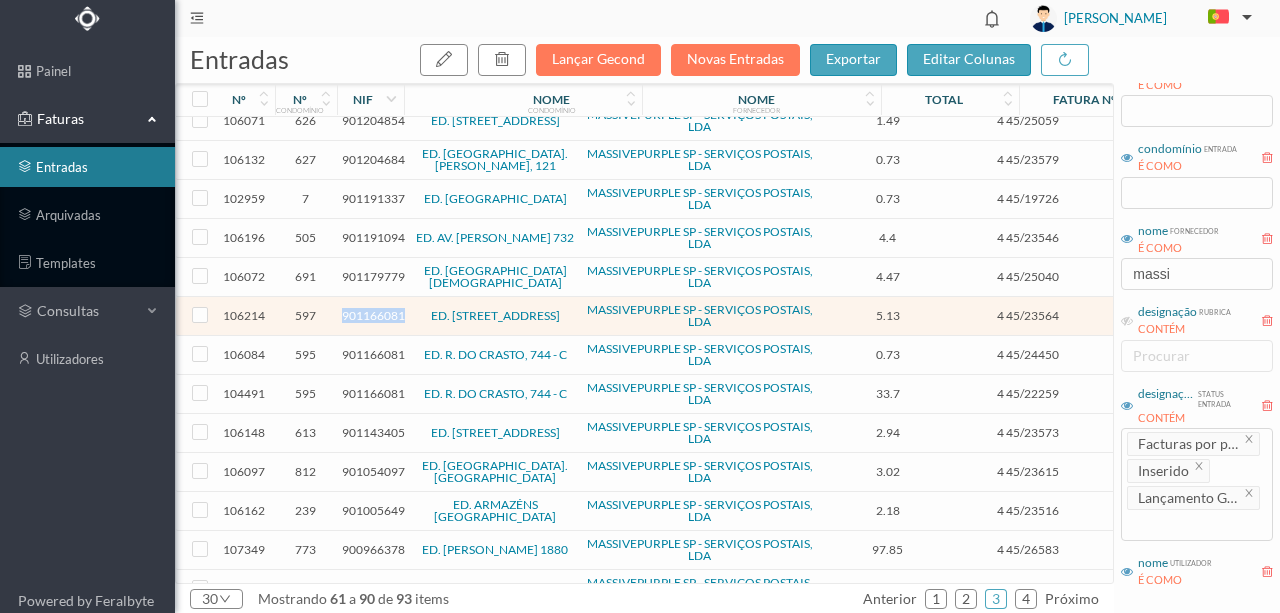 click on "901166081" at bounding box center [373, 315] 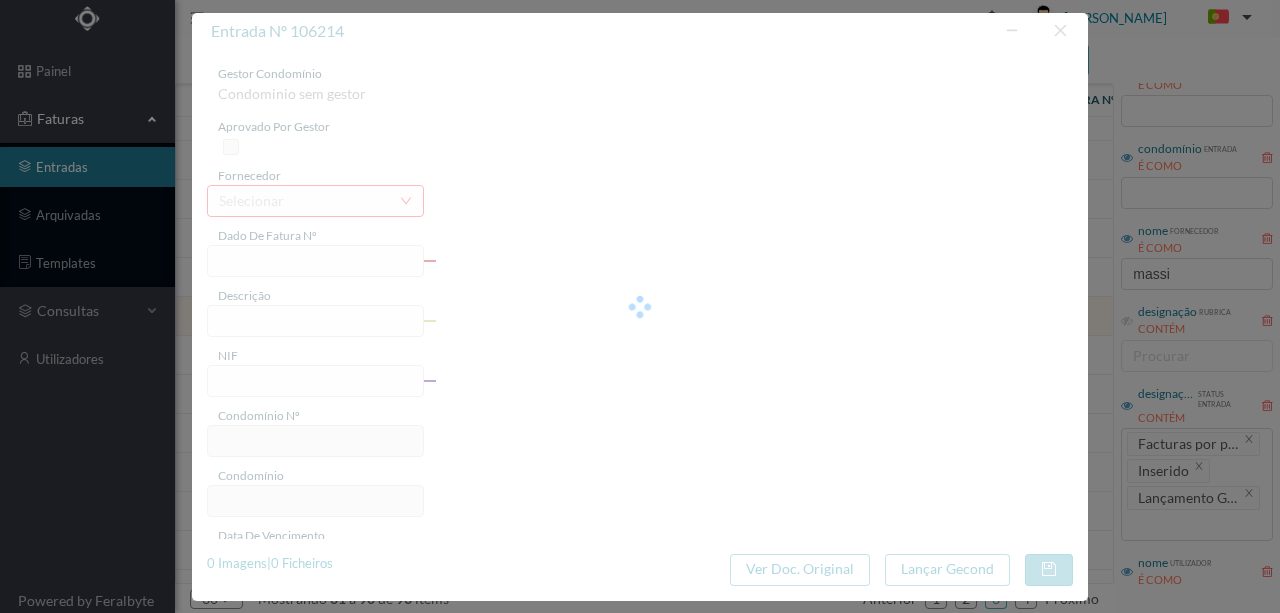 type on "4 45/23564" 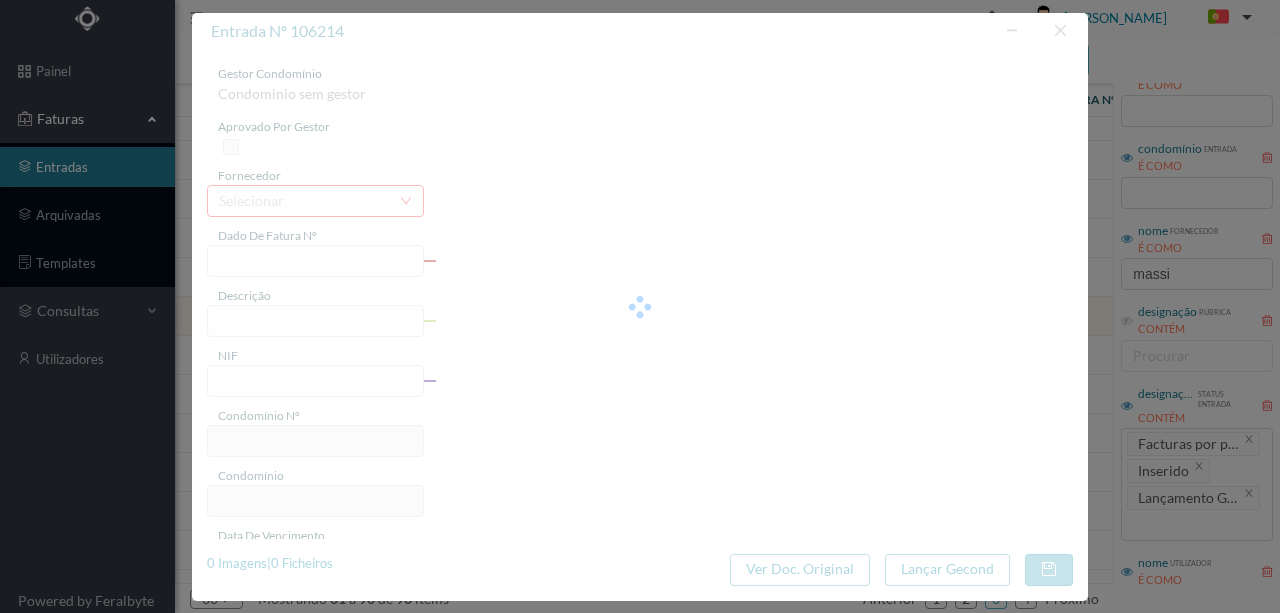 type on "Serviço [PERSON_NAME]" 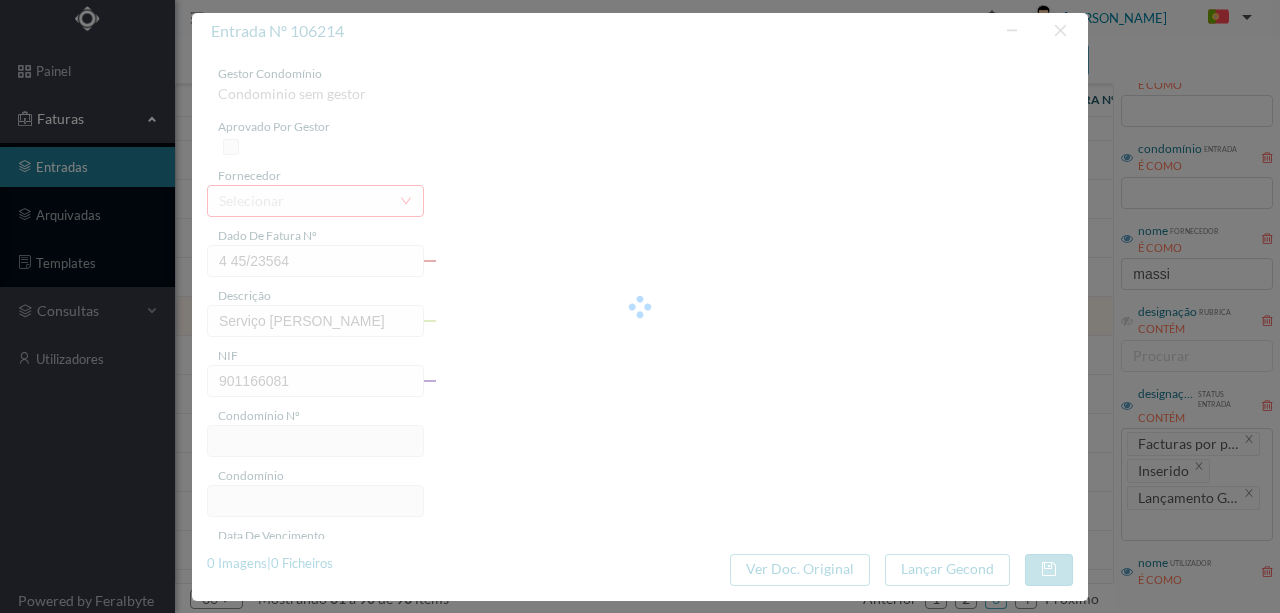 type on "597" 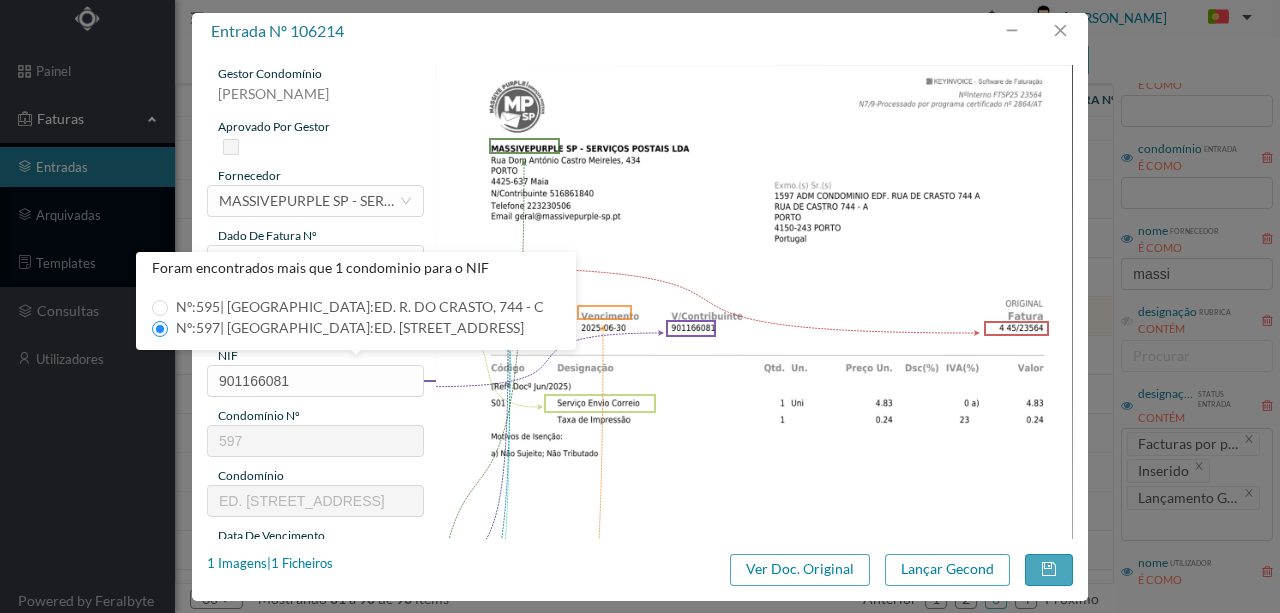 click at bounding box center [754, 516] 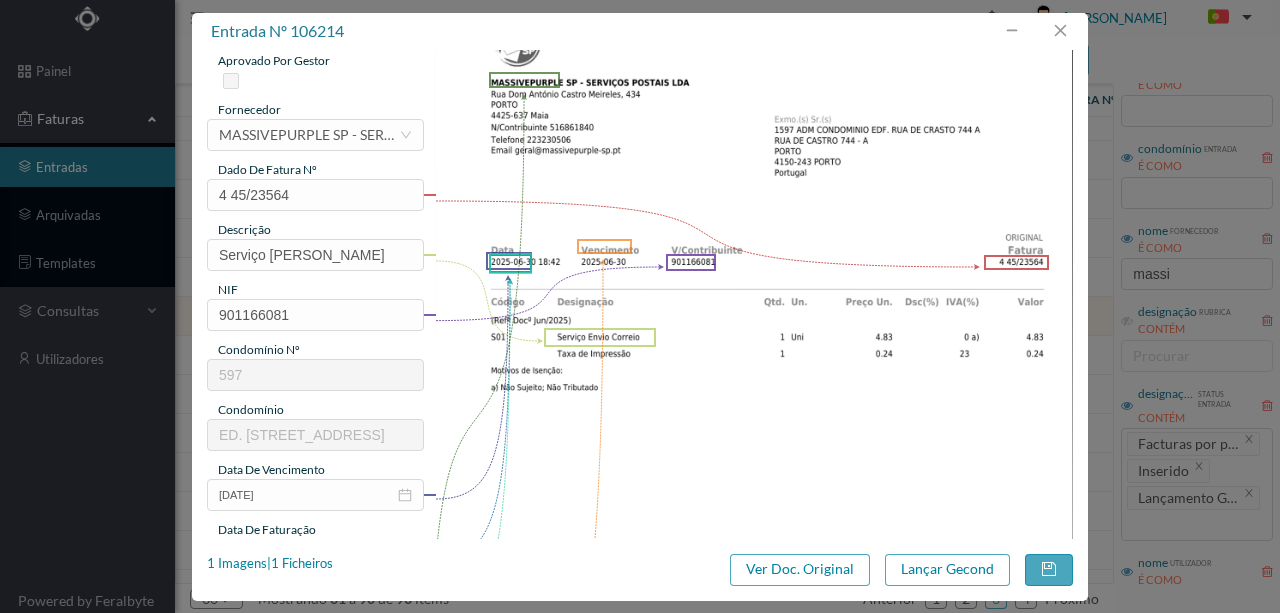 scroll, scrollTop: 0, scrollLeft: 0, axis: both 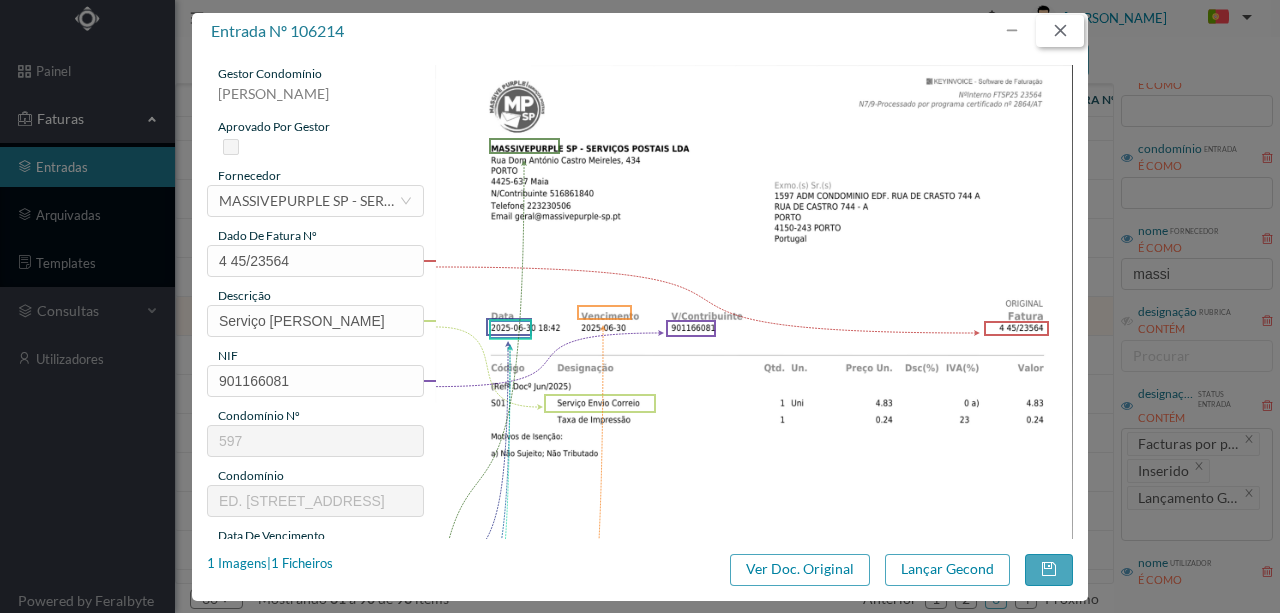 click at bounding box center [1060, 31] 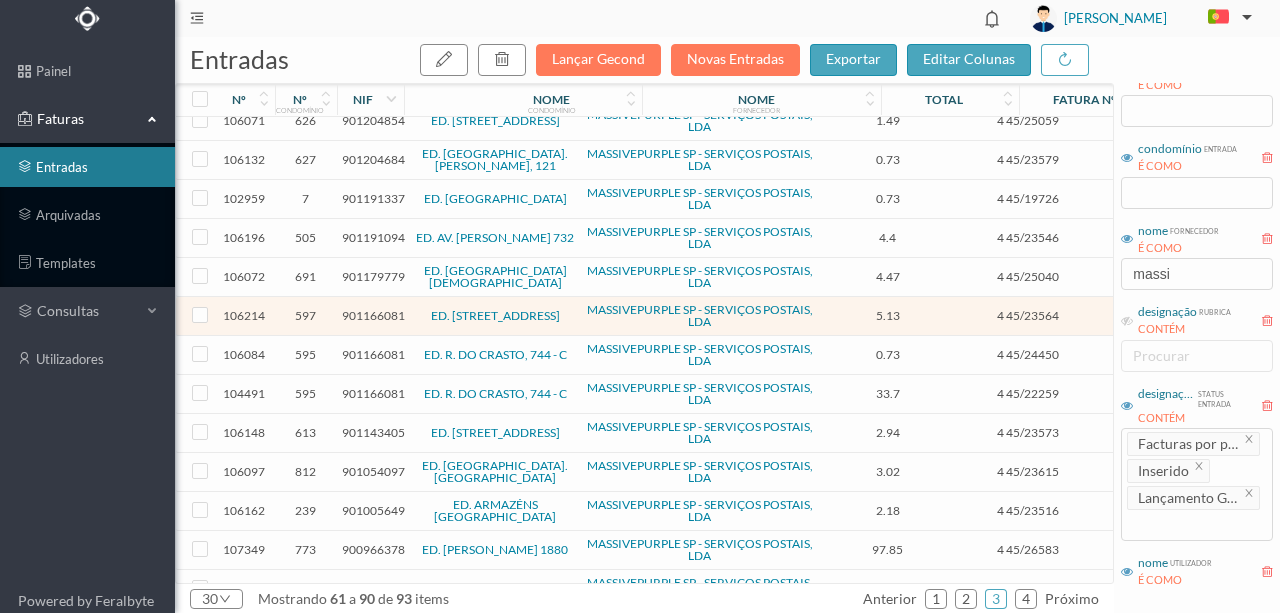 click on "901179779" at bounding box center (373, 276) 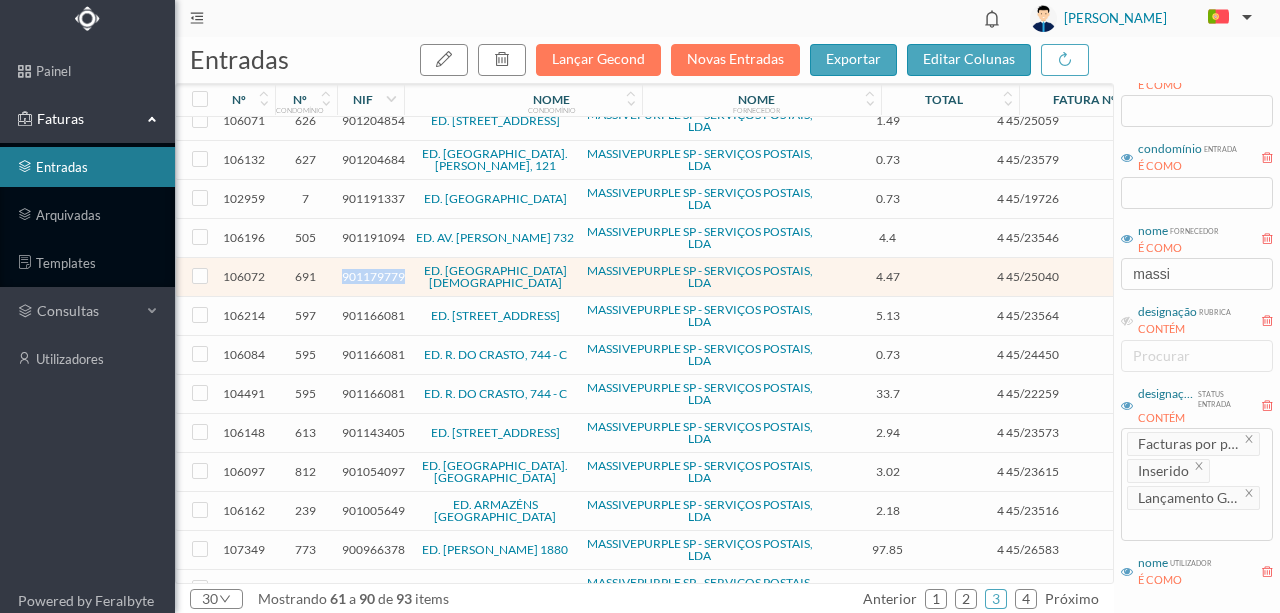 click on "901179779" at bounding box center [373, 276] 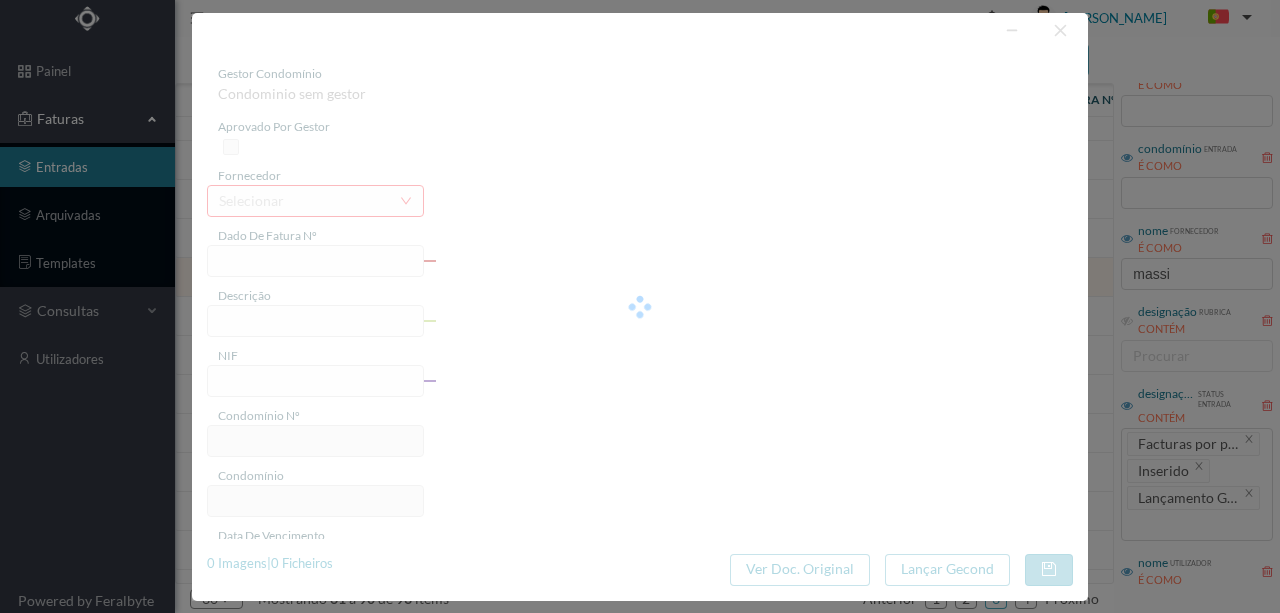 type on "4 45/25040" 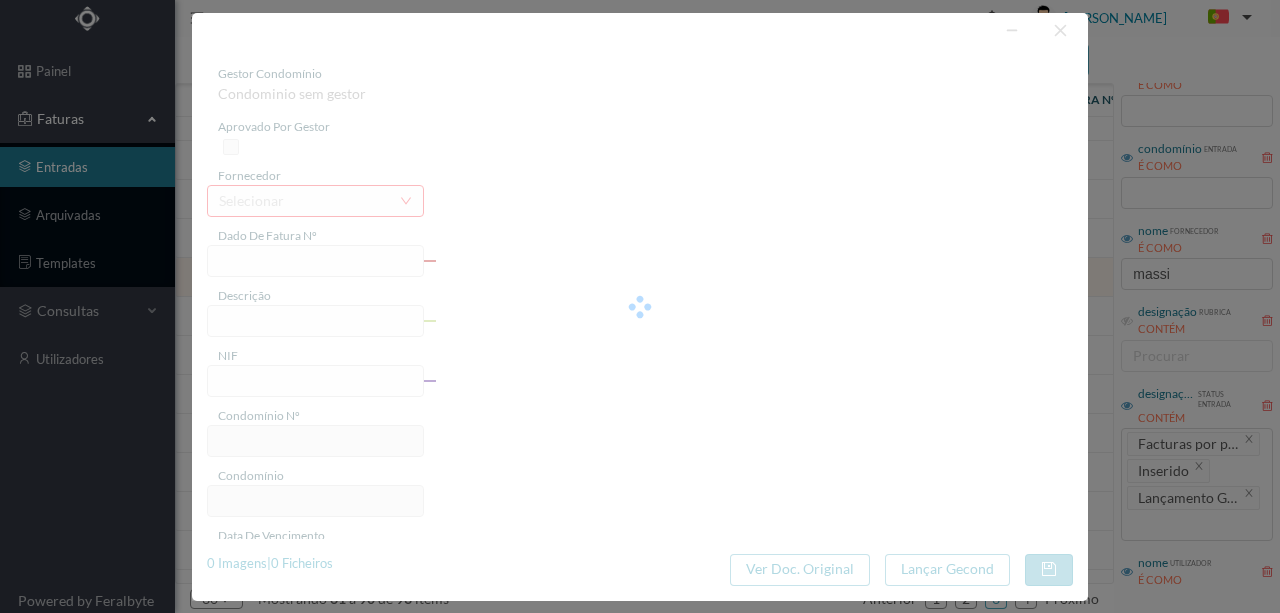type on "Serviço [PERSON_NAME]" 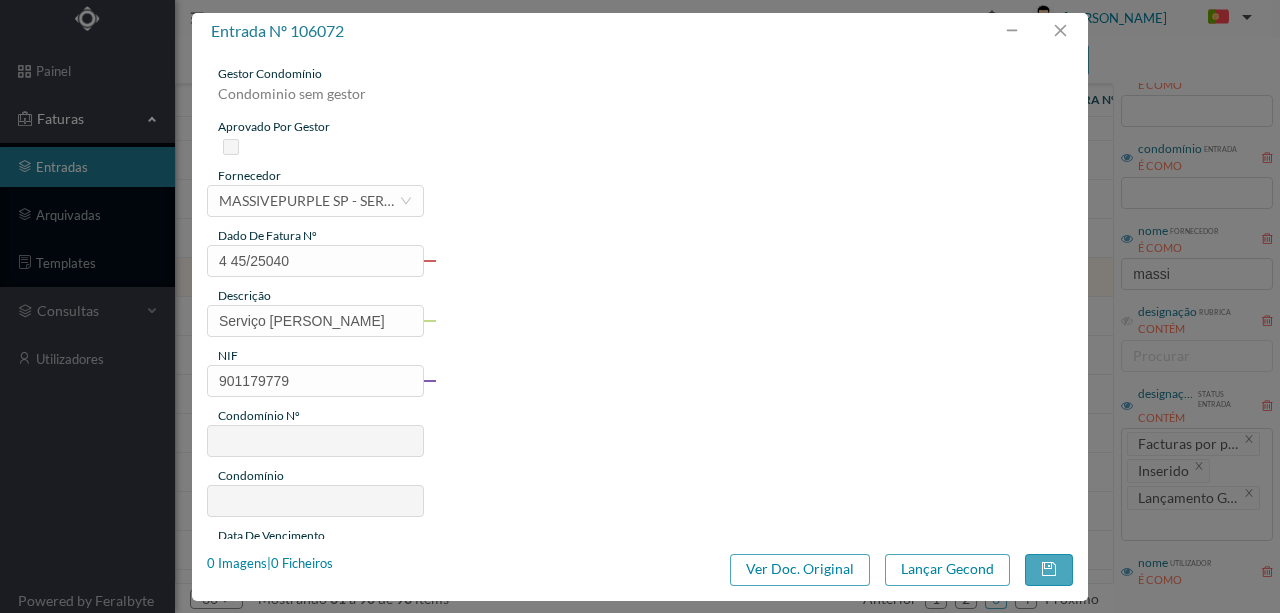type on "691" 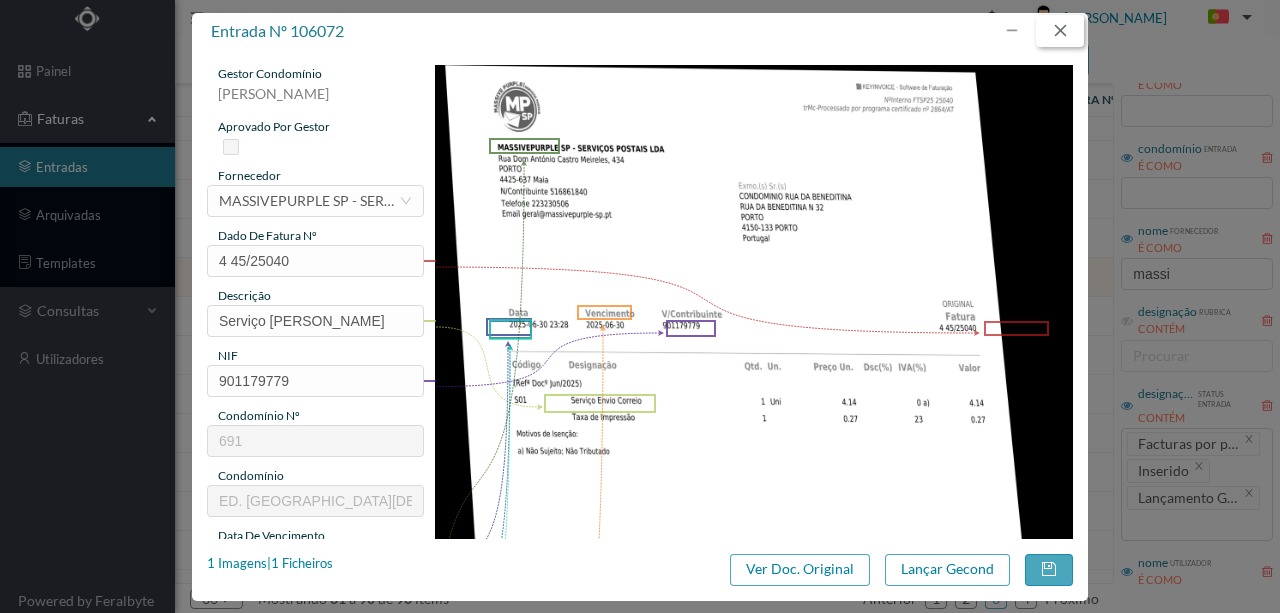 drag, startPoint x: 1052, startPoint y: 24, endPoint x: 1043, endPoint y: 37, distance: 15.811388 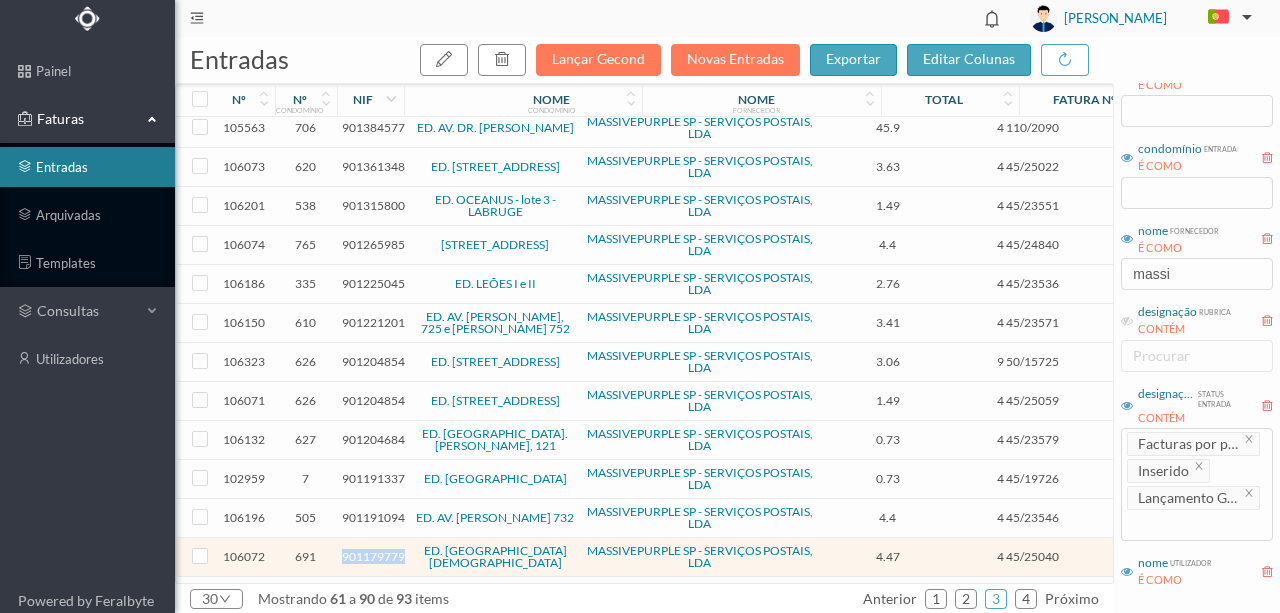 scroll, scrollTop: 0, scrollLeft: 0, axis: both 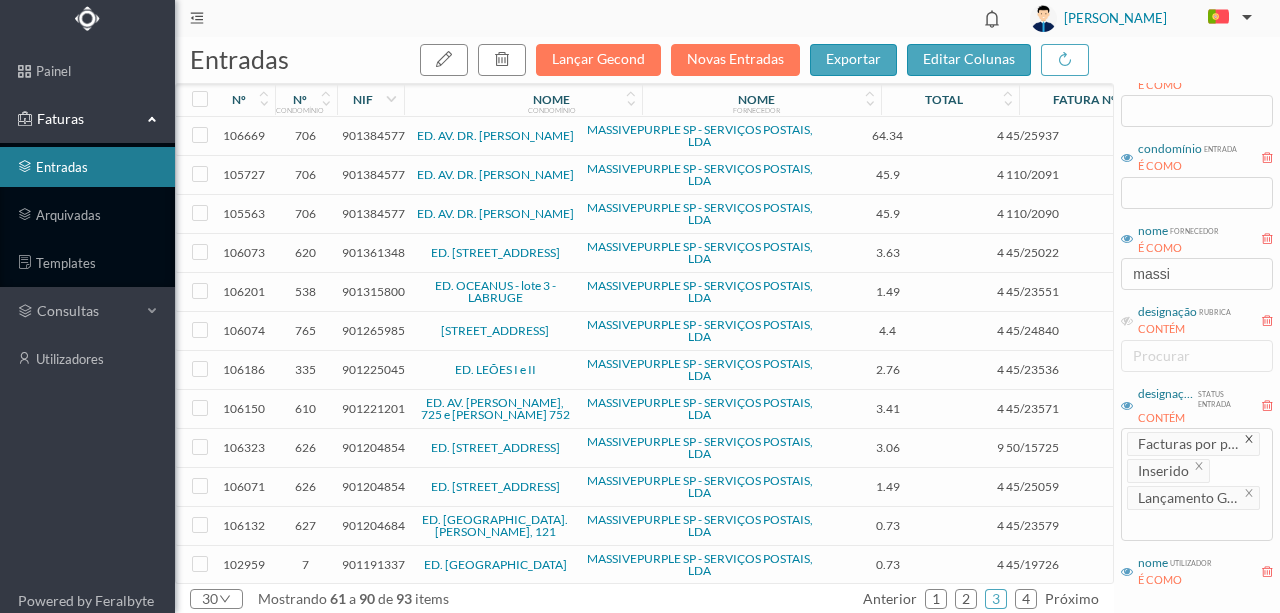 click 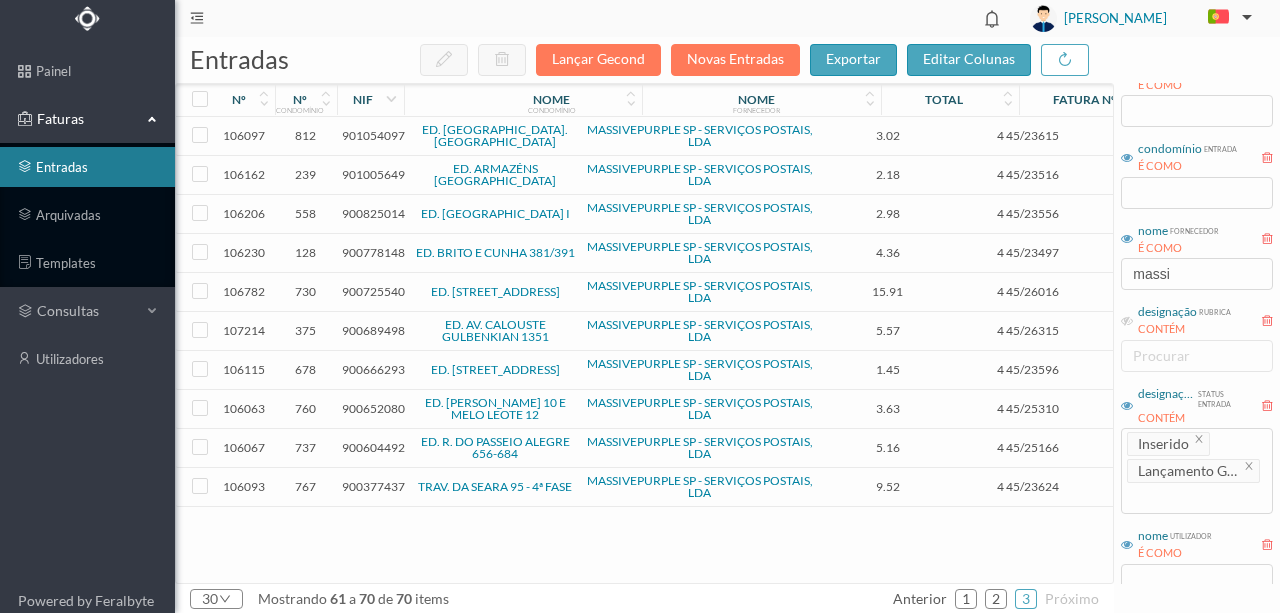 click on "106097 812 901054097 ED. ESTAÇÃO DE S. MAMEDE MASSIVEPURPLE SP - SERVIÇOS POSTAIS,  LDA 3.02 4 45/23615 Correspondência Inserido 106162 239 901005649 ED. ARMAZÉNS RUA DO BARREIRO MASSIVEPURPLE SP - SERVIÇOS POSTAIS,  LDA 2.18 4 45/23516 Correspondência Inserido 106206 558 900825014 ED. CAMPO ALEGRE I MASSIVEPURPLE SP - SERVIÇOS POSTAIS,  LDA 2.98 4 45/23556 Correspondência Inserido 106230 128 900778148 ED. BRITO E CUNHA 381/391 MASSIVEPURPLE SP - SERVIÇOS POSTAIS,  LDA 4.36 4 45/23497 Correspondência Inserido 106782 730 900725540 ED. RUA DA CEGONHEIRA 474 A 476 MASSIVEPURPLE SP - SERVIÇOS POSTAIS,  LDA 15.91 4 45/26016 Correspondência Inserido 107214 375 900689498 ED. AV. CALOUSTE GULBENKIAN 1351 MASSIVEPURPLE SP - SERVIÇOS POSTAIS,  LDA 5.57 4 45/26315 Correspondência Inserido 106115 678 900666293 ED. RUA DE TÂNGER,  1545 MASSIVEPURPLE SP - SERVIÇOS POSTAIS,  LDA 1.45 4 45/23596 Correspondência Inserido 106063 760 900652080 ED. FELIZARDO LIMA 10 E MELO LEOTE 12 3.63 4 45/25310 Inserido 737" at bounding box center [764, 350] 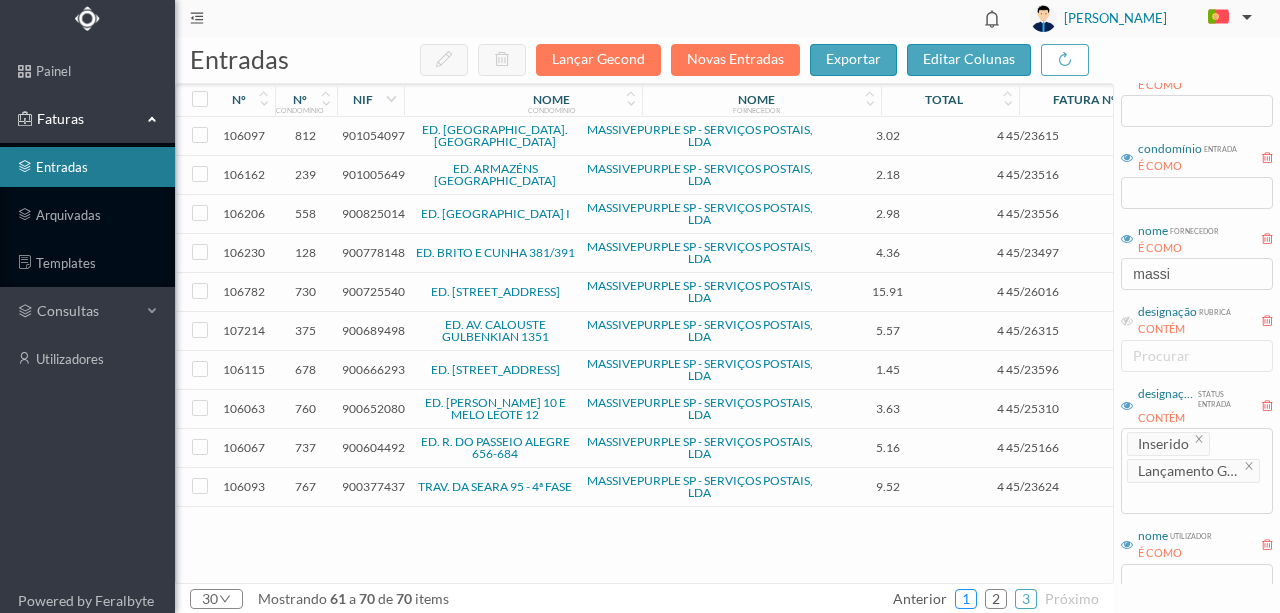 click on "1" at bounding box center (966, 599) 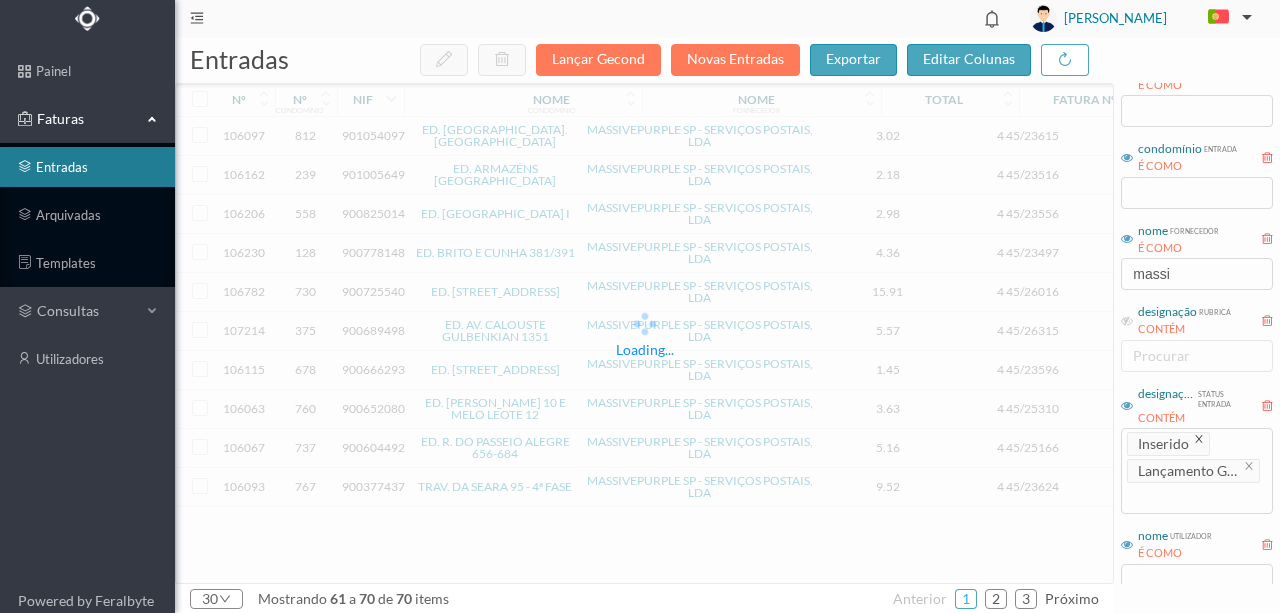 click 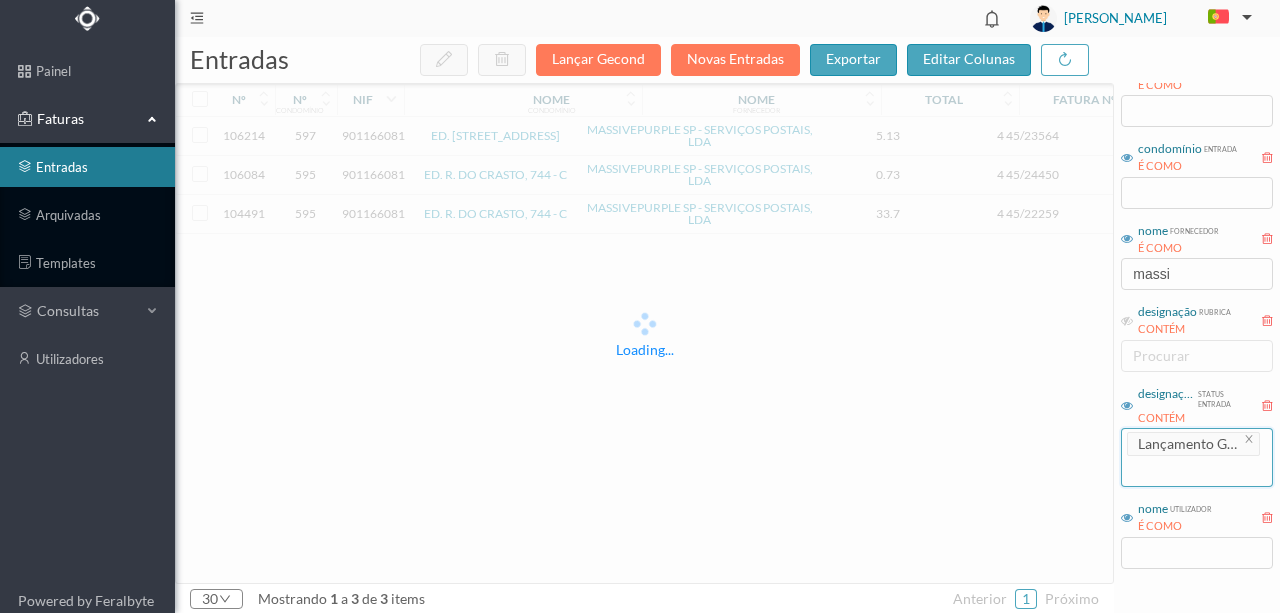 click on "procurar Lançamento Gecond" at bounding box center (1197, 457) 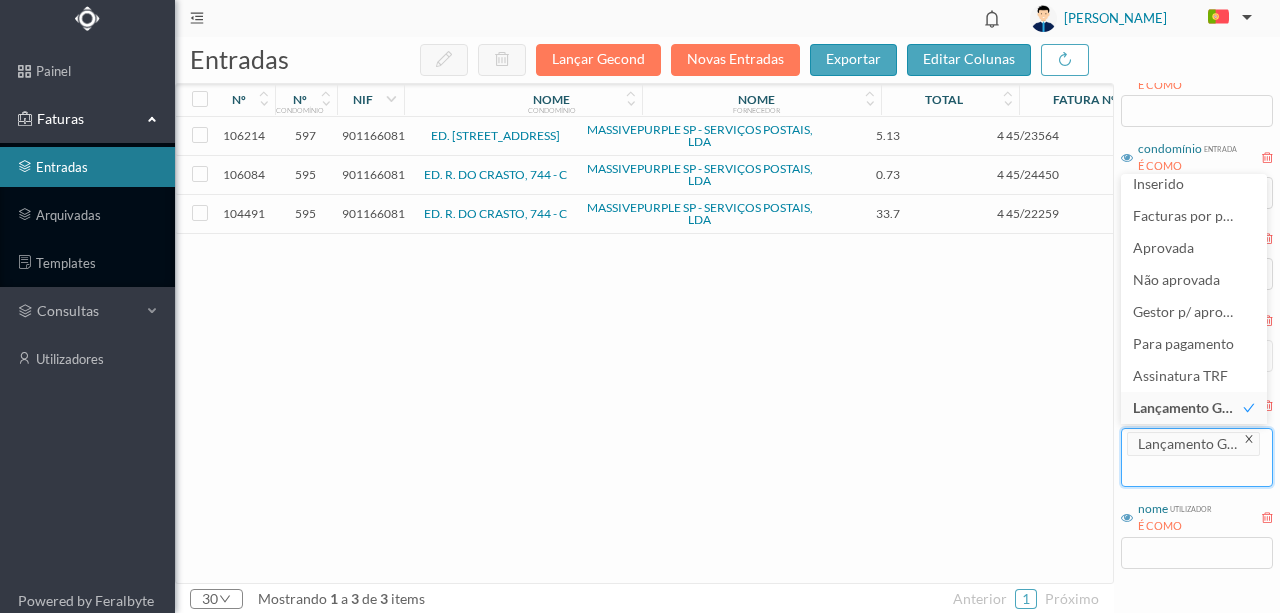 click 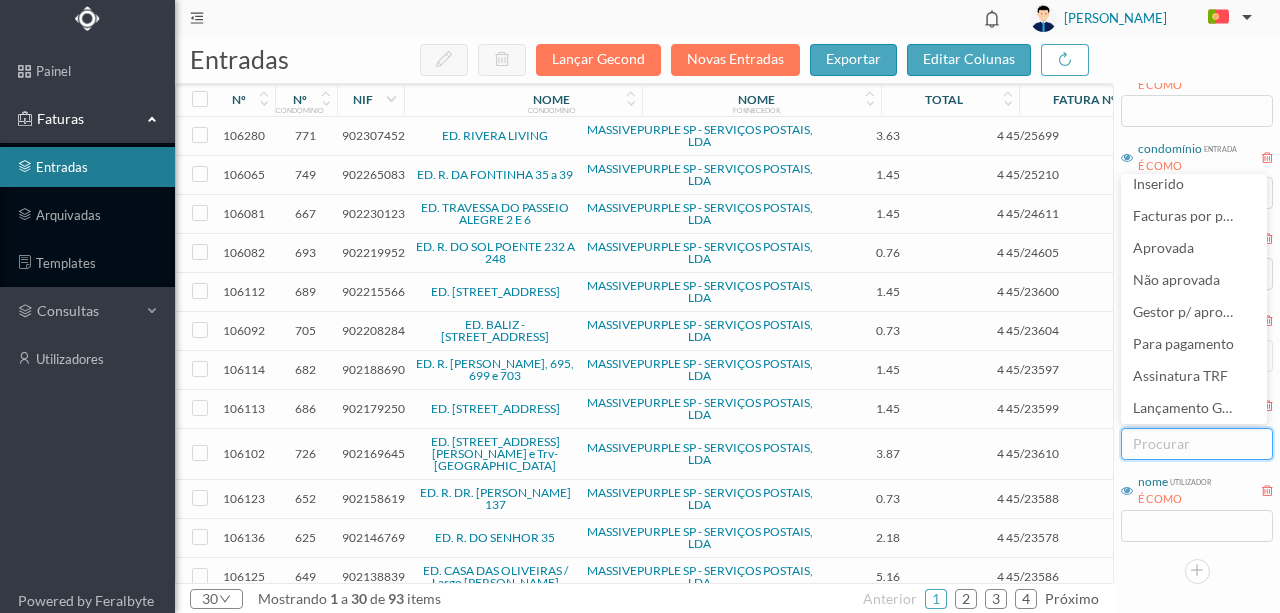 click on "902307452" at bounding box center [373, 135] 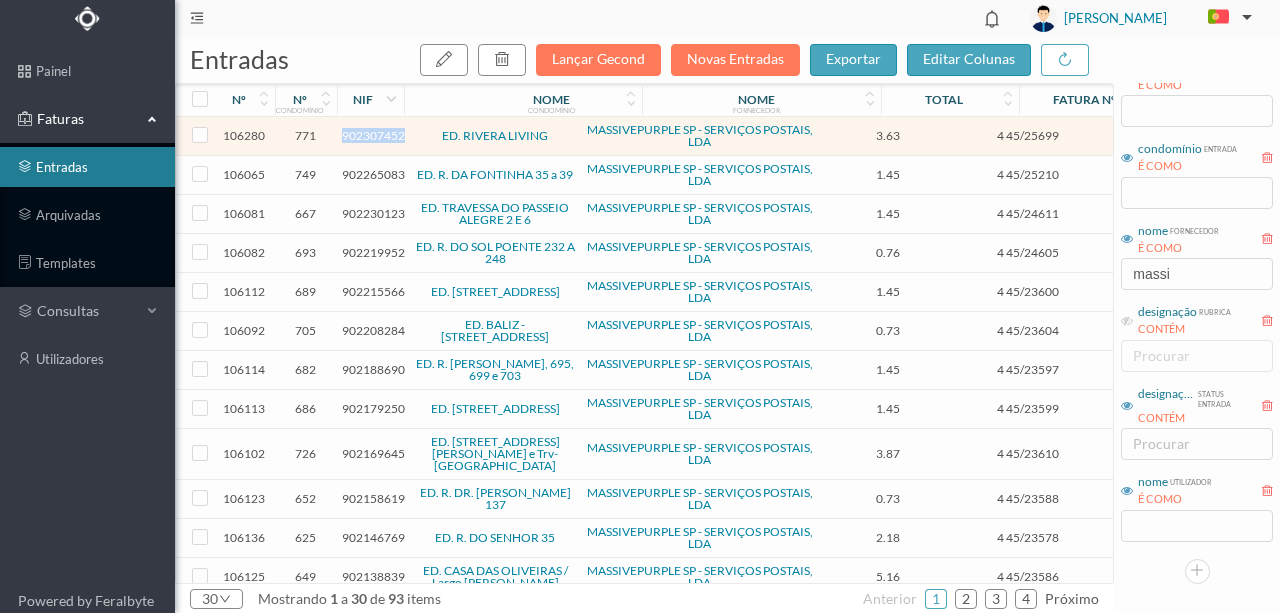 click on "902307452" at bounding box center (373, 135) 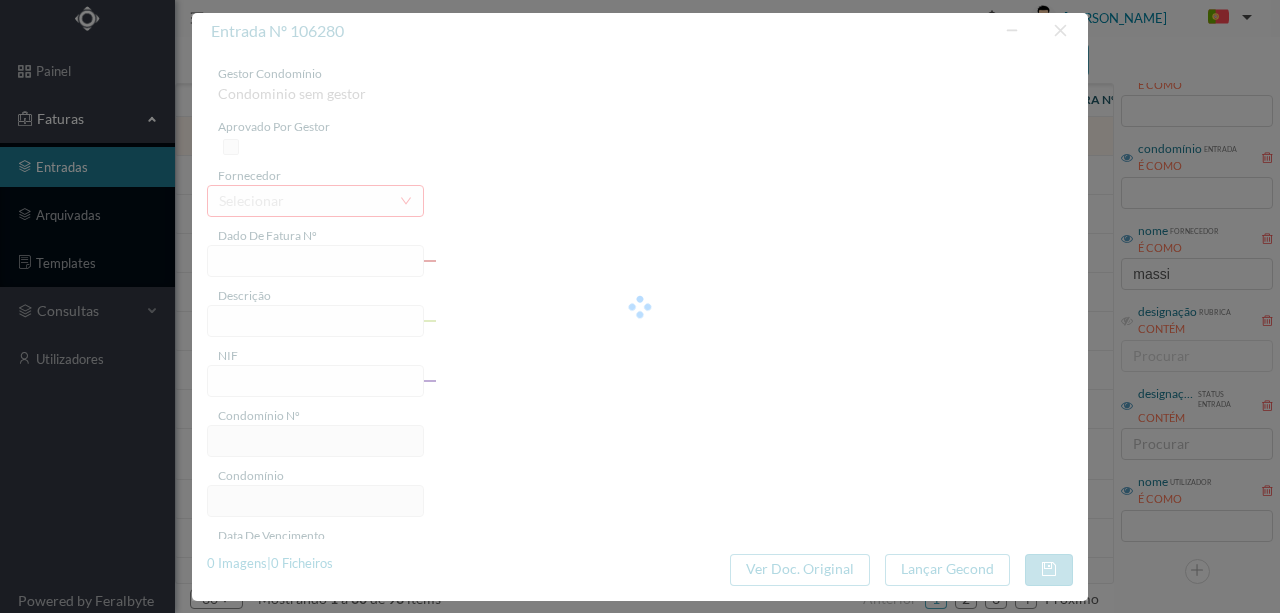 type on "4 45/25699" 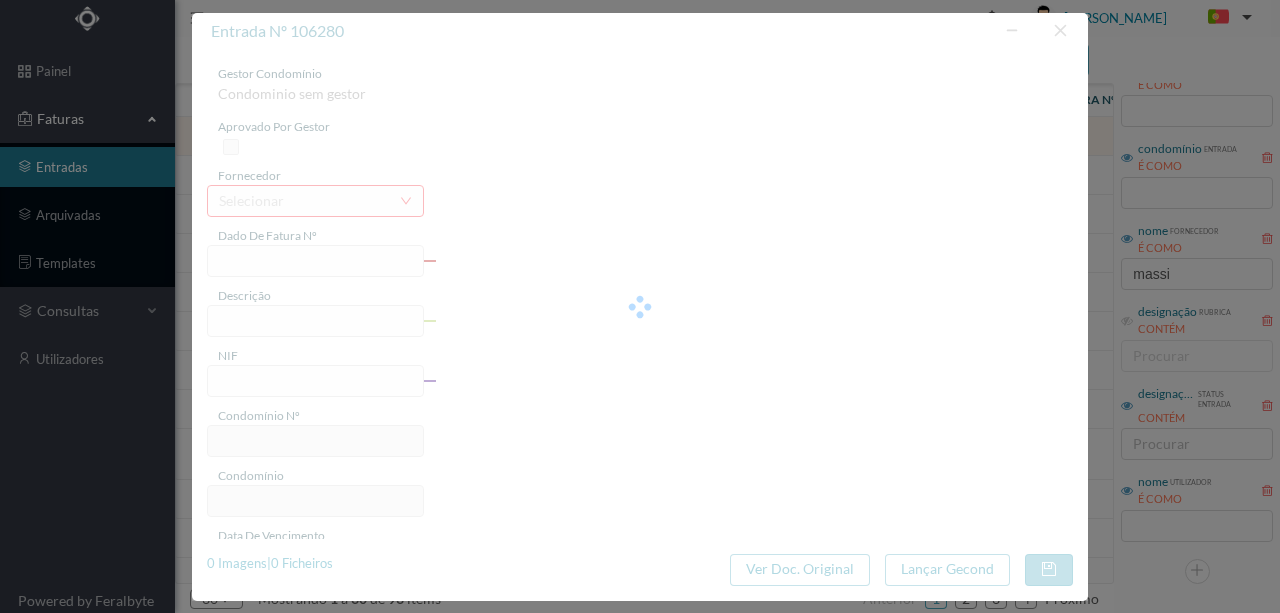 type on "Serviço [PERSON_NAME]" 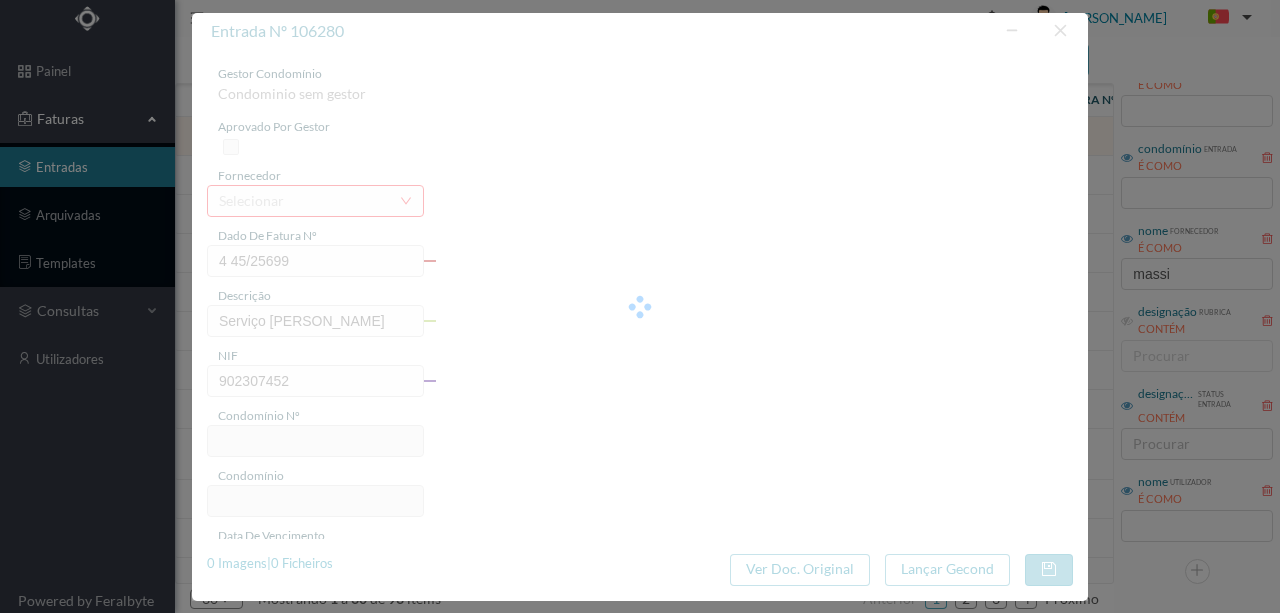 type on "771" 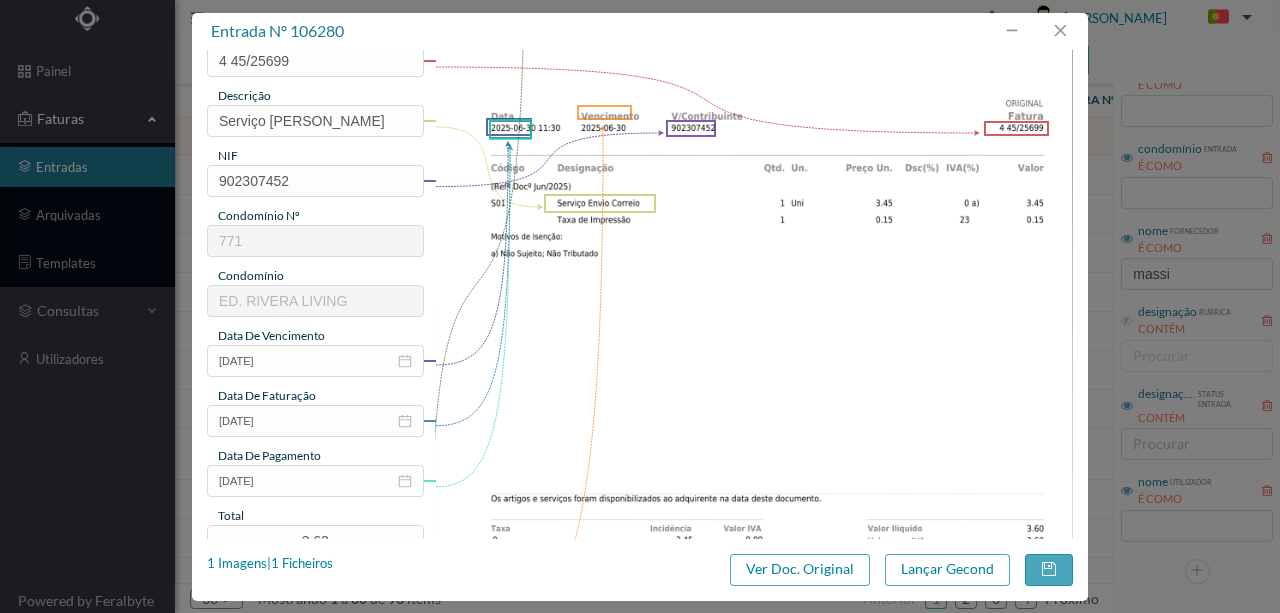 scroll, scrollTop: 333, scrollLeft: 0, axis: vertical 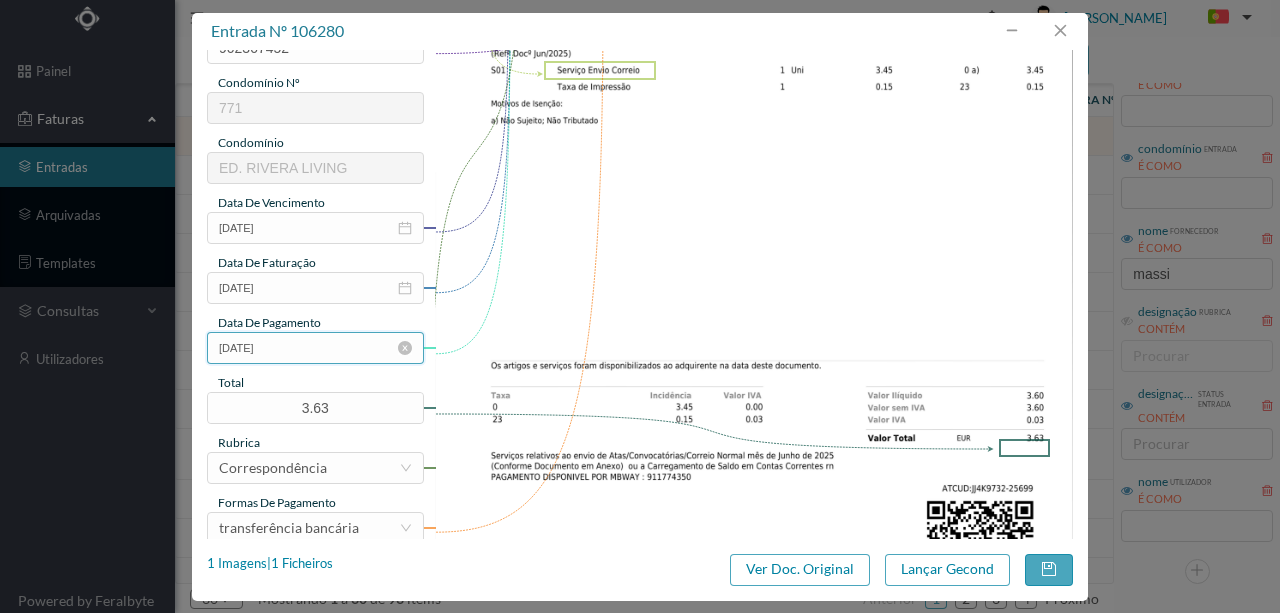 click on "[DATE]" at bounding box center [315, 348] 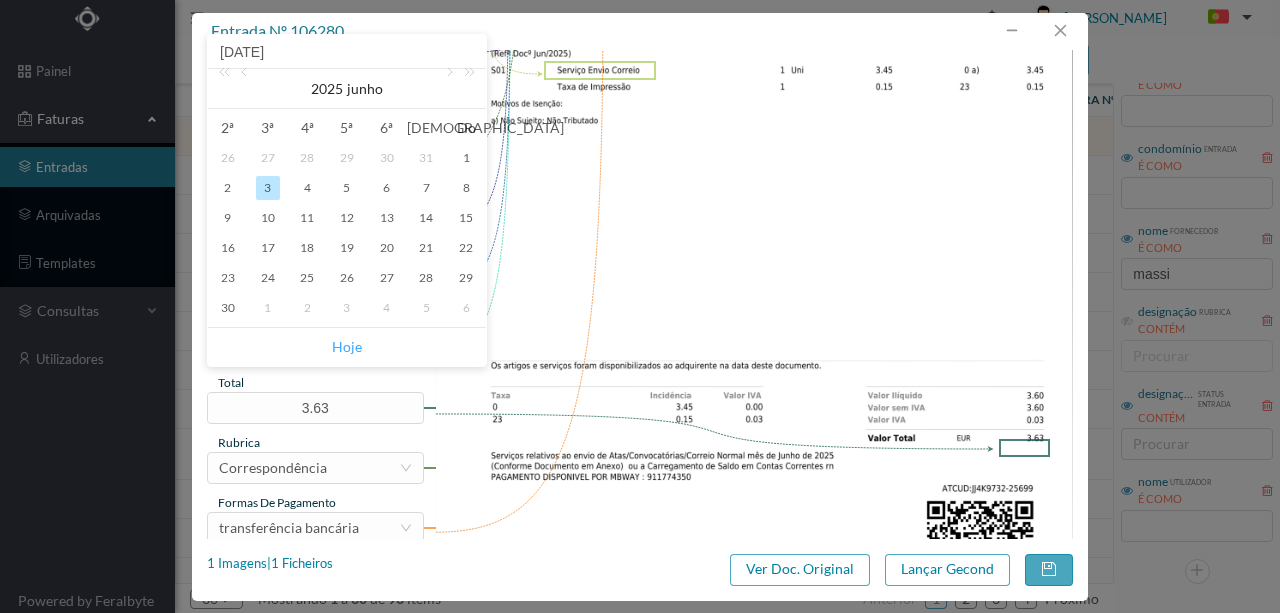 click on "Hoje" at bounding box center [347, 347] 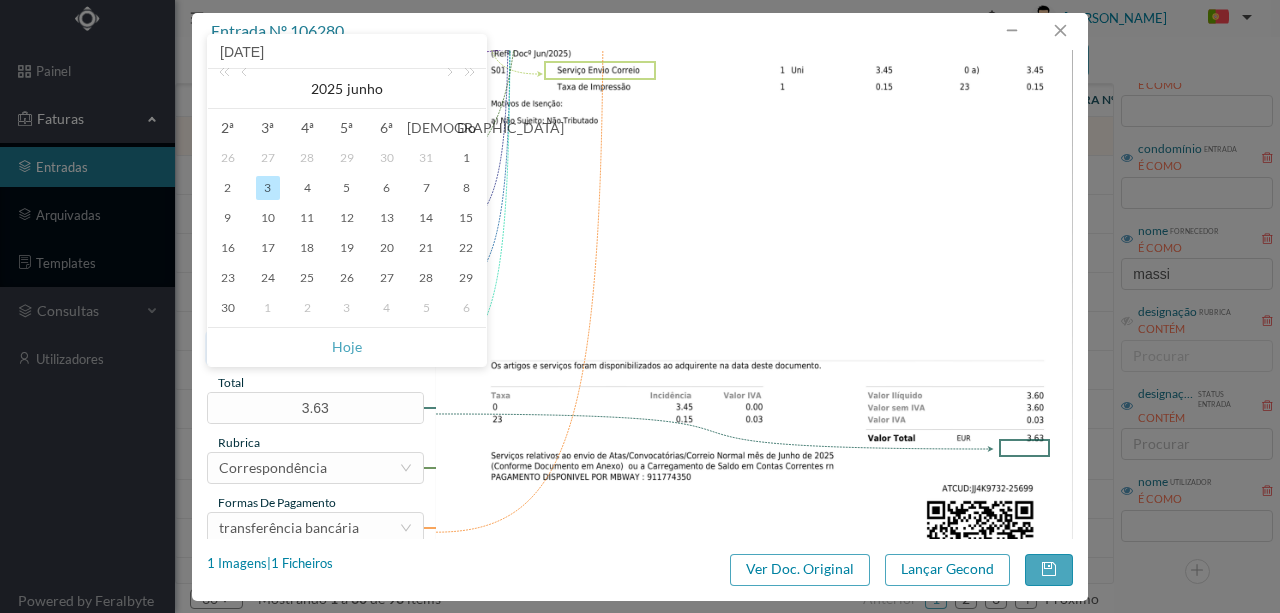type on "[DATE]" 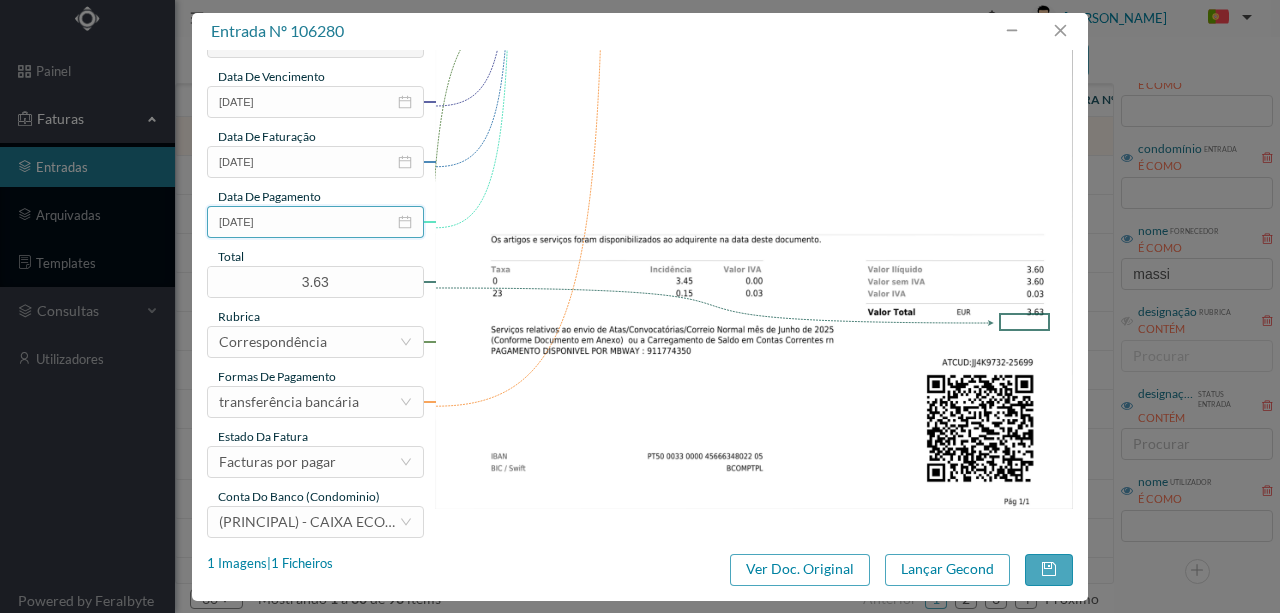 scroll, scrollTop: 473, scrollLeft: 0, axis: vertical 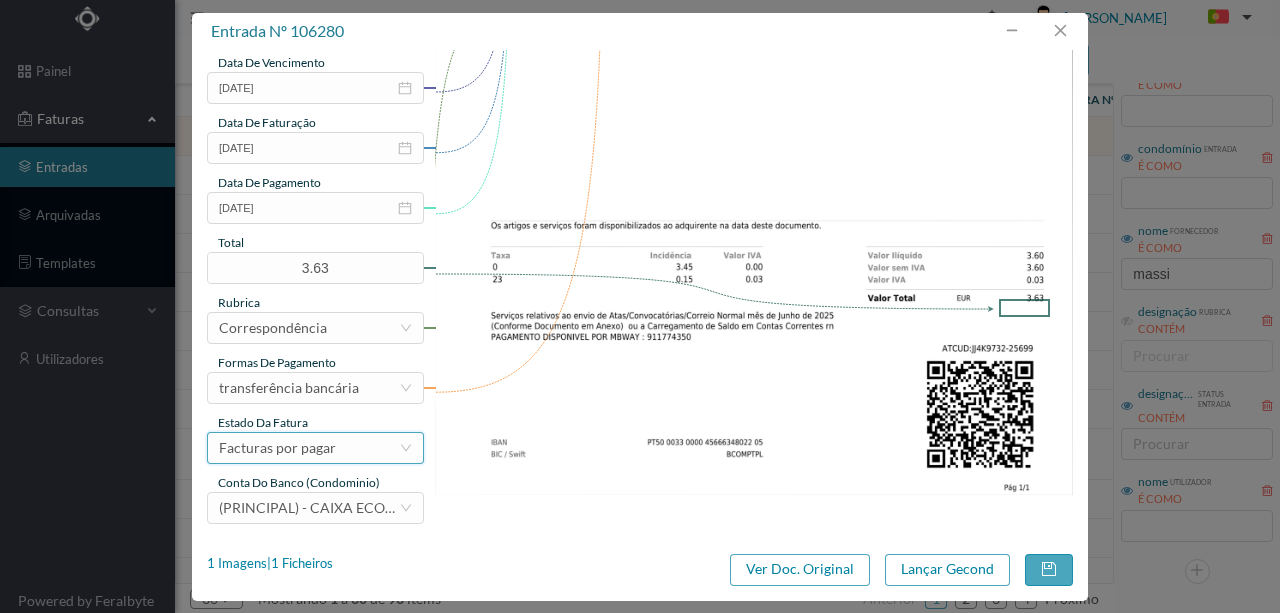 click on "Facturas por pagar" at bounding box center [277, 448] 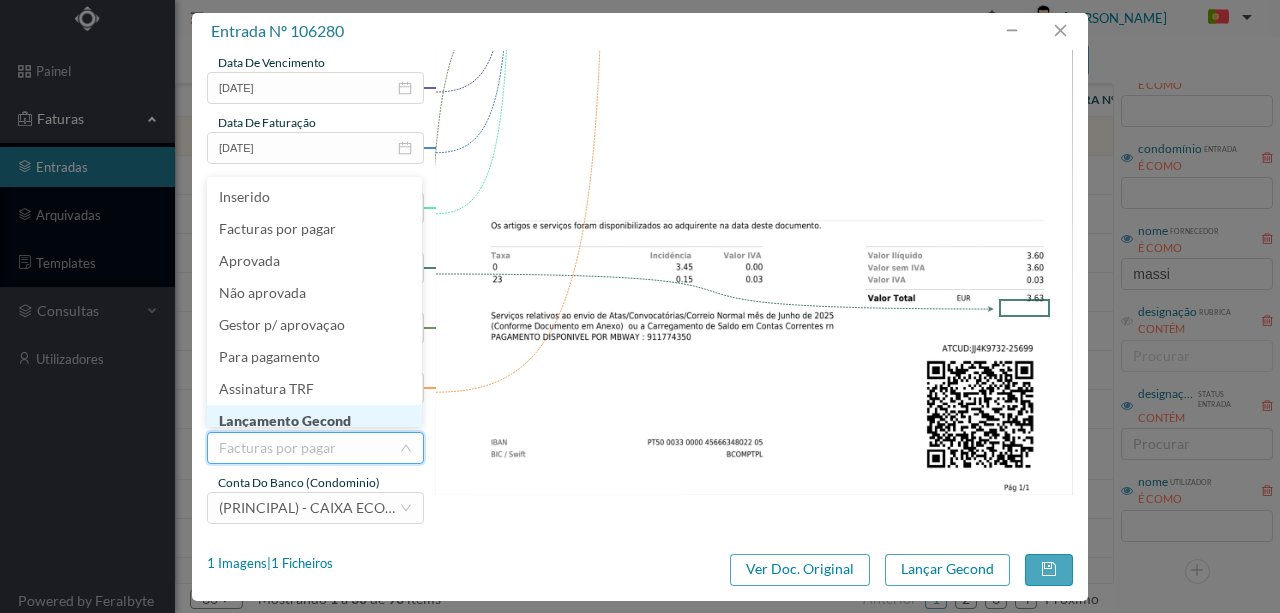 scroll, scrollTop: 10, scrollLeft: 0, axis: vertical 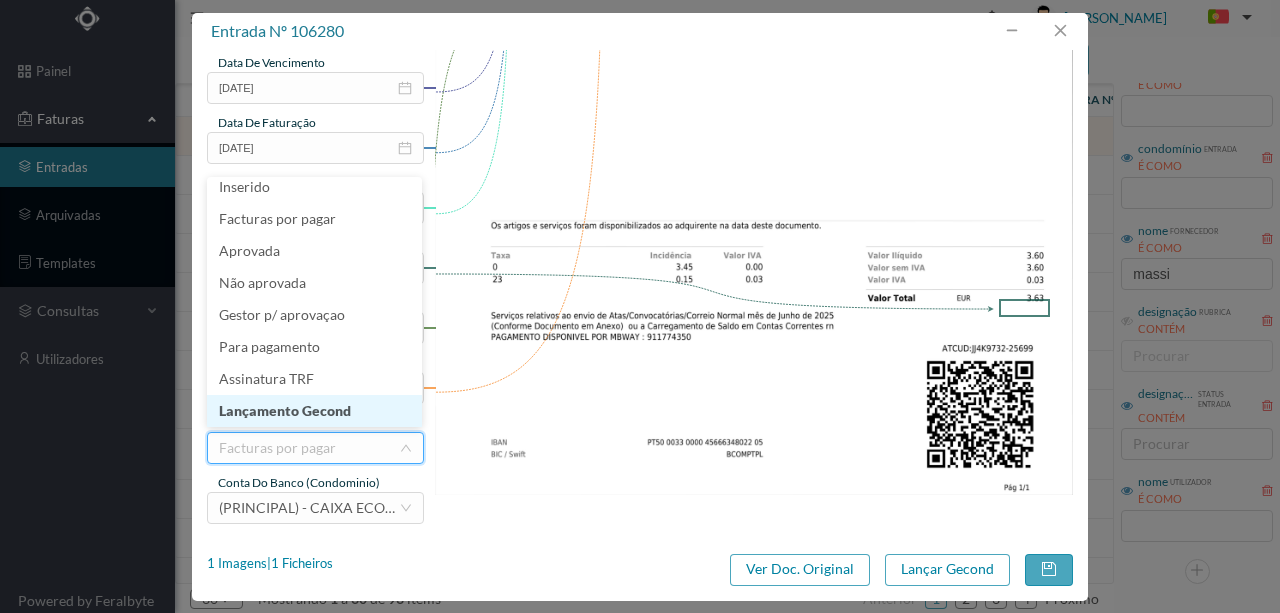 click on "Lançamento Gecond" at bounding box center [314, 411] 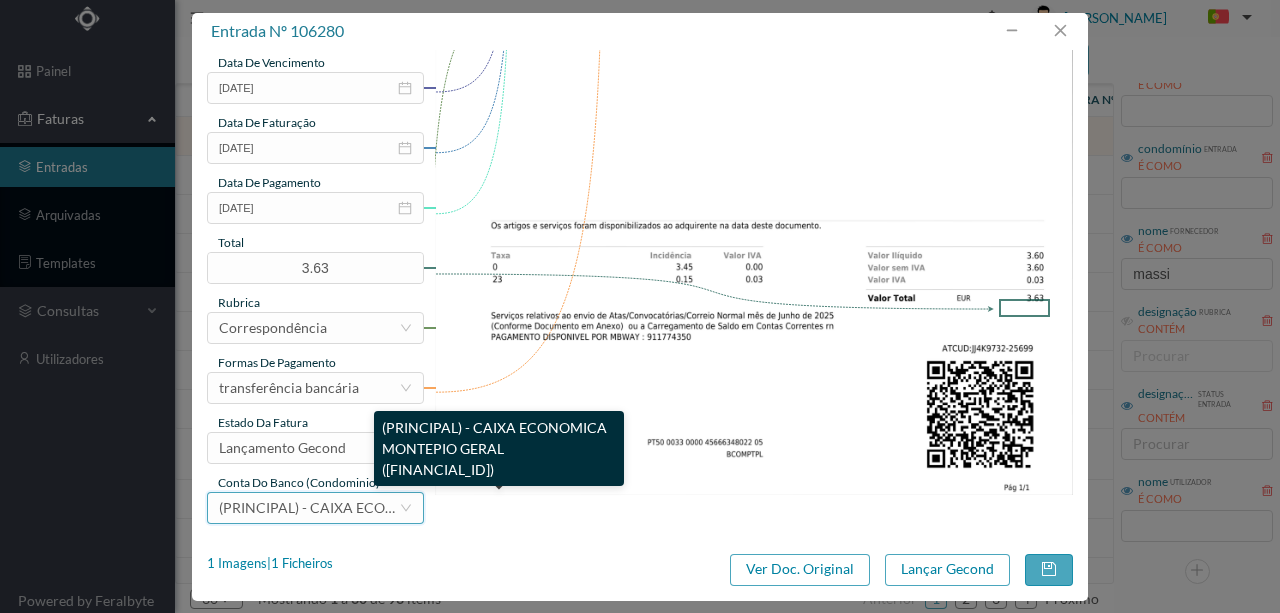 click on "(PRINCIPAL) - CAIXA ECONOMICA MONTEPIO GERAL (PT50 003600709910012556987)" at bounding box center [451, 507] 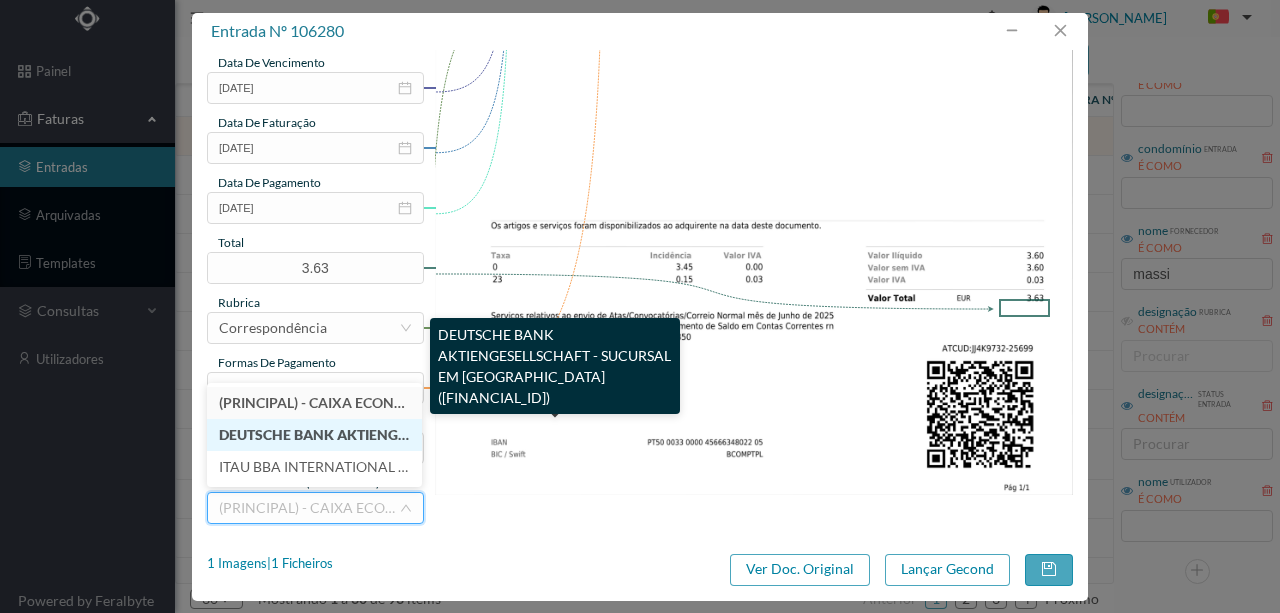 click on "DEUTSCHE BANK AKTIENGESELLSCHAFT - SUCURSAL EM PORTUGAL (PT50 004300000000000077131)" at bounding box center [536, 434] 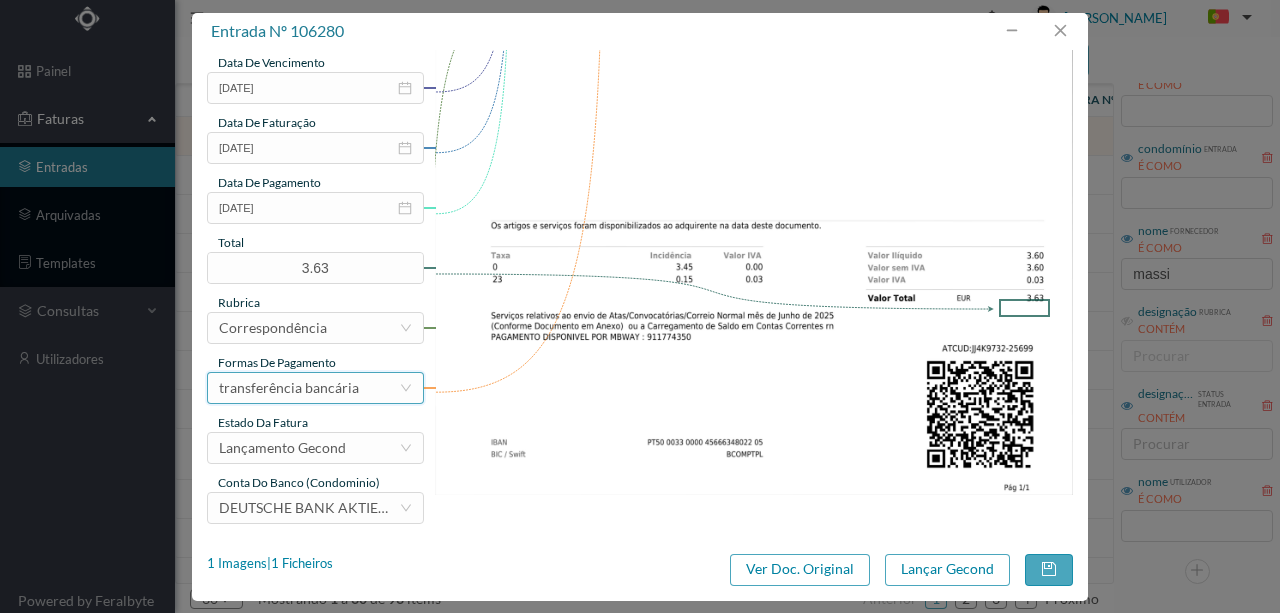 click on "transferência bancária" at bounding box center [289, 388] 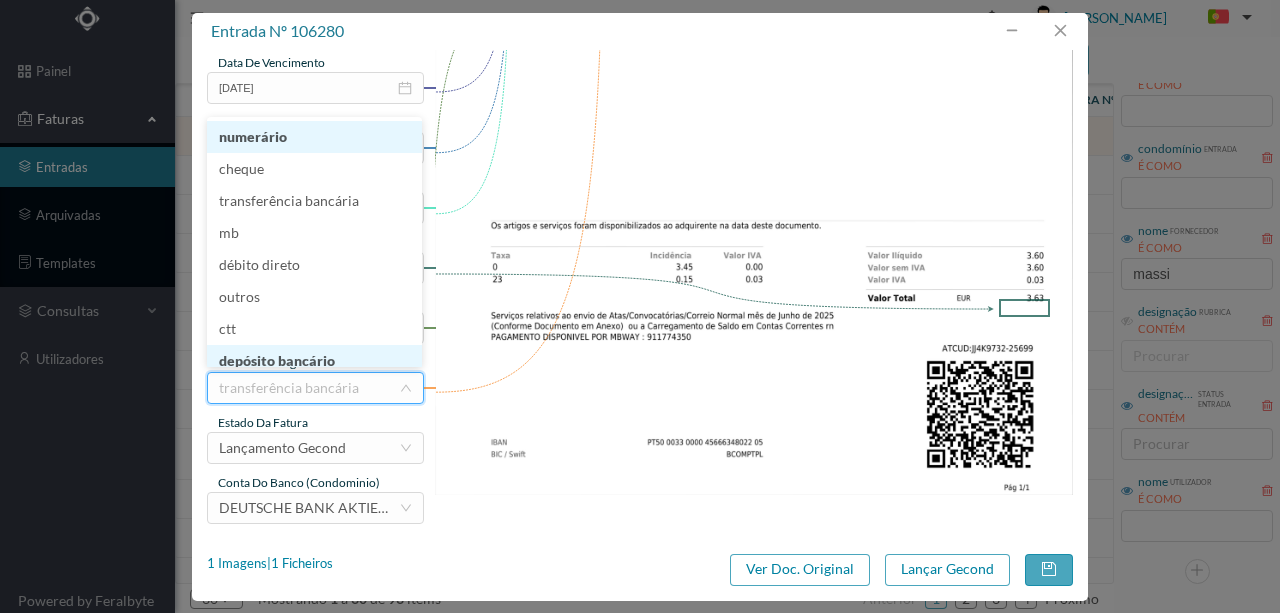 scroll, scrollTop: 10, scrollLeft: 0, axis: vertical 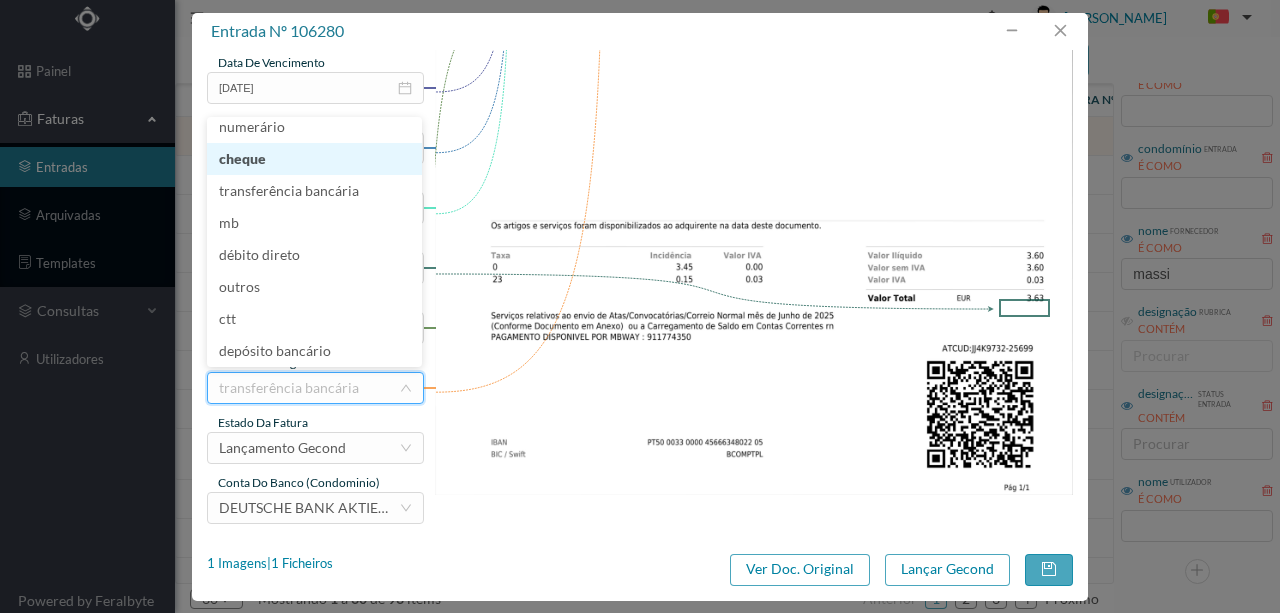 click on "cheque" at bounding box center (314, 159) 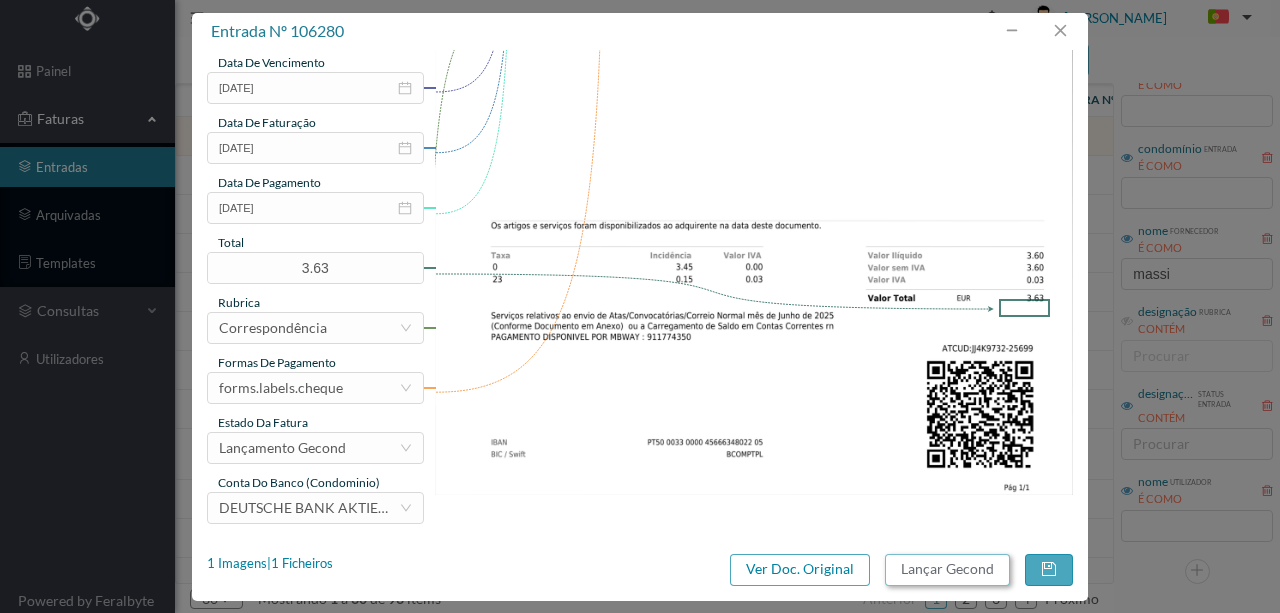 click on "Lançar Gecond" at bounding box center [947, 570] 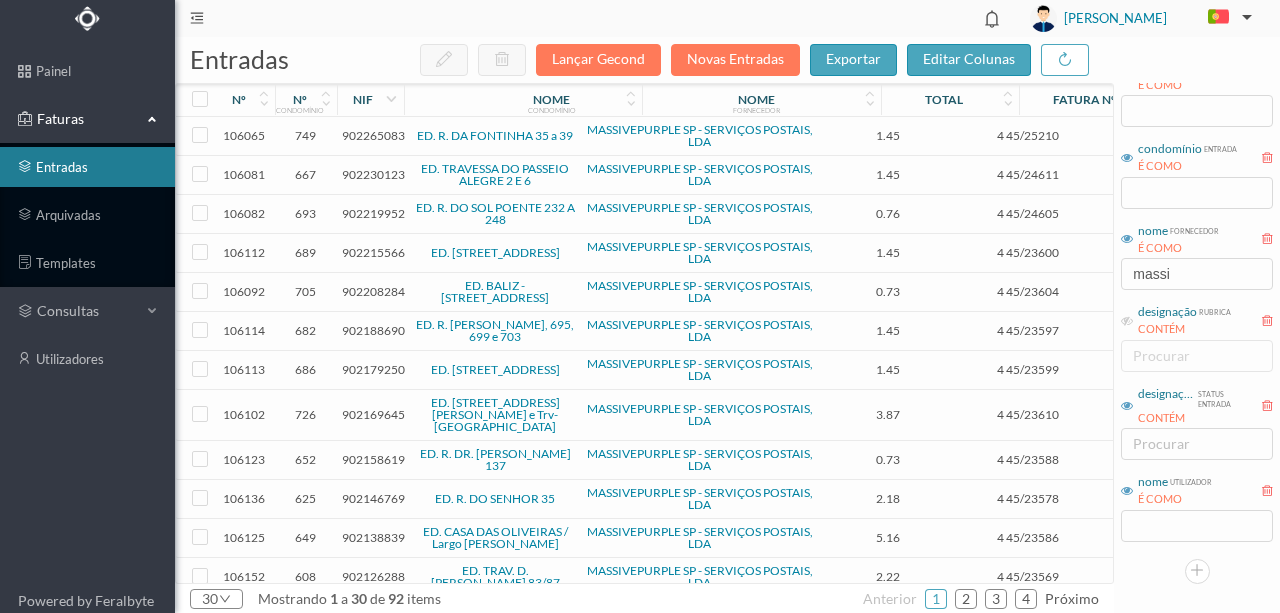 click on "902265083" at bounding box center (373, 135) 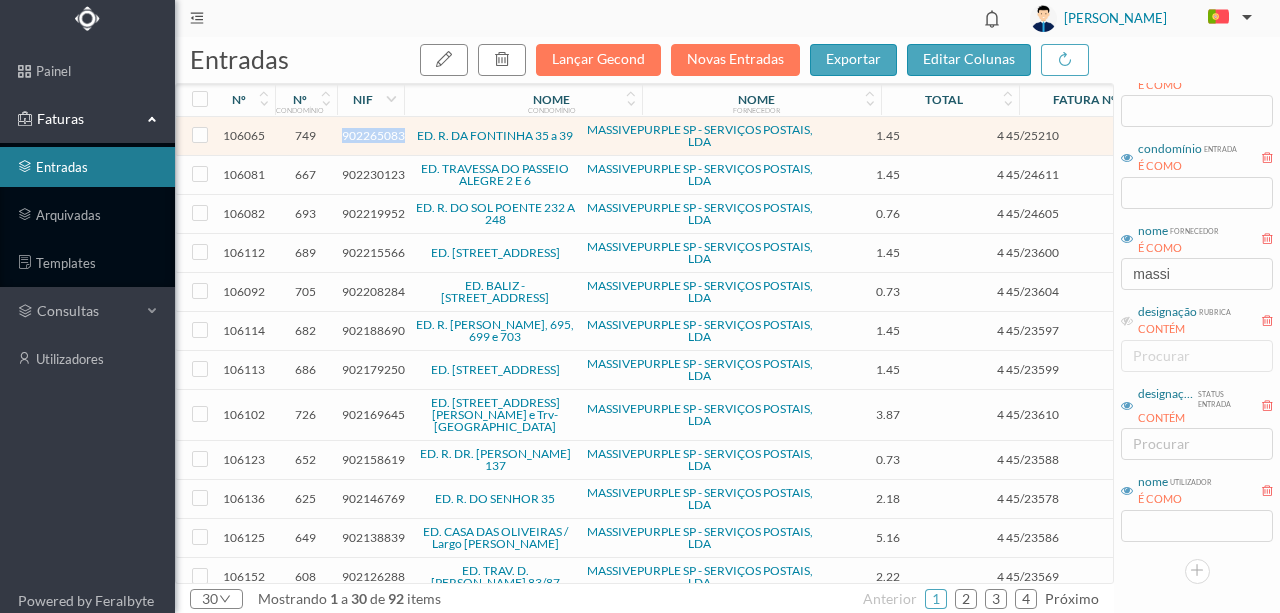 click on "902265083" at bounding box center (373, 135) 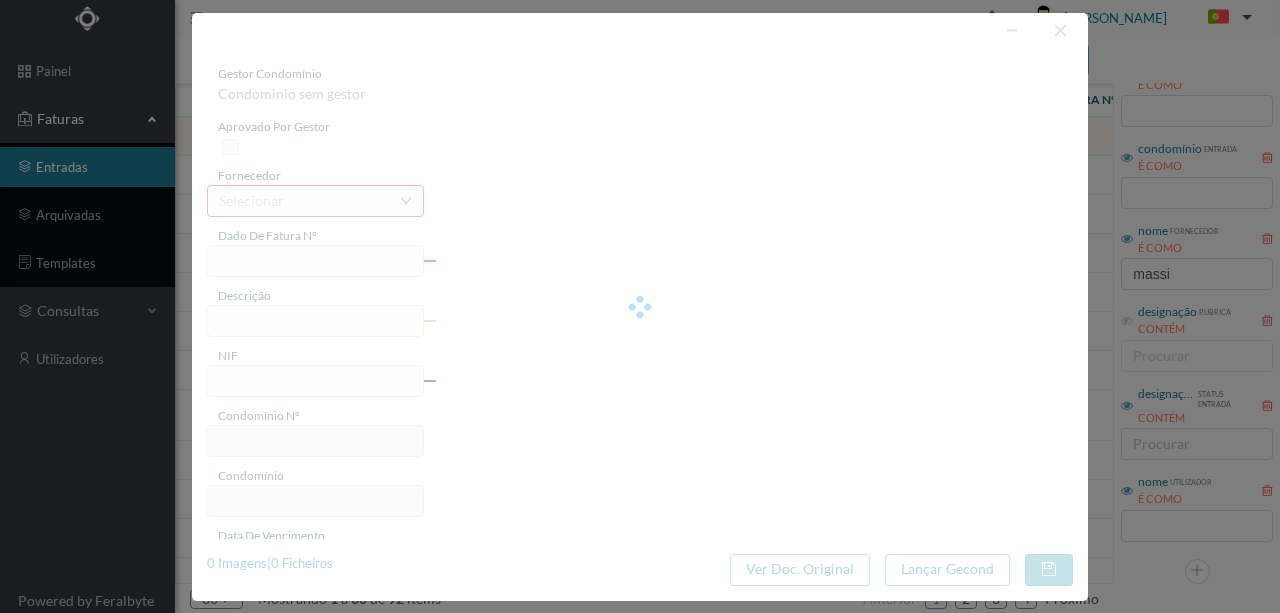 type on "4 45/25210" 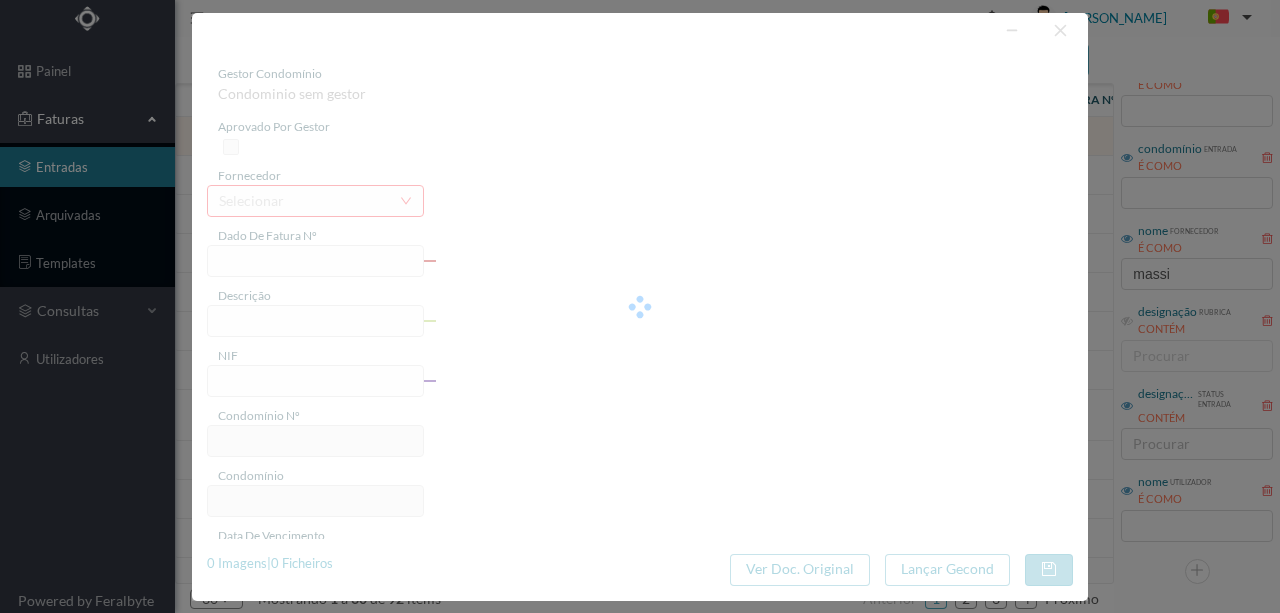 type on "Serviço [PERSON_NAME]" 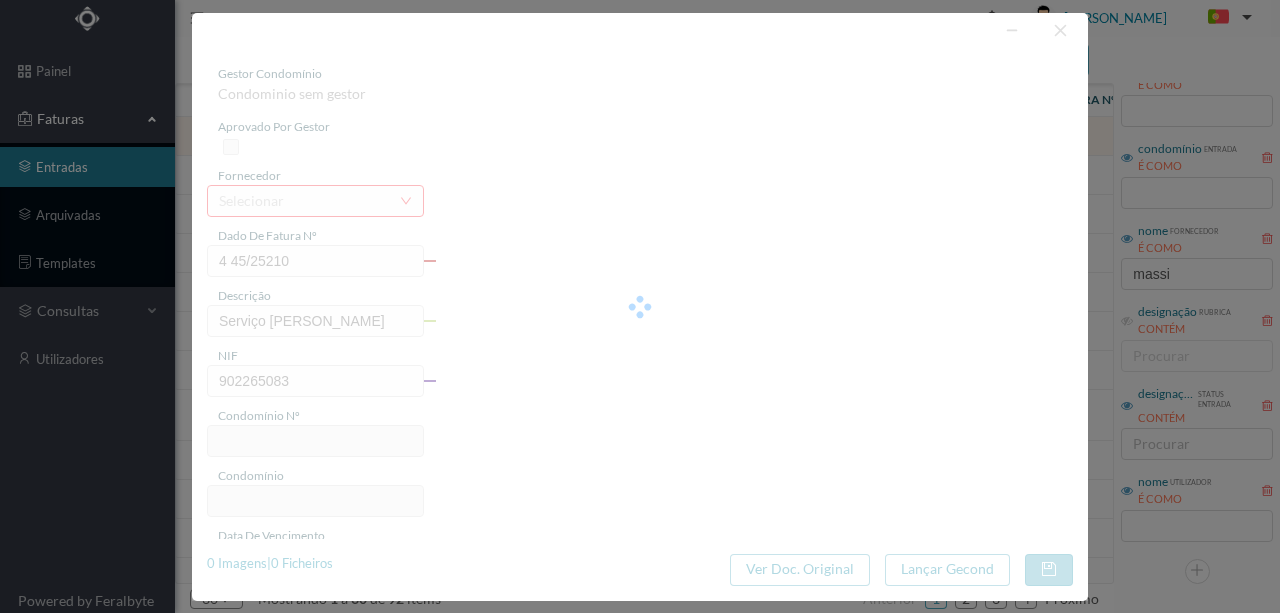 type on "749" 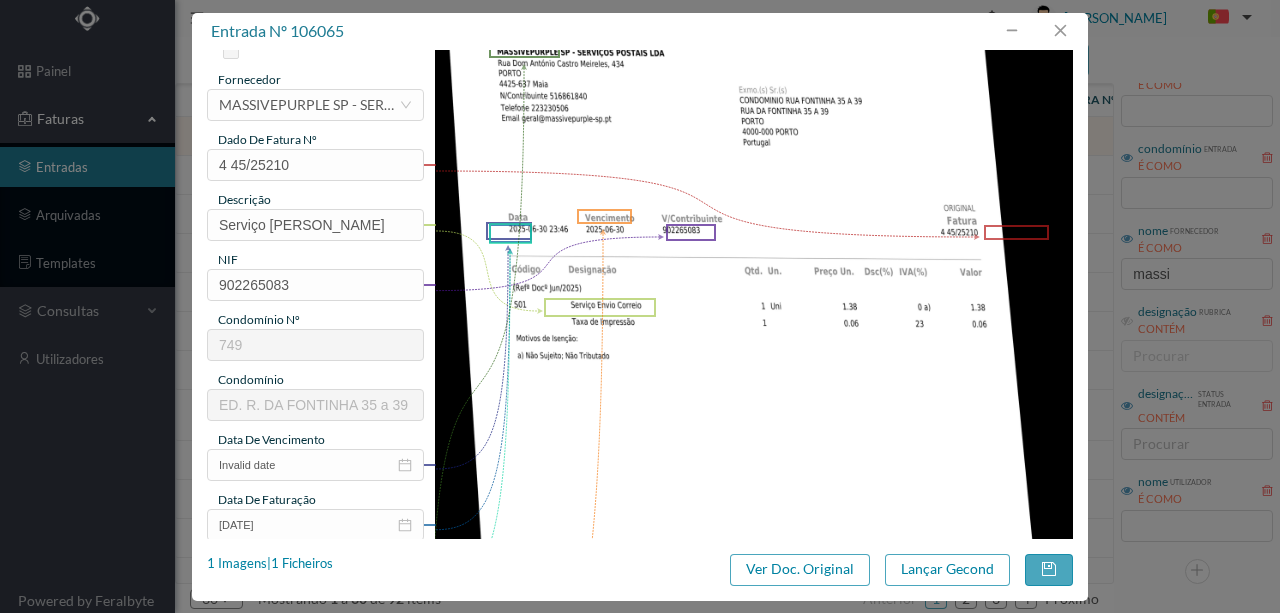 scroll, scrollTop: 200, scrollLeft: 0, axis: vertical 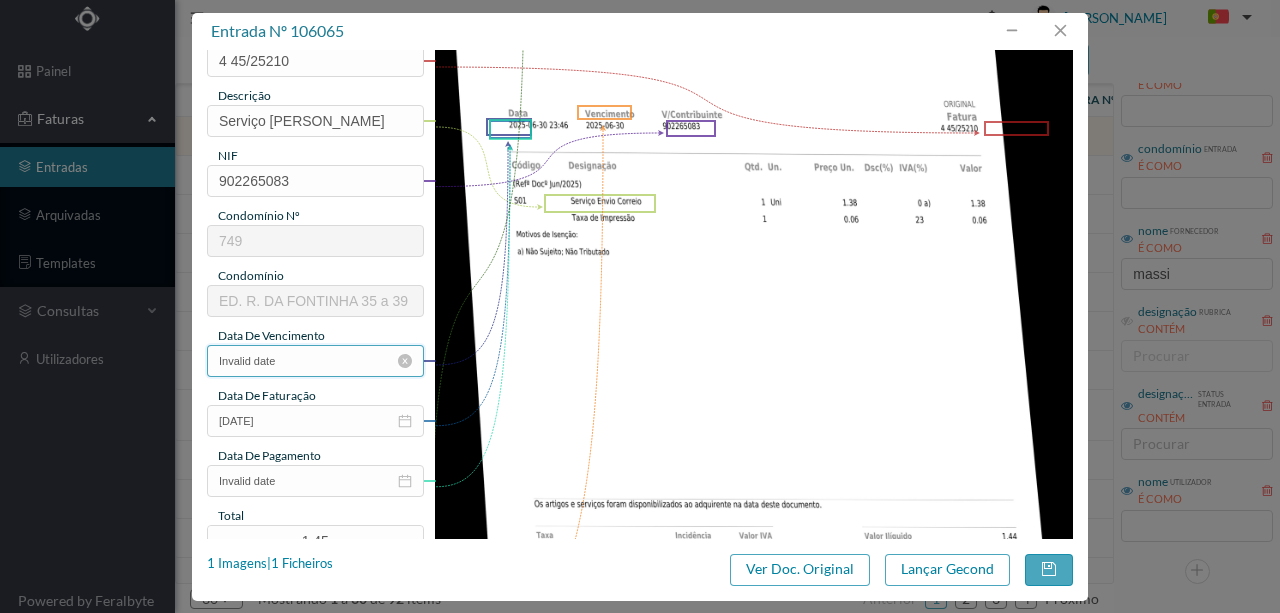 click on "Invalid date" at bounding box center (315, 361) 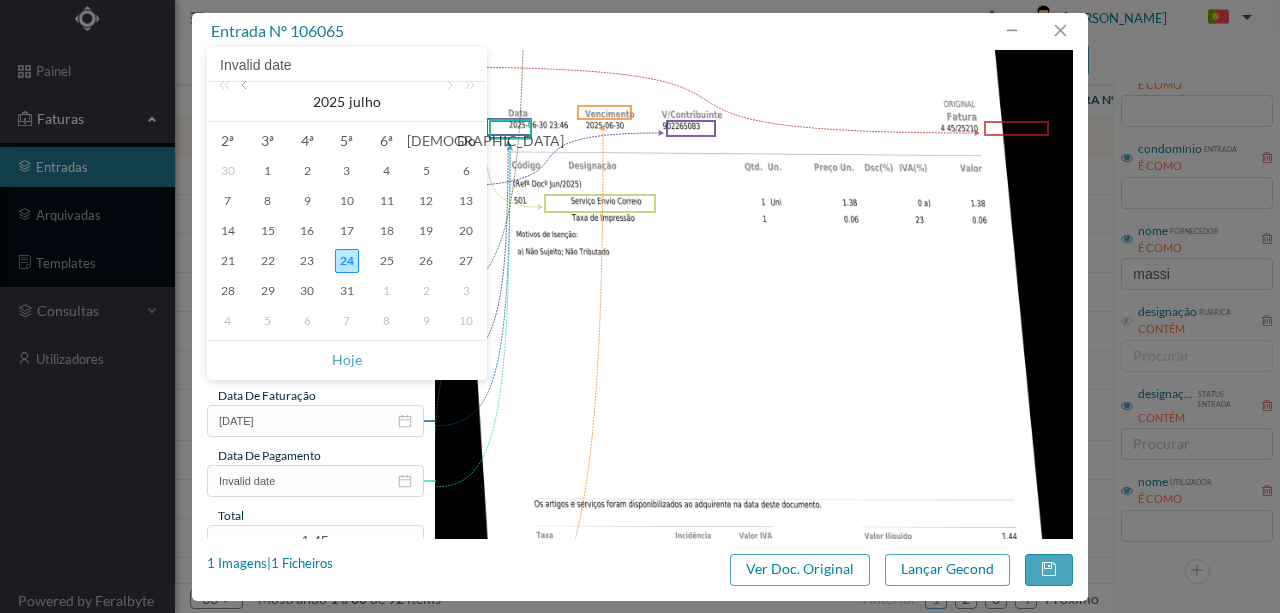 click at bounding box center (246, 102) 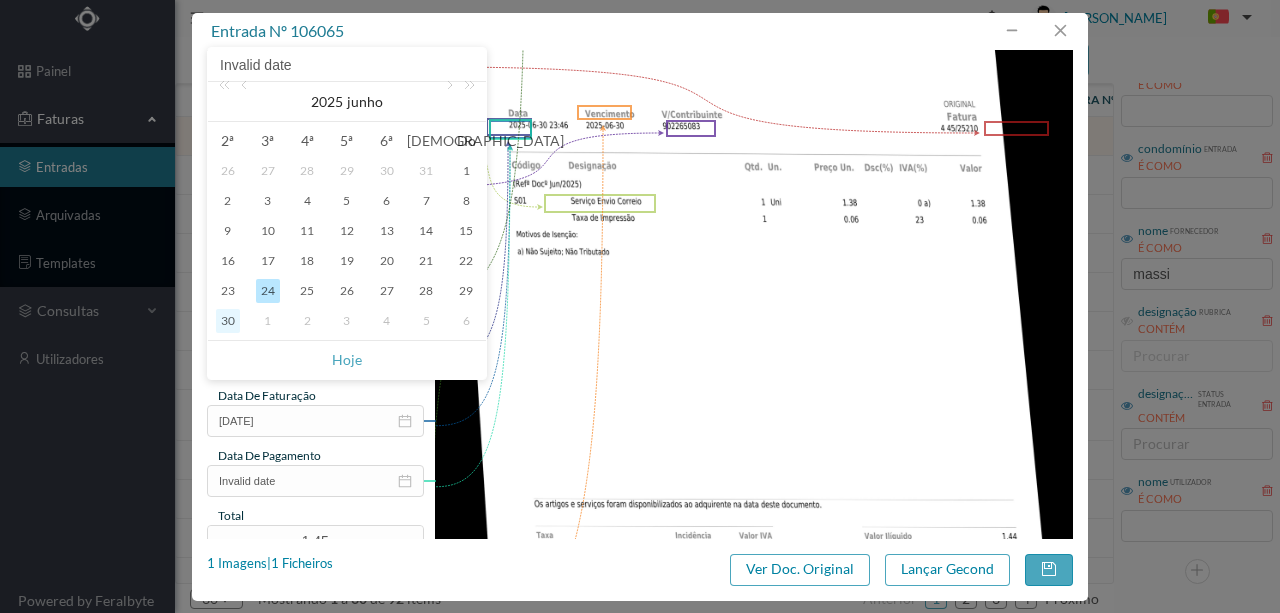 click on "30" at bounding box center [228, 321] 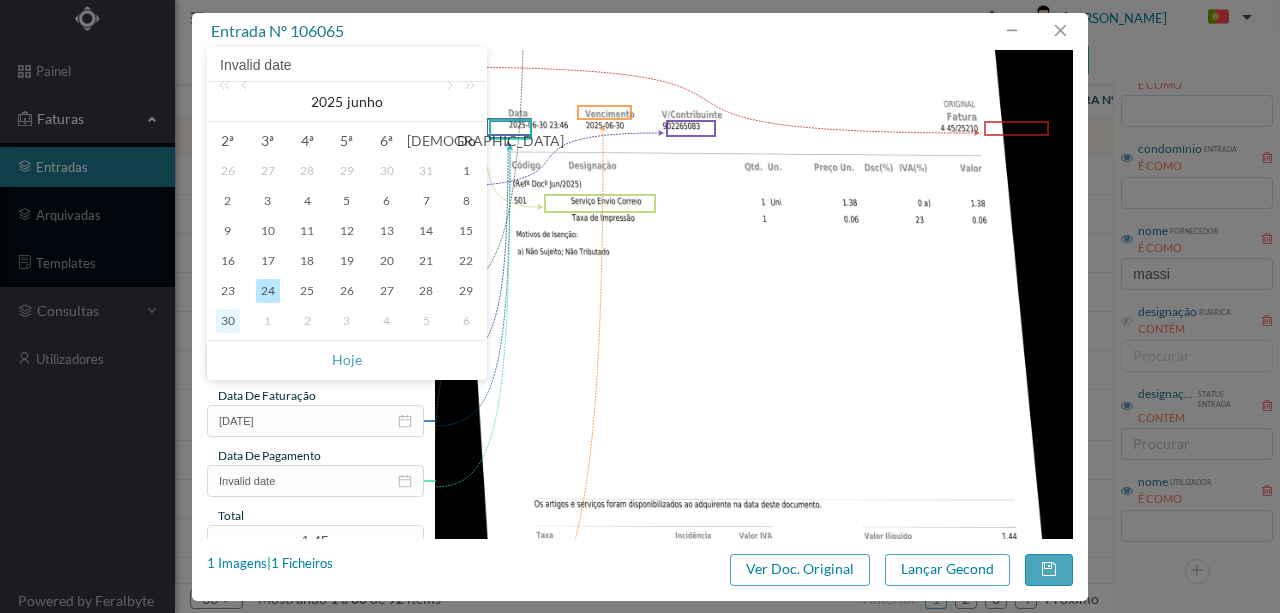 type on "[DATE]" 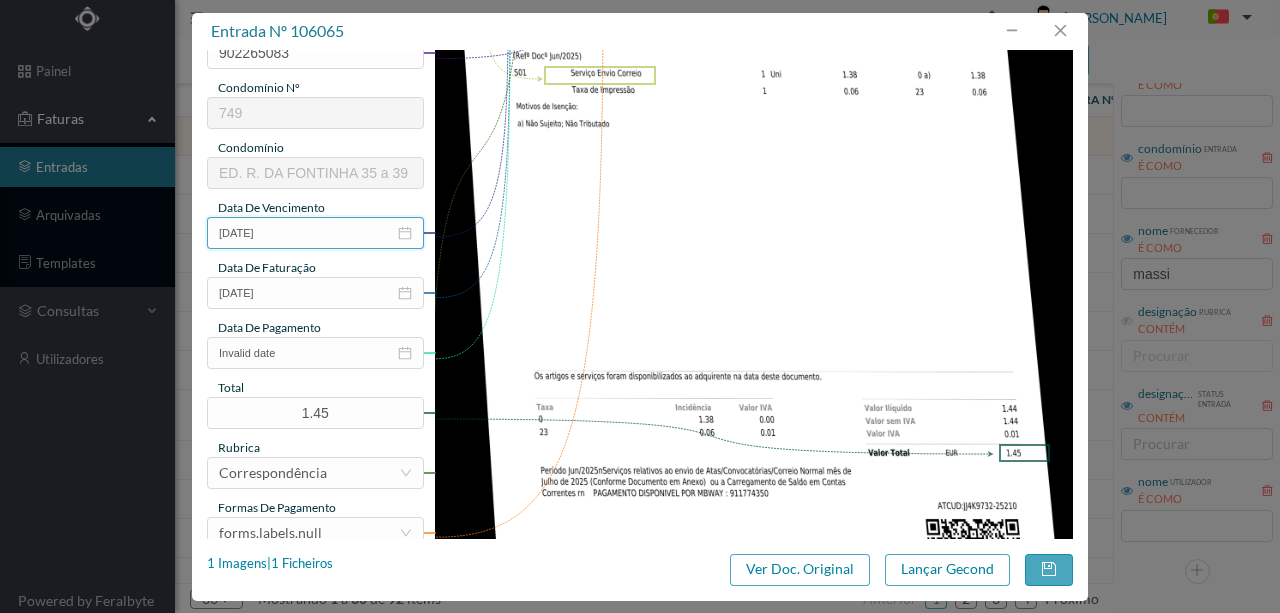 scroll, scrollTop: 333, scrollLeft: 0, axis: vertical 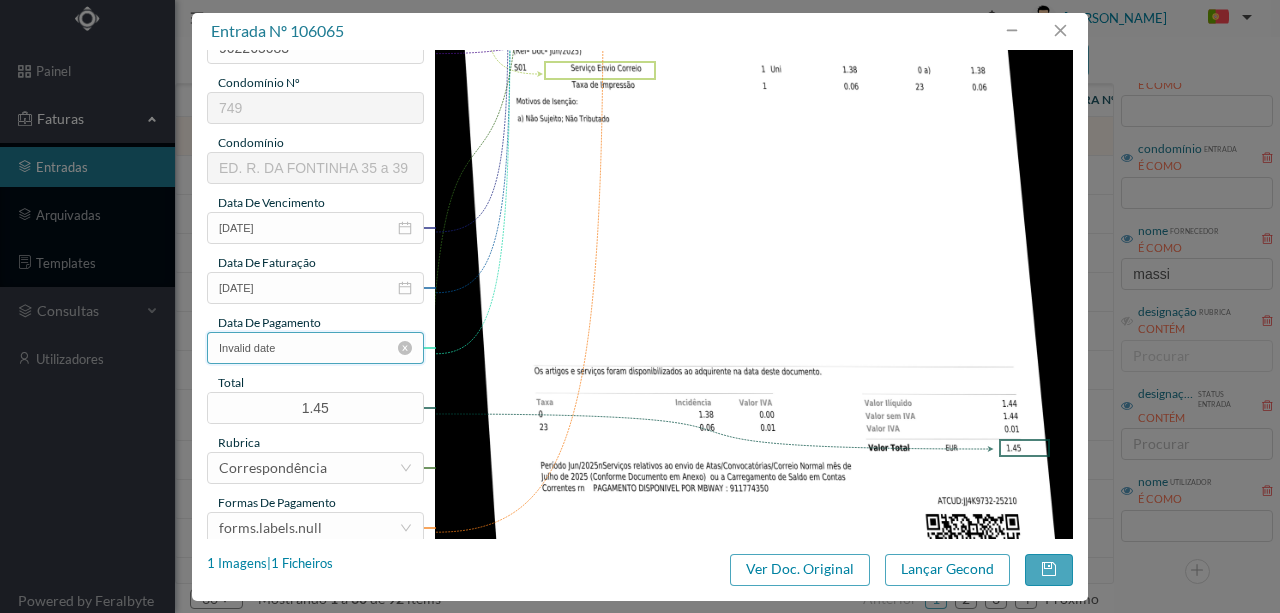 click on "Invalid date" at bounding box center (315, 348) 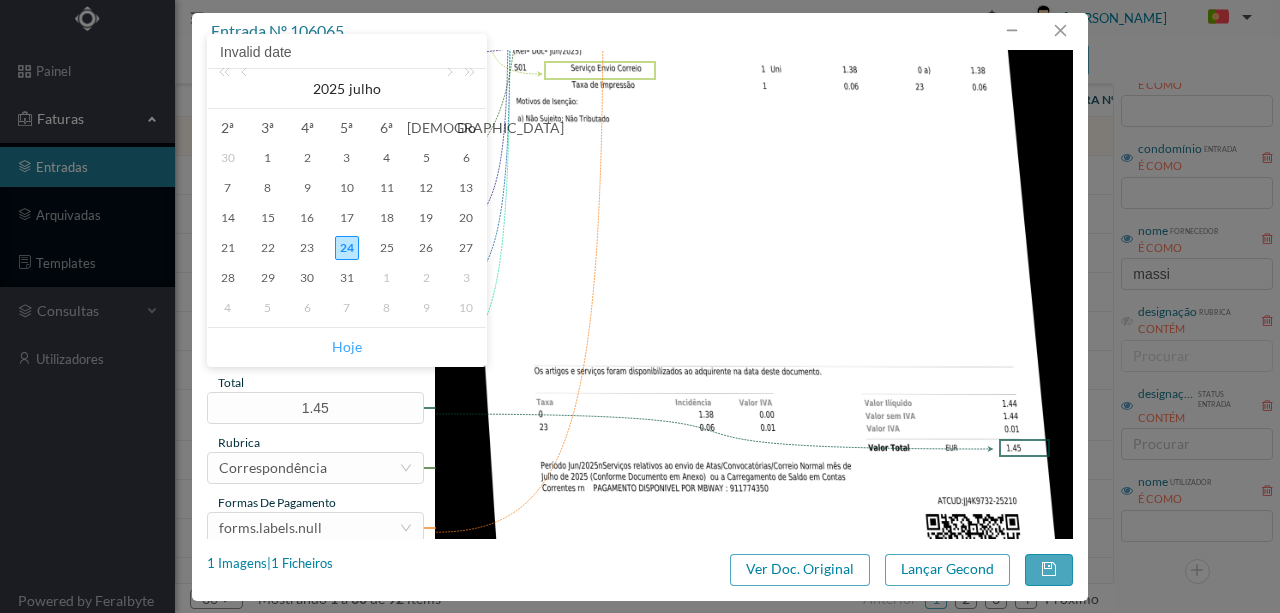 click on "Hoje" at bounding box center (347, 347) 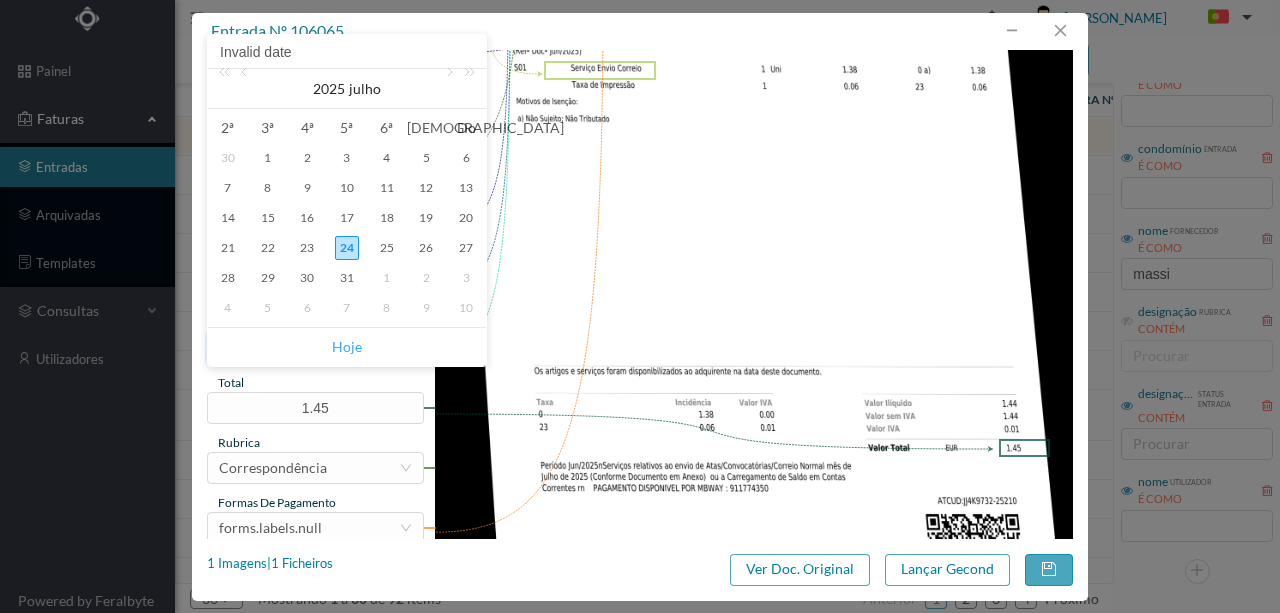 type on "[DATE]" 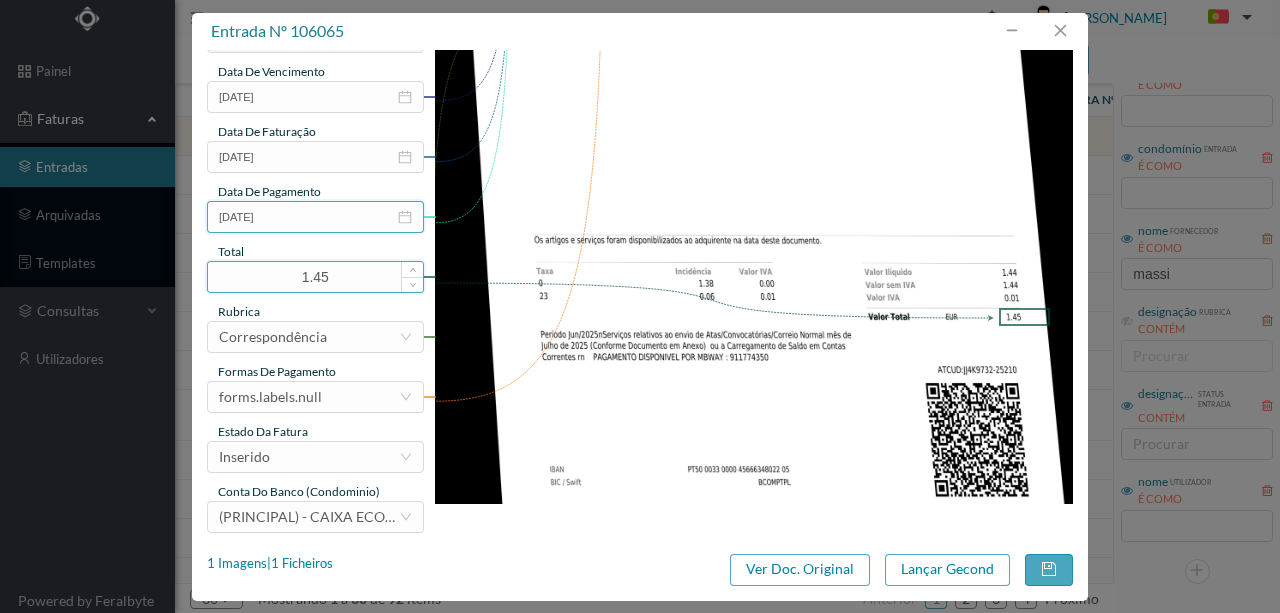 scroll, scrollTop: 473, scrollLeft: 0, axis: vertical 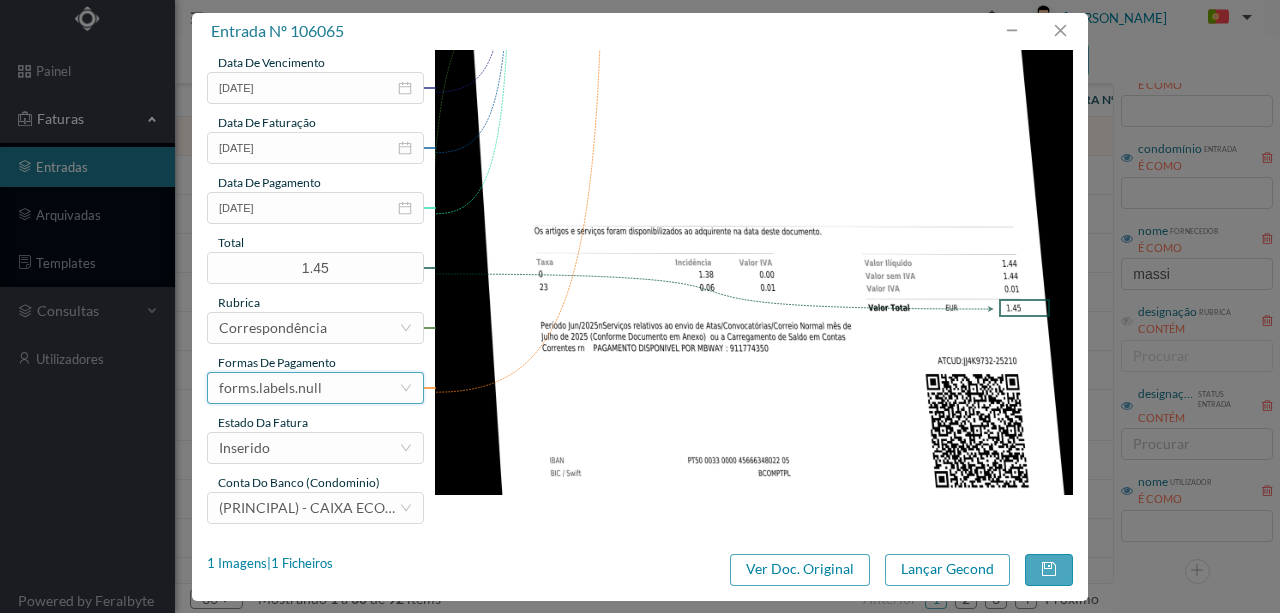 click on "forms.labels.null" at bounding box center [309, 388] 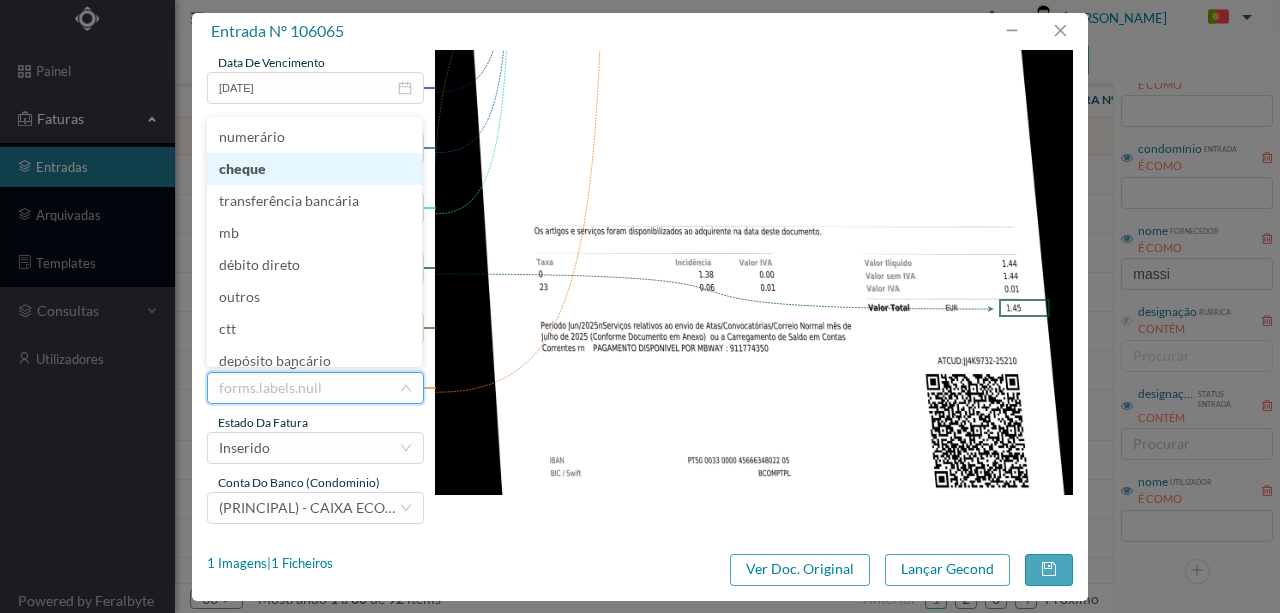 click on "cheque" at bounding box center [314, 169] 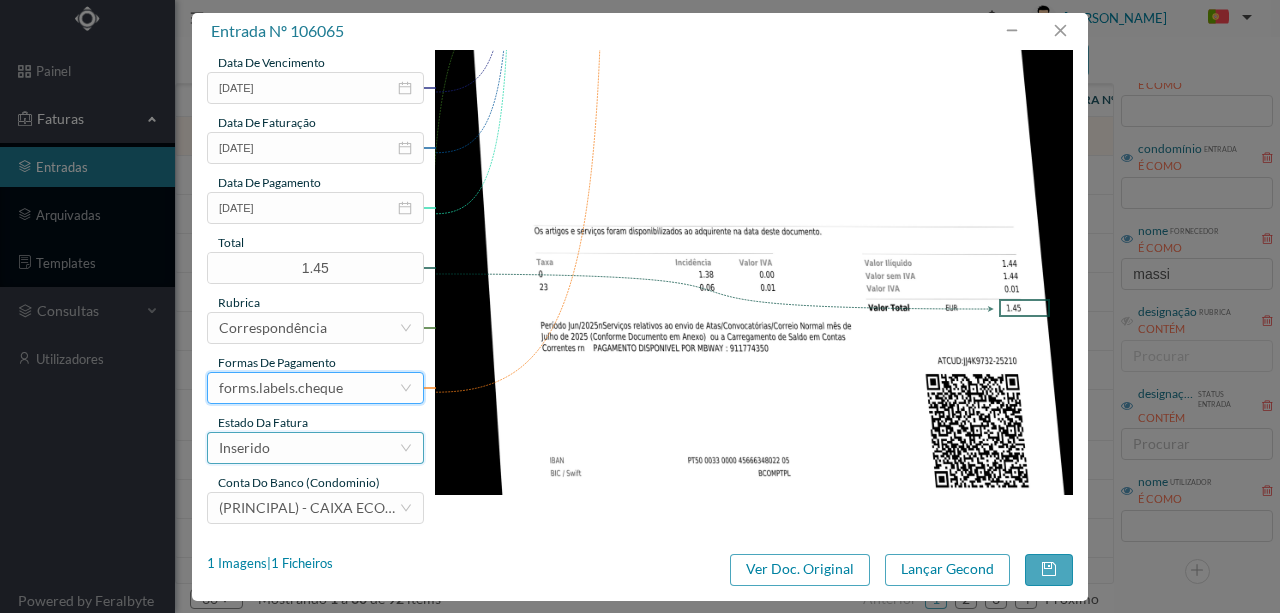 click on "Inserido" at bounding box center [309, 448] 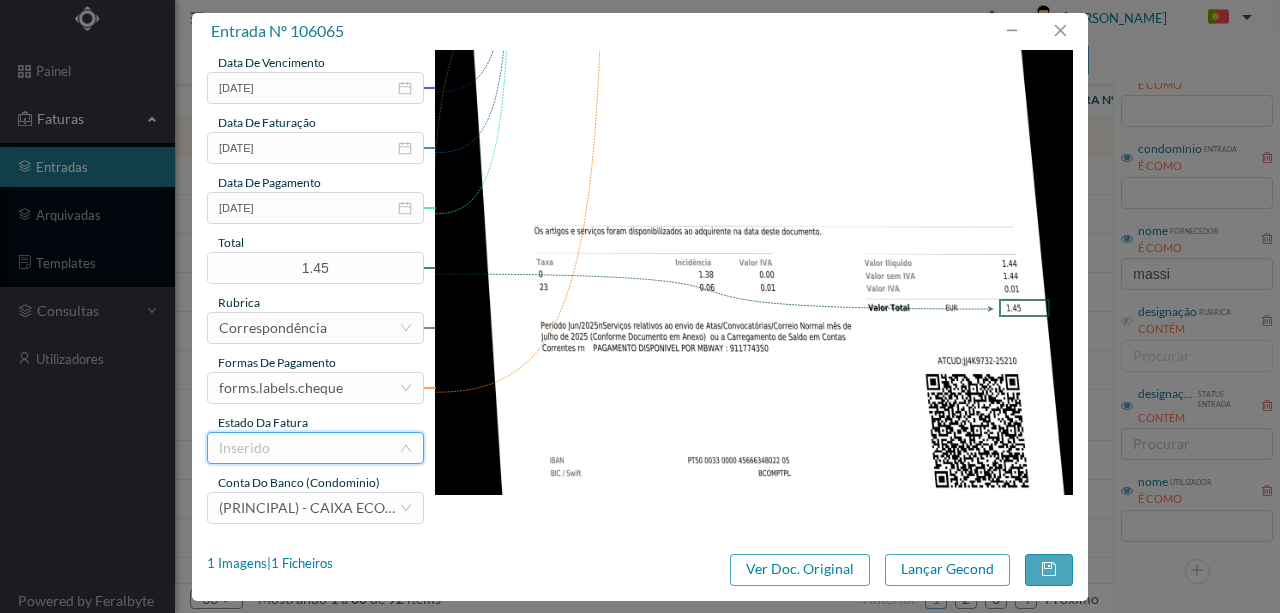 scroll, scrollTop: 6, scrollLeft: 0, axis: vertical 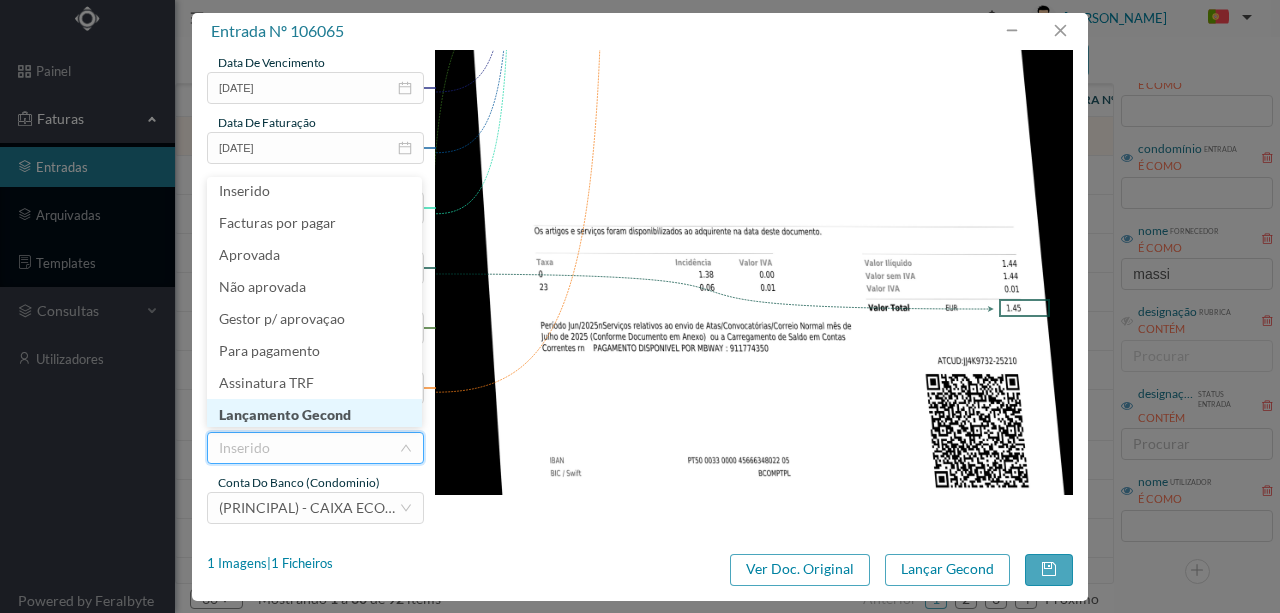 click on "Lançamento Gecond" at bounding box center (314, 415) 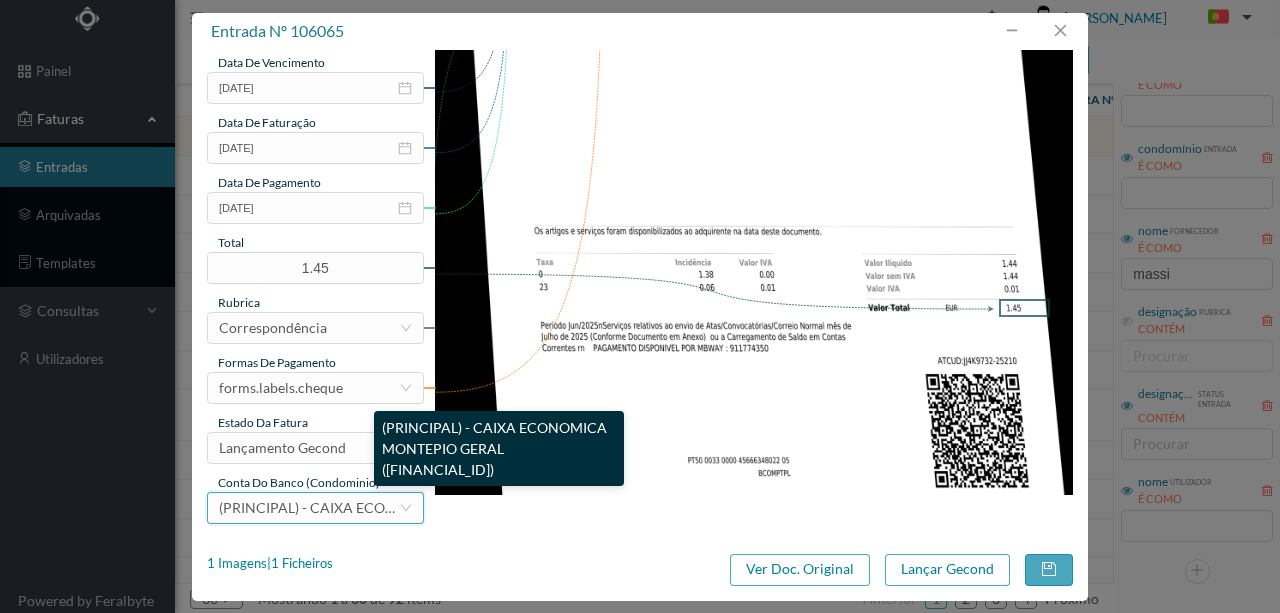click on "(PRINCIPAL) - CAIXA ECONOMICA MONTEPIO GERAL (PT50 003600709910012358040)" at bounding box center (451, 507) 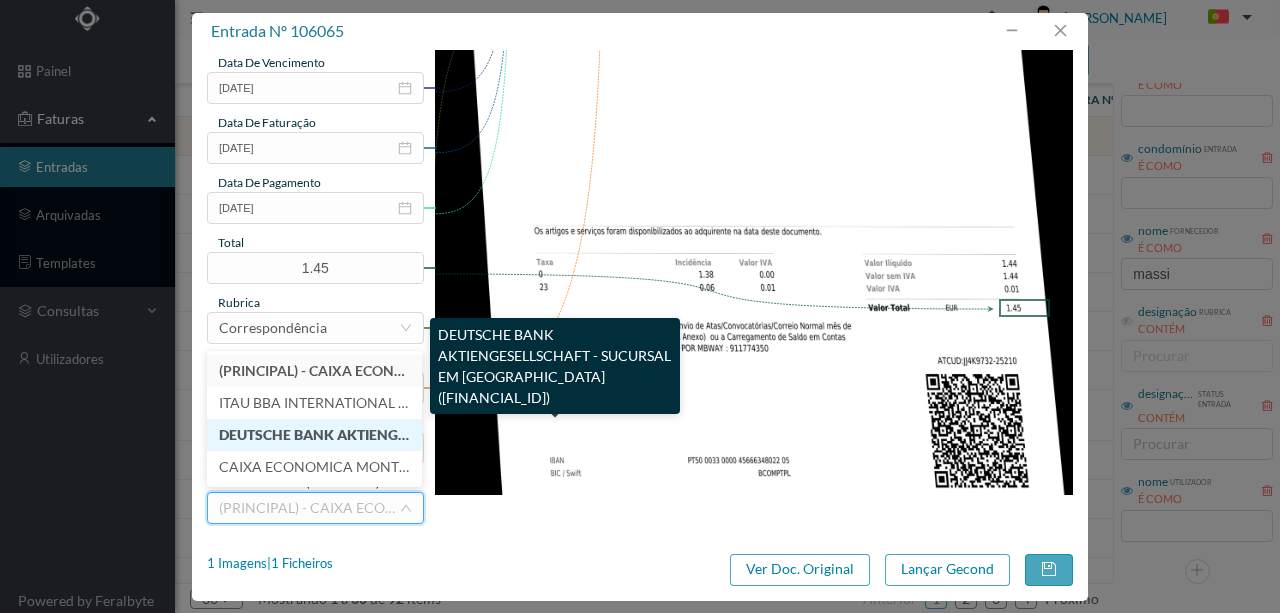 click on "DEUTSCHE BANK AKTIENGESELLSCHAFT - SUCURSAL EM PORTUGAL (PT50 004300000000000074997)" at bounding box center [536, 434] 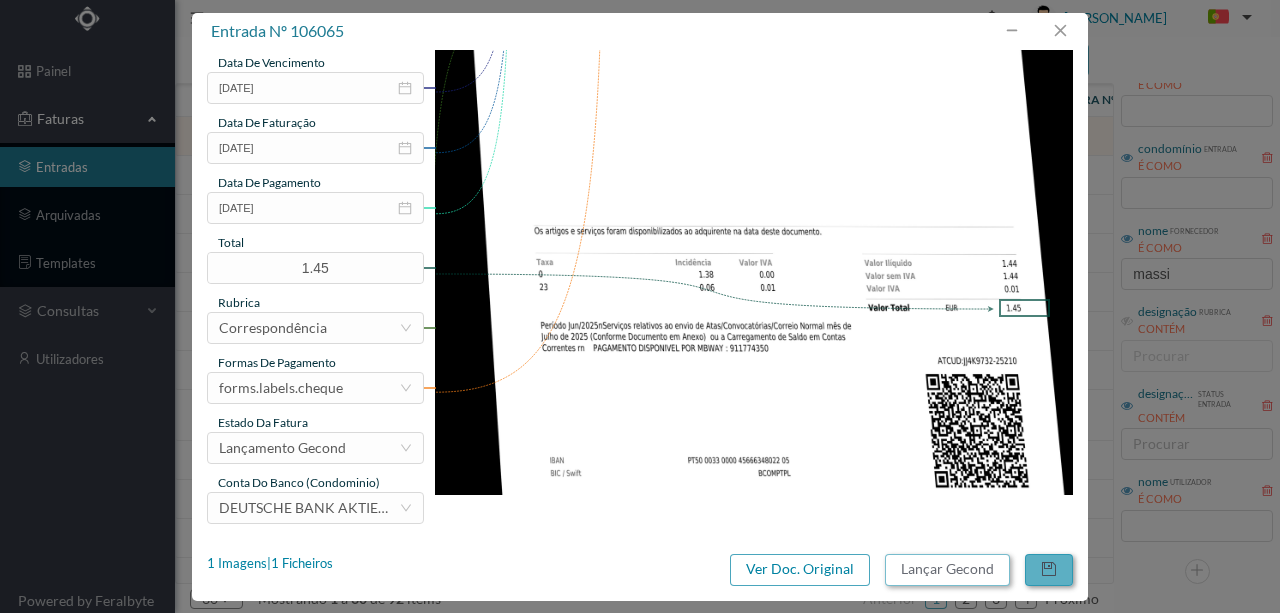 drag, startPoint x: 998, startPoint y: 580, endPoint x: 1068, endPoint y: 553, distance: 75.026665 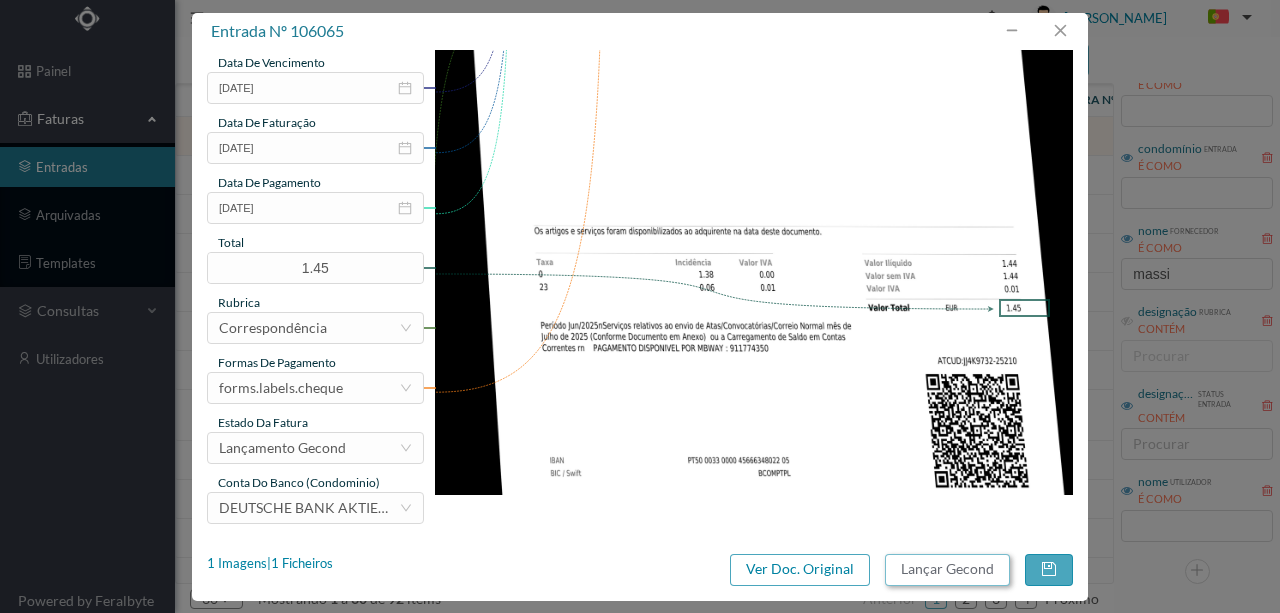 click on "Lançar Gecond" at bounding box center [947, 570] 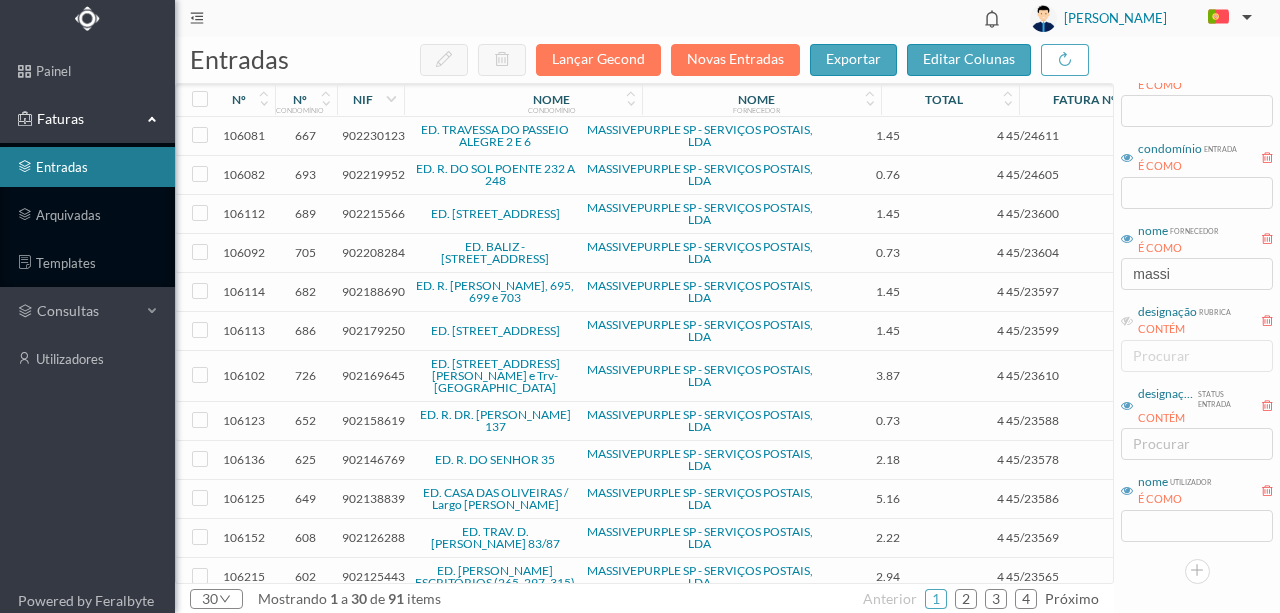 click on "902230123" at bounding box center (373, 135) 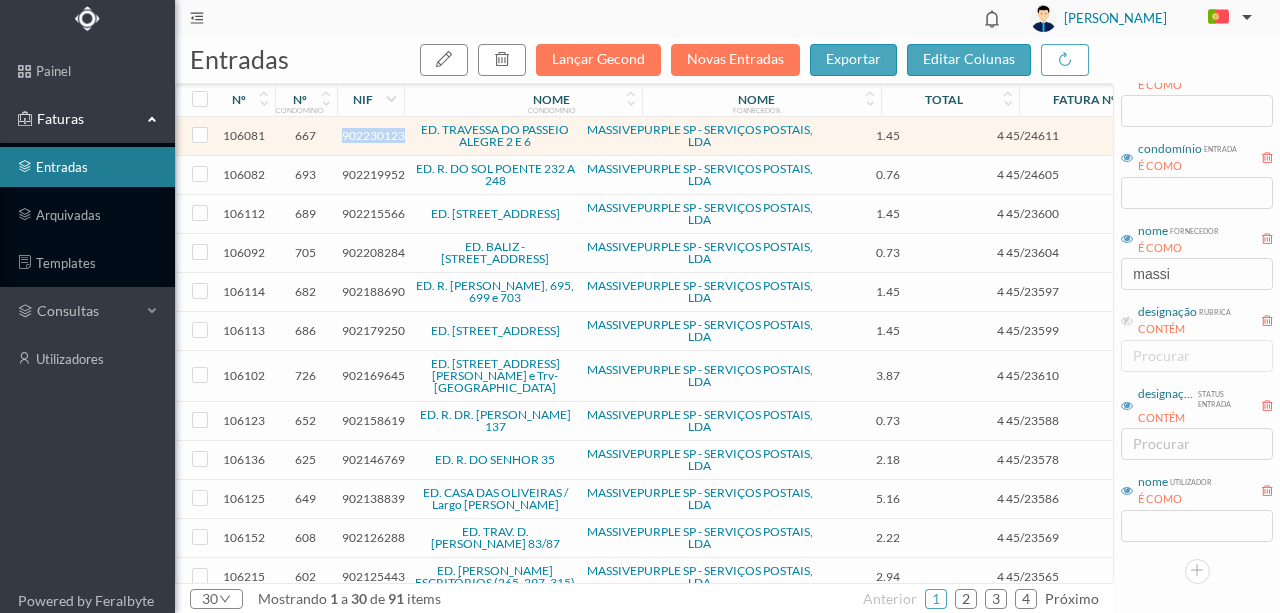 click on "902230123" at bounding box center (373, 135) 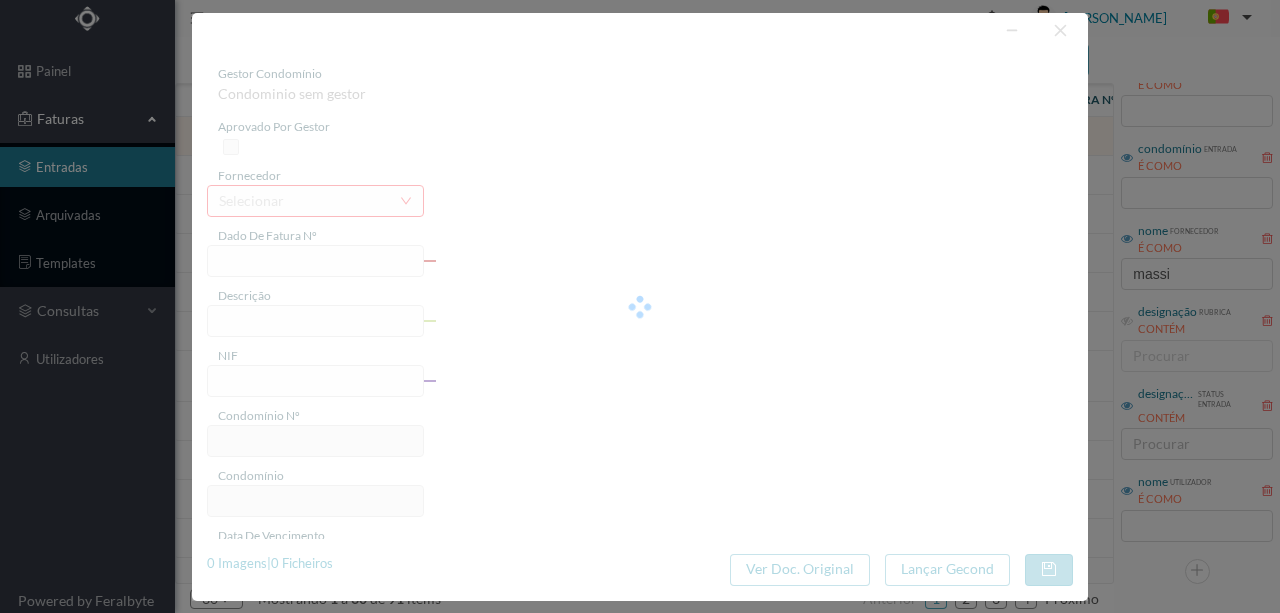 type on "4 45/24611" 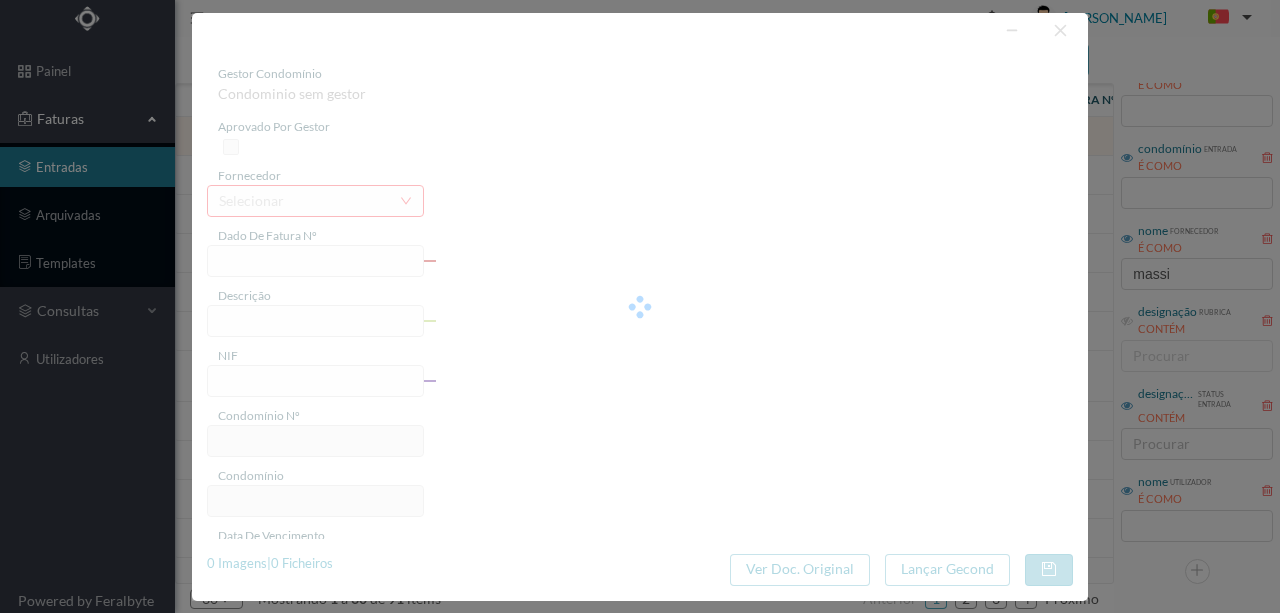 type on "Serviço [PERSON_NAME]" 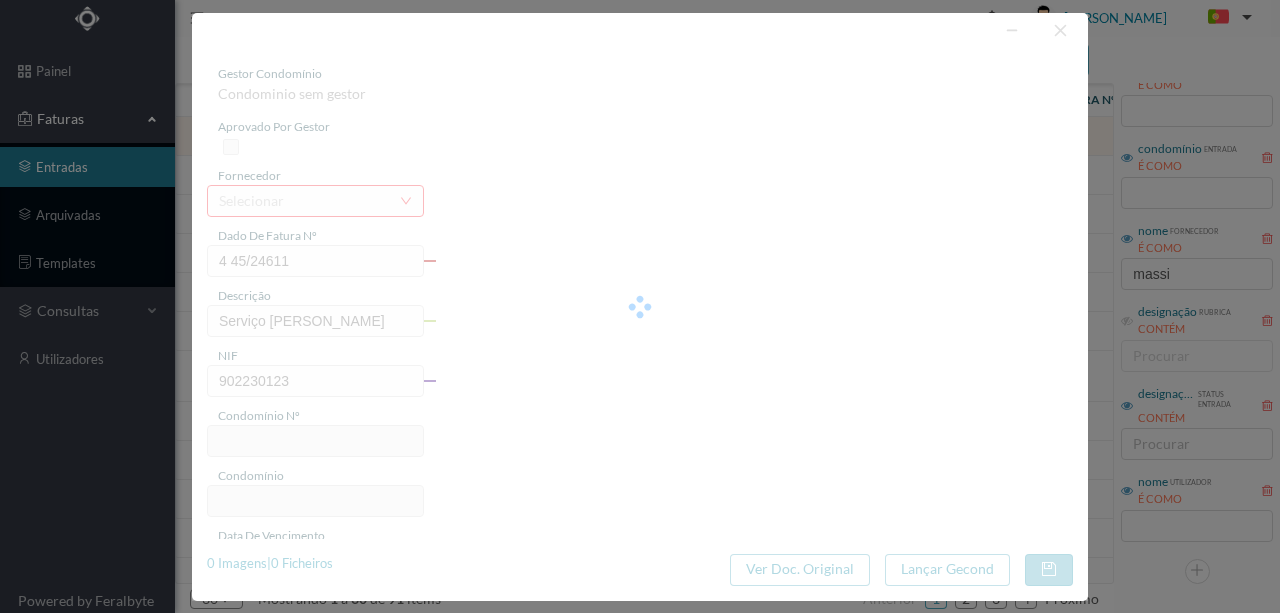 type on "667" 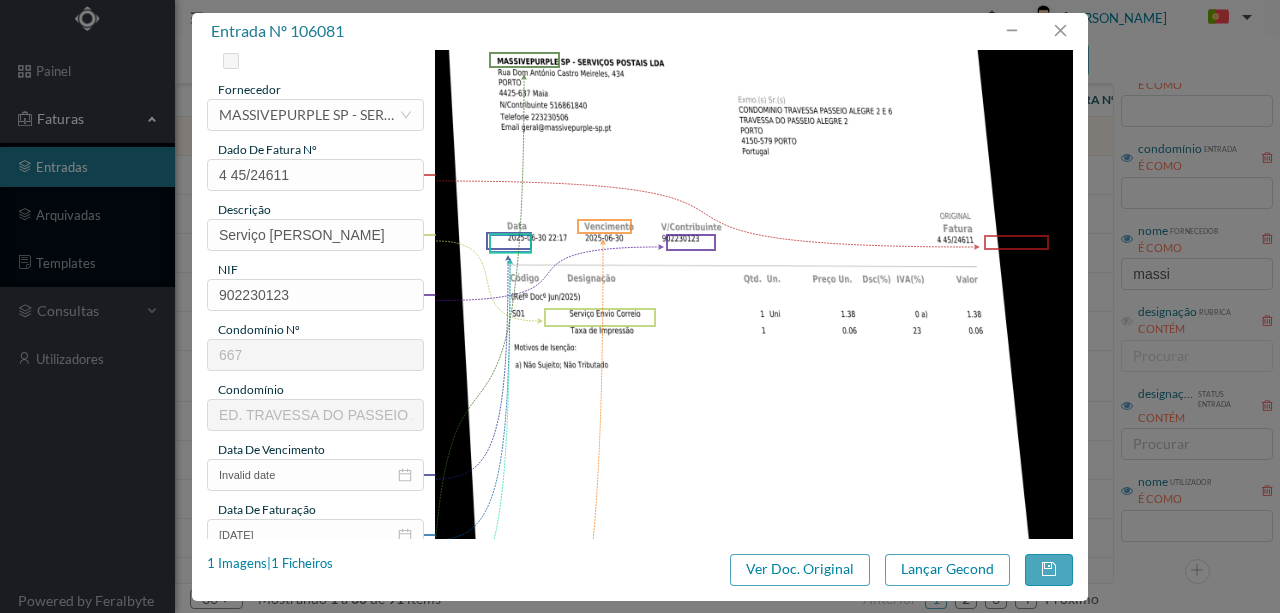 scroll, scrollTop: 266, scrollLeft: 0, axis: vertical 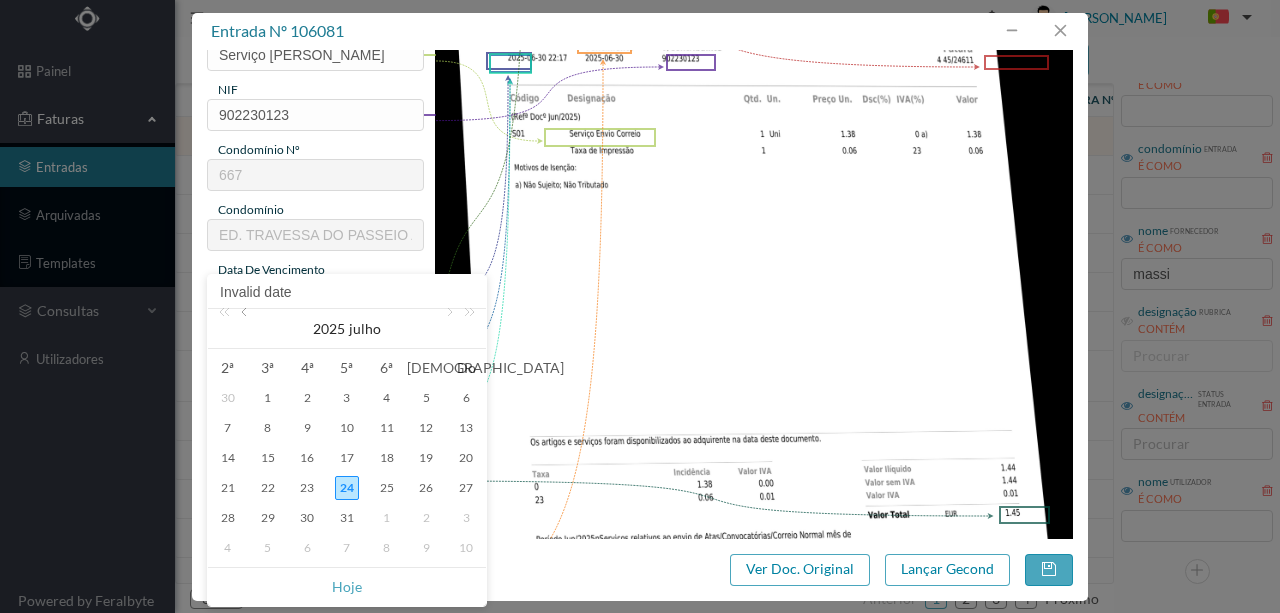 click at bounding box center [246, 329] 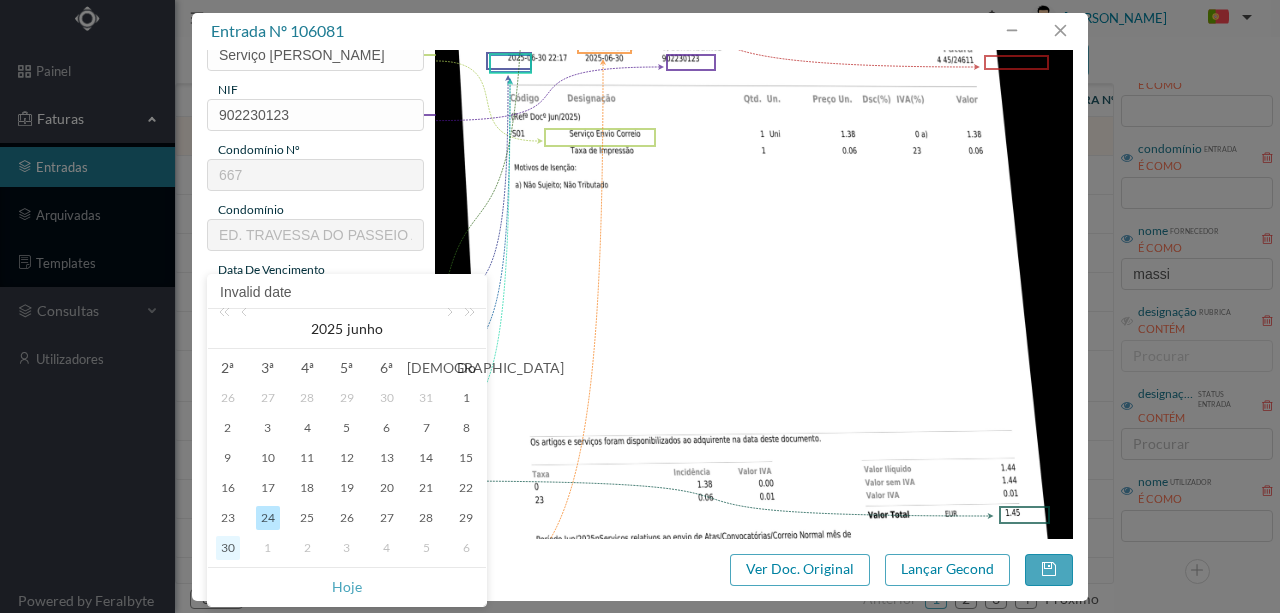 click on "30" at bounding box center [228, 548] 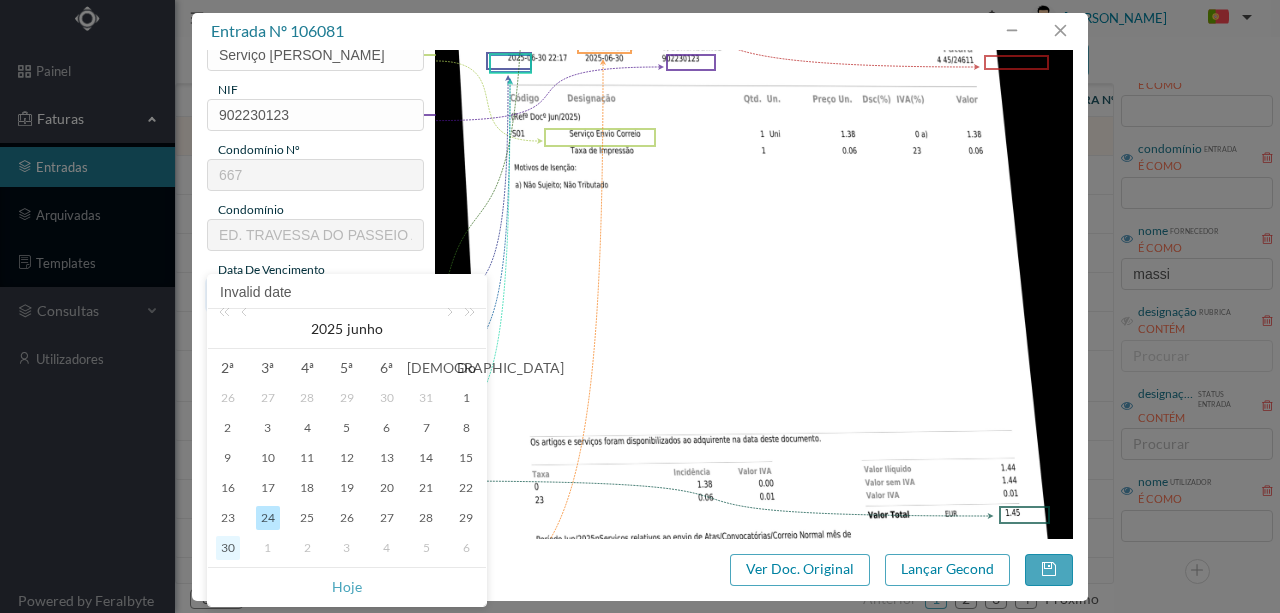 type on "[DATE]" 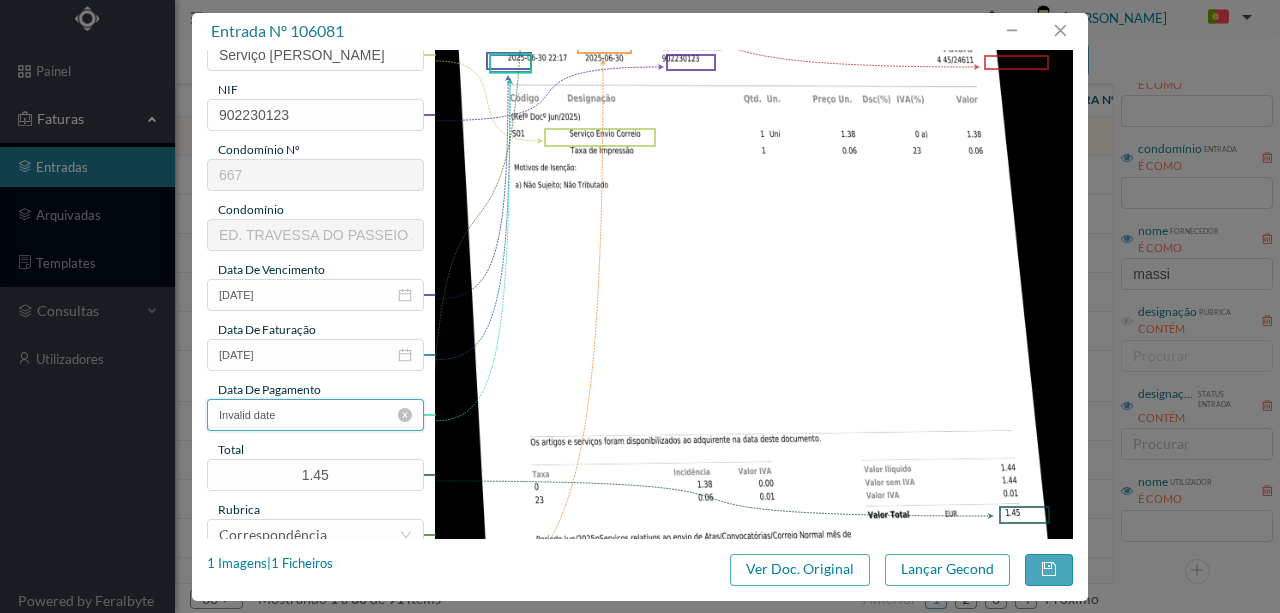 click on "Invalid date" at bounding box center (315, 415) 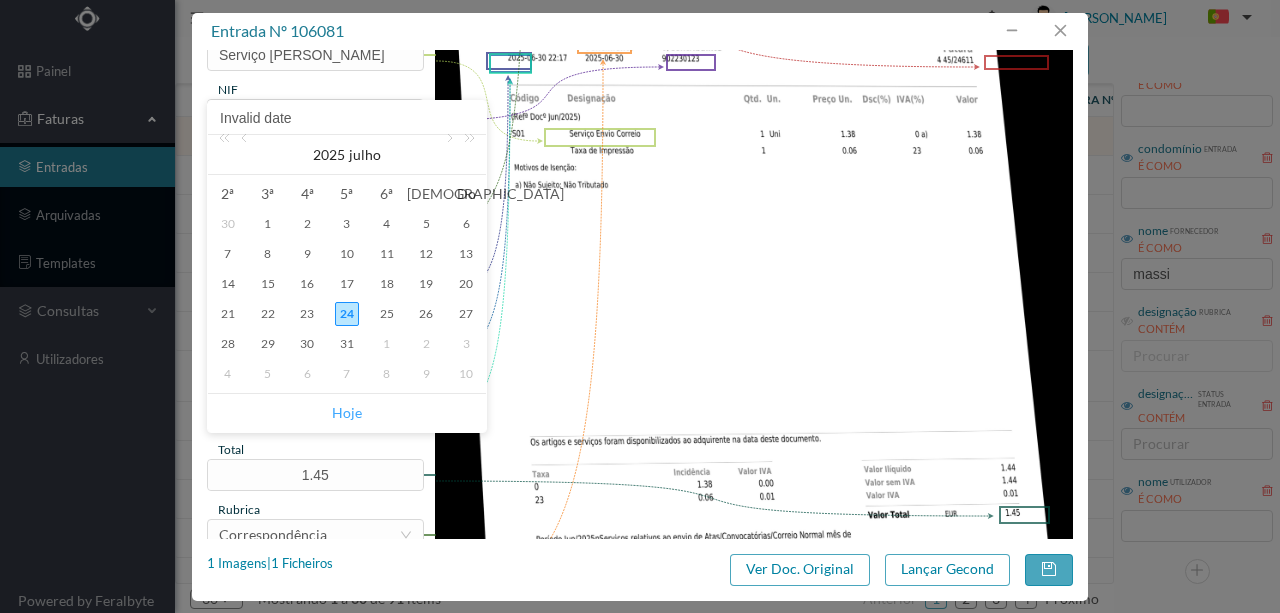 click on "Hoje" at bounding box center (347, 413) 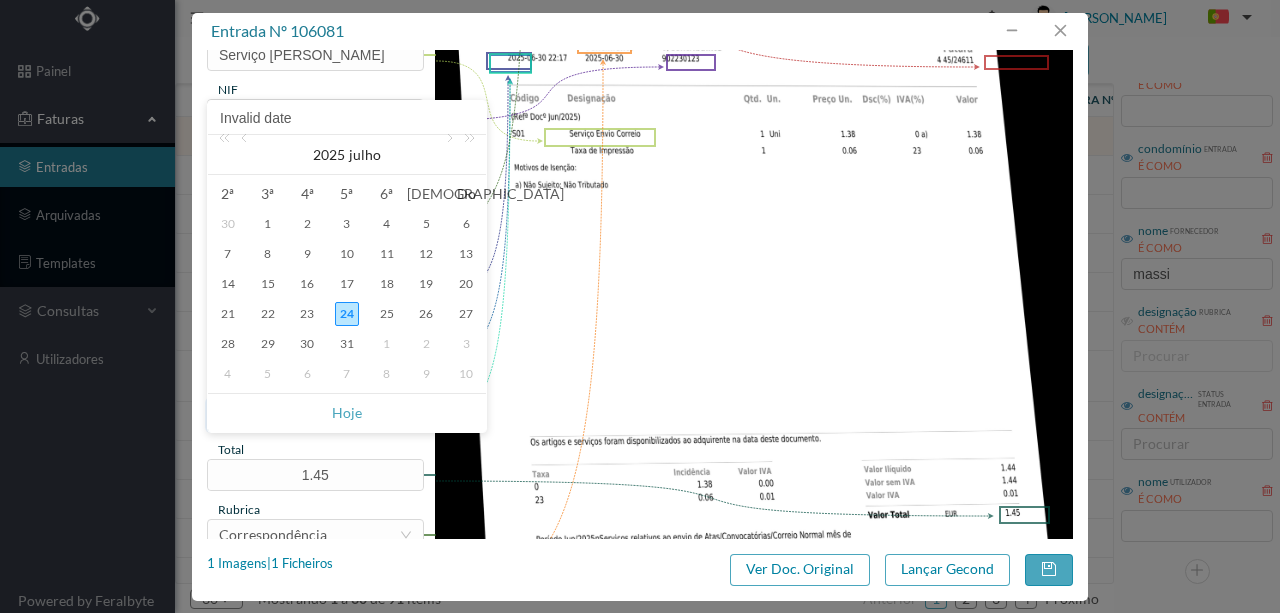 type on "[DATE]" 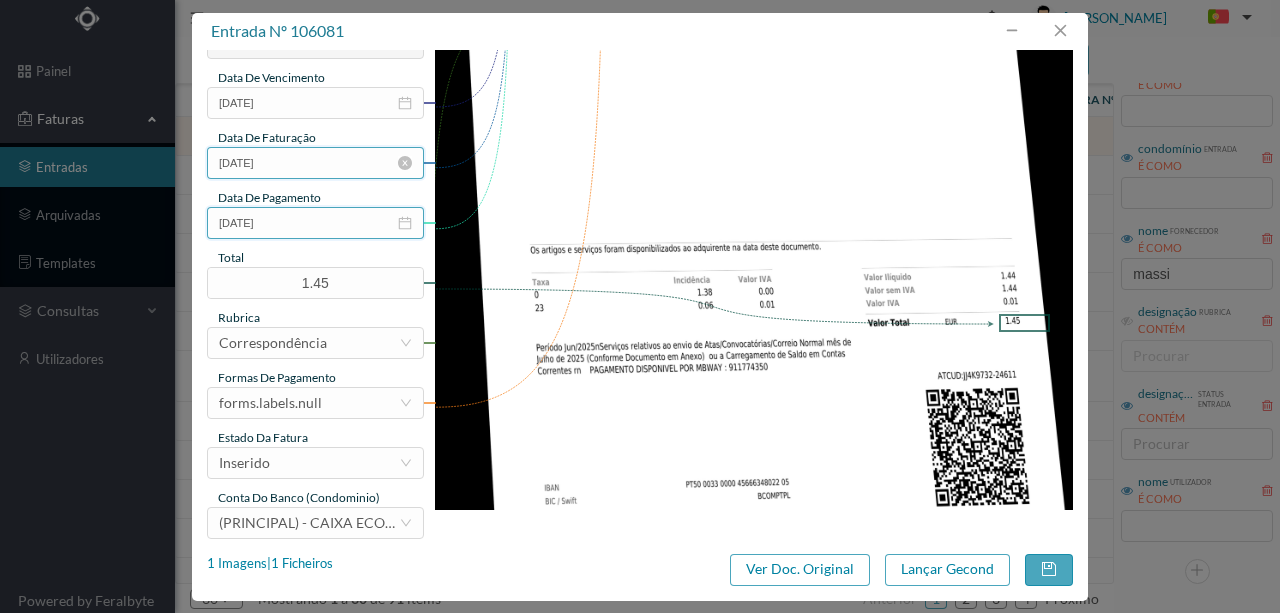 scroll, scrollTop: 473, scrollLeft: 0, axis: vertical 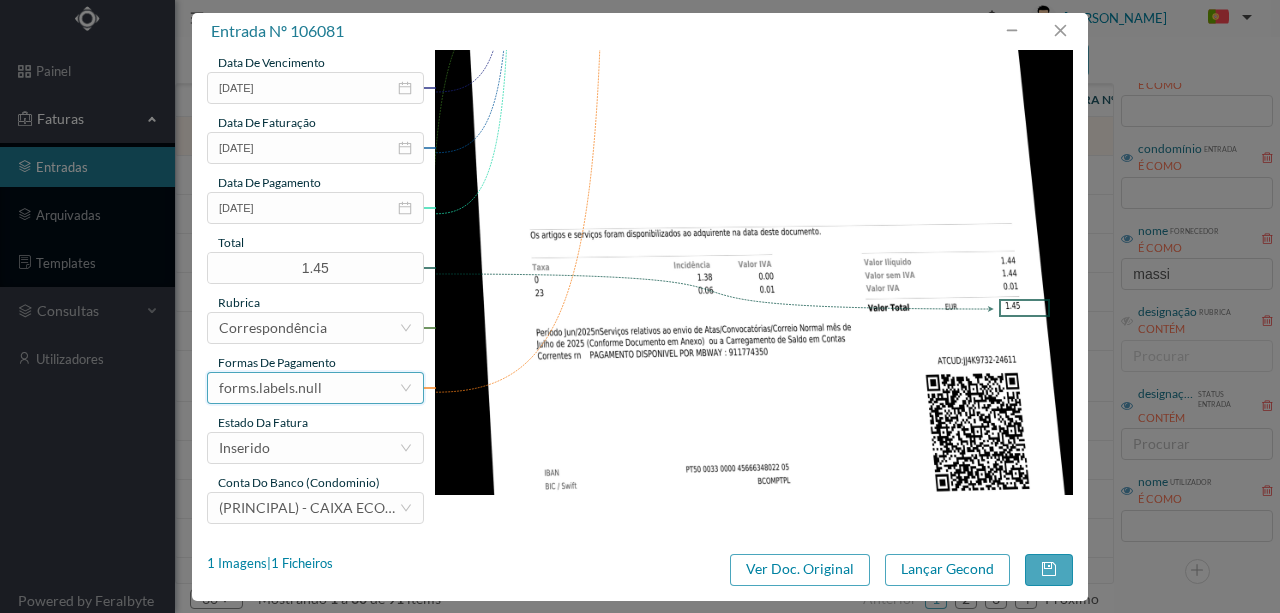 click on "forms.labels.null" at bounding box center (309, 388) 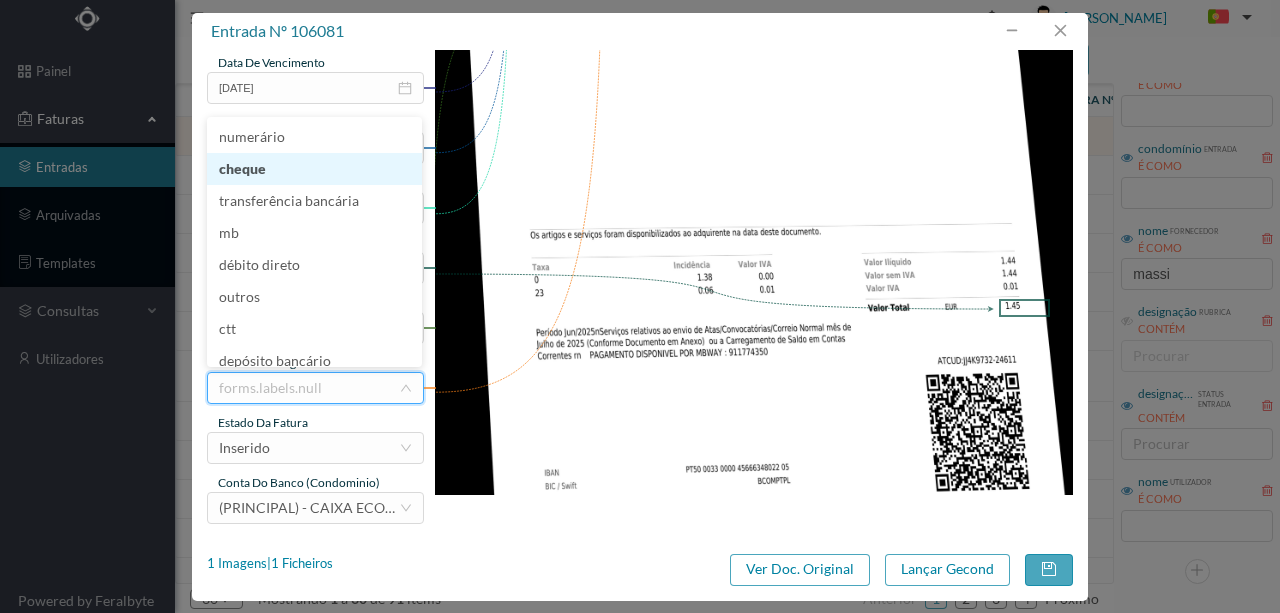 click on "cheque" at bounding box center [314, 169] 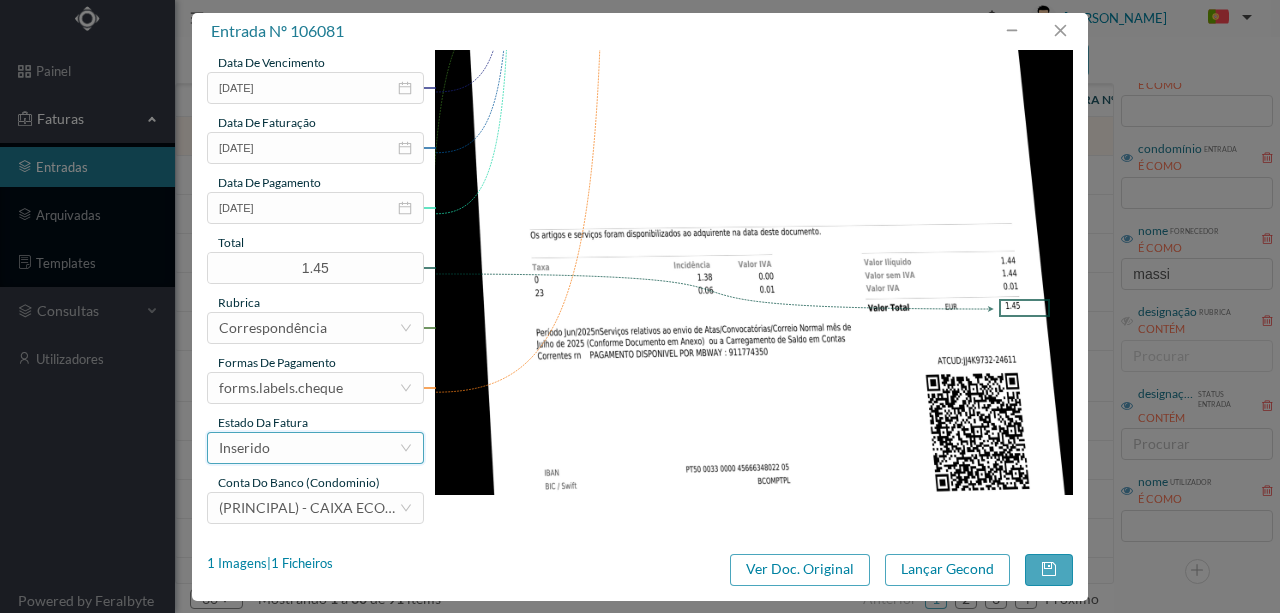 click on "Inserido" at bounding box center [309, 448] 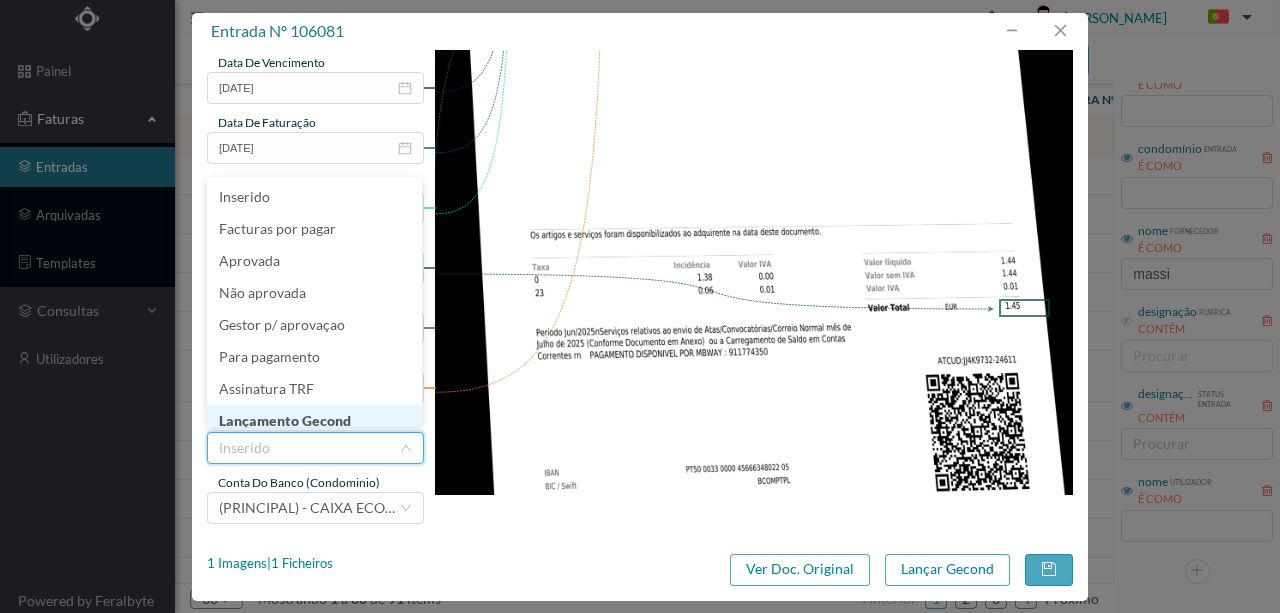 scroll, scrollTop: 10, scrollLeft: 0, axis: vertical 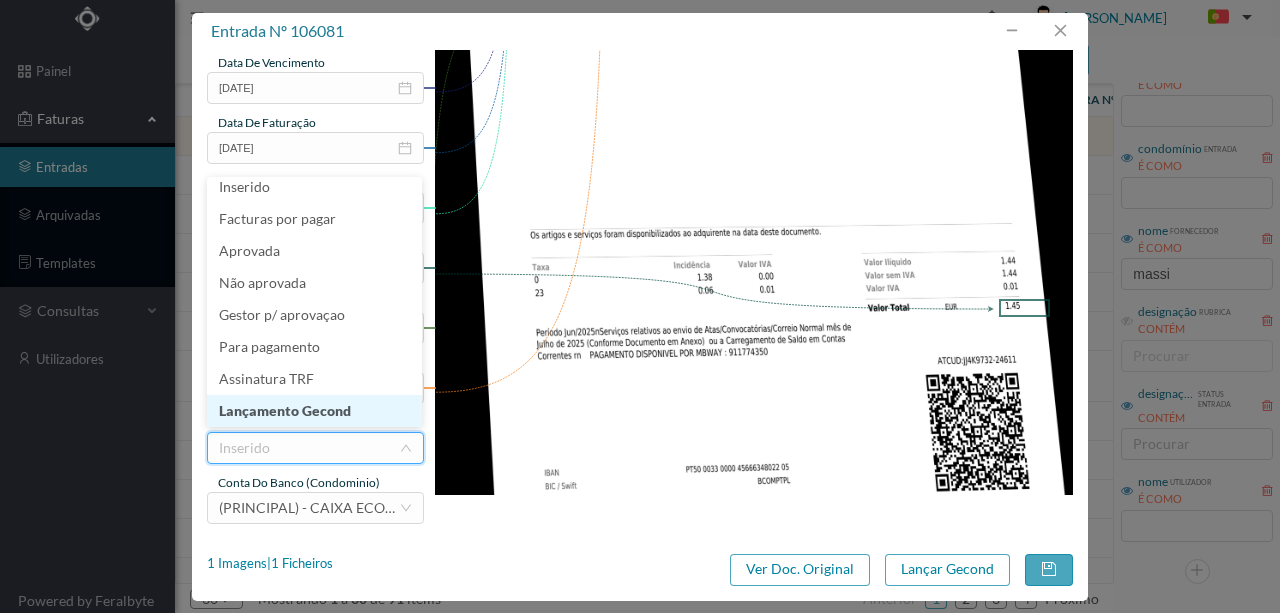 click on "Lançamento Gecond" at bounding box center [314, 411] 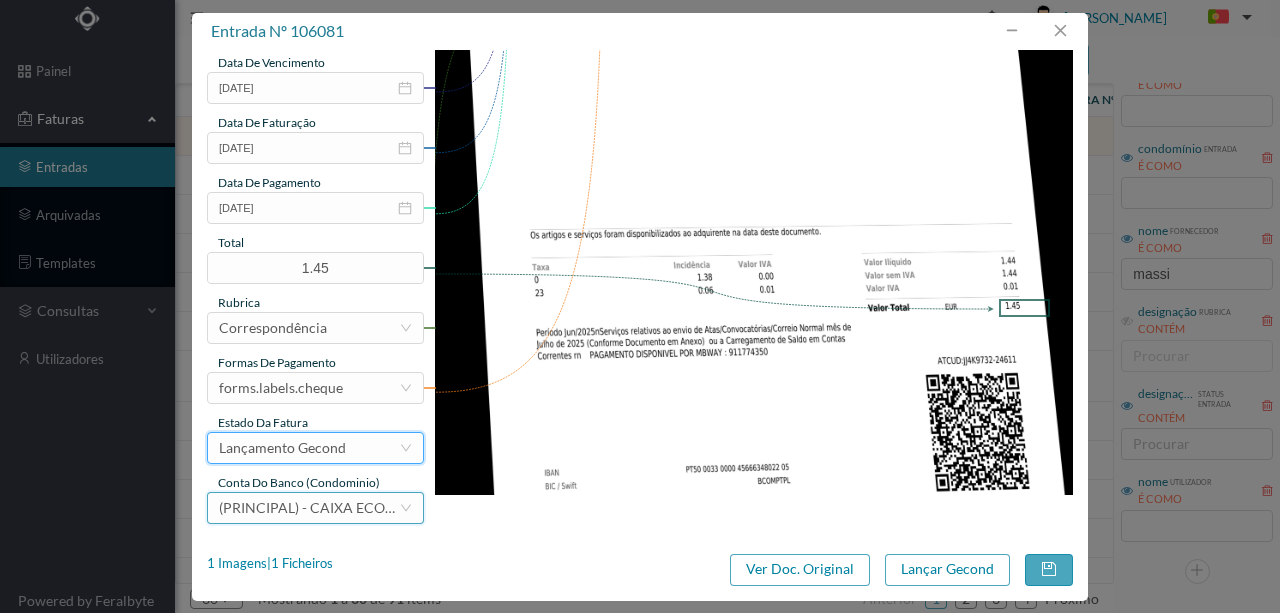 click on "(PRINCIPAL) - CAIXA ECONOMICA MONTEPIO GERAL (PT50 003600709910012221076)" at bounding box center [451, 507] 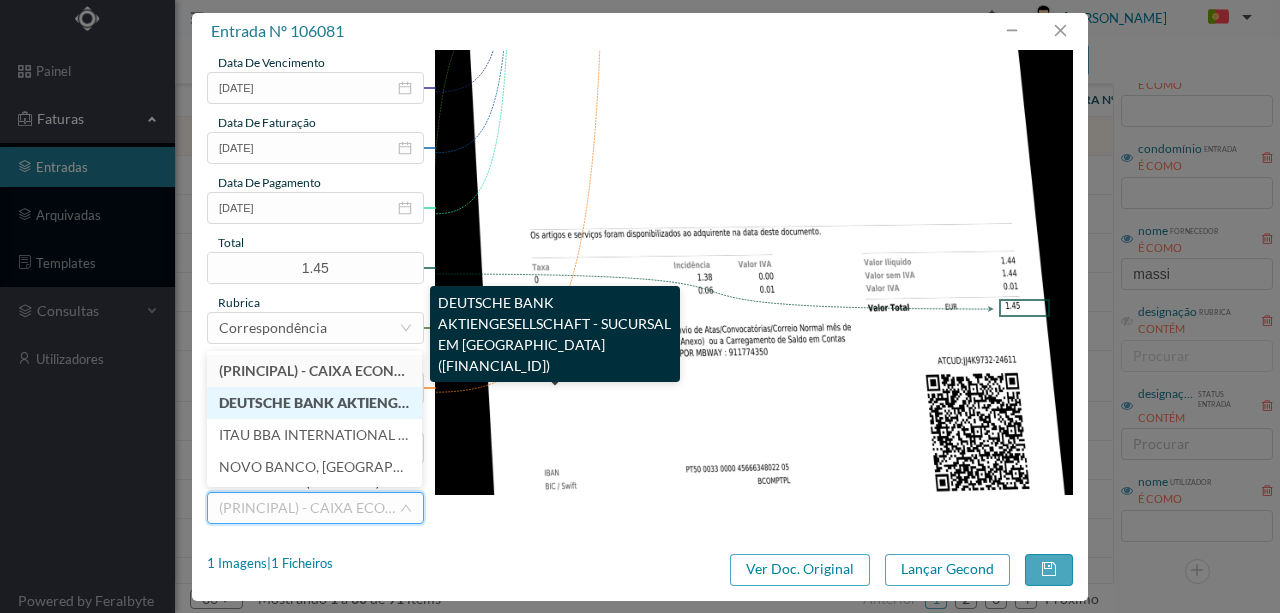click on "DEUTSCHE BANK AKTIENGESELLSCHAFT - SUCURSAL EM PORTUGAL (PT50 004300000000000066752)" at bounding box center [536, 402] 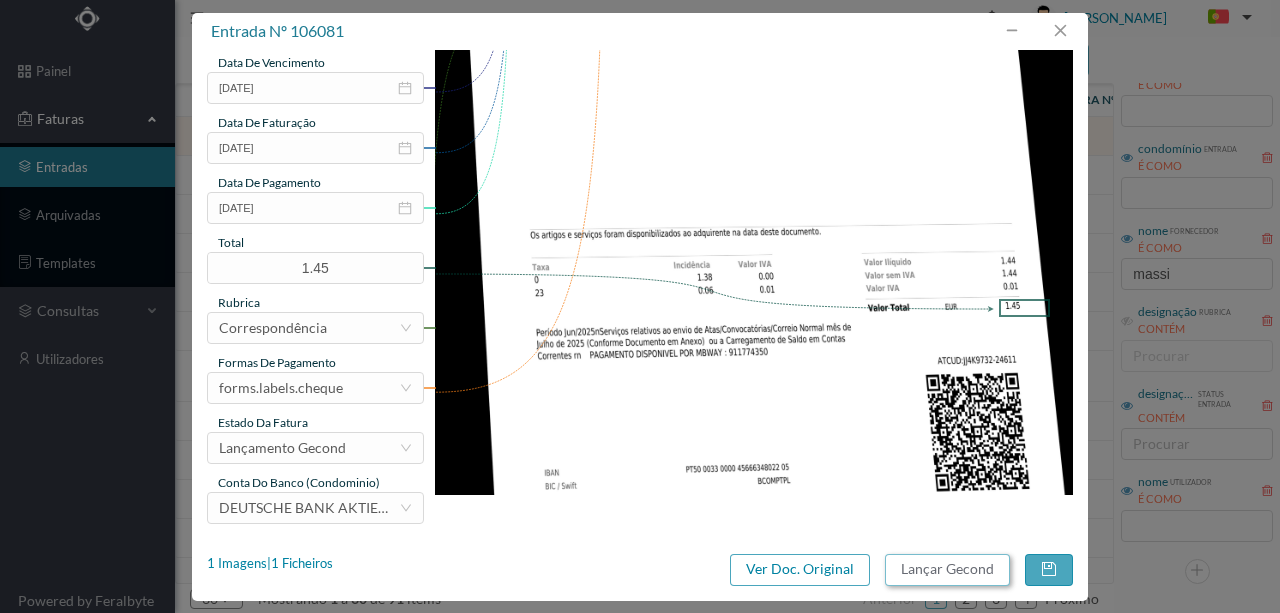 click on "Lançar Gecond" at bounding box center [947, 570] 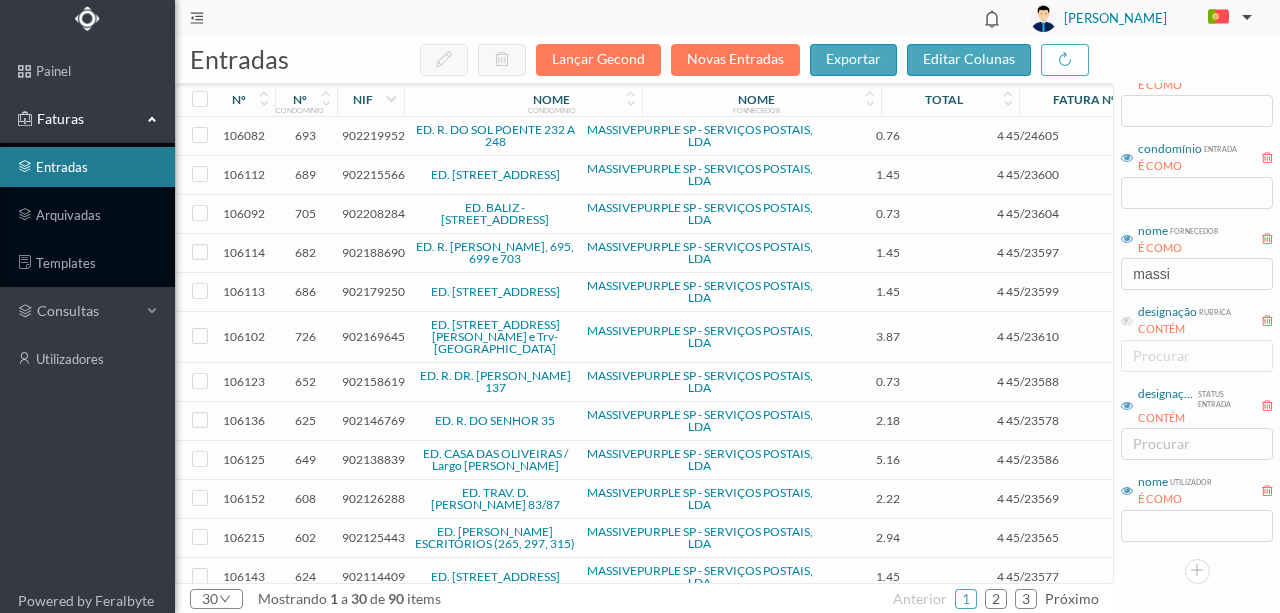 click on "902219952" at bounding box center (373, 135) 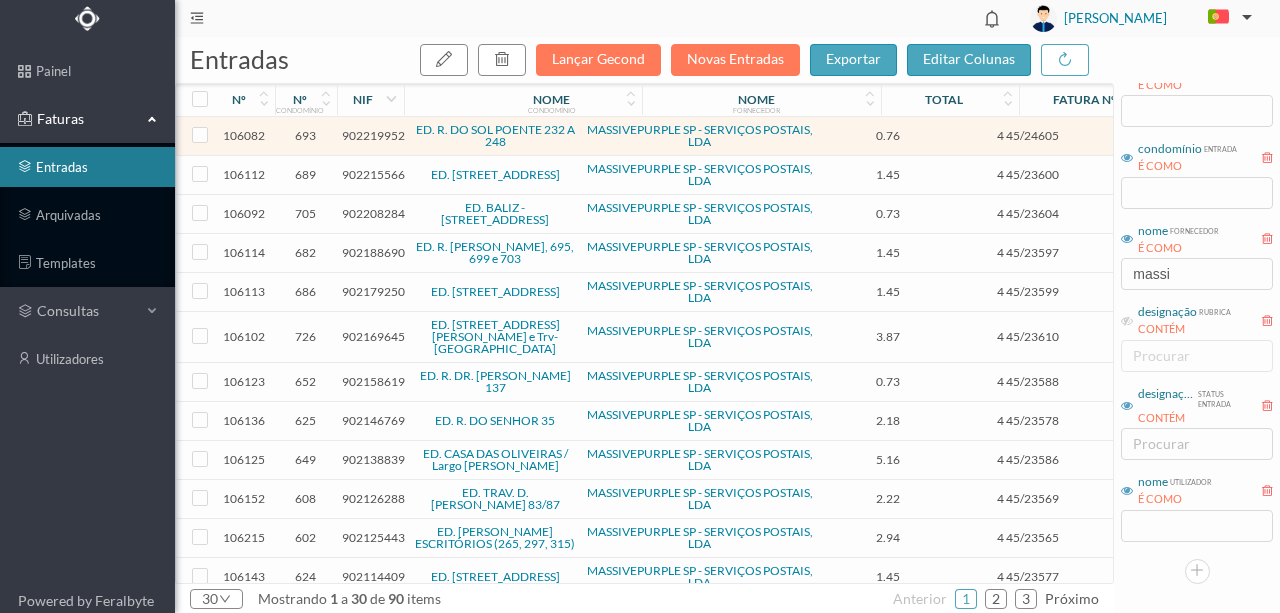 click on "902219952" at bounding box center (373, 135) 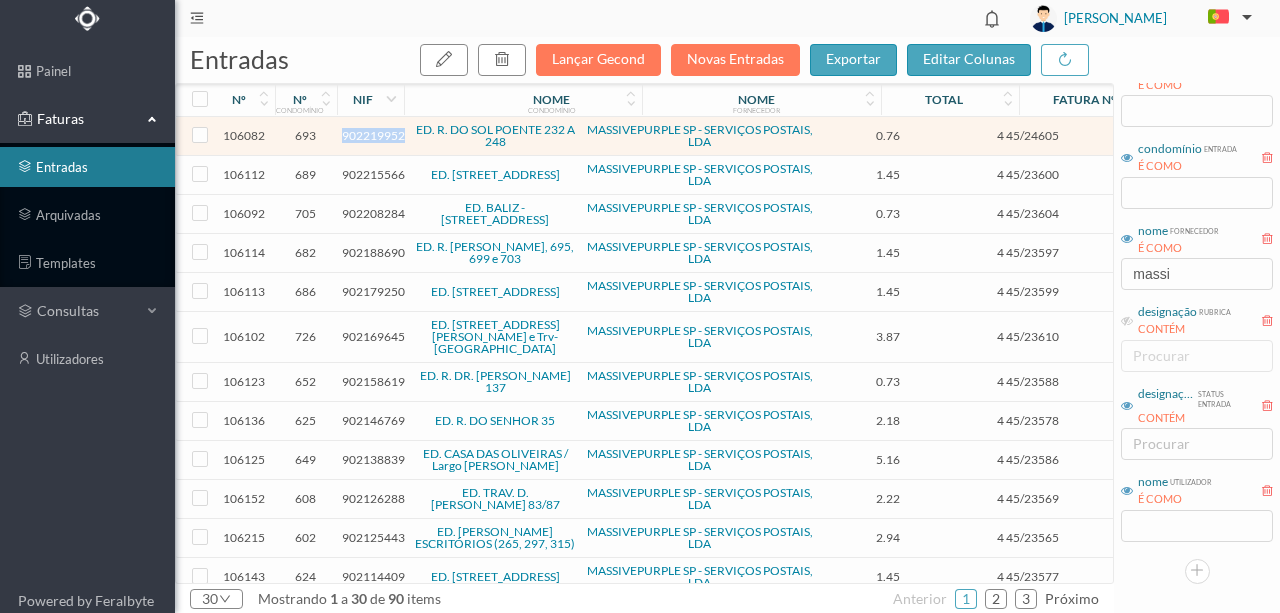 click on "902219952" at bounding box center [373, 135] 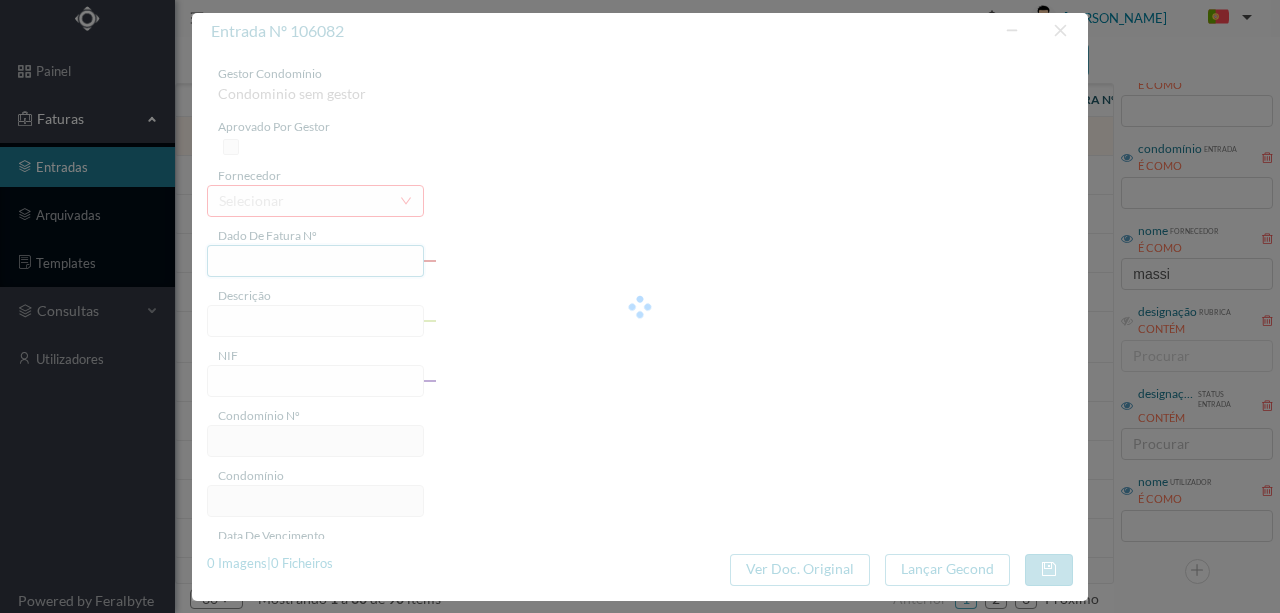 type on "4 45/24605" 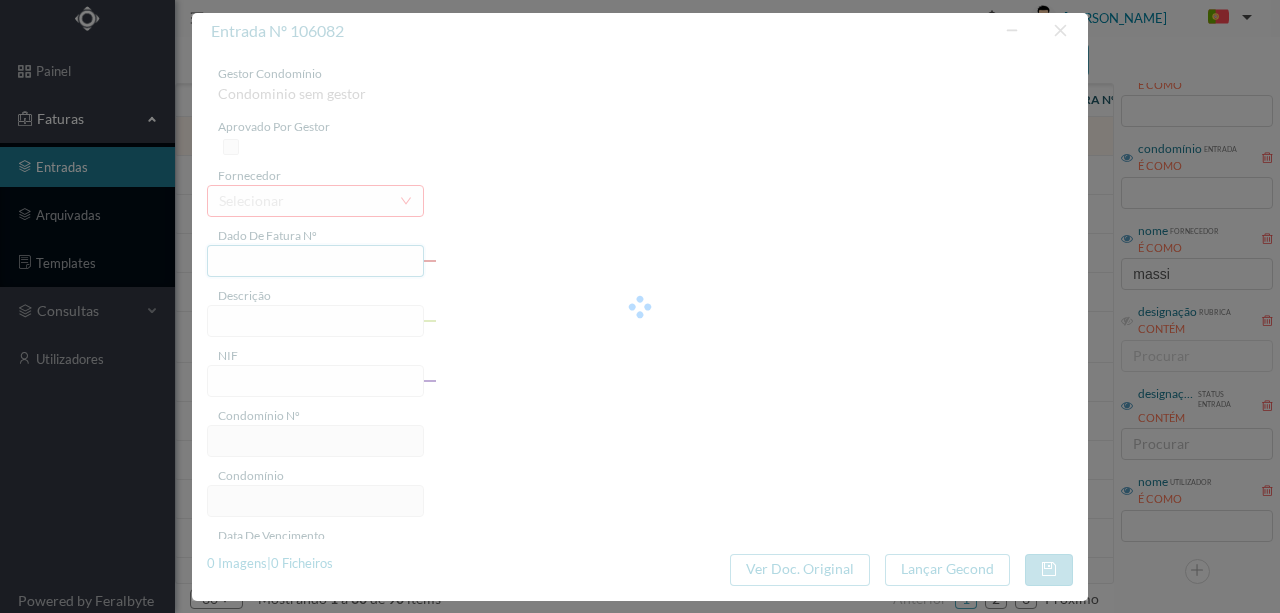type on "Servico Envio Correio" 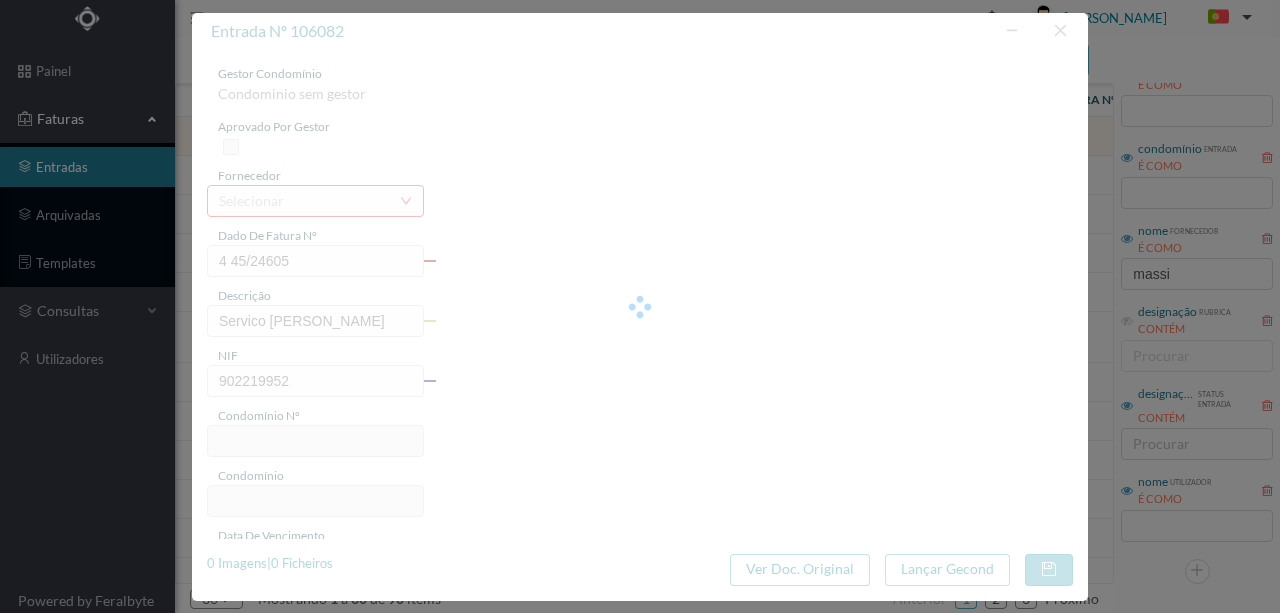 type on "693" 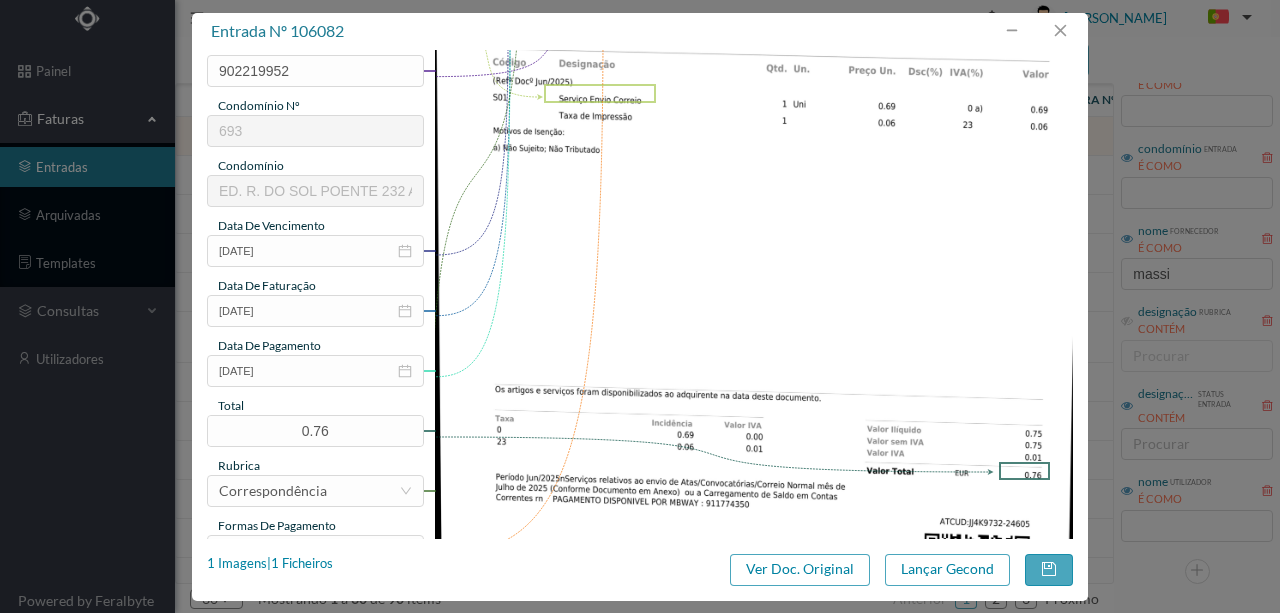 scroll, scrollTop: 333, scrollLeft: 0, axis: vertical 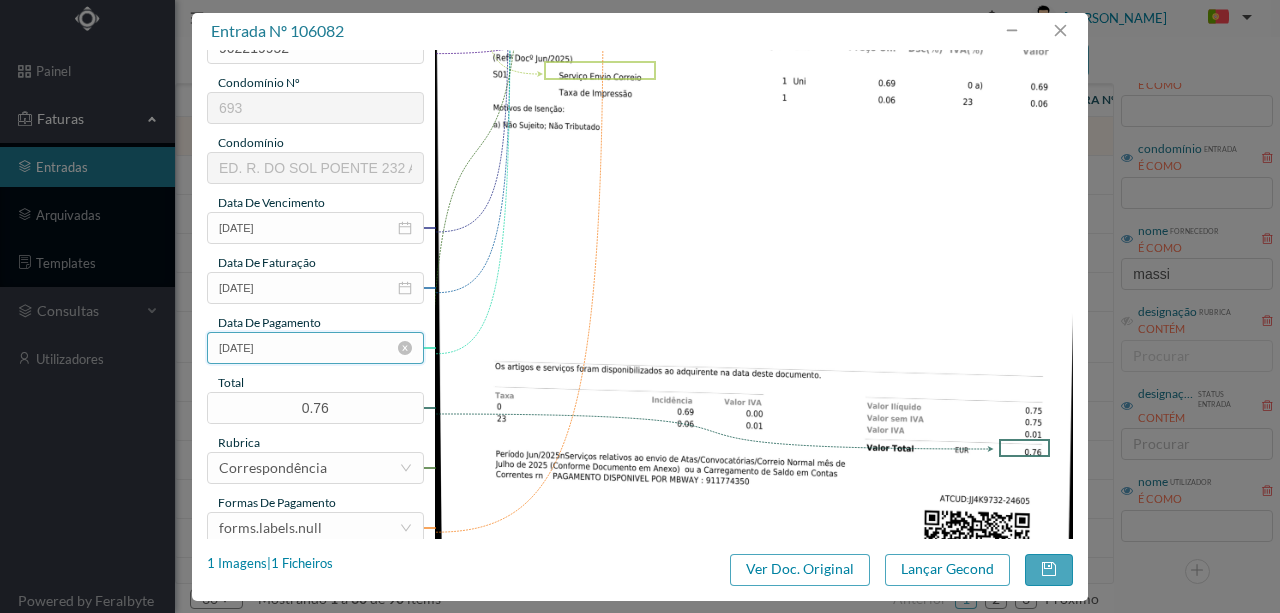 click on "[DATE]" at bounding box center [315, 348] 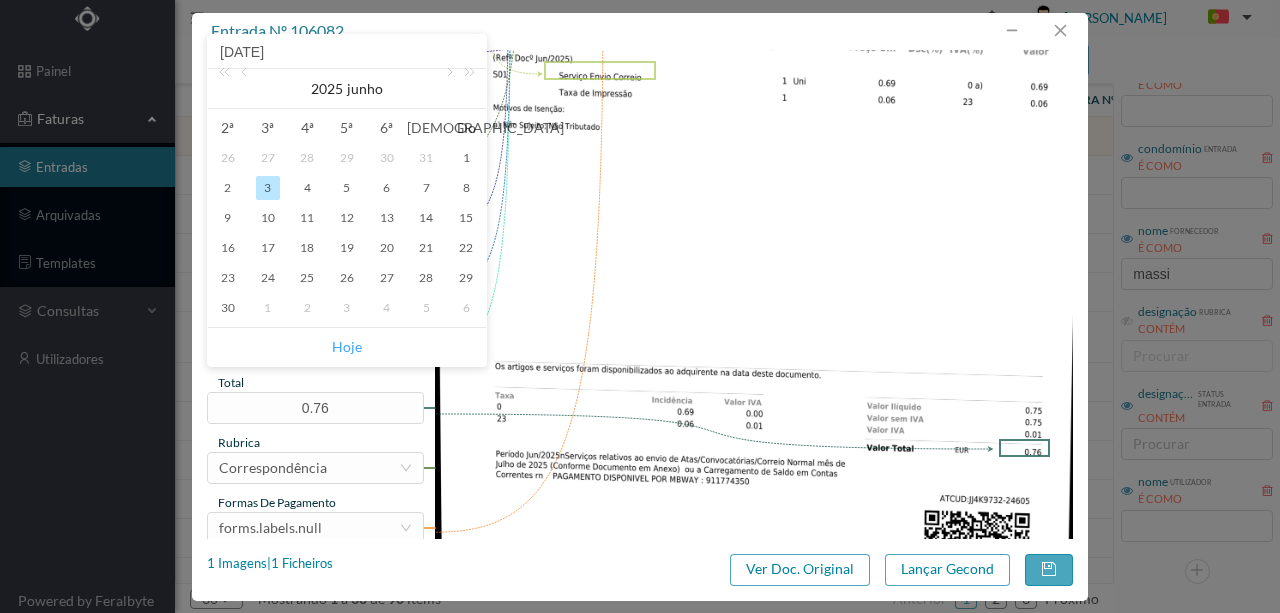 click on "Hoje" at bounding box center (347, 347) 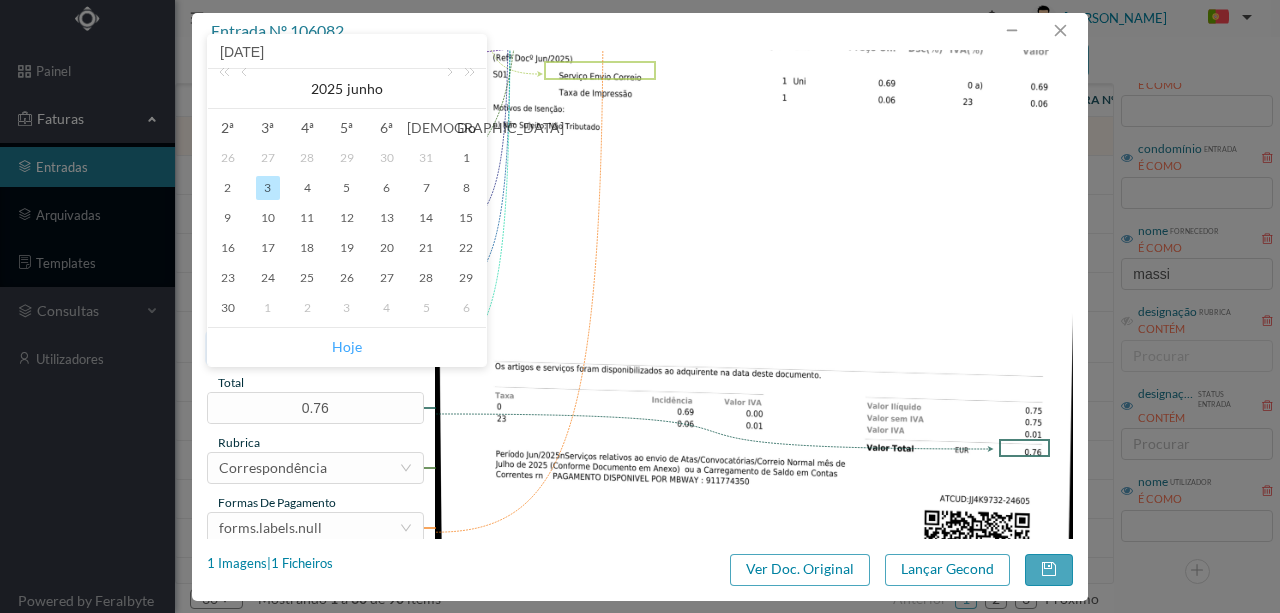 type on "[DATE]" 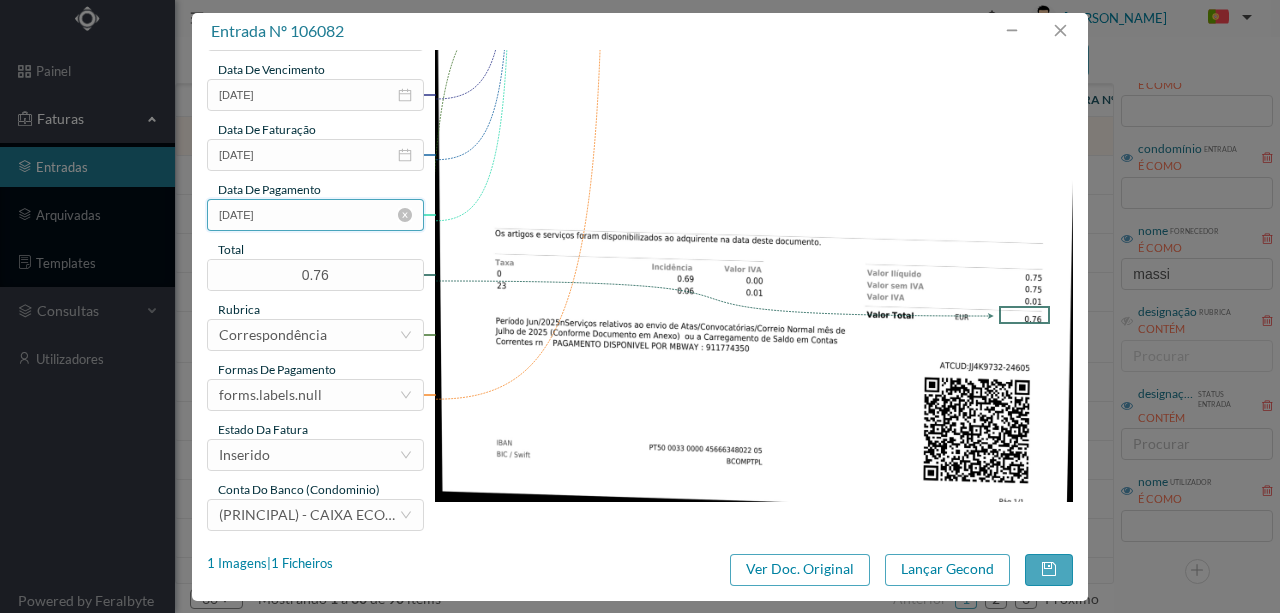 scroll, scrollTop: 473, scrollLeft: 0, axis: vertical 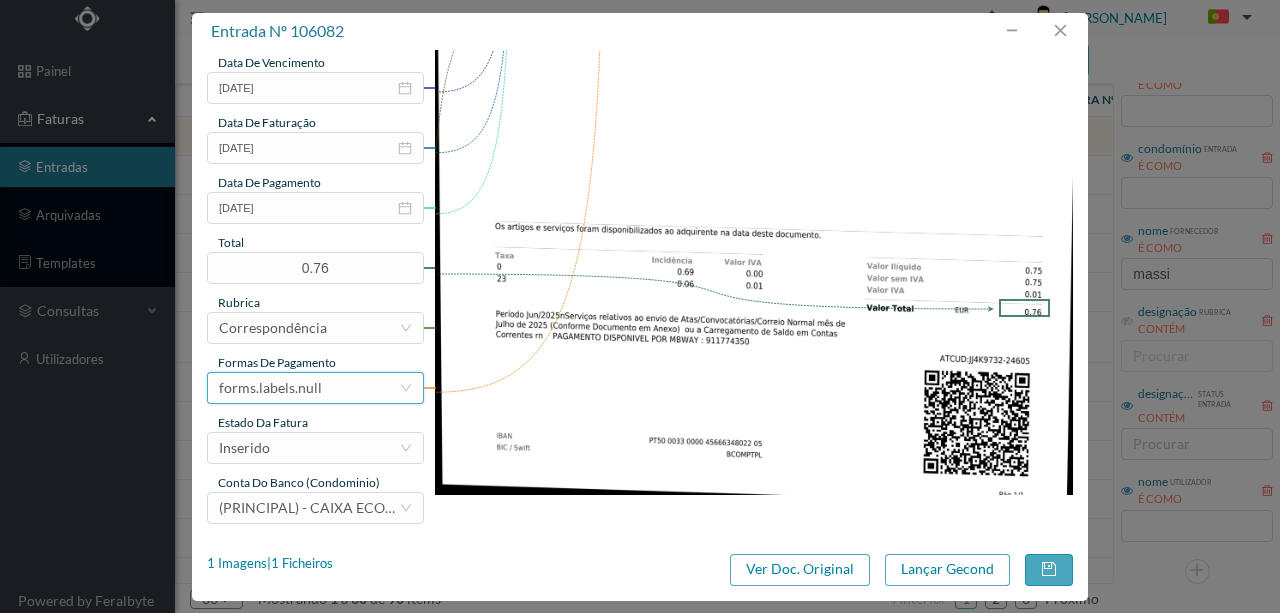 click on "forms.labels.null" at bounding box center [270, 388] 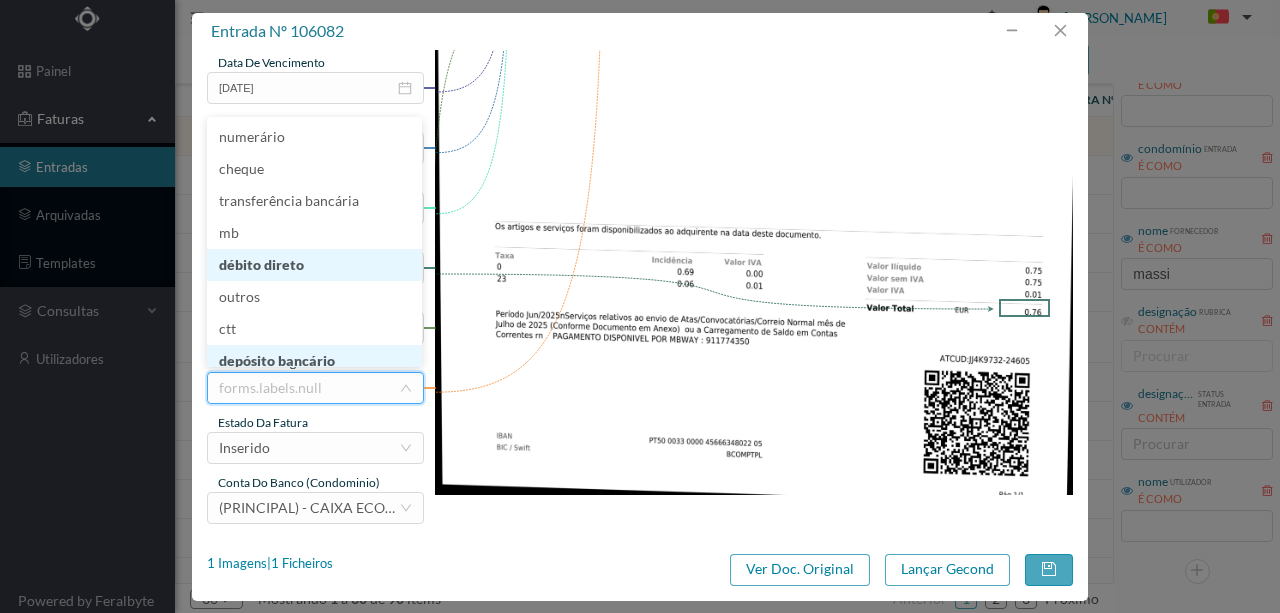 scroll, scrollTop: 10, scrollLeft: 0, axis: vertical 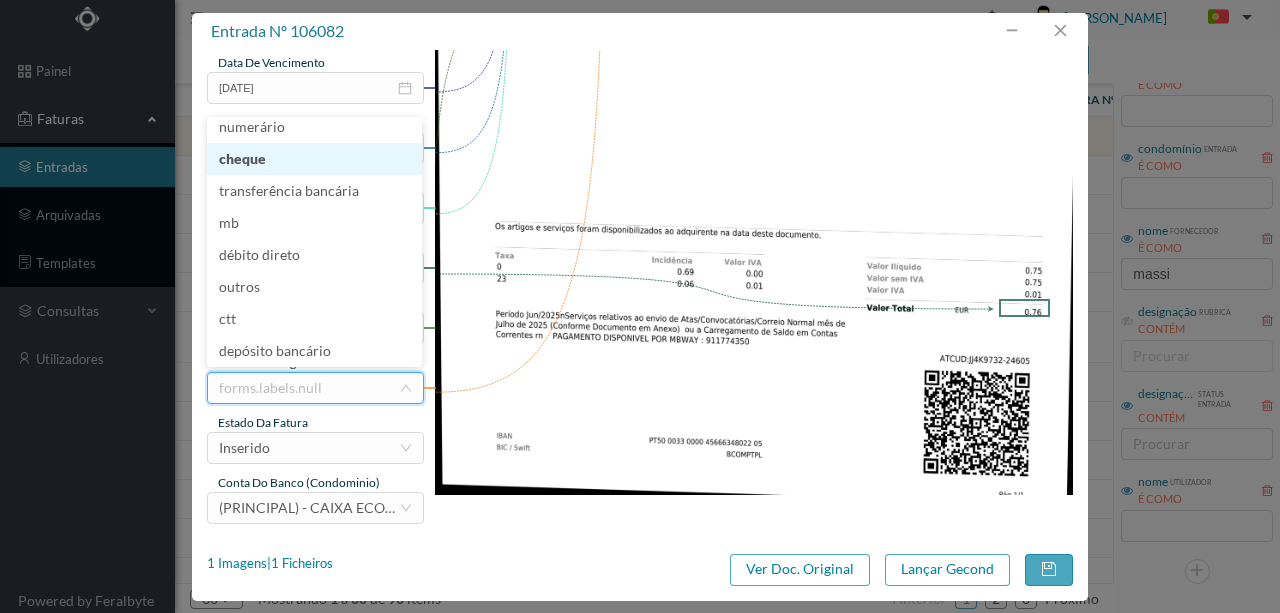 click on "cheque" at bounding box center [314, 159] 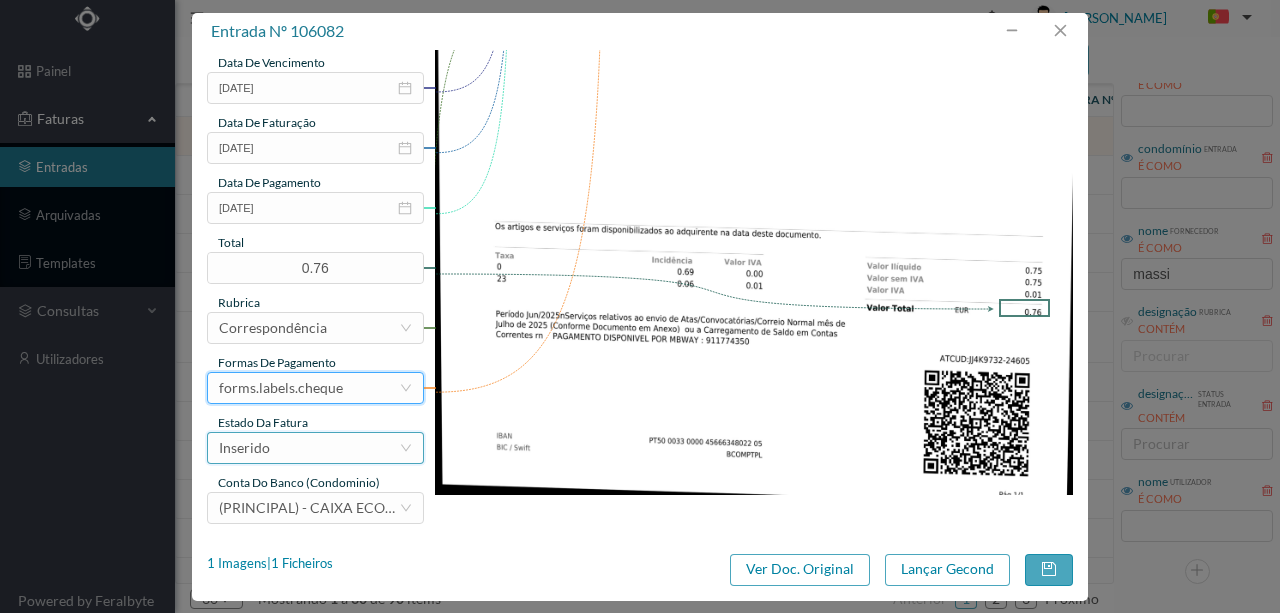 click on "Inserido" at bounding box center (309, 448) 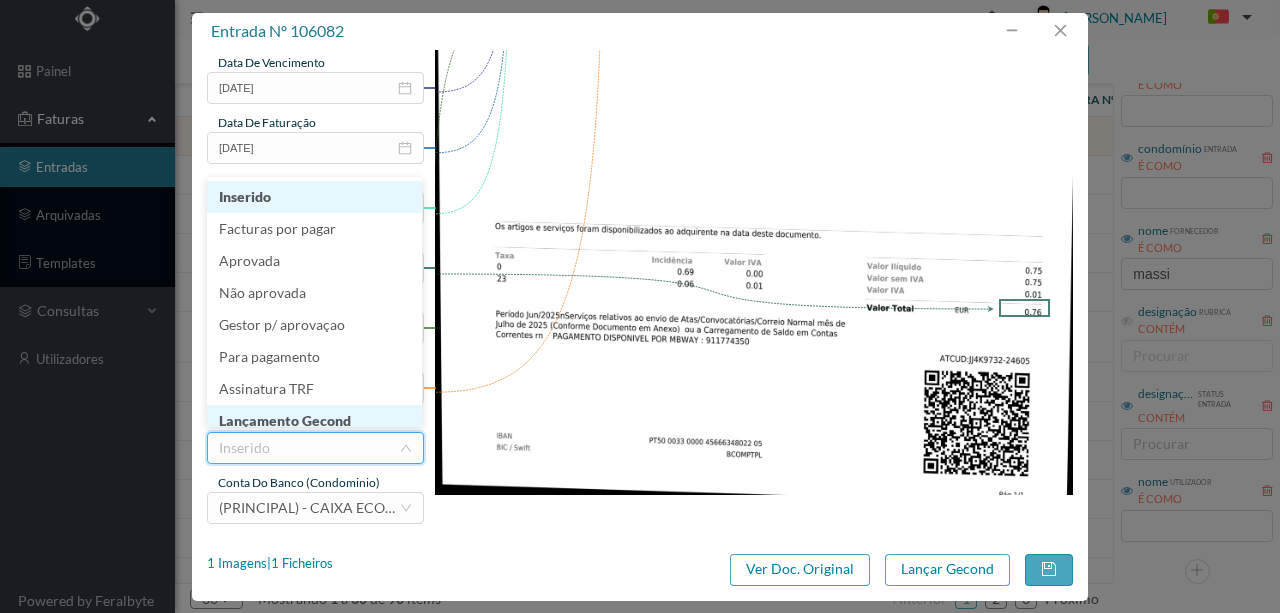 scroll, scrollTop: 10, scrollLeft: 0, axis: vertical 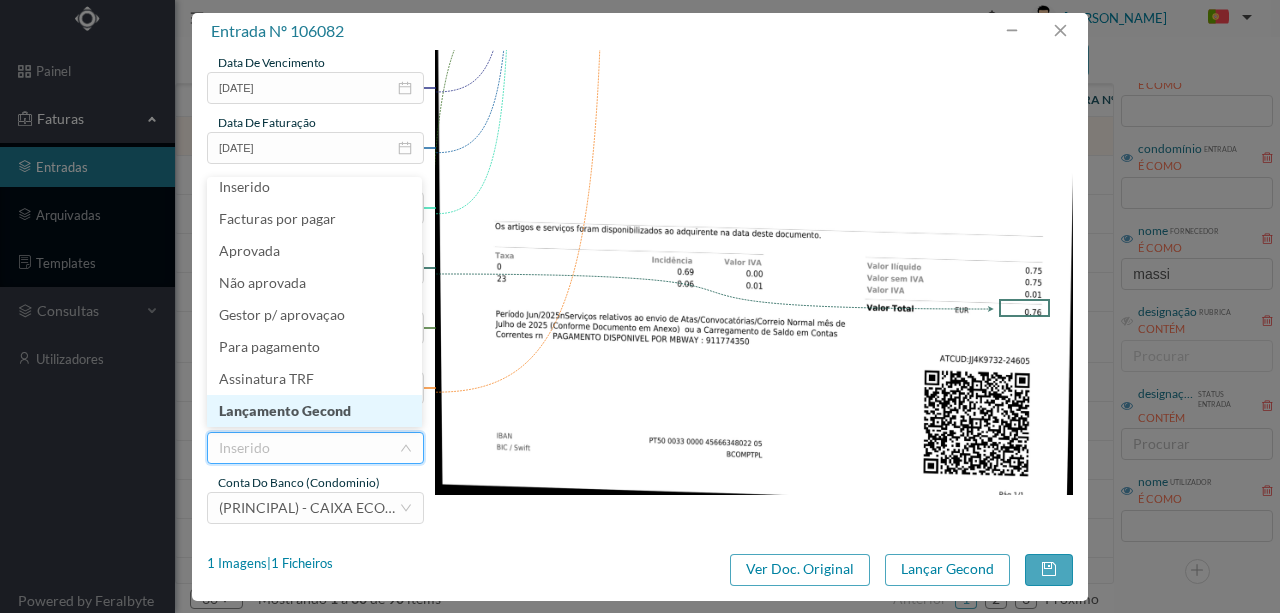 click on "Lançamento Gecond" at bounding box center [314, 411] 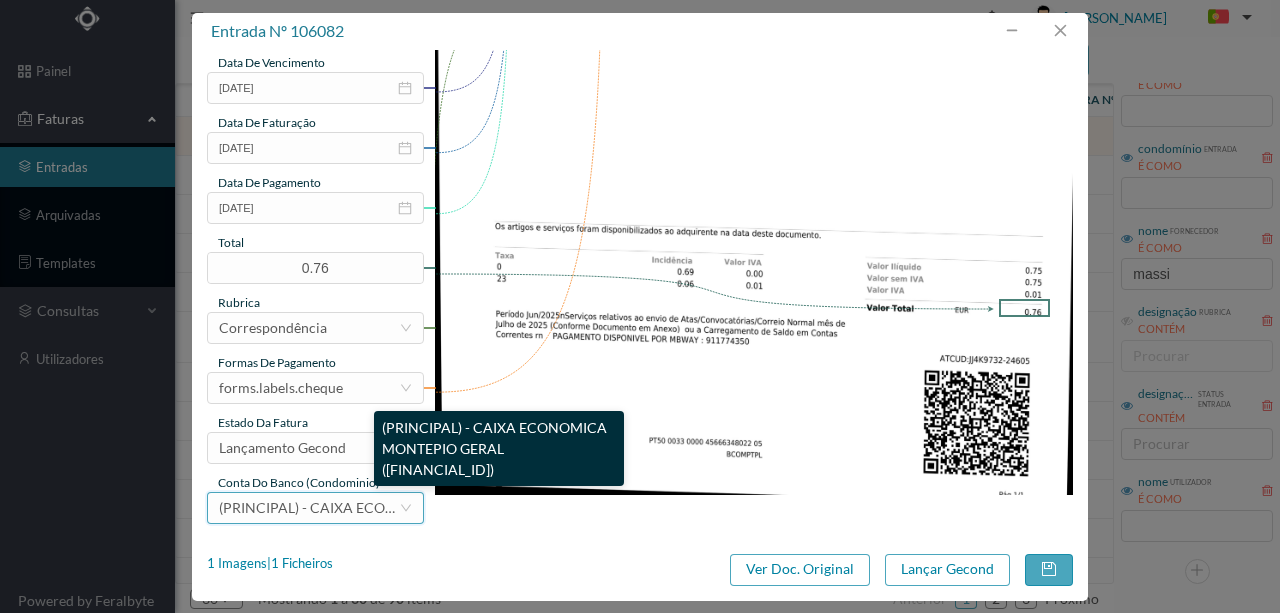 click on "(PRINCIPAL) - CAIXA ECONOMICA MONTEPIO GERAL (PT50 003600709910012062869)" at bounding box center (451, 507) 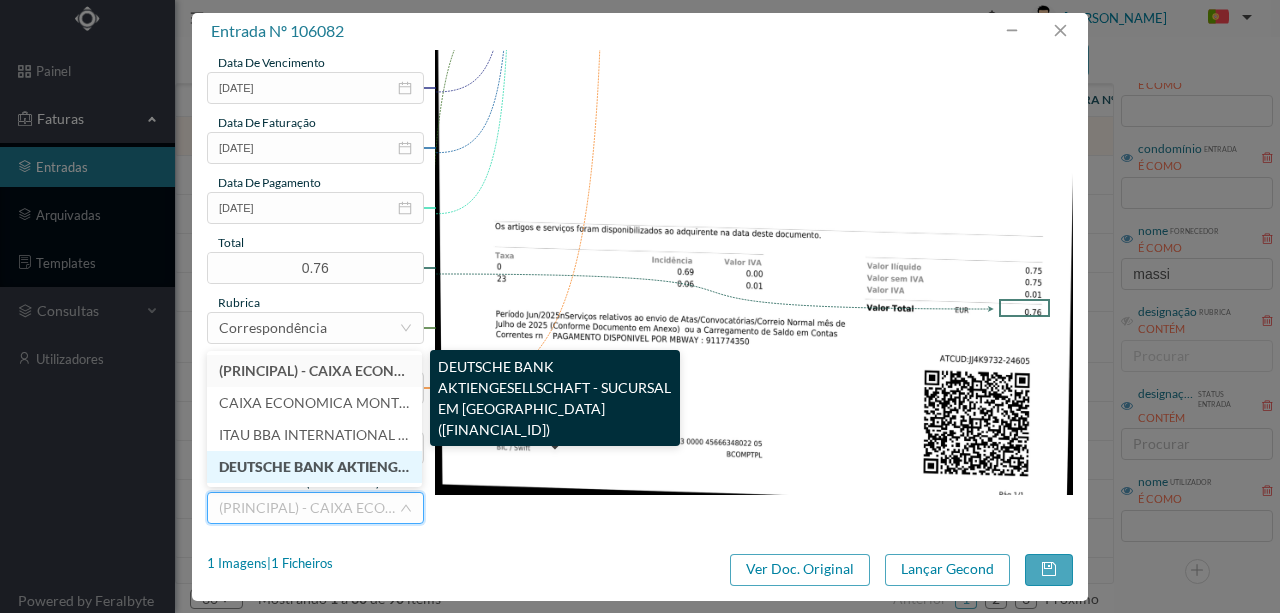click on "DEUTSCHE BANK AKTIENGESELLSCHAFT - SUCURSAL EM PORTUGAL (PT50 004300000000000069371)" at bounding box center [536, 466] 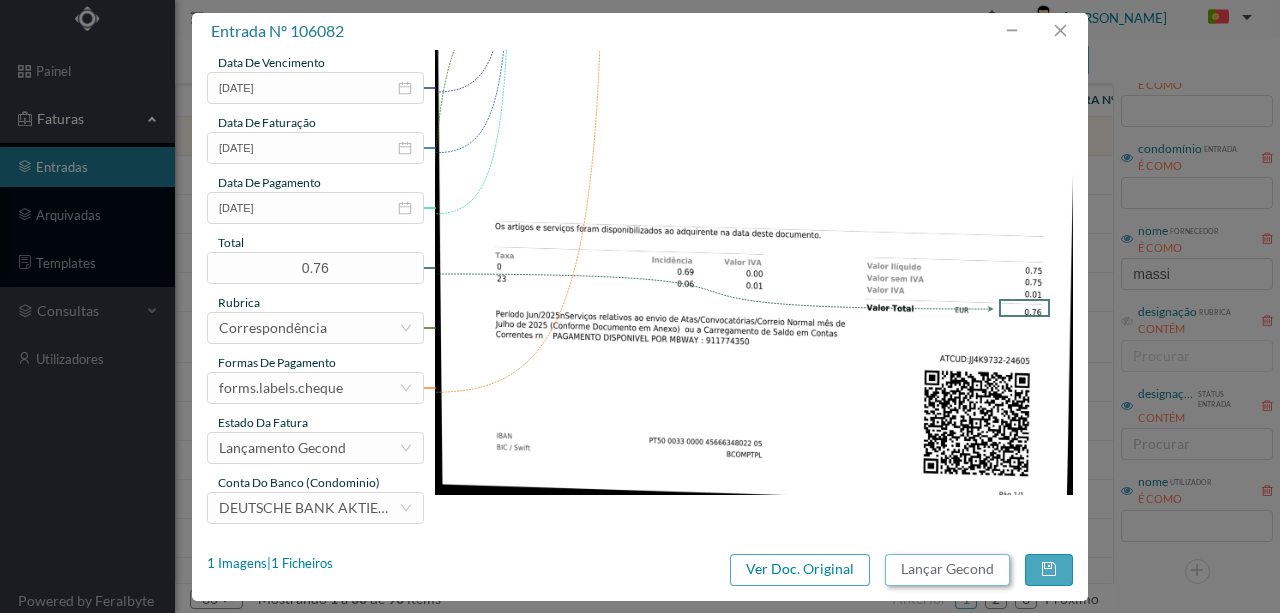 click on "Lançar Gecond" at bounding box center (947, 570) 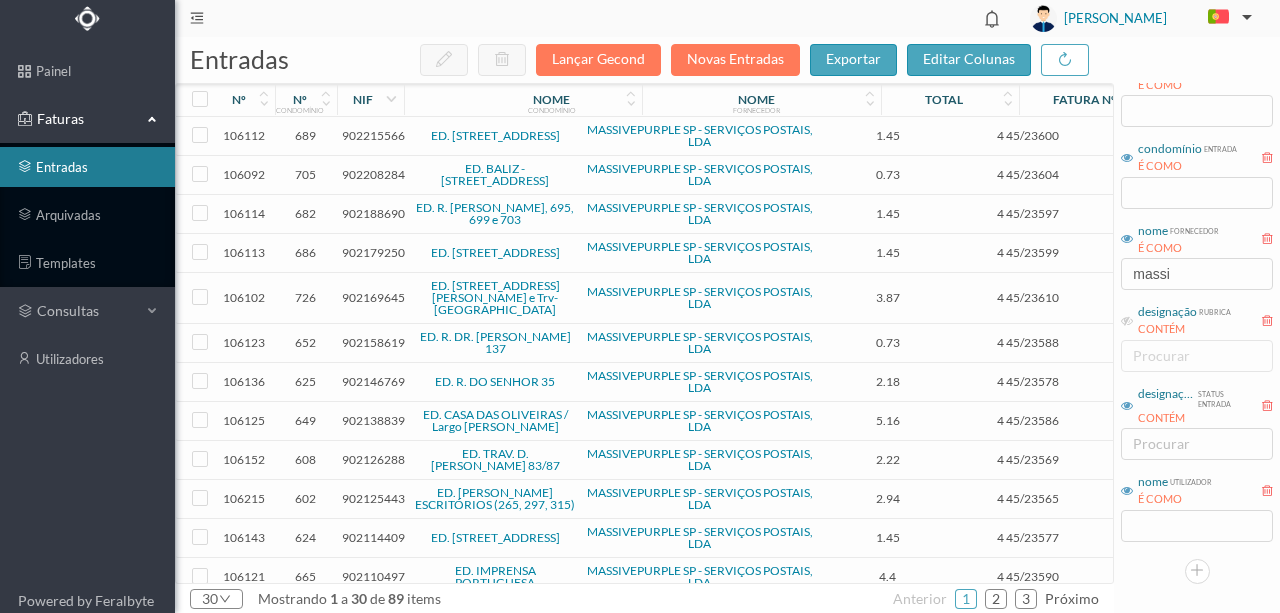 click on "902215566" at bounding box center [373, 135] 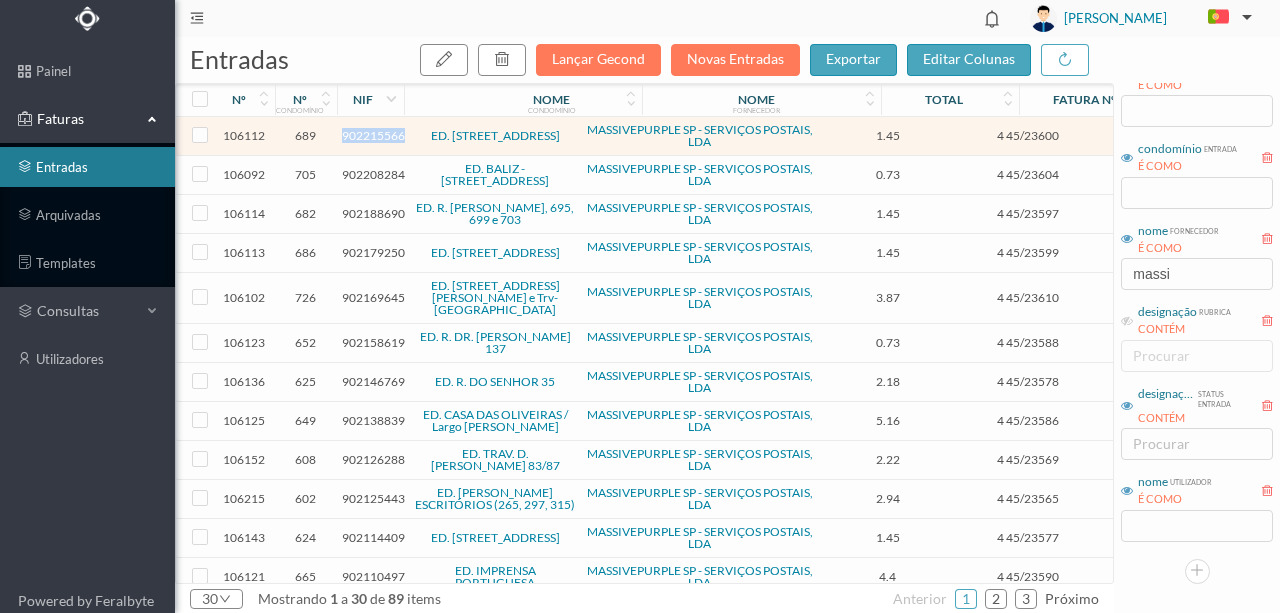 click on "902215566" at bounding box center (373, 135) 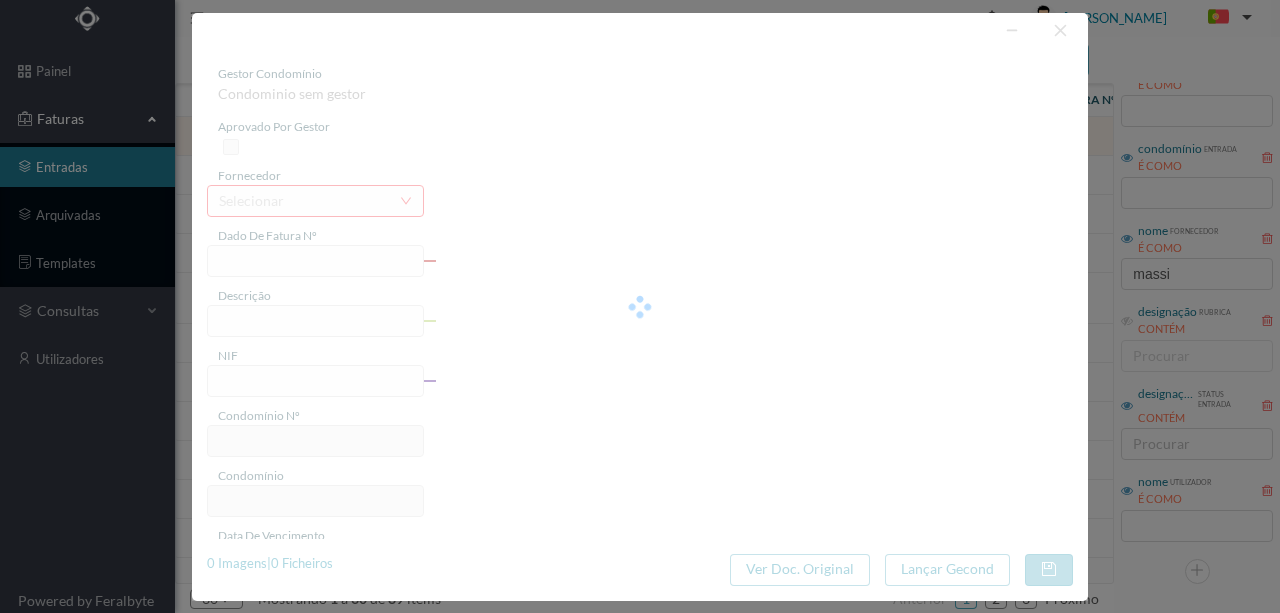 type on "4 45/23600" 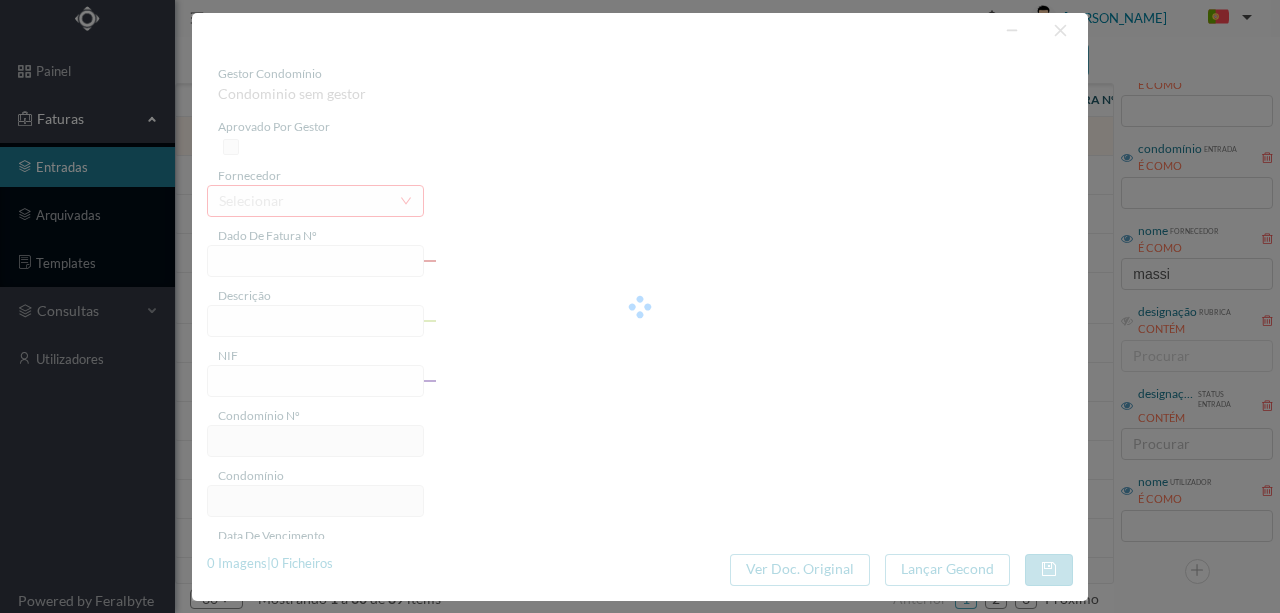 type on "Serviço [PERSON_NAME]" 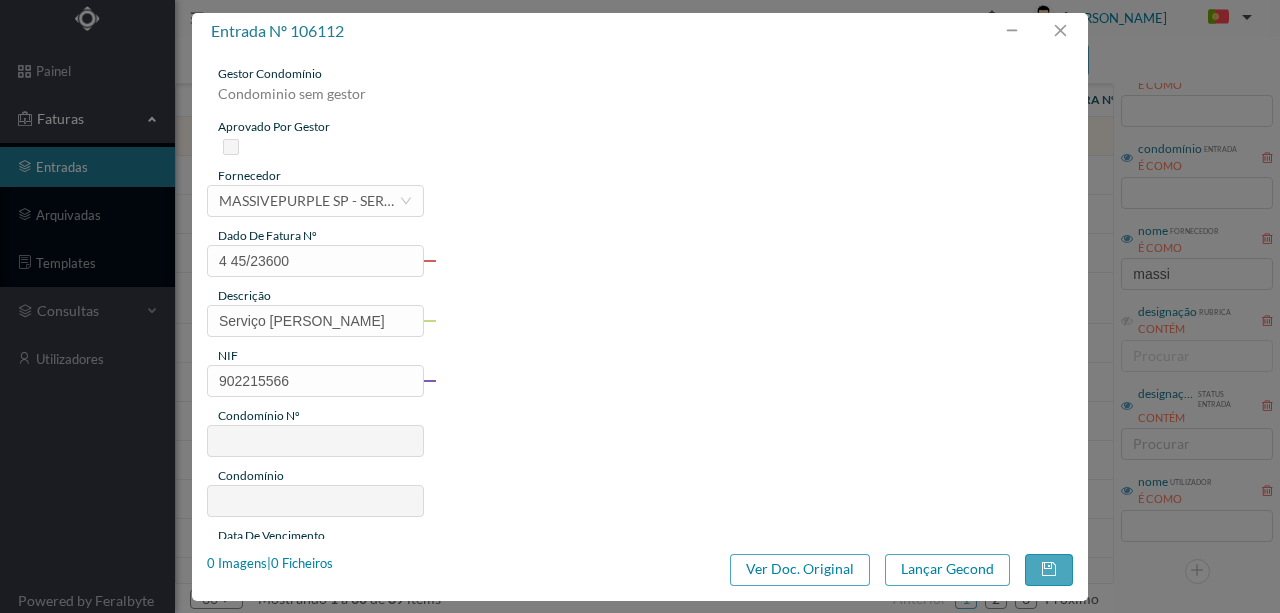 type on "689" 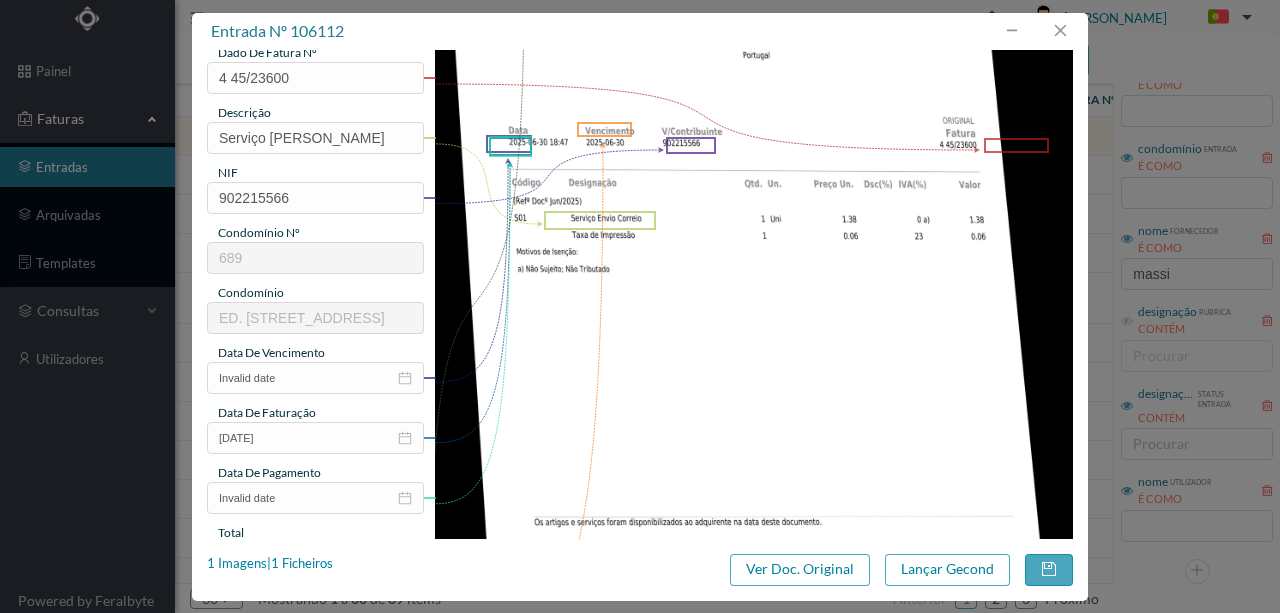 scroll, scrollTop: 200, scrollLeft: 0, axis: vertical 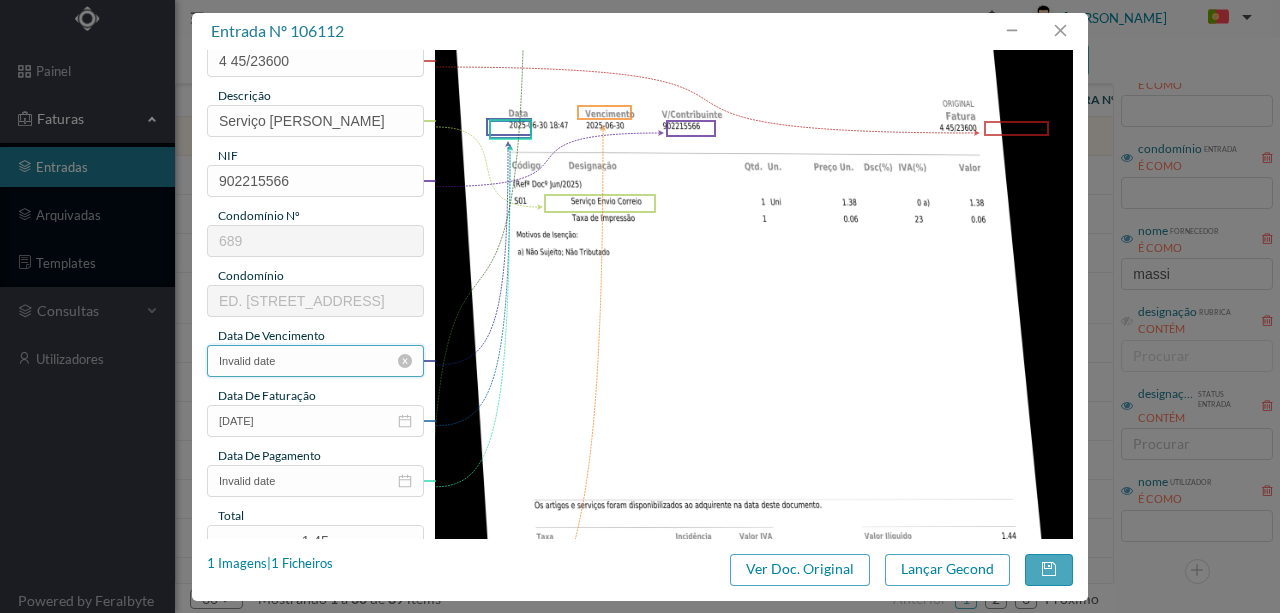 click on "Invalid date" at bounding box center (315, 361) 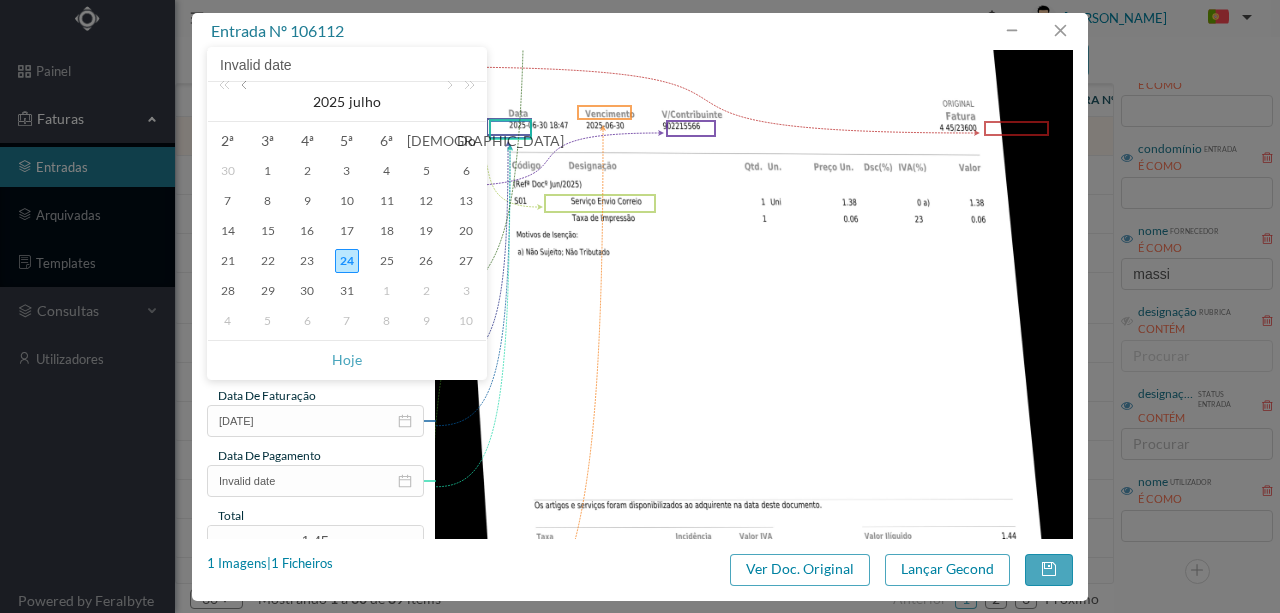 click at bounding box center [246, 102] 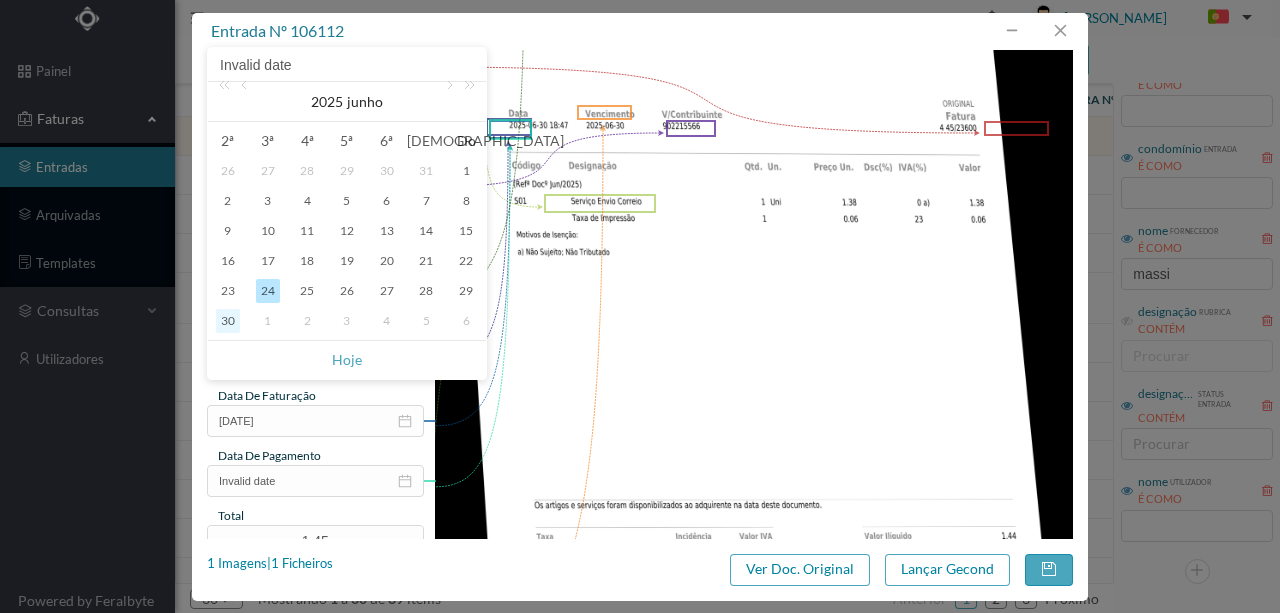 click on "30" at bounding box center [228, 321] 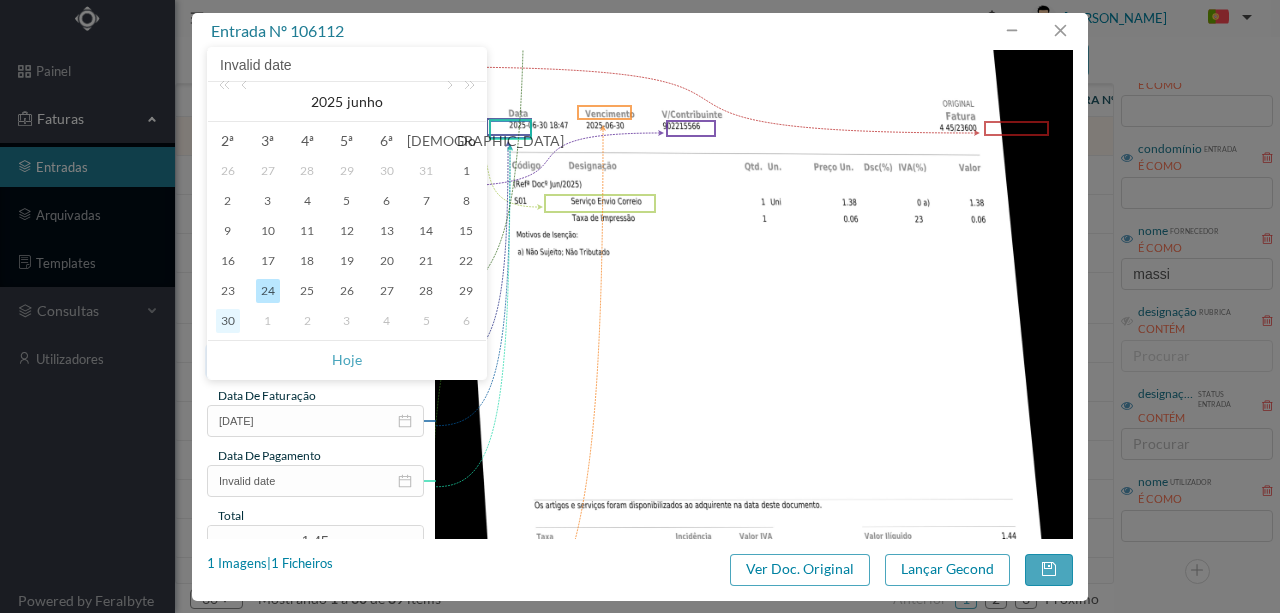 type on "[DATE]" 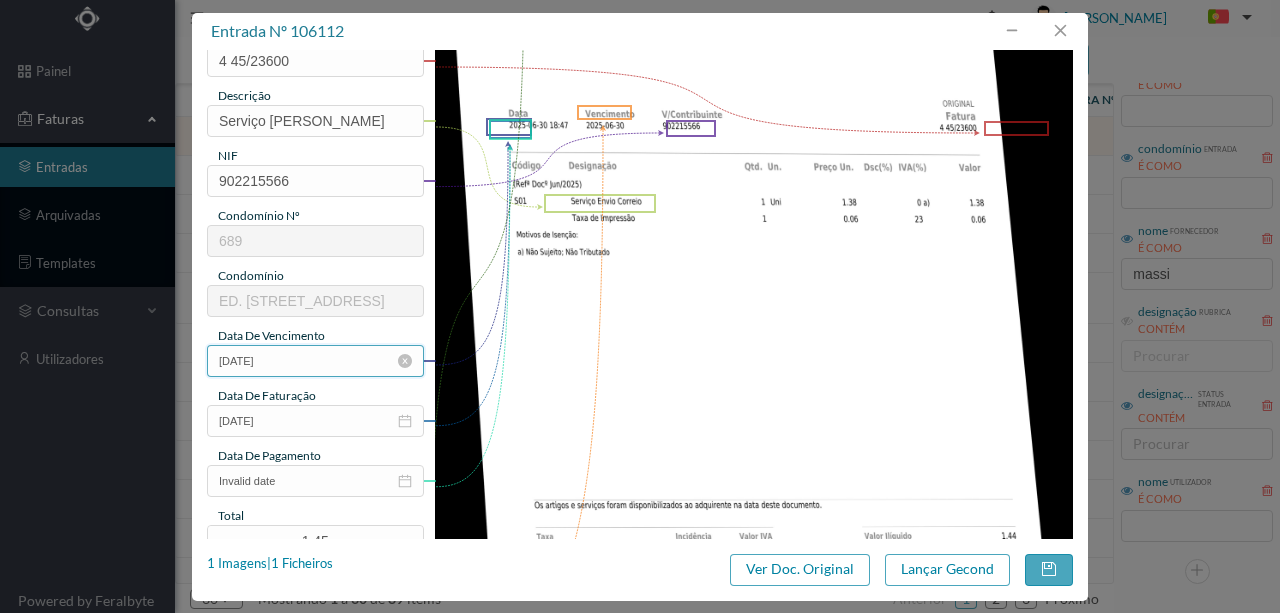 scroll, scrollTop: 400, scrollLeft: 0, axis: vertical 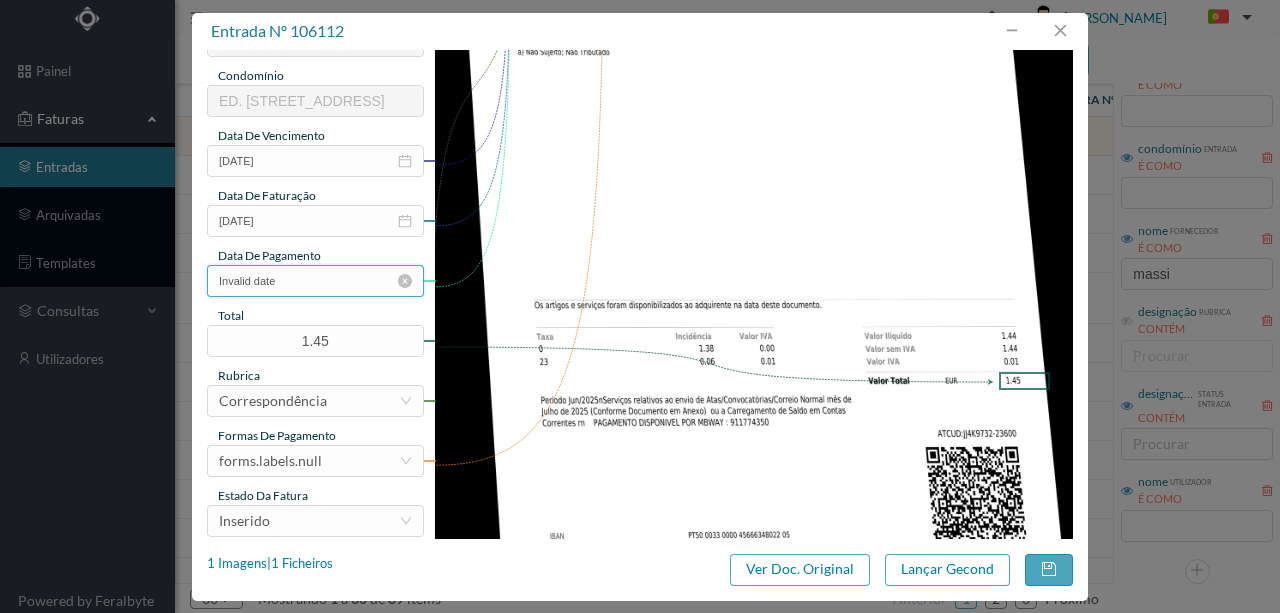 click on "Invalid date" at bounding box center [315, 281] 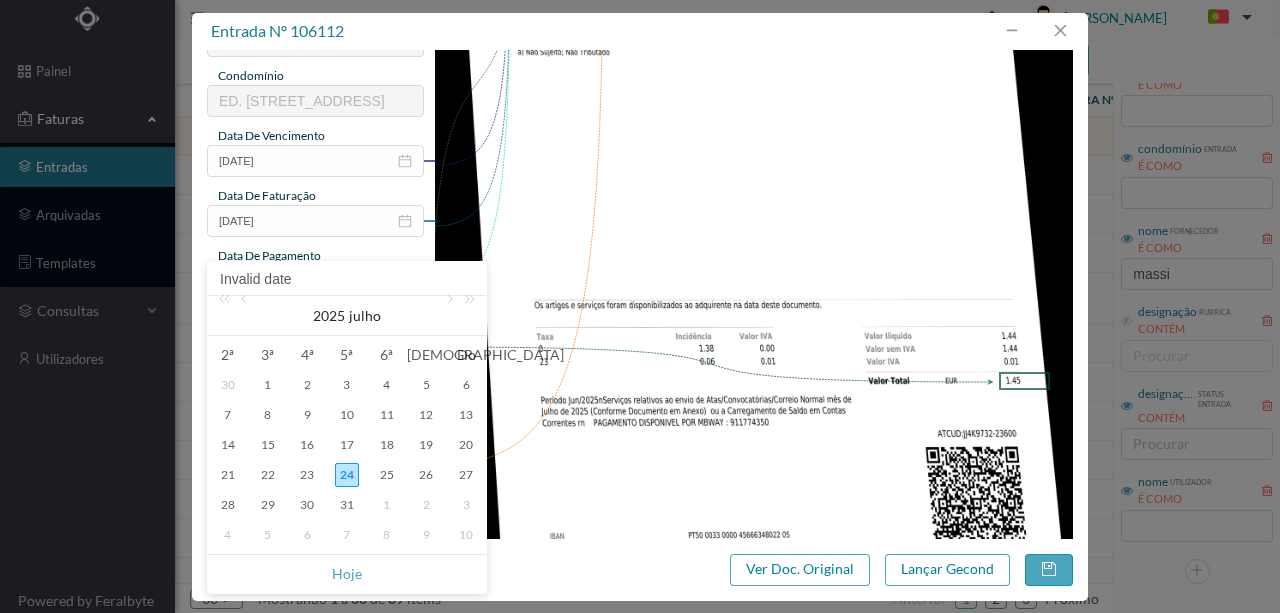 drag, startPoint x: 348, startPoint y: 576, endPoint x: 344, endPoint y: 440, distance: 136.0588 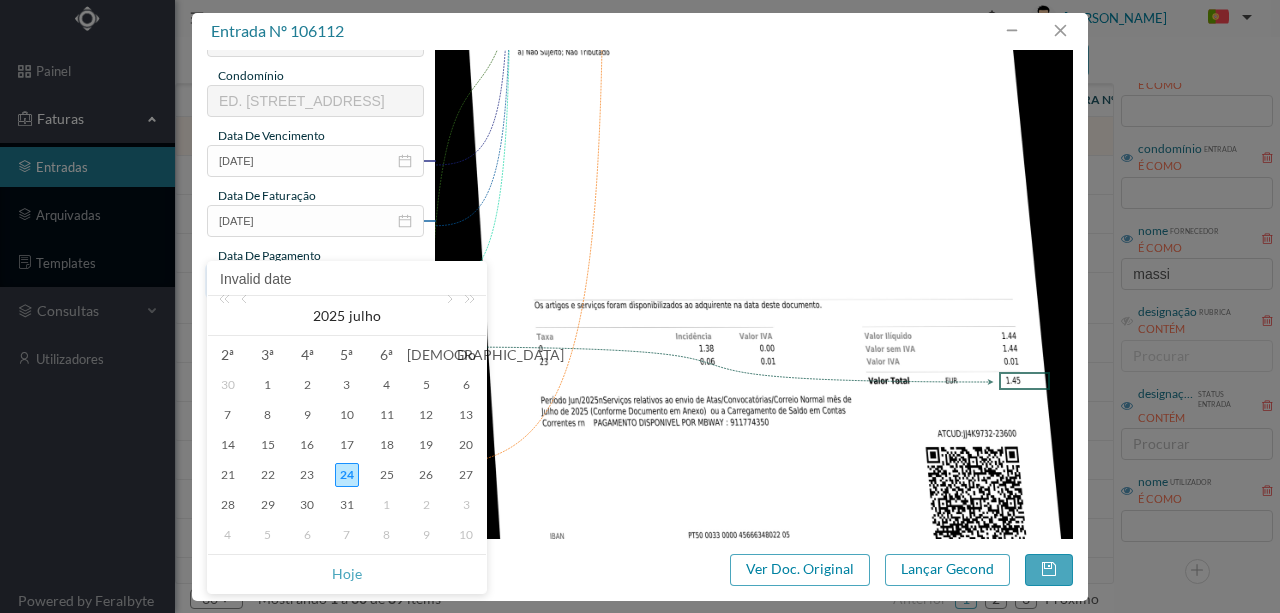 type on "[DATE]" 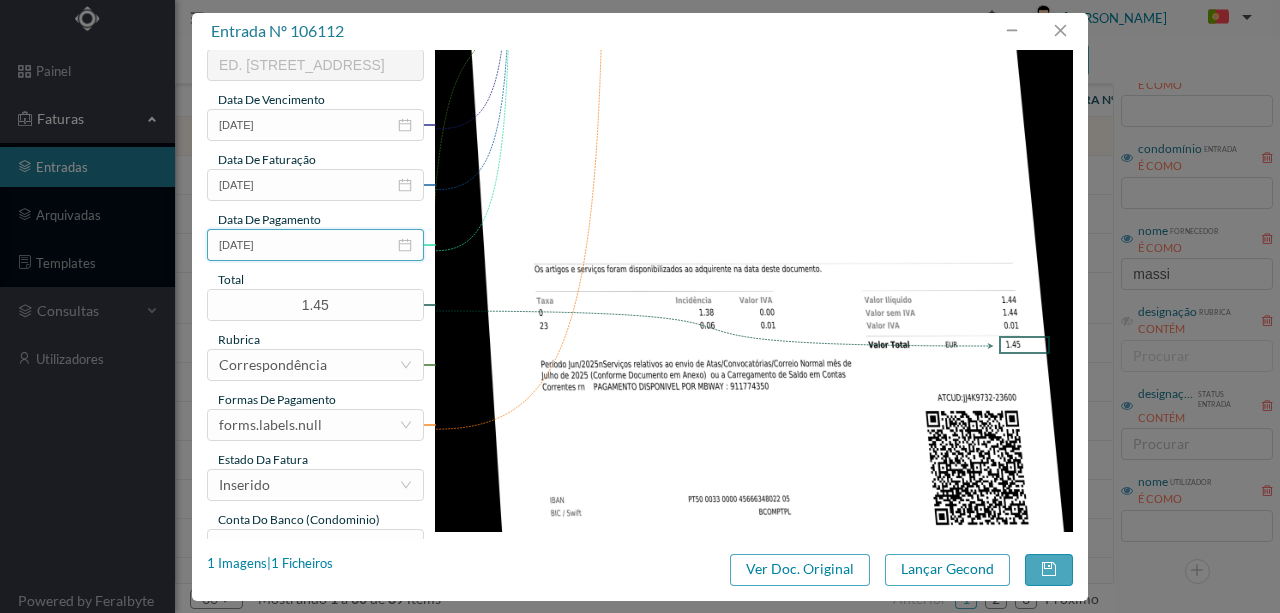 scroll, scrollTop: 473, scrollLeft: 0, axis: vertical 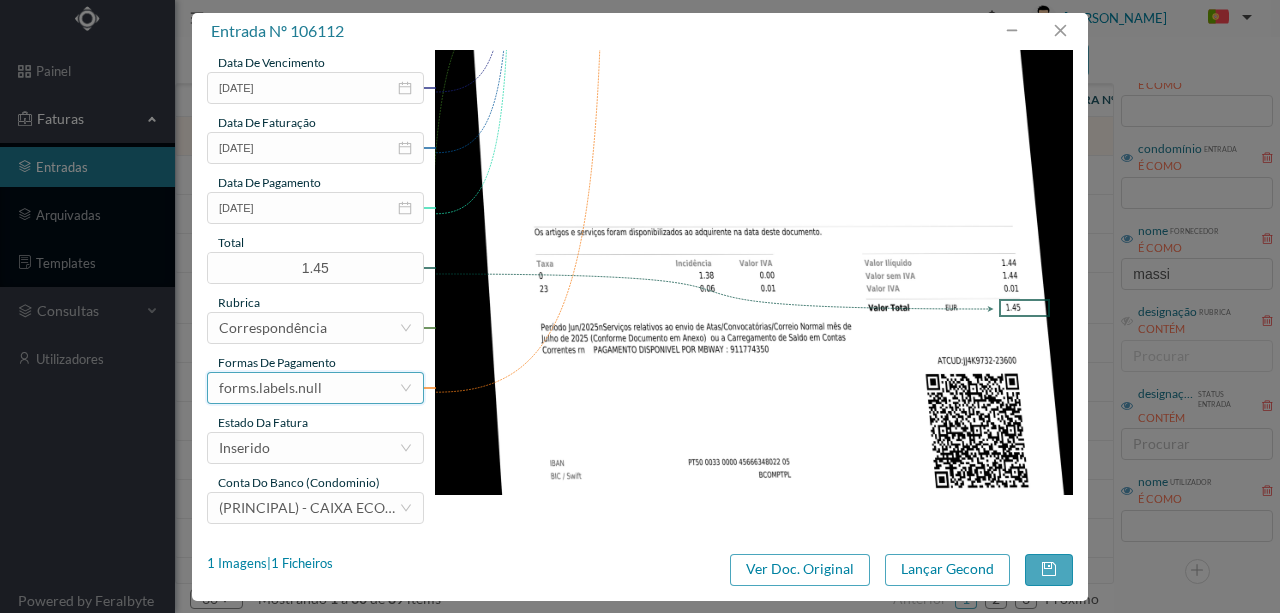 click on "forms.labels.null" at bounding box center (270, 388) 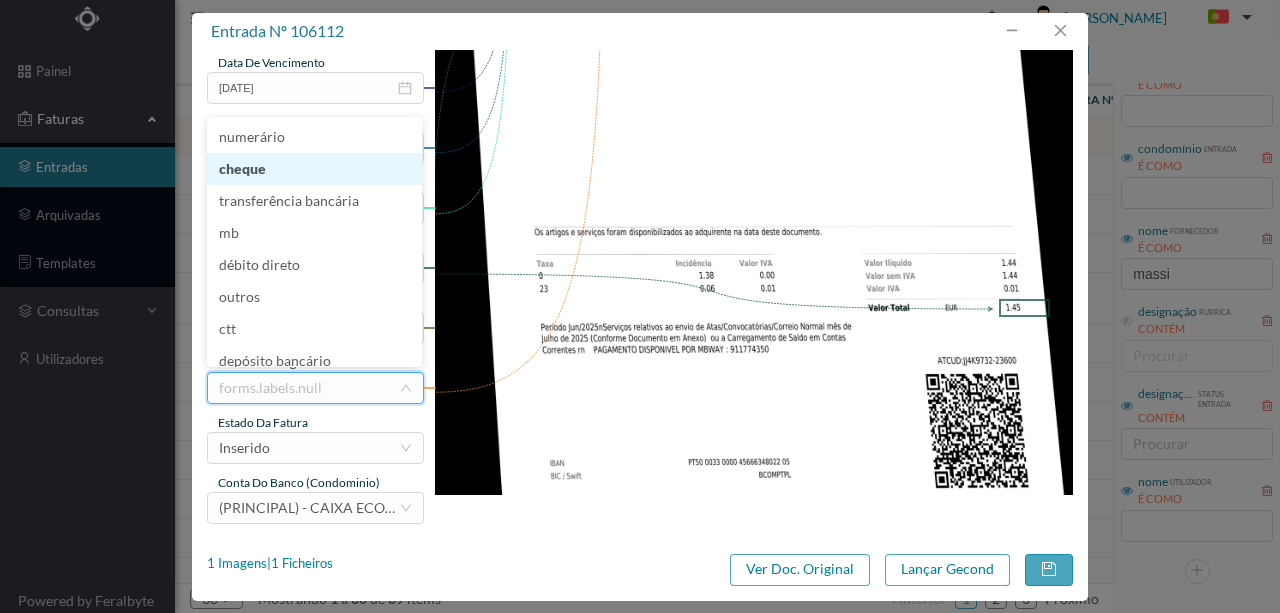 click on "cheque" at bounding box center [314, 169] 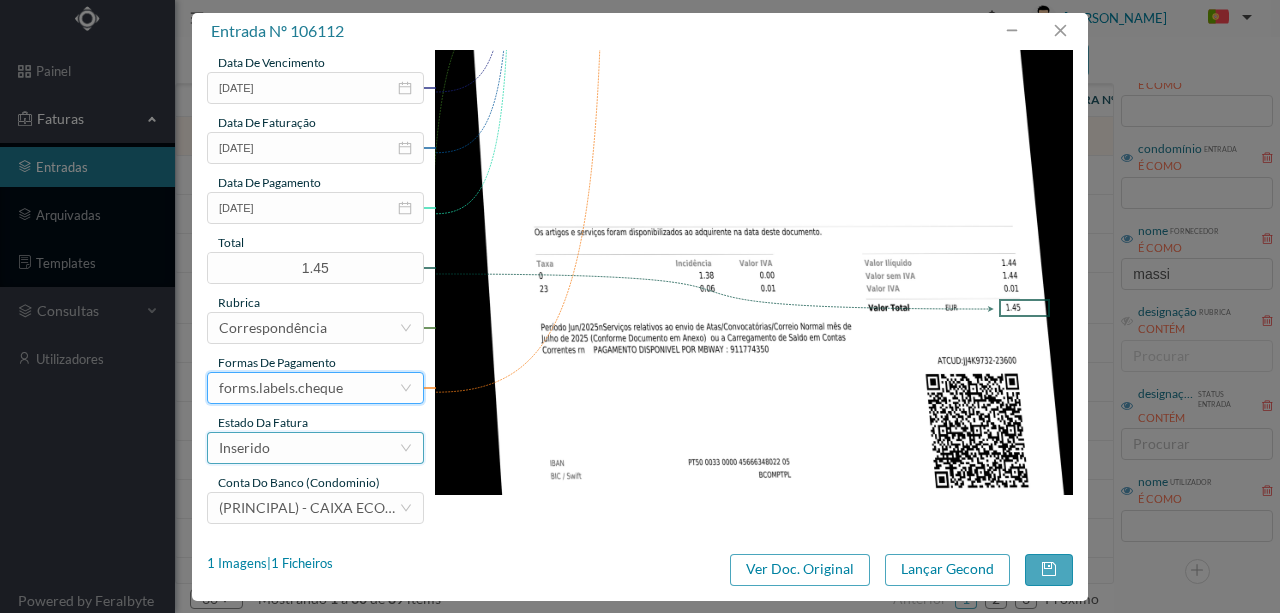 click on "Inserido" at bounding box center (309, 448) 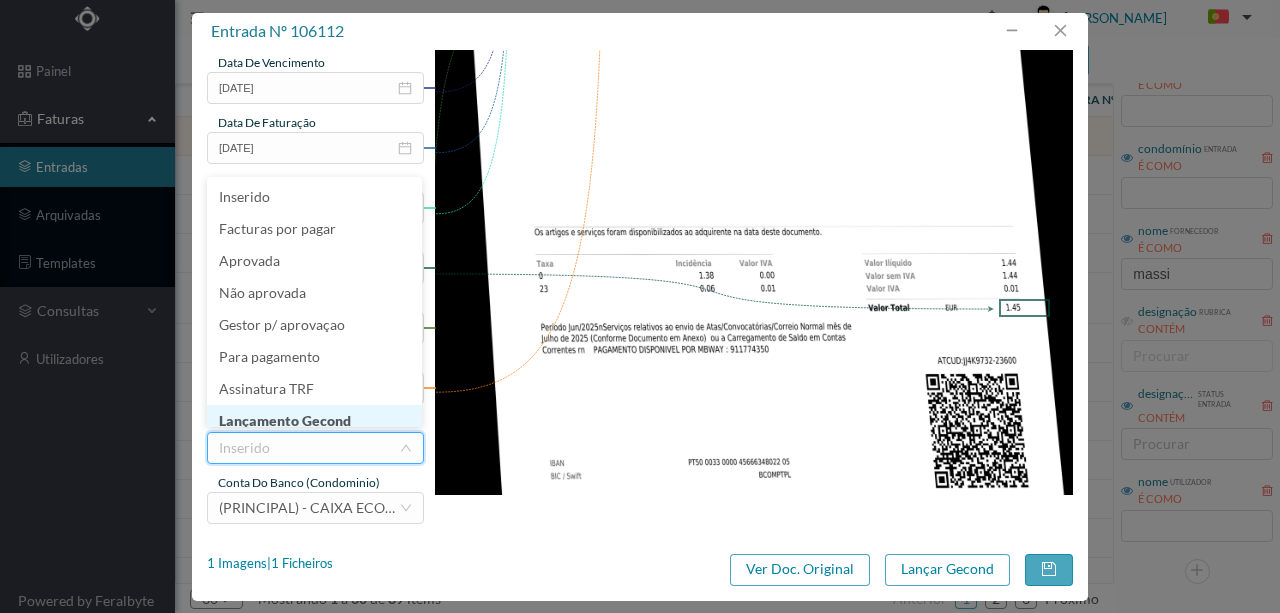 scroll, scrollTop: 10, scrollLeft: 0, axis: vertical 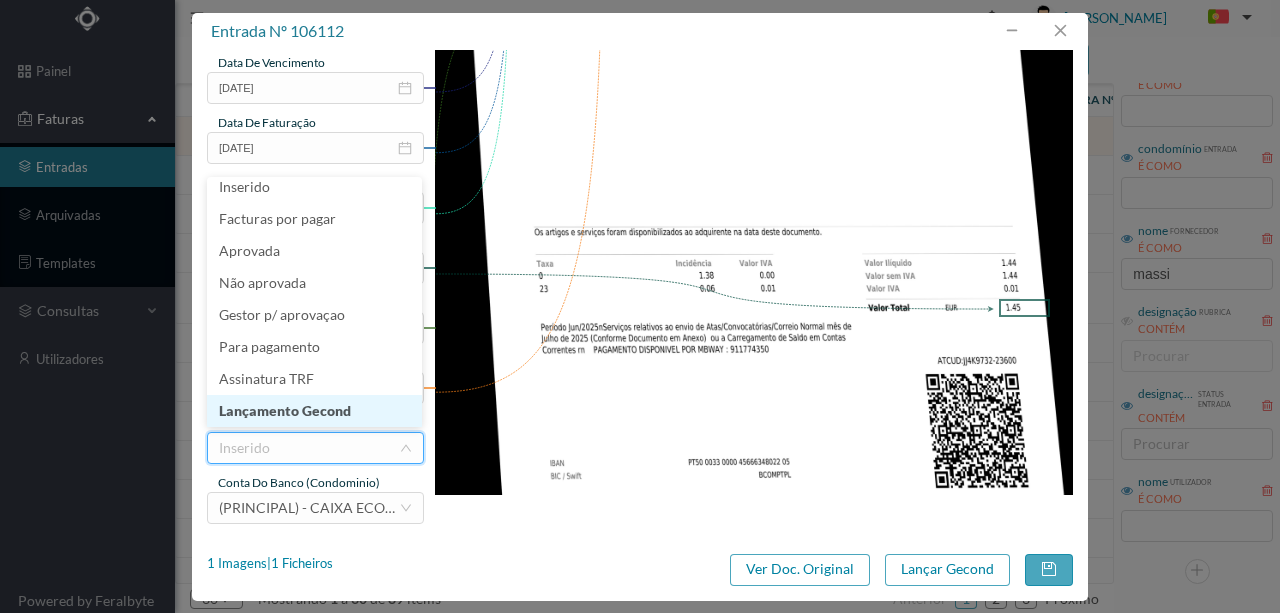 click on "Lançamento Gecond" at bounding box center (314, 411) 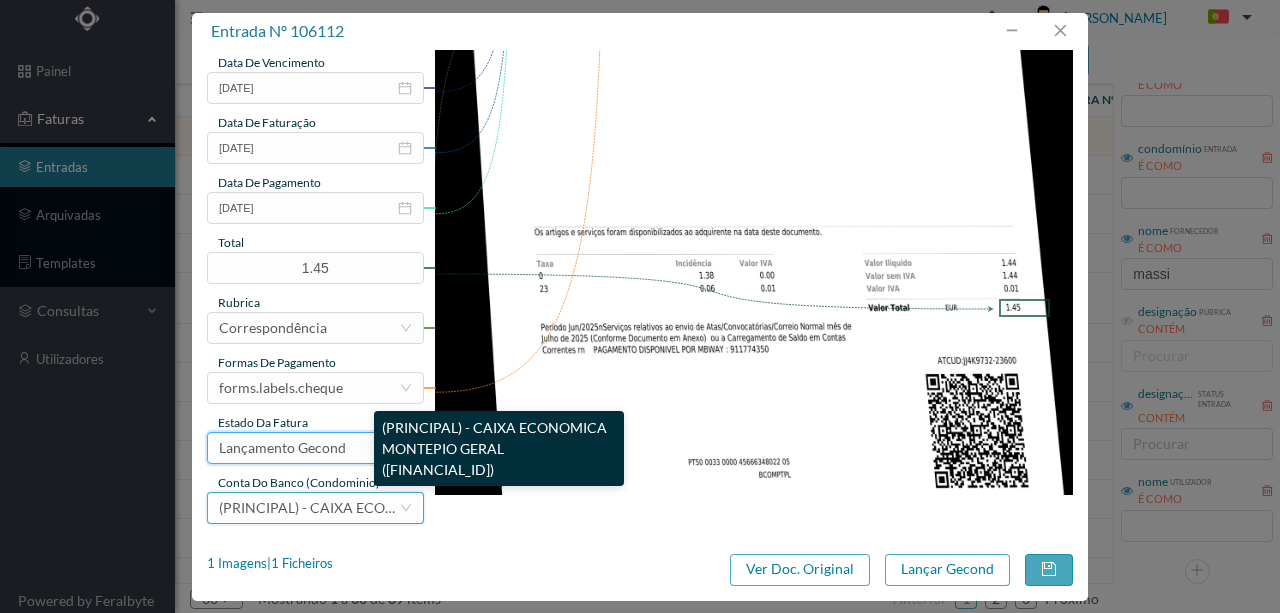 click on "(PRINCIPAL) - CAIXA ECONOMICA MONTEPIO GERAL (PT50 003600709910012047931)" at bounding box center [451, 507] 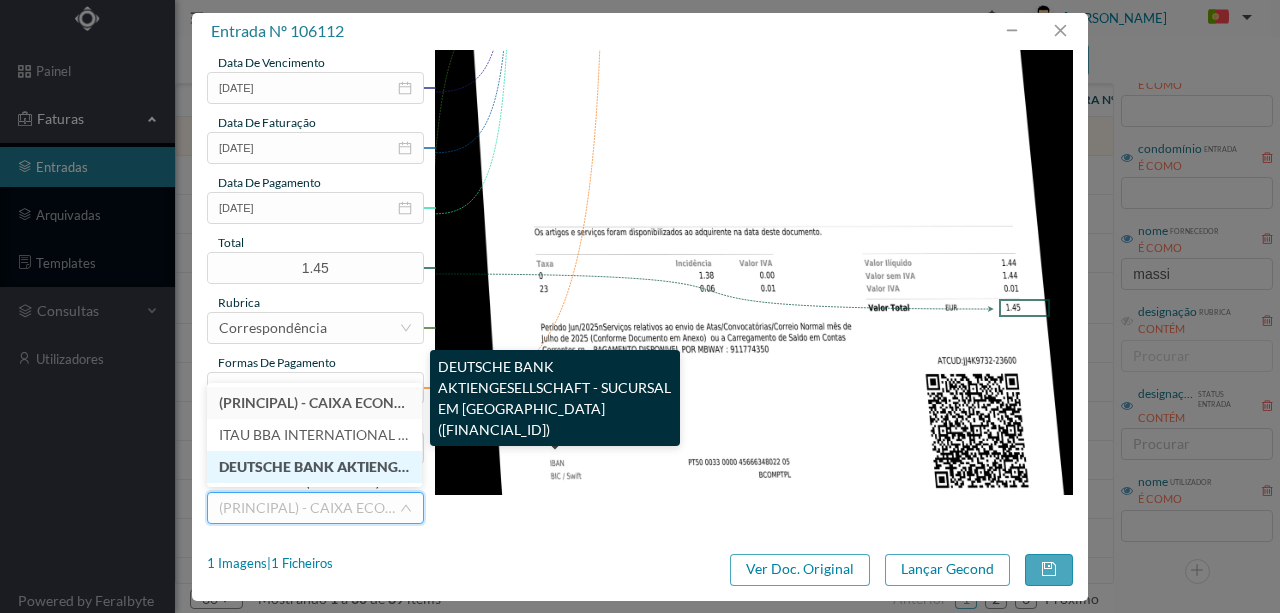 click on "DEUTSCHE BANK AKTIENGESELLSCHAFT - SUCURSAL EM PORTUGAL (PT50 004300000000000068983)" at bounding box center (536, 466) 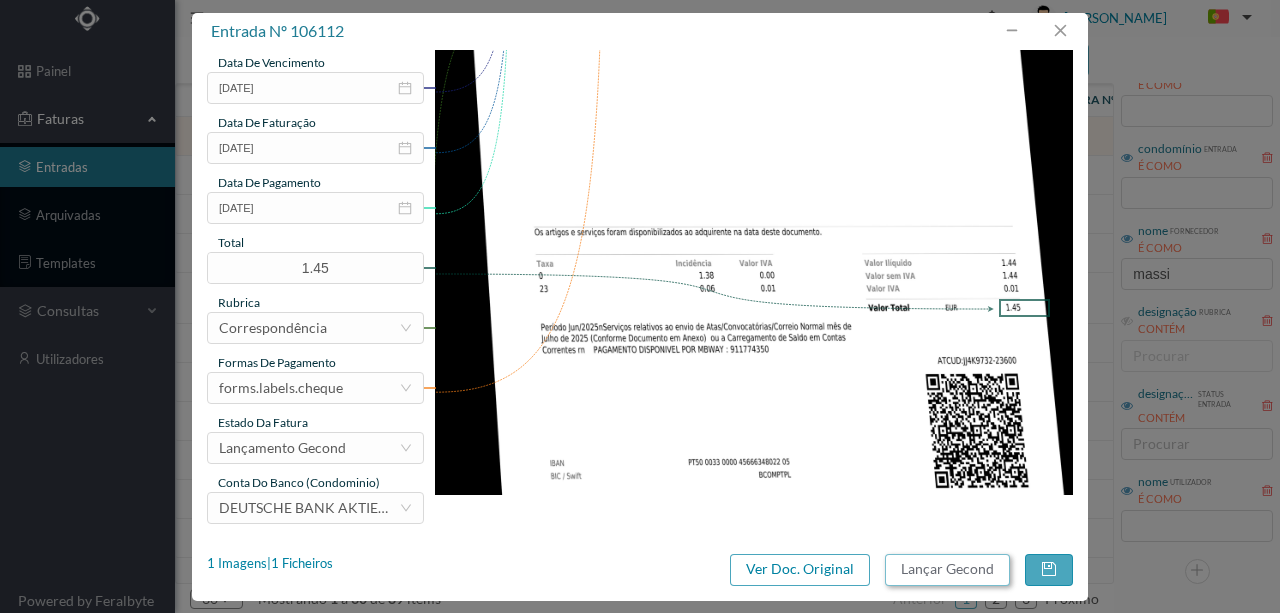 click on "Lançar Gecond" at bounding box center (947, 570) 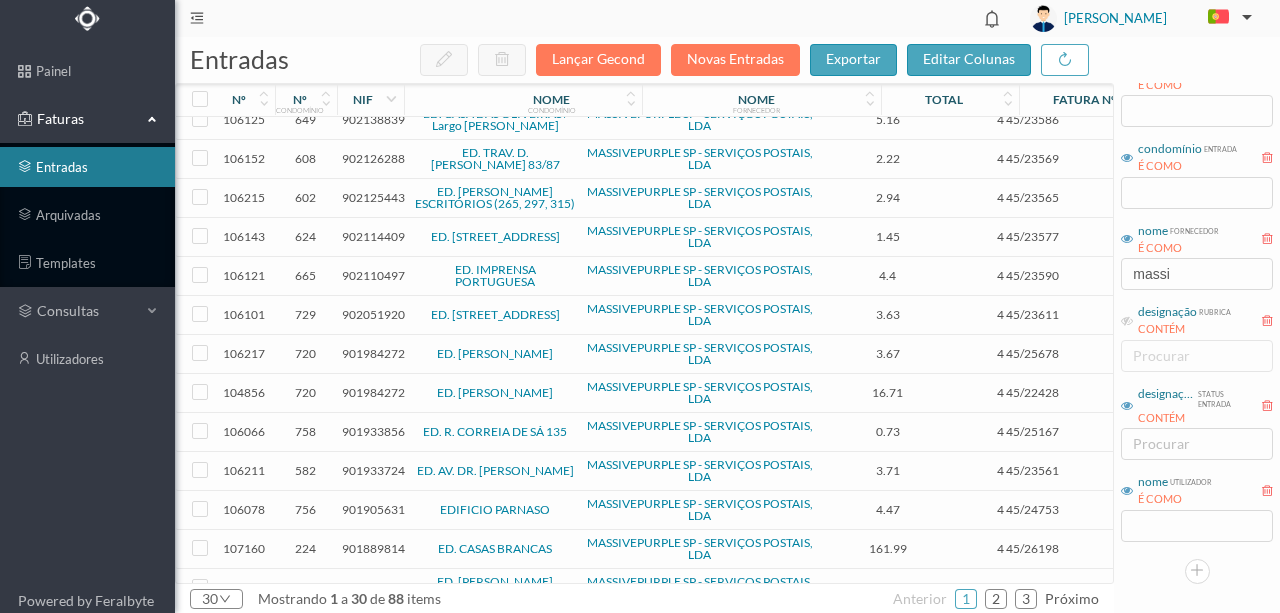 scroll, scrollTop: 0, scrollLeft: 0, axis: both 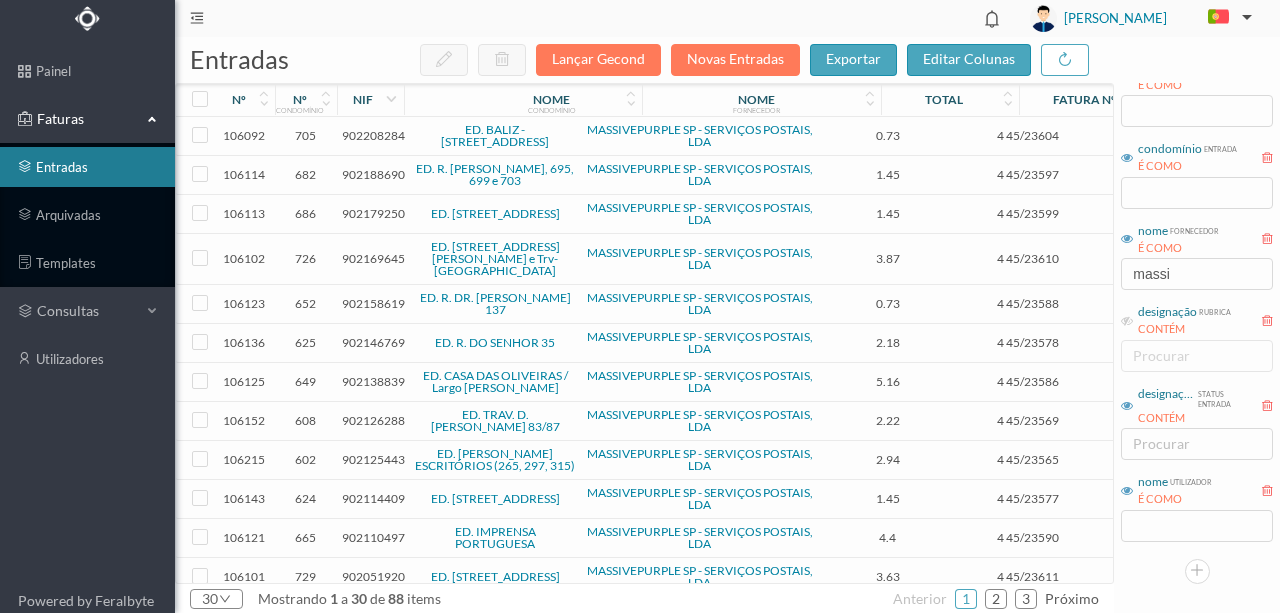 click on "902208284" at bounding box center [373, 135] 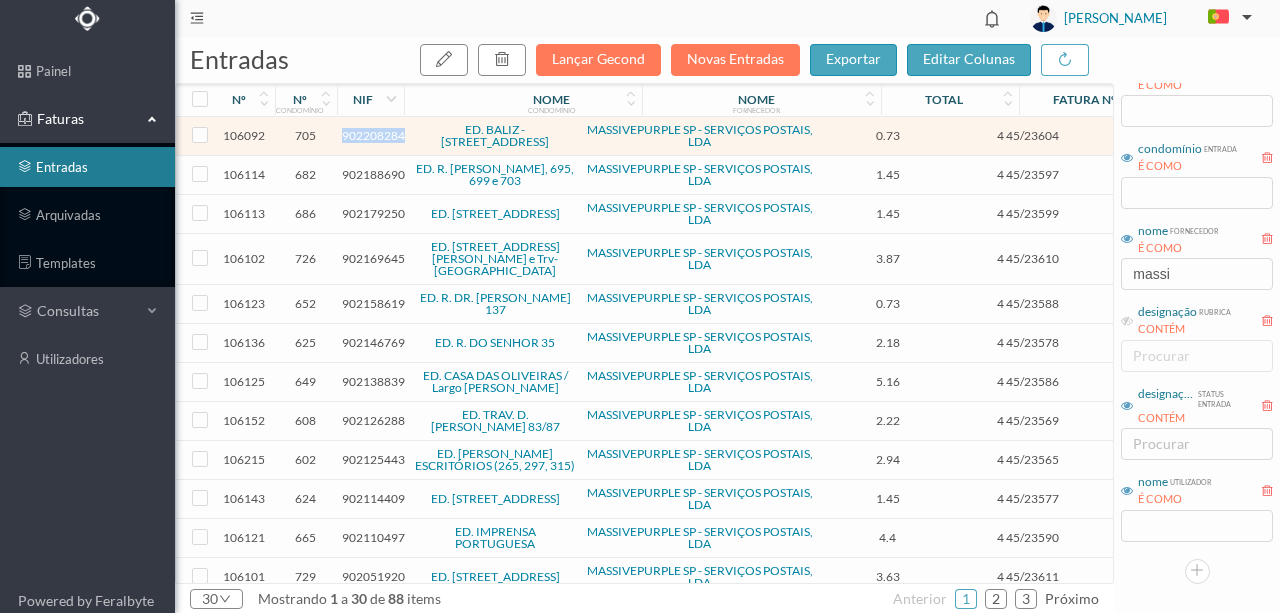 click on "902208284" at bounding box center (373, 135) 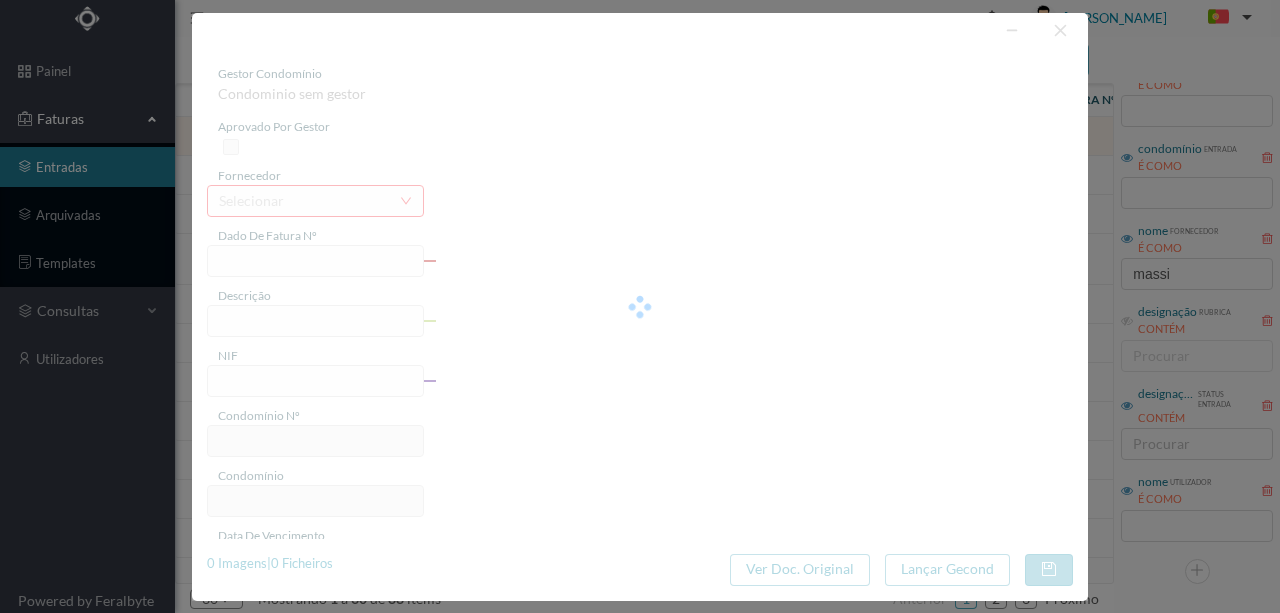 type on "4 45/23604" 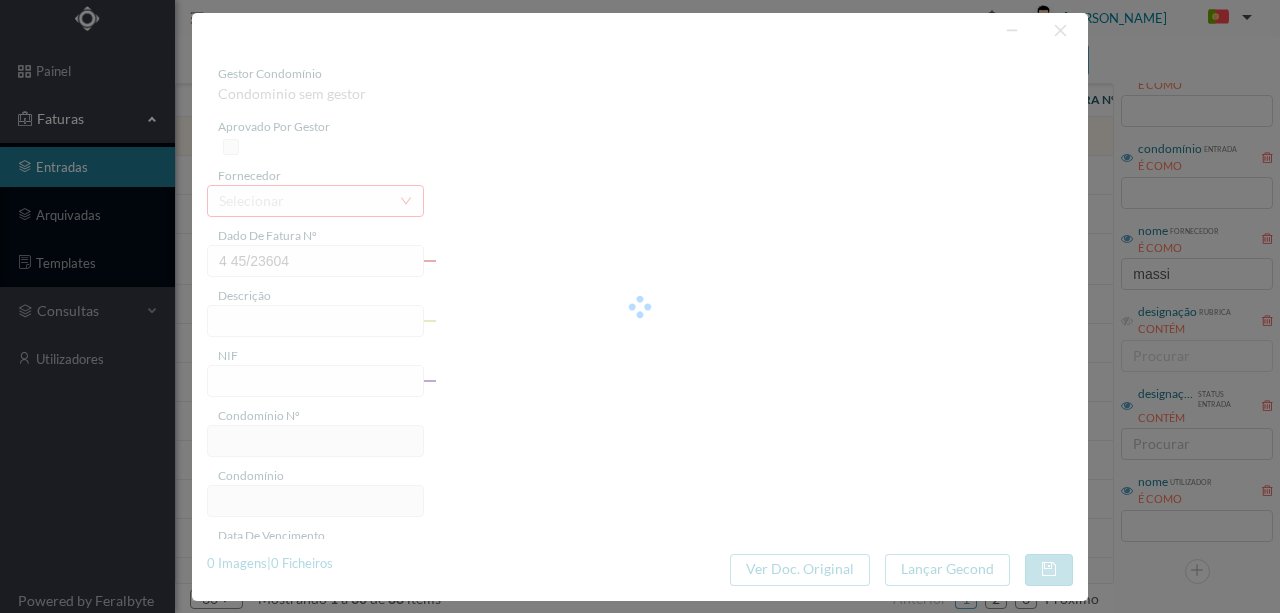 type on "Serviço [PERSON_NAME]" 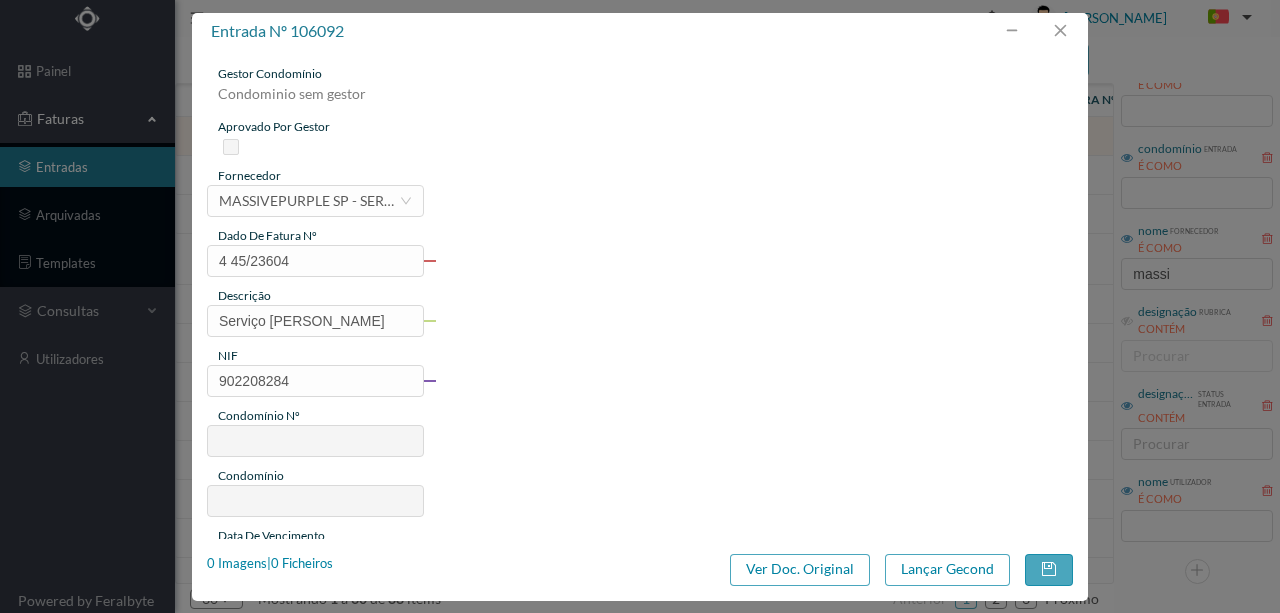 type on "705" 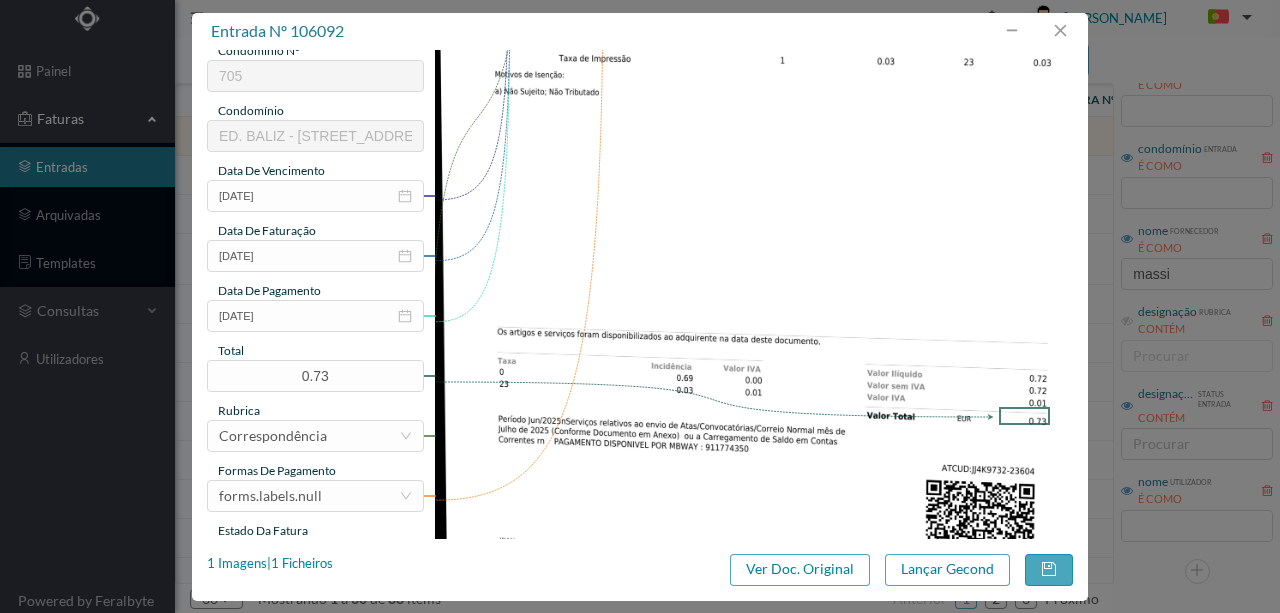 scroll, scrollTop: 400, scrollLeft: 0, axis: vertical 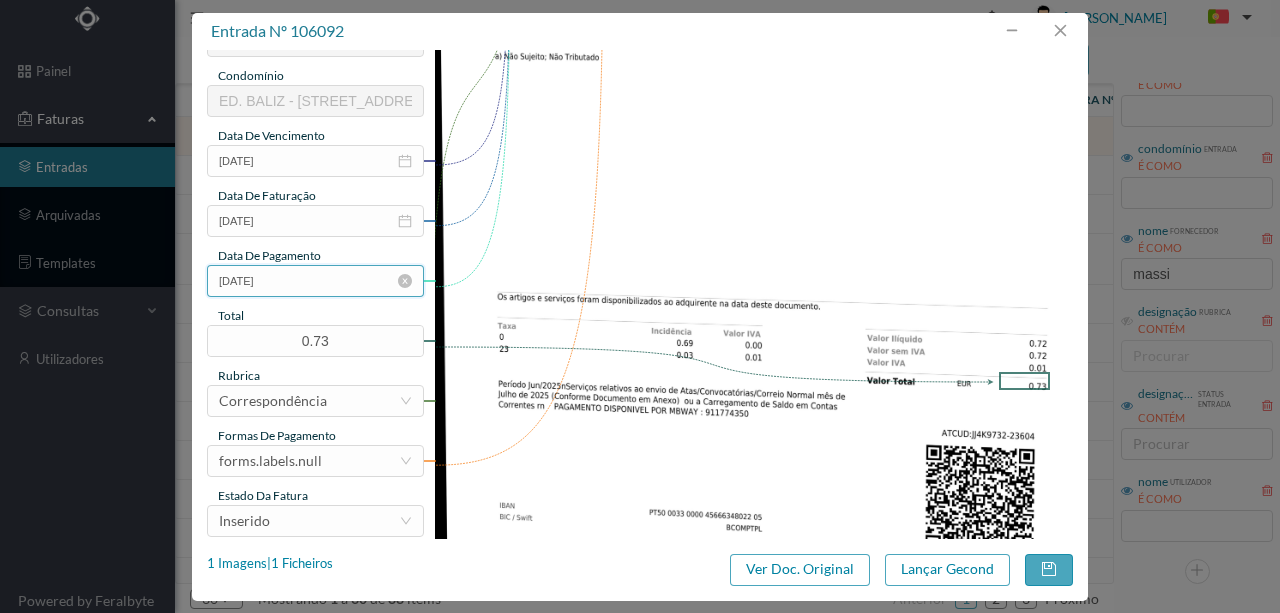 click on "[DATE]" at bounding box center [315, 281] 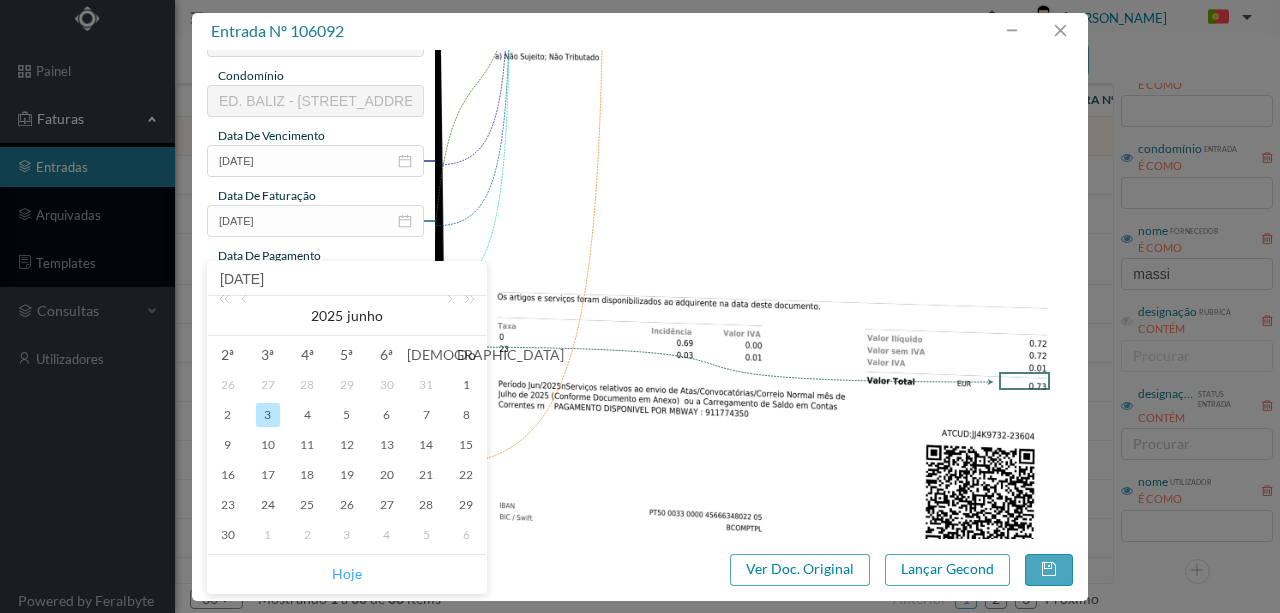 click on "Hoje" at bounding box center [347, 574] 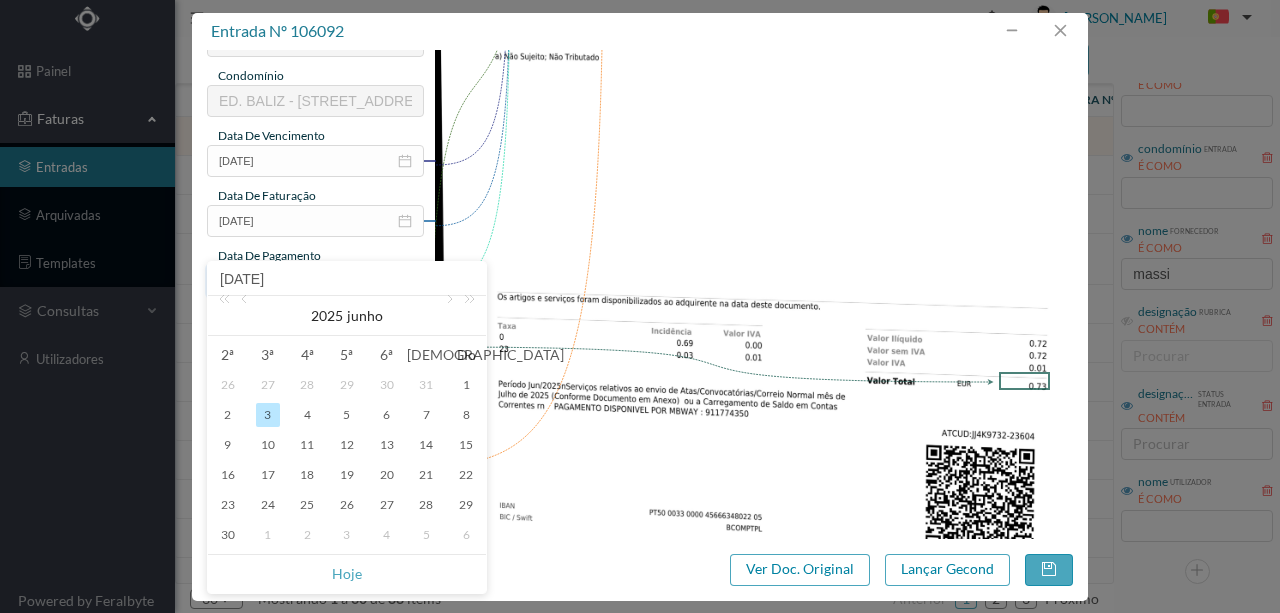 type on "[DATE]" 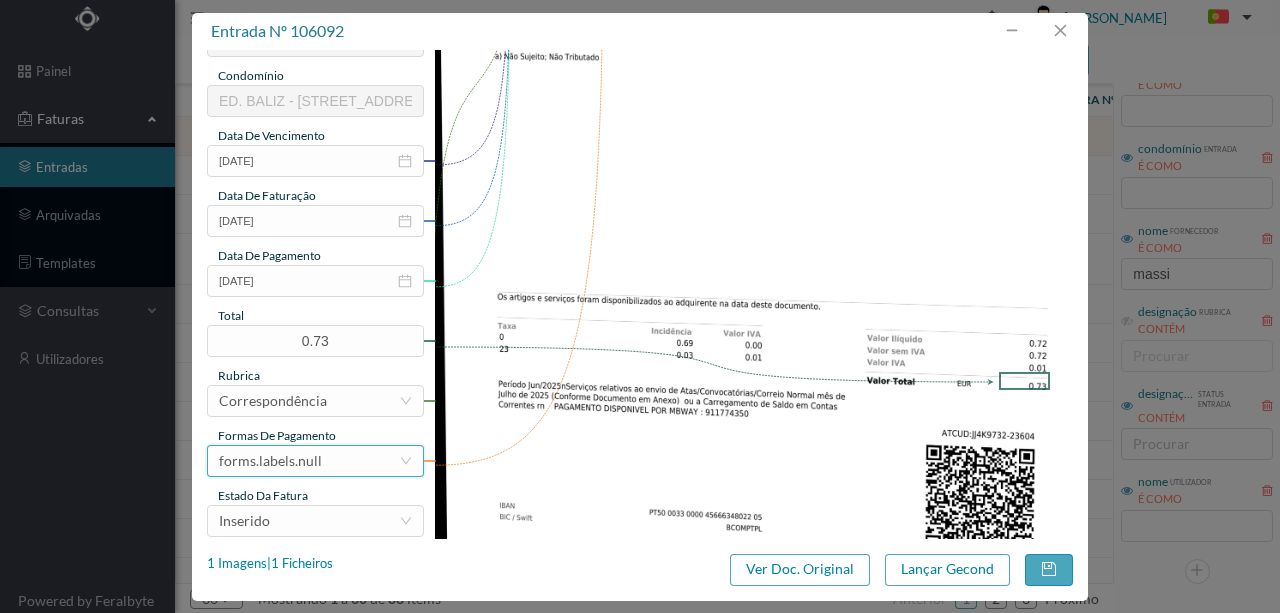 click on "forms.labels.null" at bounding box center [270, 461] 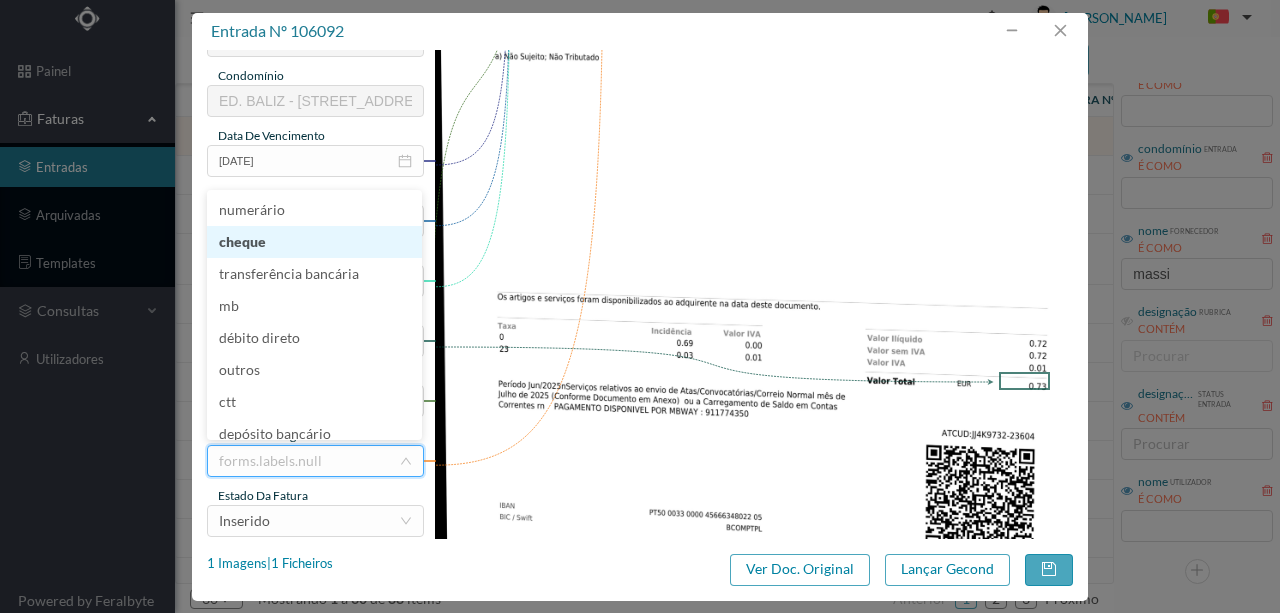 click on "cheque" at bounding box center [314, 242] 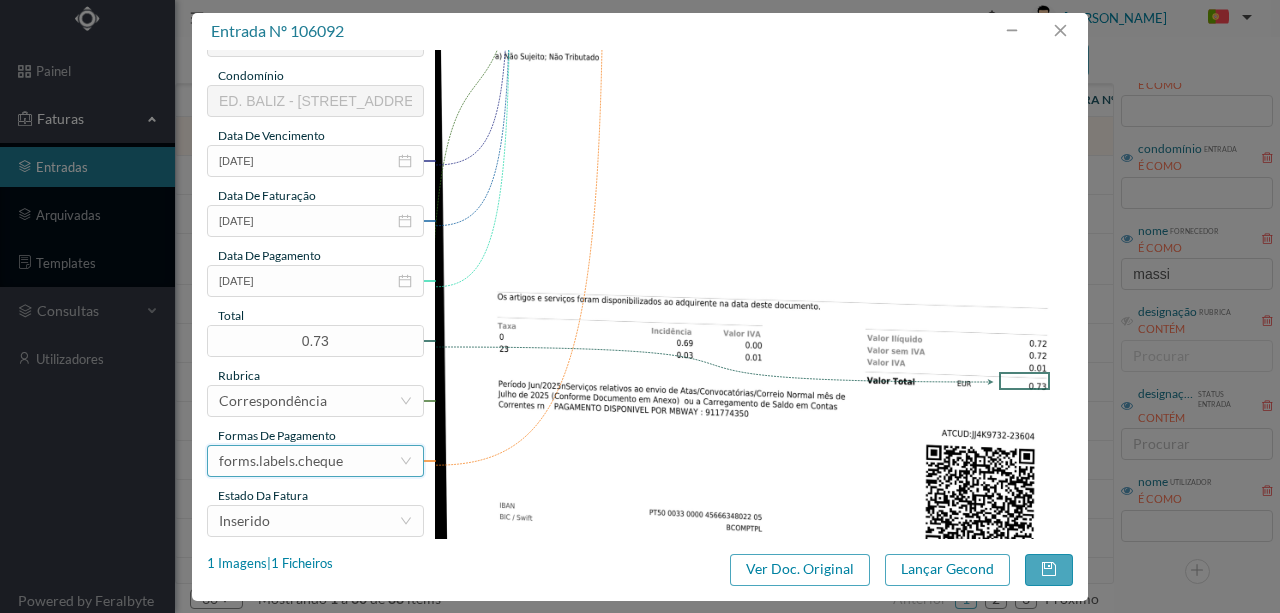 scroll, scrollTop: 473, scrollLeft: 0, axis: vertical 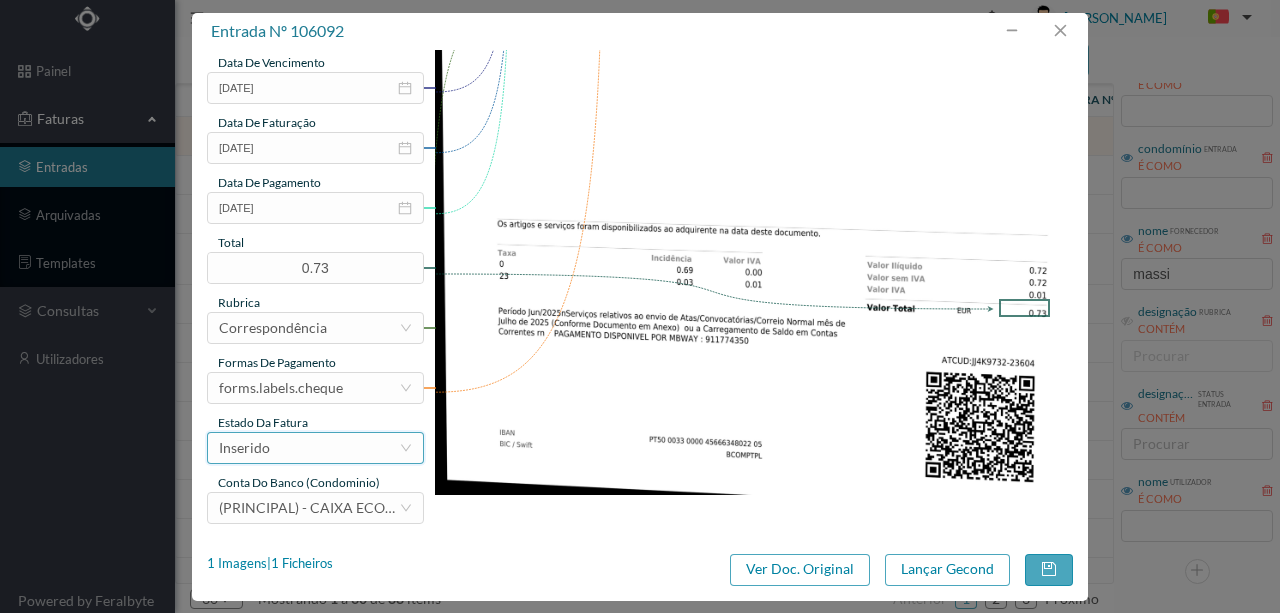 click on "Inserido" at bounding box center [309, 448] 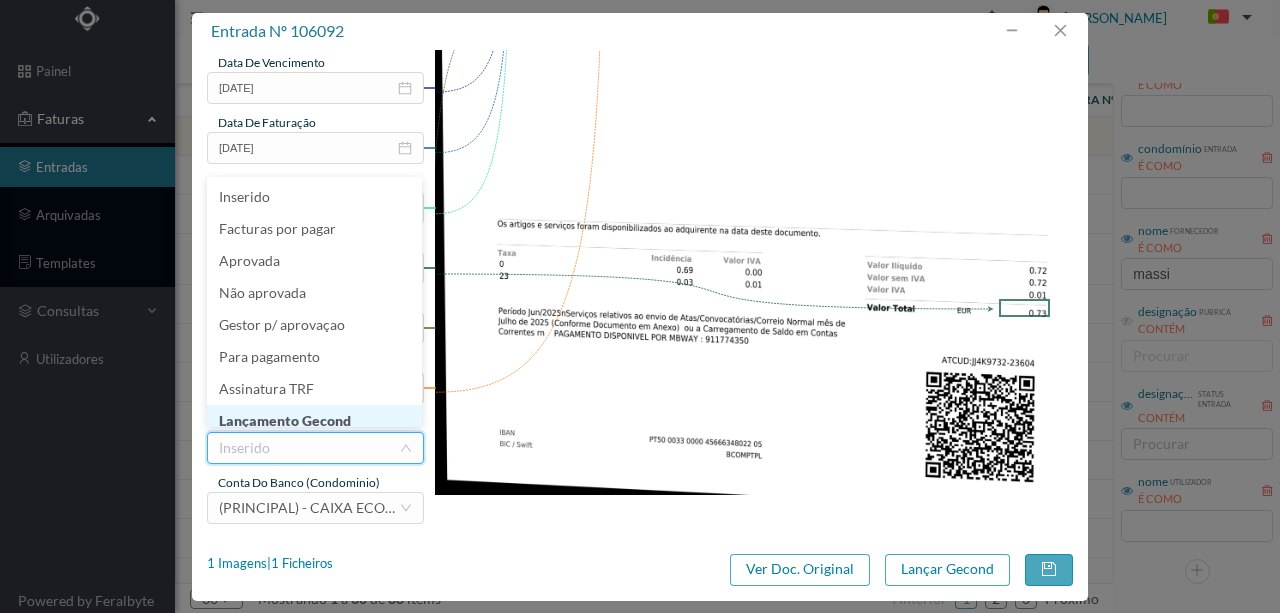 scroll, scrollTop: 10, scrollLeft: 0, axis: vertical 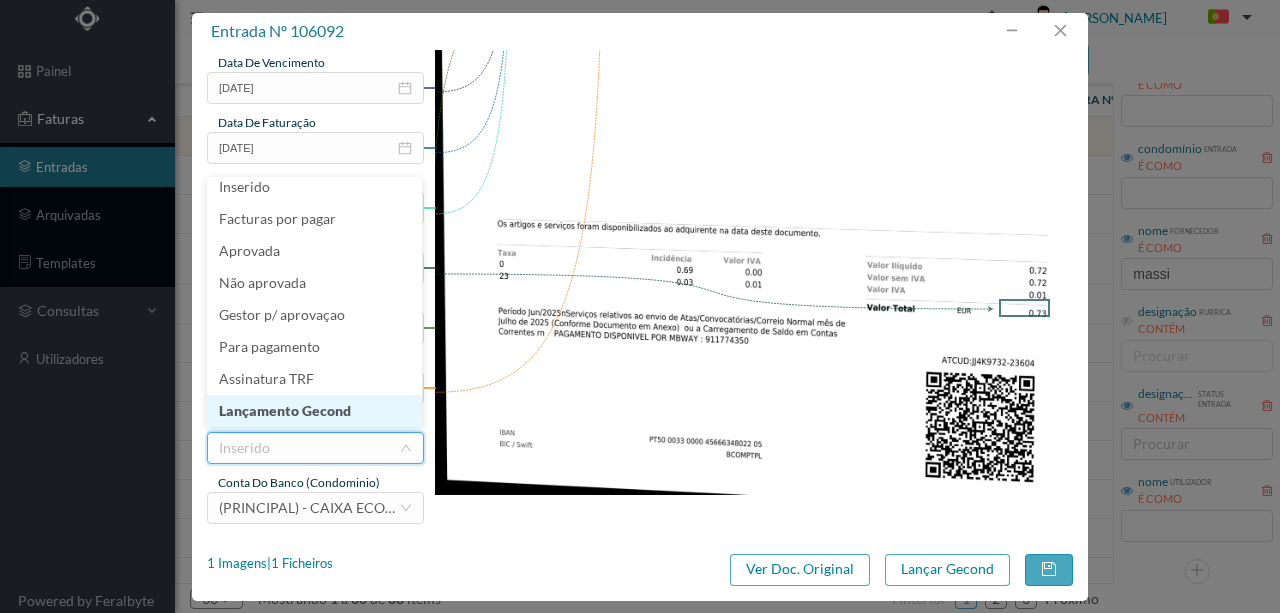 click on "Lançamento Gecond" at bounding box center (314, 411) 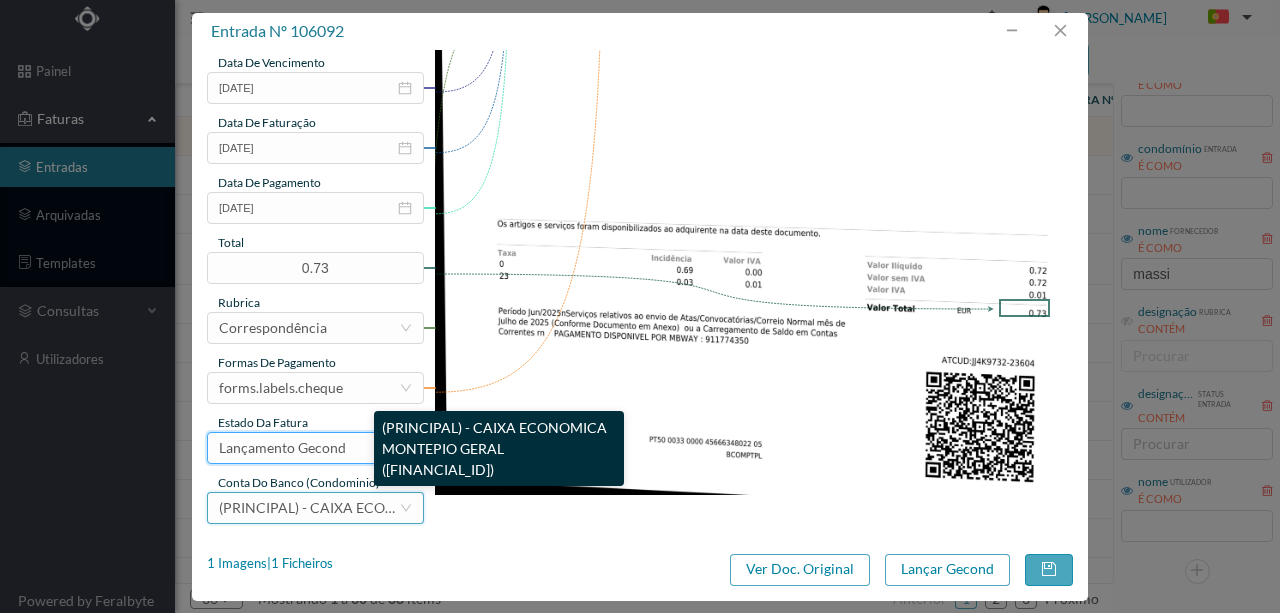 click on "(PRINCIPAL) - CAIXA ECONOMICA MONTEPIO GERAL (PT50 003600709910012025524)" at bounding box center (451, 507) 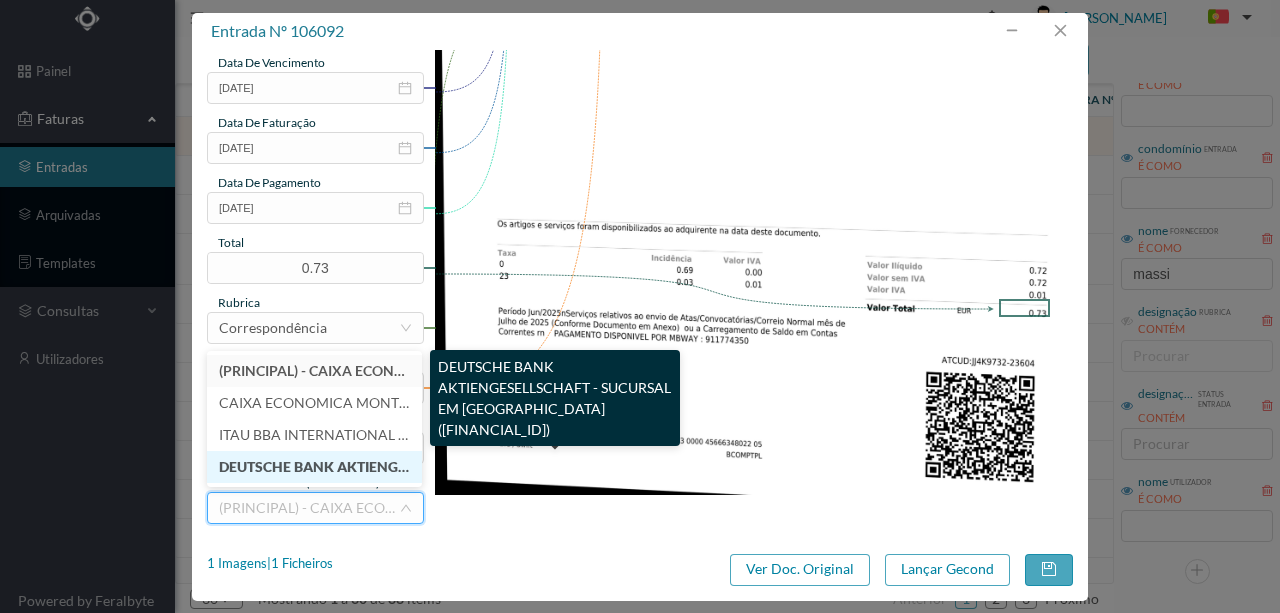 click on "DEUTSCHE BANK AKTIENGESELLSCHAFT - SUCURSAL EM PORTUGAL (PT50 004300000000000070535)" at bounding box center (536, 466) 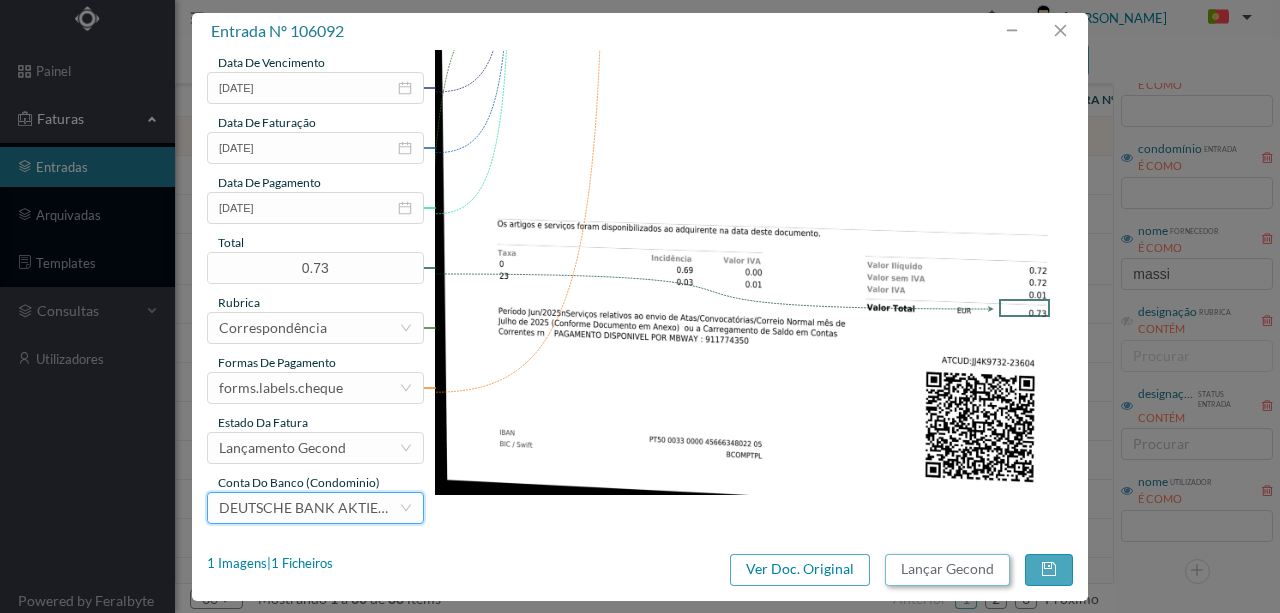 click on "Lançar Gecond" at bounding box center [947, 570] 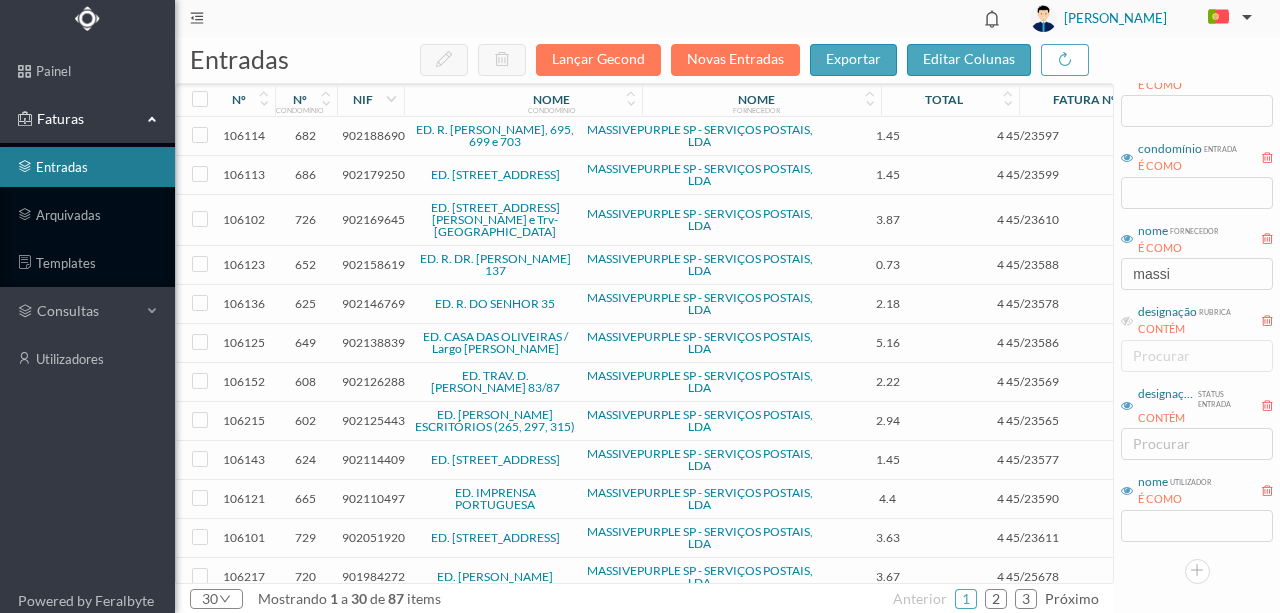 click on "902188690" at bounding box center (373, 135) 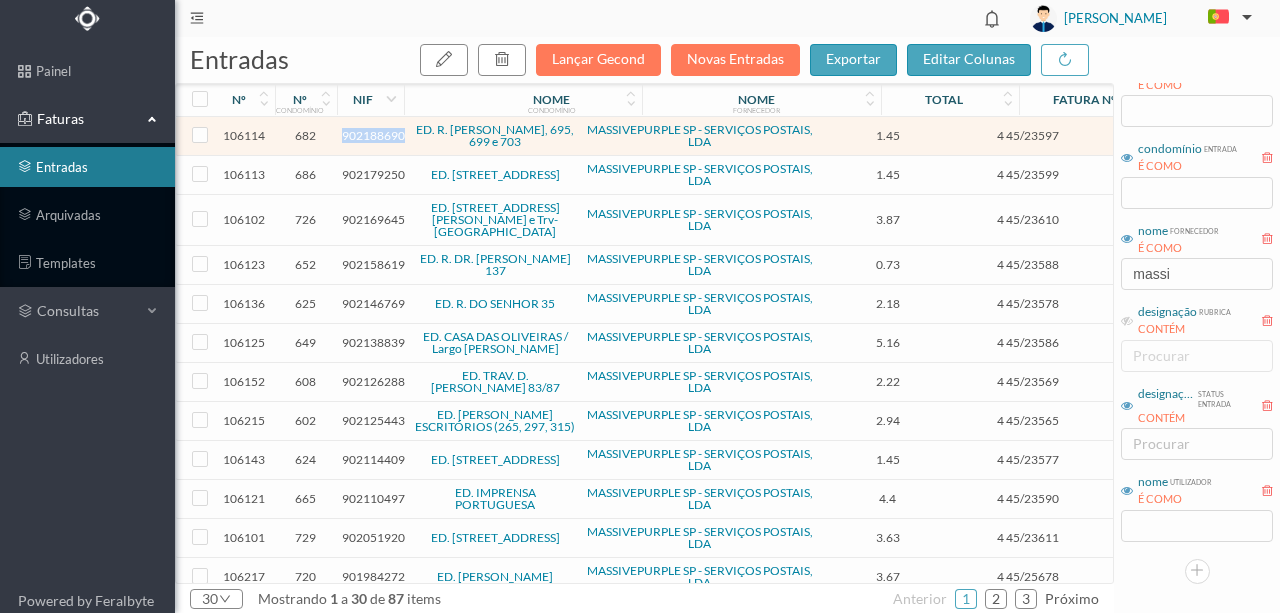 click on "902188690" at bounding box center [373, 135] 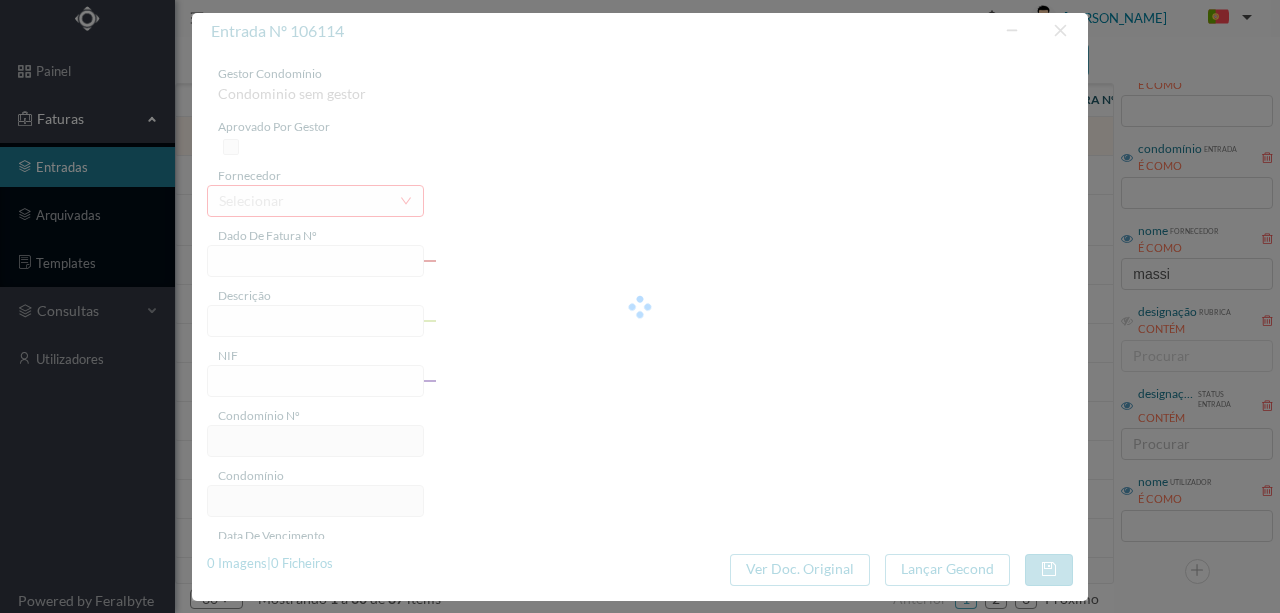 type on "4 45/23597" 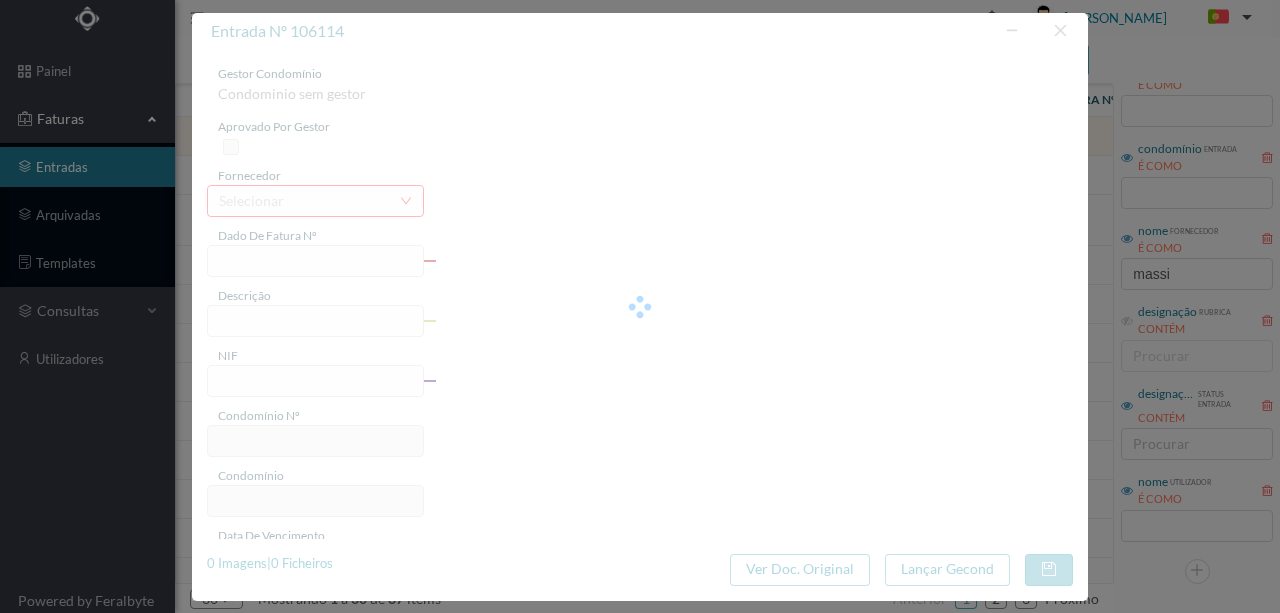type on "Serviço [PERSON_NAME]" 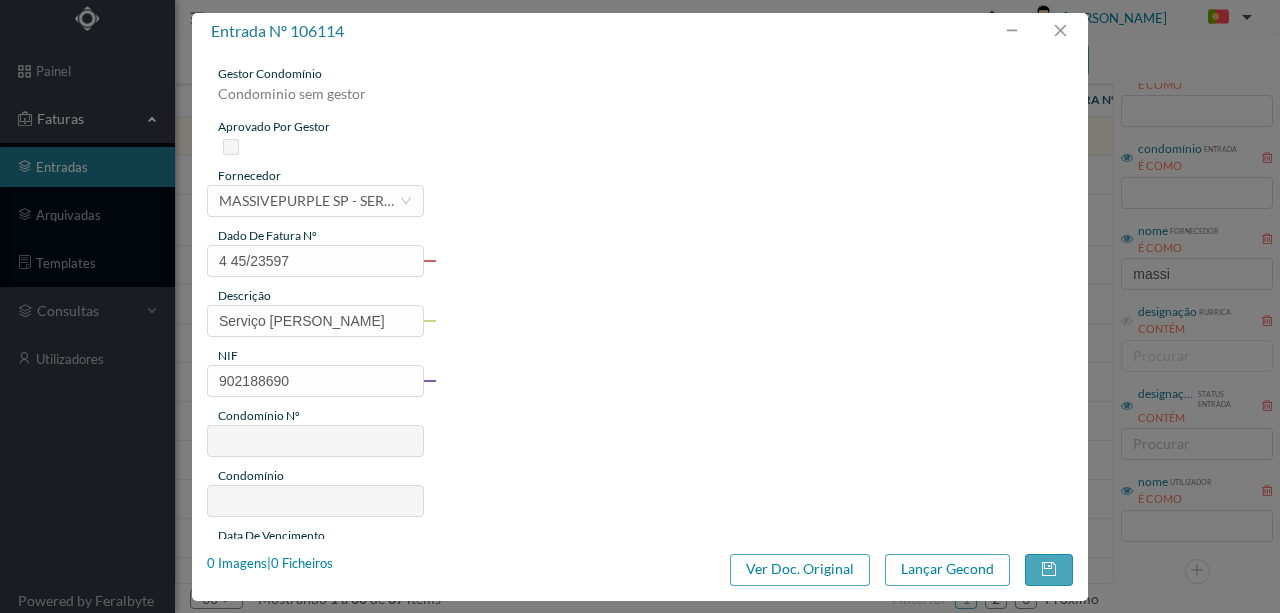 type on "682" 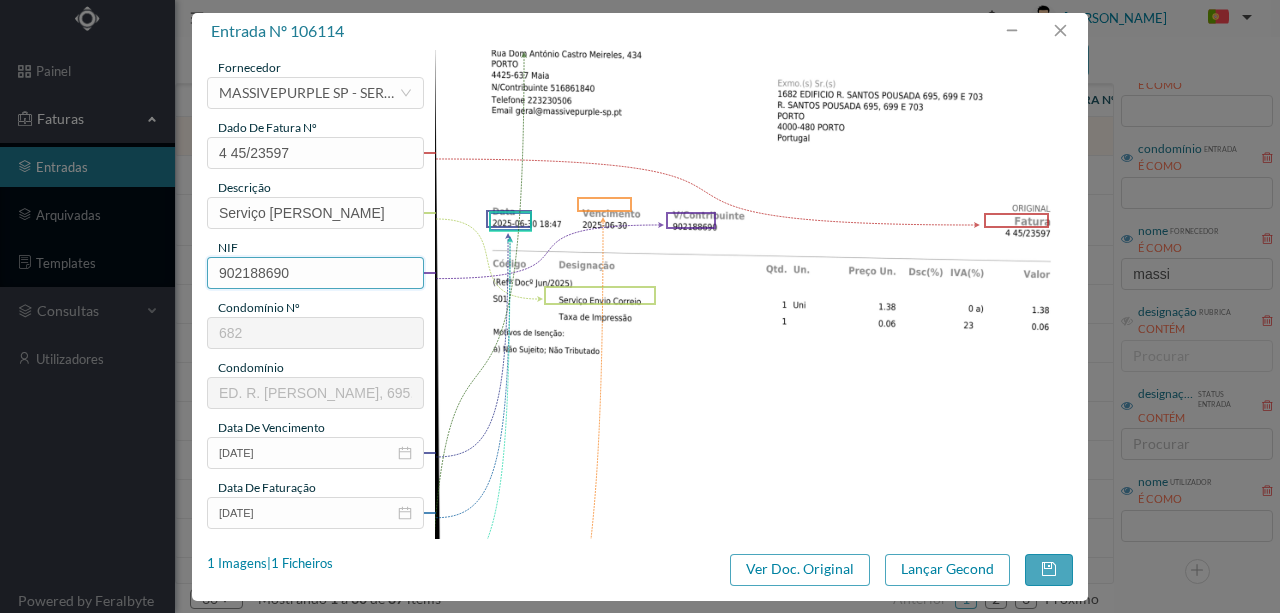 scroll, scrollTop: 266, scrollLeft: 0, axis: vertical 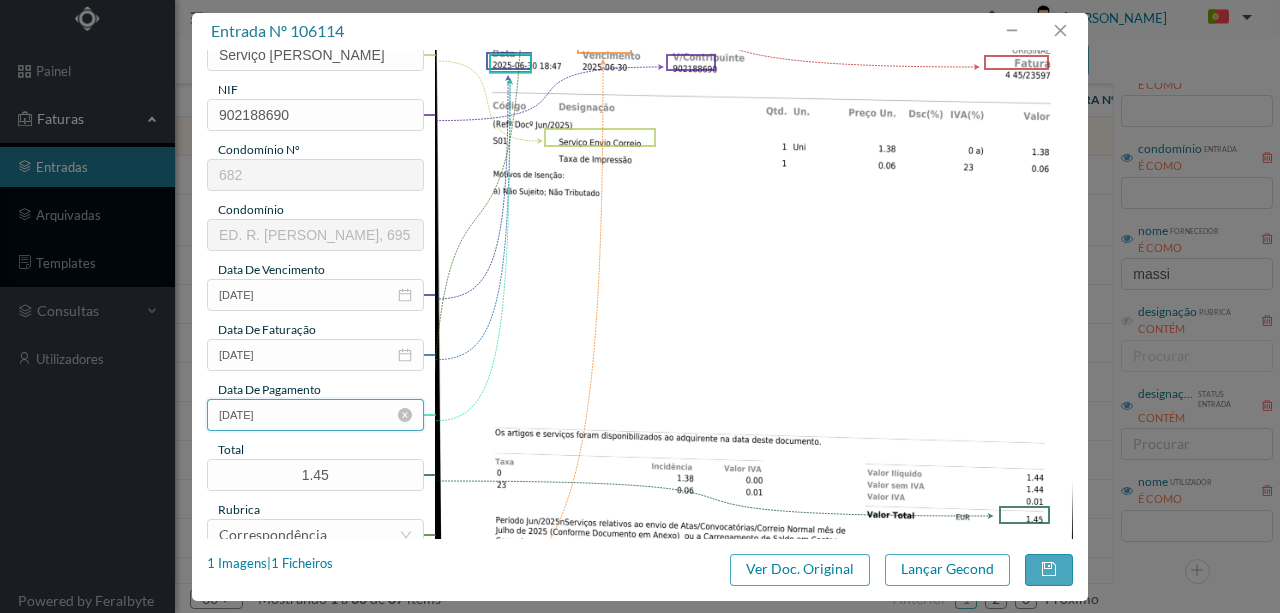 click on "[DATE]" at bounding box center (315, 415) 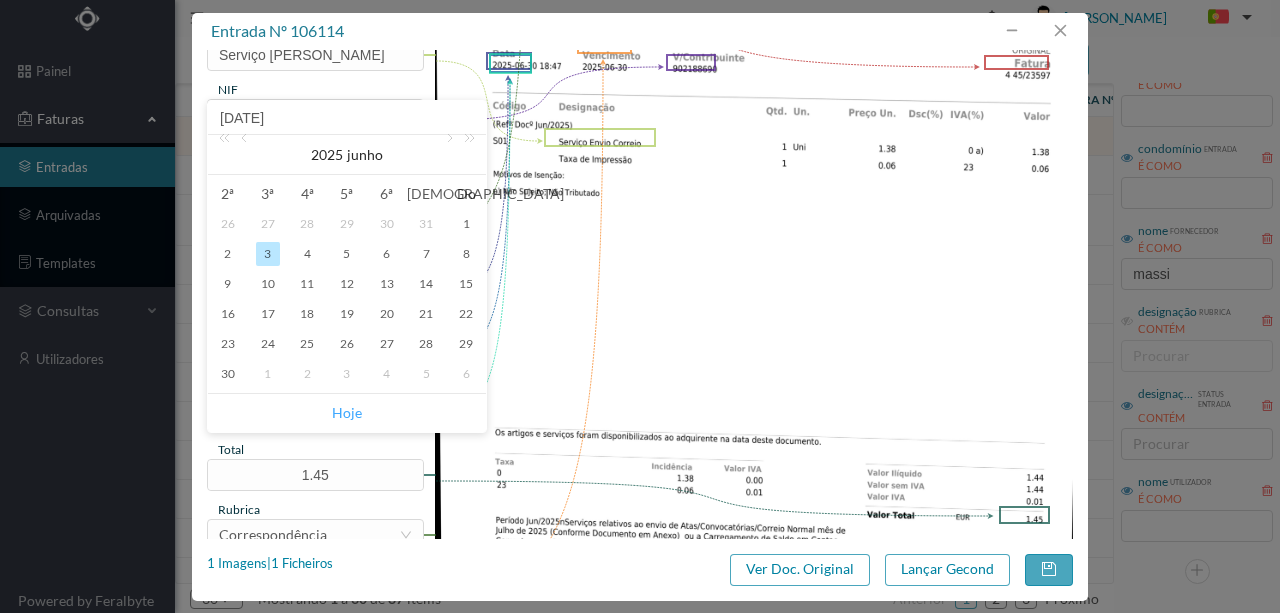 click on "Hoje" at bounding box center [347, 413] 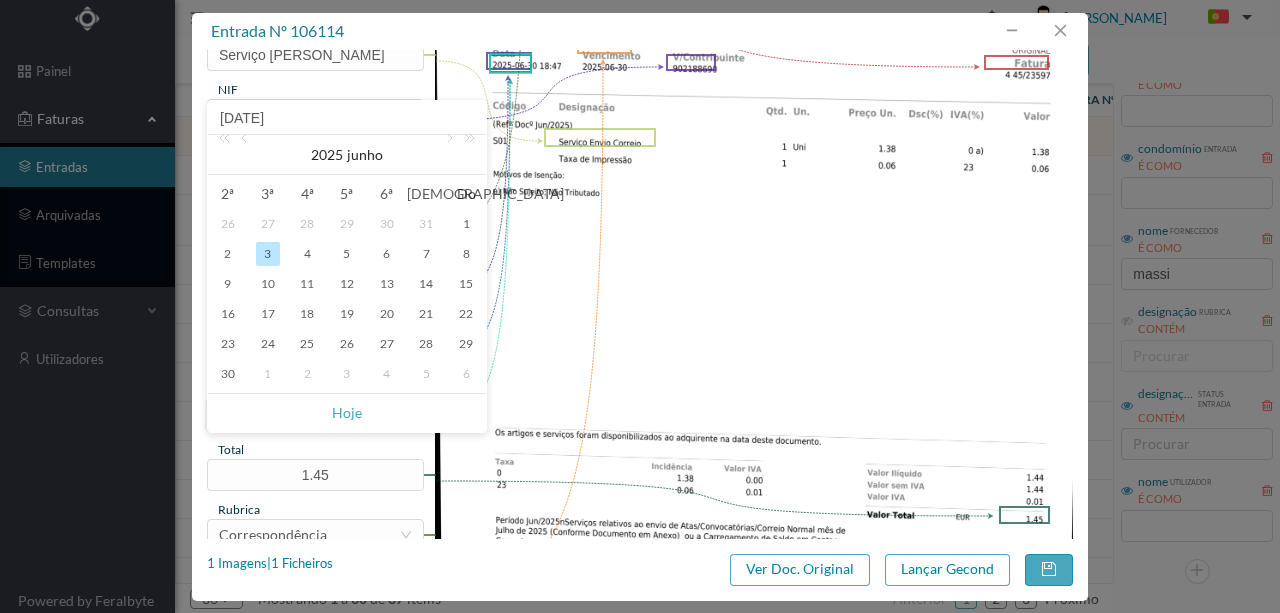type on "[DATE]" 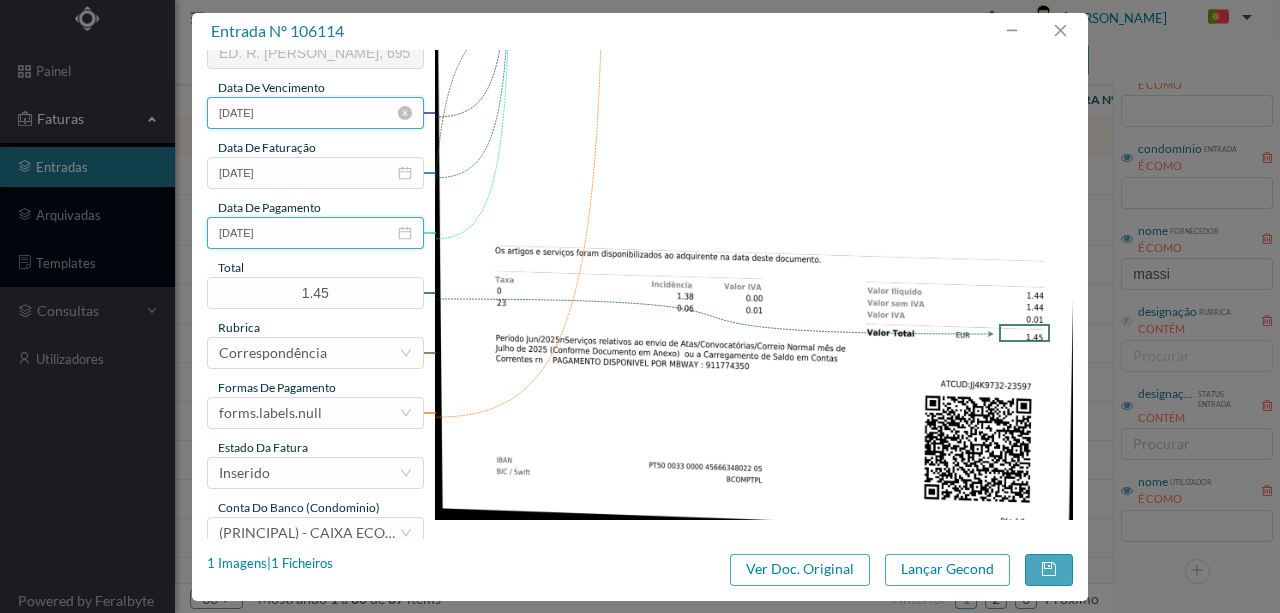 scroll, scrollTop: 473, scrollLeft: 0, axis: vertical 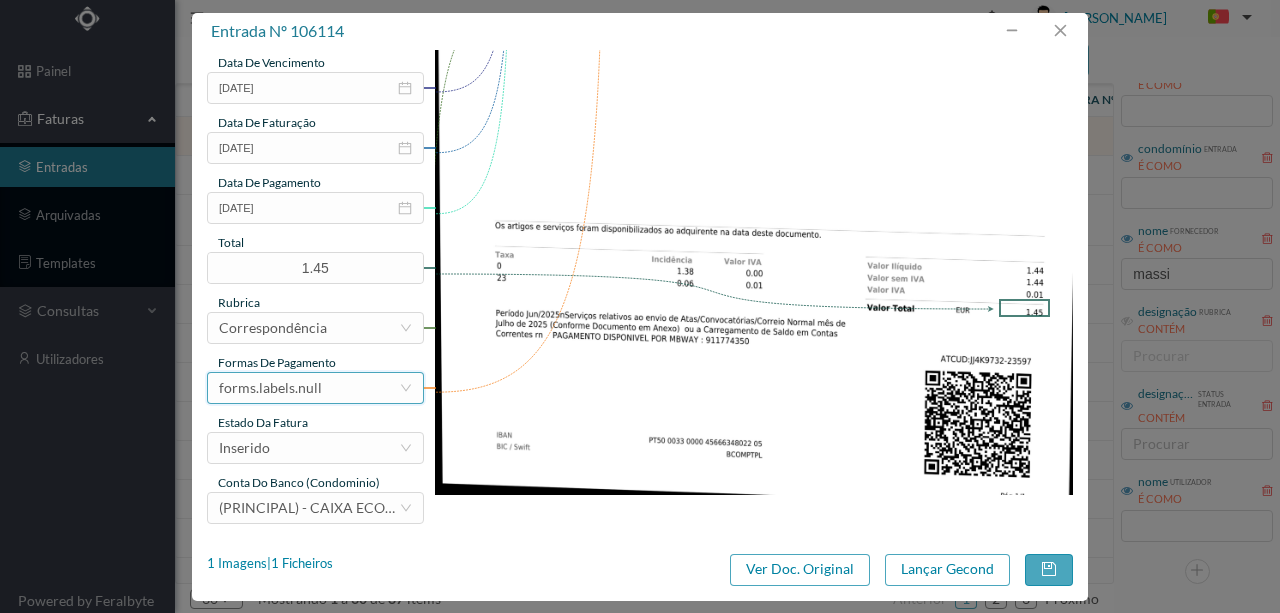 click on "forms.labels.null" at bounding box center (270, 388) 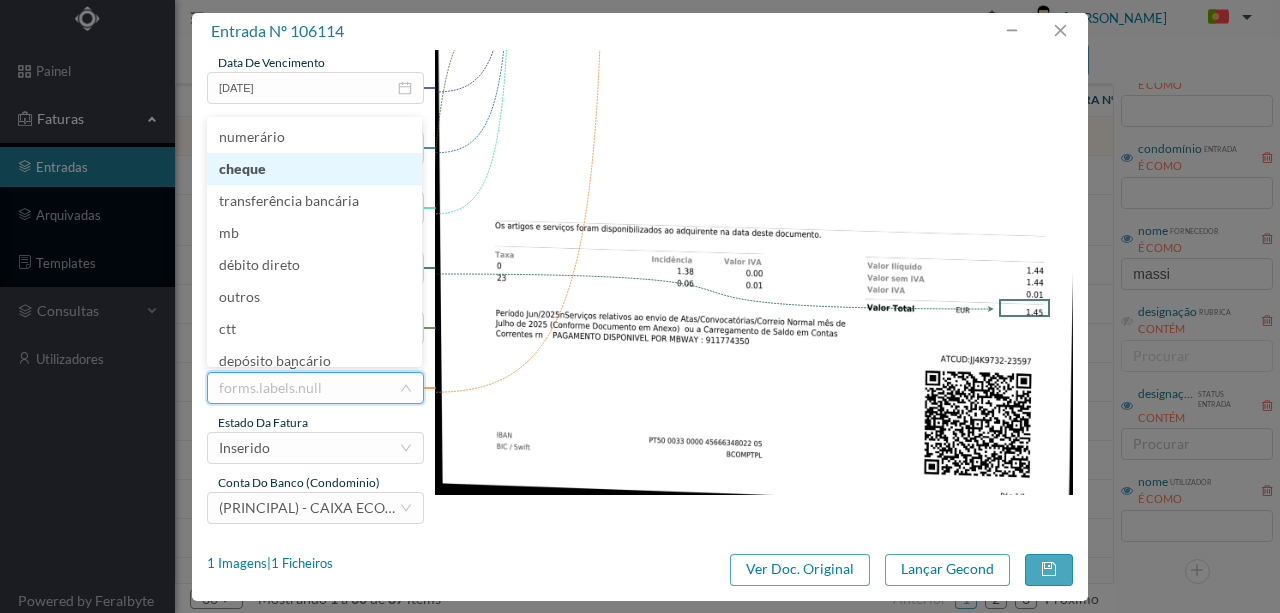 click on "cheque" at bounding box center (314, 169) 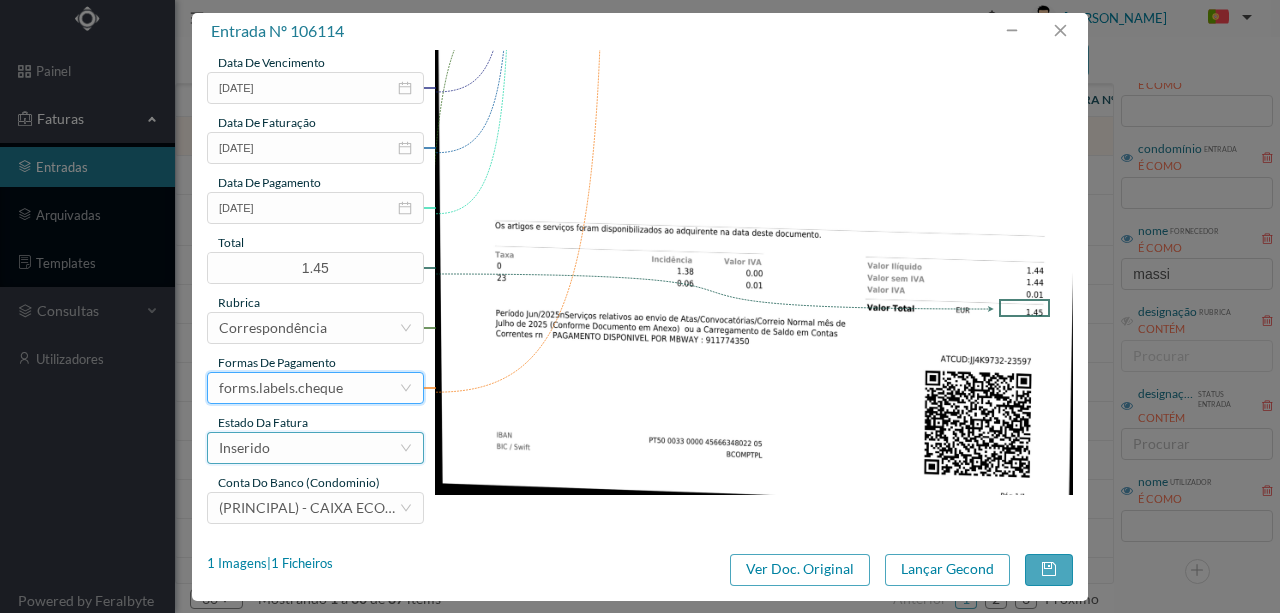 click on "Inserido" at bounding box center (309, 448) 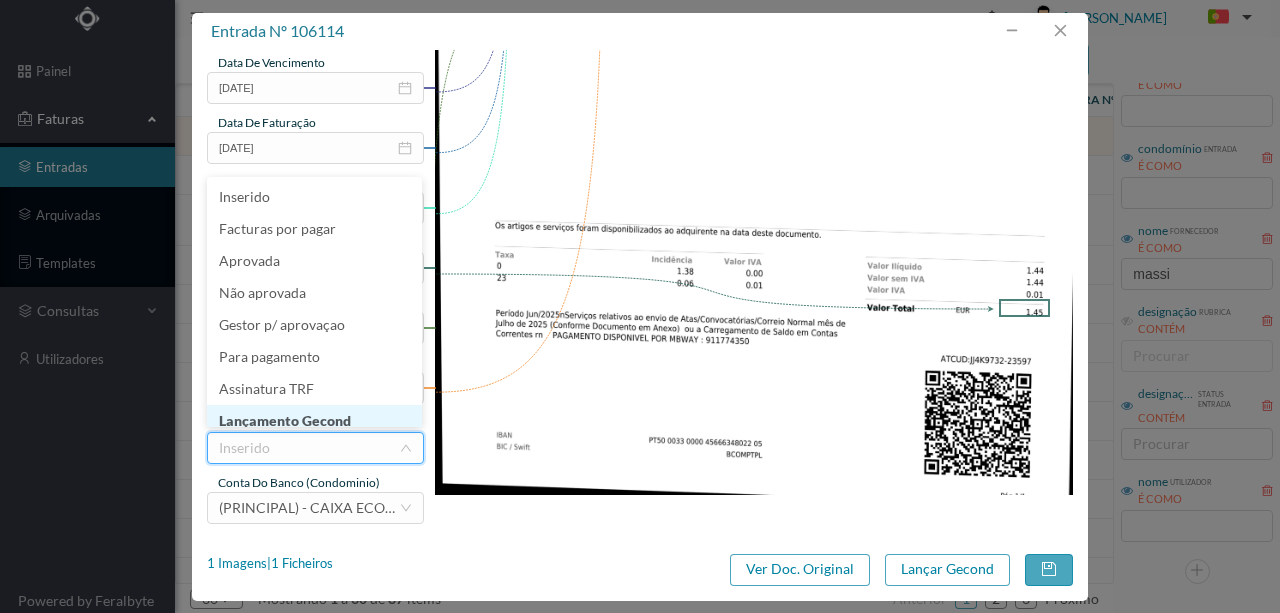 scroll, scrollTop: 10, scrollLeft: 0, axis: vertical 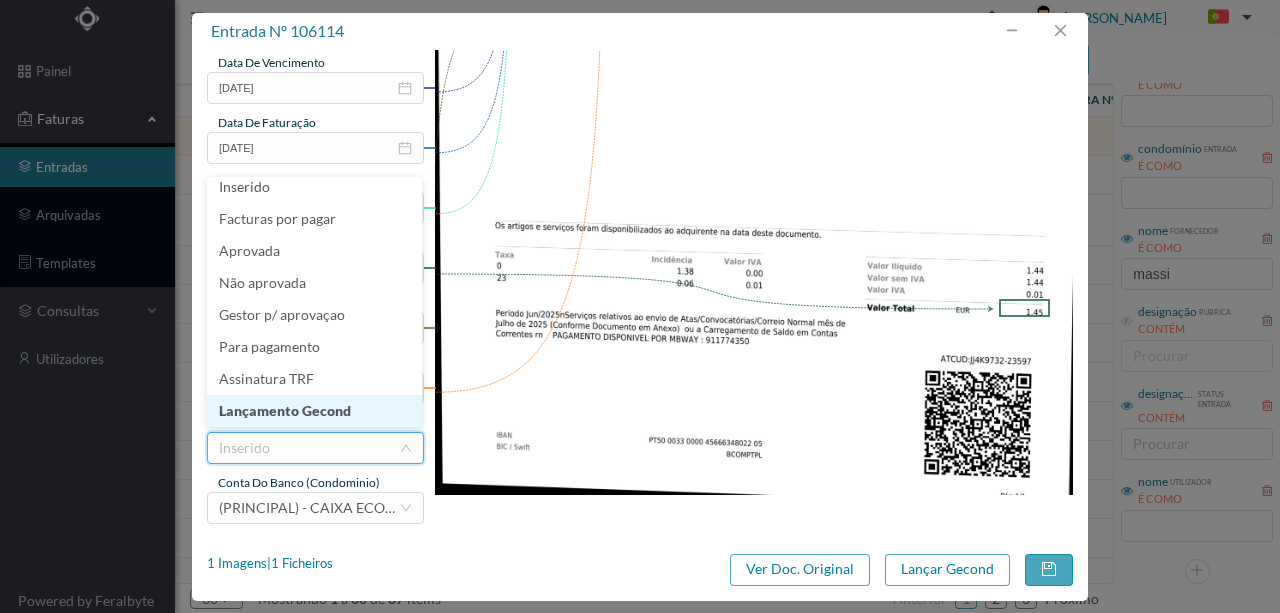 click on "Lançamento Gecond" at bounding box center (314, 411) 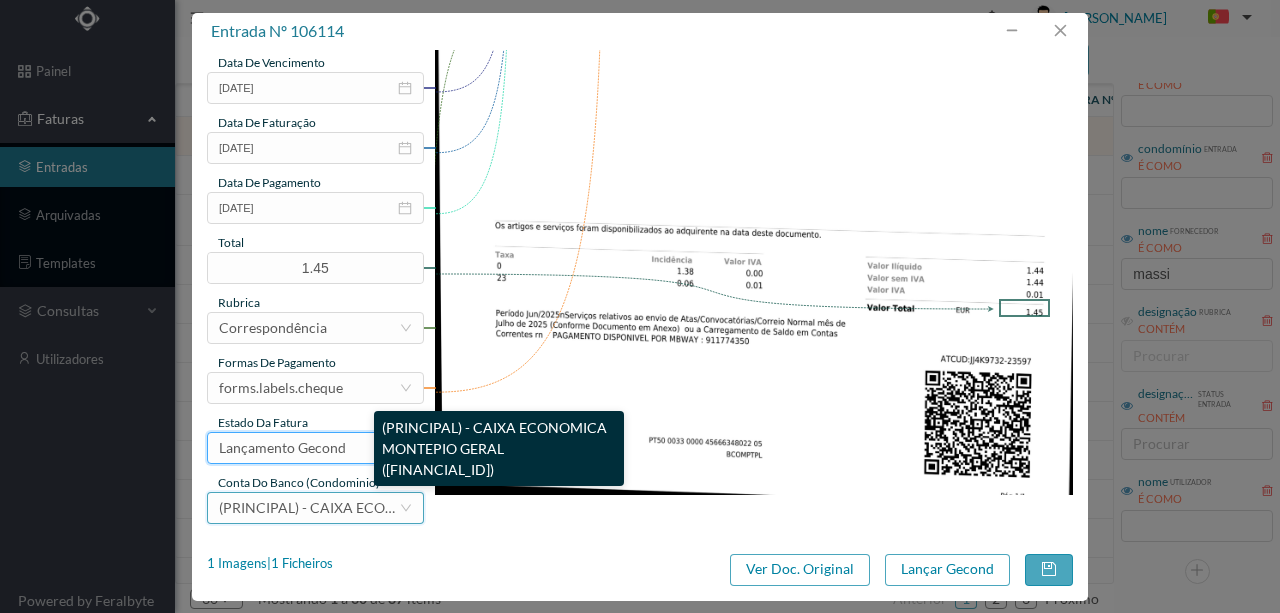 click on "(PRINCIPAL) - CAIXA ECONOMICA MONTEPIO GERAL (PT50 003600709910011914168)" at bounding box center [451, 507] 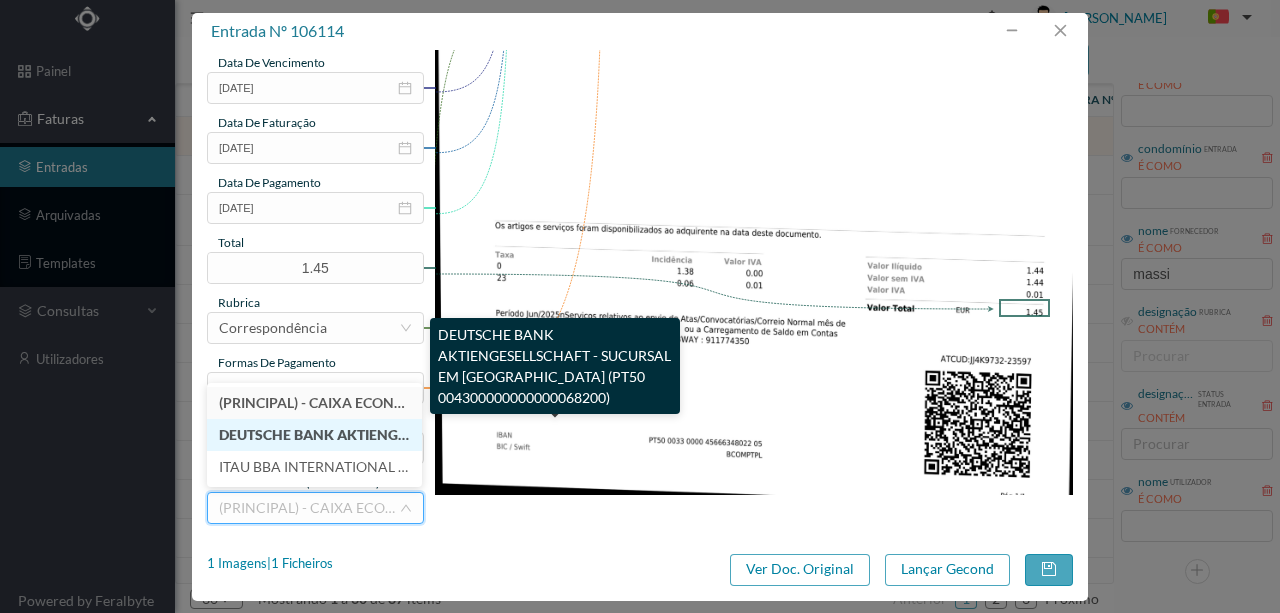 click on "DEUTSCHE BANK AKTIENGESELLSCHAFT - SUCURSAL EM PORTUGAL (PT50 004300000000000068200)" at bounding box center [587, 434] 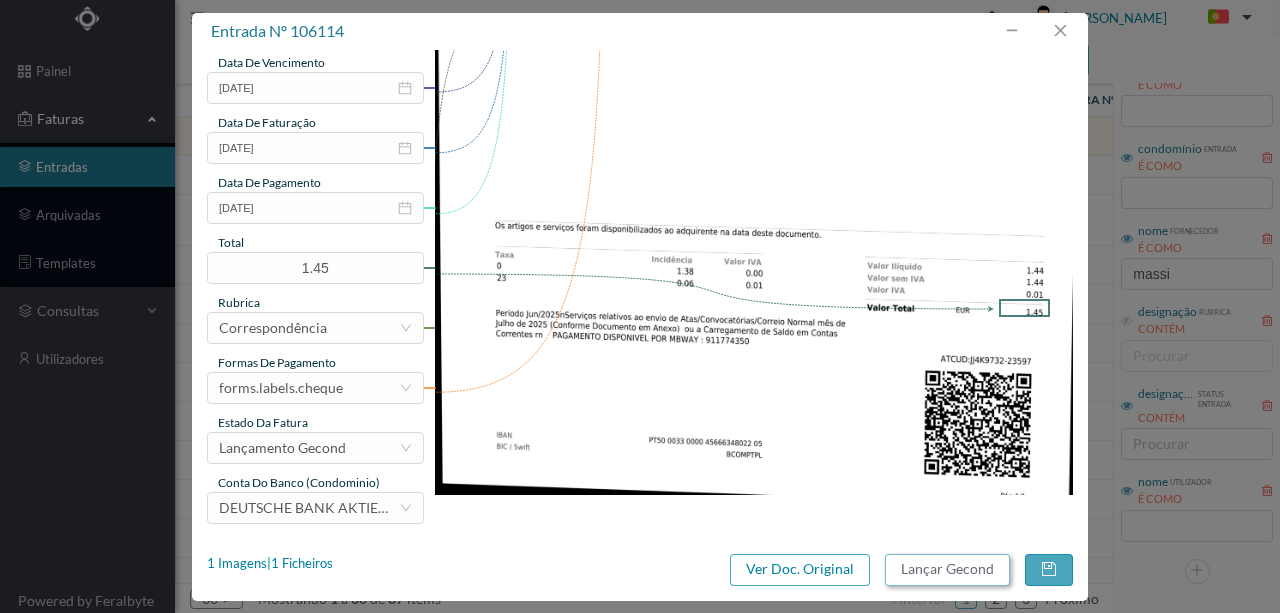 click on "Lançar Gecond" at bounding box center (947, 570) 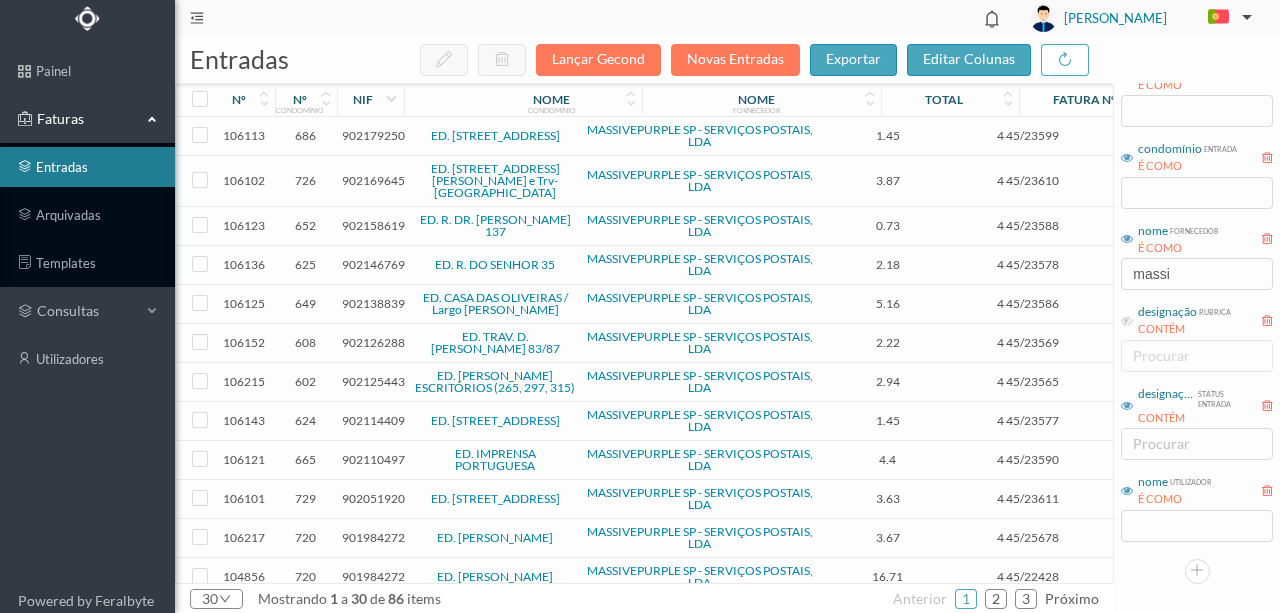 click on "902179250" at bounding box center (373, 135) 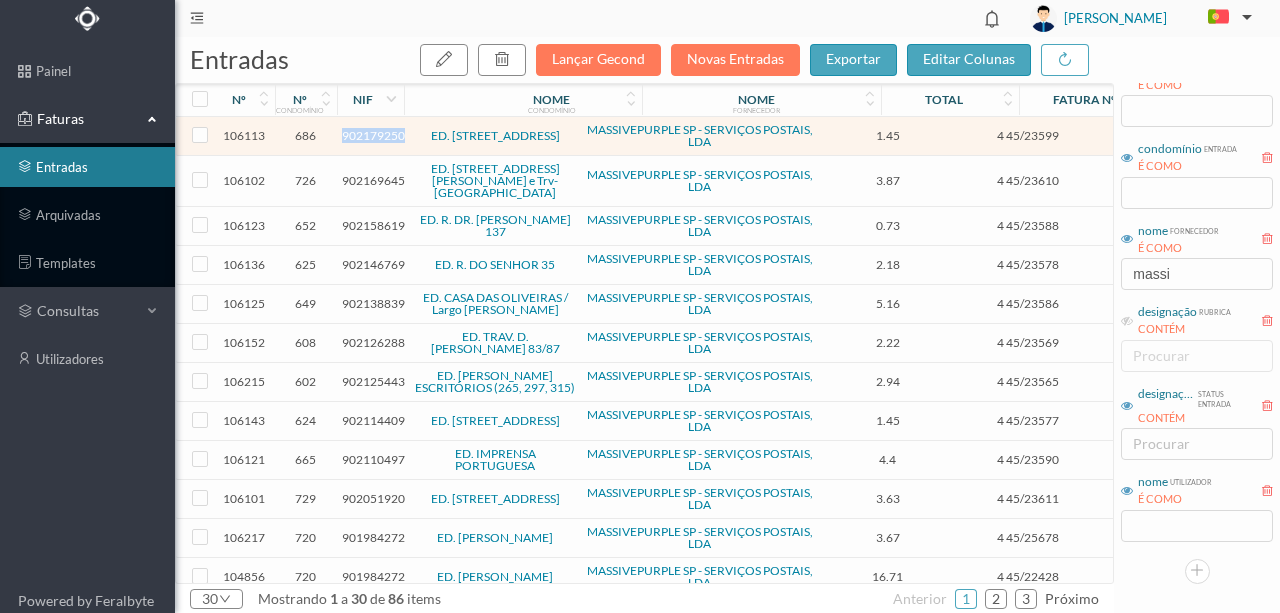 click on "902179250" at bounding box center (373, 135) 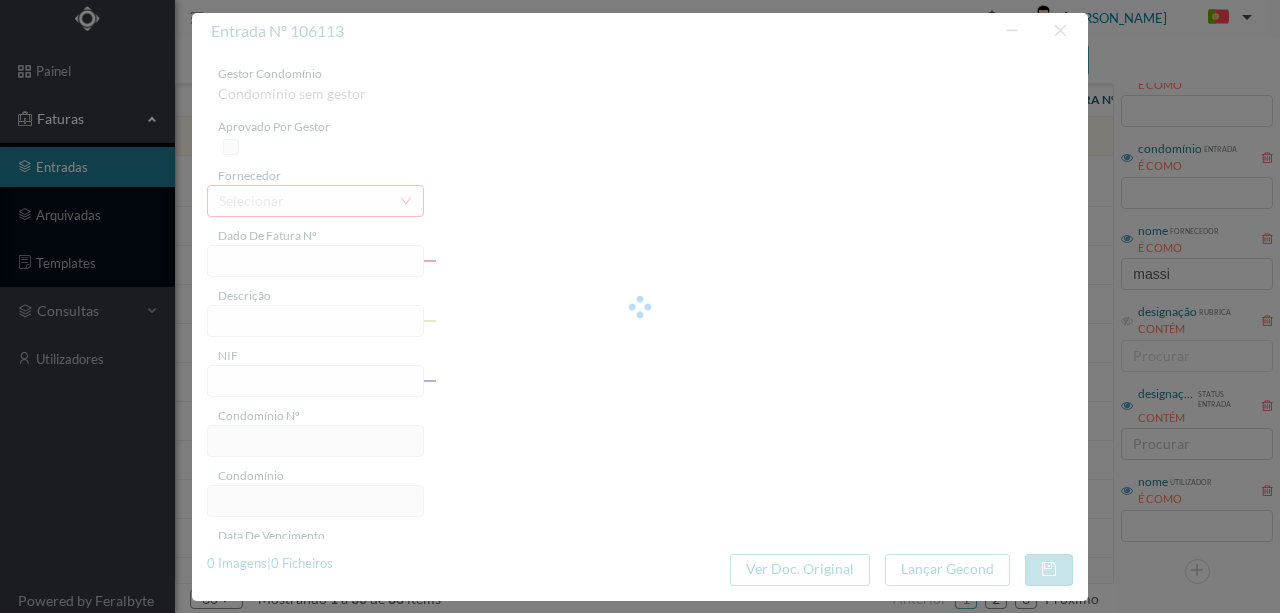 type on "4 45/23599" 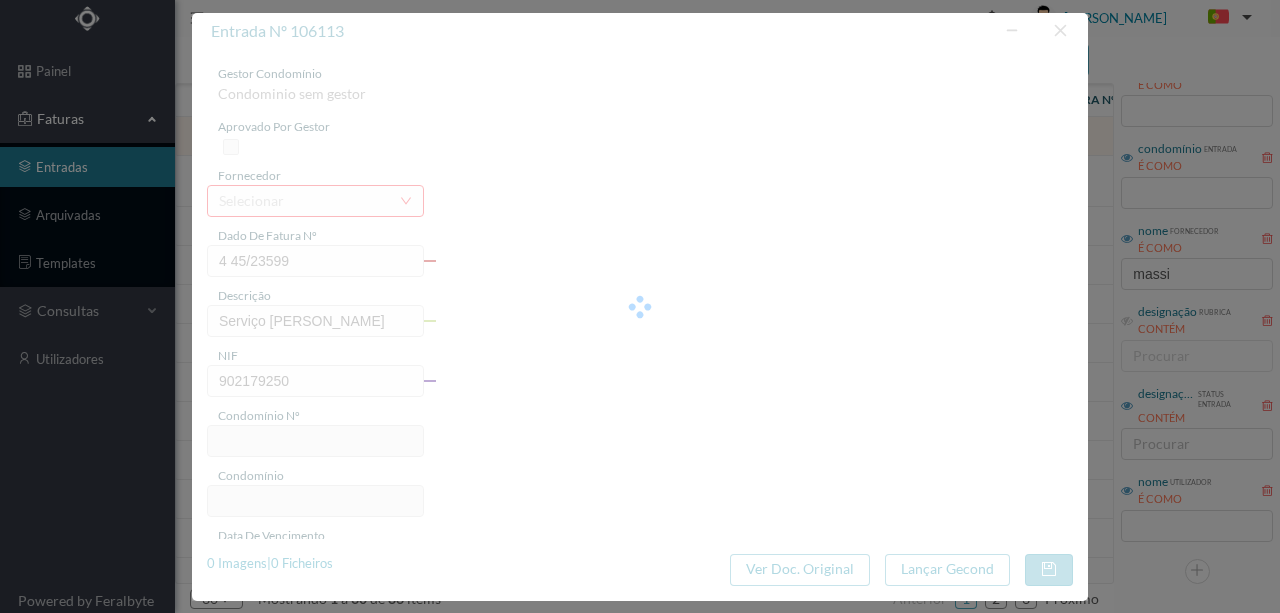type on "686" 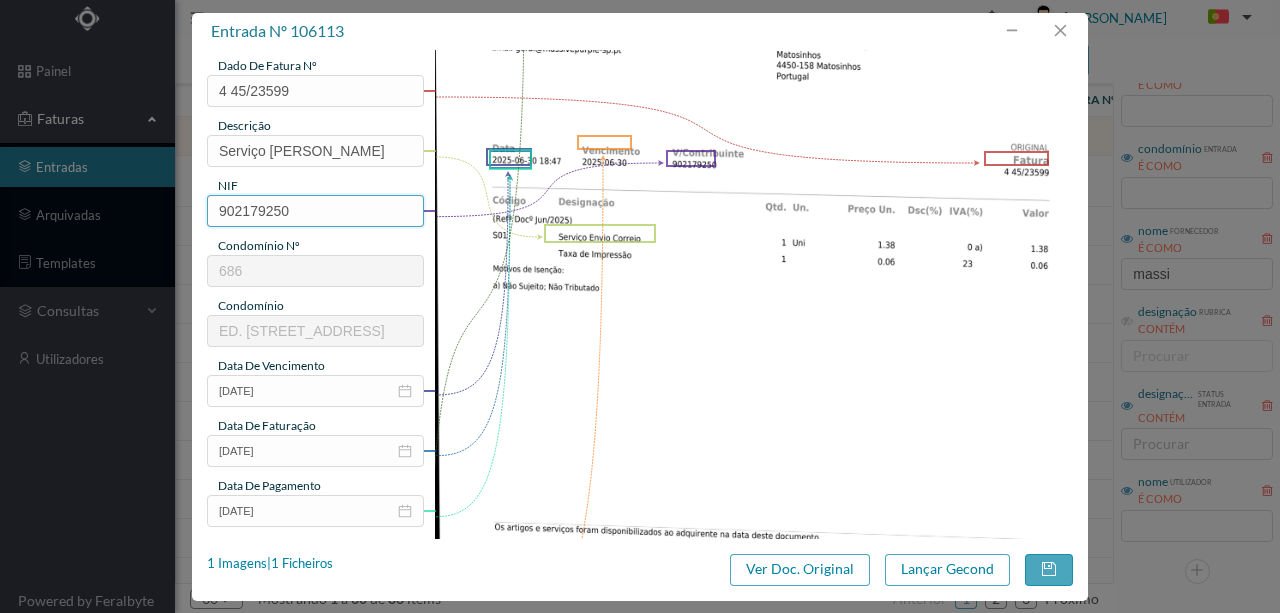 scroll, scrollTop: 200, scrollLeft: 0, axis: vertical 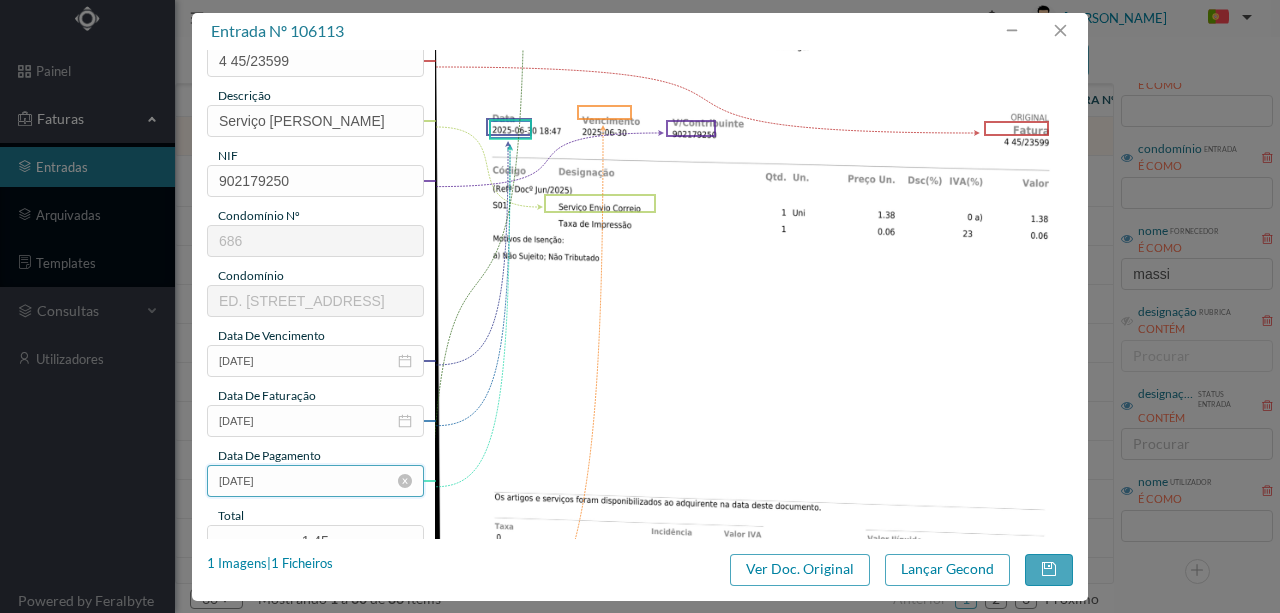 click on "[DATE]" at bounding box center (315, 481) 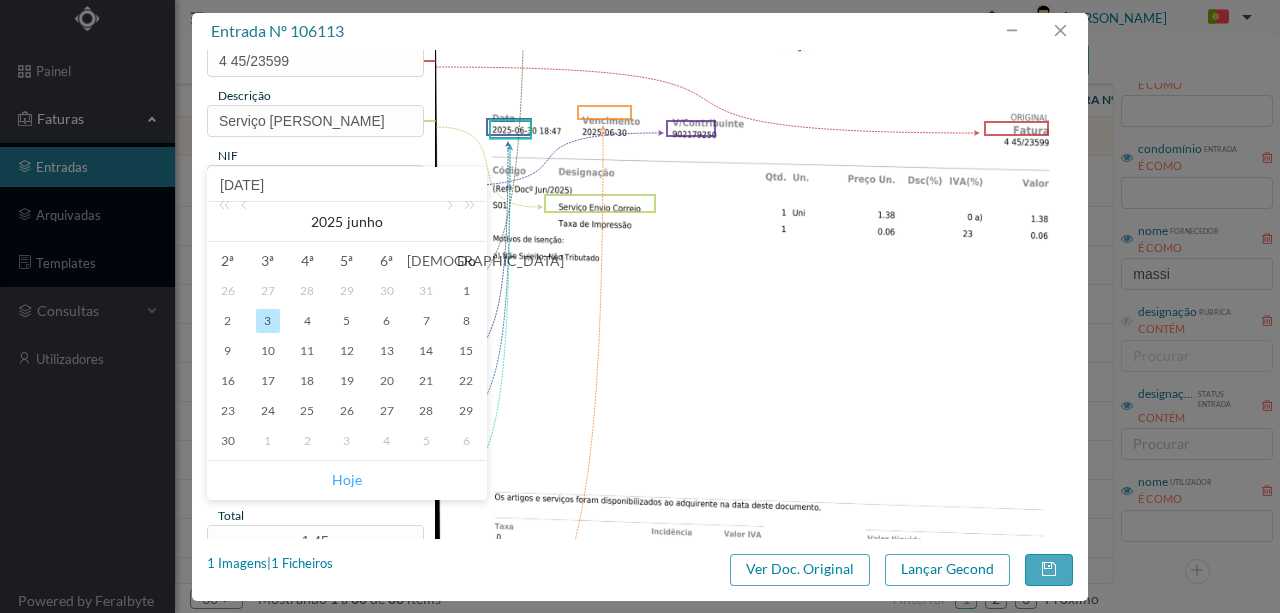click on "Hoje" at bounding box center (347, 480) 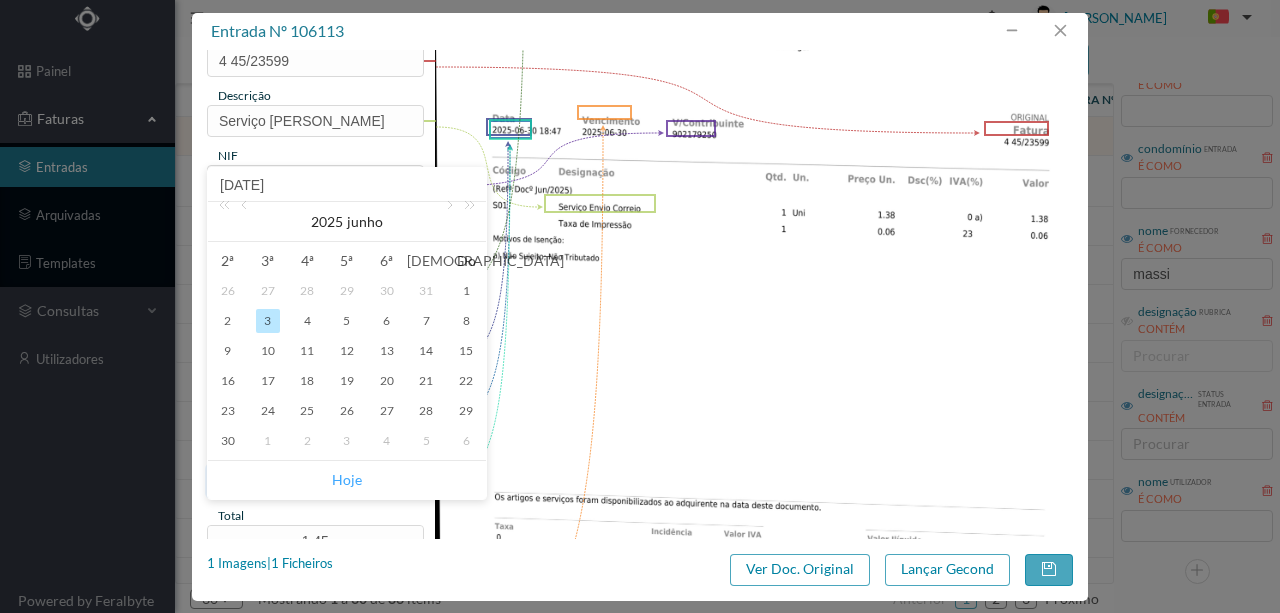 type on "[DATE]" 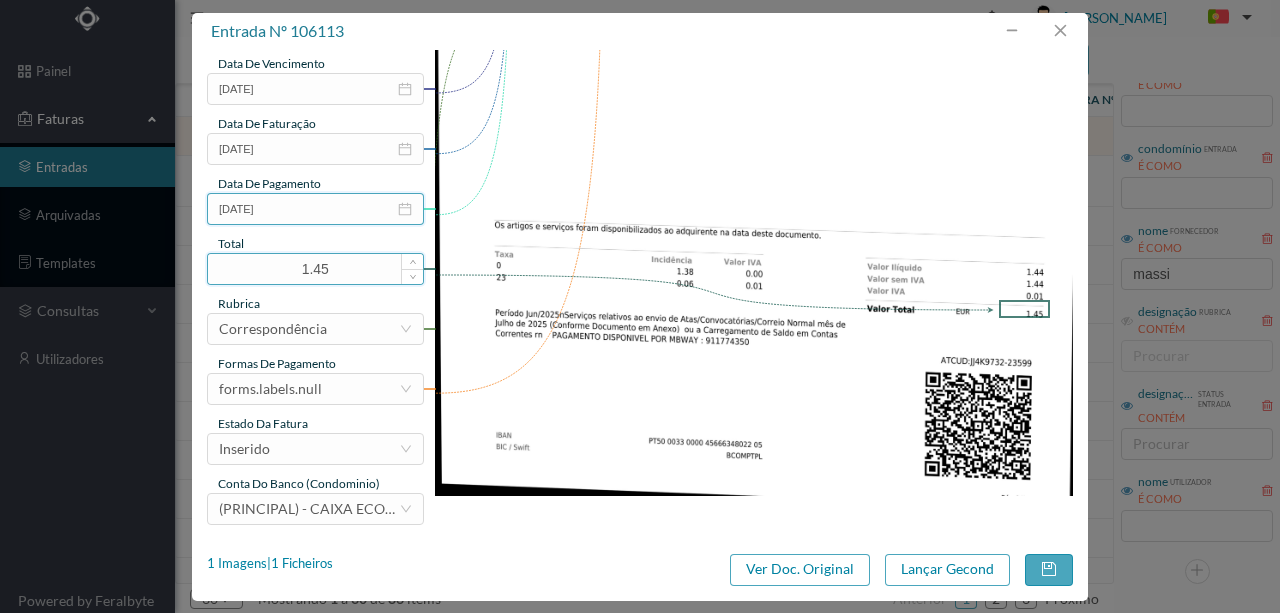 scroll, scrollTop: 473, scrollLeft: 0, axis: vertical 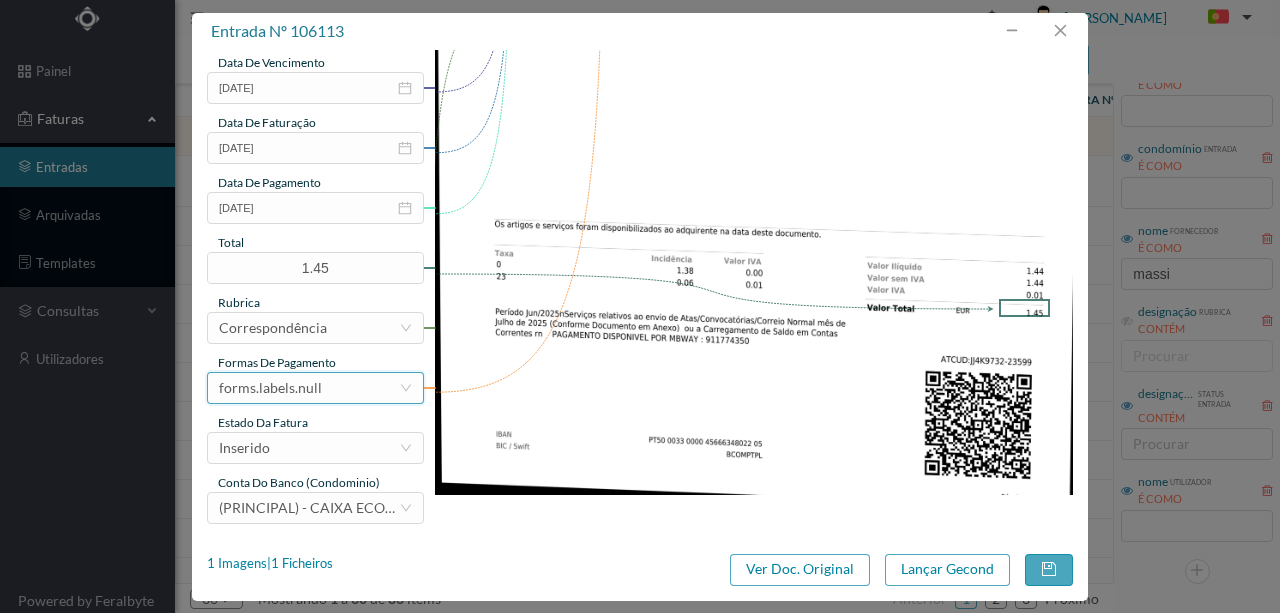 click on "forms.labels.null" at bounding box center (309, 388) 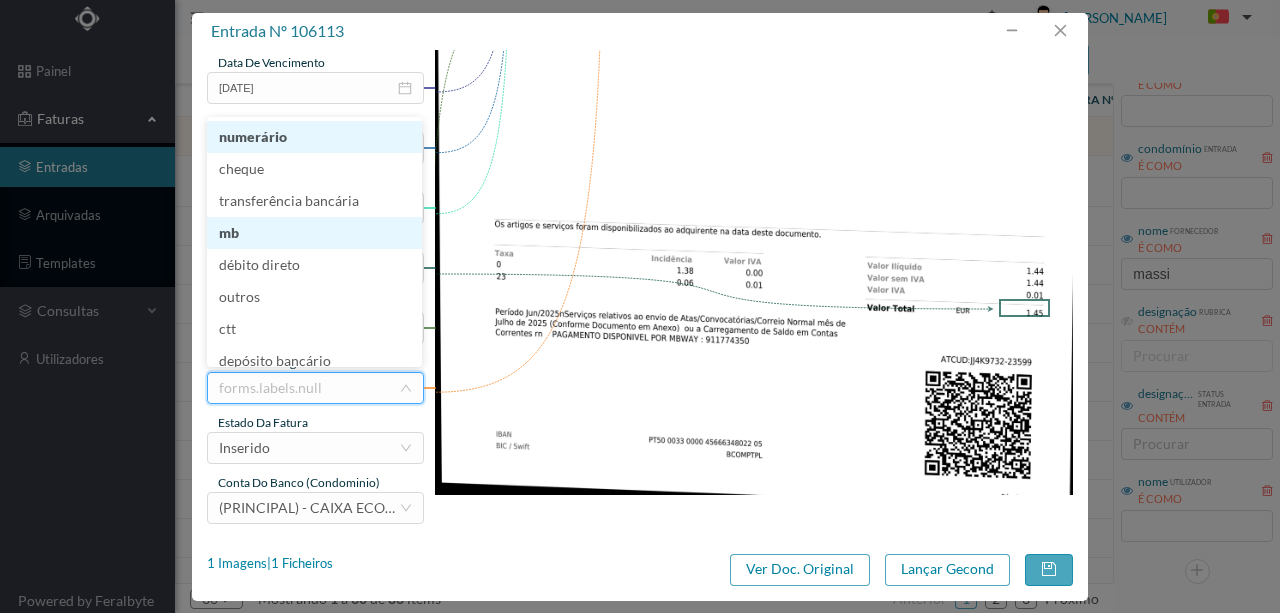 scroll, scrollTop: 10, scrollLeft: 0, axis: vertical 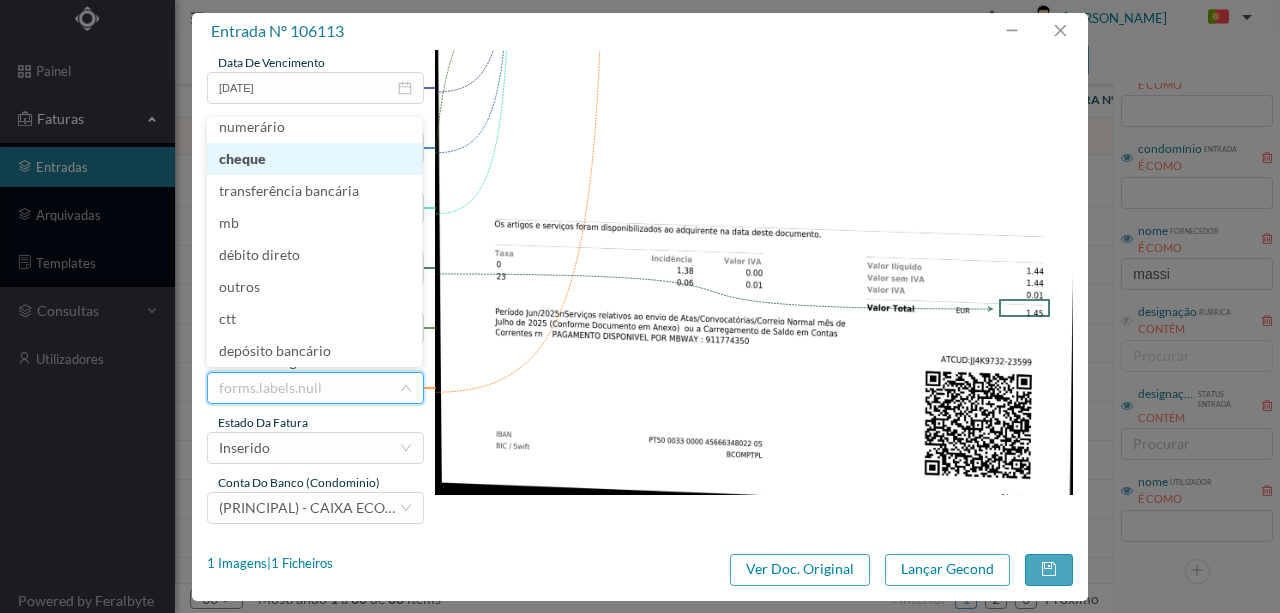 click on "cheque" at bounding box center [314, 159] 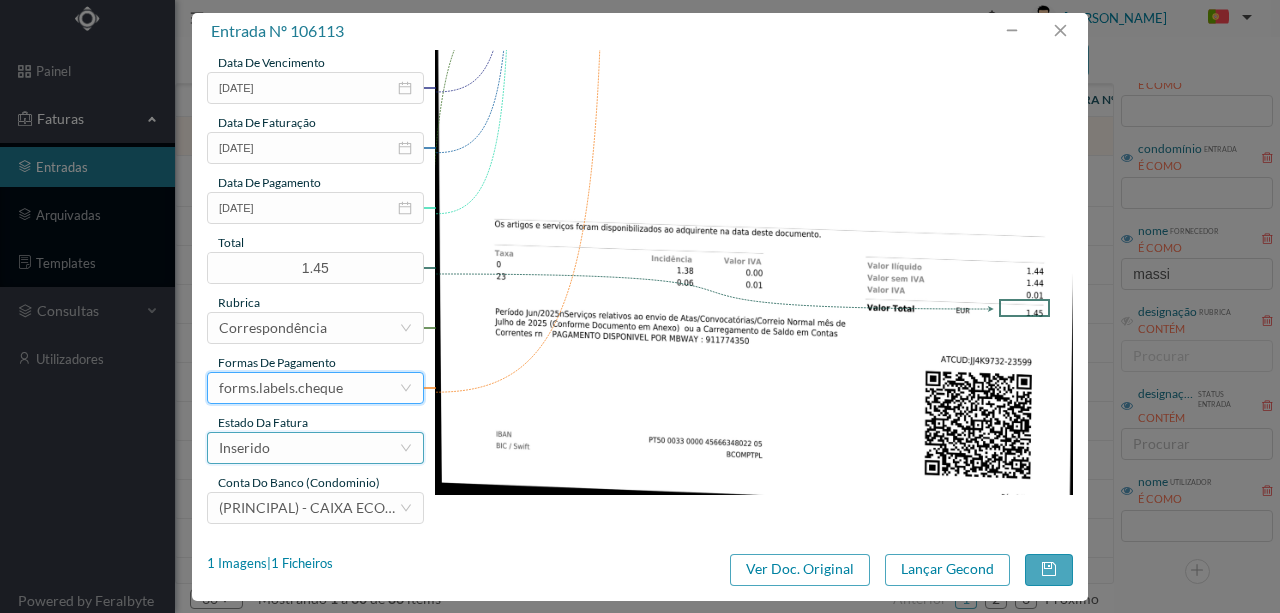 click on "Inserido" at bounding box center (309, 448) 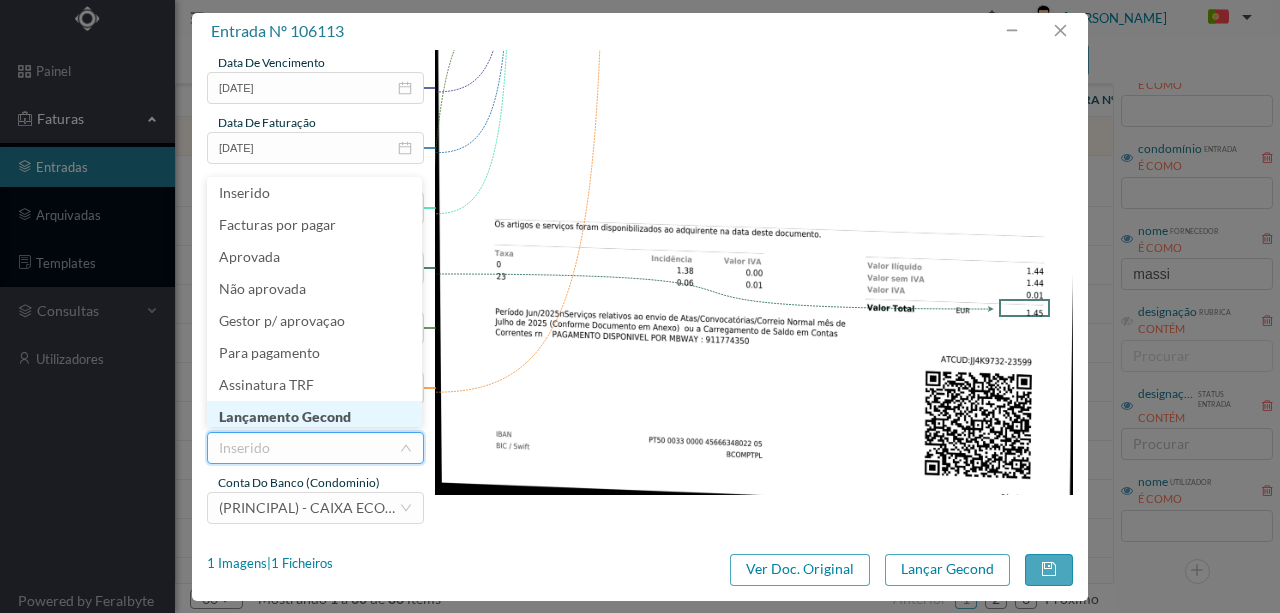 scroll, scrollTop: 10, scrollLeft: 0, axis: vertical 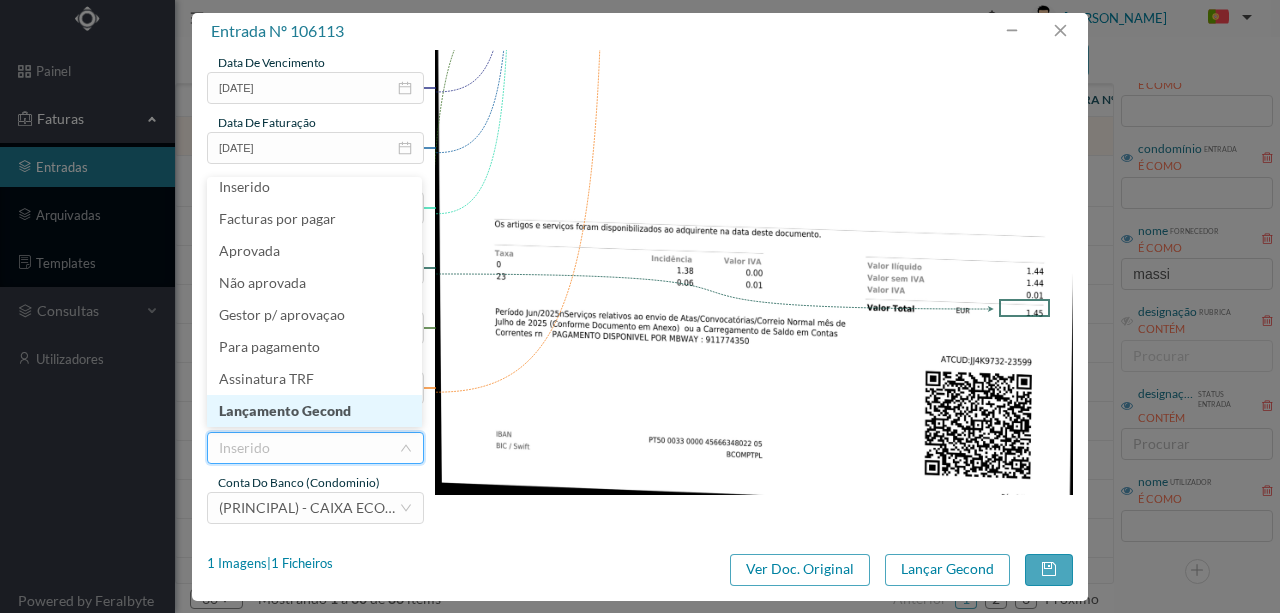 click on "Lançamento Gecond" at bounding box center [314, 411] 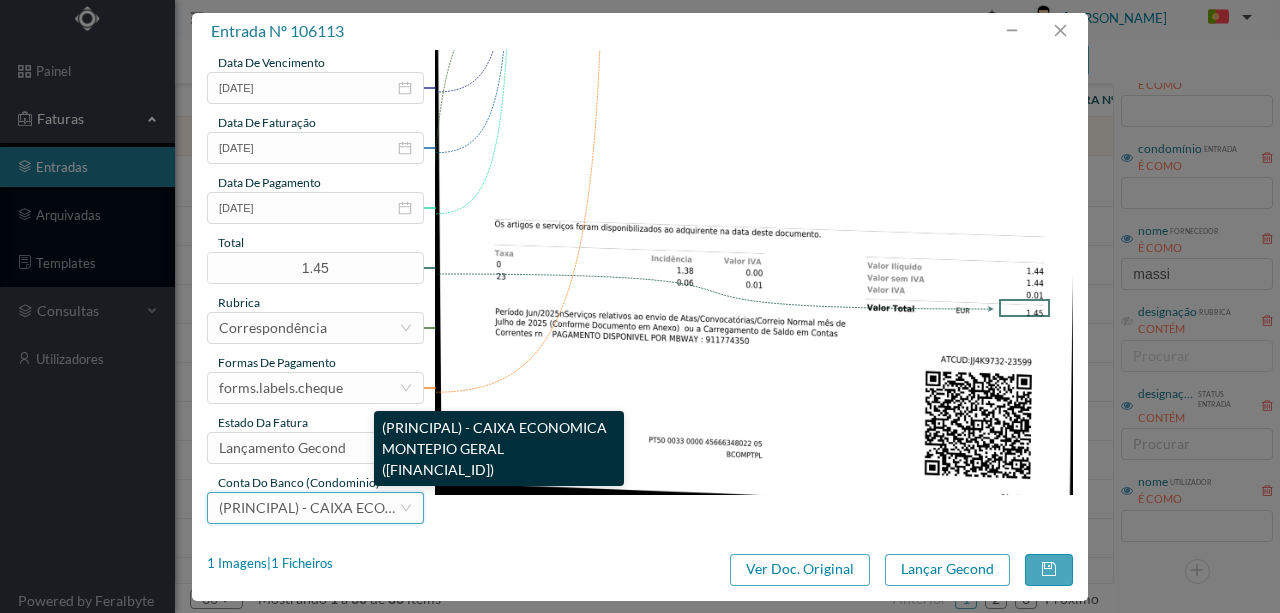 click on "(PRINCIPAL) - CAIXA ECONOMICA MONTEPIO GERAL (PT50 003600709910011868966)" at bounding box center [451, 507] 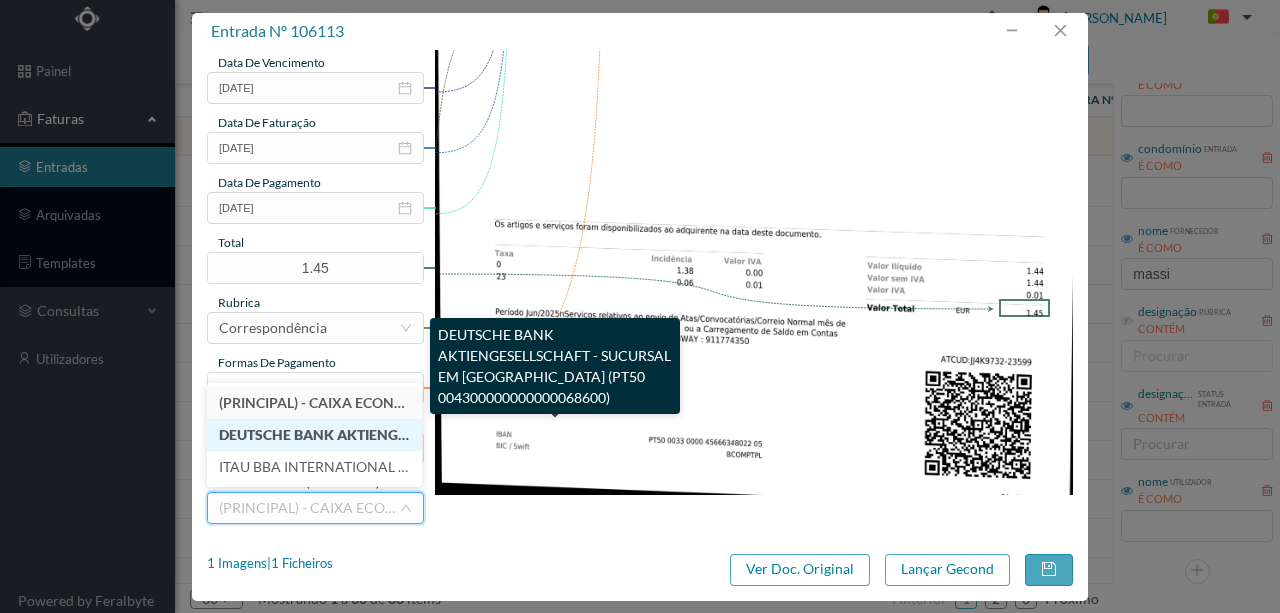 click on "DEUTSCHE BANK AKTIENGESELLSCHAFT - SUCURSAL EM PORTUGAL (PT50 004300000000000068600)" at bounding box center [587, 434] 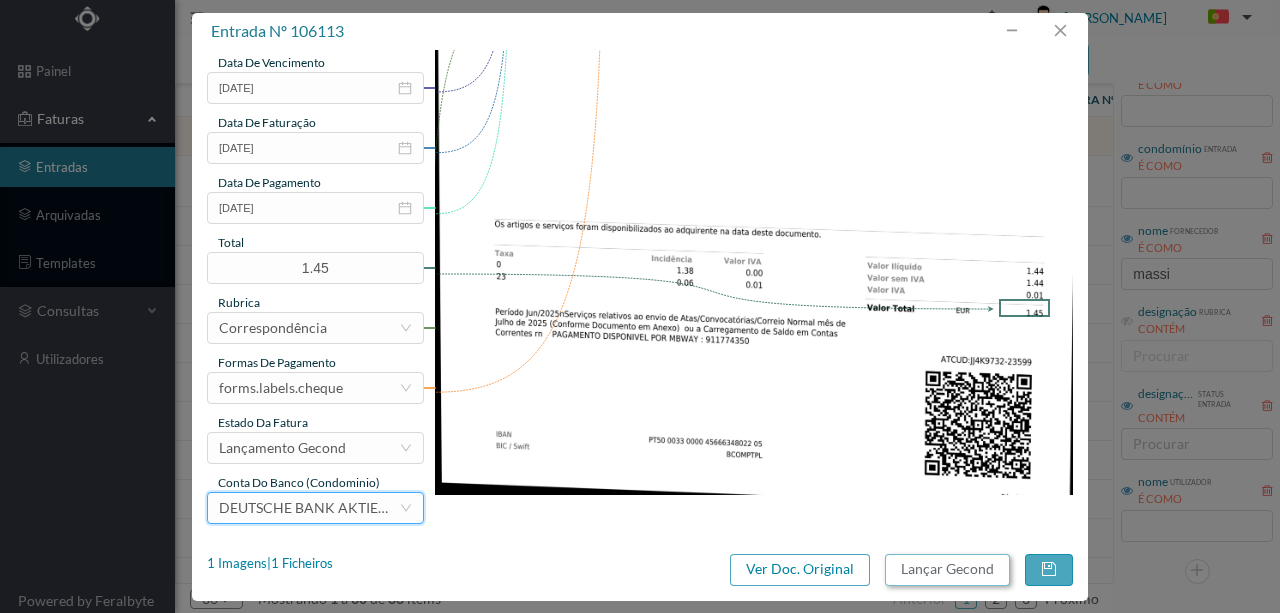 click on "Lançar Gecond" at bounding box center (947, 570) 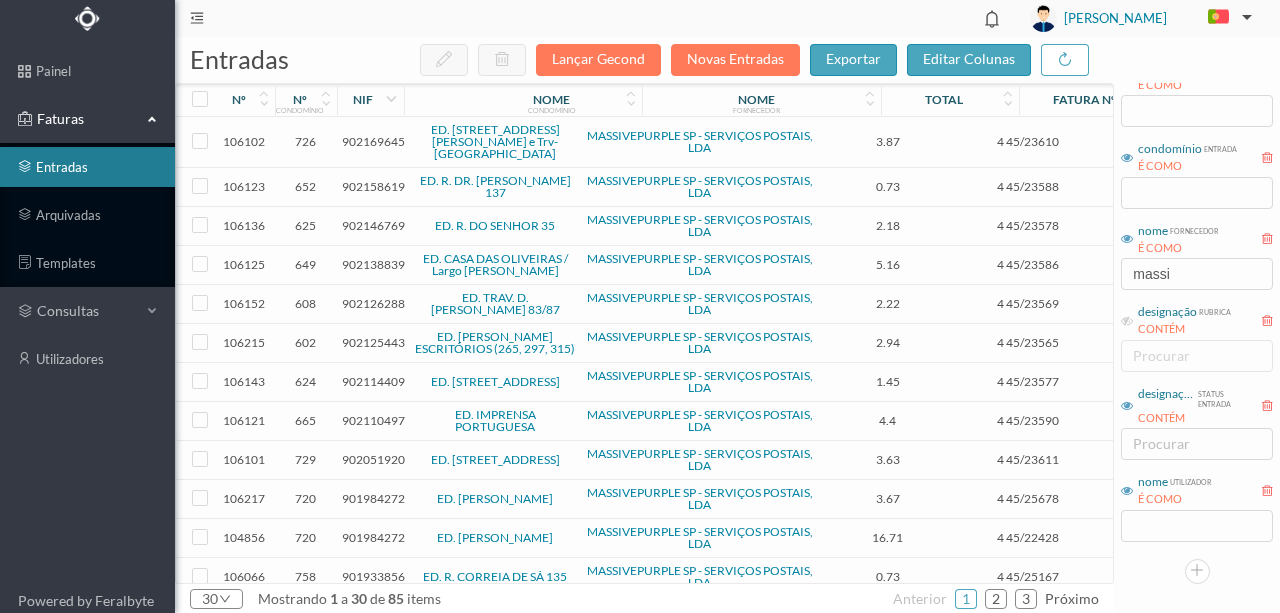 click on "902169645" at bounding box center (373, 141) 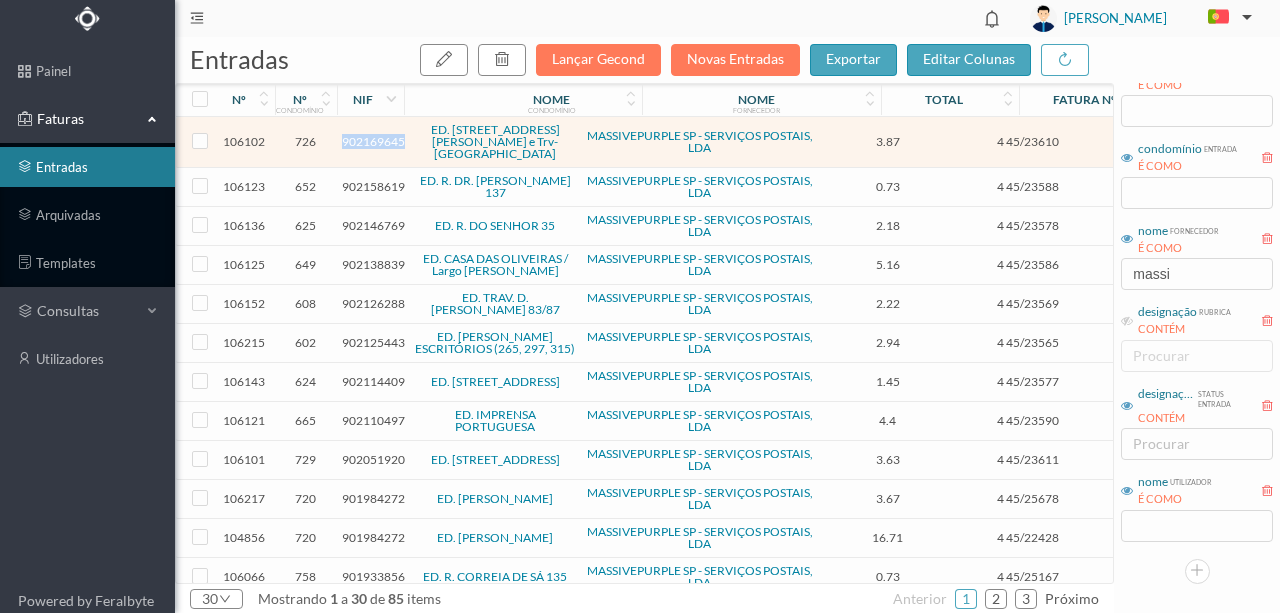 click on "902169645" at bounding box center (373, 141) 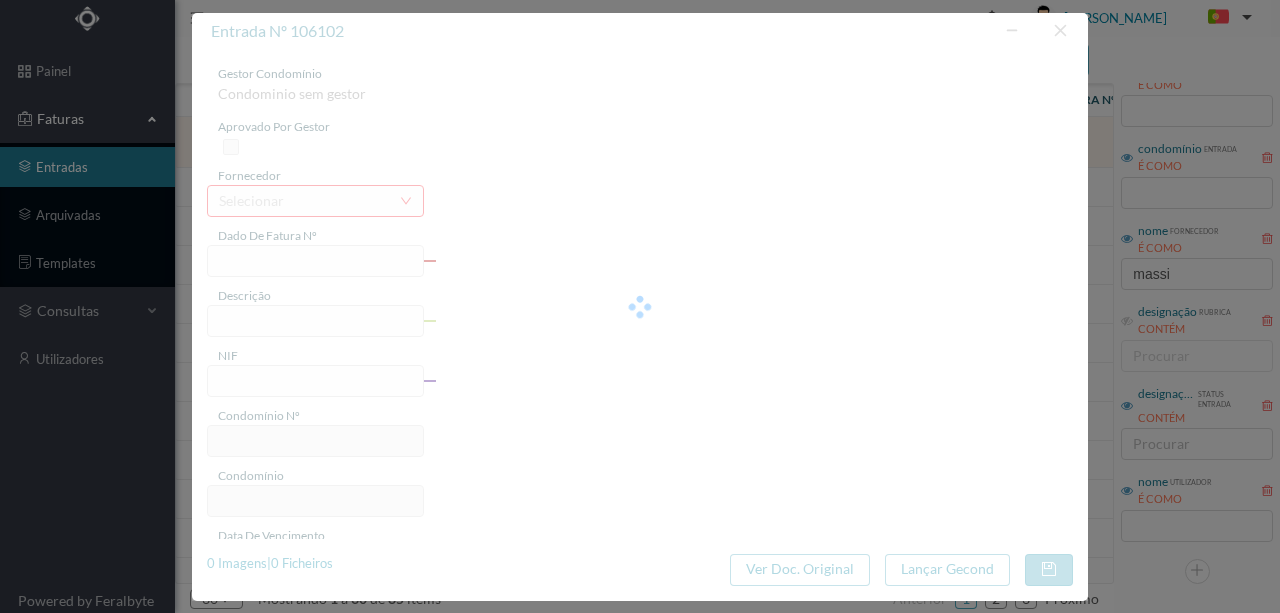 type on "4 45/23610" 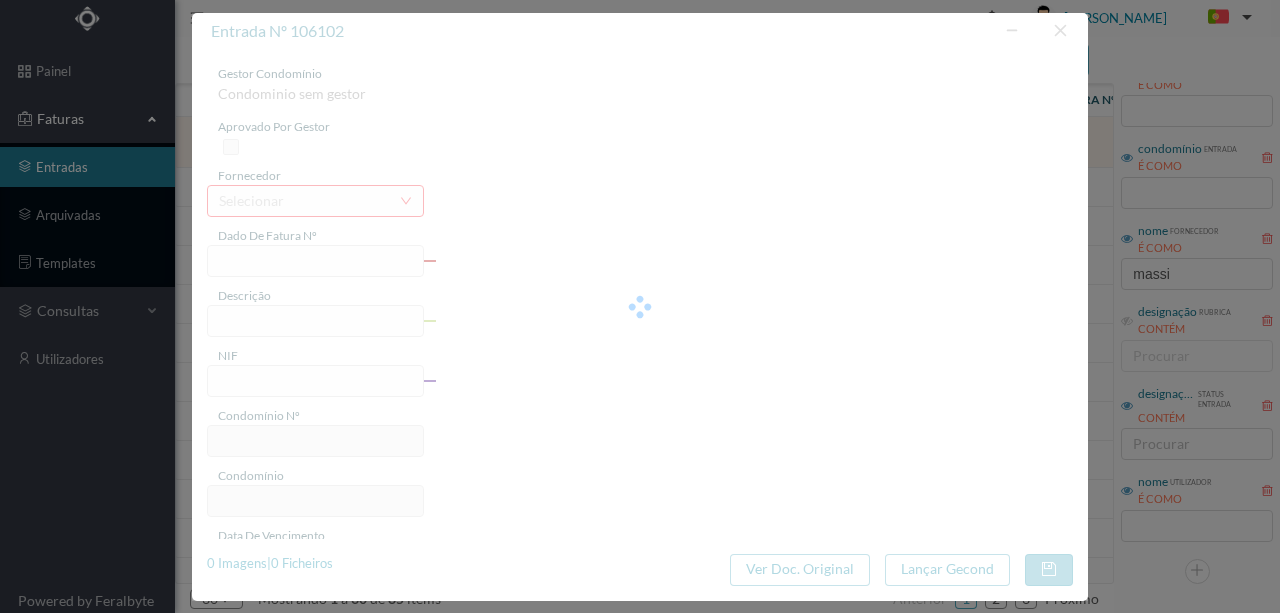 type on "Serviço [PERSON_NAME]" 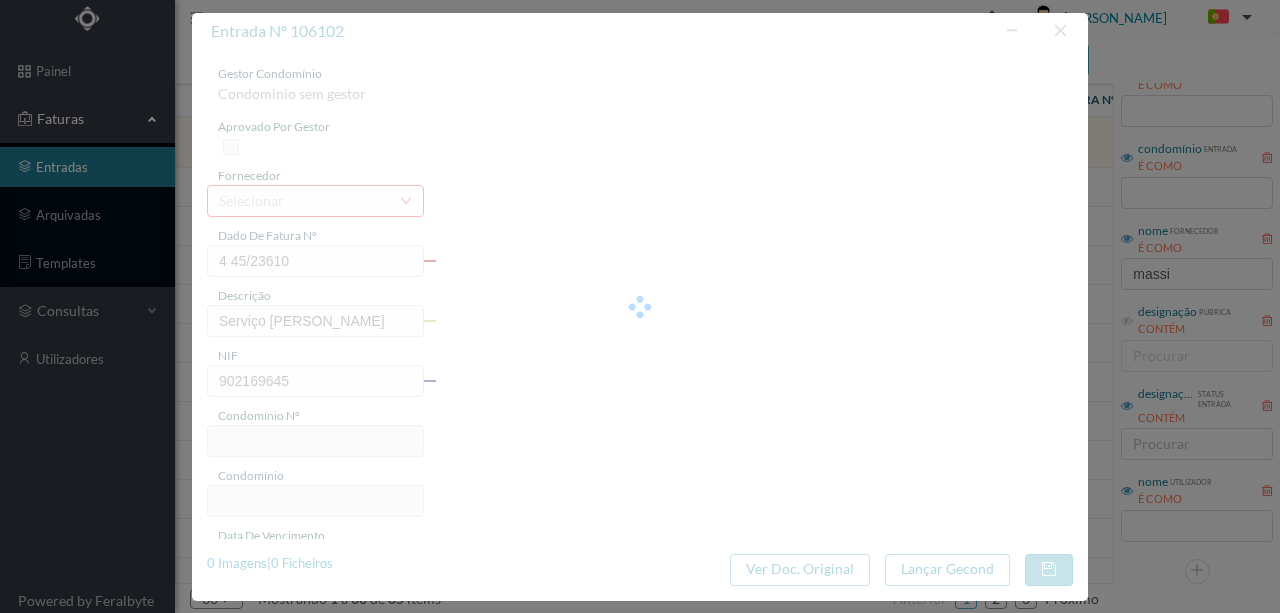 type on "726" 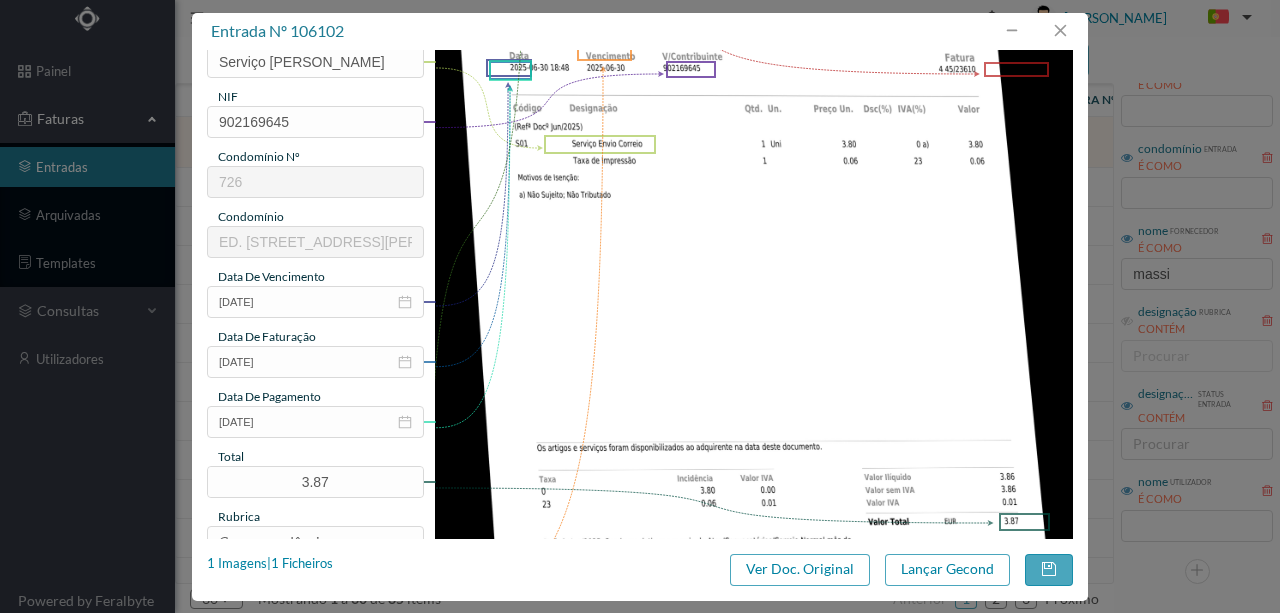 scroll, scrollTop: 266, scrollLeft: 0, axis: vertical 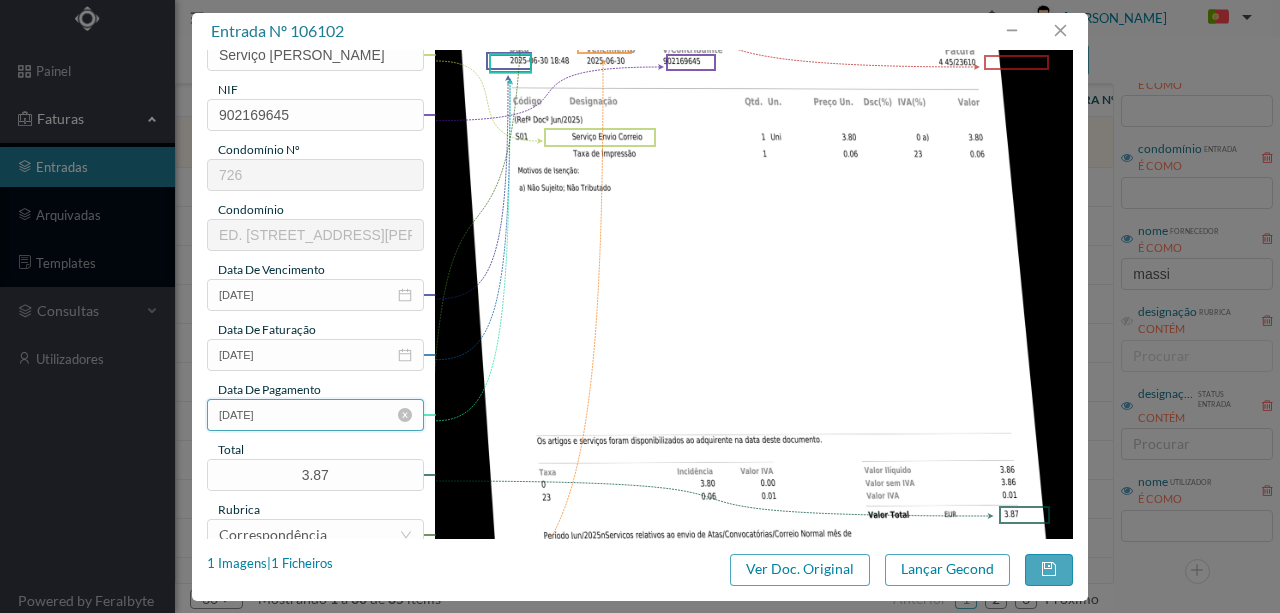 click on "2025-01-01" at bounding box center (315, 415) 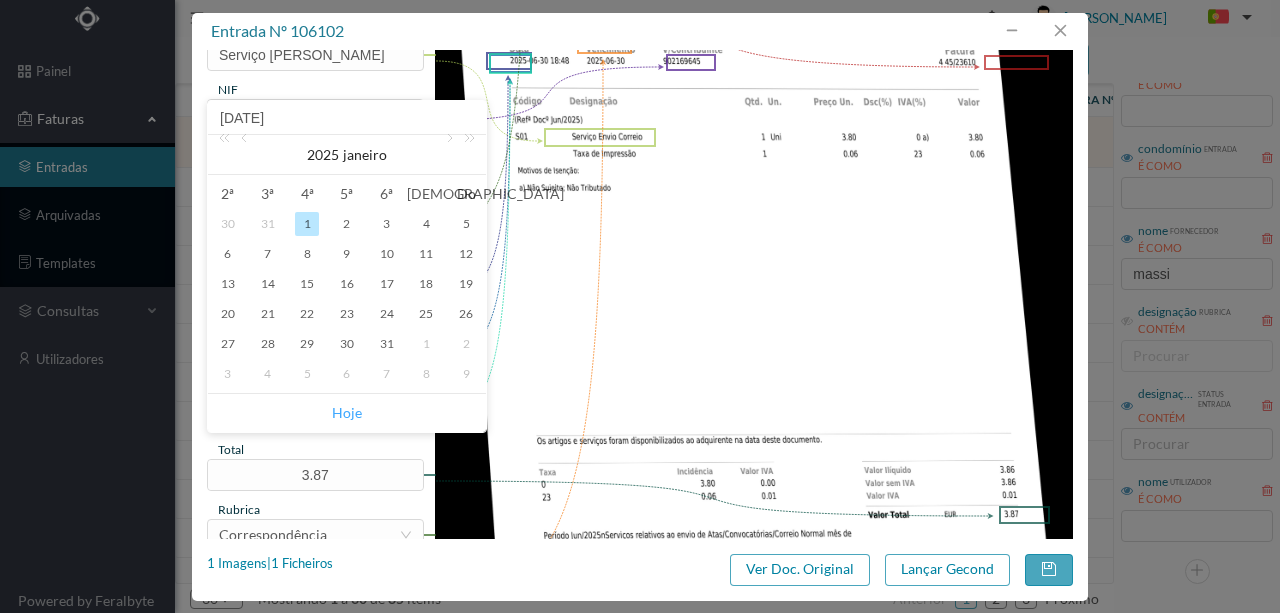 click on "Hoje" at bounding box center [347, 413] 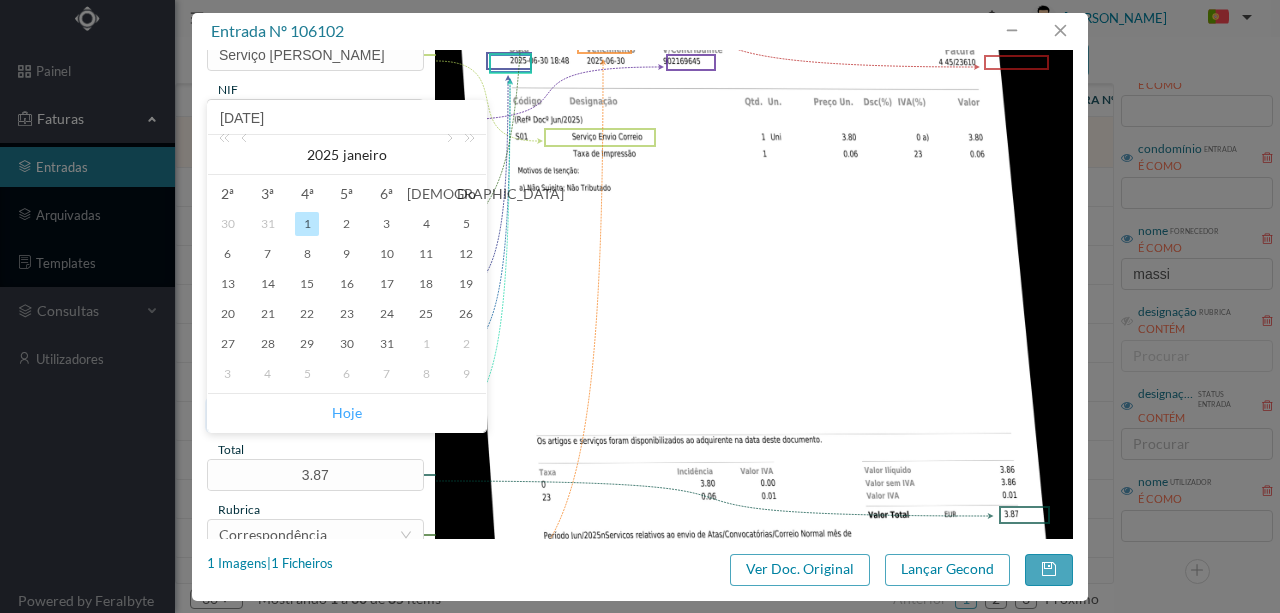 type on "[DATE]" 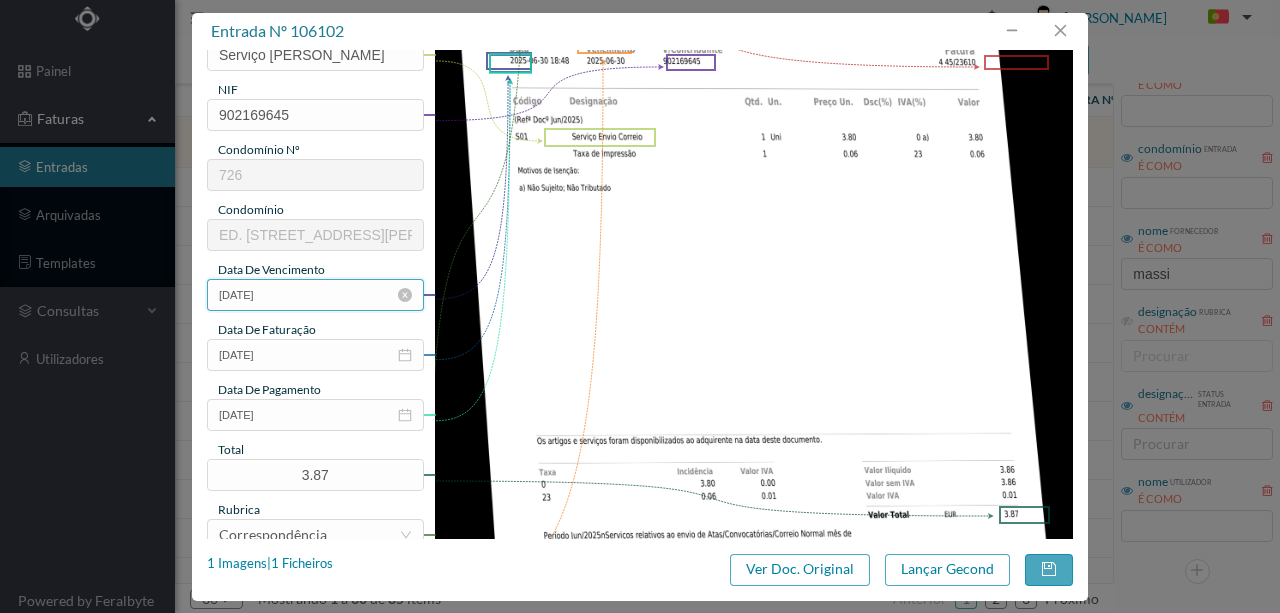 click on "2025-01-01" at bounding box center [315, 295] 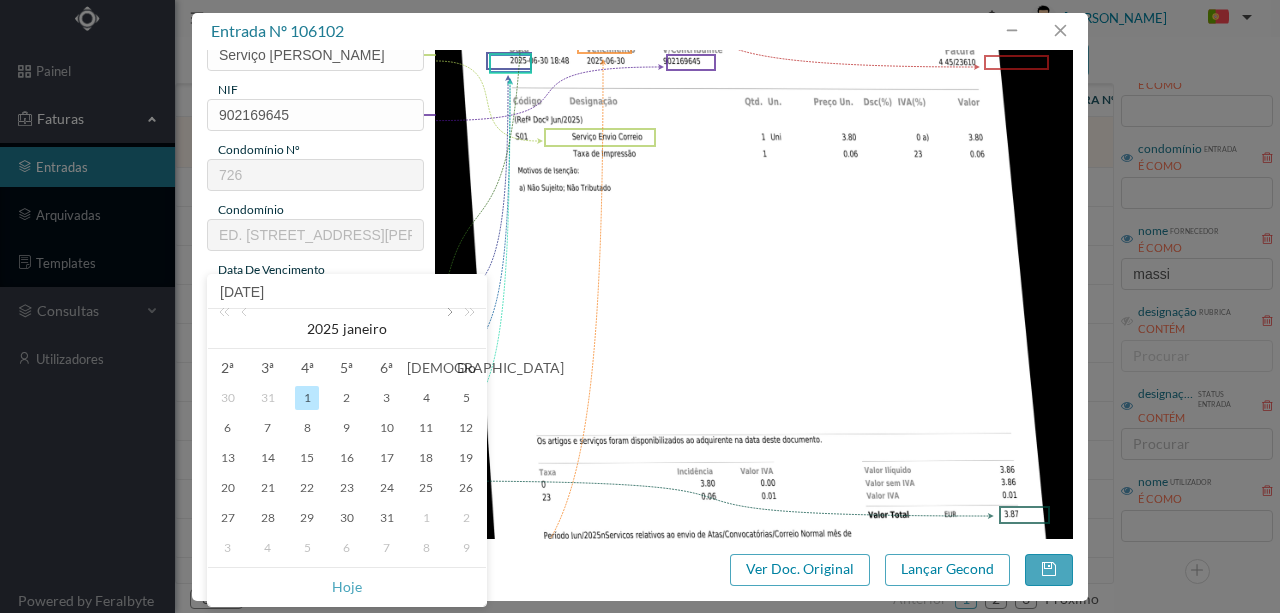 click at bounding box center (448, 329) 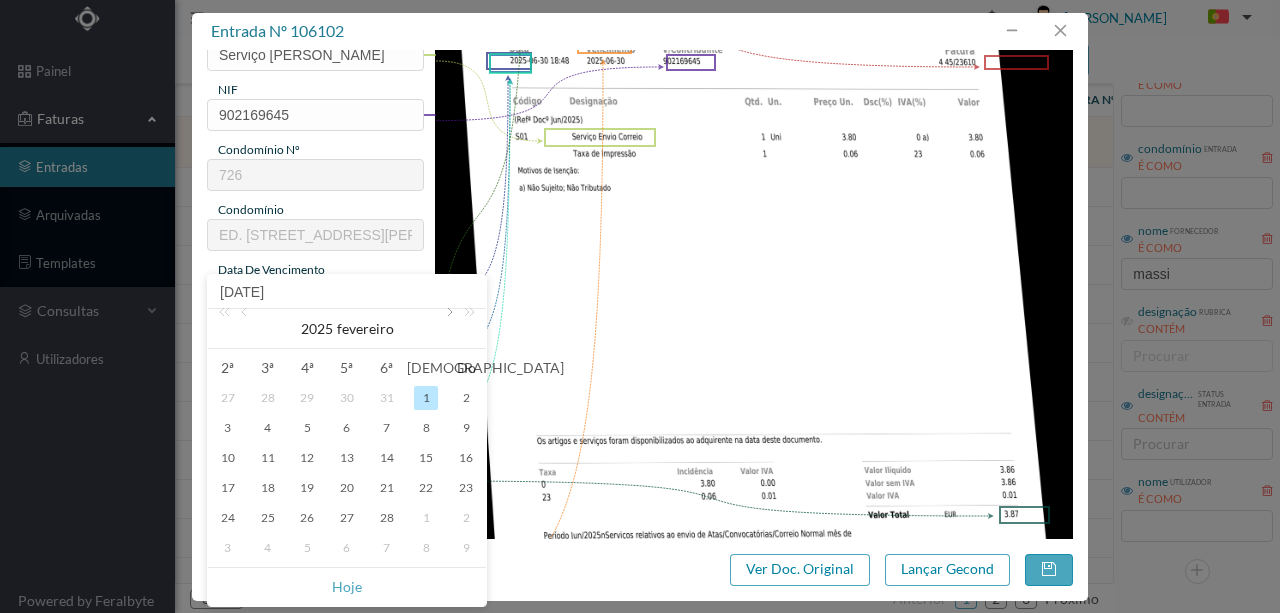 click at bounding box center [448, 329] 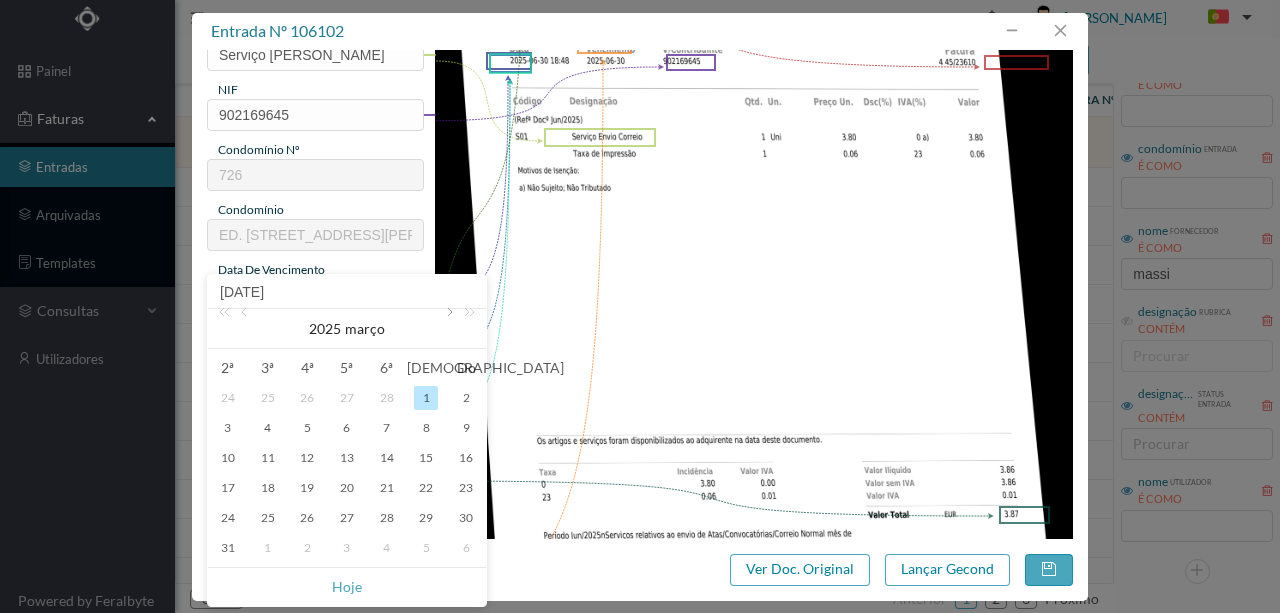 click at bounding box center (448, 329) 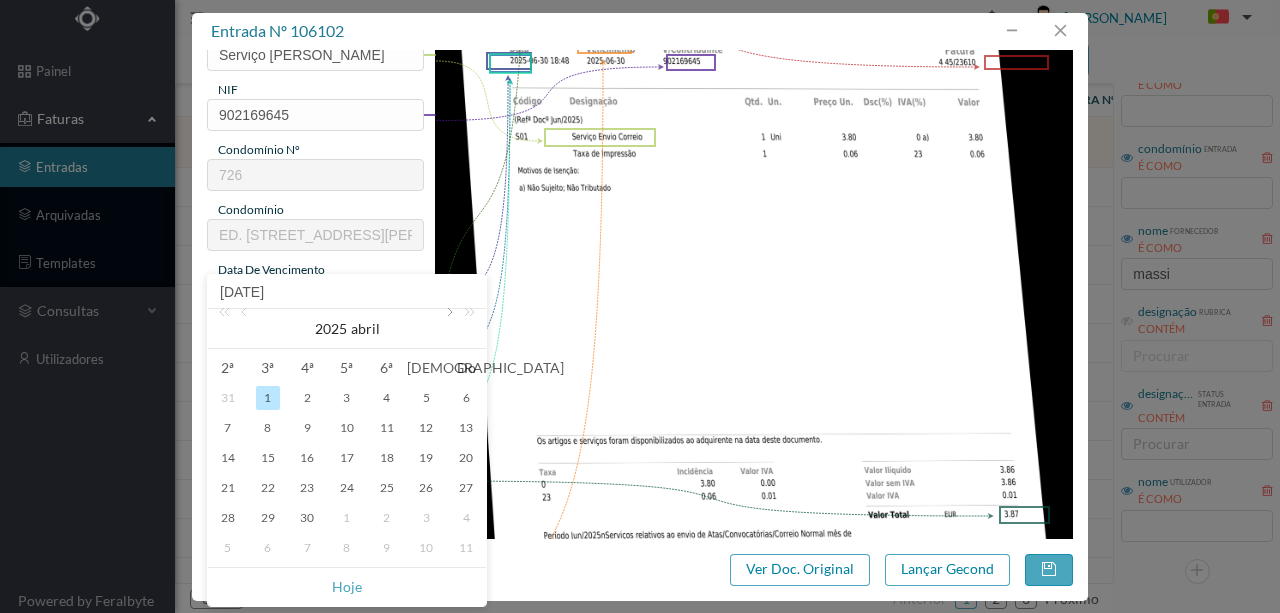 click at bounding box center (448, 329) 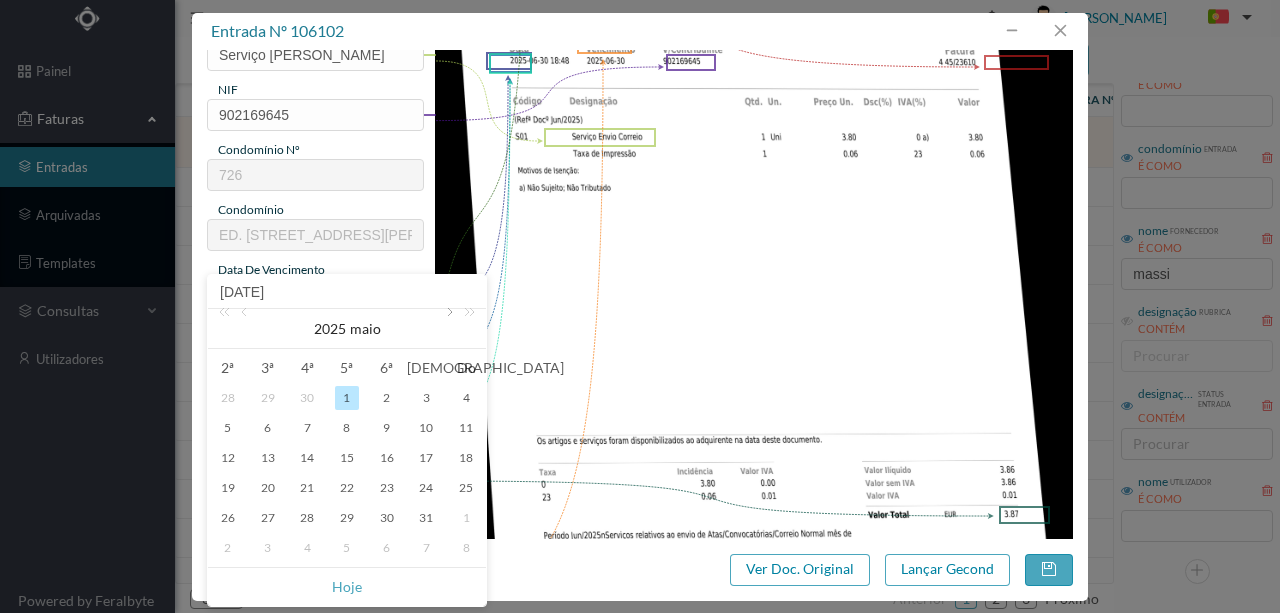 click at bounding box center [448, 329] 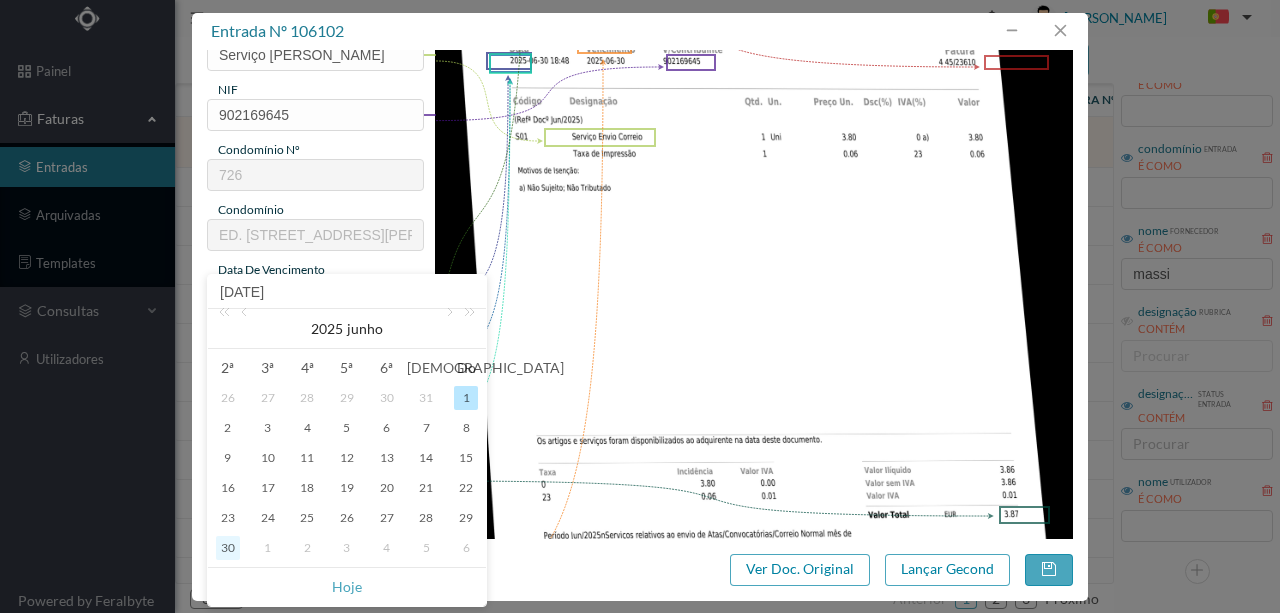 drag, startPoint x: 228, startPoint y: 550, endPoint x: 285, endPoint y: 454, distance: 111.64677 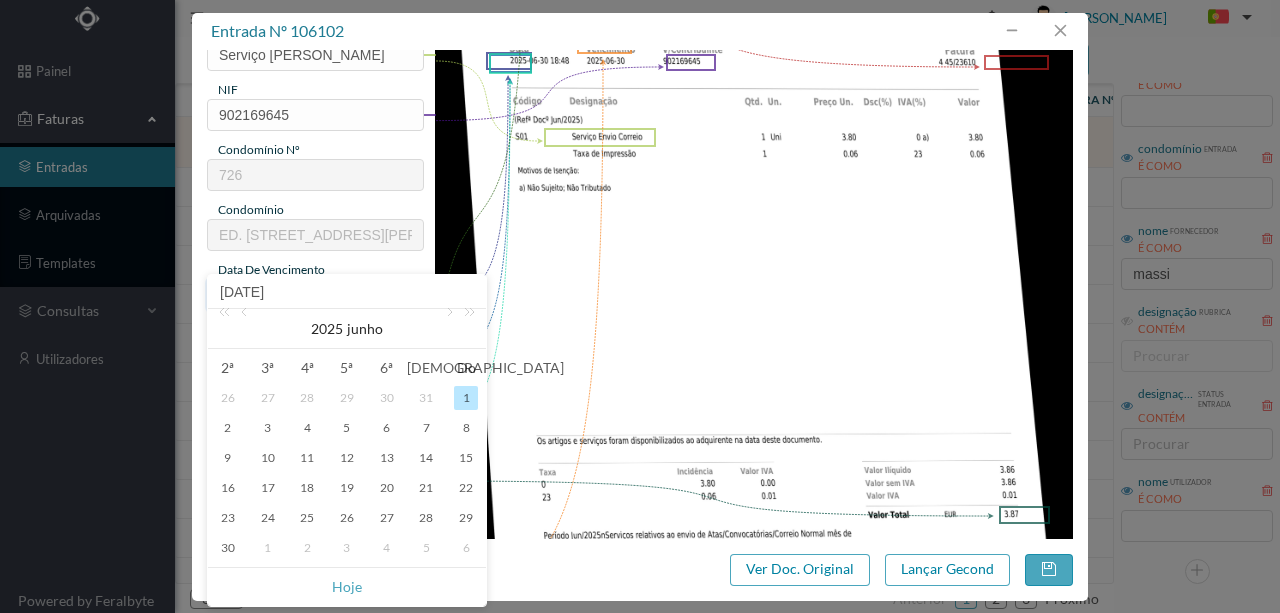 type on "[DATE]" 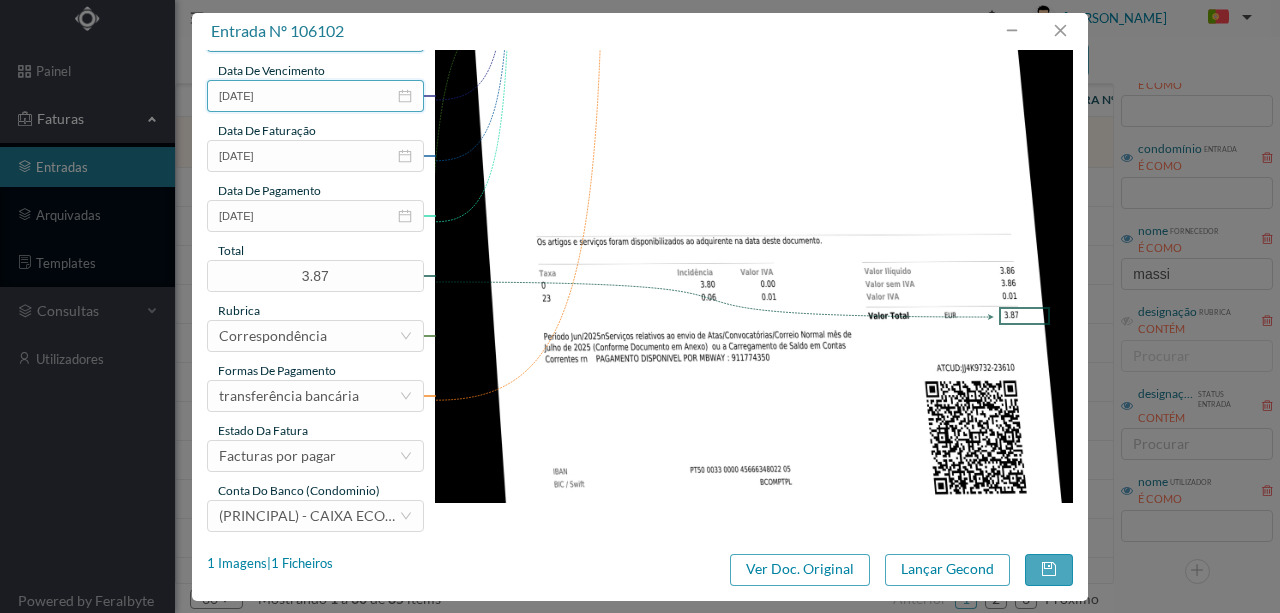 scroll, scrollTop: 466, scrollLeft: 0, axis: vertical 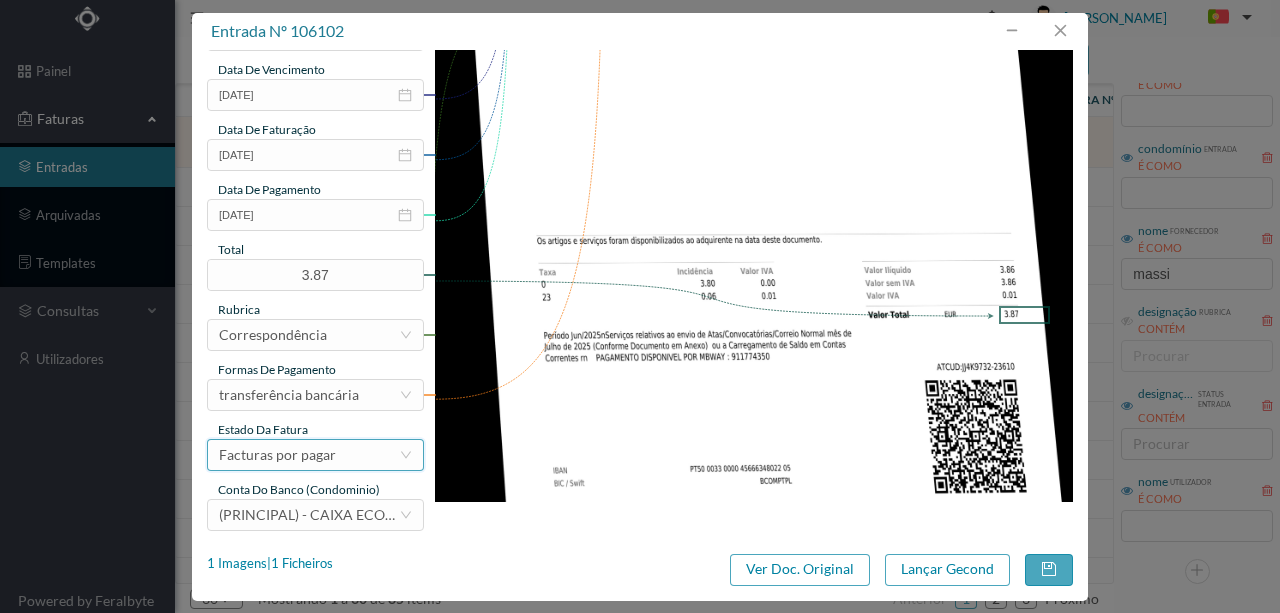 click on "Facturas por pagar" at bounding box center [277, 455] 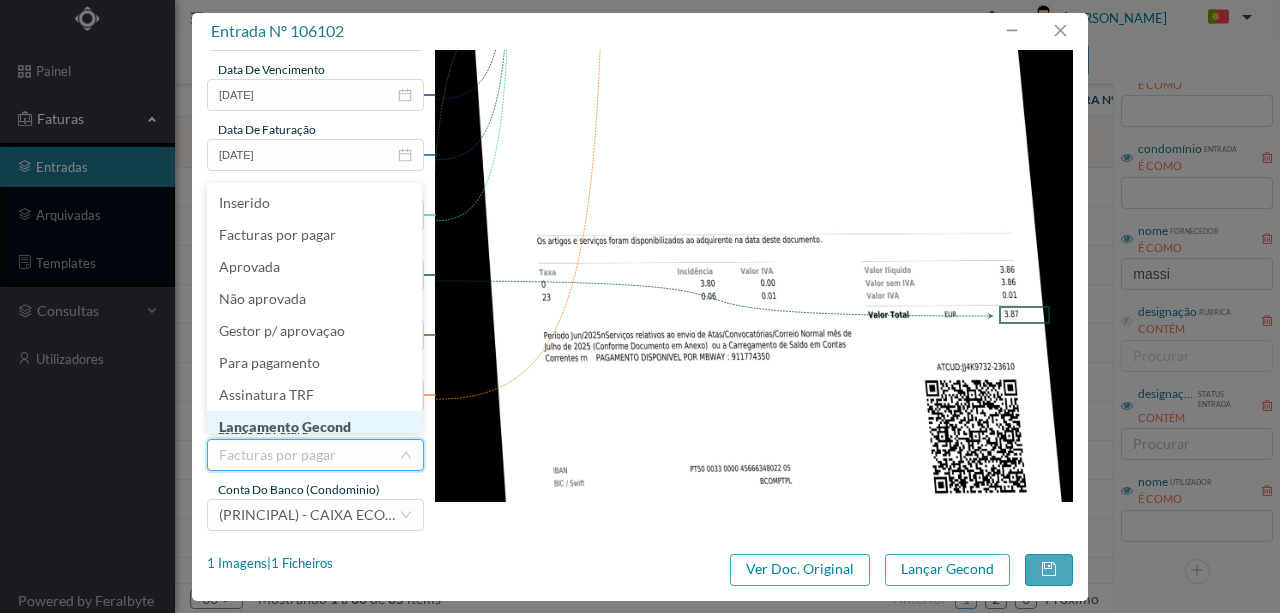 scroll, scrollTop: 10, scrollLeft: 0, axis: vertical 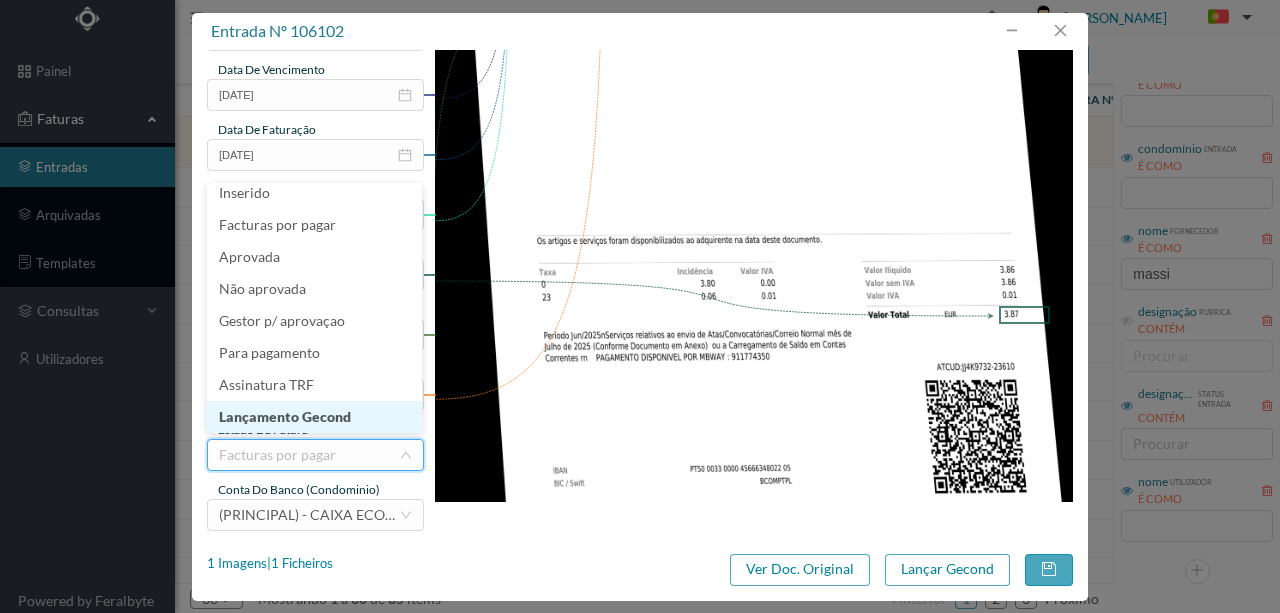 click on "Lançamento Gecond" at bounding box center (314, 417) 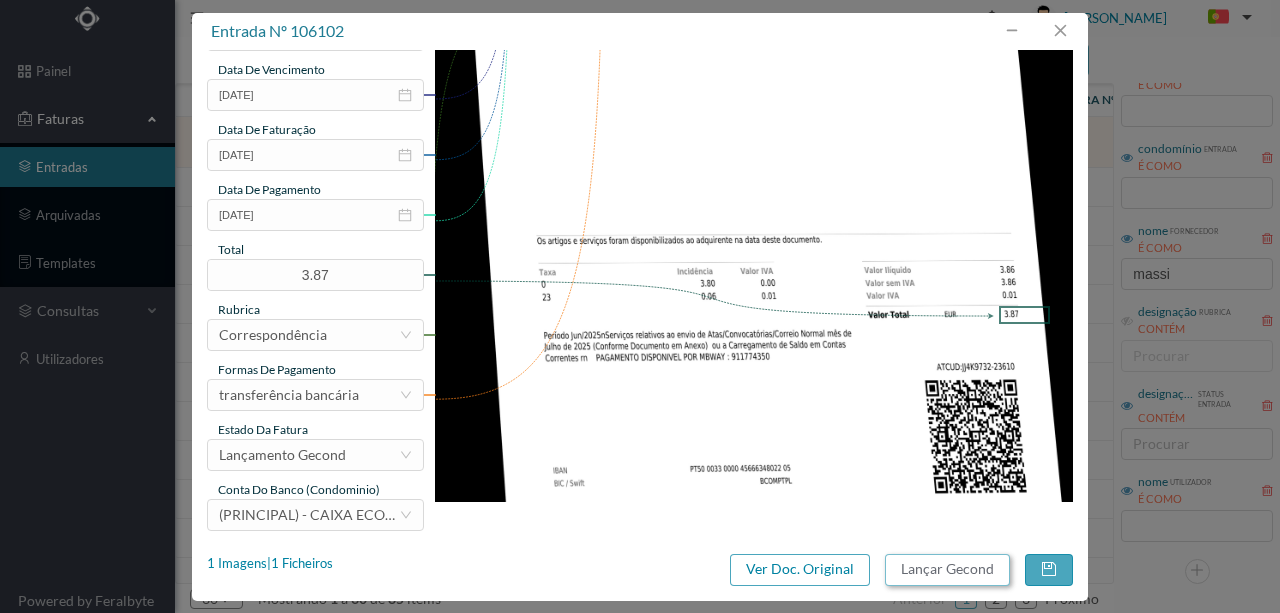 click on "Lançar Gecond" at bounding box center [947, 570] 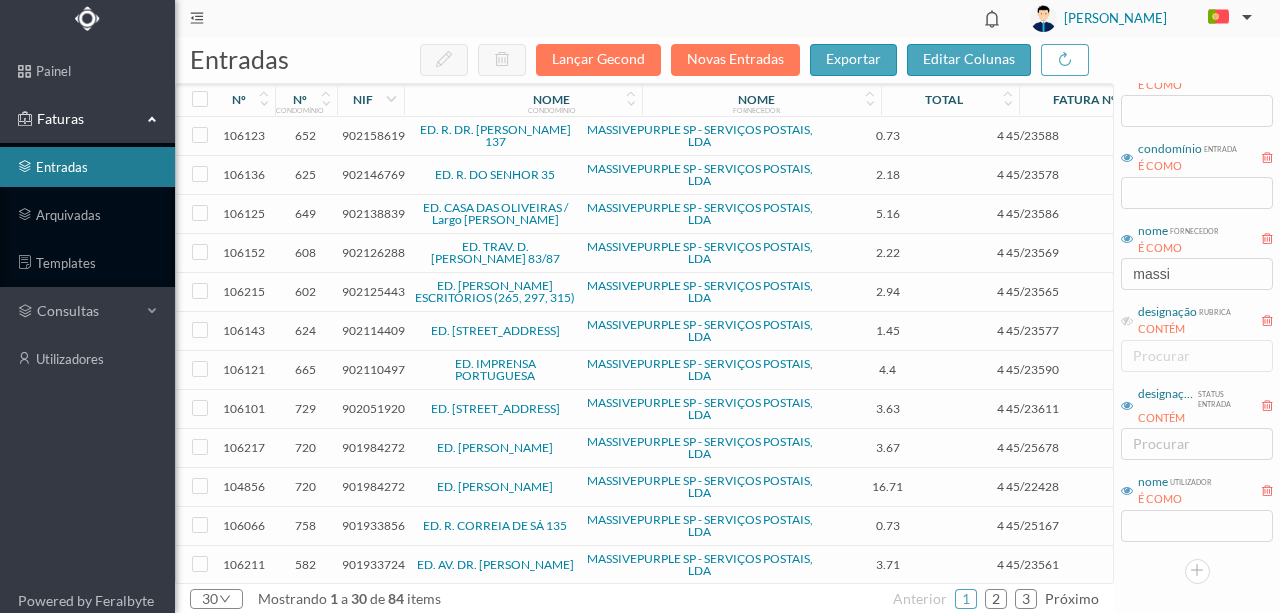click on "902158619" at bounding box center [373, 135] 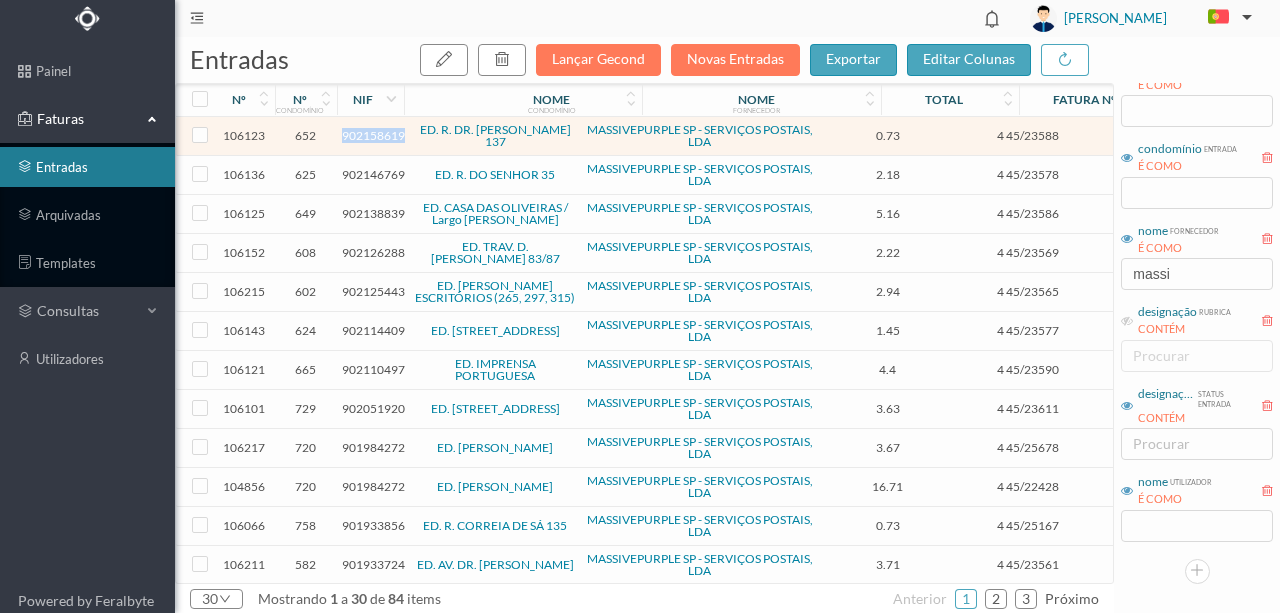 click on "902158619" at bounding box center (373, 135) 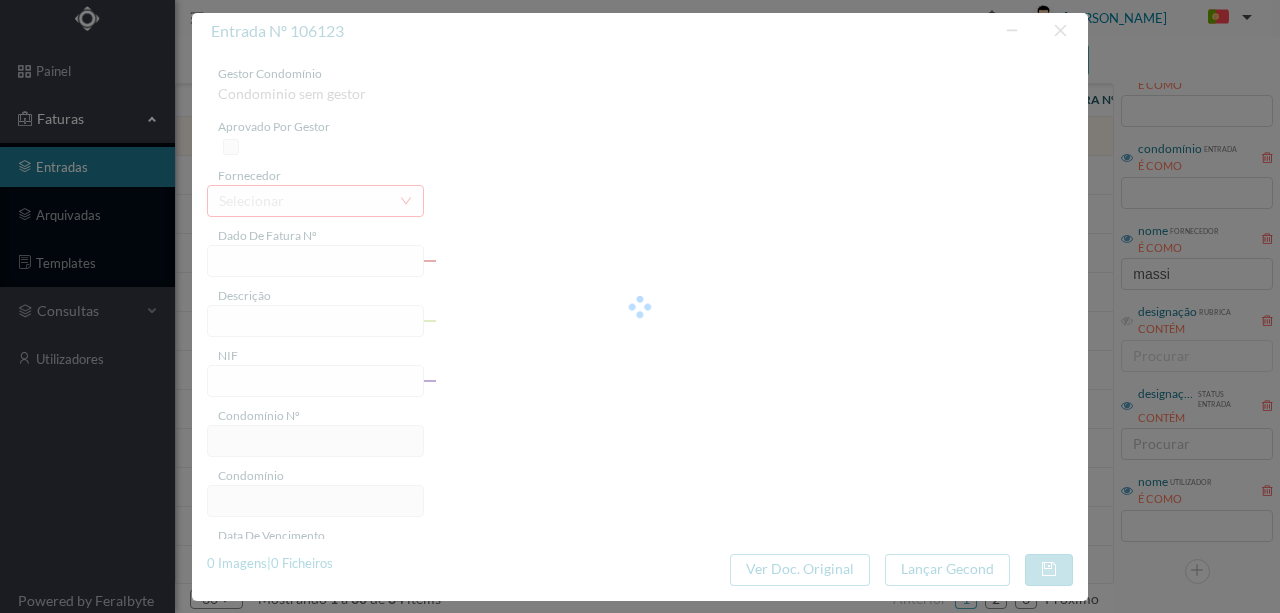 type on "4 45/23588" 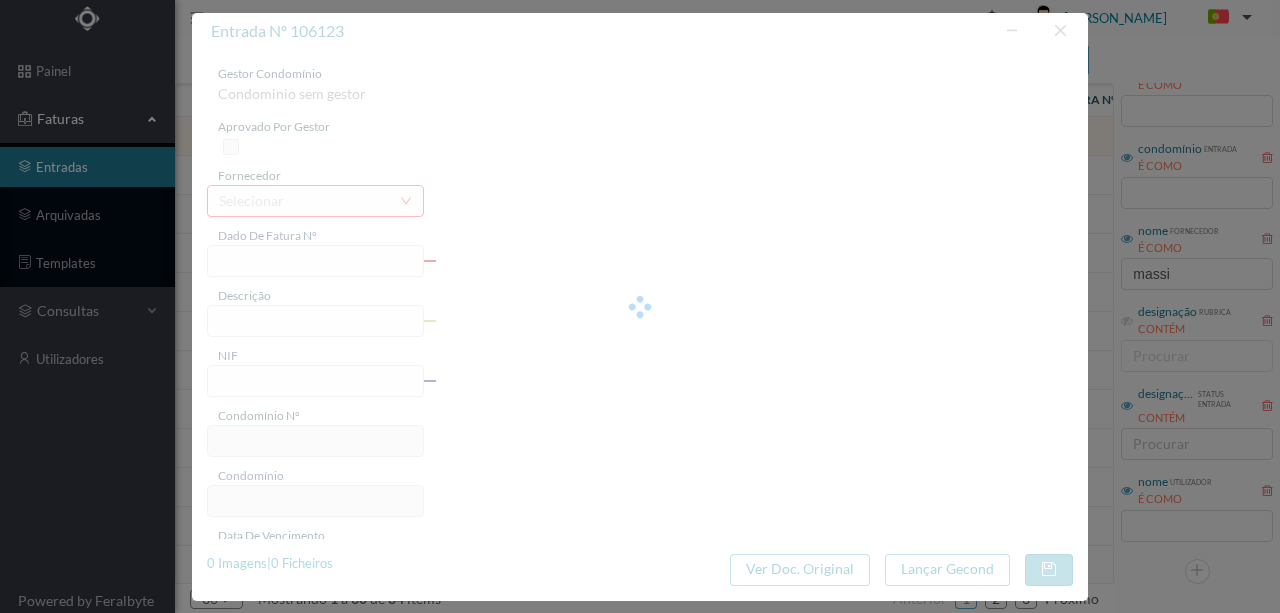 type on "Serviço [PERSON_NAME]" 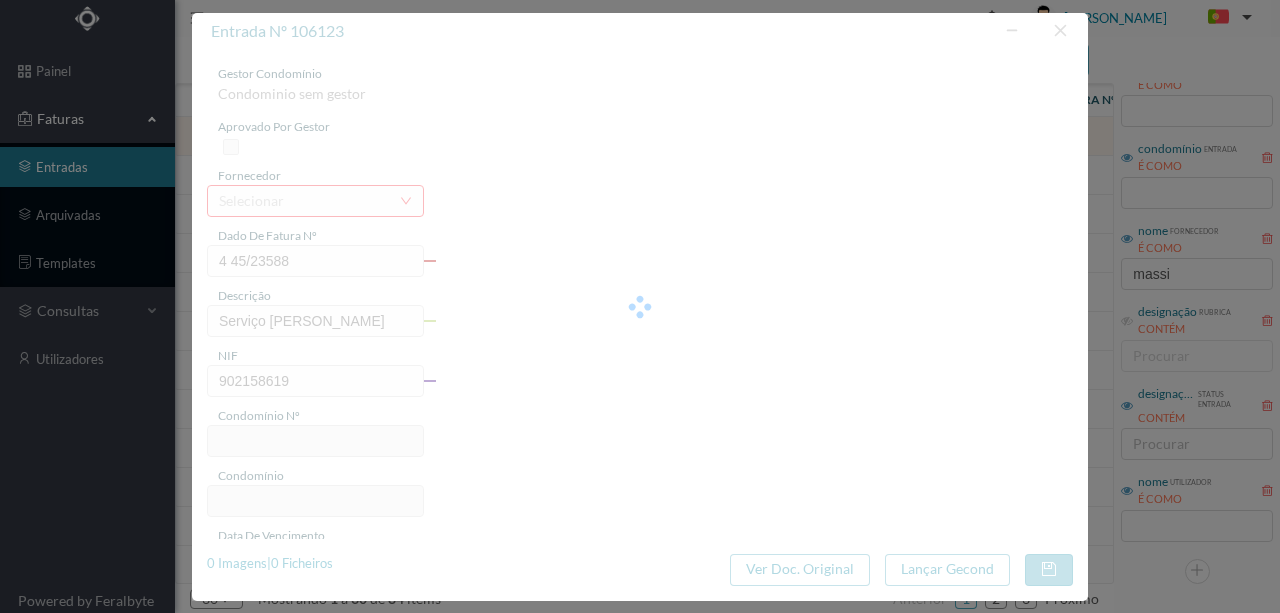 type on "652" 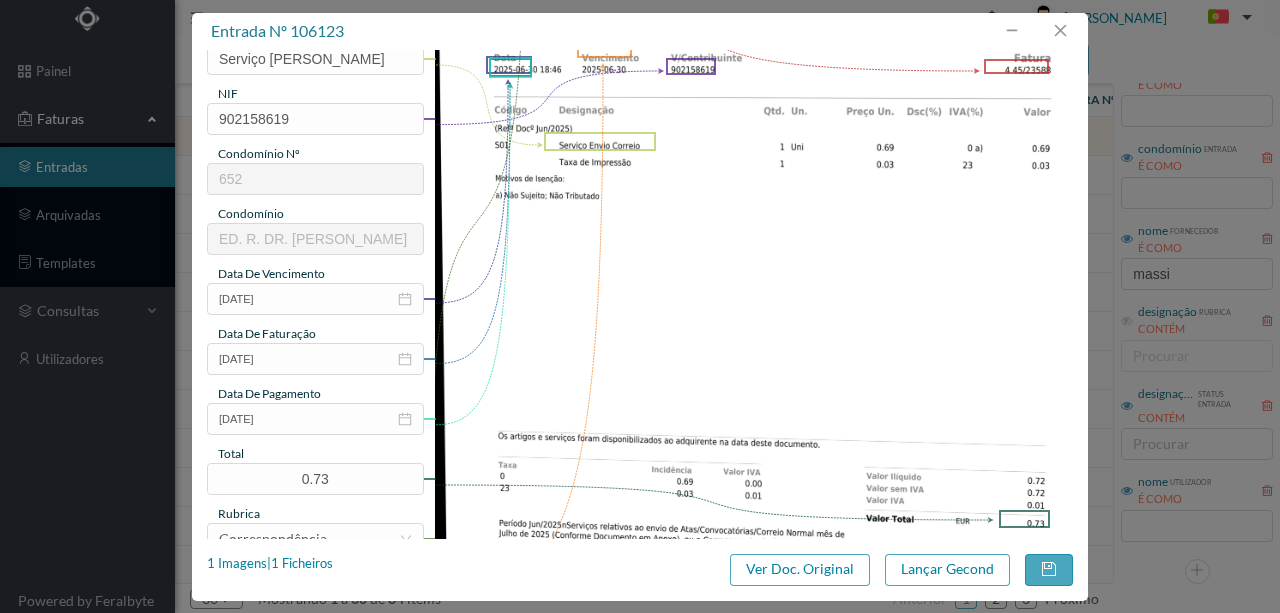 scroll, scrollTop: 333, scrollLeft: 0, axis: vertical 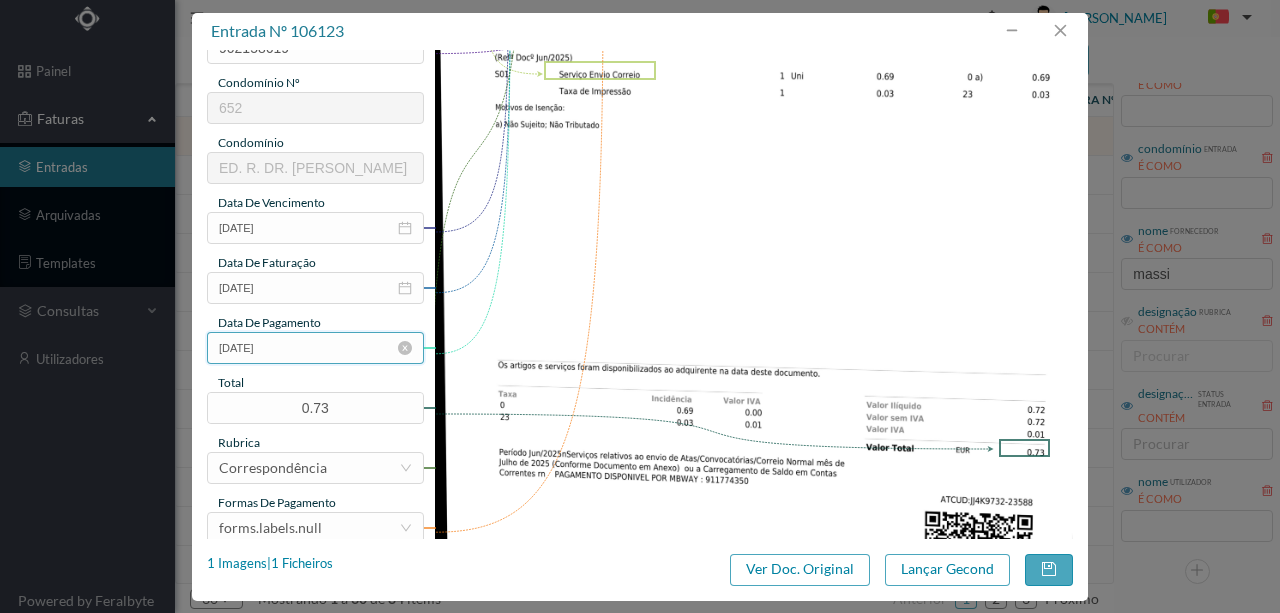 click on "[DATE]" at bounding box center [315, 348] 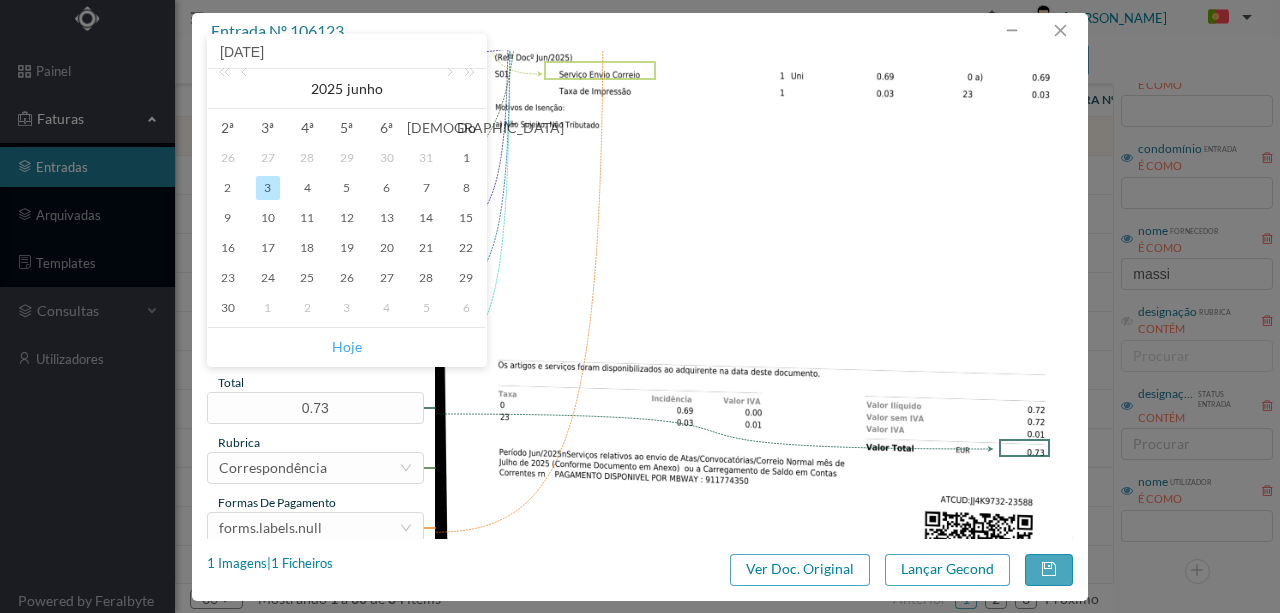 click on "Hoje" at bounding box center (347, 347) 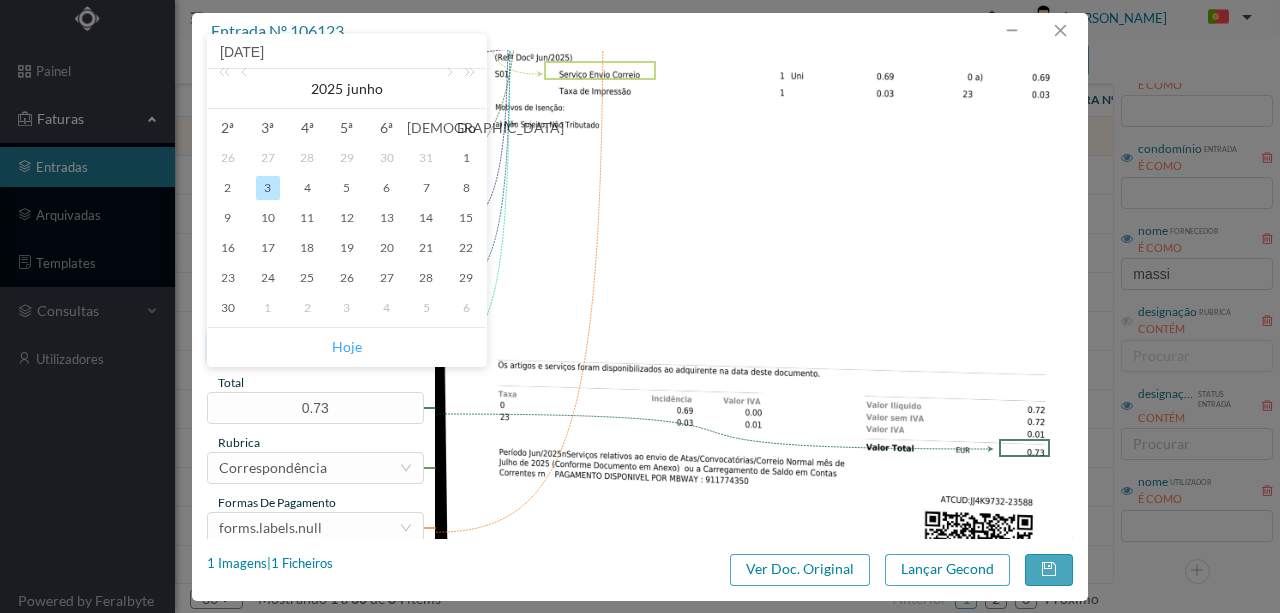 type on "[DATE]" 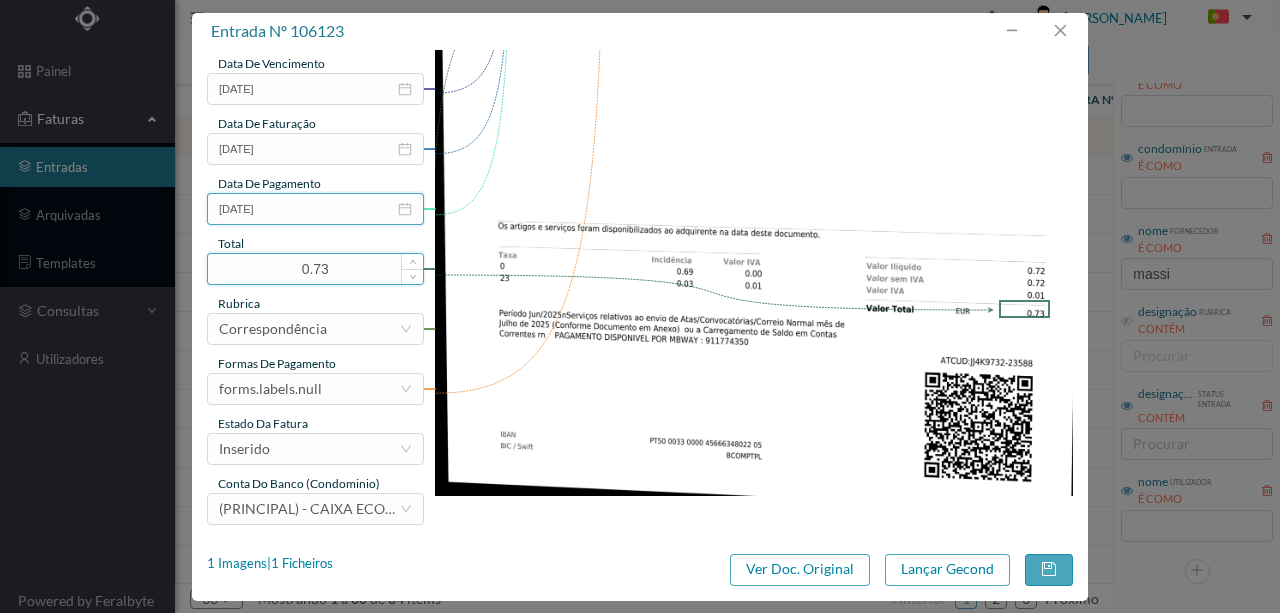 scroll, scrollTop: 473, scrollLeft: 0, axis: vertical 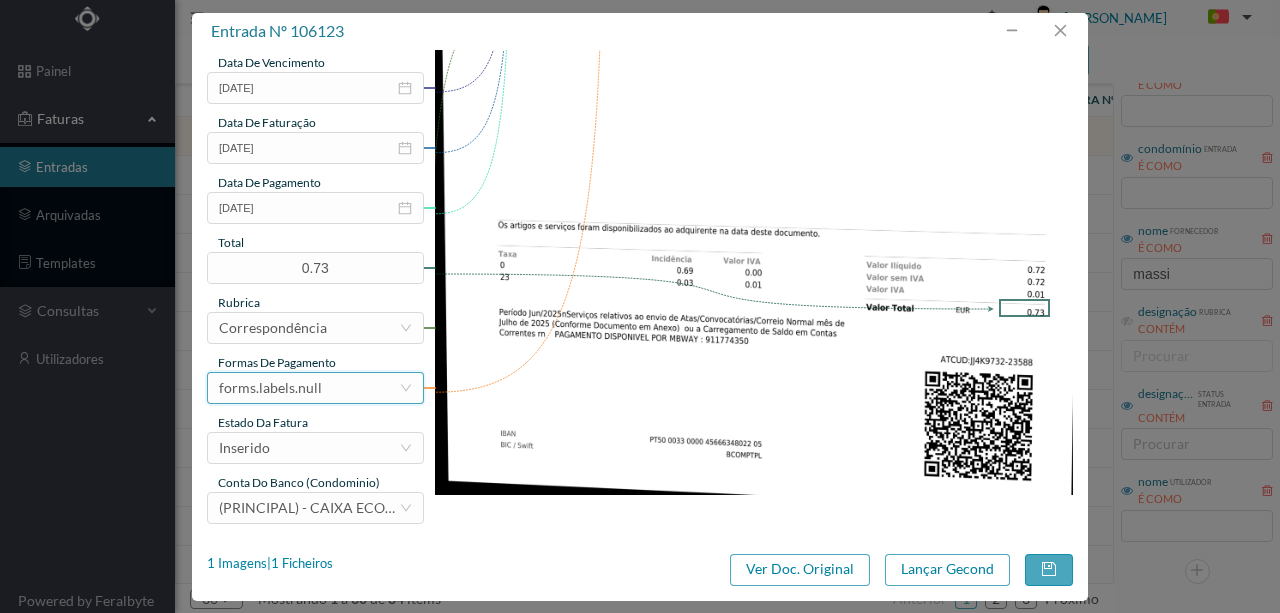 click on "forms.labels.null" at bounding box center [270, 388] 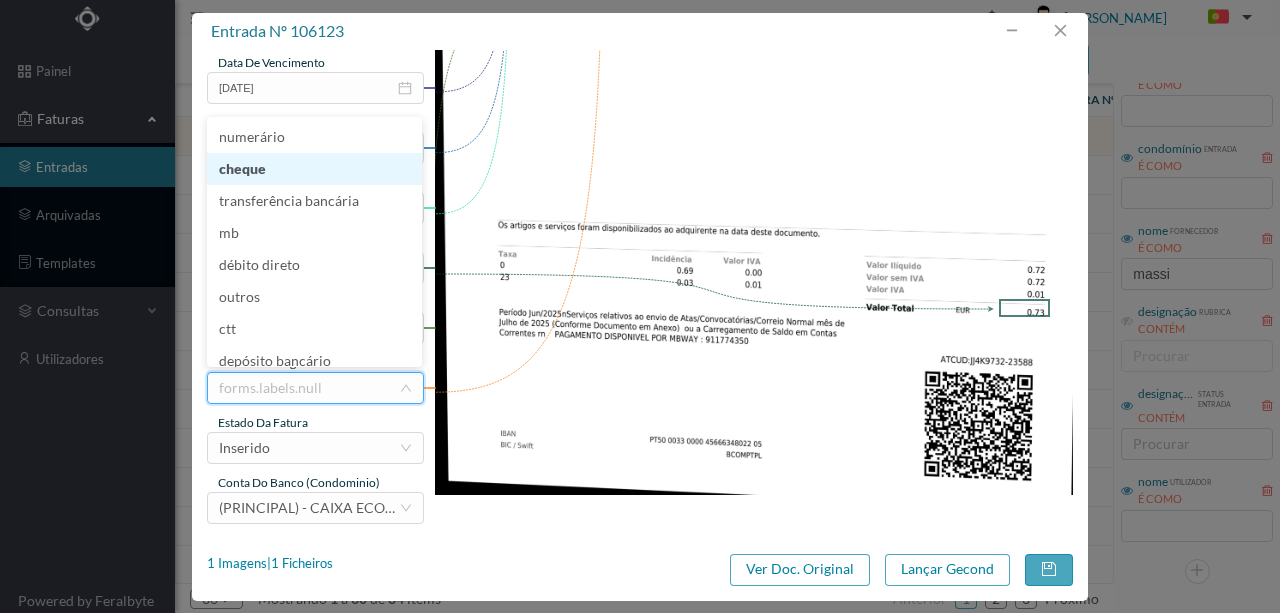 click on "cheque" at bounding box center (314, 169) 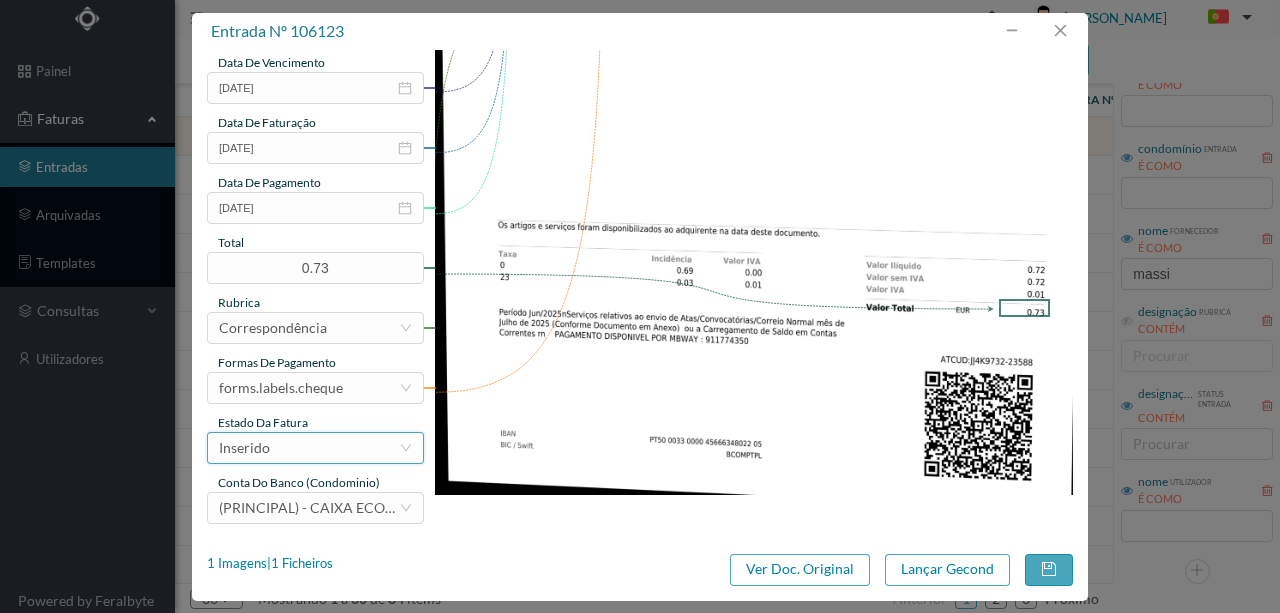 click on "Inserido" at bounding box center [309, 448] 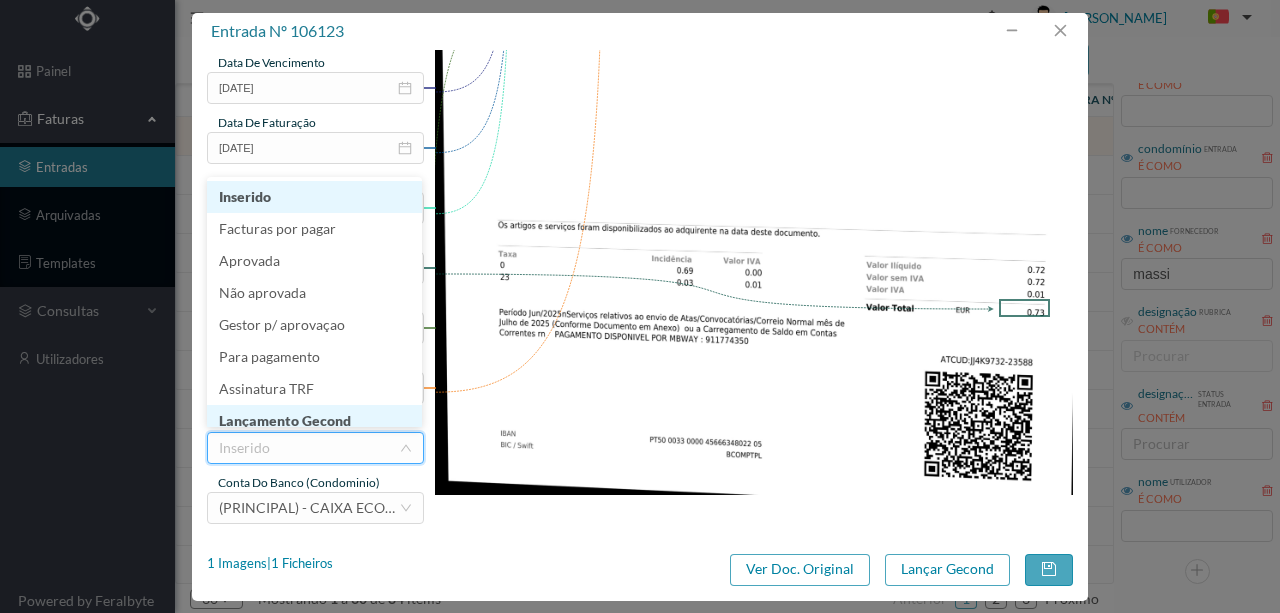 scroll, scrollTop: 10, scrollLeft: 0, axis: vertical 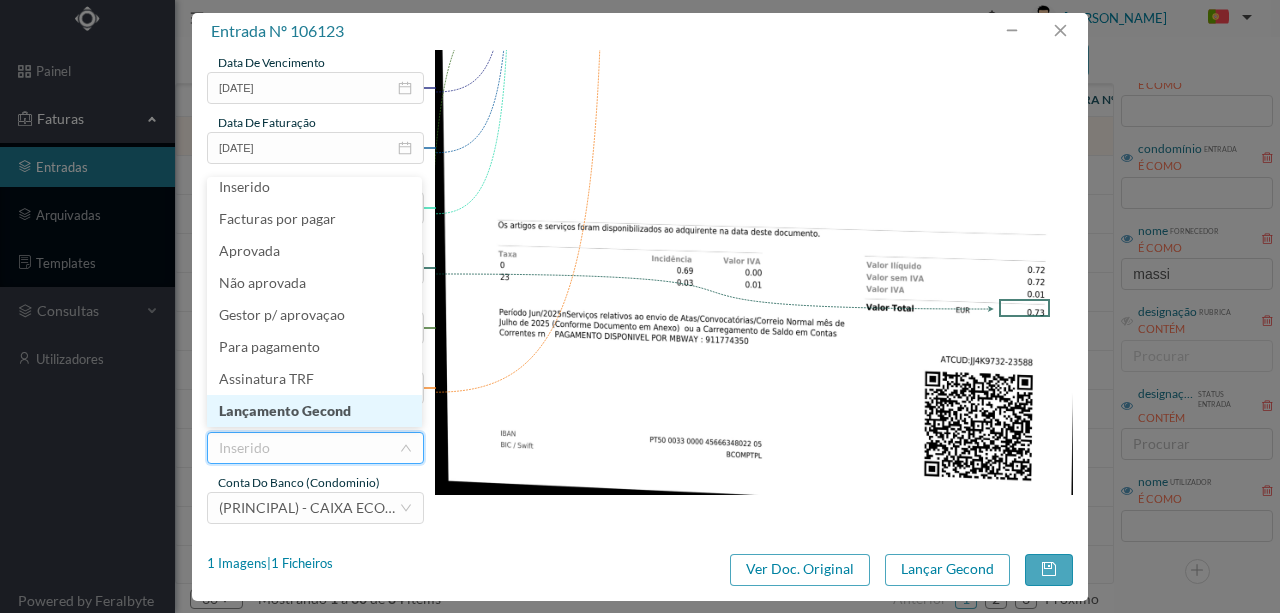 click on "Lançamento Gecond" at bounding box center (314, 411) 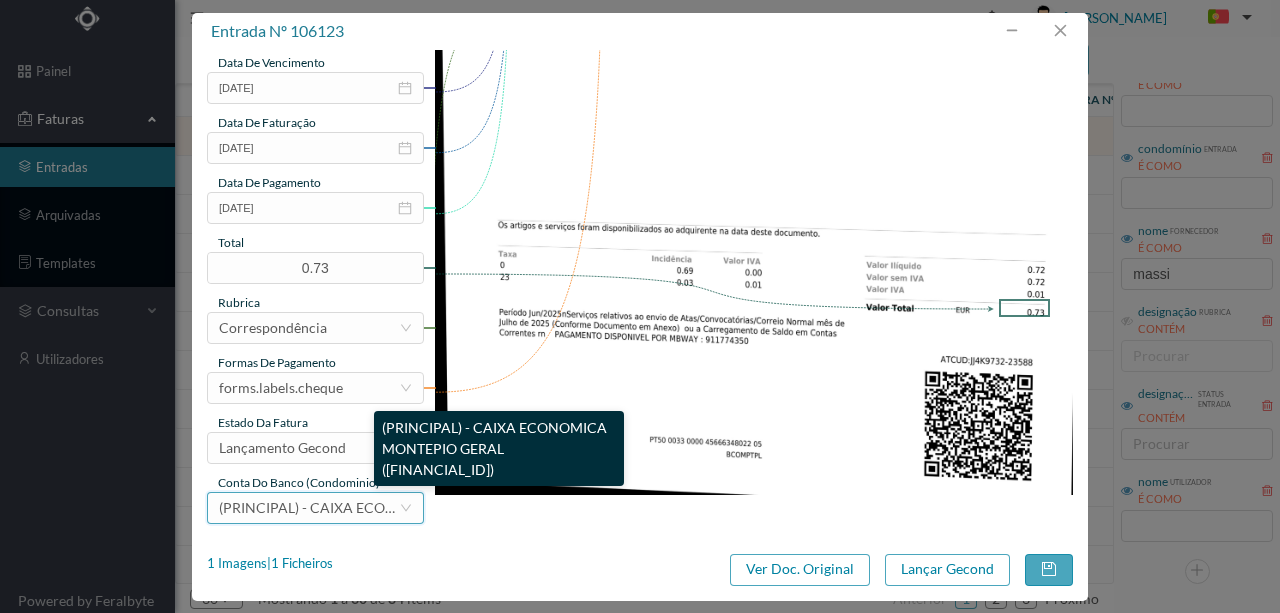 click on "(PRINCIPAL) - CAIXA ECONOMICA MONTEPIO GERAL (PT50 003600709910011744224)" at bounding box center (451, 507) 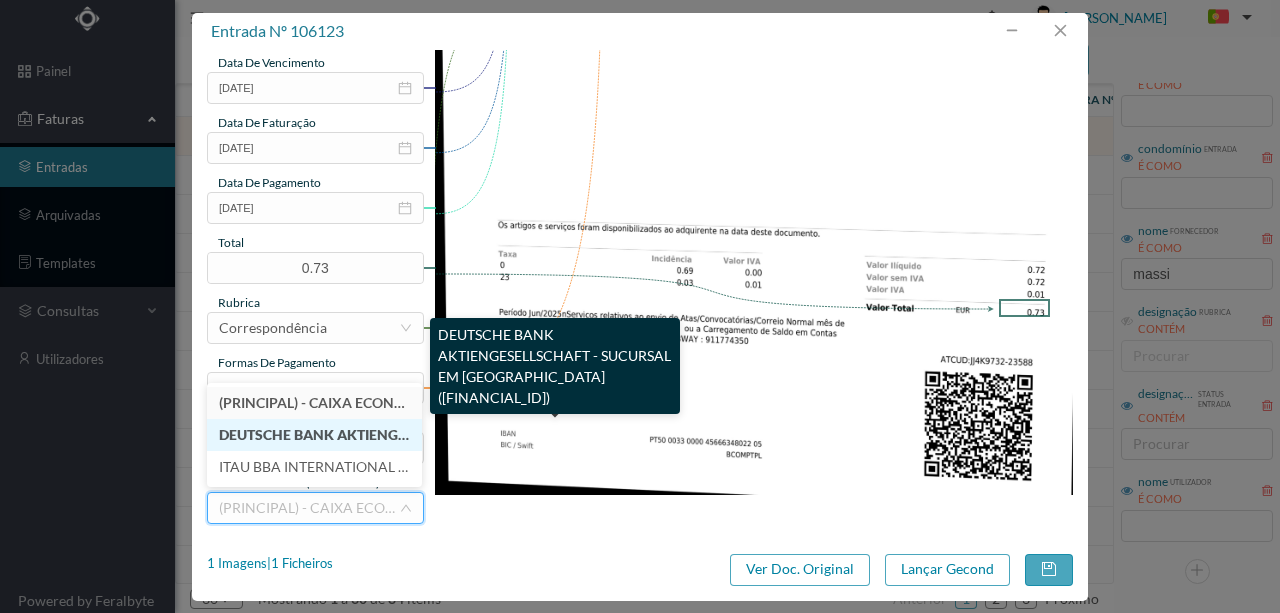 click on "DEUTSCHE BANK AKTIENGESELLSCHAFT - SUCURSAL EM PORTUGAL (PT50 004300000000000065200)" at bounding box center (536, 434) 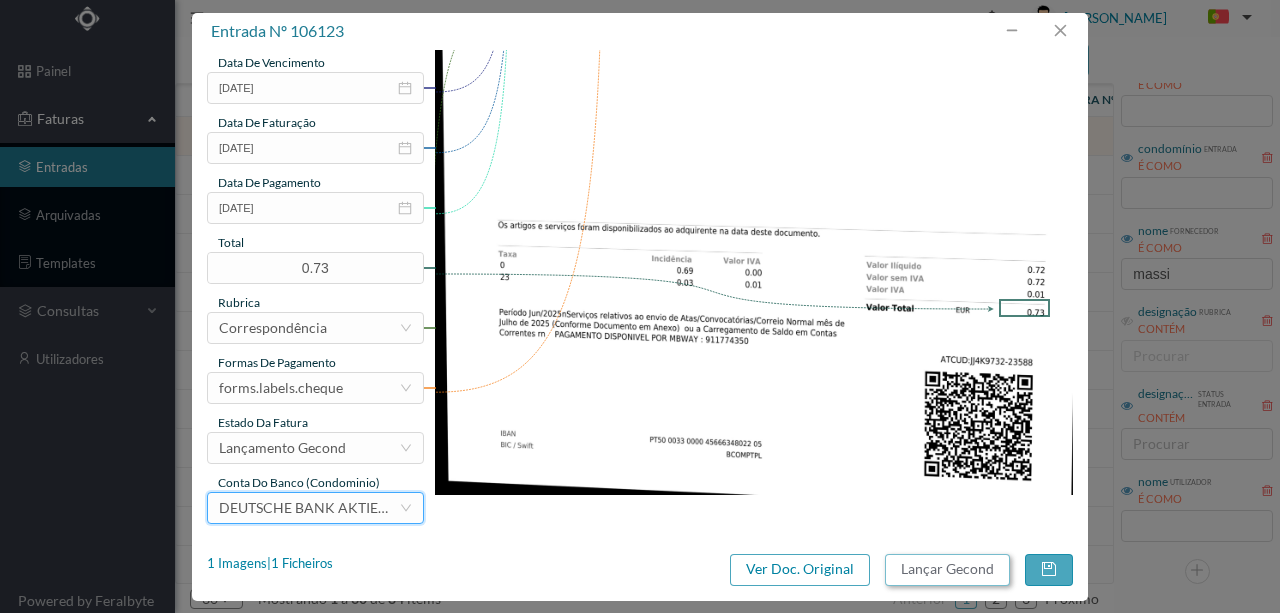 click on "Lançar Gecond" at bounding box center (947, 570) 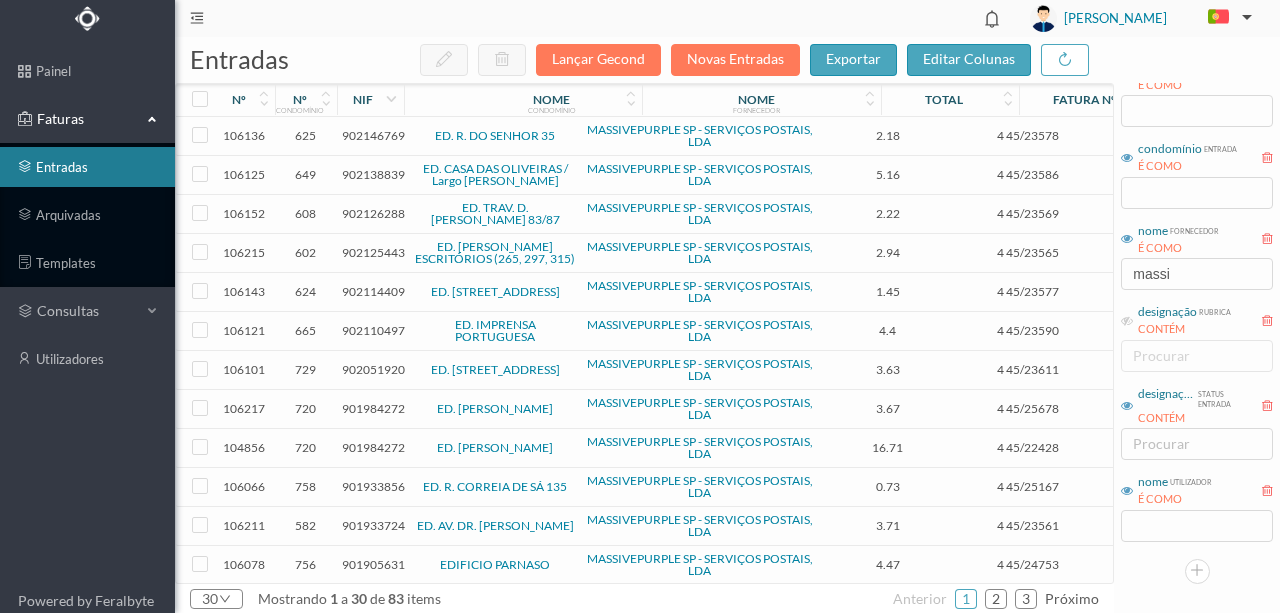 click on "902146769" at bounding box center (373, 135) 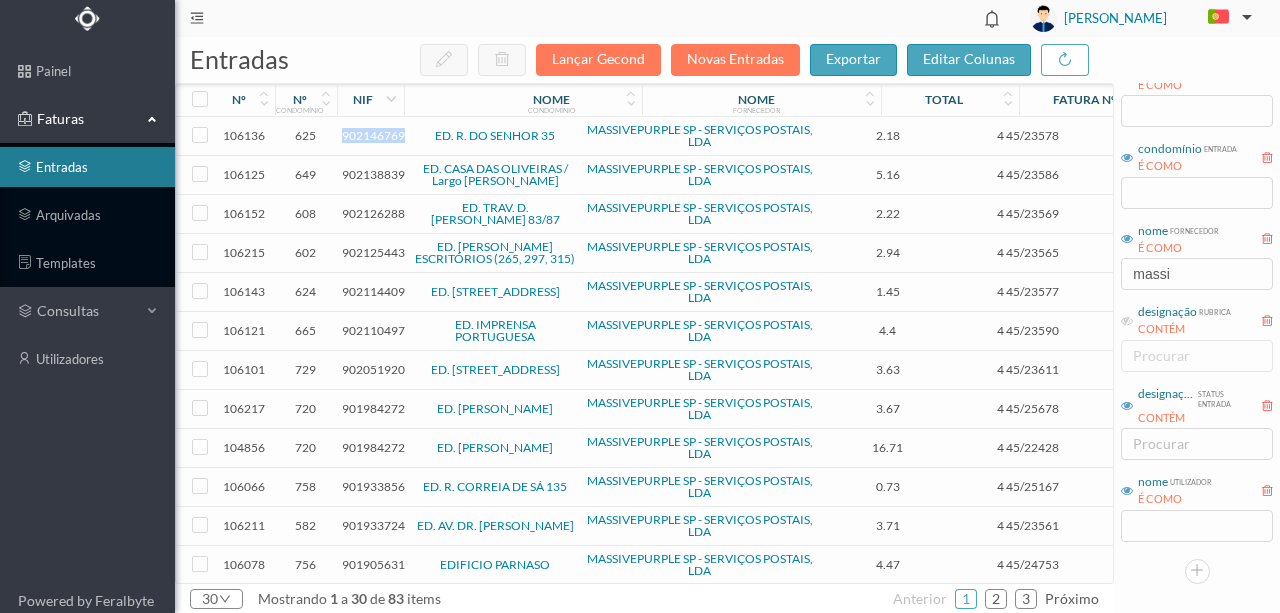 click on "902146769" at bounding box center (373, 135) 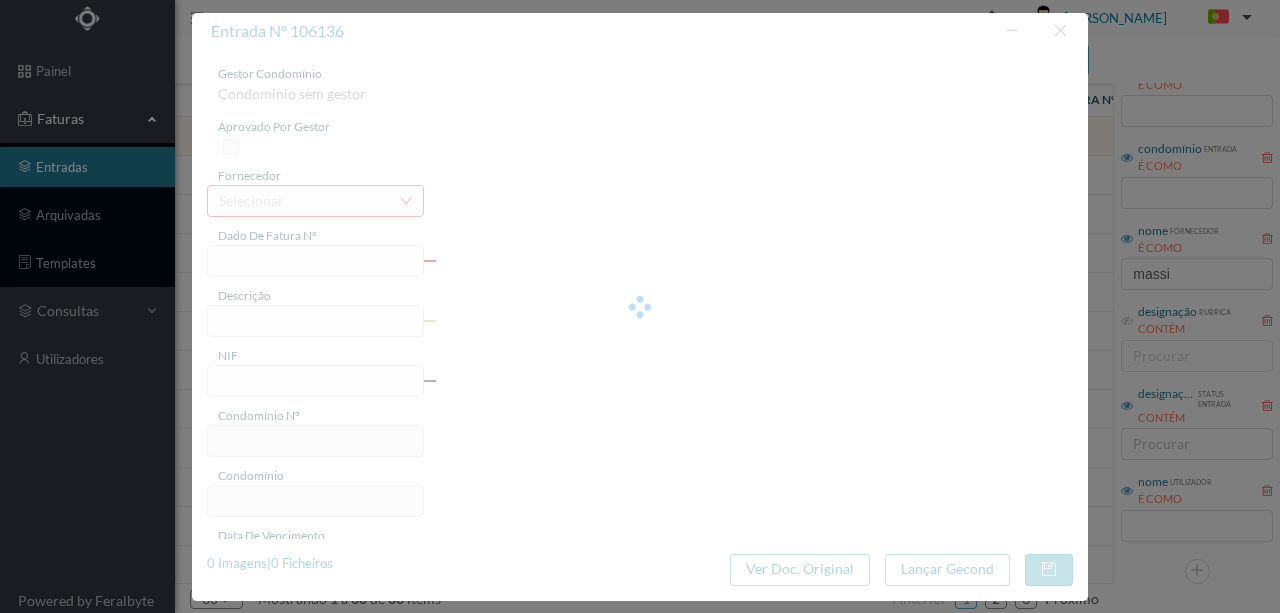 type on "4 45/23578" 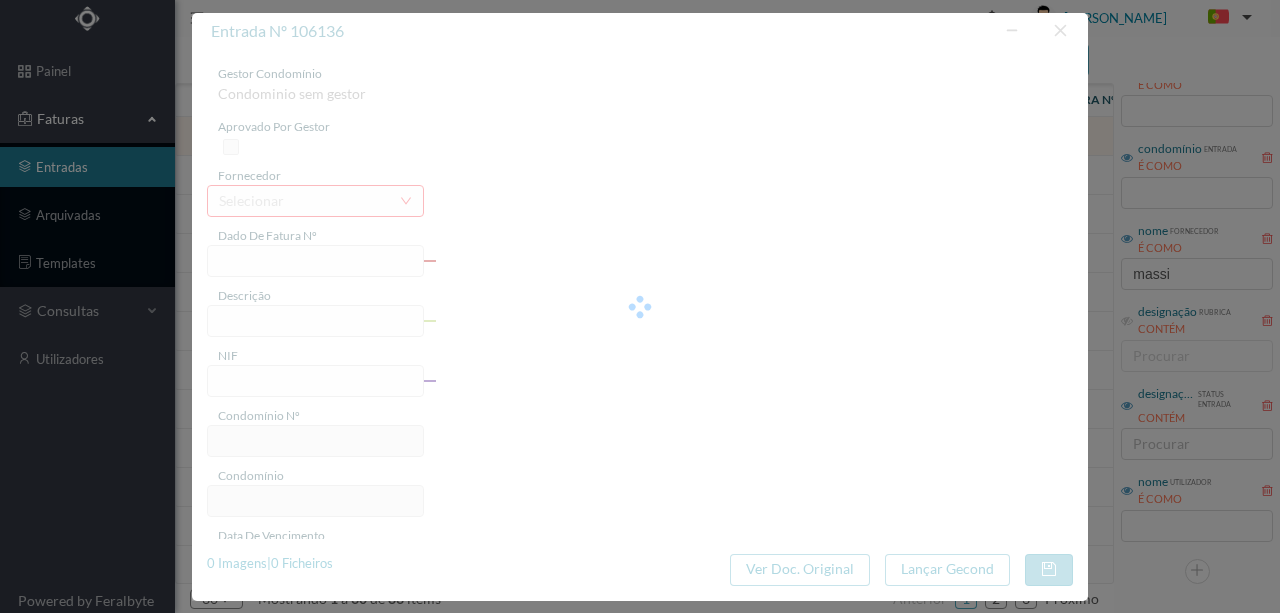type on "Serviço [PERSON_NAME]" 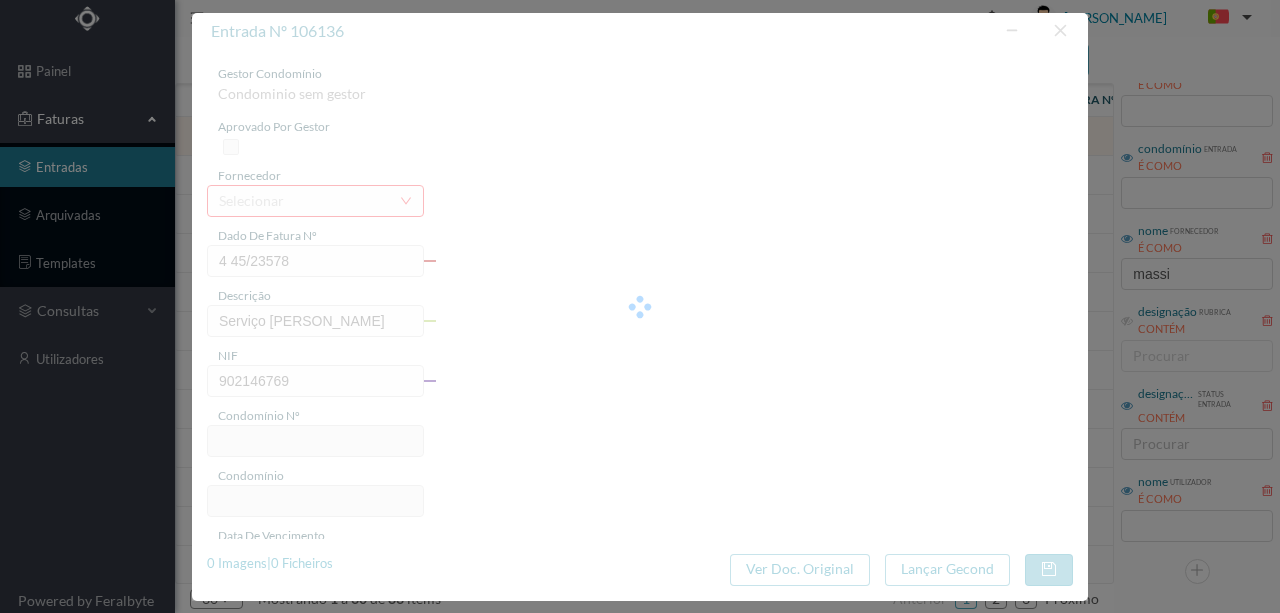 type on "625" 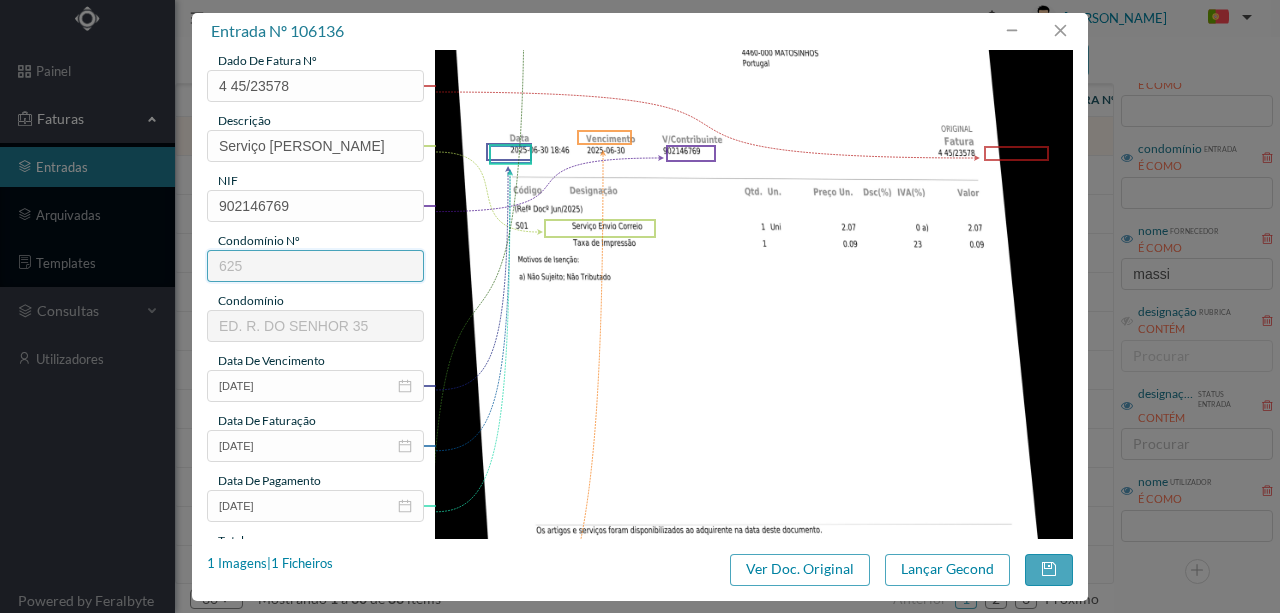 scroll, scrollTop: 200, scrollLeft: 0, axis: vertical 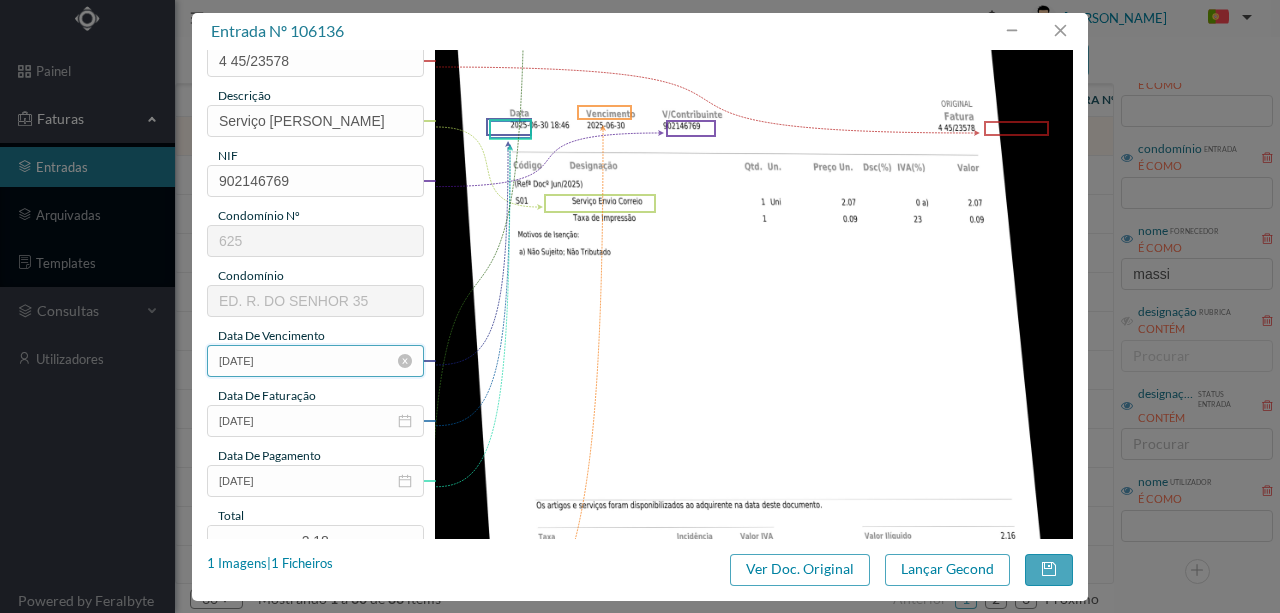 click on "2025-01-01" at bounding box center (315, 361) 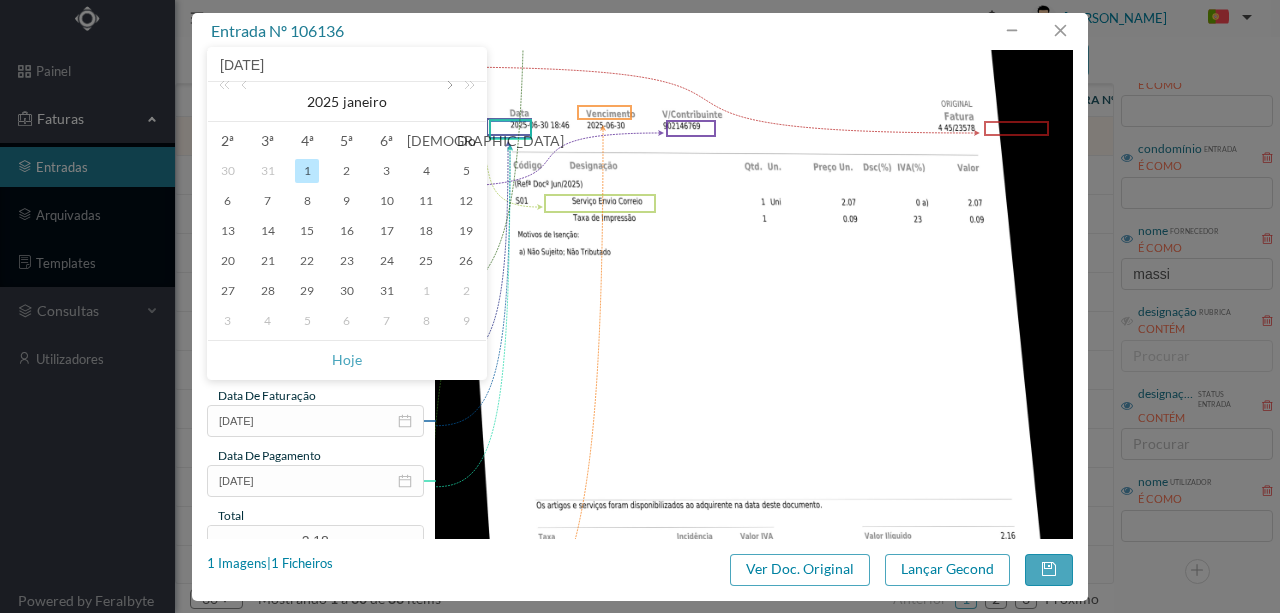 click at bounding box center (448, 102) 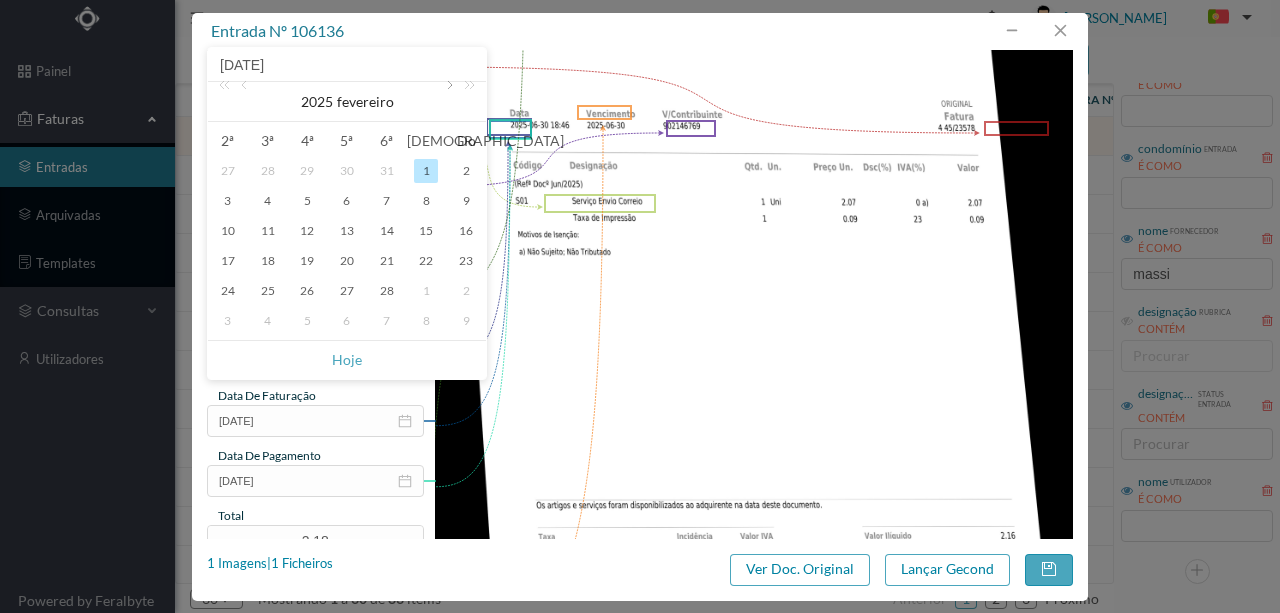 click at bounding box center [448, 102] 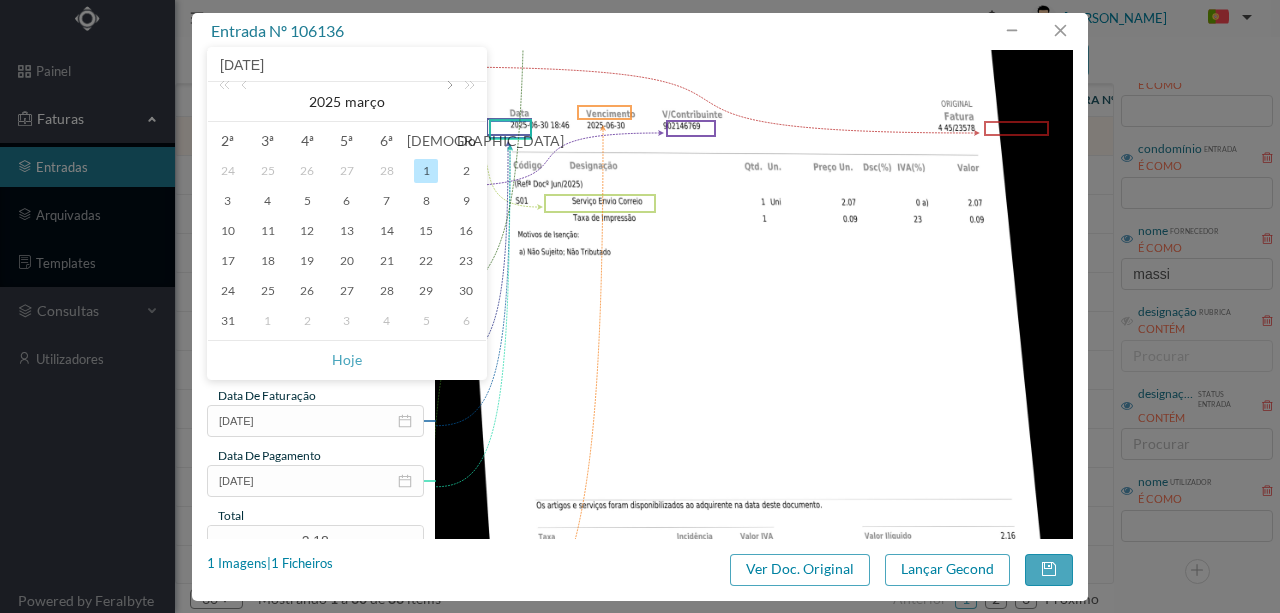 click at bounding box center (448, 102) 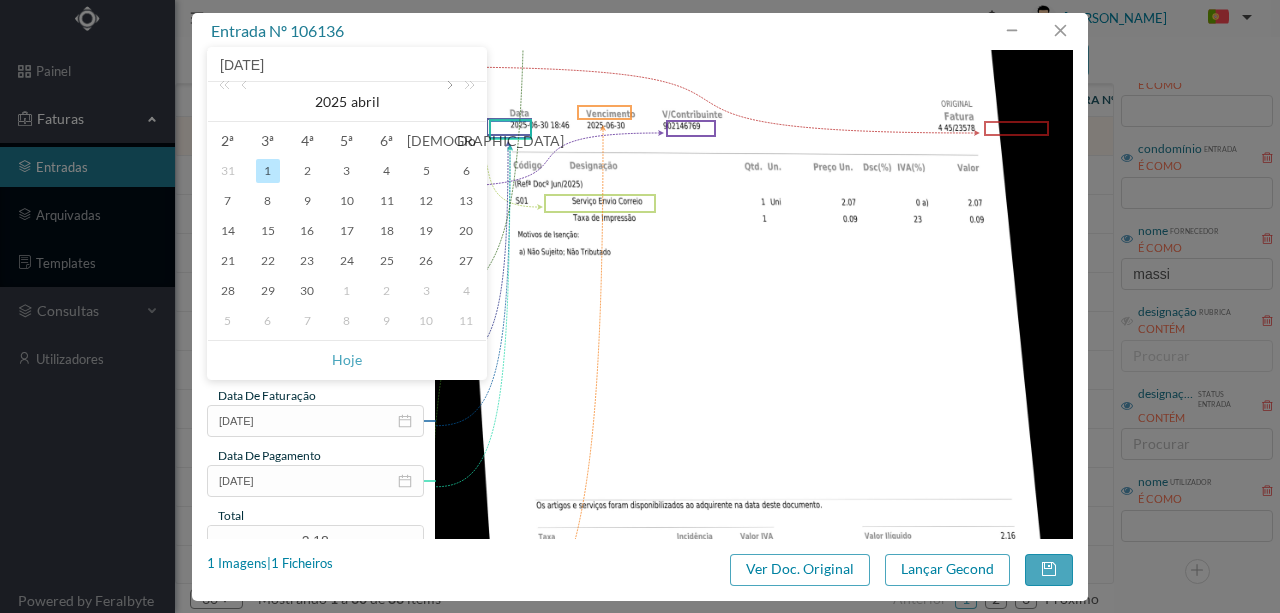 click at bounding box center [448, 102] 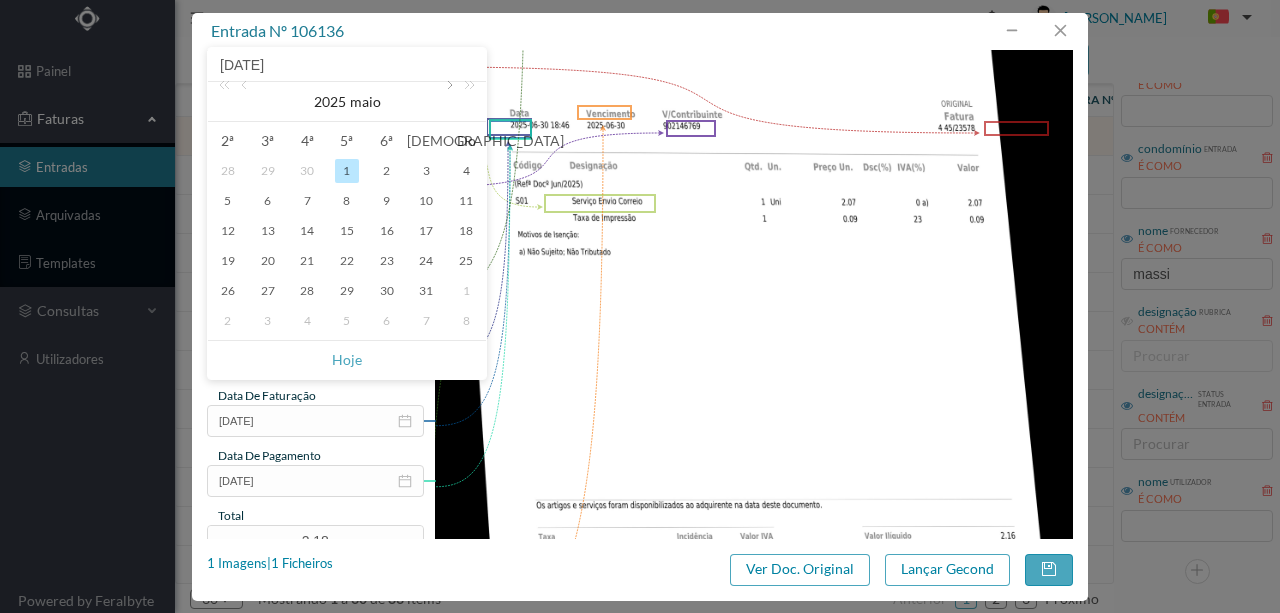 click at bounding box center (448, 102) 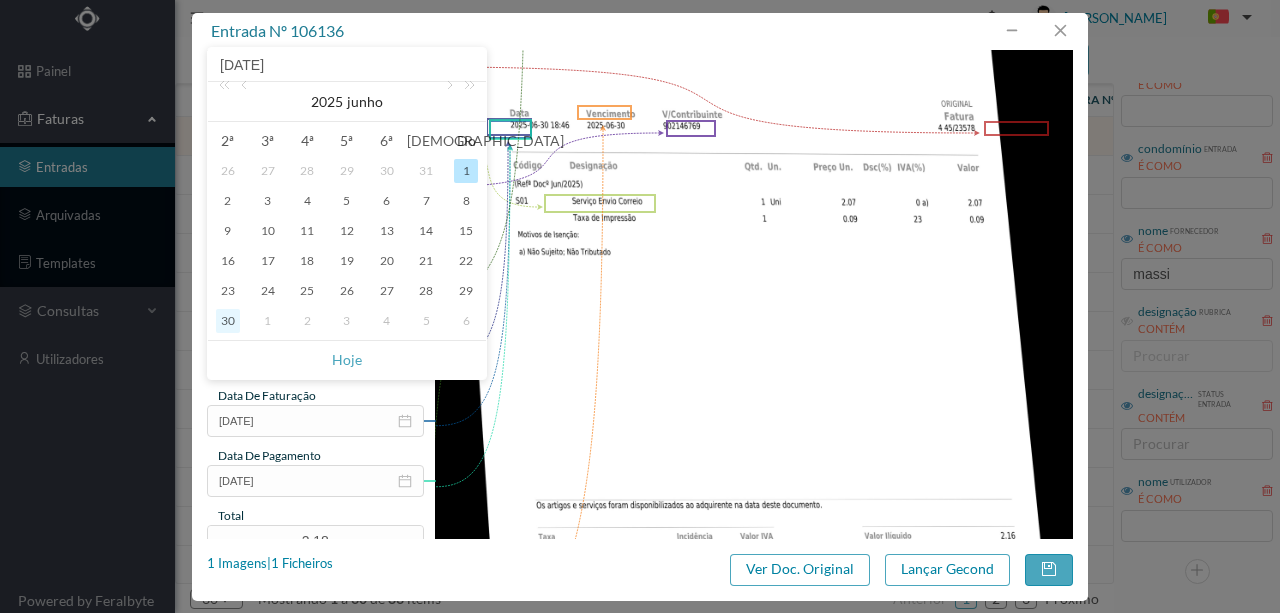 click on "30" at bounding box center (228, 321) 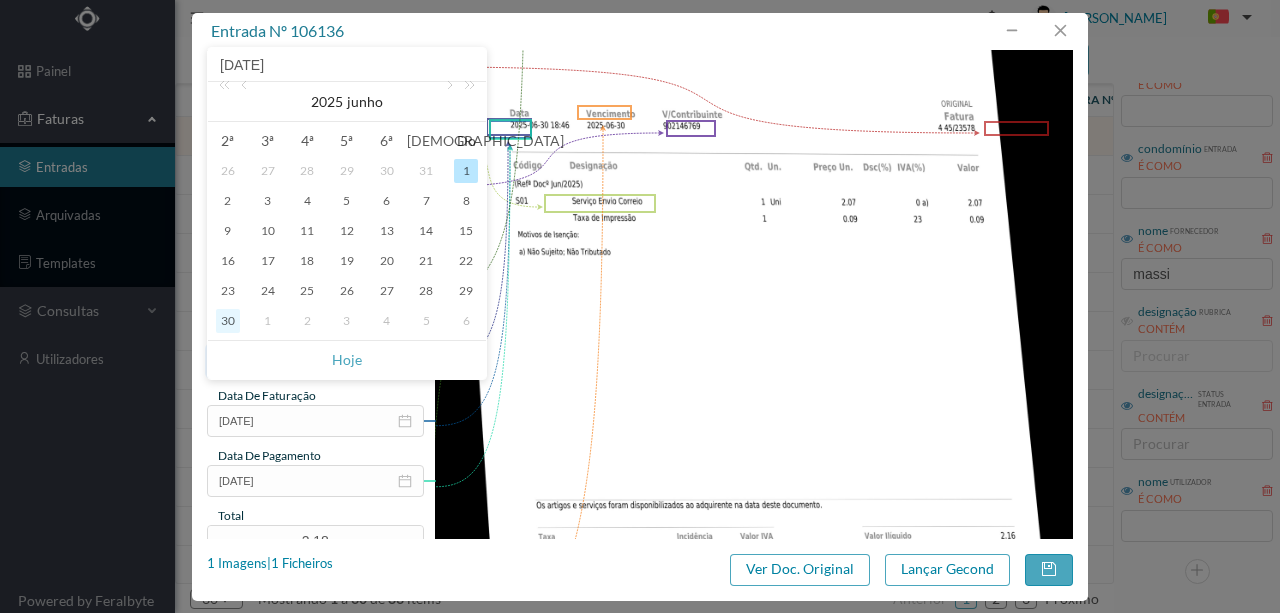 type on "[DATE]" 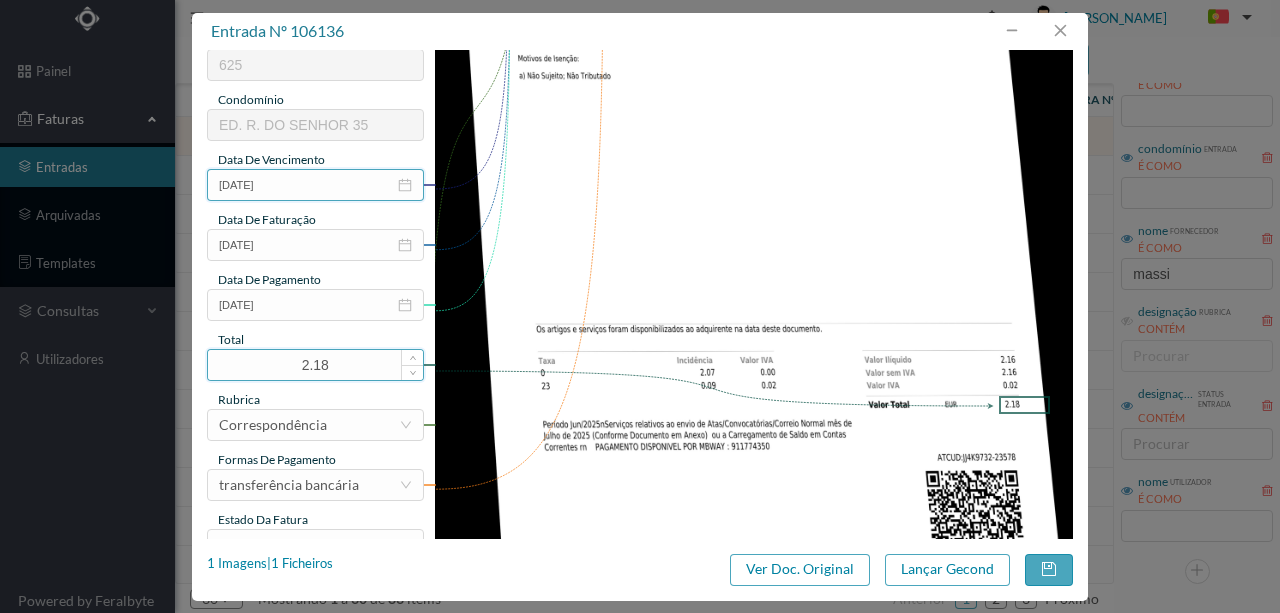 scroll, scrollTop: 400, scrollLeft: 0, axis: vertical 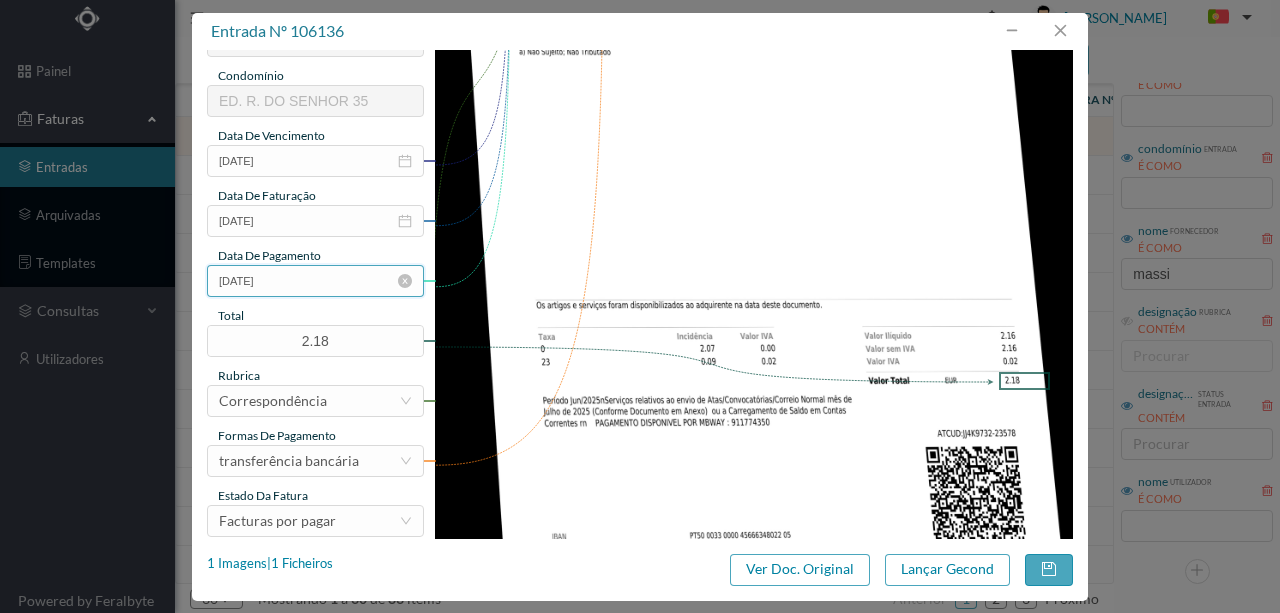 click on "2025-01-01" at bounding box center [315, 281] 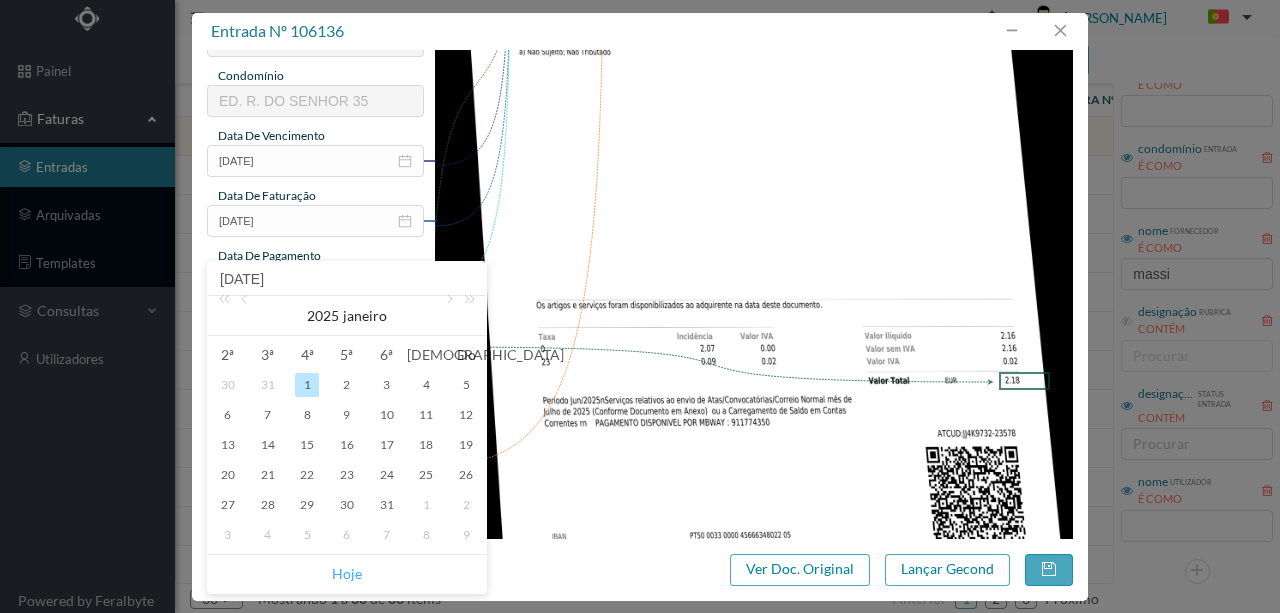 click on "Hoje" at bounding box center [347, 574] 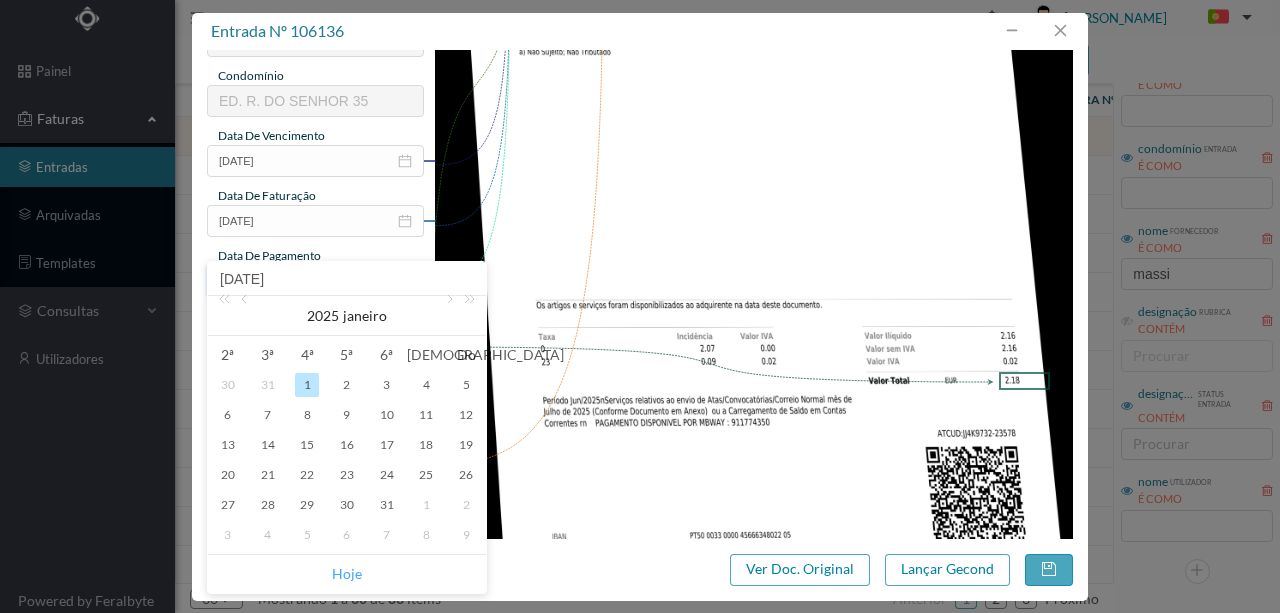 type on "[DATE]" 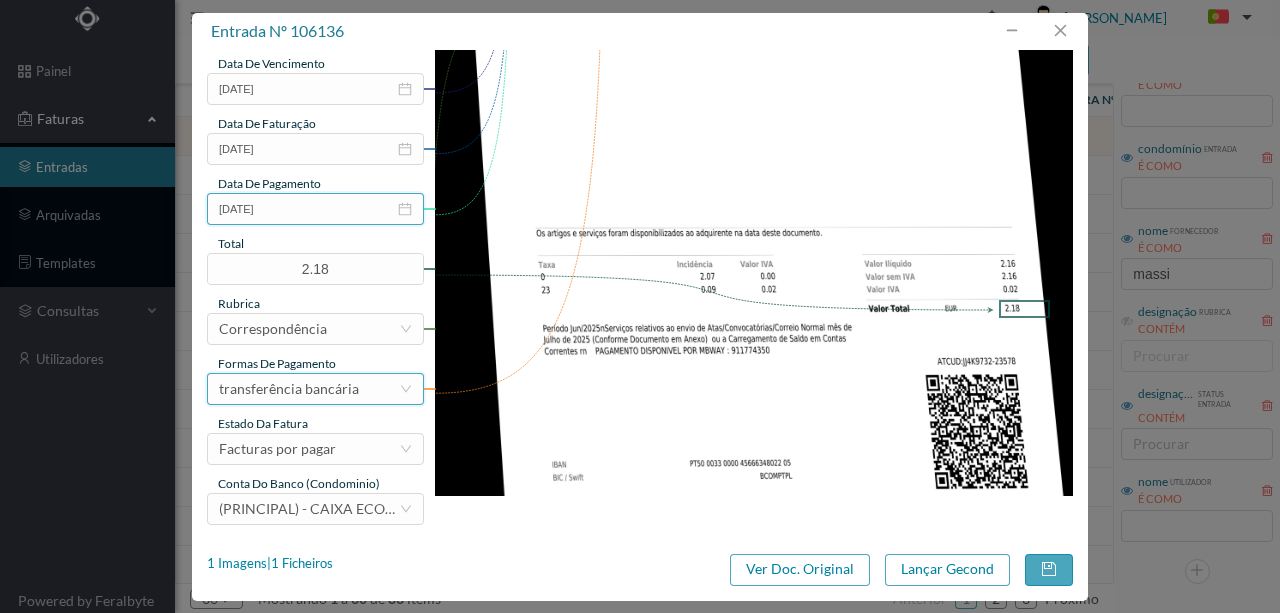 scroll, scrollTop: 473, scrollLeft: 0, axis: vertical 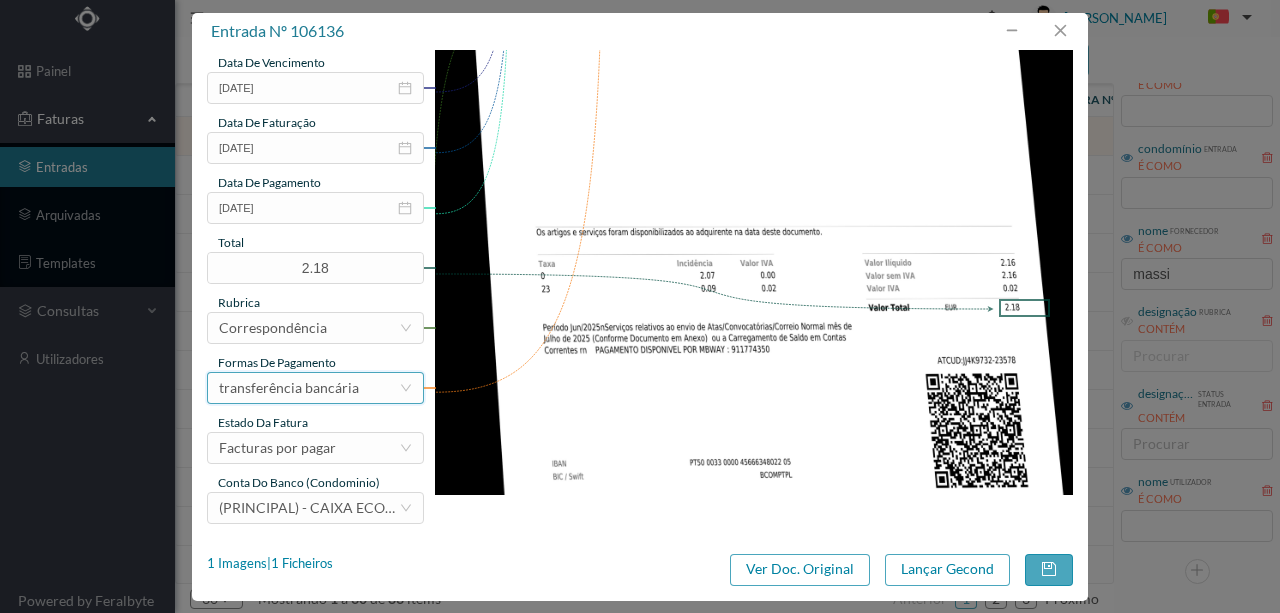 click on "transferência bancária" at bounding box center (289, 388) 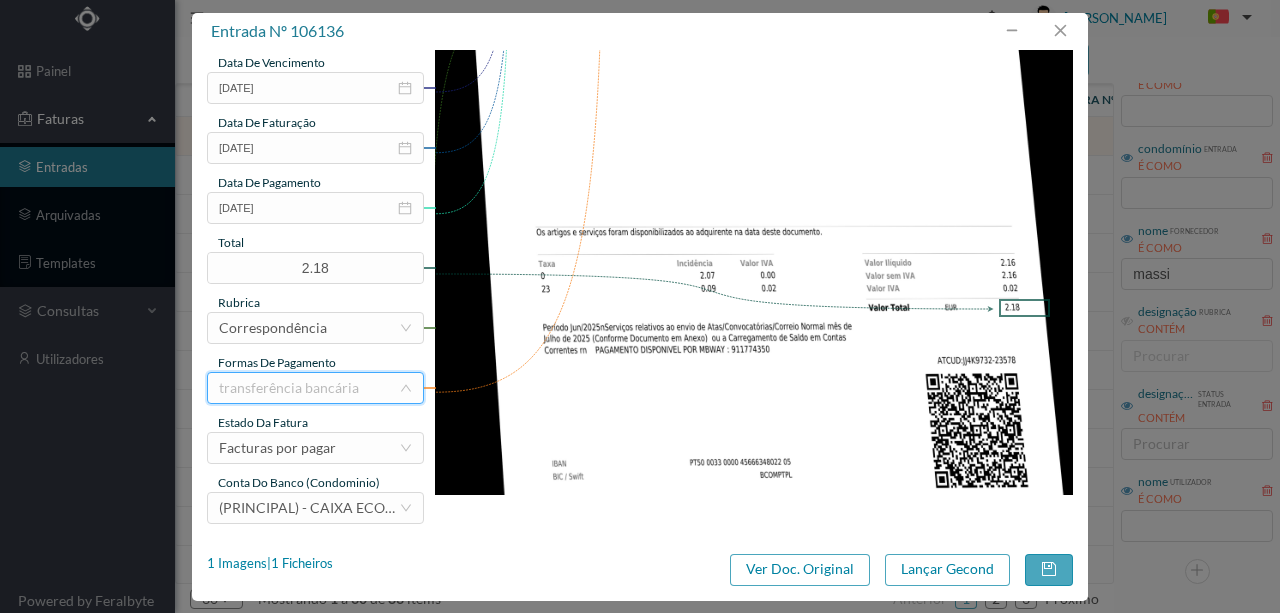 scroll, scrollTop: 6, scrollLeft: 0, axis: vertical 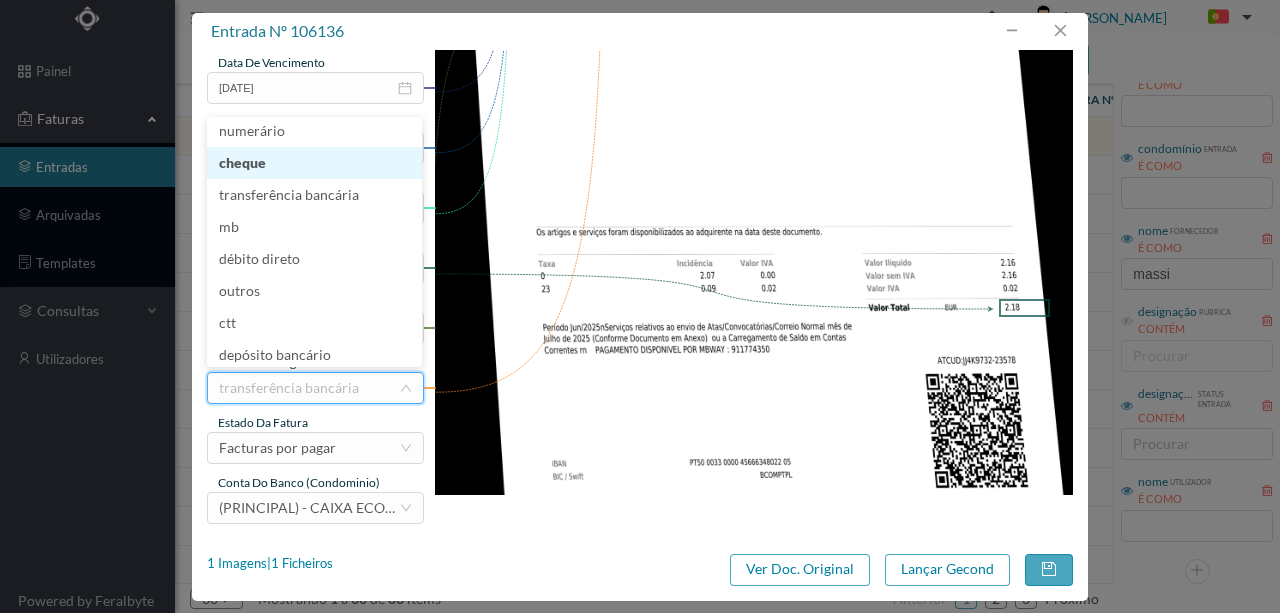 click on "cheque" at bounding box center (314, 163) 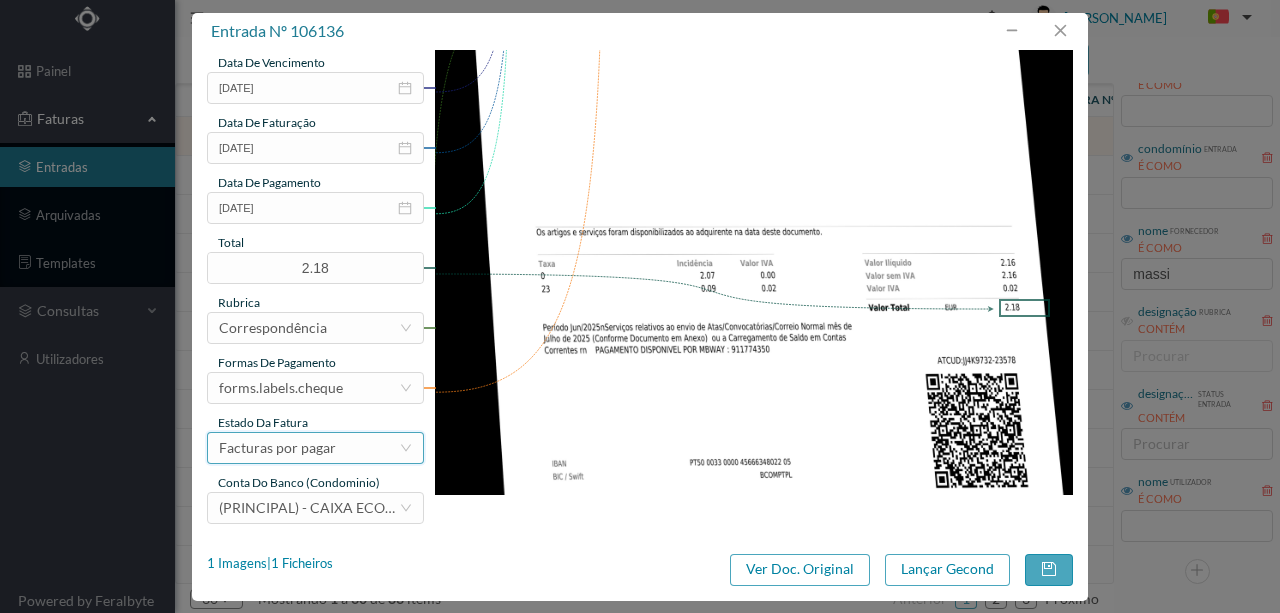click on "Facturas por pagar" at bounding box center [277, 448] 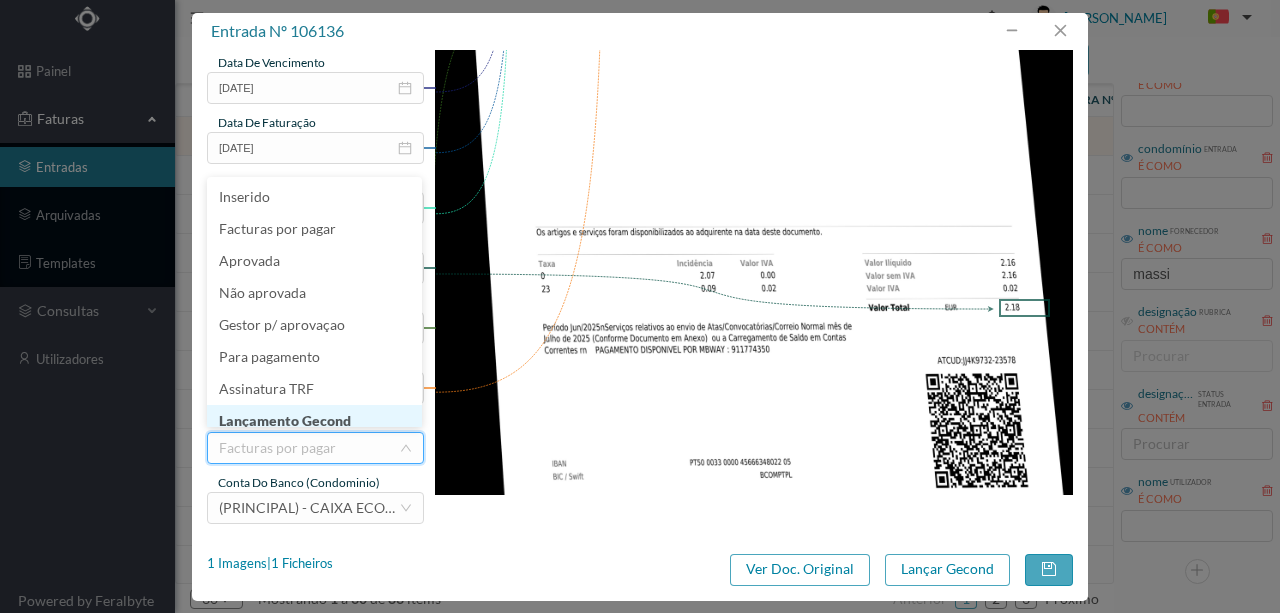 scroll, scrollTop: 10, scrollLeft: 0, axis: vertical 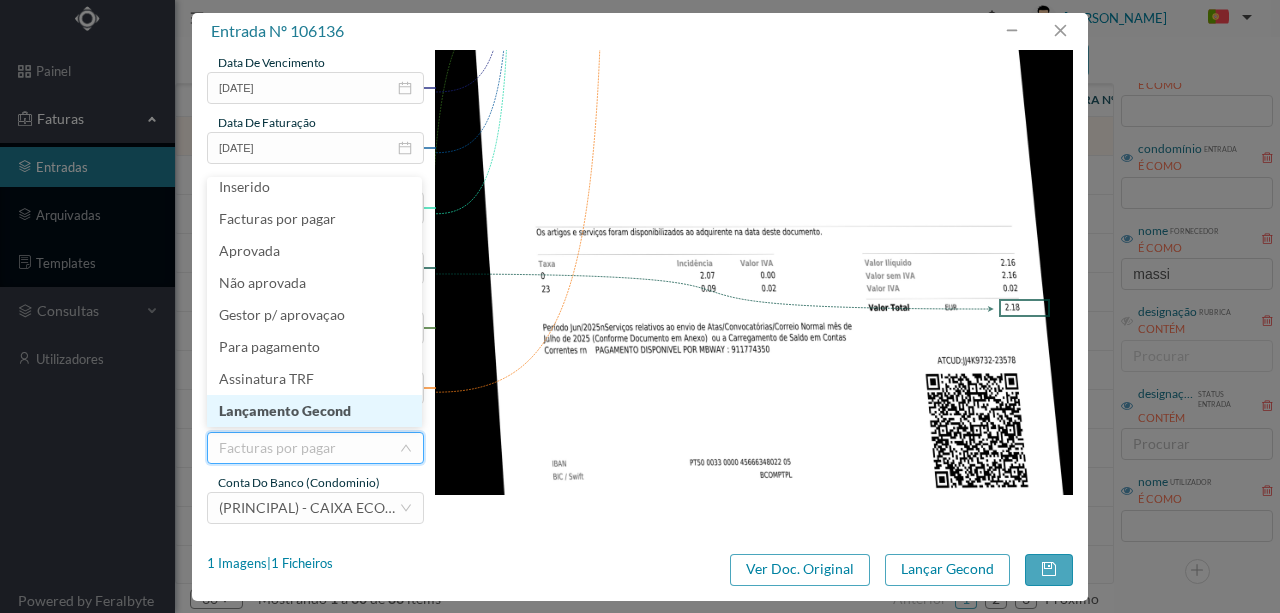 click on "Lançamento Gecond" at bounding box center [314, 411] 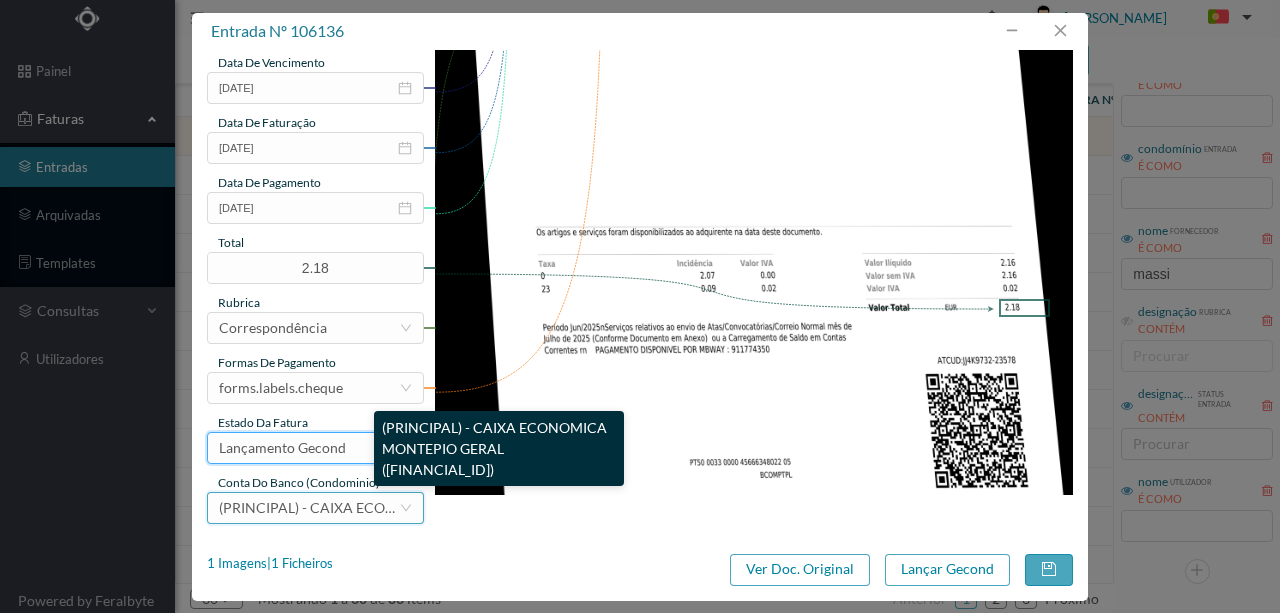 click on "(PRINCIPAL) - CAIXA ECONOMICA MONTEPIO GERAL (PT50 003600709910011634517)" at bounding box center [451, 507] 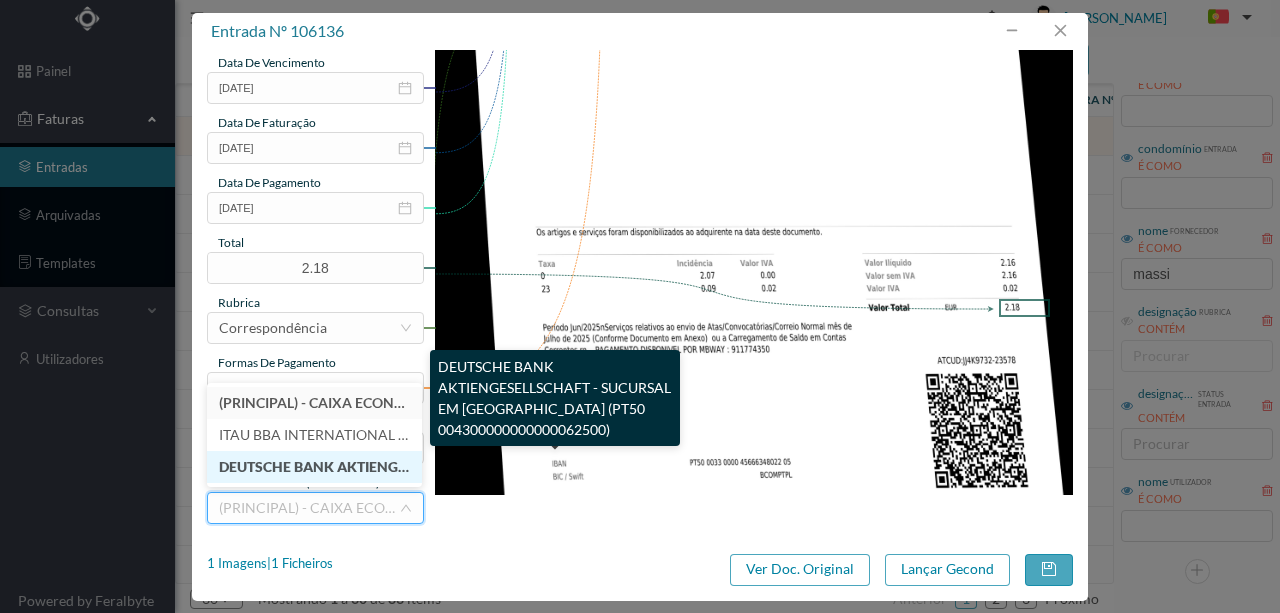 click on "DEUTSCHE BANK AKTIENGESELLSCHAFT - SUCURSAL EM PORTUGAL (PT50 004300000000000062500)" at bounding box center (587, 466) 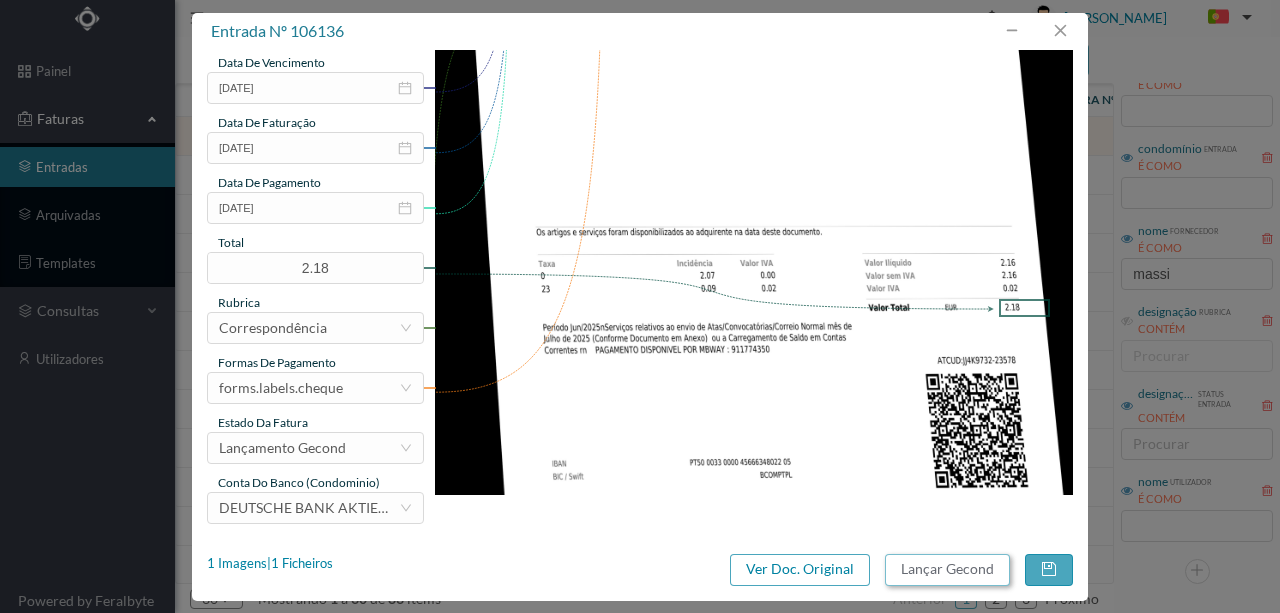 click on "Lançar Gecond" at bounding box center (947, 570) 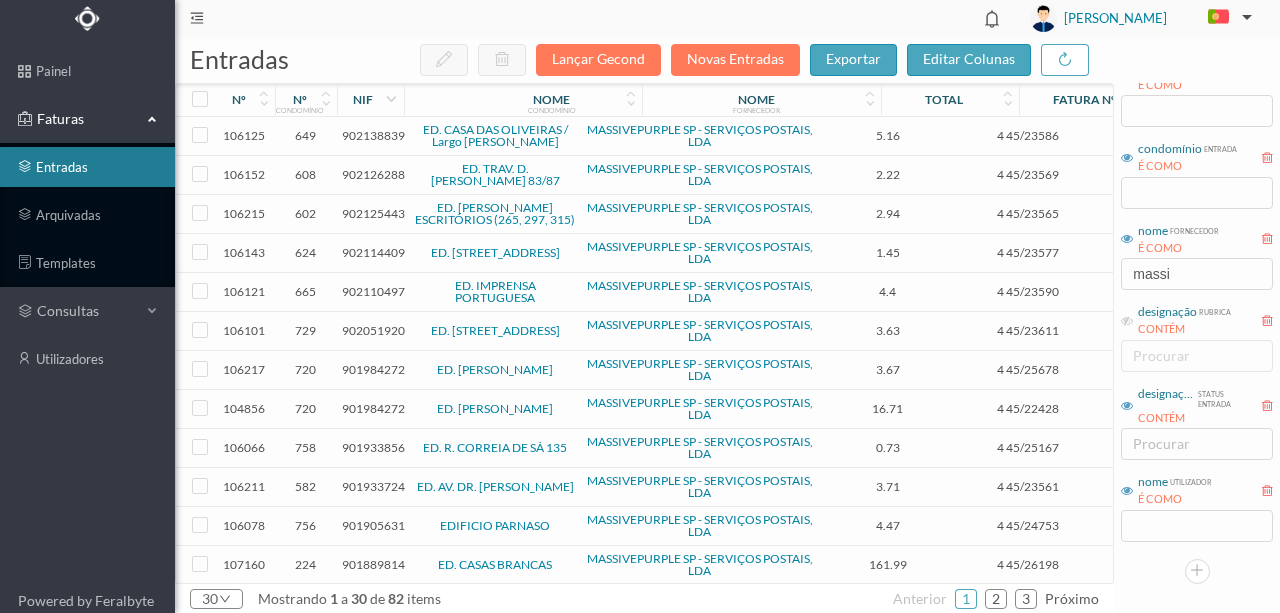 click on "902126288" at bounding box center [373, 174] 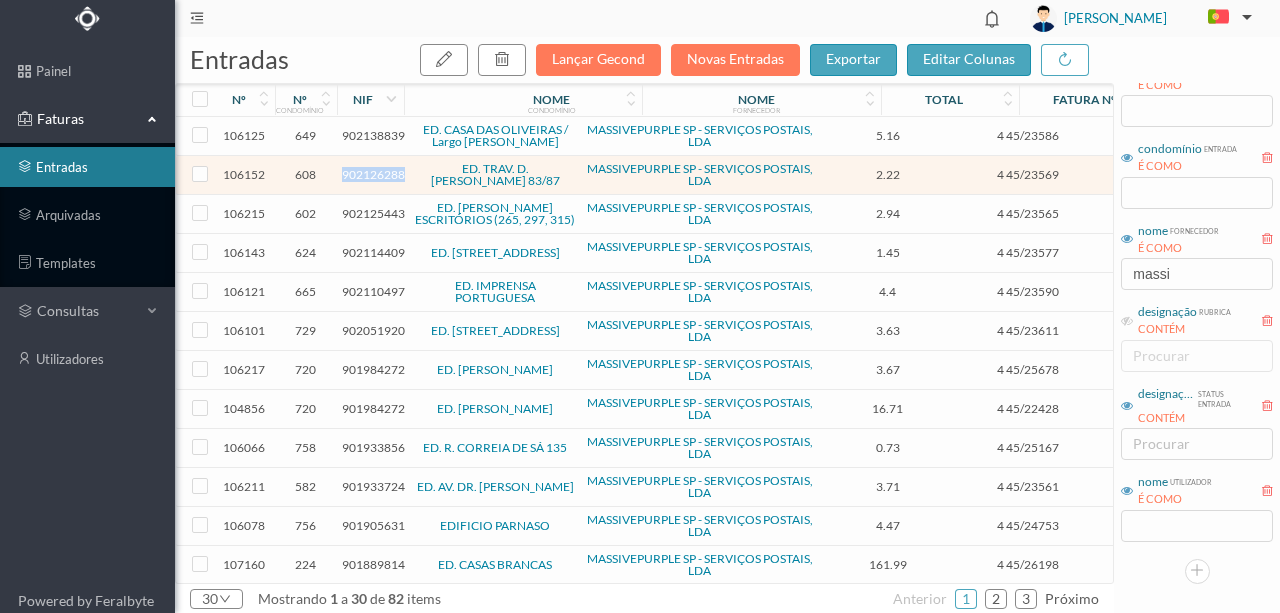 click on "902126288" at bounding box center [373, 174] 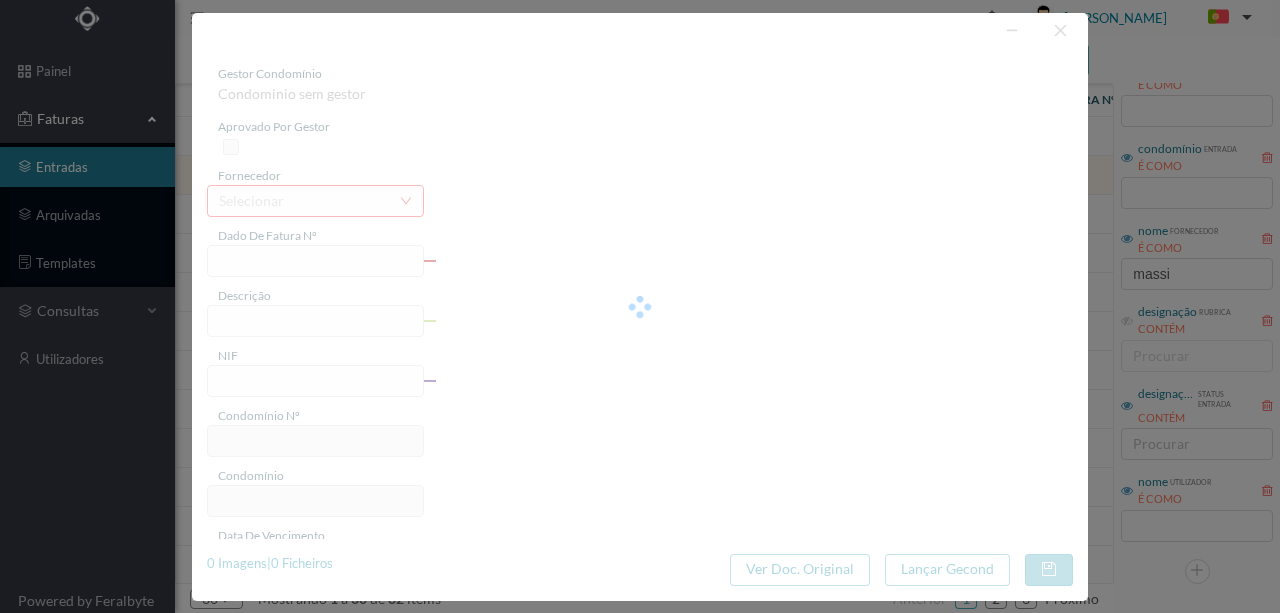type on "4 45/23569" 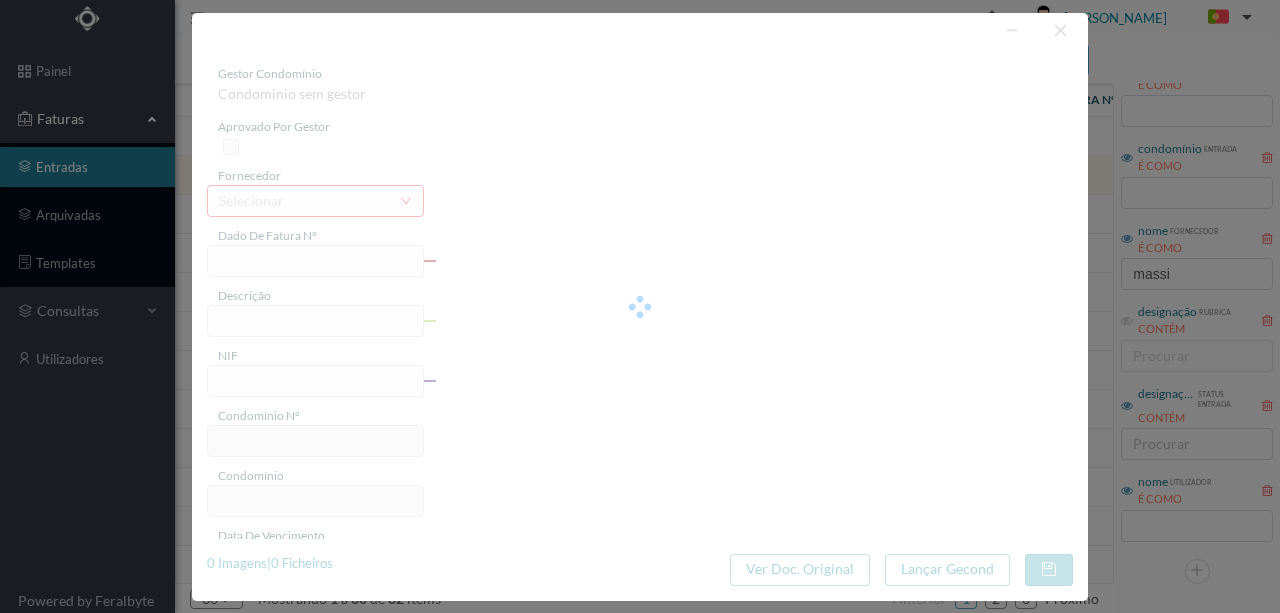 type on "Serviço [PERSON_NAME]" 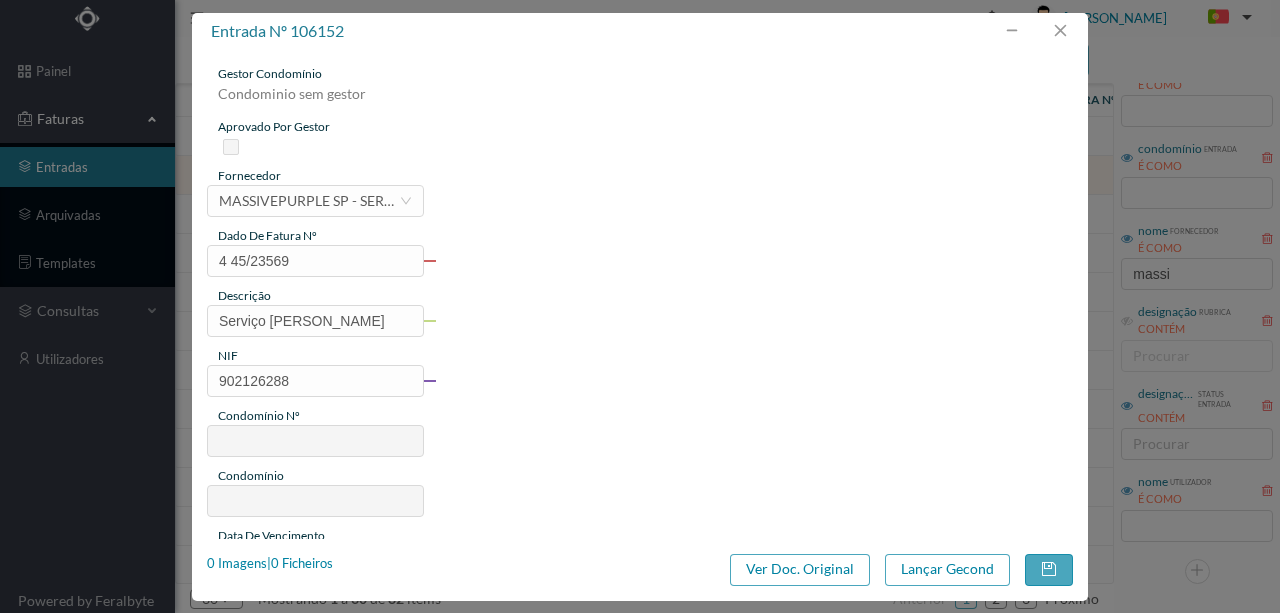 type on "608" 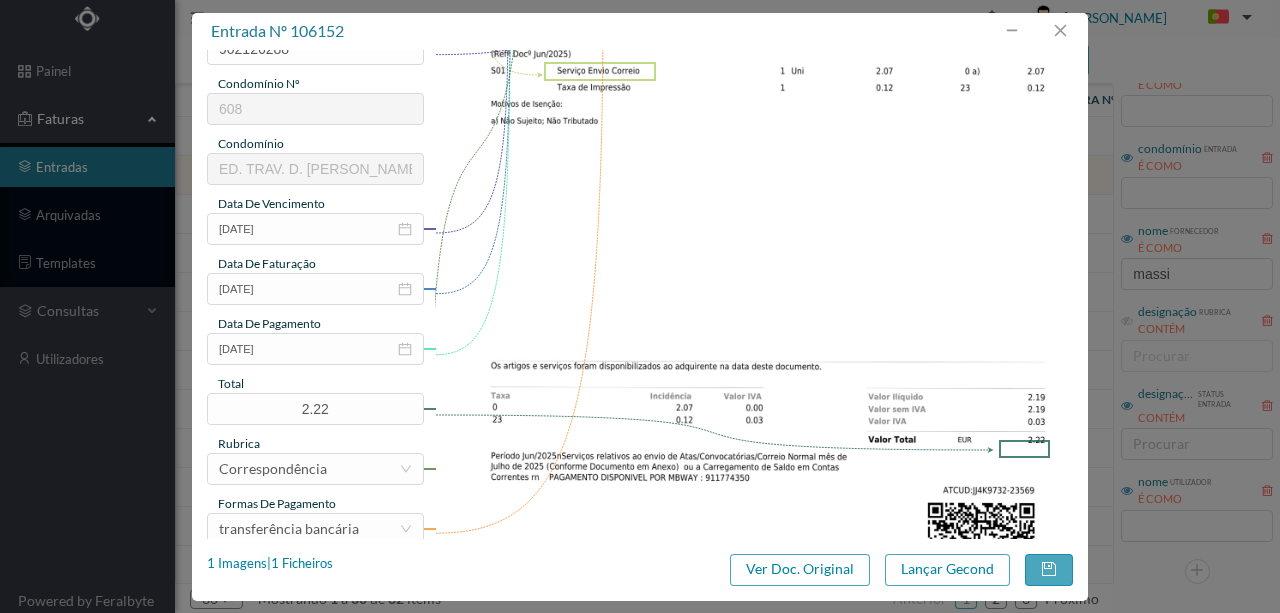 scroll, scrollTop: 333, scrollLeft: 0, axis: vertical 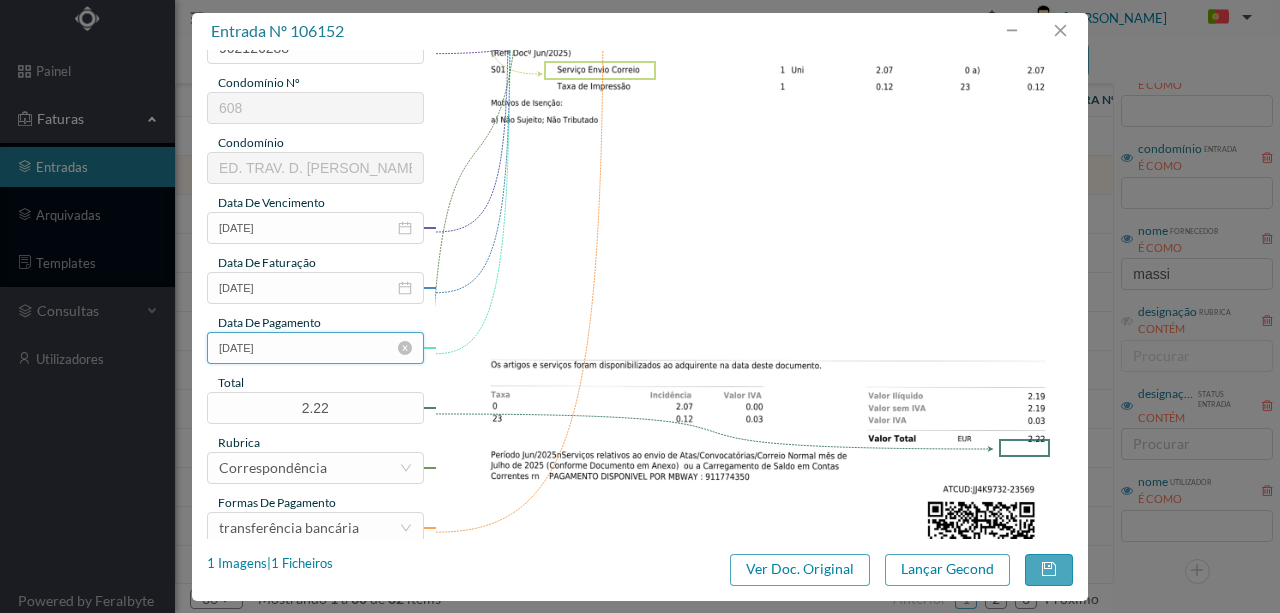 click on "[DATE]" at bounding box center (315, 348) 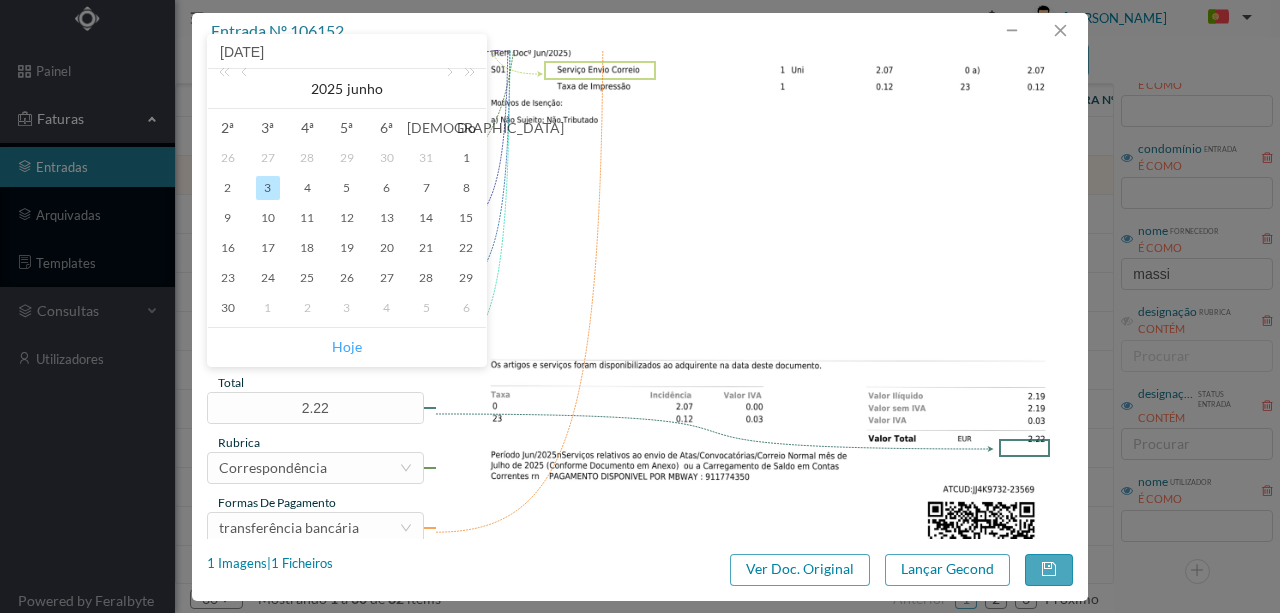 click on "Hoje" at bounding box center (347, 347) 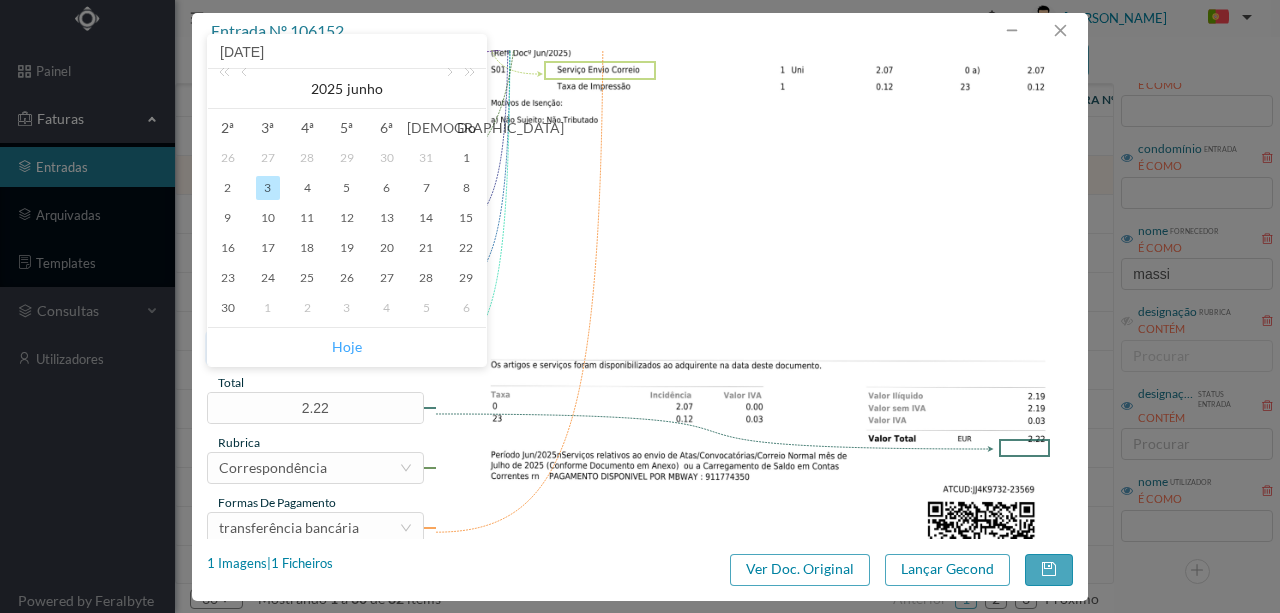 type on "[DATE]" 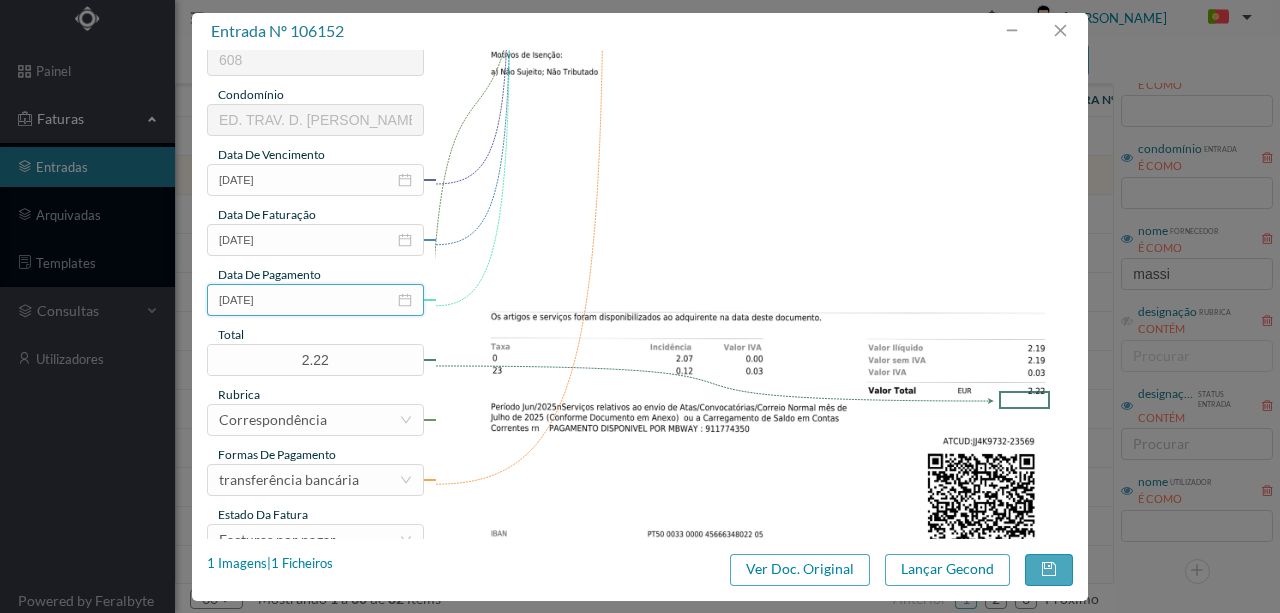 scroll, scrollTop: 473, scrollLeft: 0, axis: vertical 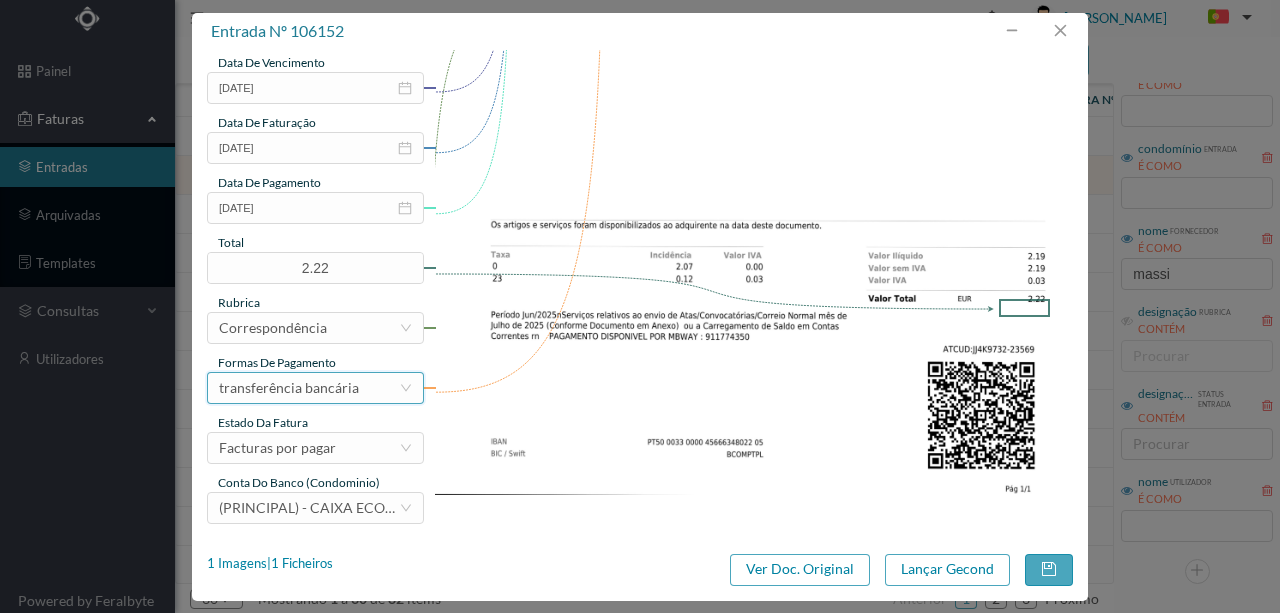 click on "transferência bancária" at bounding box center (289, 388) 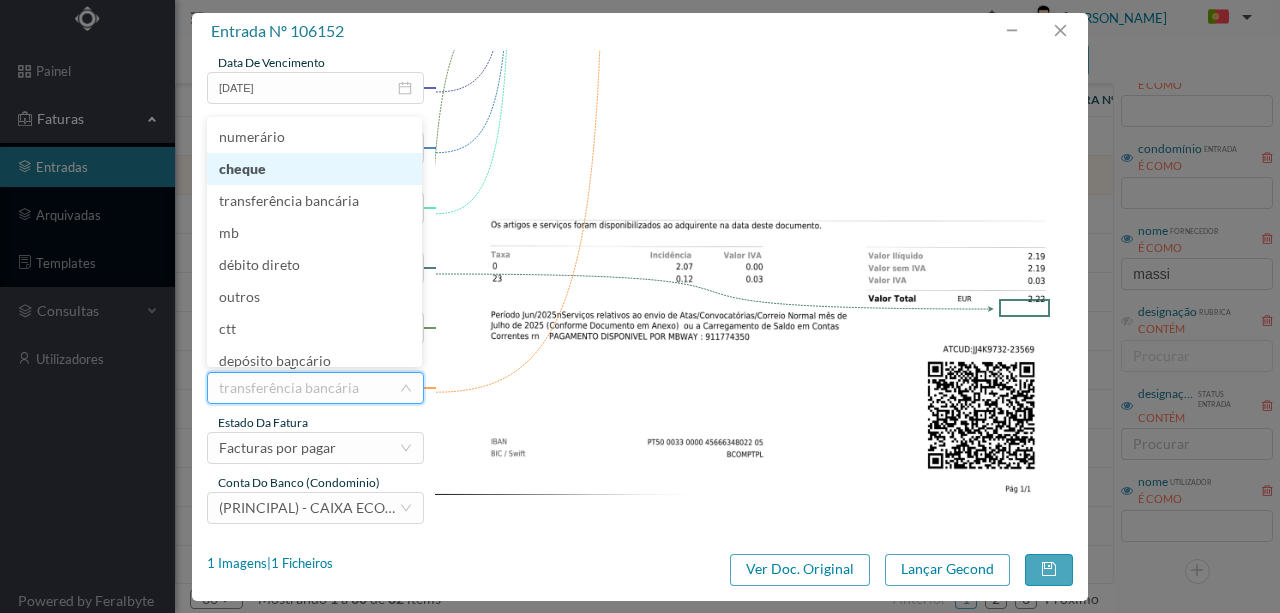 click on "cheque" at bounding box center (314, 169) 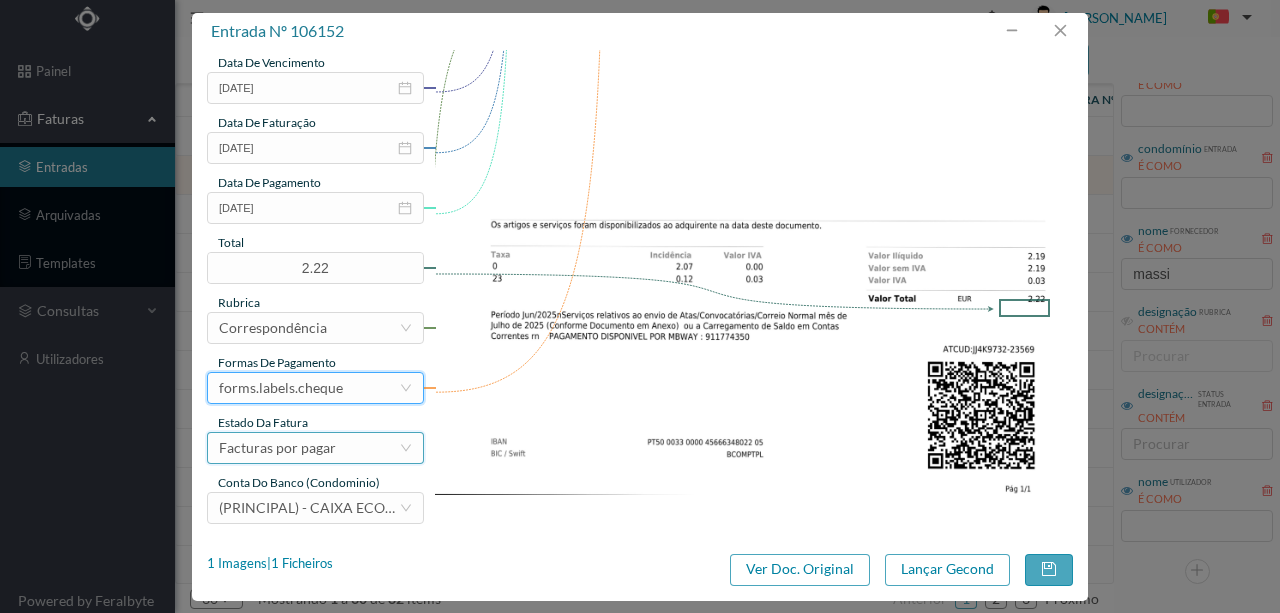 click on "Facturas por pagar" at bounding box center (277, 448) 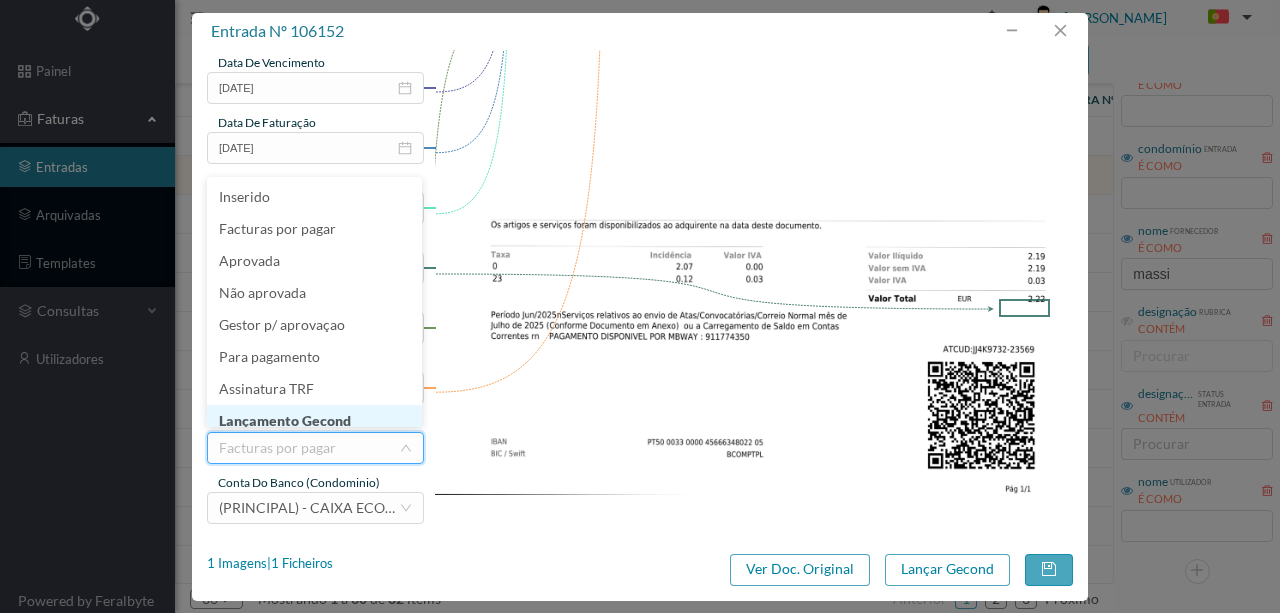 scroll, scrollTop: 10, scrollLeft: 0, axis: vertical 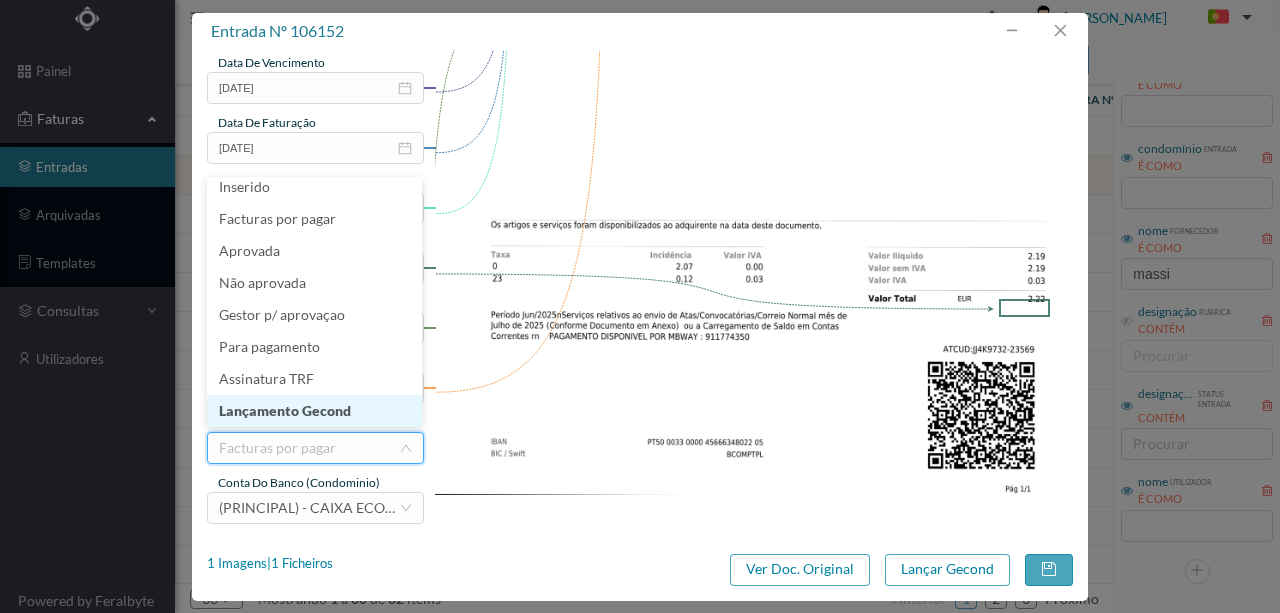 click on "Lançamento Gecond" at bounding box center (314, 411) 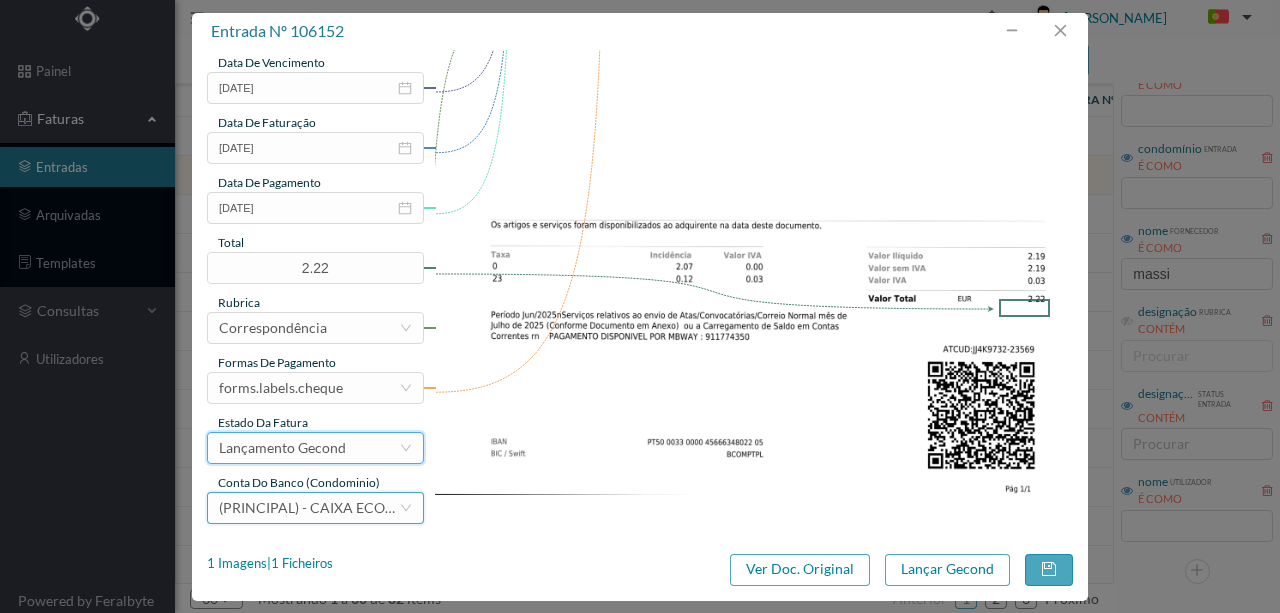 click on "(PRINCIPAL) - CAIXA ECONOMICA MONTEPIO GERAL (PT50 003600709910011464767)" at bounding box center (451, 507) 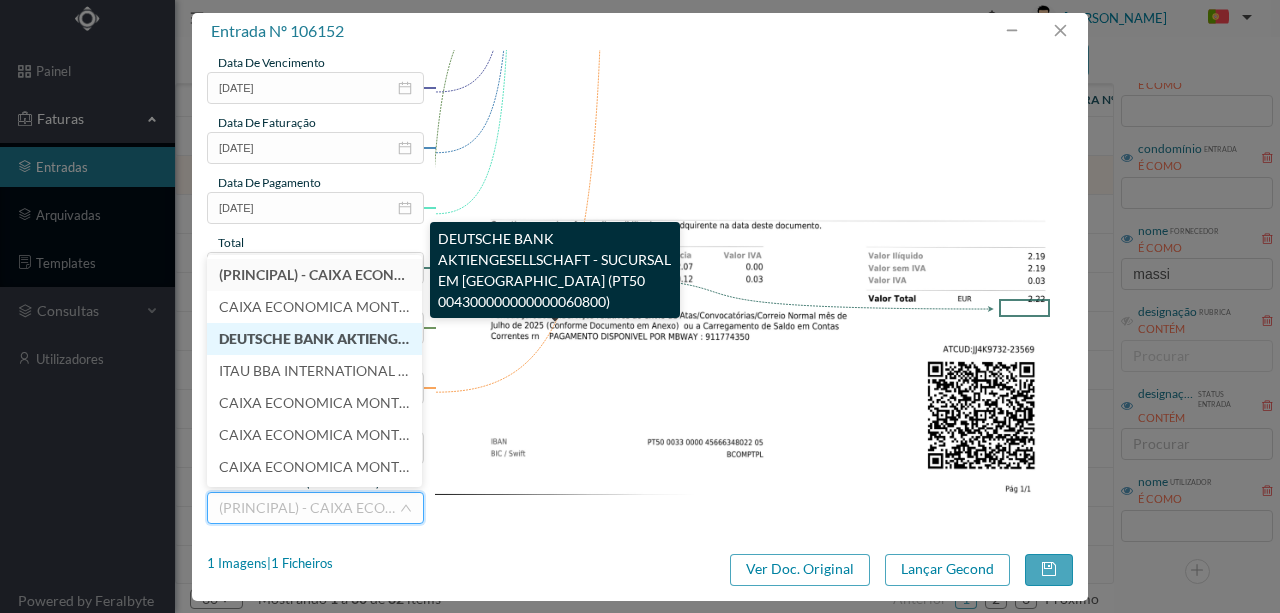click on "DEUTSCHE BANK AKTIENGESELLSCHAFT - SUCURSAL EM PORTUGAL (PT50 004300000000000060800)" at bounding box center [587, 338] 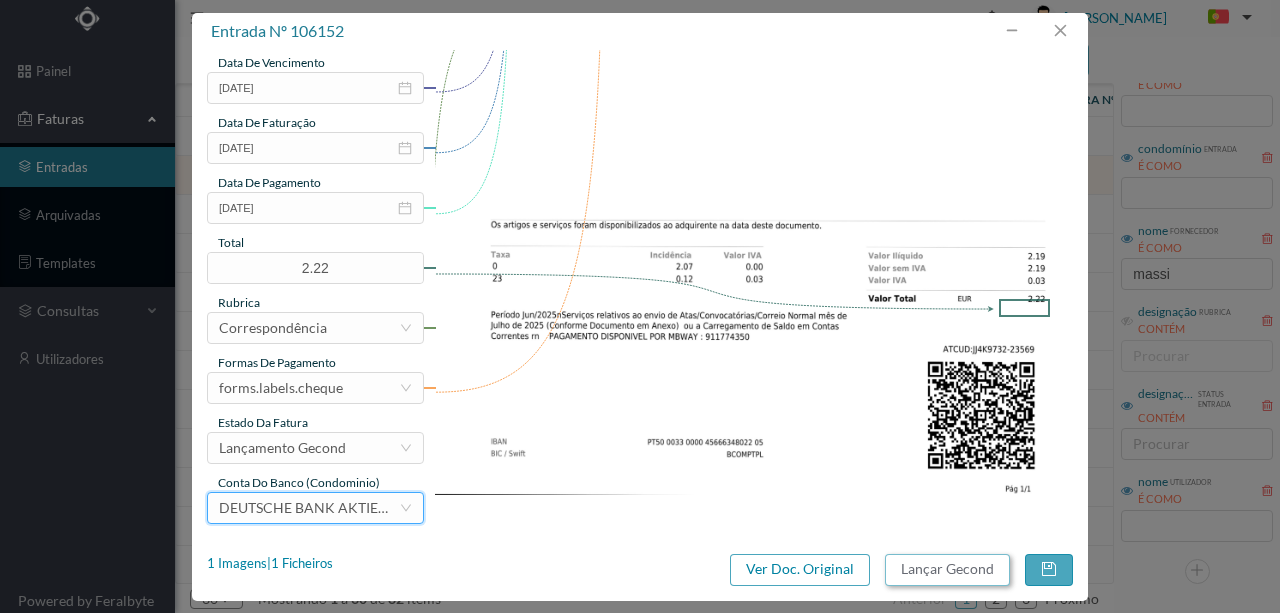 click on "Lançar Gecond" at bounding box center [947, 570] 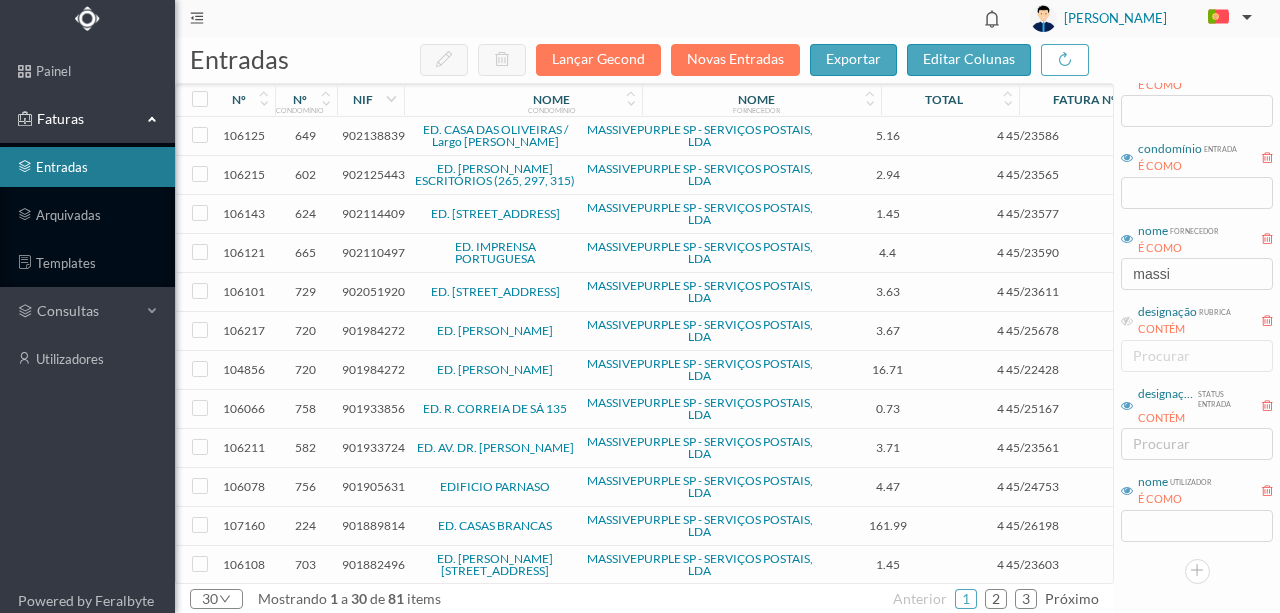 click on "902125443" at bounding box center [373, 174] 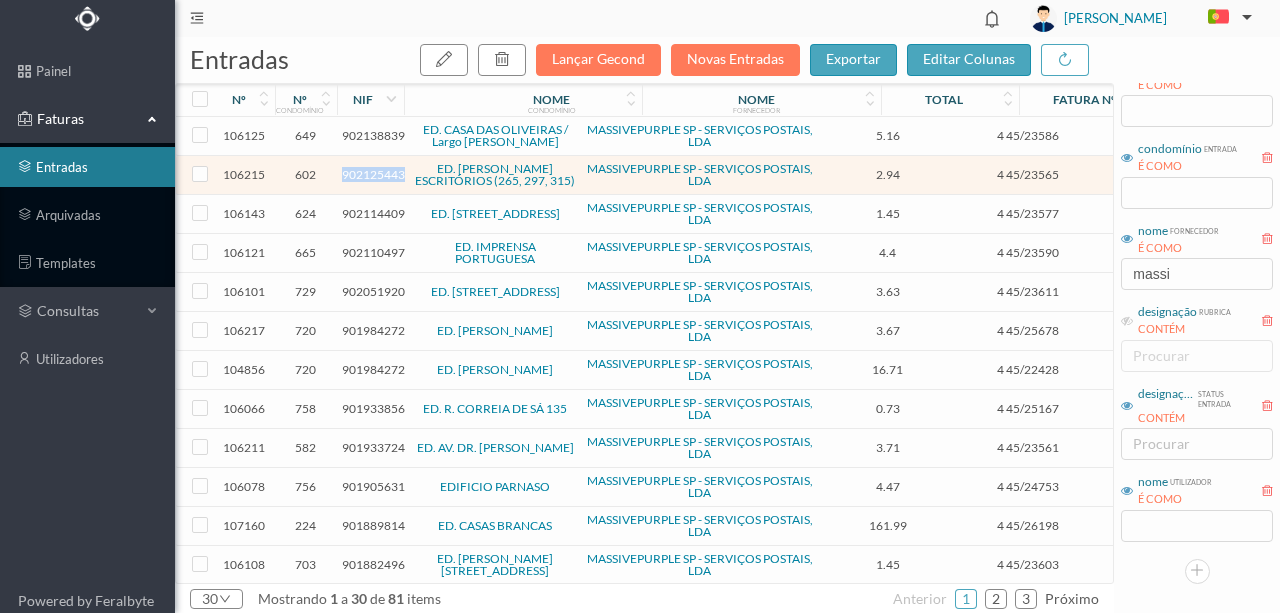 click on "902125443" at bounding box center [373, 174] 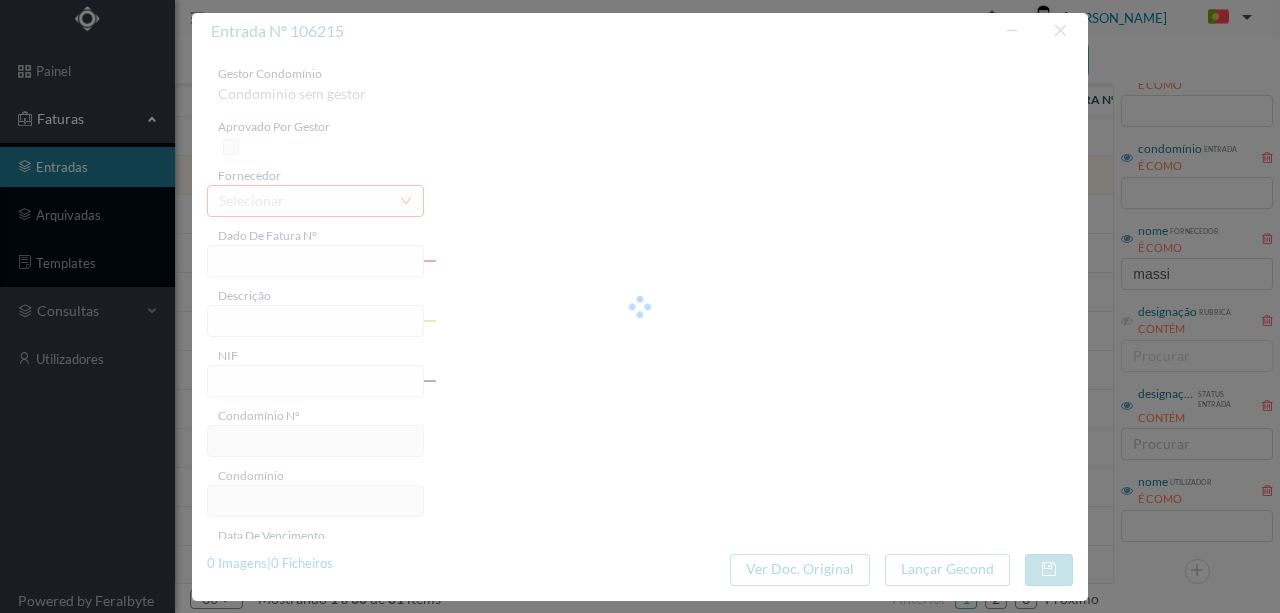 type on "4 45/23565" 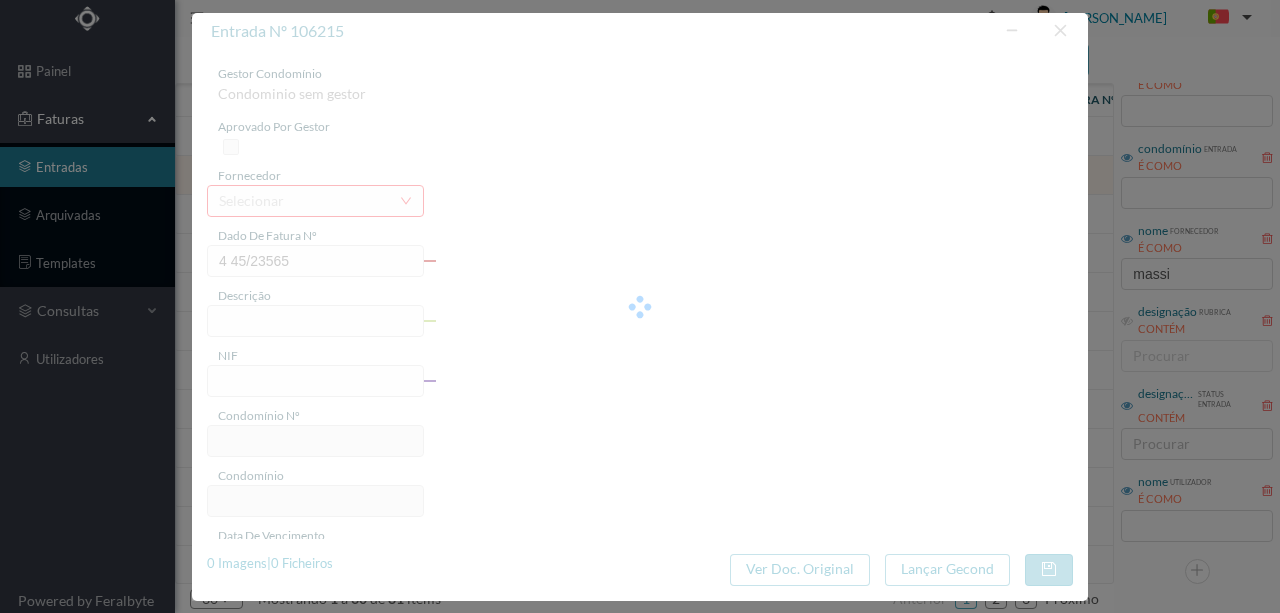 type on "Serviço [PERSON_NAME]" 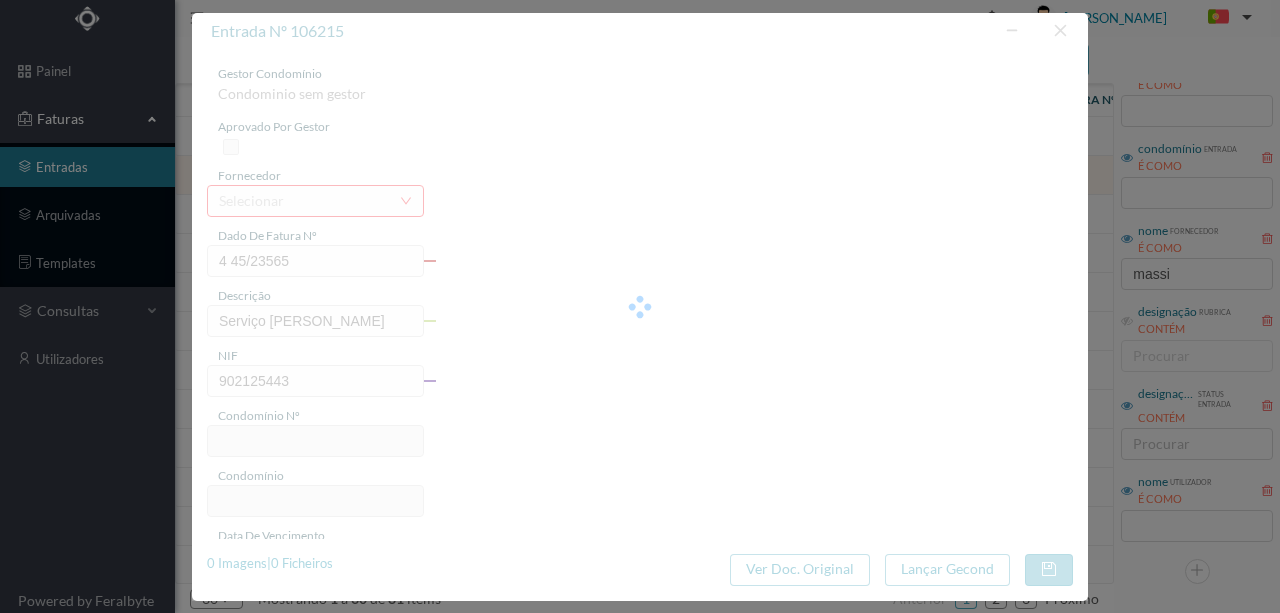type on "602" 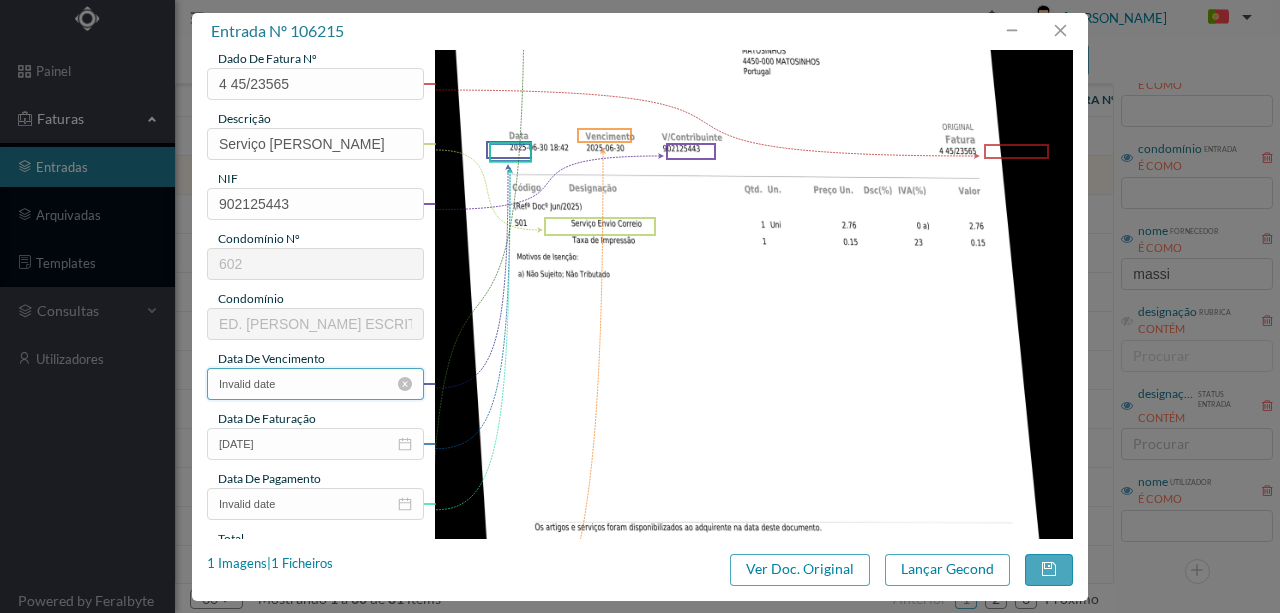 scroll, scrollTop: 200, scrollLeft: 0, axis: vertical 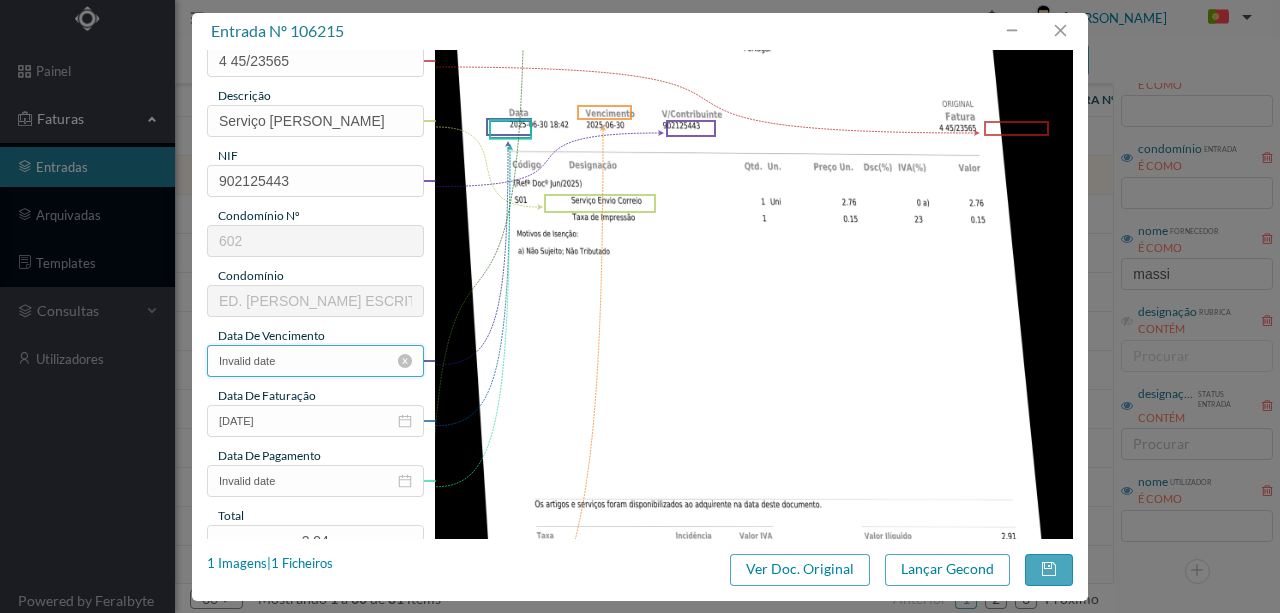 click on "Invalid date" at bounding box center [315, 361] 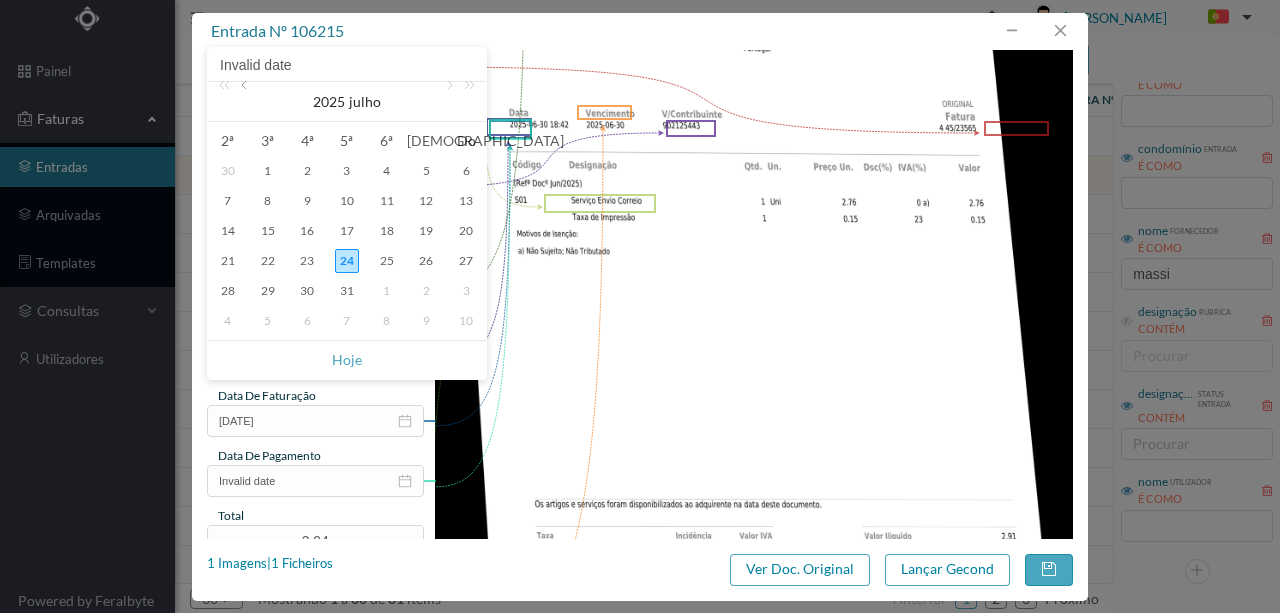 click at bounding box center [246, 102] 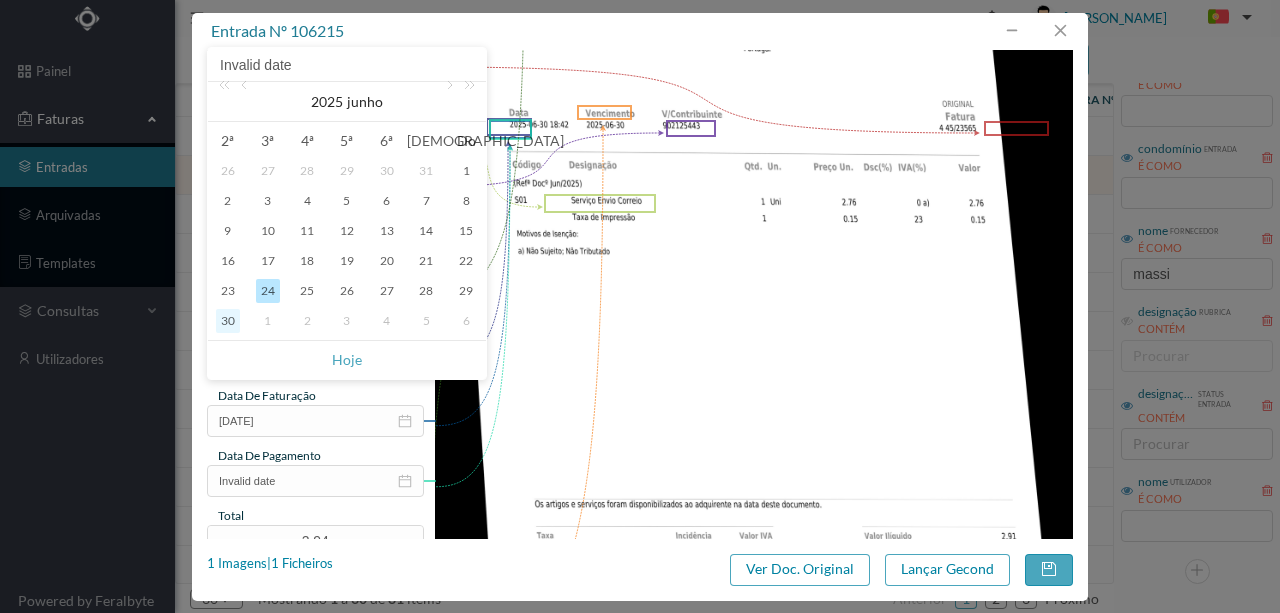 click on "30" at bounding box center [228, 321] 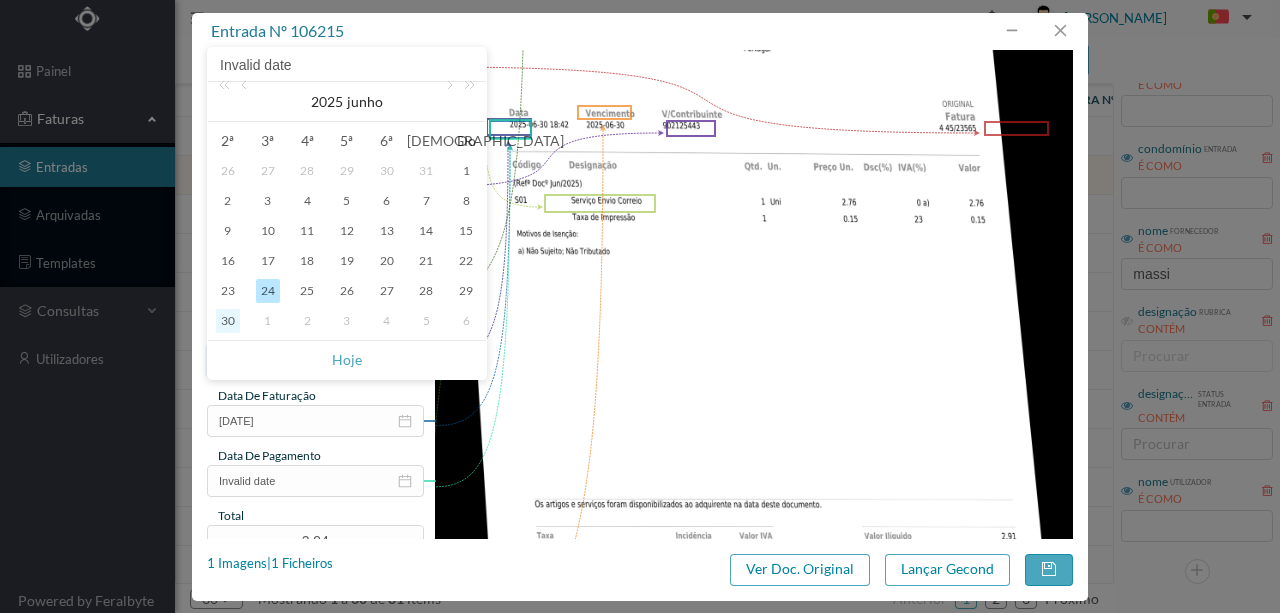 type on "[DATE]" 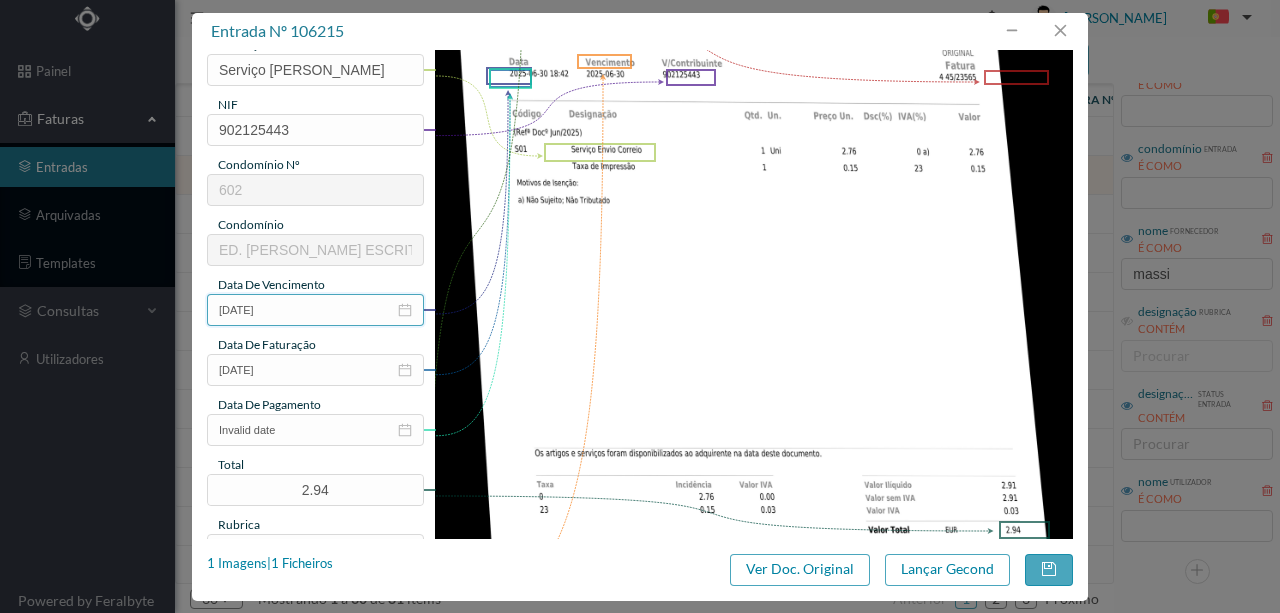 scroll, scrollTop: 400, scrollLeft: 0, axis: vertical 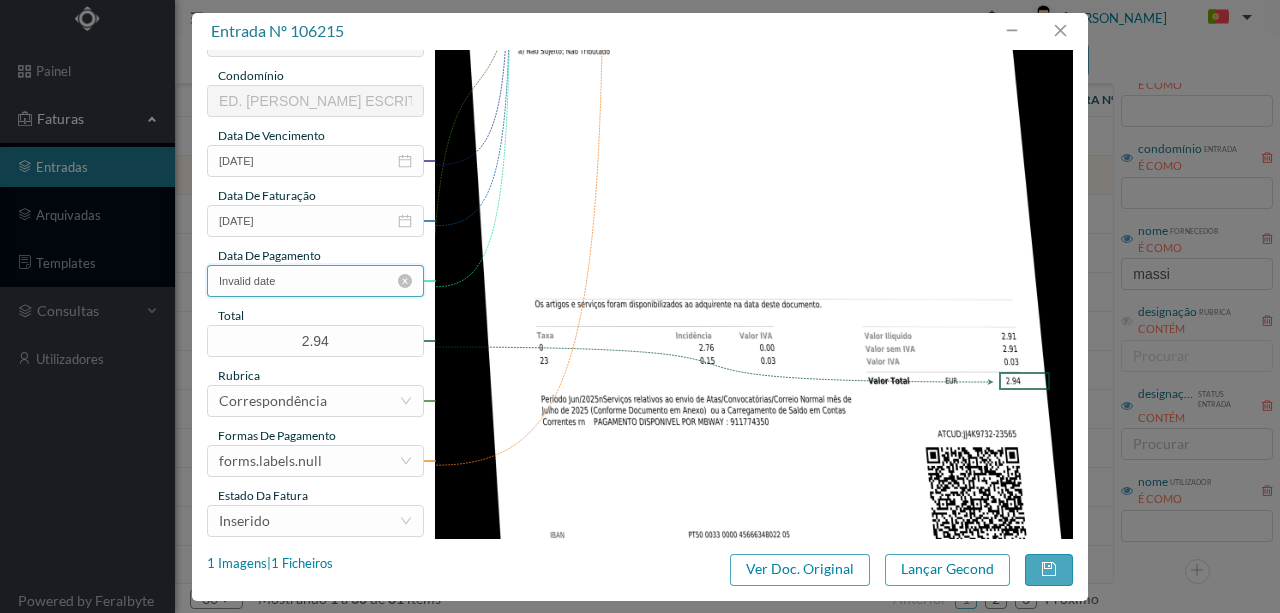 click on "Invalid date" at bounding box center (315, 281) 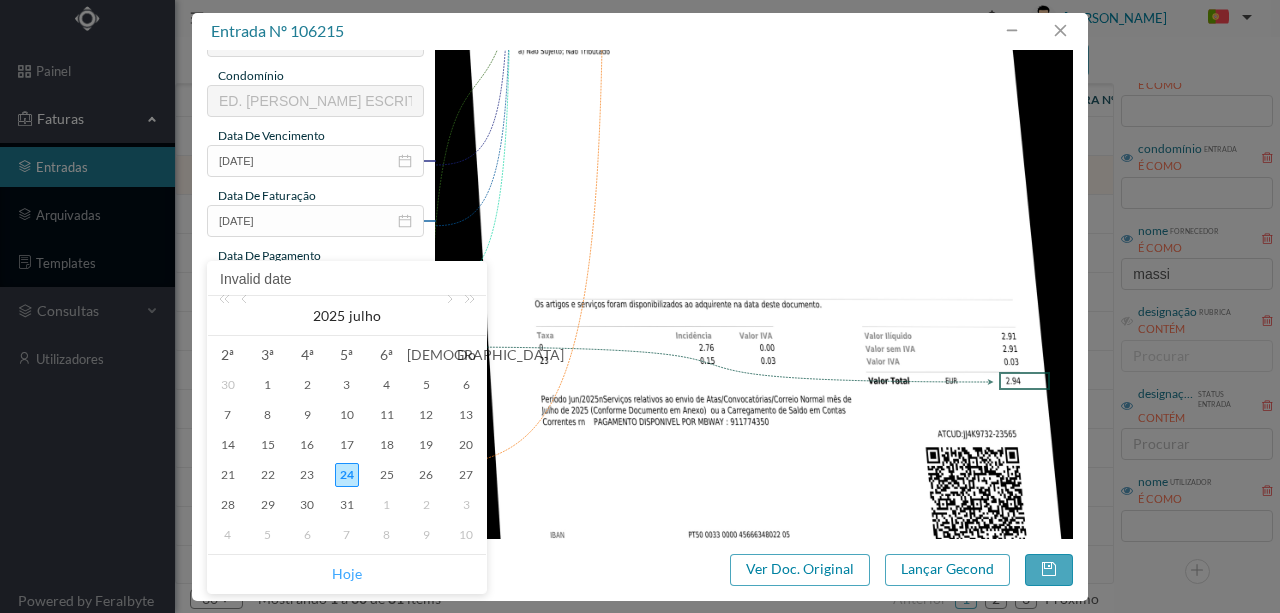 drag, startPoint x: 348, startPoint y: 576, endPoint x: 342, endPoint y: 465, distance: 111.16204 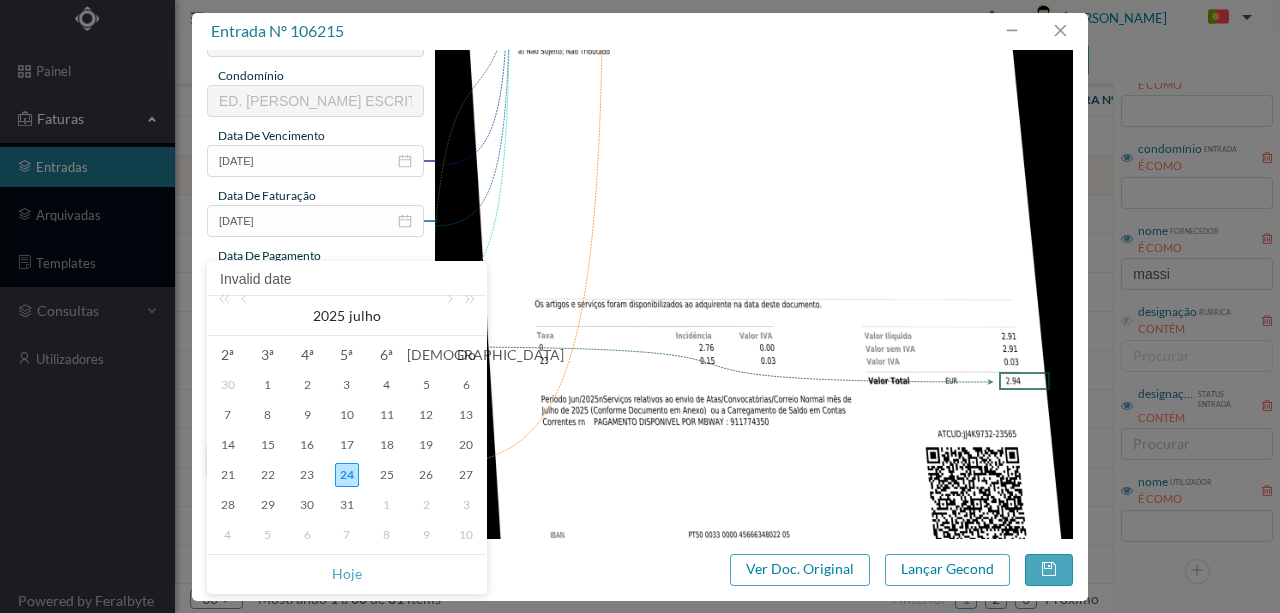 click on "Hoje" at bounding box center [347, 574] 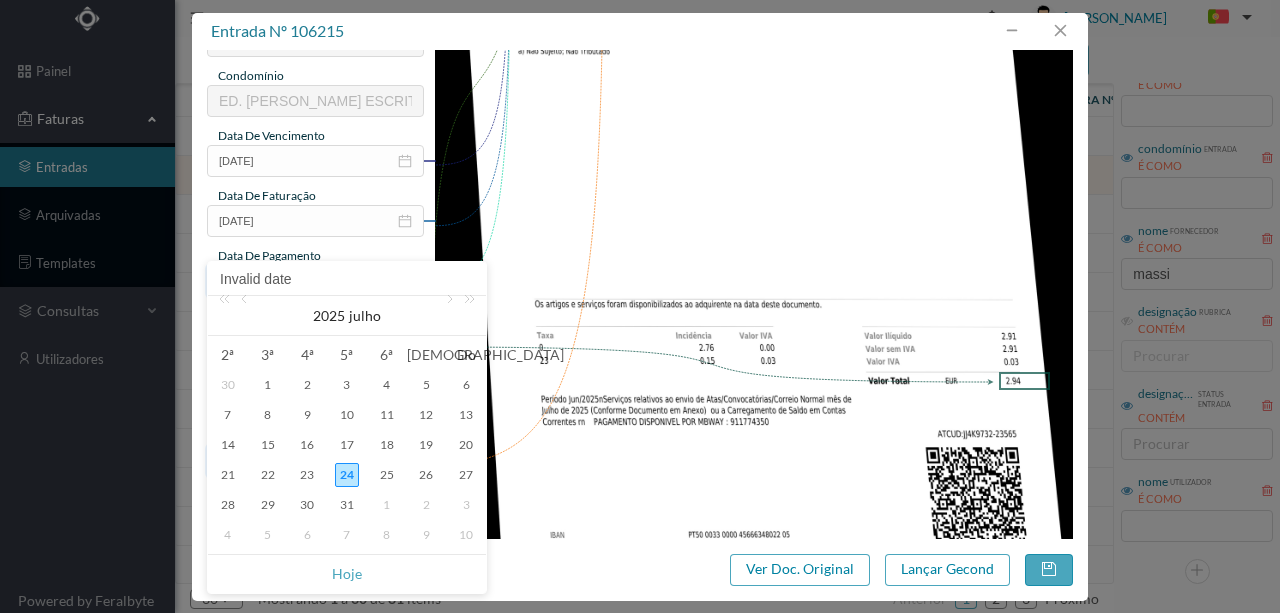 type on "[DATE]" 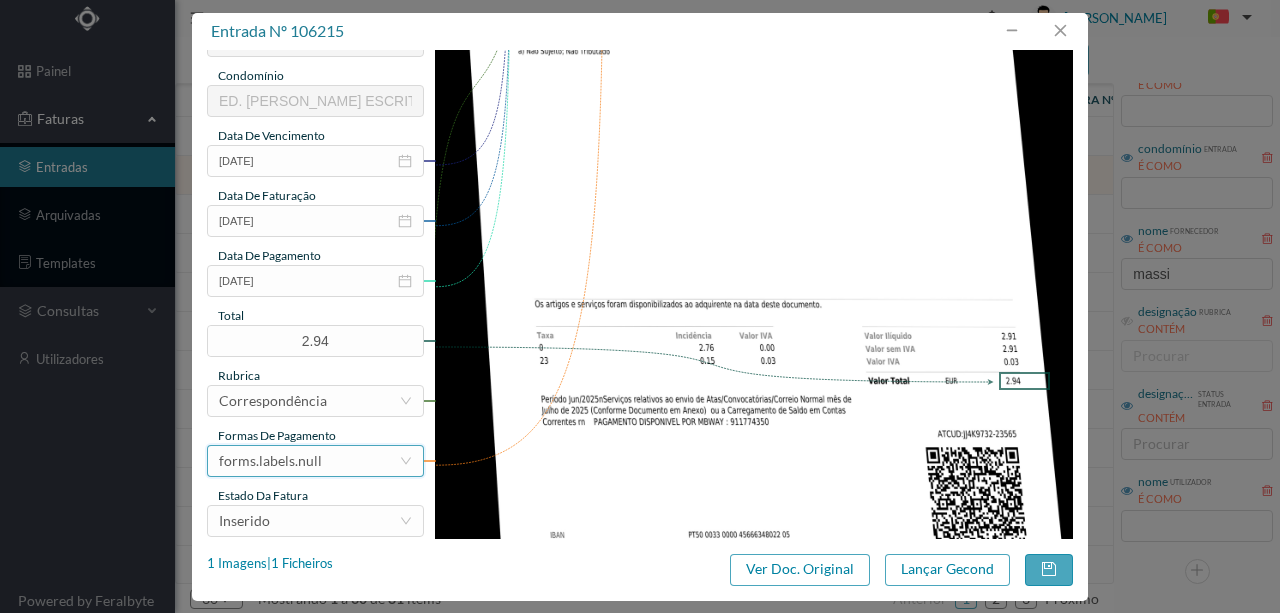 click on "forms.labels.null" at bounding box center (270, 461) 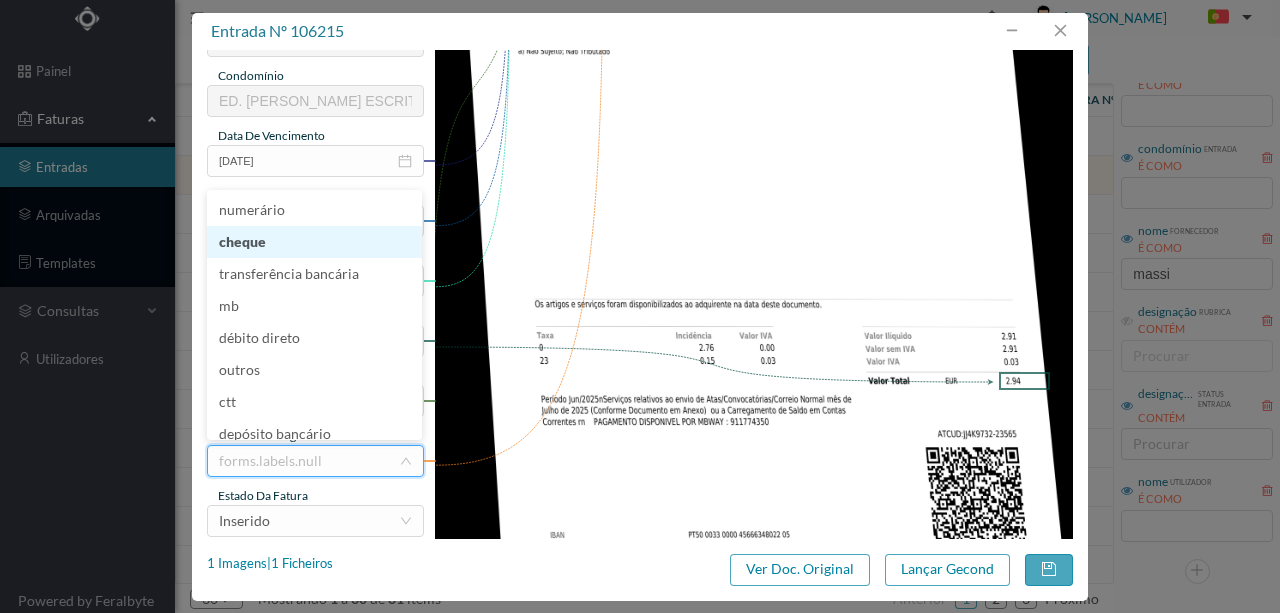 click on "cheque" at bounding box center (314, 242) 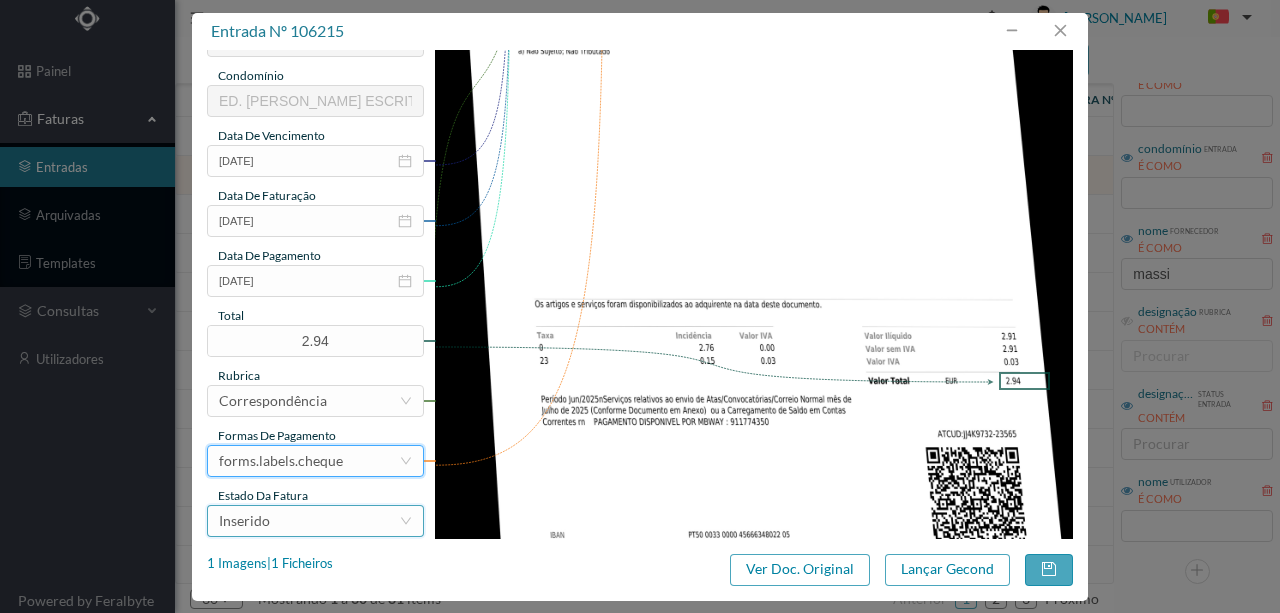 click on "Inserido" at bounding box center [309, 521] 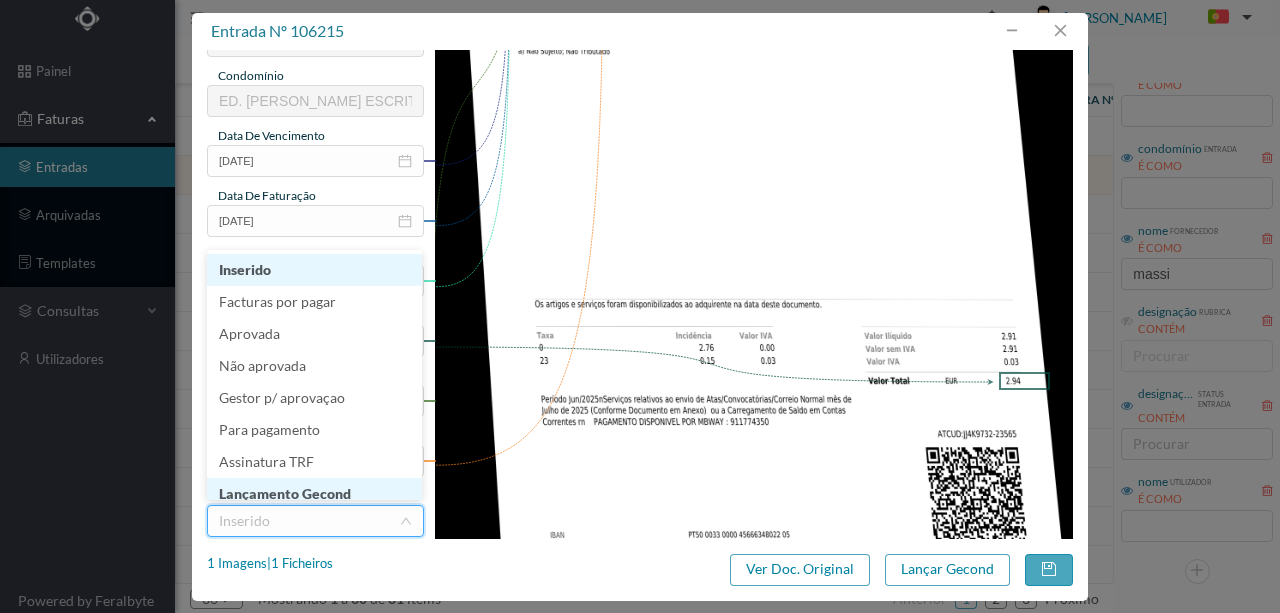 scroll, scrollTop: 10, scrollLeft: 0, axis: vertical 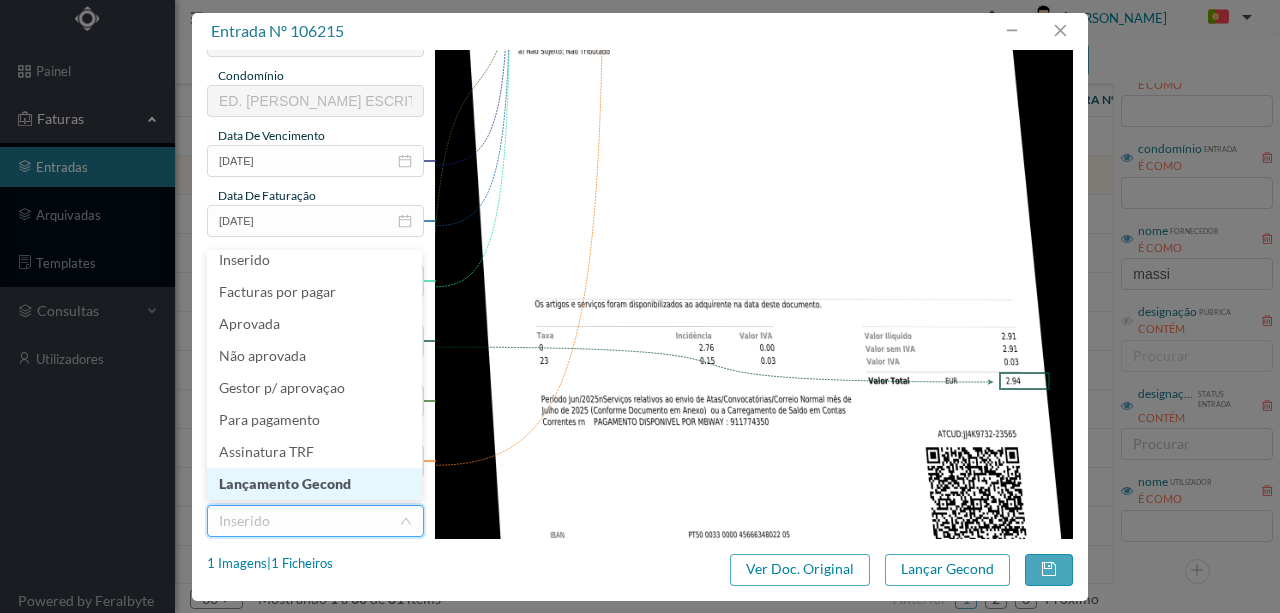 click on "Lançamento Gecond" at bounding box center (314, 484) 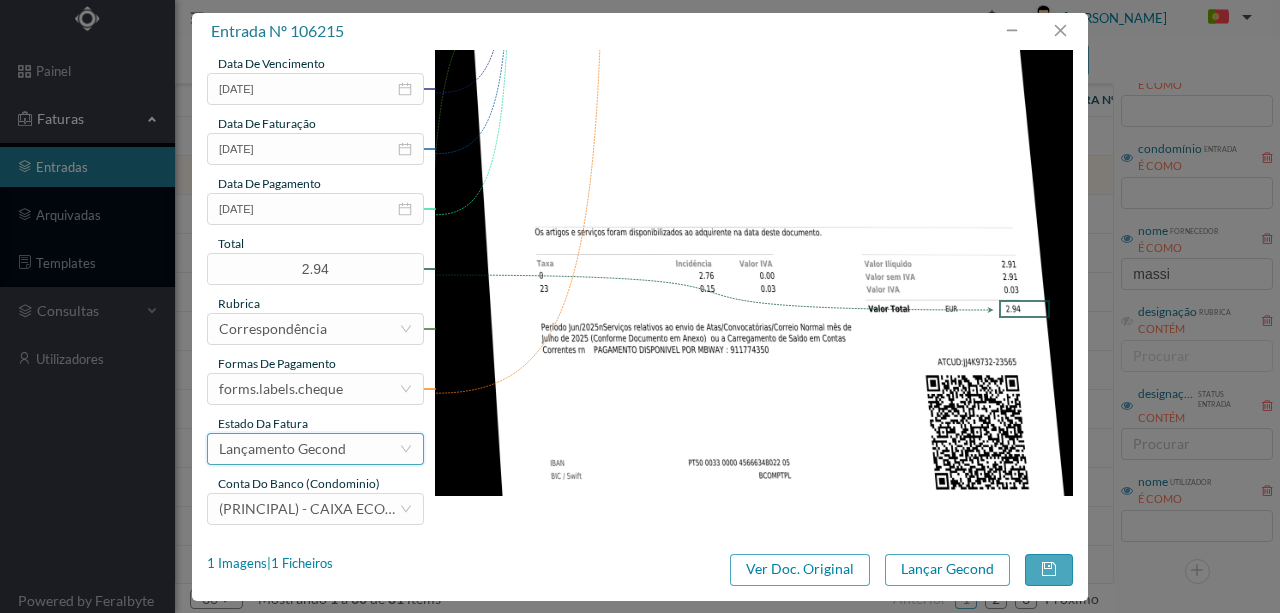 scroll, scrollTop: 473, scrollLeft: 0, axis: vertical 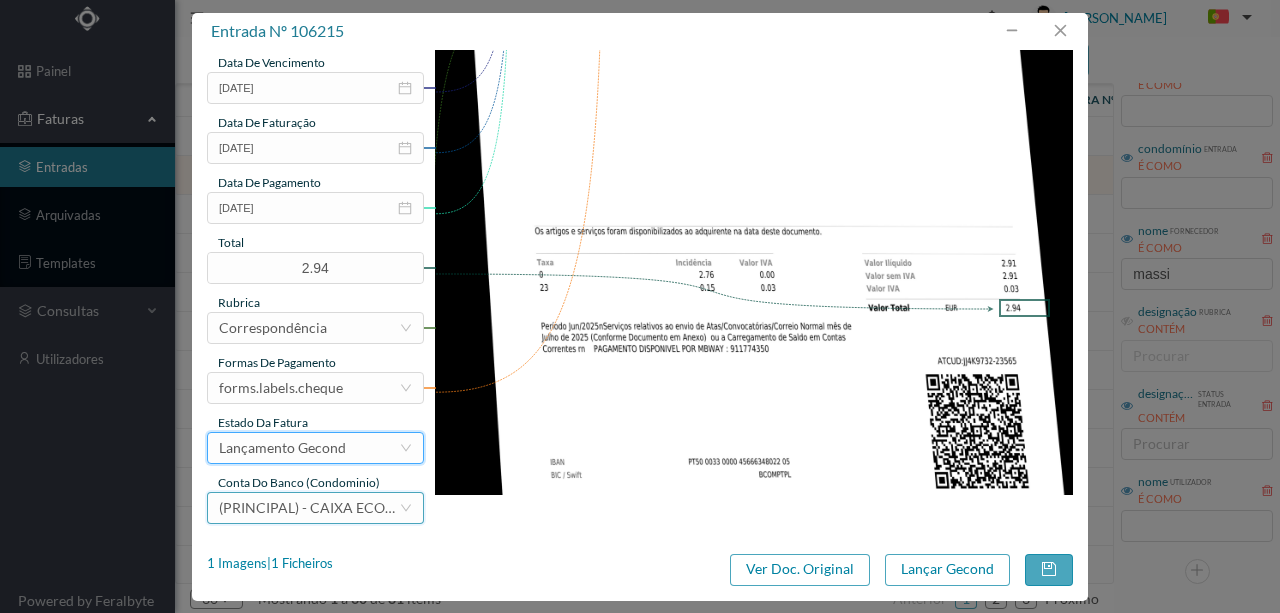 click on "(PRINCIPAL) - CAIXA ECONOMICA MONTEPIO GERAL (PT50 003600709910011470490)" at bounding box center [451, 507] 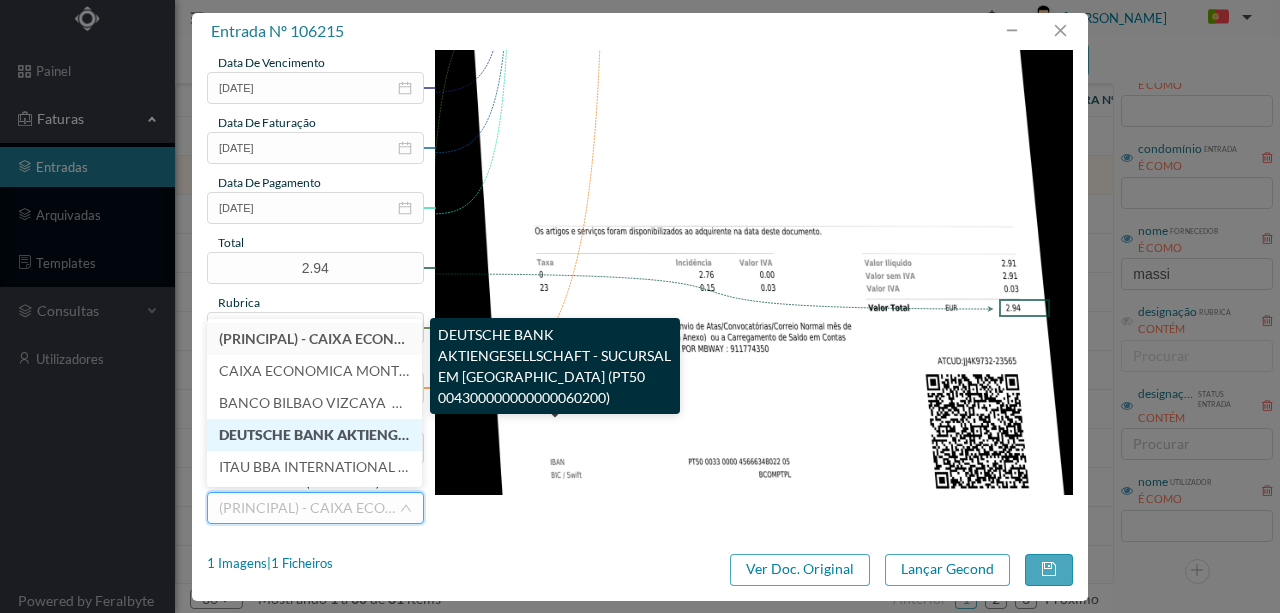 click on "DEUTSCHE BANK AKTIENGESELLSCHAFT - SUCURSAL EM PORTUGAL (PT50 004300000000000060200)" at bounding box center [587, 434] 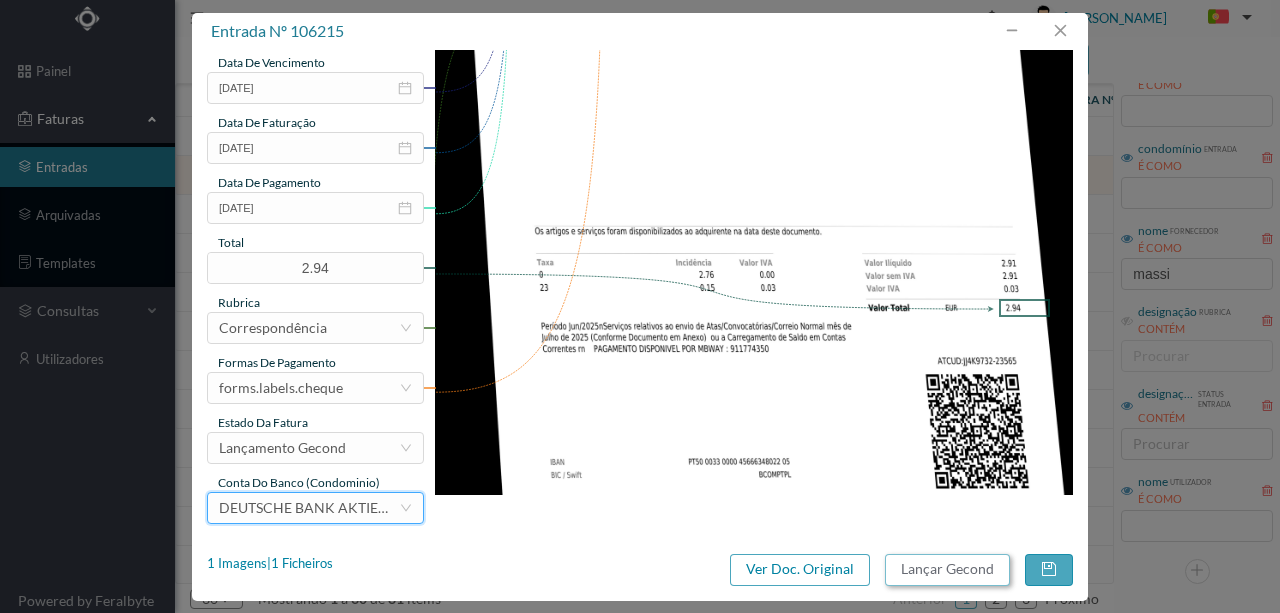 click on "Lançar Gecond" at bounding box center (947, 570) 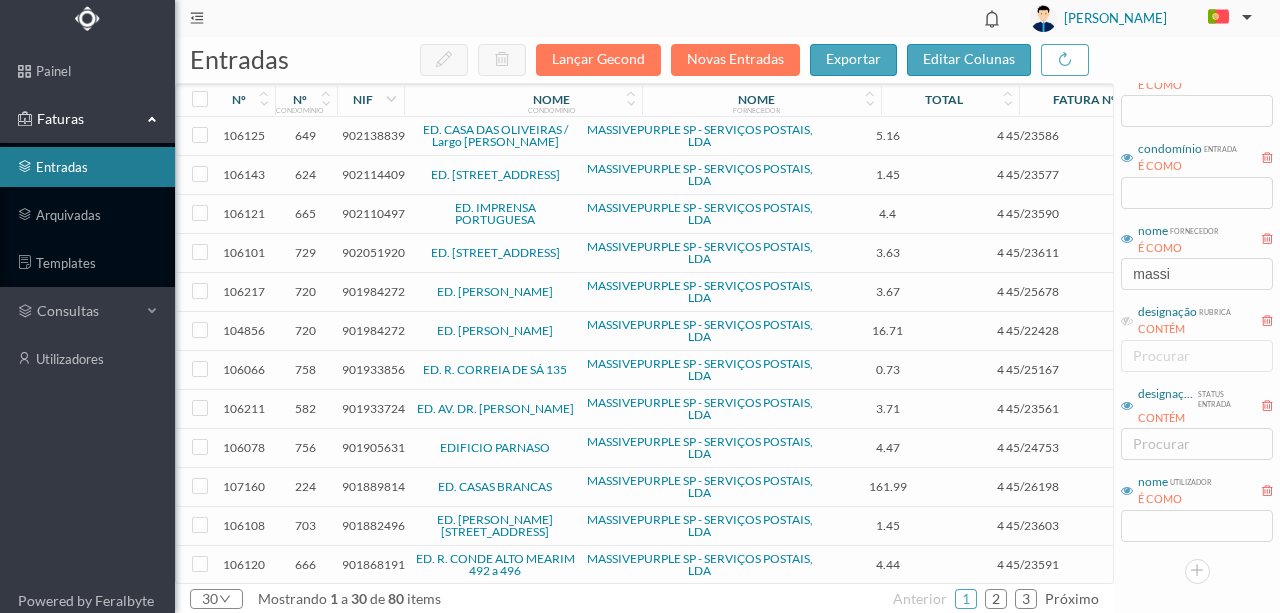 click on "902114409" at bounding box center [373, 174] 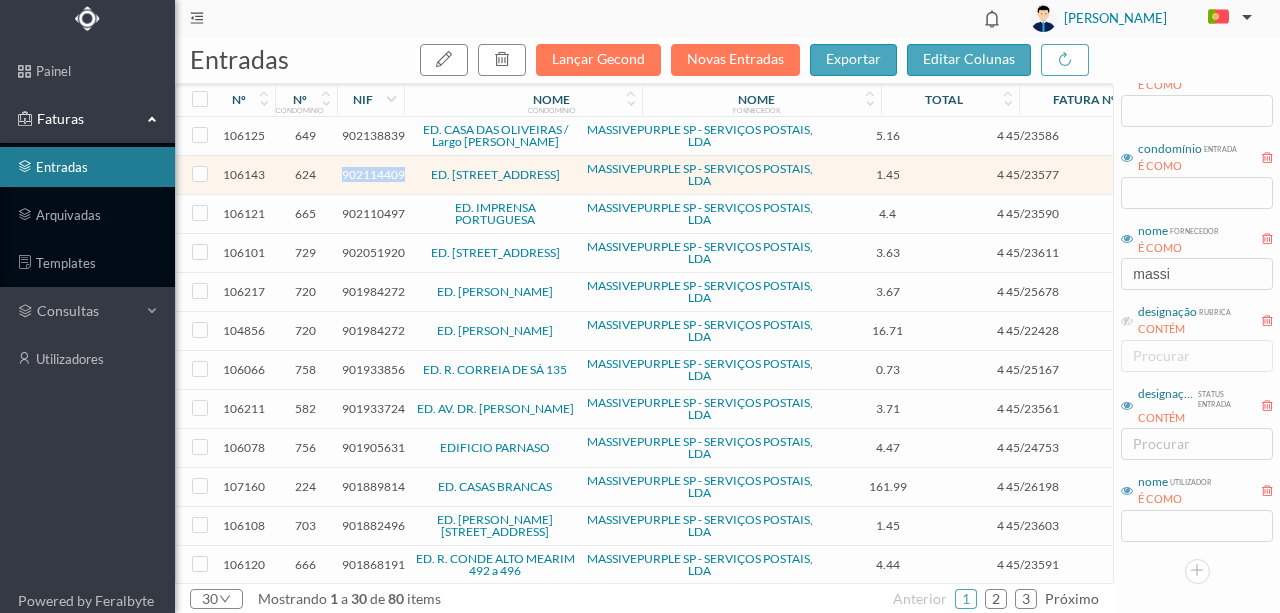 click on "902114409" at bounding box center (373, 174) 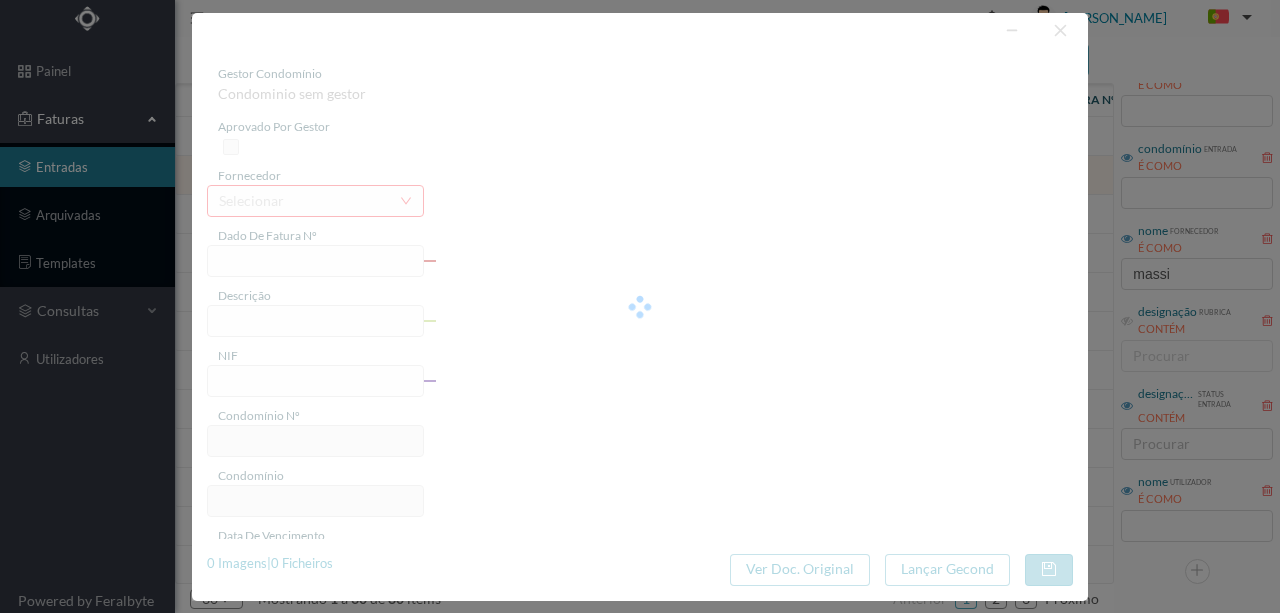 type on "4 45/23577" 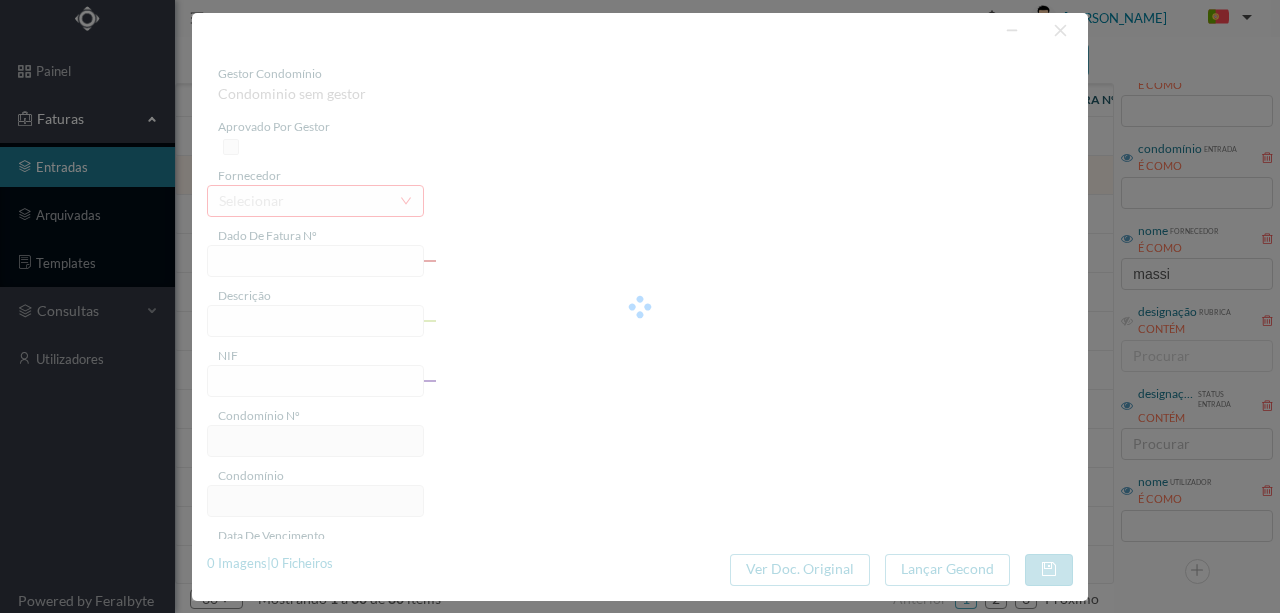 type on "Serviço [PERSON_NAME]" 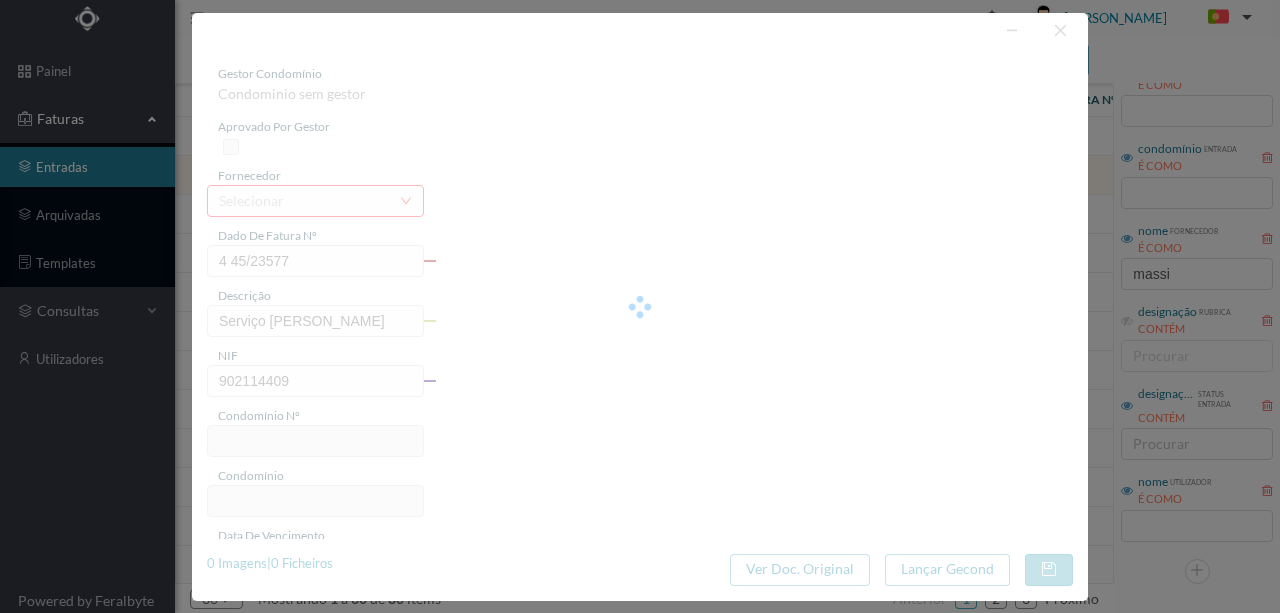 type on "624" 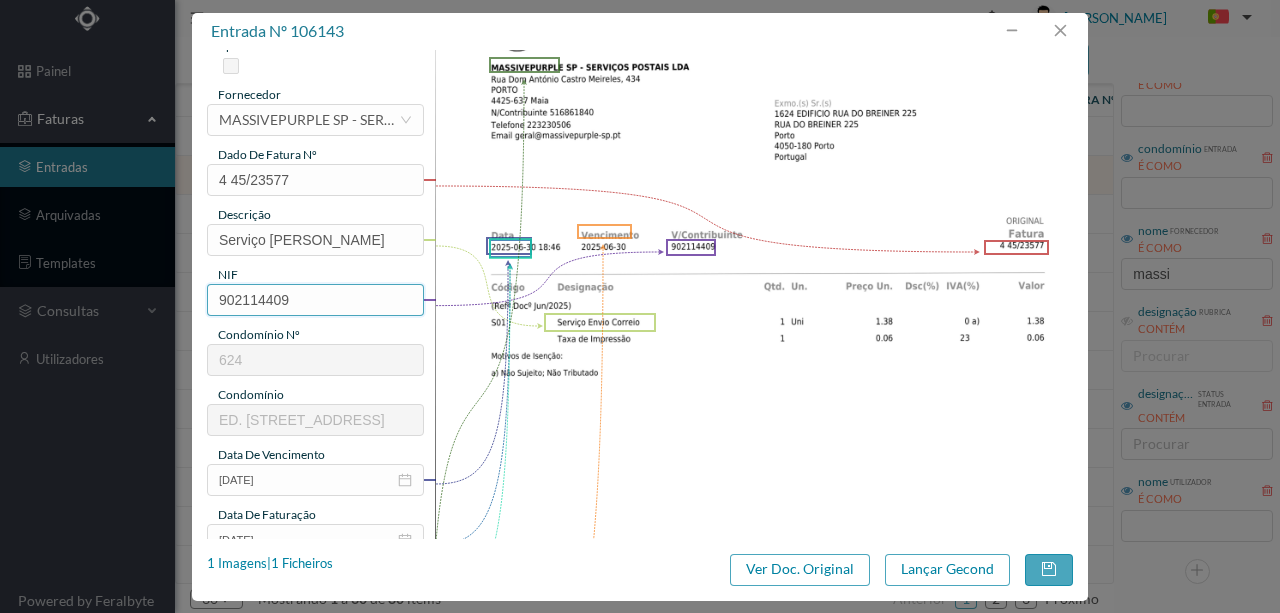 scroll, scrollTop: 190, scrollLeft: 0, axis: vertical 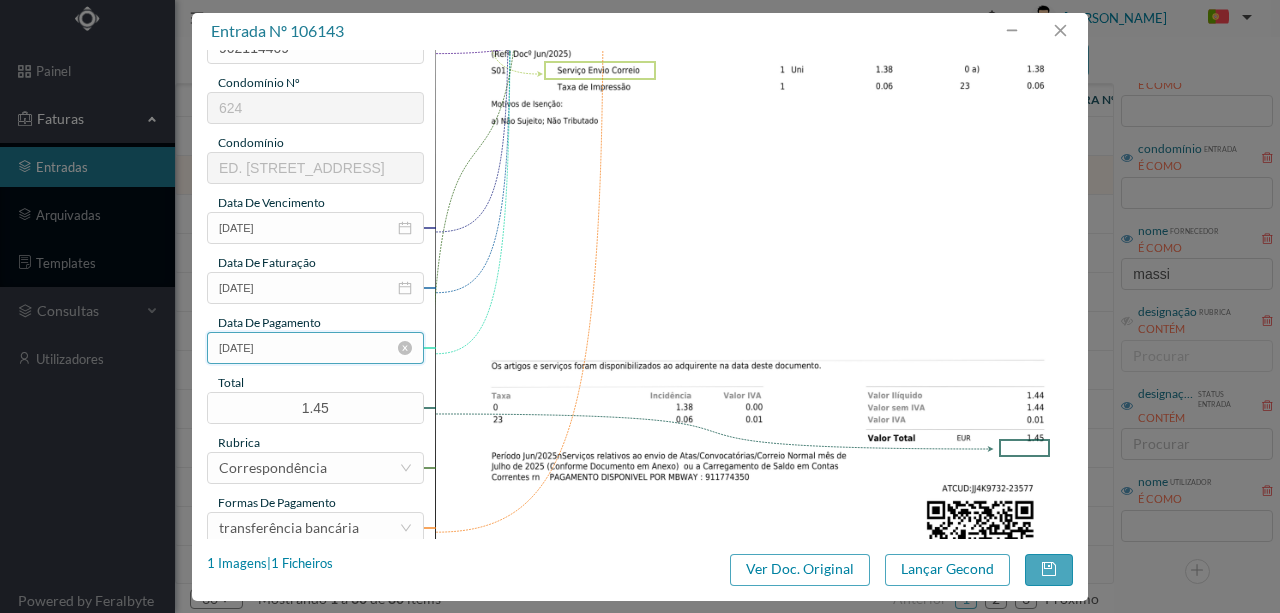 click on "[DATE]" at bounding box center (315, 348) 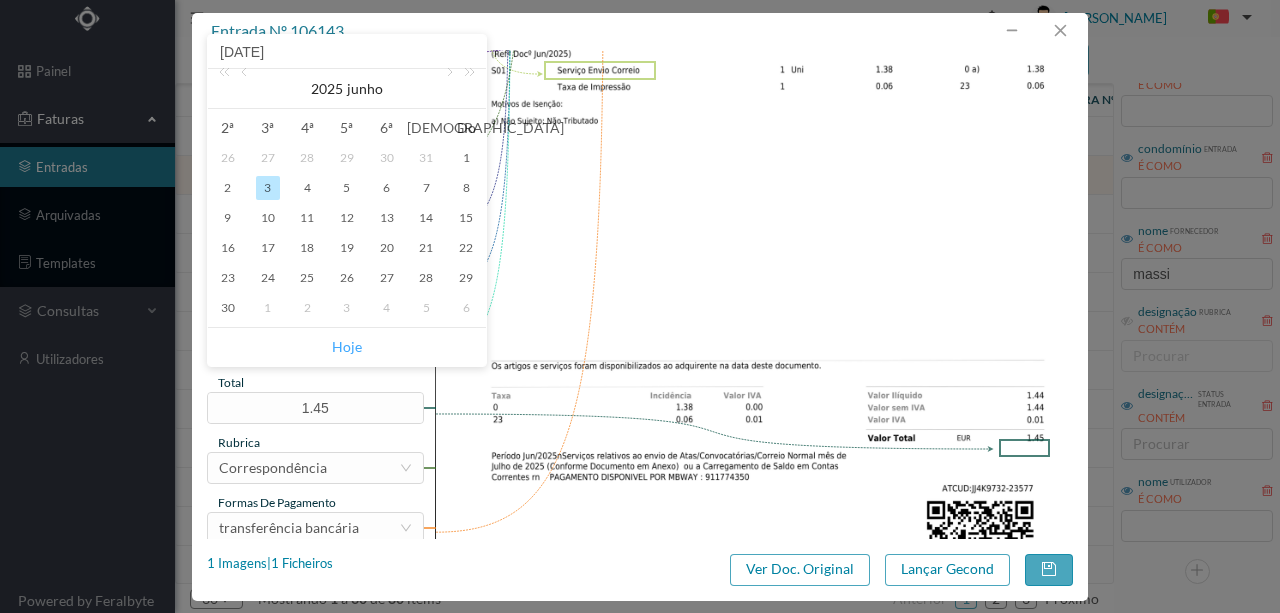 click on "Hoje" at bounding box center [347, 347] 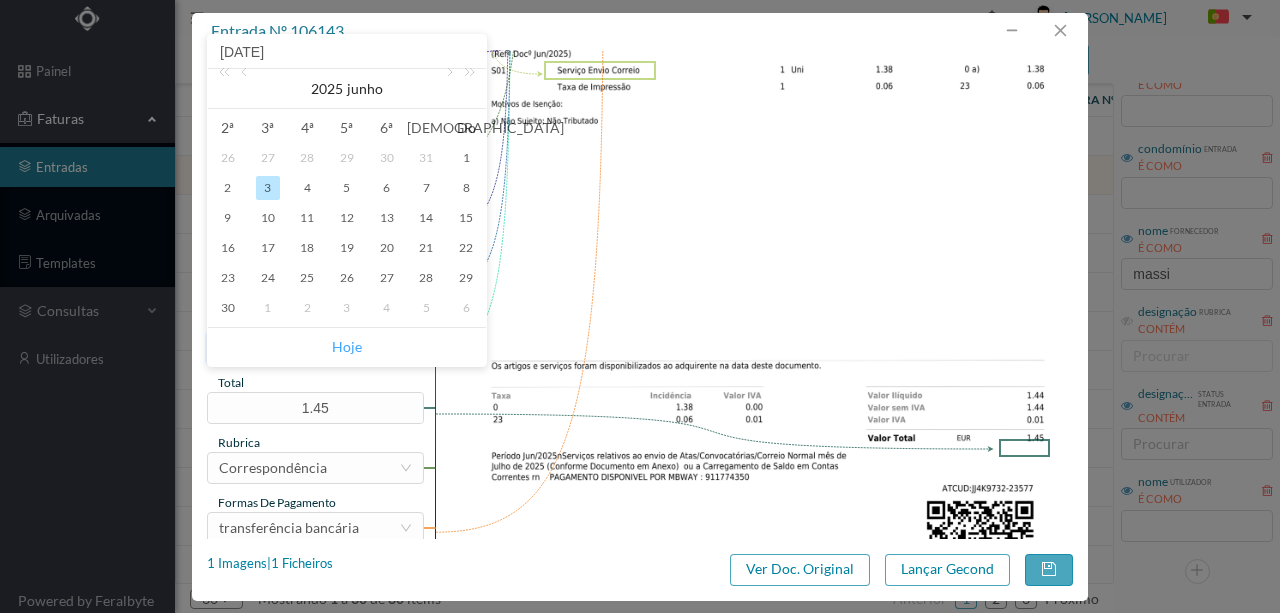 type on "[DATE]" 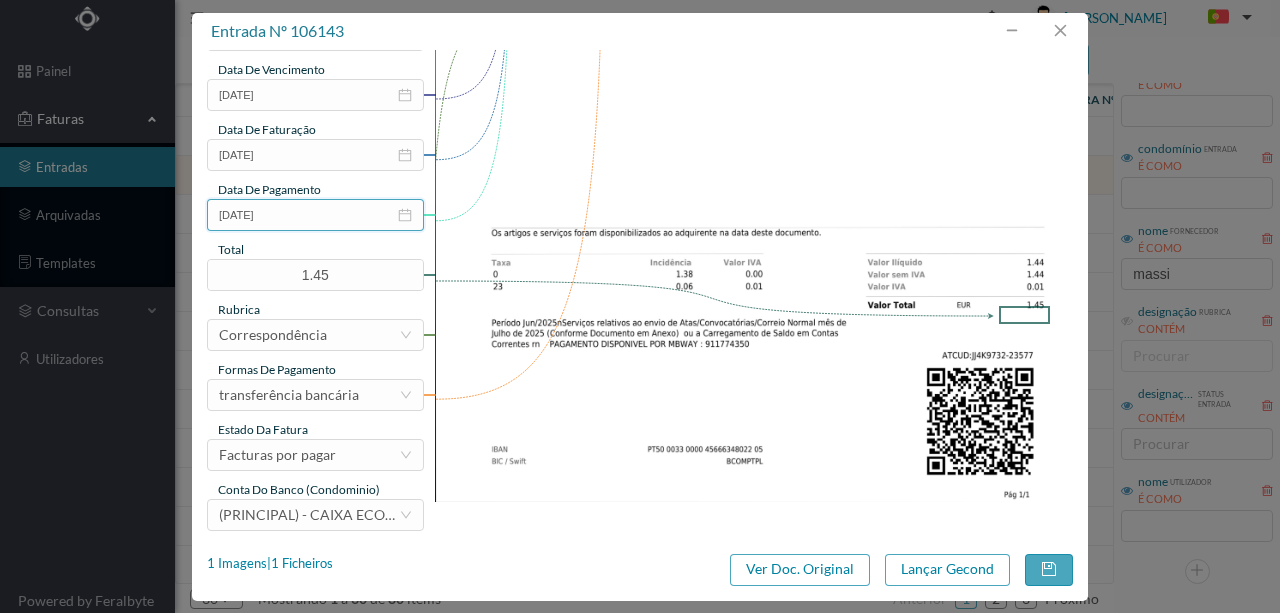 scroll, scrollTop: 473, scrollLeft: 0, axis: vertical 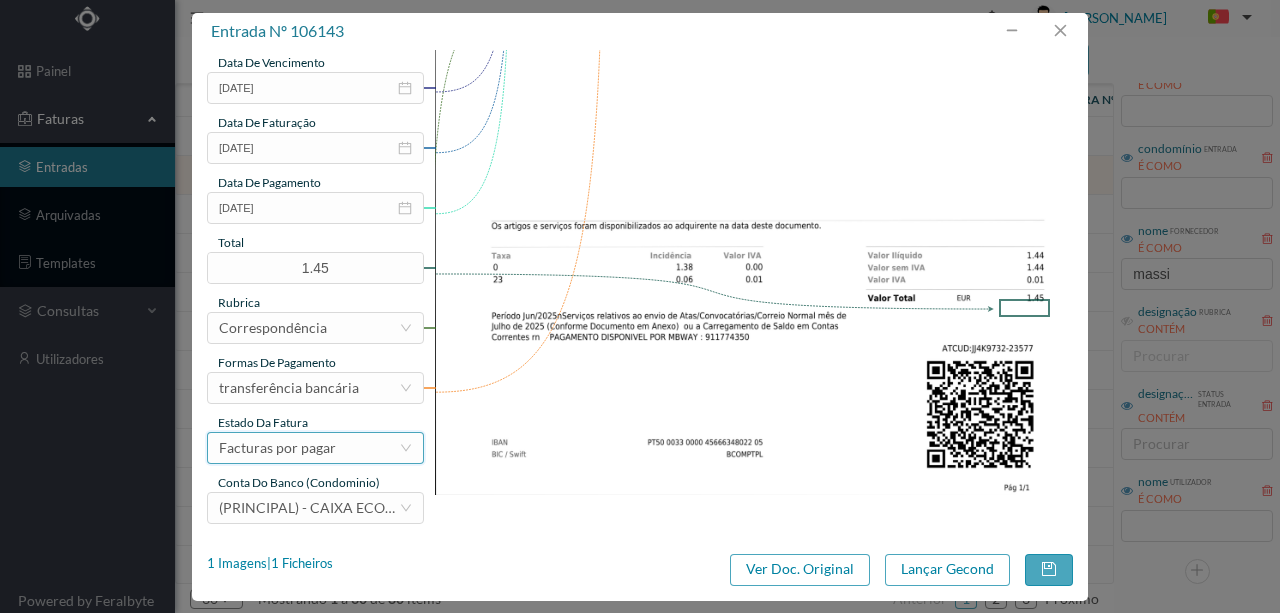 click on "Facturas por pagar" at bounding box center (277, 448) 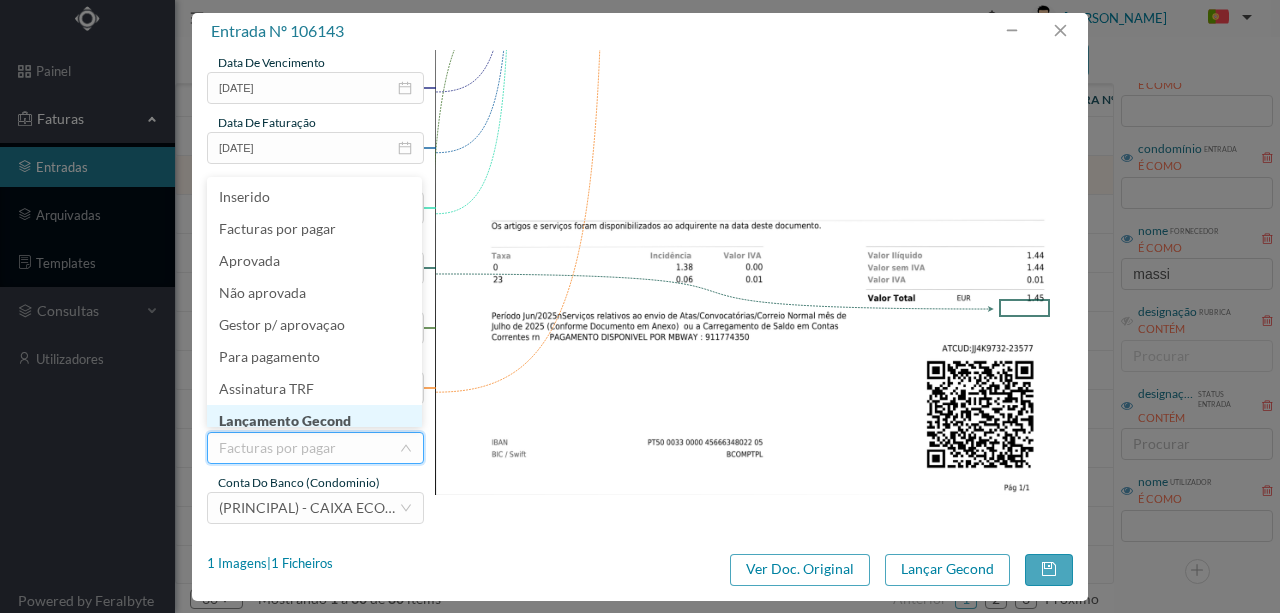 scroll, scrollTop: 10, scrollLeft: 0, axis: vertical 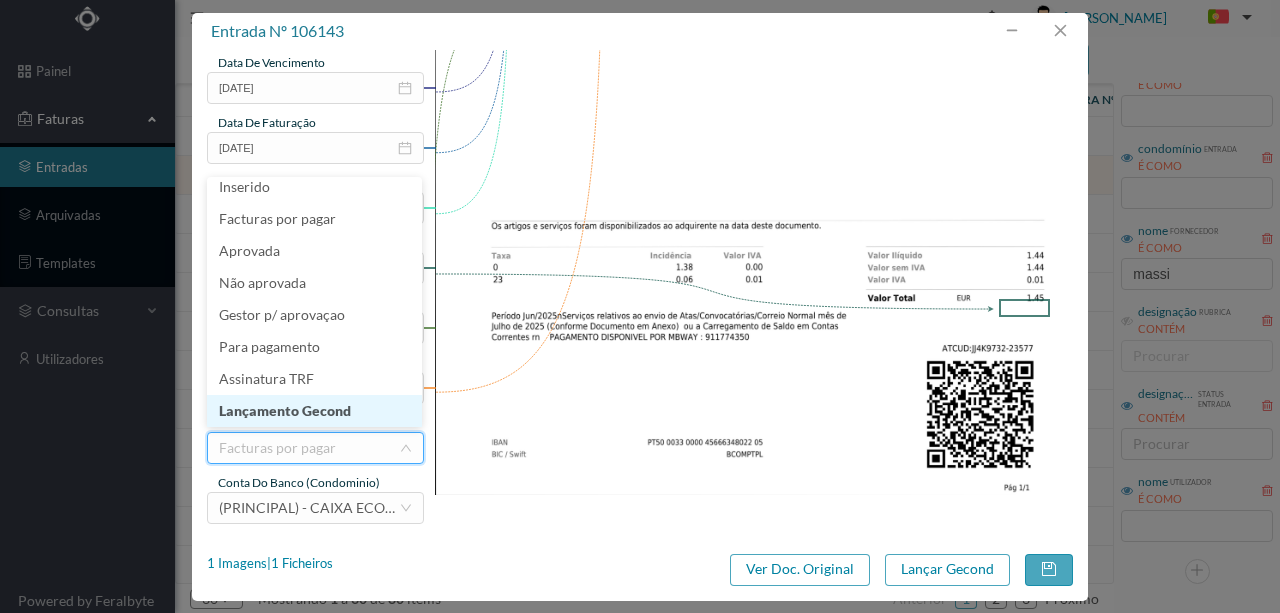 click on "Lançamento Gecond" at bounding box center [314, 411] 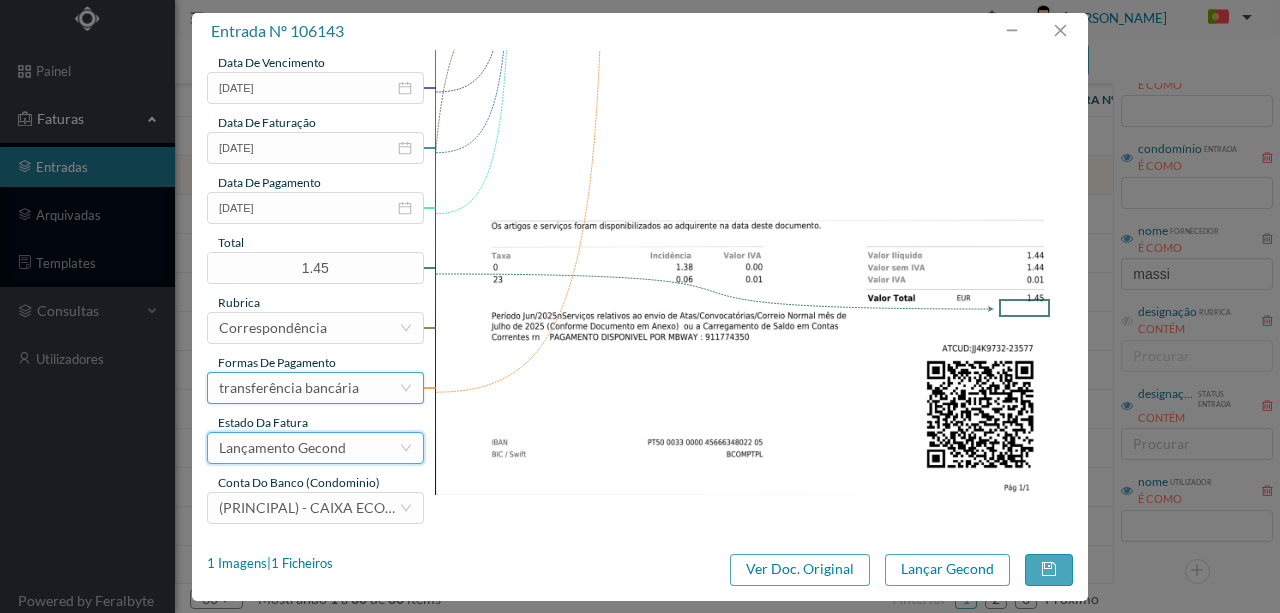 click on "transferência bancária" at bounding box center [289, 388] 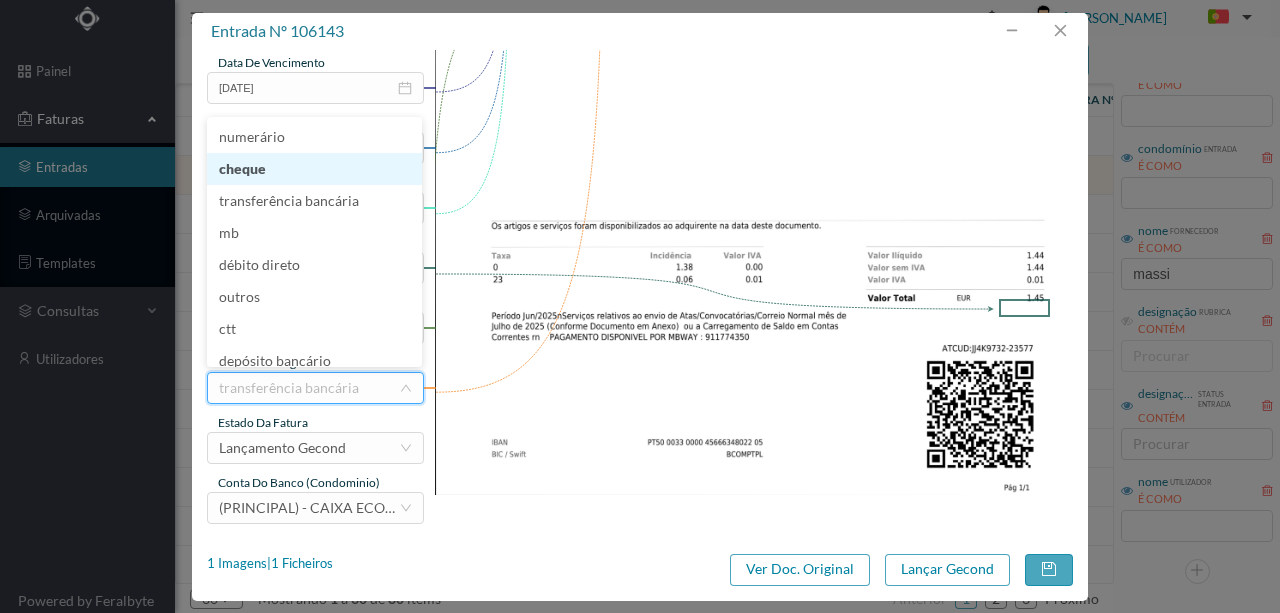 click on "cheque" at bounding box center (314, 169) 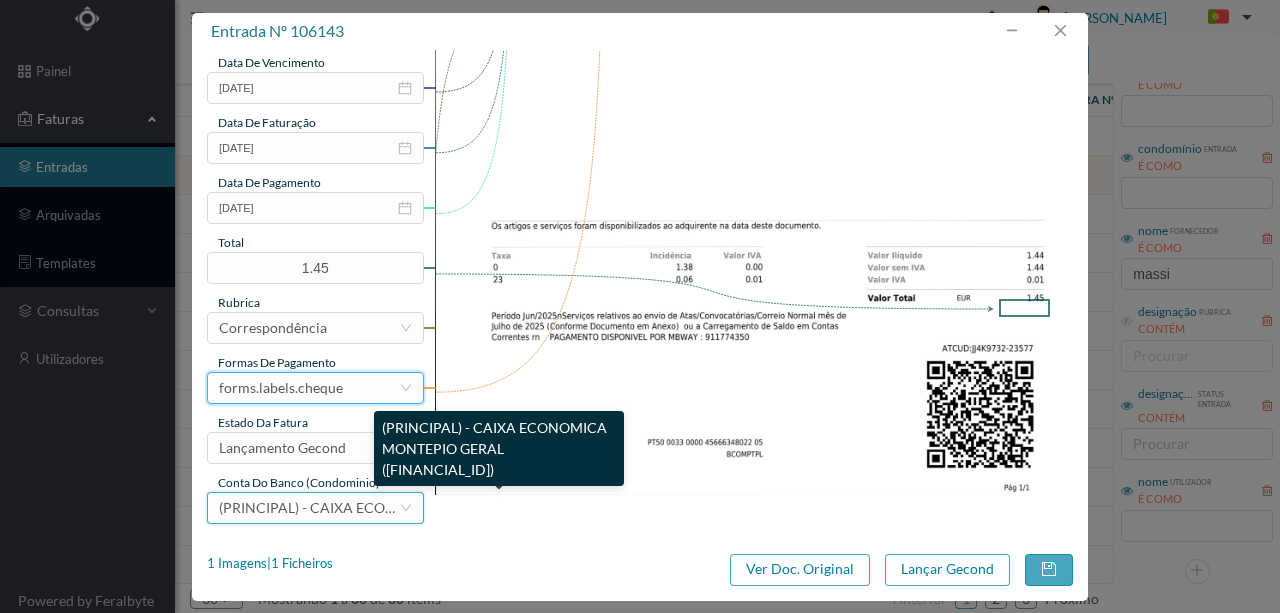 click on "(PRINCIPAL) - CAIXA ECONOMICA MONTEPIO GERAL (PT50 003600709910011805140)" at bounding box center (451, 507) 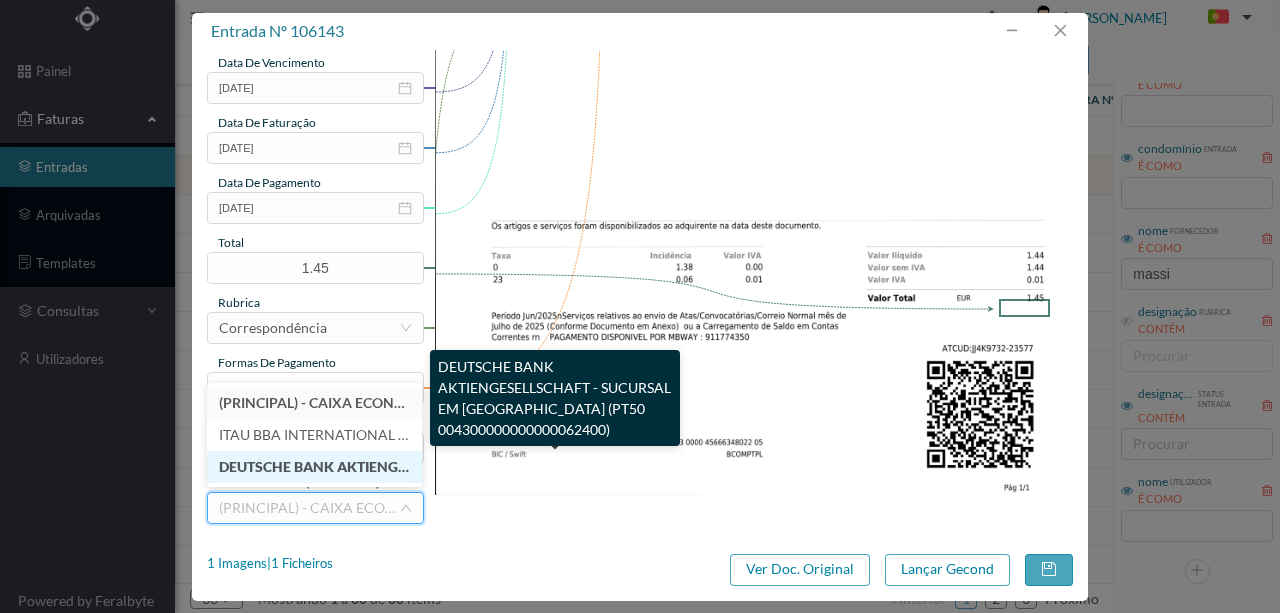 click on "DEUTSCHE BANK AKTIENGESELLSCHAFT - SUCURSAL EM PORTUGAL (PT50 004300000000000062400)" at bounding box center (587, 466) 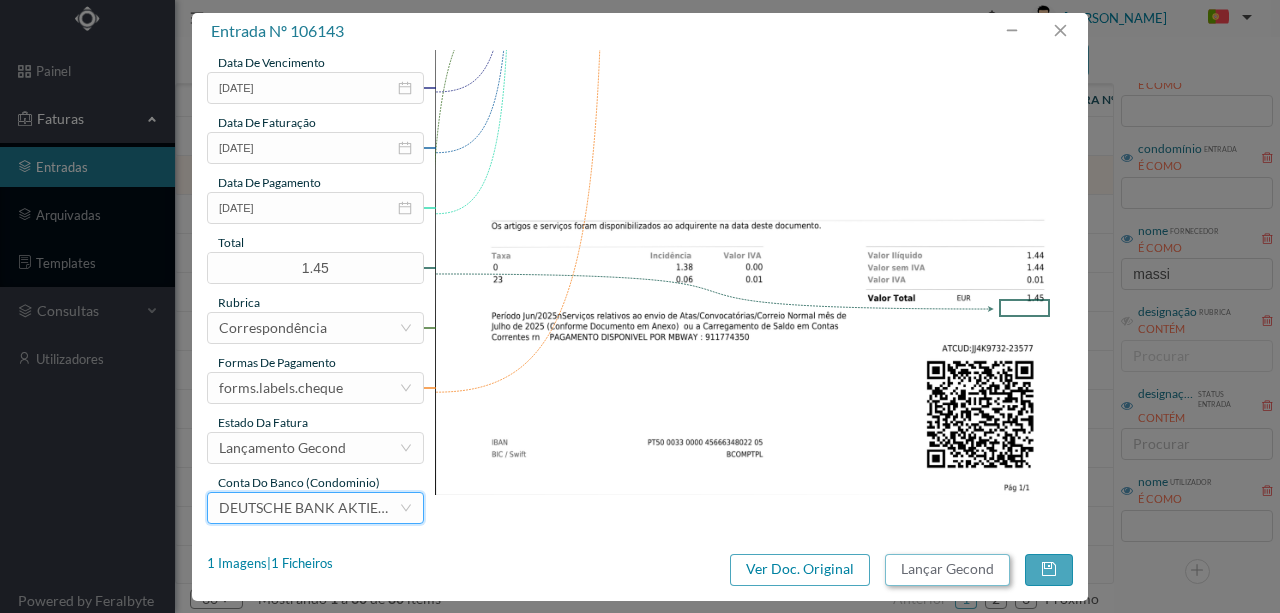 click on "Lançar Gecond" at bounding box center (947, 570) 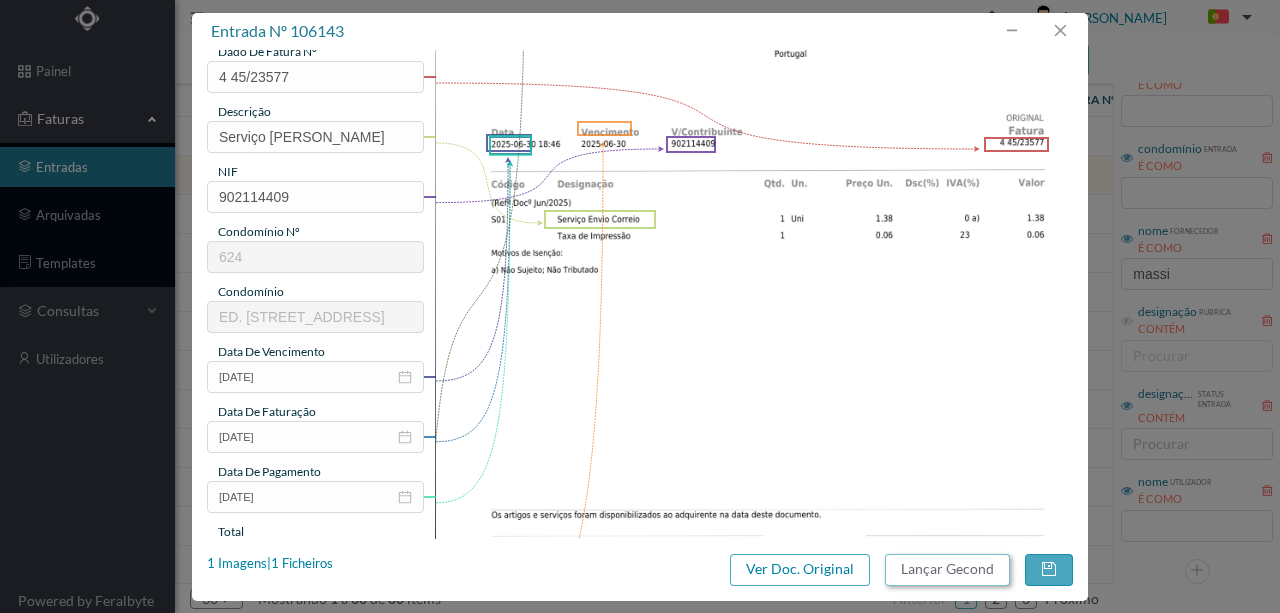scroll, scrollTop: 206, scrollLeft: 0, axis: vertical 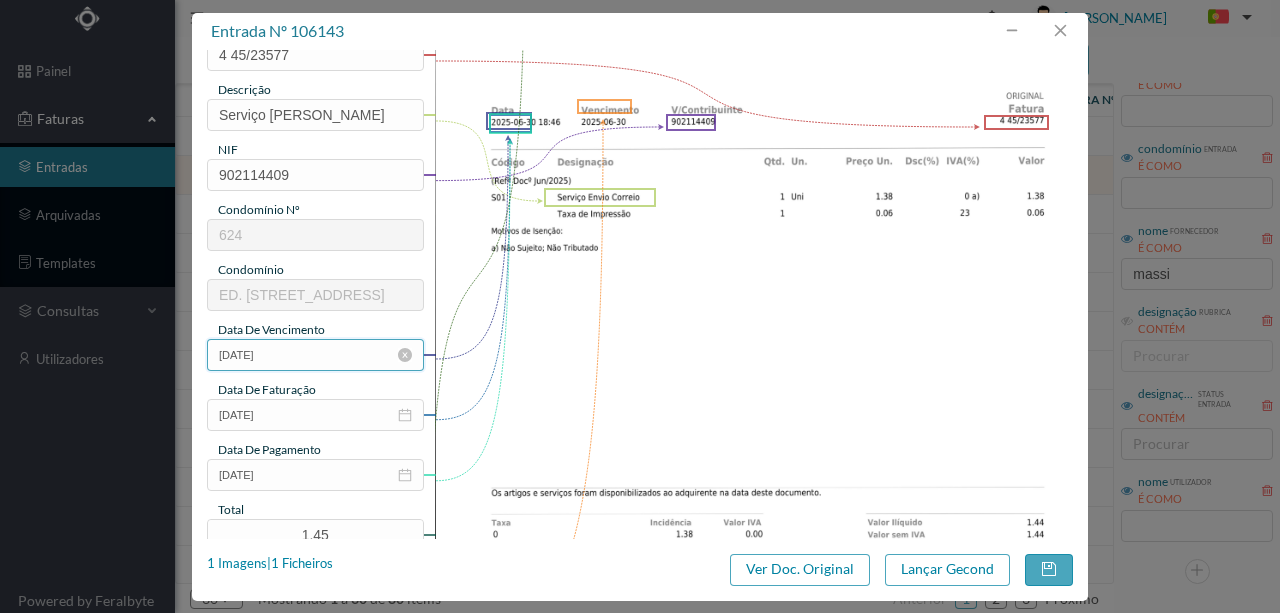 click on "[DATE]" at bounding box center (315, 355) 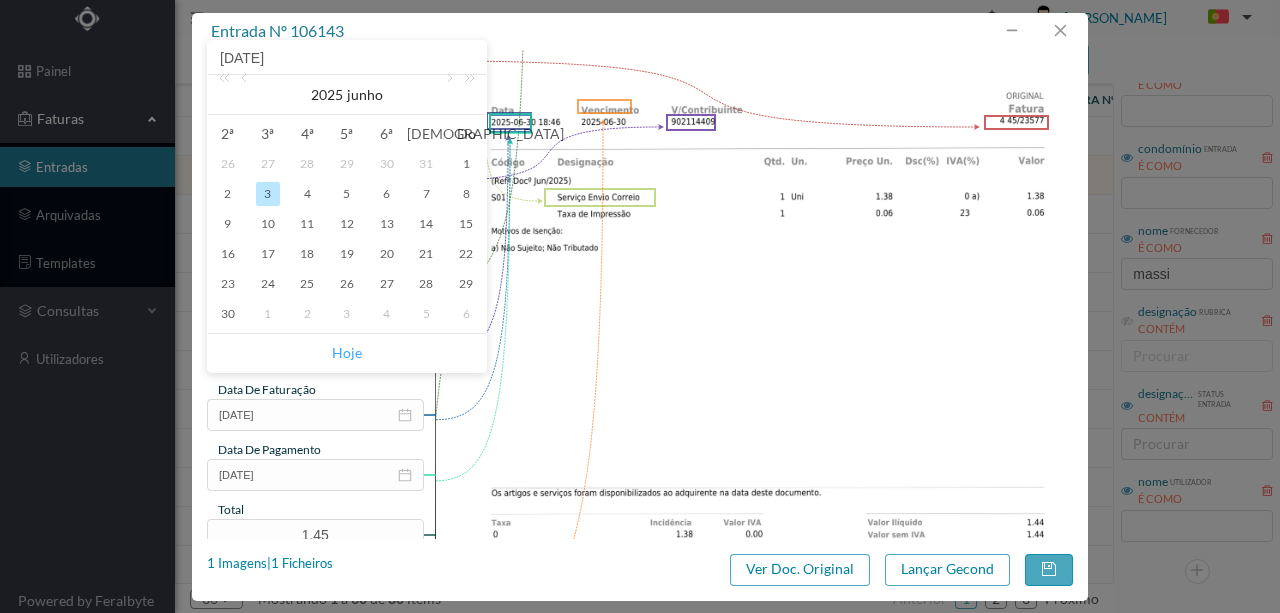click on "Hoje" at bounding box center (347, 353) 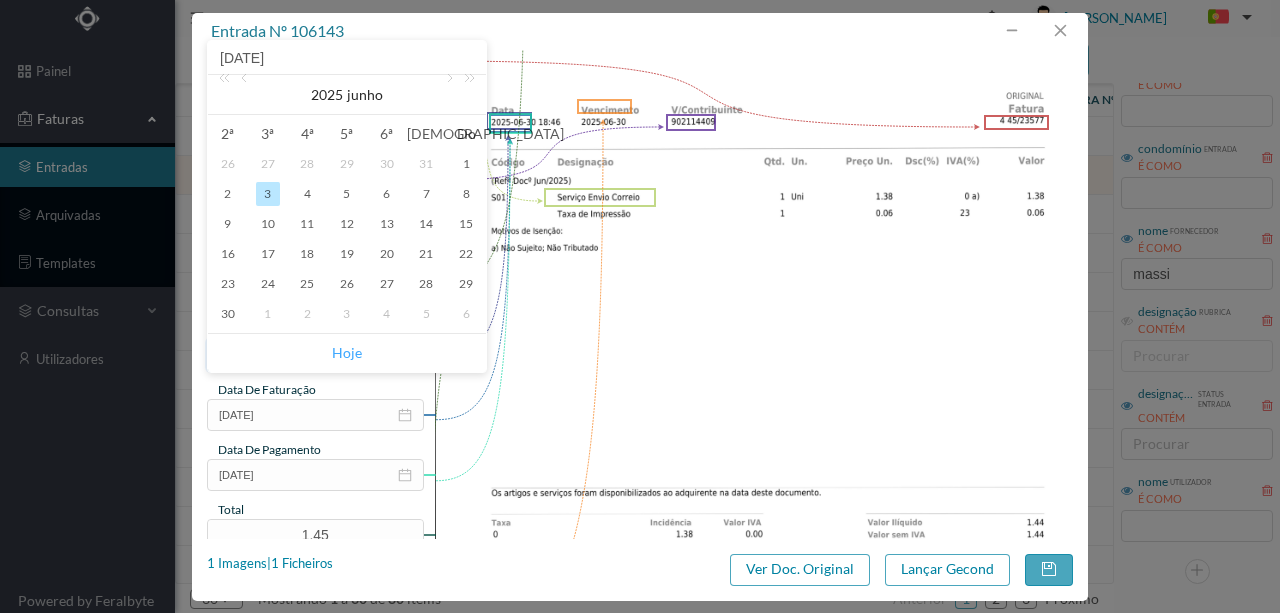 type on "[DATE]" 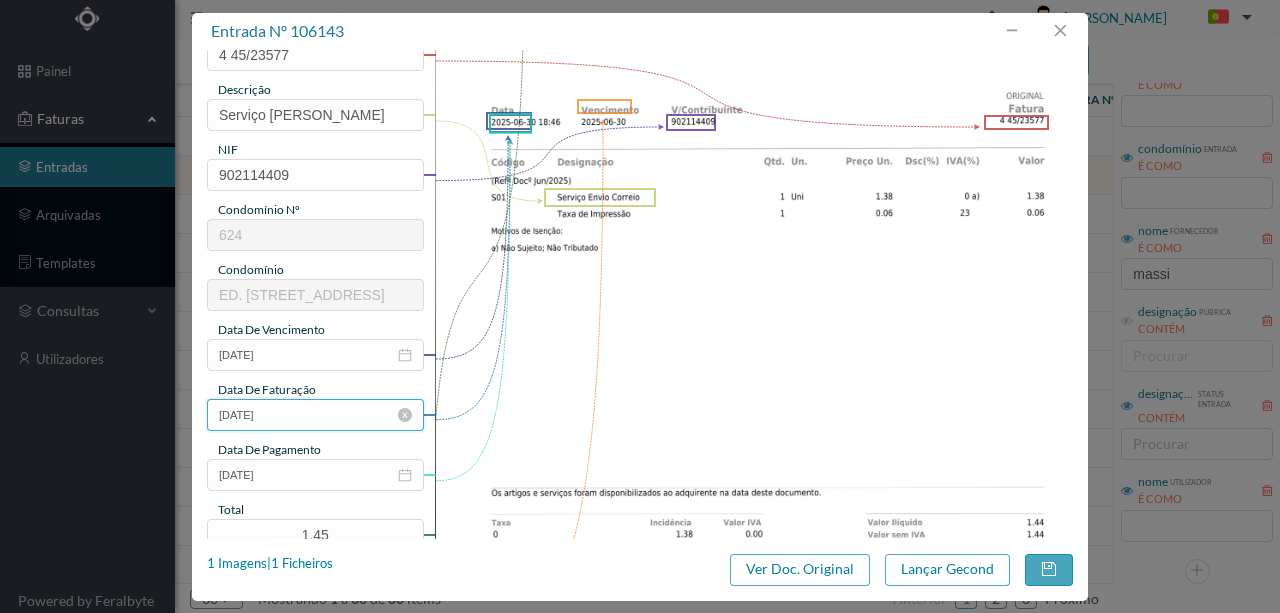 click on "[DATE]" at bounding box center (315, 415) 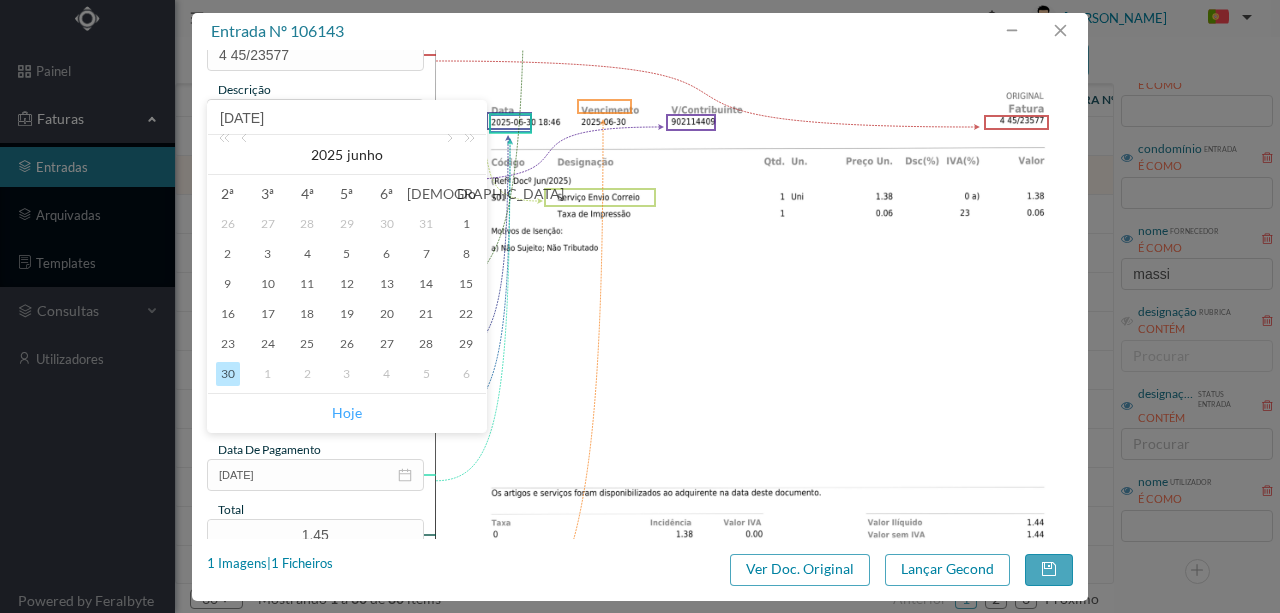 click on "Hoje" at bounding box center (347, 413) 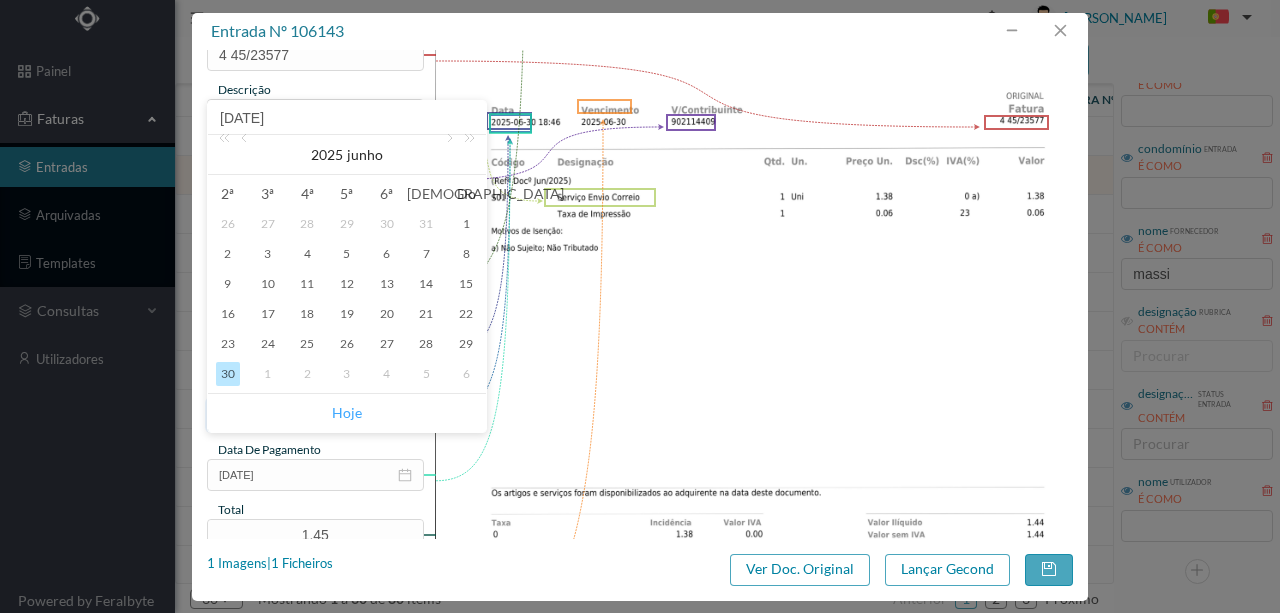 type on "[DATE]" 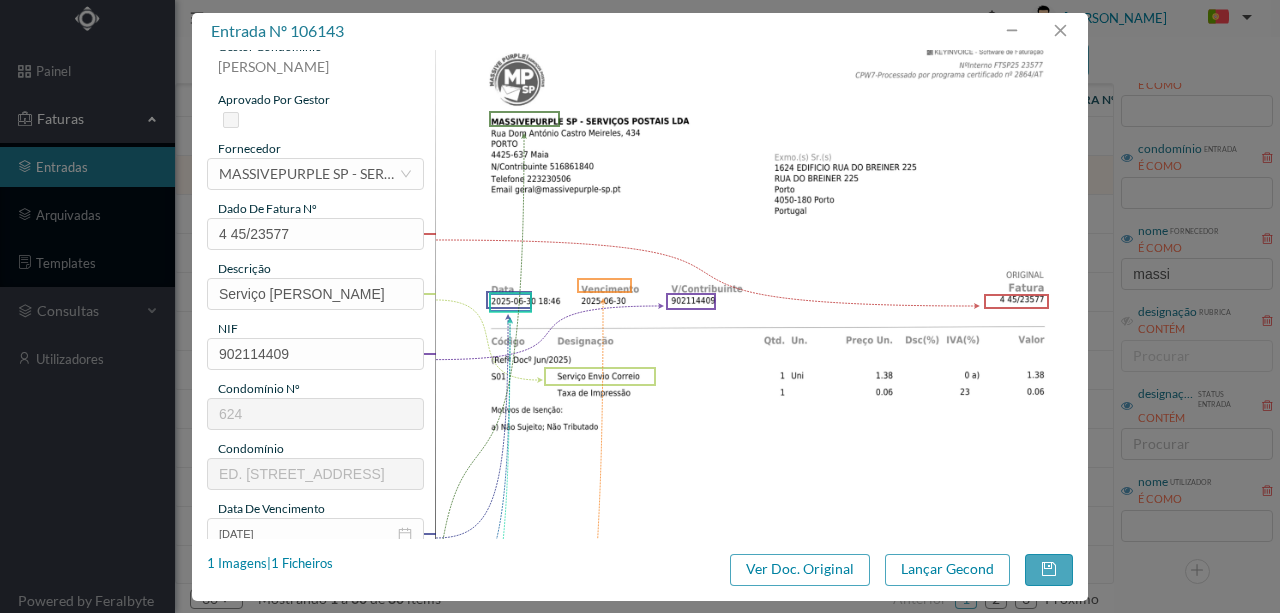 scroll, scrollTop: 6, scrollLeft: 0, axis: vertical 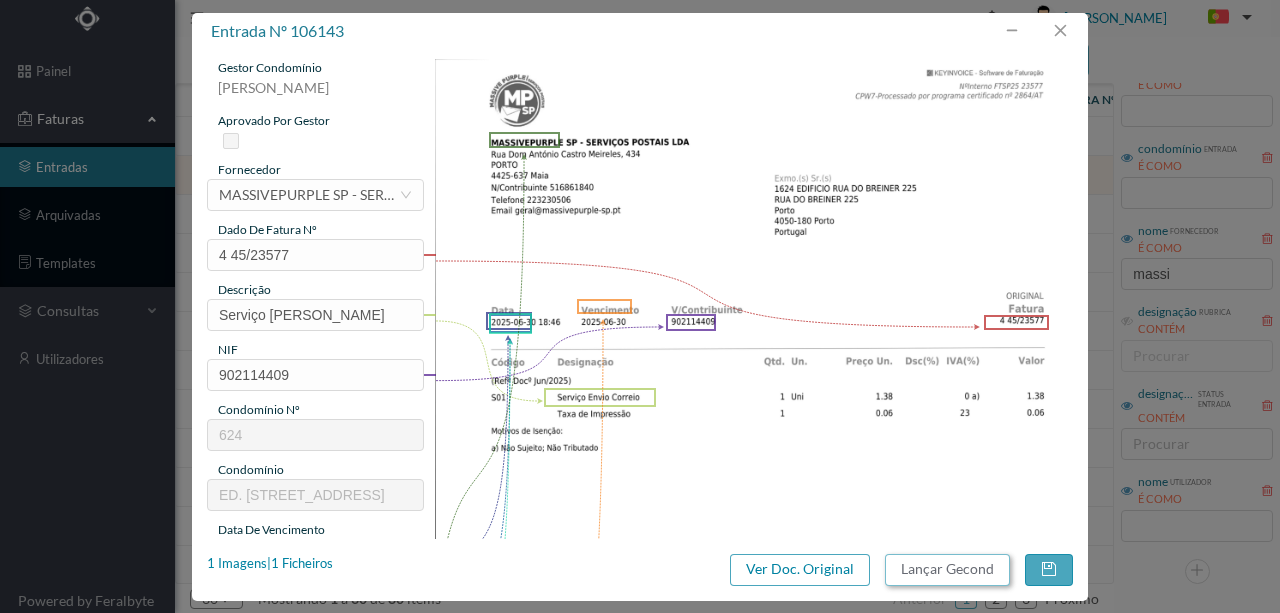 click on "Lançar Gecond" at bounding box center (947, 570) 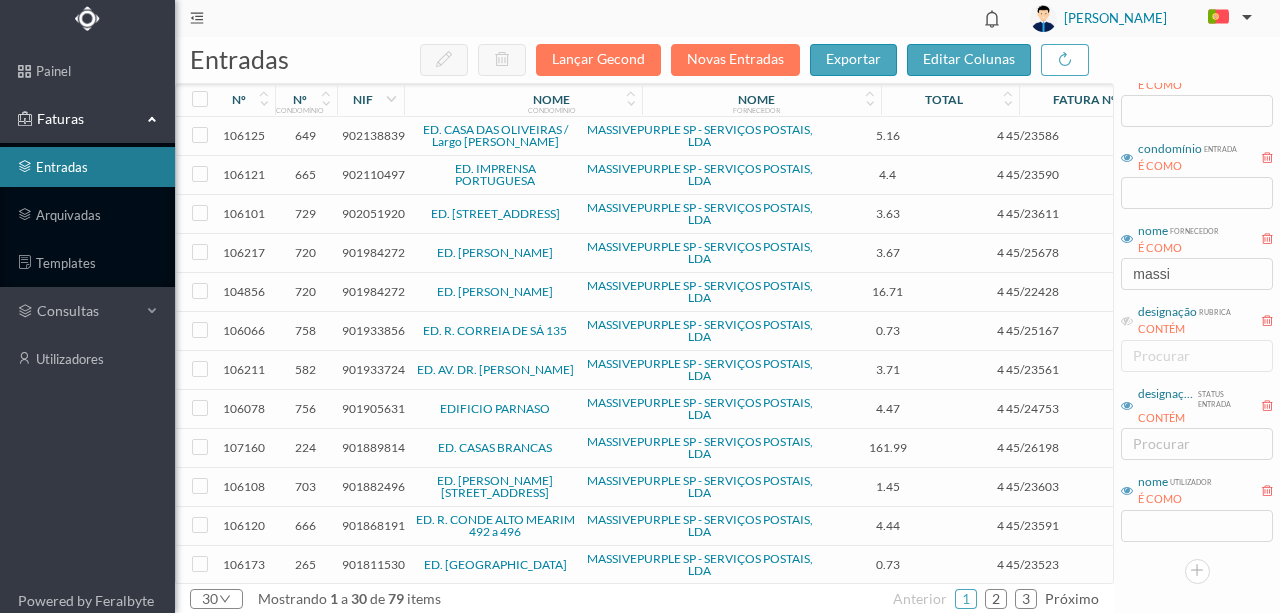 click on "902110497" at bounding box center [373, 174] 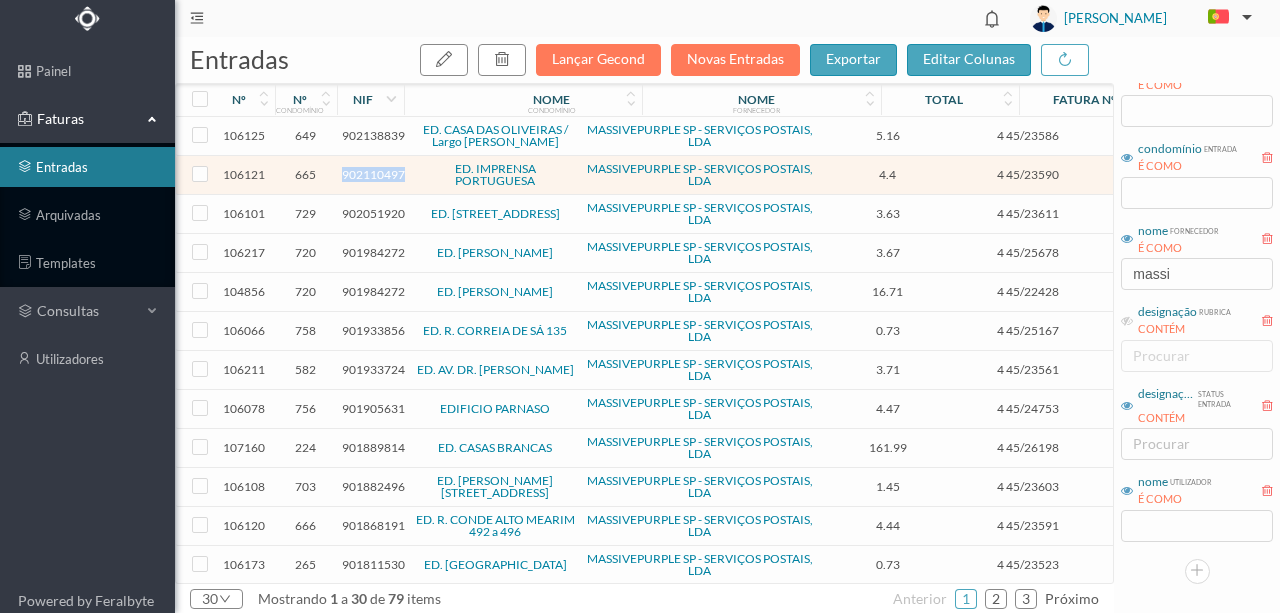 click on "902110497" at bounding box center (373, 174) 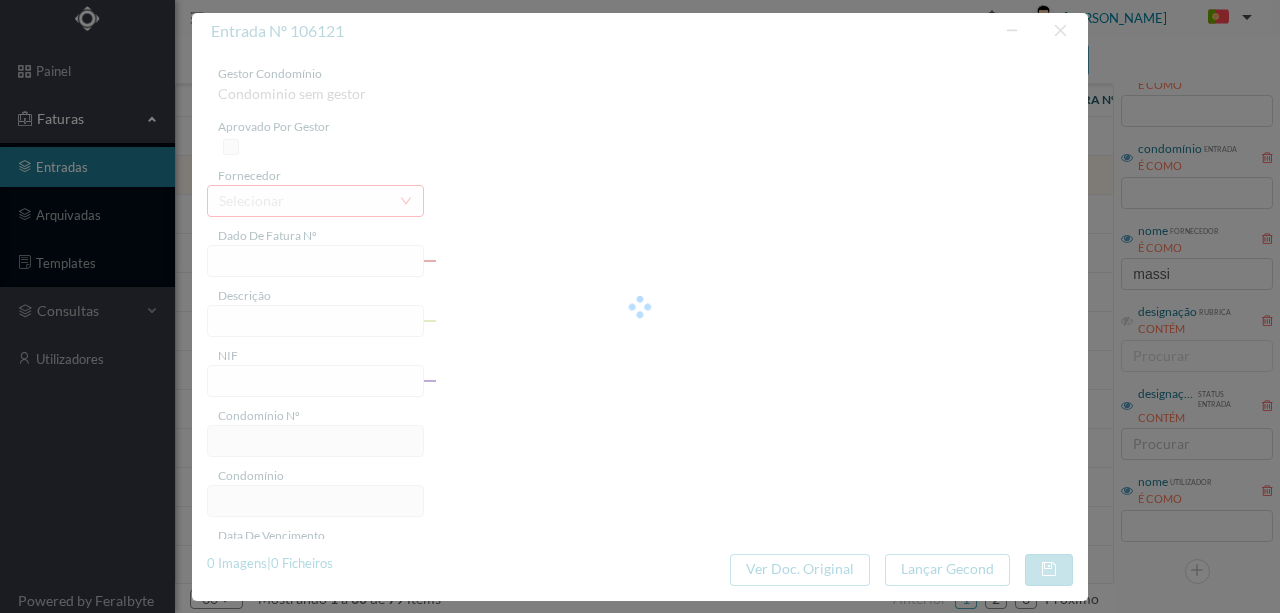 type on "4 45/23590" 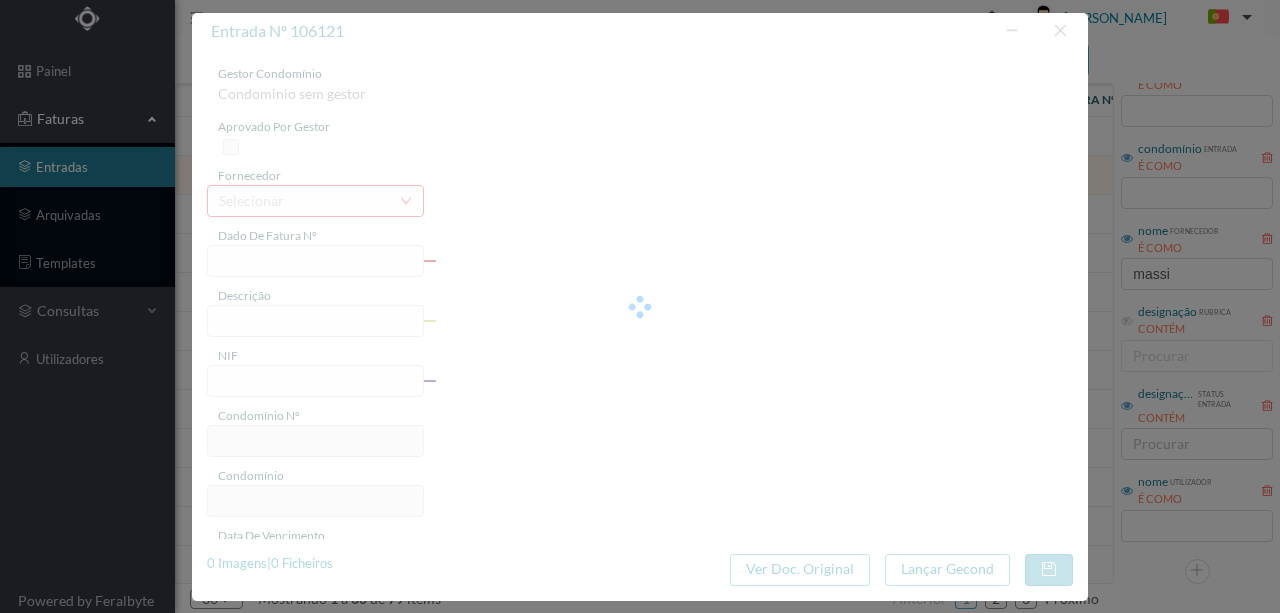 type on "Serviço Envio Correio E O" 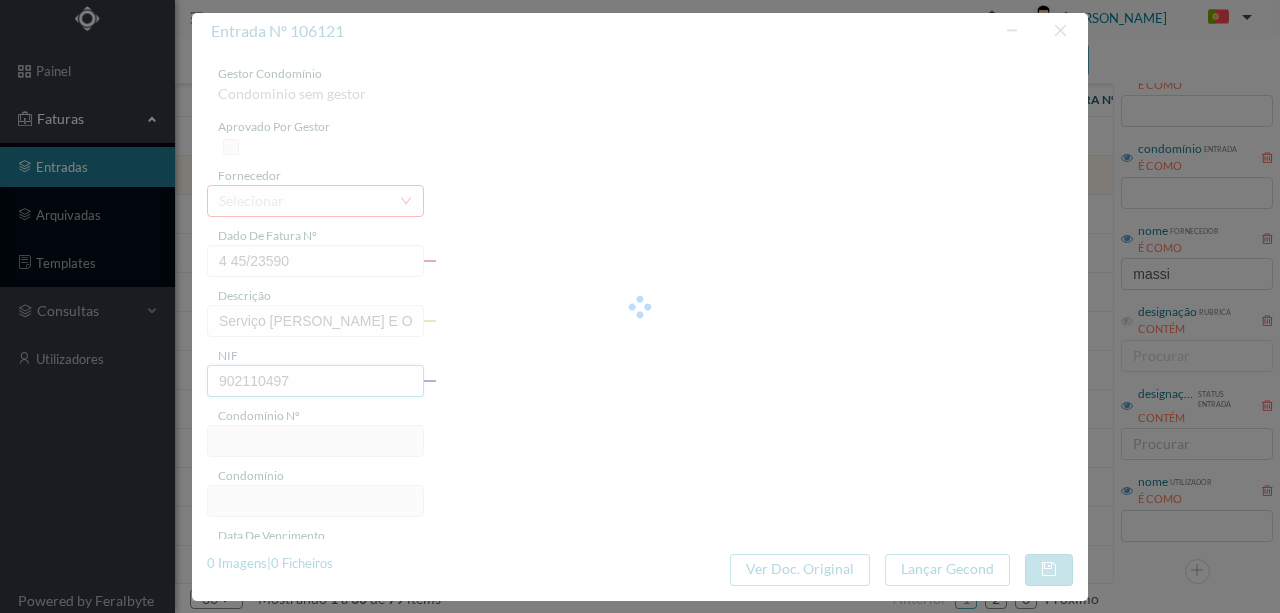 type on "665" 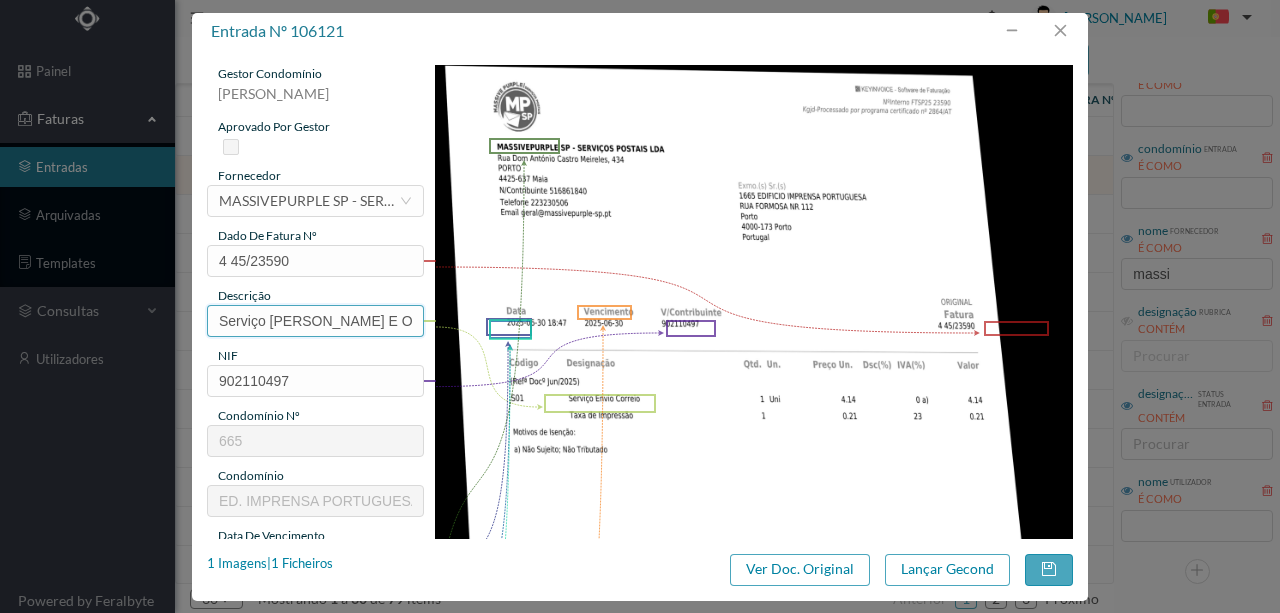 click on "Serviço Envio Correio E O" at bounding box center (315, 321) 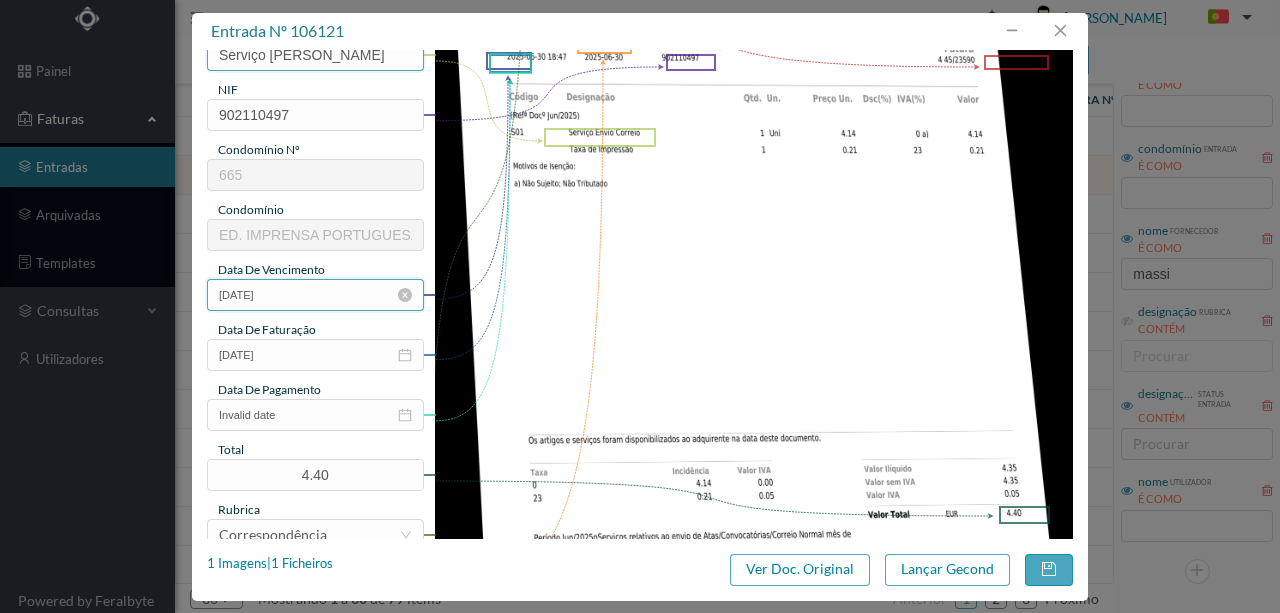 scroll, scrollTop: 200, scrollLeft: 0, axis: vertical 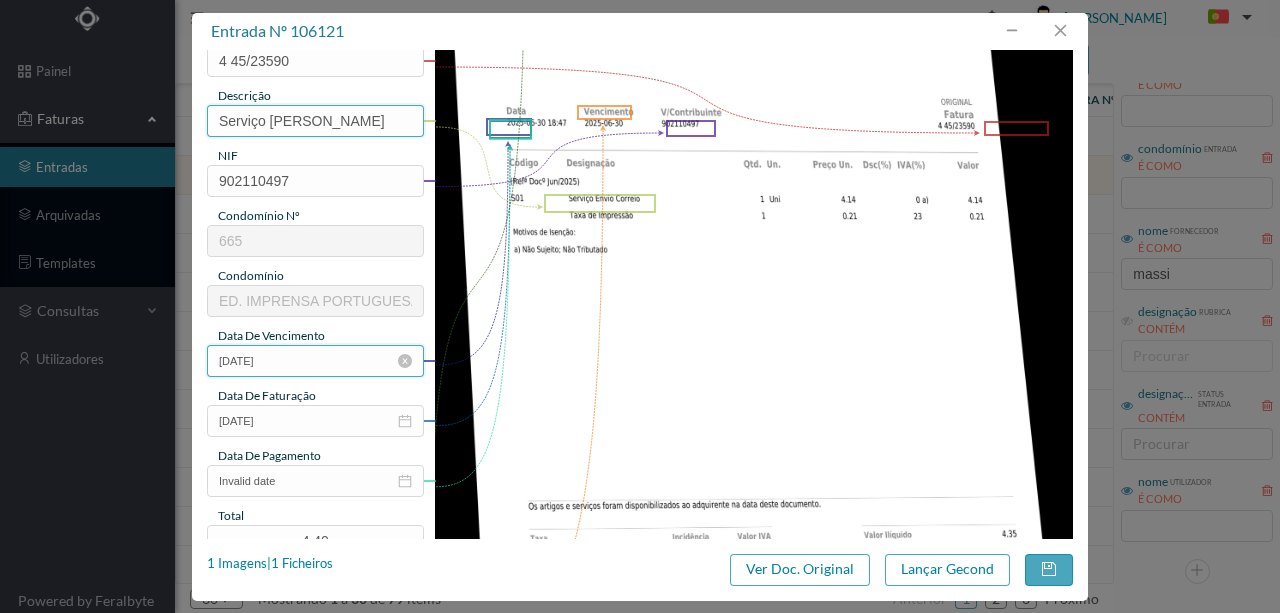 type on "Serviço [PERSON_NAME]" 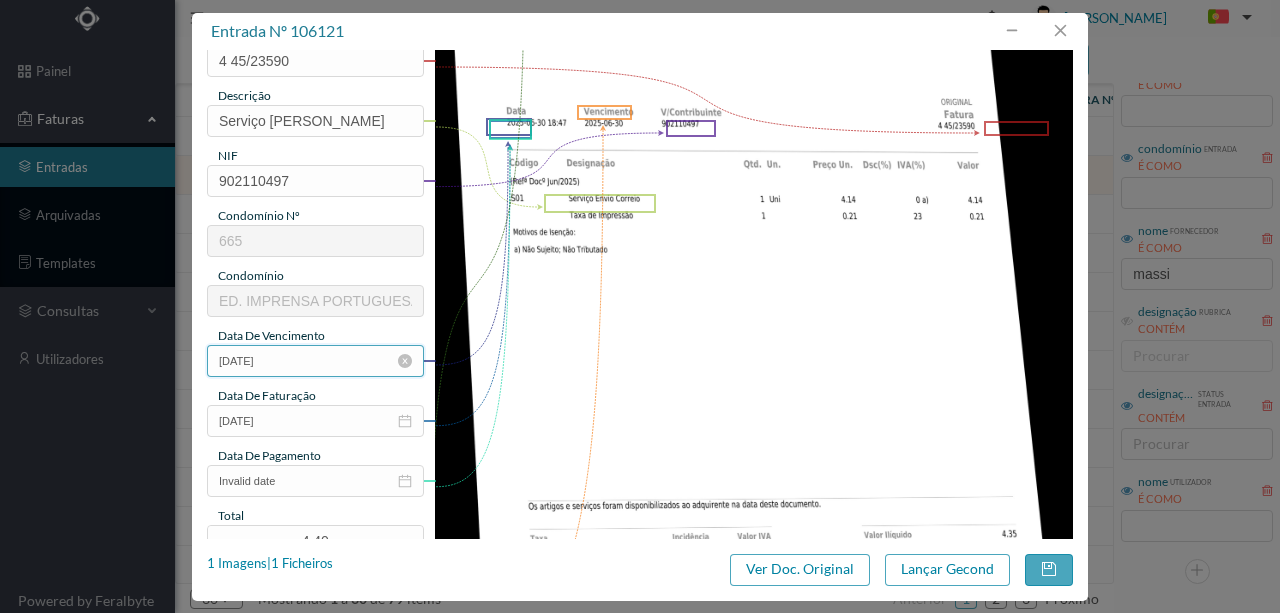 click on "2025-04-01" at bounding box center [315, 361] 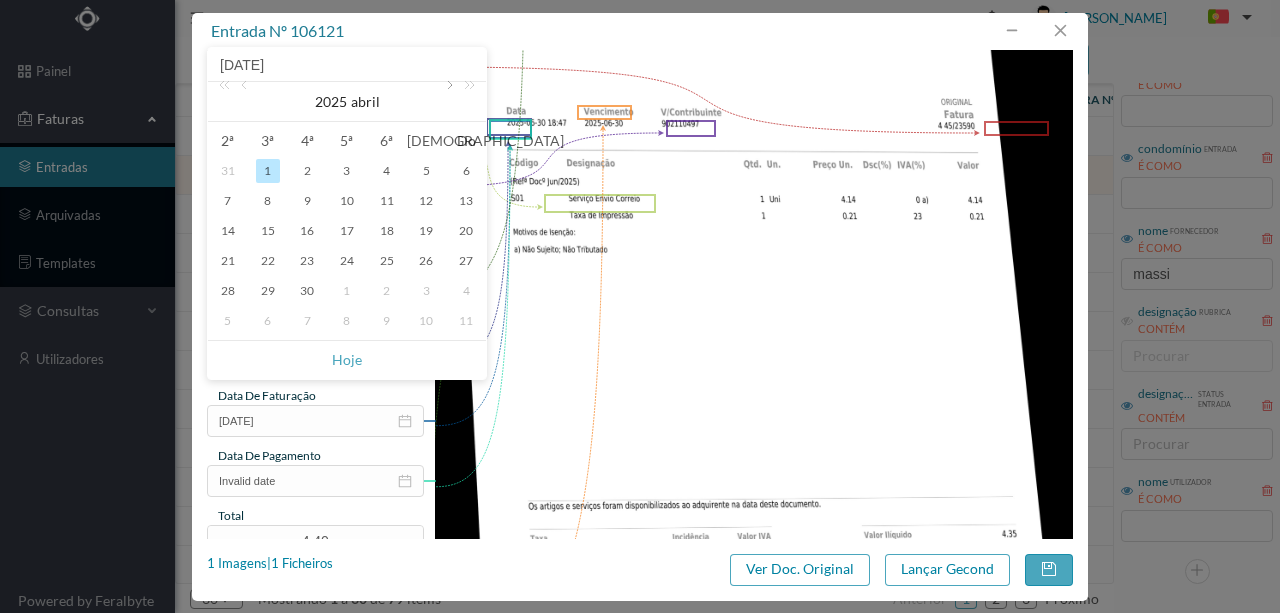 click at bounding box center [448, 102] 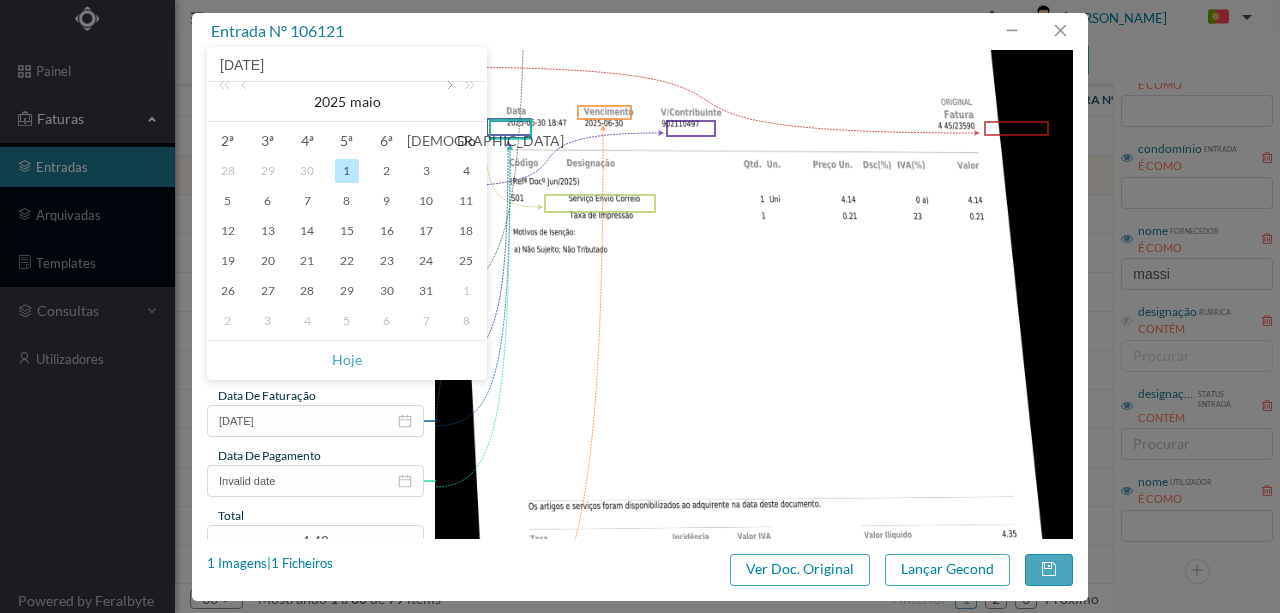 click at bounding box center (448, 102) 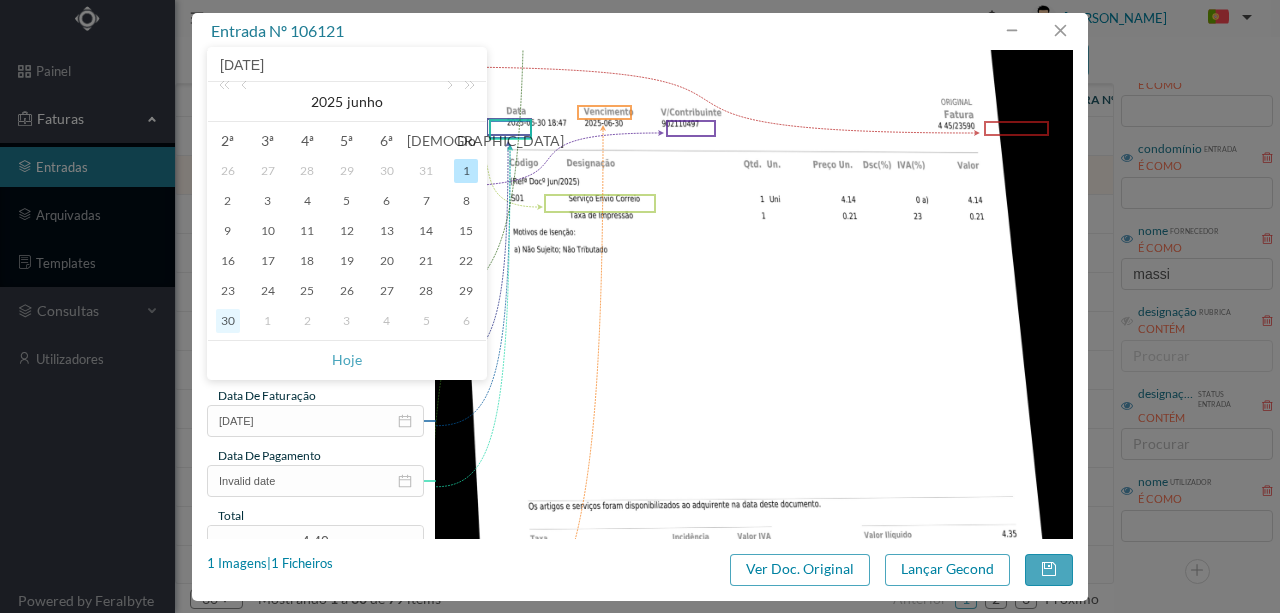 click on "30" at bounding box center (228, 321) 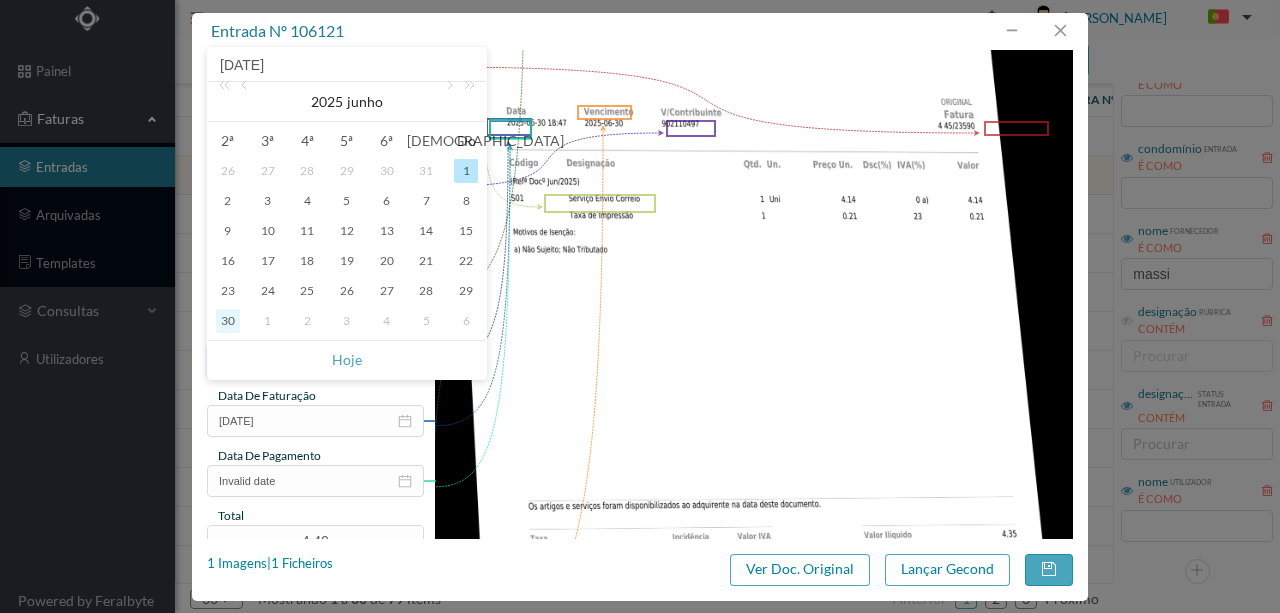 type on "[DATE]" 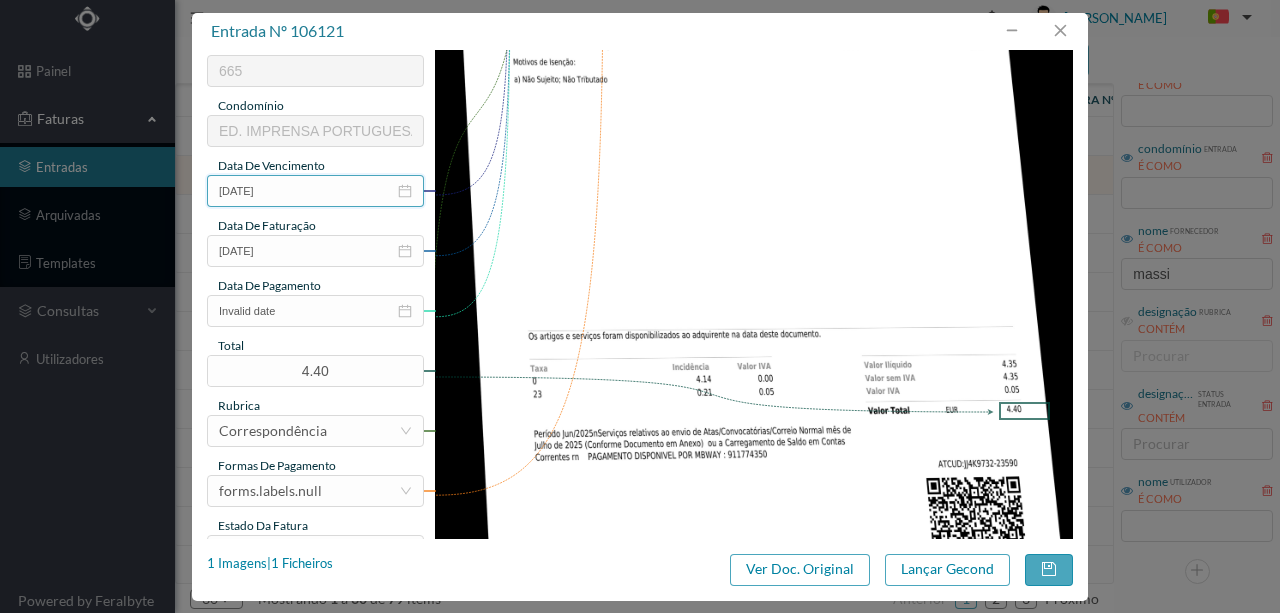 scroll, scrollTop: 400, scrollLeft: 0, axis: vertical 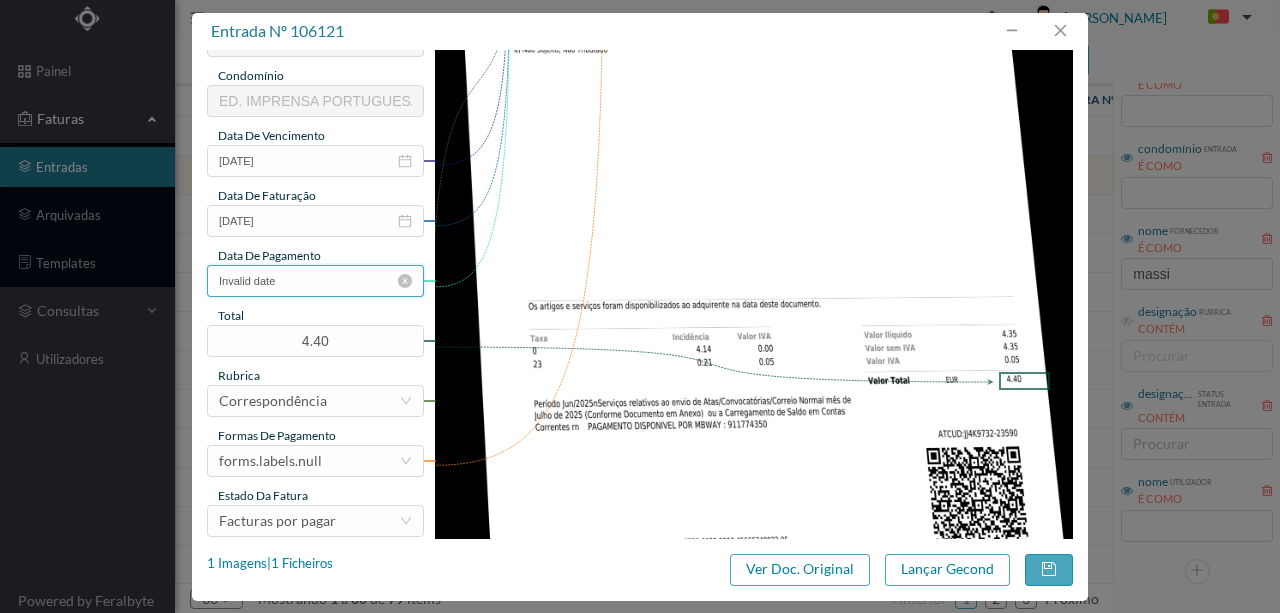 click on "Invalid date" at bounding box center (315, 281) 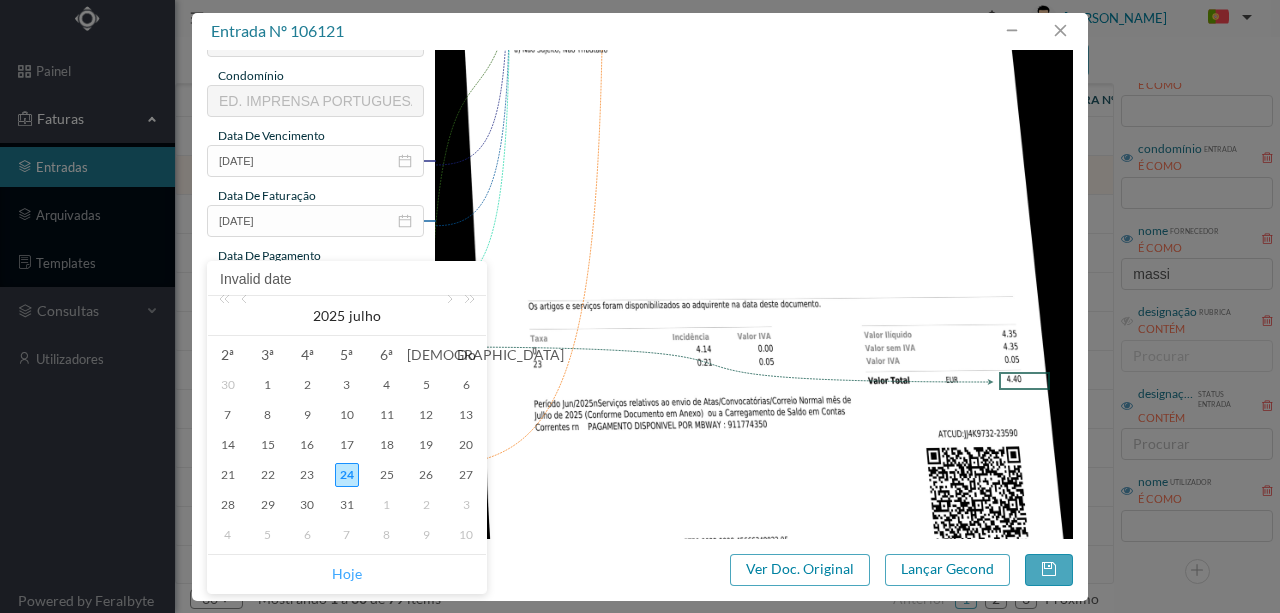 click on "Hoje" at bounding box center (347, 574) 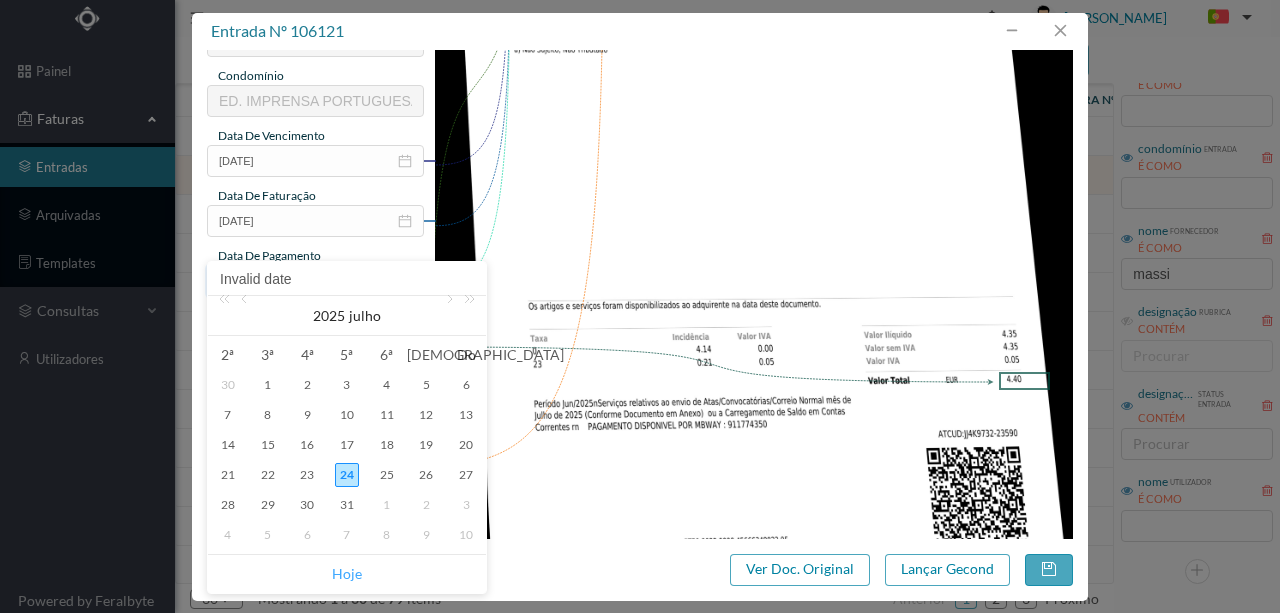 type on "[DATE]" 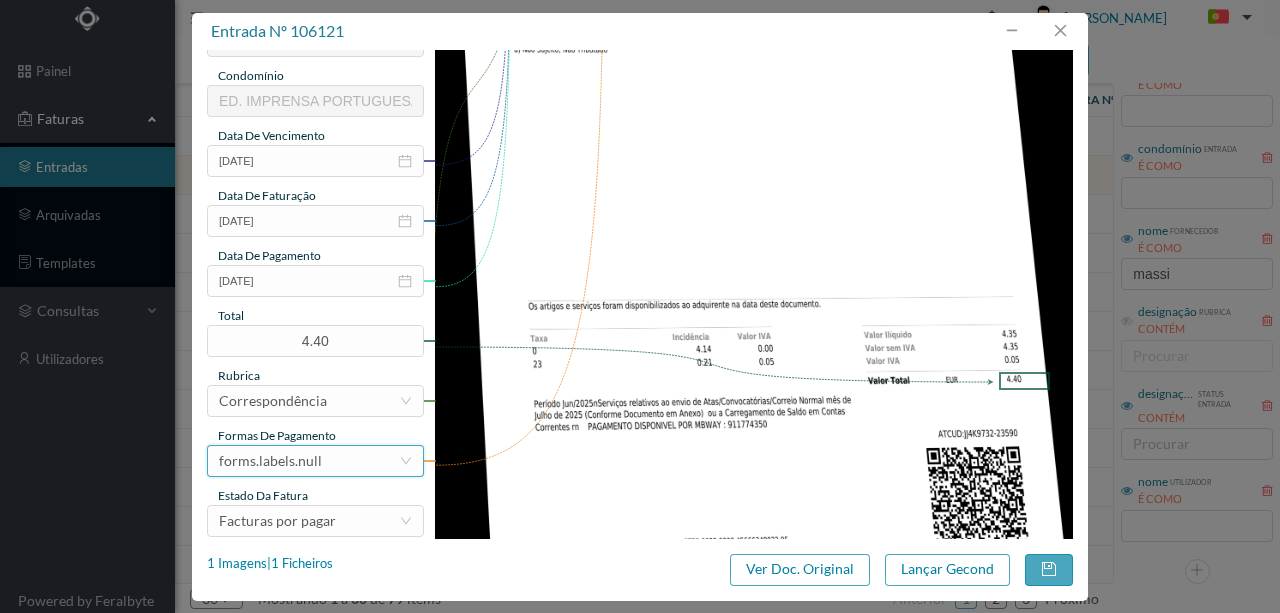 click on "forms.labels.null" at bounding box center [309, 461] 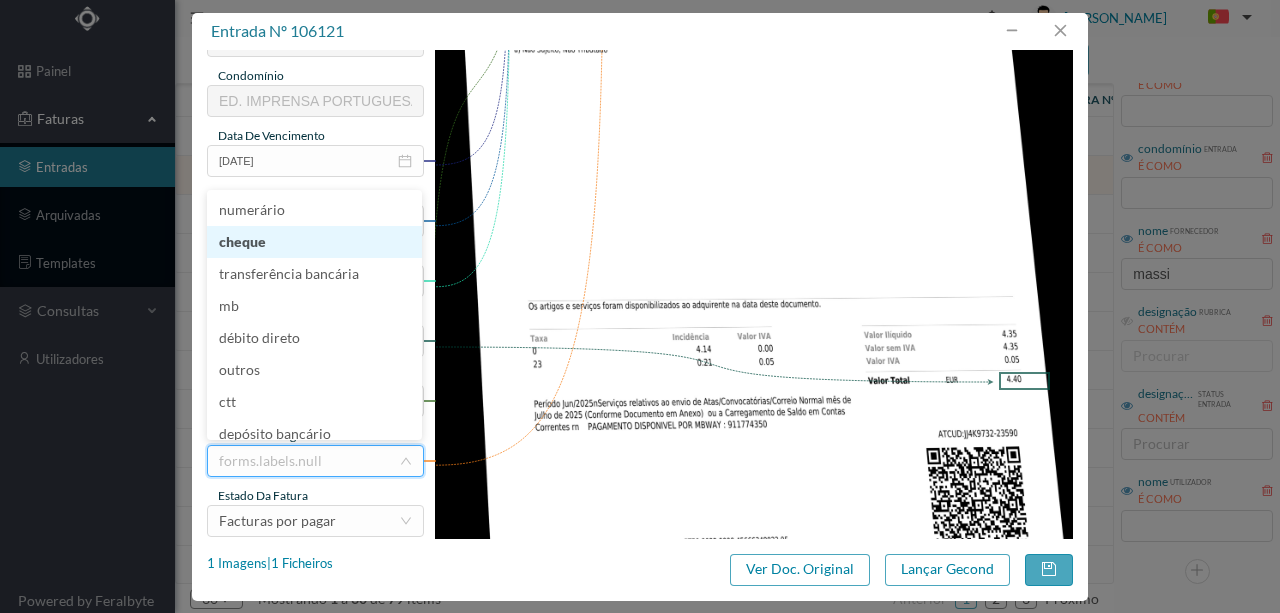 click on "cheque" at bounding box center [314, 242] 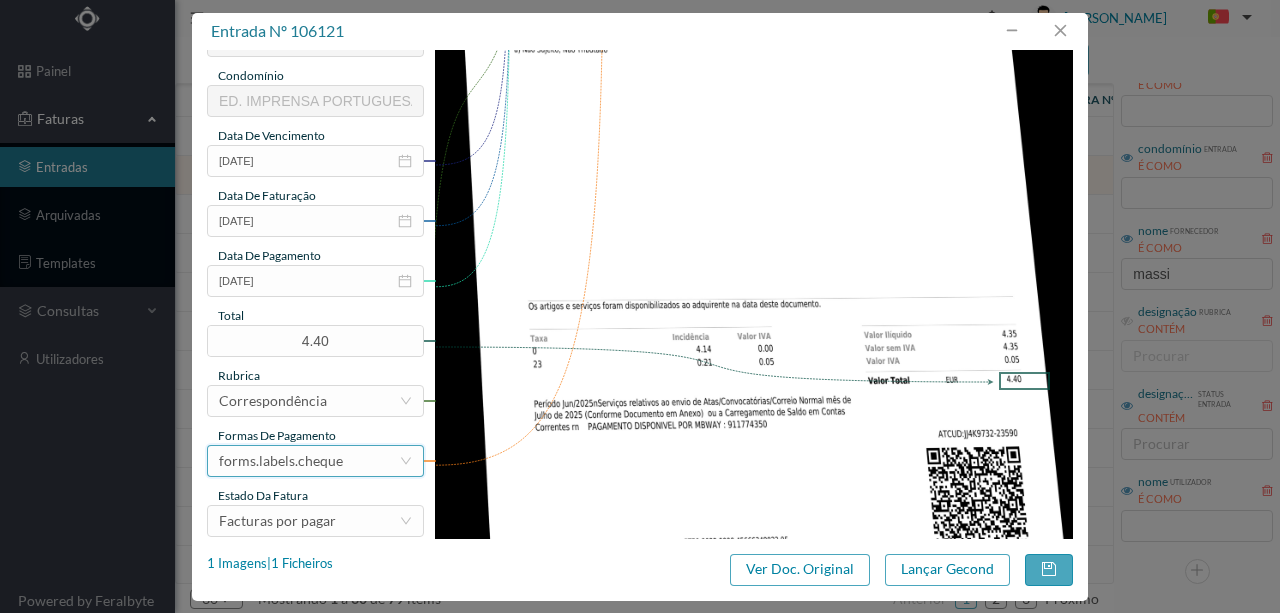 scroll, scrollTop: 473, scrollLeft: 0, axis: vertical 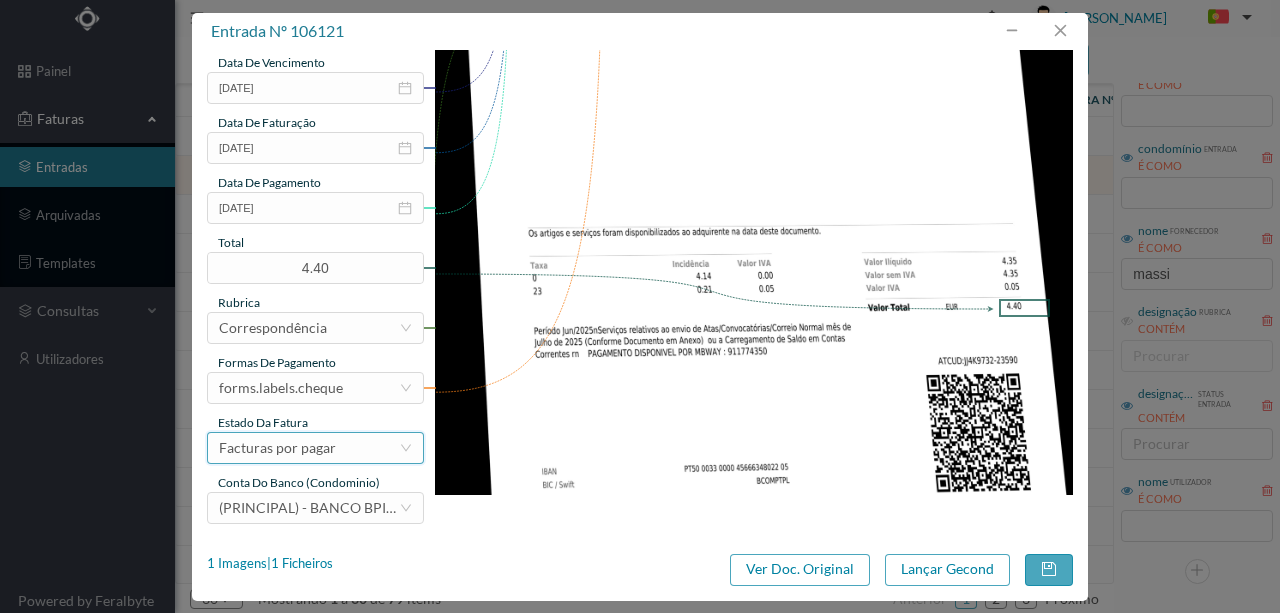 click on "Facturas por pagar" at bounding box center [277, 448] 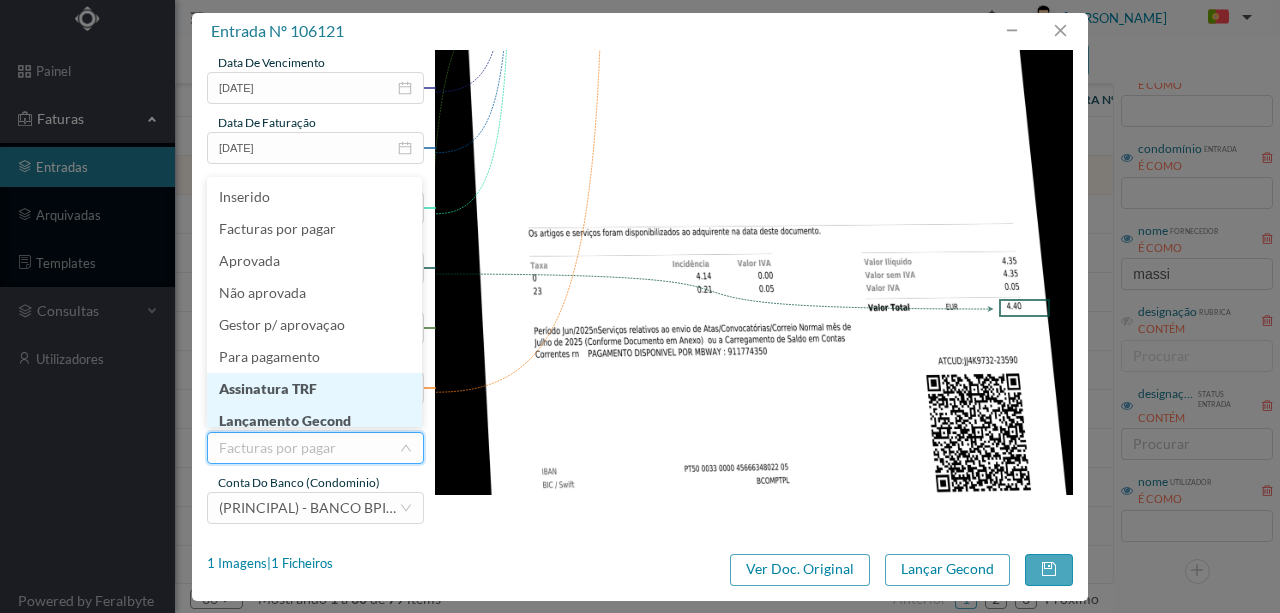 scroll, scrollTop: 10, scrollLeft: 0, axis: vertical 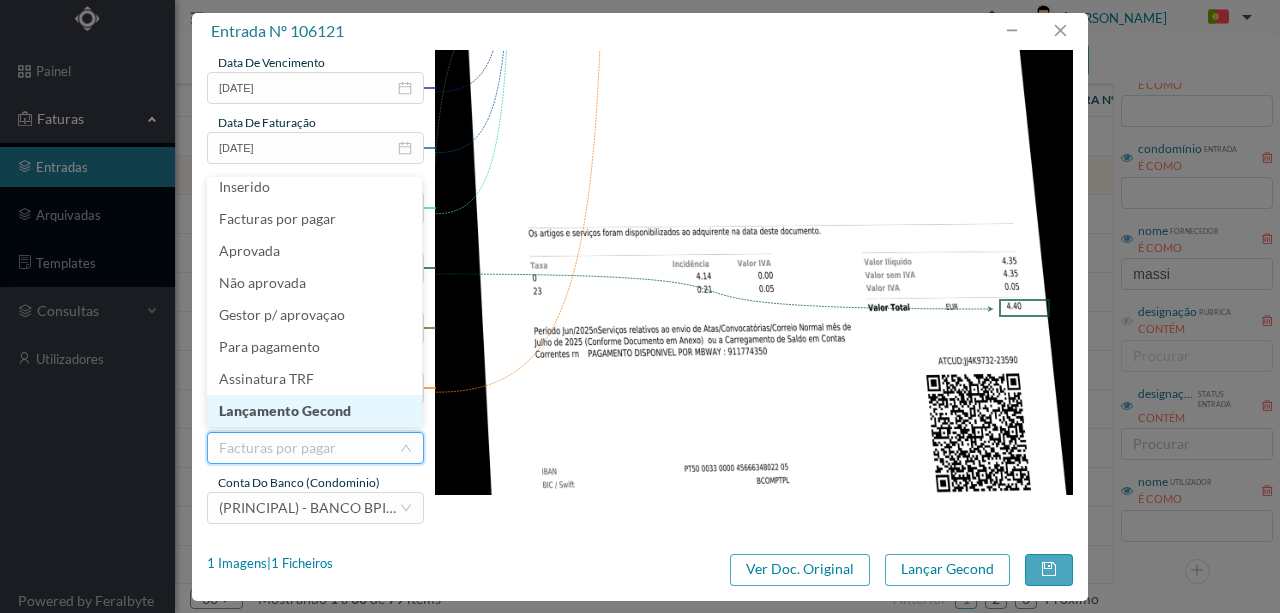 click on "Lançamento Gecond" at bounding box center (314, 411) 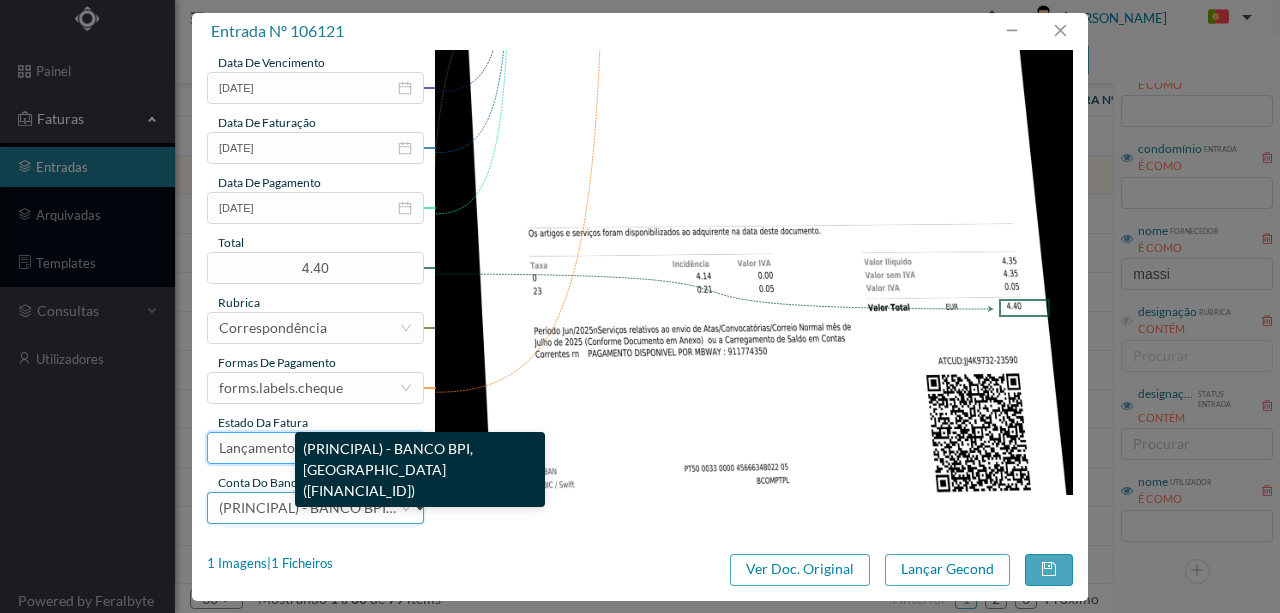 click on "(PRINCIPAL) - BANCO BPI, SA (PT50 001000005709238000170)" at bounding box center [434, 507] 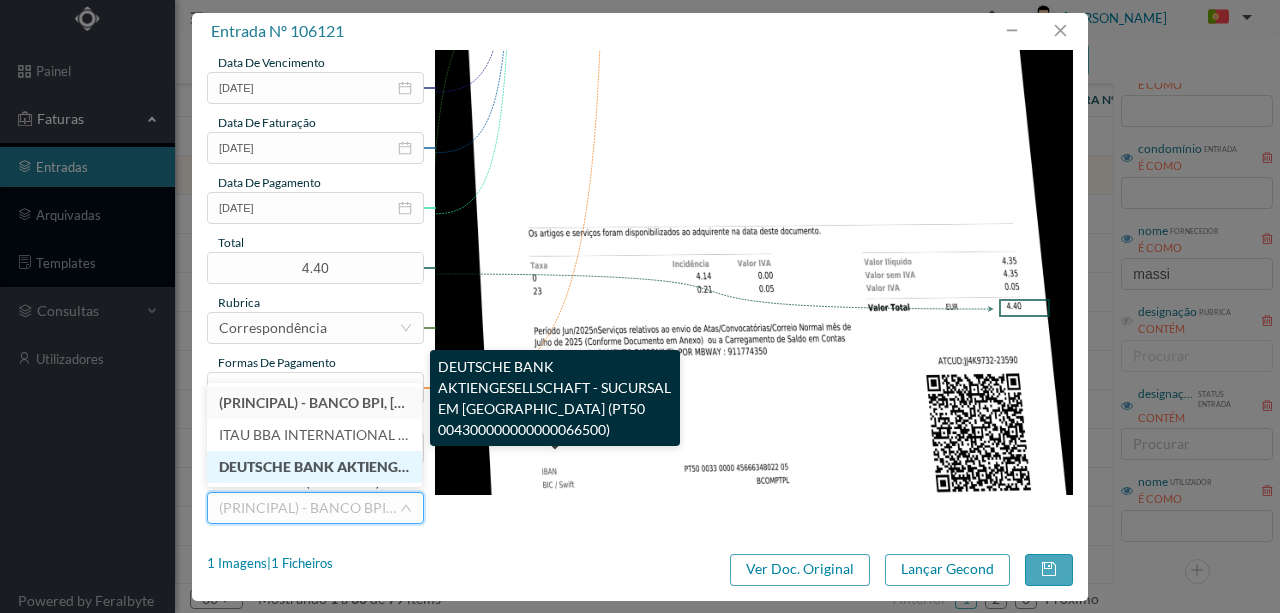 click on "DEUTSCHE BANK AKTIENGESELLSCHAFT - SUCURSAL EM PORTUGAL (PT50 004300000000000066500)" at bounding box center [587, 466] 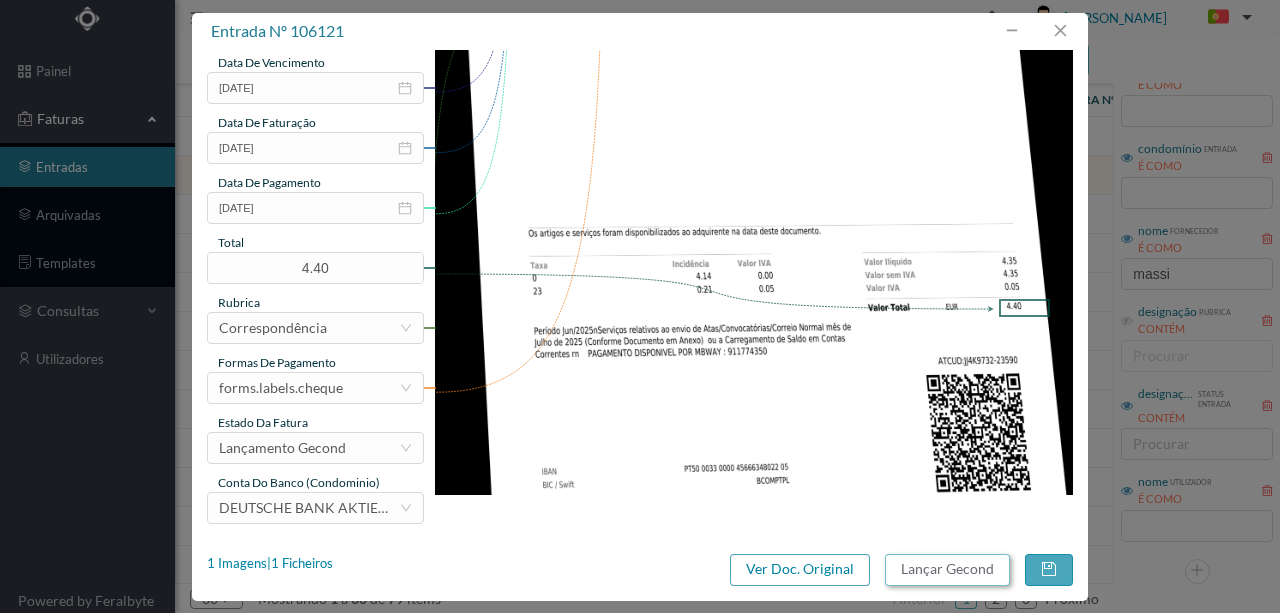 click on "Lançar Gecond" at bounding box center [947, 570] 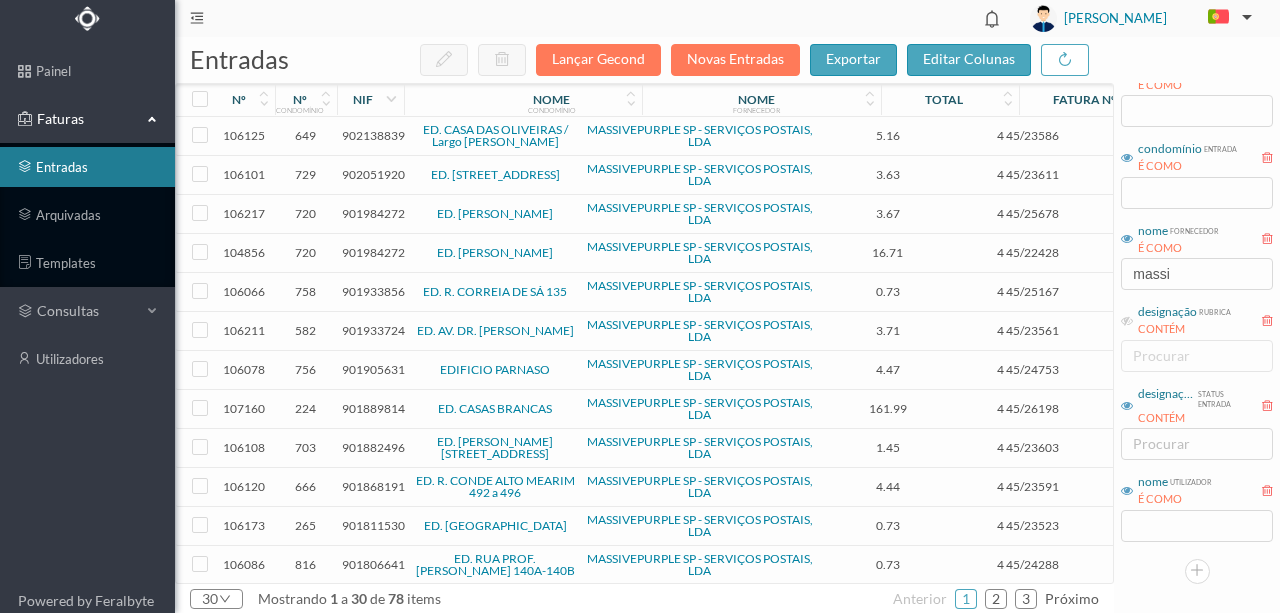 click on "902051920" at bounding box center [373, 174] 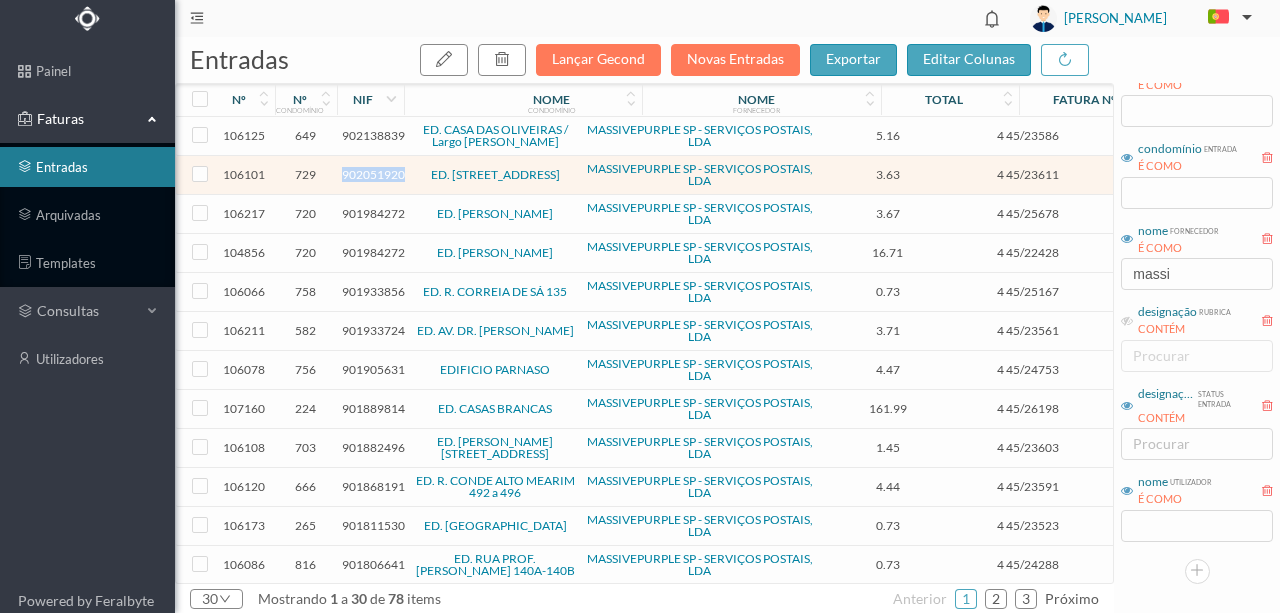 click on "902051920" at bounding box center [373, 174] 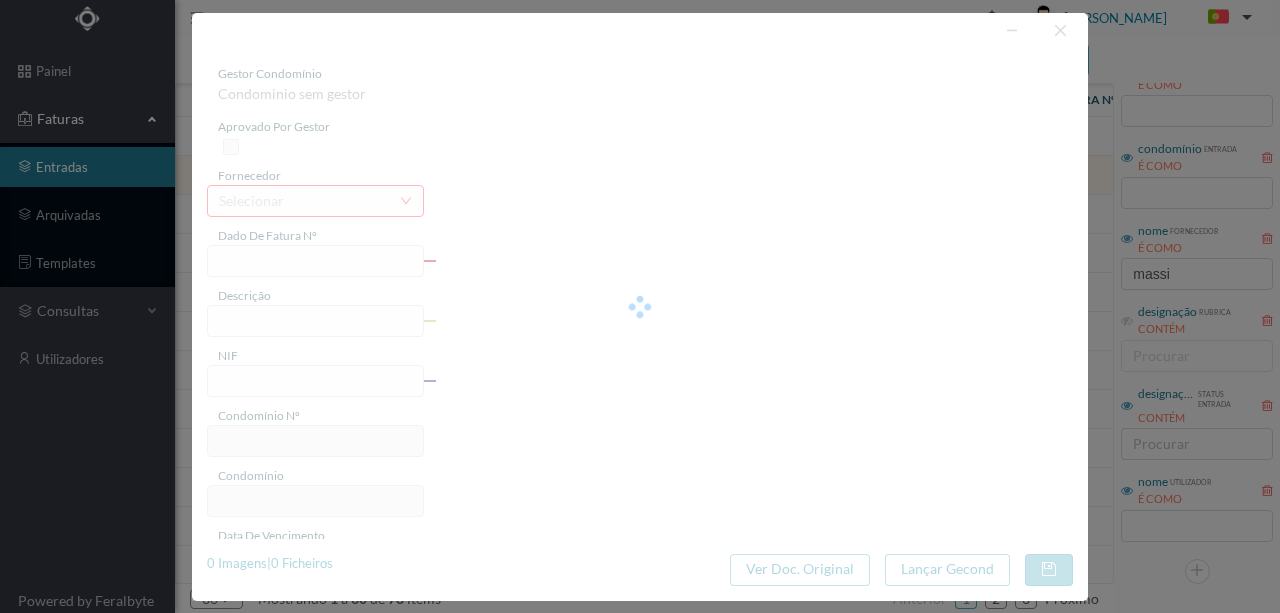 type on "4 45/23611" 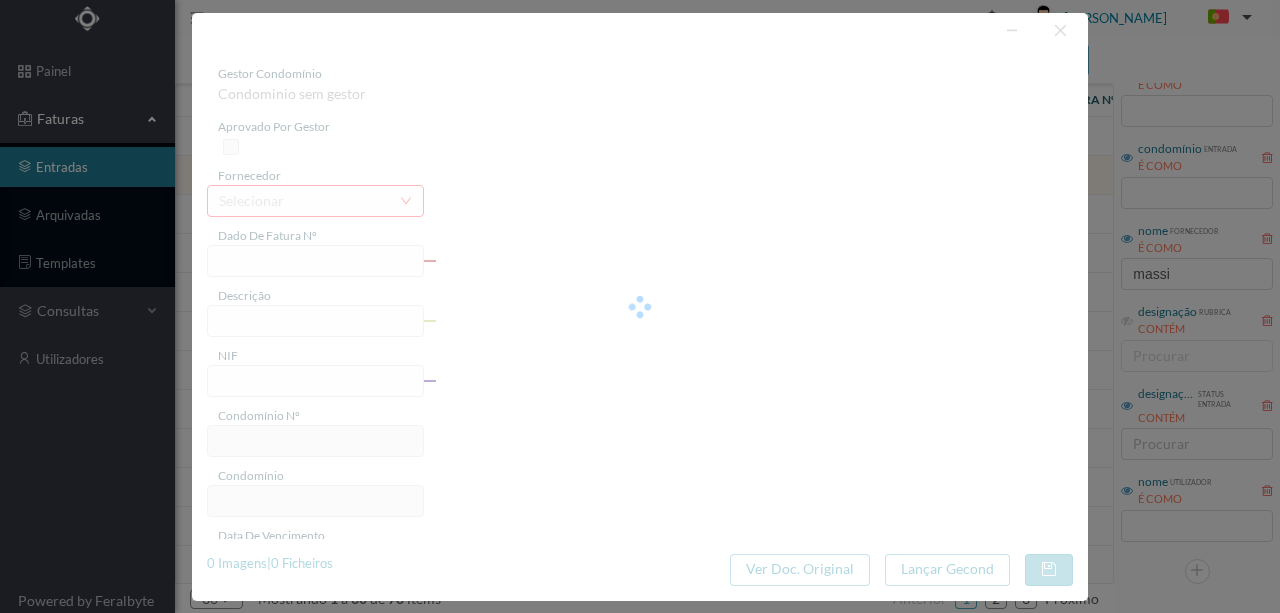 type on "Serviço [PERSON_NAME]" 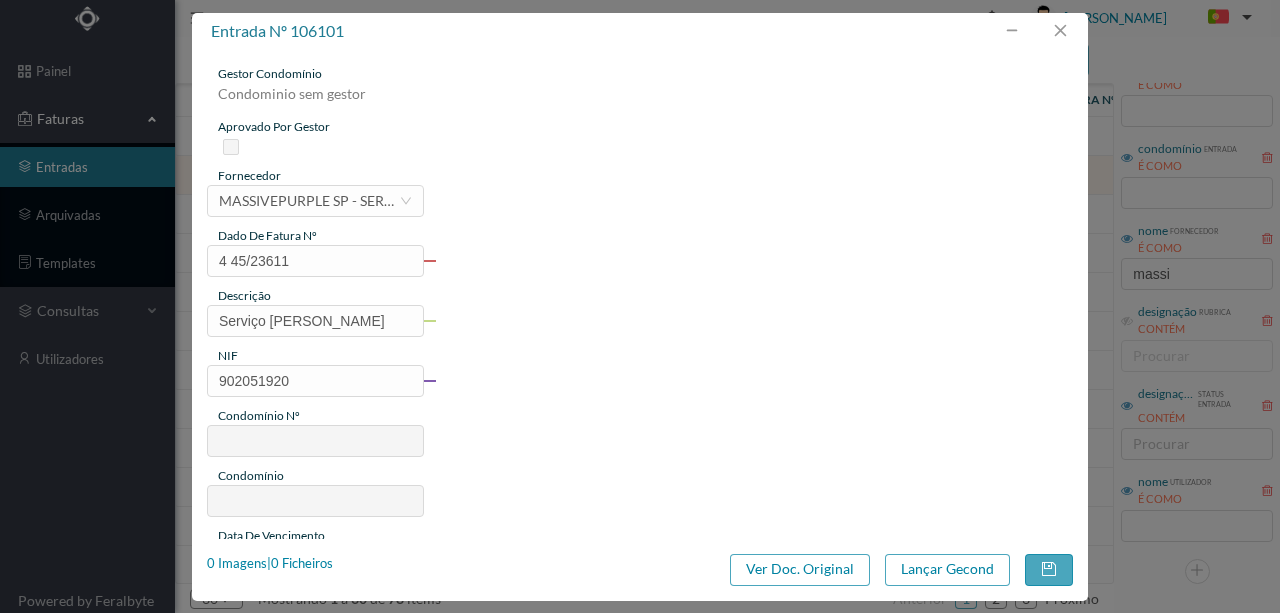 type on "729" 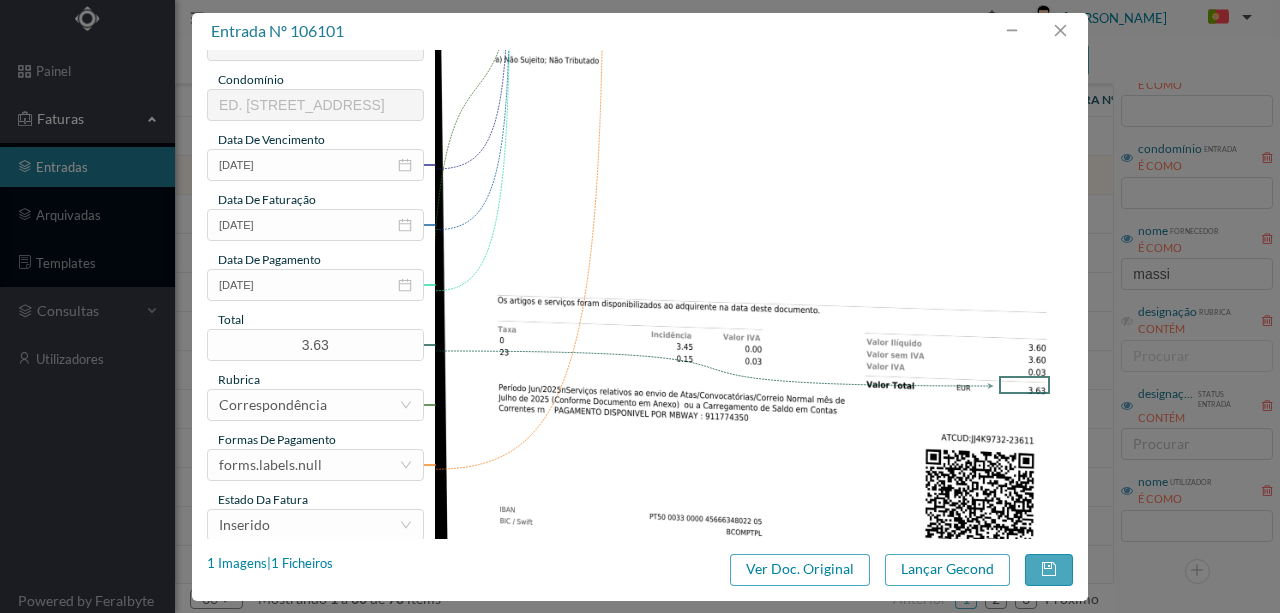 scroll, scrollTop: 400, scrollLeft: 0, axis: vertical 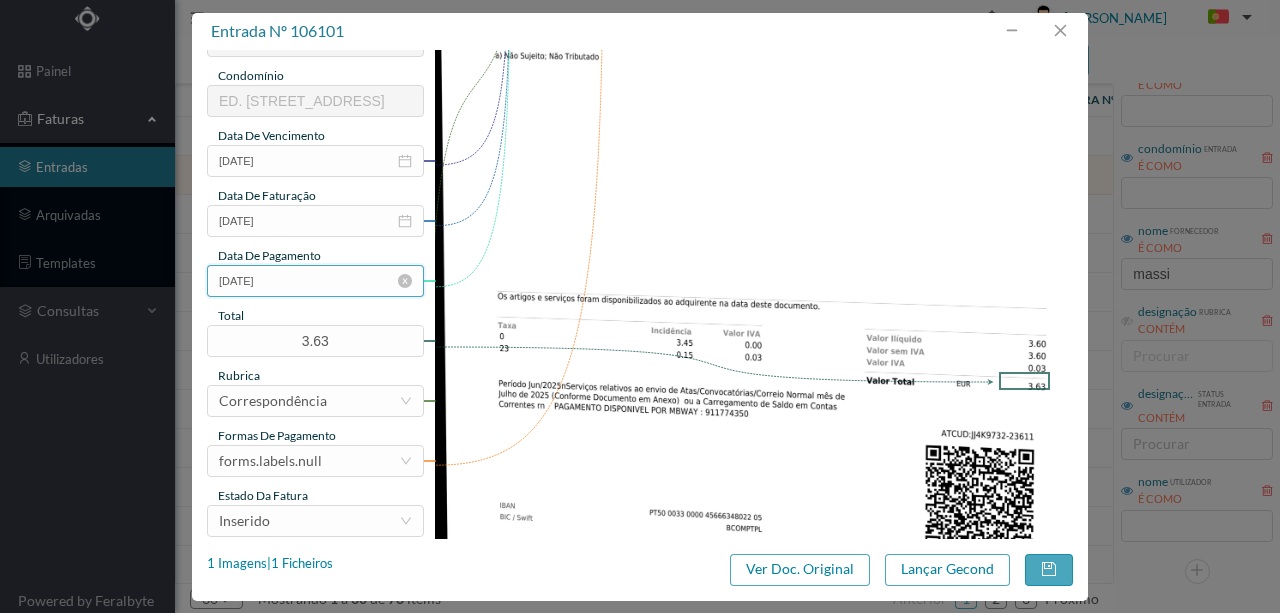 click on "[DATE]" at bounding box center [315, 281] 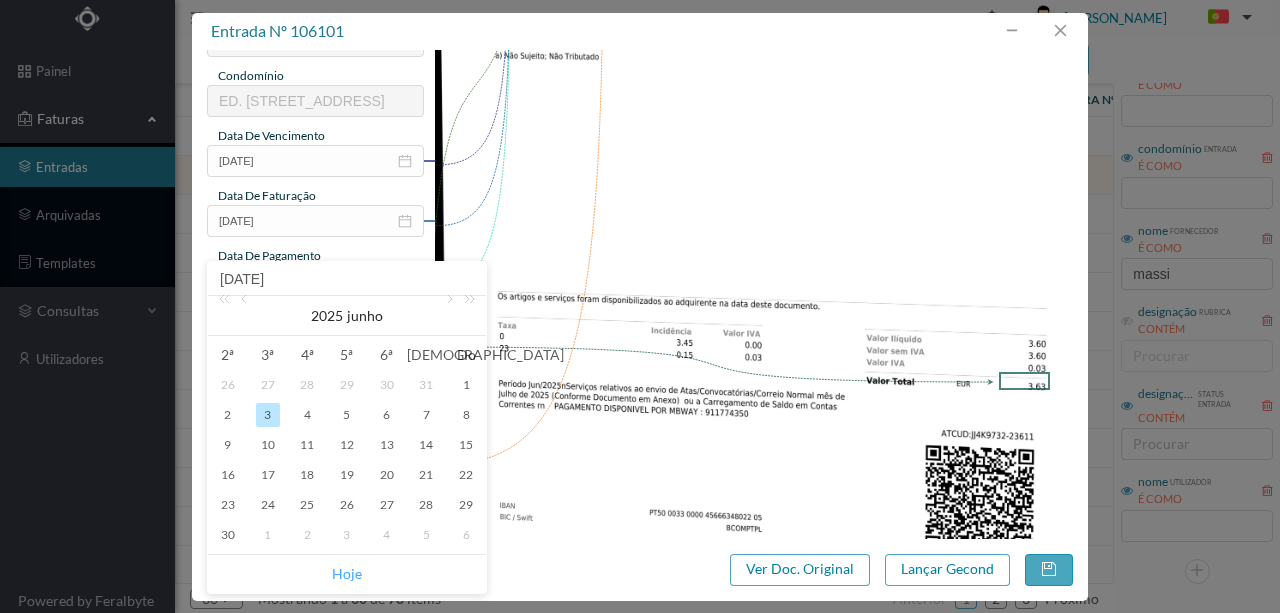click on "Hoje" at bounding box center [347, 574] 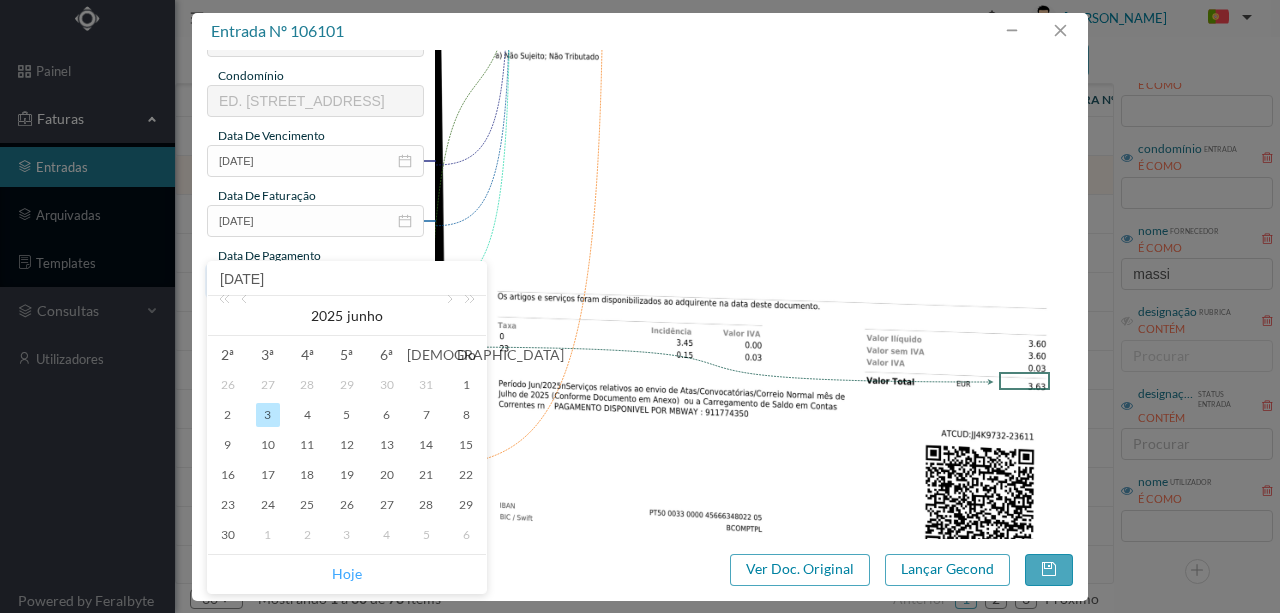 type on "[DATE]" 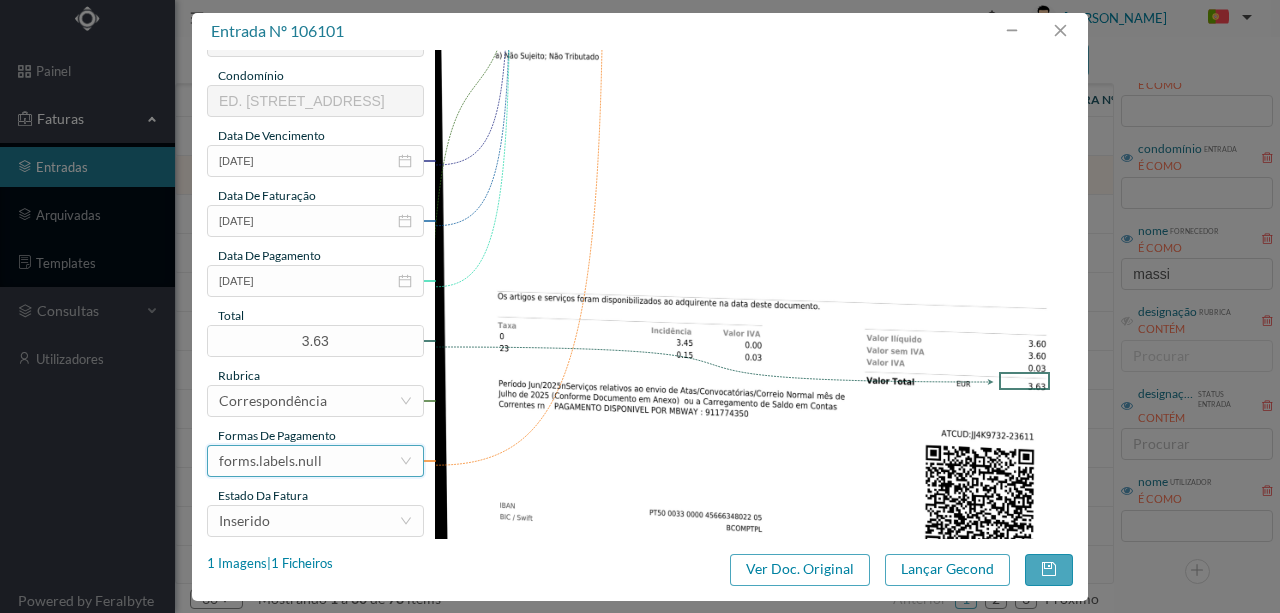 click on "forms.labels.null" at bounding box center (309, 461) 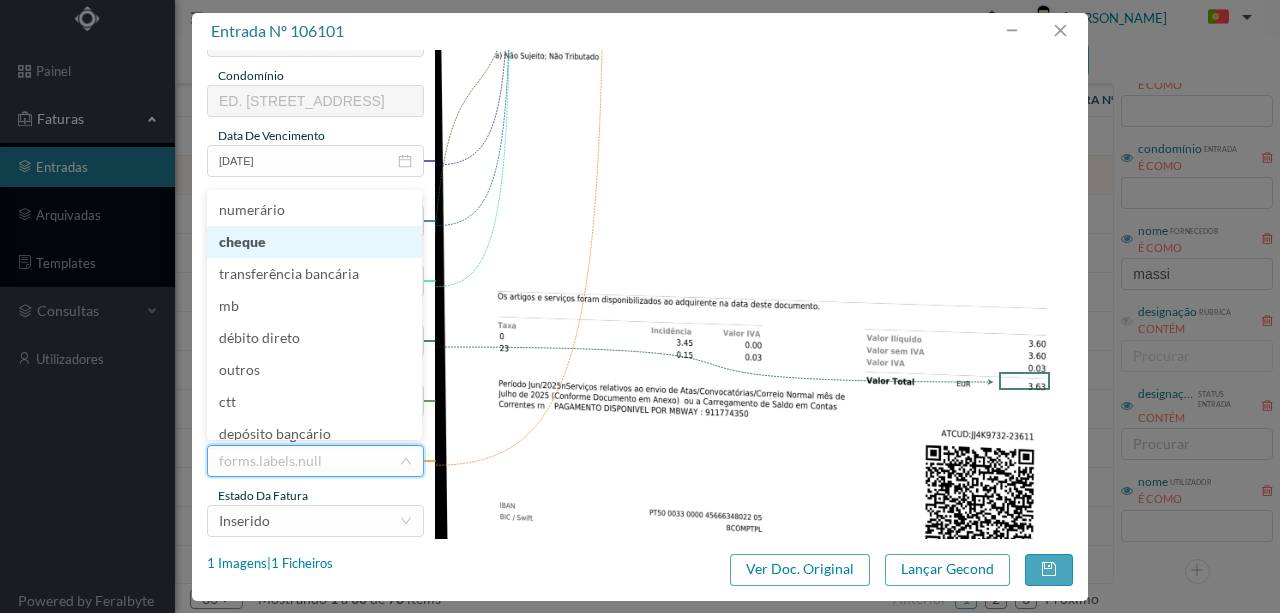 click on "cheque" at bounding box center (314, 242) 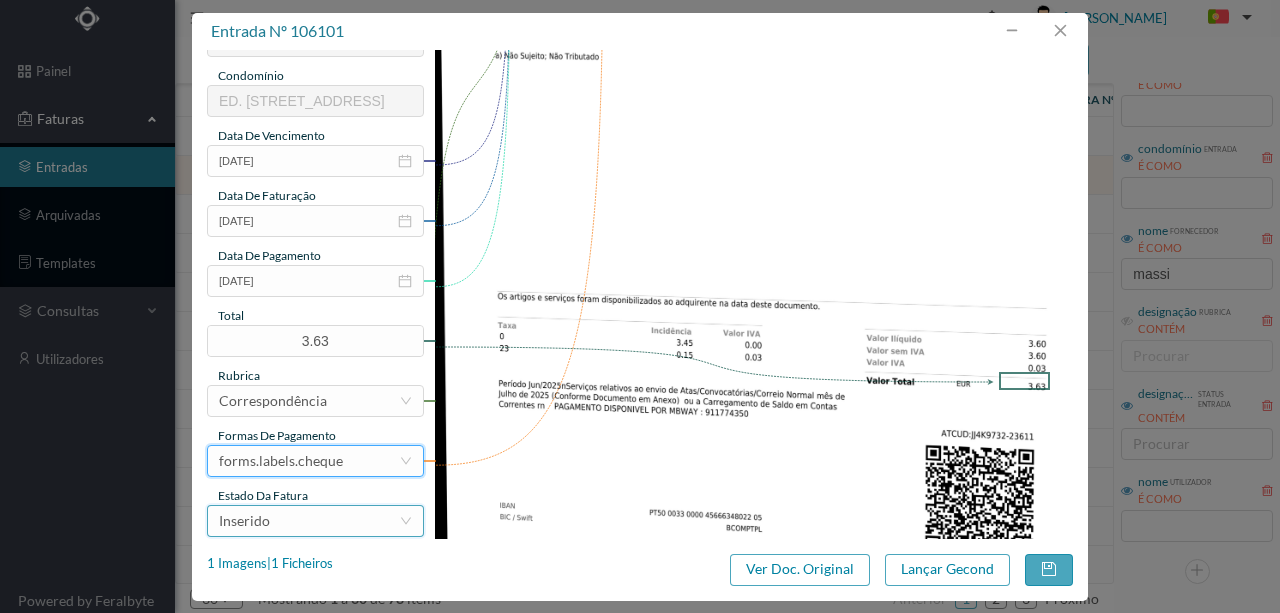 click on "Inserido" at bounding box center (309, 521) 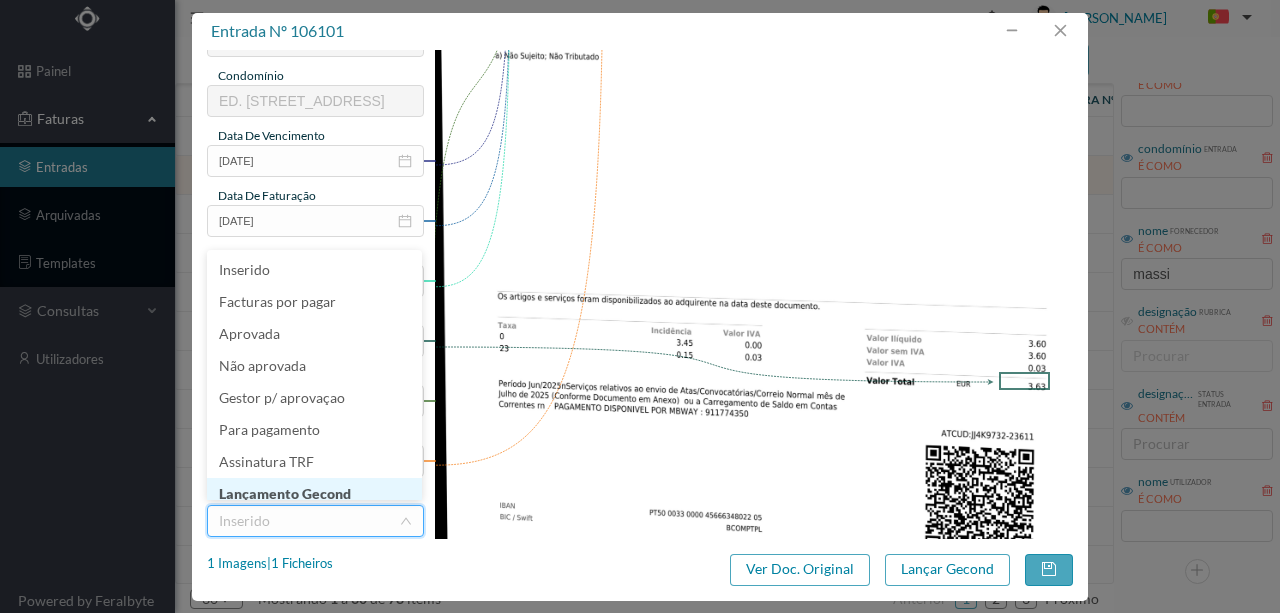 scroll, scrollTop: 10, scrollLeft: 0, axis: vertical 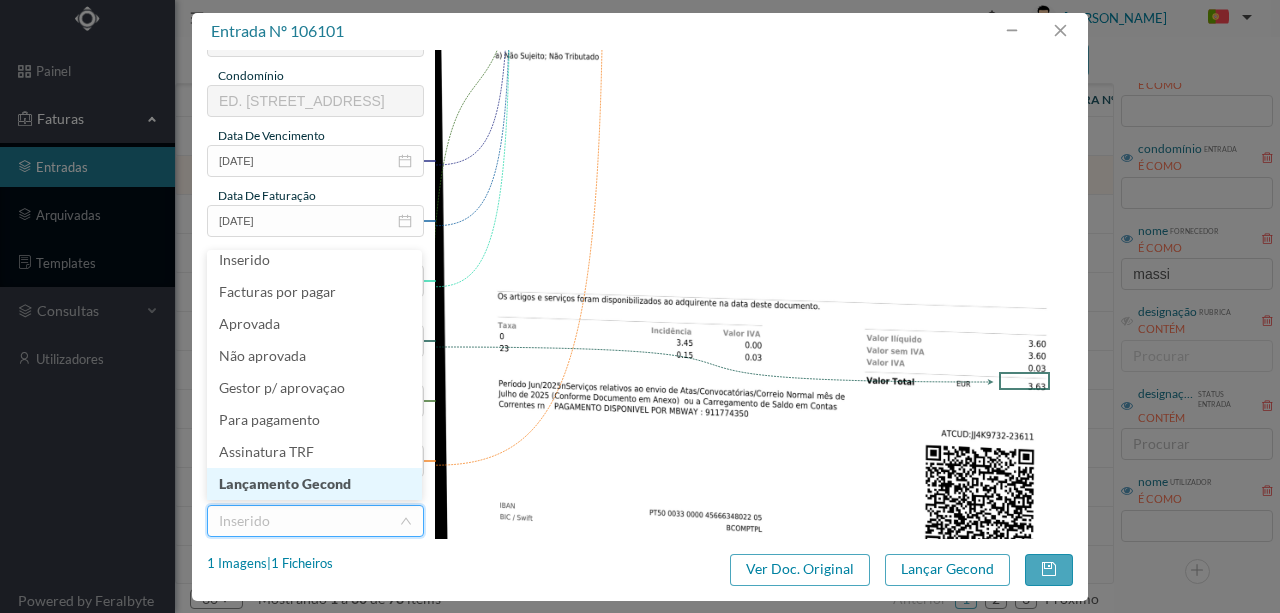click on "Lançamento Gecond" at bounding box center [314, 484] 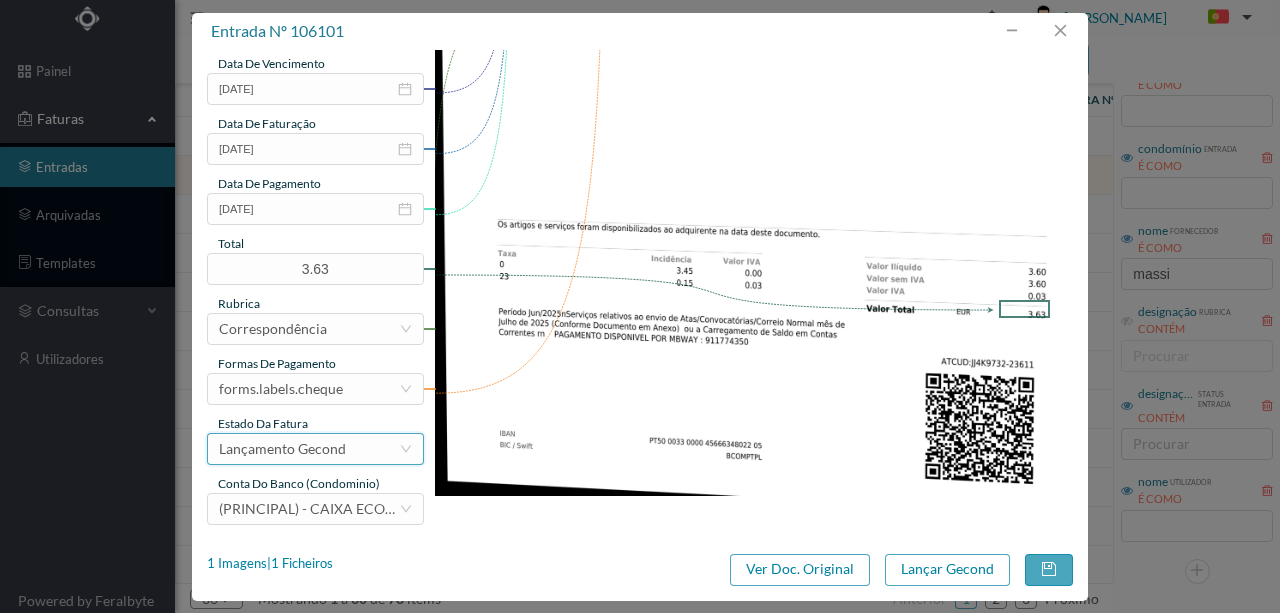 scroll, scrollTop: 473, scrollLeft: 0, axis: vertical 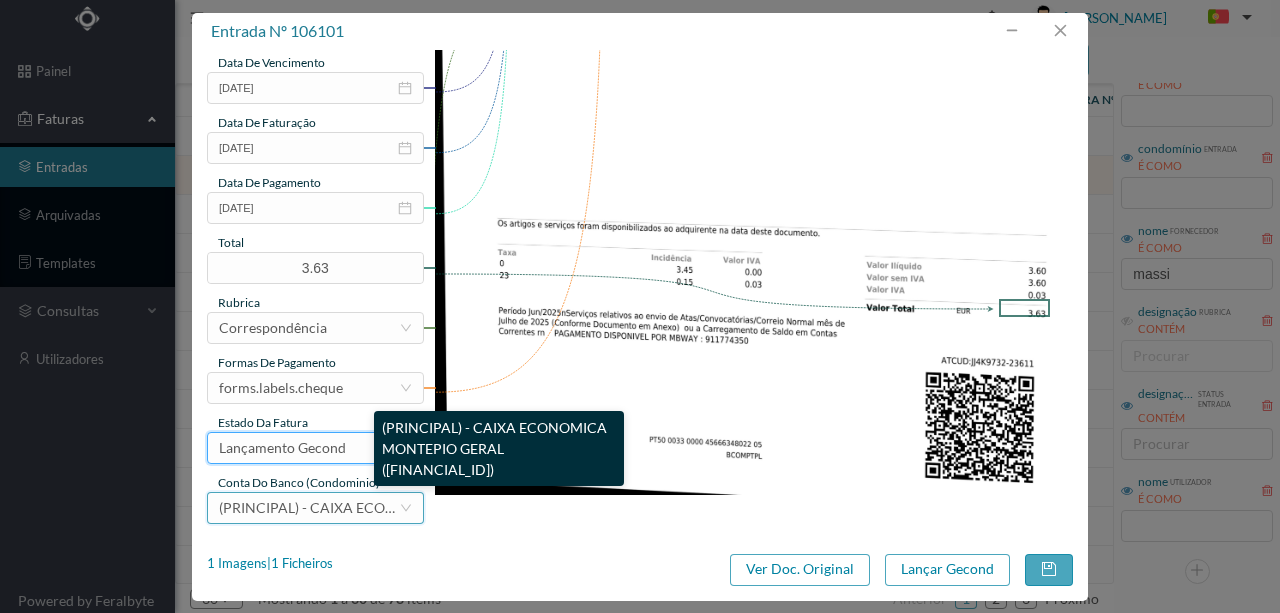 click on "(PRINCIPAL) - CAIXA ECONOMICA MONTEPIO GERAL (PT50 003600709910012069368)" at bounding box center [451, 507] 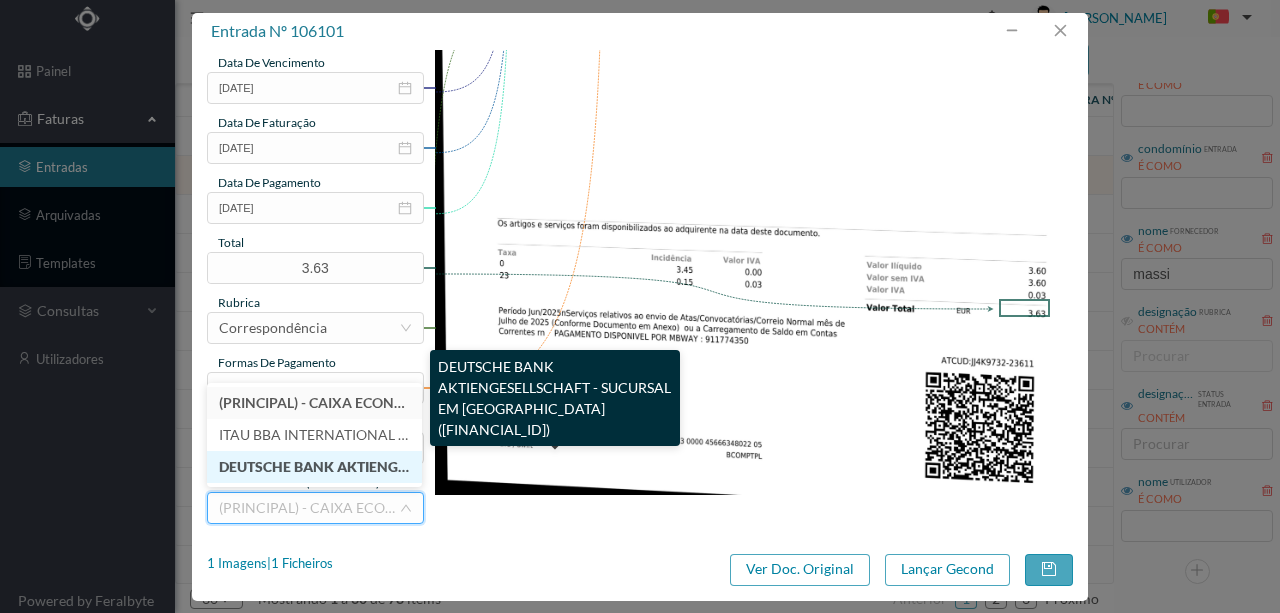 click on "DEUTSCHE BANK AKTIENGESELLSCHAFT - SUCURSAL EM PORTUGAL (PT50 004300000000000072960)" at bounding box center (536, 466) 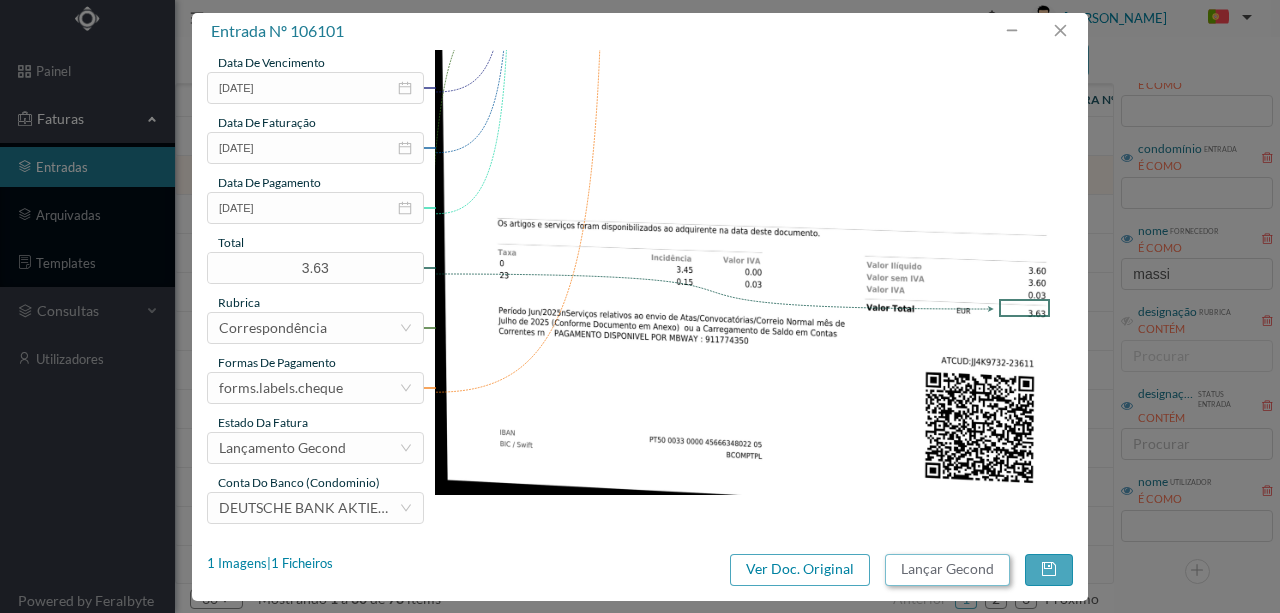 click on "Lançar Gecond" at bounding box center [947, 570] 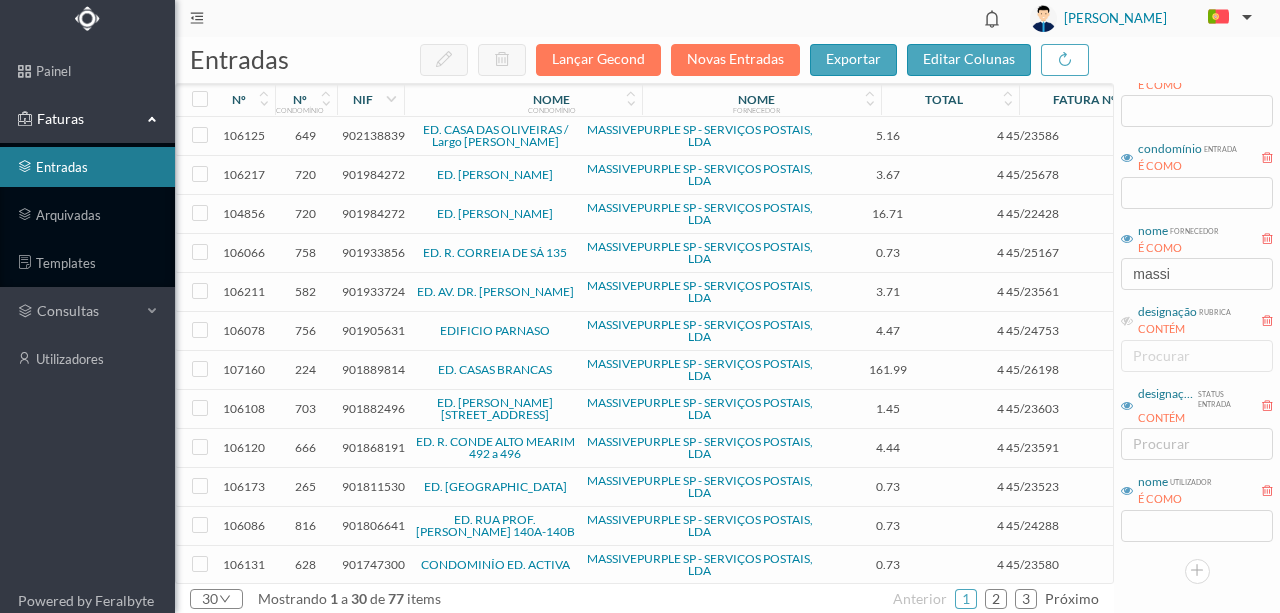 click on "901933856" at bounding box center [373, 252] 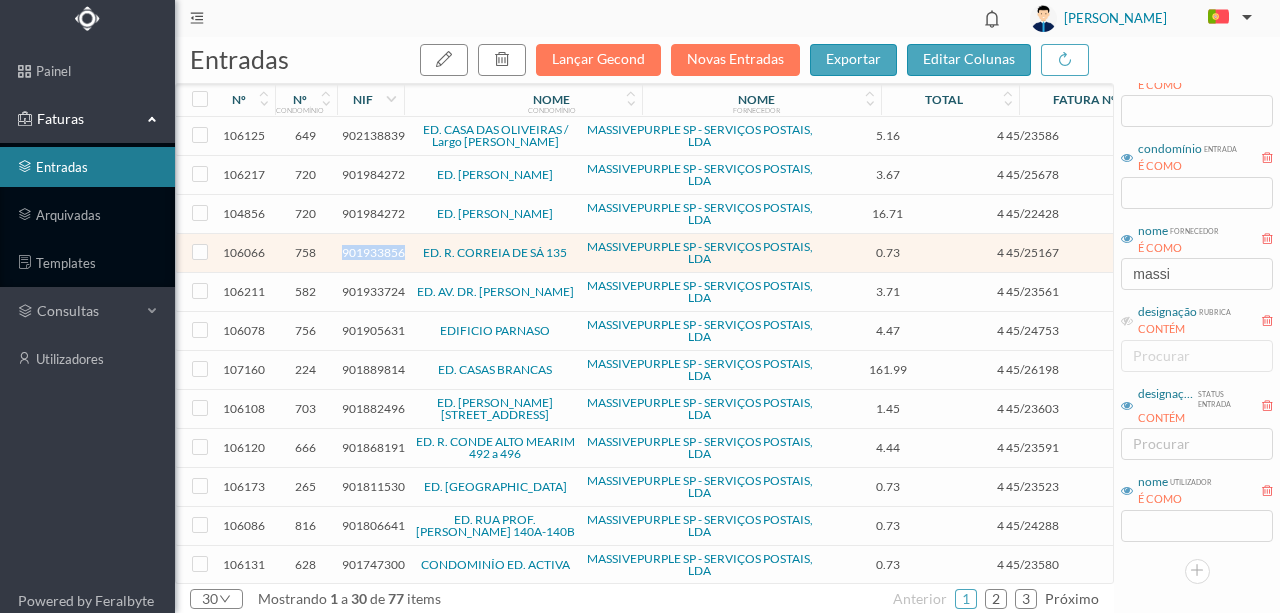 click on "901933856" at bounding box center [373, 252] 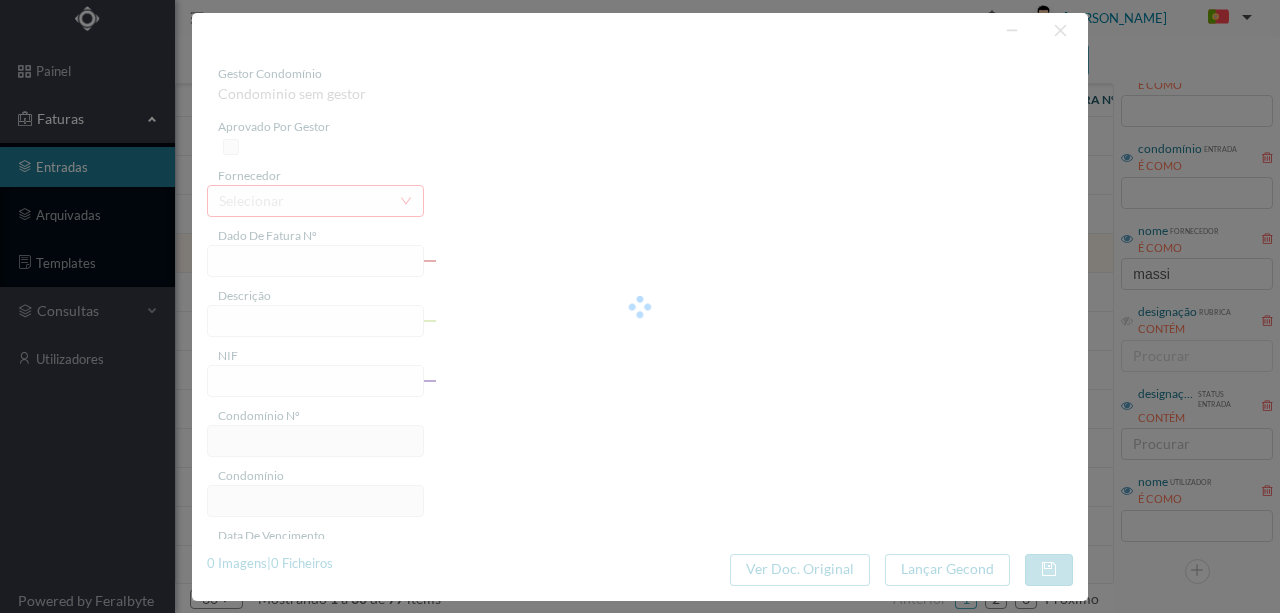 type on "4 45/25167" 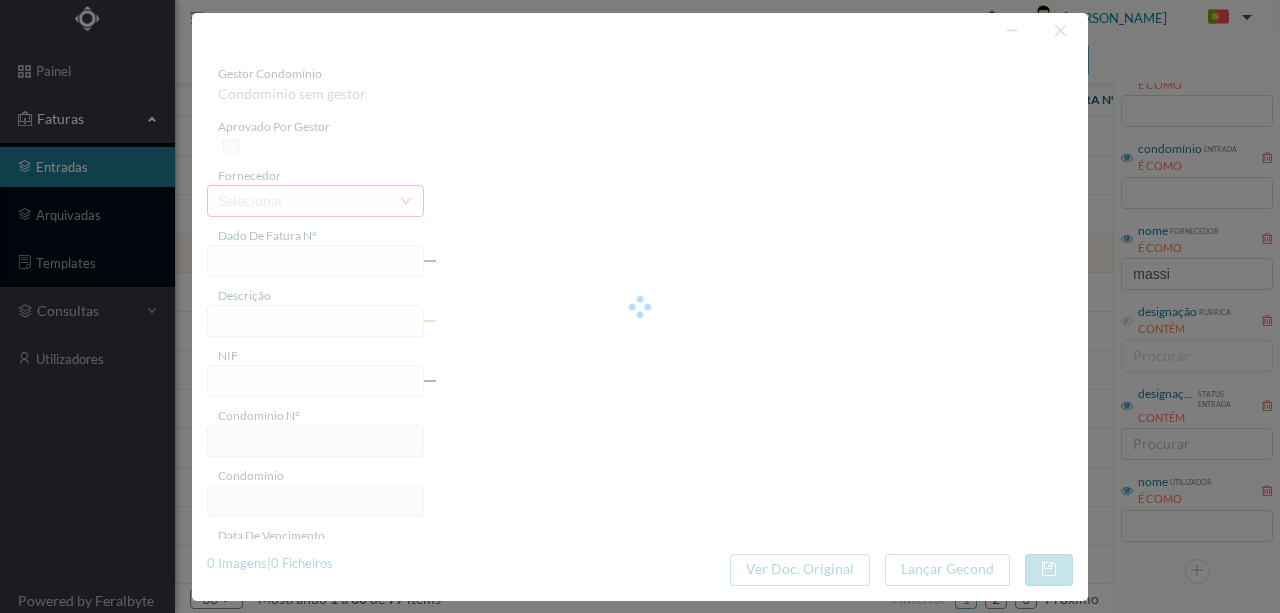 type on "Serviço [PERSON_NAME]" 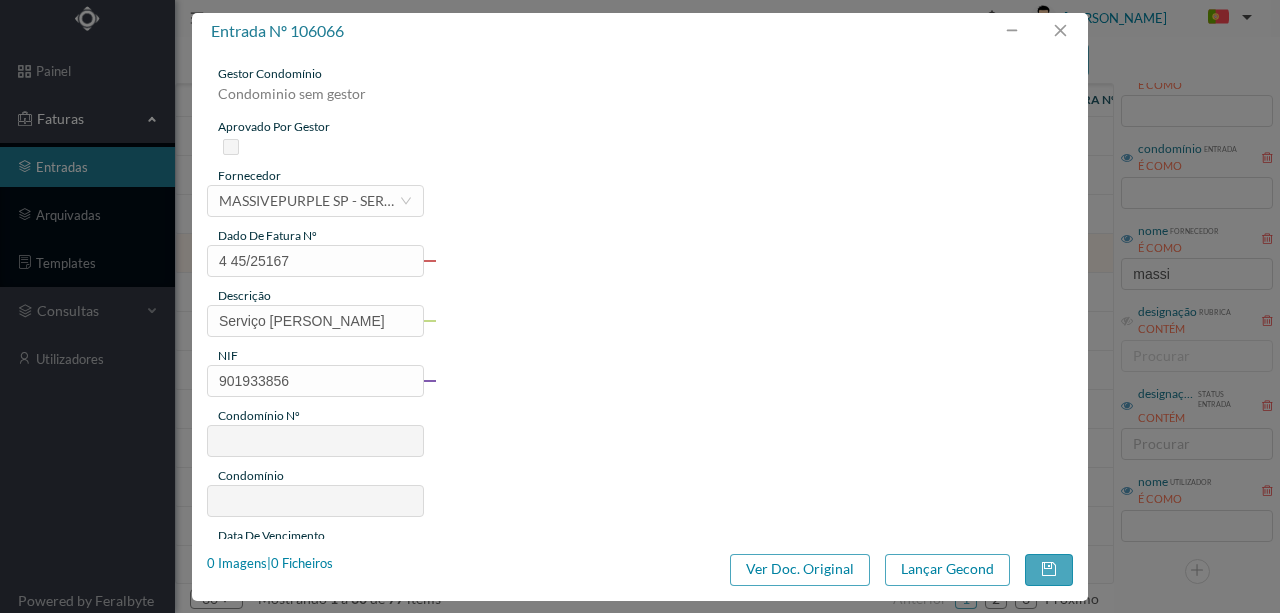 type on "758" 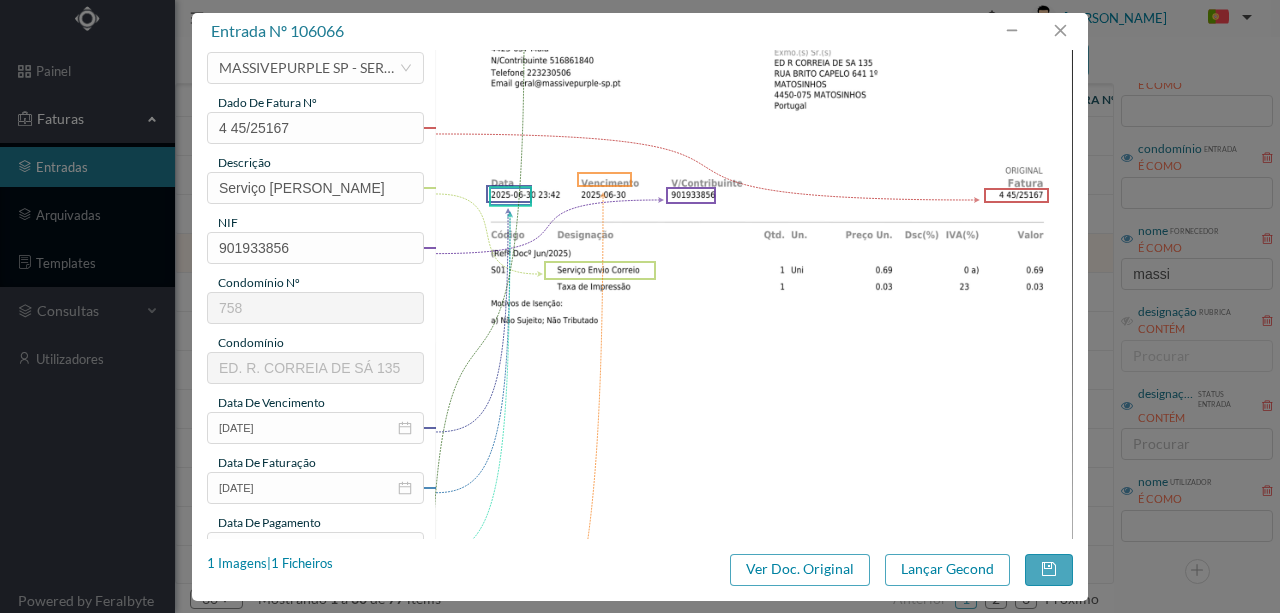 scroll, scrollTop: 266, scrollLeft: 0, axis: vertical 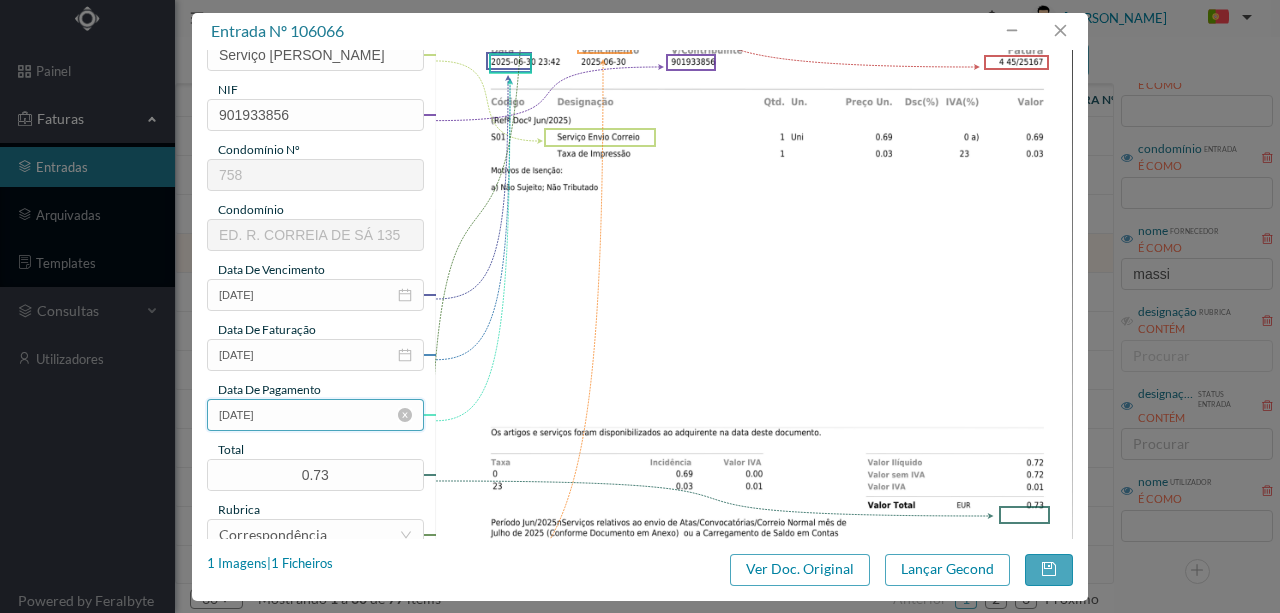 click on "[DATE]" at bounding box center [315, 415] 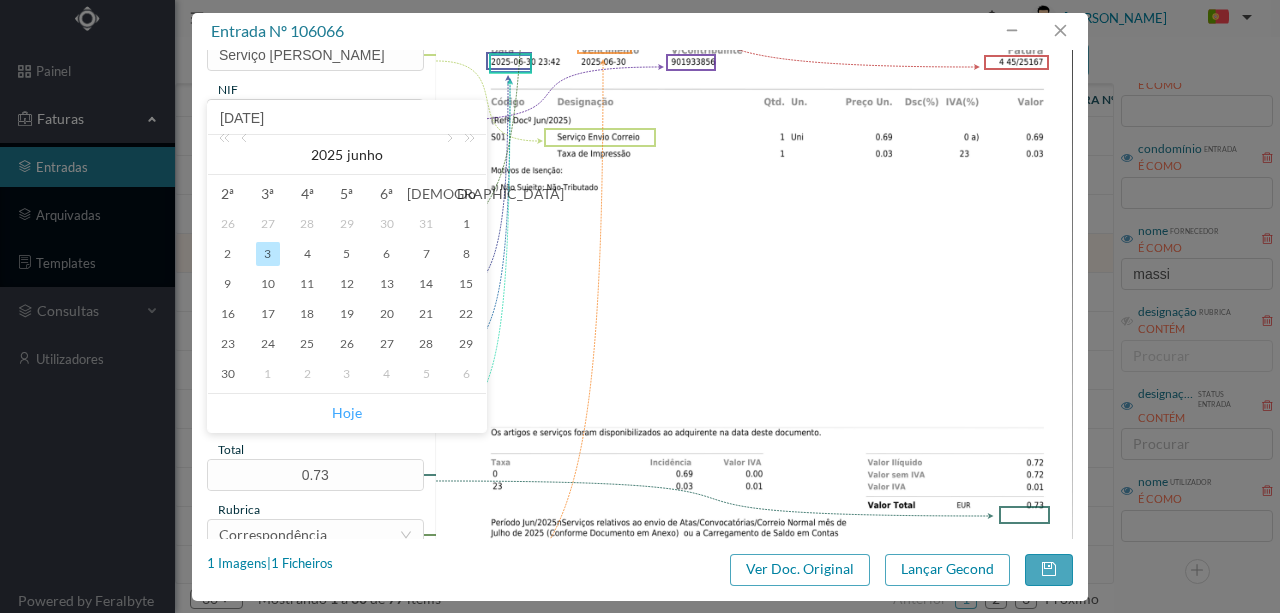 click on "Hoje" at bounding box center [347, 413] 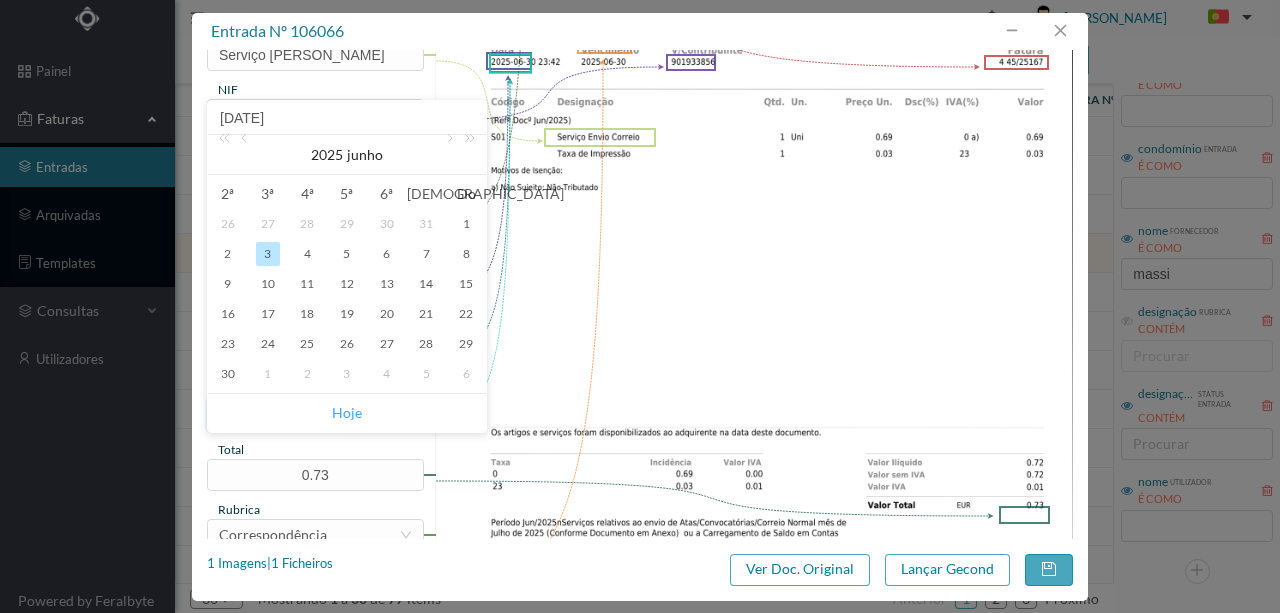 type on "[DATE]" 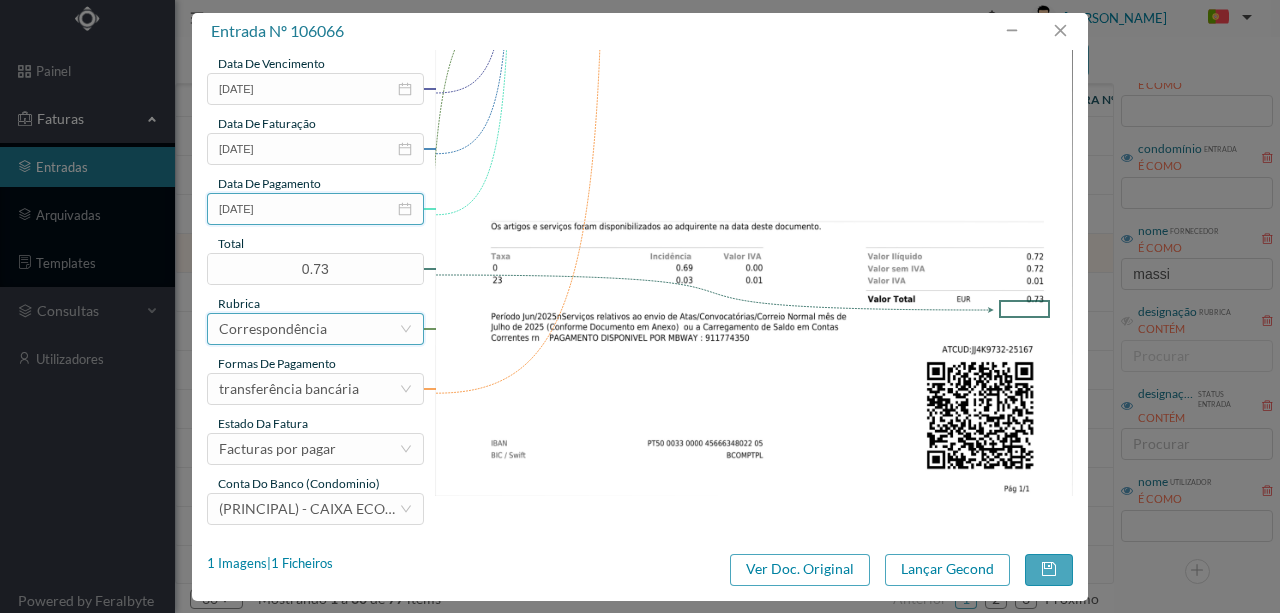 scroll, scrollTop: 473, scrollLeft: 0, axis: vertical 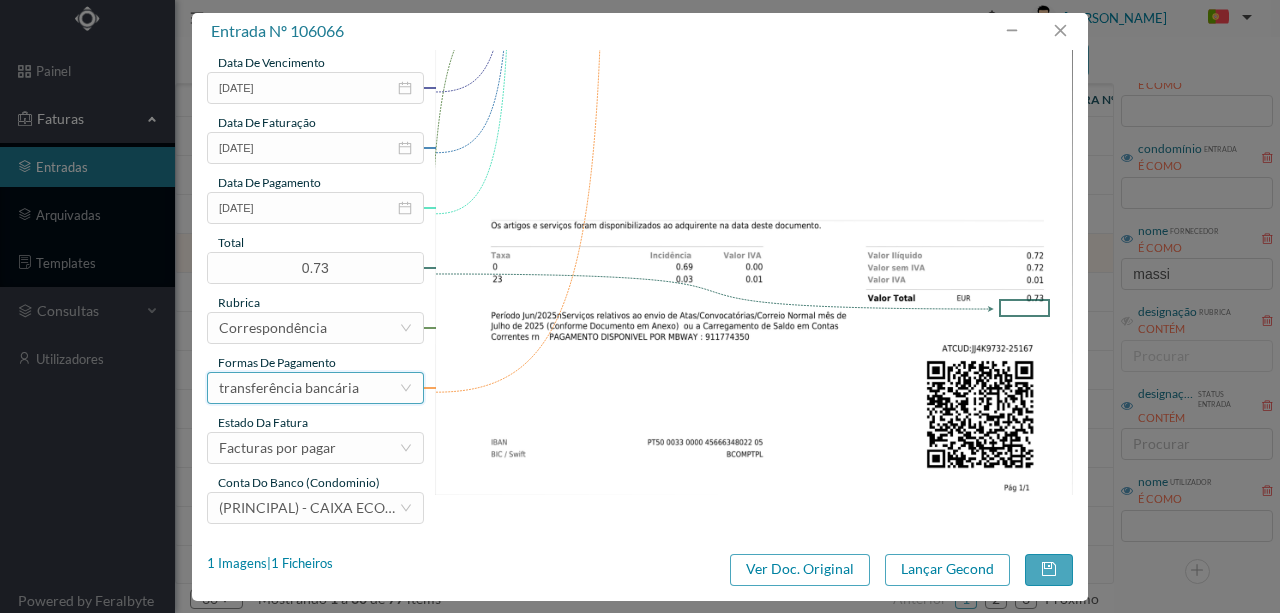 click on "transferência bancária" at bounding box center (289, 388) 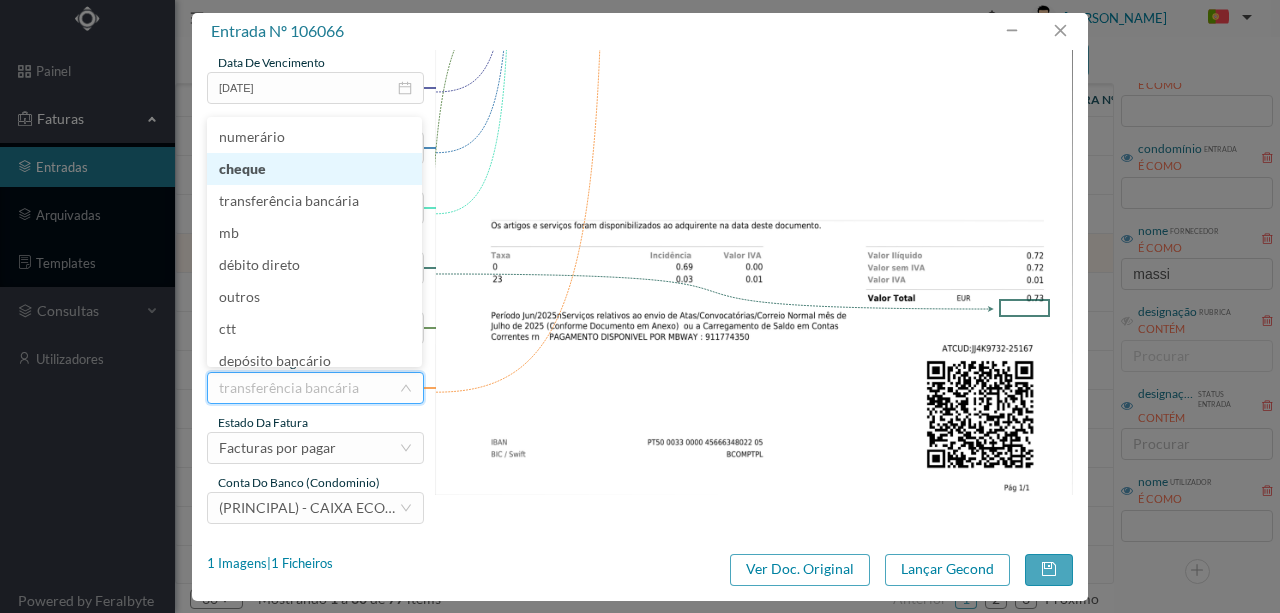 click on "cheque" at bounding box center (314, 169) 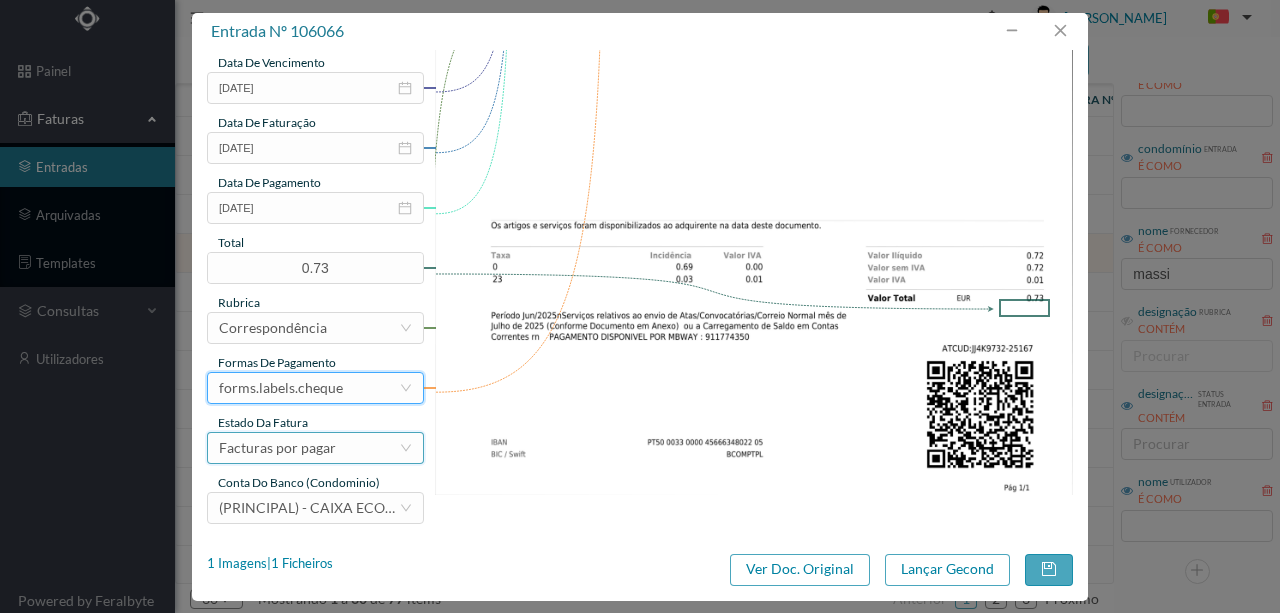 click on "Facturas por pagar" at bounding box center [277, 448] 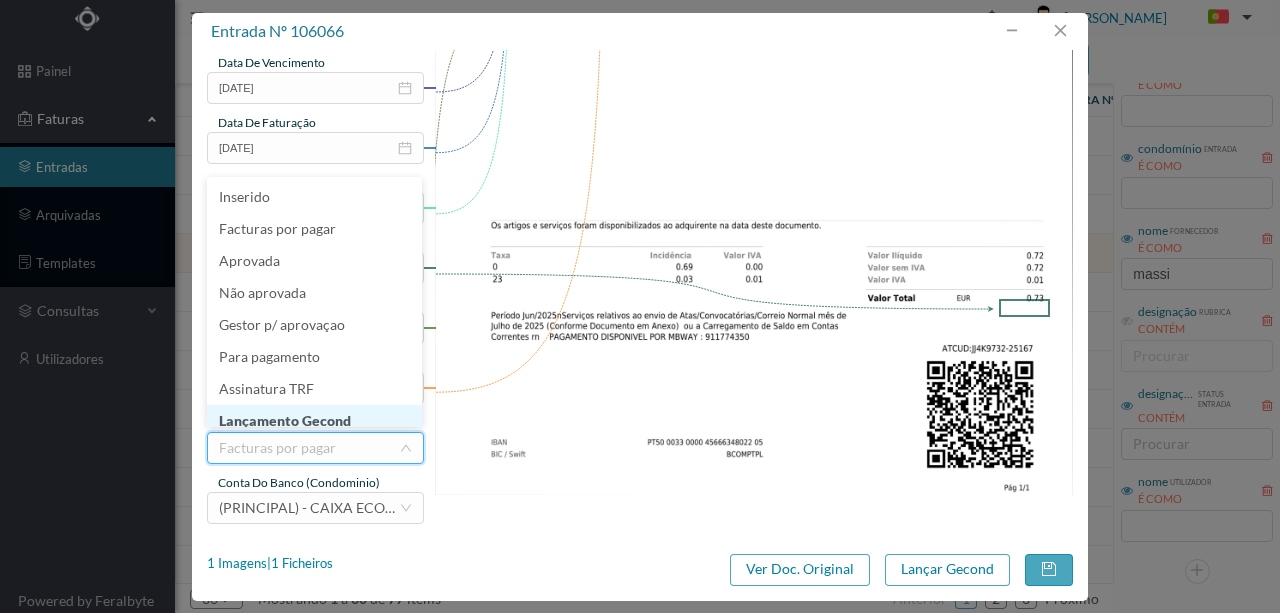 scroll, scrollTop: 10, scrollLeft: 0, axis: vertical 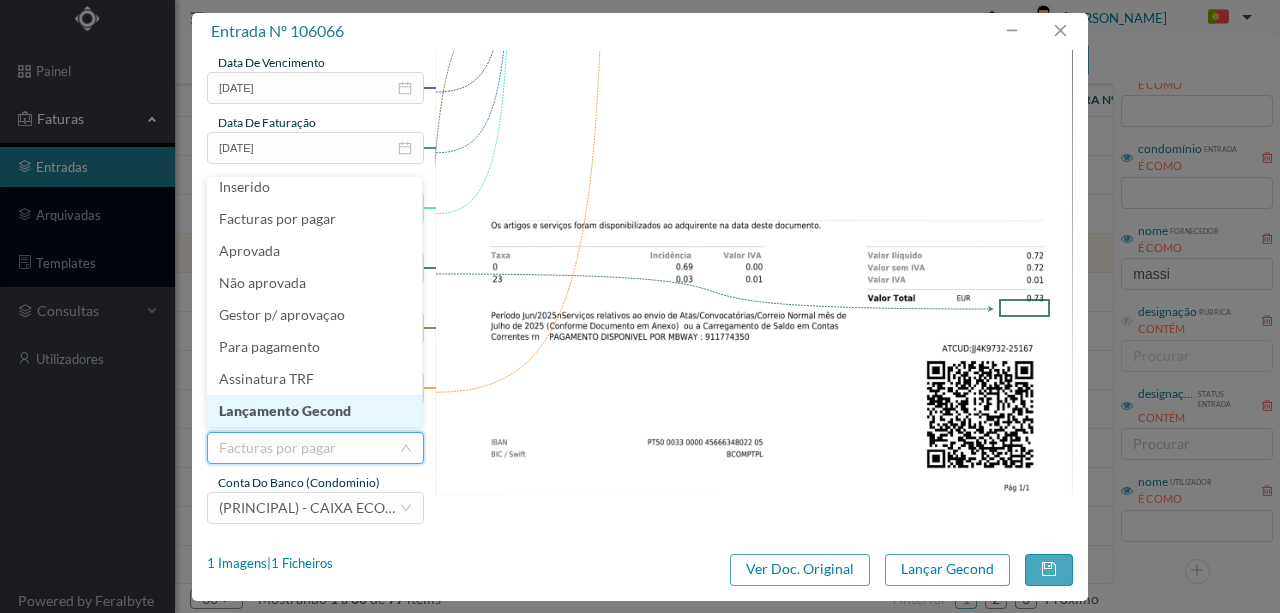 click on "Lançamento Gecond" at bounding box center [314, 411] 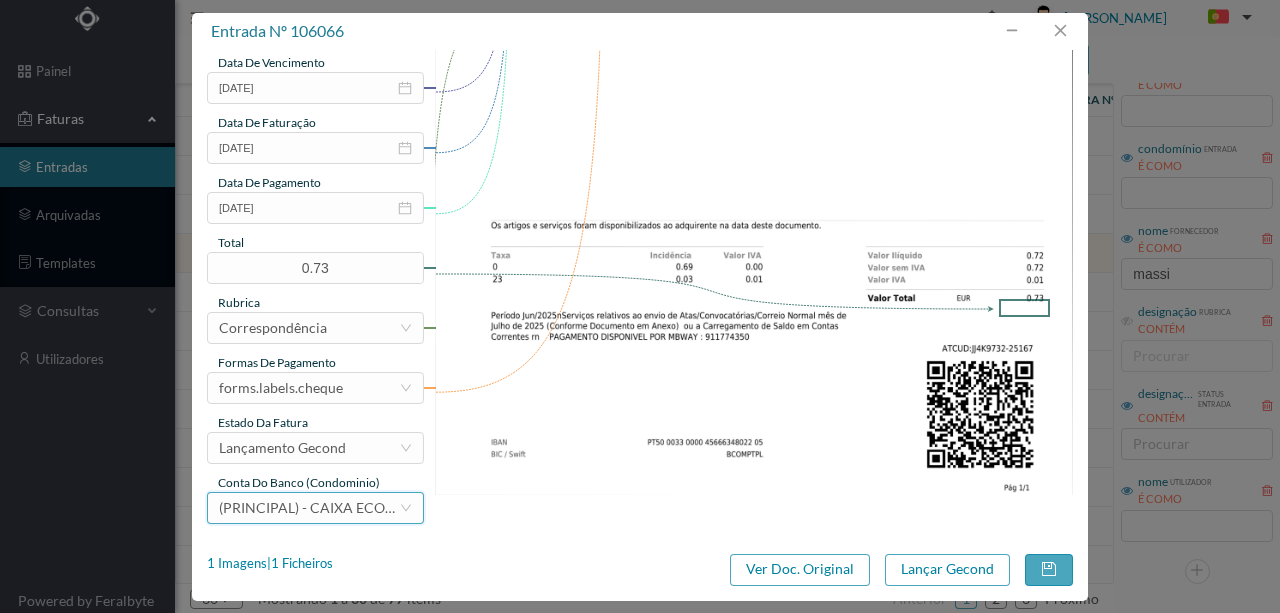 click on "(PRINCIPAL) - CAIXA ECONOMICA MONTEPIO GERAL (PT50 003600709910012461248)" at bounding box center [451, 507] 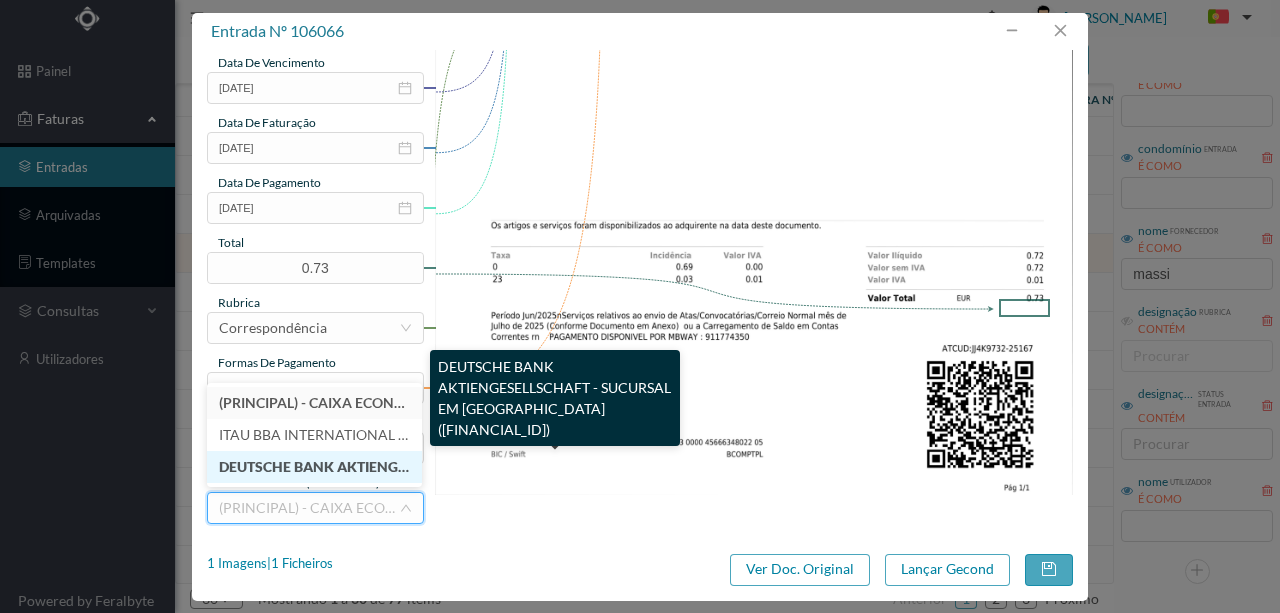 click on "DEUTSCHE BANK AKTIENGESELLSCHAFT - SUCURSAL EM PORTUGAL (PT50 004300000000000075870)" at bounding box center [536, 466] 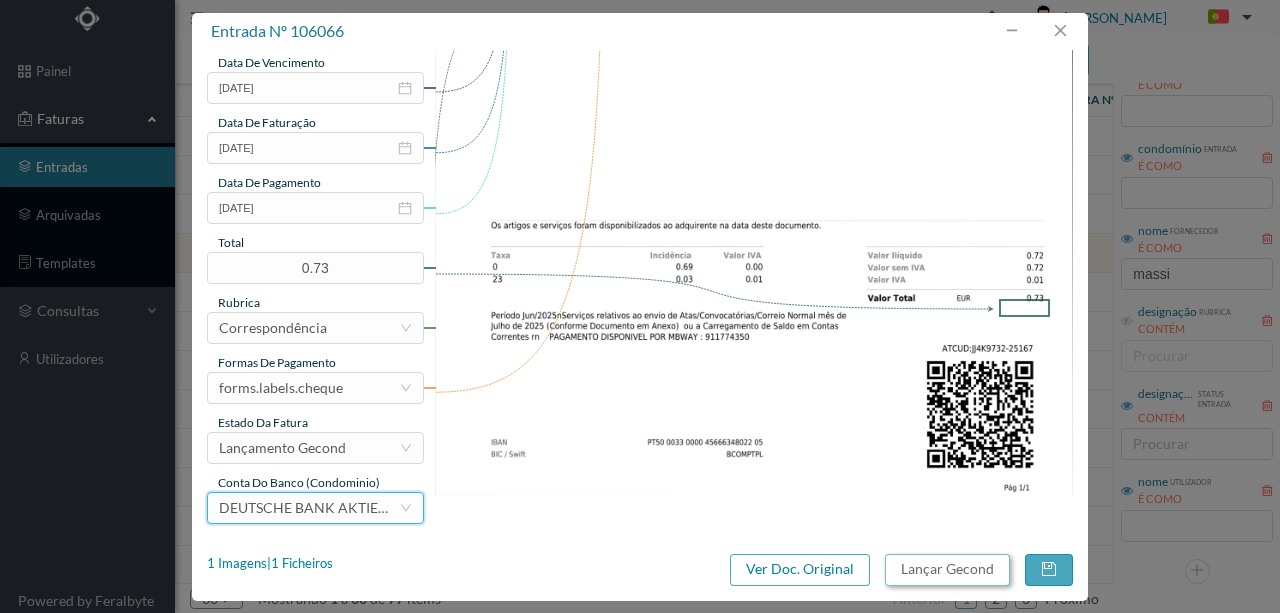 click on "Lançar Gecond" at bounding box center (947, 570) 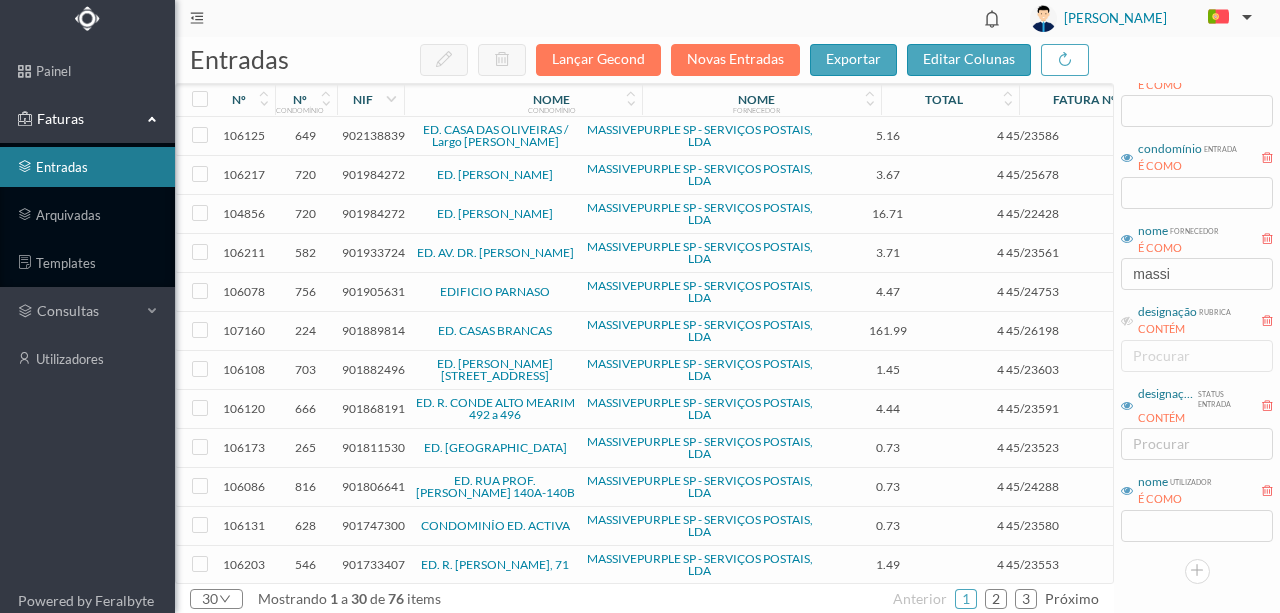 click on "901933724" at bounding box center [373, 252] 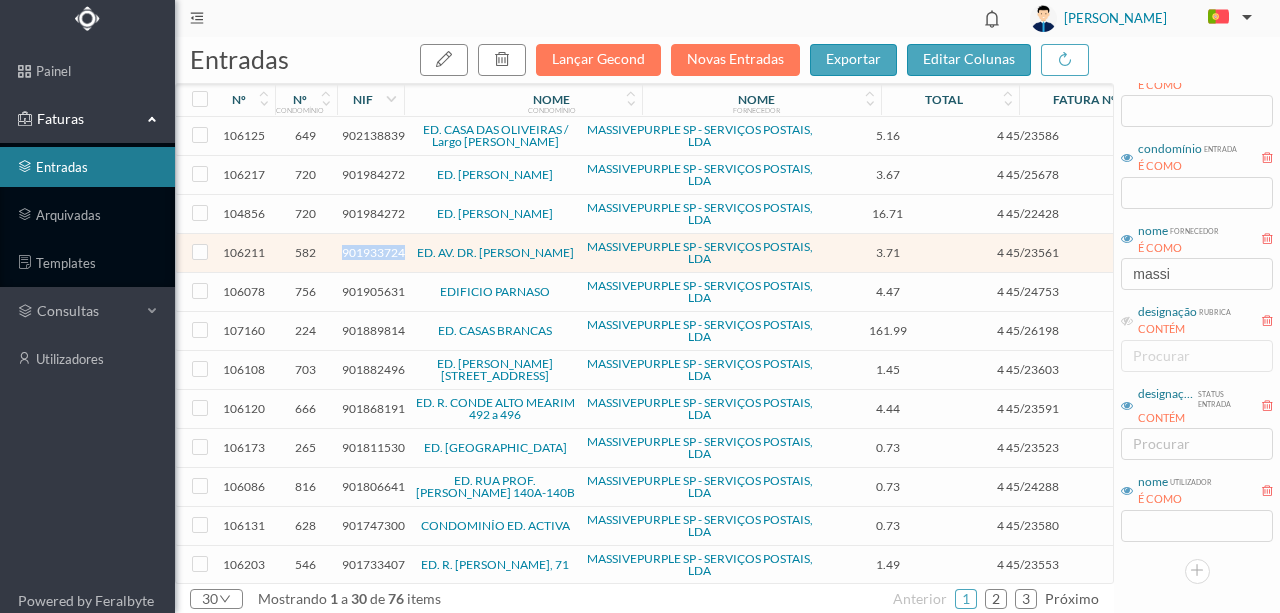 click on "901933724" at bounding box center [373, 252] 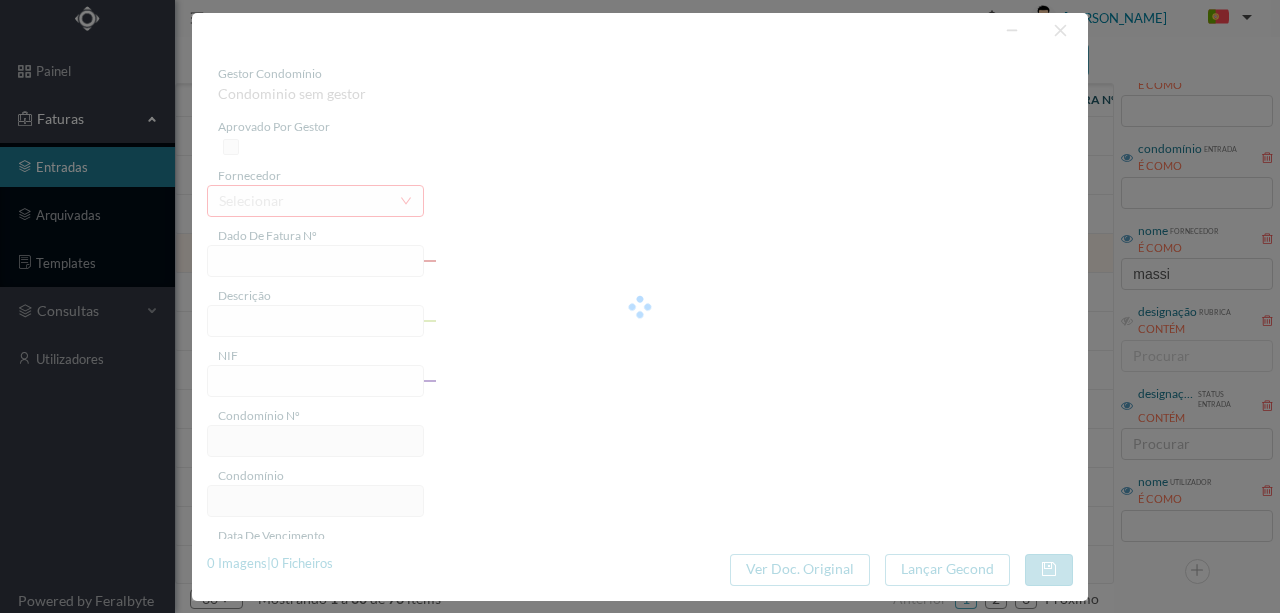 type on "4 45/23561" 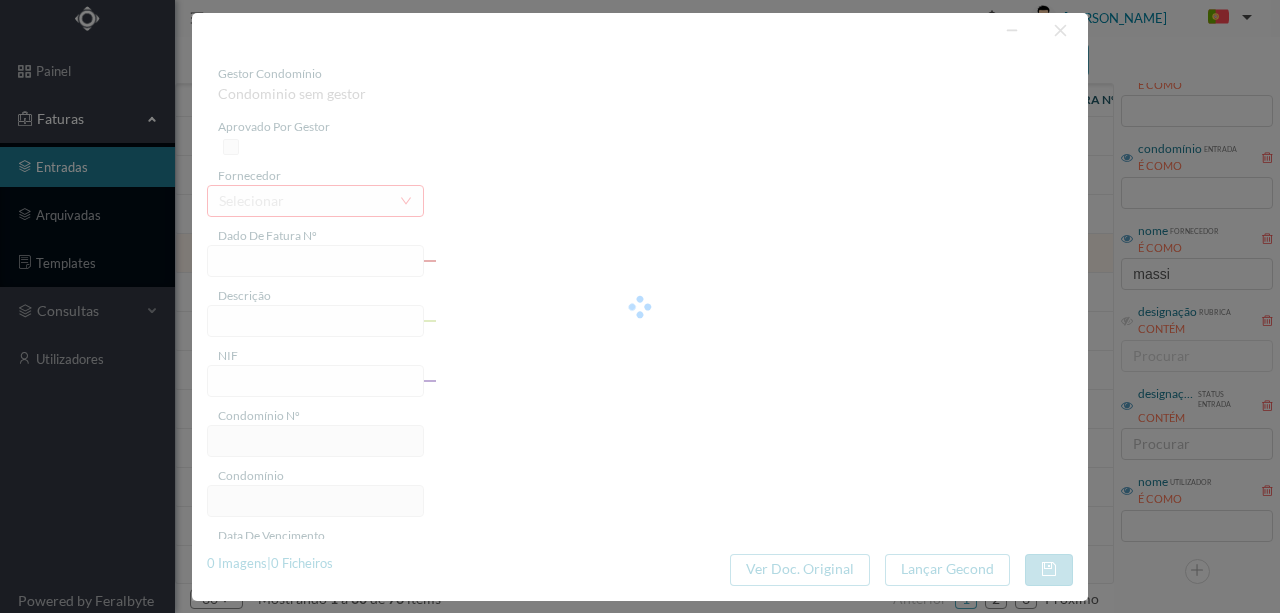 type on "Serviço [PERSON_NAME]" 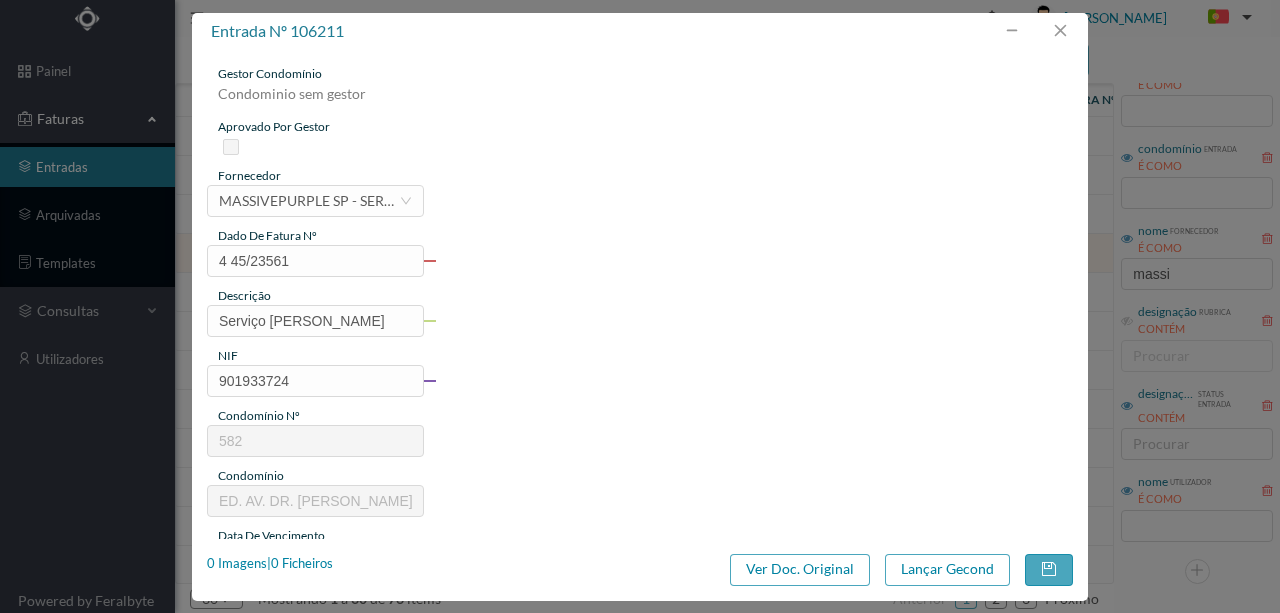 type on "582" 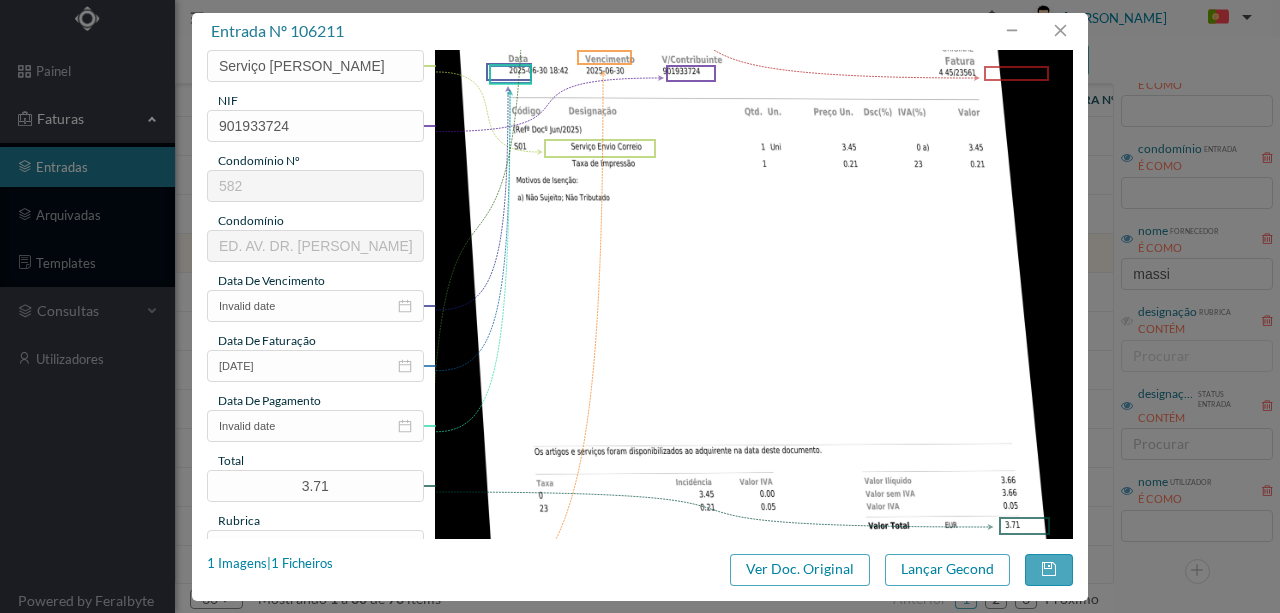 scroll, scrollTop: 333, scrollLeft: 0, axis: vertical 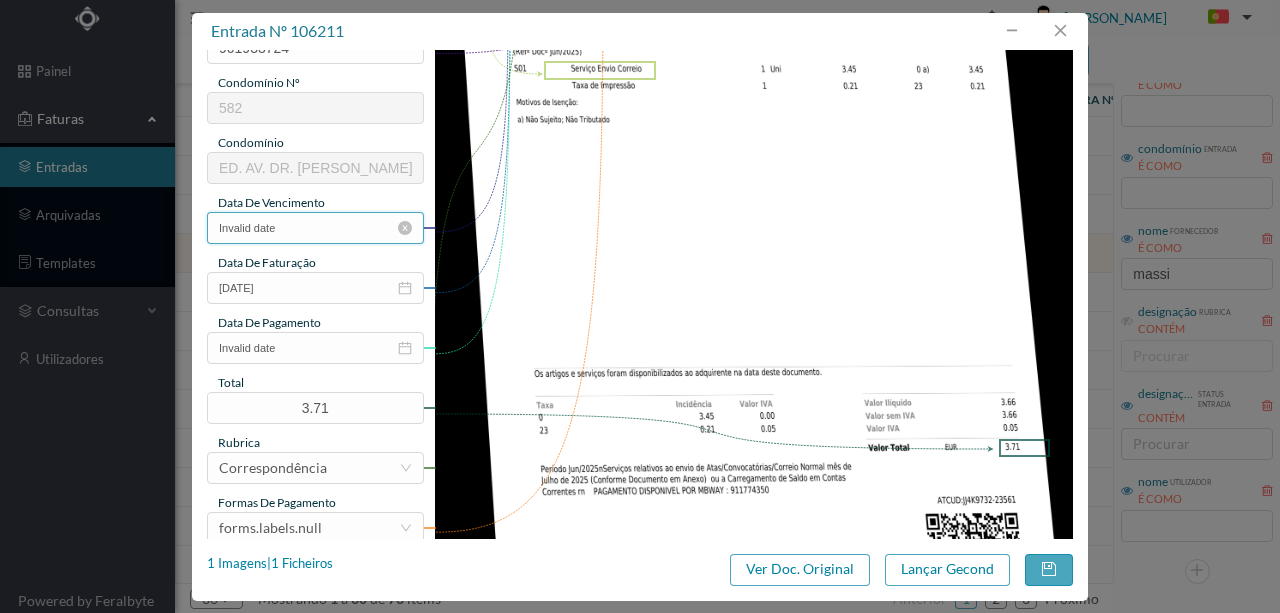 click on "Invalid date" at bounding box center [315, 228] 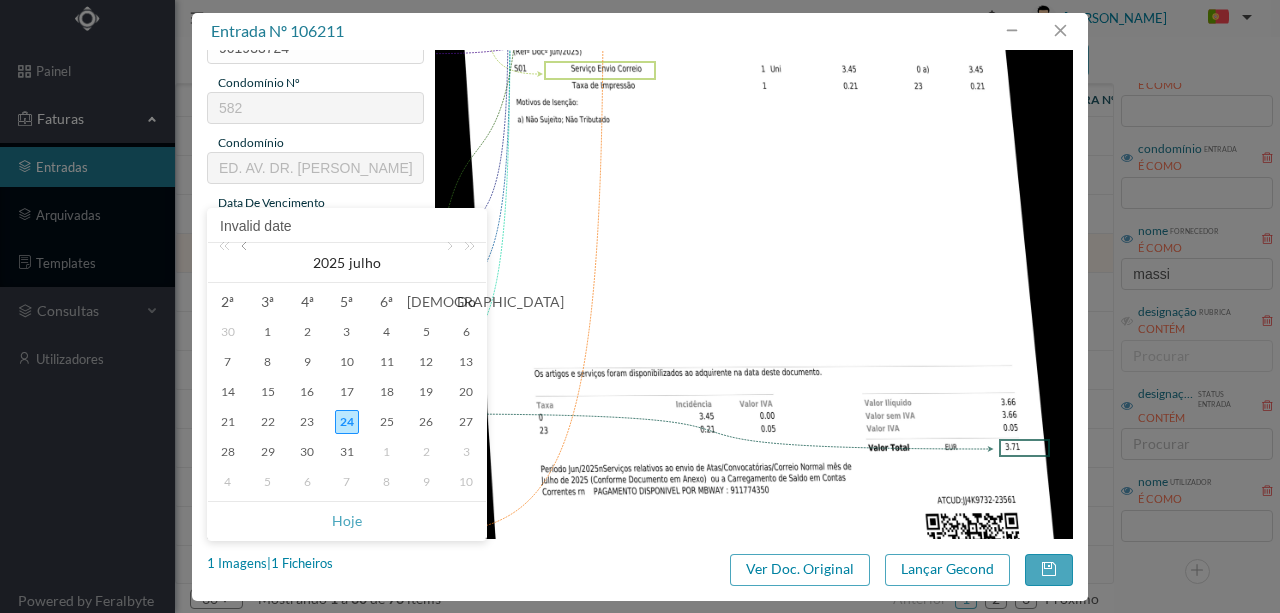 click at bounding box center (246, 263) 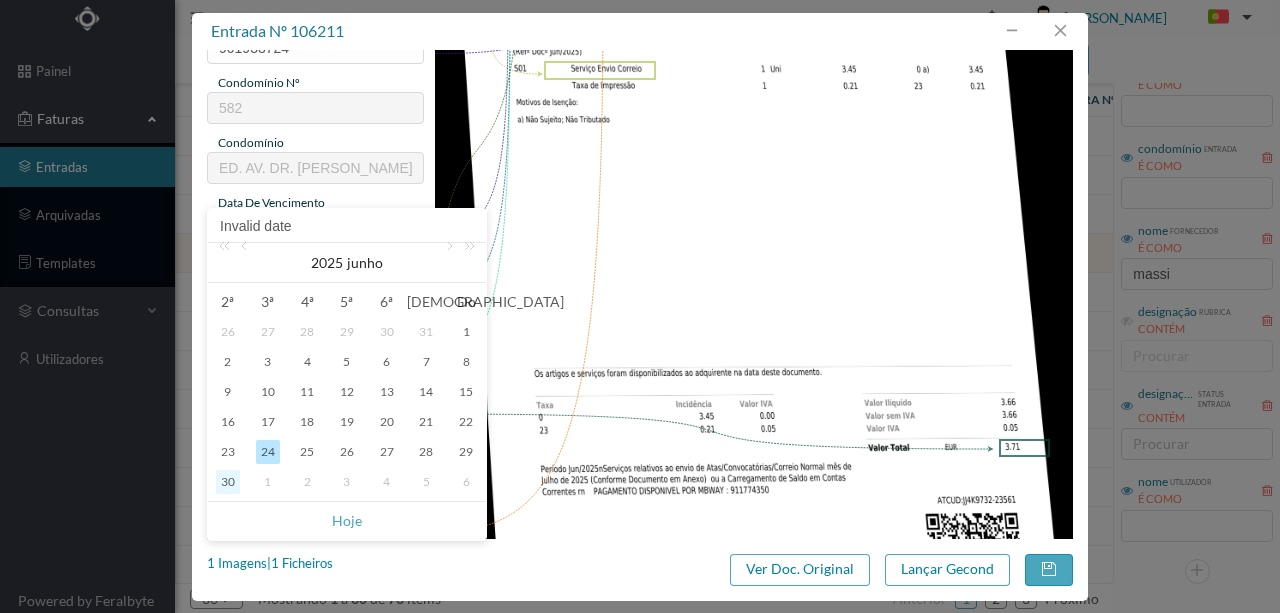 click on "30" at bounding box center (228, 482) 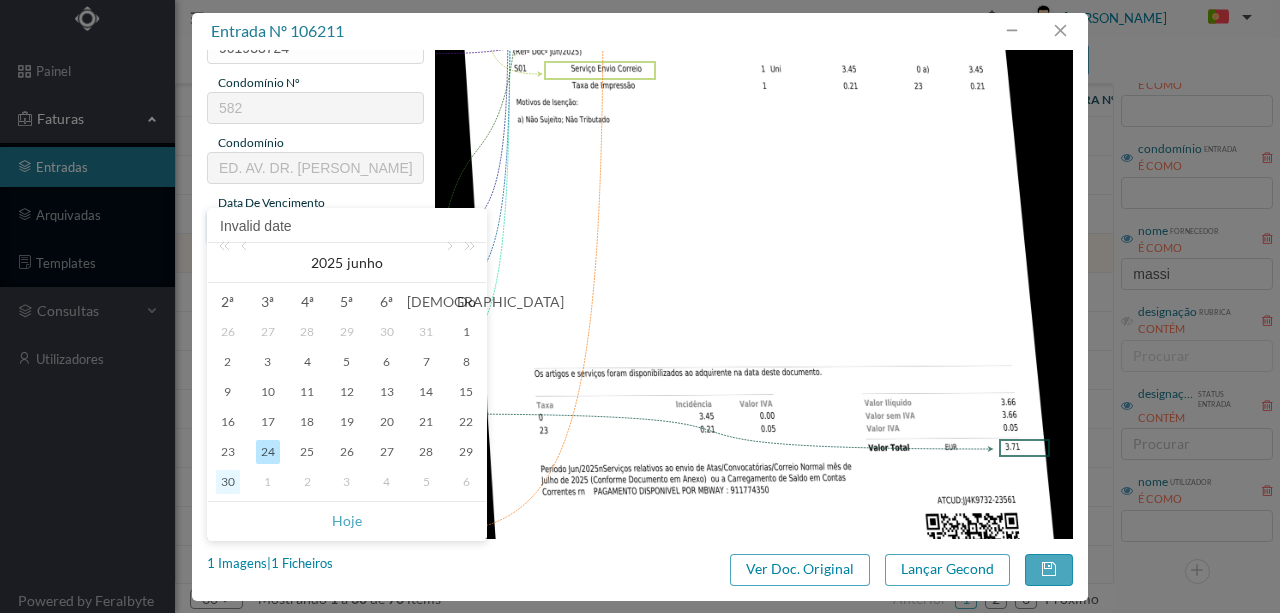 type on "[DATE]" 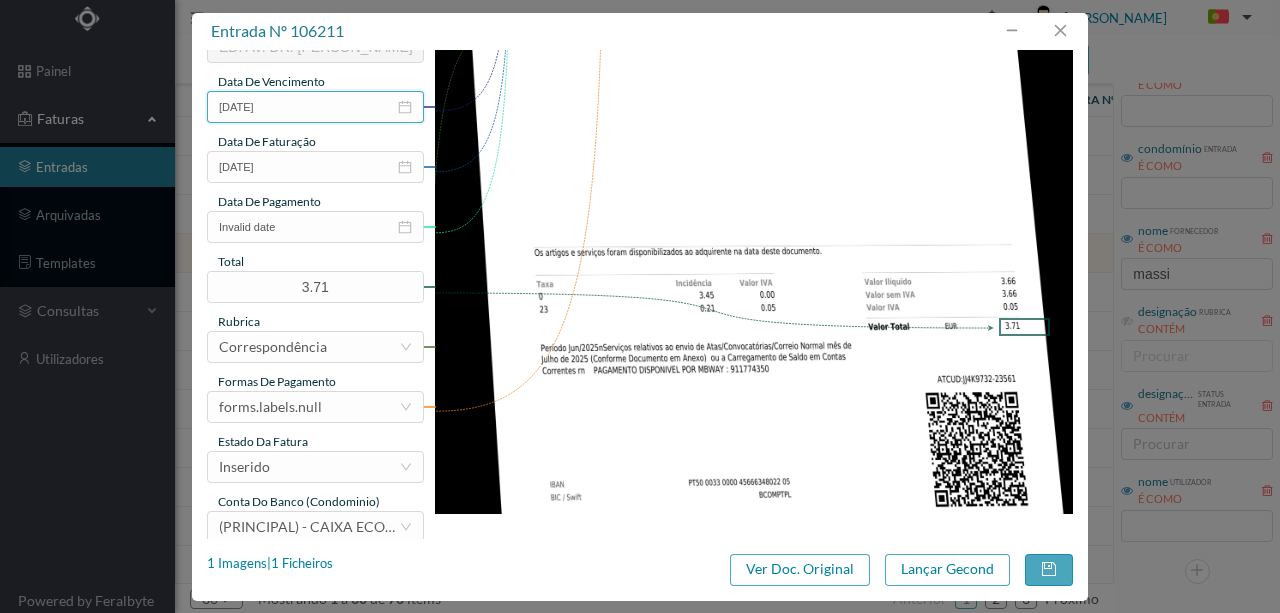 scroll, scrollTop: 466, scrollLeft: 0, axis: vertical 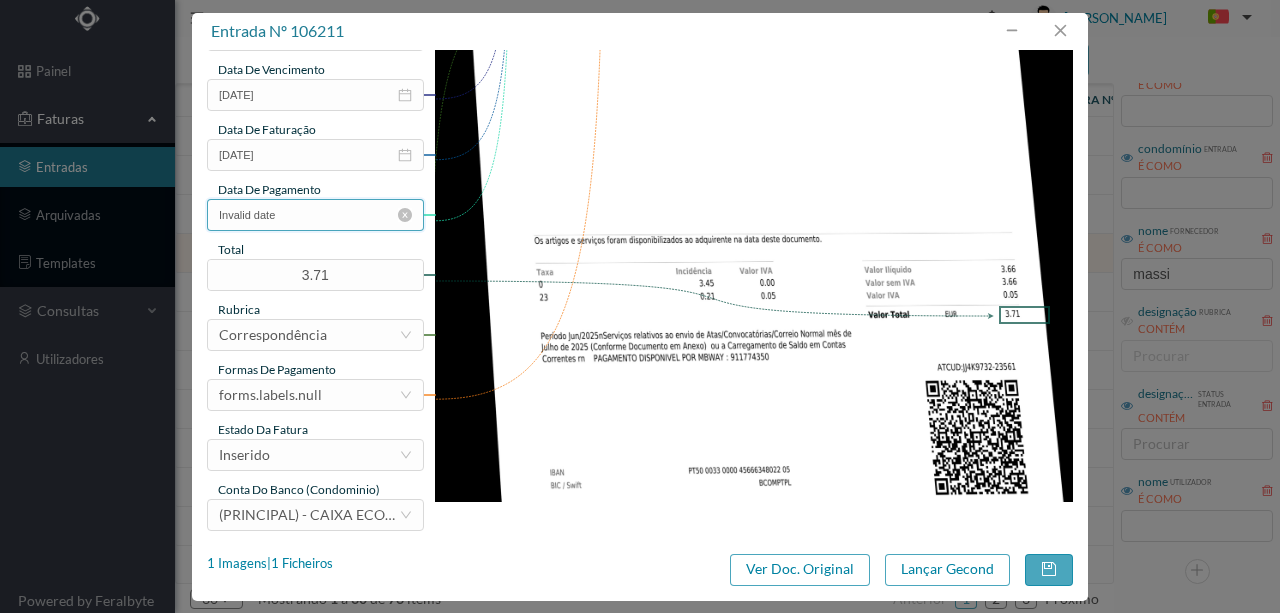 click on "Invalid date" at bounding box center [315, 215] 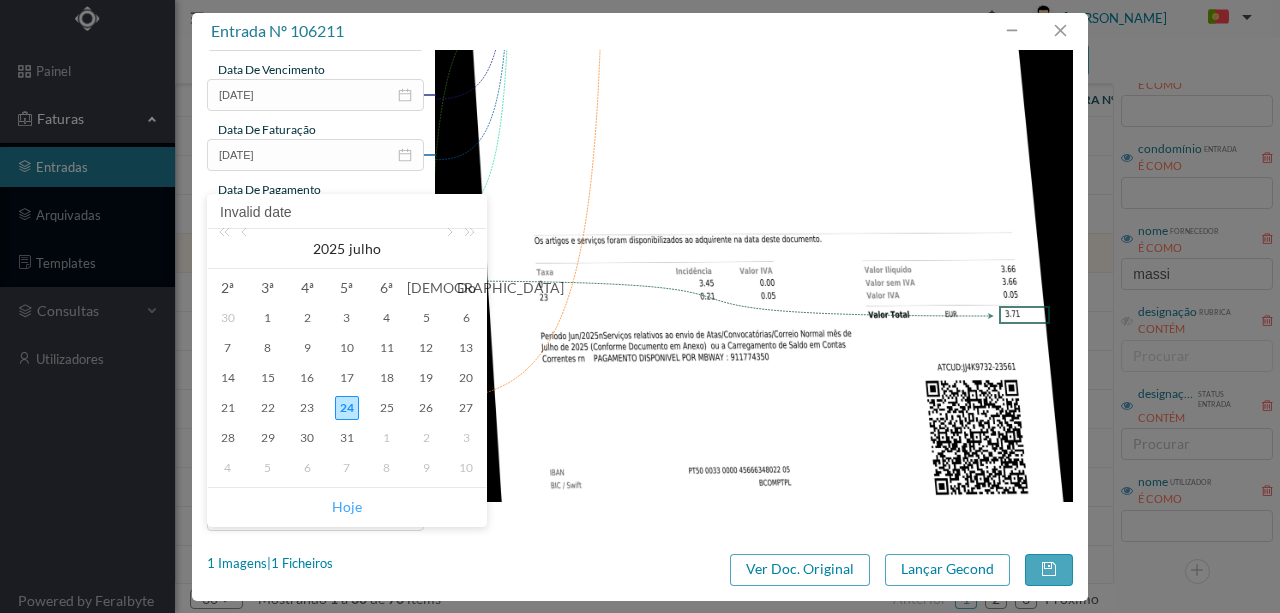 click on "Hoje" at bounding box center [347, 507] 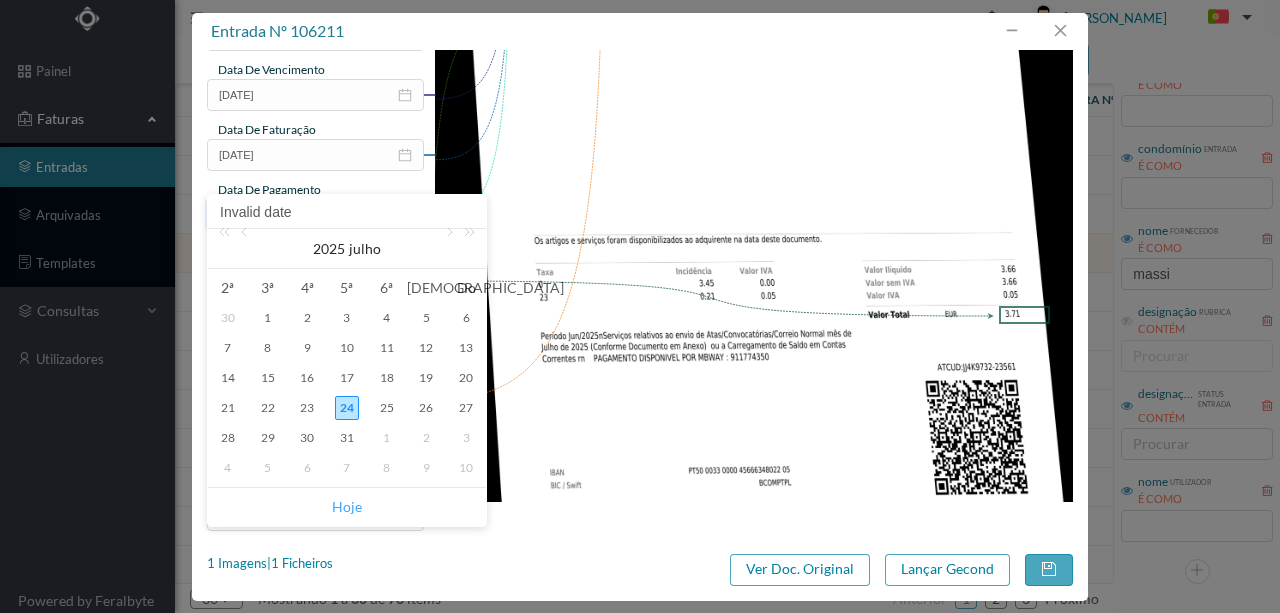 type on "[DATE]" 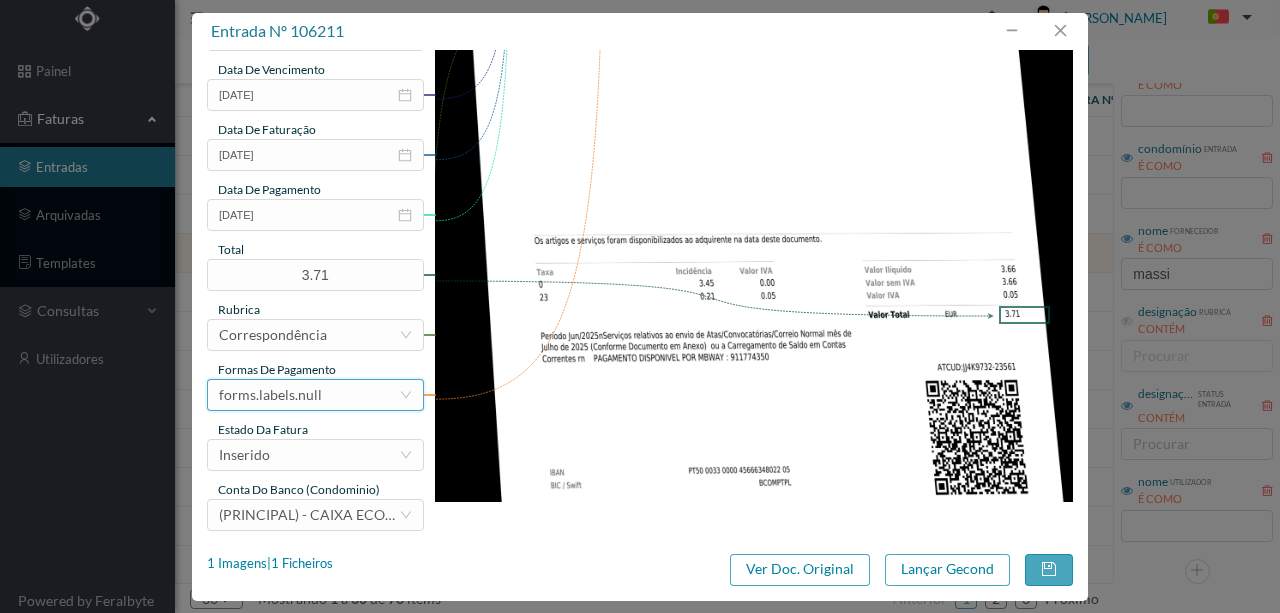 click on "forms.labels.null" at bounding box center (270, 395) 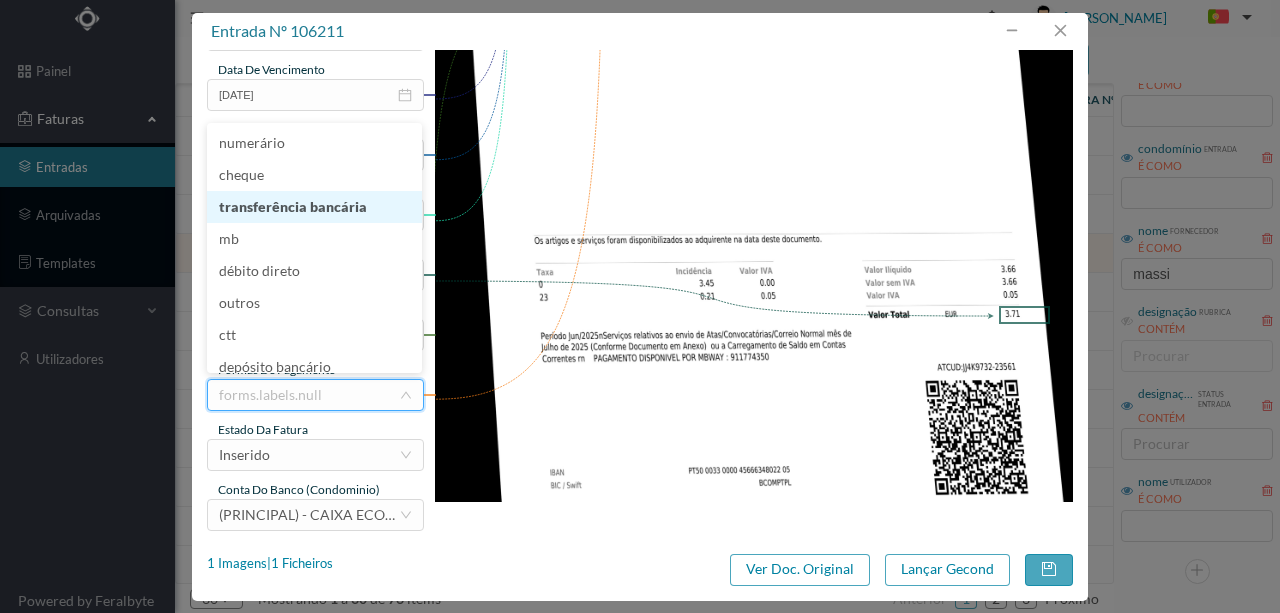click on "transferência bancária" at bounding box center (314, 207) 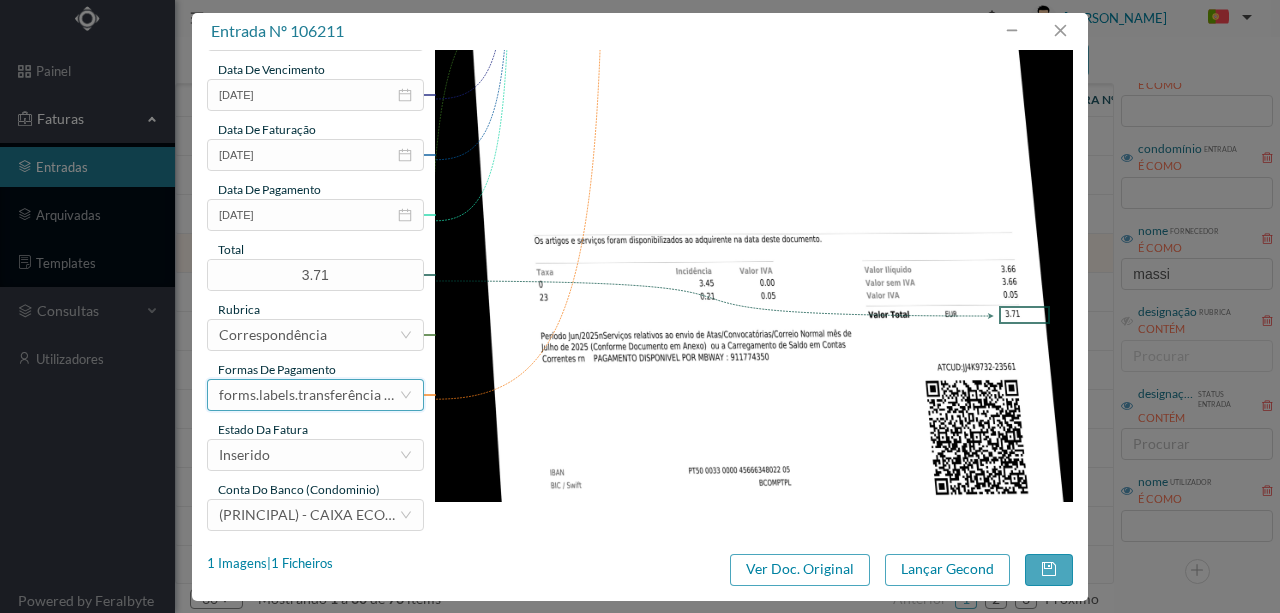 click on "forms.labels.transferência bancária" at bounding box center [309, 395] 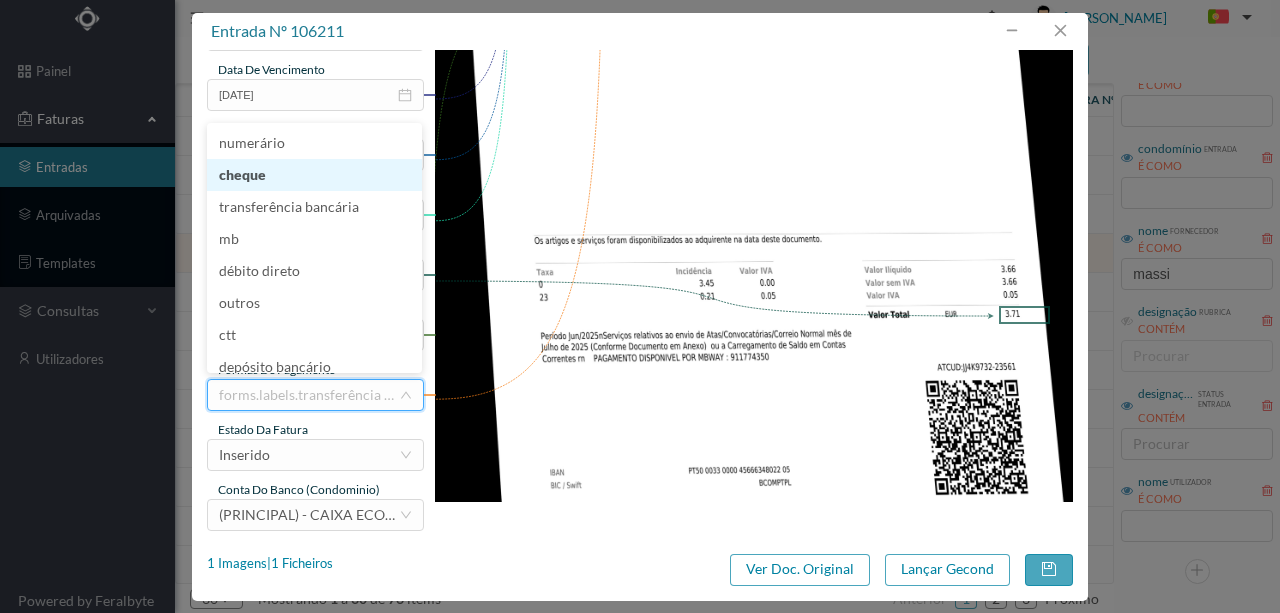 click on "cheque" at bounding box center [314, 175] 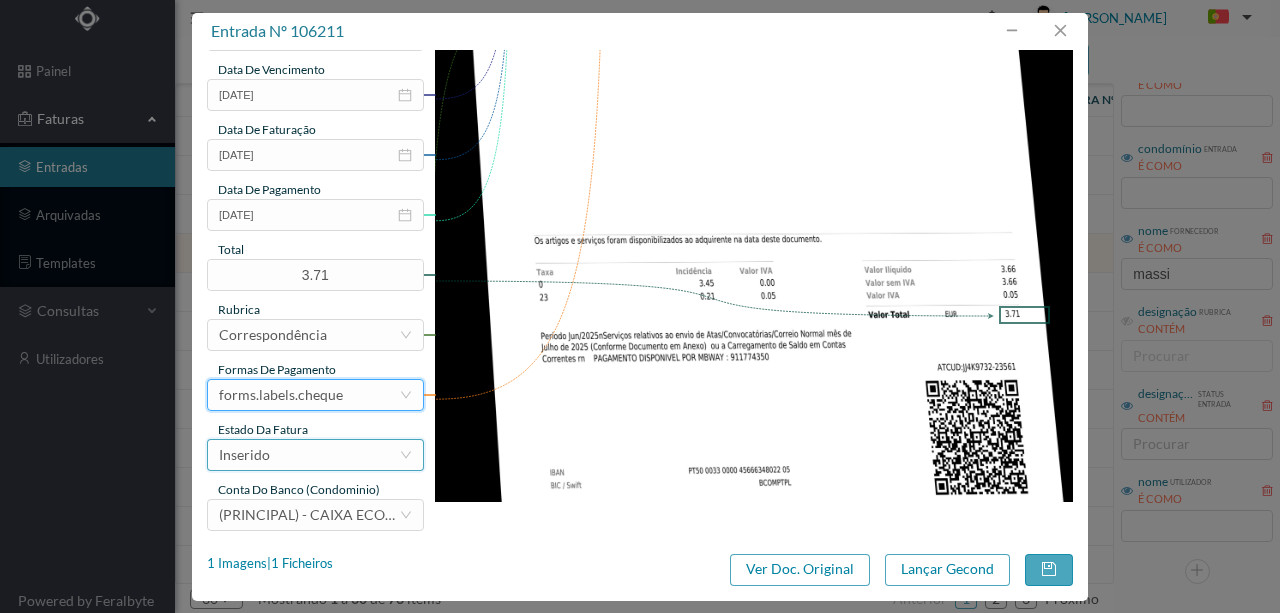click on "Inserido" at bounding box center [309, 455] 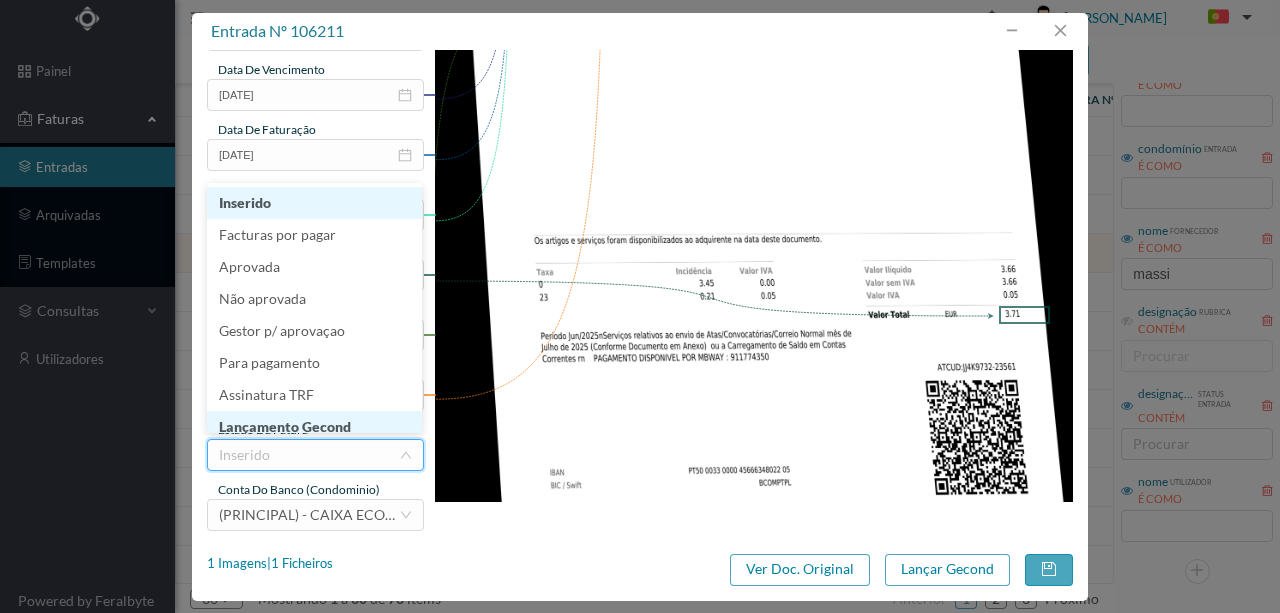 scroll, scrollTop: 10, scrollLeft: 0, axis: vertical 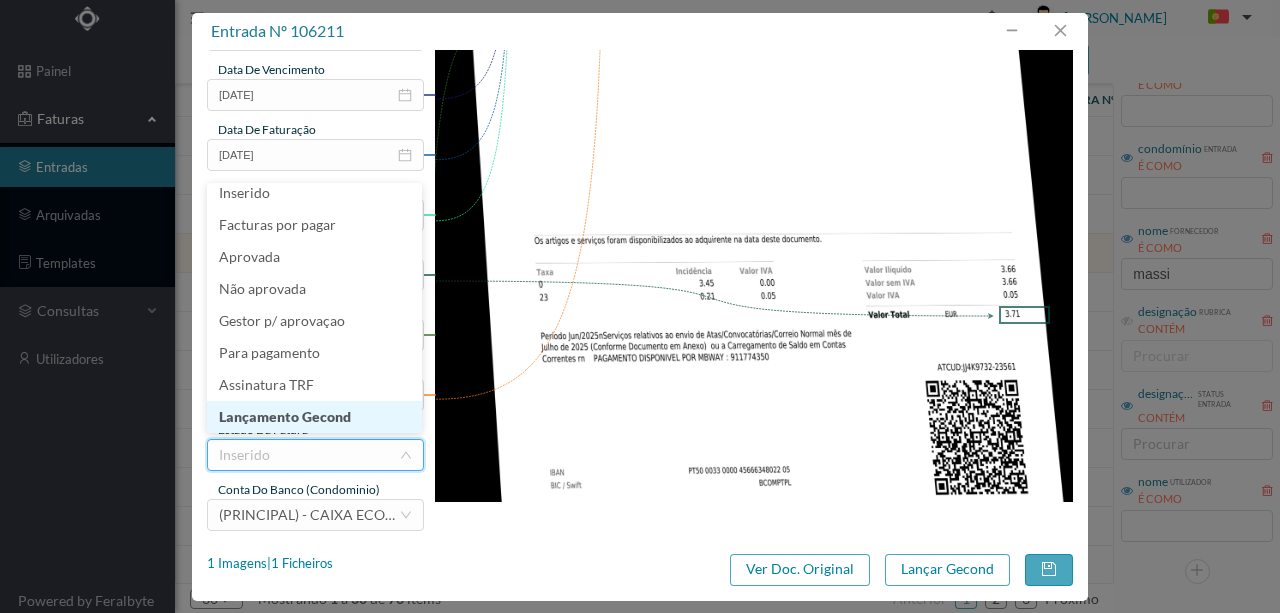 click on "Lançamento Gecond" at bounding box center (314, 417) 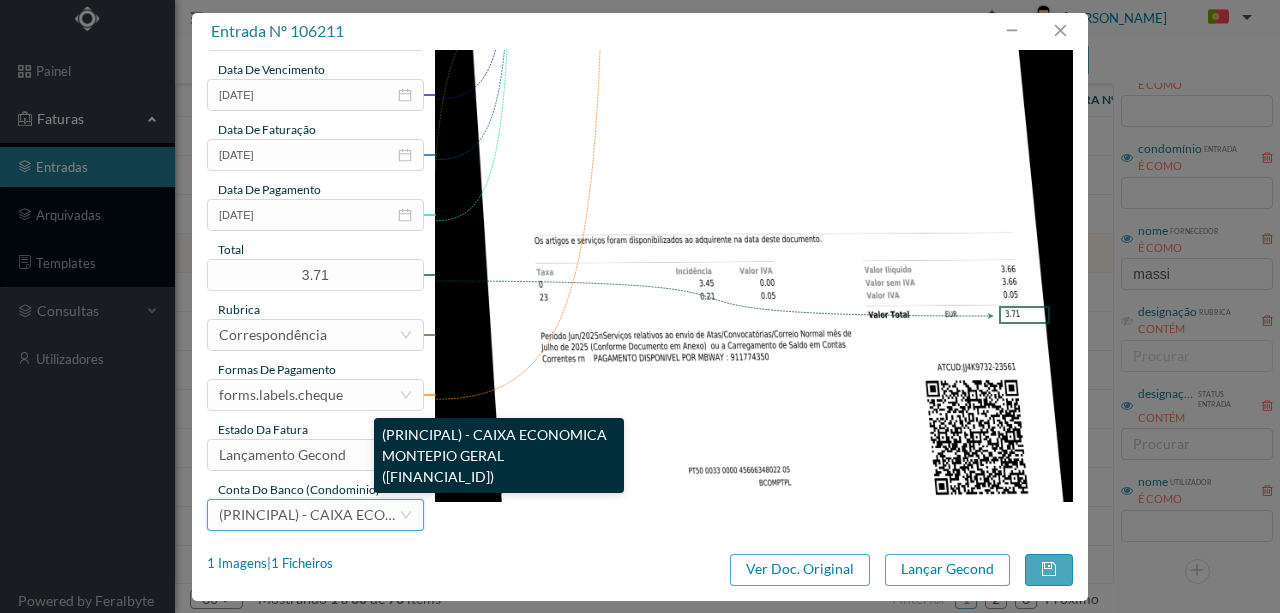 click on "(PRINCIPAL) - CAIXA ECONOMICA MONTEPIO GERAL (PT50 003600709910011243510)" at bounding box center (451, 514) 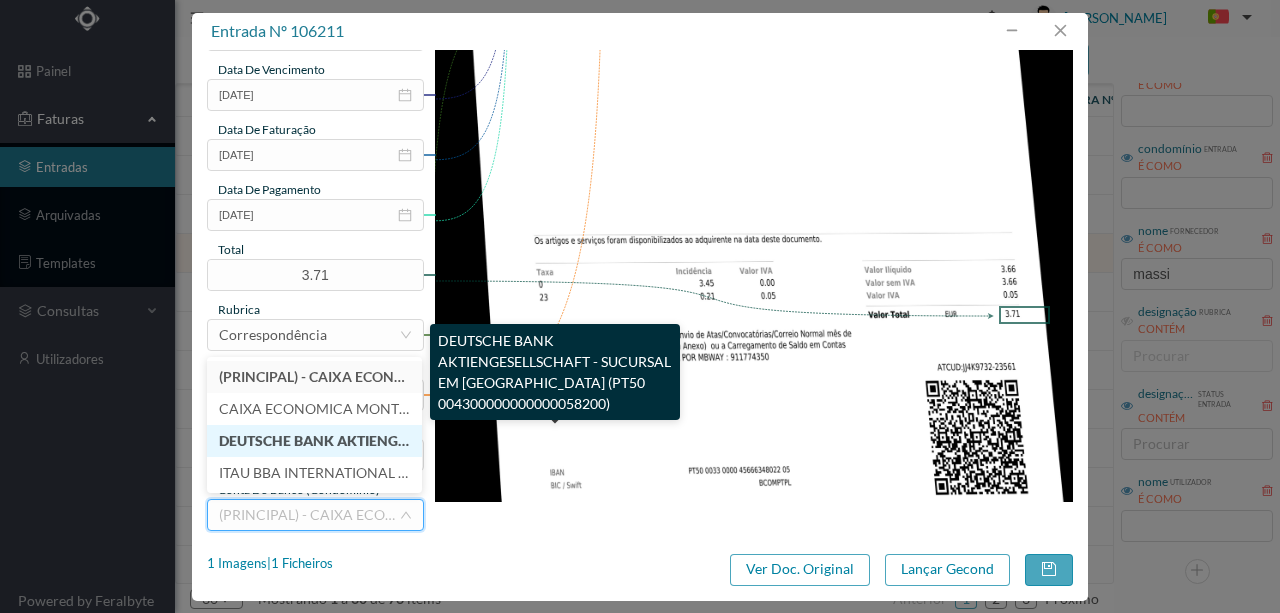 click on "DEUTSCHE BANK AKTIENGESELLSCHAFT - SUCURSAL EM PORTUGAL (PT50 004300000000000058200)" at bounding box center (587, 440) 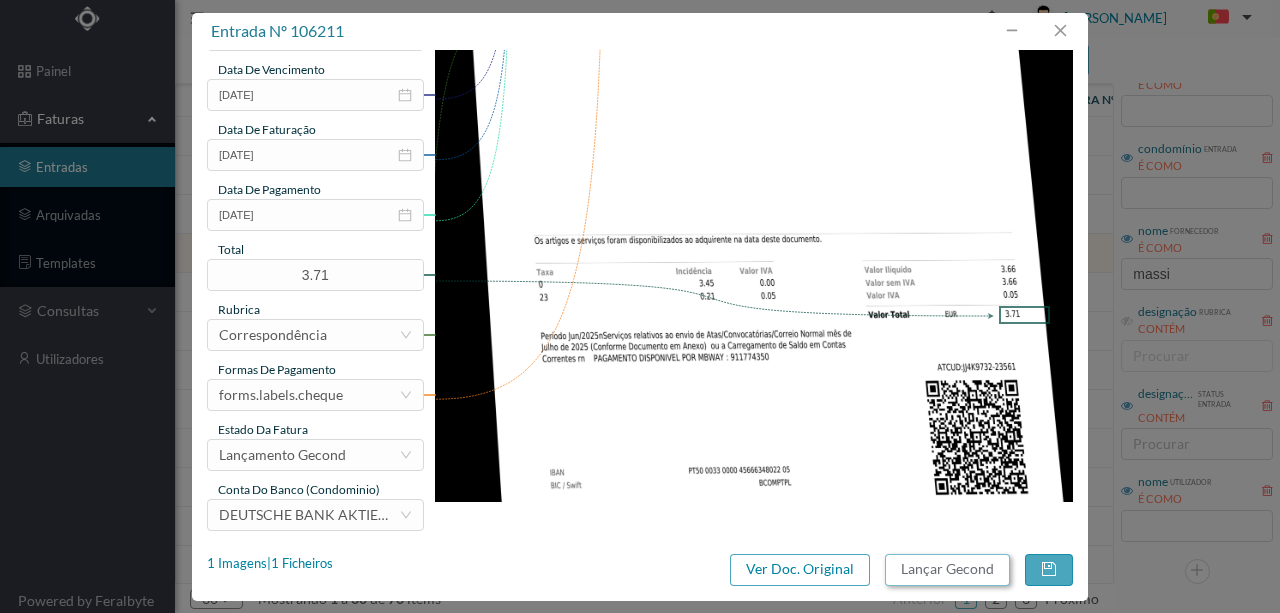 click on "Lançar Gecond" at bounding box center (947, 570) 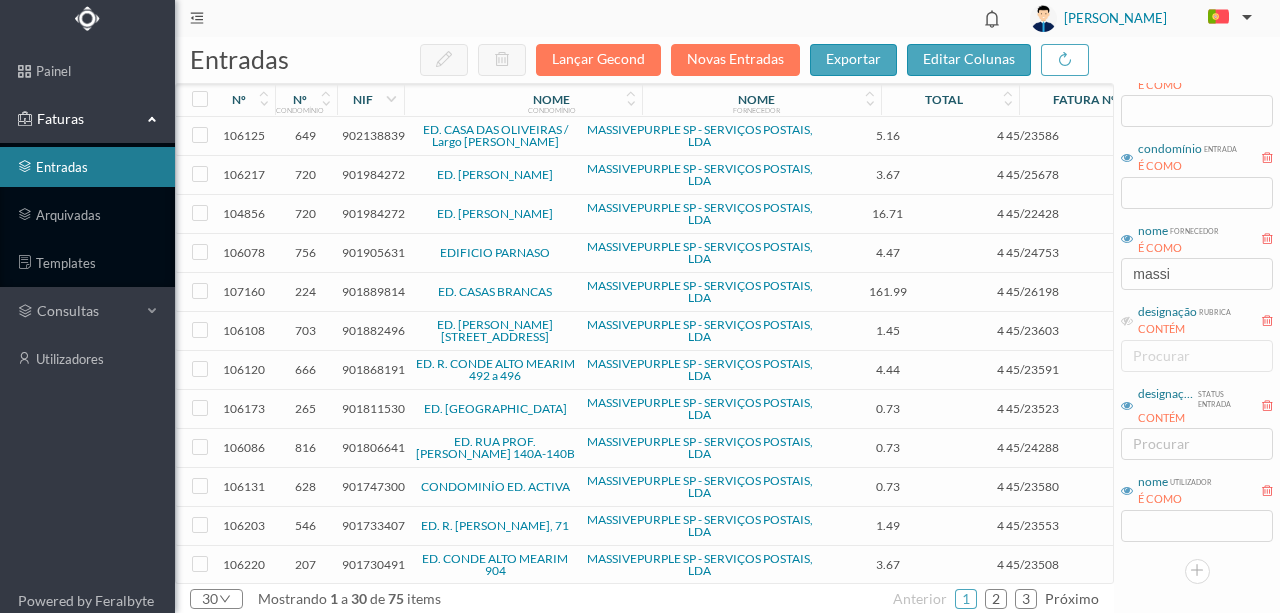 click on "901905631" at bounding box center [373, 252] 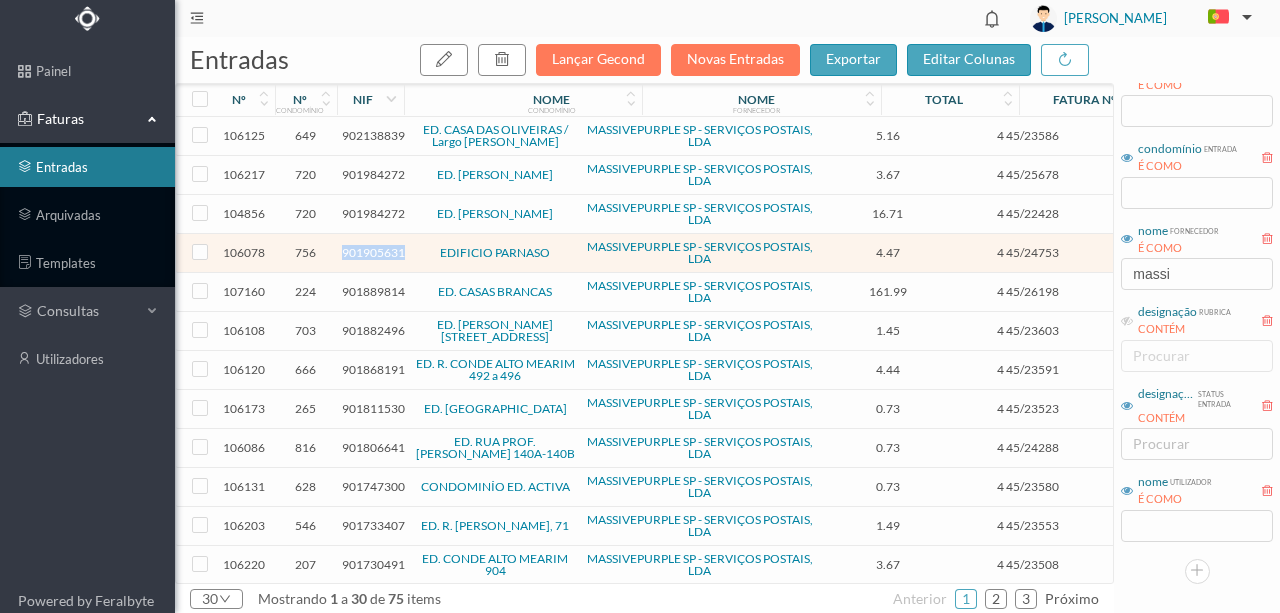 click on "901905631" at bounding box center (373, 252) 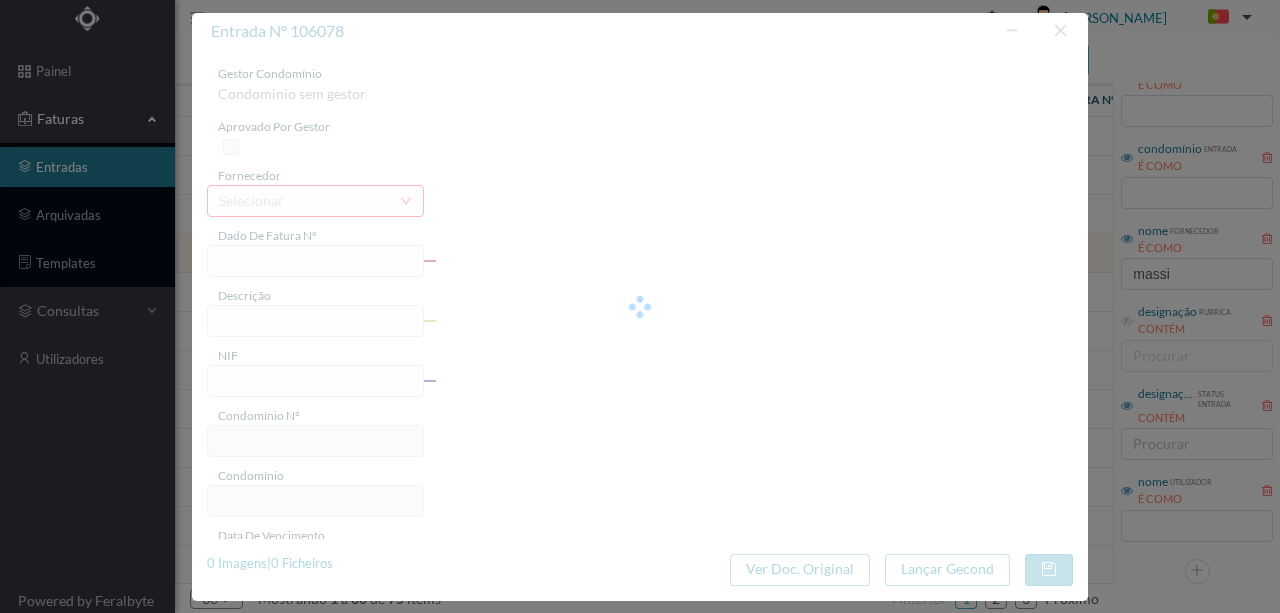 type on "4 45/24753" 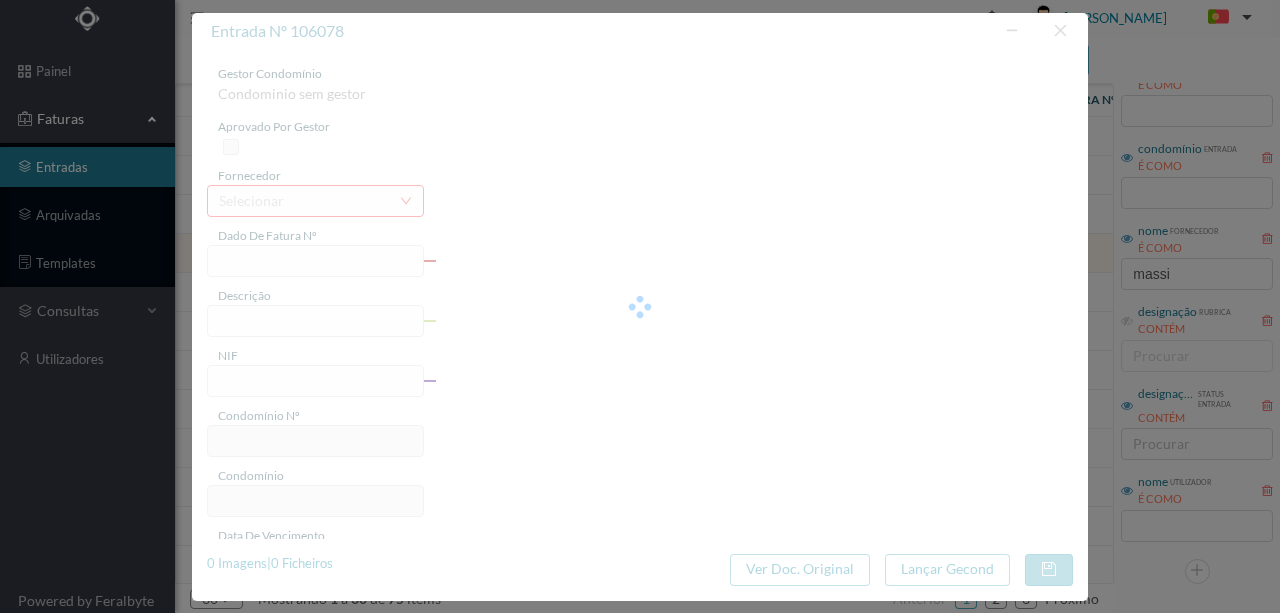 type on "Serviço Envio Correio Tela Do Tl" 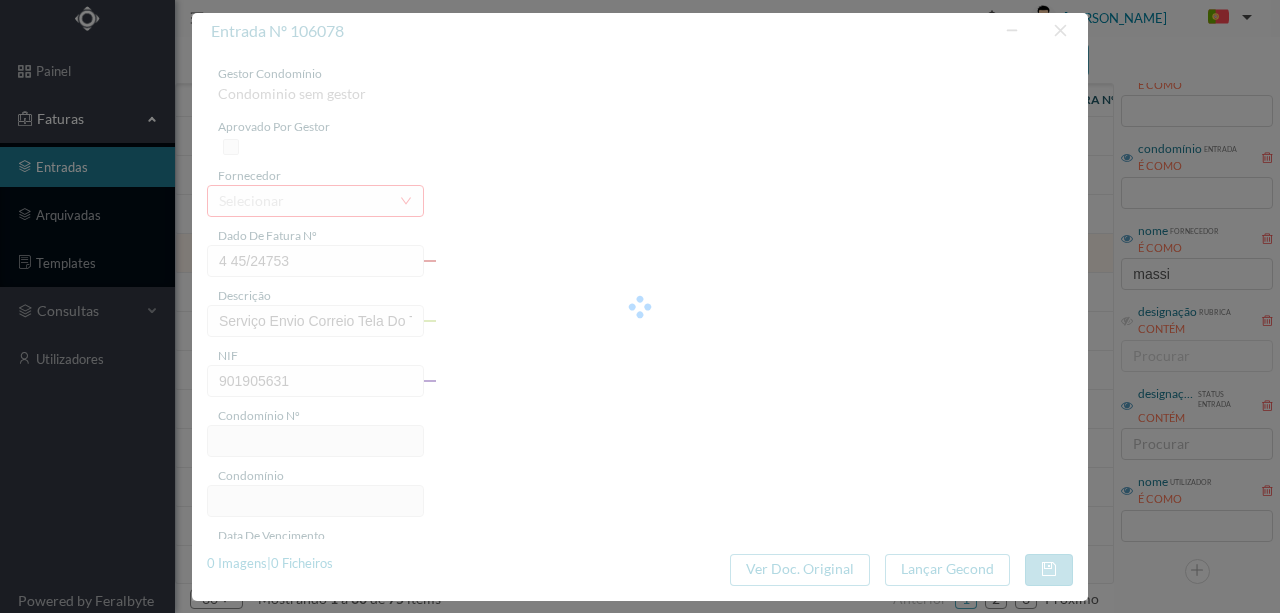 type on "756" 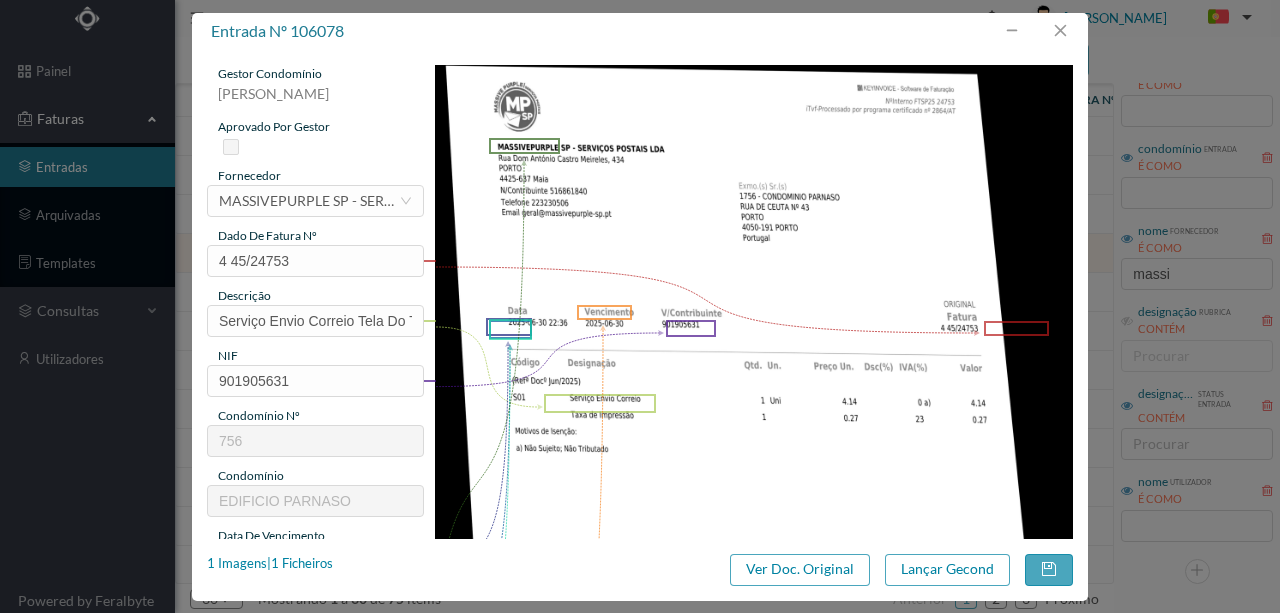 scroll, scrollTop: 66, scrollLeft: 0, axis: vertical 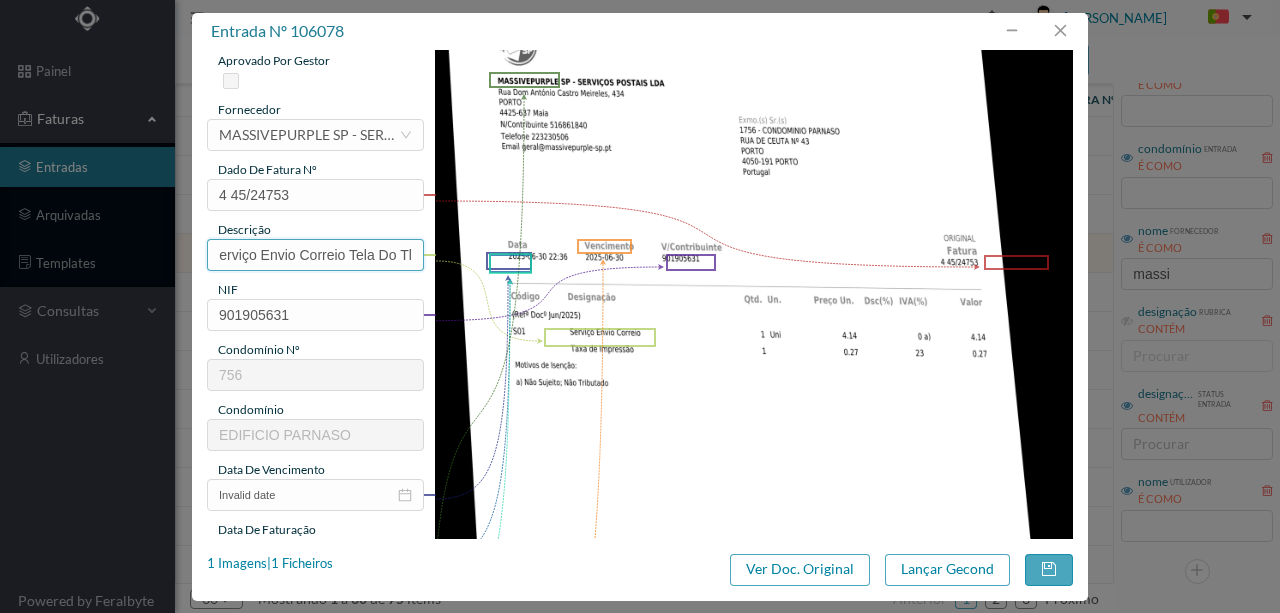 drag, startPoint x: 360, startPoint y: 250, endPoint x: 576, endPoint y: 266, distance: 216.59178 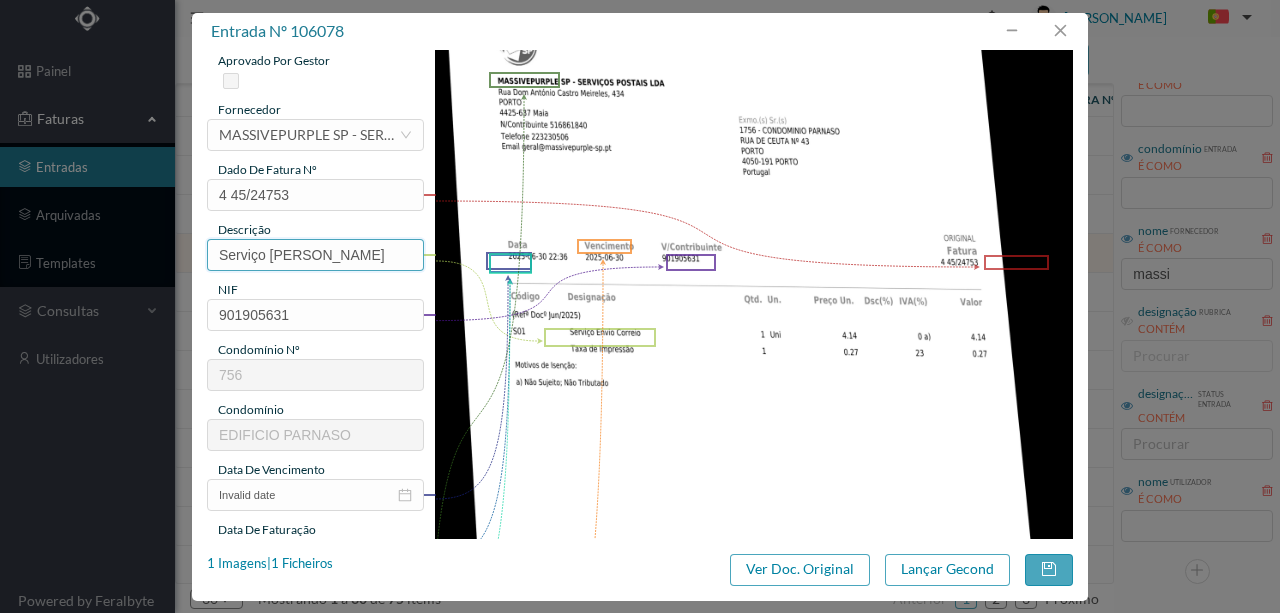 scroll, scrollTop: 0, scrollLeft: 0, axis: both 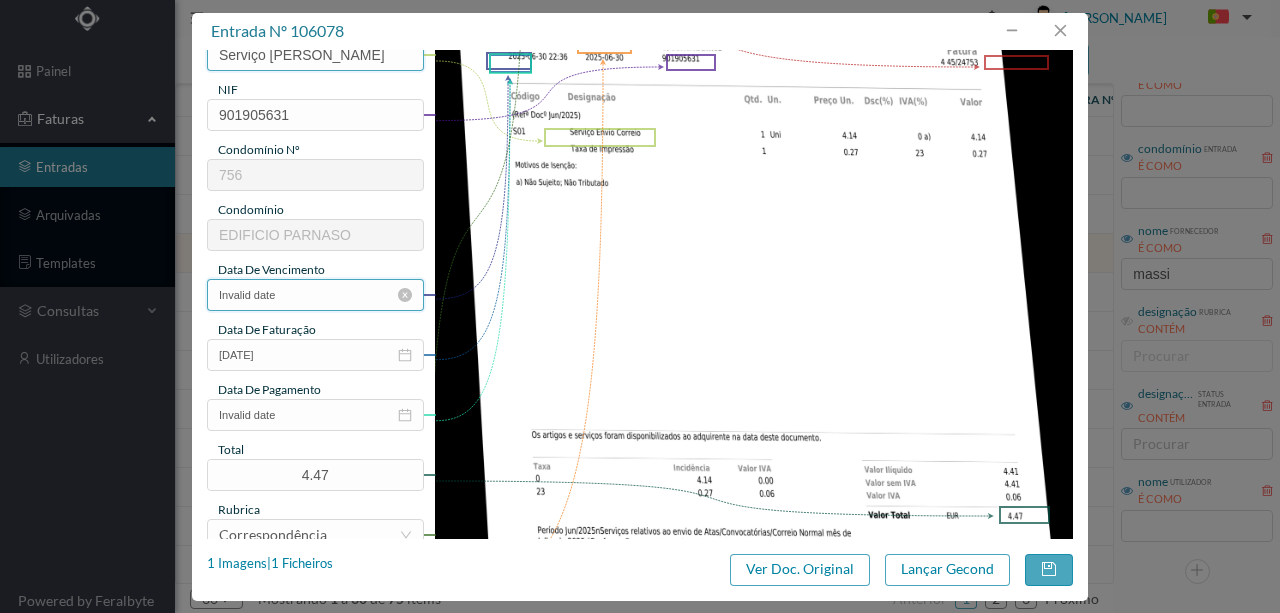 type on "Serviço [PERSON_NAME]" 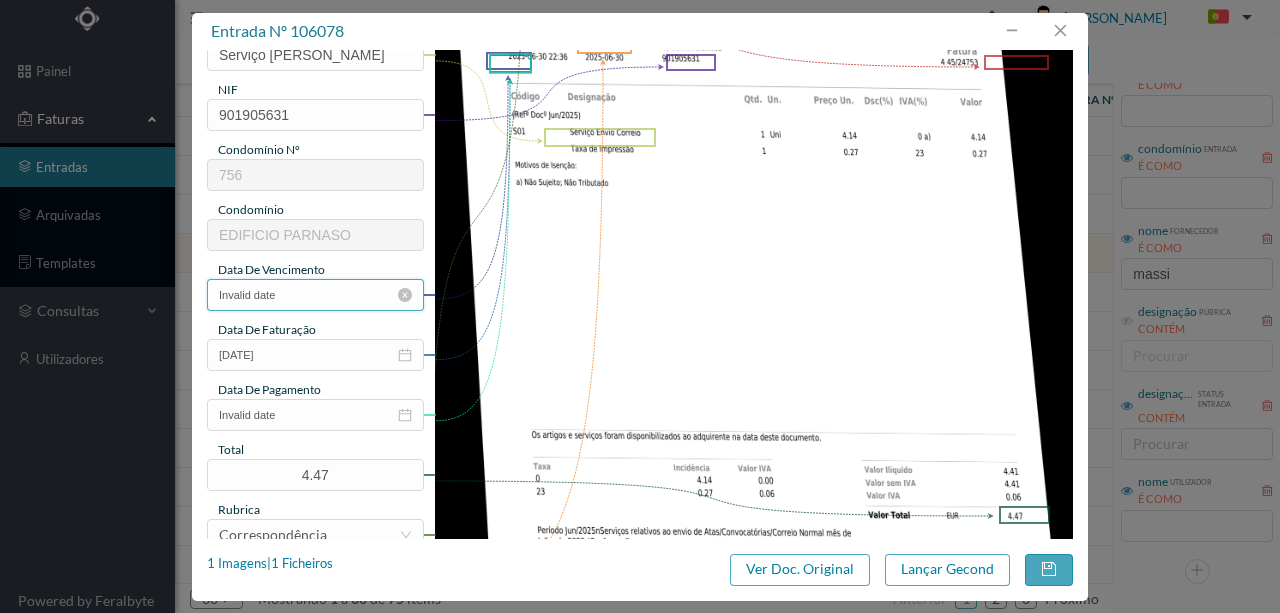 click on "Invalid date" at bounding box center (315, 295) 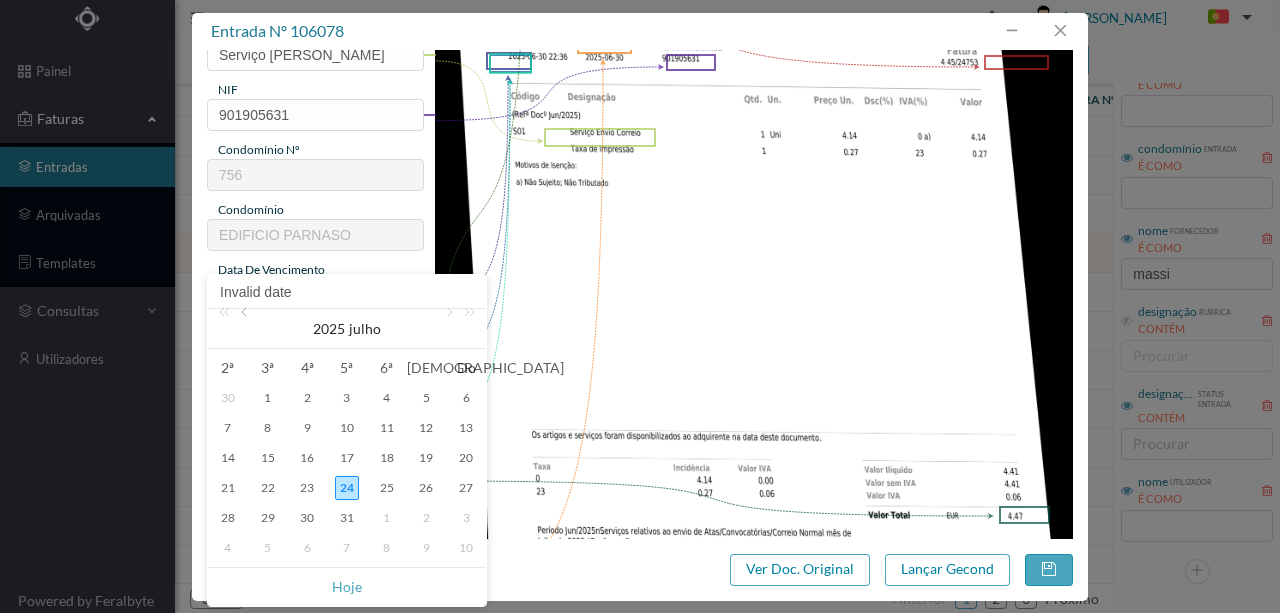 click at bounding box center (246, 329) 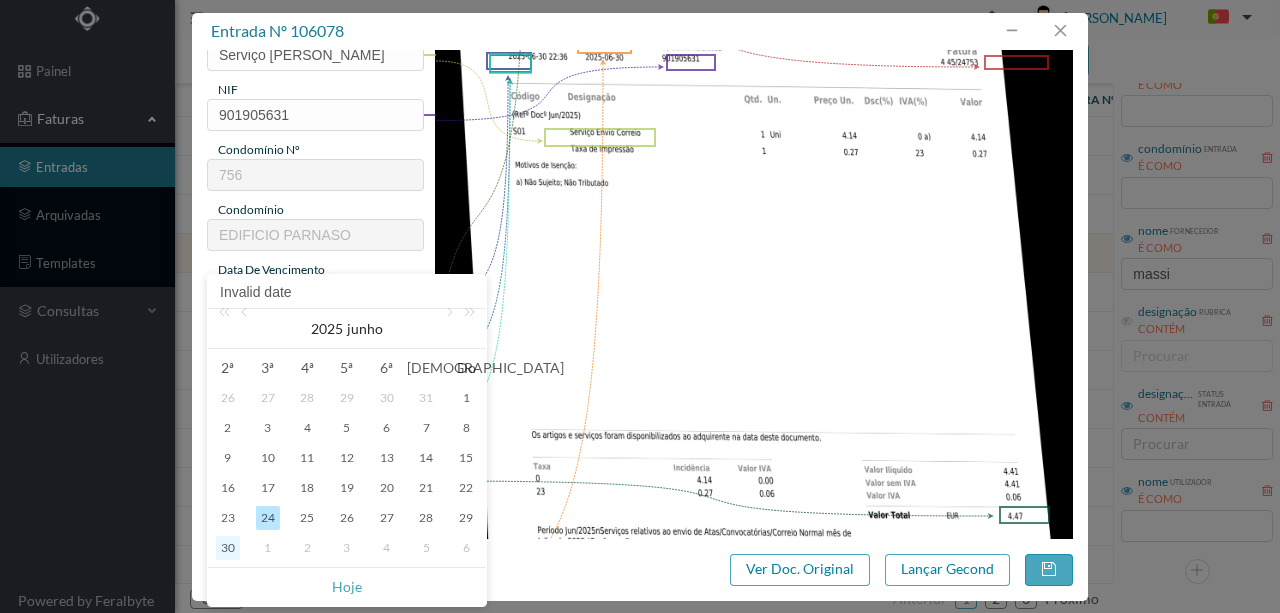 click on "30" at bounding box center [228, 548] 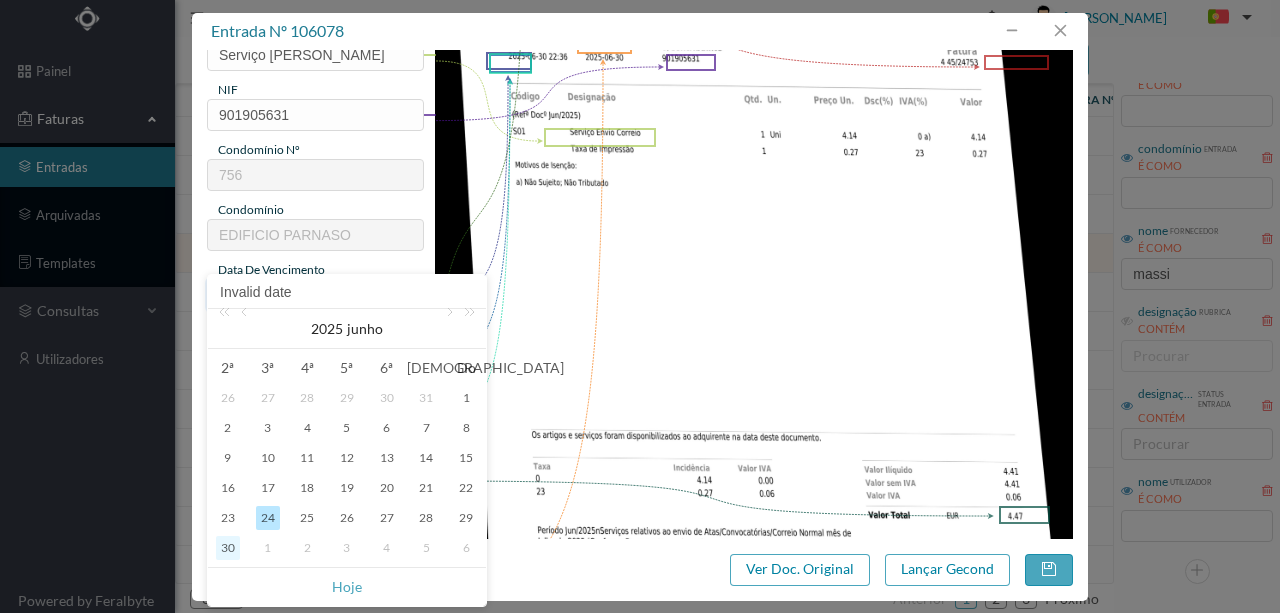 type on "[DATE]" 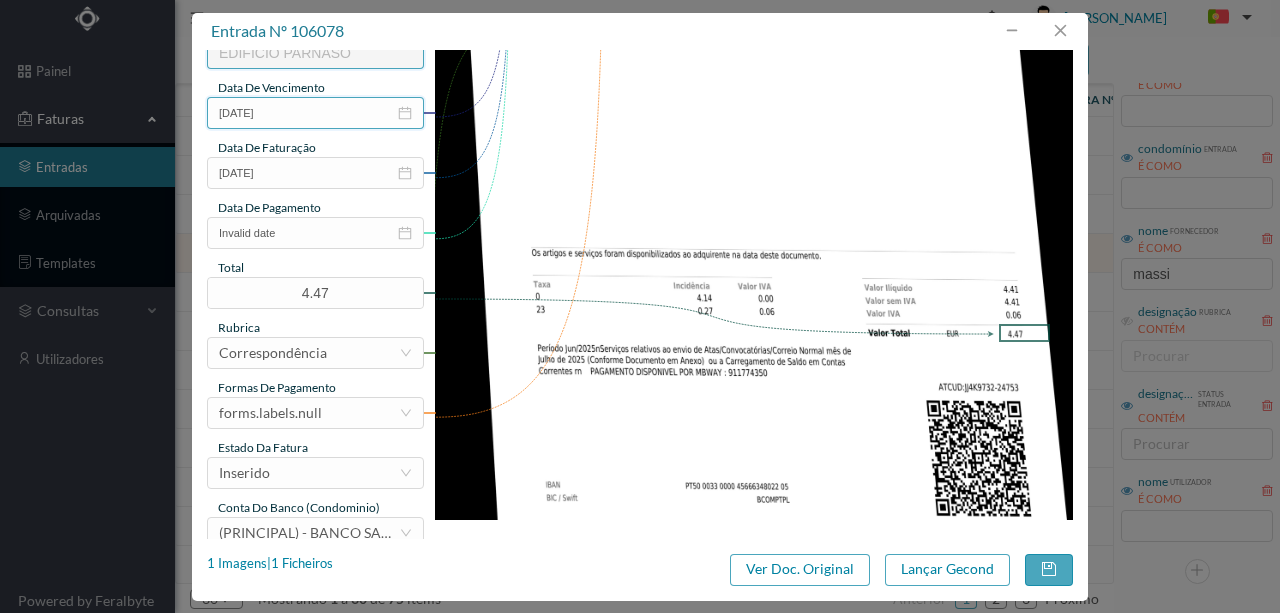 scroll, scrollTop: 473, scrollLeft: 0, axis: vertical 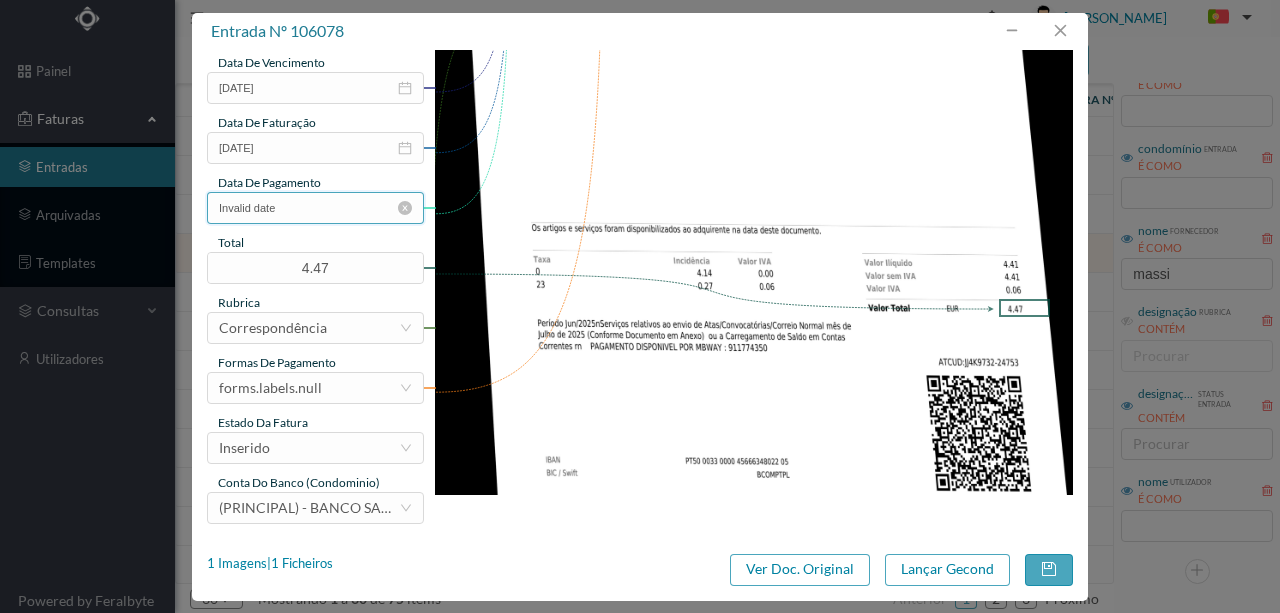 click on "Invalid date" at bounding box center [315, 208] 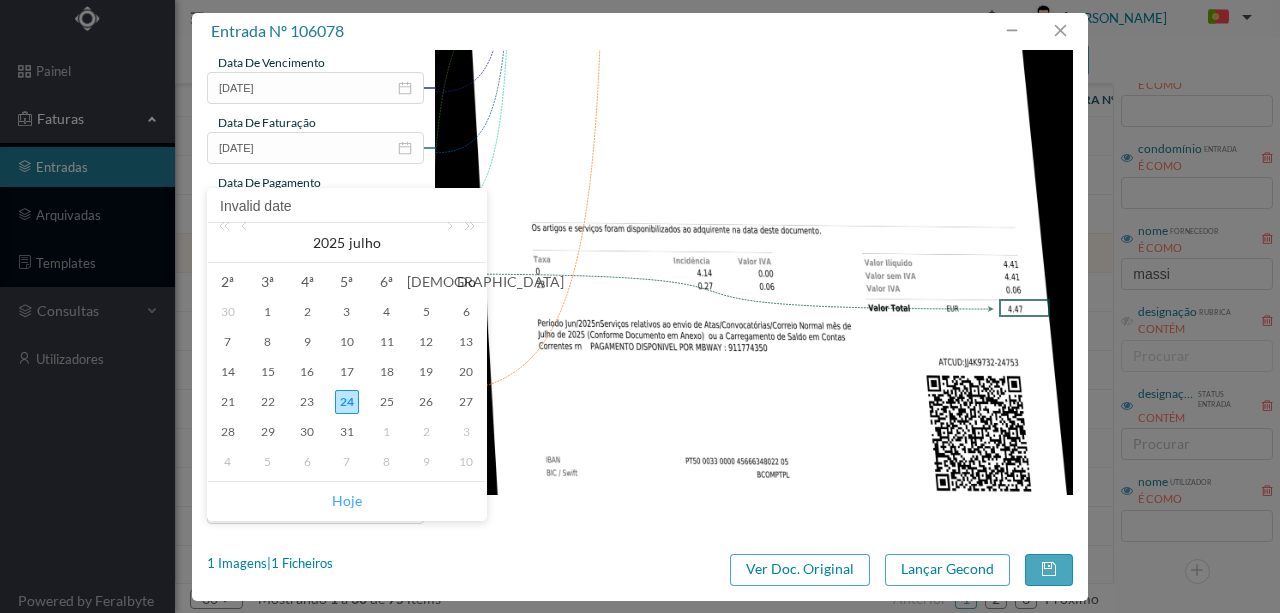 click on "Hoje" at bounding box center (347, 501) 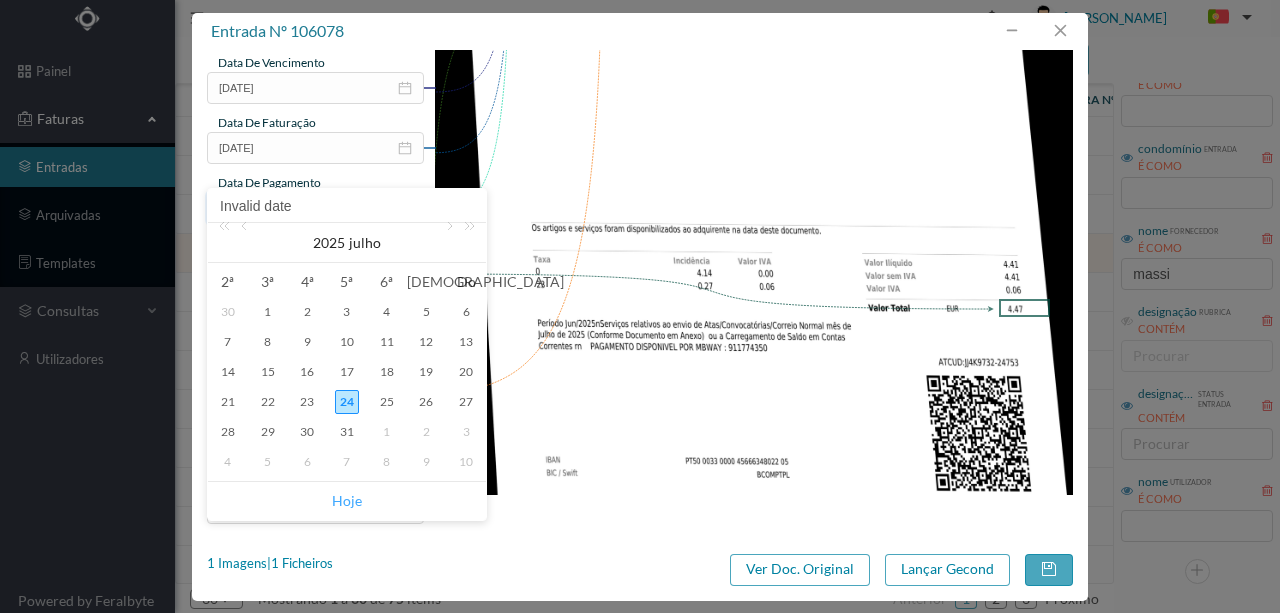 type on "[DATE]" 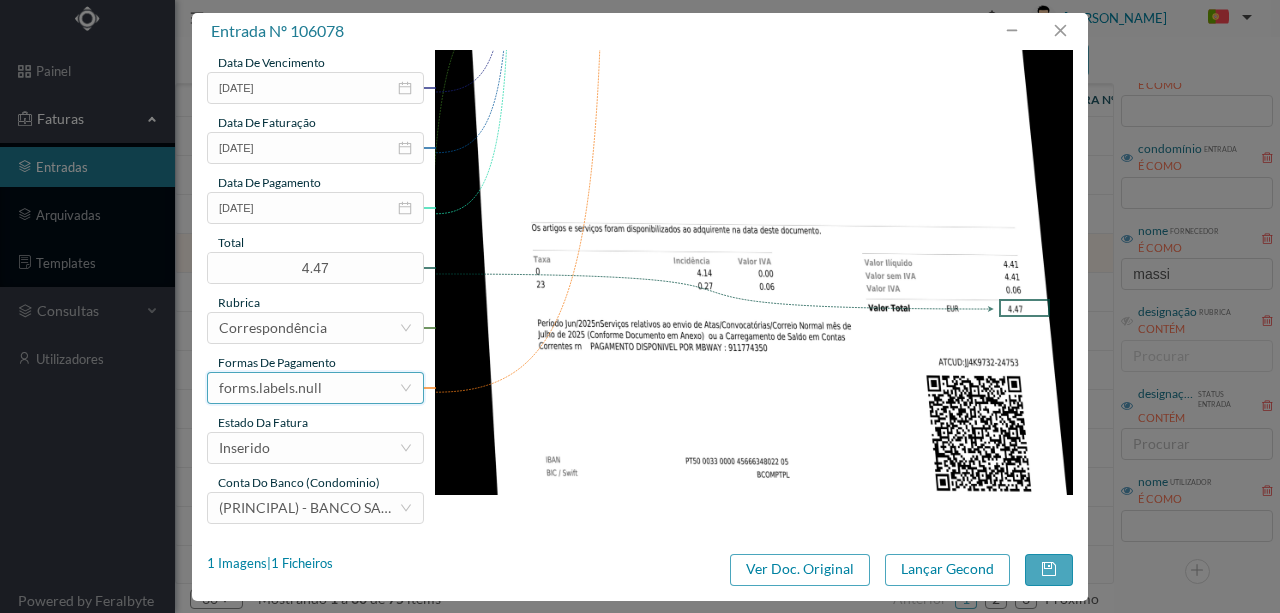 click on "forms.labels.null" at bounding box center [270, 388] 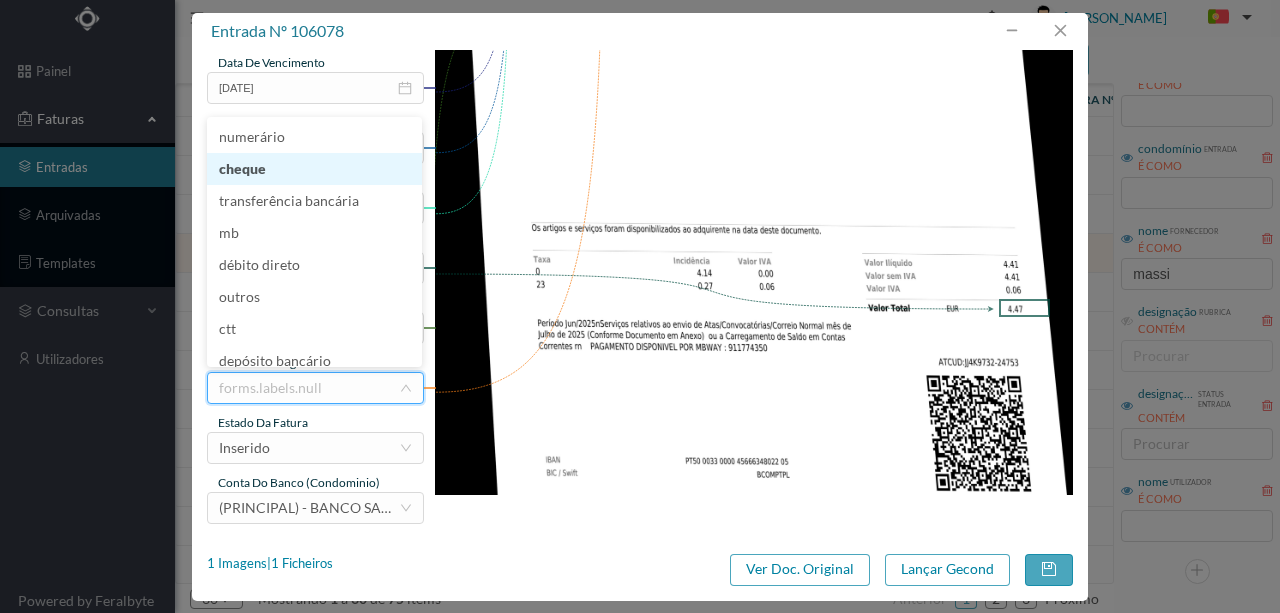 click on "cheque" at bounding box center [314, 169] 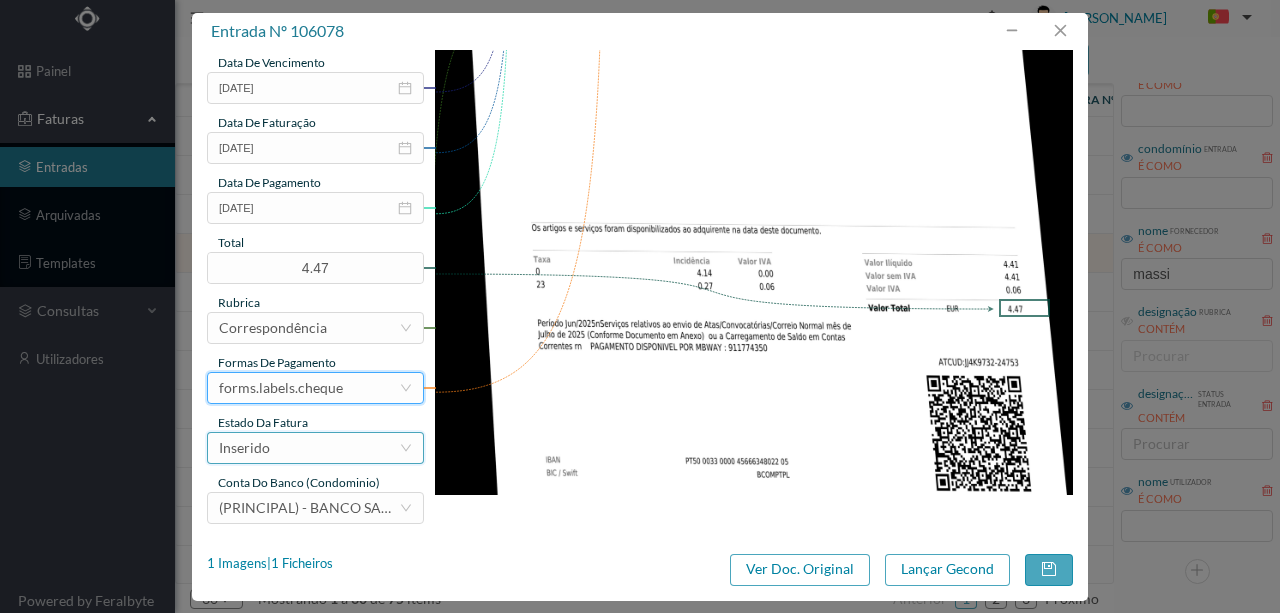 click on "Inserido" 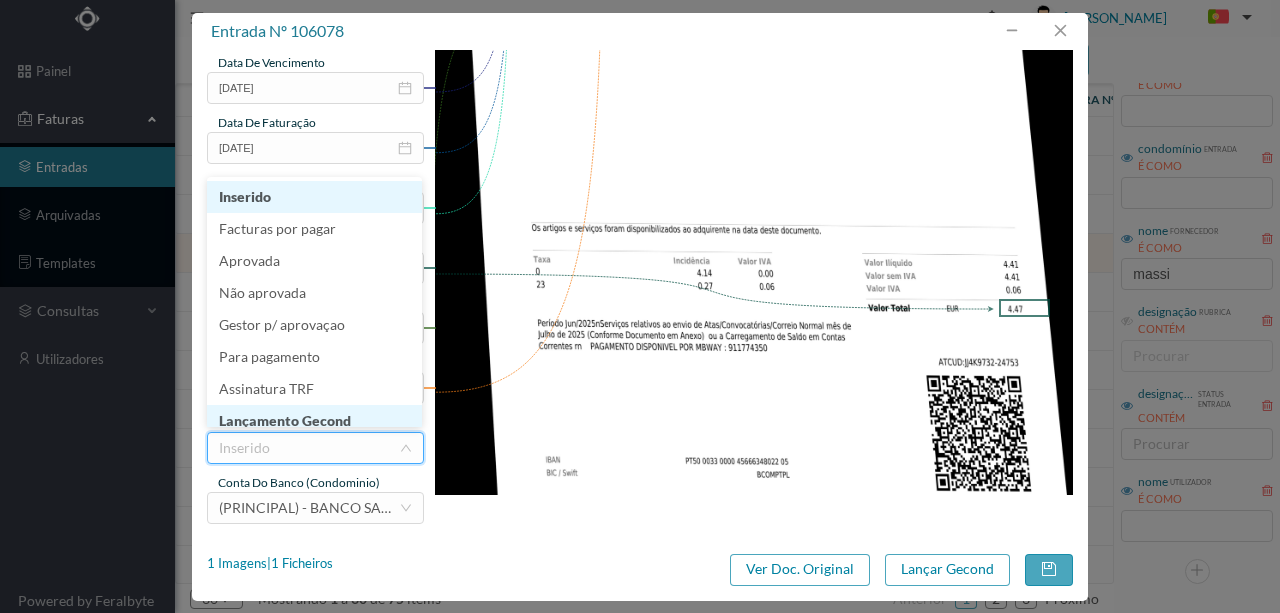 scroll, scrollTop: 10, scrollLeft: 0, axis: vertical 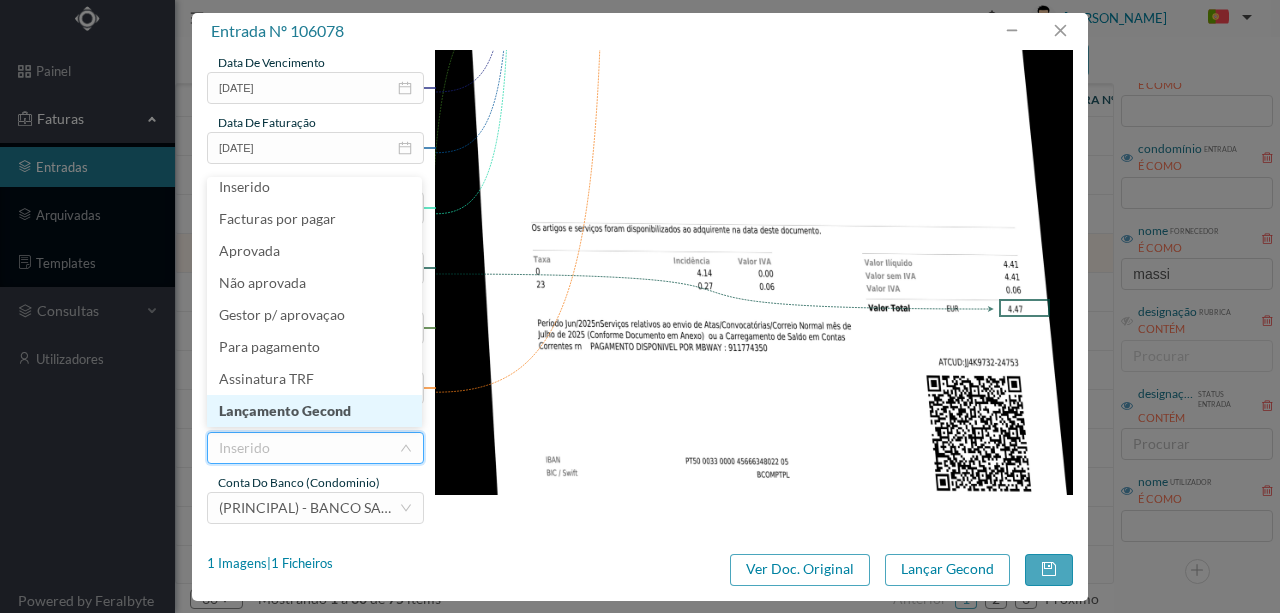 click on "Lançamento Gecond" at bounding box center [314, 411] 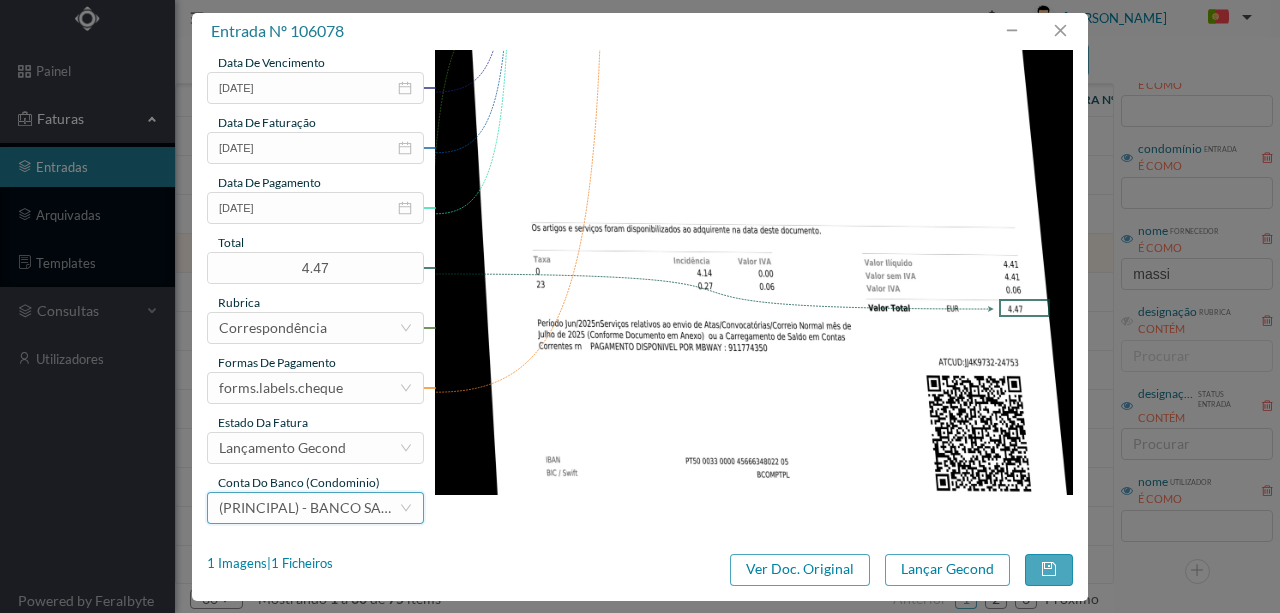 click on "(PRINCIPAL) - BANCO SANTANDER TOTTA, SA (PT50 001800032498549102053)" at bounding box center [309, 508] 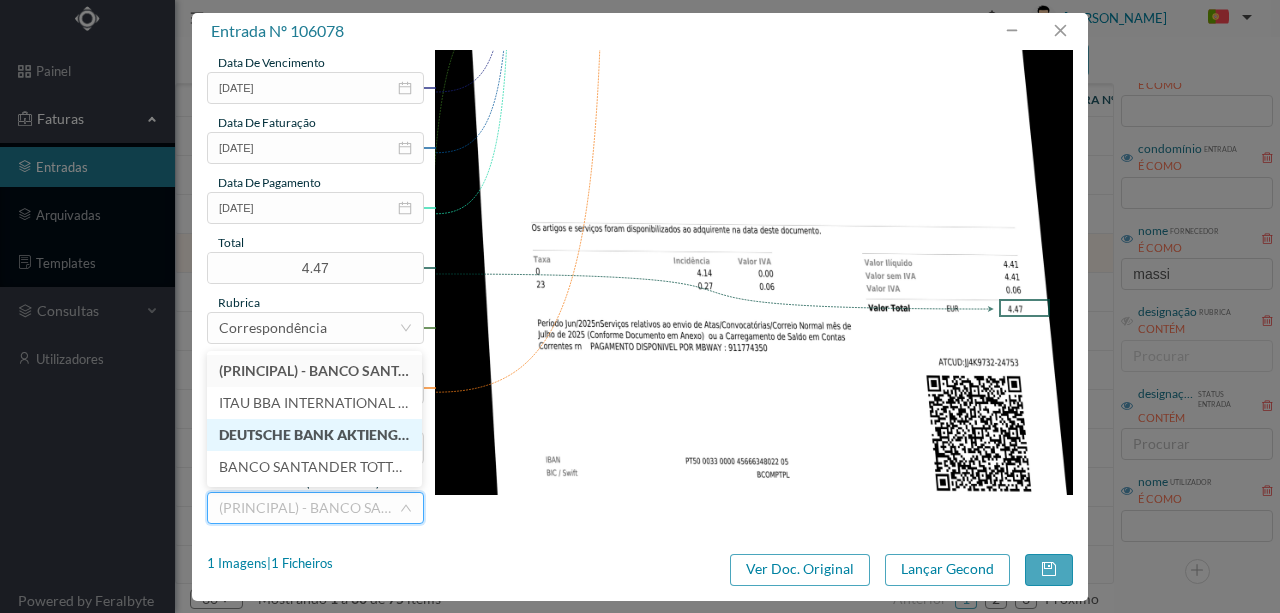click on "DEUTSCHE BANK AKTIENGESELLSCHAFT - SUCURSAL EM PORTUGAL (PT50 004300000000000075676)" at bounding box center [536, 434] 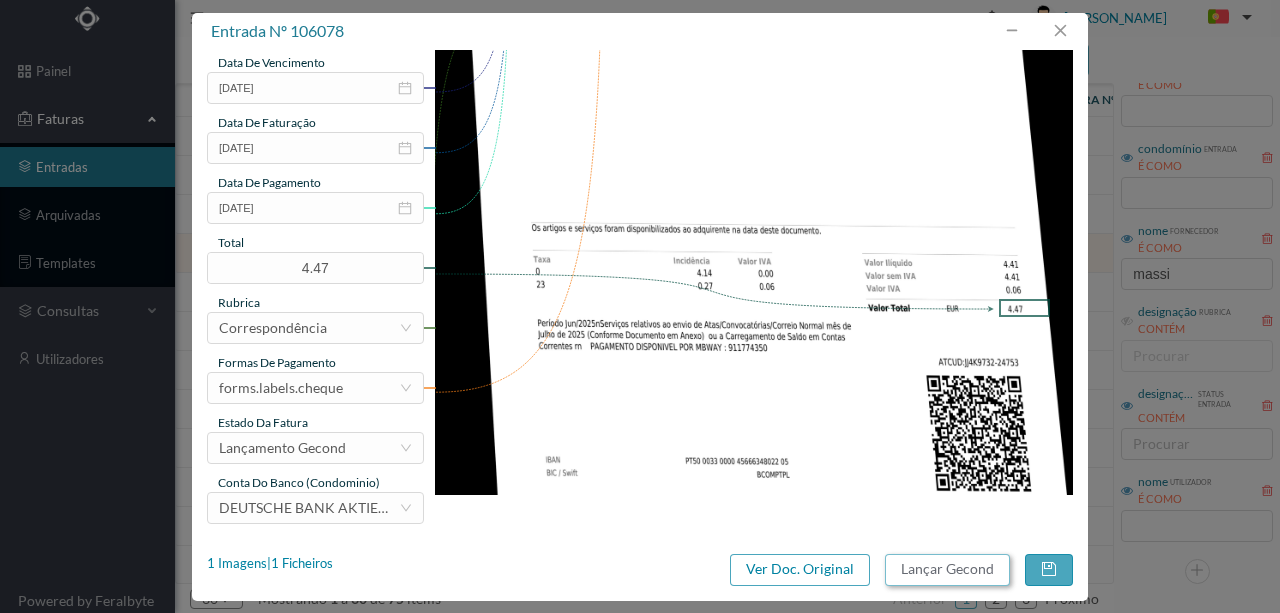 click on "Lançar Gecond" at bounding box center [947, 570] 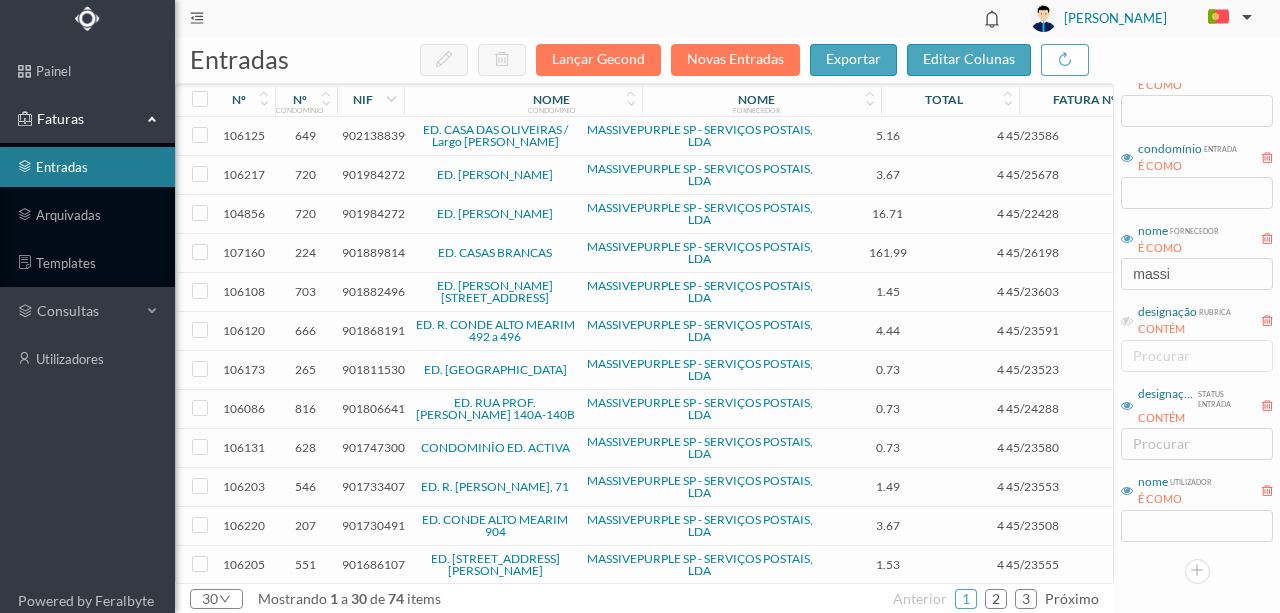 click on "901882496" at bounding box center [373, 291] 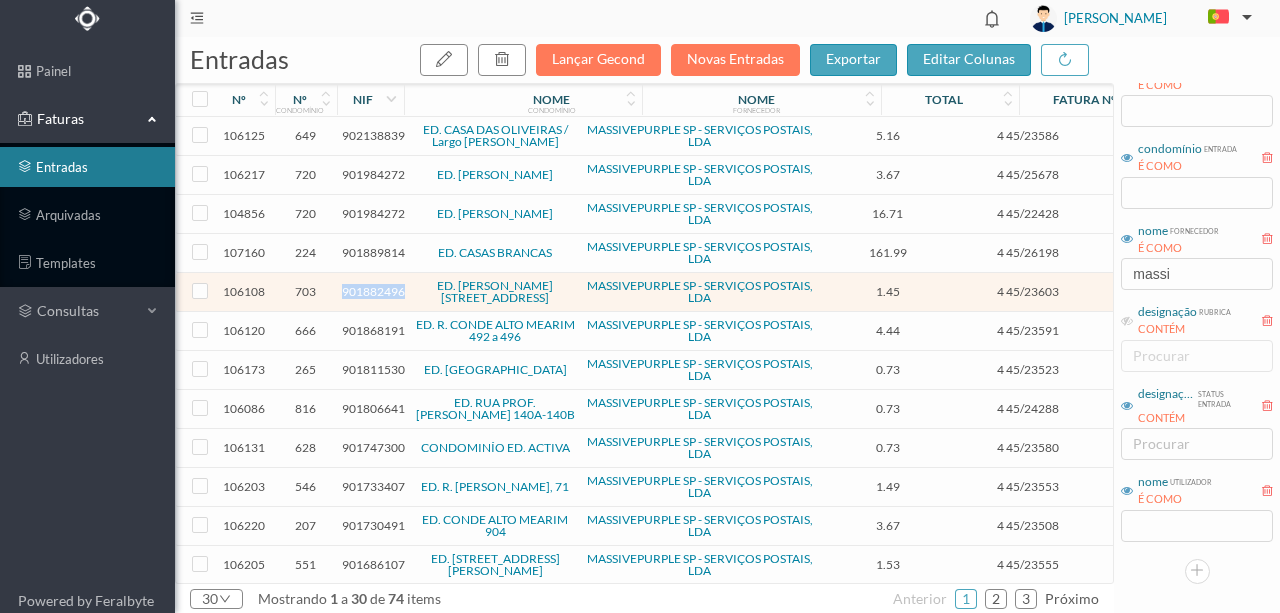 click on "901882496" at bounding box center [373, 291] 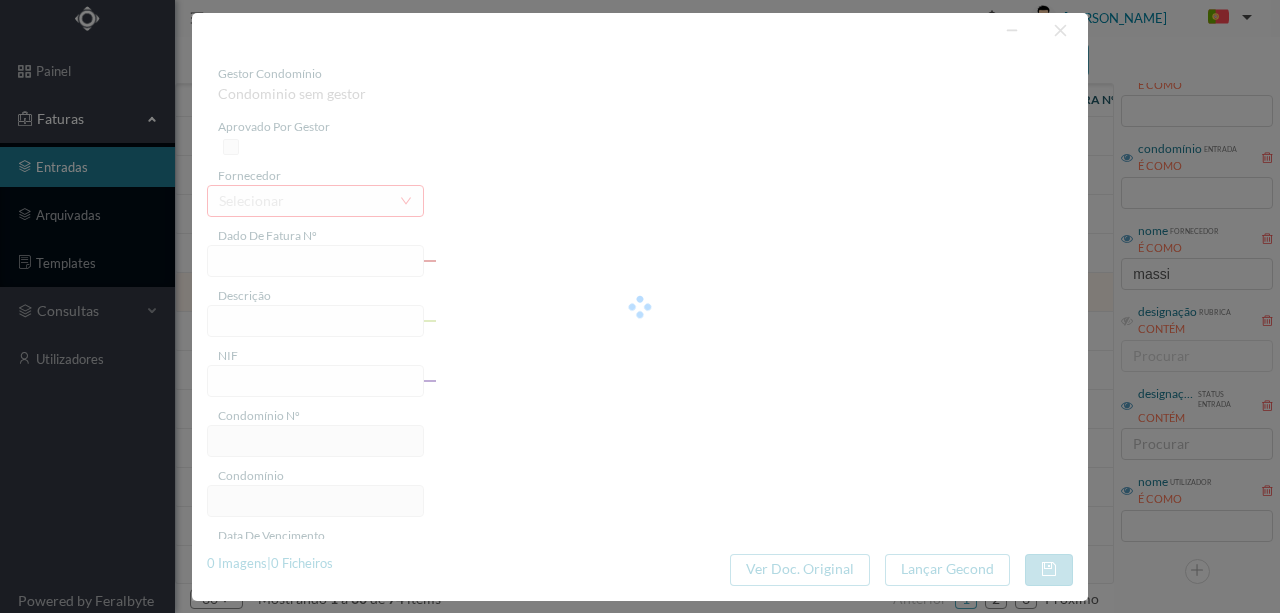 type on "4 45/23603" 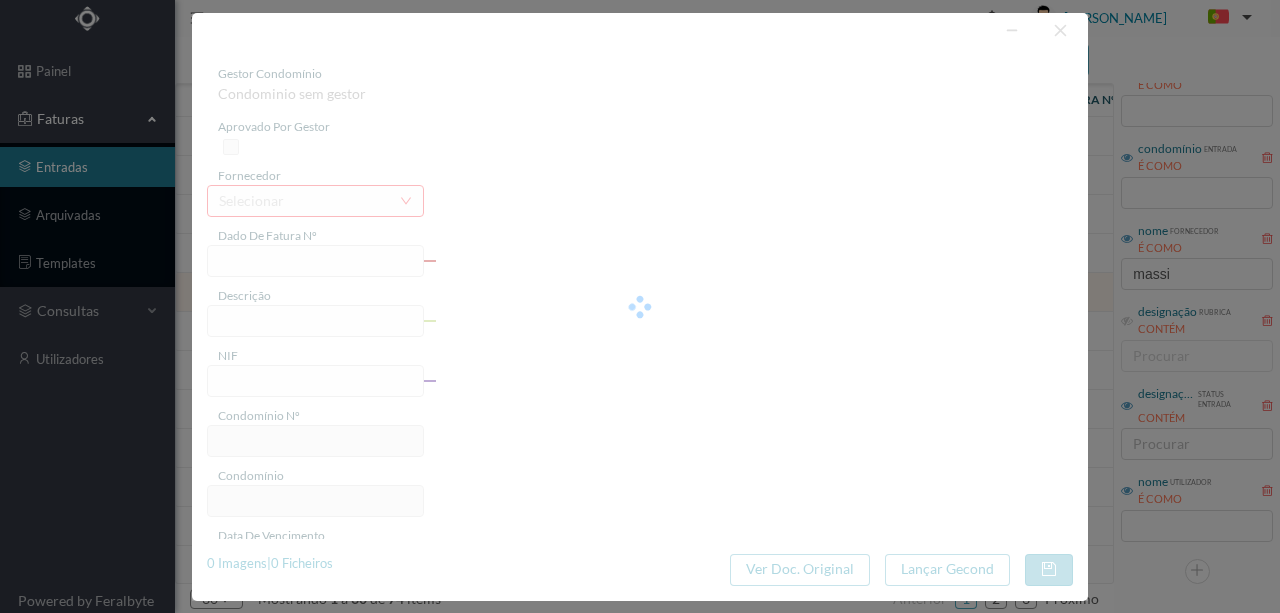 type on "Serviço [PERSON_NAME]" 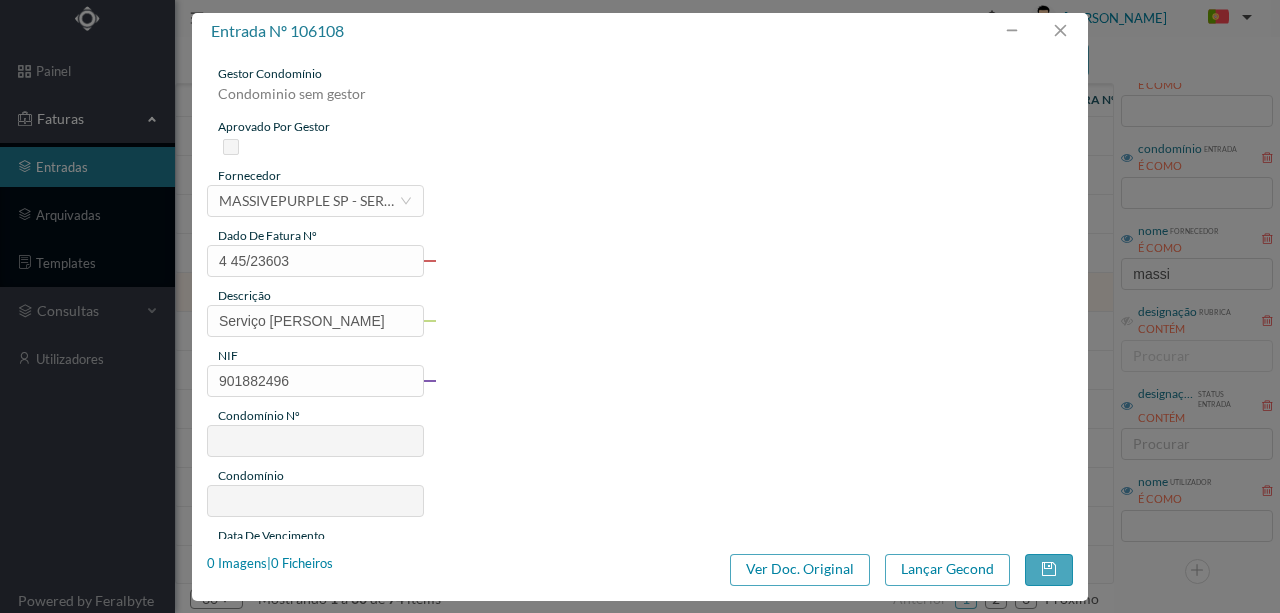 type on "703" 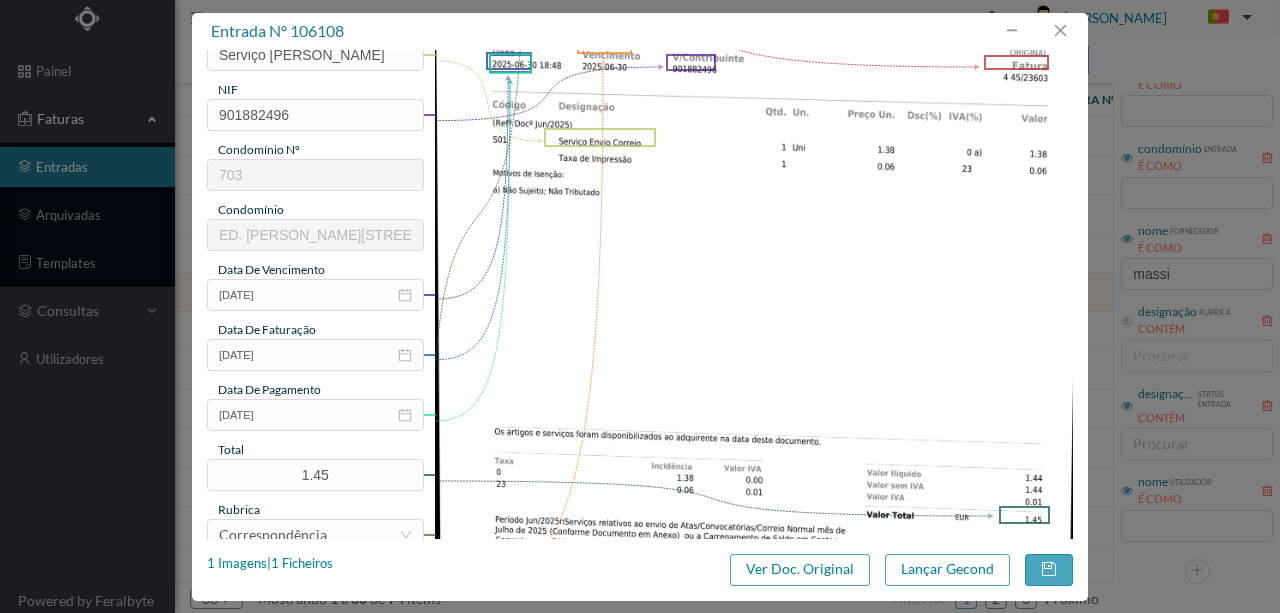 scroll, scrollTop: 466, scrollLeft: 0, axis: vertical 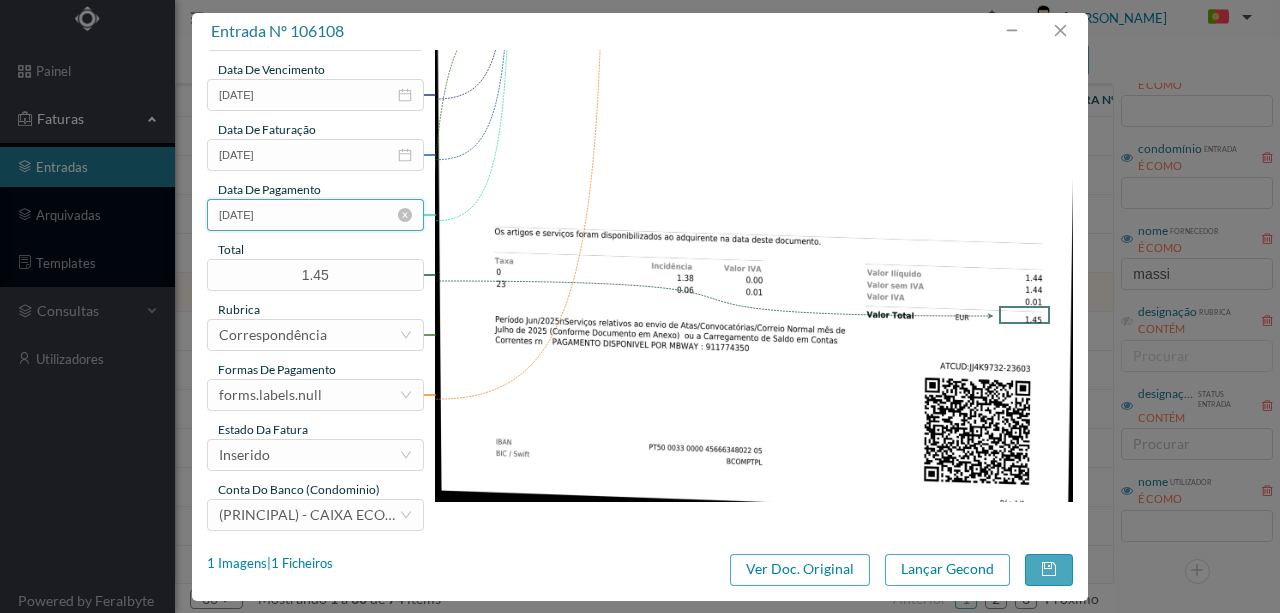 click on "2025-06-03" at bounding box center (315, 215) 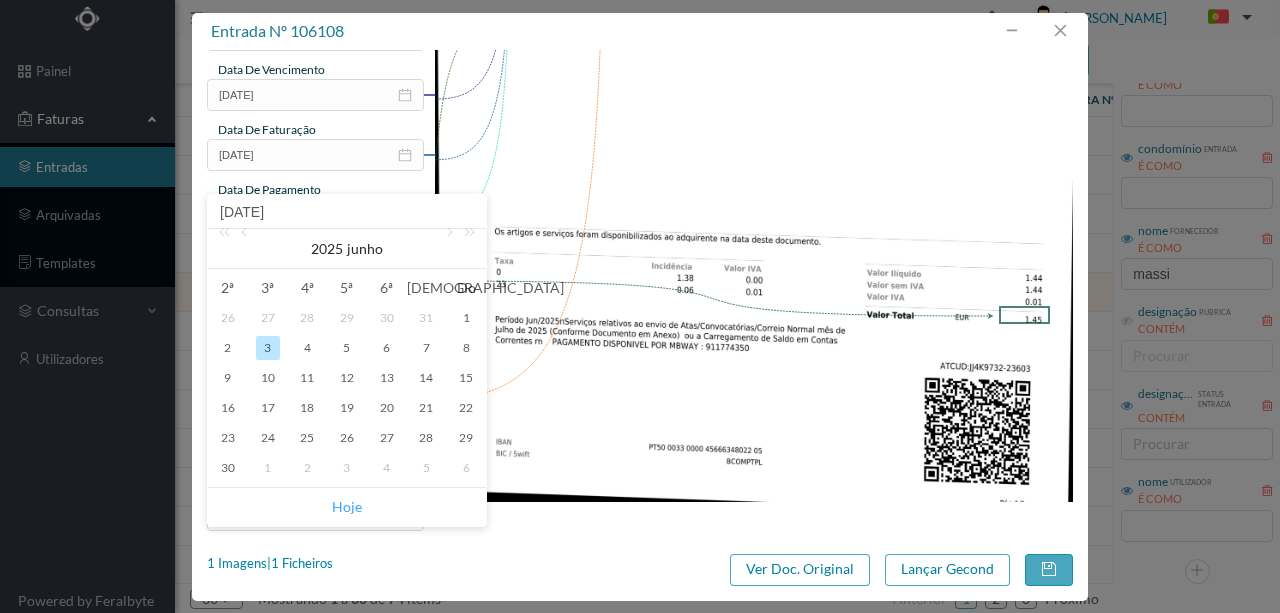 click on "Hoje" at bounding box center [347, 507] 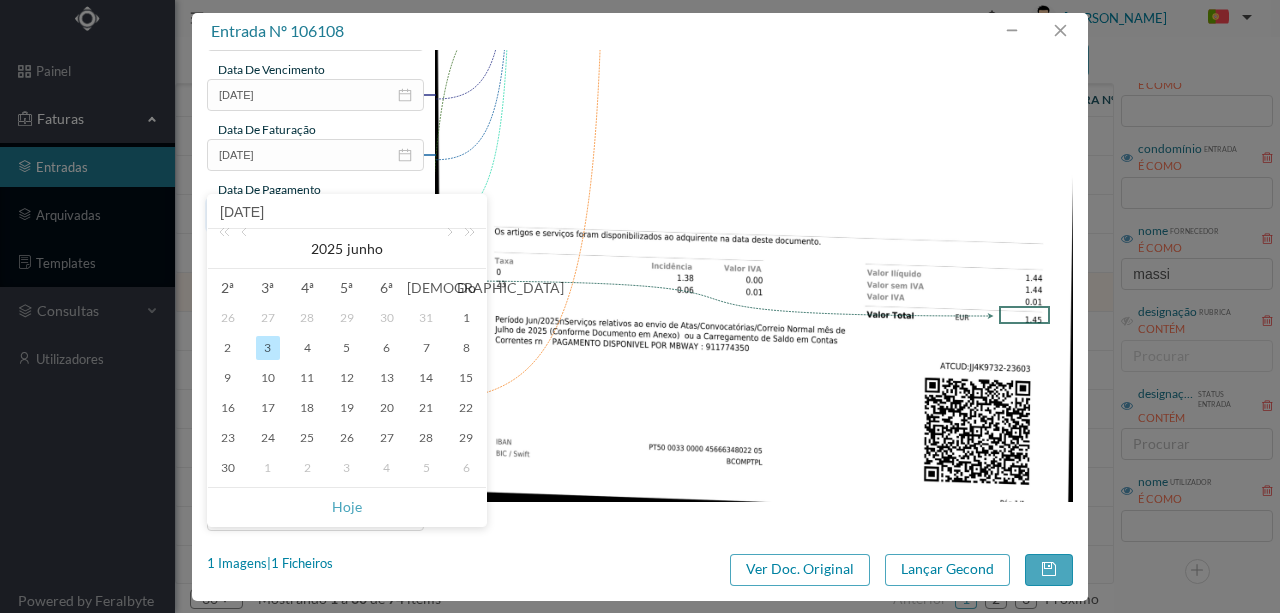 type on "[DATE]" 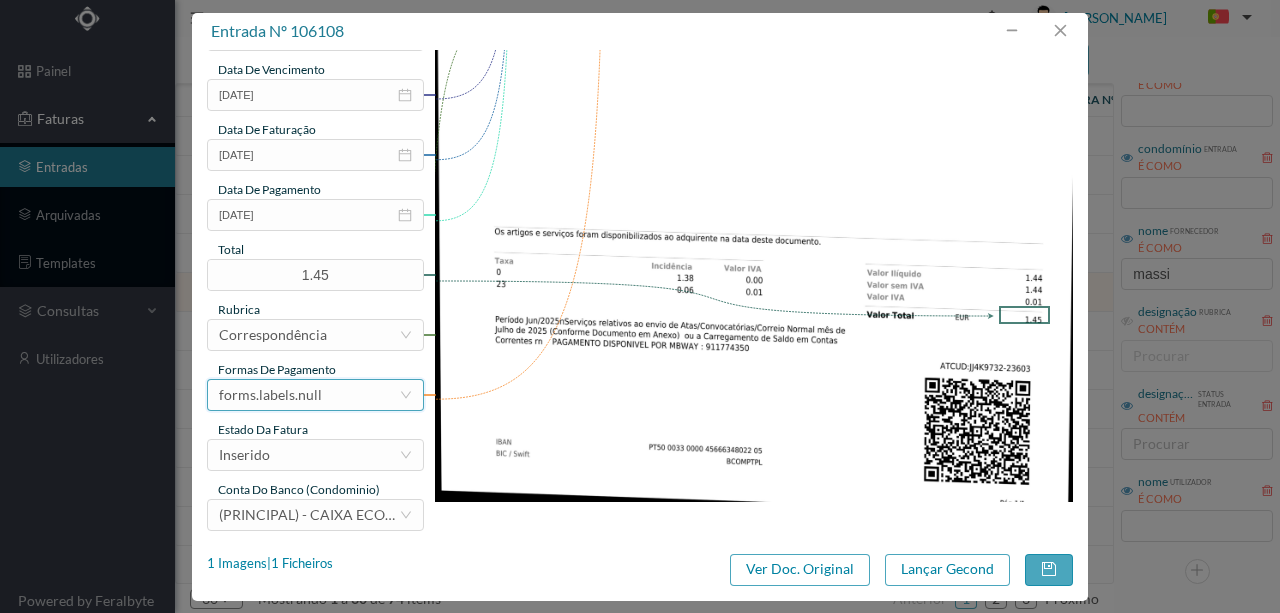 click on "forms.labels.null" at bounding box center (270, 395) 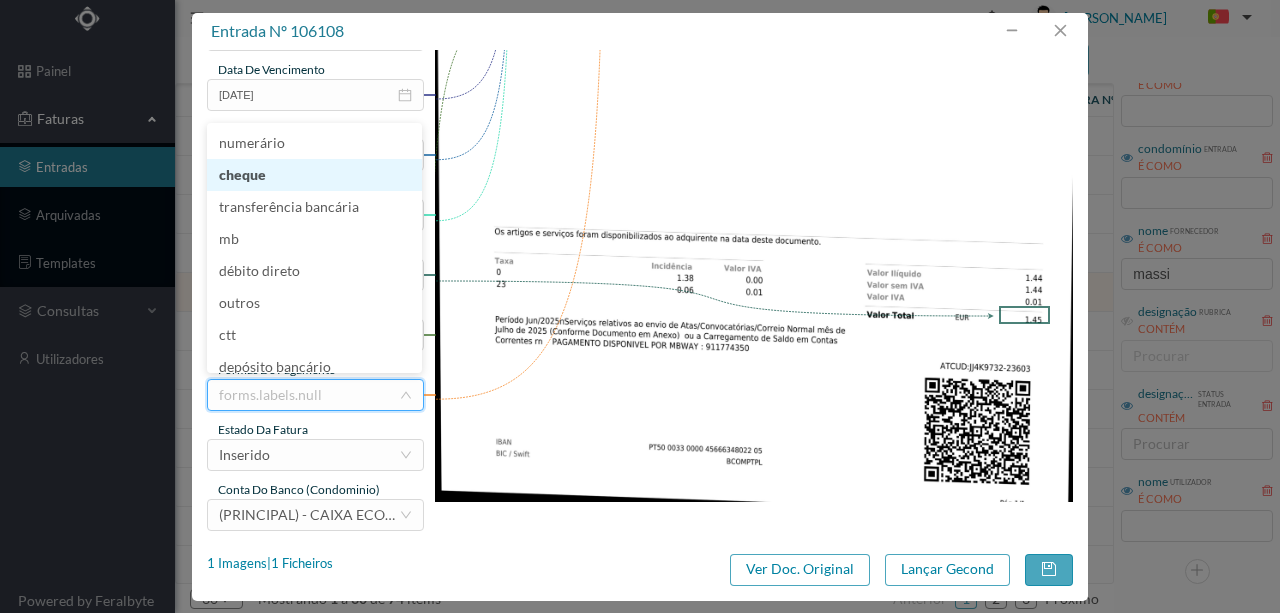 click on "cheque" at bounding box center (314, 175) 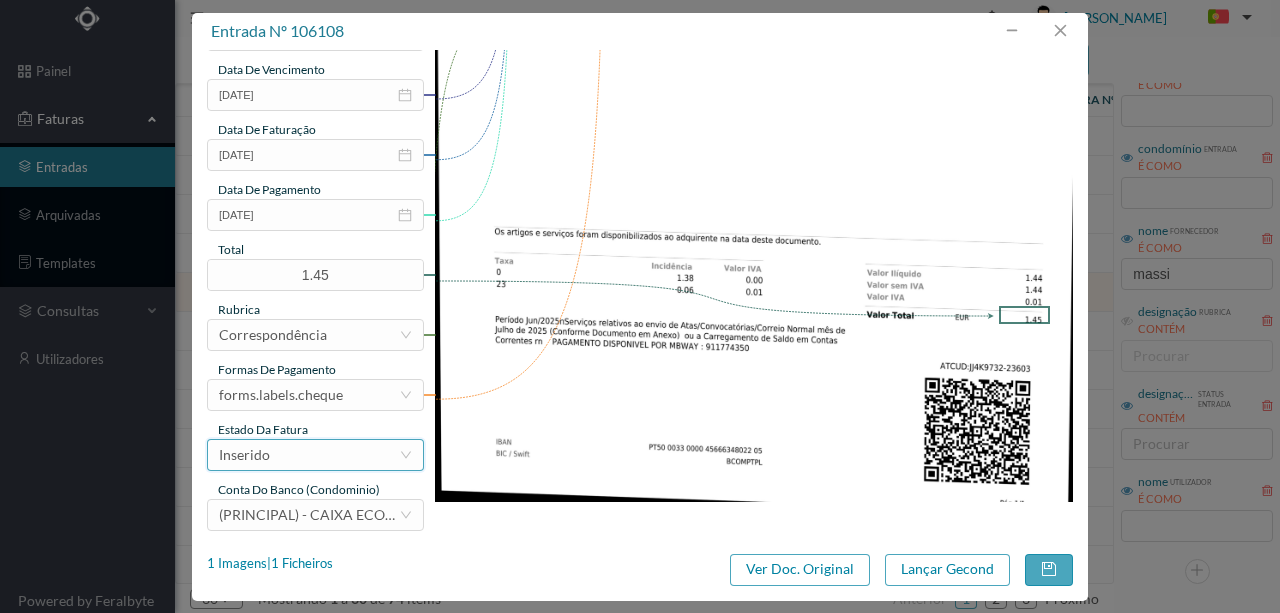 click on "Inserido" at bounding box center (309, 455) 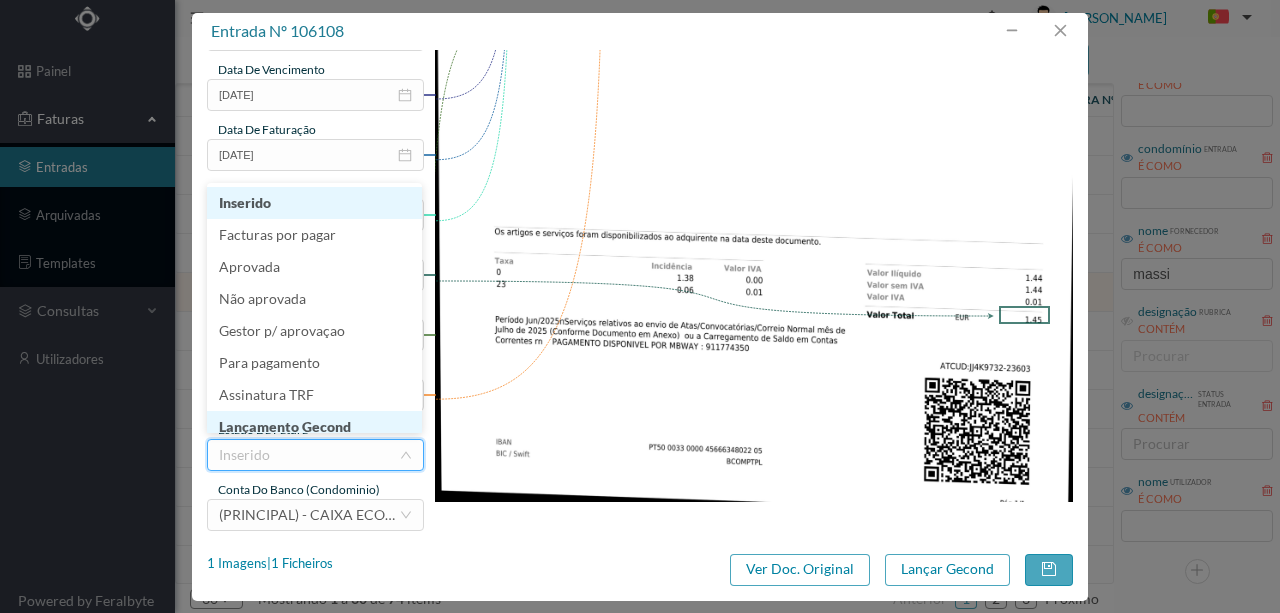 scroll, scrollTop: 10, scrollLeft: 0, axis: vertical 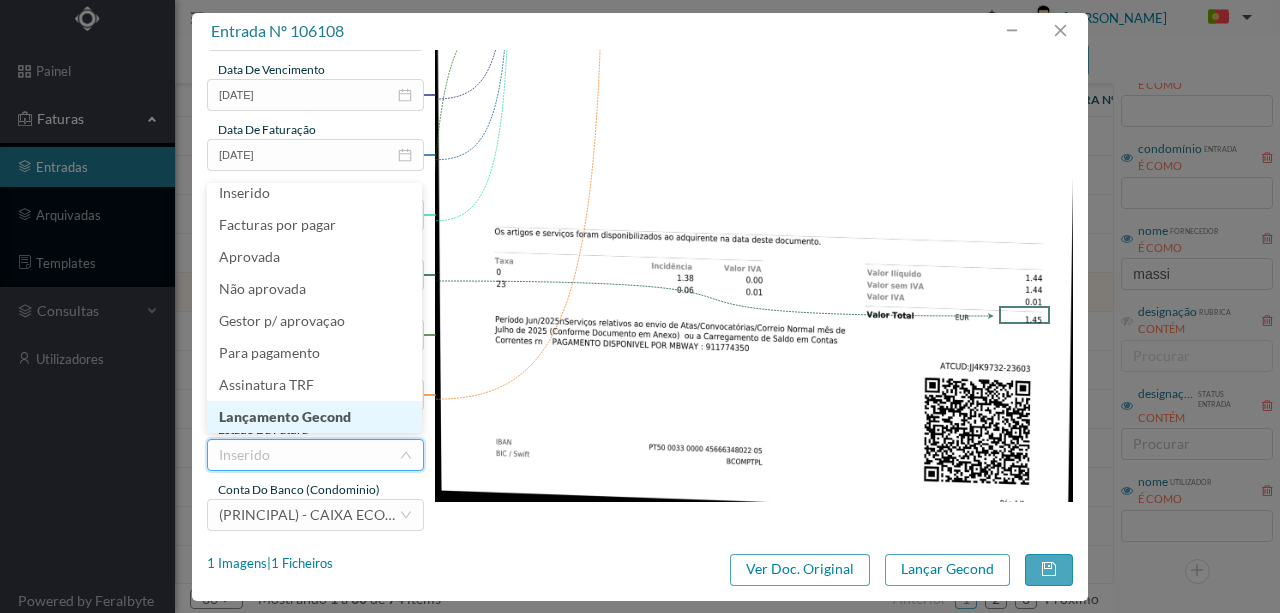 click on "Lançamento Gecond" at bounding box center (314, 417) 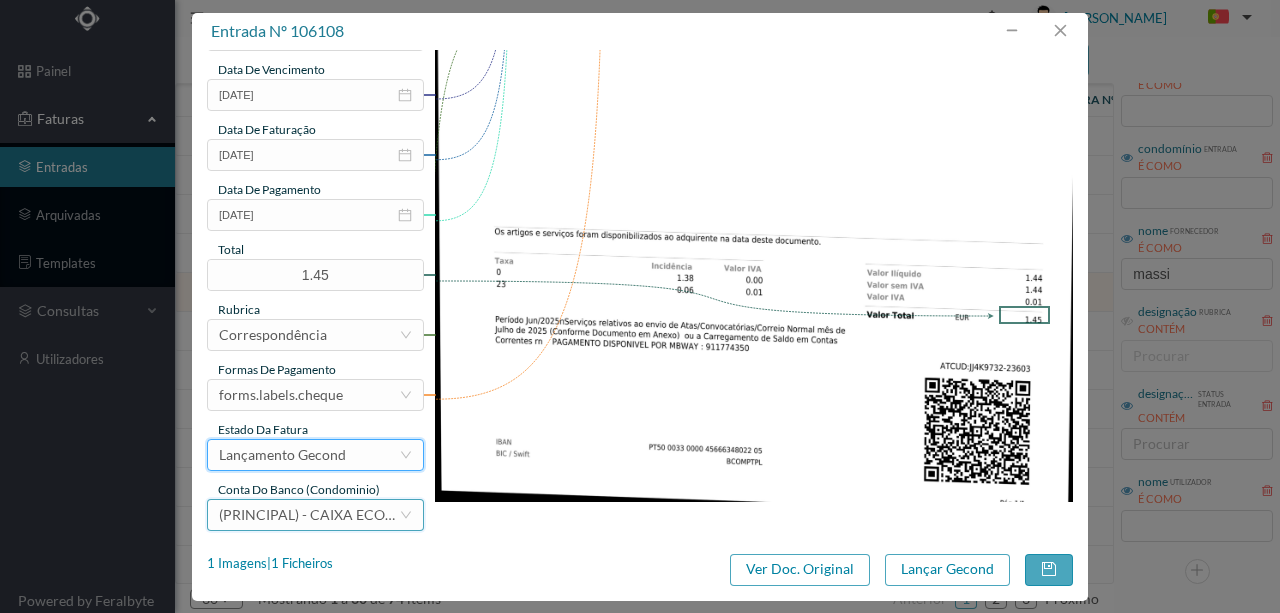 drag, startPoint x: 321, startPoint y: 510, endPoint x: 334, endPoint y: 498, distance: 17.691807 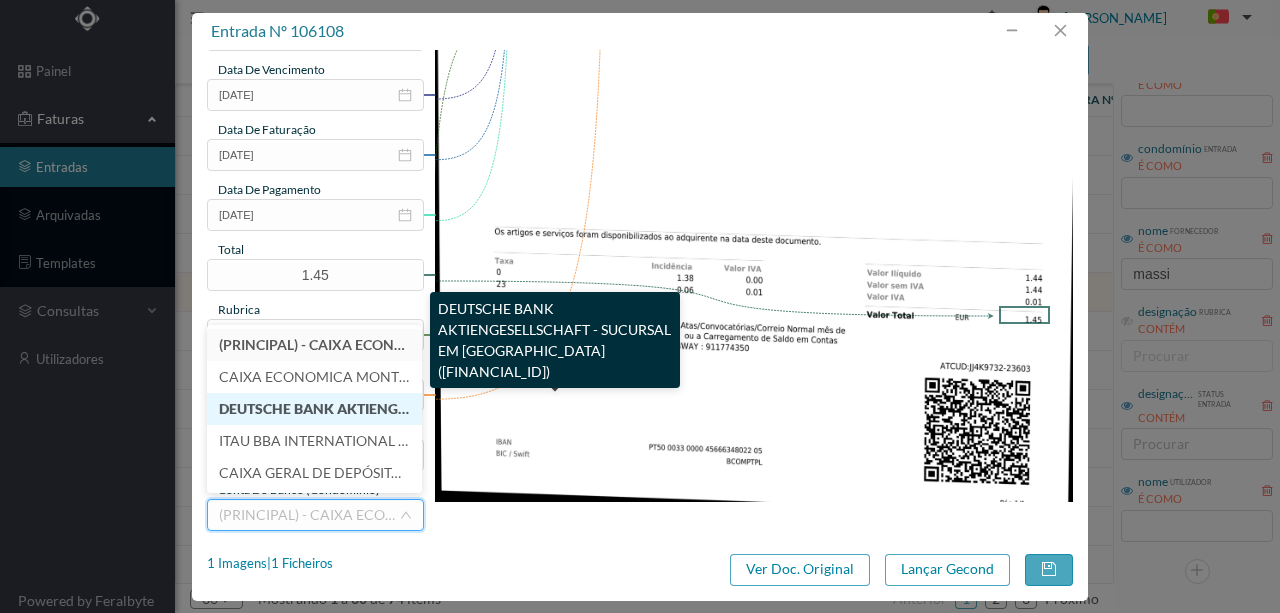 click on "DEUTSCHE BANK AKTIENGESELLSCHAFT - SUCURSAL EM PORTUGAL (PT50 004300000000000070341)" at bounding box center [536, 408] 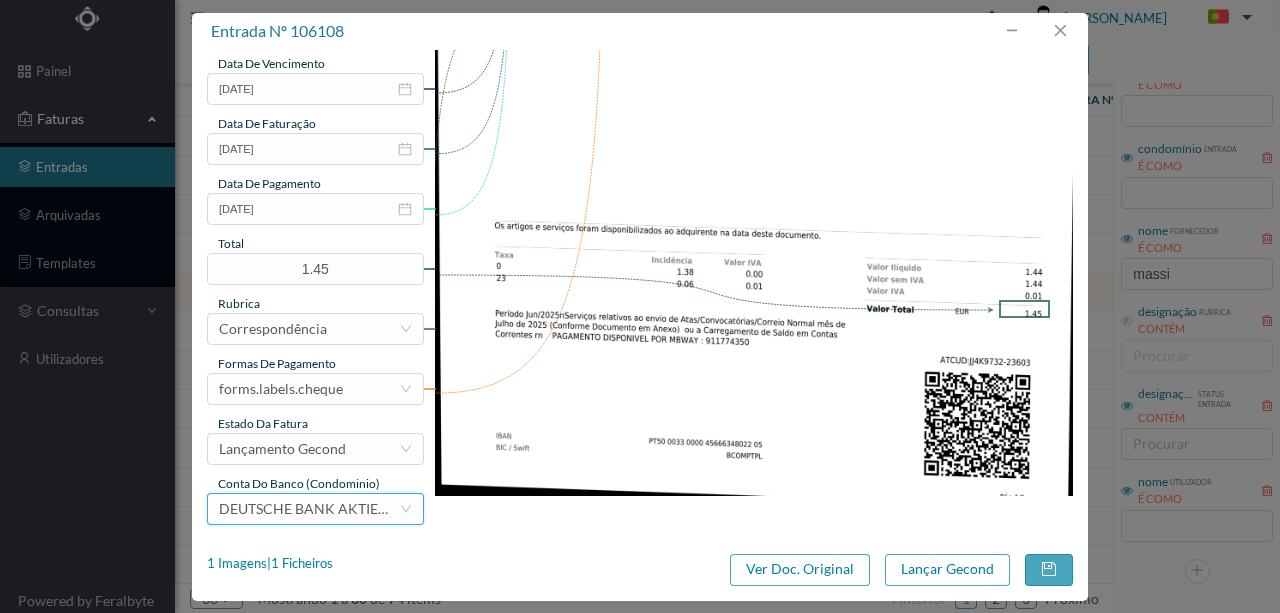scroll, scrollTop: 473, scrollLeft: 0, axis: vertical 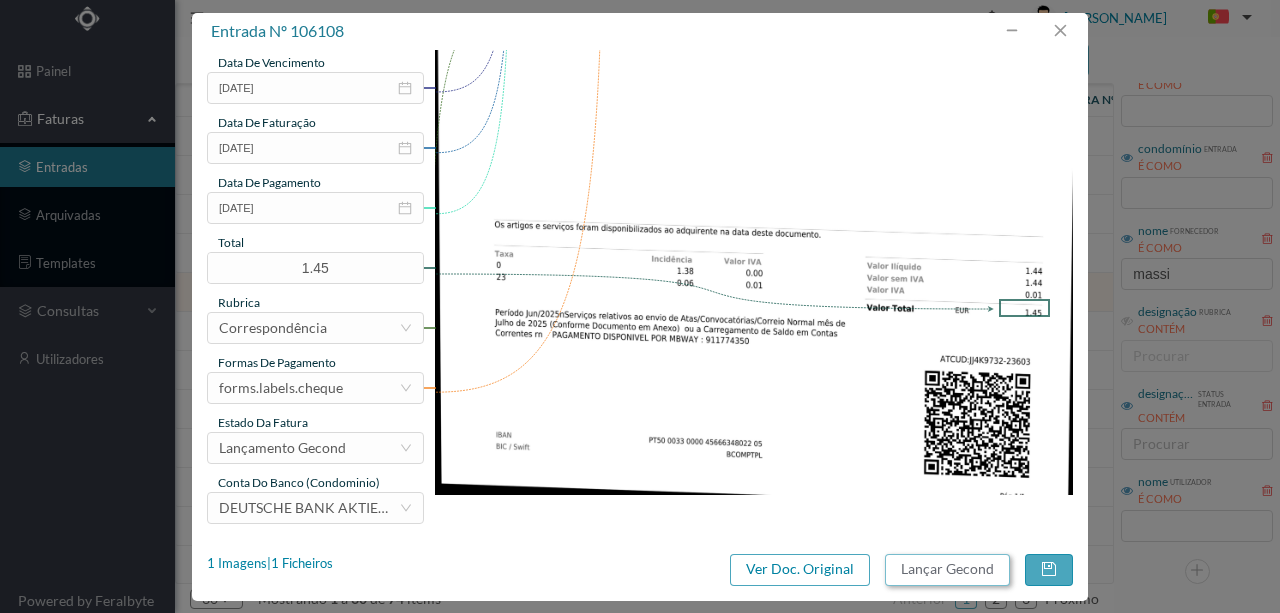 click on "Lançar Gecond" at bounding box center (947, 570) 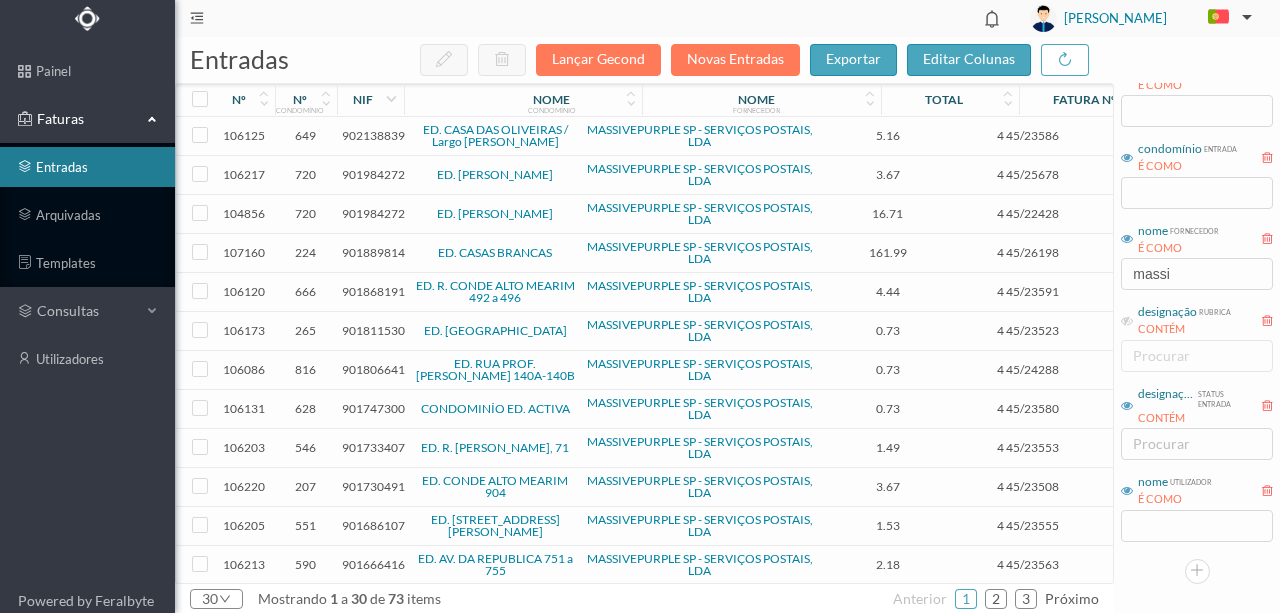 click on "901868191" at bounding box center (373, 291) 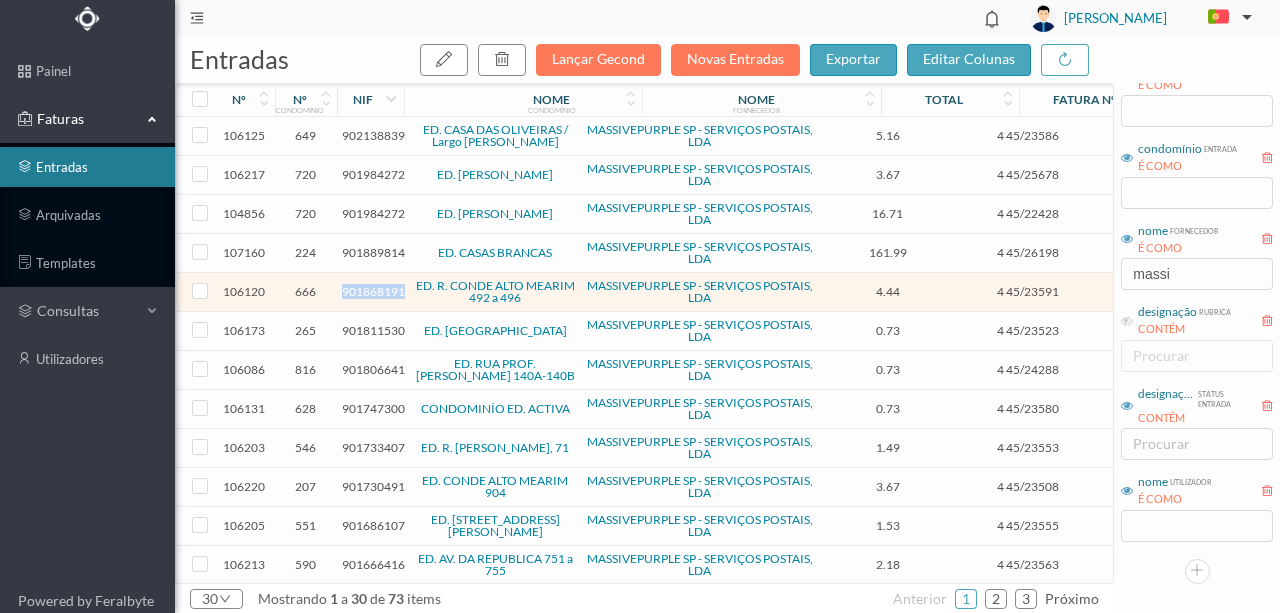 click on "901868191" at bounding box center [373, 291] 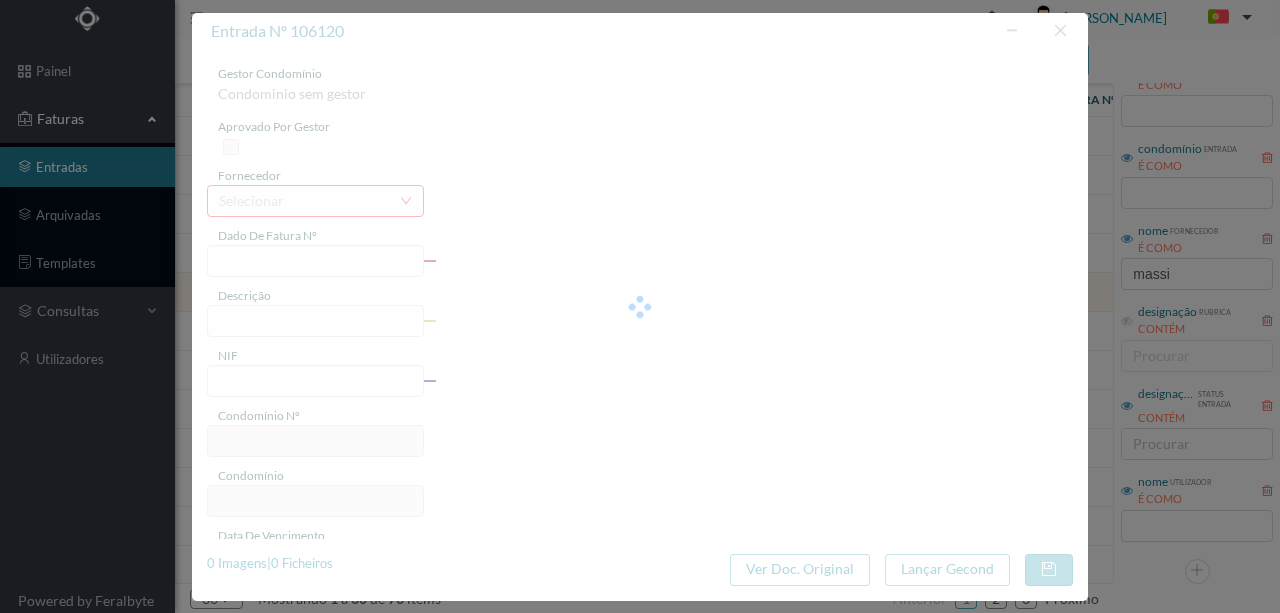 type on "4 45/23591" 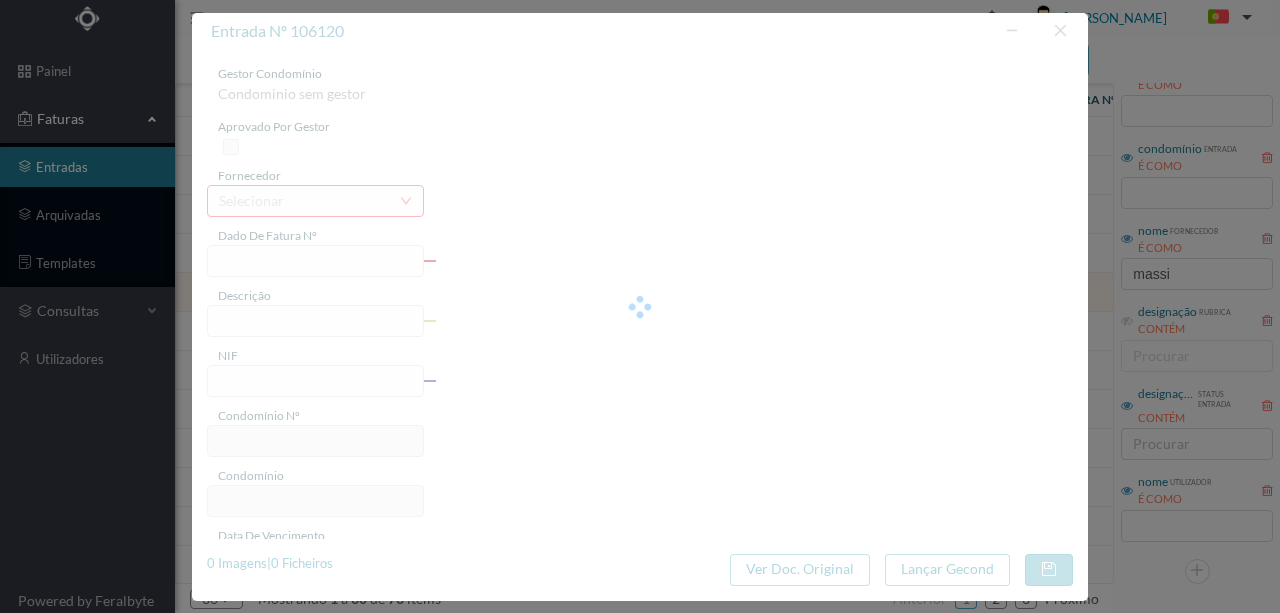type on "Serviço [PERSON_NAME]" 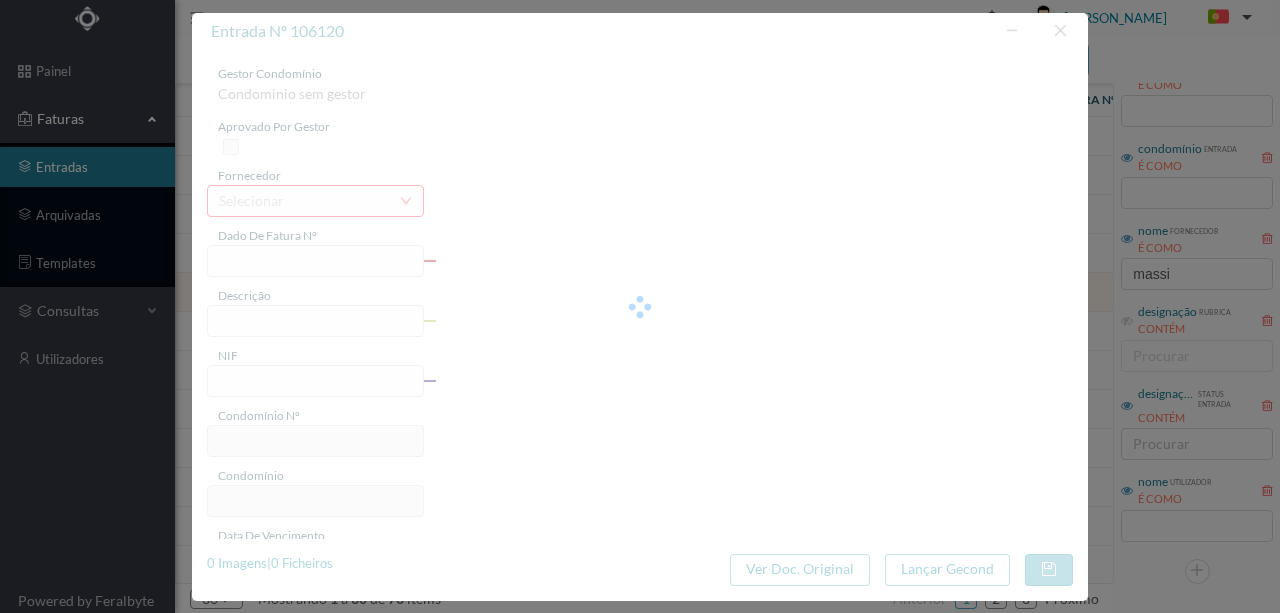 type on "901868191" 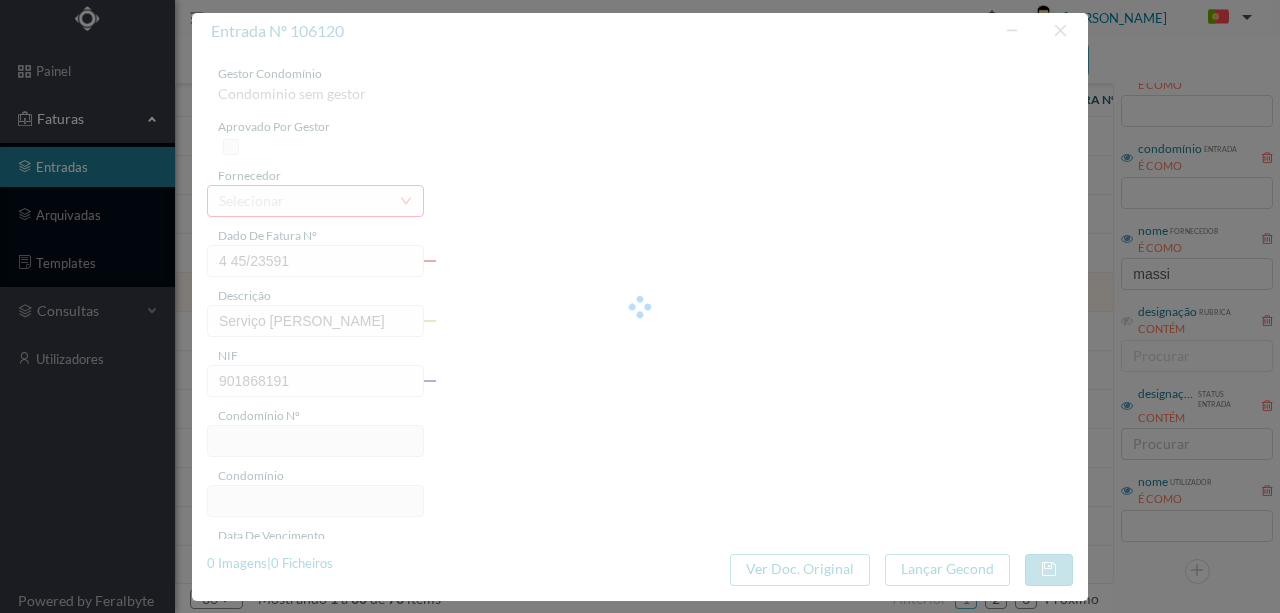 type on "666" 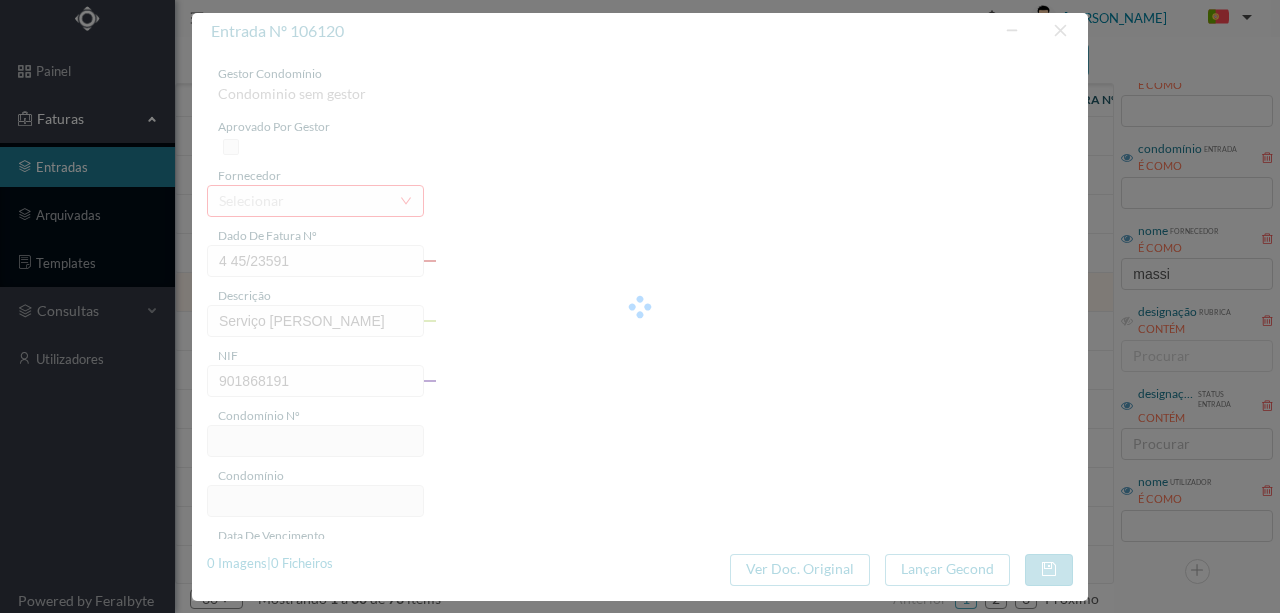 type on "ED. R. CONDE ALTO MEARIM 492 a 496" 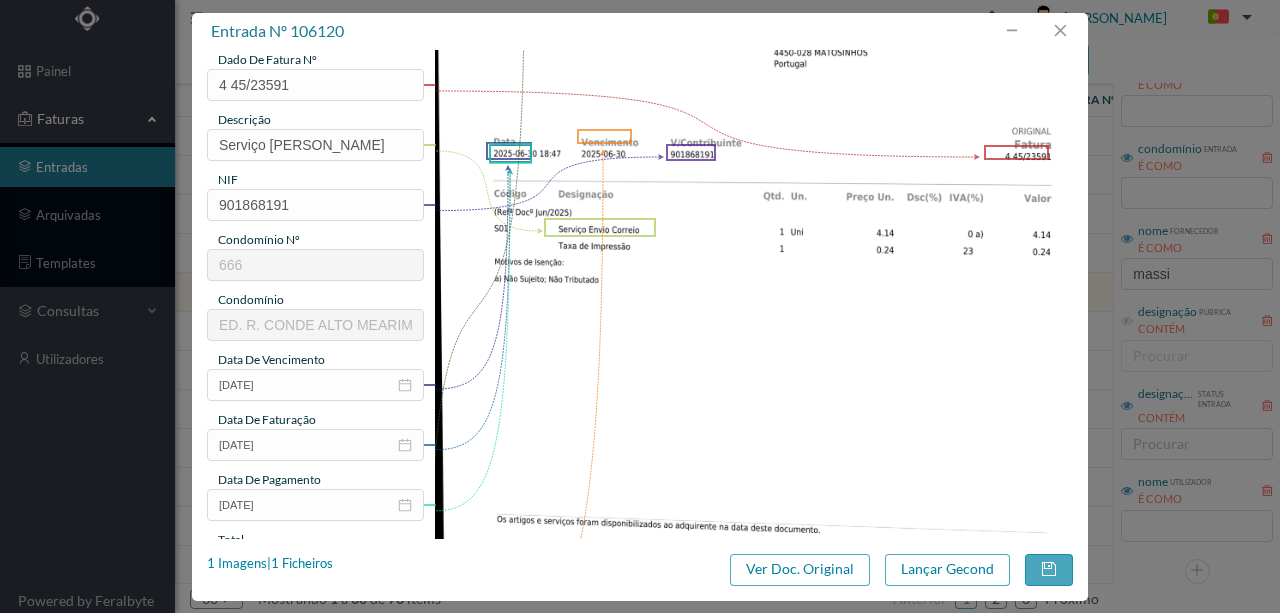 scroll, scrollTop: 200, scrollLeft: 0, axis: vertical 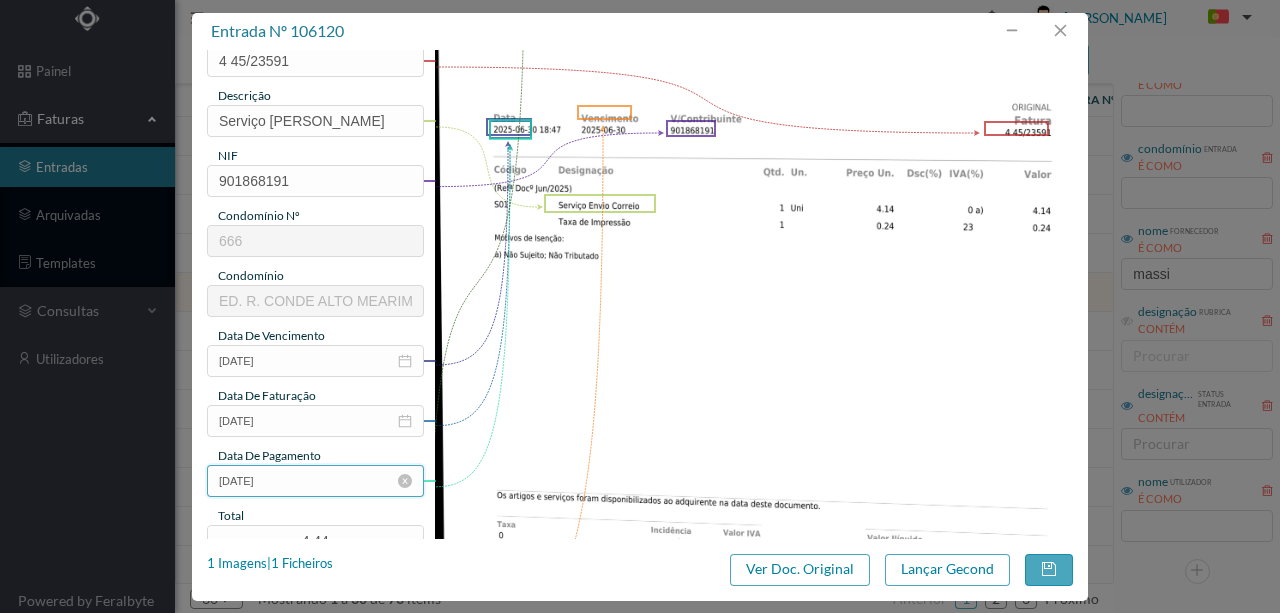 click on "2025-06-03" at bounding box center (315, 481) 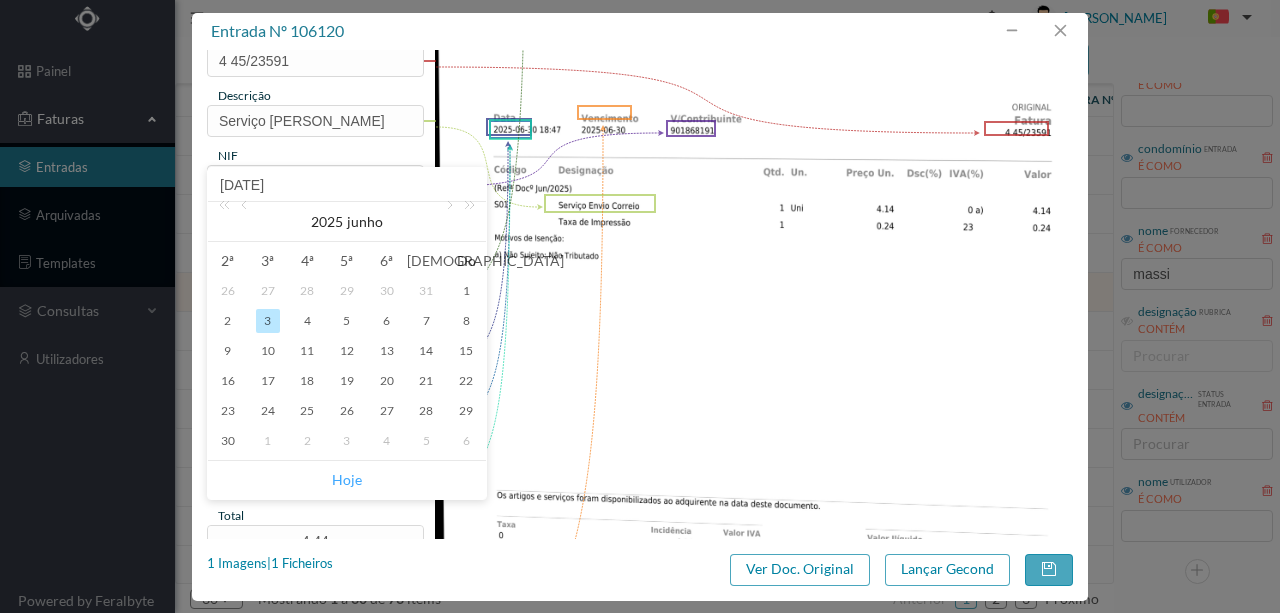 click on "Hoje" at bounding box center (347, 480) 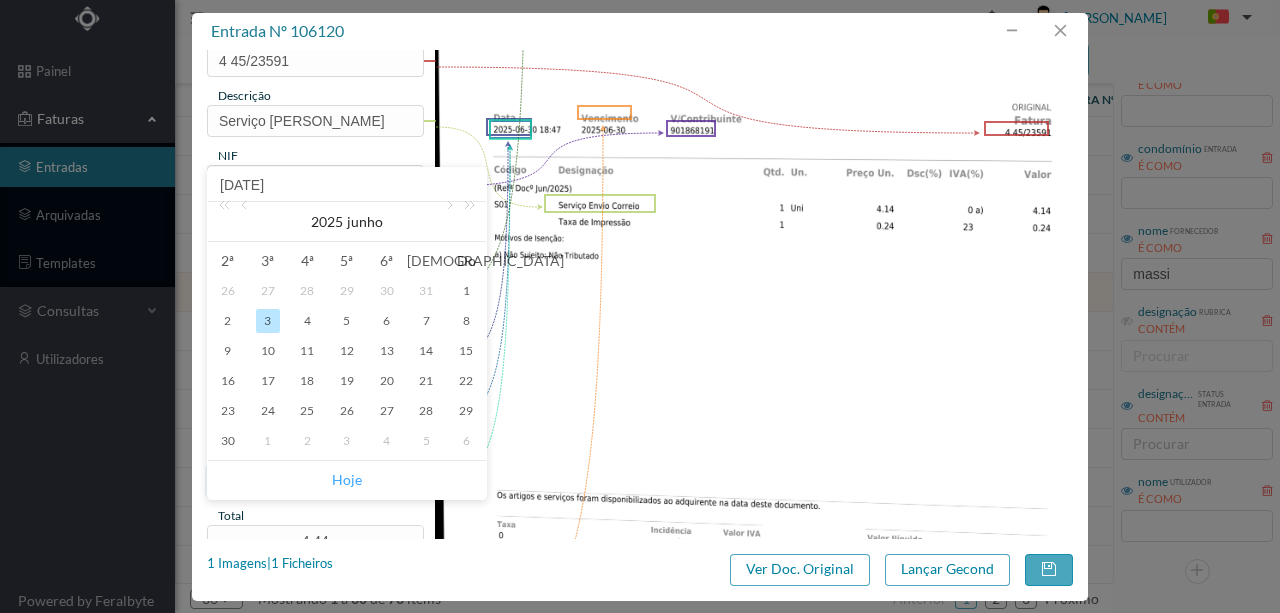 type on "[DATE]" 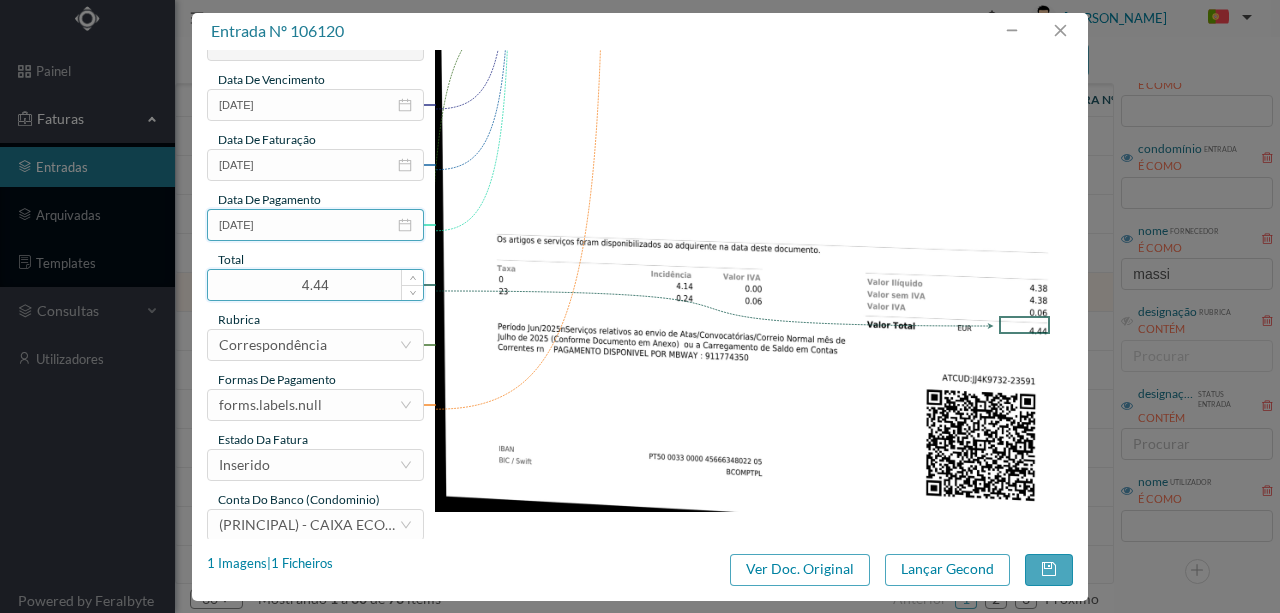 scroll, scrollTop: 466, scrollLeft: 0, axis: vertical 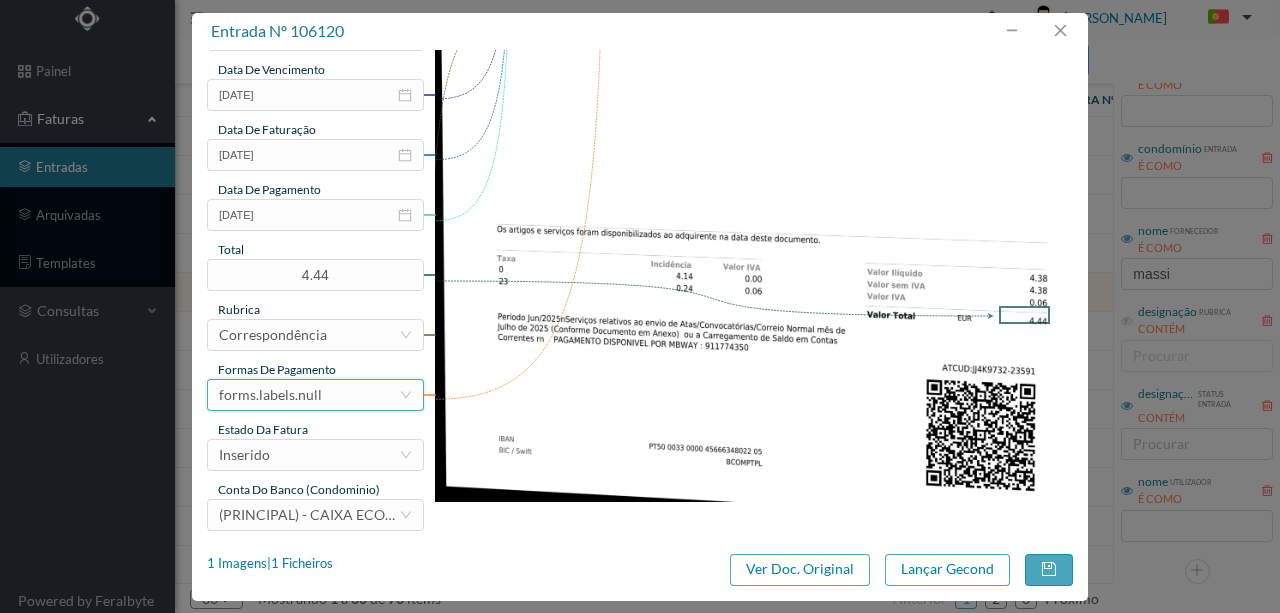click on "forms.labels.null" at bounding box center (270, 395) 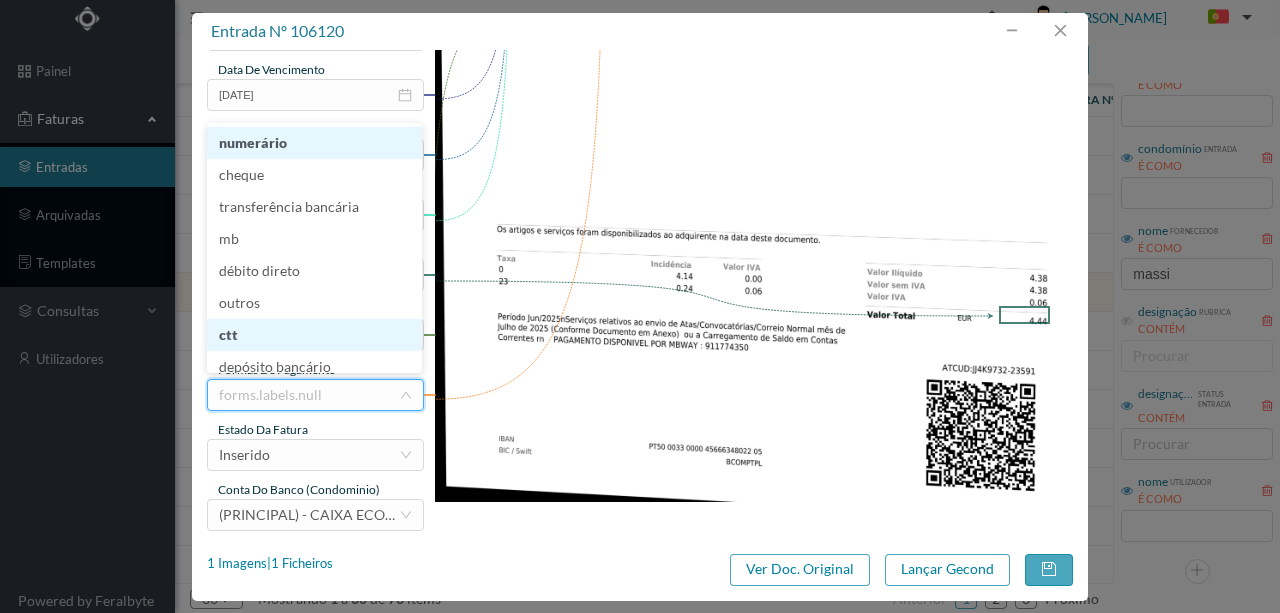 scroll, scrollTop: 10, scrollLeft: 0, axis: vertical 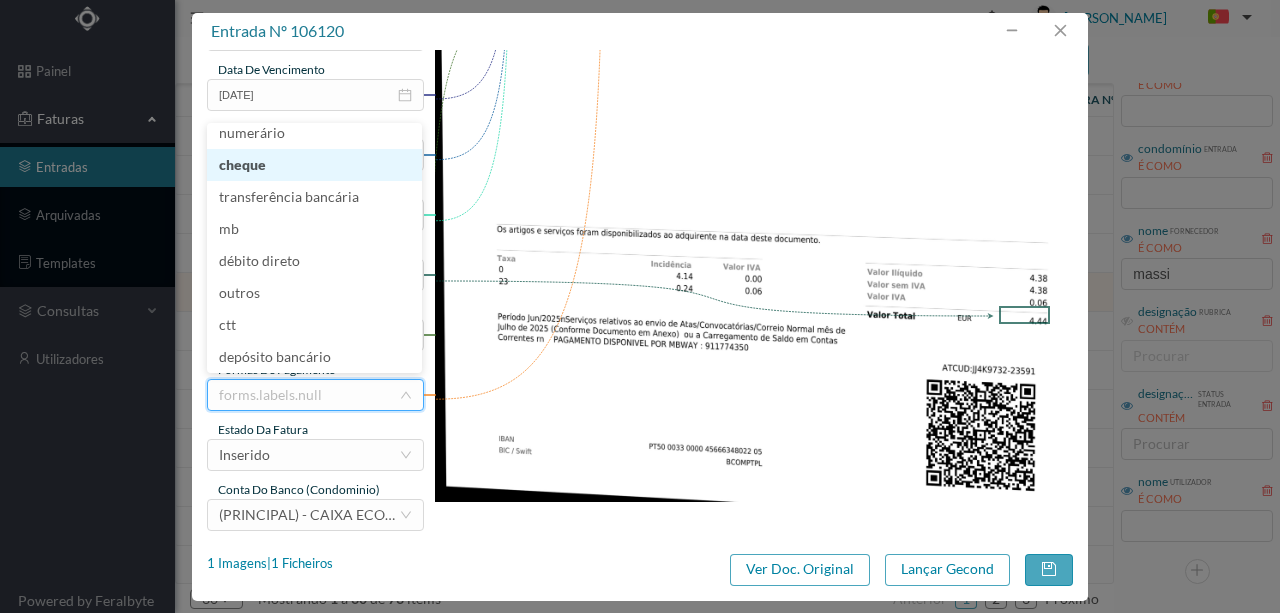 click on "cheque" at bounding box center (314, 165) 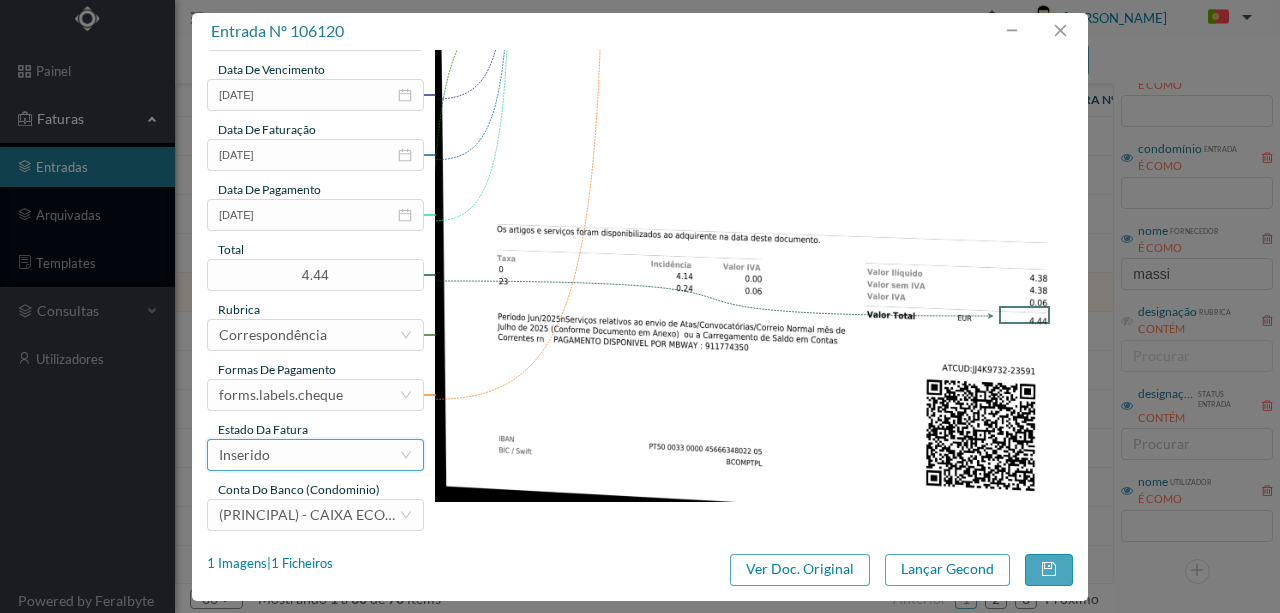 click on "Inserido" at bounding box center [309, 455] 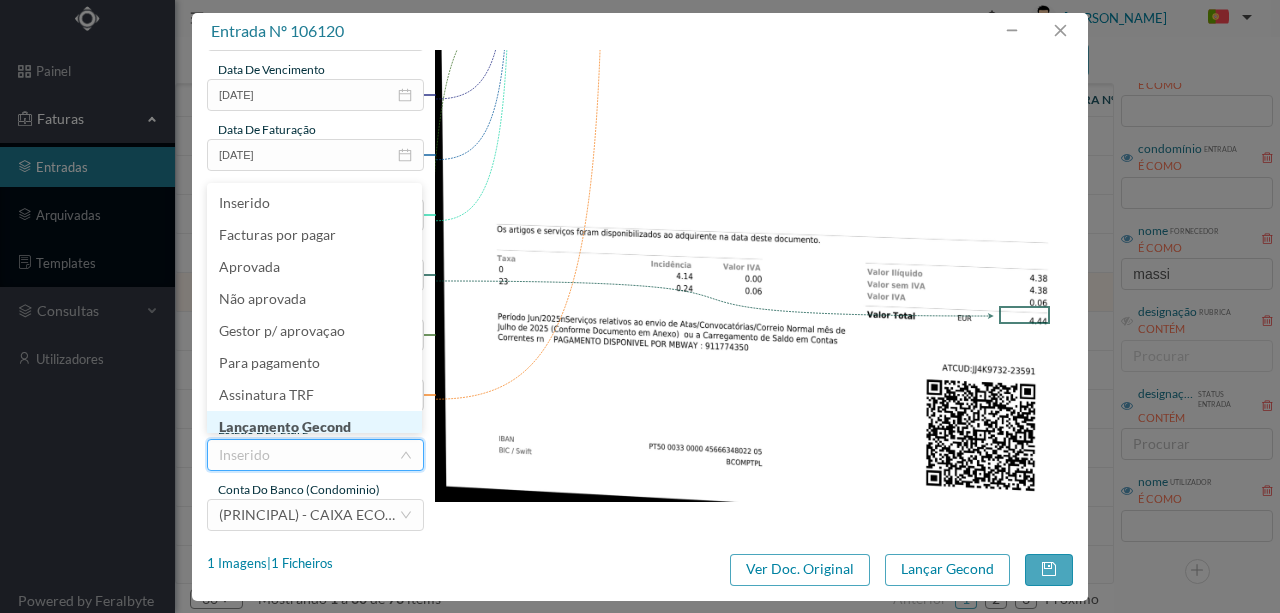 scroll, scrollTop: 10, scrollLeft: 0, axis: vertical 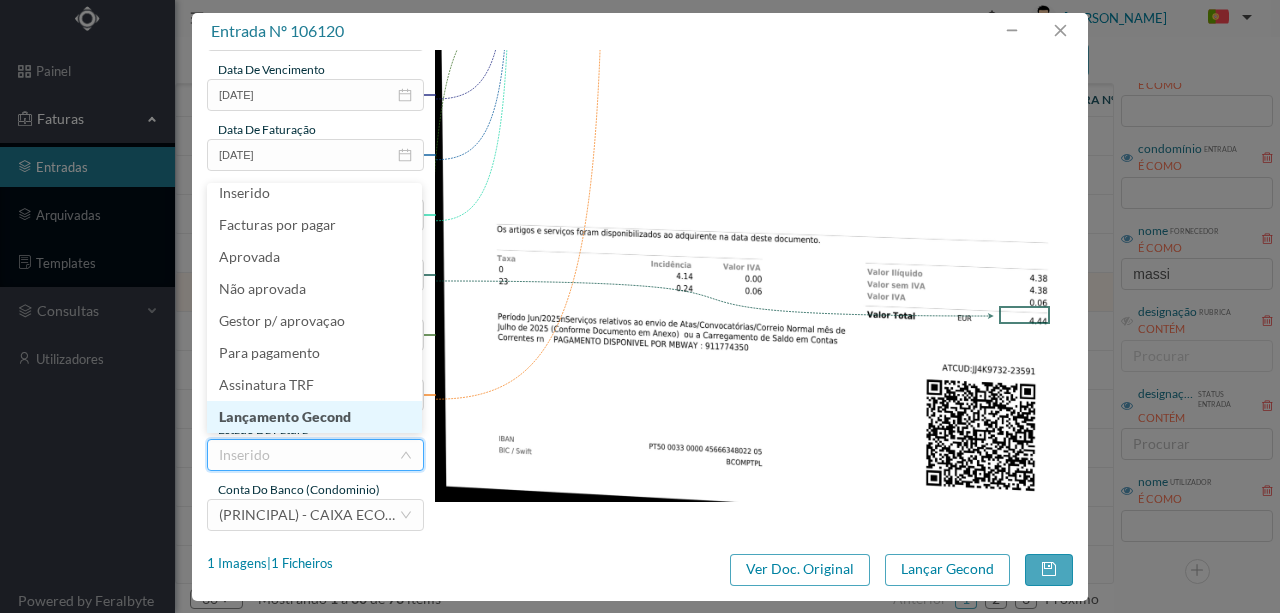 click on "Lançamento Gecond" at bounding box center [314, 417] 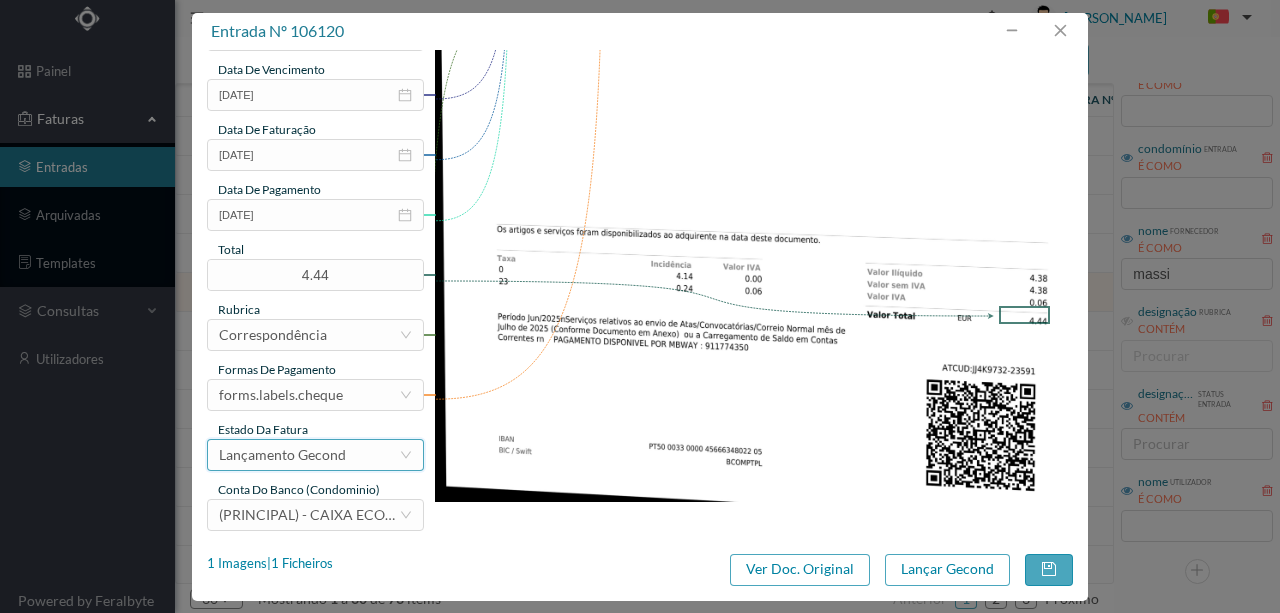 scroll, scrollTop: 473, scrollLeft: 0, axis: vertical 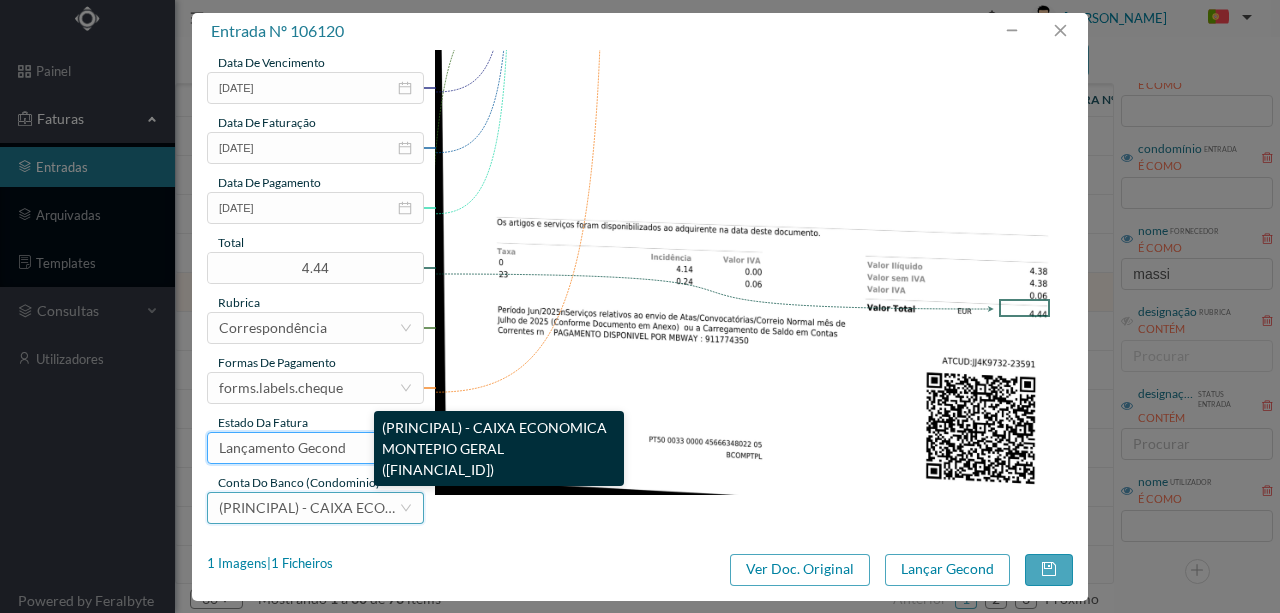 click on "(PRINCIPAL) - CAIXA ECONOMICA MONTEPIO GERAL (PT50 003600709910011770705)" at bounding box center (451, 507) 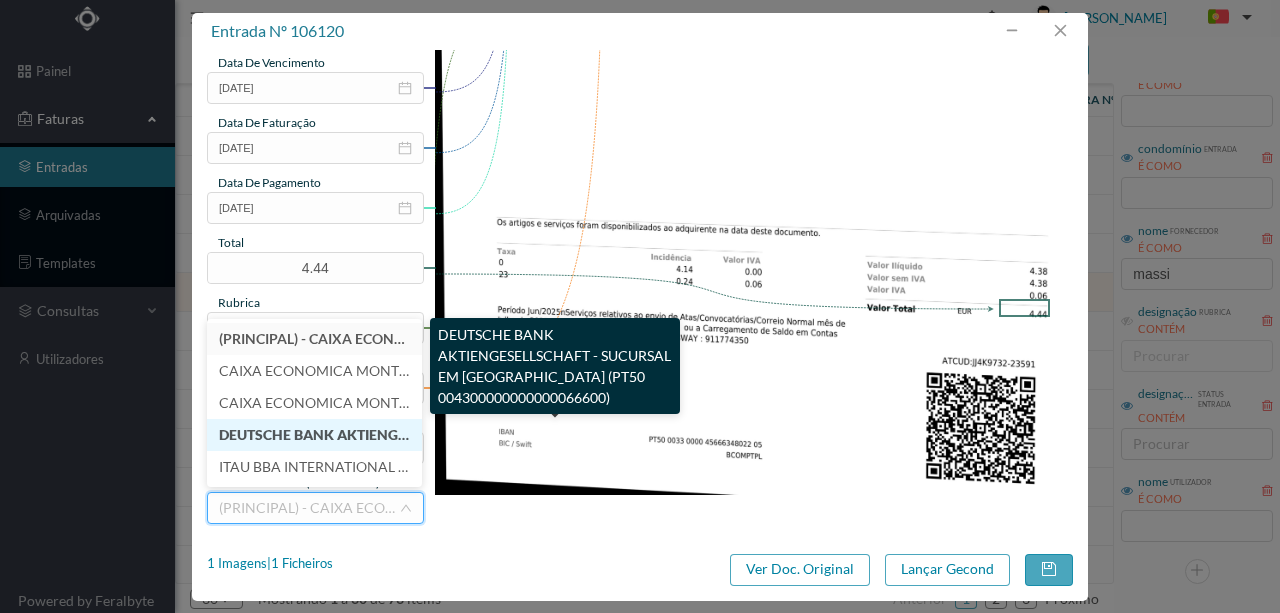 click on "DEUTSCHE BANK AKTIENGESELLSCHAFT - SUCURSAL EM PORTUGAL (PT50 004300000000000066600)" at bounding box center [587, 434] 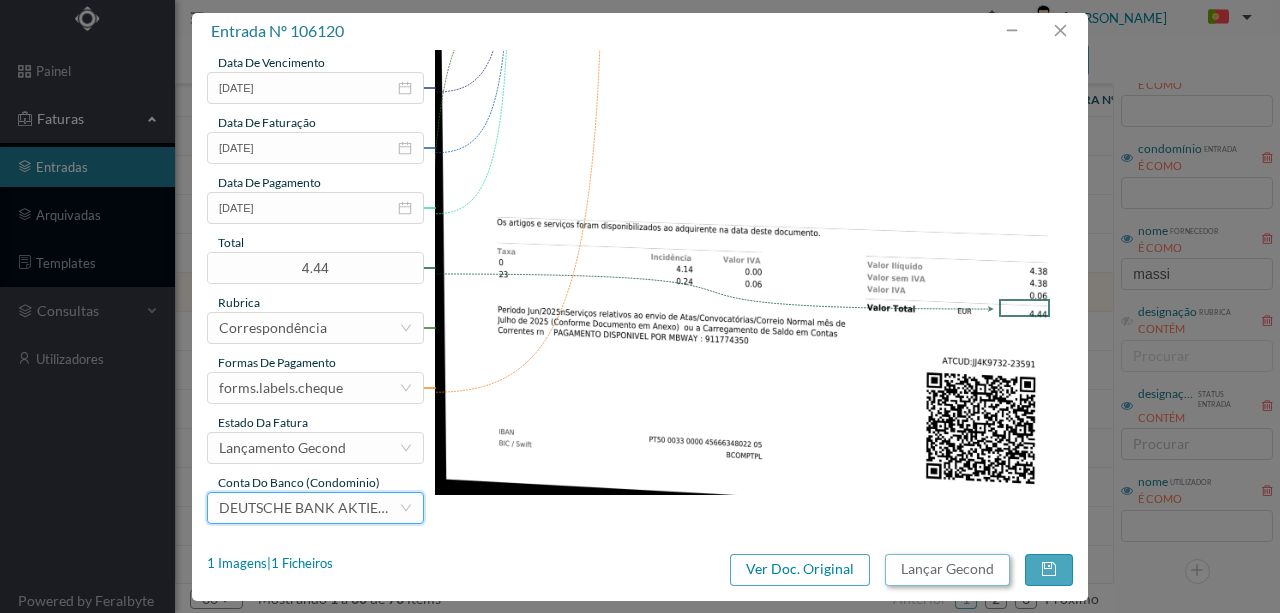 click on "Lançar Gecond" at bounding box center [947, 570] 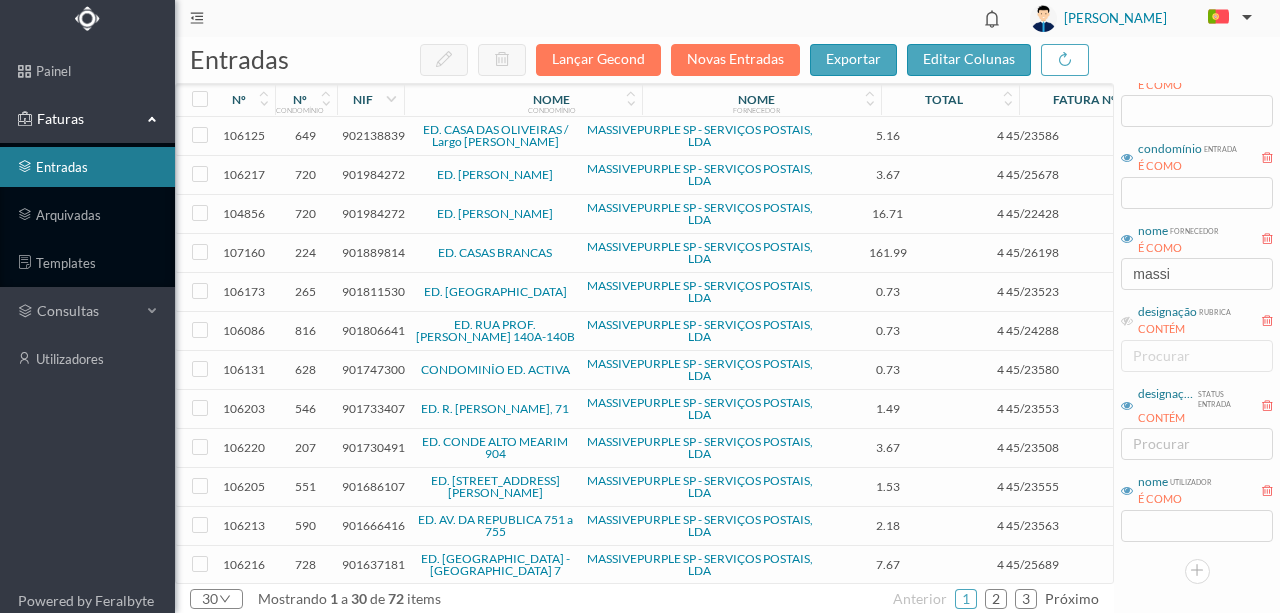 click on "901811530" at bounding box center (373, 291) 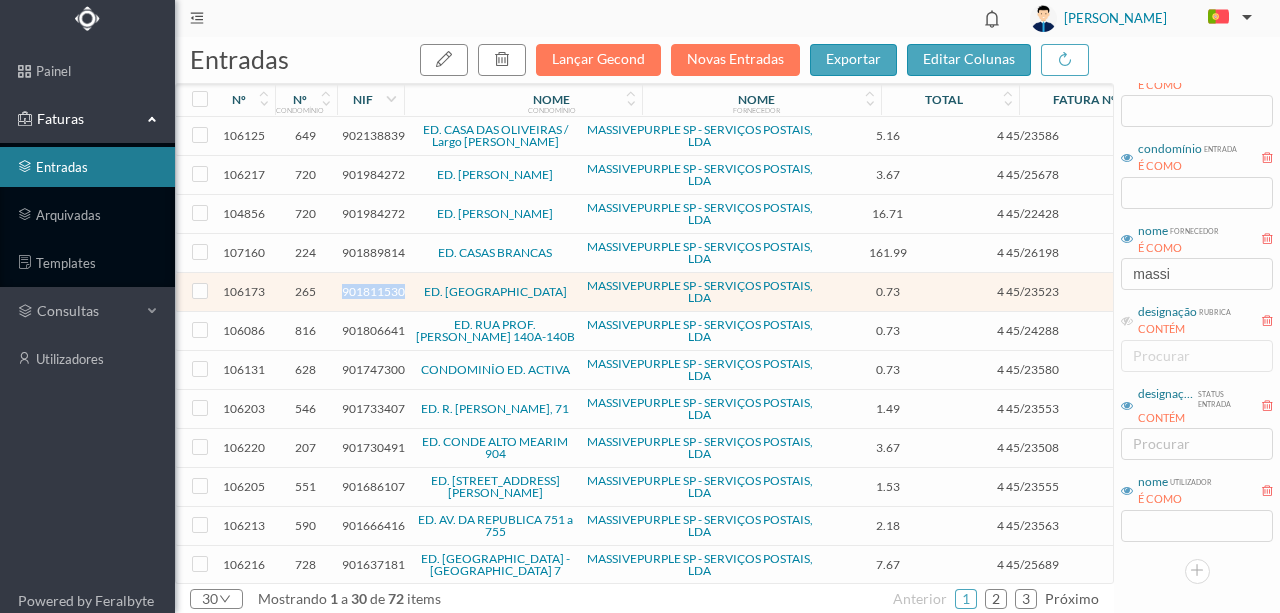 click on "901811530" at bounding box center (373, 291) 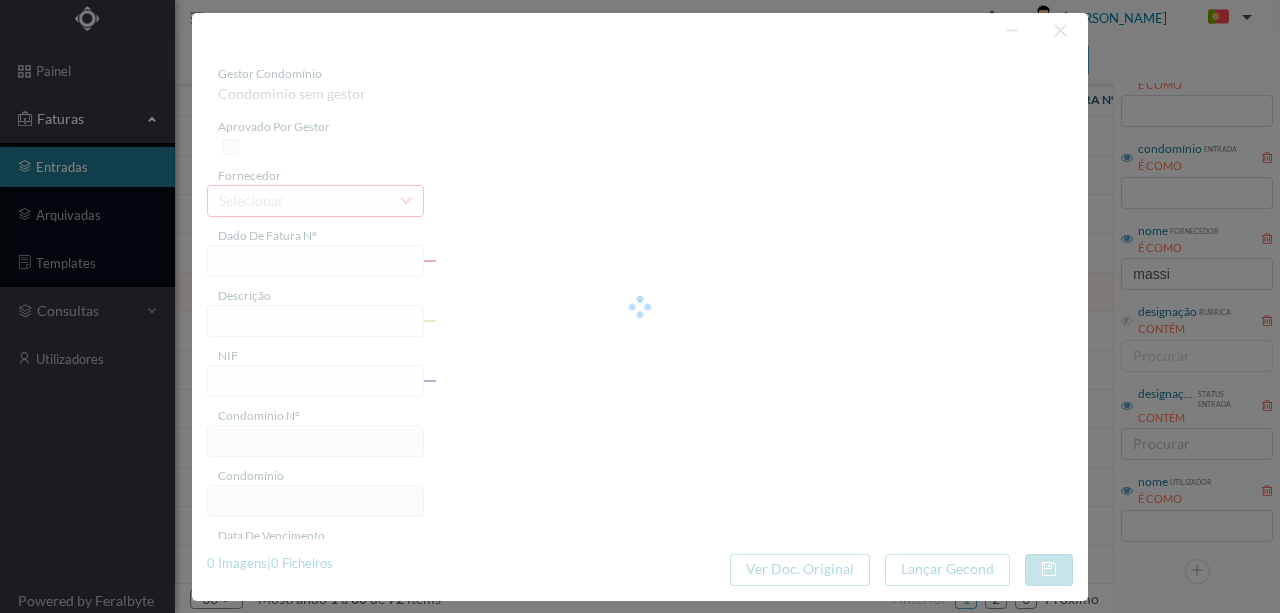 type on "4 45/23523" 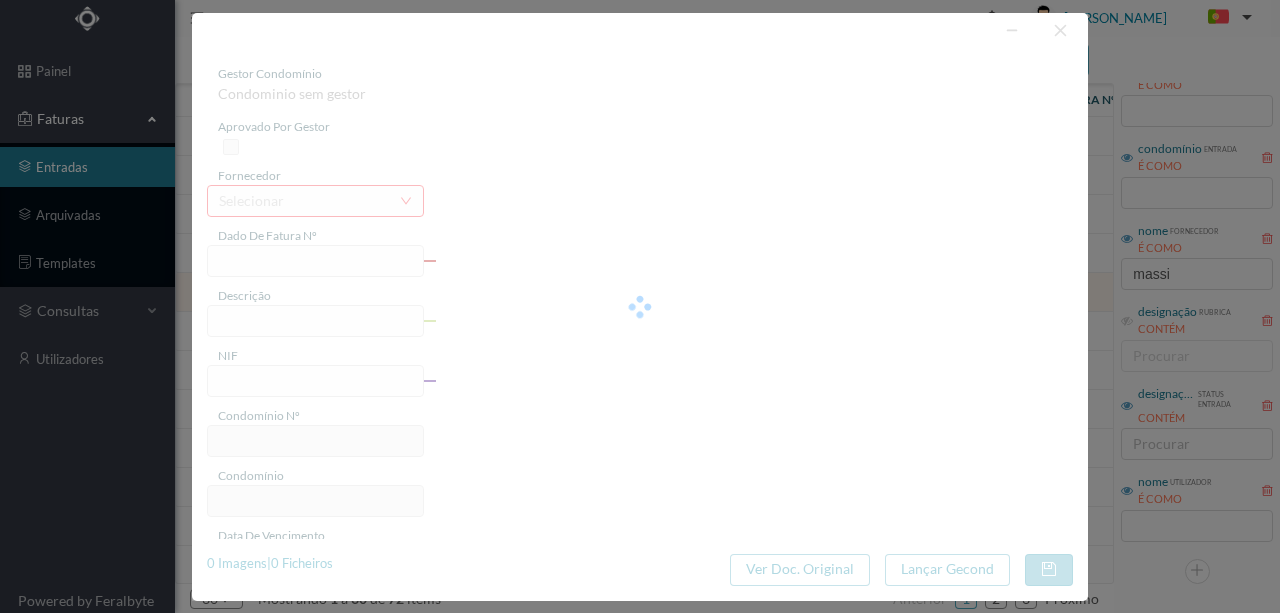 type on "Serviço [PERSON_NAME]" 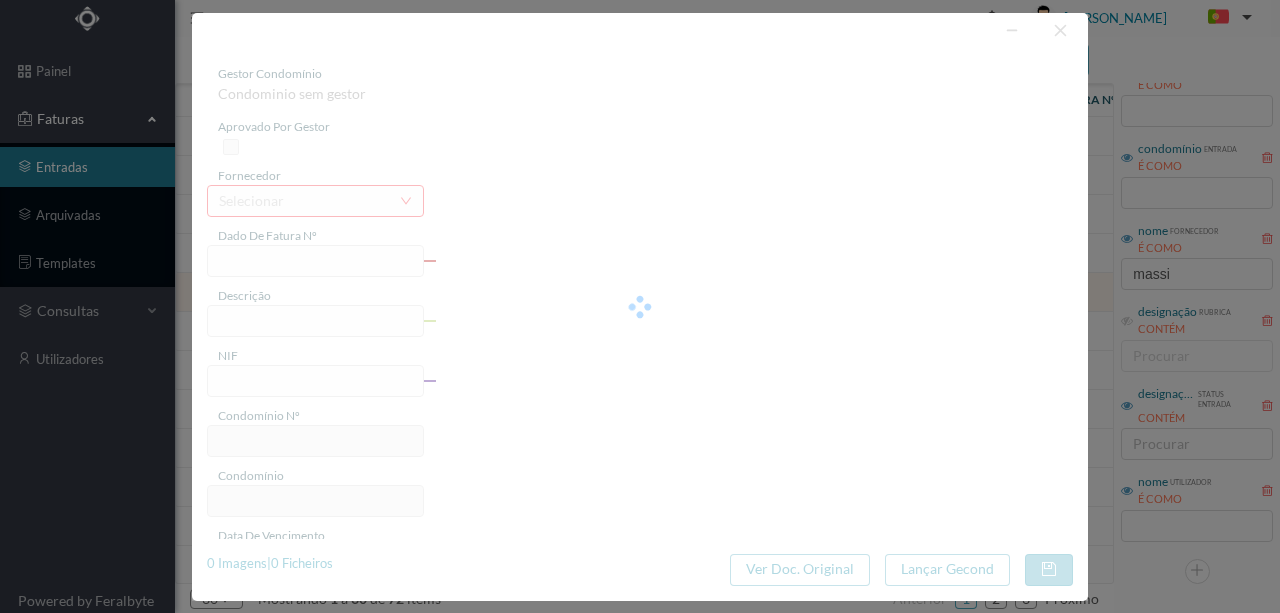 type on "901811530" 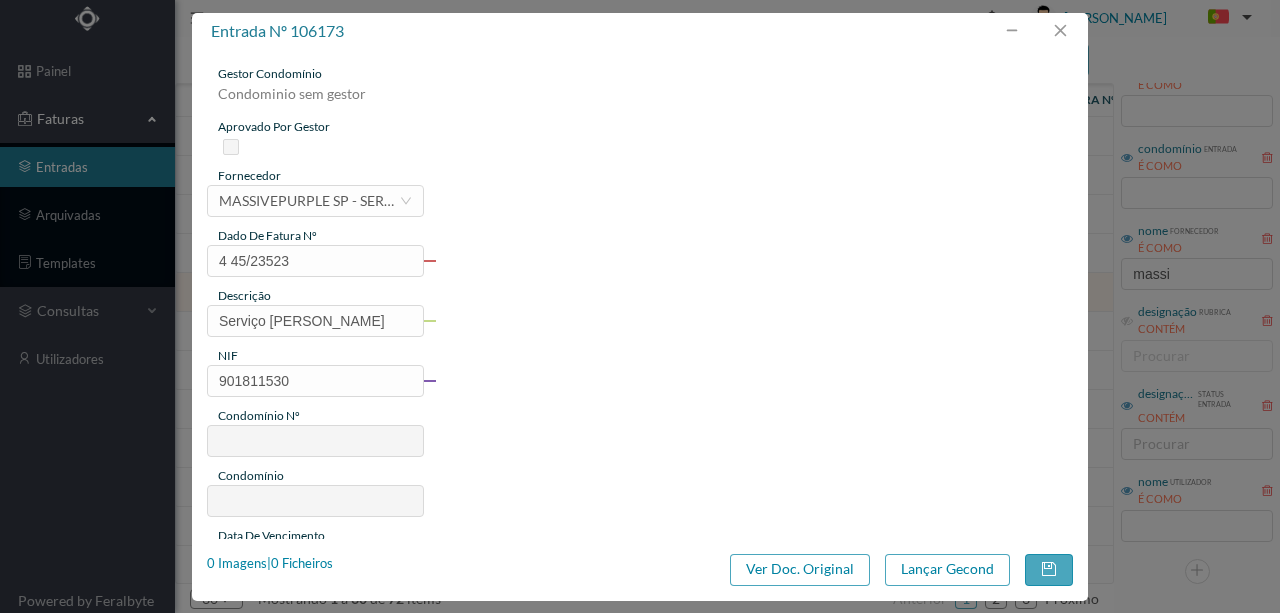 type on "265" 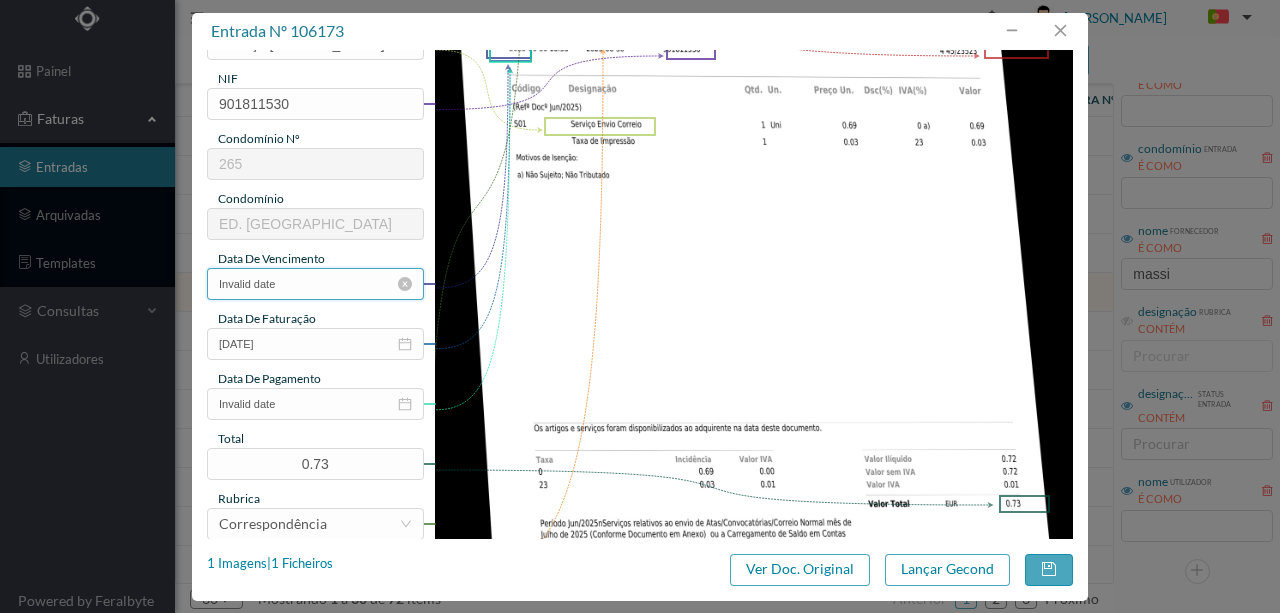 scroll, scrollTop: 333, scrollLeft: 0, axis: vertical 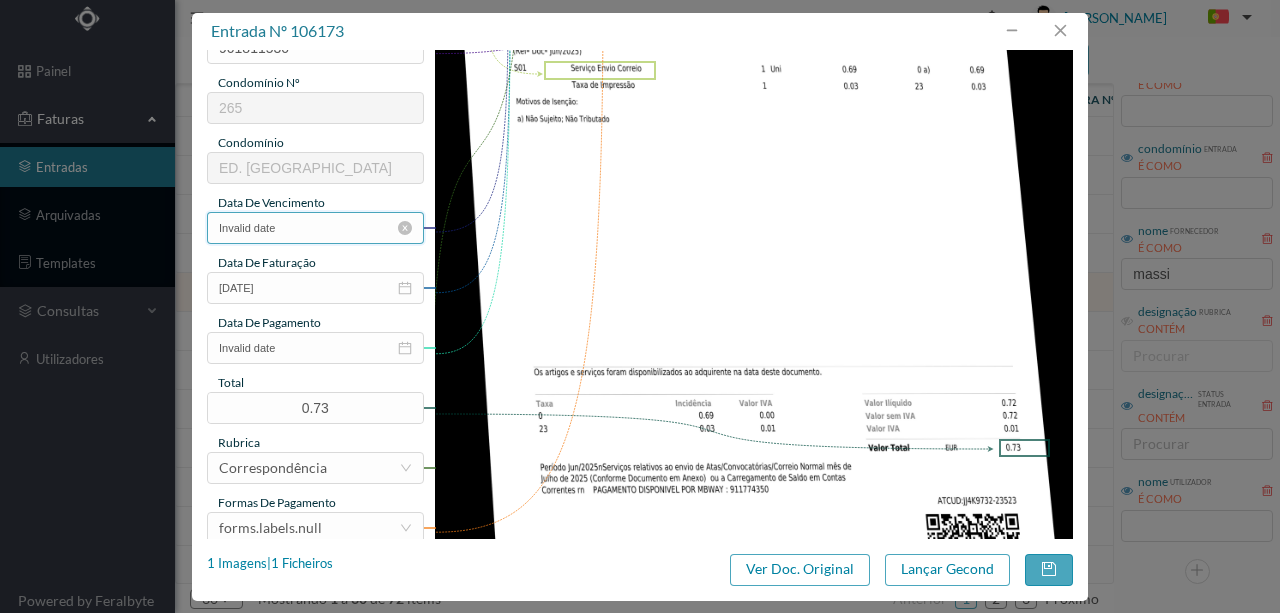 click on "Invalid date" at bounding box center (315, 228) 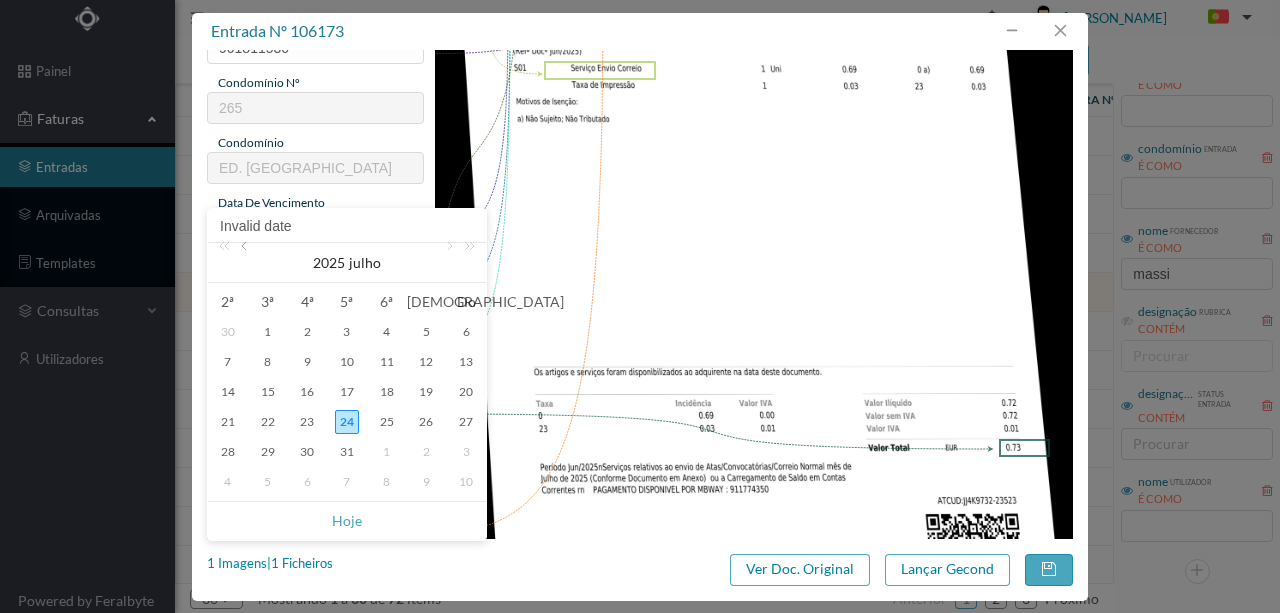 click at bounding box center (246, 263) 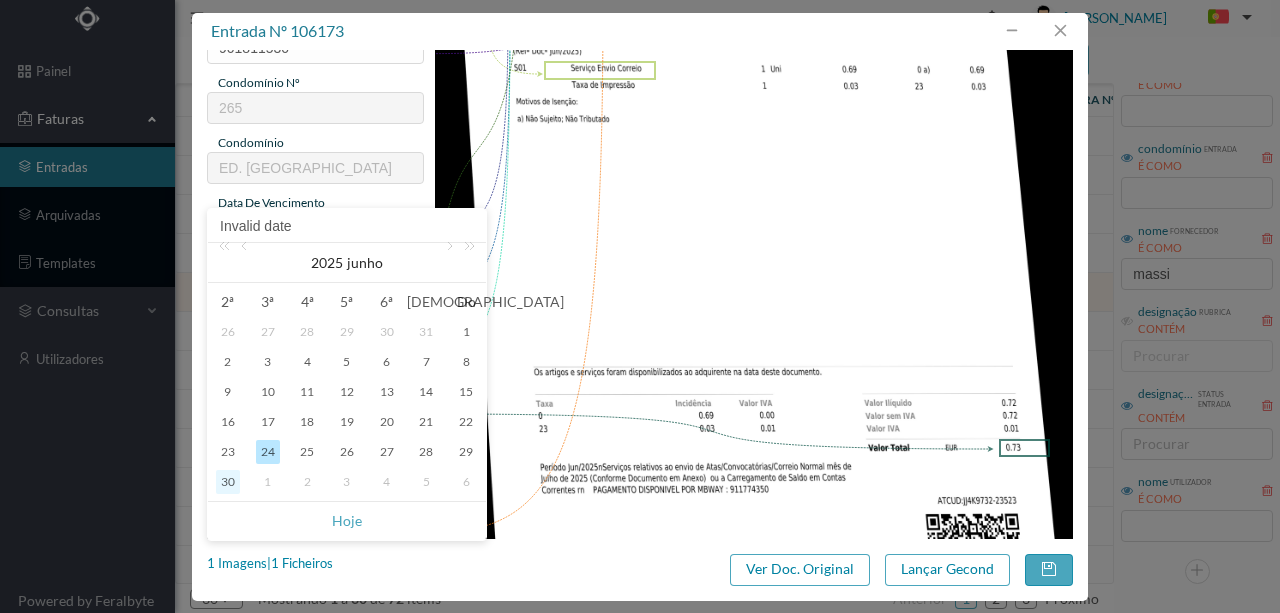 click on "30" at bounding box center [228, 482] 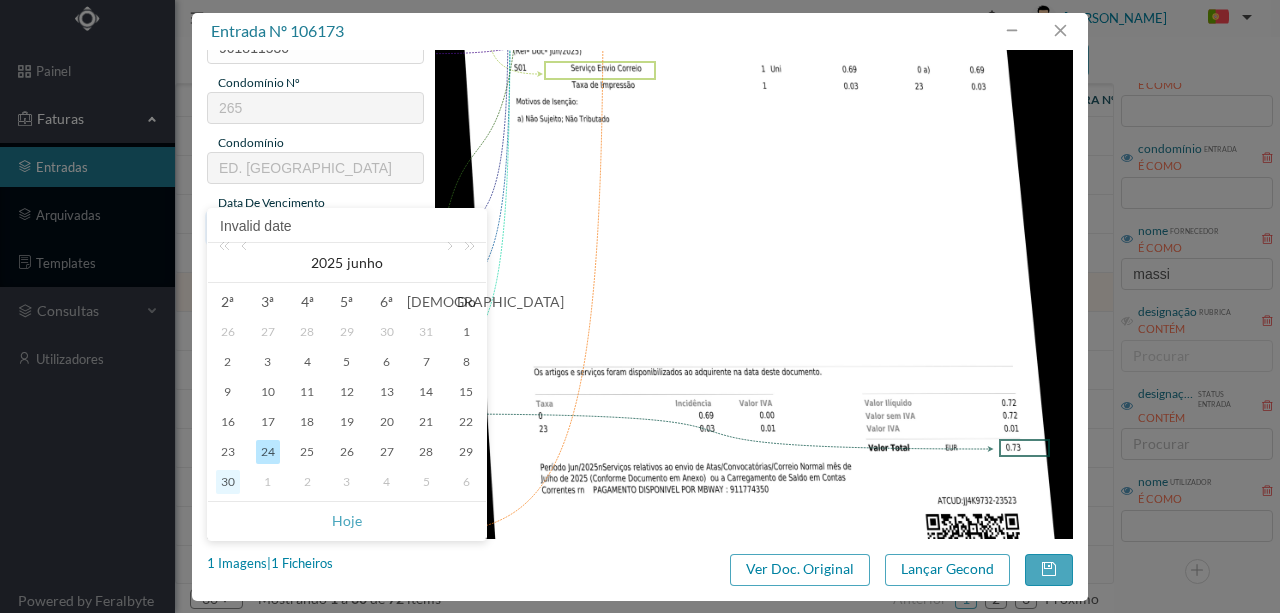 type on "[DATE]" 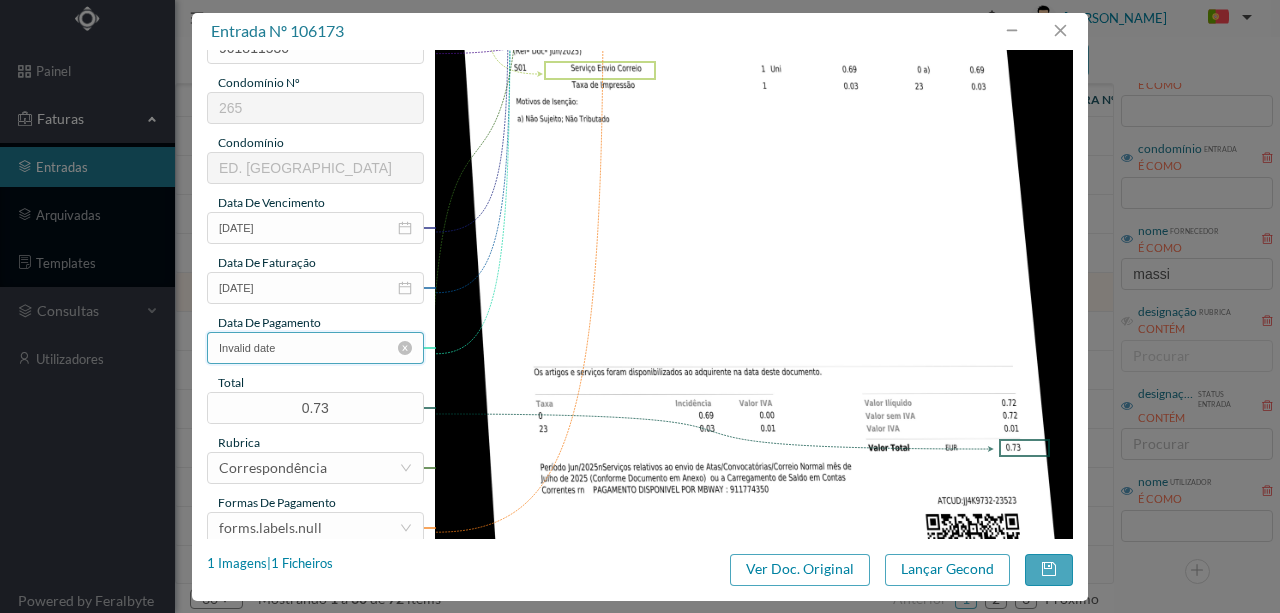 click on "Invalid date" at bounding box center [315, 348] 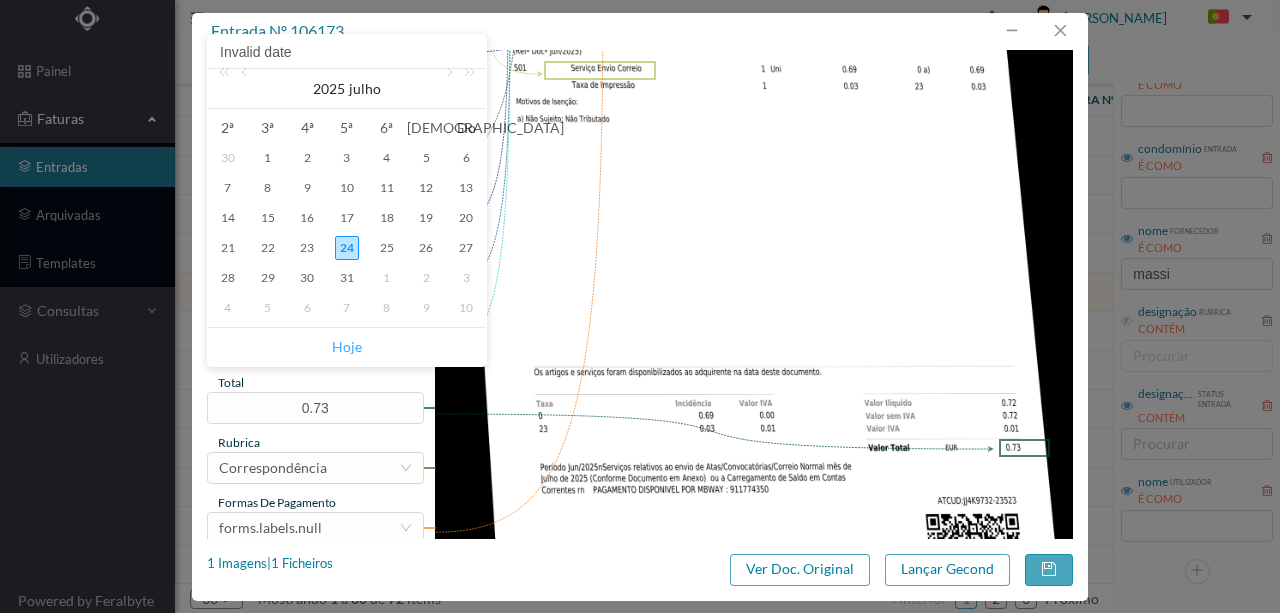 click on "Hoje" at bounding box center [347, 347] 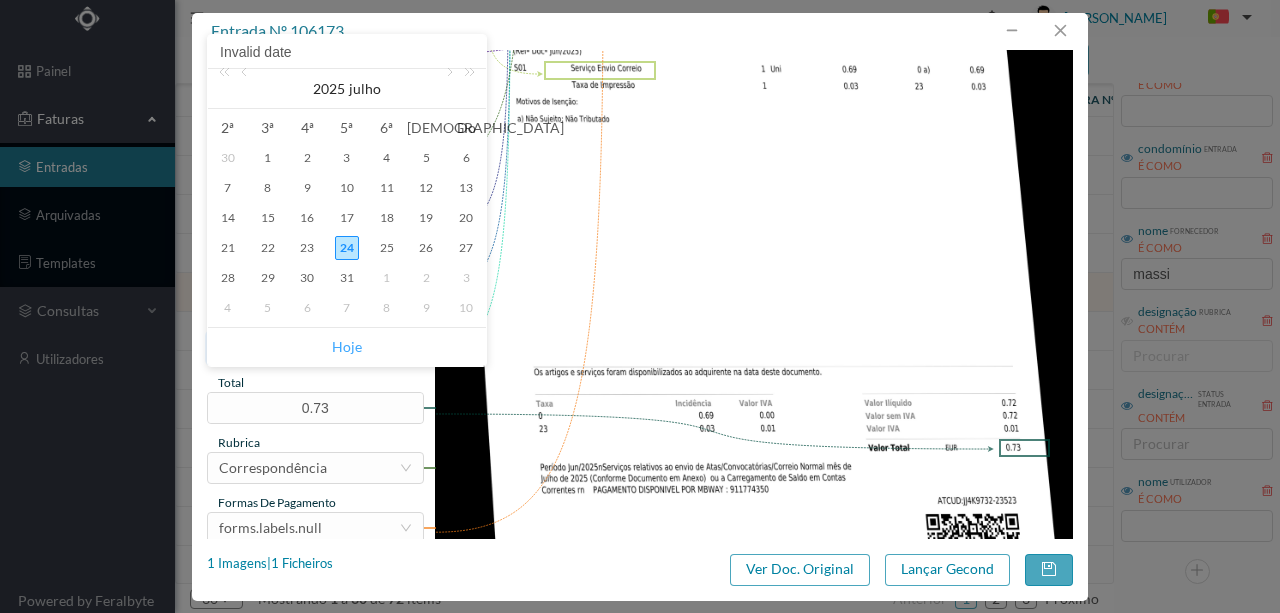type on "[DATE]" 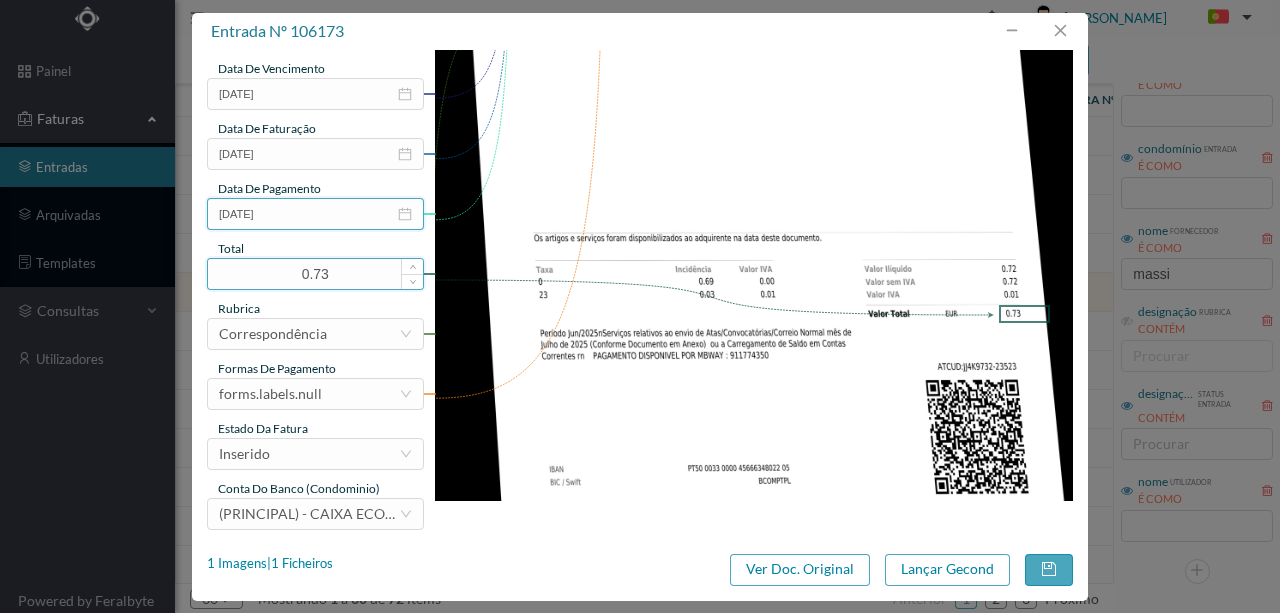 scroll, scrollTop: 473, scrollLeft: 0, axis: vertical 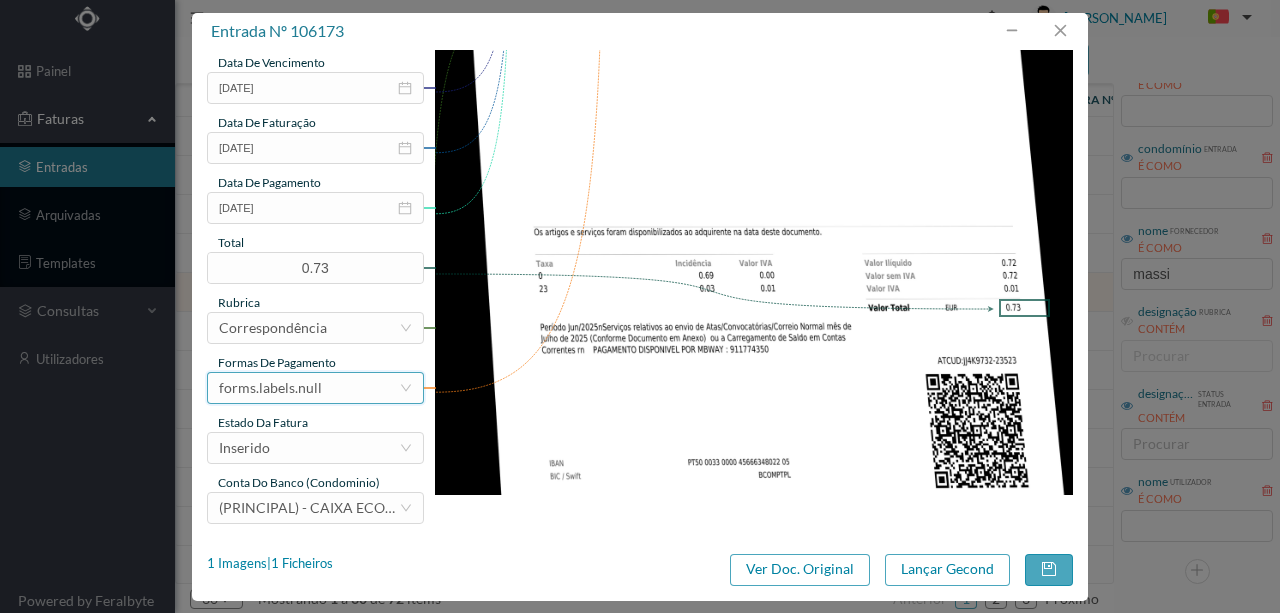 click on "forms.labels.null" at bounding box center [270, 388] 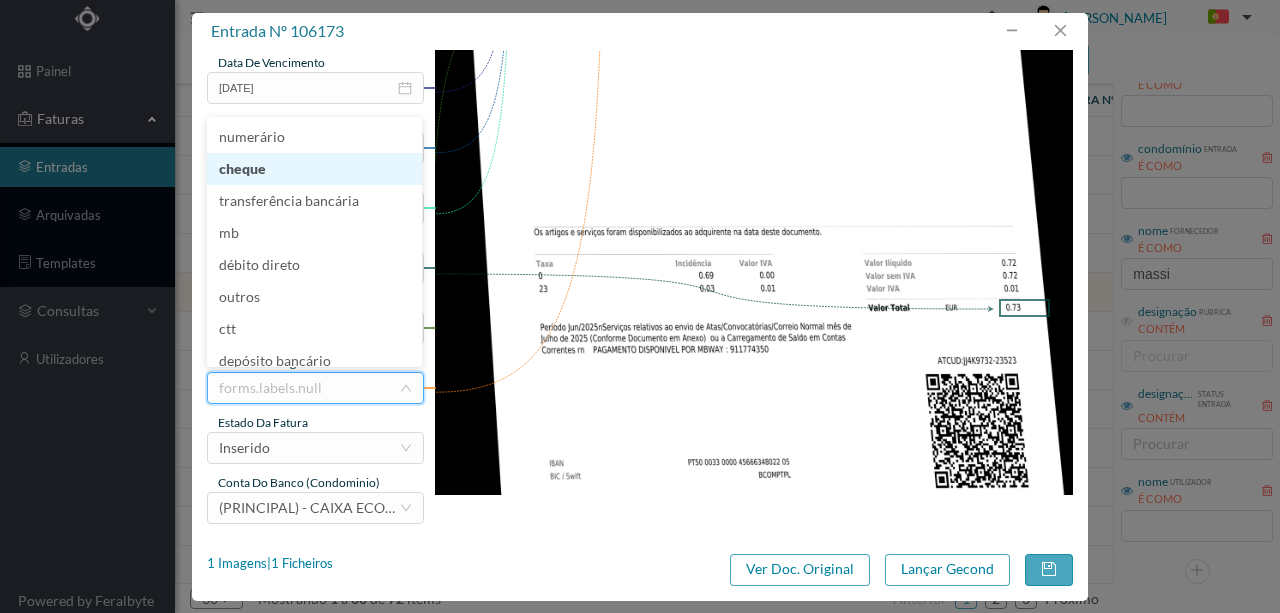 click on "cheque" at bounding box center (314, 169) 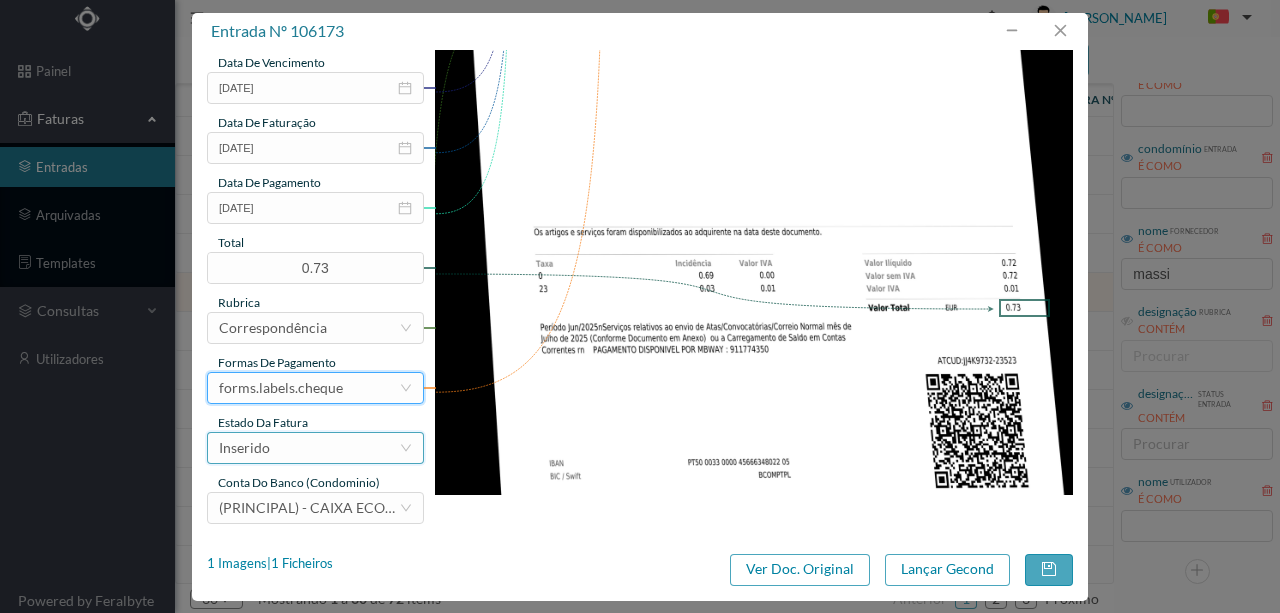 click on "Inserido" at bounding box center (309, 448) 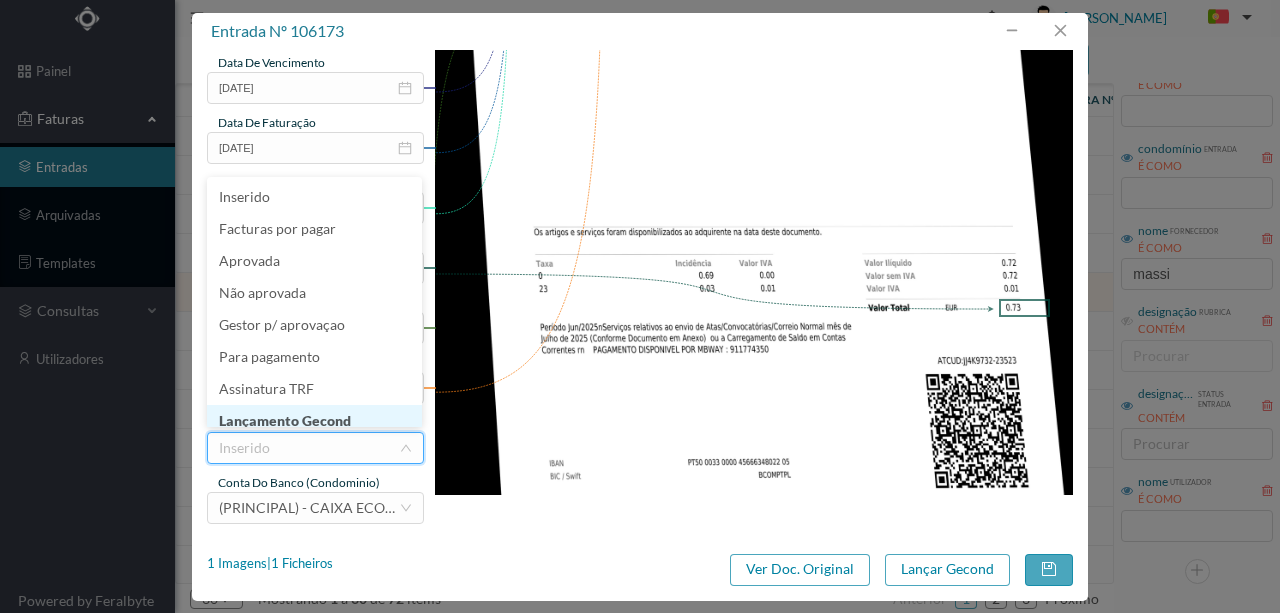 scroll, scrollTop: 10, scrollLeft: 0, axis: vertical 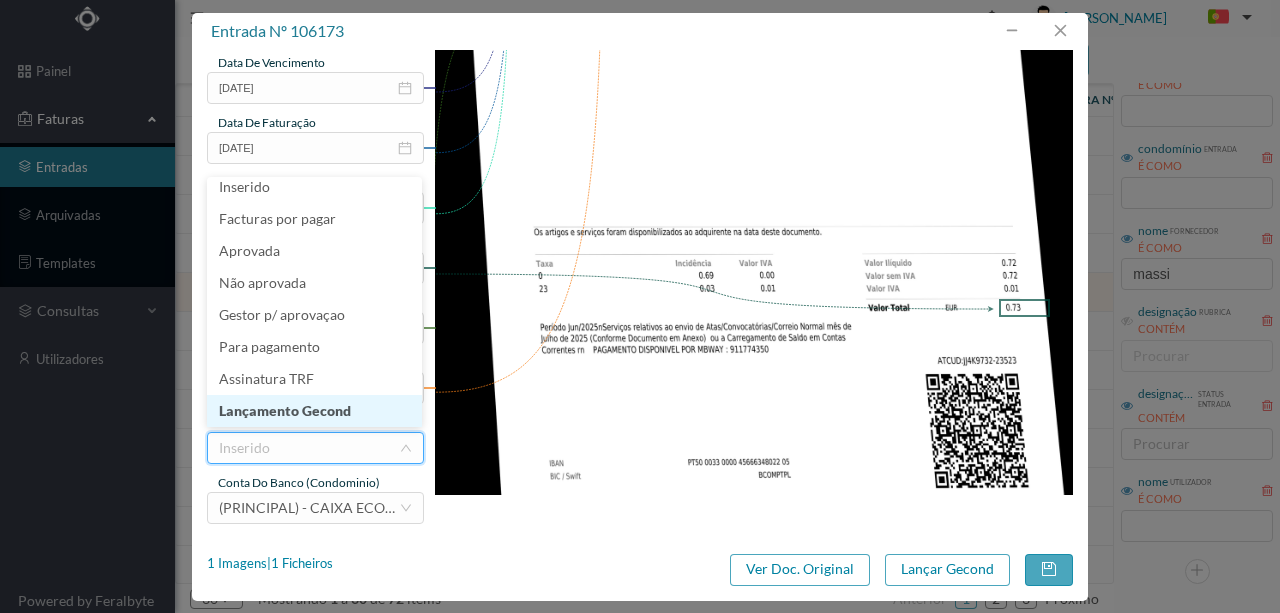 click on "Lançamento Gecond" at bounding box center [314, 411] 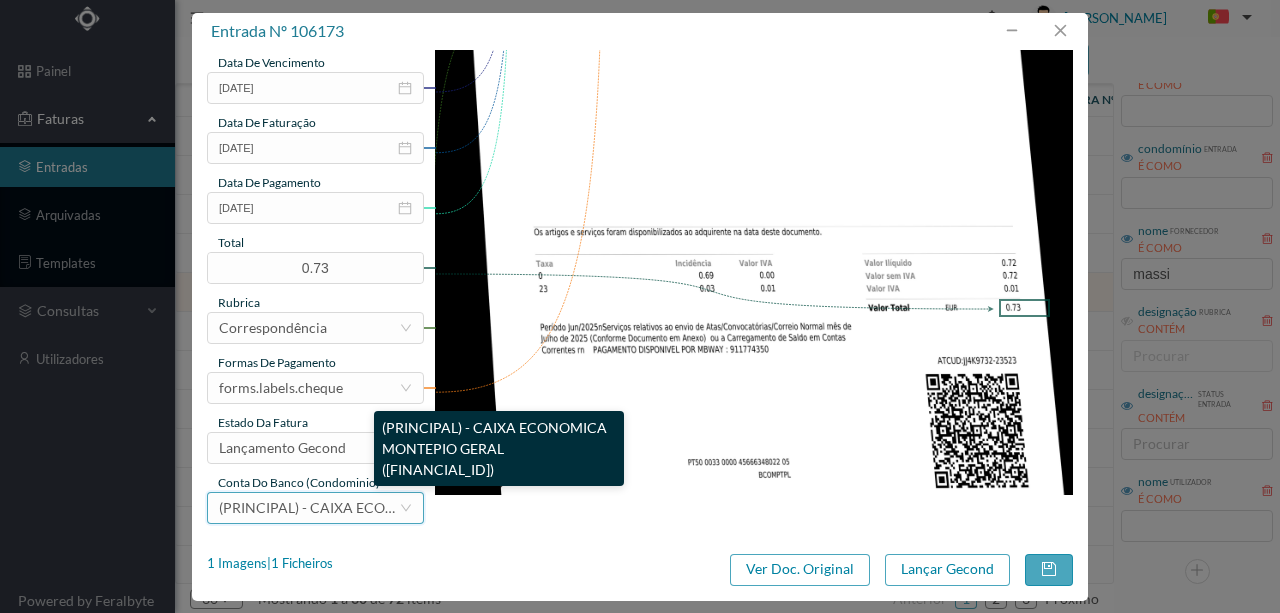 click on "(PRINCIPAL) - CAIXA ECONOMICA MONTEPIO GERAL (PT50 003600709910009277708)" at bounding box center (451, 507) 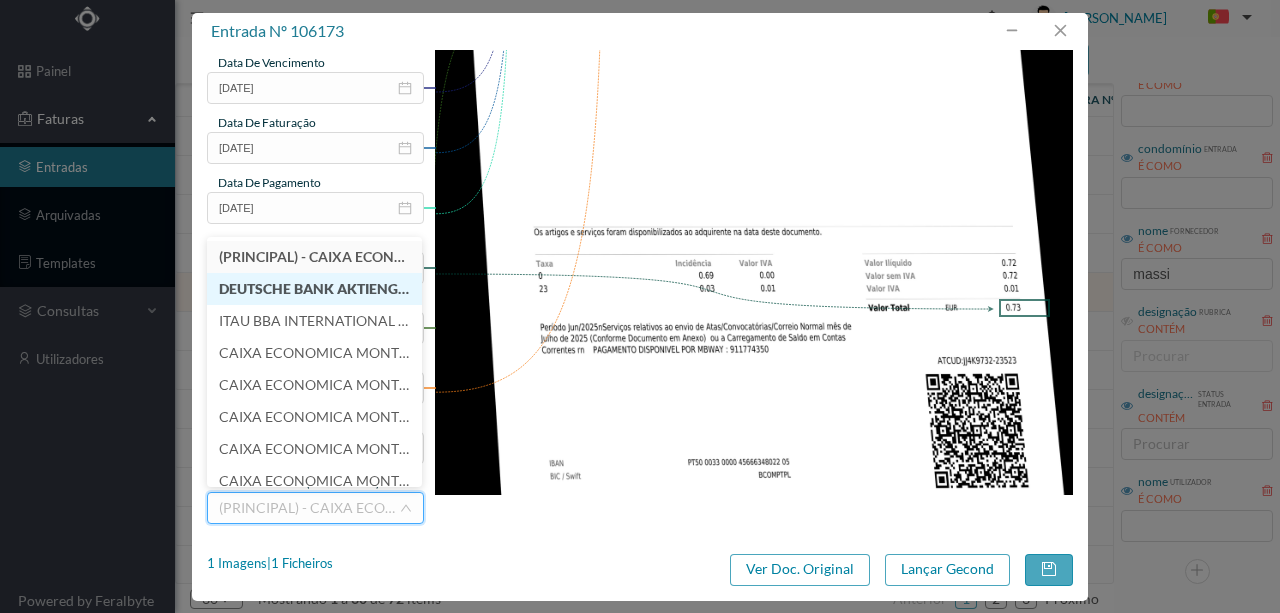 click on "DEUTSCHE BANK AKTIENGESELLSCHAFT - SUCURSAL EM PORTUGAL (PT50 004326500)" at bounding box center (539, 288) 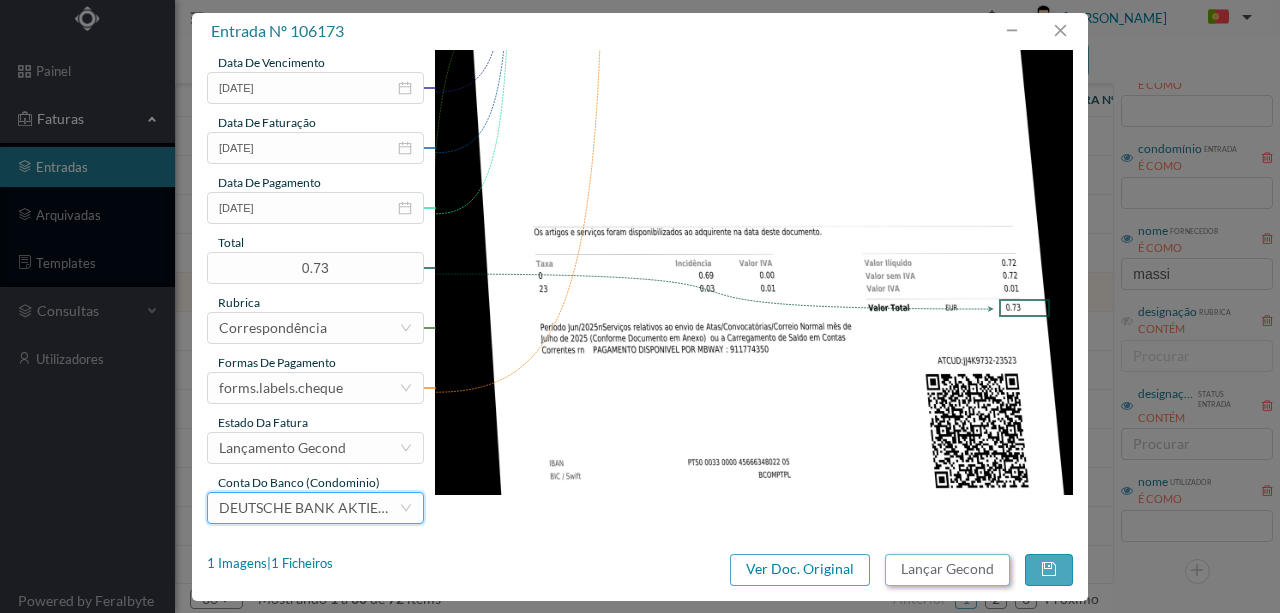 click on "Lançar Gecond" at bounding box center (947, 570) 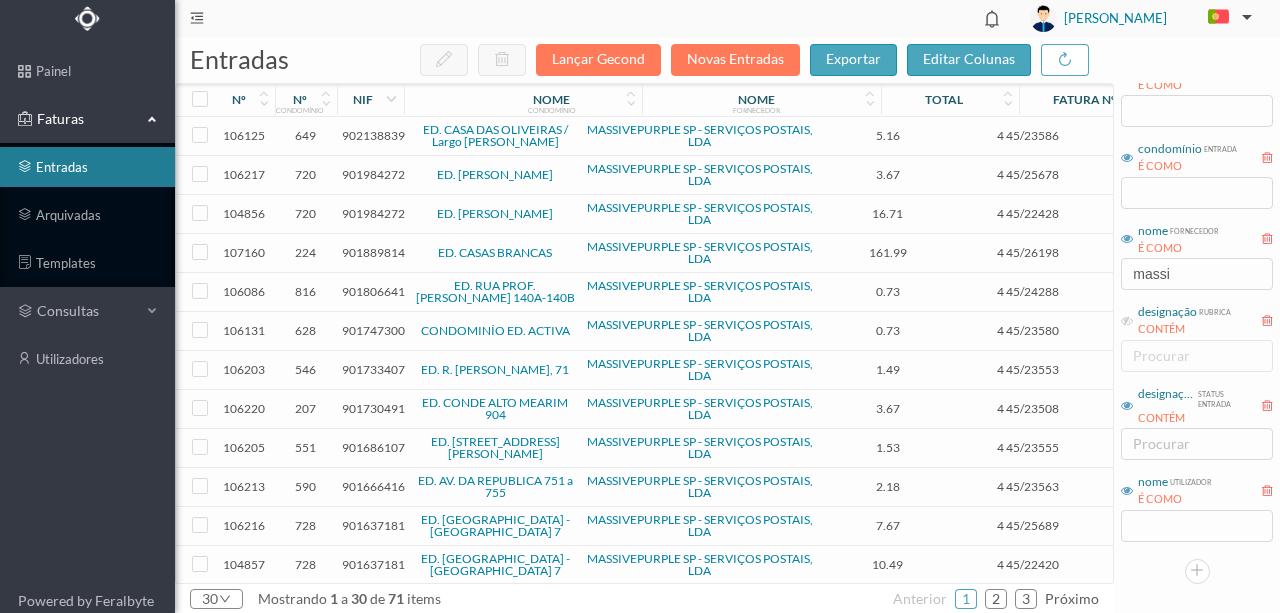 click on "901806641" at bounding box center [373, 291] 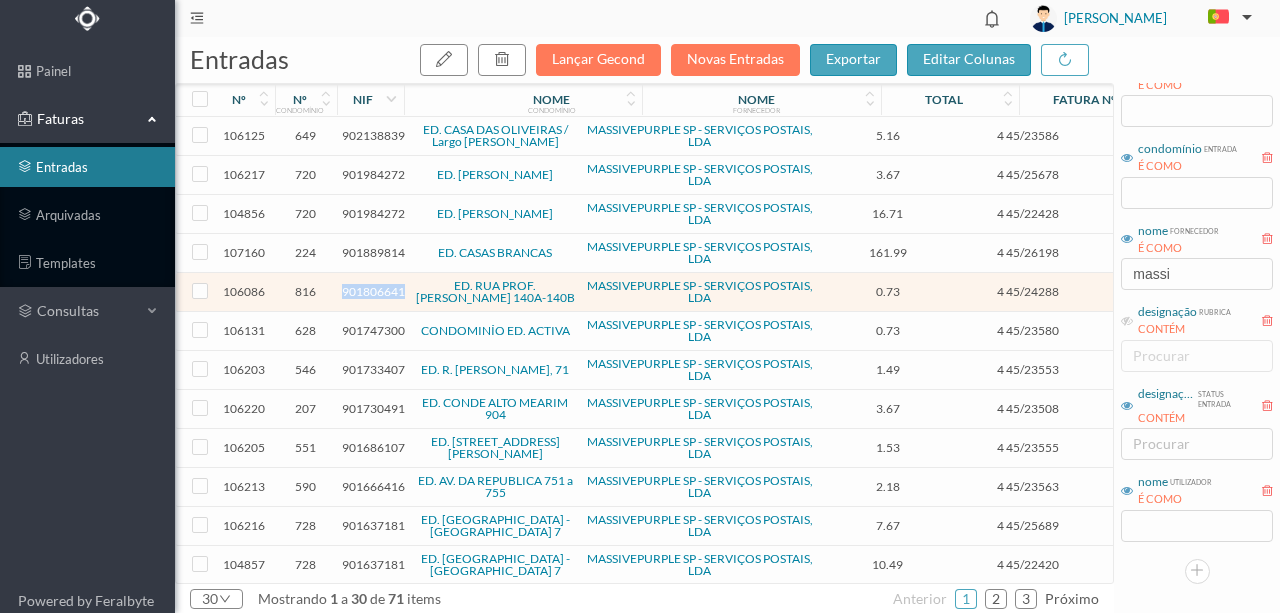 click on "901806641" at bounding box center (373, 291) 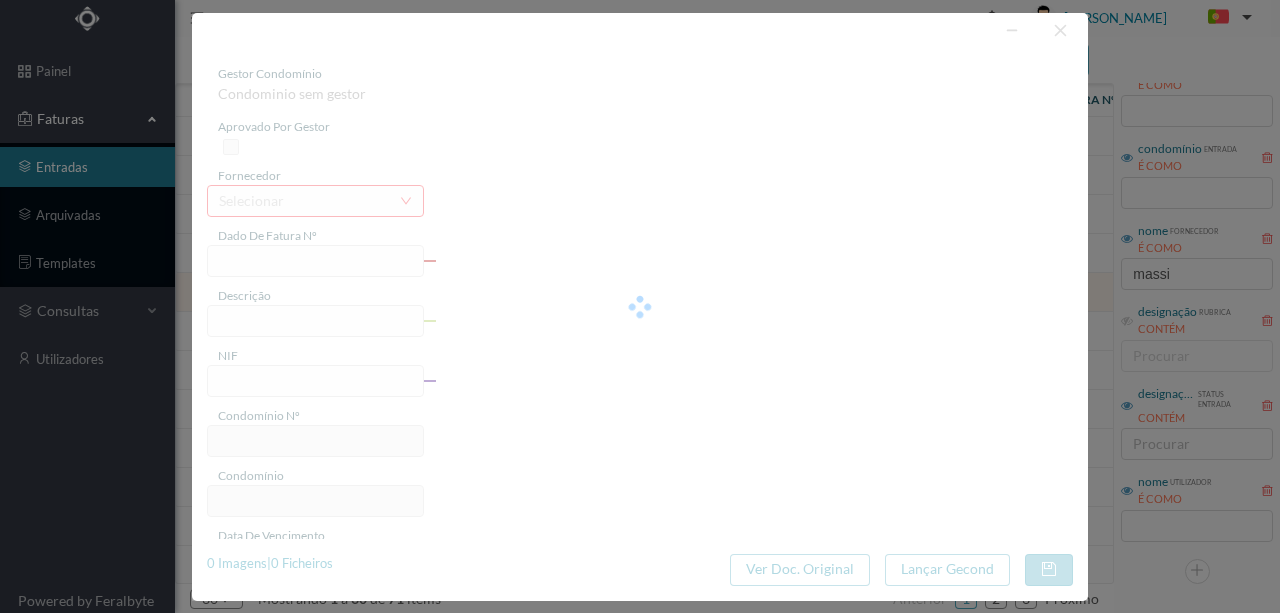 type on "4 45/24288" 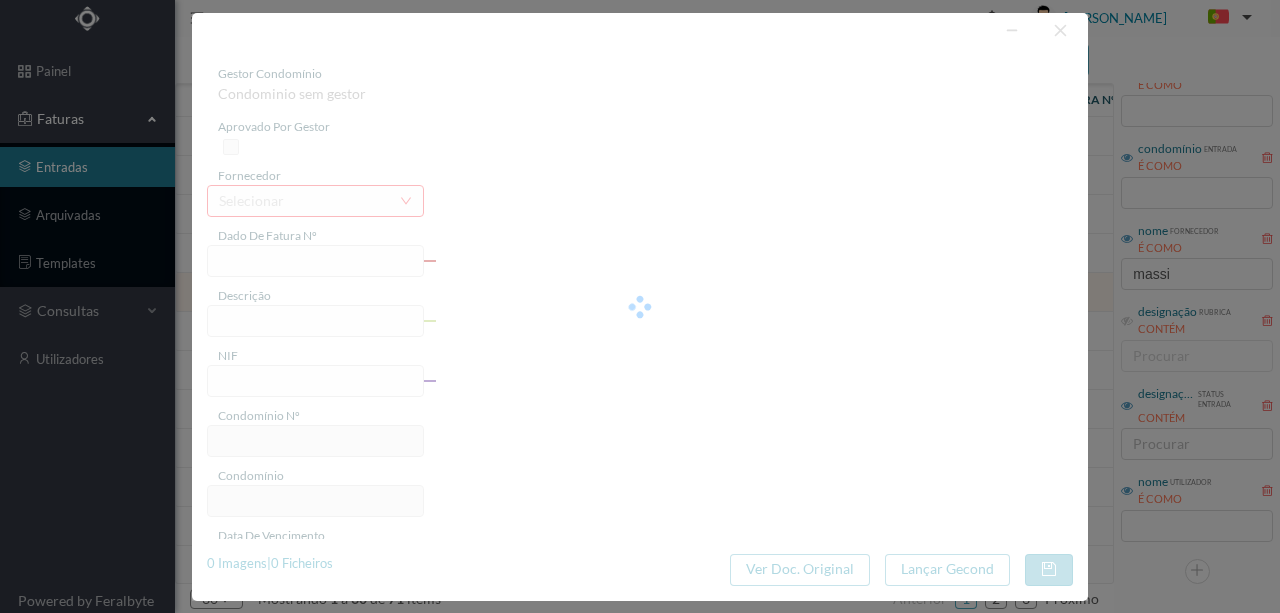 type on "Serviço [PERSON_NAME]" 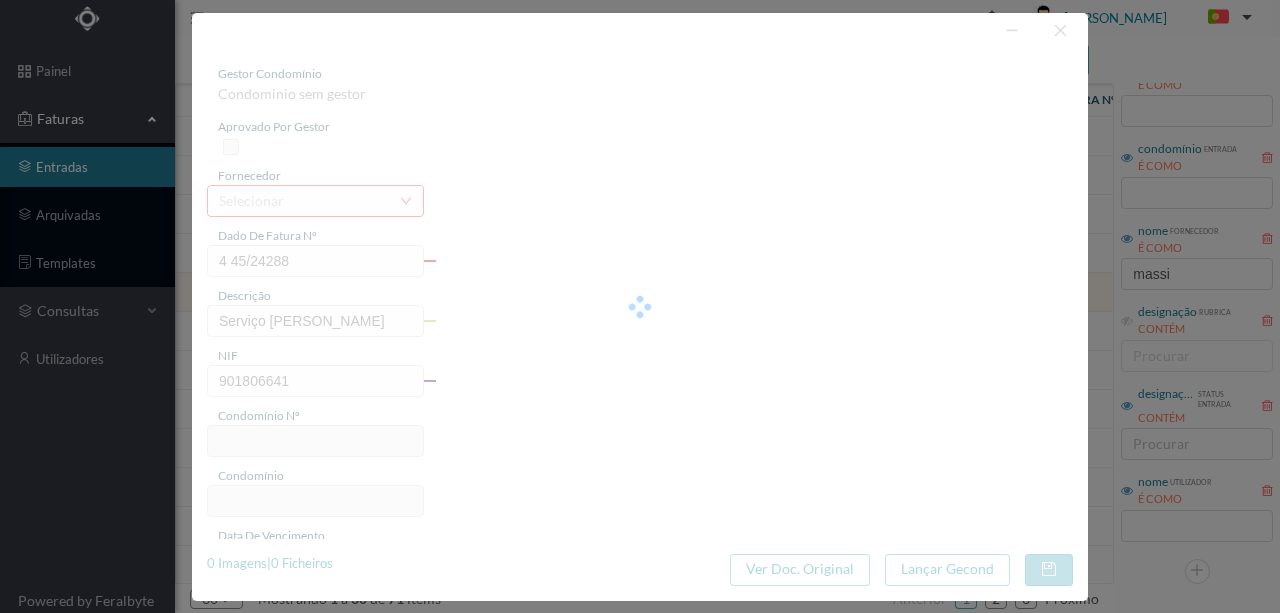 type on "816" 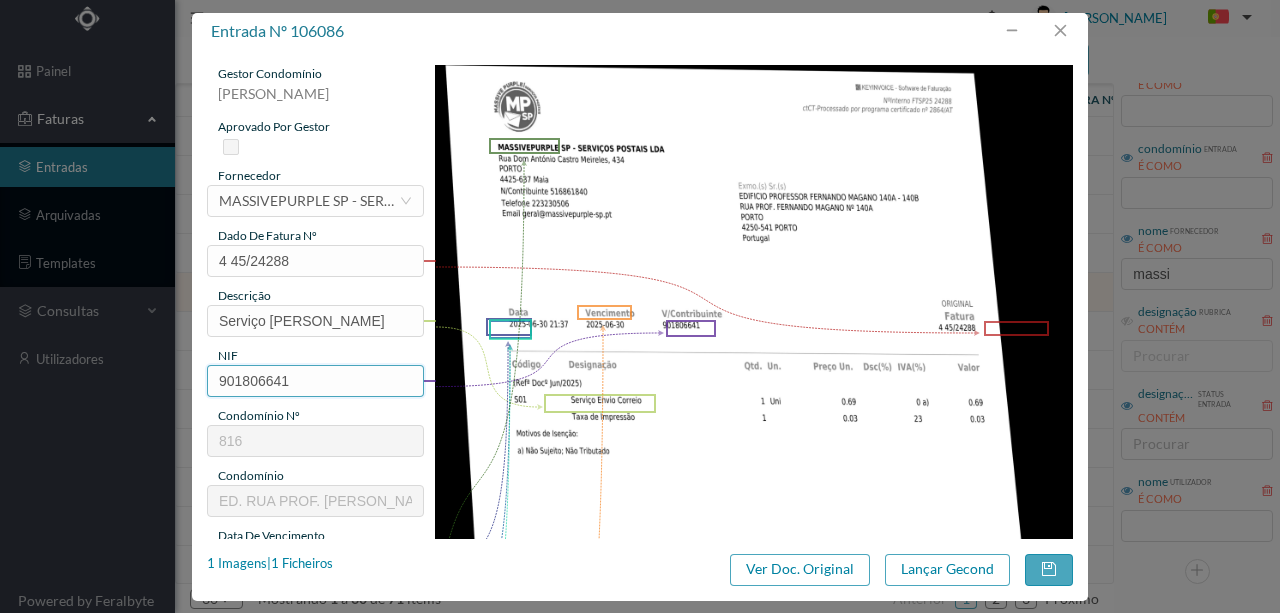 scroll, scrollTop: 266, scrollLeft: 0, axis: vertical 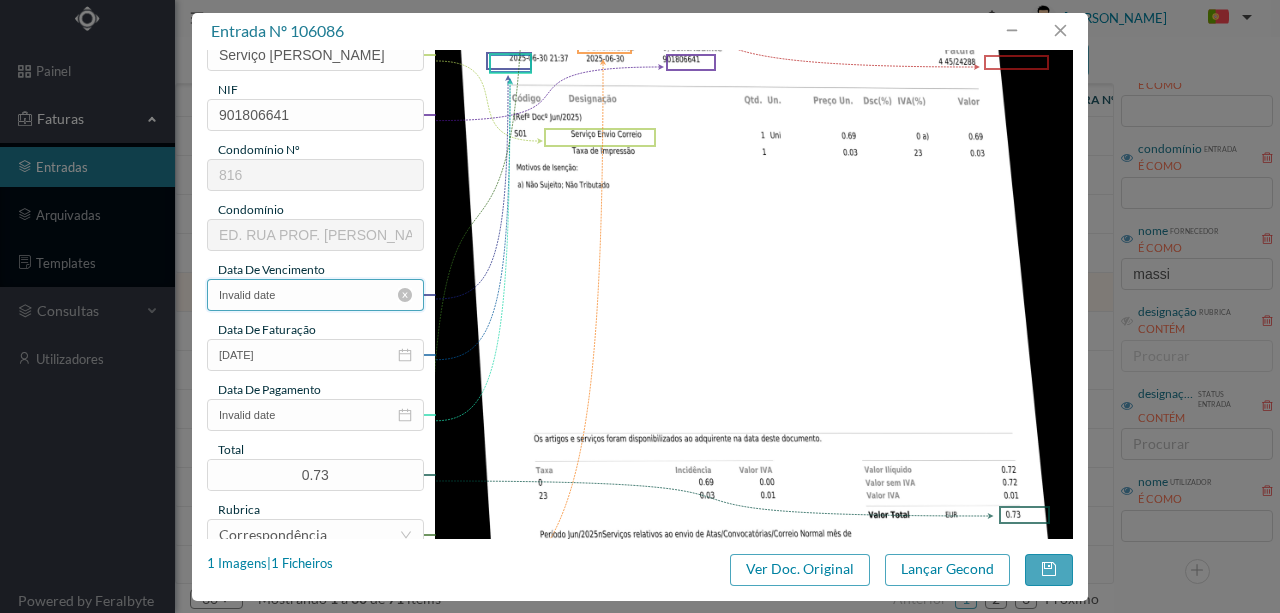 click on "Invalid date" at bounding box center [315, 295] 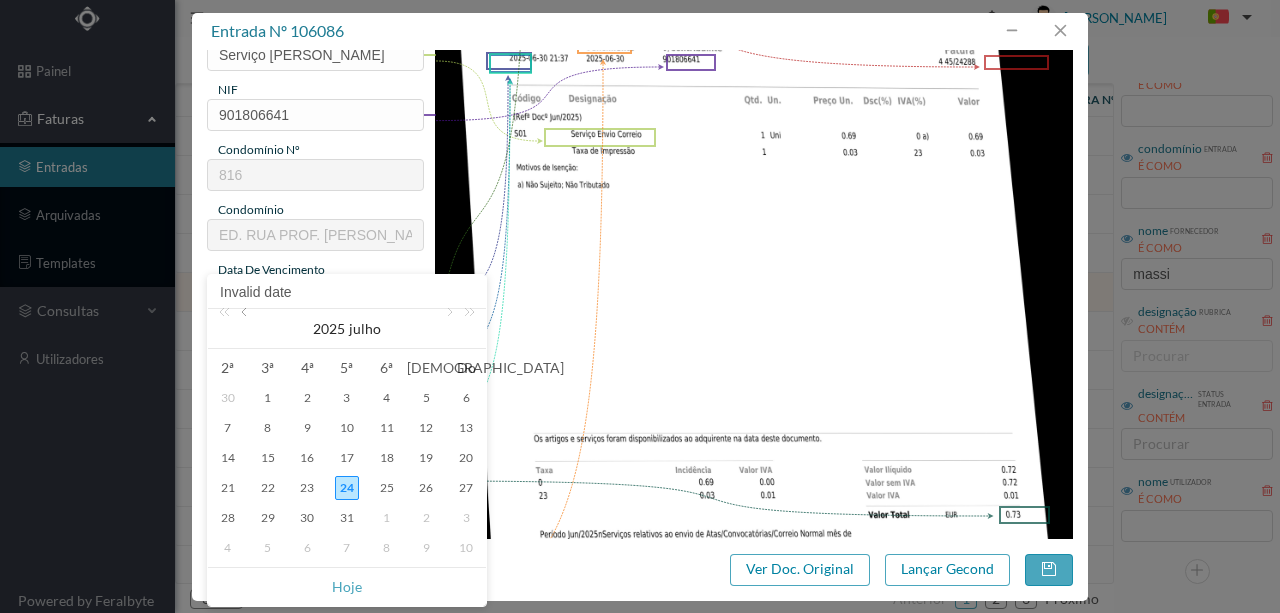 click at bounding box center [246, 329] 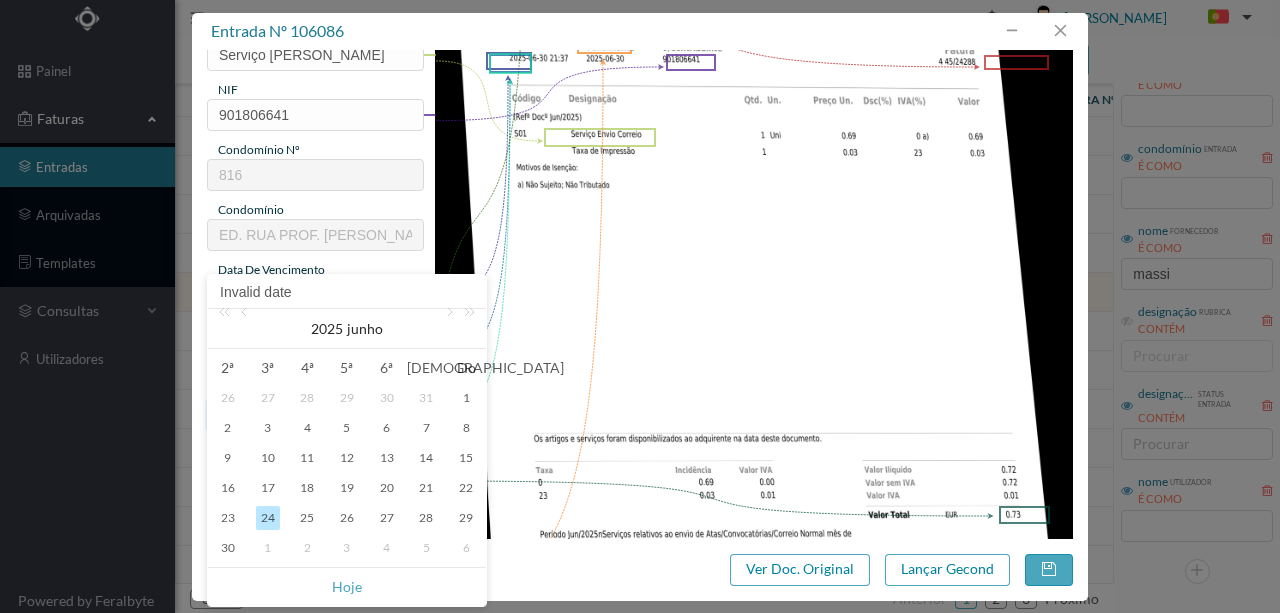drag, startPoint x: 230, startPoint y: 550, endPoint x: 294, endPoint y: 429, distance: 136.88316 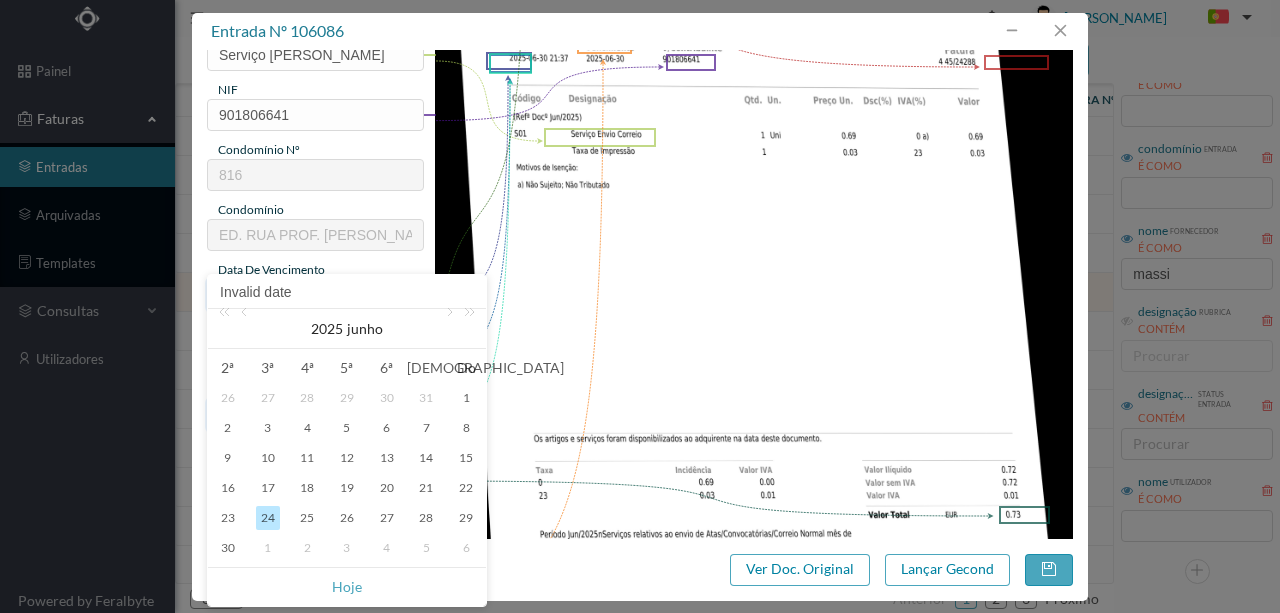 type on "[DATE]" 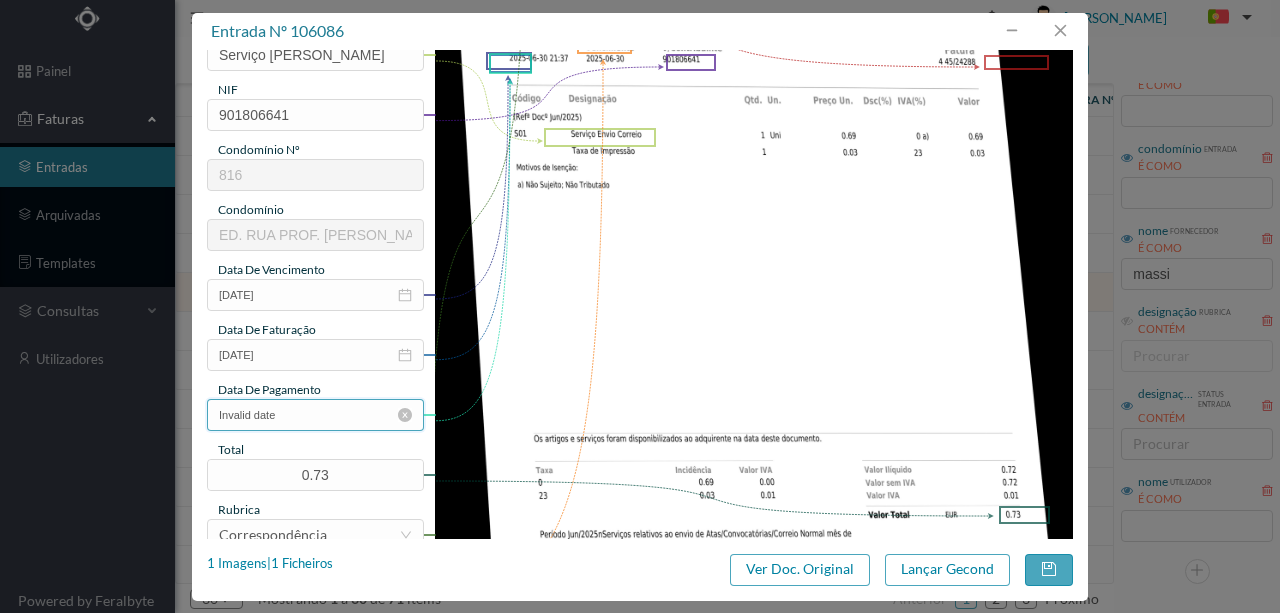 click on "Invalid date" at bounding box center [315, 415] 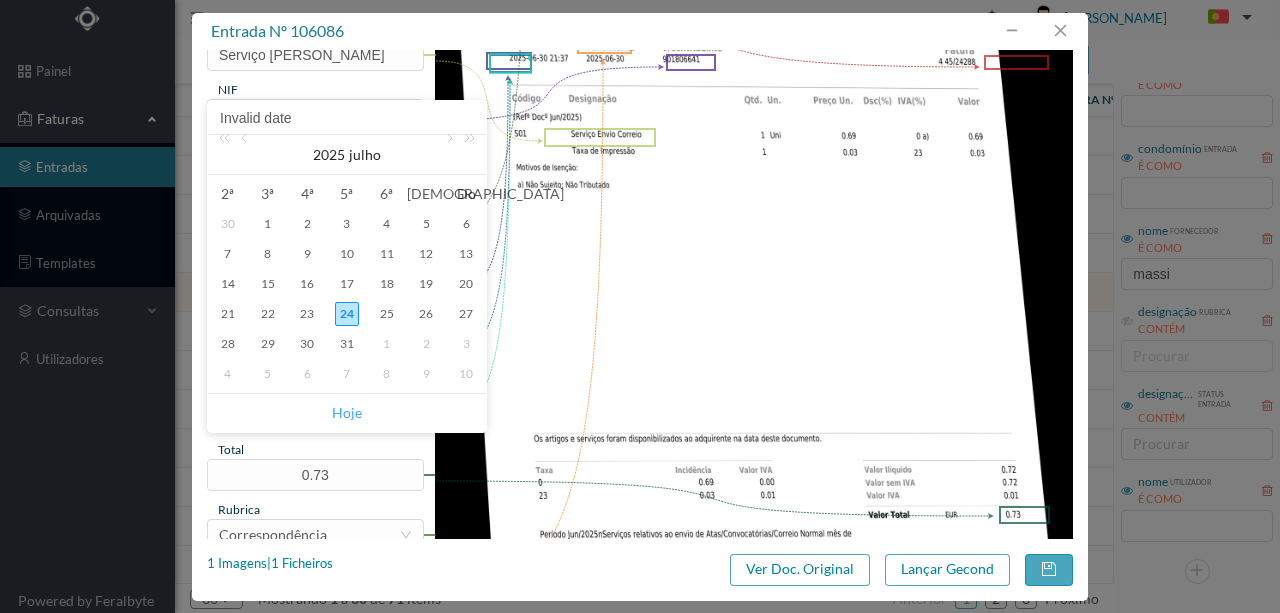 click on "Hoje" at bounding box center [347, 413] 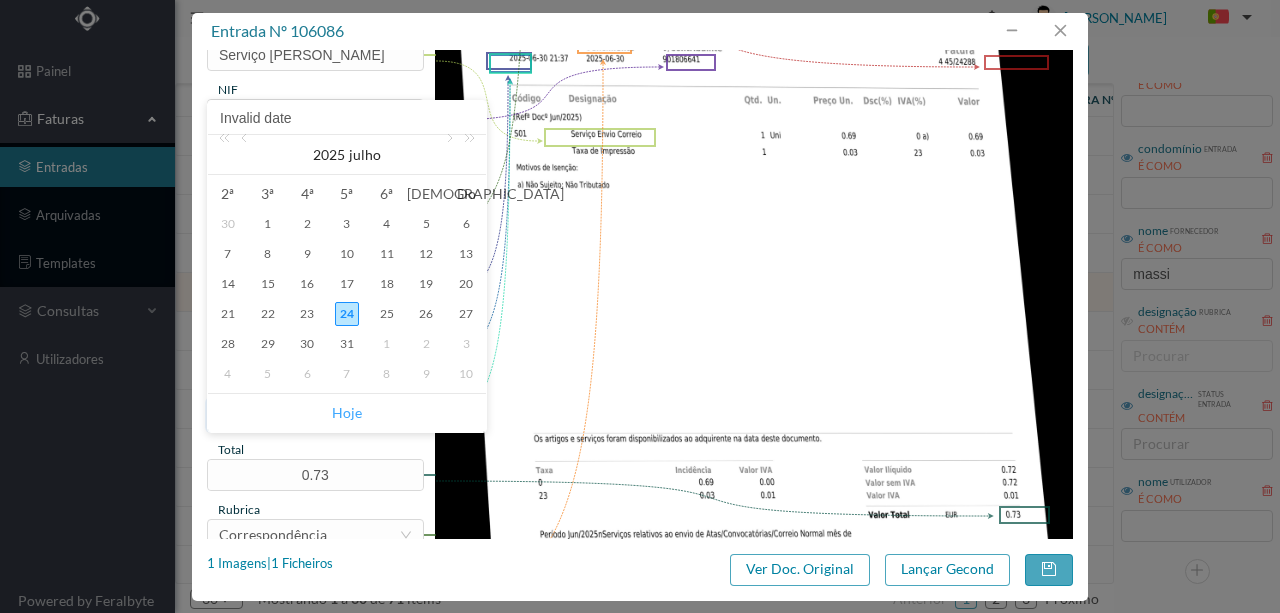type on "[DATE]" 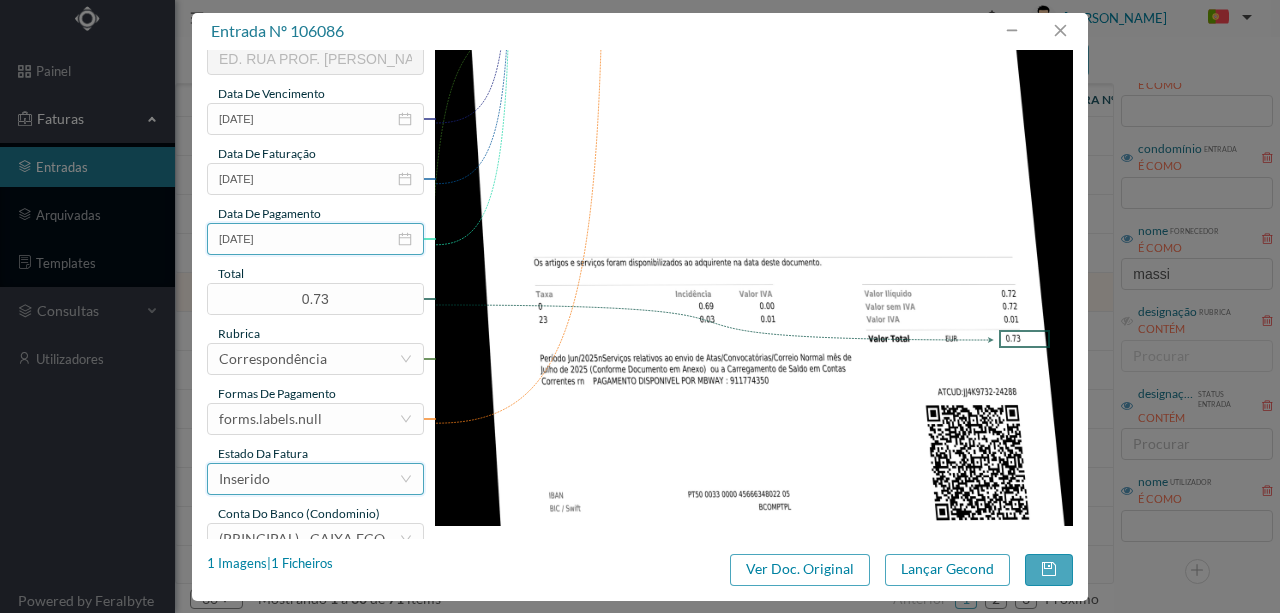 scroll, scrollTop: 466, scrollLeft: 0, axis: vertical 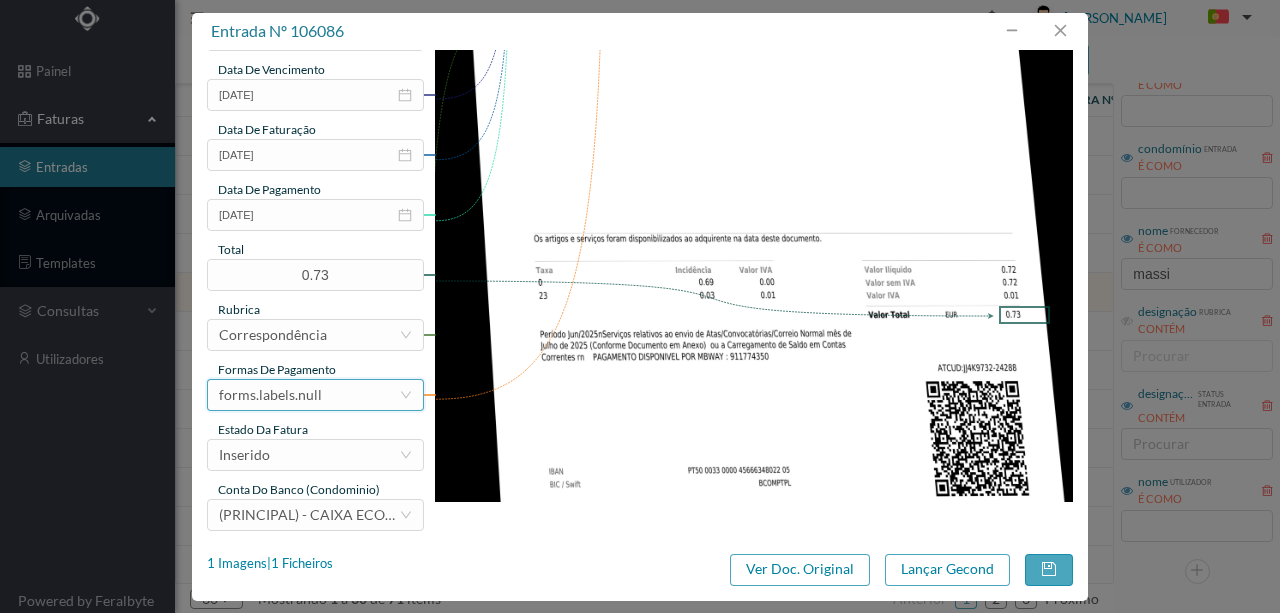 click on "forms.labels.null" at bounding box center [270, 395] 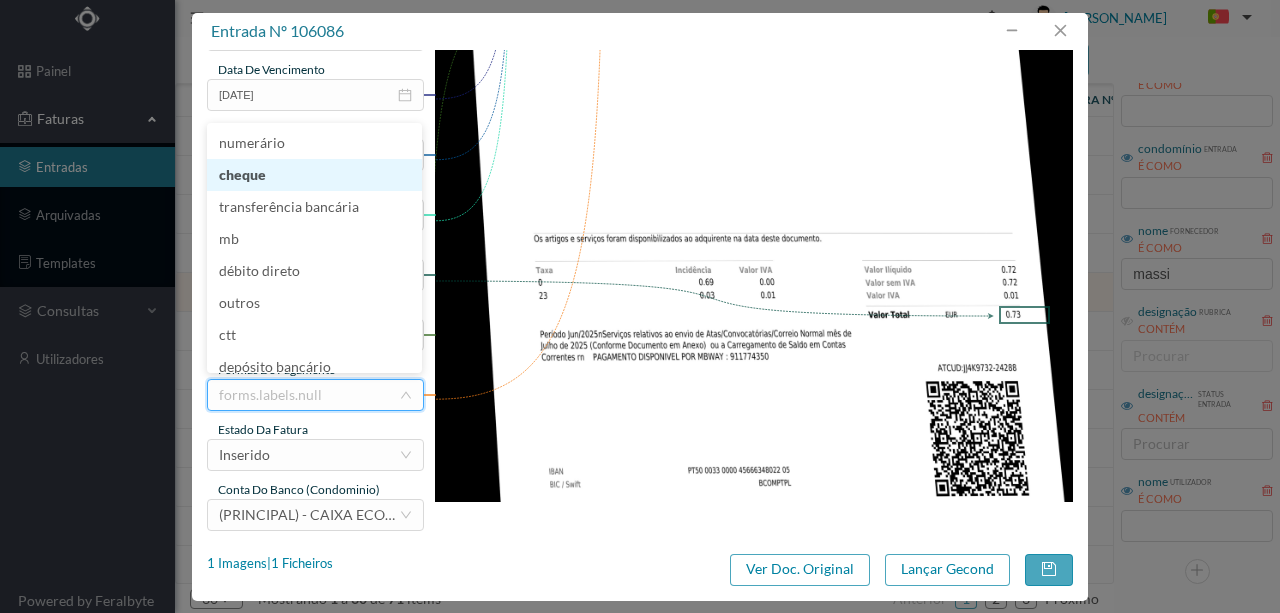 click on "cheque" at bounding box center (314, 175) 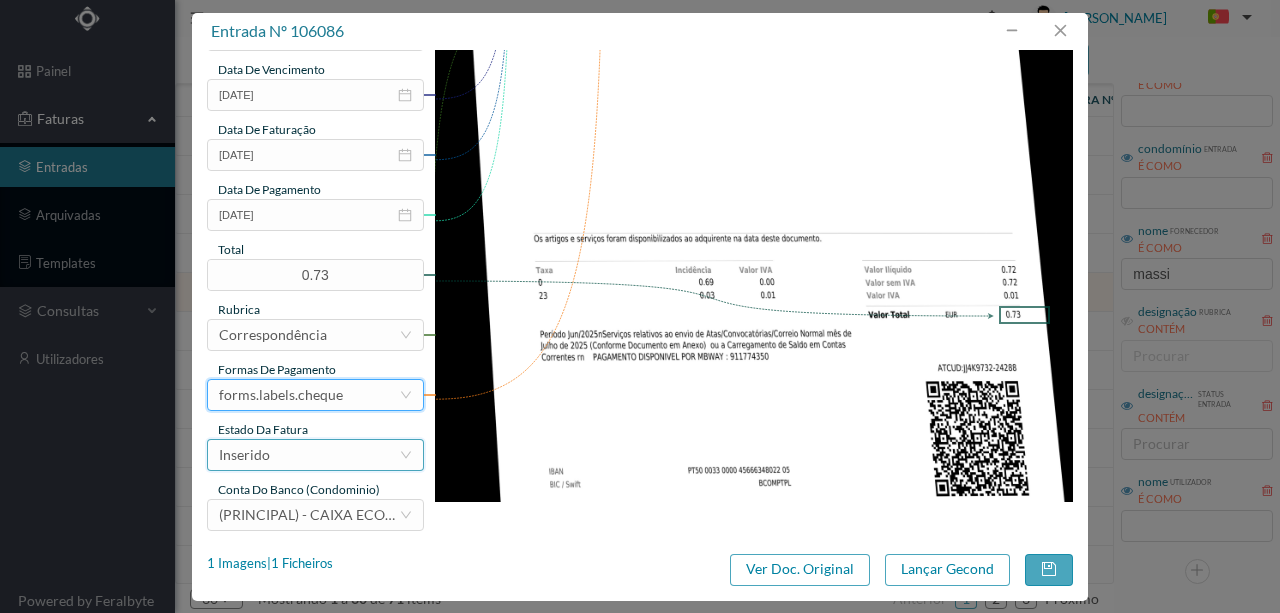 click on "Inserido" at bounding box center [309, 455] 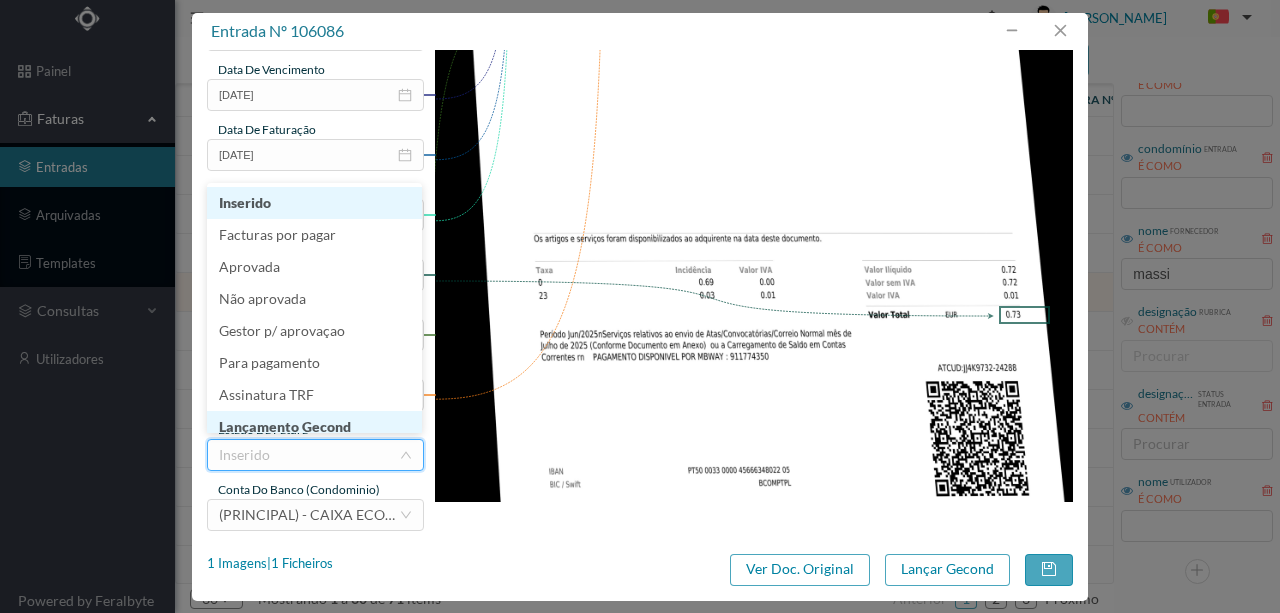 scroll, scrollTop: 10, scrollLeft: 0, axis: vertical 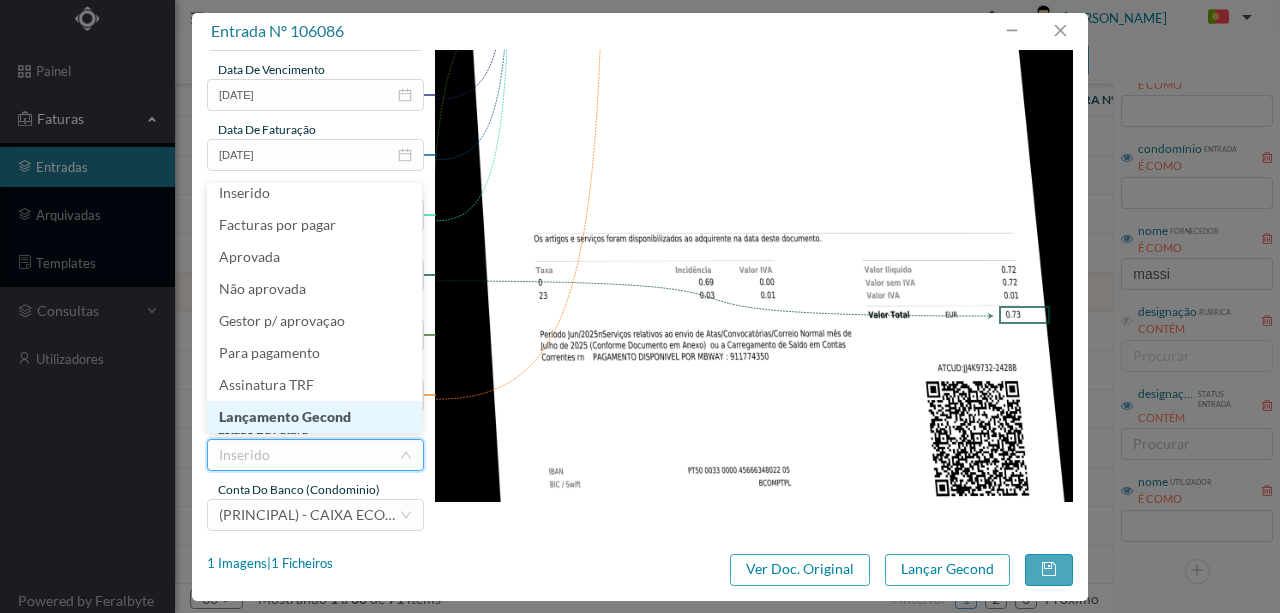 click on "Lançamento Gecond" at bounding box center (314, 417) 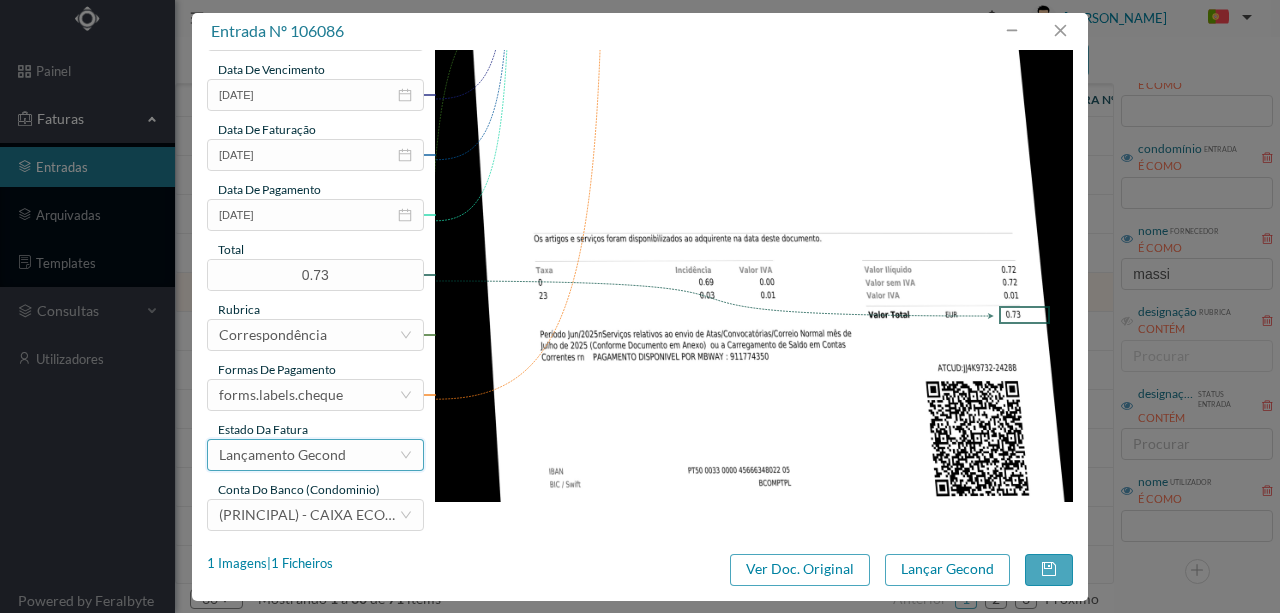 scroll, scrollTop: 473, scrollLeft: 0, axis: vertical 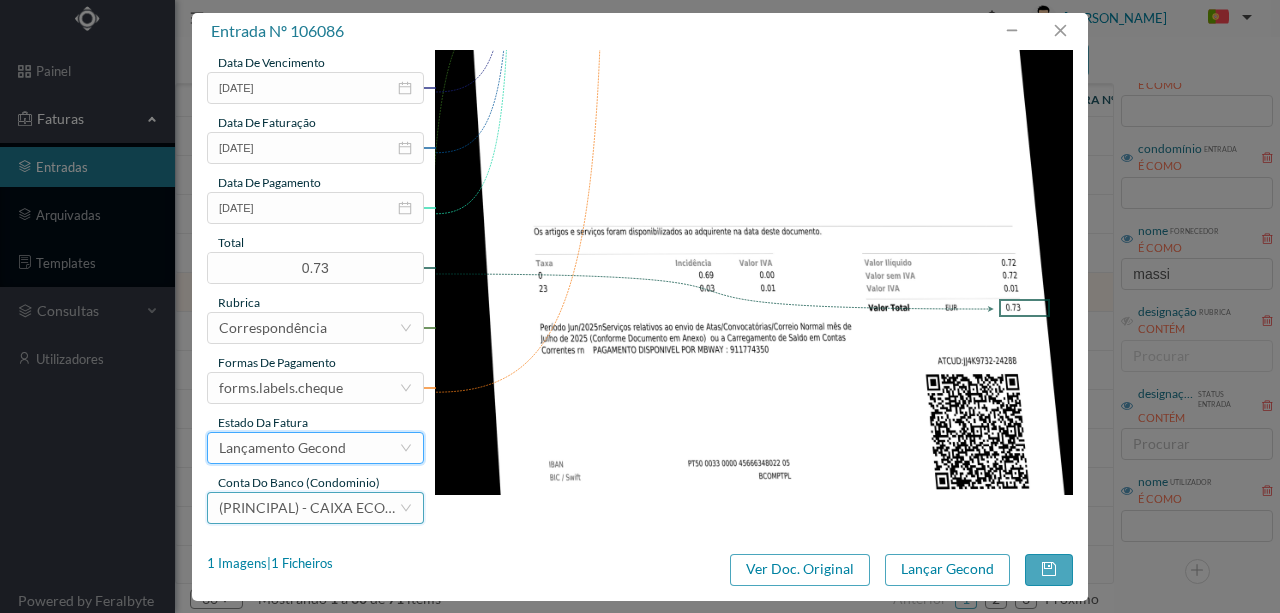 click on "(PRINCIPAL) - CAIXA ECONOMICA MONTEPIO GERAL (PT50 003600709910012165980)" at bounding box center [451, 507] 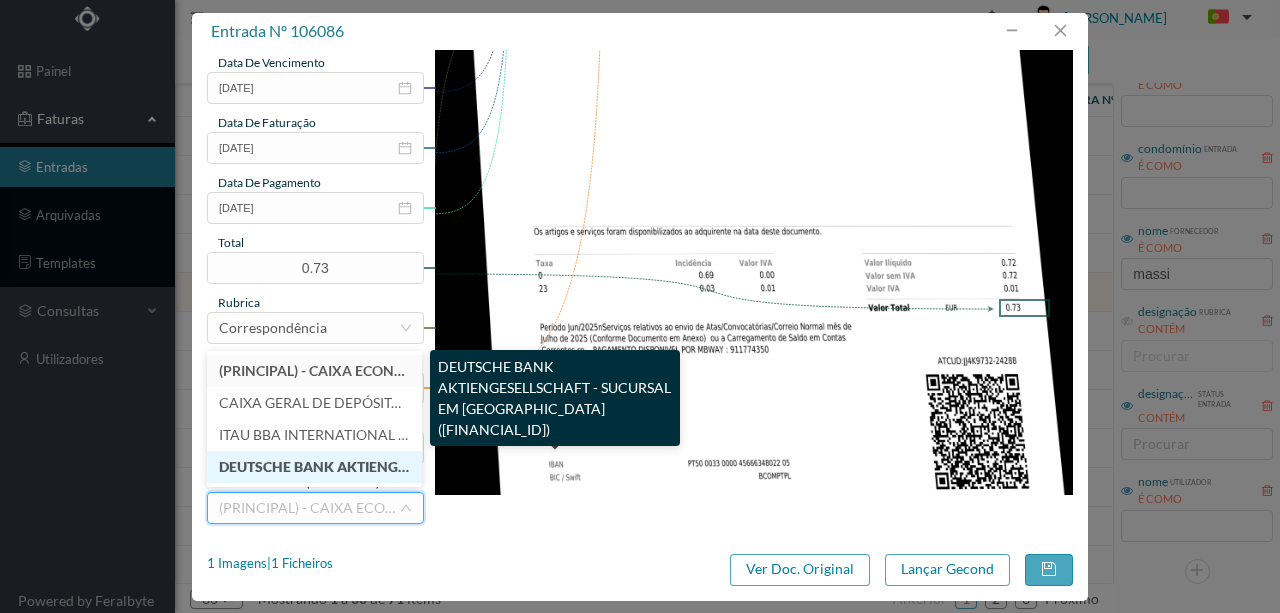 click on "DEUTSCHE BANK AKTIENGESELLSCHAFT - SUCURSAL EM PORTUGAL (PT50 004300000000000081690)" at bounding box center [536, 466] 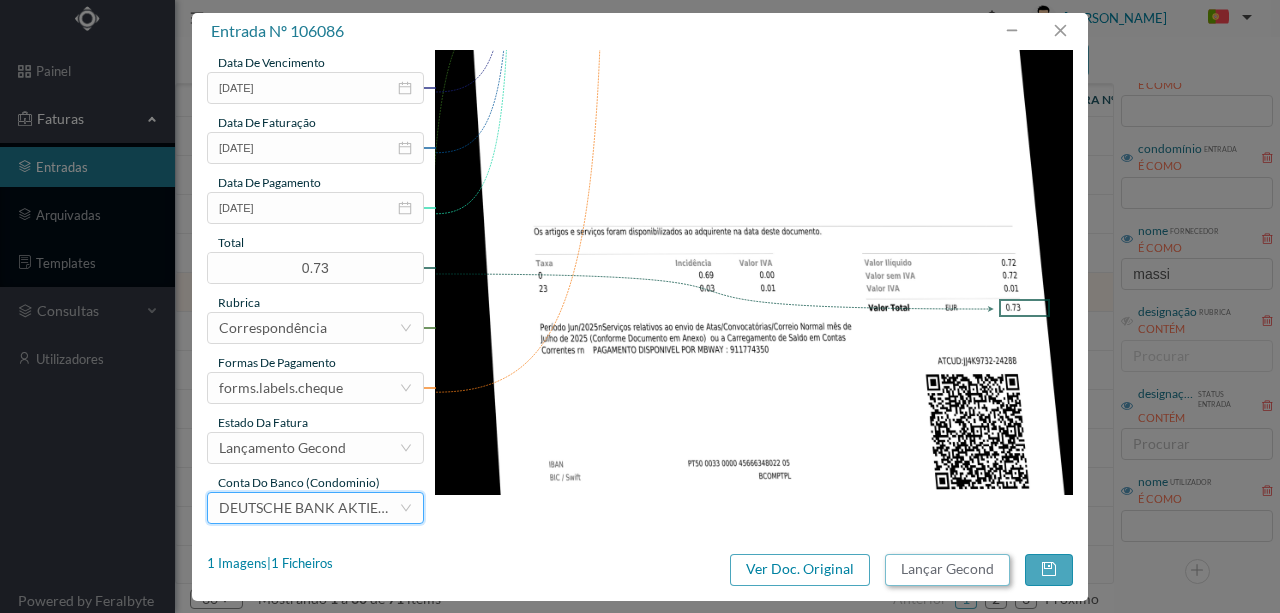 click on "Lançar Gecond" at bounding box center [947, 570] 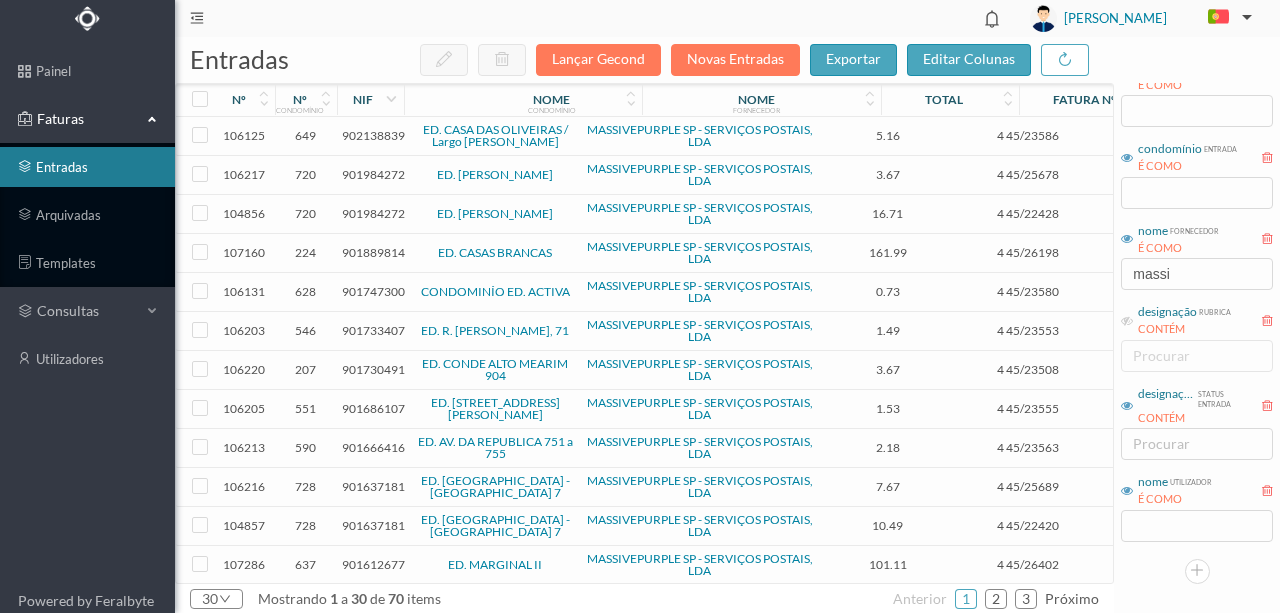 click on "901747300" at bounding box center (373, 291) 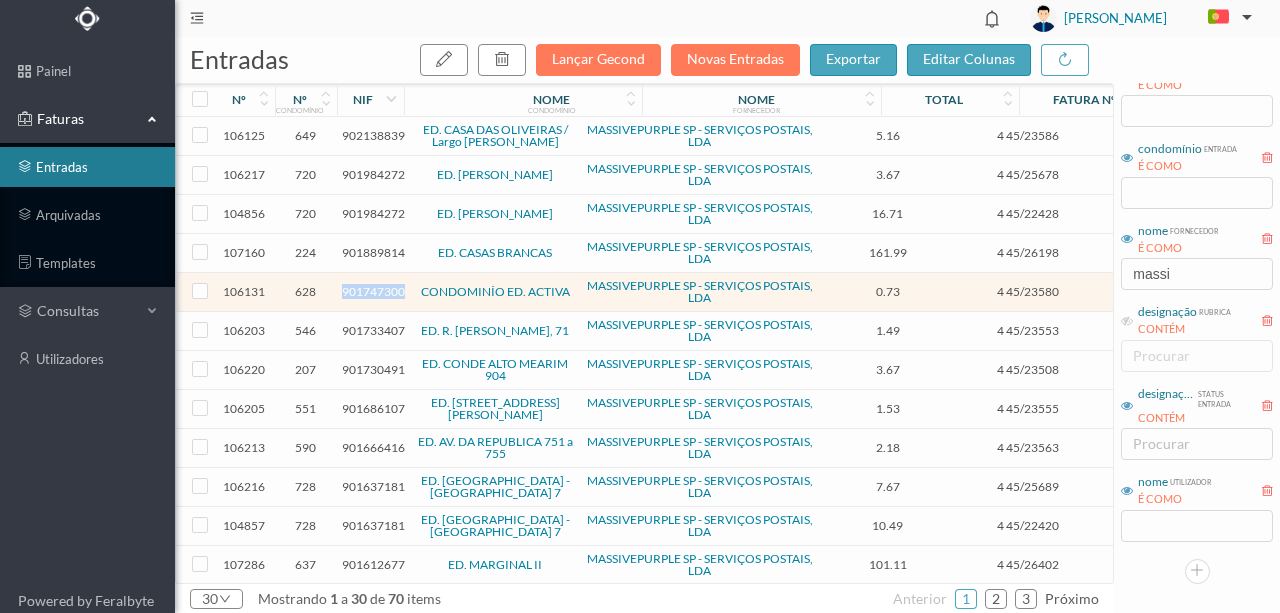 click on "901747300" at bounding box center [373, 291] 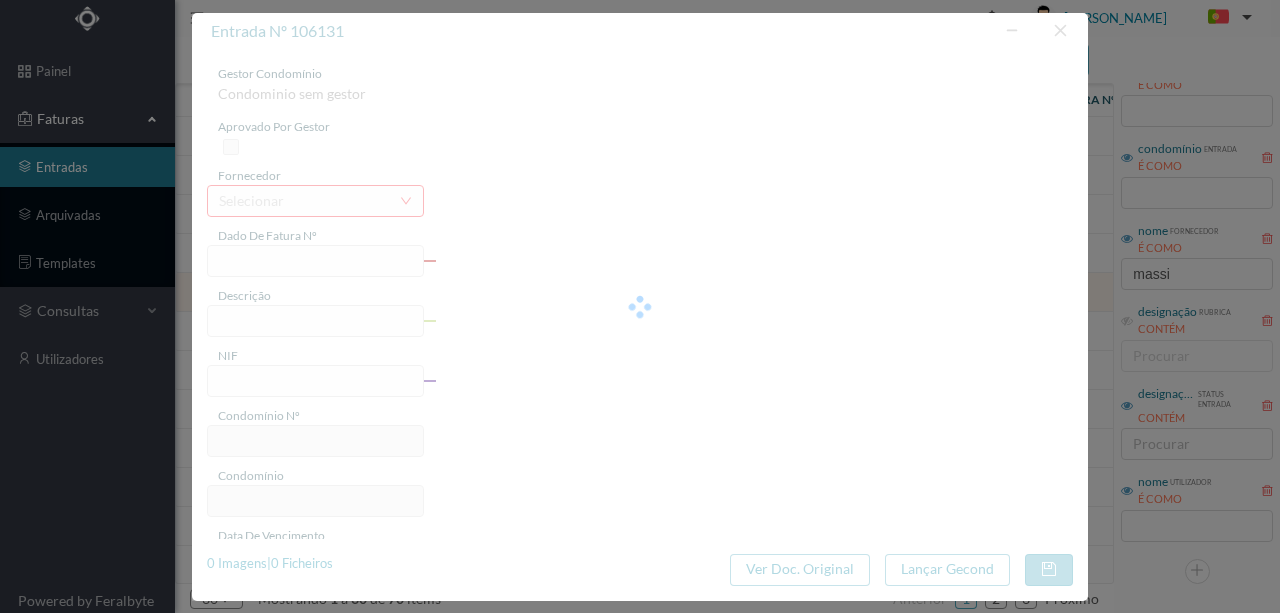 type on "4 45/23580" 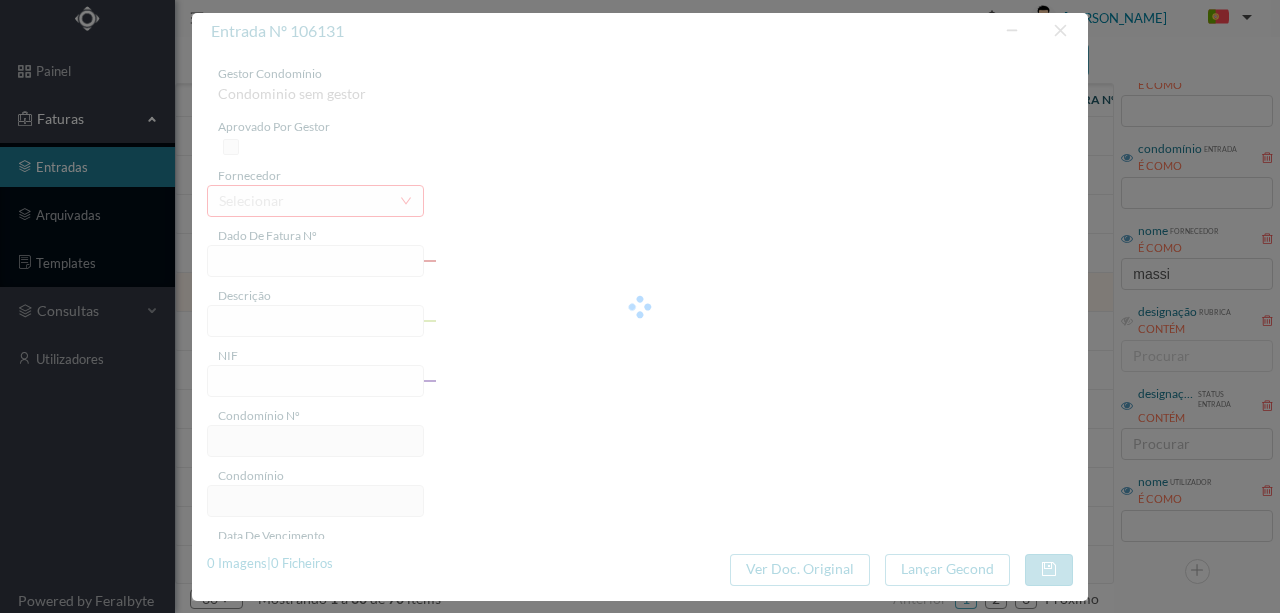 type on "Serviço [PERSON_NAME]" 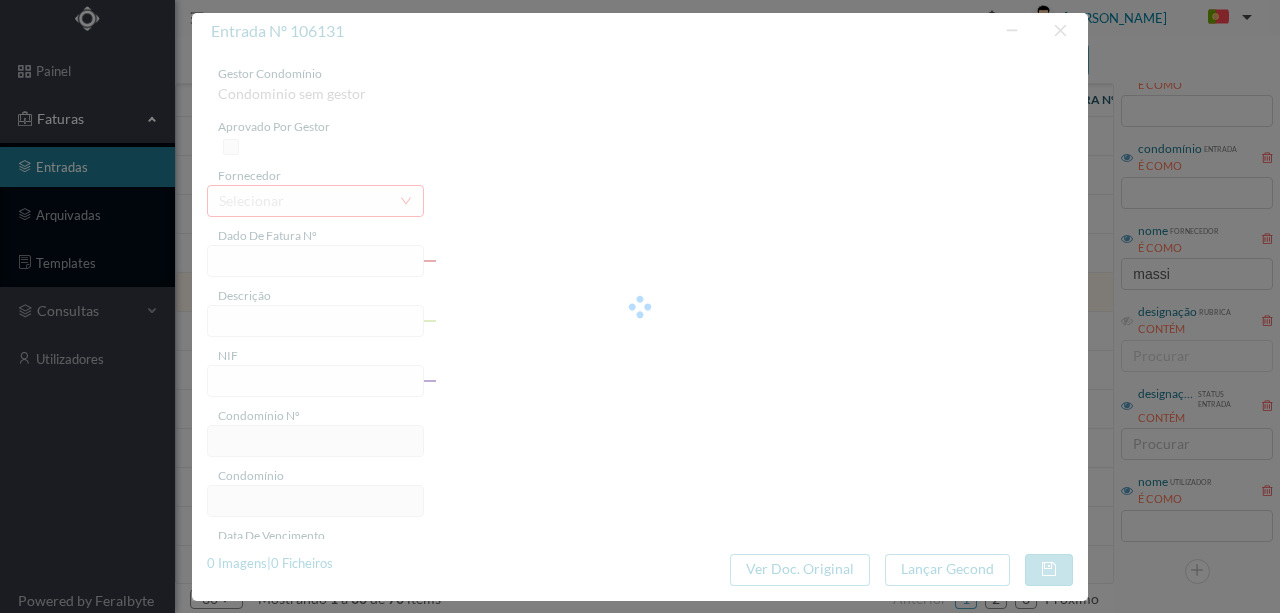 type on "[DATE]" 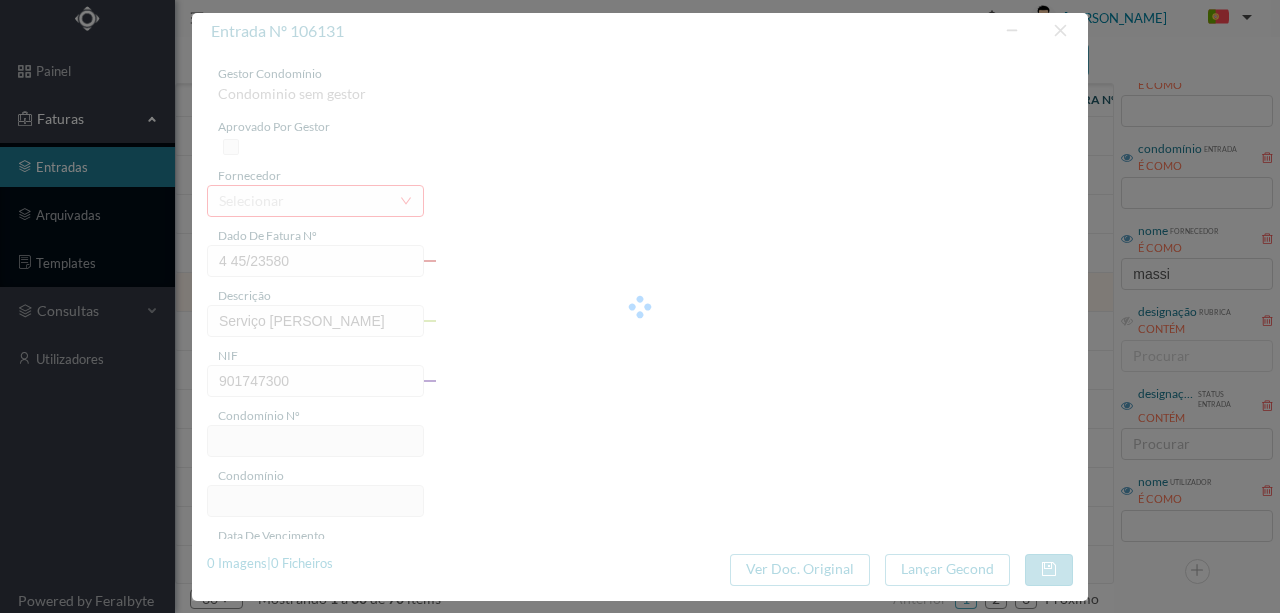 type on "628" 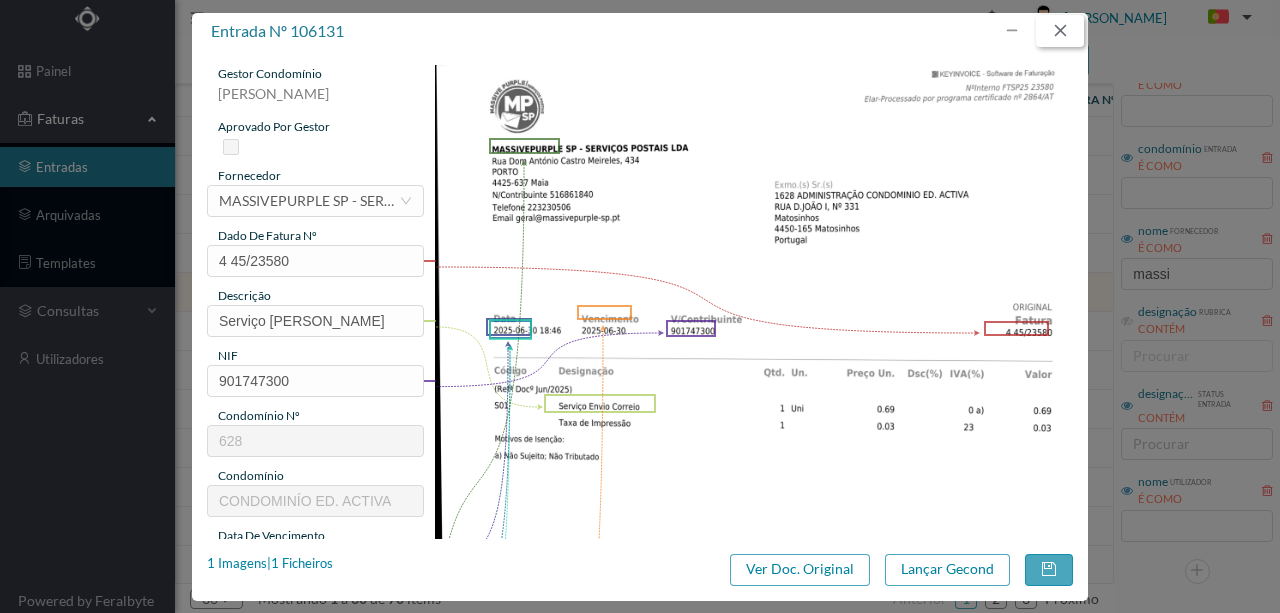click at bounding box center (1060, 31) 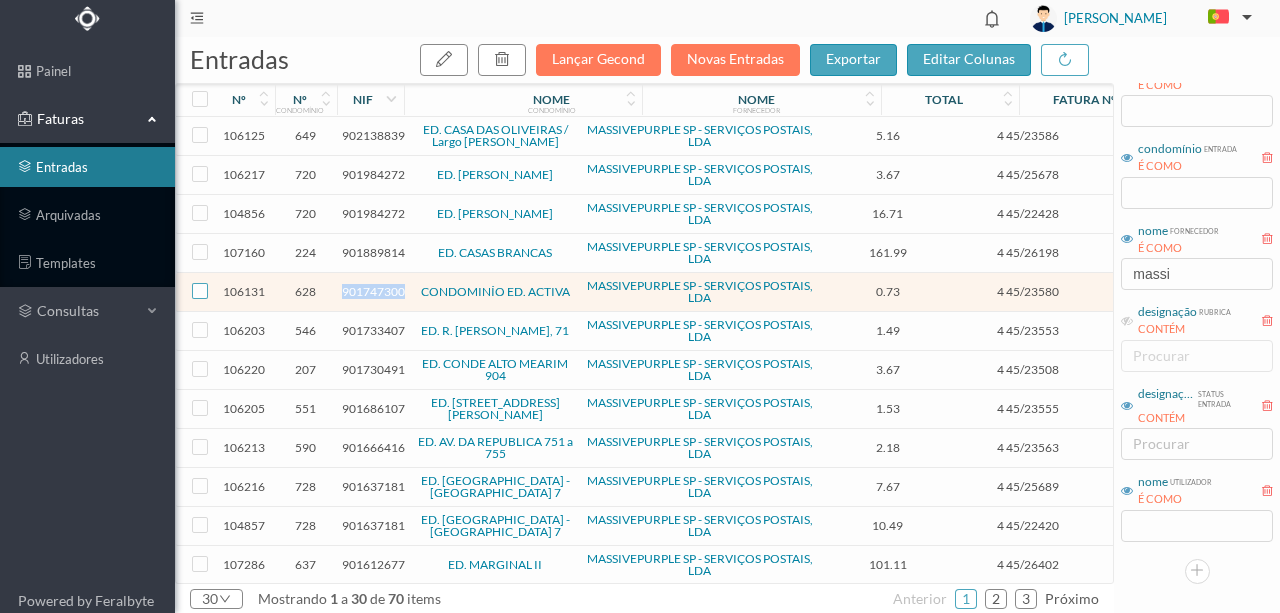 click at bounding box center (200, 291) 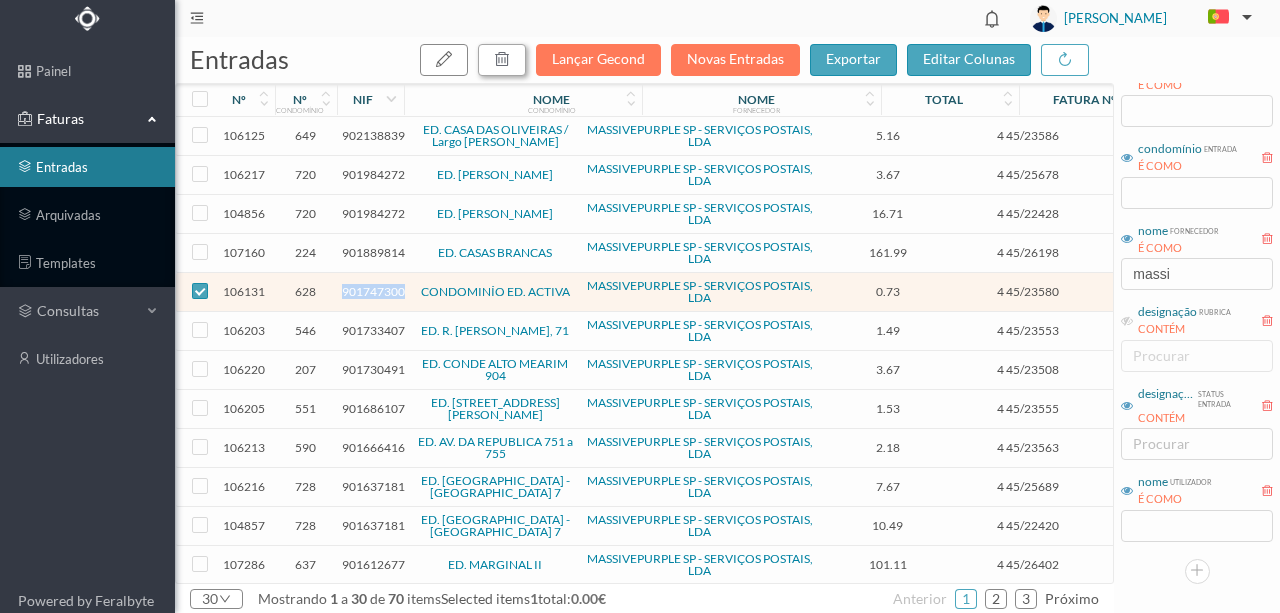 click at bounding box center (502, 60) 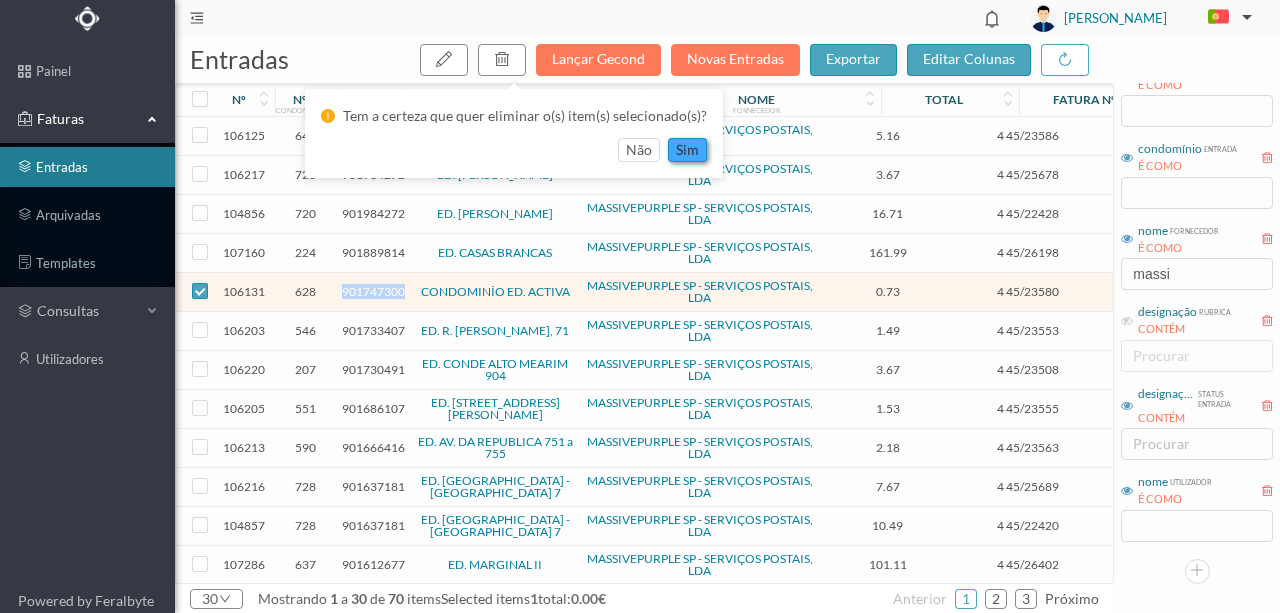 click on "sim" at bounding box center [687, 150] 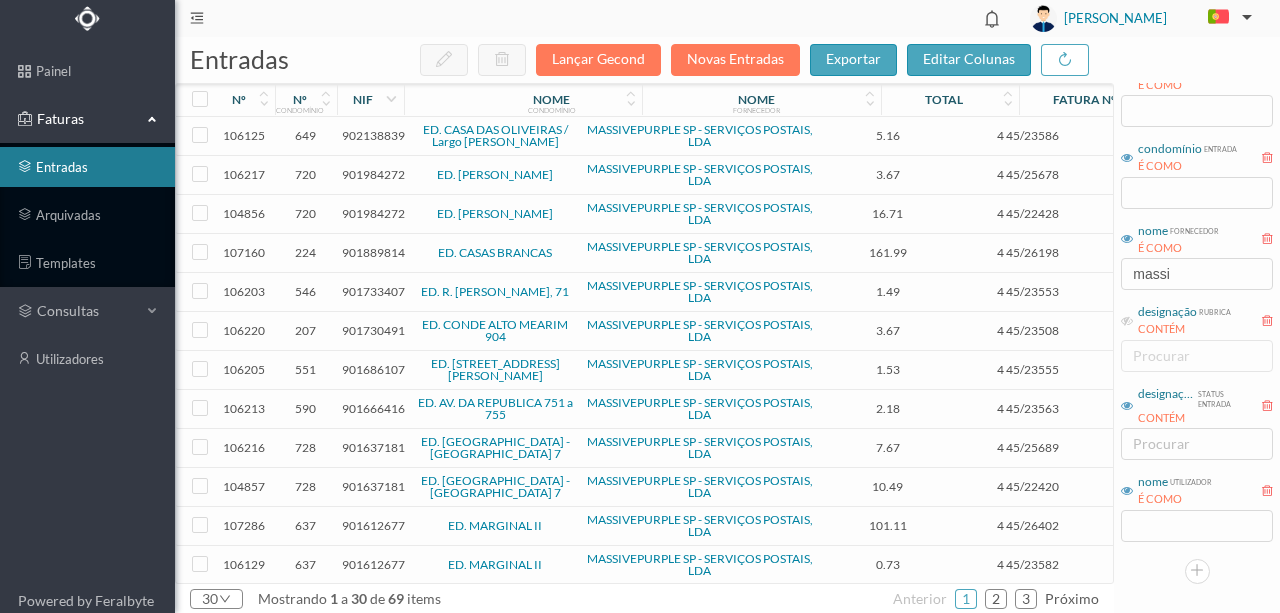 click on "901733407" at bounding box center [373, 291] 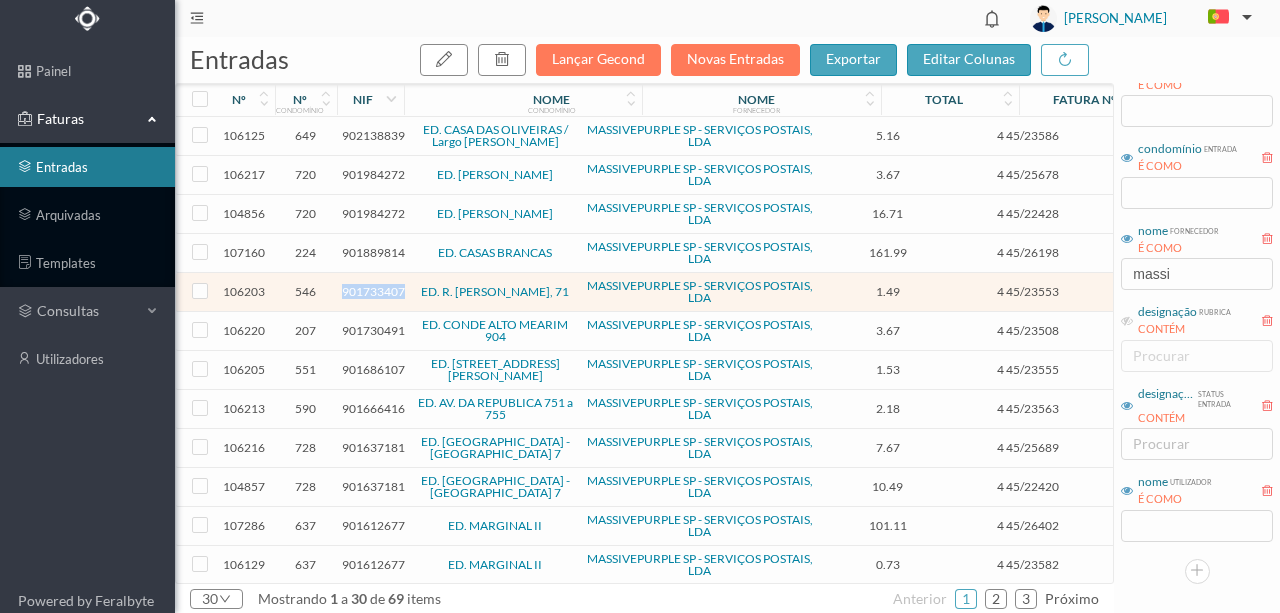 click on "901733407" at bounding box center [373, 291] 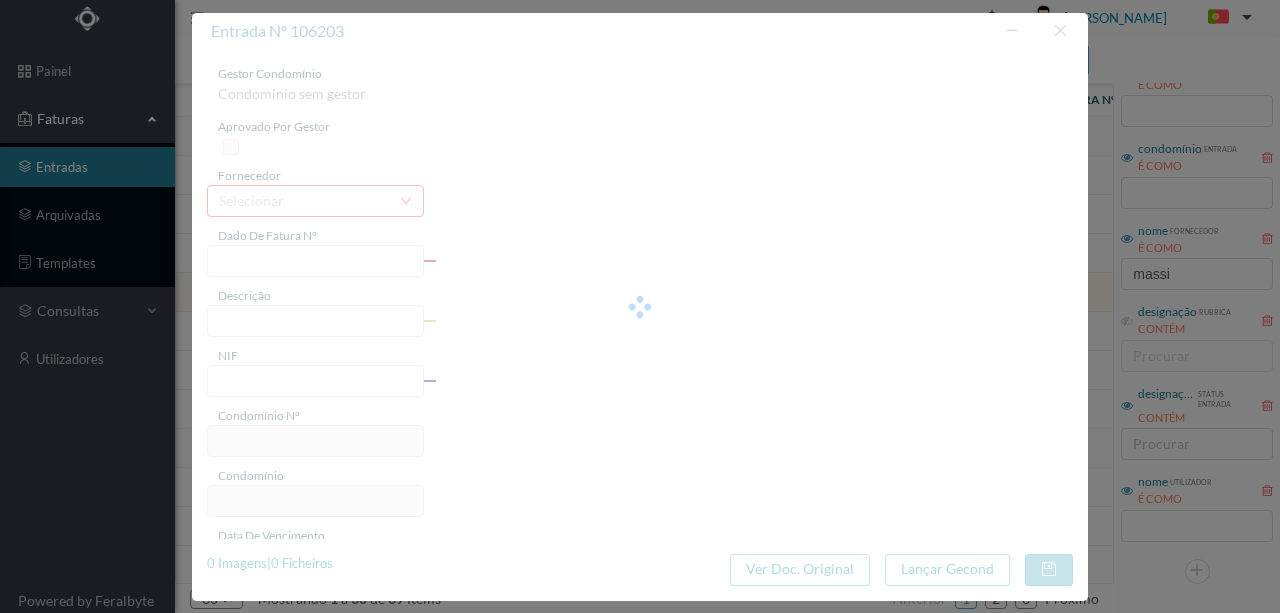 type on "4 45/23553" 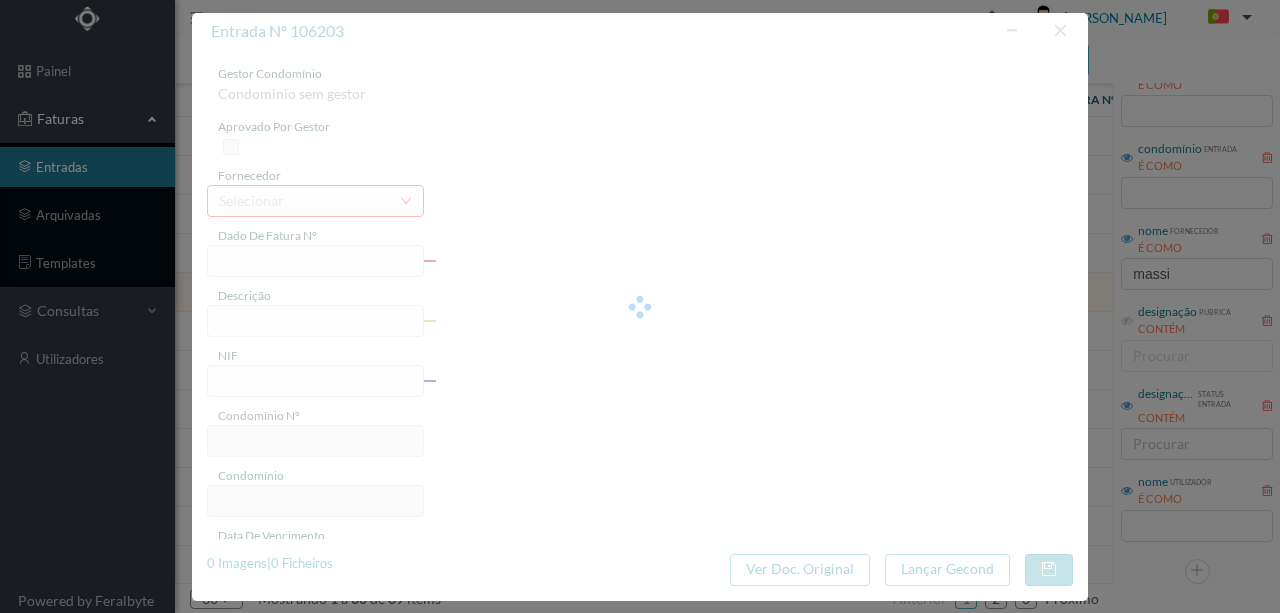 type on "Serviço [PERSON_NAME]" 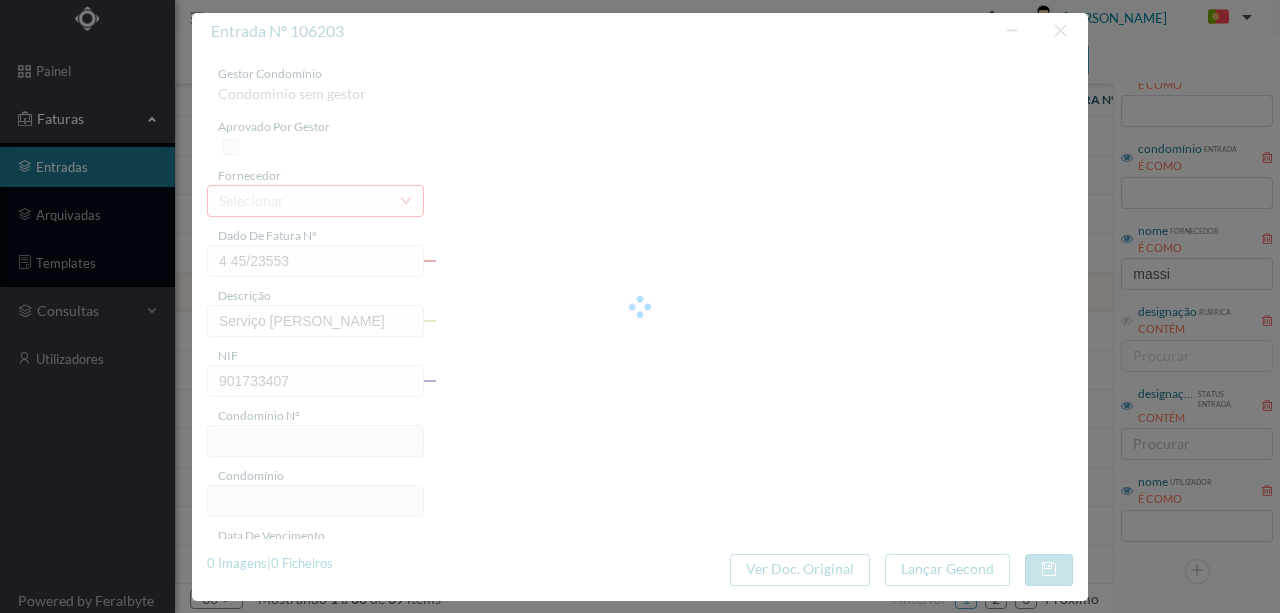 type on "546" 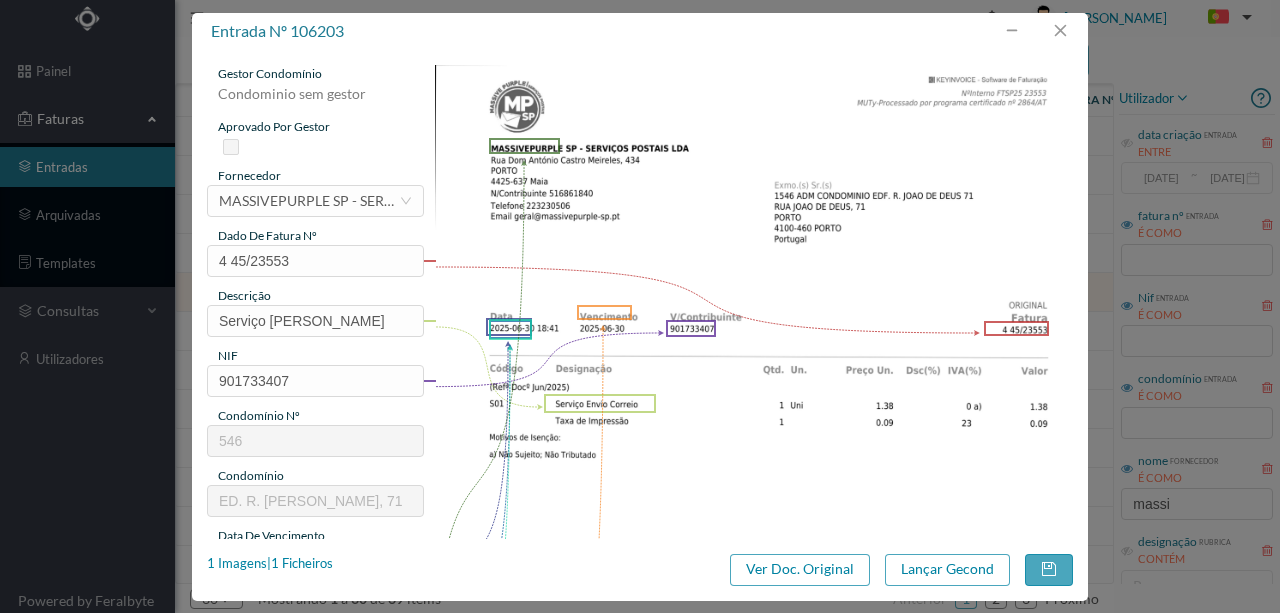 scroll, scrollTop: 0, scrollLeft: 0, axis: both 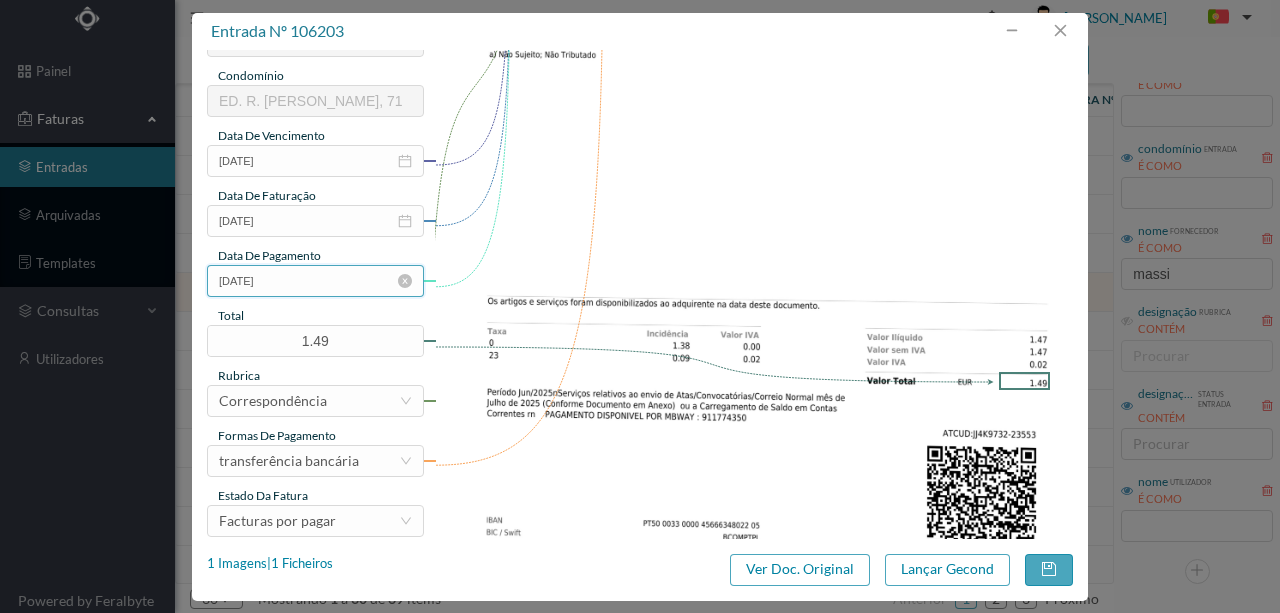 click on "[DATE]" at bounding box center [315, 281] 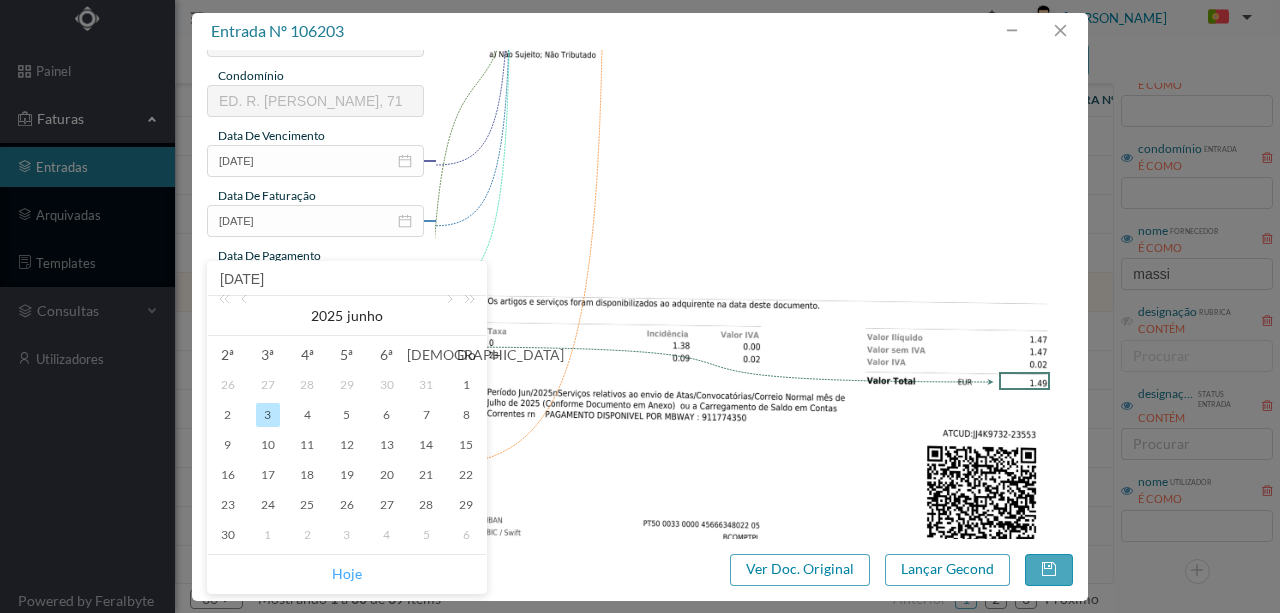 click on "Hoje" at bounding box center [347, 574] 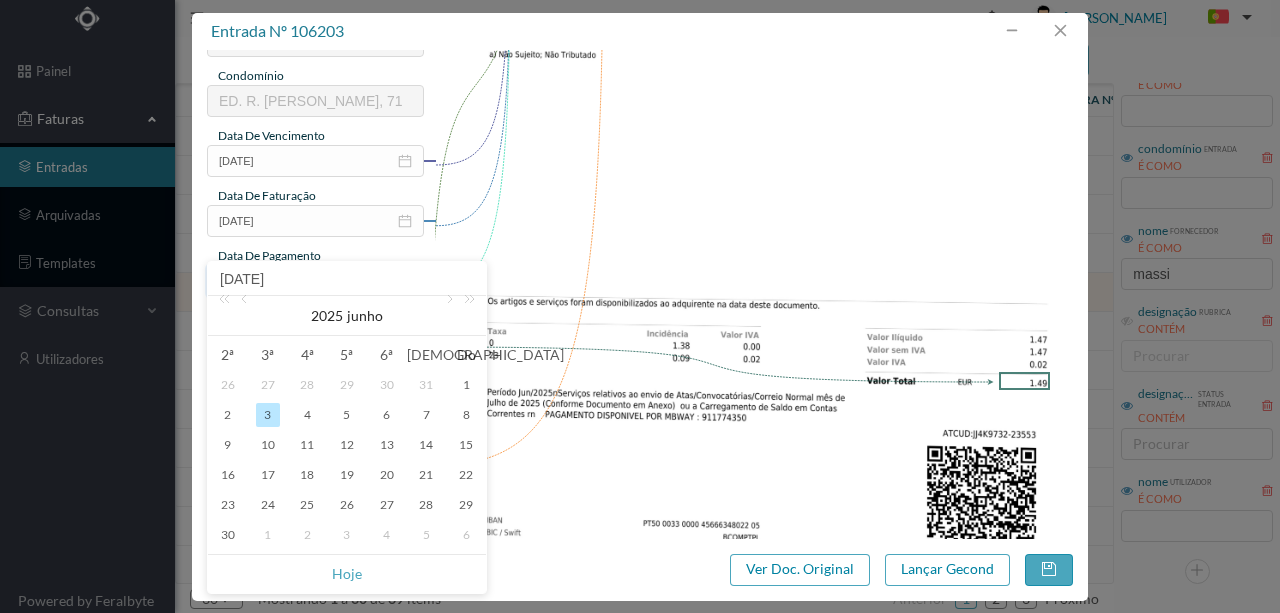 type on "[DATE]" 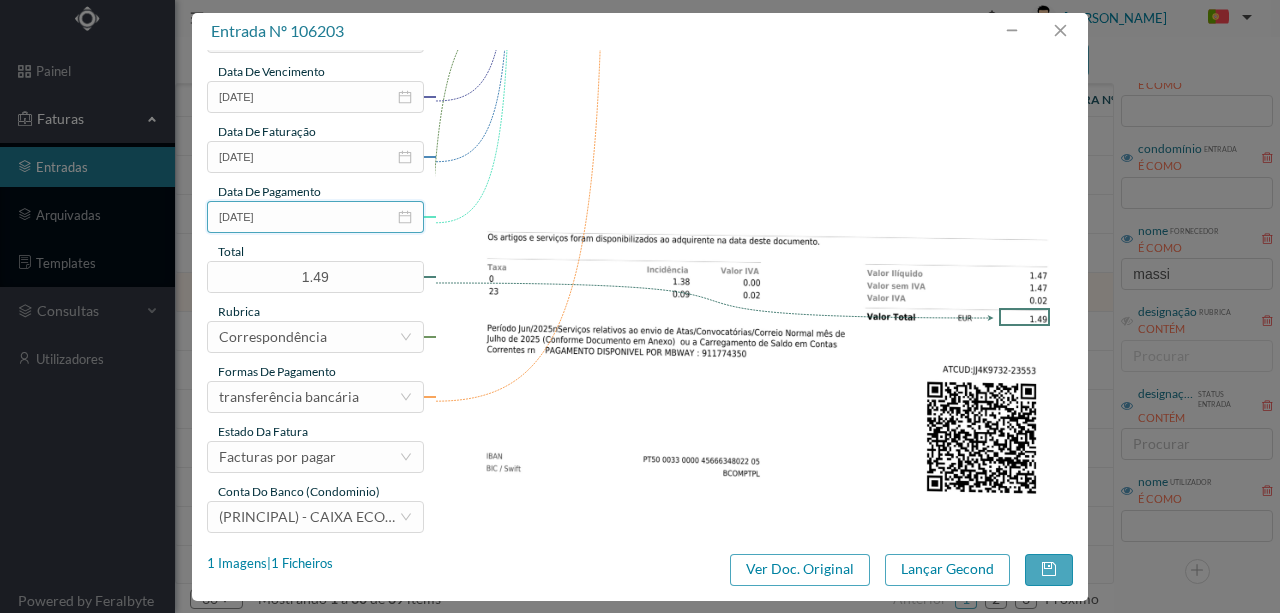 scroll, scrollTop: 473, scrollLeft: 0, axis: vertical 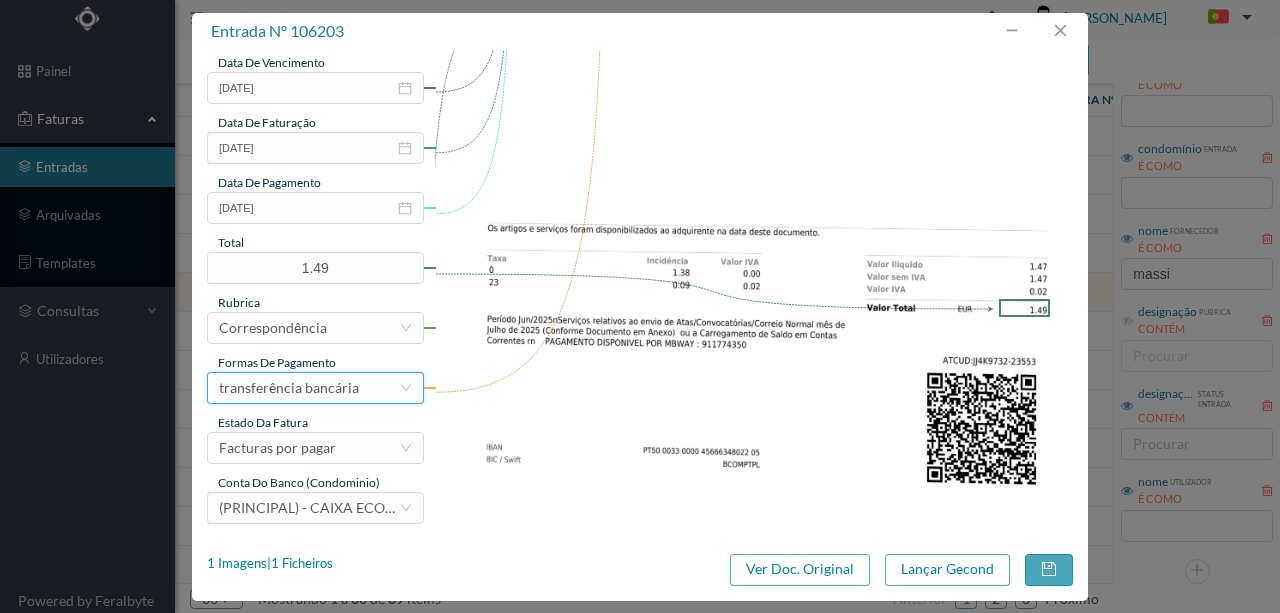 click on "transferência bancária" at bounding box center [289, 388] 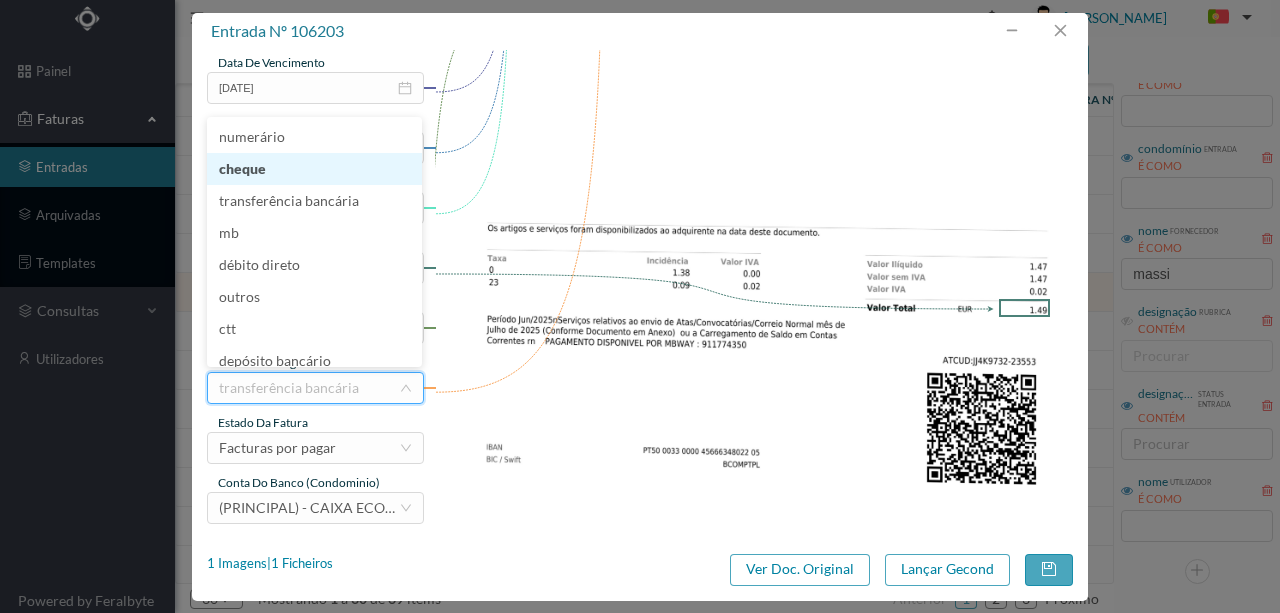 click on "cheque" at bounding box center (314, 169) 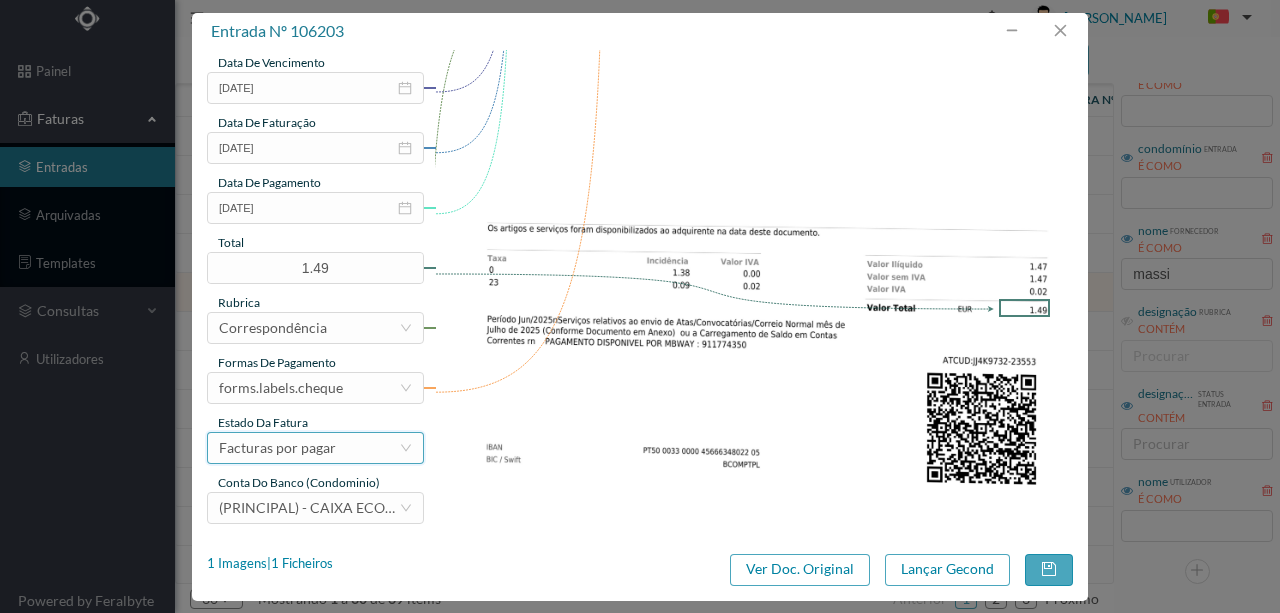 click on "Facturas por pagar" at bounding box center [277, 448] 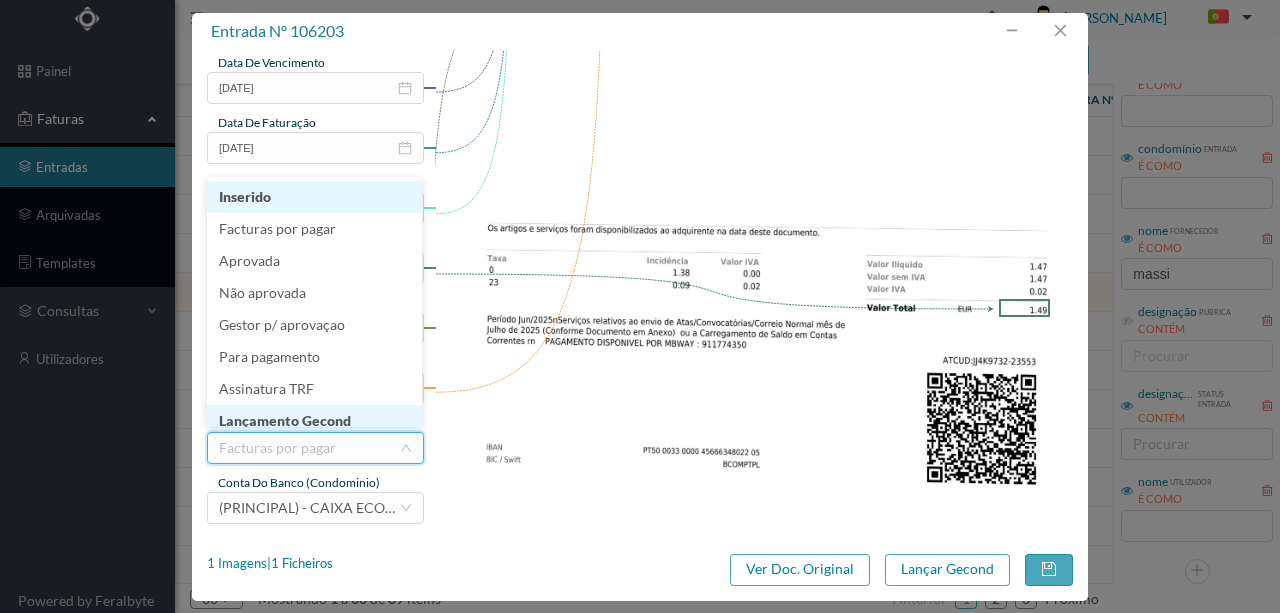 scroll, scrollTop: 10, scrollLeft: 0, axis: vertical 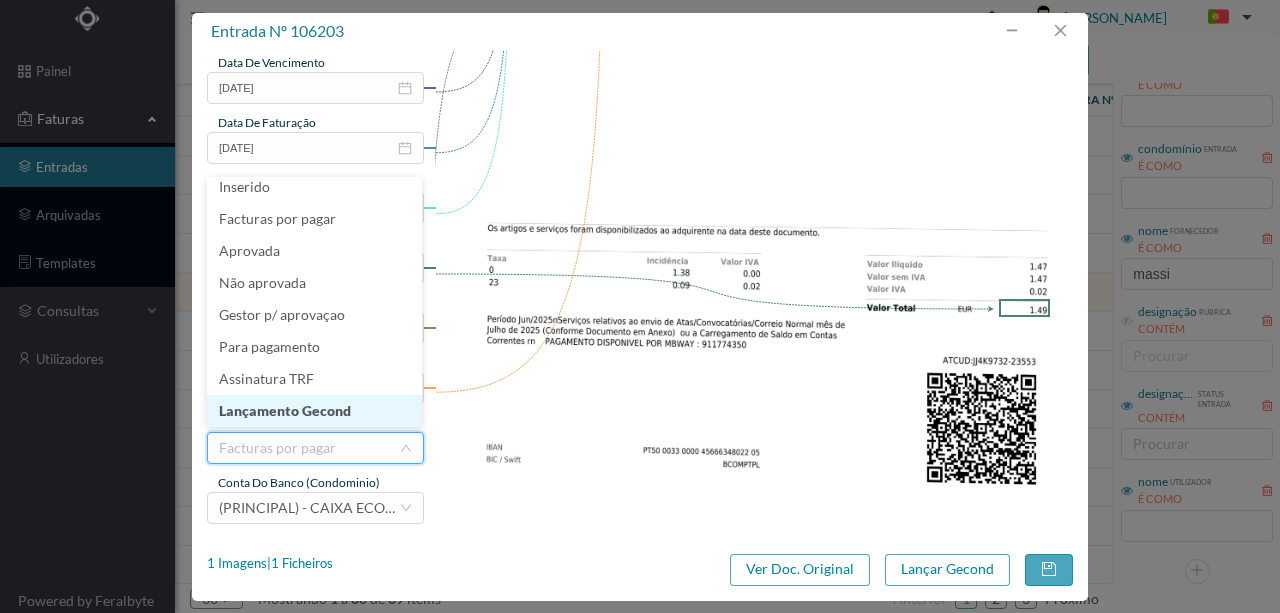 click on "Lançamento Gecond" at bounding box center [314, 411] 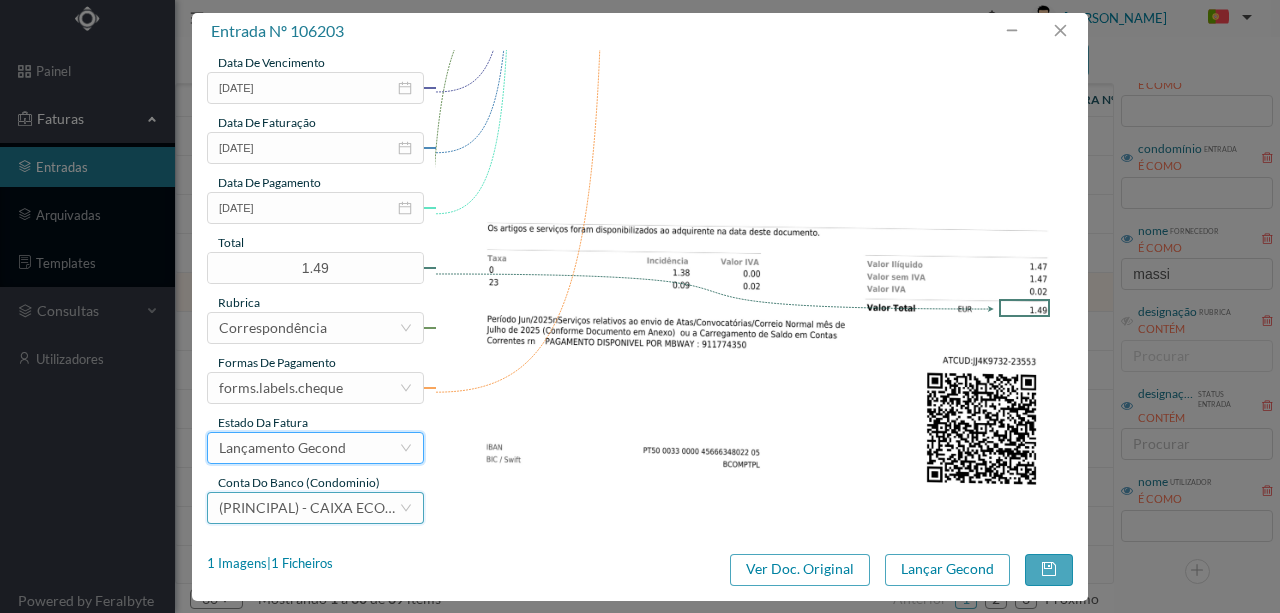 click on "(PRINCIPAL) - CAIXA ECONOMICA MONTEPIO GERAL ([FINANCIAL_ID])" at bounding box center (309, 508) 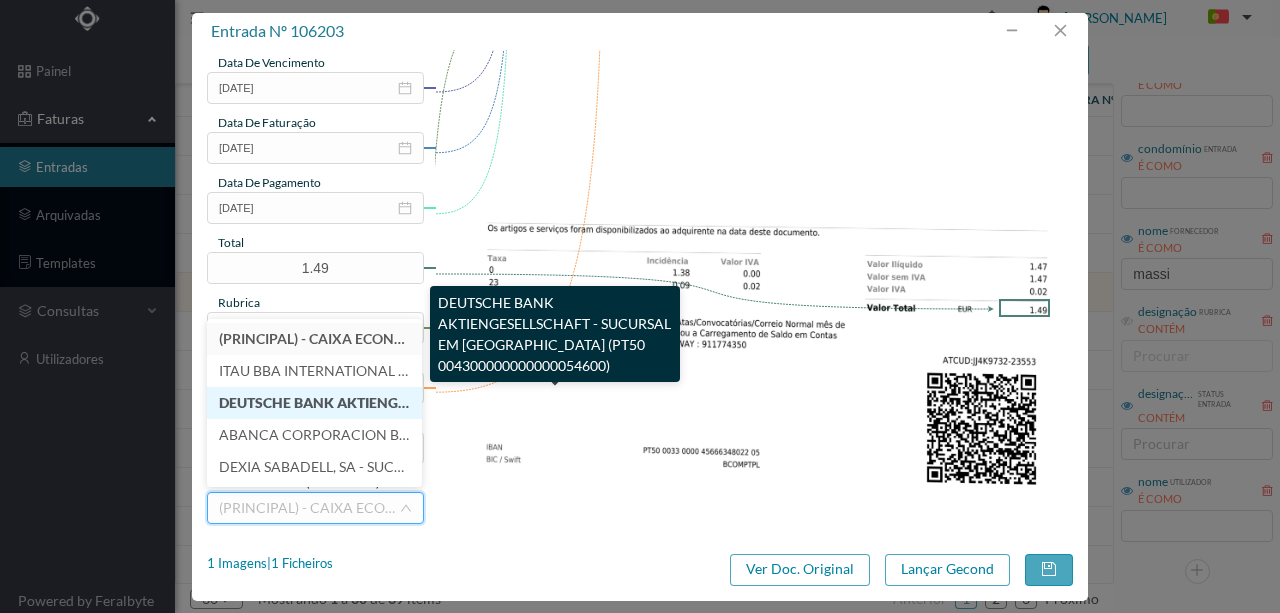 click on "DEUTSCHE BANK AKTIENGESELLSCHAFT - SUCURSAL EM [GEOGRAPHIC_DATA] (PT50 004300000000000054600)" at bounding box center (587, 402) 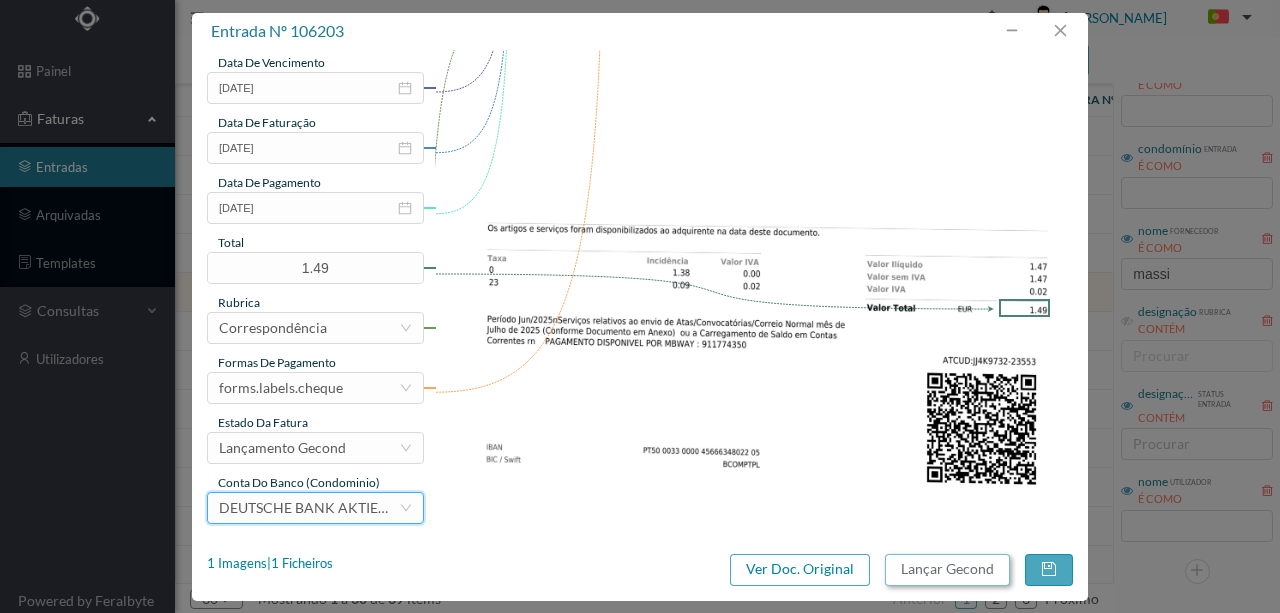 click on "Lançar Gecond" at bounding box center (947, 570) 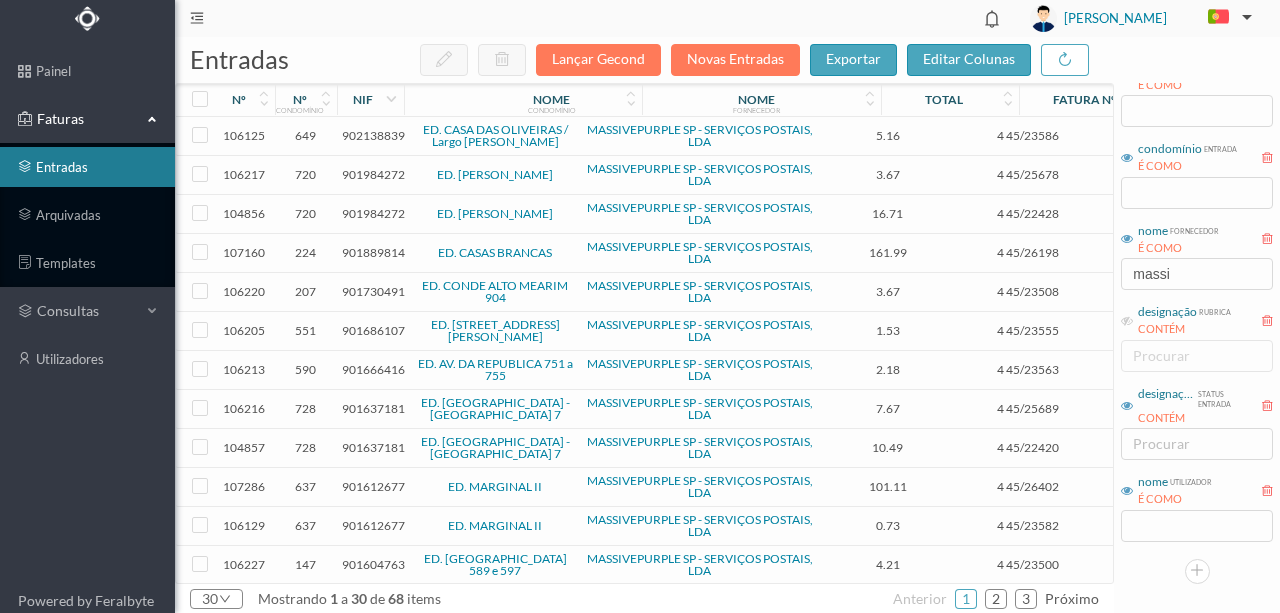 click on "901730491" at bounding box center (373, 291) 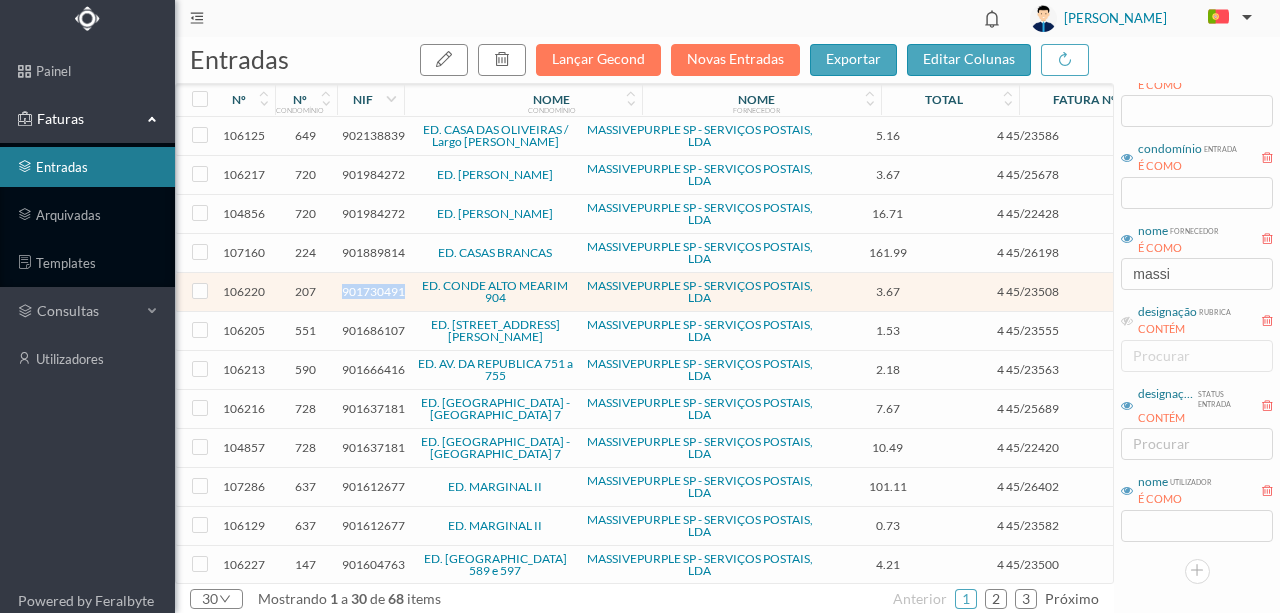 click on "901730491" at bounding box center (373, 291) 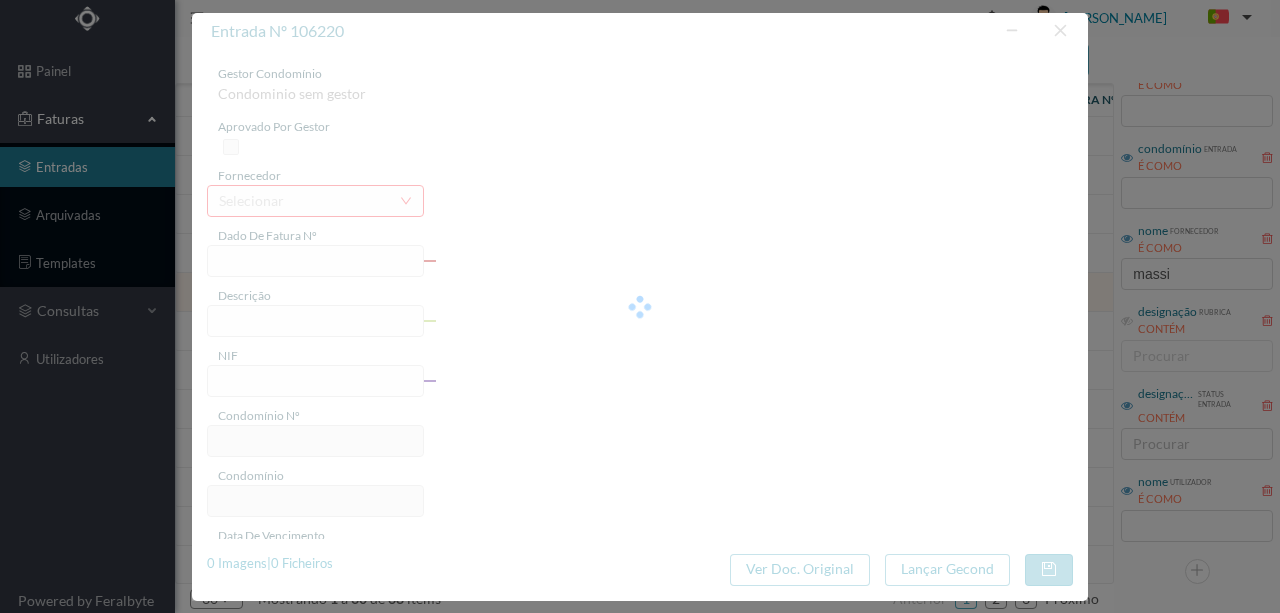 type on "4 45/23508" 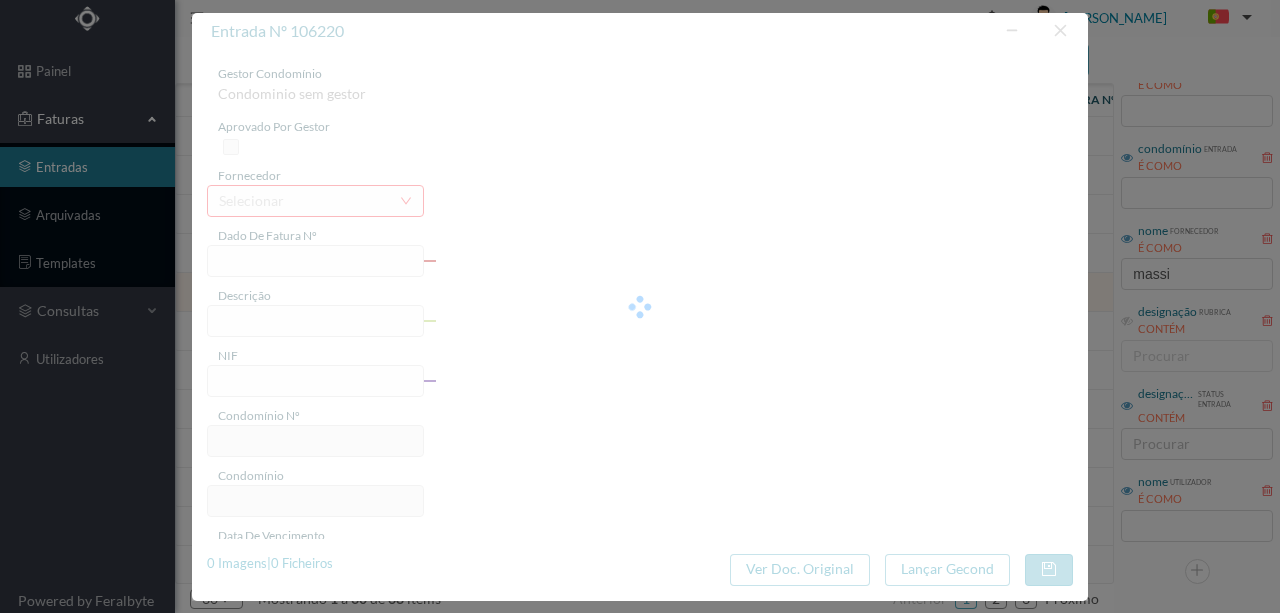 type on "901730491" 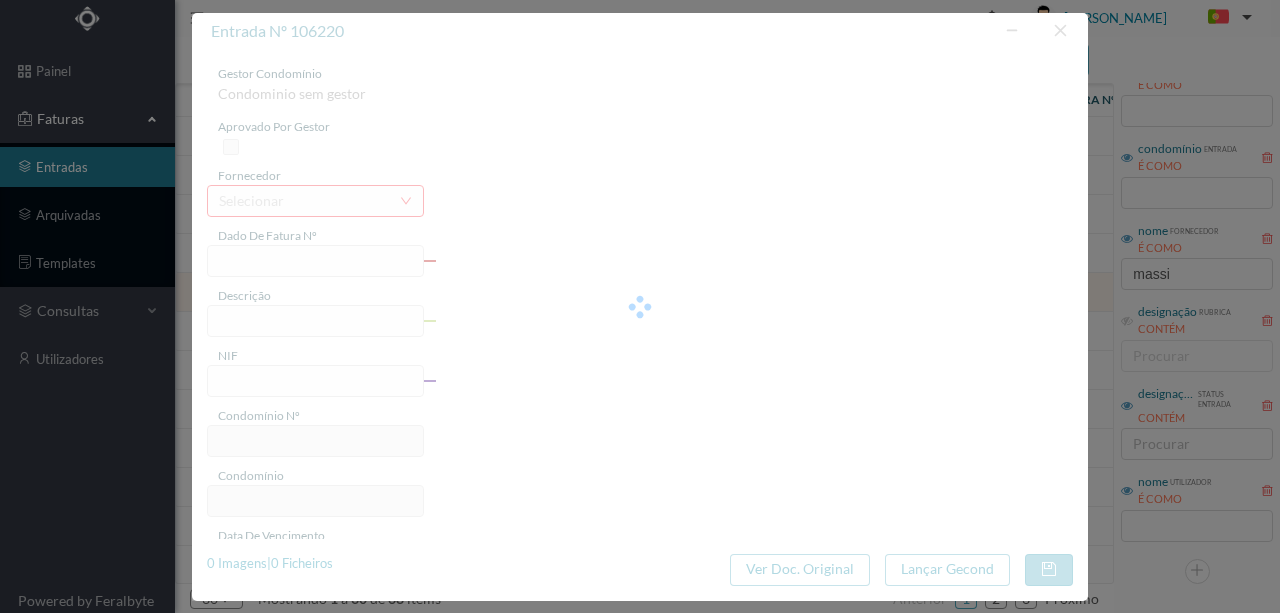 type on "[DATE]" 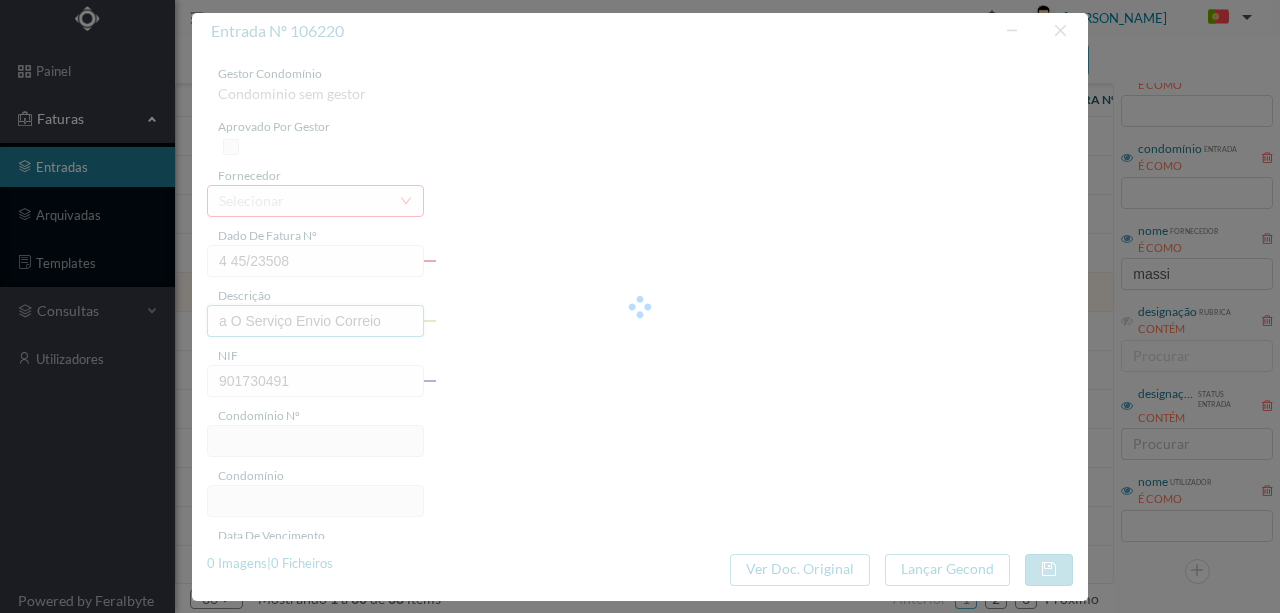type on "207" 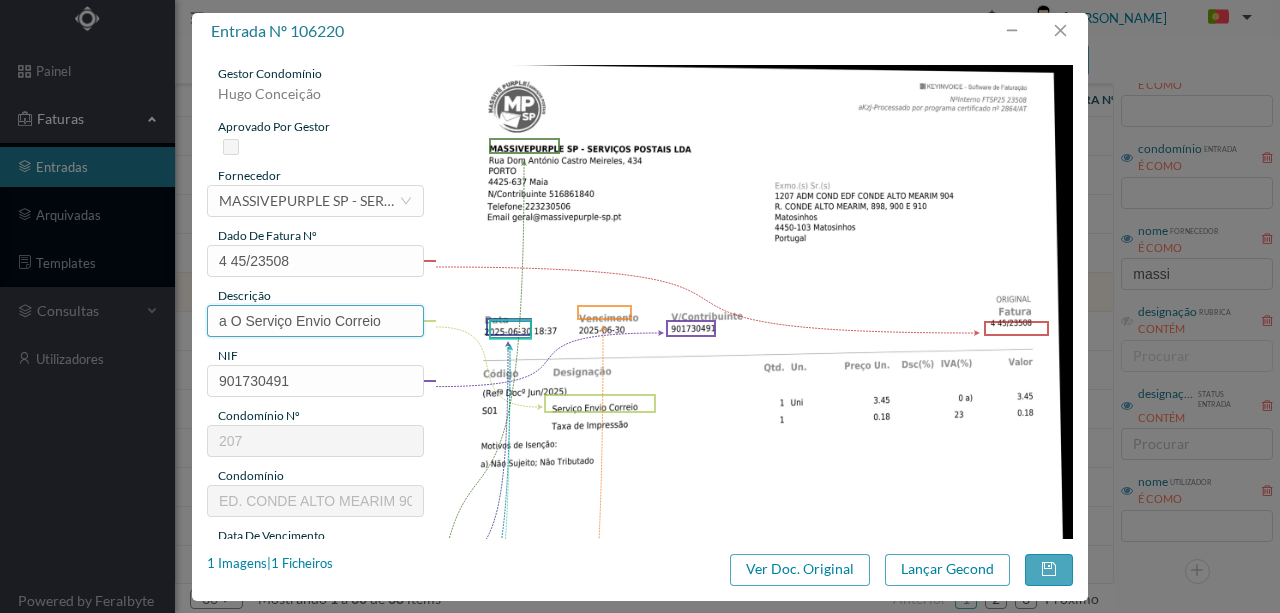 drag, startPoint x: 246, startPoint y: 323, endPoint x: 236, endPoint y: 305, distance: 20.59126 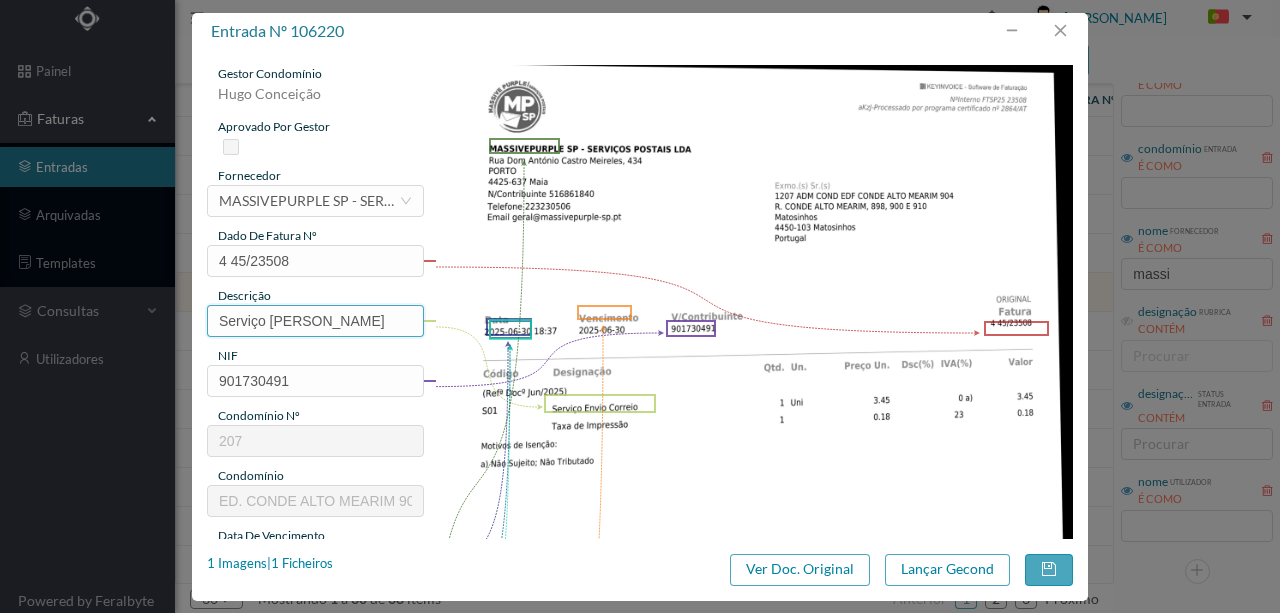 click on "Serviço [PERSON_NAME]" at bounding box center [315, 321] 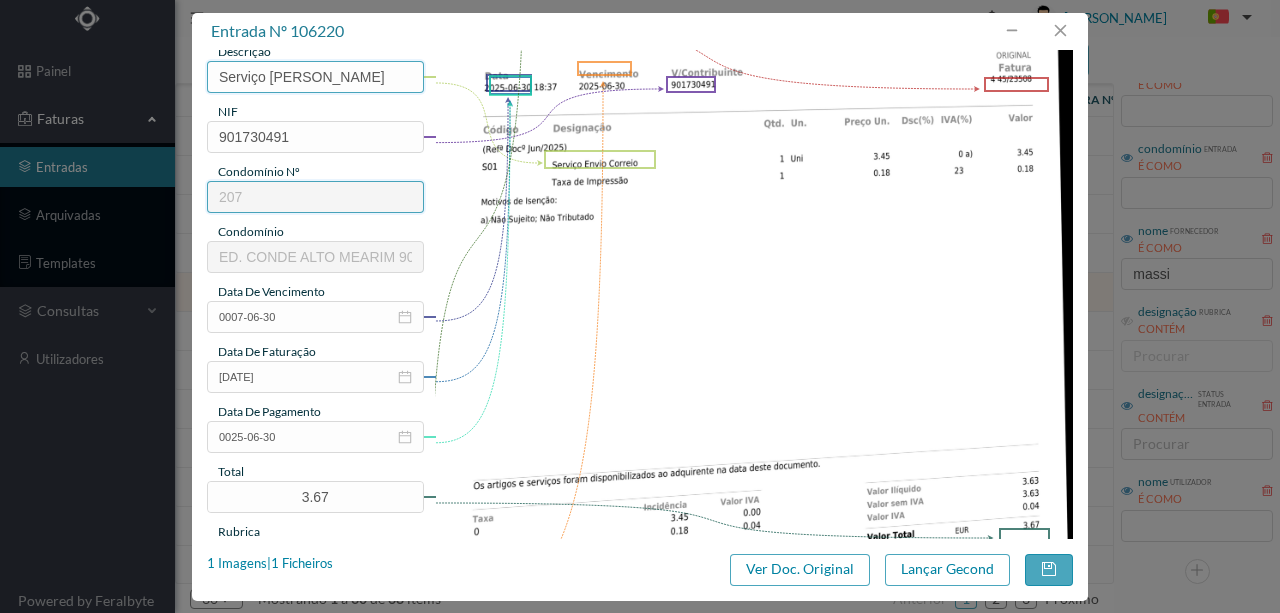 scroll, scrollTop: 266, scrollLeft: 0, axis: vertical 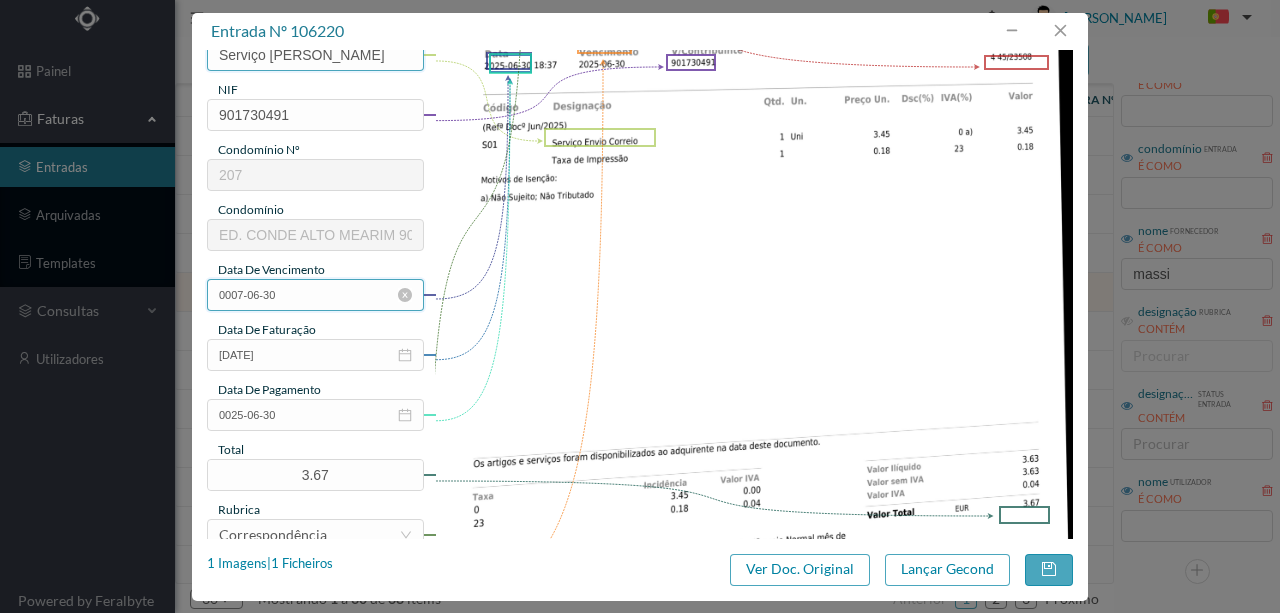 type on "Serviço [PERSON_NAME]" 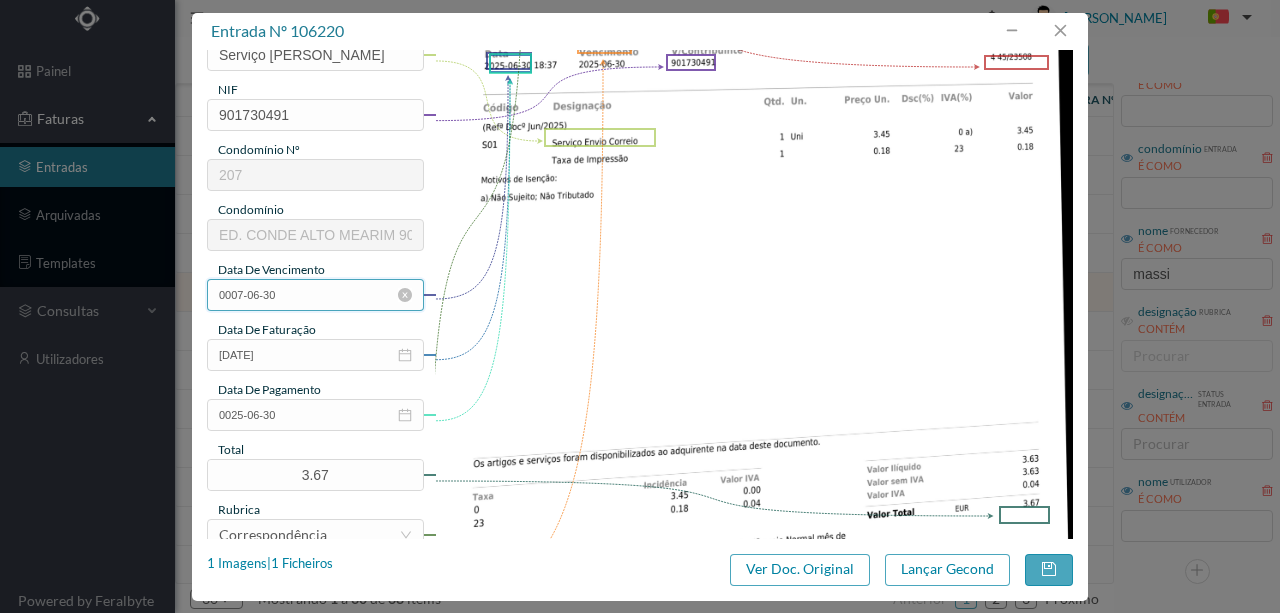click on "0007-06-30" at bounding box center [315, 295] 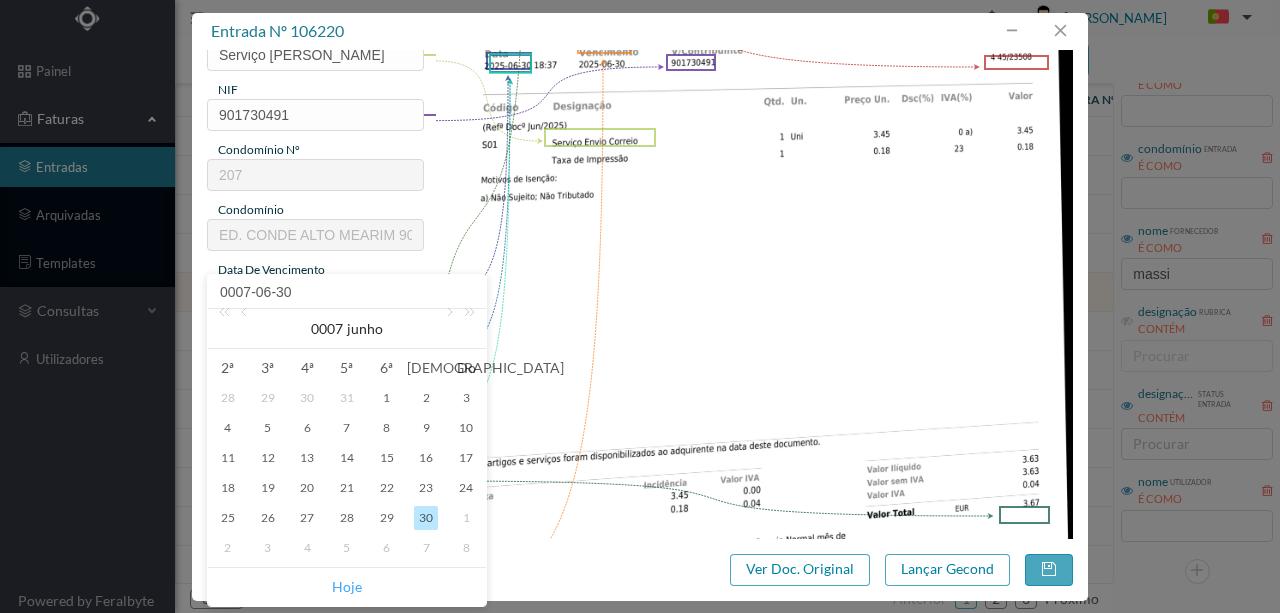 click on "Hoje" at bounding box center (347, 587) 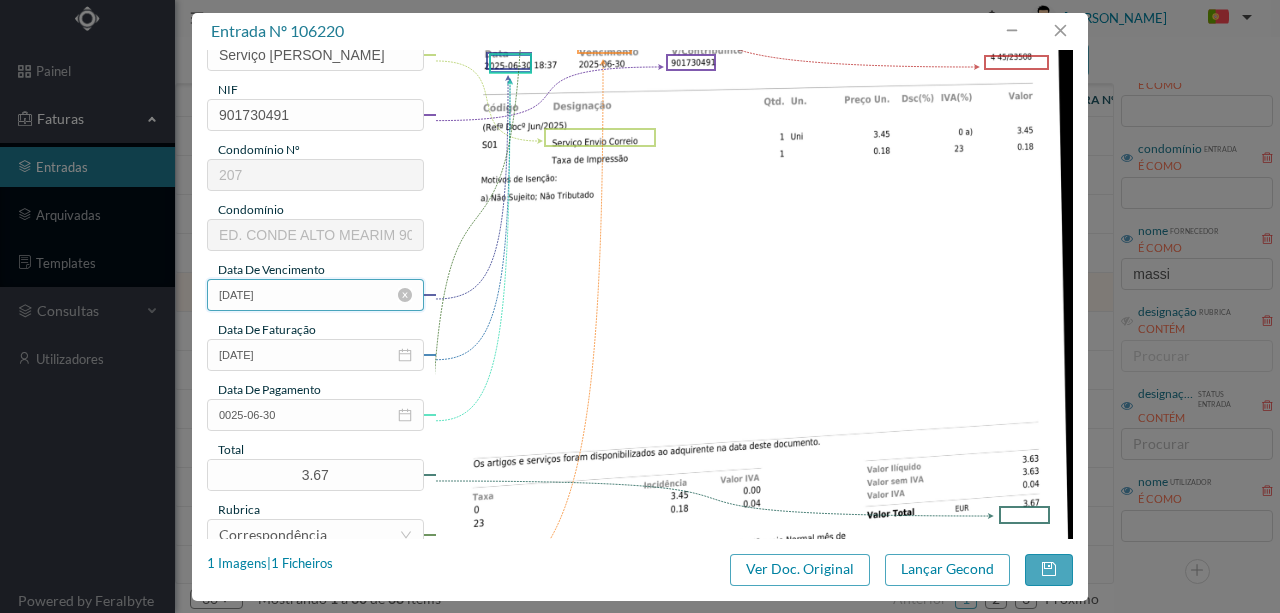 click on "[DATE]" at bounding box center [315, 295] 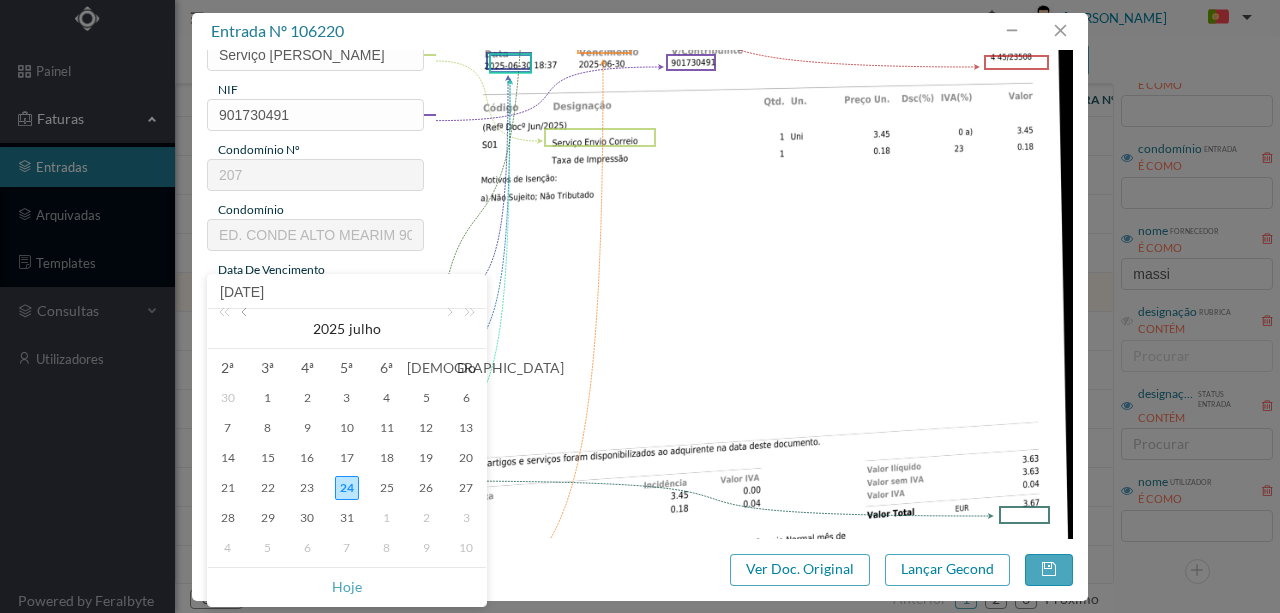 click at bounding box center [246, 329] 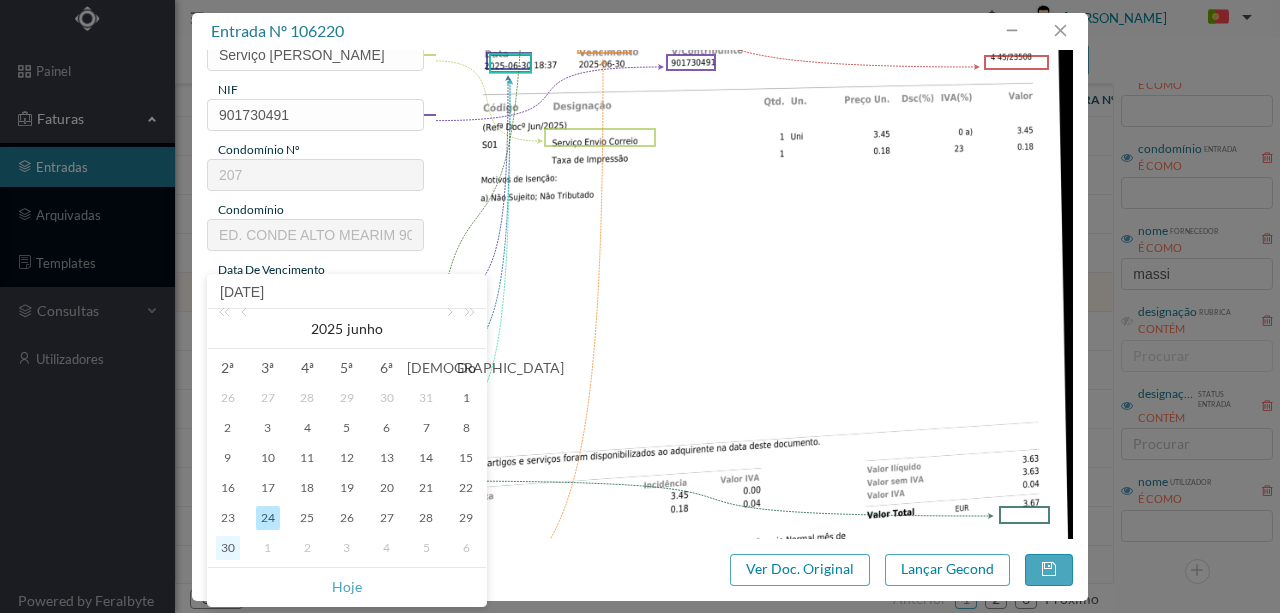 click on "30" at bounding box center (228, 548) 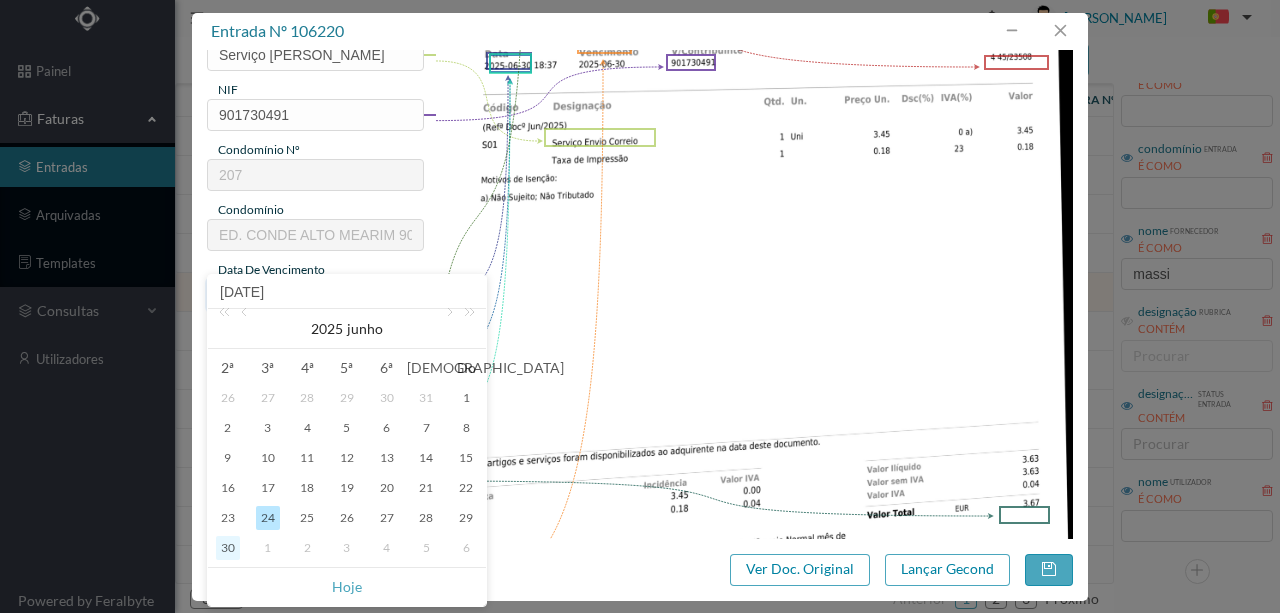 type on "[DATE]" 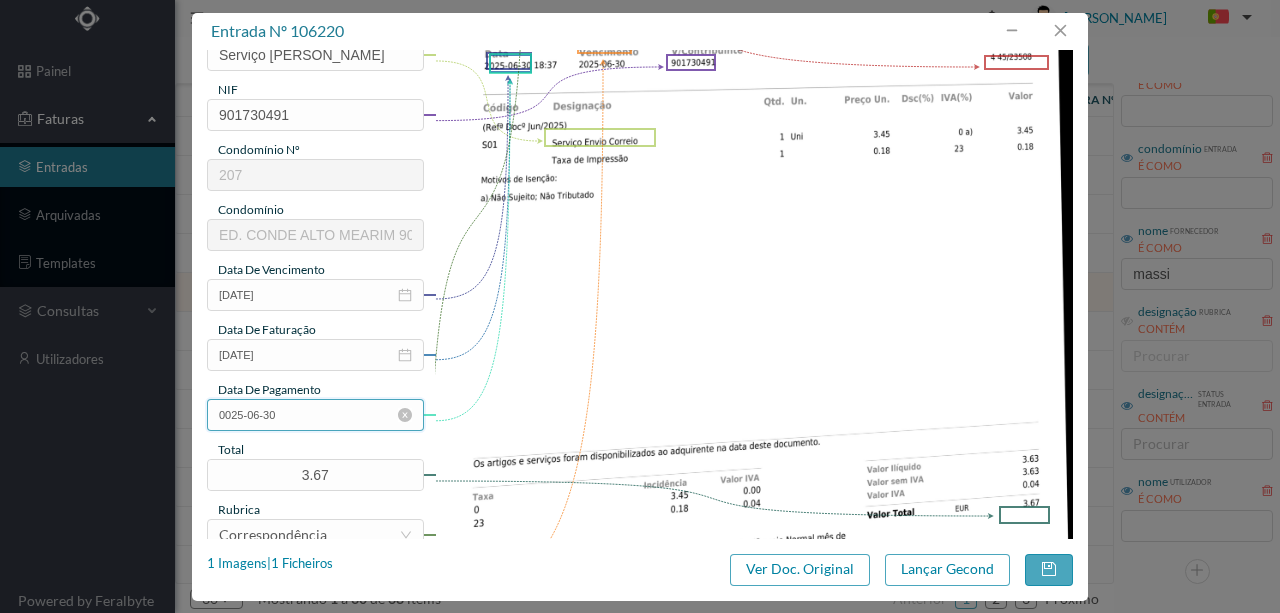 click on "0025-06-30" at bounding box center [315, 415] 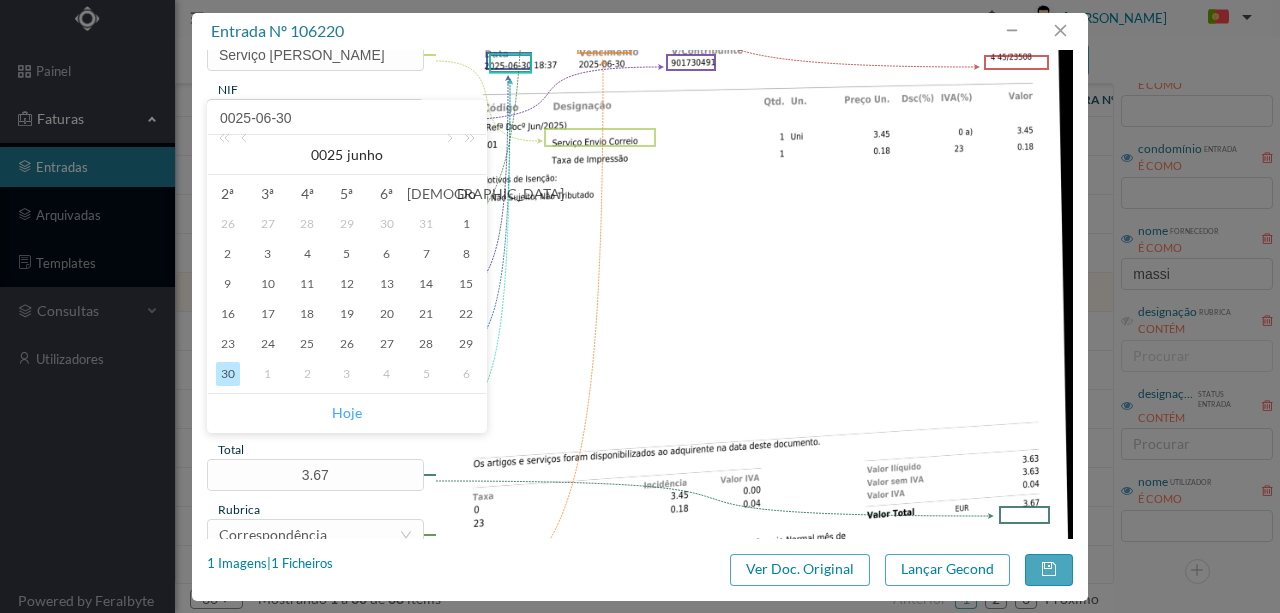 click on "Hoje" at bounding box center [347, 413] 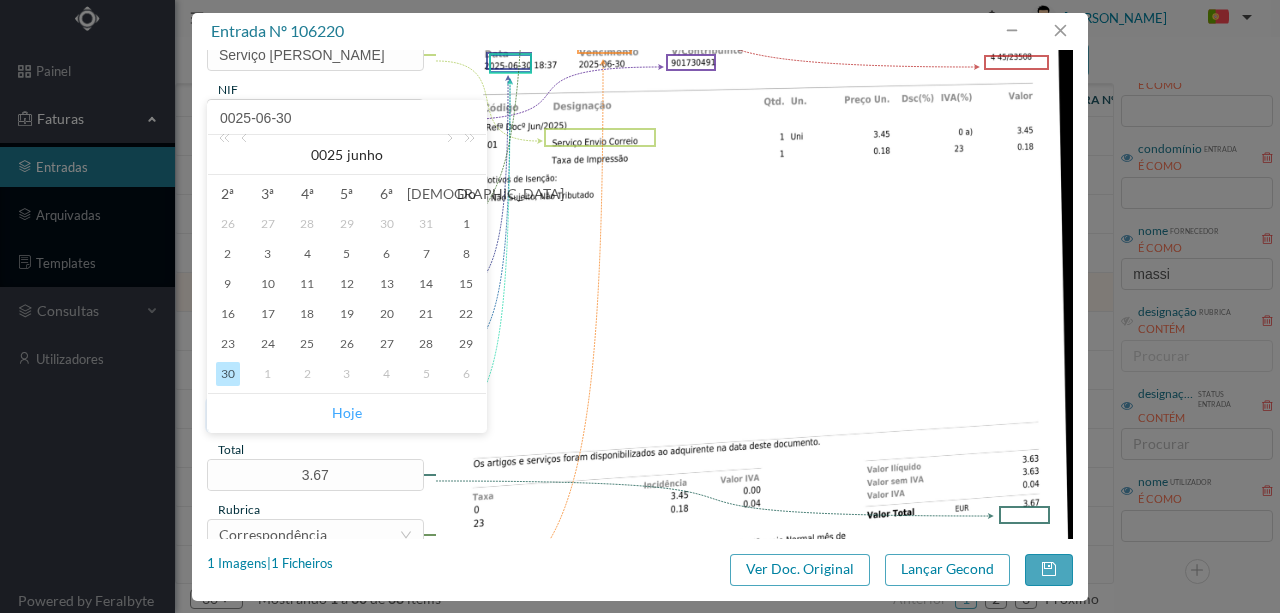 type on "[DATE]" 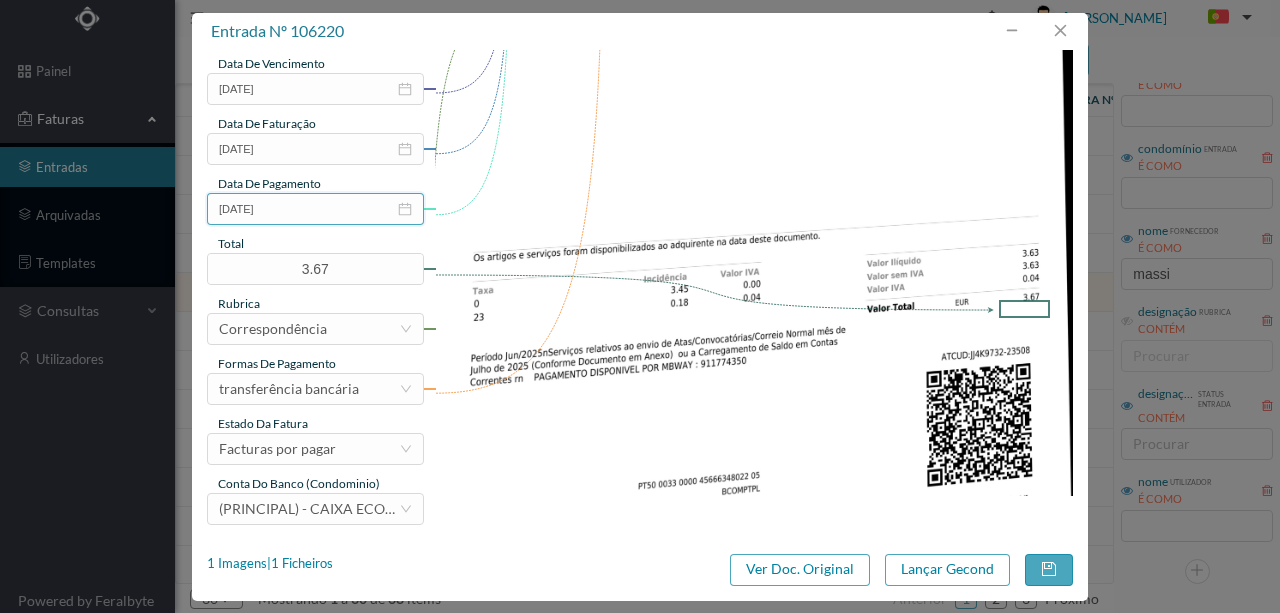 scroll, scrollTop: 473, scrollLeft: 0, axis: vertical 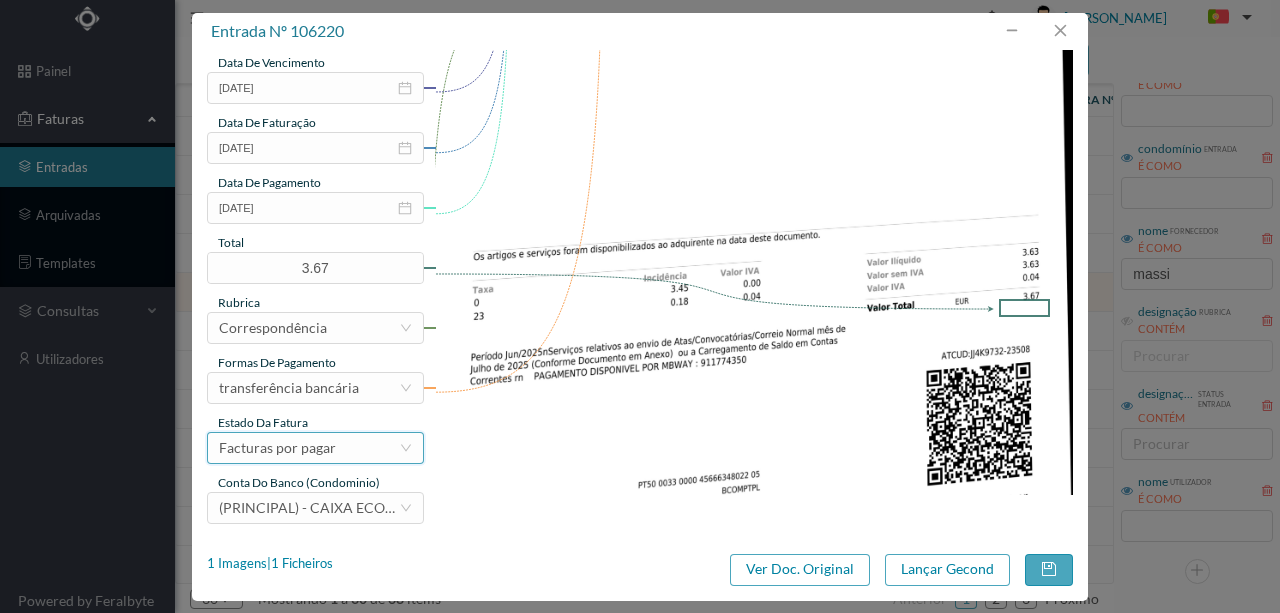 click on "Facturas por pagar" at bounding box center (277, 448) 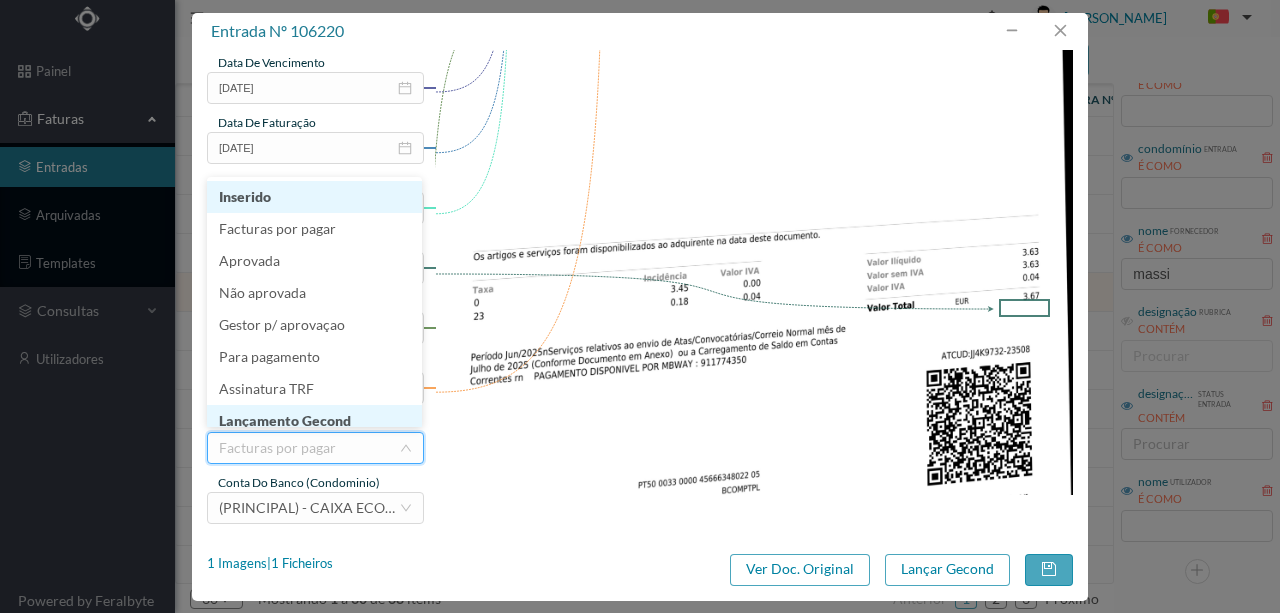 scroll, scrollTop: 10, scrollLeft: 0, axis: vertical 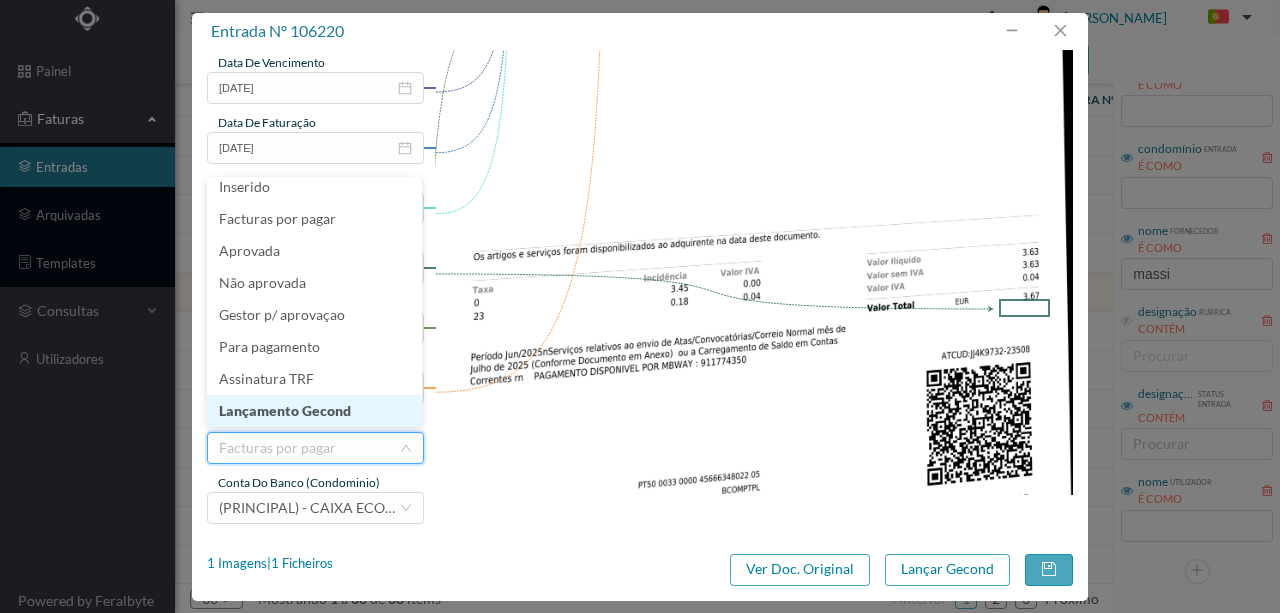 click on "Lançamento Gecond" at bounding box center (314, 411) 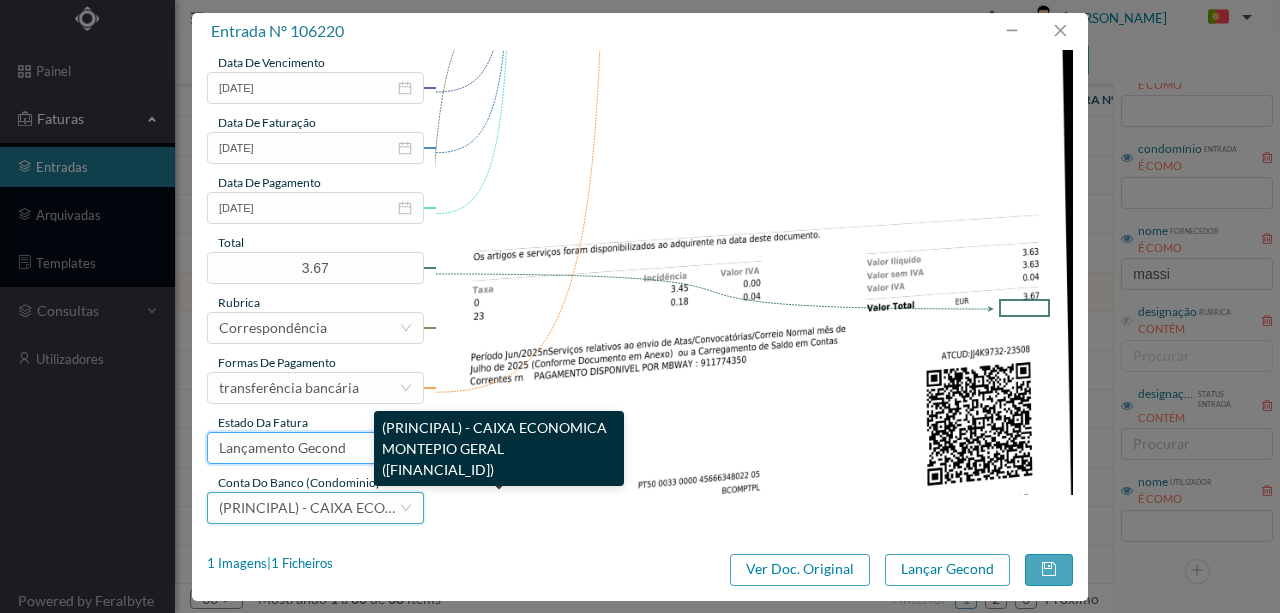 click on "(PRINCIPAL) - CAIXA ECONOMICA MONTEPIO GERAL ([FINANCIAL_ID])" at bounding box center (451, 507) 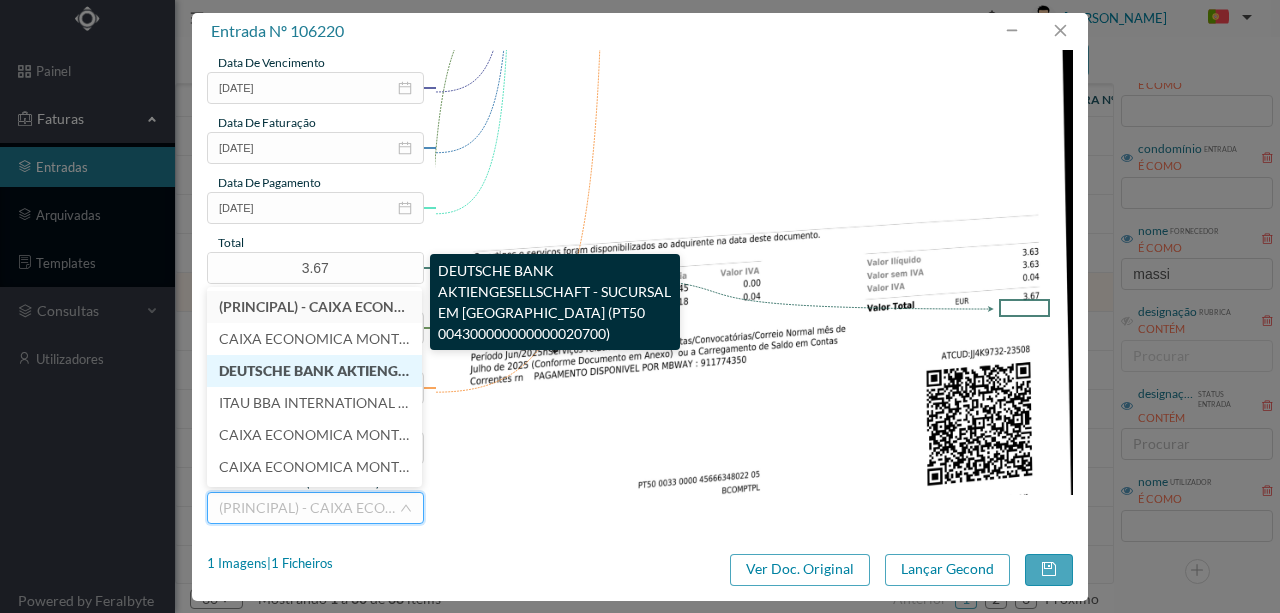 click on "DEUTSCHE BANK AKTIENGESELLSCHAFT - SUCURSAL EM [GEOGRAPHIC_DATA] (PT50 004300000000000020700)" at bounding box center [587, 370] 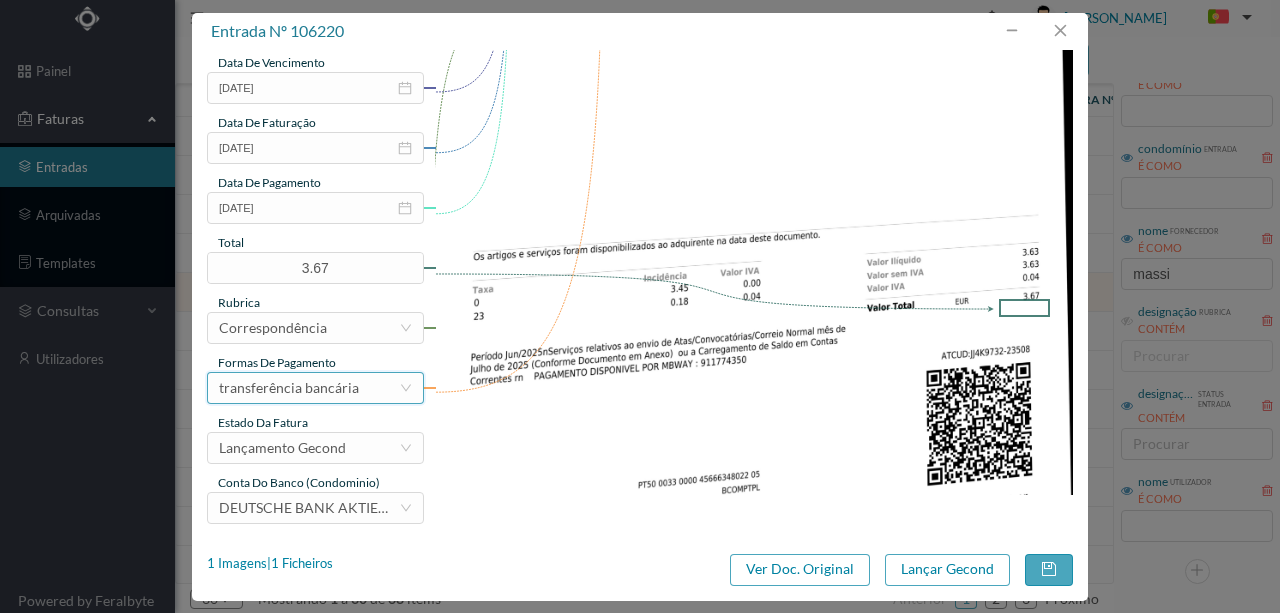 click on "transferência bancária" at bounding box center (289, 388) 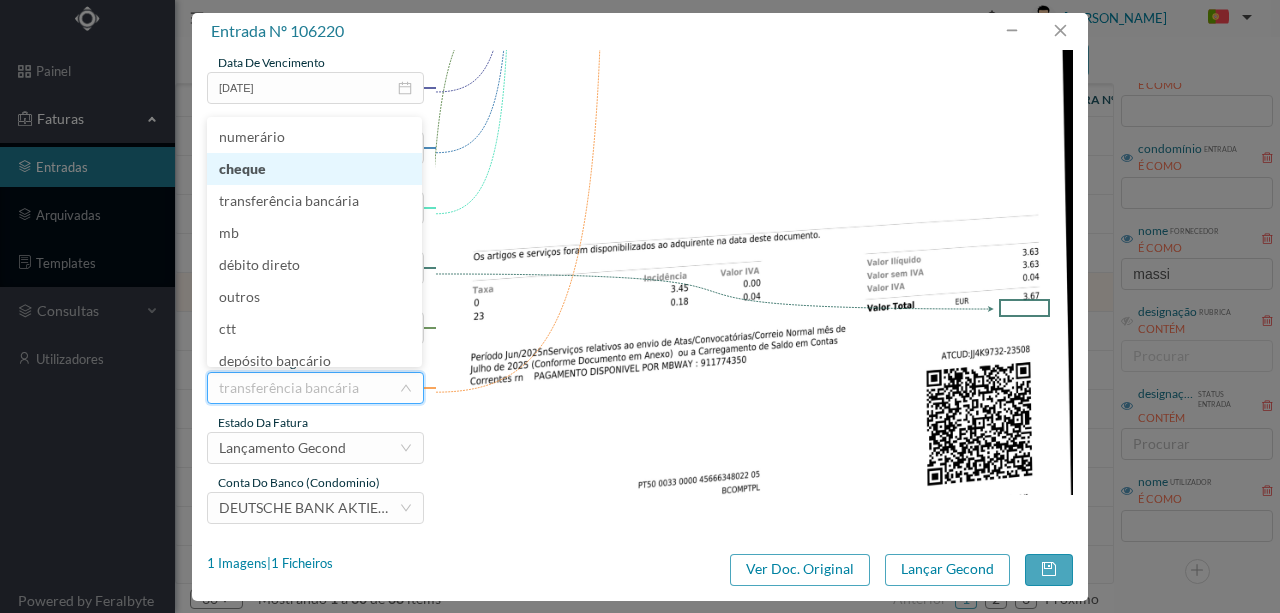 drag, startPoint x: 244, startPoint y: 168, endPoint x: 822, endPoint y: 434, distance: 636.2704 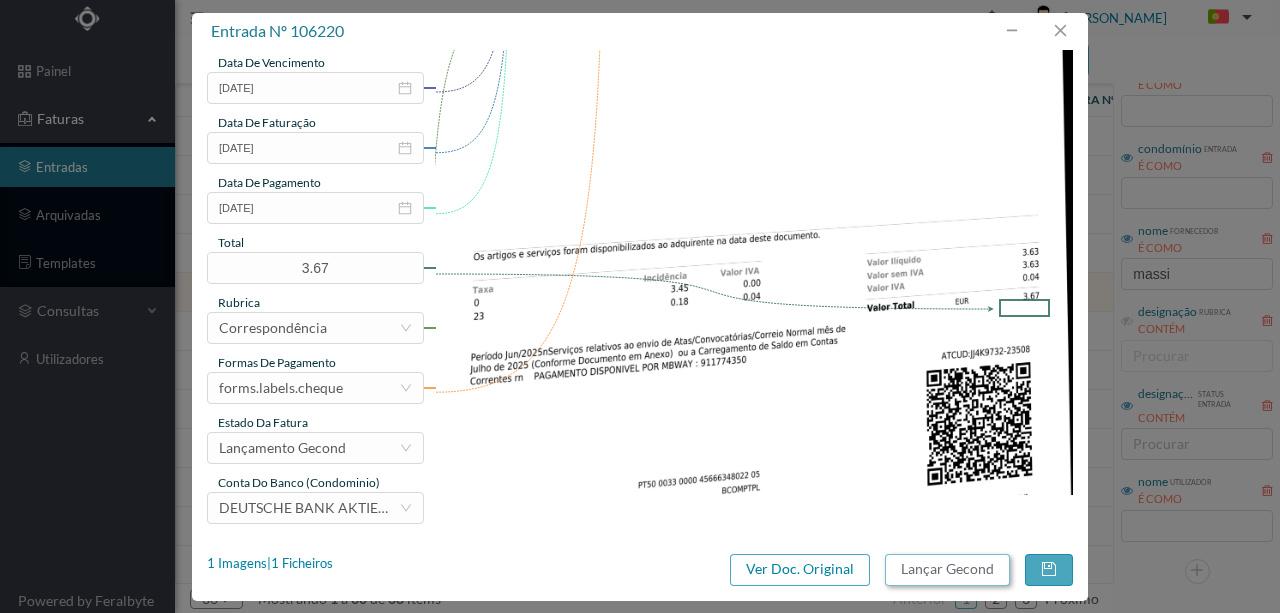 click on "Lançar Gecond" at bounding box center (947, 570) 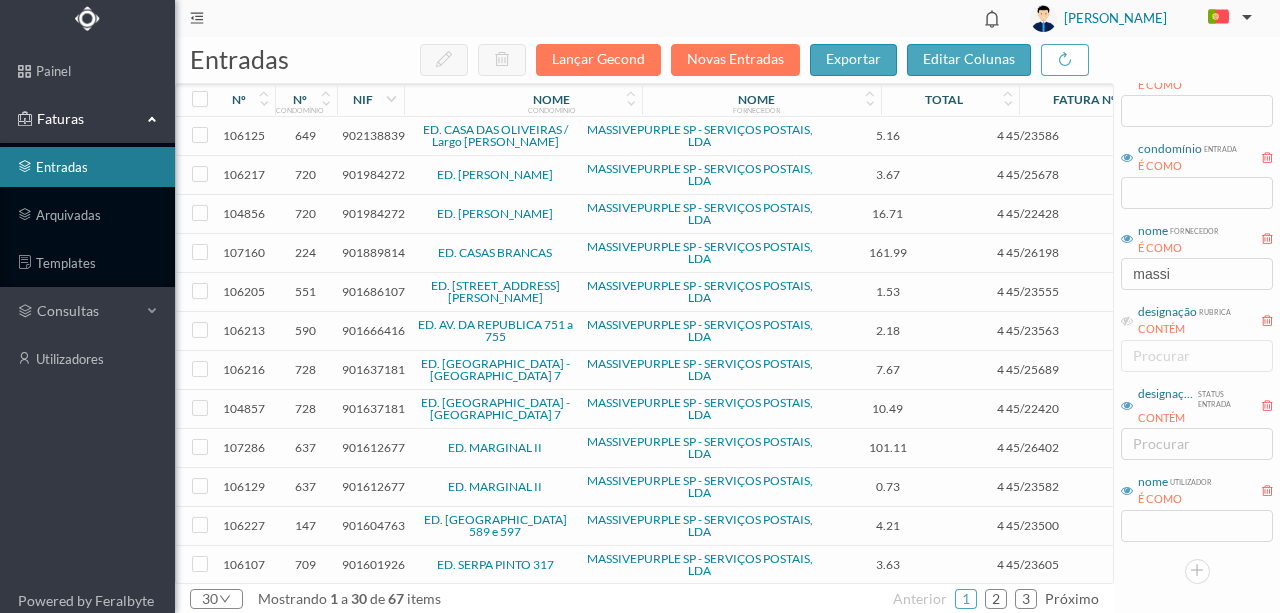 click on "901686107" at bounding box center (373, 291) 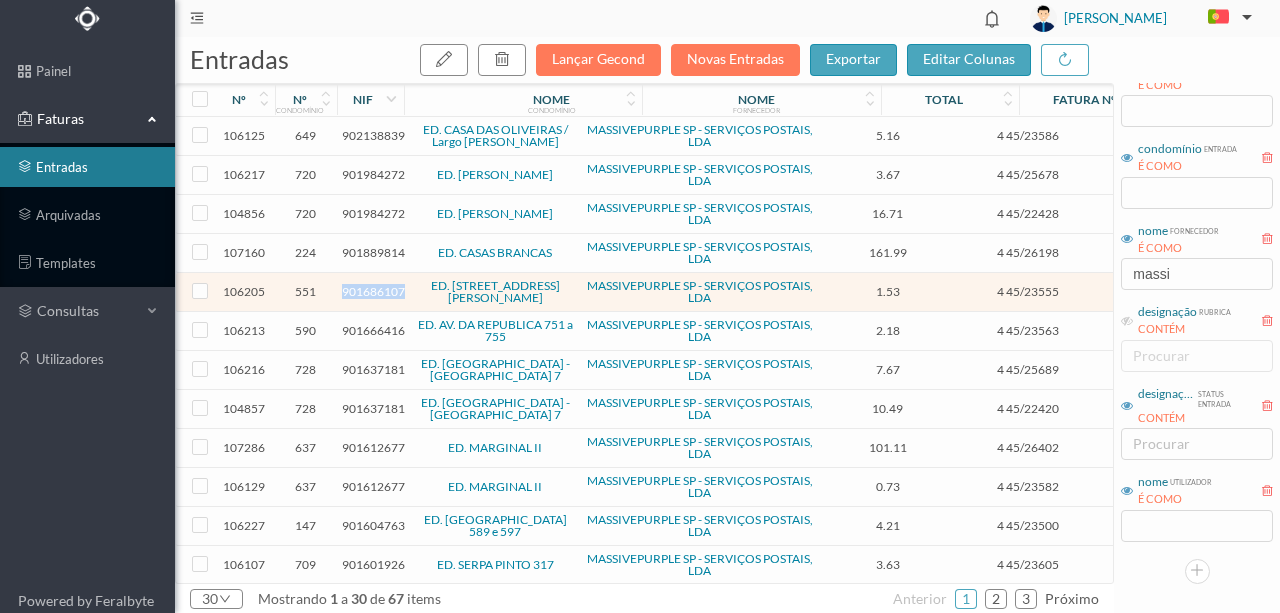 click on "901686107" at bounding box center (373, 291) 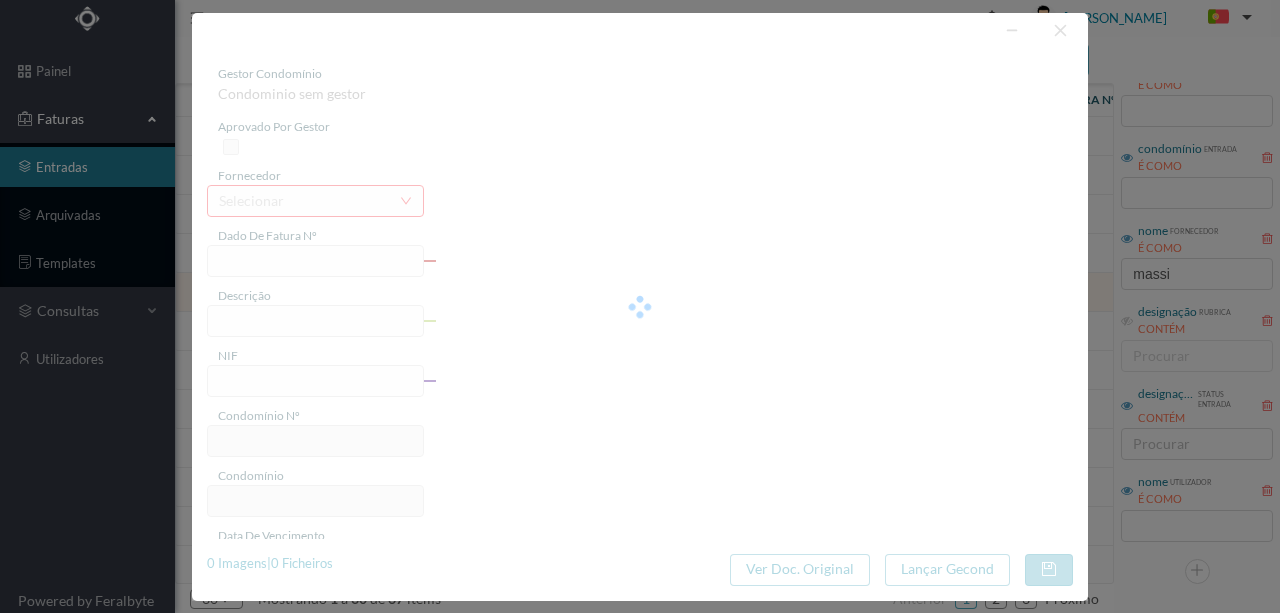 type on "4 45/23555" 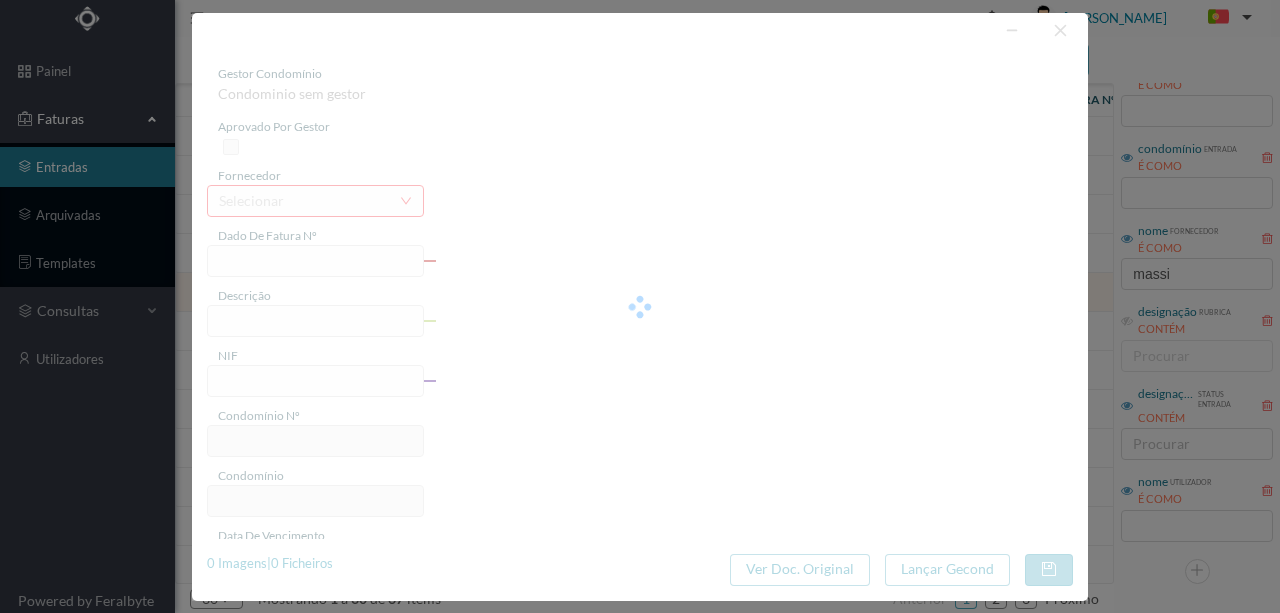 type on "Serviço [PERSON_NAME]" 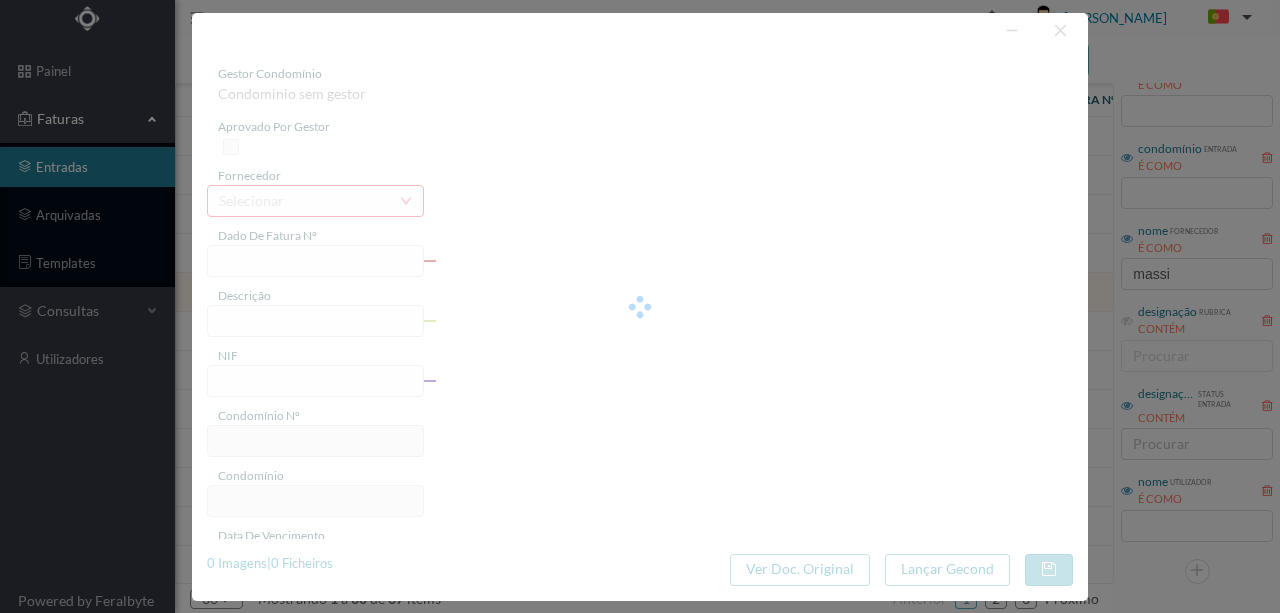 type on "Invalid date" 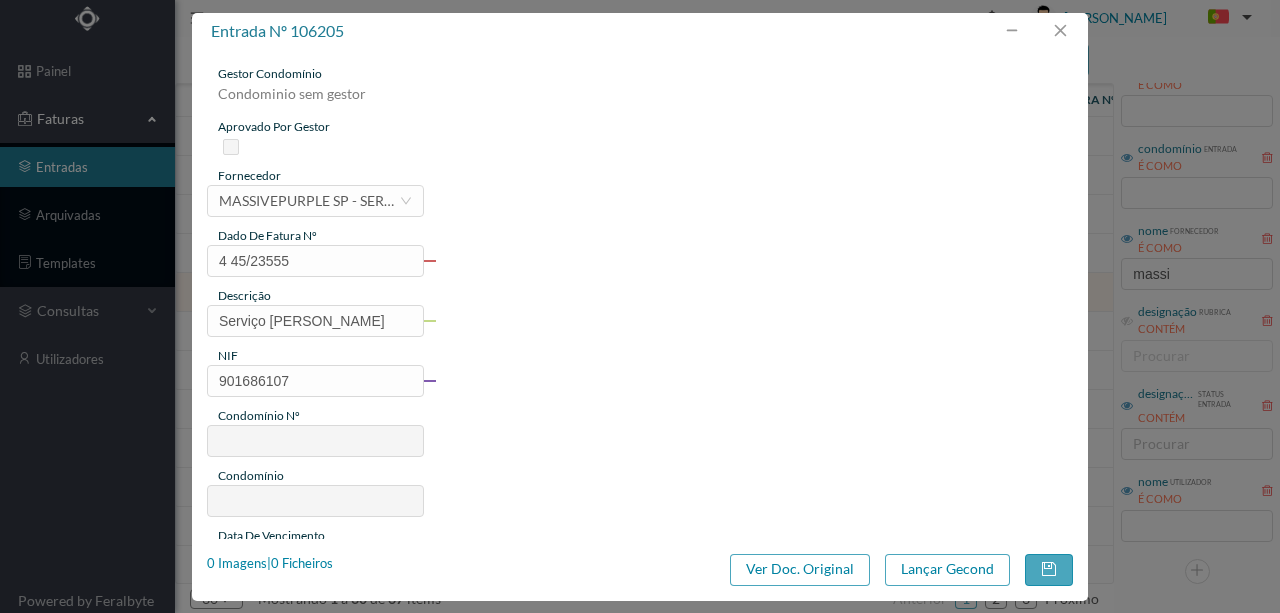 type on "551" 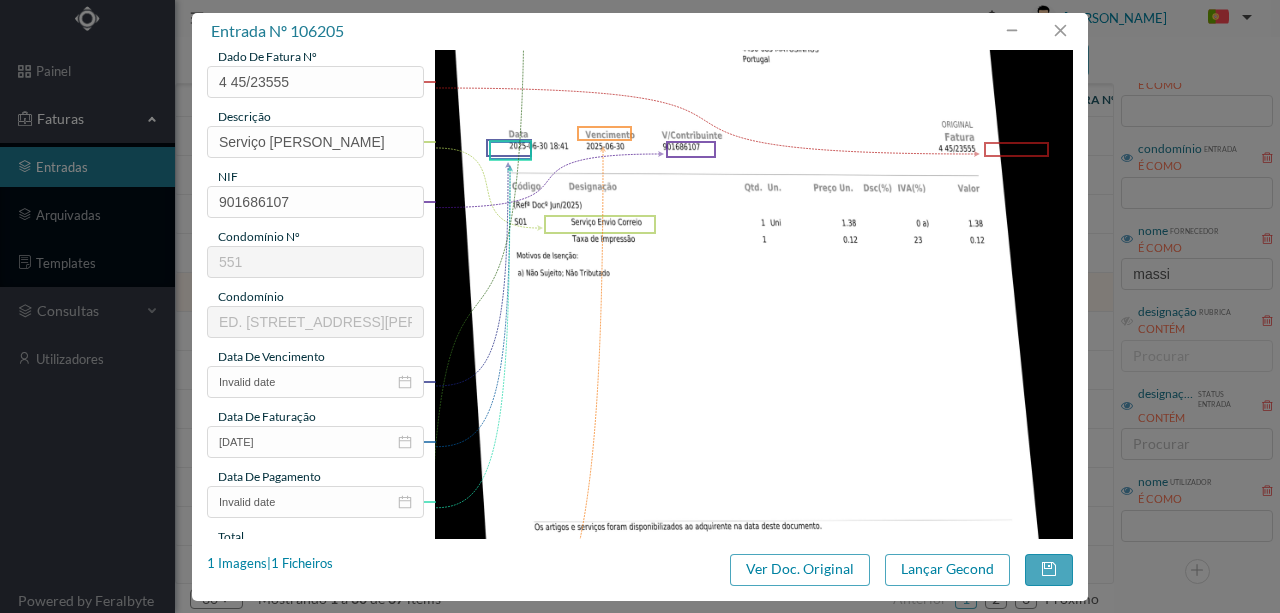 scroll, scrollTop: 200, scrollLeft: 0, axis: vertical 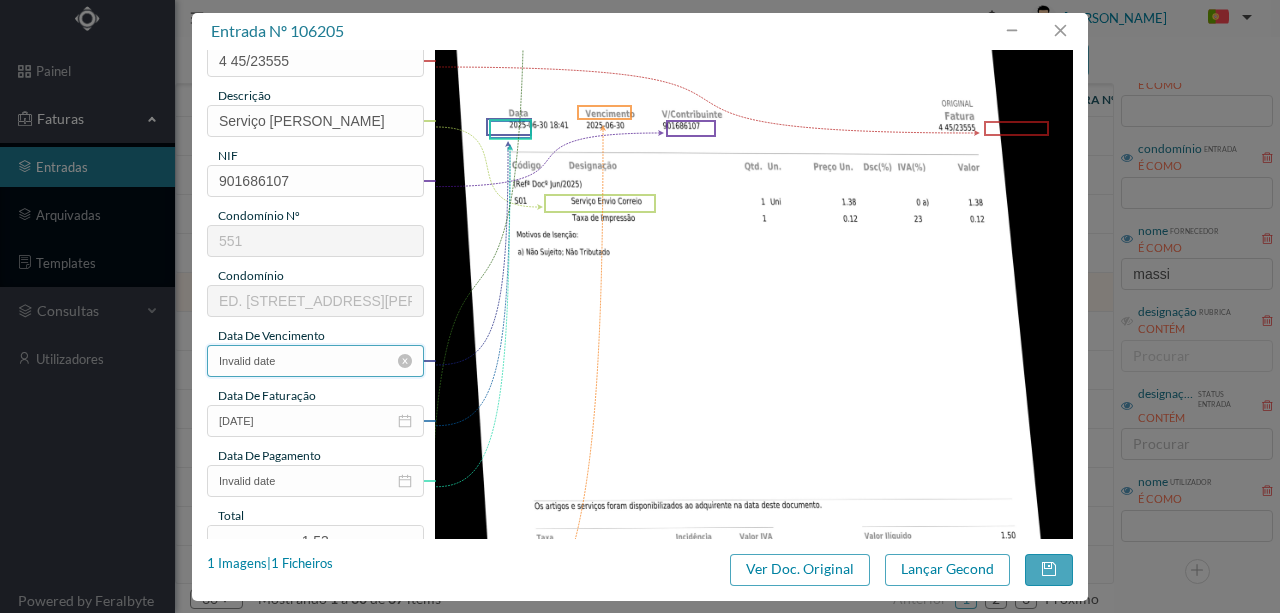 click on "Invalid date" at bounding box center (315, 361) 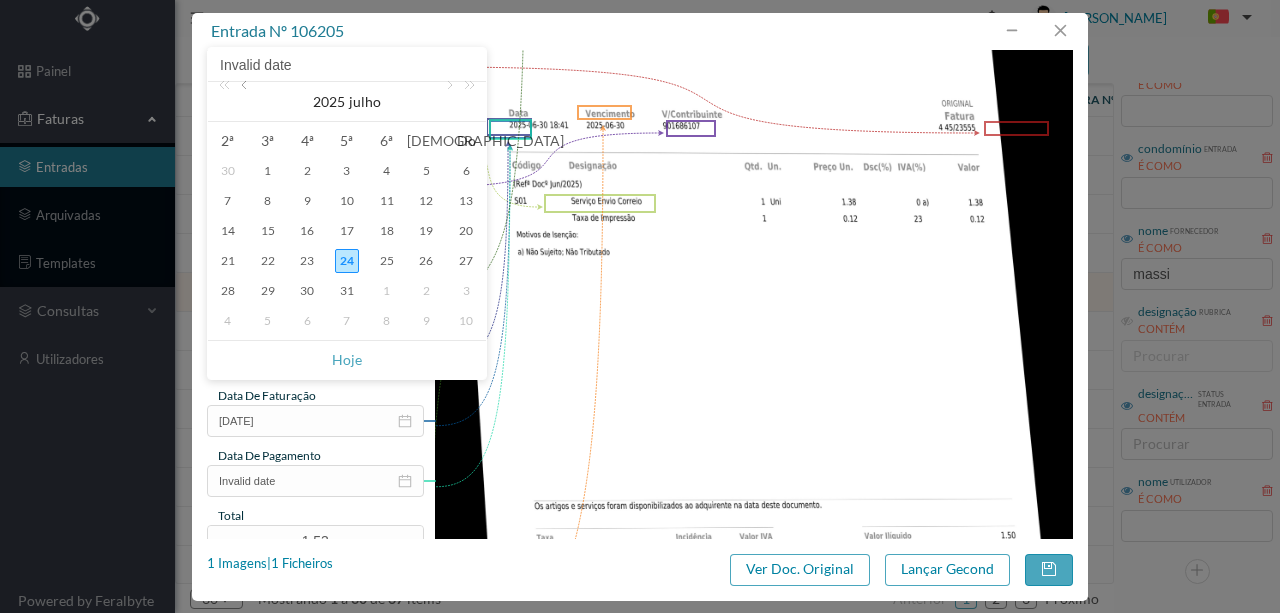 click at bounding box center (246, 102) 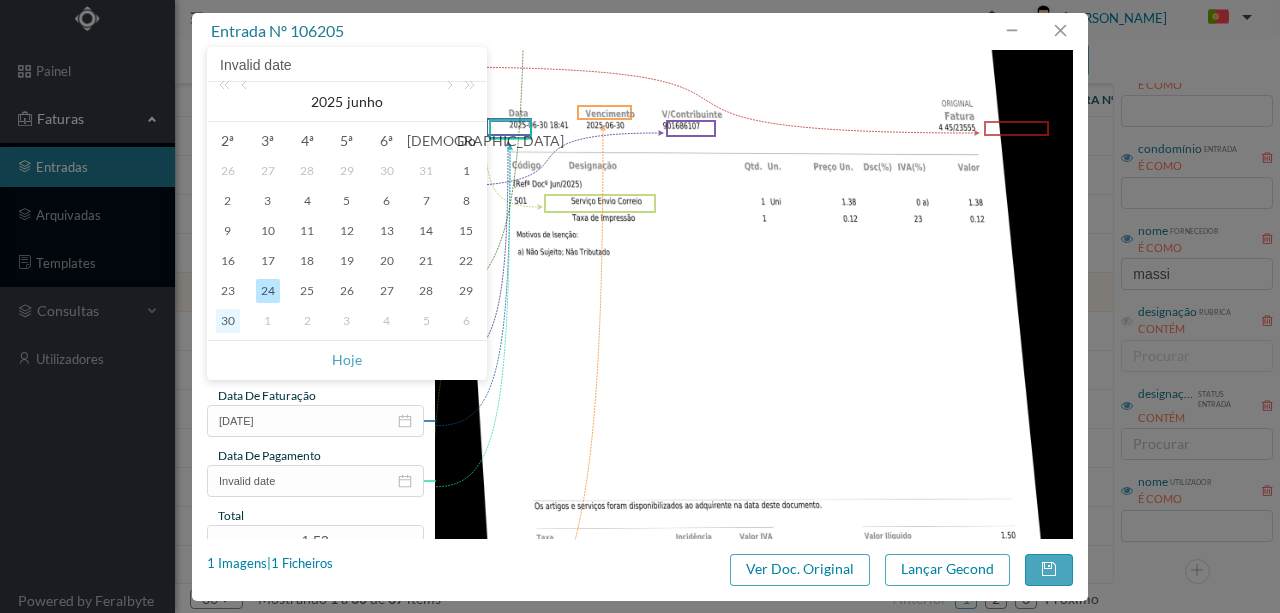 click on "30" at bounding box center [228, 321] 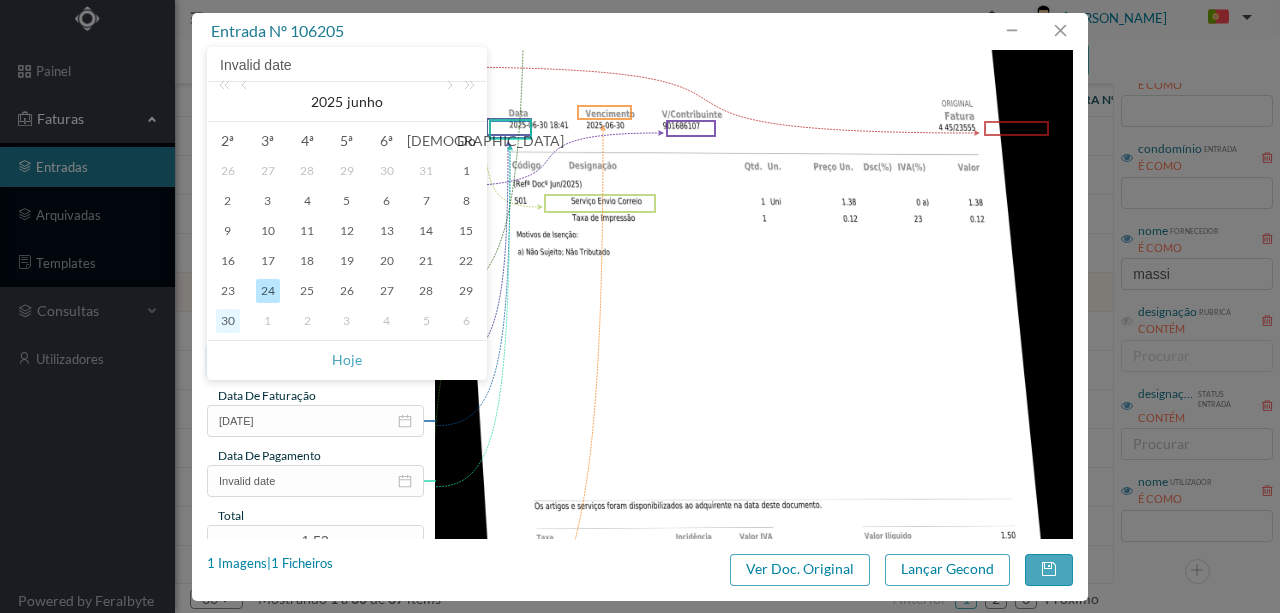 type on "[DATE]" 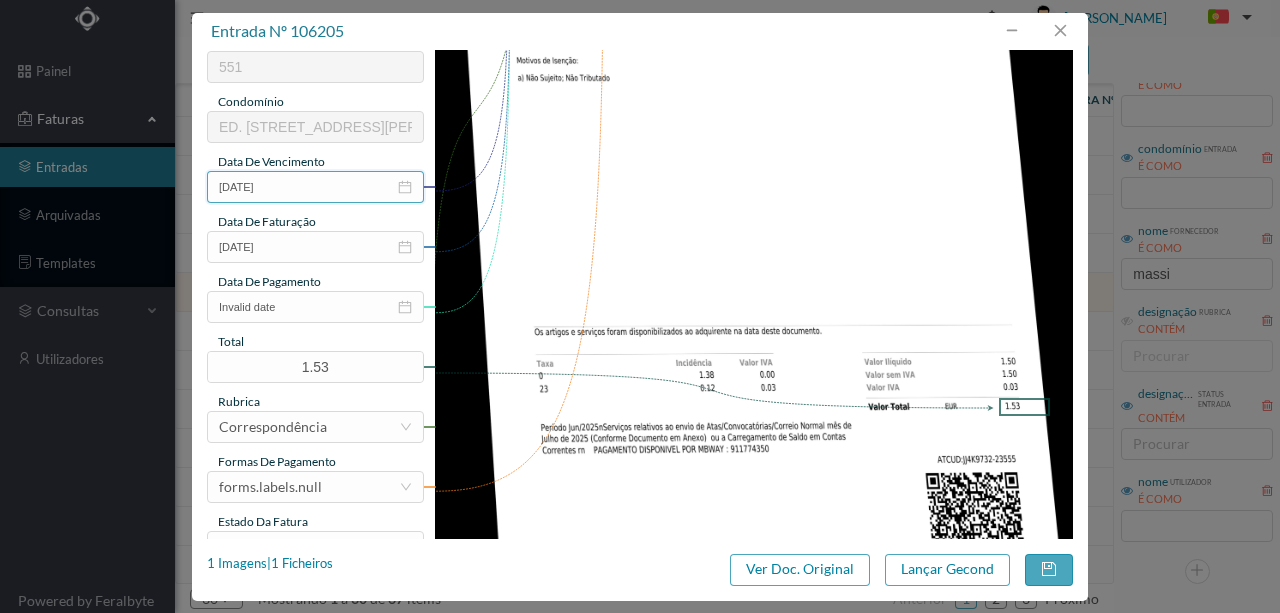 scroll, scrollTop: 400, scrollLeft: 0, axis: vertical 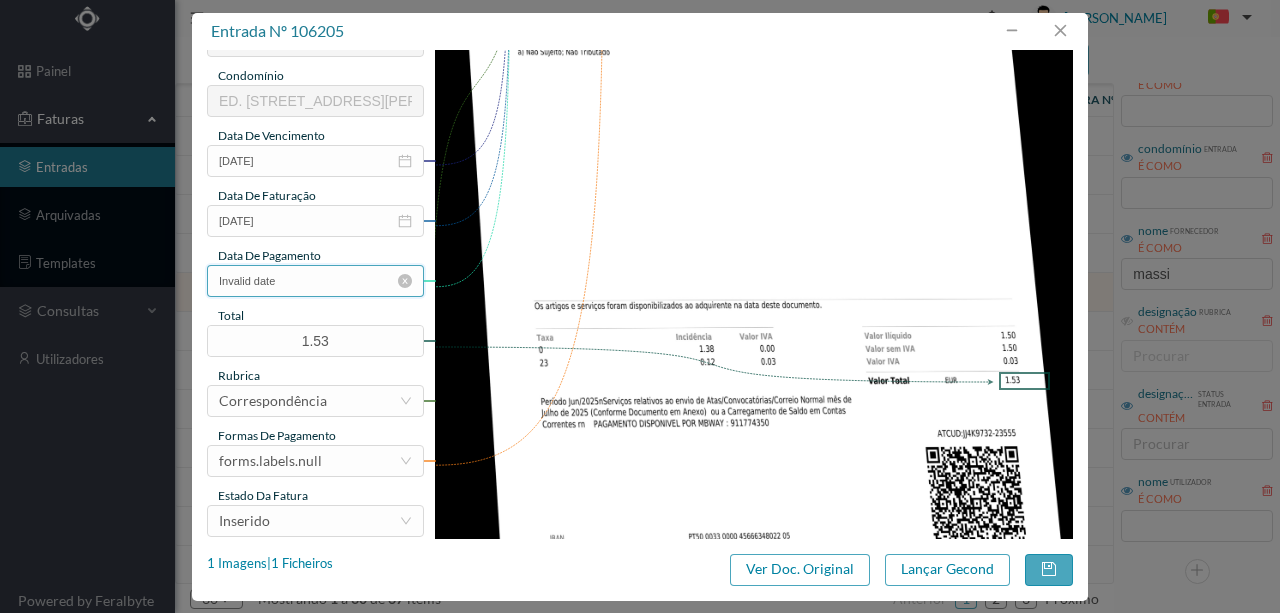 click on "Invalid date" at bounding box center [315, 281] 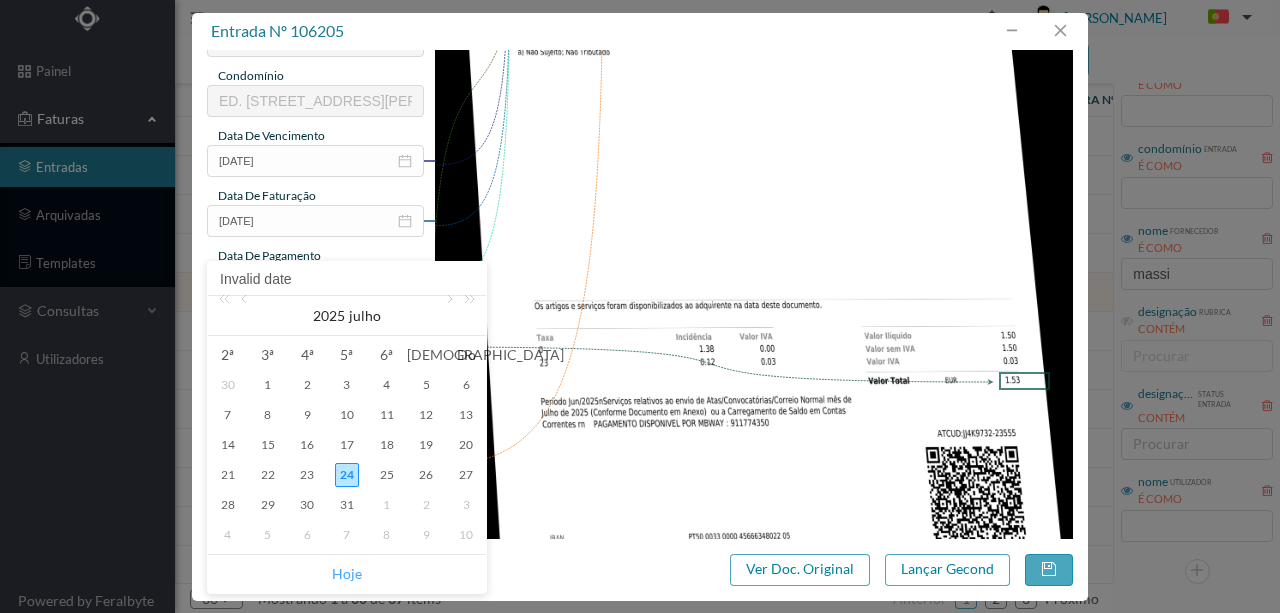 click on "Hoje" at bounding box center (347, 574) 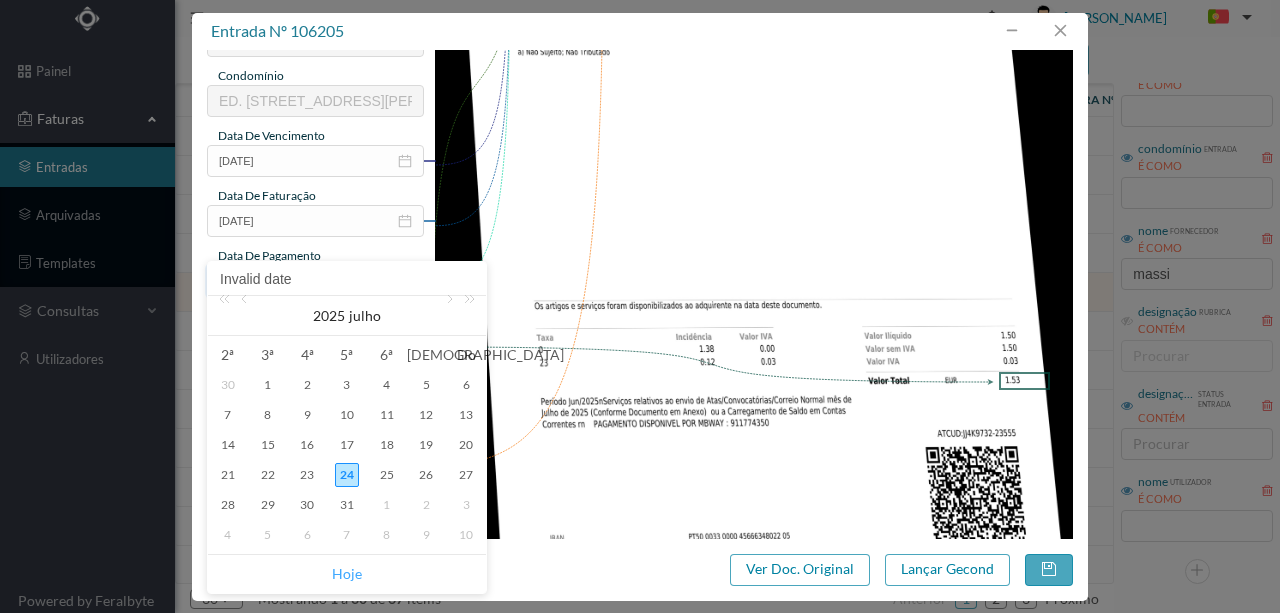 type on "[DATE]" 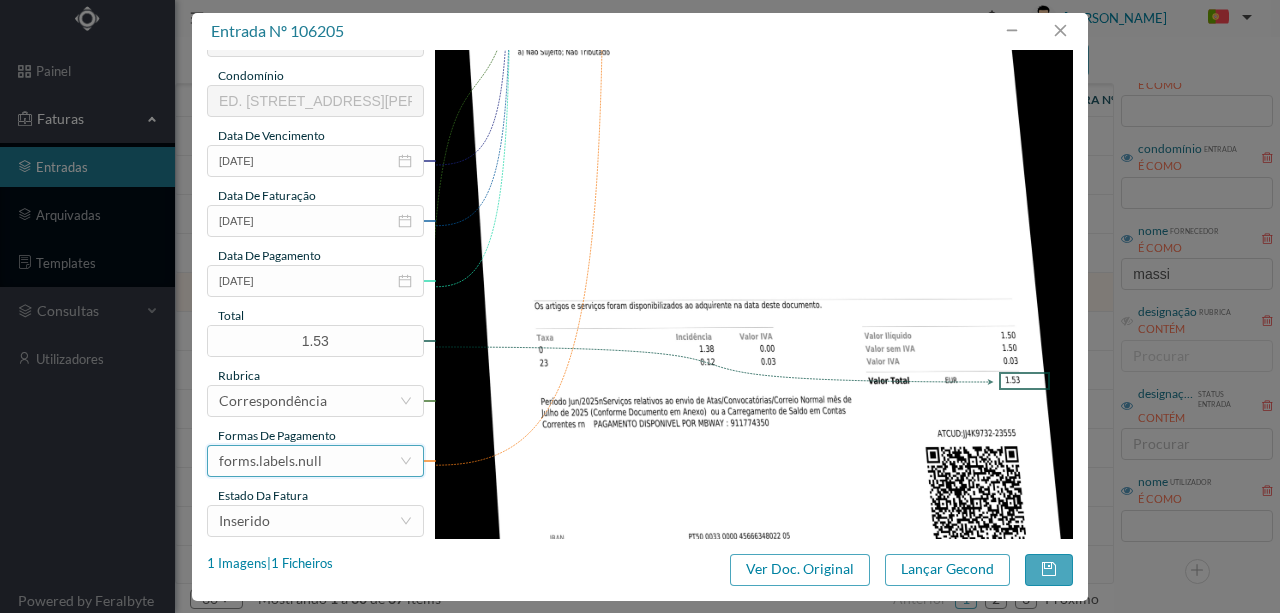 click on "forms.labels.null" at bounding box center [270, 461] 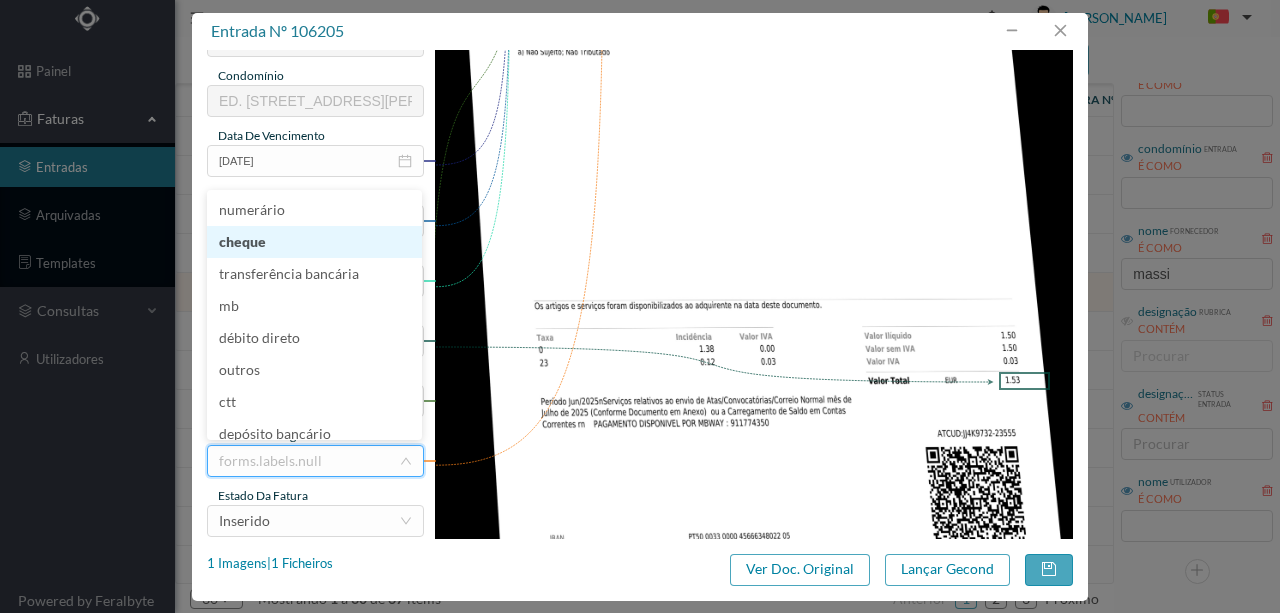 click on "cheque" at bounding box center [314, 242] 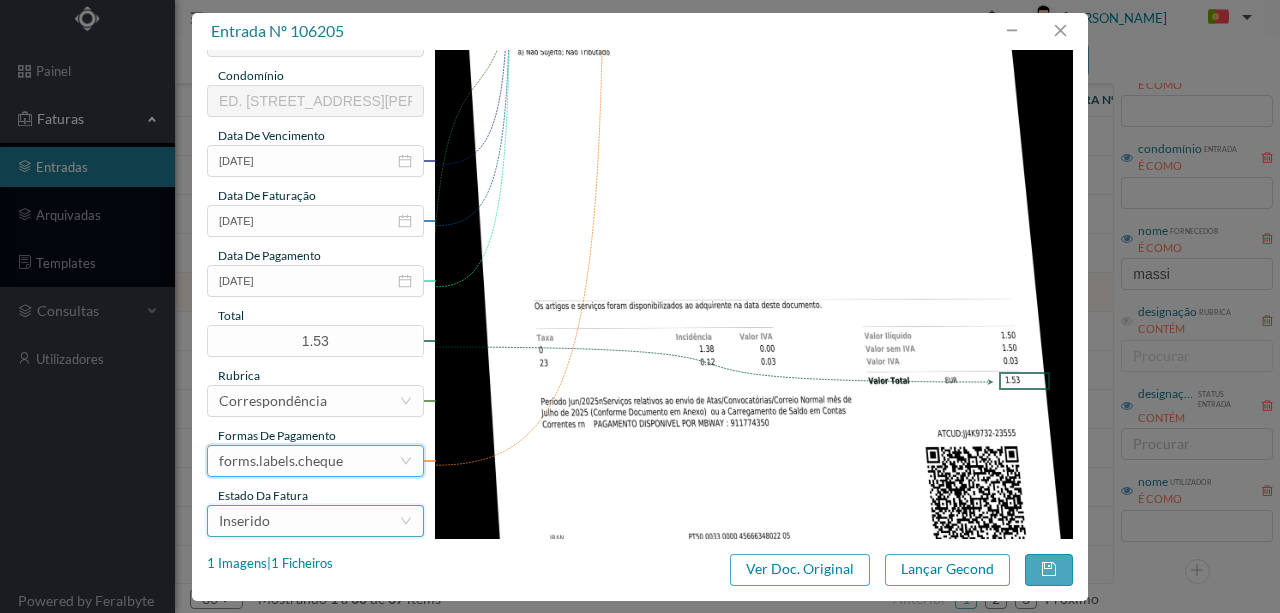 click on "Inserido" at bounding box center [309, 521] 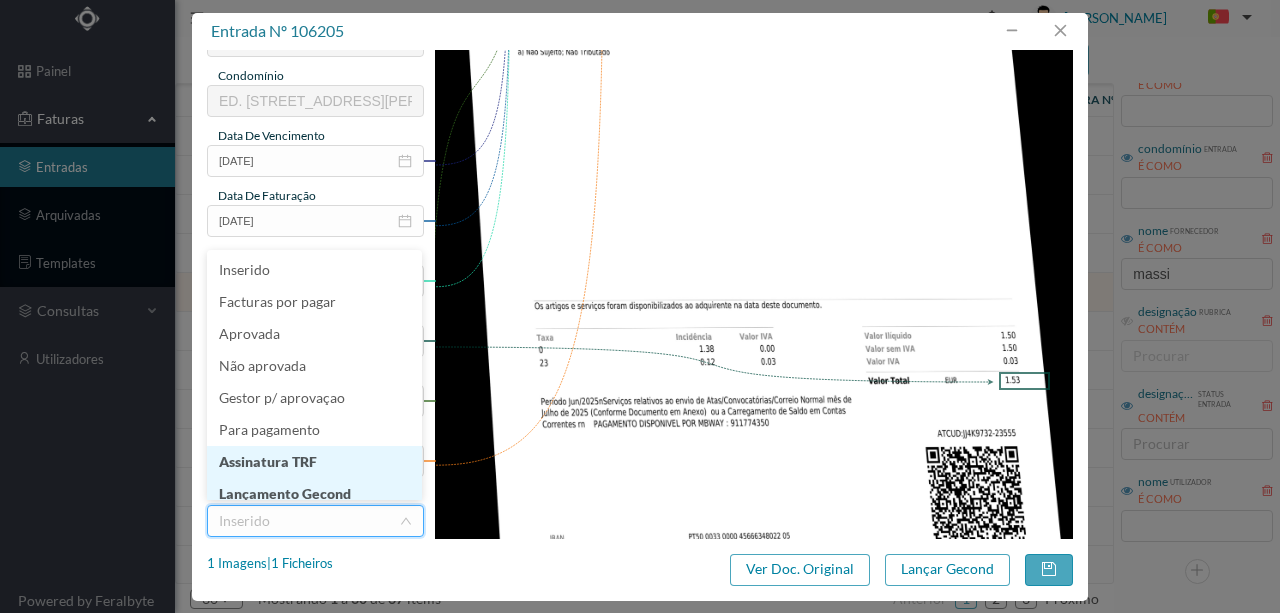 scroll, scrollTop: 10, scrollLeft: 0, axis: vertical 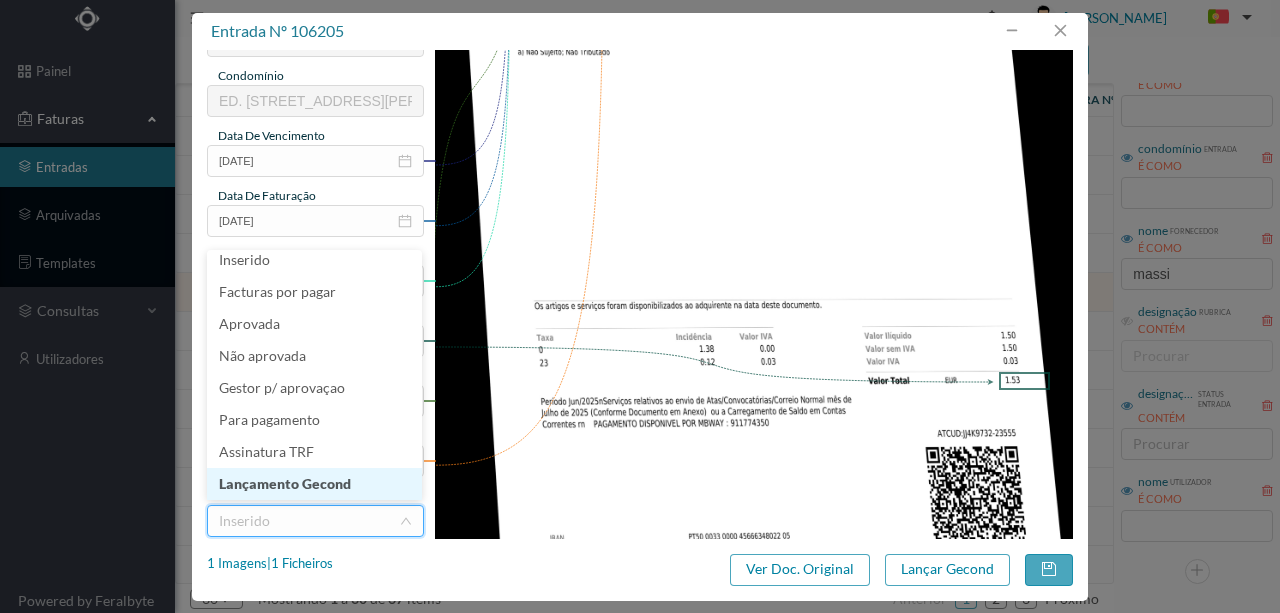 click on "Lançamento Gecond" at bounding box center (314, 484) 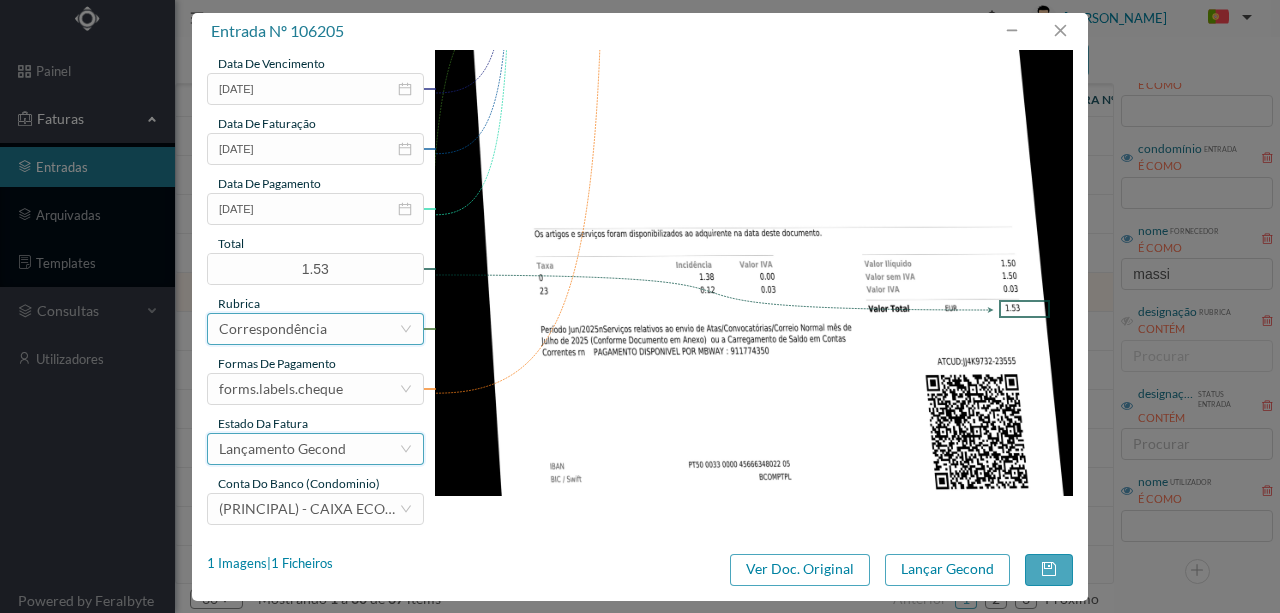 scroll, scrollTop: 473, scrollLeft: 0, axis: vertical 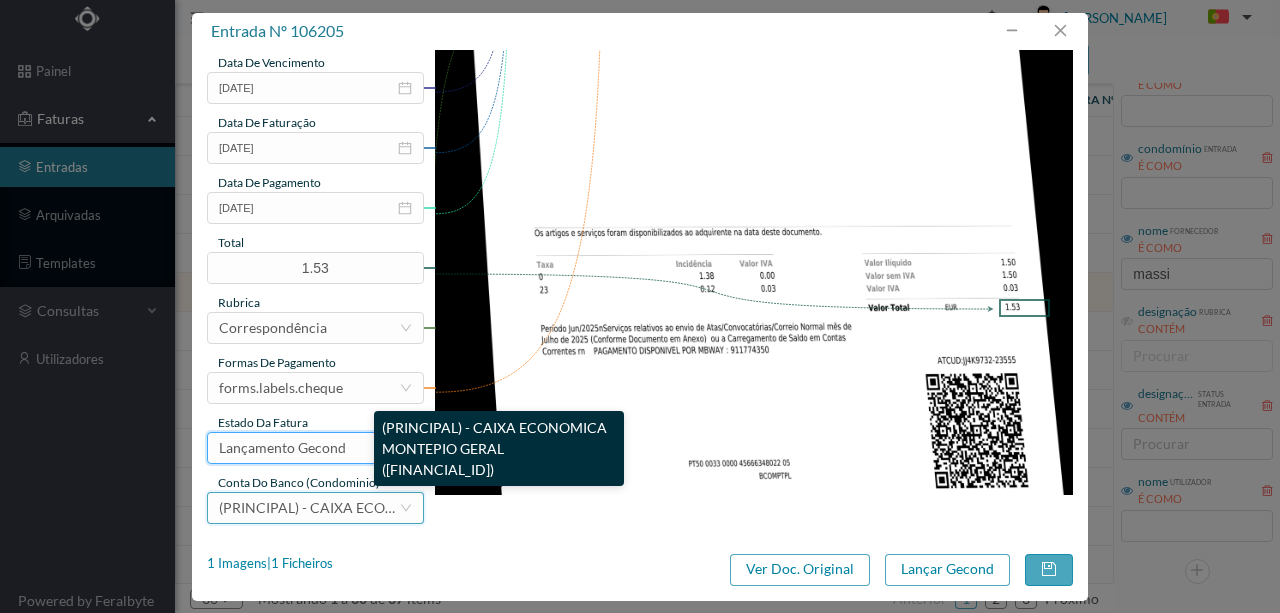 click on "(PRINCIPAL) - CAIXA ECONOMICA MONTEPIO GERAL ([FINANCIAL_ID])" at bounding box center [451, 507] 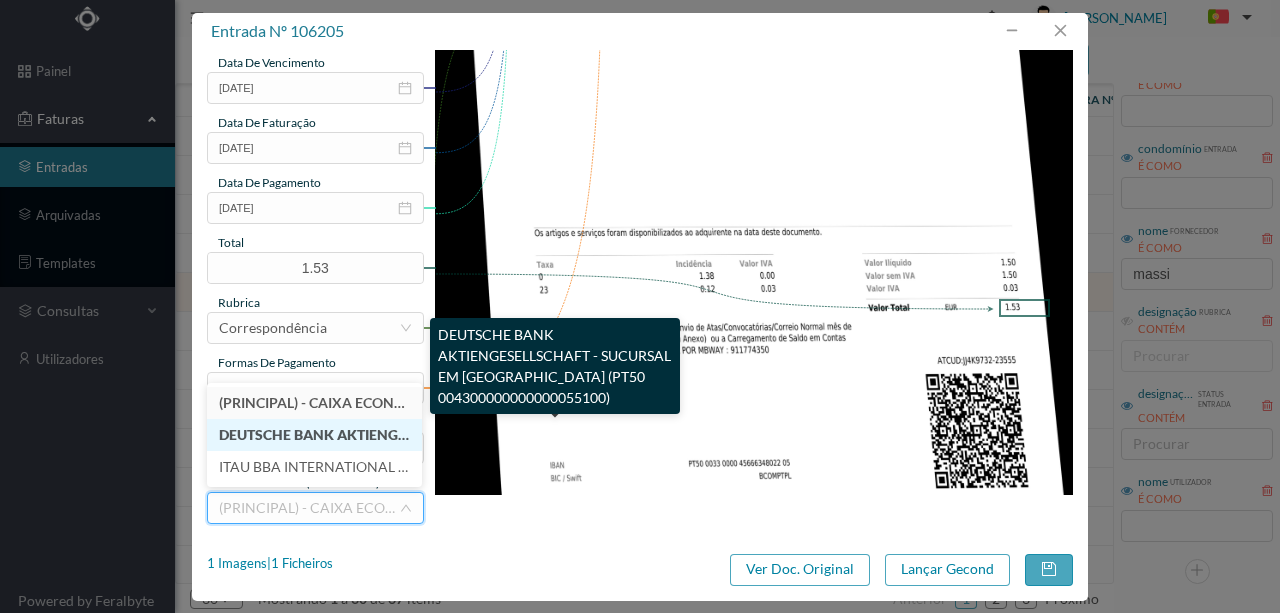 click on "DEUTSCHE BANK AKTIENGESELLSCHAFT - SUCURSAL EM [GEOGRAPHIC_DATA] (PT50 004300000000000055100)" at bounding box center (587, 434) 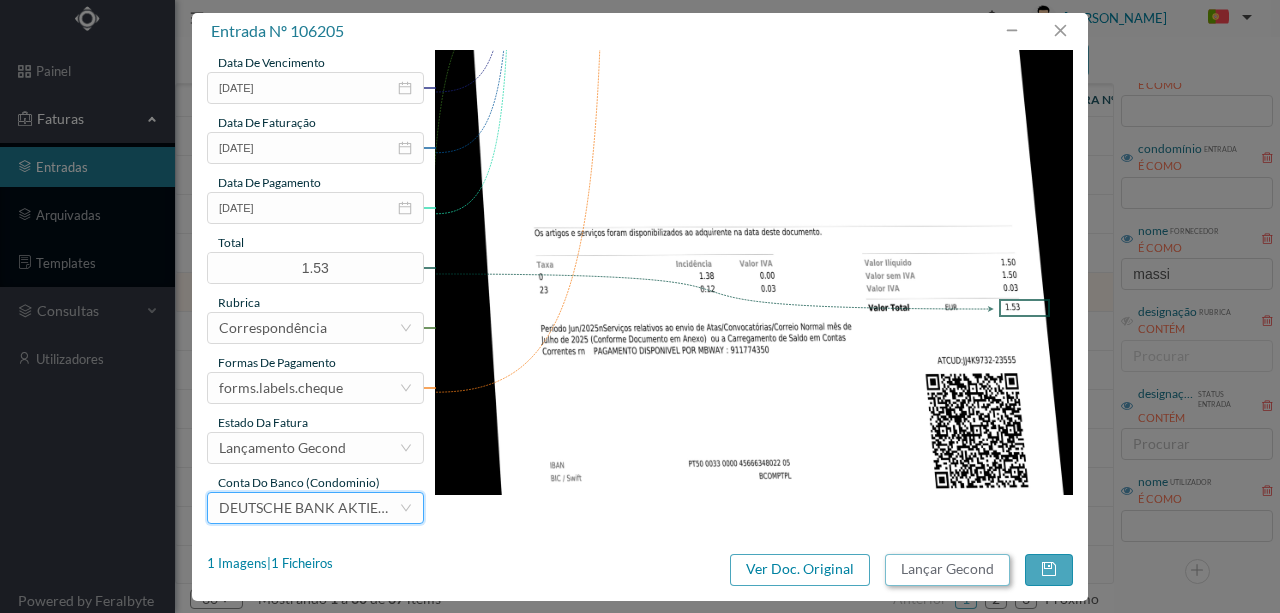 click on "Lançar Gecond" at bounding box center (947, 570) 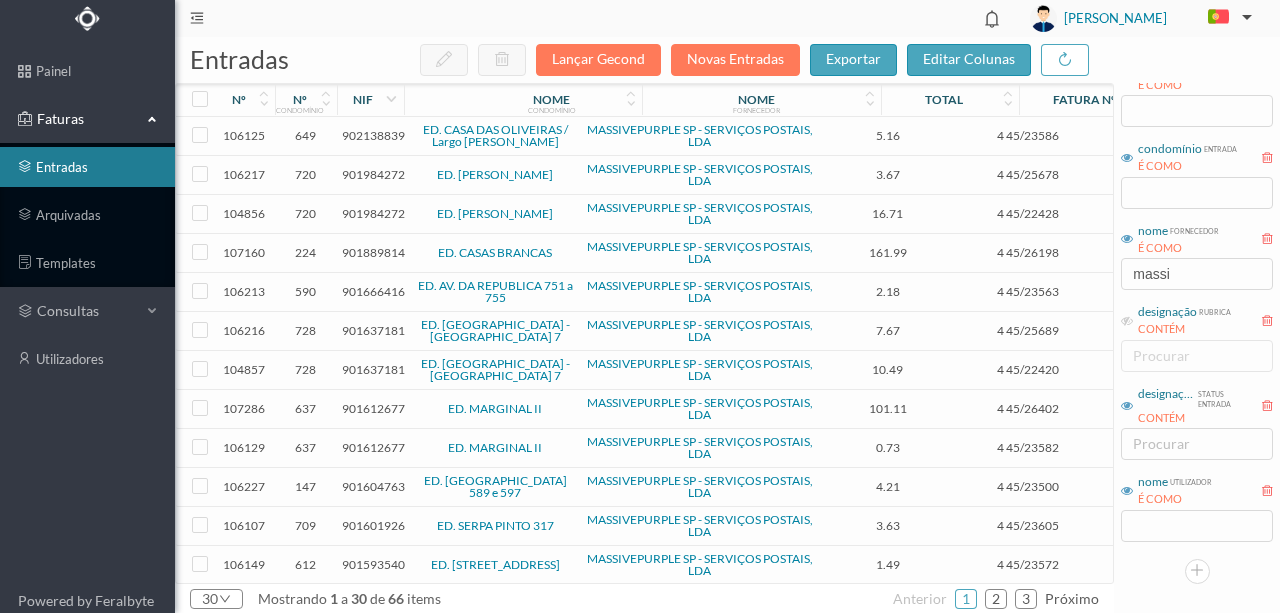 click on "901666416" at bounding box center [373, 291] 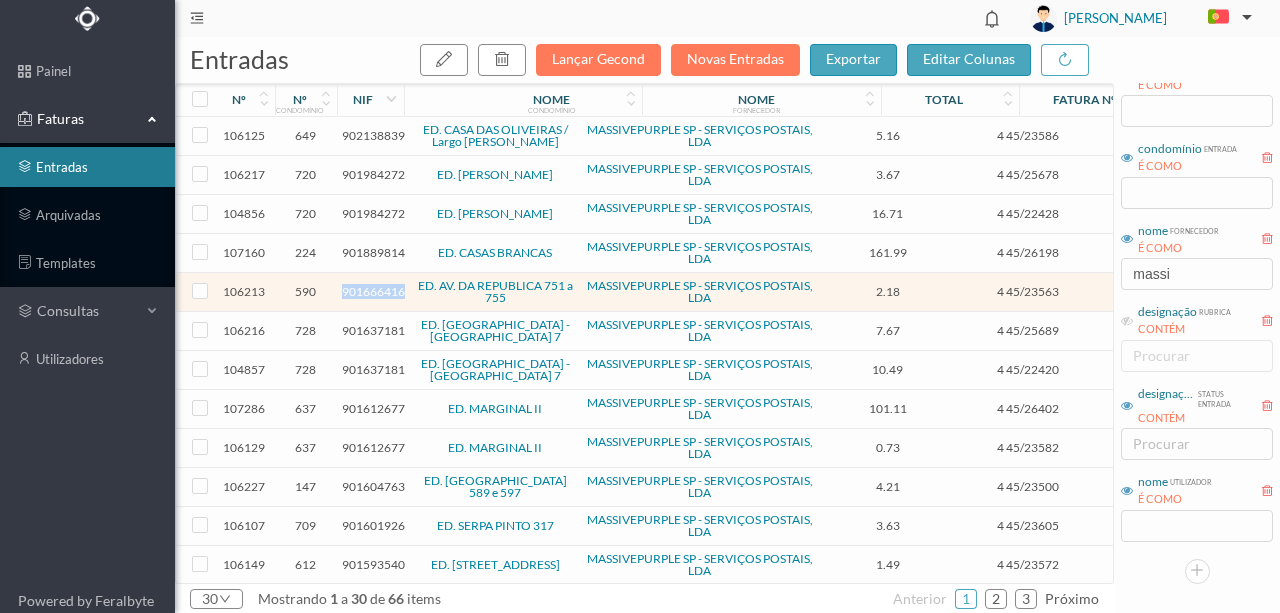 click on "901666416" at bounding box center [373, 291] 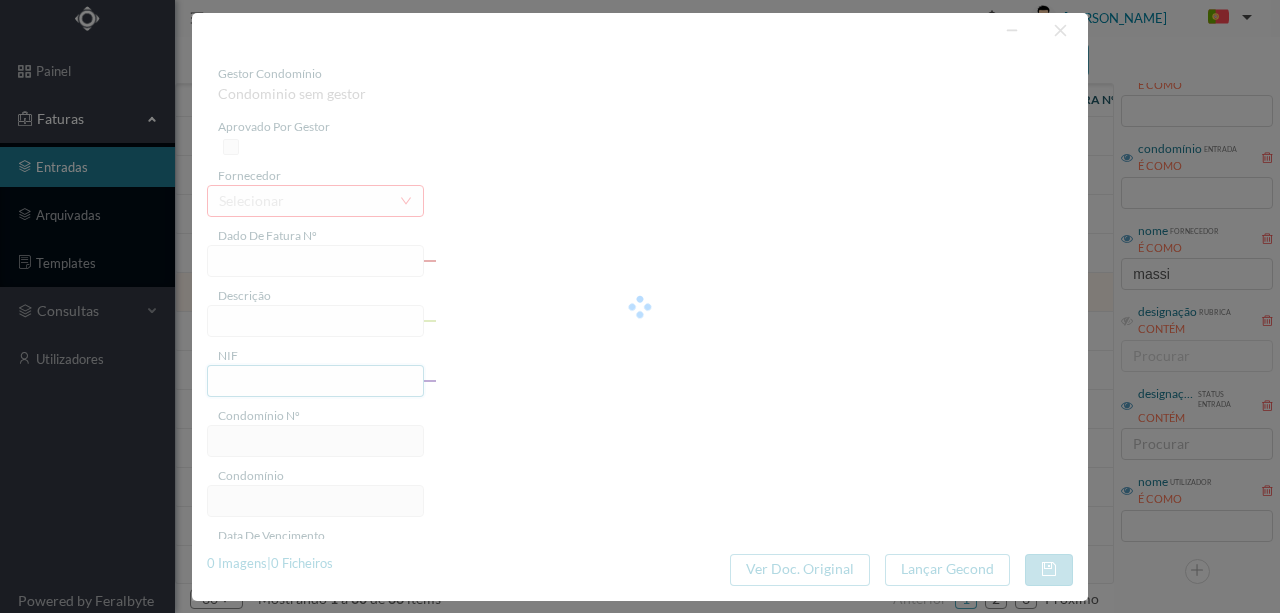 type on "4 45/23563" 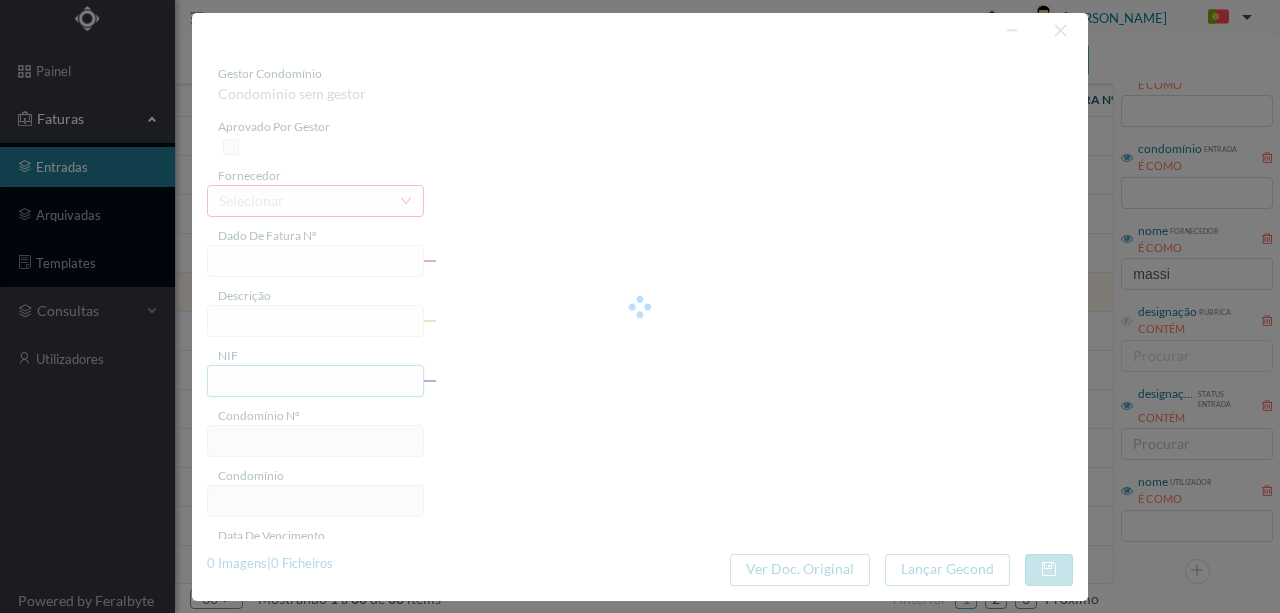 type on "Invalid date" 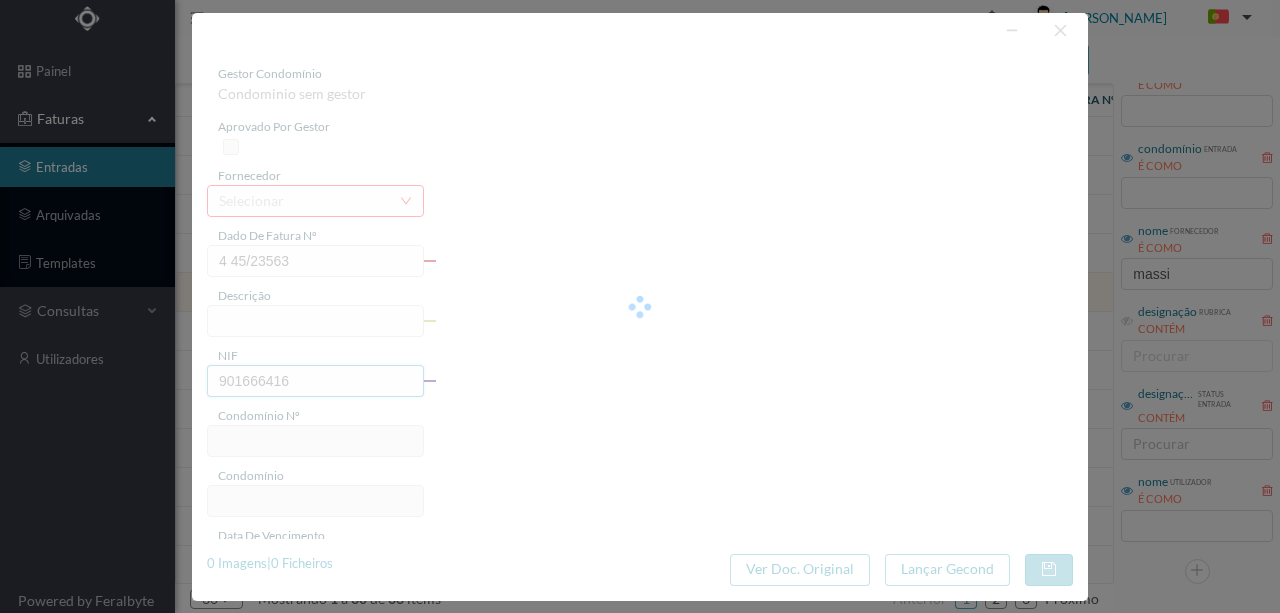type on "590" 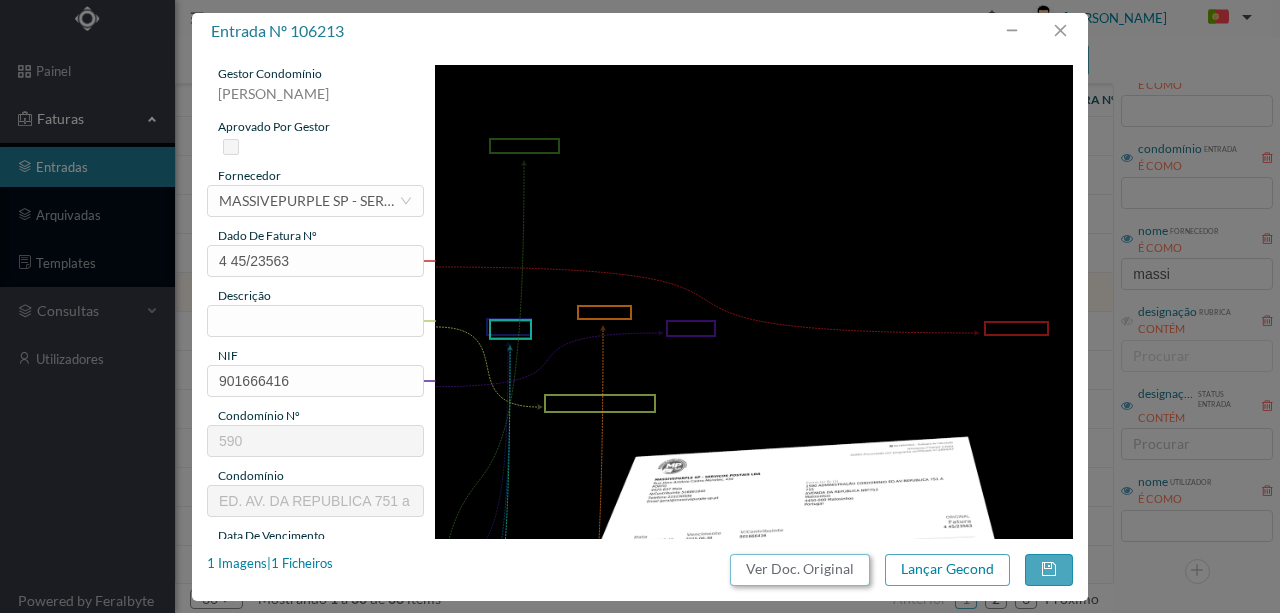 click on "Ver Doc. Original" at bounding box center [800, 570] 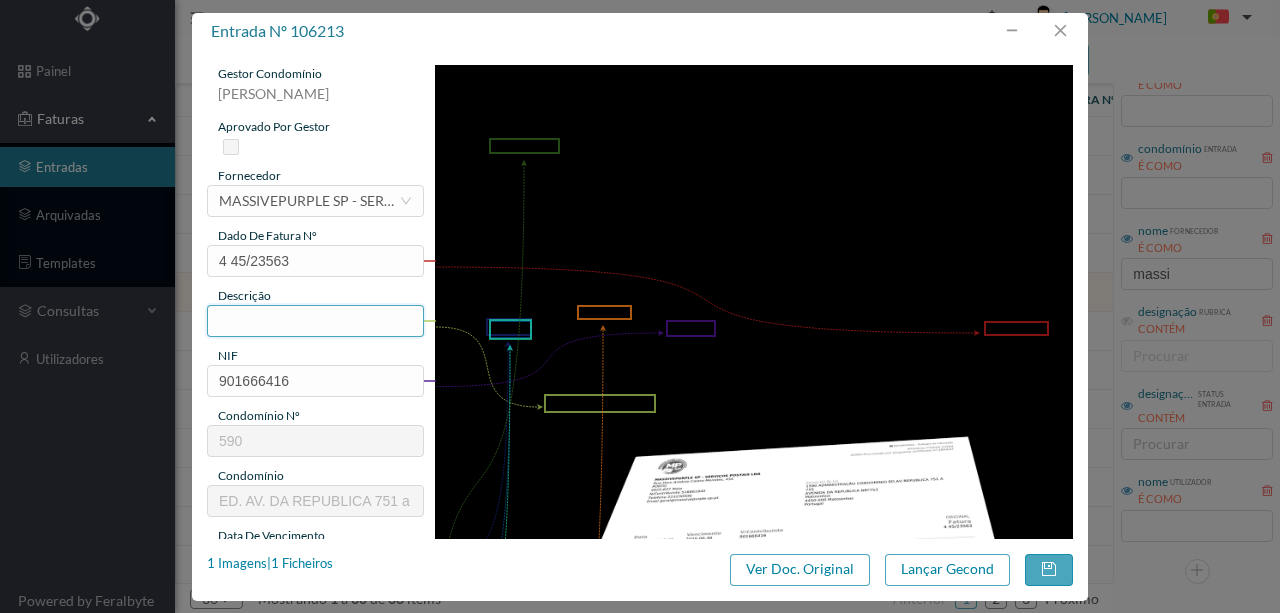 click at bounding box center (315, 321) 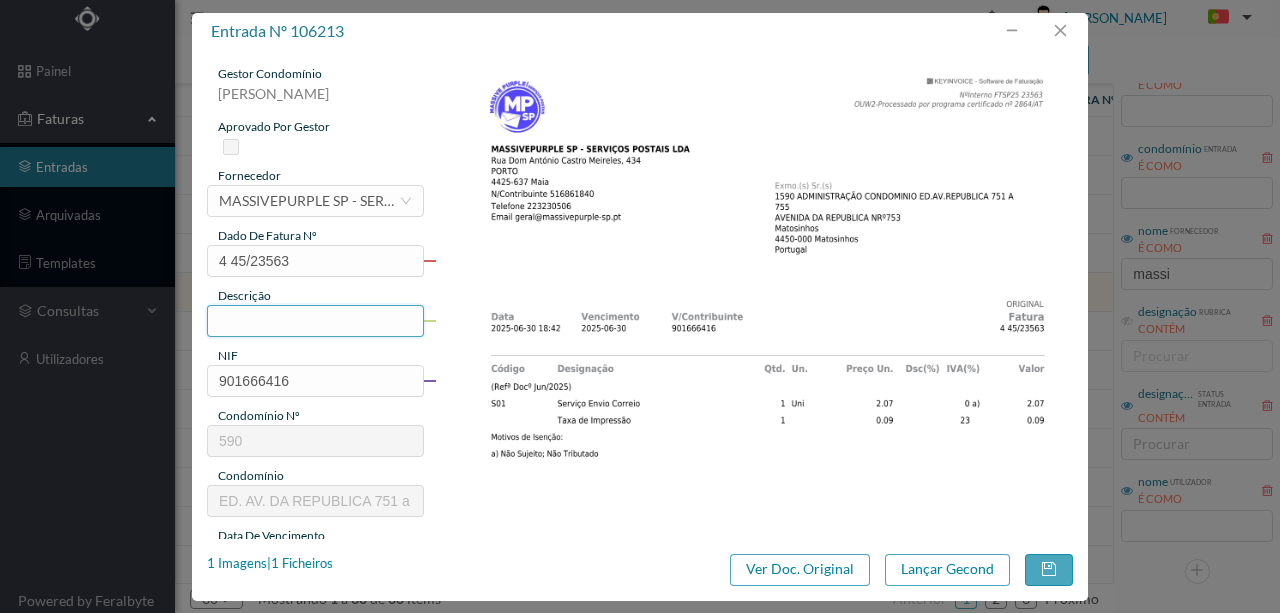 click at bounding box center (315, 321) 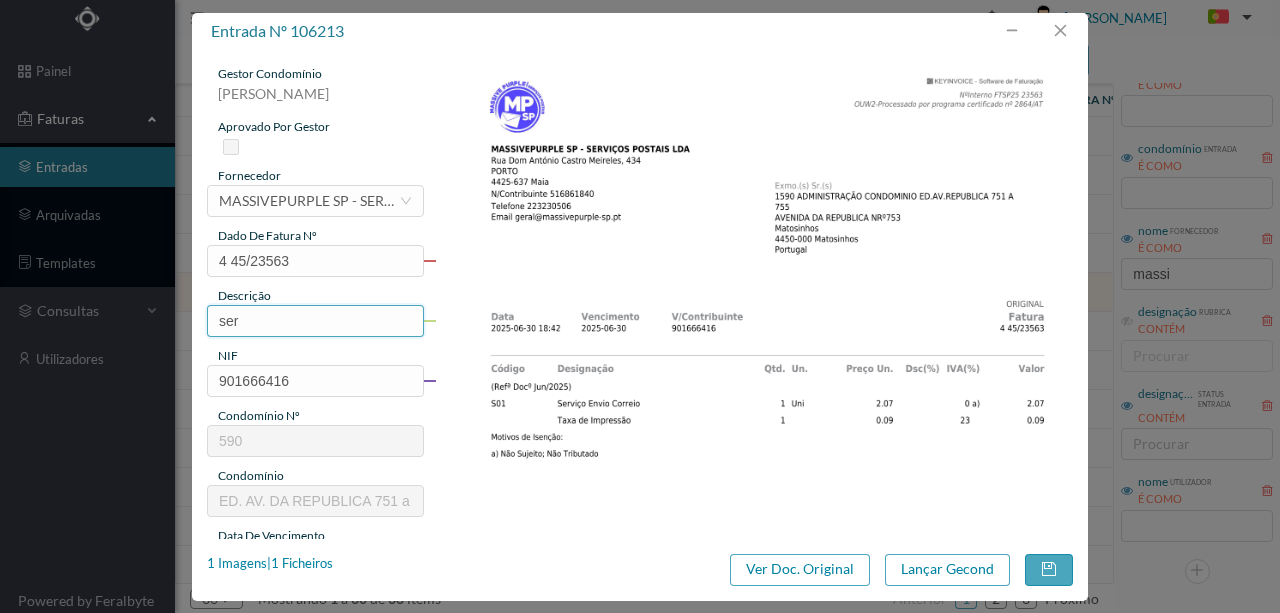 type on "Serviço [PERSON_NAME]" 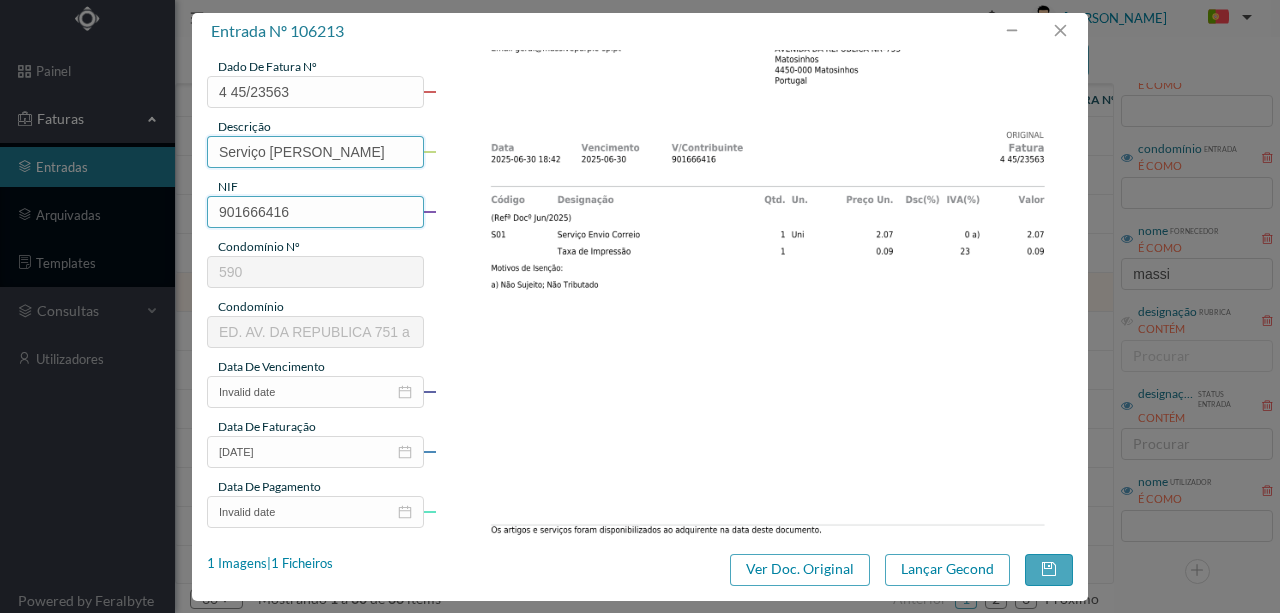 scroll, scrollTop: 200, scrollLeft: 0, axis: vertical 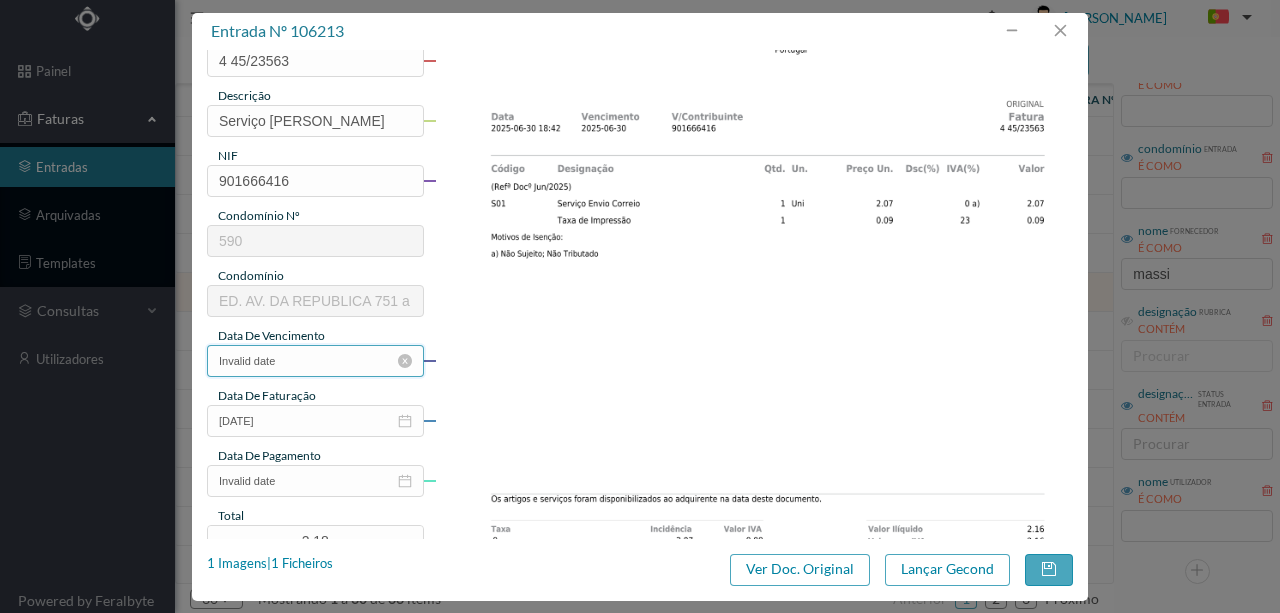 click on "Invalid date" at bounding box center [315, 361] 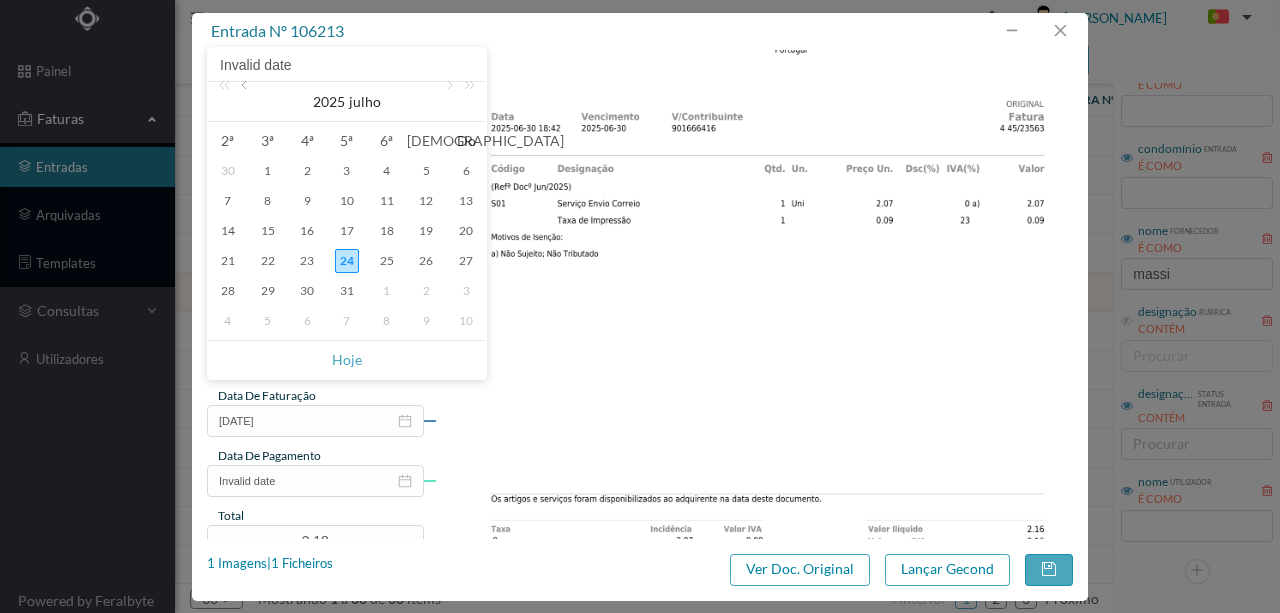 click at bounding box center (246, 102) 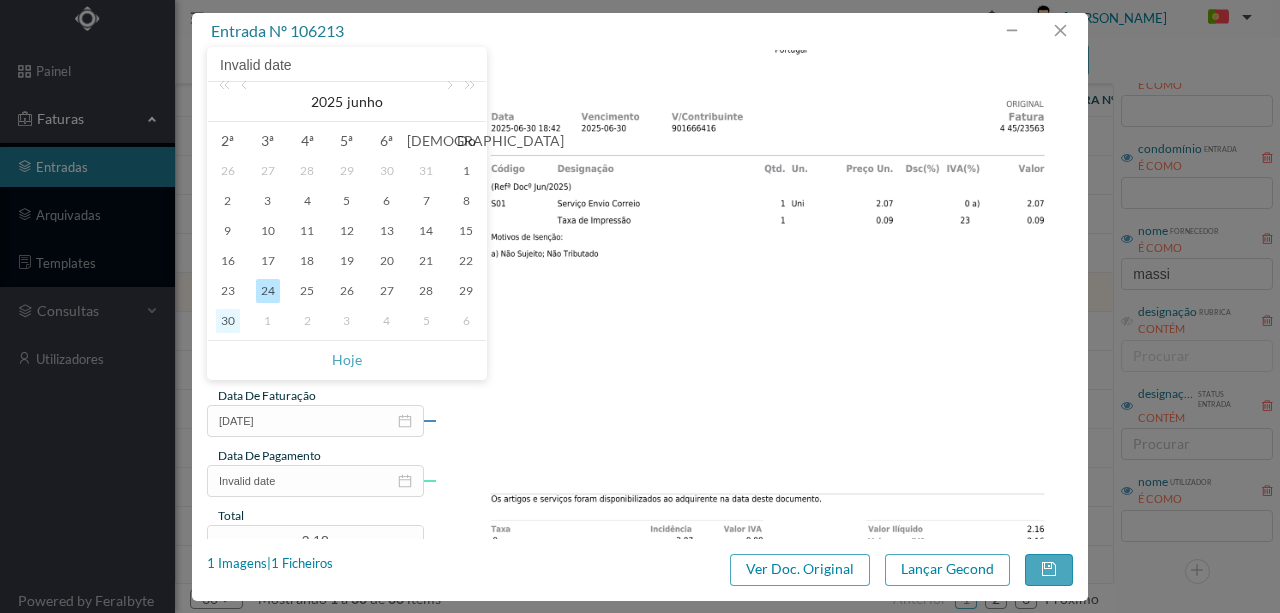click on "30" at bounding box center [228, 321] 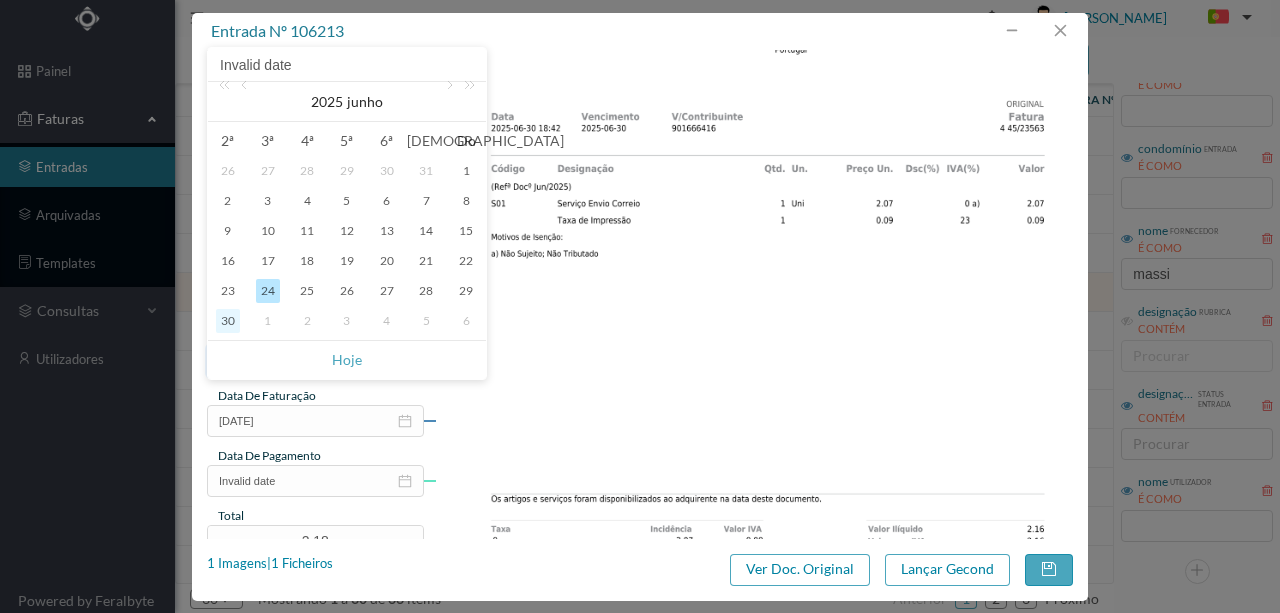 type on "[DATE]" 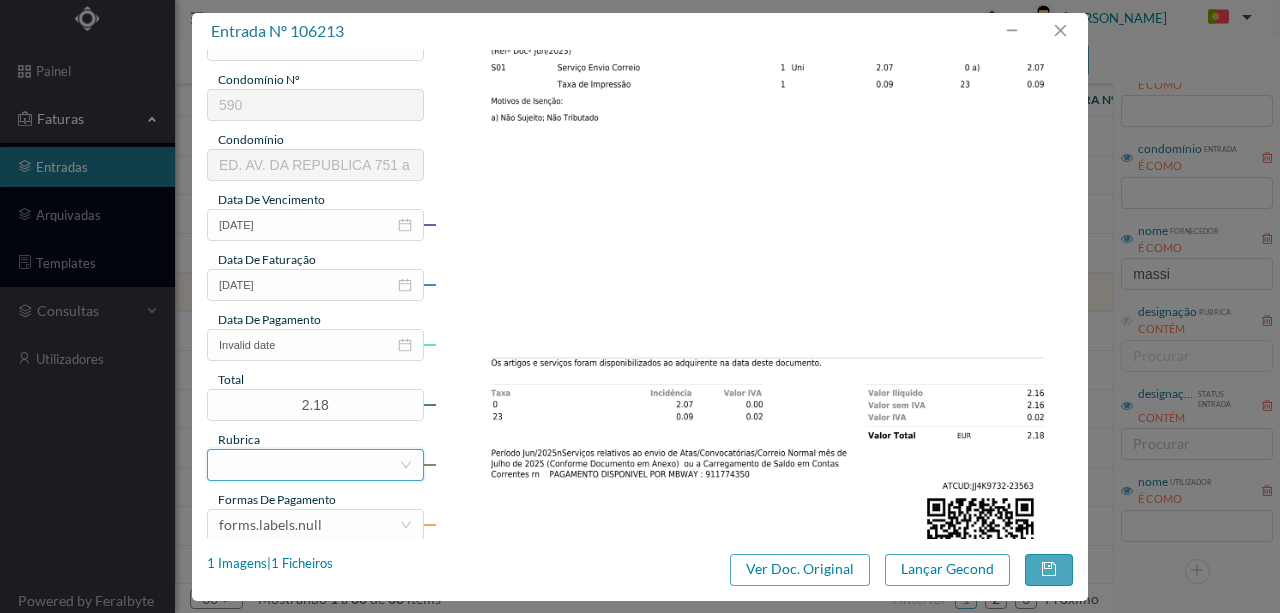 scroll, scrollTop: 400, scrollLeft: 0, axis: vertical 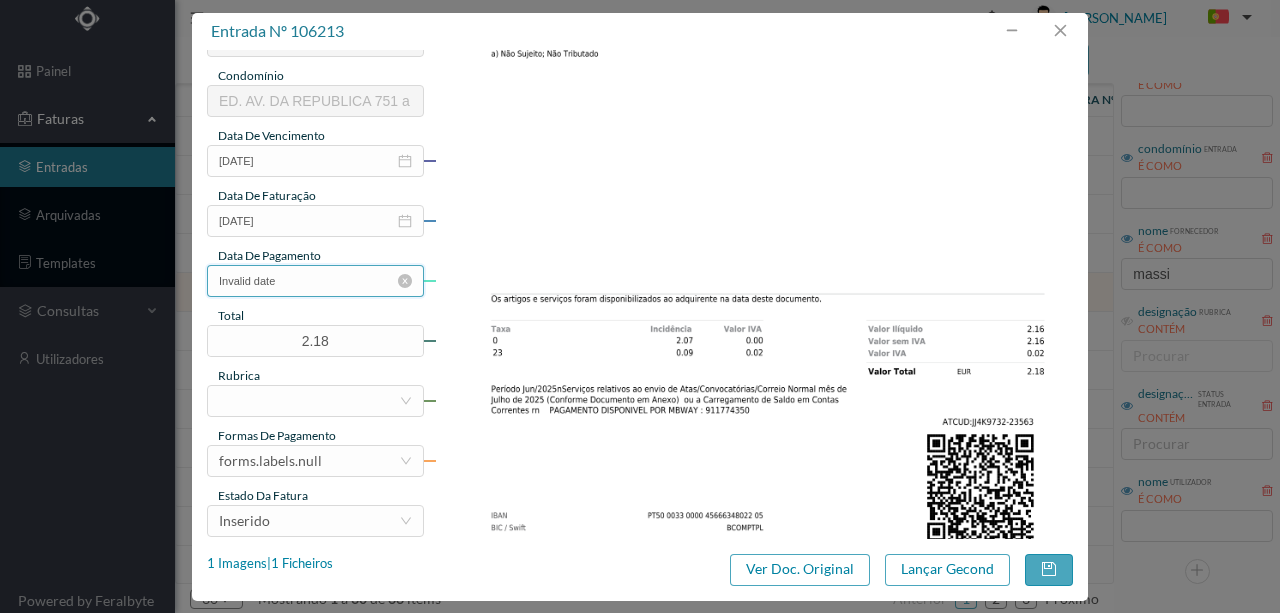 click on "Invalid date" at bounding box center [315, 281] 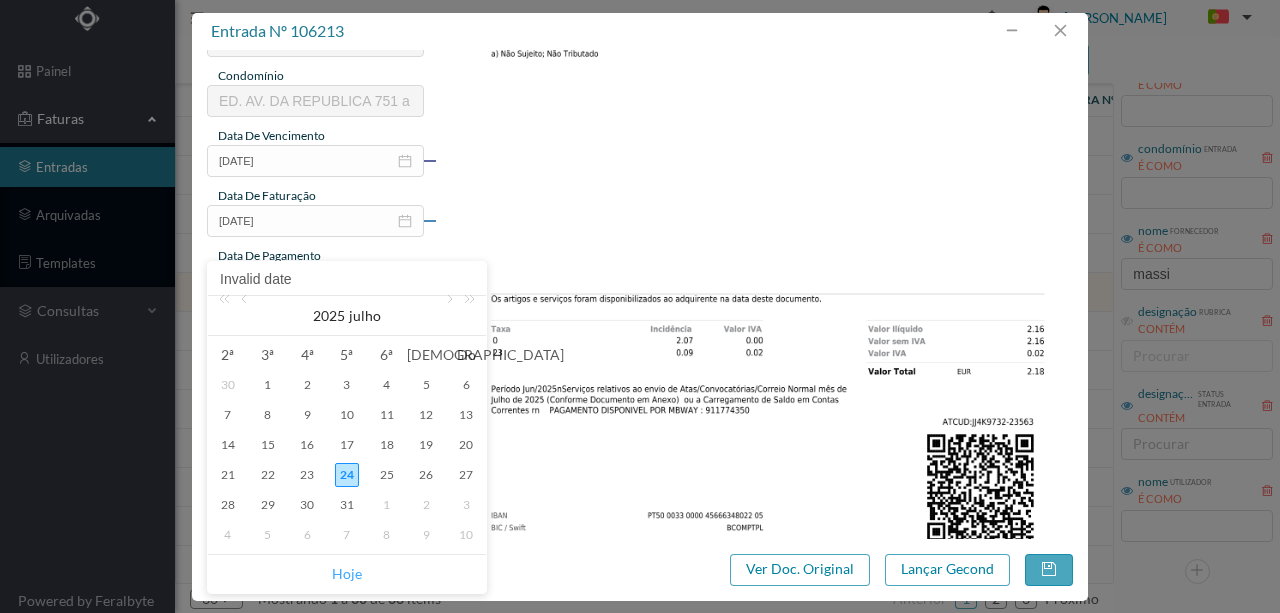 click on "Hoje" at bounding box center (347, 574) 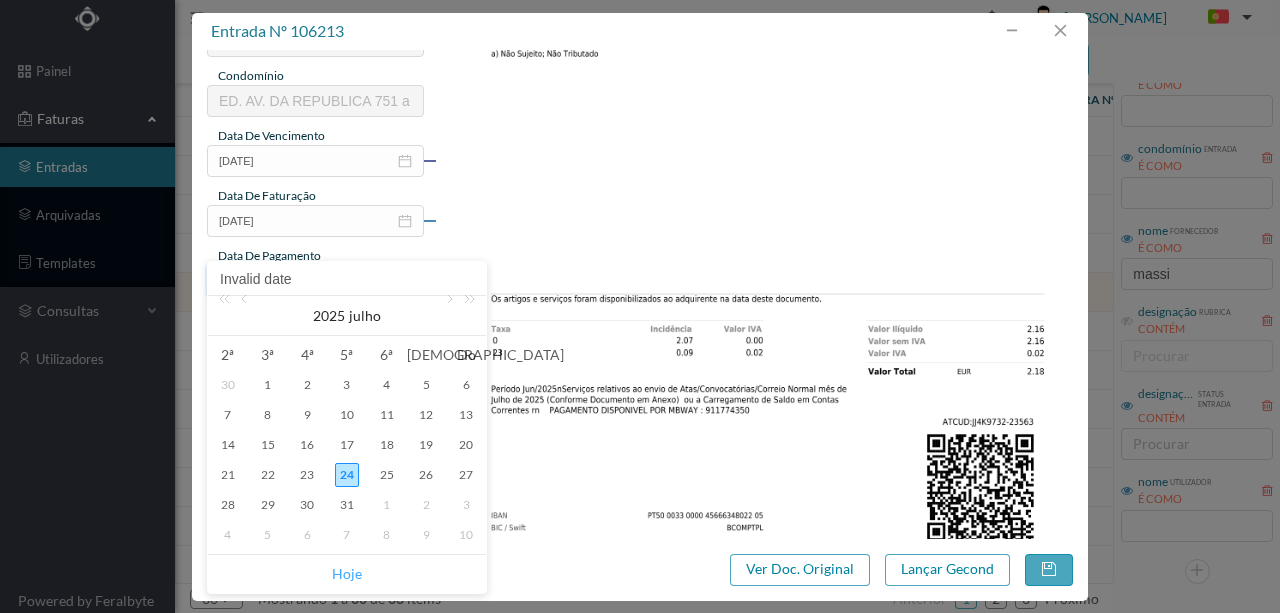 type on "[DATE]" 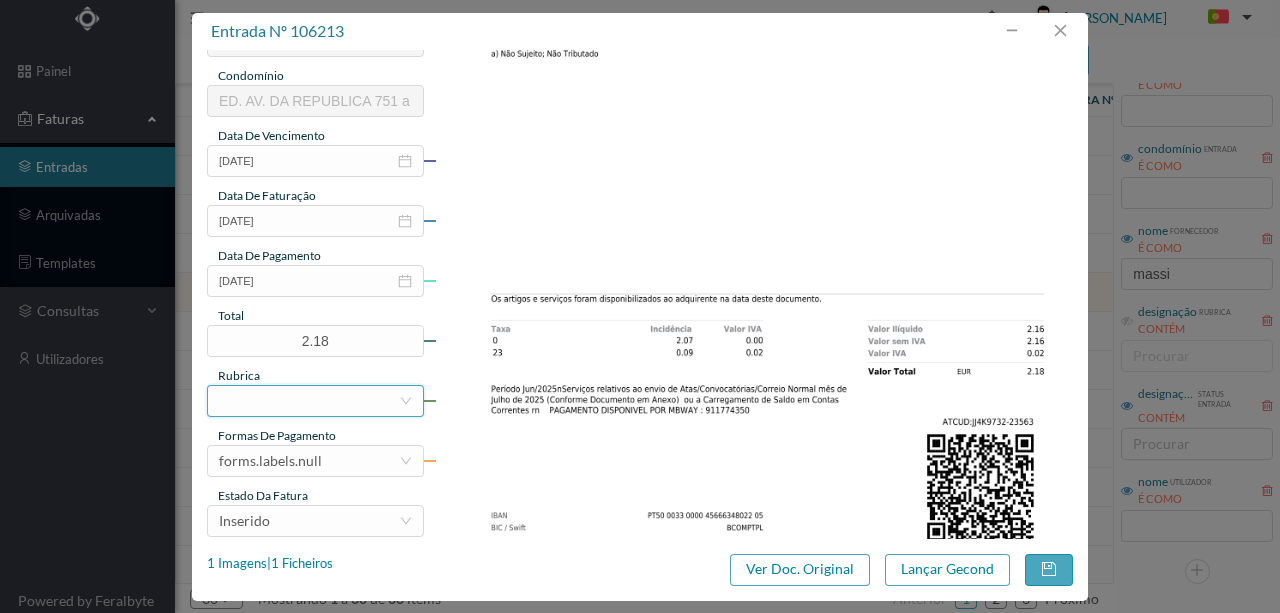 click at bounding box center (309, 401) 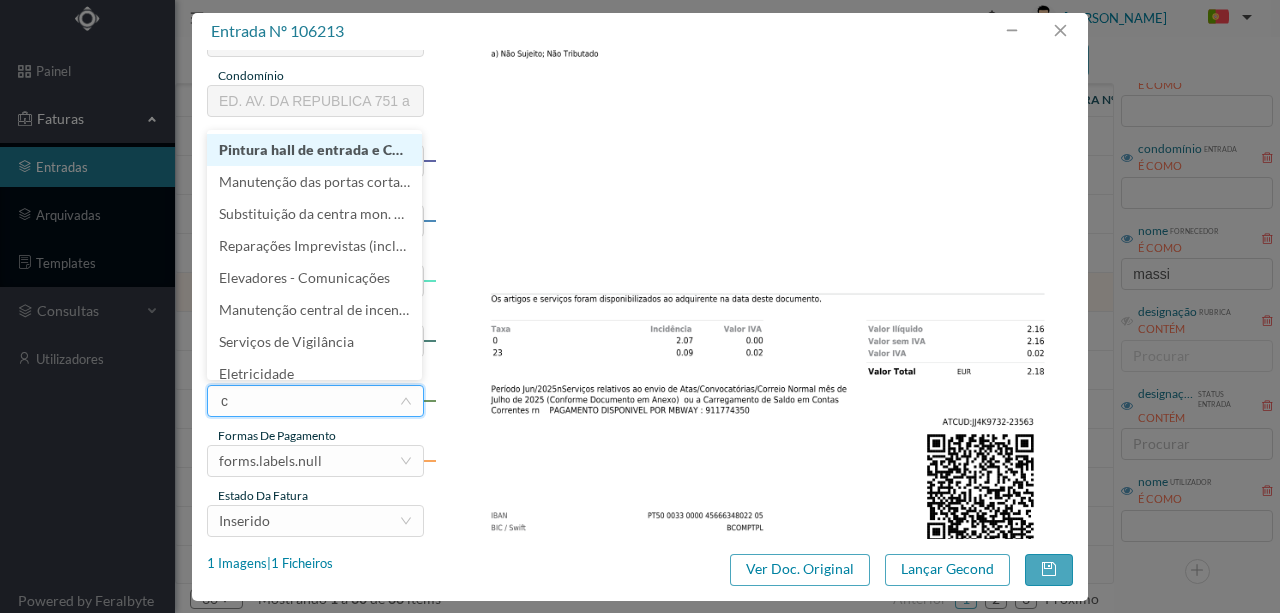 type on "co" 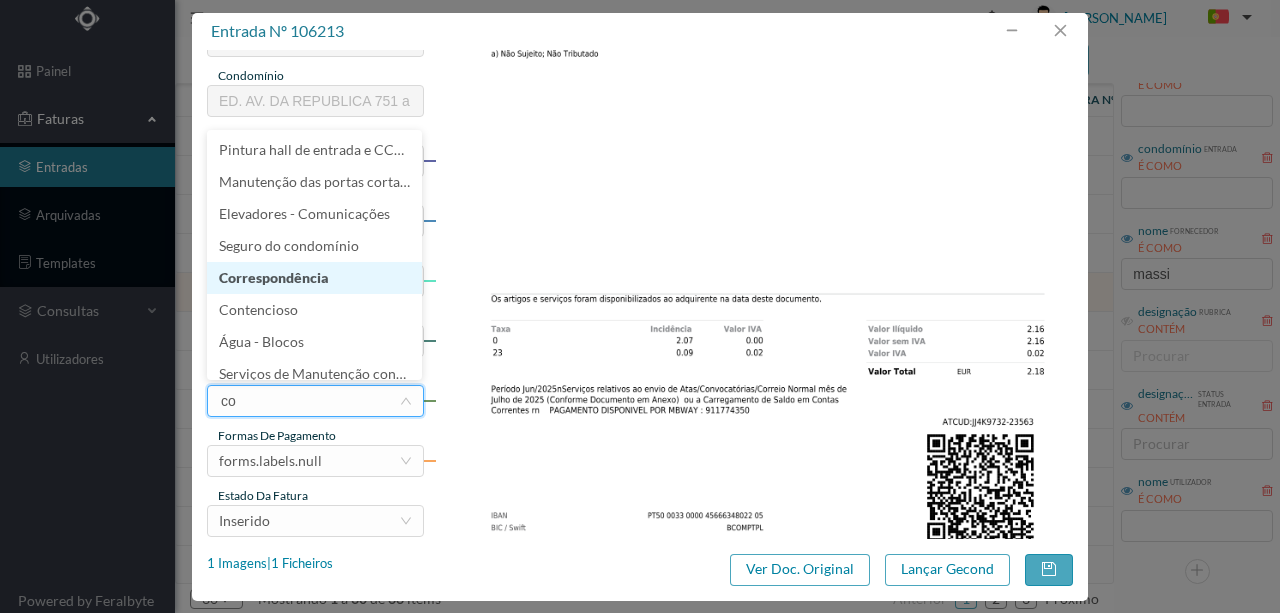 click on "Correspondência" at bounding box center [314, 278] 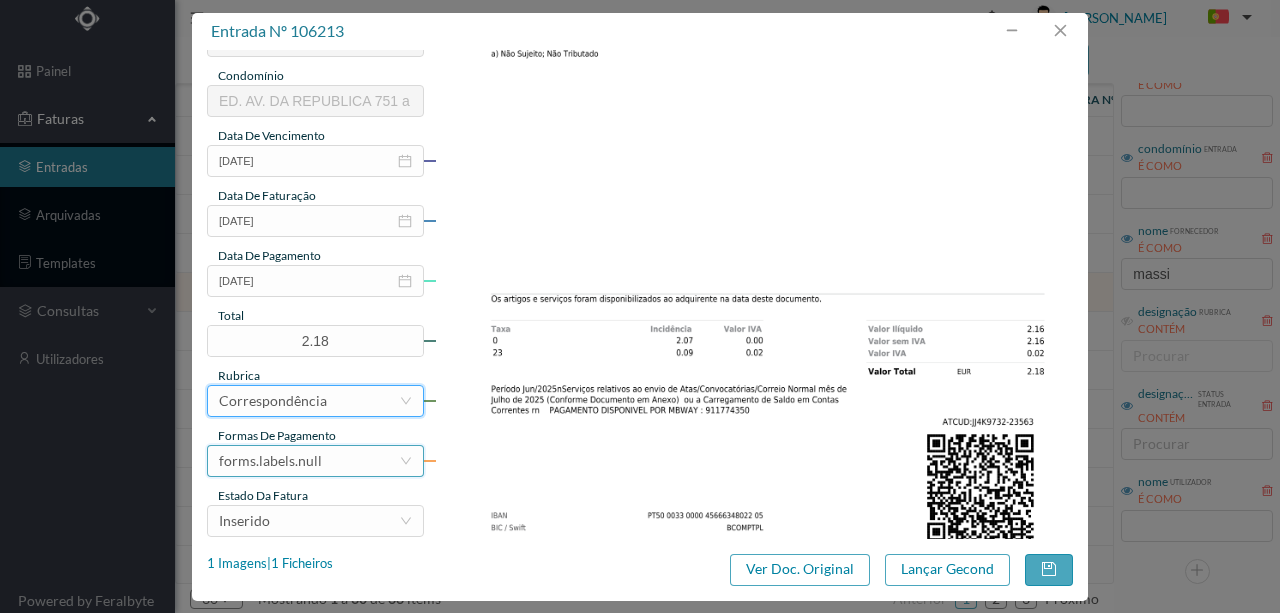 click on "forms.labels.null" at bounding box center (270, 461) 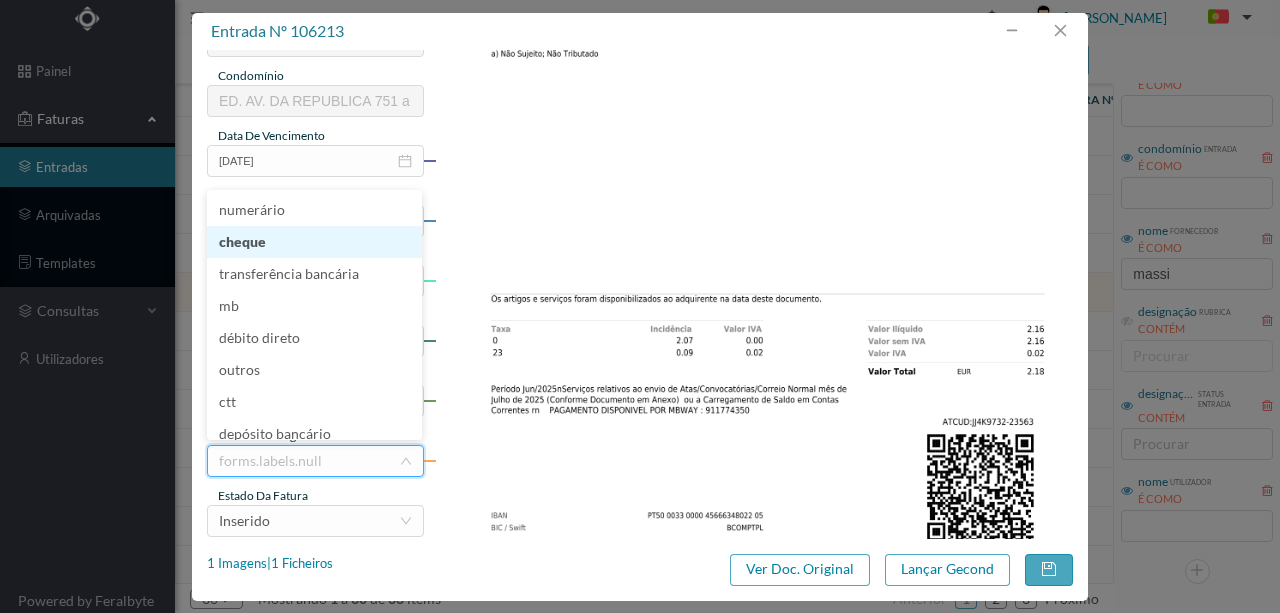 click on "cheque" at bounding box center (314, 242) 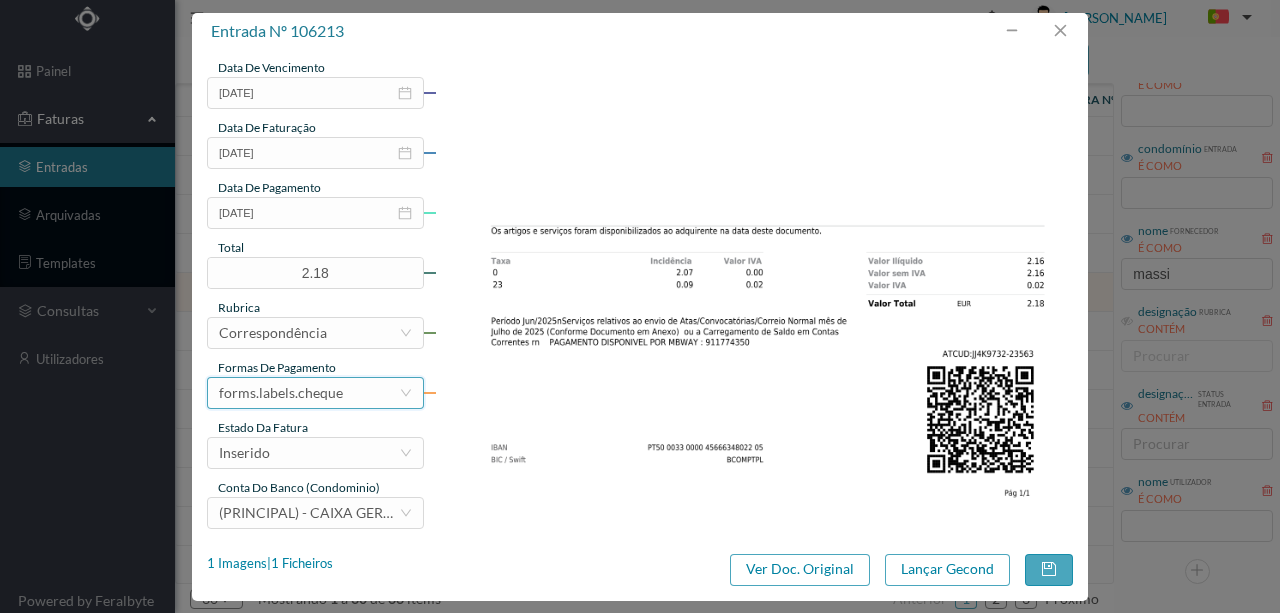 scroll, scrollTop: 473, scrollLeft: 0, axis: vertical 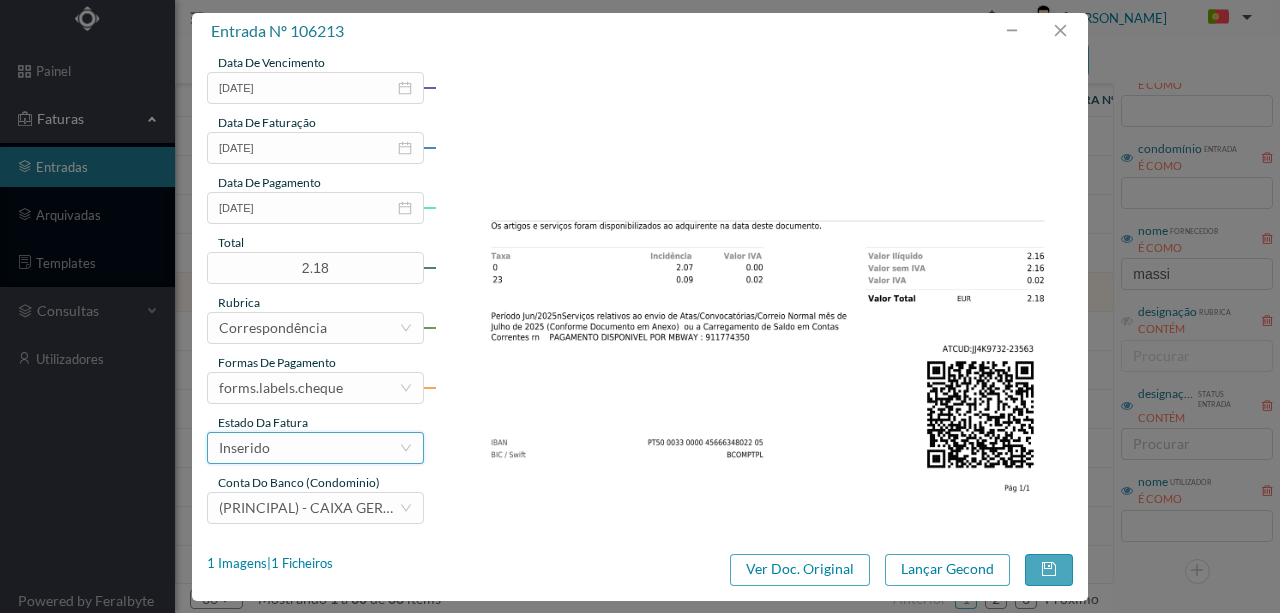 click on "Inserido" at bounding box center (309, 448) 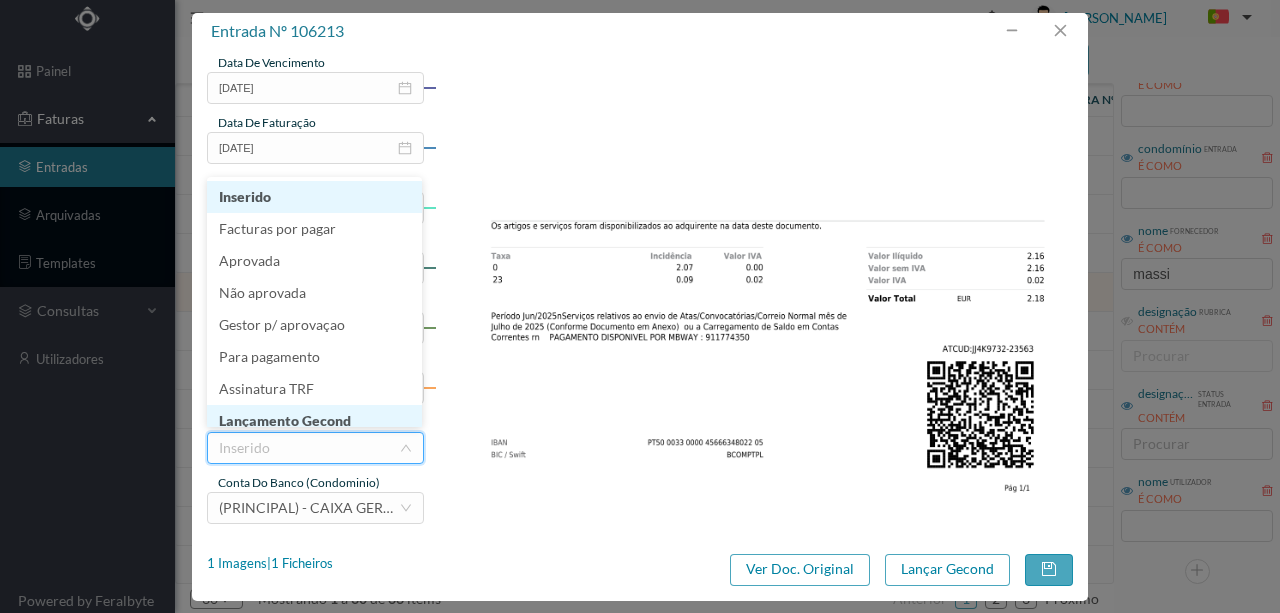 scroll, scrollTop: 10, scrollLeft: 0, axis: vertical 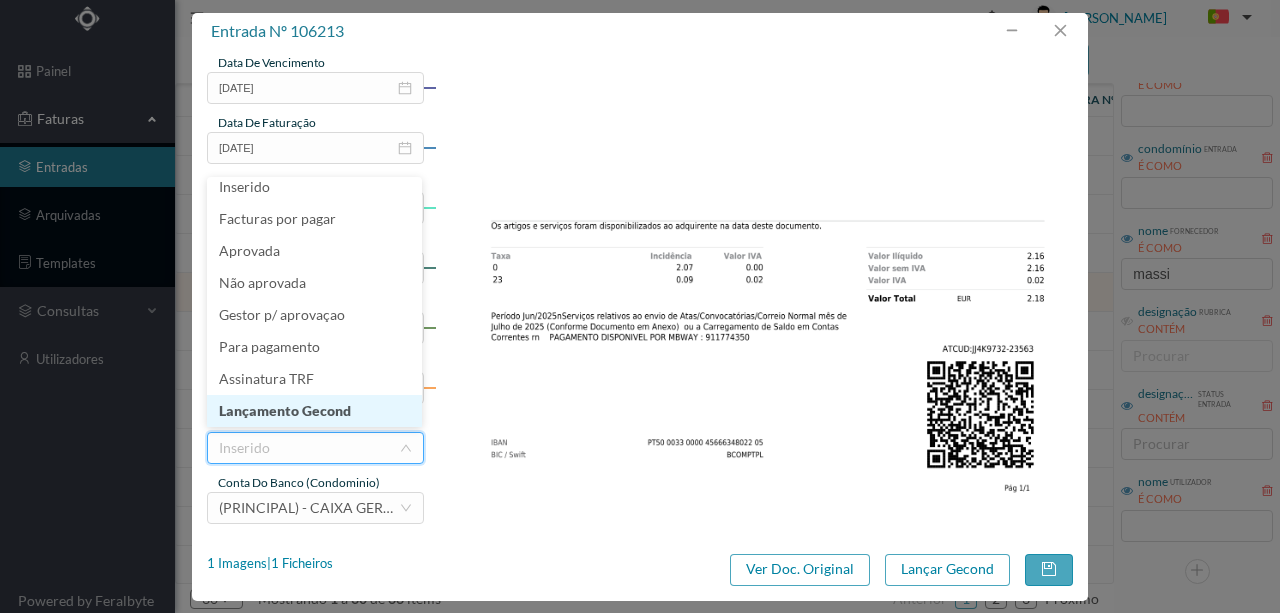 click on "Lançamento Gecond" at bounding box center [314, 411] 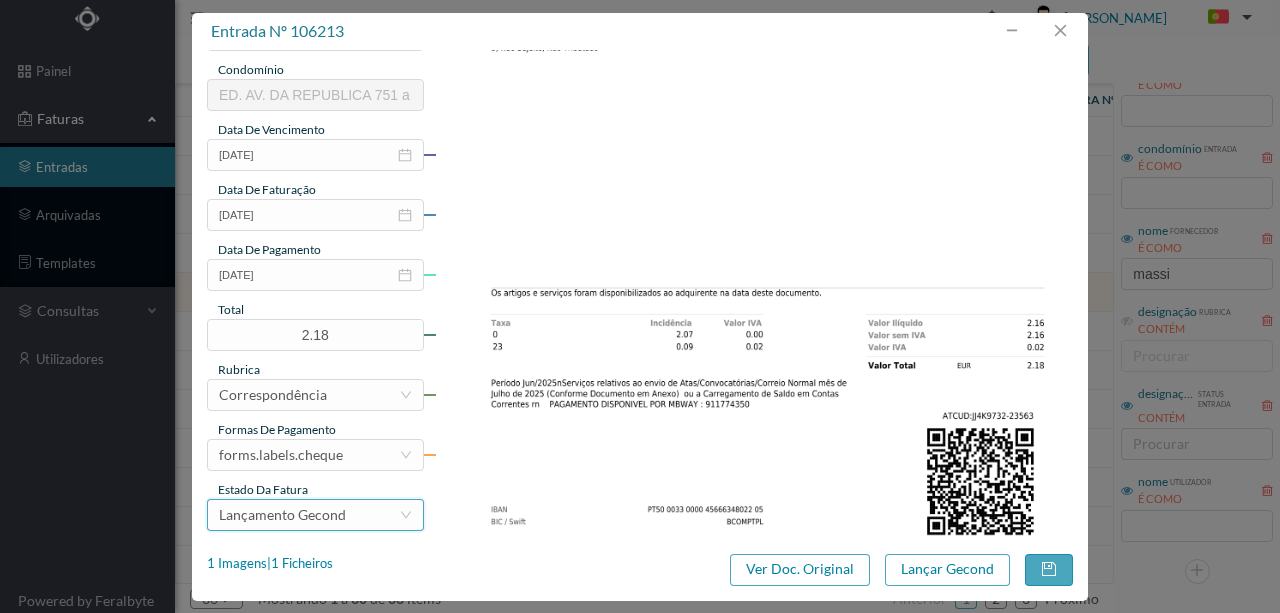 scroll, scrollTop: 473, scrollLeft: 0, axis: vertical 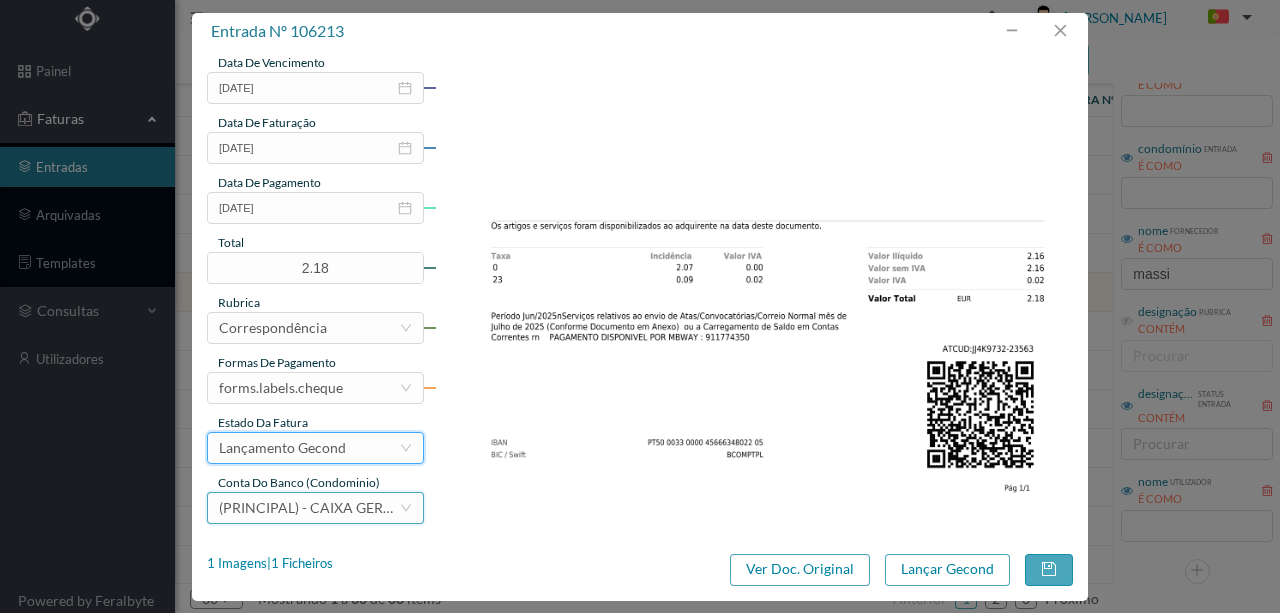 click on "(PRINCIPAL) - CAIXA GERAL DE DEPÓSITOS ([FINANCIAL_ID])" at bounding box center (417, 507) 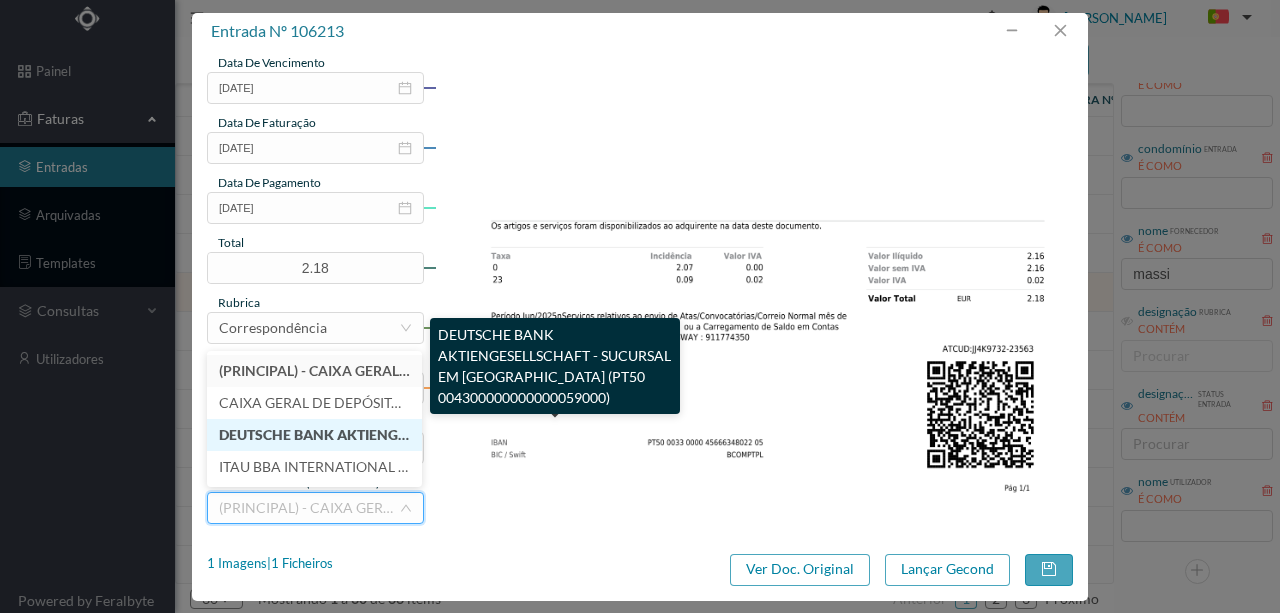 click on "DEUTSCHE BANK AKTIENGESELLSCHAFT - SUCURSAL EM [GEOGRAPHIC_DATA] (PT50 004300000000000059000)" at bounding box center (587, 434) 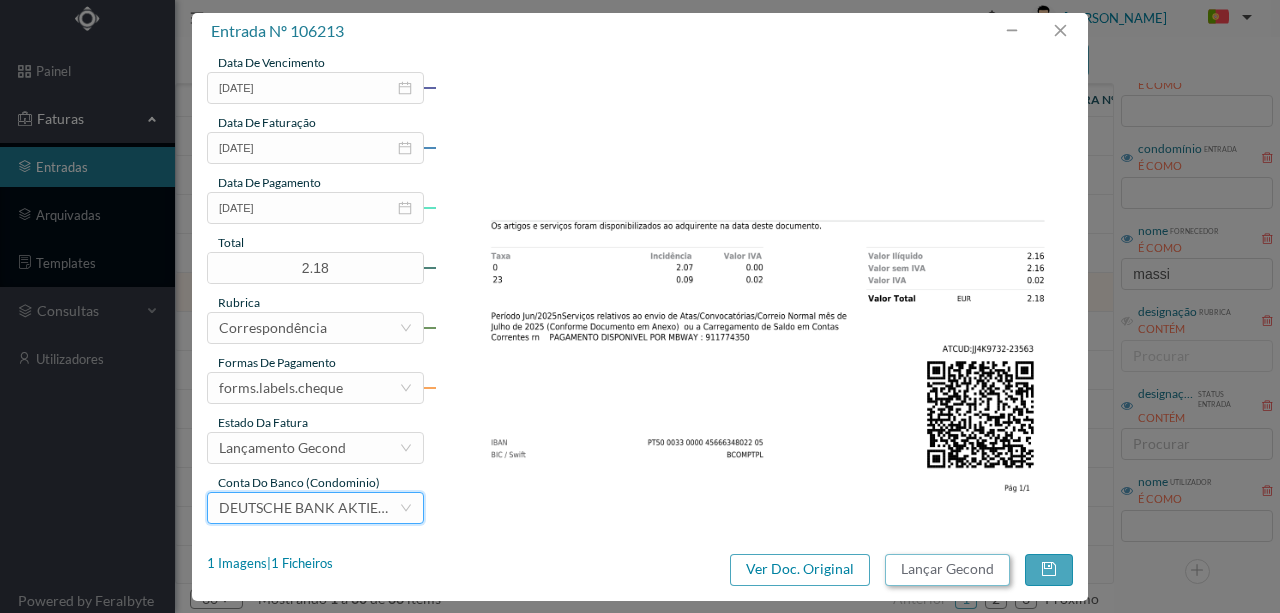click on "Lançar Gecond" at bounding box center [947, 570] 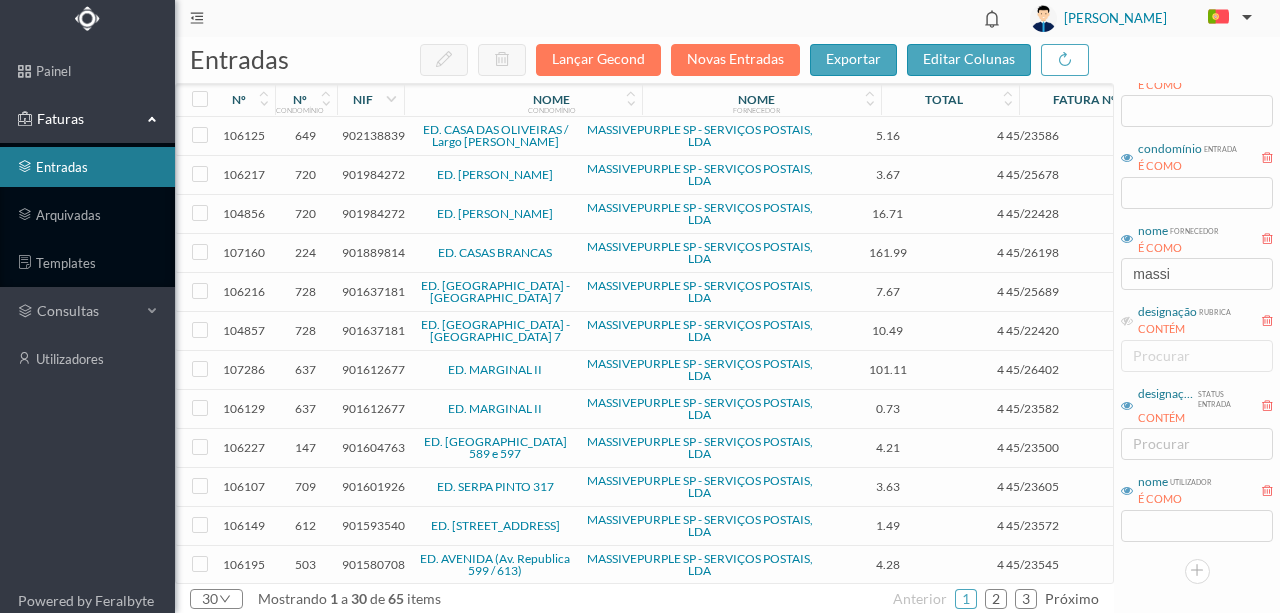click on "901604763" at bounding box center (373, 447) 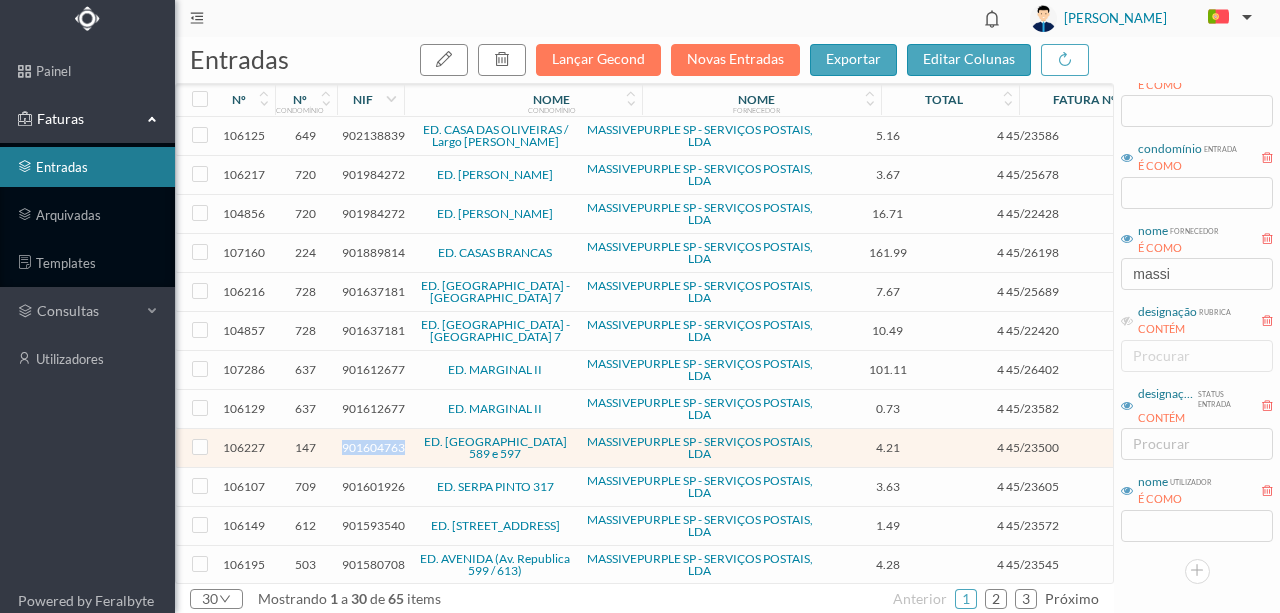 click on "901604763" at bounding box center (373, 447) 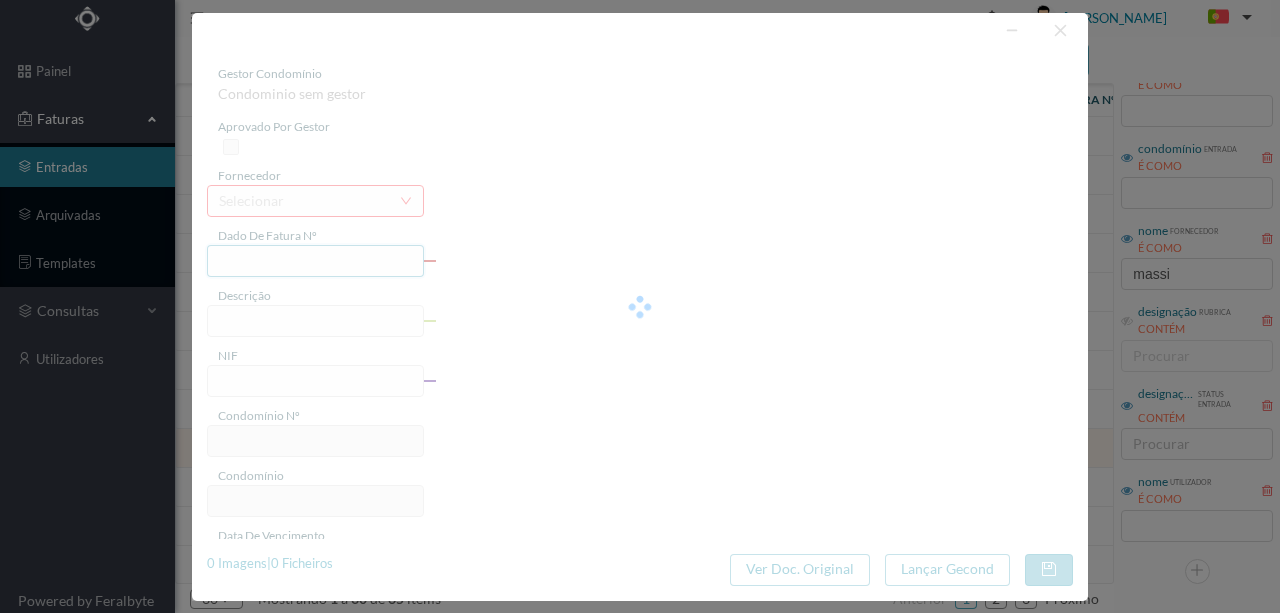 type on "4 45/23500" 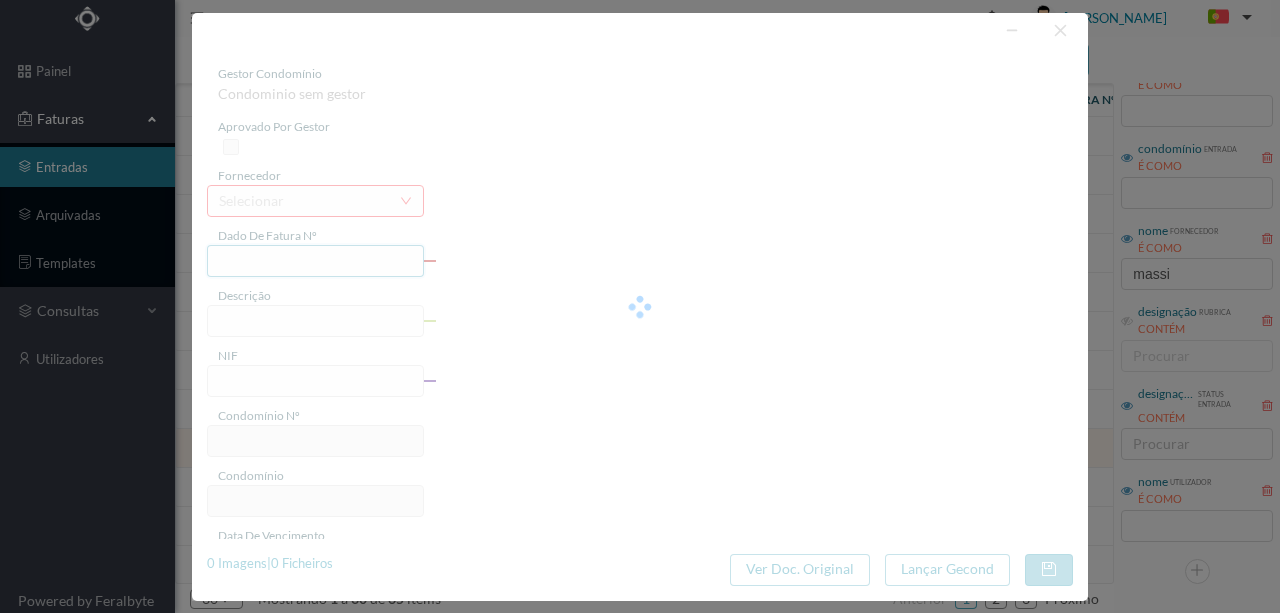 type on "Serviço [PERSON_NAME]" 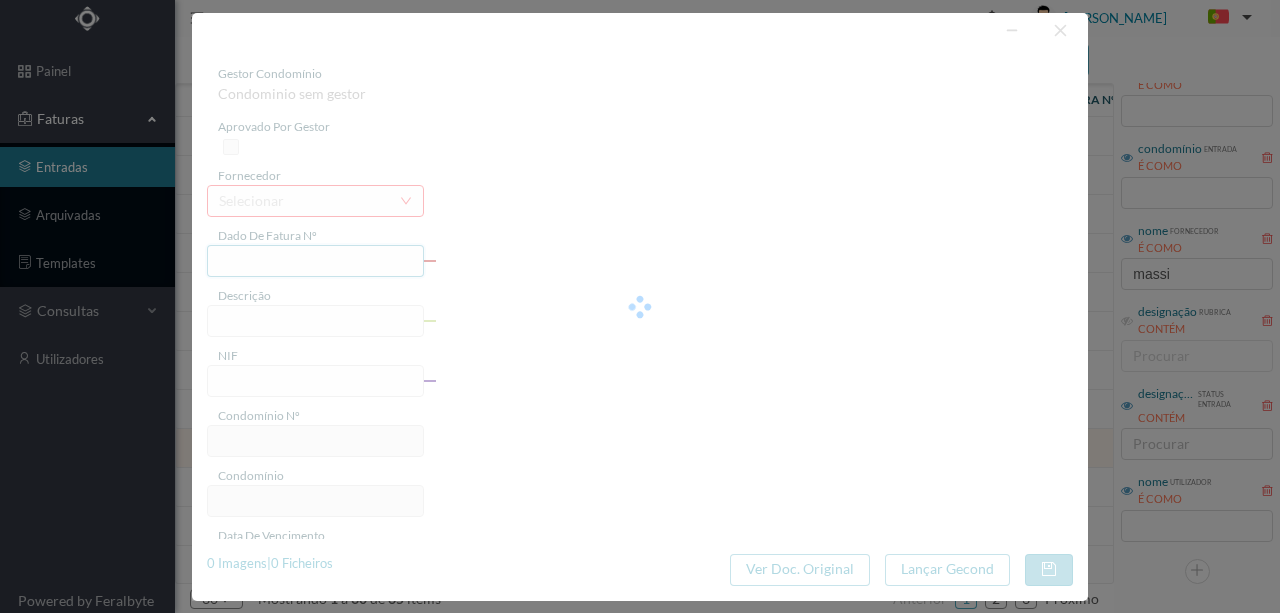 type on "[DATE]" 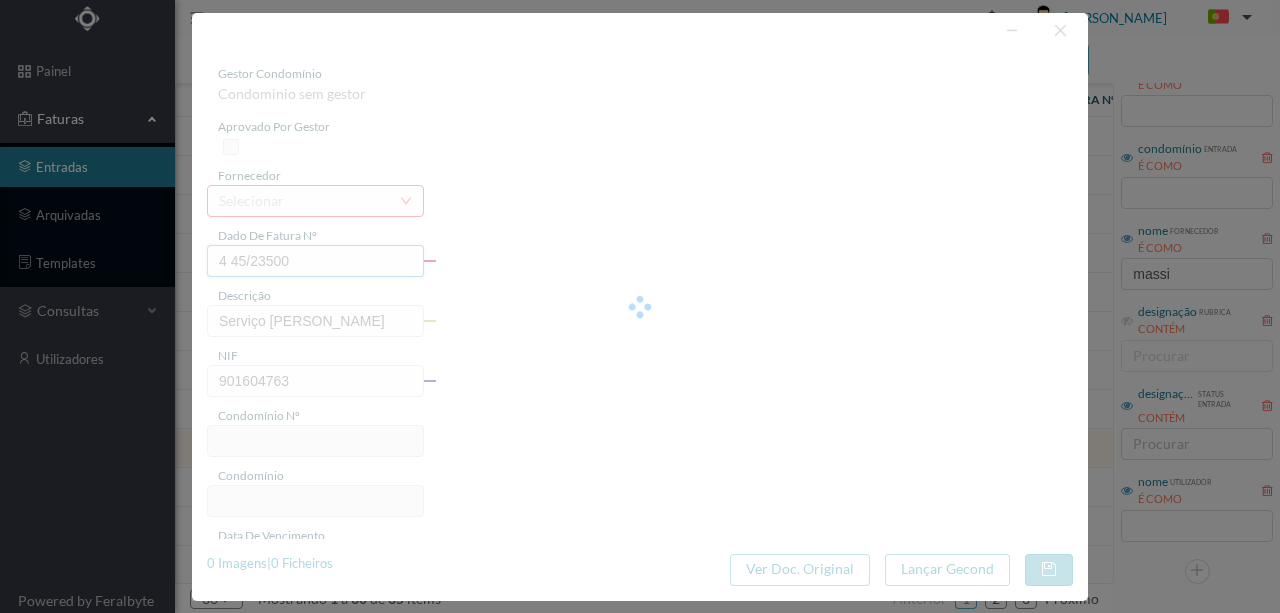 type on "147" 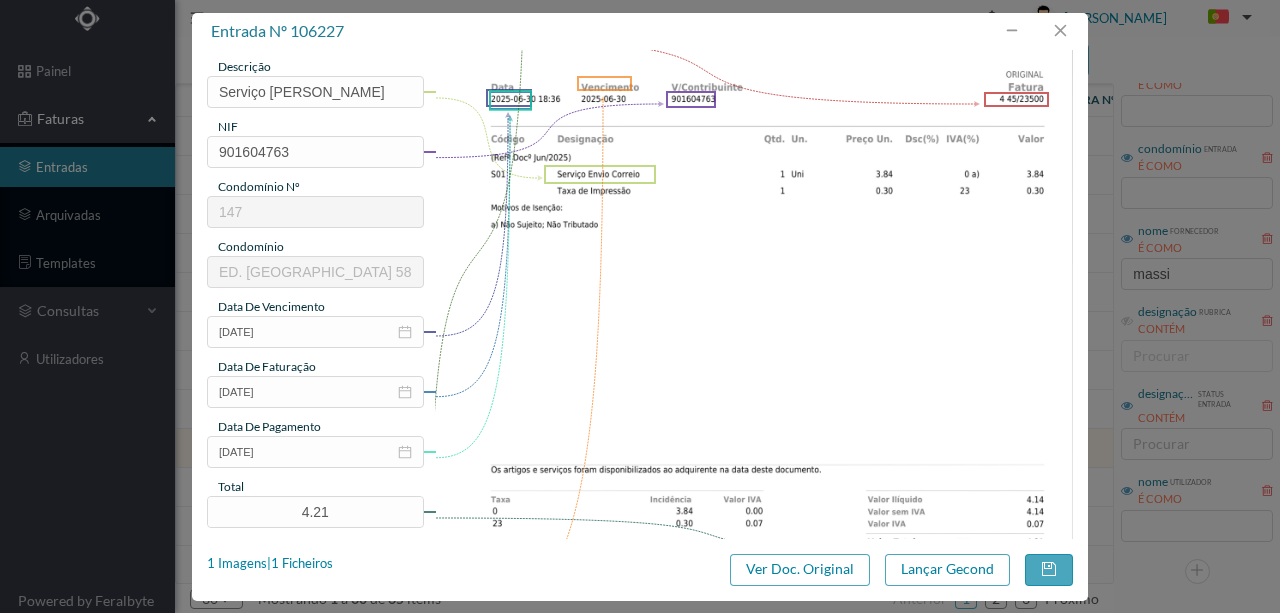 scroll, scrollTop: 266, scrollLeft: 0, axis: vertical 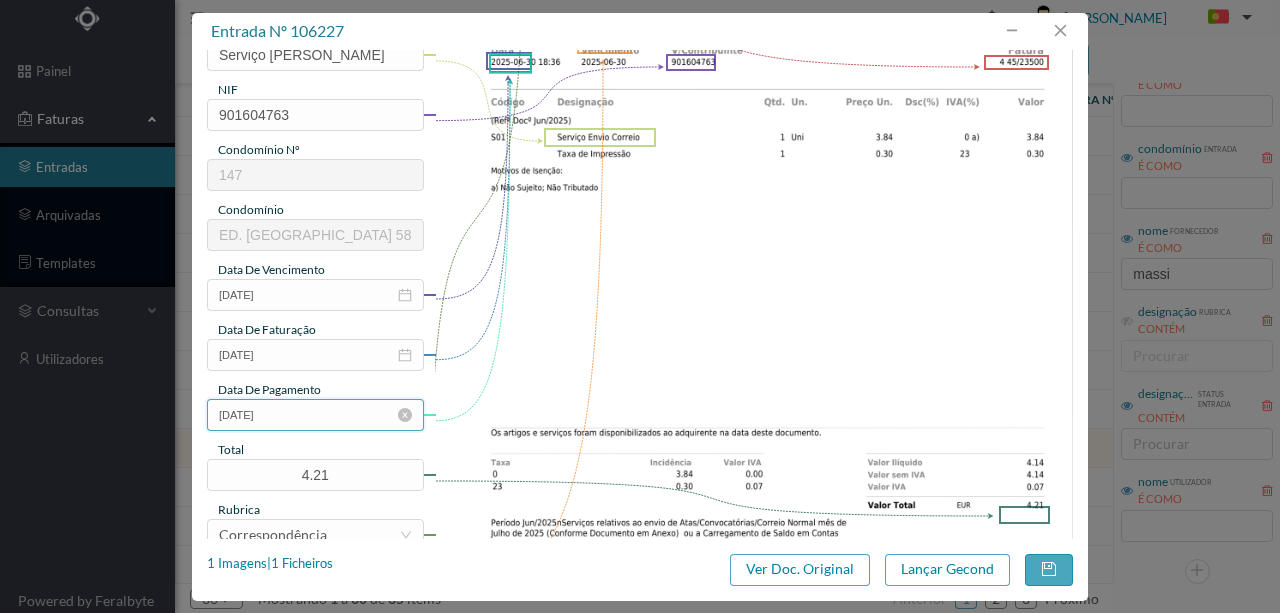 click on "[DATE]" at bounding box center (315, 415) 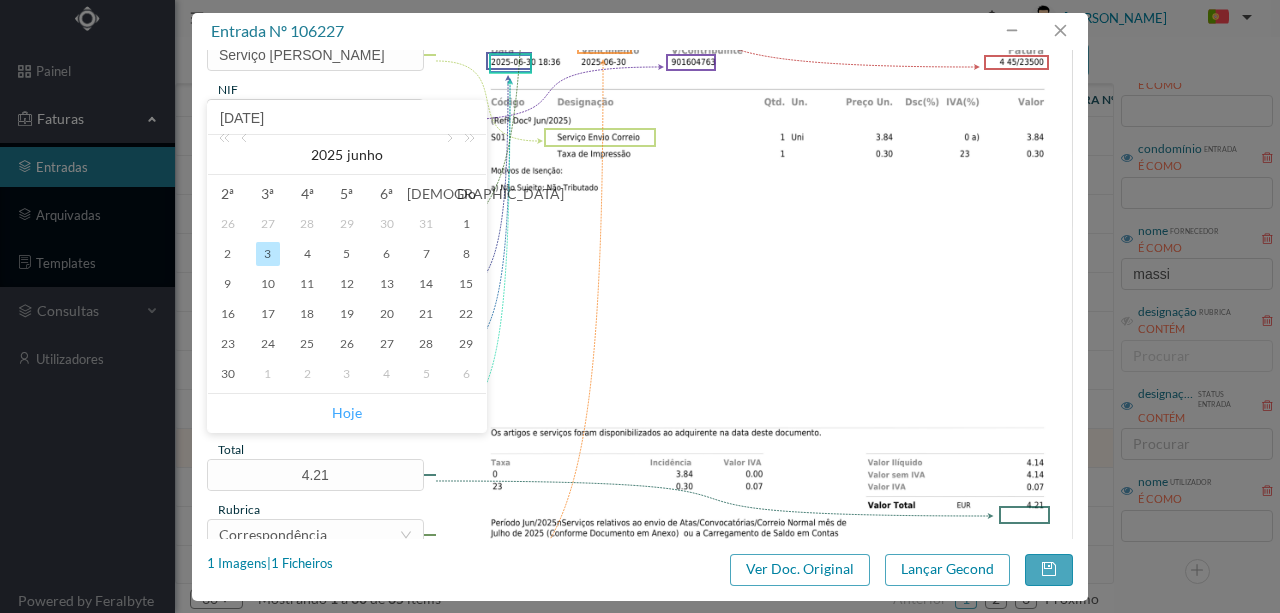 click on "Hoje" at bounding box center [347, 413] 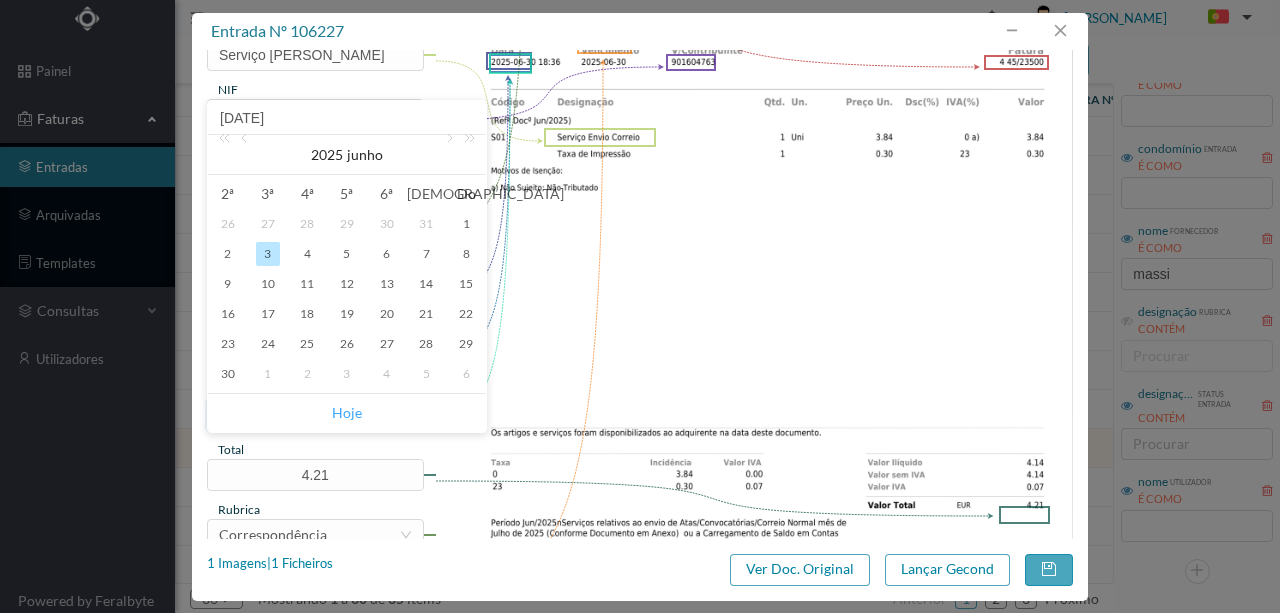 type on "[DATE]" 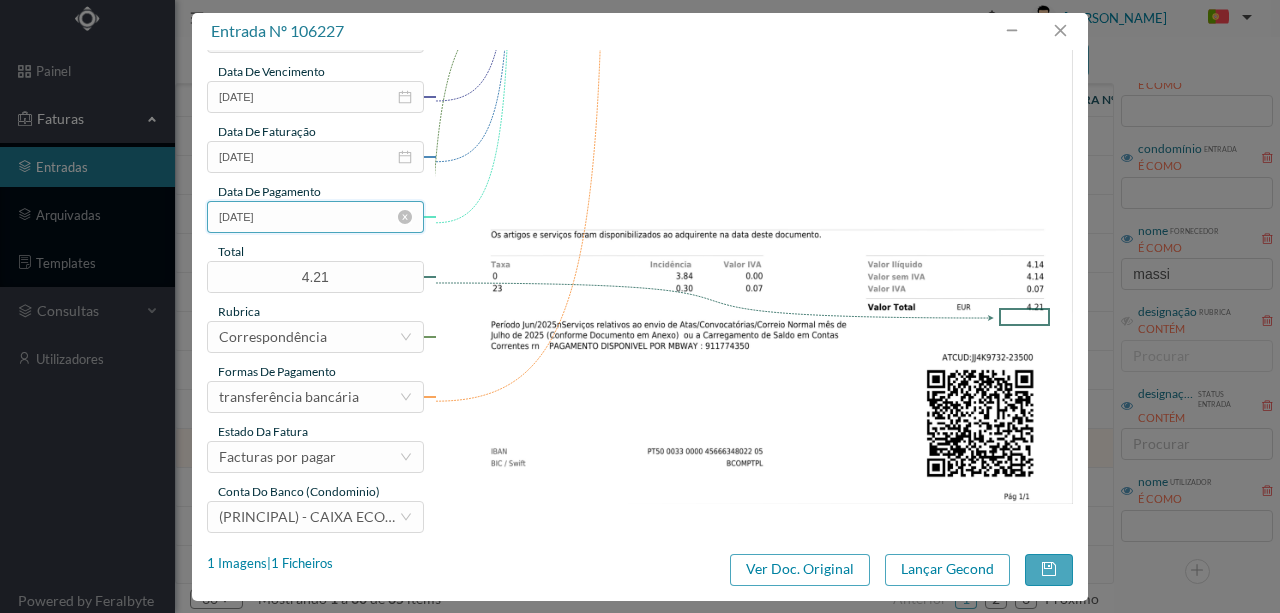 scroll, scrollTop: 473, scrollLeft: 0, axis: vertical 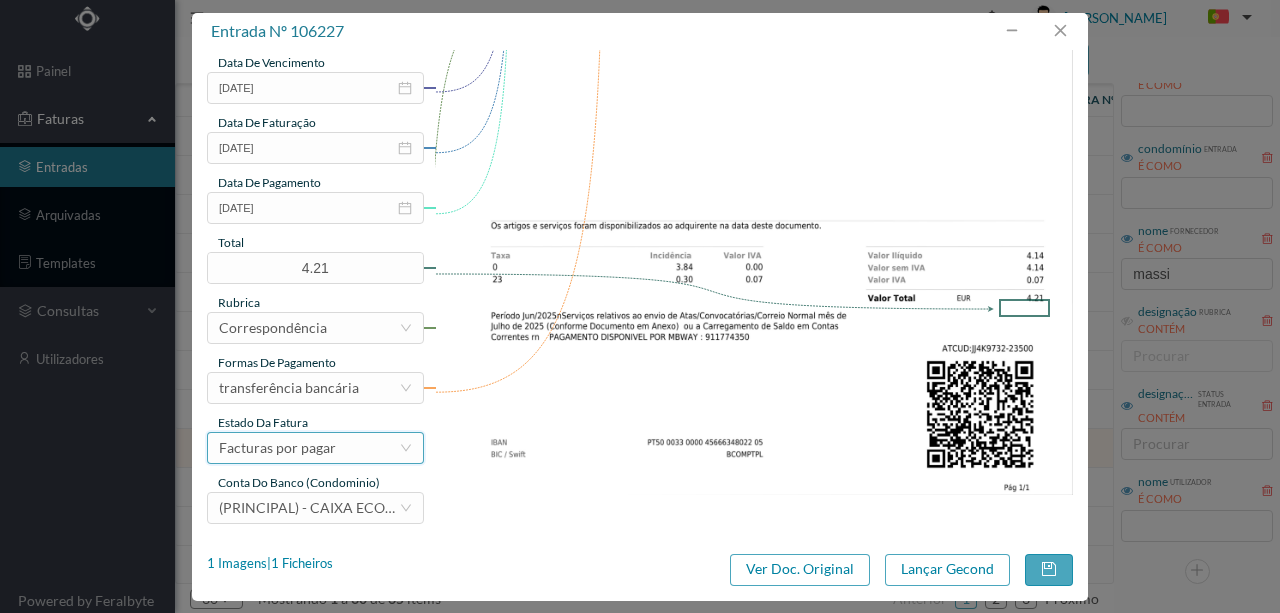 click on "Facturas por pagar" at bounding box center [277, 448] 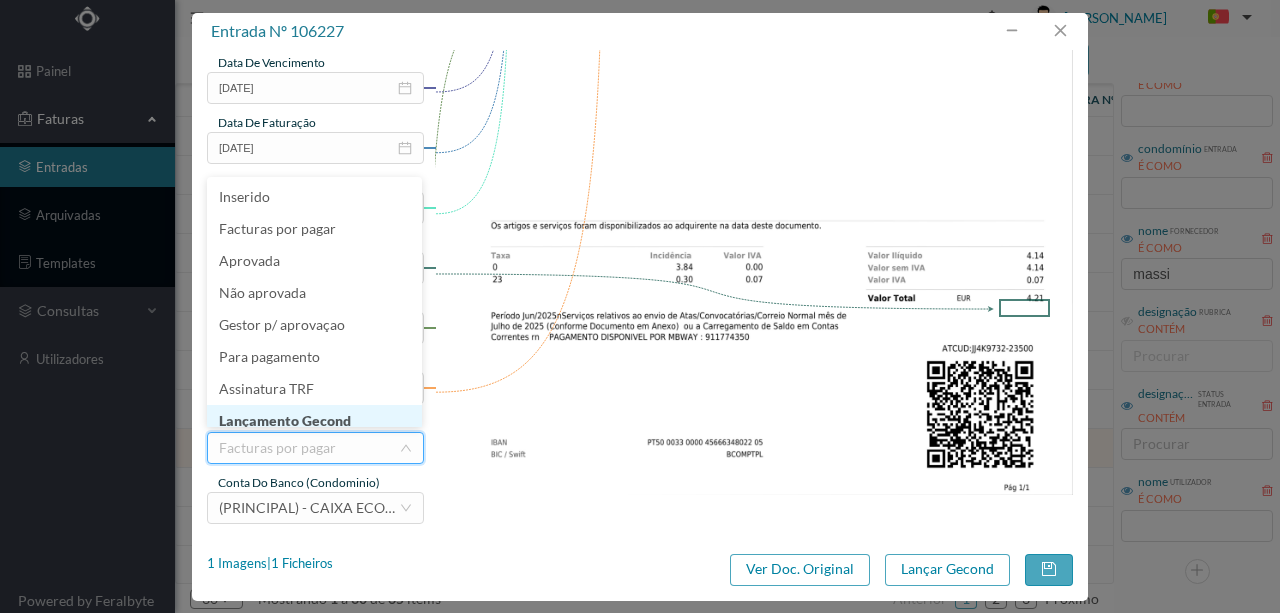 scroll, scrollTop: 10, scrollLeft: 0, axis: vertical 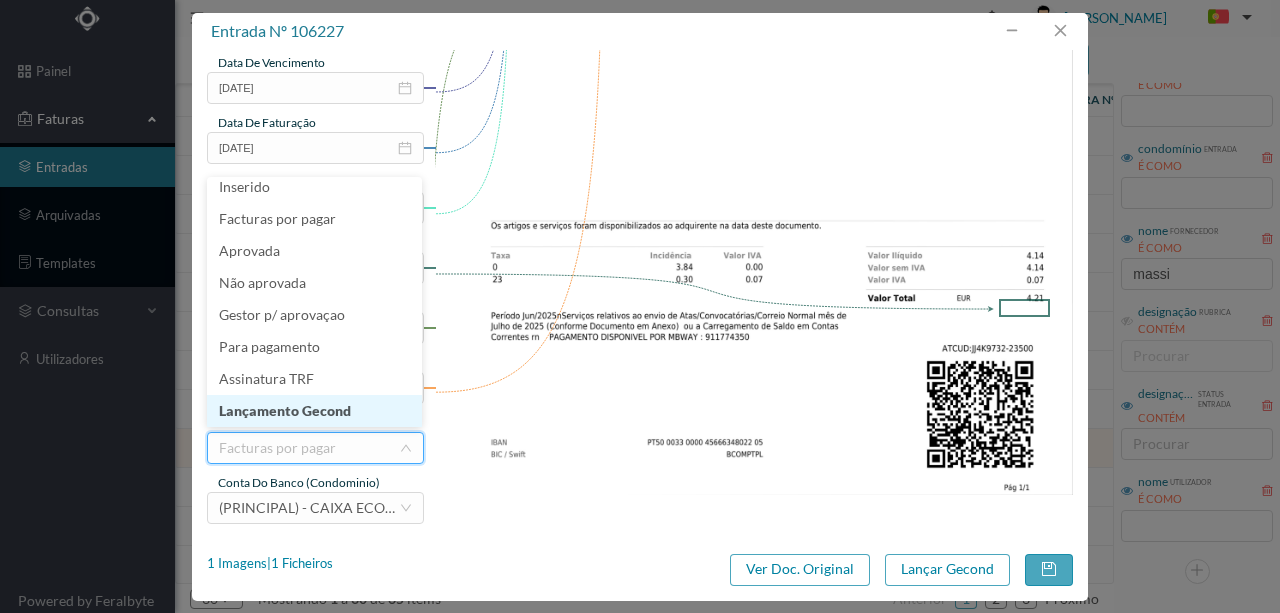 click on "Lançamento Gecond" at bounding box center [314, 411] 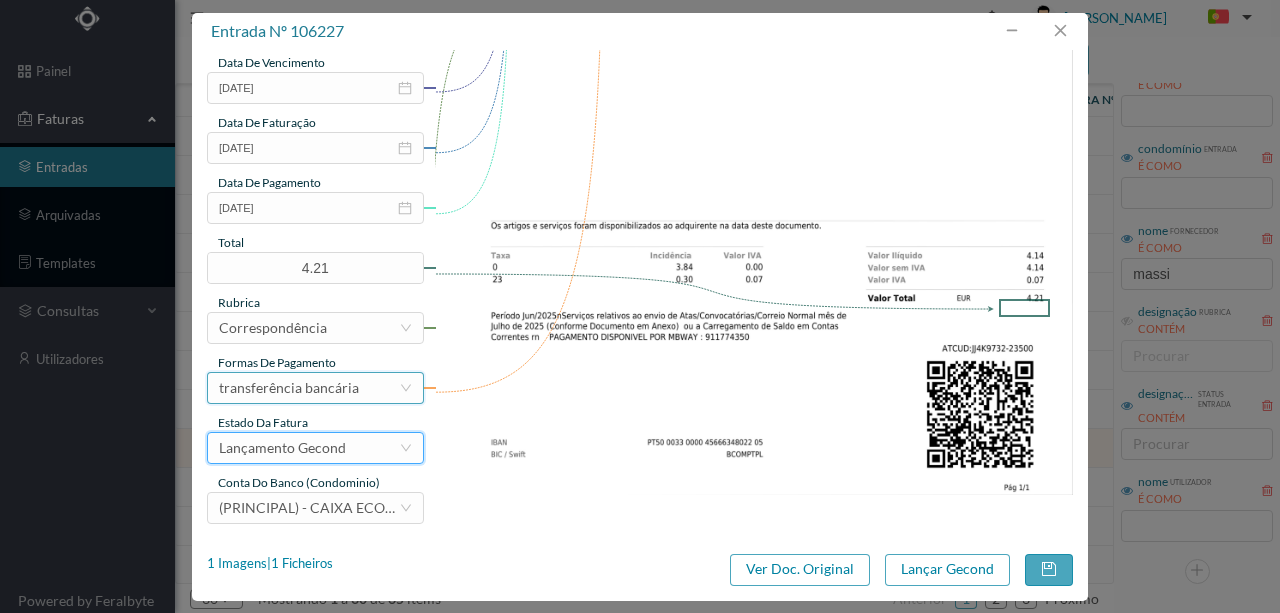 click on "transferência bancária" at bounding box center [289, 388] 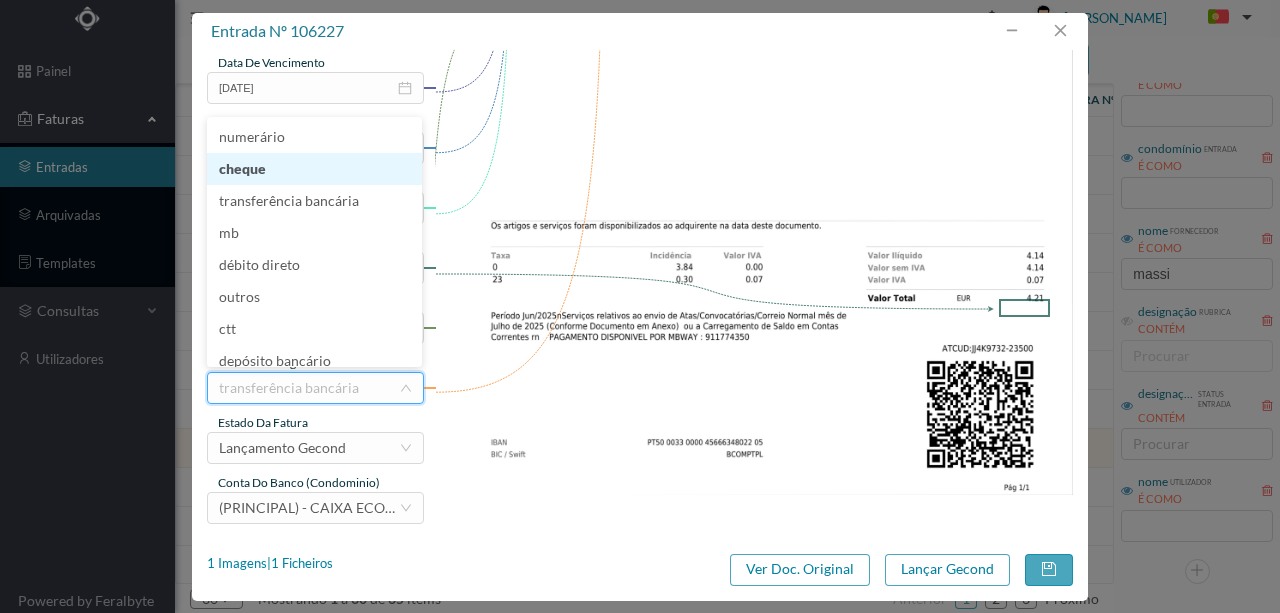 click on "cheque" at bounding box center (314, 169) 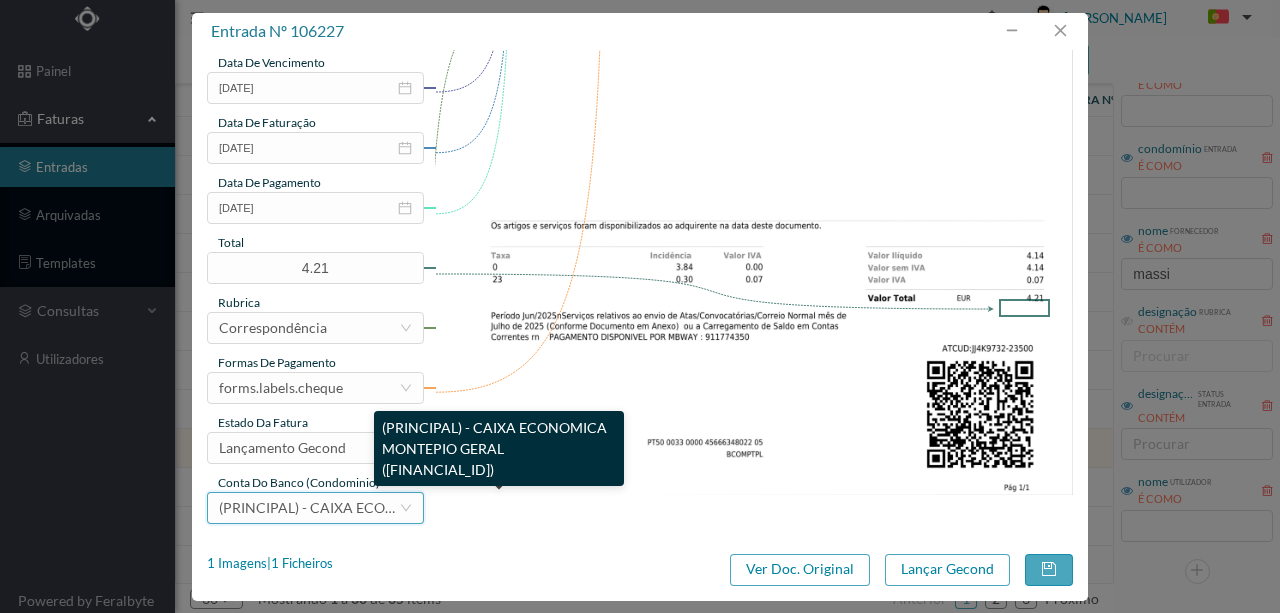 click on "(PRINCIPAL) - CAIXA ECONOMICA MONTEPIO GERAL ([FINANCIAL_ID])" at bounding box center [451, 507] 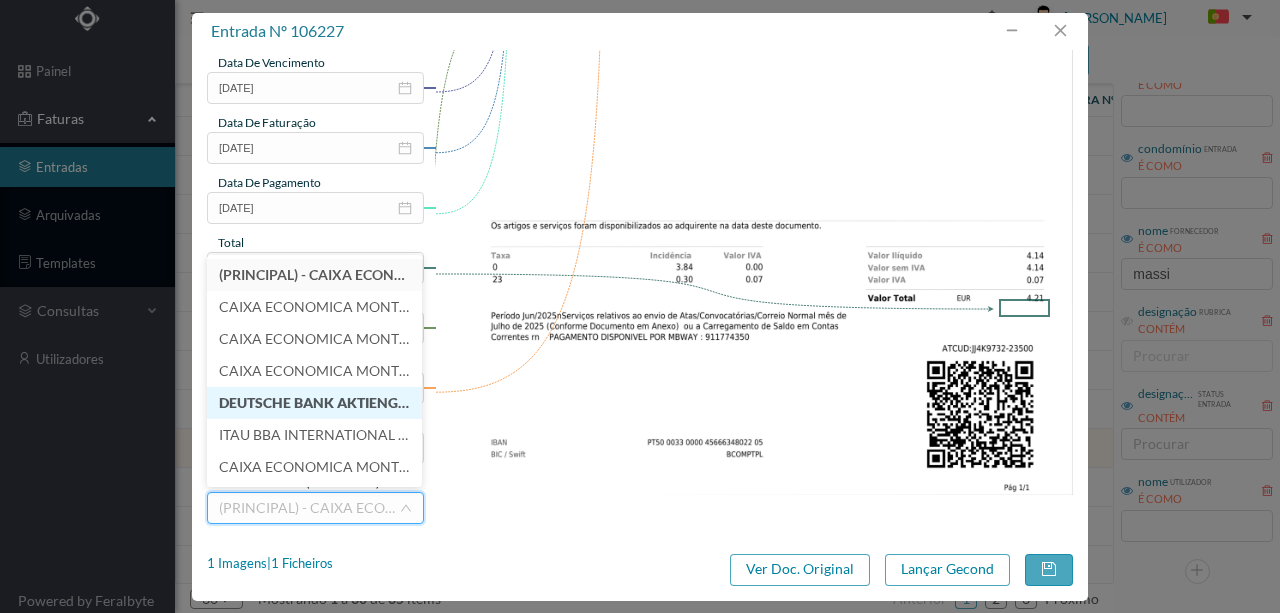 click on "DEUTSCHE BANK AKTIENGESELLSCHAFT - SUCURSAL EM [GEOGRAPHIC_DATA] (PT50 004300000000000014700)" at bounding box center (314, 403) 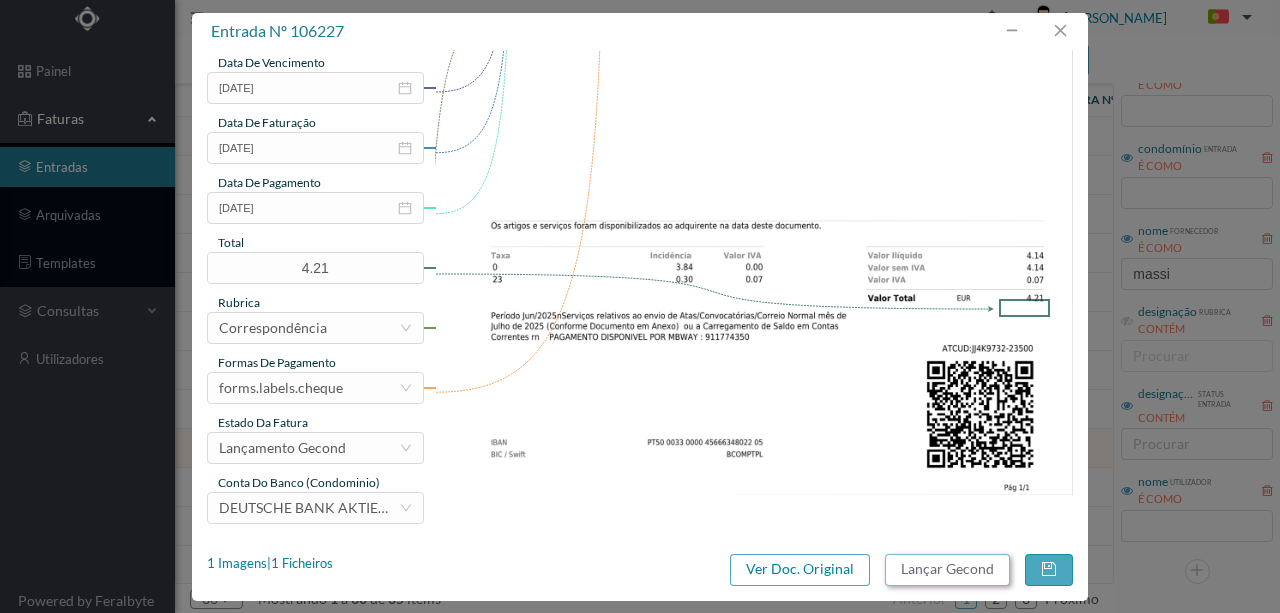 click on "Lançar Gecond" at bounding box center (947, 570) 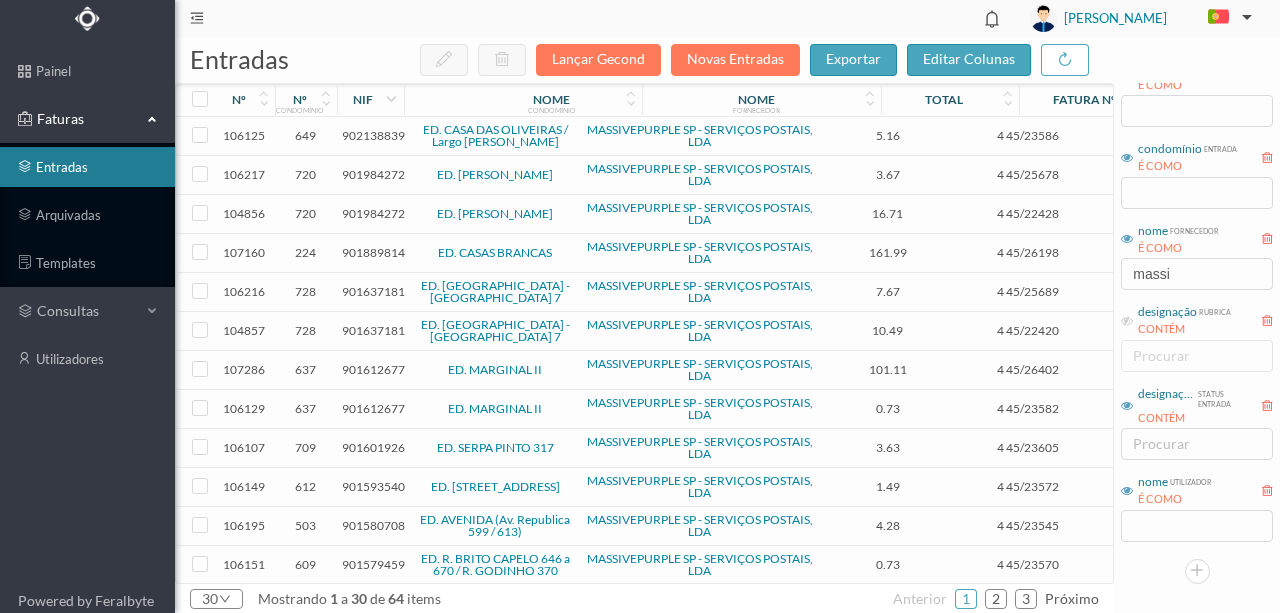 click on "901601926" at bounding box center (373, 447) 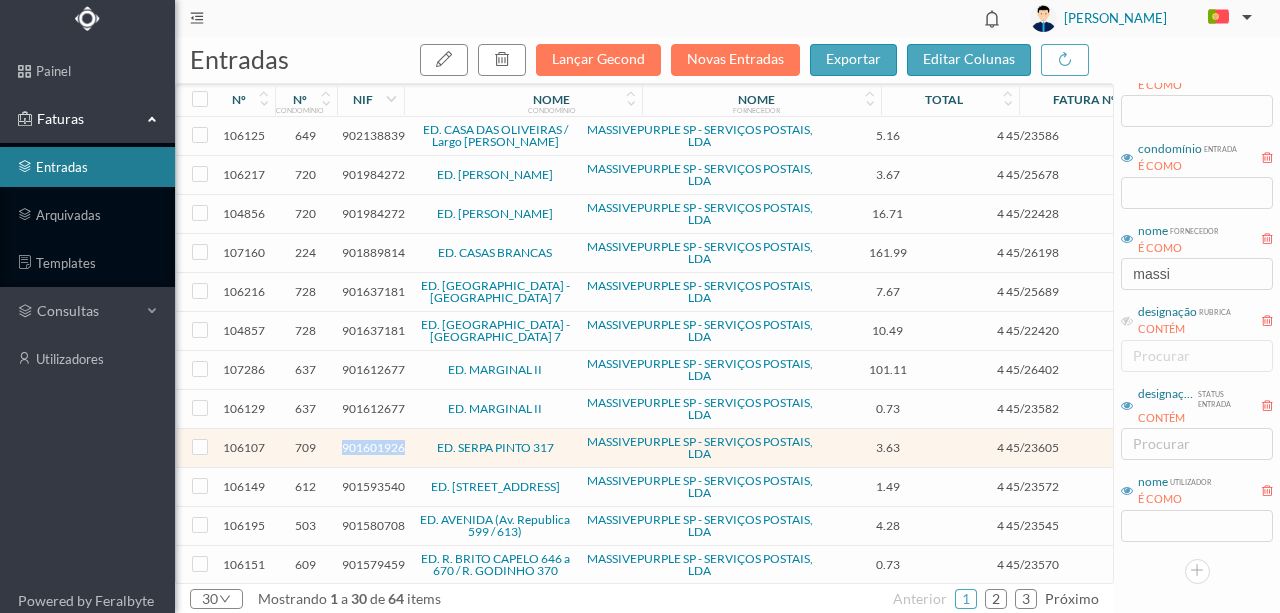 click on "901601926" at bounding box center (373, 447) 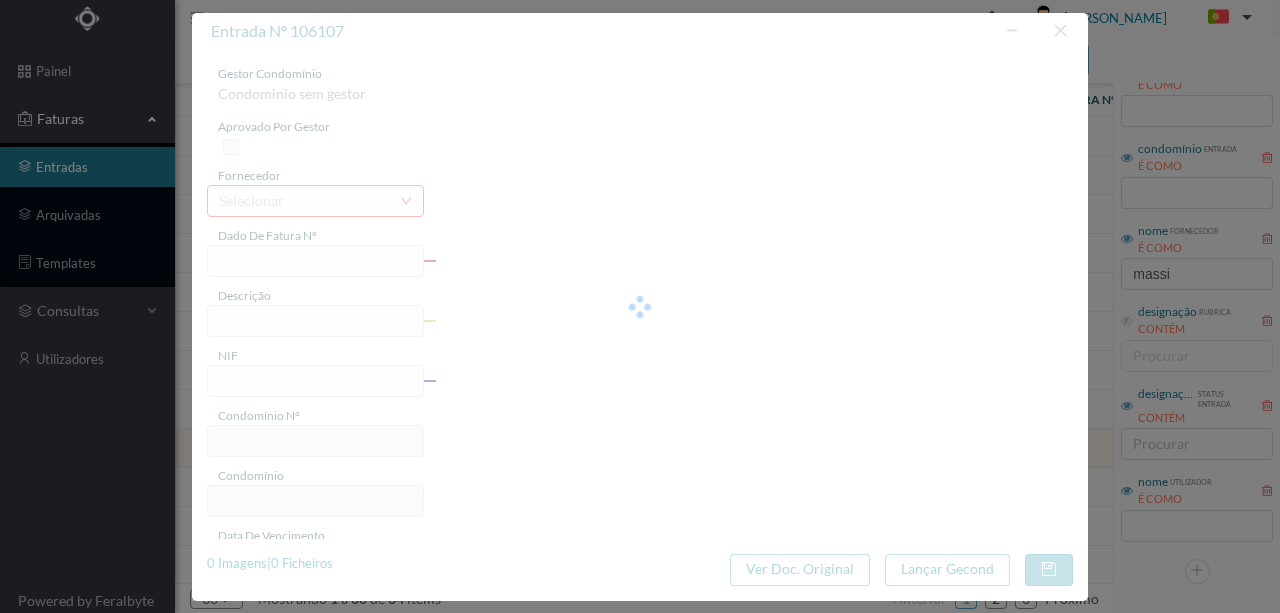 type on "4 45/23605" 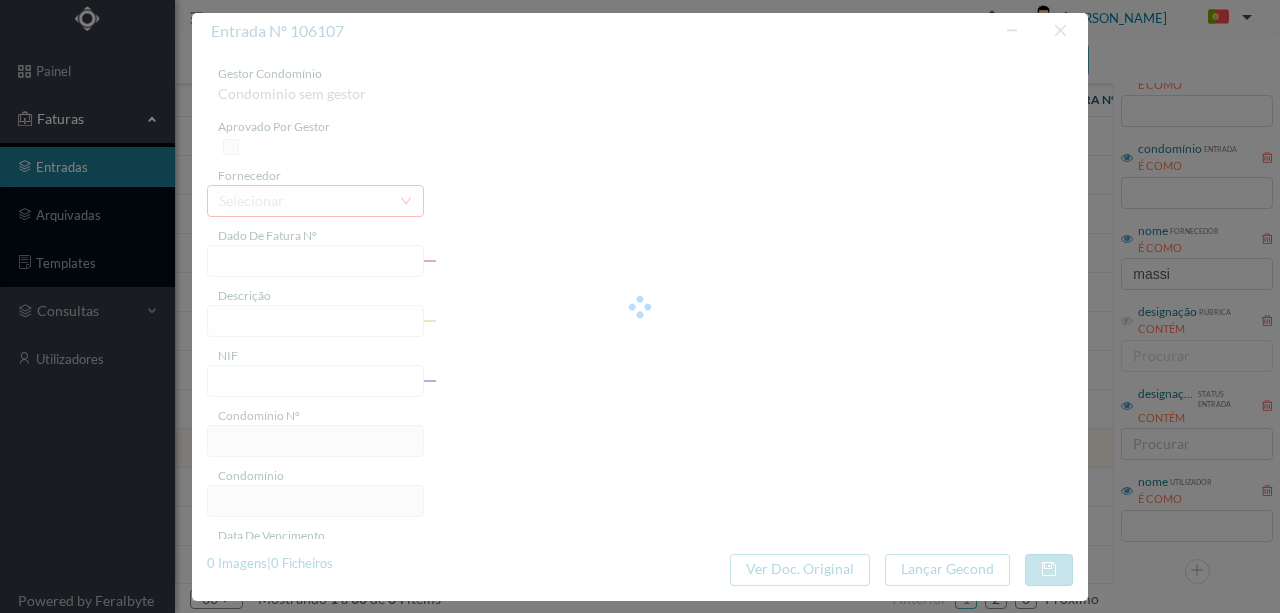 type on "Co o tyn/2025)" 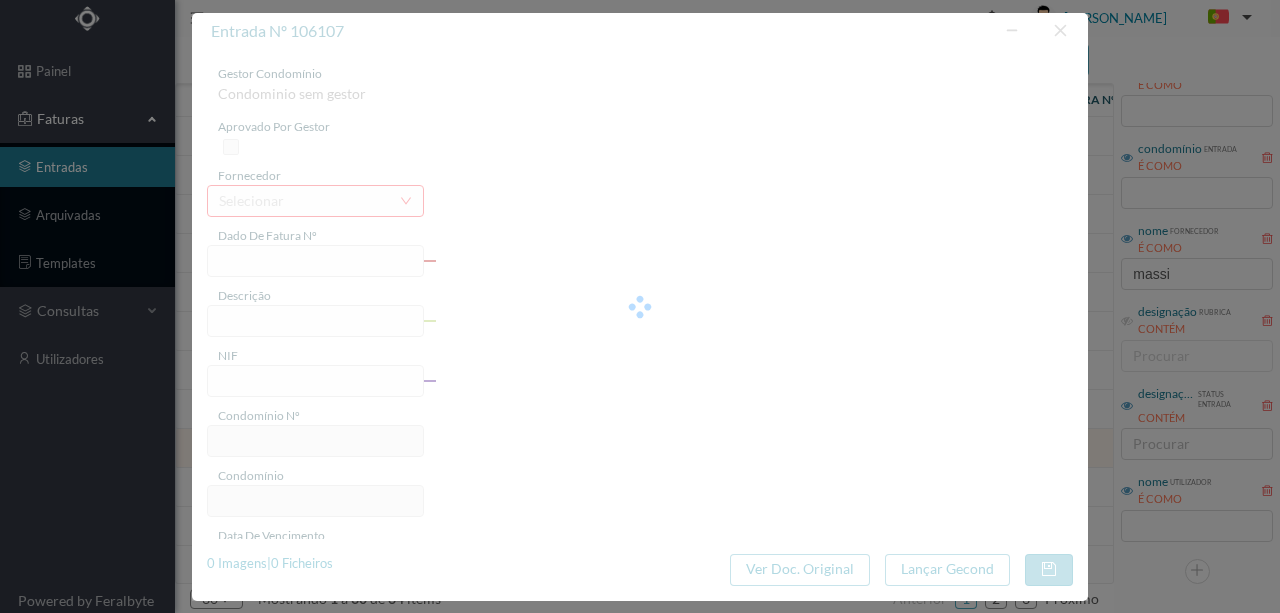 type on "3.63" 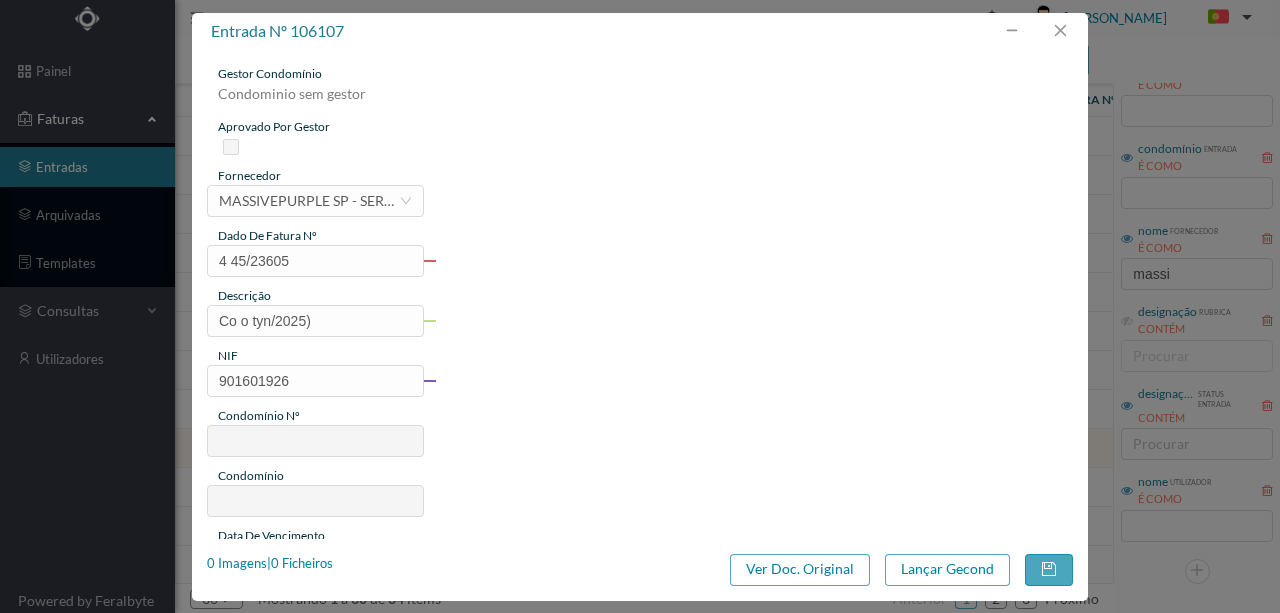 type on "709" 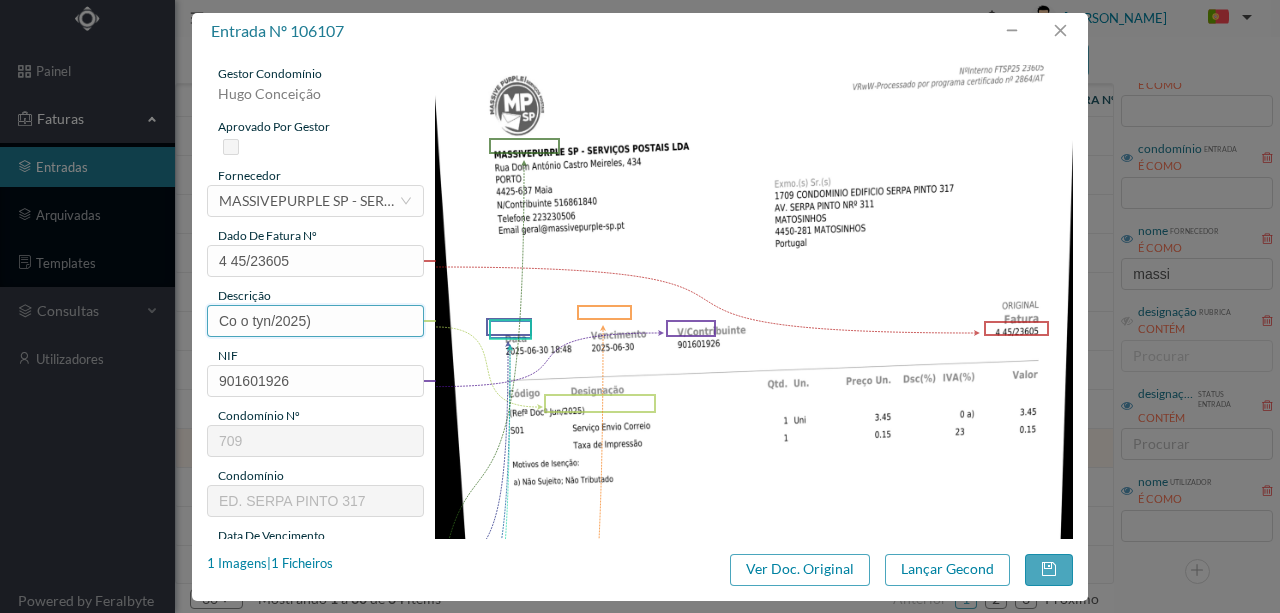 drag, startPoint x: 324, startPoint y: 325, endPoint x: 169, endPoint y: 320, distance: 155.08063 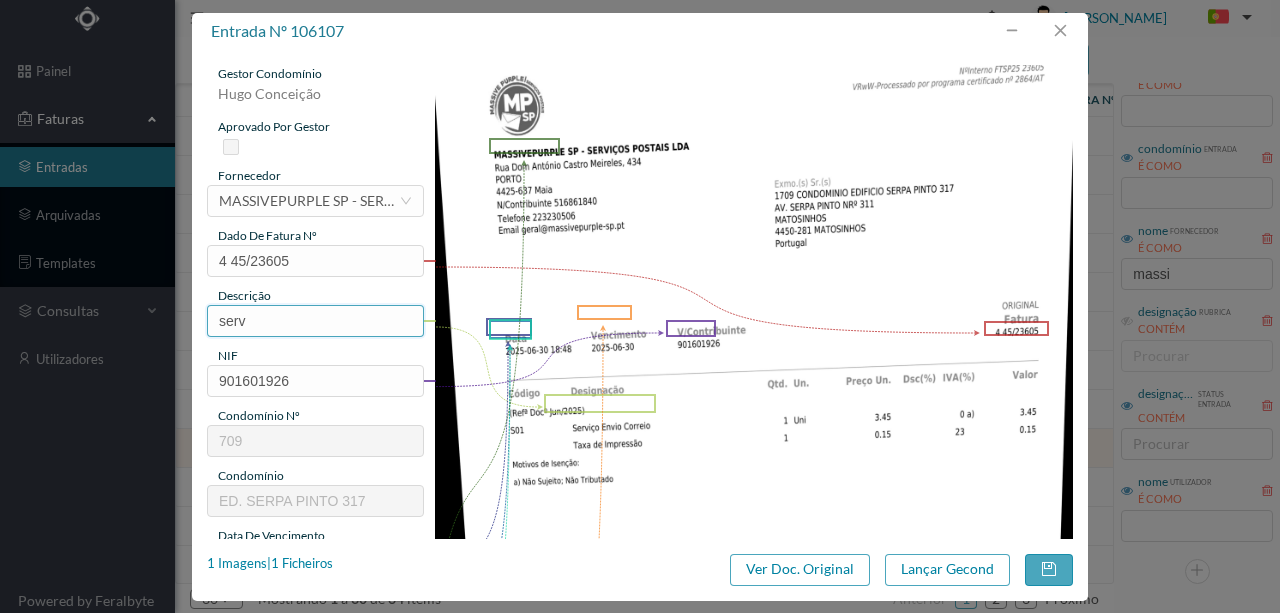 type on "Serviço [PERSON_NAME]" 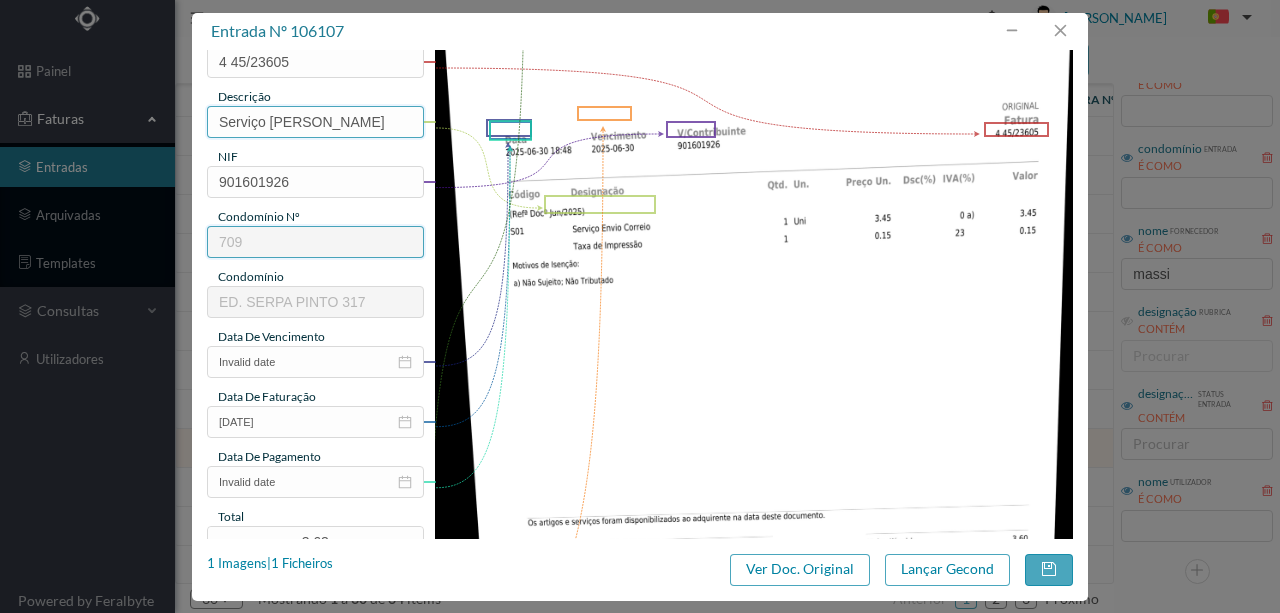 scroll, scrollTop: 200, scrollLeft: 0, axis: vertical 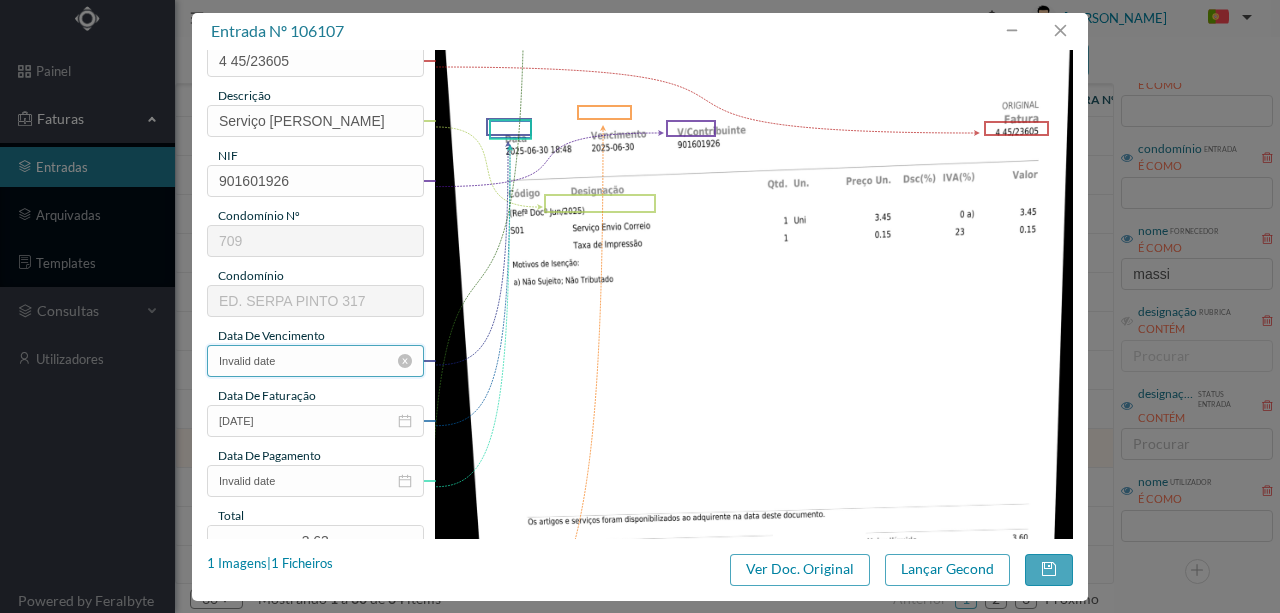 click on "Invalid date" at bounding box center (315, 361) 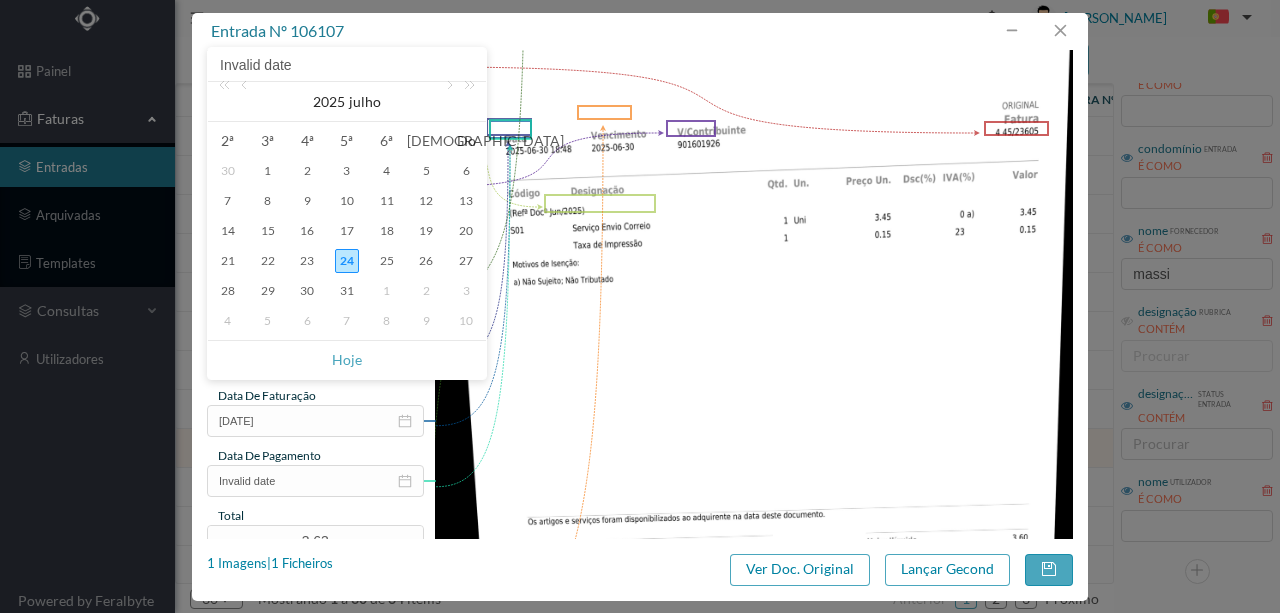 click on "Invalid date" at bounding box center (347, 65) 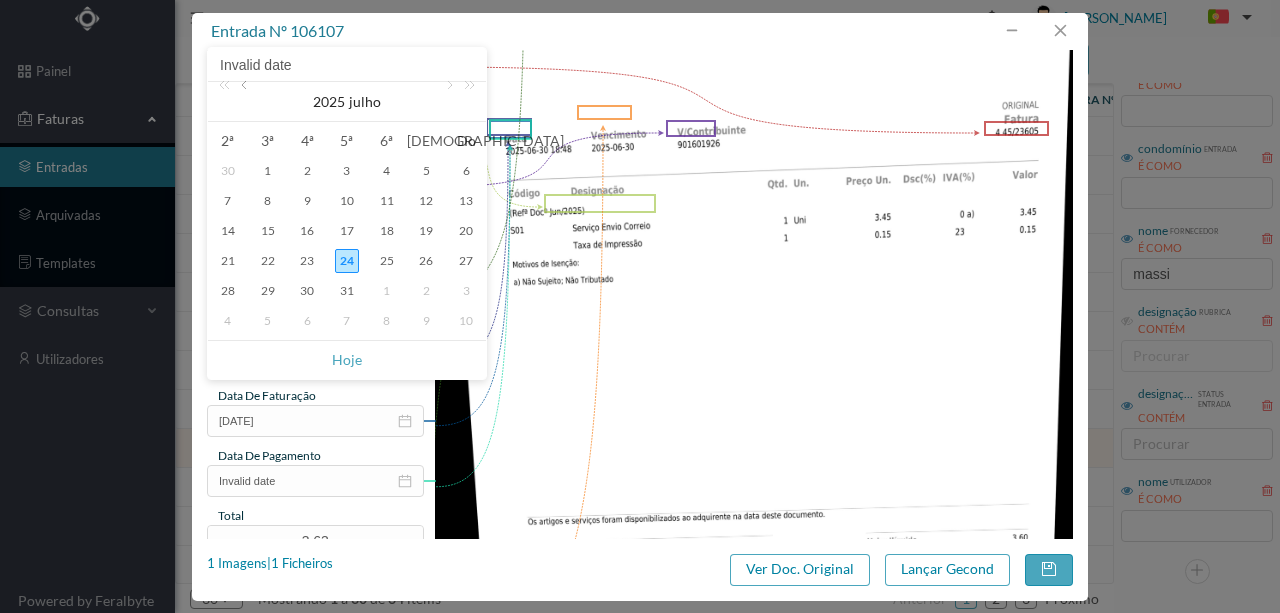 click at bounding box center [246, 102] 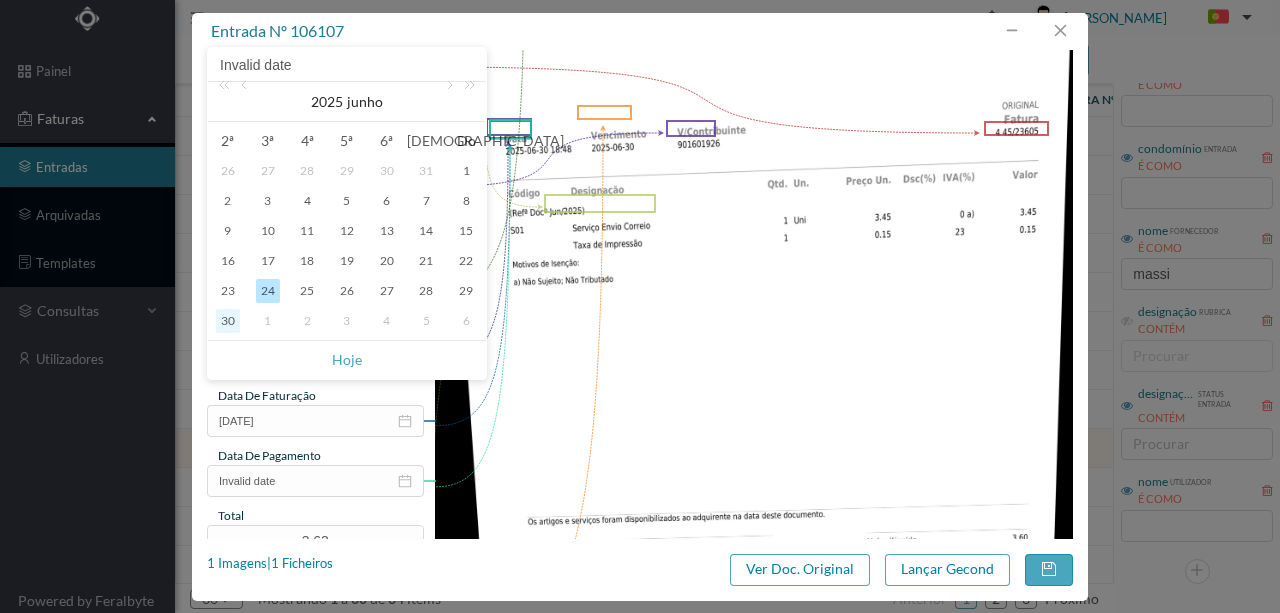 click on "30" at bounding box center [228, 321] 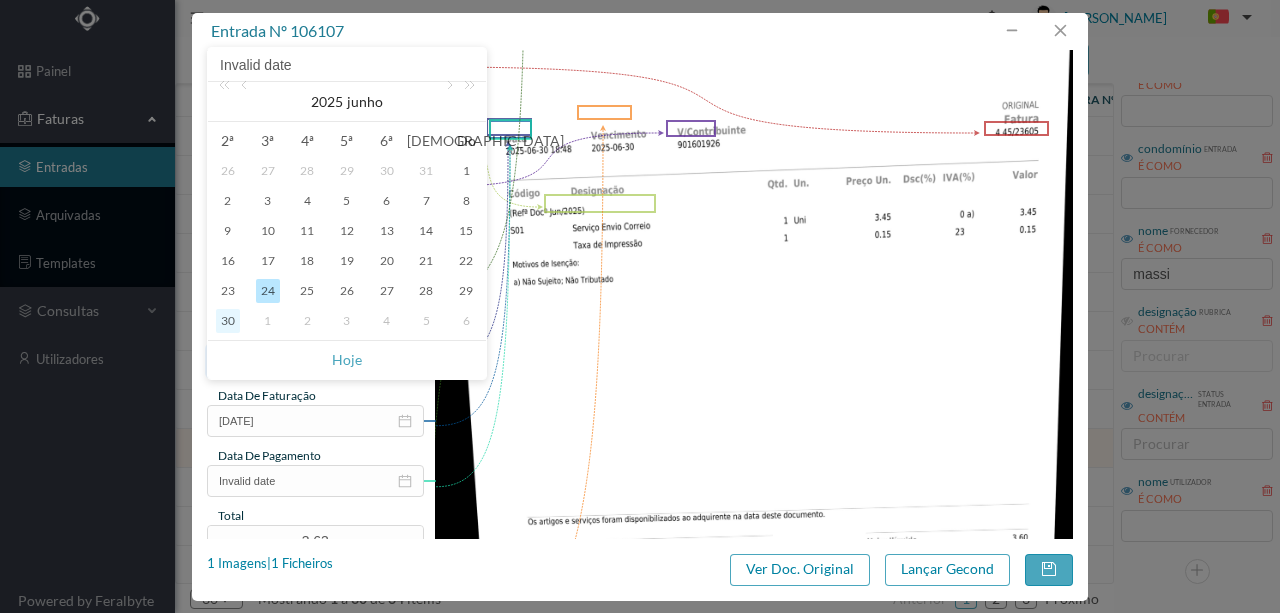type on "[DATE]" 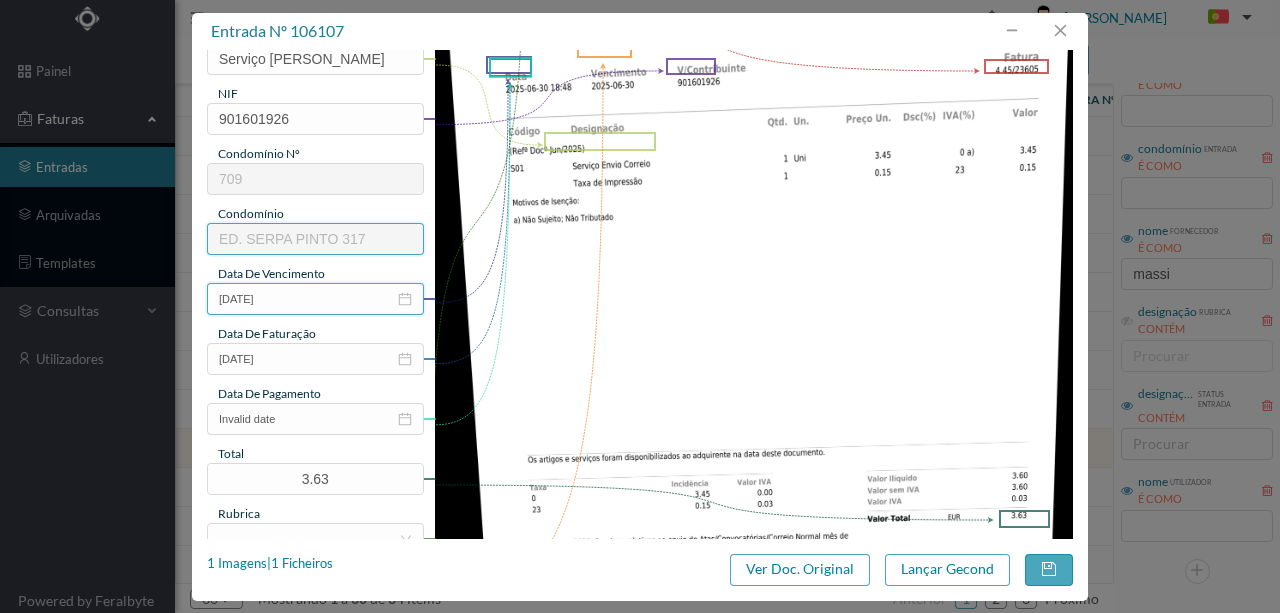 scroll, scrollTop: 400, scrollLeft: 0, axis: vertical 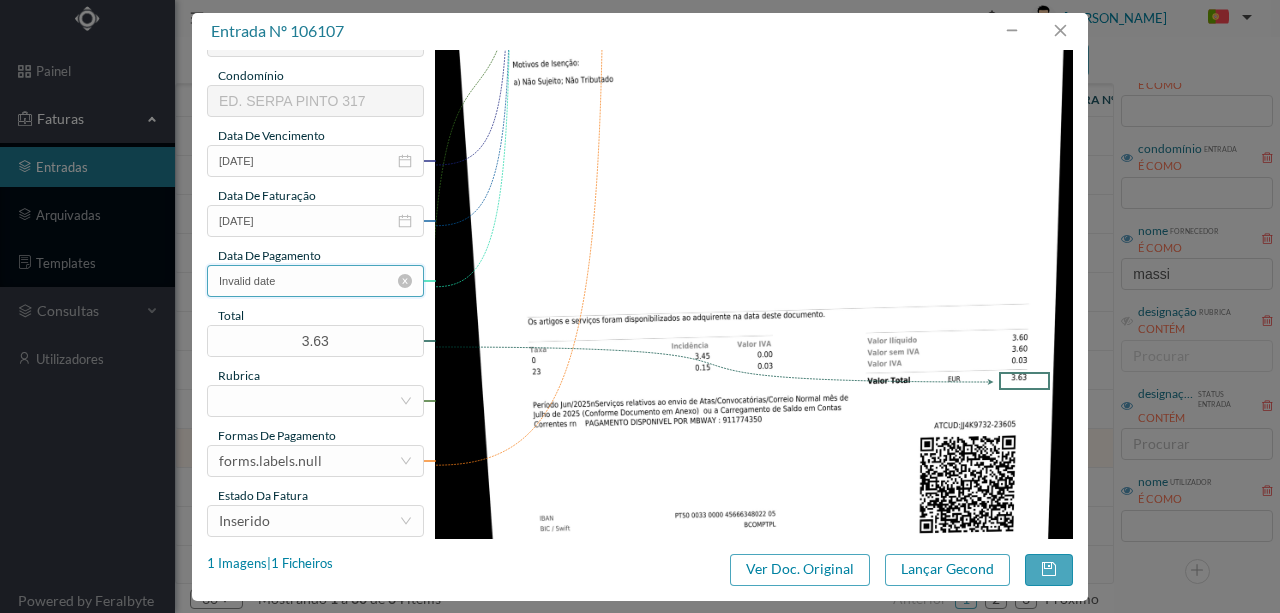 click on "Invalid date" at bounding box center (315, 281) 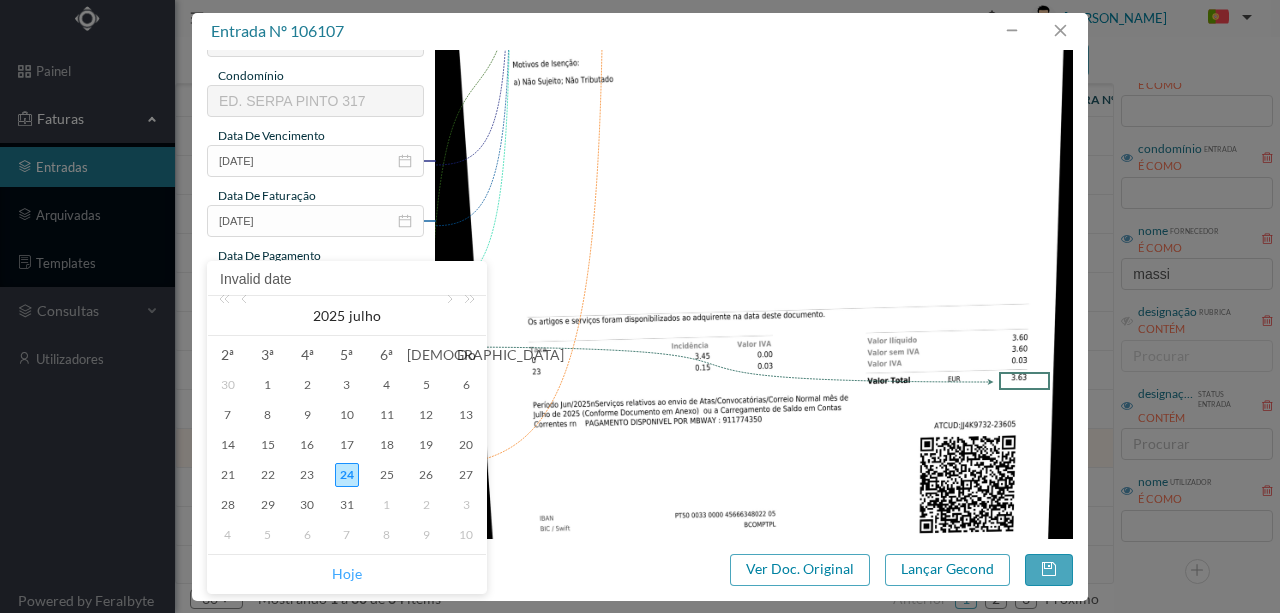 click on "Hoje" at bounding box center (347, 574) 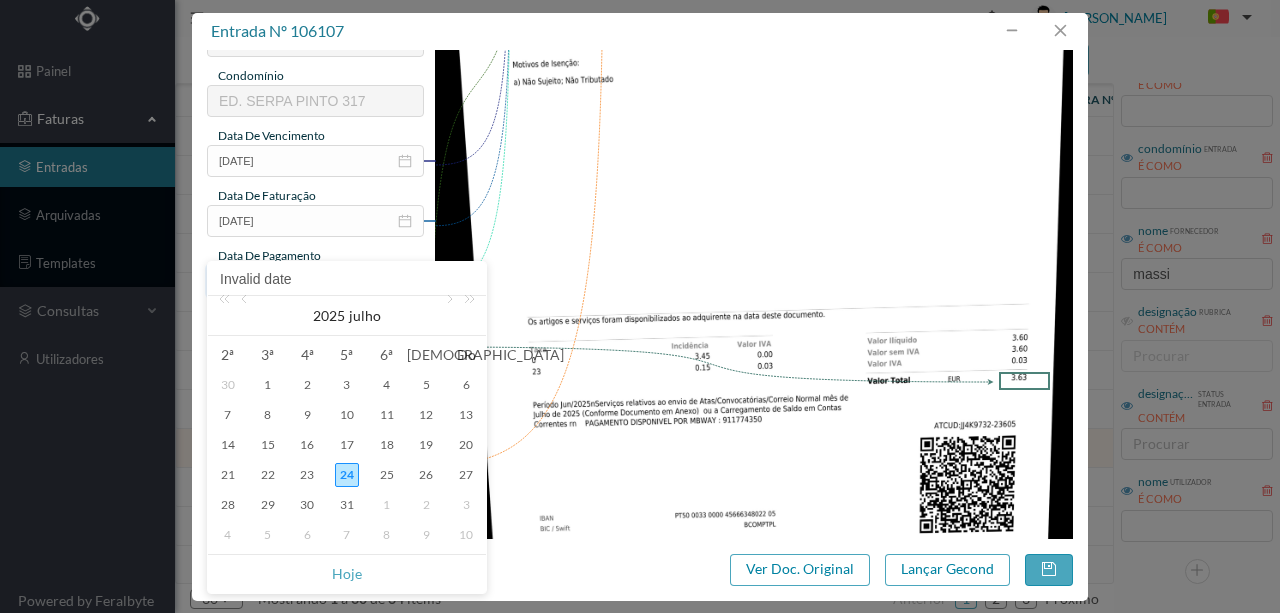 type on "[DATE]" 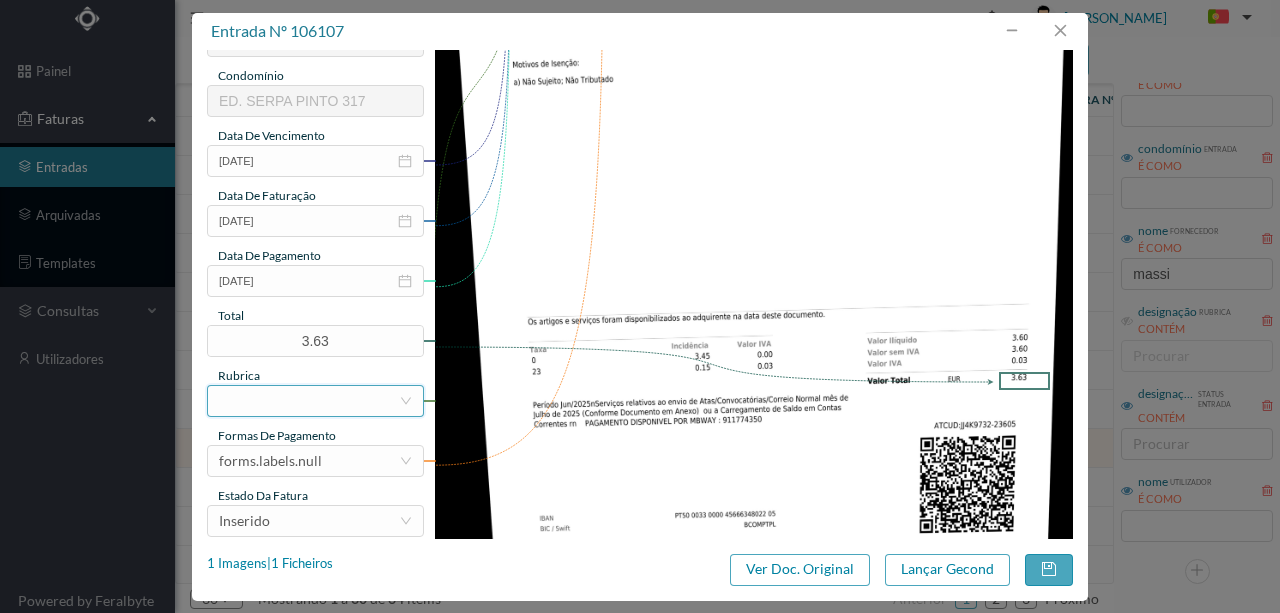 click at bounding box center (309, 401) 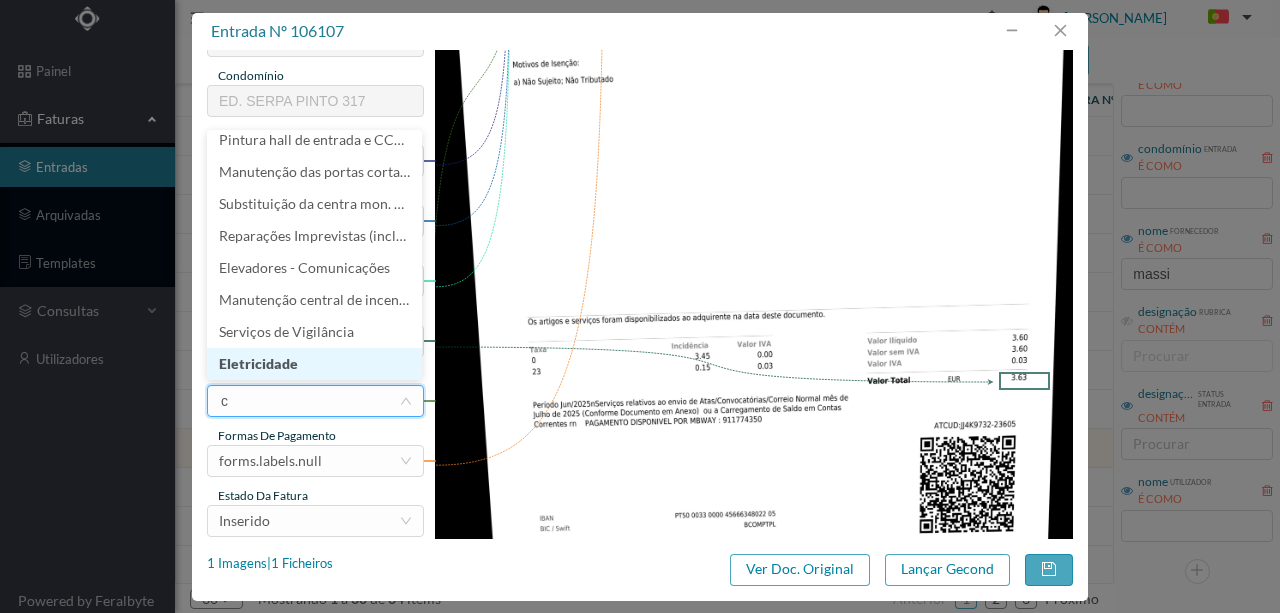 type on "co" 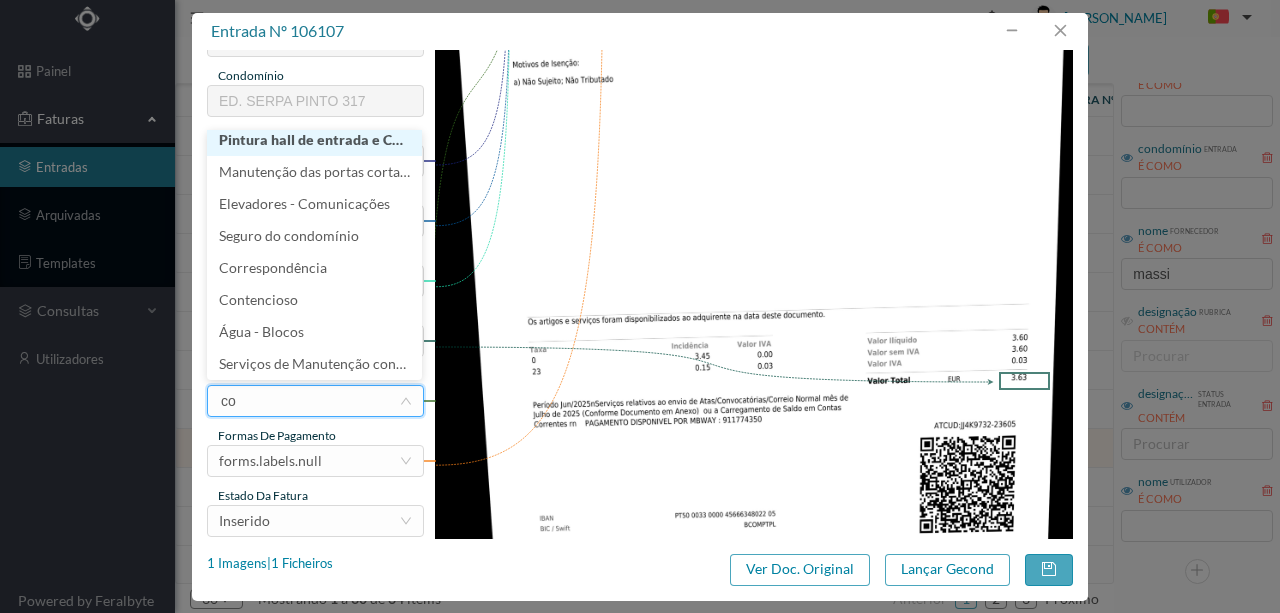 scroll, scrollTop: 4, scrollLeft: 0, axis: vertical 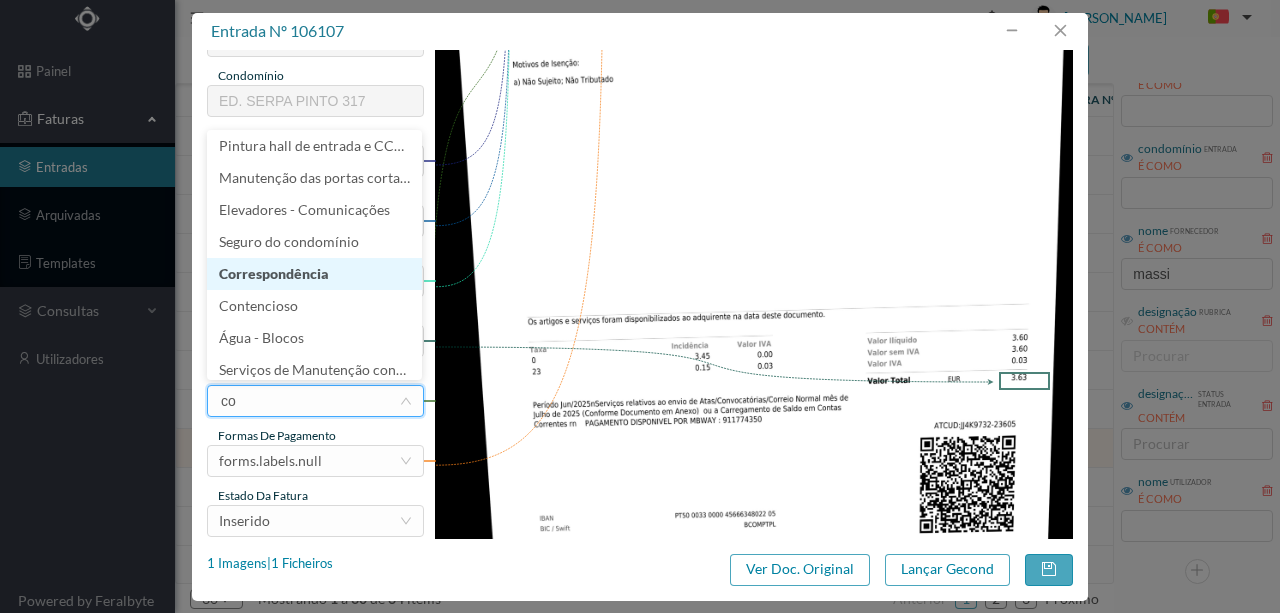 click on "Correspondência" at bounding box center (314, 274) 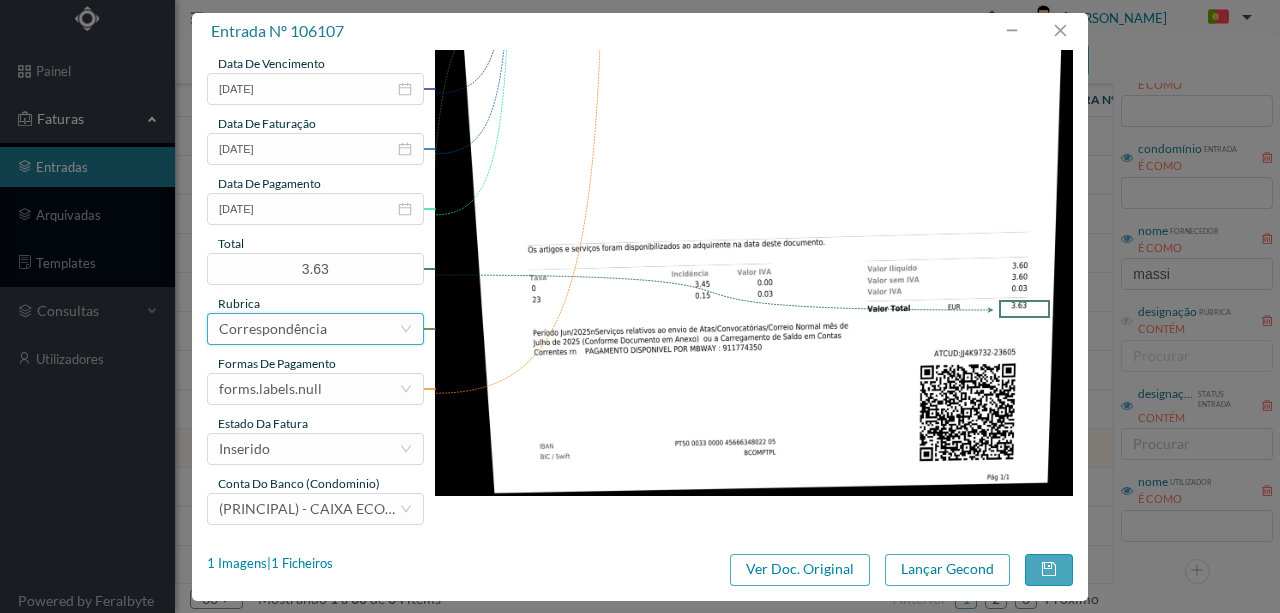 scroll, scrollTop: 473, scrollLeft: 0, axis: vertical 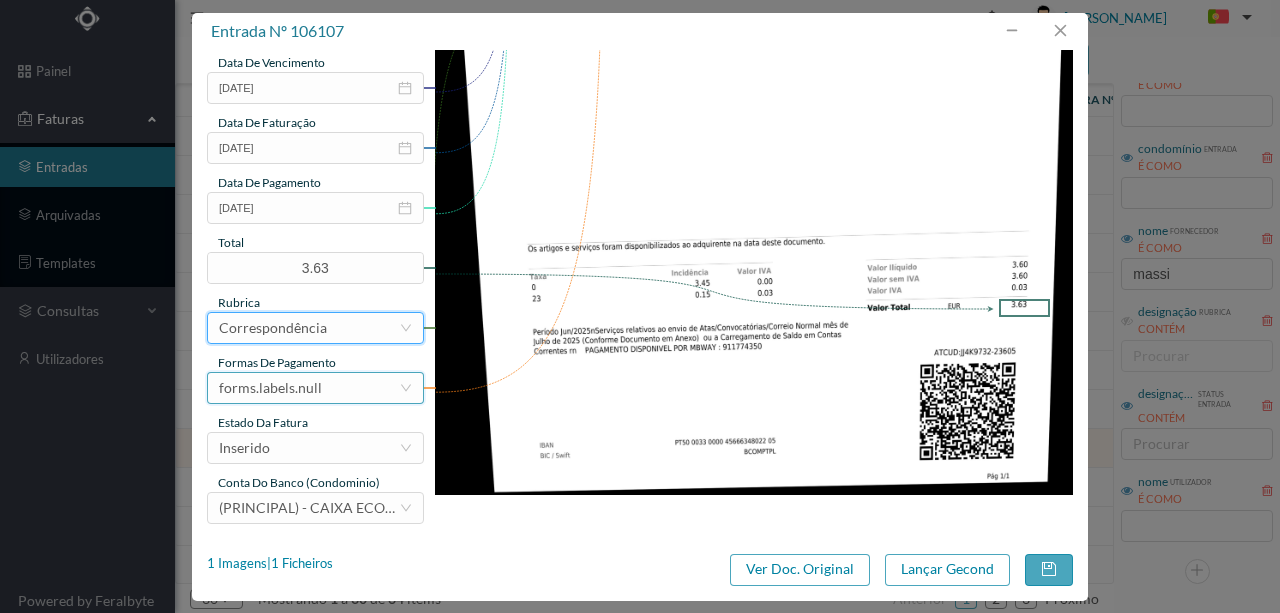 click on "forms.labels.null" at bounding box center [270, 388] 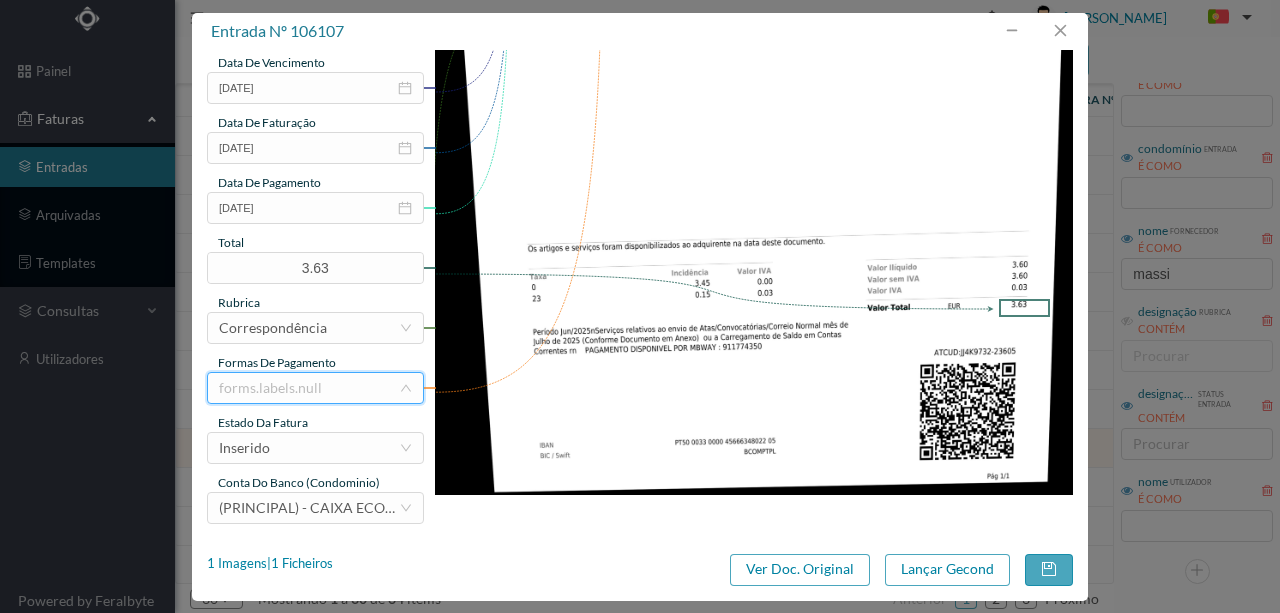 scroll, scrollTop: 4, scrollLeft: 0, axis: vertical 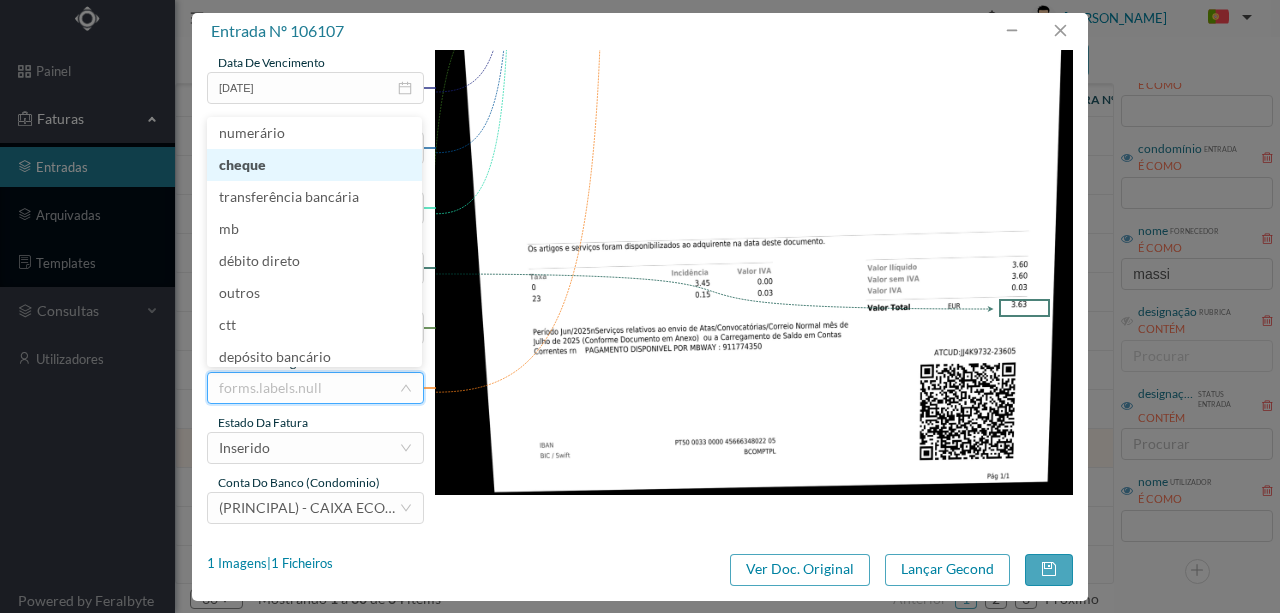 click on "cheque" at bounding box center [314, 165] 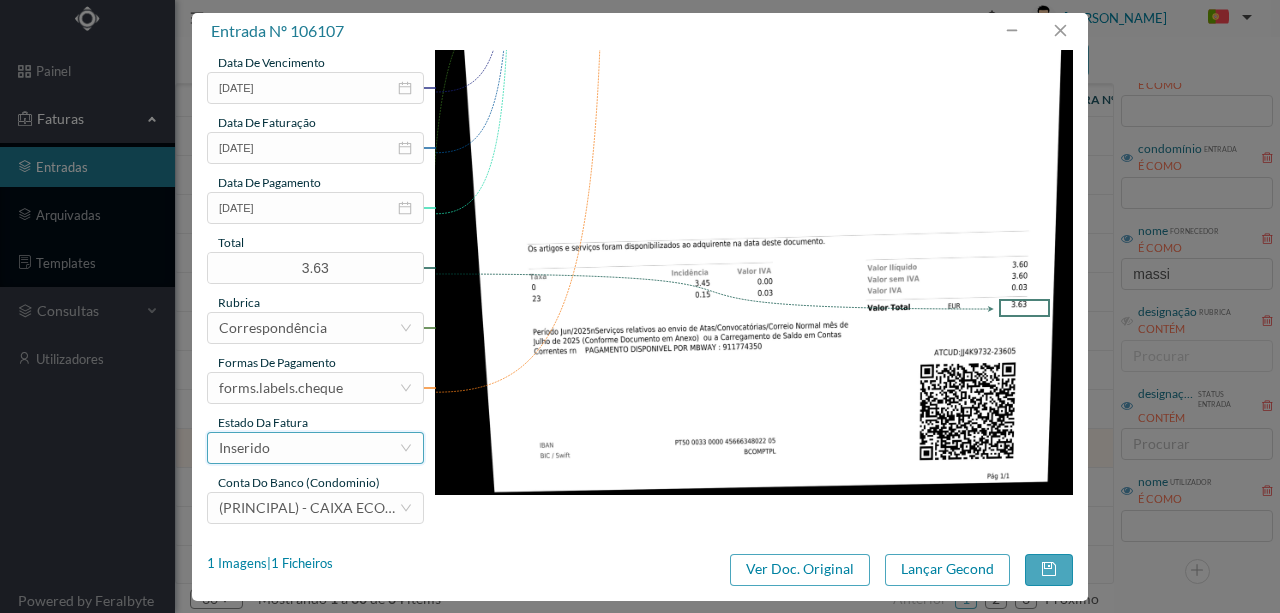 click on "Inserido" at bounding box center [244, 448] 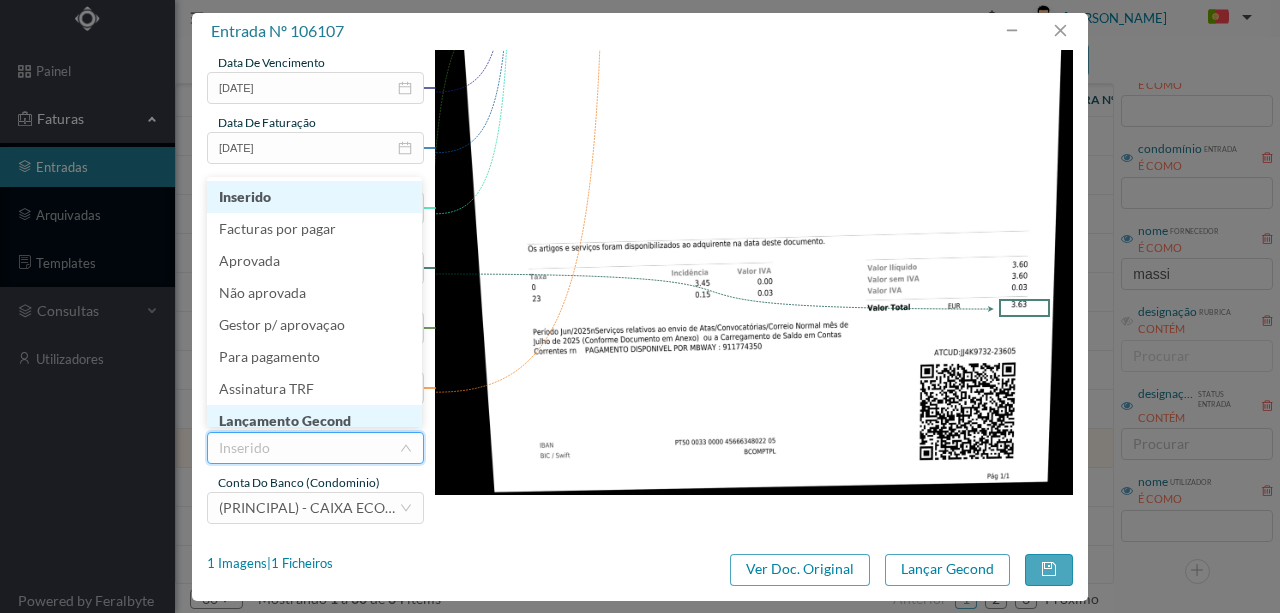 scroll, scrollTop: 10, scrollLeft: 0, axis: vertical 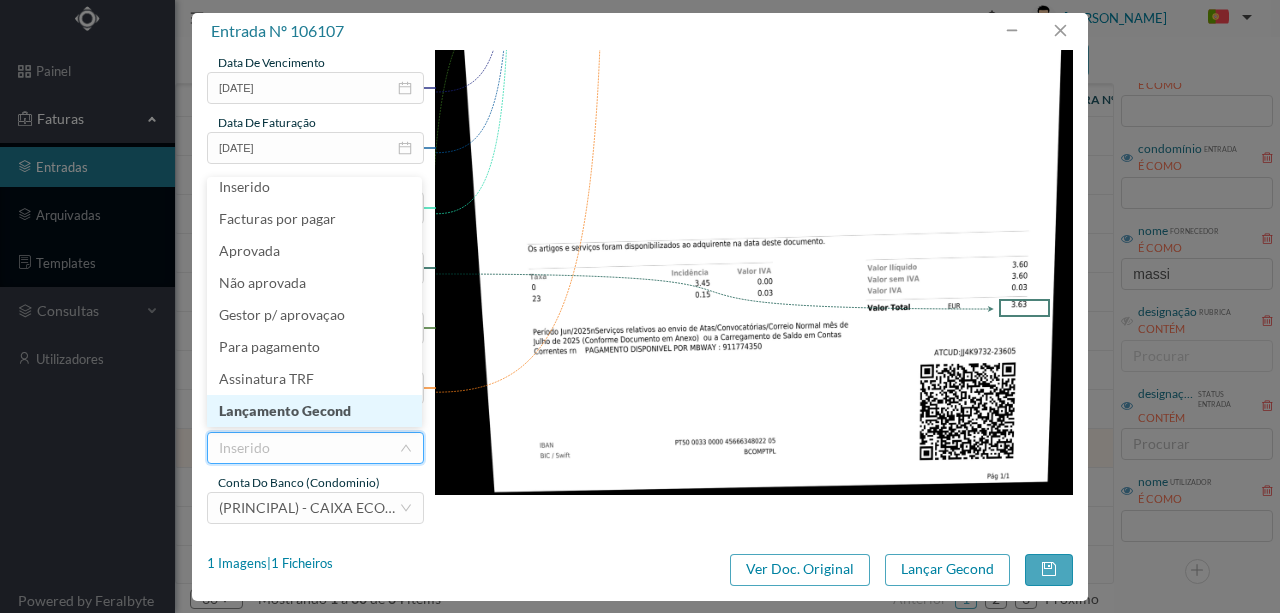 click on "Lançamento Gecond" at bounding box center [314, 411] 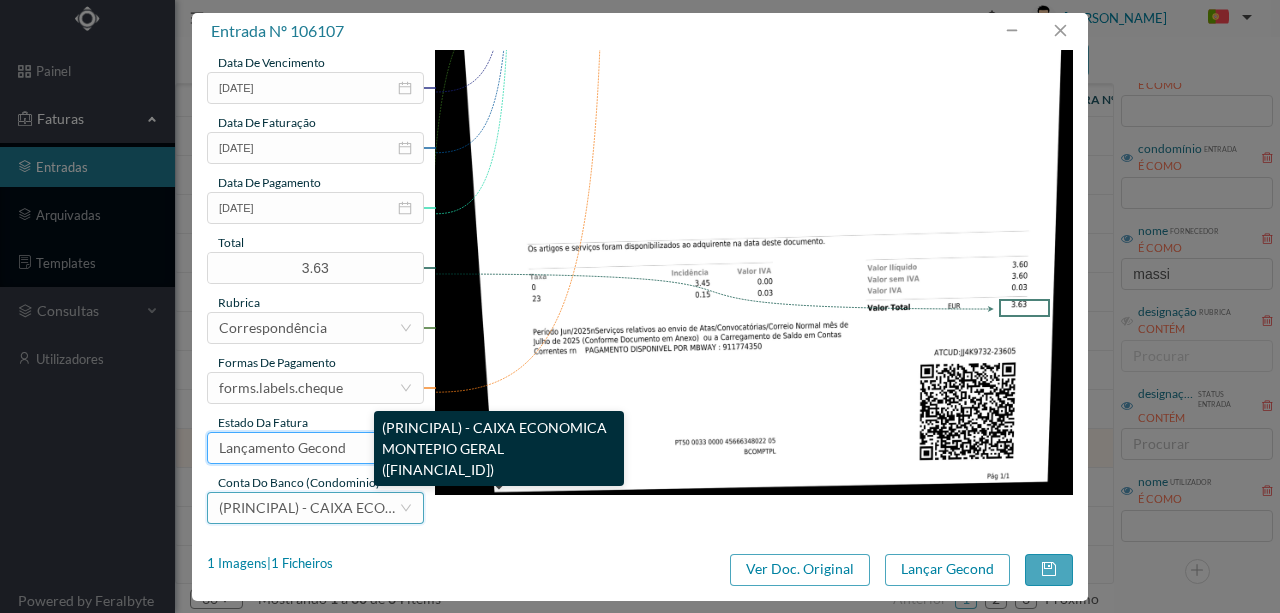 click on "(PRINCIPAL) - CAIXA ECONOMICA MONTEPIO GERAL (PT50 003600709910012018055)" at bounding box center [451, 507] 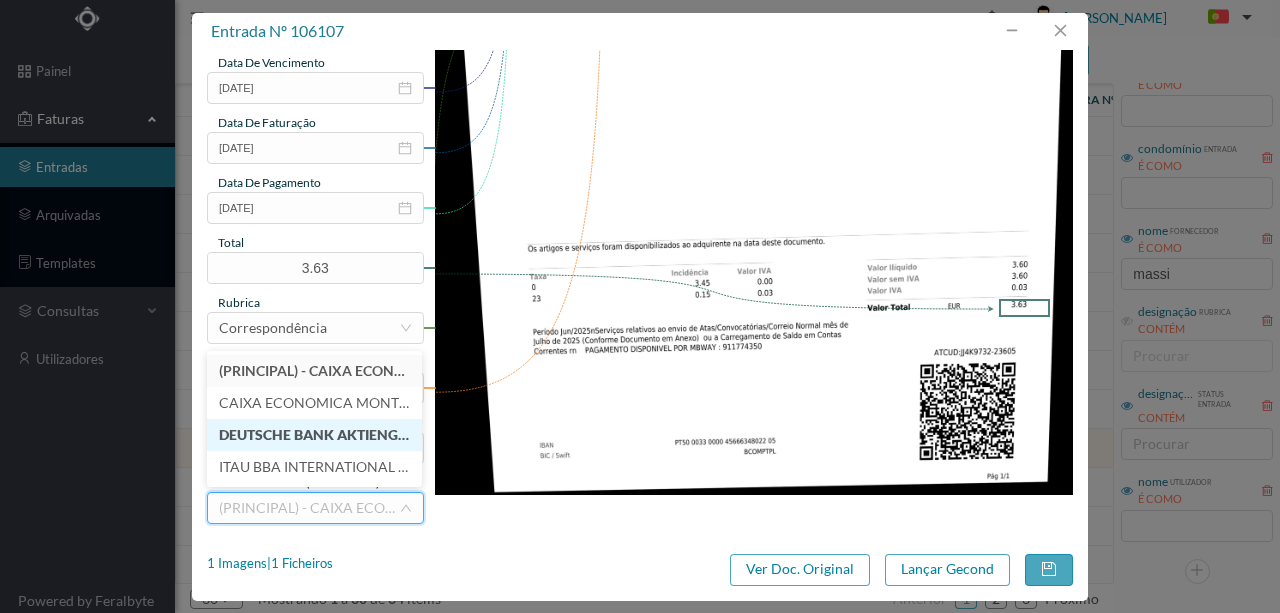 click on "DEUTSCHE BANK AKTIENGESELLSCHAFT - SUCURSAL EM PORTUGAL (PT50 004300000000000070923)" at bounding box center [536, 434] 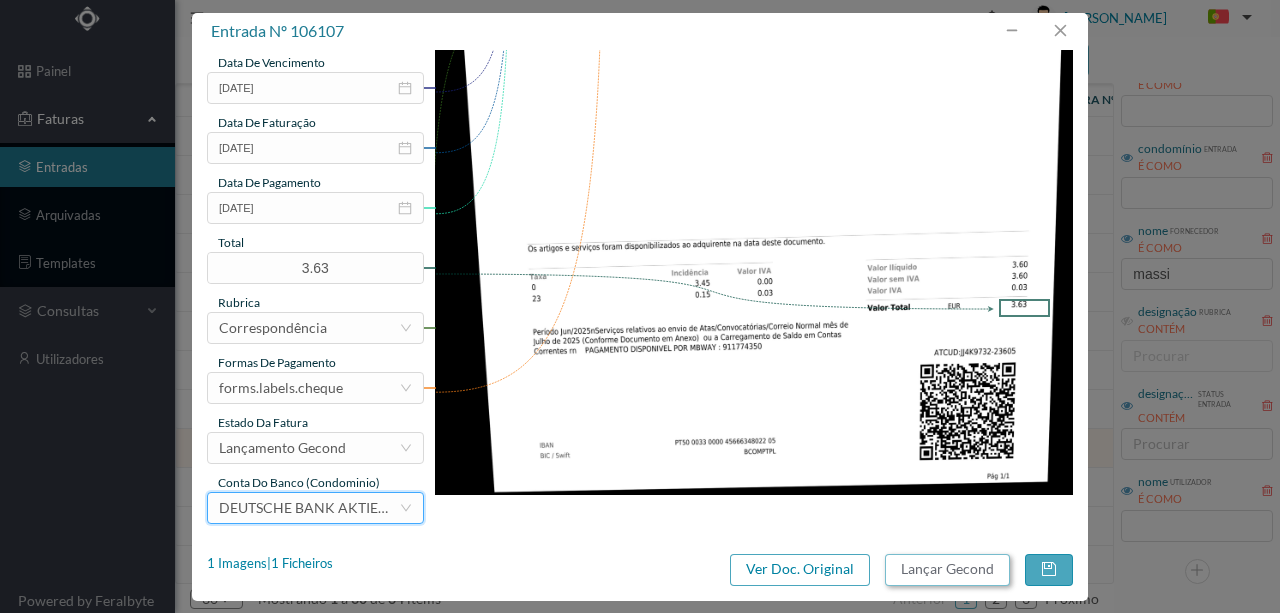 click on "Lançar Gecond" at bounding box center [947, 570] 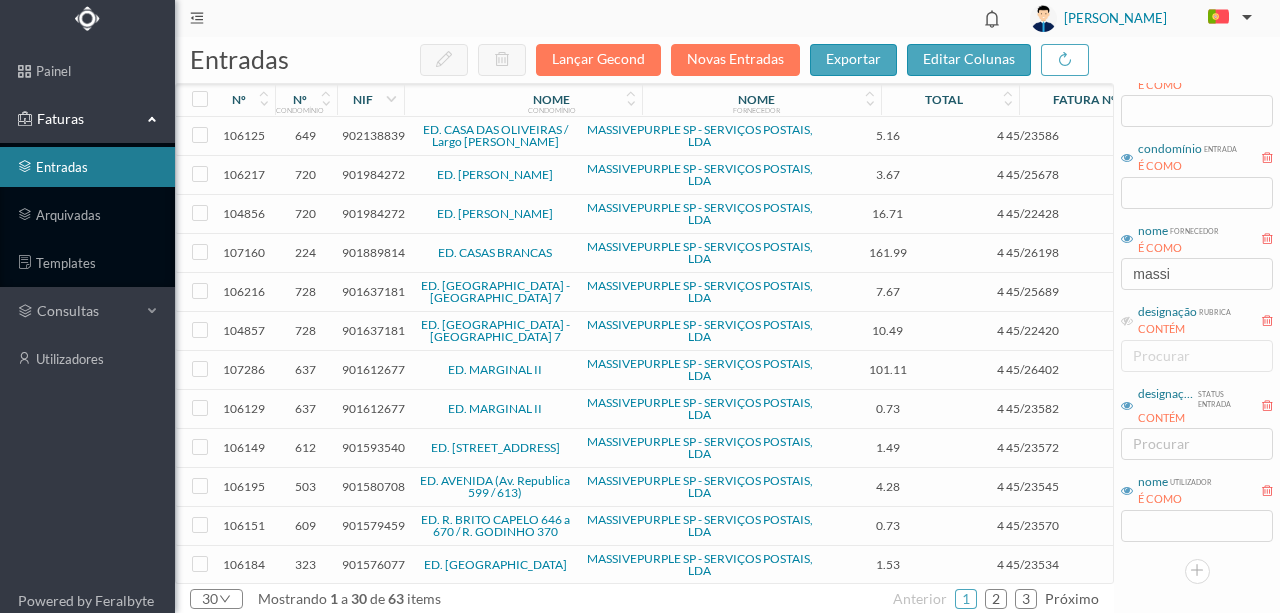 click on "901593540" at bounding box center [373, 447] 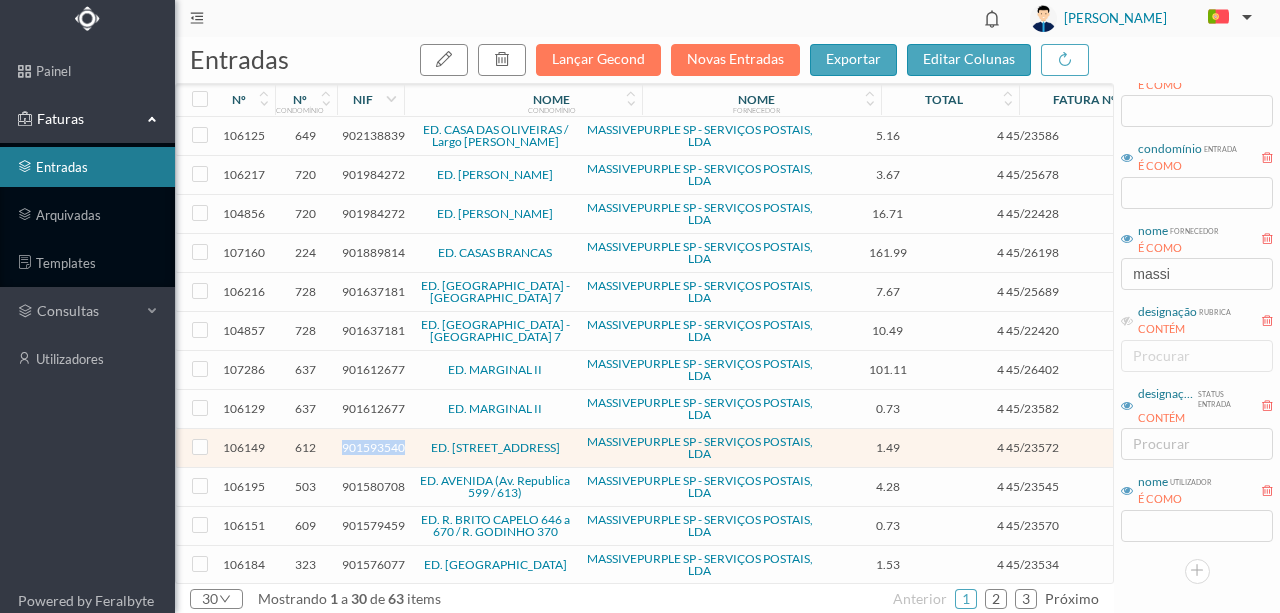 click on "901593540" at bounding box center [373, 447] 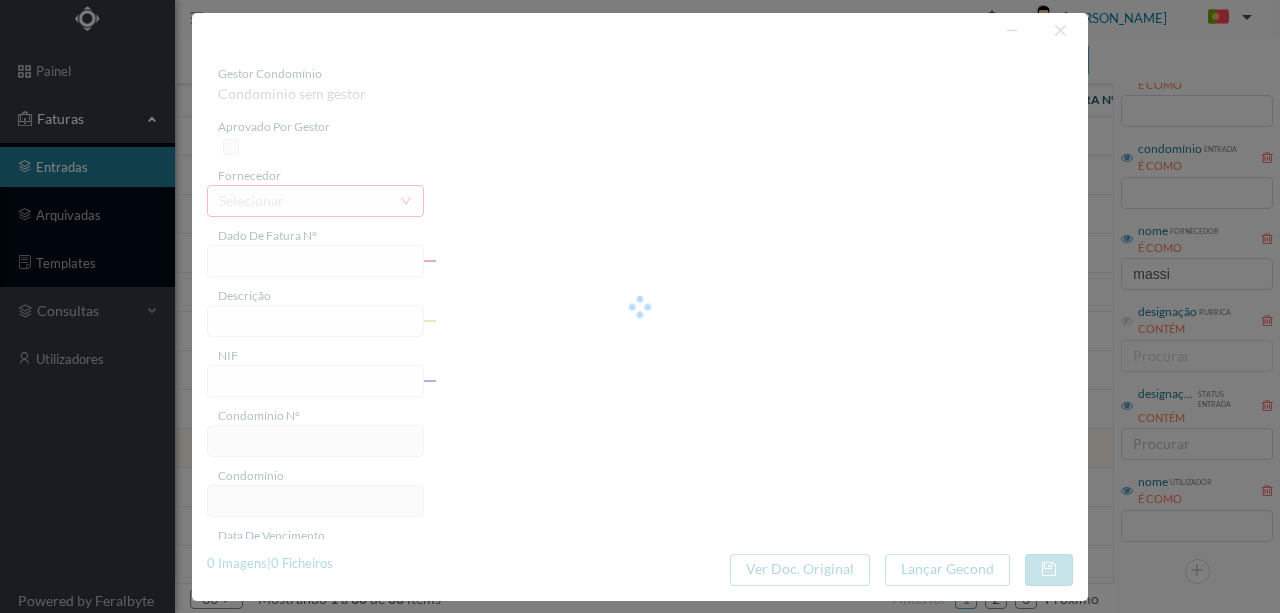 type on "4 45/23572" 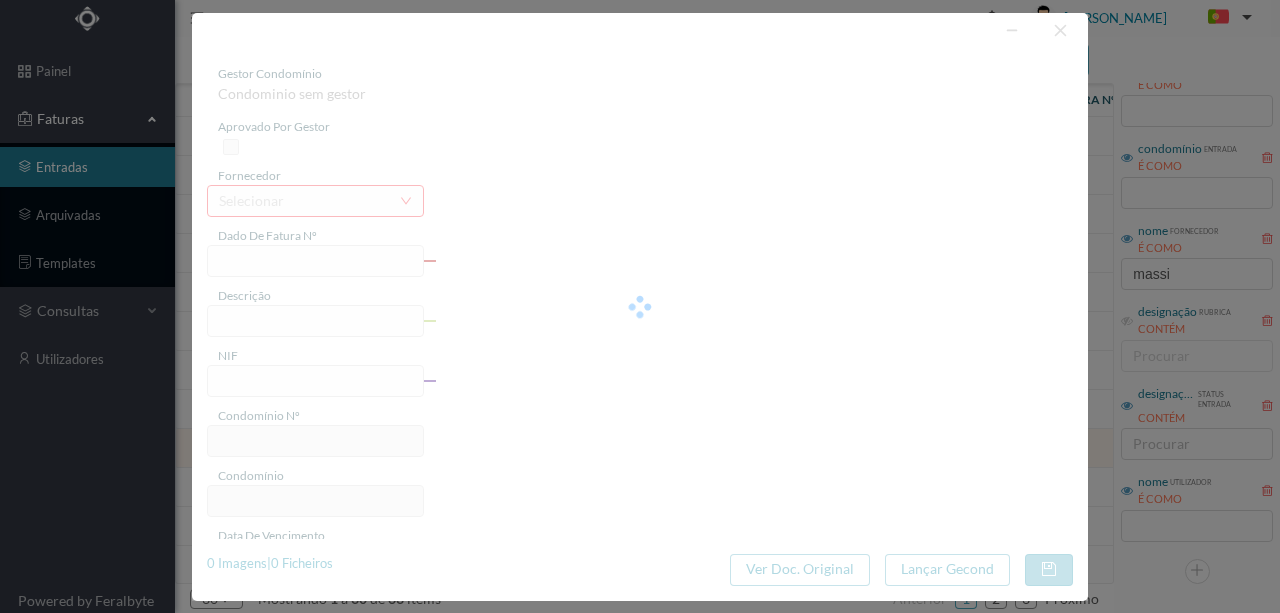 type on "Serviço [PERSON_NAME]" 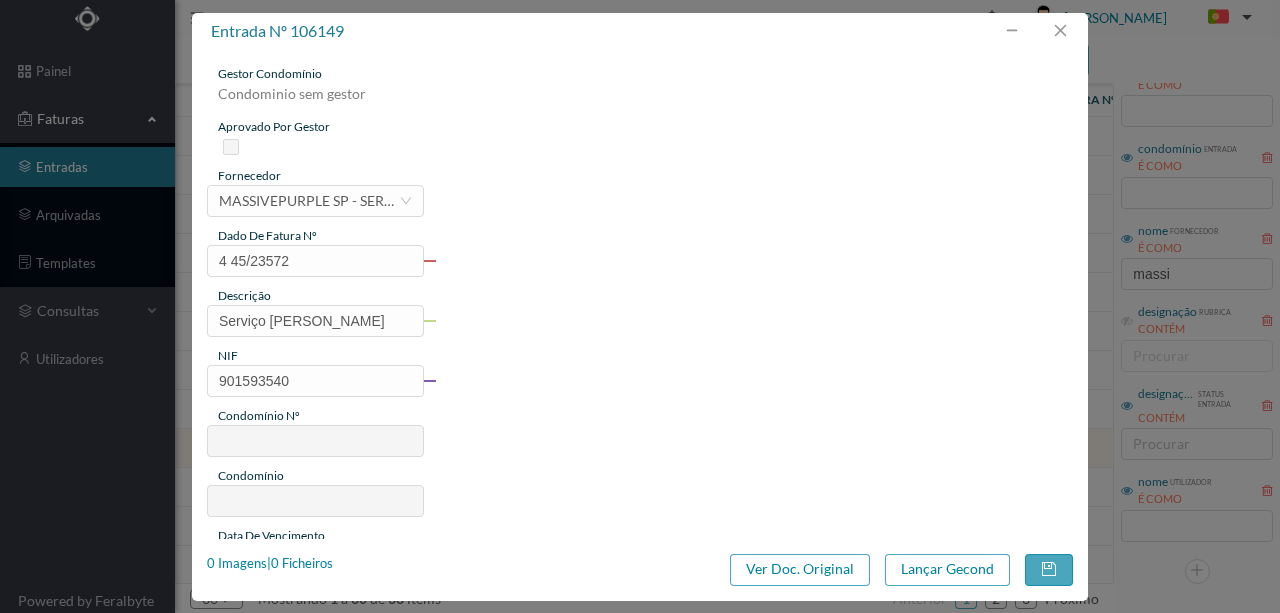 type on "612" 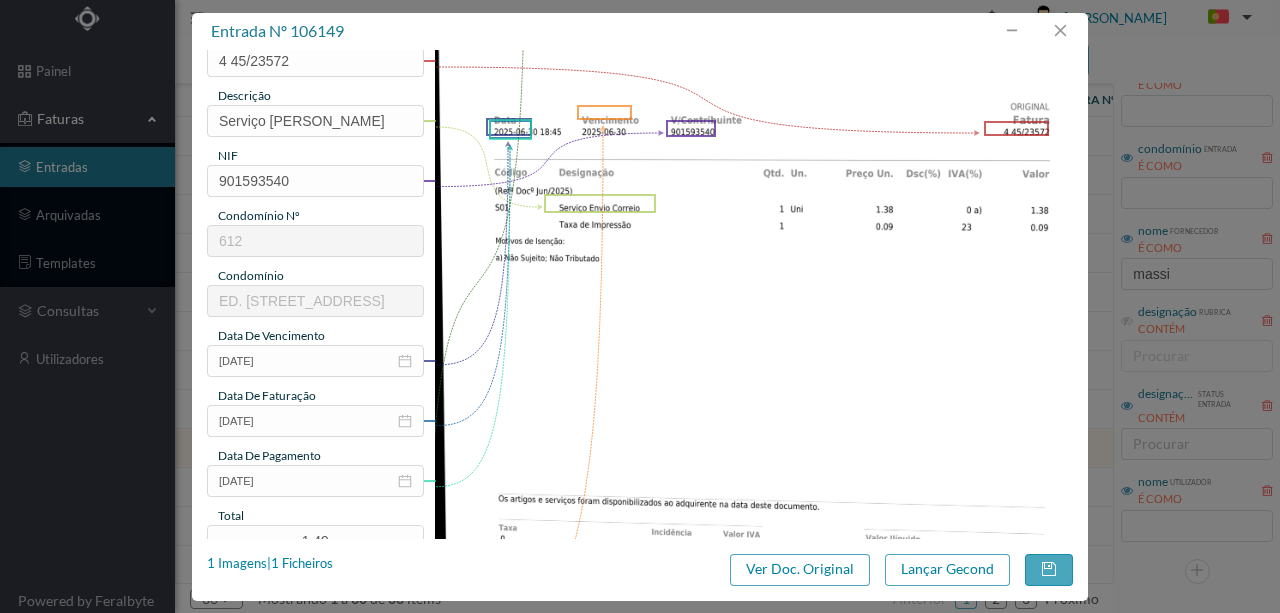 scroll, scrollTop: 266, scrollLeft: 0, axis: vertical 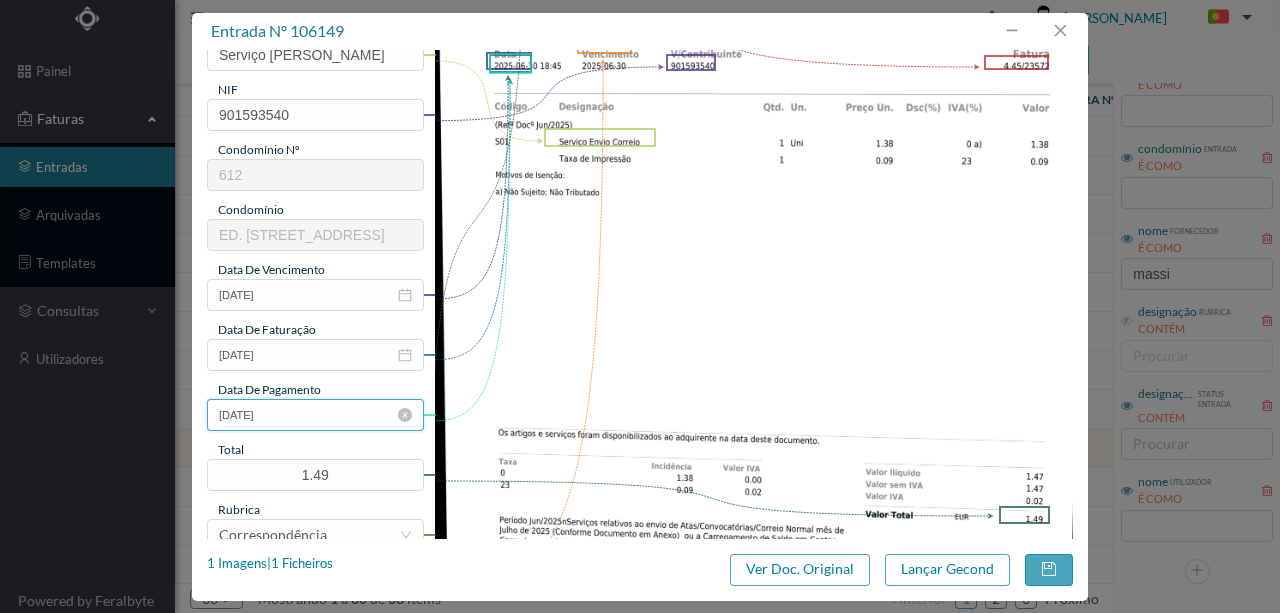 click on "2025-06-03" at bounding box center (315, 415) 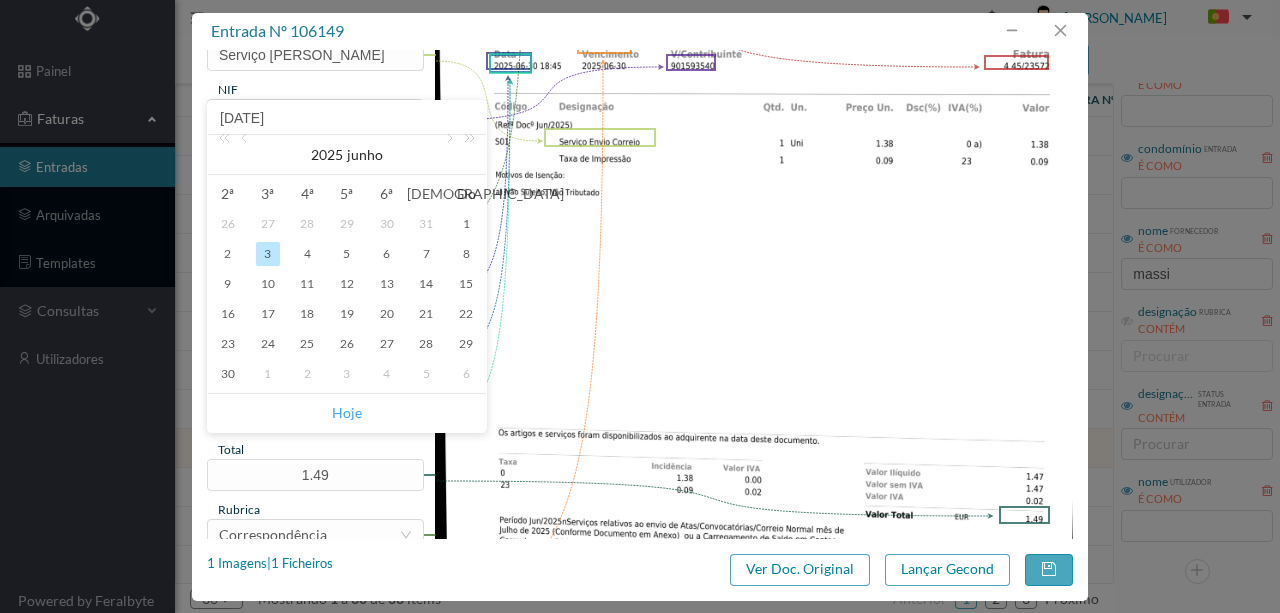 click on "Hoje" at bounding box center (347, 413) 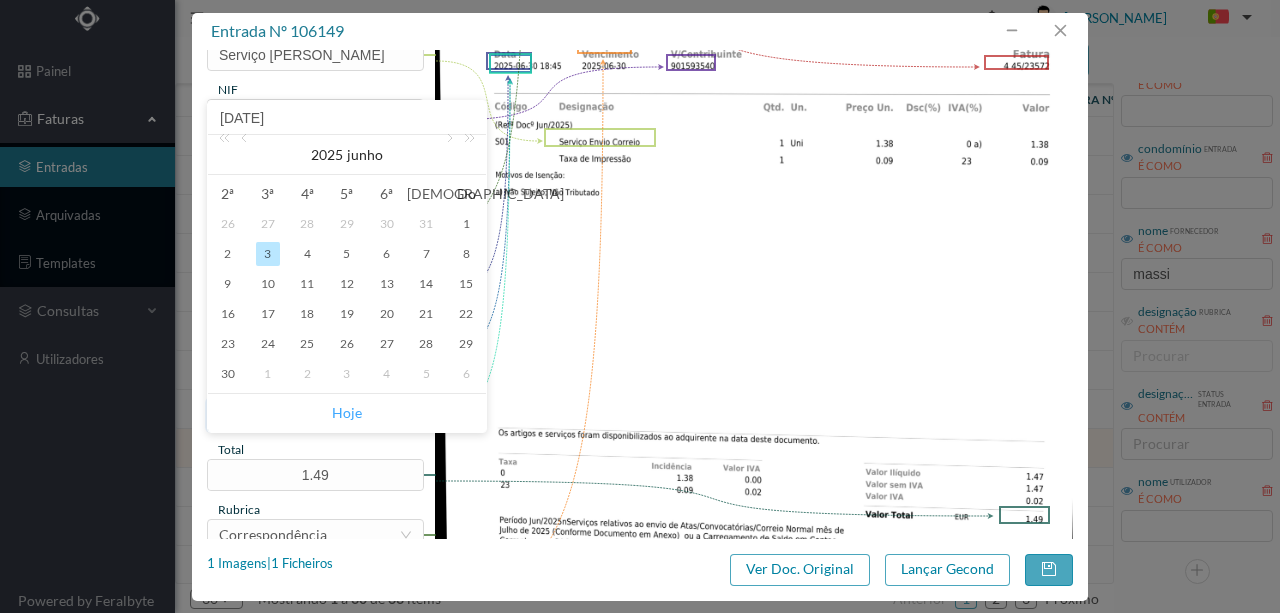 type on "[DATE]" 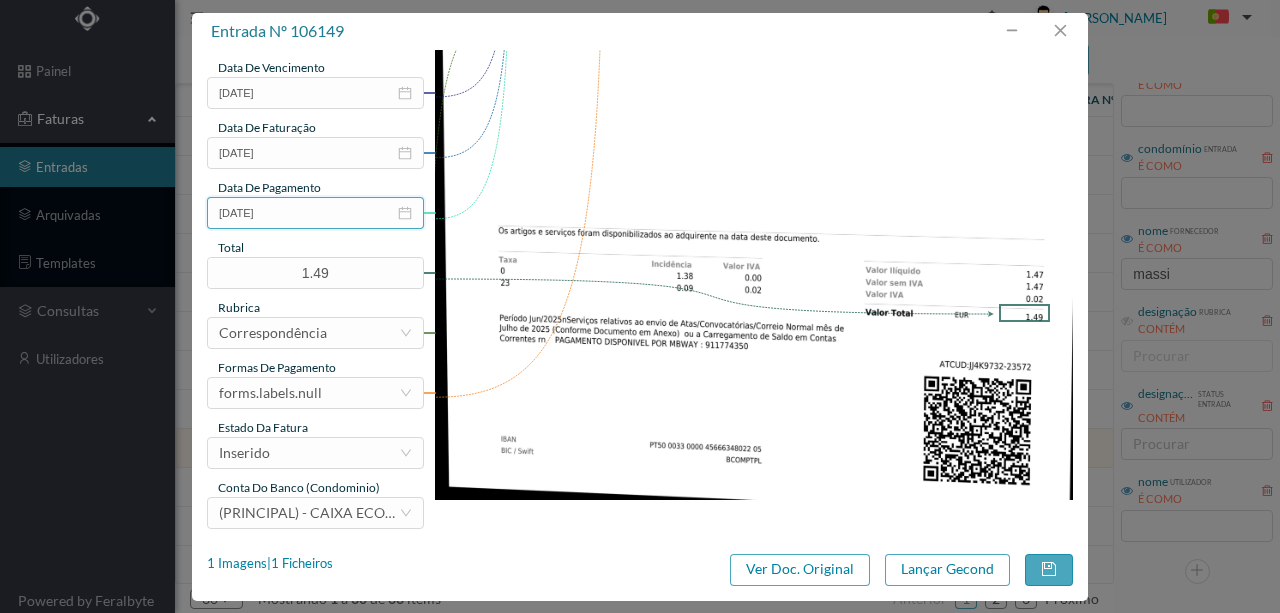 scroll, scrollTop: 473, scrollLeft: 0, axis: vertical 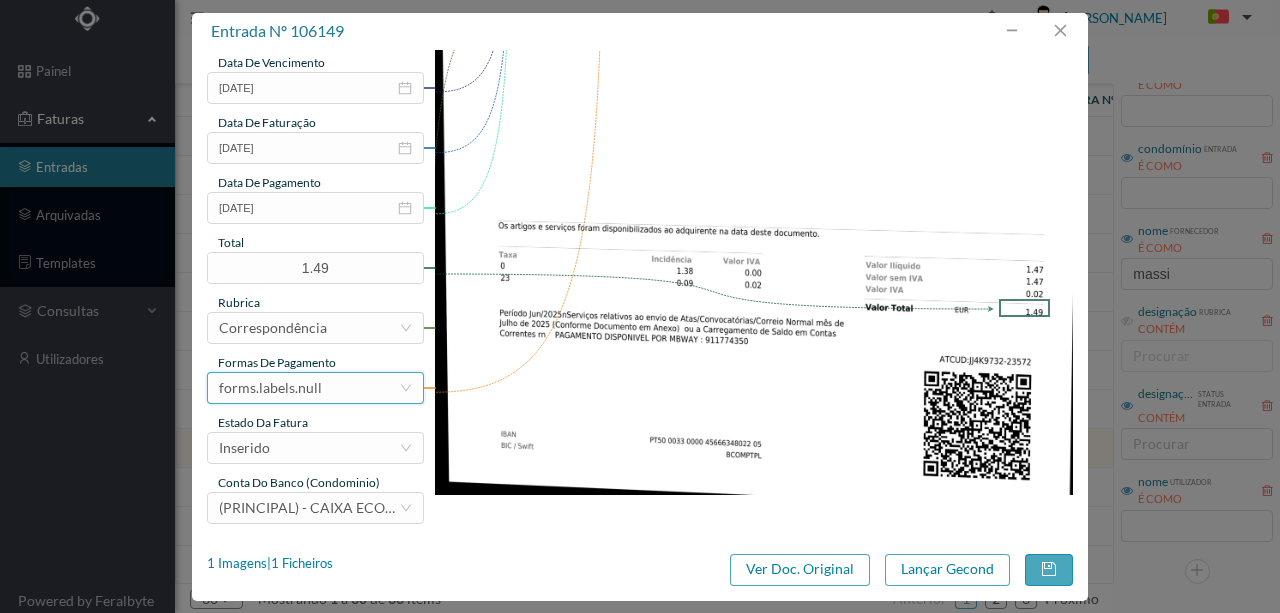 click on "forms.labels.null" at bounding box center (270, 388) 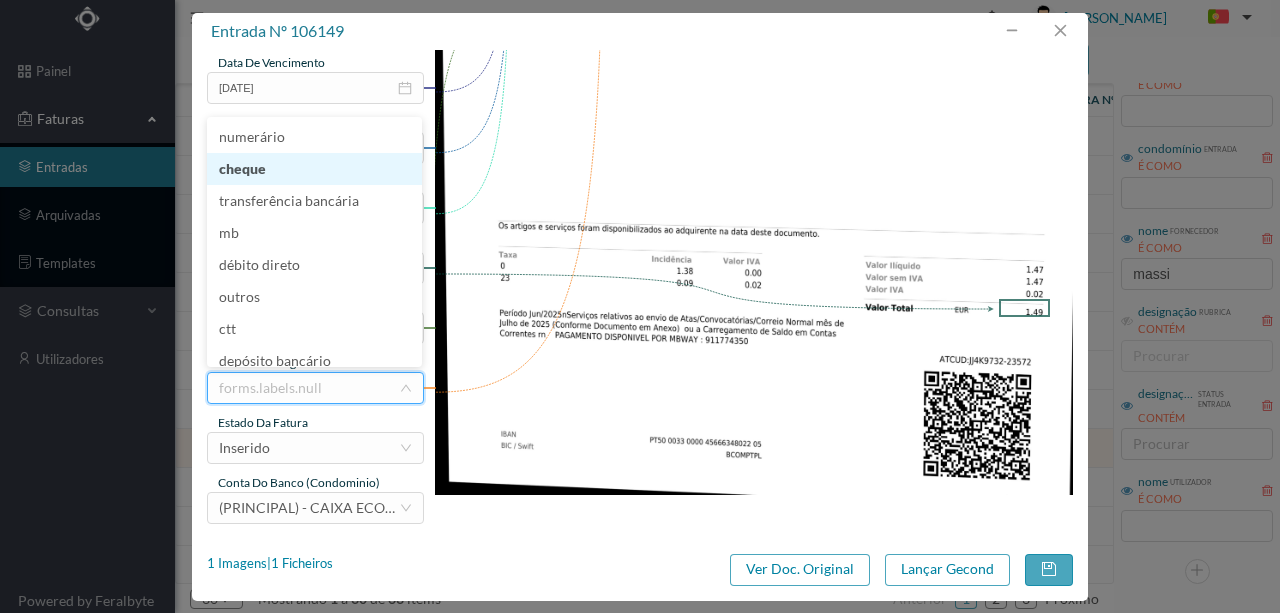 click on "cheque" at bounding box center [314, 169] 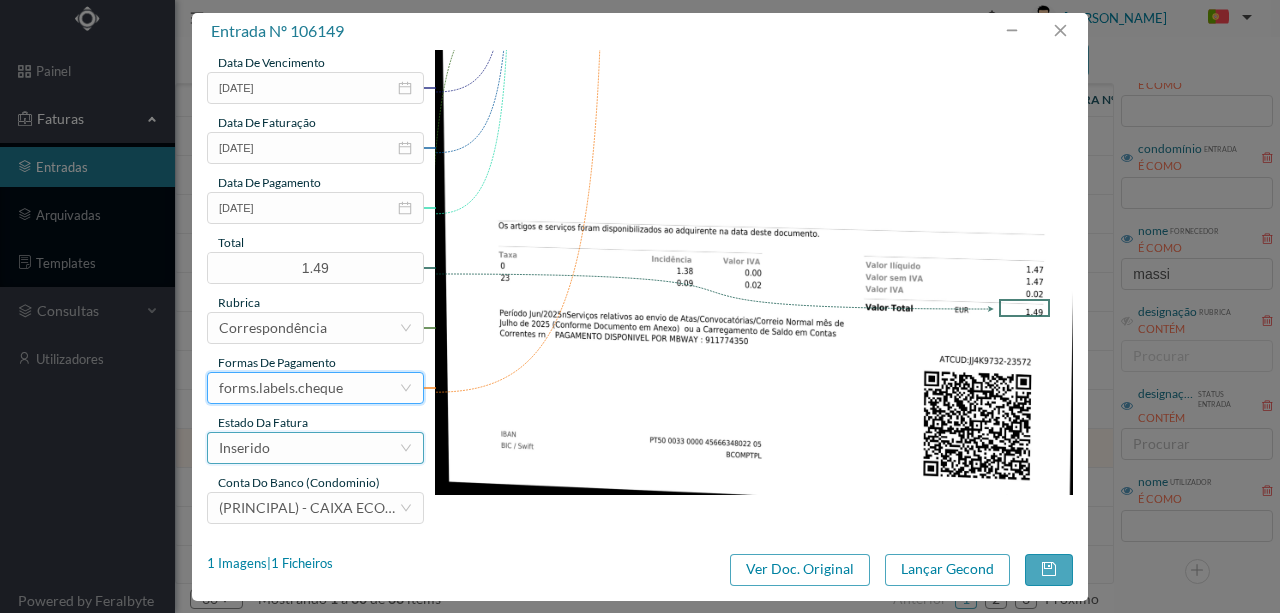 click on "Inserido" at bounding box center [309, 448] 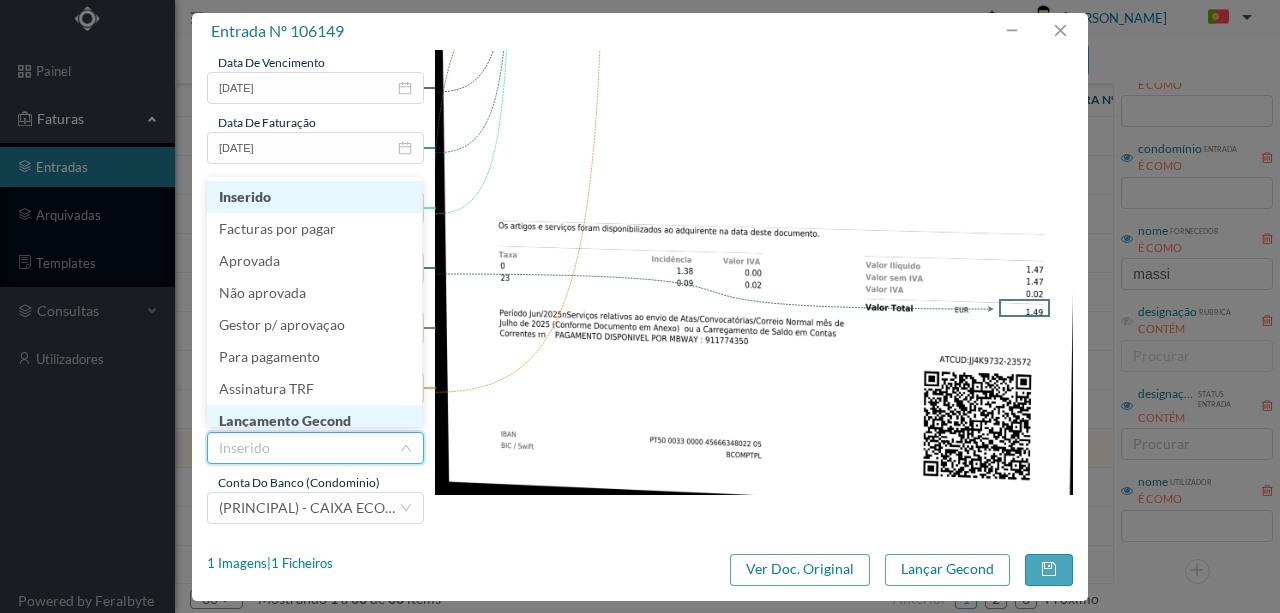 scroll, scrollTop: 10, scrollLeft: 0, axis: vertical 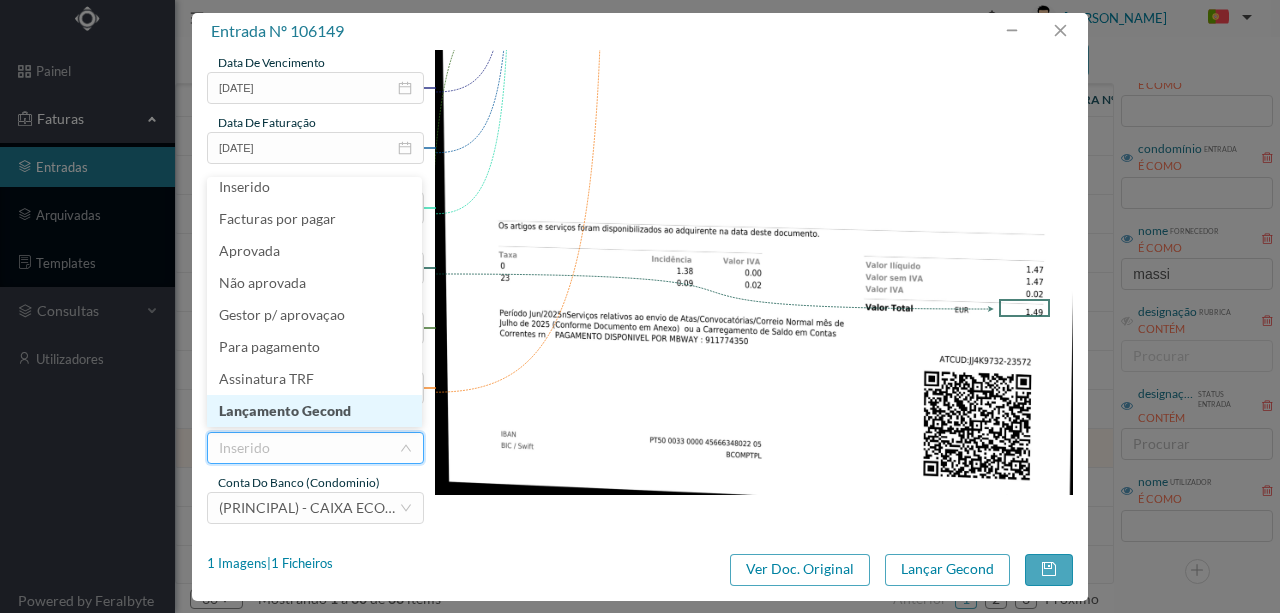click on "Lançamento Gecond" at bounding box center [314, 411] 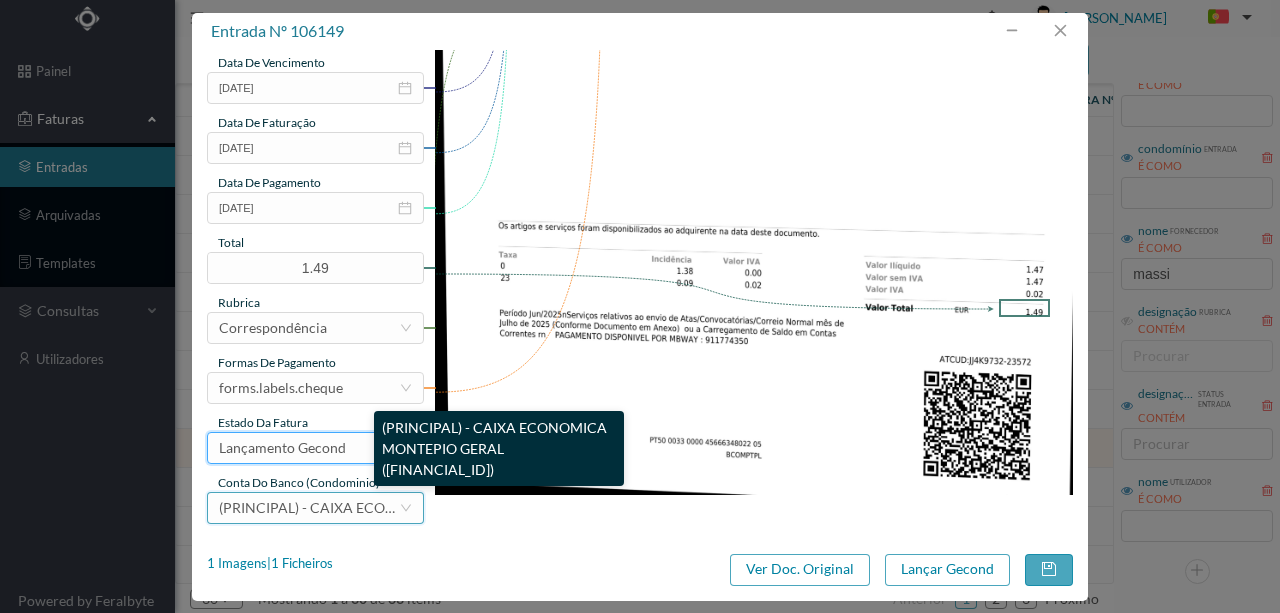 click on "(PRINCIPAL) - CAIXA ECONOMICA MONTEPIO GERAL (PT50 003602429910004603414)" at bounding box center [451, 507] 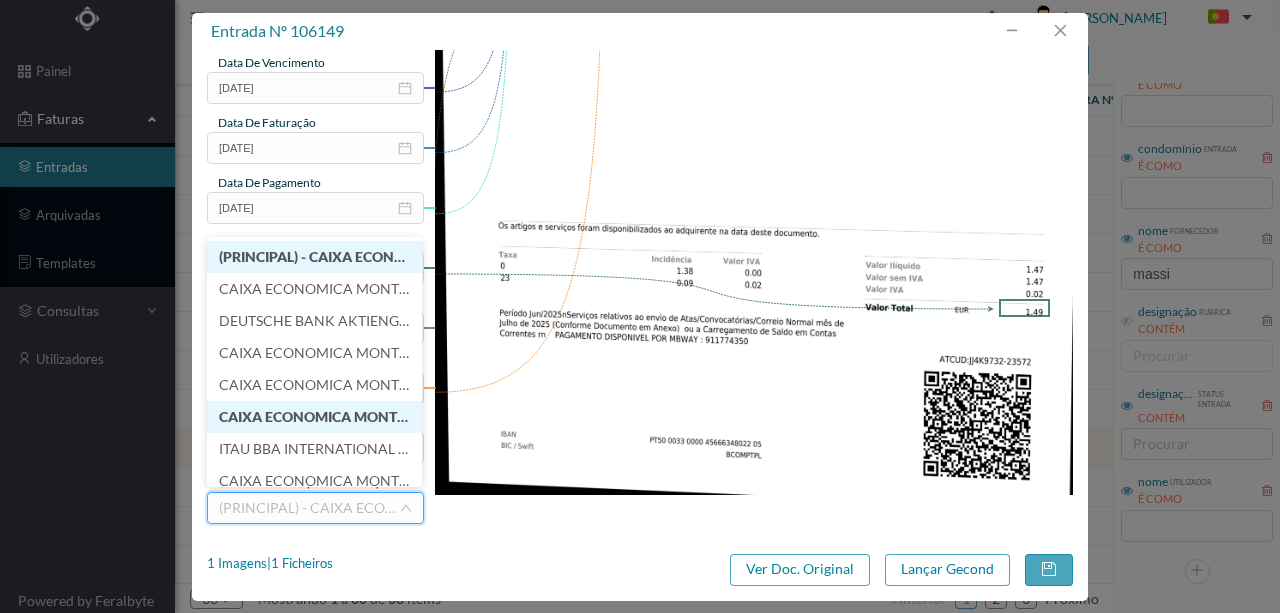 scroll, scrollTop: 10, scrollLeft: 0, axis: vertical 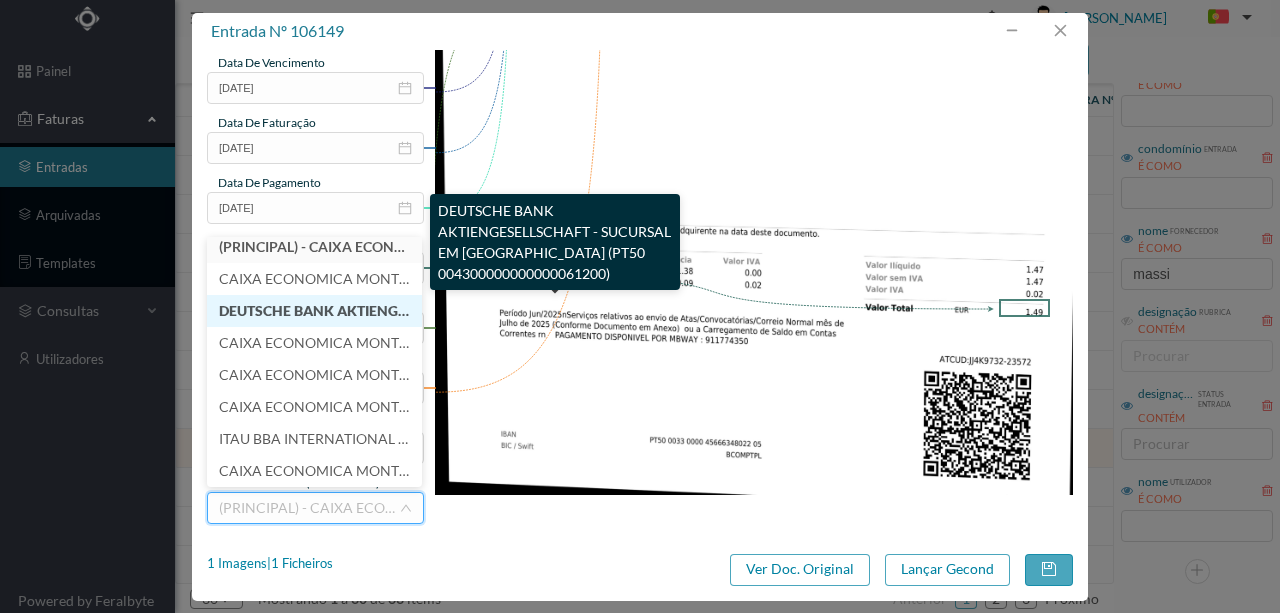 click on "DEUTSCHE BANK AKTIENGESELLSCHAFT - SUCURSAL EM PORTUGAL (PT50 004300000000000061200)" at bounding box center (587, 310) 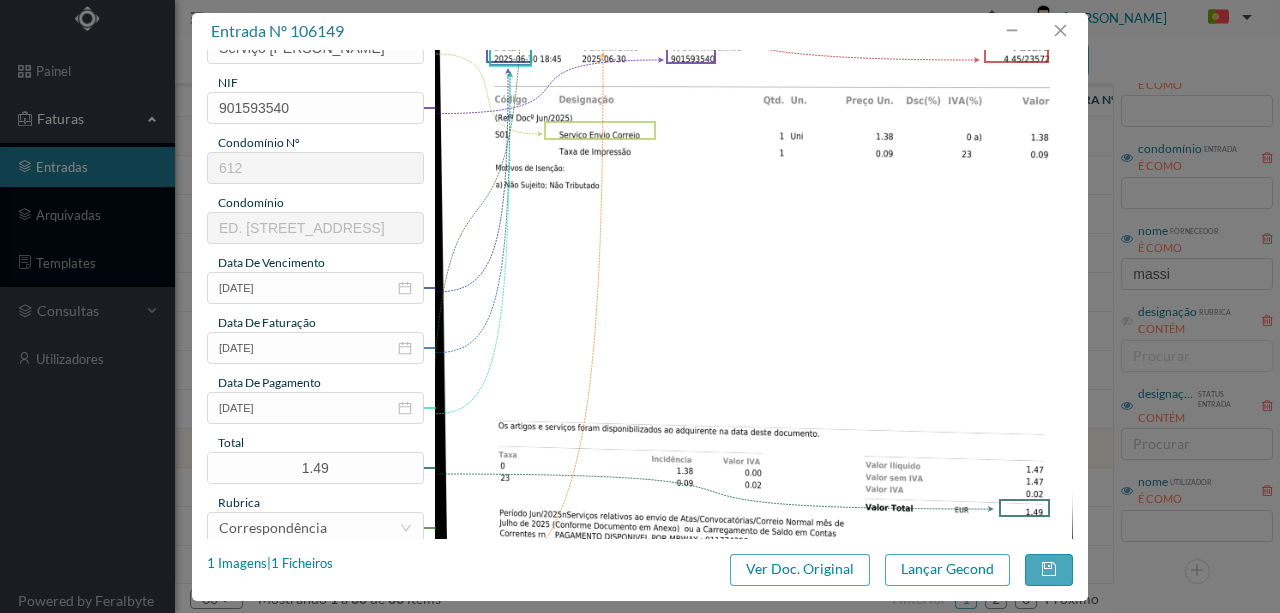 scroll, scrollTop: 473, scrollLeft: 0, axis: vertical 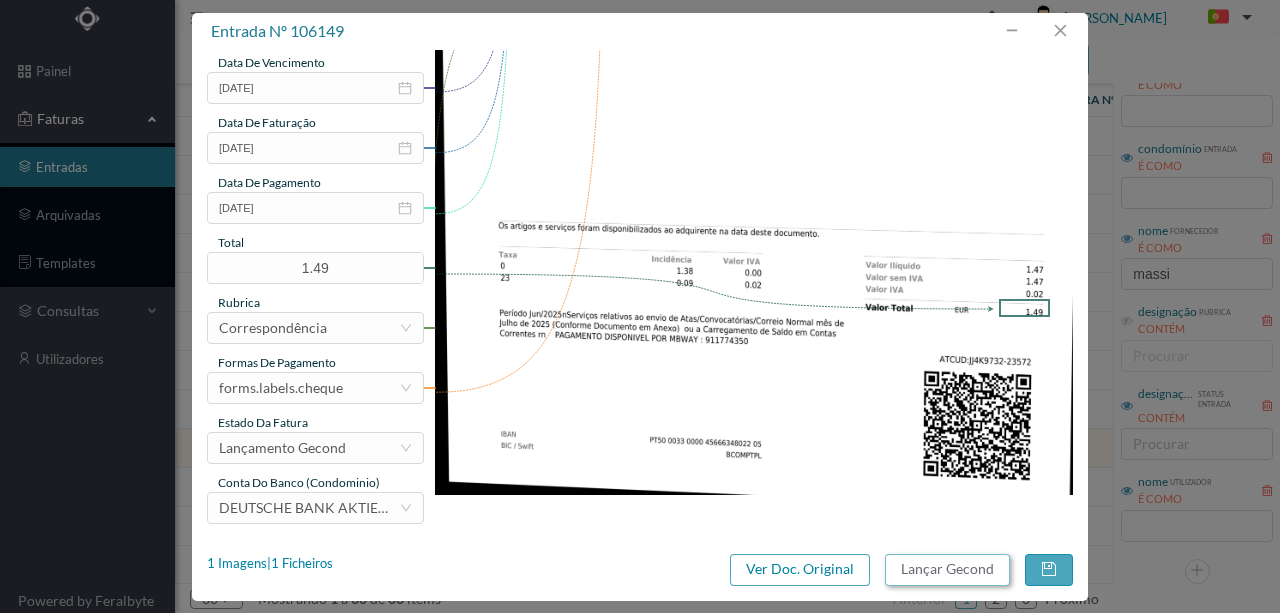 click on "Lançar Gecond" at bounding box center (947, 570) 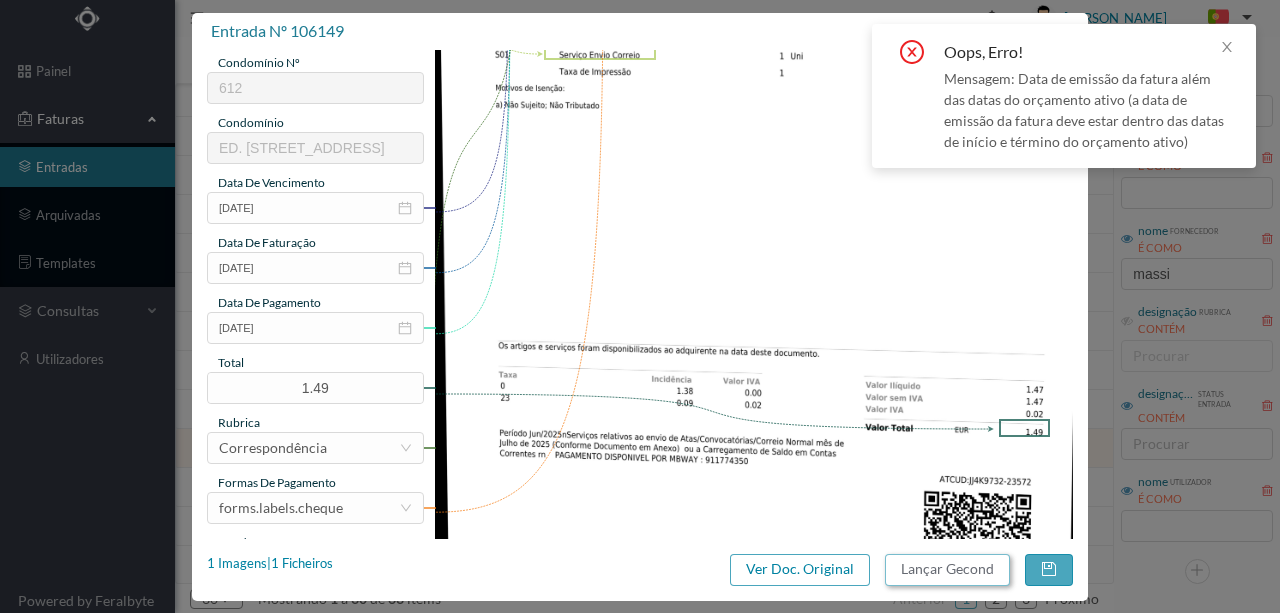 scroll, scrollTop: 340, scrollLeft: 0, axis: vertical 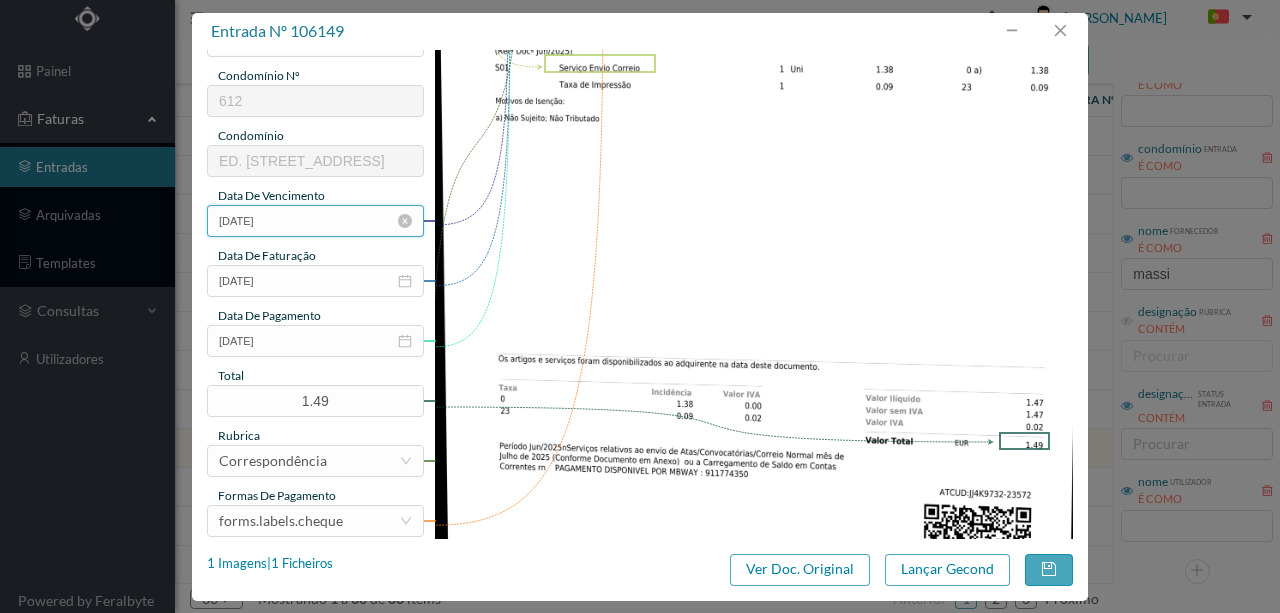 click on "2025-06-03" at bounding box center (315, 221) 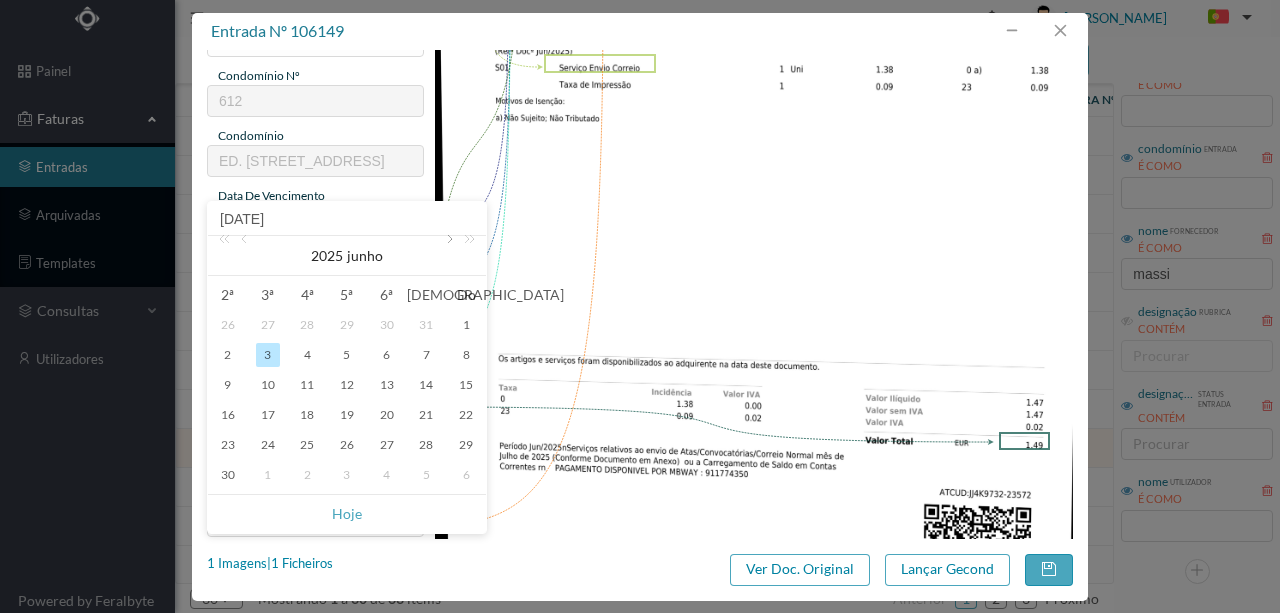click at bounding box center (448, 256) 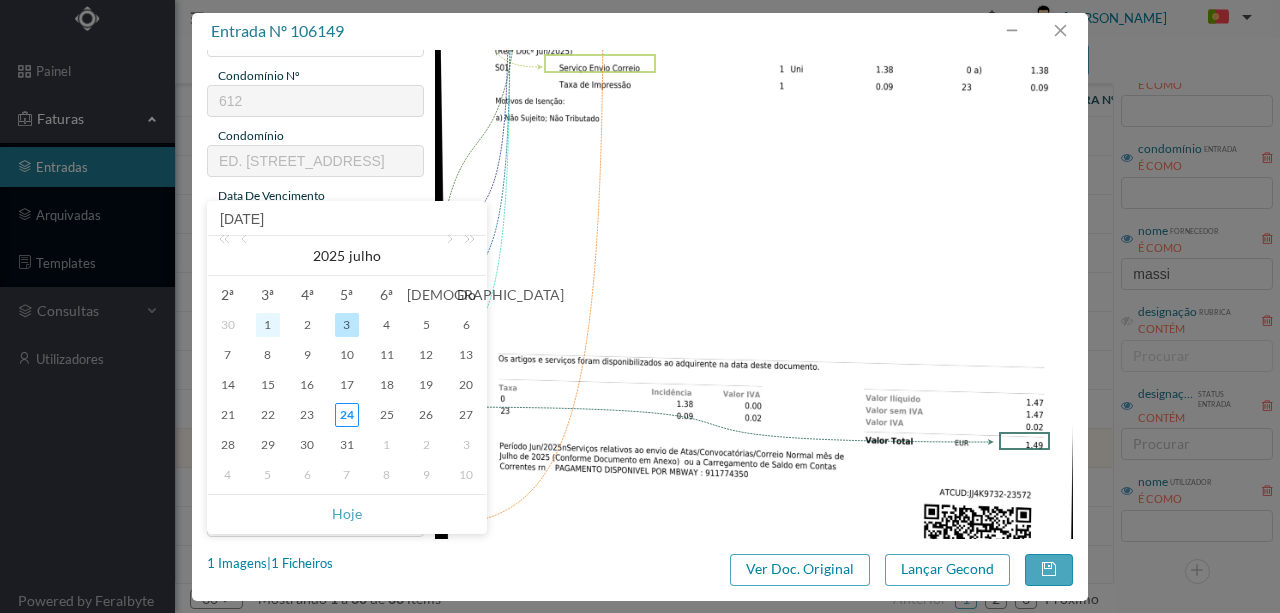 click on "1" at bounding box center [268, 325] 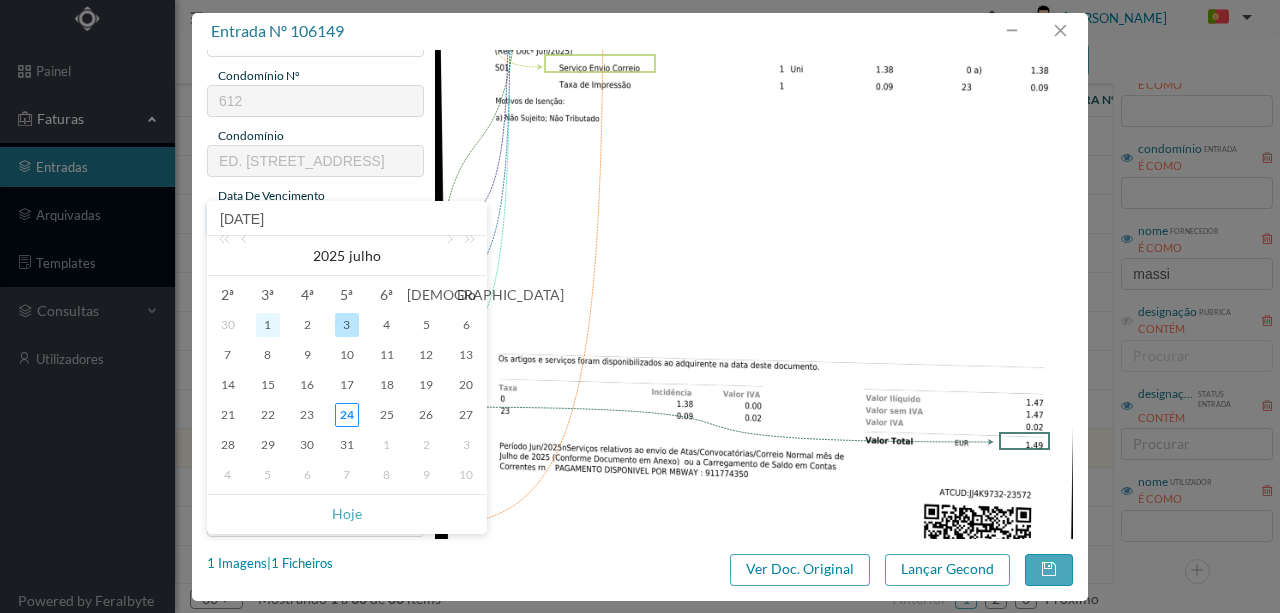 type on "[DATE]" 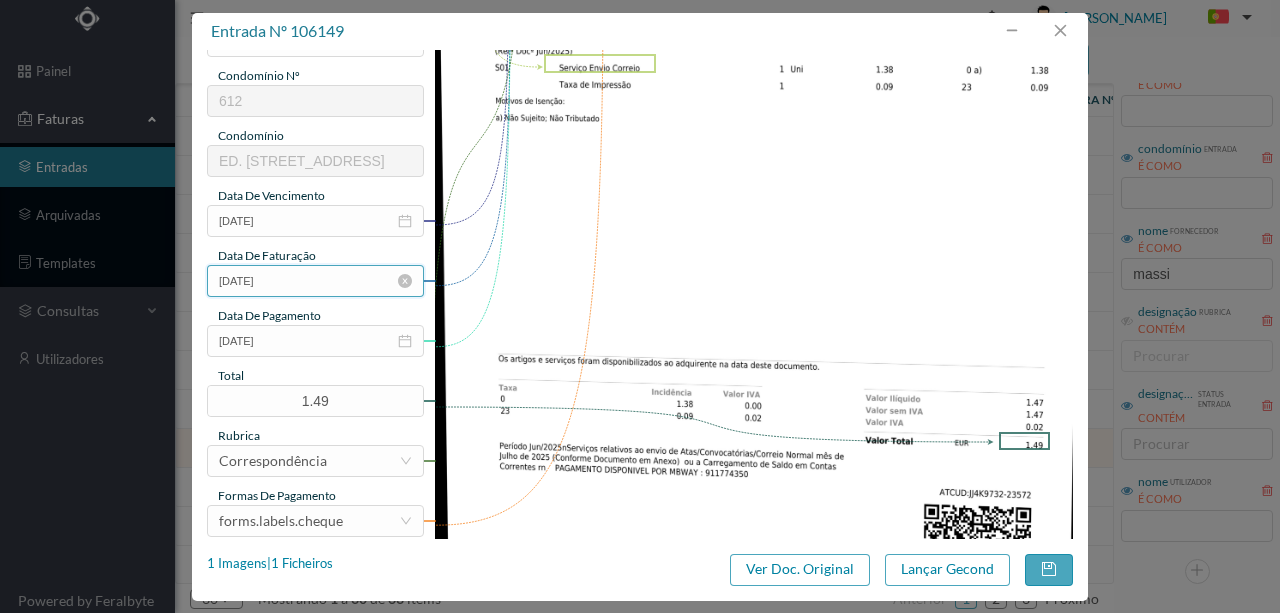 click on "[DATE]" at bounding box center (315, 281) 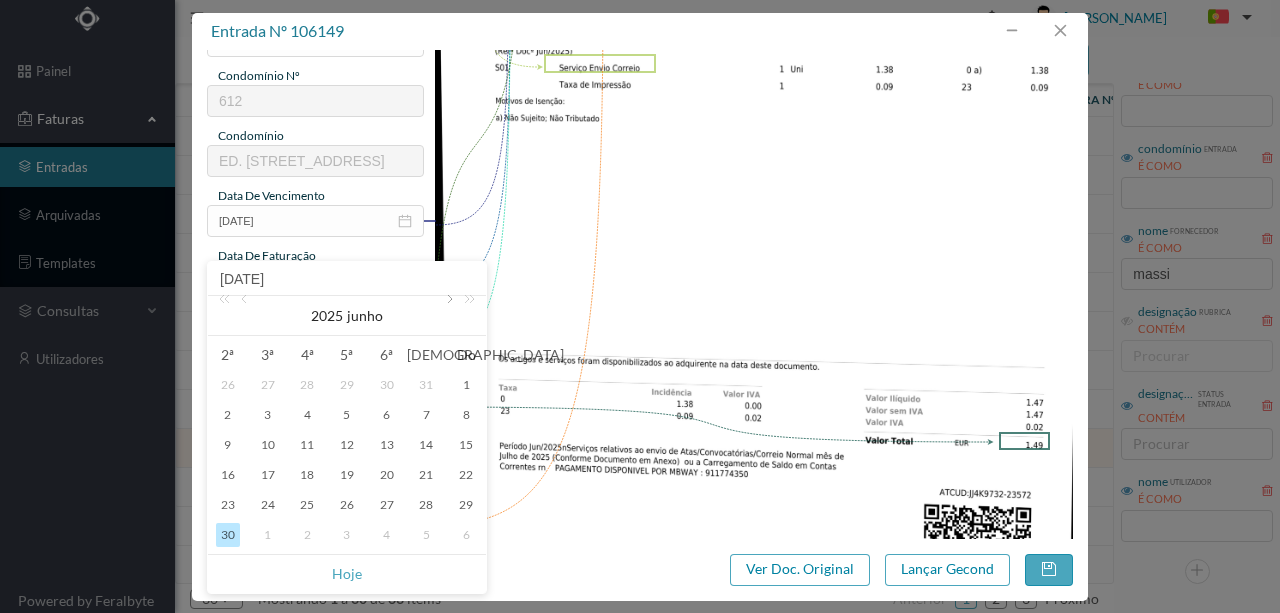 click at bounding box center [448, 316] 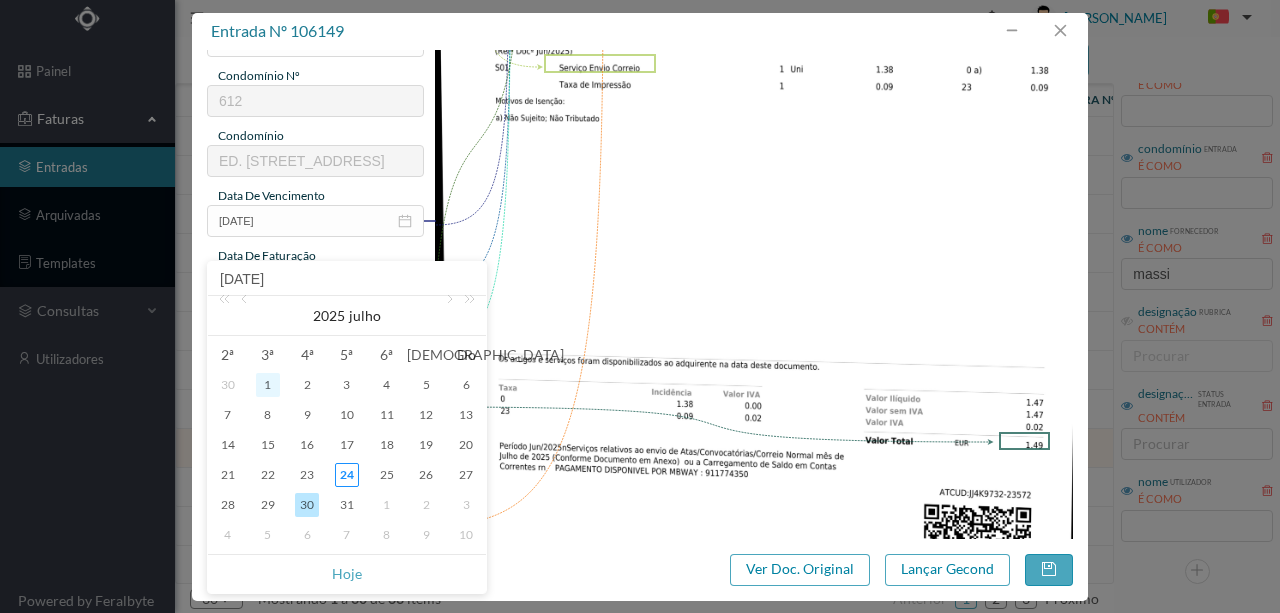 click on "1" at bounding box center [268, 385] 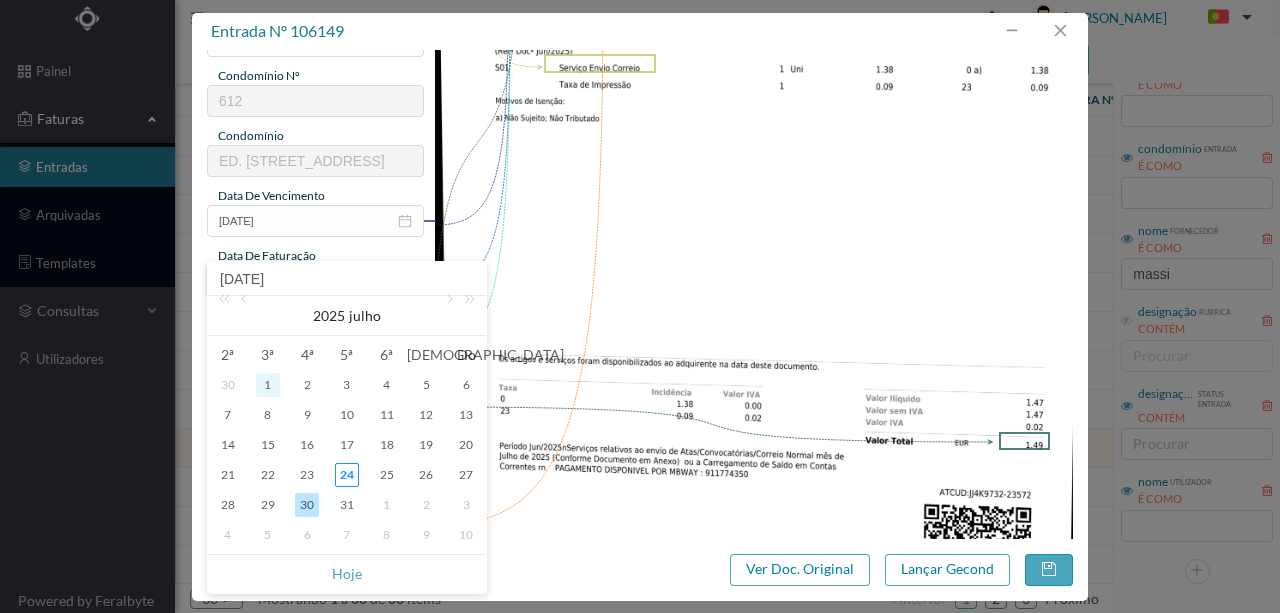 type on "[DATE]" 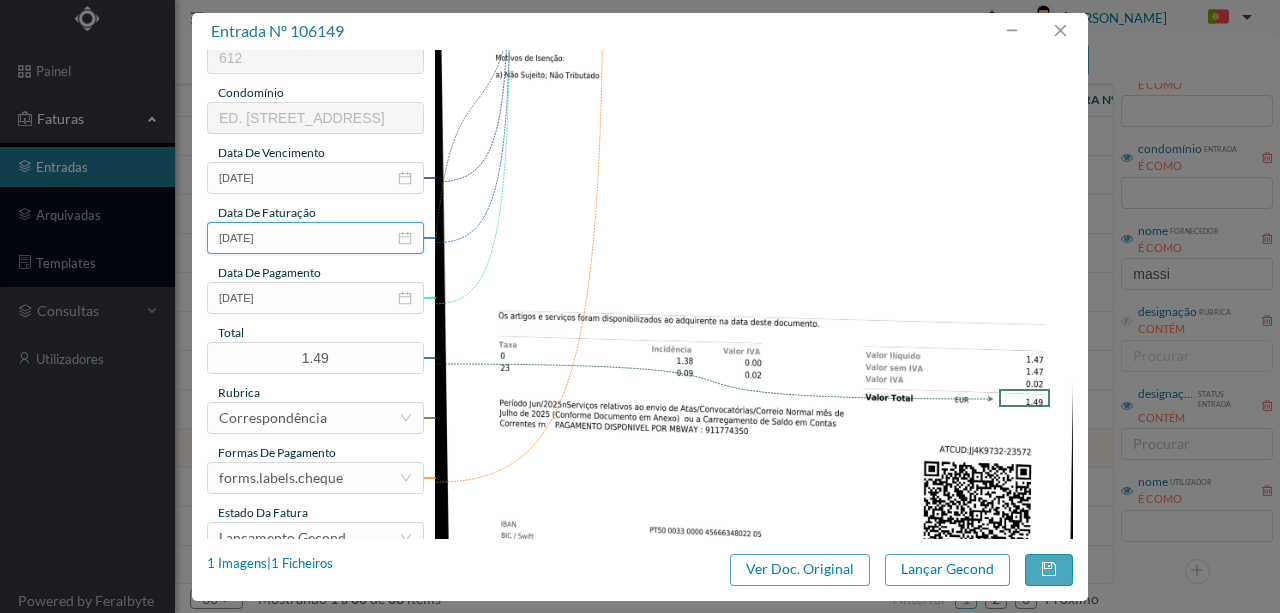 scroll, scrollTop: 406, scrollLeft: 0, axis: vertical 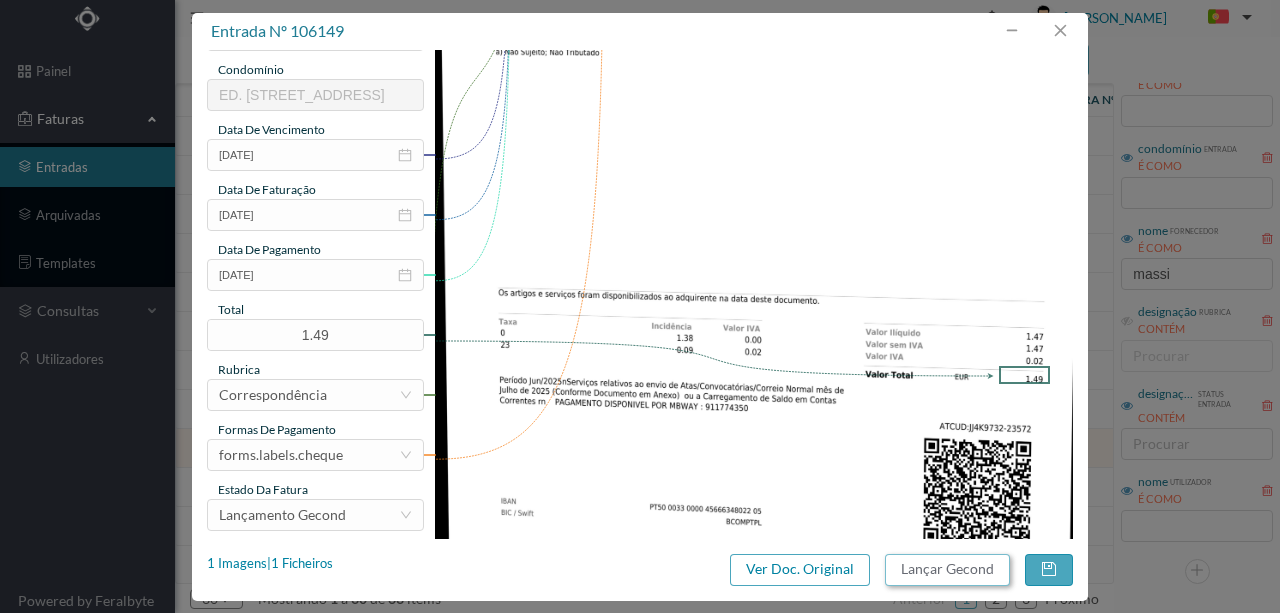 click on "Lançar Gecond" at bounding box center [947, 570] 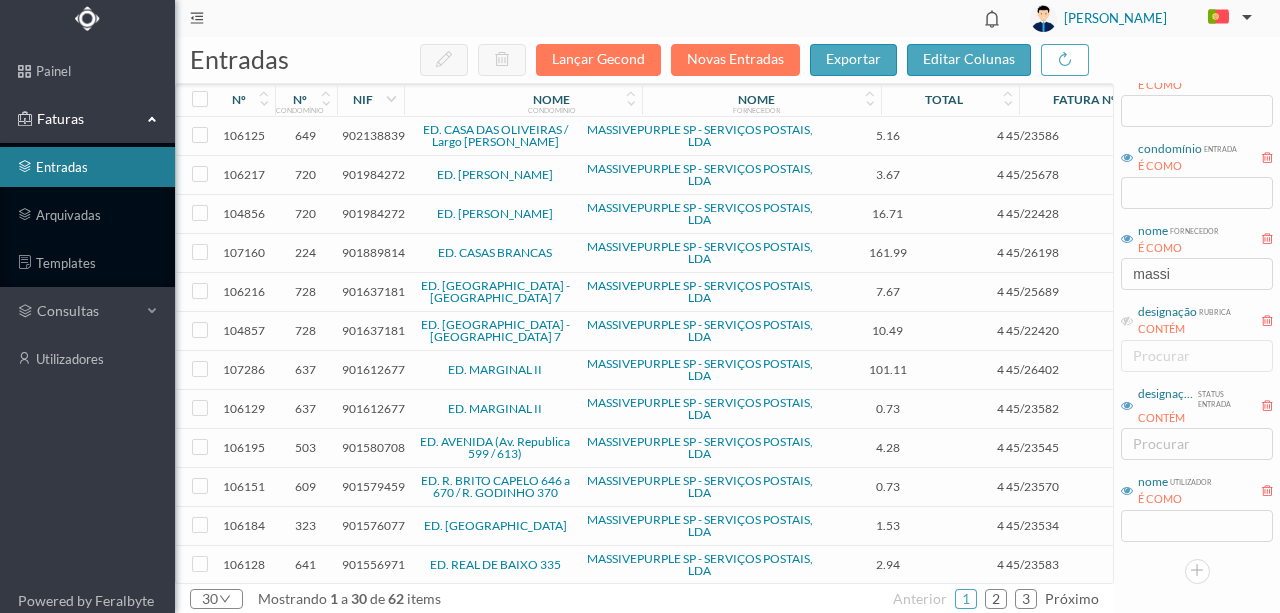 click on "901580708" at bounding box center [373, 447] 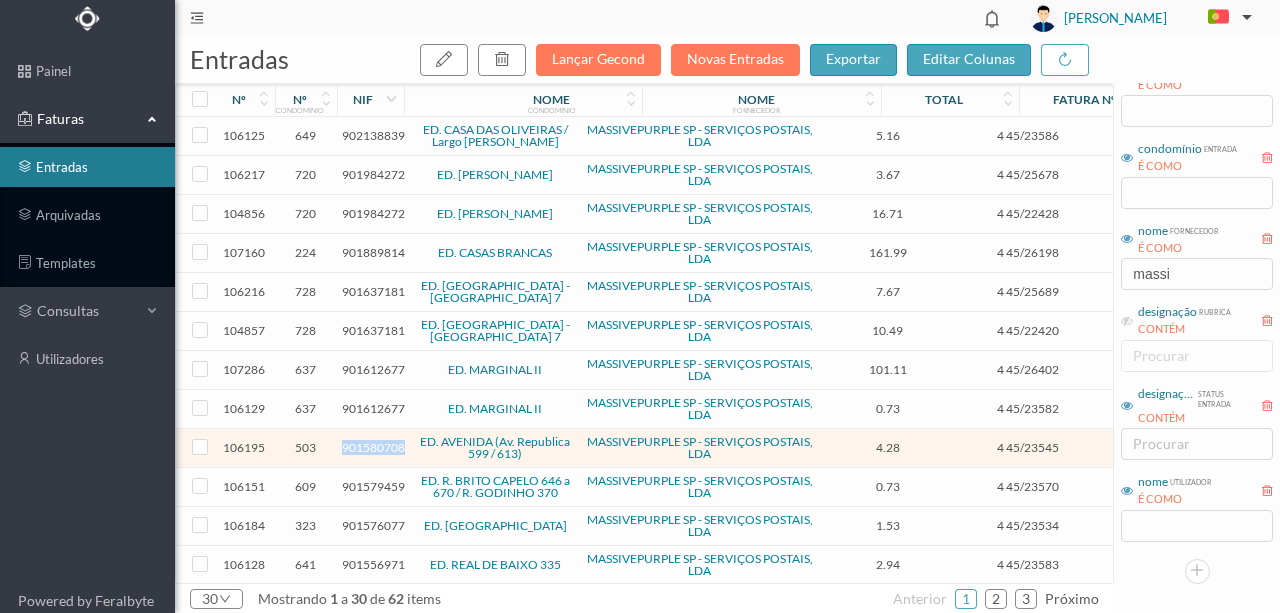 click on "901580708" at bounding box center (373, 447) 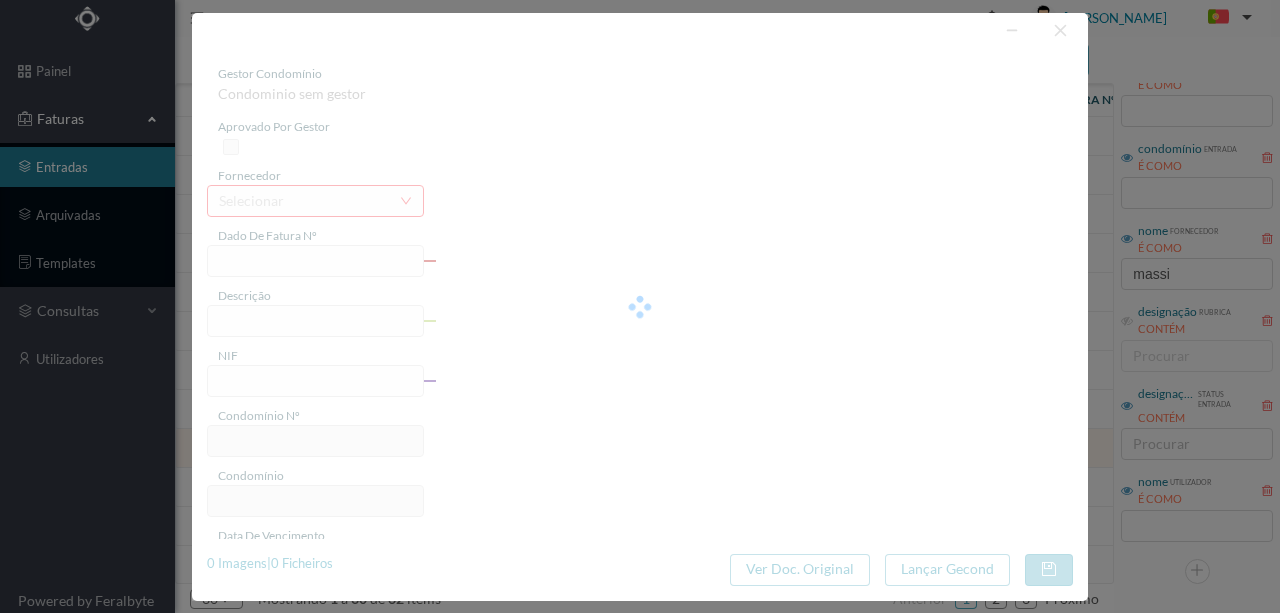 type on "4 45/23545" 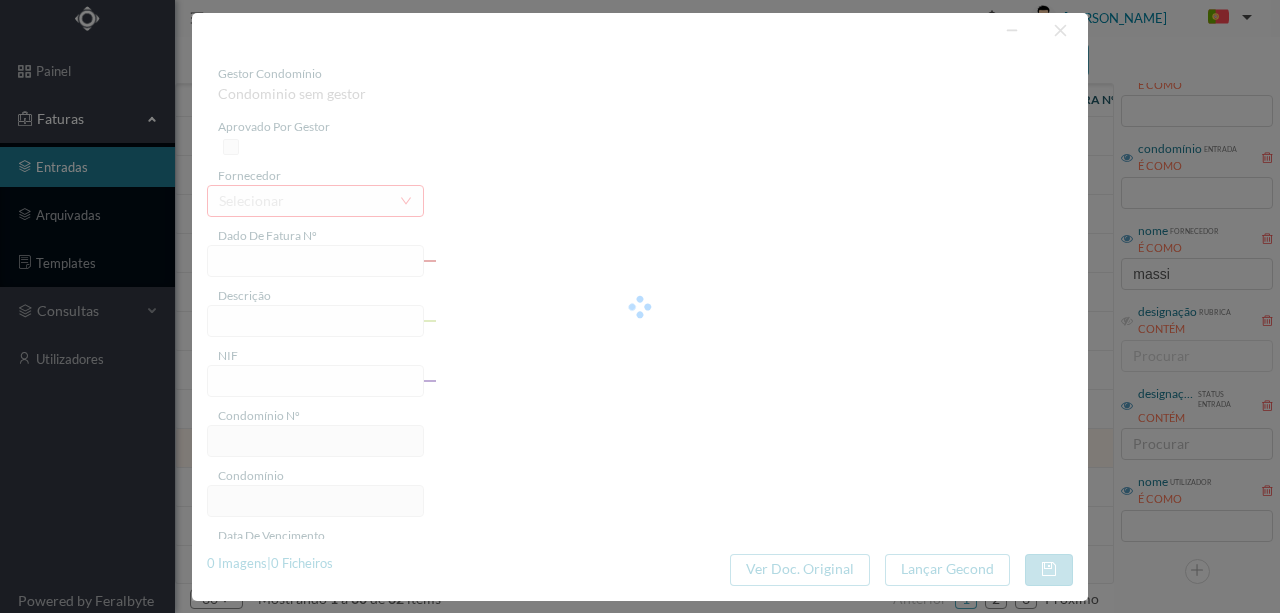 type on "Serviço [PERSON_NAME]" 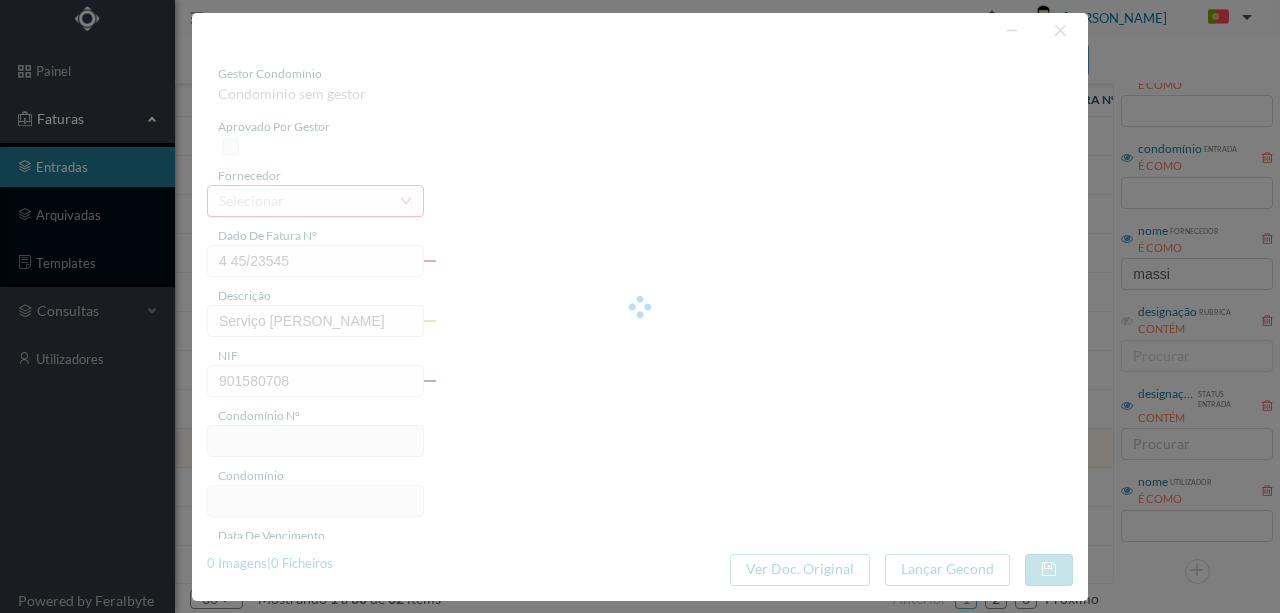 type on "503" 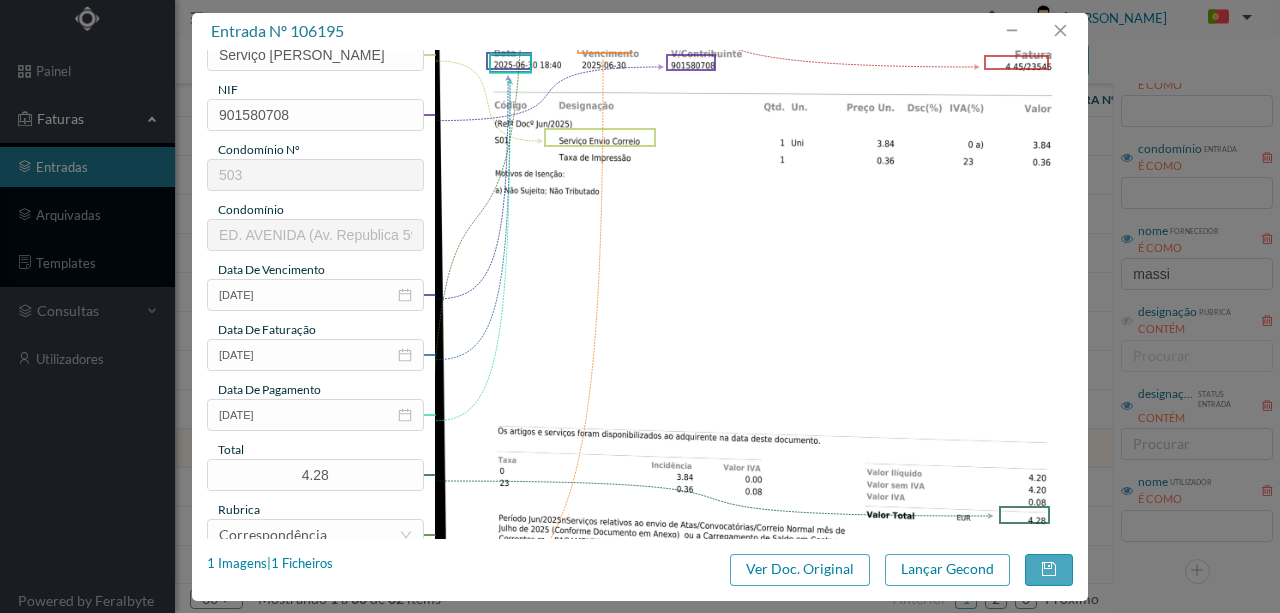 scroll, scrollTop: 333, scrollLeft: 0, axis: vertical 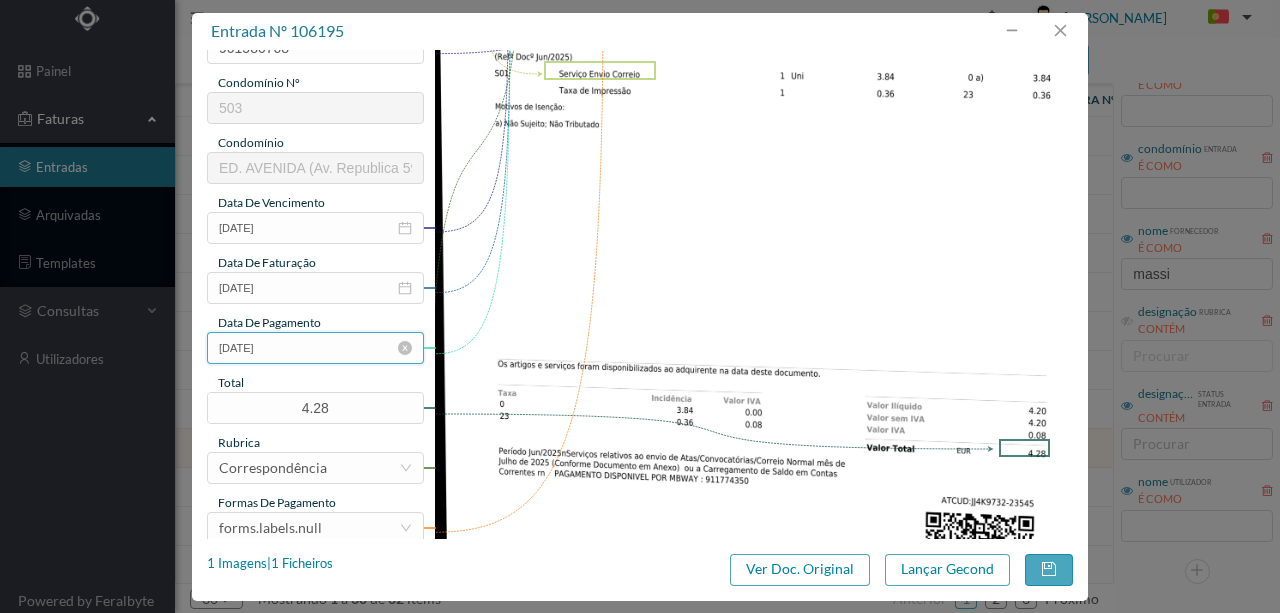 click on "2025-06-03" at bounding box center (315, 348) 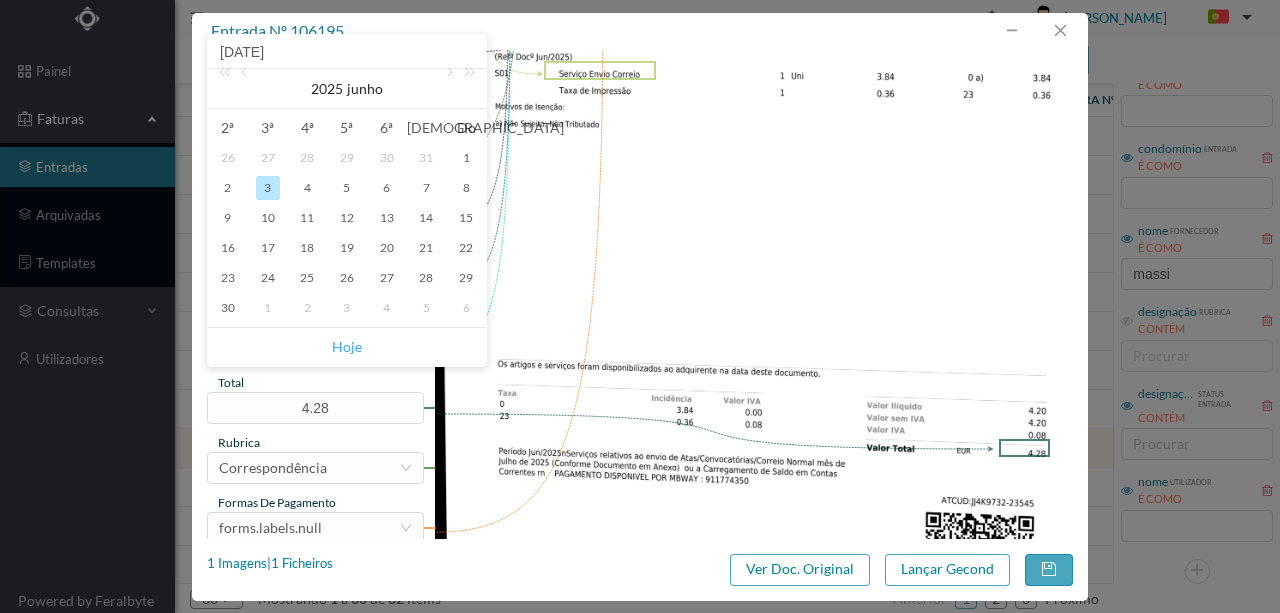 click on "Hoje" at bounding box center [347, 347] 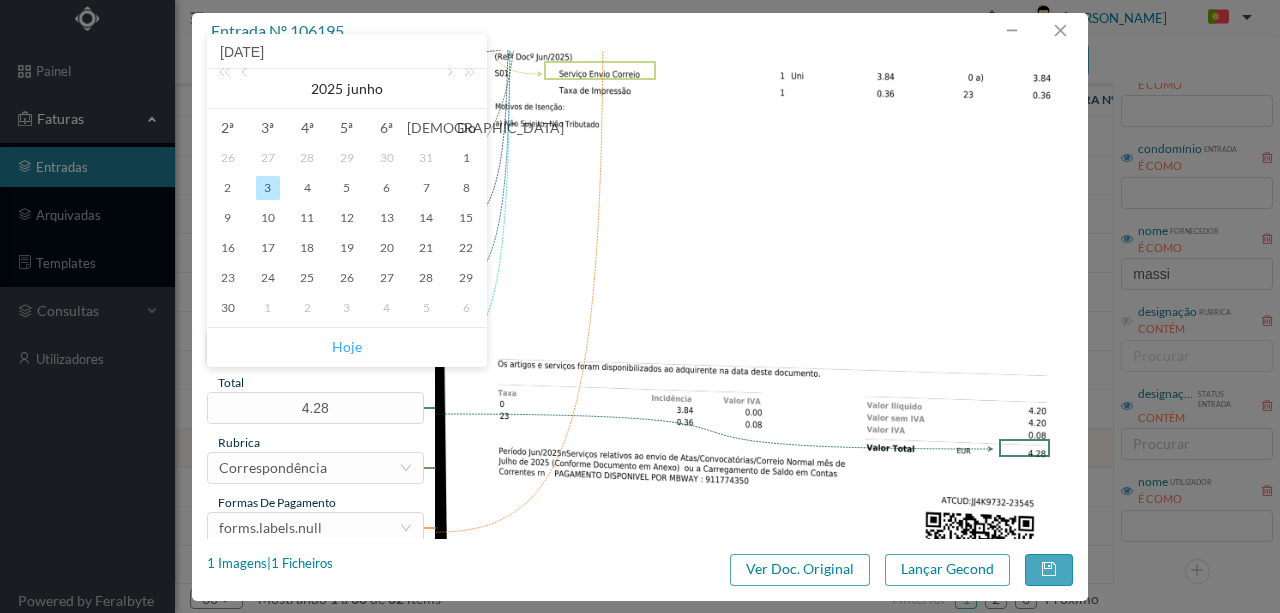 type on "[DATE]" 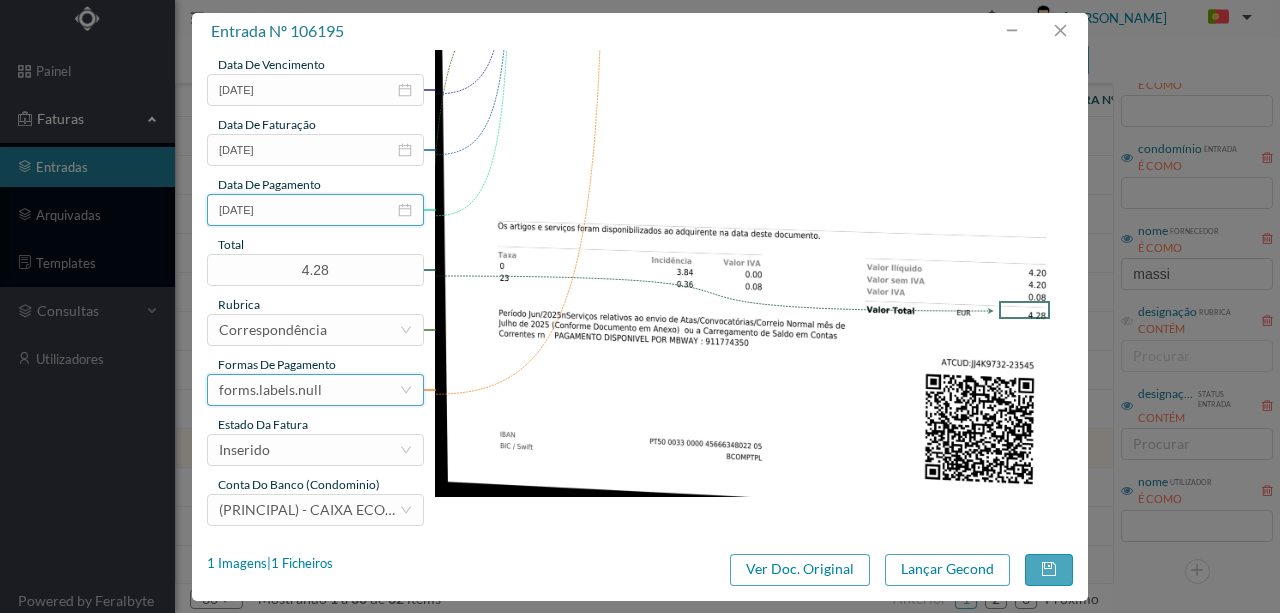 scroll, scrollTop: 473, scrollLeft: 0, axis: vertical 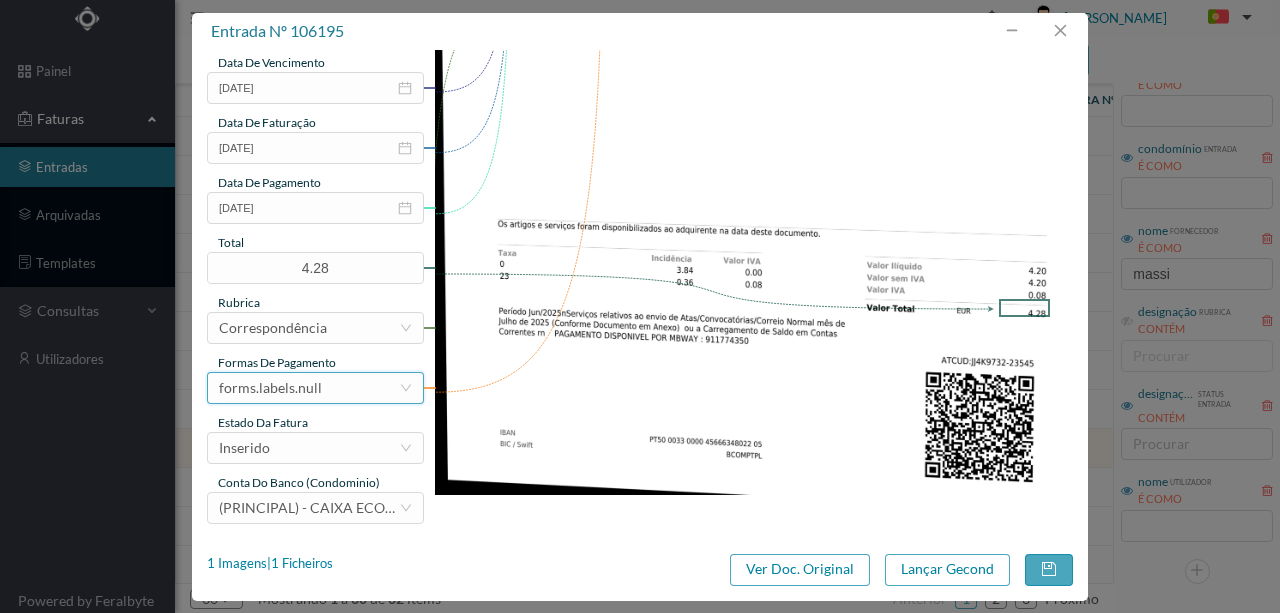 click on "forms.labels.null" at bounding box center (309, 388) 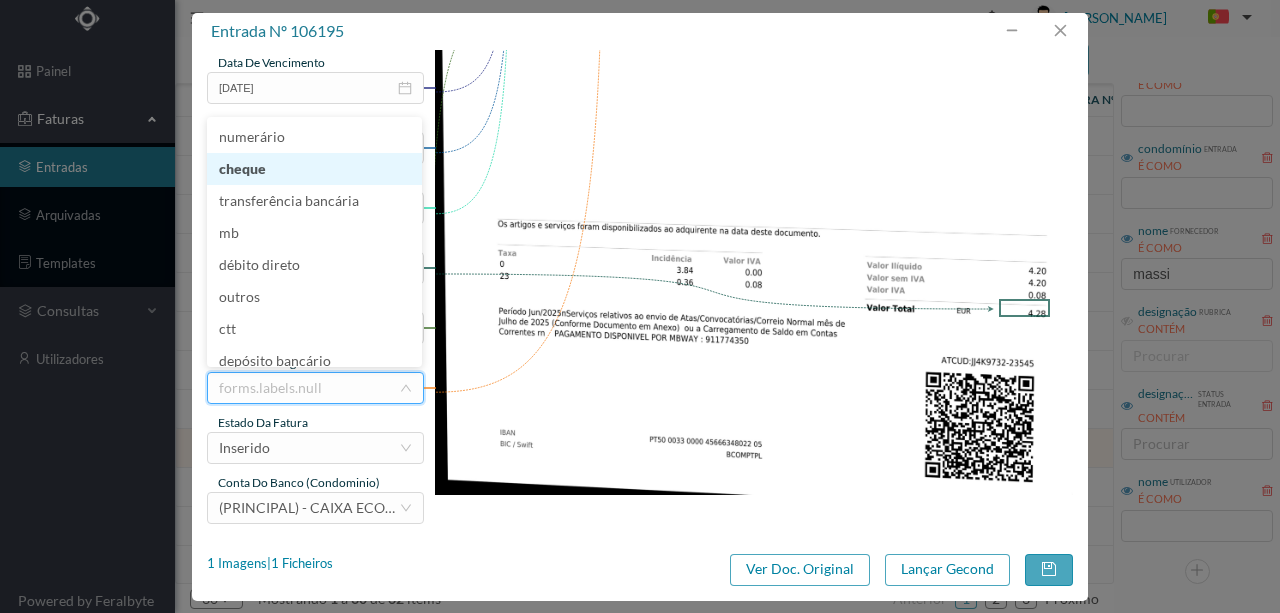click on "cheque" at bounding box center [314, 169] 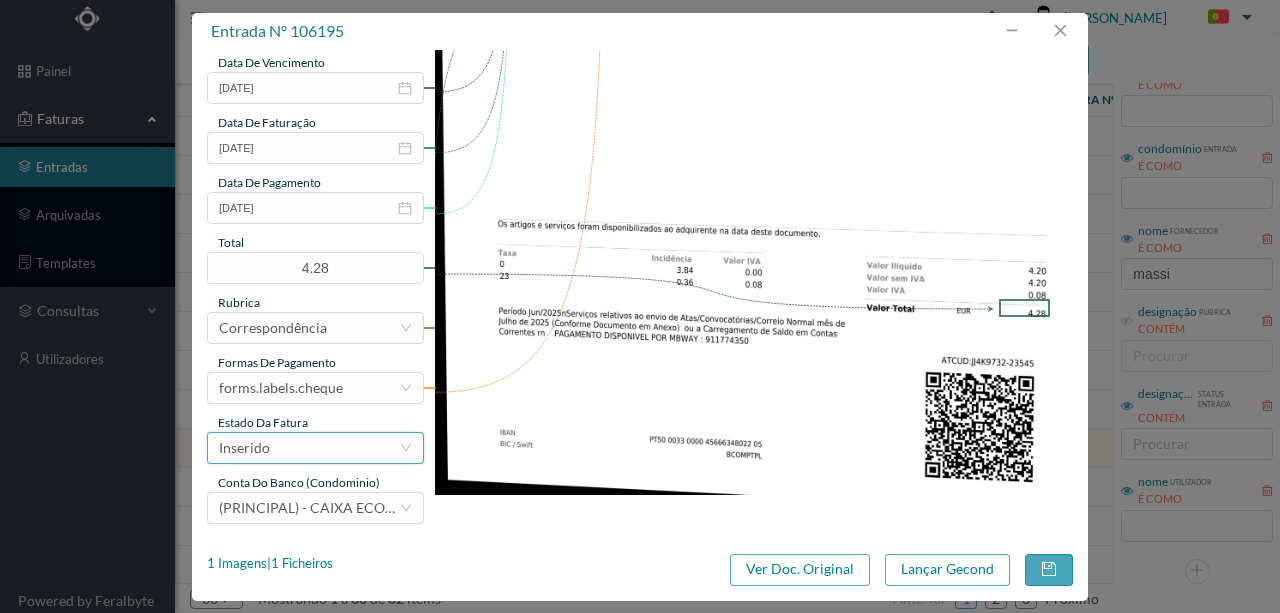 click on "Inserido" at bounding box center (309, 448) 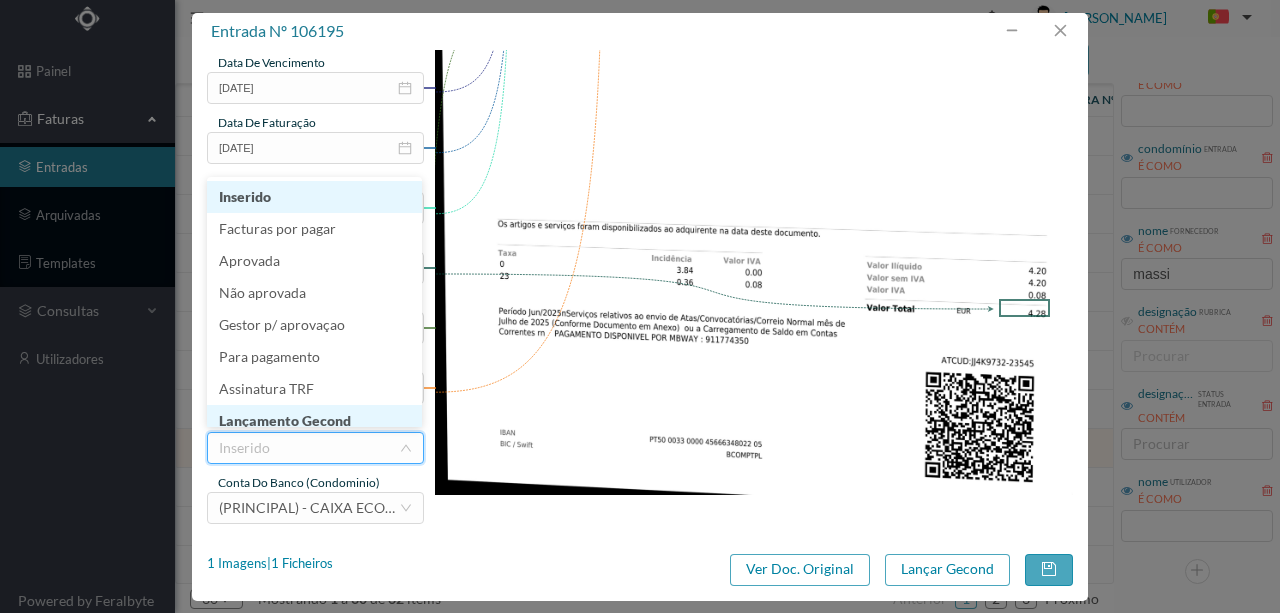 scroll, scrollTop: 10, scrollLeft: 0, axis: vertical 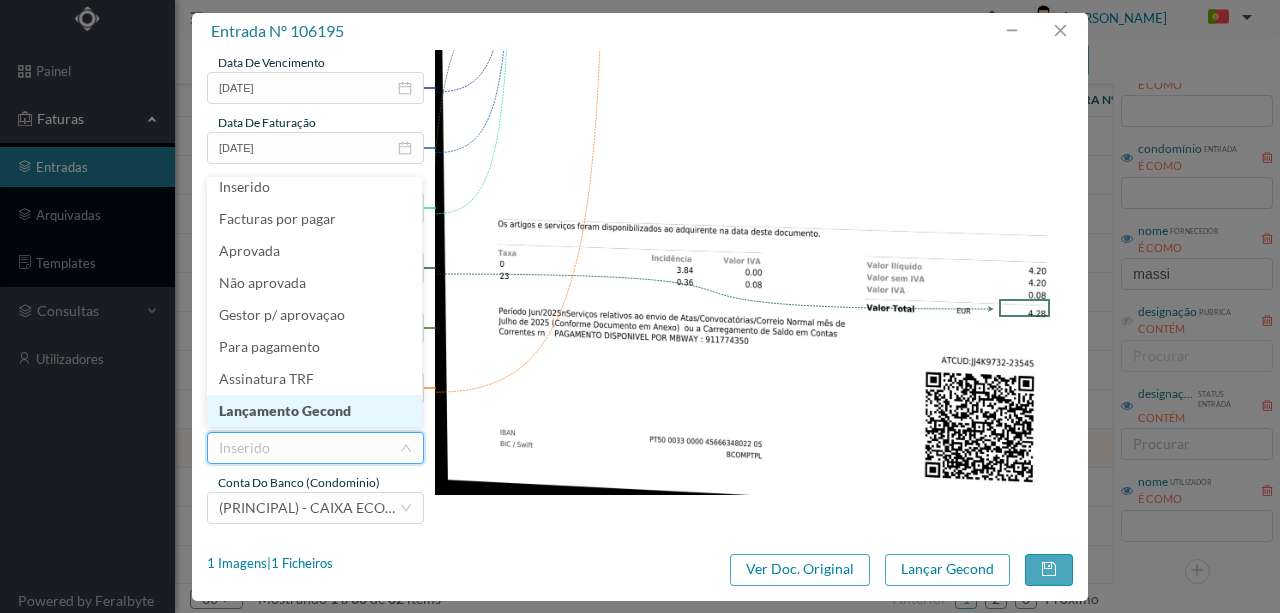 click on "Lançamento Gecond" at bounding box center (314, 411) 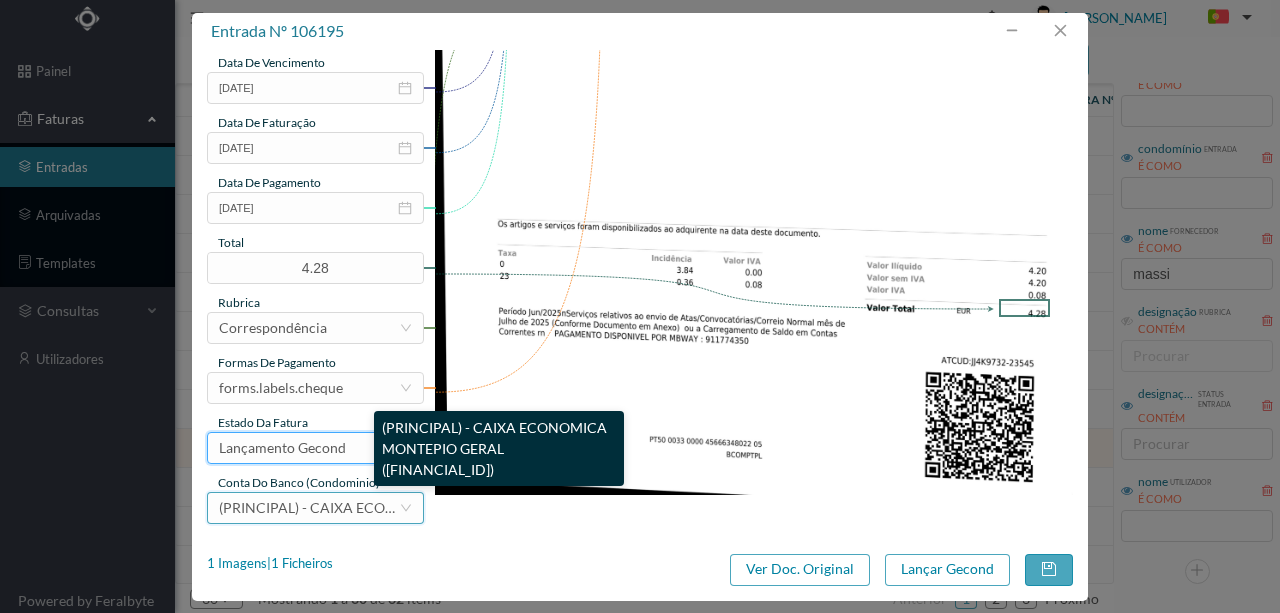 click on "(PRINCIPAL) - CAIXA ECONOMICA MONTEPIO GERAL (PT50 003600709910010727858)" at bounding box center [451, 507] 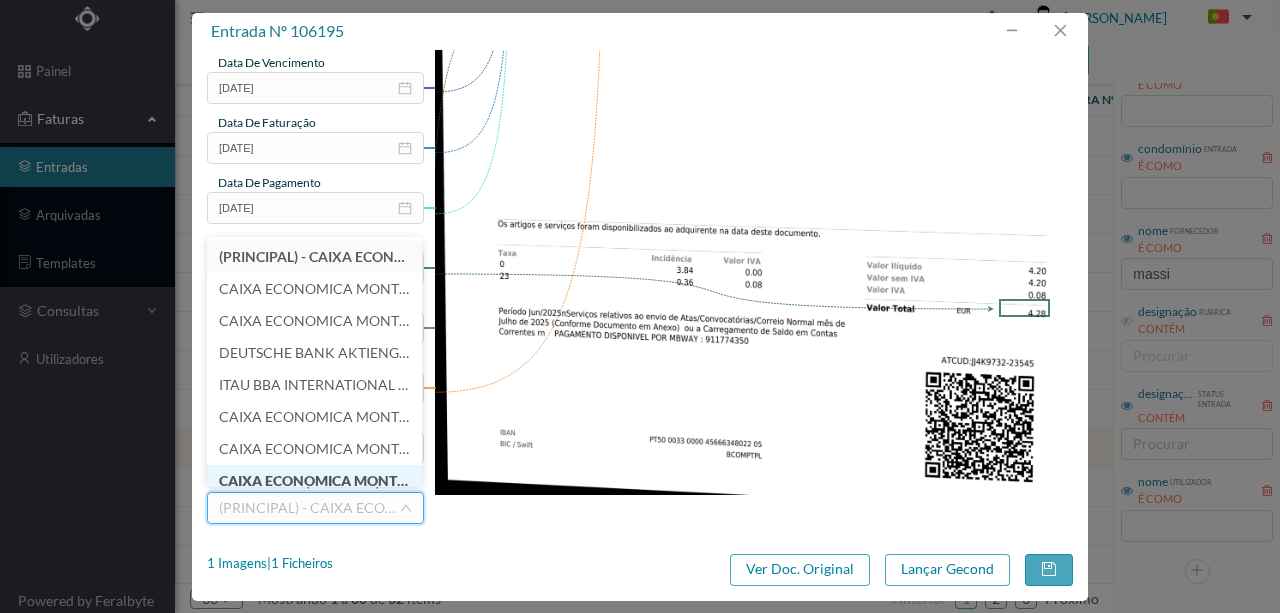 scroll, scrollTop: 10, scrollLeft: 0, axis: vertical 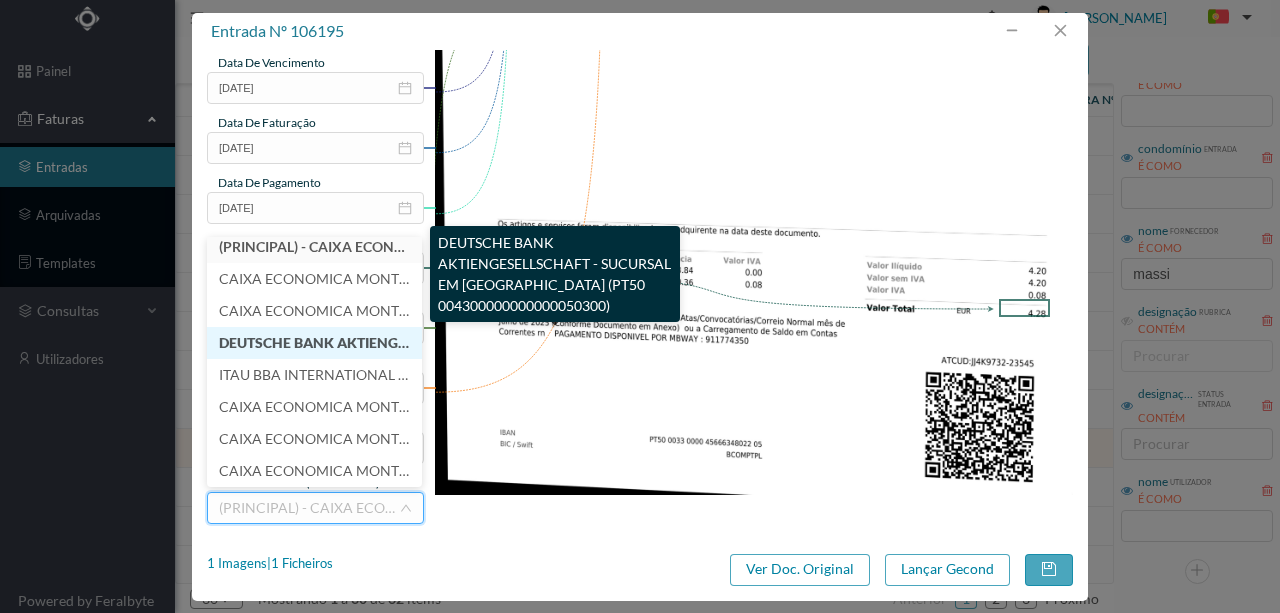 click on "DEUTSCHE BANK AKTIENGESELLSCHAFT - SUCURSAL EM PORTUGAL (PT50 004300000000000050300)" at bounding box center (587, 342) 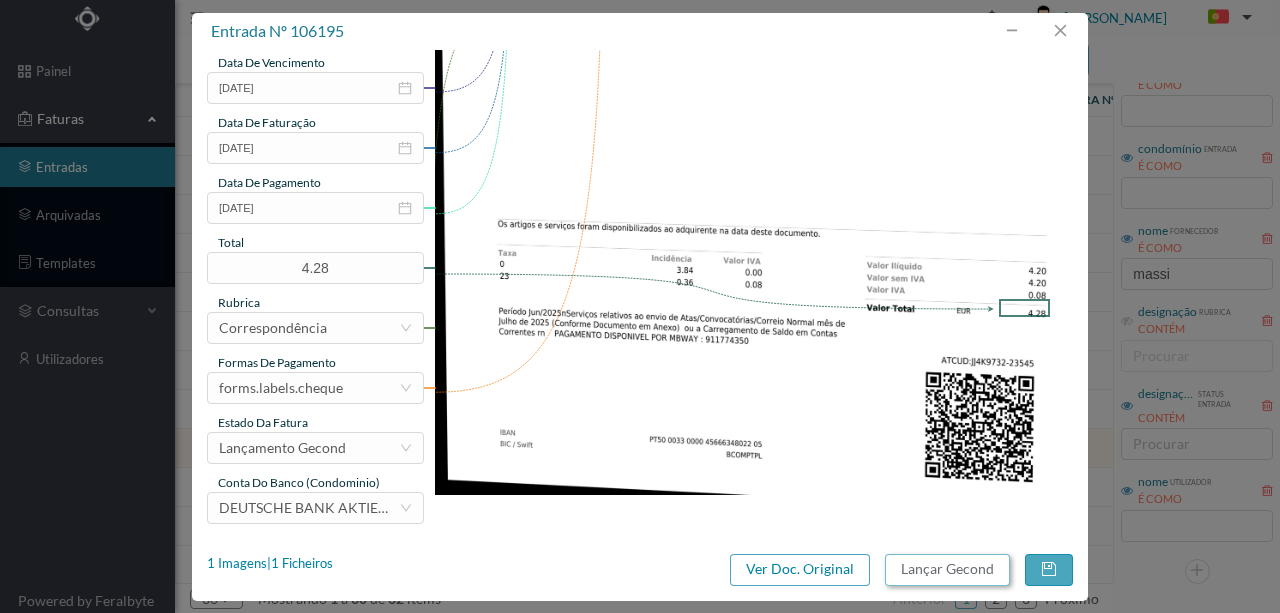 click on "Lançar Gecond" at bounding box center (947, 570) 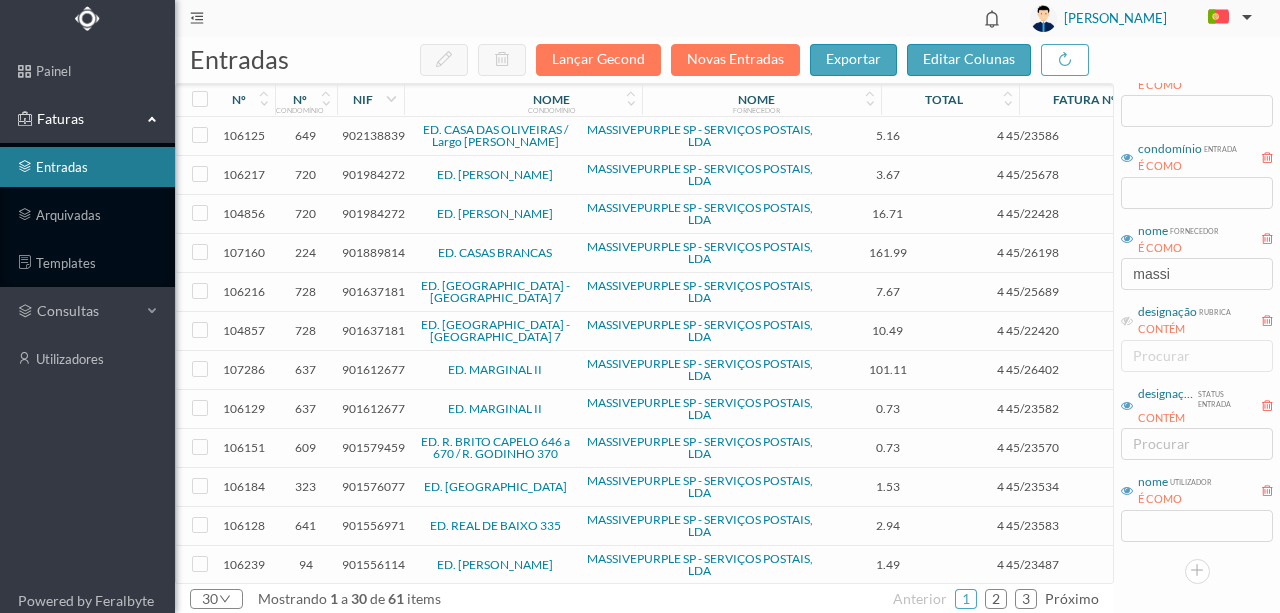 click on "901579459" at bounding box center (373, 447) 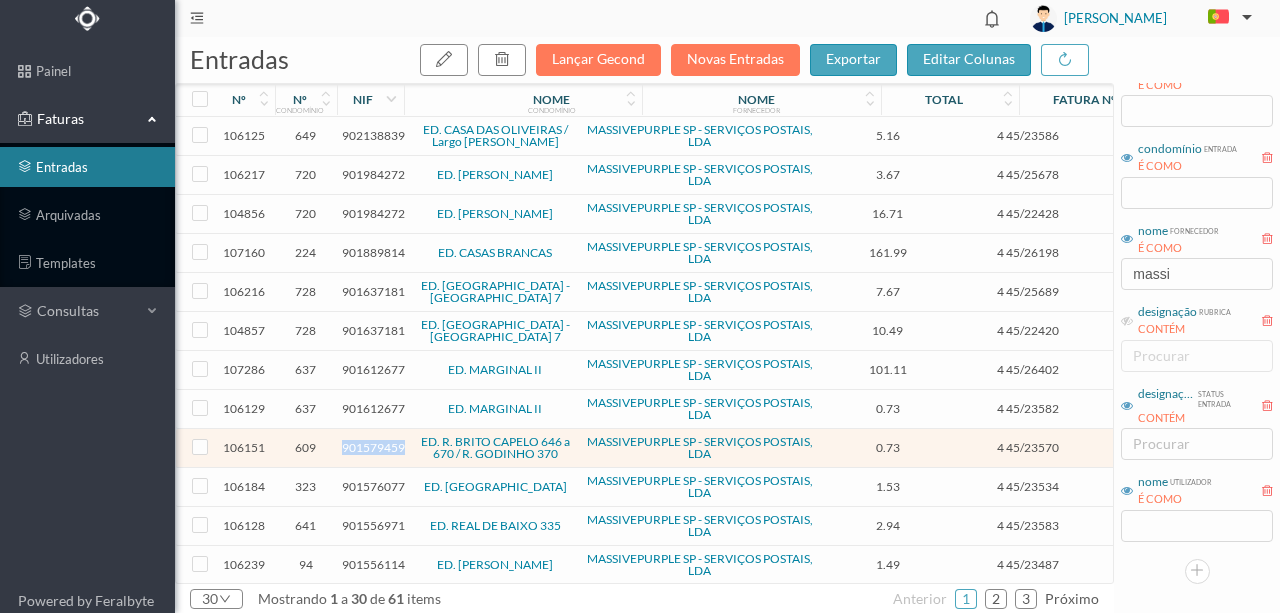 click on "901579459" at bounding box center [373, 447] 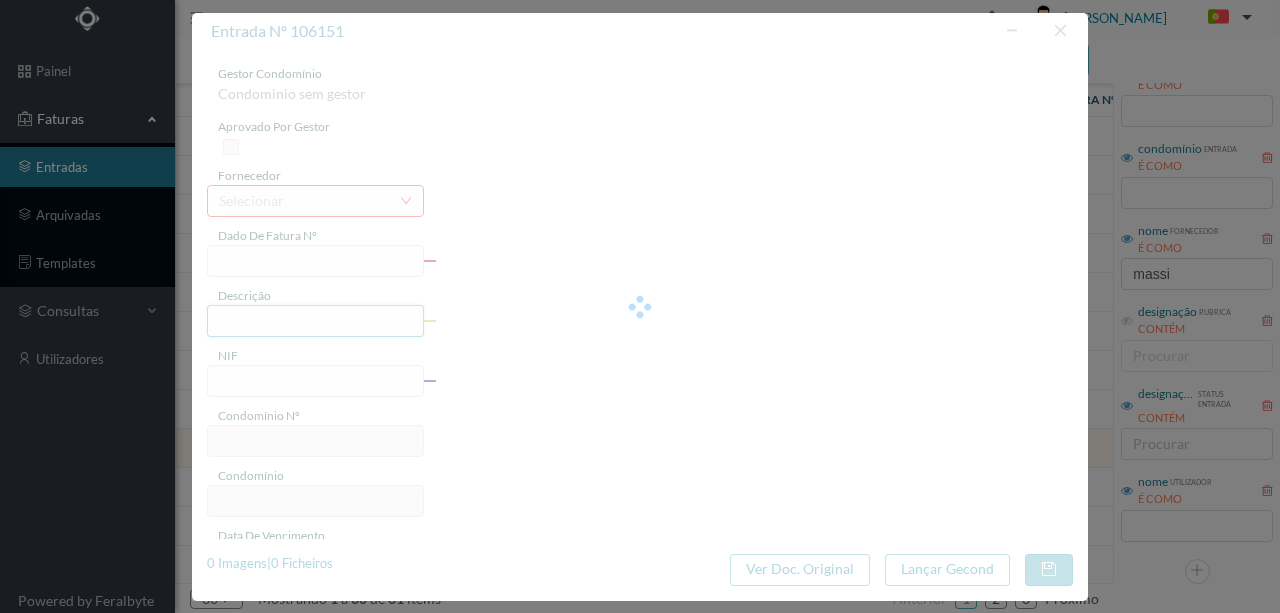 type on "4 45/23570" 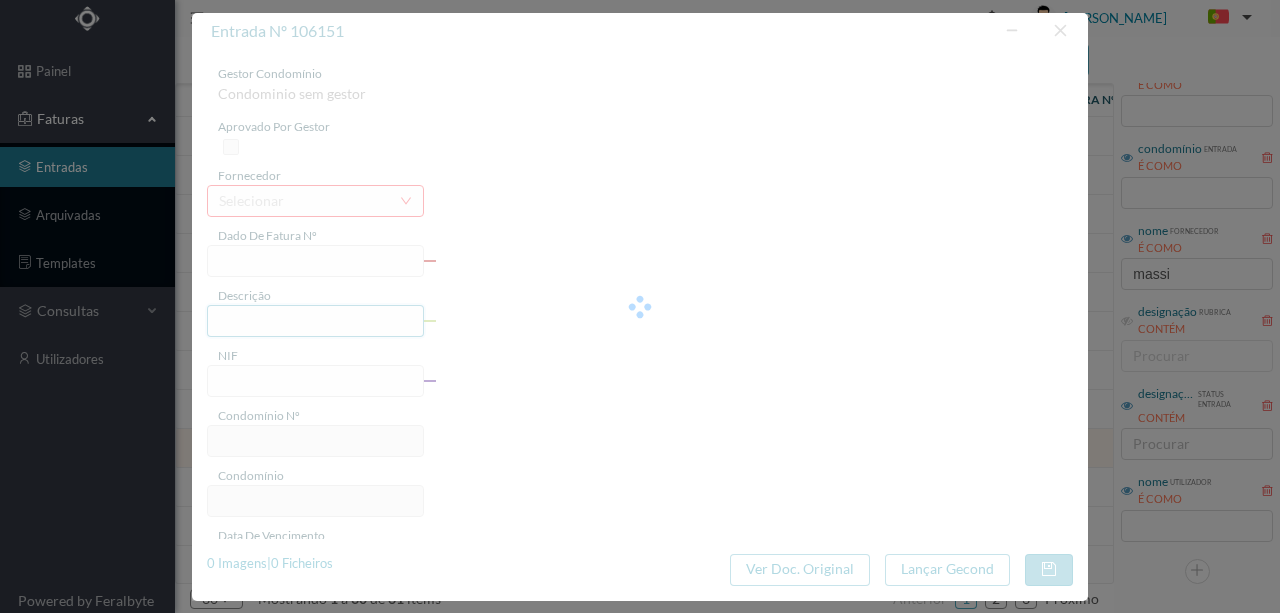 type on "2 Jun/2025)" 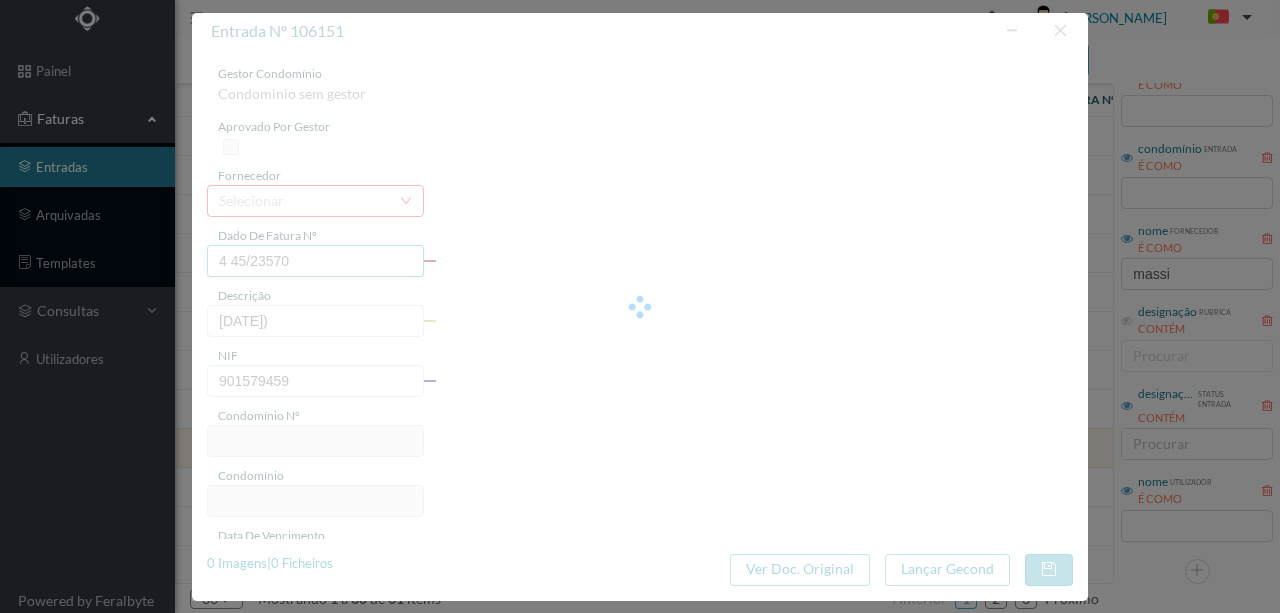 type on "609" 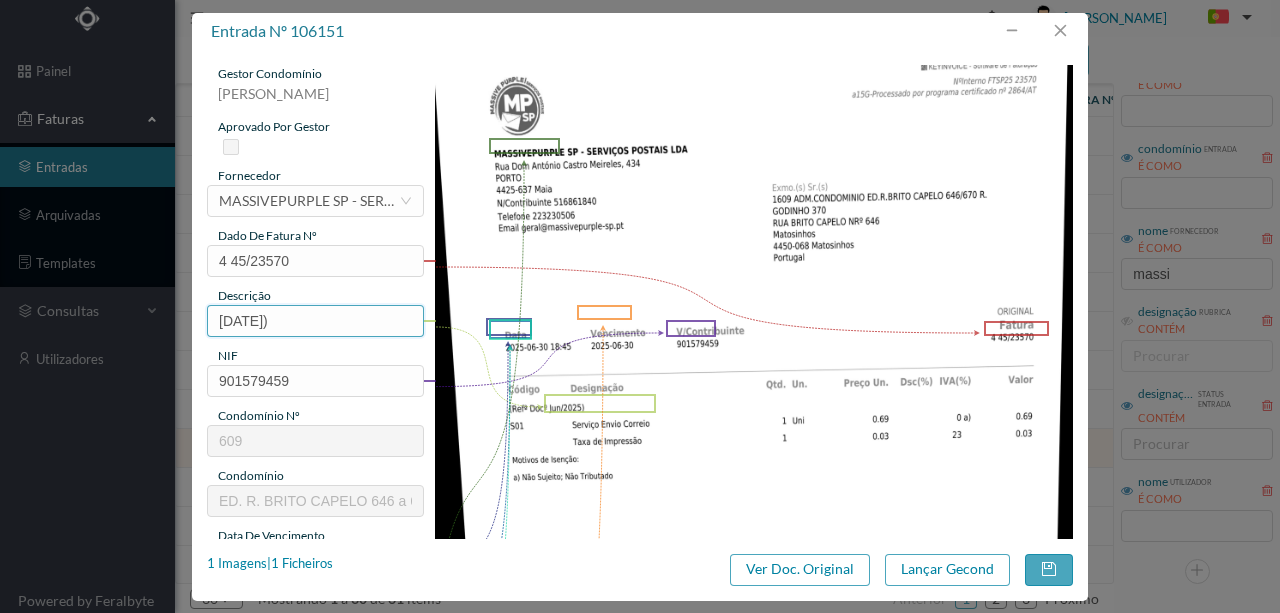 drag, startPoint x: 311, startPoint y: 326, endPoint x: 165, endPoint y: 318, distance: 146.21901 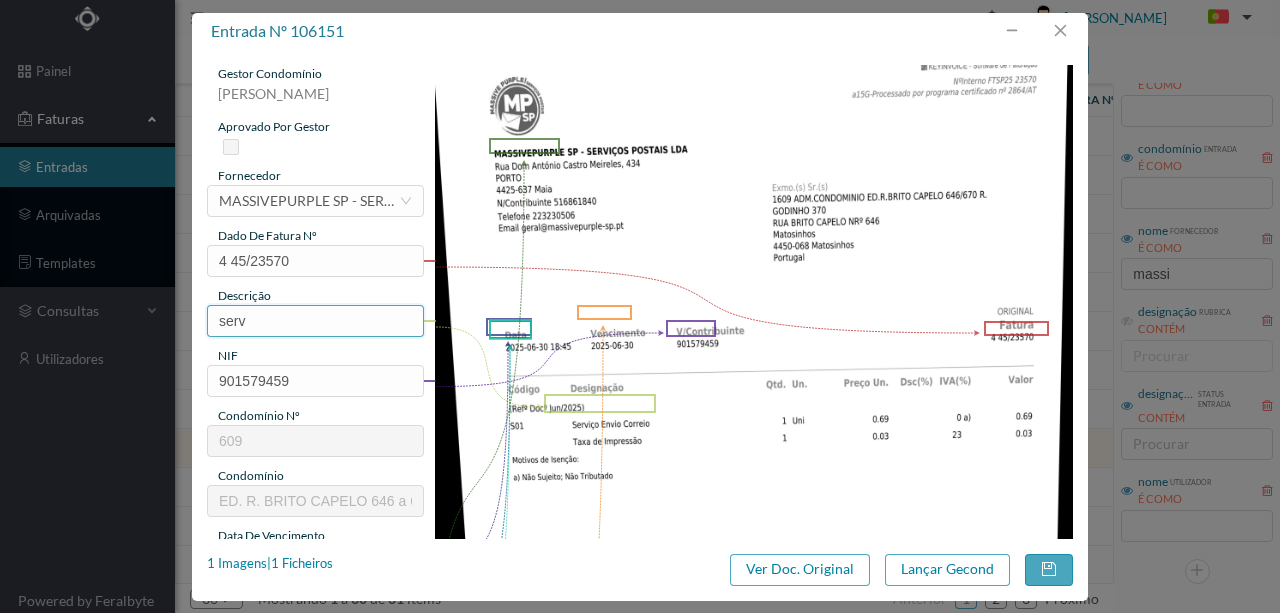 type on "Serviço [PERSON_NAME]" 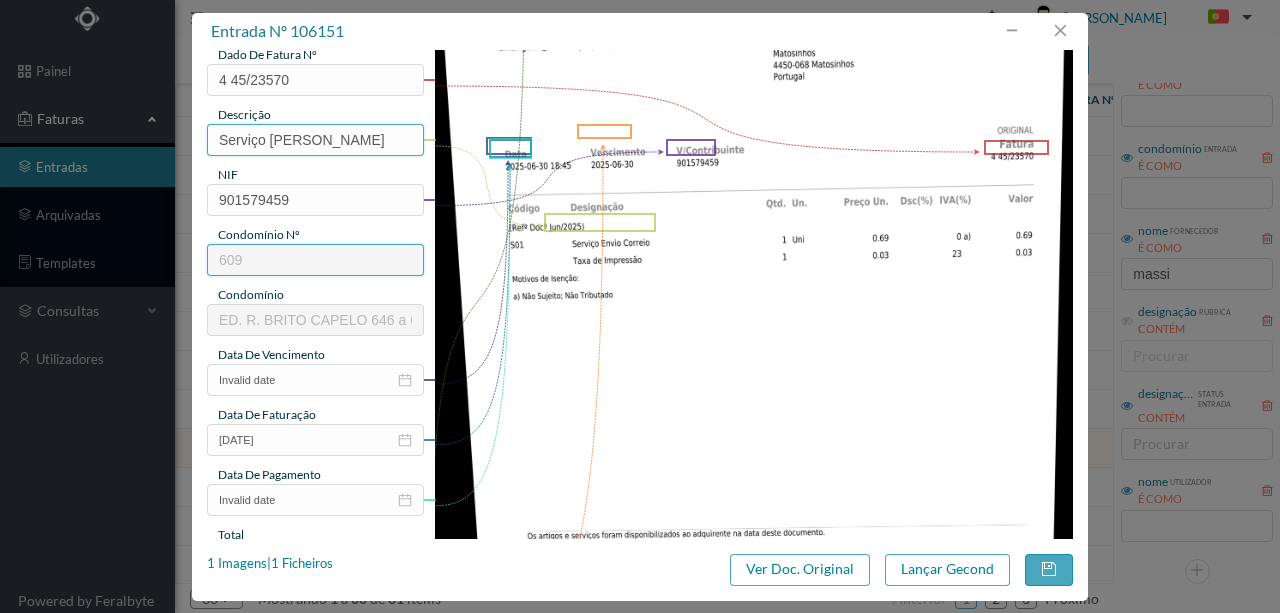 scroll, scrollTop: 200, scrollLeft: 0, axis: vertical 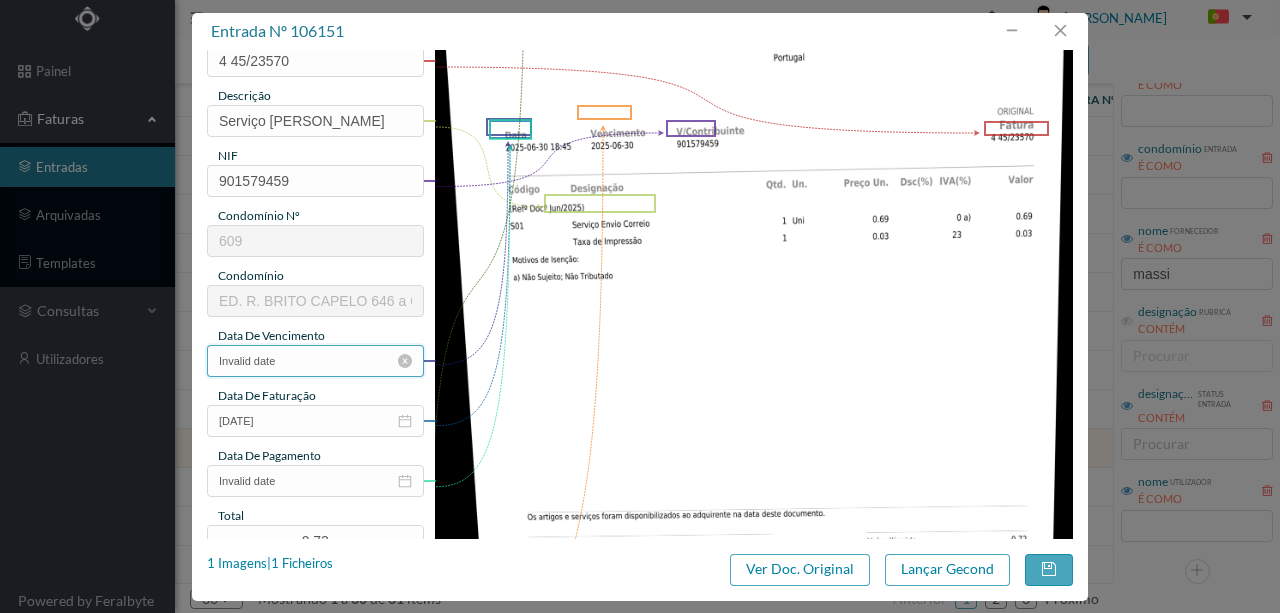click on "Invalid date" at bounding box center [315, 361] 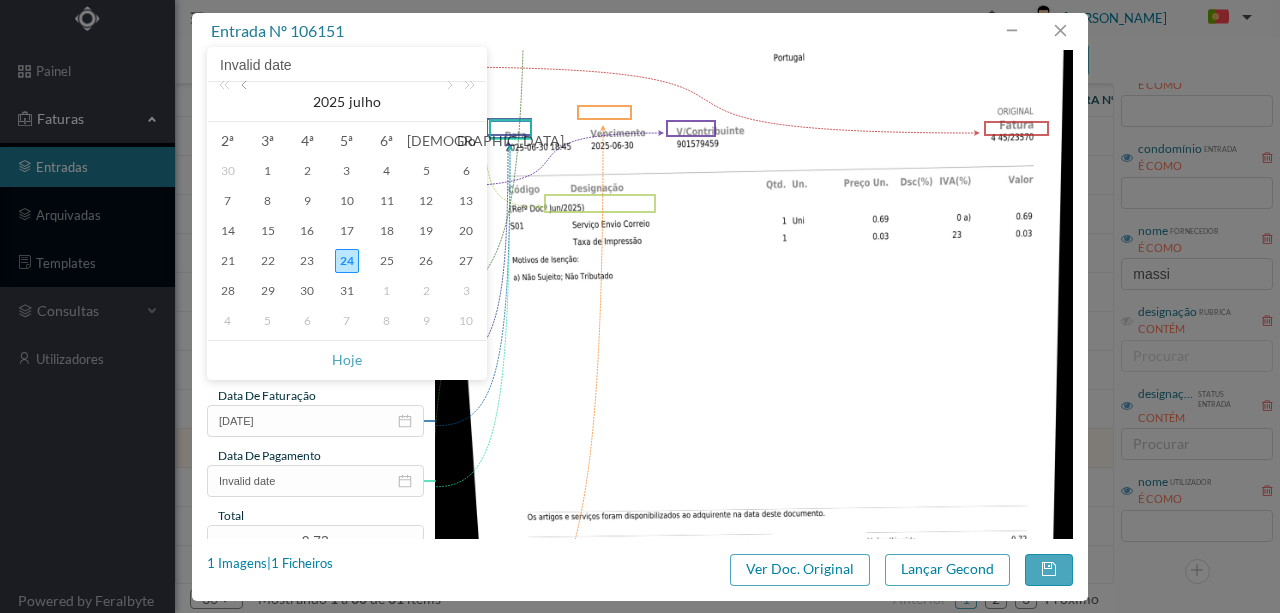 click at bounding box center (246, 102) 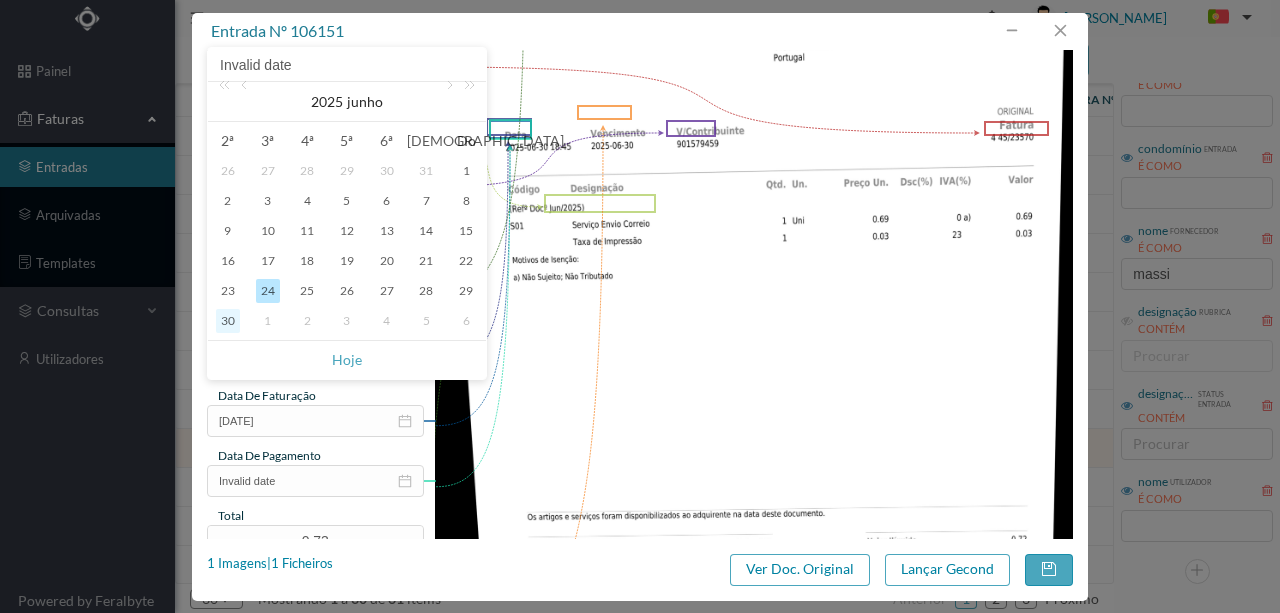 click on "30" at bounding box center (228, 321) 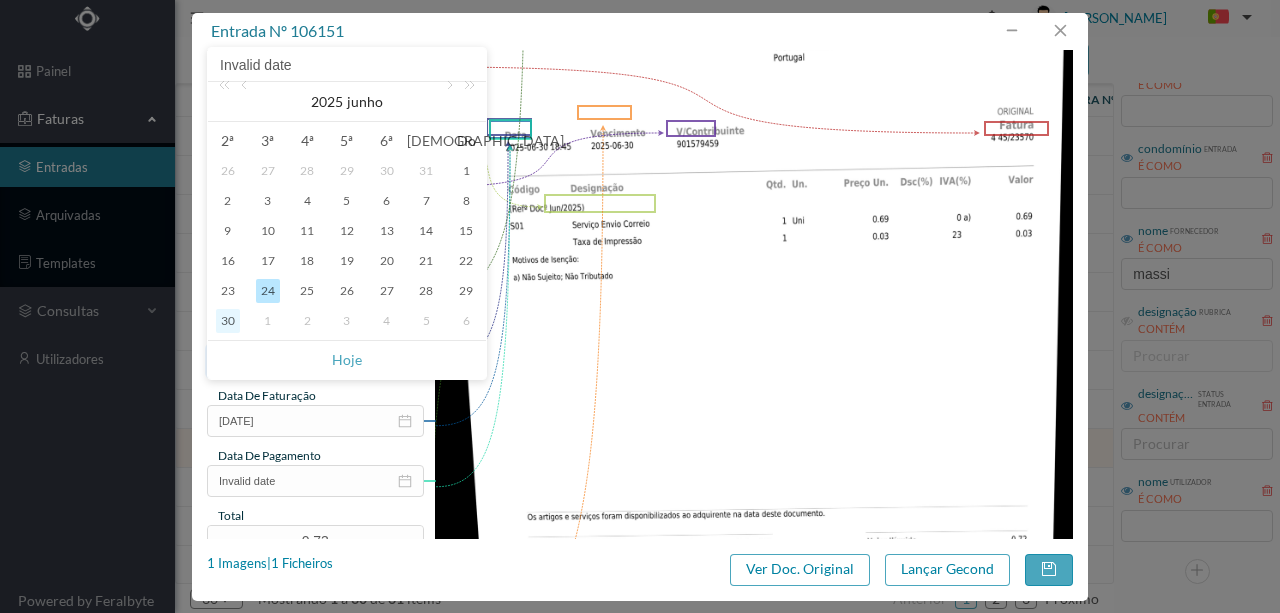 type on "[DATE]" 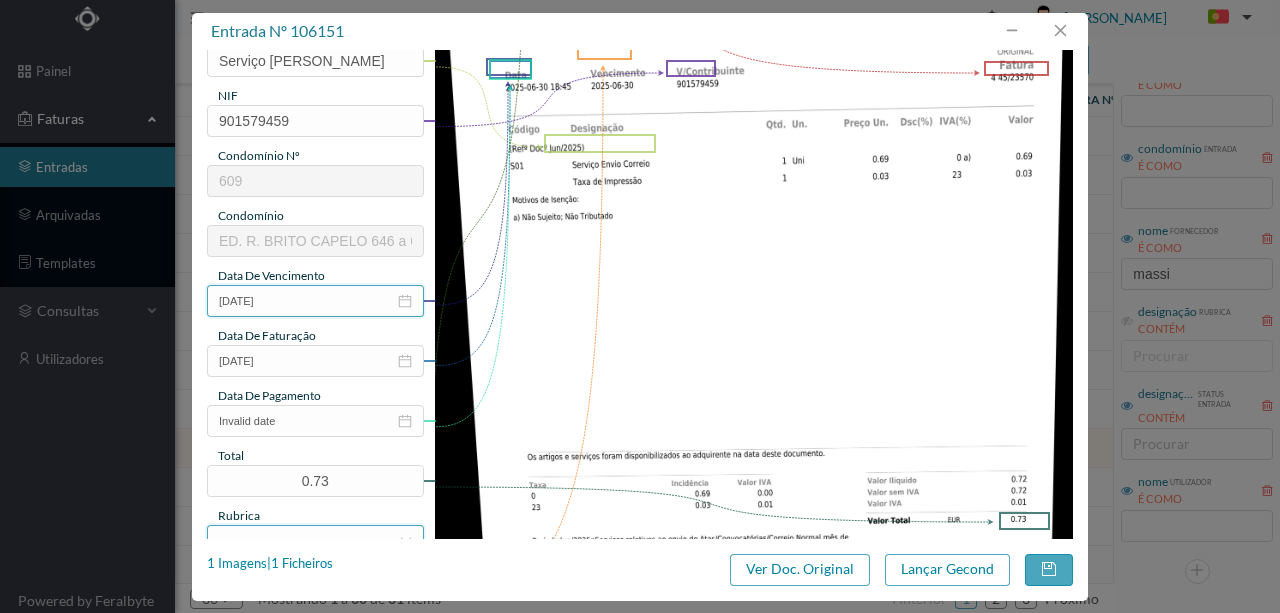 scroll, scrollTop: 400, scrollLeft: 0, axis: vertical 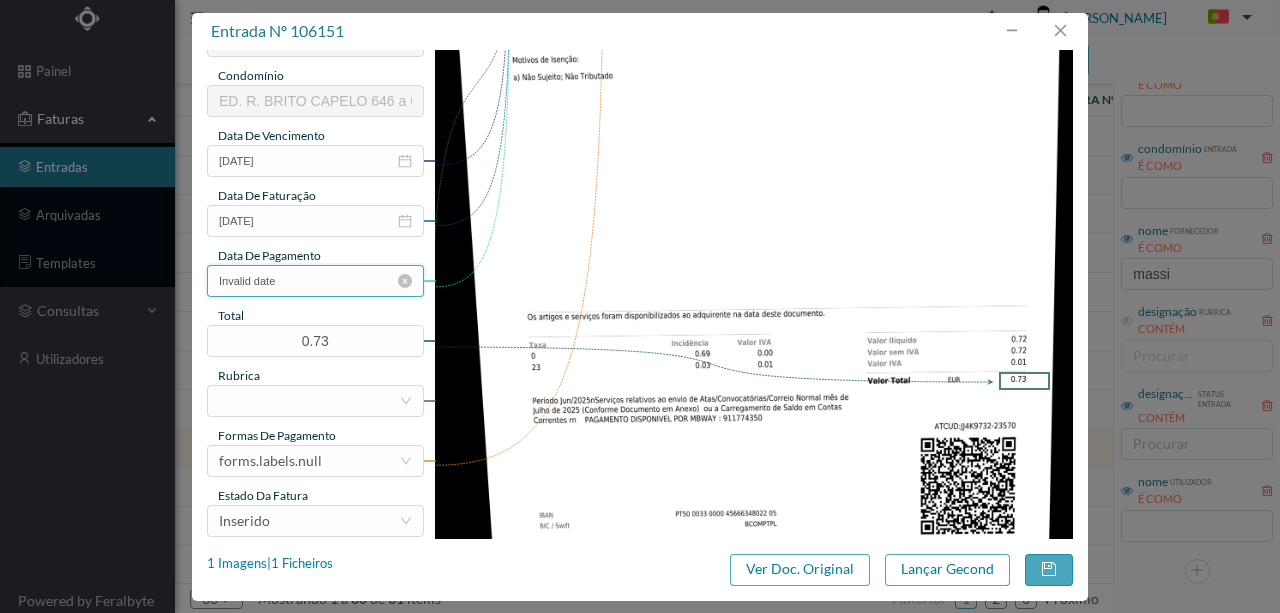 click on "Invalid date" at bounding box center (315, 281) 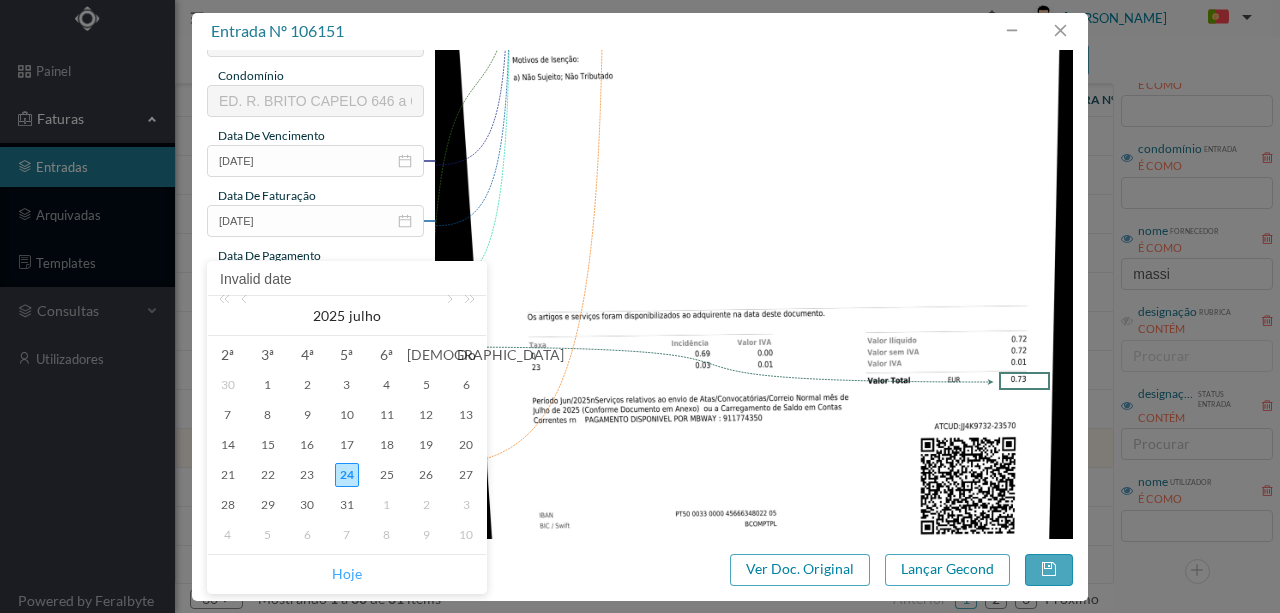 drag, startPoint x: 345, startPoint y: 571, endPoint x: 349, endPoint y: 556, distance: 15.524175 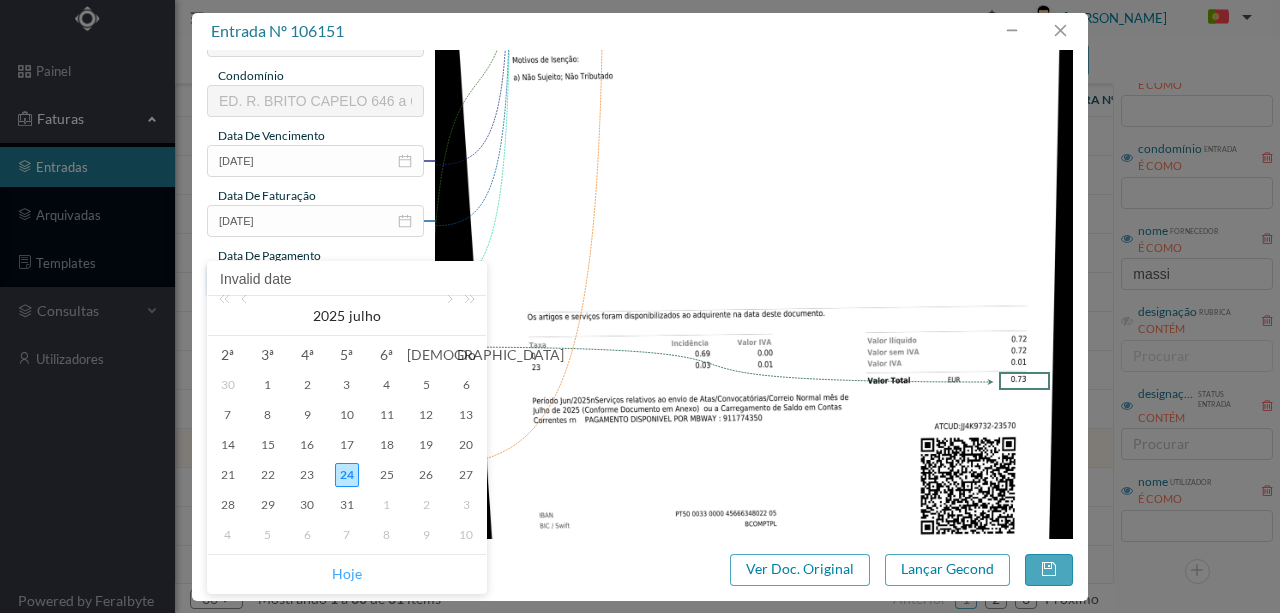 type on "[DATE]" 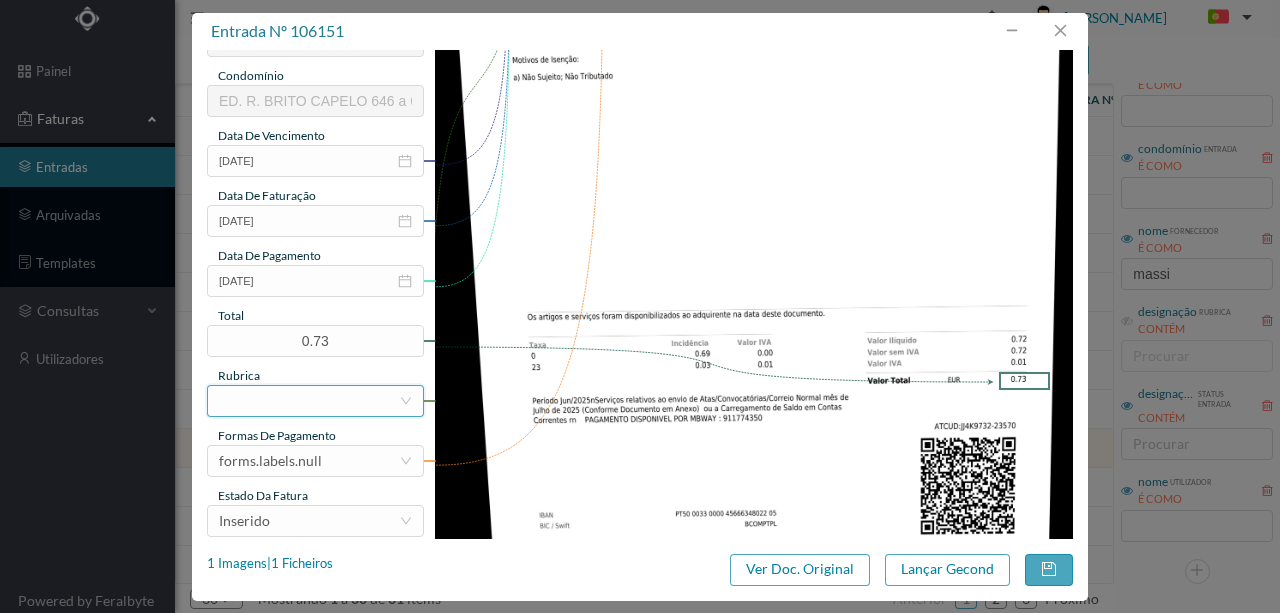 click at bounding box center [309, 401] 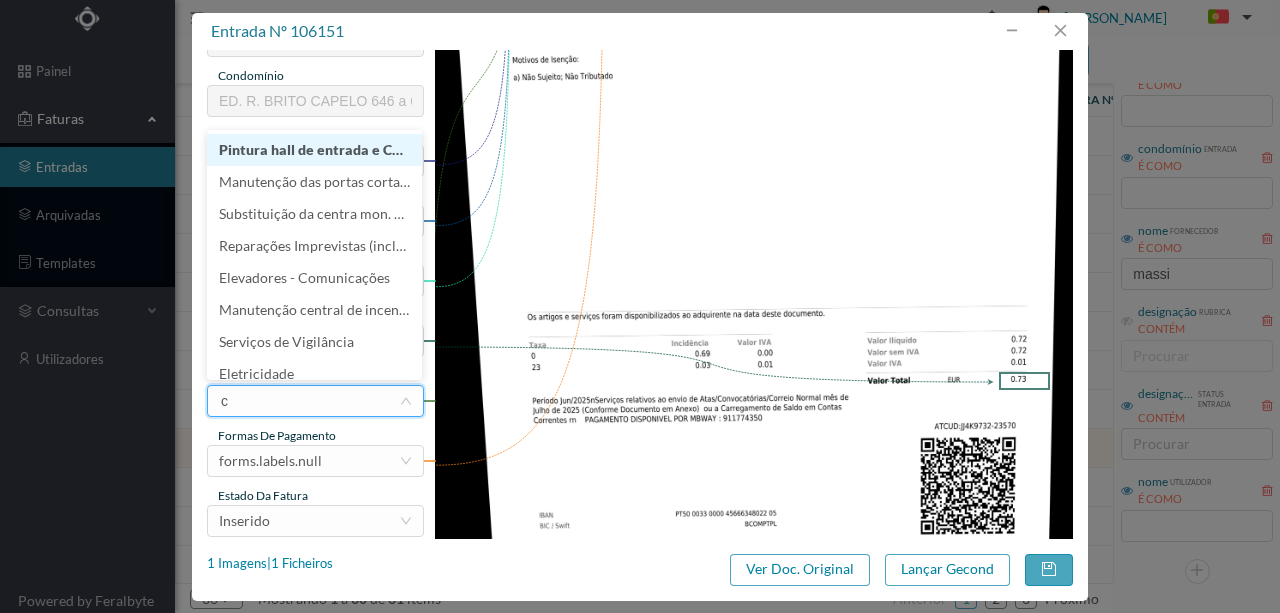 type on "co" 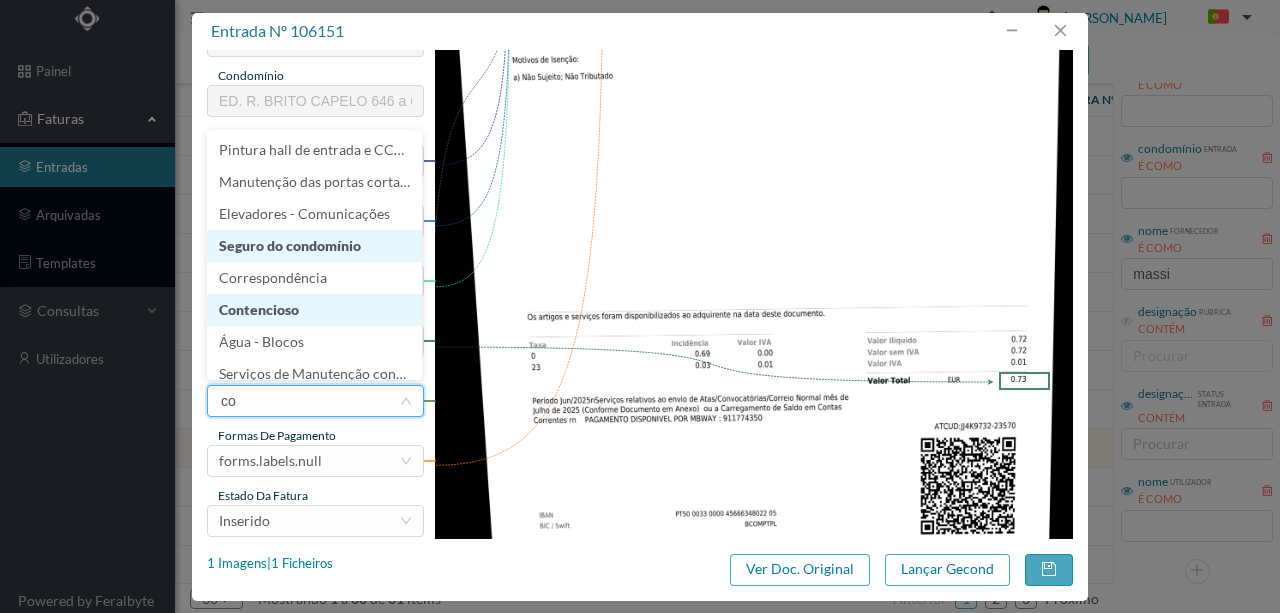 scroll, scrollTop: 10, scrollLeft: 0, axis: vertical 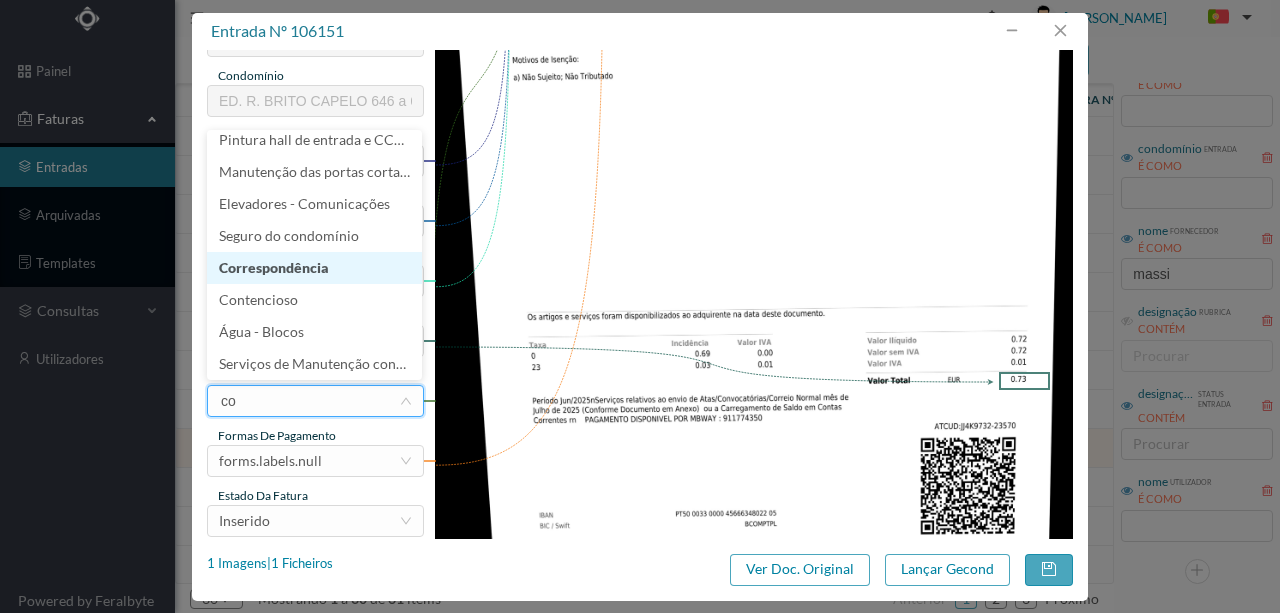 click on "Correspondência" at bounding box center (314, 268) 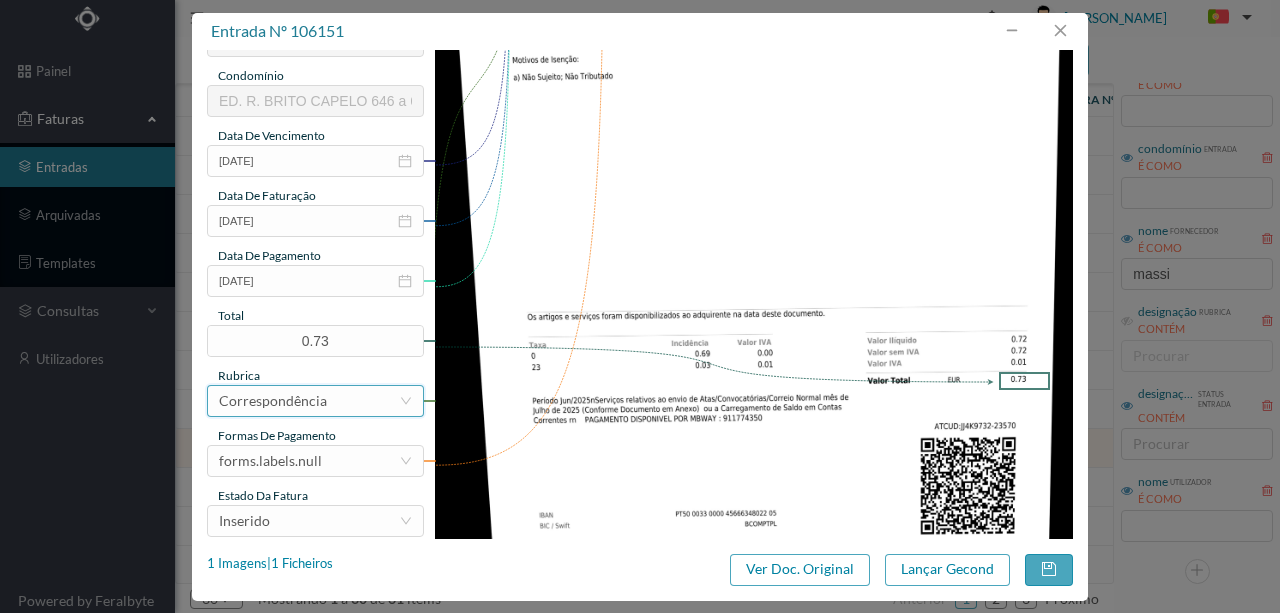 scroll, scrollTop: 4, scrollLeft: 0, axis: vertical 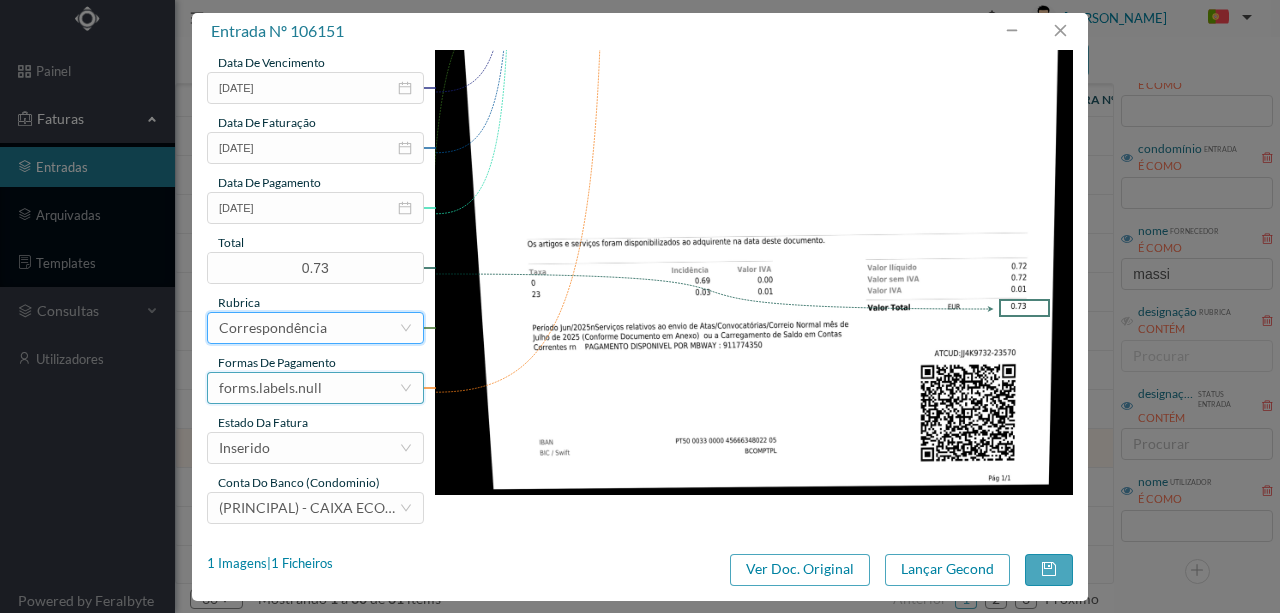 click on "forms.labels.null" at bounding box center (270, 388) 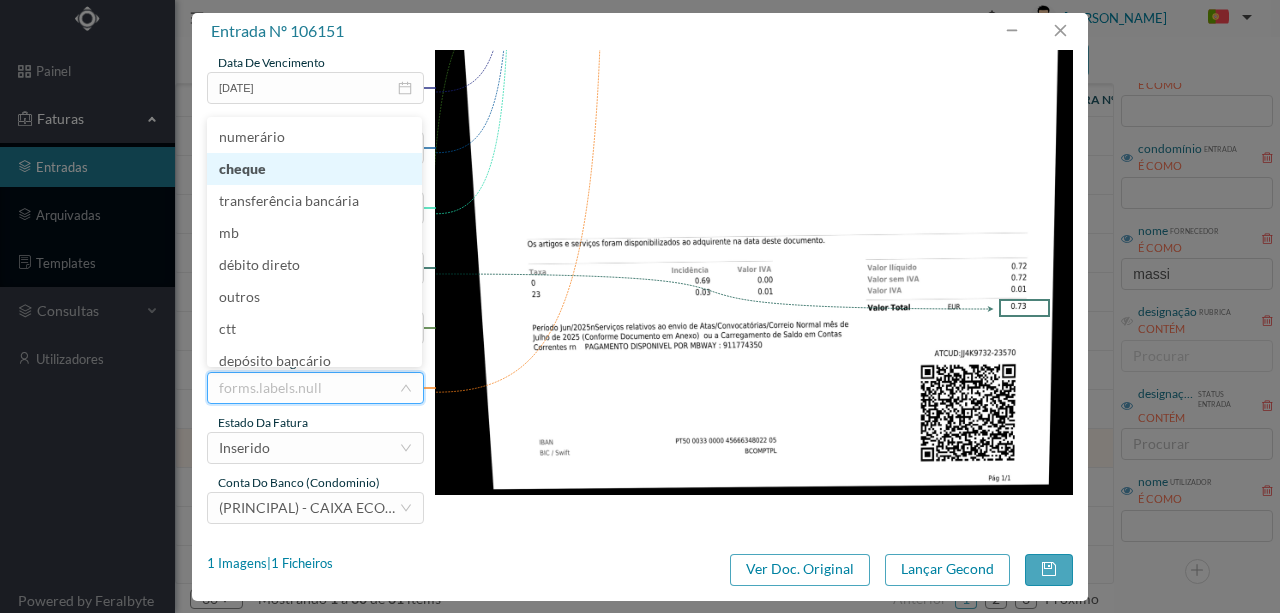 click on "cheque" at bounding box center (314, 169) 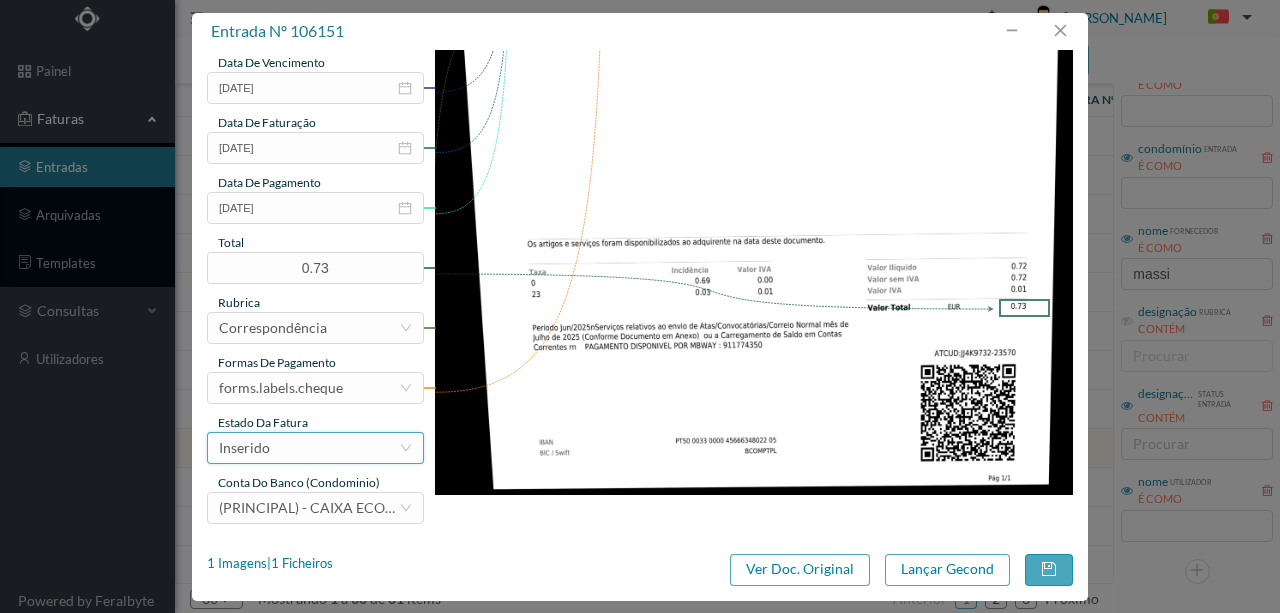 click on "Inserido" at bounding box center (309, 448) 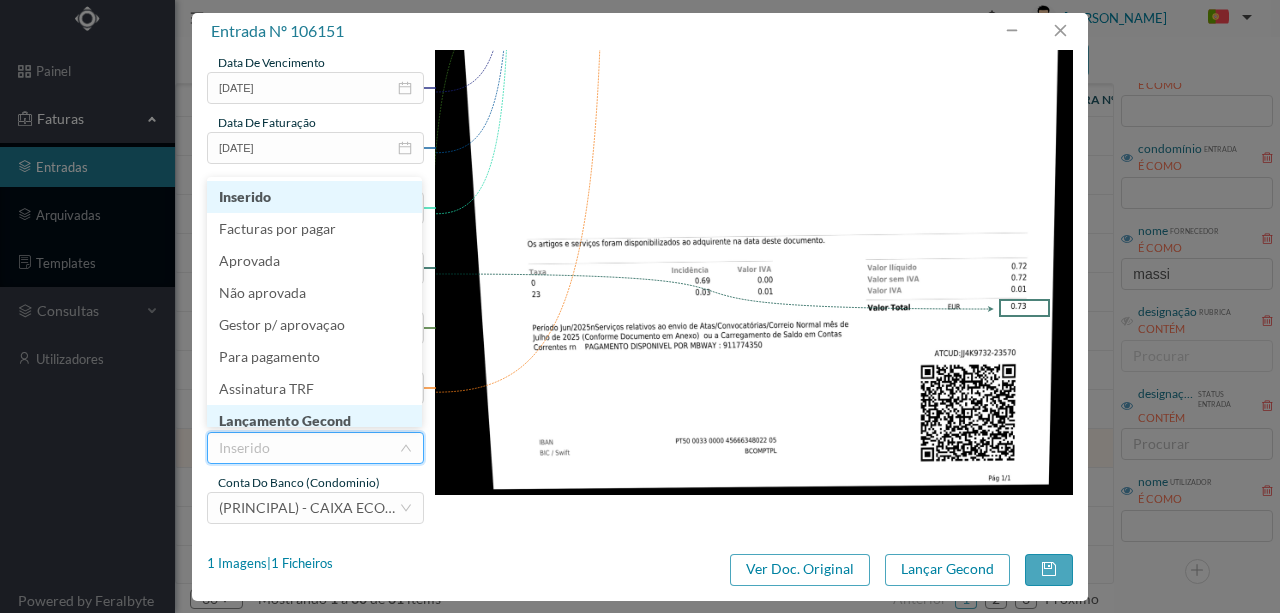 scroll, scrollTop: 10, scrollLeft: 0, axis: vertical 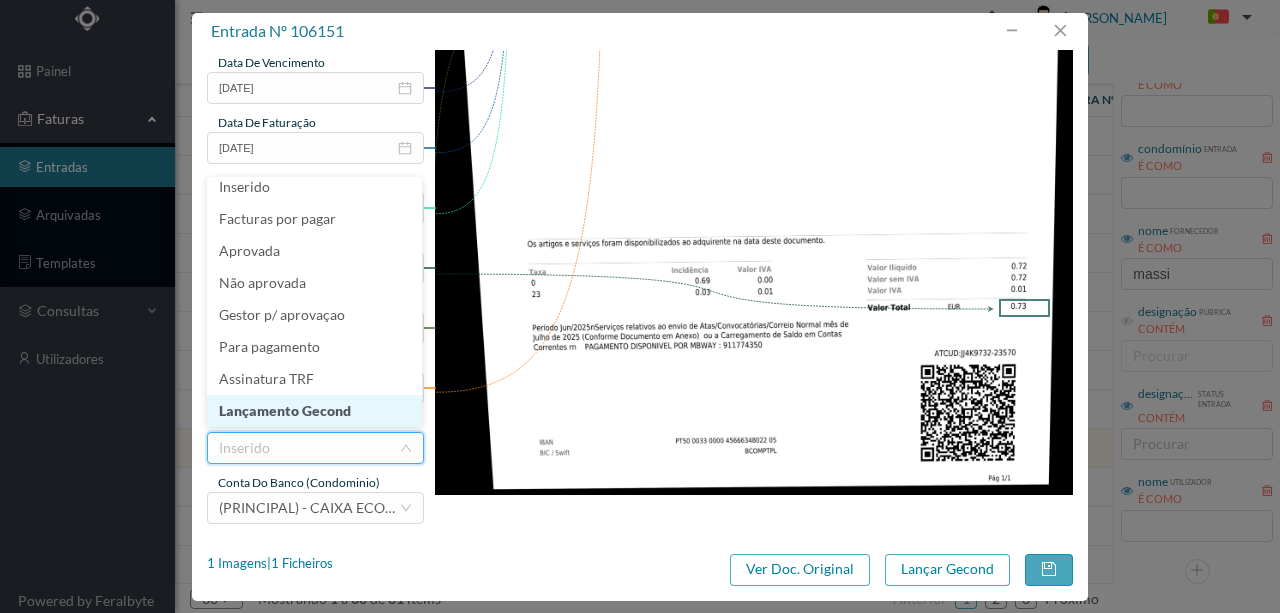 click on "Lançamento Gecond" at bounding box center (314, 411) 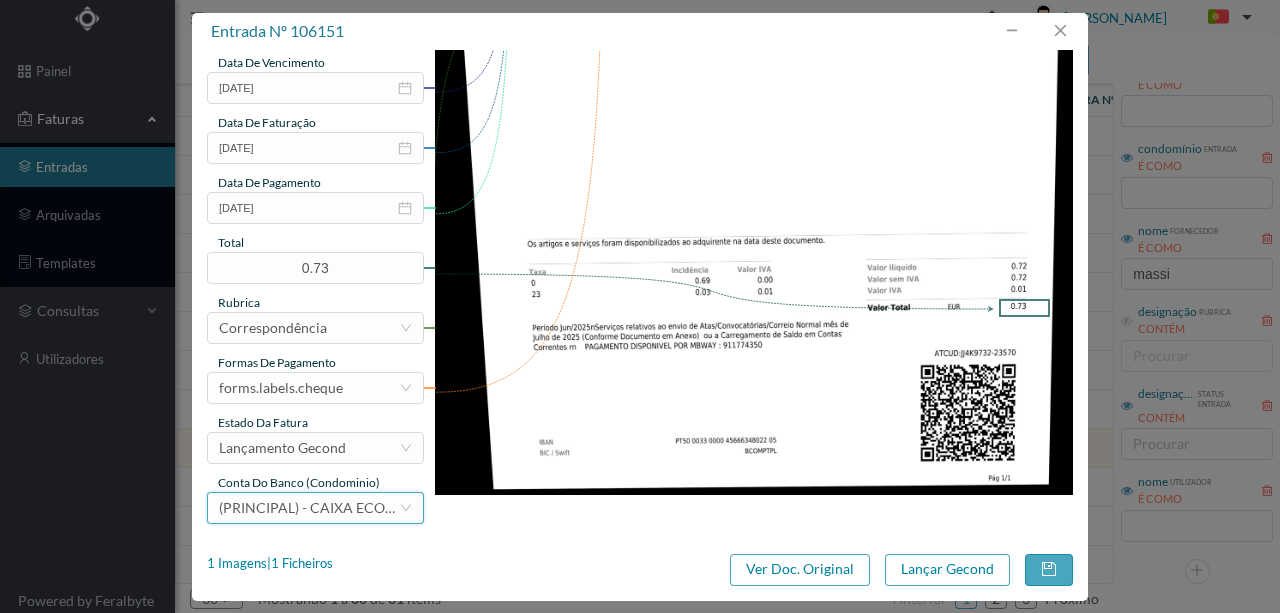 click on "(PRINCIPAL) - CAIXA ECONOMICA MONTEPIO GERAL (PT50 003600709910011490278)" at bounding box center [309, 508] 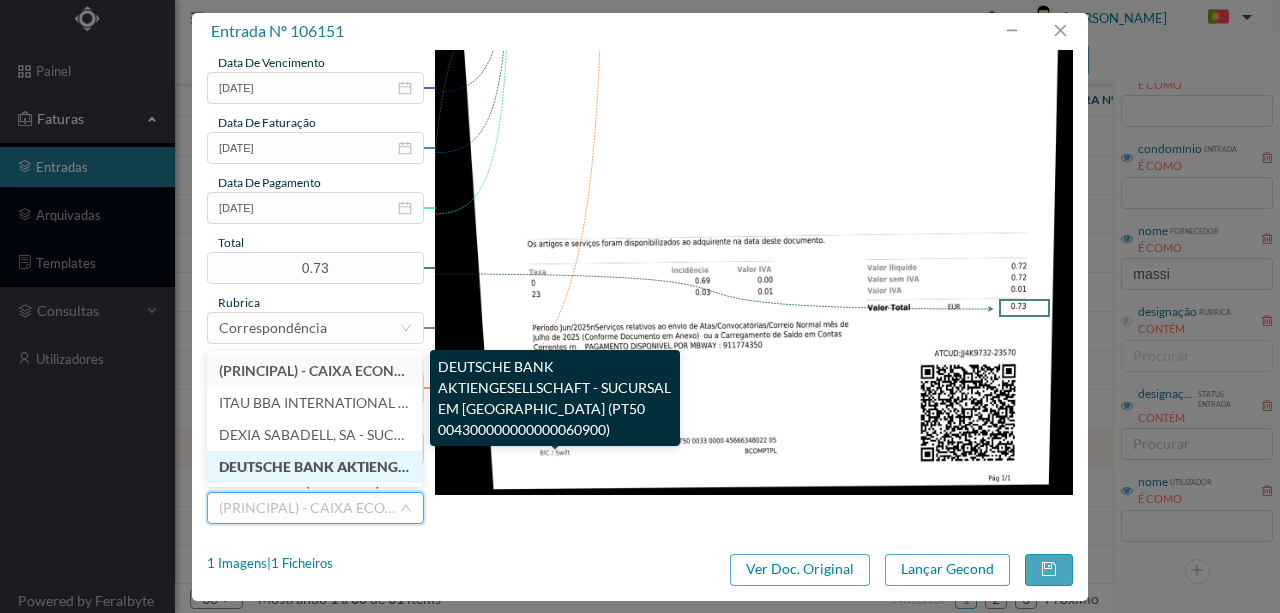 click on "DEUTSCHE BANK AKTIENGESELLSCHAFT - SUCURSAL EM PORTUGAL (PT50 004300000000000060900)" at bounding box center [587, 466] 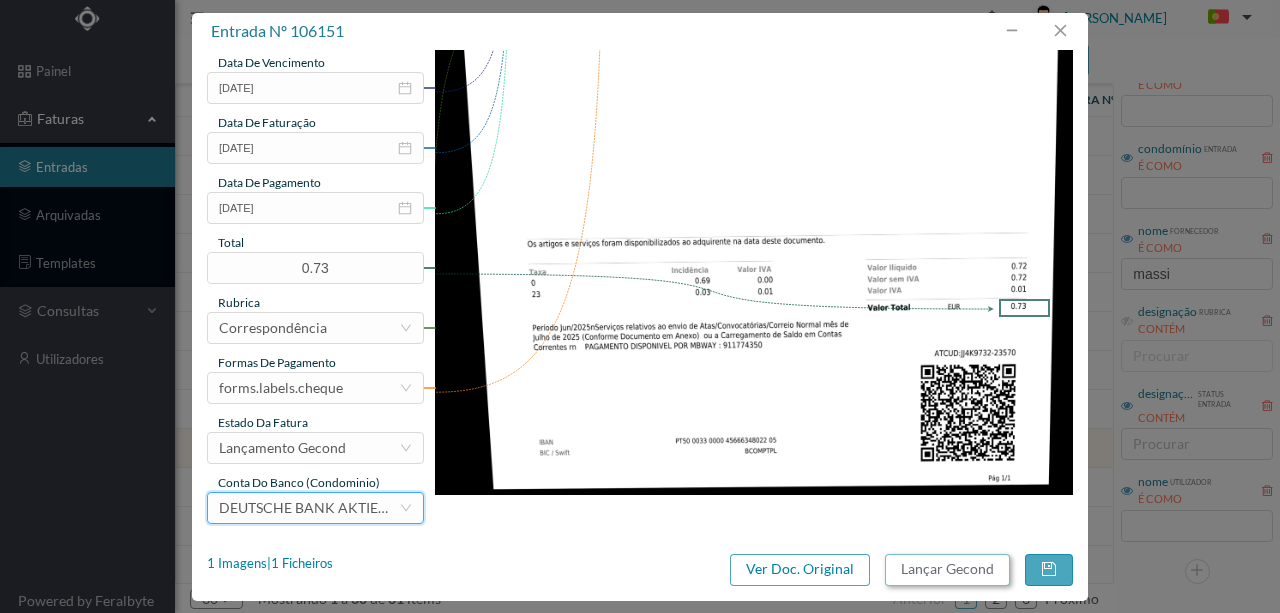 click on "Lançar Gecond" at bounding box center (947, 570) 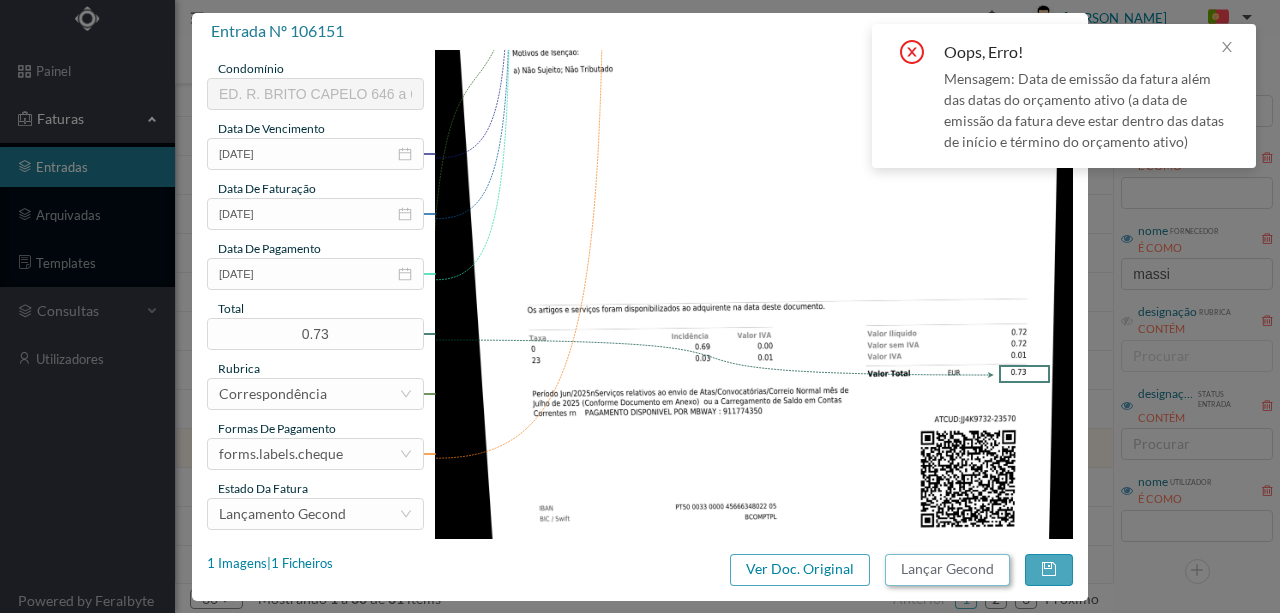 scroll, scrollTop: 406, scrollLeft: 0, axis: vertical 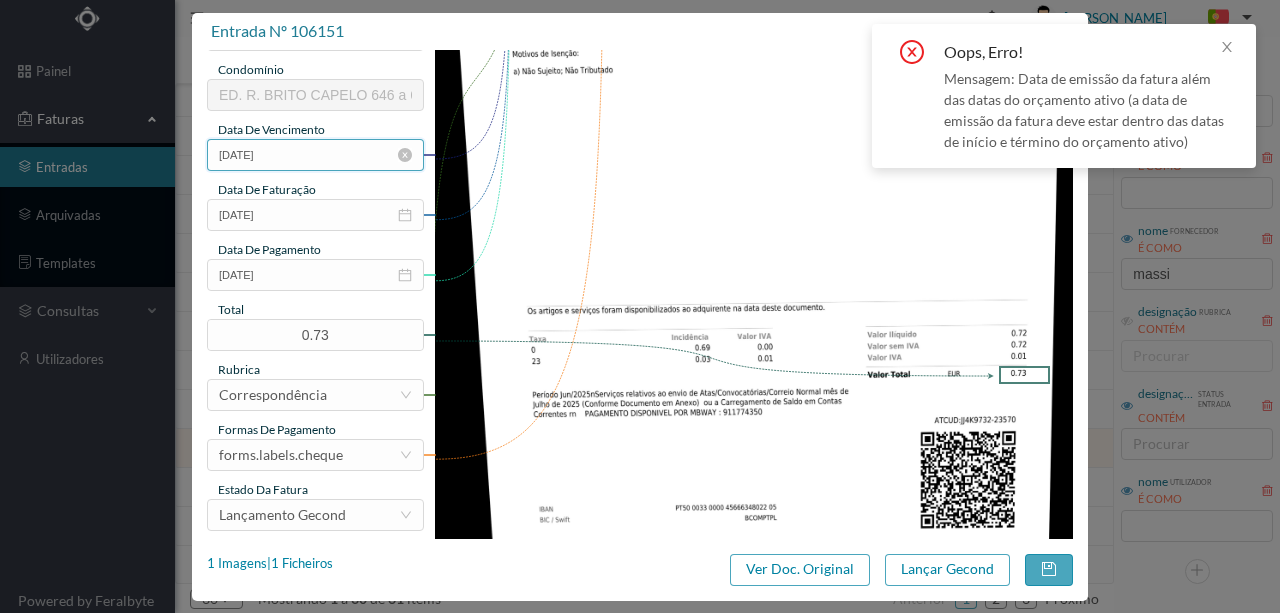 click on "[DATE]" at bounding box center (315, 155) 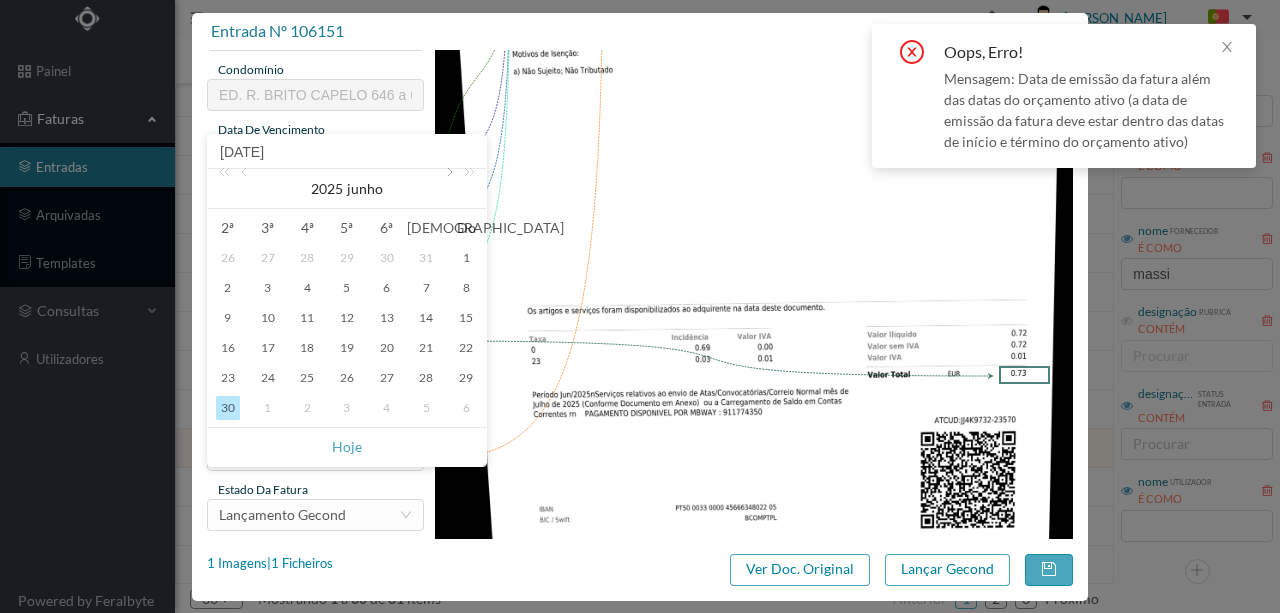 click at bounding box center [448, 189] 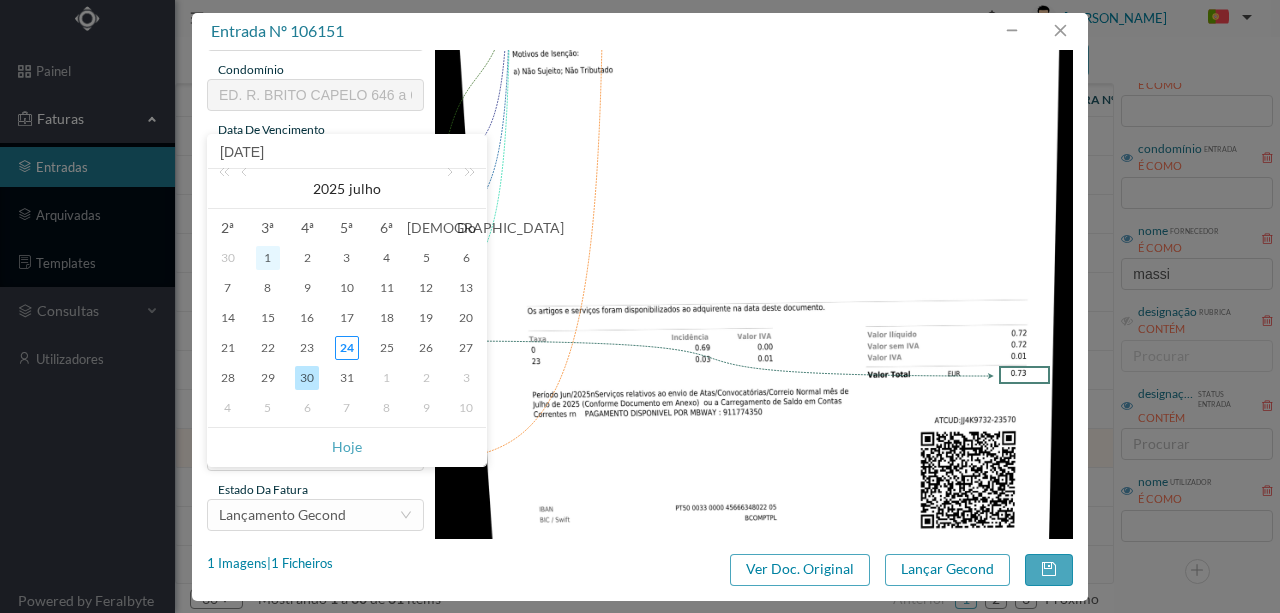 click on "1" at bounding box center [268, 258] 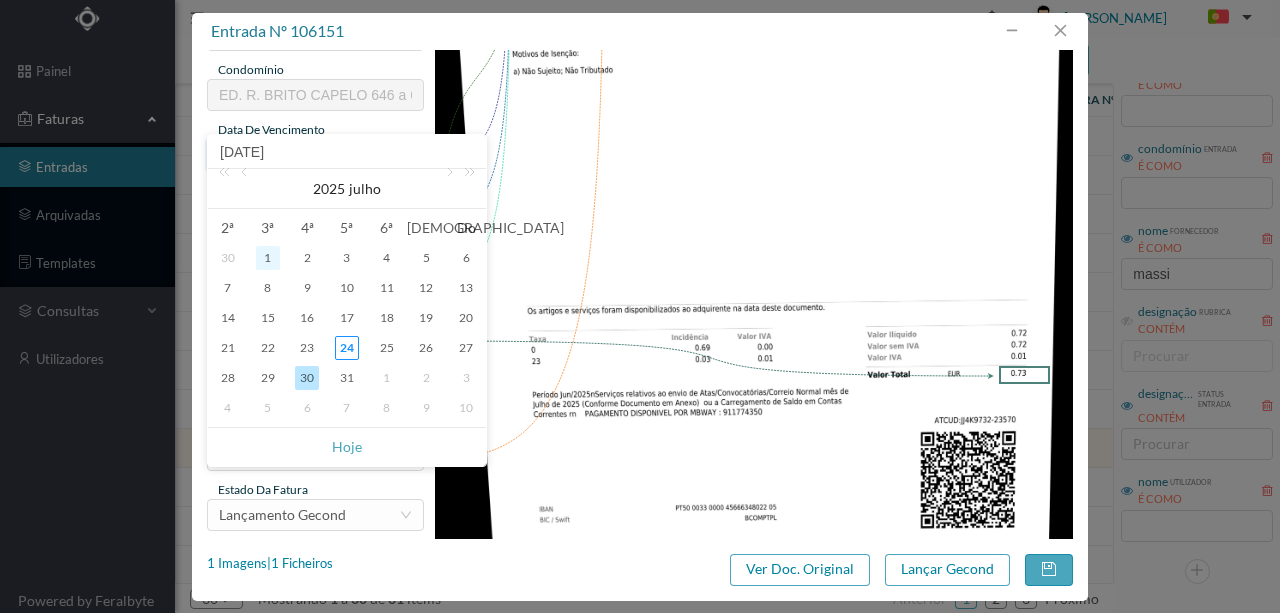 type on "[DATE]" 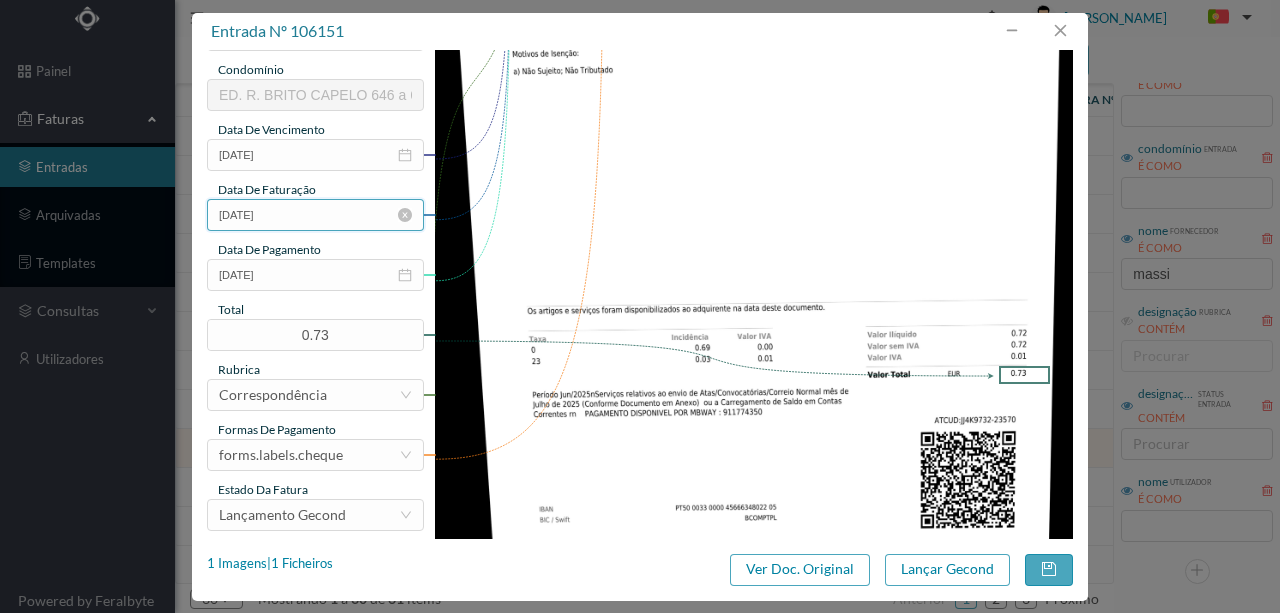 click on "[DATE]" at bounding box center [315, 215] 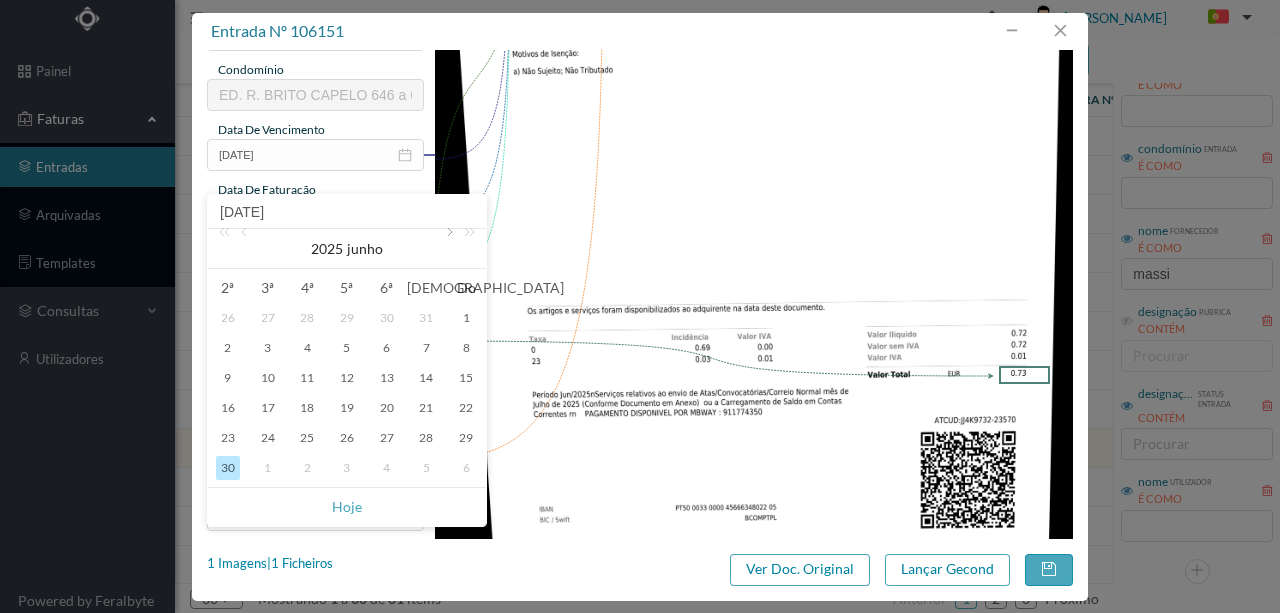 click at bounding box center [448, 249] 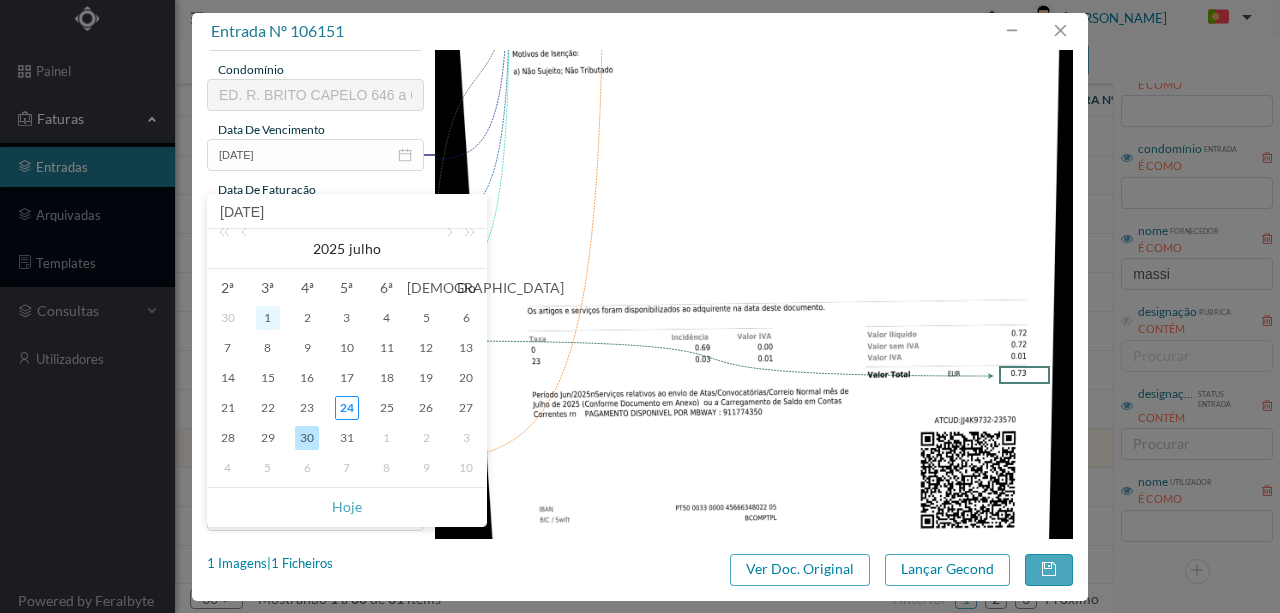 click on "1" at bounding box center (268, 318) 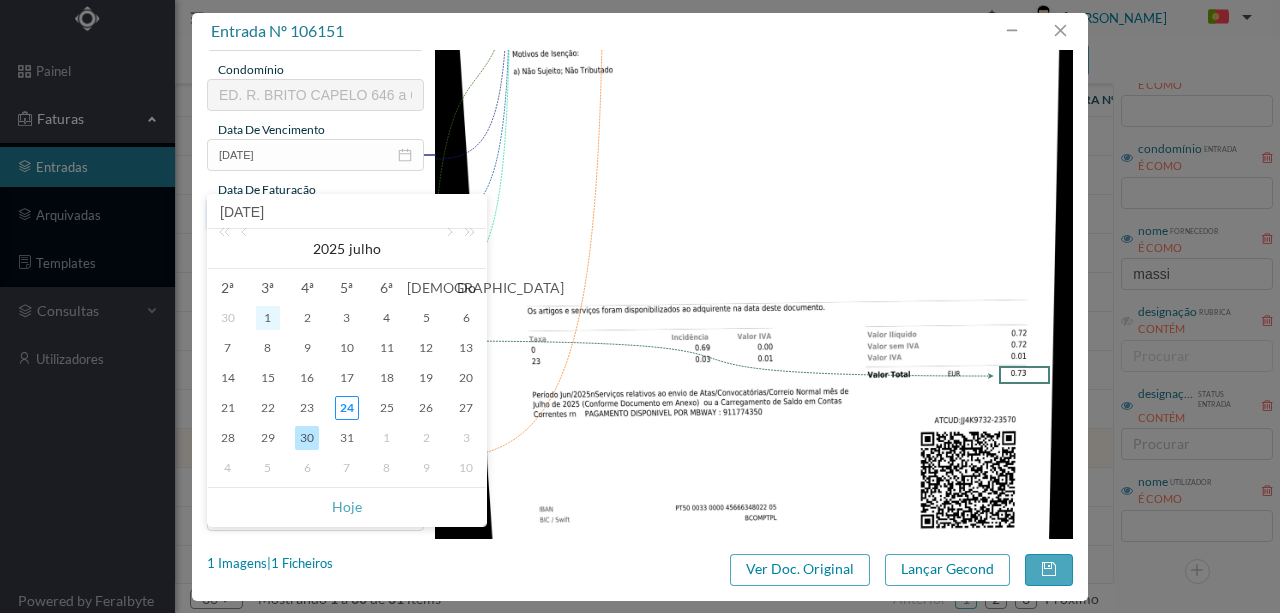 type on "[DATE]" 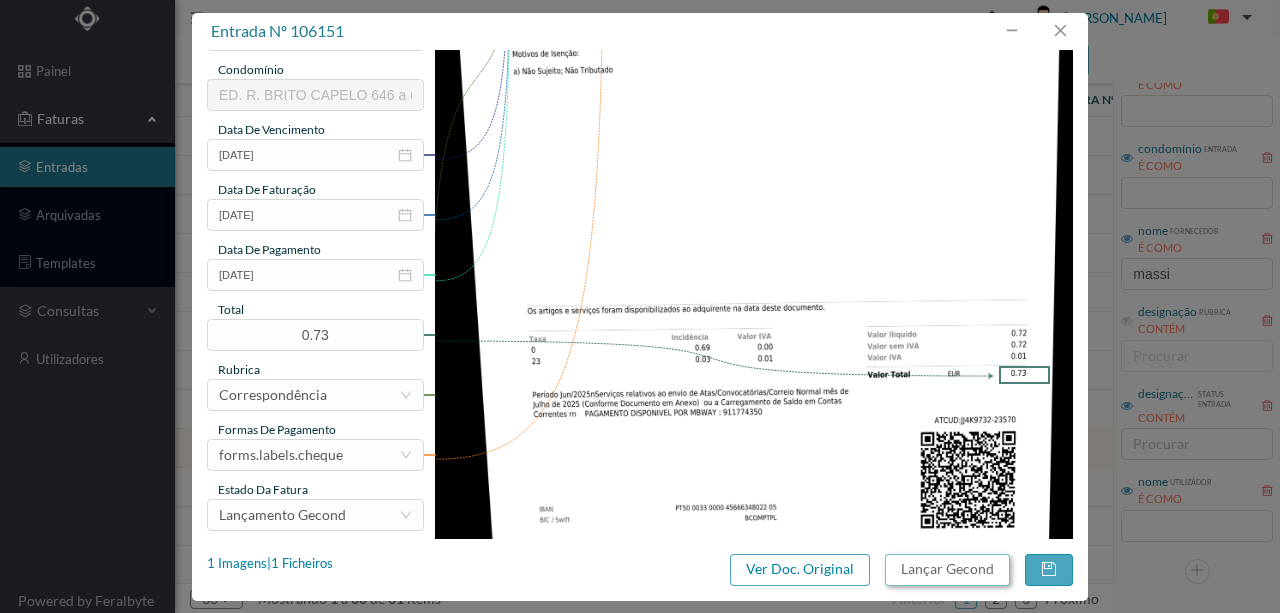 click on "Lançar Gecond" at bounding box center (947, 570) 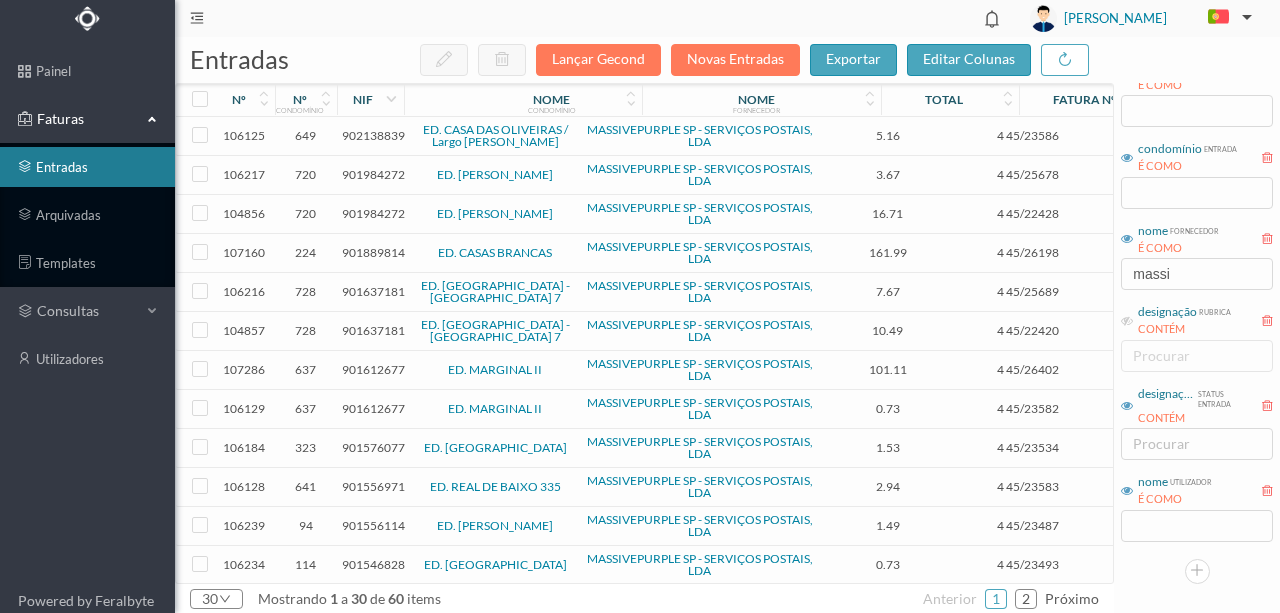 click on "901576077" at bounding box center (373, 447) 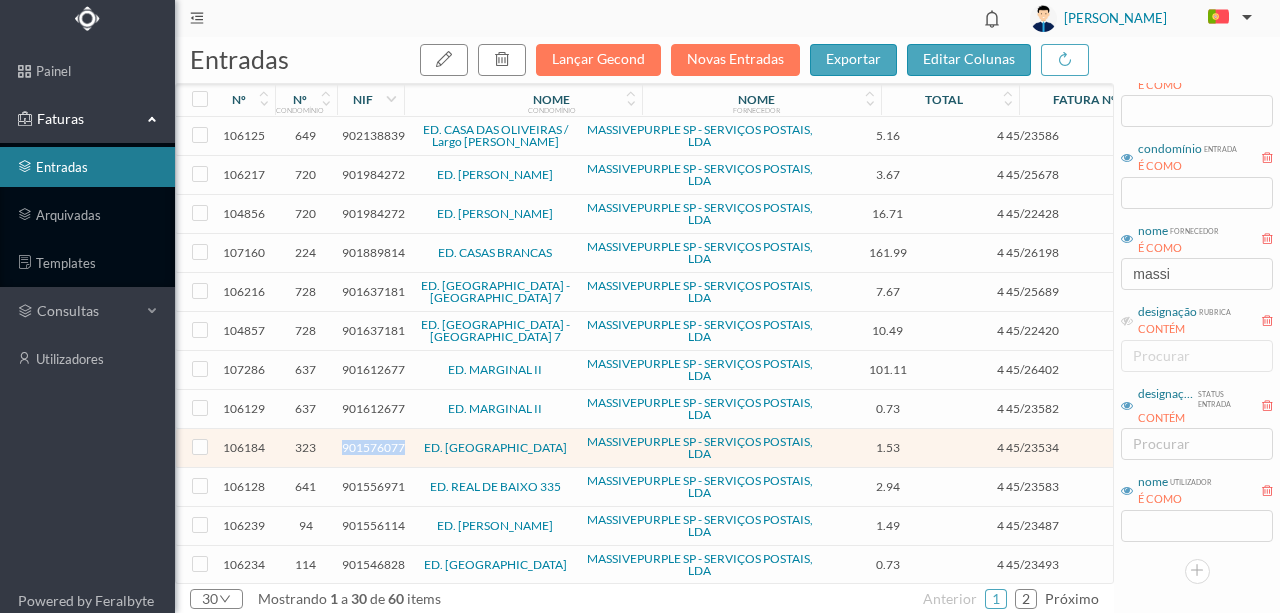 click on "901576077" at bounding box center [373, 447] 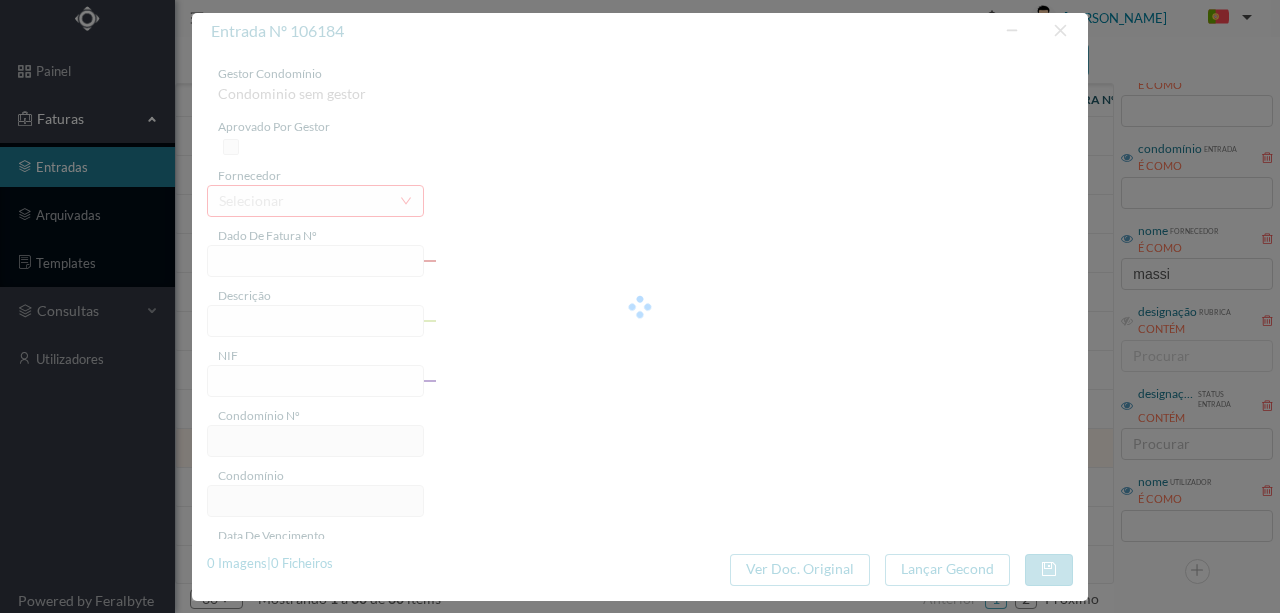 type on "4 45/23534" 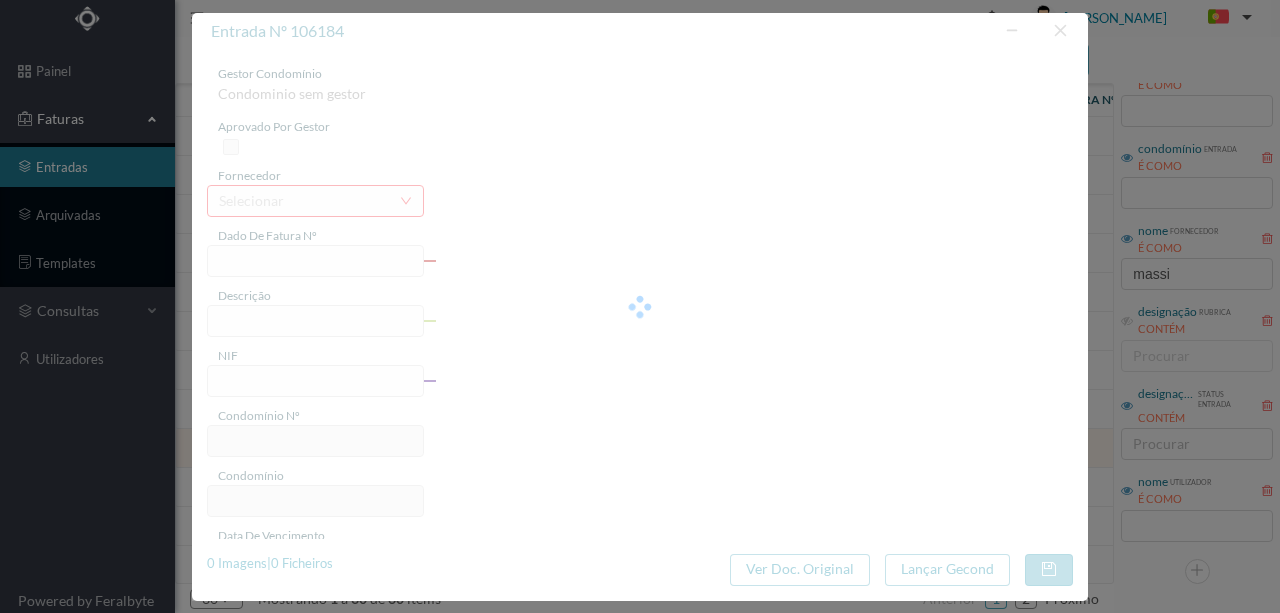 type on "serviço Envio Correio Fava da lmansanadDa" 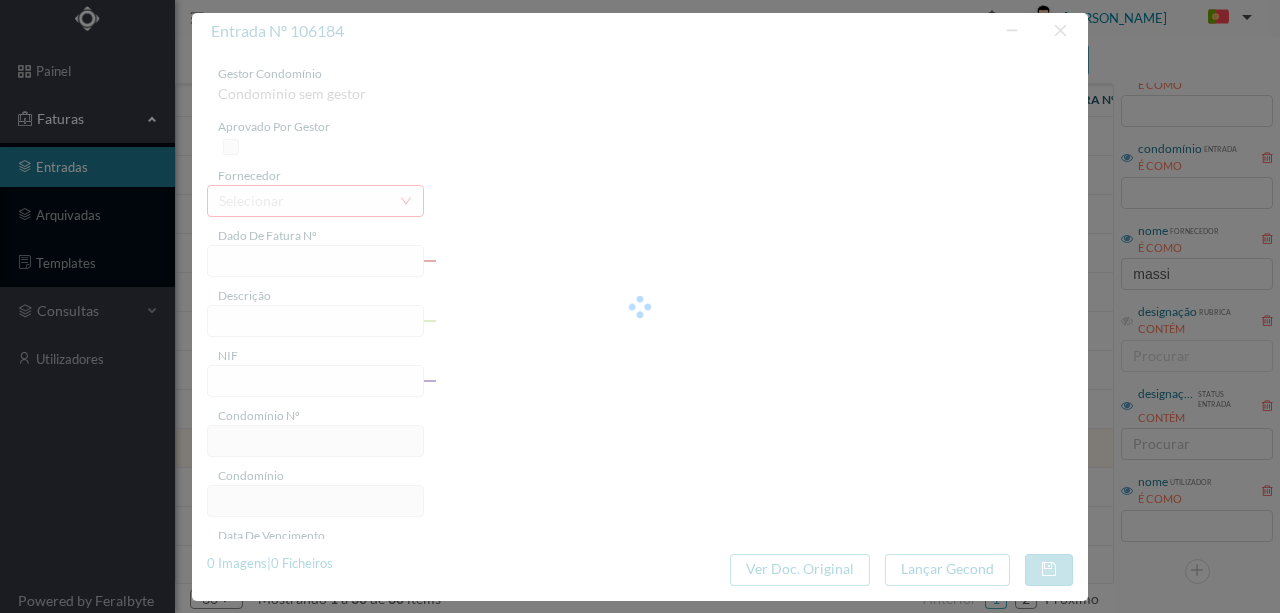 type on "901576077" 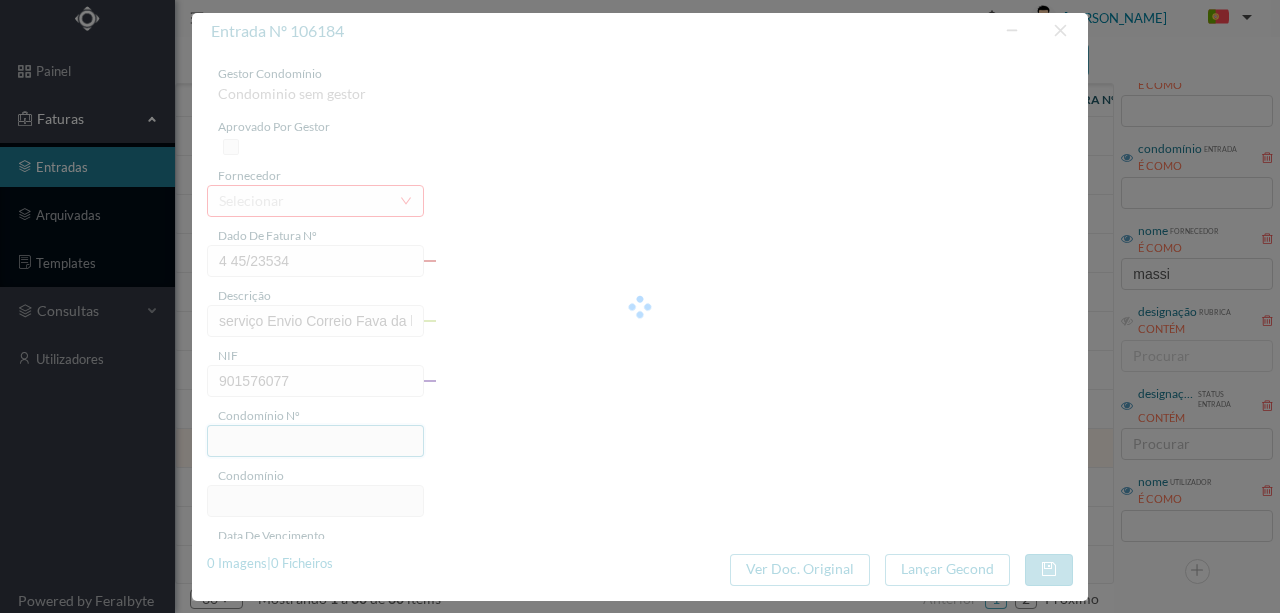 type on "323" 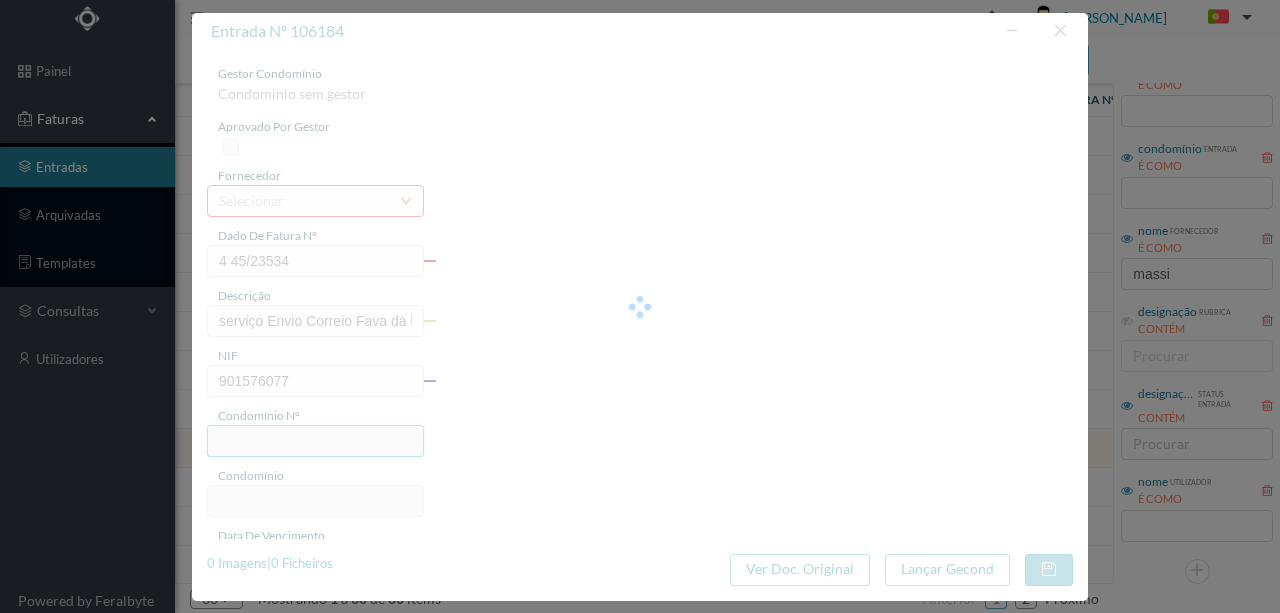 type on "ED. [GEOGRAPHIC_DATA]" 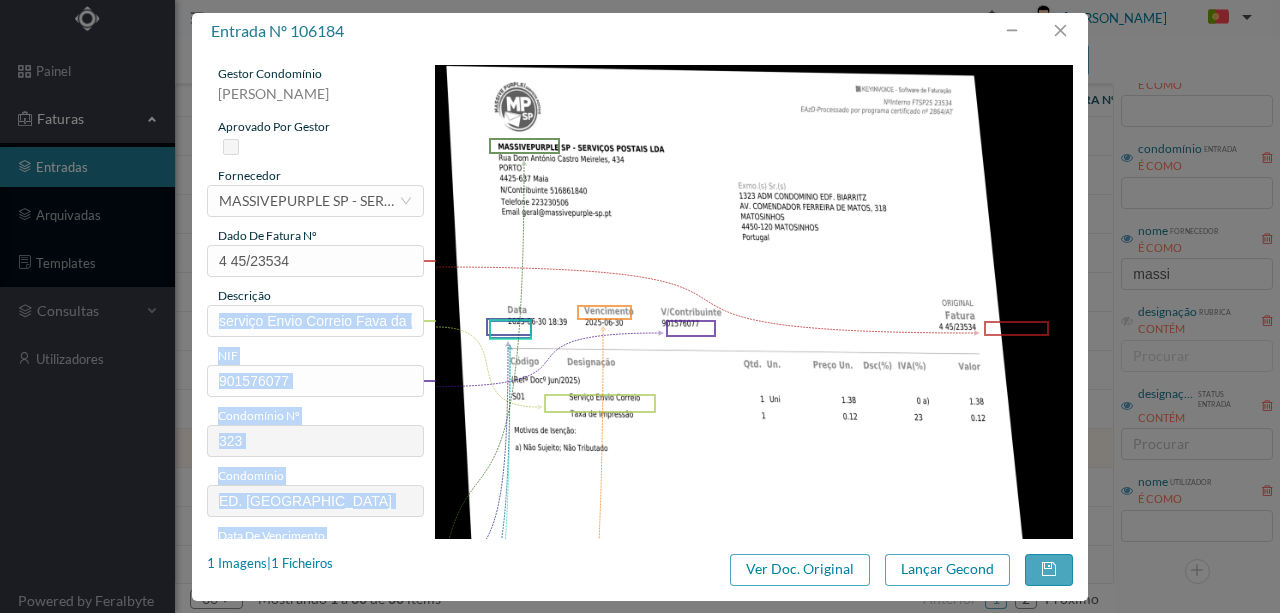 drag, startPoint x: 204, startPoint y: 318, endPoint x: 576, endPoint y: 320, distance: 372.00537 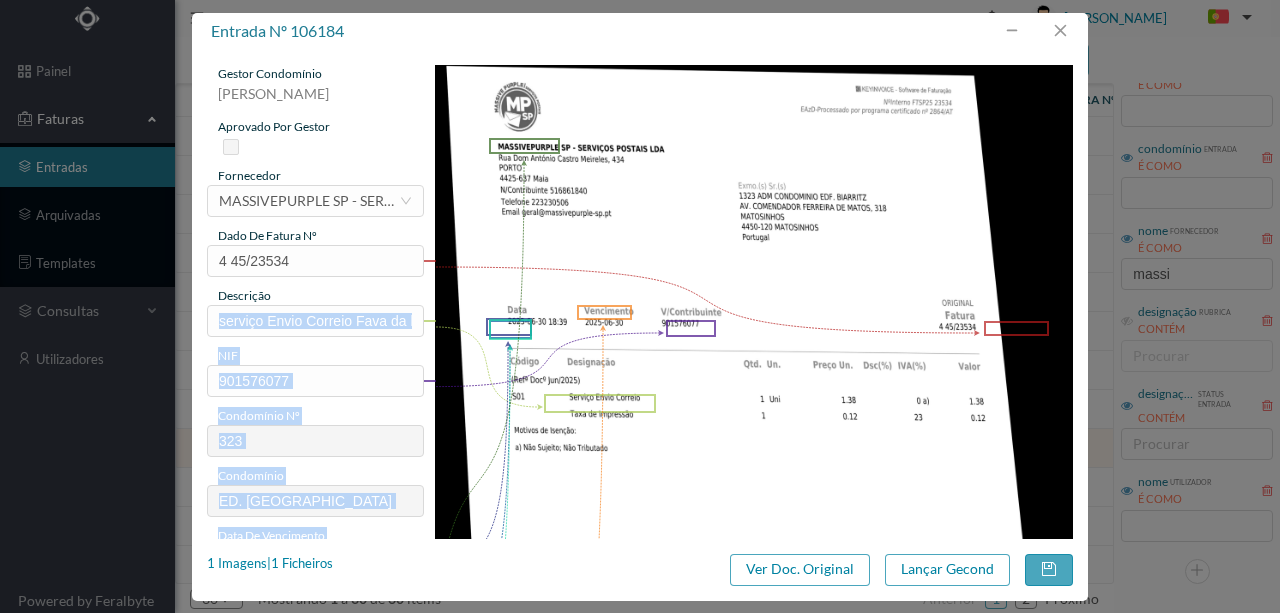 click on "gestor condomínio [PERSON_NAME] aprovado por gestor fornecedor selecionar MASSIVEPURPLE SP - SERVIÇOS POSTAIS, LDA   [STREET_ADDRESS] serviço Envio Correio Fava da lmansanadDa NIF 901576077 condomínio nº 323 condomínio ED. BIARRITZ data de vencimento Invalid date data de faturação [DATE] data de pagamento Invalid date total 1.53 rubrica Correspondência   Formas de Pagamento forms.labels.null   estado da fatura Inserido   conta do banco (condominio) (PRINCIPAL) - CAIXA ECONOMICA MONTEPIO GERAL ([FINANCIAL_ID])" at bounding box center [640, 294] 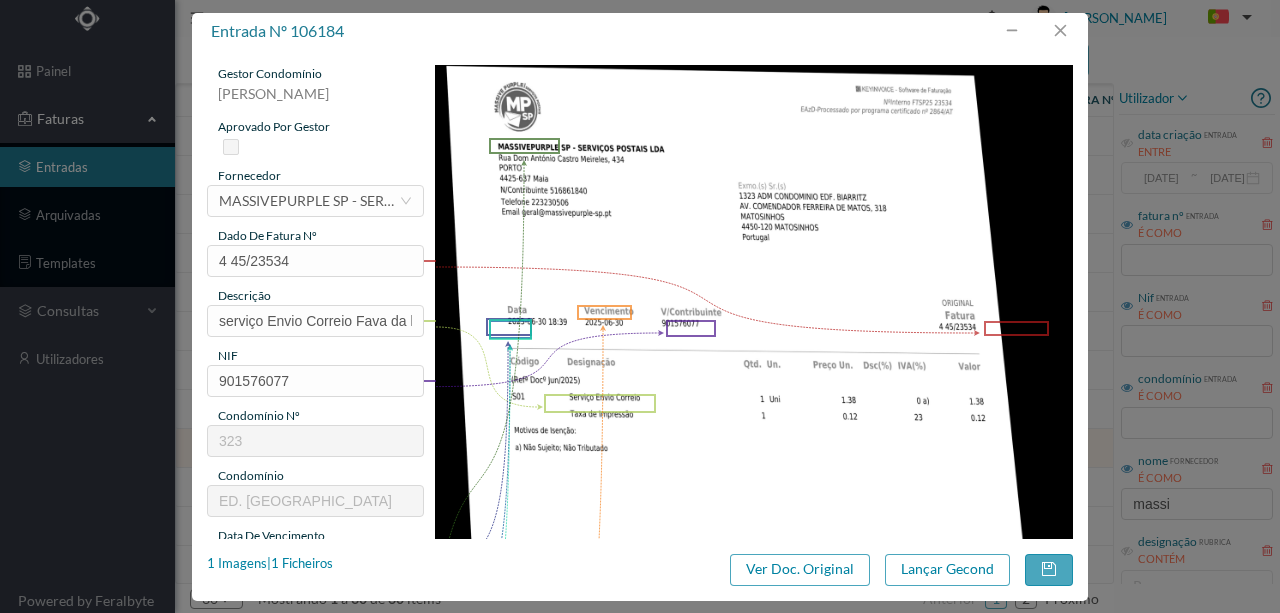 scroll, scrollTop: 0, scrollLeft: 0, axis: both 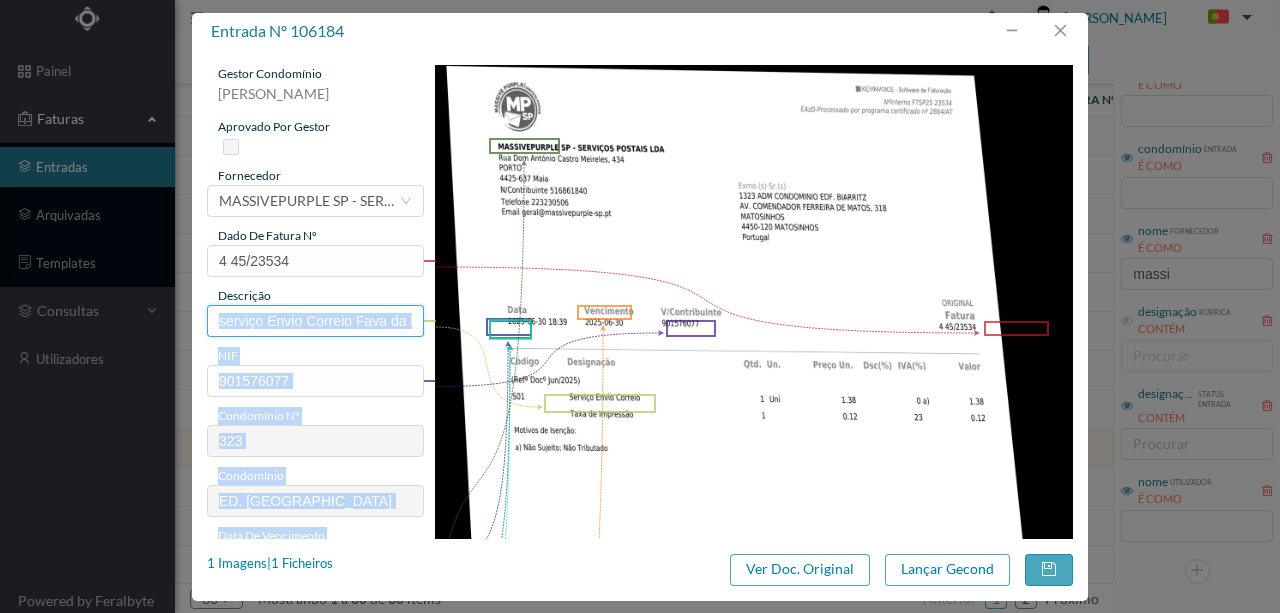 click on "serviço Envio Correio Fava da lmansanadDa" at bounding box center [315, 321] 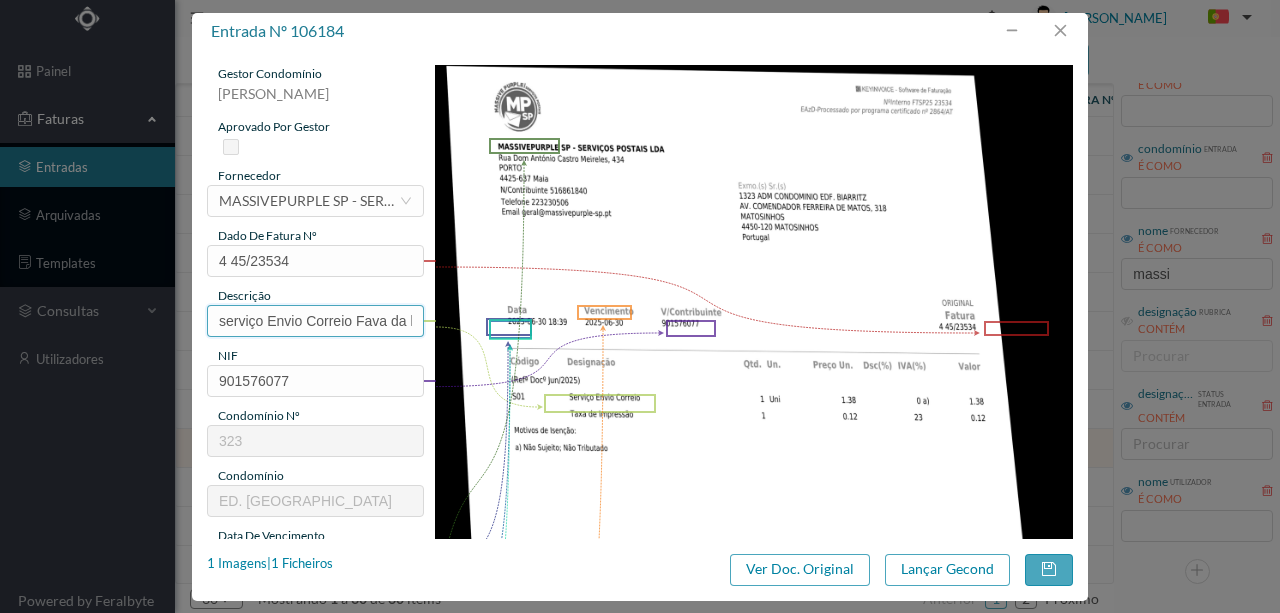 scroll, scrollTop: 0, scrollLeft: 86, axis: horizontal 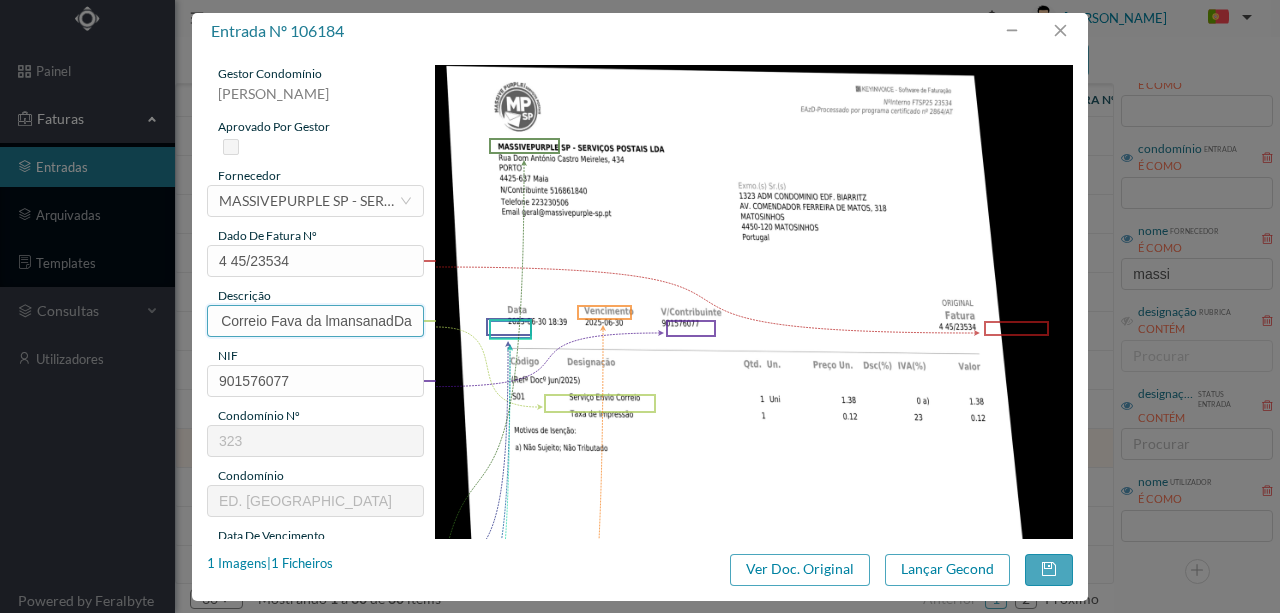 drag, startPoint x: 216, startPoint y: 321, endPoint x: 486, endPoint y: 320, distance: 270.00186 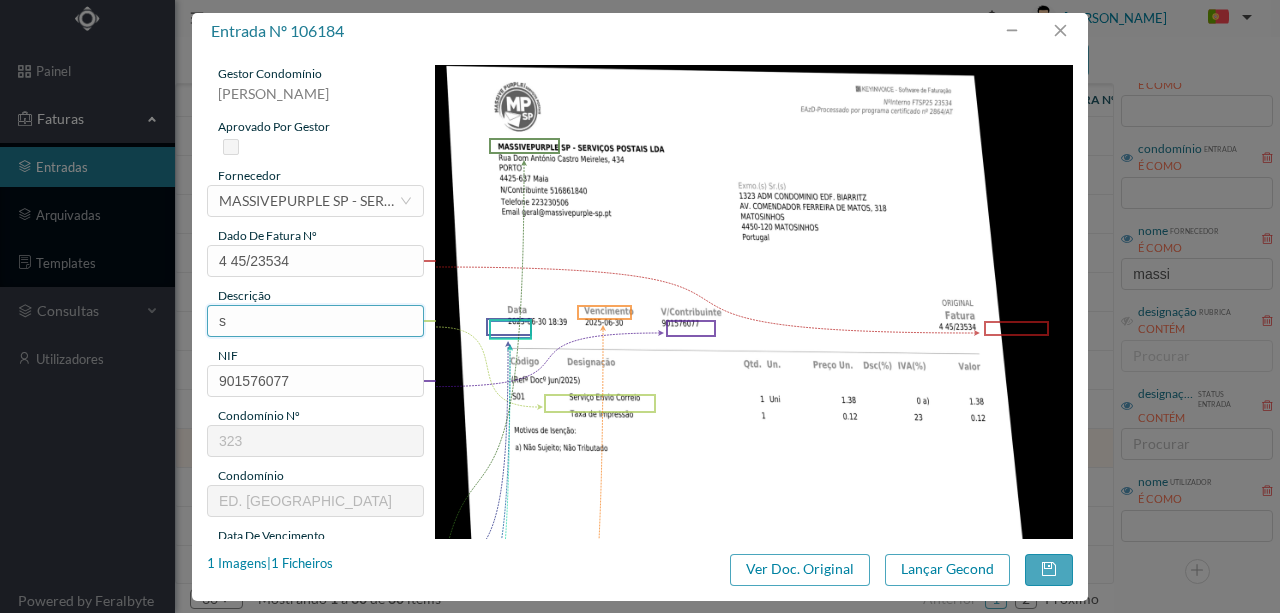 scroll, scrollTop: 0, scrollLeft: 0, axis: both 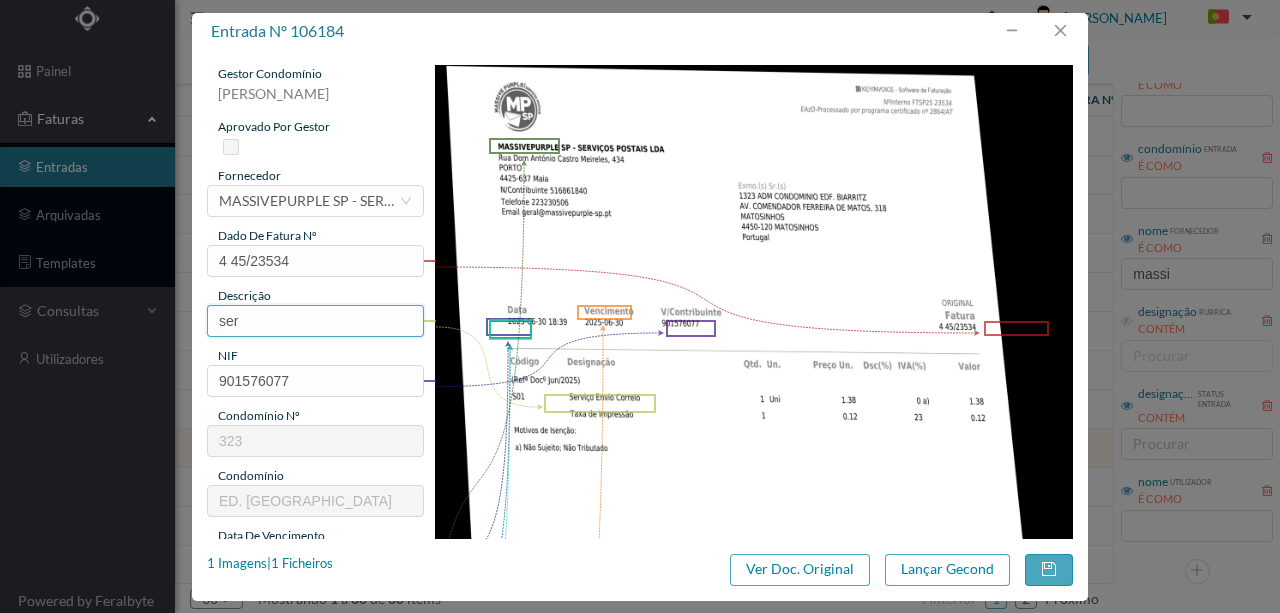 type on "Serviço [PERSON_NAME]" 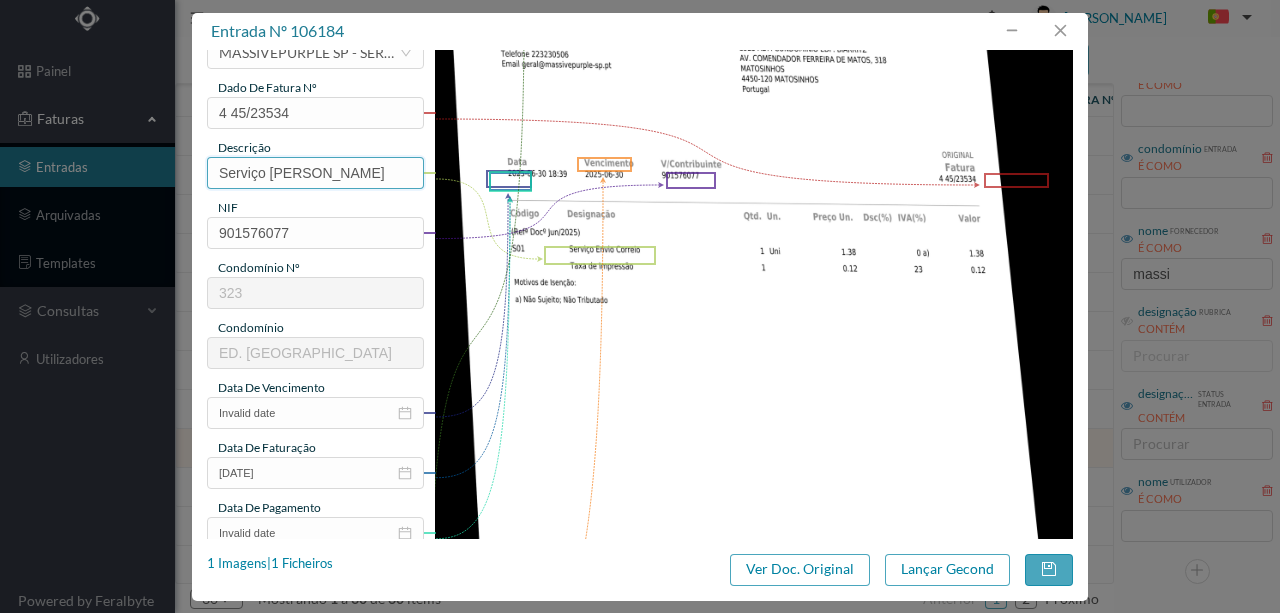 scroll, scrollTop: 200, scrollLeft: 0, axis: vertical 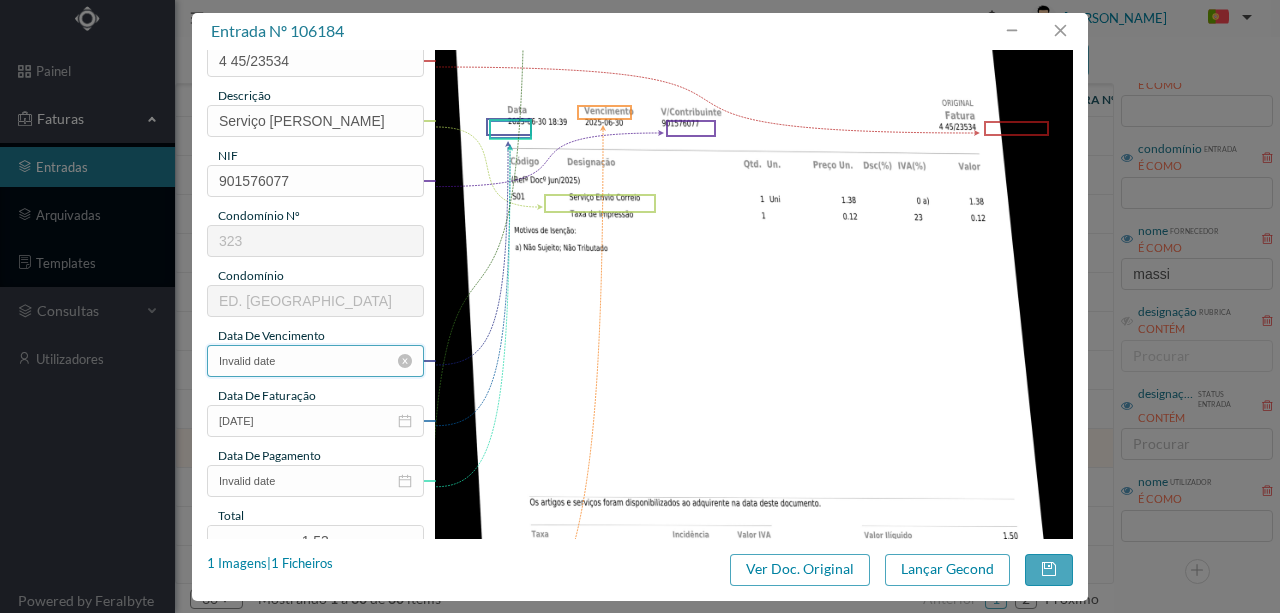 click on "Invalid date" at bounding box center [315, 361] 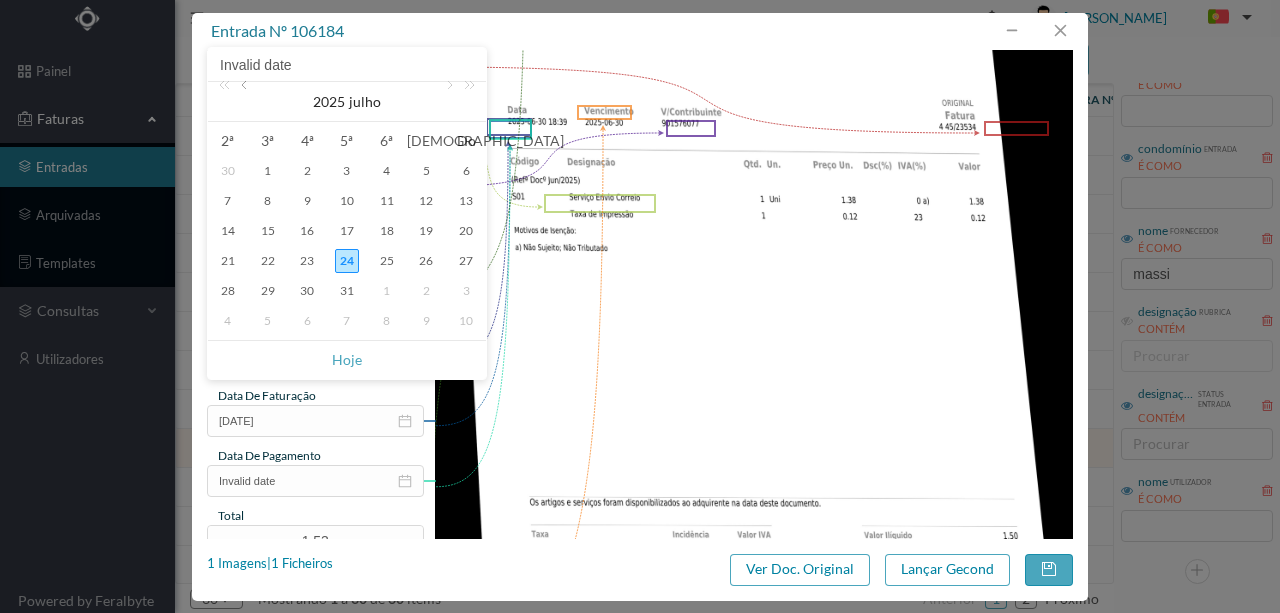 click at bounding box center (246, 102) 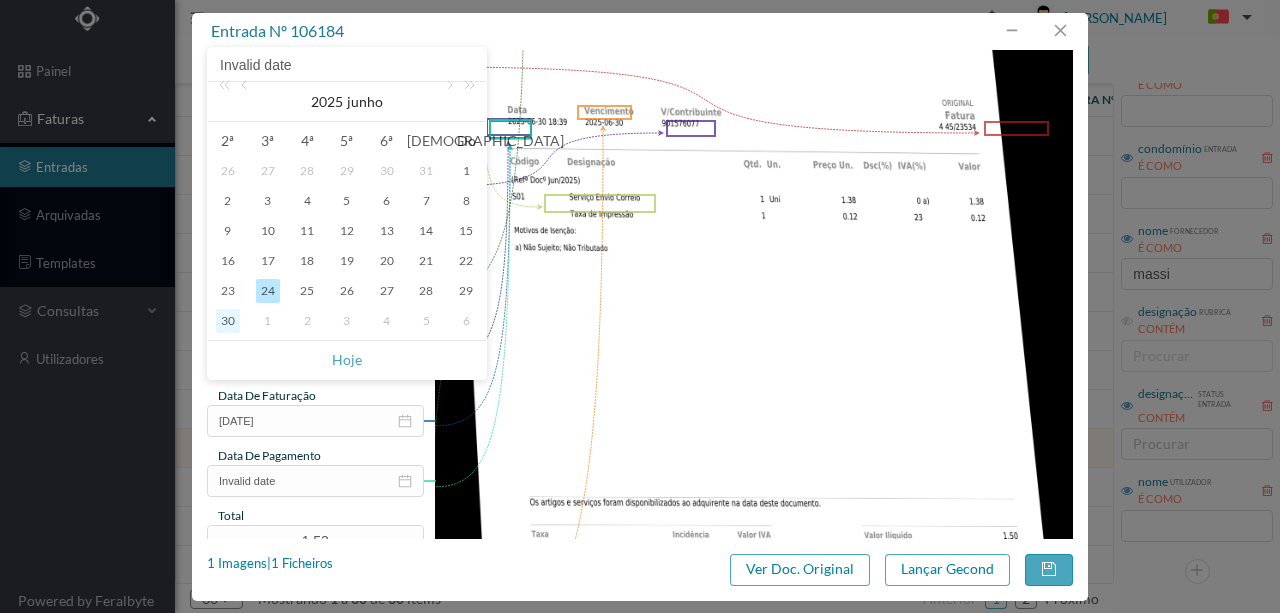 click on "30" at bounding box center (228, 321) 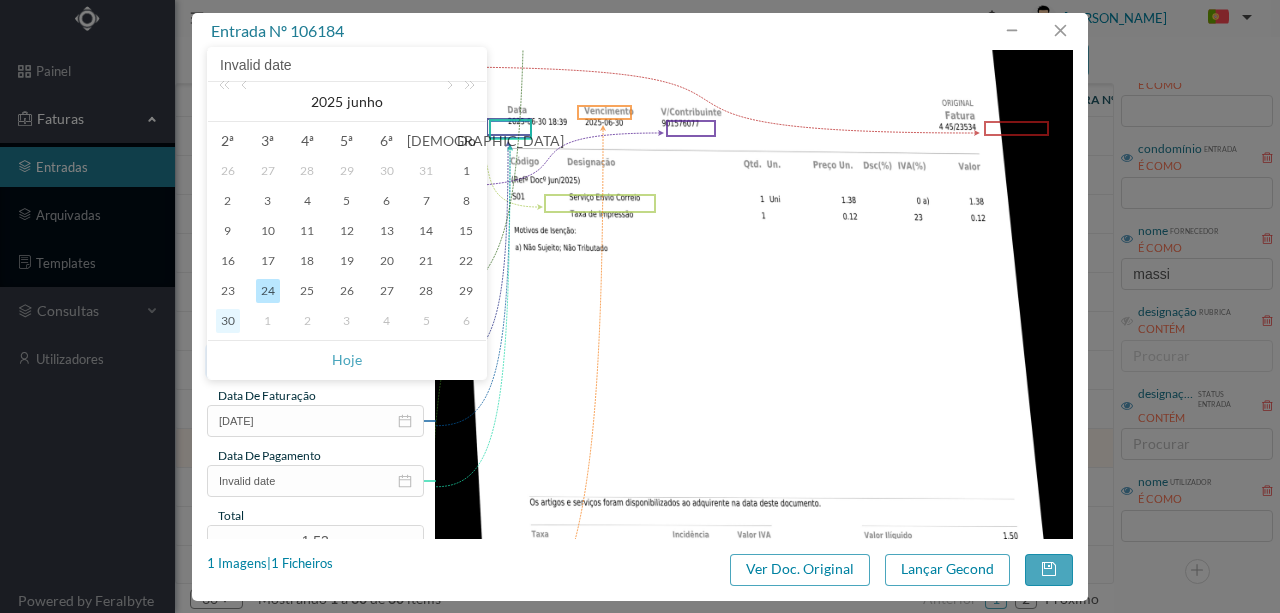 type on "[DATE]" 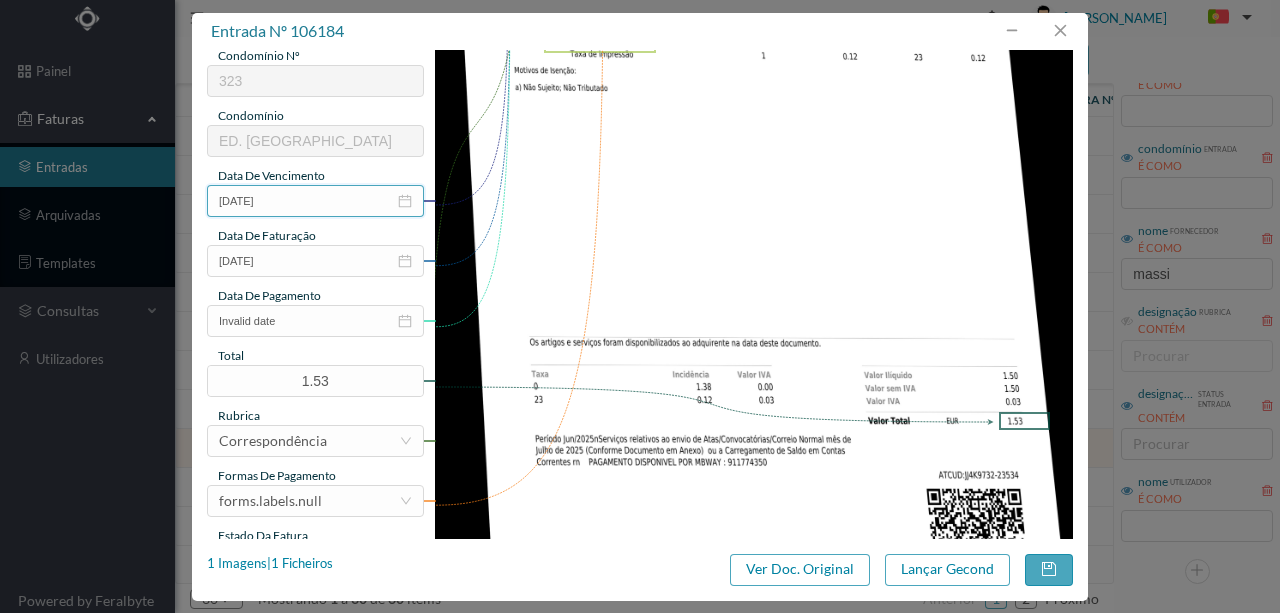scroll, scrollTop: 400, scrollLeft: 0, axis: vertical 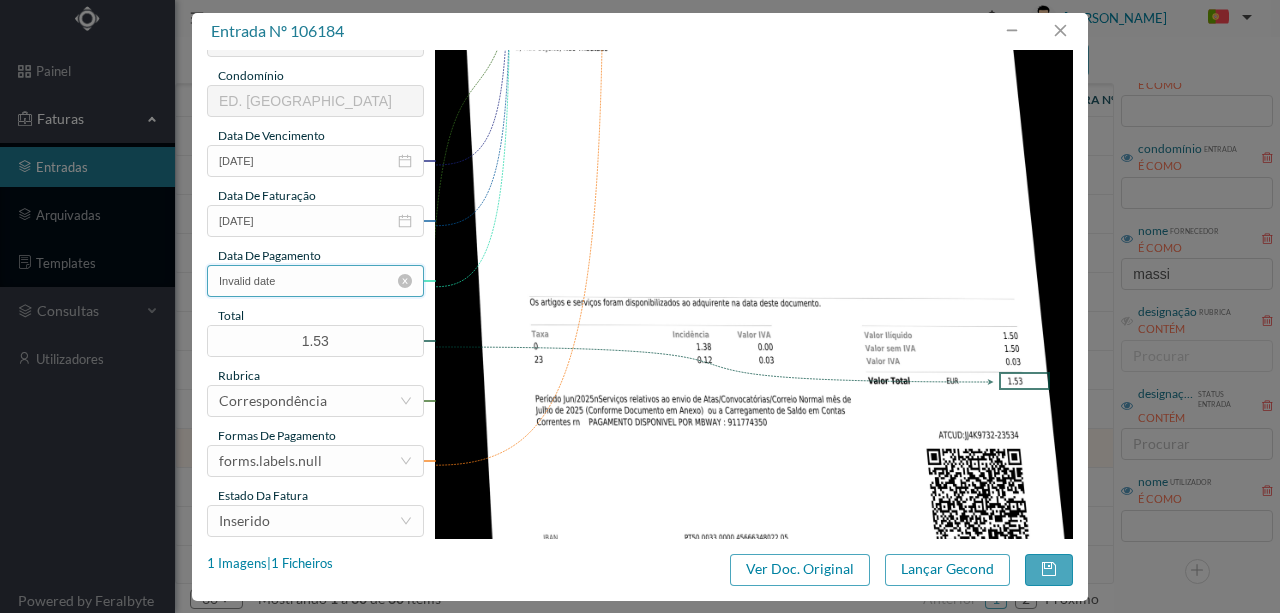 click on "Invalid date" at bounding box center (315, 281) 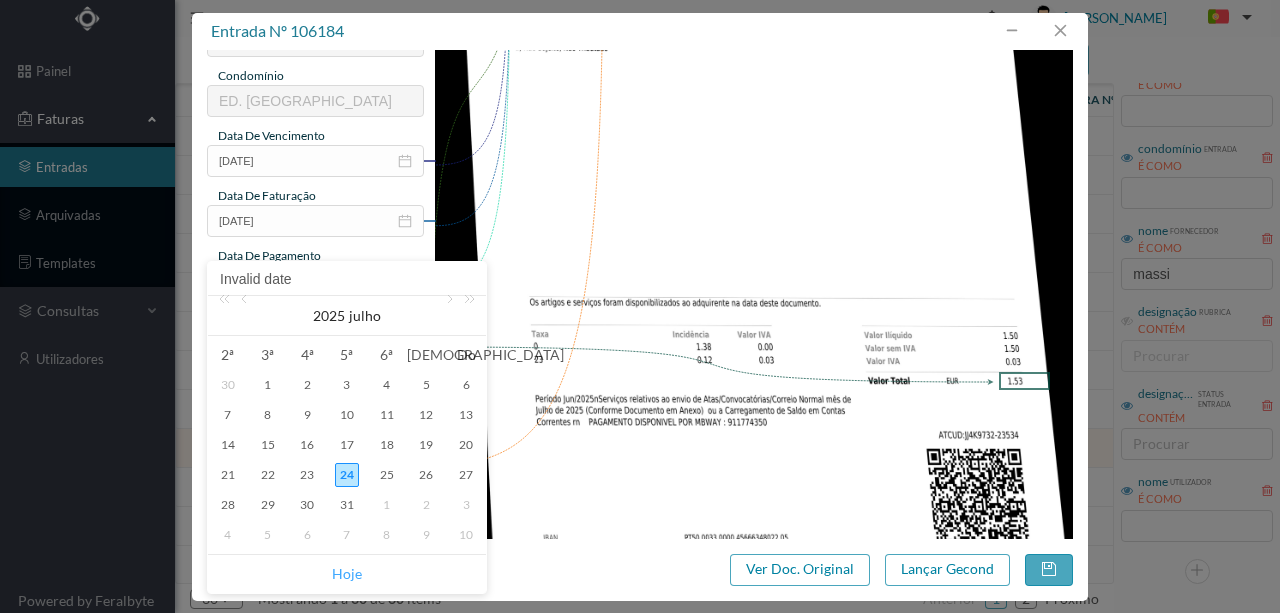 click on "Hoje" at bounding box center [347, 574] 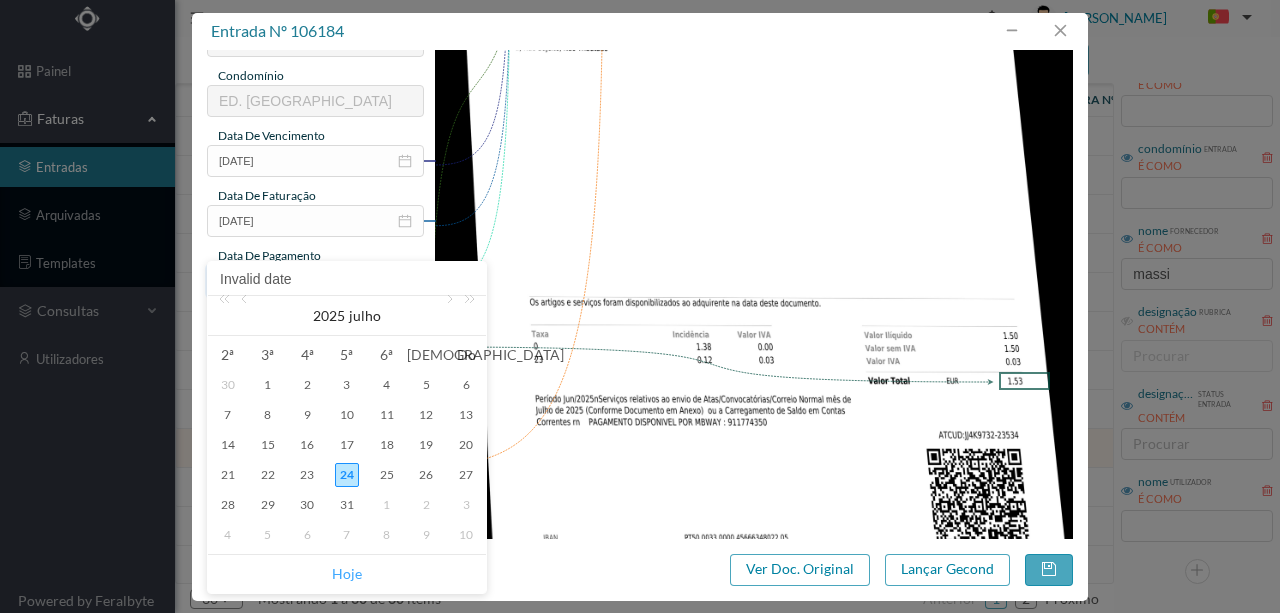 type on "[DATE]" 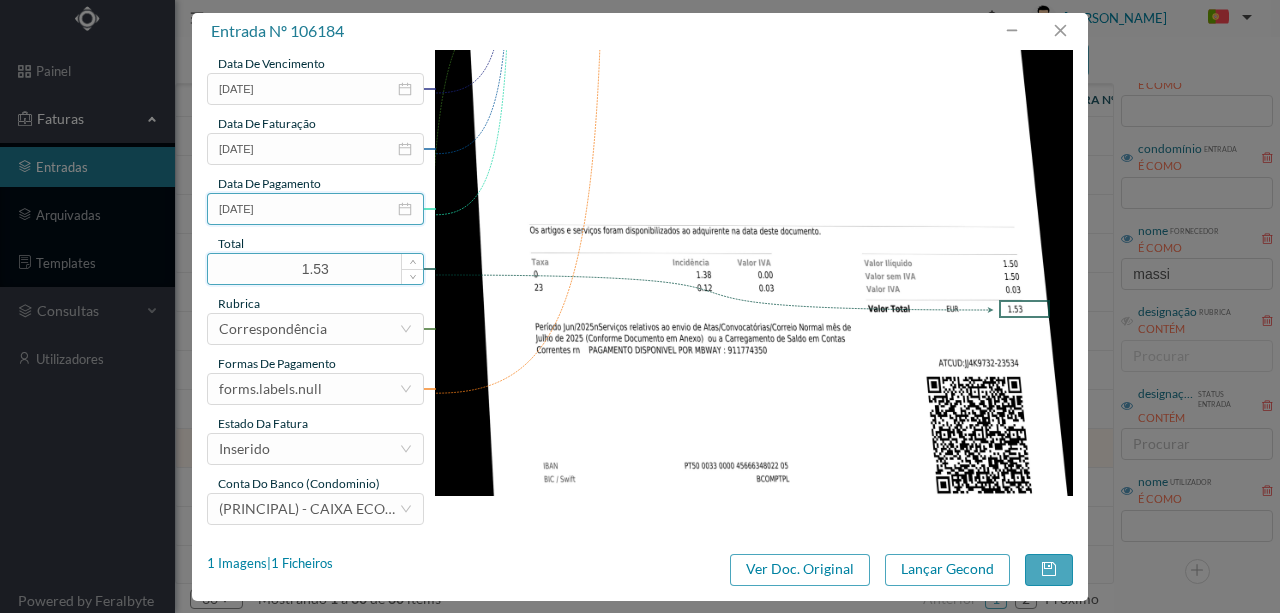 scroll, scrollTop: 473, scrollLeft: 0, axis: vertical 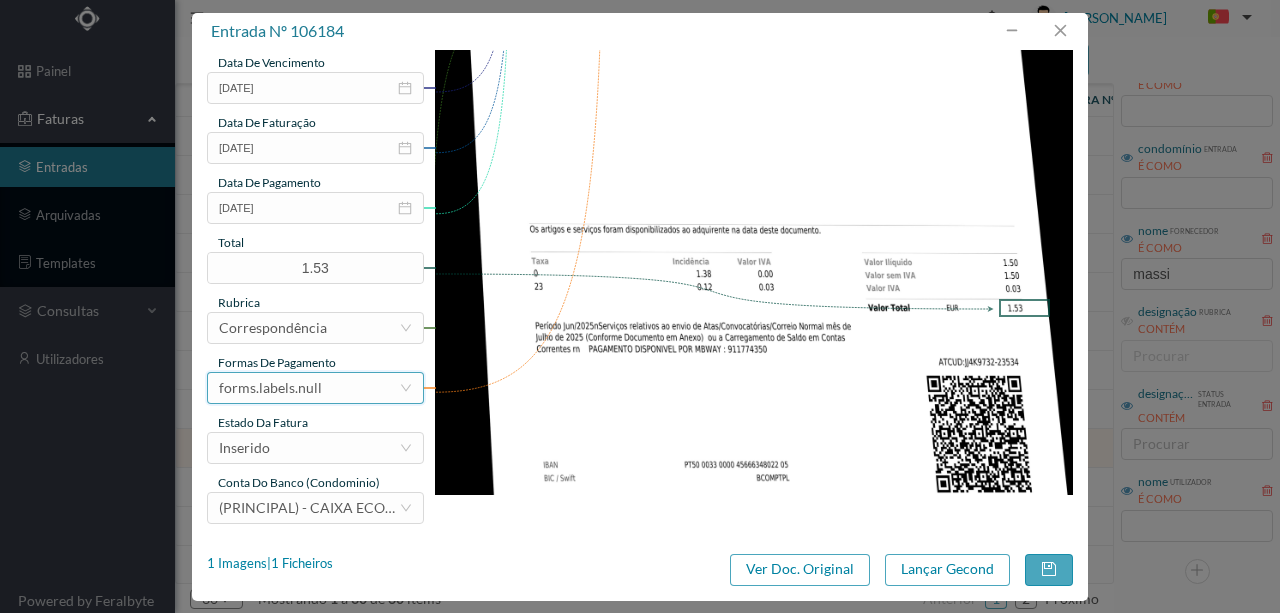 click on "forms.labels.null" at bounding box center (270, 388) 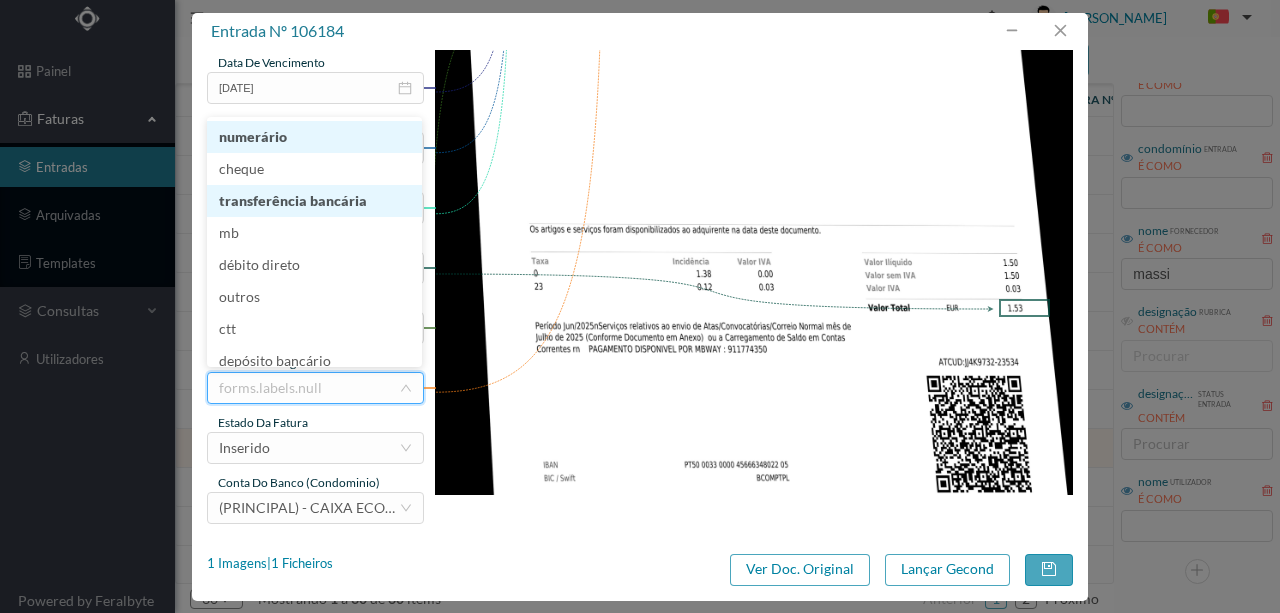 scroll, scrollTop: 10, scrollLeft: 0, axis: vertical 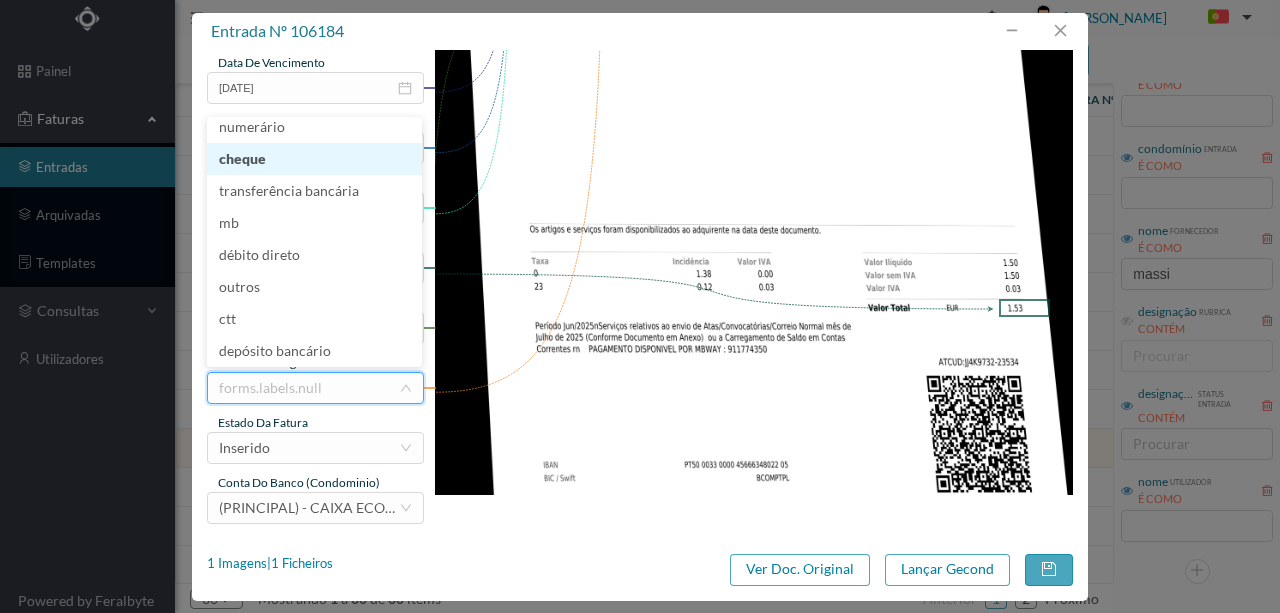 click on "cheque" at bounding box center [314, 159] 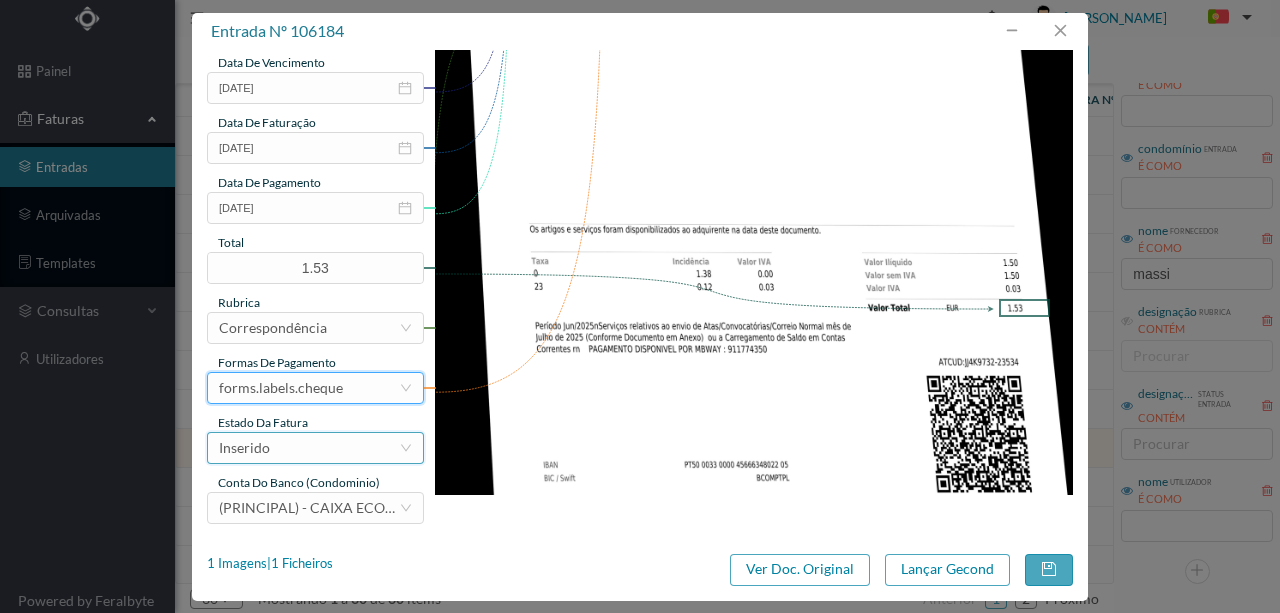 click on "Inserido" at bounding box center (309, 448) 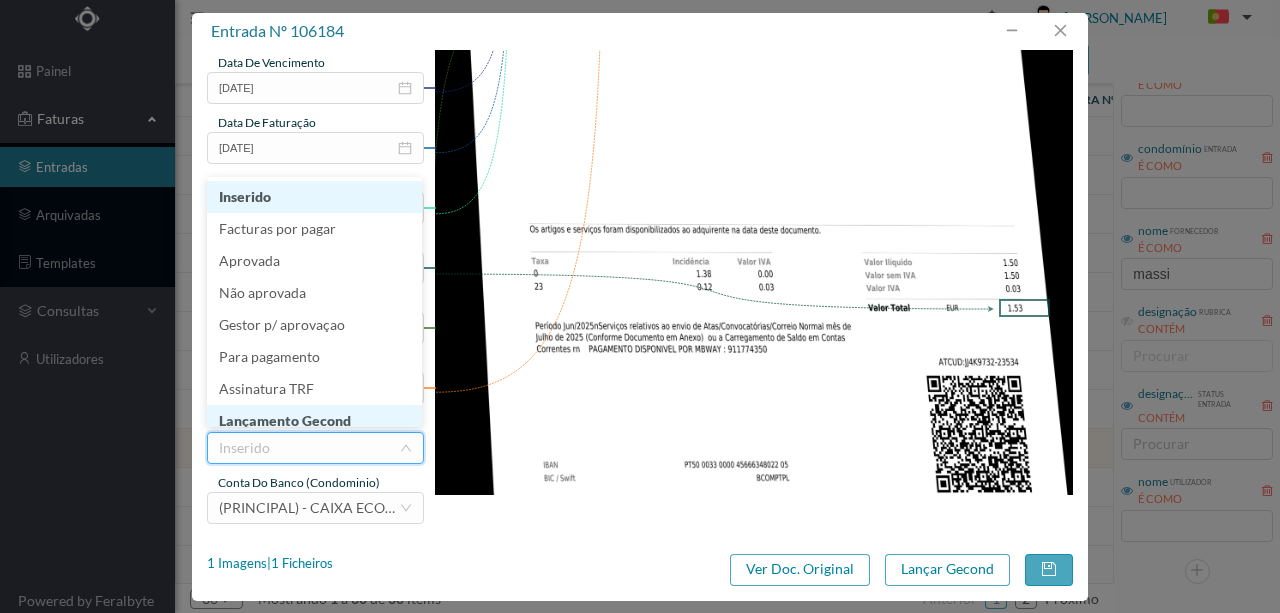 scroll, scrollTop: 10, scrollLeft: 0, axis: vertical 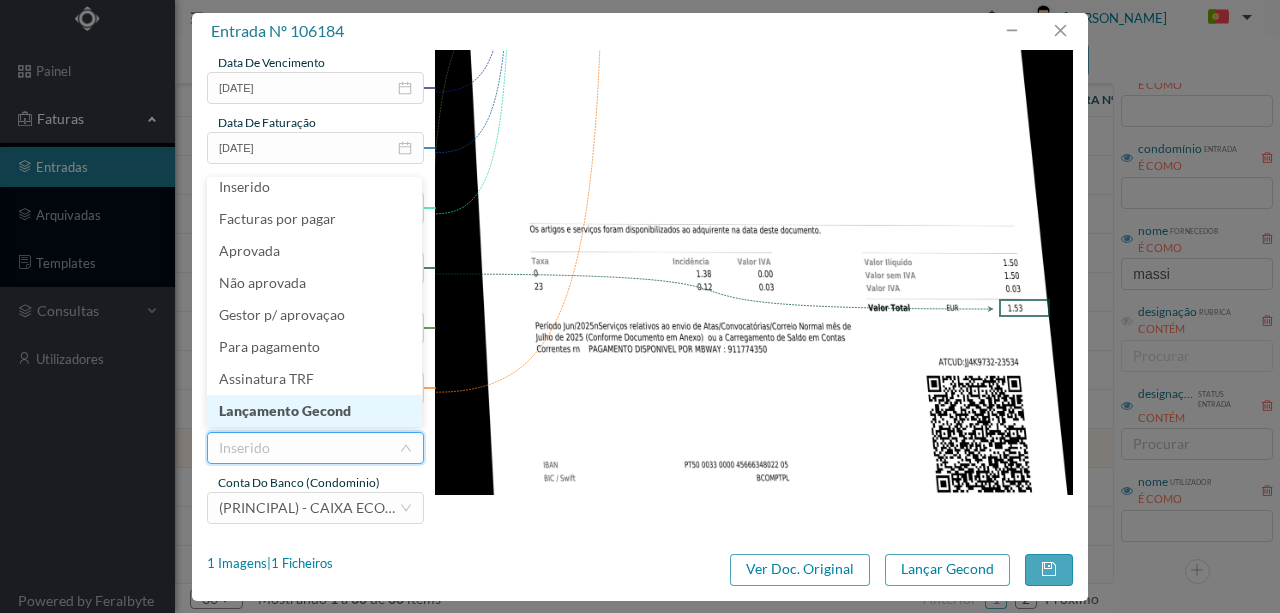 click on "Lançamento Gecond" at bounding box center [314, 411] 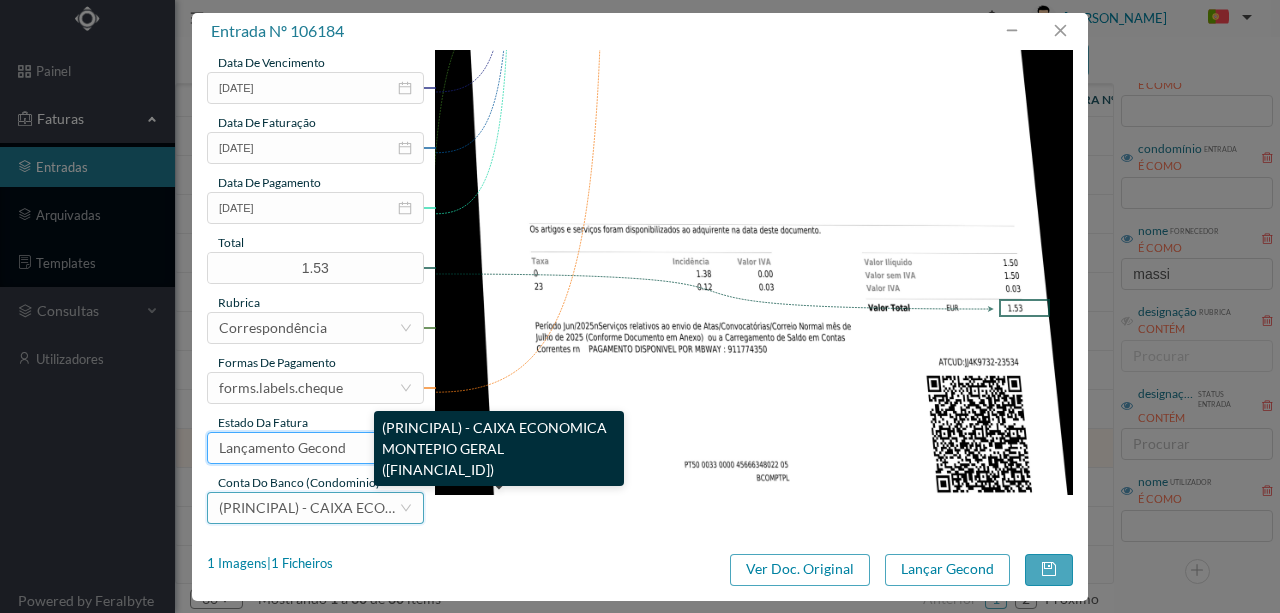 click on "(PRINCIPAL) - CAIXA ECONOMICA MONTEPIO GERAL ([FINANCIAL_ID])" at bounding box center (451, 507) 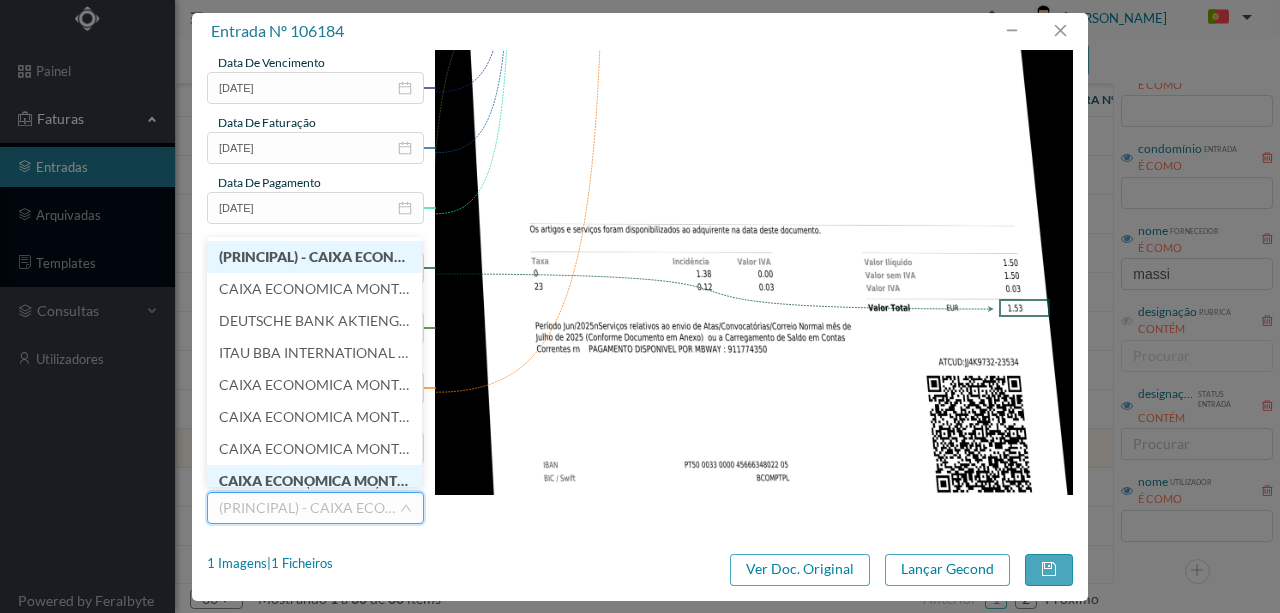 scroll, scrollTop: 10, scrollLeft: 0, axis: vertical 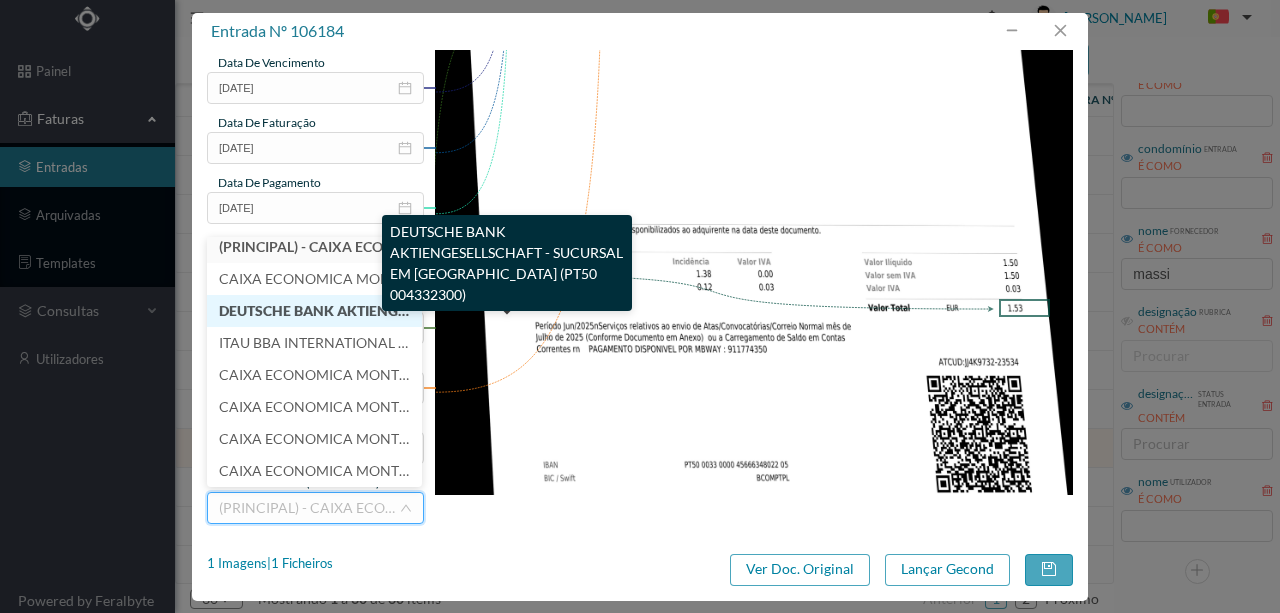 click on "DEUTSCHE BANK AKTIENGESELLSCHAFT - SUCURSAL EM [GEOGRAPHIC_DATA] (PT50 004332300)" at bounding box center [539, 310] 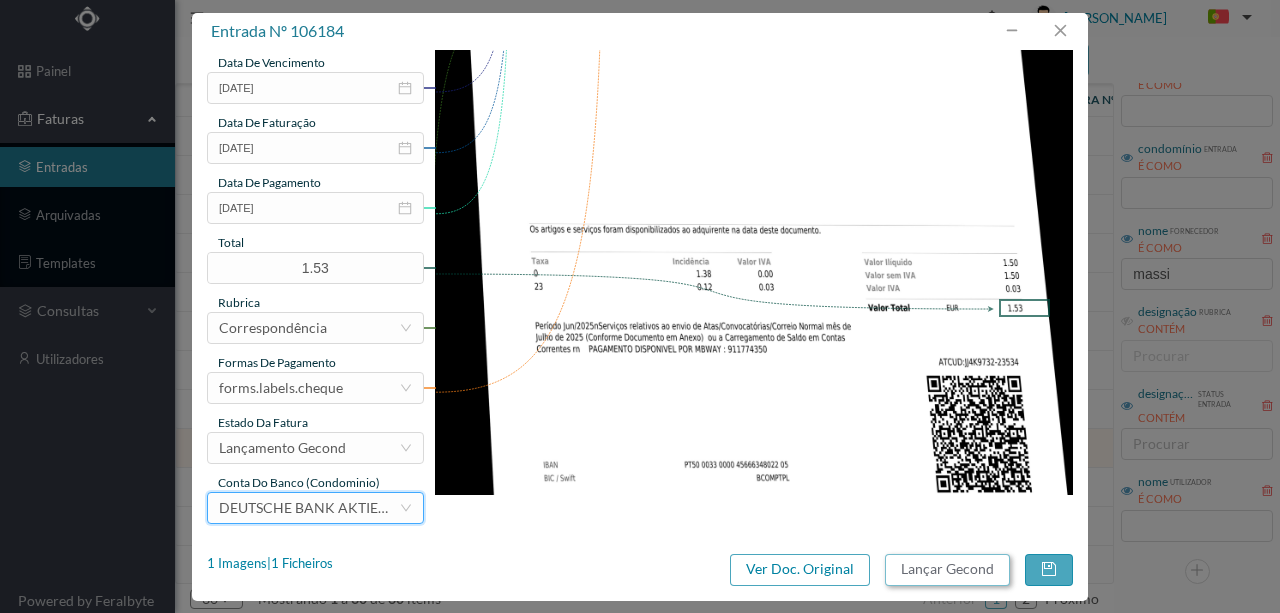 click on "Lançar Gecond" at bounding box center (947, 570) 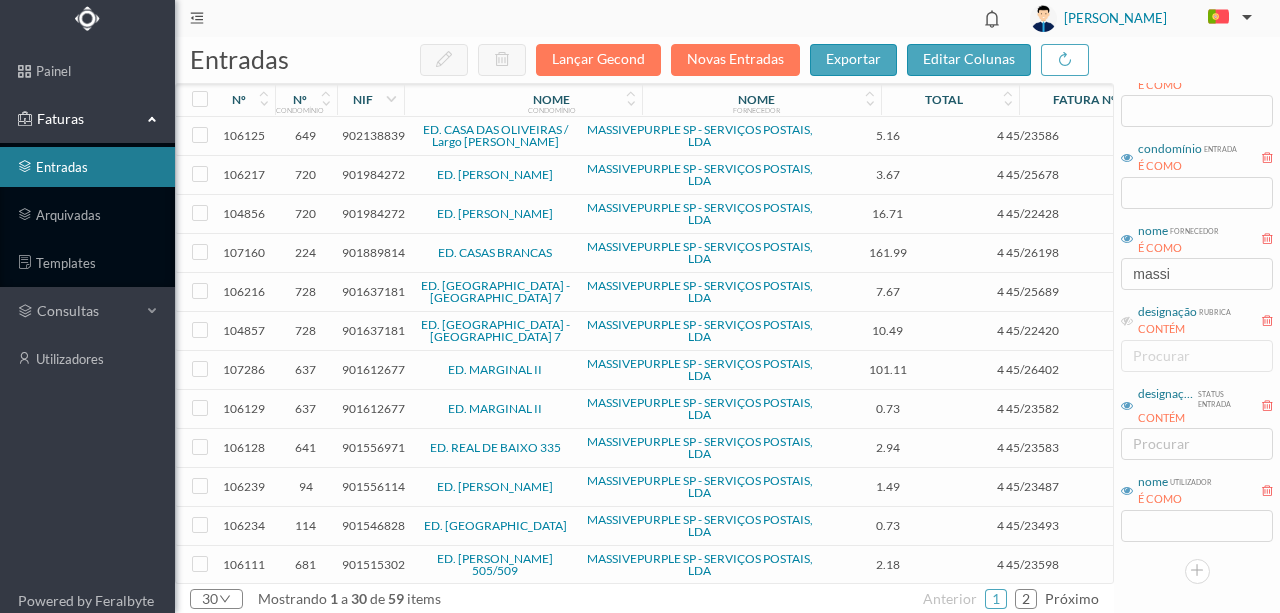 click on "901556971" at bounding box center [373, 447] 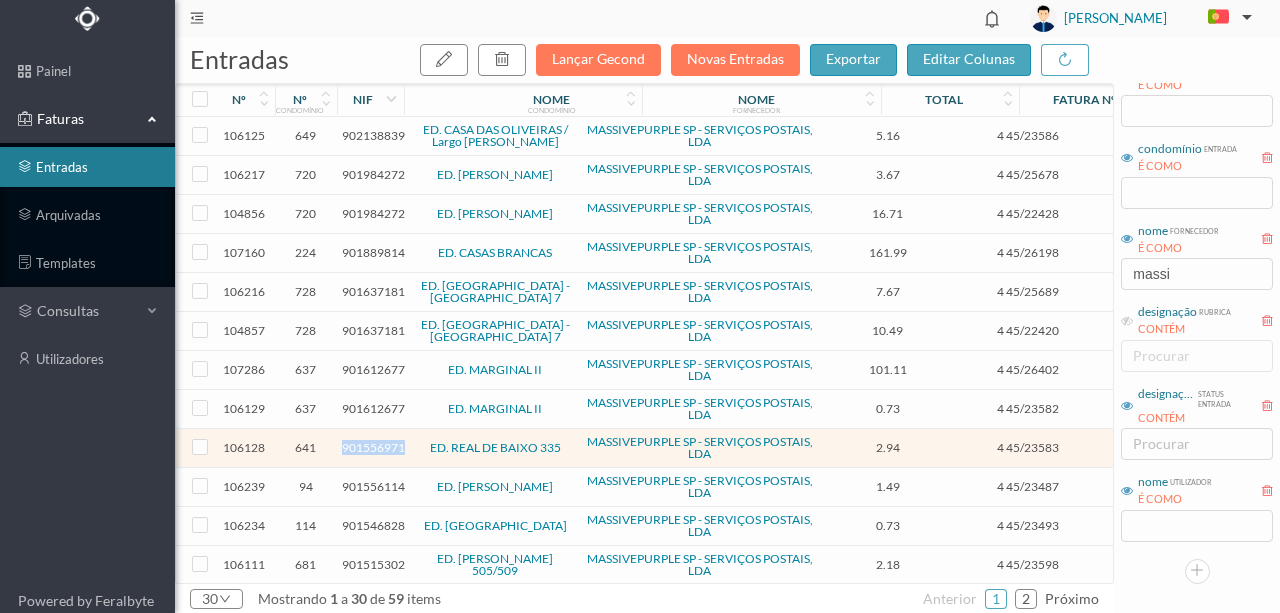 click on "901556971" at bounding box center (373, 447) 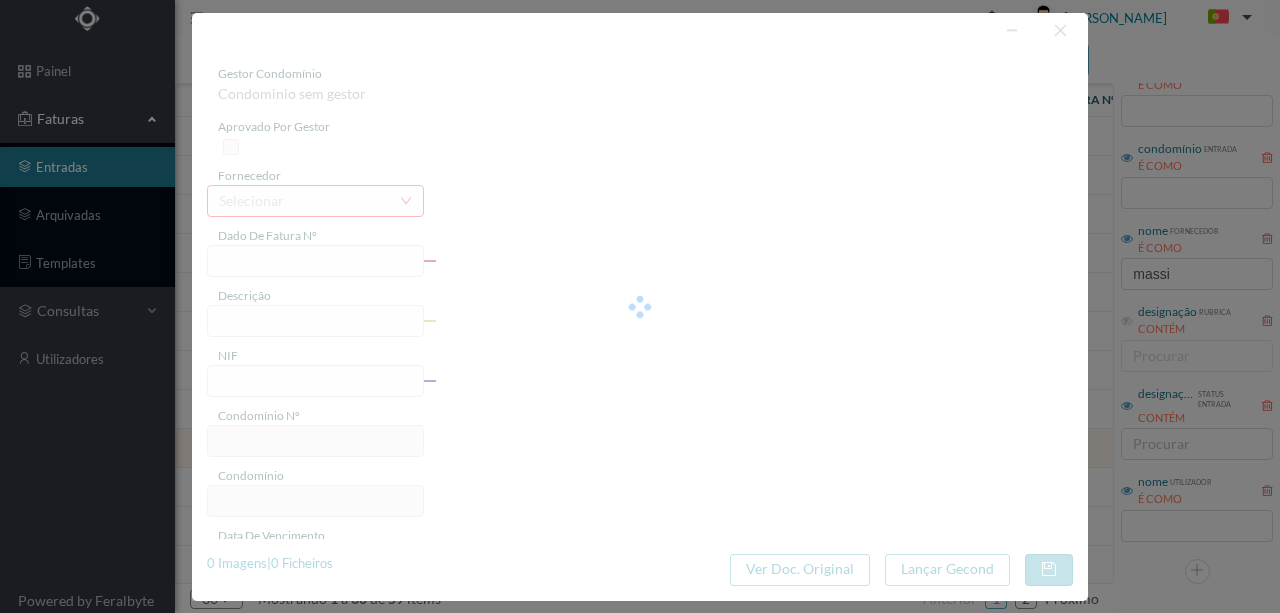 type on "4 45/23583" 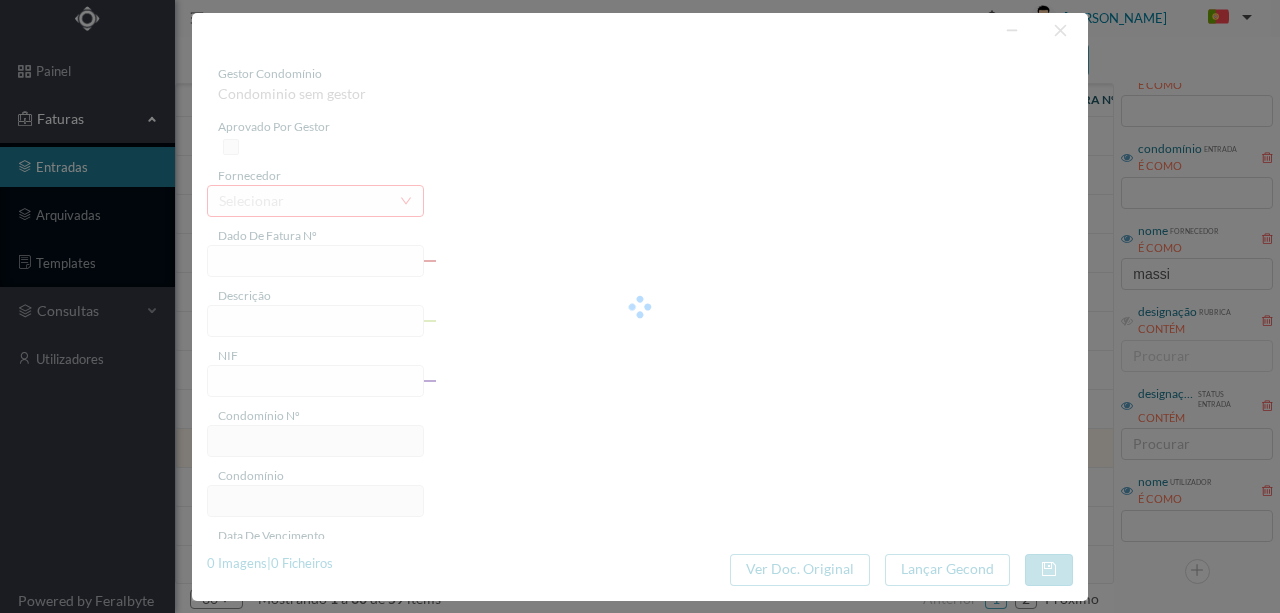 type on "Serviço [PERSON_NAME]" 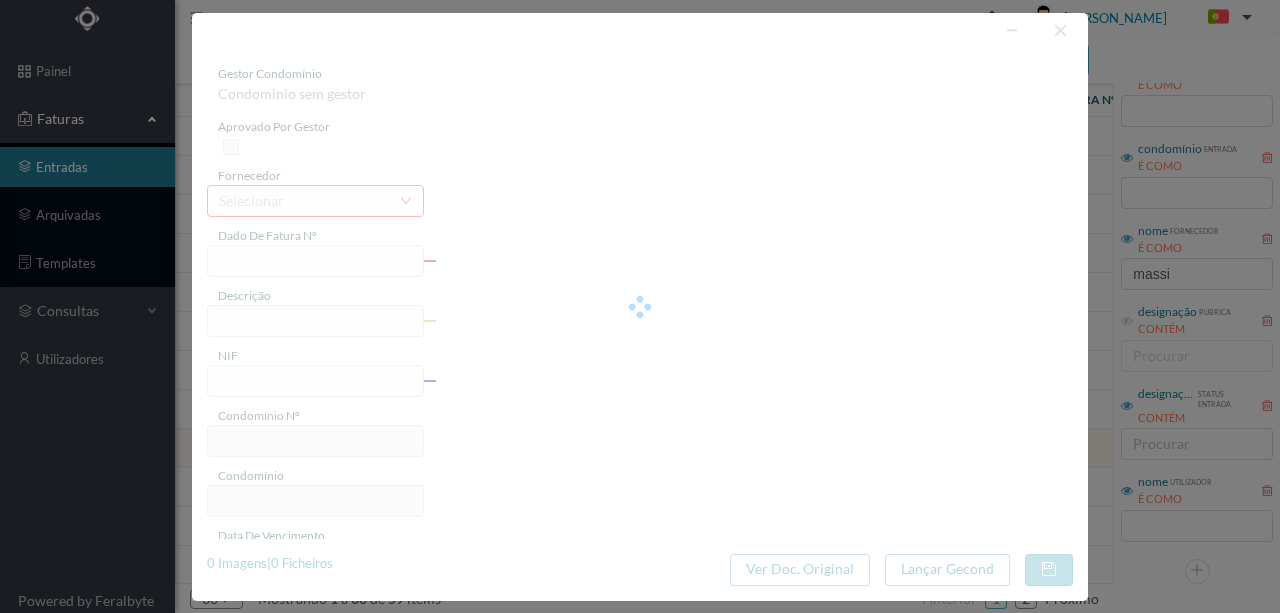 type on "901556971" 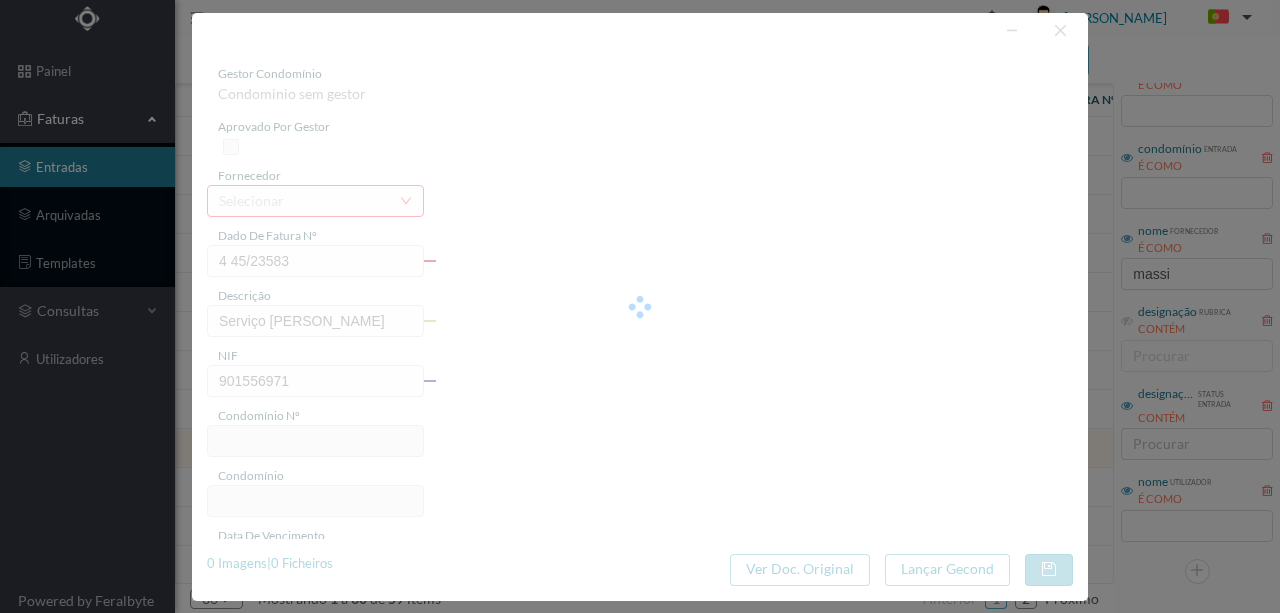 type on "641" 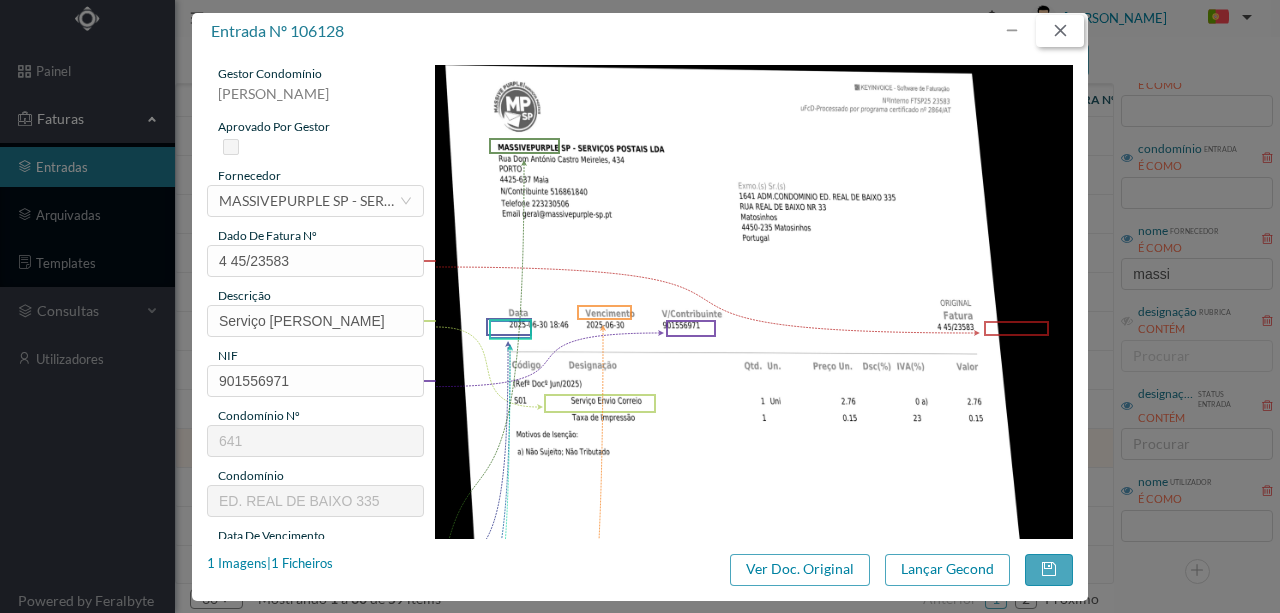 click at bounding box center (1060, 31) 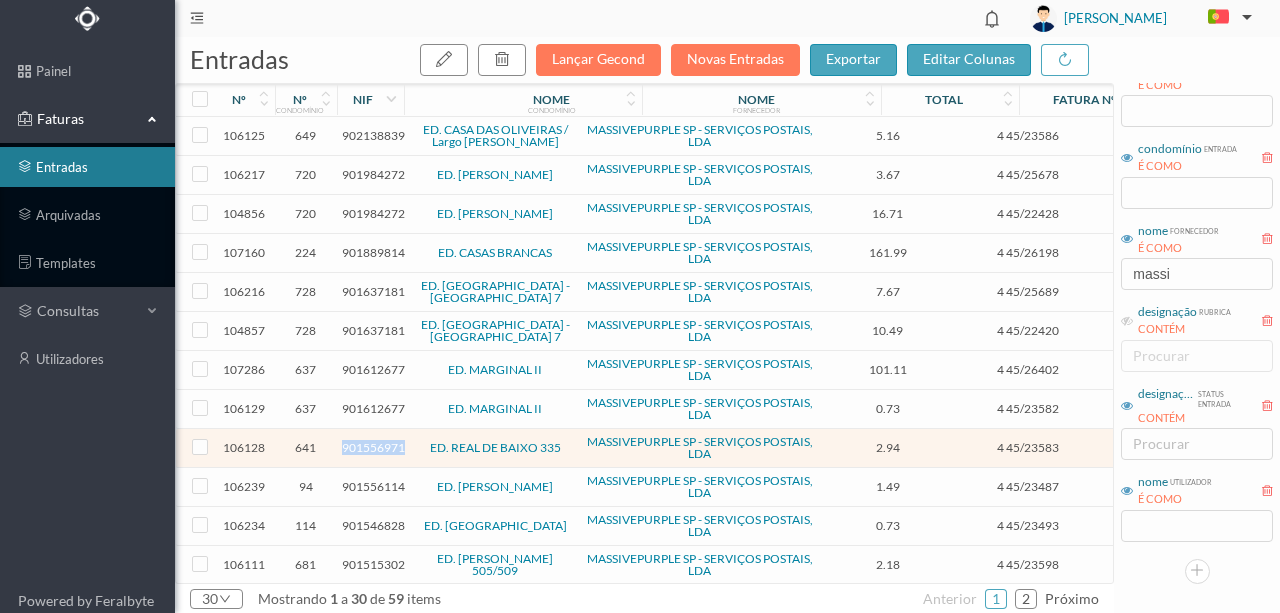 click on "901556971" at bounding box center (373, 447) 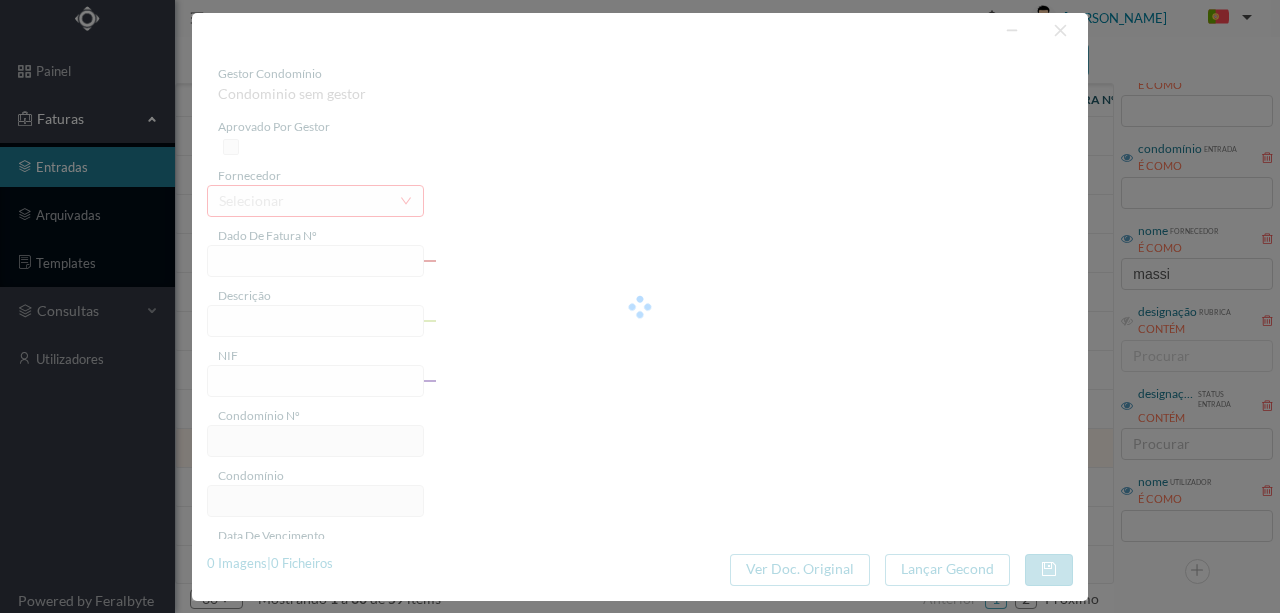 type on "4 45/23583" 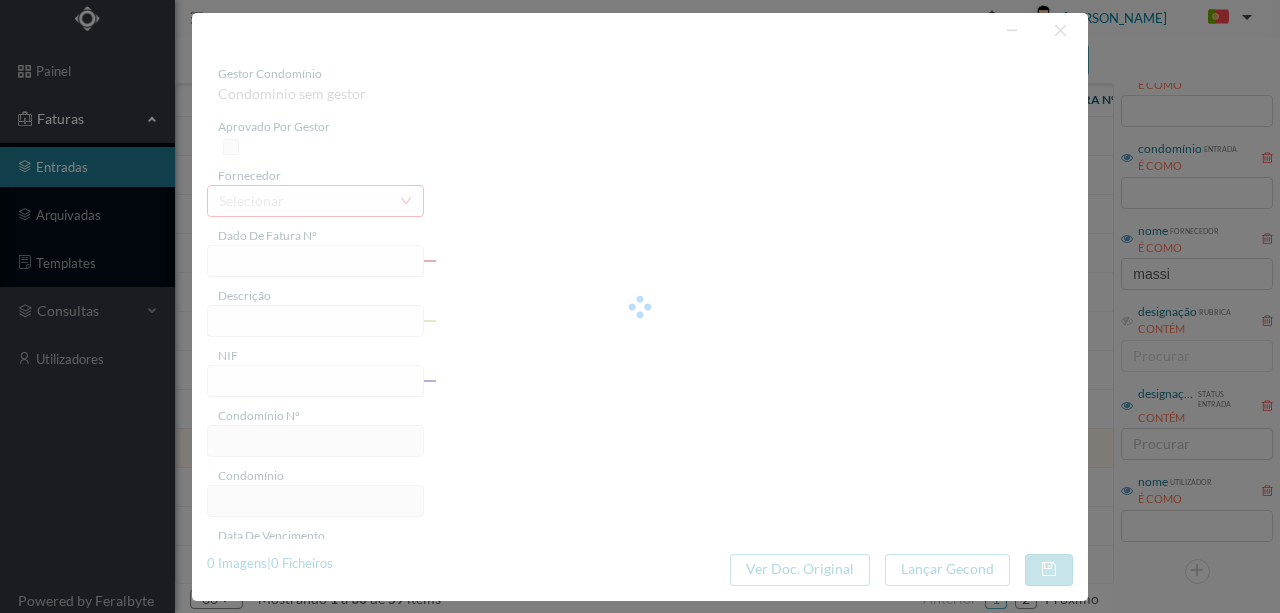 type on "Serviço [PERSON_NAME]" 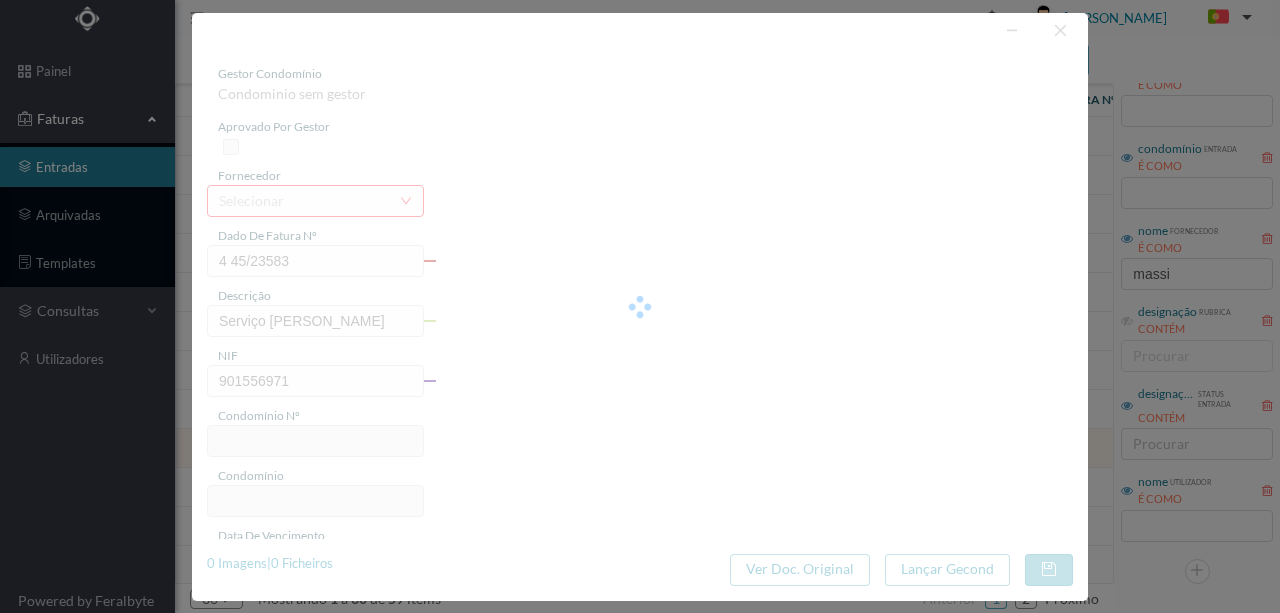 type on "641" 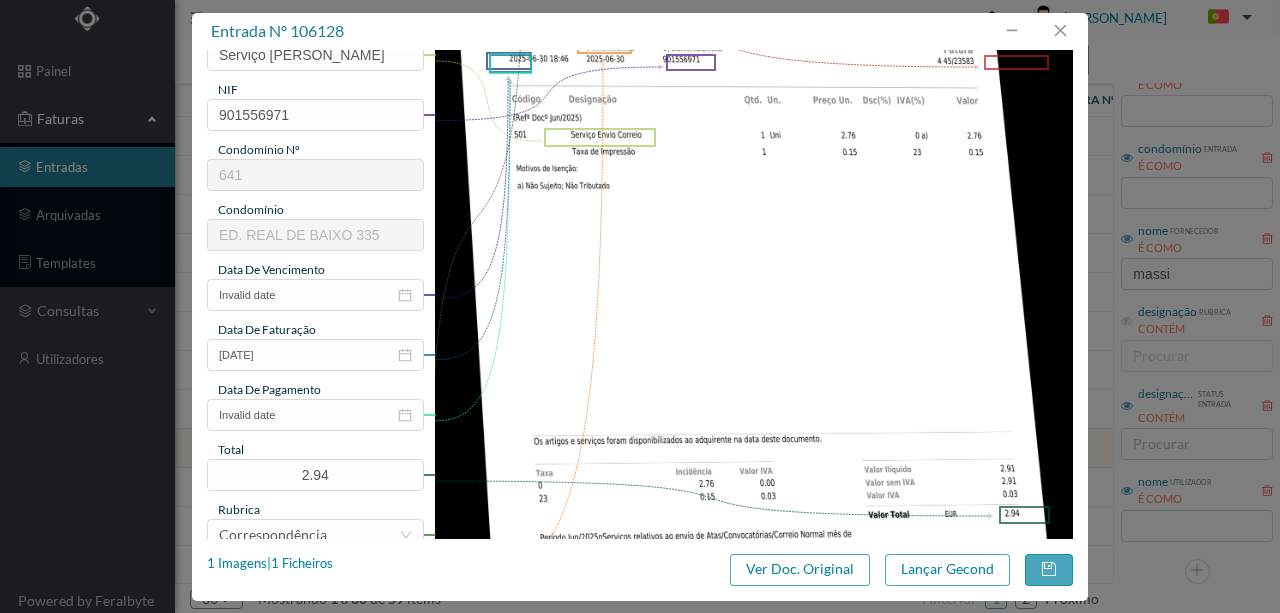 scroll, scrollTop: 266, scrollLeft: 0, axis: vertical 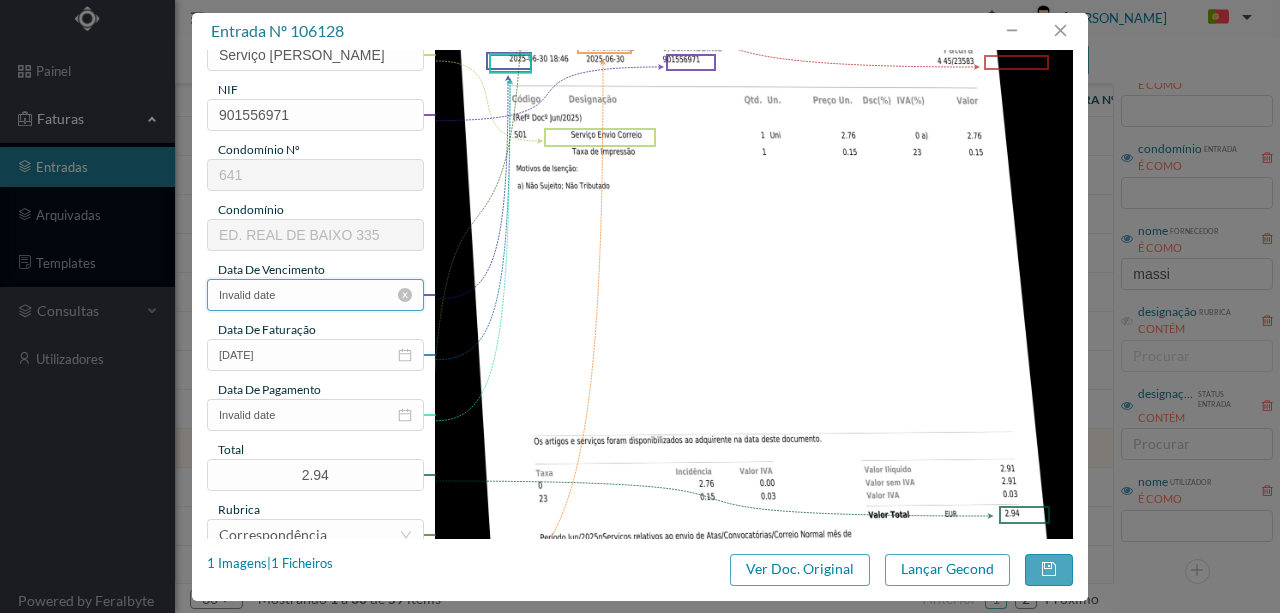 click on "Invalid date" at bounding box center (315, 295) 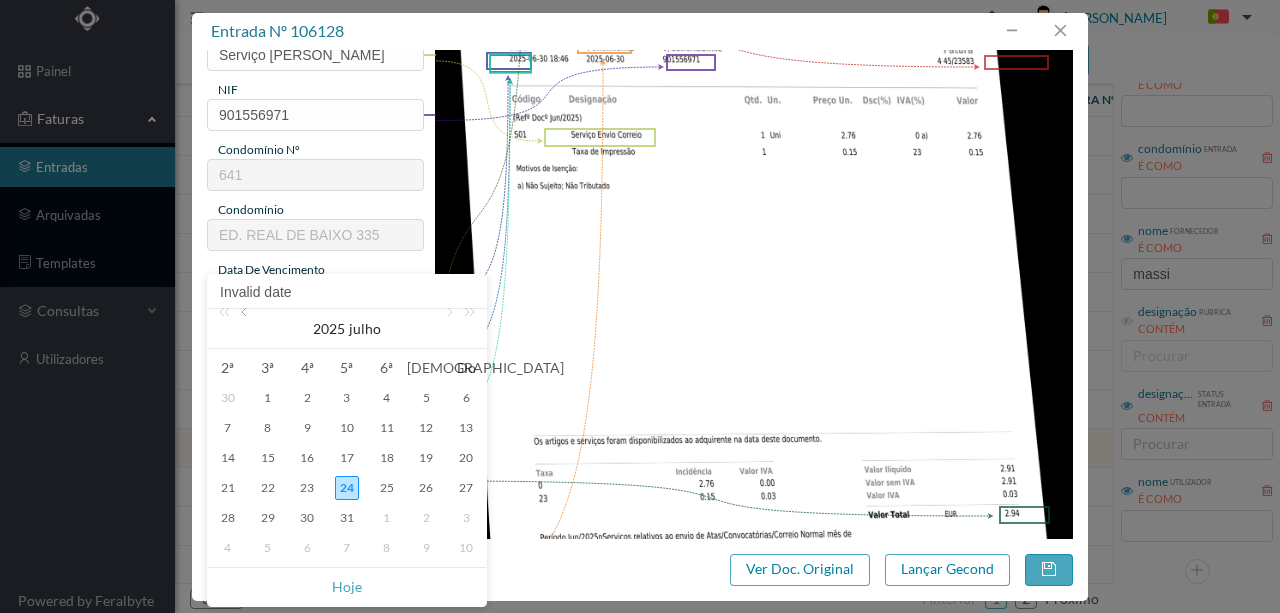 click at bounding box center (246, 329) 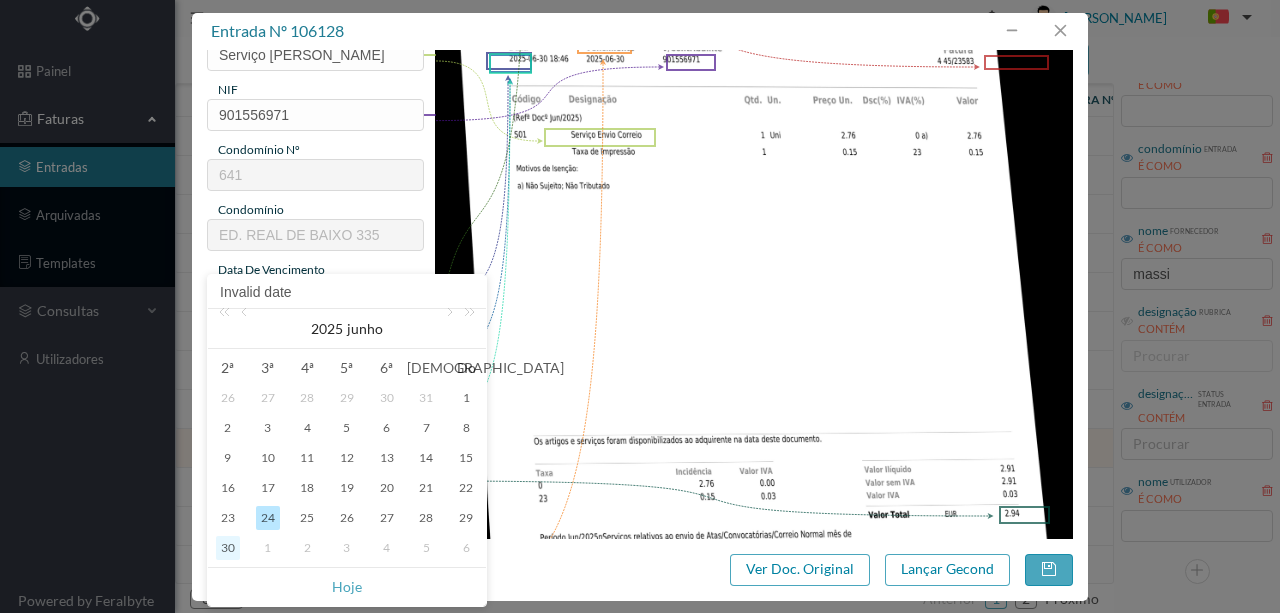 click on "30" at bounding box center [228, 548] 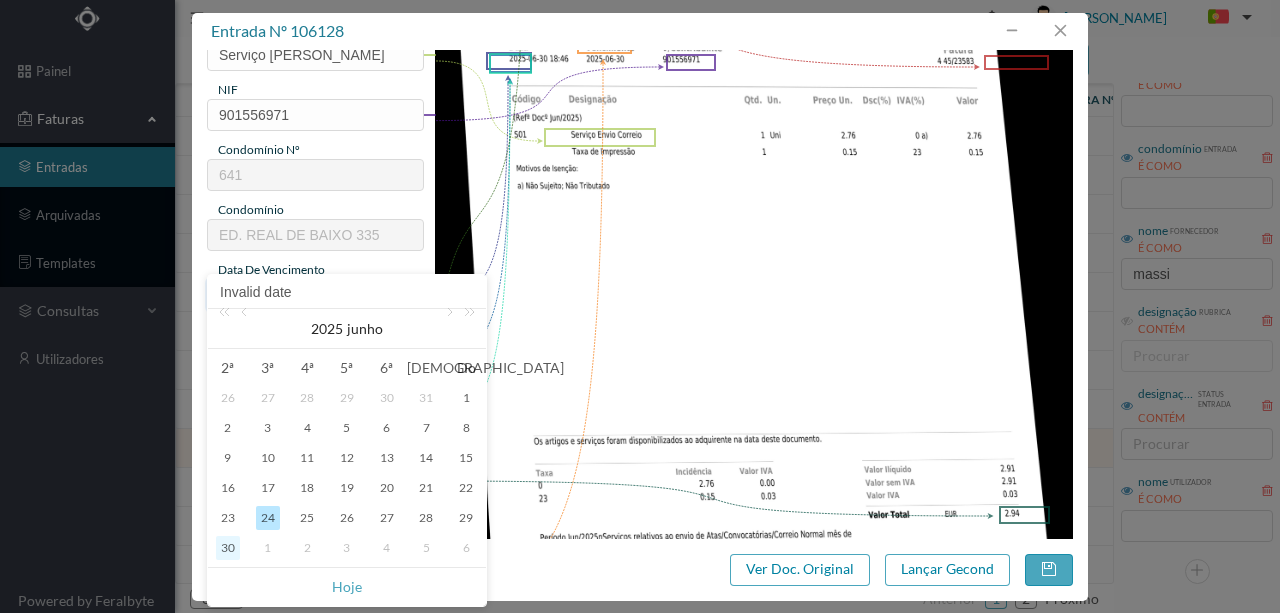type on "[DATE]" 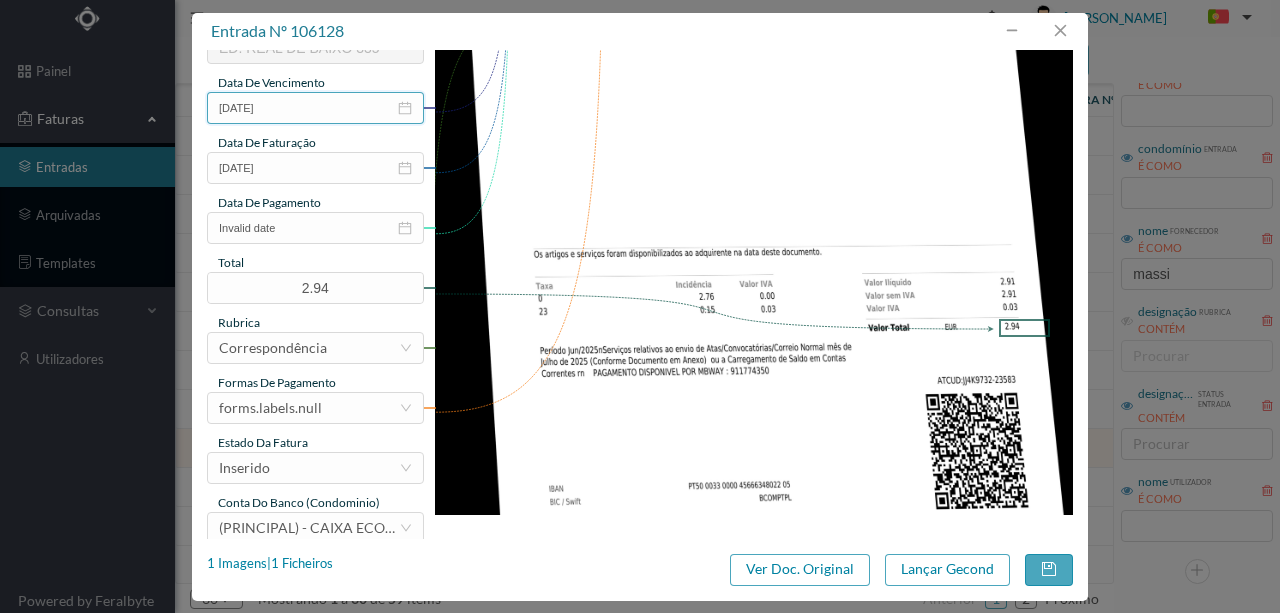 scroll, scrollTop: 466, scrollLeft: 0, axis: vertical 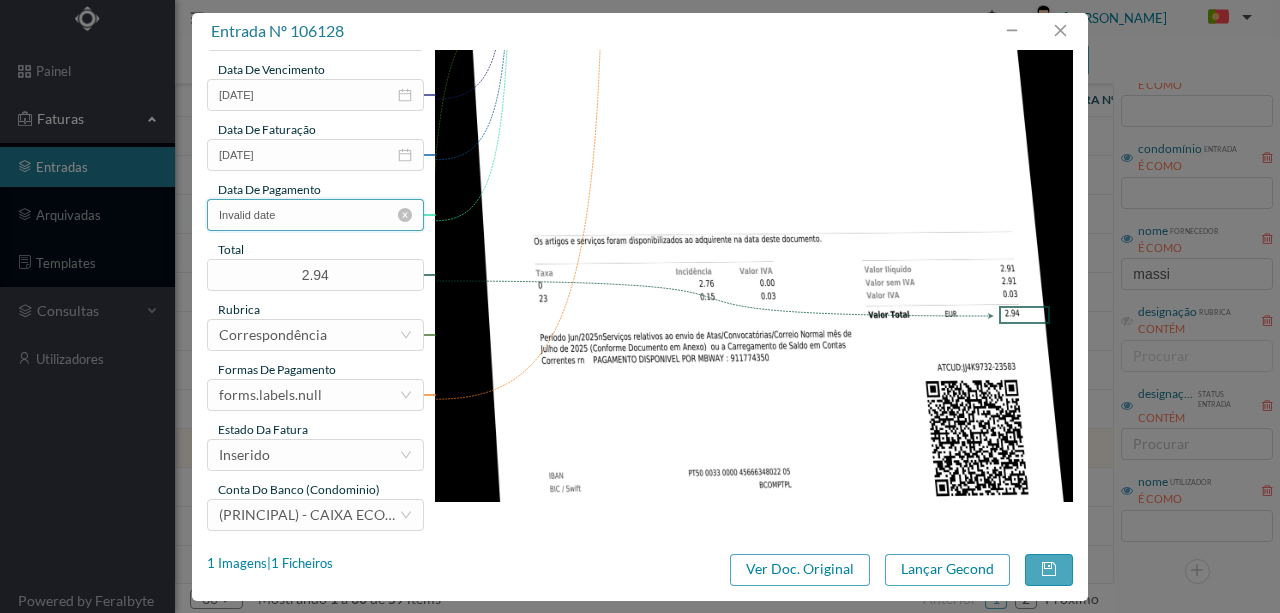 click on "Invalid date" at bounding box center (315, 215) 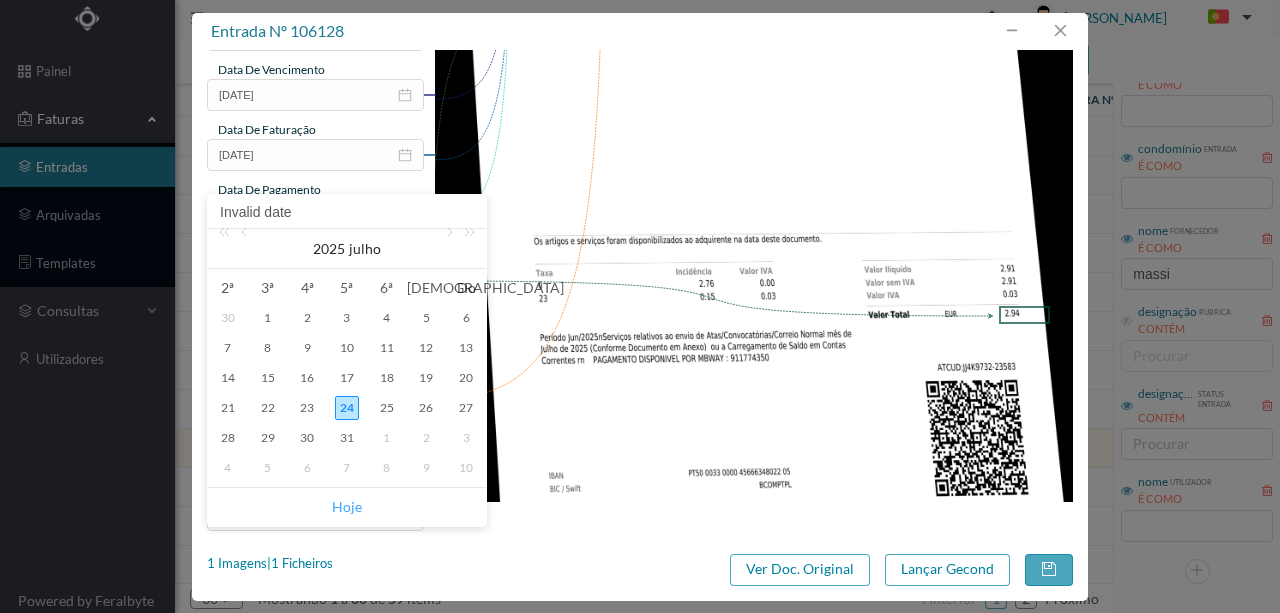 click on "Hoje" at bounding box center (347, 507) 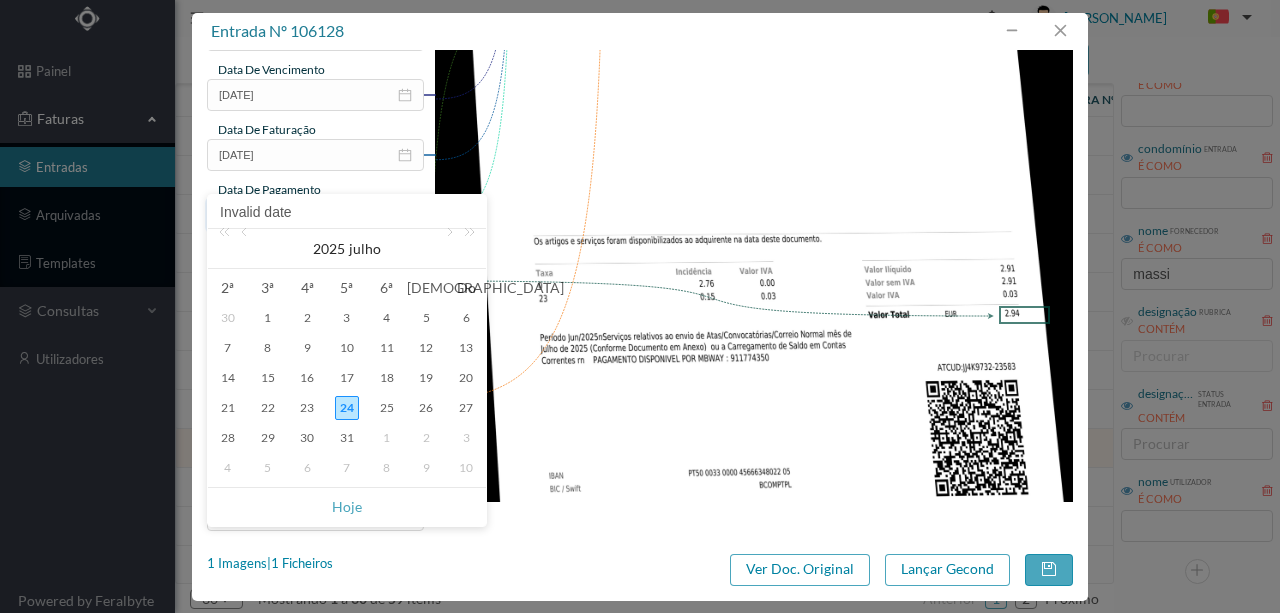 type on "[DATE]" 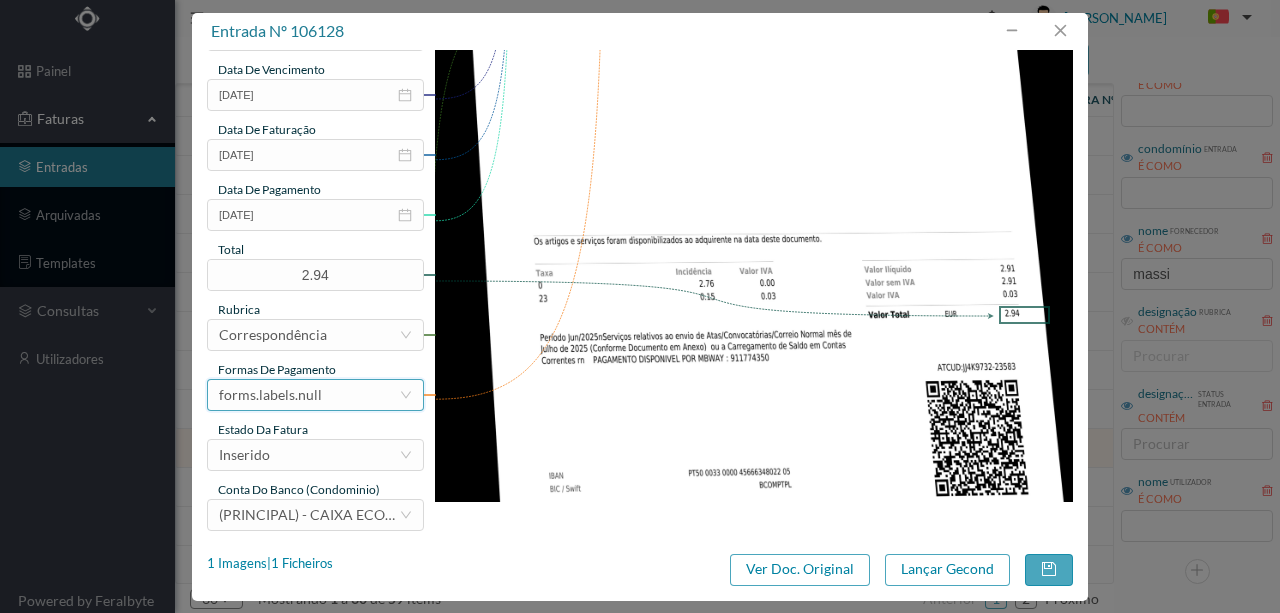 click on "forms.labels.null" at bounding box center [309, 395] 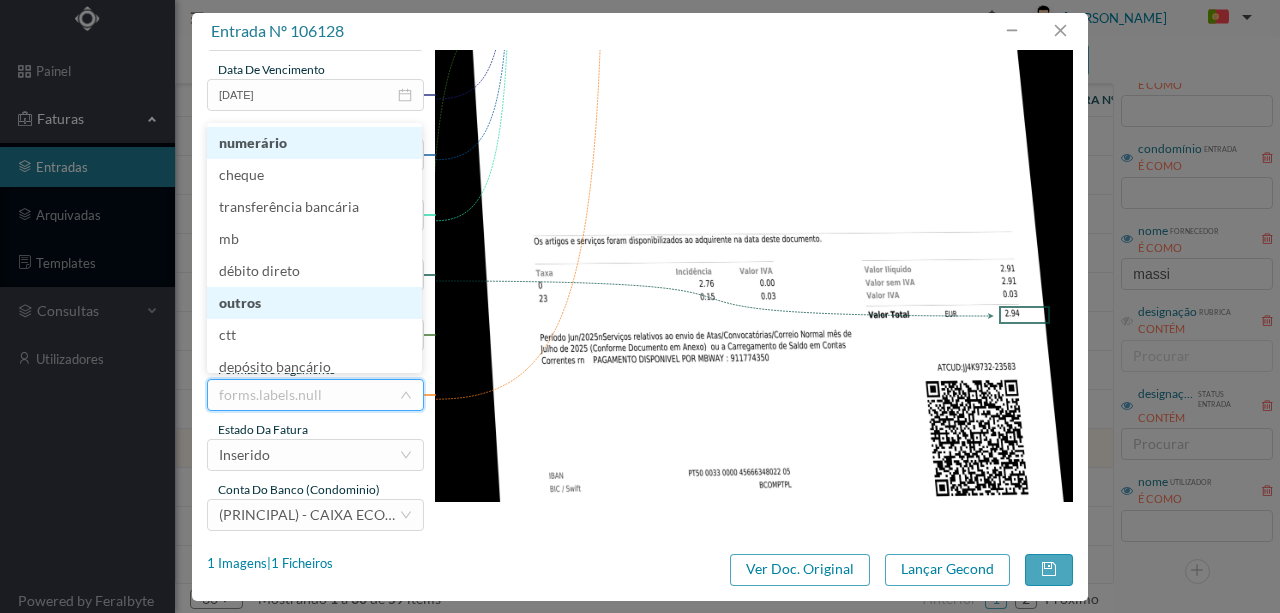 scroll, scrollTop: 7, scrollLeft: 0, axis: vertical 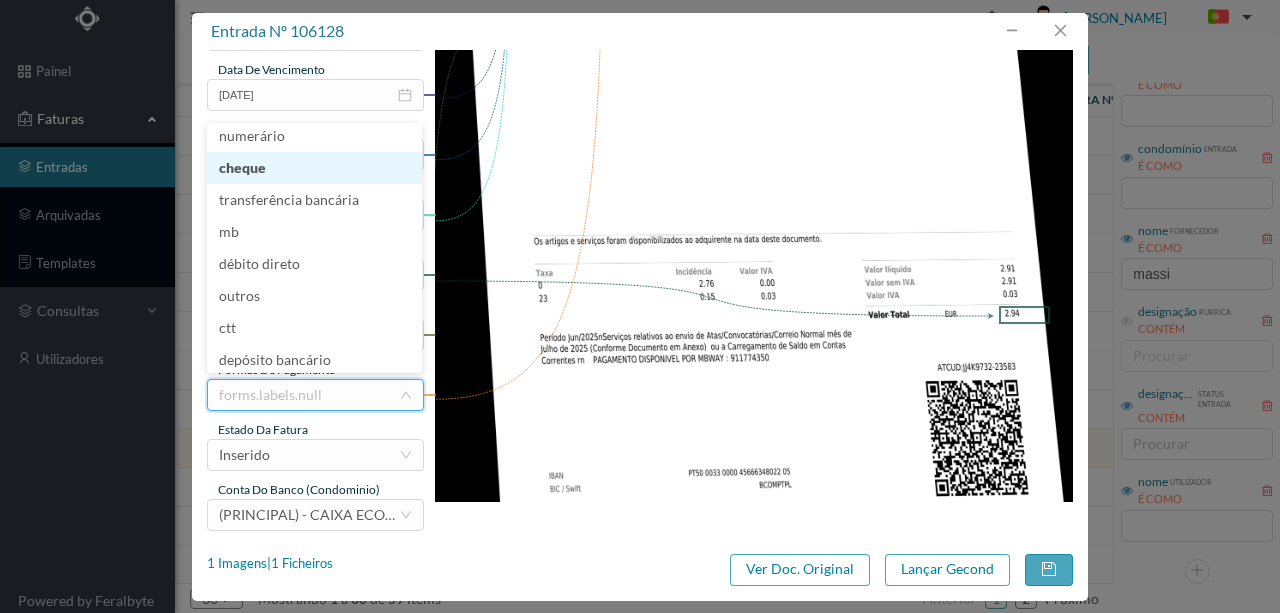 click on "cheque" at bounding box center [314, 168] 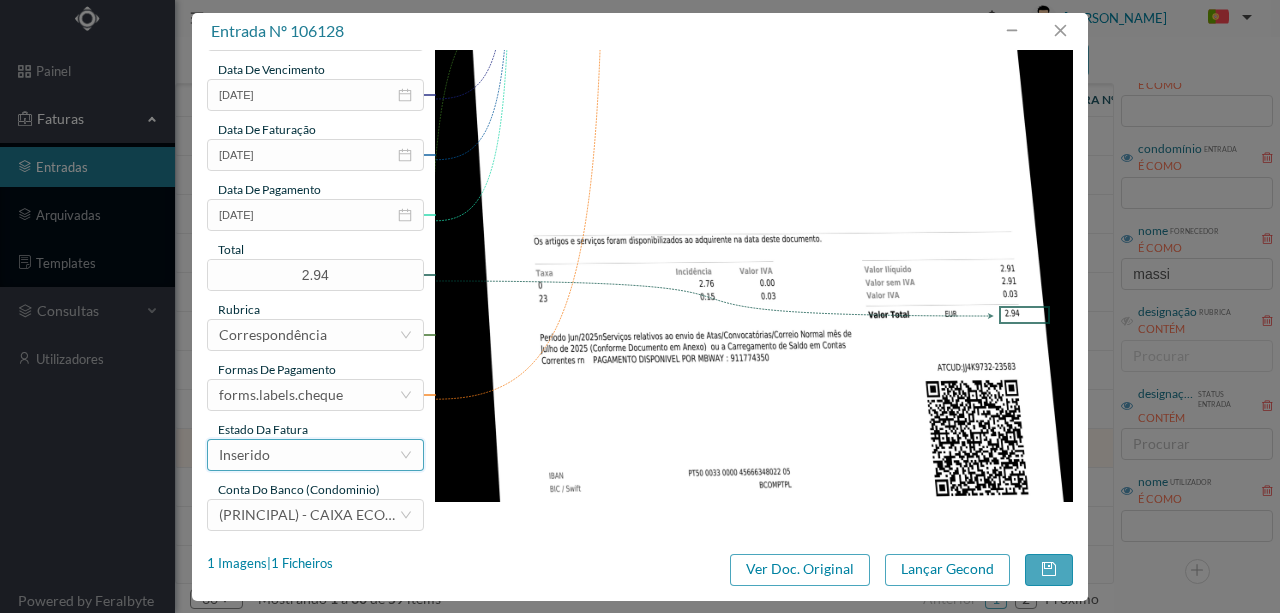 click on "Inserido" at bounding box center (309, 455) 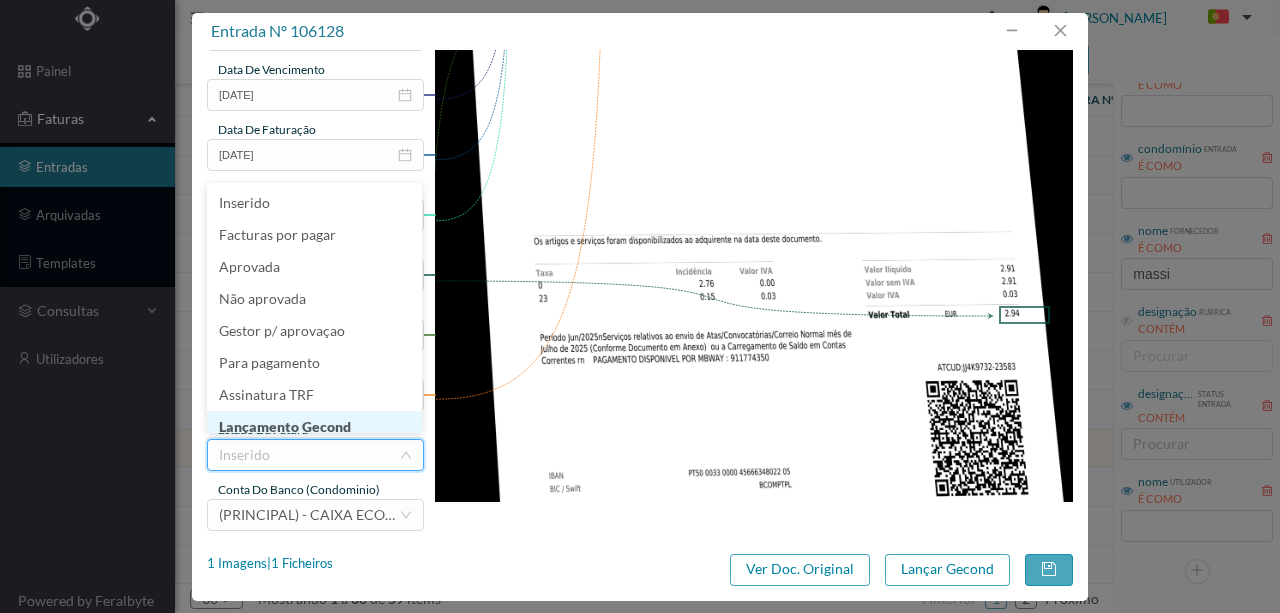 scroll, scrollTop: 10, scrollLeft: 0, axis: vertical 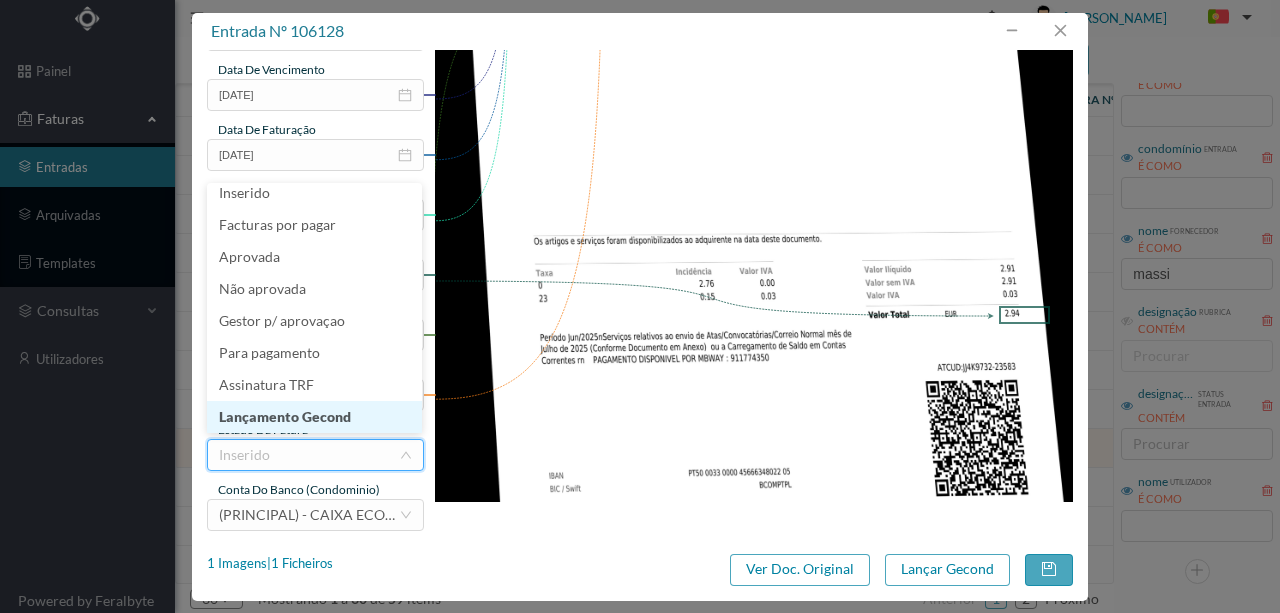 click on "Lançamento Gecond" at bounding box center (314, 417) 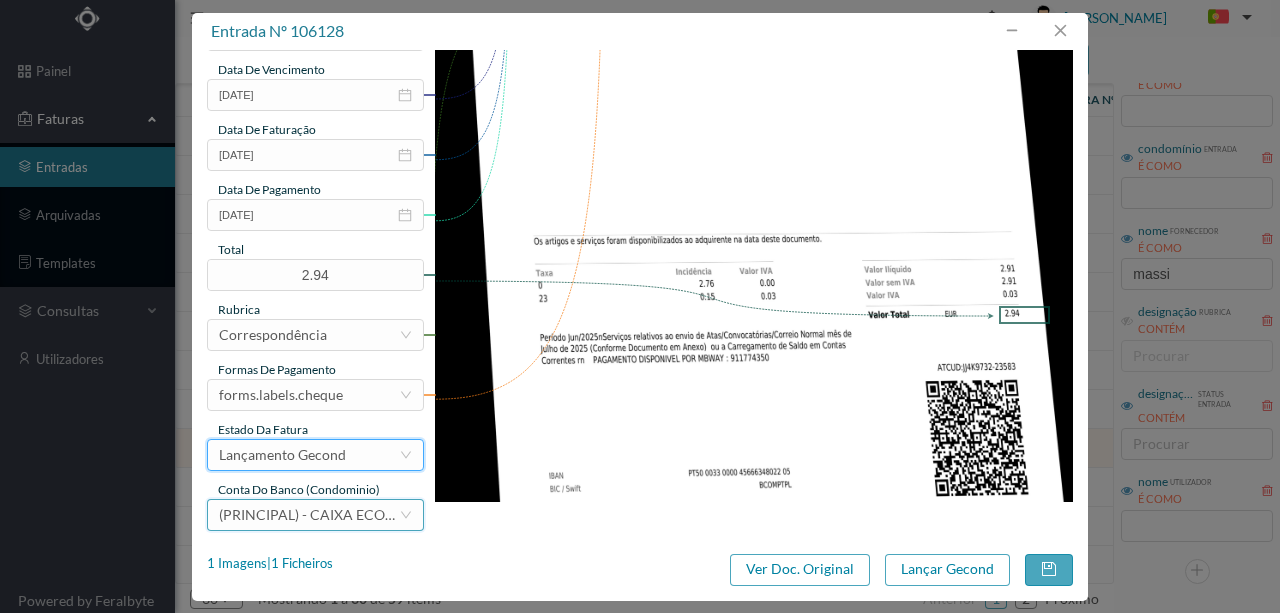 click on "(PRINCIPAL) - CAIXA ECONOMICA MONTEPIO GERAL ([FINANCIAL_ID])" at bounding box center (451, 514) 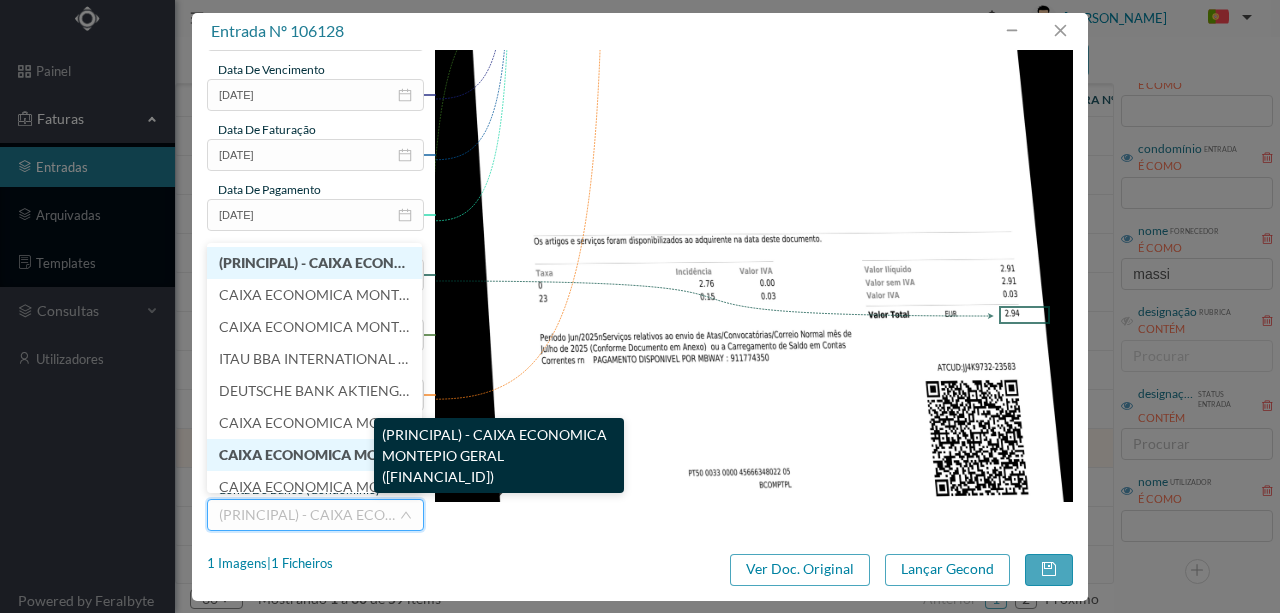 scroll, scrollTop: 9, scrollLeft: 0, axis: vertical 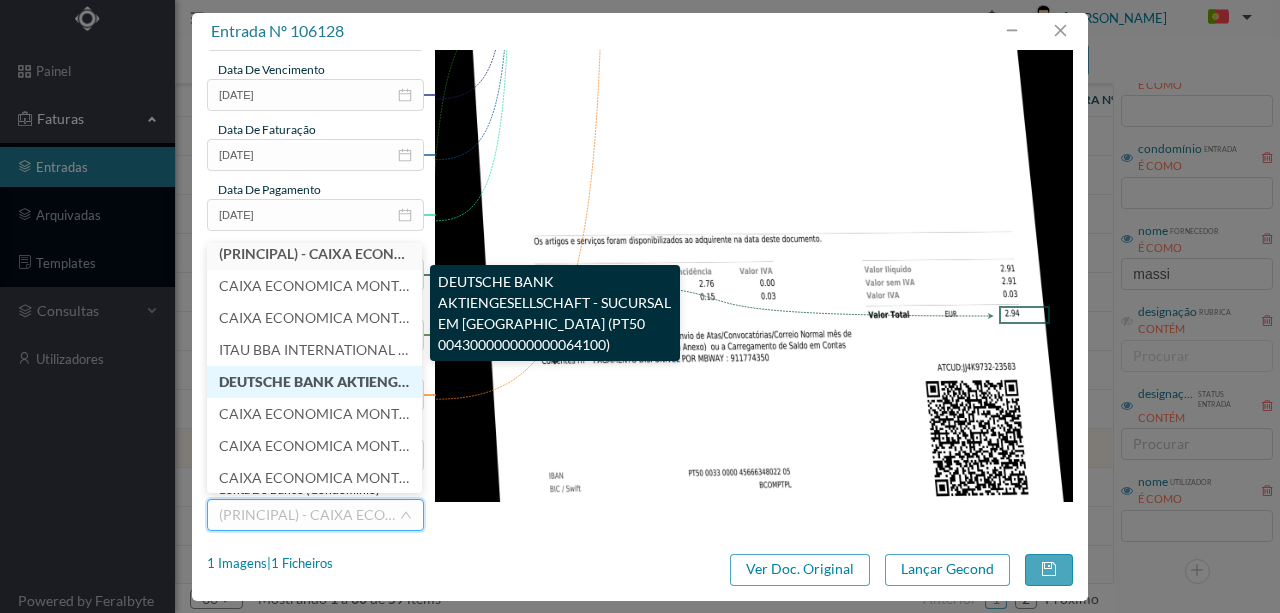 click on "DEUTSCHE BANK AKTIENGESELLSCHAFT - SUCURSAL EM [GEOGRAPHIC_DATA] (PT50 004300000000000064100)" at bounding box center [587, 381] 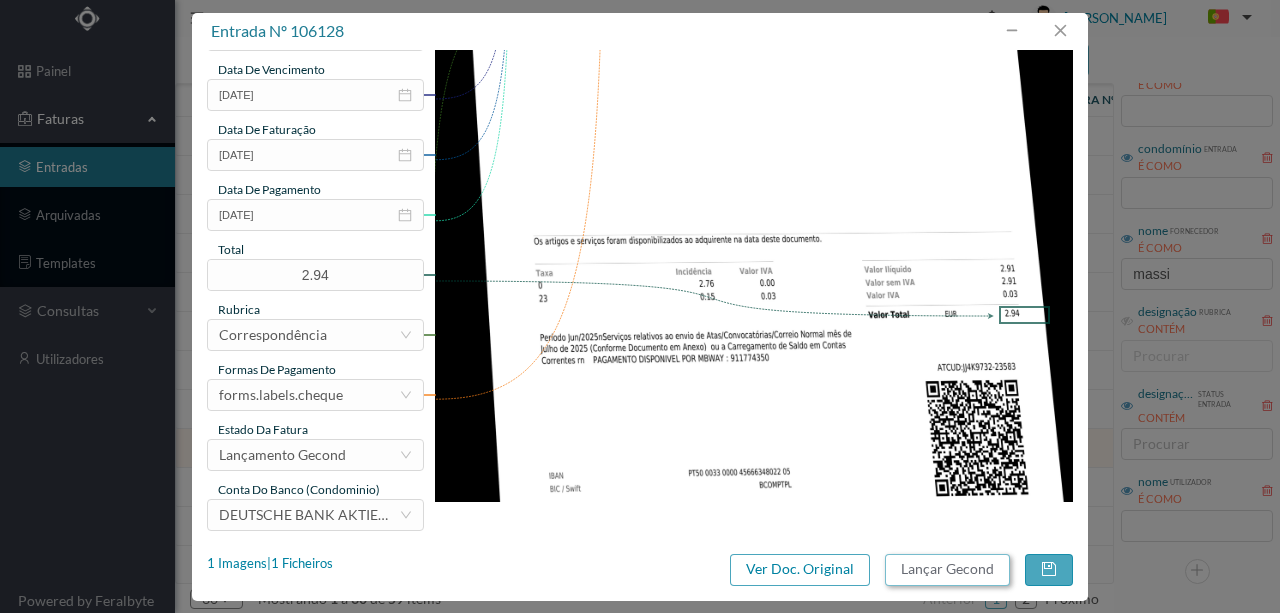 click on "Lançar Gecond" at bounding box center [947, 570] 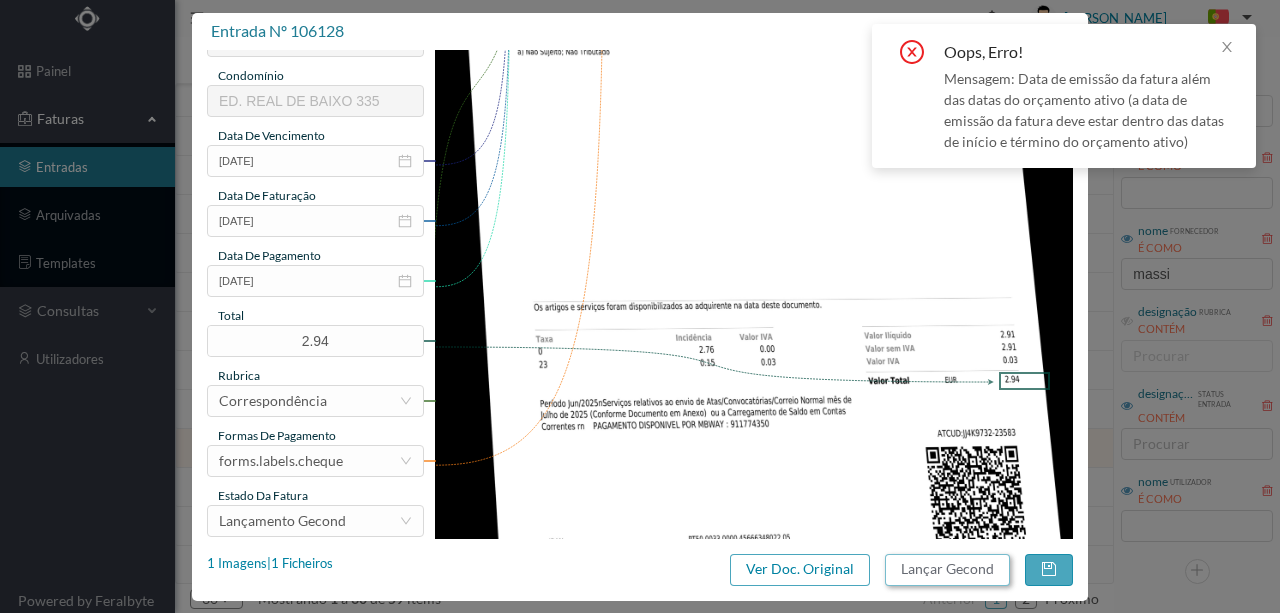 scroll, scrollTop: 400, scrollLeft: 0, axis: vertical 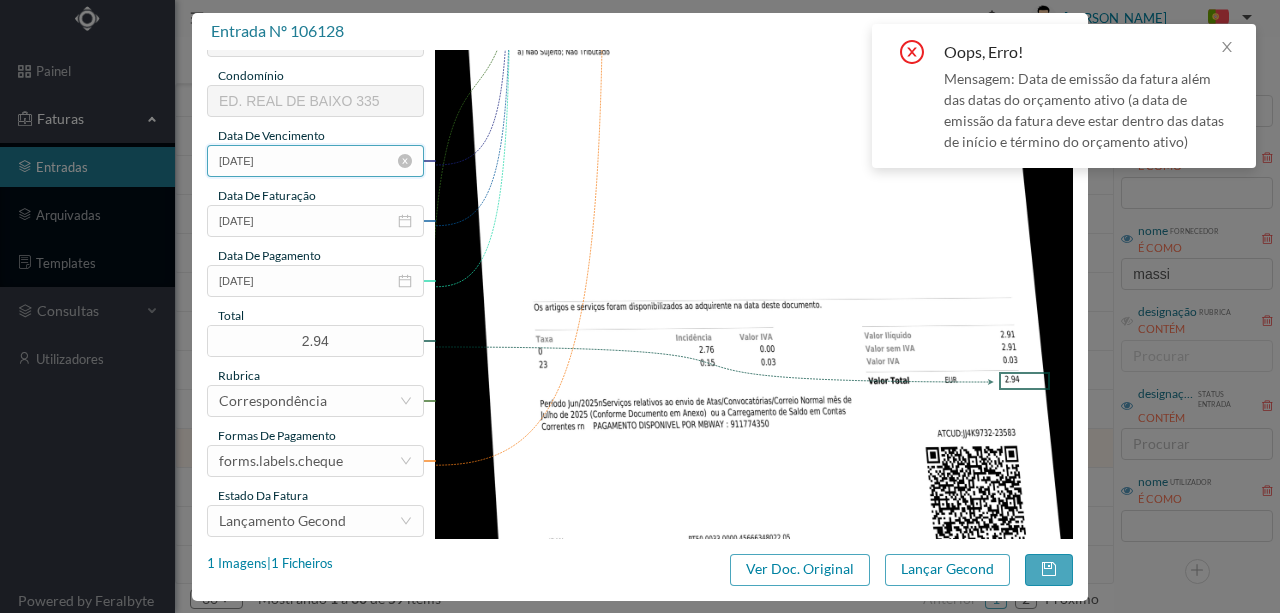 click on "[DATE]" at bounding box center (315, 161) 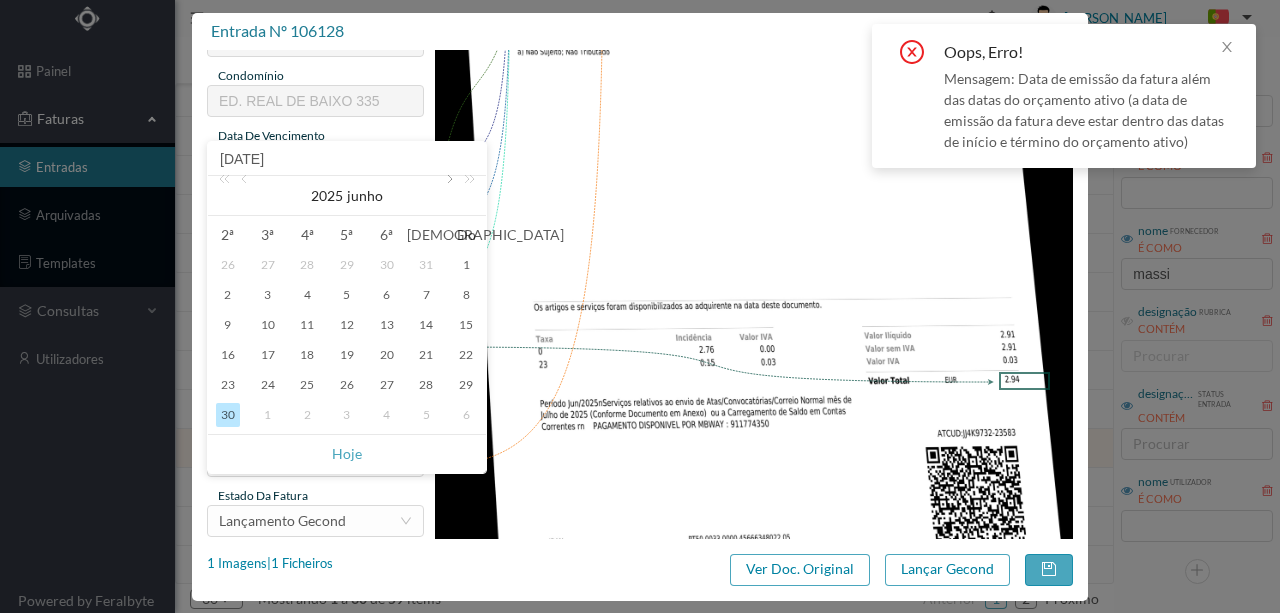 click at bounding box center (448, 196) 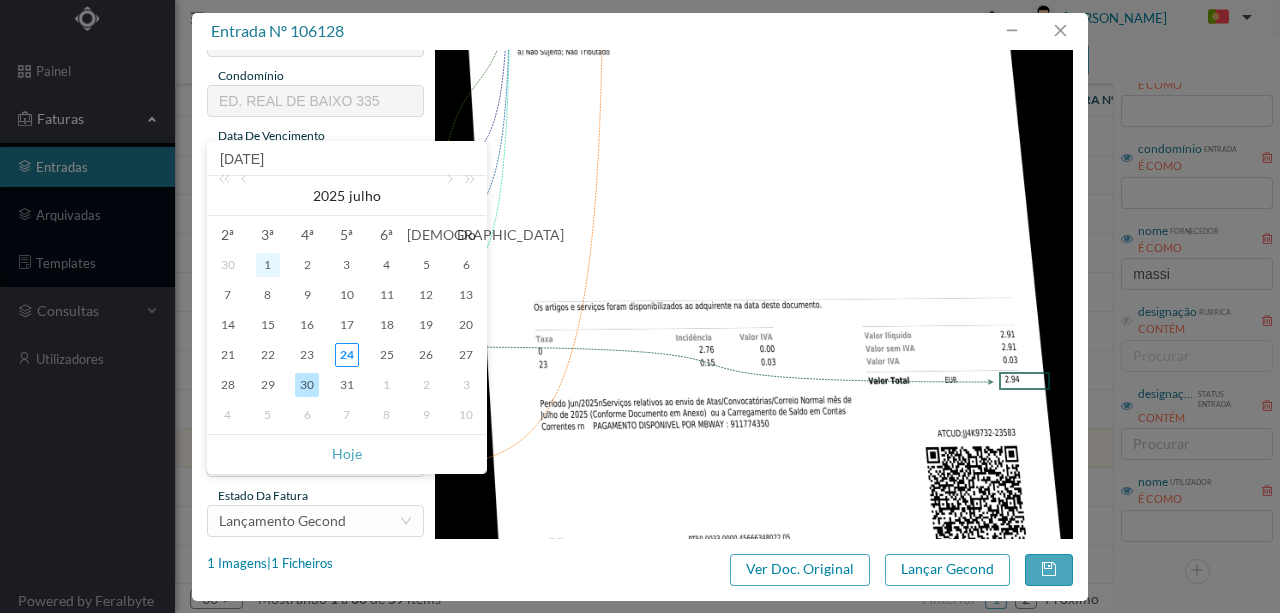 click on "1" at bounding box center (268, 265) 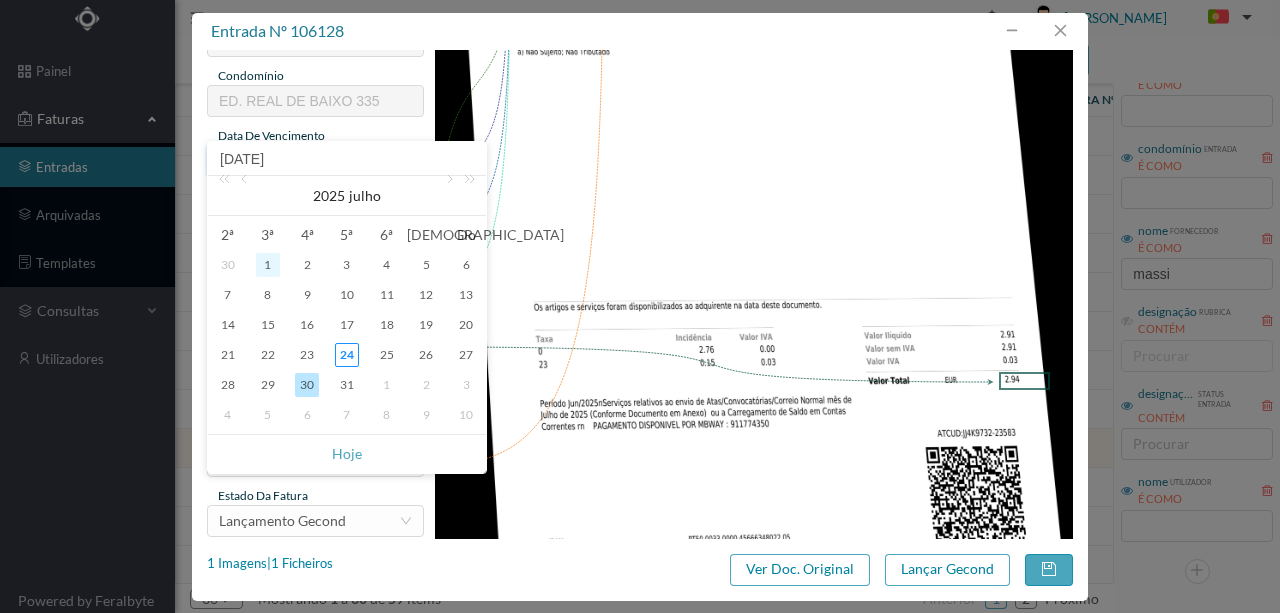 type on "[DATE]" 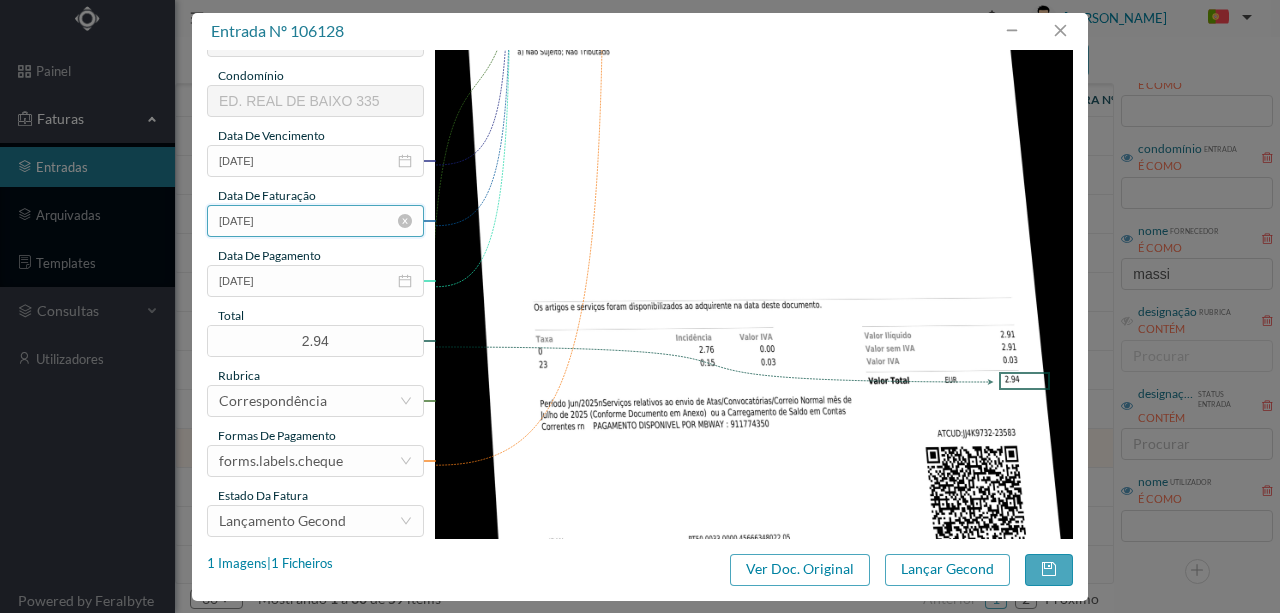 click on "[DATE]" at bounding box center (315, 221) 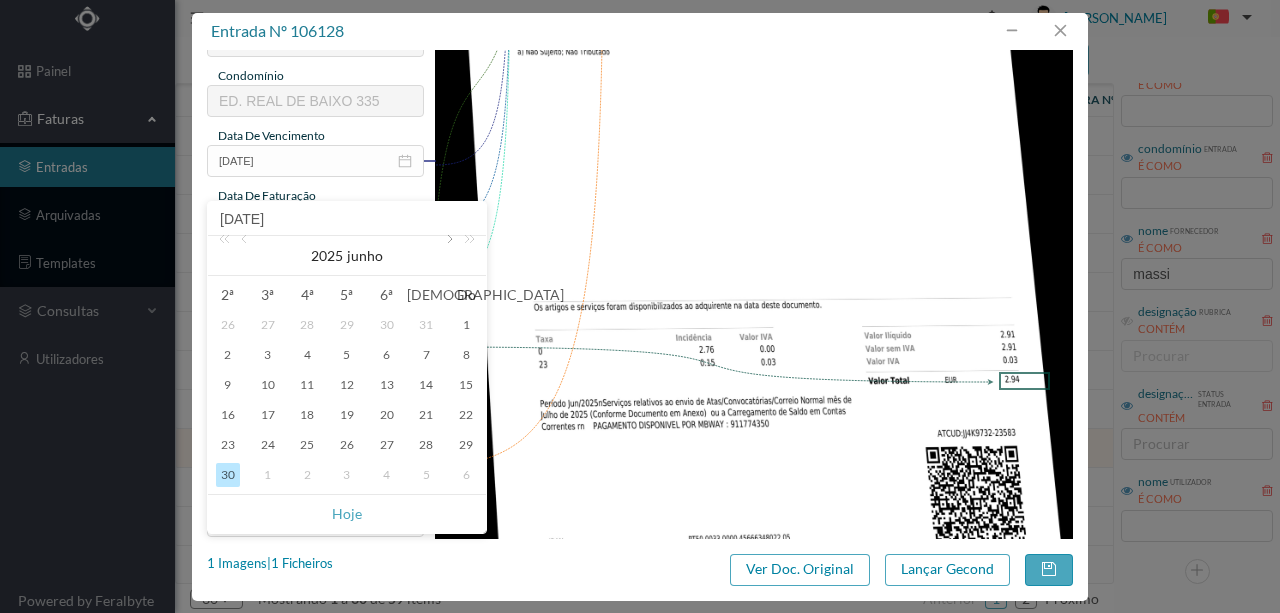 click at bounding box center [448, 256] 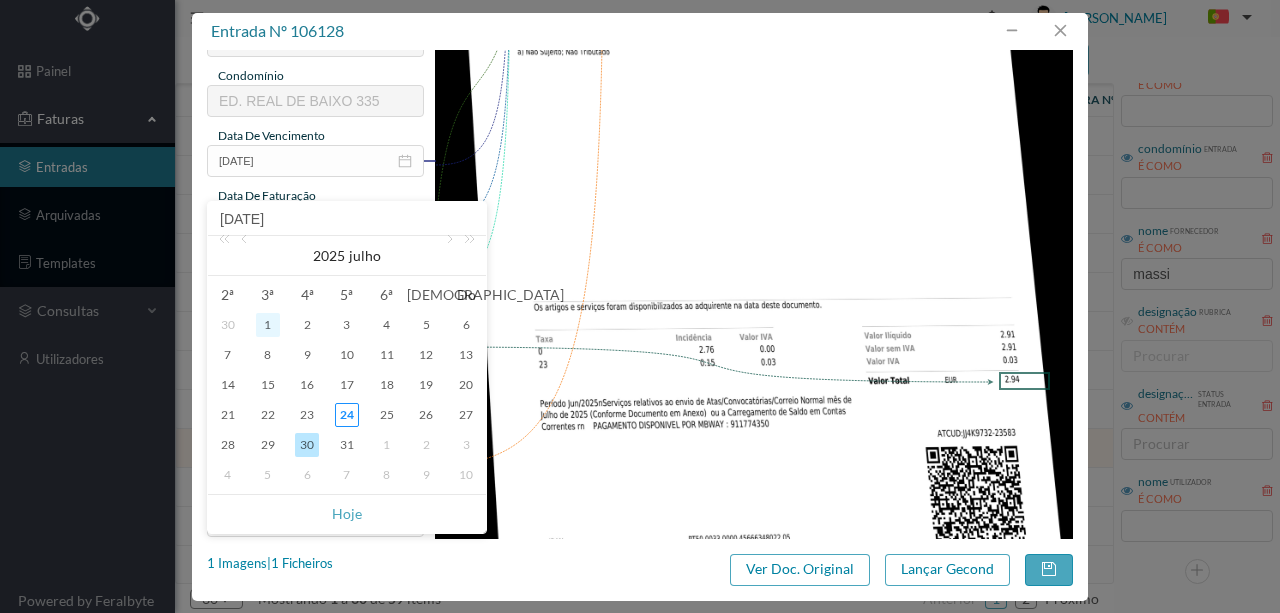 click on "1" at bounding box center (268, 325) 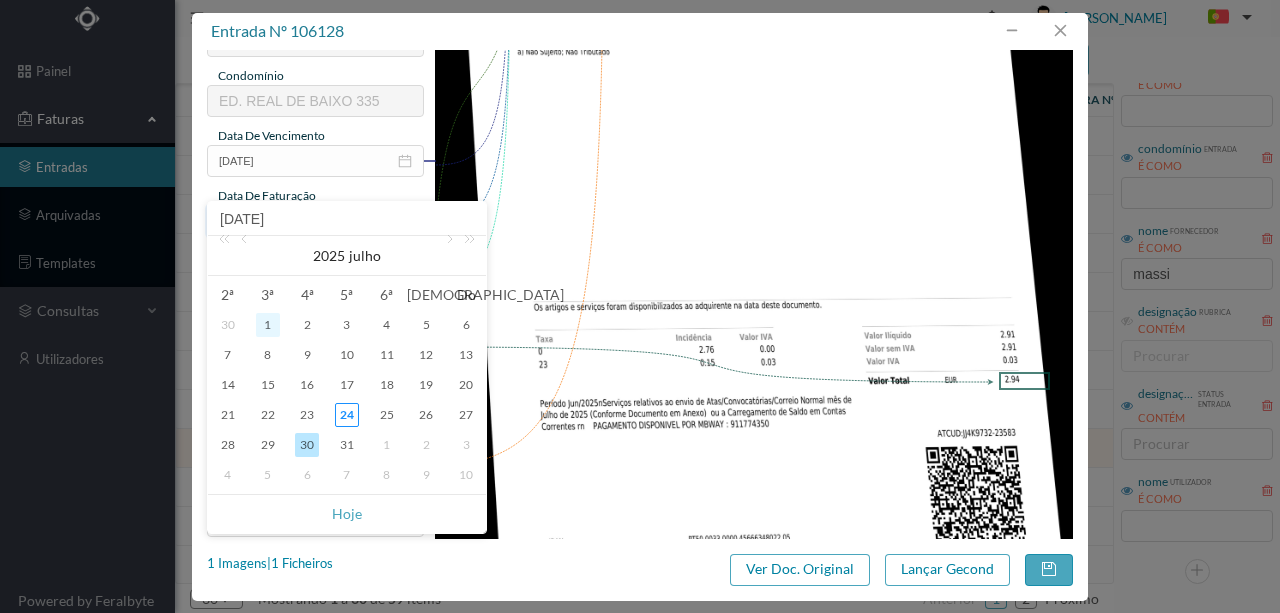 type on "[DATE]" 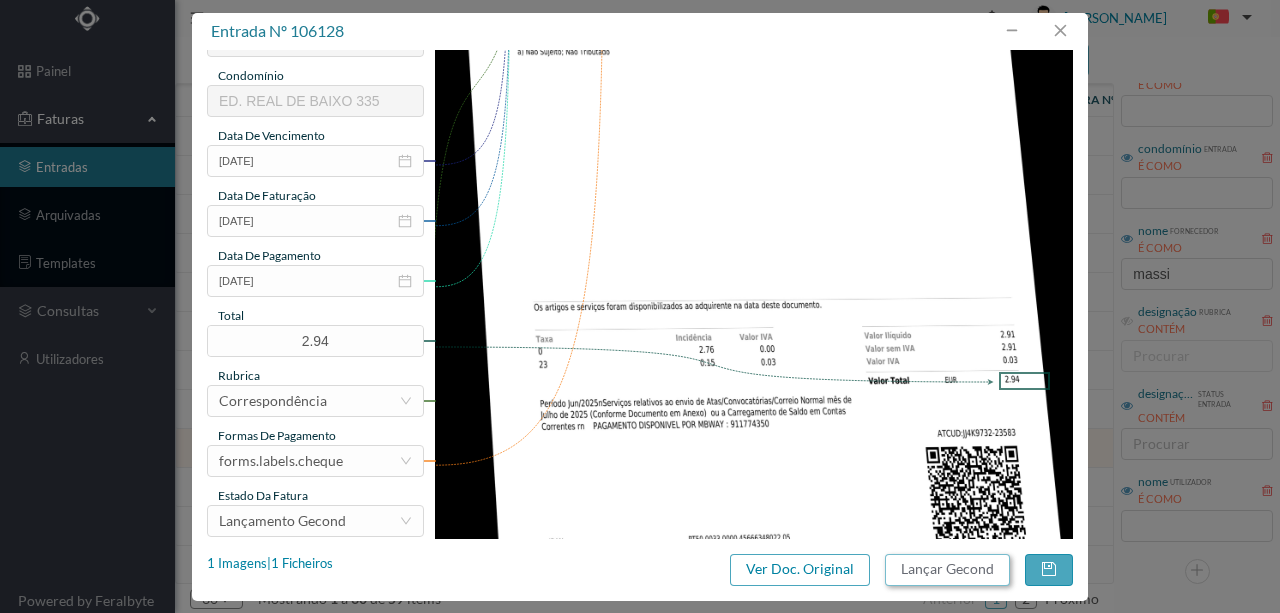 click on "Lançar Gecond" at bounding box center (947, 570) 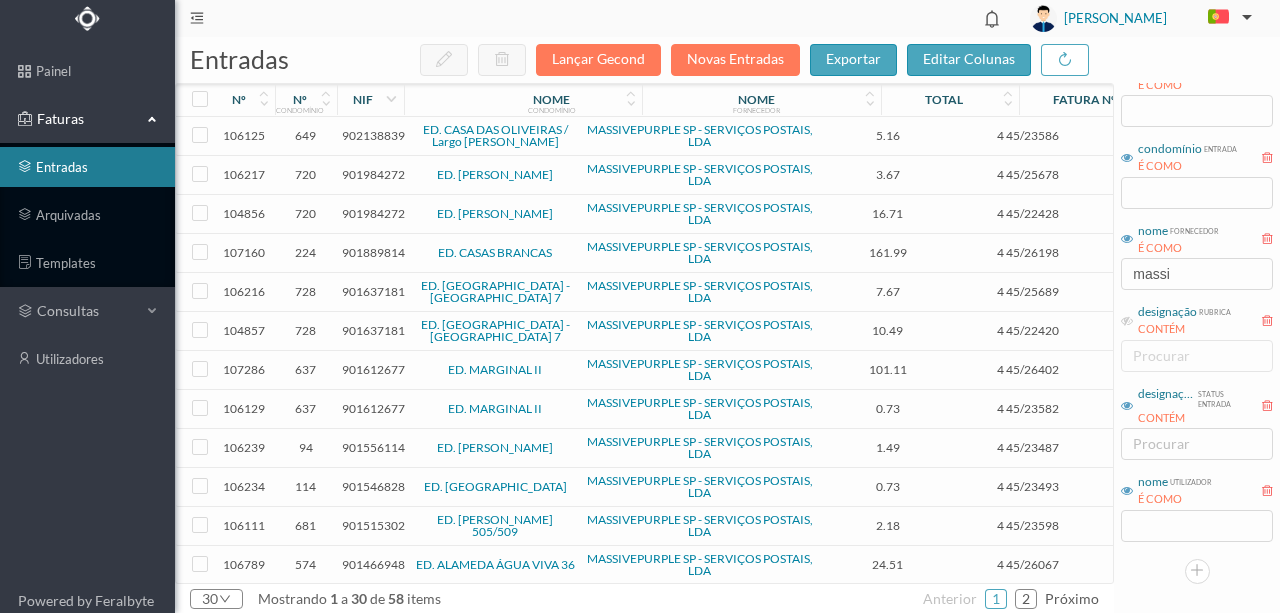 click on "901556114" at bounding box center (373, 447) 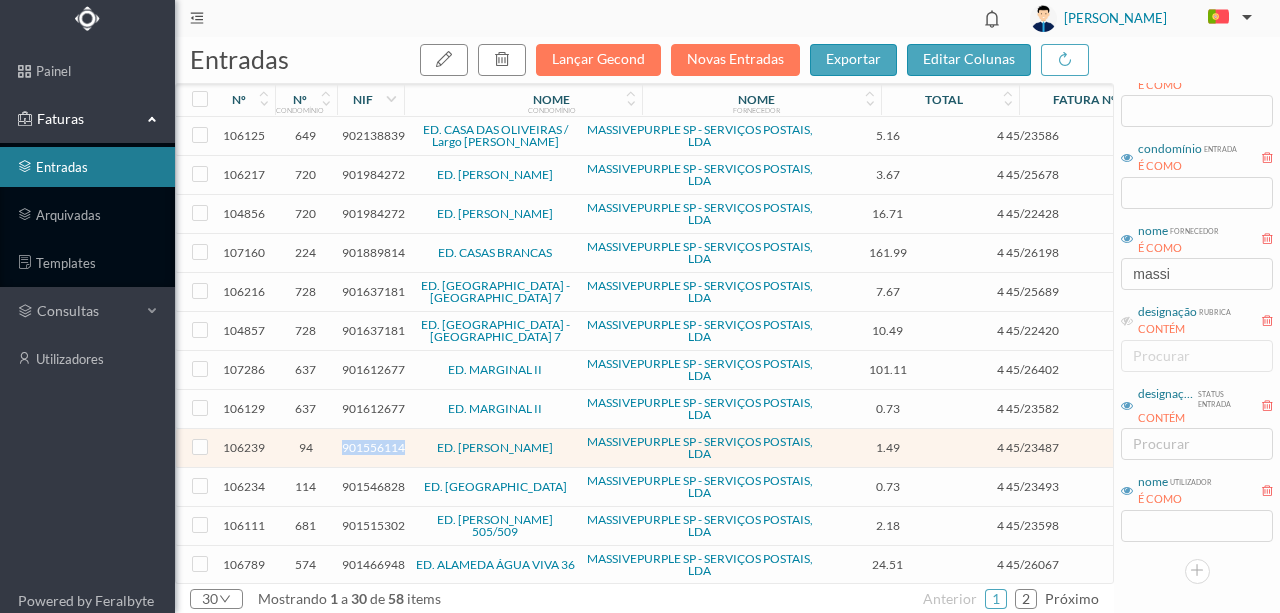 click on "901556114" at bounding box center [373, 447] 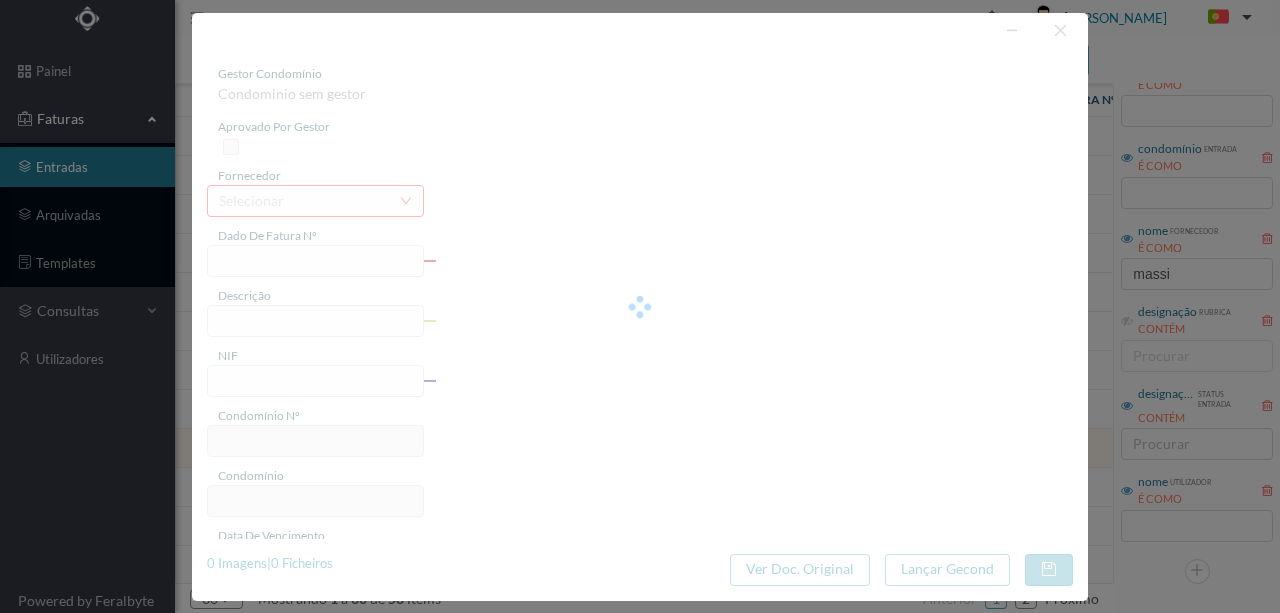 type on "4 45/23487" 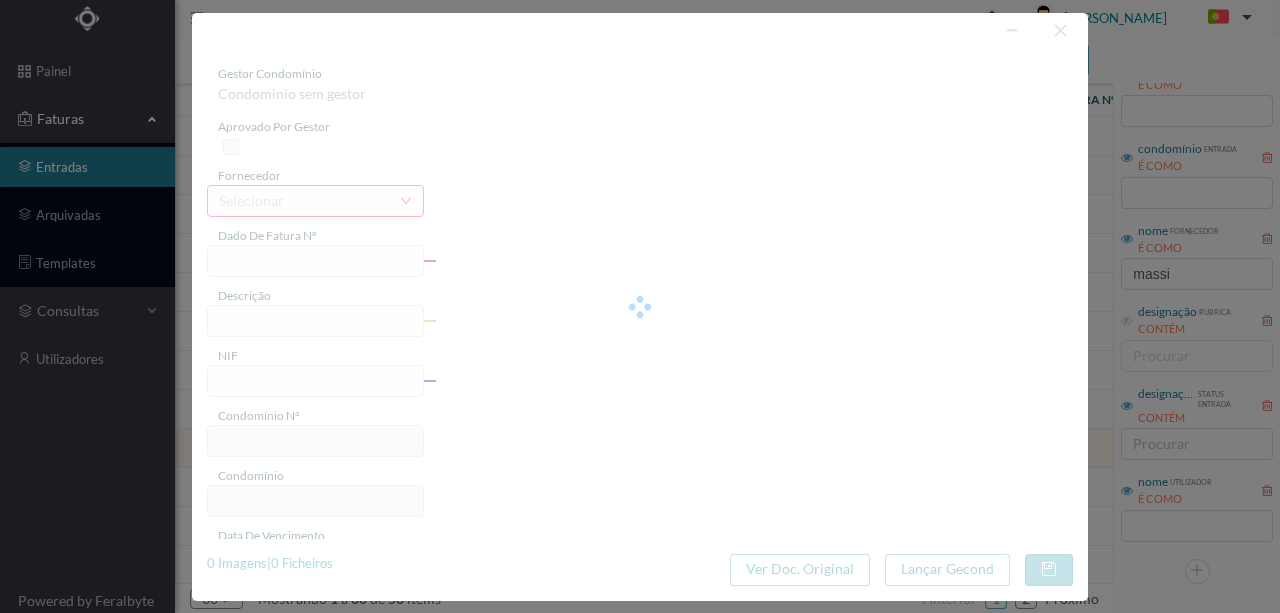 type on "Serviço [PERSON_NAME]" 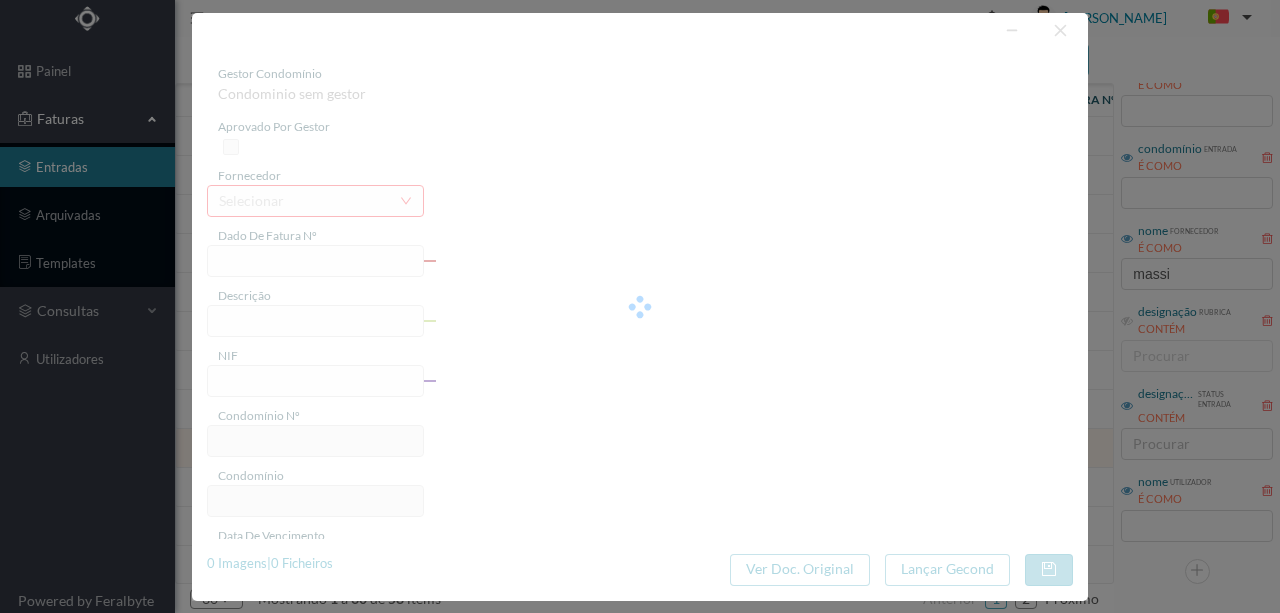 type on "Invalid date" 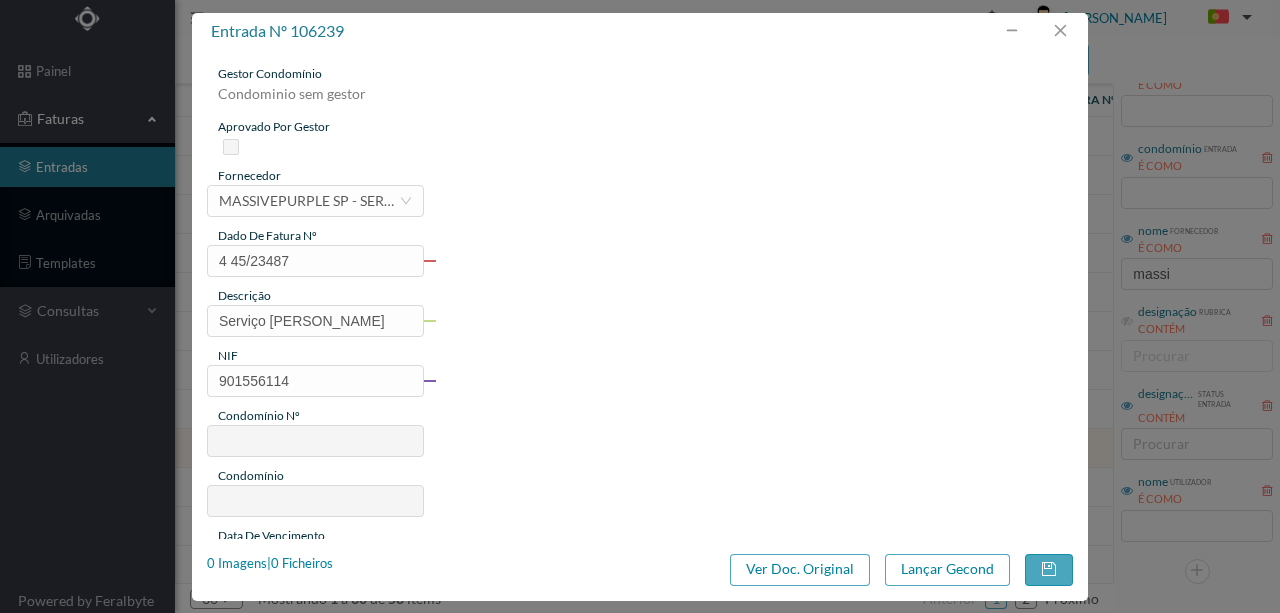 type on "94" 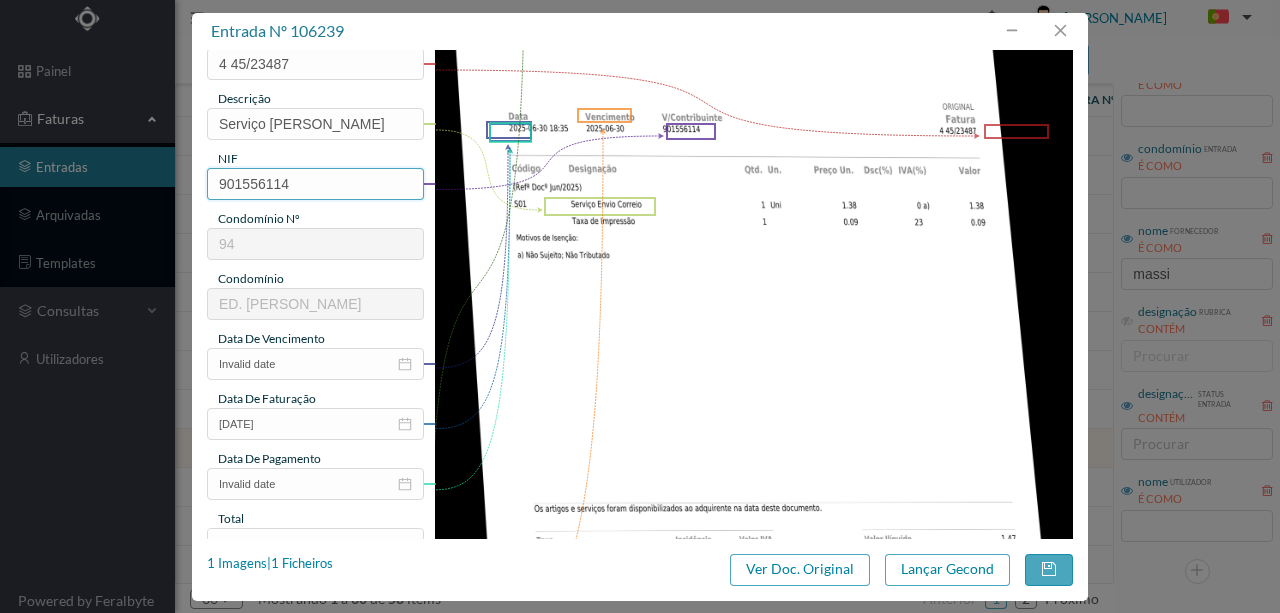 scroll, scrollTop: 200, scrollLeft: 0, axis: vertical 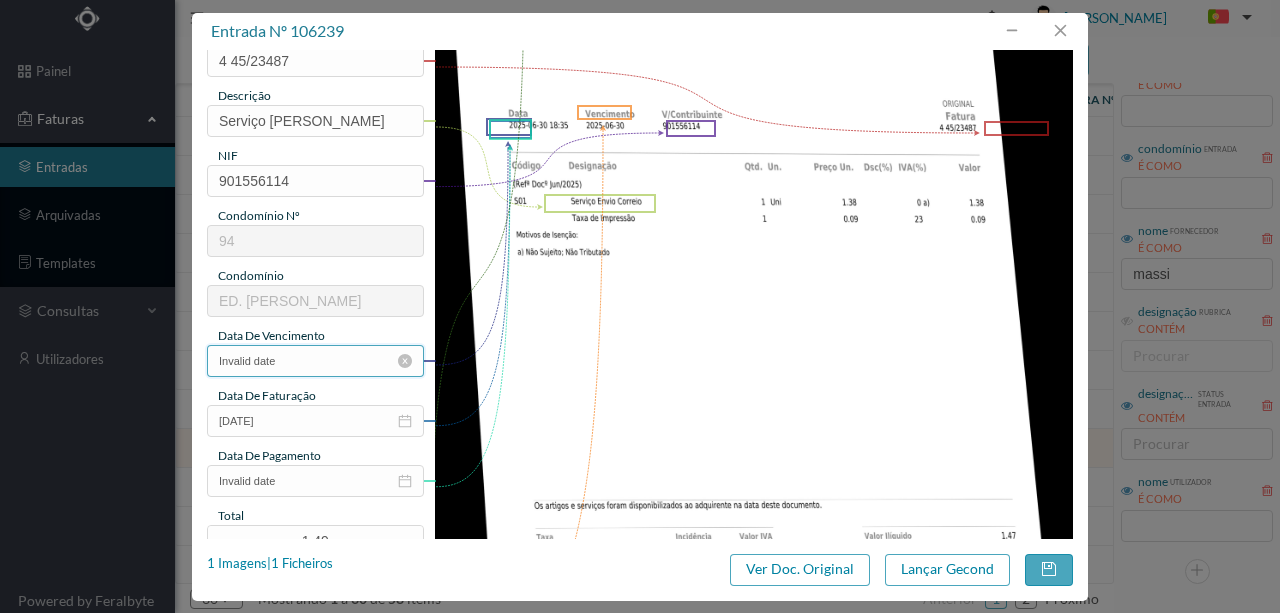 click on "Invalid date" at bounding box center (315, 361) 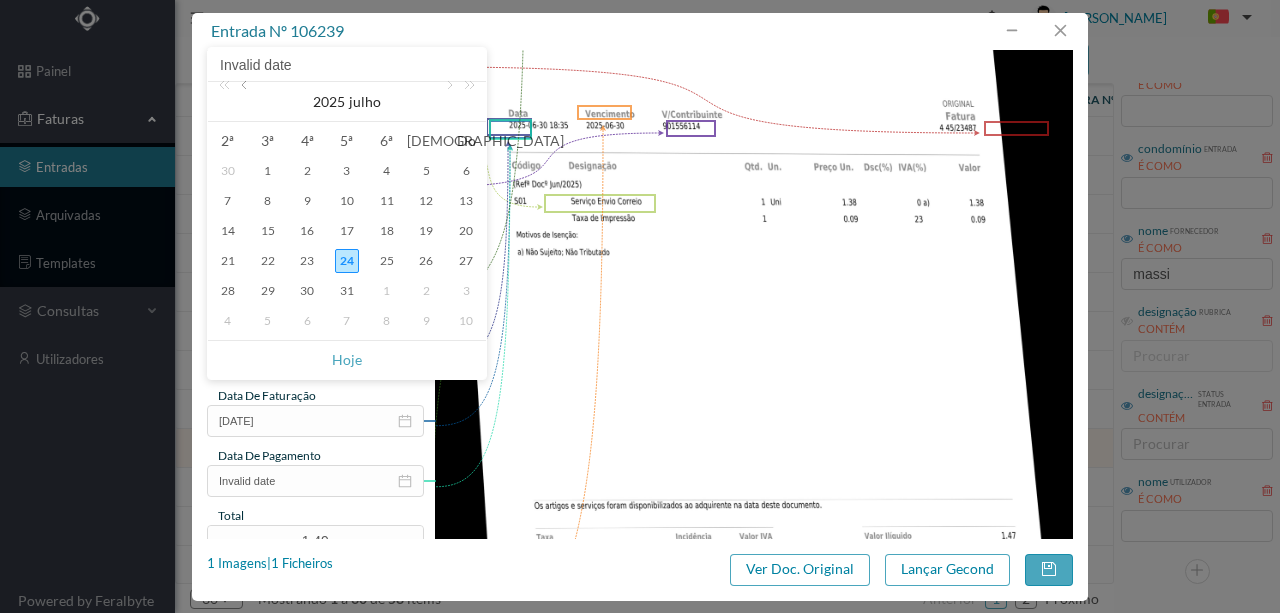 click at bounding box center (246, 102) 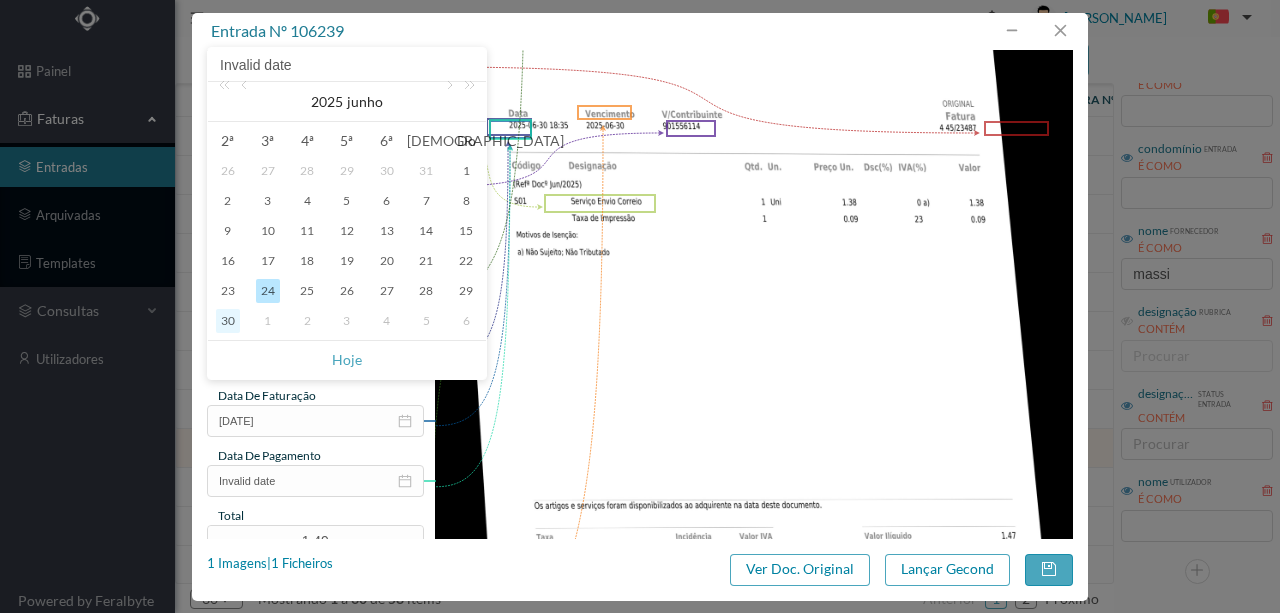 click on "30" at bounding box center [228, 321] 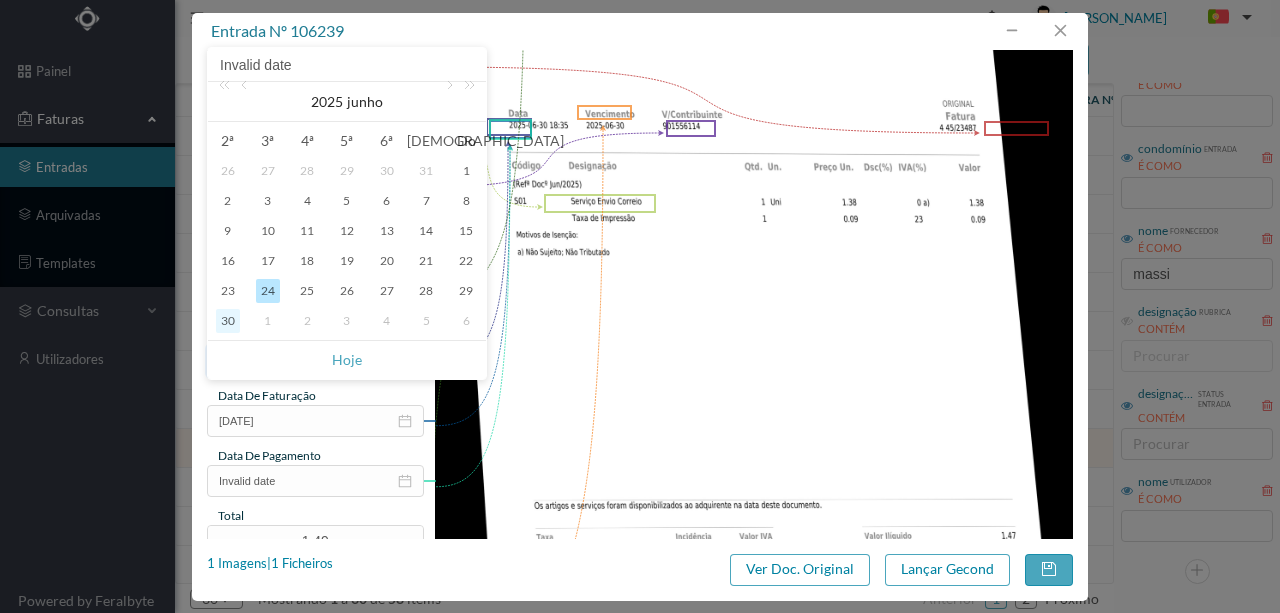 type on "[DATE]" 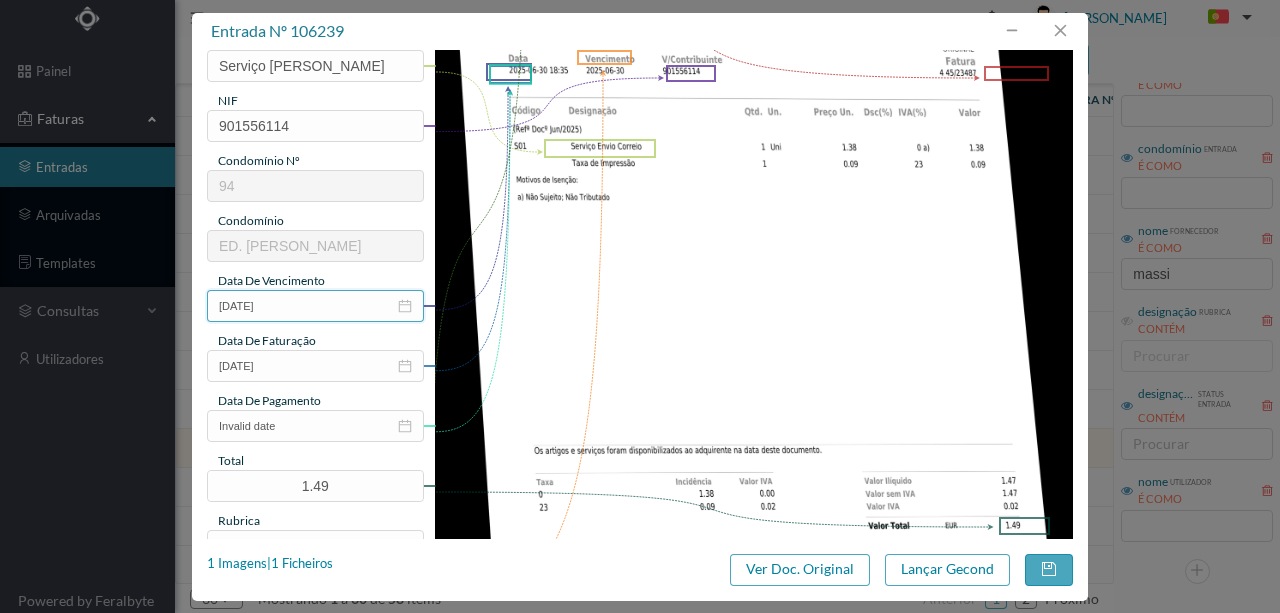 scroll, scrollTop: 466, scrollLeft: 0, axis: vertical 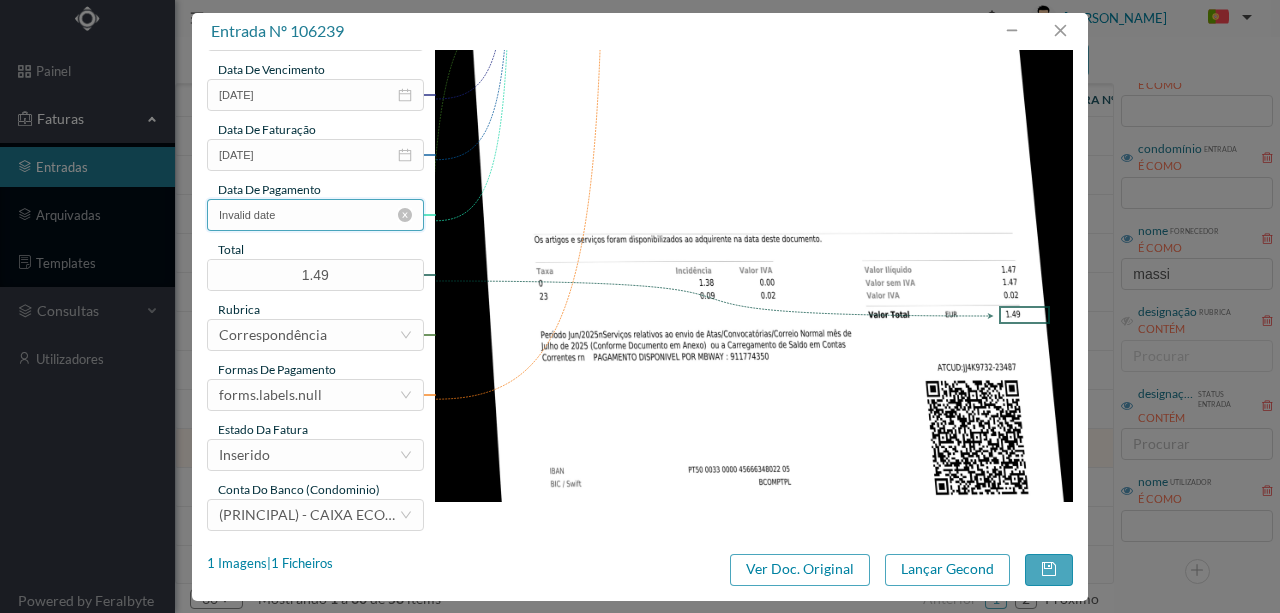 click on "Invalid date" at bounding box center (315, 215) 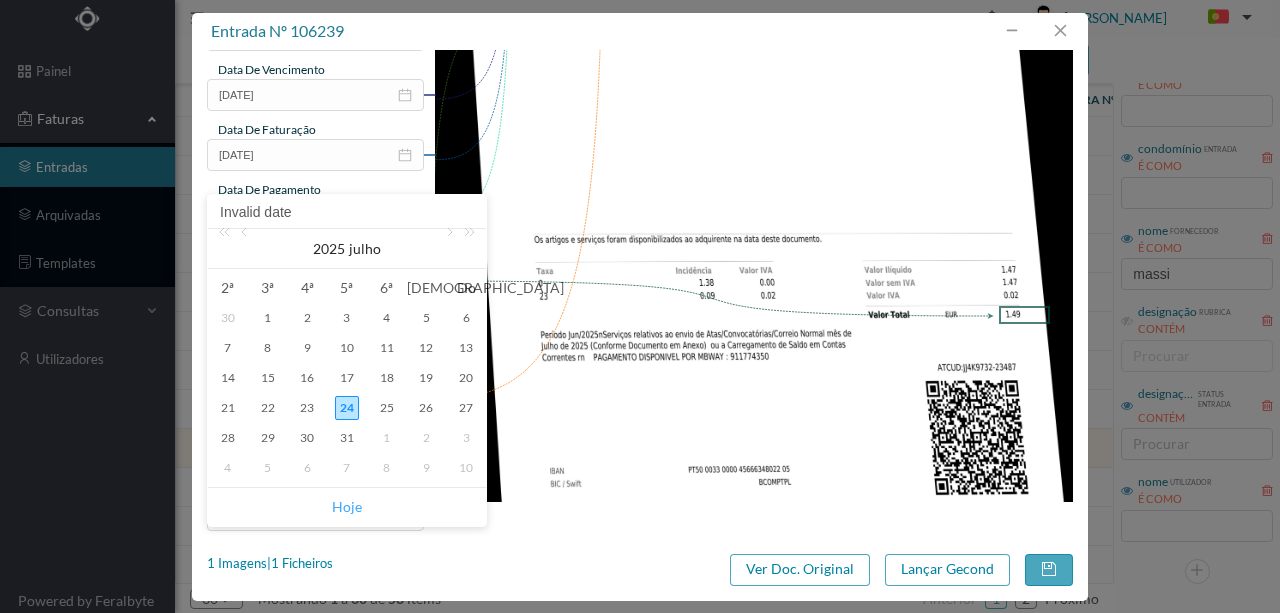 click on "Hoje" at bounding box center (347, 507) 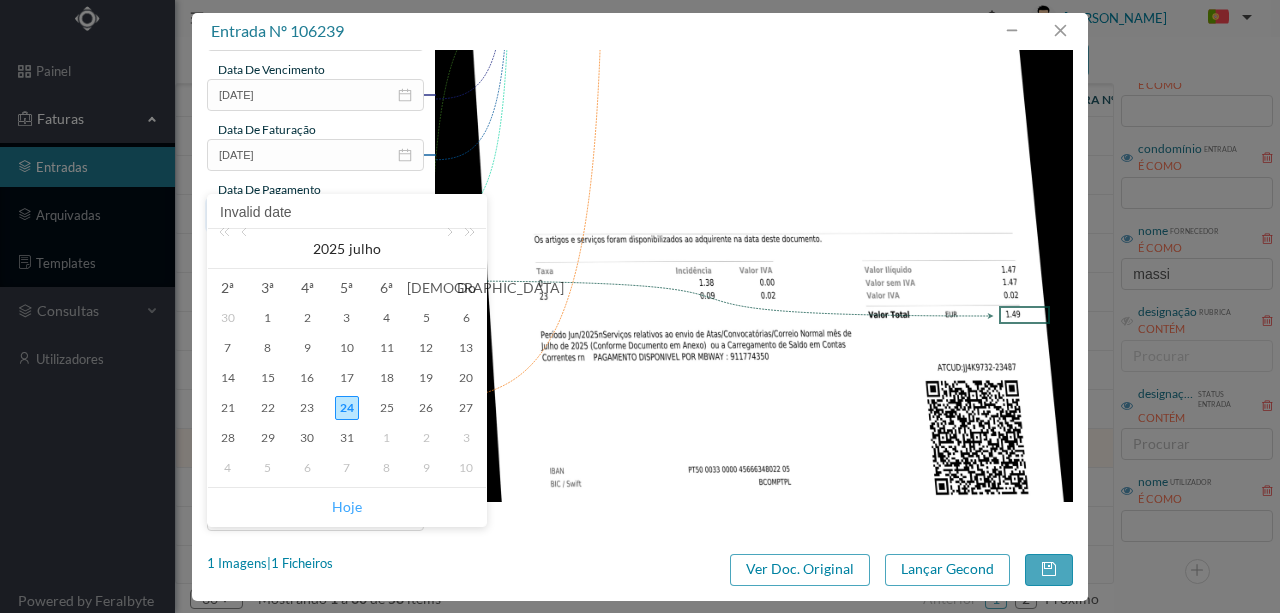type on "[DATE]" 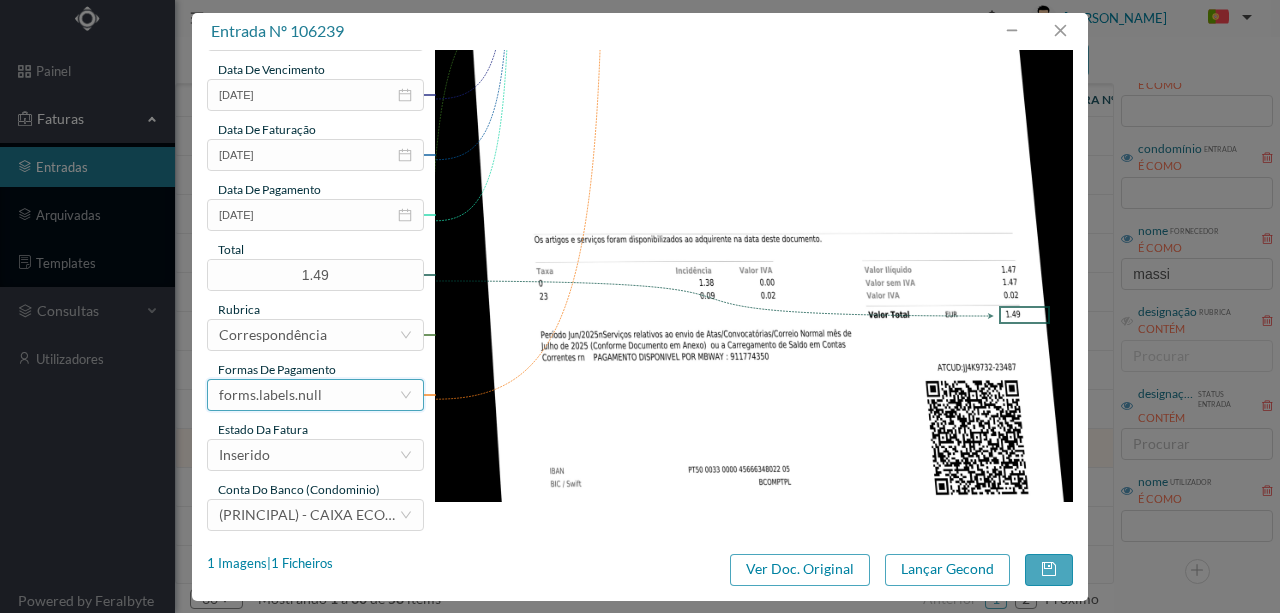 click on "forms.labels.null" at bounding box center [270, 395] 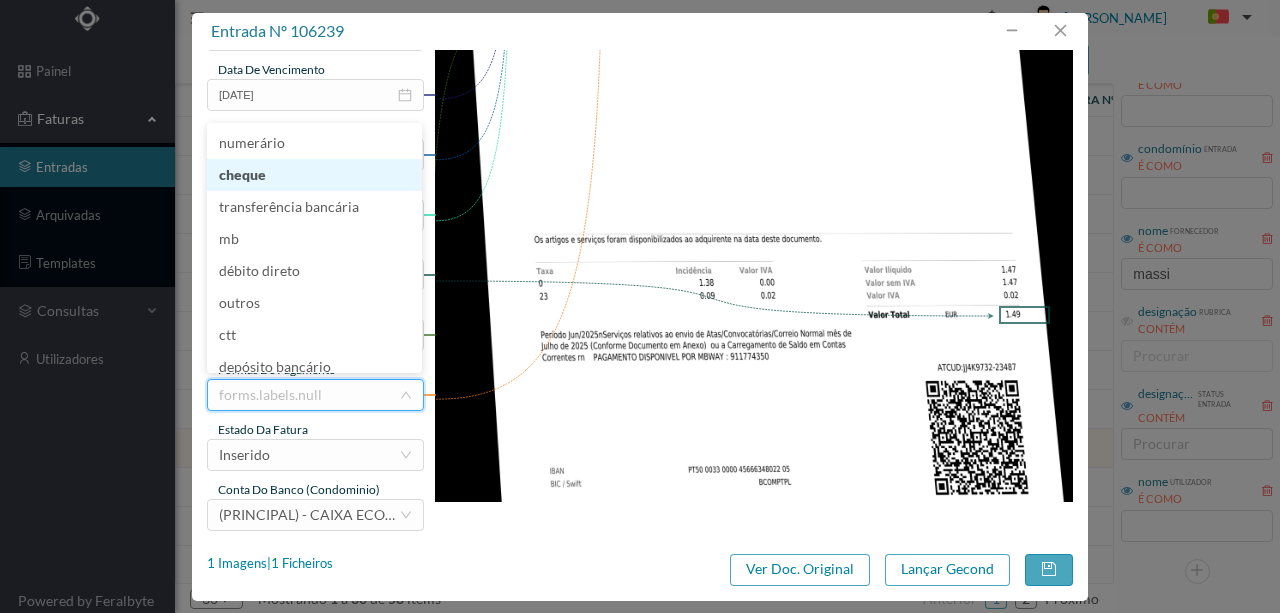 click on "cheque" at bounding box center (314, 175) 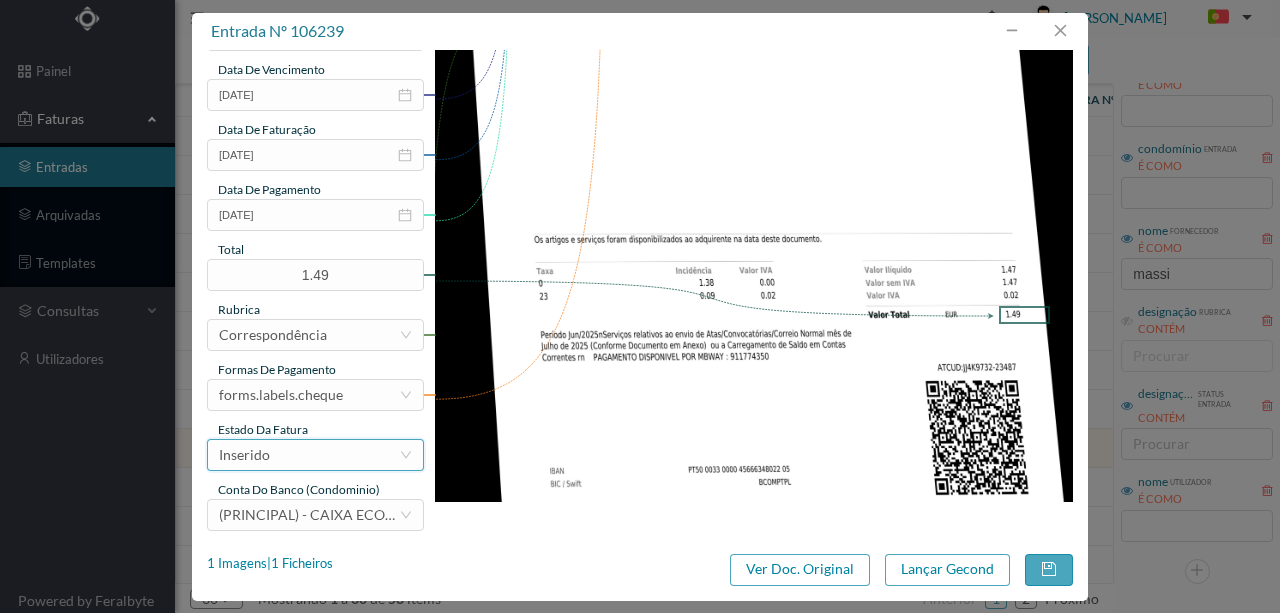 click on "Inserido" at bounding box center (309, 455) 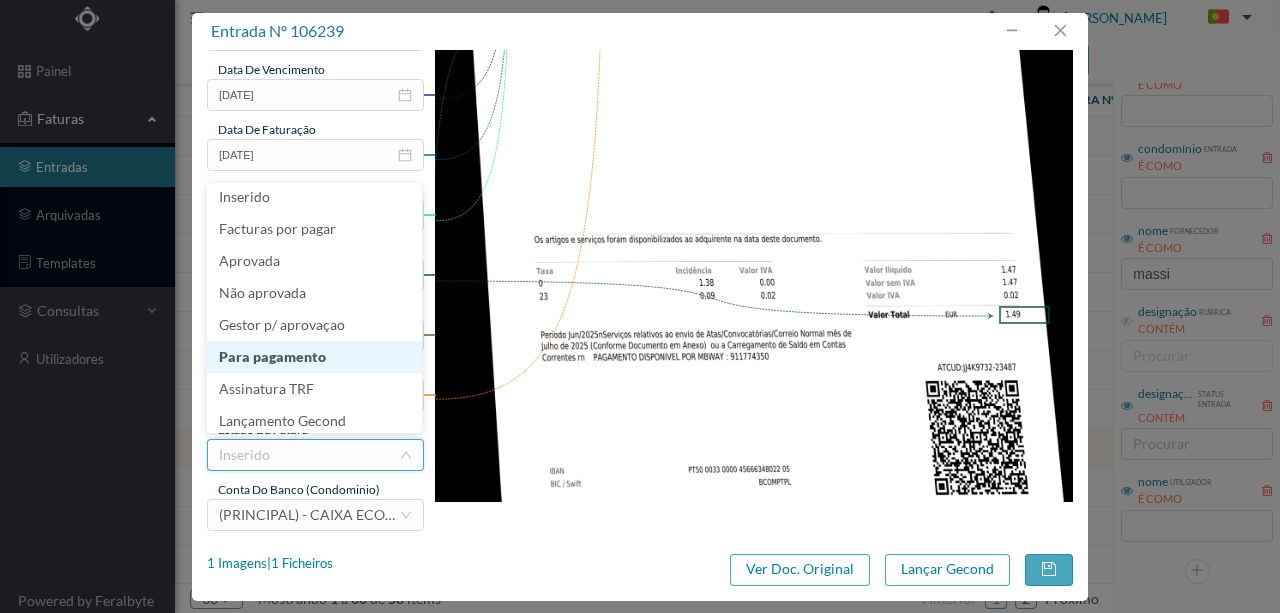 scroll, scrollTop: 10, scrollLeft: 0, axis: vertical 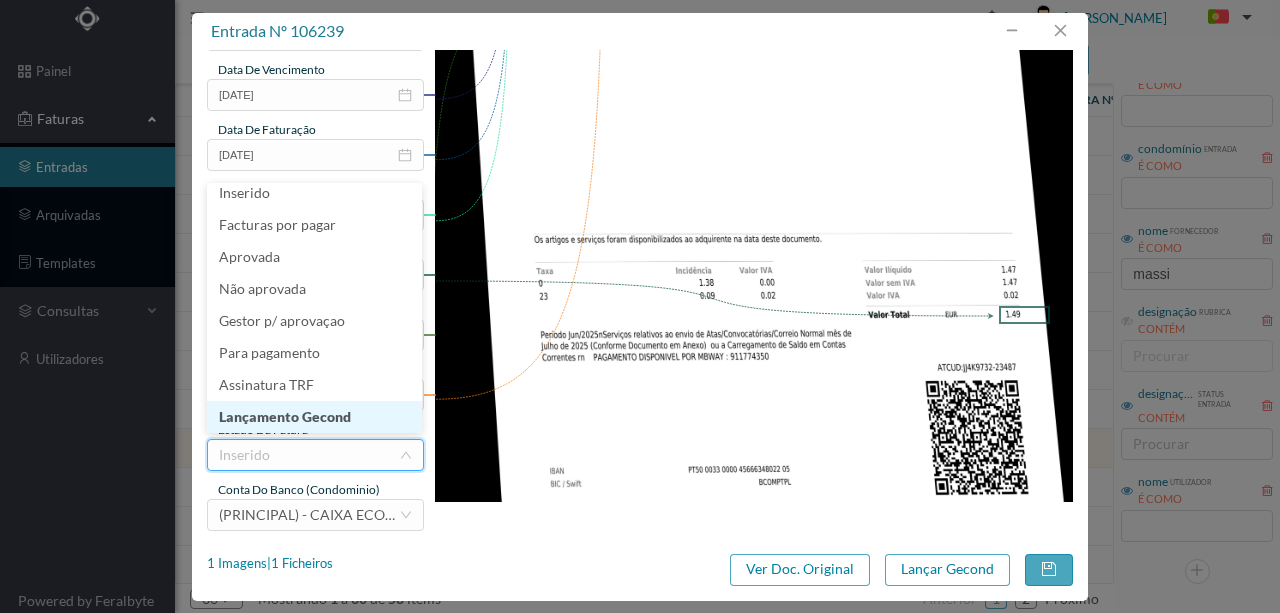 click on "Lançamento Gecond" at bounding box center (314, 417) 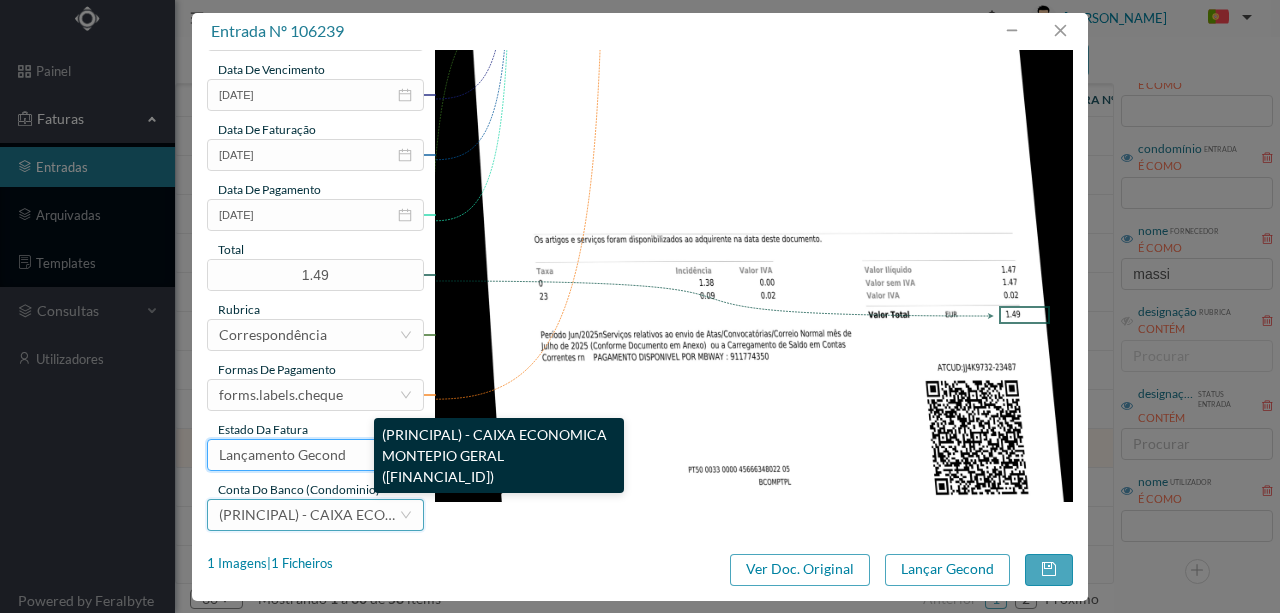 click on "(PRINCIPAL) - CAIXA ECONOMICA MONTEPIO GERAL ([FINANCIAL_ID])" at bounding box center [451, 514] 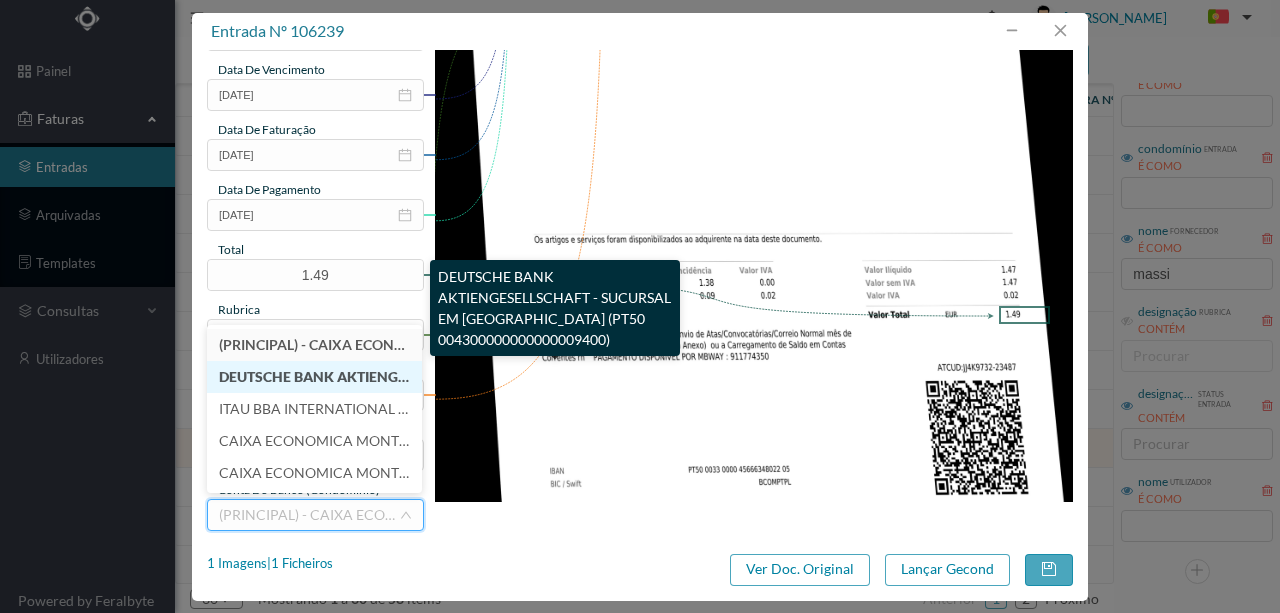 click on "DEUTSCHE BANK AKTIENGESELLSCHAFT - SUCURSAL EM [GEOGRAPHIC_DATA] (PT50 004300000000000009400)" at bounding box center (587, 376) 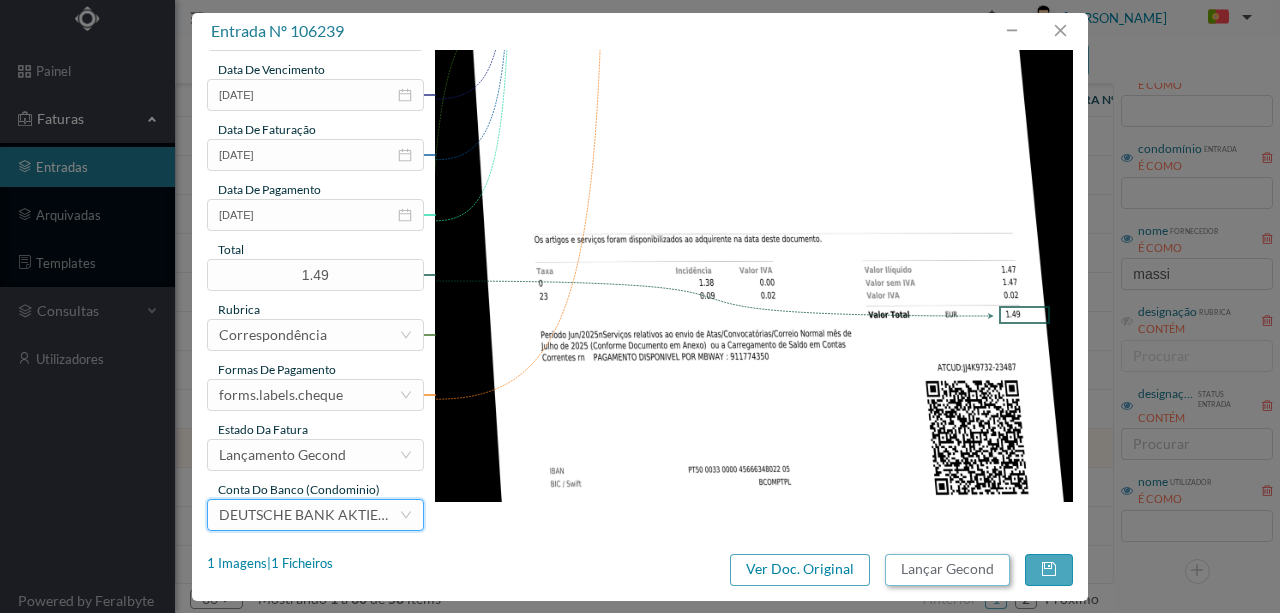 click on "Lançar Gecond" at bounding box center (947, 570) 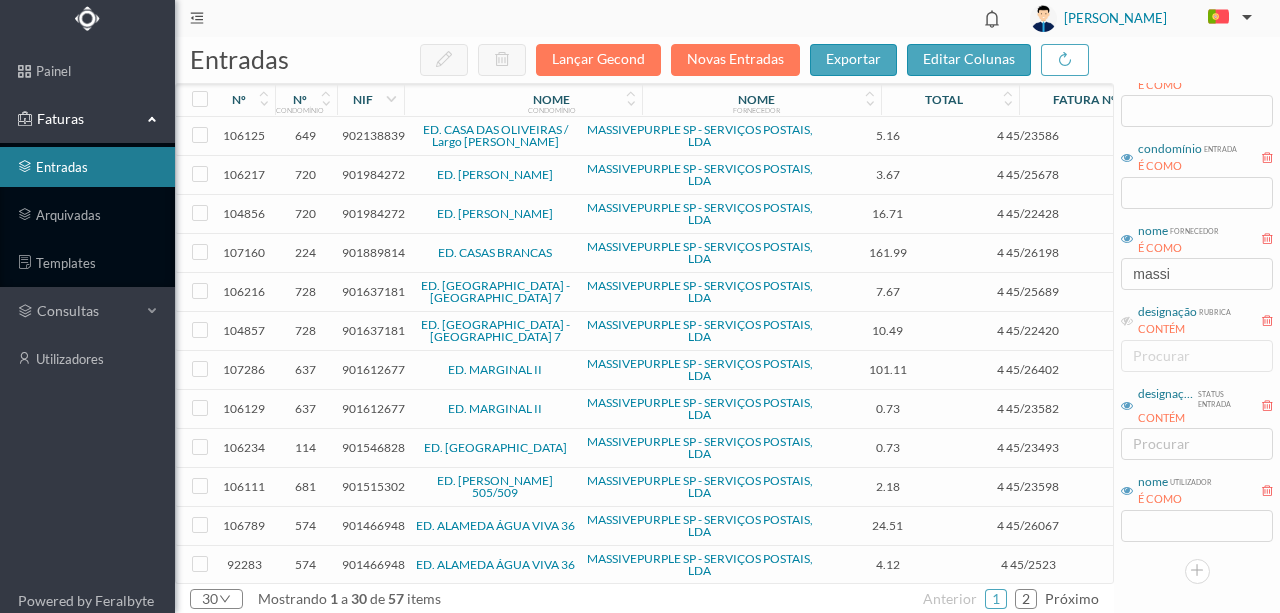 click on "901546828" at bounding box center (373, 447) 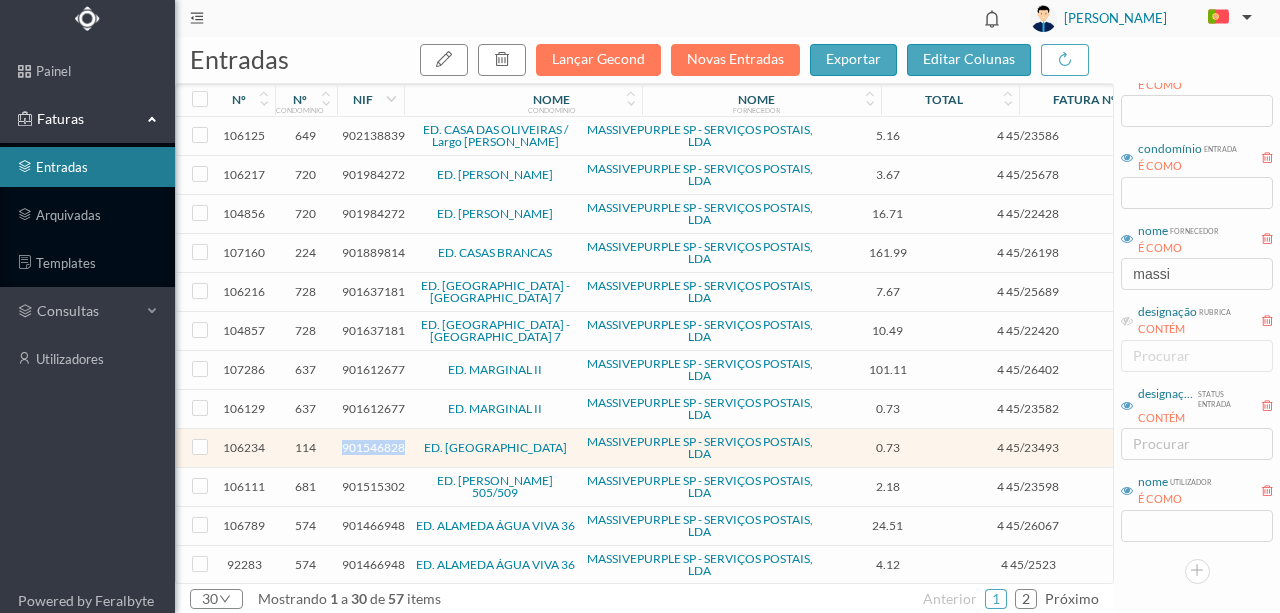 click on "901546828" at bounding box center [373, 447] 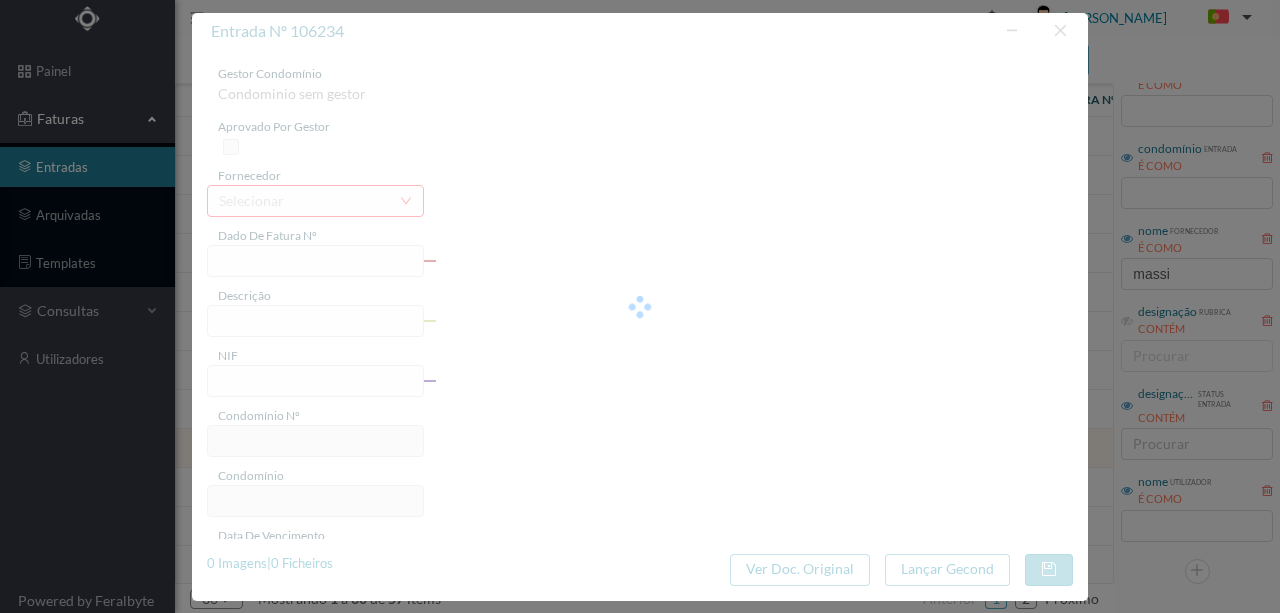 type on "4 45/23493" 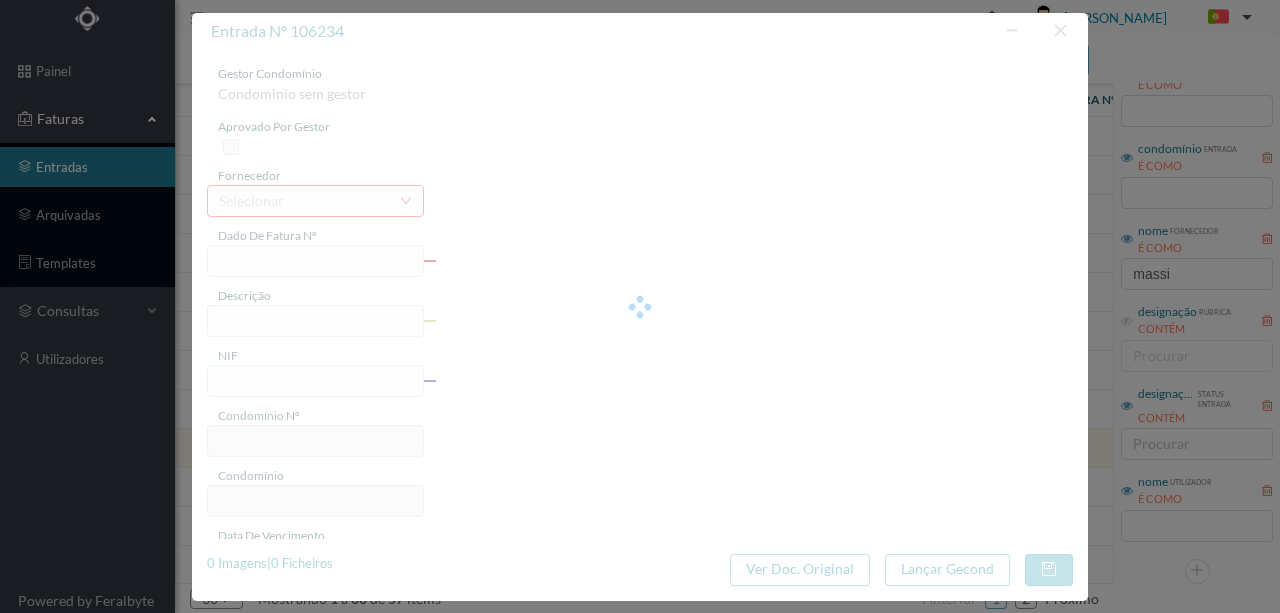 type on "NO dm md | Servico [PERSON_NAME]" 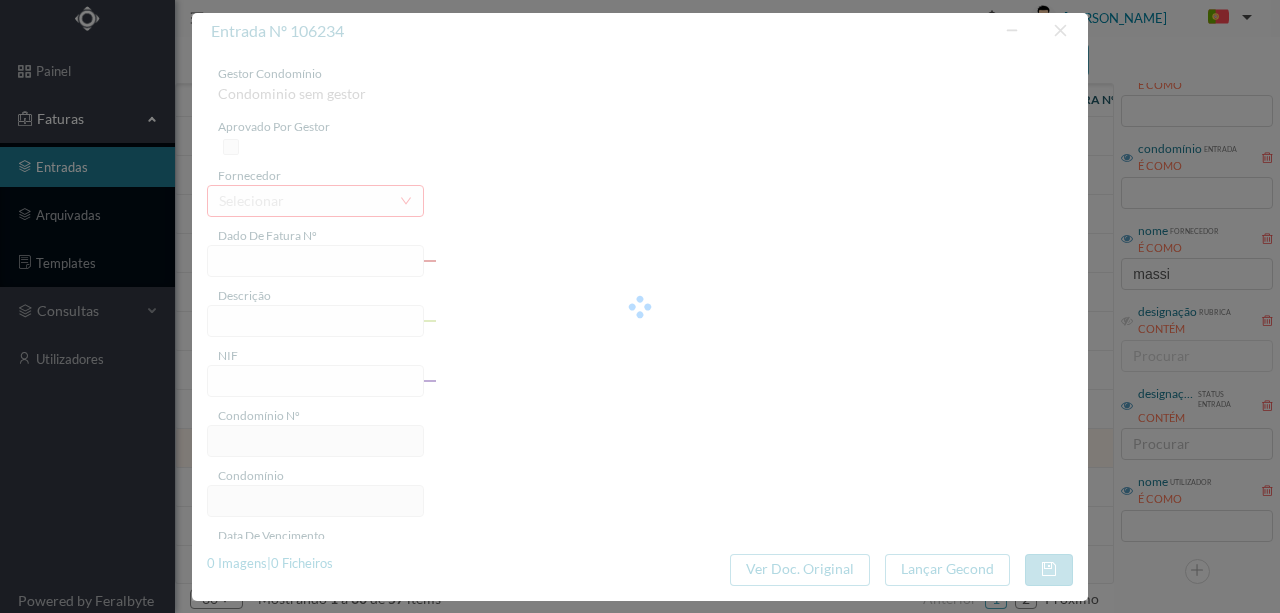 type on "0.73" 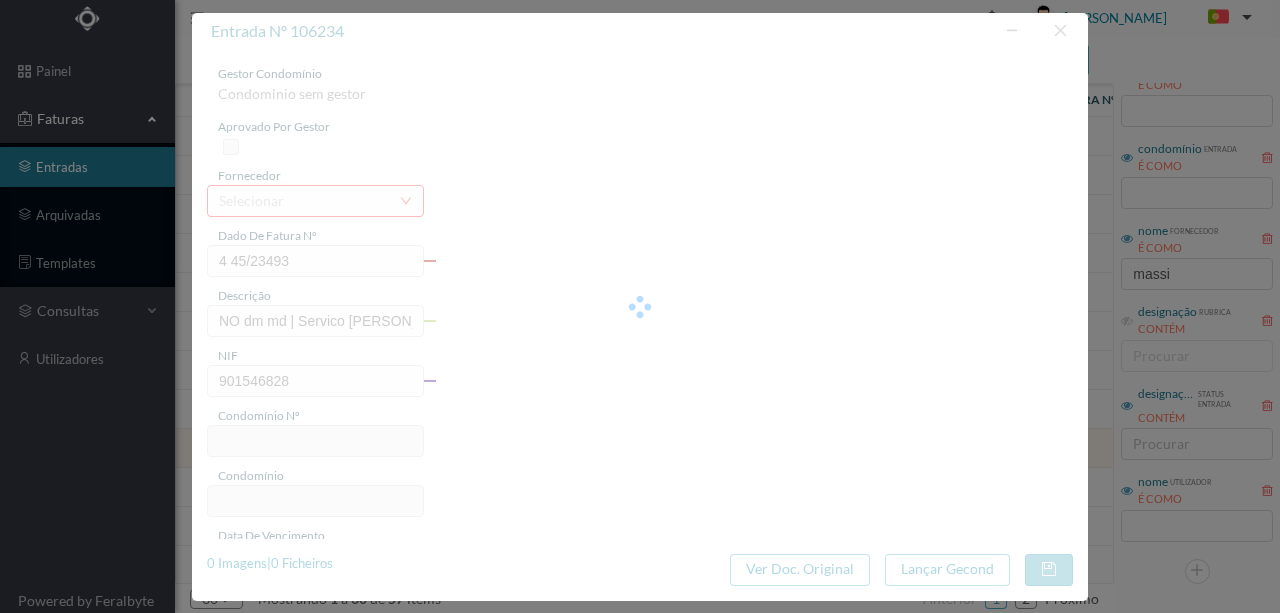 type on "114" 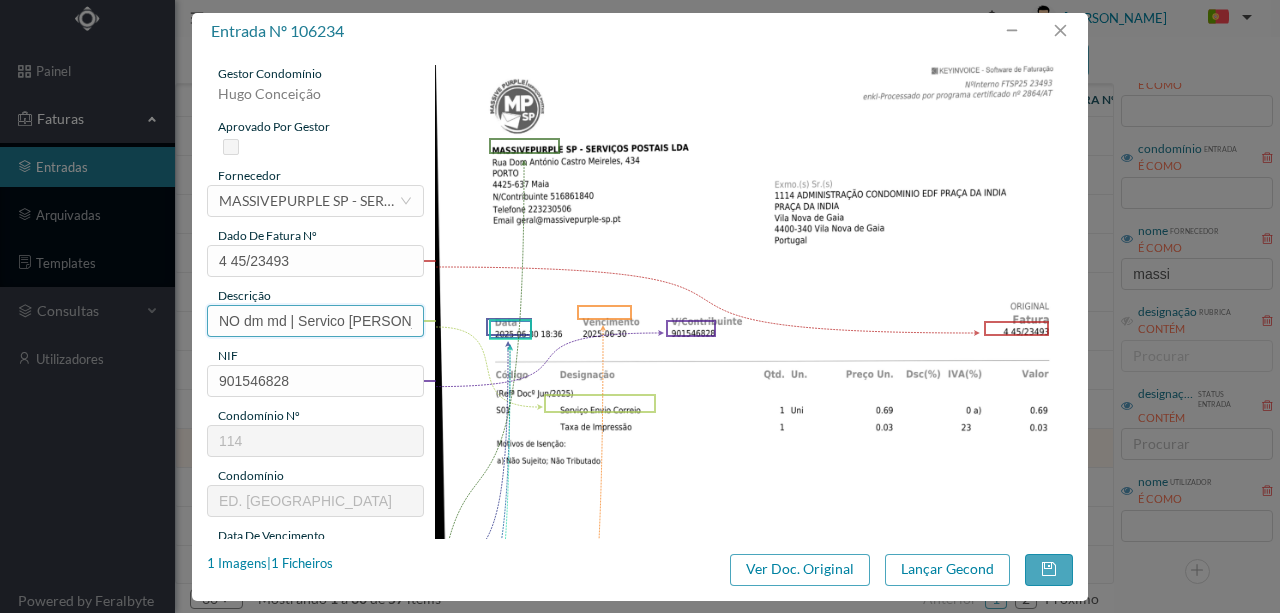 drag, startPoint x: 299, startPoint y: 320, endPoint x: 205, endPoint y: 289, distance: 98.9798 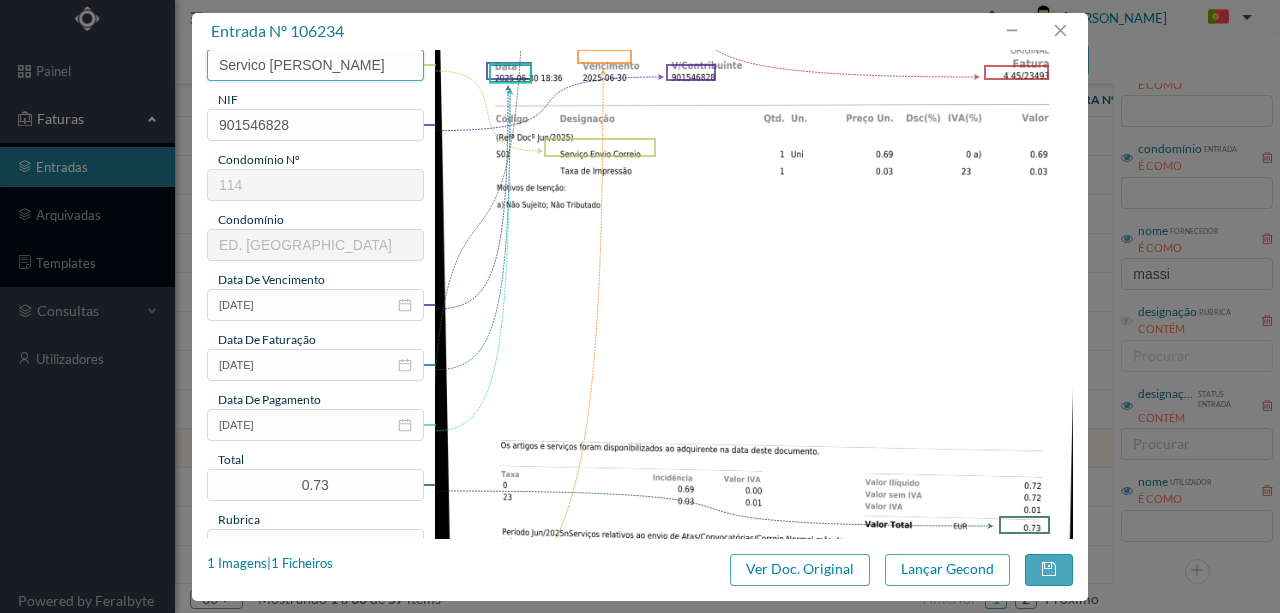 scroll, scrollTop: 266, scrollLeft: 0, axis: vertical 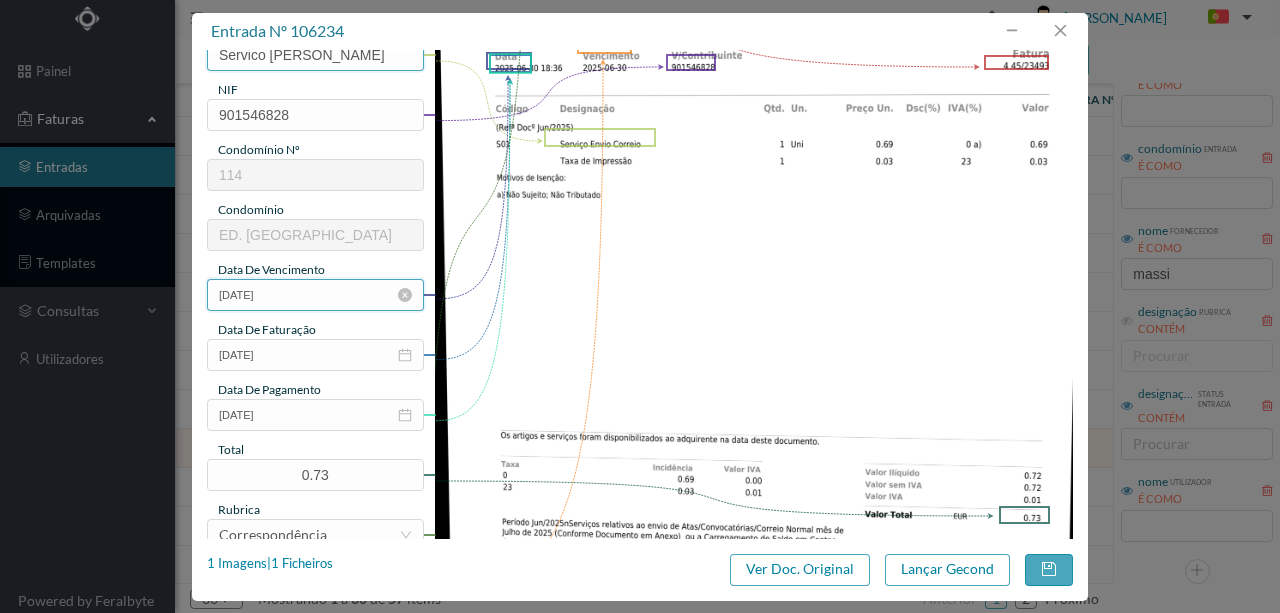 type on "Servico [PERSON_NAME]" 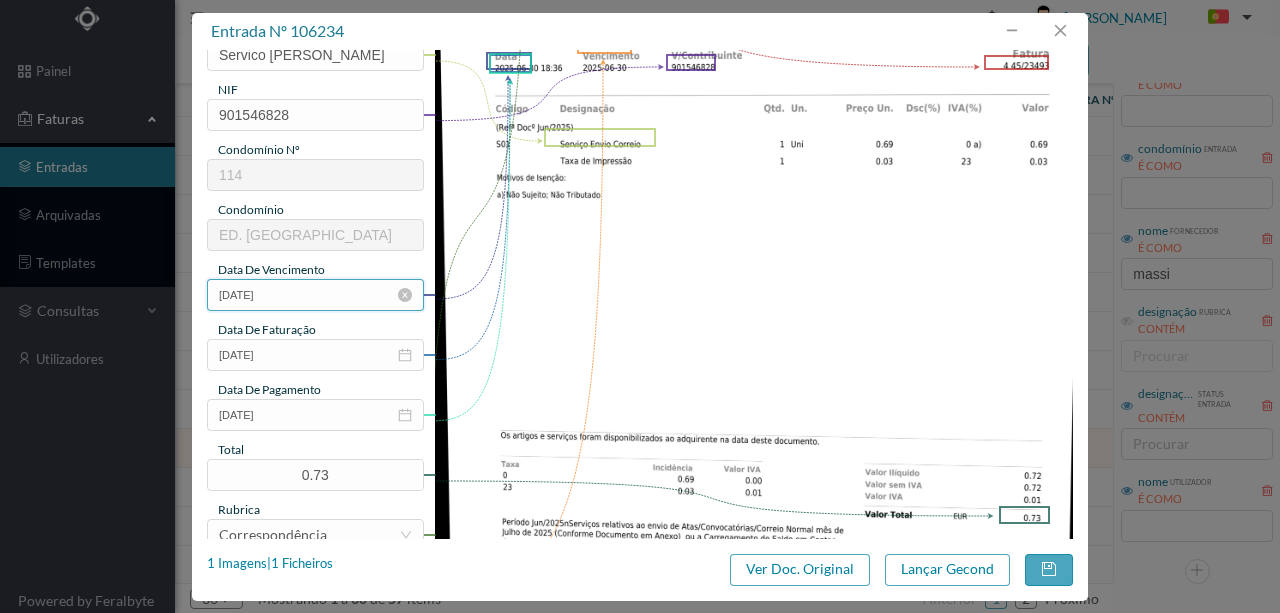 click on "[DATE]" at bounding box center [315, 295] 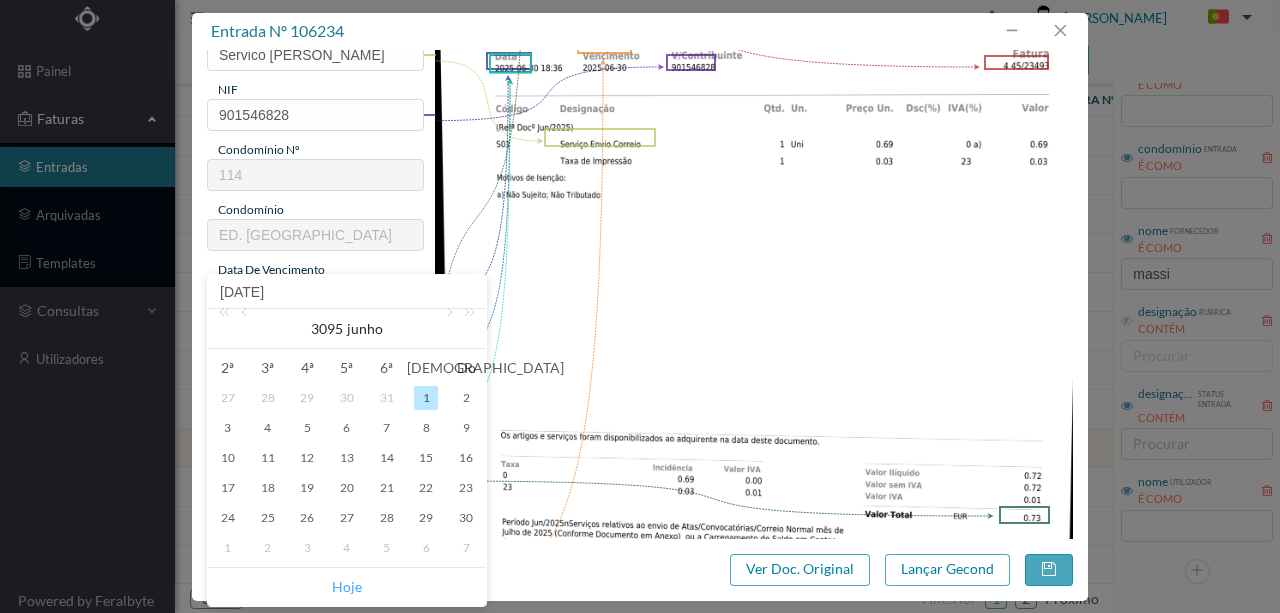 click on "Hoje" at bounding box center [347, 587] 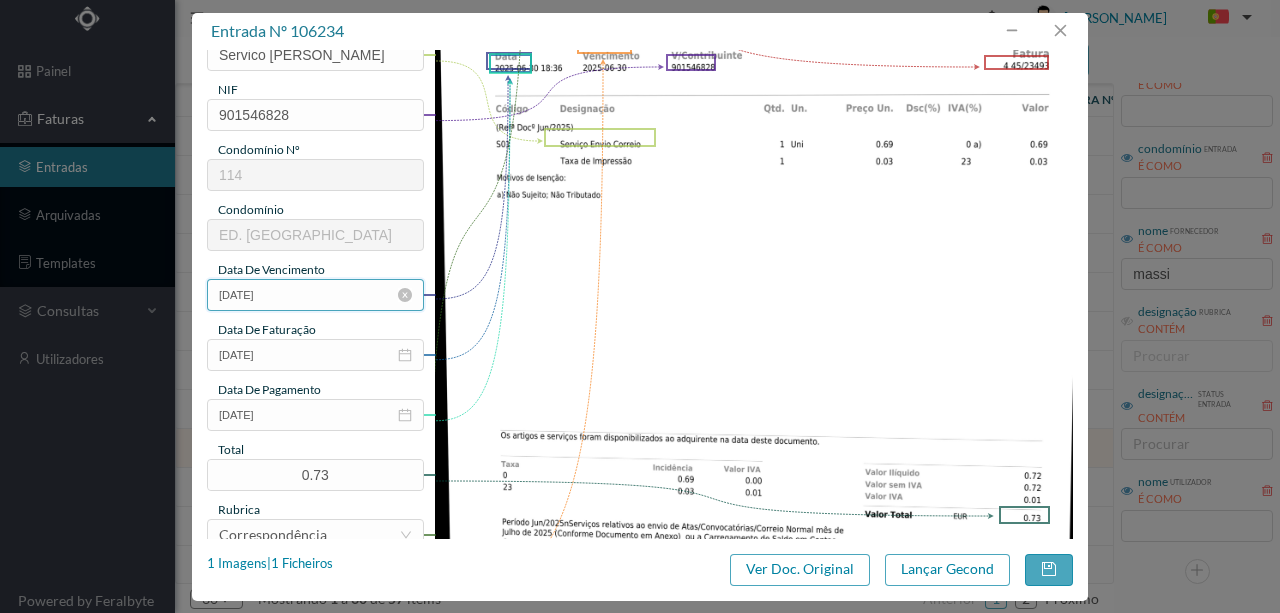 click on "[DATE]" at bounding box center (315, 295) 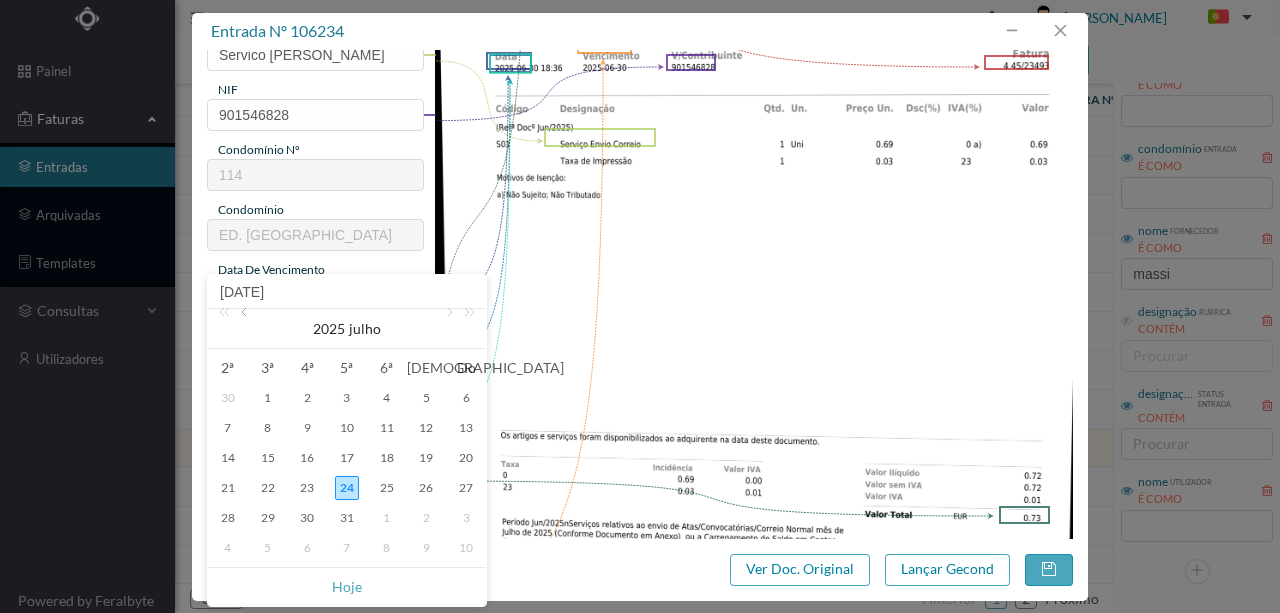click at bounding box center [246, 329] 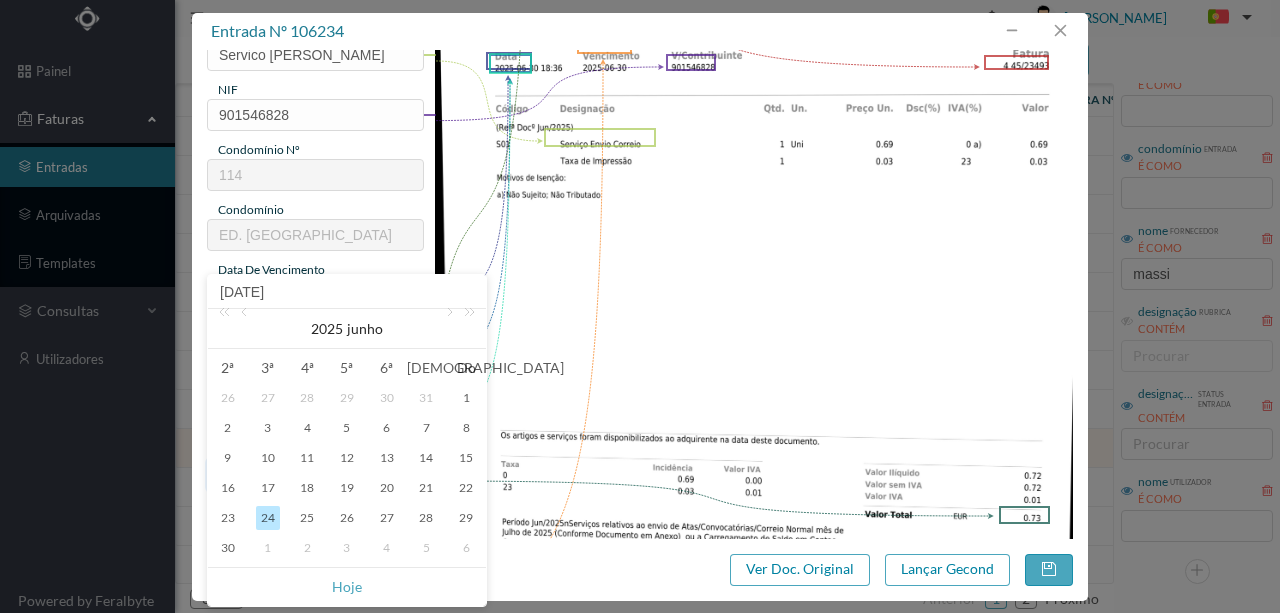 drag, startPoint x: 230, startPoint y: 546, endPoint x: 312, endPoint y: 480, distance: 105.26158 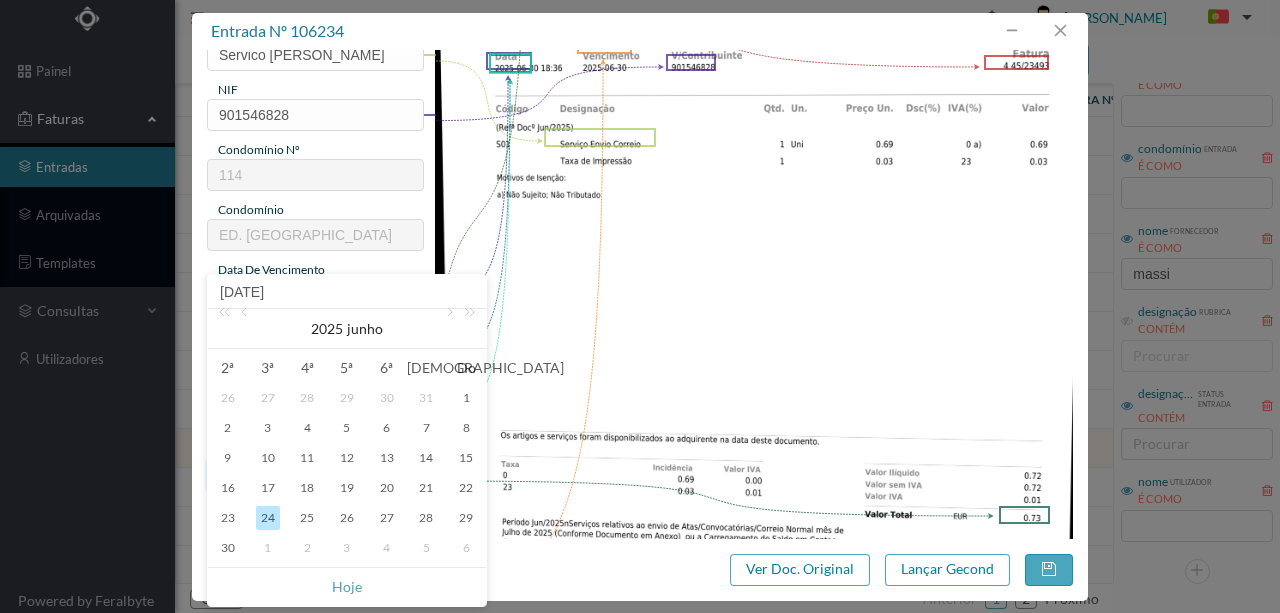 click on "30" at bounding box center (228, 548) 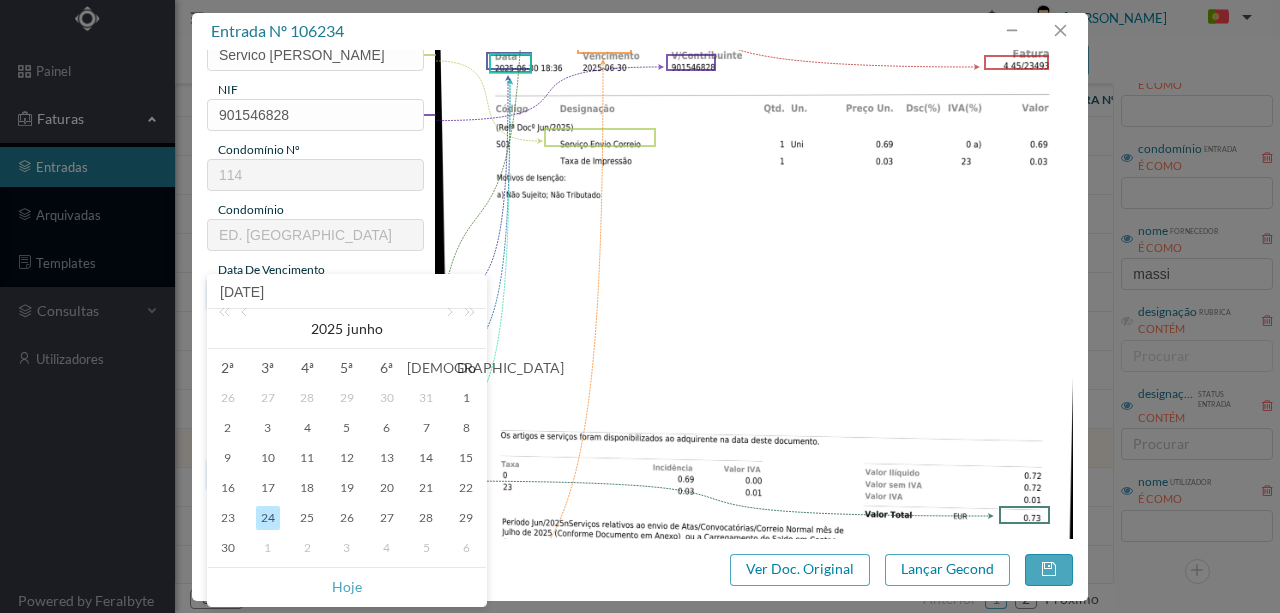 type on "[DATE]" 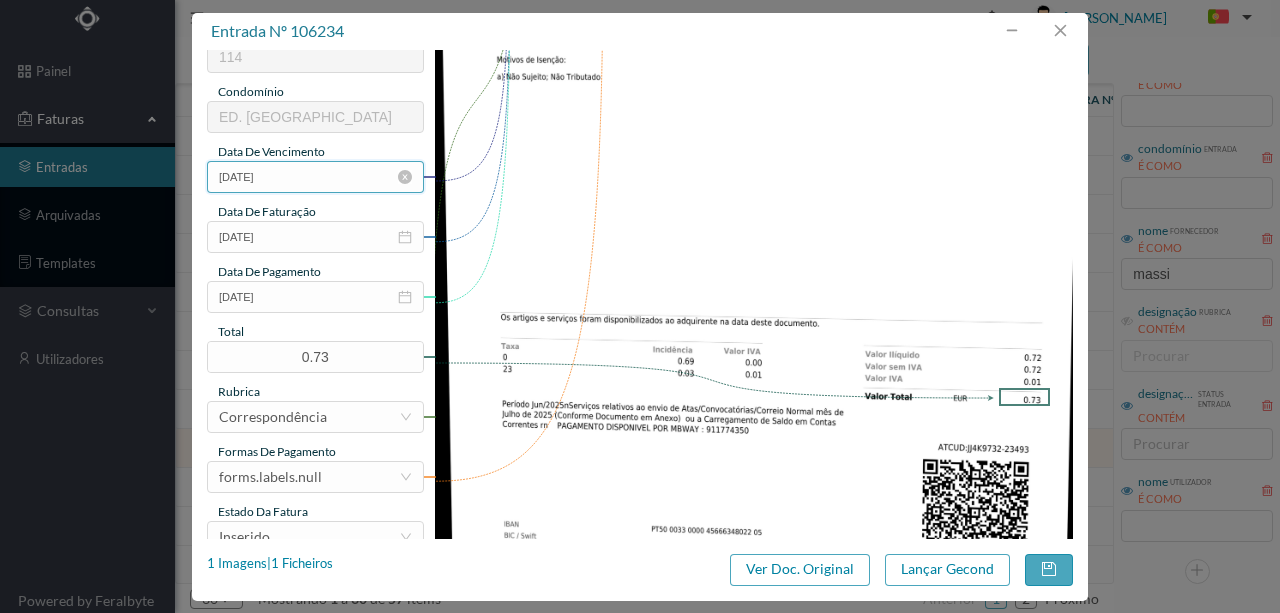 scroll, scrollTop: 400, scrollLeft: 0, axis: vertical 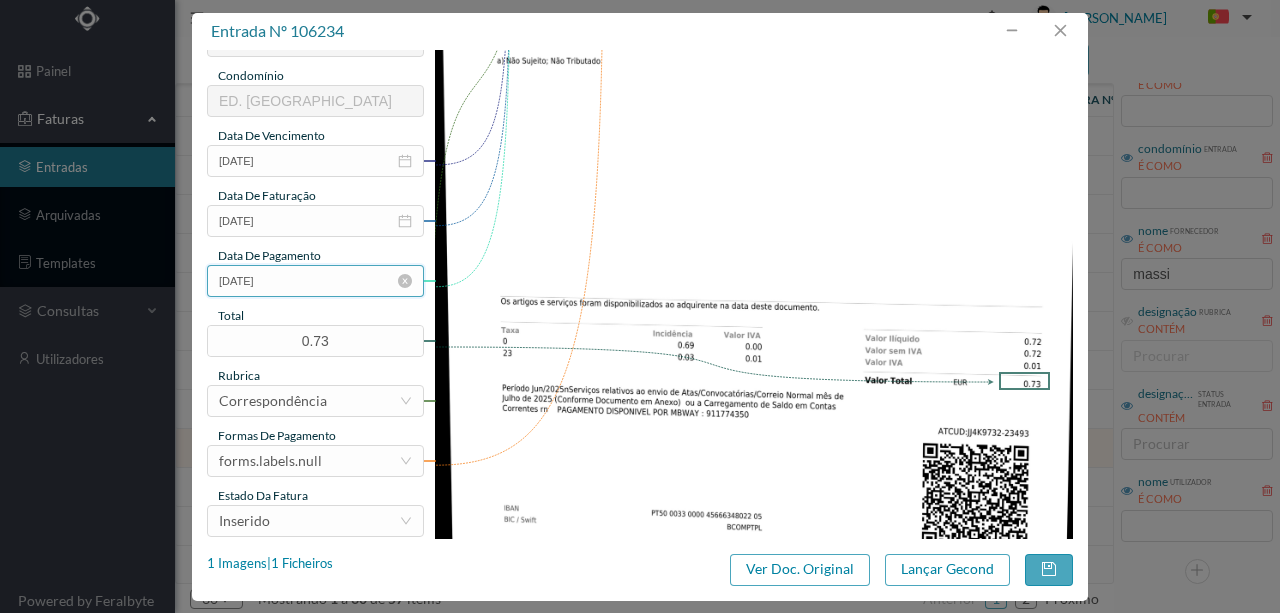 click on "[DATE]" at bounding box center [315, 281] 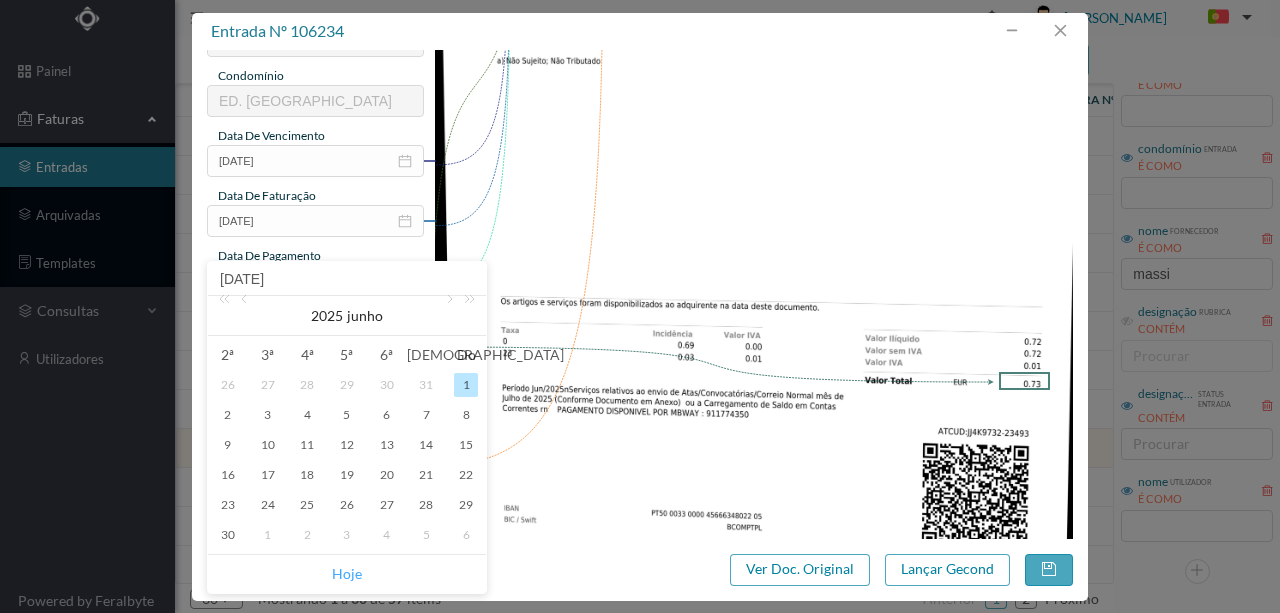 click on "Hoje" at bounding box center [347, 574] 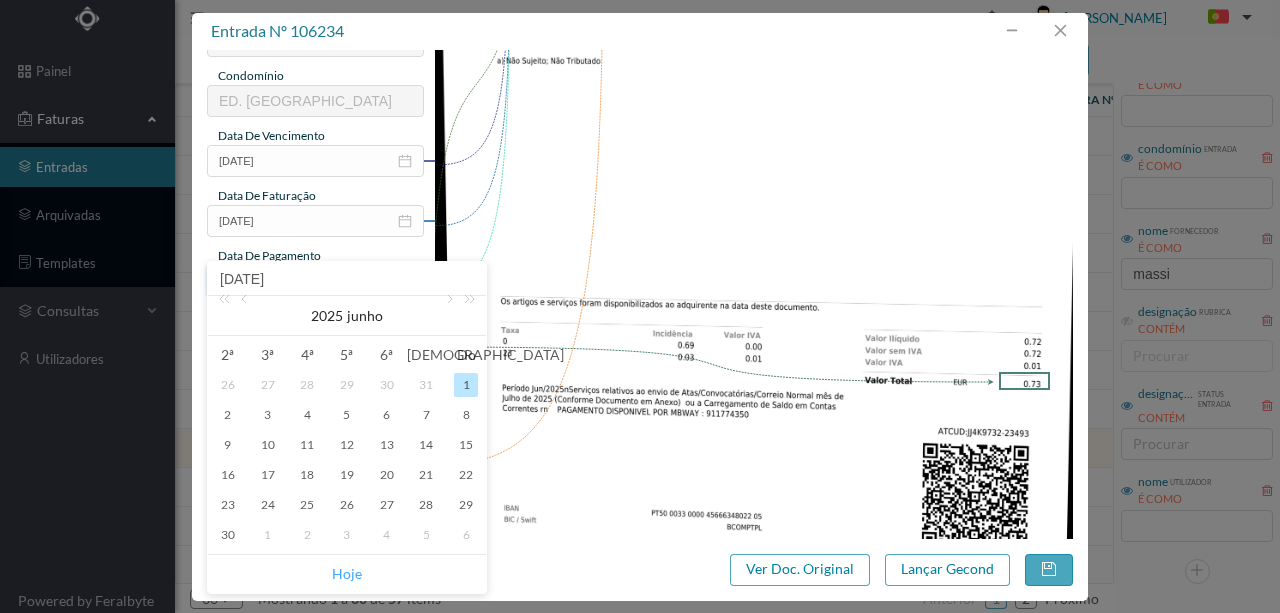 type on "[DATE]" 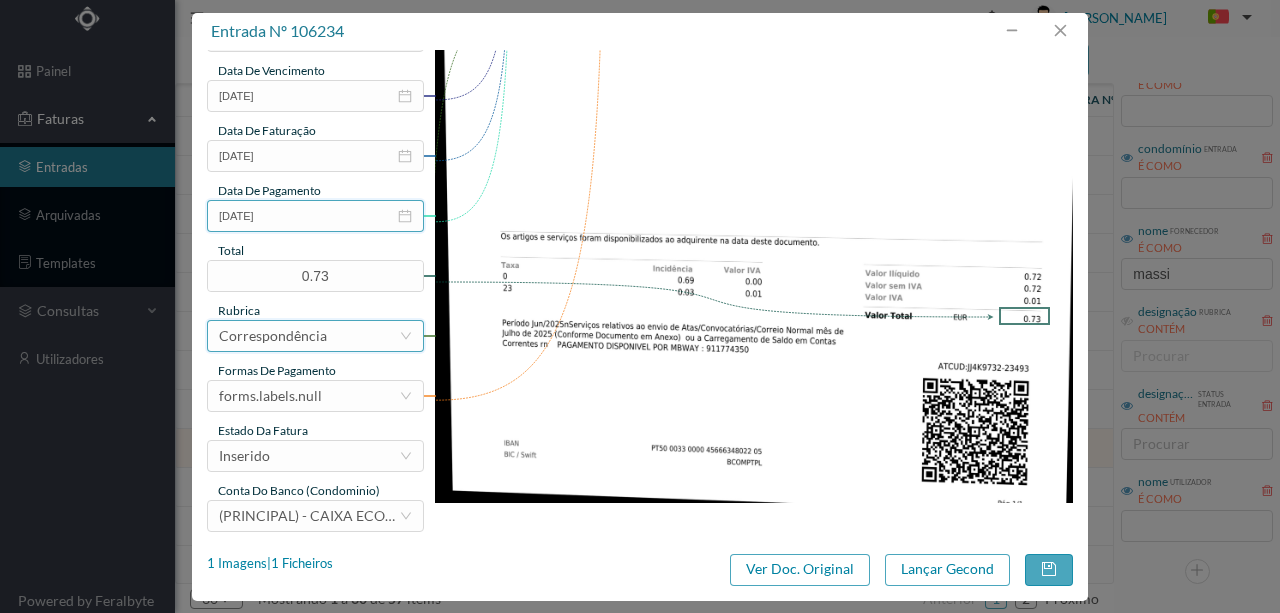 scroll, scrollTop: 473, scrollLeft: 0, axis: vertical 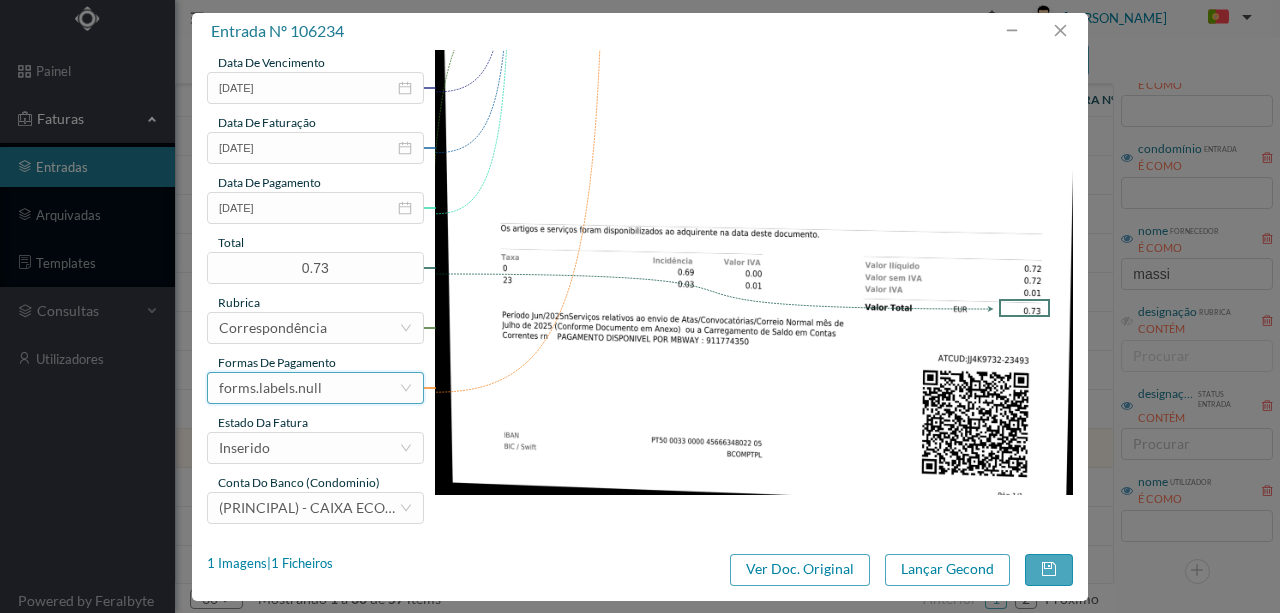 click on "forms.labels.null" at bounding box center [270, 388] 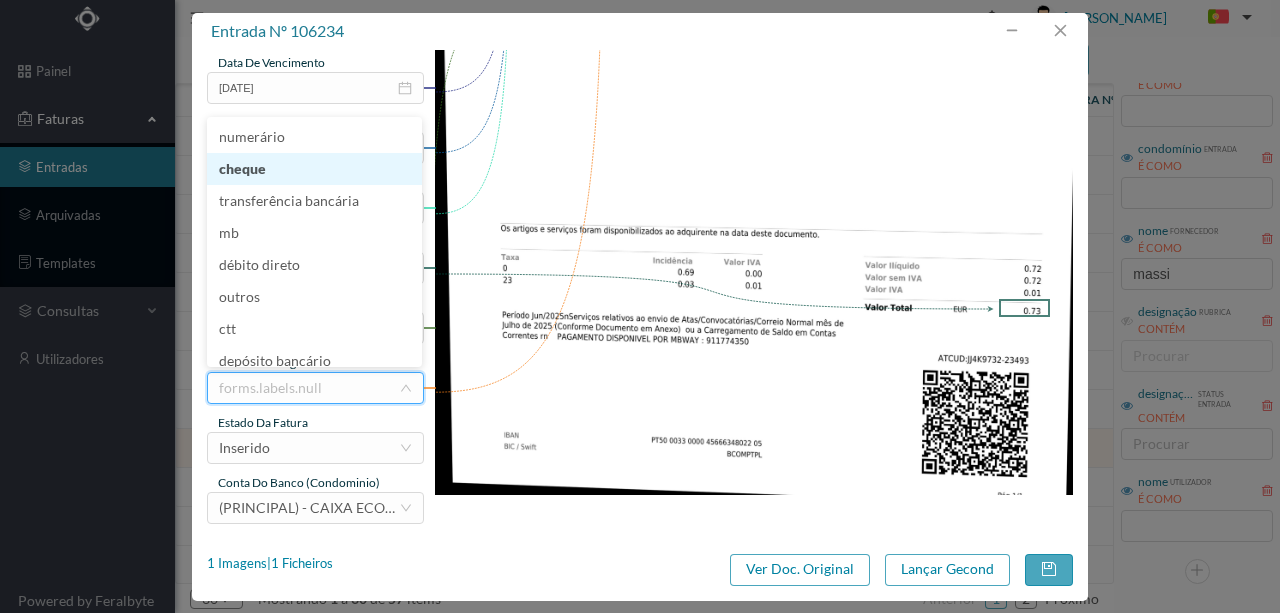 click on "cheque" at bounding box center (314, 169) 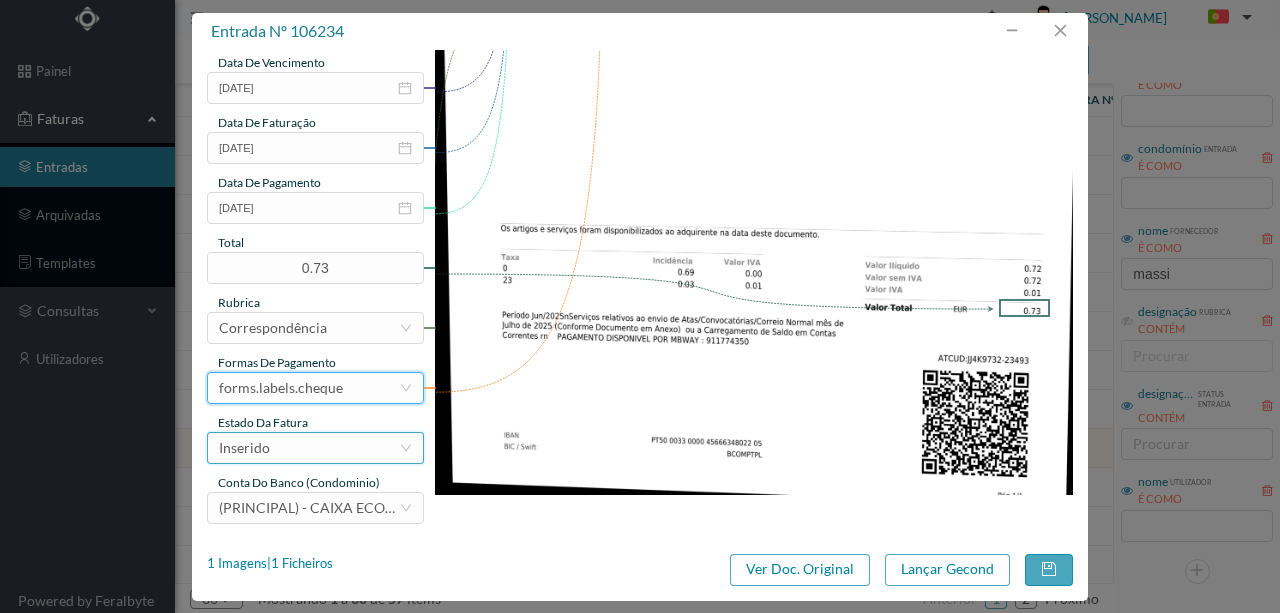 click on "Inserido" at bounding box center (309, 448) 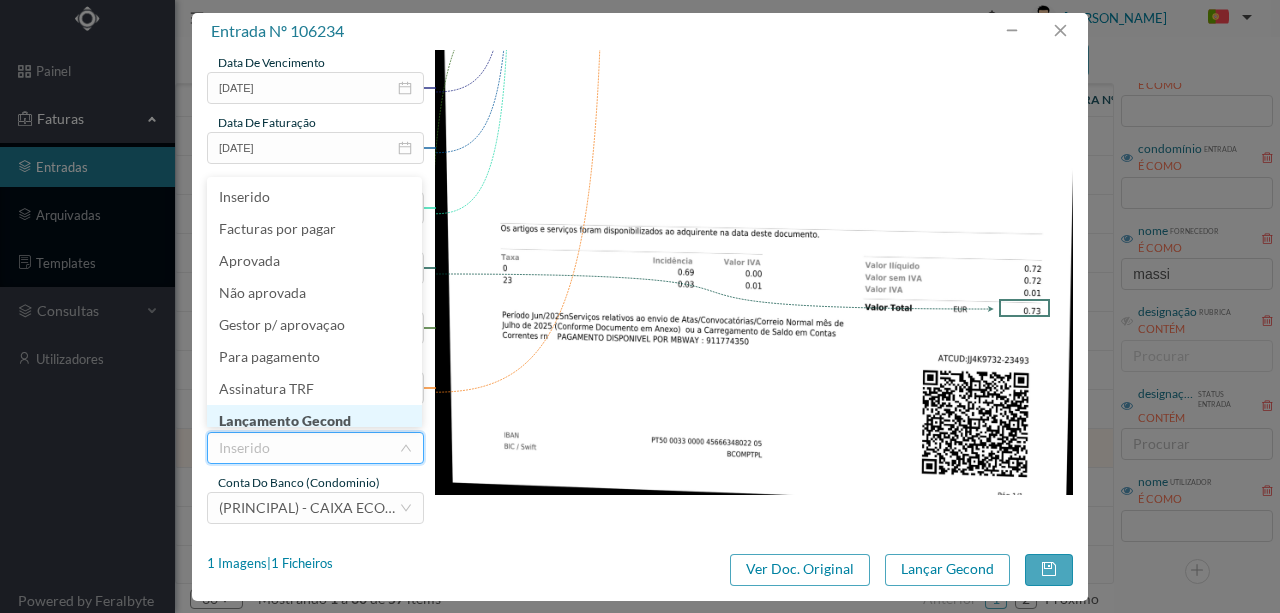 scroll, scrollTop: 10, scrollLeft: 0, axis: vertical 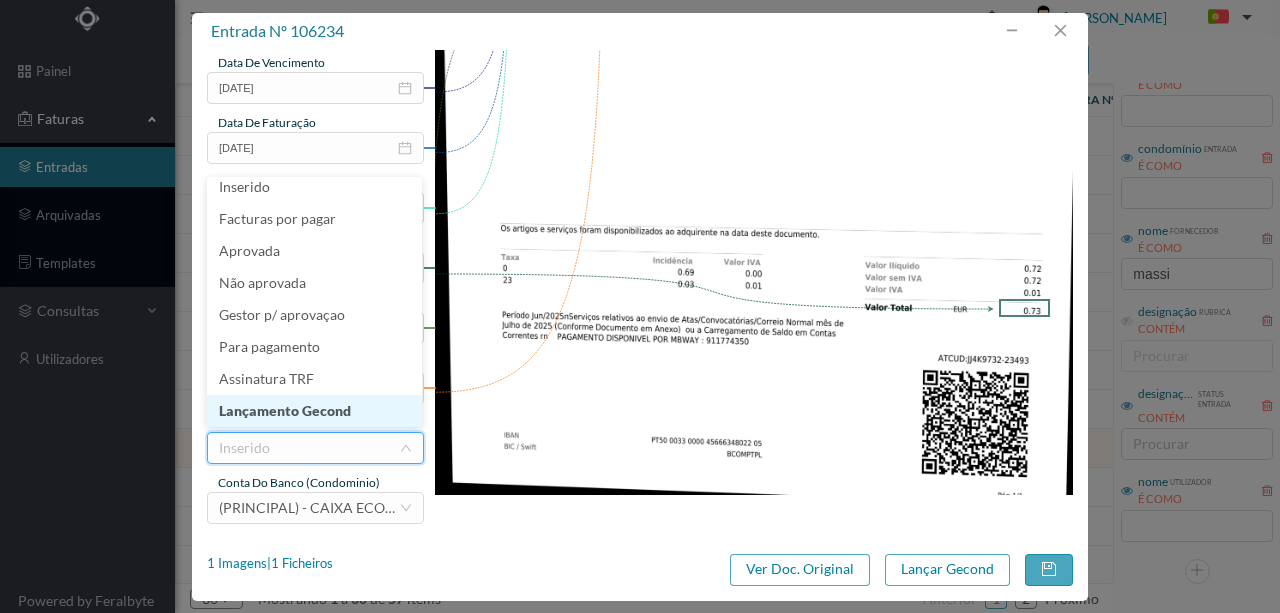 click on "Lançamento Gecond" at bounding box center (314, 411) 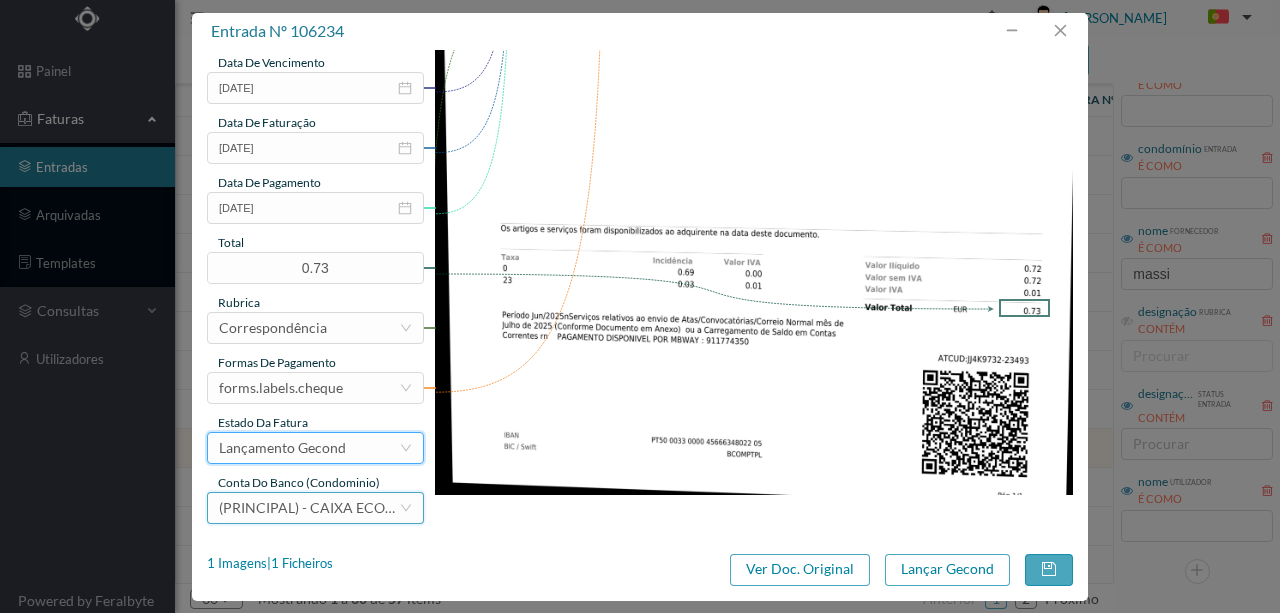 click on "(PRINCIPAL) - CAIXA ECONOMICA MONTEPIO GERAL ([FINANCIAL_ID])" at bounding box center (451, 507) 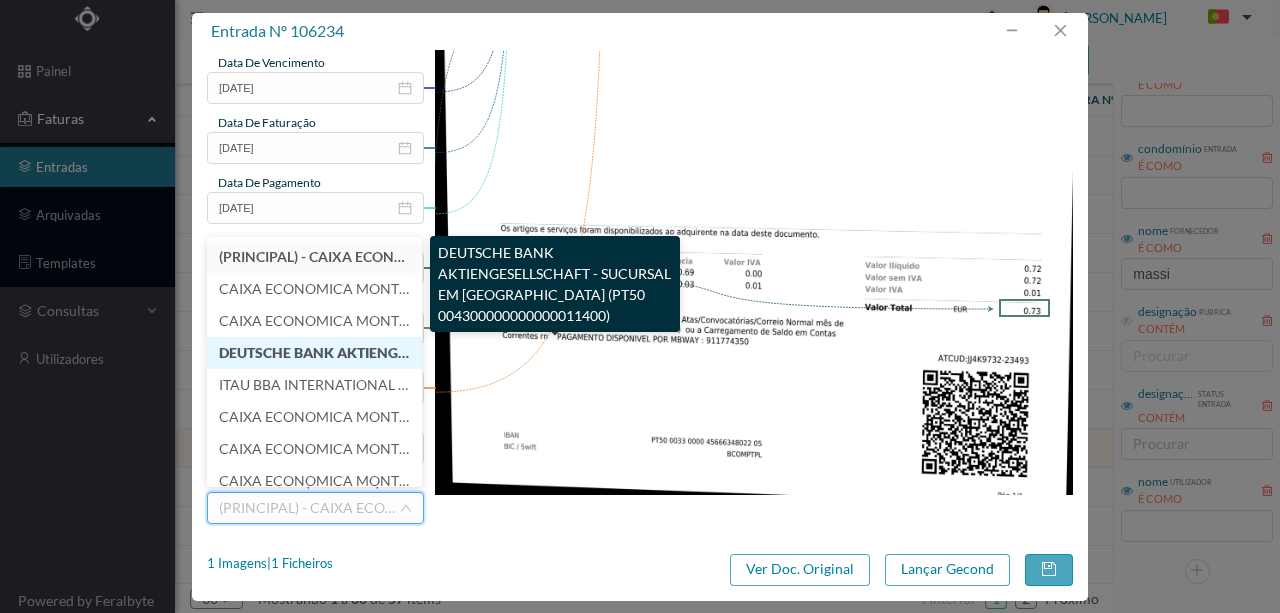 click on "DEUTSCHE BANK AKTIENGESELLSCHAFT - SUCURSAL EM [GEOGRAPHIC_DATA] (PT50 004300000000000011400)" at bounding box center (587, 352) 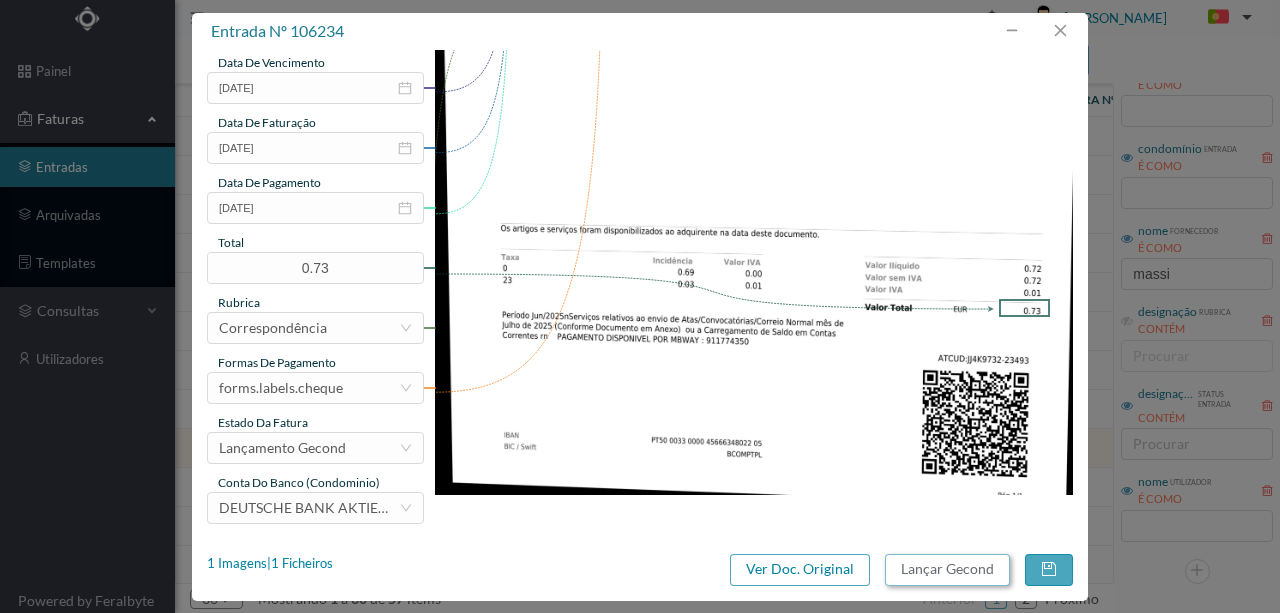 click on "Lançar Gecond" at bounding box center [947, 570] 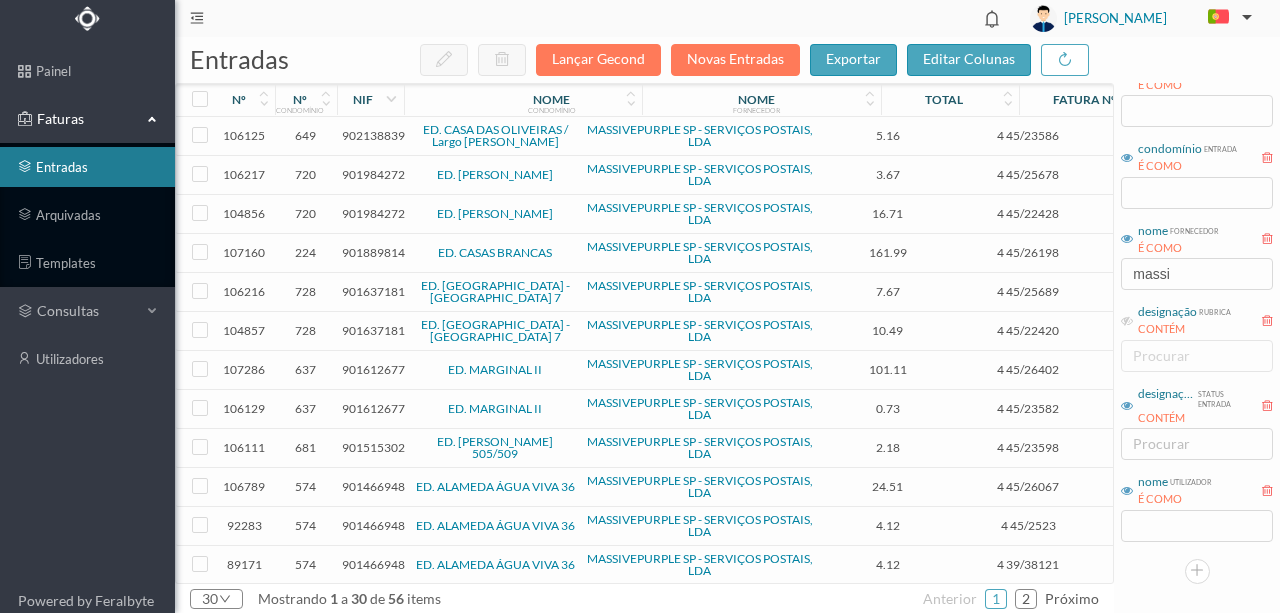 click on "901515302" at bounding box center [373, 447] 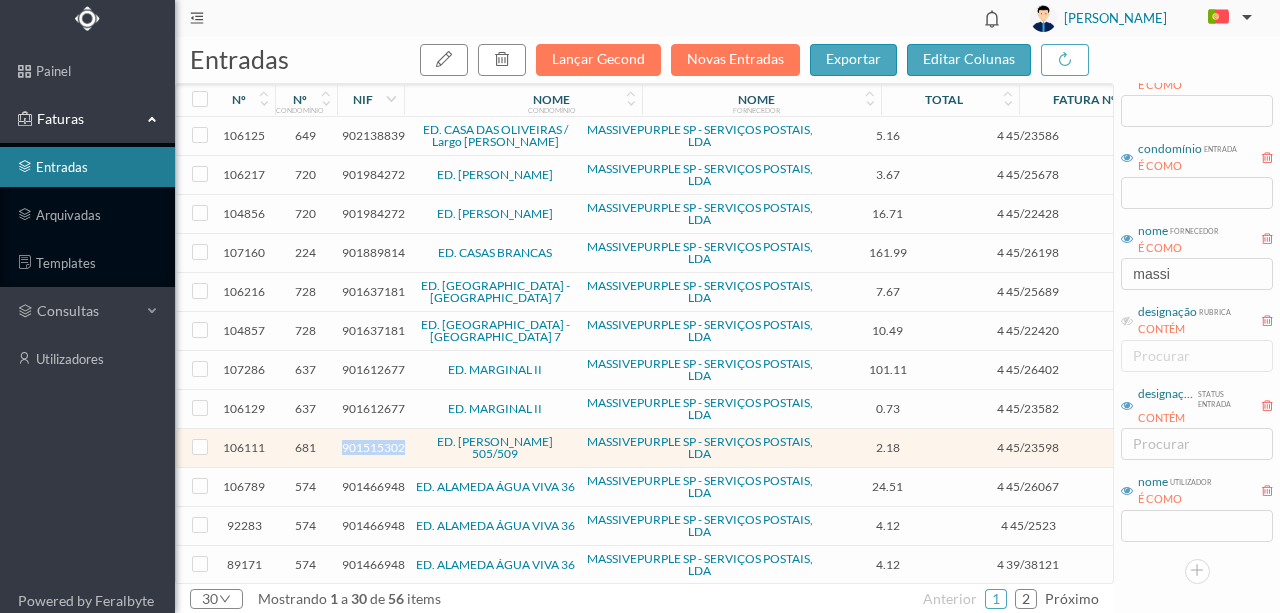 click on "901515302" at bounding box center [373, 447] 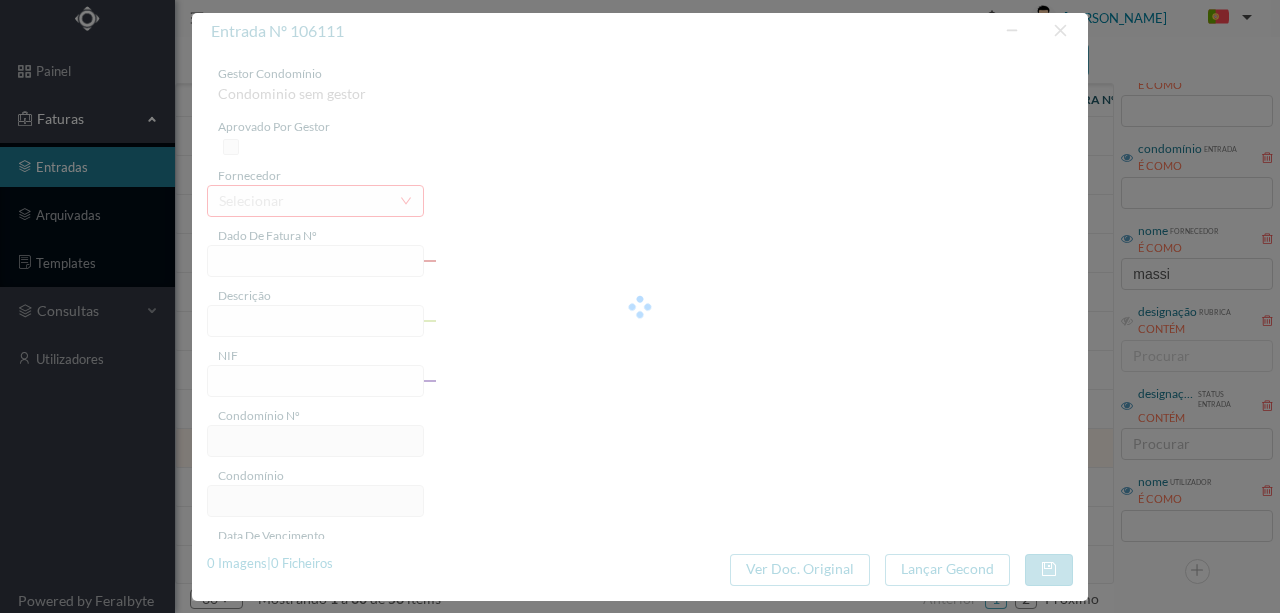 type on "4 45/23598" 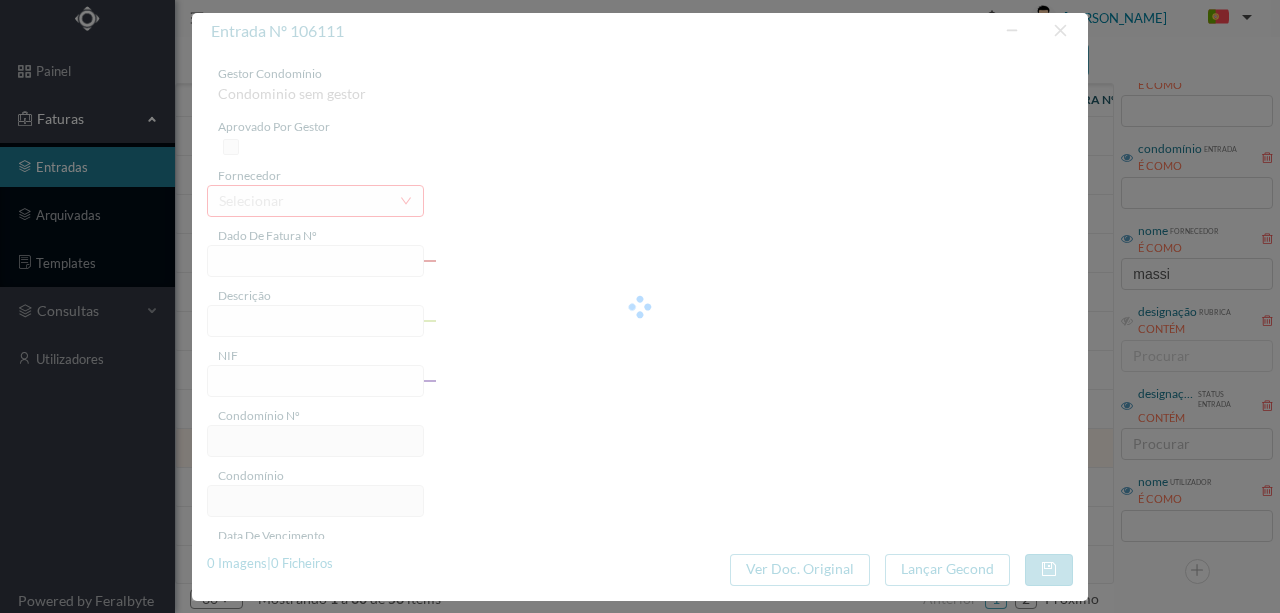 type on "Serviço [PERSON_NAME]" 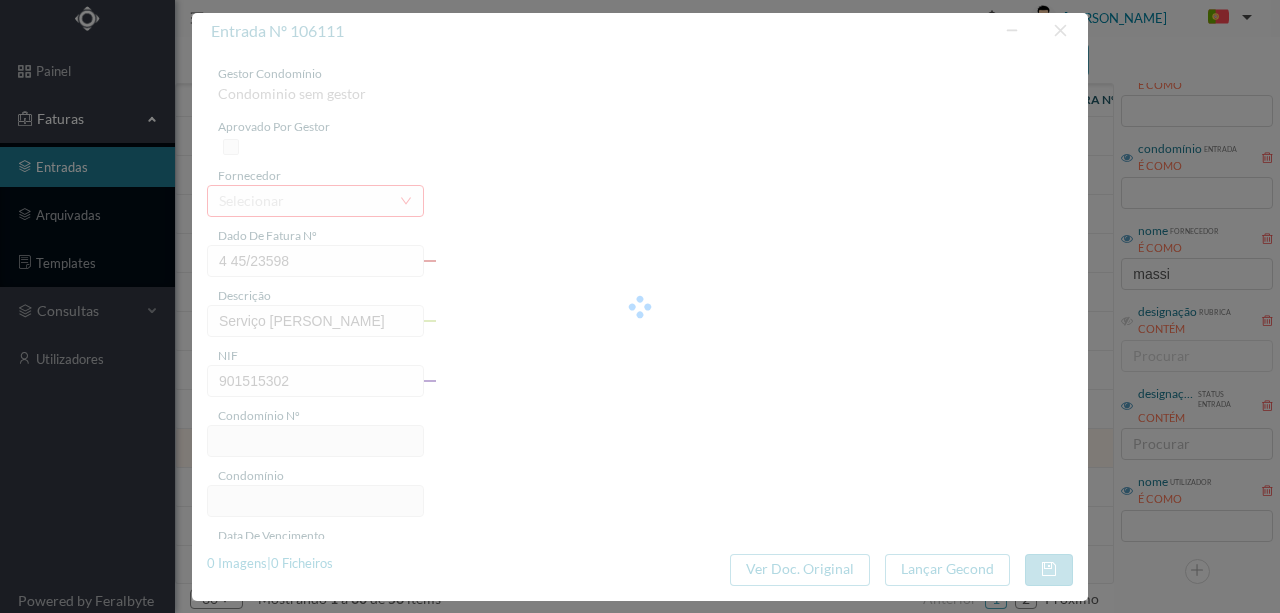 type on "681" 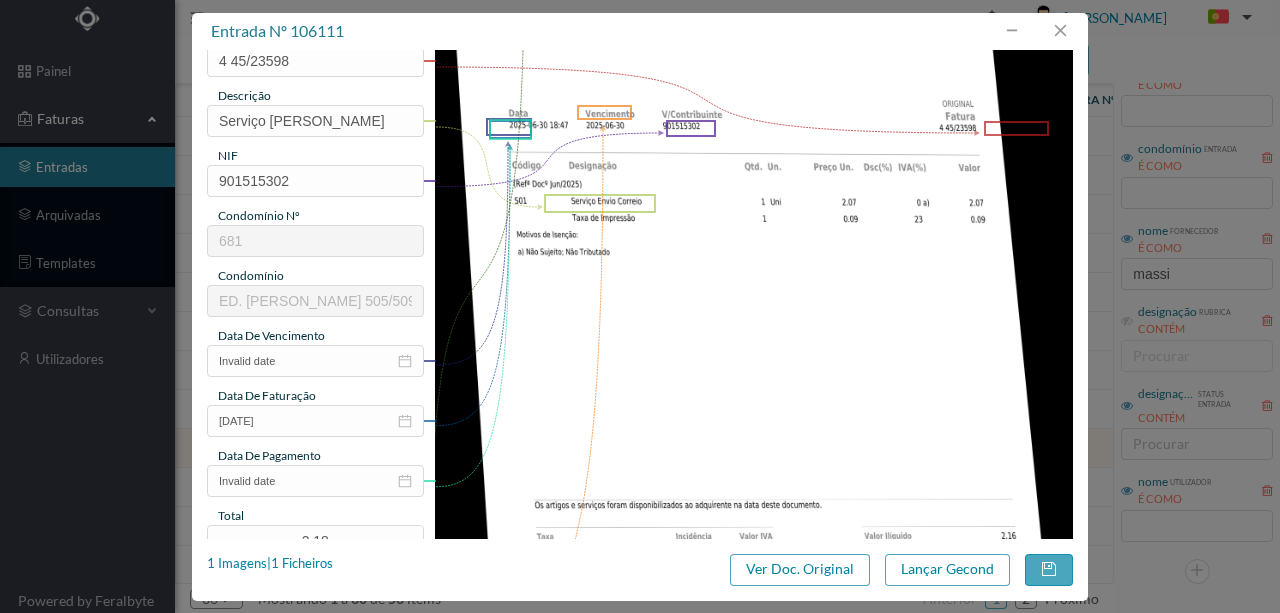 scroll, scrollTop: 266, scrollLeft: 0, axis: vertical 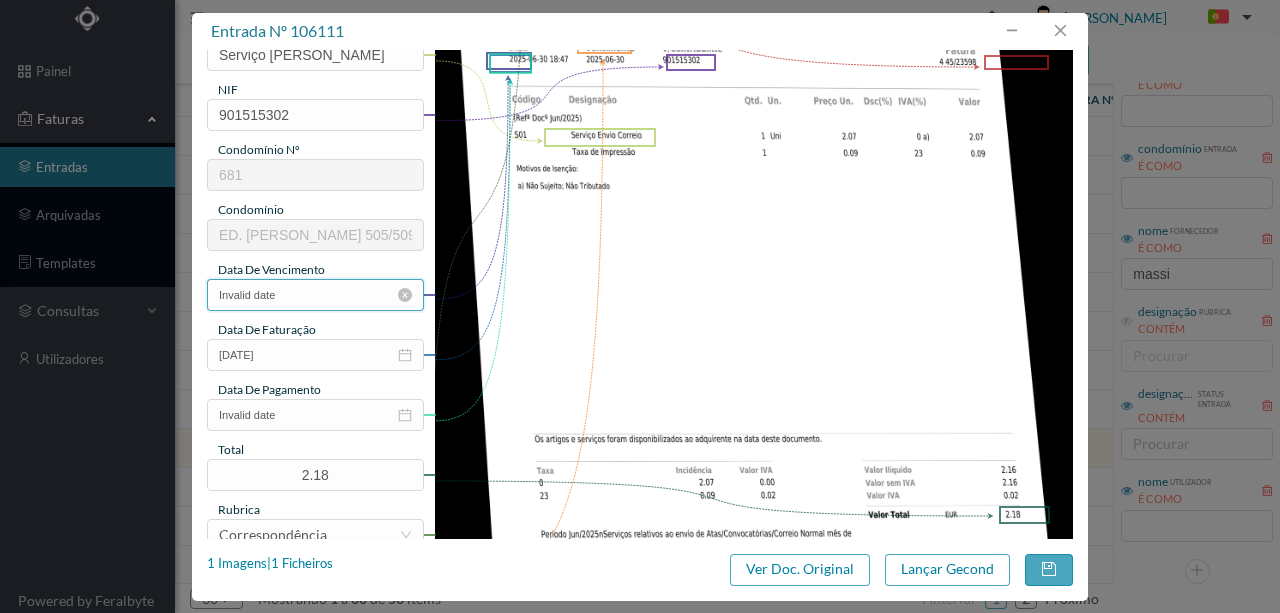 click on "Invalid date" at bounding box center (315, 295) 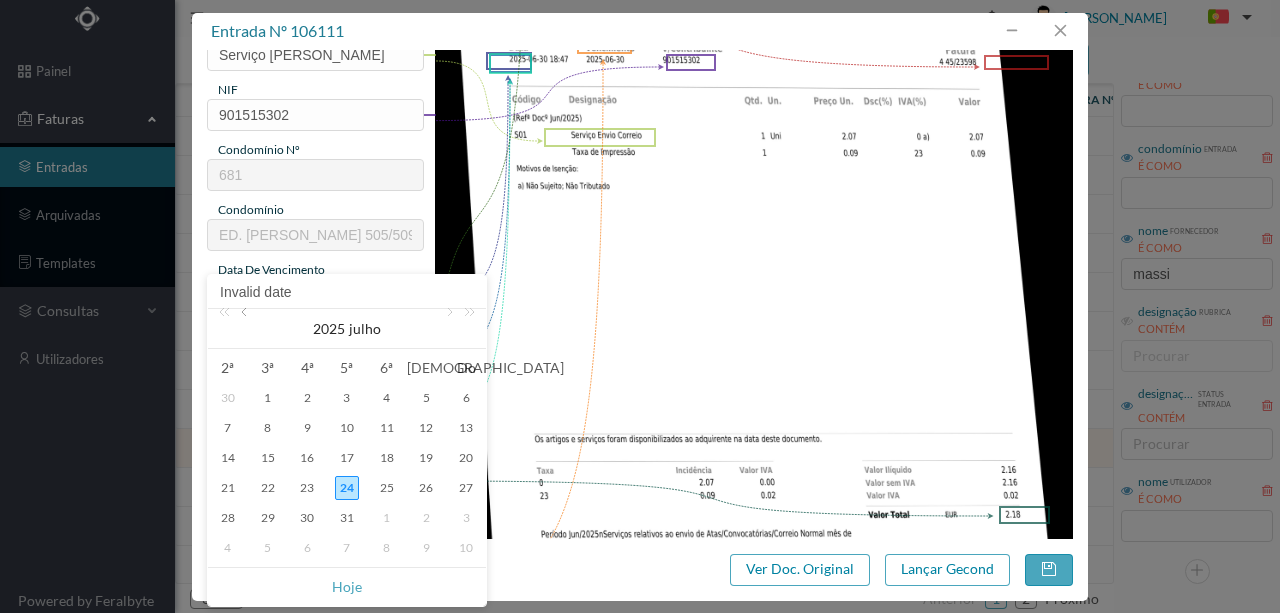 click at bounding box center (246, 329) 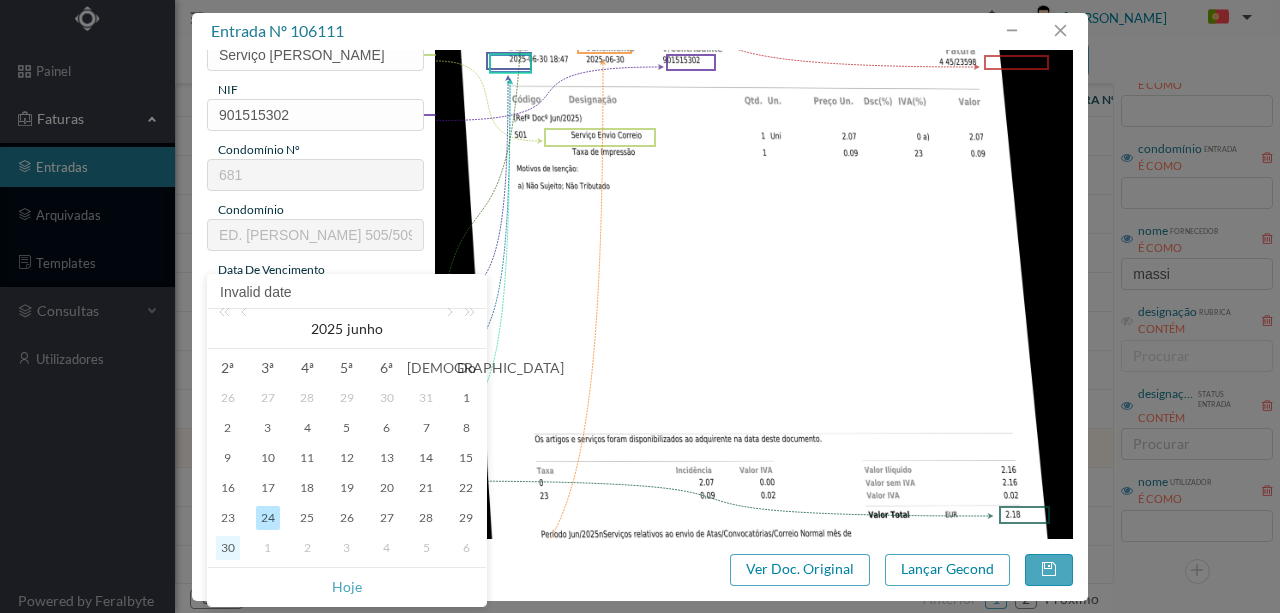 click on "30" at bounding box center (228, 548) 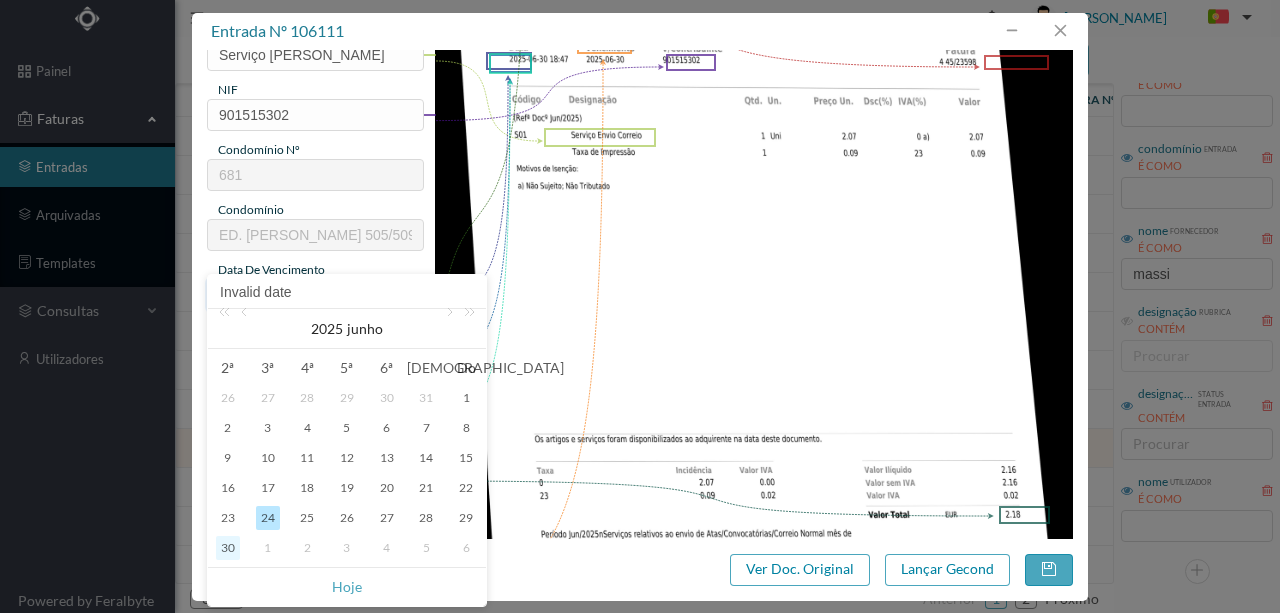 type on "[DATE]" 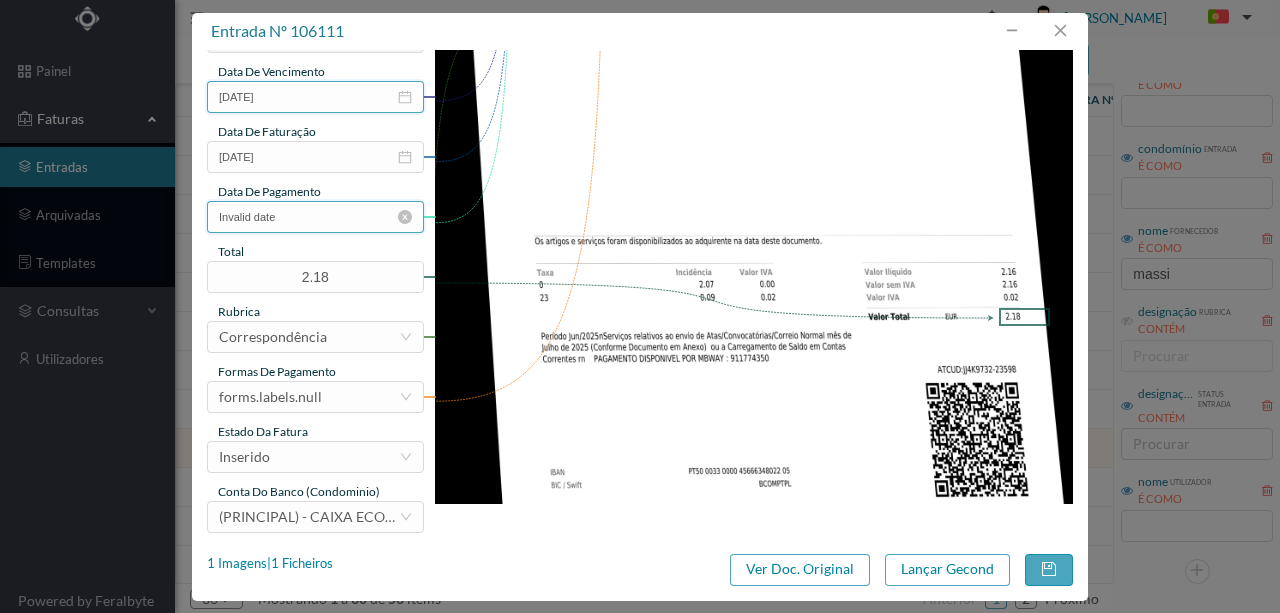 scroll, scrollTop: 466, scrollLeft: 0, axis: vertical 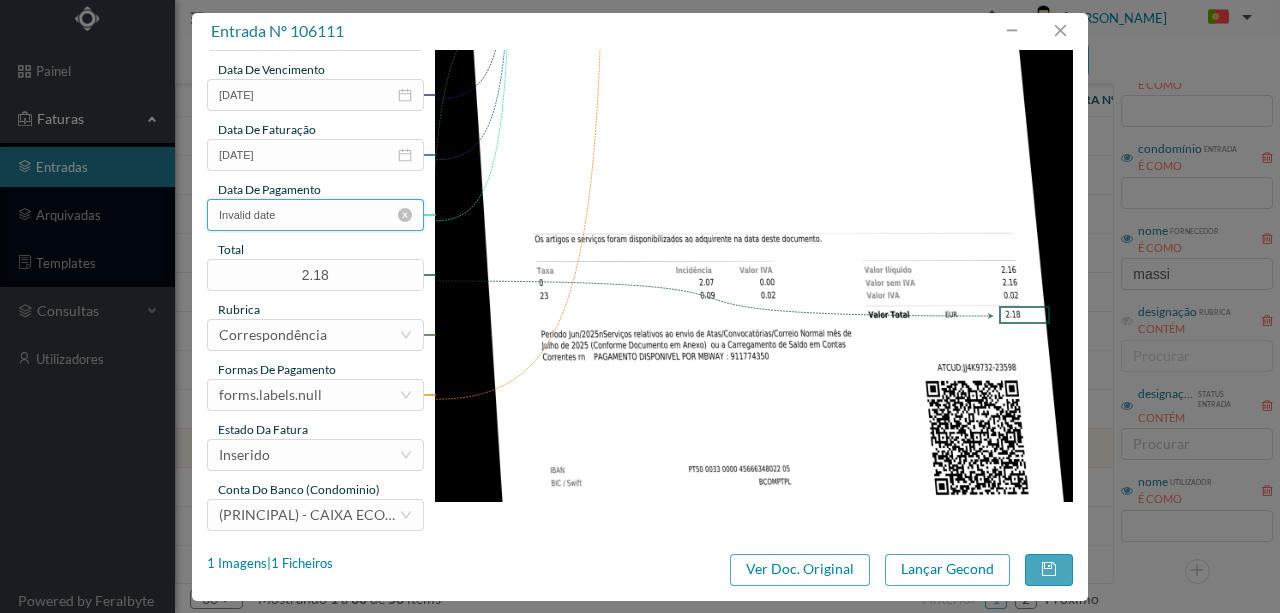 click on "Invalid date" at bounding box center (315, 215) 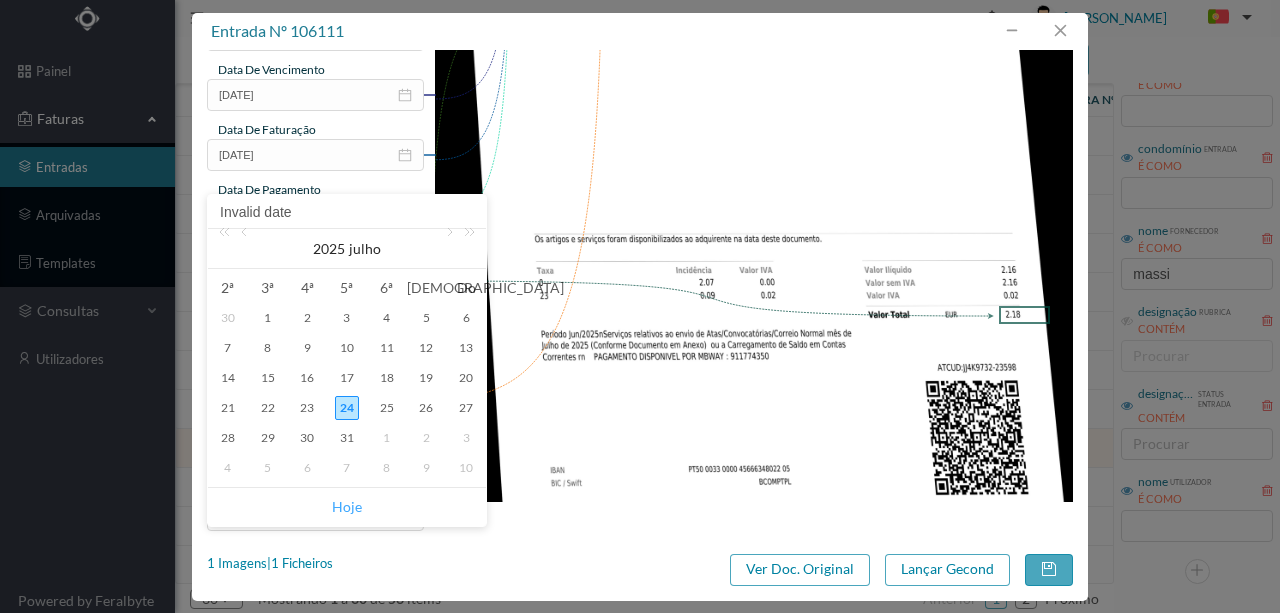 click on "Hoje" at bounding box center (347, 507) 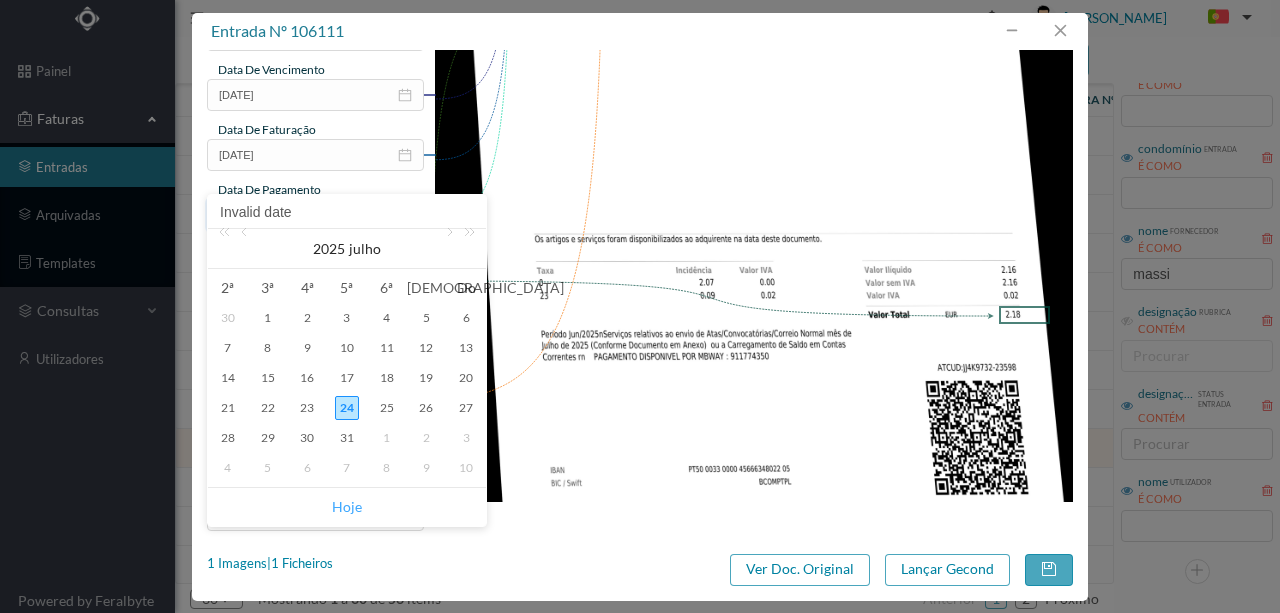 type on "[DATE]" 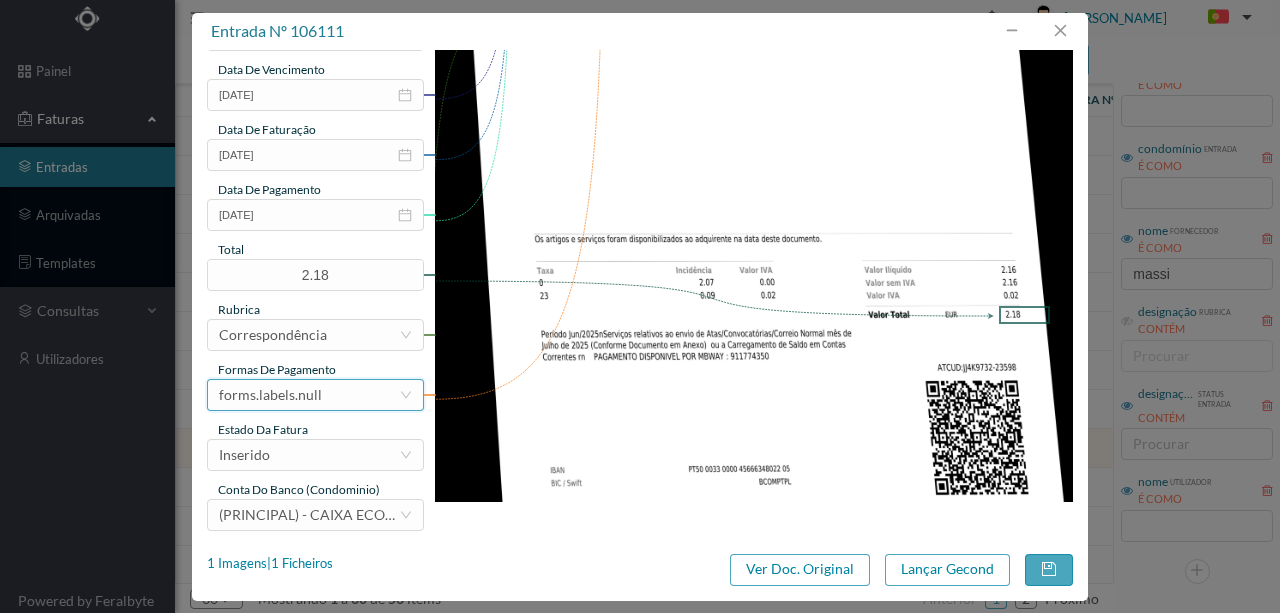click on "forms.labels.null" at bounding box center [270, 395] 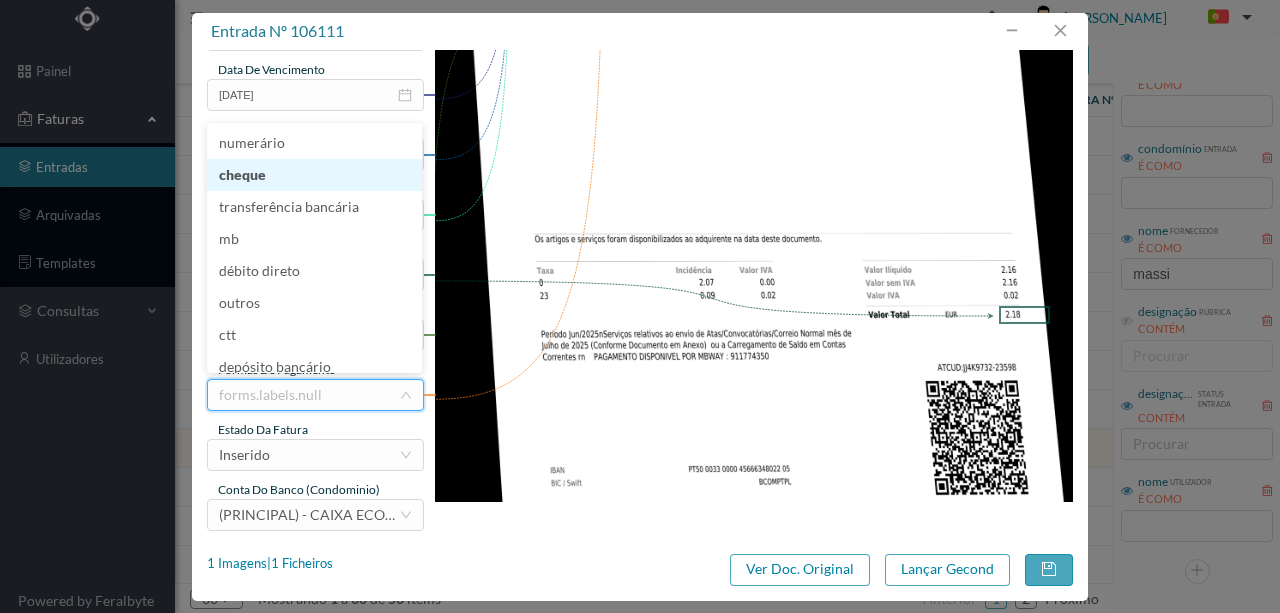 click on "cheque" at bounding box center (314, 175) 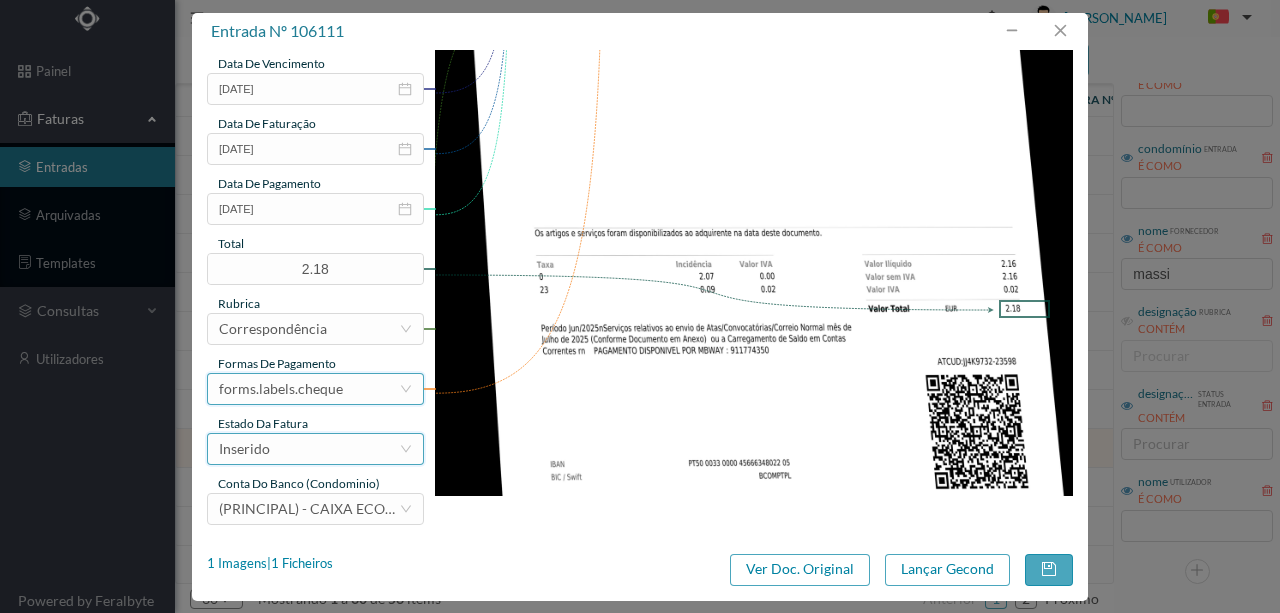 scroll, scrollTop: 473, scrollLeft: 0, axis: vertical 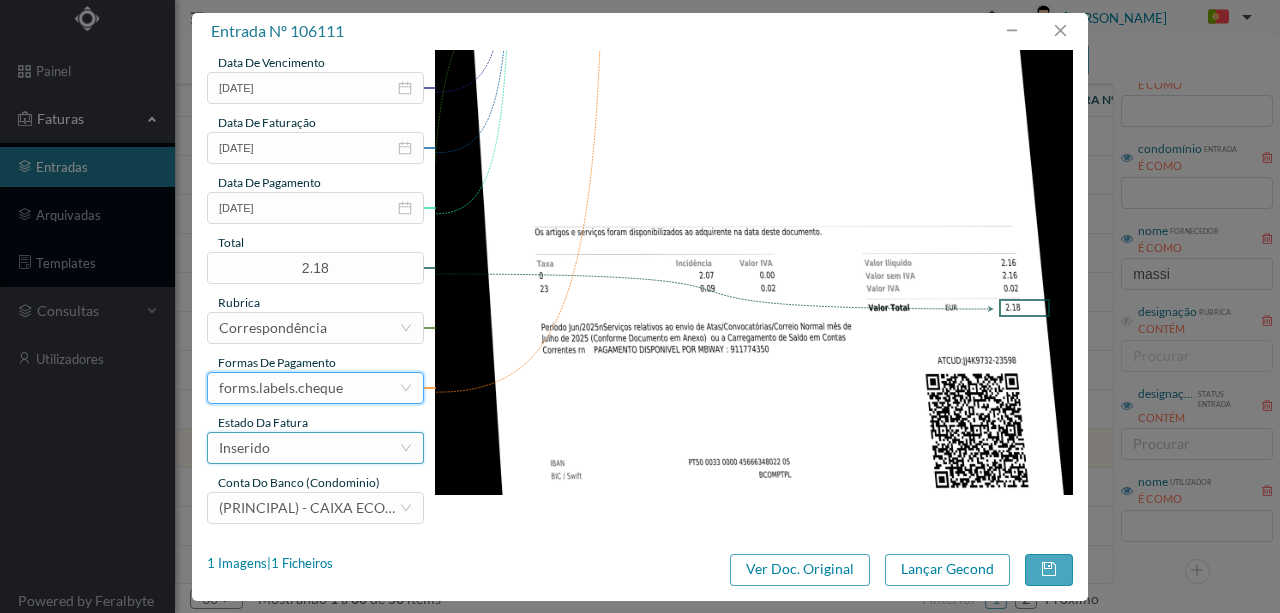 click on "Inserido" at bounding box center [309, 448] 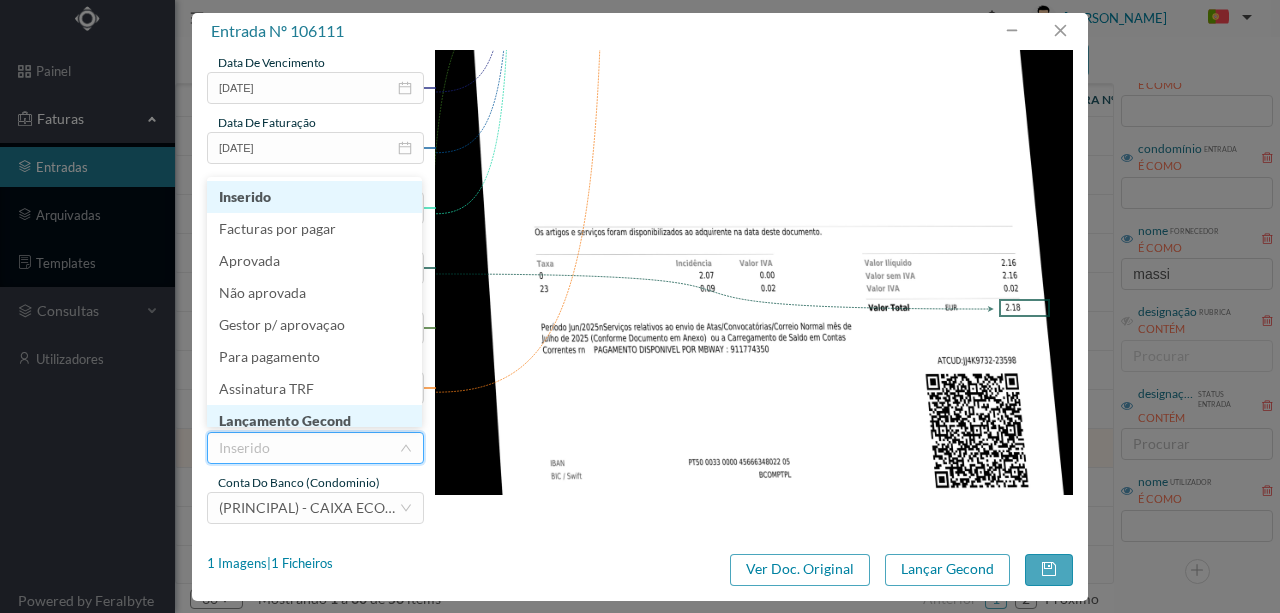 scroll, scrollTop: 10, scrollLeft: 0, axis: vertical 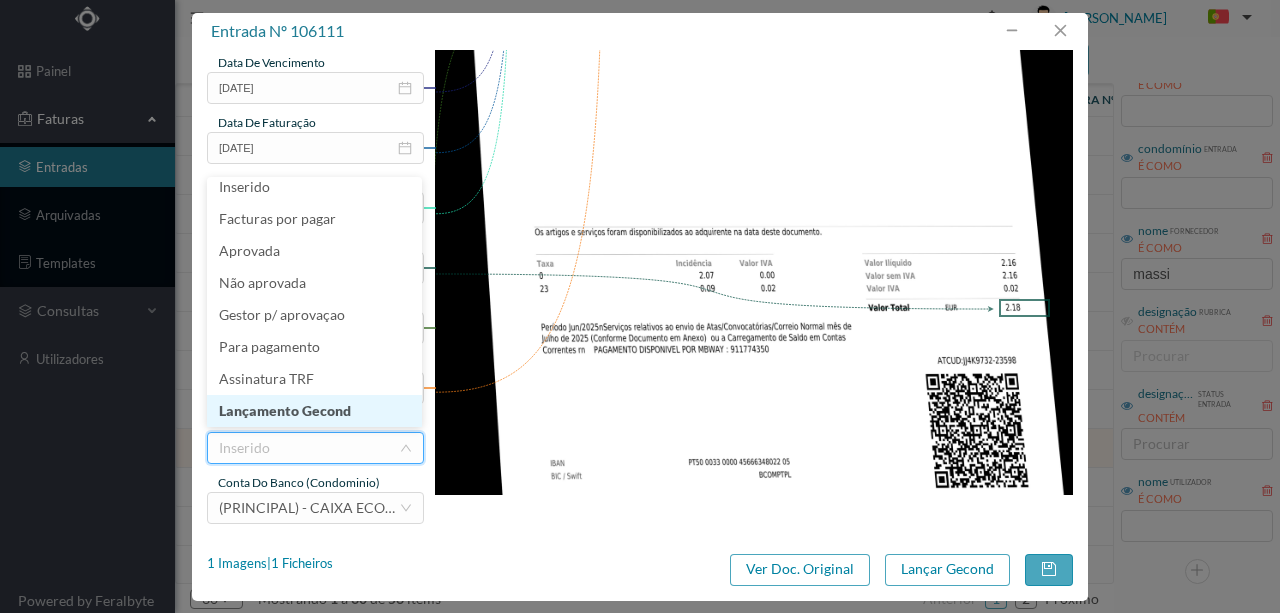 click on "Lançamento Gecond" at bounding box center [314, 411] 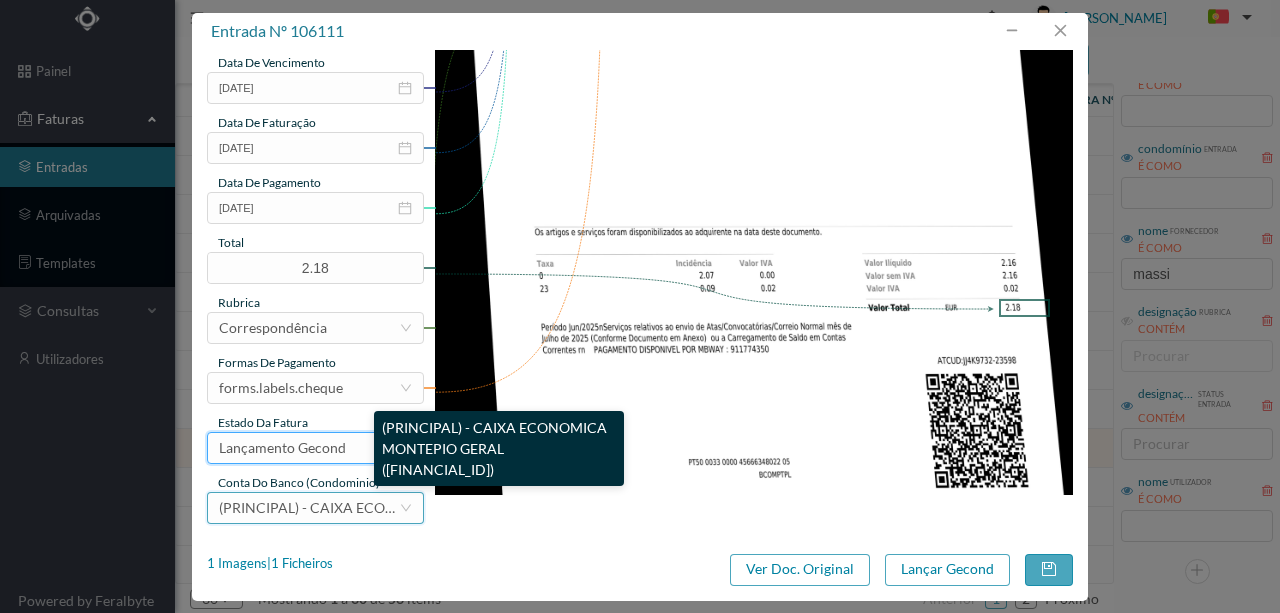 click on "(PRINCIPAL) - CAIXA ECONOMICA MONTEPIO GERAL ([FINANCIAL_ID])" at bounding box center [451, 507] 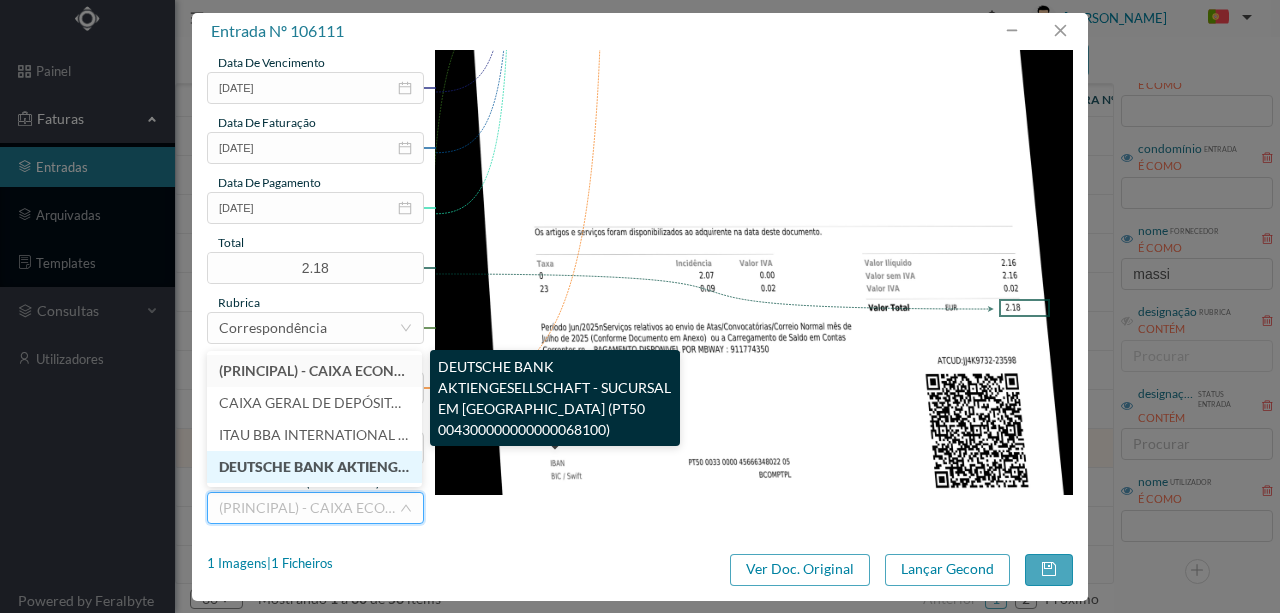 click on "DEUTSCHE BANK AKTIENGESELLSCHAFT - SUCURSAL EM [GEOGRAPHIC_DATA] (PT50 004300000000000068100)" at bounding box center (587, 466) 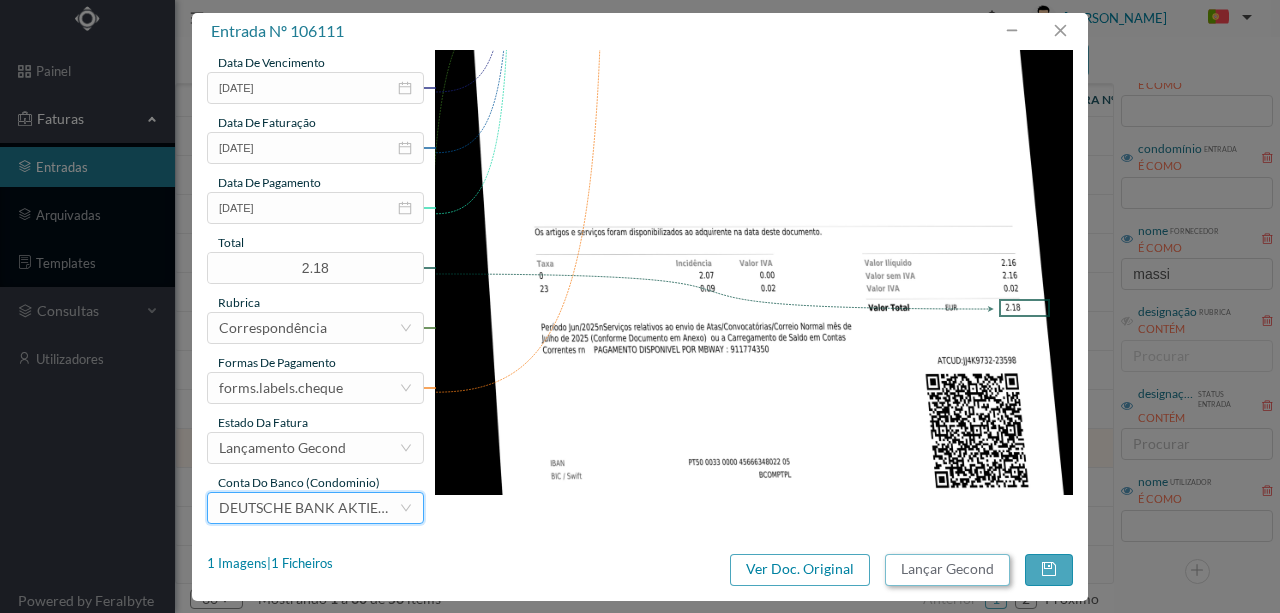click on "Lançar Gecond" at bounding box center (947, 570) 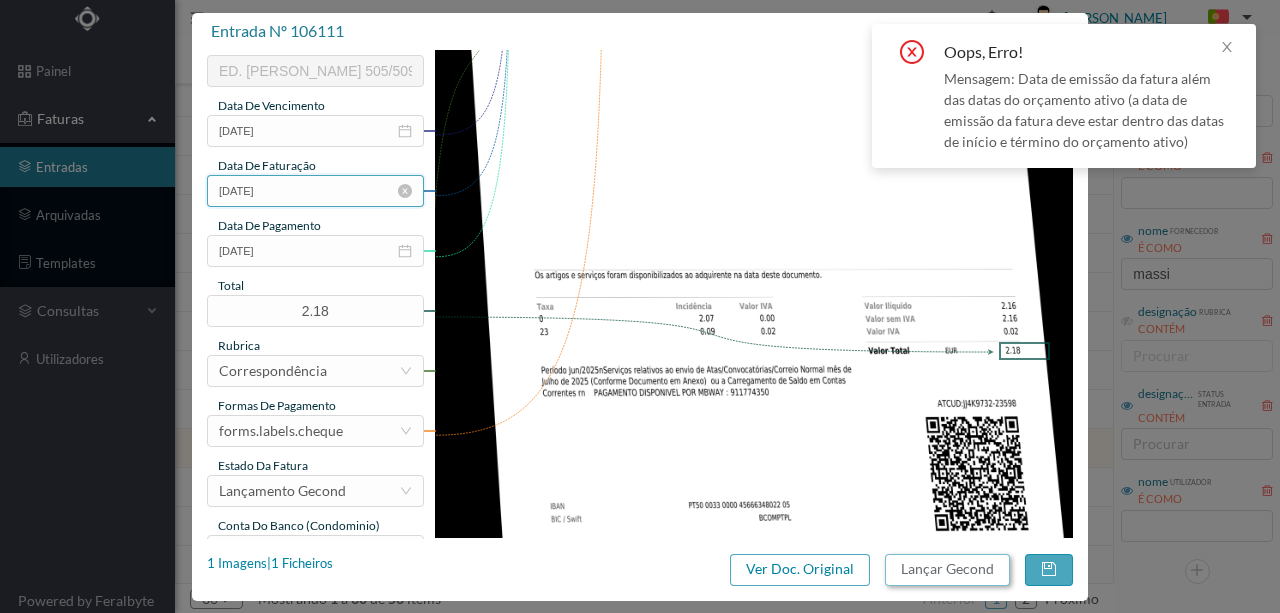 scroll, scrollTop: 406, scrollLeft: 0, axis: vertical 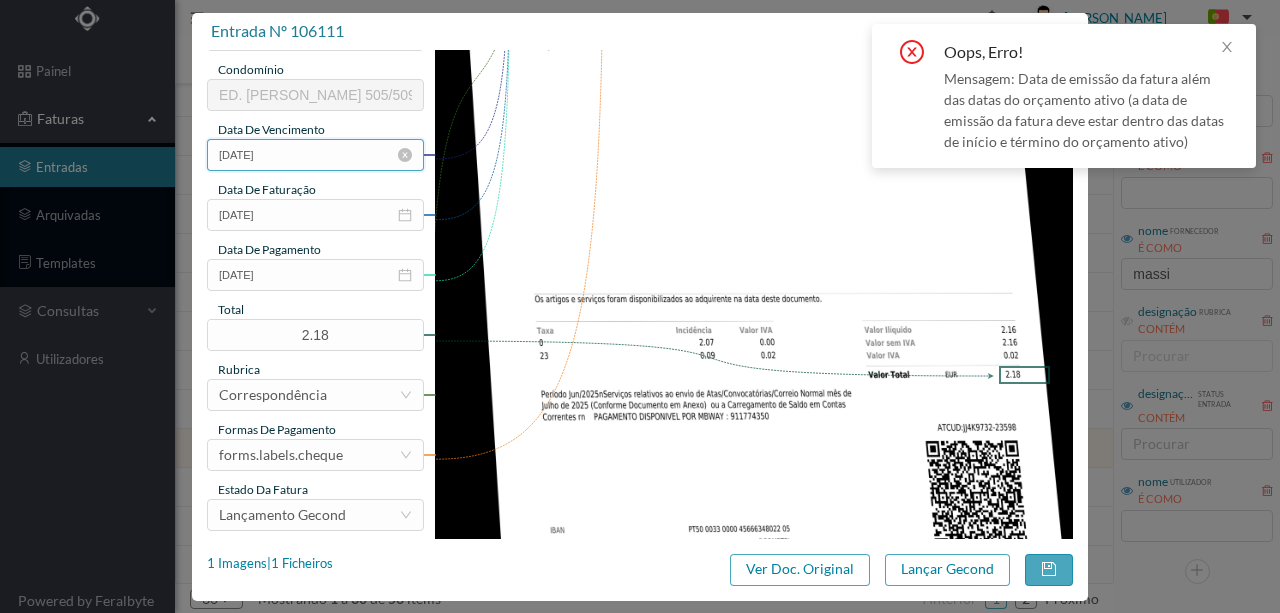click on "[DATE]" at bounding box center [315, 155] 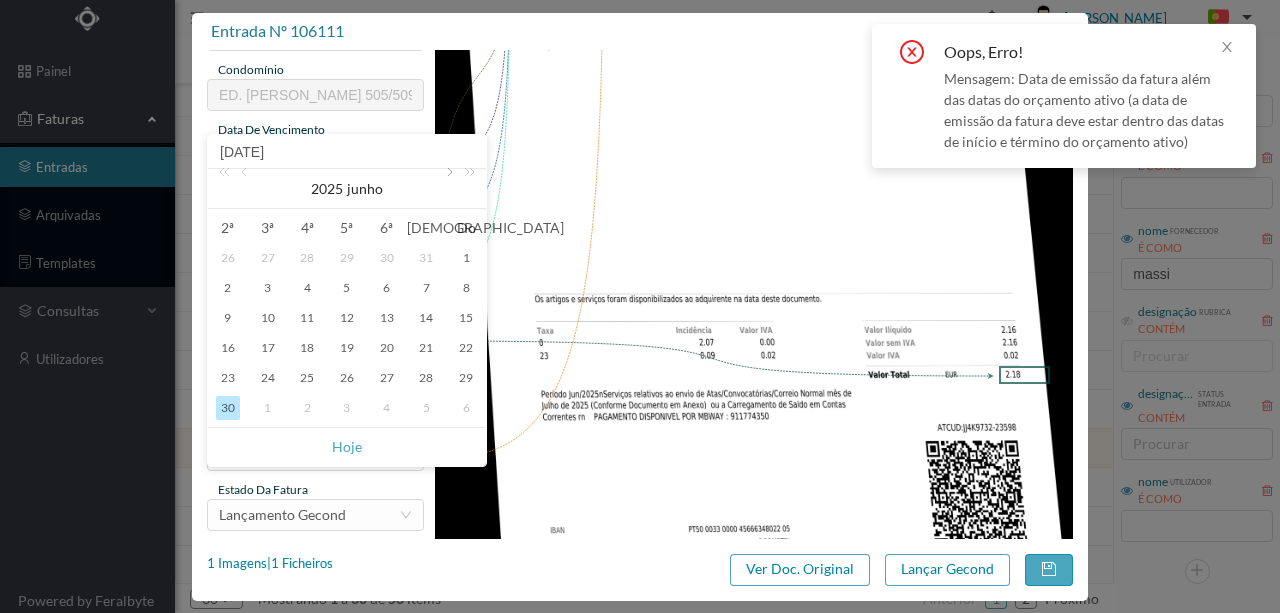 click at bounding box center (448, 189) 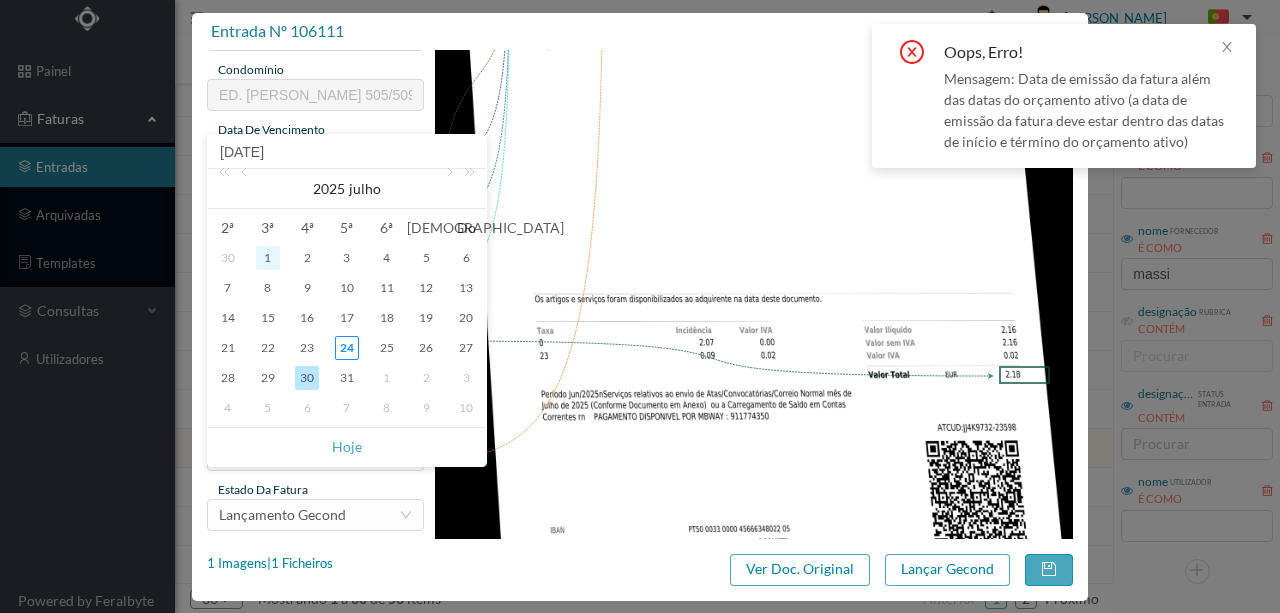click on "1" at bounding box center (268, 258) 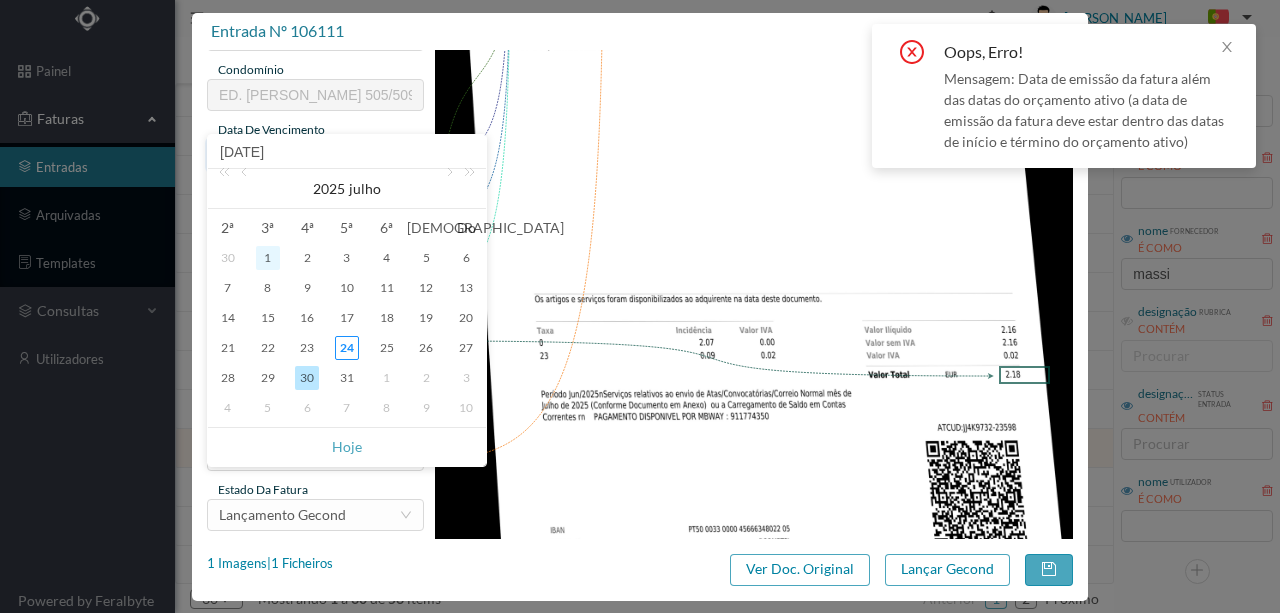 type on "[DATE]" 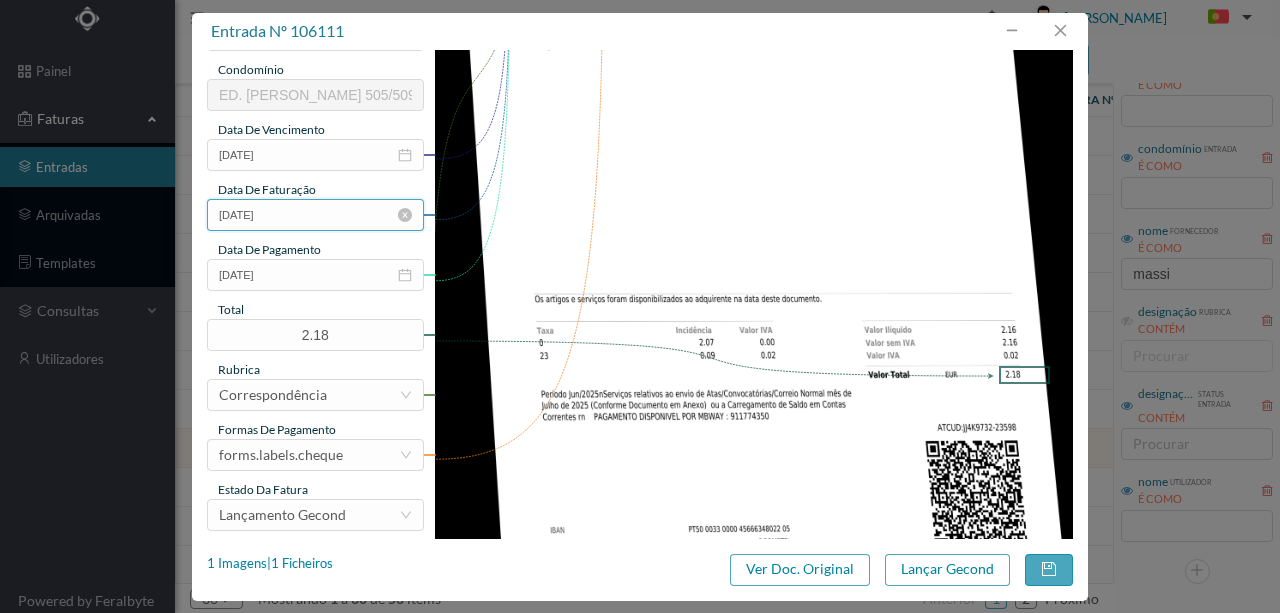 click on "[DATE]" at bounding box center (315, 215) 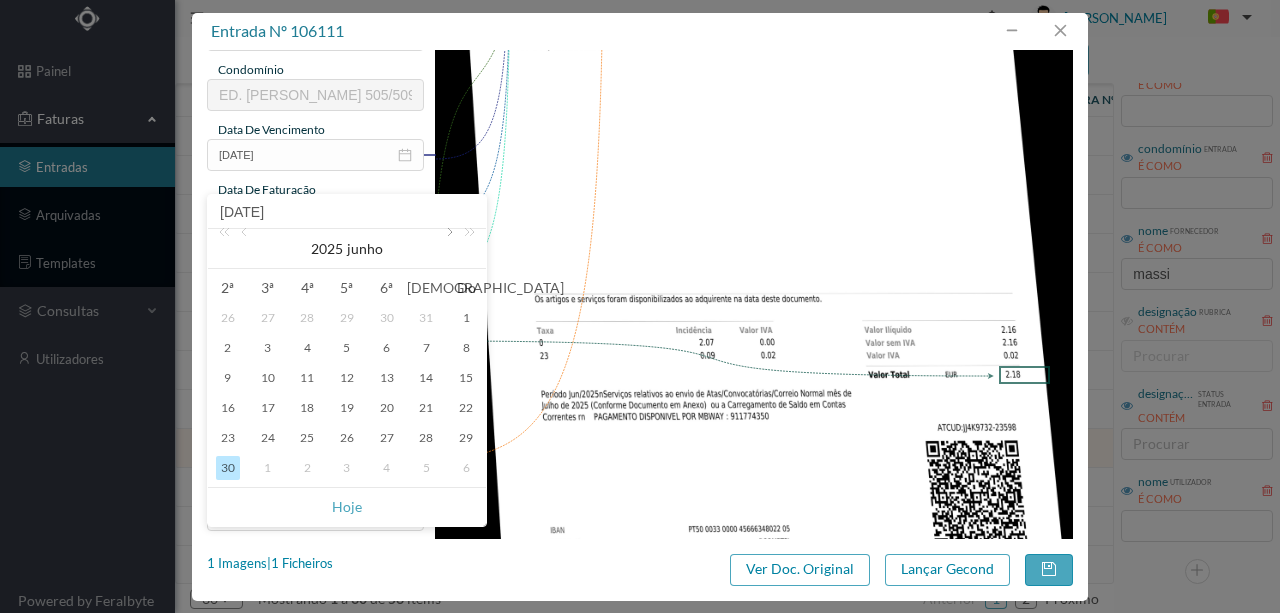 click at bounding box center (448, 249) 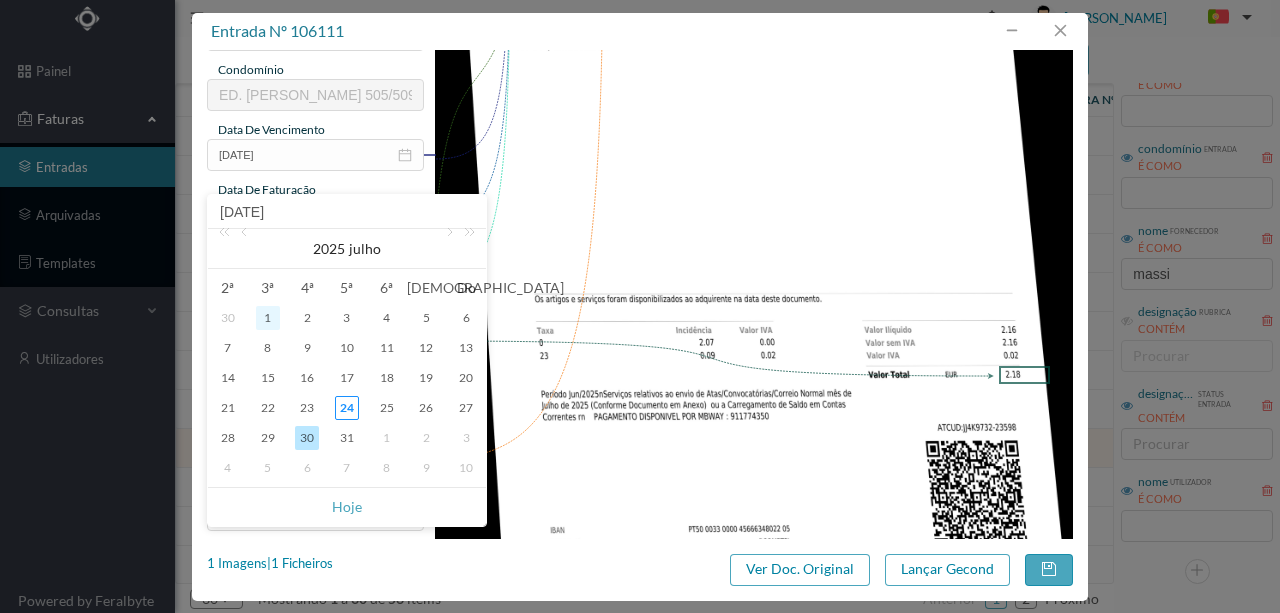 click on "1" at bounding box center [268, 318] 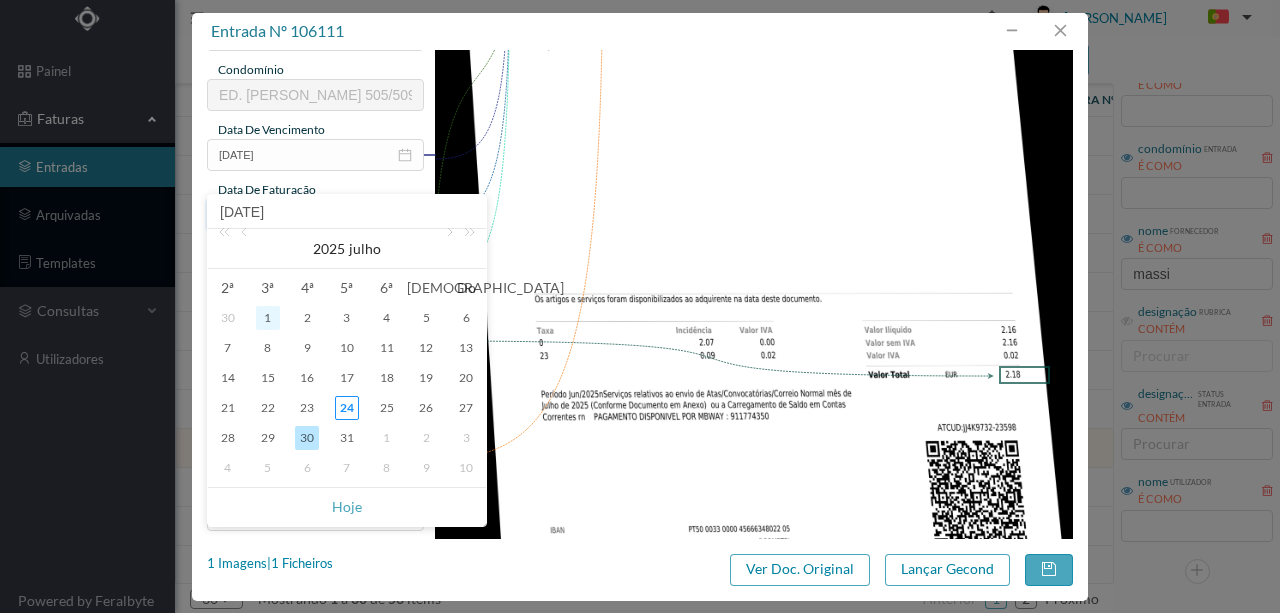 type on "[DATE]" 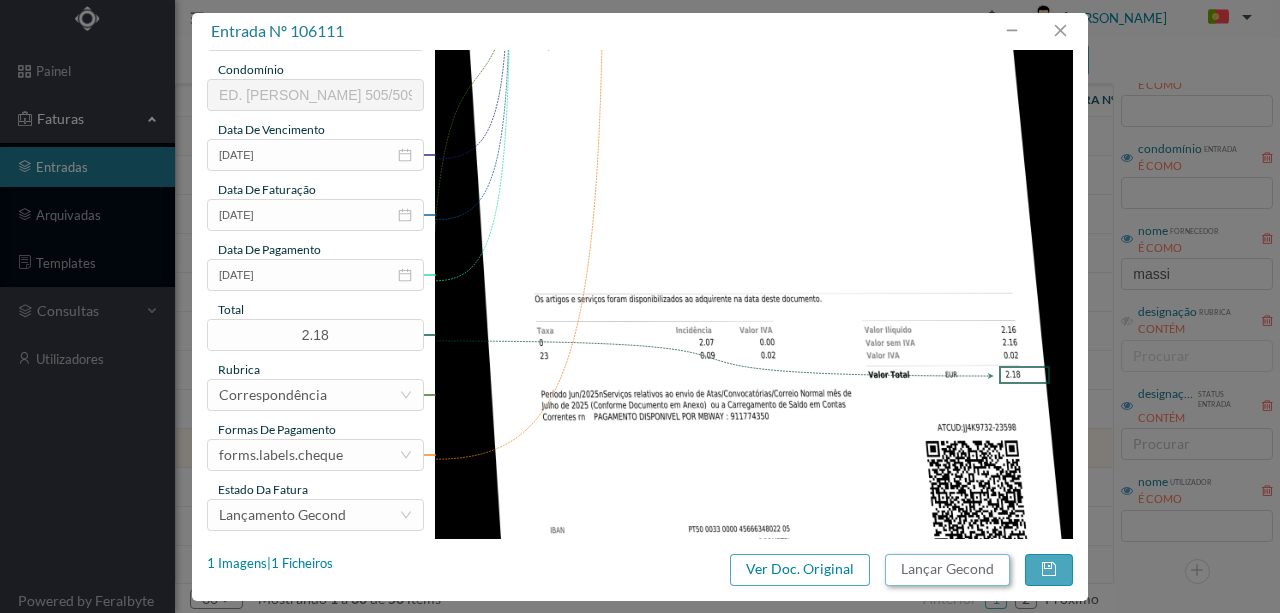 click on "Lançar Gecond" at bounding box center [947, 570] 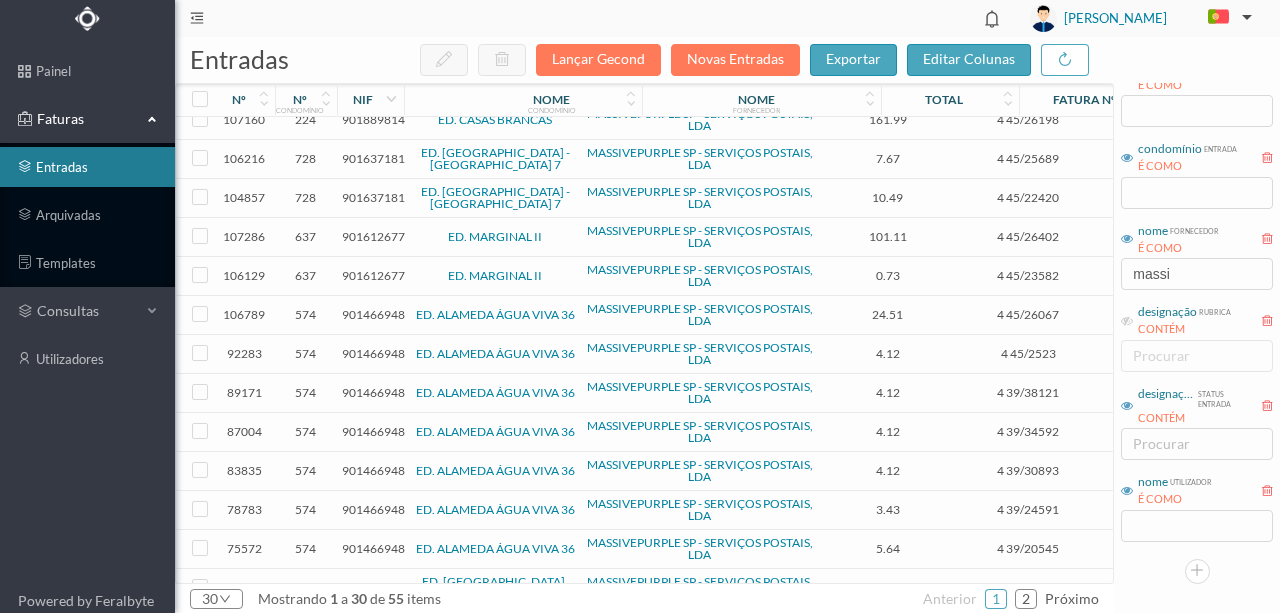 scroll, scrollTop: 266, scrollLeft: 0, axis: vertical 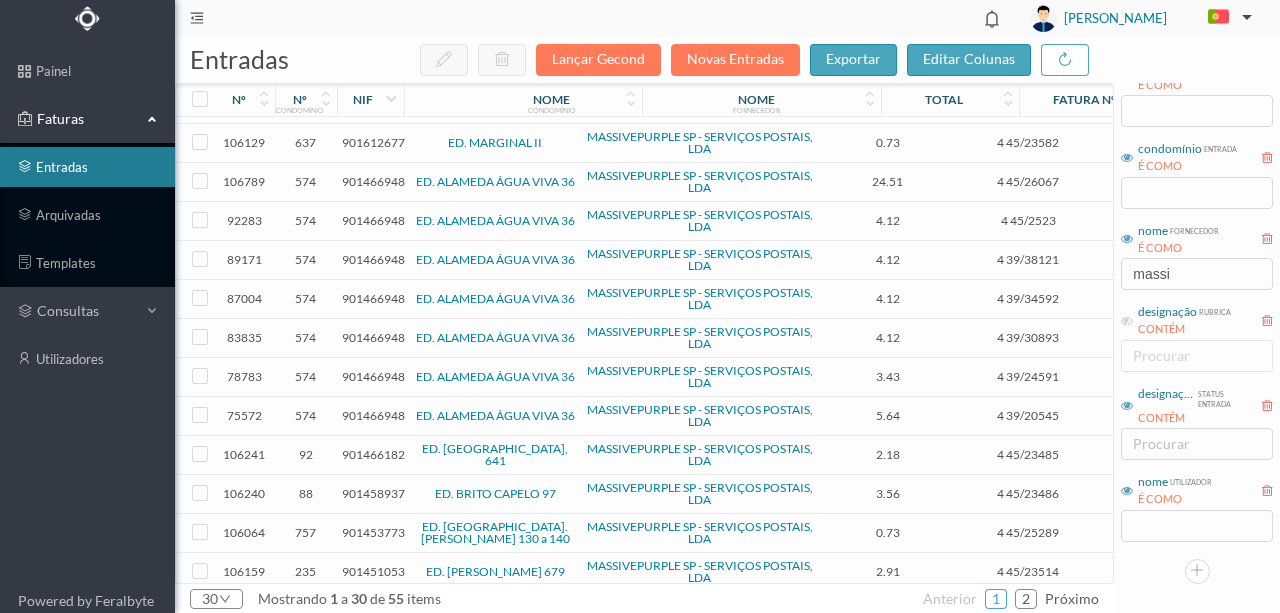 click on "901466182" at bounding box center [373, 454] 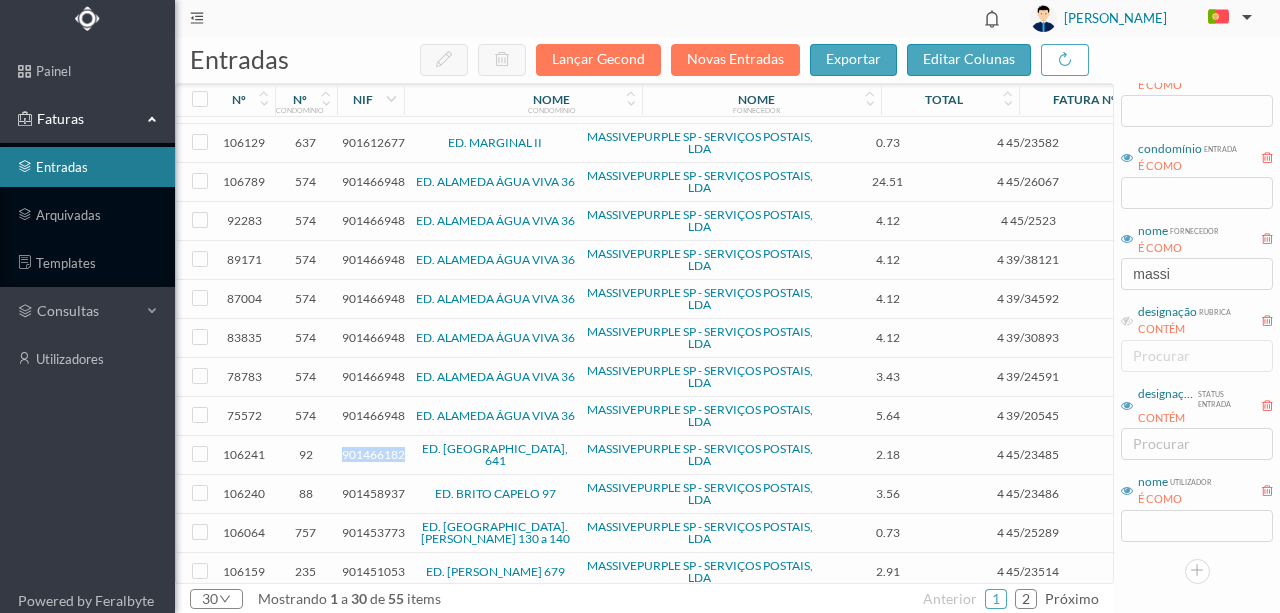 click on "901466182" at bounding box center (373, 454) 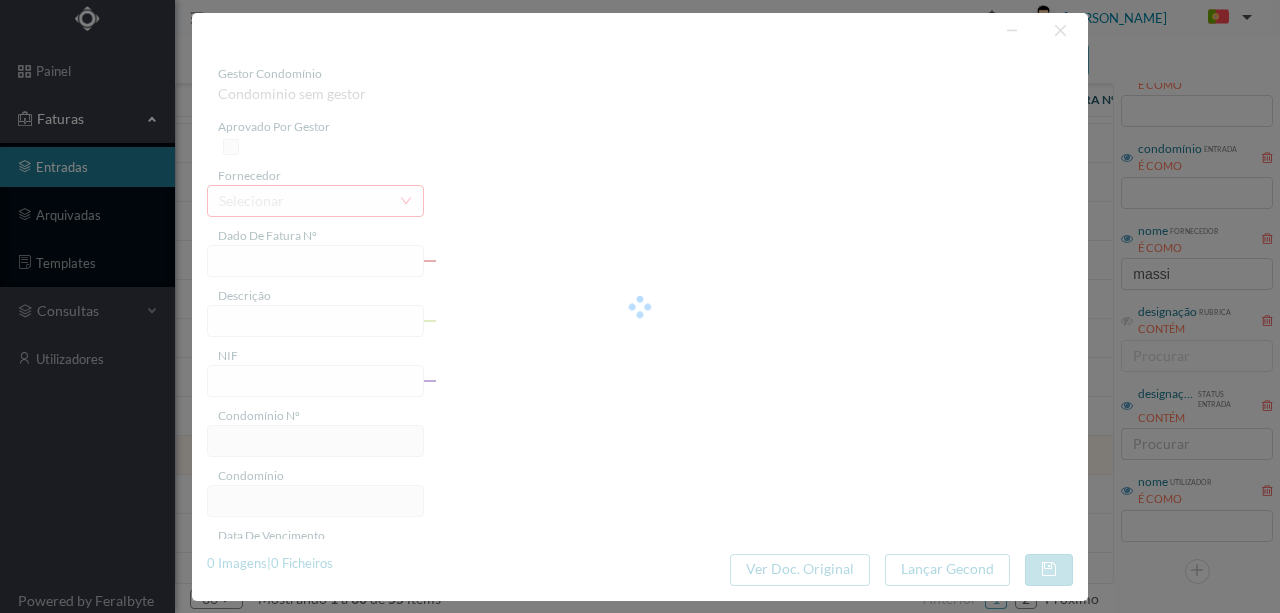 type on "4 45/23485" 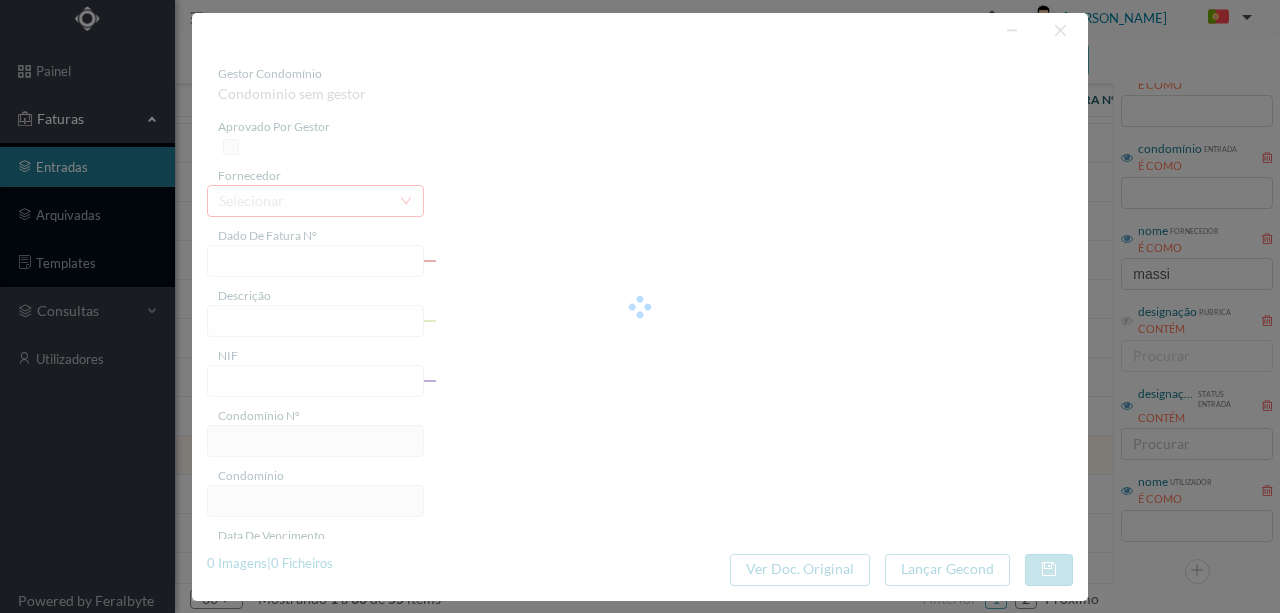type on "Serviço [PERSON_NAME]" 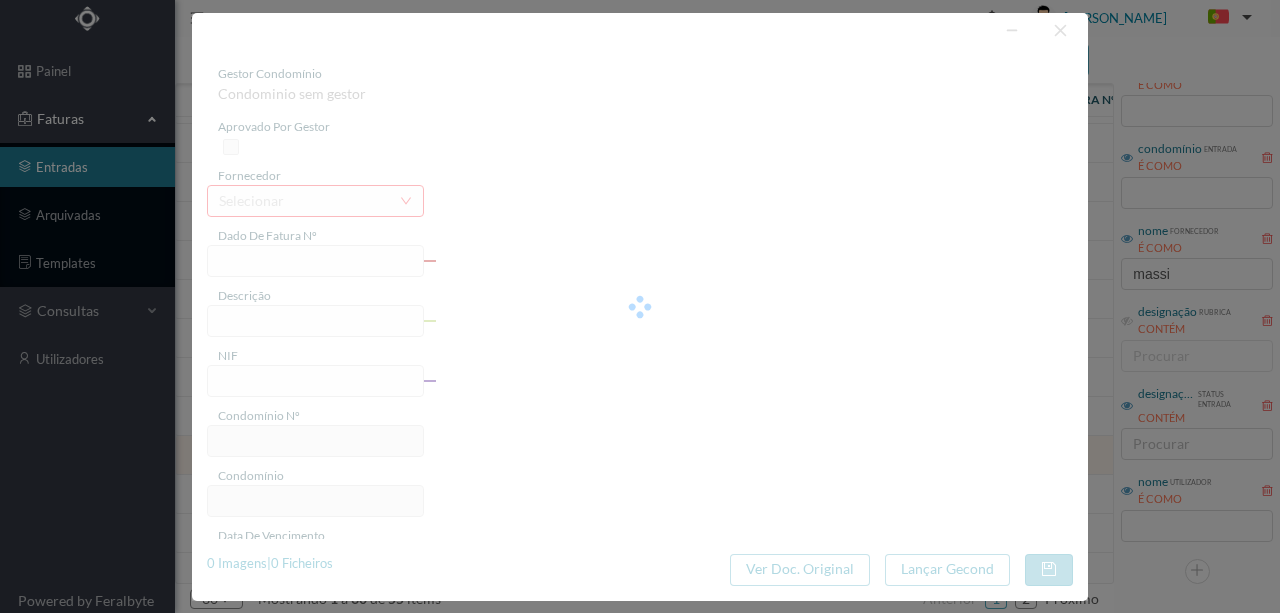 type on "Invalid date" 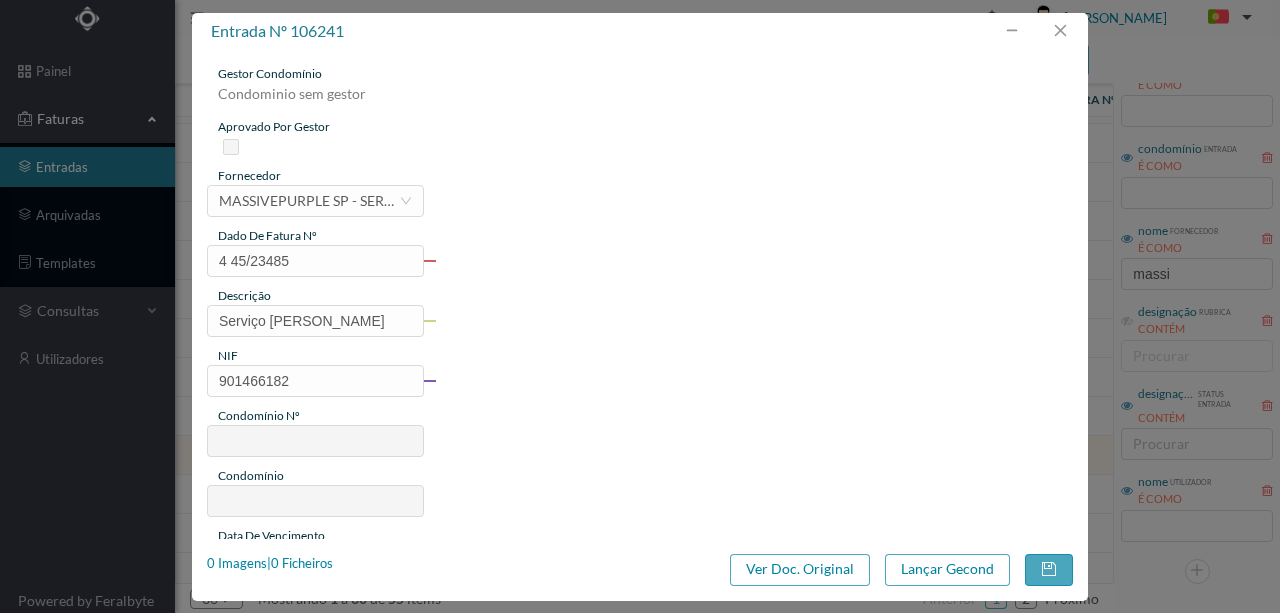 type on "92" 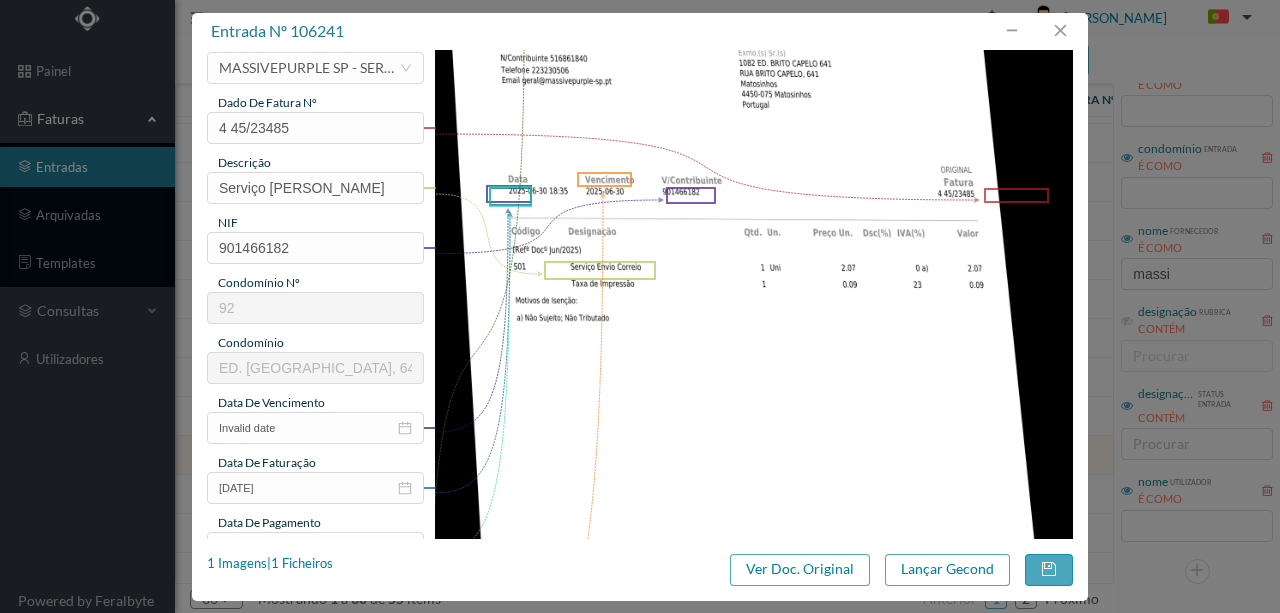 scroll, scrollTop: 200, scrollLeft: 0, axis: vertical 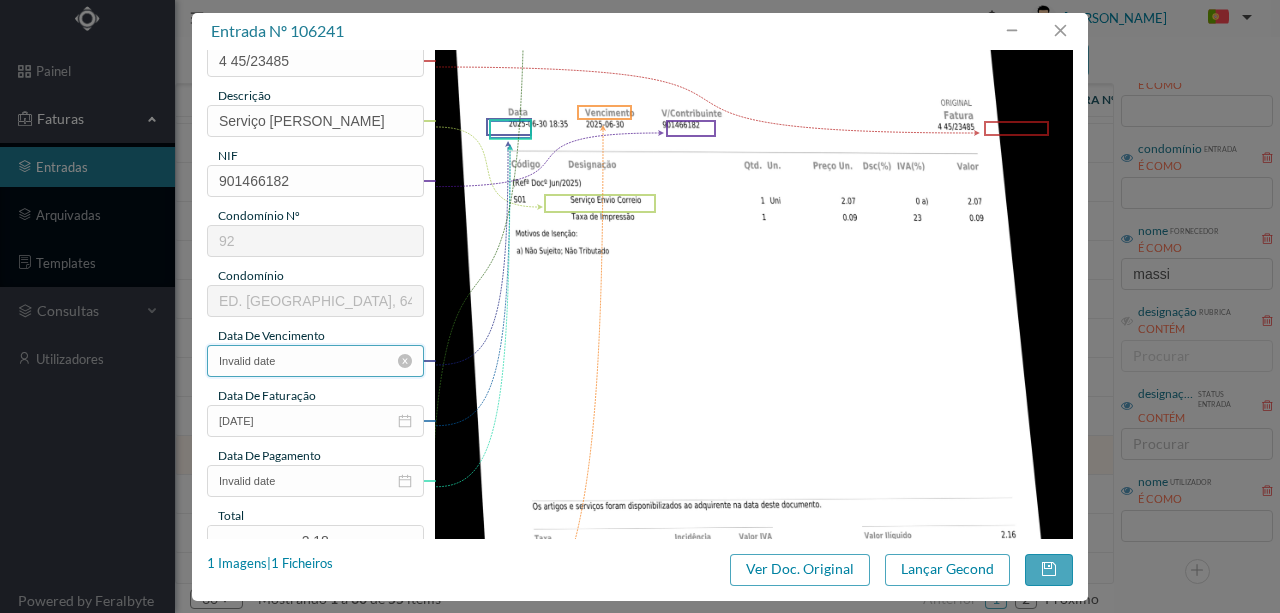 click on "Invalid date" at bounding box center [315, 361] 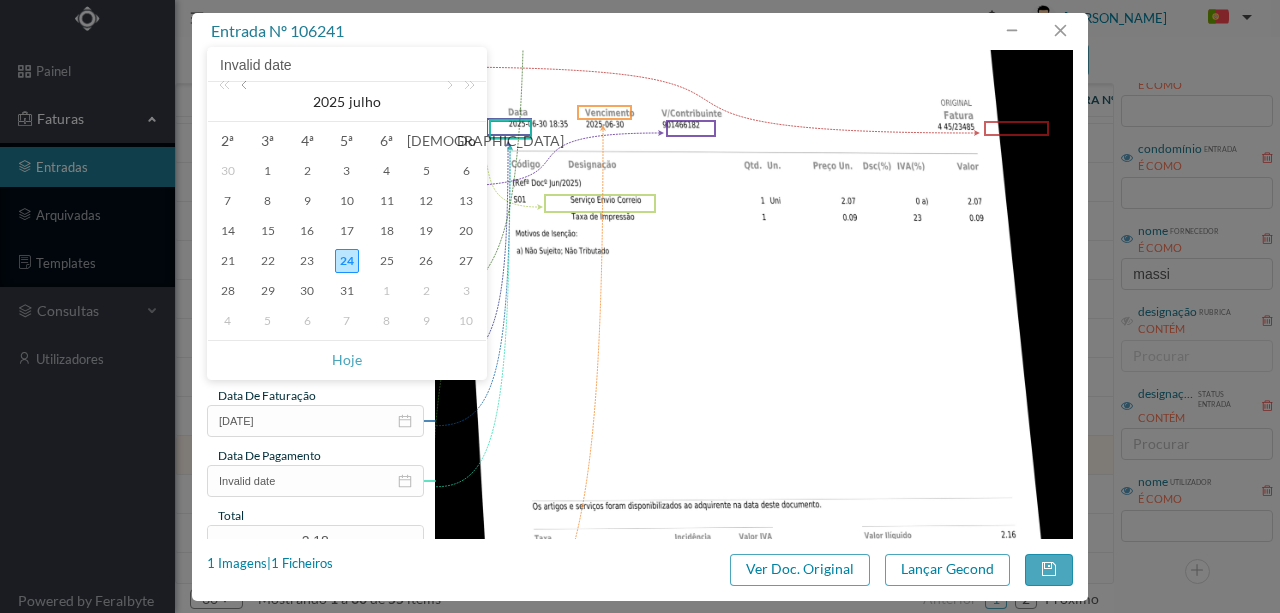click at bounding box center [246, 102] 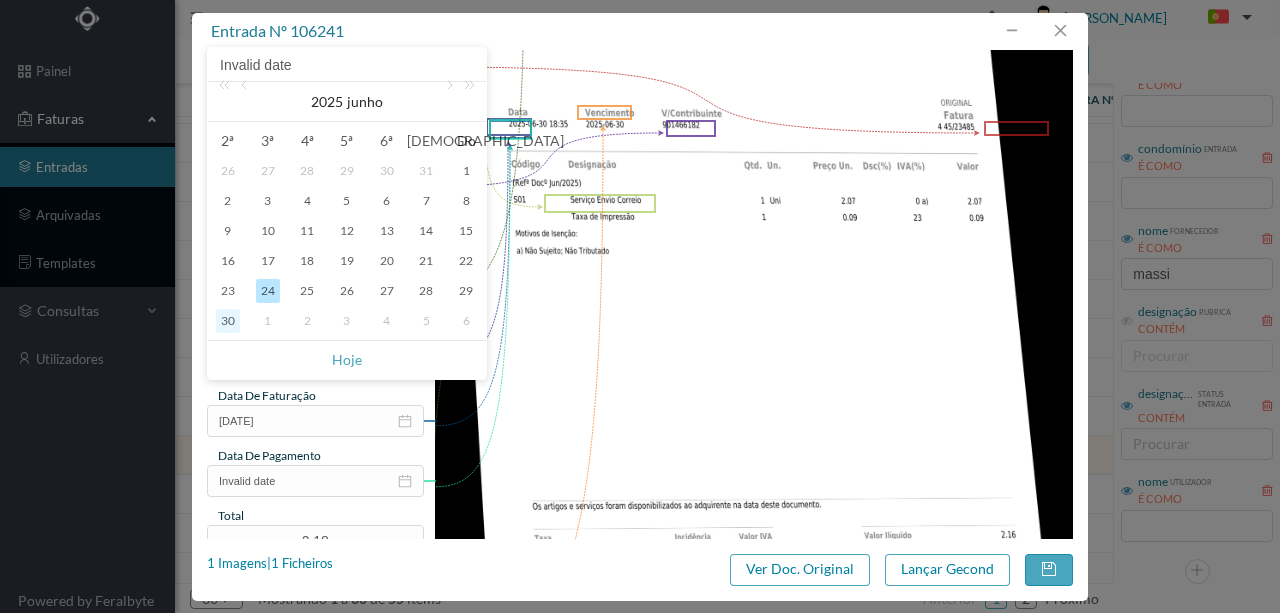 click on "30" at bounding box center (228, 321) 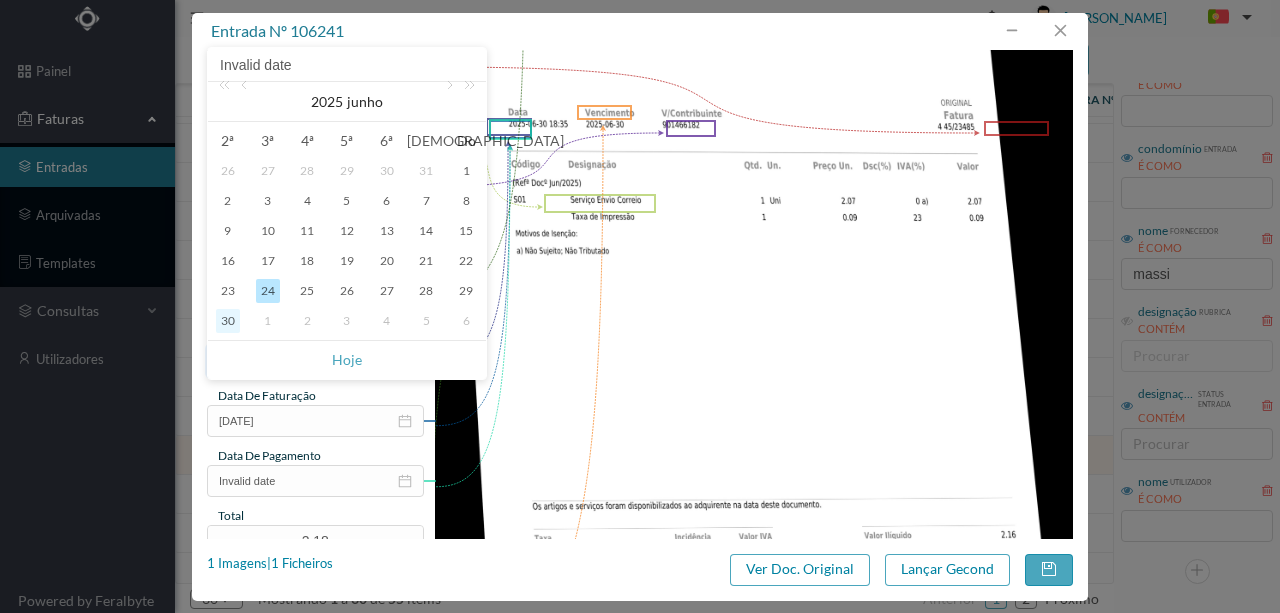 type on "[DATE]" 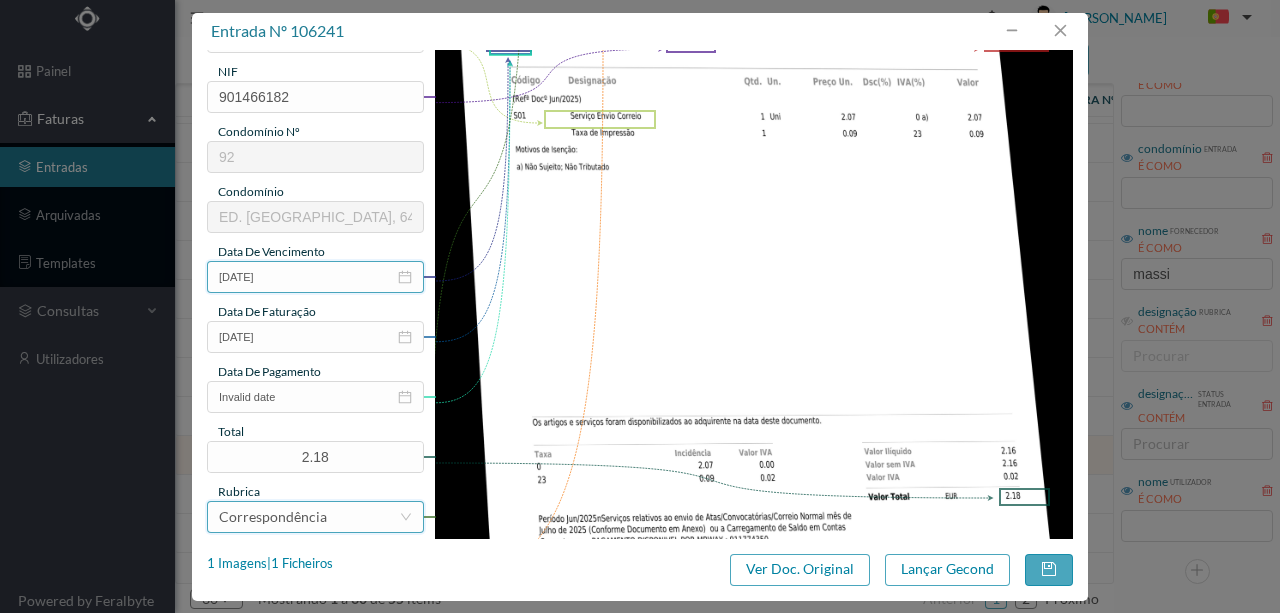 scroll, scrollTop: 400, scrollLeft: 0, axis: vertical 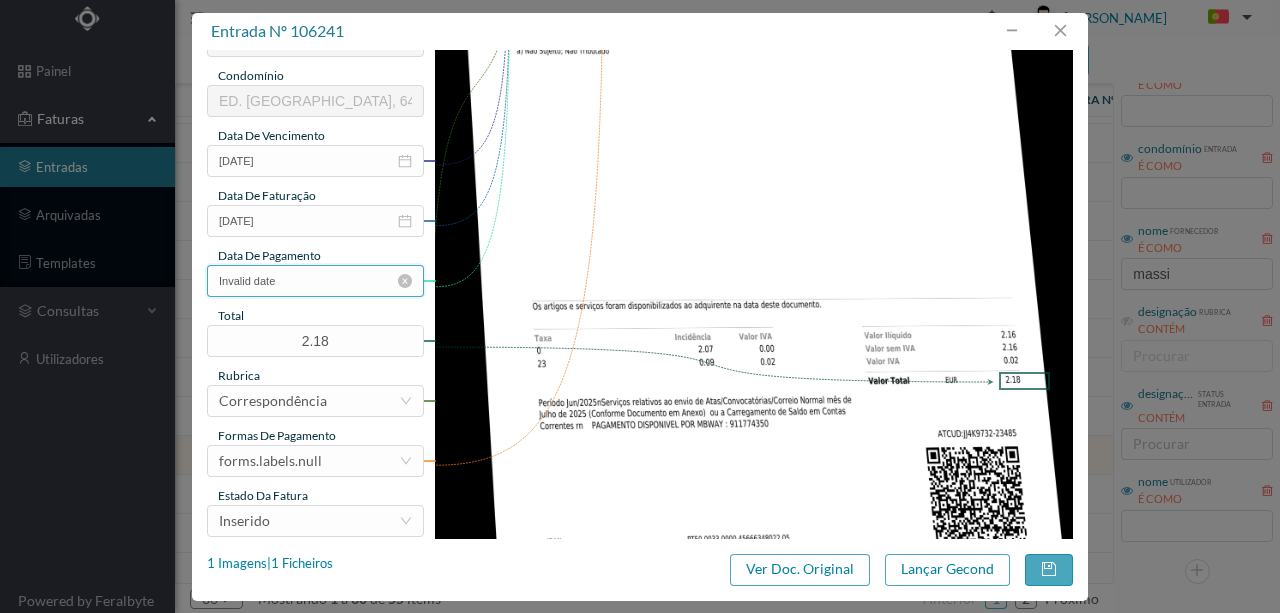 click on "Invalid date" at bounding box center (315, 281) 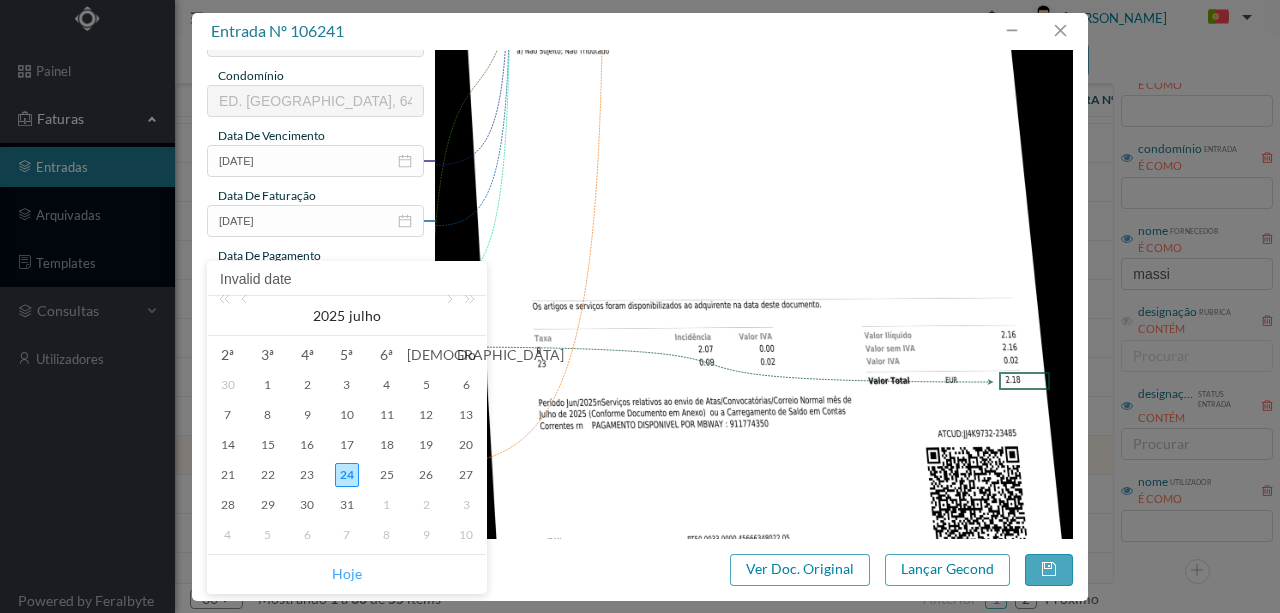 click on "Hoje" at bounding box center (347, 574) 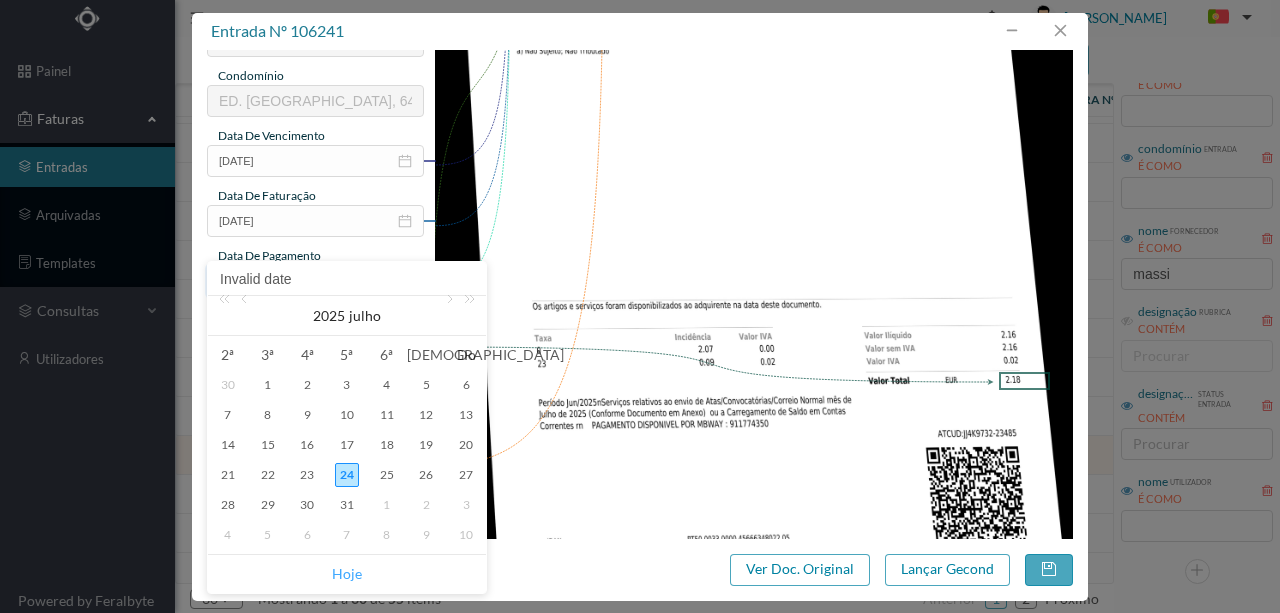 type on "[DATE]" 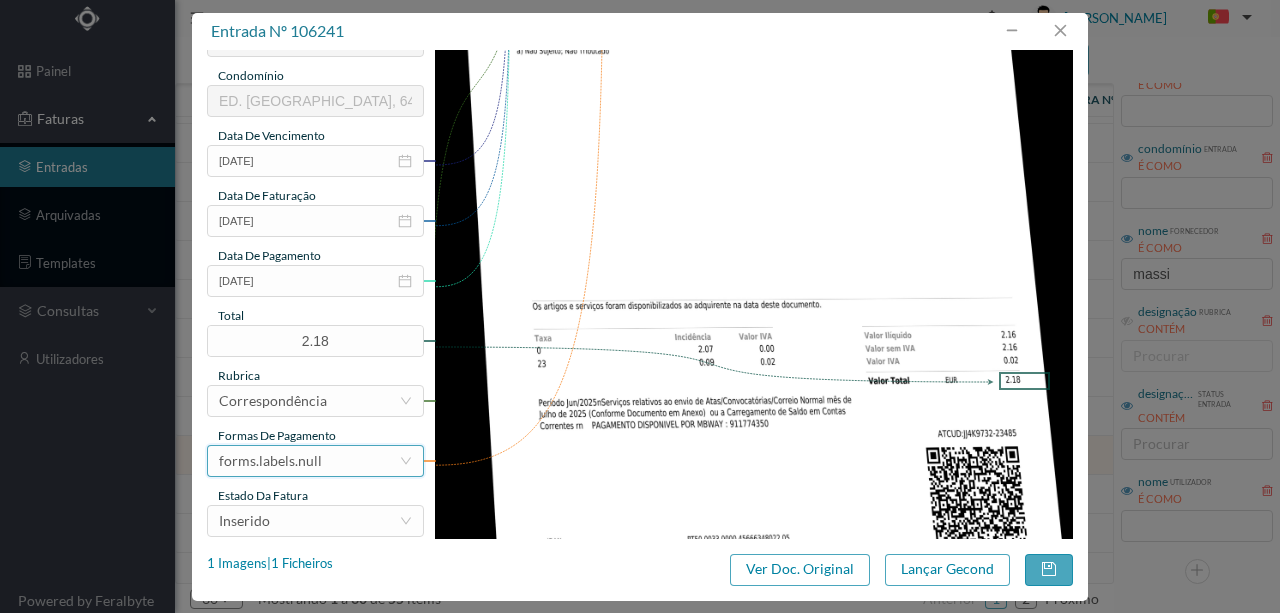 click on "forms.labels.null" at bounding box center (270, 461) 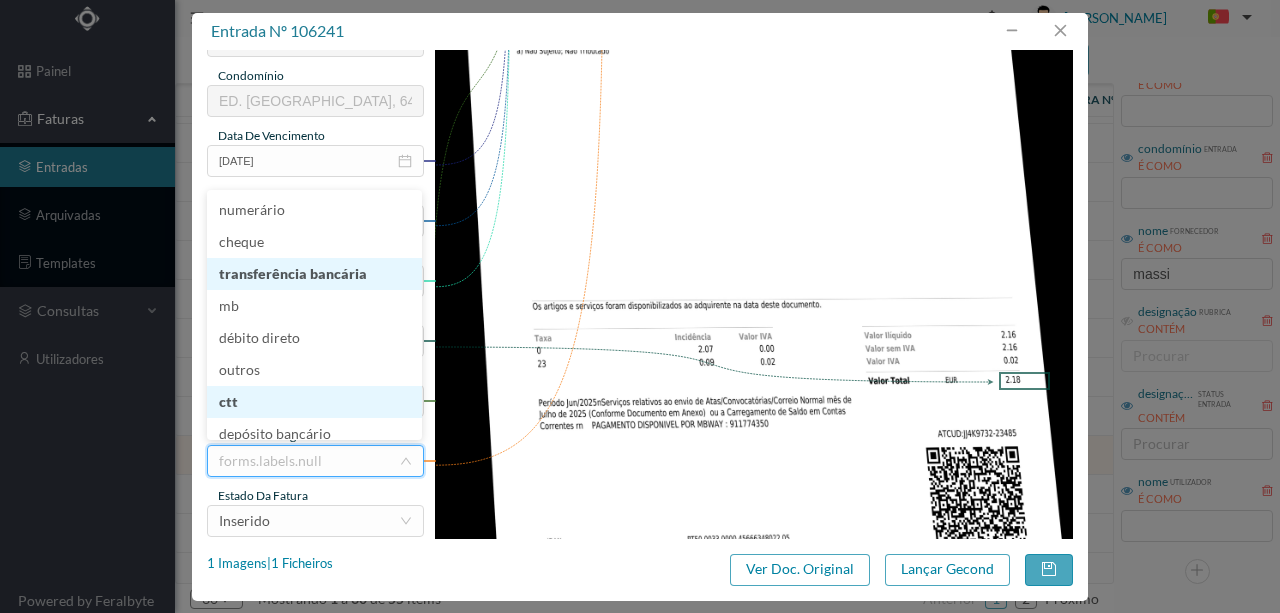 scroll, scrollTop: 4, scrollLeft: 0, axis: vertical 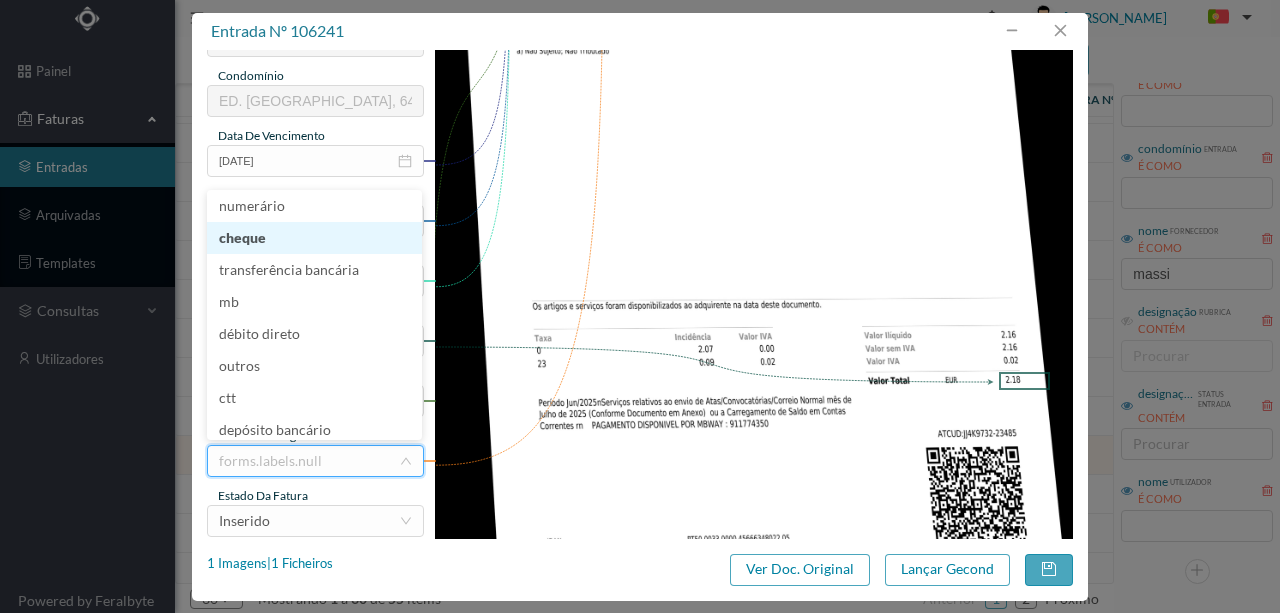 click on "cheque" at bounding box center (314, 238) 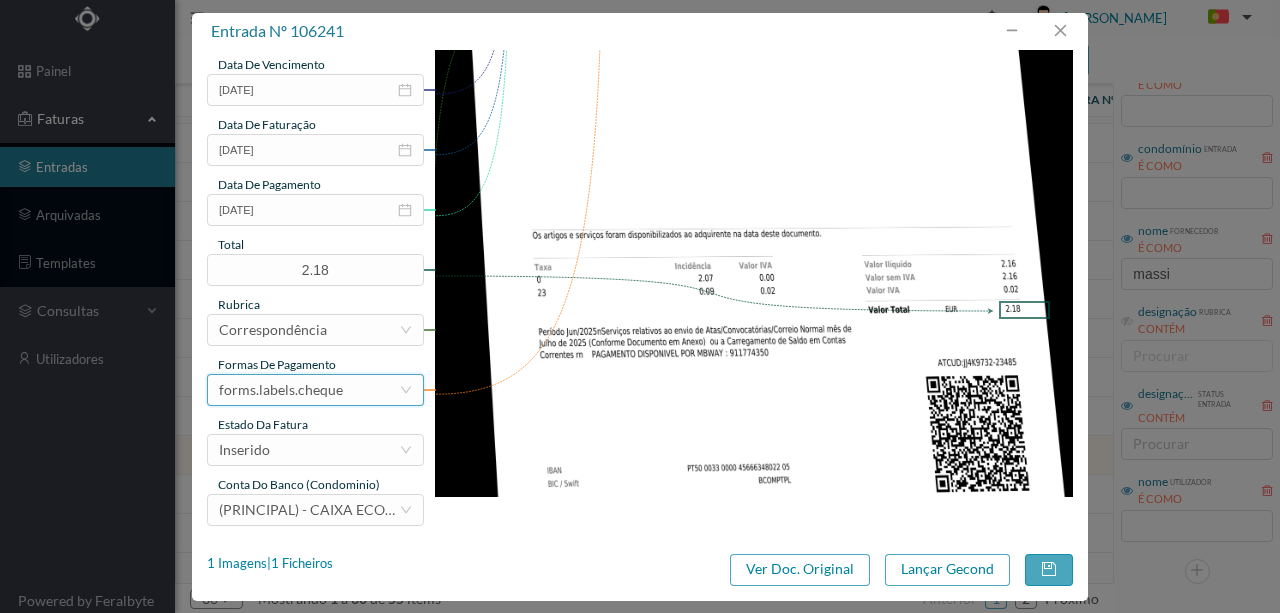 scroll, scrollTop: 473, scrollLeft: 0, axis: vertical 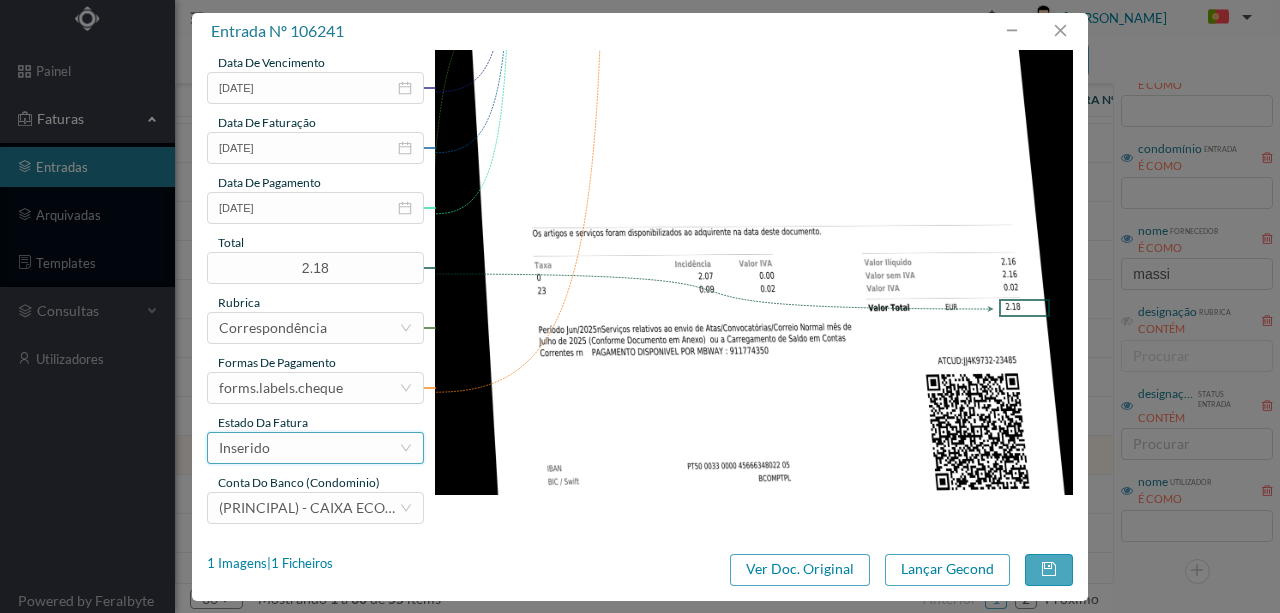 click on "Inserido" at bounding box center (309, 448) 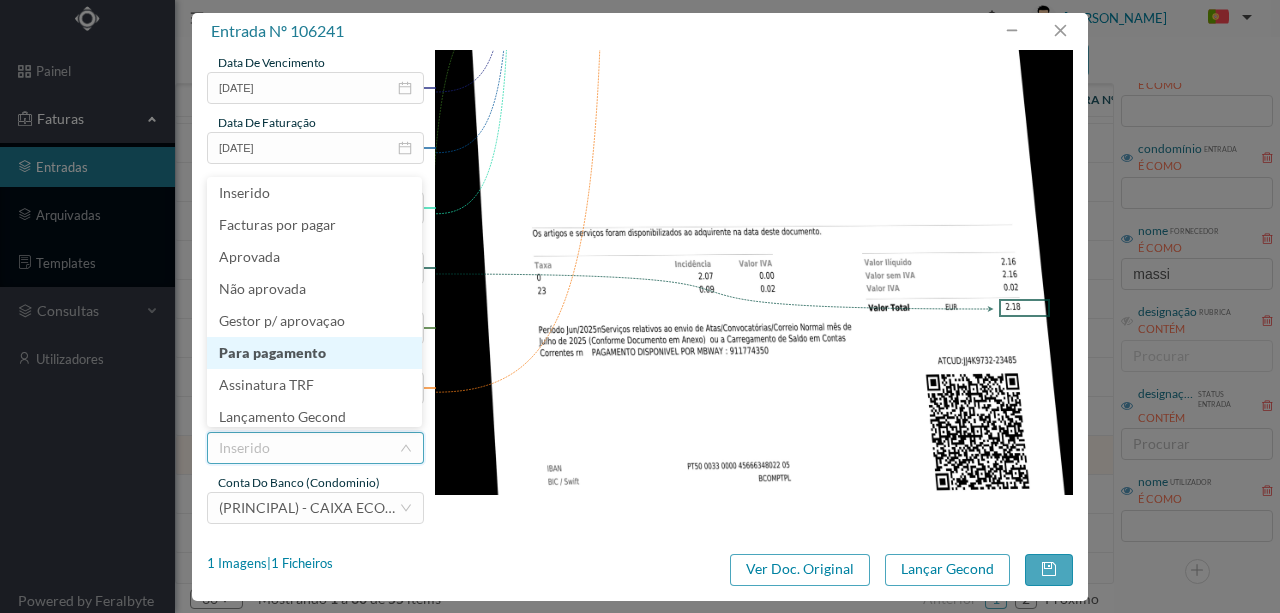 scroll, scrollTop: 10, scrollLeft: 0, axis: vertical 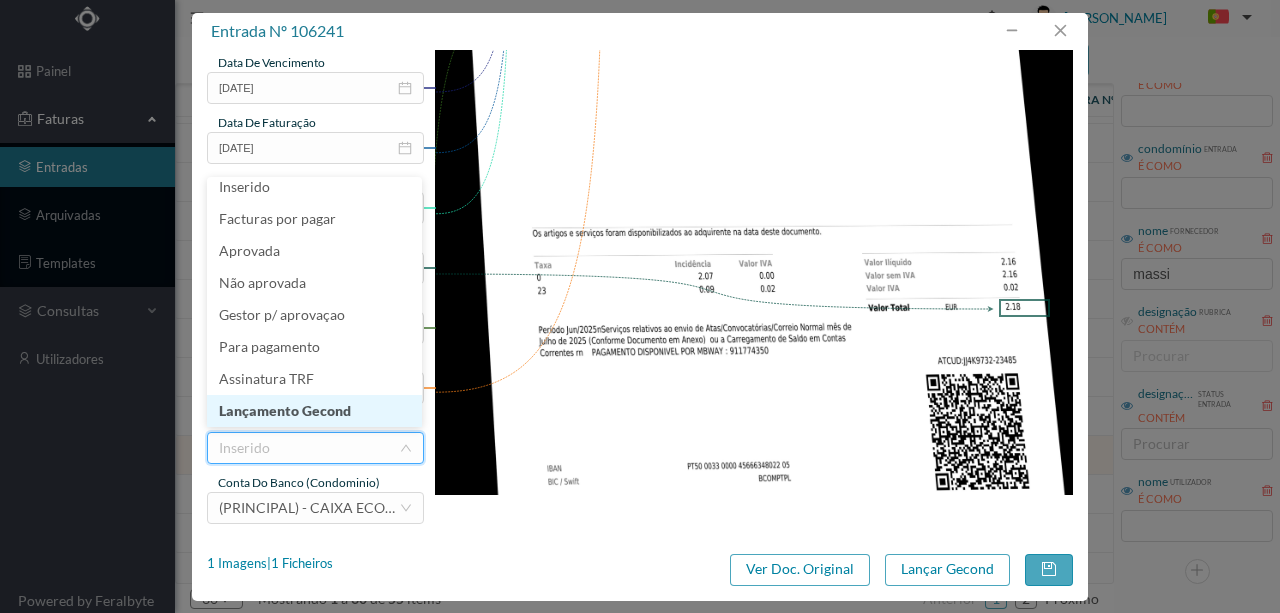 click on "Lançamento Gecond" at bounding box center [314, 411] 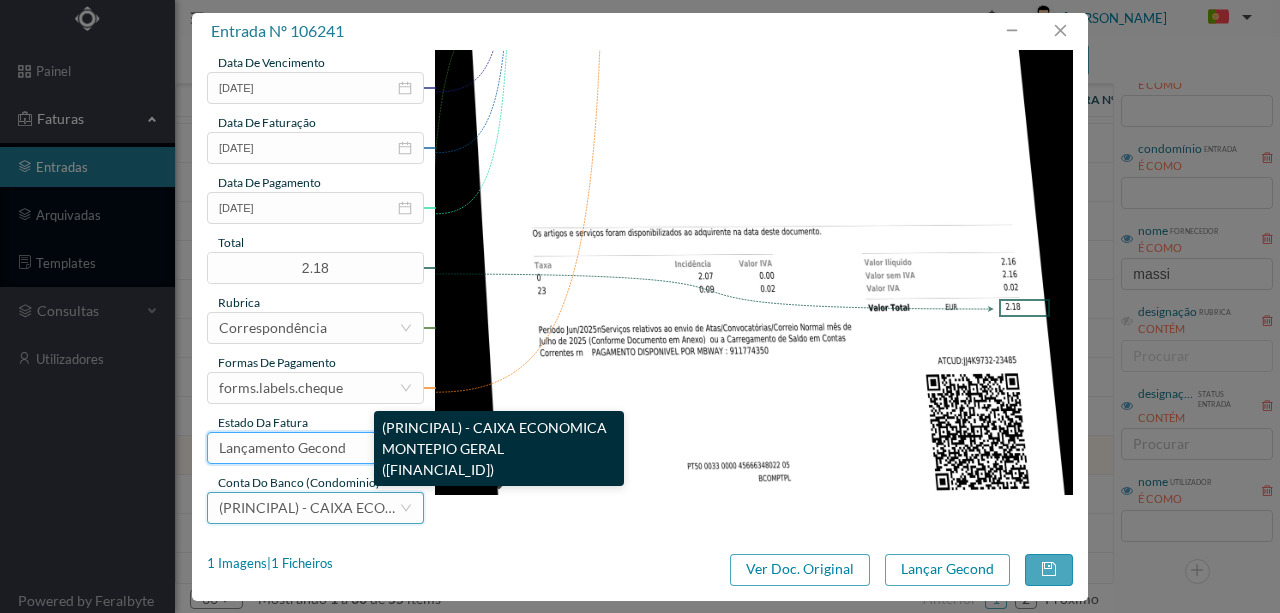 click on "(PRINCIPAL) - CAIXA ECONOMICA MONTEPIO GERAL ([FINANCIAL_ID])" at bounding box center [451, 507] 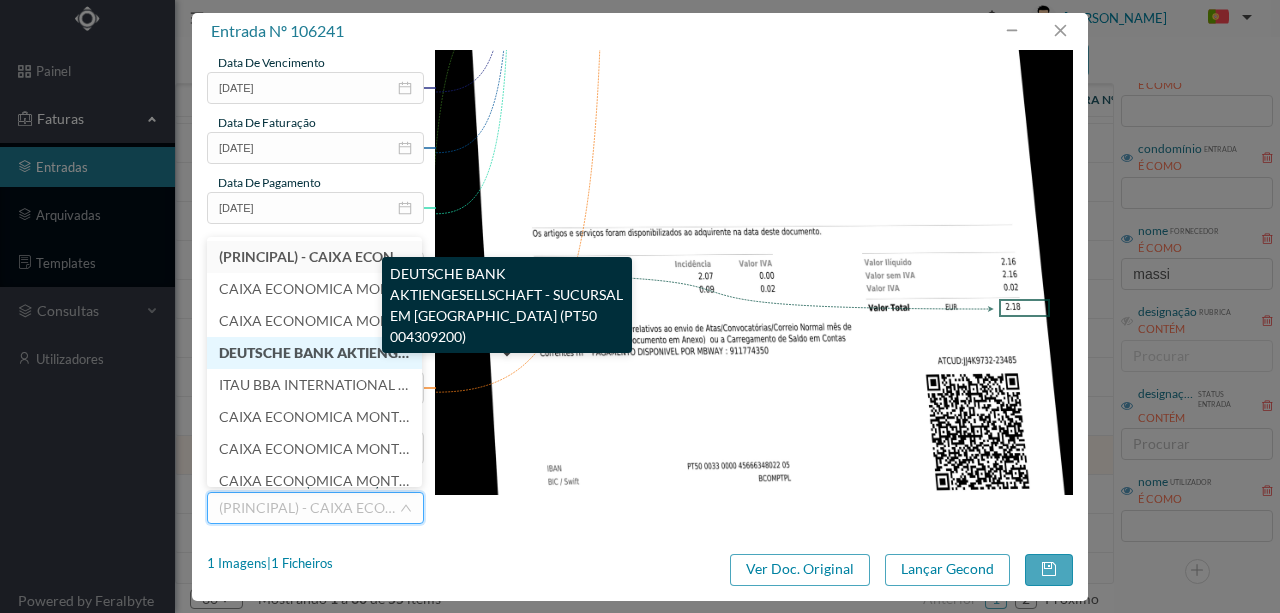 click on "DEUTSCHE BANK AKTIENGESELLSCHAFT - SUCURSAL EM [GEOGRAPHIC_DATA] (PT50 004309200)" at bounding box center [539, 352] 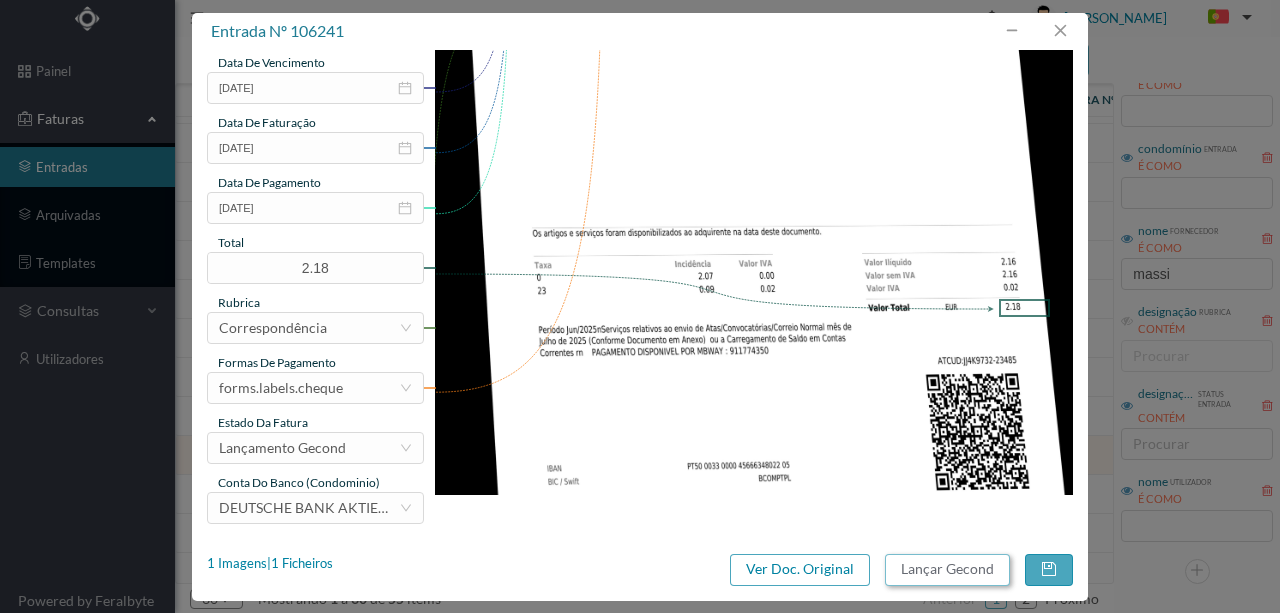 drag, startPoint x: 964, startPoint y: 581, endPoint x: 976, endPoint y: 530, distance: 52.392746 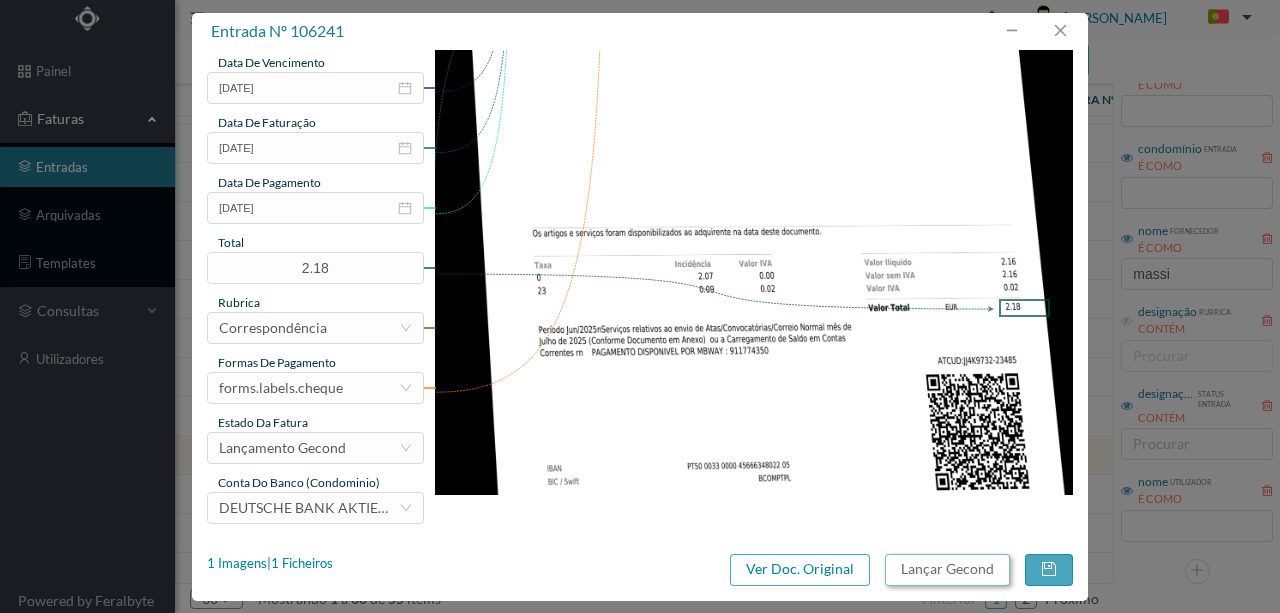 click on "Lançar Gecond" at bounding box center [947, 570] 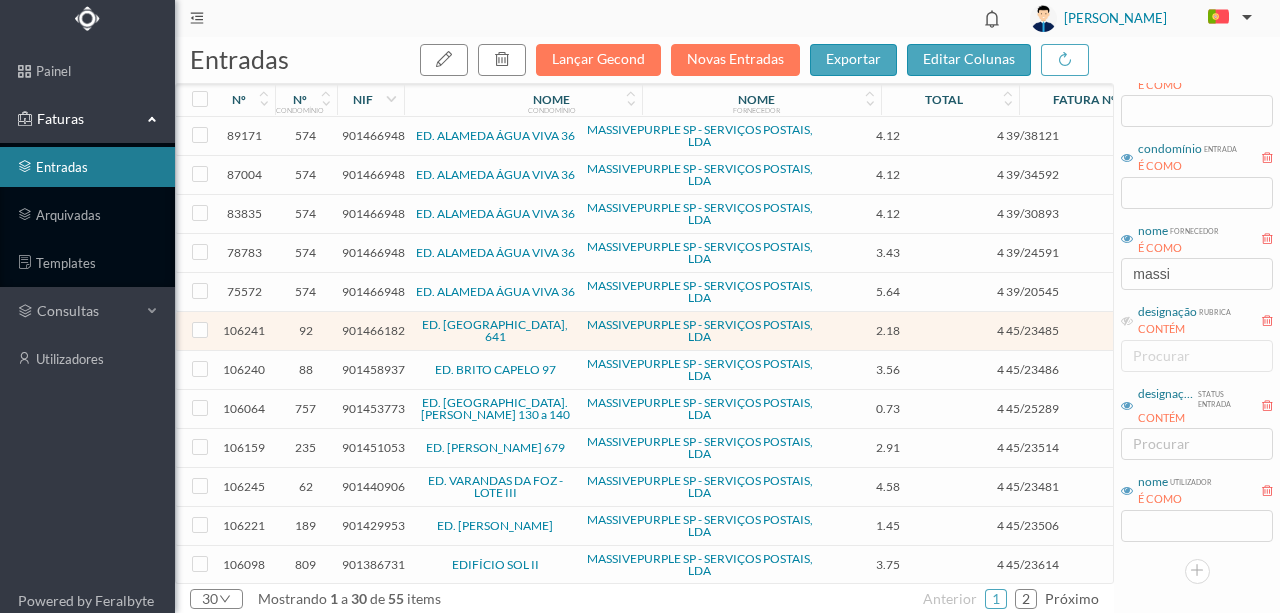 scroll, scrollTop: 400, scrollLeft: 0, axis: vertical 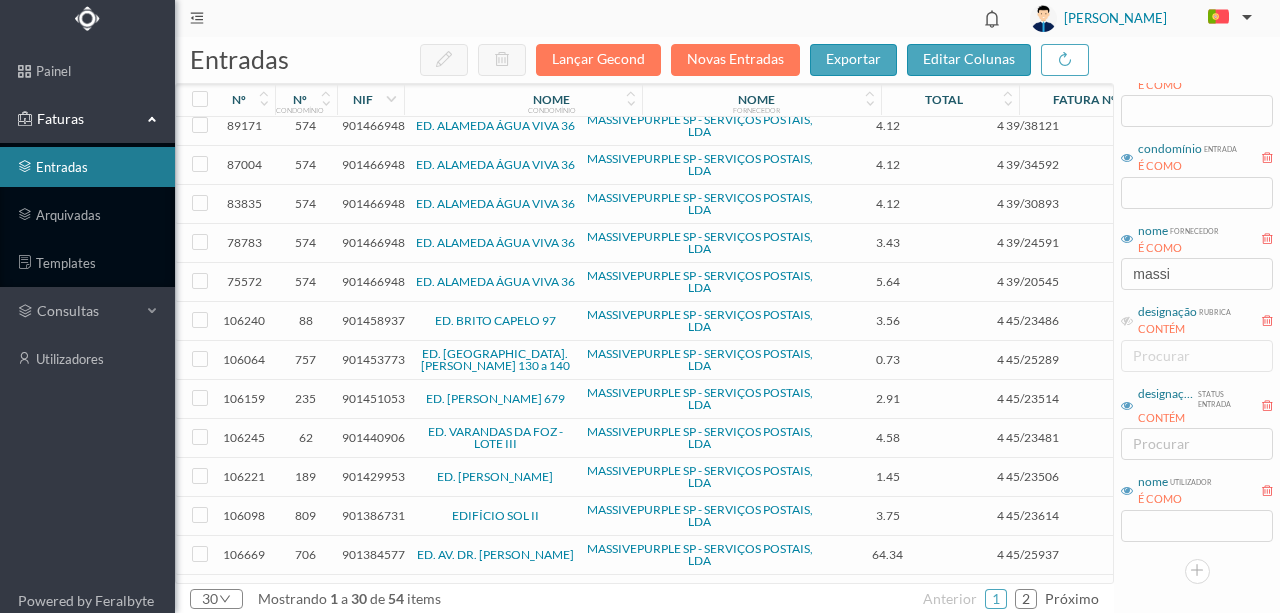click on "901458937" at bounding box center (373, 320) 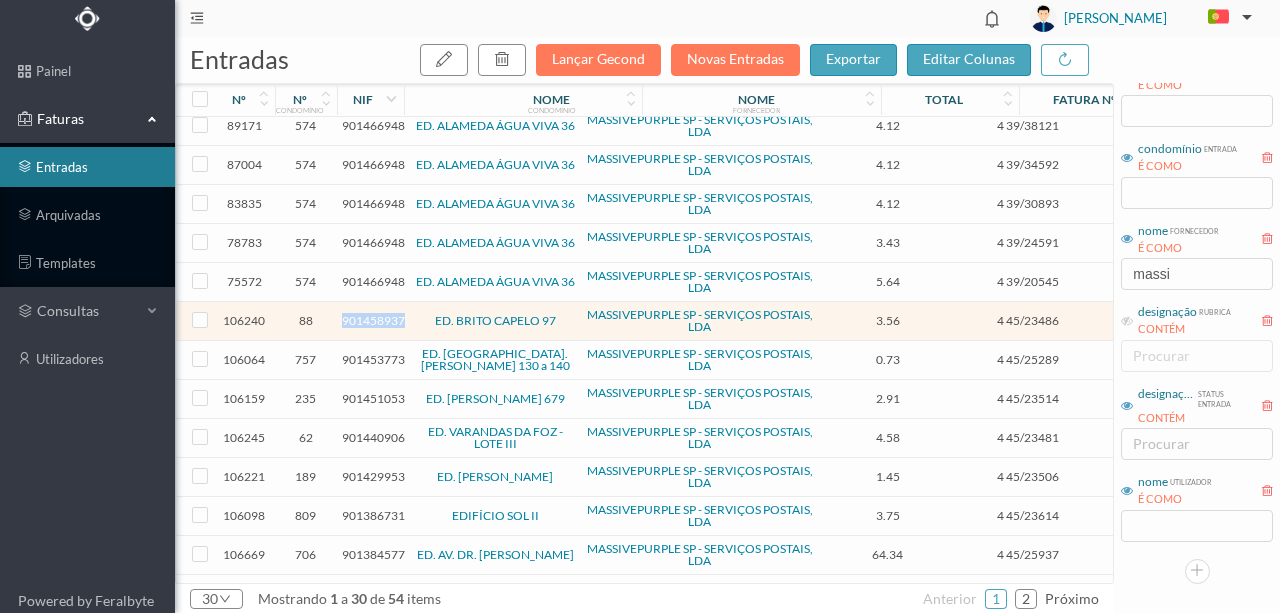 click on "901458937" at bounding box center [373, 320] 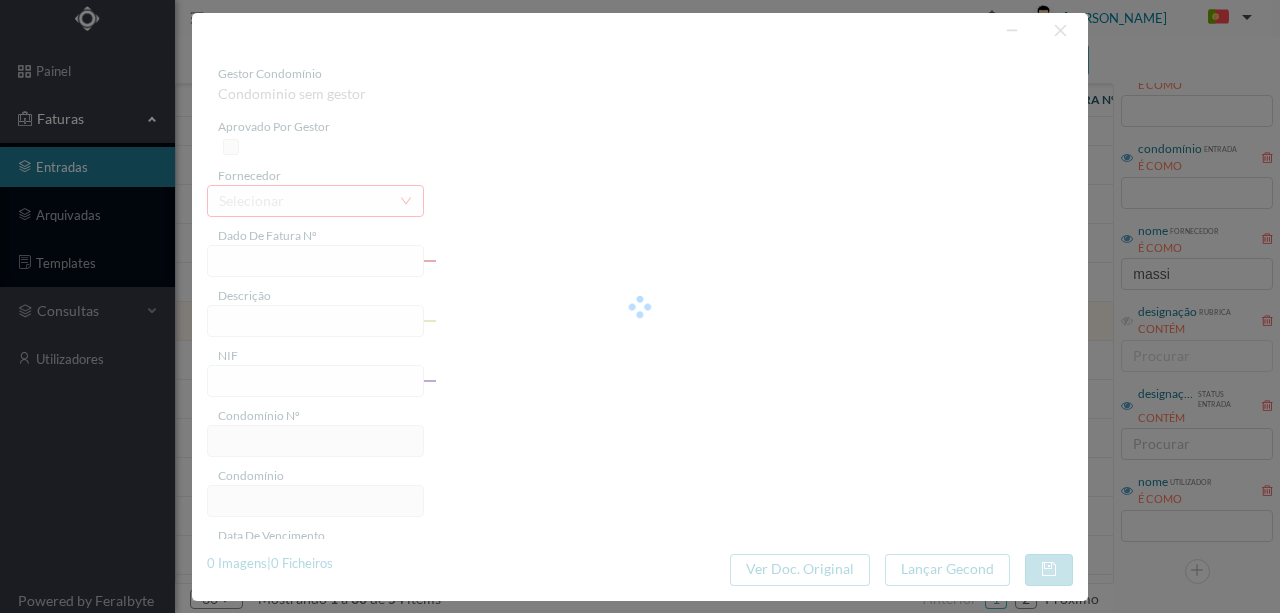 type on "4 45/23486" 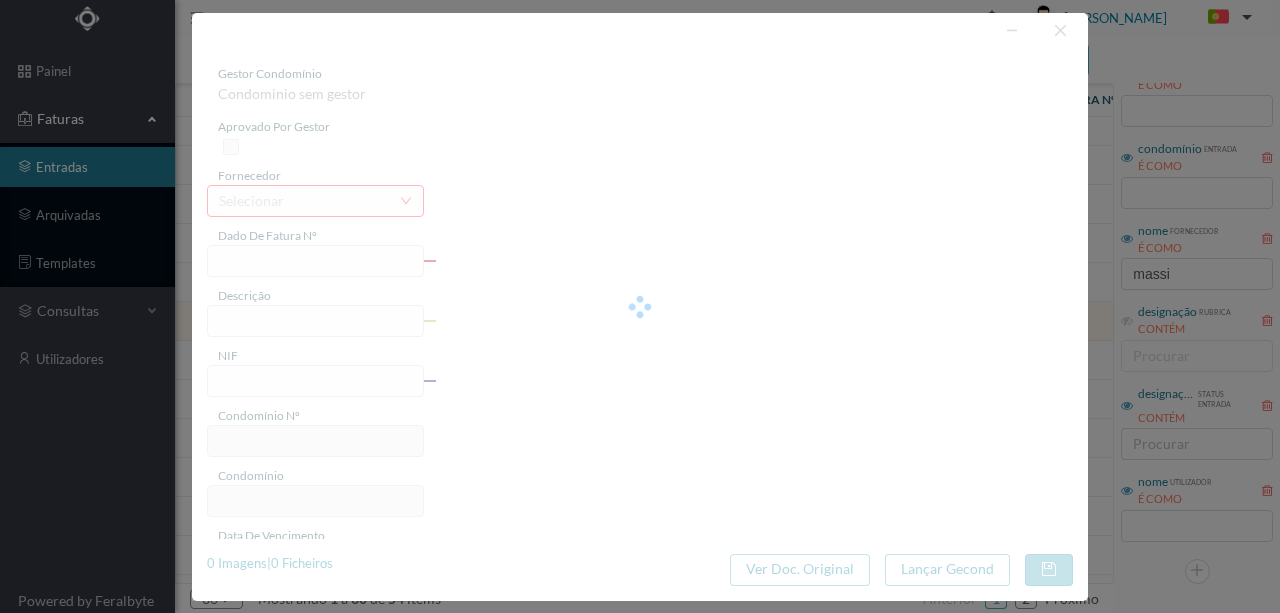 type on "n/2025) adCdCcr PS CArPAIA" 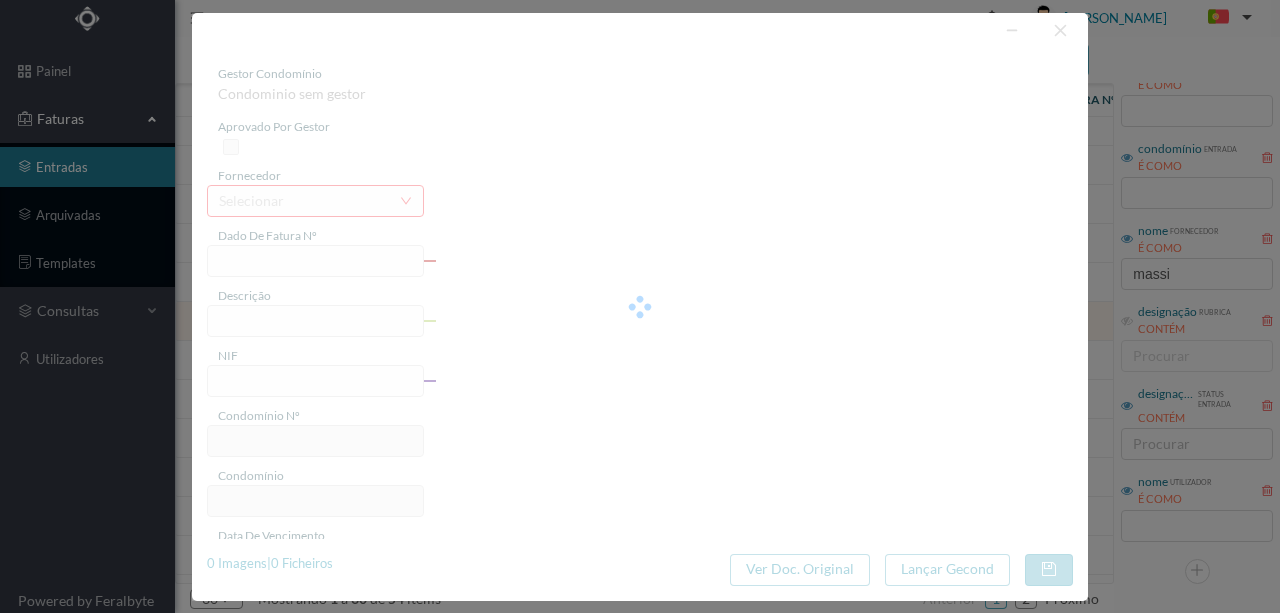 type on "901458937" 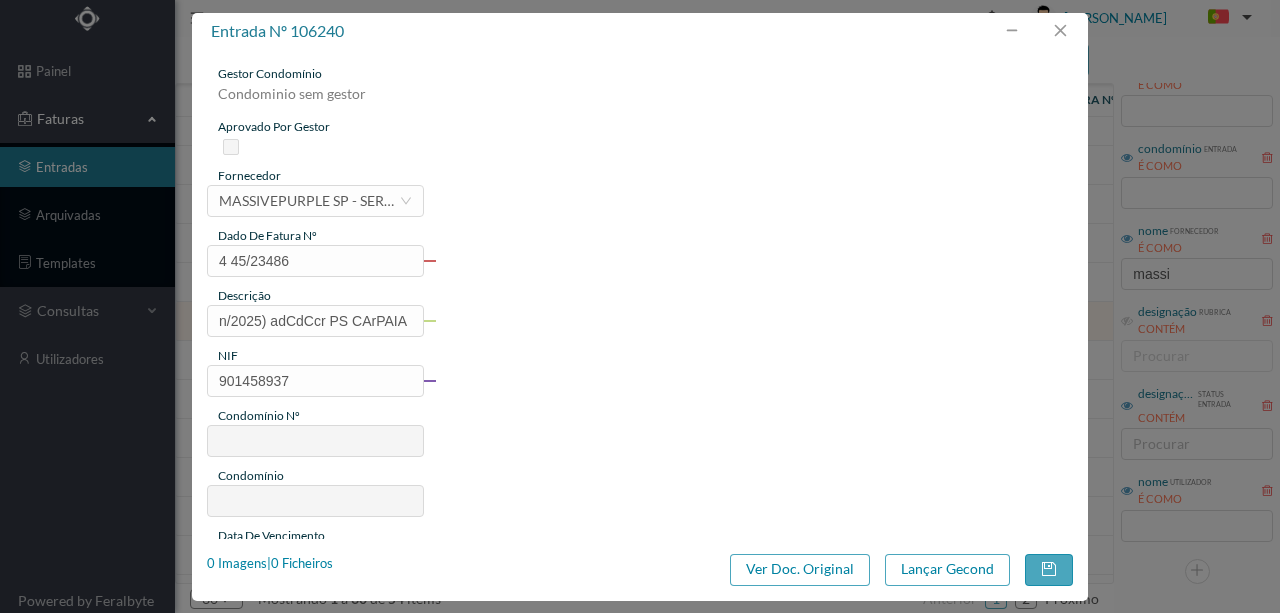 type on "88" 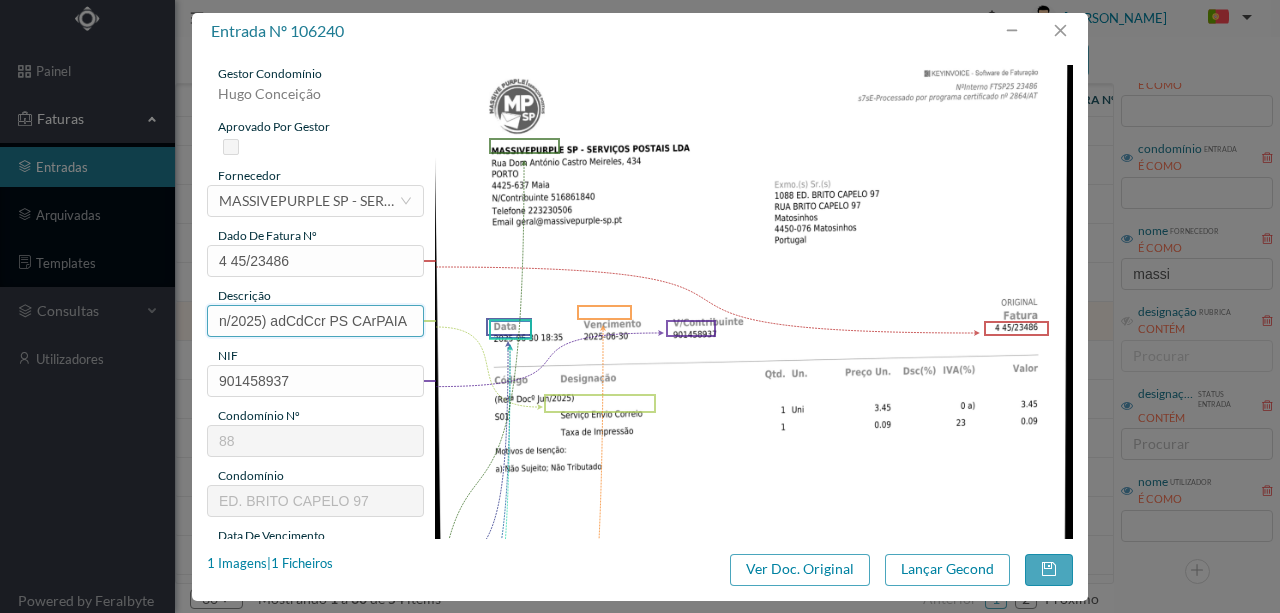 drag, startPoint x: 218, startPoint y: 319, endPoint x: 640, endPoint y: 332, distance: 422.2002 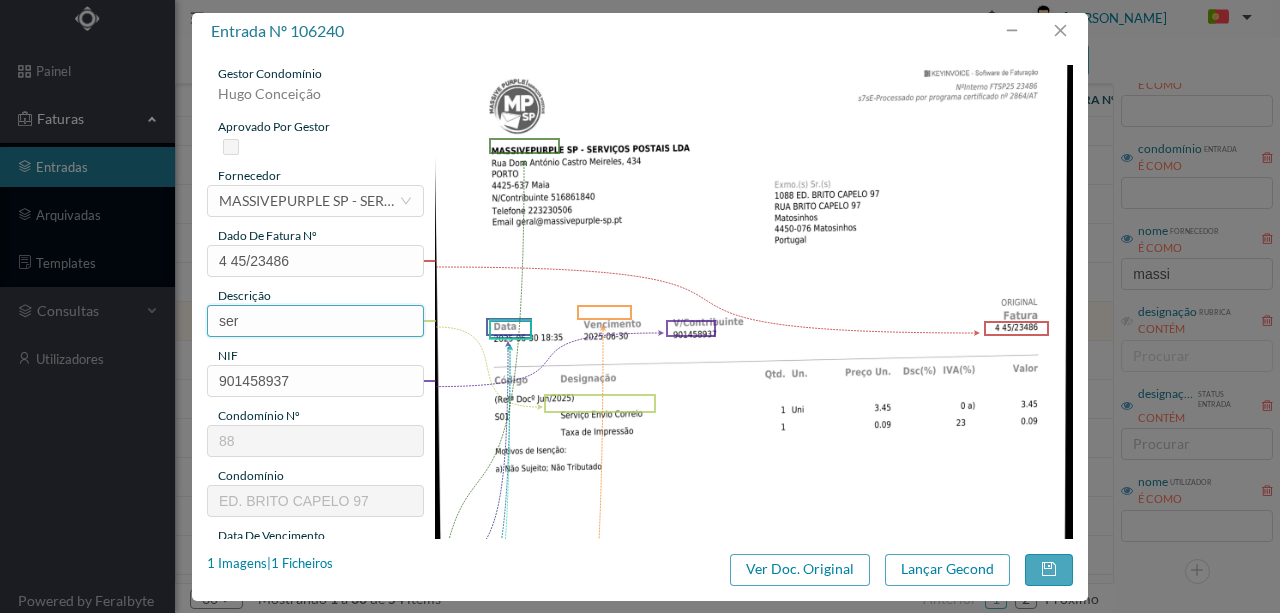 type on "Serviço [PERSON_NAME]" 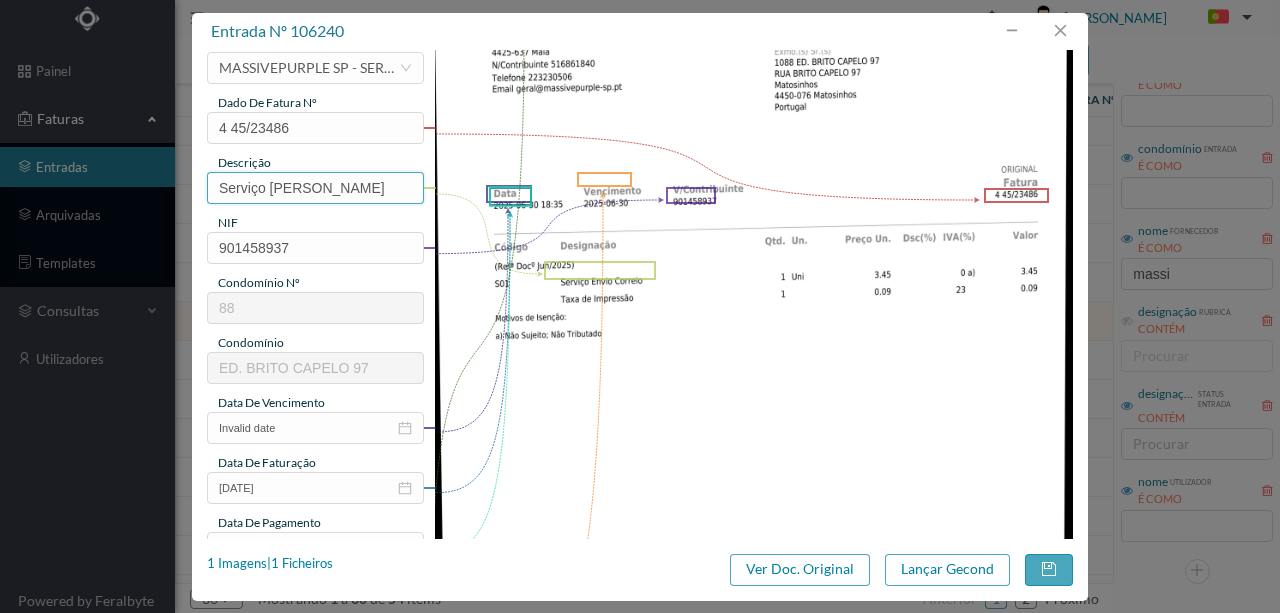 scroll, scrollTop: 200, scrollLeft: 0, axis: vertical 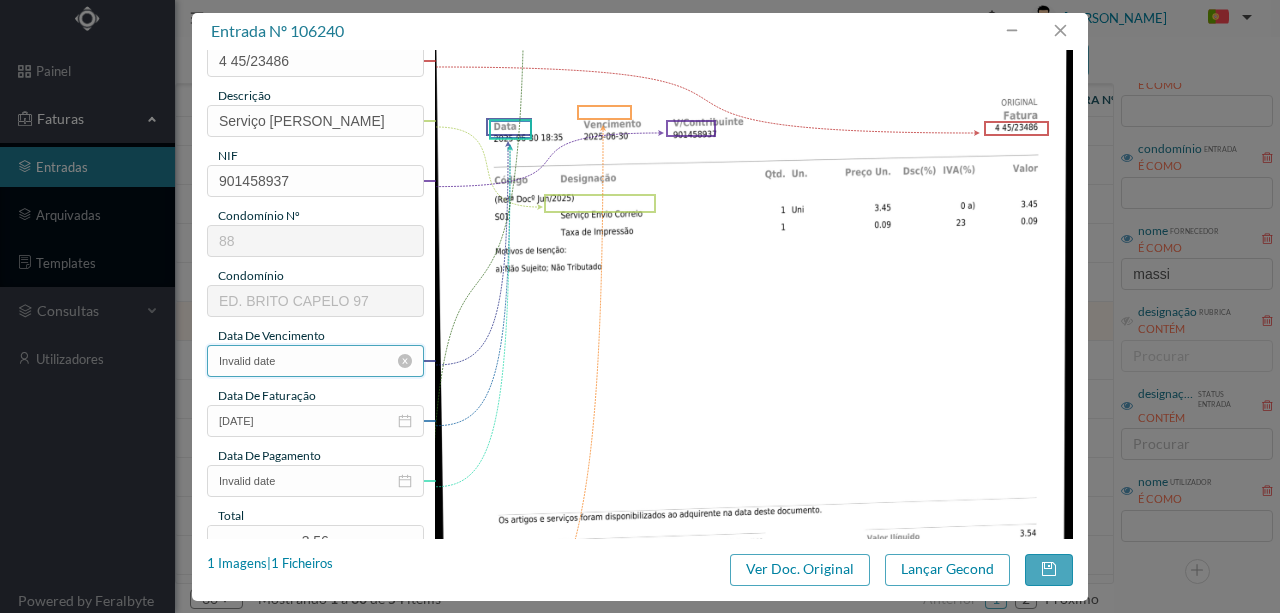 click on "Invalid date" at bounding box center [315, 361] 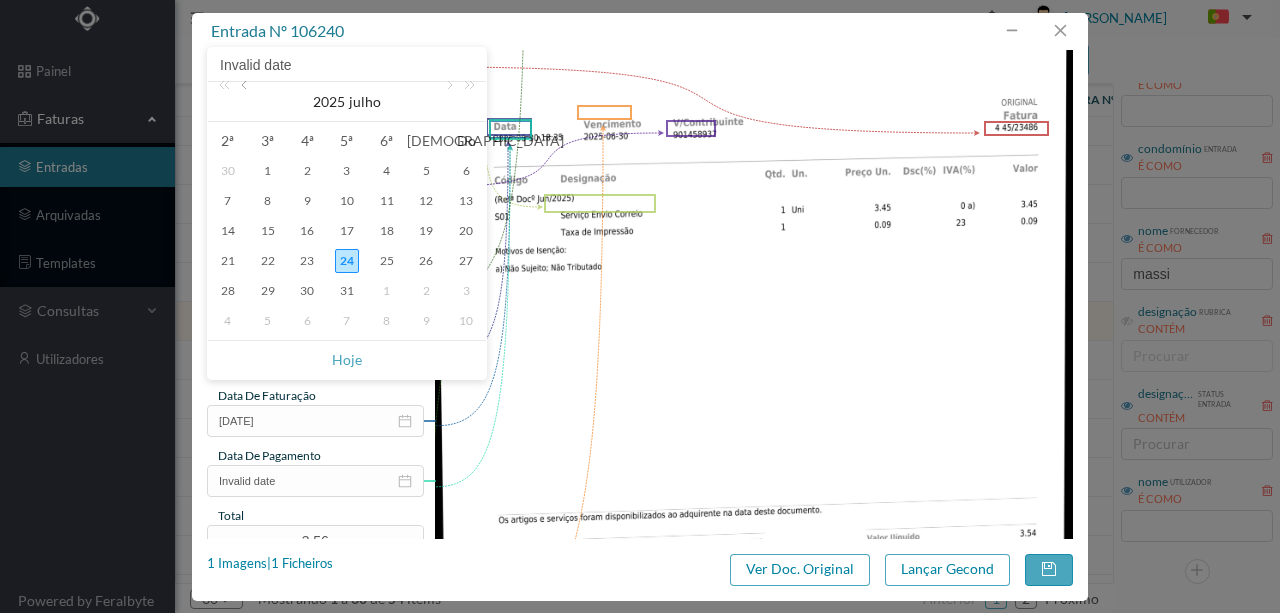 click at bounding box center [246, 102] 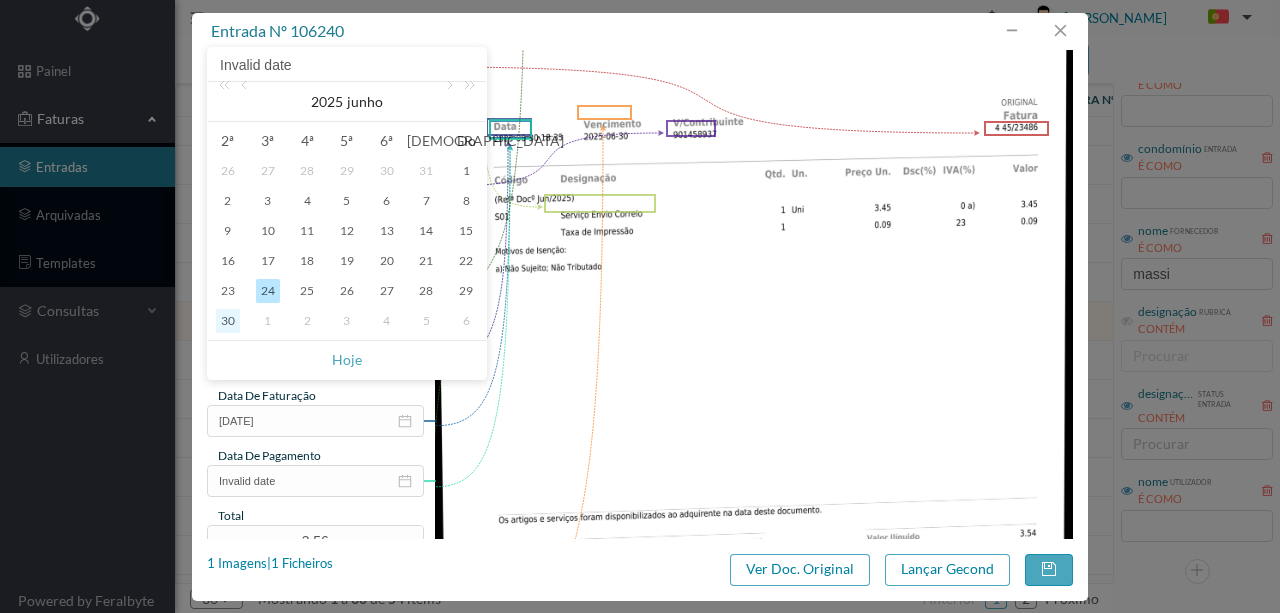 click on "30" at bounding box center [228, 321] 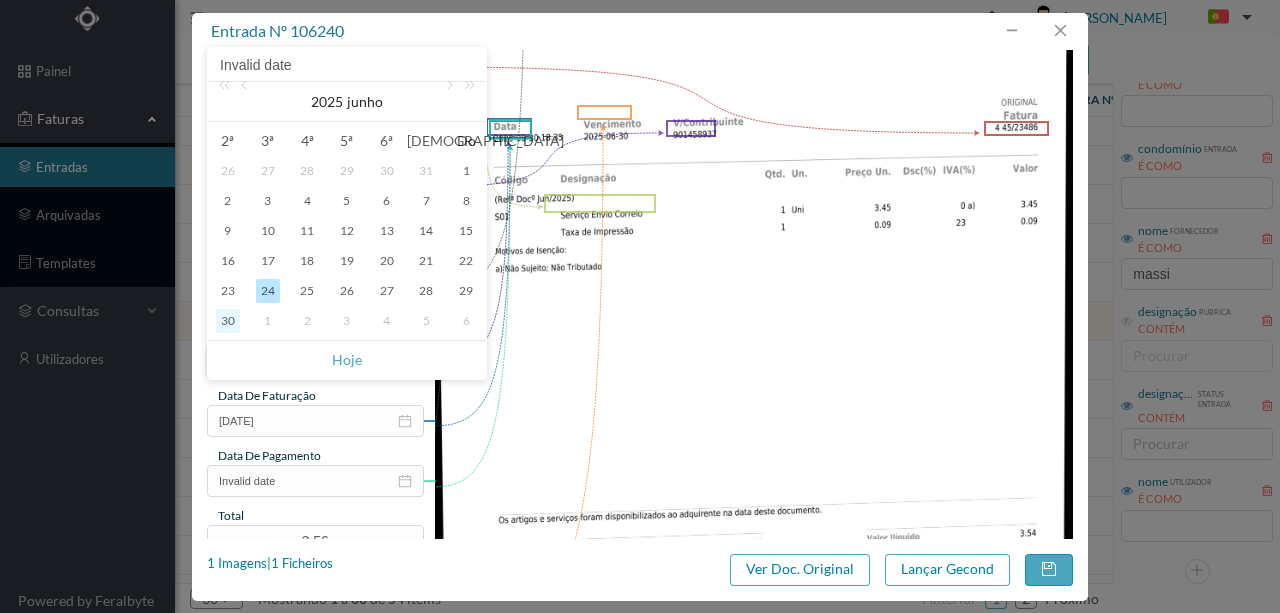 type on "[DATE]" 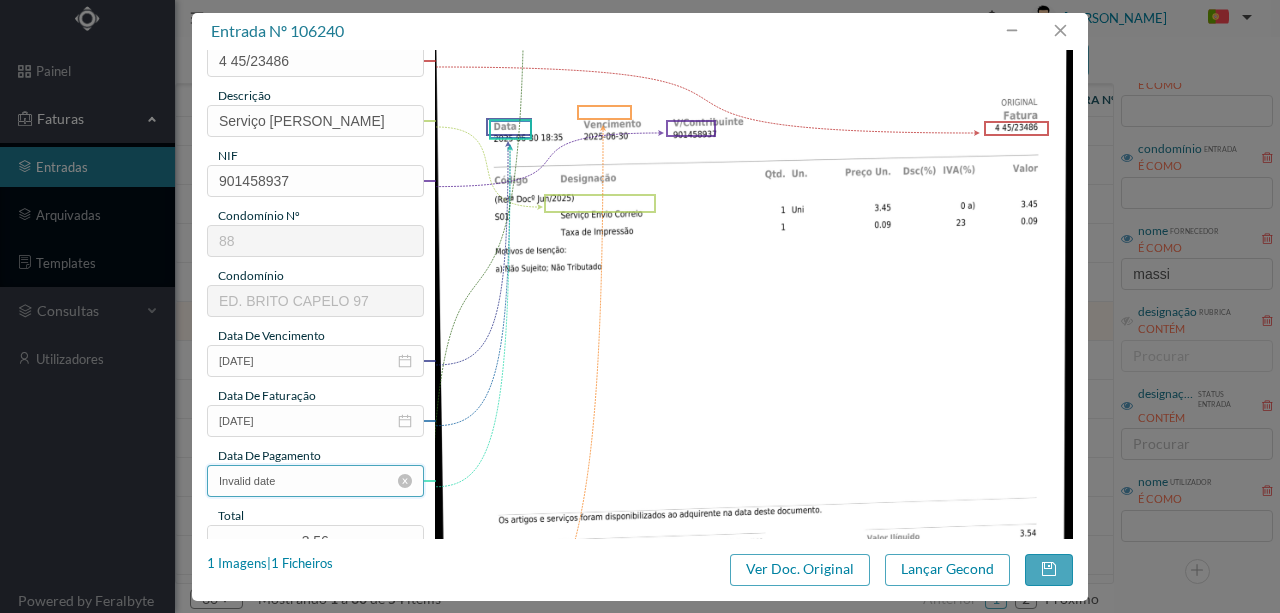 click on "Invalid date" at bounding box center (315, 481) 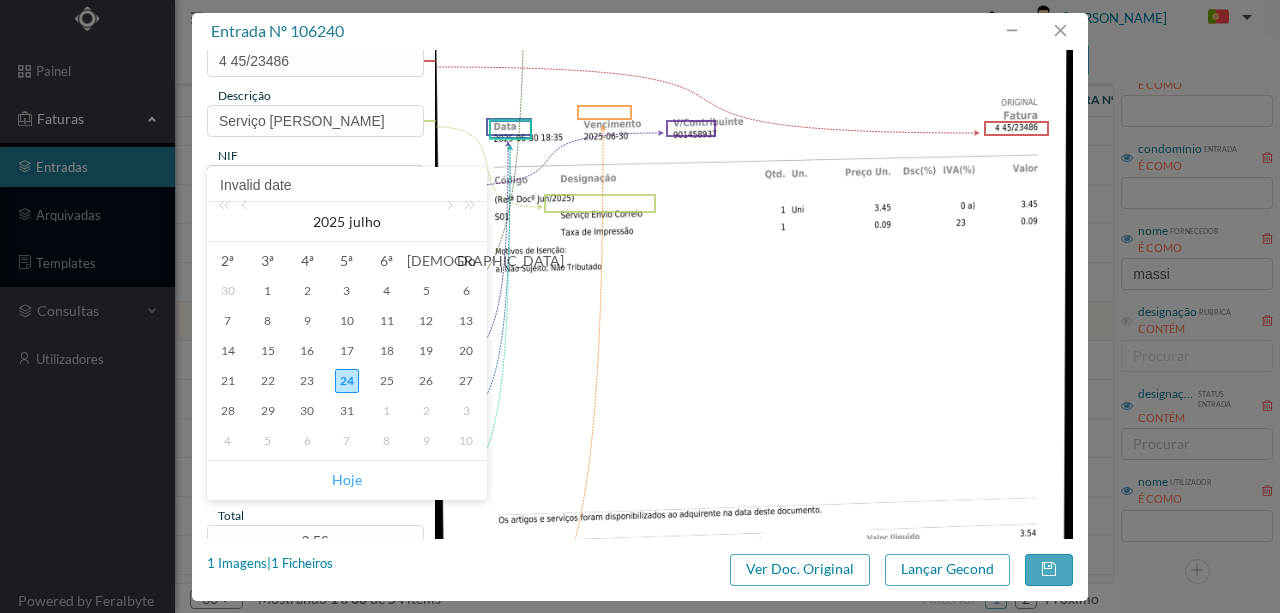 click on "Hoje" at bounding box center [347, 480] 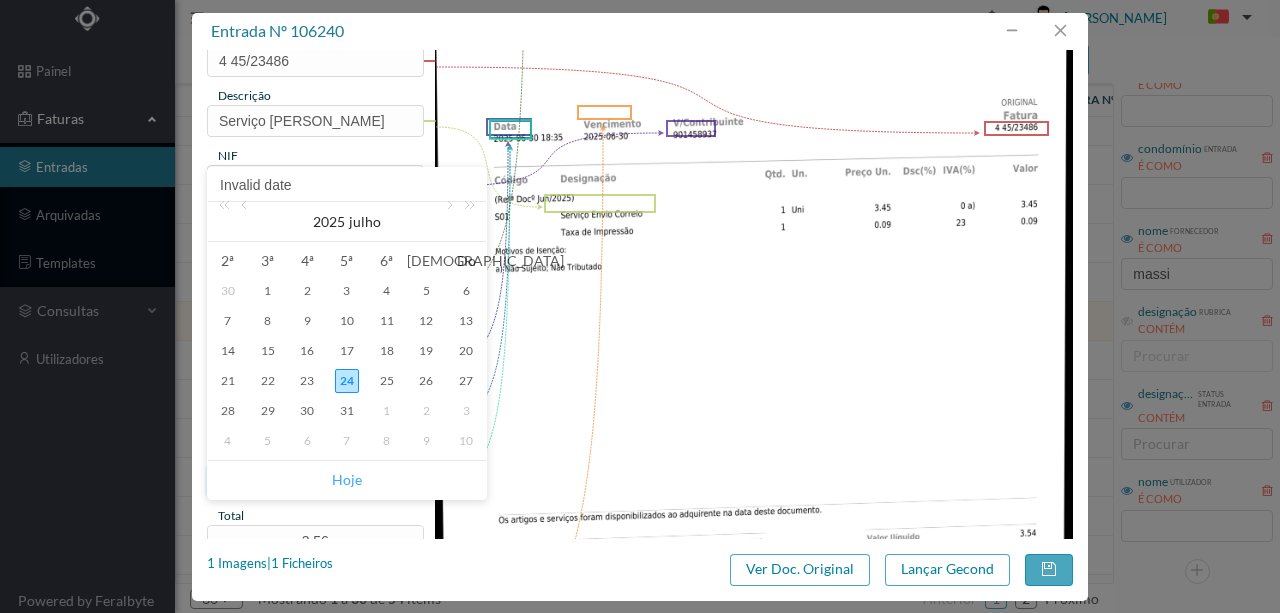 type on "[DATE]" 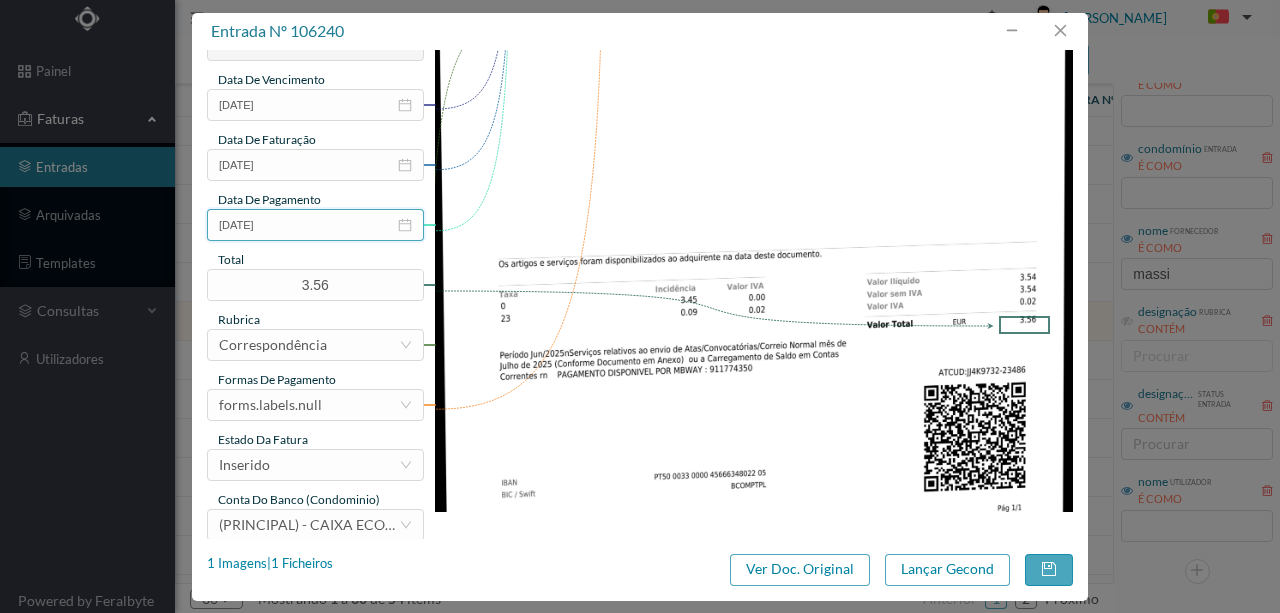scroll, scrollTop: 466, scrollLeft: 0, axis: vertical 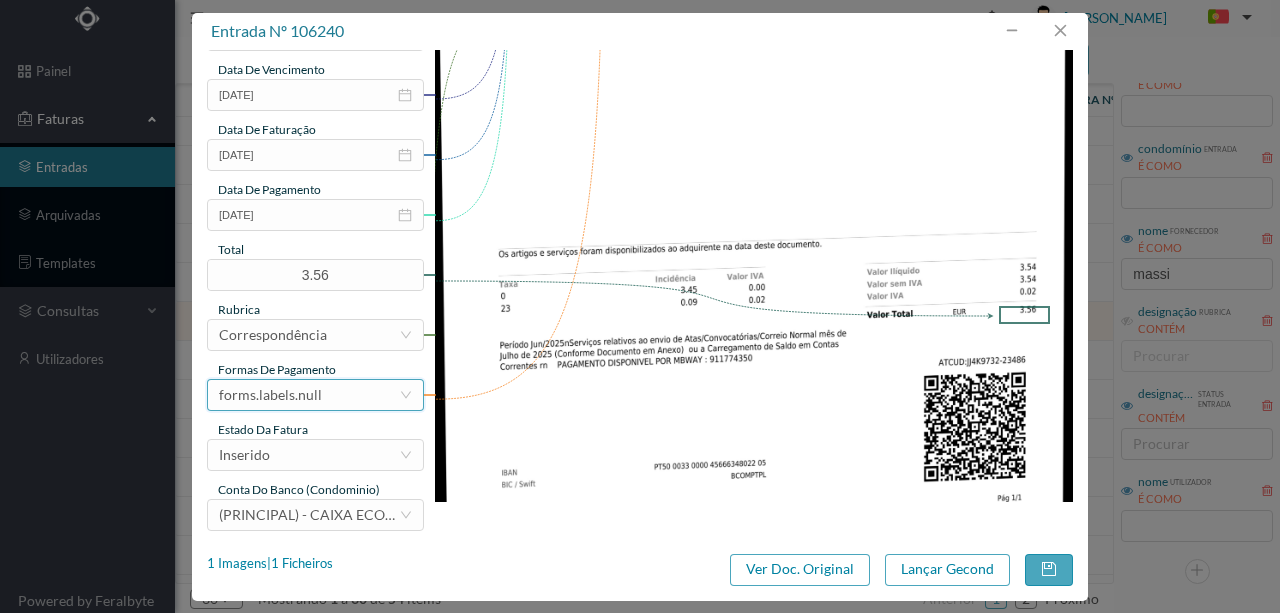 click on "forms.labels.null" at bounding box center [270, 395] 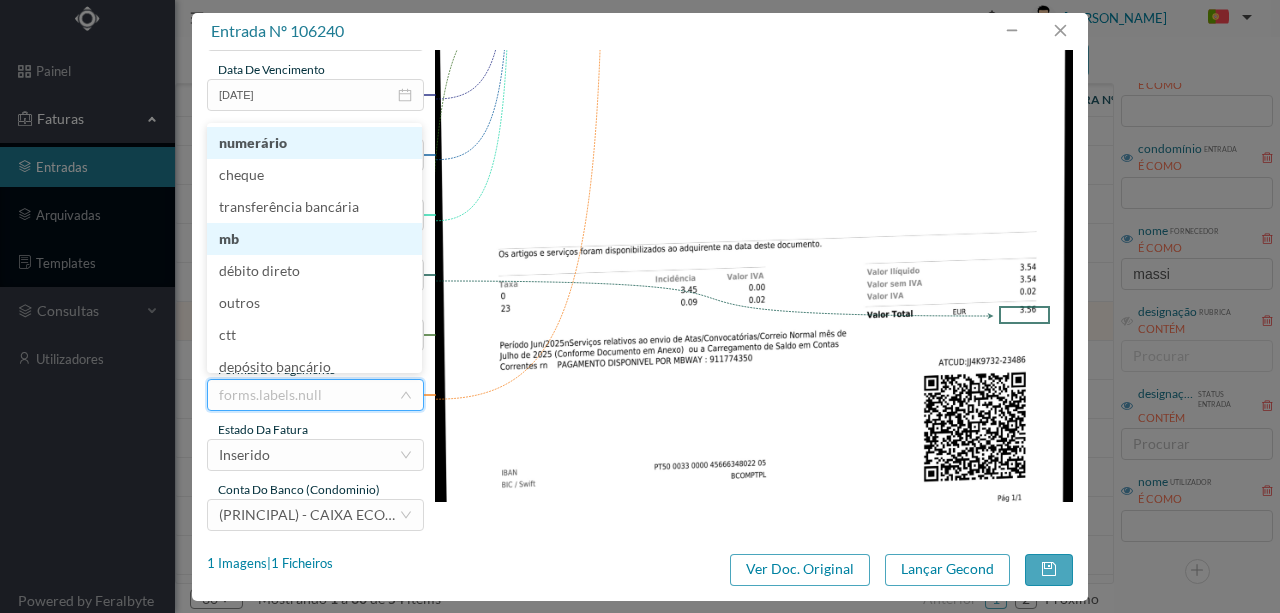 scroll, scrollTop: 4, scrollLeft: 0, axis: vertical 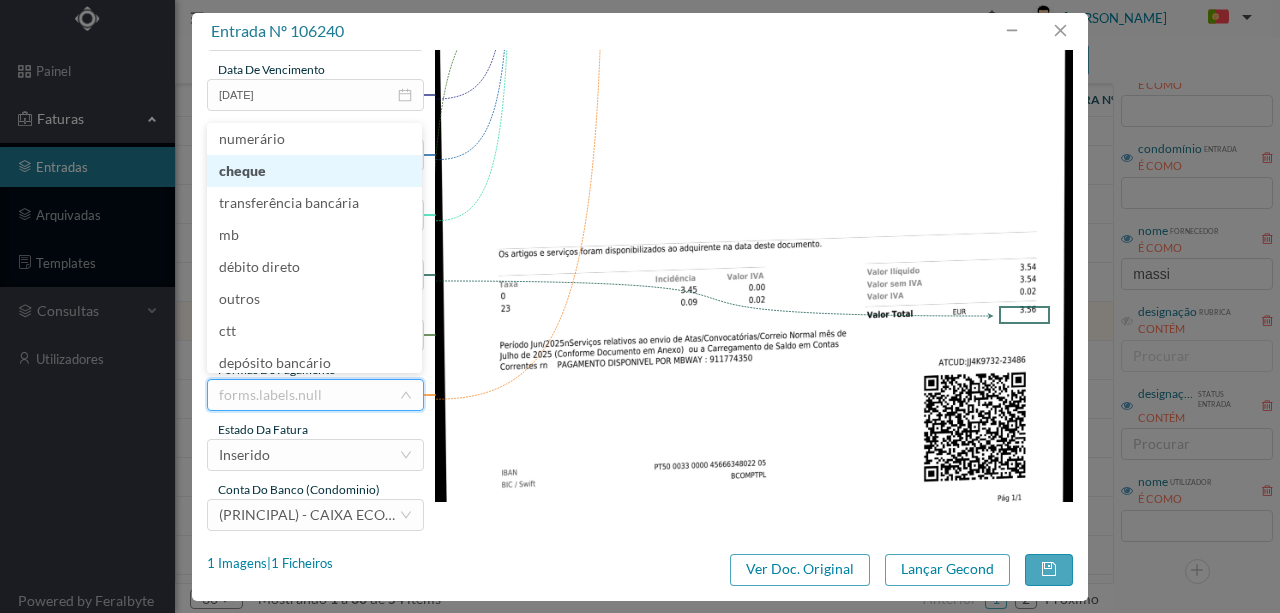 click on "cheque" at bounding box center [314, 171] 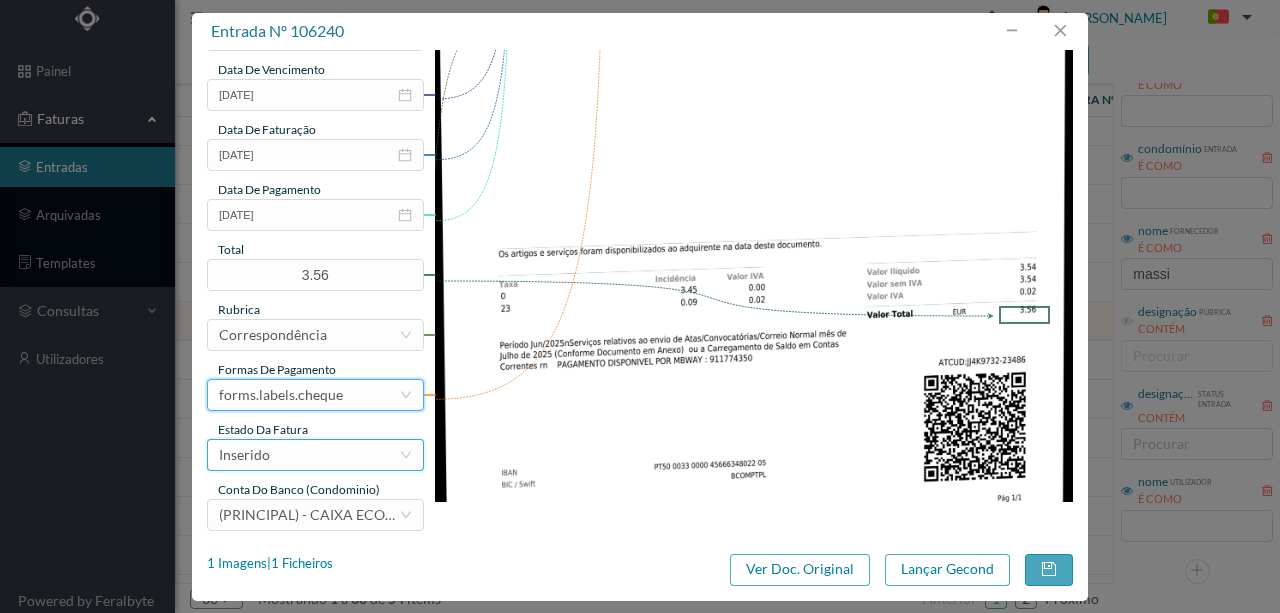 click on "Inserido" at bounding box center (309, 455) 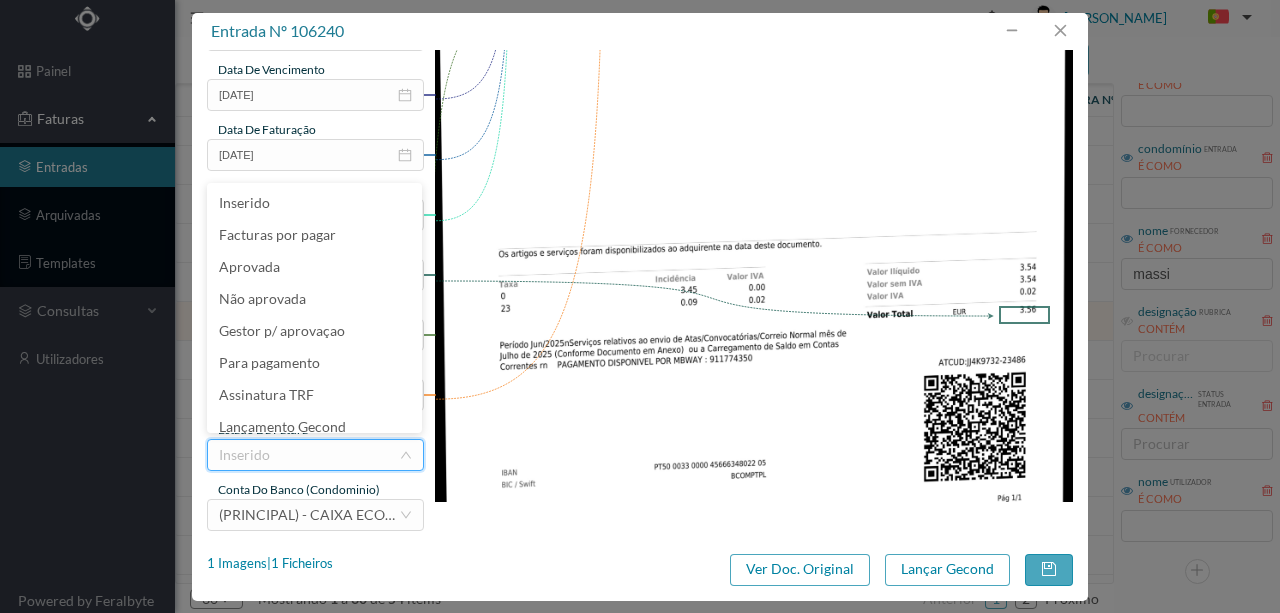 scroll, scrollTop: 10, scrollLeft: 0, axis: vertical 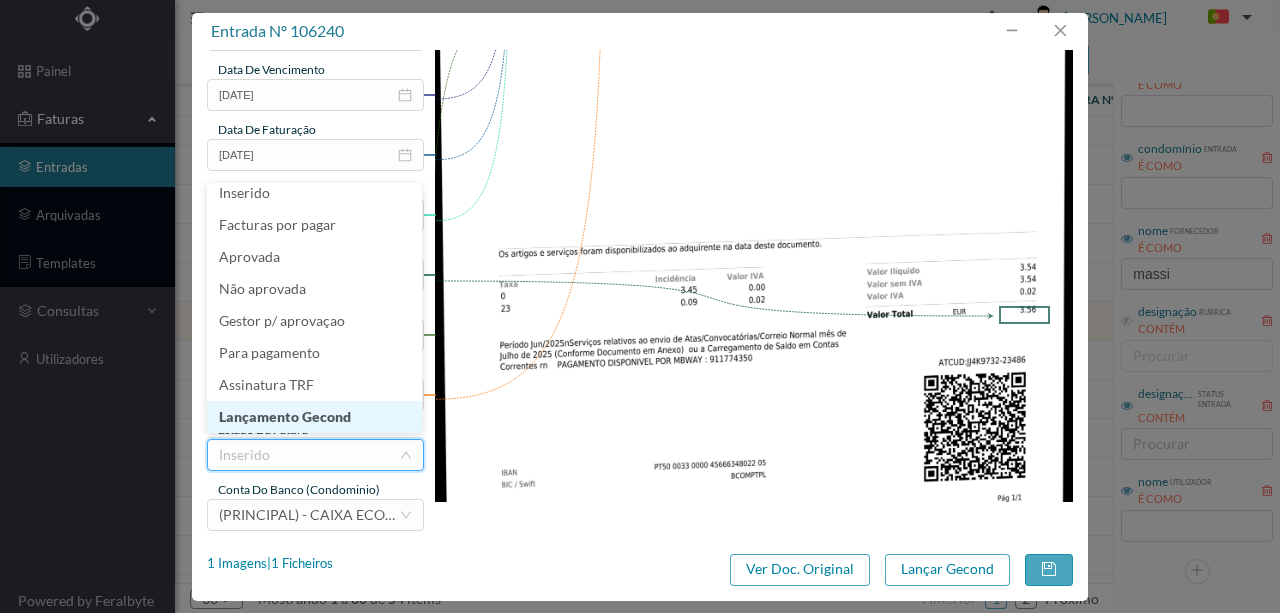 click on "Lançamento Gecond" at bounding box center (314, 417) 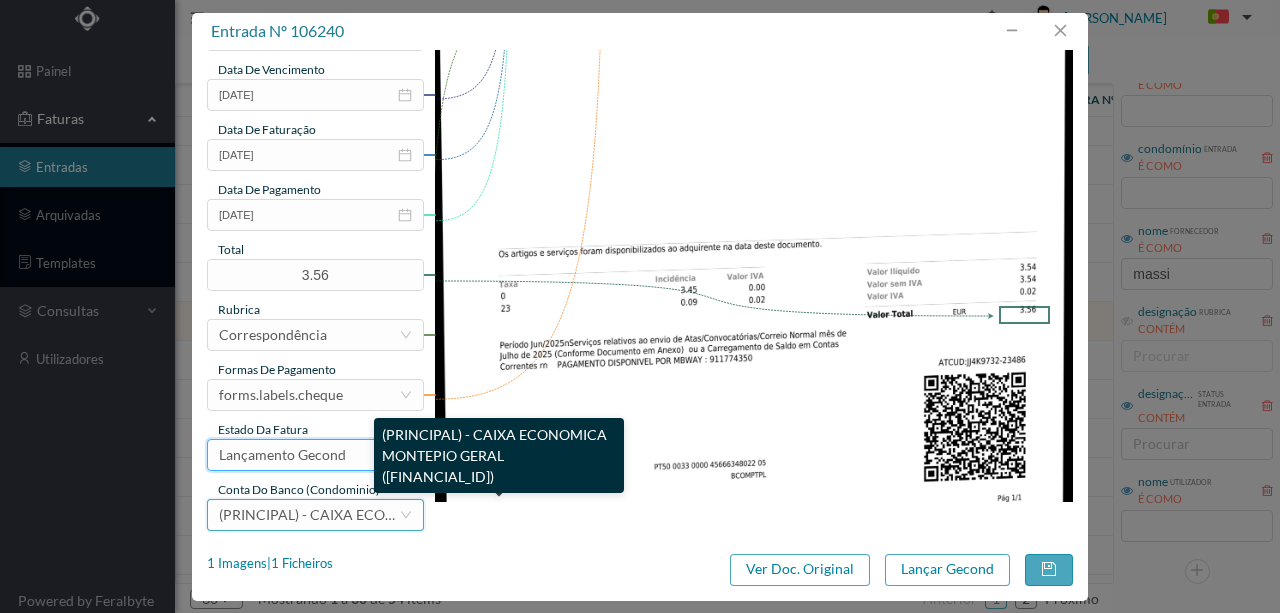 click on "(PRINCIPAL) - CAIXA ECONOMICA MONTEPIO GERAL ([FINANCIAL_ID])" at bounding box center (451, 514) 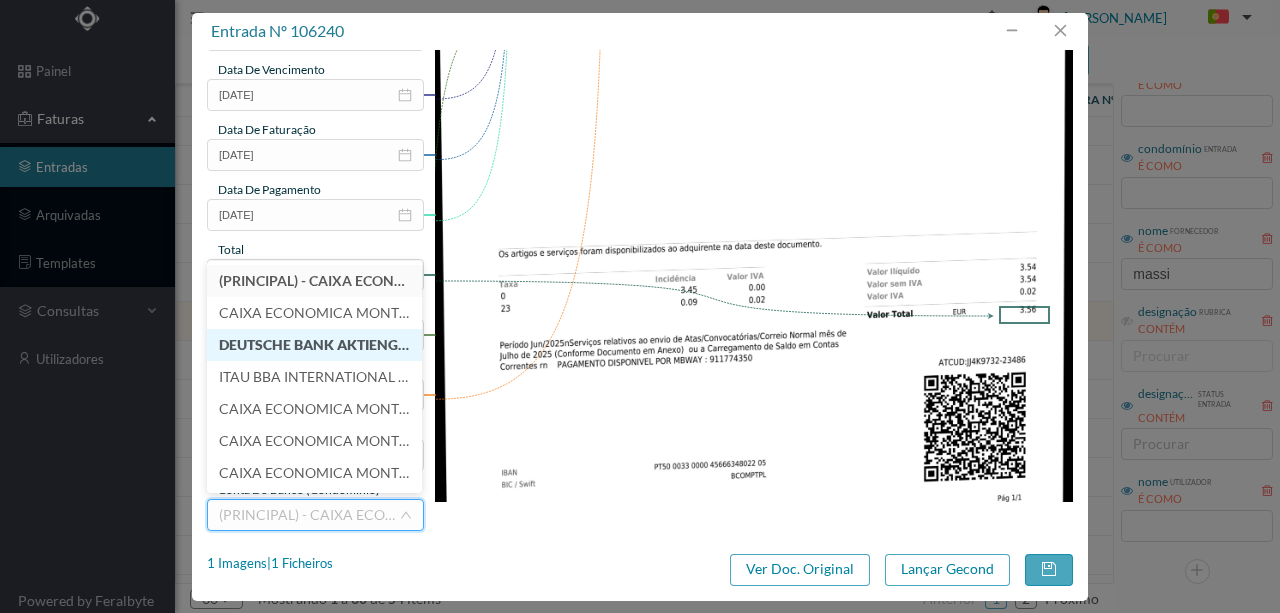 click on "DEUTSCHE BANK AKTIENGESELLSCHAFT - SUCURSAL EM [GEOGRAPHIC_DATA] (PT50 004308800)" at bounding box center [539, 344] 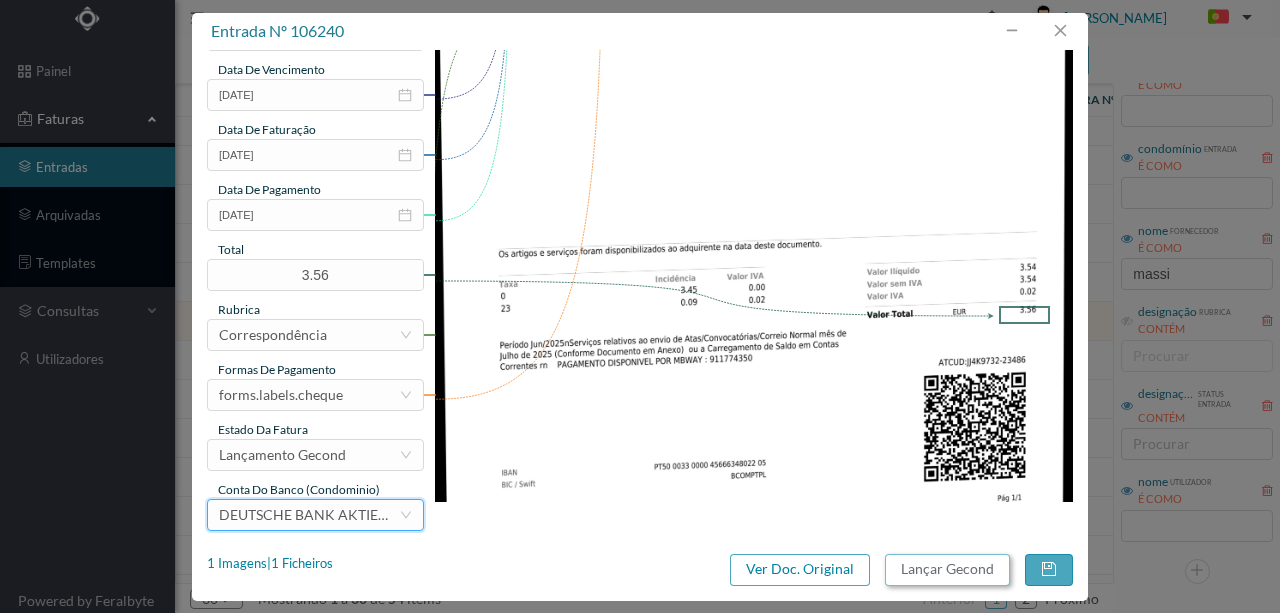 click on "Lançar Gecond" at bounding box center (947, 570) 